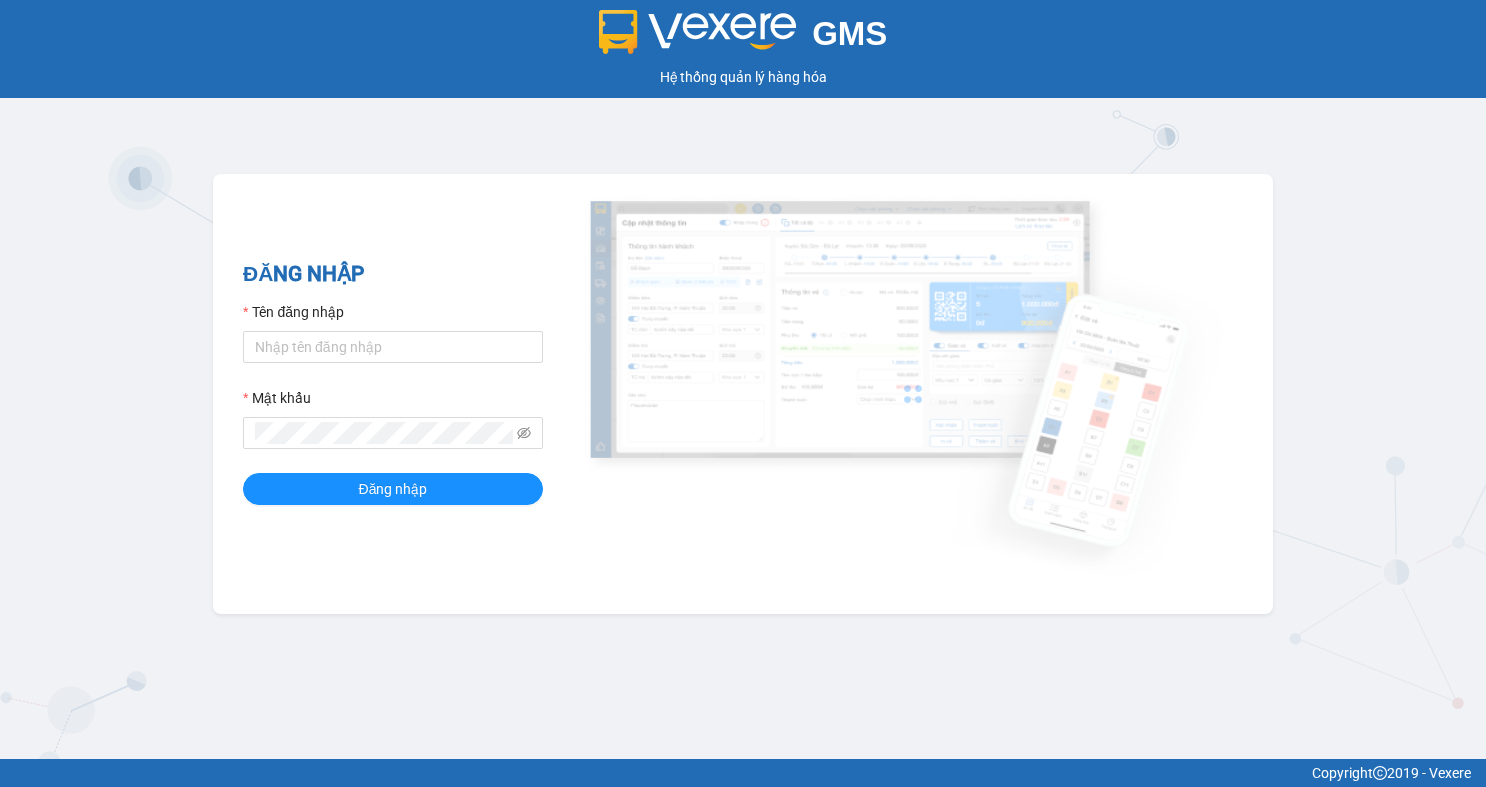 scroll, scrollTop: 0, scrollLeft: 0, axis: both 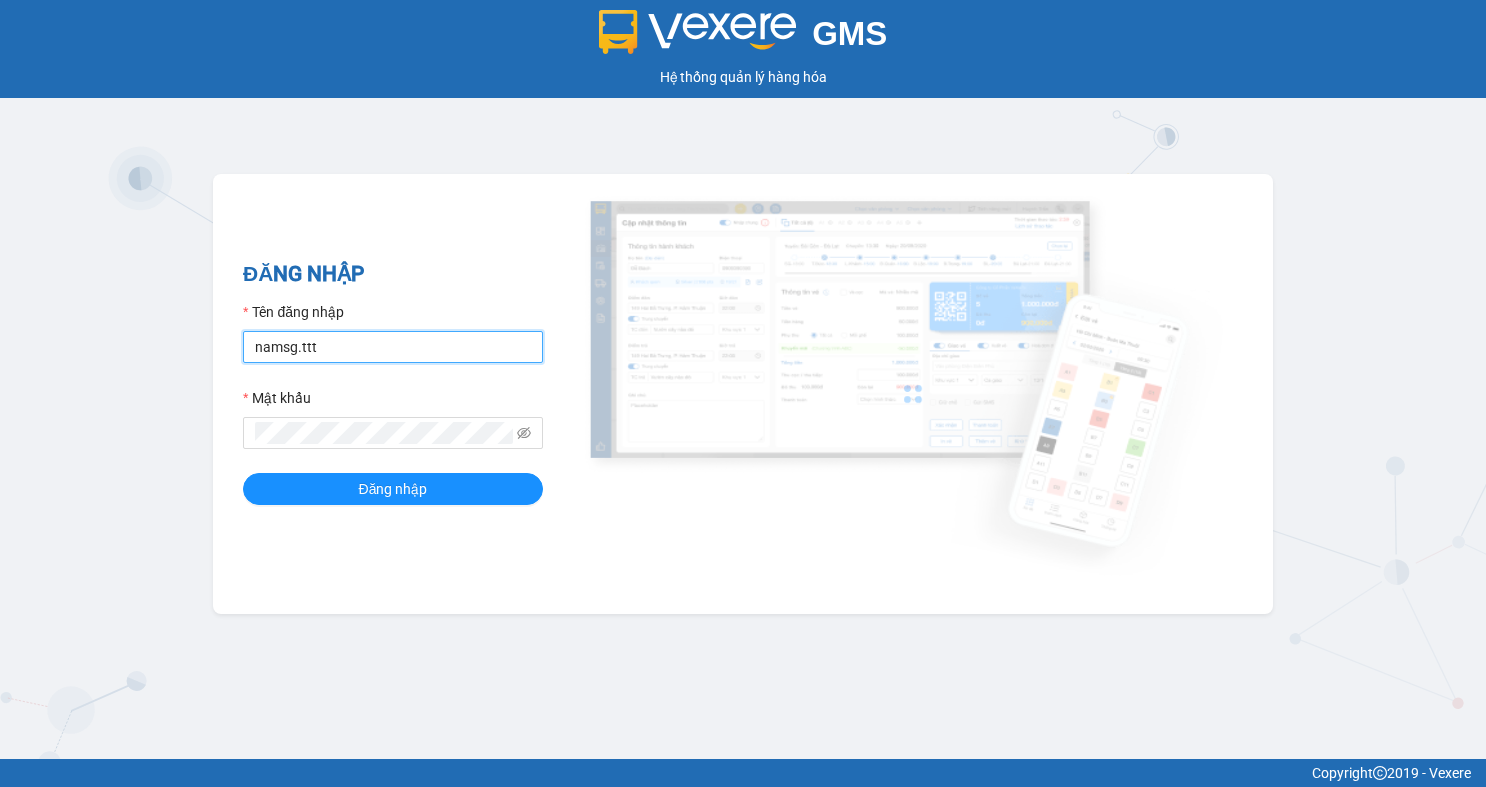 drag, startPoint x: 429, startPoint y: 341, endPoint x: -114, endPoint y: 391, distance: 545.2972 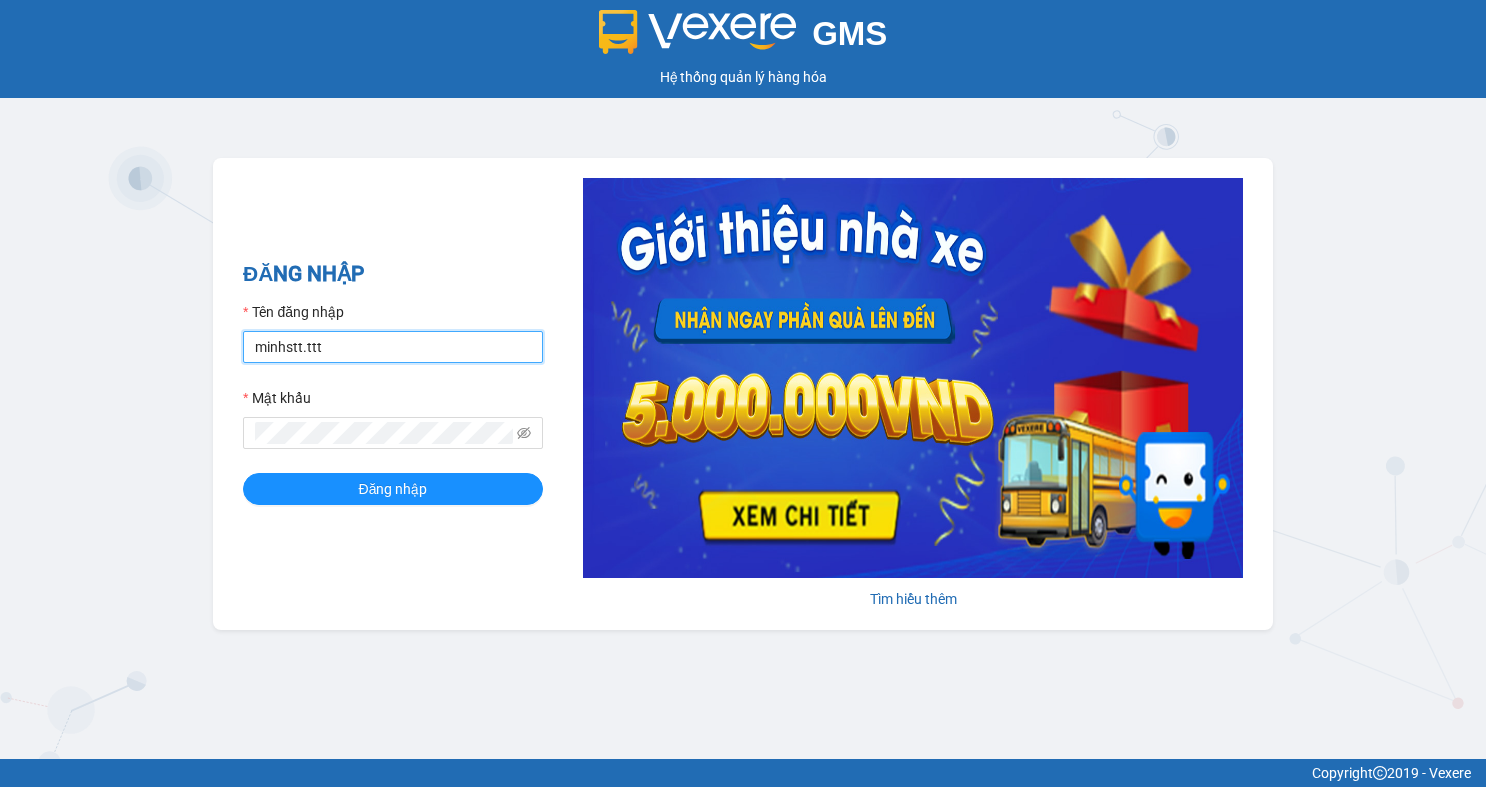 drag, startPoint x: 298, startPoint y: 350, endPoint x: 382, endPoint y: 337, distance: 85 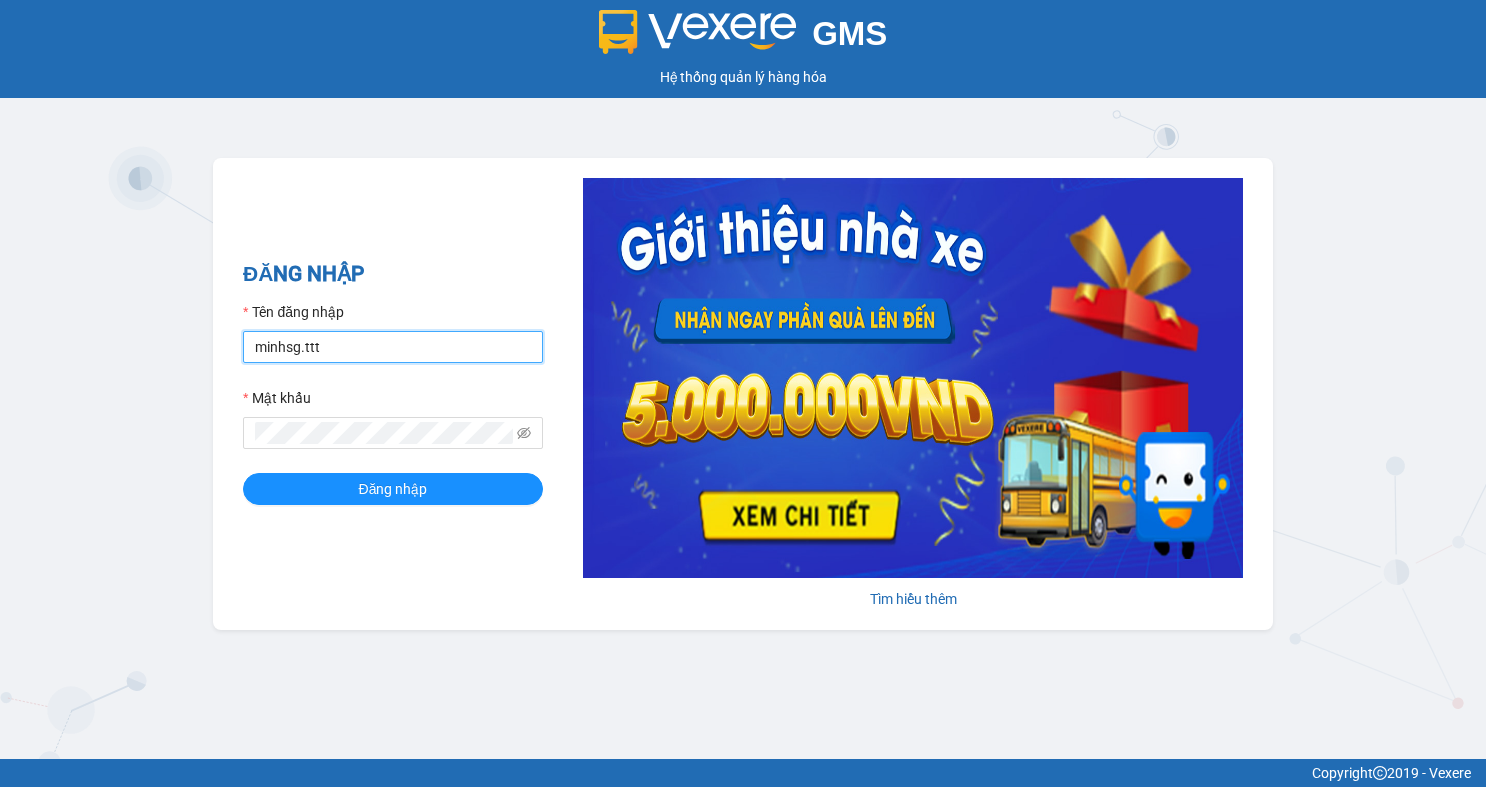 type on "minhsg.ttt" 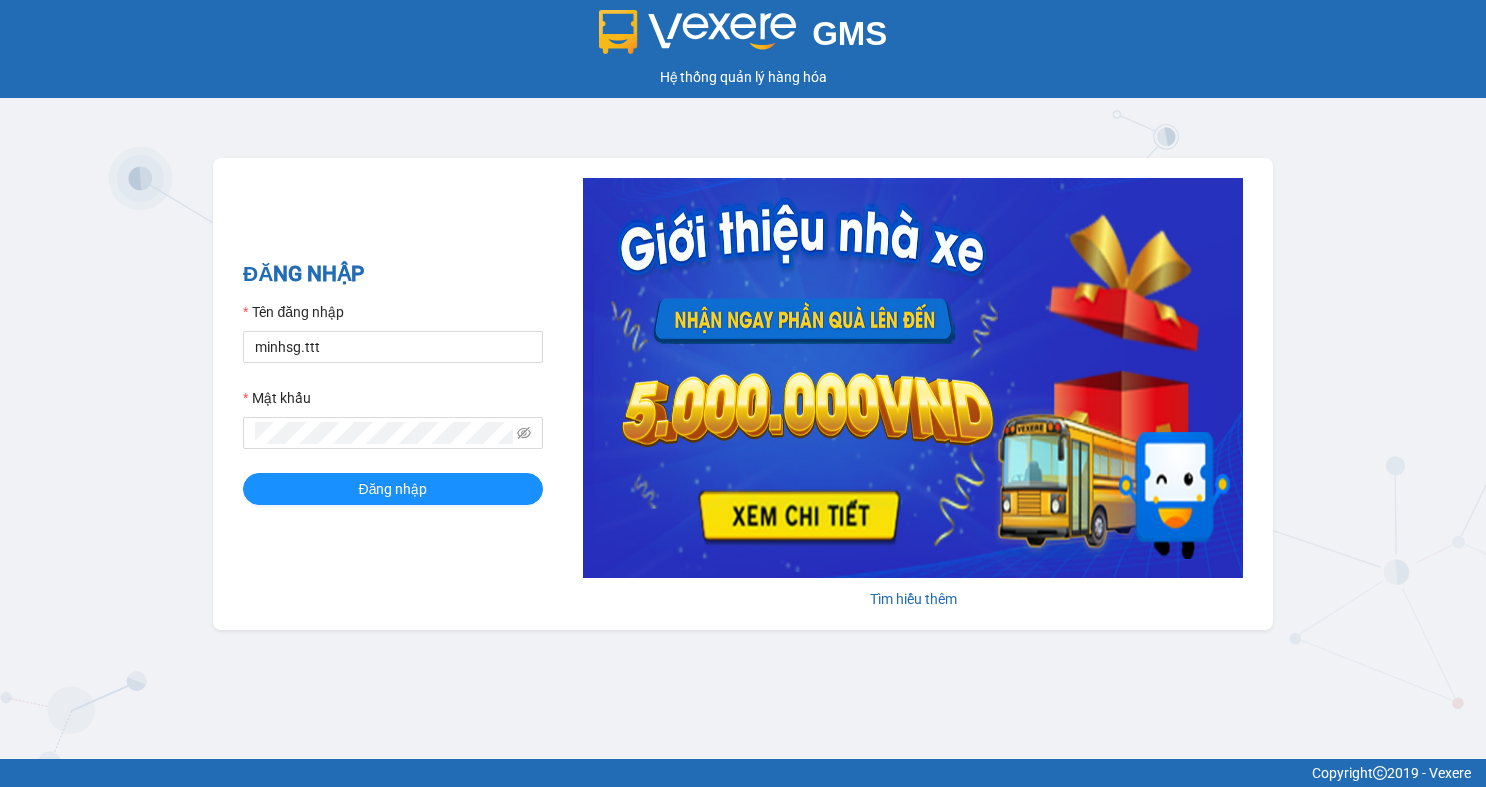drag, startPoint x: 312, startPoint y: 452, endPoint x: 442, endPoint y: 456, distance: 130.06152 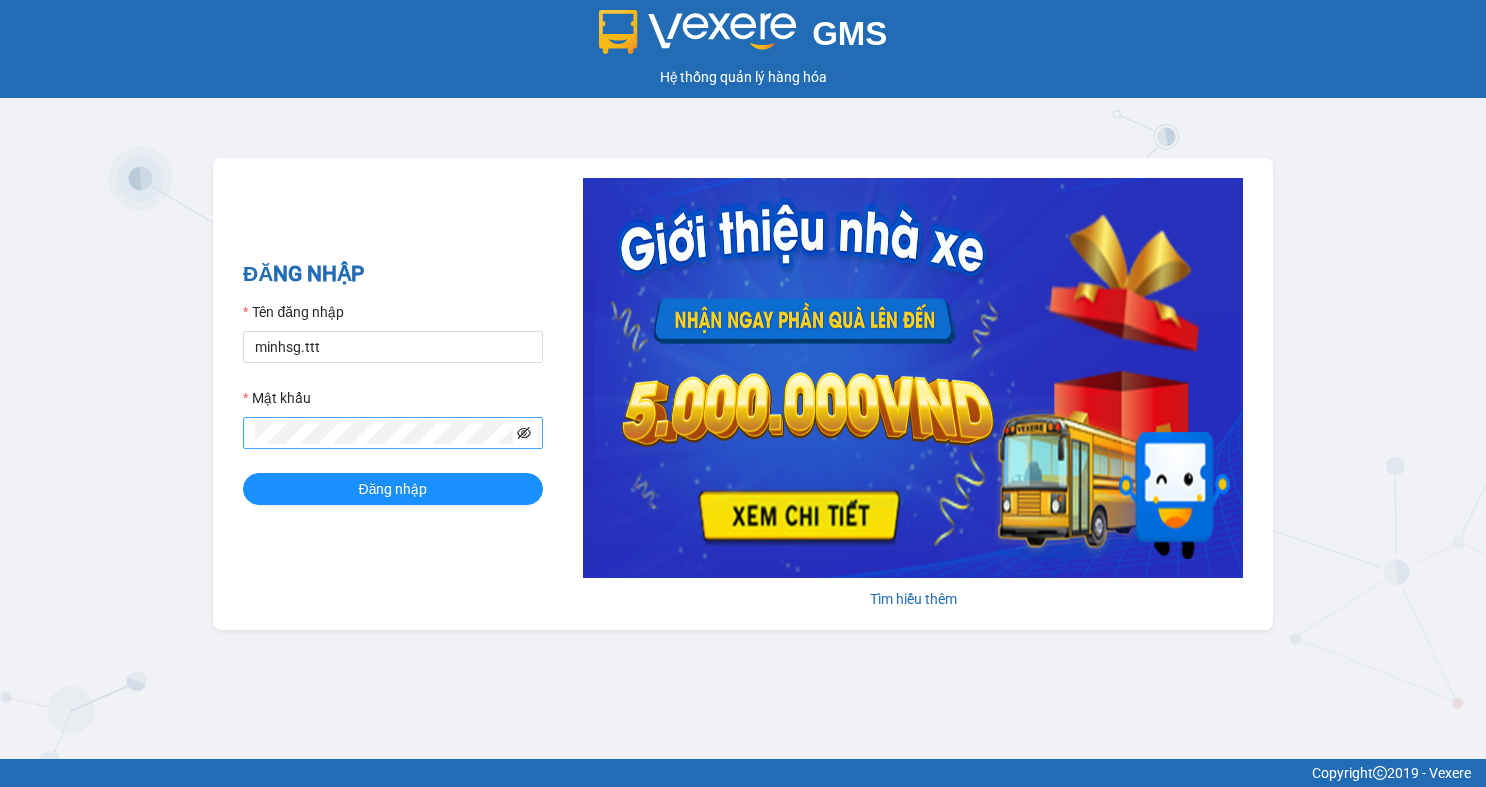 click 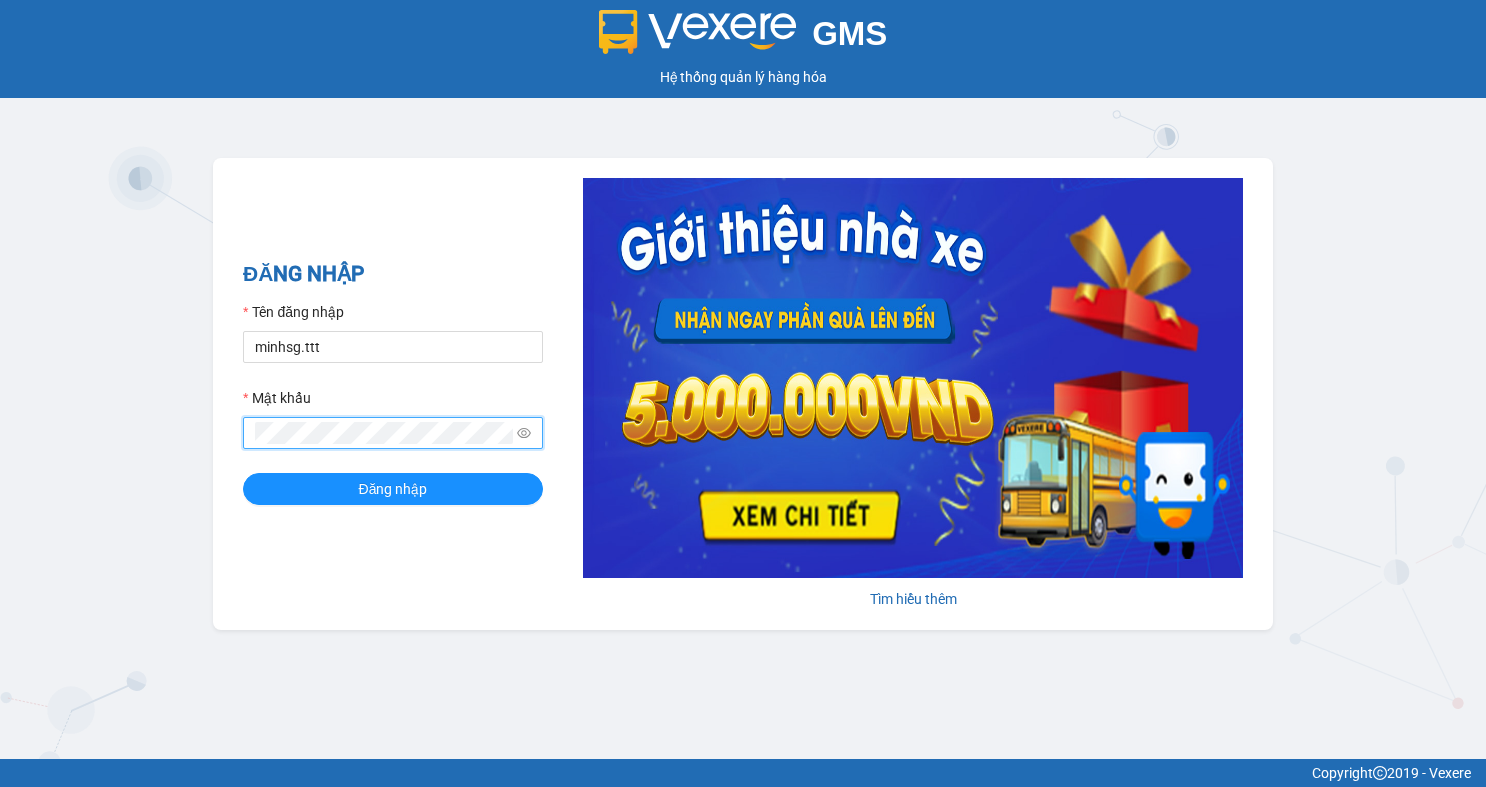 click on "GMS Hệ thống quản lý hàng hóa ĐĂNG NHẬP Tên đăng nhập minhsg.ttt Mật khẩu Đăng nhập Tìm hiểu thêm" at bounding box center (743, 379) 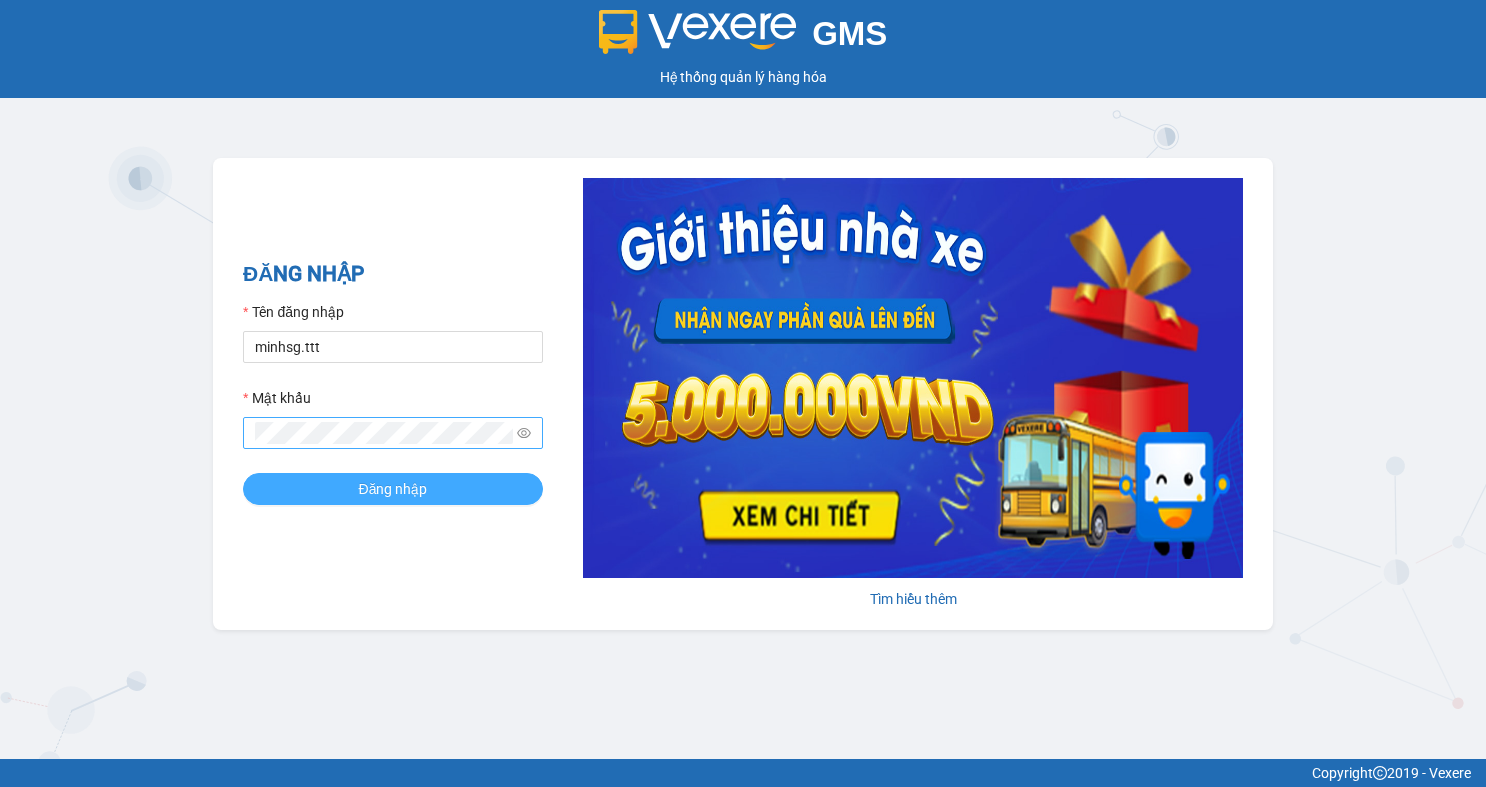 click on "Đăng nhập" at bounding box center (393, 489) 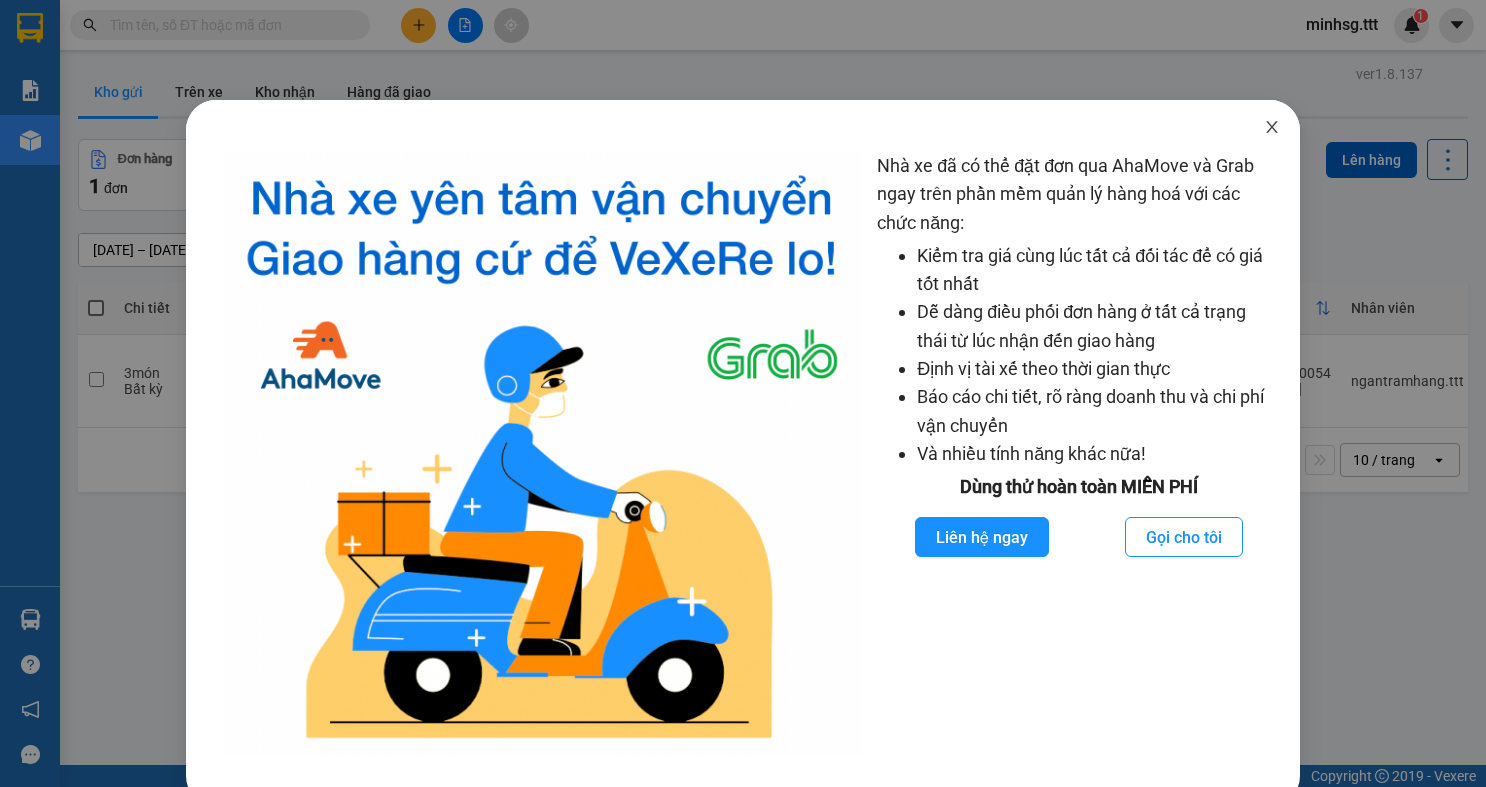 click 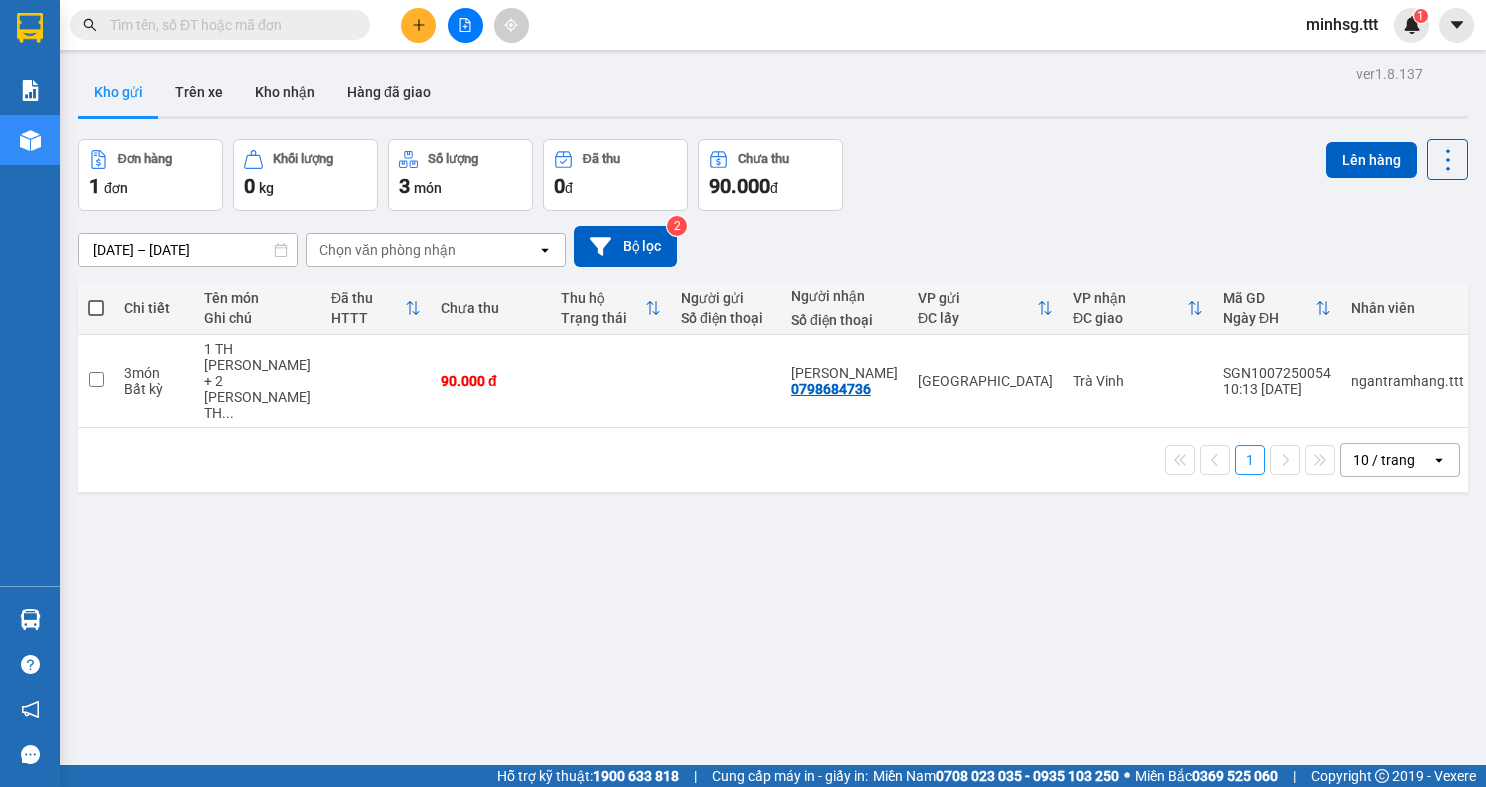 click at bounding box center [228, 25] 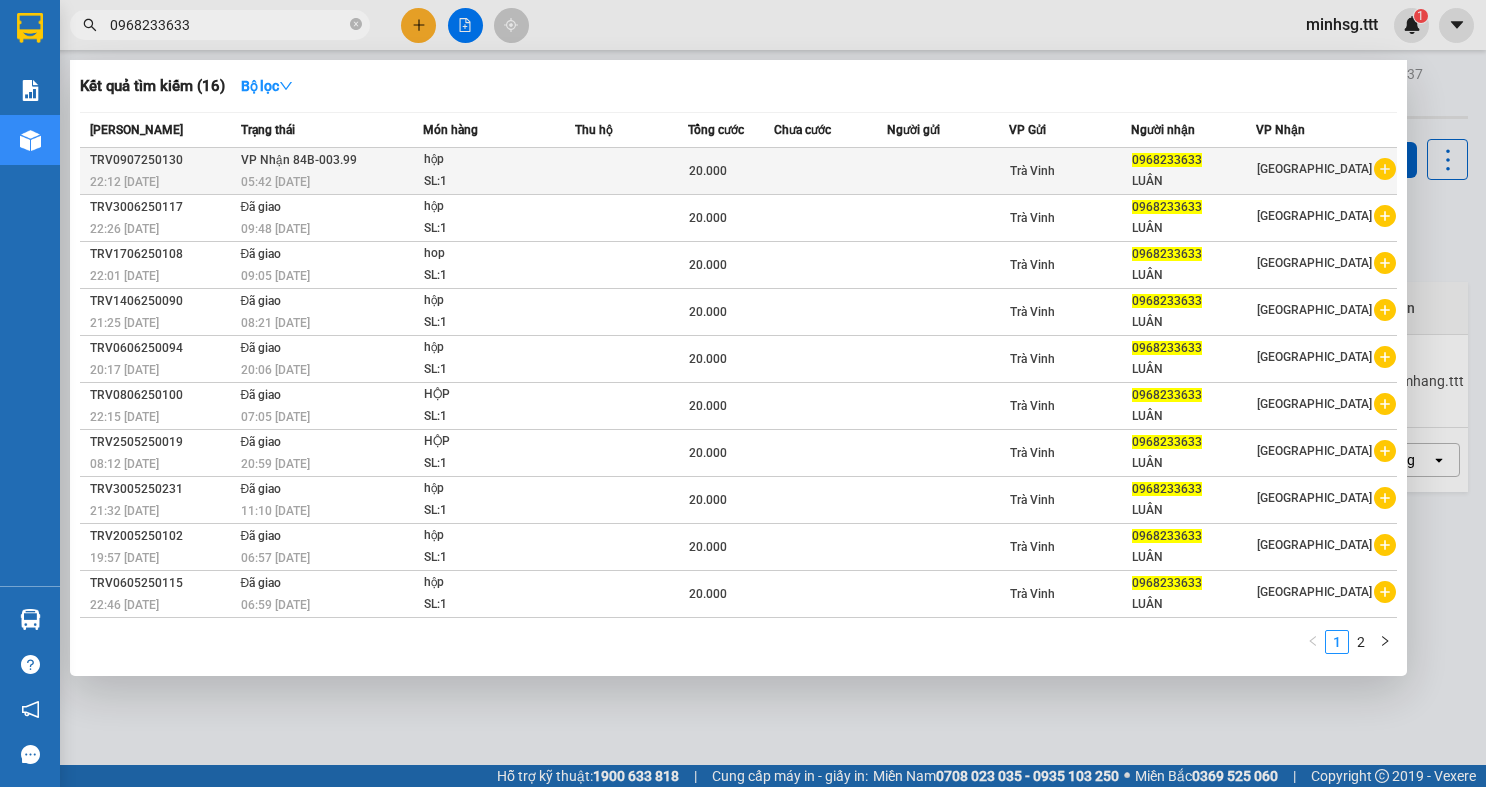 type on "0968233633" 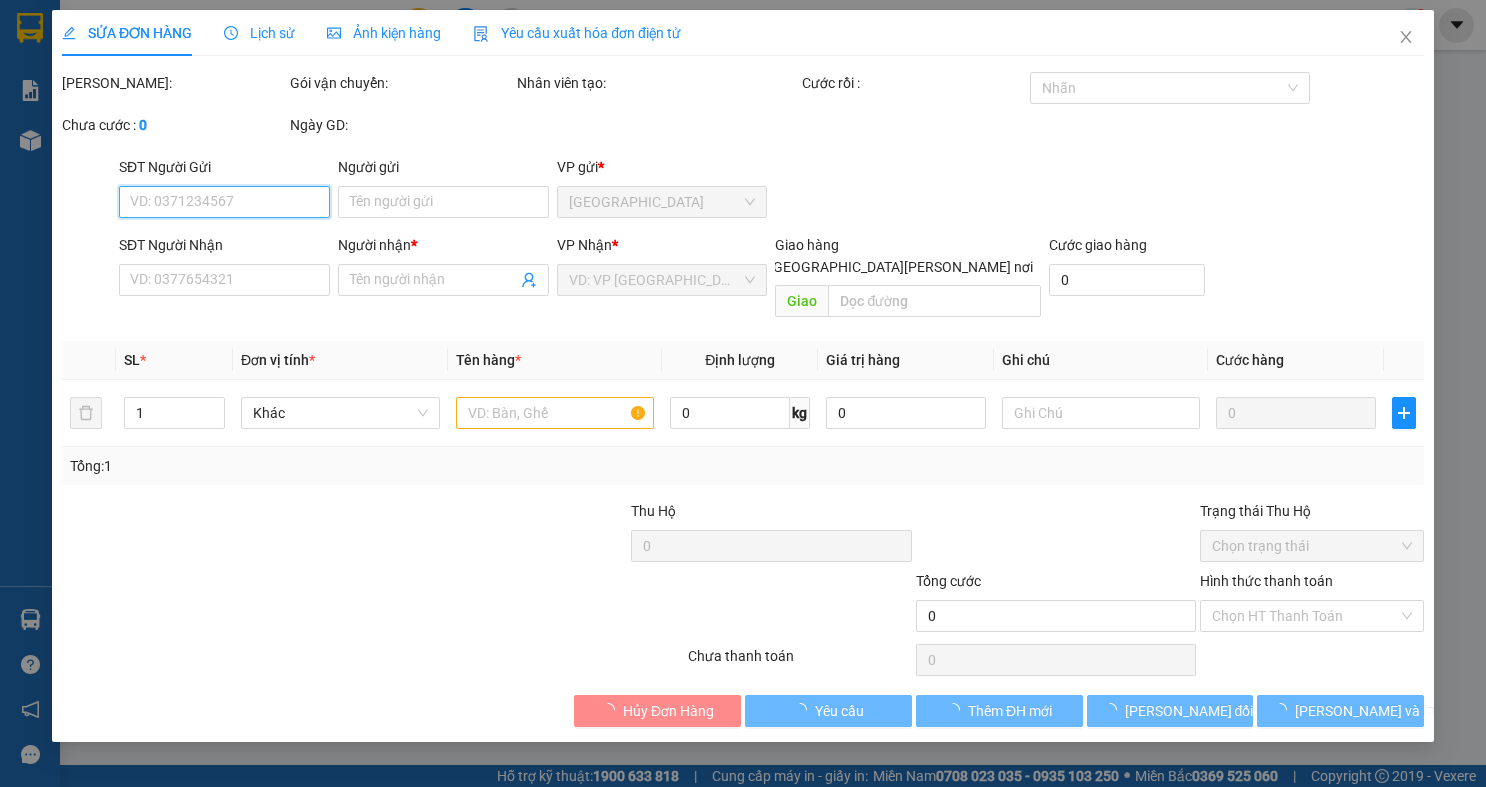 type on "0968233633" 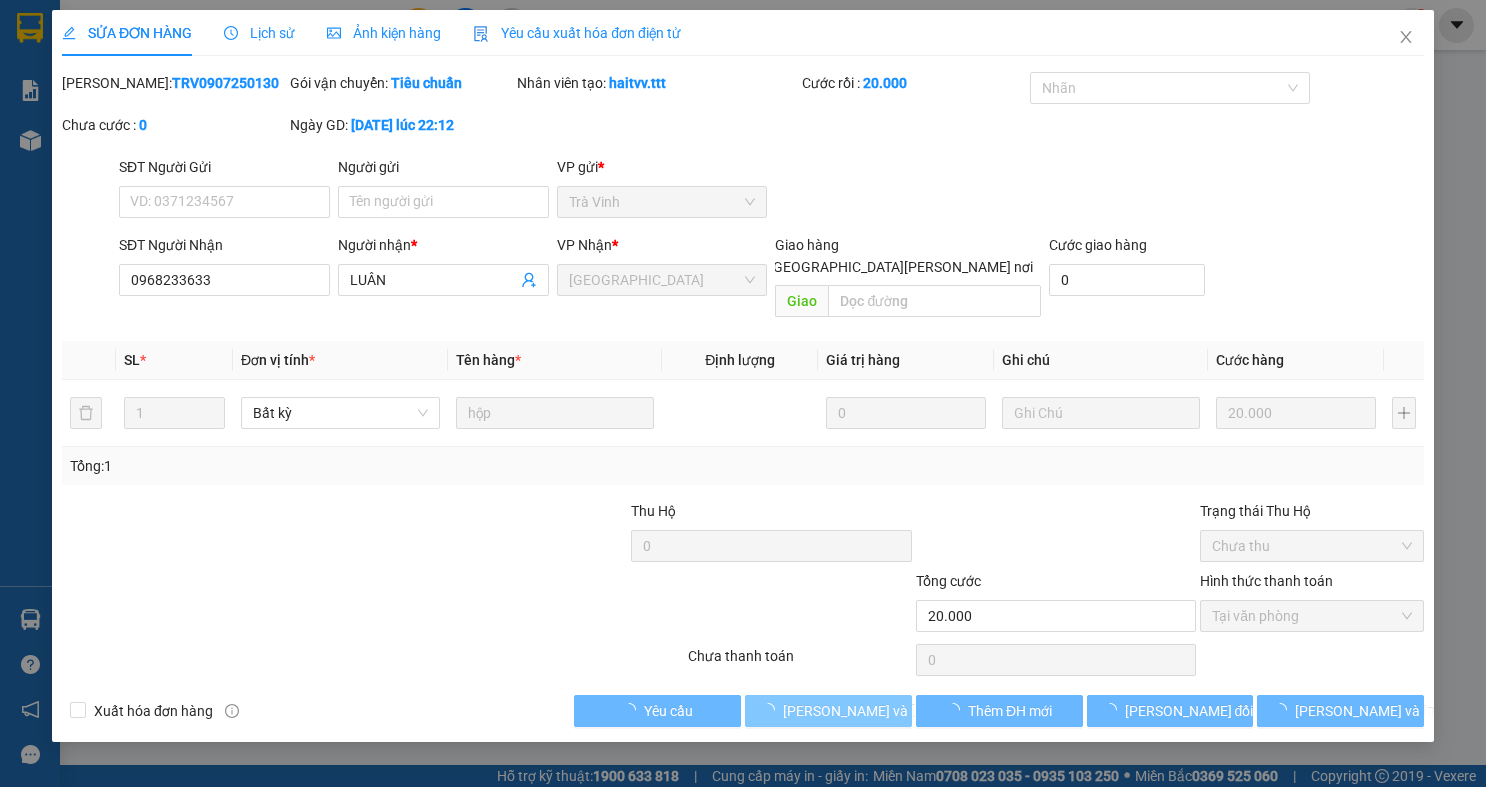 click on "[PERSON_NAME] và [PERSON_NAME] hàng" at bounding box center [828, 711] 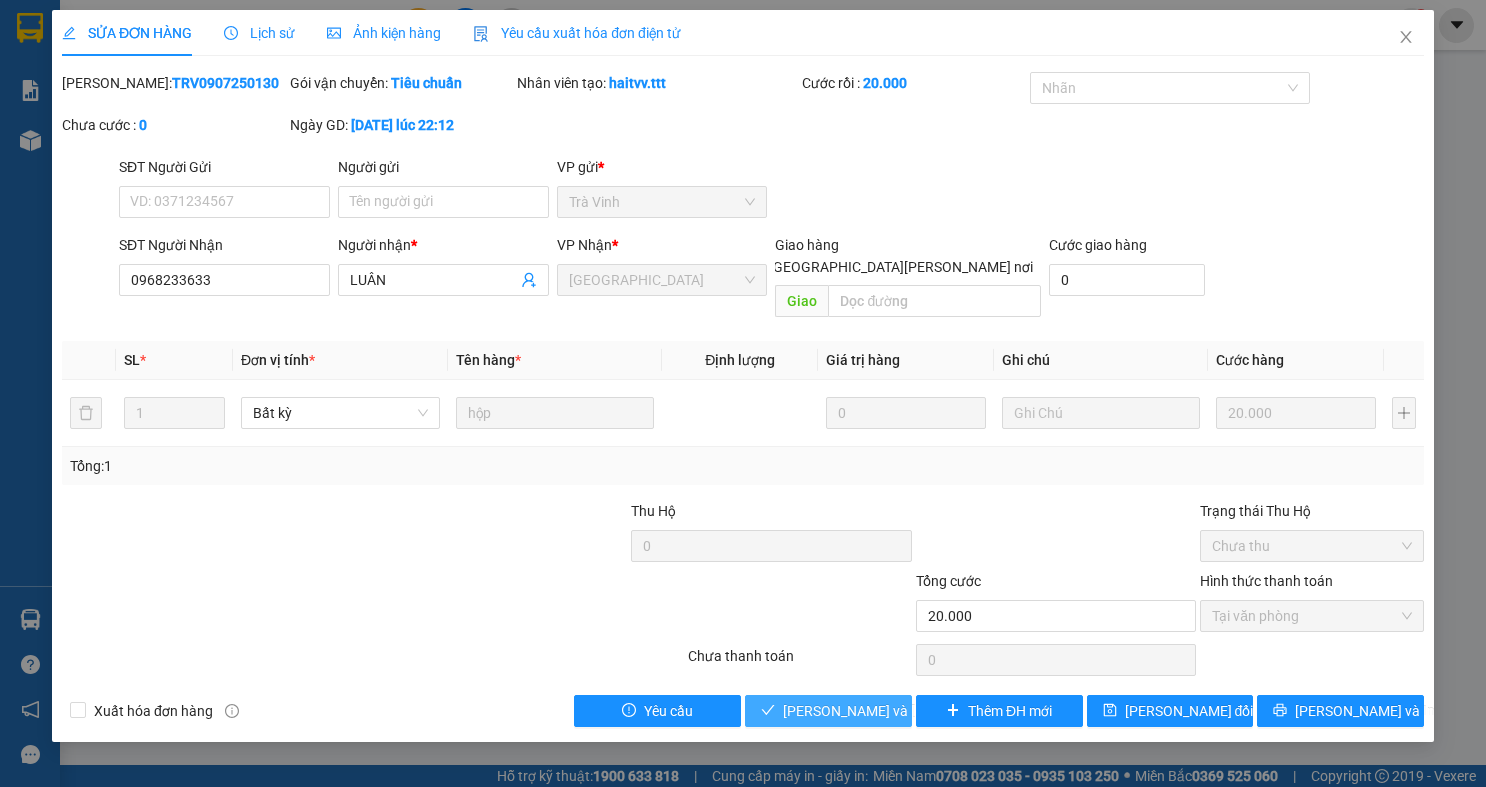 click on "[PERSON_NAME] và [PERSON_NAME] hàng" at bounding box center (918, 711) 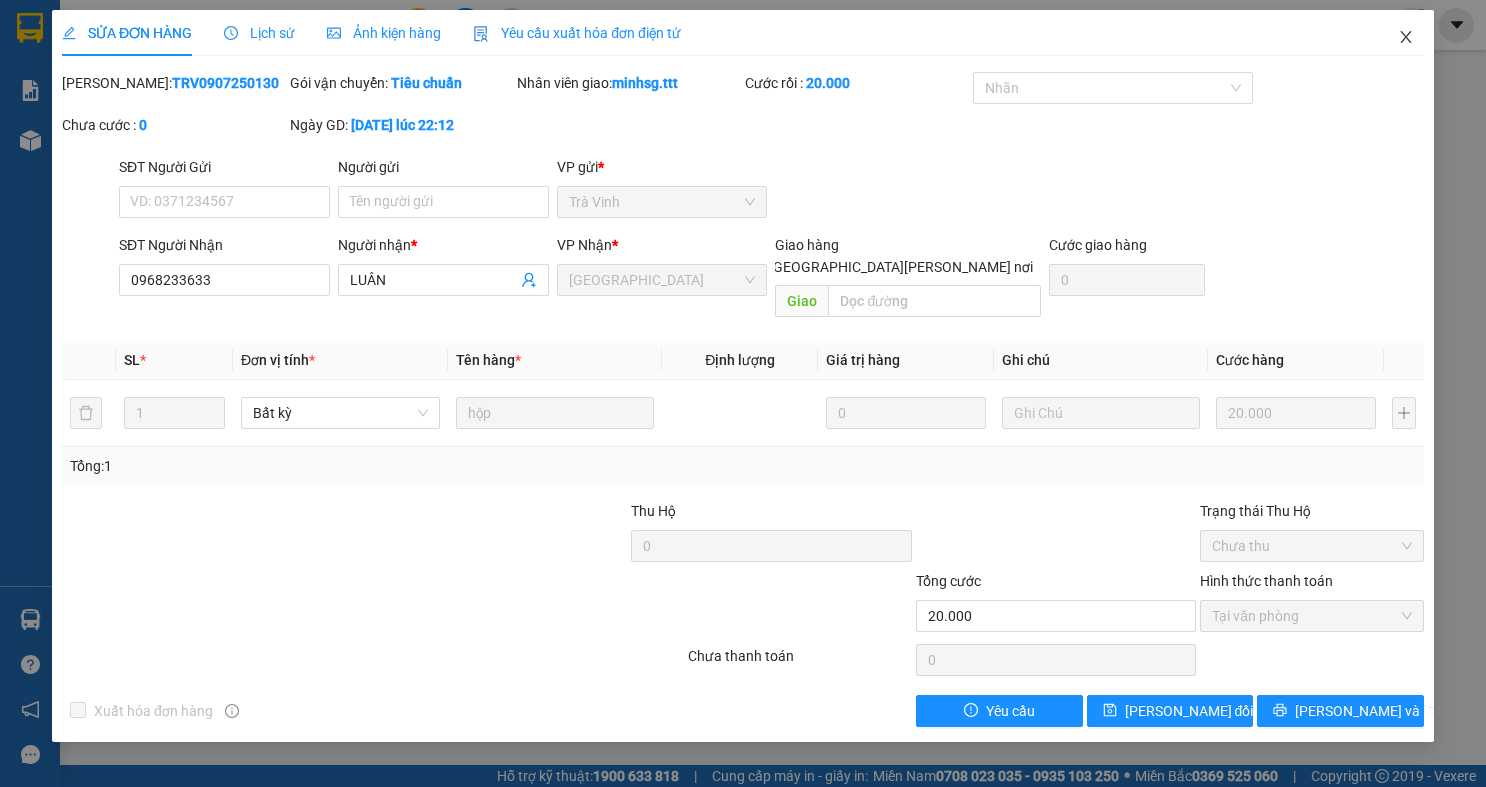 click 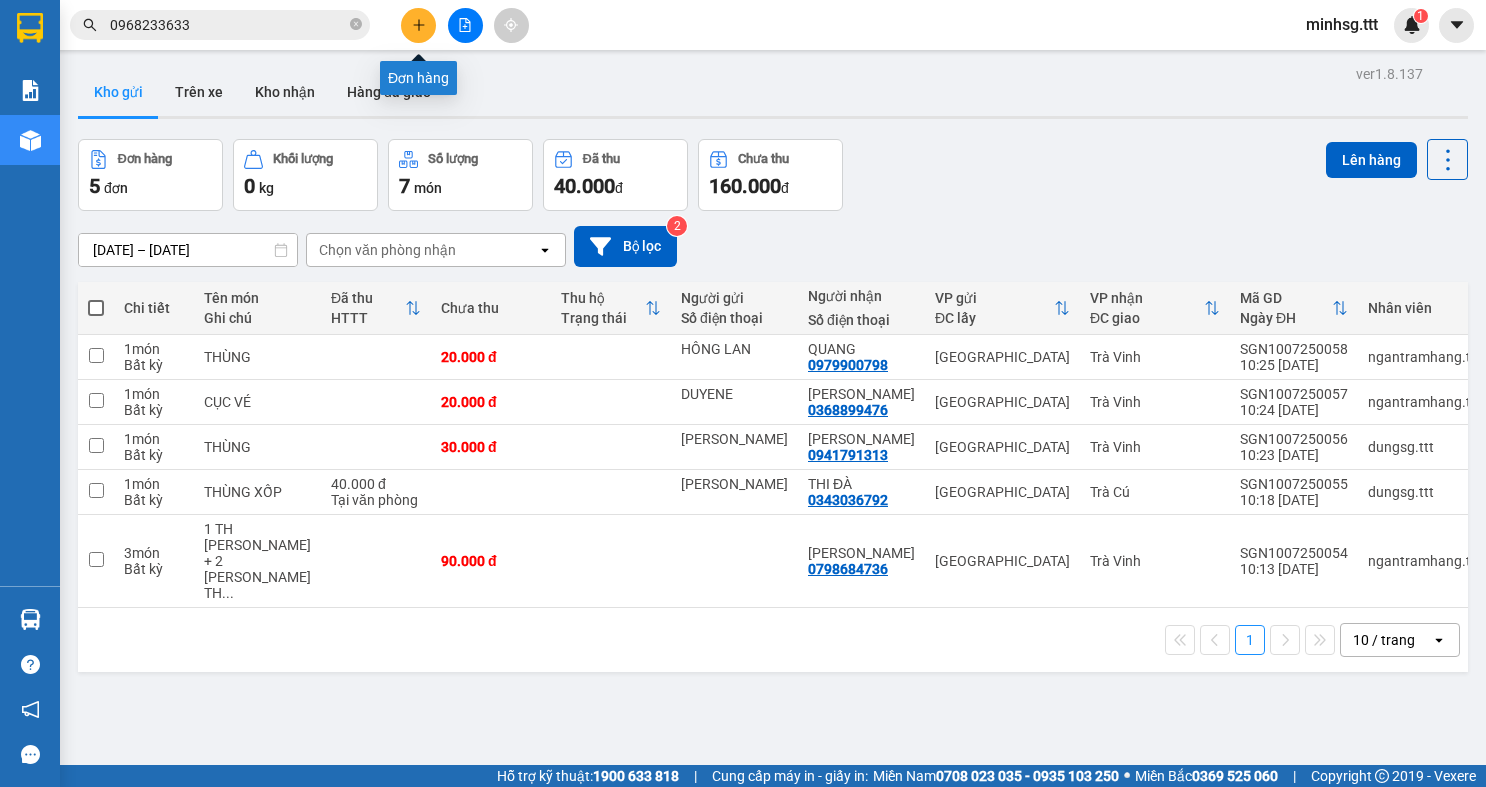 click at bounding box center (418, 25) 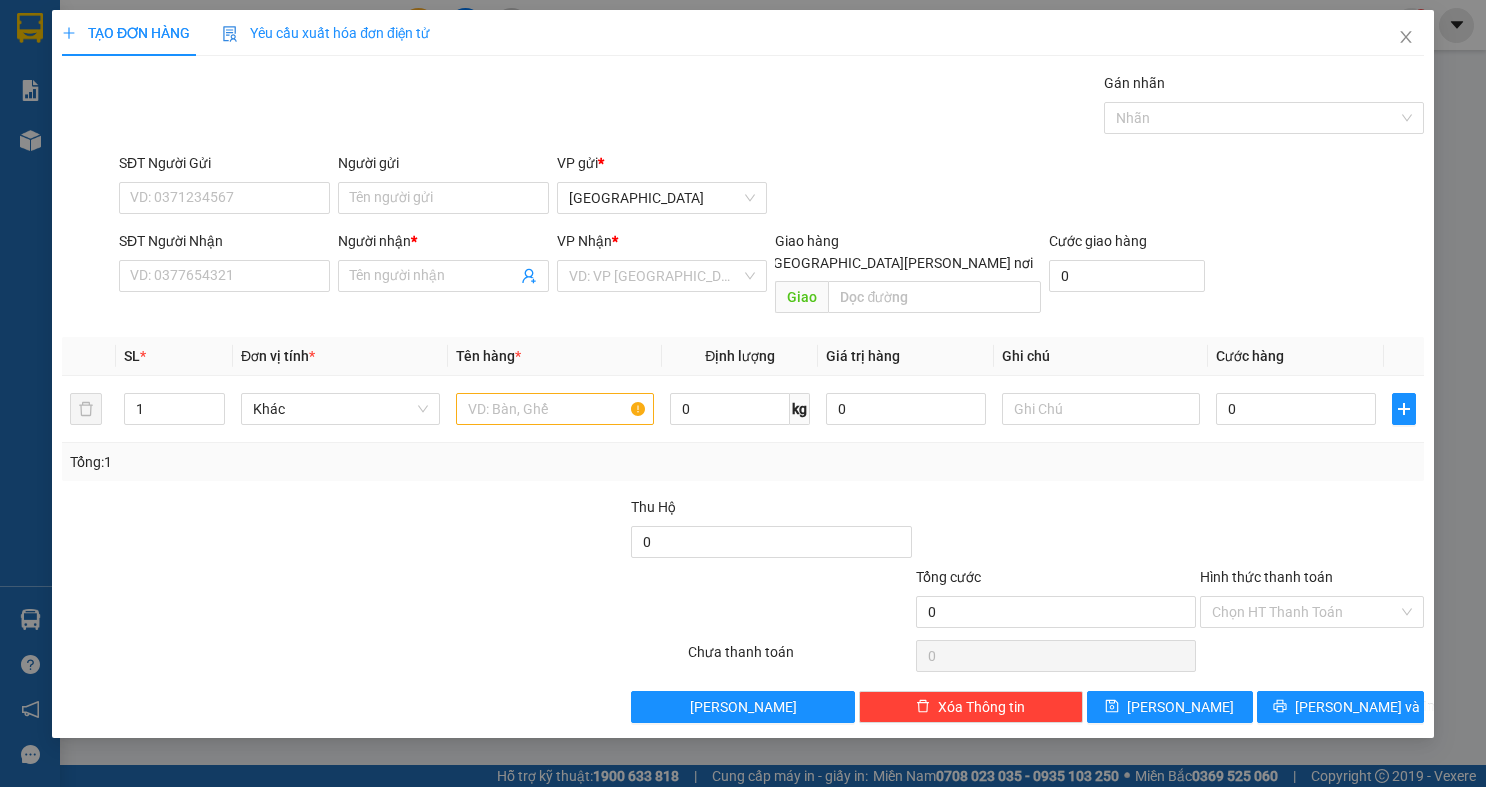click on "SĐT Người Nhận VD: 0377654321" at bounding box center (224, 265) 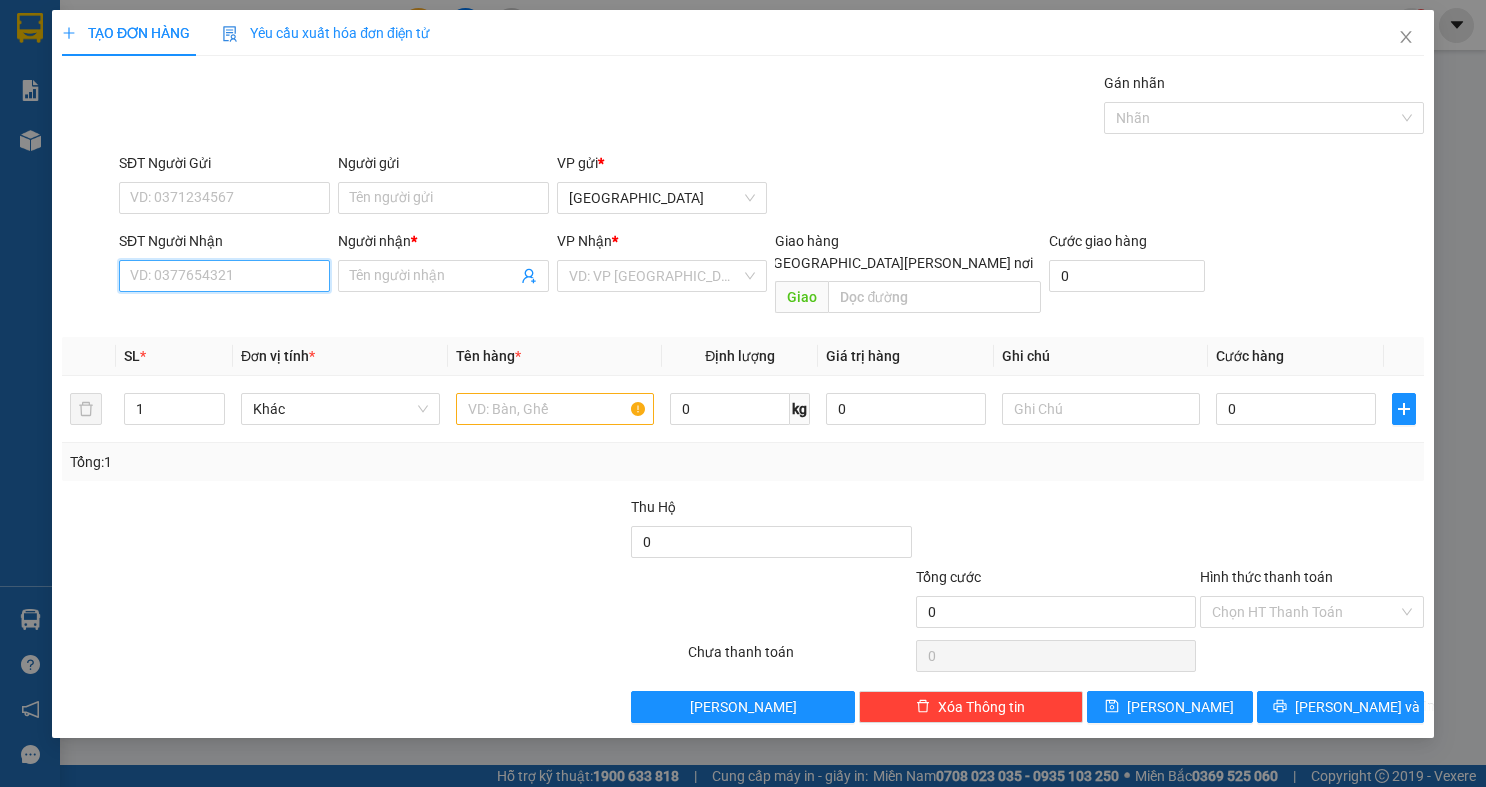 click on "SĐT Người Nhận" at bounding box center (224, 276) 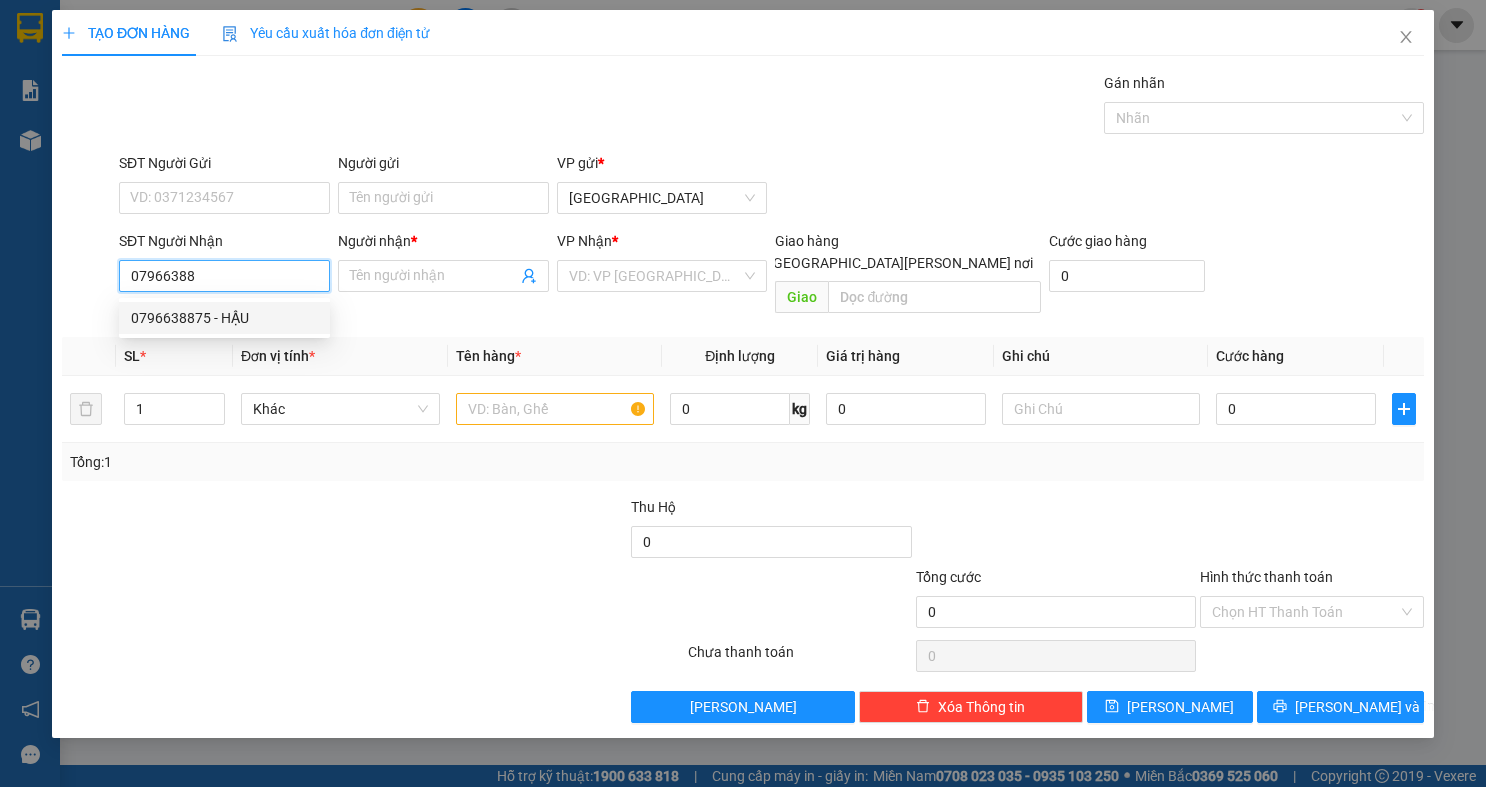 click on "0796638875 - HẬU" at bounding box center [224, 318] 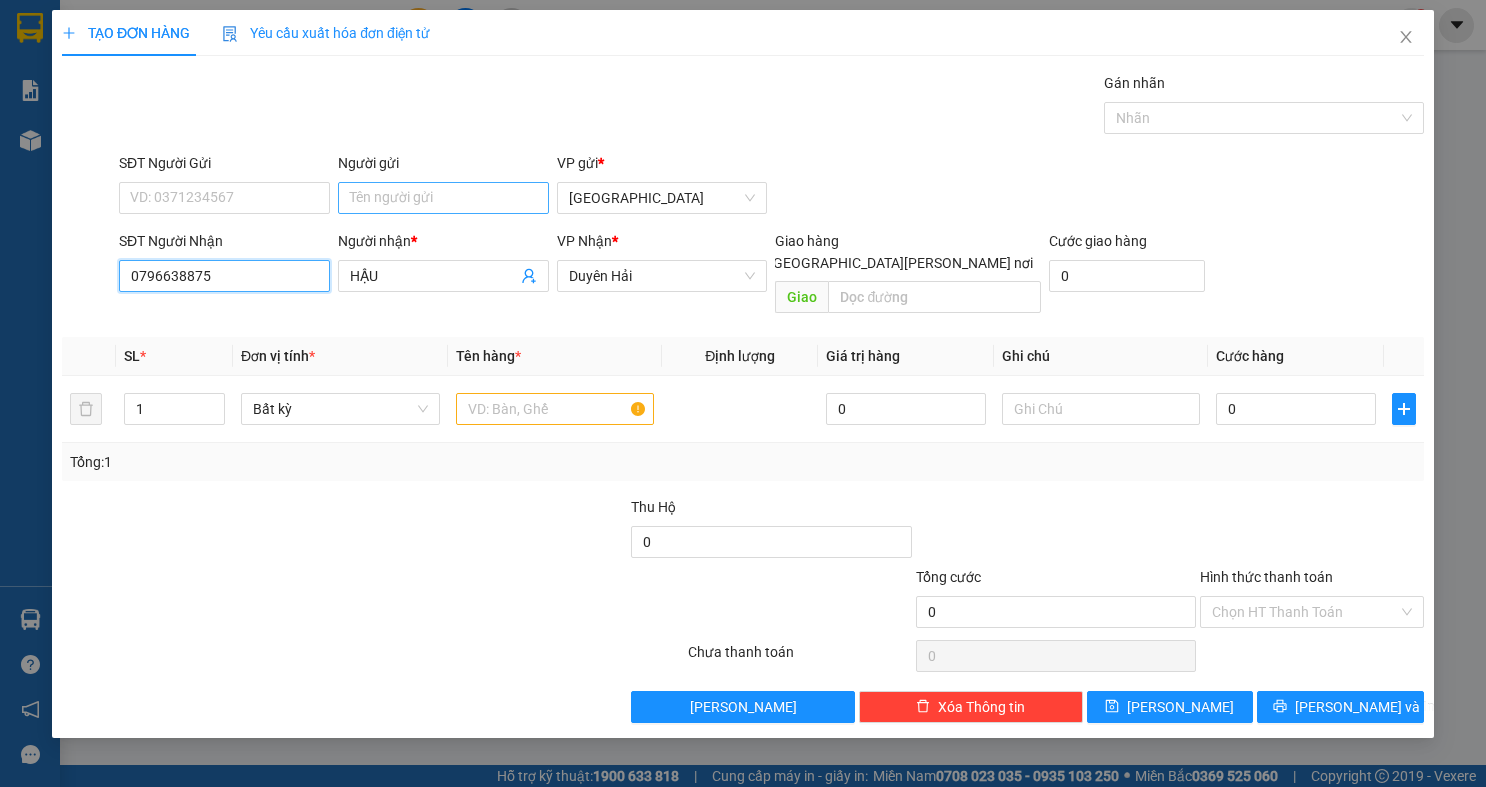 type on "0796638875" 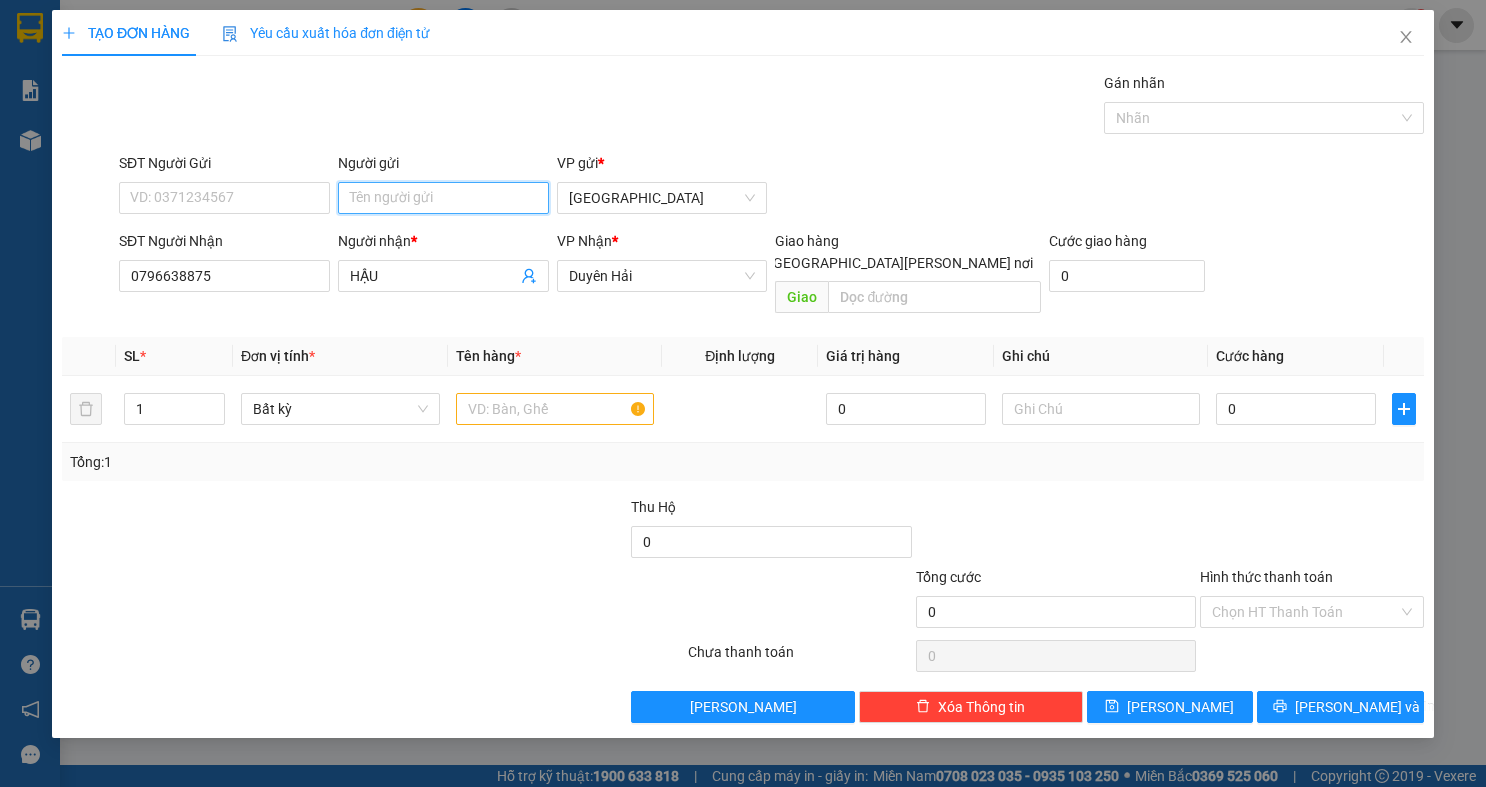click on "Người gửi" at bounding box center [443, 198] 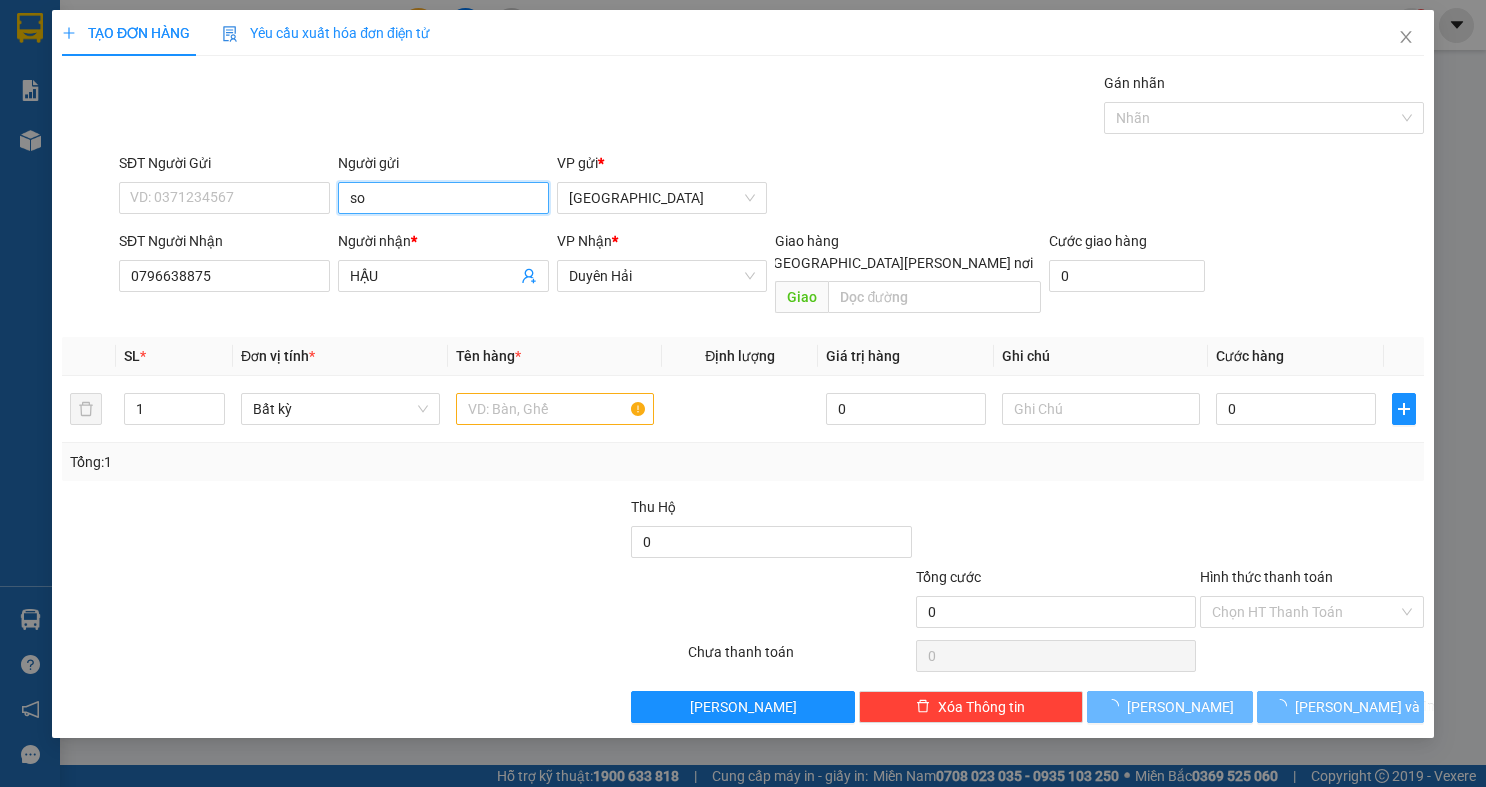 type on "s" 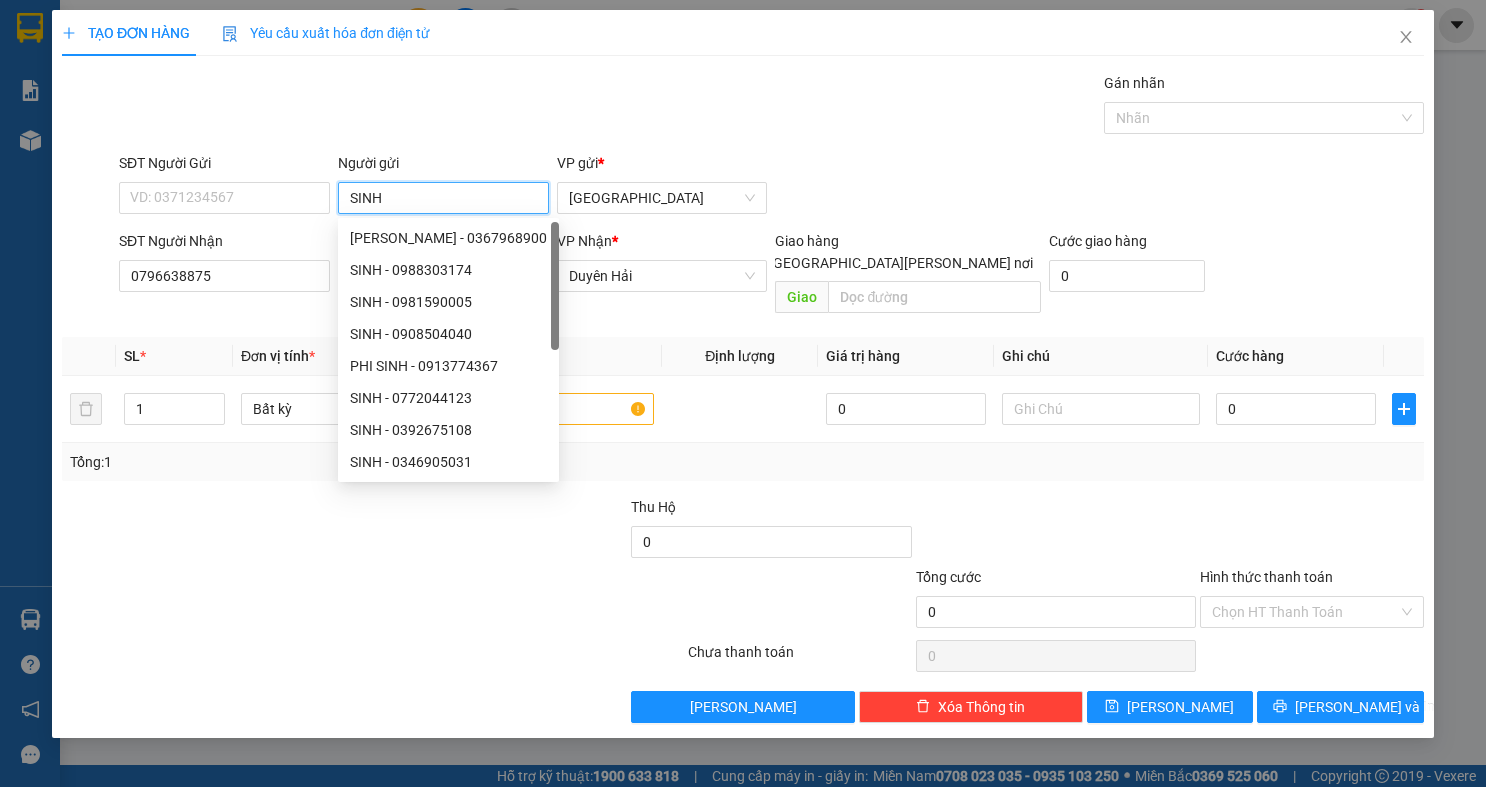 type on "SINH" 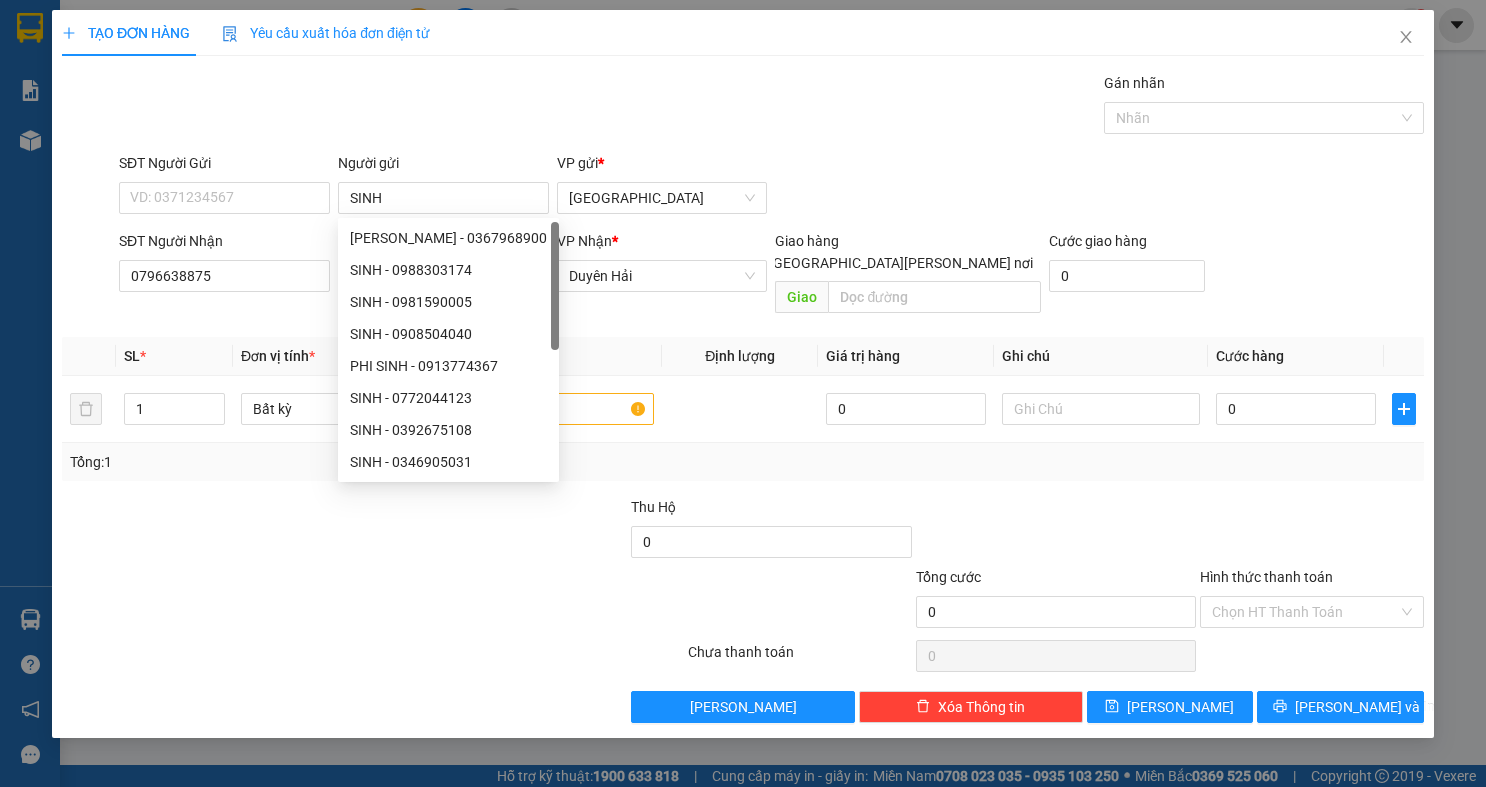 drag, startPoint x: 838, startPoint y: 299, endPoint x: 905, endPoint y: 188, distance: 129.65338 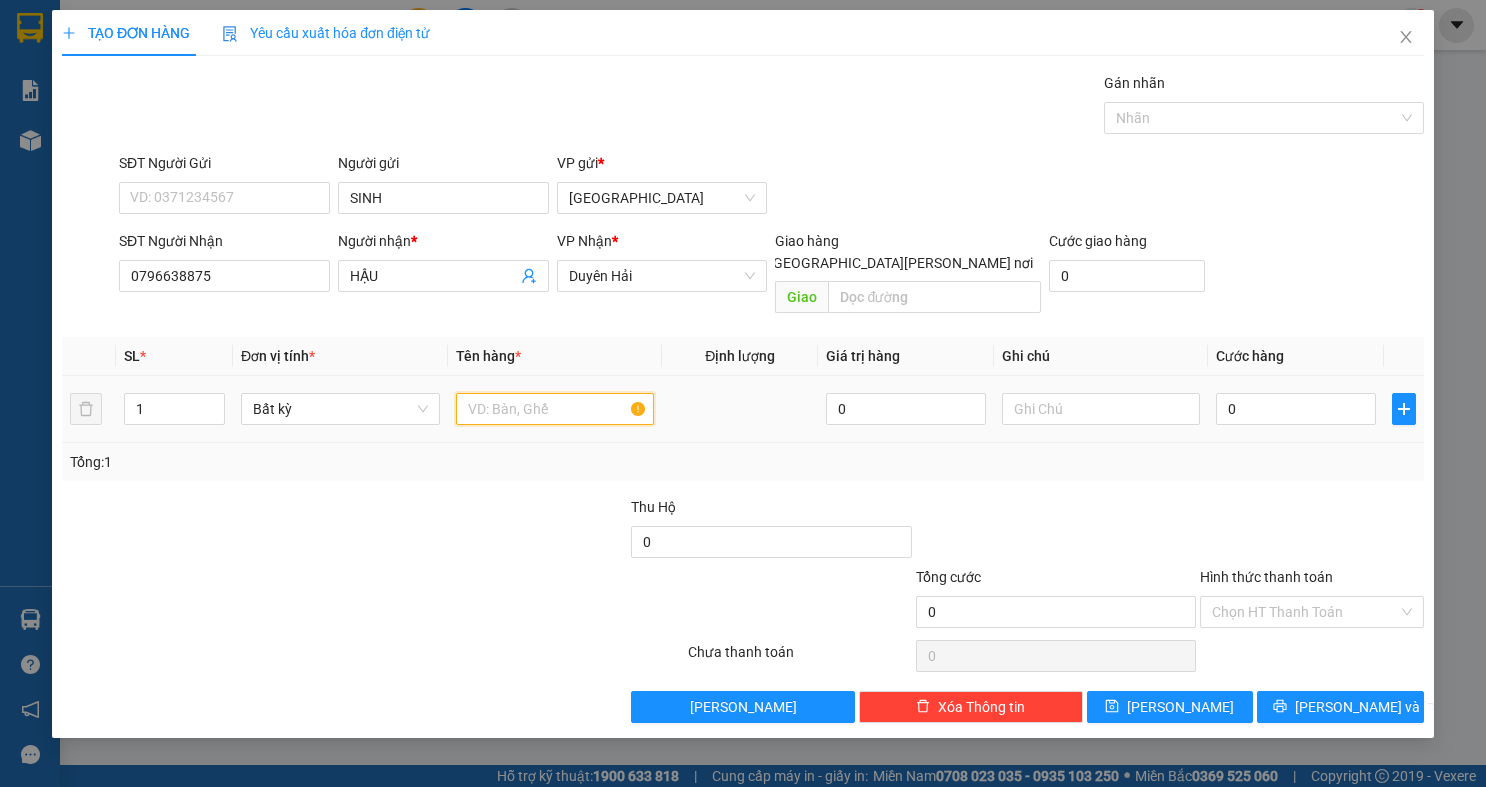 click at bounding box center [555, 409] 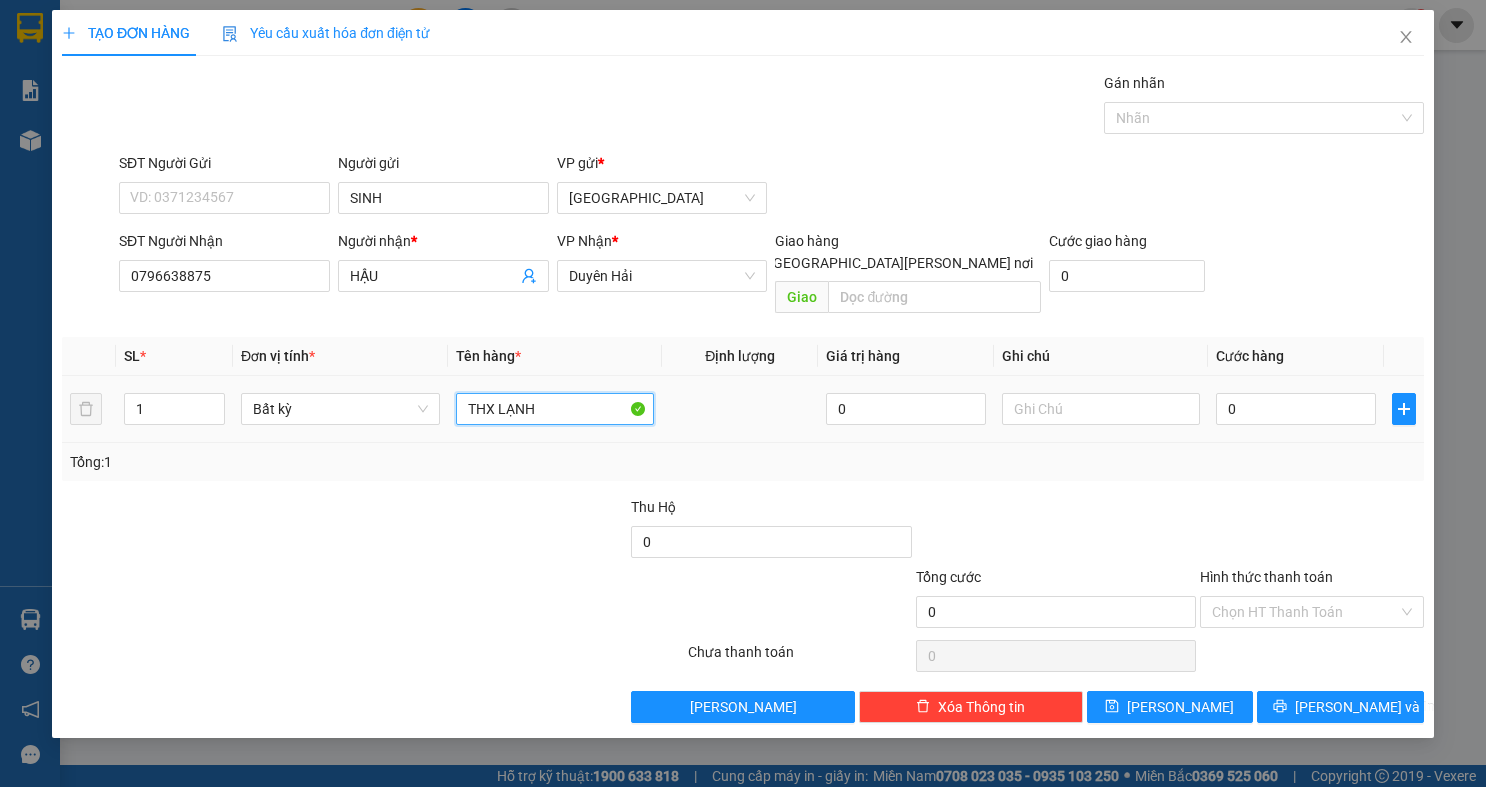 type on "THX LẠNH" 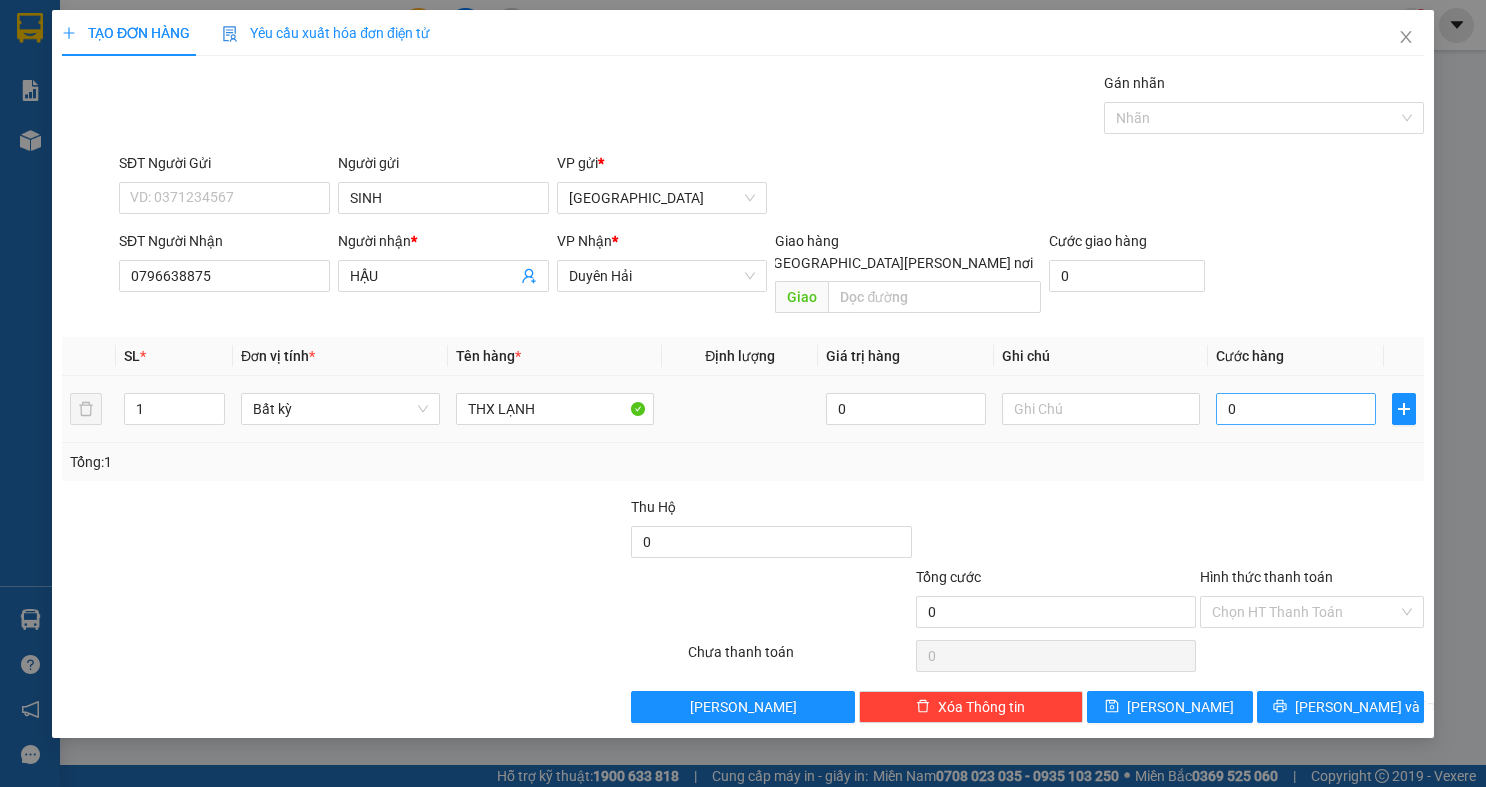 drag, startPoint x: 1349, startPoint y: 362, endPoint x: 1349, endPoint y: 376, distance: 14 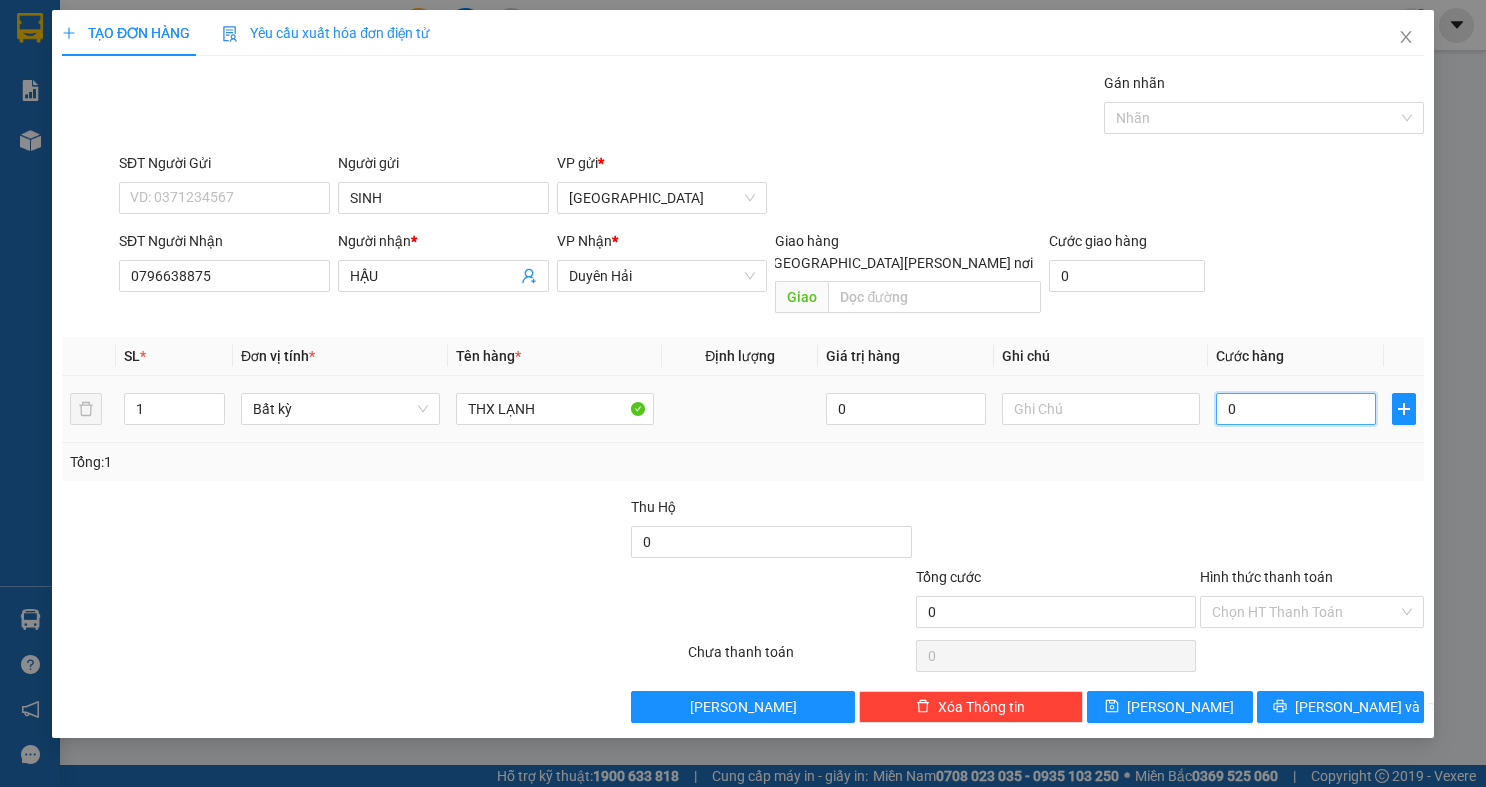 click on "0" at bounding box center (1296, 409) 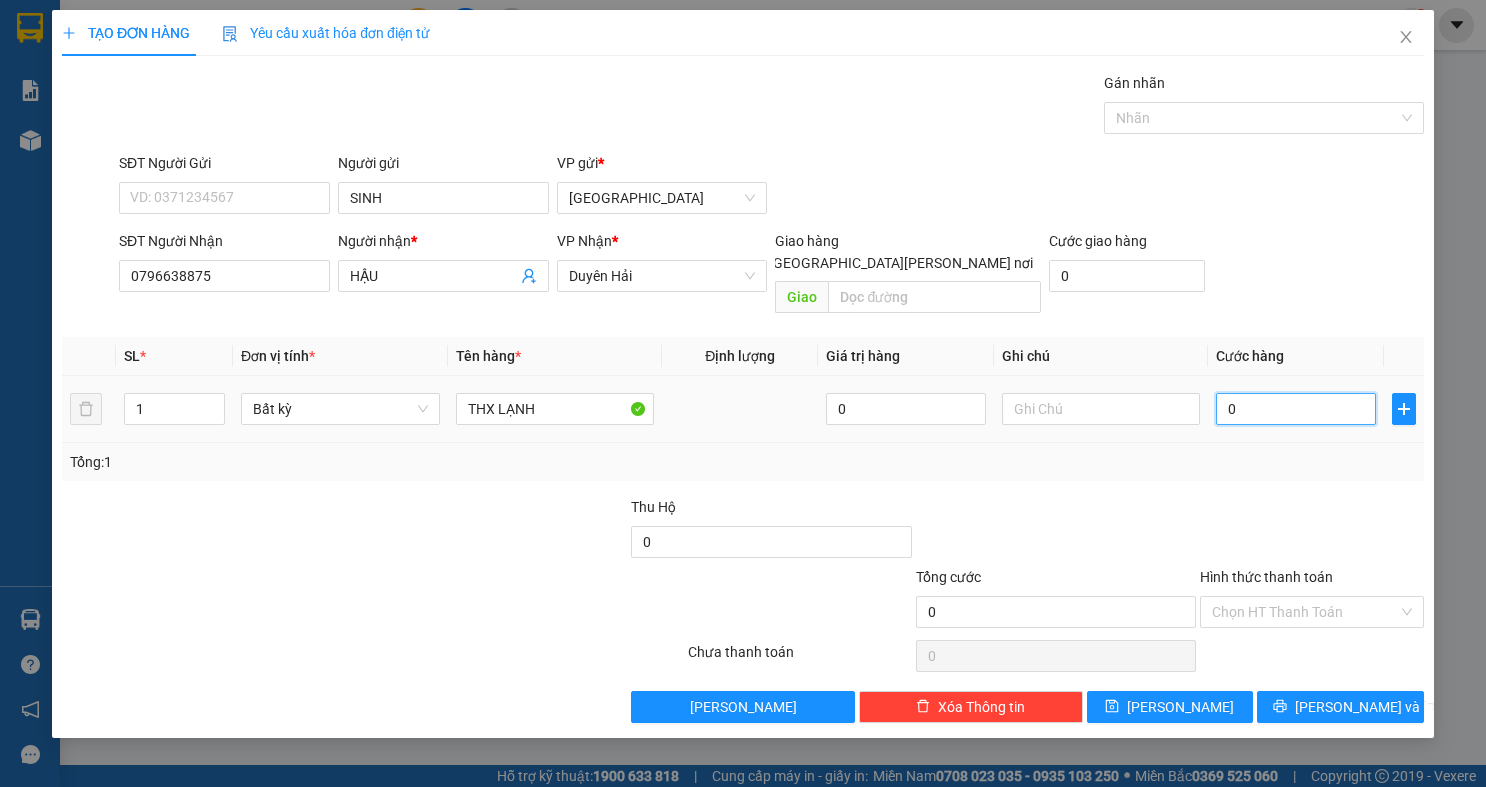 type on "5" 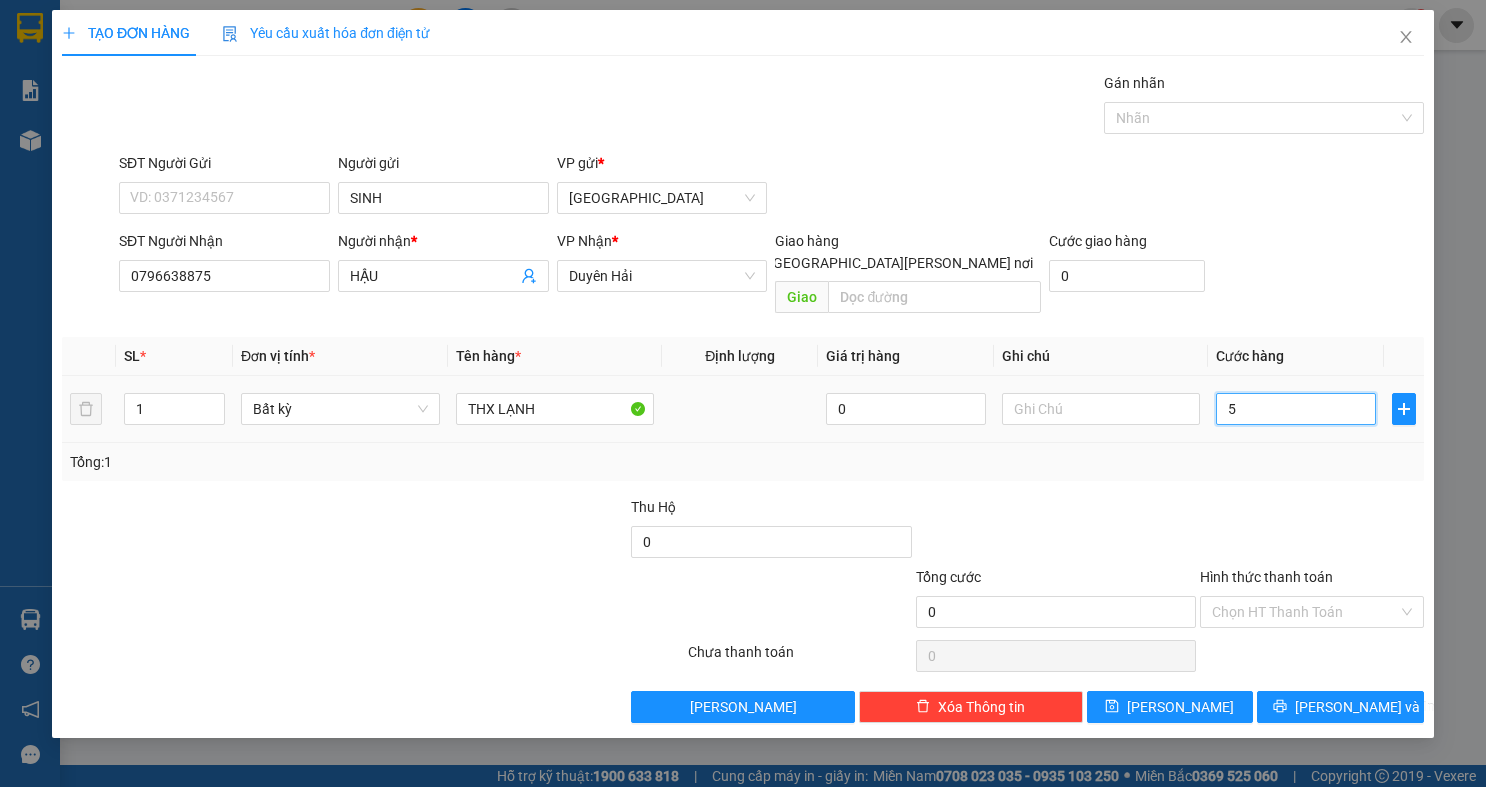 type on "5" 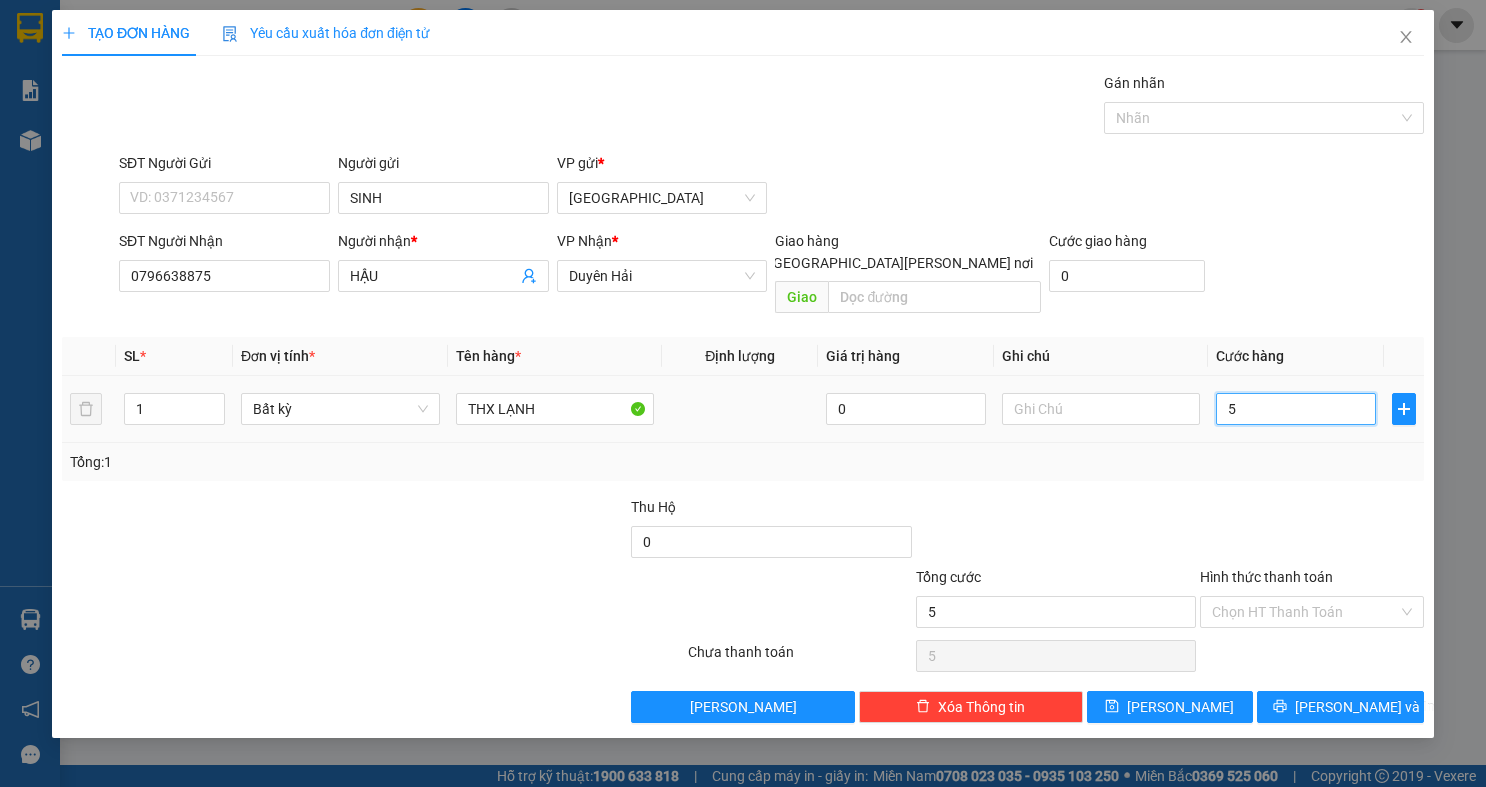 type on "50" 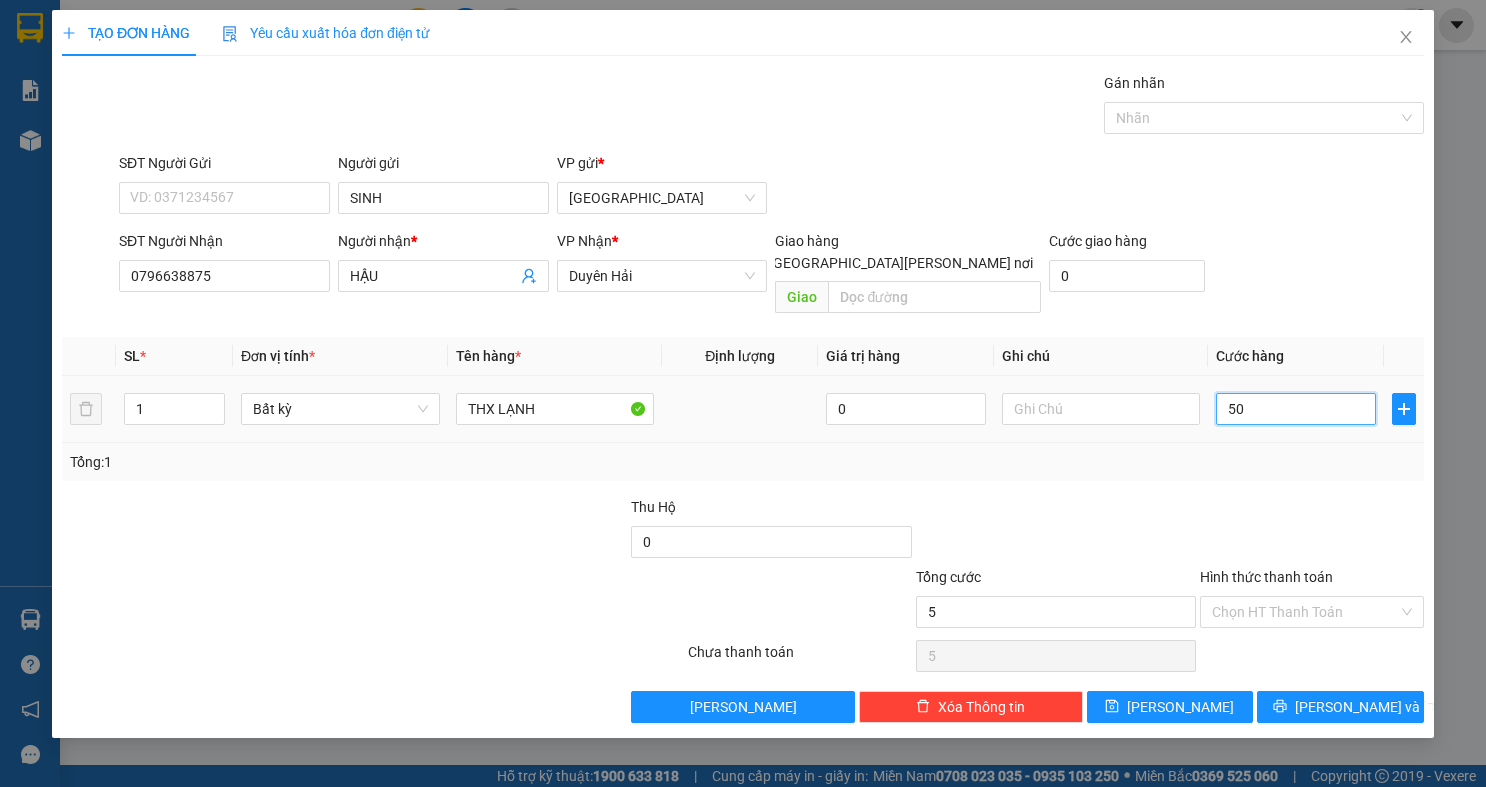type on "50" 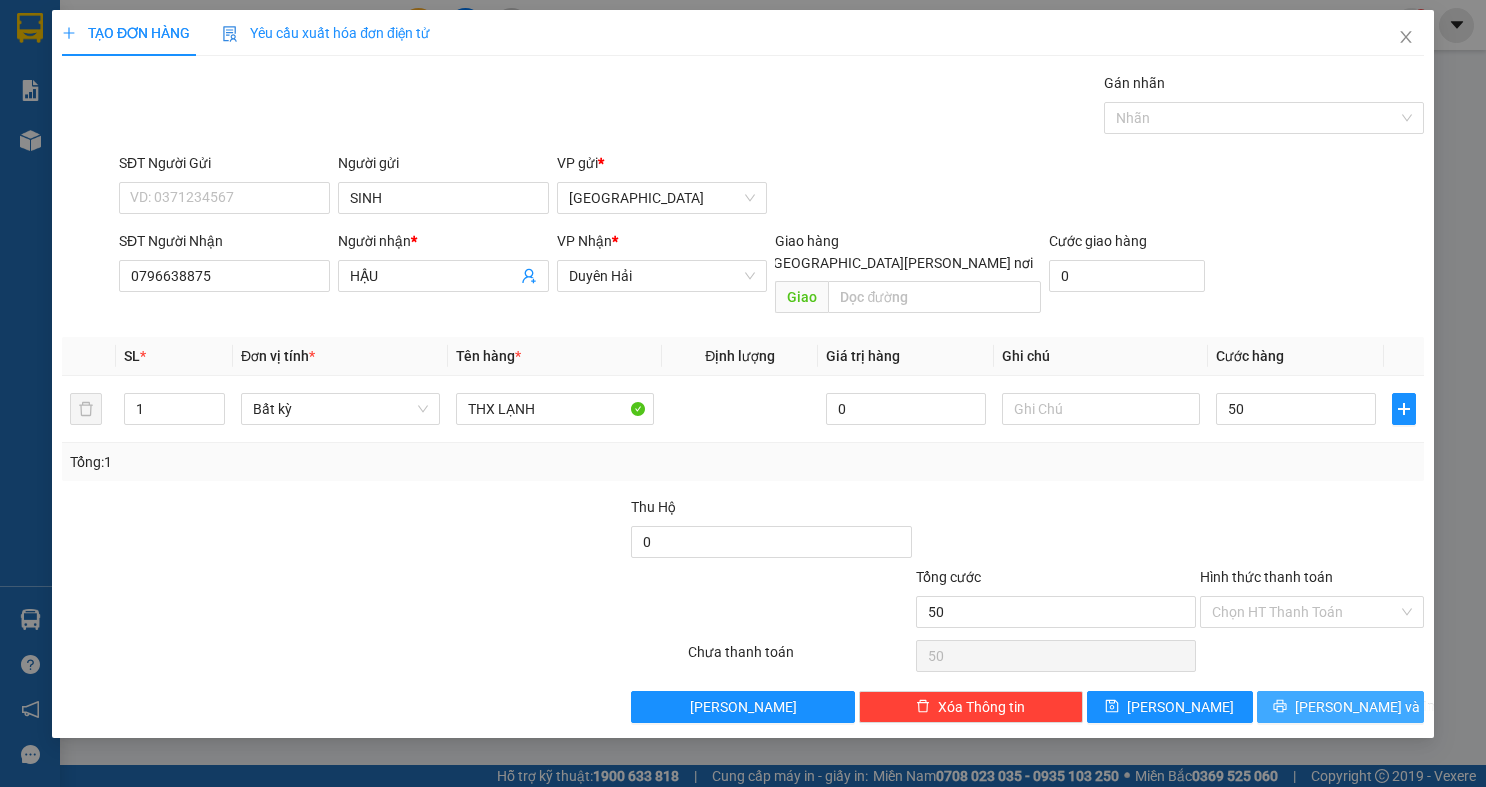 type on "50.000" 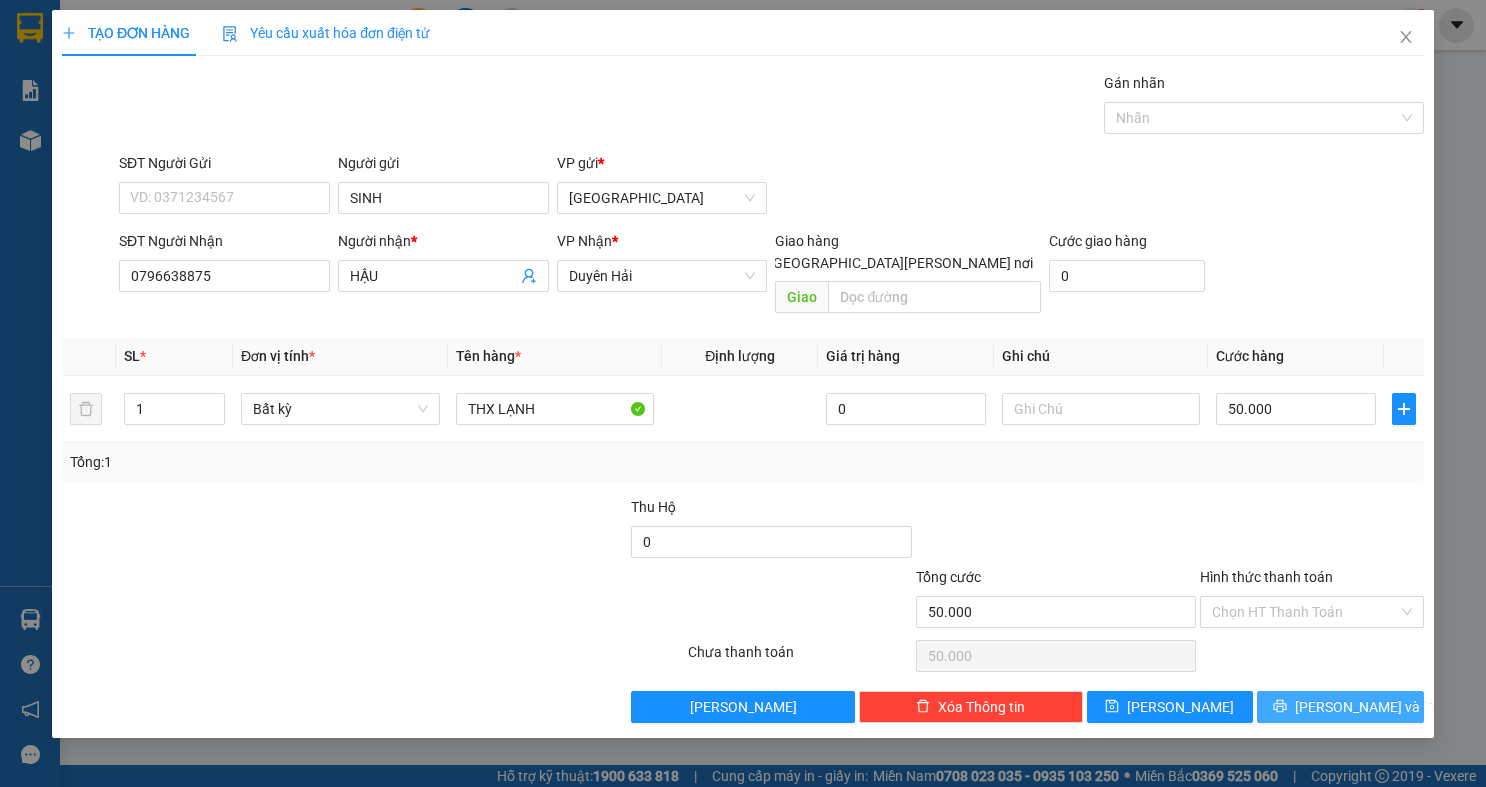click on "[PERSON_NAME] và In" at bounding box center (1340, 707) 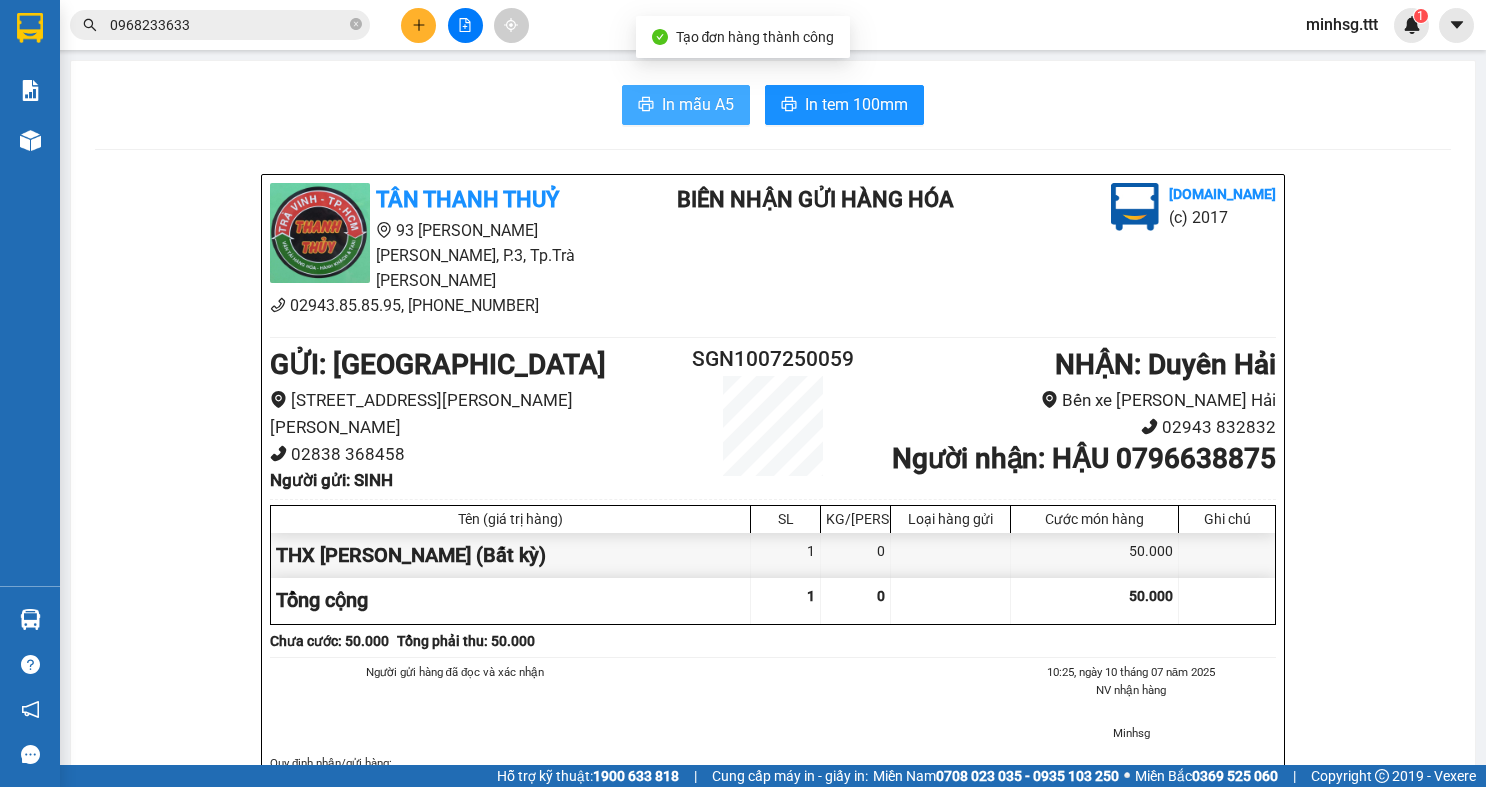 click on "In mẫu A5" at bounding box center [698, 104] 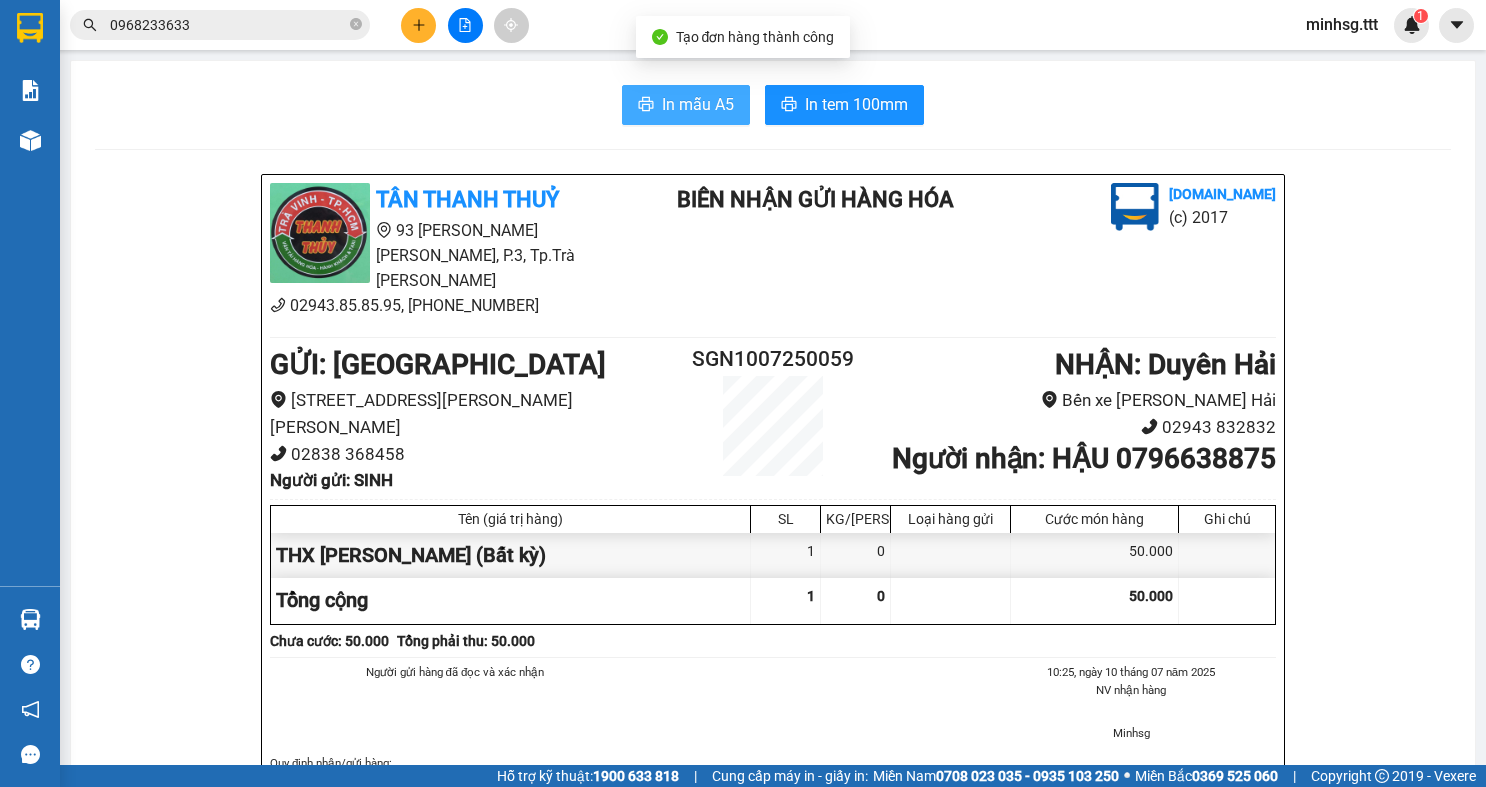 scroll, scrollTop: 0, scrollLeft: 0, axis: both 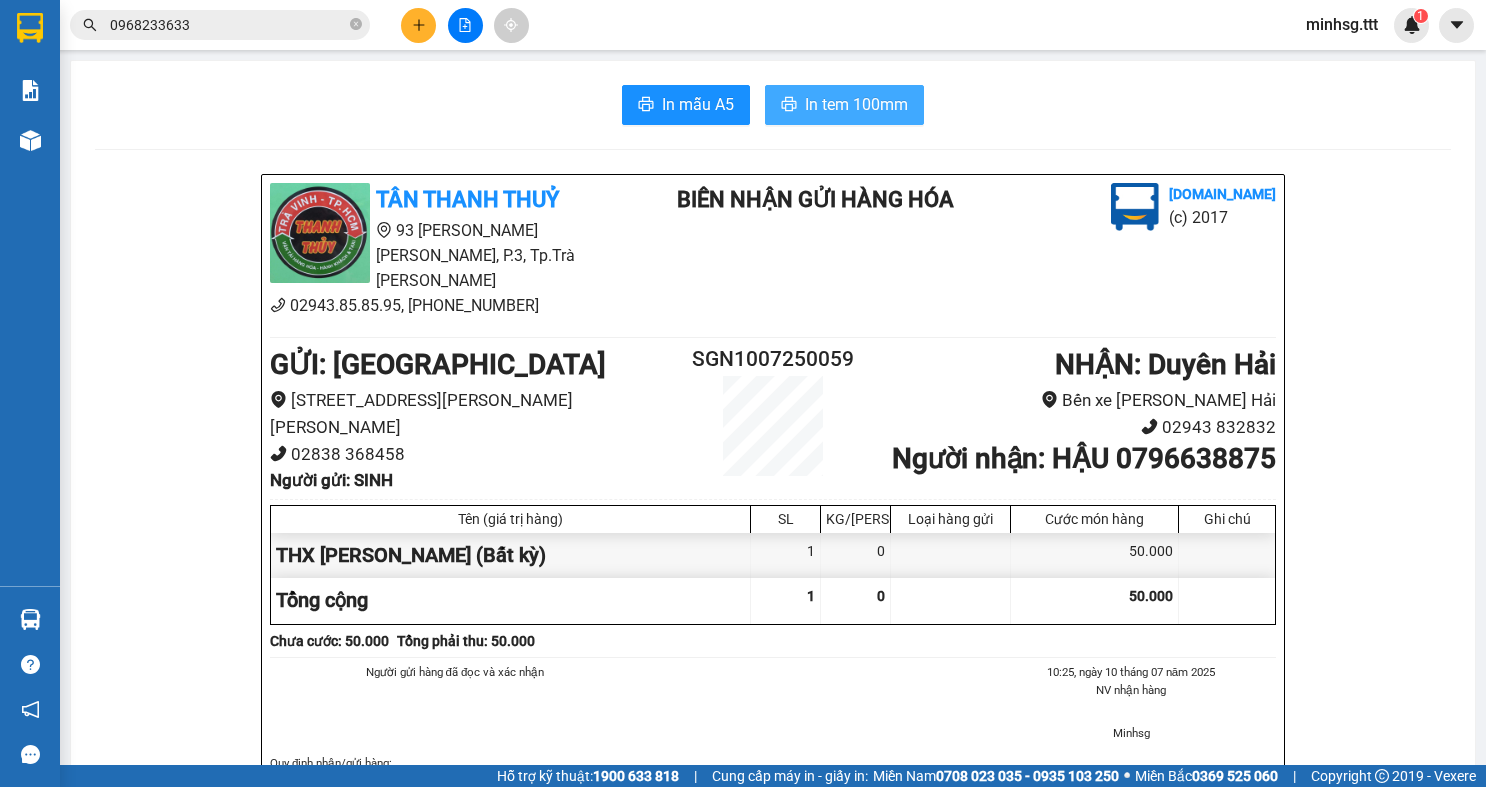 click on "In tem 100mm" at bounding box center (856, 104) 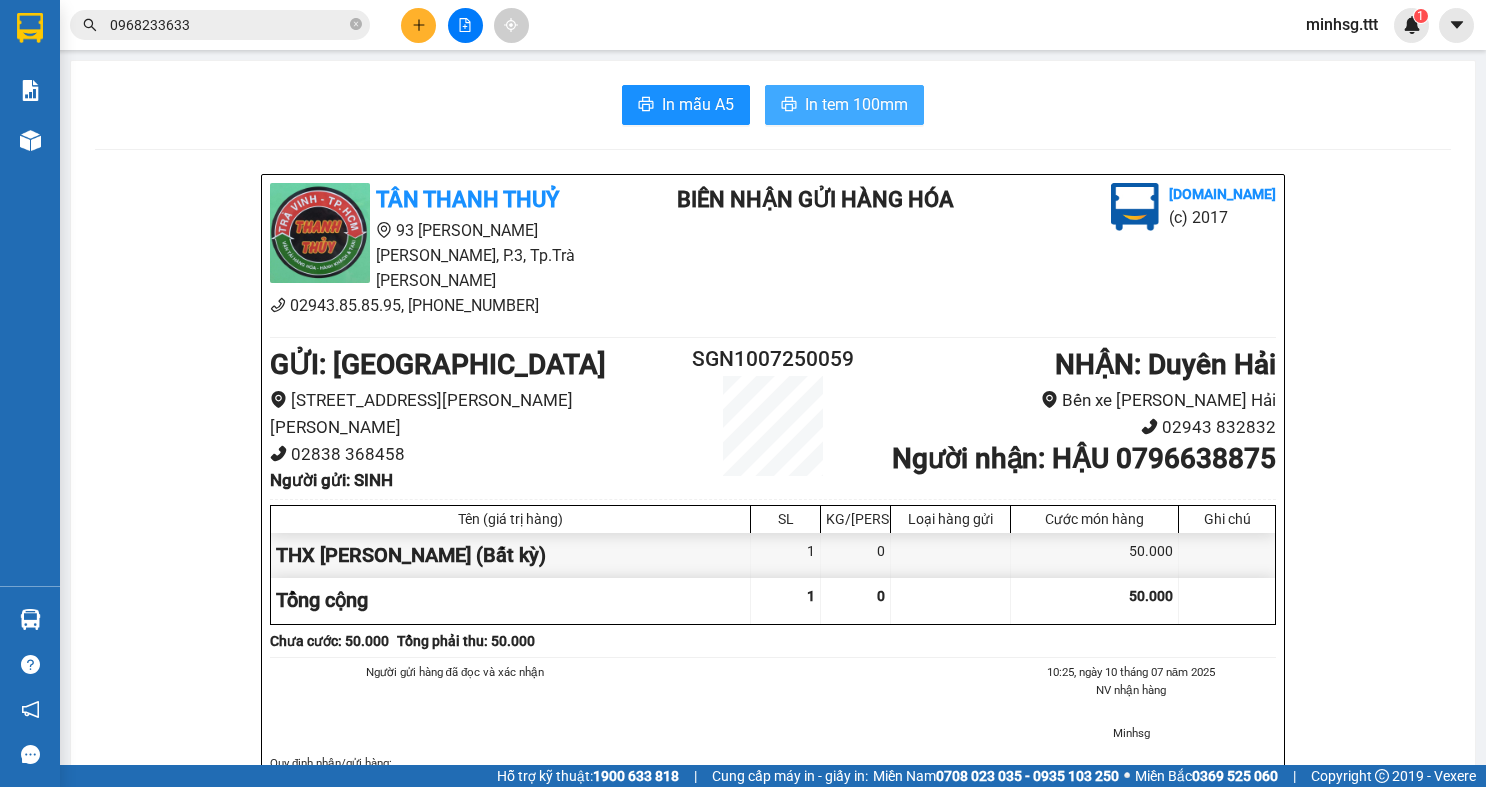 scroll, scrollTop: 0, scrollLeft: 0, axis: both 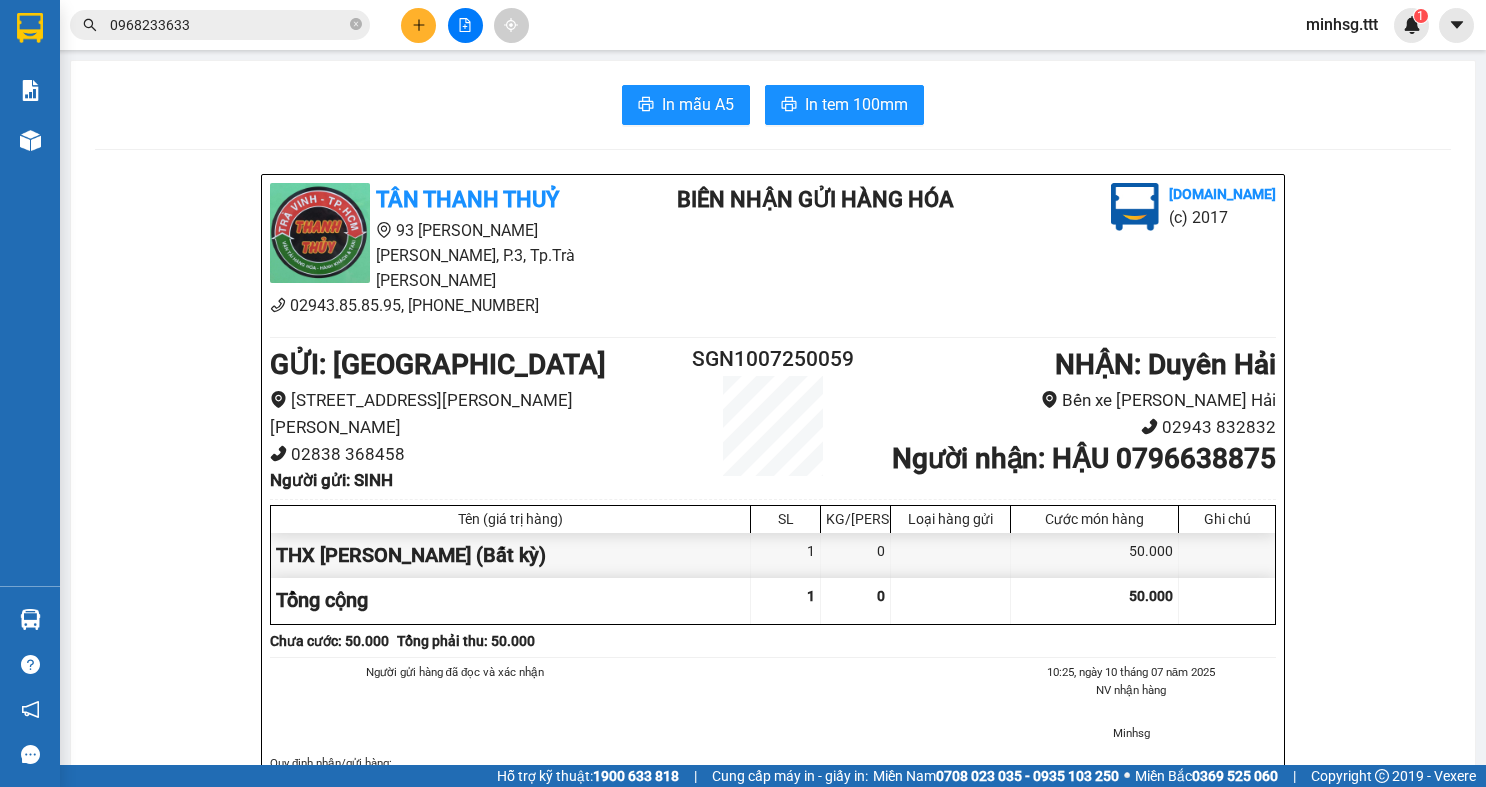 click on "0968233633" at bounding box center (228, 25) 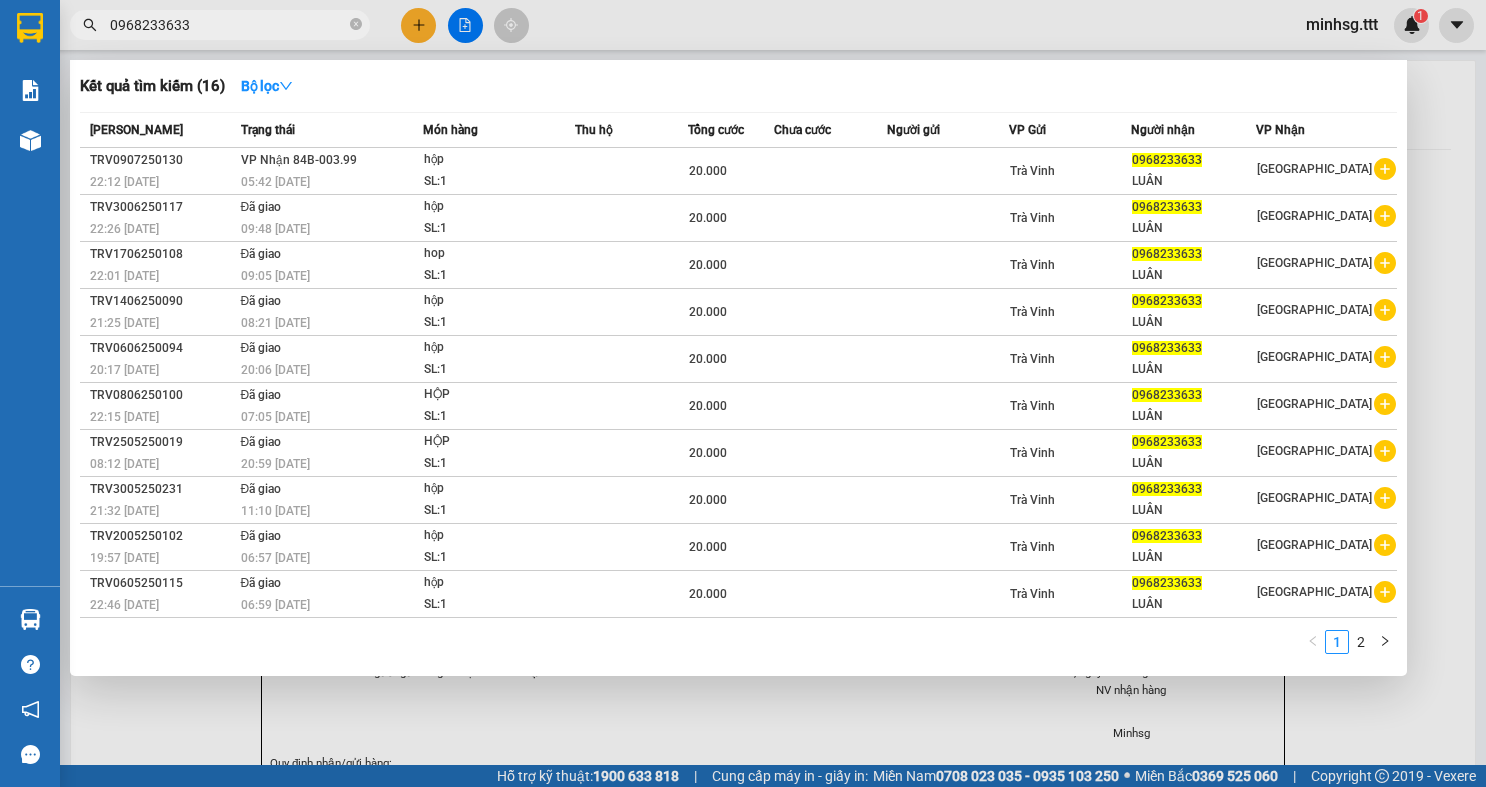 click on "0968233633" at bounding box center (228, 25) 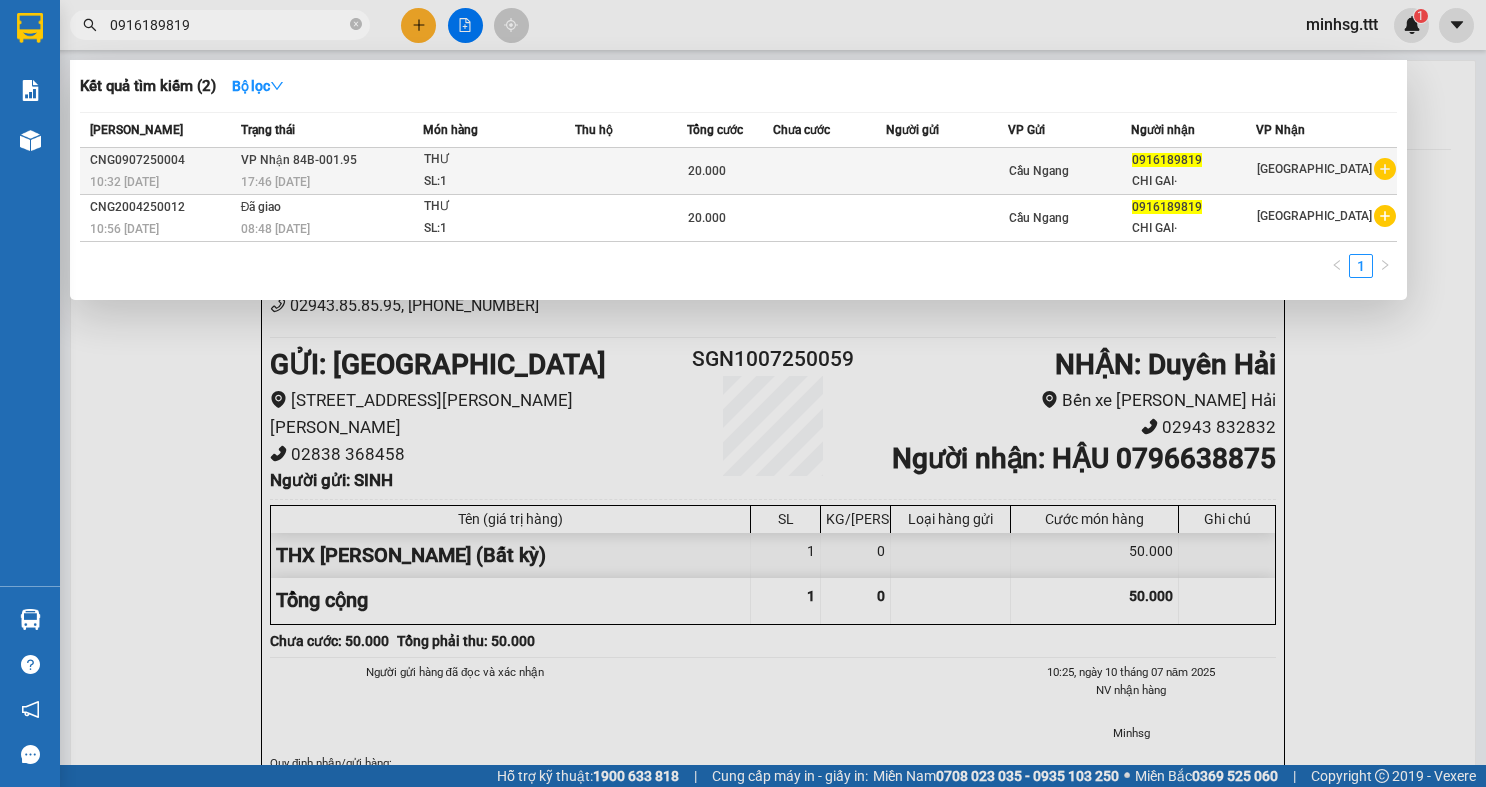 type on "0916189819" 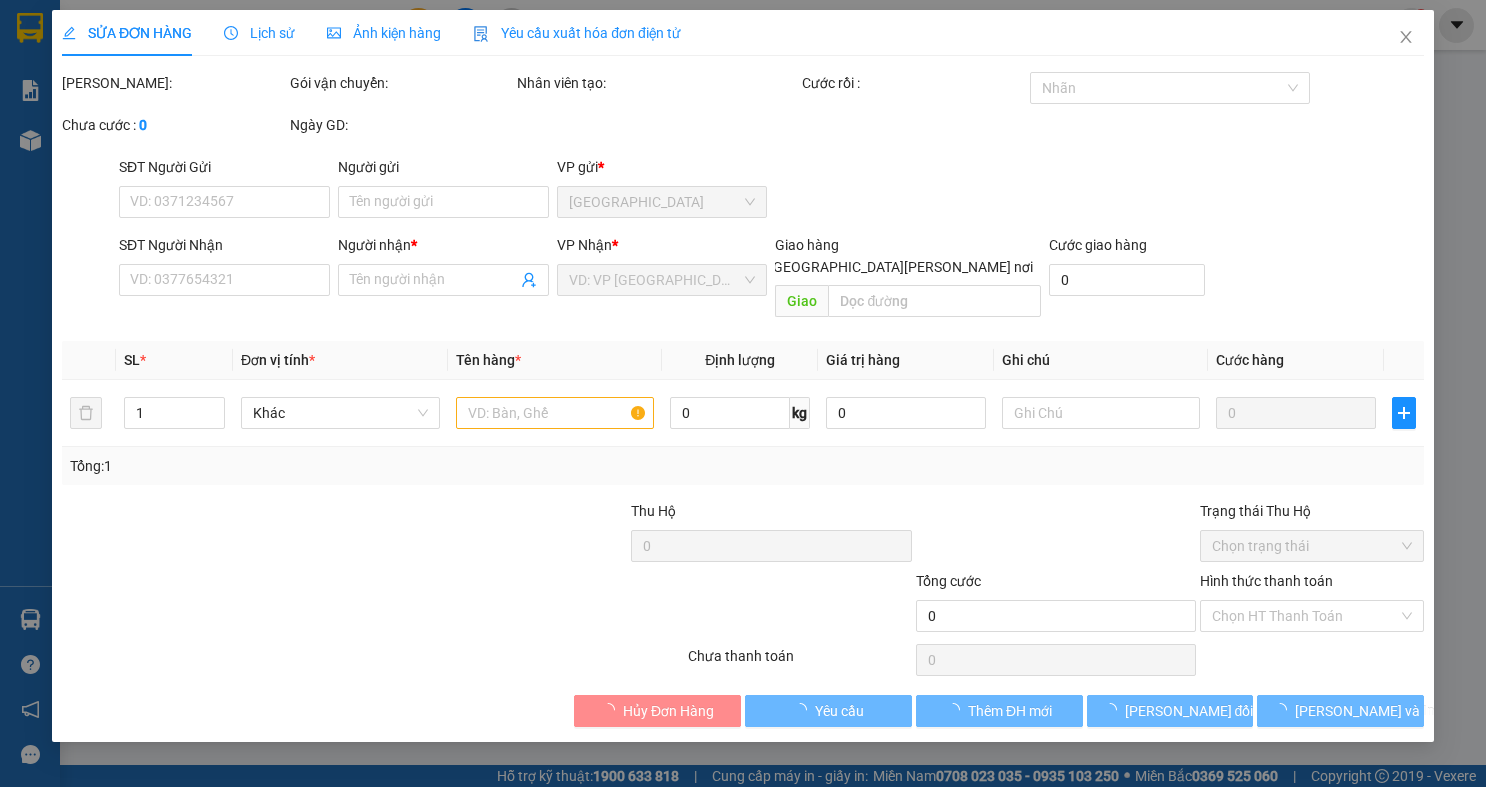 type on "0916189819" 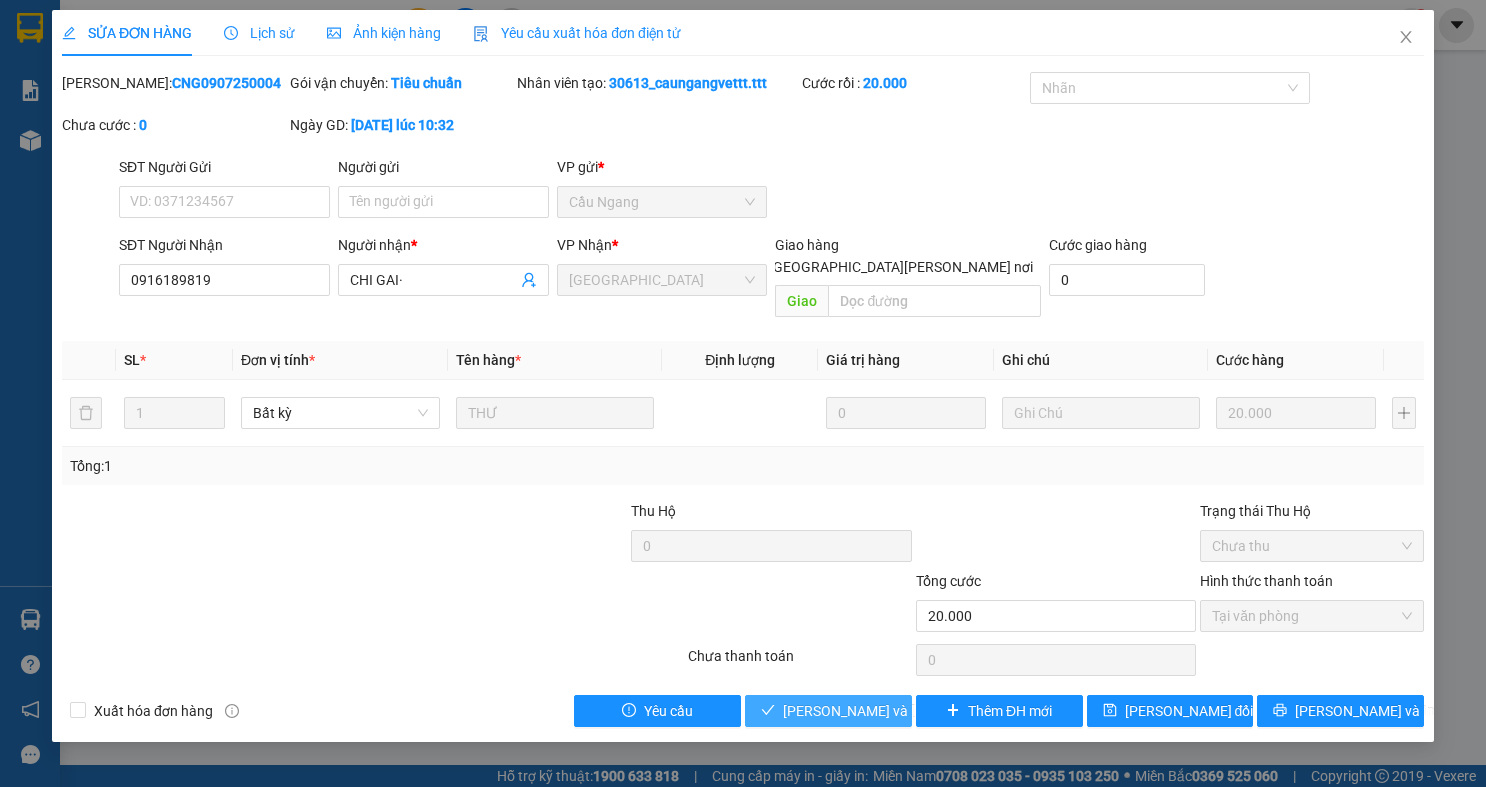 click on "[PERSON_NAME] và [PERSON_NAME] hàng" at bounding box center [918, 711] 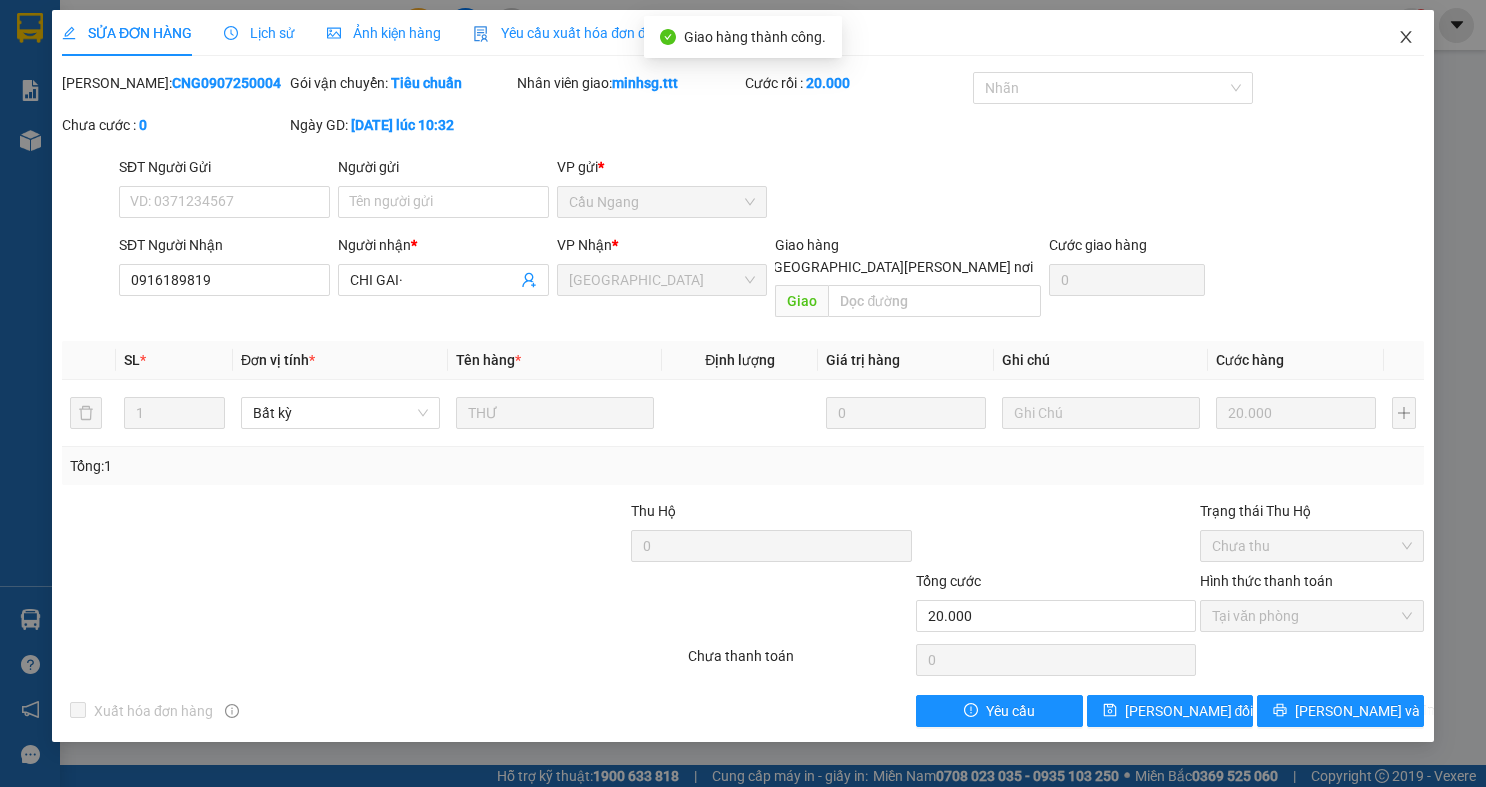 click 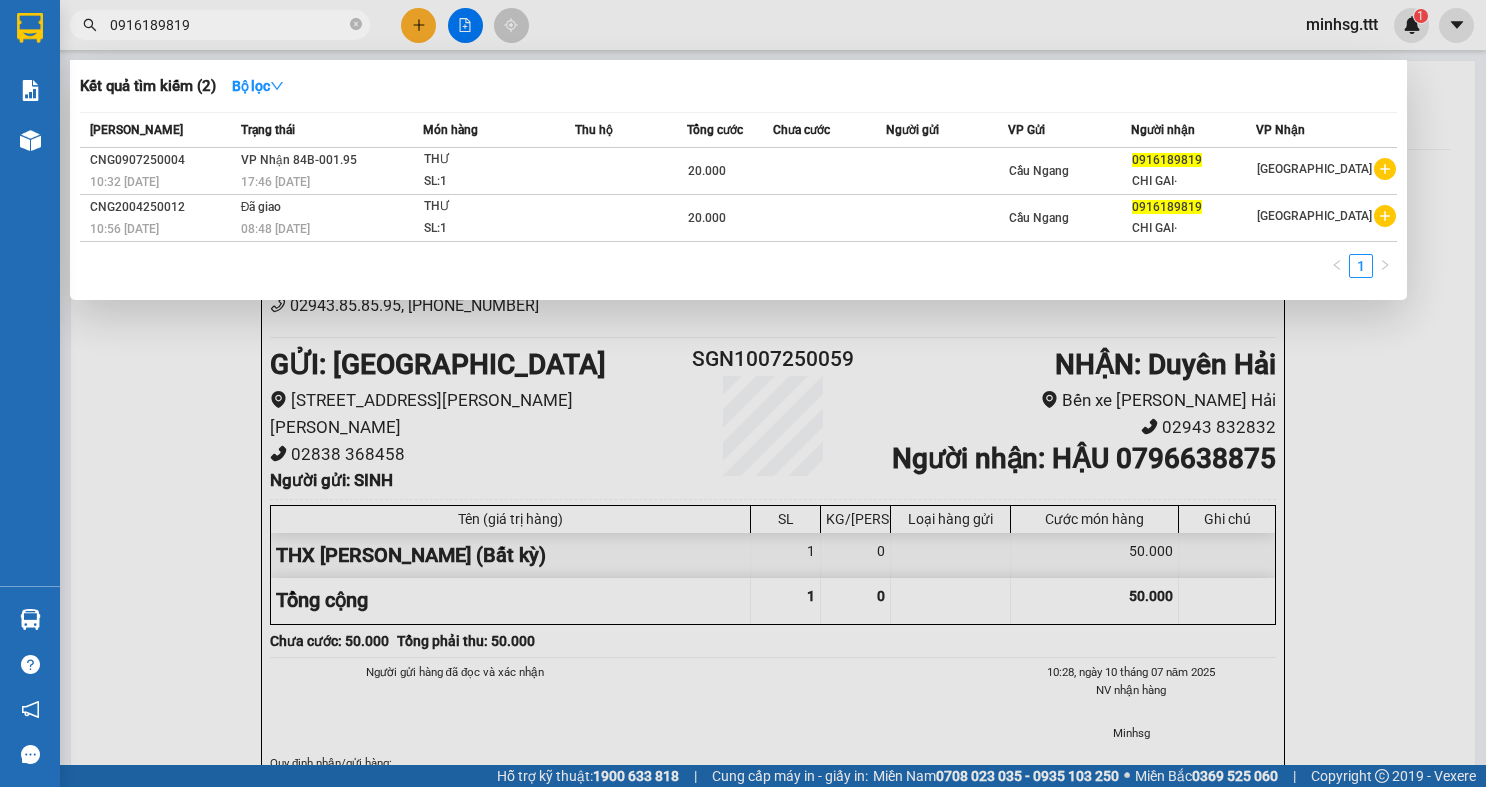 click on "0916189819" at bounding box center (228, 25) 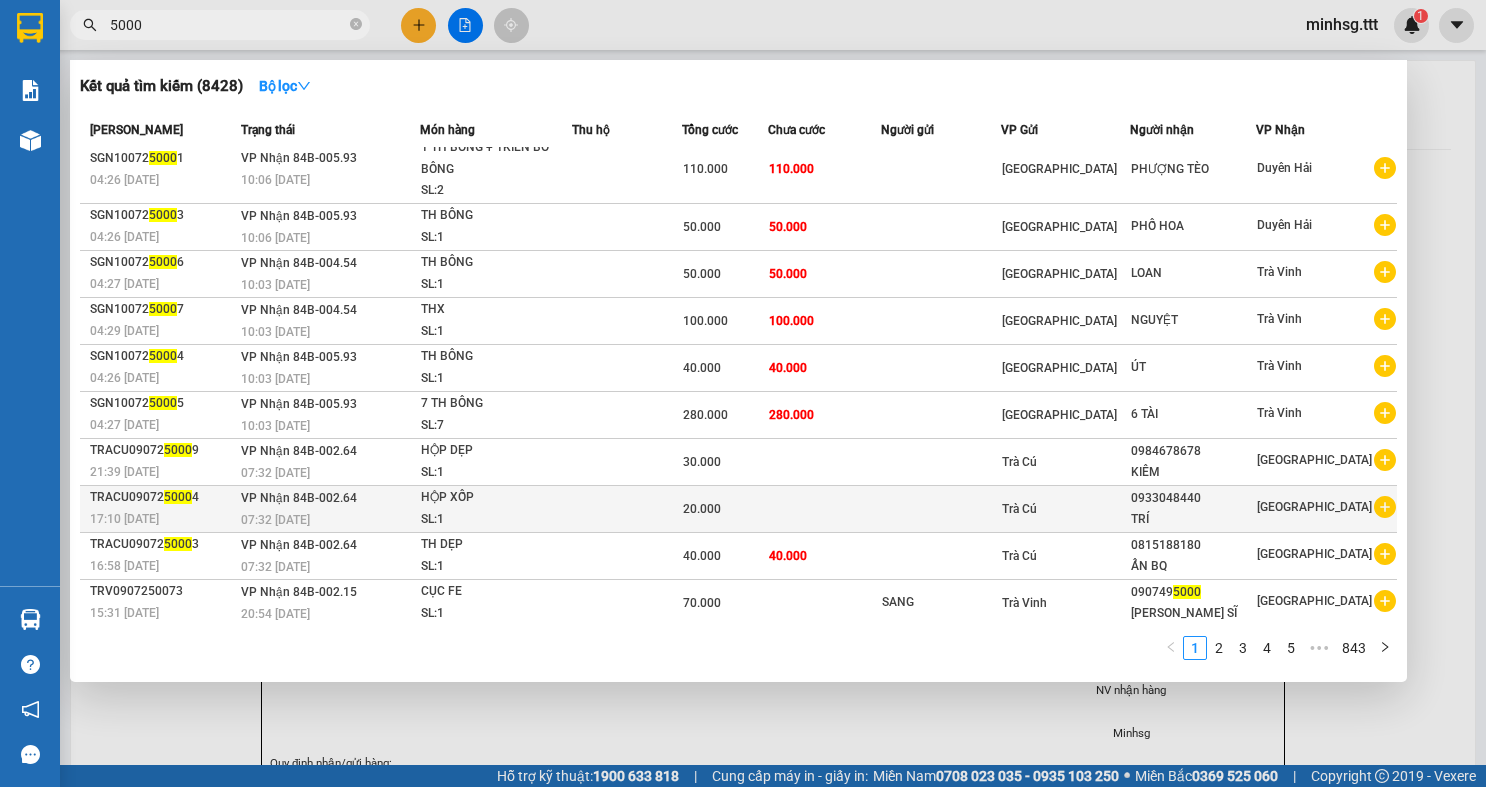scroll, scrollTop: 15, scrollLeft: 0, axis: vertical 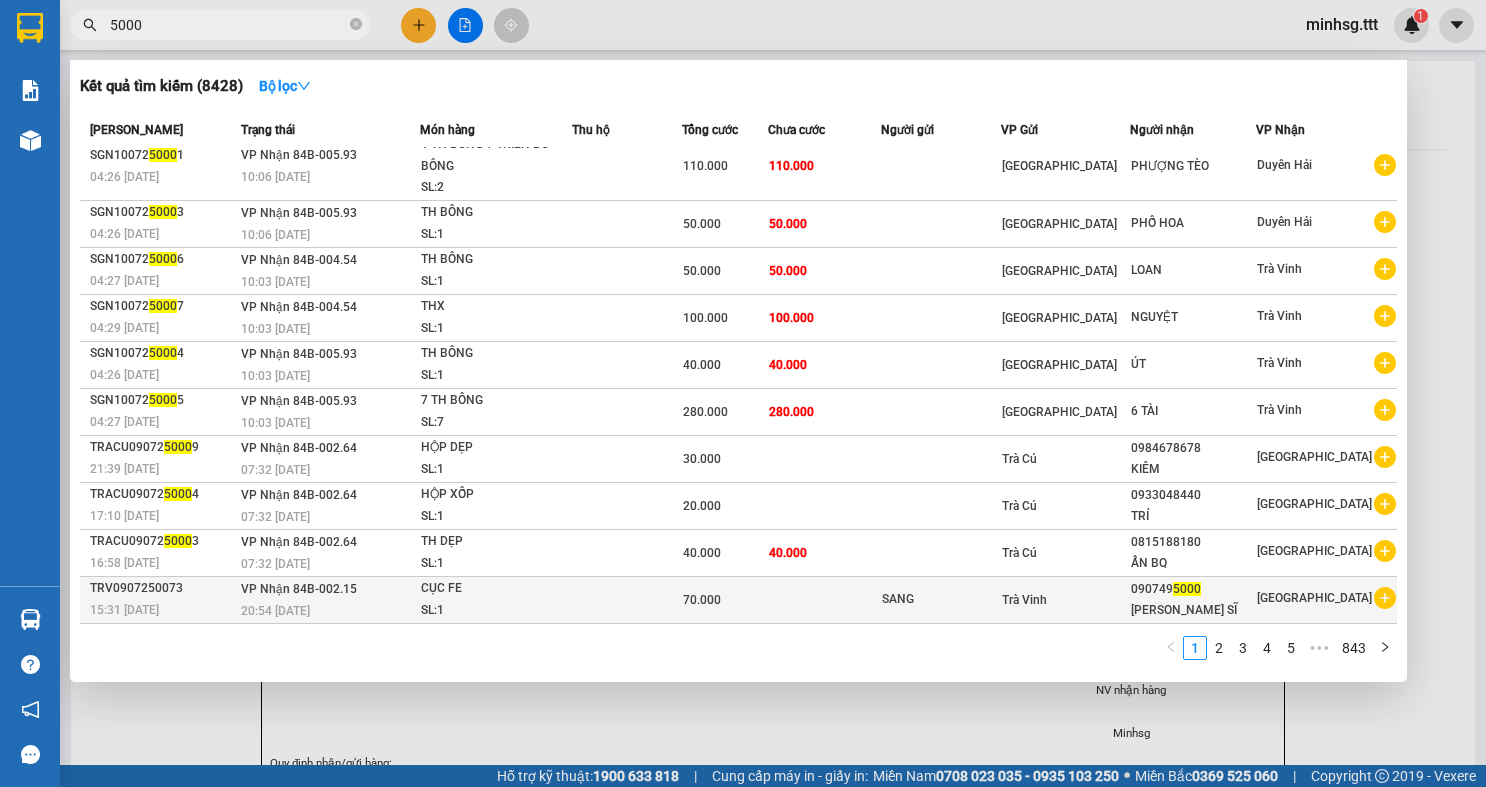 type on "5000" 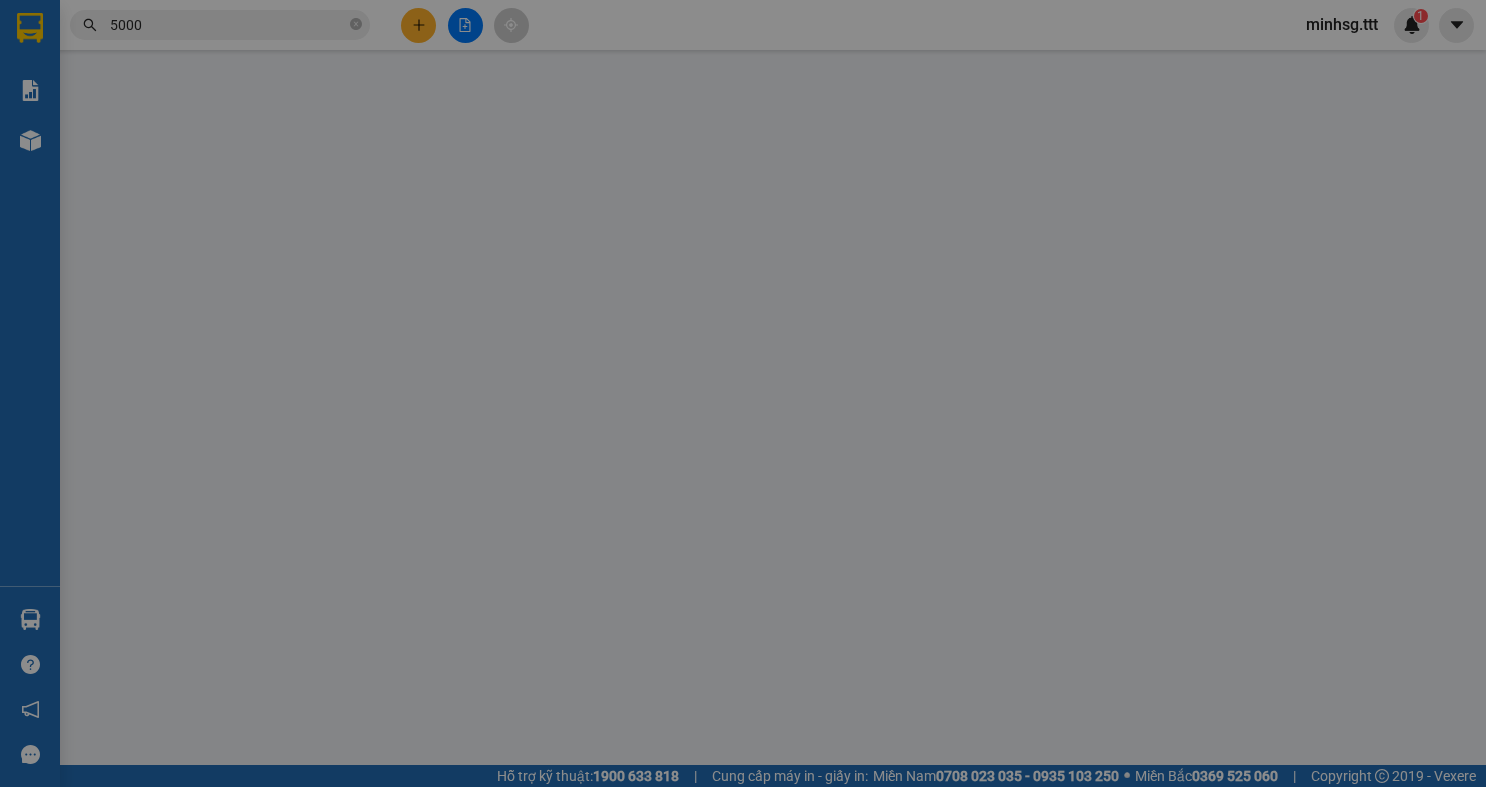type on "SANG" 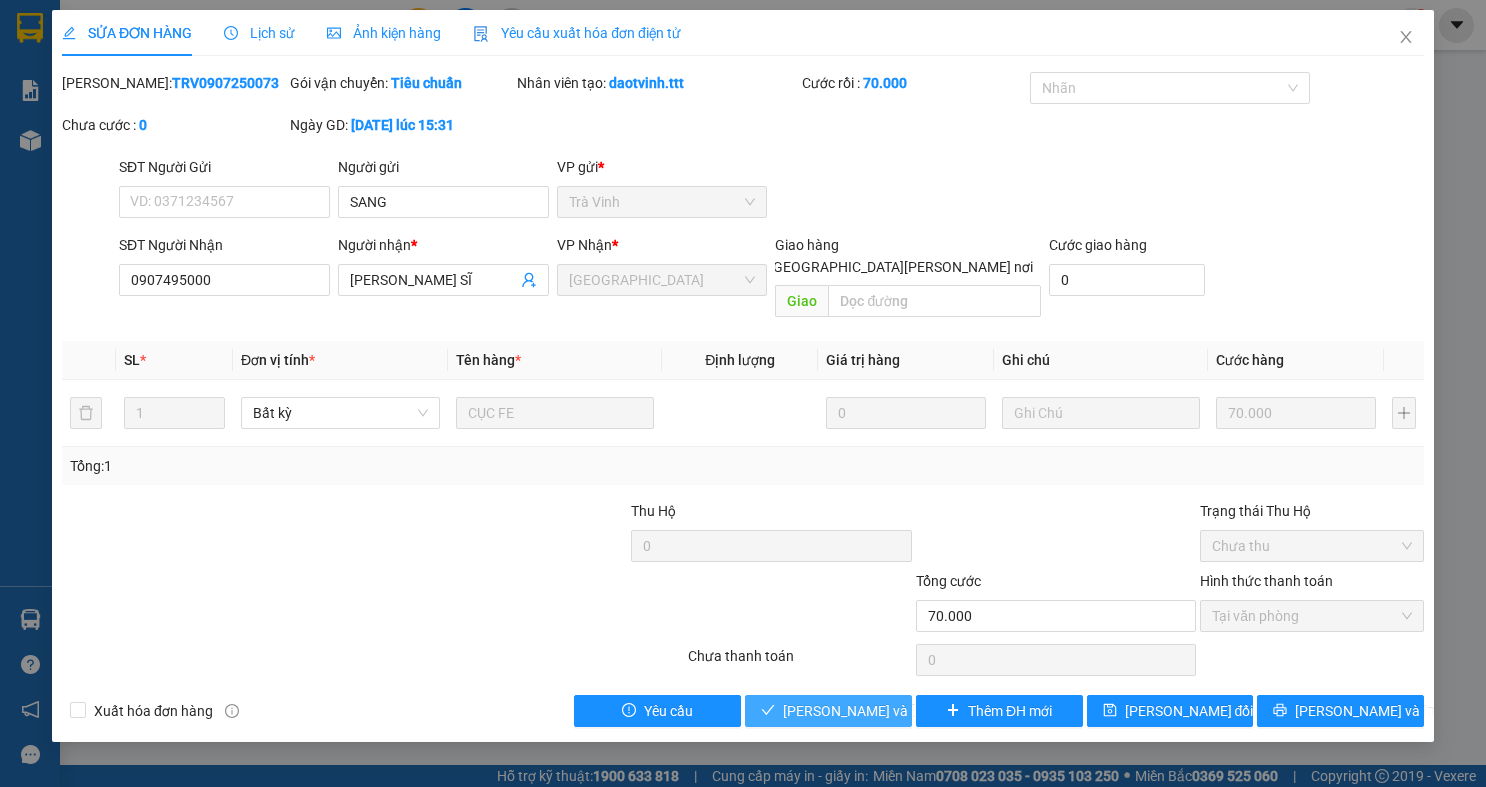 click on "[PERSON_NAME] và [PERSON_NAME] hàng" at bounding box center (918, 711) 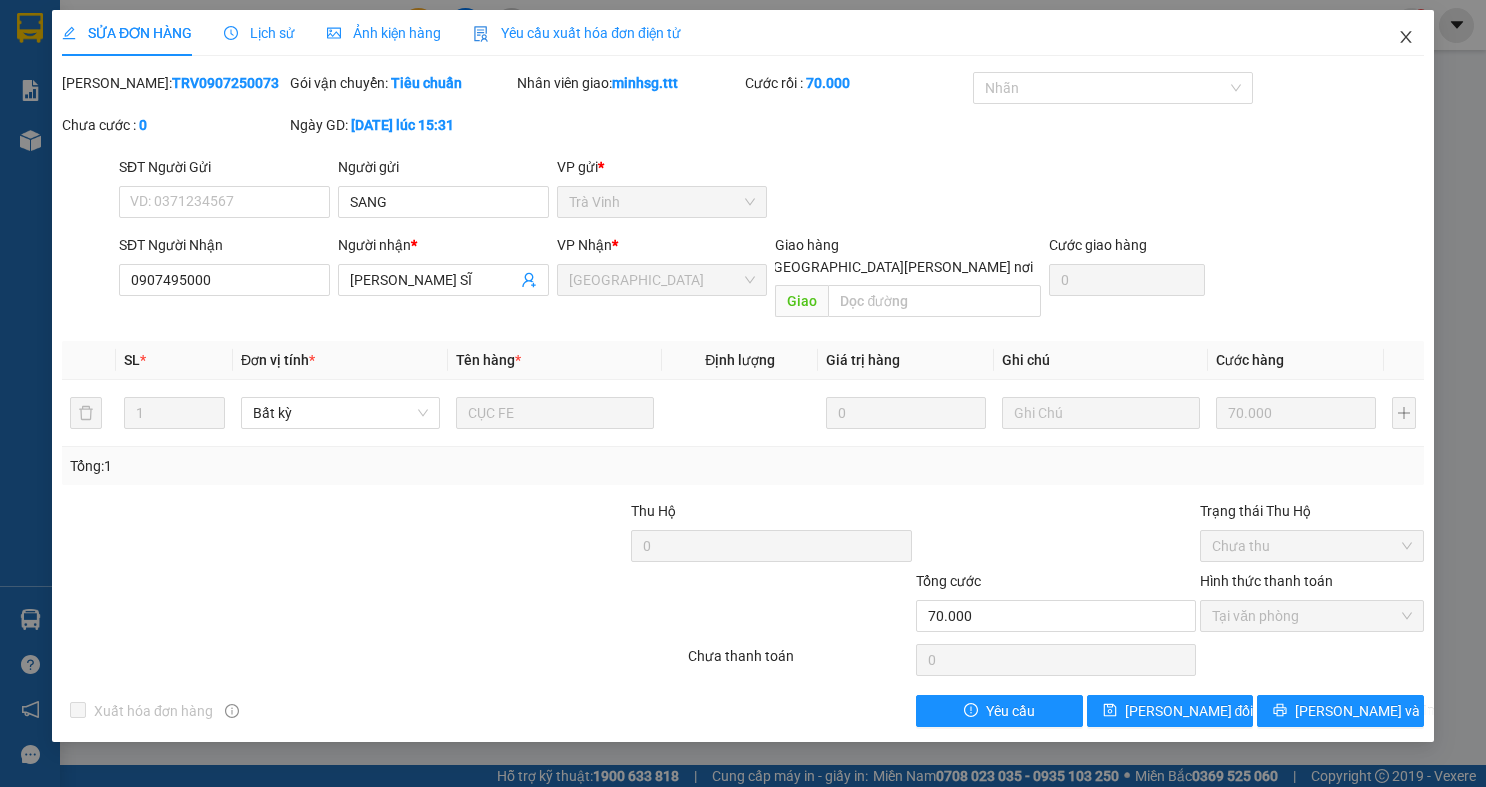 click at bounding box center (1406, 38) 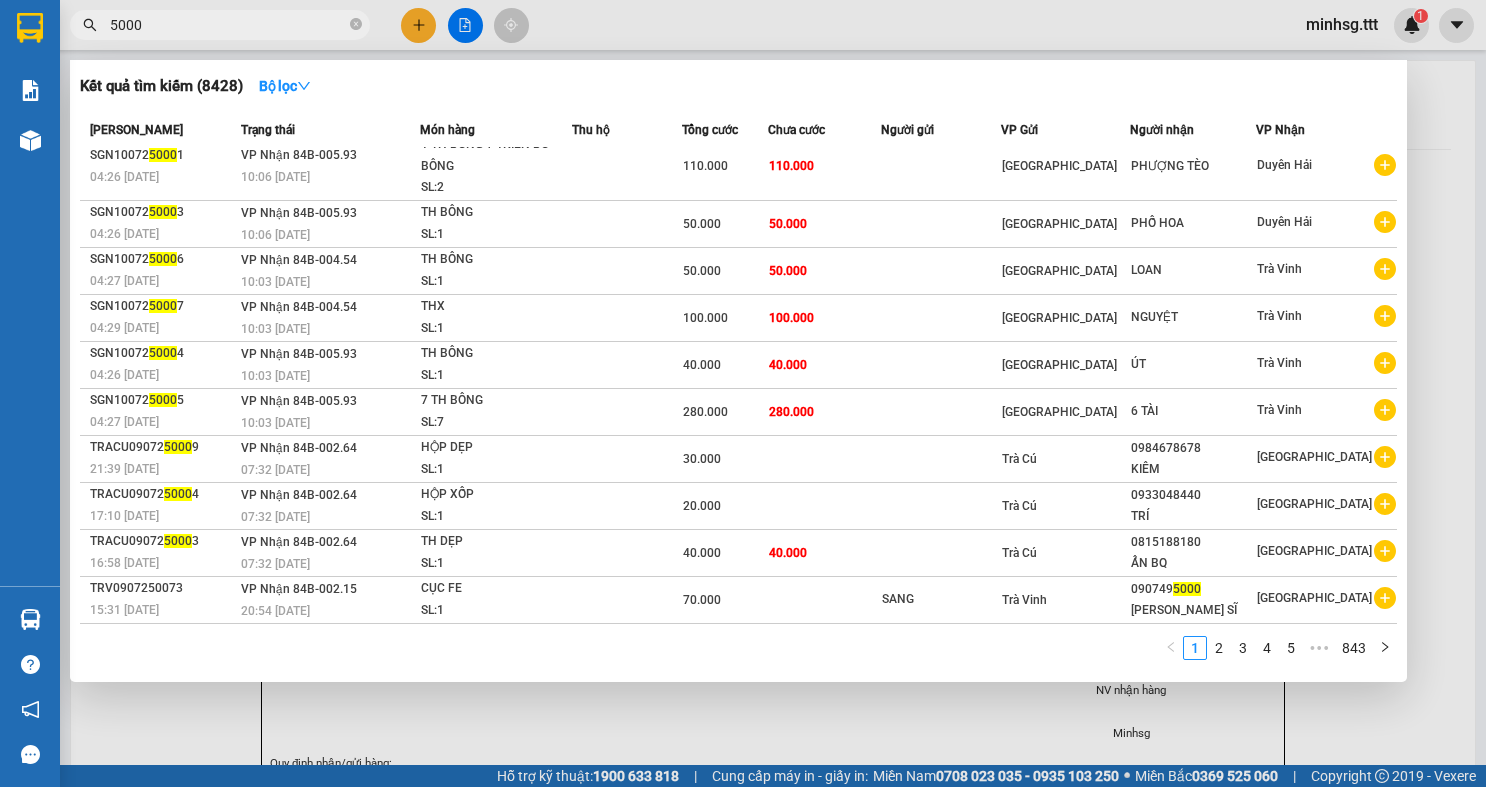 click on "5000" at bounding box center [228, 25] 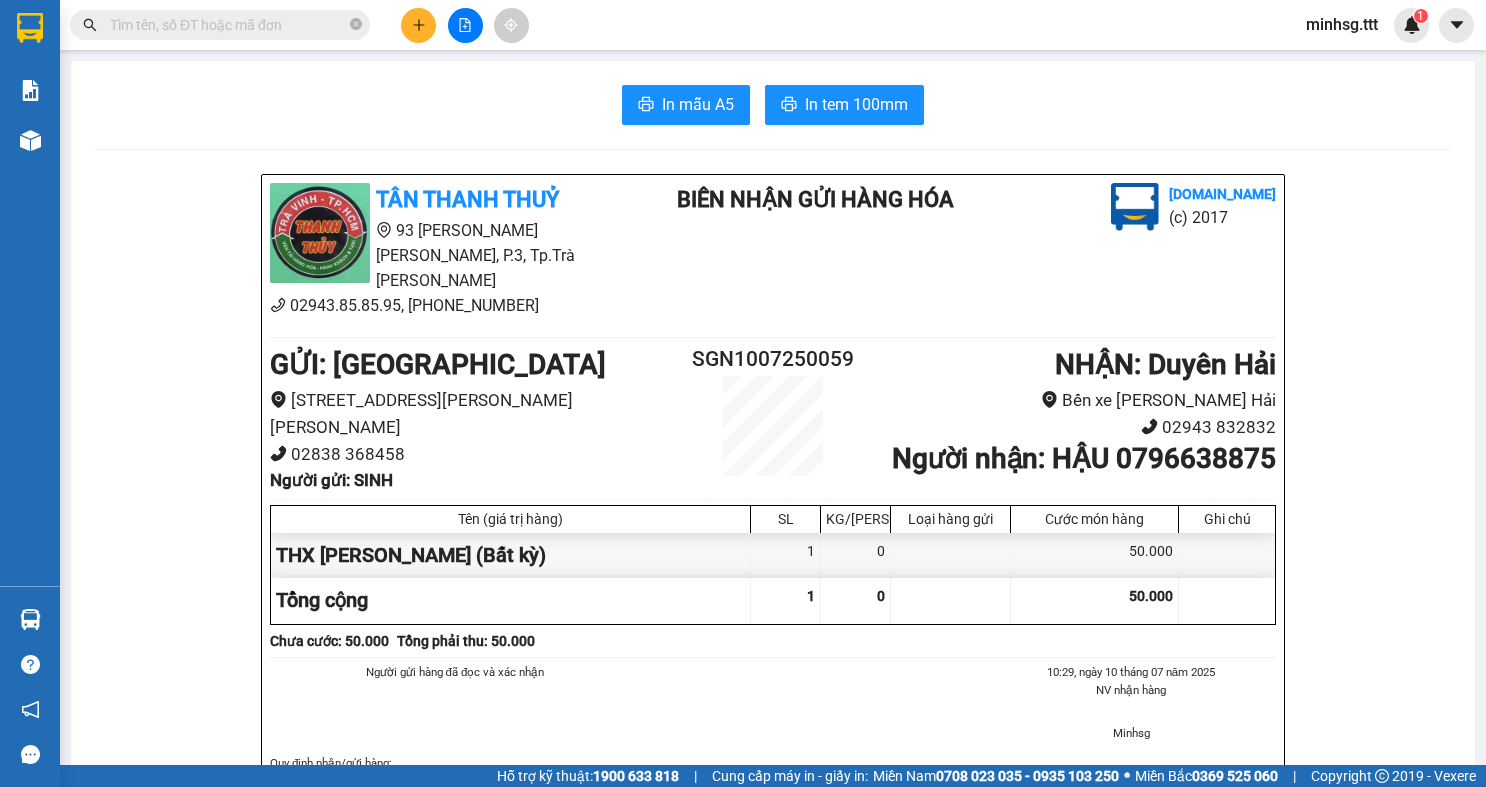 type on "Â" 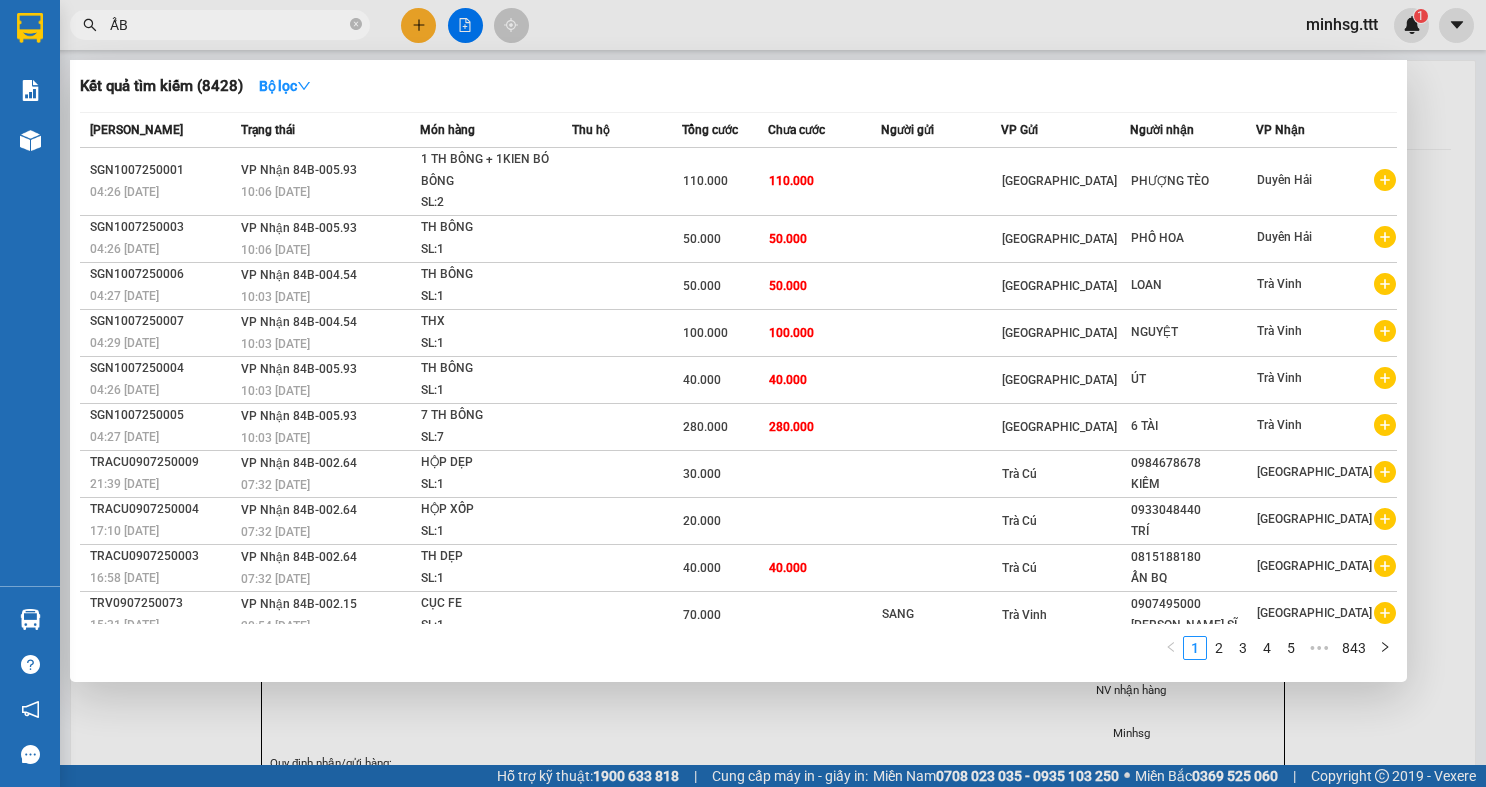 type on "Ẩ" 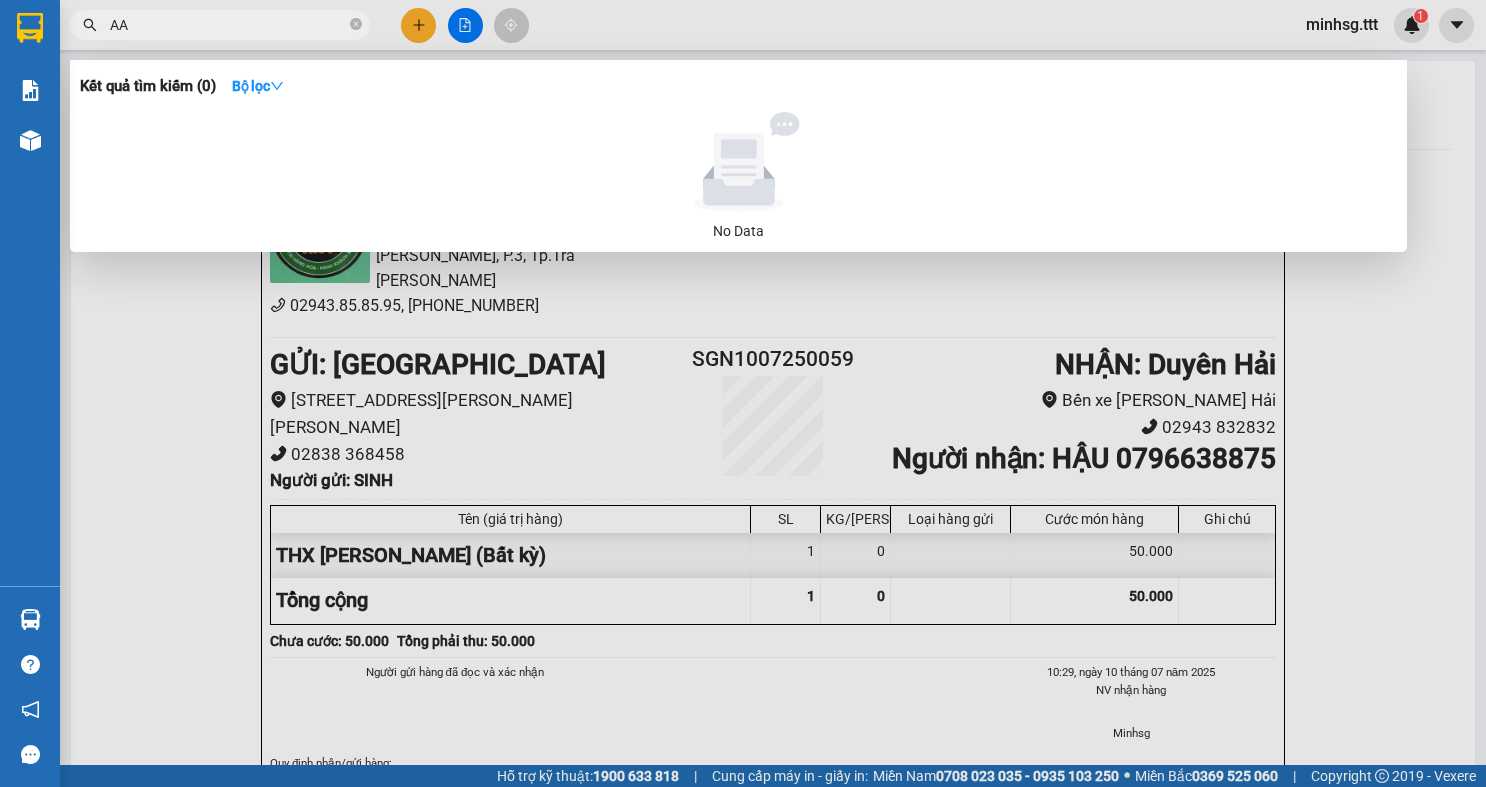 type on "A" 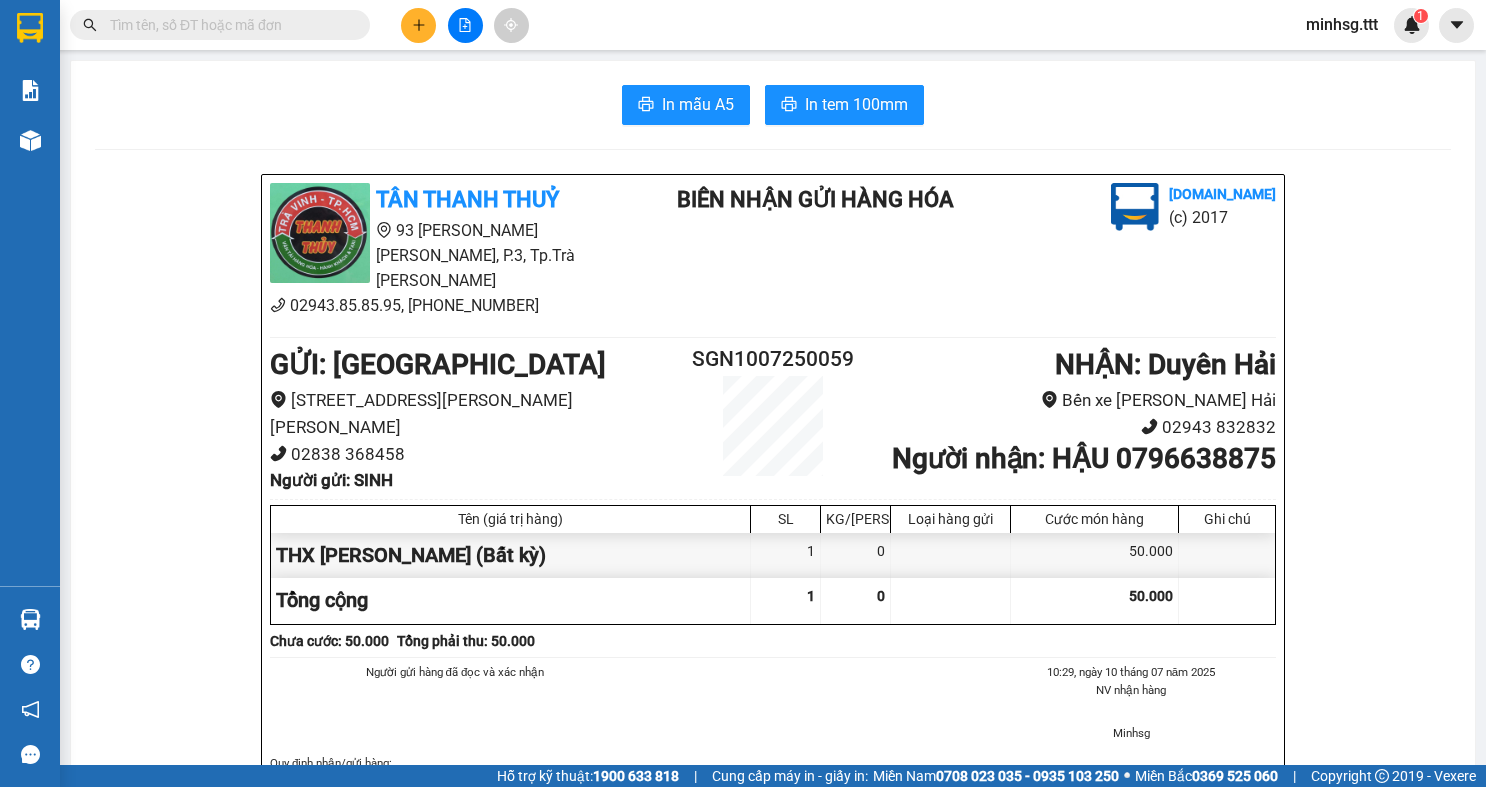 type on "A" 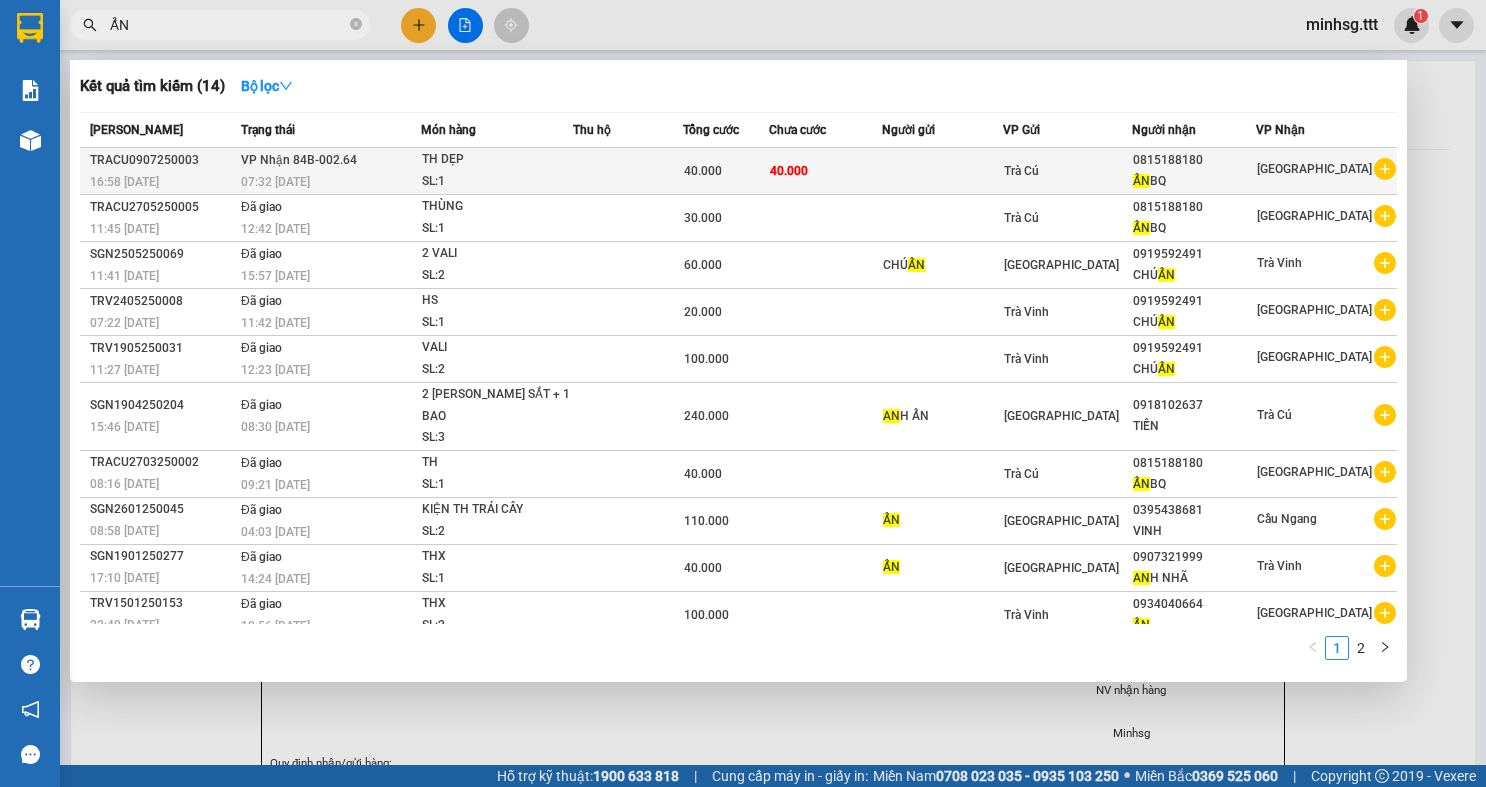 type on "ẨN" 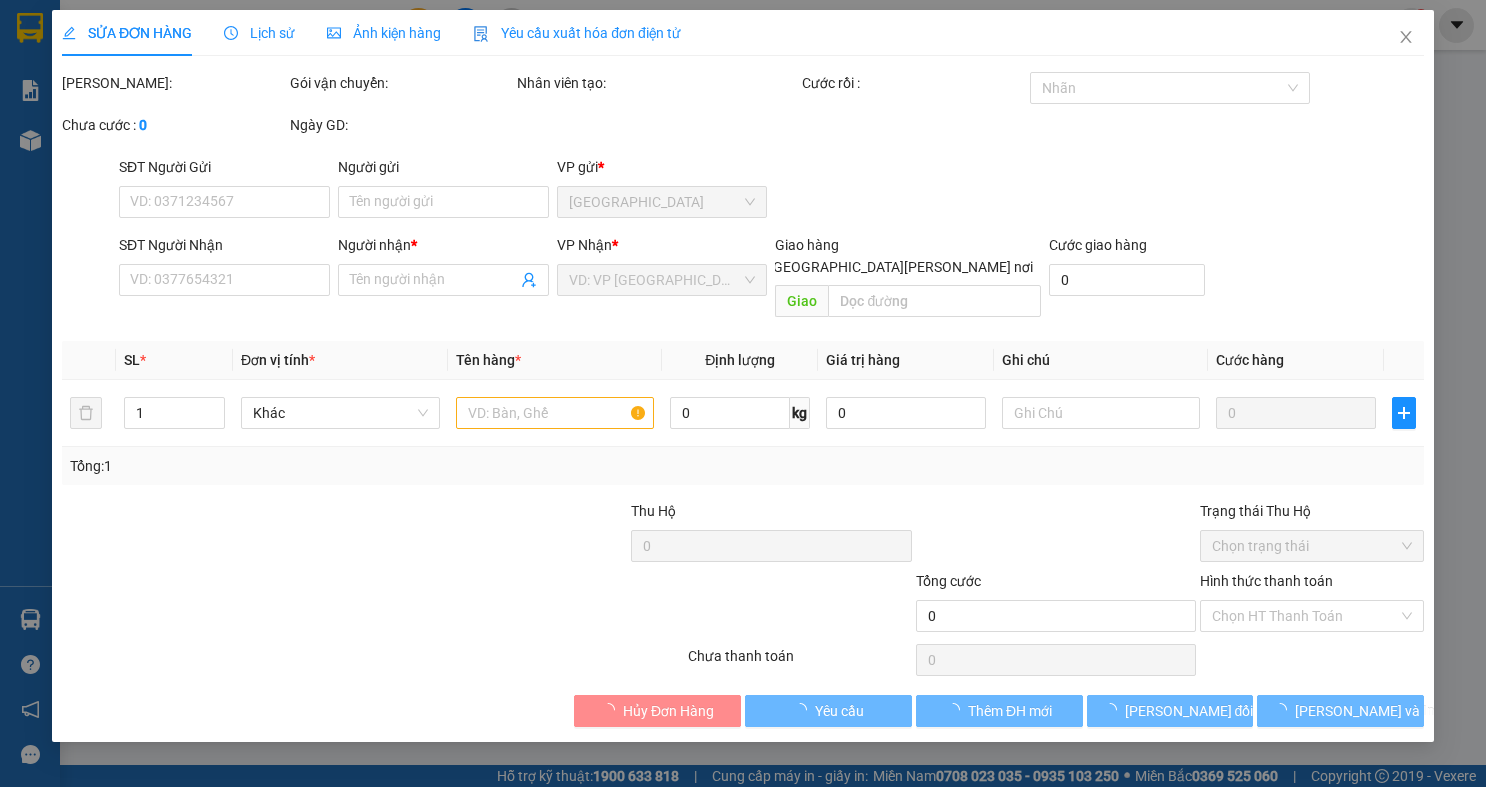 type on "0815188180" 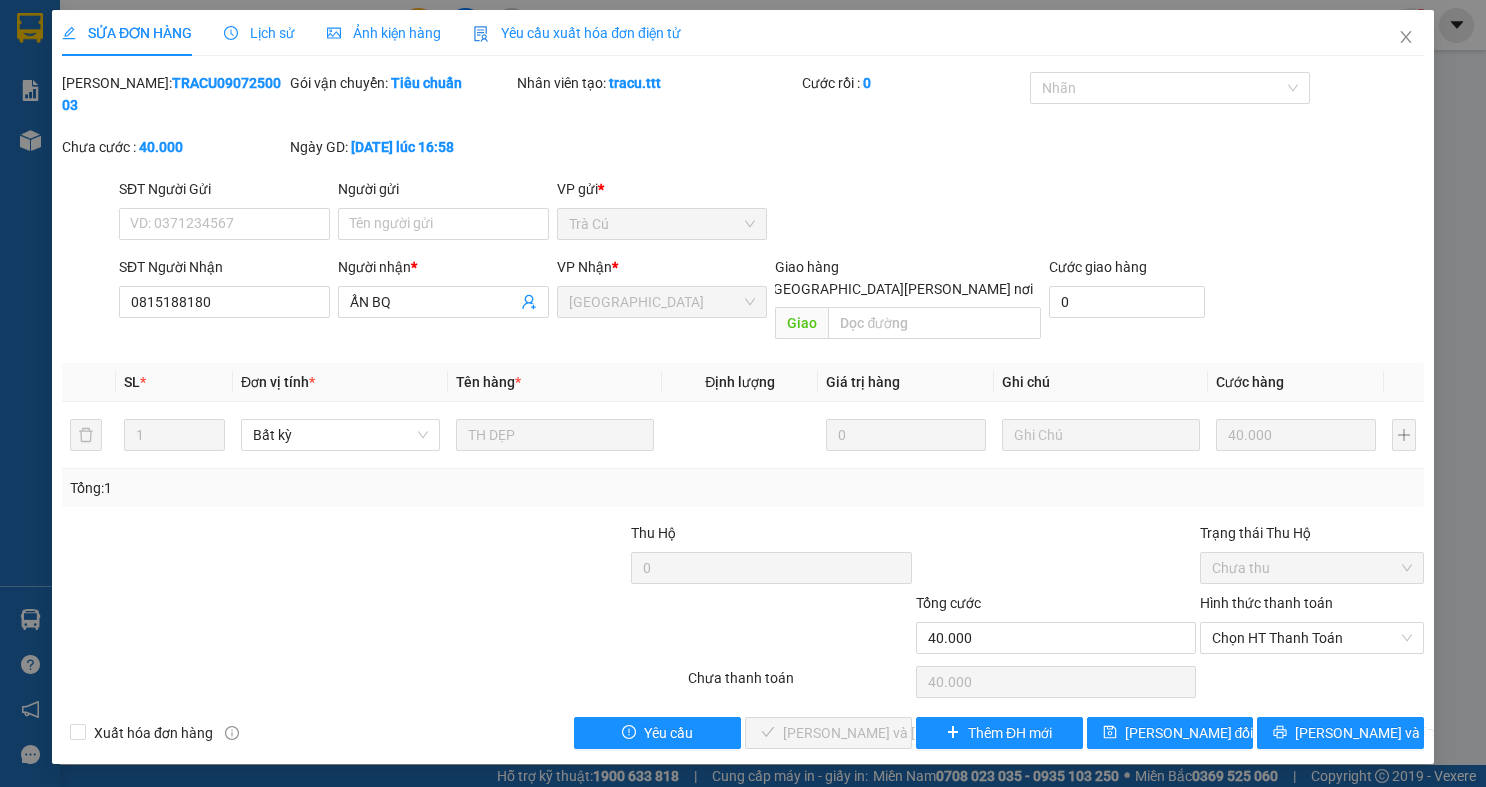 click on "Hình thức thanh toán Chọn HT Thanh Toán" at bounding box center [1312, 627] 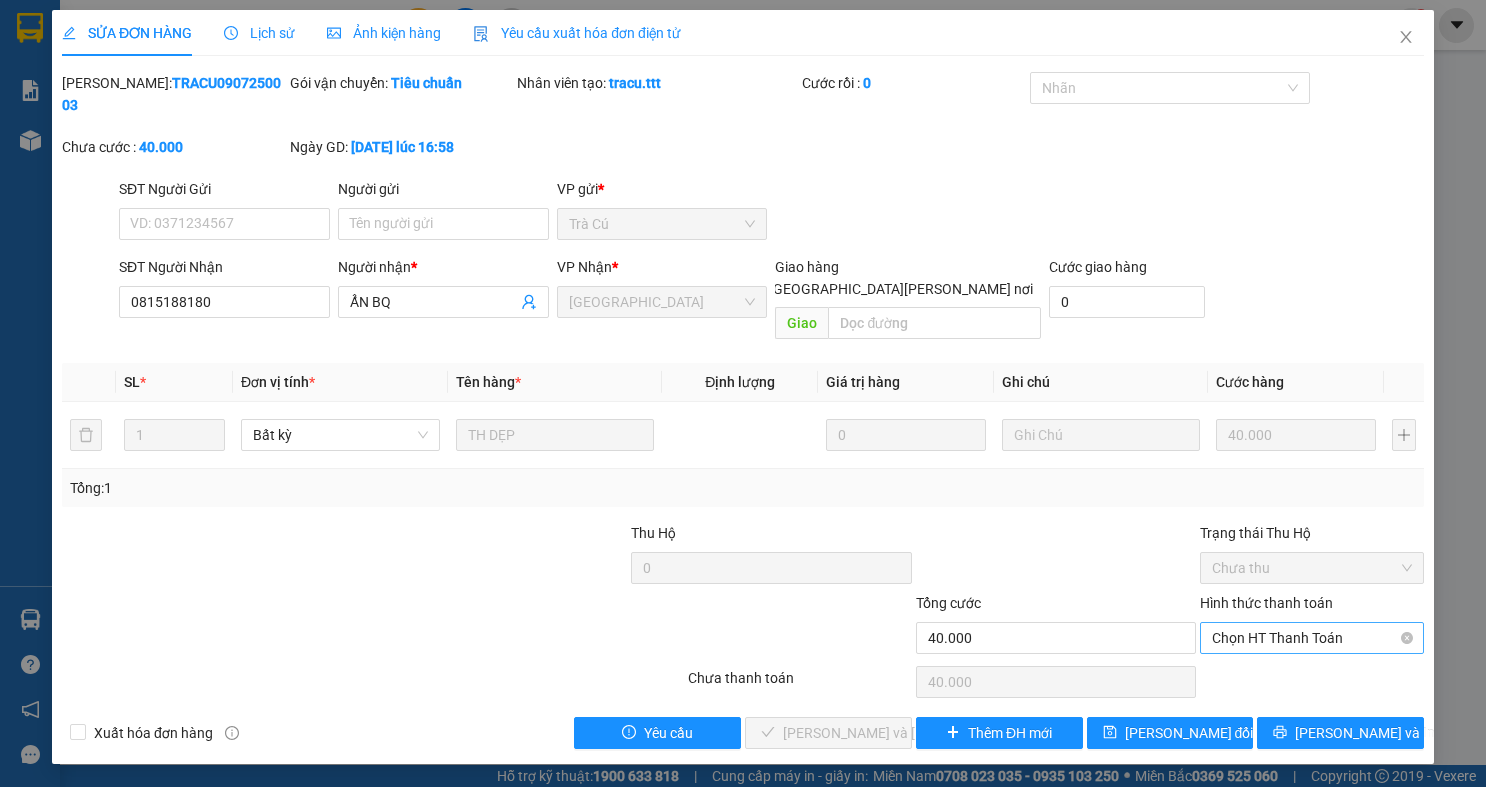 drag, startPoint x: 1333, startPoint y: 597, endPoint x: 1338, endPoint y: 609, distance: 13 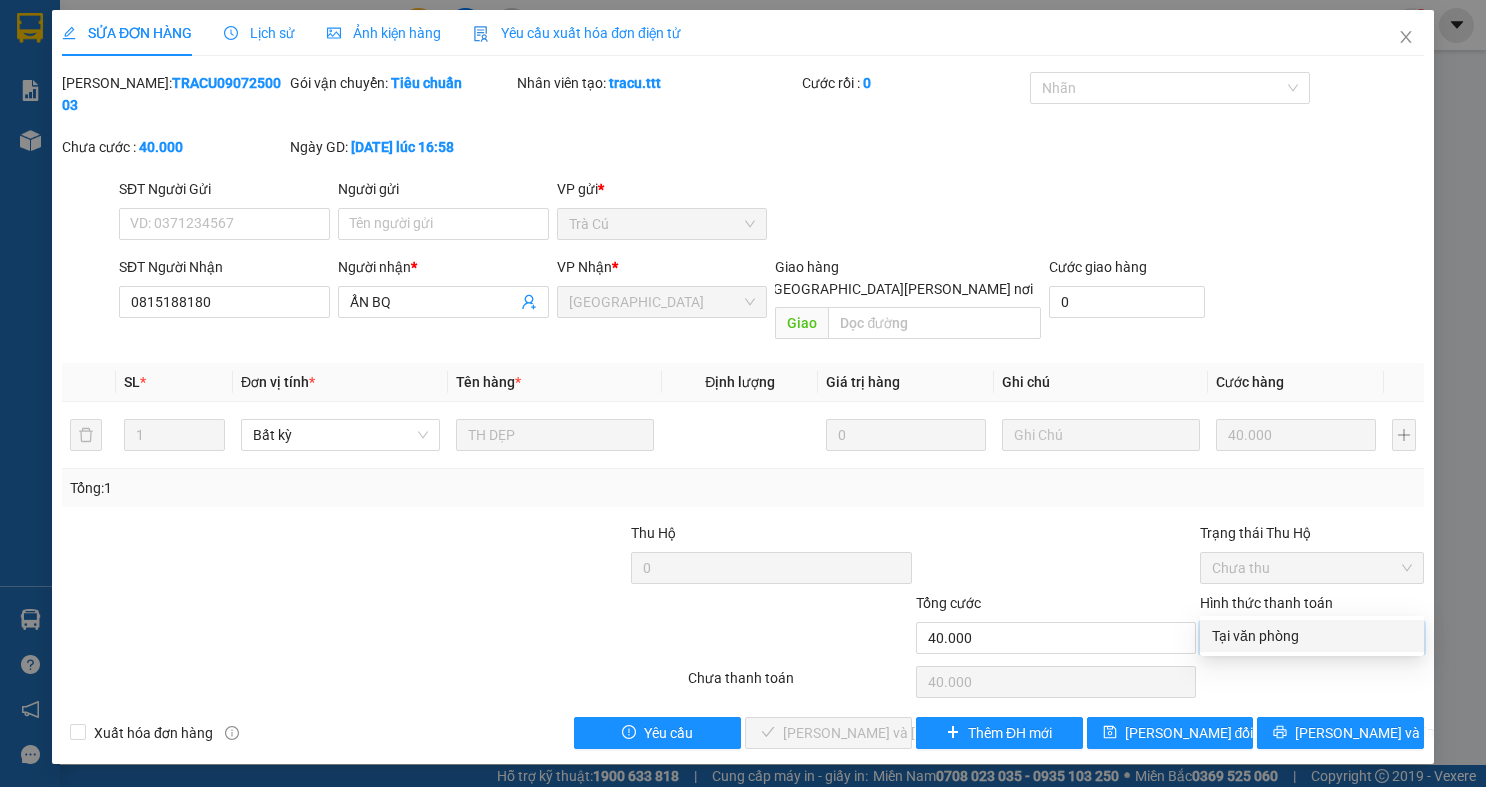 click on "Tại văn phòng" at bounding box center [1312, 636] 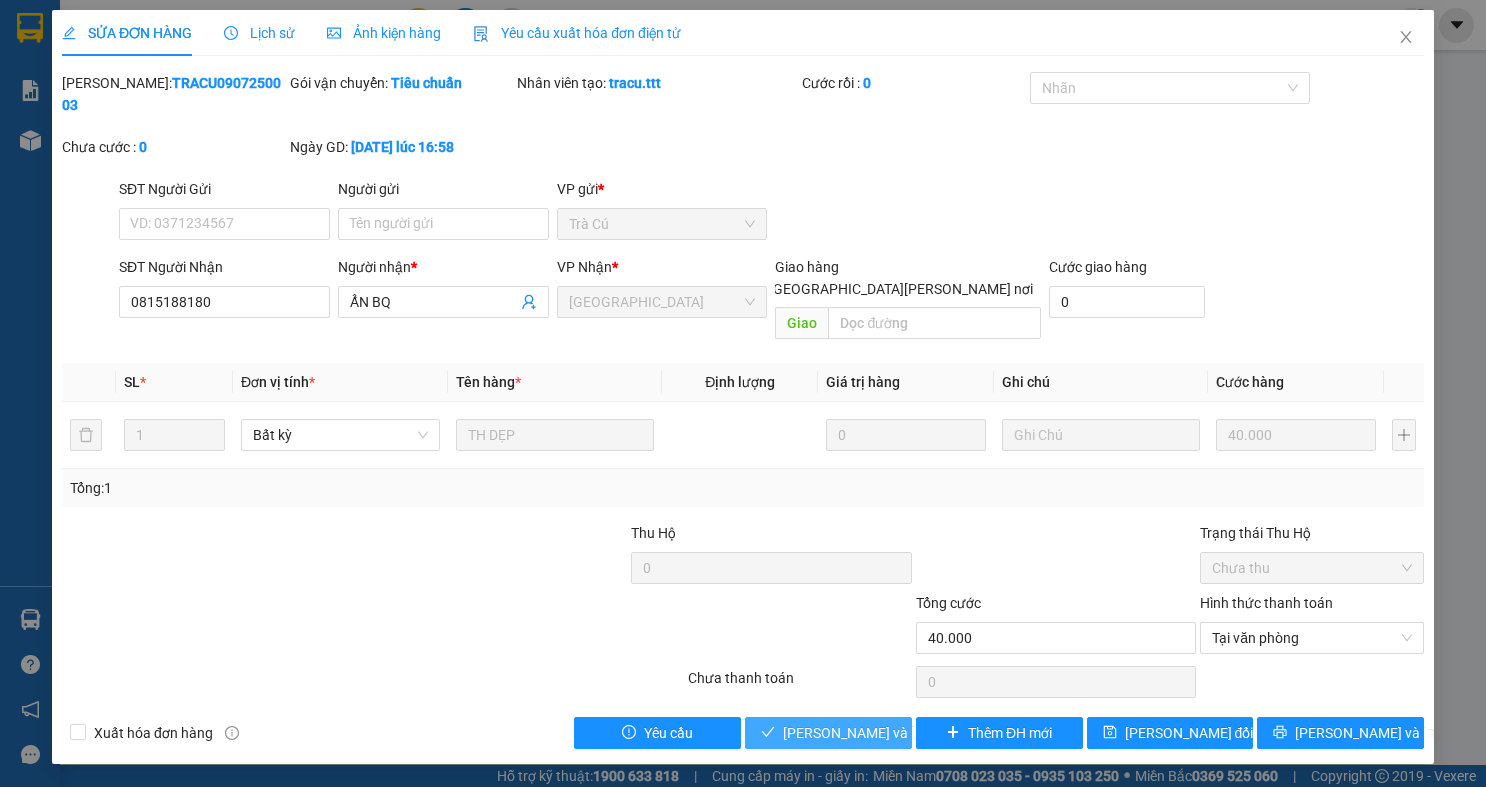 click on "[PERSON_NAME] và [PERSON_NAME] hàng" at bounding box center [918, 733] 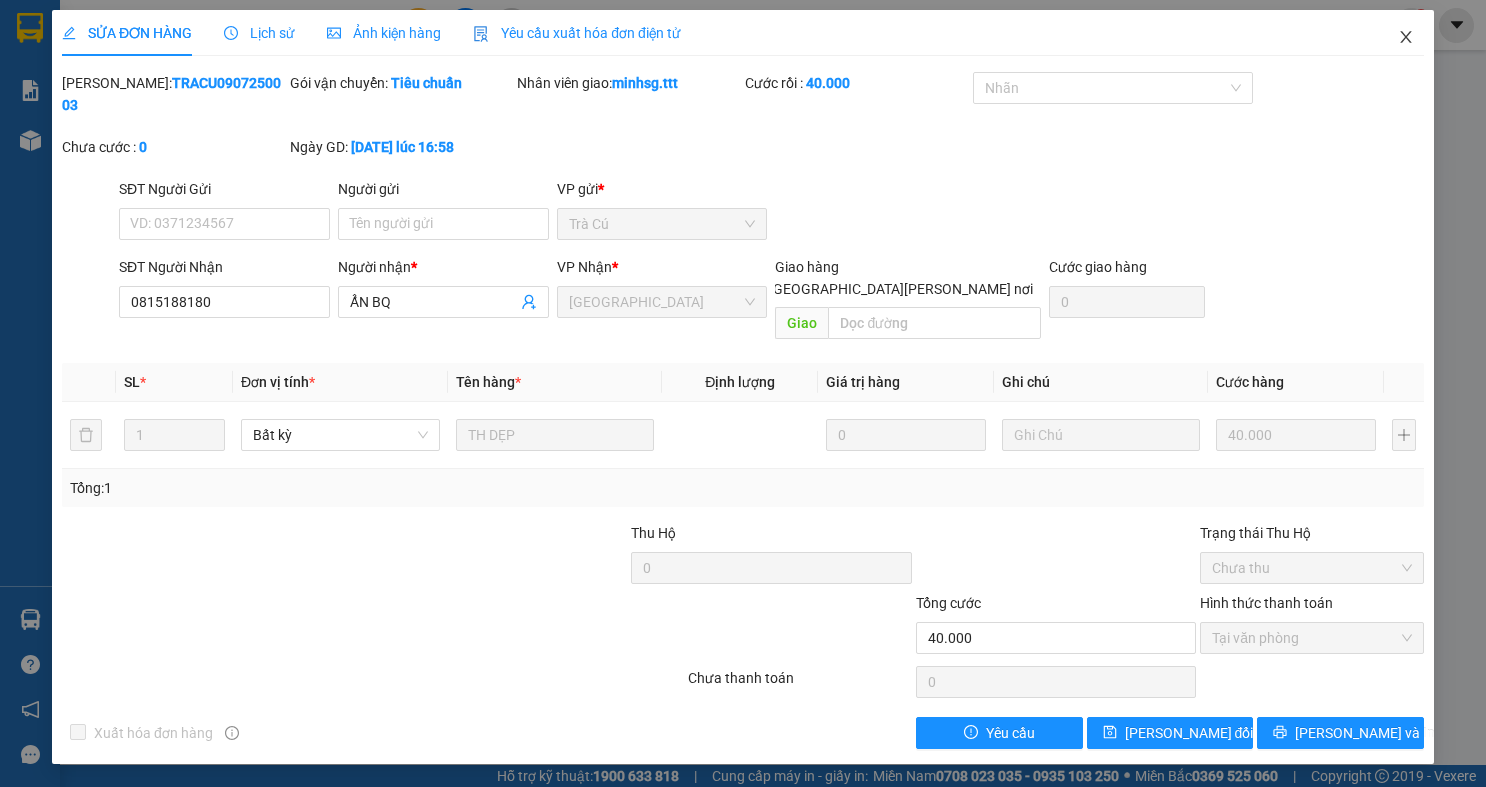 click at bounding box center [1406, 38] 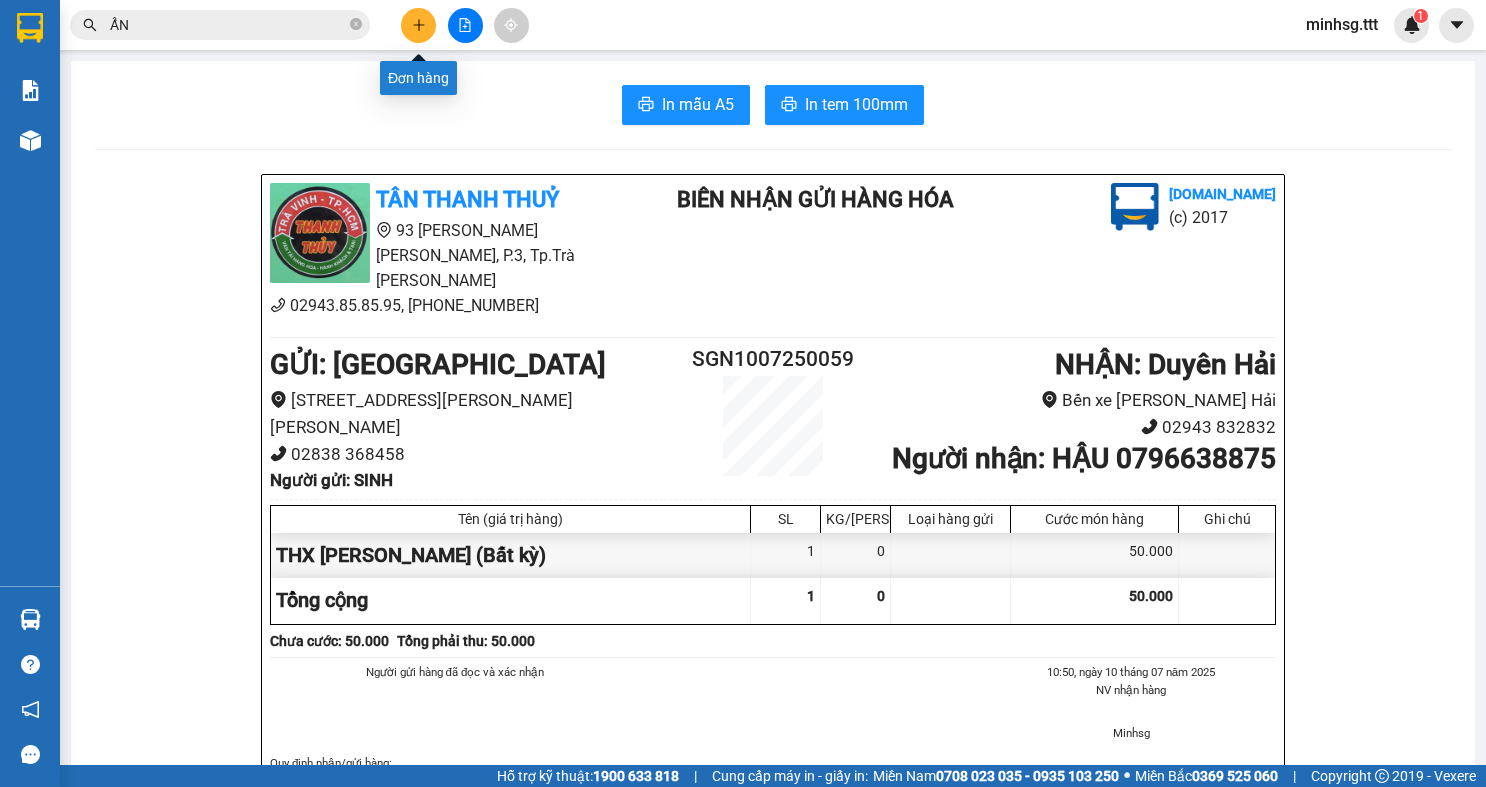 click 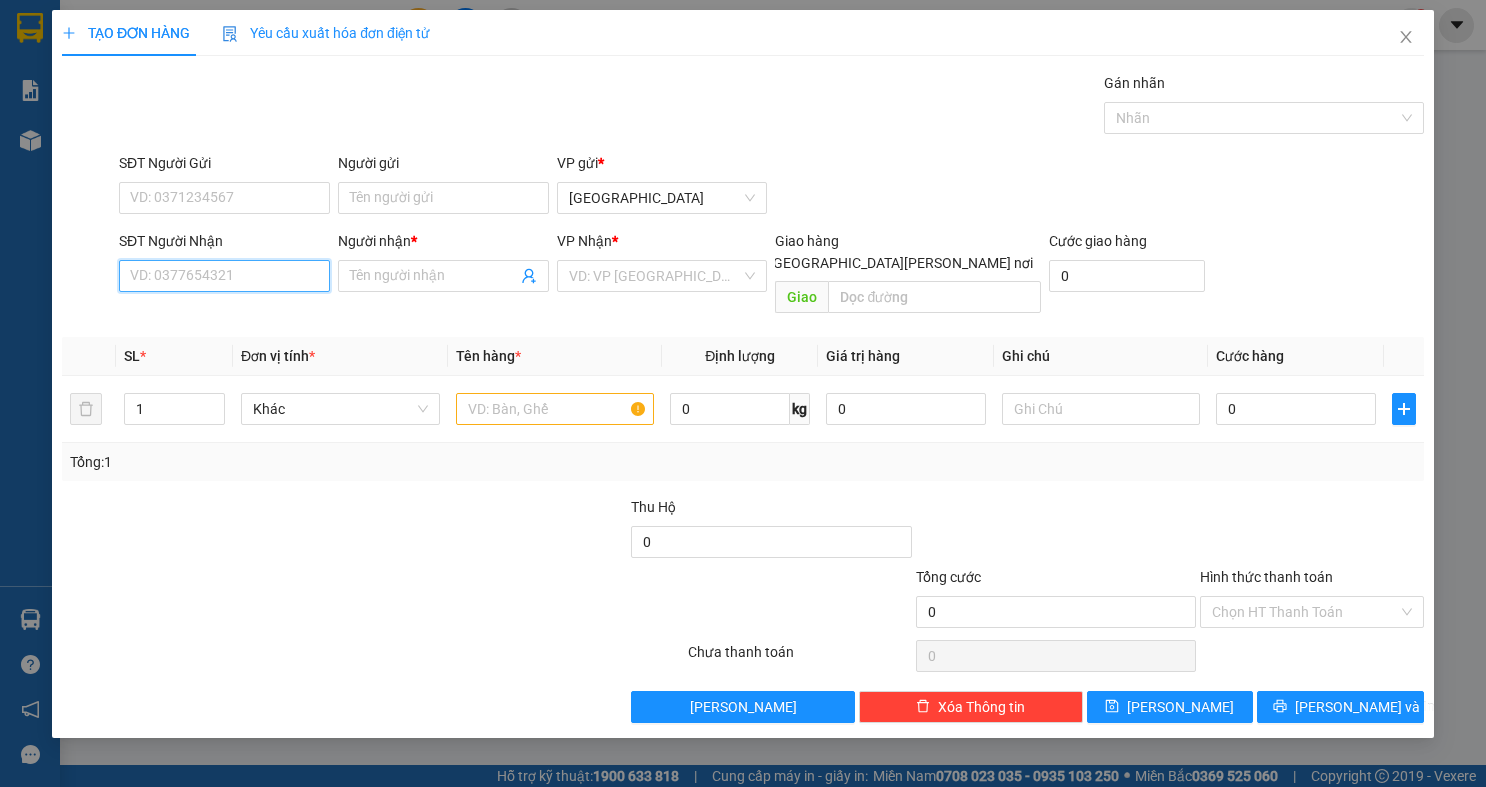 click on "SĐT Người Nhận" at bounding box center (224, 276) 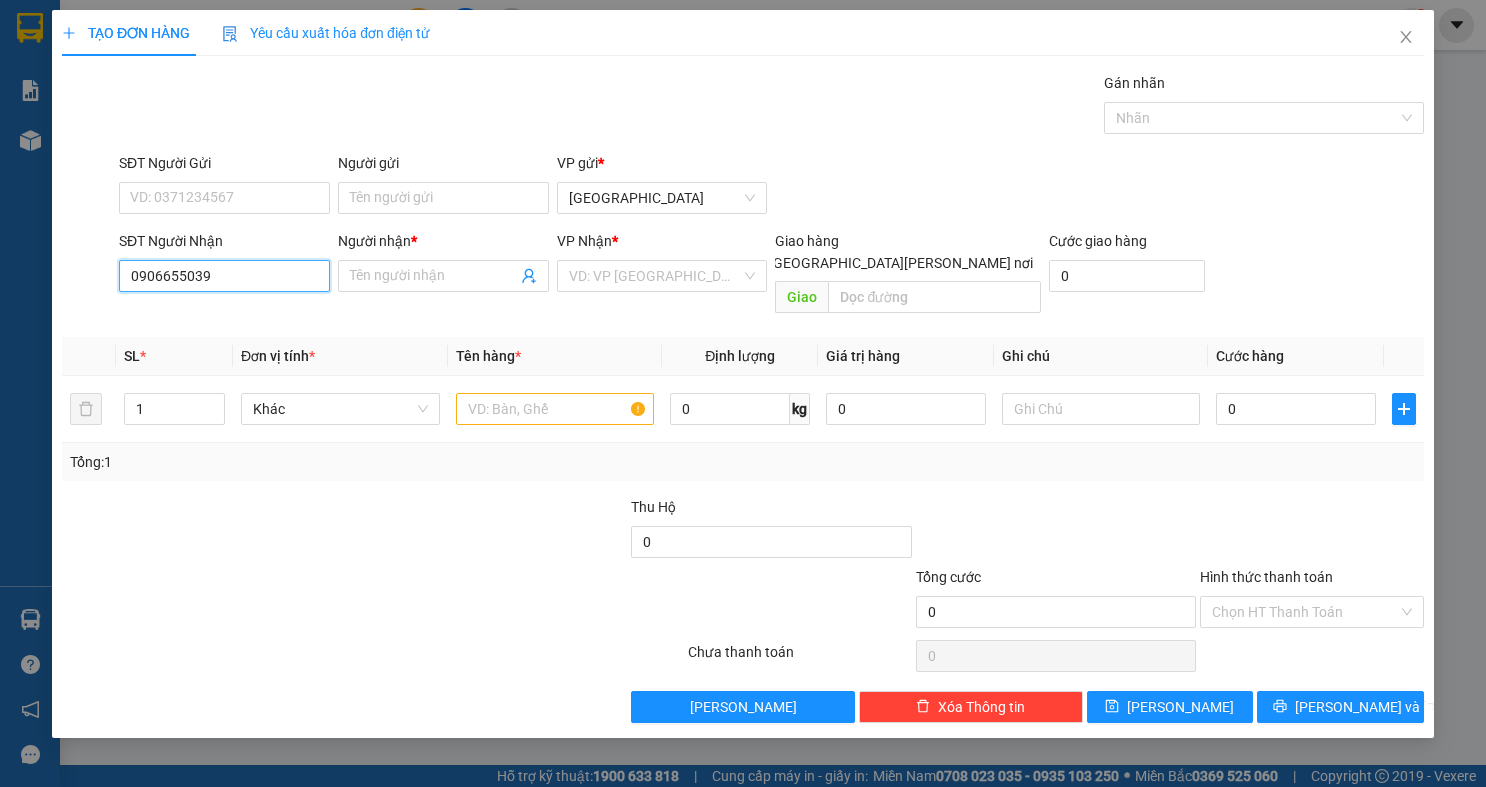 click on "0906655039" at bounding box center [224, 276] 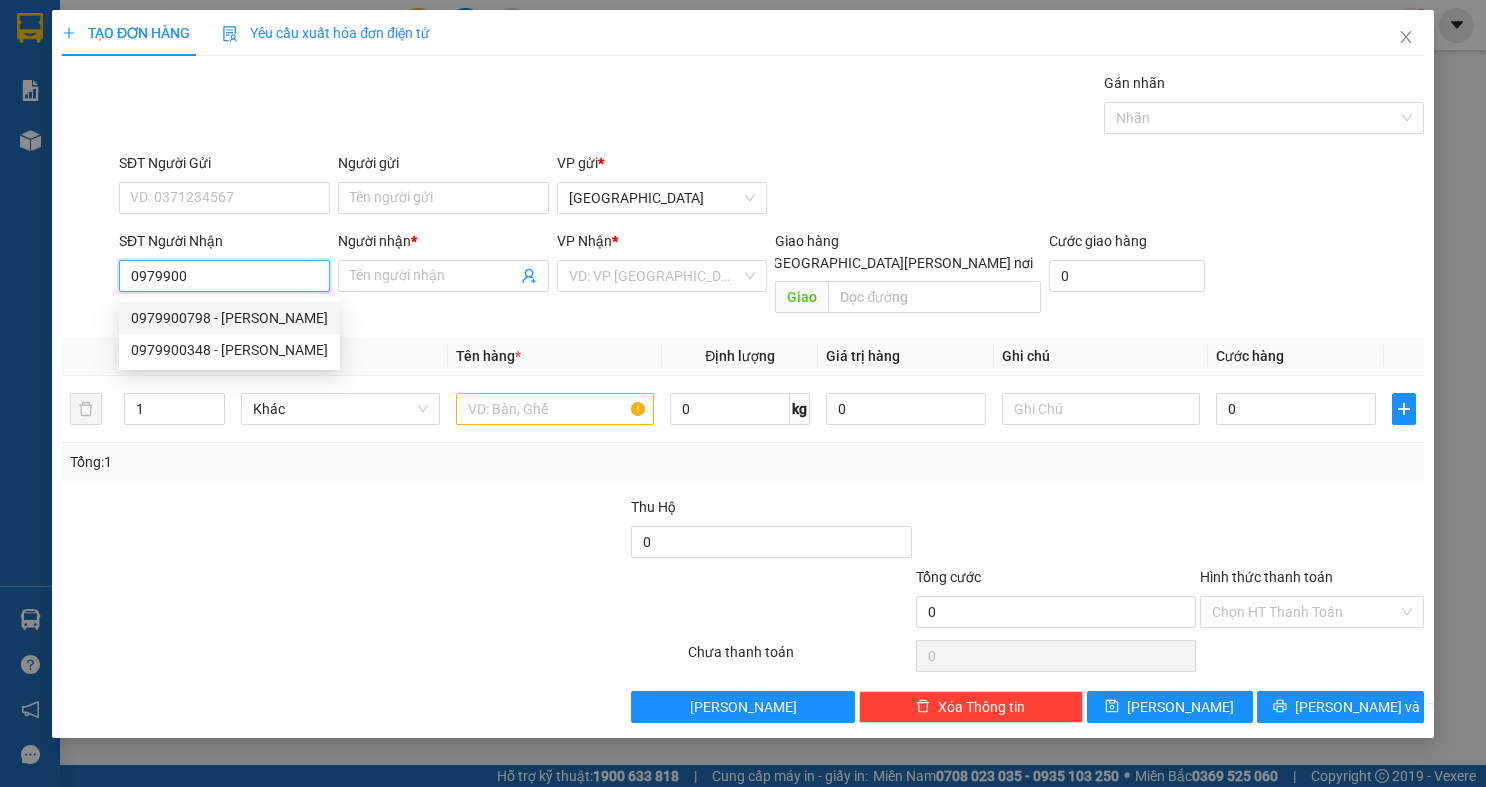 click on "0979900798 - [PERSON_NAME]" at bounding box center (229, 318) 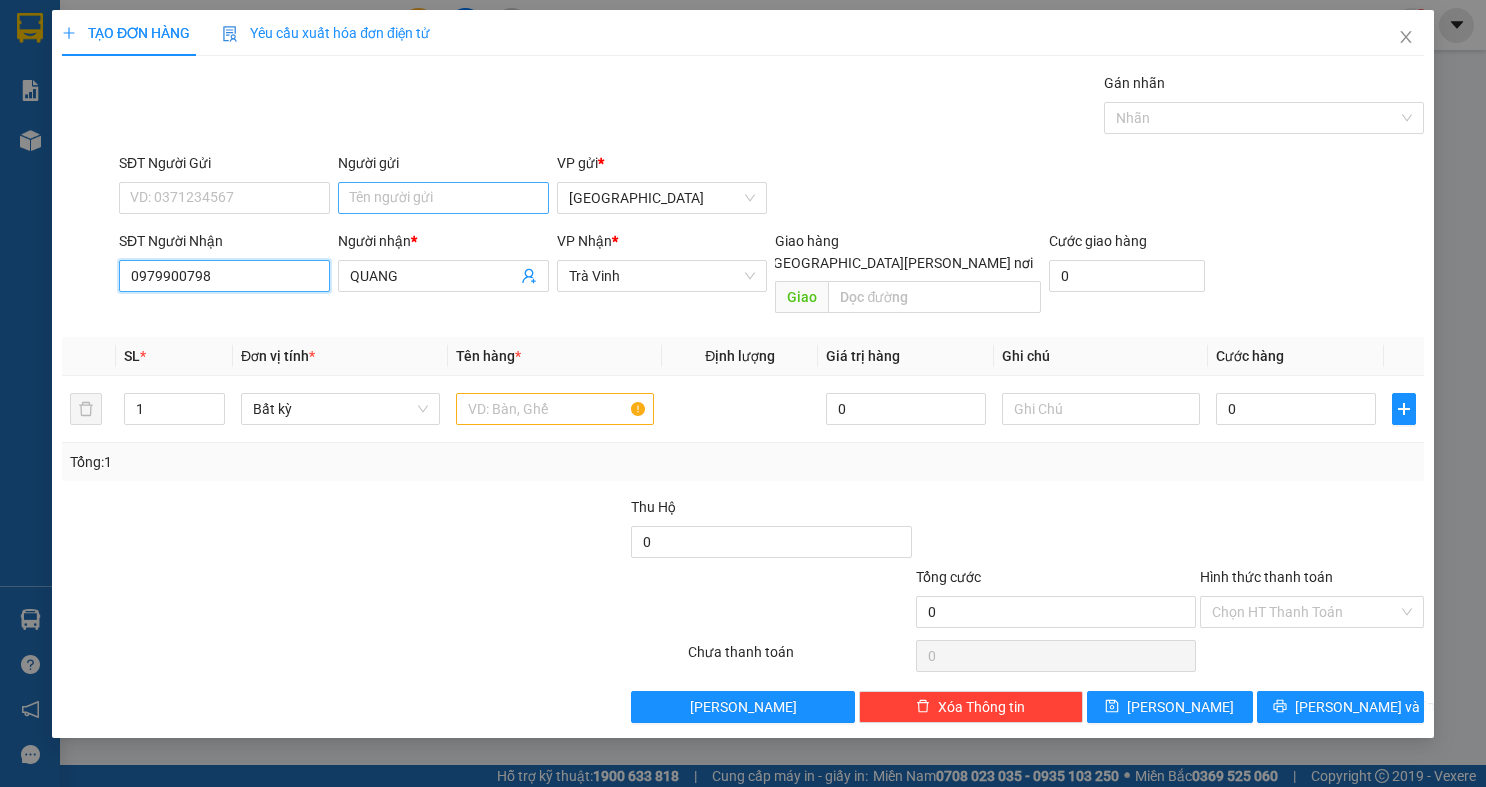 type on "0979900798" 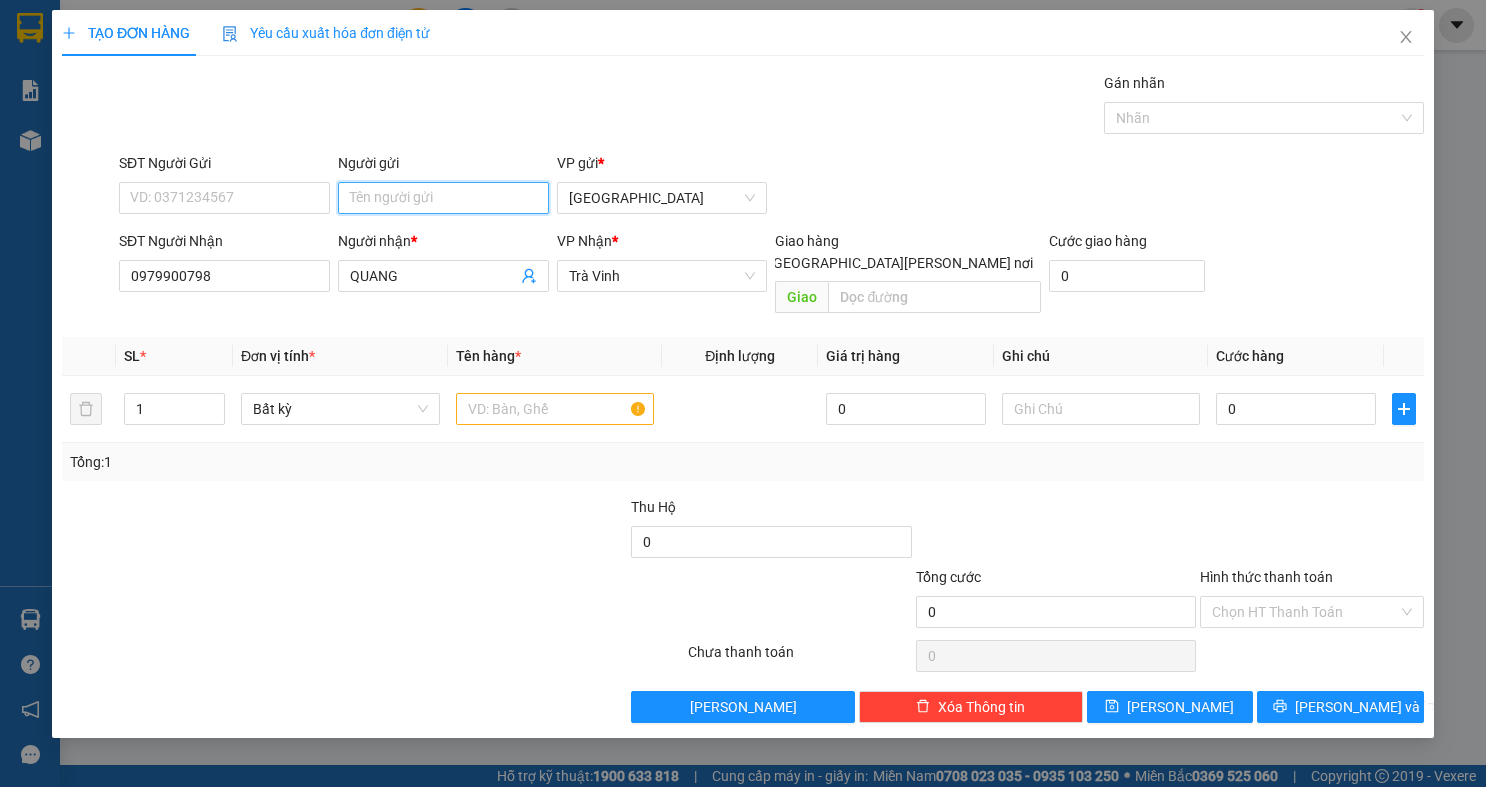 click on "Người gửi" at bounding box center (443, 198) 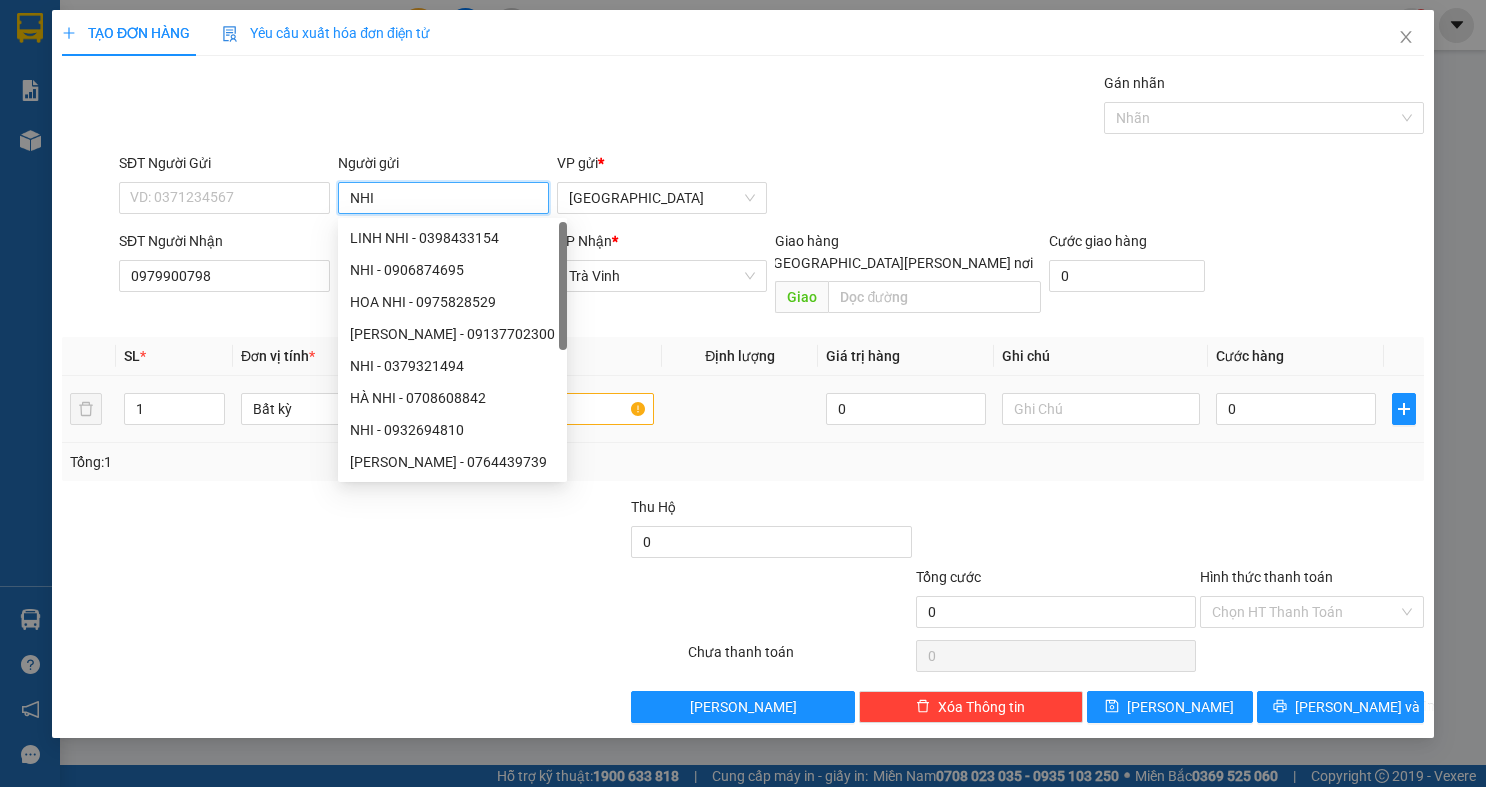 type on "NHI" 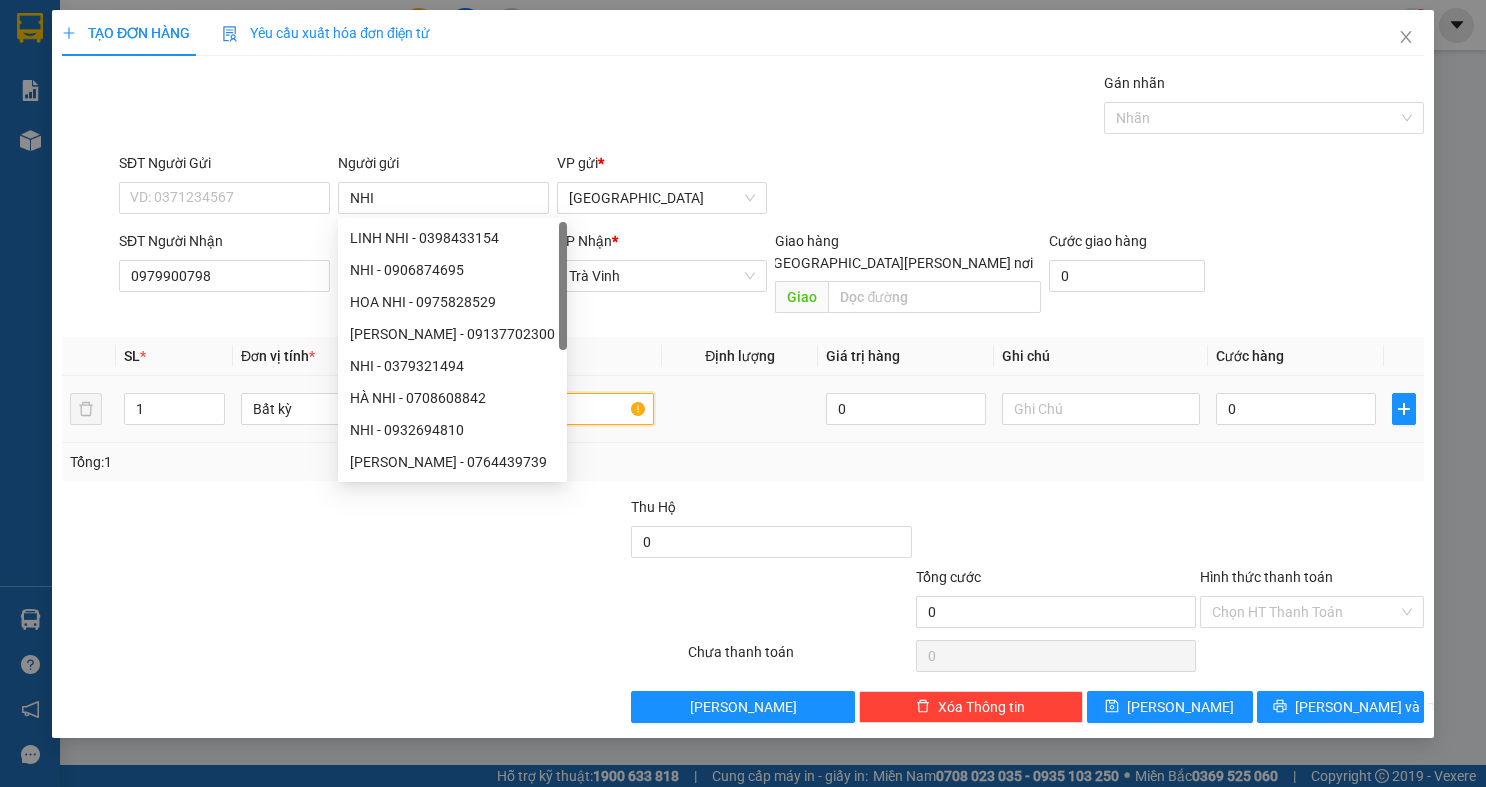 click at bounding box center (555, 409) 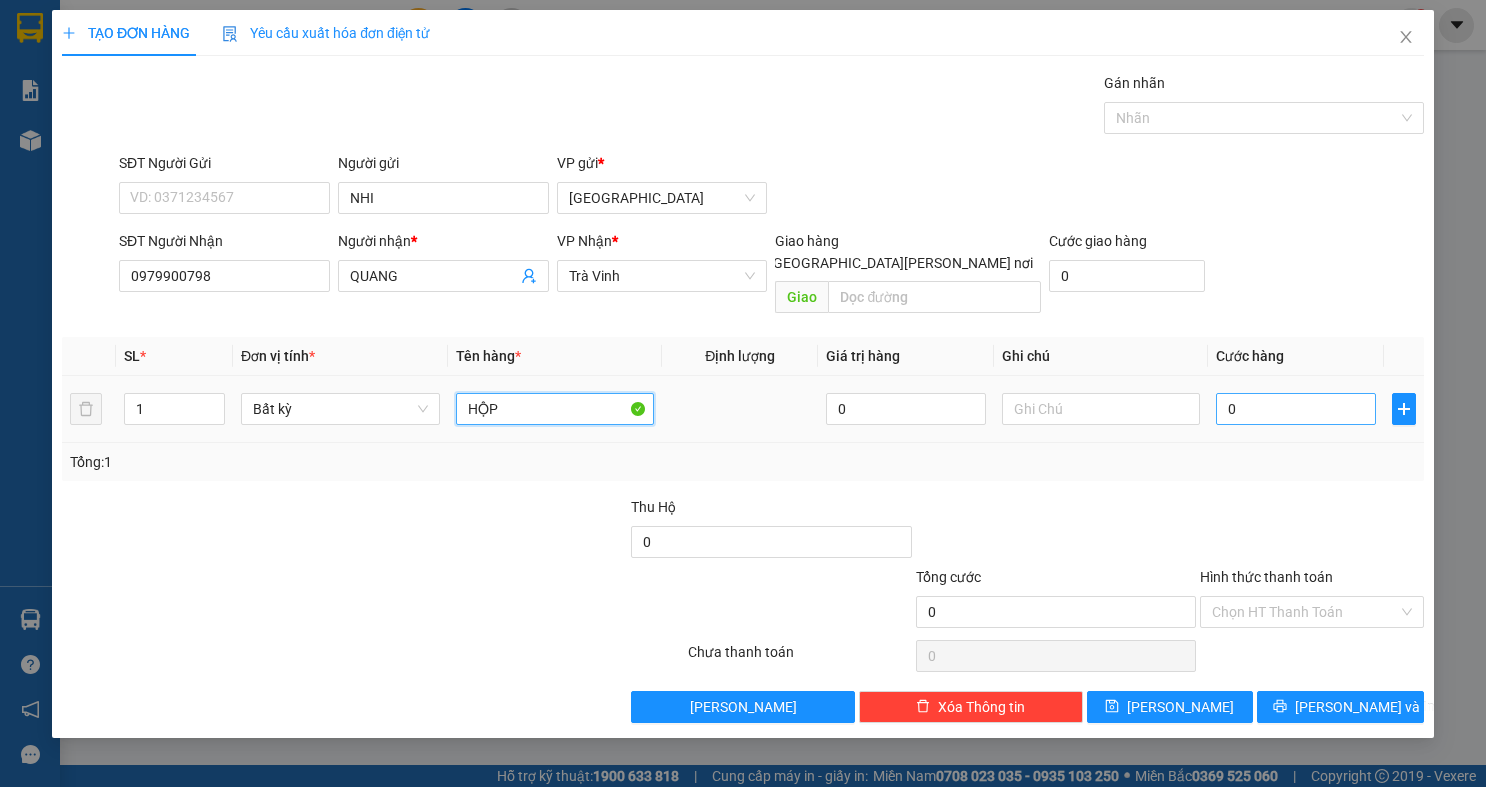 type on "HỘP" 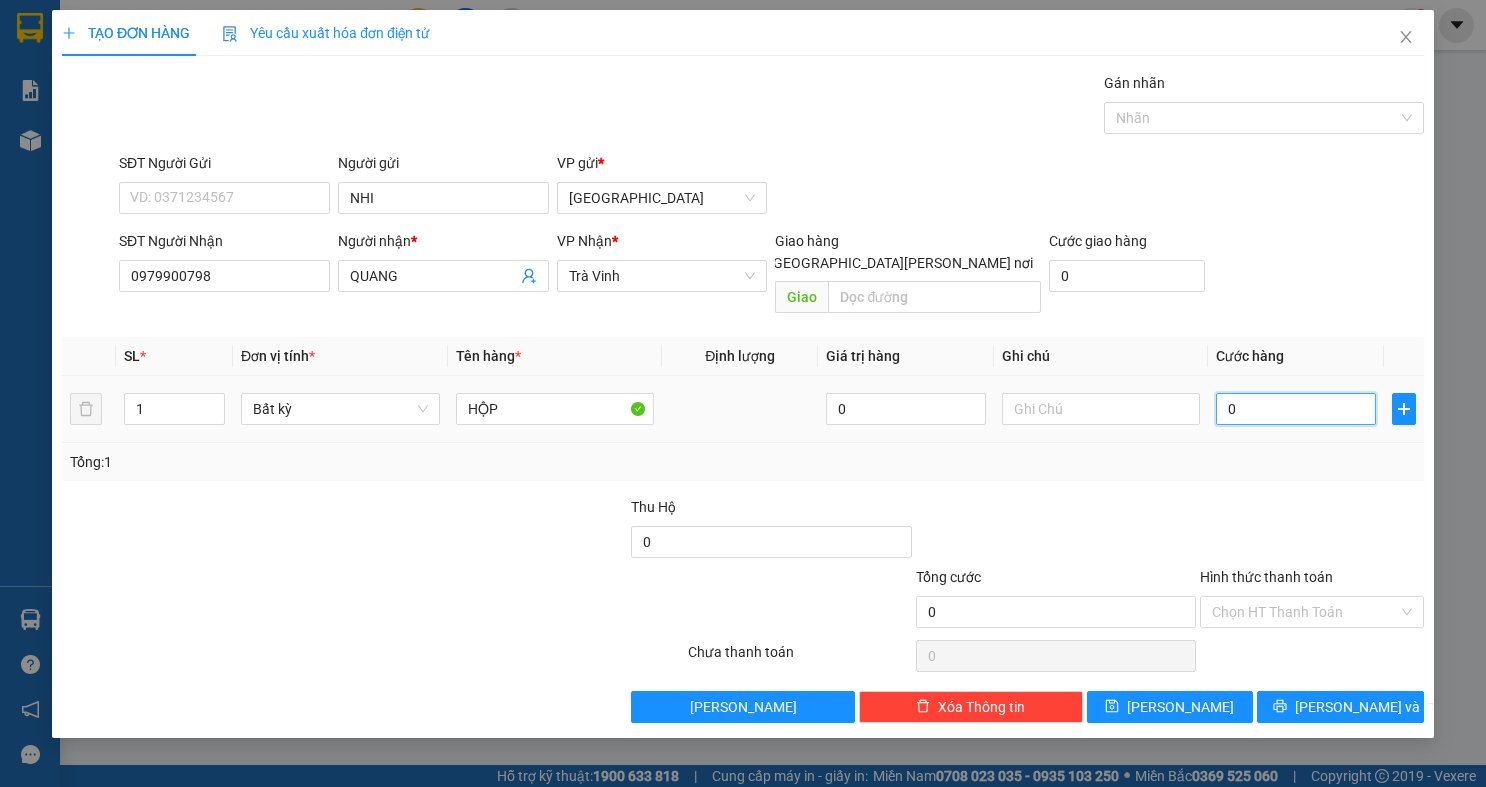 click on "0" at bounding box center (1296, 409) 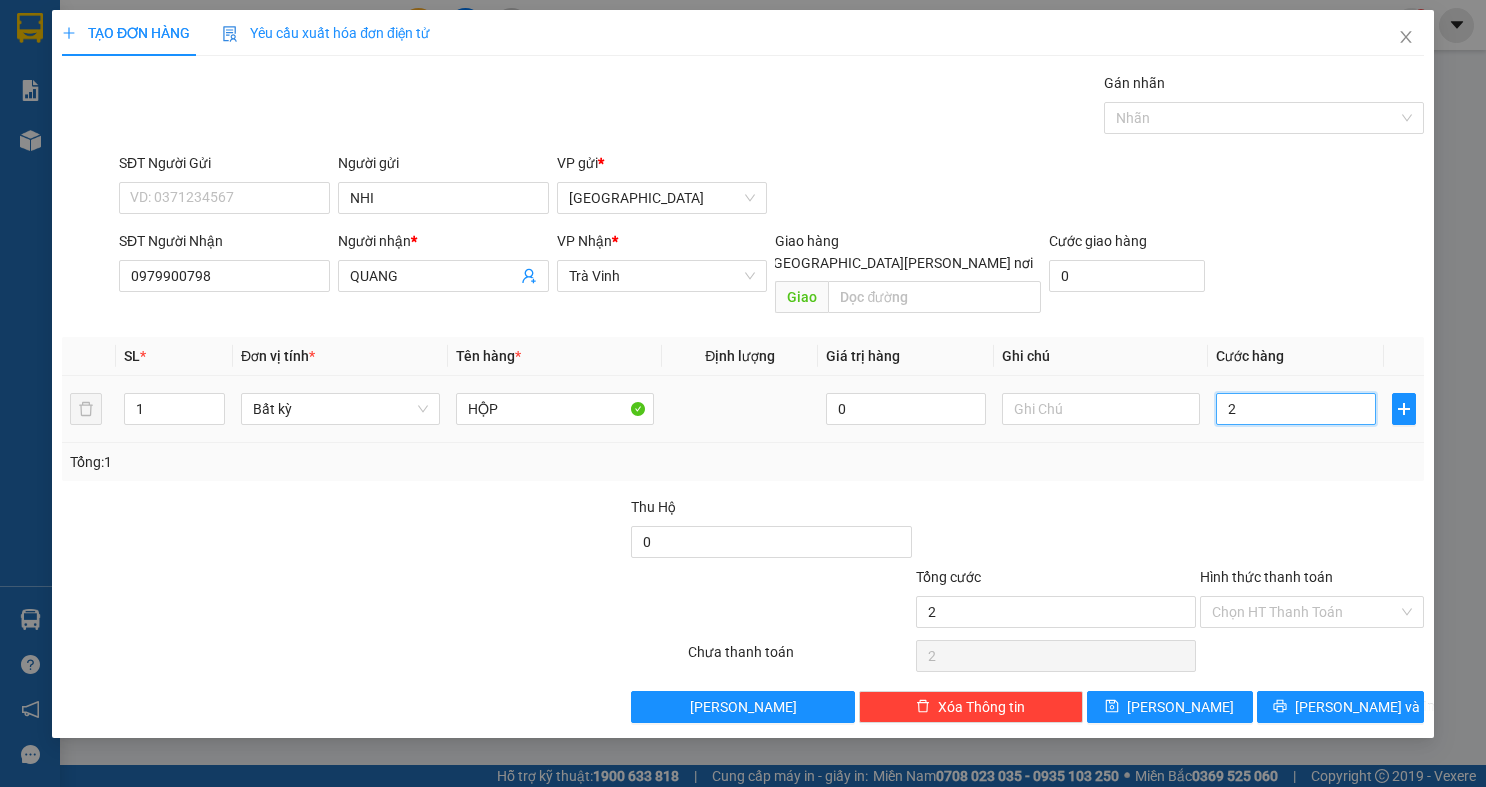 type on "20" 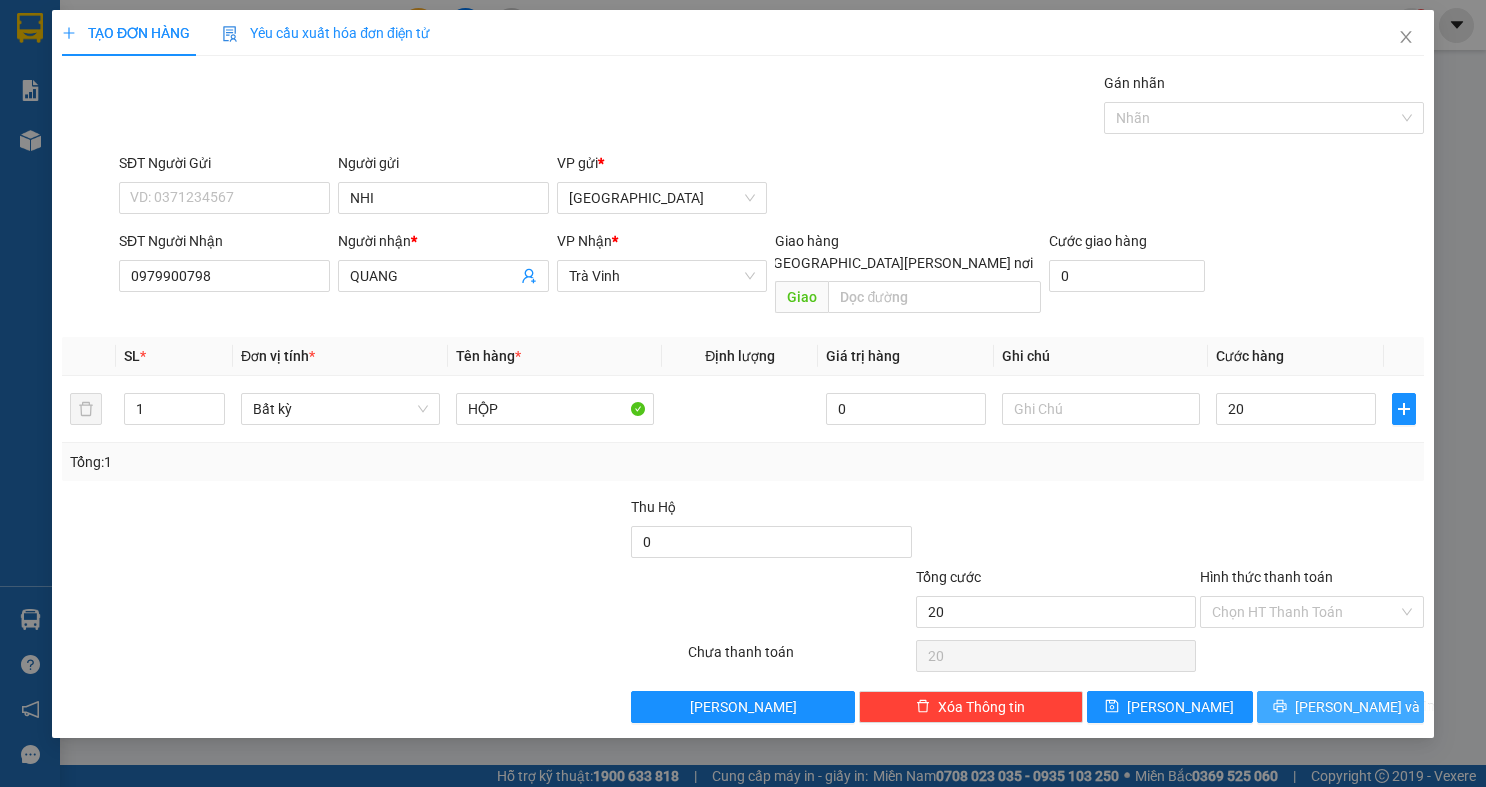type on "20.000" 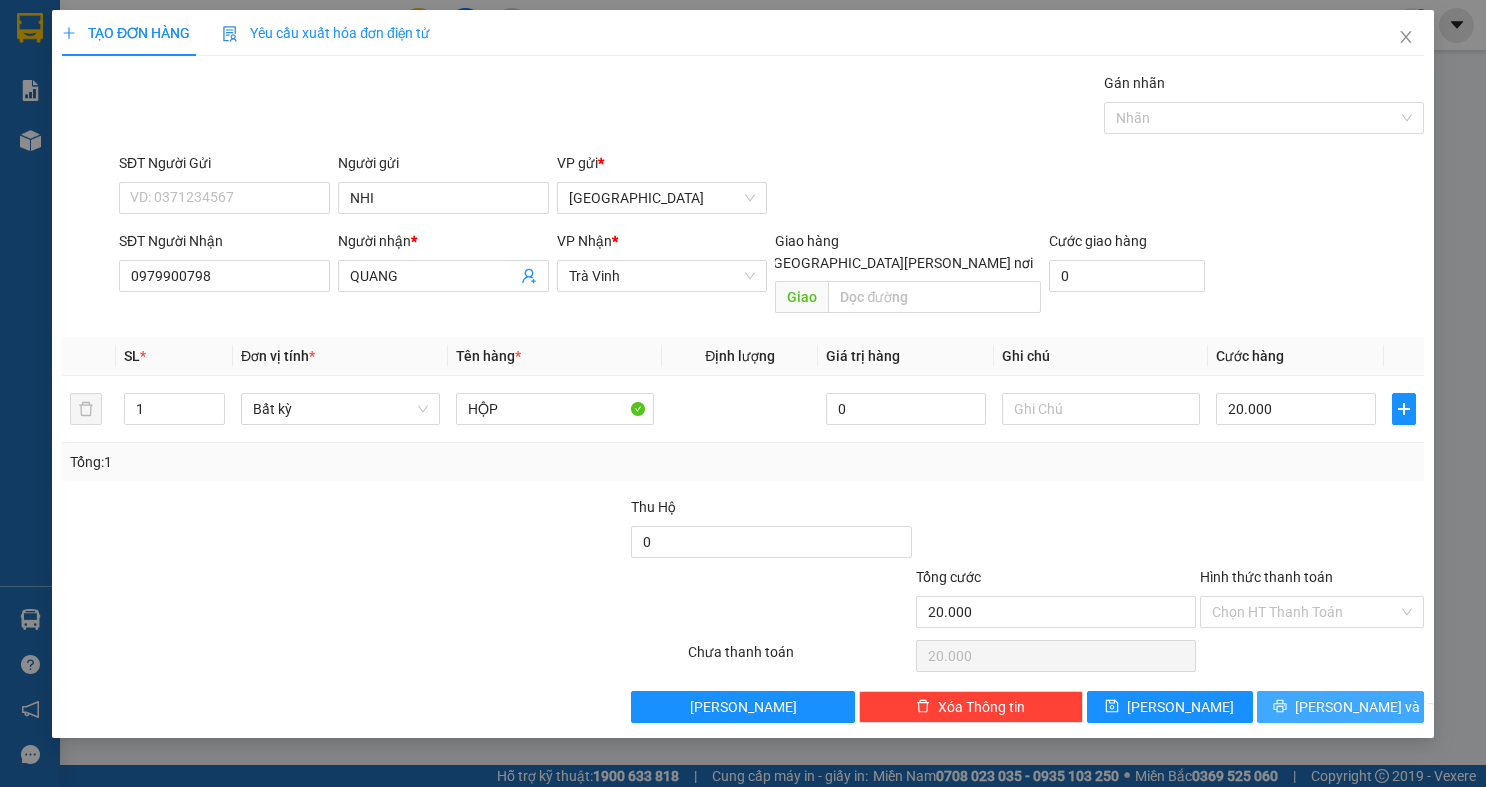 click on "[PERSON_NAME] và In" at bounding box center [1365, 707] 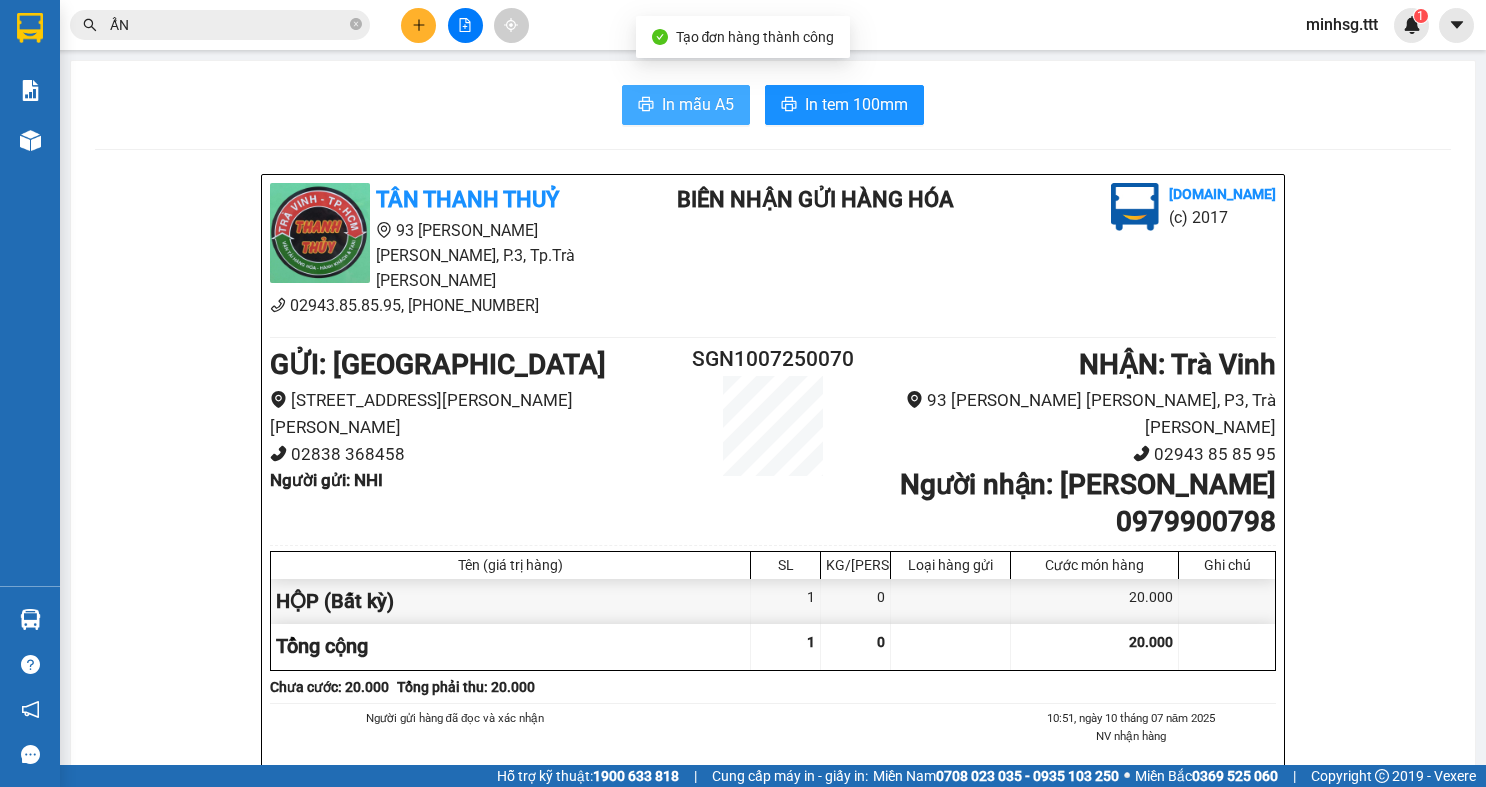 click on "In mẫu A5" at bounding box center [698, 104] 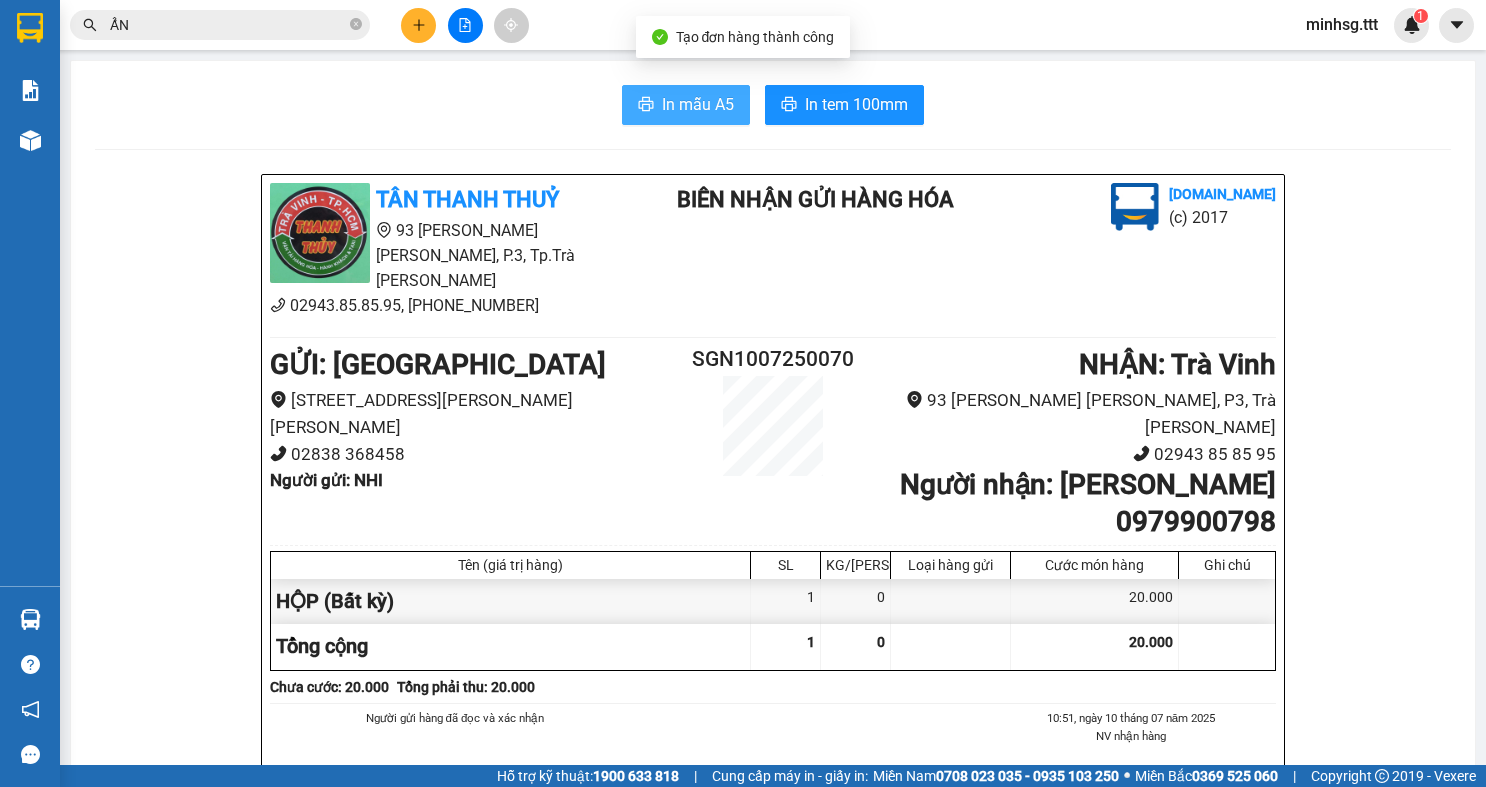 scroll, scrollTop: 0, scrollLeft: 0, axis: both 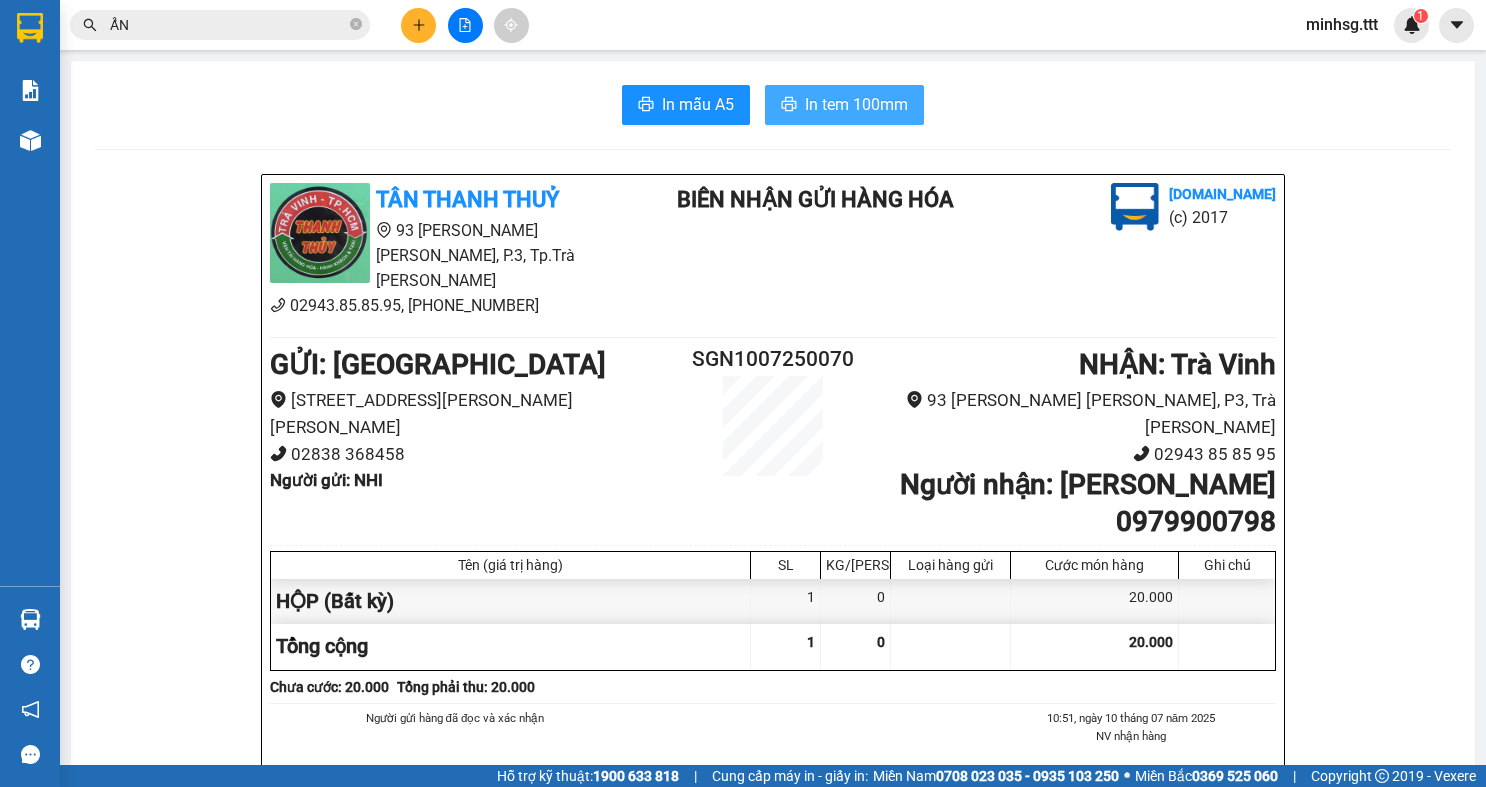 click on "In tem 100mm" at bounding box center [856, 104] 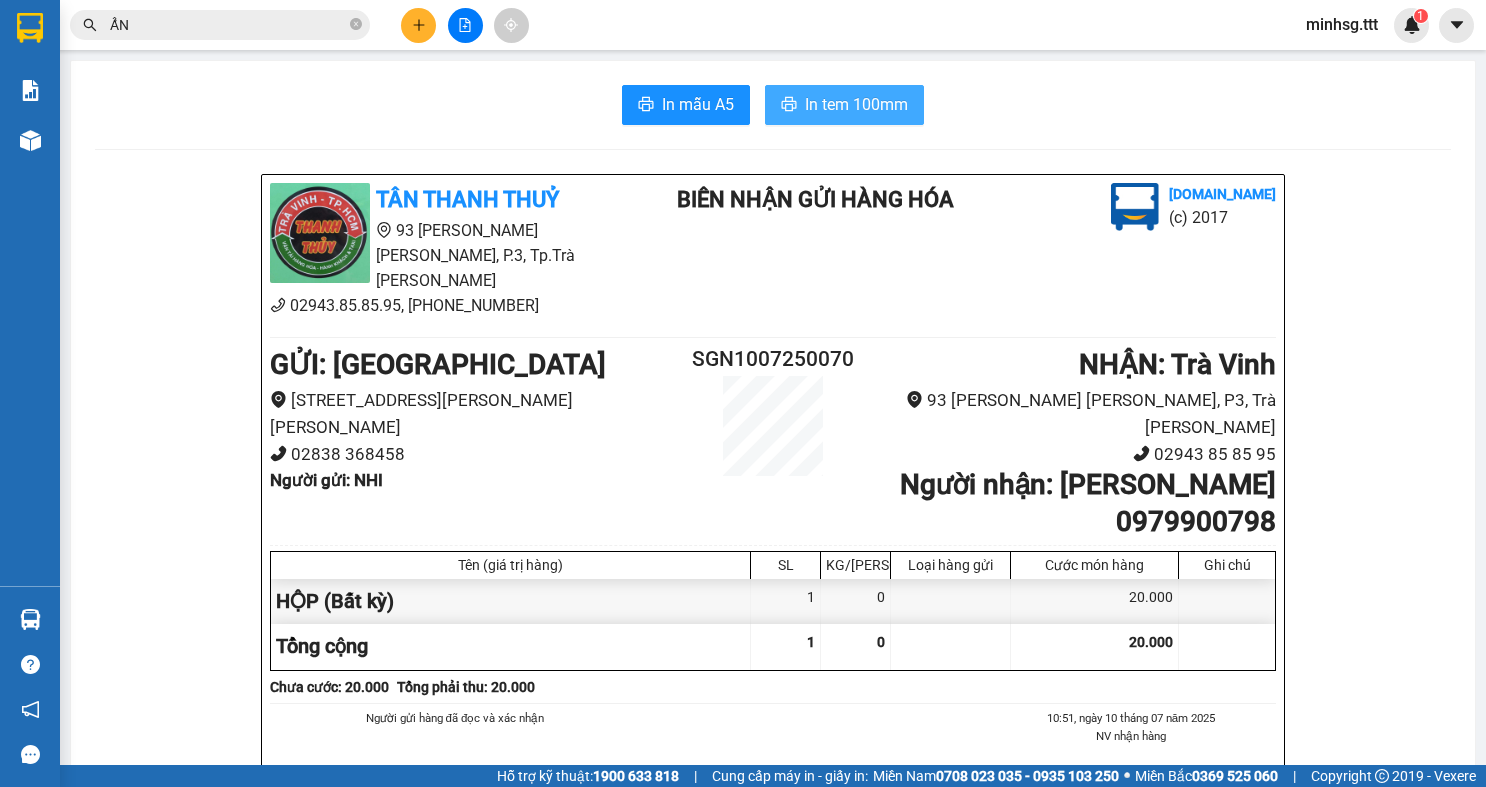 scroll, scrollTop: 0, scrollLeft: 0, axis: both 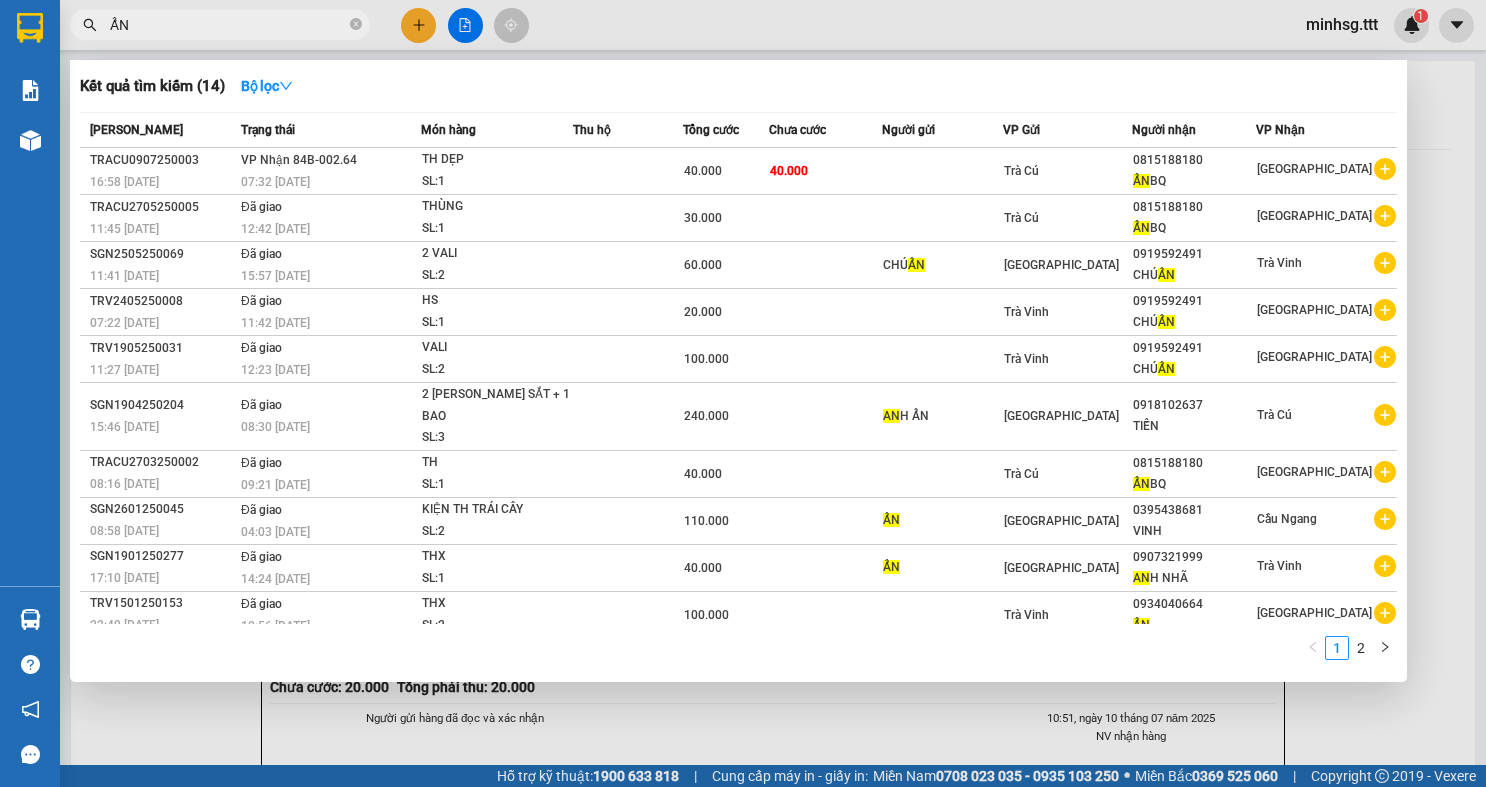 click on "ẨN" at bounding box center (228, 25) 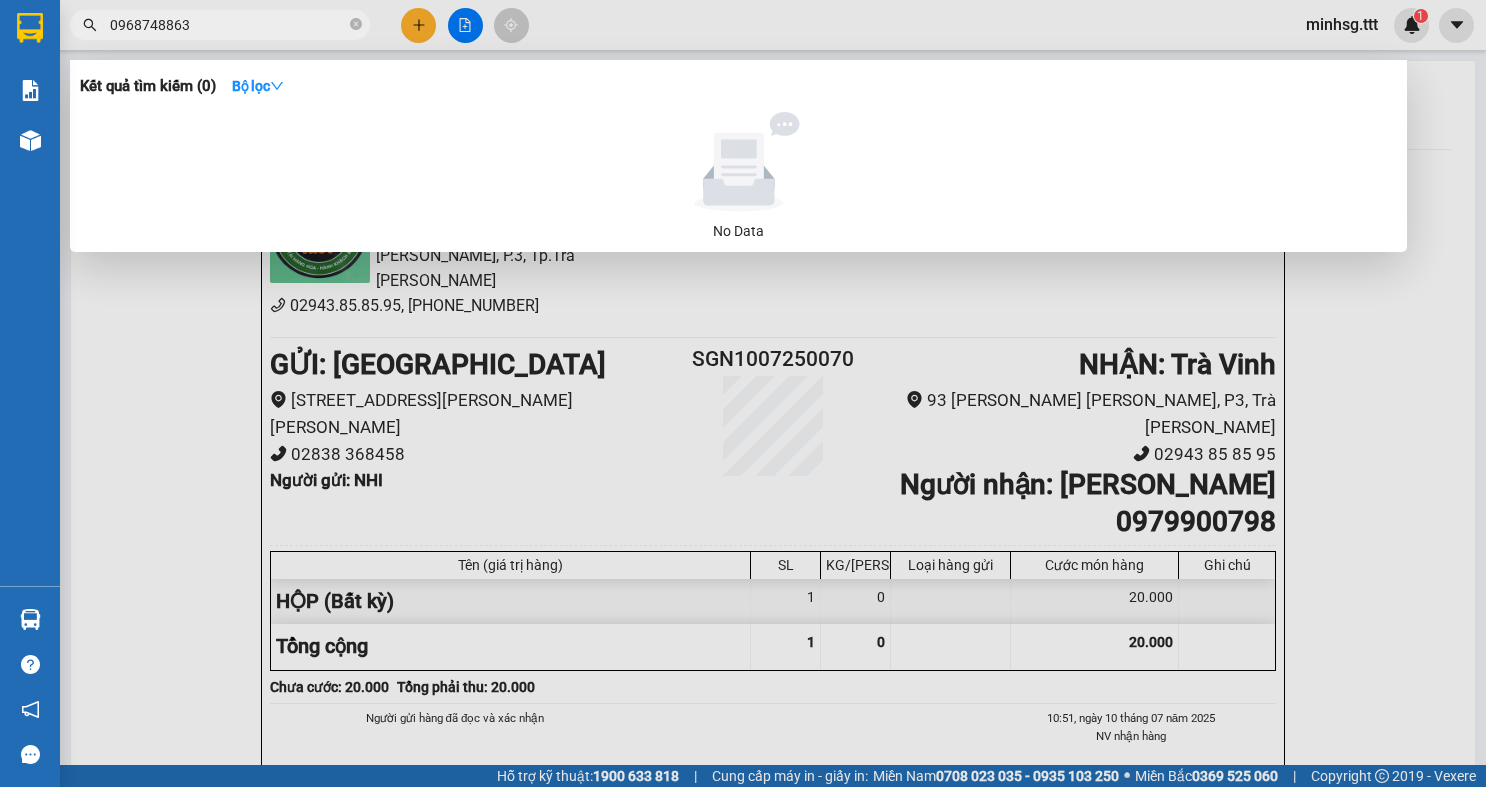click on "0968748863" at bounding box center [228, 25] 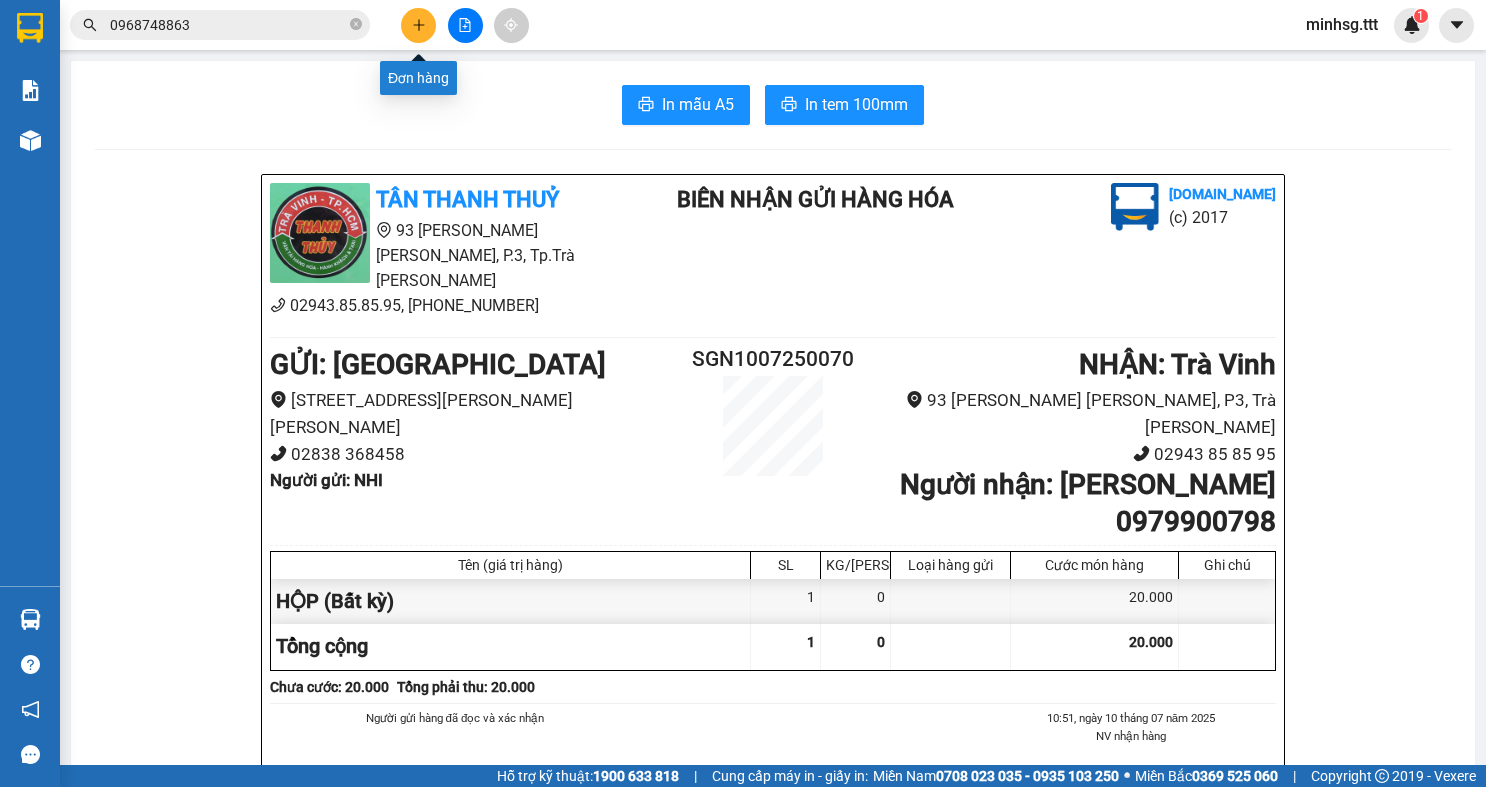 click 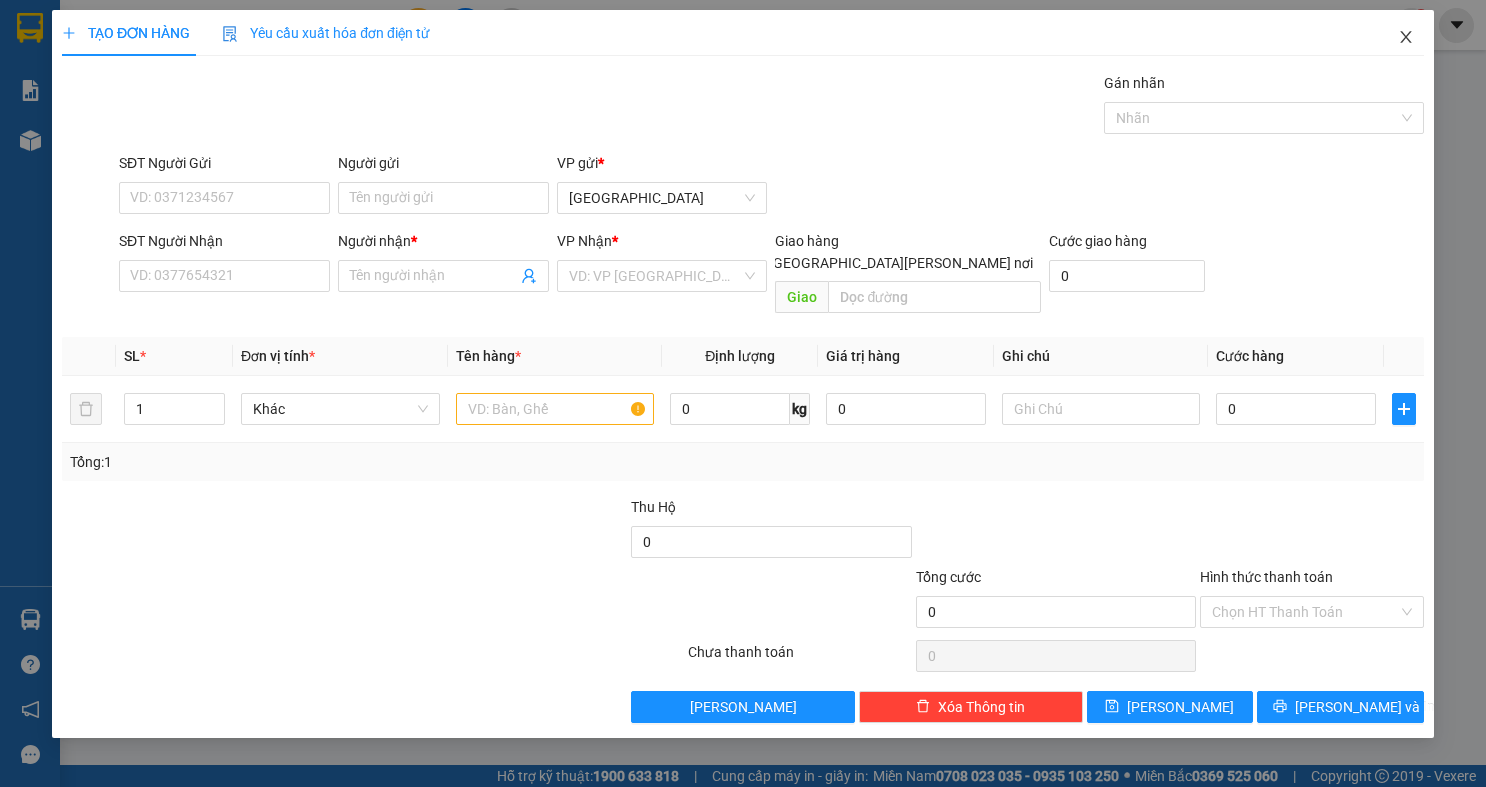 click 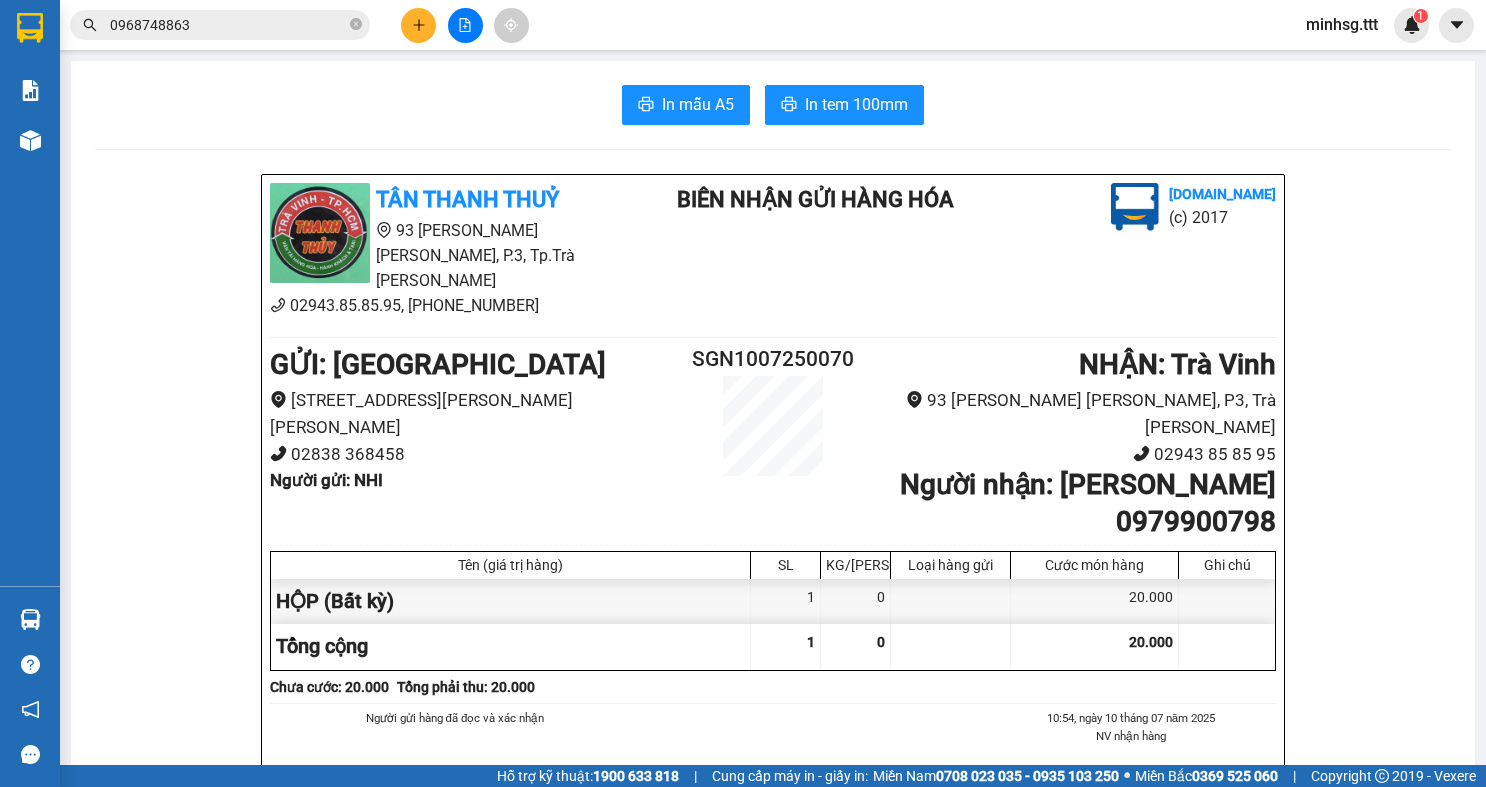 drag, startPoint x: 189, startPoint y: 22, endPoint x: 203, endPoint y: 22, distance: 14 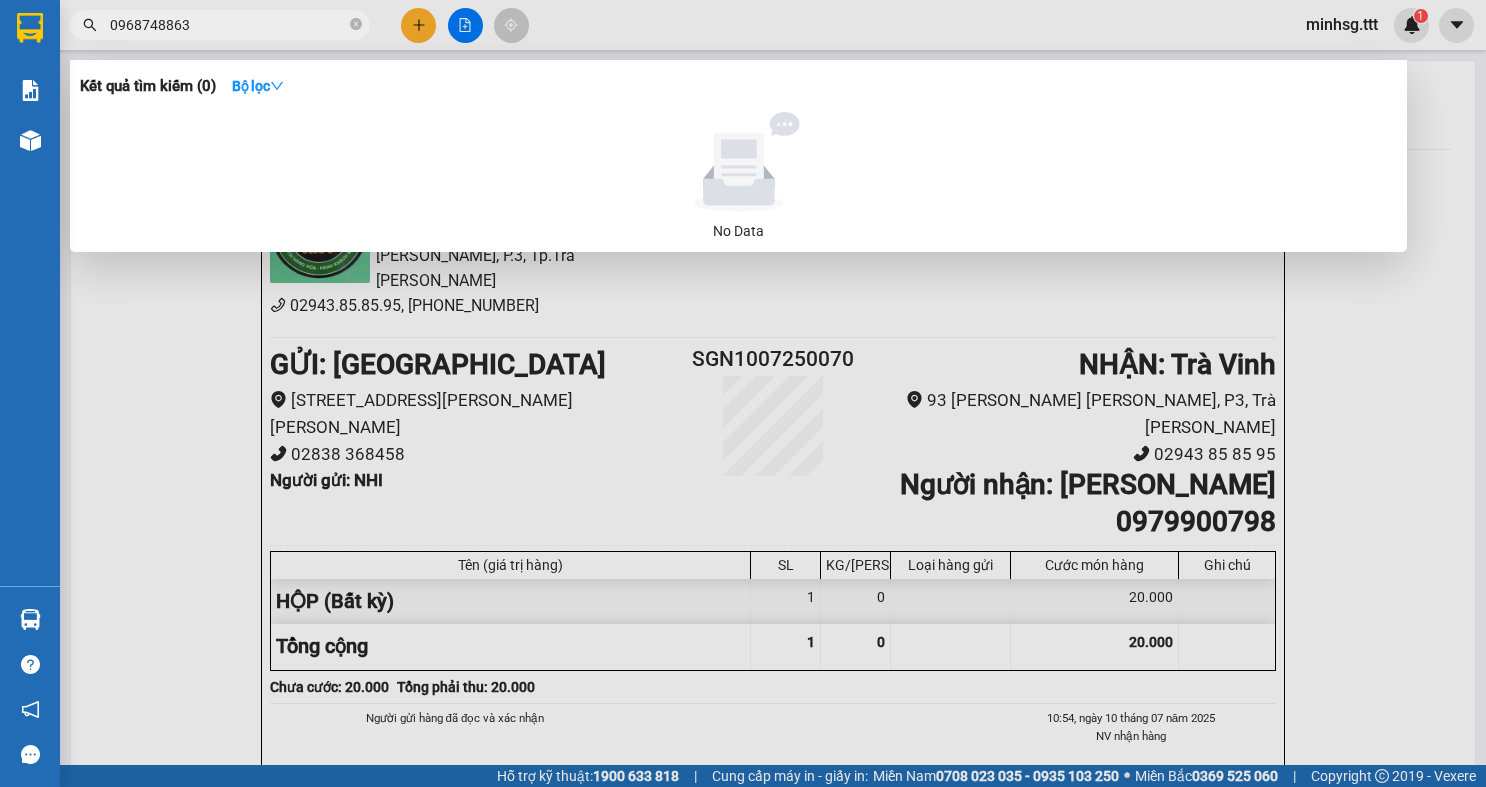 click 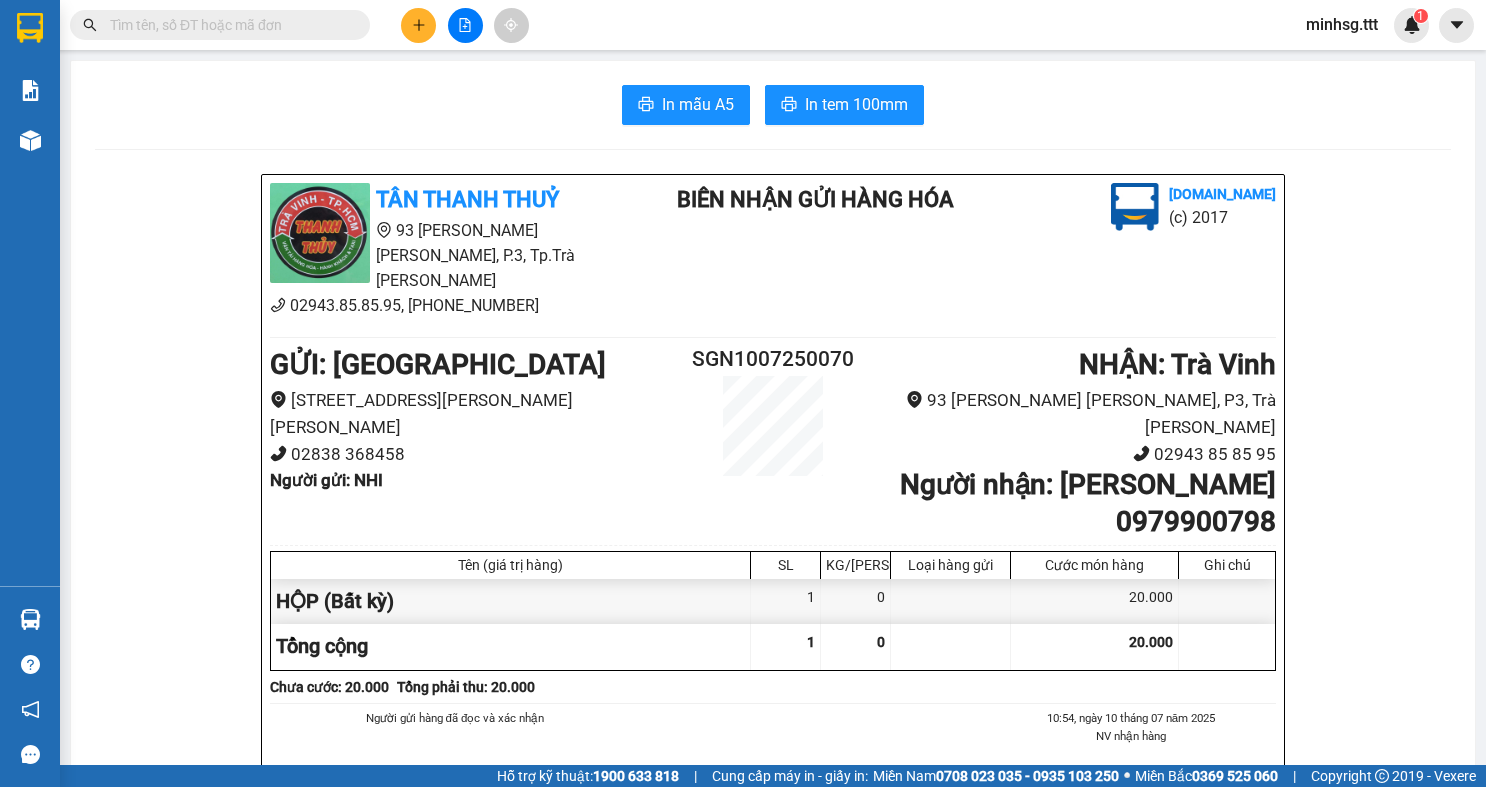 click at bounding box center (228, 25) 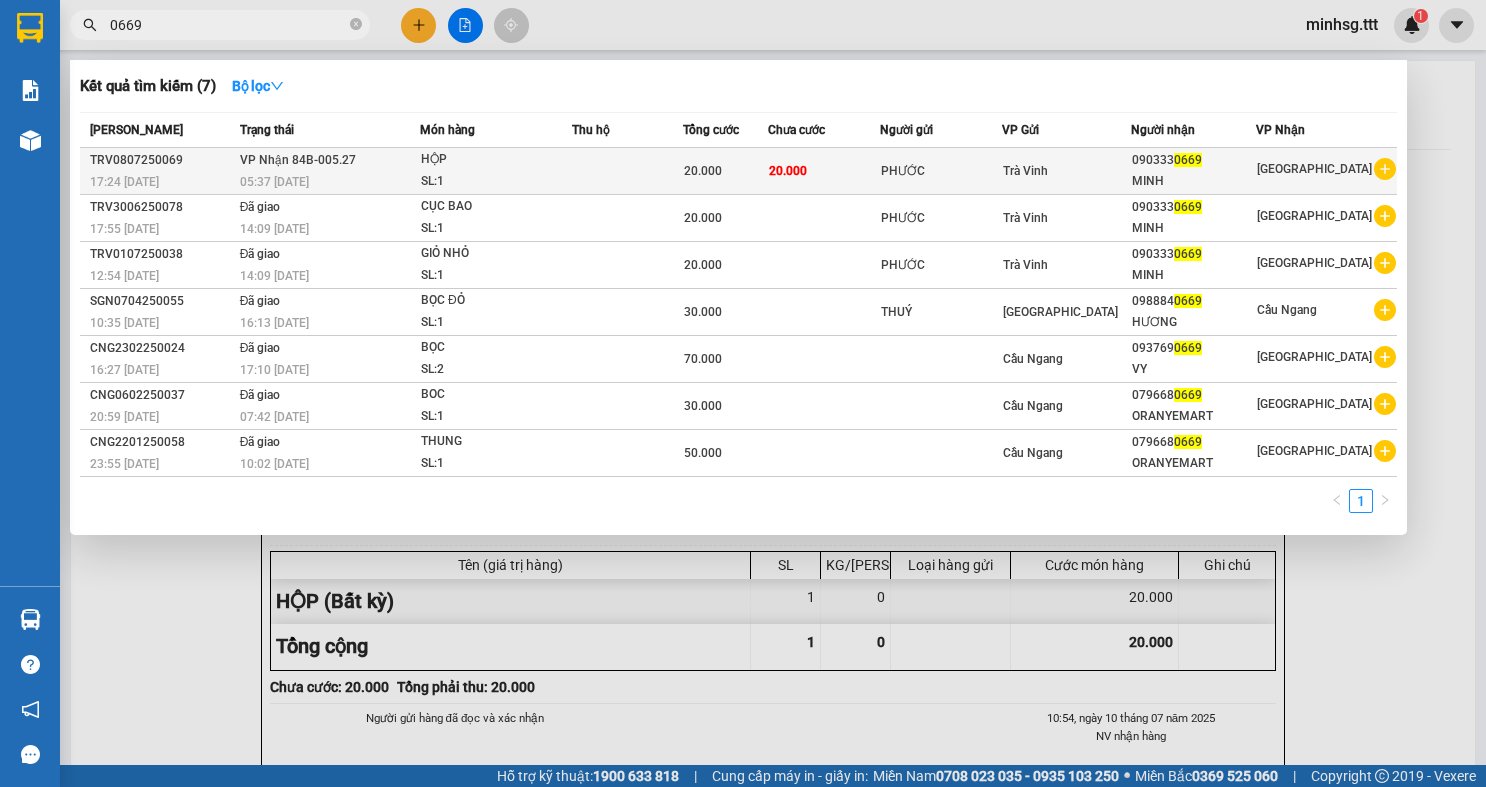 type on "0669" 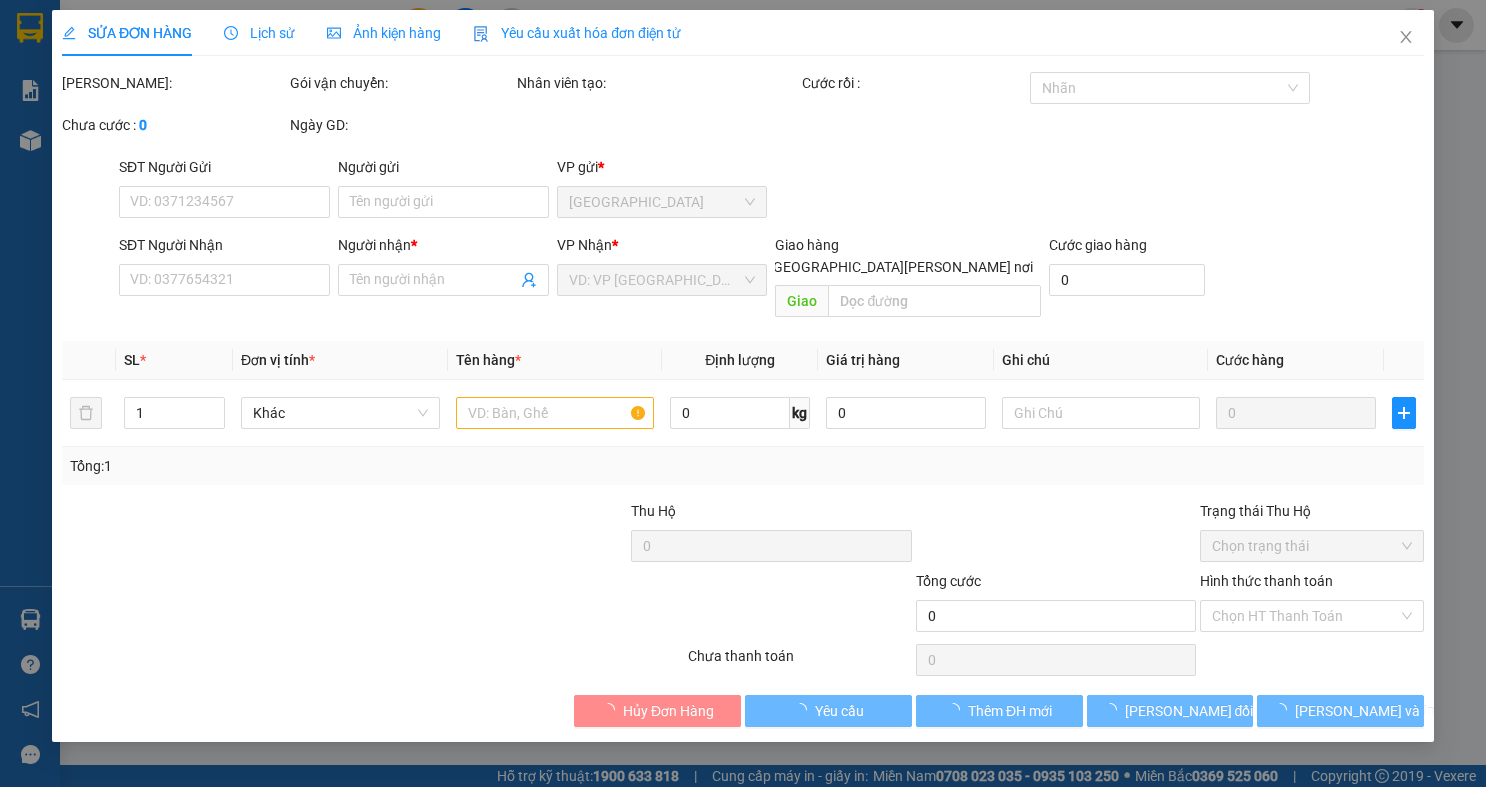 type on "PHƯỚC" 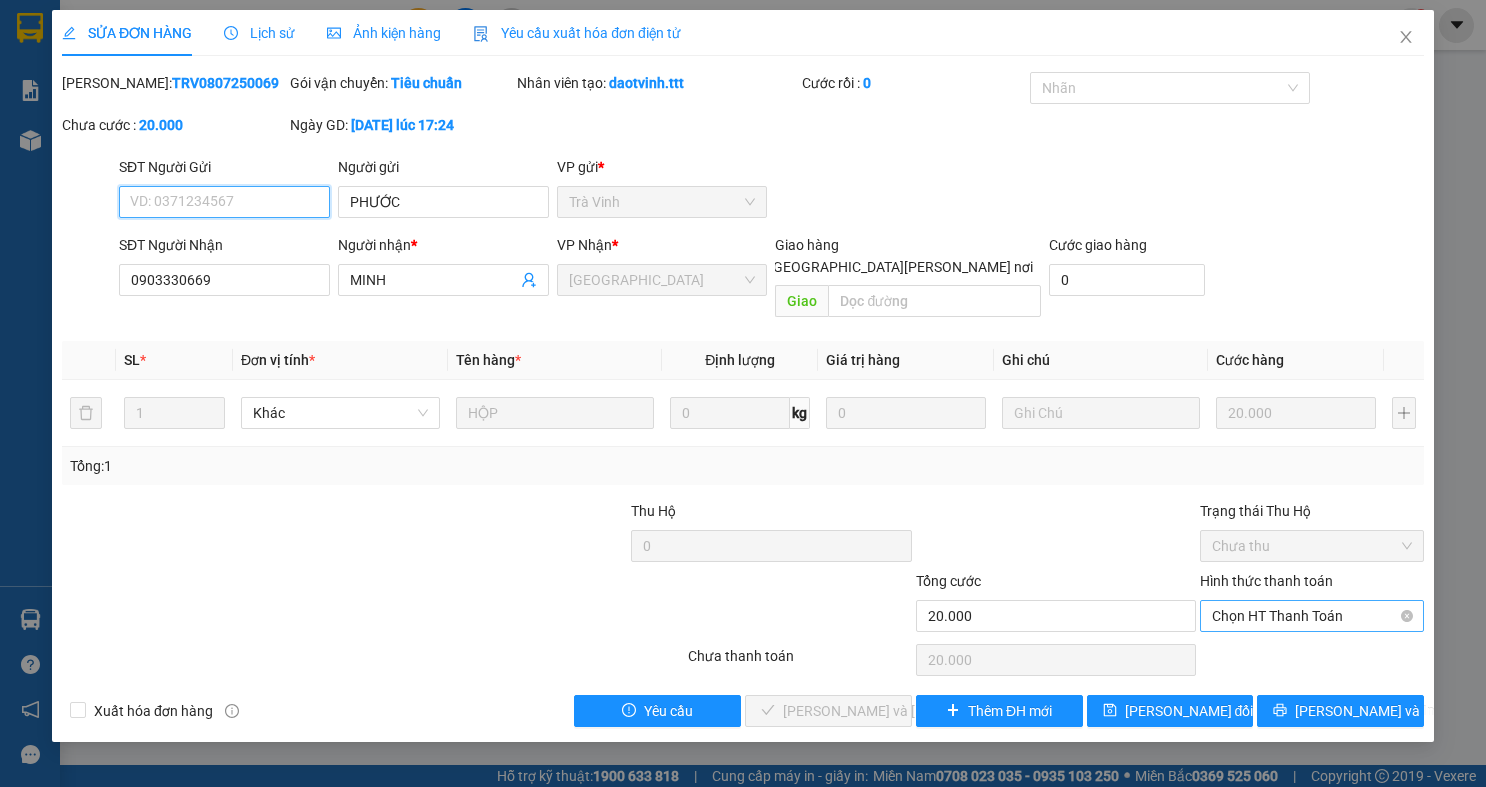 click on "Chọn HT Thanh Toán" at bounding box center [1312, 616] 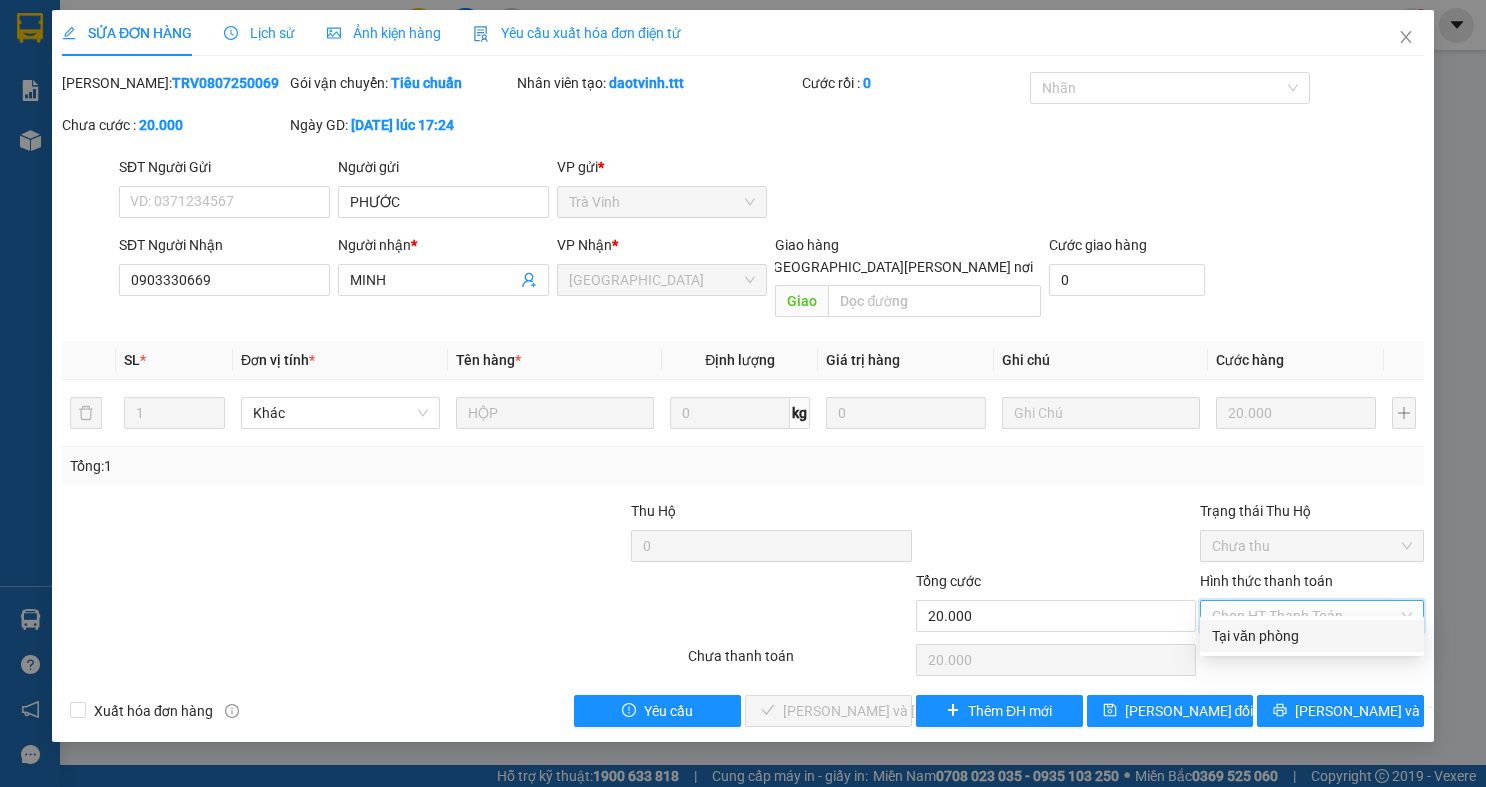 drag, startPoint x: 1303, startPoint y: 632, endPoint x: 1290, endPoint y: 632, distance: 13 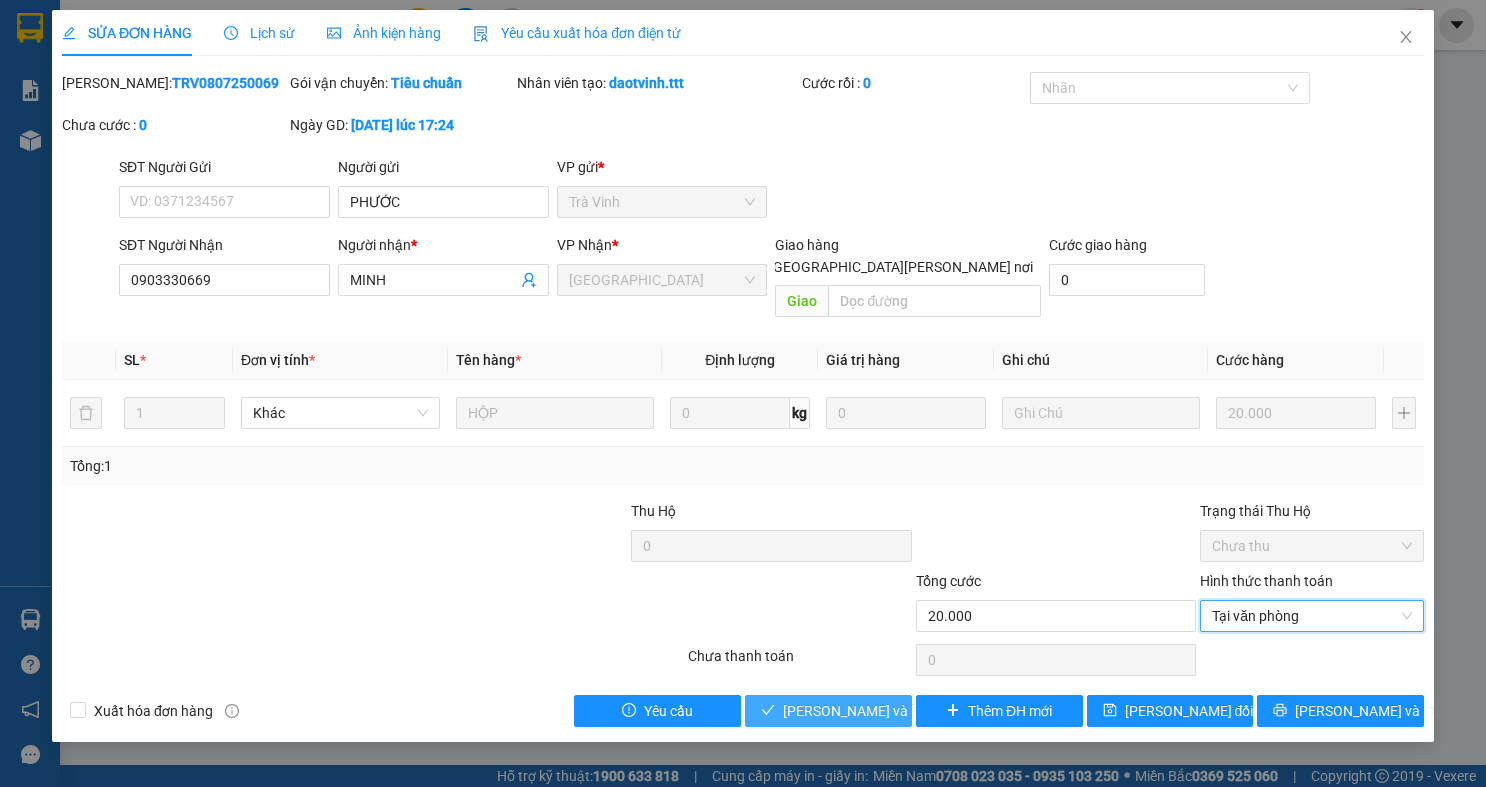 click on "[PERSON_NAME] và Giao hàng" at bounding box center (918, 711) 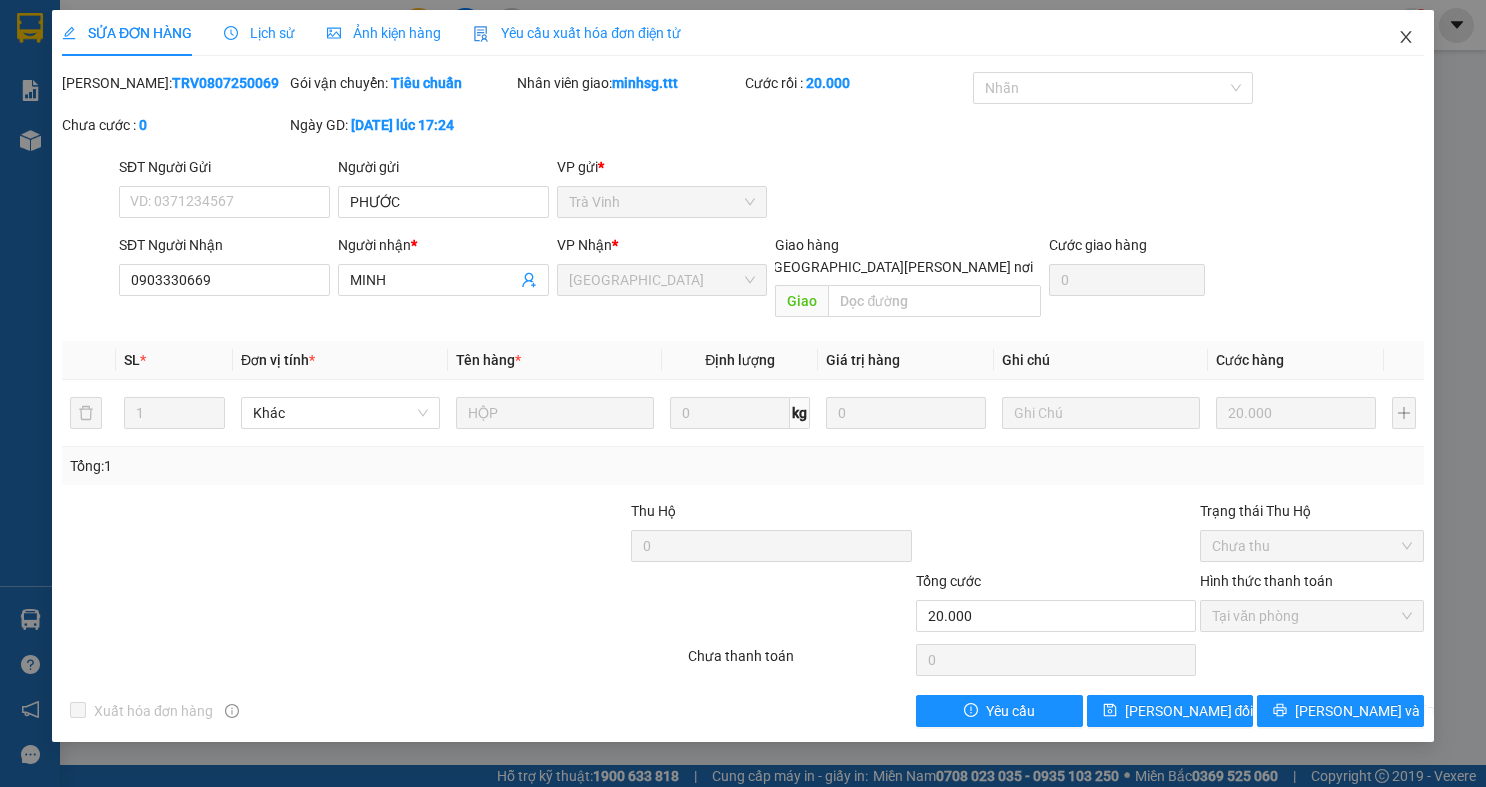 click 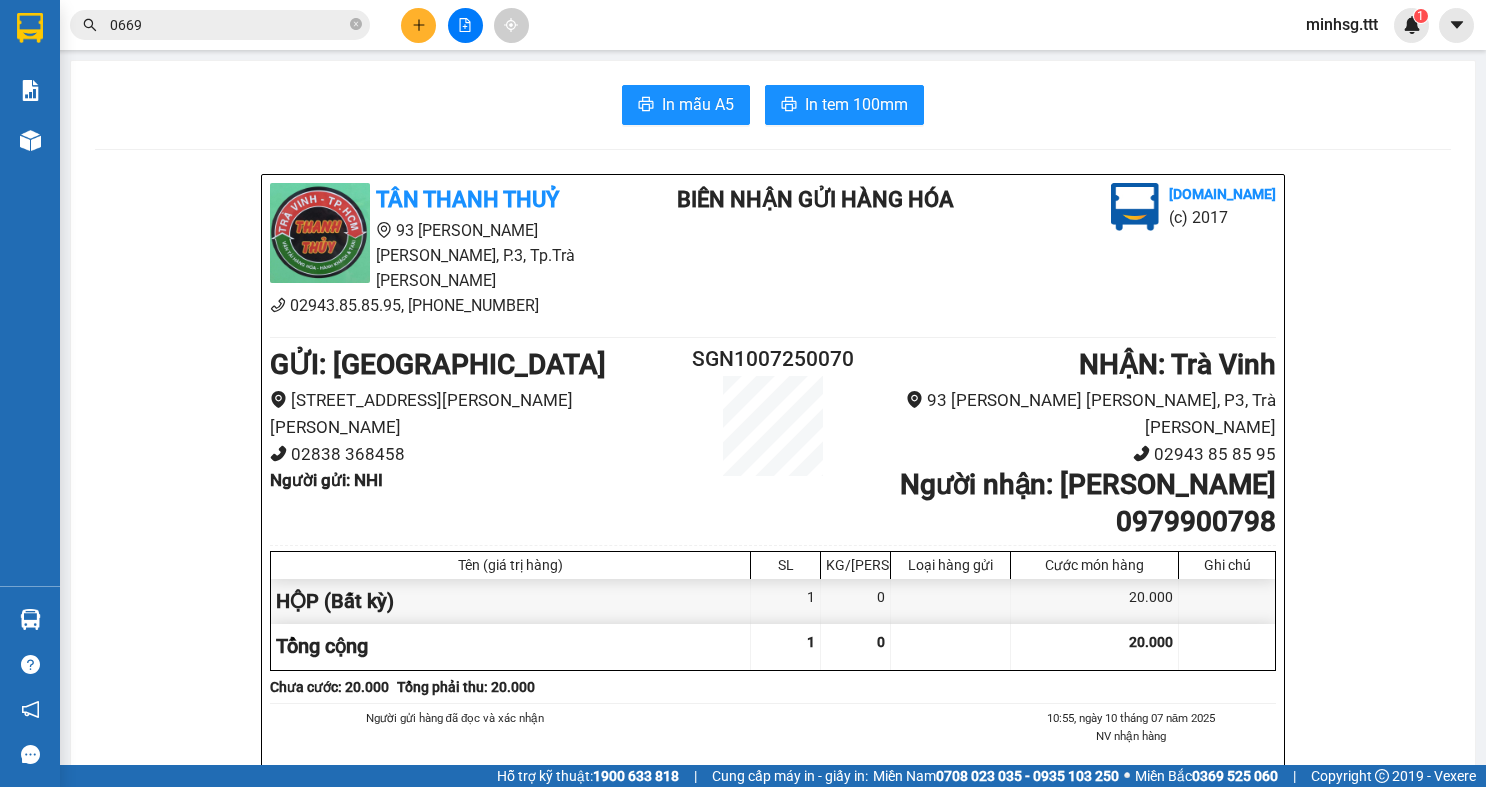 drag, startPoint x: 314, startPoint y: 30, endPoint x: 368, endPoint y: 29, distance: 54.00926 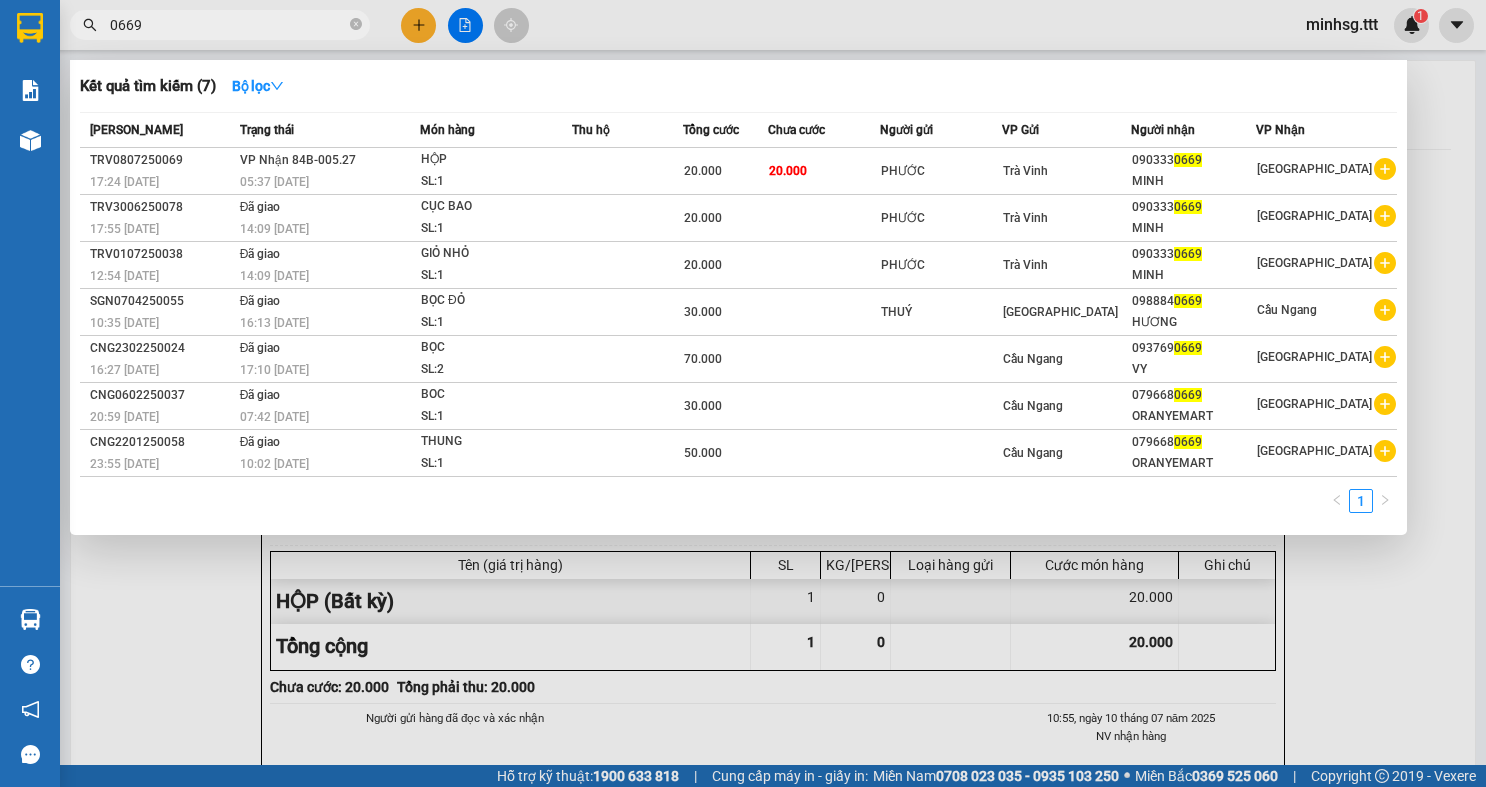 click on "0669" at bounding box center [220, 25] 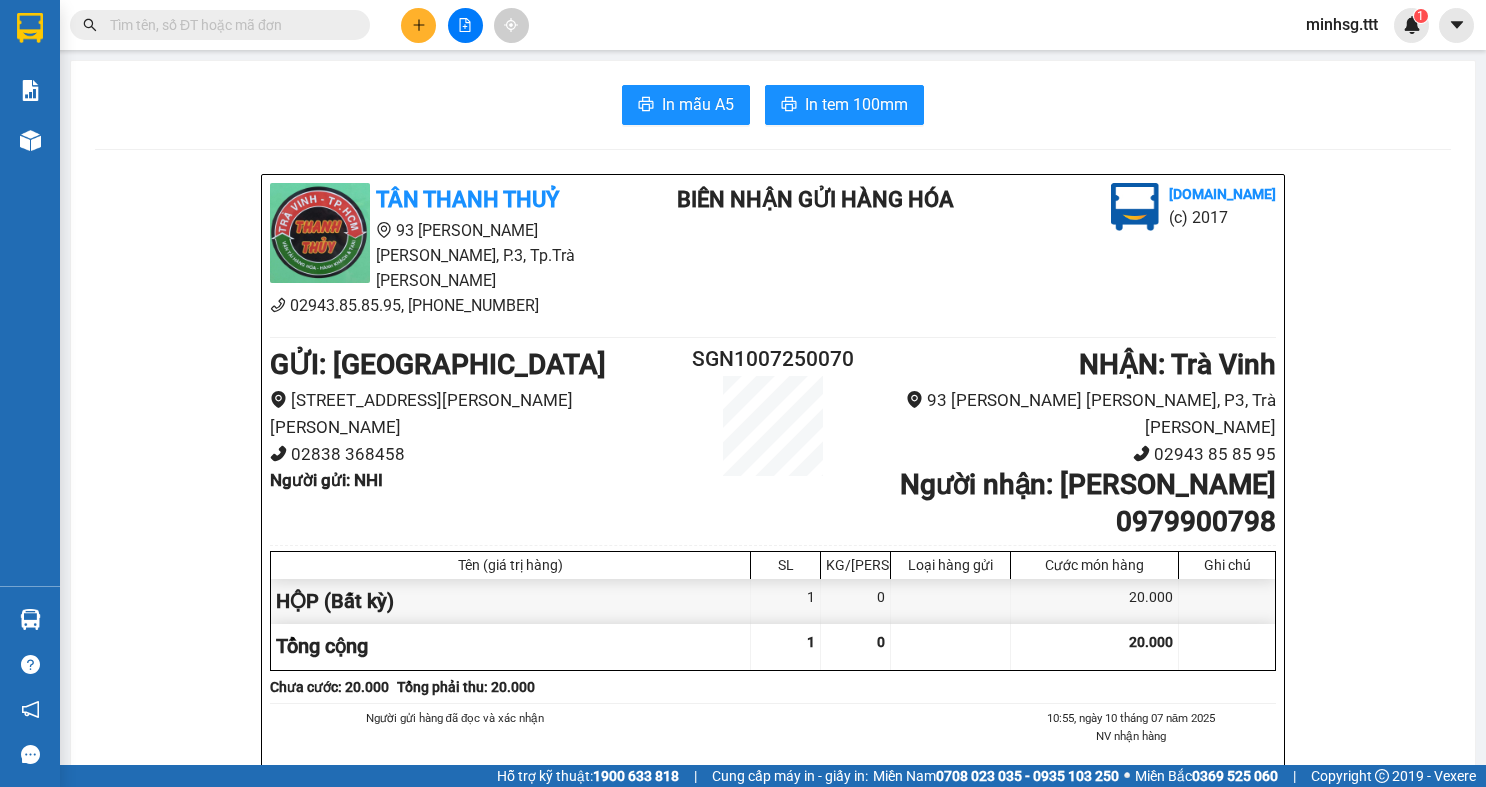 click at bounding box center [228, 25] 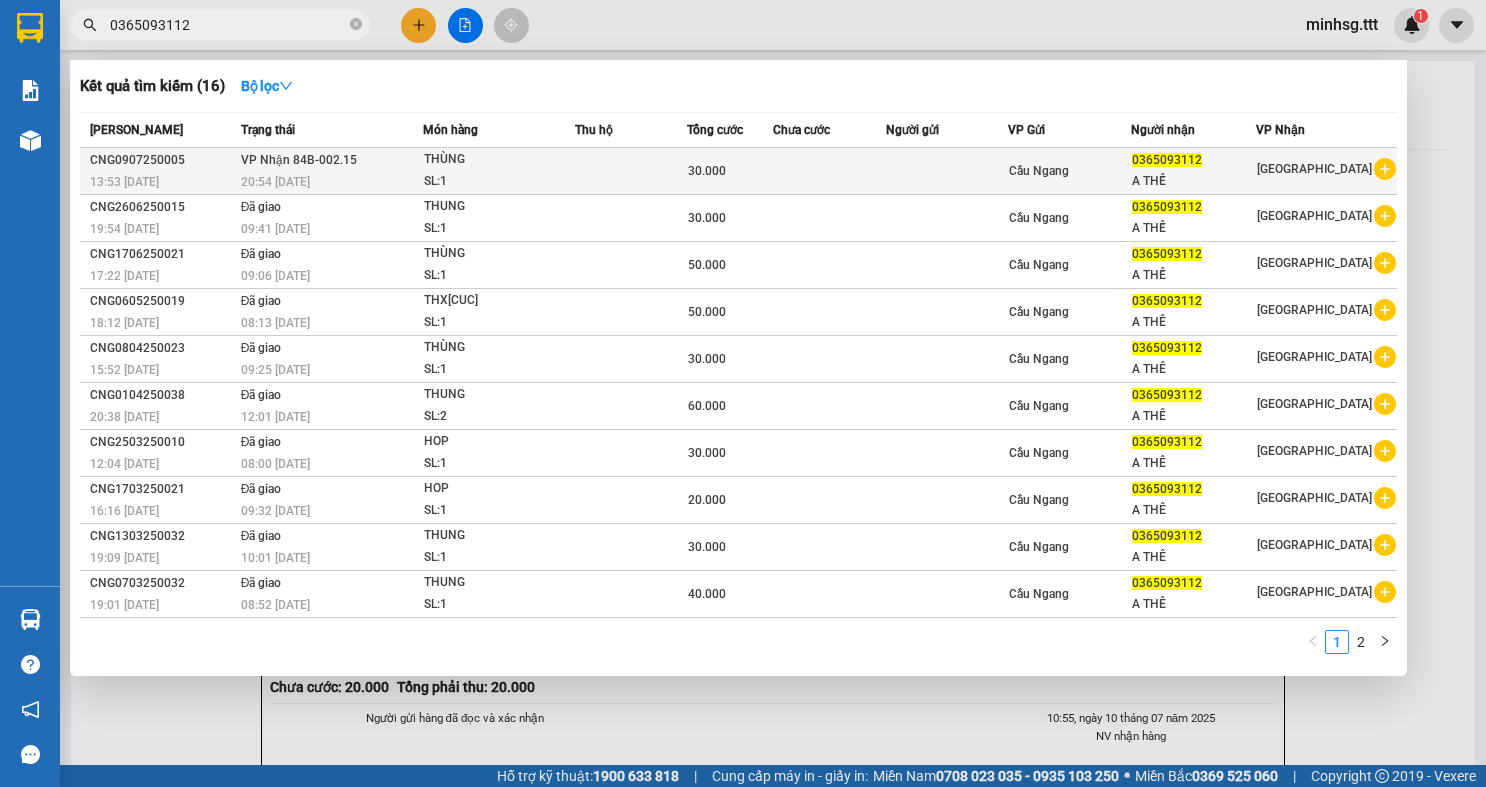 type on "0365093112" 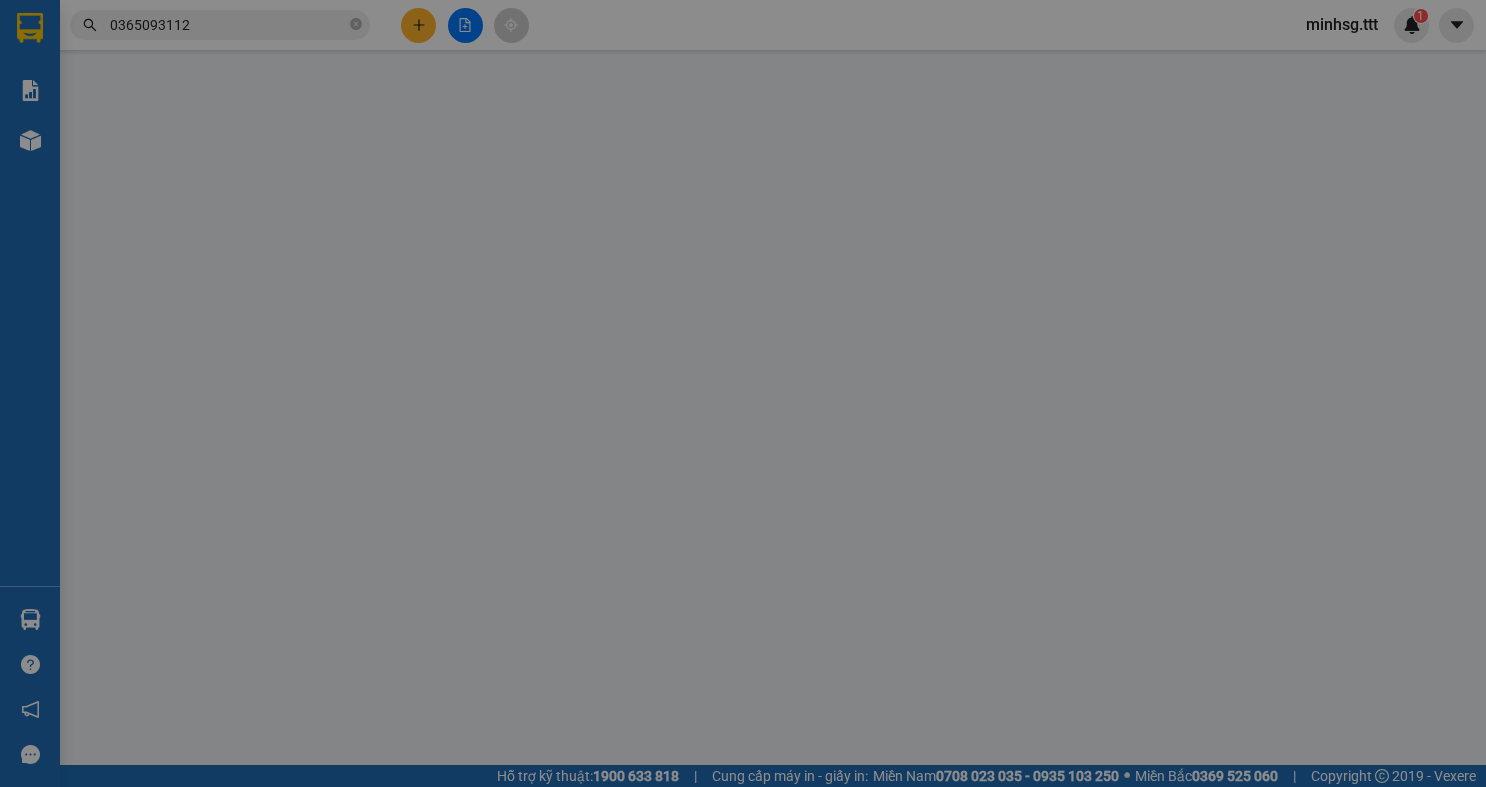 type on "0365093112" 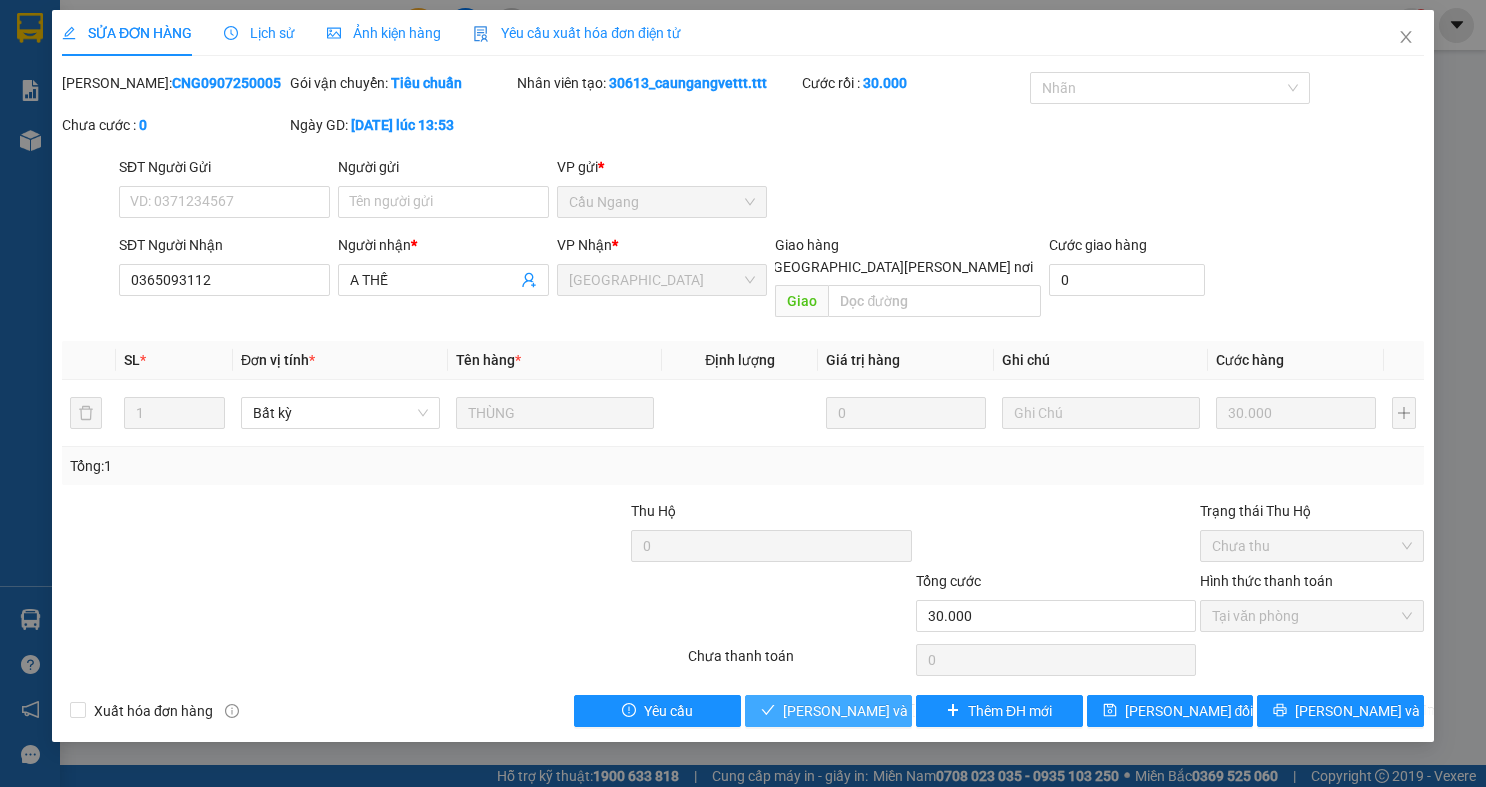 click on "[PERSON_NAME] và Giao hàng" at bounding box center [918, 711] 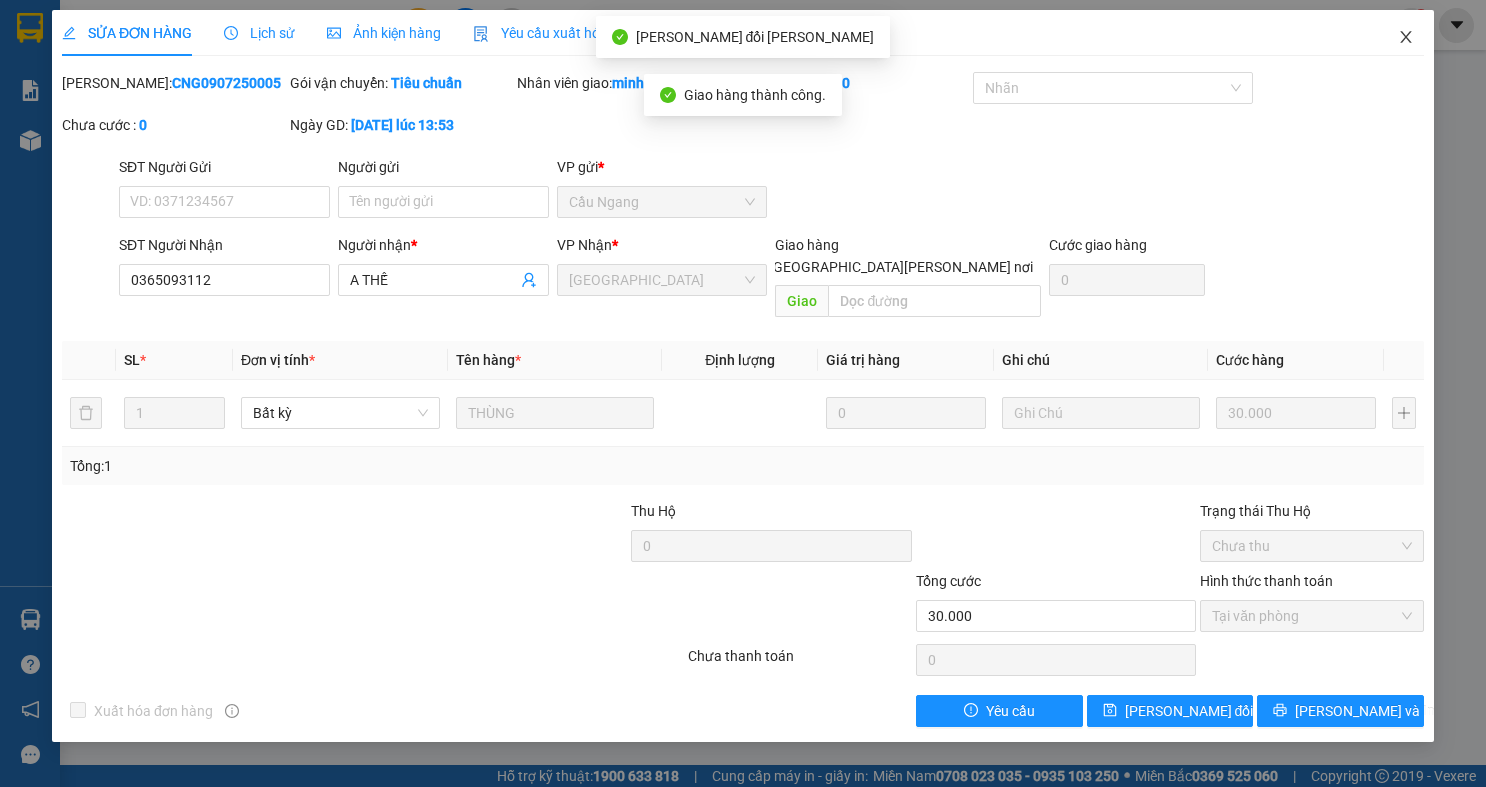 click at bounding box center [1406, 38] 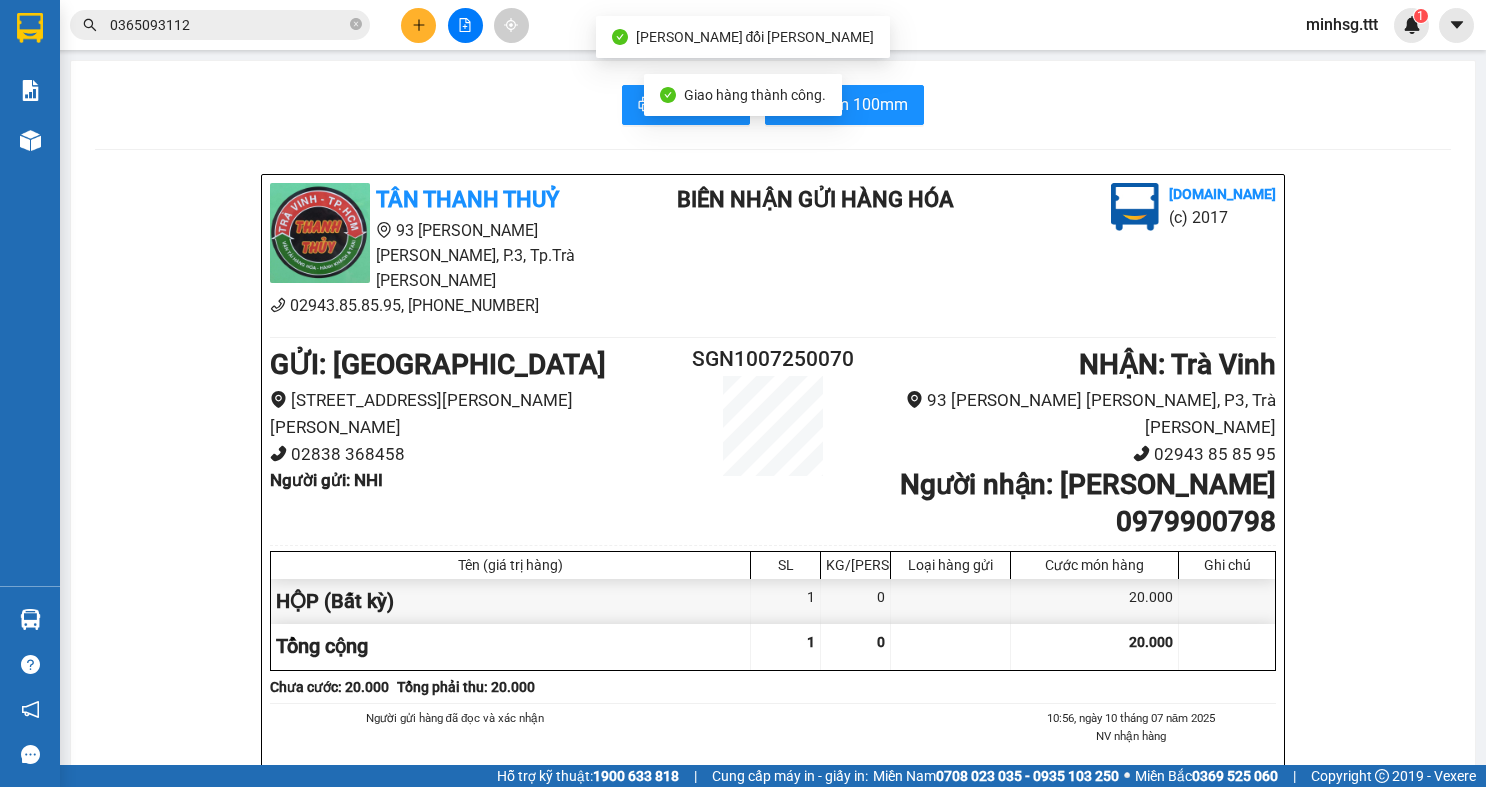 click on "0365093112" at bounding box center [220, 25] 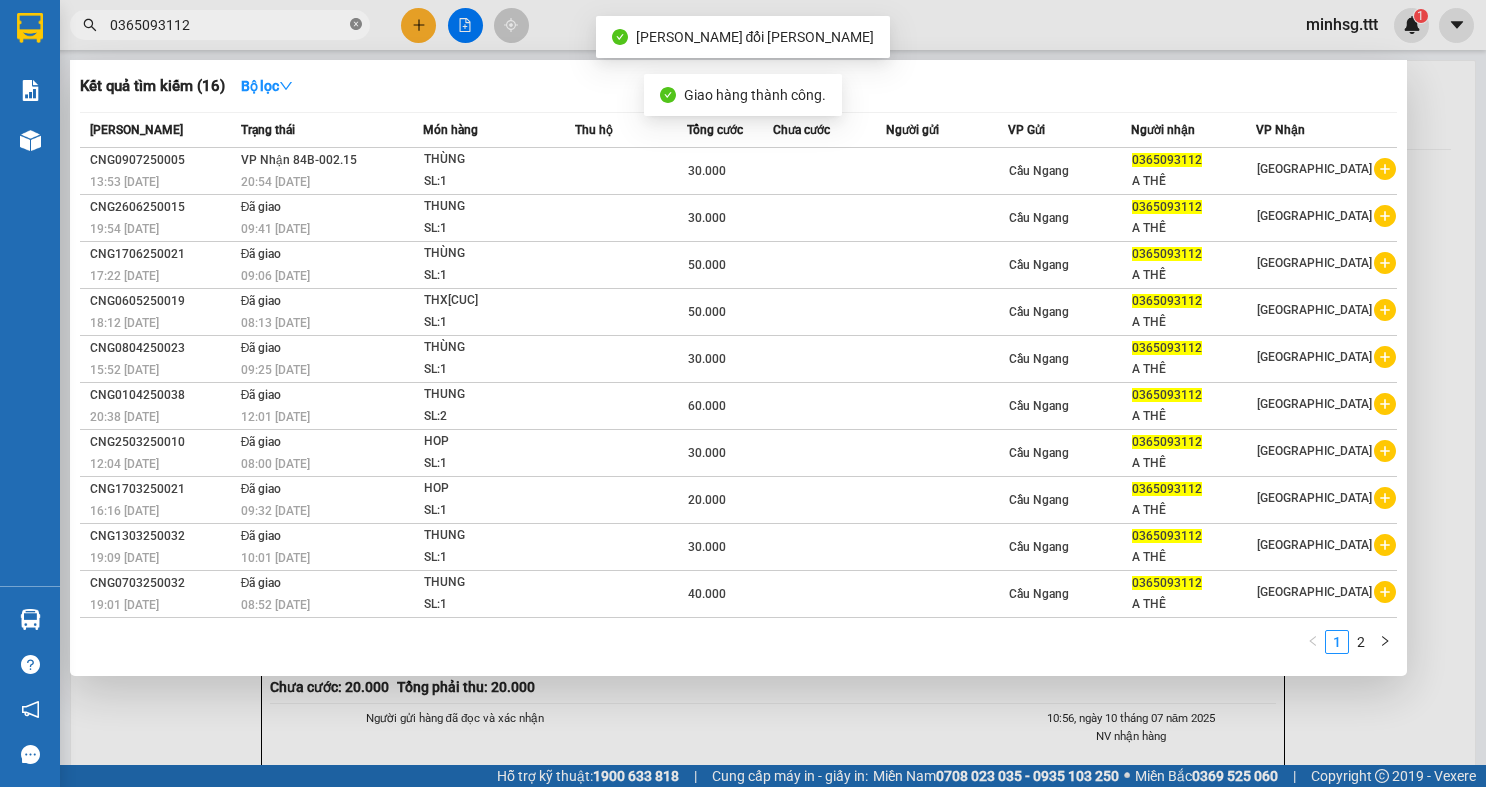 click 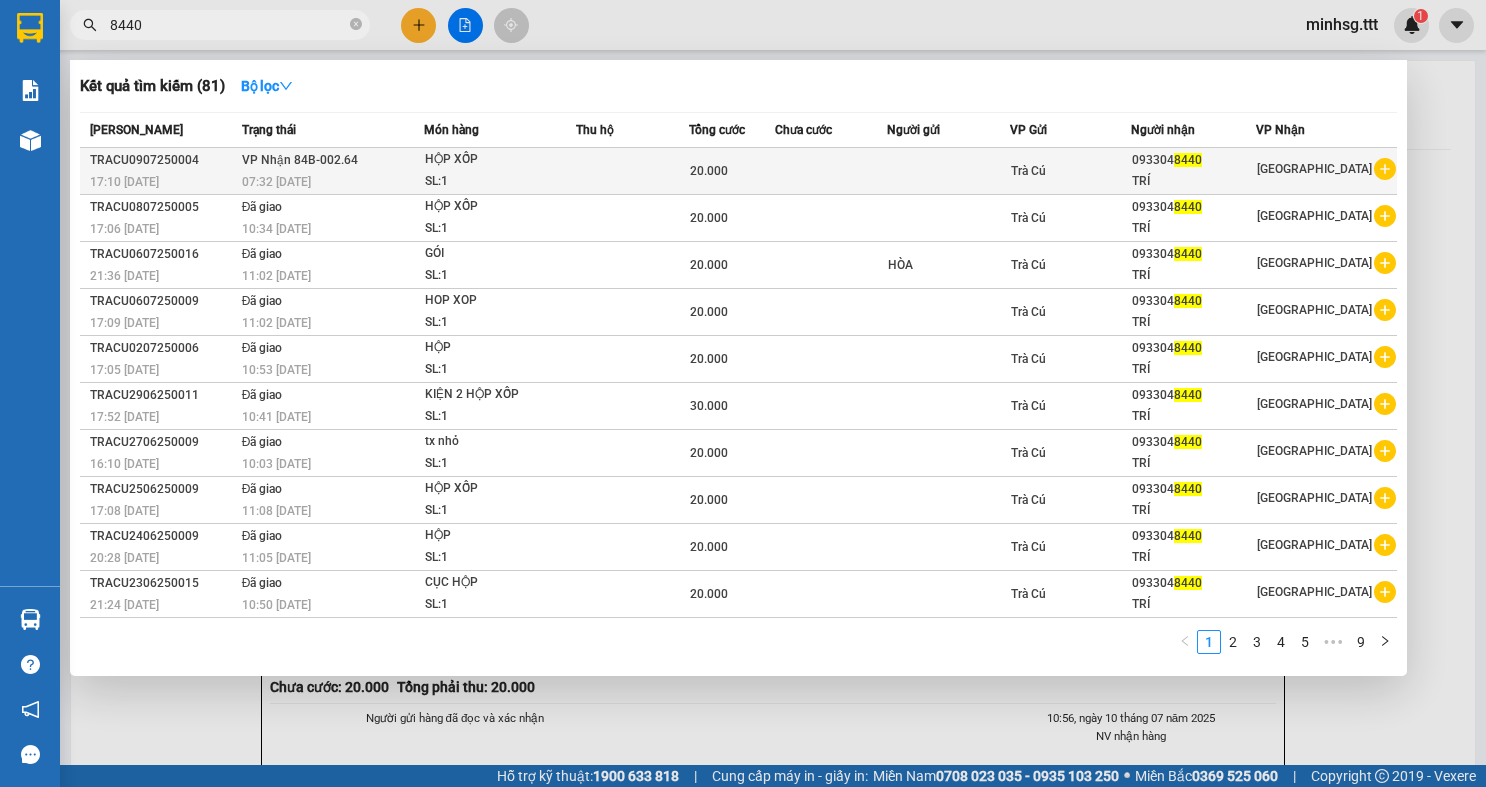 type on "8440" 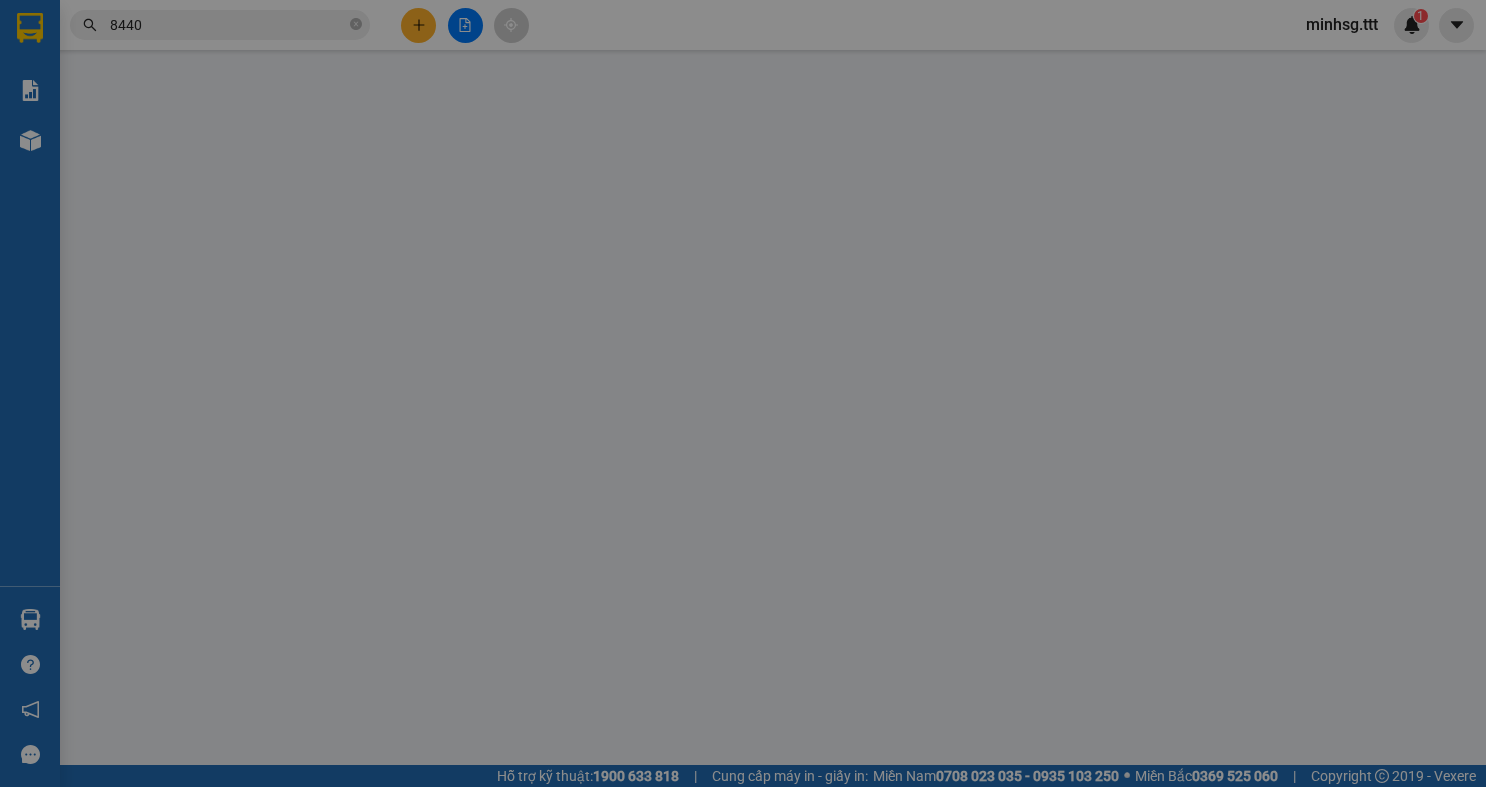 type on "0933048440" 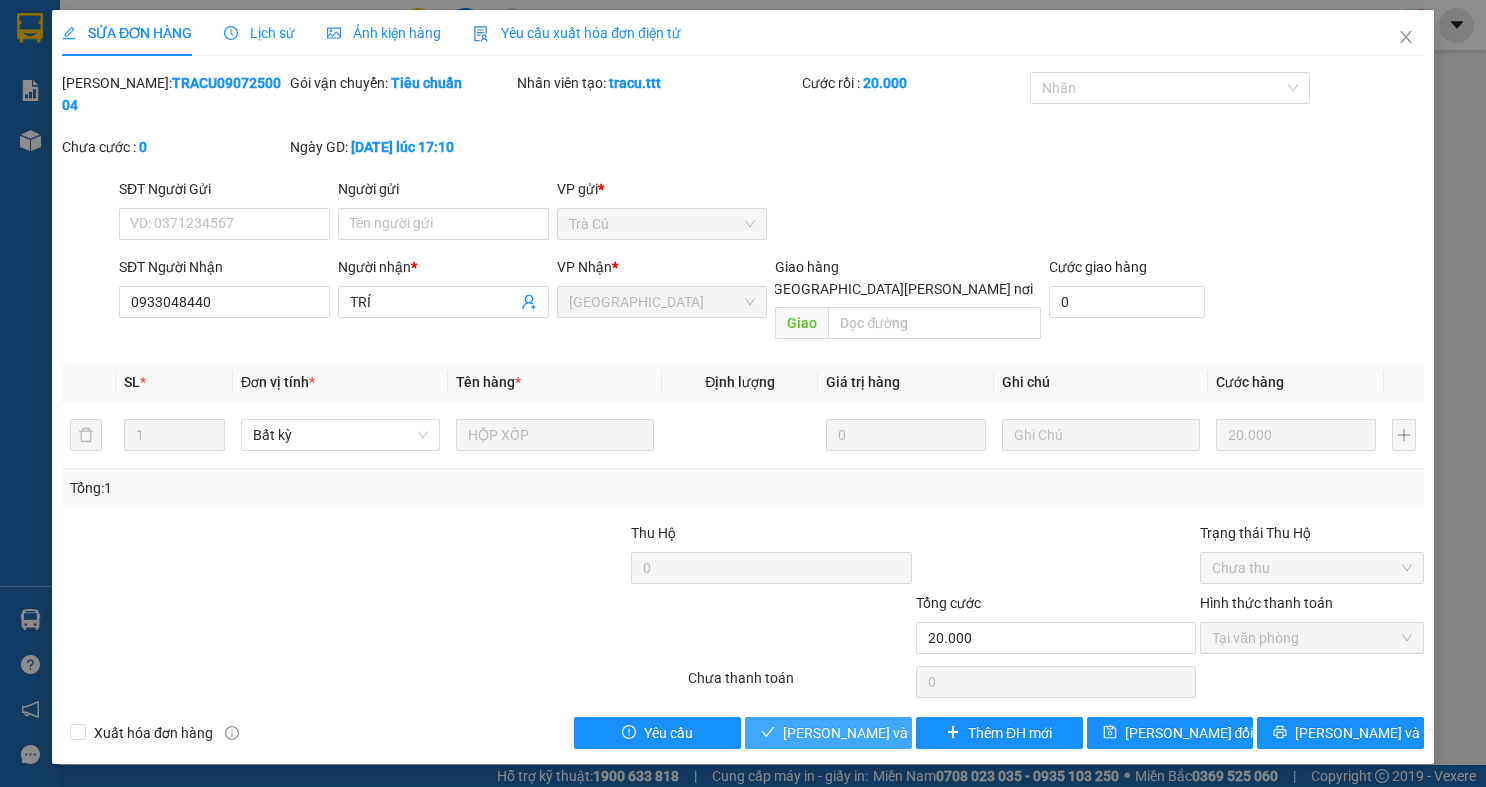 click on "[PERSON_NAME] và Giao hàng" at bounding box center [918, 733] 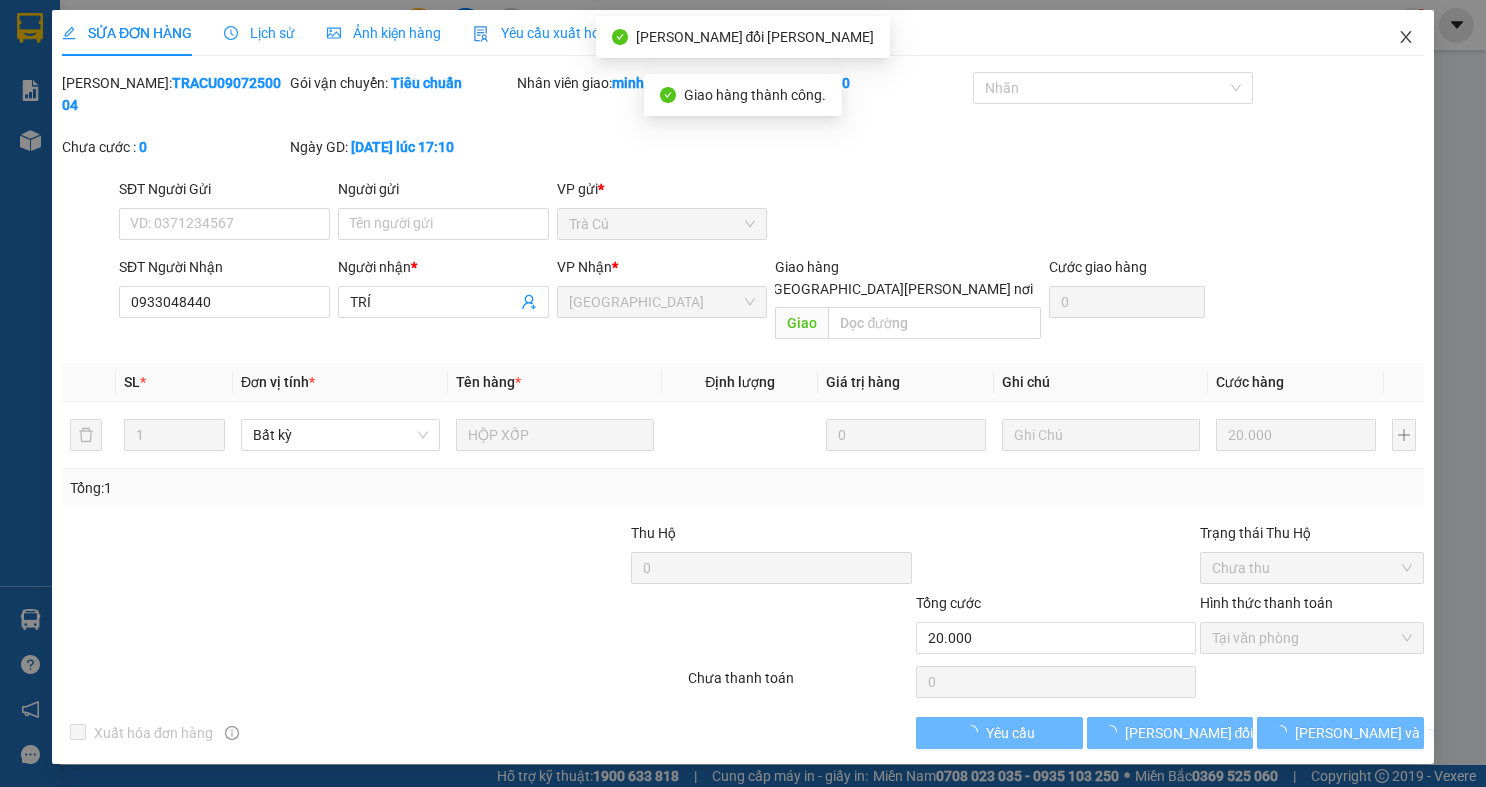 click 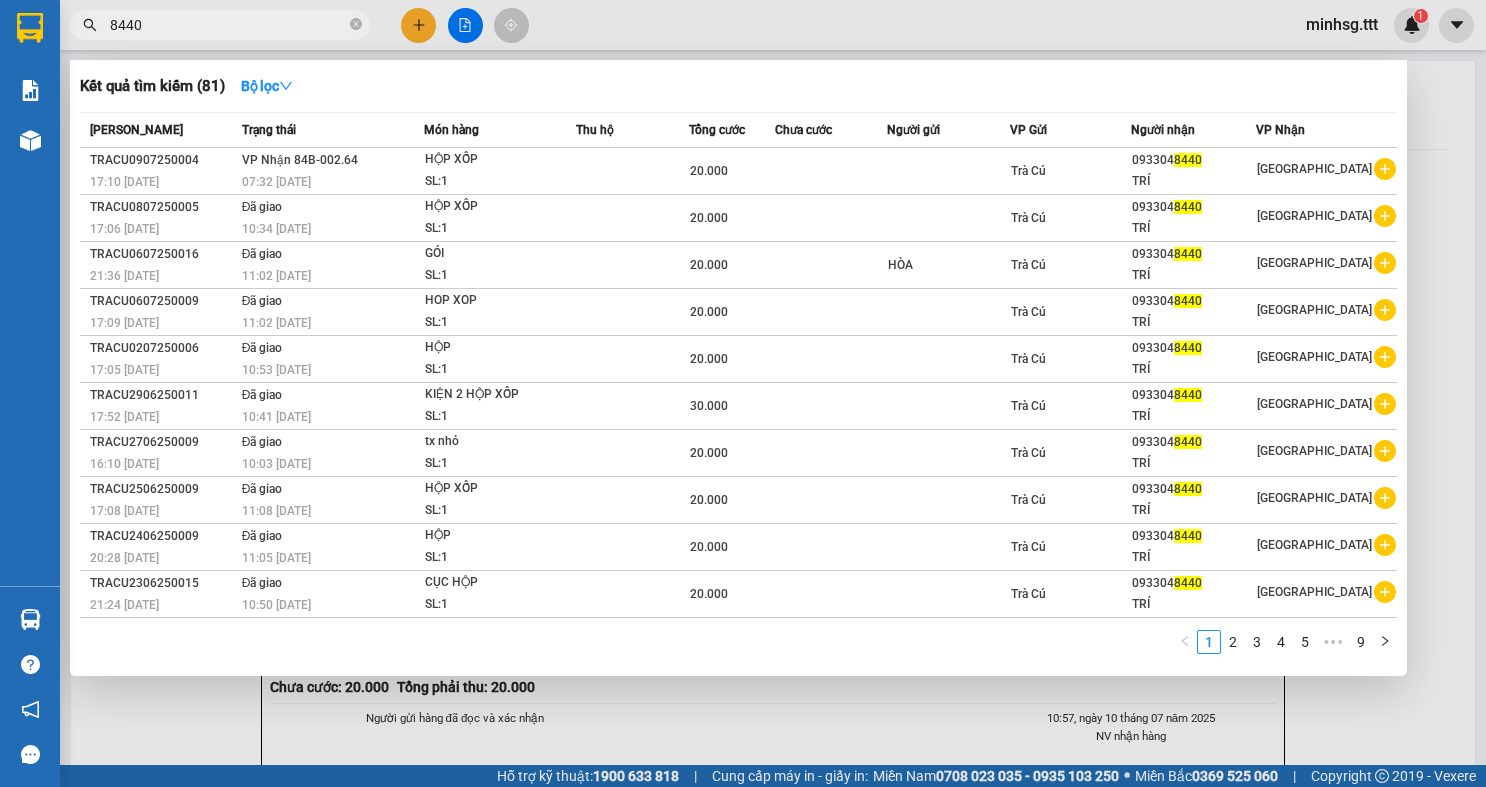 click on "8440" at bounding box center [228, 25] 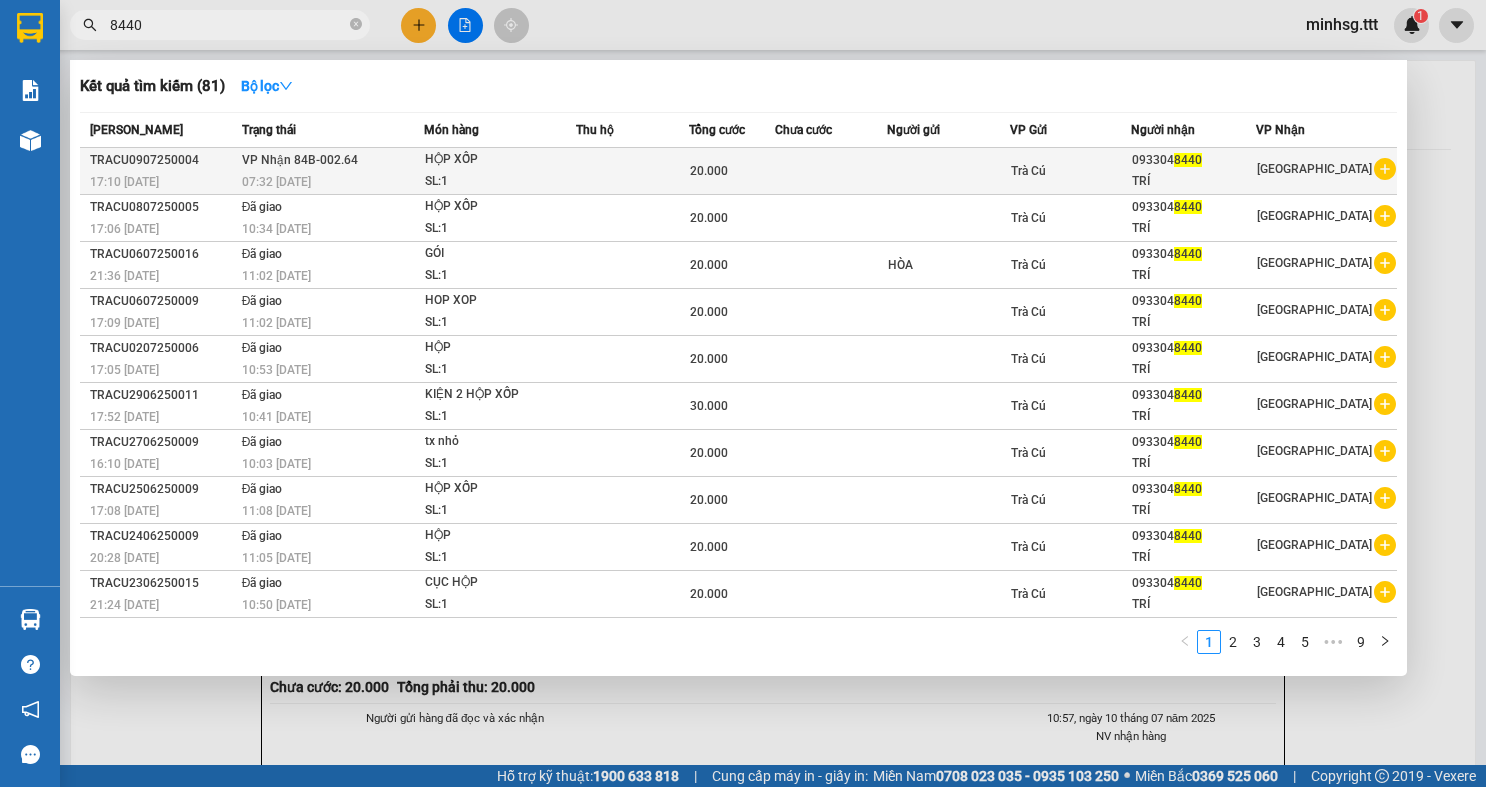 click on "20.000" at bounding box center (709, 171) 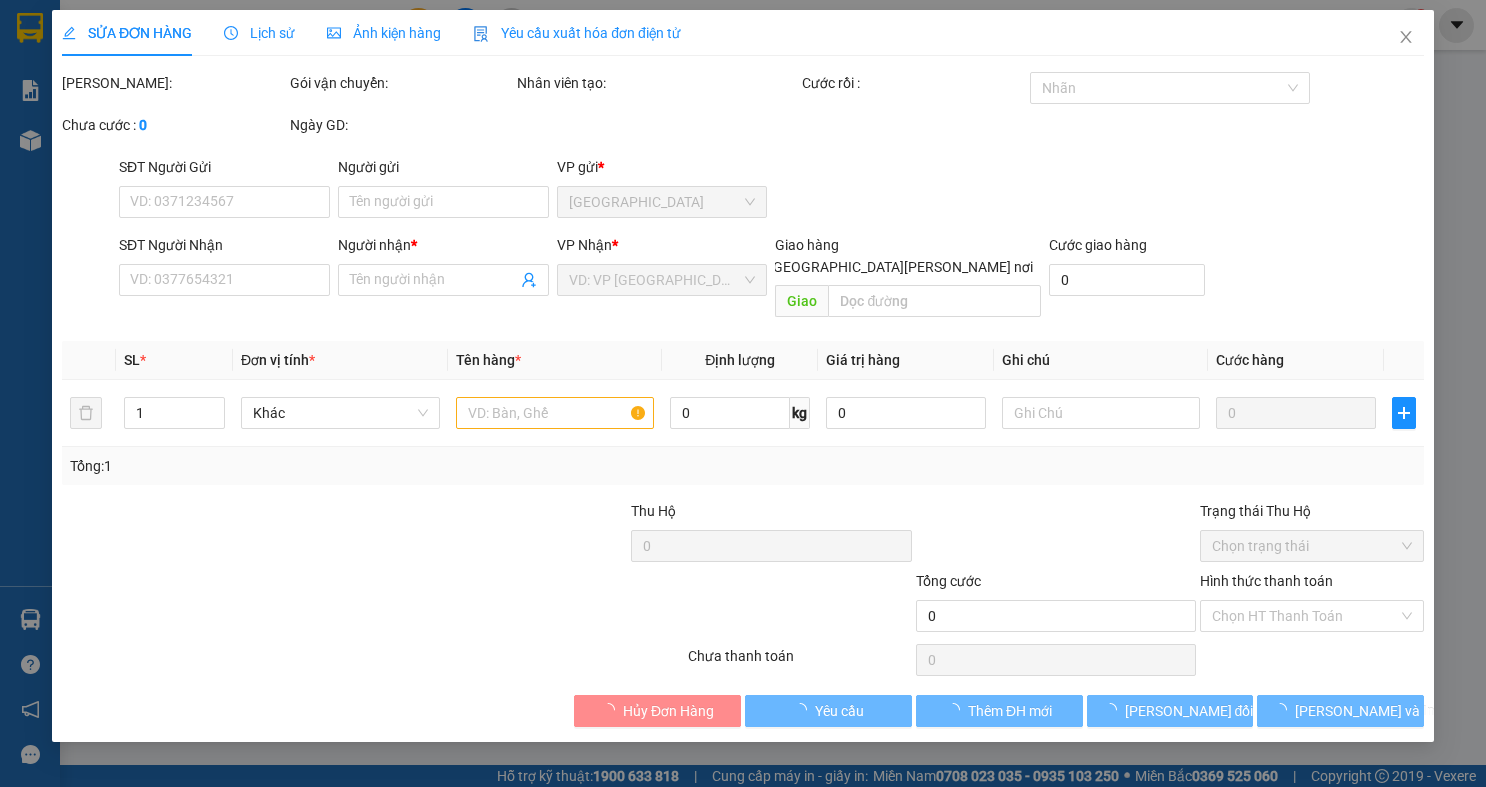 type on "0933048440" 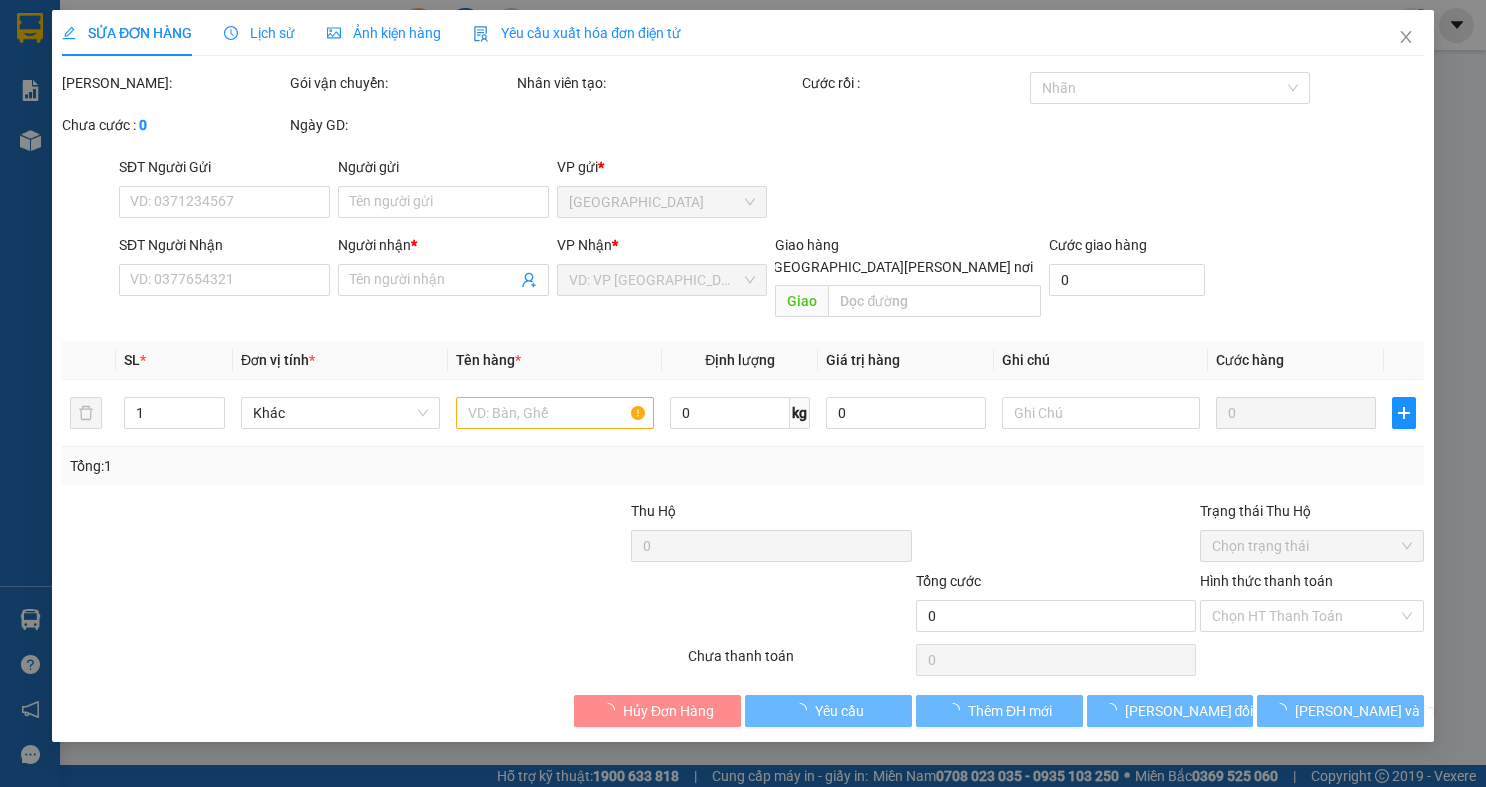 type on "TRÍ" 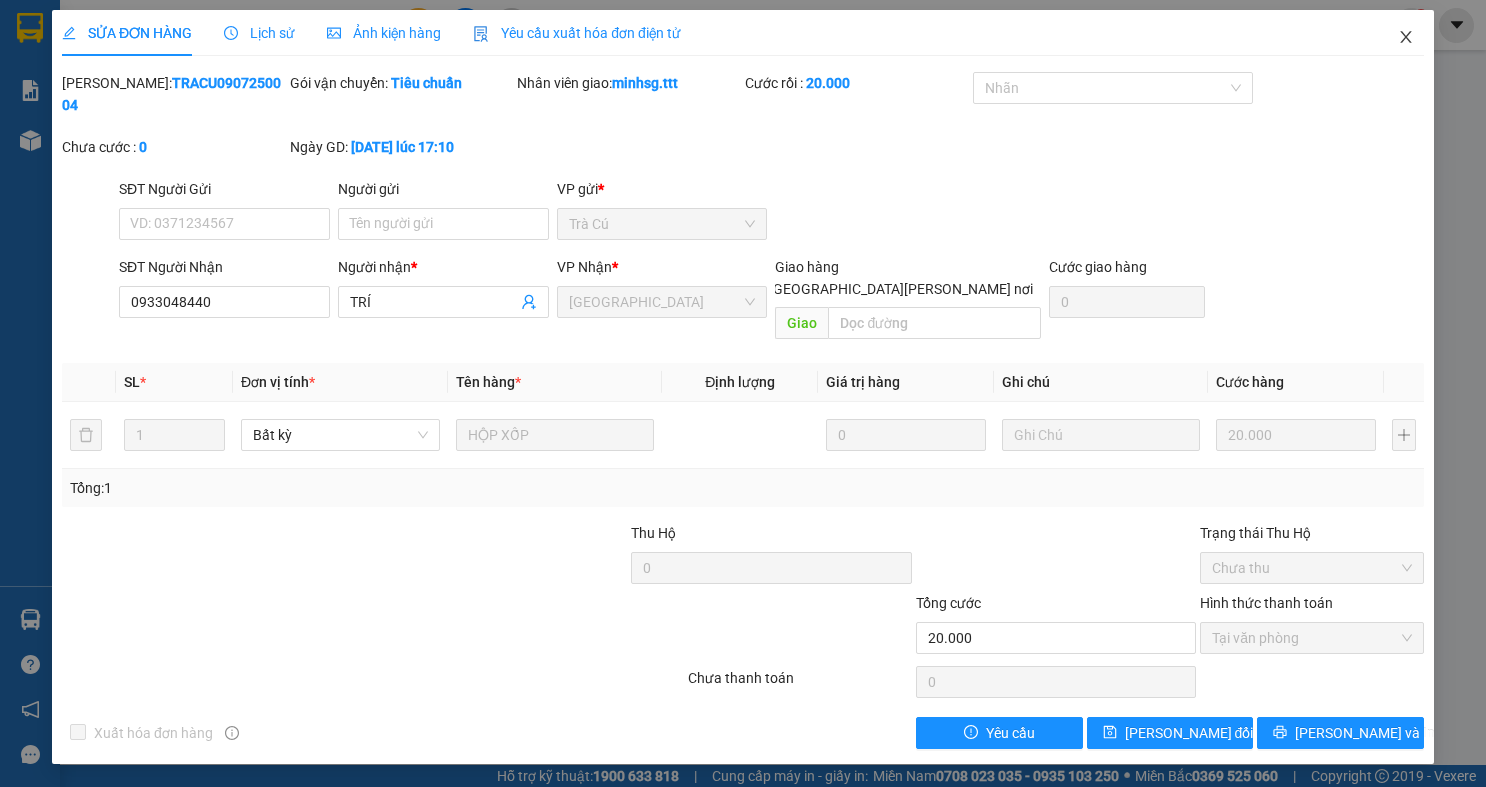click 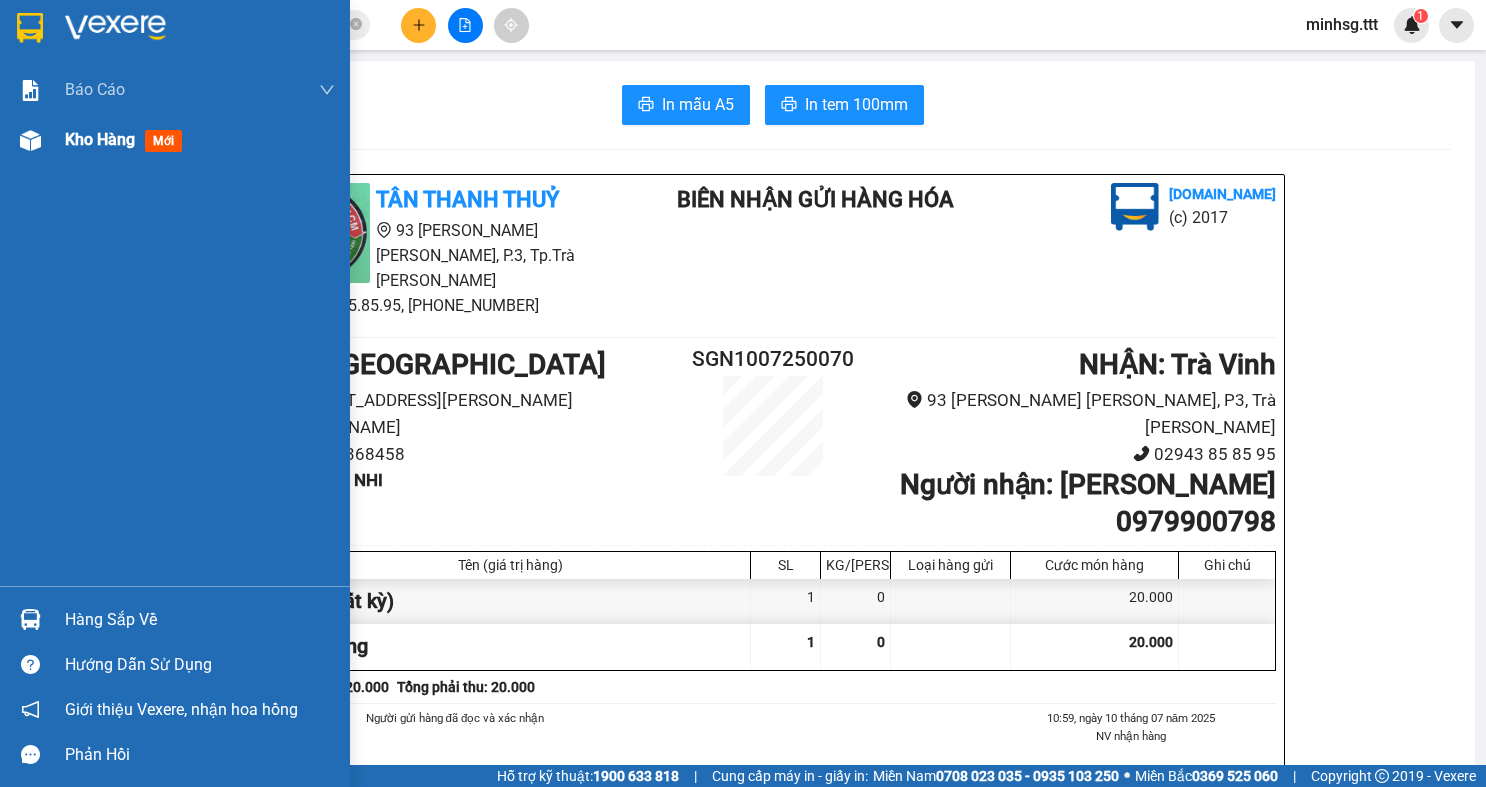 click on "Kho hàng mới" at bounding box center [127, 139] 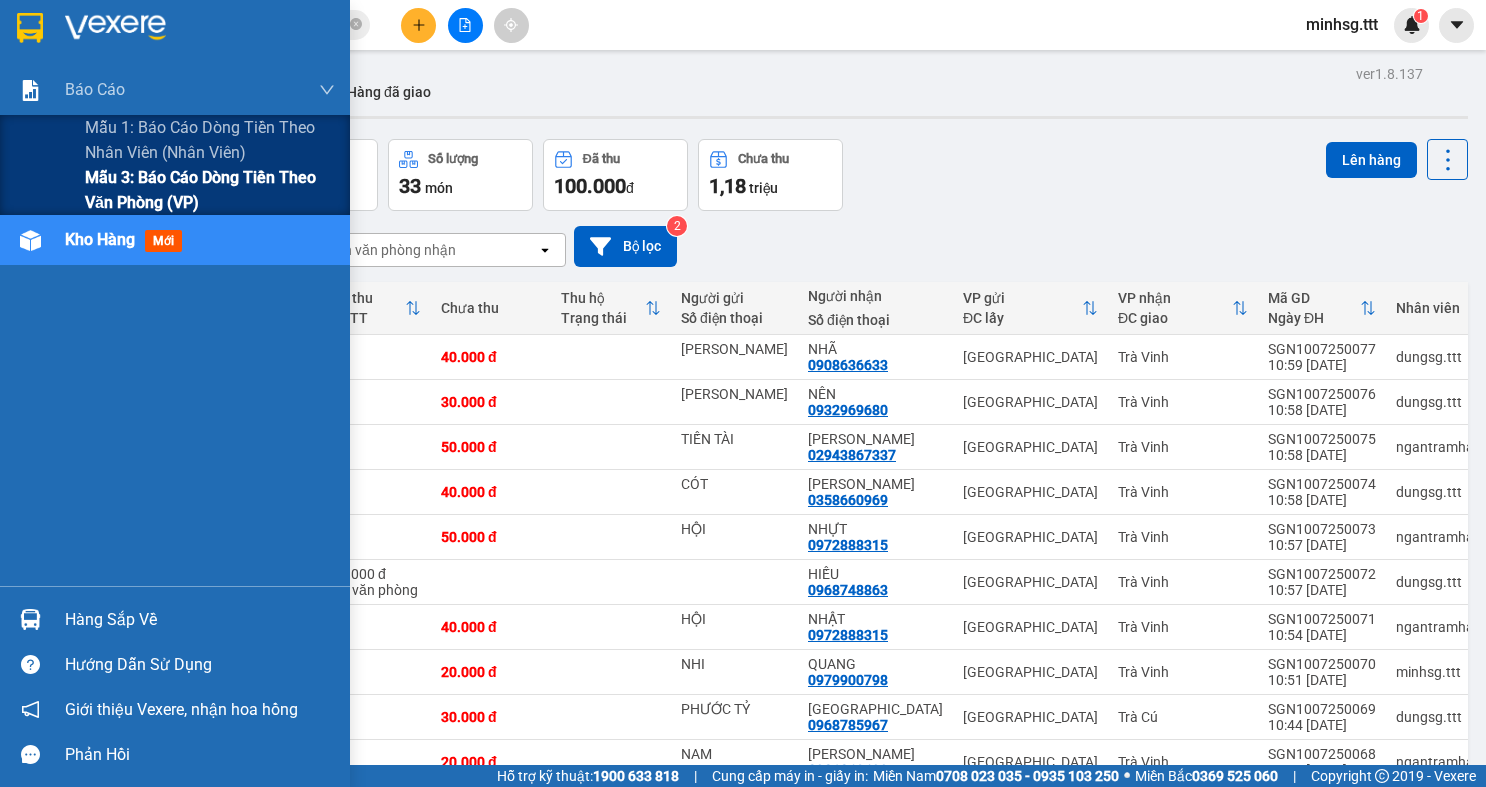 click on "Mẫu 3: Báo cáo dòng tiền theo văn phòng (VP)" at bounding box center (175, 190) 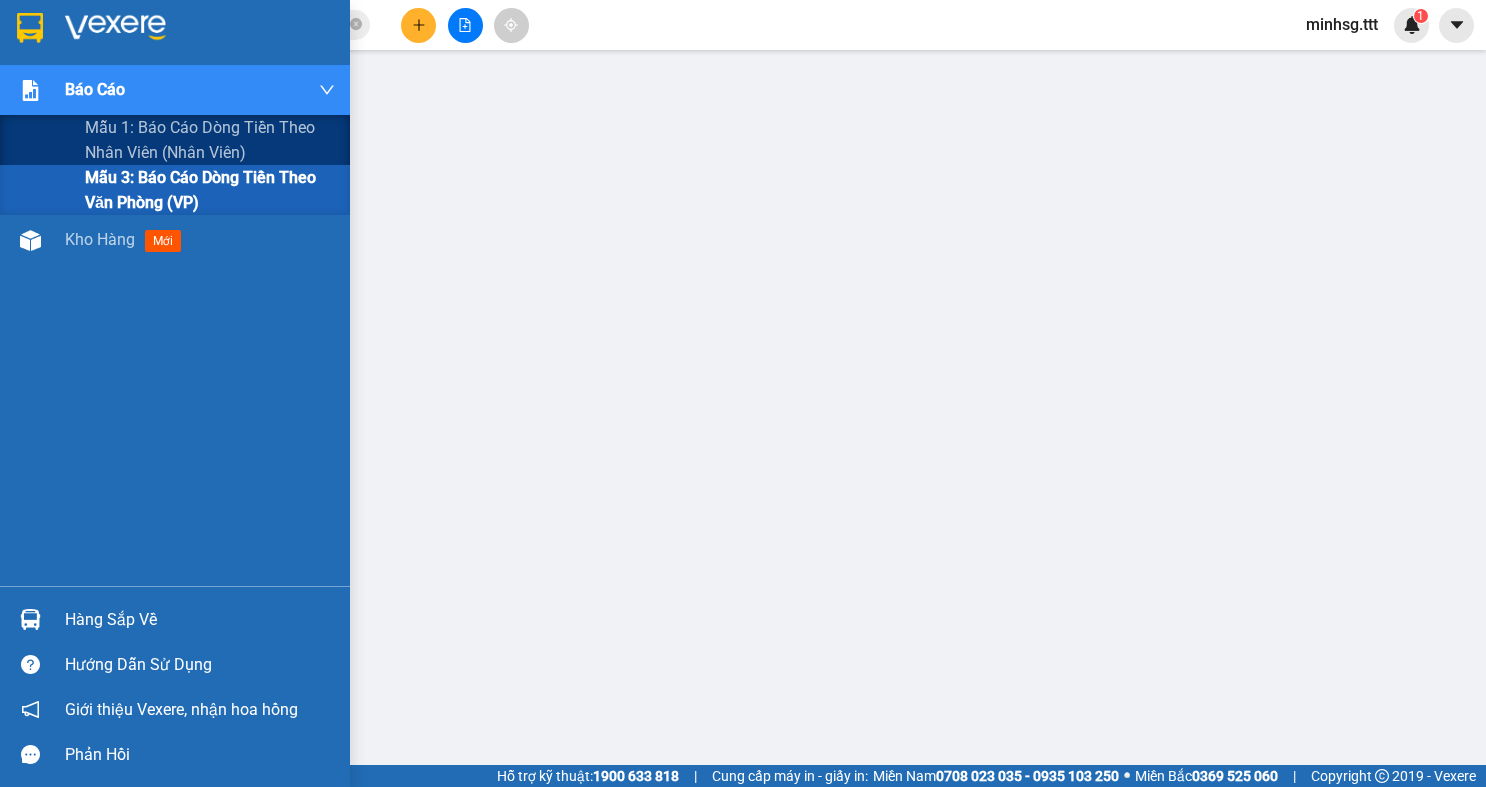 click on "Báo cáo" at bounding box center [200, 90] 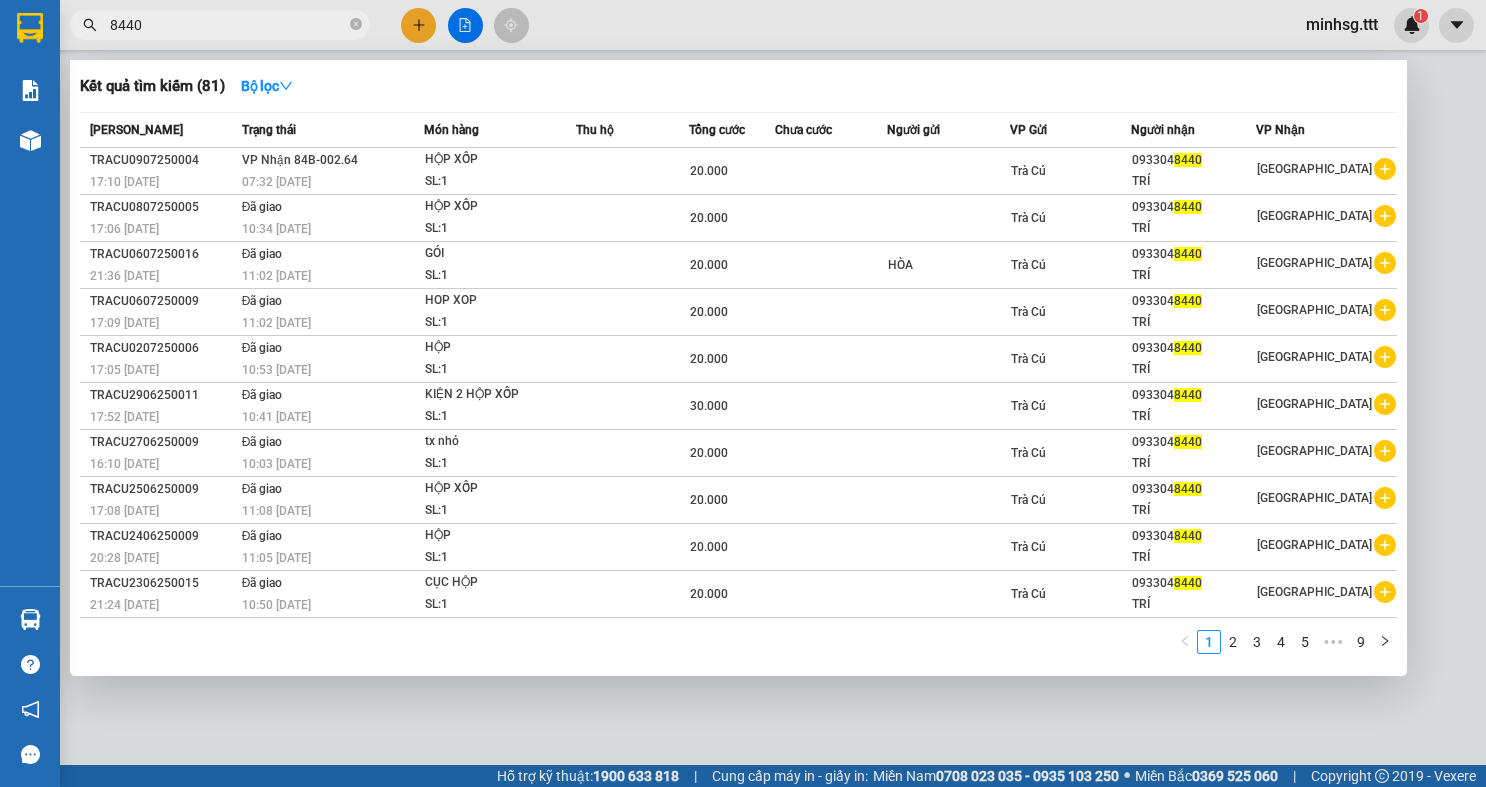 click on "8440" at bounding box center [228, 25] 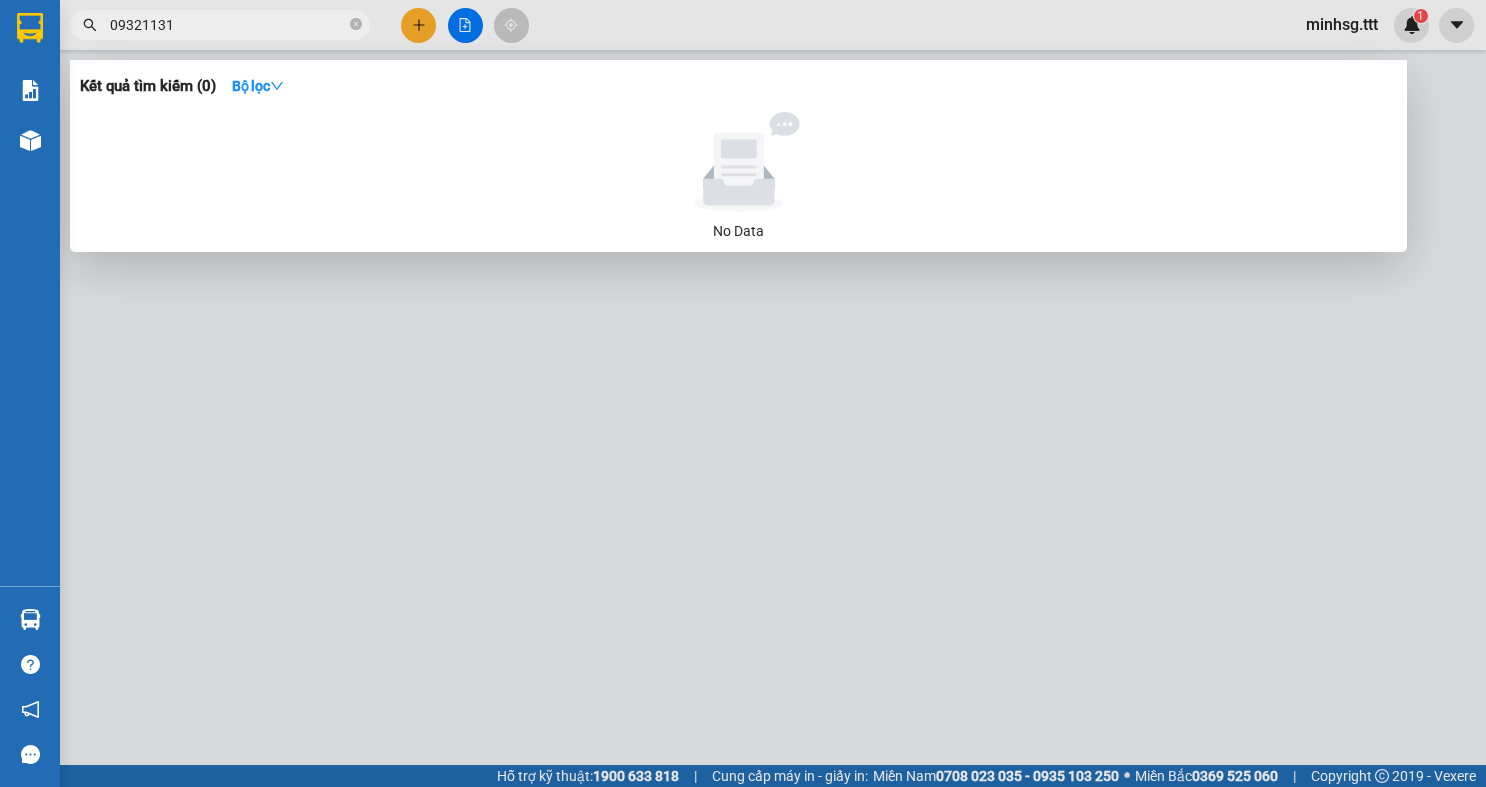 click on "09321131" at bounding box center (228, 25) 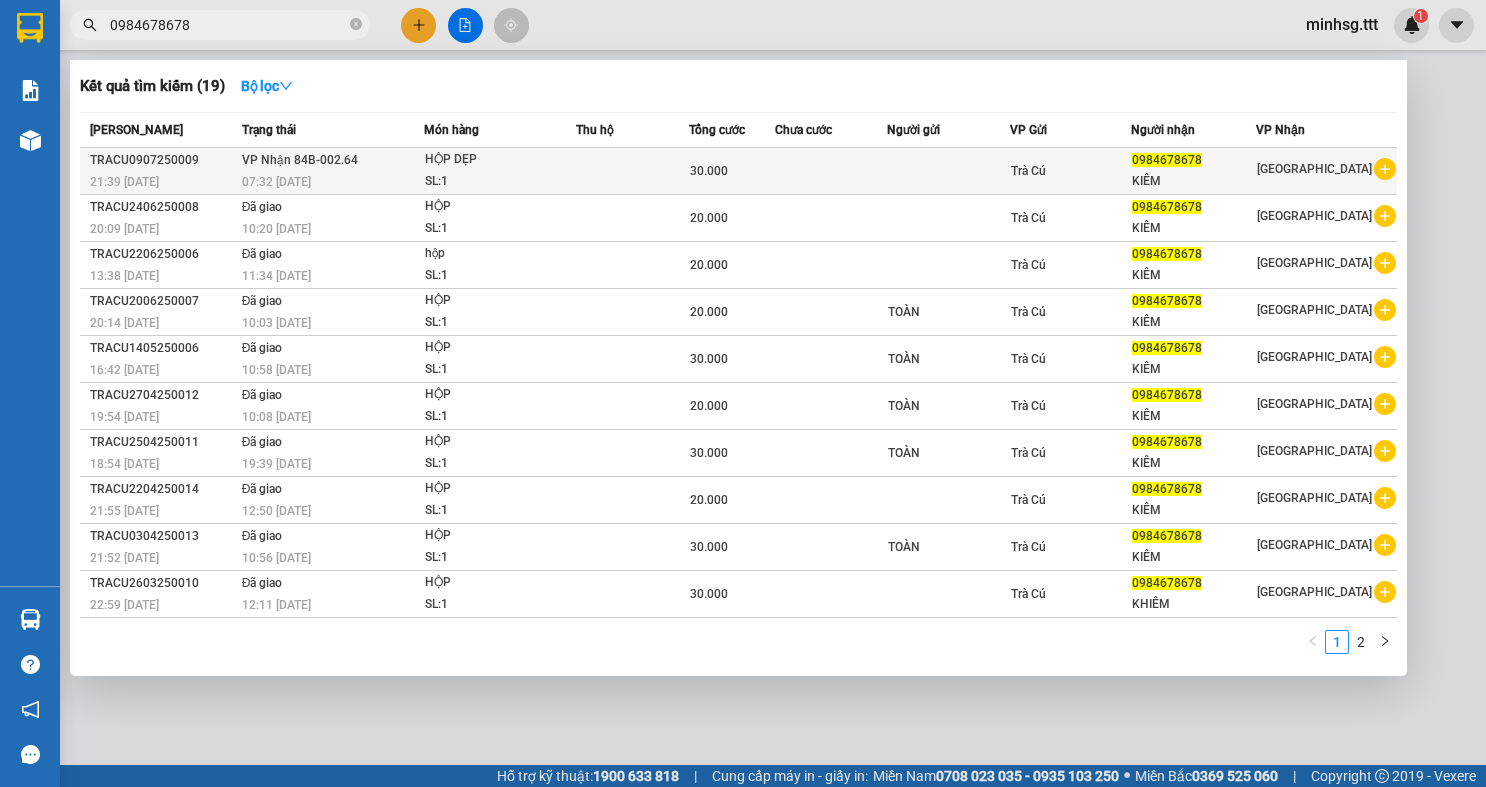 type on "0984678678" 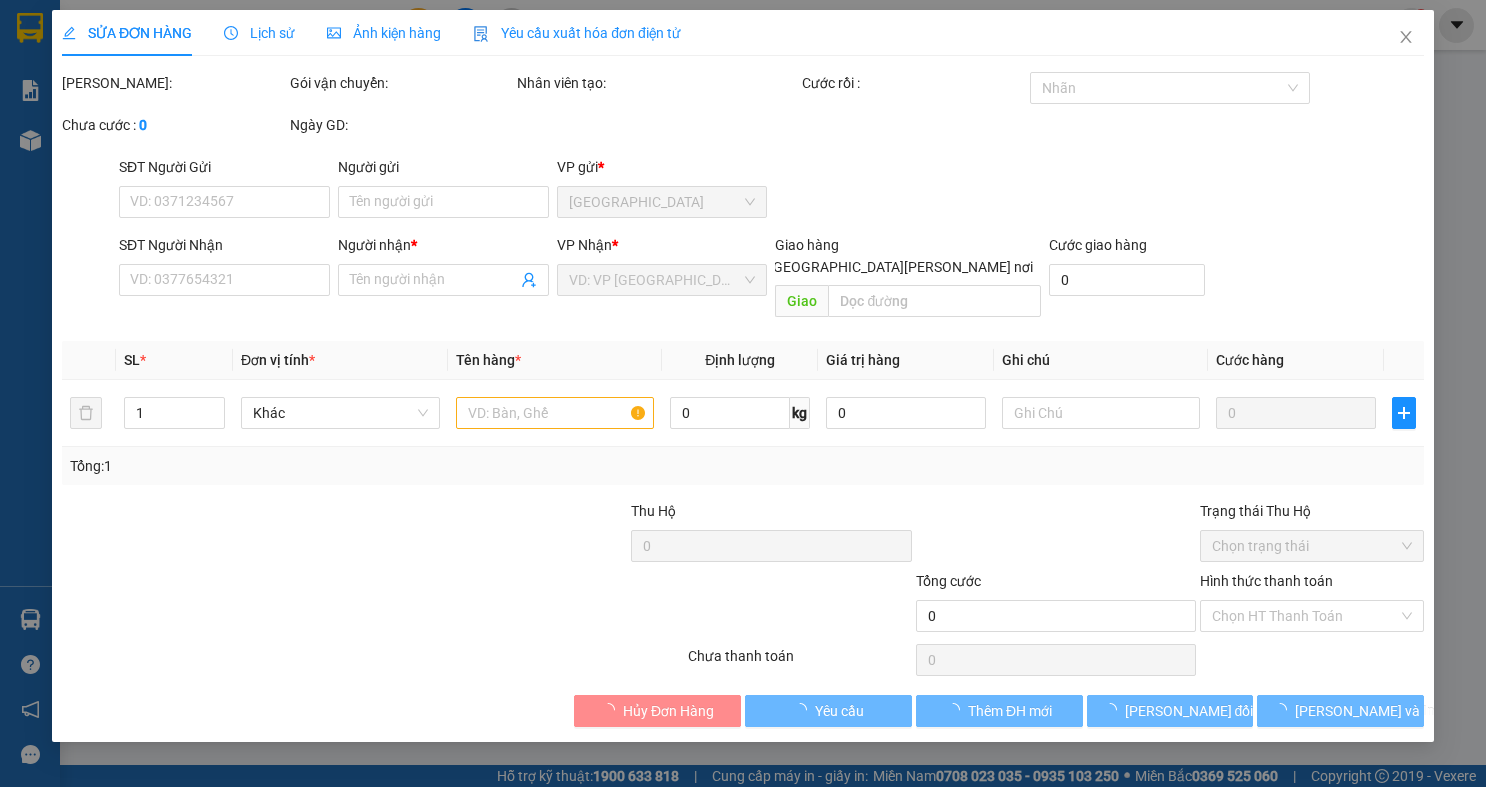 type on "0984678678" 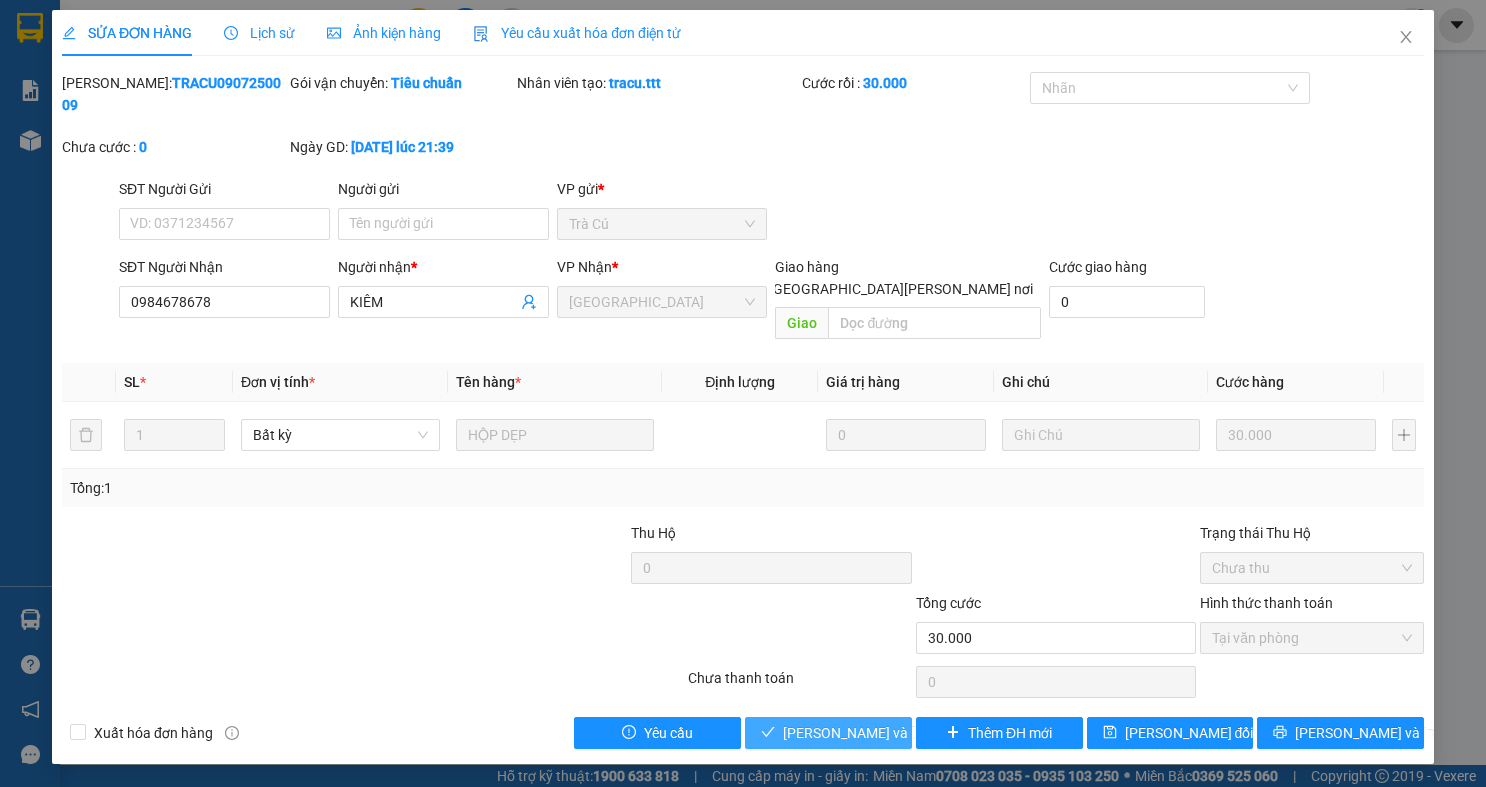 click on "[PERSON_NAME] và Giao hàng" at bounding box center [918, 733] 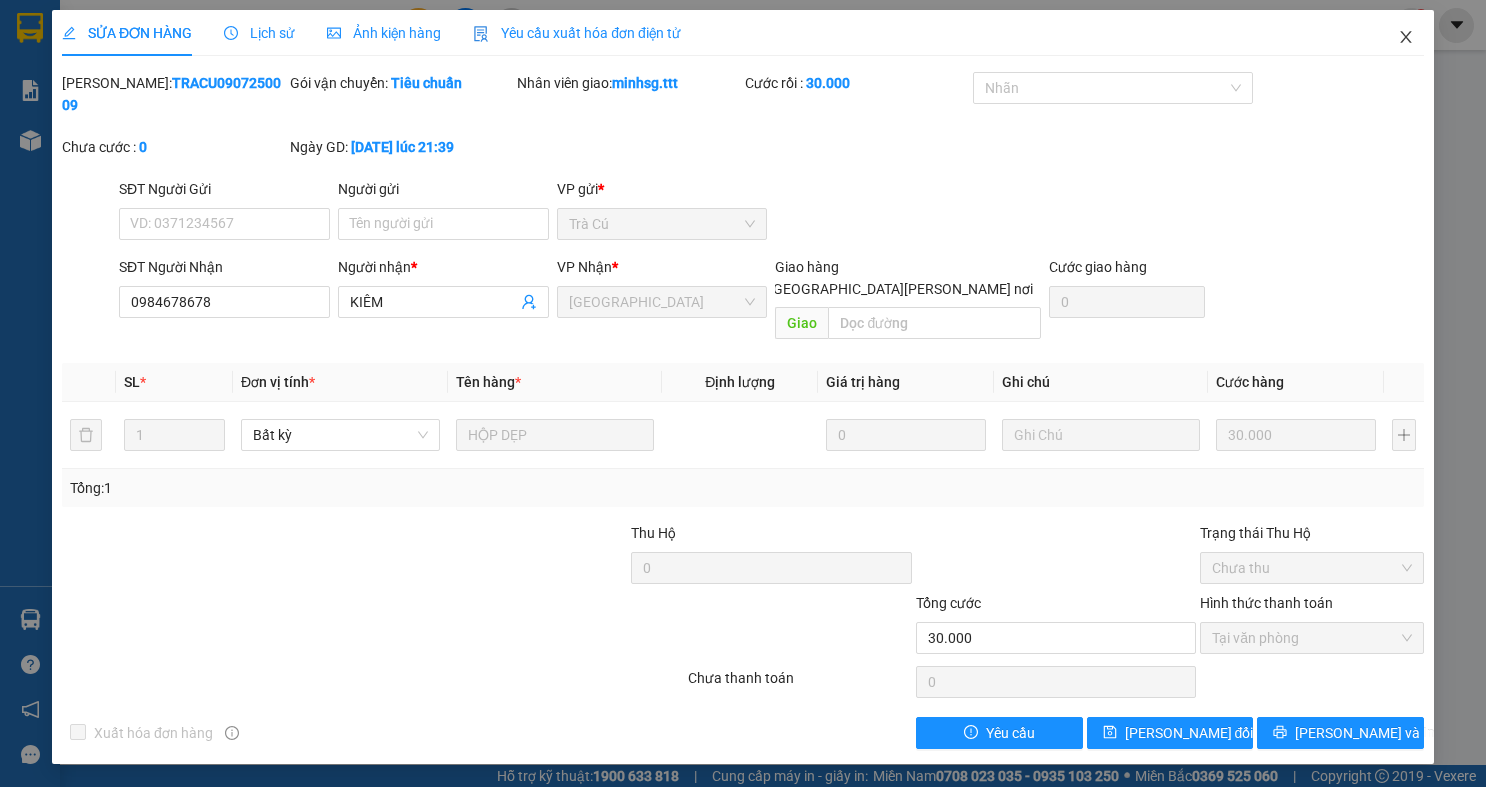 click at bounding box center (1406, 38) 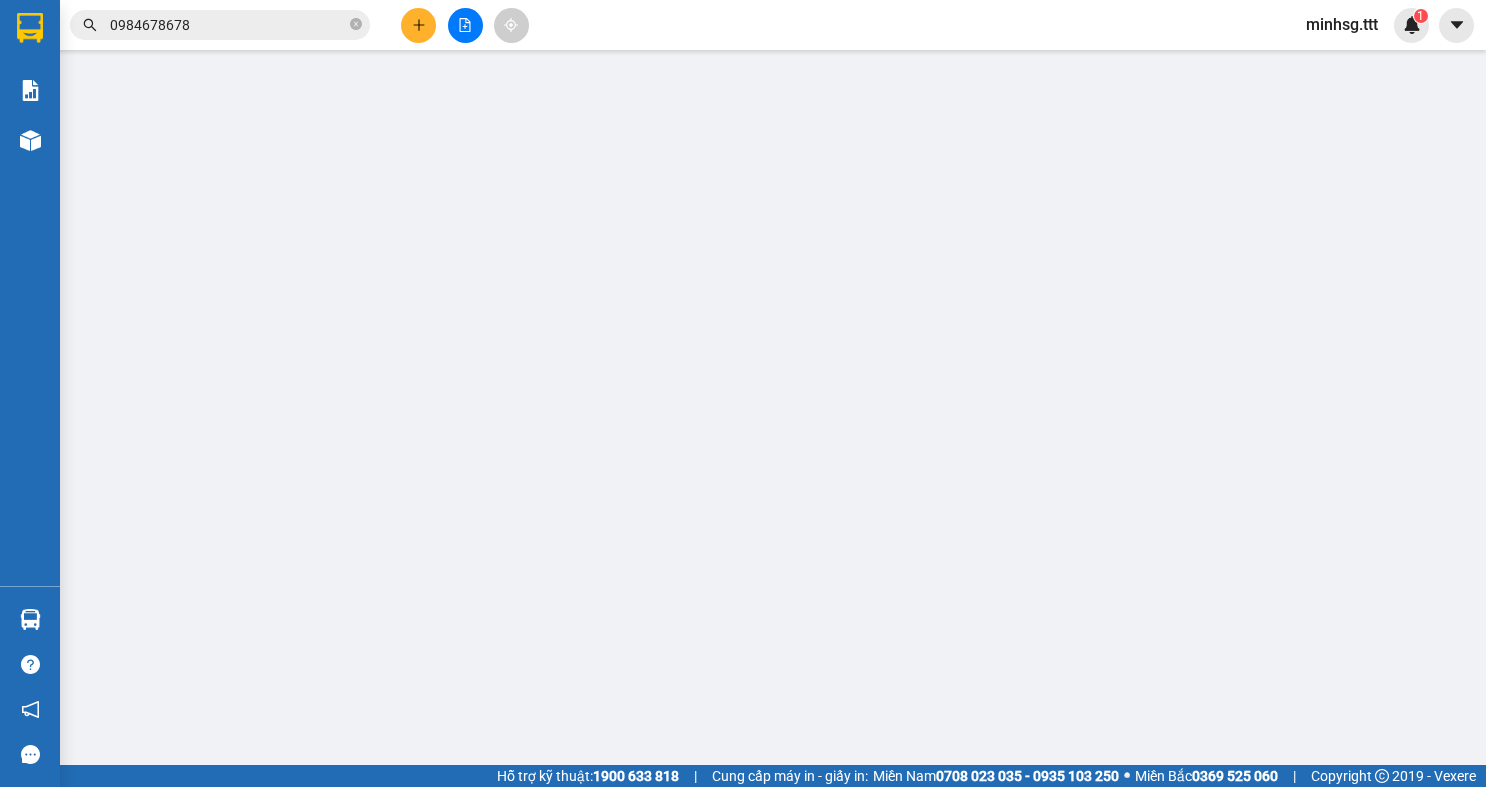 click on "0984678678" at bounding box center [228, 25] 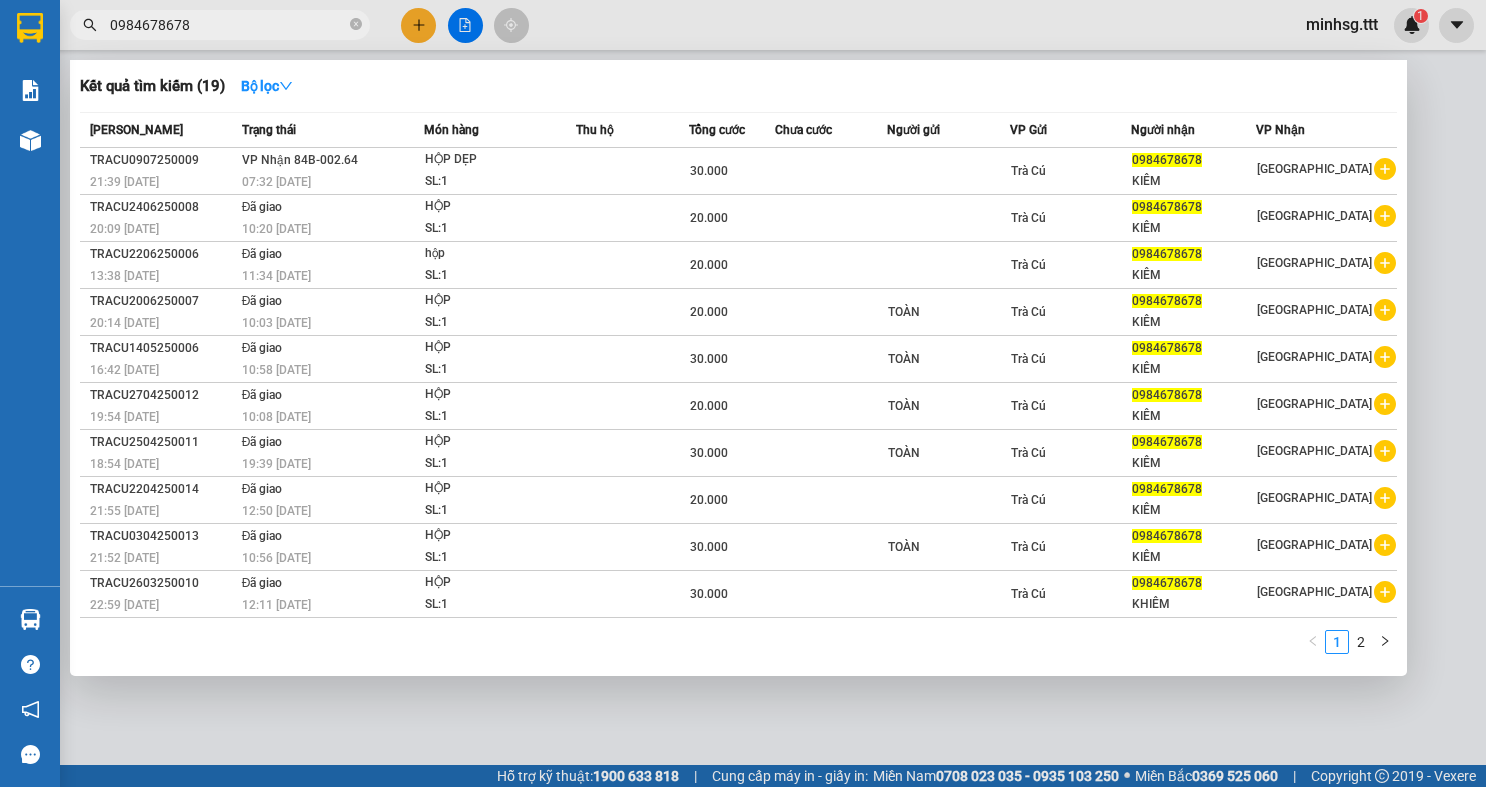 click on "0984678678" at bounding box center [228, 25] 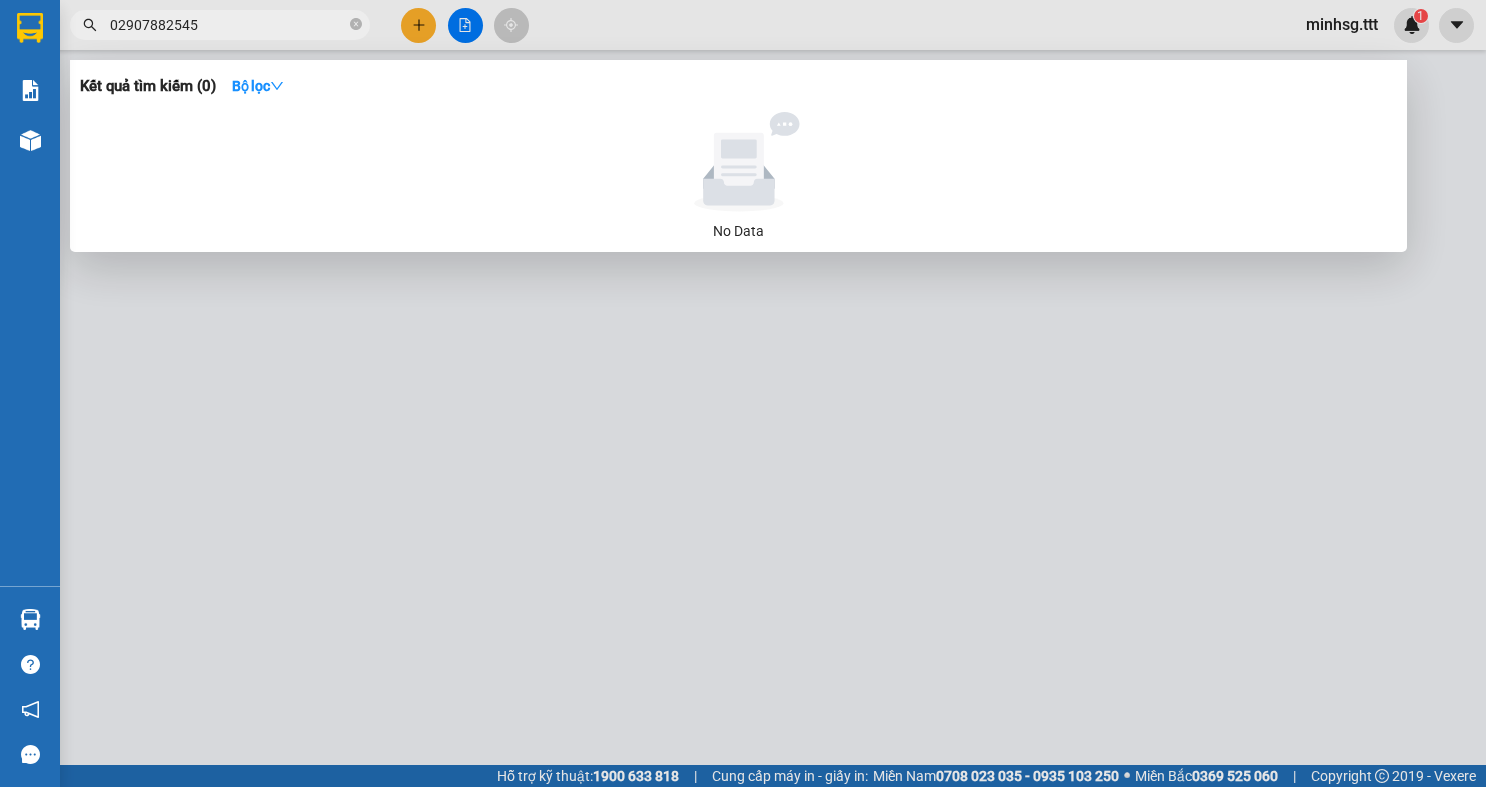 click on "02907882545" at bounding box center (228, 25) 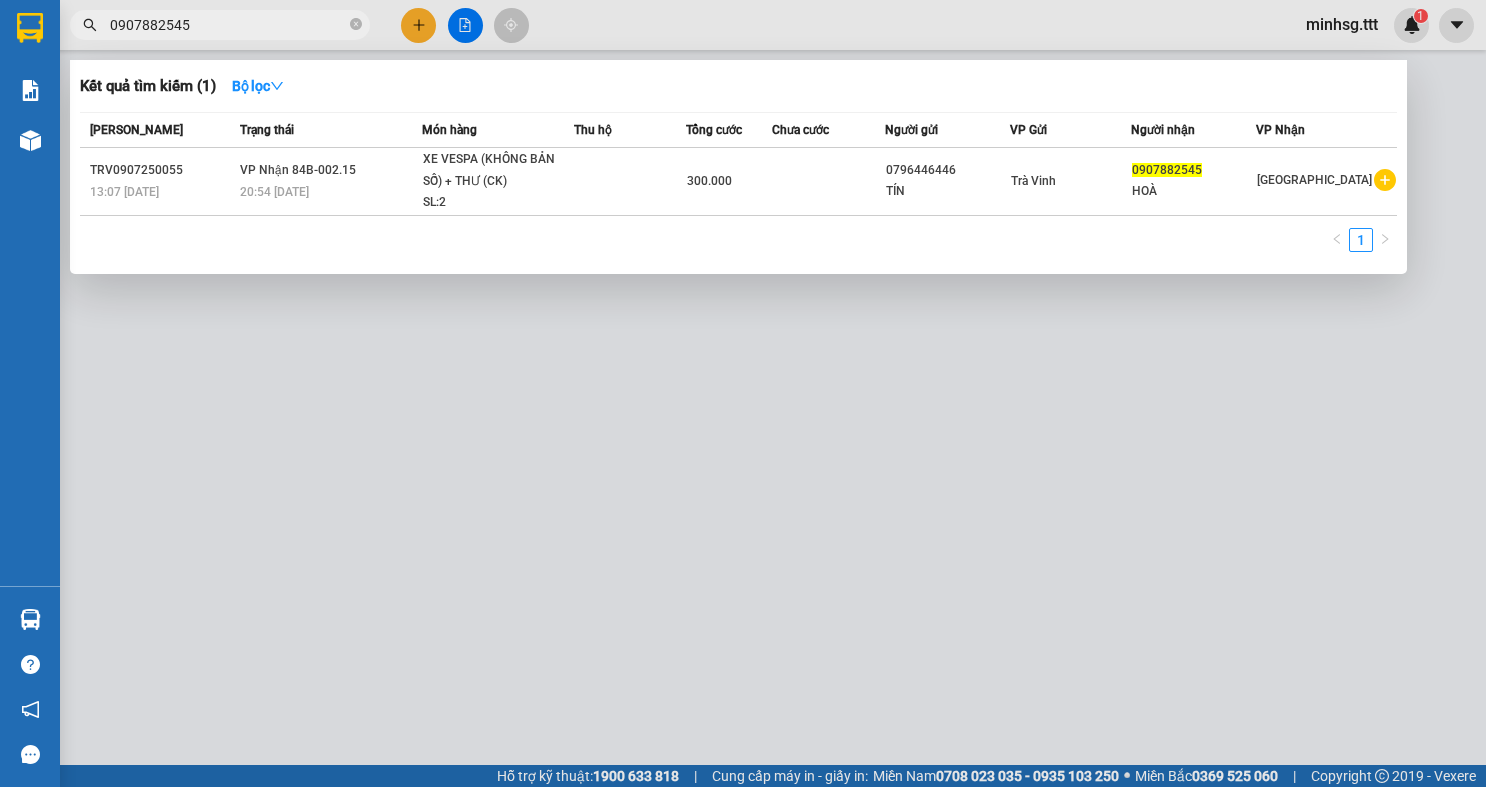 type on "0907882545" 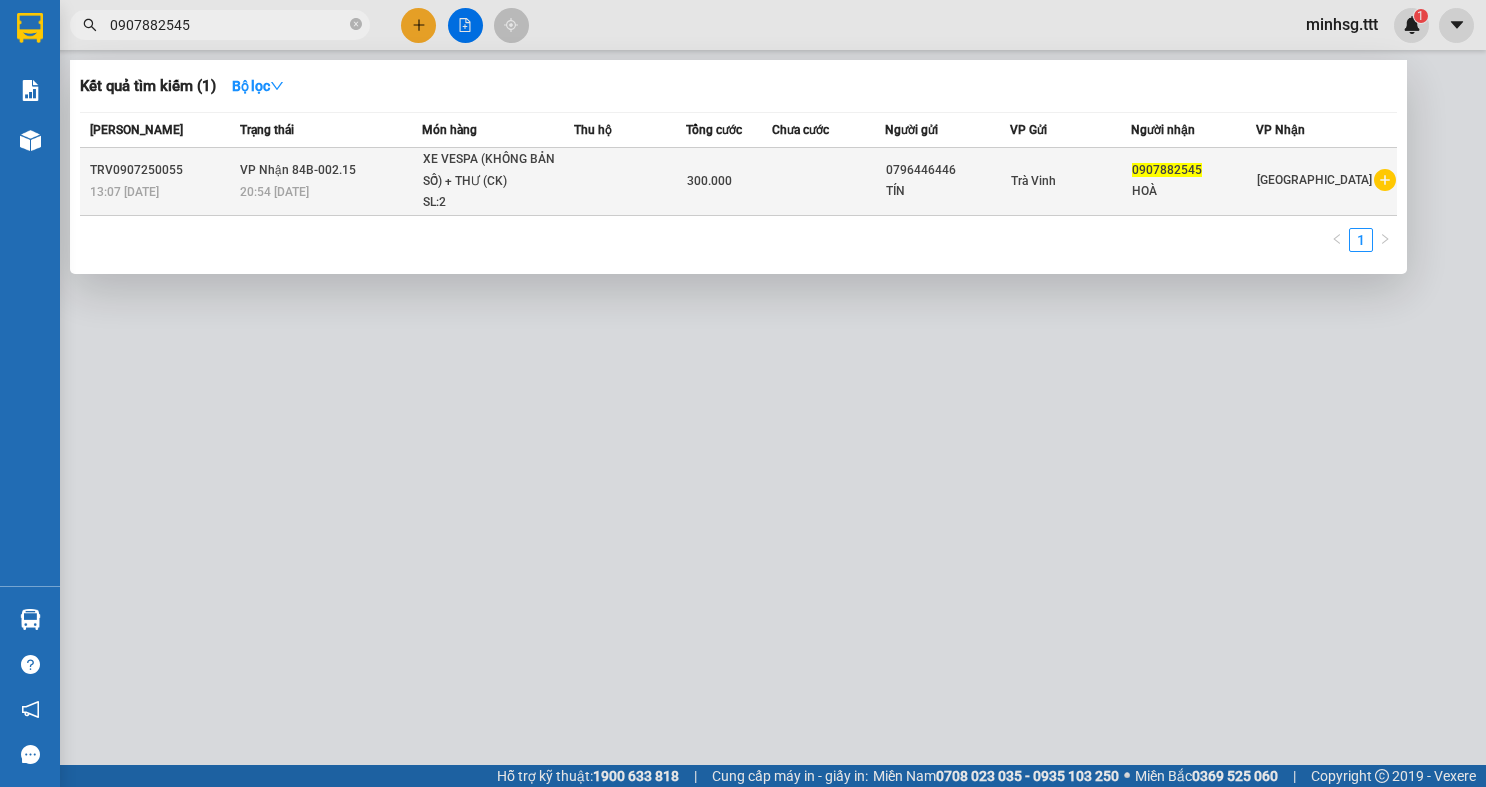 drag, startPoint x: 539, startPoint y: 122, endPoint x: 538, endPoint y: 186, distance: 64.00781 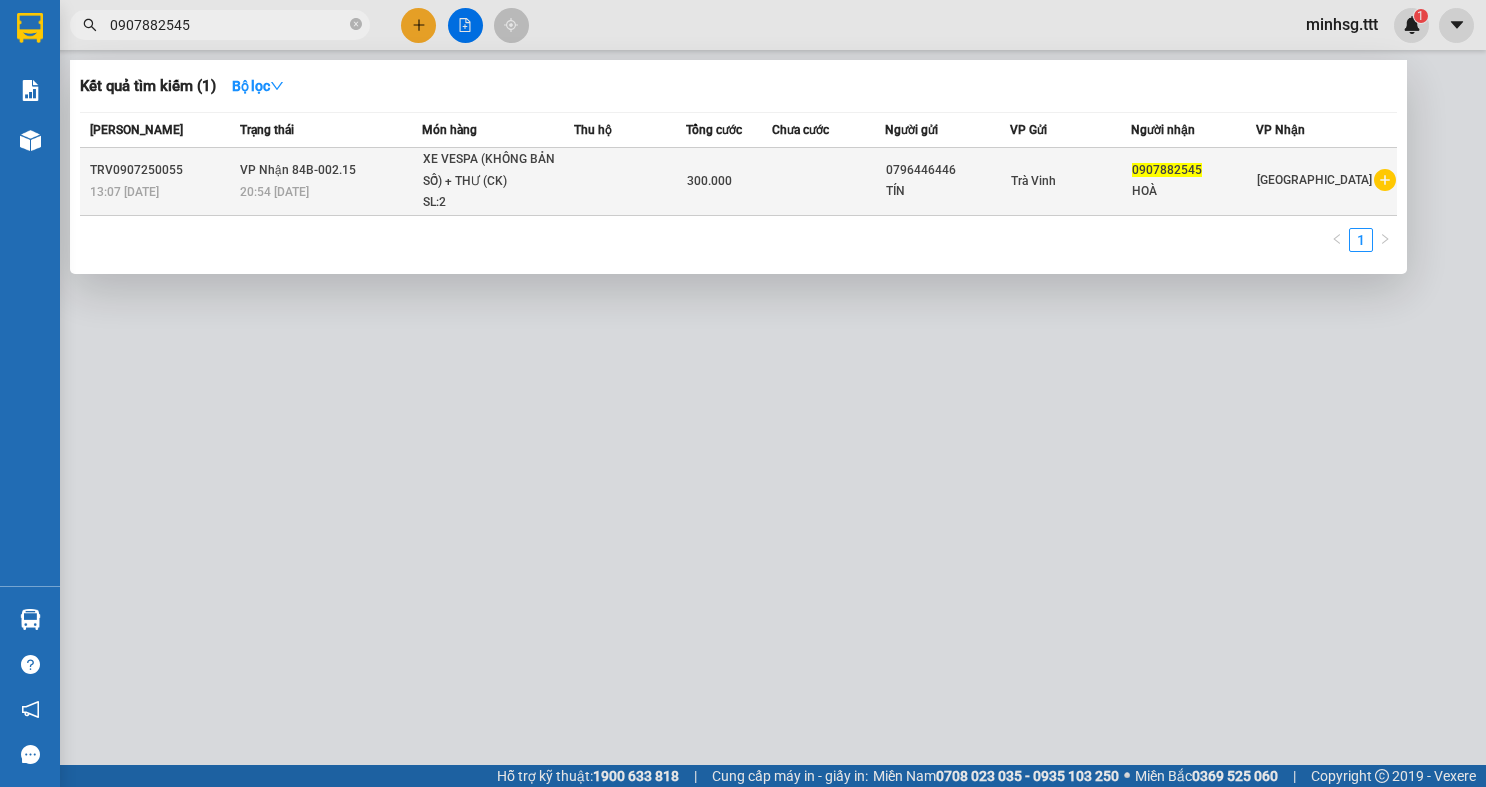 click on "SL:  2" at bounding box center (498, 203) 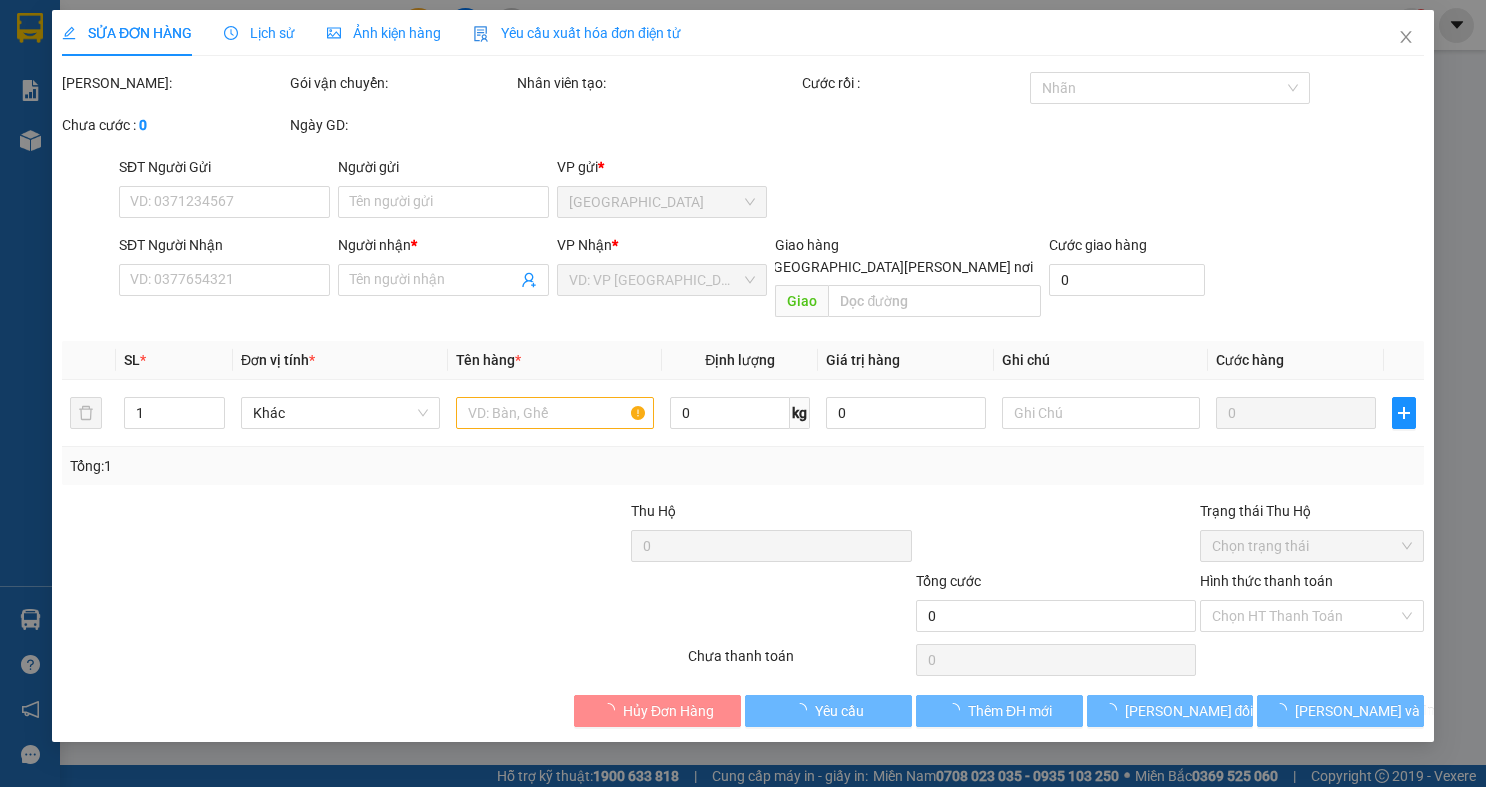 click on "Total Paid Fee Total UnPaid Fee Cash Collection Total Fee Mã ĐH: Gói vận chuyển:   Nhân viên tạo:   Cước rồi :     Nhãn Chưa cước :   0 Ngày GD:   SĐT Người Gửi VD: 0371234567 Người gửi Tên người gửi VP gửi  * Sài Gòn SĐT Người Nhận VD: 0377654321 Người nhận  * Tên người nhận VP Nhận  * VD: VP Sài Gòn Giao hàng Giao tận nơi Giao Cước giao hàng 0 SL  * Đơn vị tính  * Tên hàng  * Định lượng Giá trị hàng Ghi chú Cước hàng                   1 Khác 0 kg 0 0 Tổng:  1 Thu Hộ 0 Trạng thái Thu Hộ   Chọn trạng thái Tổng cước 0 Hình thức thanh toán Chọn HT Thanh Toán Số tiền thu trước Chưa thanh toán 0 Chọn HT Thanh Toán Hủy Đơn Hàng Yêu cầu Thêm ĐH mới Lưu thay đổi Lưu và In" at bounding box center (743, 399) 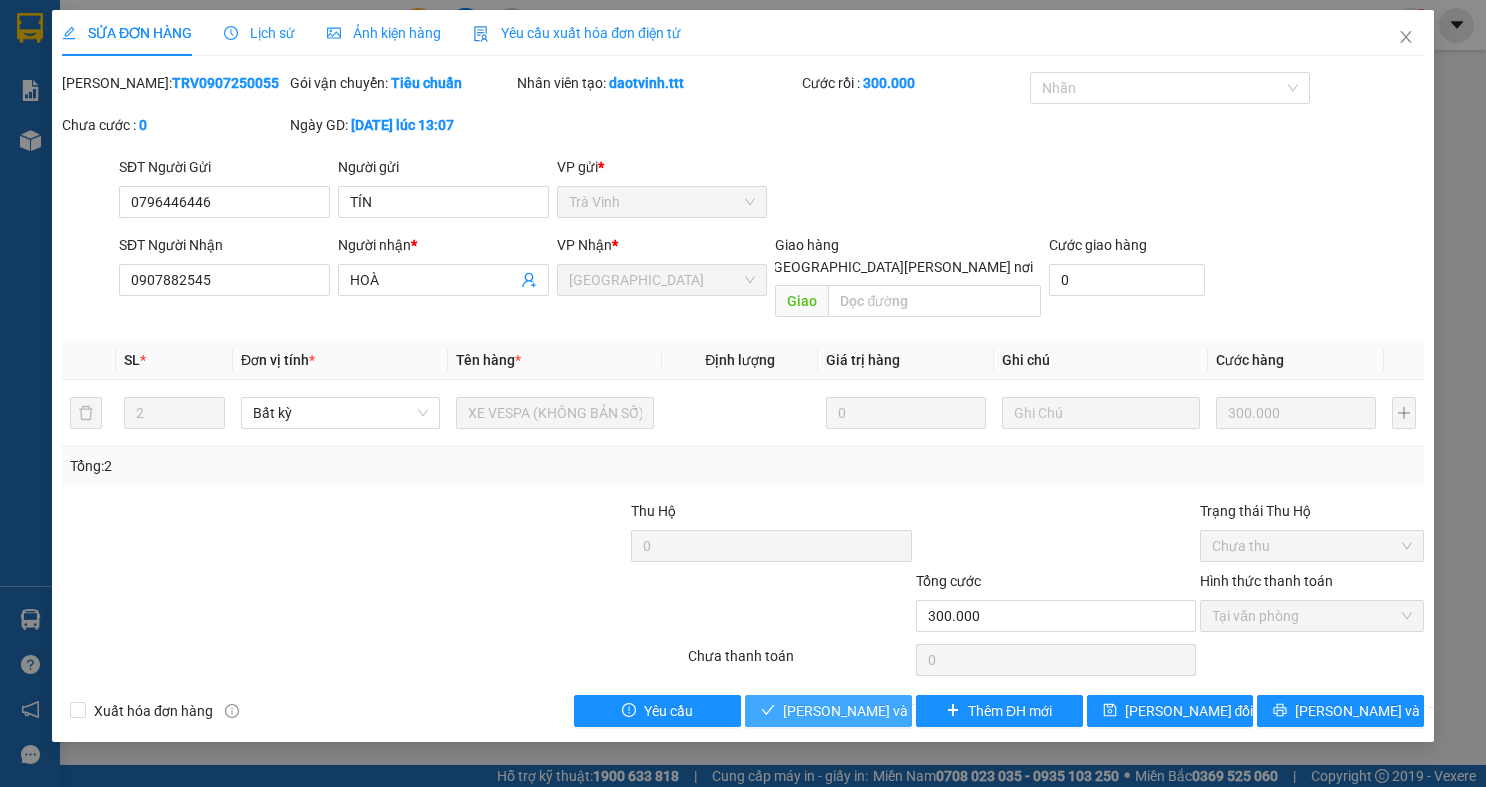 click on "[PERSON_NAME] và Giao hàng" at bounding box center (918, 711) 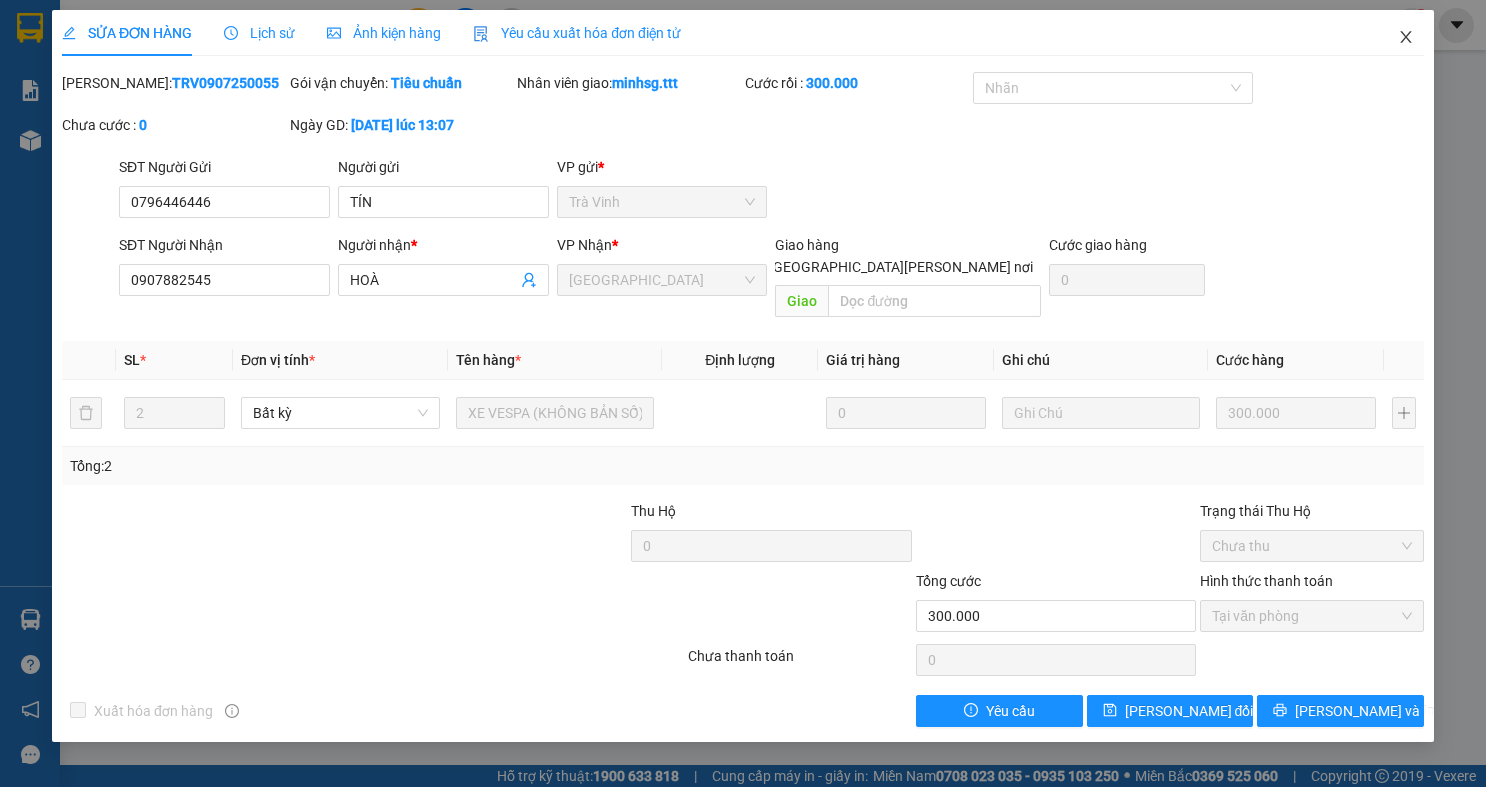 click 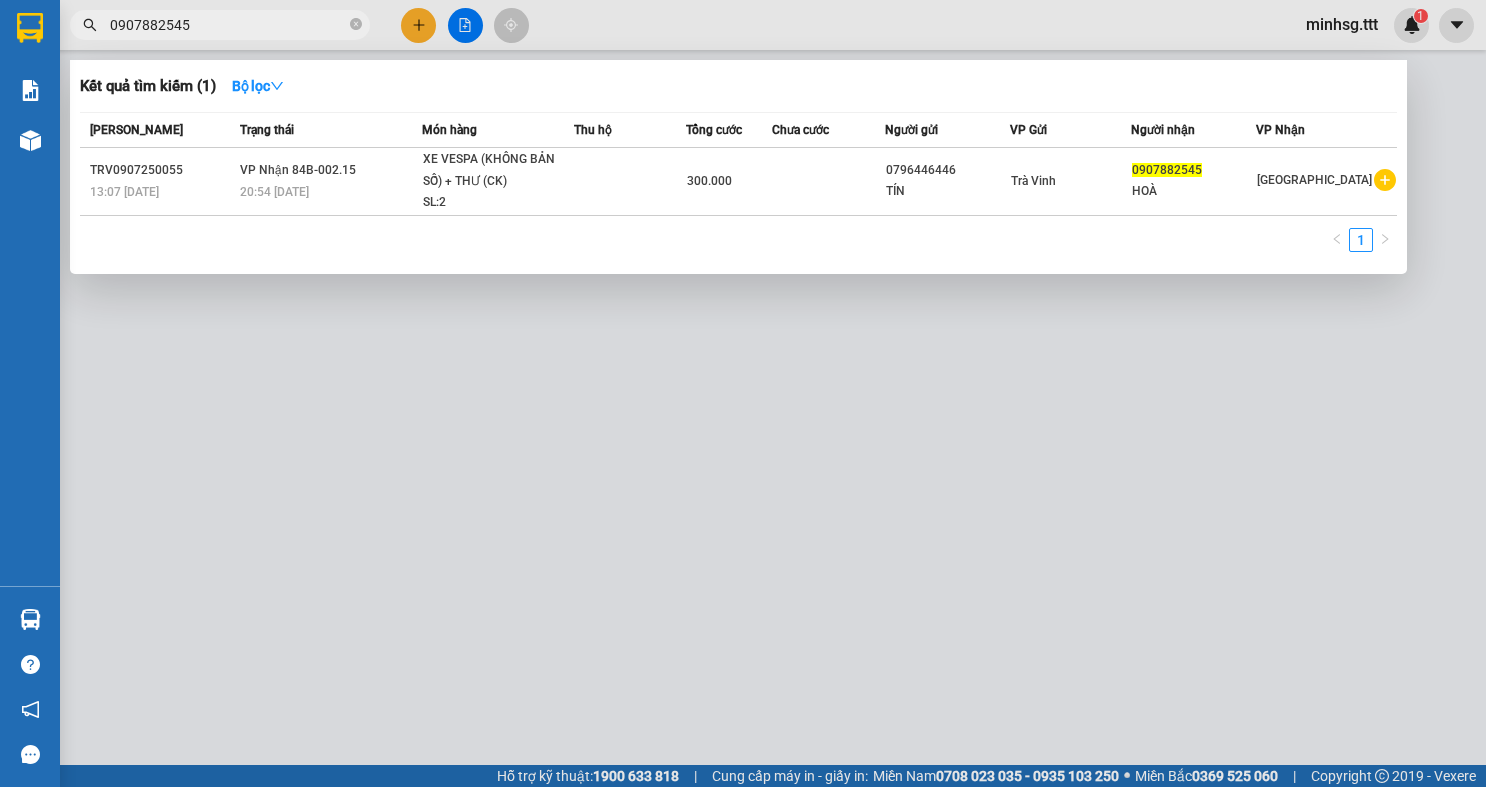 click on "0907882545" at bounding box center [228, 25] 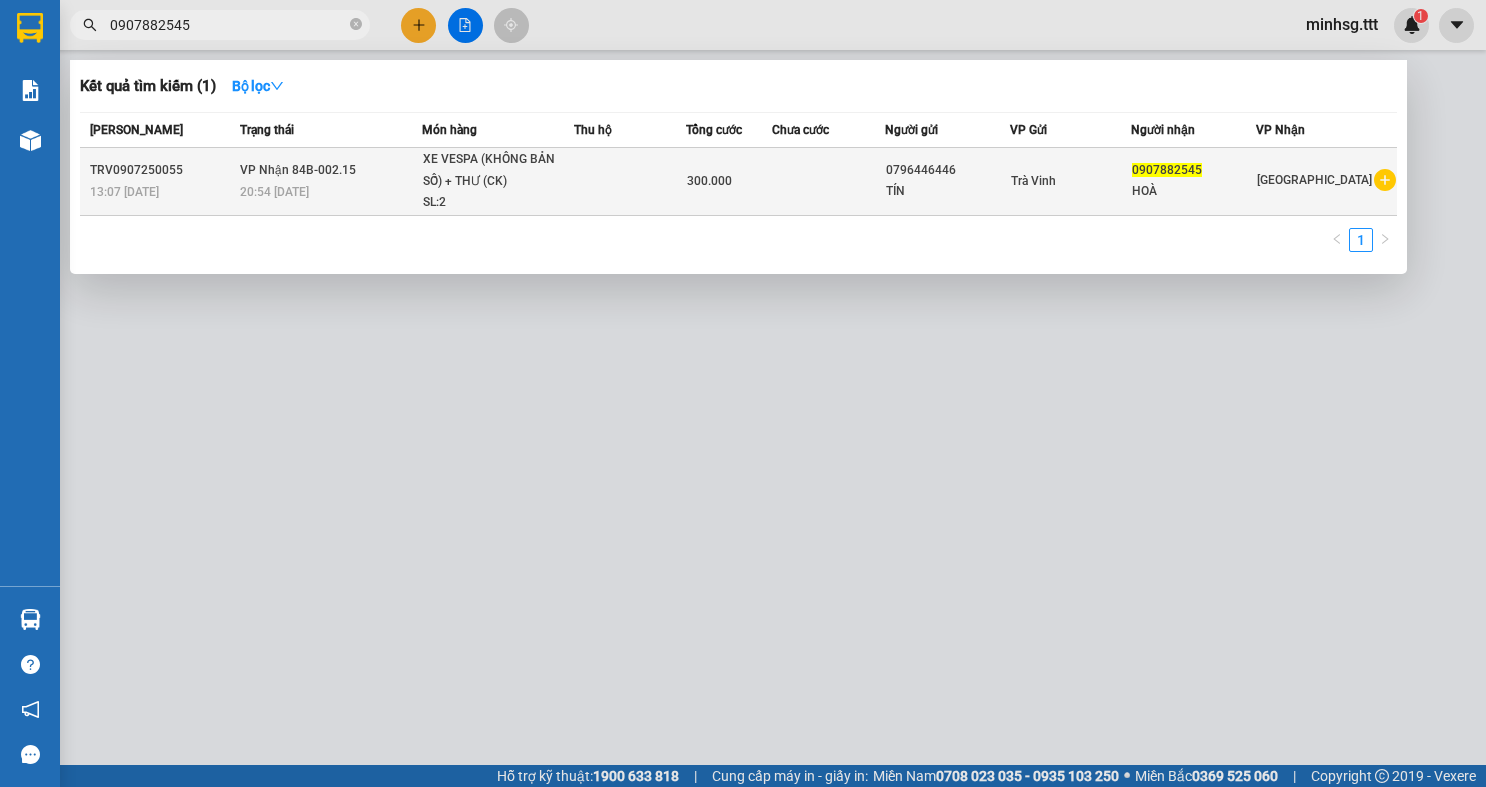 click at bounding box center [828, 182] 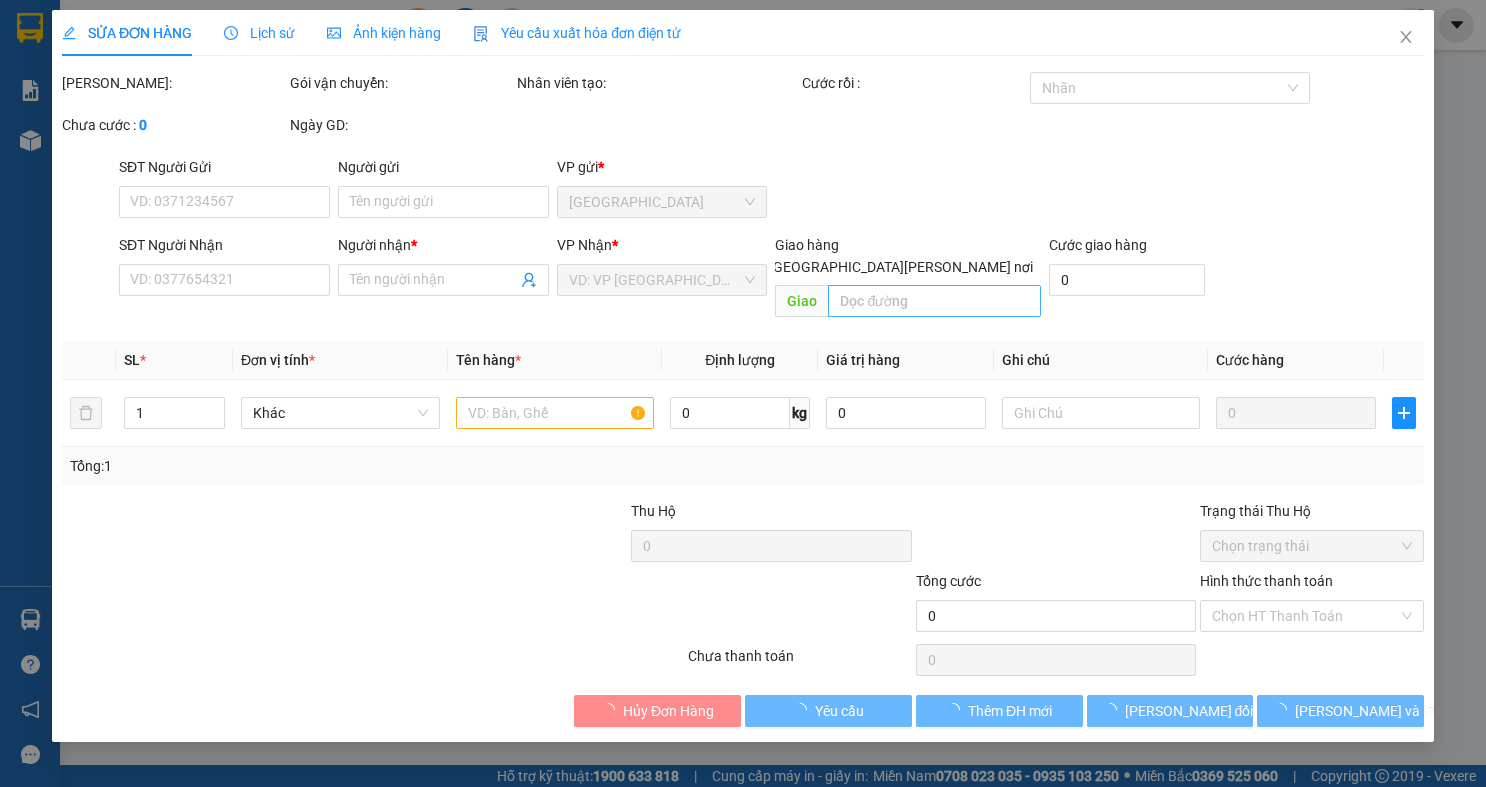 type on "0796446446" 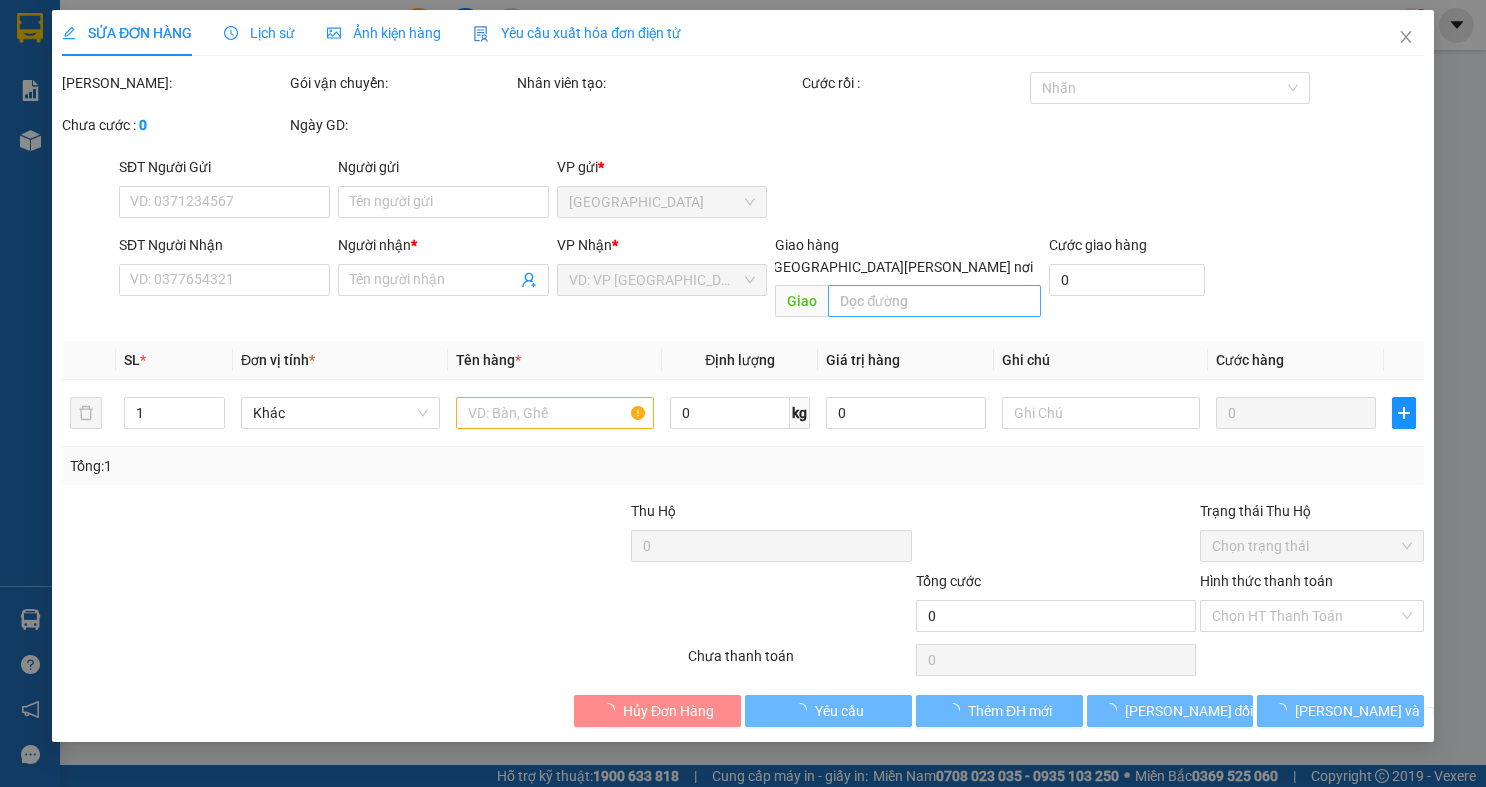 type on "TÍN" 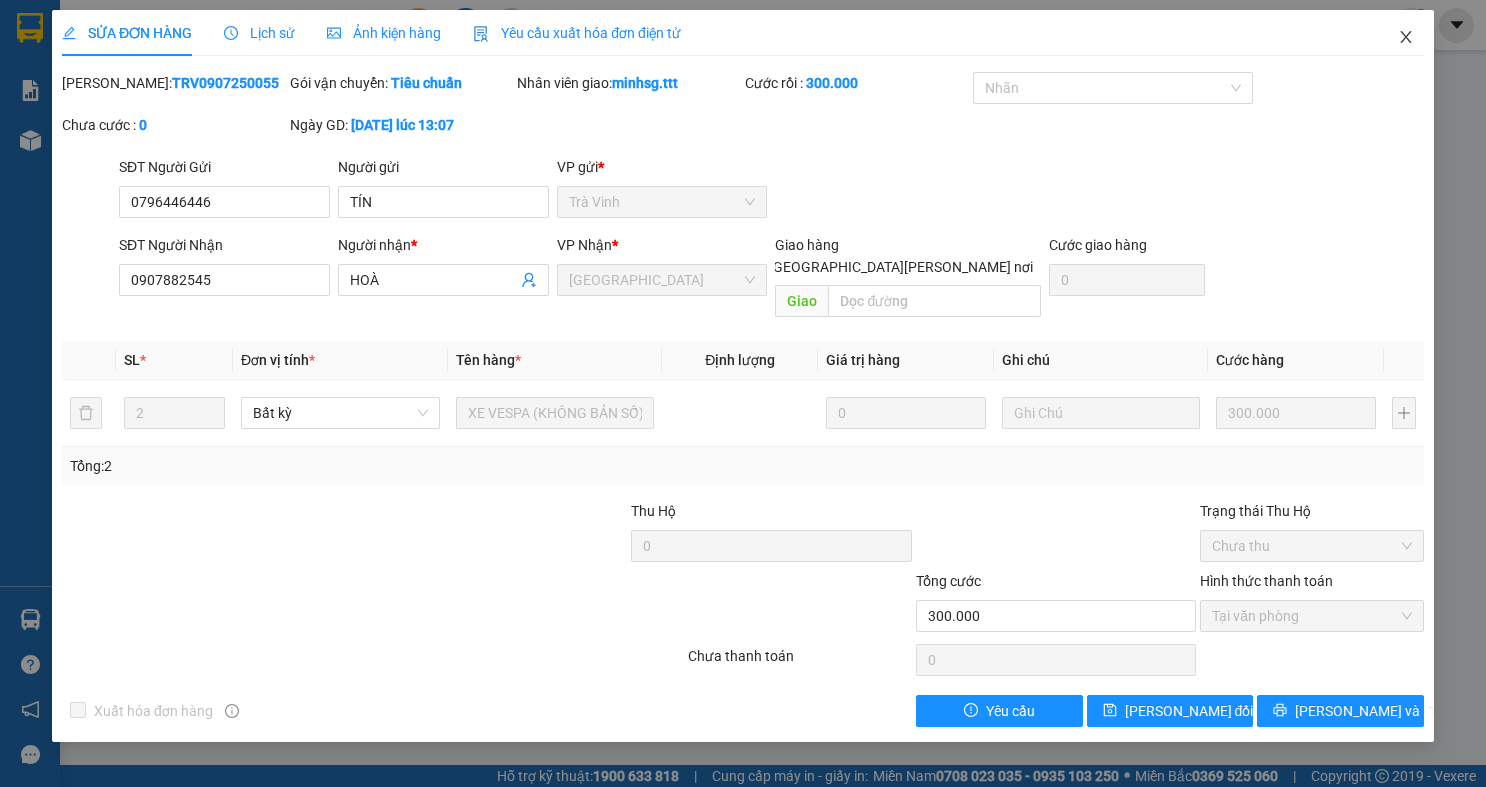 click at bounding box center (1406, 38) 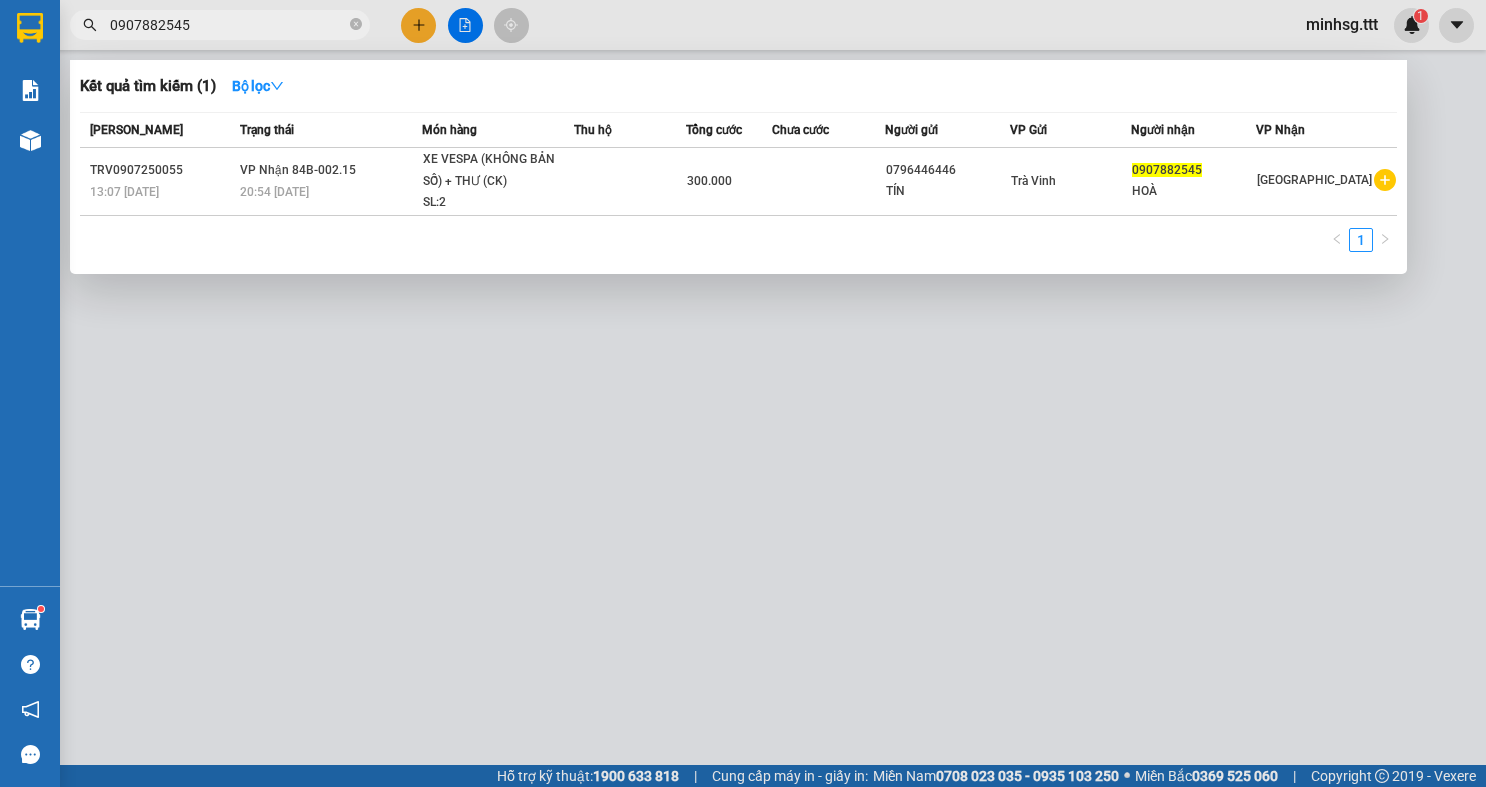 click on "0907882545" at bounding box center (228, 25) 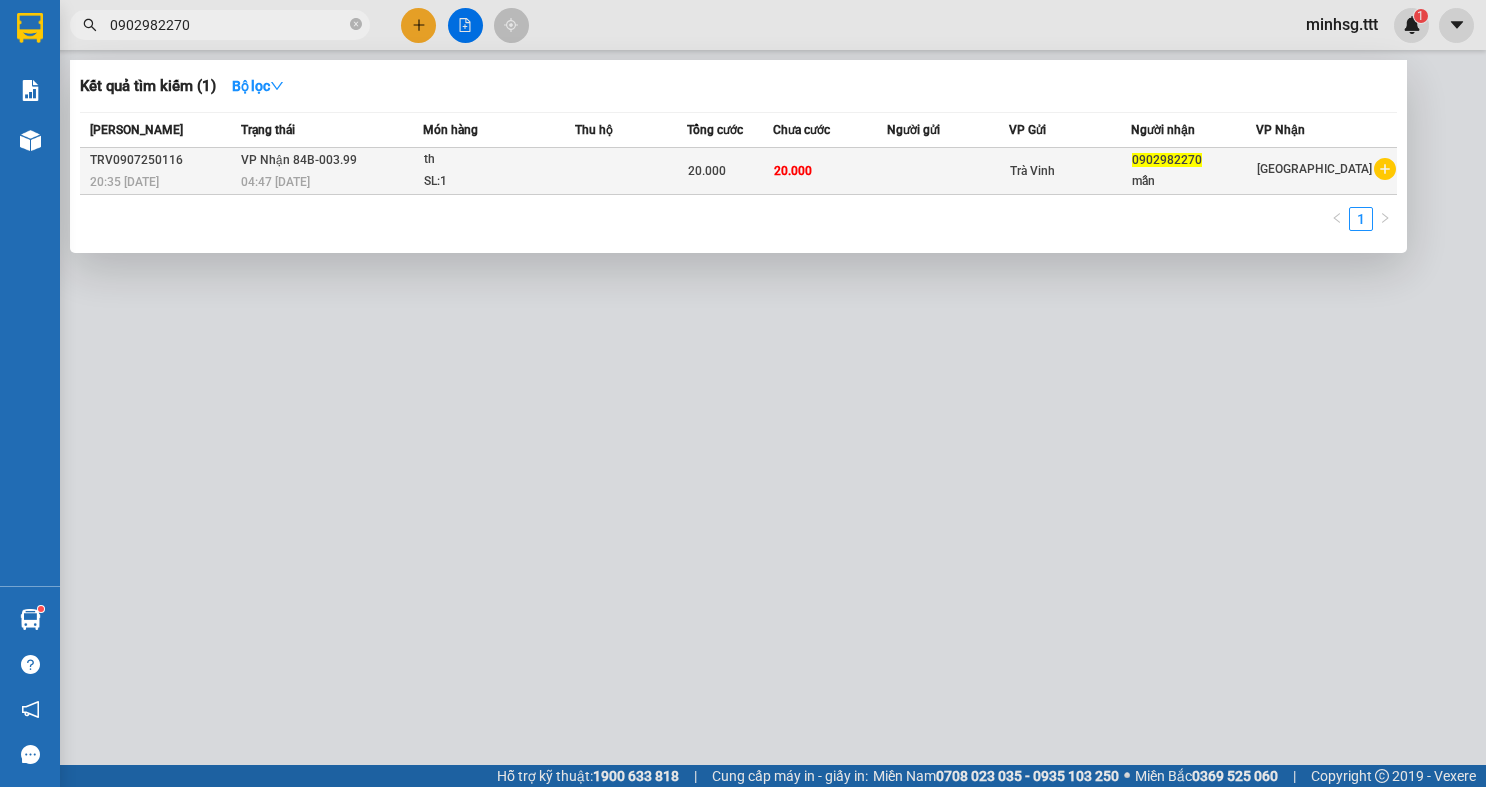 type on "0902982270" 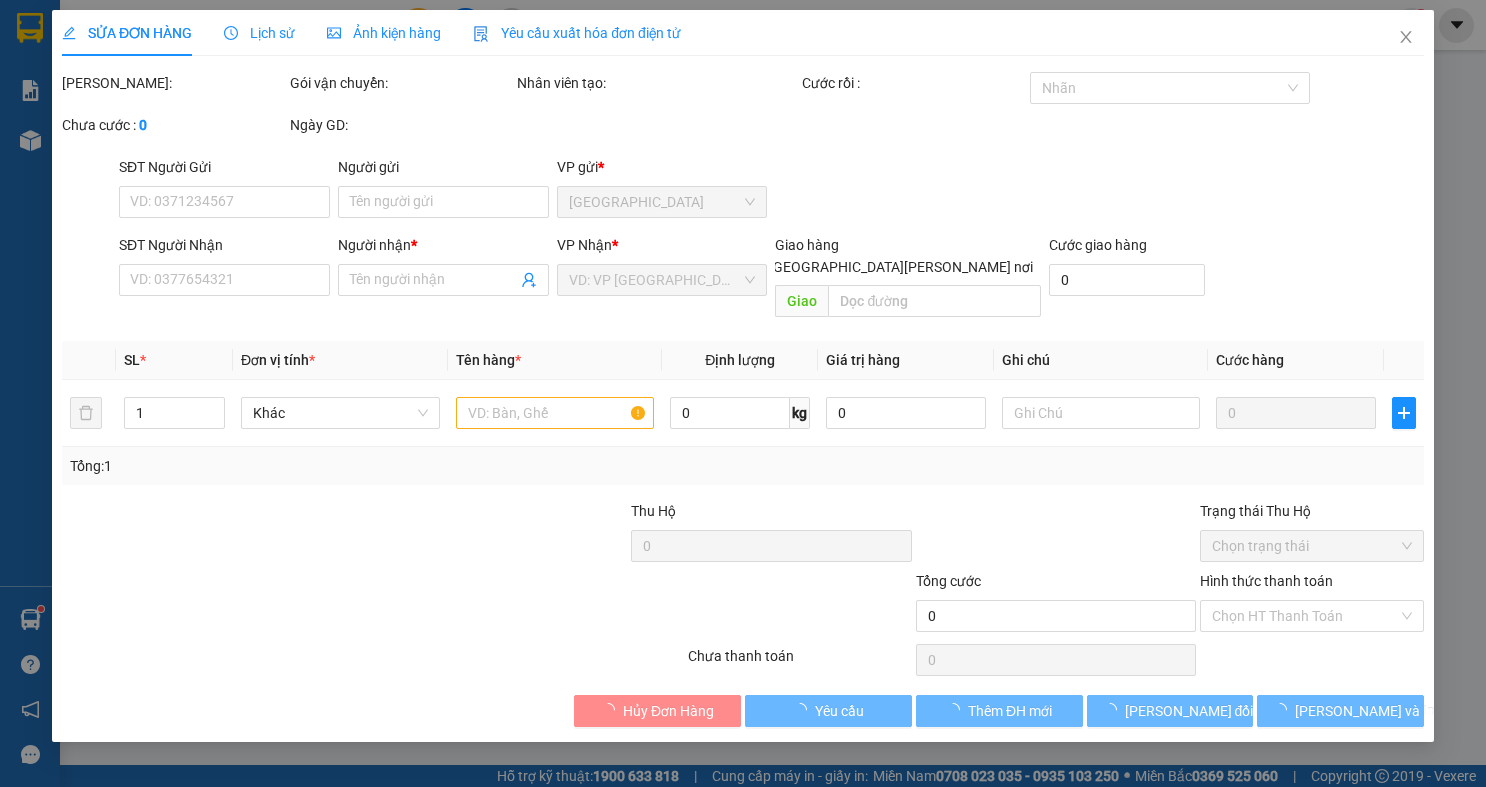 type on "0902982270" 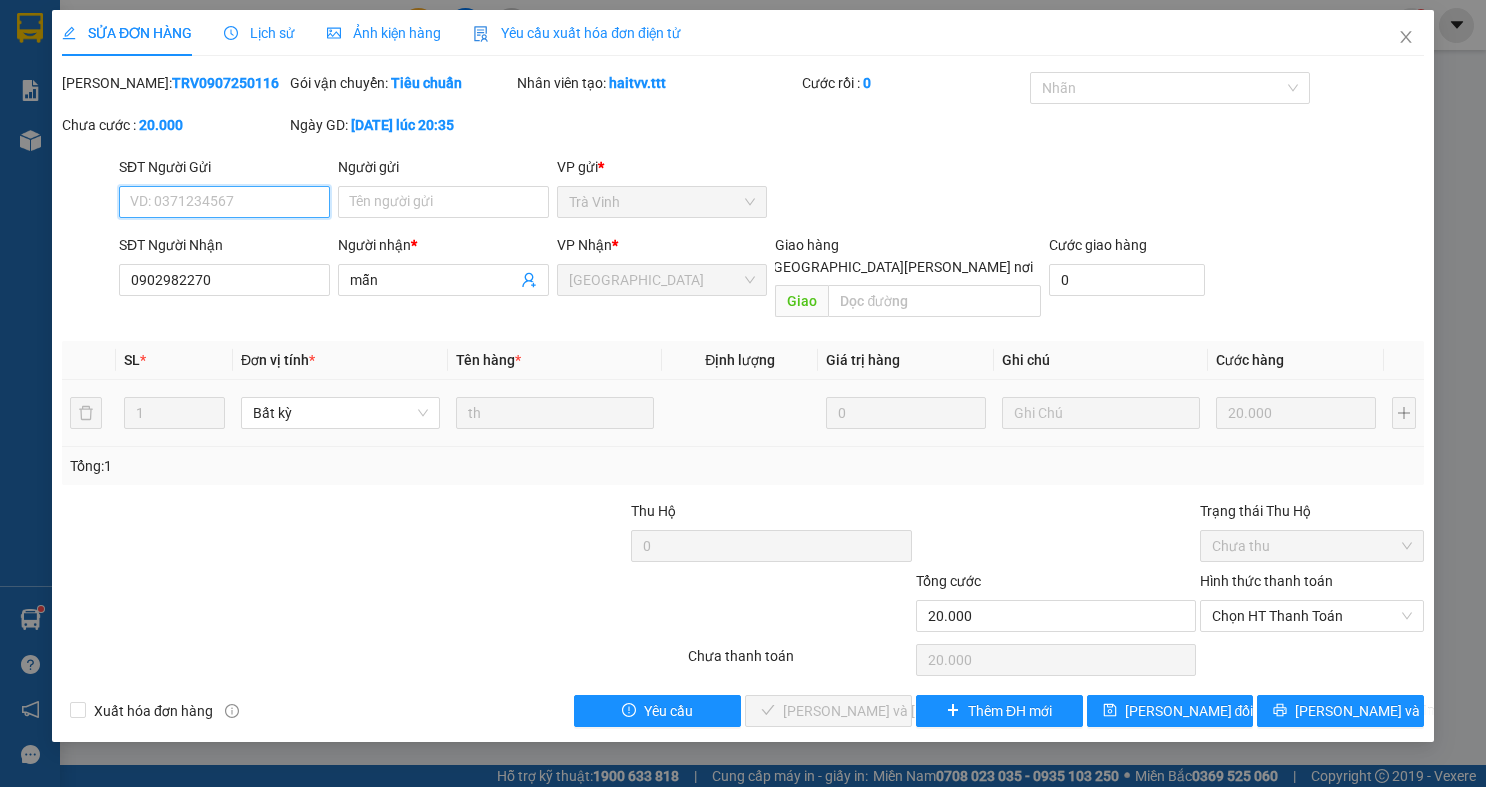 drag, startPoint x: 1333, startPoint y: 604, endPoint x: 1286, endPoint y: 655, distance: 69.354164 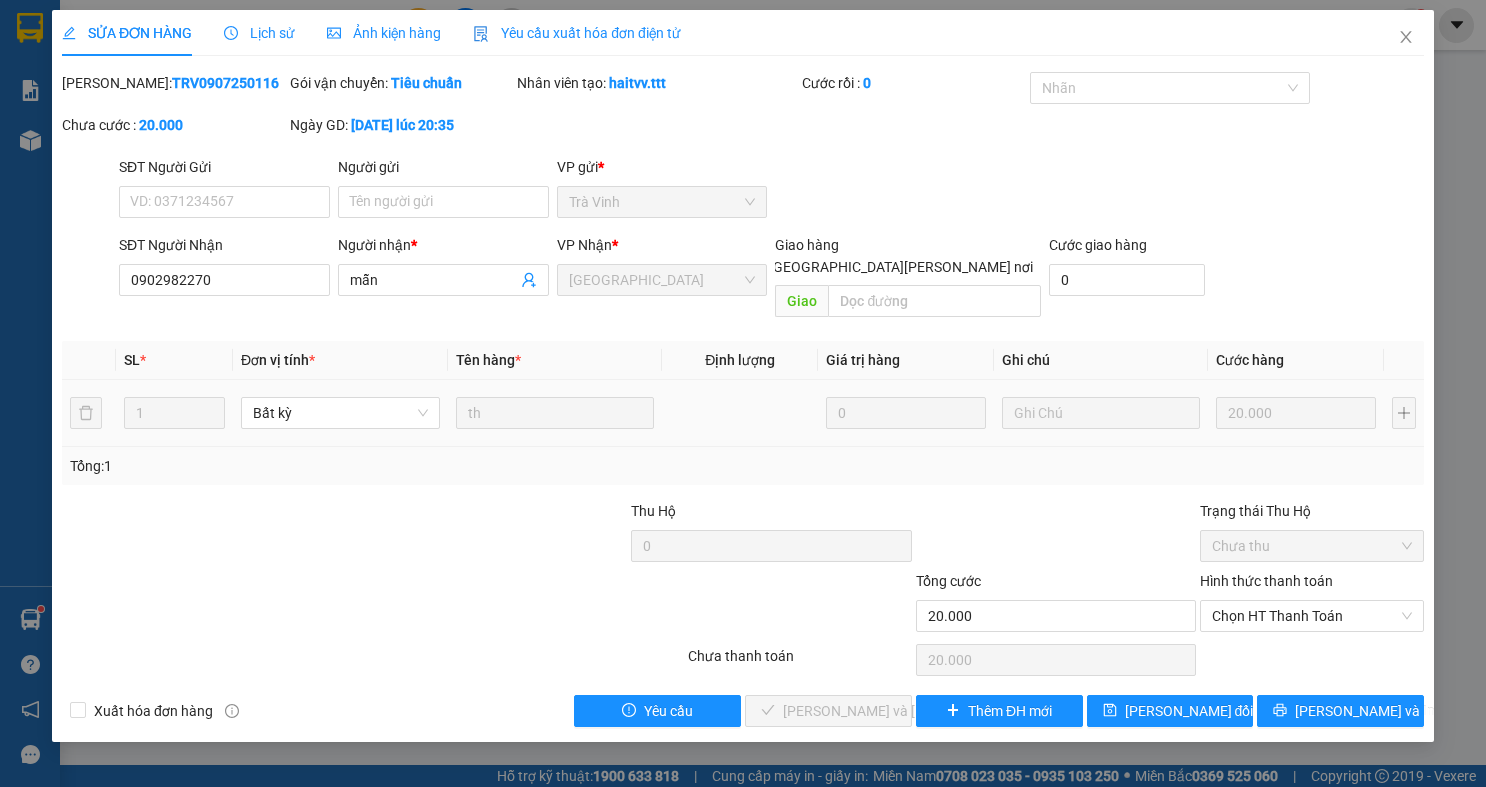 click on "Chọn HT Thanh Toán" at bounding box center (1312, 660) 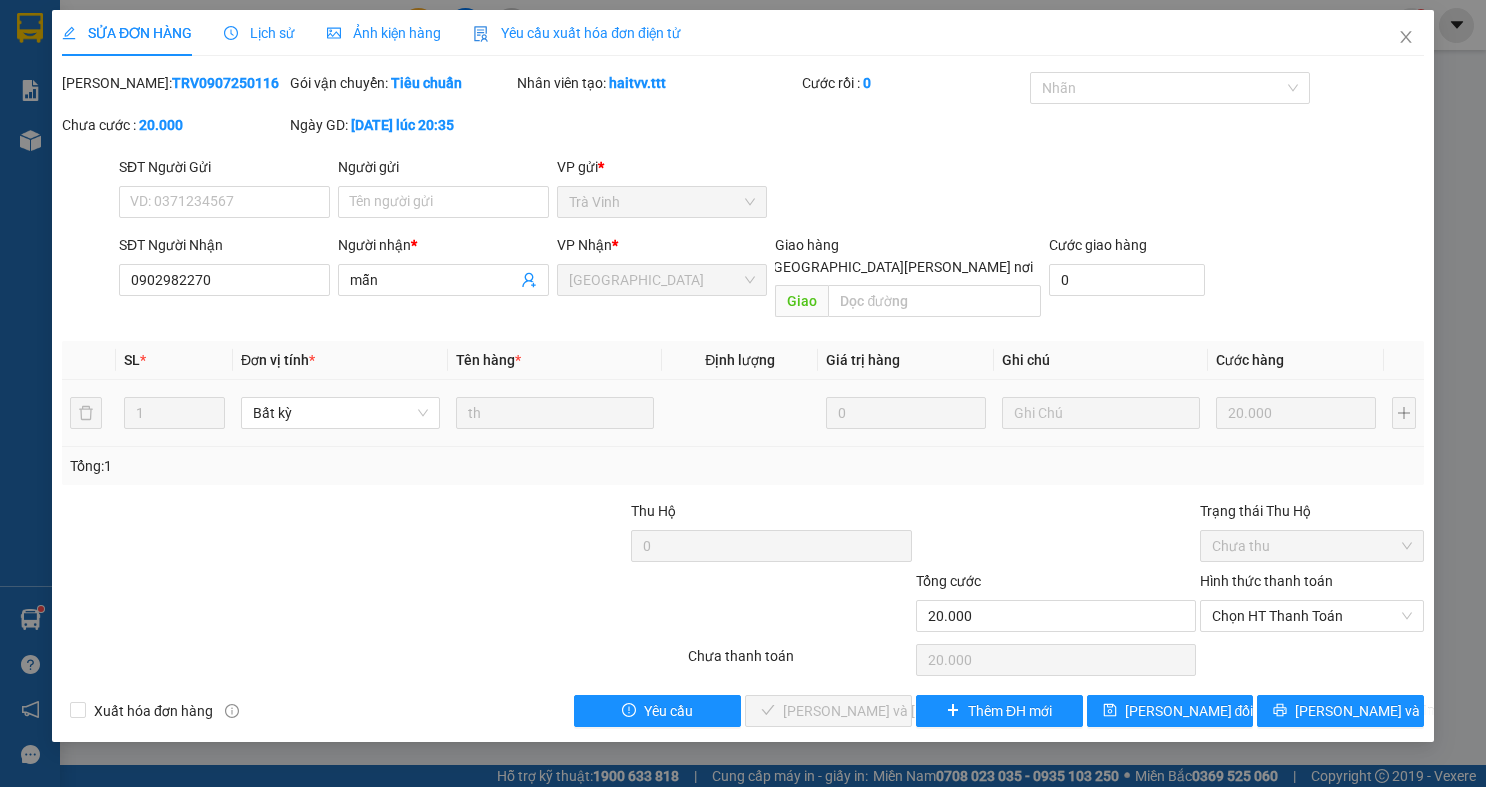 click on "Hình thức thanh toán Chọn HT Thanh Toán" at bounding box center (1312, 605) 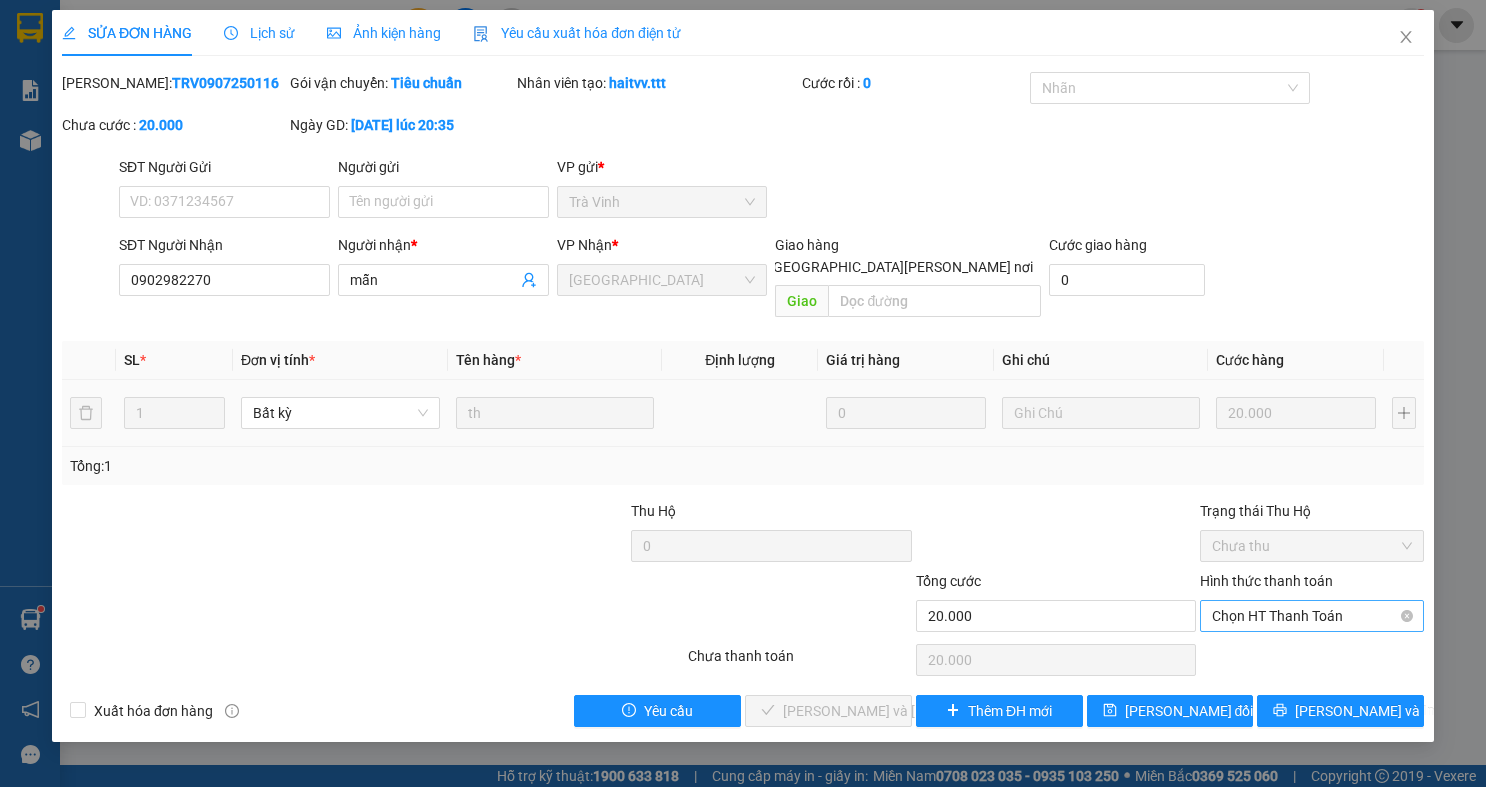 click on "Chọn HT Thanh Toán" at bounding box center (1312, 616) 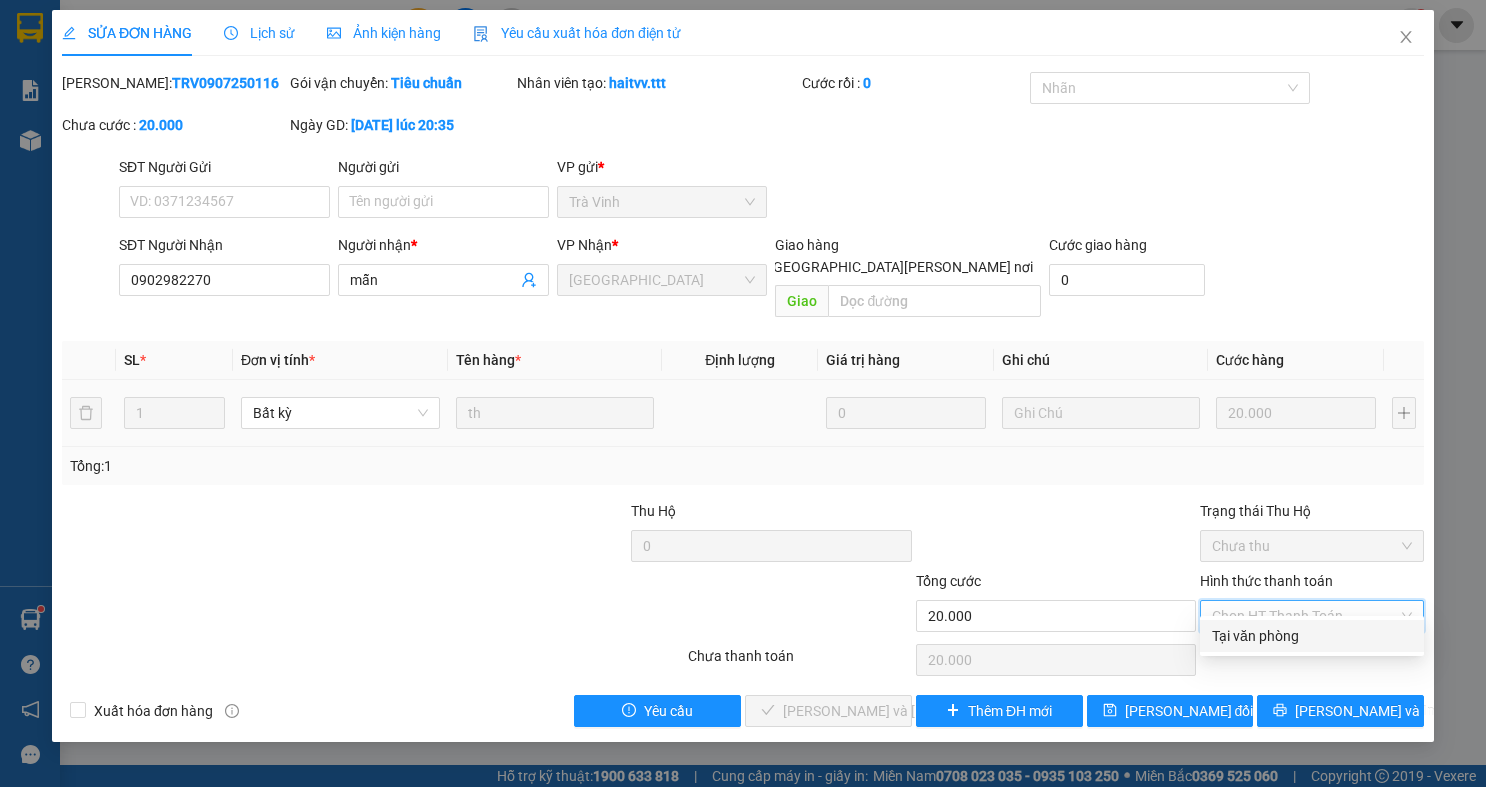 drag, startPoint x: 1293, startPoint y: 631, endPoint x: 1291, endPoint y: 646, distance: 15.132746 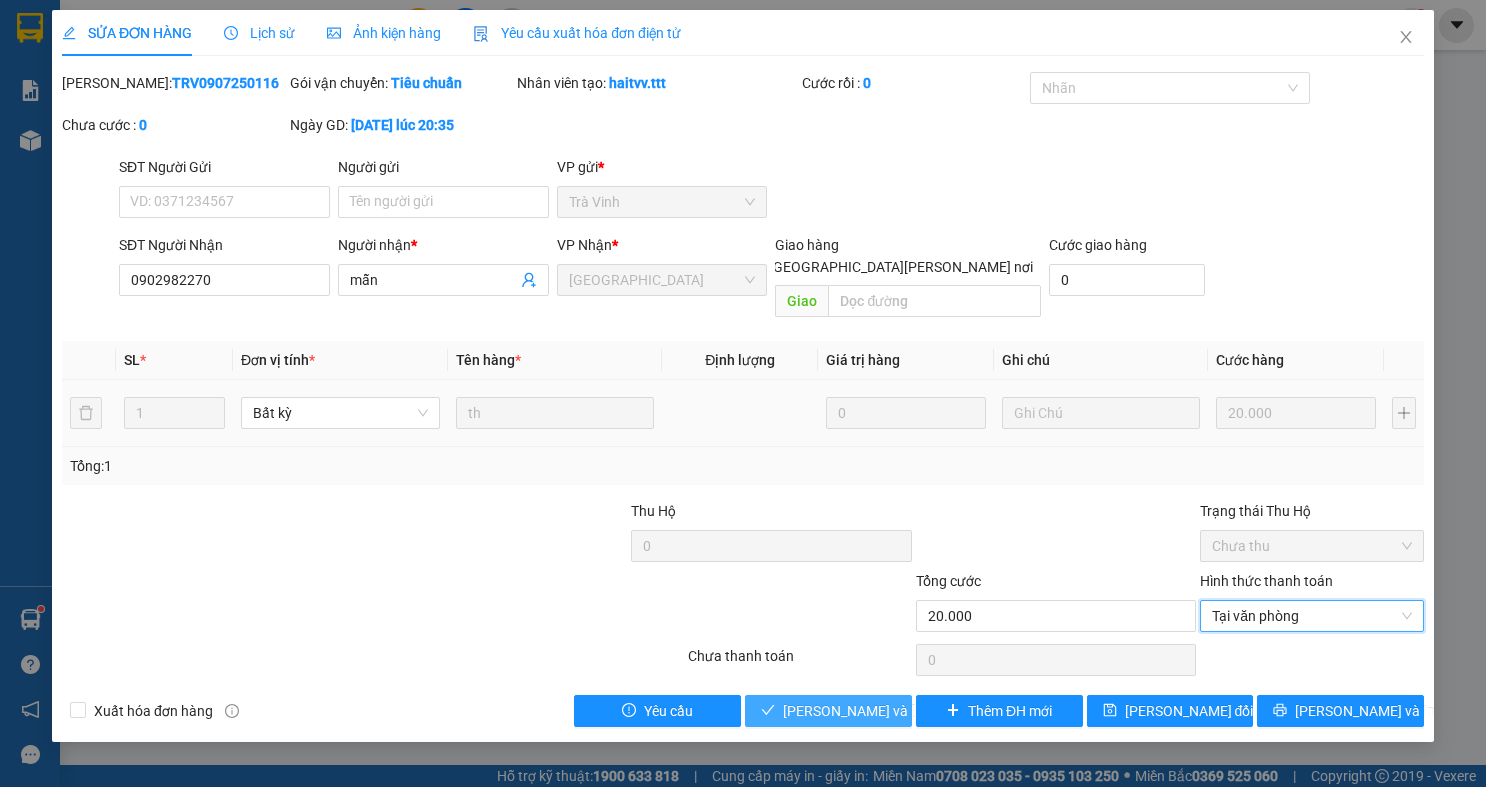 click on "[PERSON_NAME] và Giao hàng" at bounding box center (918, 711) 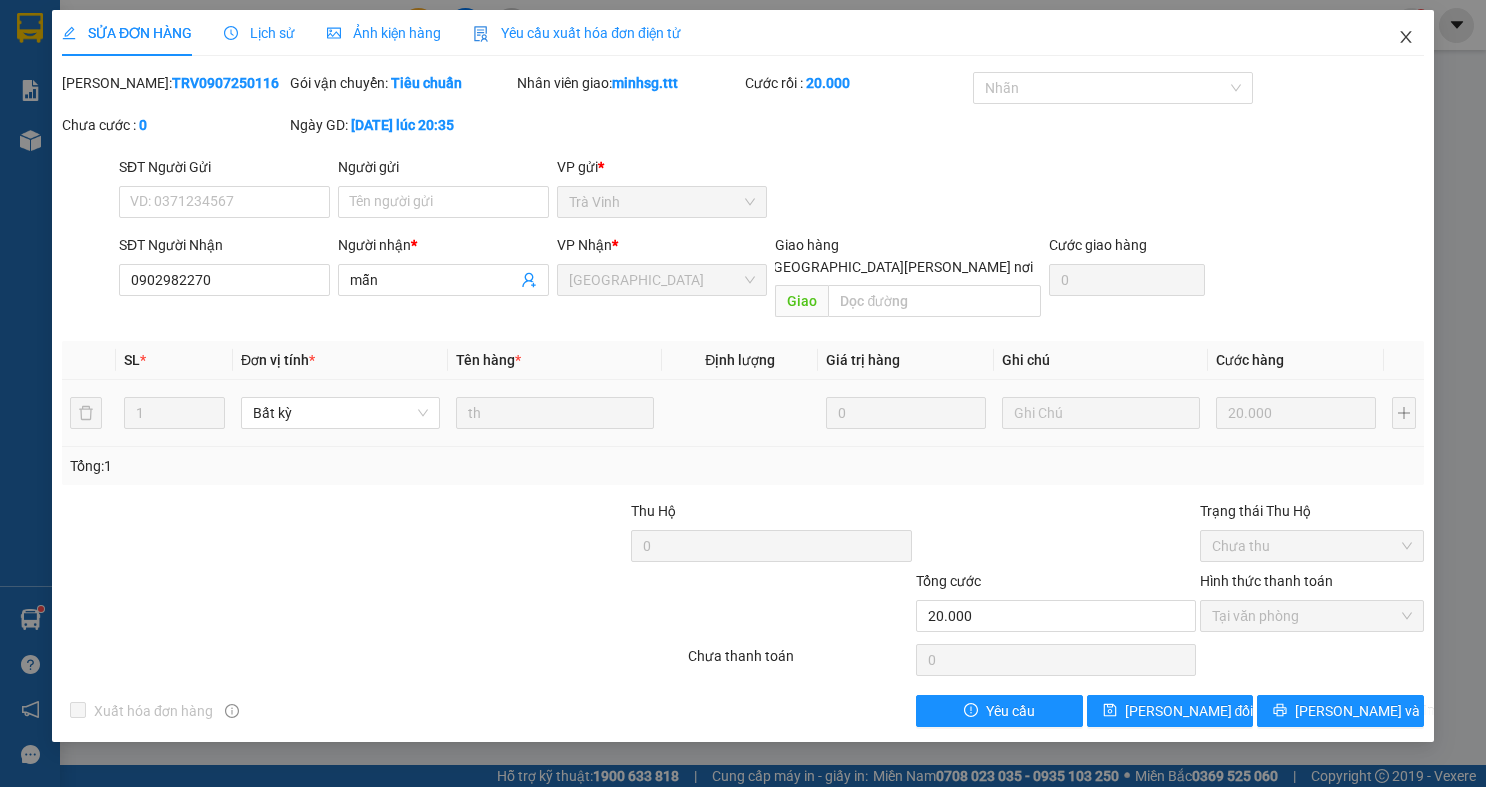 drag, startPoint x: 1423, startPoint y: 27, endPoint x: 666, endPoint y: 41, distance: 757.12946 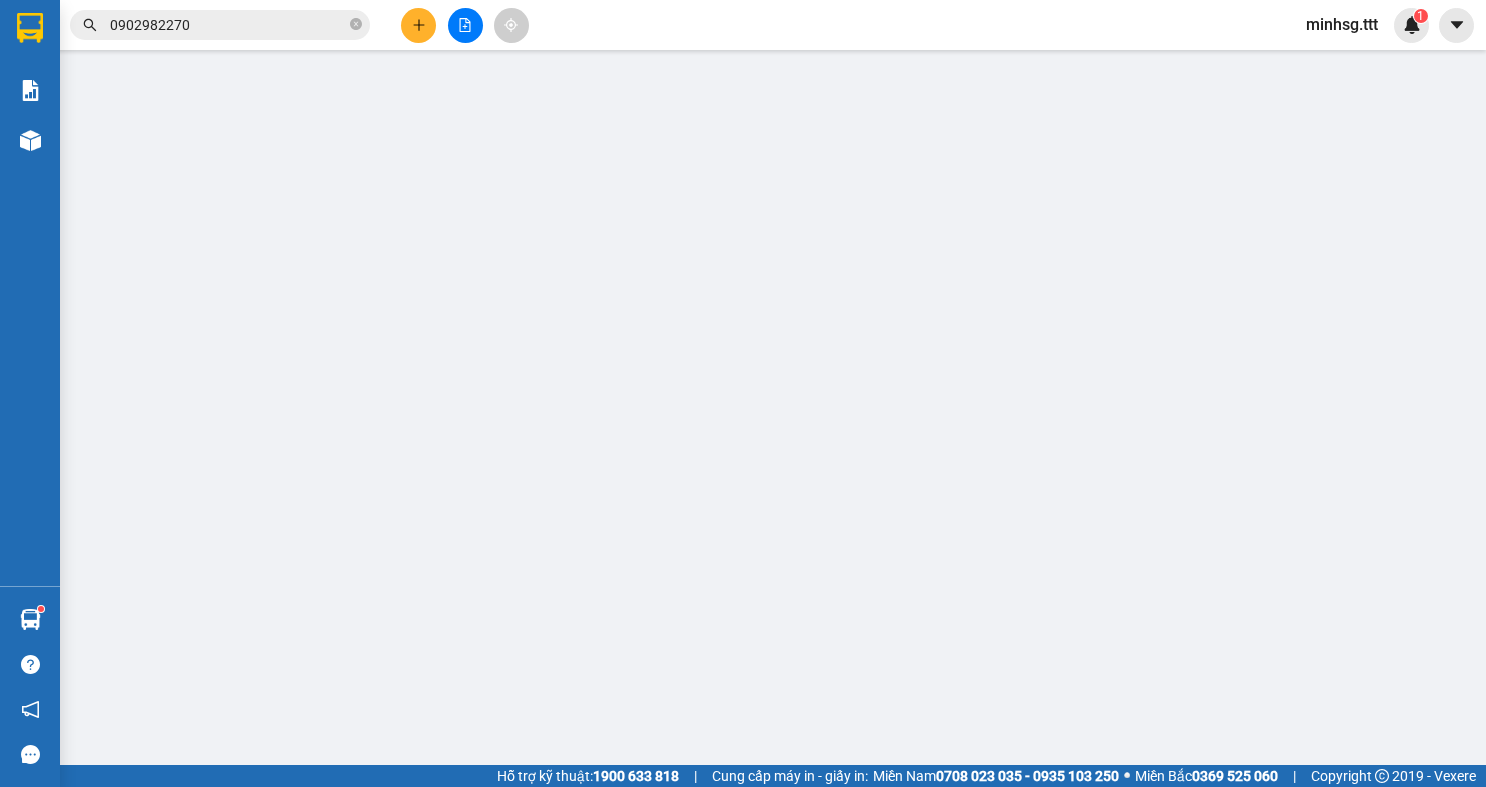 click on "0902982270" at bounding box center (228, 25) 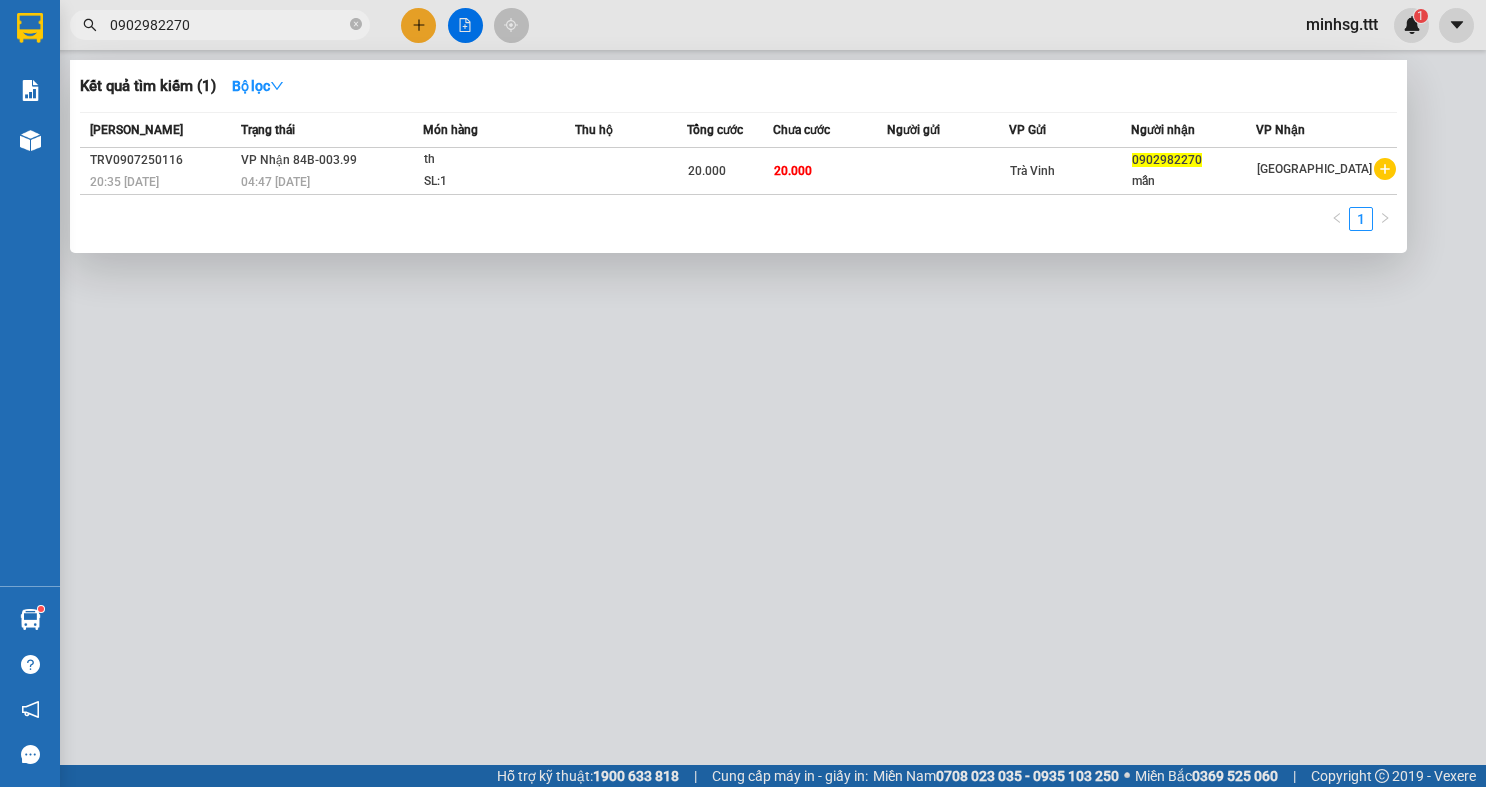 click on "0902982270" at bounding box center (228, 25) 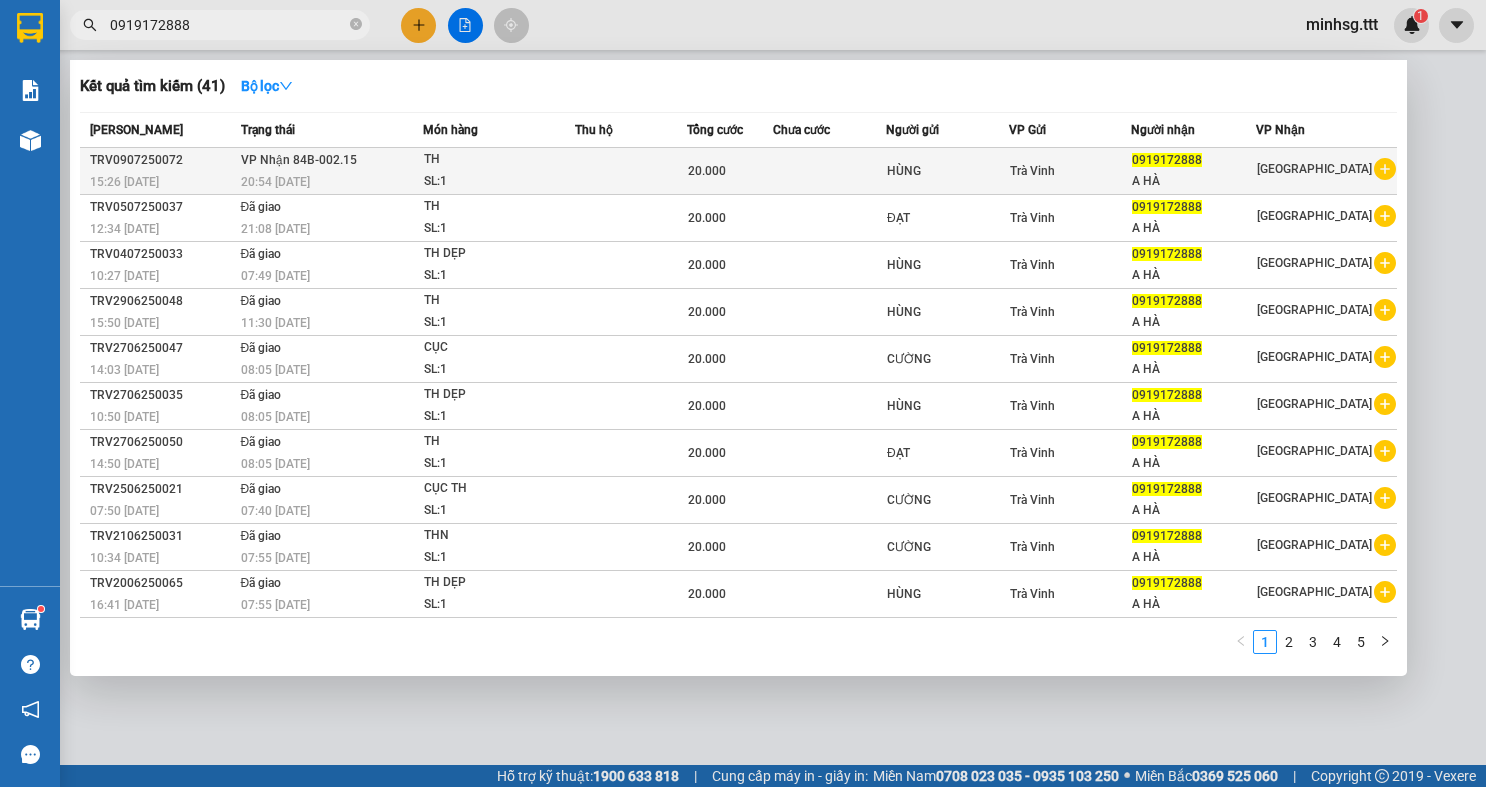 type on "0919172888" 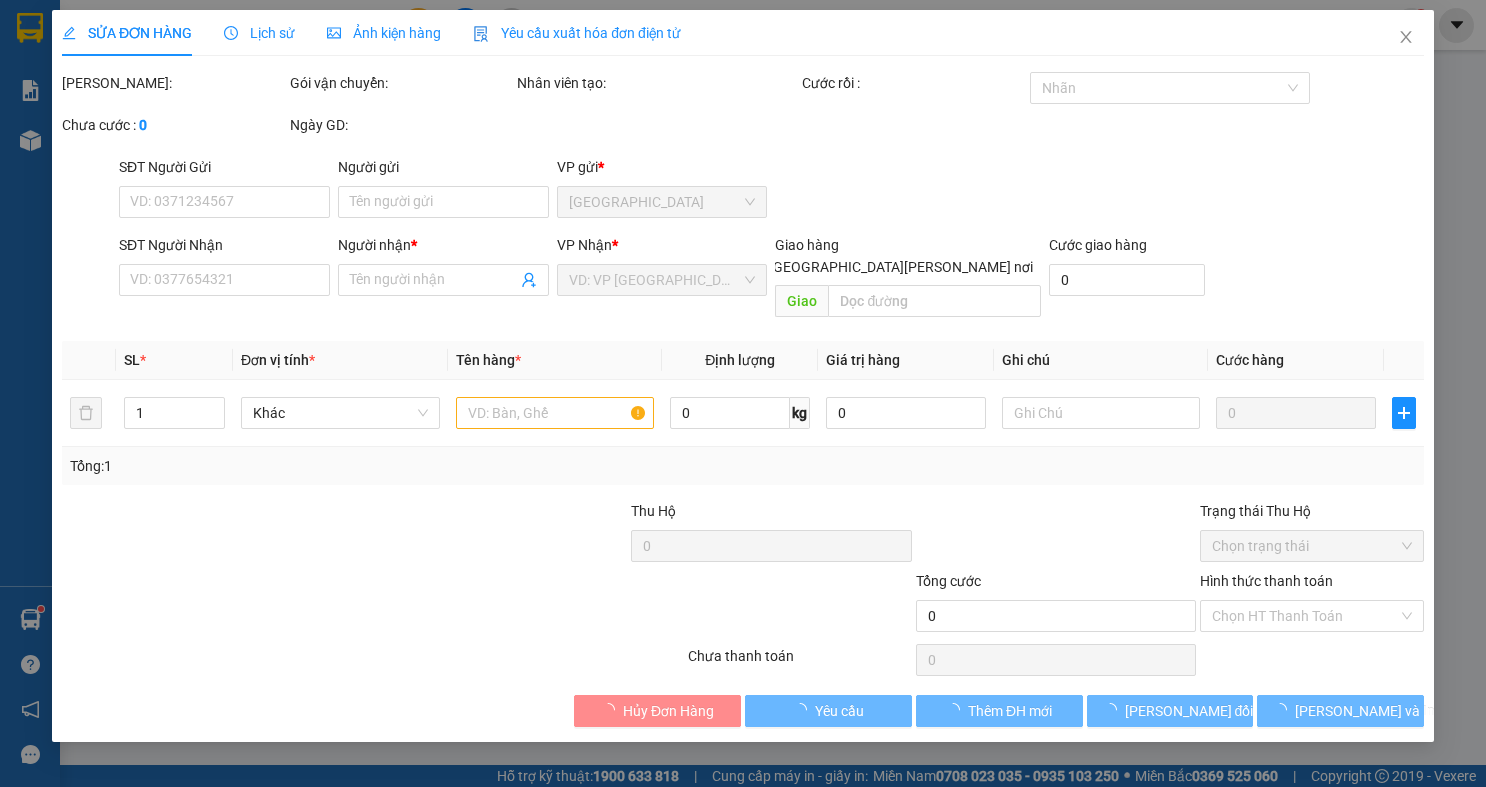 type on "HÙNG" 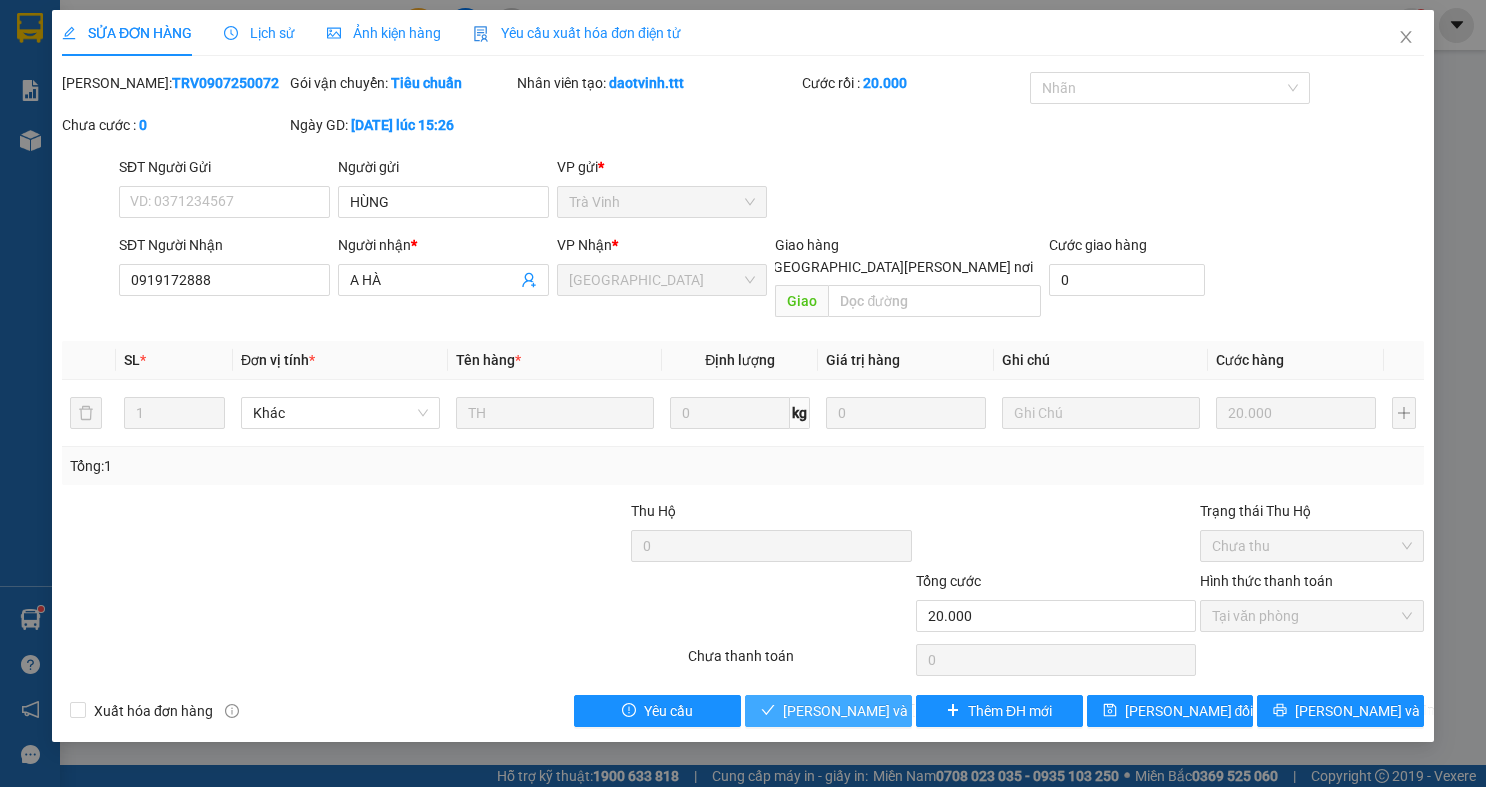 click on "[PERSON_NAME] và Giao hàng" at bounding box center [918, 711] 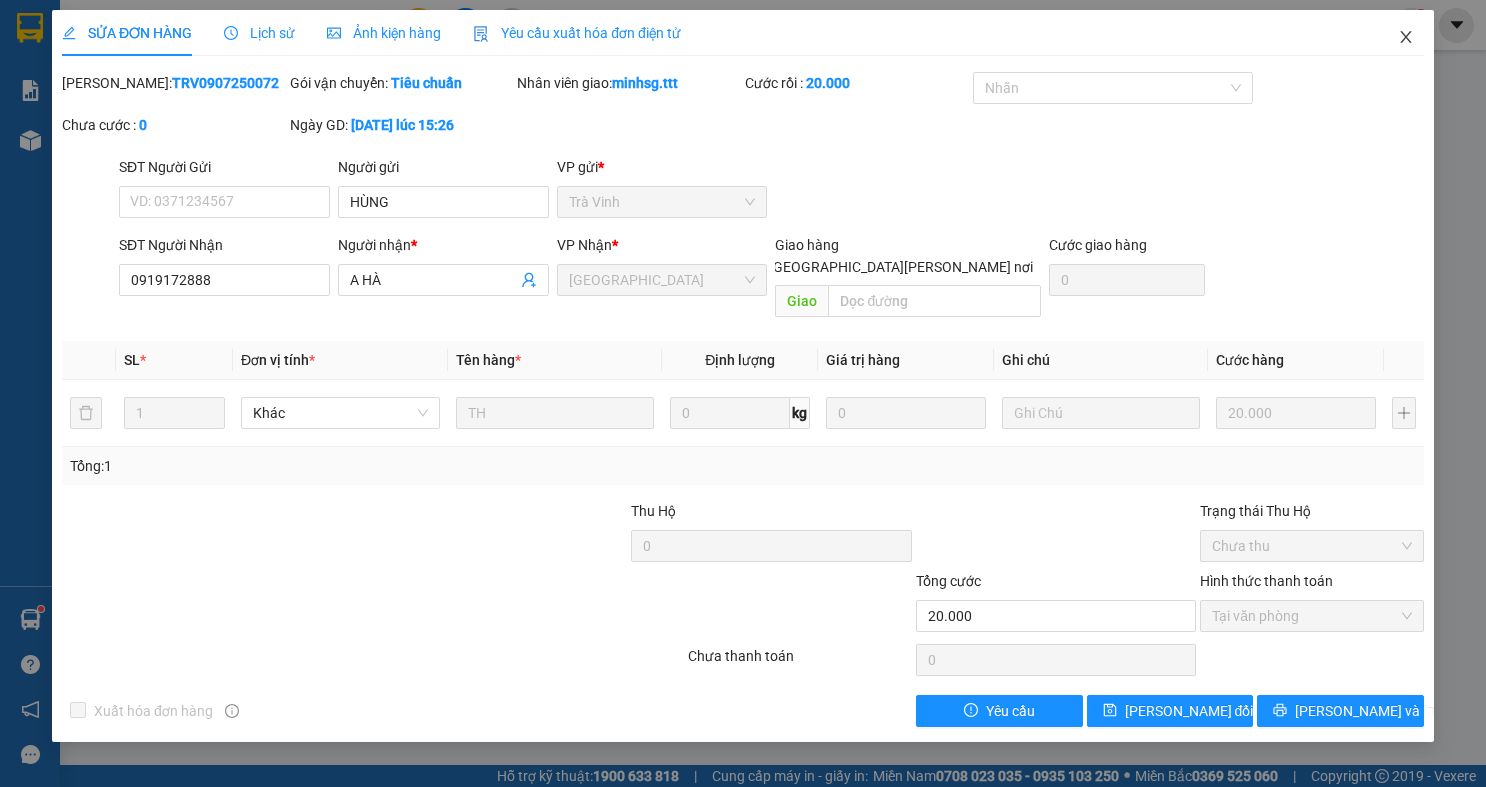 drag, startPoint x: 1409, startPoint y: 37, endPoint x: 1405, endPoint y: 55, distance: 18.439089 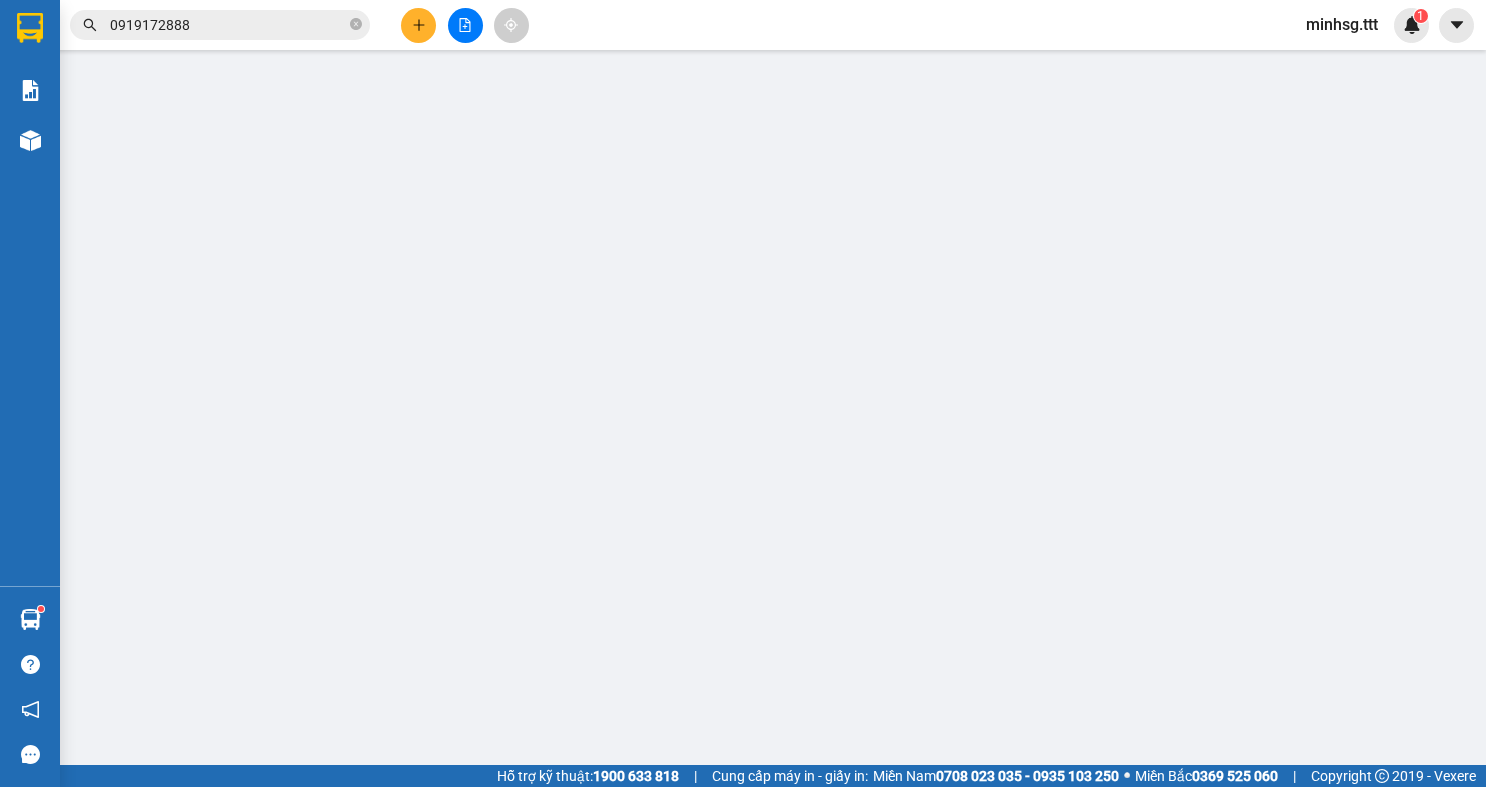 drag, startPoint x: 490, startPoint y: 1, endPoint x: 481, endPoint y: 12, distance: 14.21267 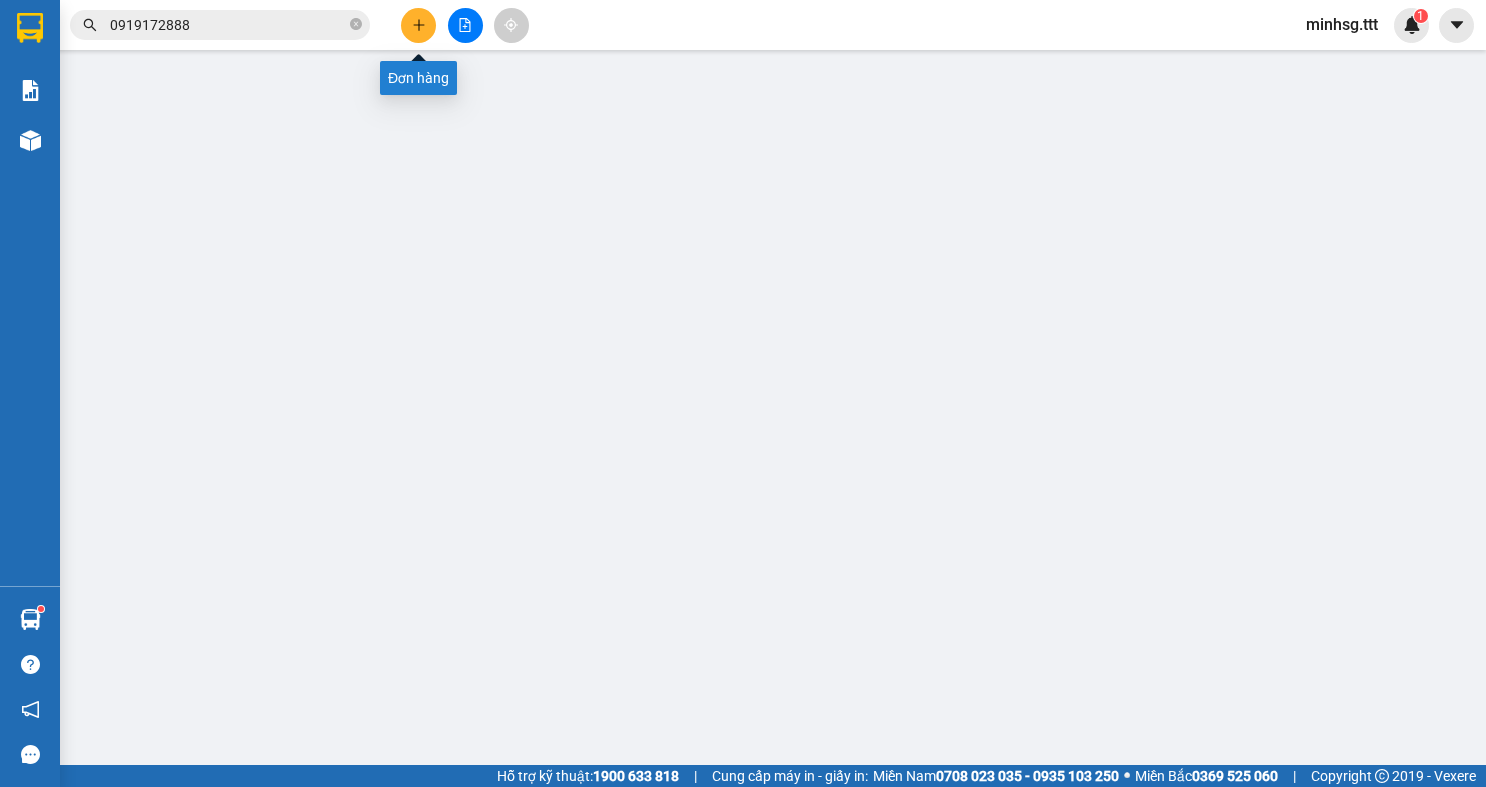 click at bounding box center (418, 25) 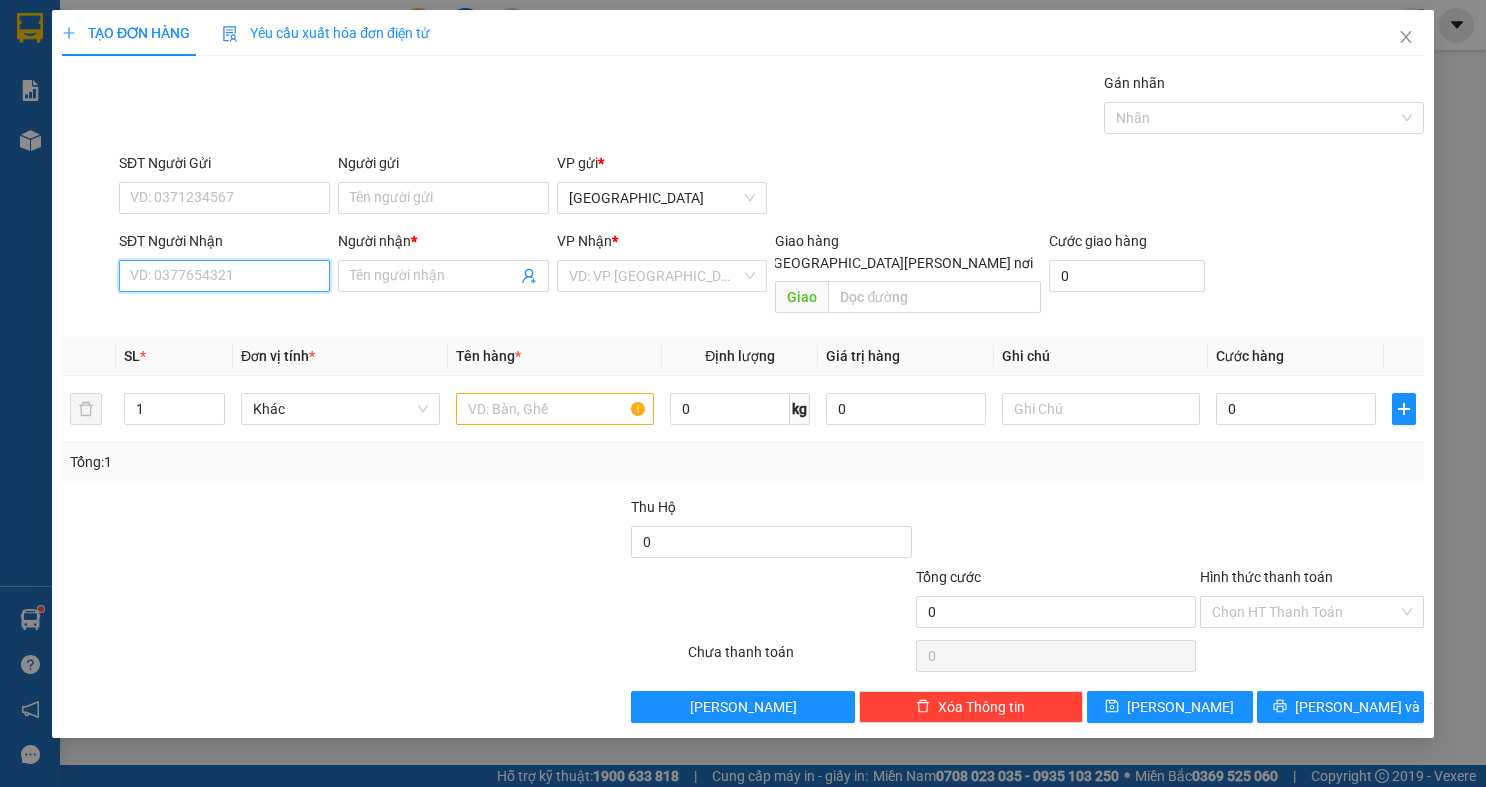 click on "SĐT Người Nhận" at bounding box center (224, 276) 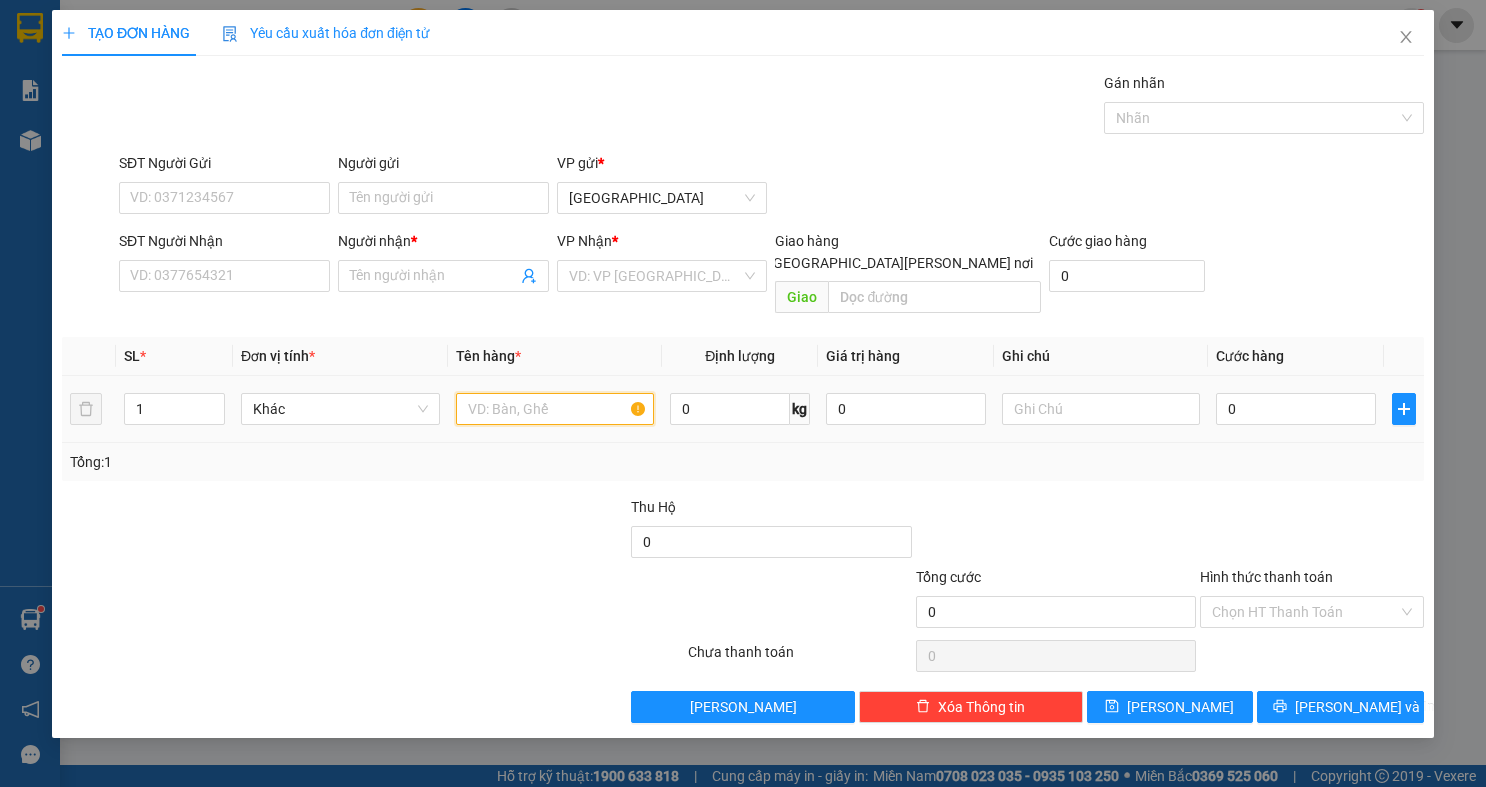 click at bounding box center (555, 409) 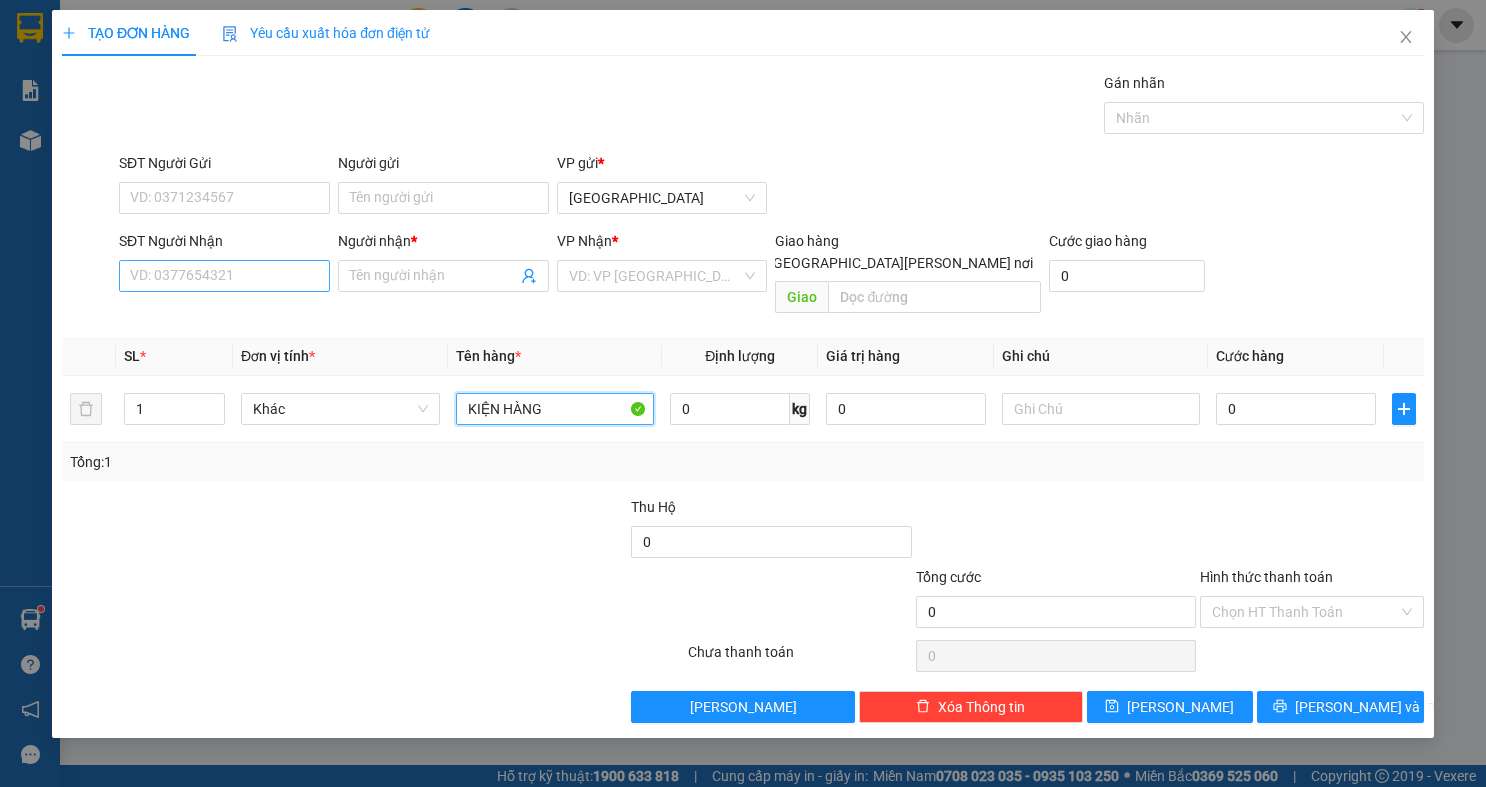 type on "KIỆN HÀNG" 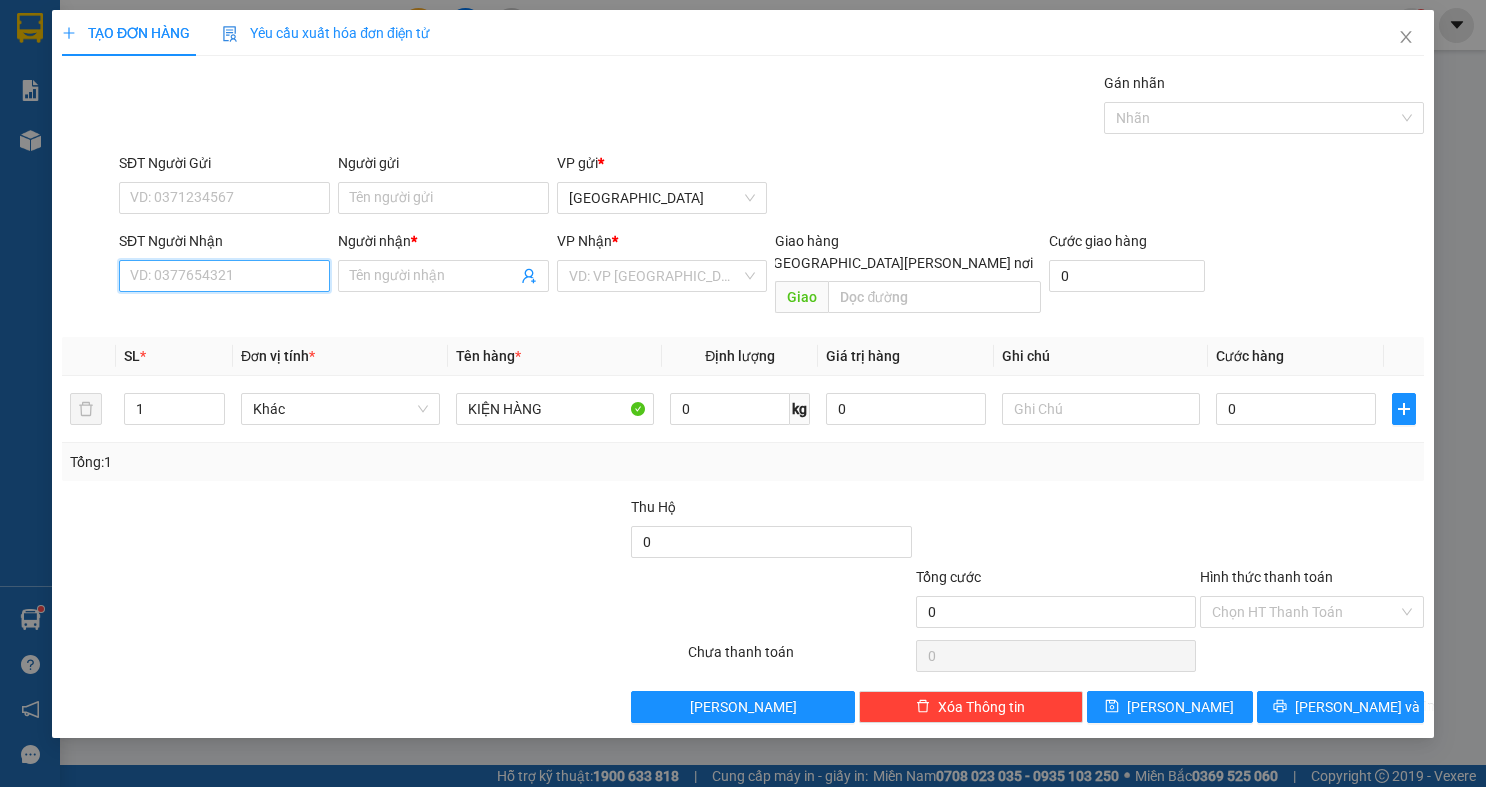 click on "SĐT Người Nhận" at bounding box center [224, 276] 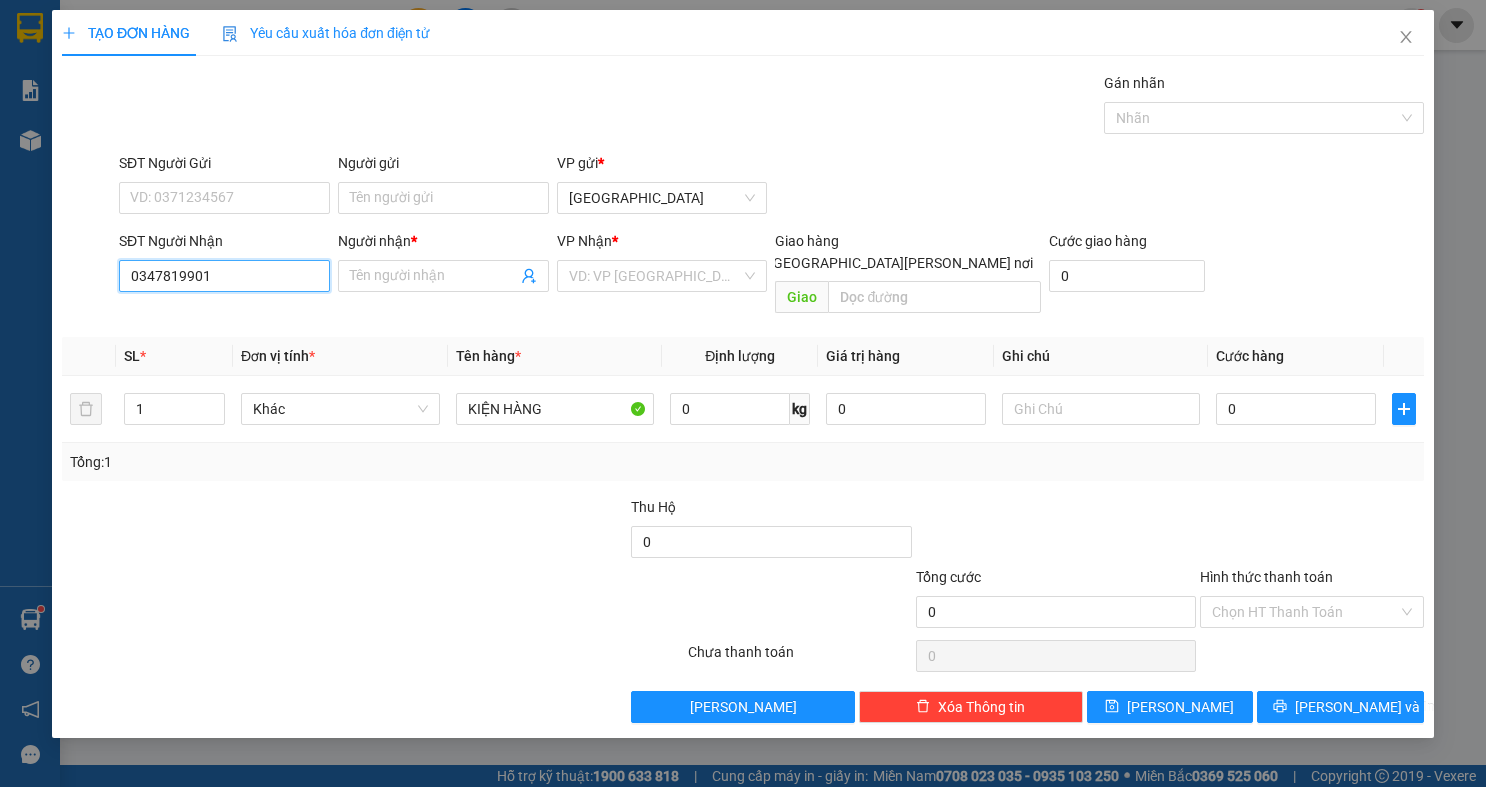 click on "0347819901" at bounding box center [224, 276] 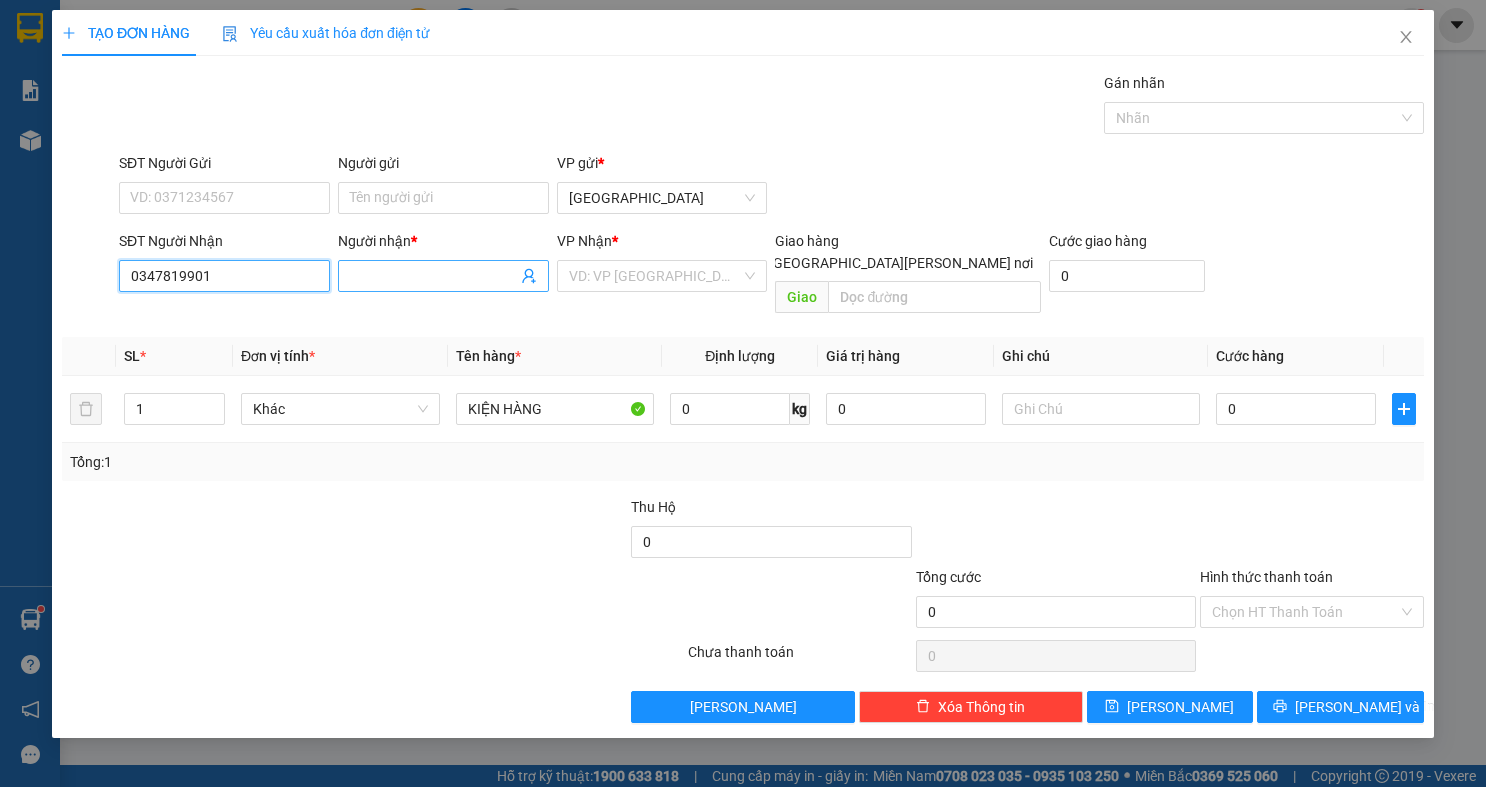 type on "0347819901" 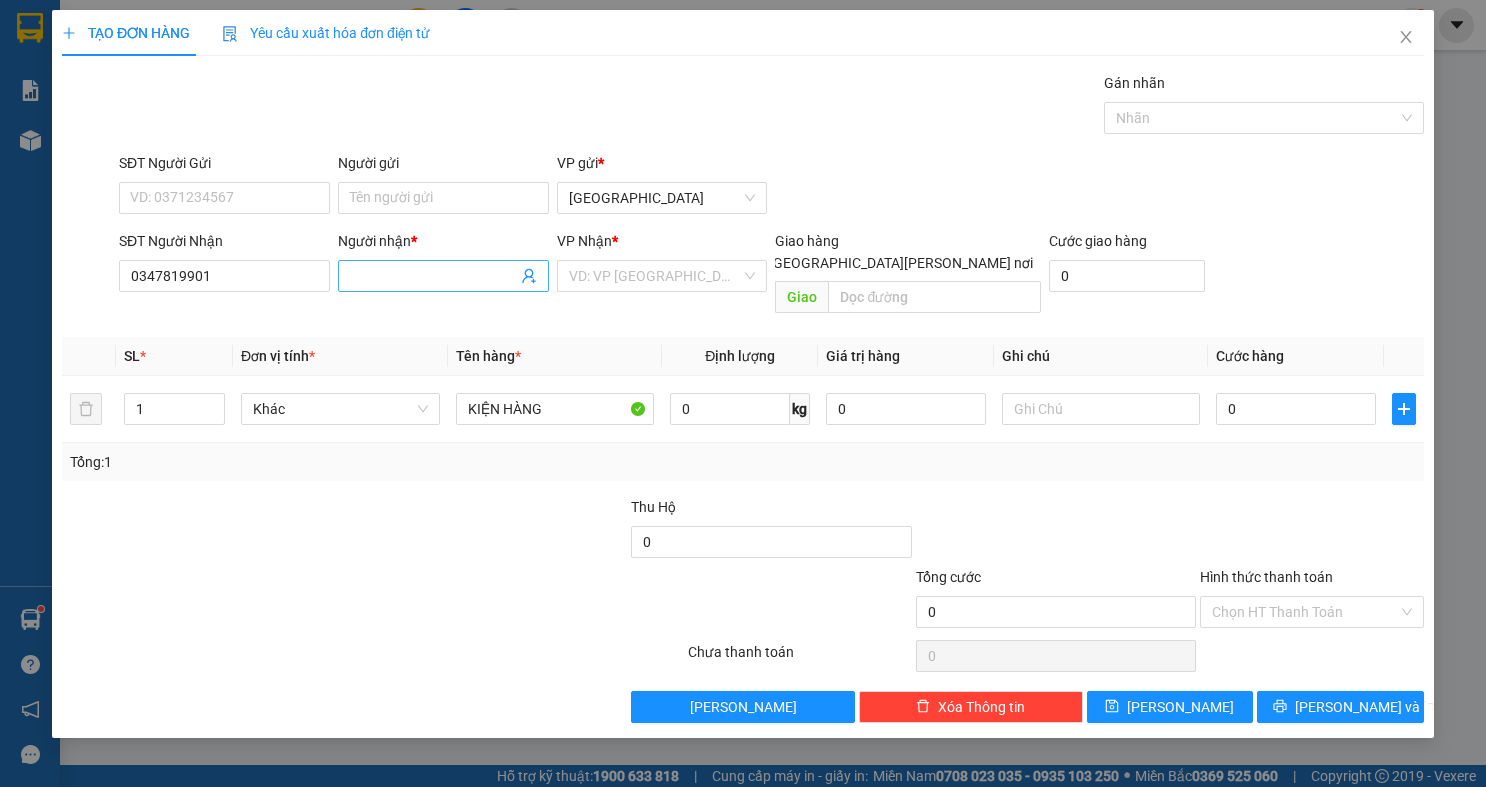 click on "Người nhận  *" at bounding box center [433, 276] 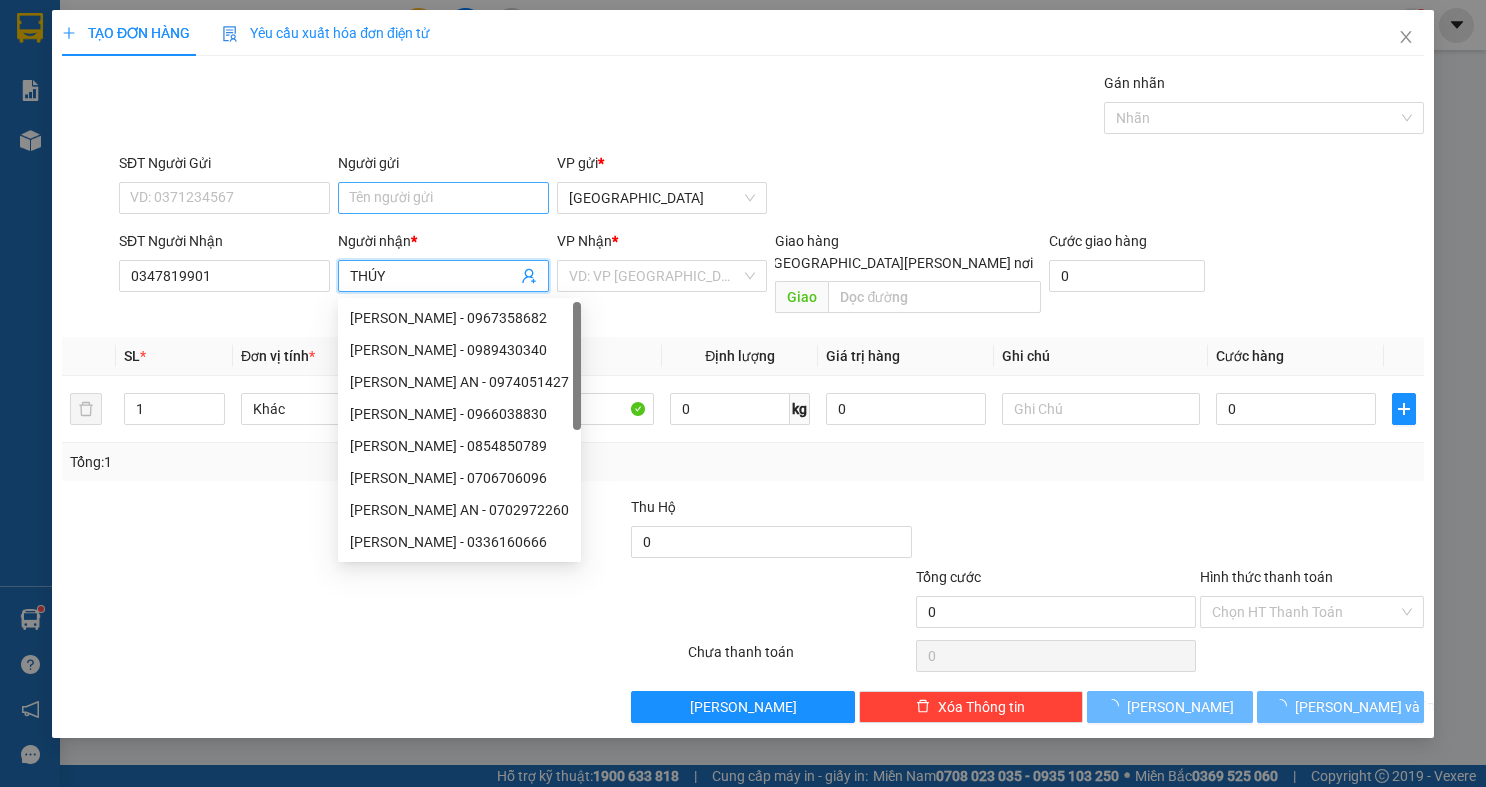 type on "THÚY" 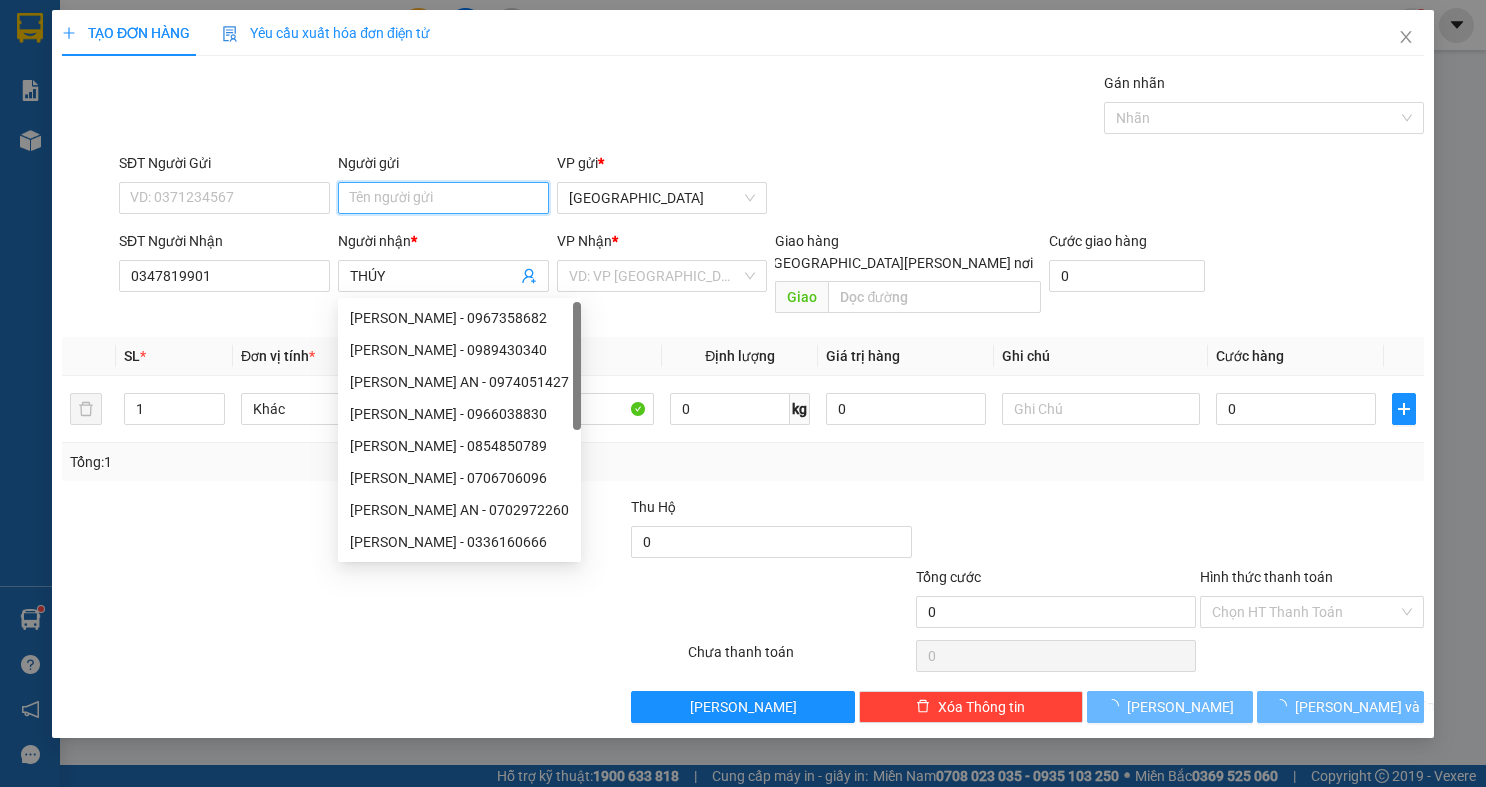click on "Người gửi" at bounding box center [443, 198] 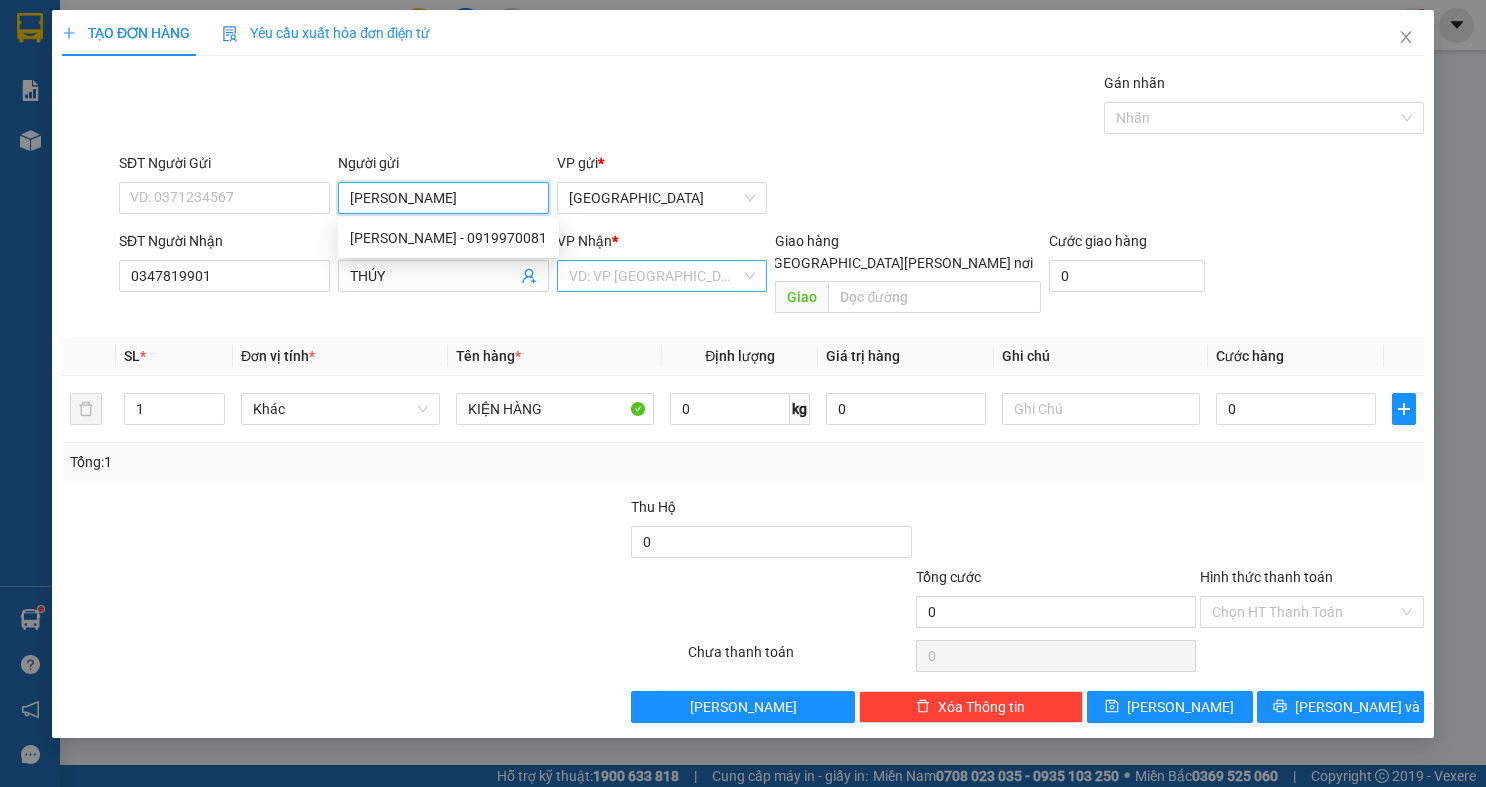type on "ALEX" 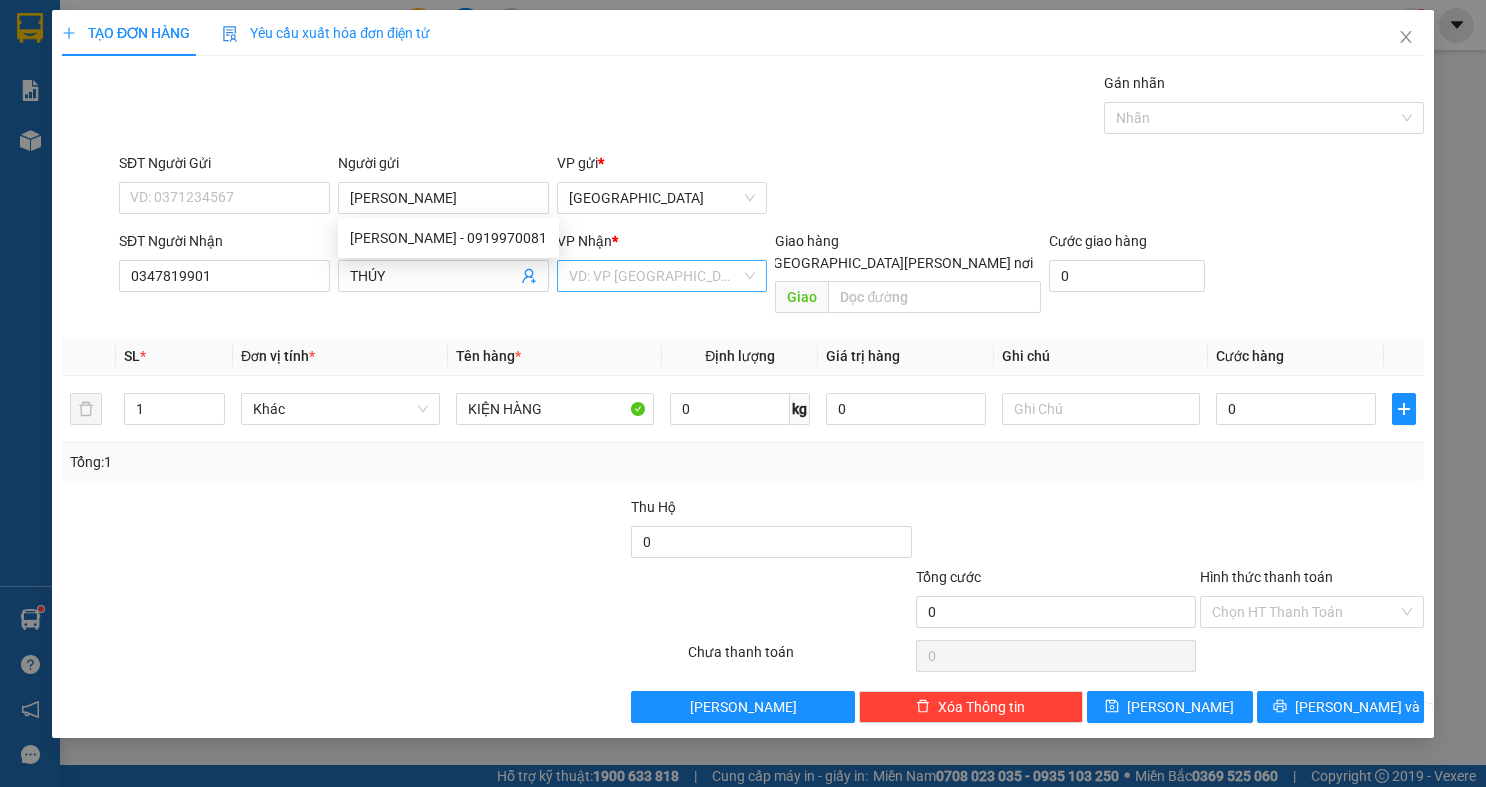 click at bounding box center [655, 276] 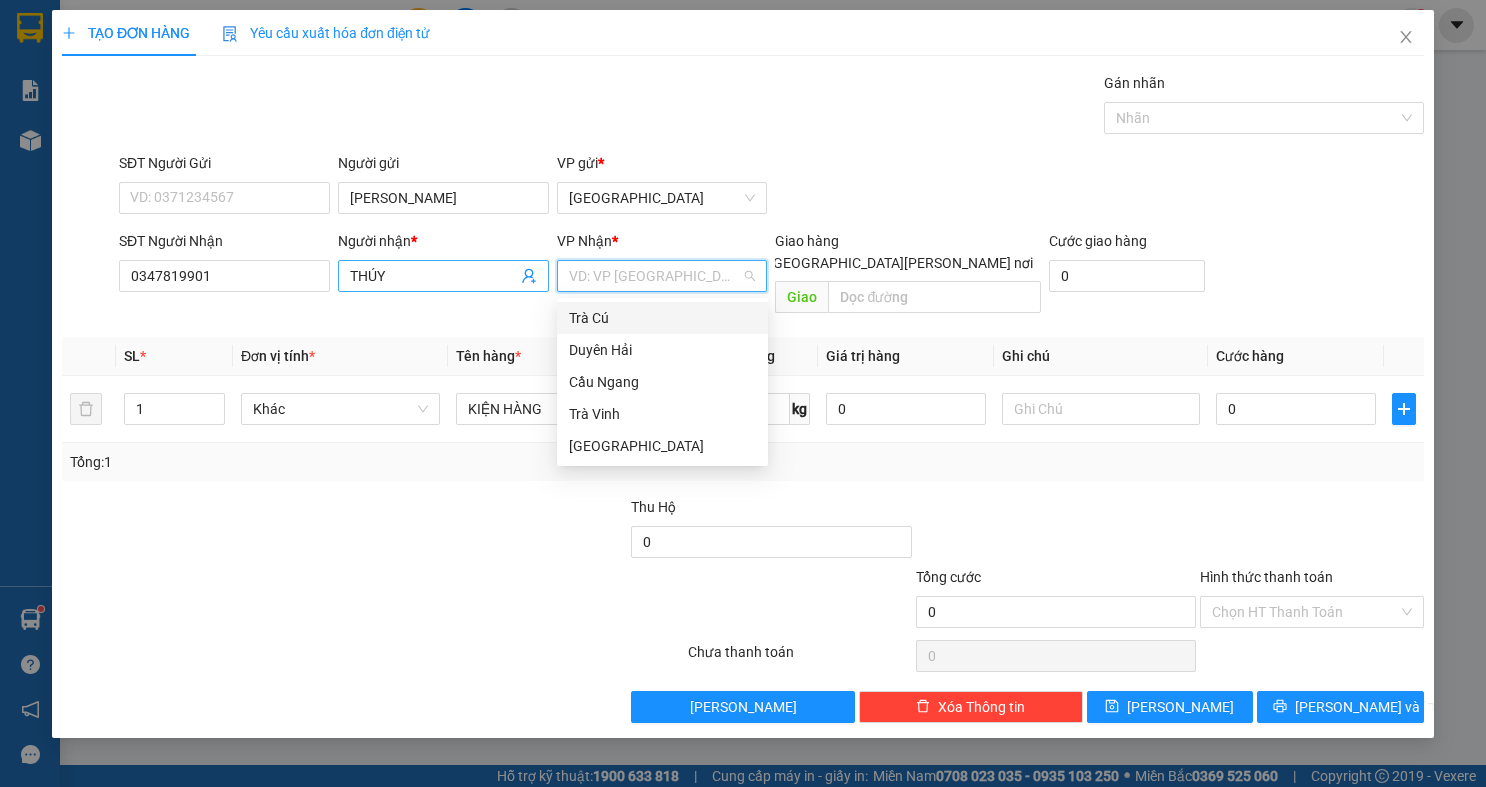 click on "THÚY" at bounding box center [433, 276] 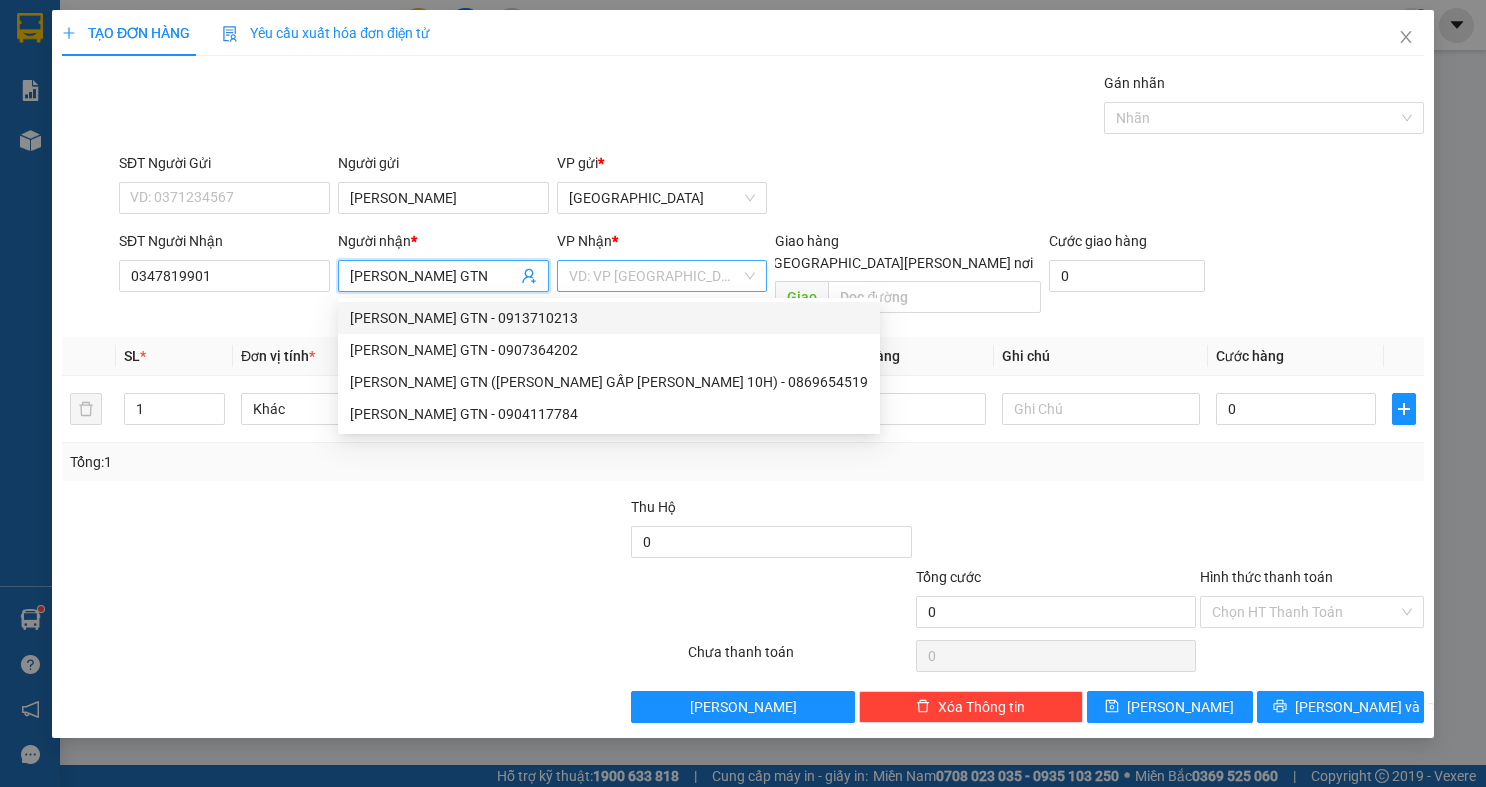 click at bounding box center [655, 276] 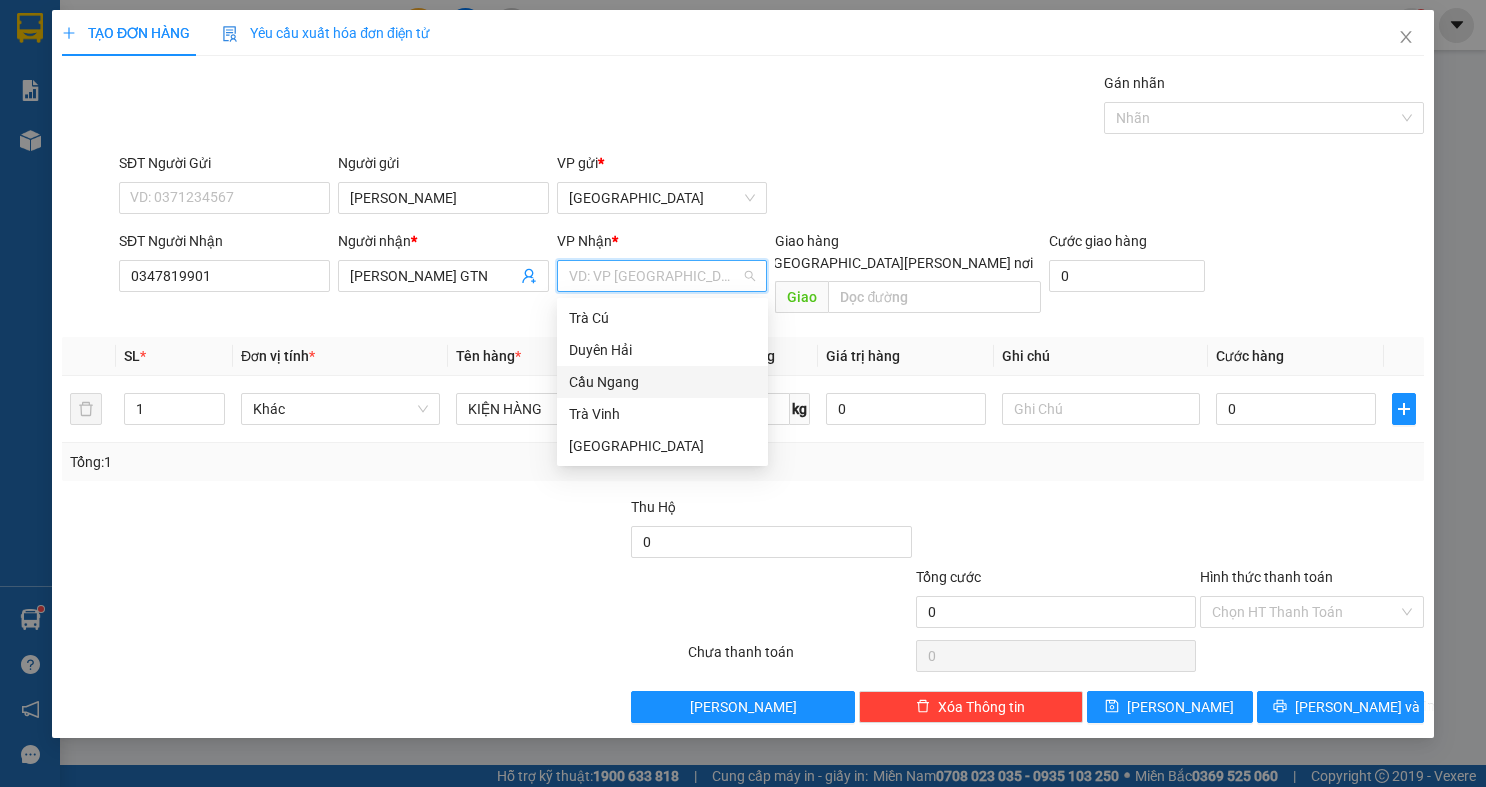 click on "Cầu Ngang" at bounding box center (662, 382) 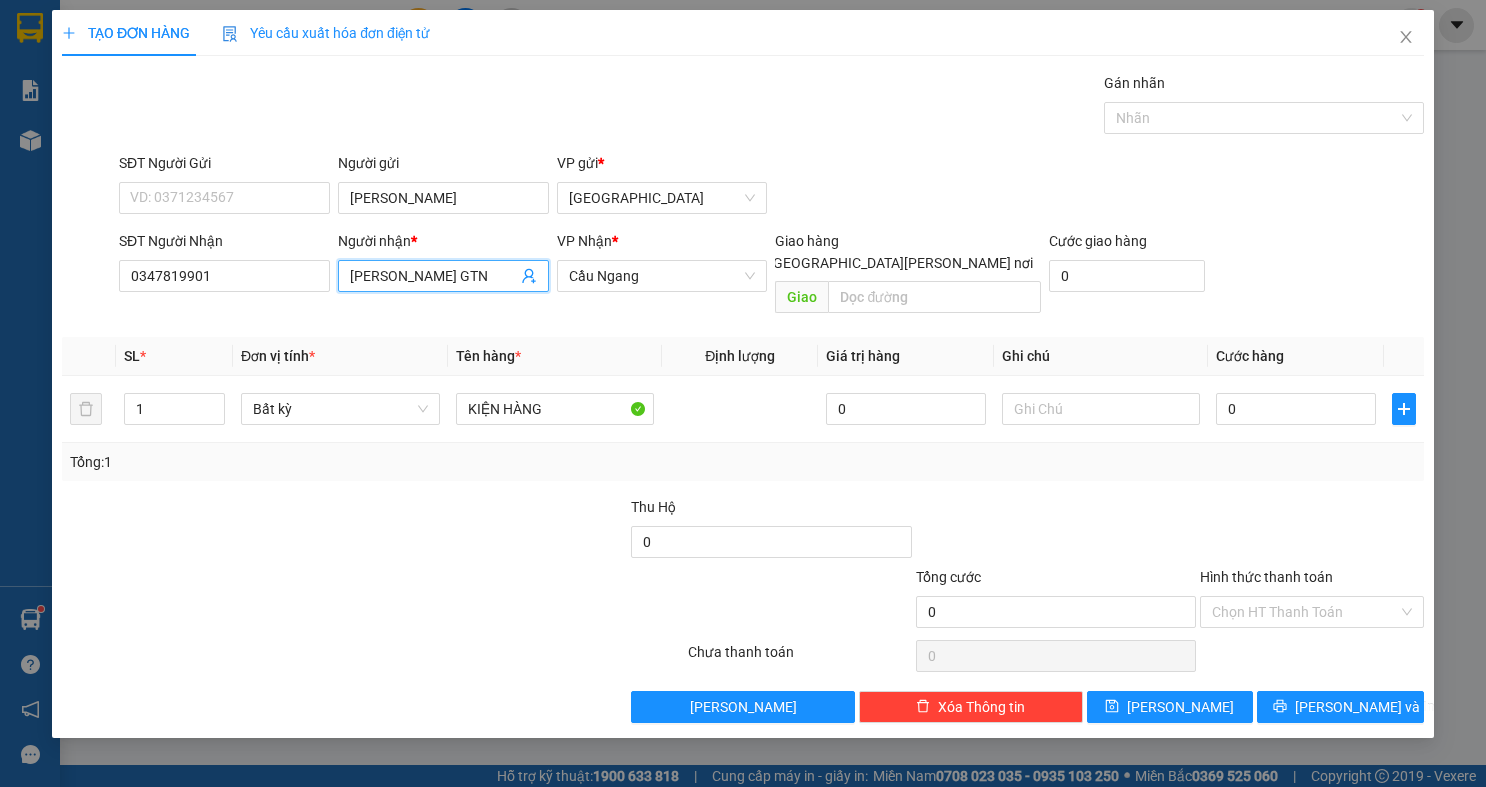 drag, startPoint x: 390, startPoint y: 281, endPoint x: 1485, endPoint y: 563, distance: 1130.7294 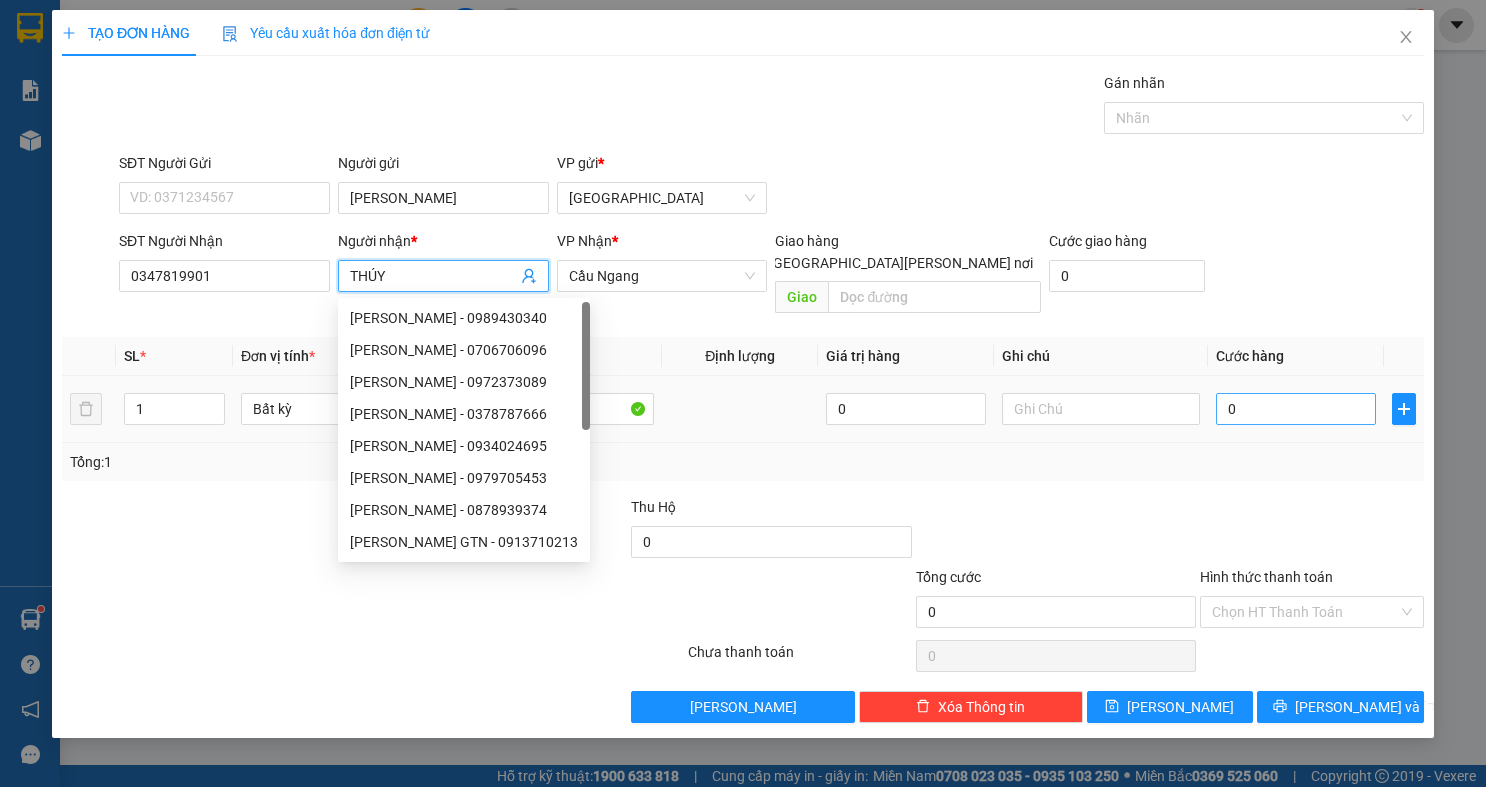type on "THÚY" 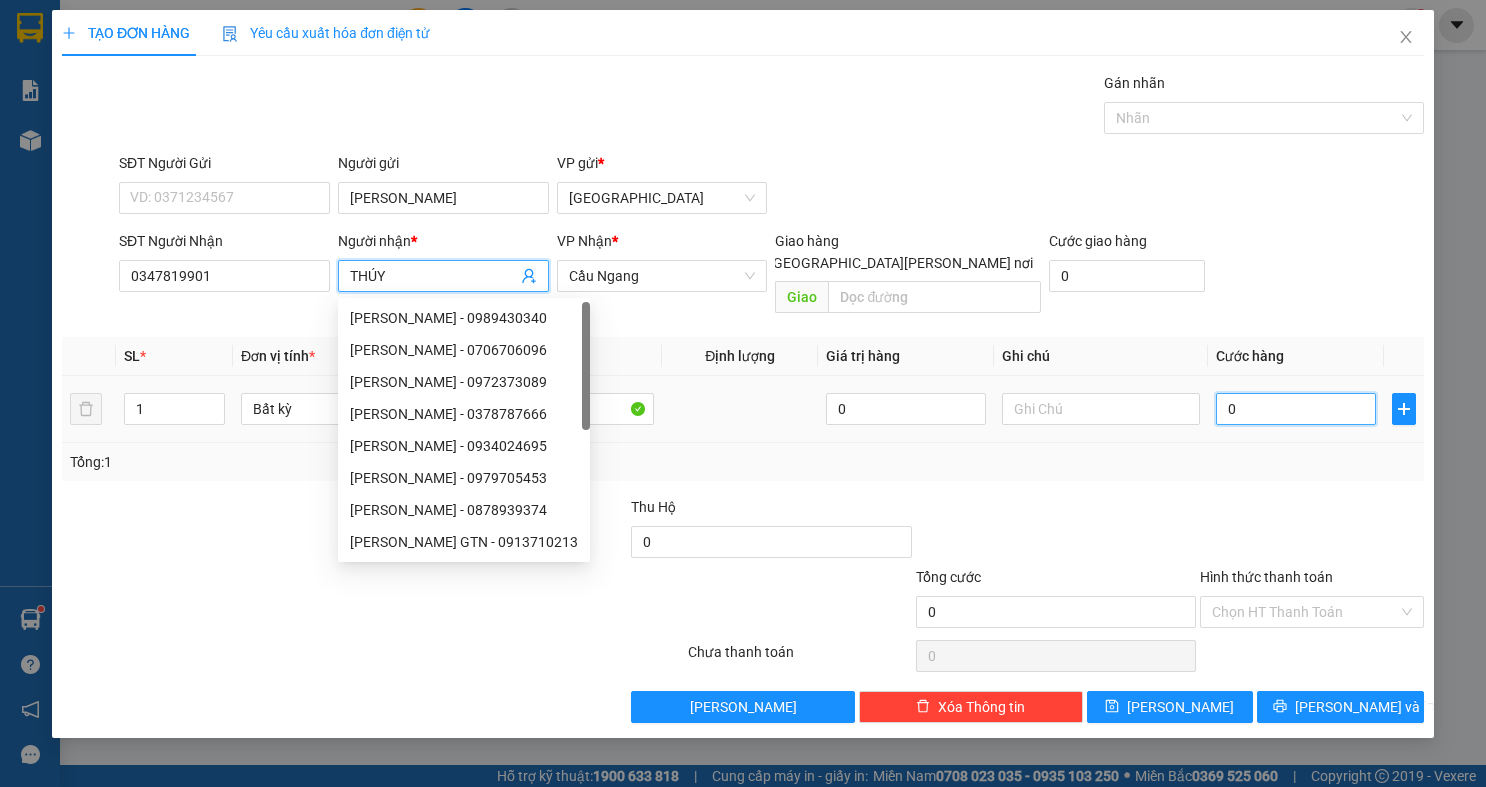 click on "0" at bounding box center (1296, 409) 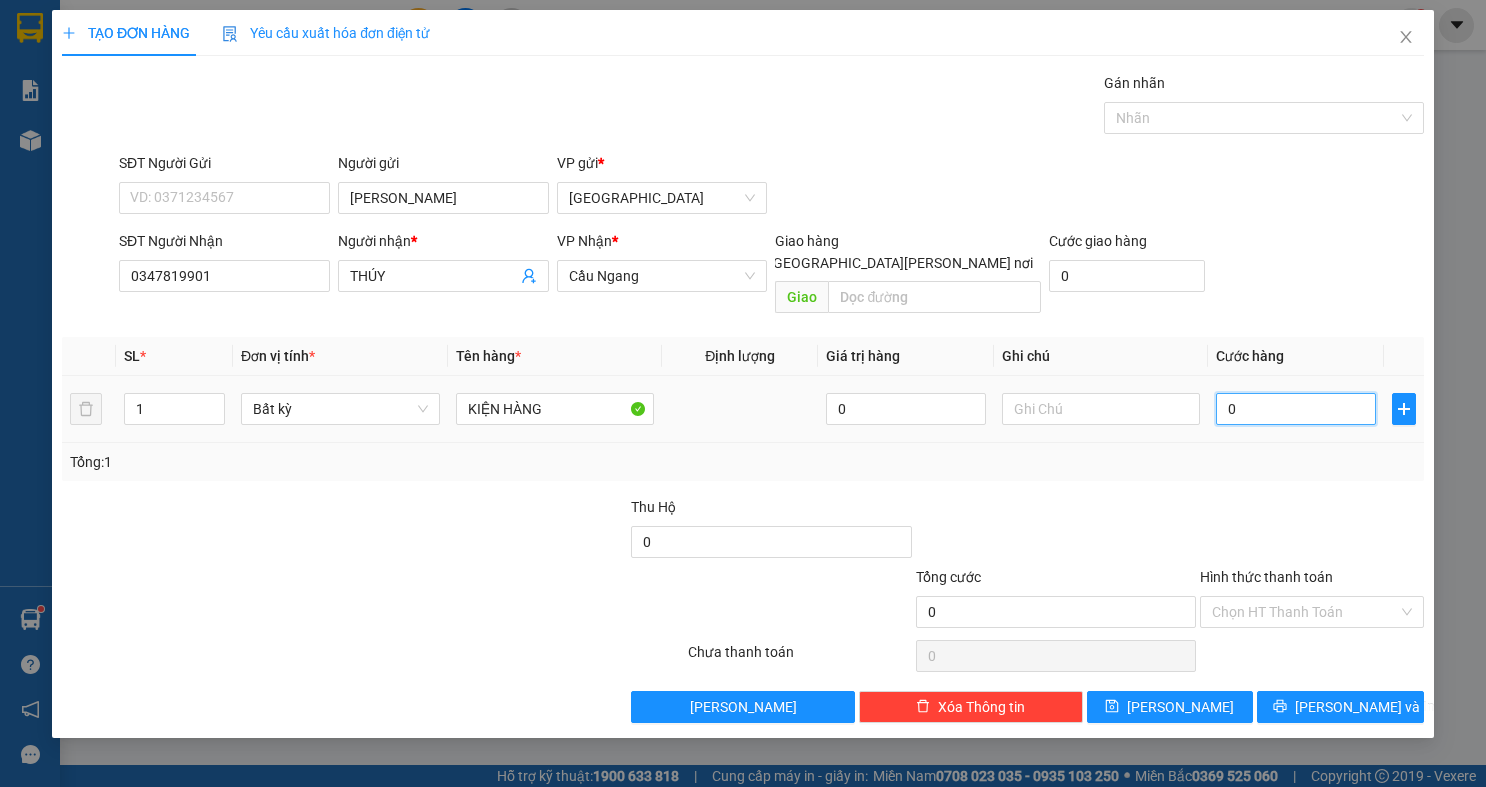 type on "3" 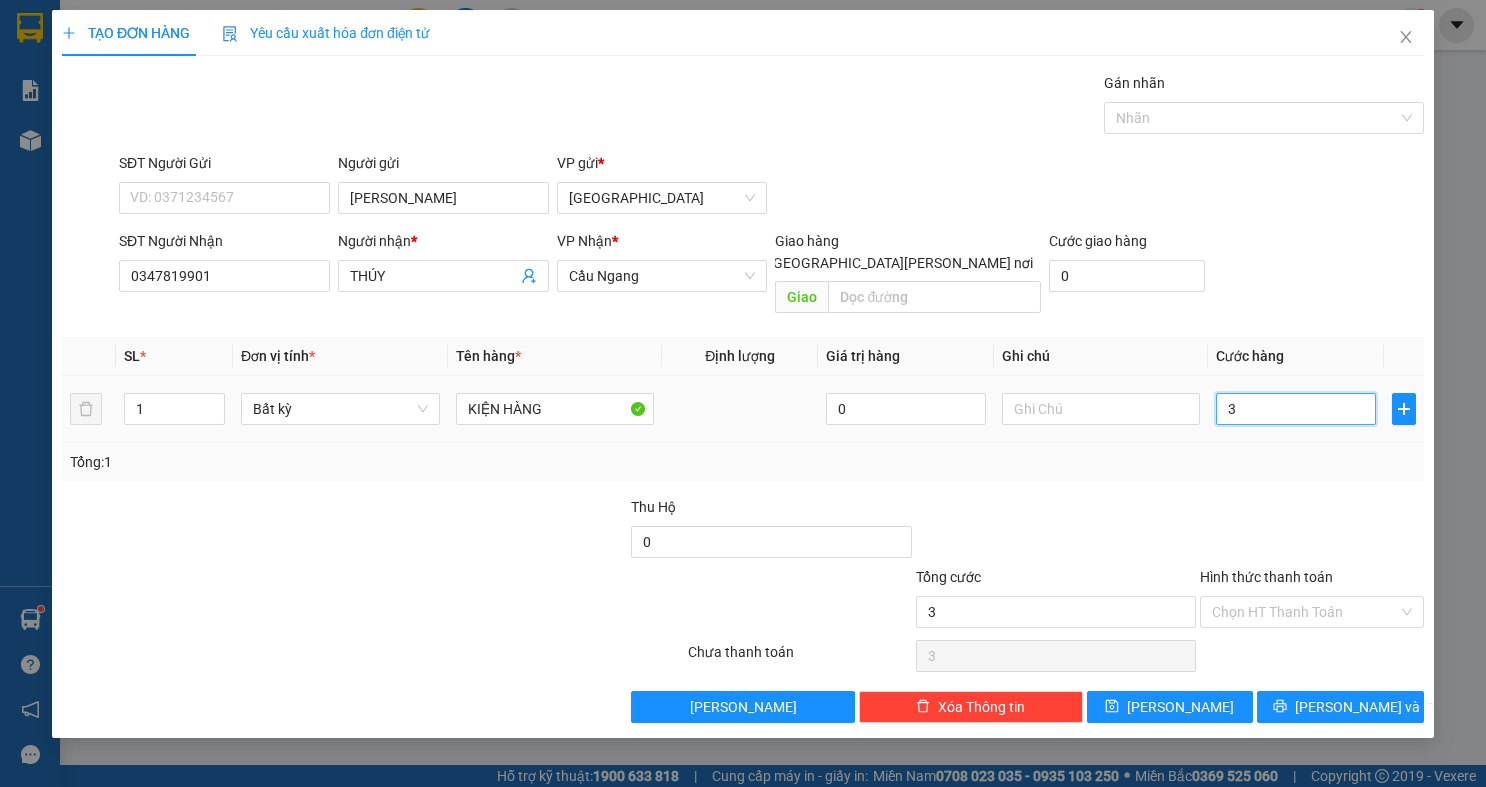 type on "30" 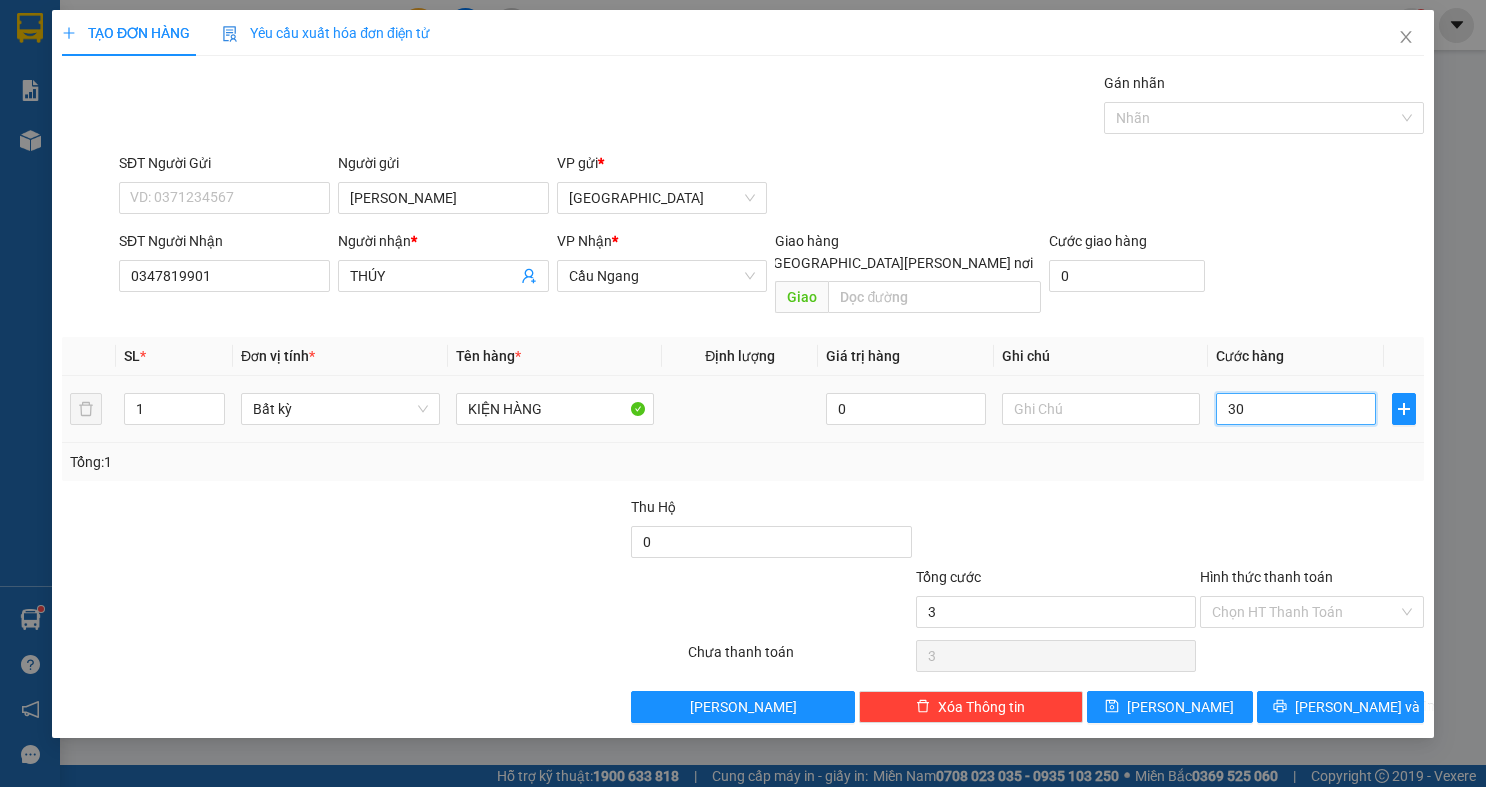 type on "30" 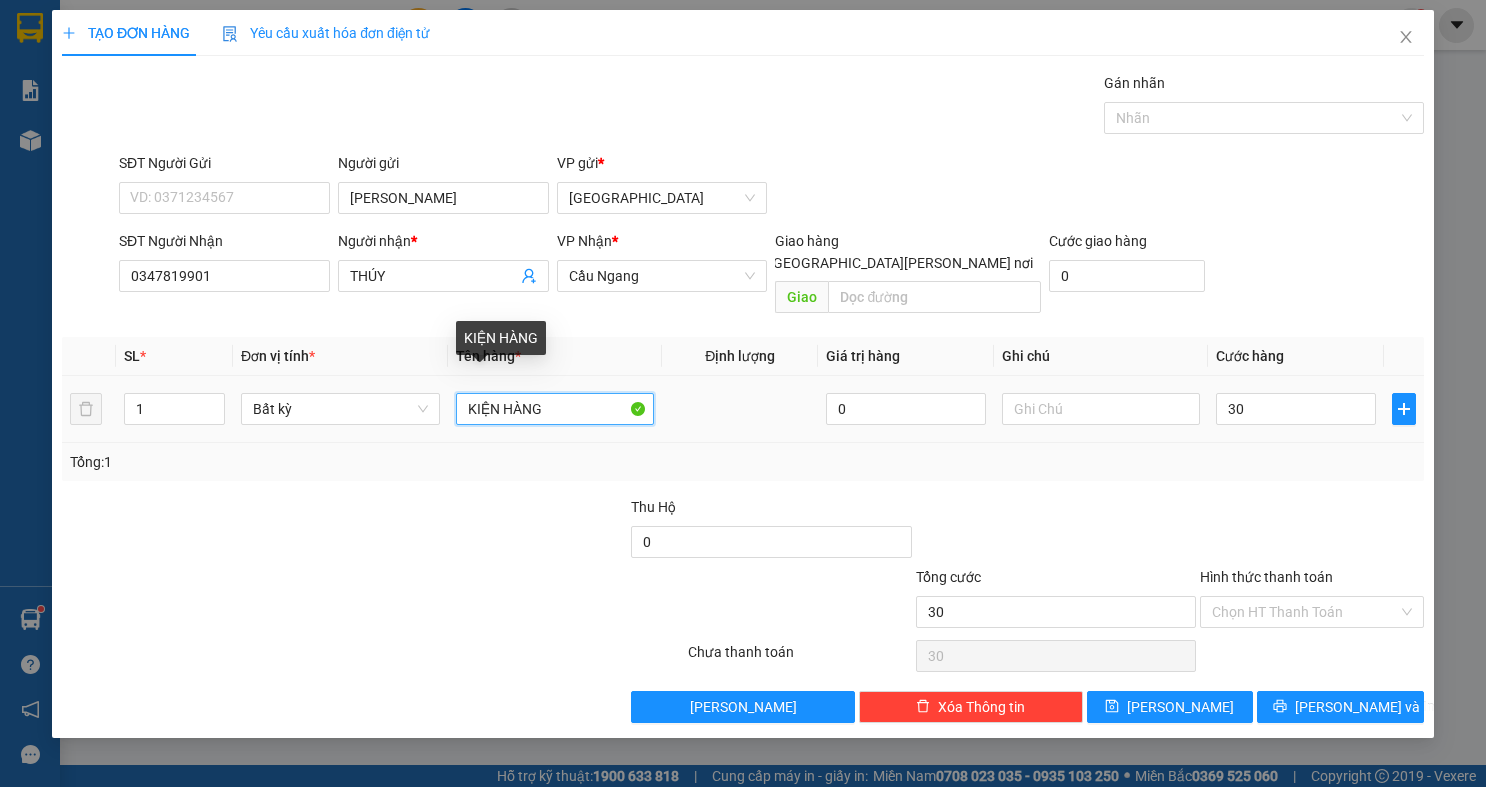 type on "30.000" 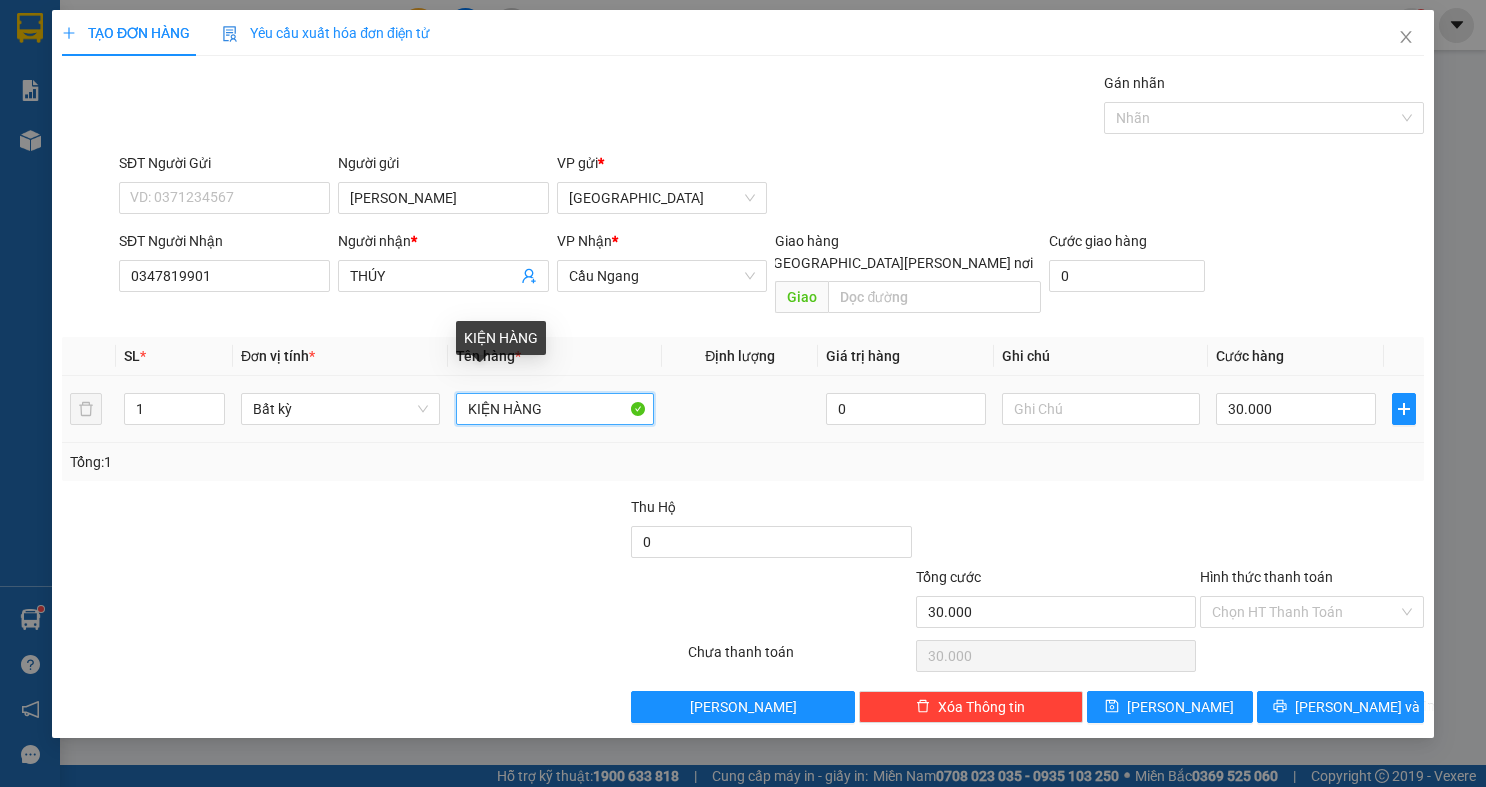 drag, startPoint x: 527, startPoint y: 390, endPoint x: 569, endPoint y: 387, distance: 42.107006 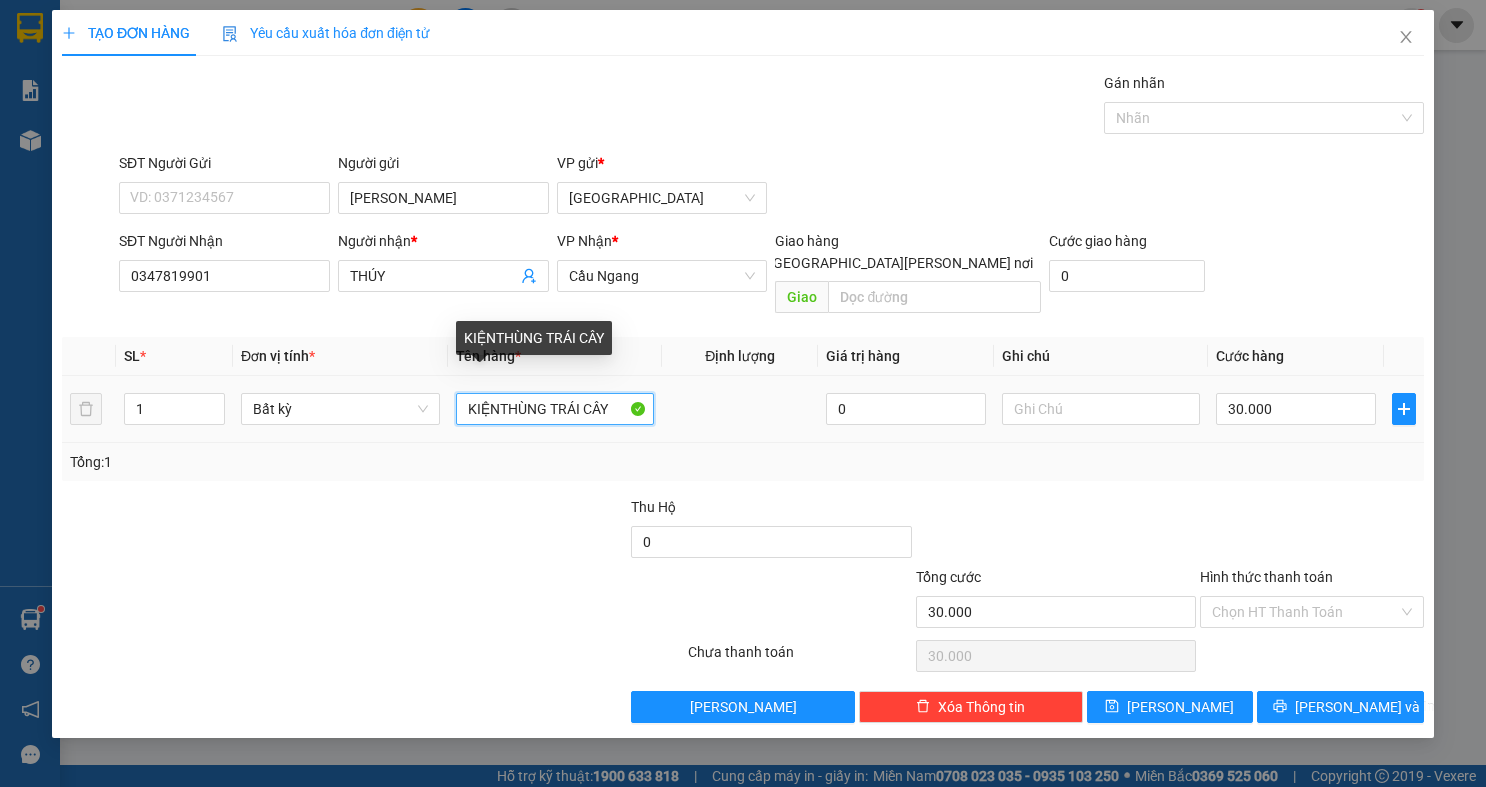 click on "KIỆNTHÙNG TRÁI CÂY" at bounding box center [555, 409] 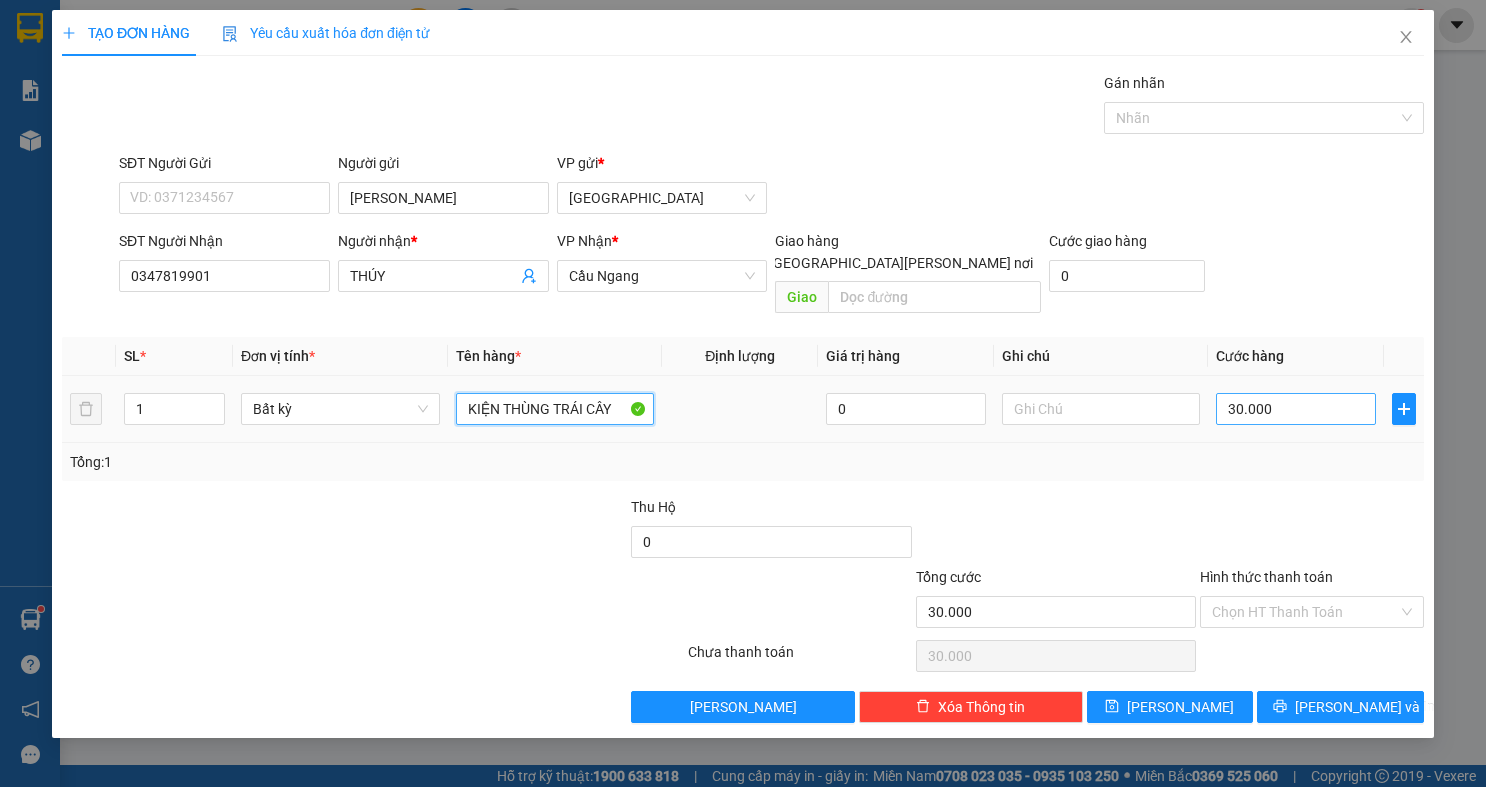 type on "KIỆN THÙNG TRÁI CÂY" 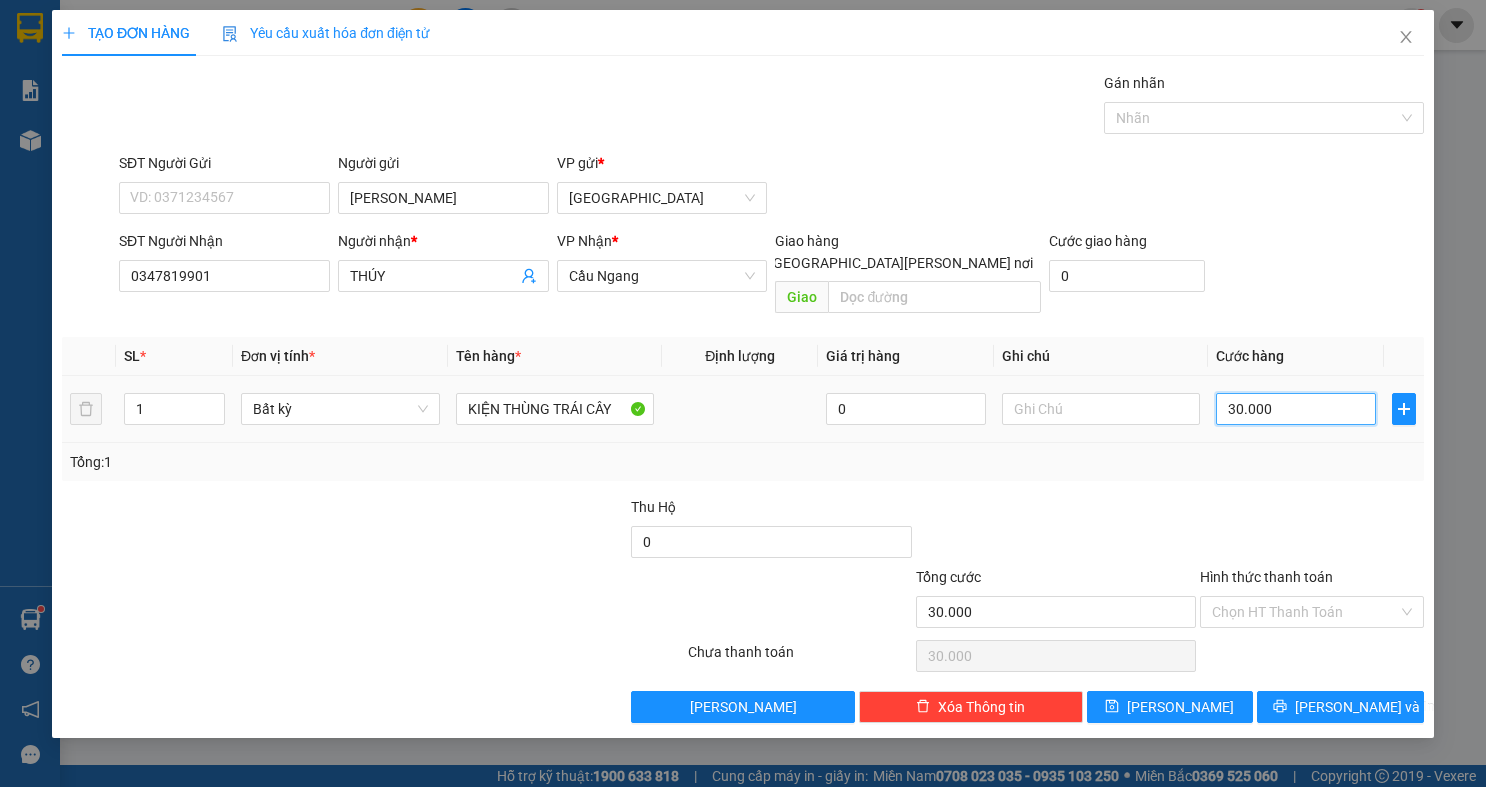 click on "30.000" at bounding box center (1296, 409) 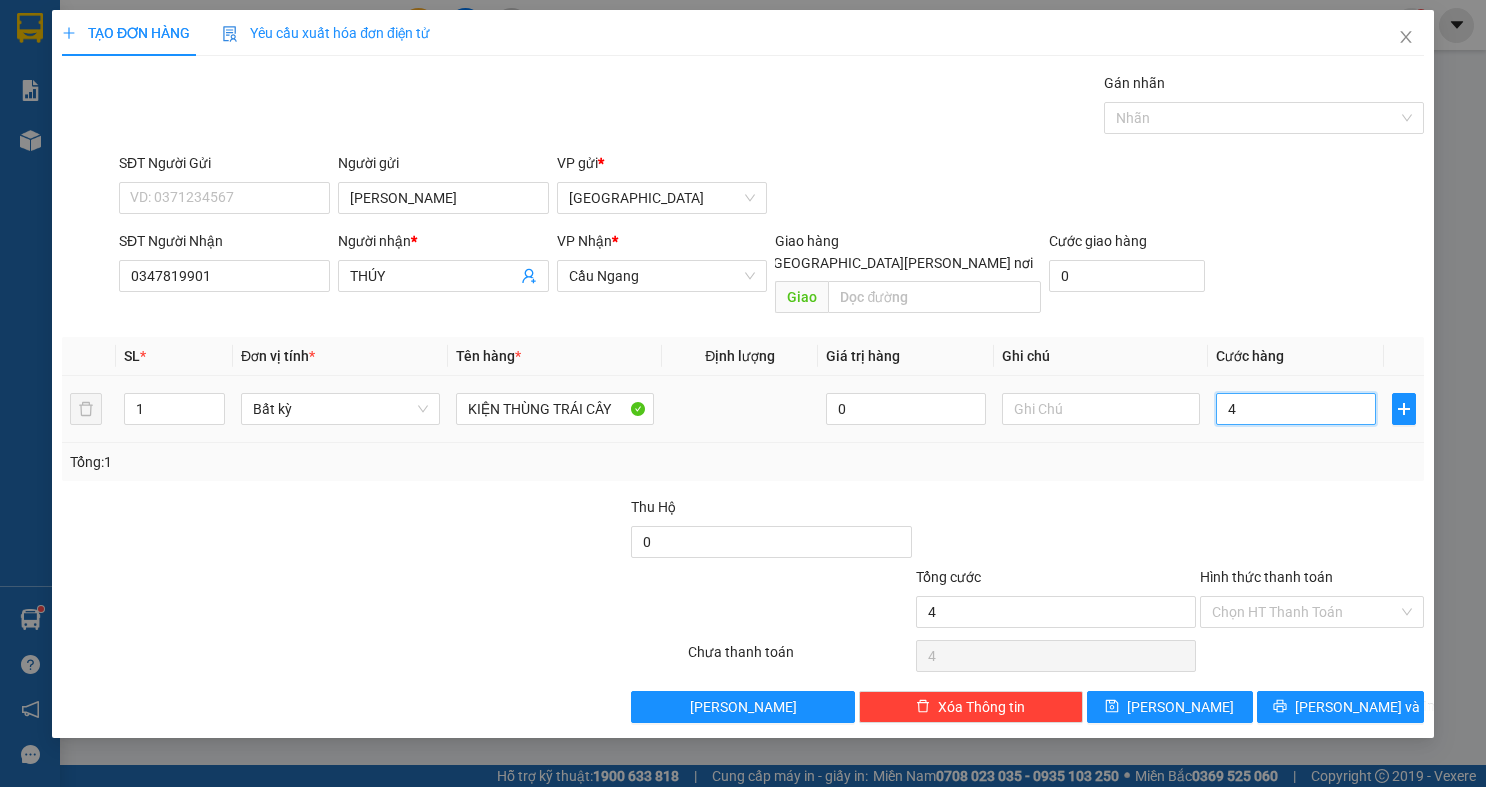 type on "40" 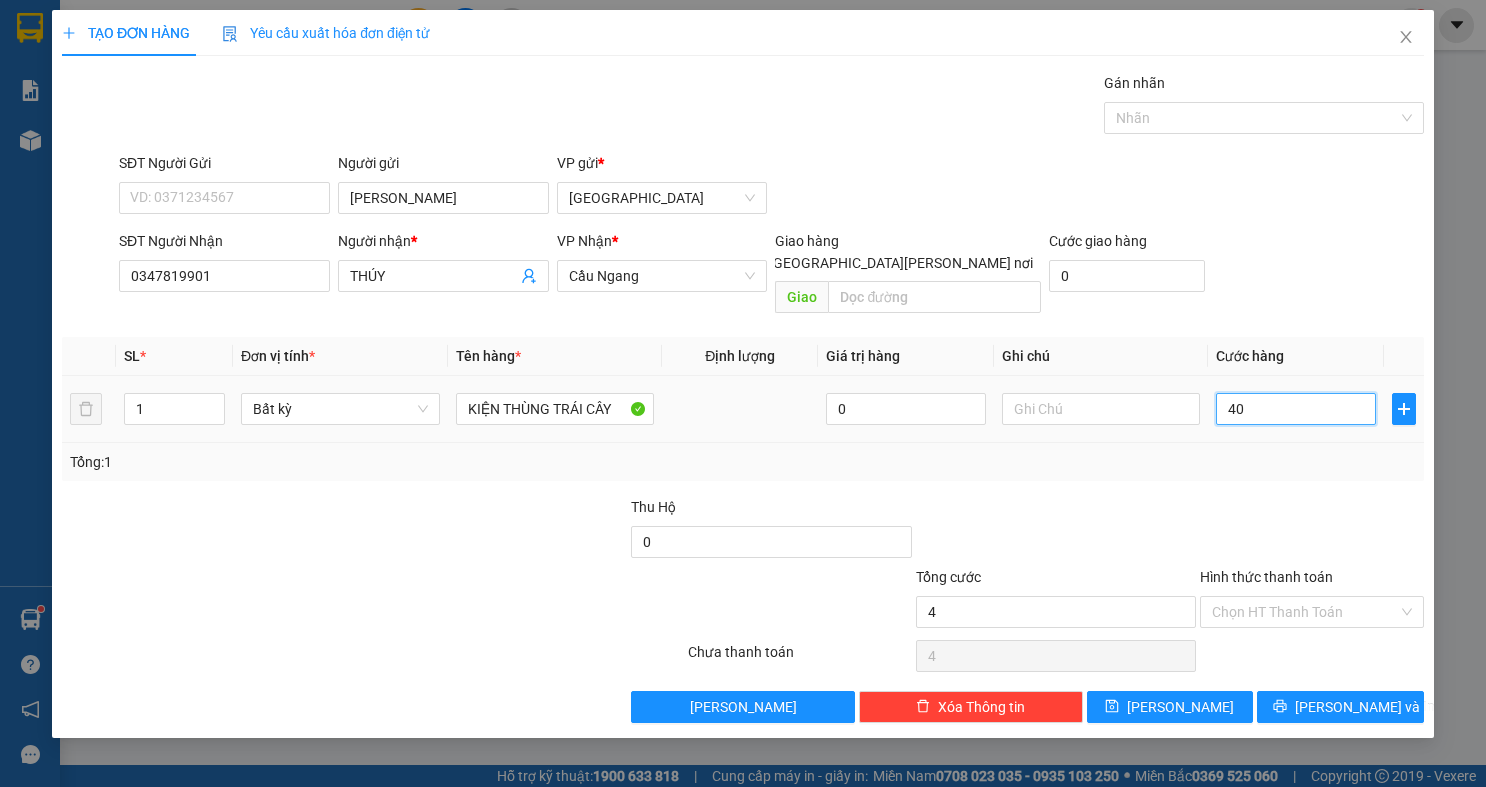 type on "40" 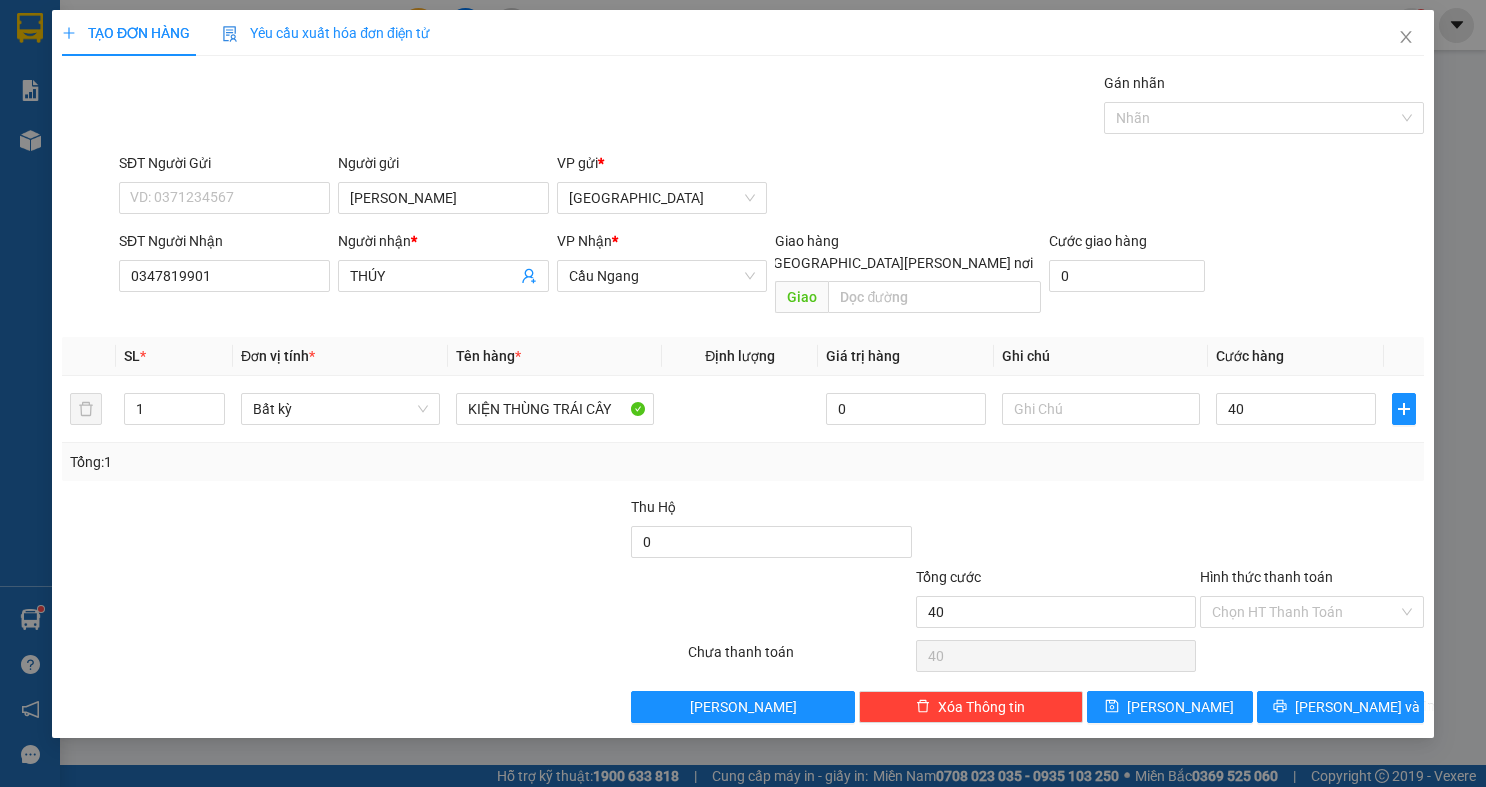 type on "40.000" 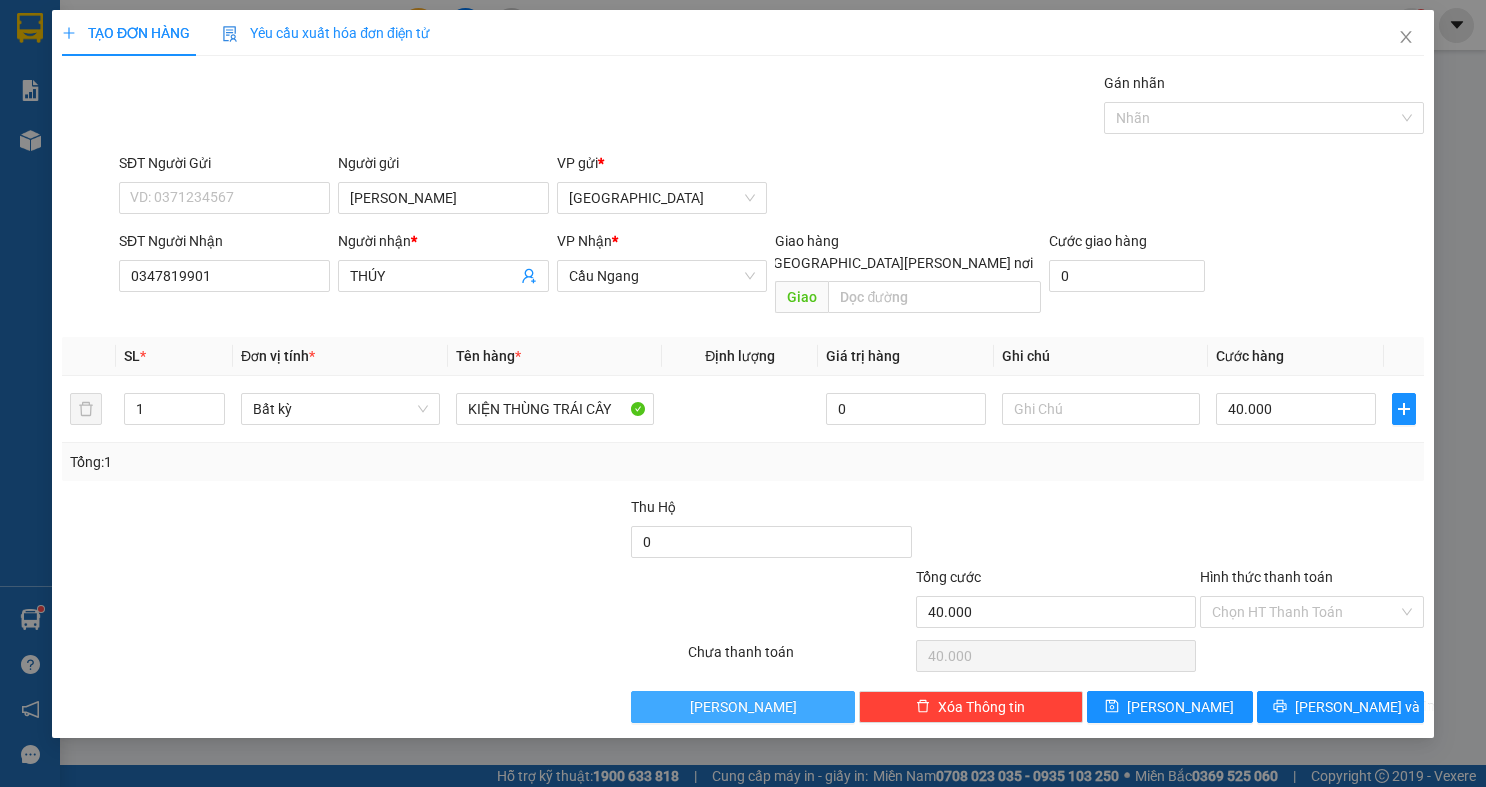 click on "[PERSON_NAME]" at bounding box center (743, 707) 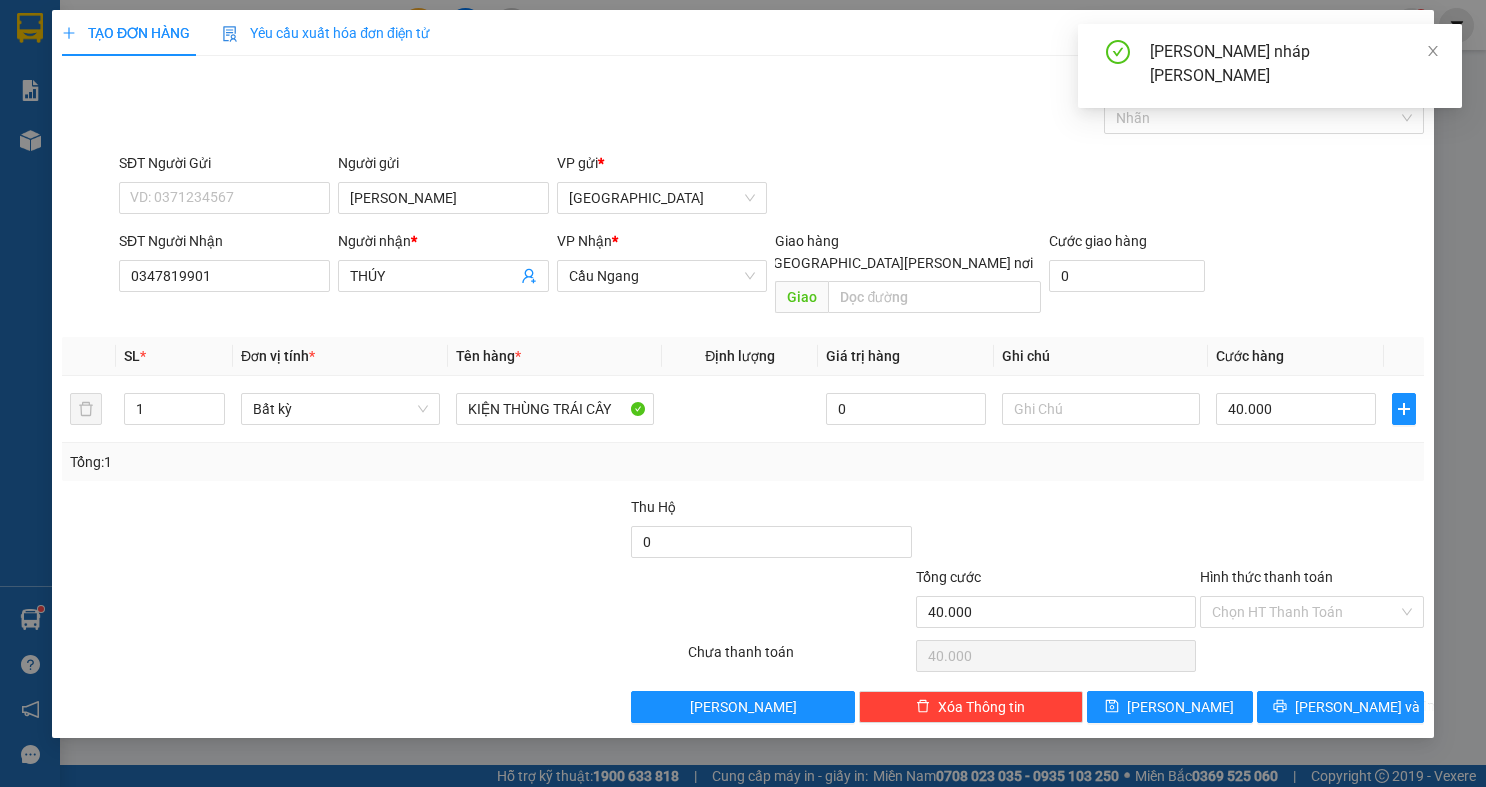 click on "Lưu nháp thành công" at bounding box center (1294, 64) 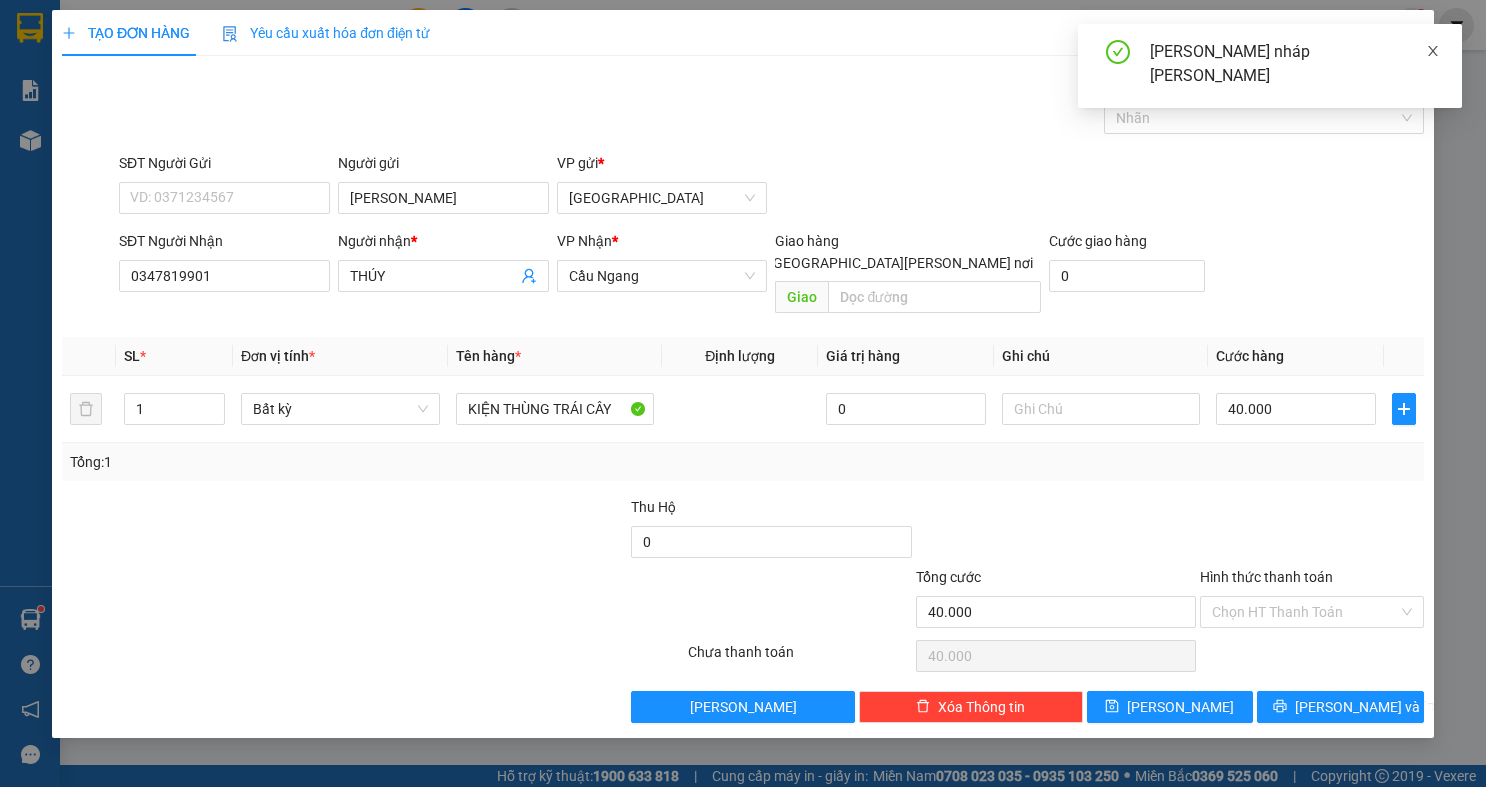 click 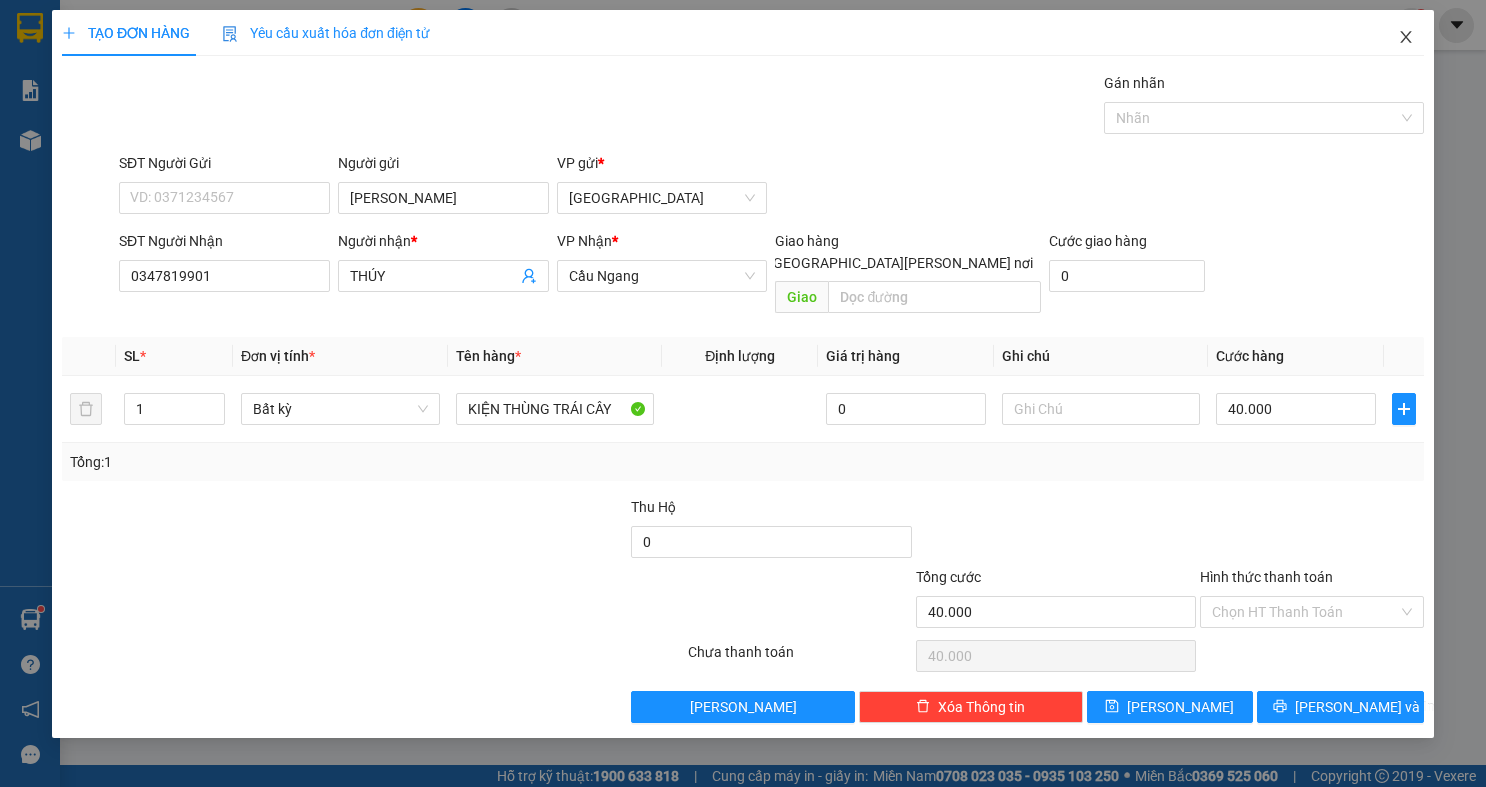 click 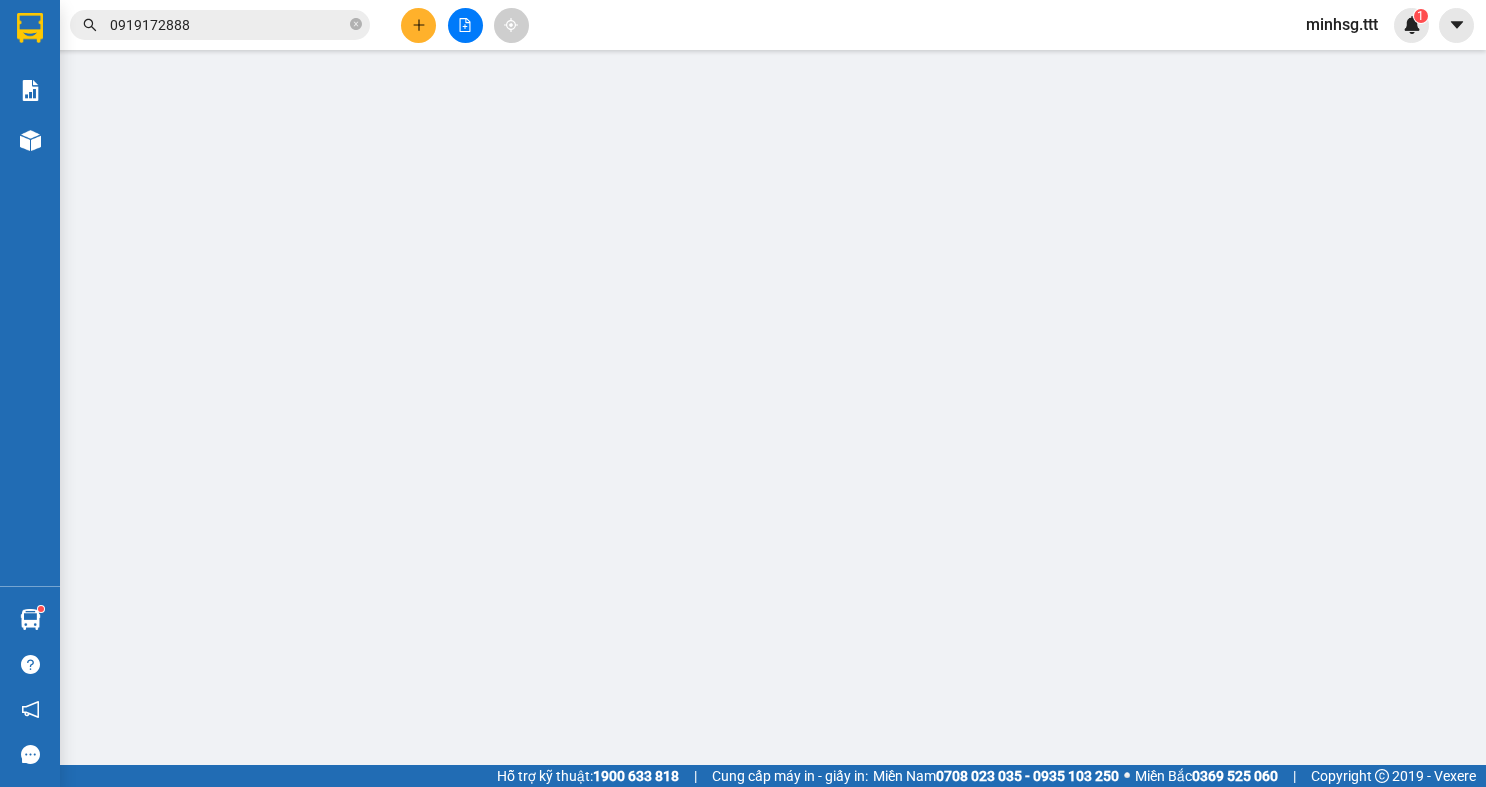 click on "0919172888" at bounding box center [228, 25] 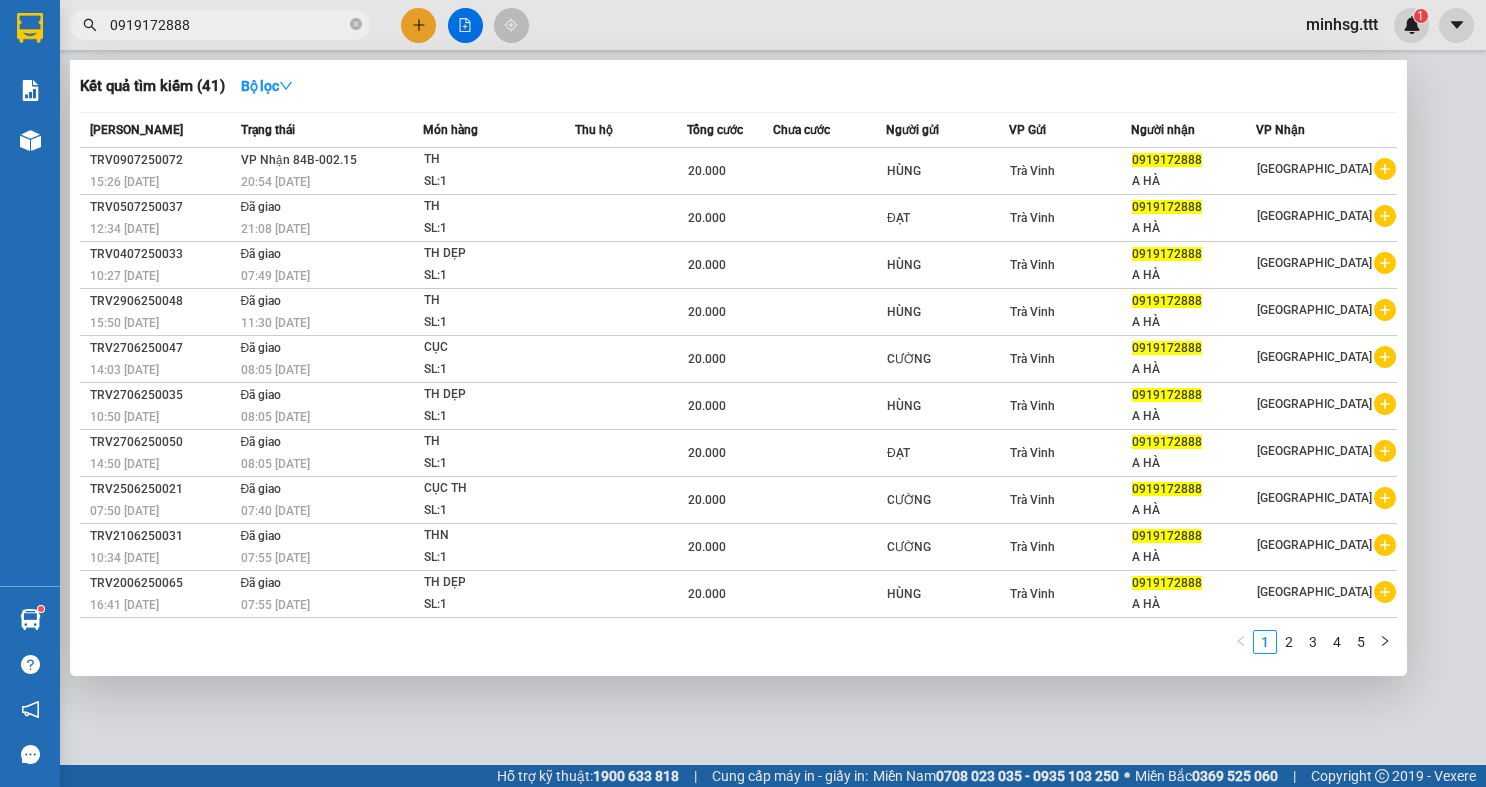 click on "0919172888" at bounding box center (228, 25) 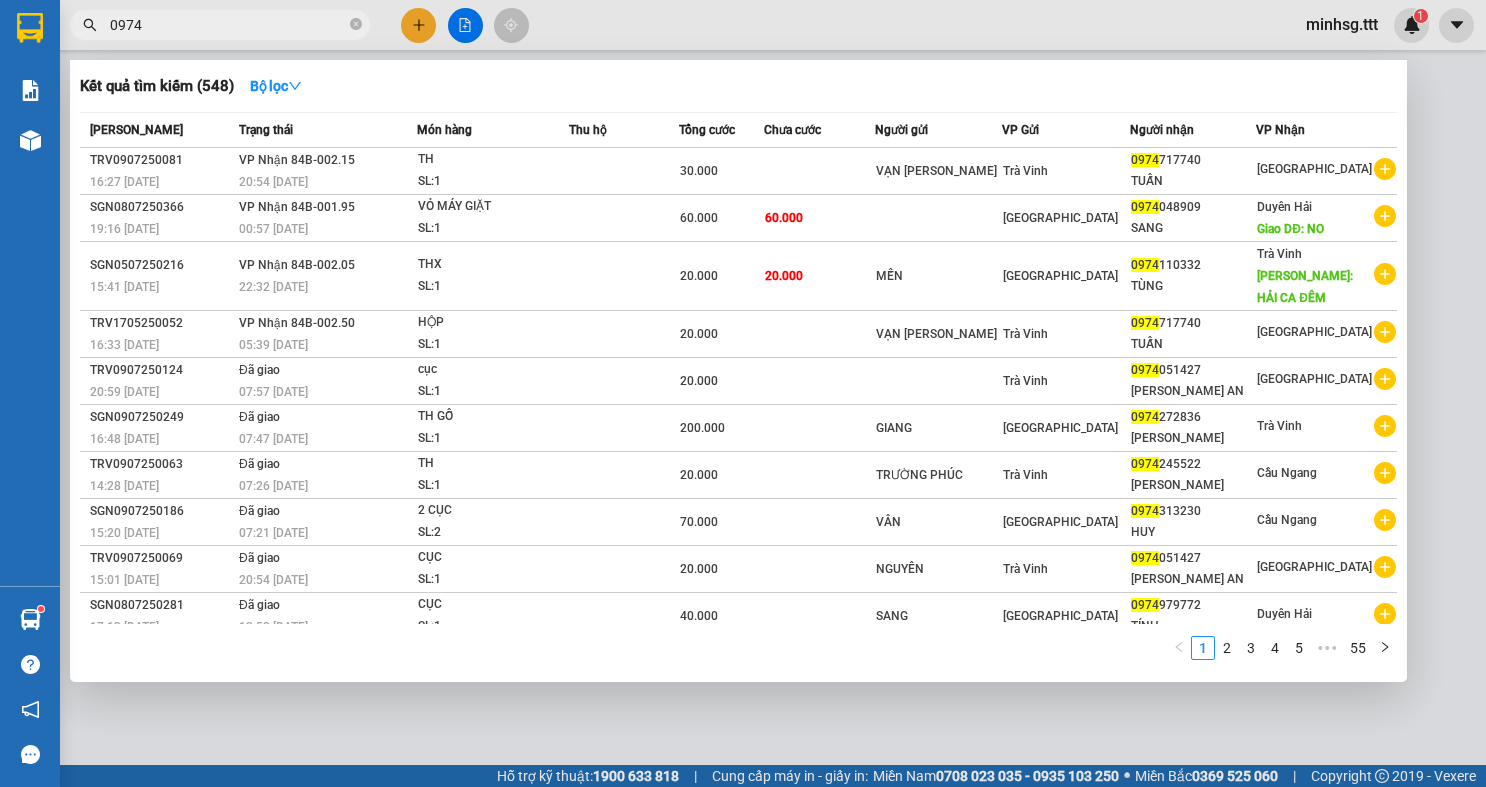 type on "0974" 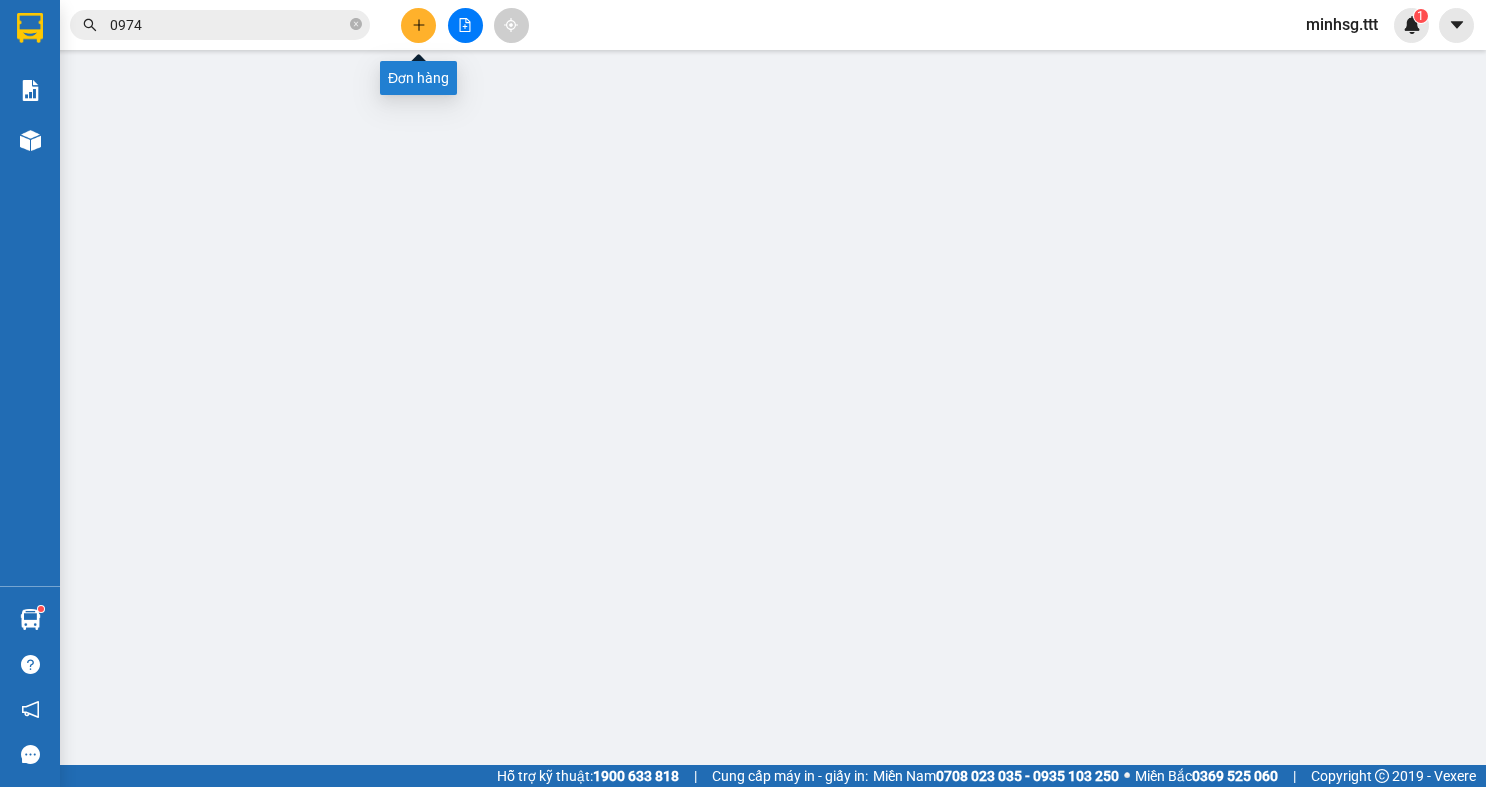 click at bounding box center (418, 25) 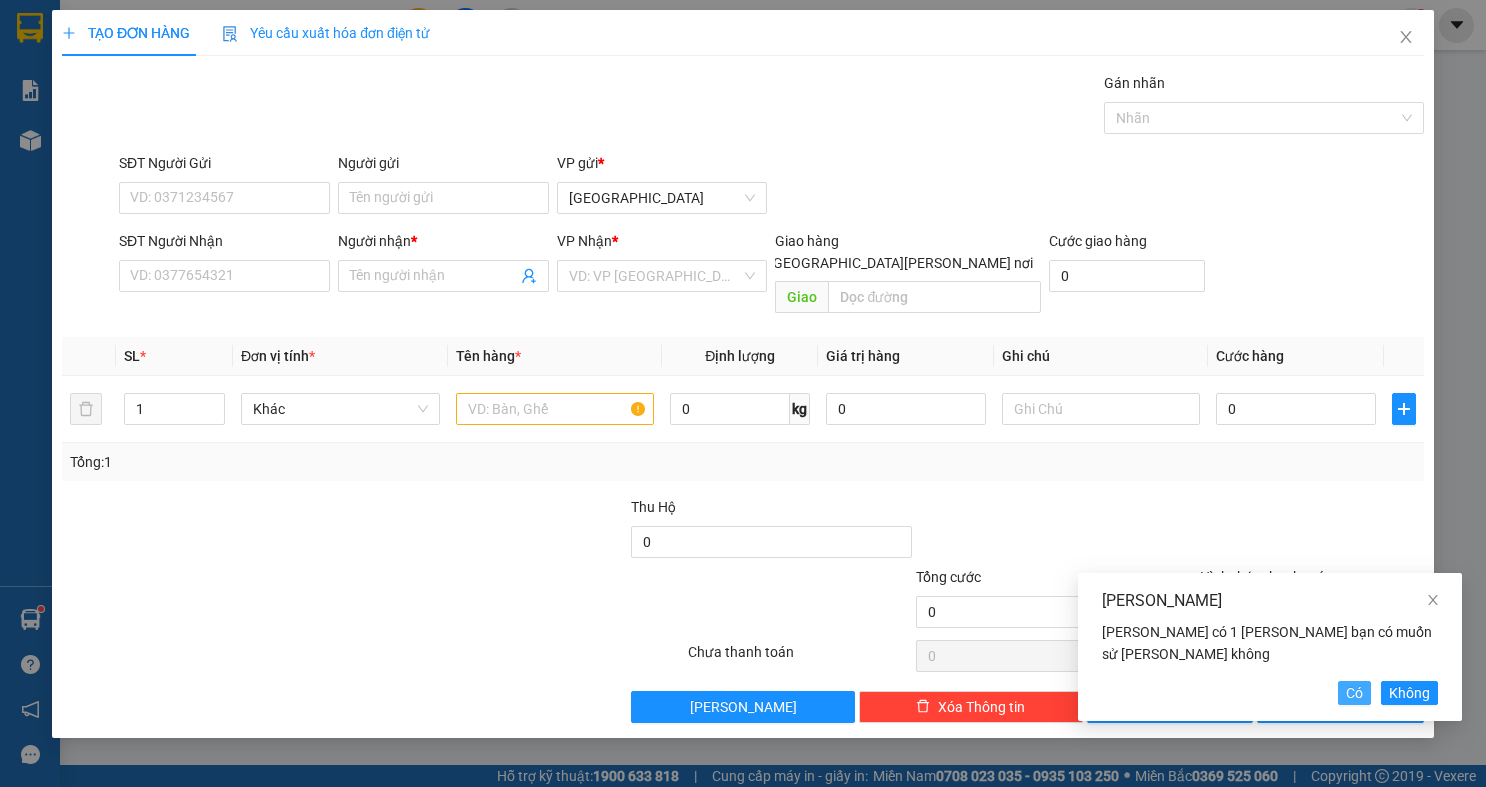click on "Có" at bounding box center (1354, 693) 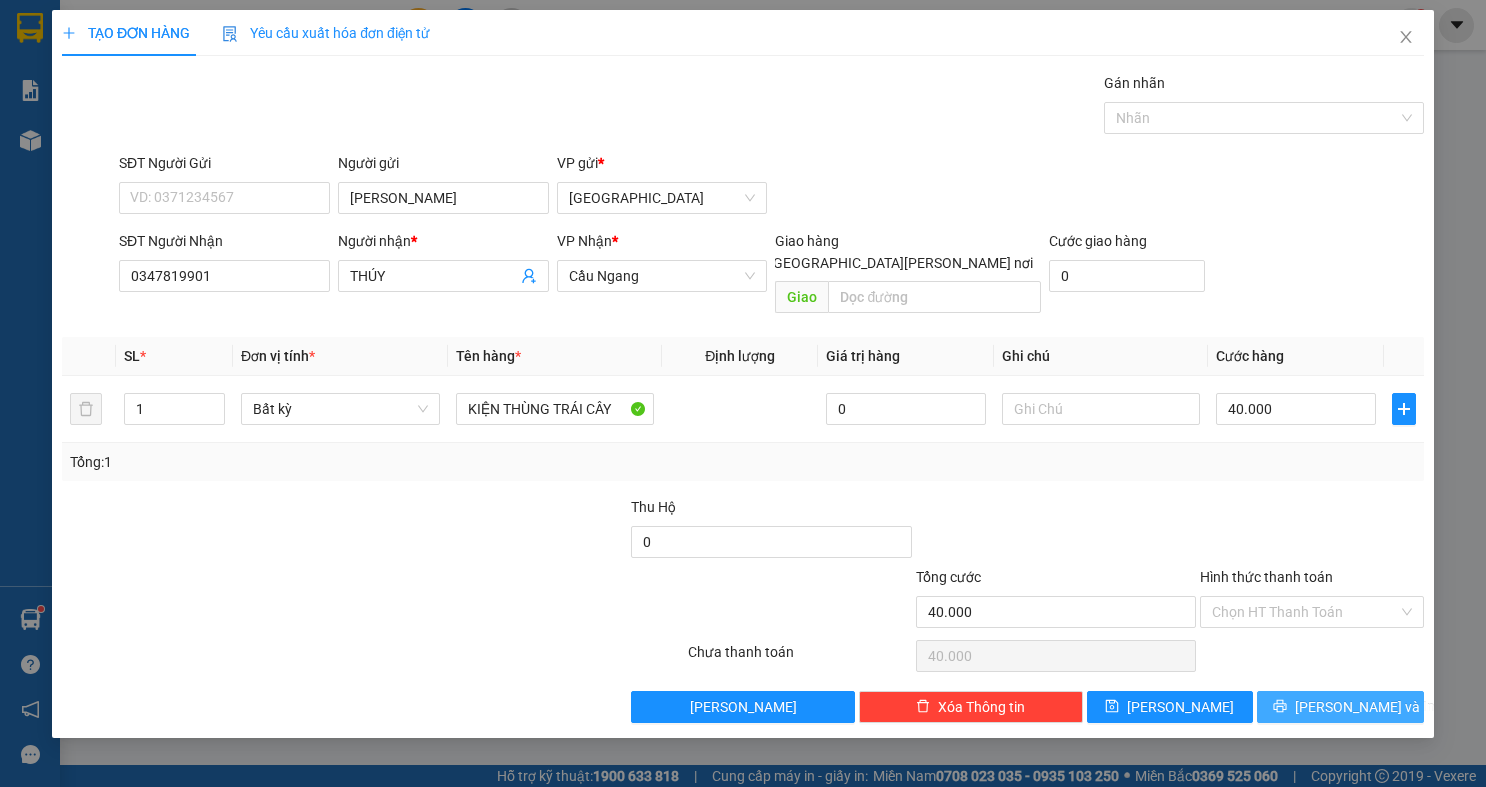 click on "[PERSON_NAME] và In" at bounding box center (1340, 707) 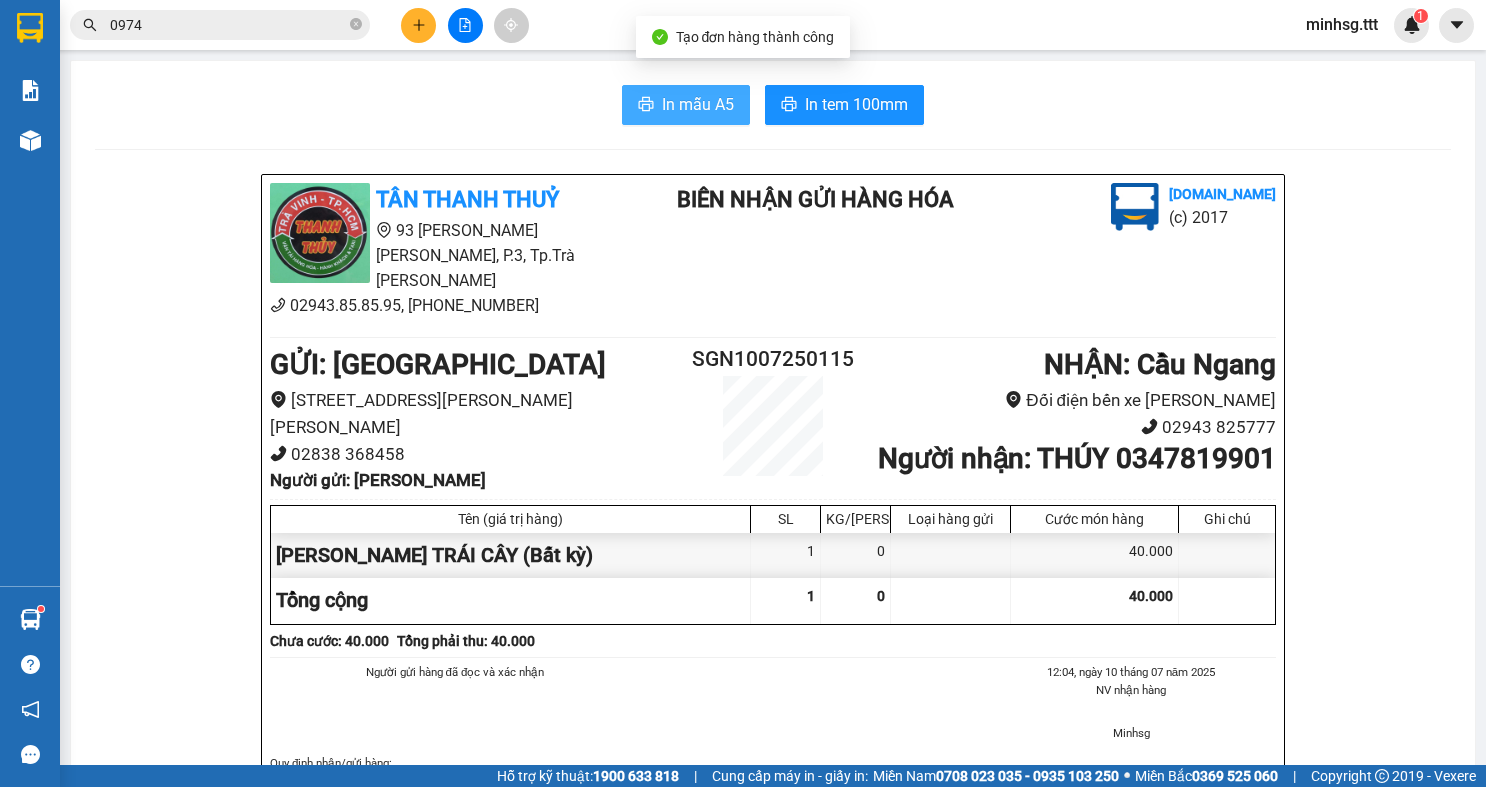 click on "In mẫu A5" at bounding box center [686, 105] 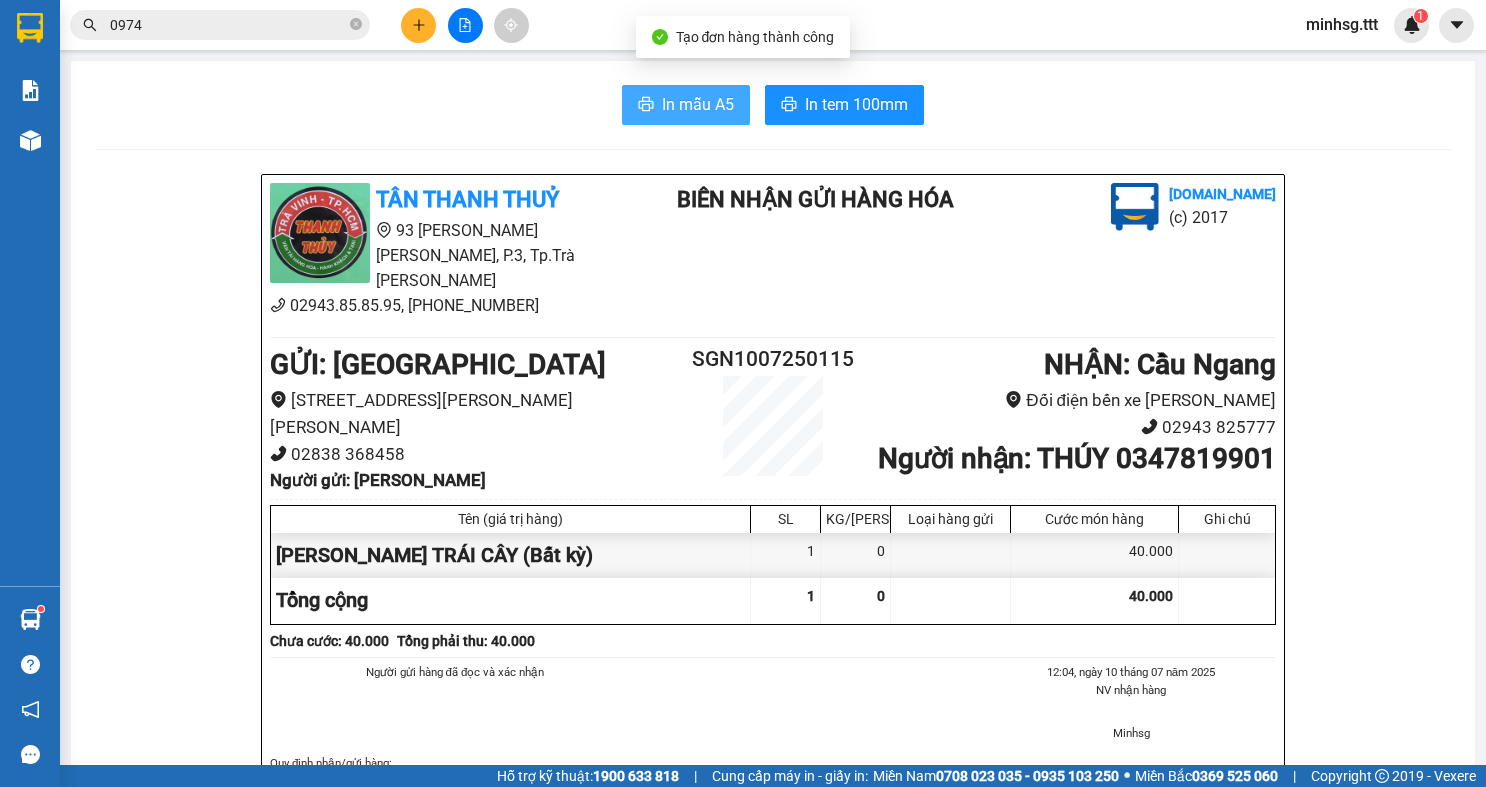 scroll, scrollTop: 0, scrollLeft: 0, axis: both 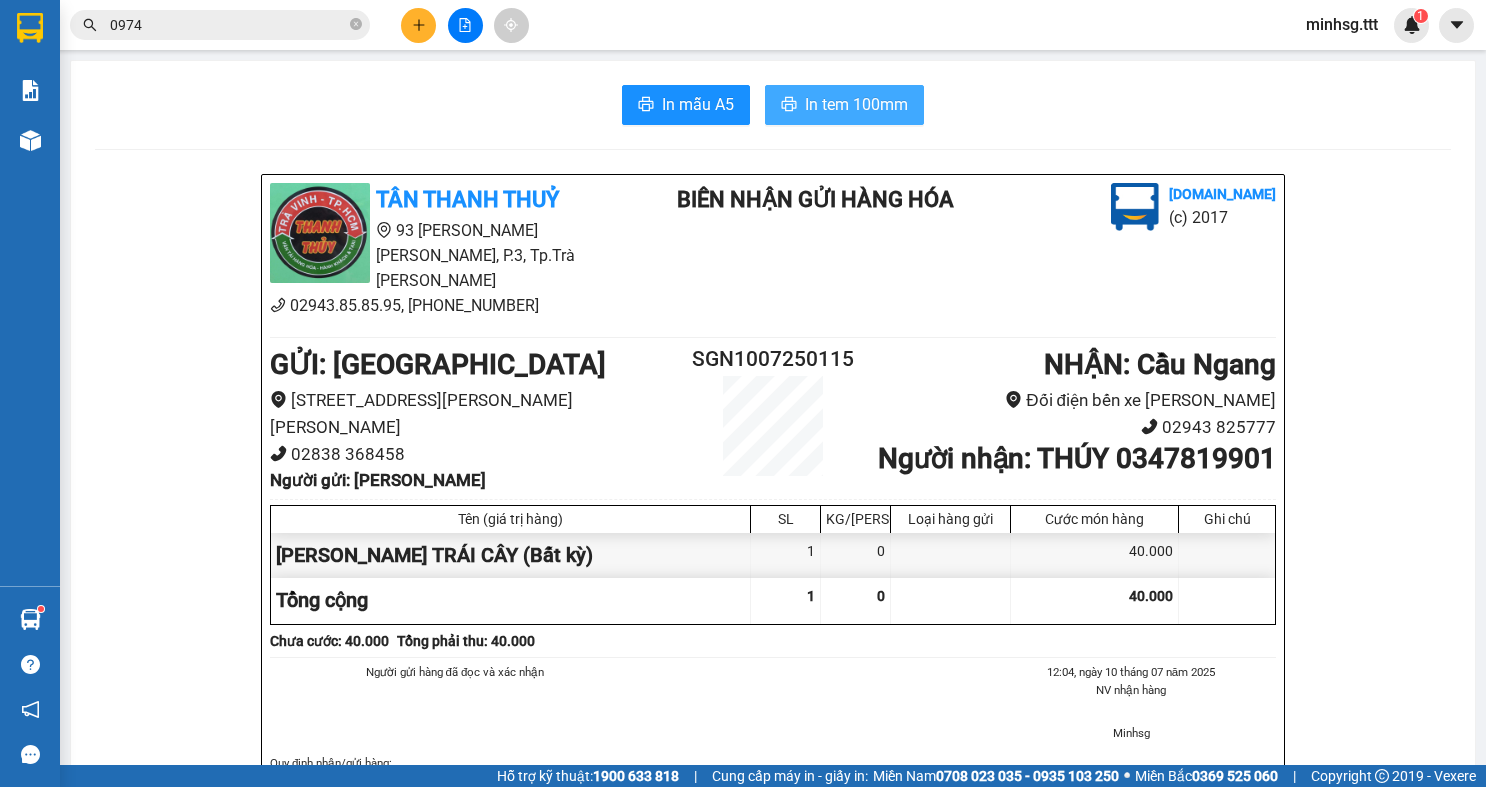 click on "In tem 100mm" at bounding box center (856, 104) 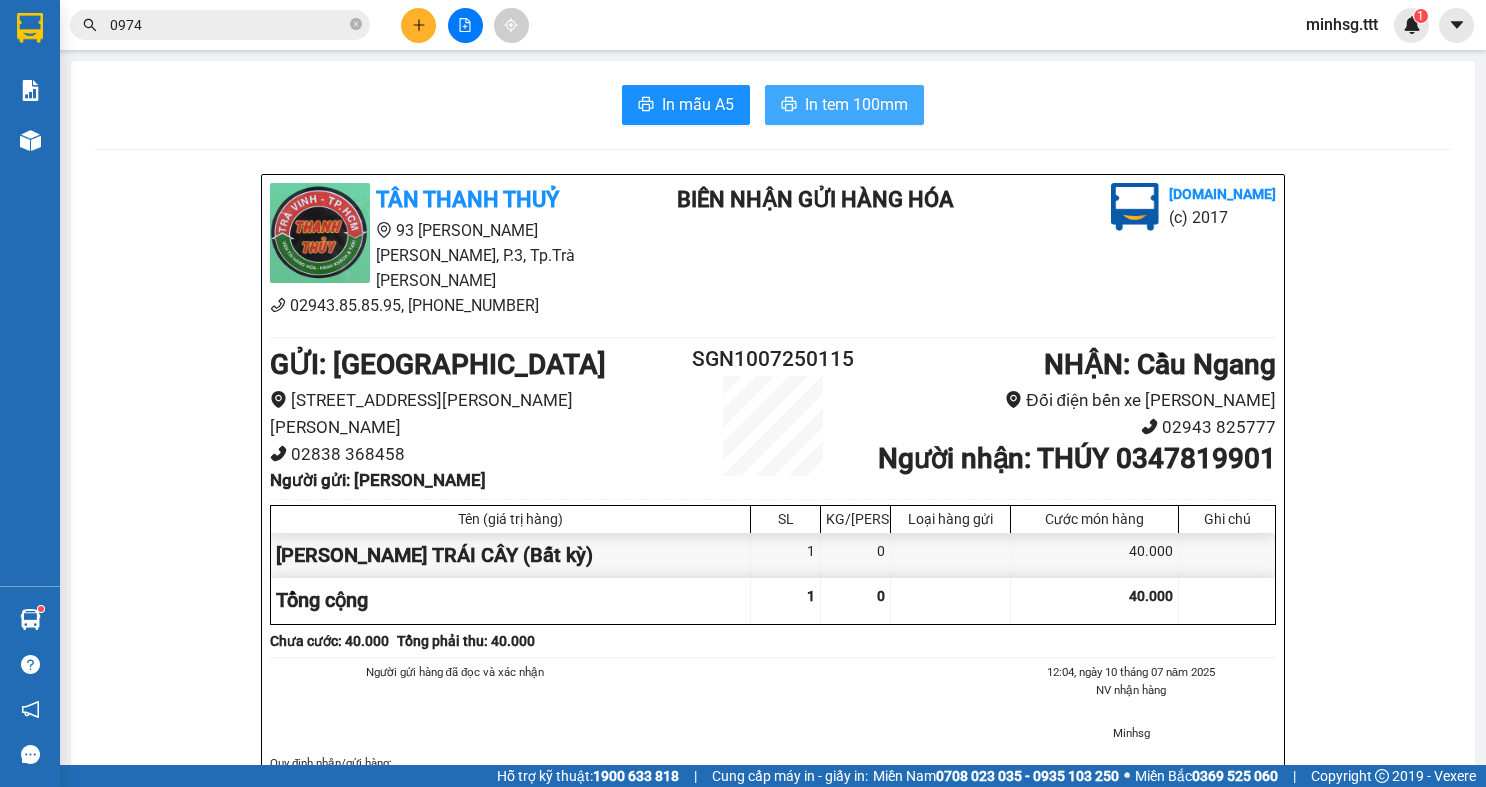 scroll, scrollTop: 0, scrollLeft: 0, axis: both 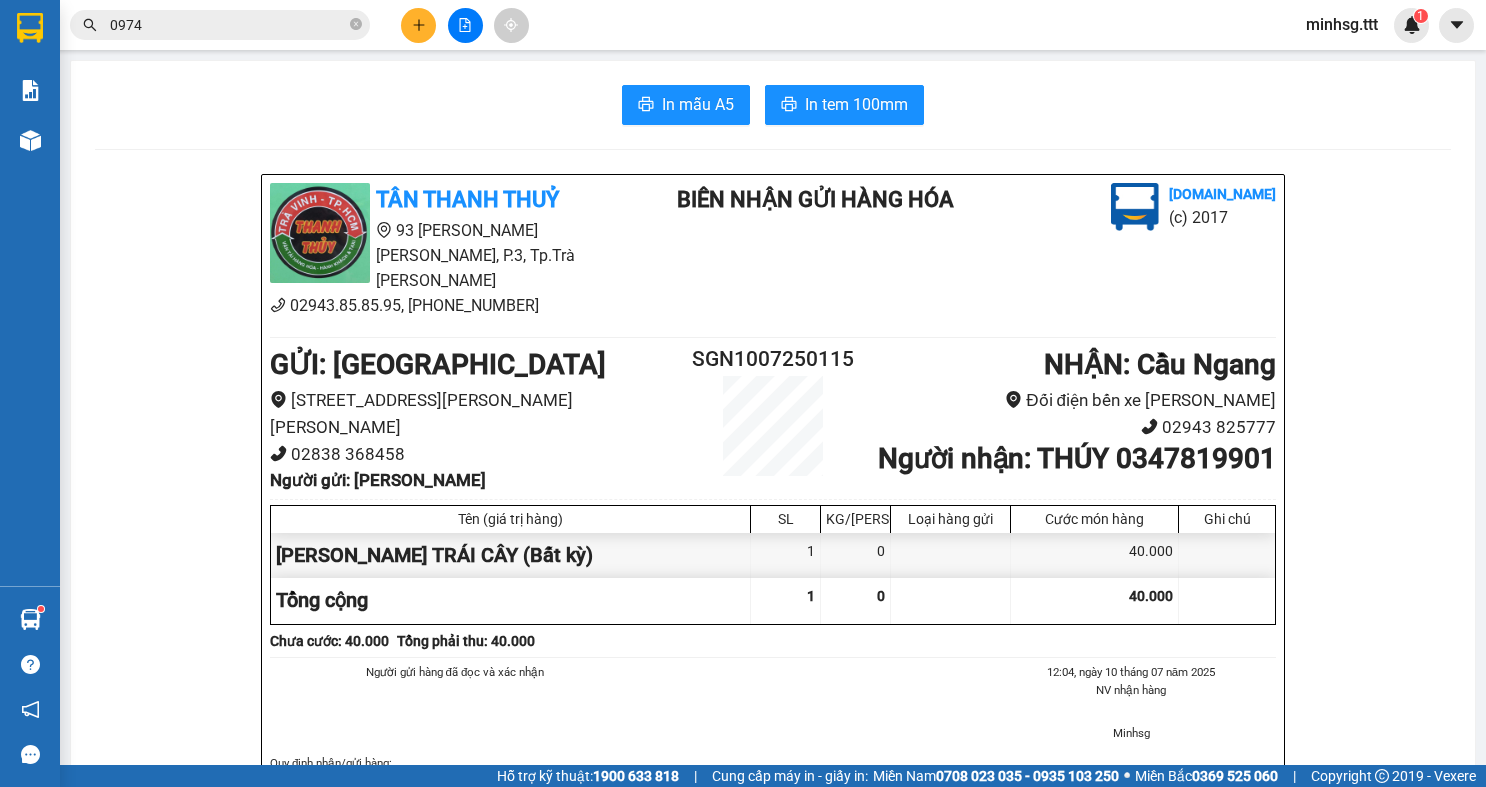 click on "0974" at bounding box center (228, 25) 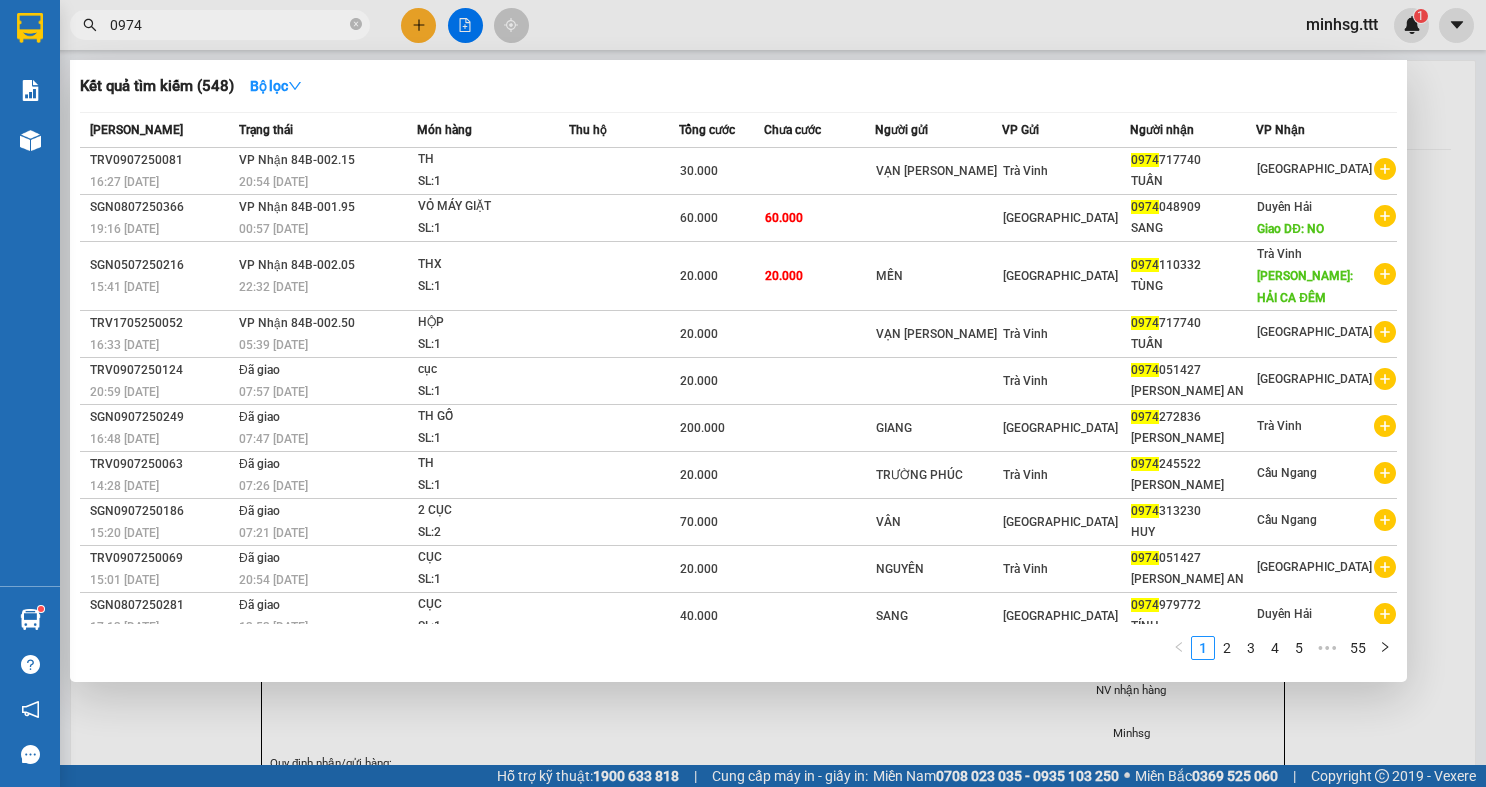 click on "0974" at bounding box center [228, 25] 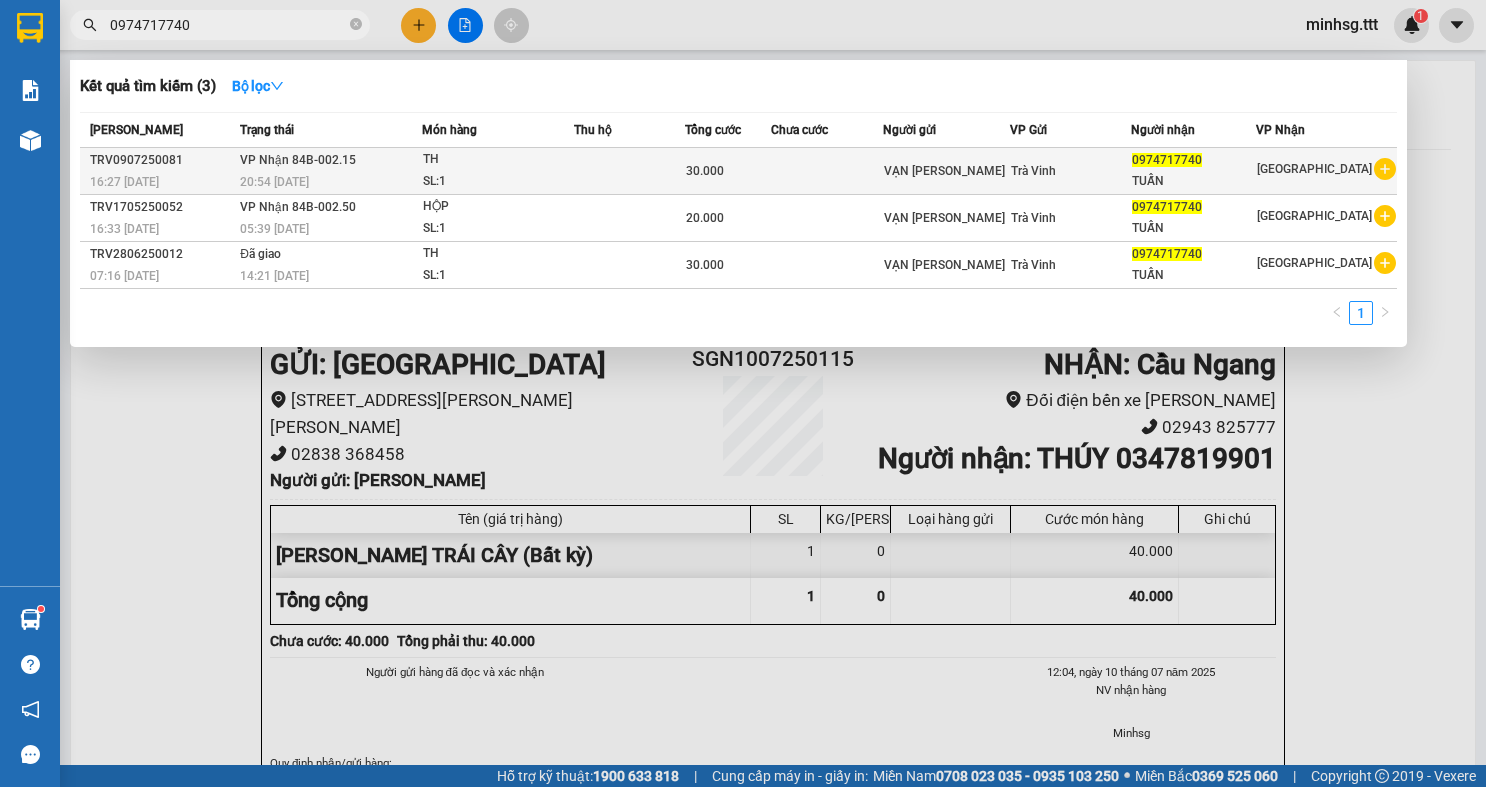type on "0974717740" 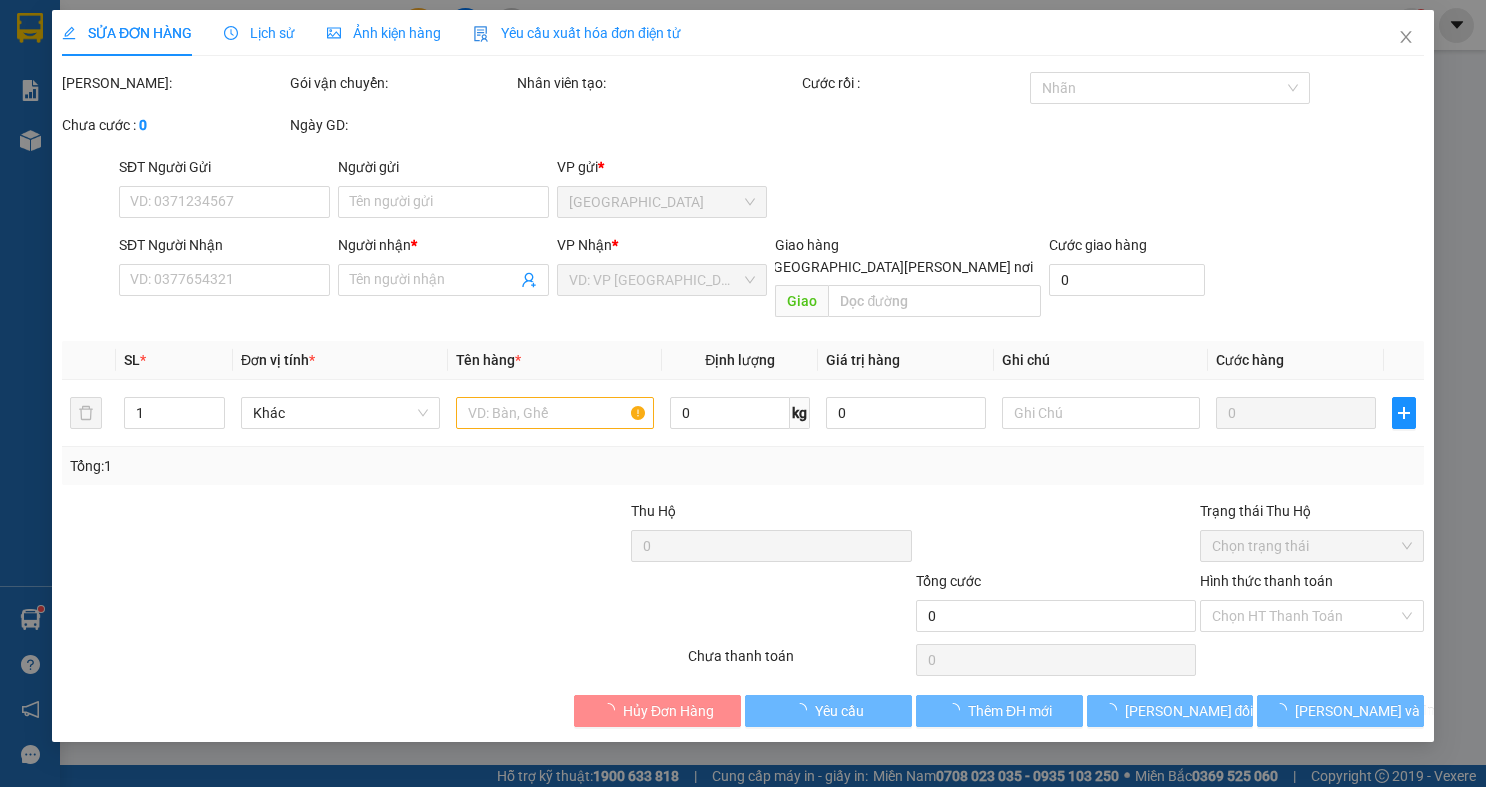 type on "VẠN THÀNH" 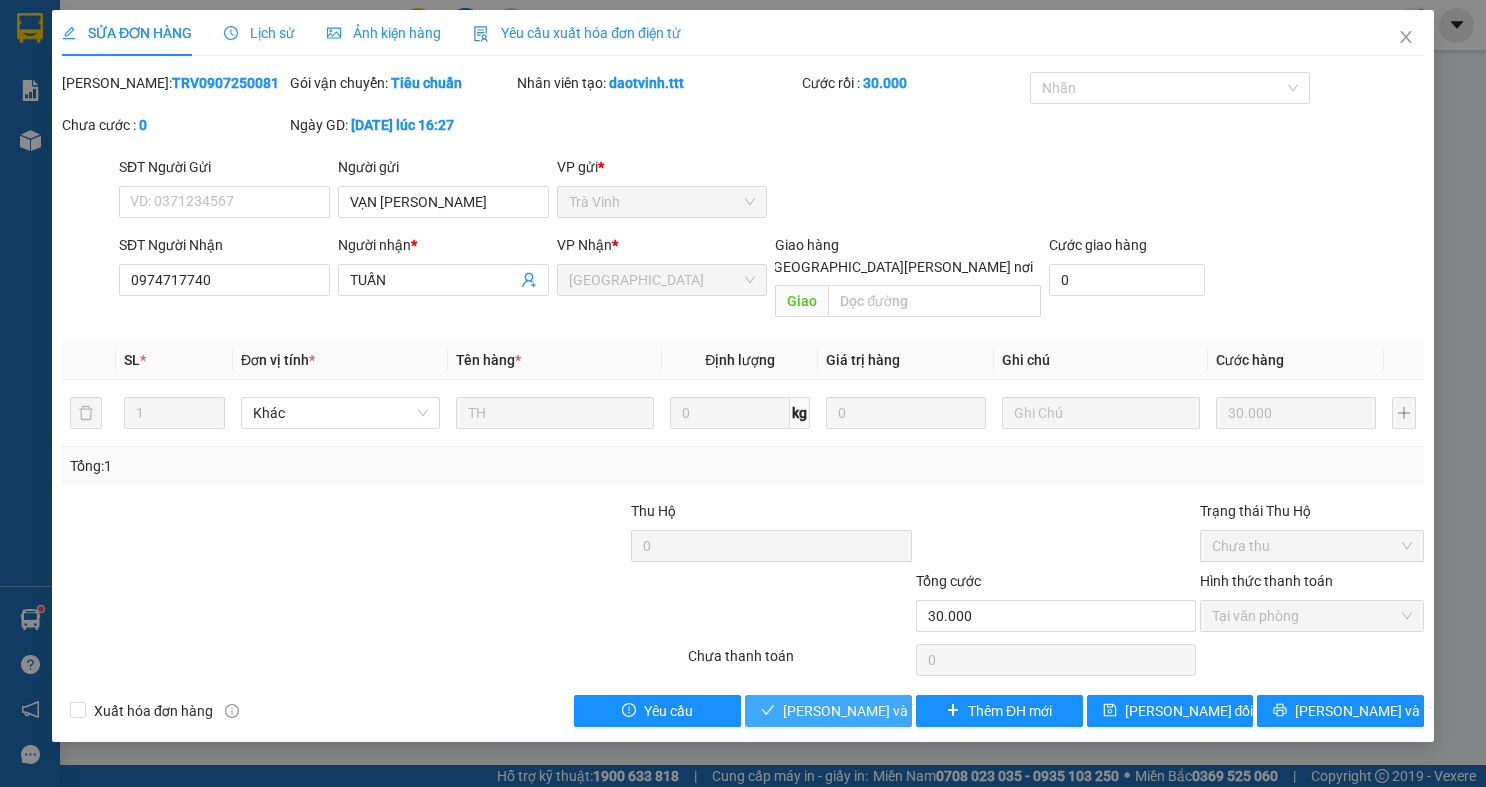click on "Lưu và Giao hàng" at bounding box center [828, 711] 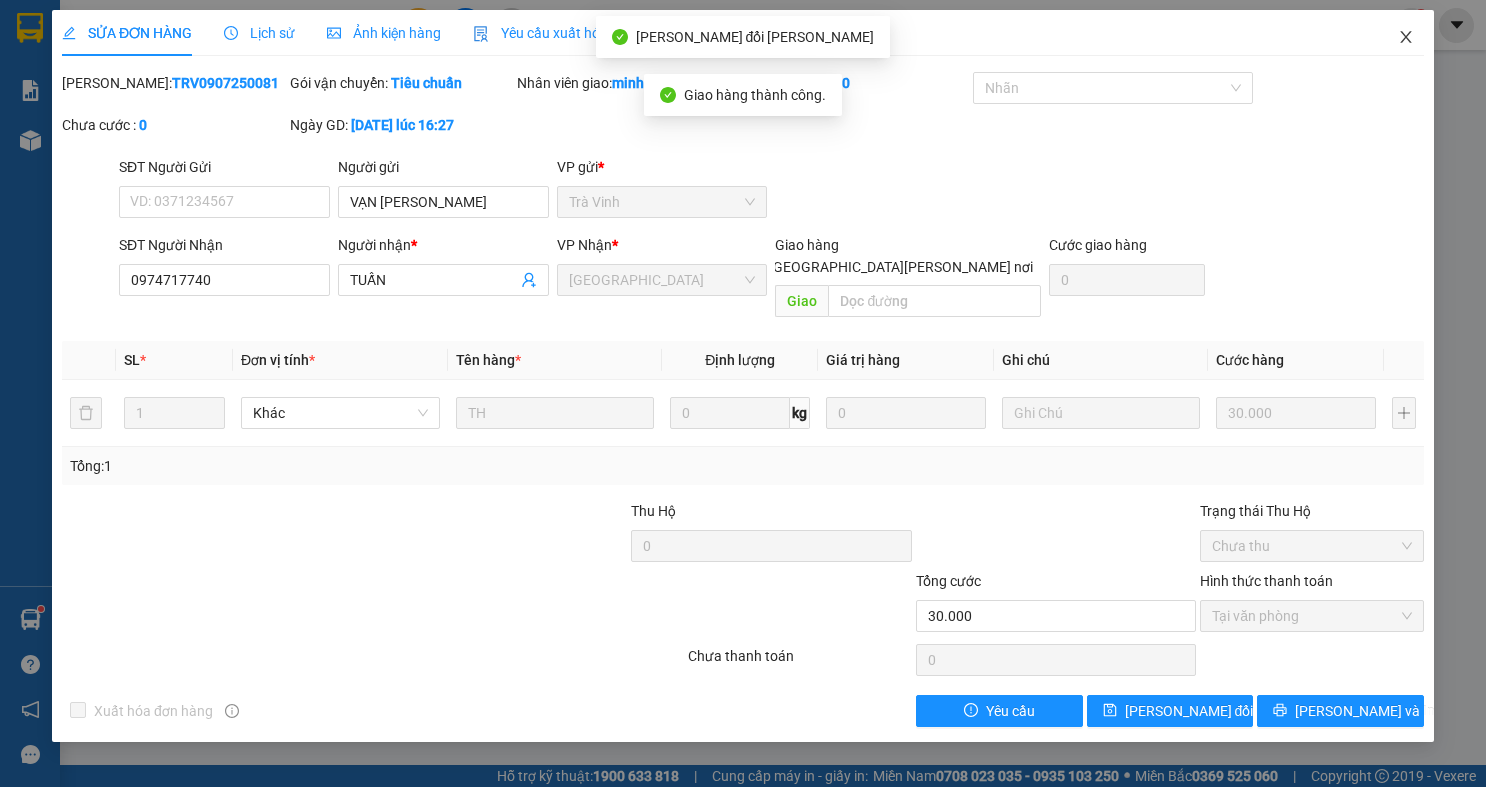 click 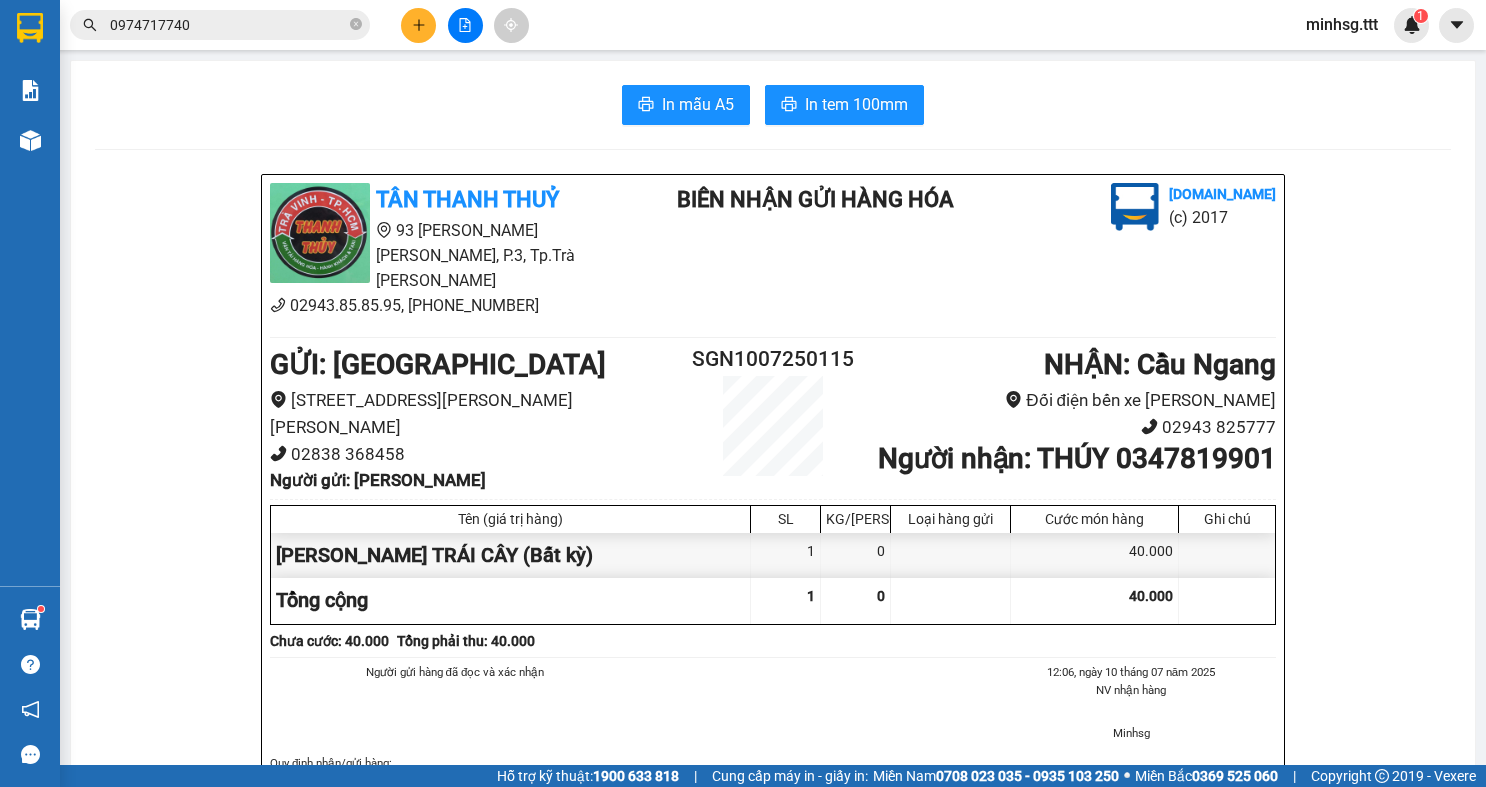 click on "0974717740" at bounding box center [228, 25] 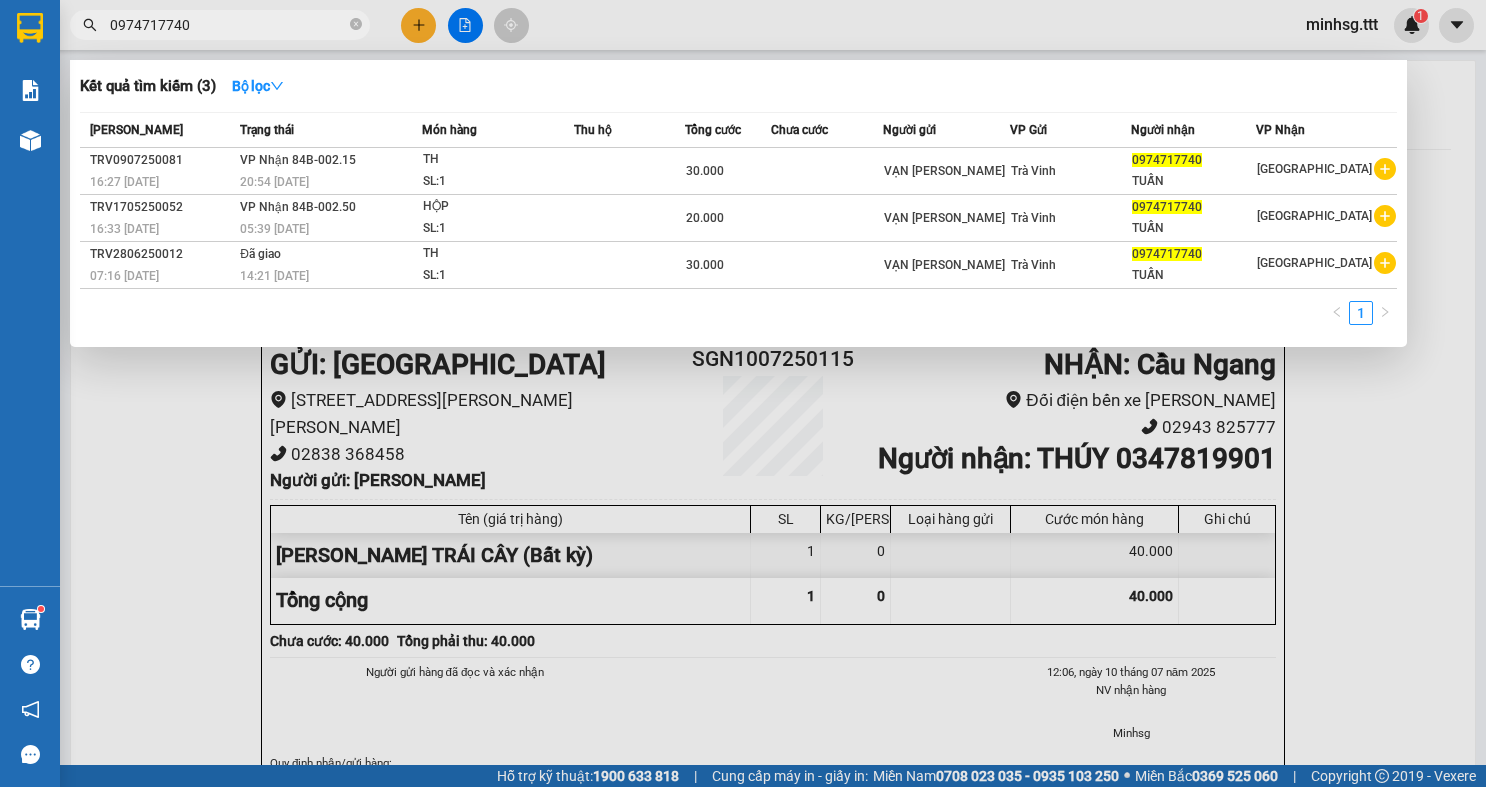 click on "0974717740" at bounding box center [228, 25] 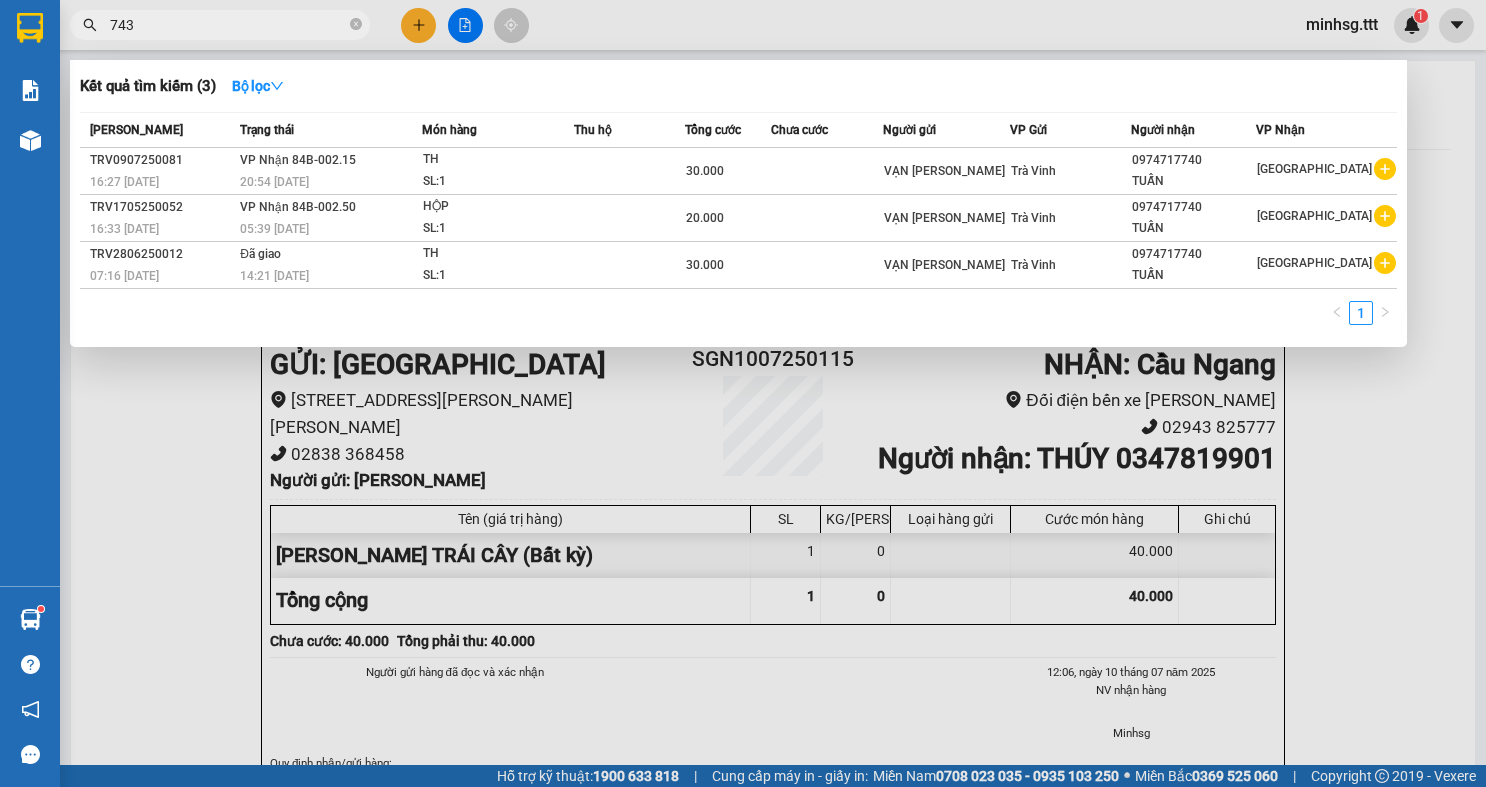 type on "7430" 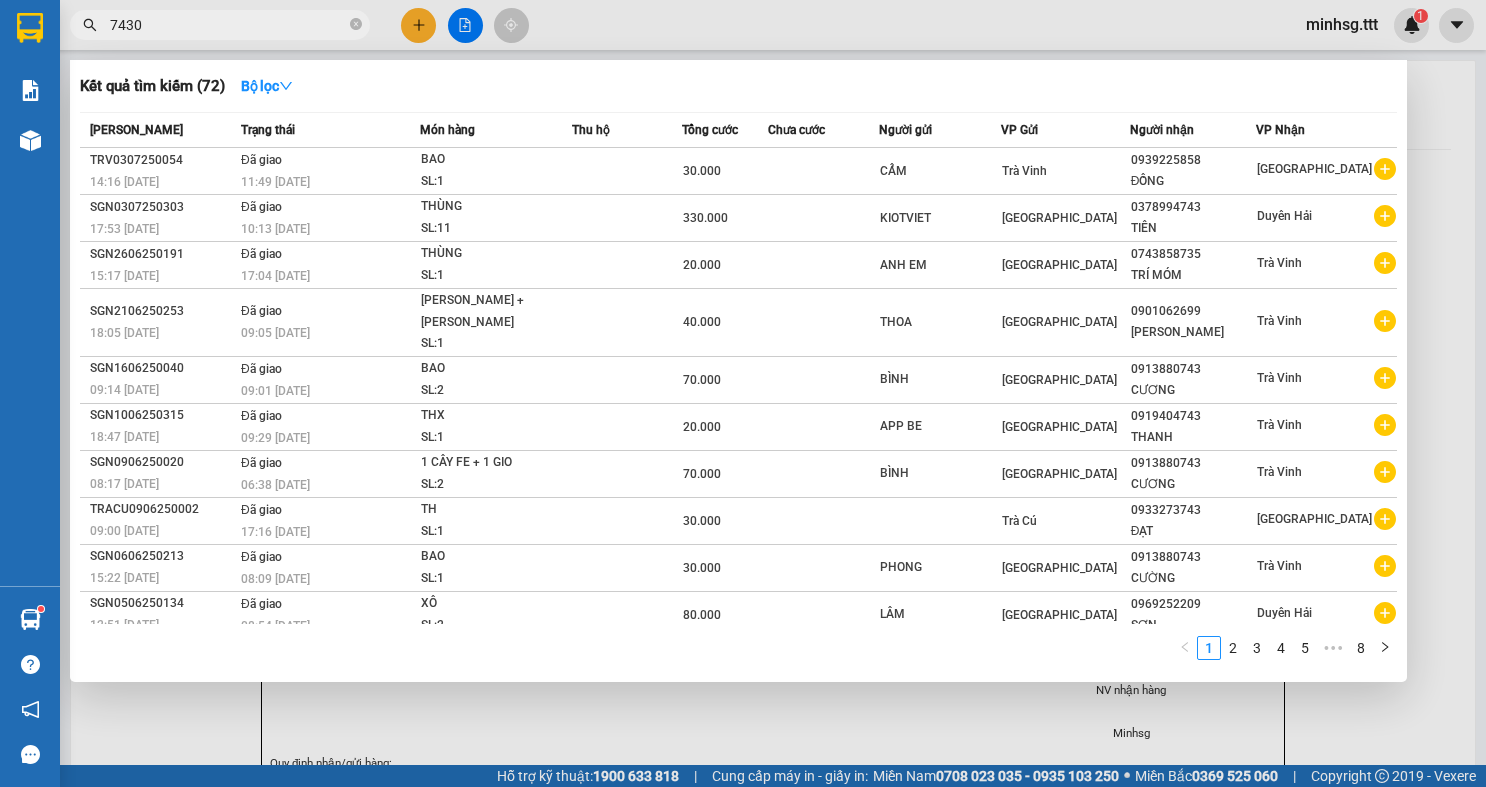 click on "7430" at bounding box center (228, 25) 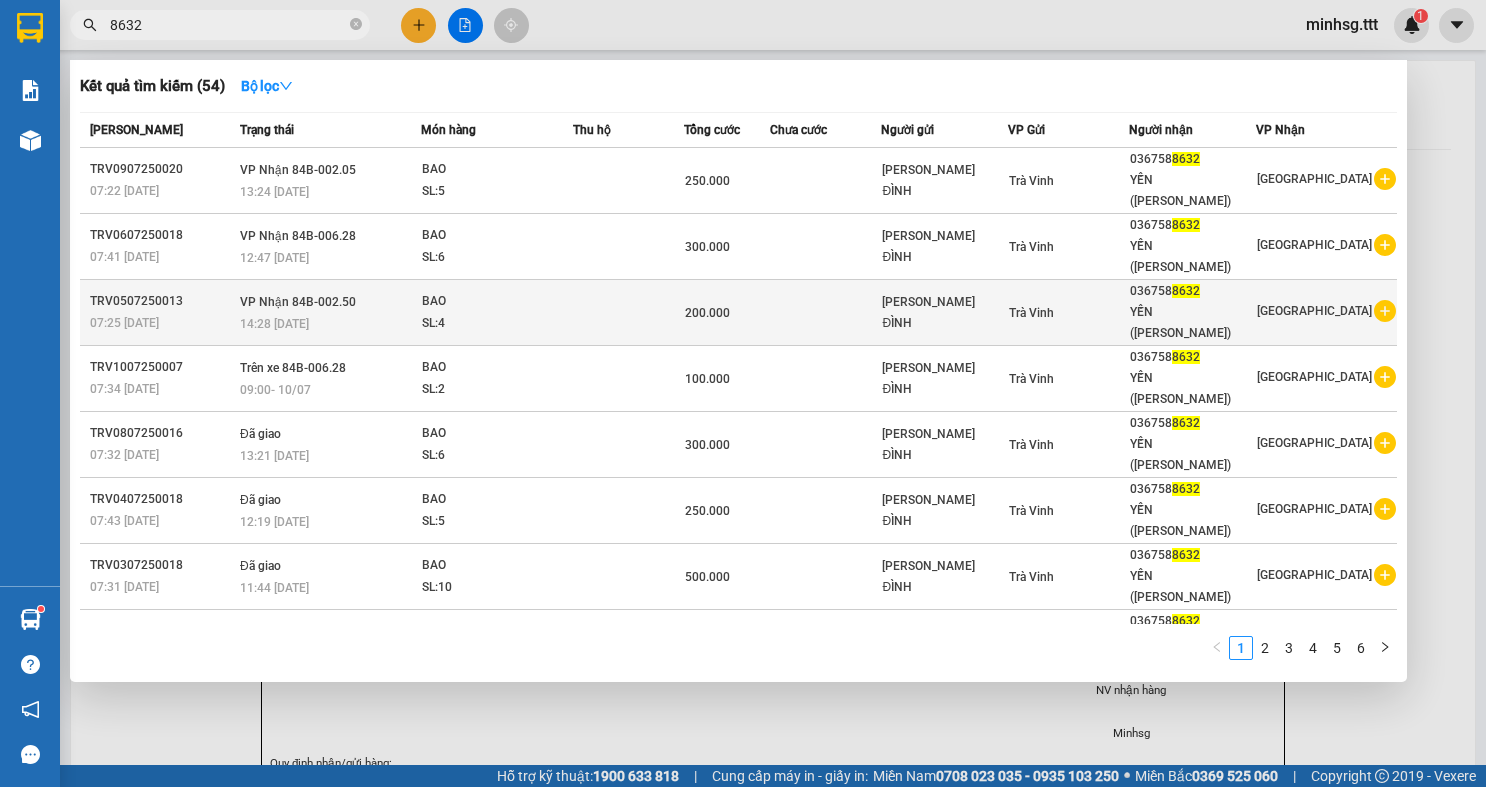 type on "8632" 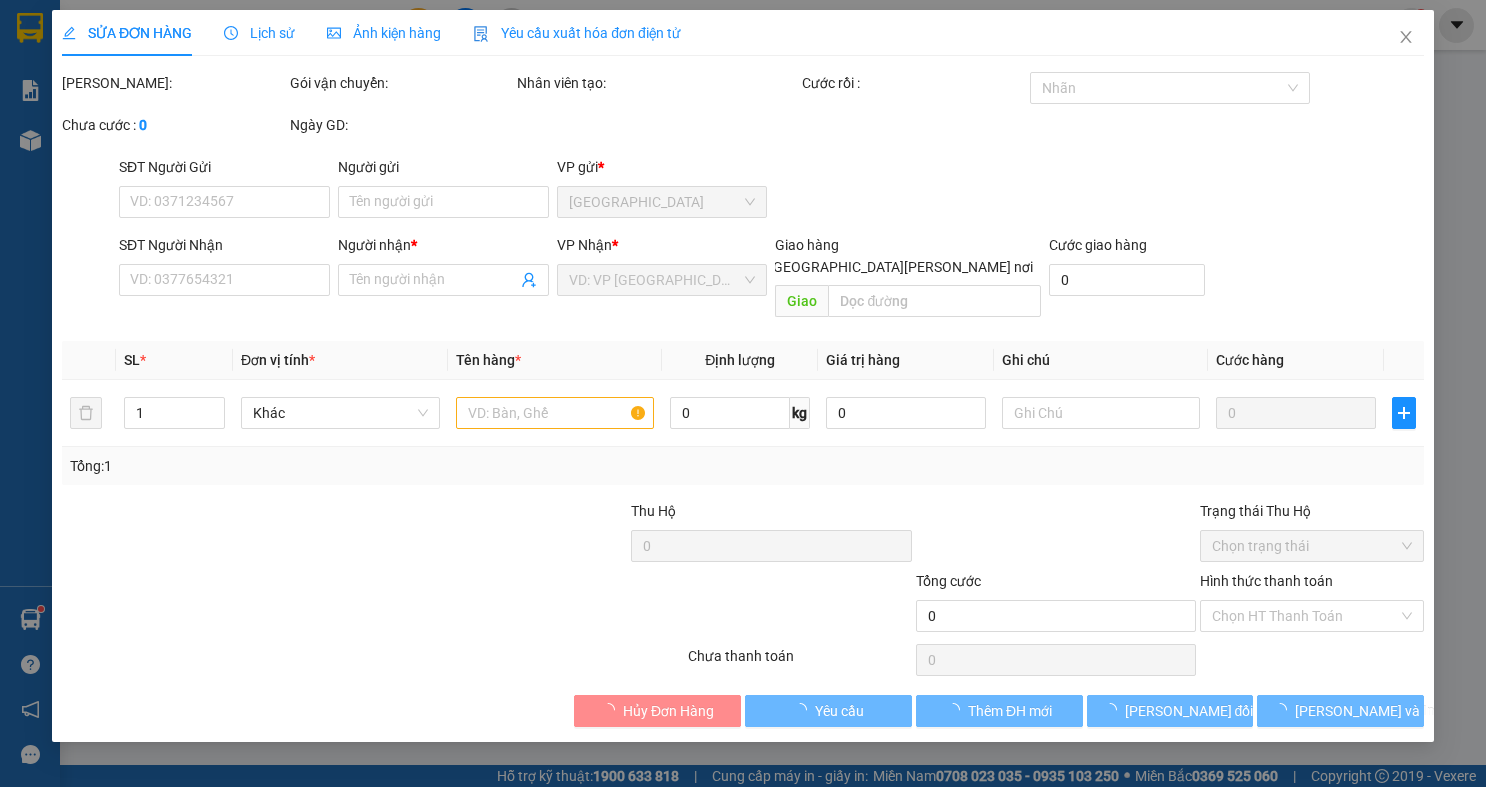type on "UYỂN ĐÌNH" 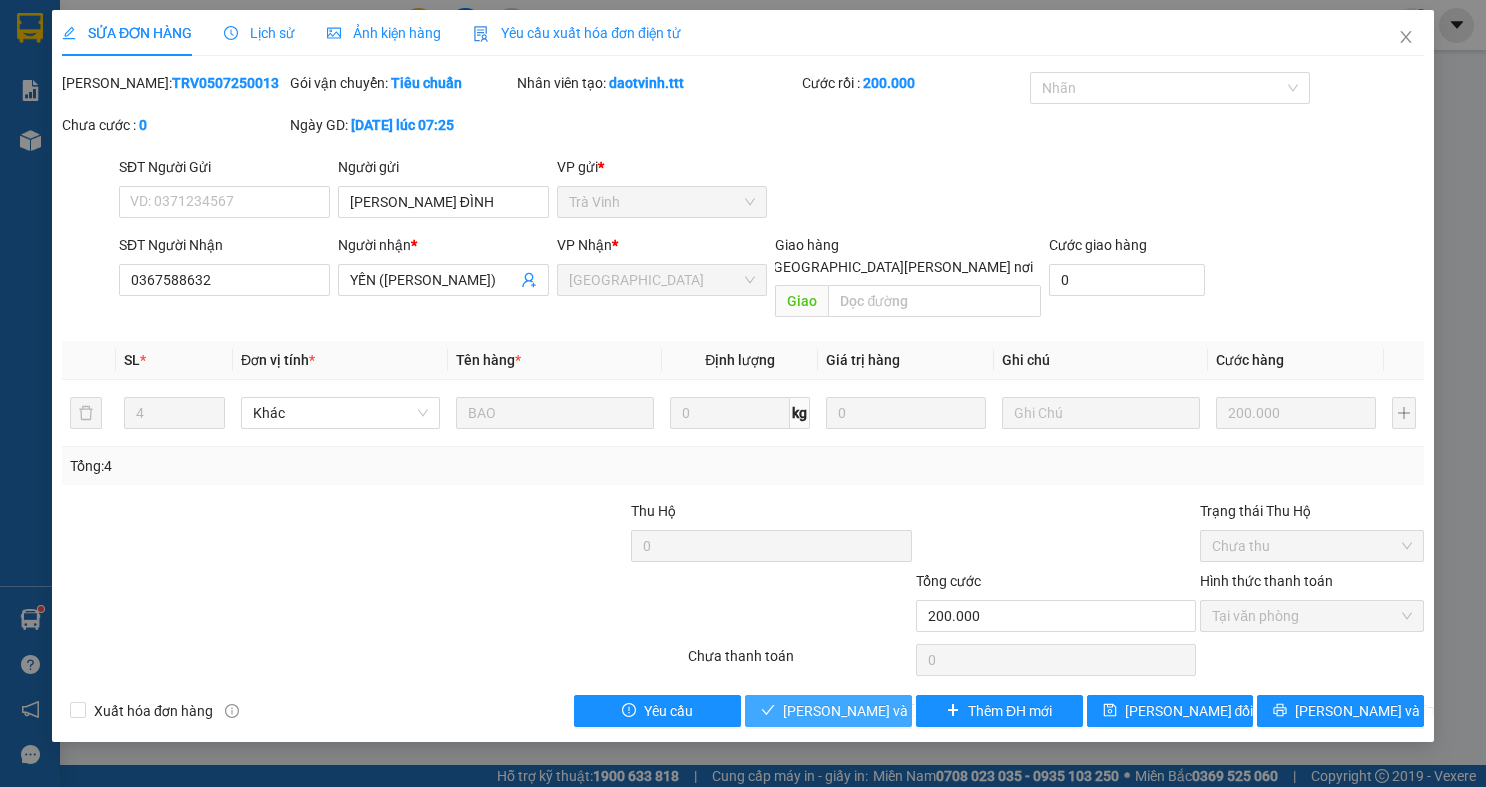 click on "[PERSON_NAME] và [PERSON_NAME] hàng" at bounding box center (918, 711) 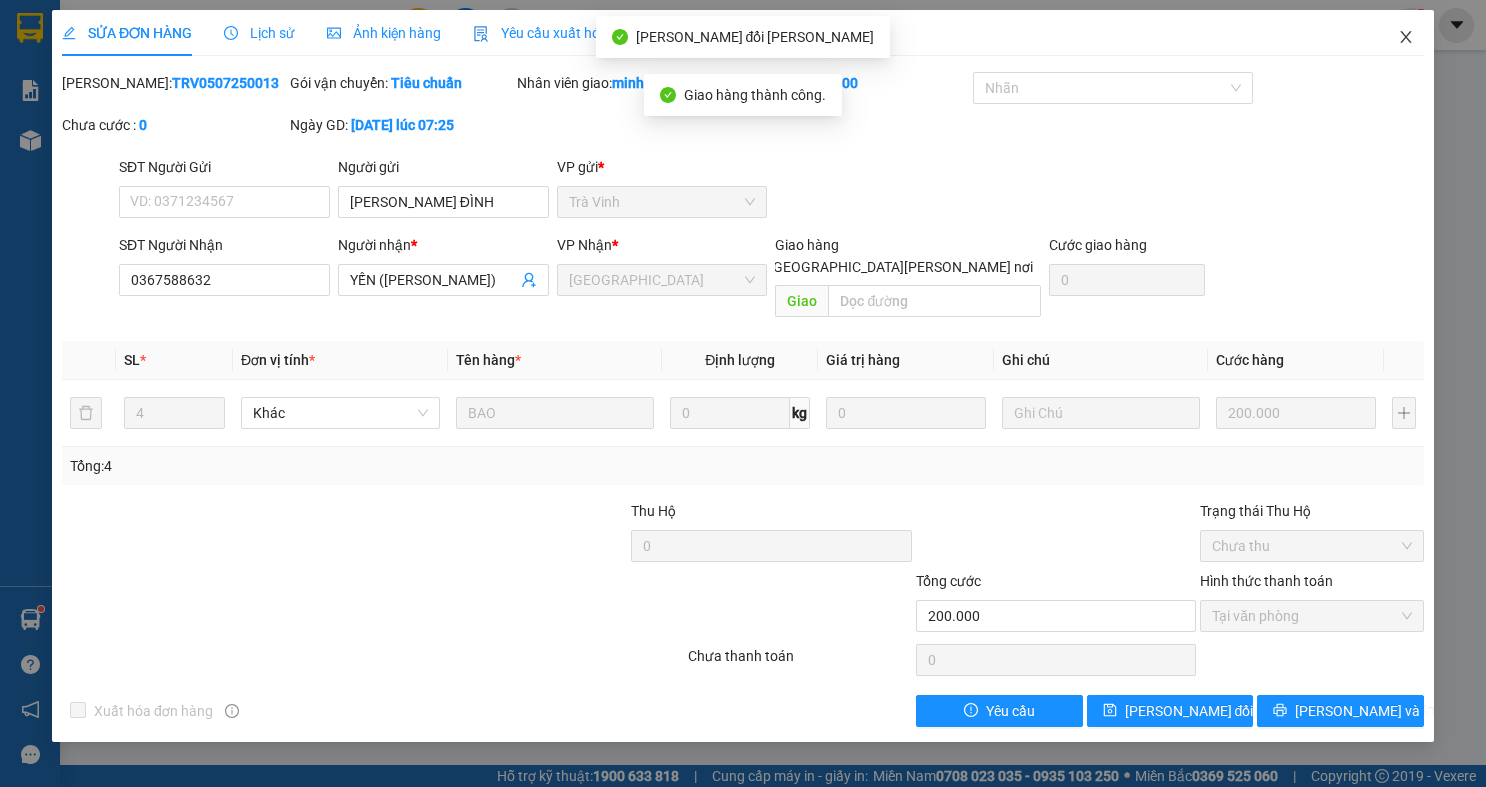 click at bounding box center (1406, 38) 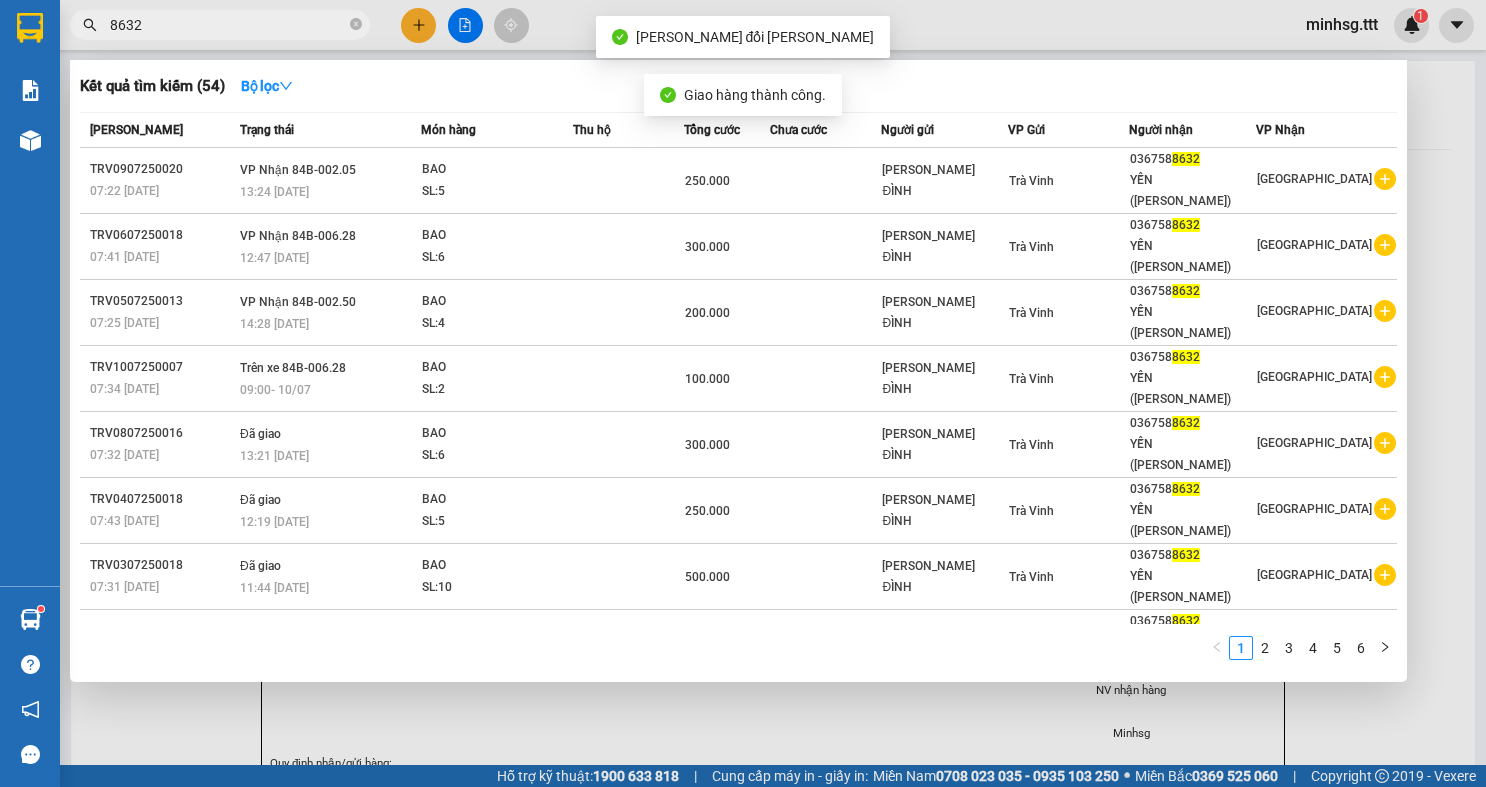 click on "8632" at bounding box center (220, 25) 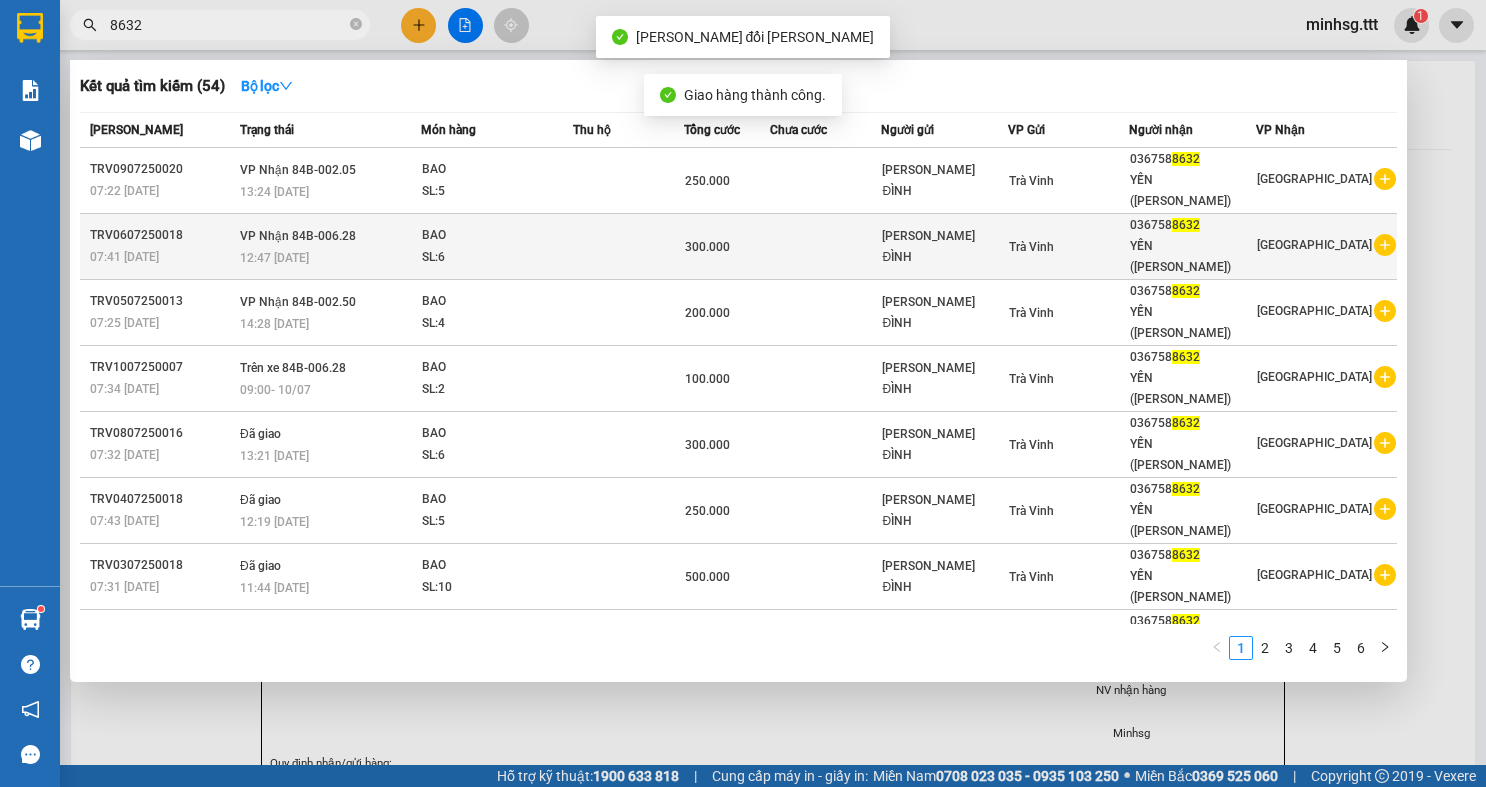 click on "BAO" at bounding box center [497, 236] 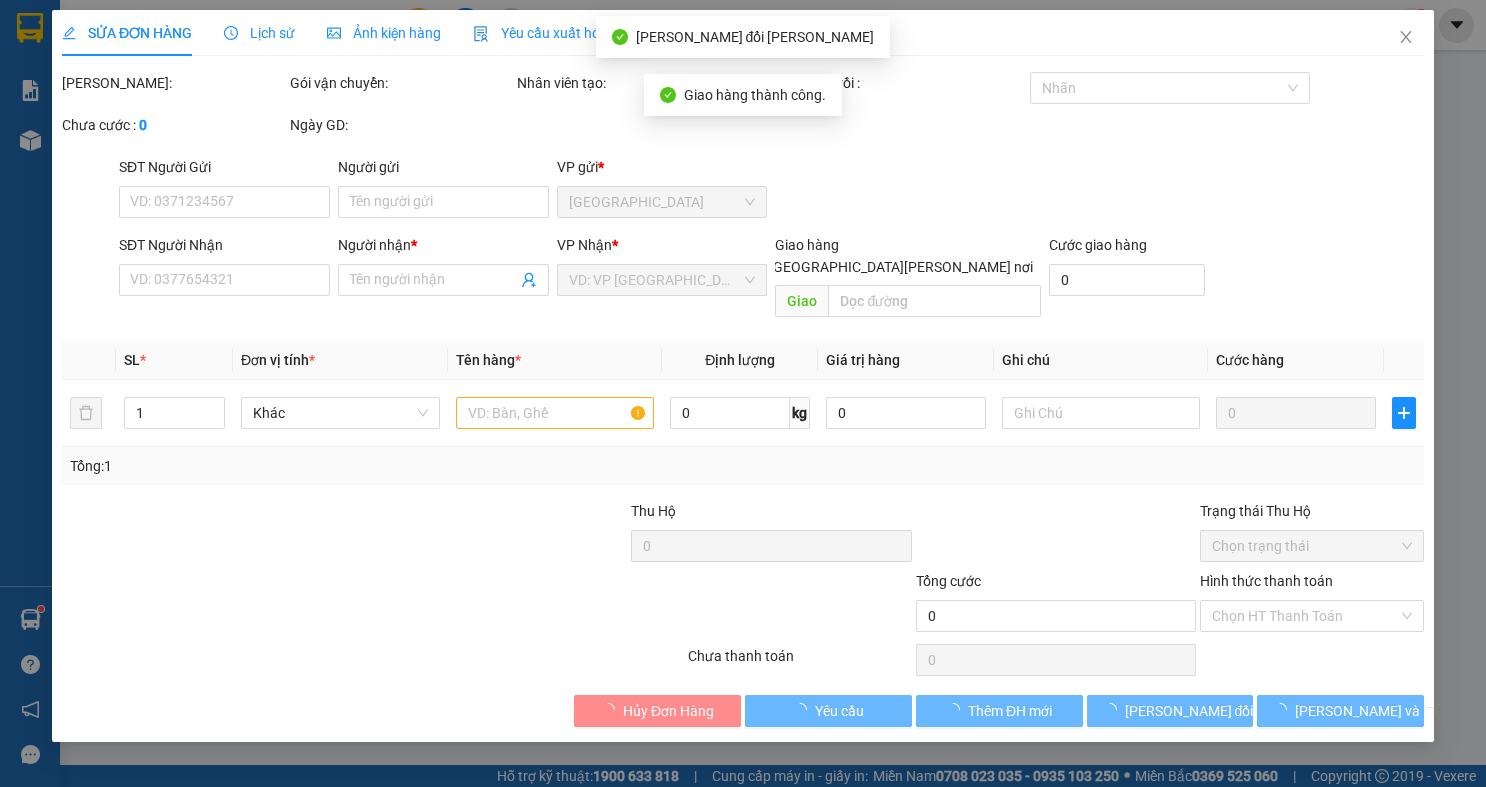type on "UYỂN ĐÌNH" 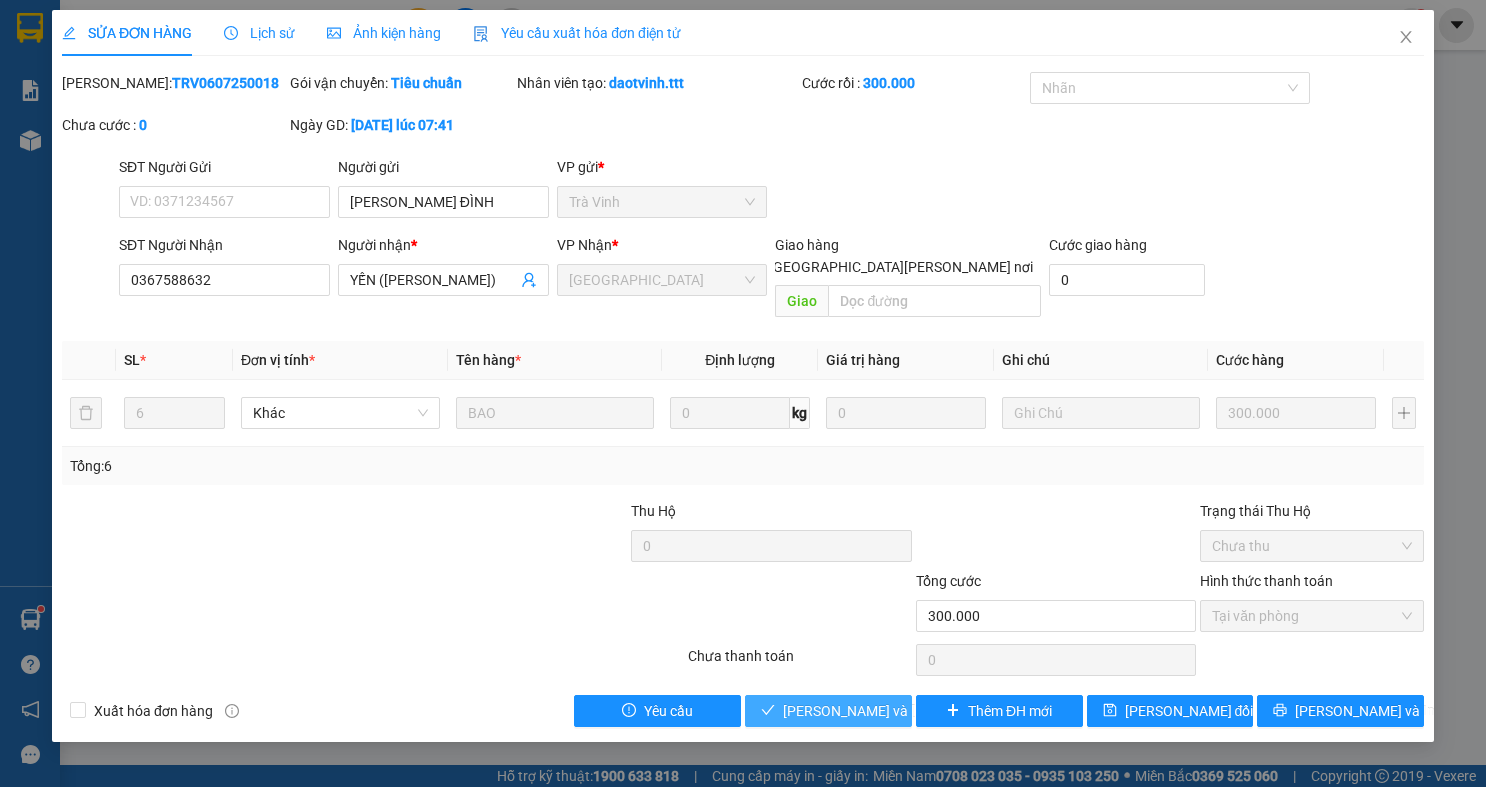 click on "[PERSON_NAME] và [PERSON_NAME] hàng" at bounding box center [918, 711] 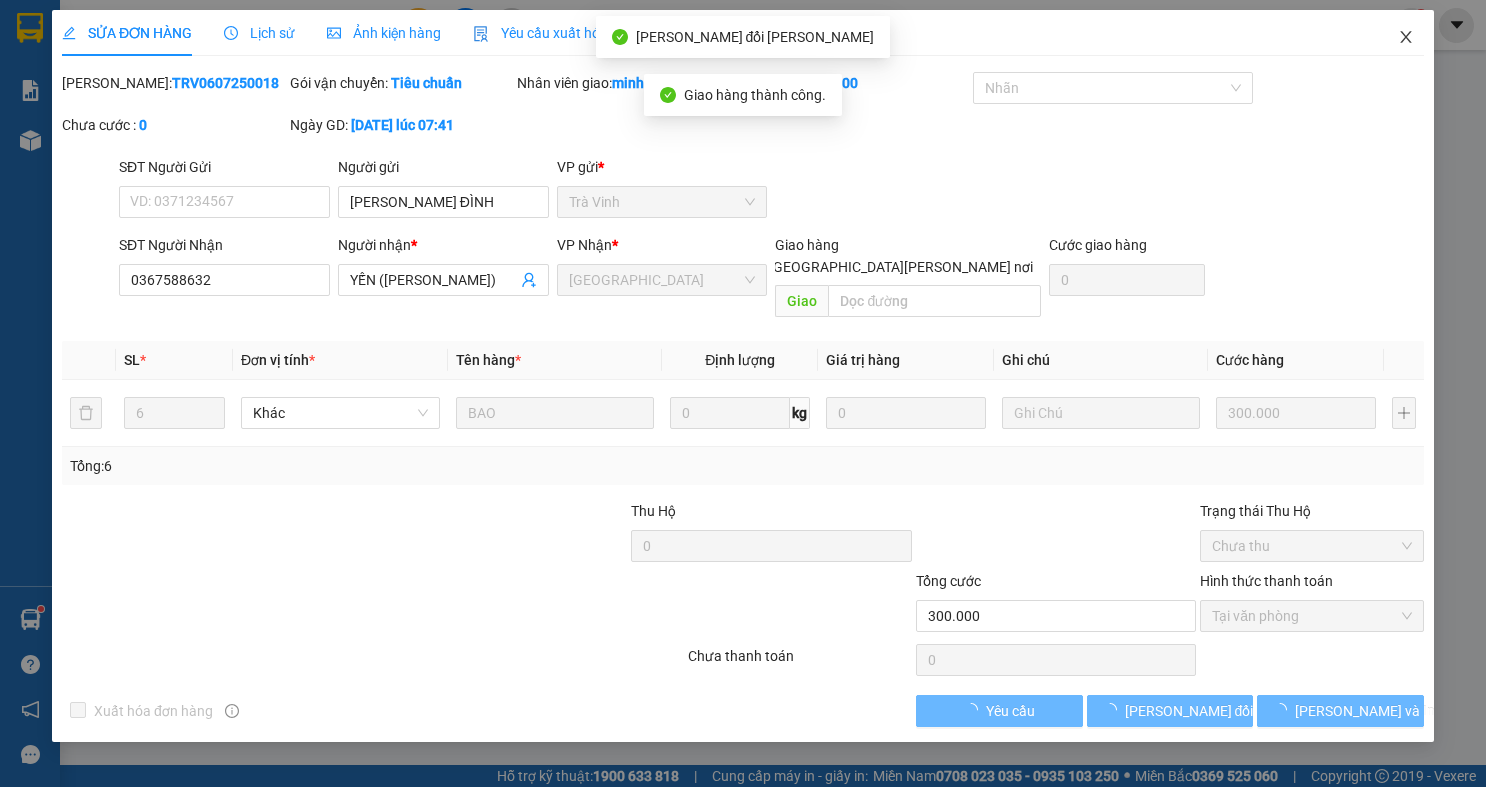 click 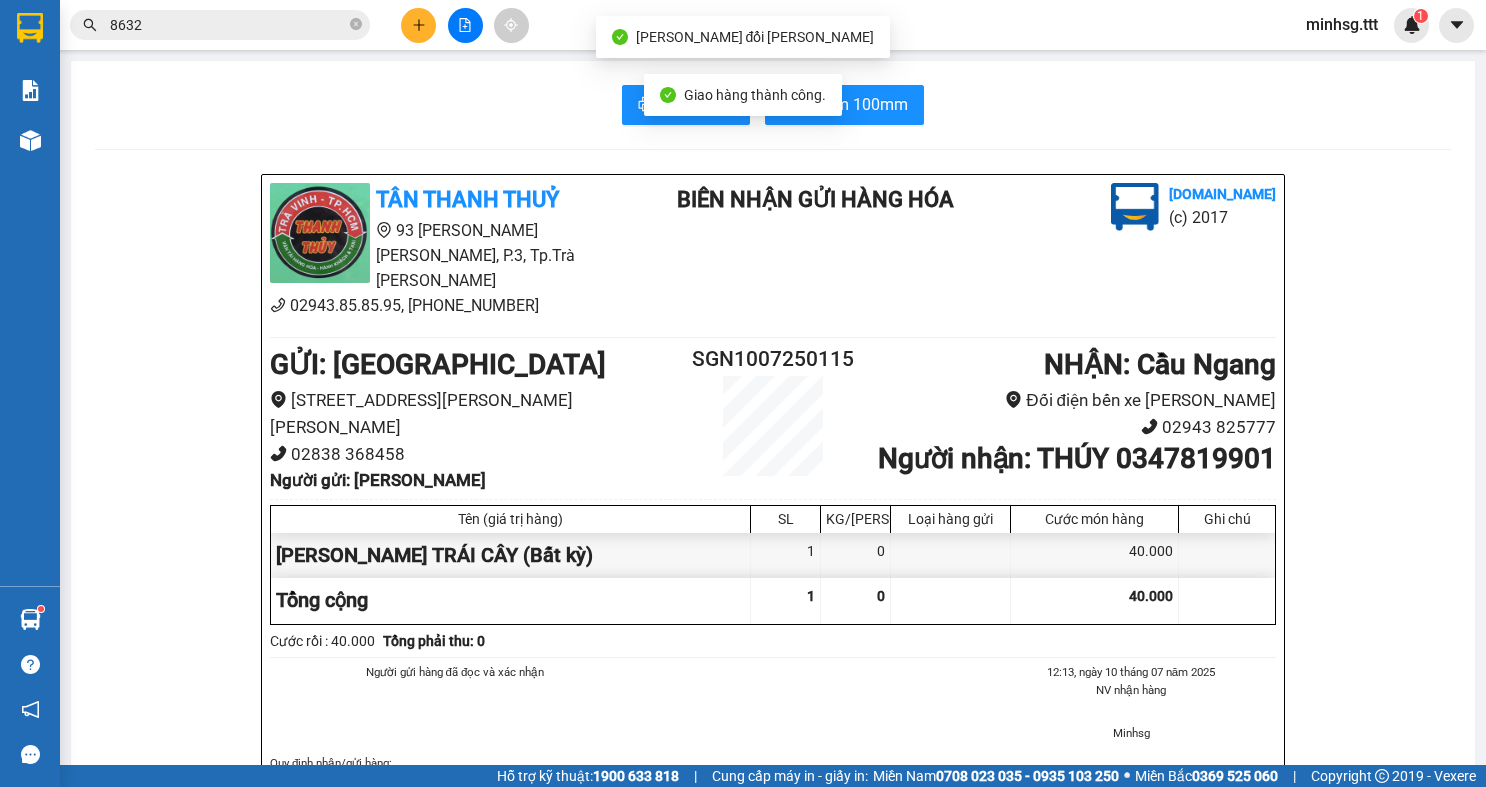 click on "8632" at bounding box center (228, 25) 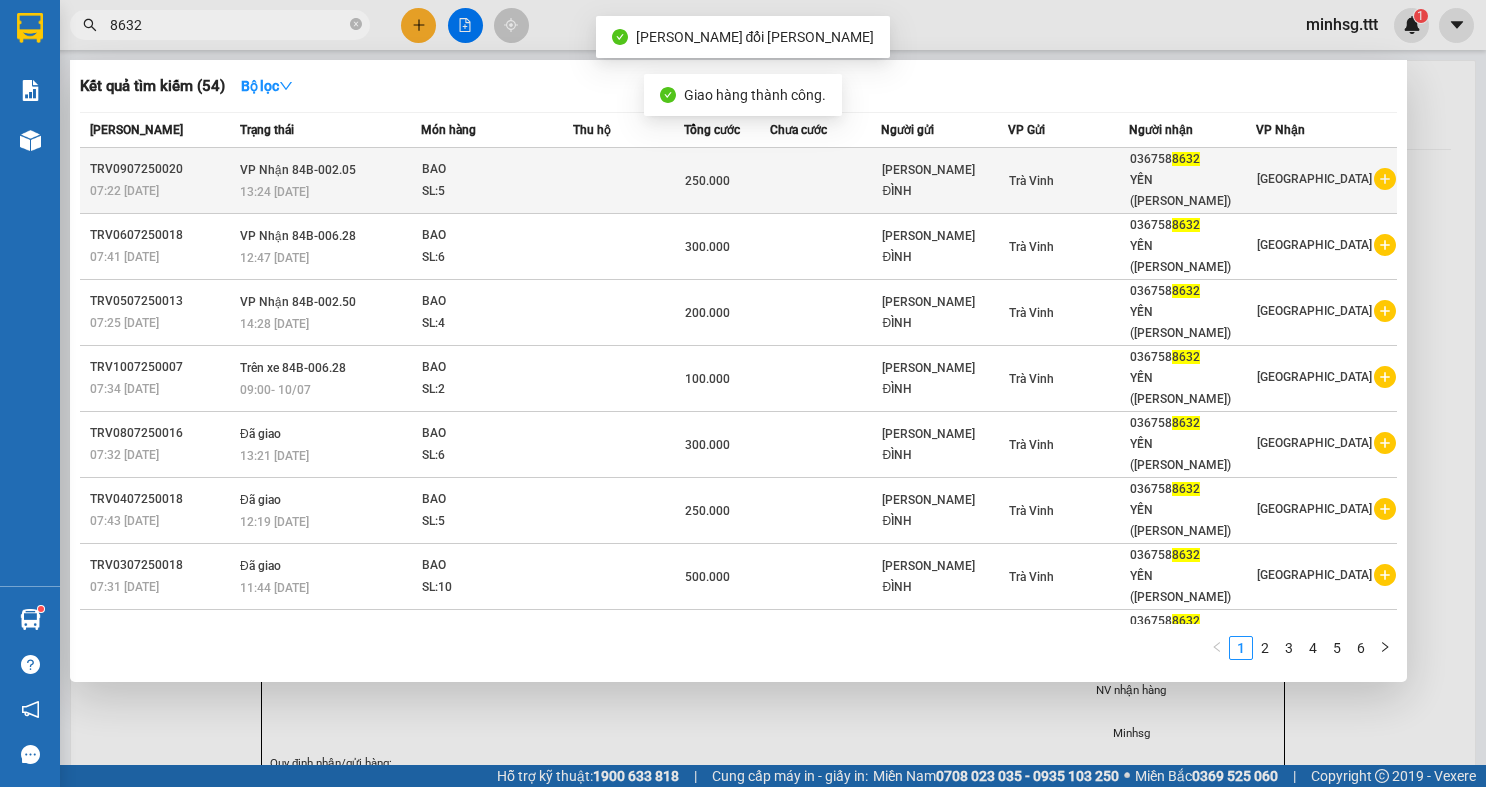 click on "BAO" at bounding box center [497, 170] 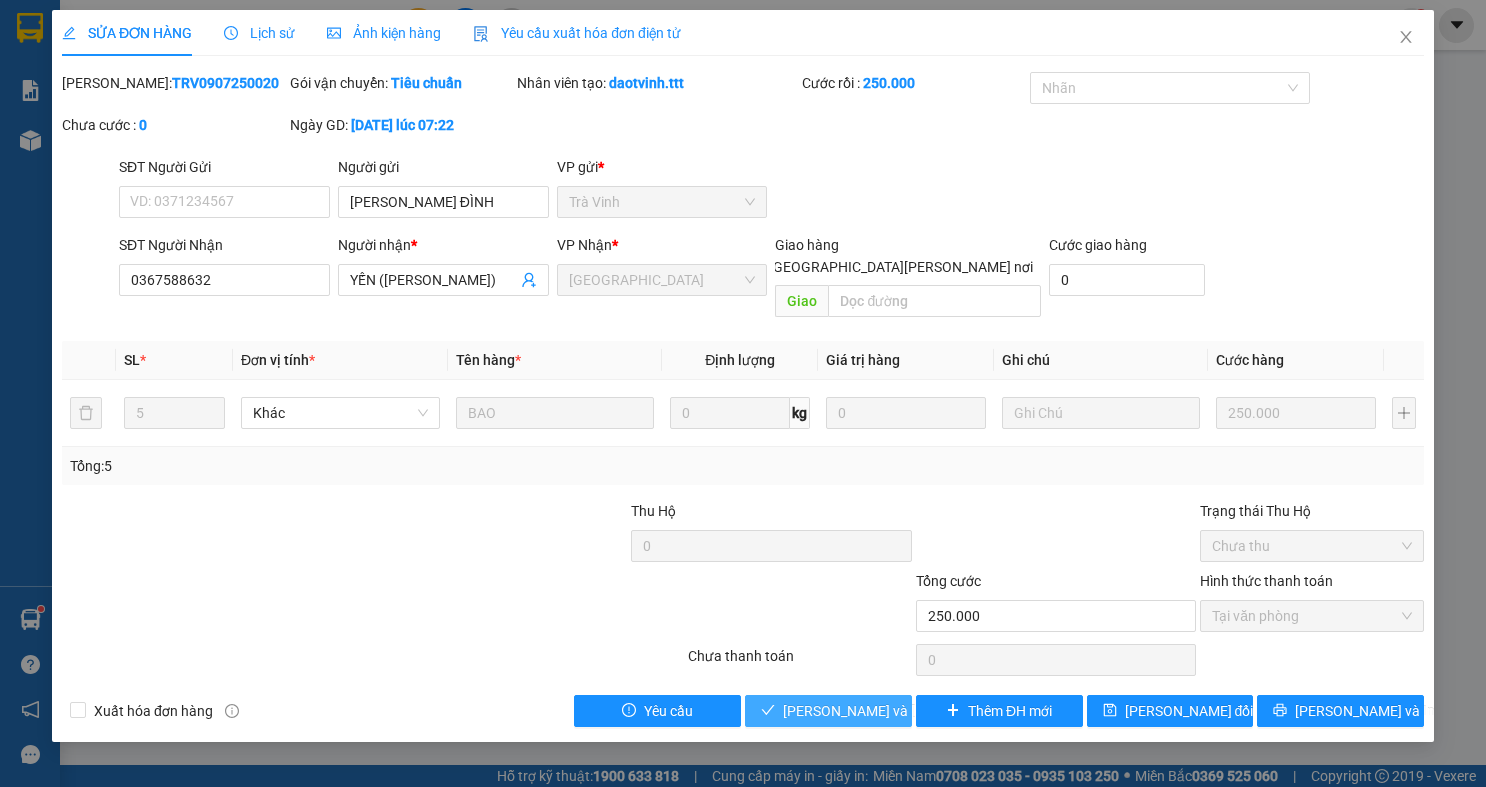 click on "Lưu và Giao hàng" at bounding box center (918, 711) 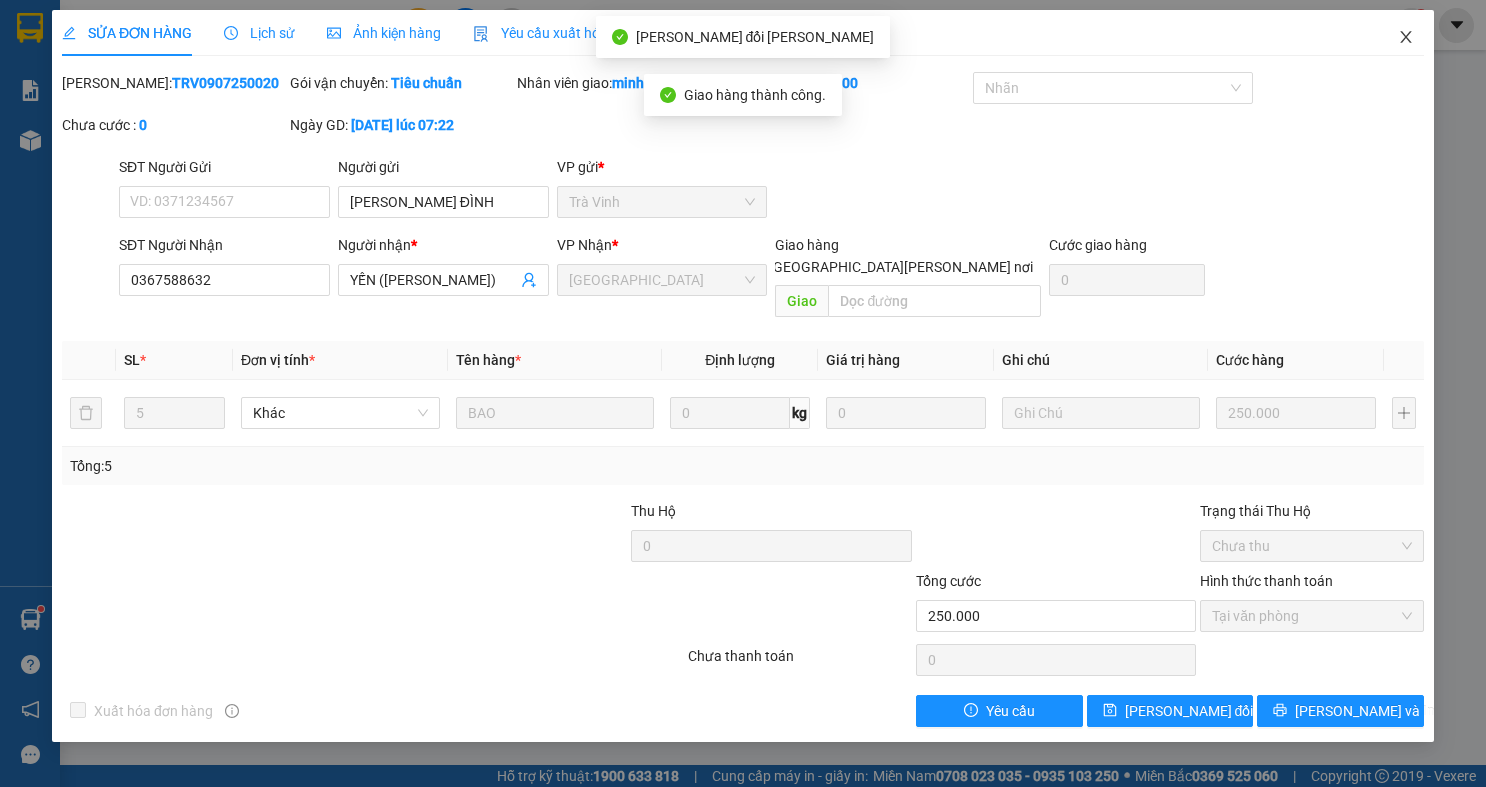 click at bounding box center [1406, 38] 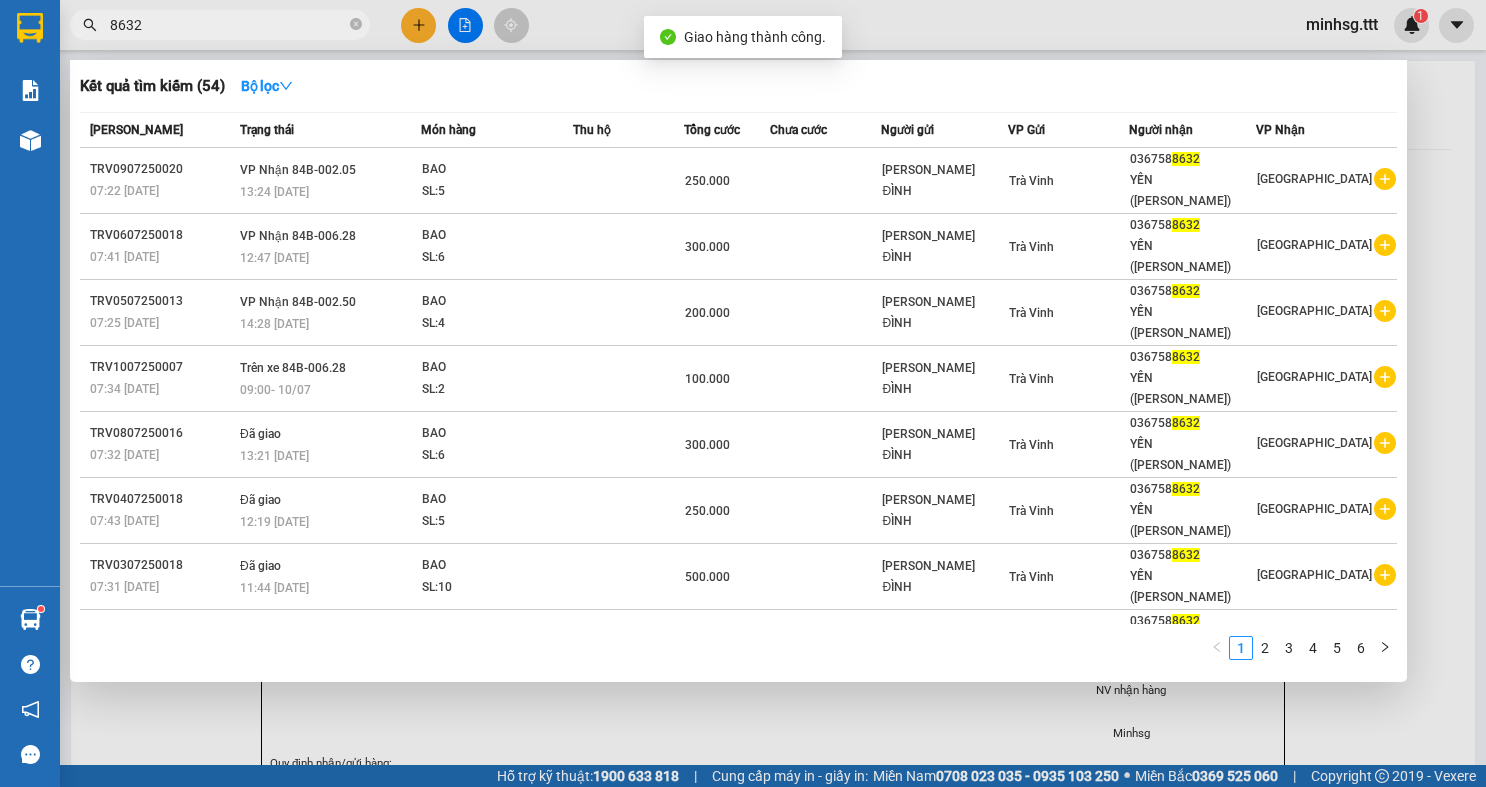 click on "8632" at bounding box center [228, 25] 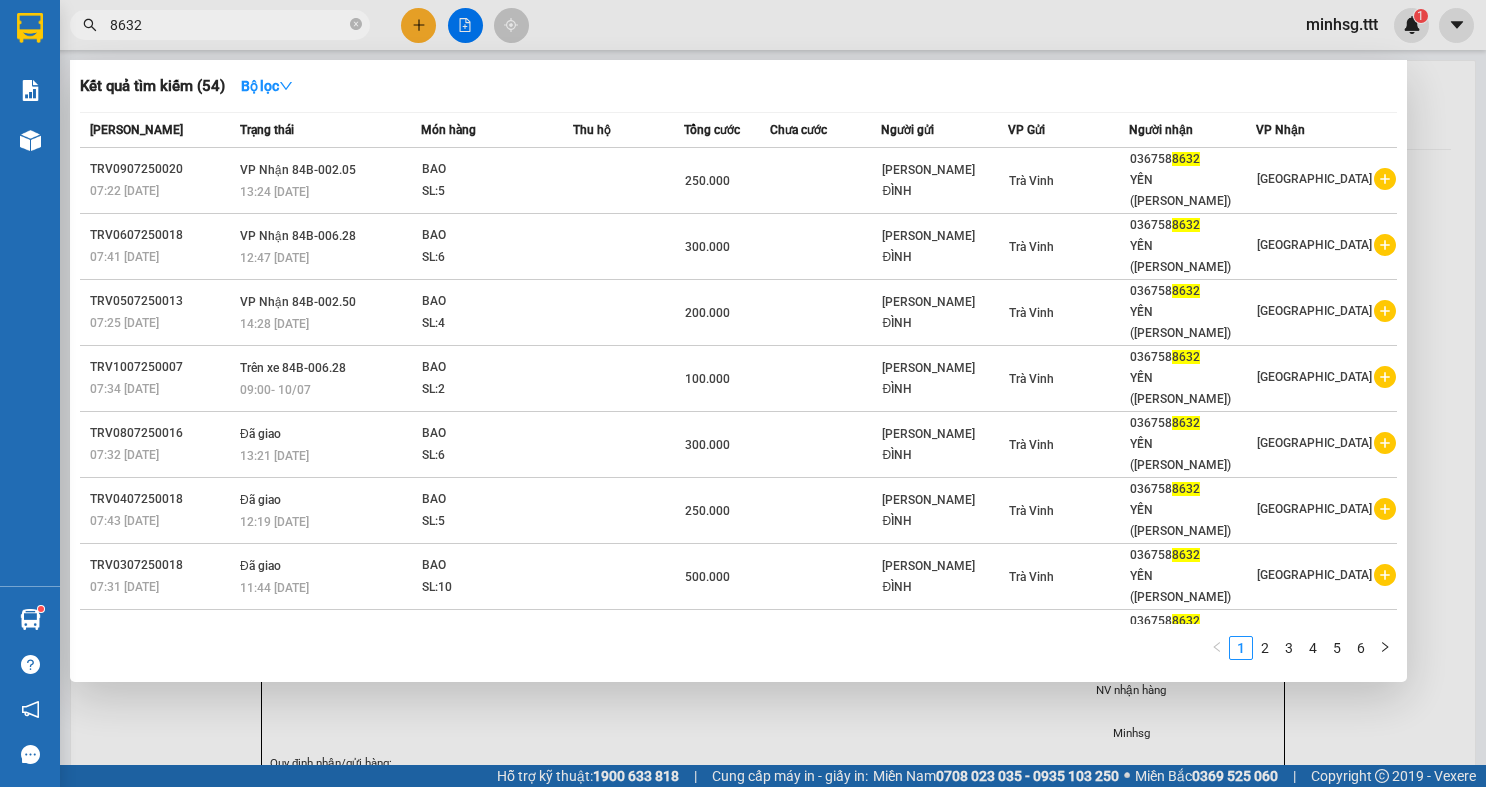 click on "8632" at bounding box center (228, 25) 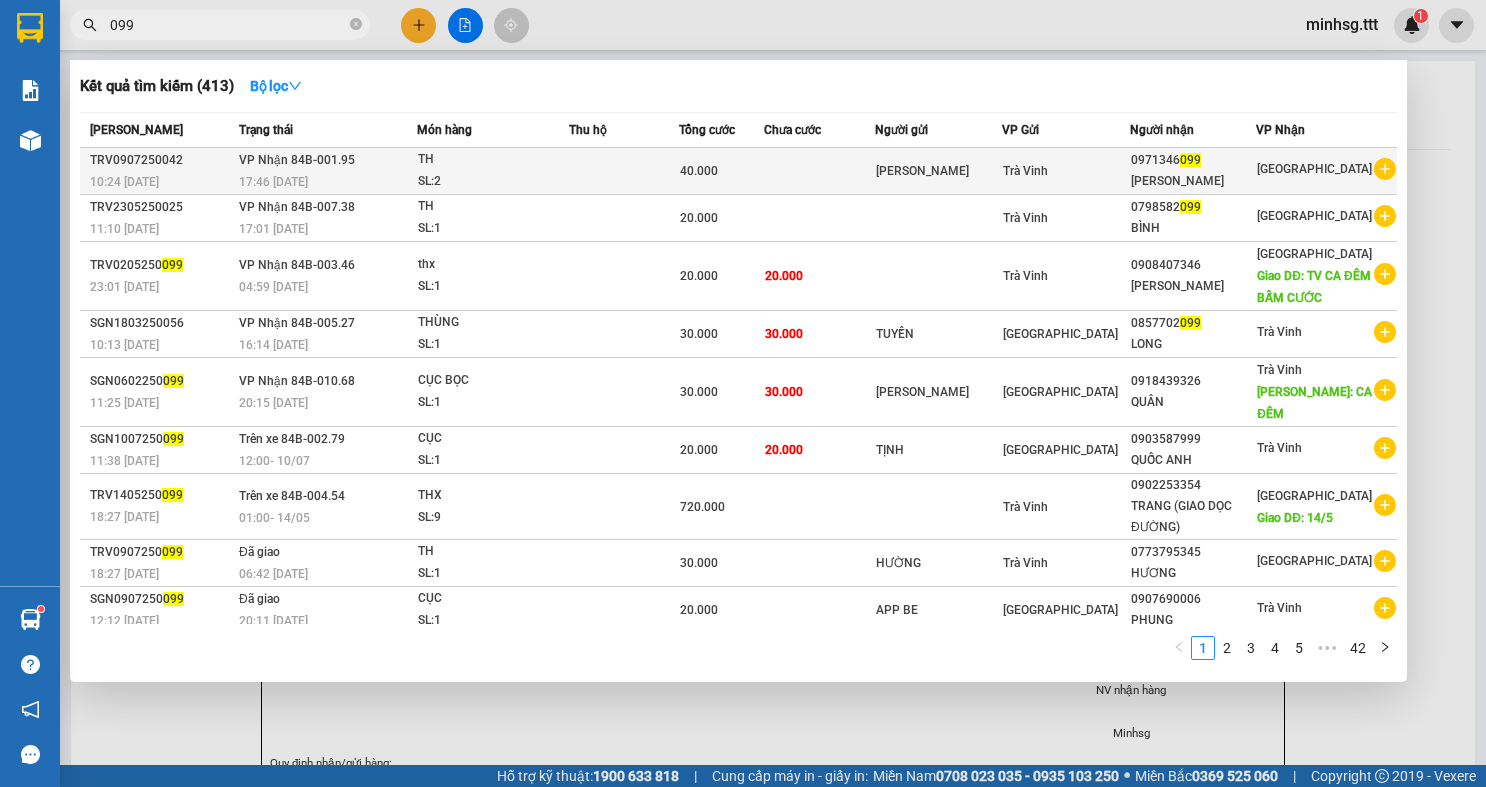 type on "099" 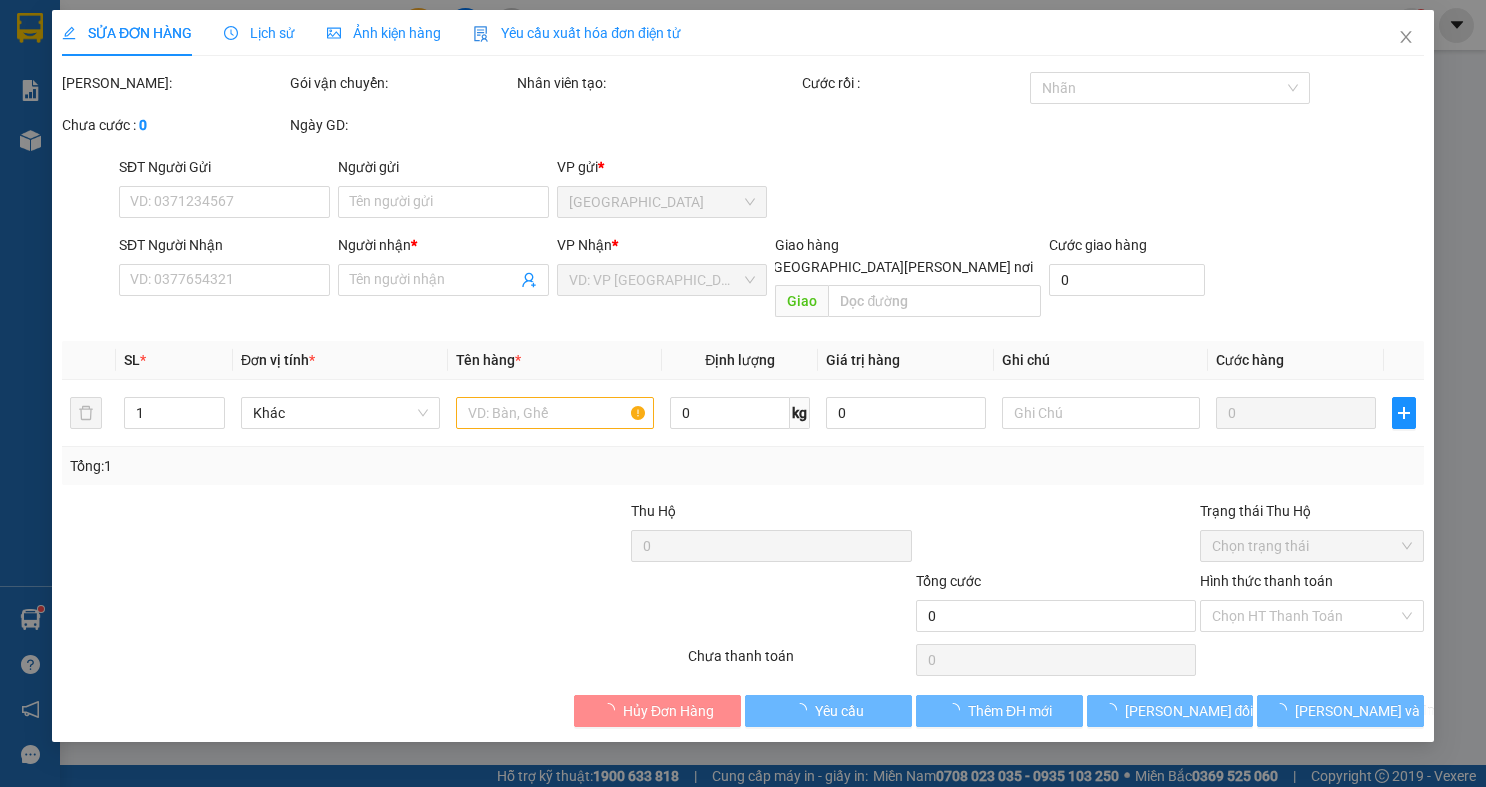 type on "HOÀNG VŨ" 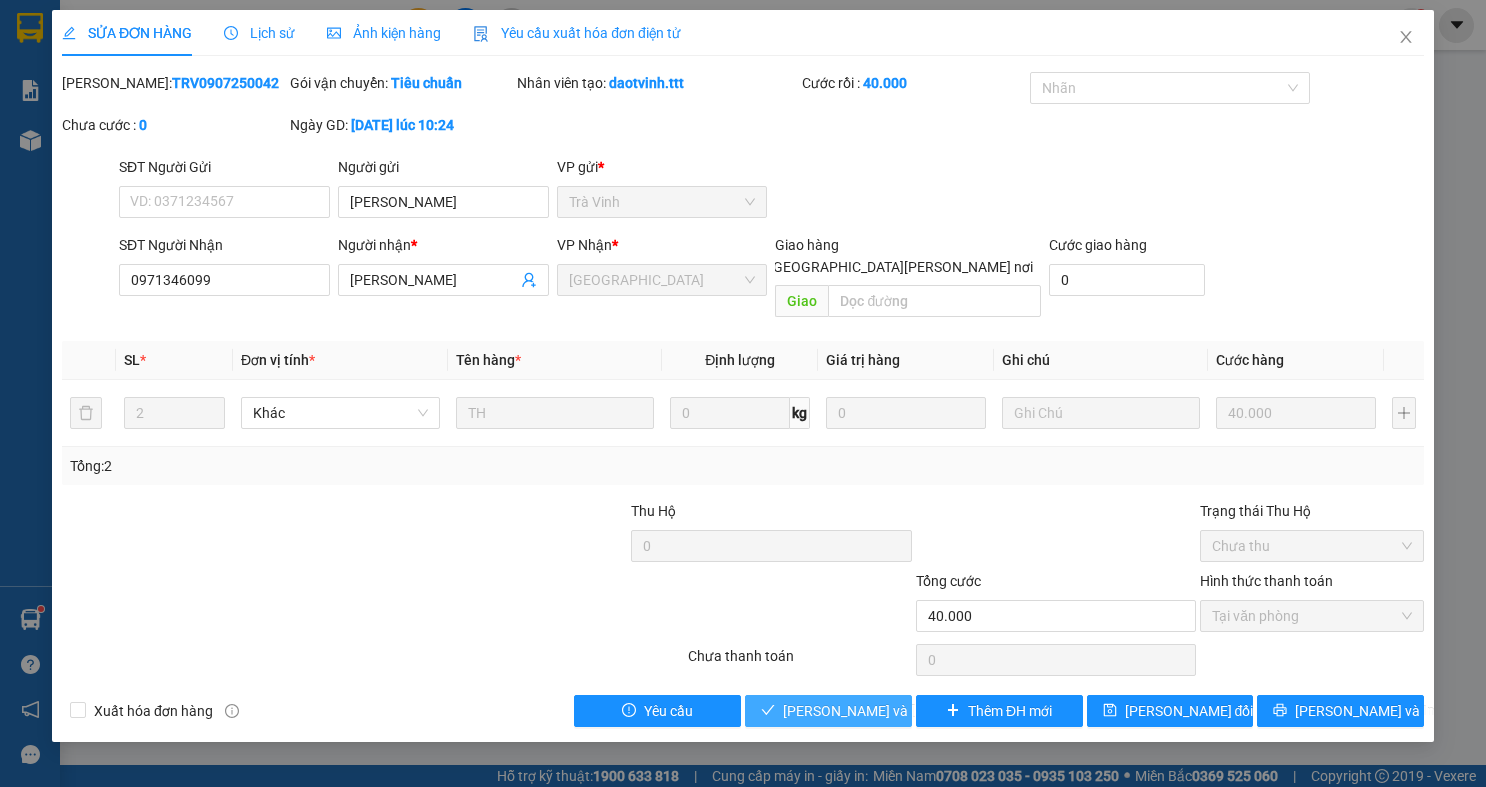 click on "Lưu và Giao hàng" at bounding box center (918, 711) 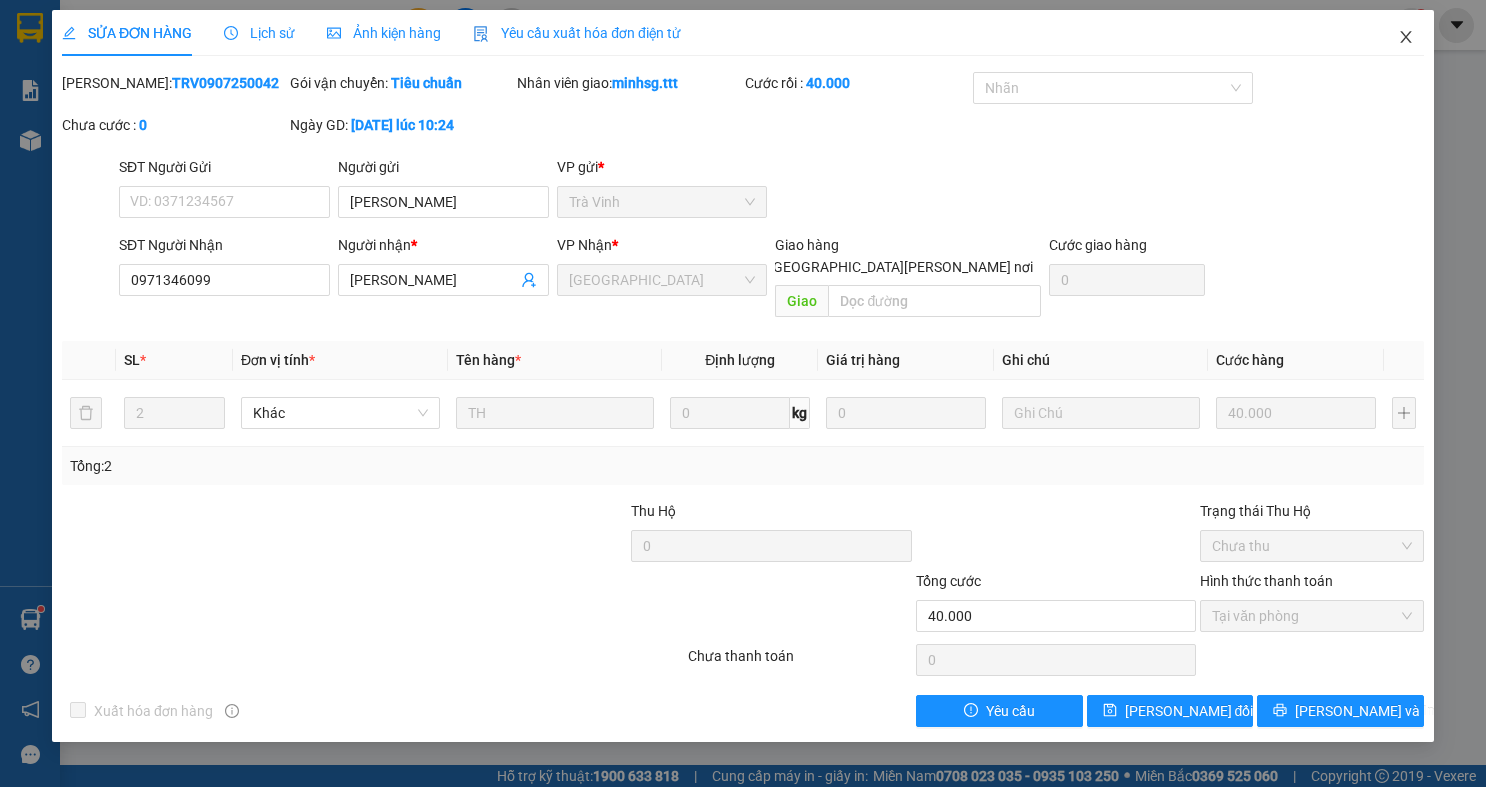 click at bounding box center [1406, 38] 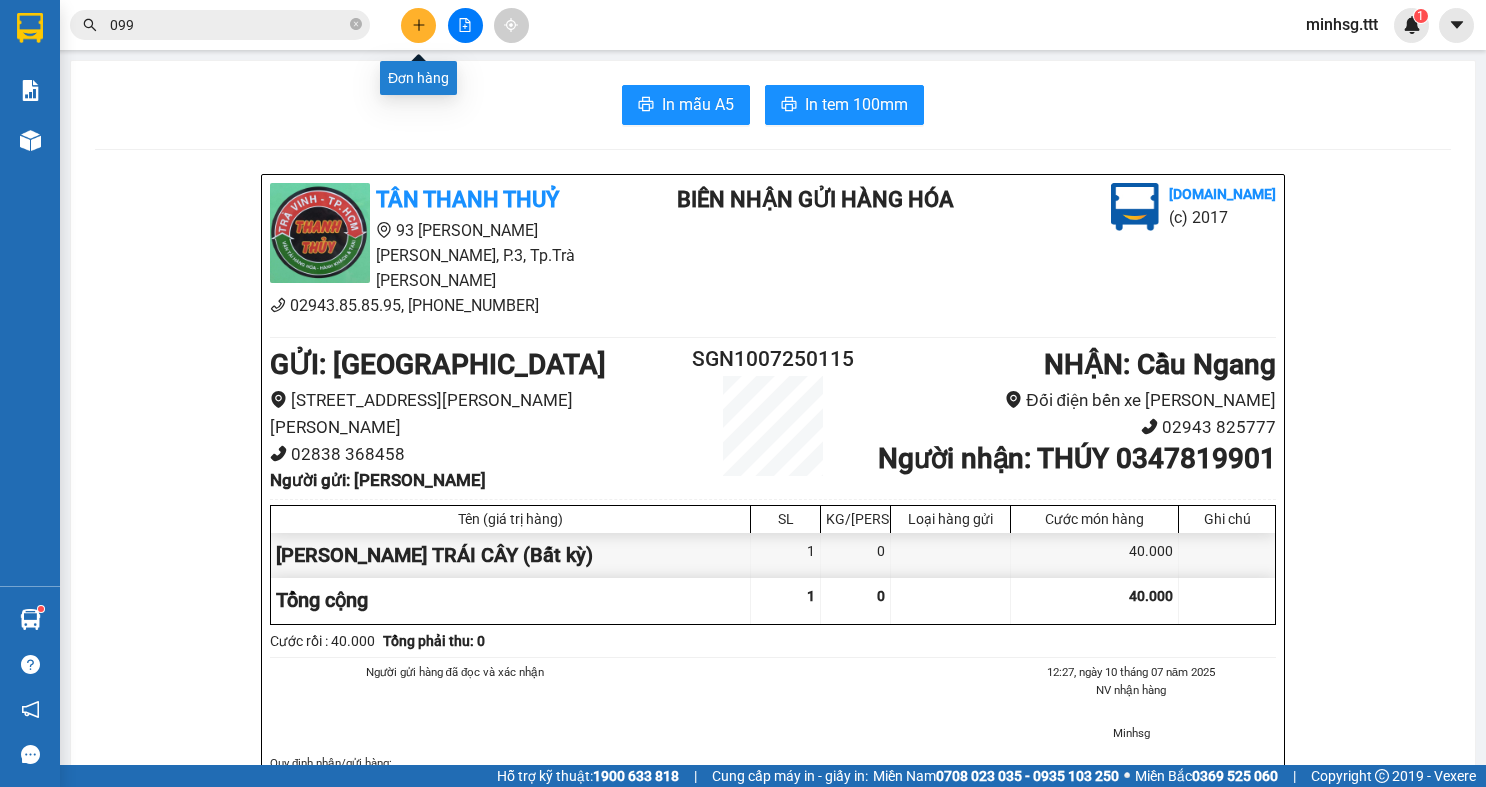 click at bounding box center (418, 25) 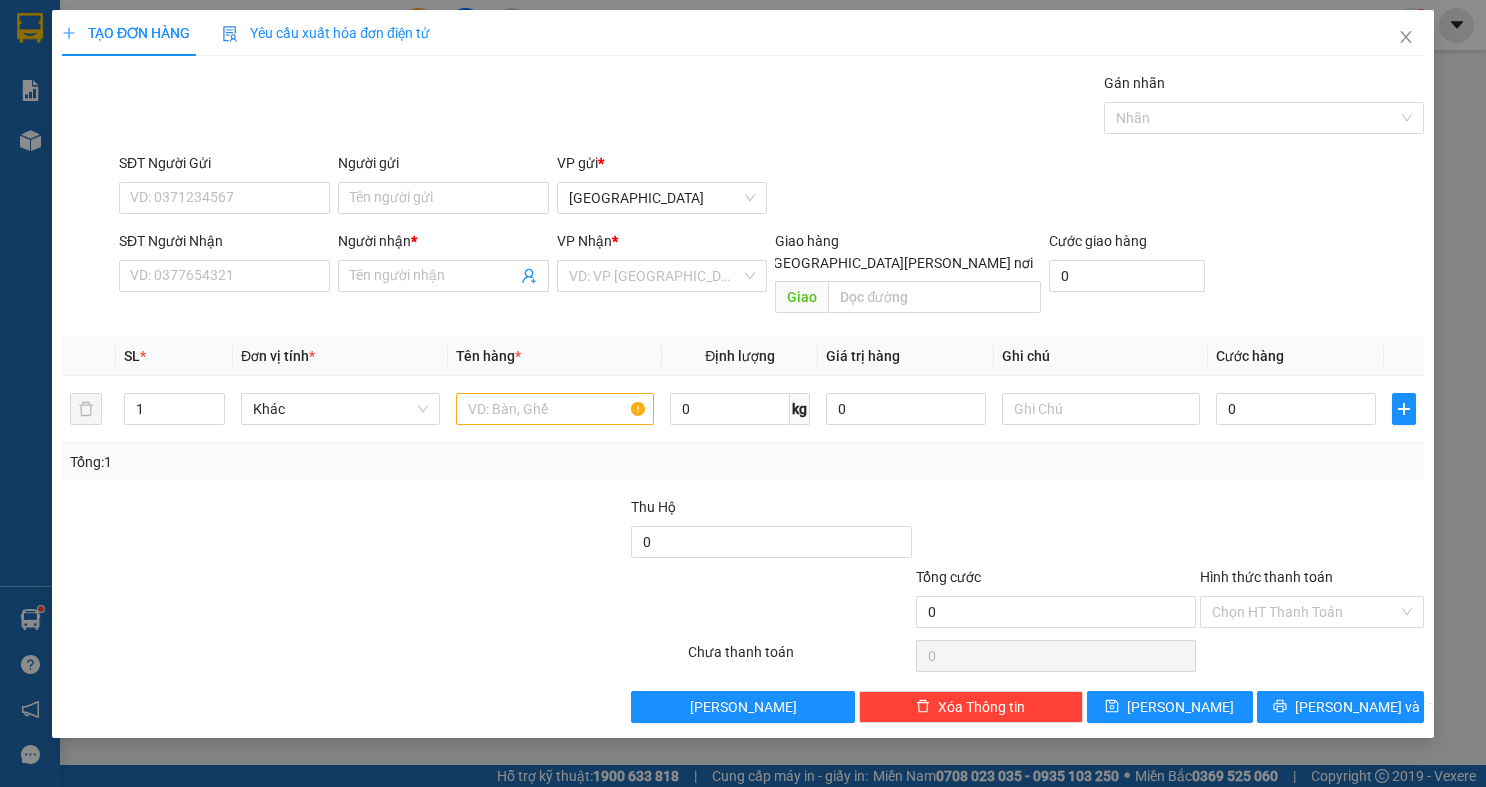 click on "SĐT Người Nhận VD: 0377654321" at bounding box center [224, 265] 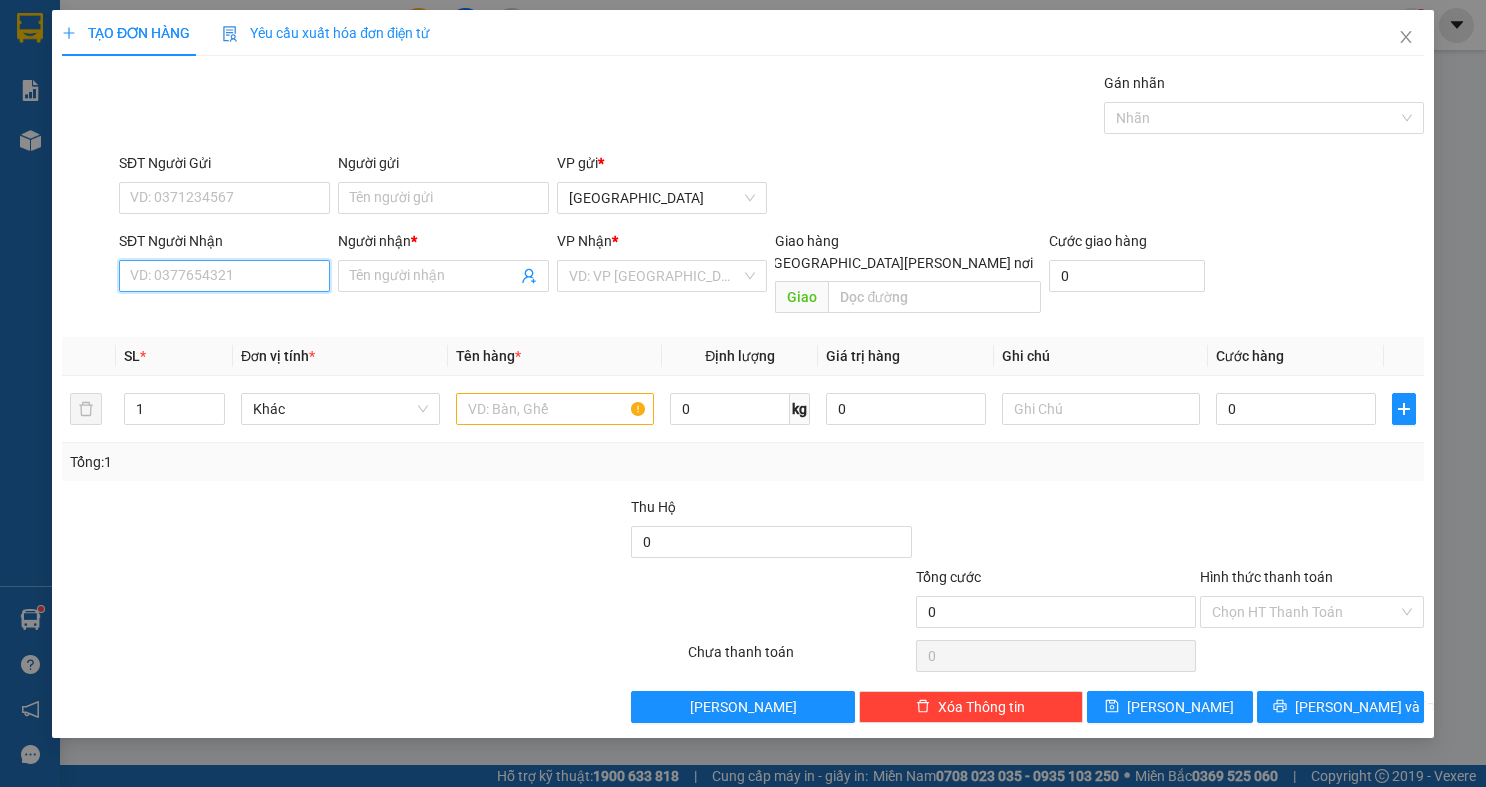 click on "SĐT Người Nhận" at bounding box center [224, 276] 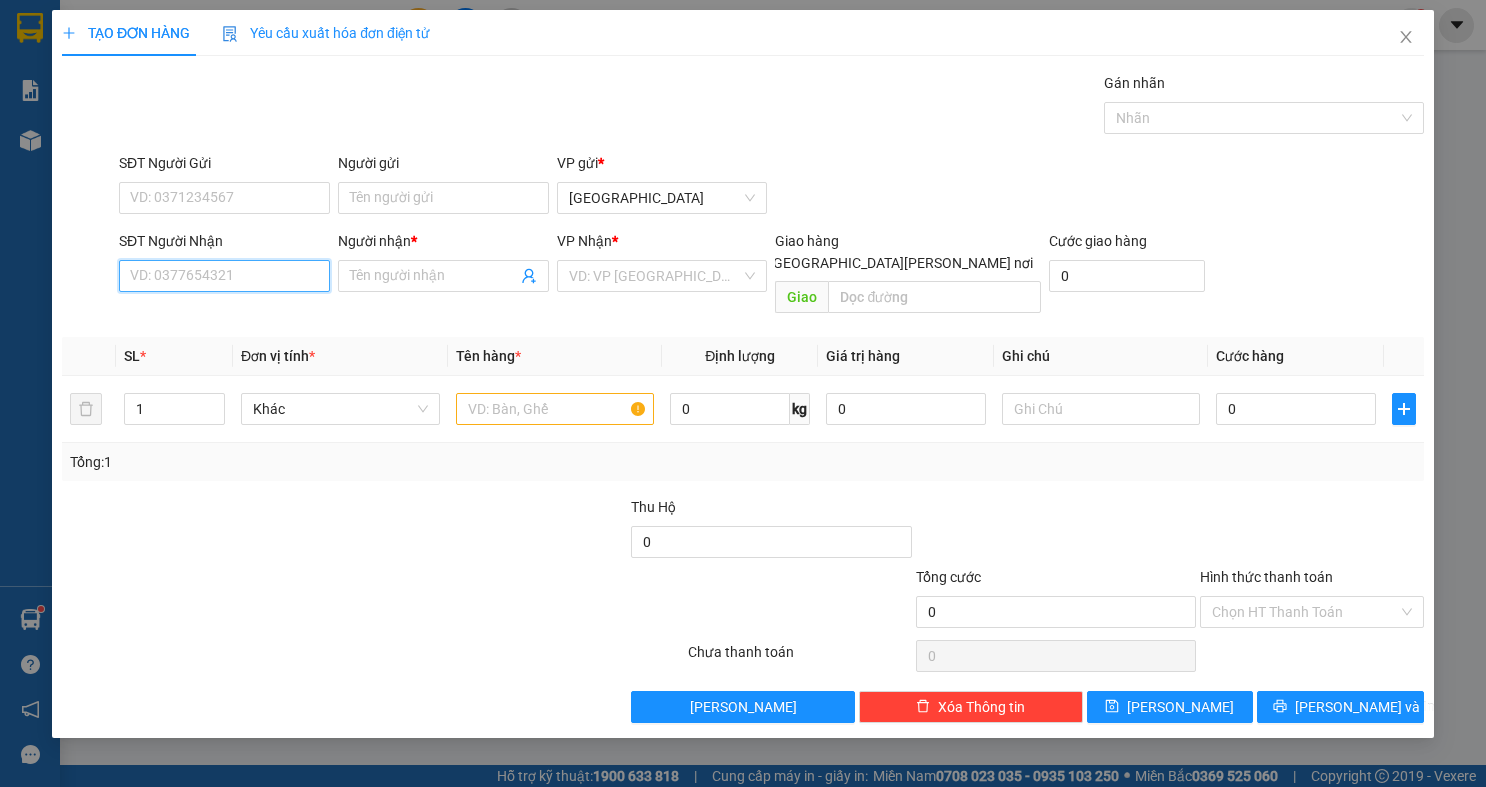 click on "SĐT Người Nhận" at bounding box center (224, 276) 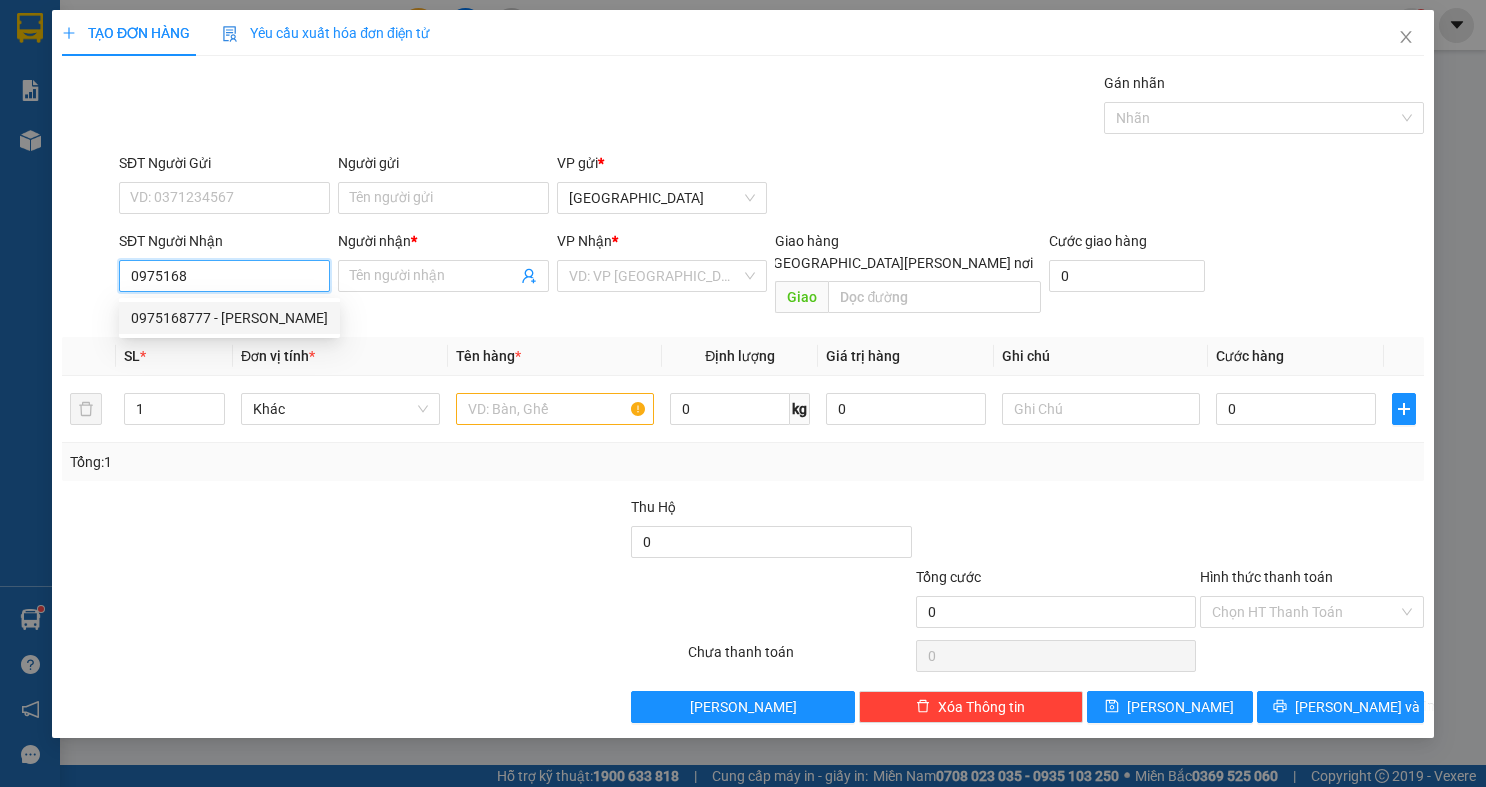 click on "0975168777 - LÊ LỮ" at bounding box center [229, 318] 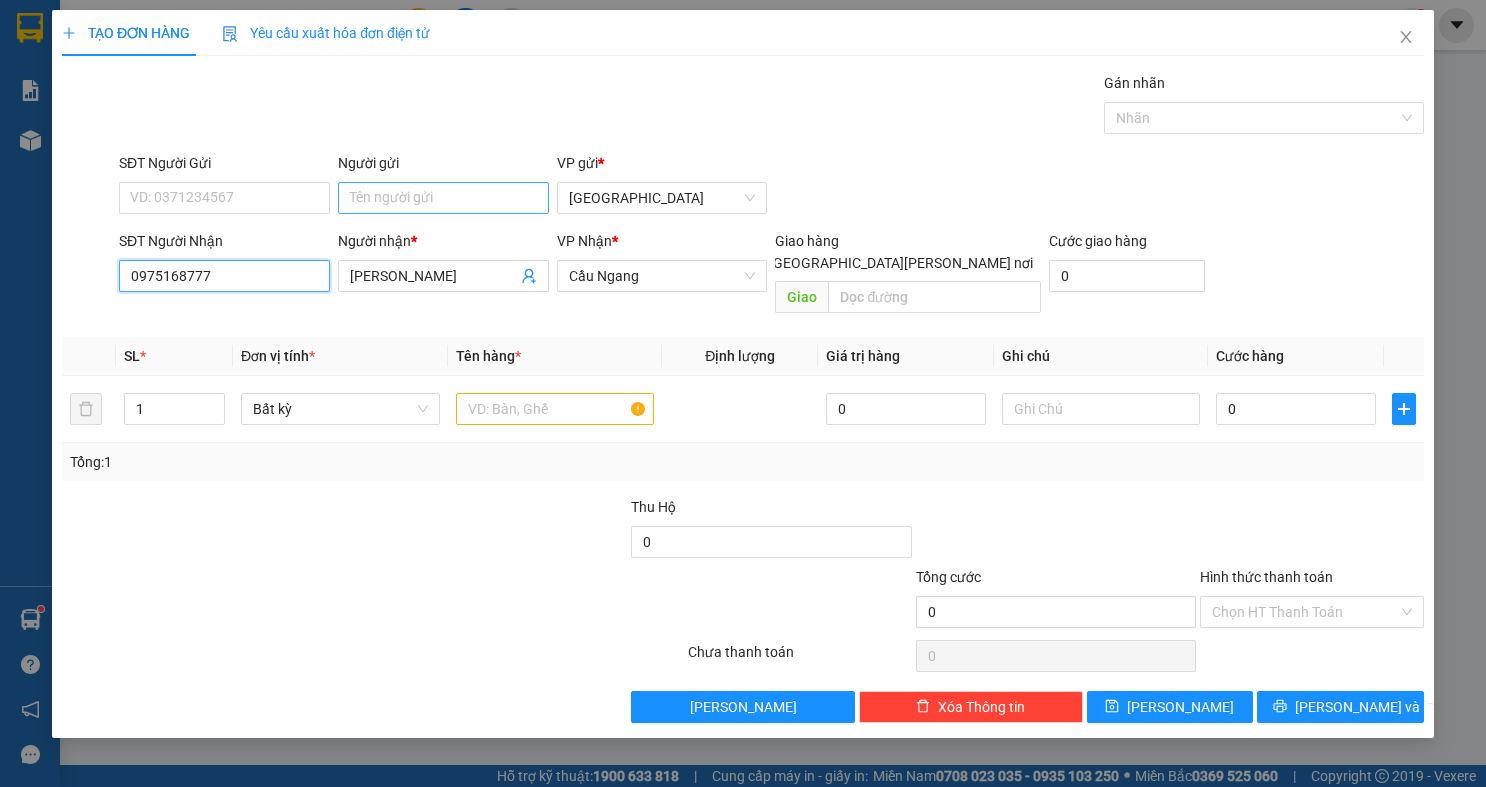 type on "0975168777" 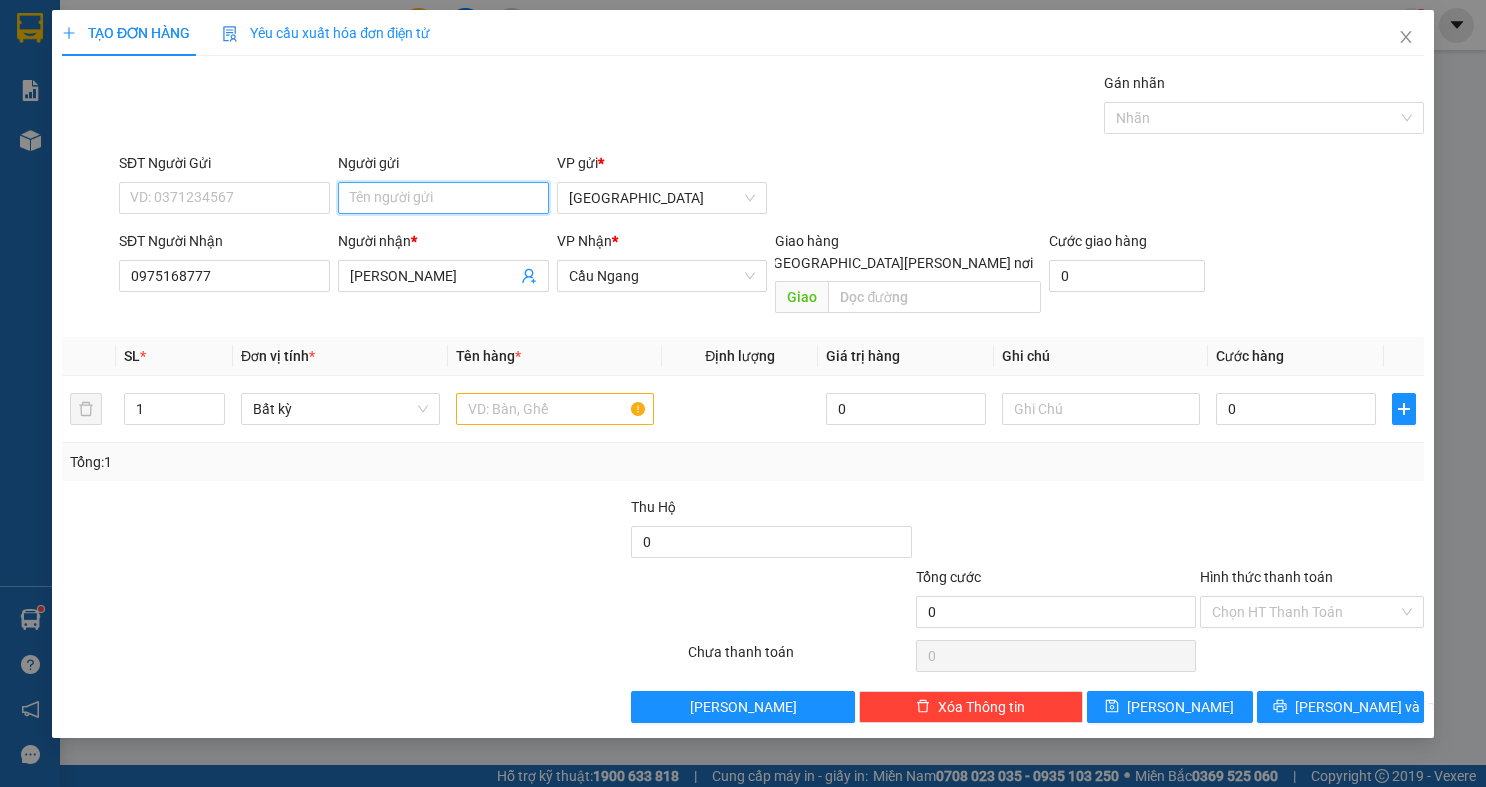 click on "Người gửi" at bounding box center [443, 198] 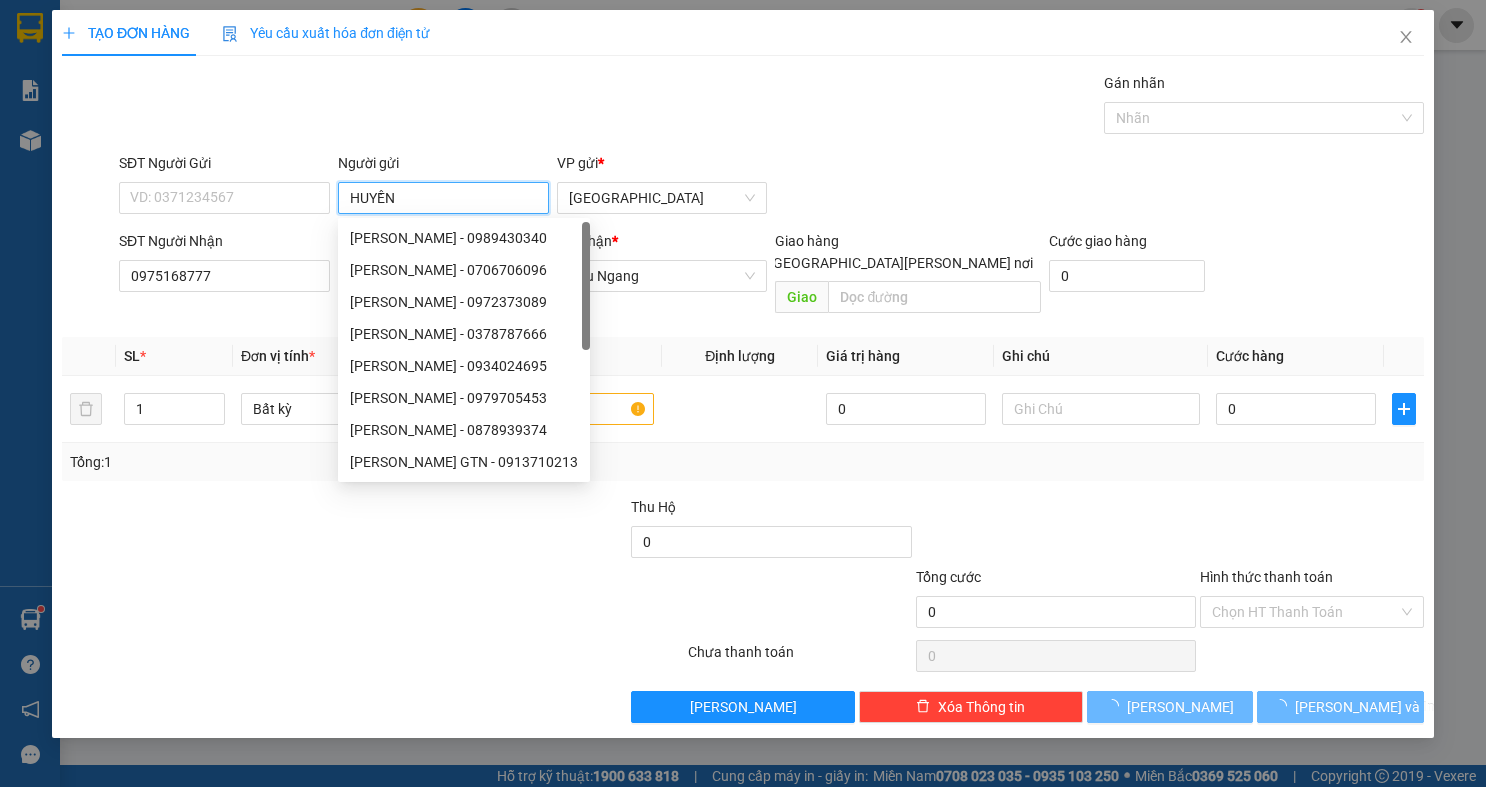type on "HUYỀN" 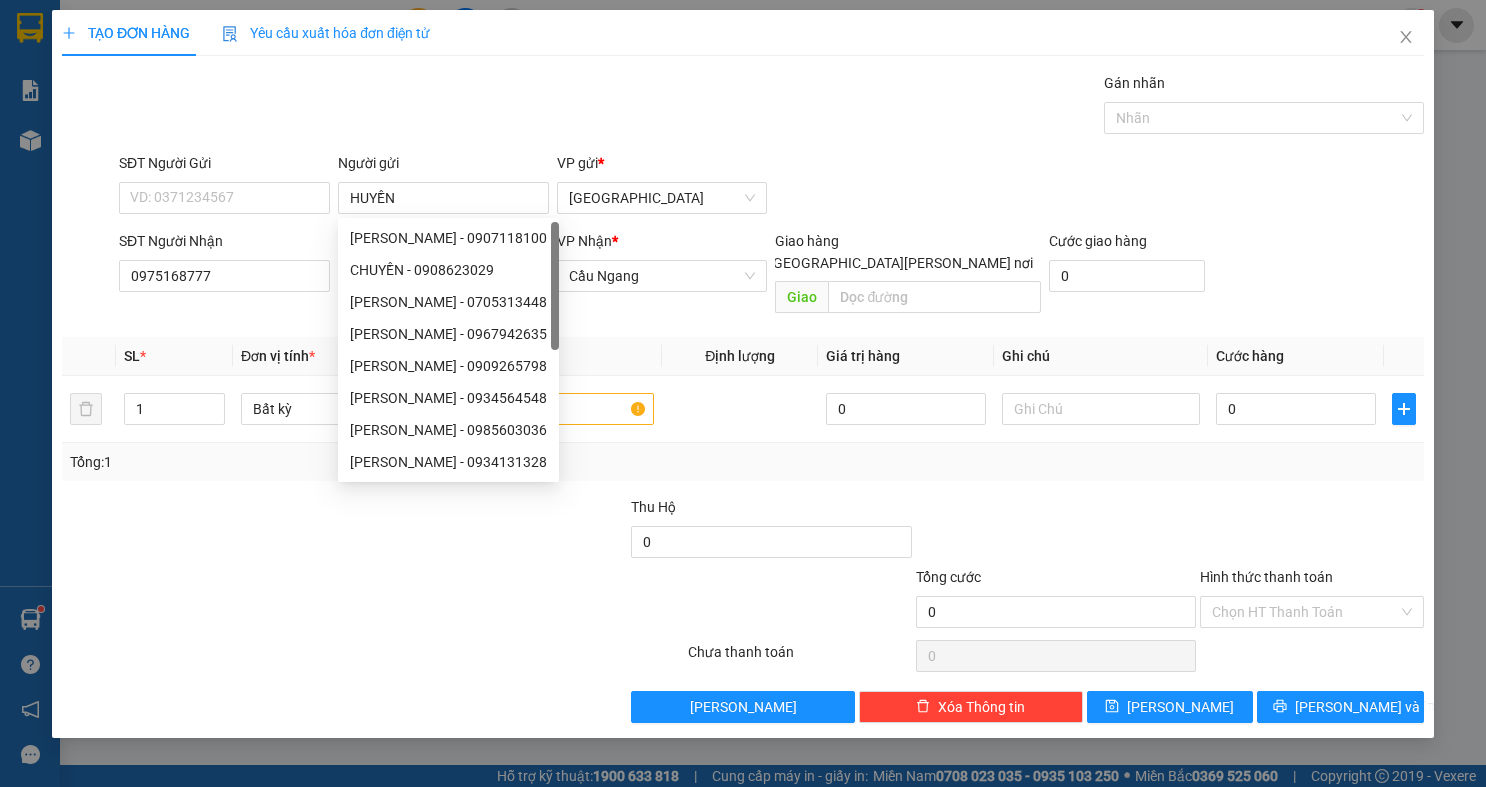 click on "Transit Pickup Surcharge Ids Transit Deliver Surcharge Ids Transit Deliver Surcharge Transit Deliver Surcharge Gói vận chuyển  * Tiêu chuẩn Gán nhãn   Nhãn SĐT Người Gửi VD: 0371234567 Người gửi HUYỀN VP gửi  * Sài Gòn SĐT Người Nhận 0975168777 Người nhận  * LÊ LỮ VP Nhận  * Cầu Ngang Giao hàng Giao tận nơi Giao Cước giao hàng 0 SL  * Đơn vị tính  * Tên hàng  * Định lượng Giá trị hàng Ghi chú Cước hàng                   1 Bất kỳ 0 0 Tổng:  1 Thu Hộ 0 Tổng cước 0 Hình thức thanh toán Chọn HT Thanh Toán Số tiền thu trước 0 Chưa thanh toán 0 Chọn HT Thanh Toán Lưu nháp Xóa Thông tin Lưu Lưu và In" at bounding box center [743, 397] 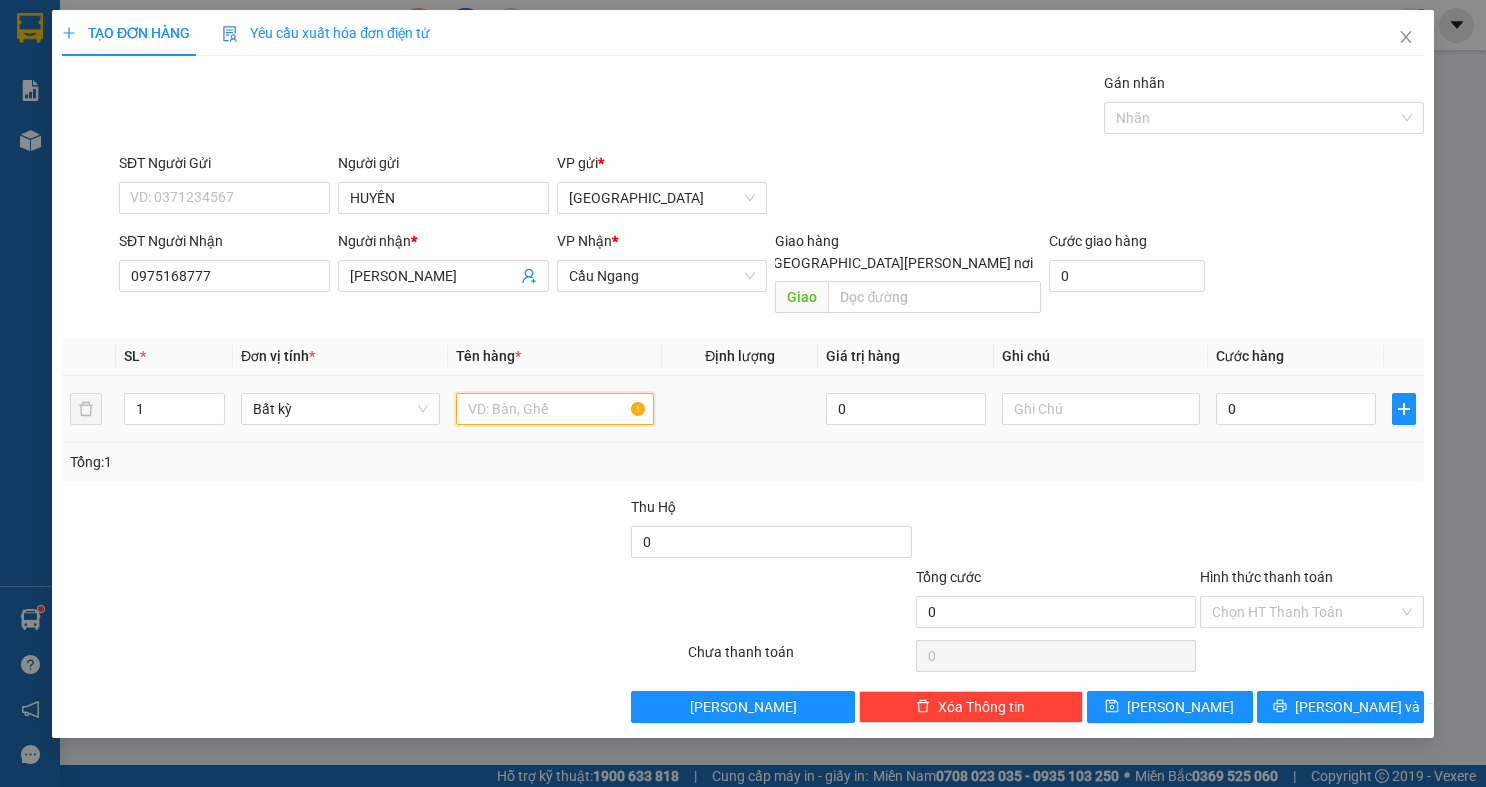 click at bounding box center (555, 409) 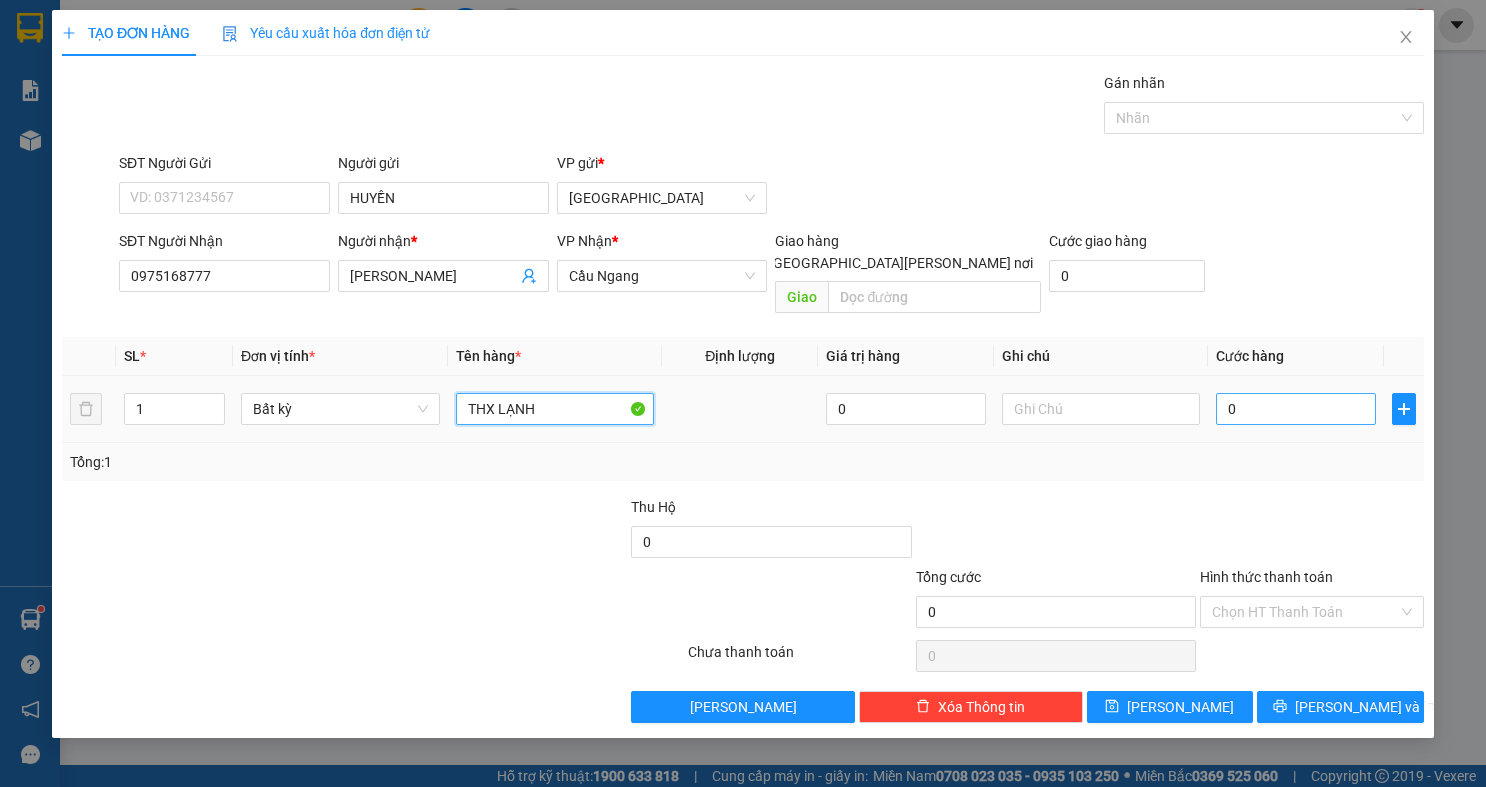 type on "THX LẠNH" 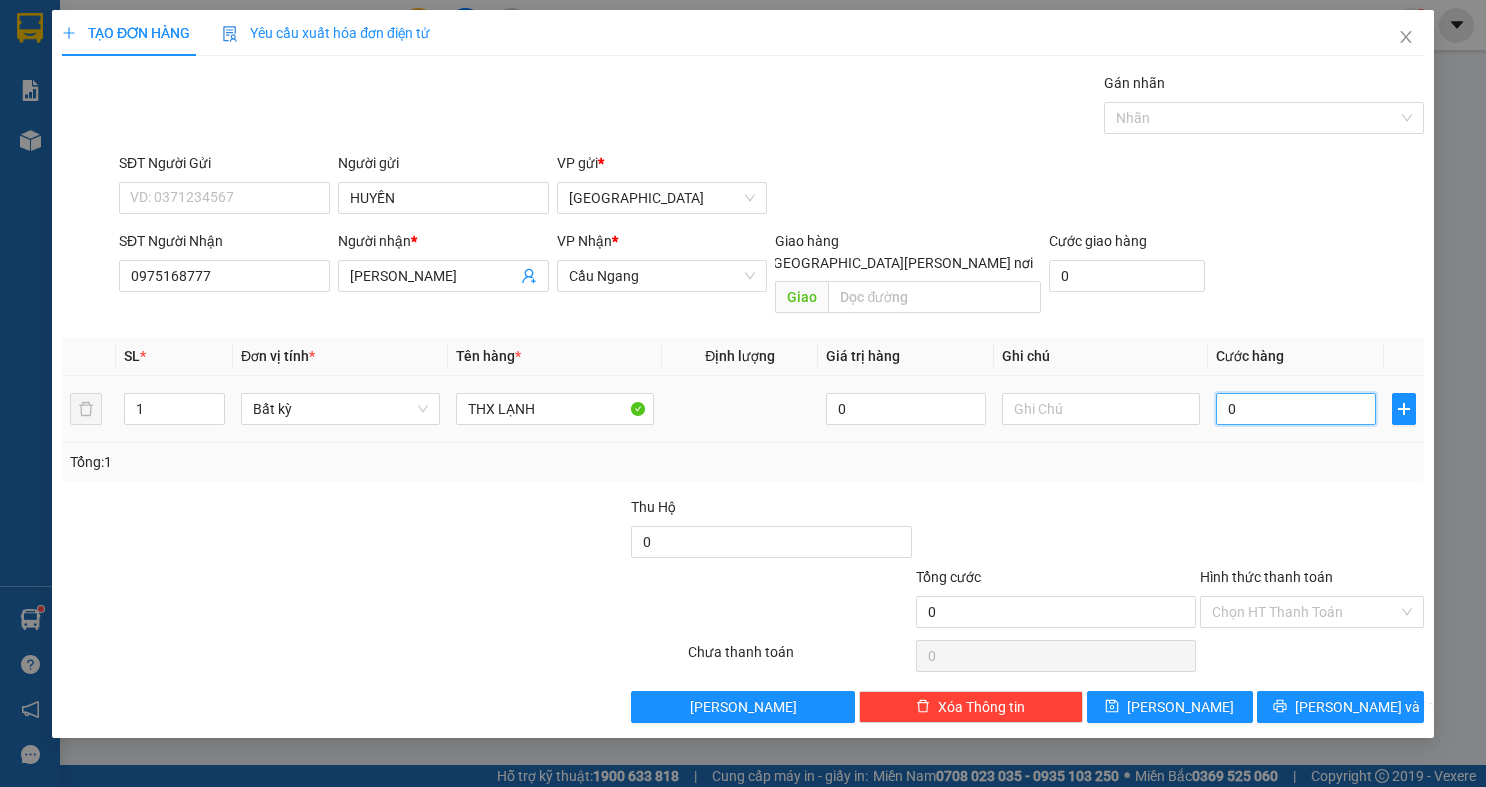 click on "0" at bounding box center [1296, 409] 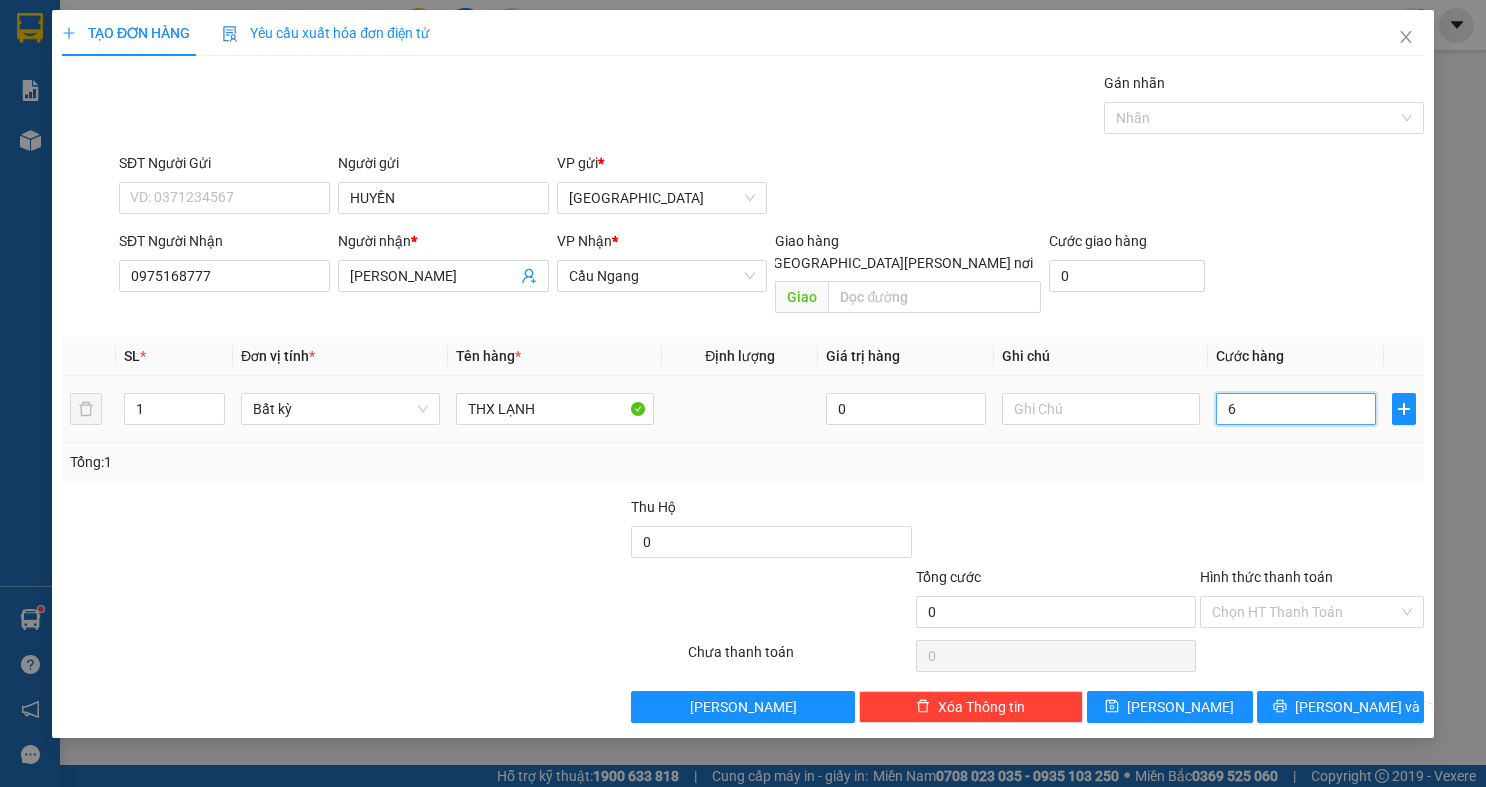 type on "60" 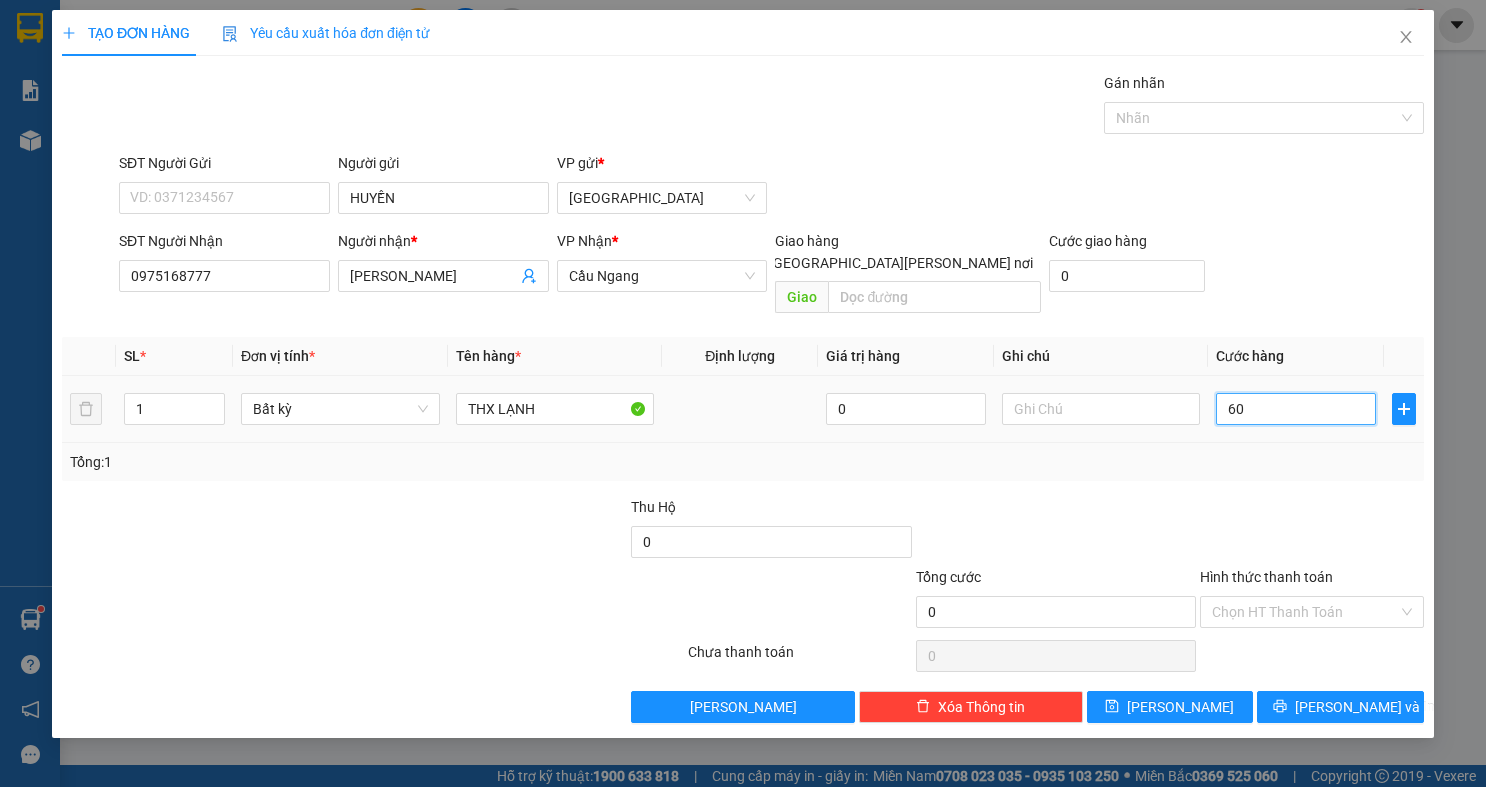 type on "60" 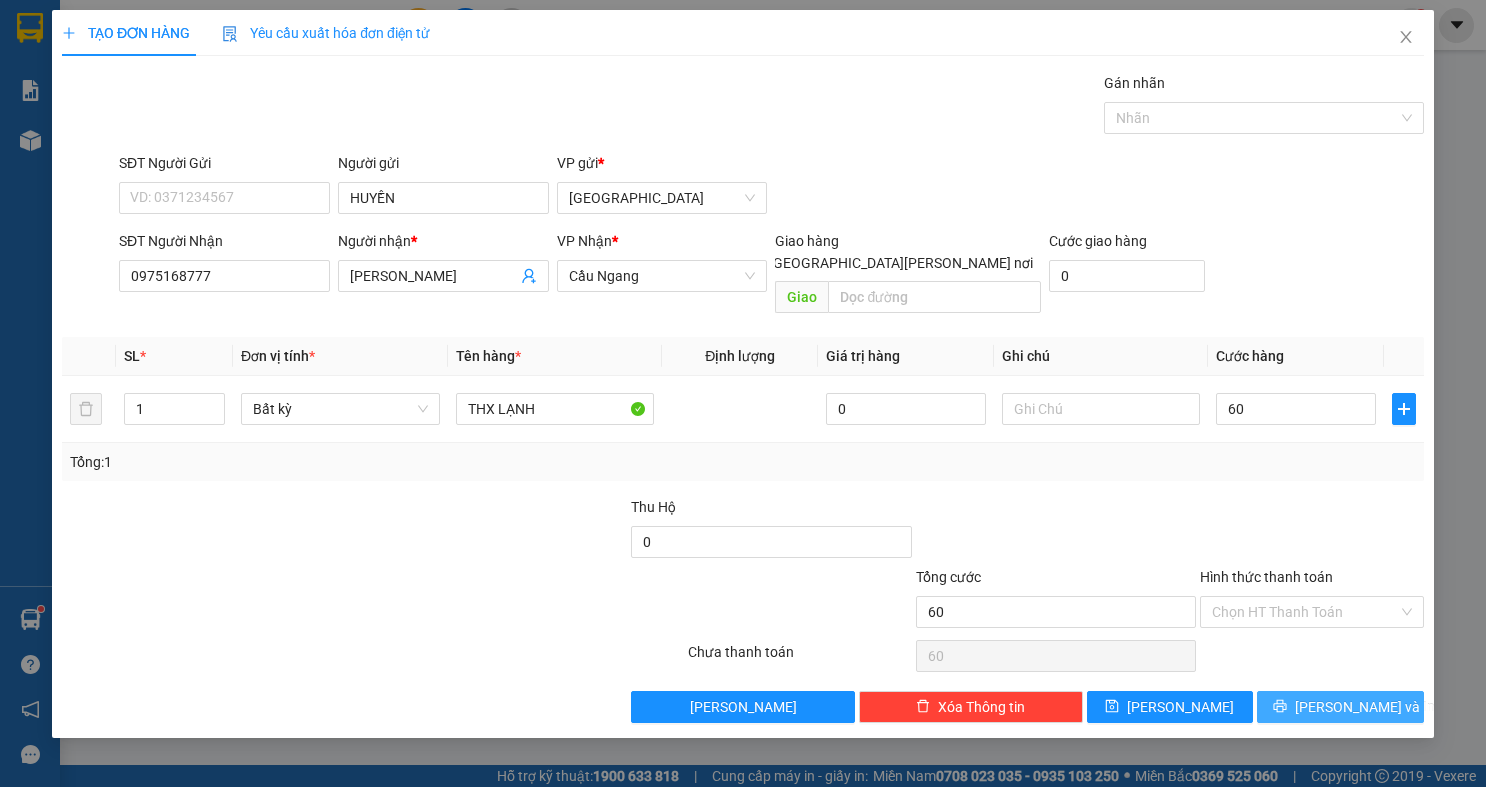 type on "60.000" 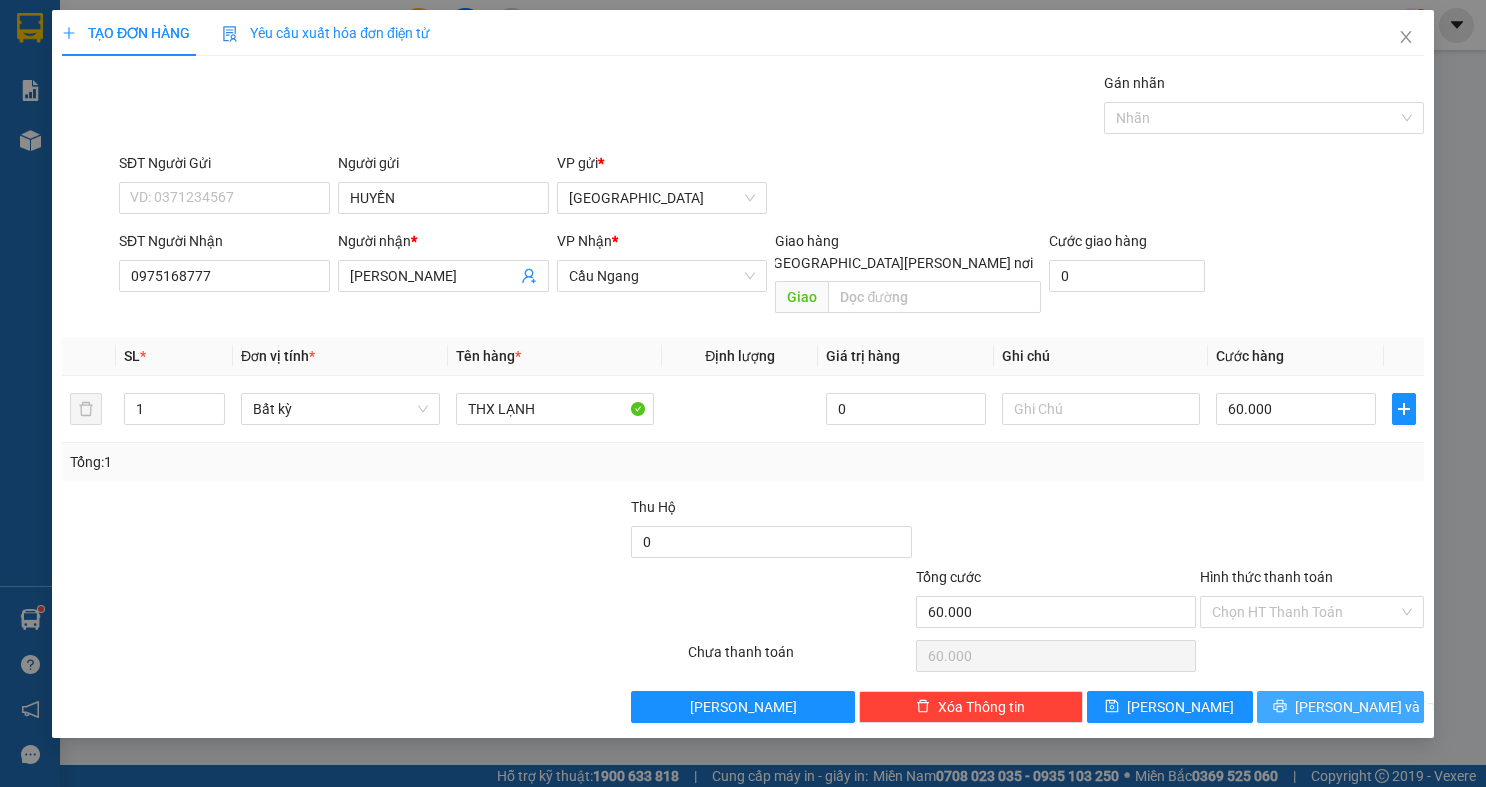 click on "Lưu và In" at bounding box center [1340, 707] 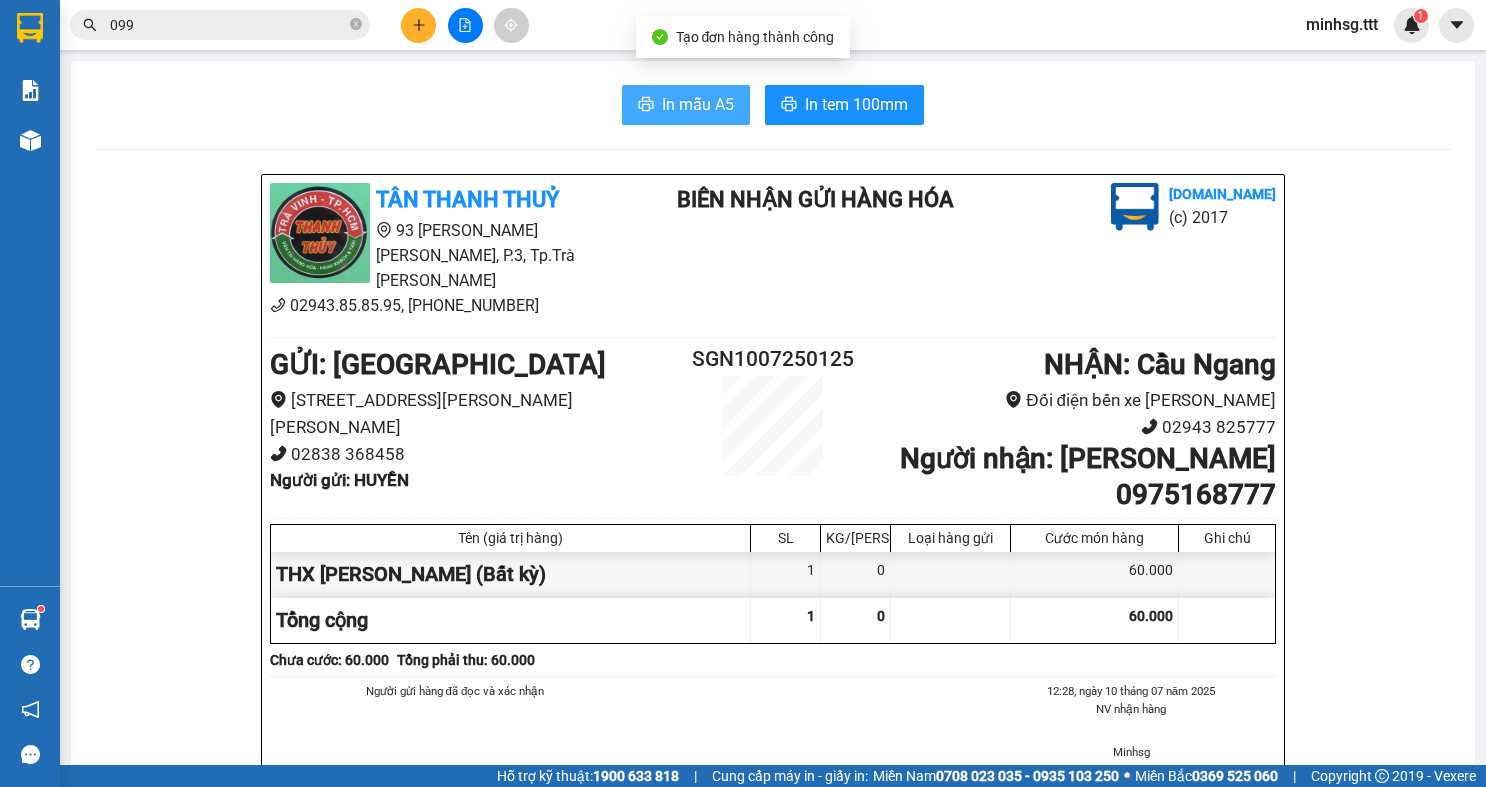 click on "In mẫu A5" at bounding box center [686, 105] 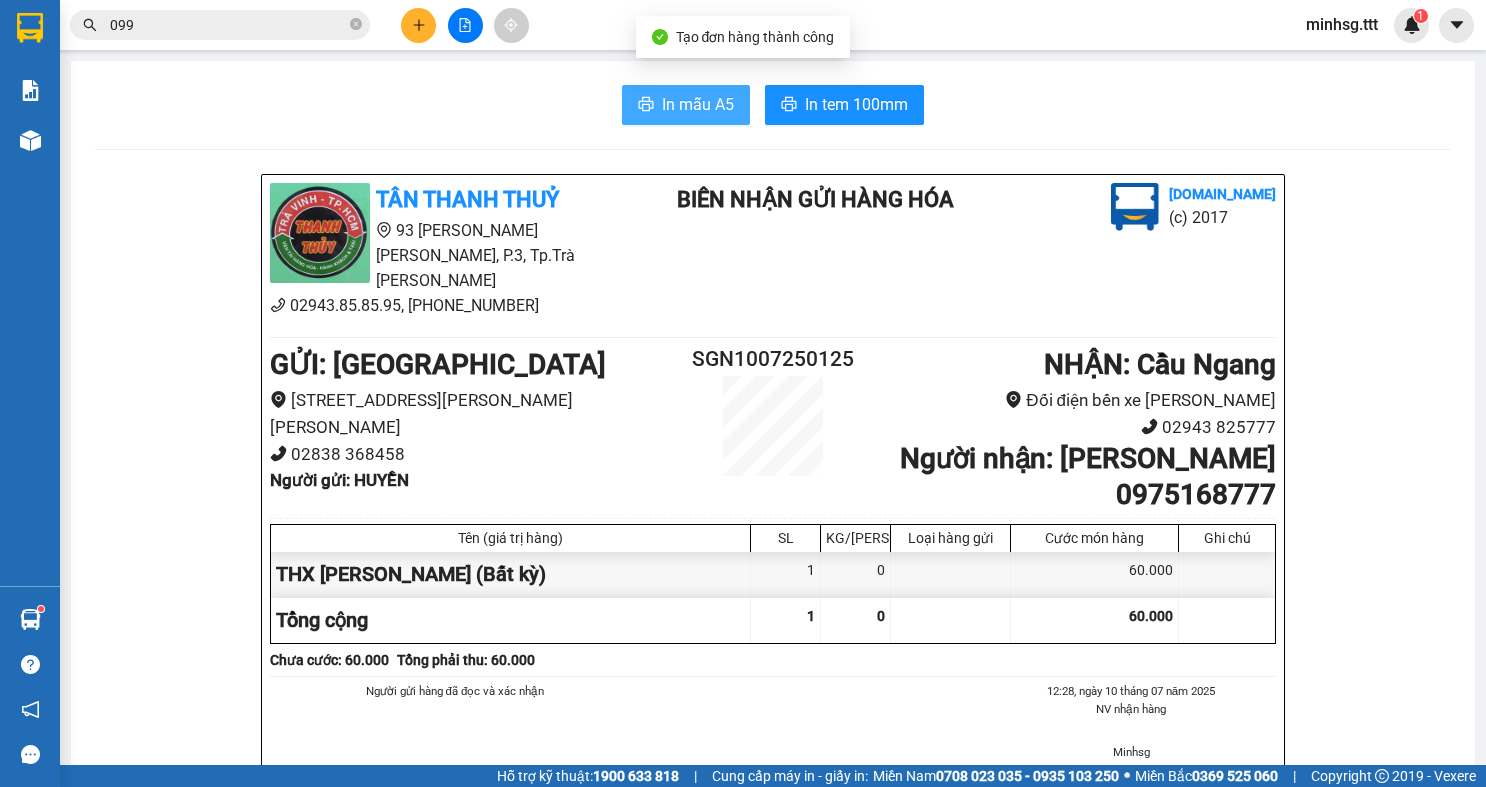 scroll, scrollTop: 0, scrollLeft: 0, axis: both 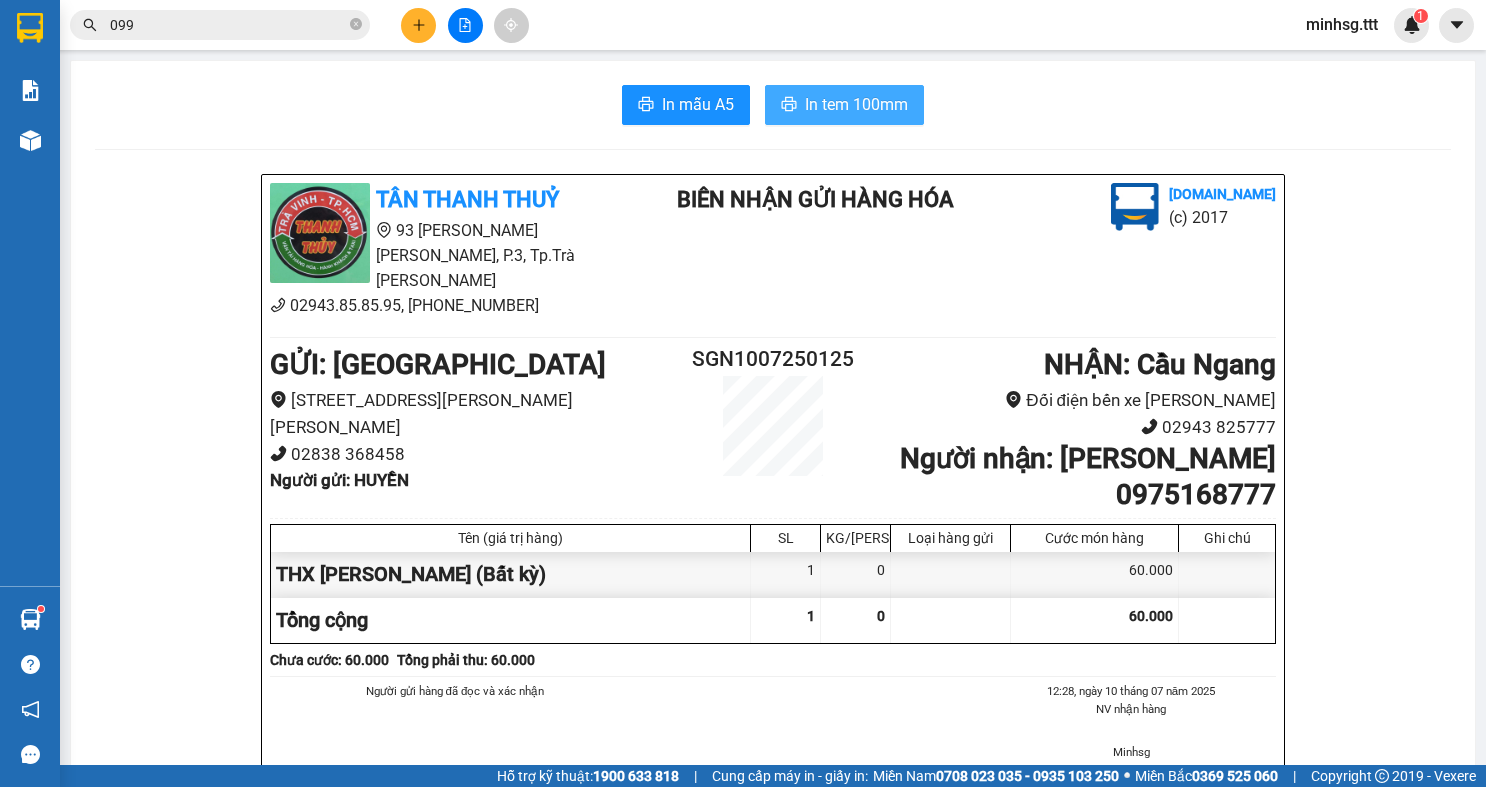 click on "In tem 100mm" at bounding box center (856, 104) 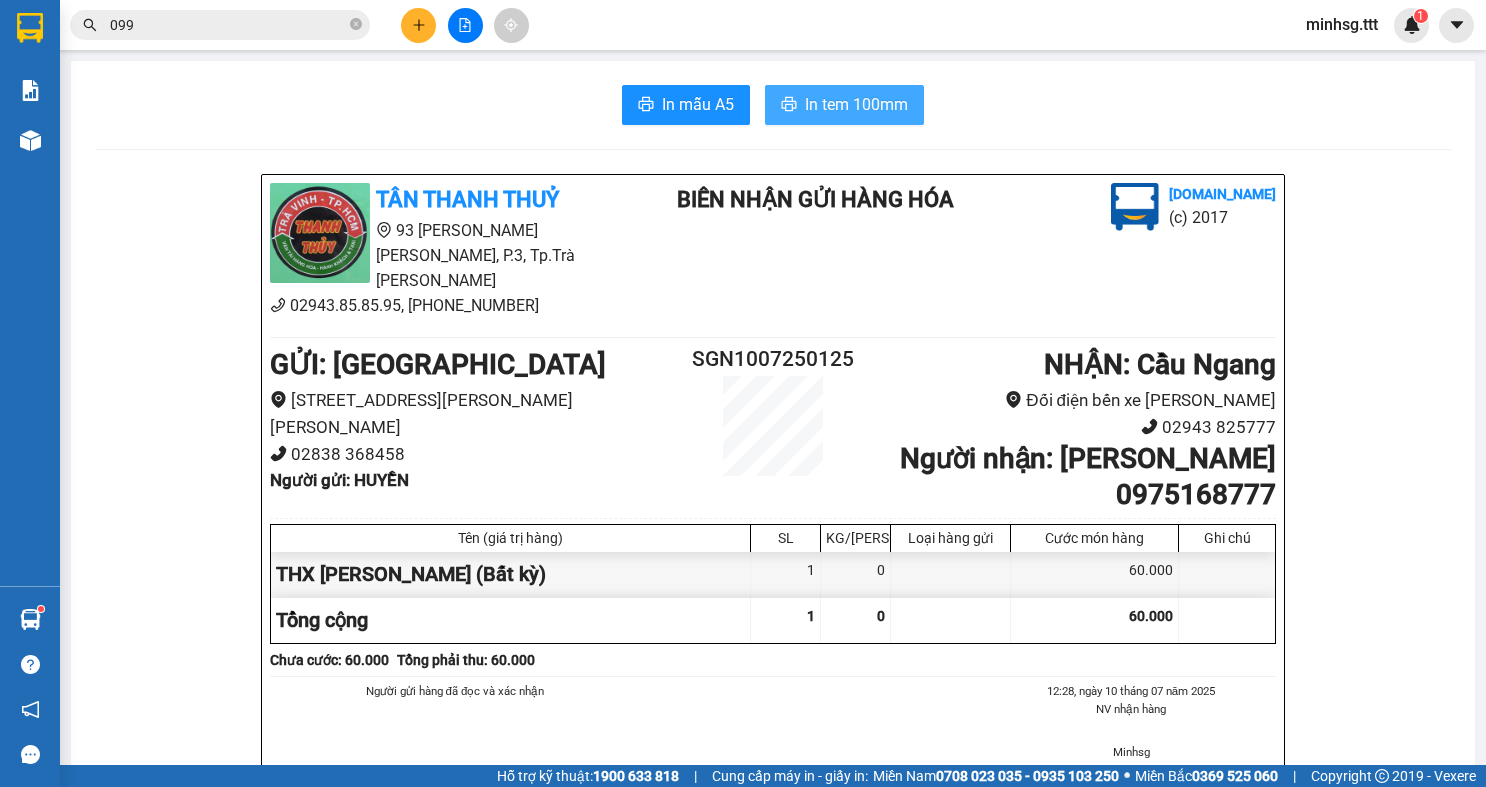 scroll, scrollTop: 0, scrollLeft: 0, axis: both 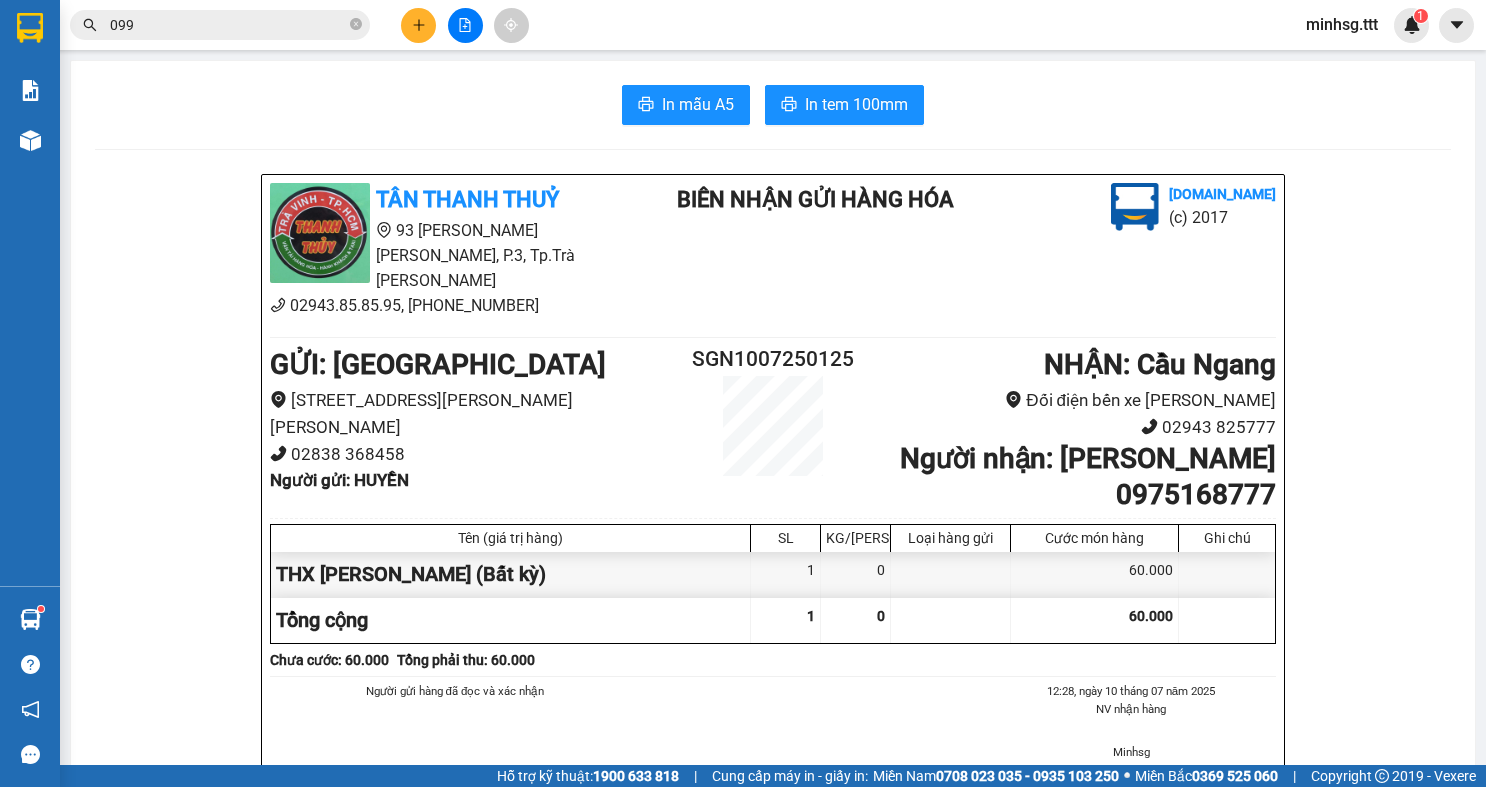 click on "099" at bounding box center [228, 25] 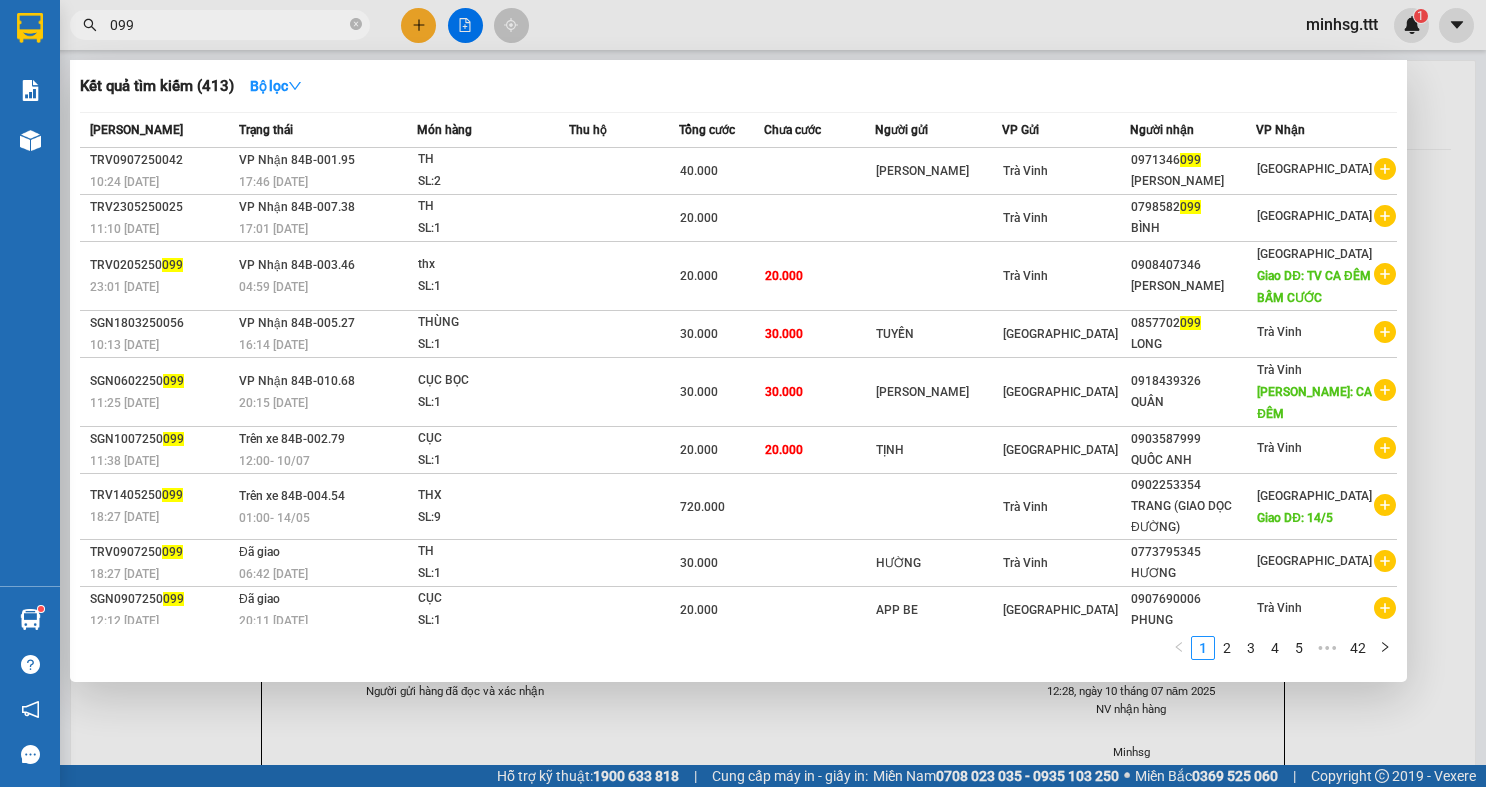 click on "099" at bounding box center (228, 25) 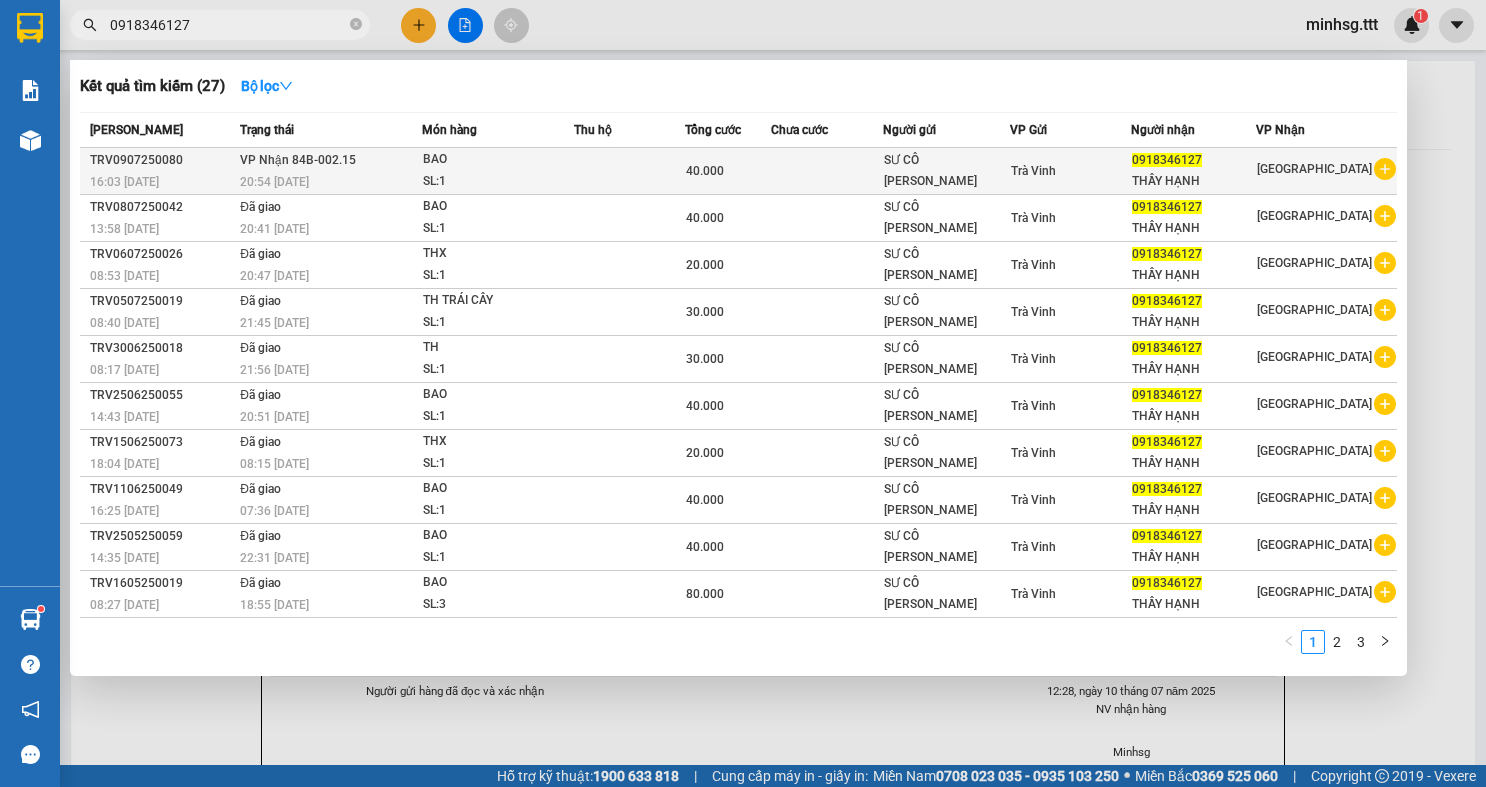 type on "0918346127" 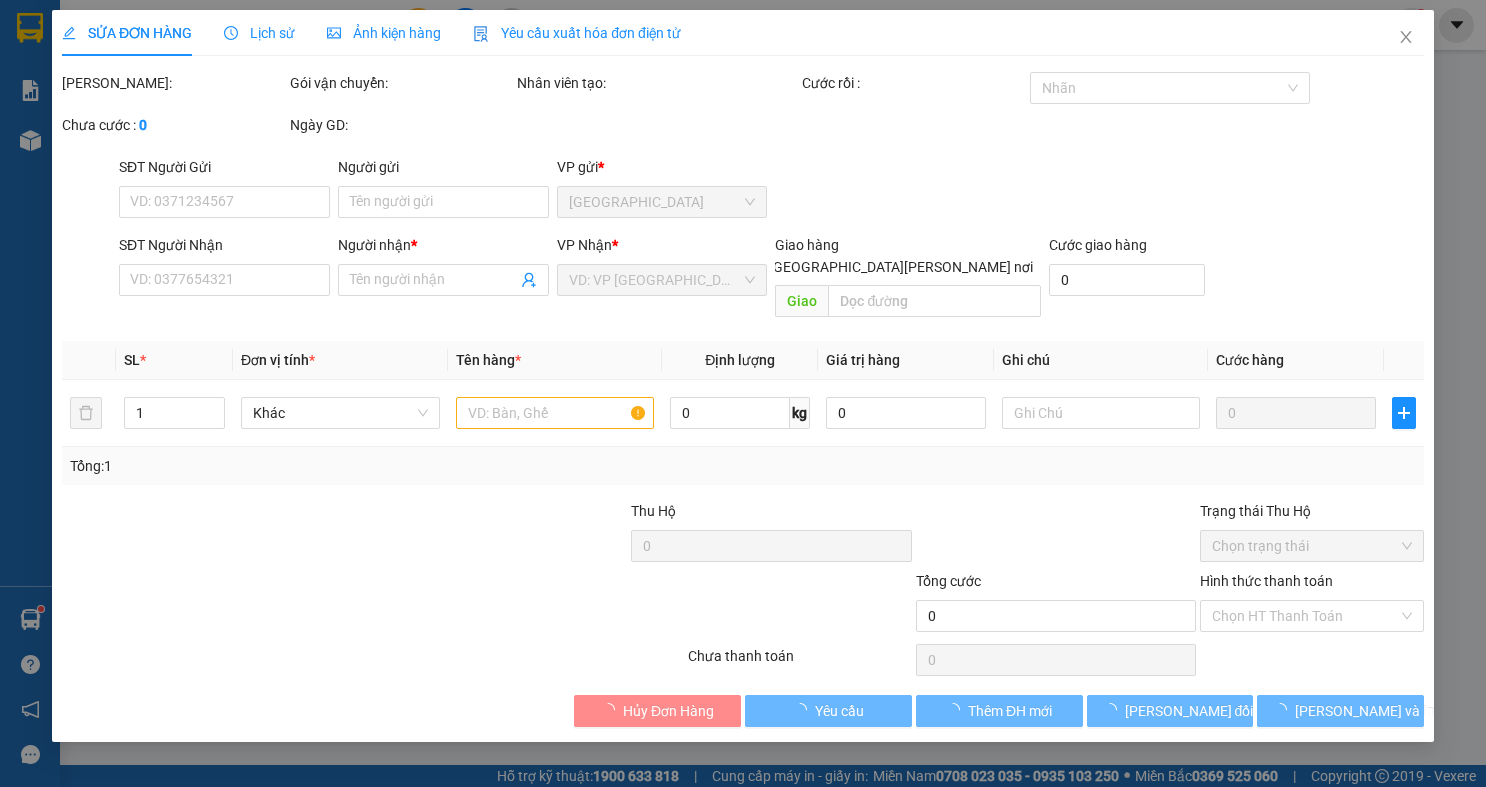type on "SƯ CÔ THUẬN" 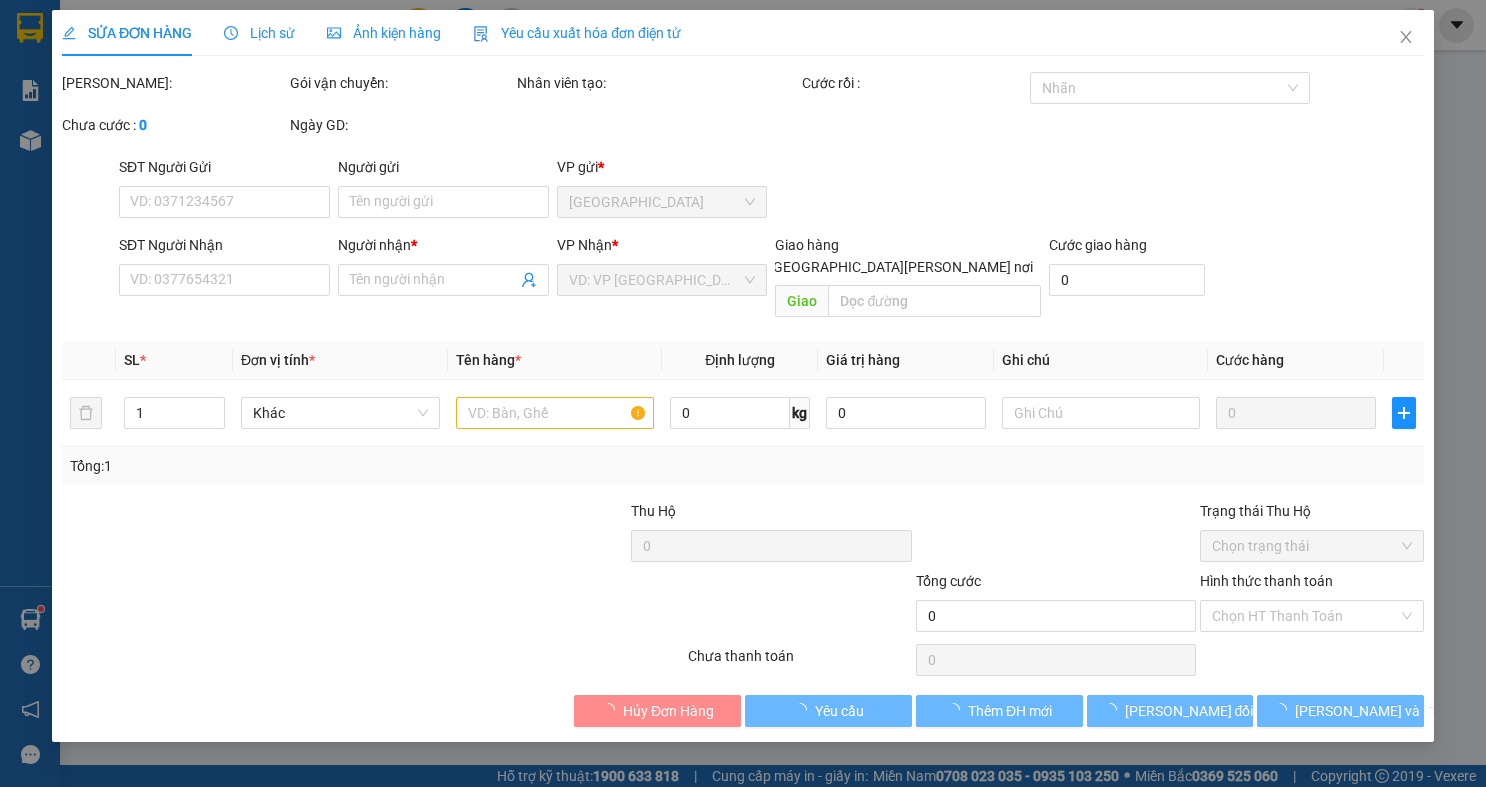 type on "0918346127" 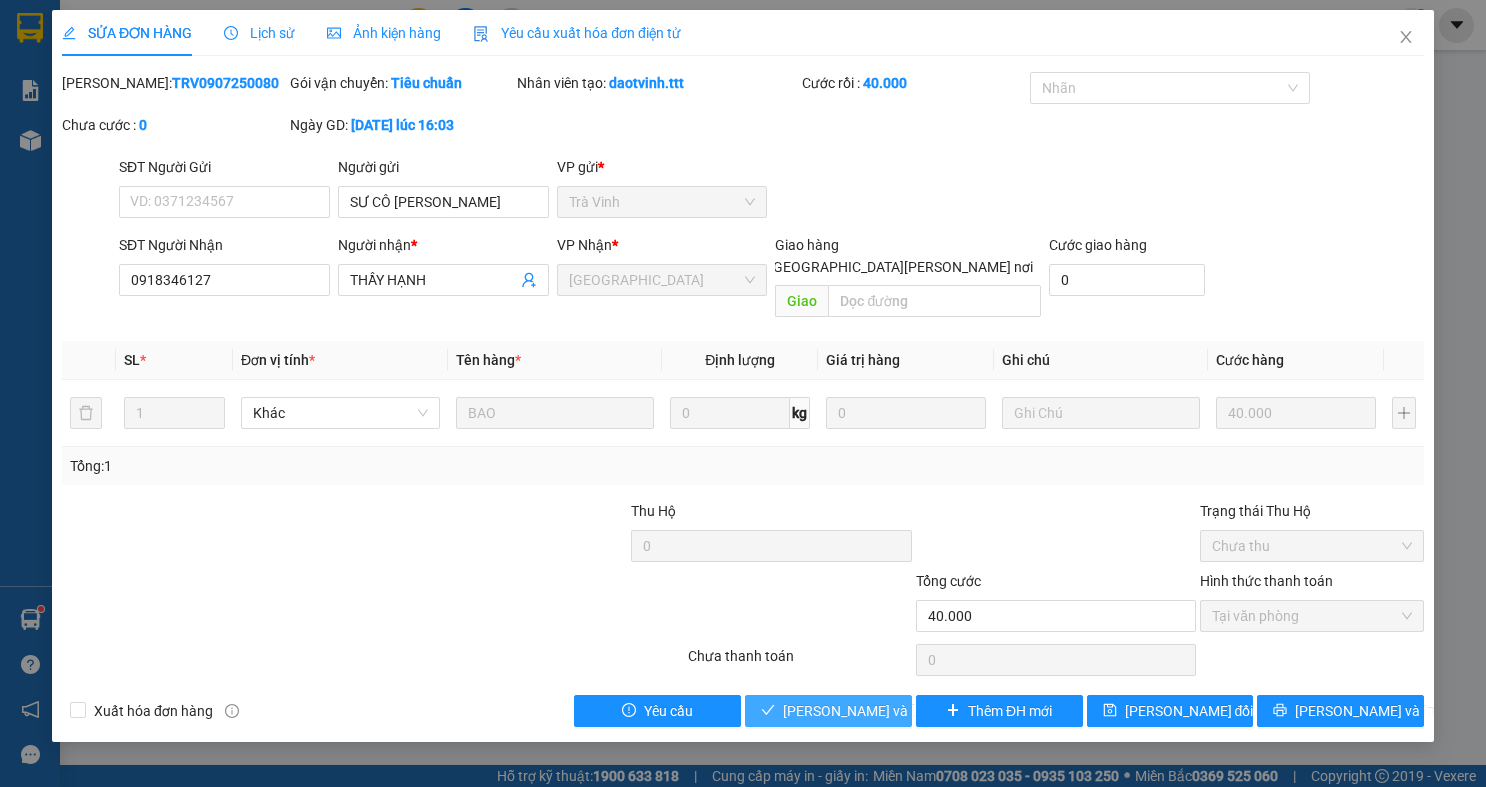 click on "Lưu và Giao hàng" at bounding box center (828, 711) 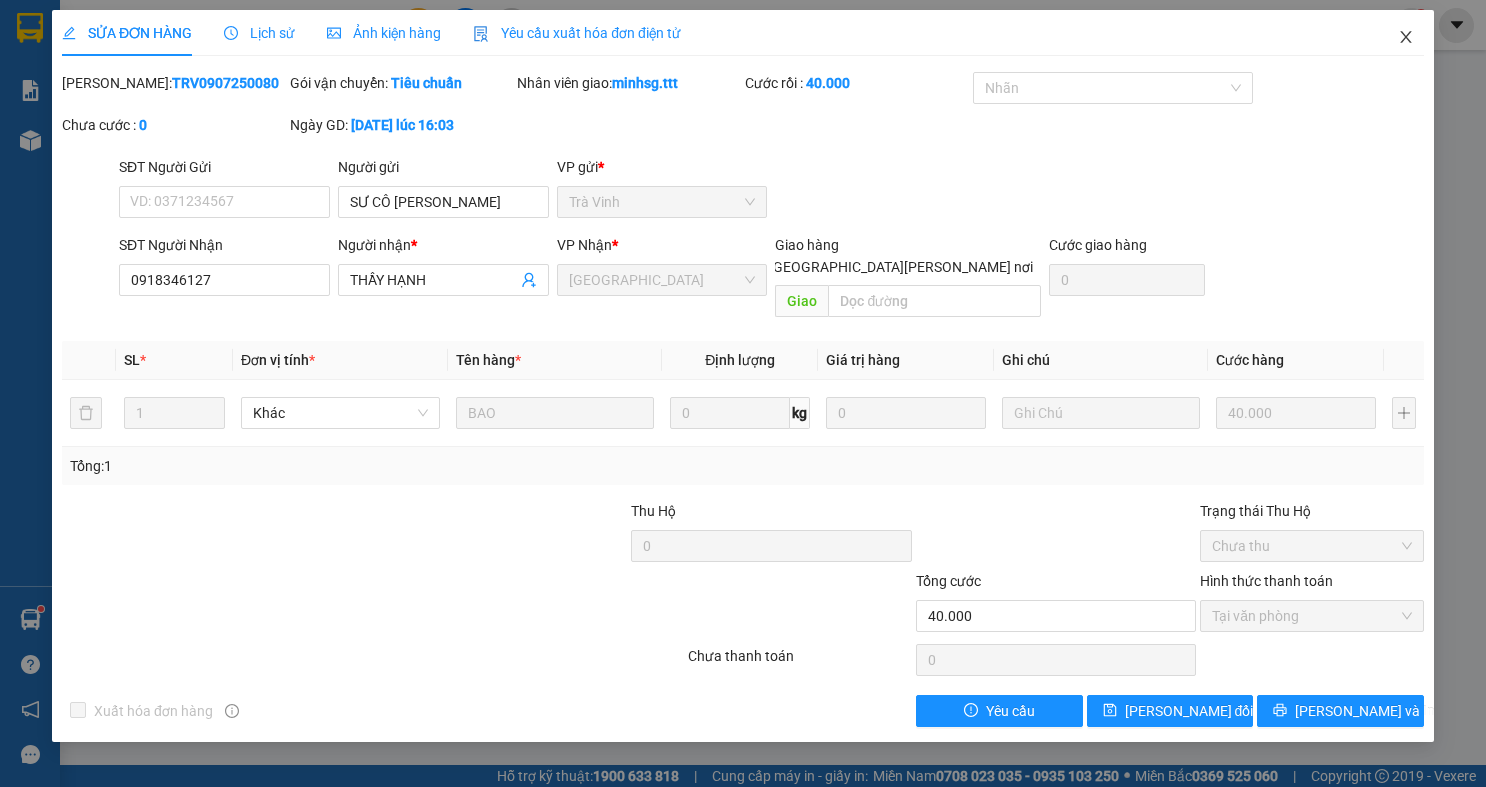 click 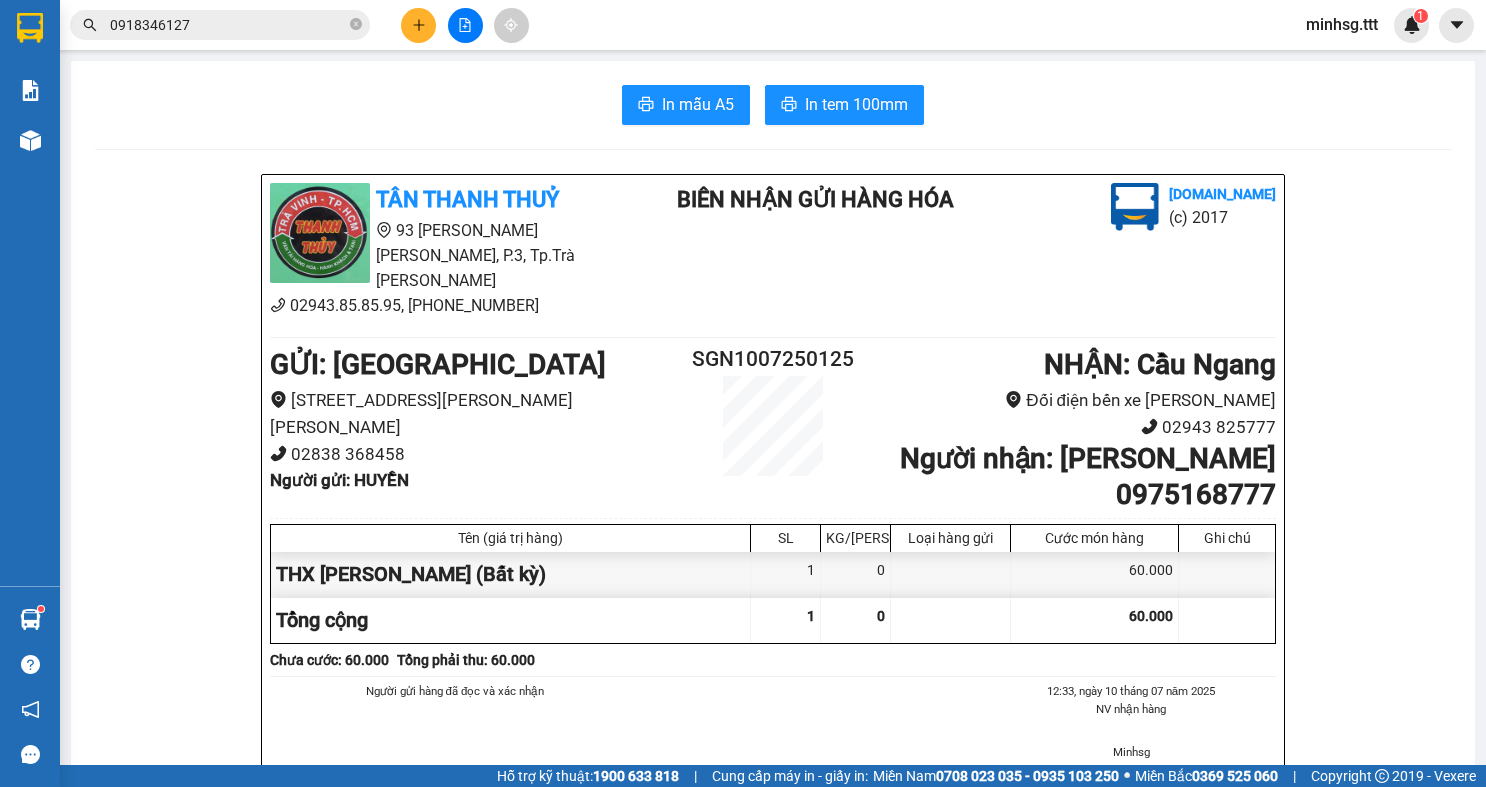 click on "0918346127" at bounding box center [228, 25] 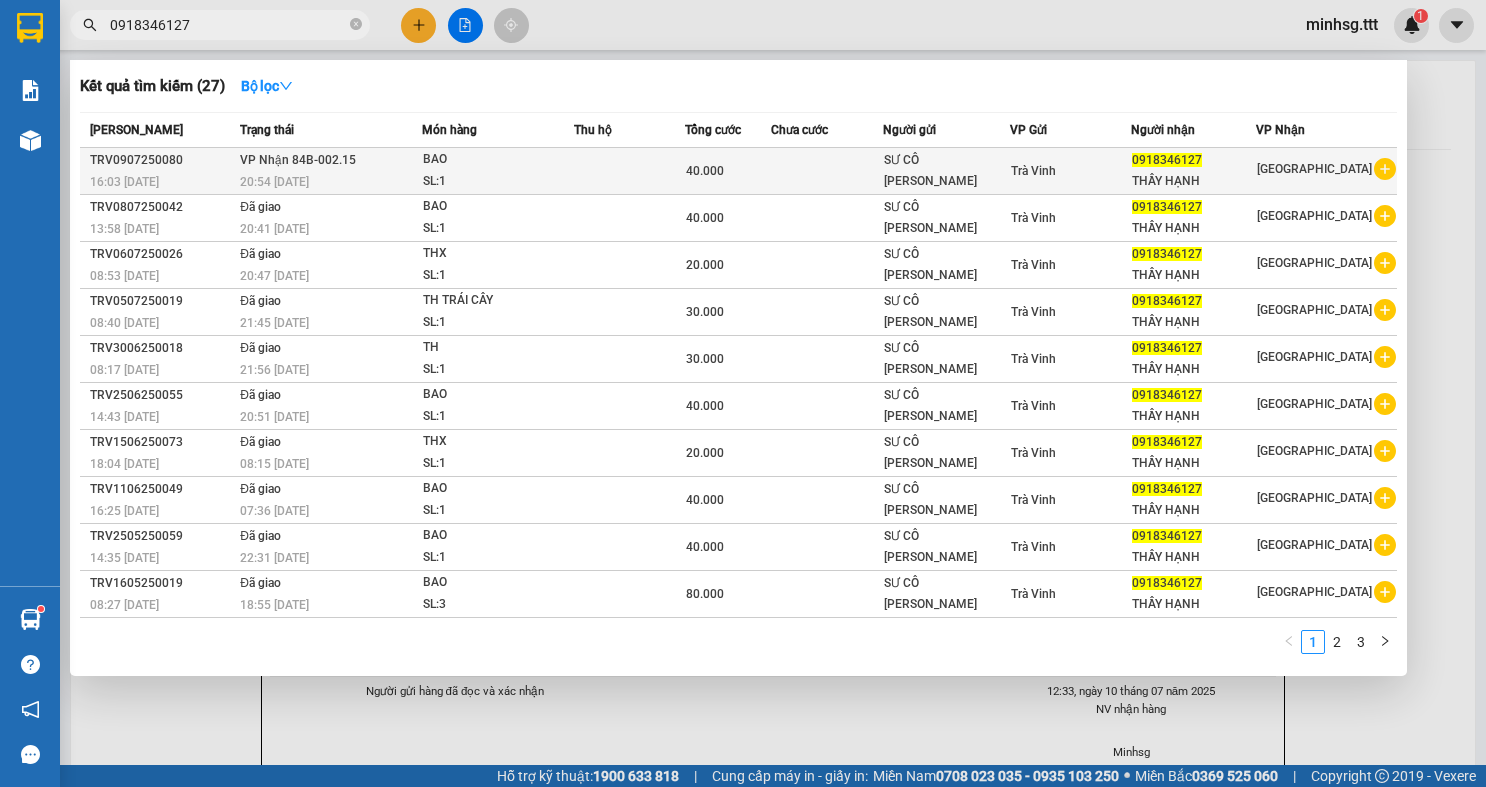 click on "20:54 - 09/07" at bounding box center (330, 182) 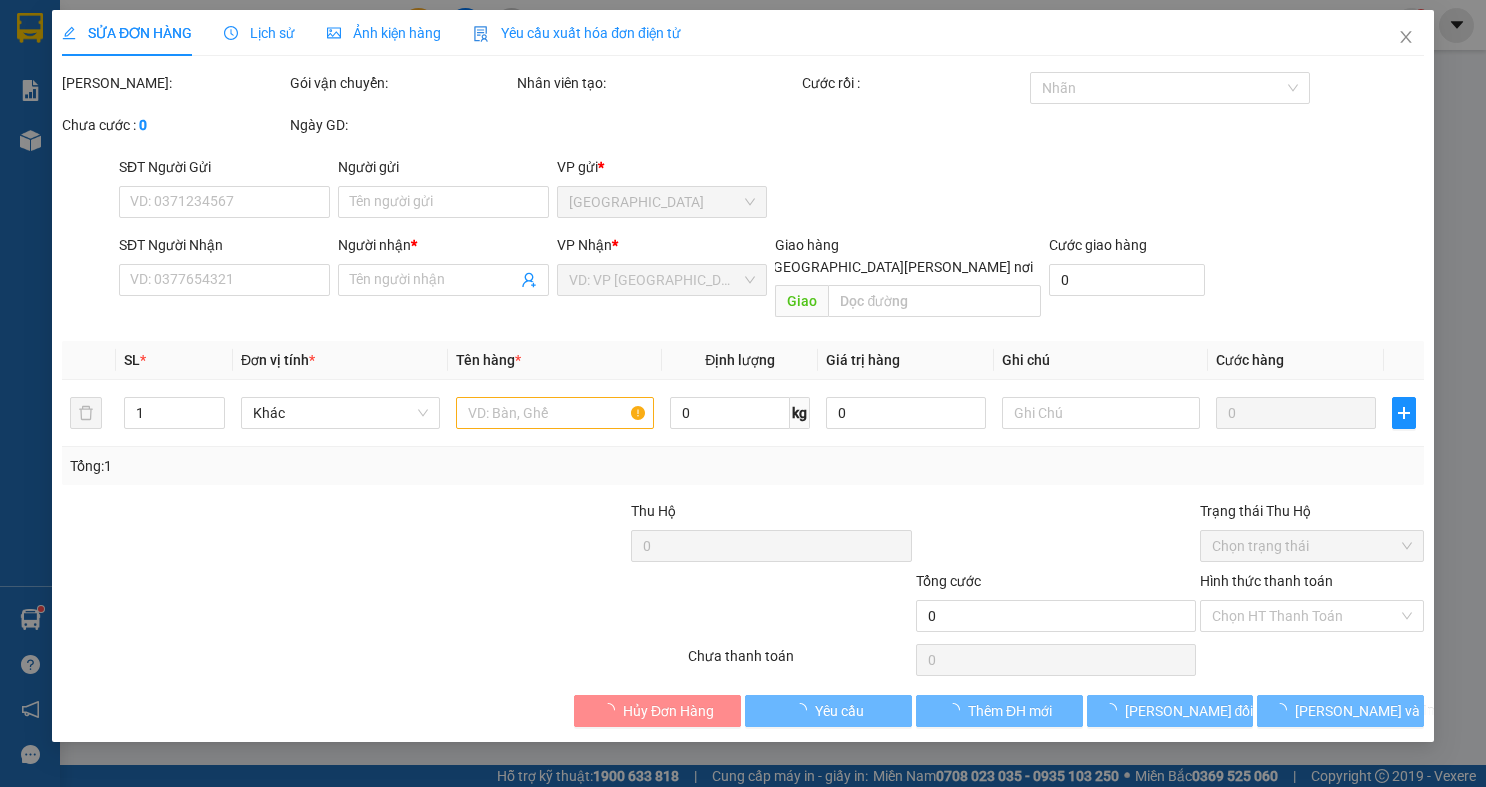 type on "SƯ CÔ THUẬN" 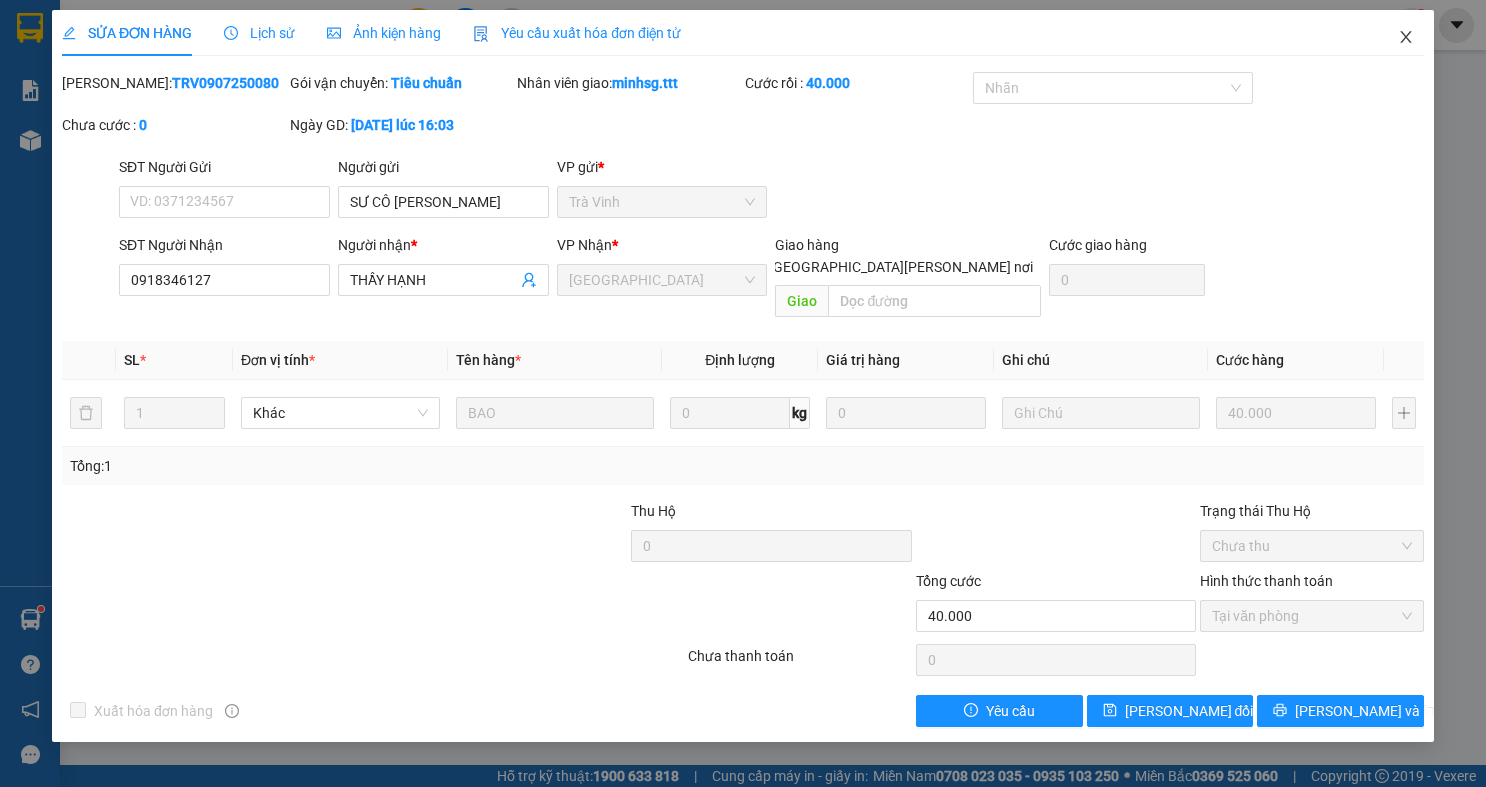 click 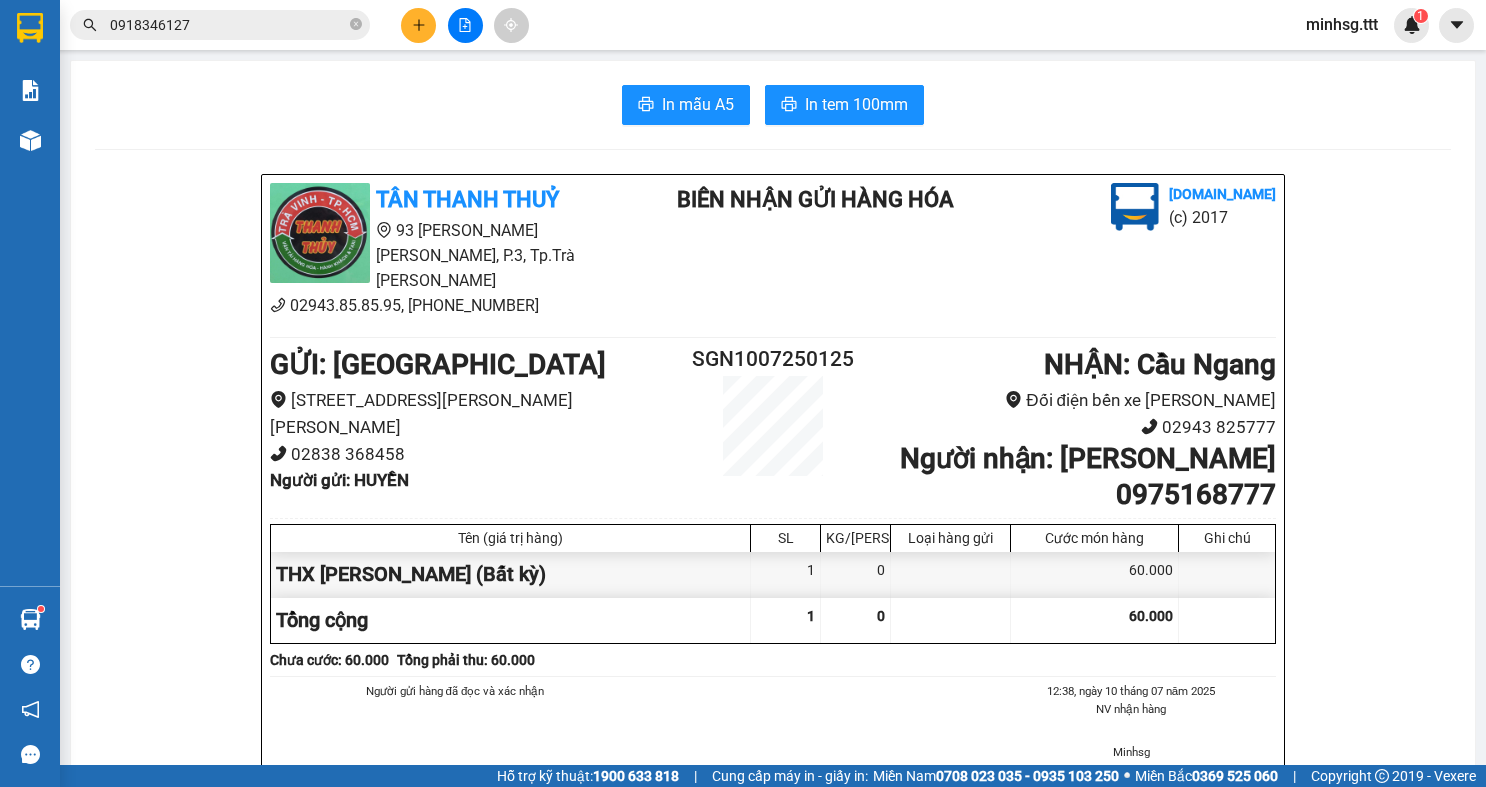 click on "Kết quả tìm kiếm ( 27 )  Bộ lọc  Mã ĐH Trạng thái Món hàng Thu hộ Tổng cước Chưa cước Người gửi VP Gửi Người nhận VP Nhận TRV0907250080 16:03 - 09/07 VP Nhận   84B-002.15 20:54 - 09/07 BAO SL:  1 40.000 SƯ CÔ THUẬN Trà Vinh 0918346127 THẦY HẠNH Sài Gòn TRV0807250042 13:58 - 08/07 Đã giao   20:41 - 08/07 BAO SL:  1 40.000 SƯ CÔ THUẬN Trà Vinh 0918346127 THẦY HẠNH Sài Gòn TRV0607250026 08:53 - 06/07 Đã giao   20:47 - 06/07 THX SL:  1 20.000 SƯ CÔ THUẬN Trà Vinh 0918346127 THẦY HẠNH Sài Gòn TRV0507250019 08:40 - 05/07 Đã giao   21:45 - 05/07 TH TRÁI CÂY SL:  1 30.000 SƯ CÔ THUẬN Trà Vinh 0918346127 THẦY HẠNH Sài Gòn TRV3006250018 08:17 - 30/06 Đã giao   21:56 - 30/06 TH SL:  1 30.000 SƯ CÔ THUẬN Trà Vinh 0918346127 THẦY HẠNH Sài Gòn TRV2506250055 14:43 - 25/06 Đã giao   20:51 - 25/06 BAO SL:  1 40.000 SƯ CÔ THUẬN Trà Vinh 0918346127 THẦY HẠNH Sài Gòn TRV1506250073 18:04 - 15/06 Đã giao   1" at bounding box center [743, 25] 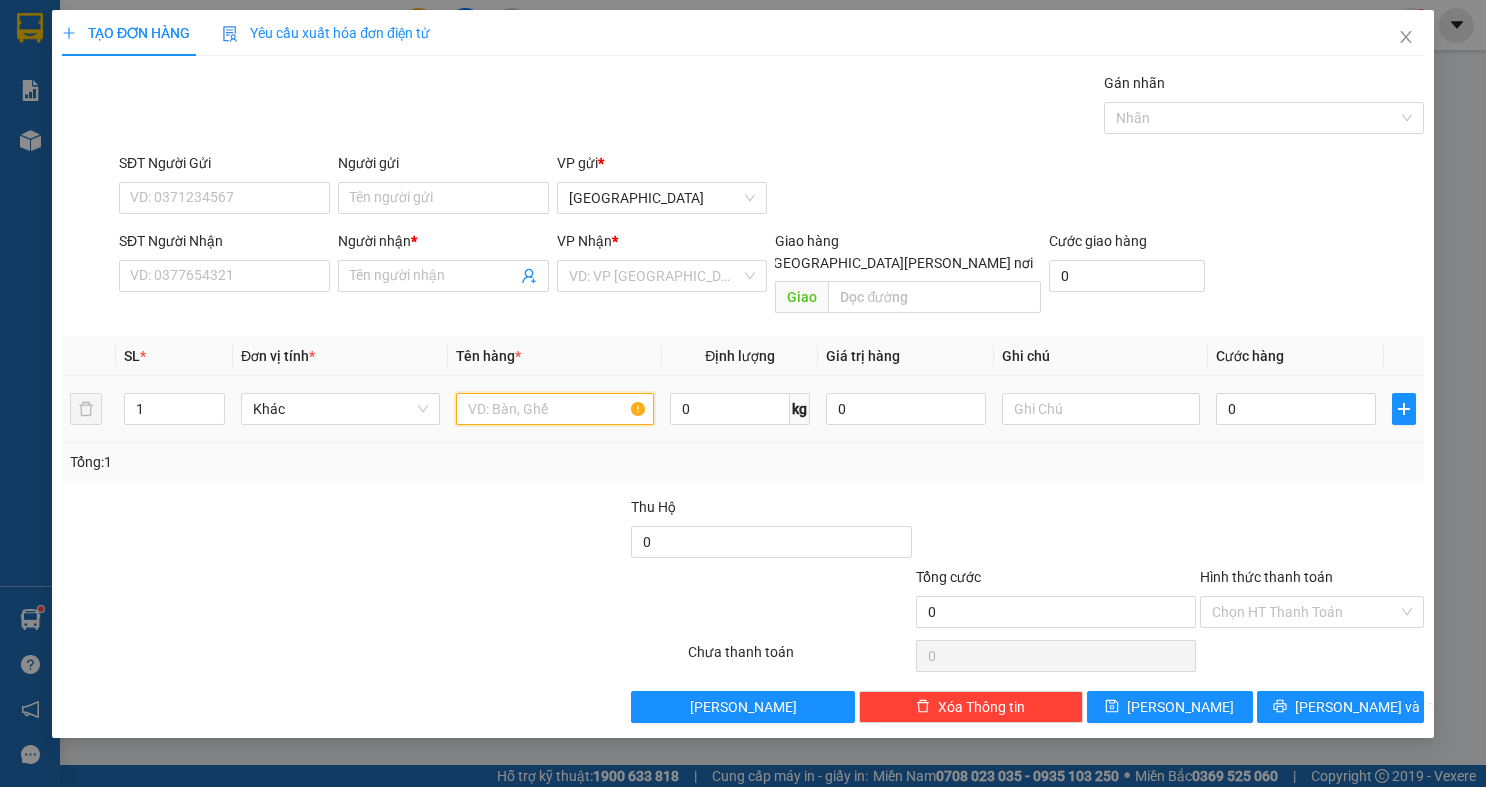click at bounding box center [555, 409] 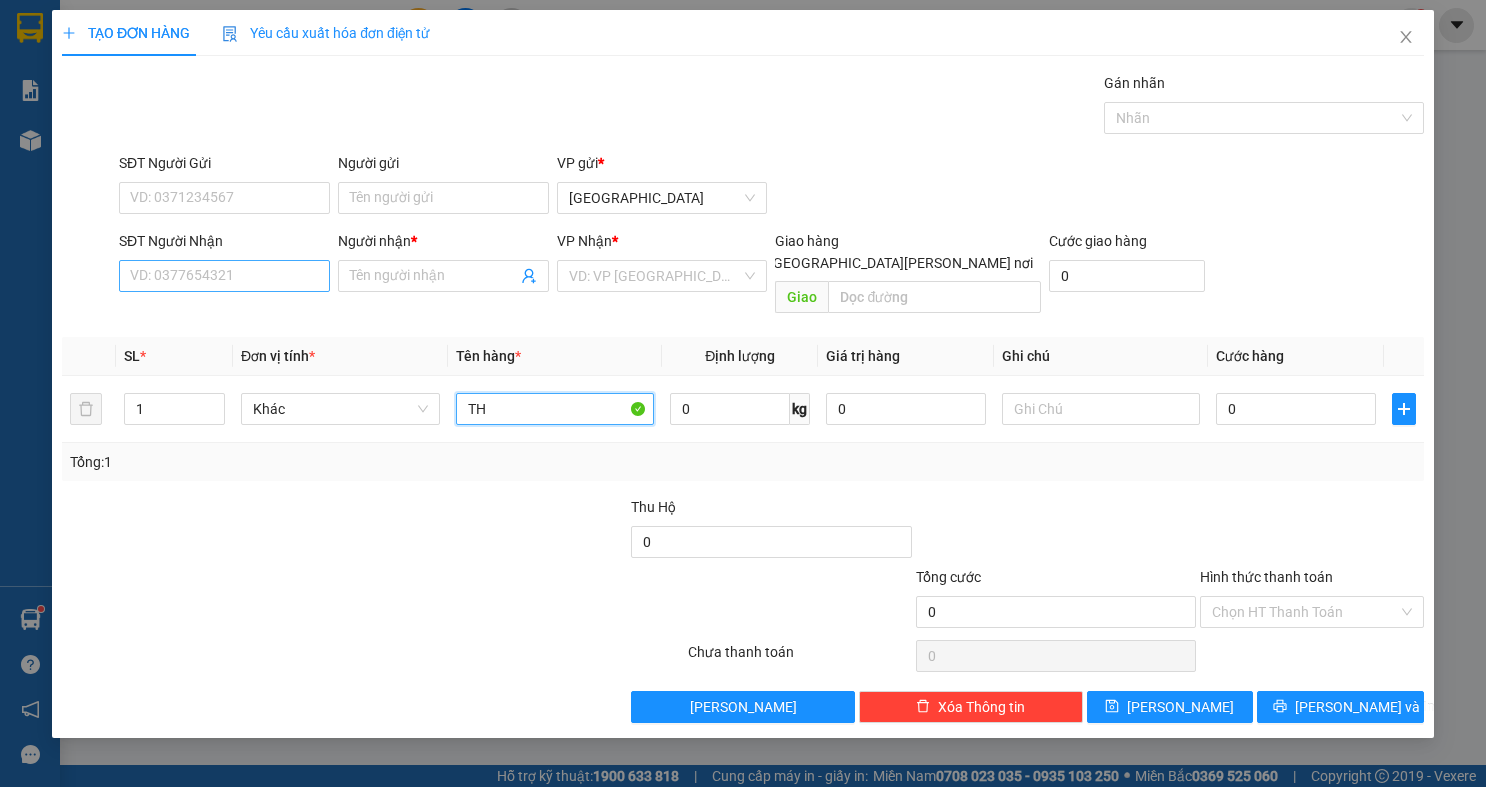type on "TH" 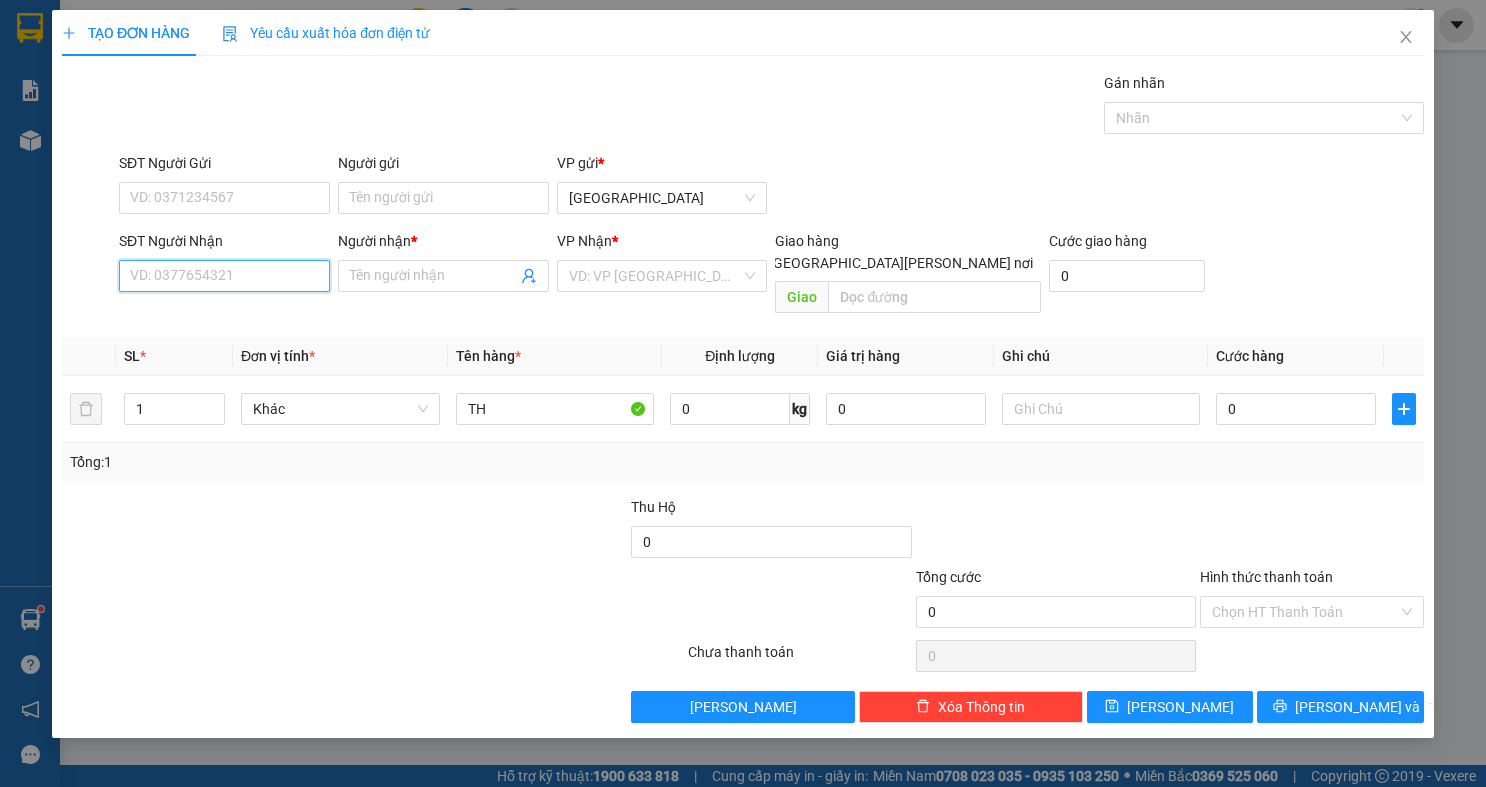 click on "SĐT Người Nhận" at bounding box center (224, 276) 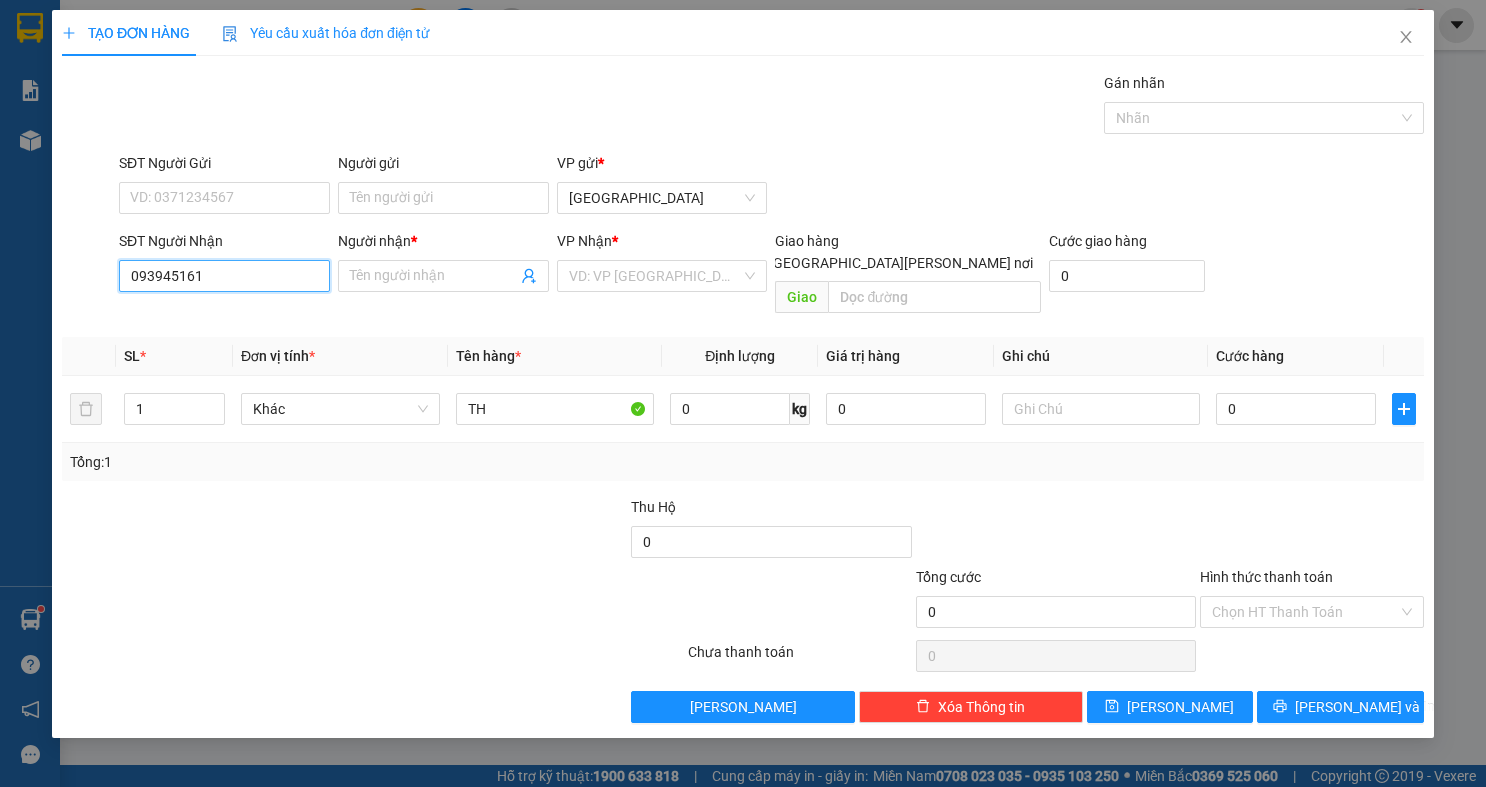 type on "0939451616" 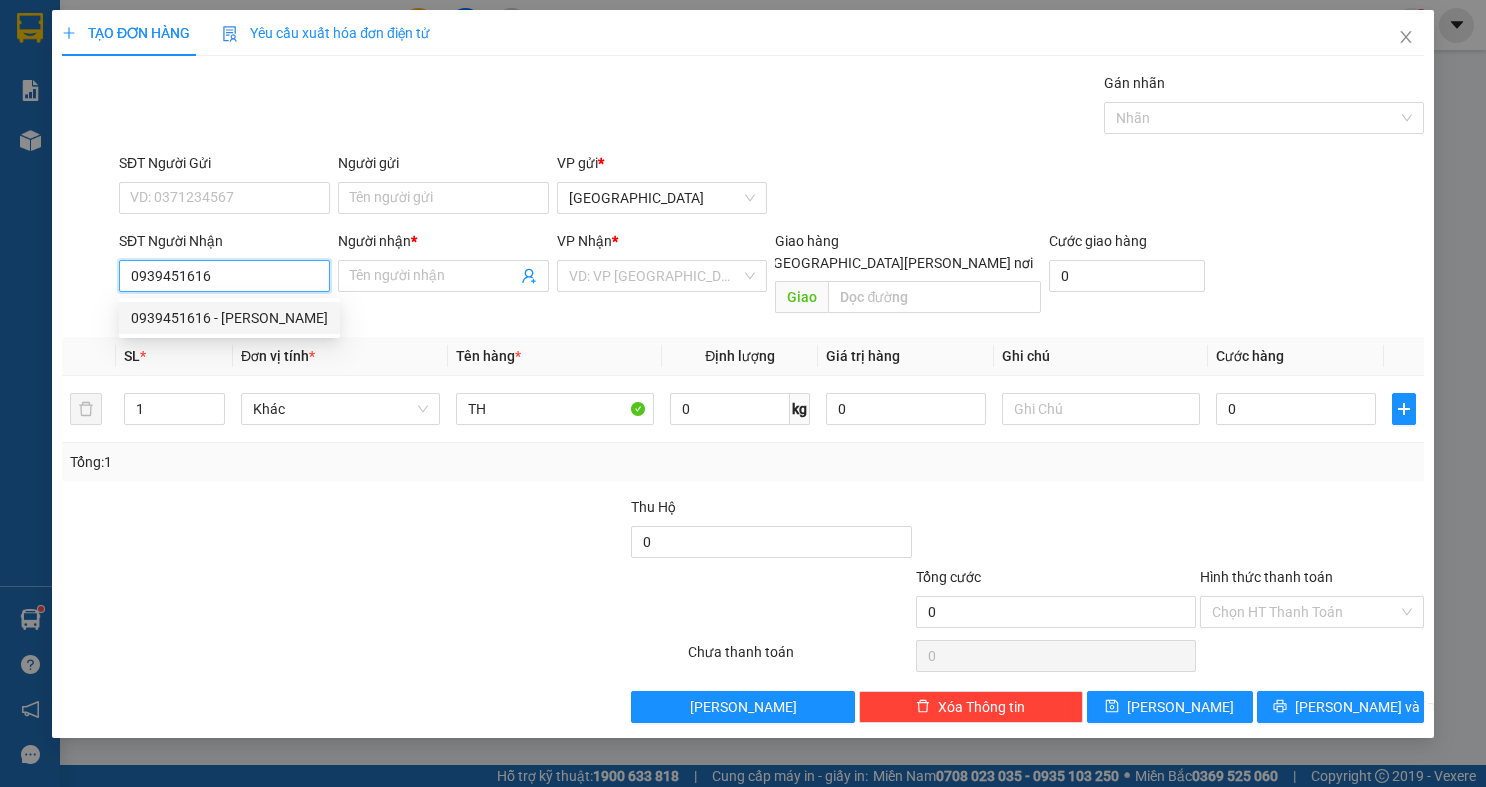 click on "0939451616 -  LINH" at bounding box center [229, 318] 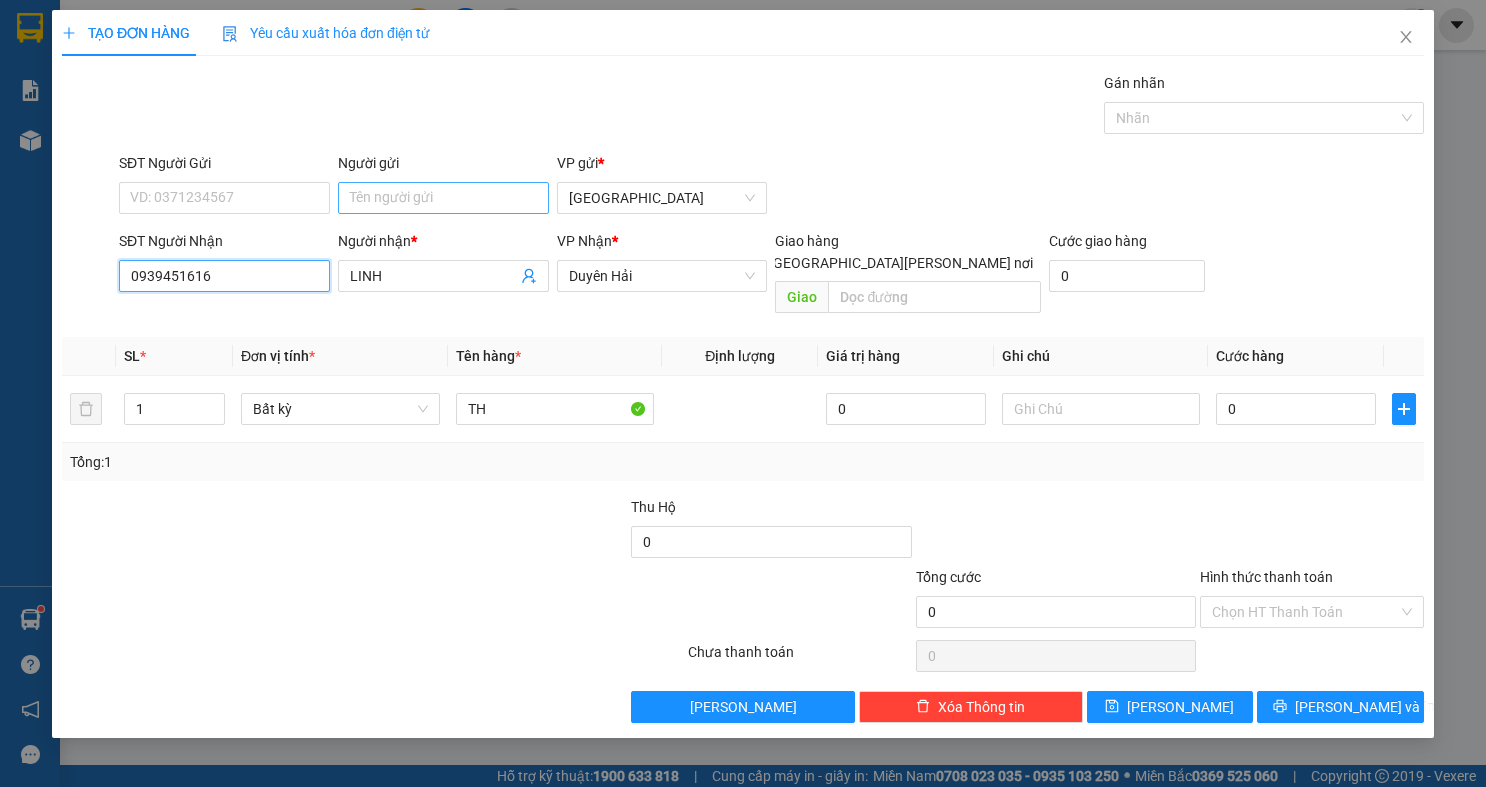type on "0939451616" 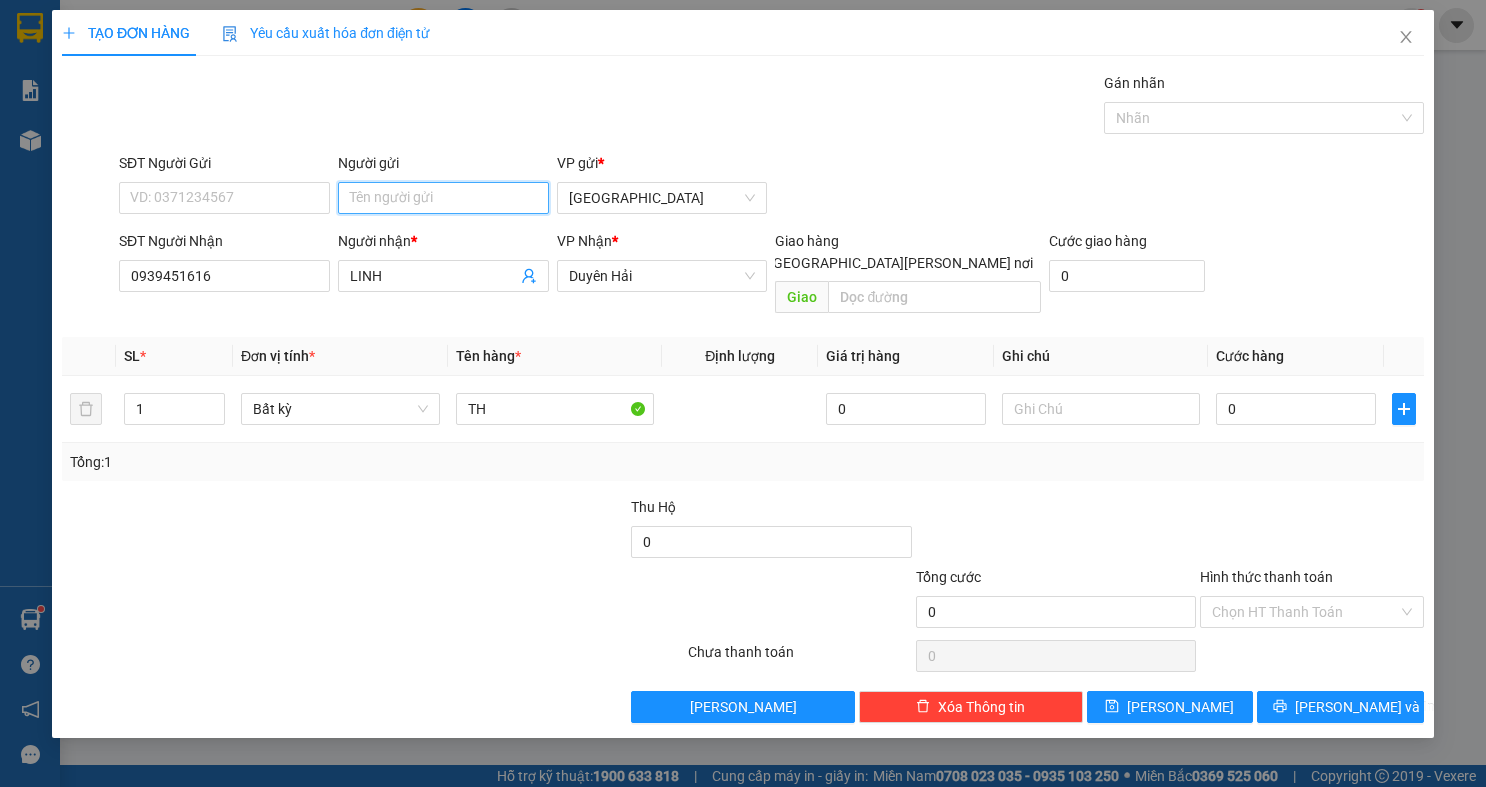 click on "Người gửi" at bounding box center (443, 198) 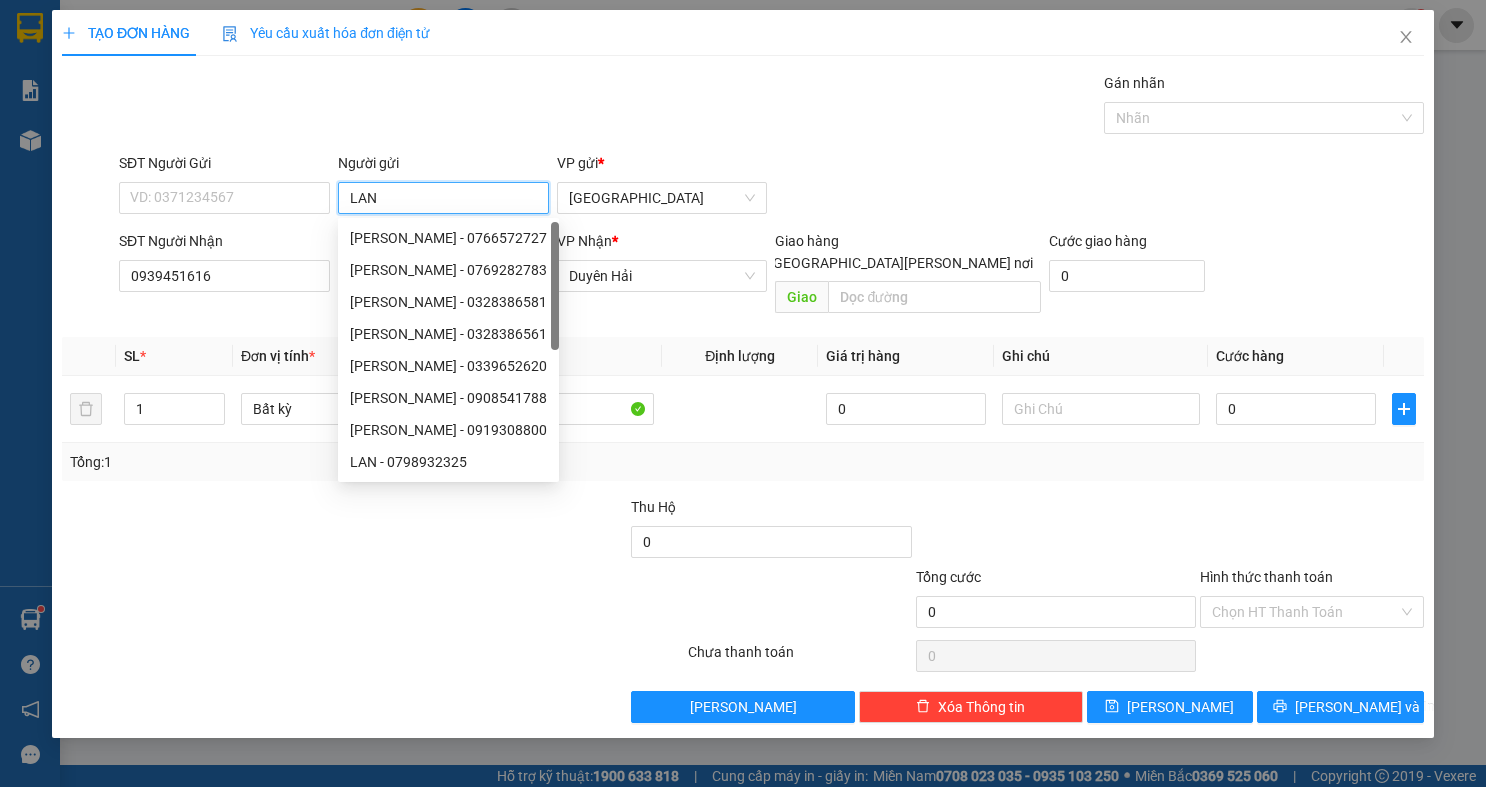 type on "LAN" 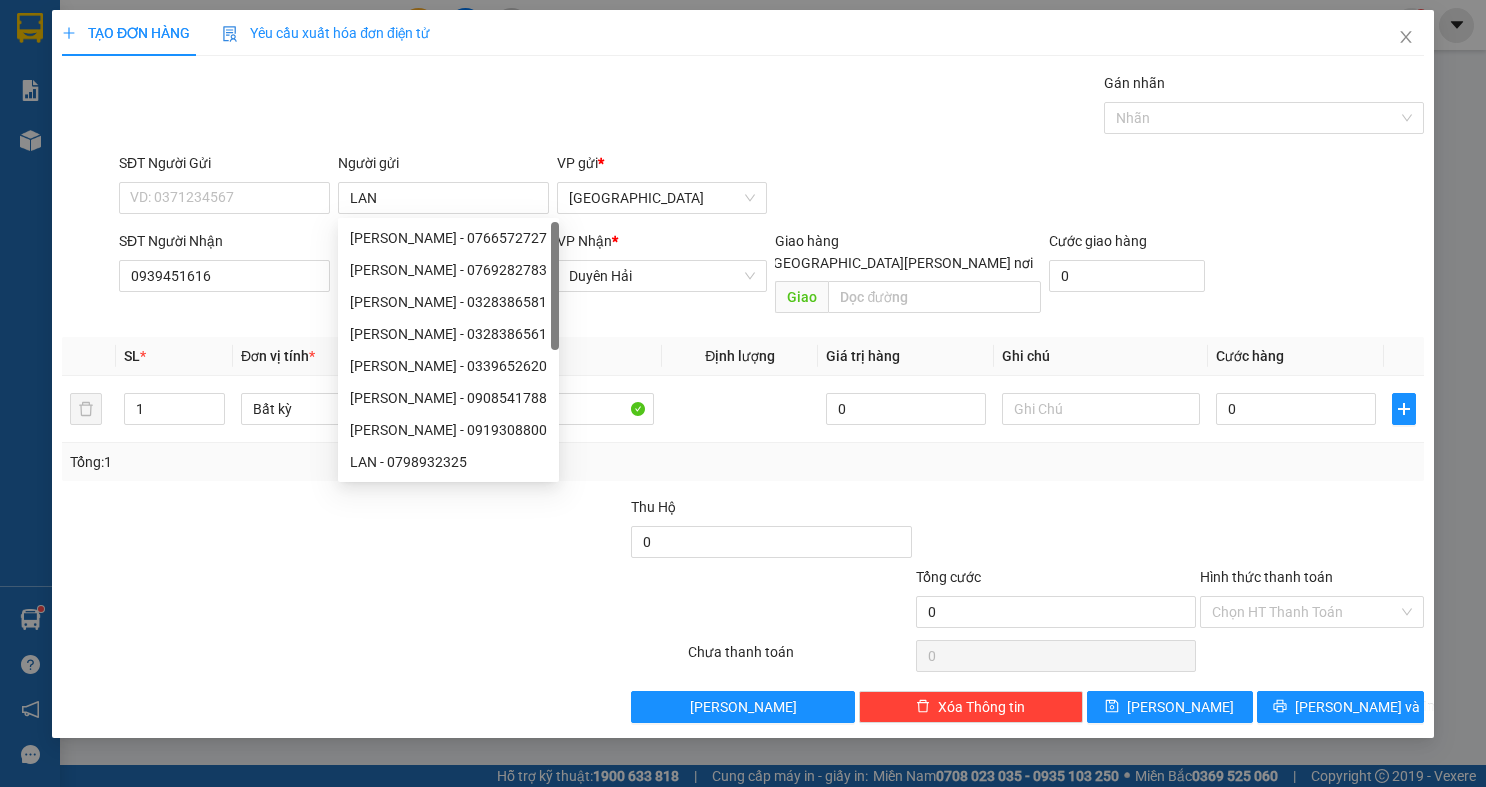 drag, startPoint x: 1054, startPoint y: 189, endPoint x: 1080, endPoint y: 272, distance: 86.977005 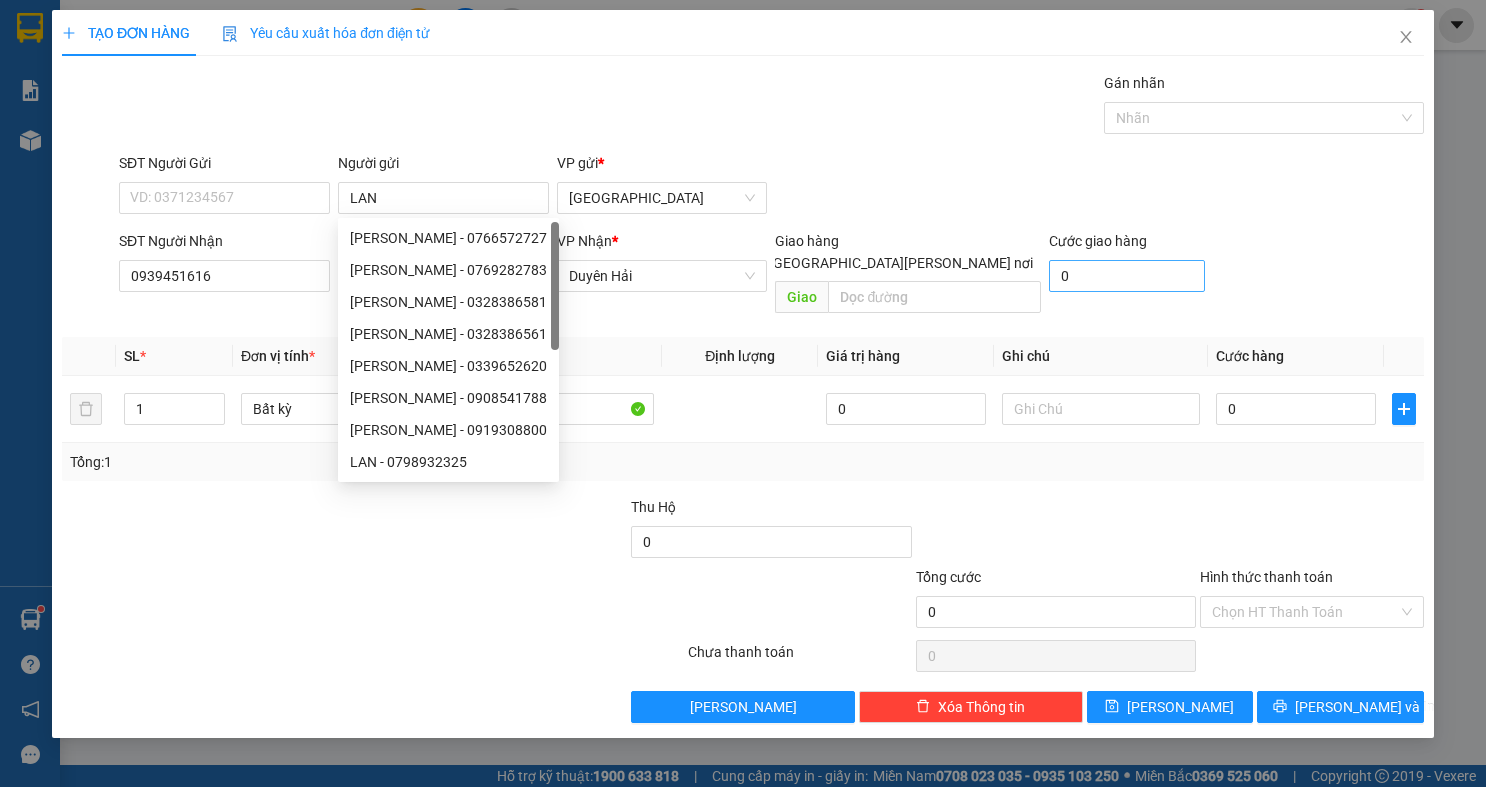 click on "SĐT Người Gửi VD: 0371234567 Người gửi LAN VP gửi  * Sài Gòn" at bounding box center [771, 187] 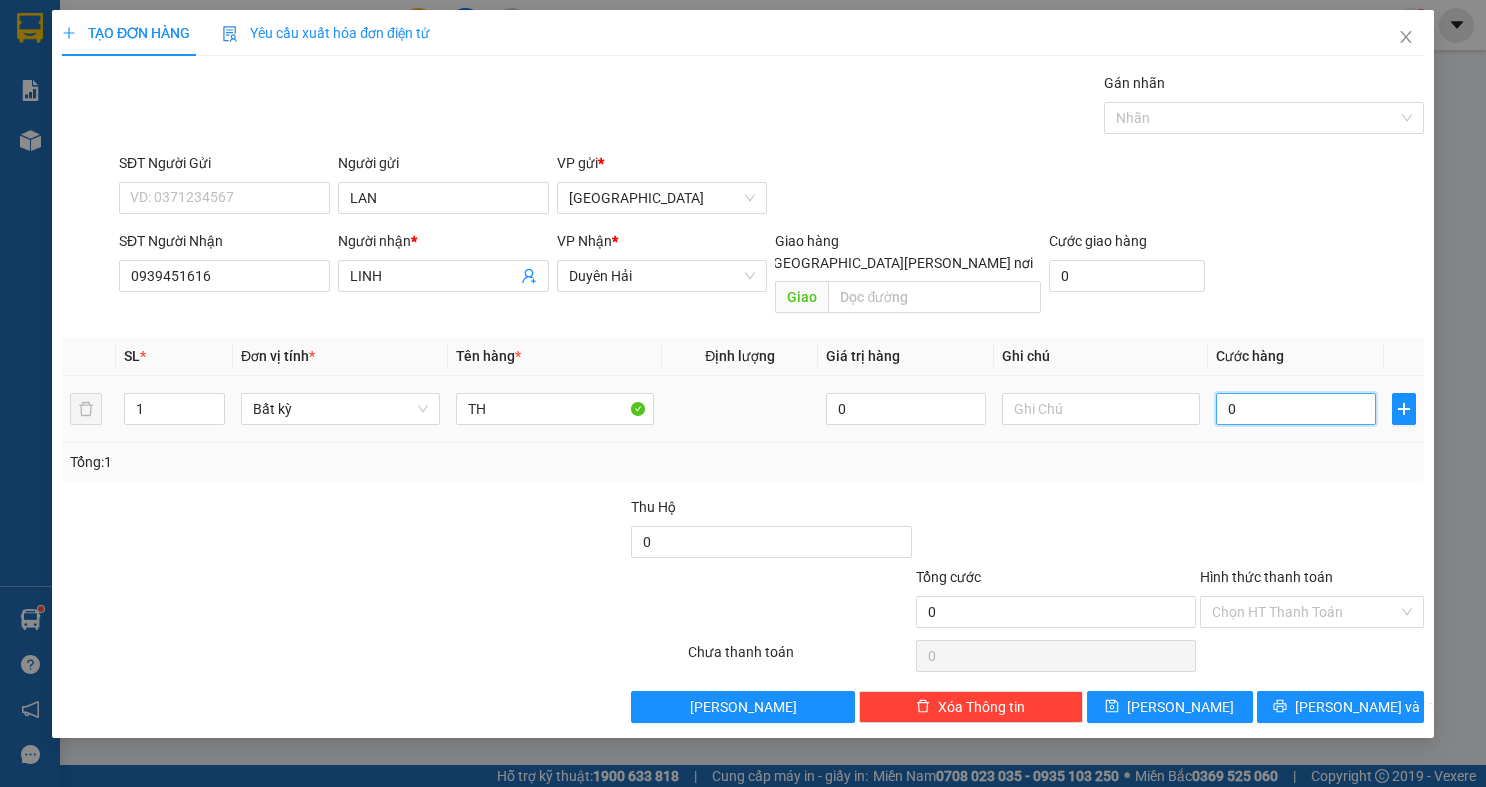 click on "0" at bounding box center [1296, 409] 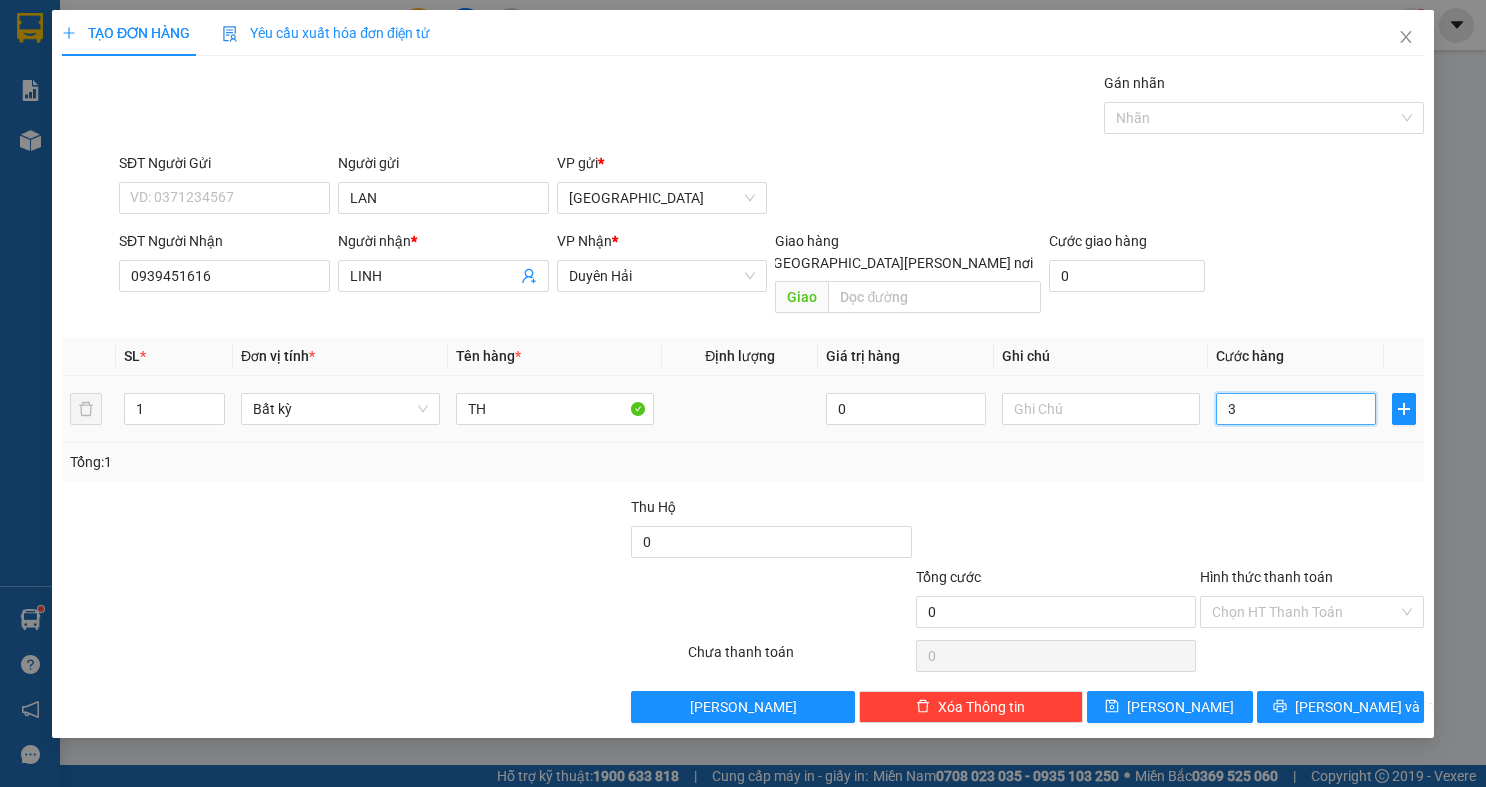 type on "30" 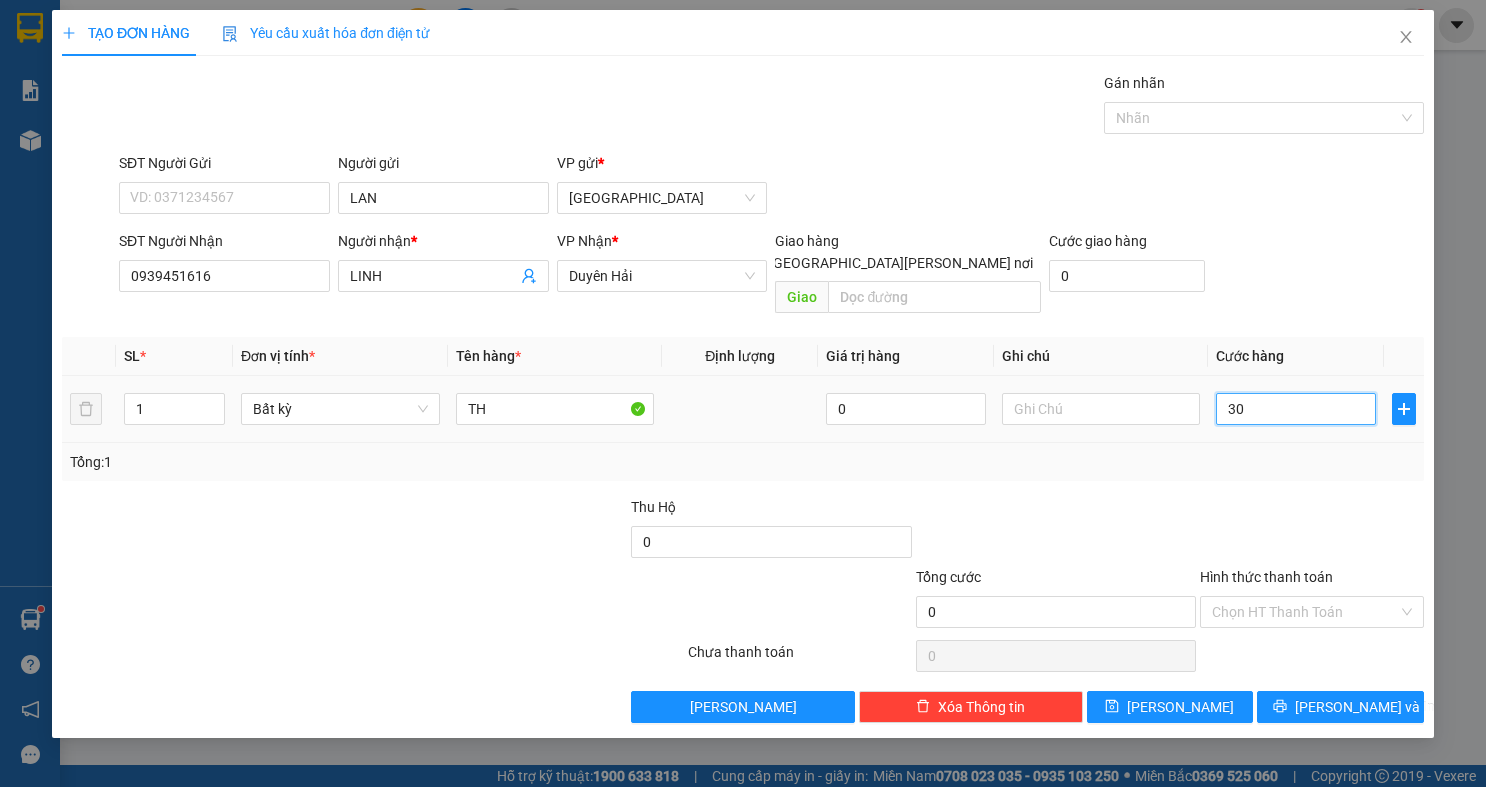 type on "30" 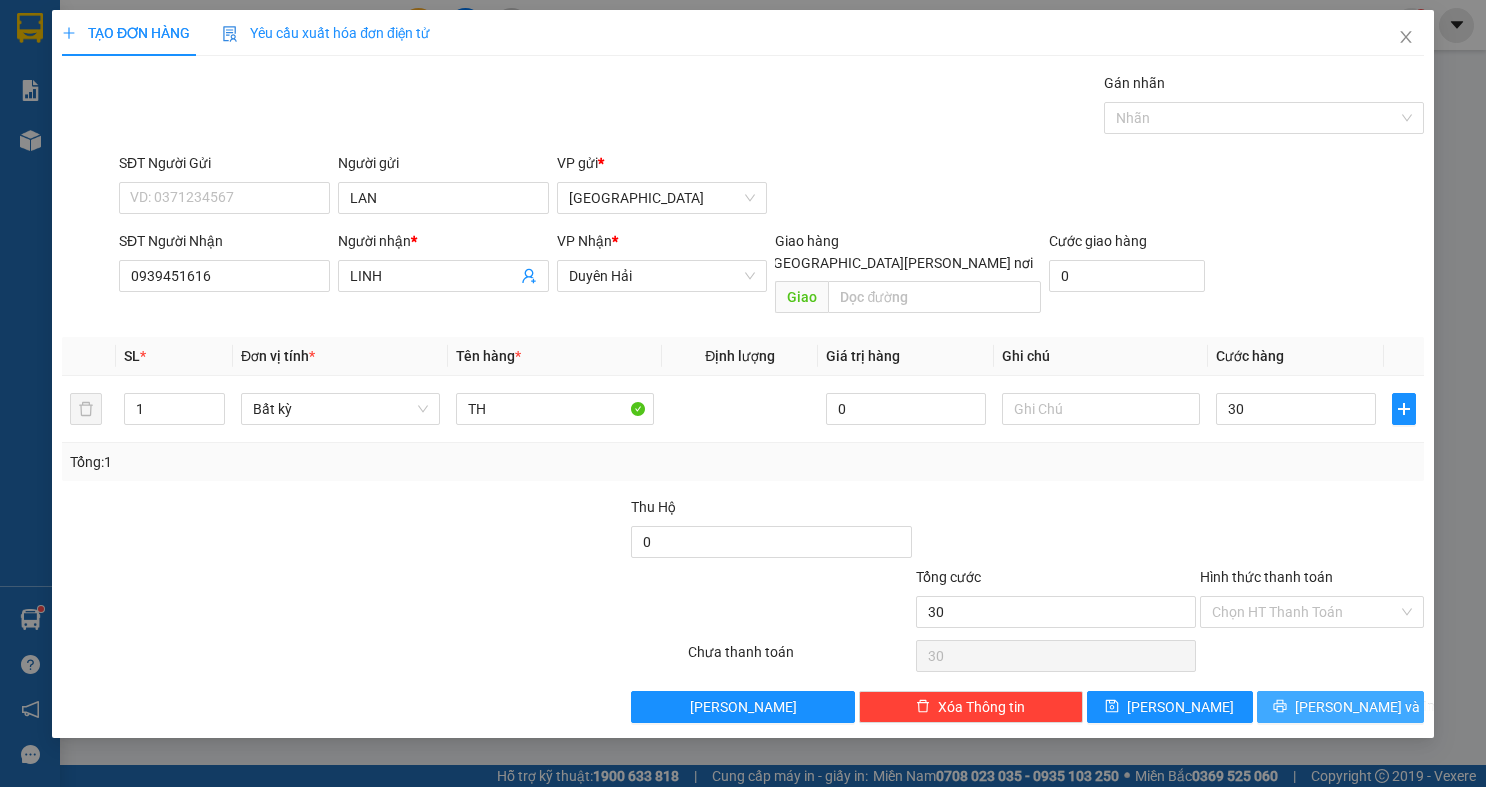 type on "30.000" 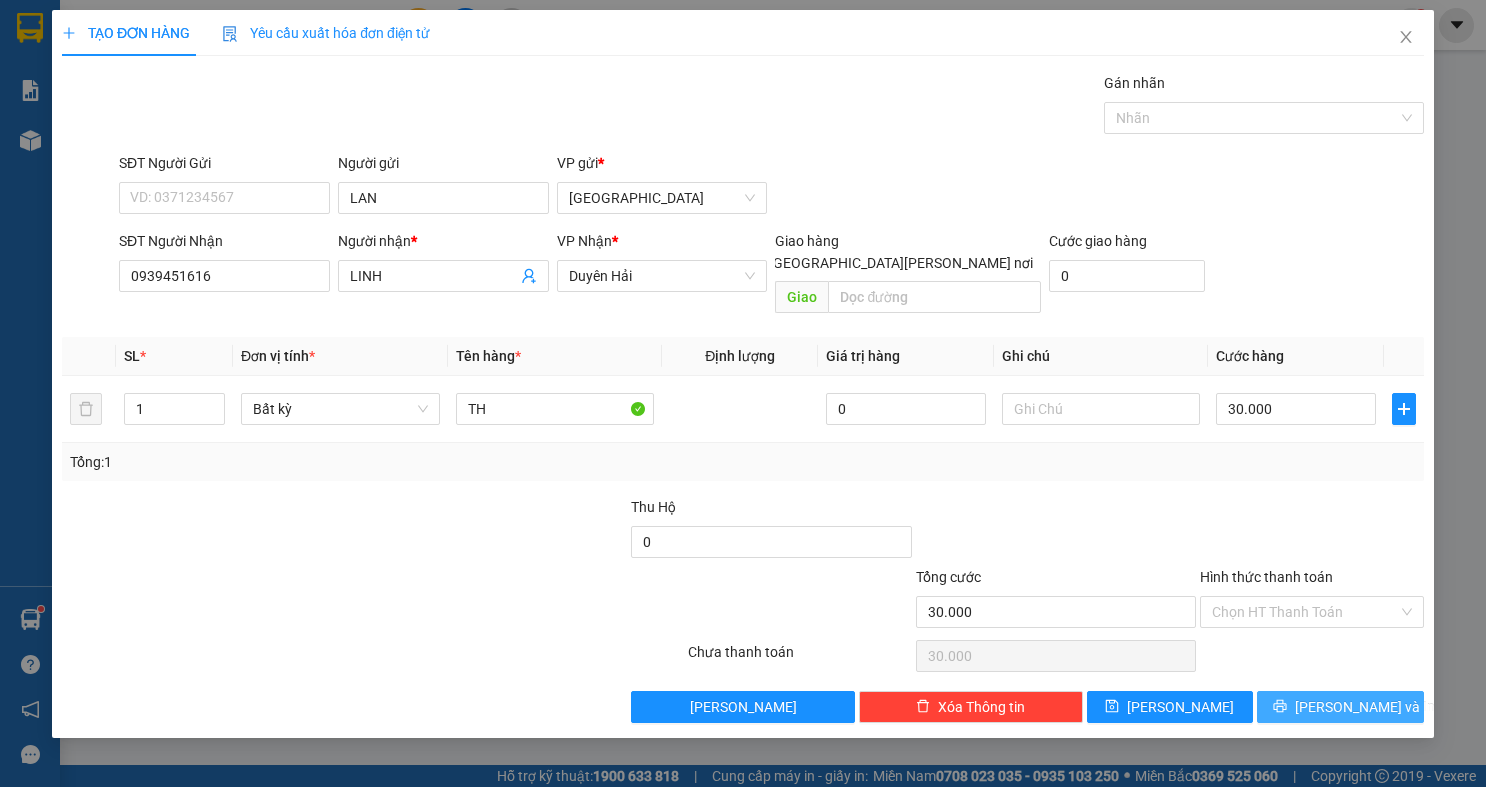 click on "Lưu và In" at bounding box center (1365, 707) 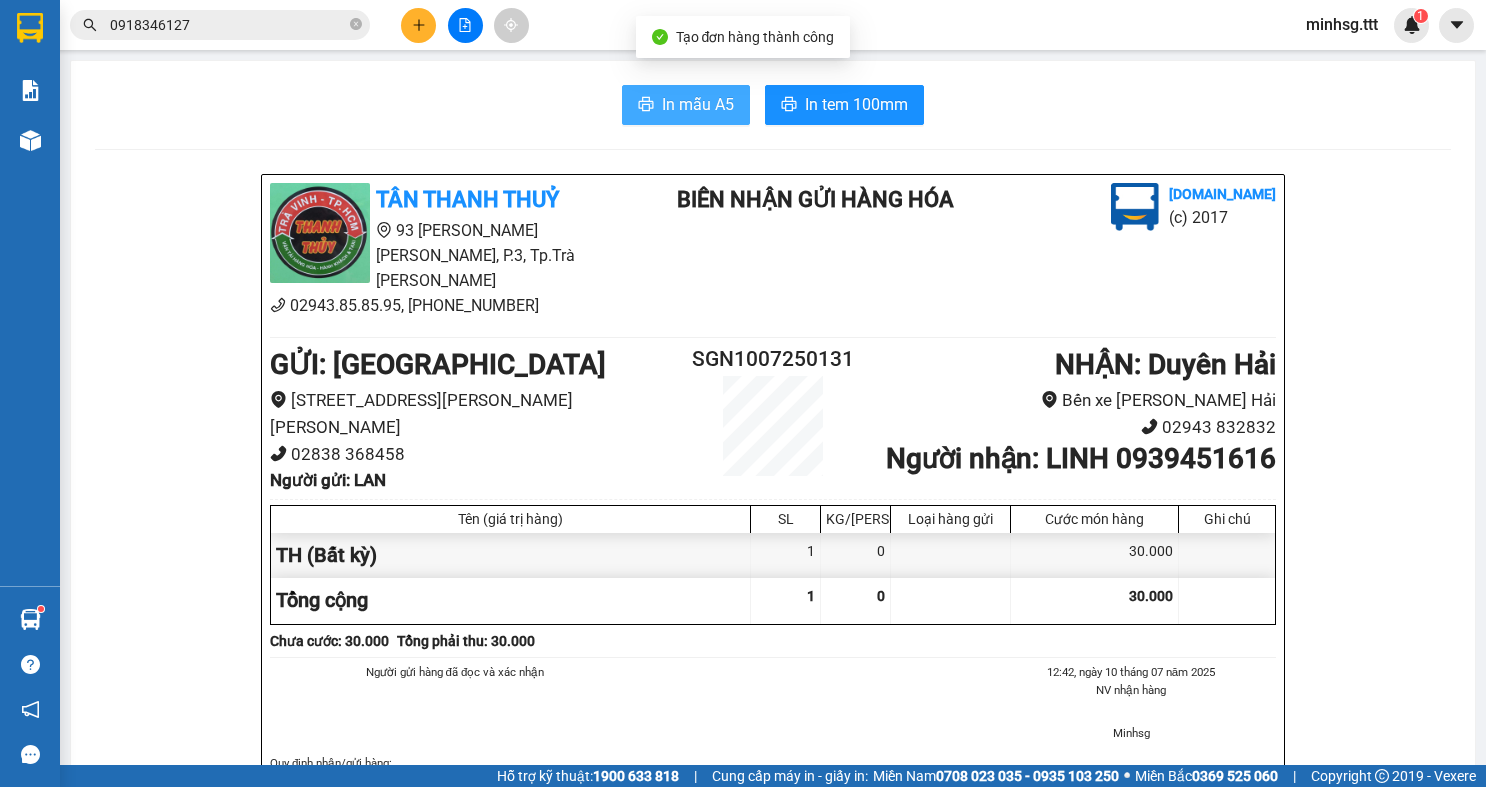 click on "In mẫu A5" at bounding box center [698, 104] 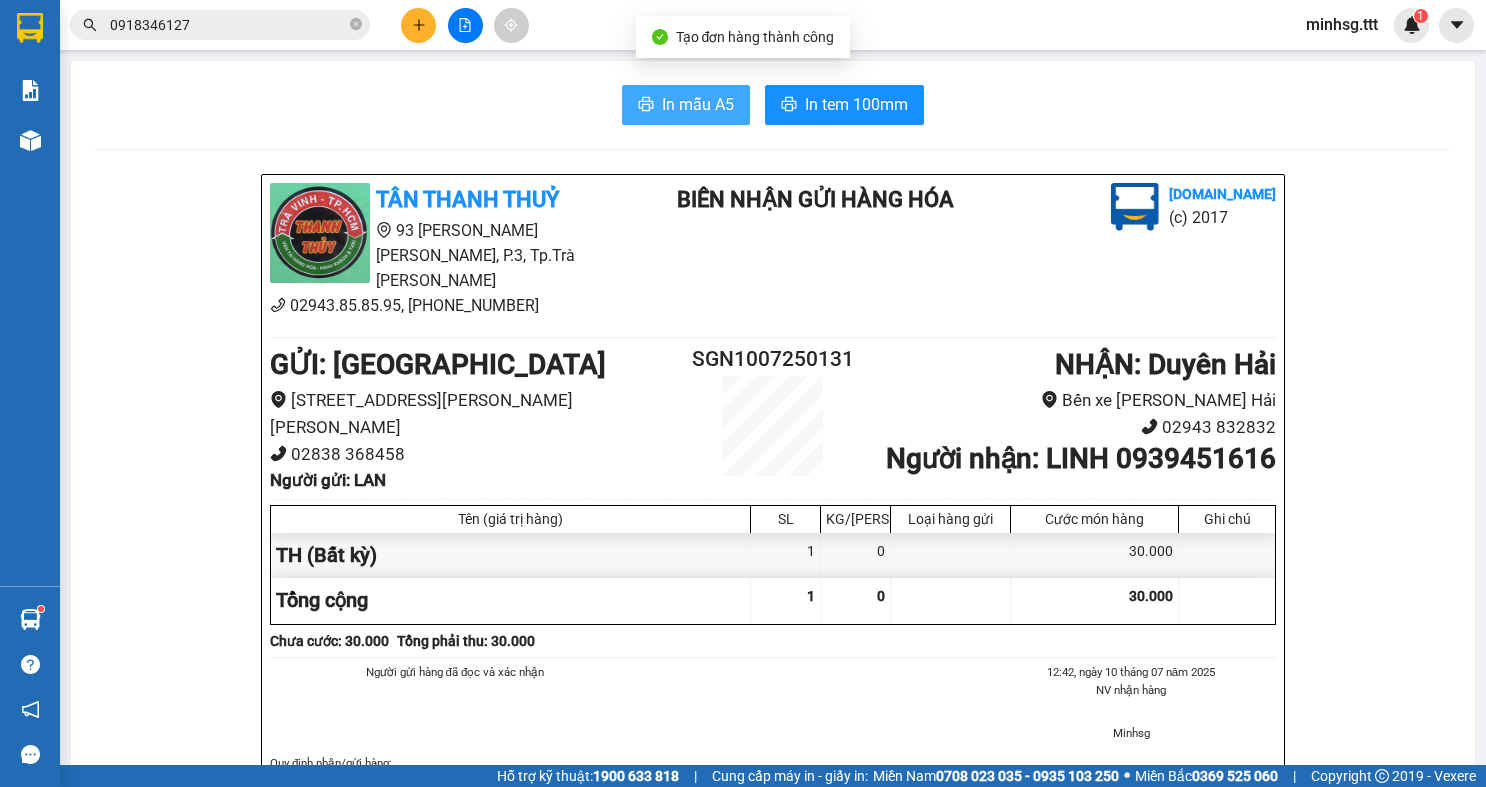scroll, scrollTop: 0, scrollLeft: 0, axis: both 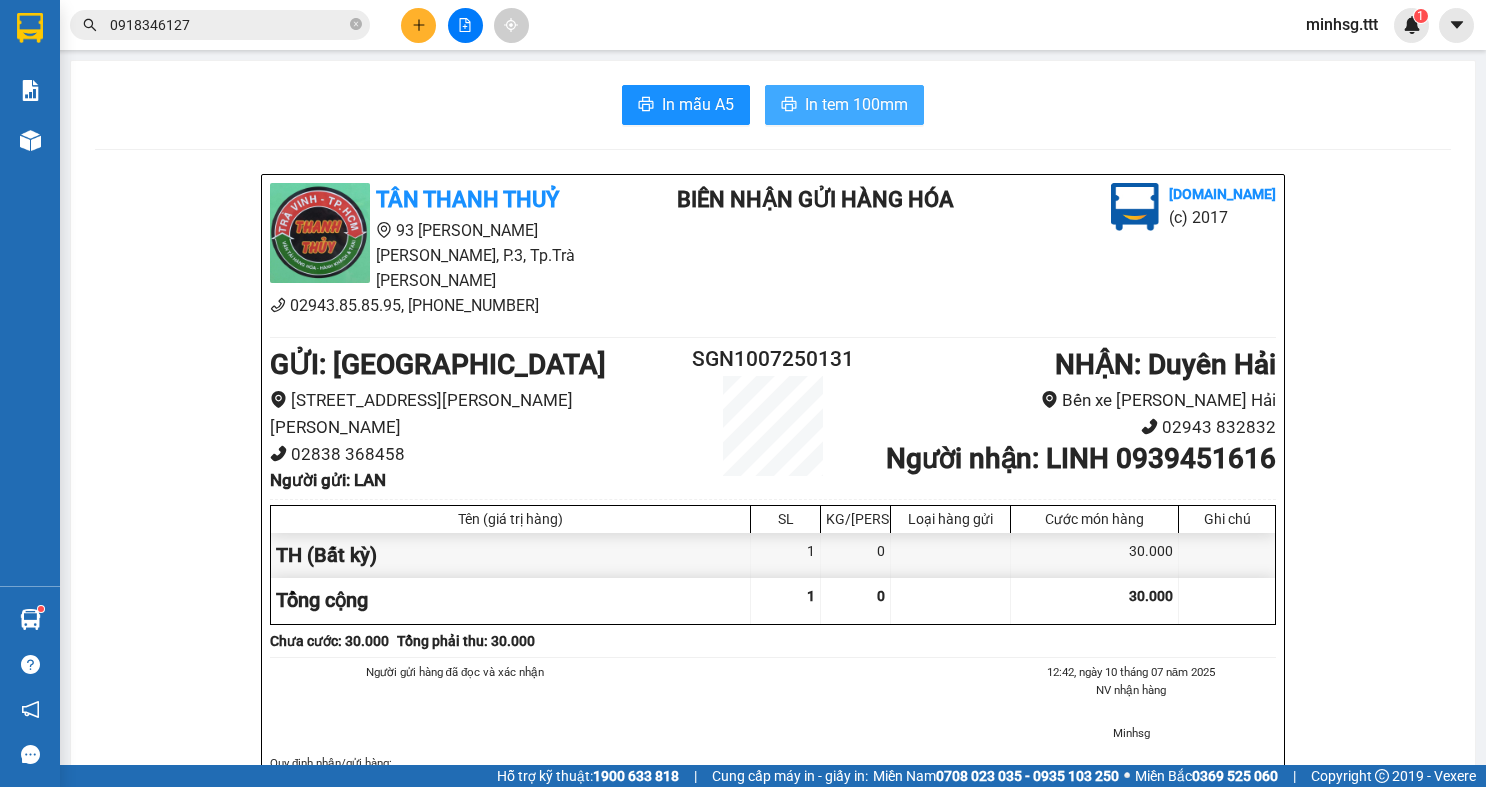 click on "In tem 100mm" at bounding box center (856, 104) 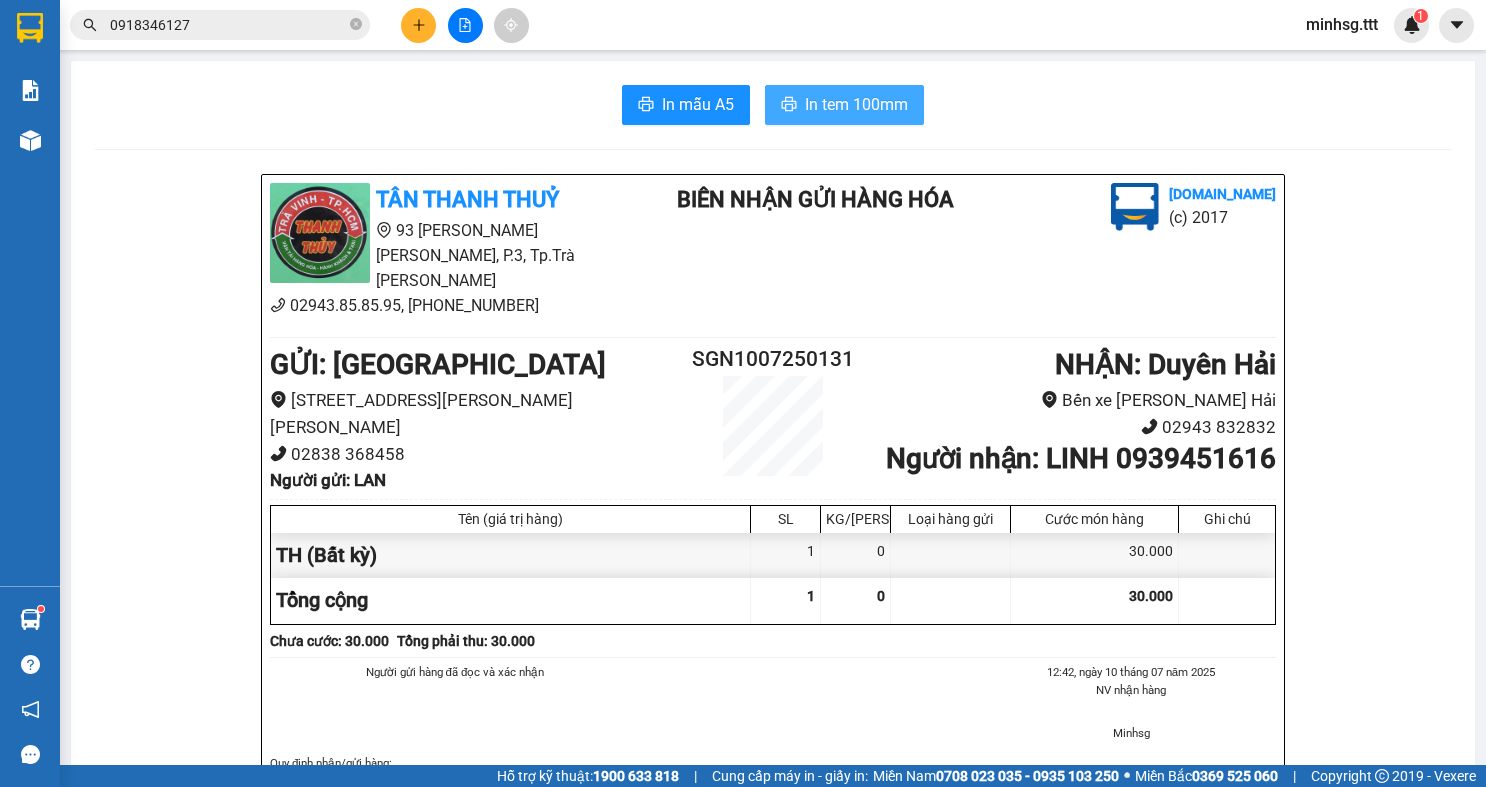 scroll, scrollTop: 0, scrollLeft: 0, axis: both 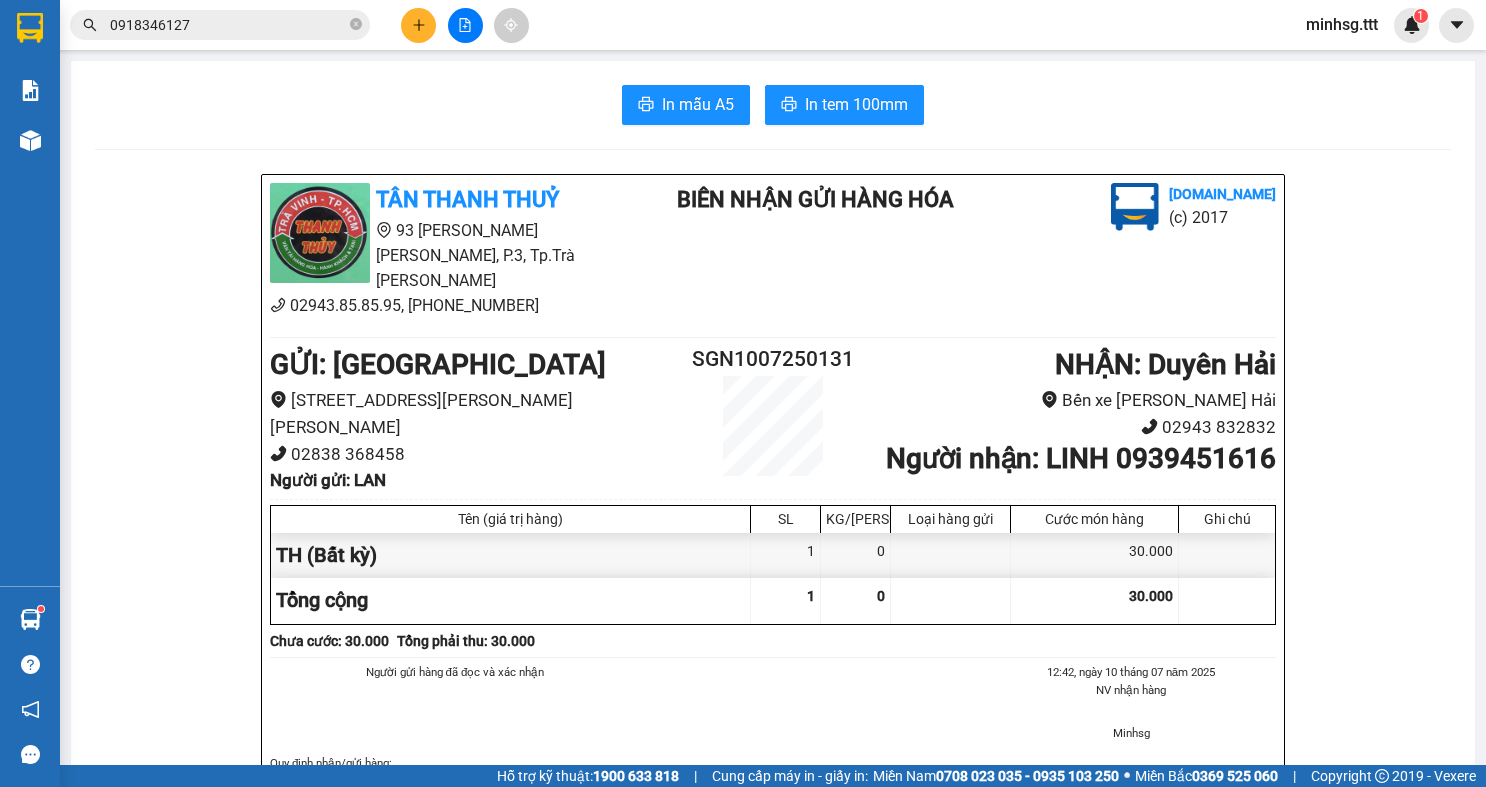 click at bounding box center [418, 25] 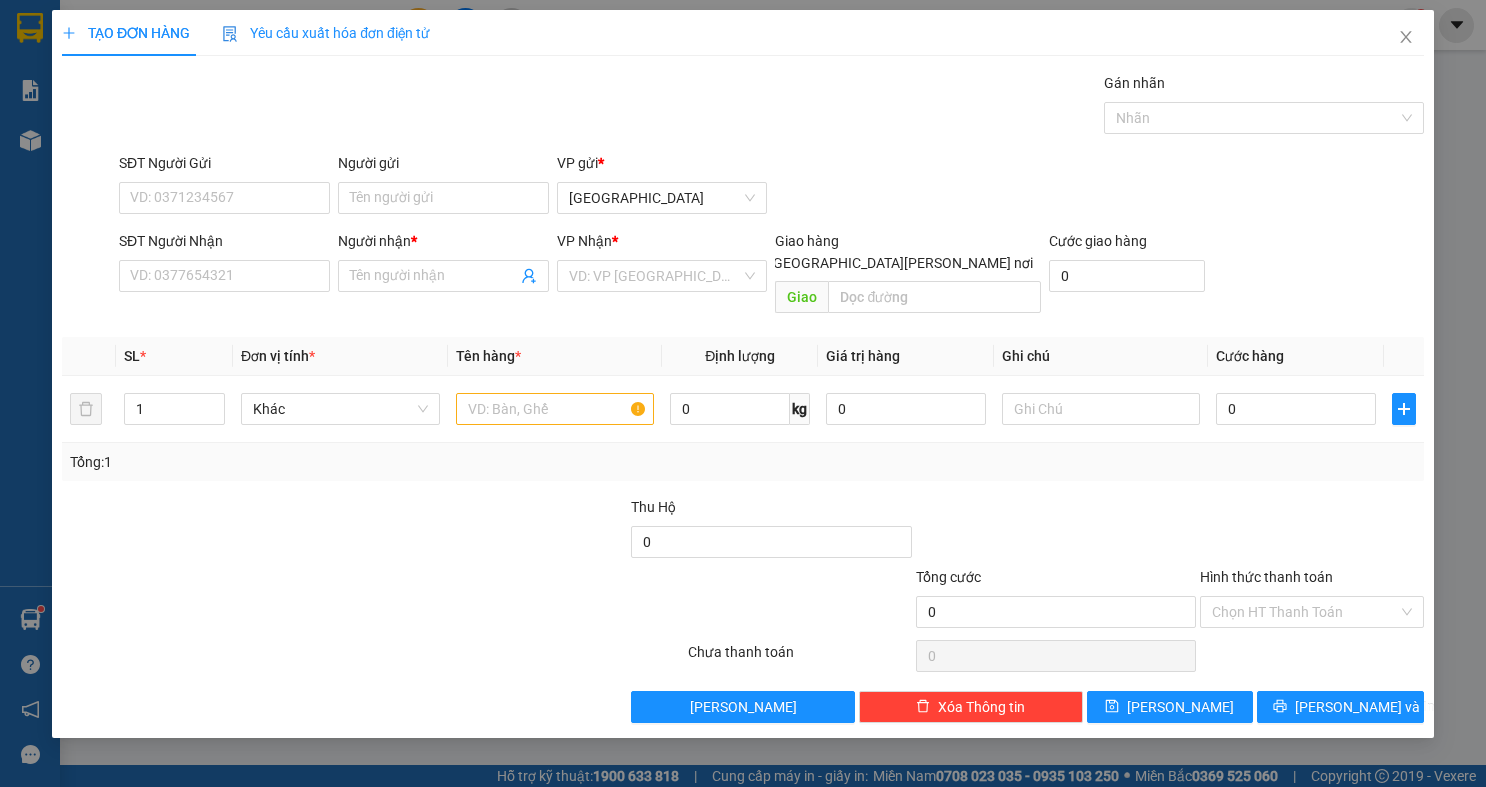 click on "SĐT Người Nhận" at bounding box center [224, 245] 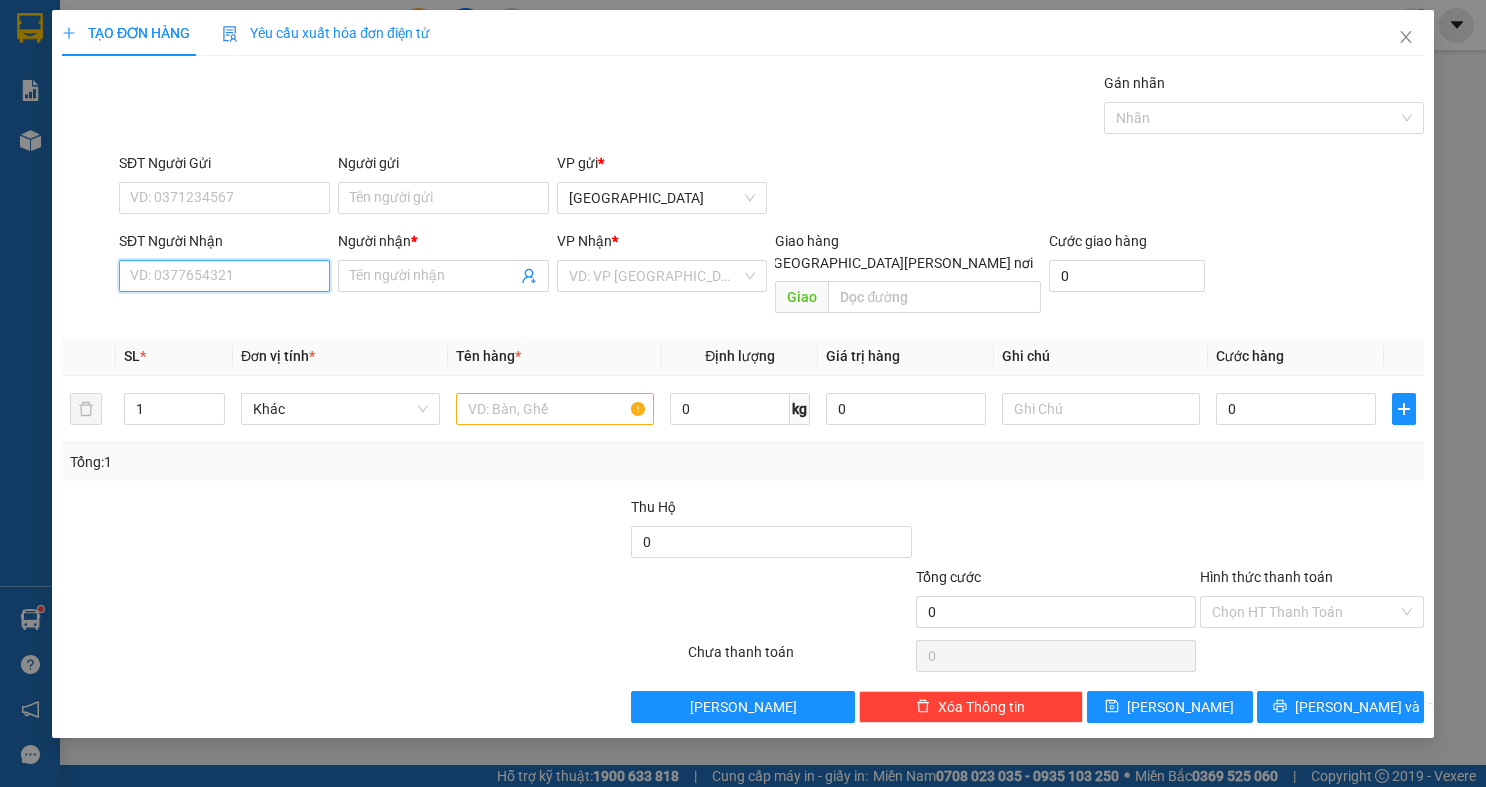 click on "SĐT Người Nhận" at bounding box center [224, 276] 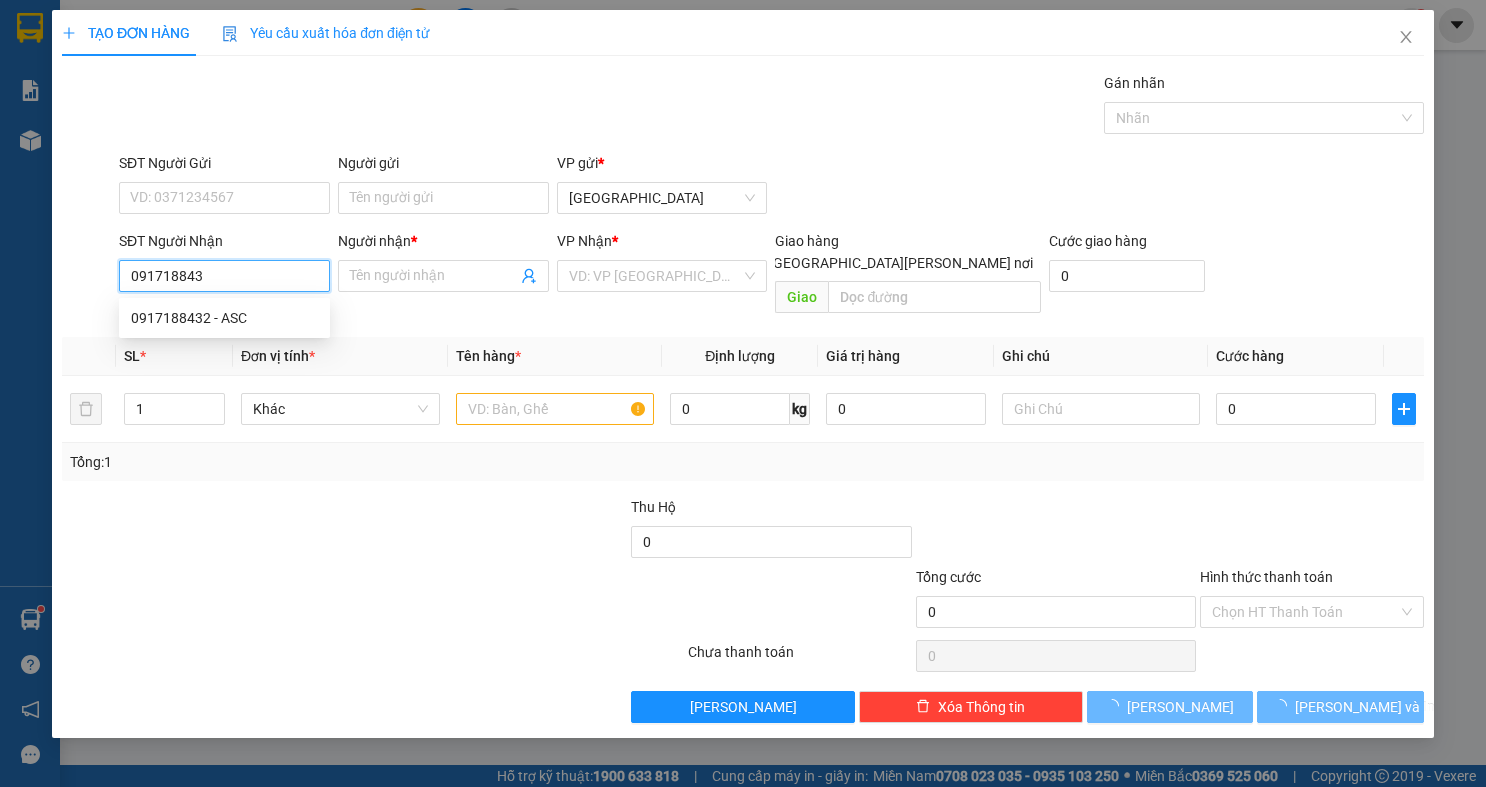 type on "0917188432" 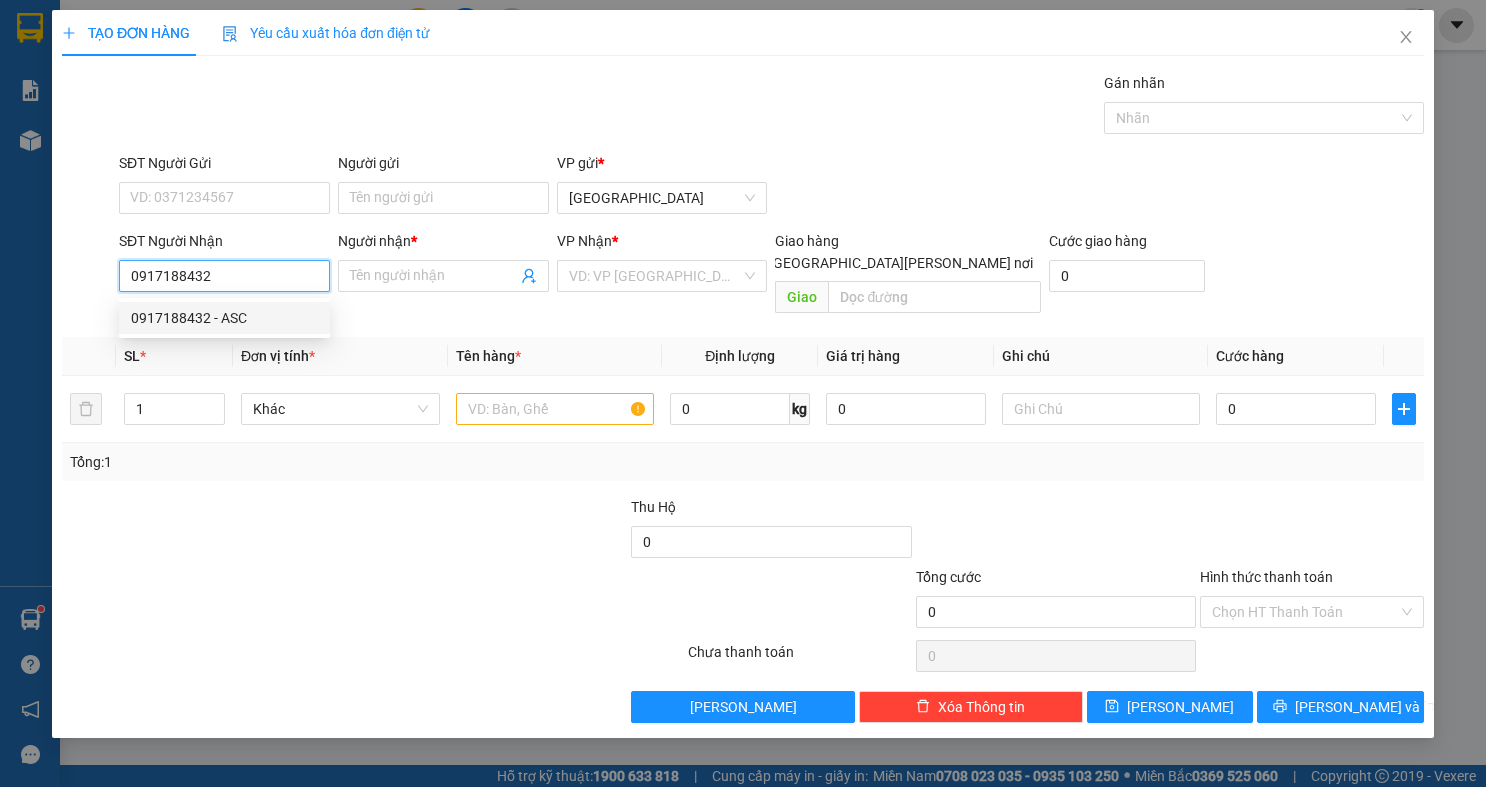 click on "0917188432 - ASC" at bounding box center [224, 318] 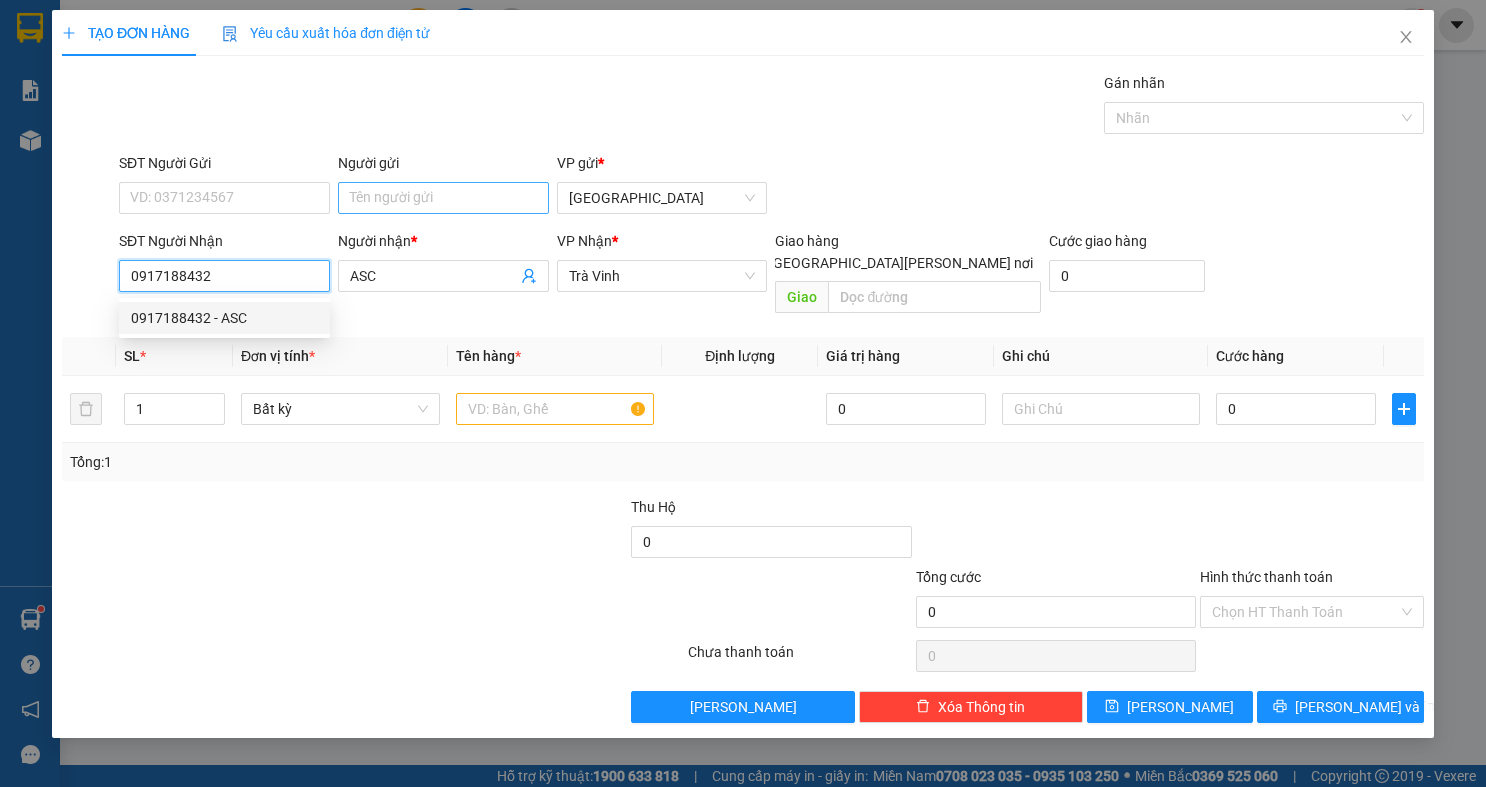 type on "0917188432" 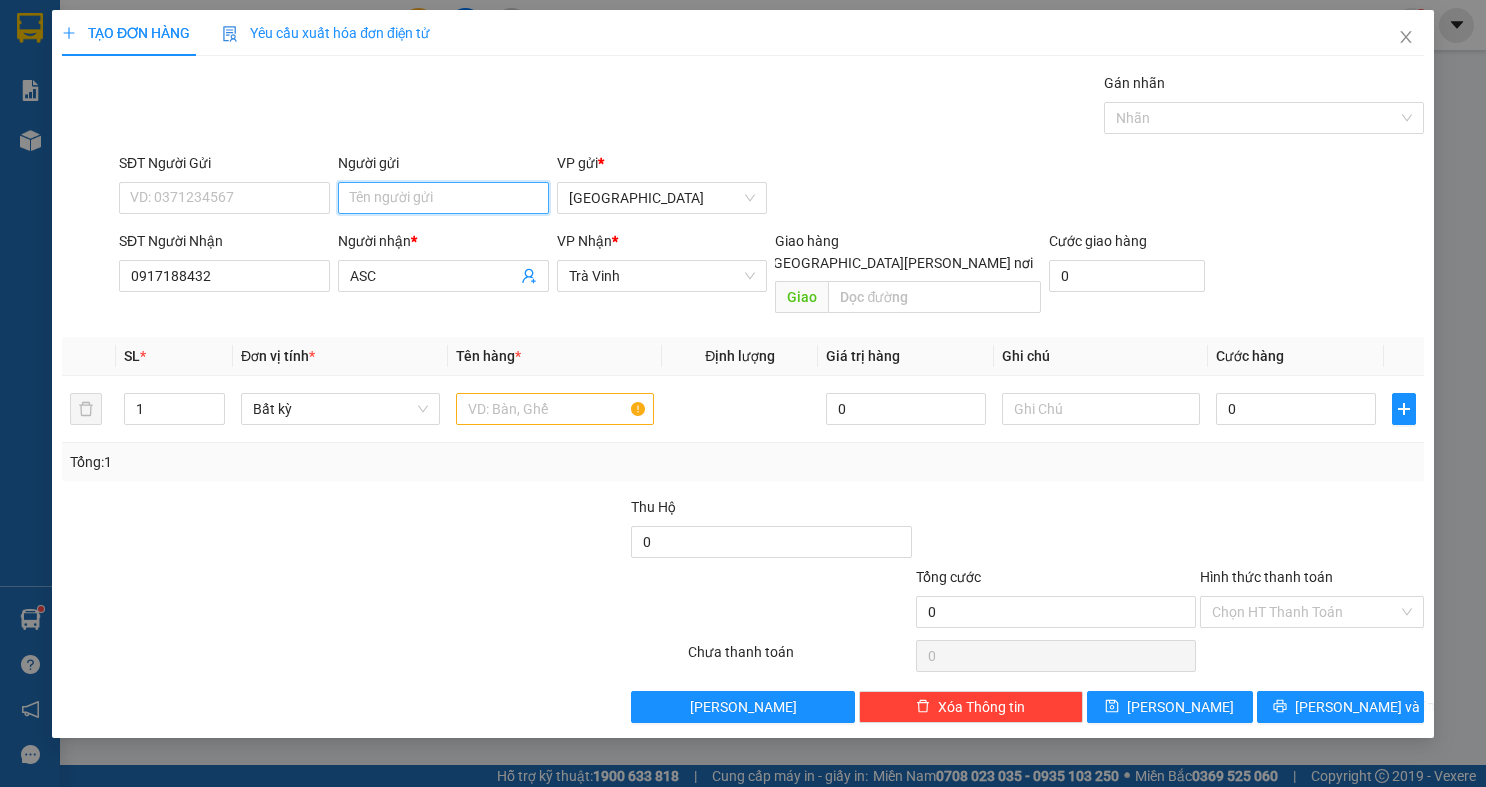 click on "Người gửi" at bounding box center [443, 198] 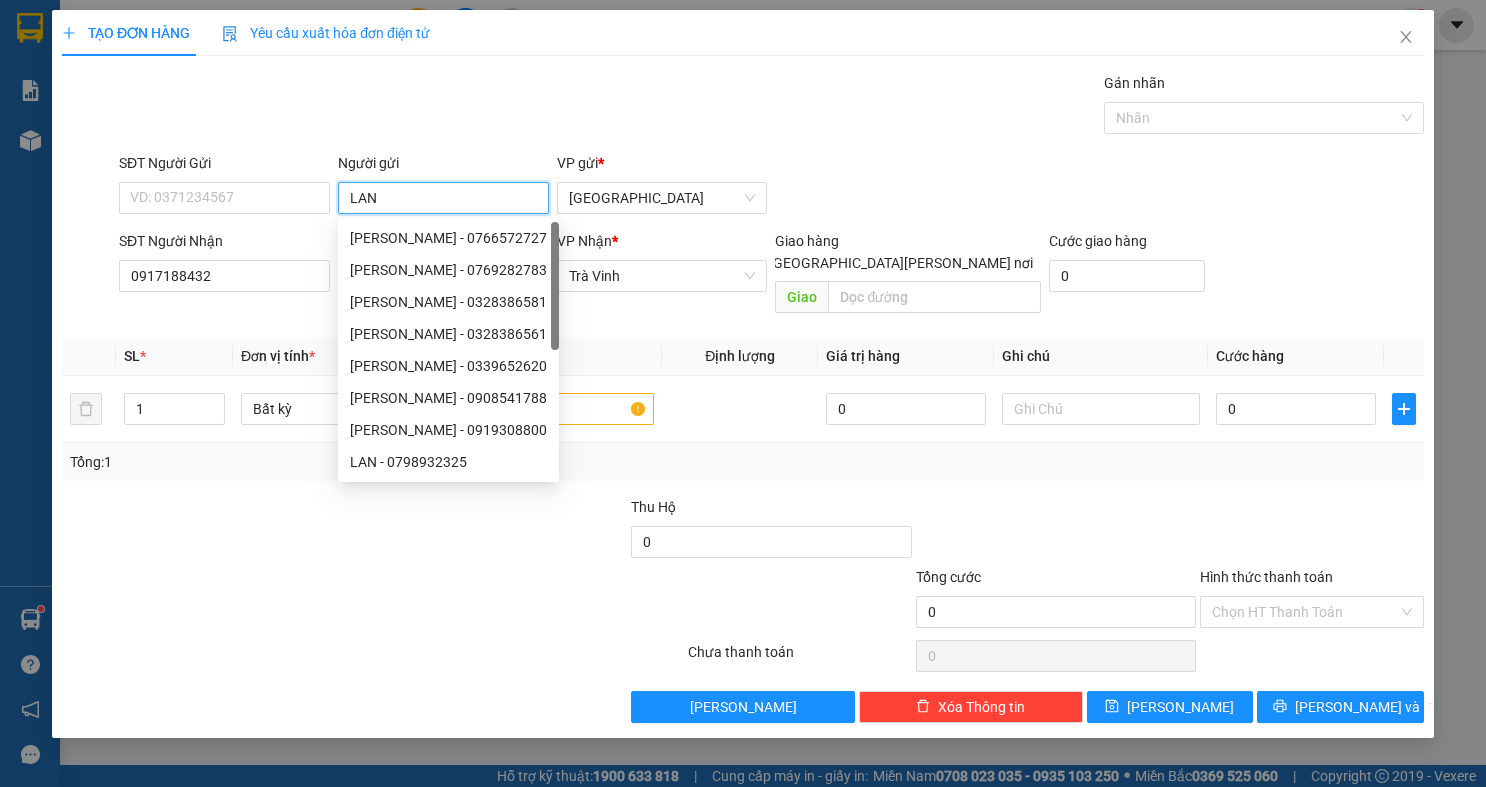 type on "LAN" 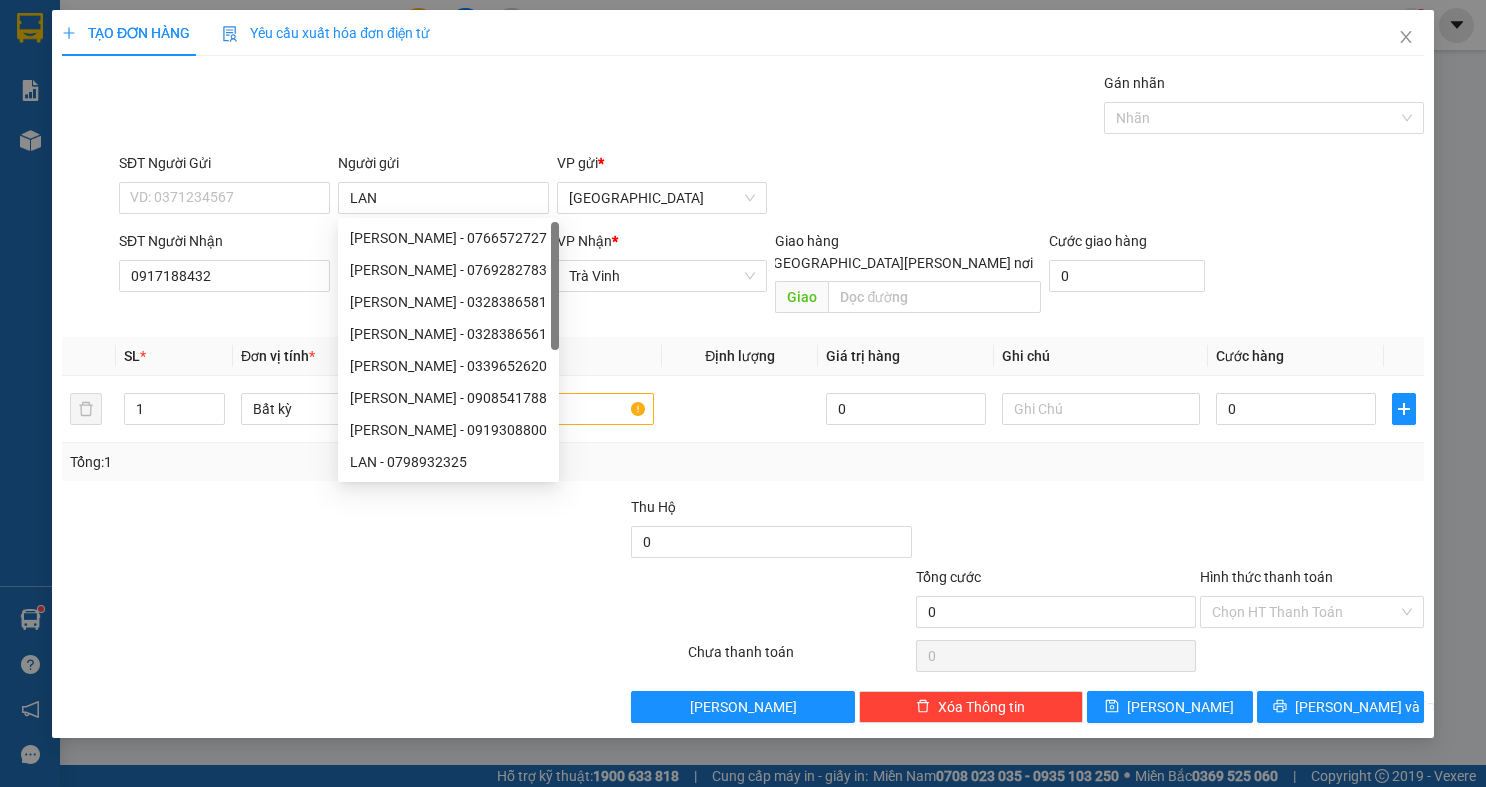 click on "VP gửi  *" at bounding box center [662, 163] 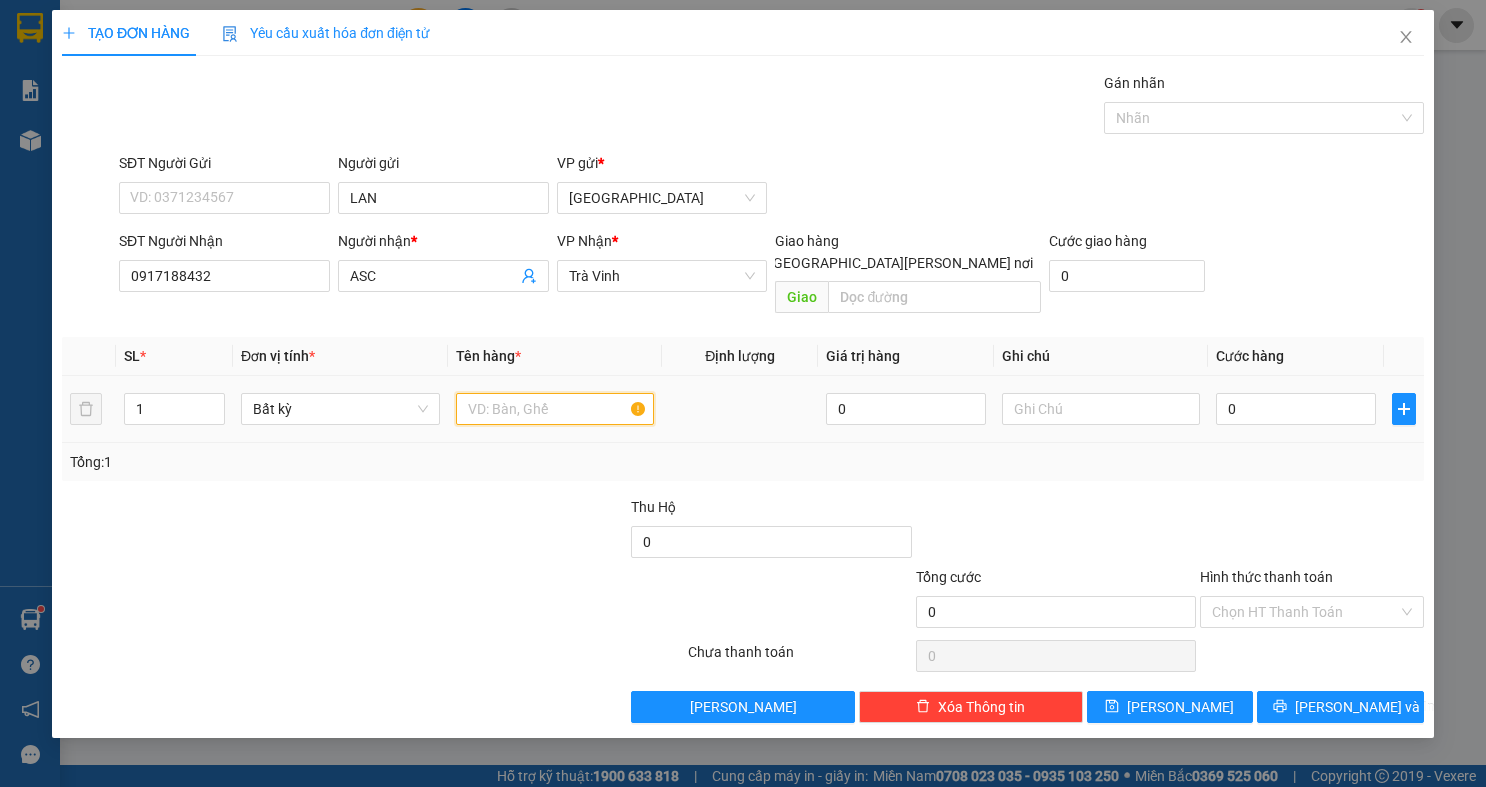 click at bounding box center (555, 409) 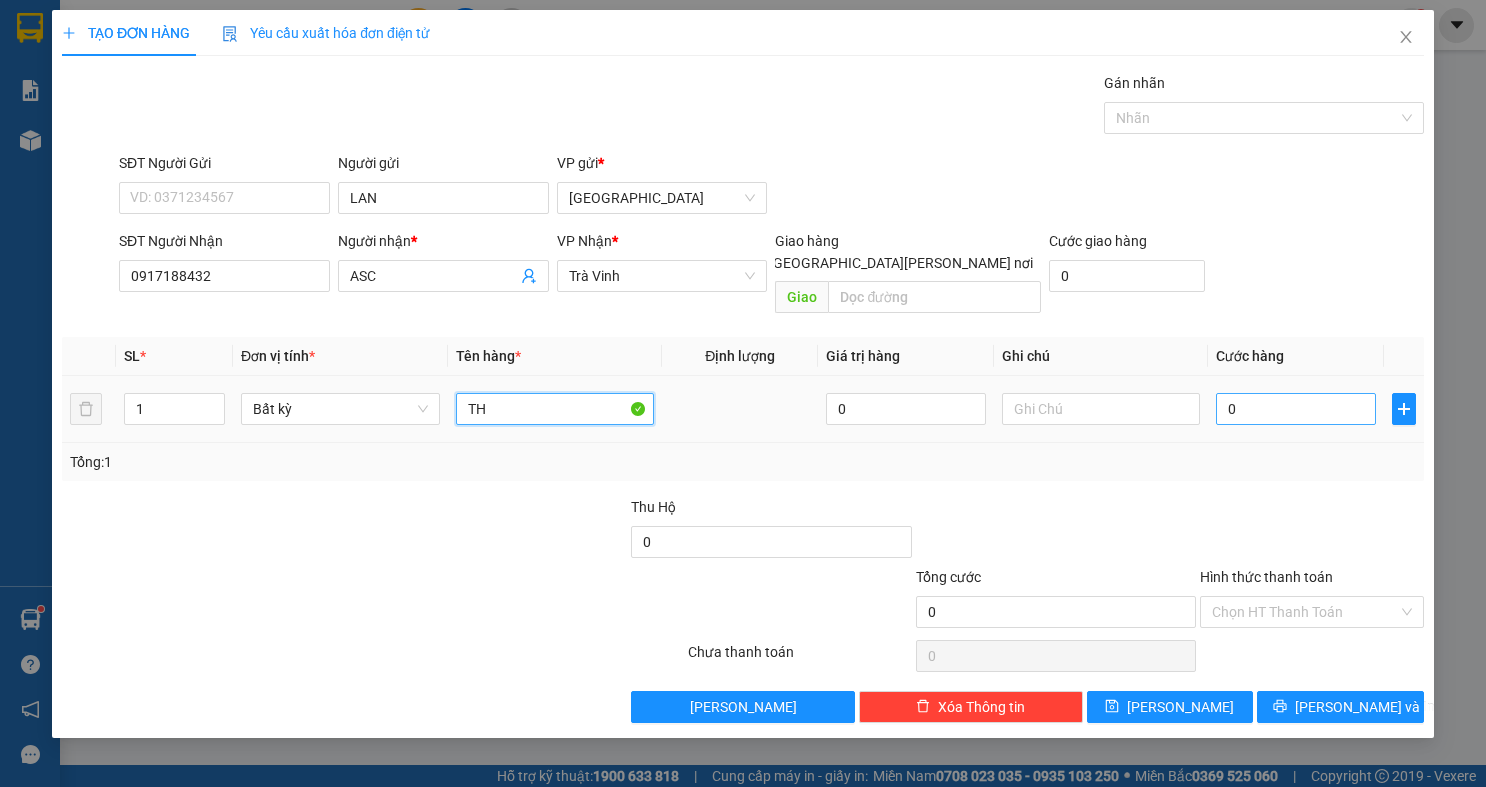type on "TH" 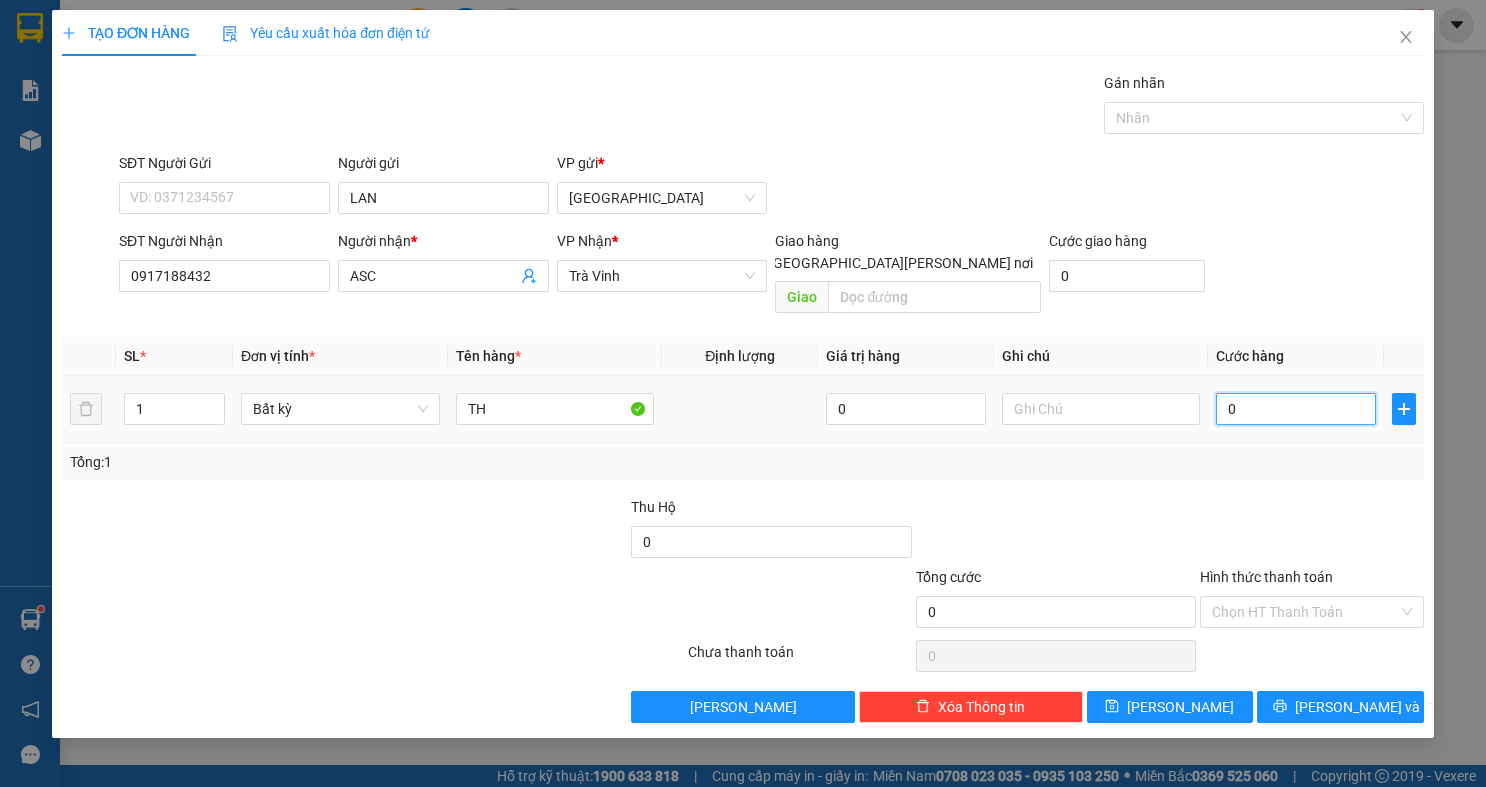 click on "0" at bounding box center (1296, 409) 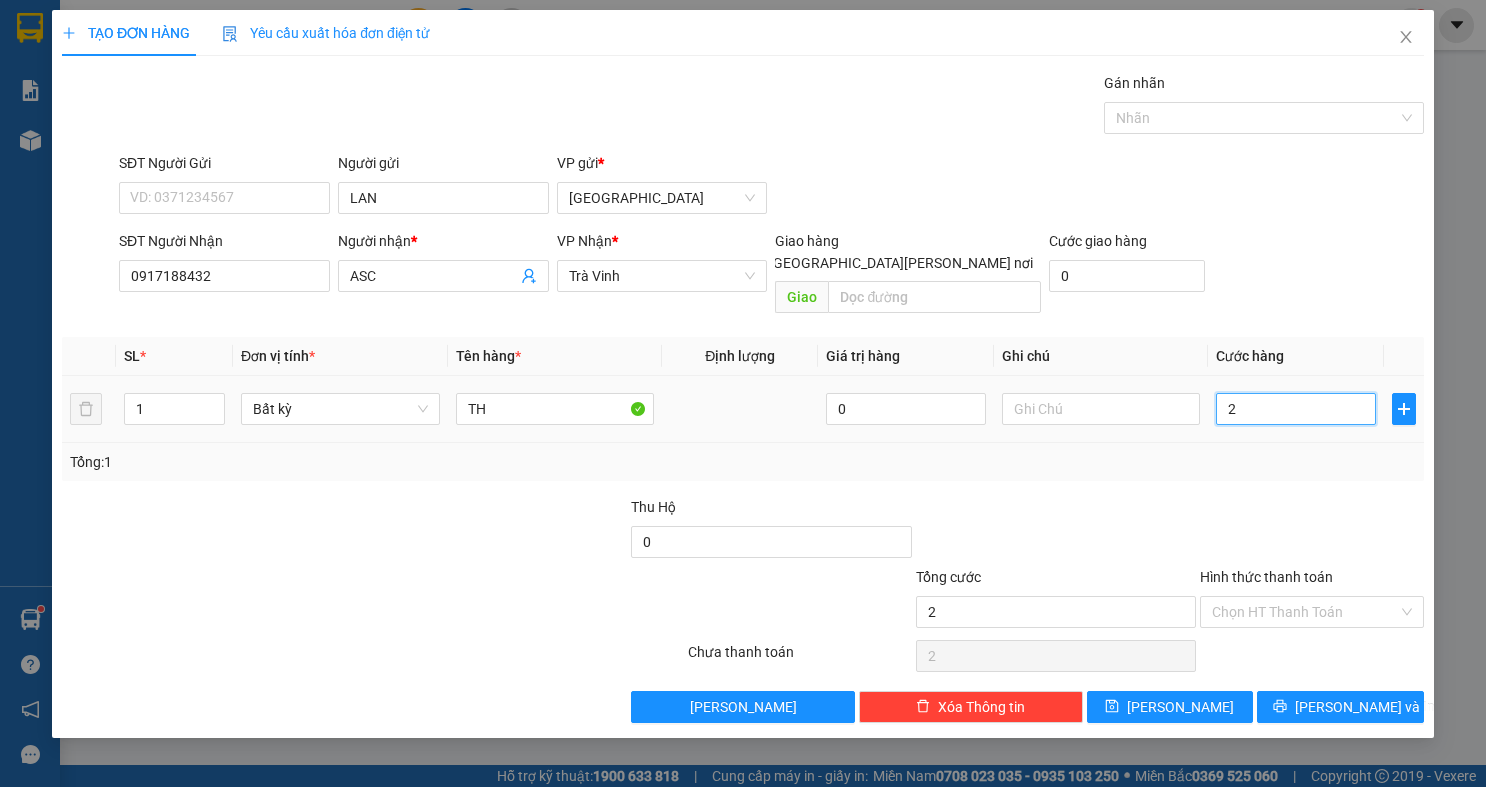 type on "2" 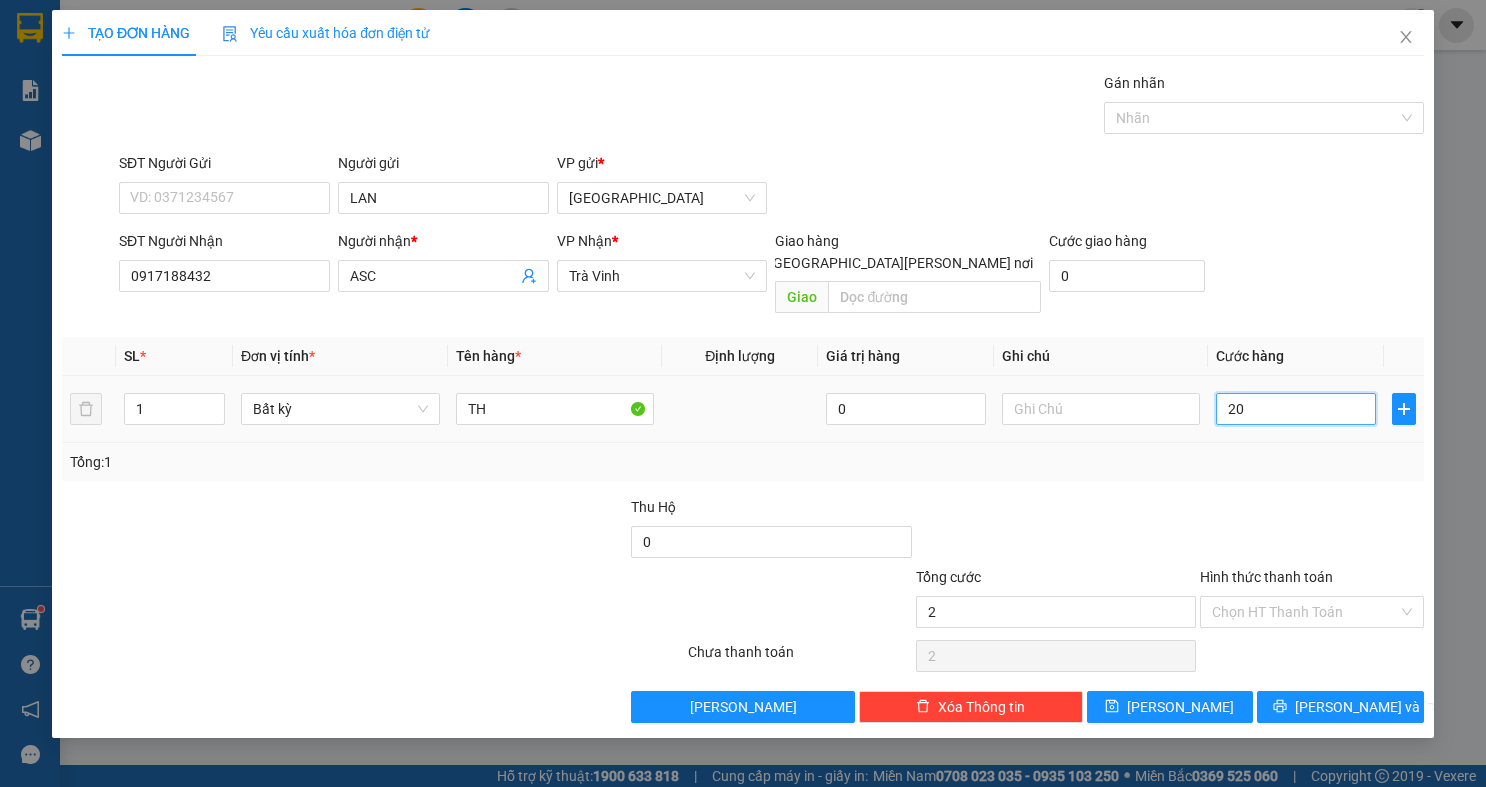 type on "20" 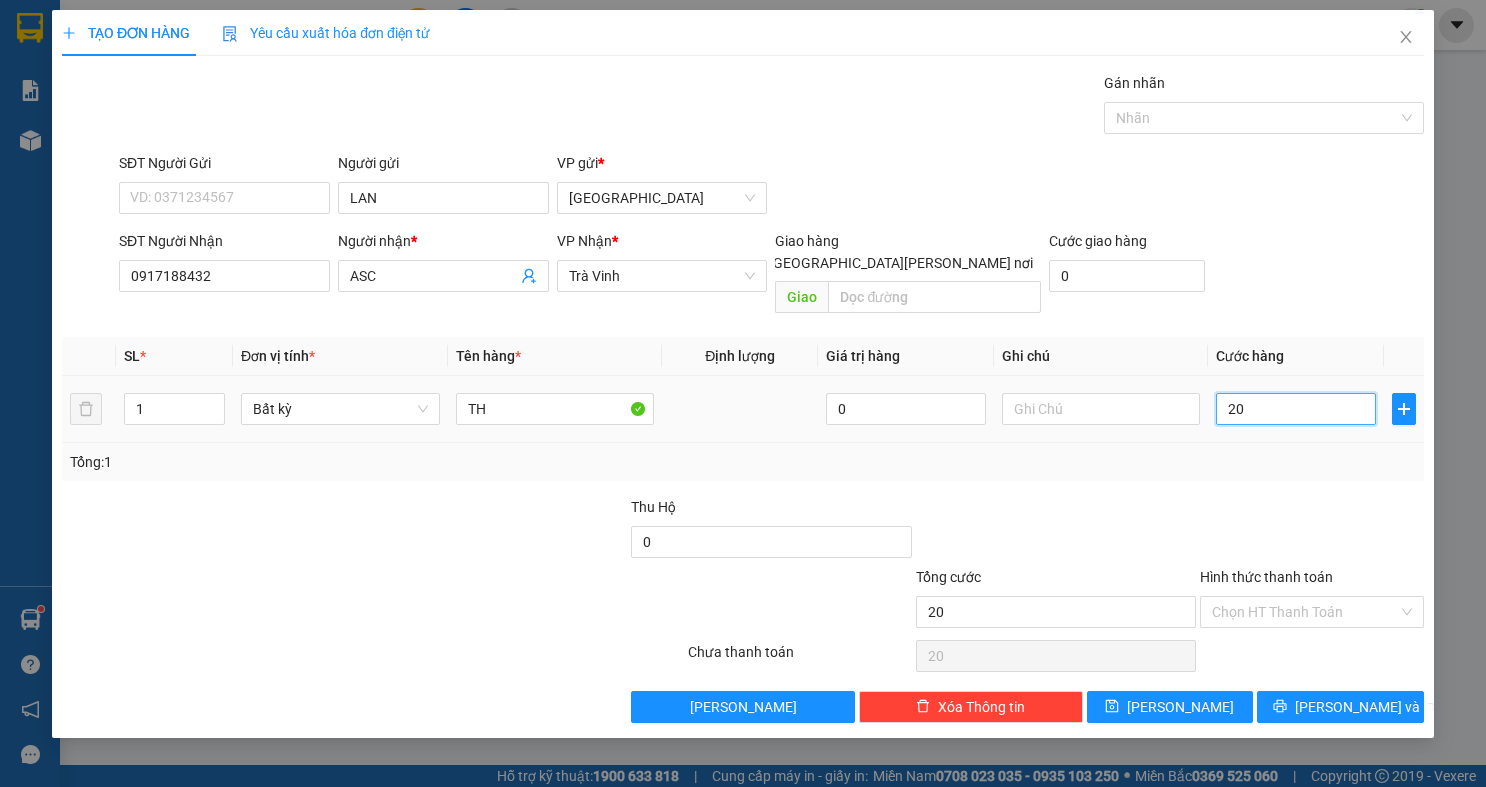 type on "2" 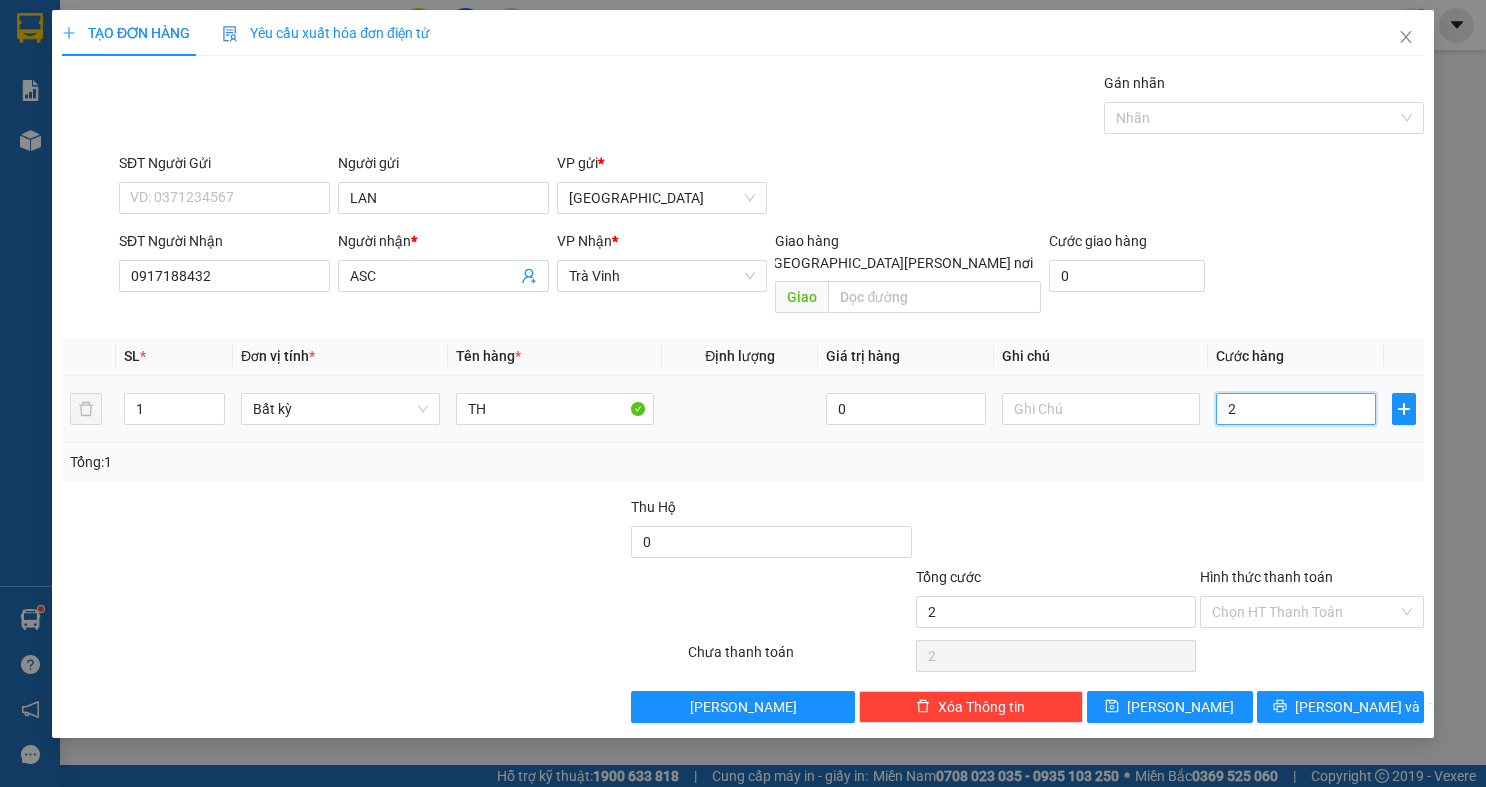type on "0" 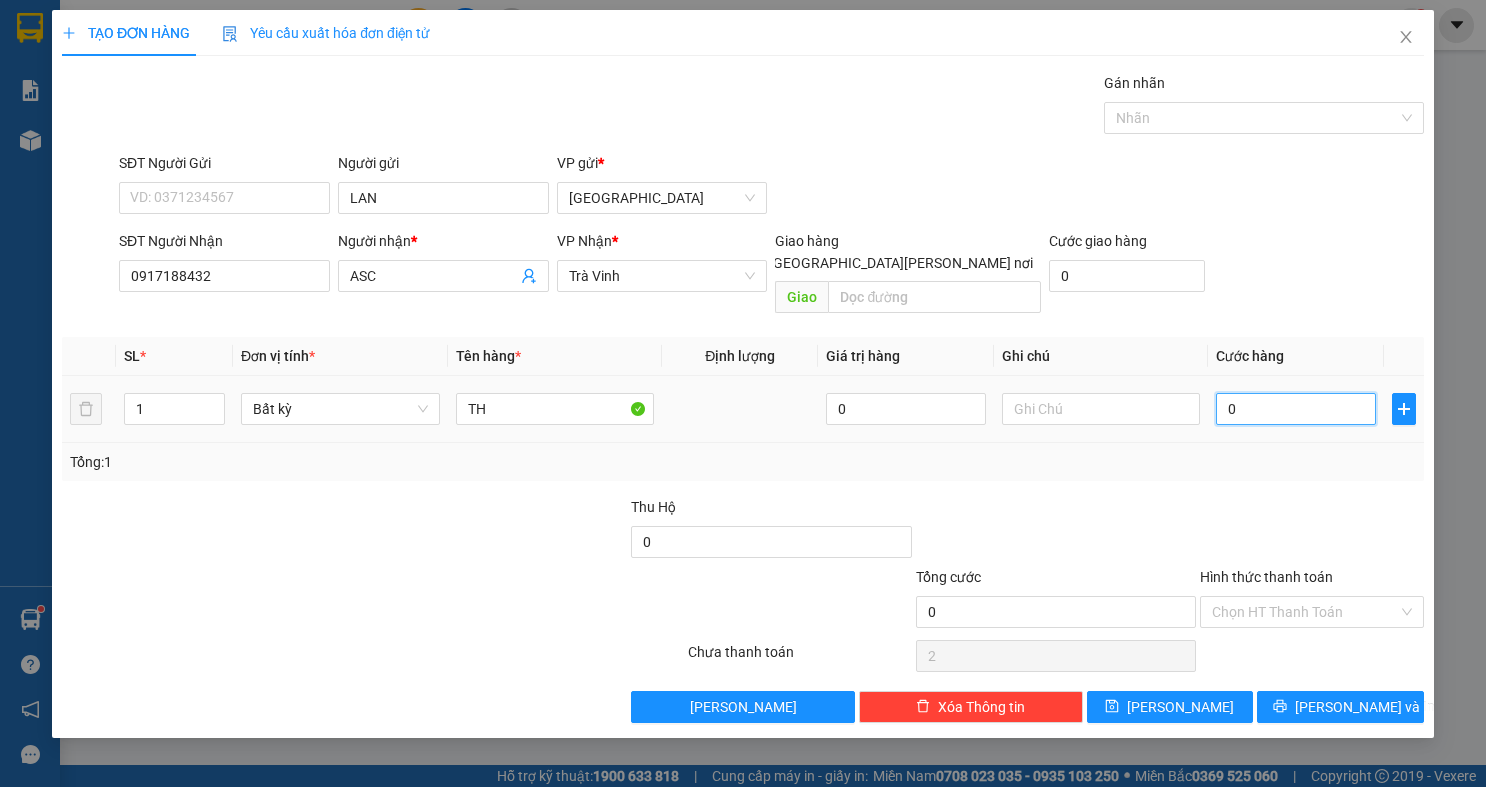 type on "0" 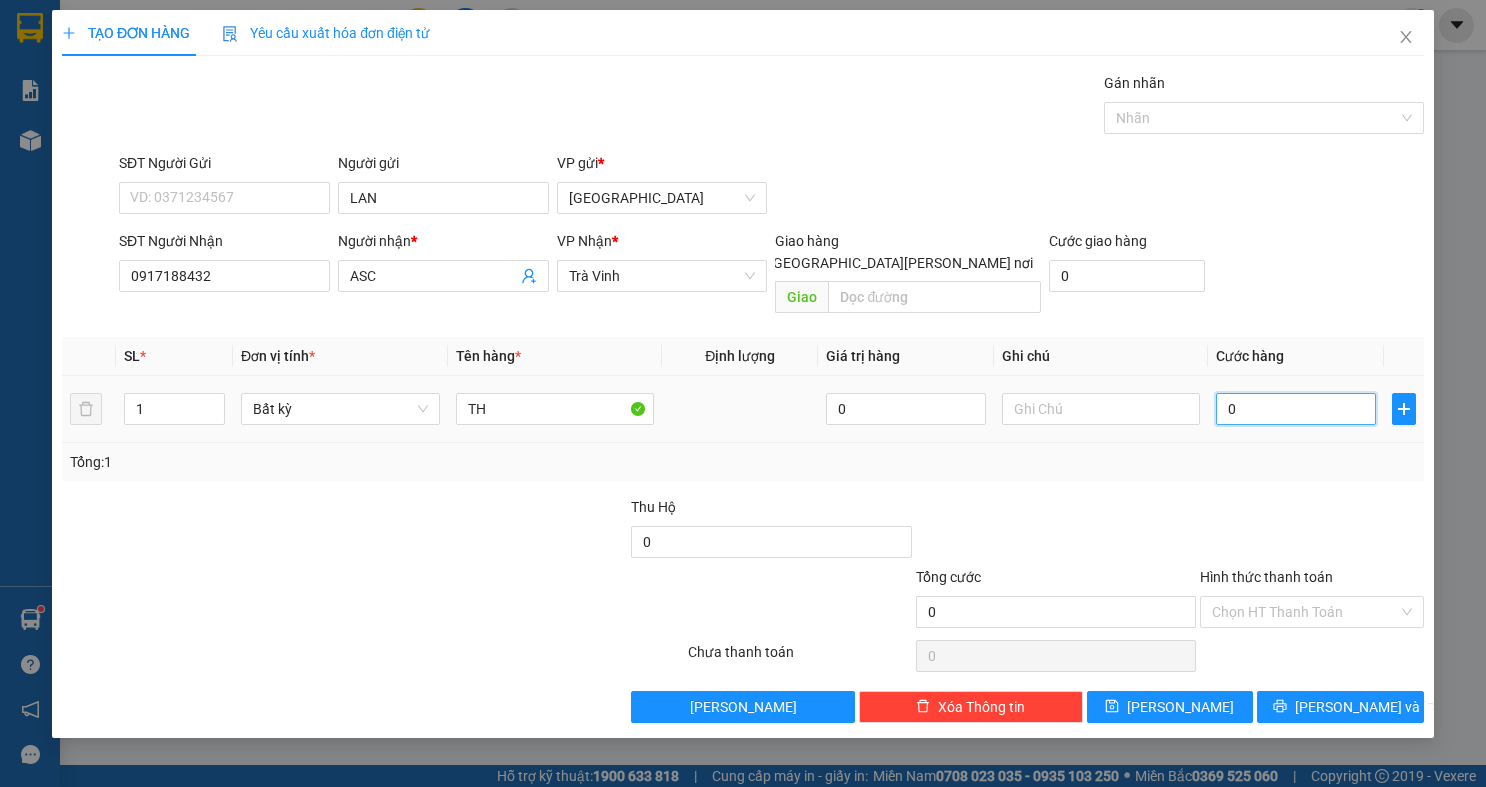 type on "03" 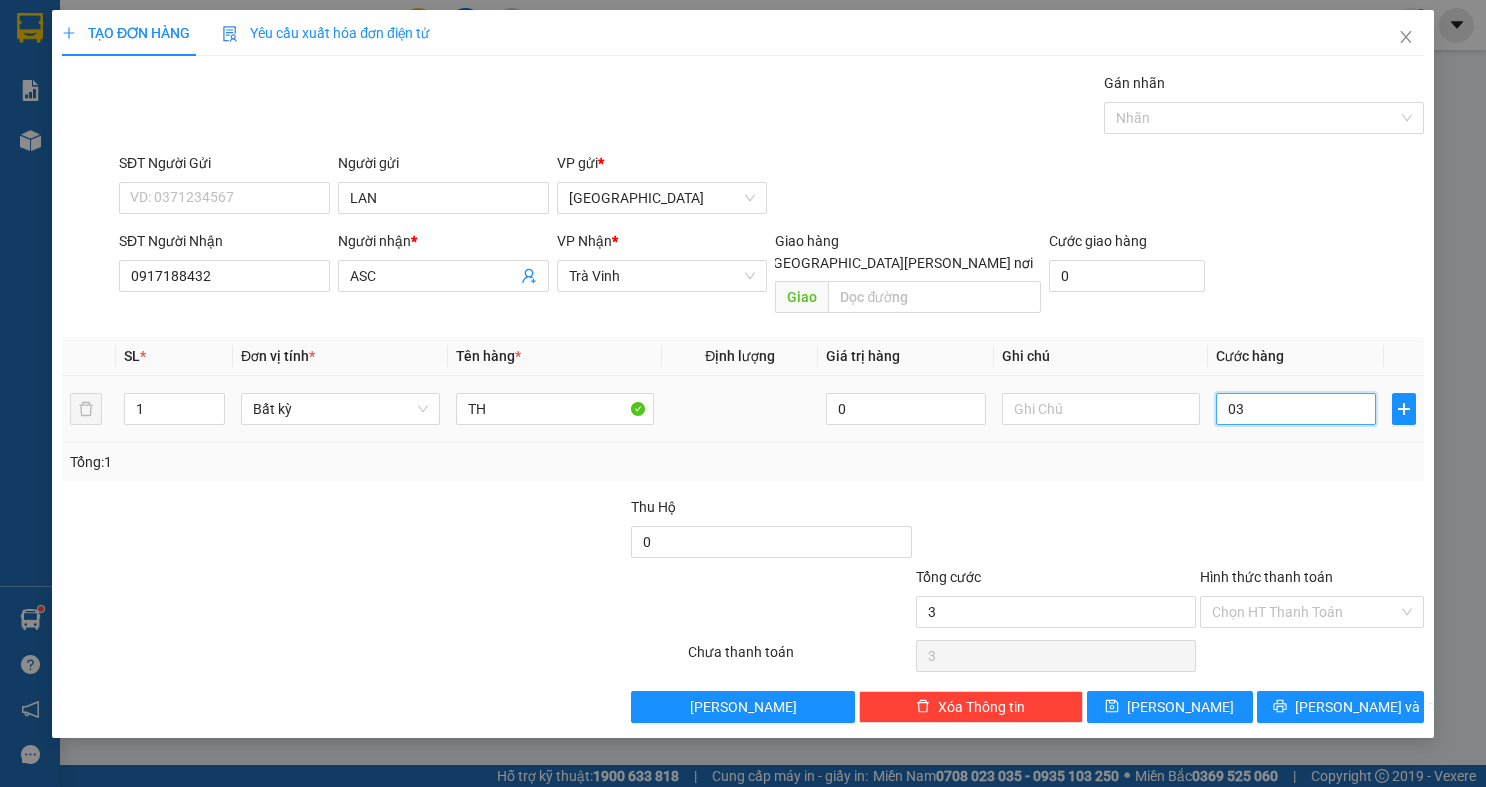 type 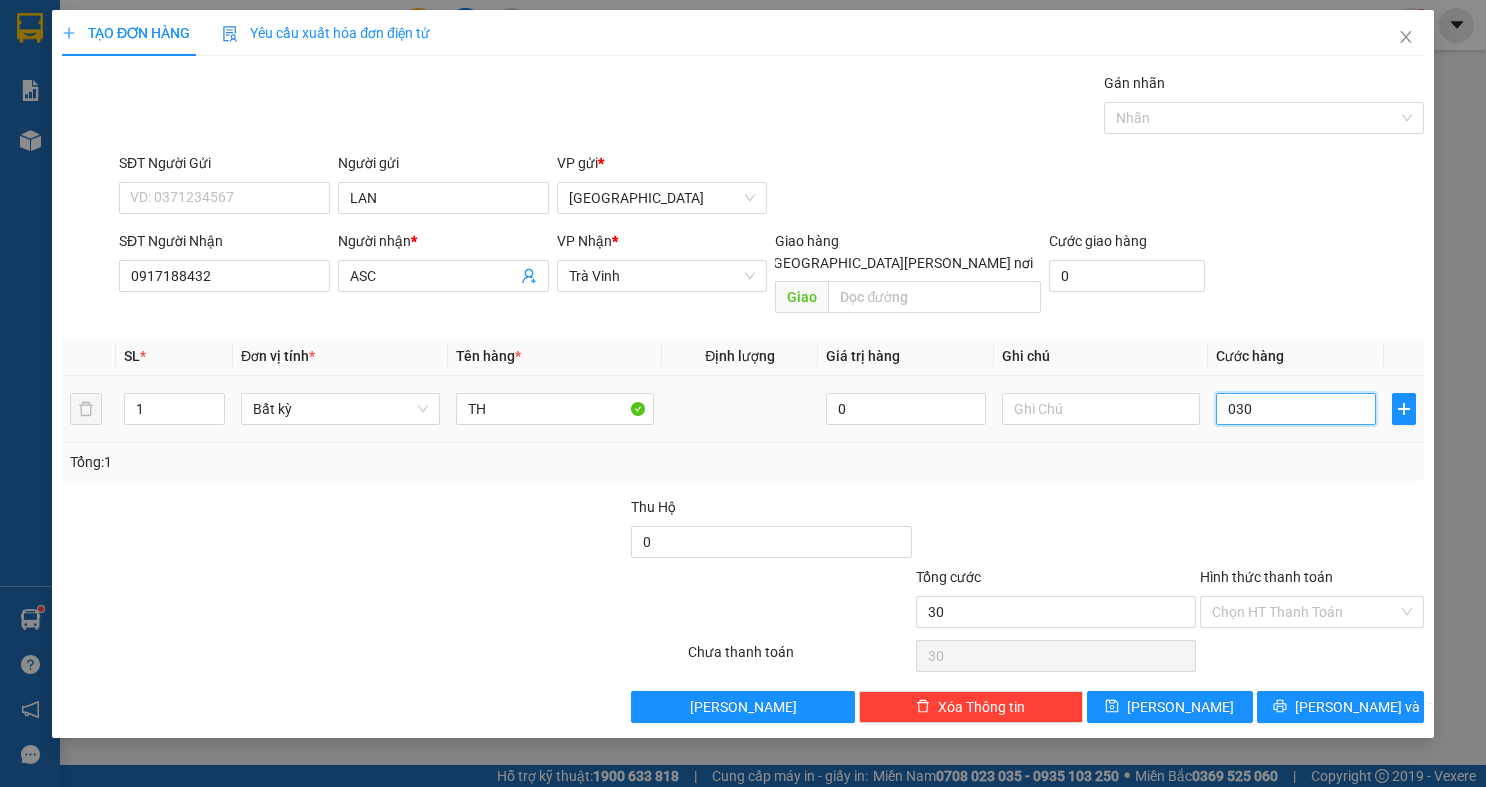 click on "Transit Pickup Surcharge Ids Transit Deliver Surcharge Ids Transit Deliver Surcharge Transit Deliver Surcharge Gói vận chuyển  * Tiêu chuẩn Gán nhãn   Nhãn SĐT Người Gửi VD: 0371234567 Người gửi LAN VP gửi  * Sài Gòn SĐT Người Nhận 0917188432 Người nhận  * ASC VP Nhận  * Trà Vinh Giao hàng Giao tận nơi Giao Cước giao hàng 0 SL  * Đơn vị tính  * Tên hàng  * Định lượng Giá trị hàng Ghi chú Cước hàng                   1 Bất kỳ TH 0 030 Tổng:  1 Thu Hộ 0 Tổng cước 30 Hình thức thanh toán Chọn HT Thanh Toán Số tiền thu trước 0 Chưa thanh toán 30 Chọn HT Thanh Toán Lưu nháp Xóa Thông tin Lưu Lưu và In" at bounding box center (743, 397) 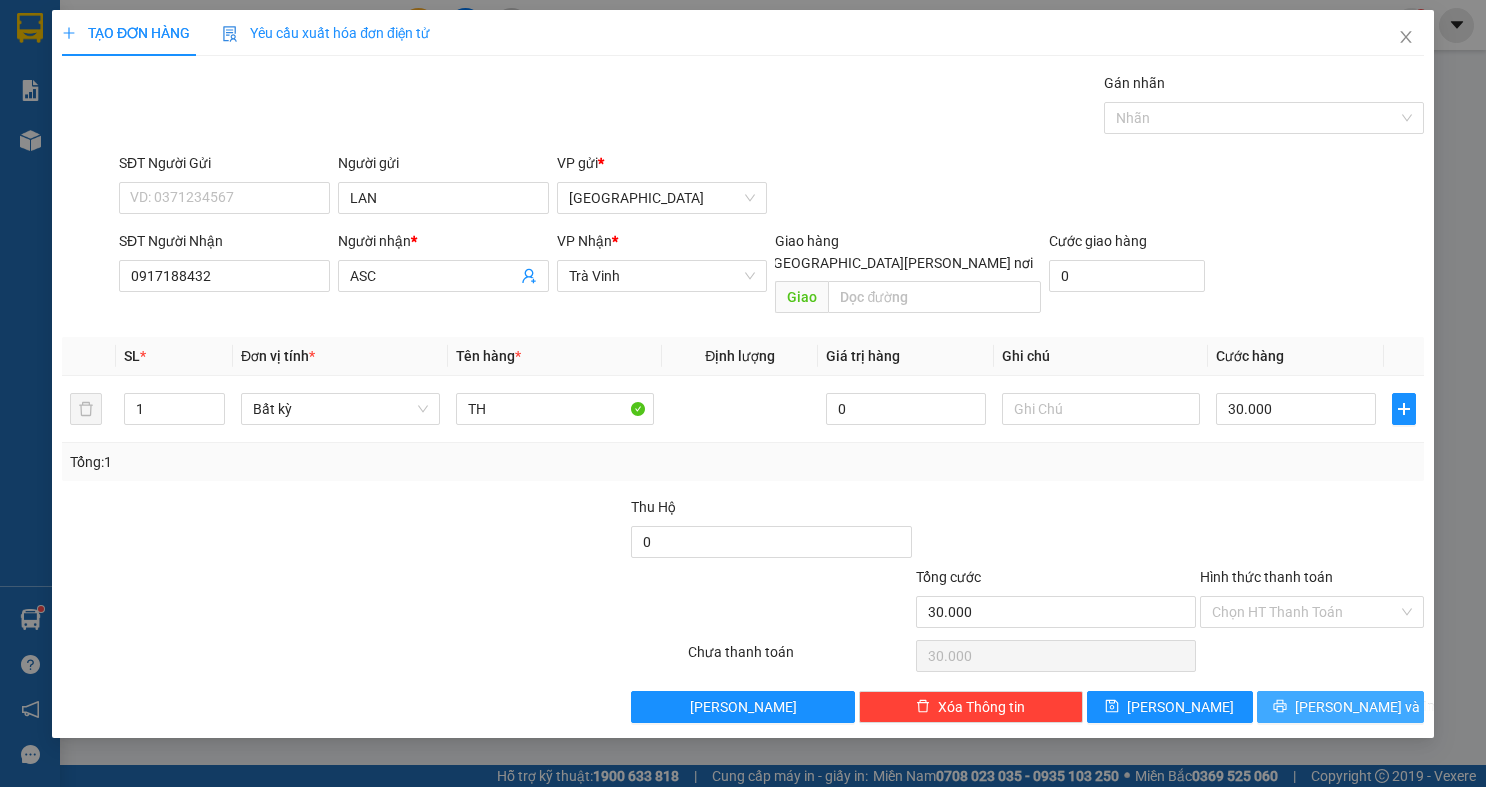 click on "Lưu và In" at bounding box center [1365, 707] 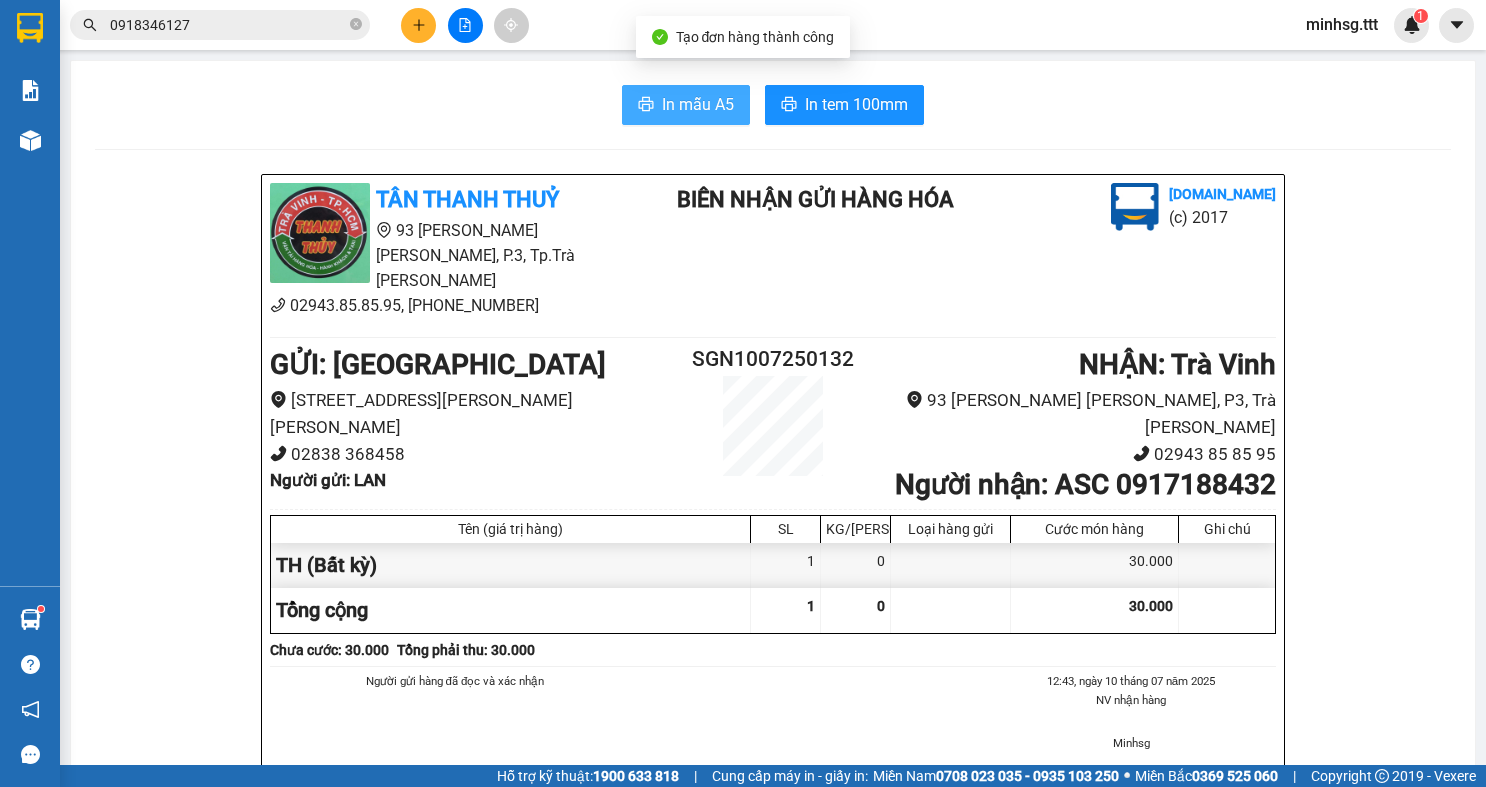 click on "In mẫu A5" at bounding box center [698, 104] 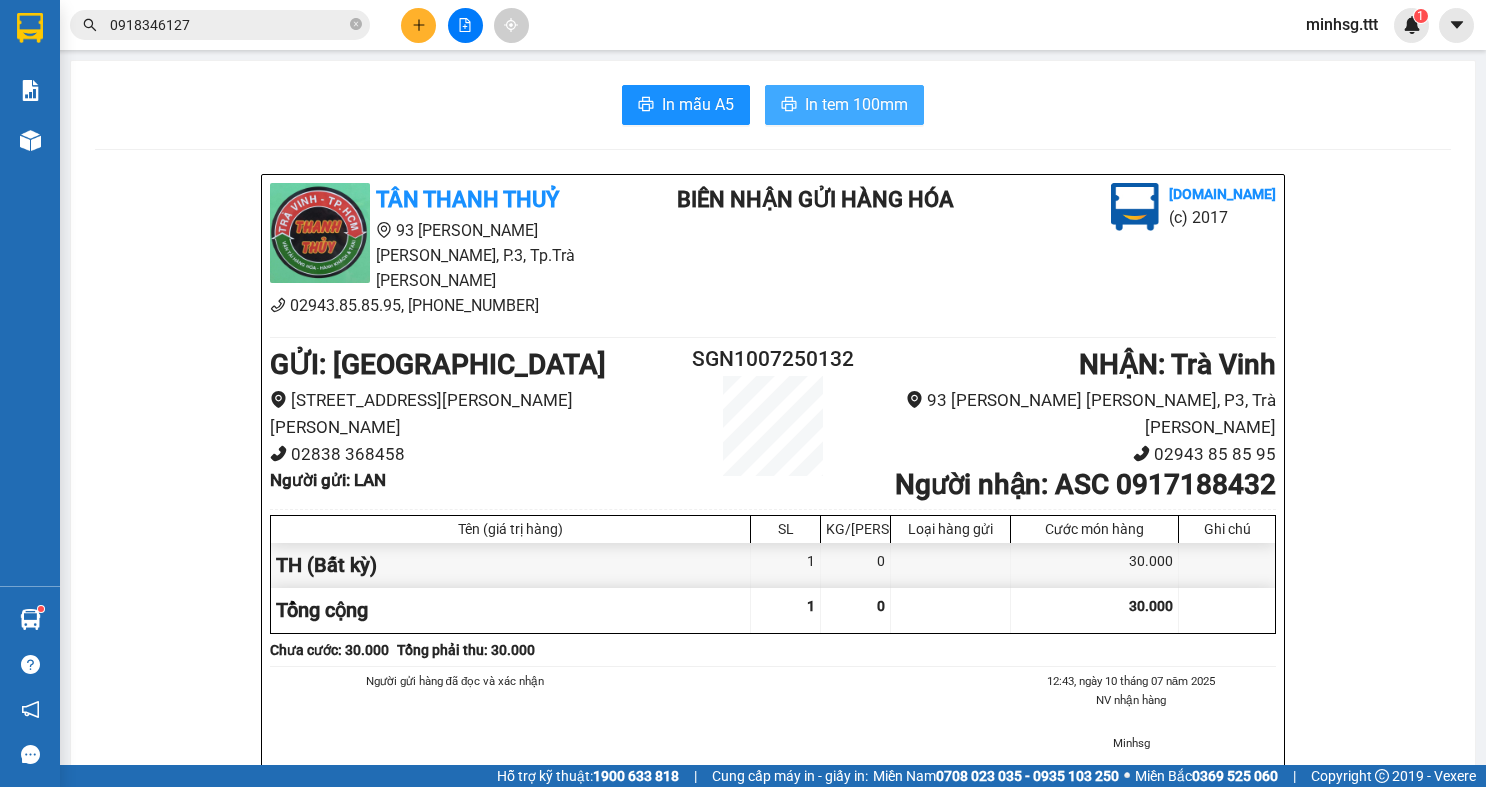 click on "In tem 100mm" at bounding box center (844, 105) 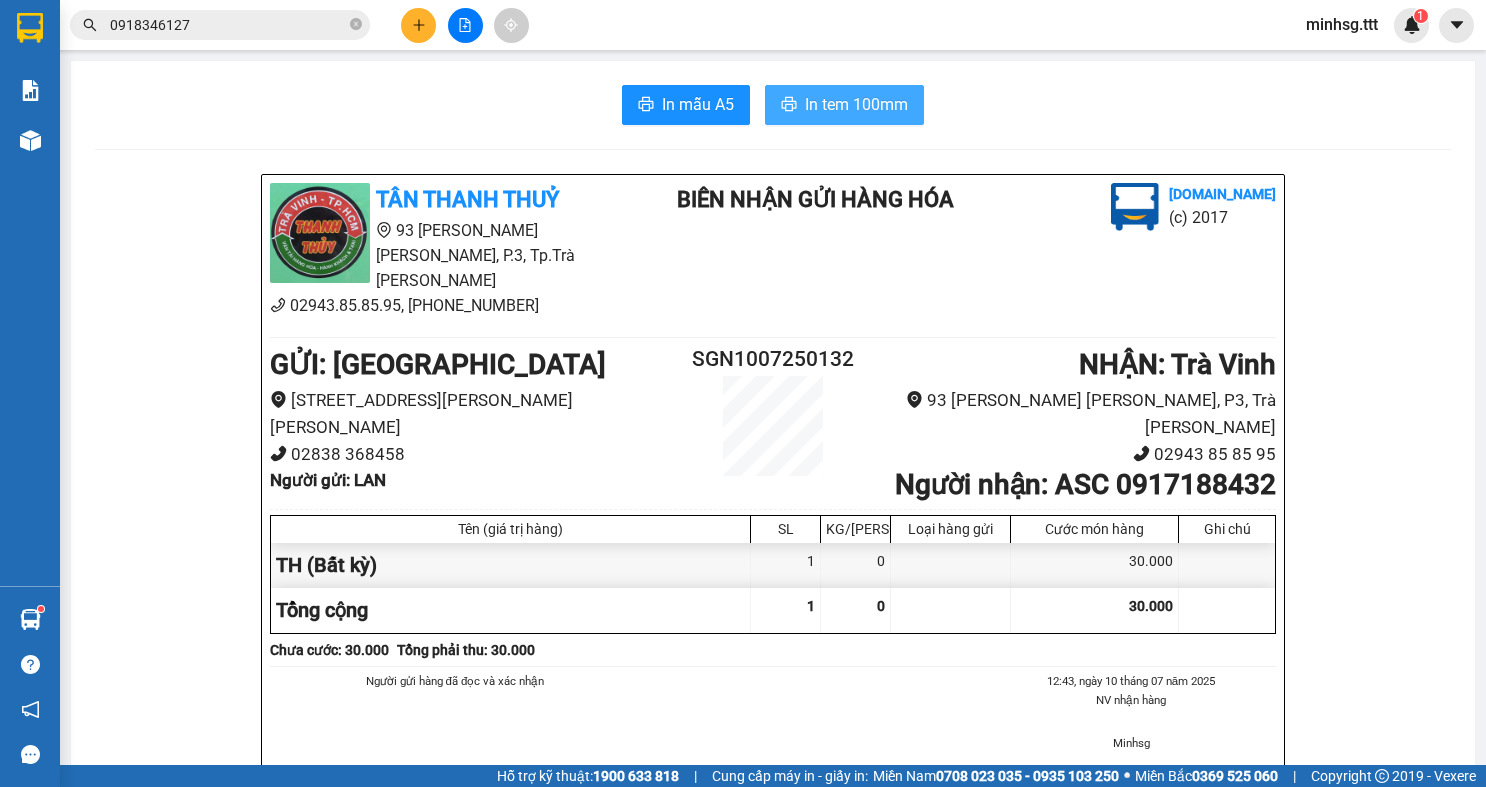 scroll, scrollTop: 0, scrollLeft: 0, axis: both 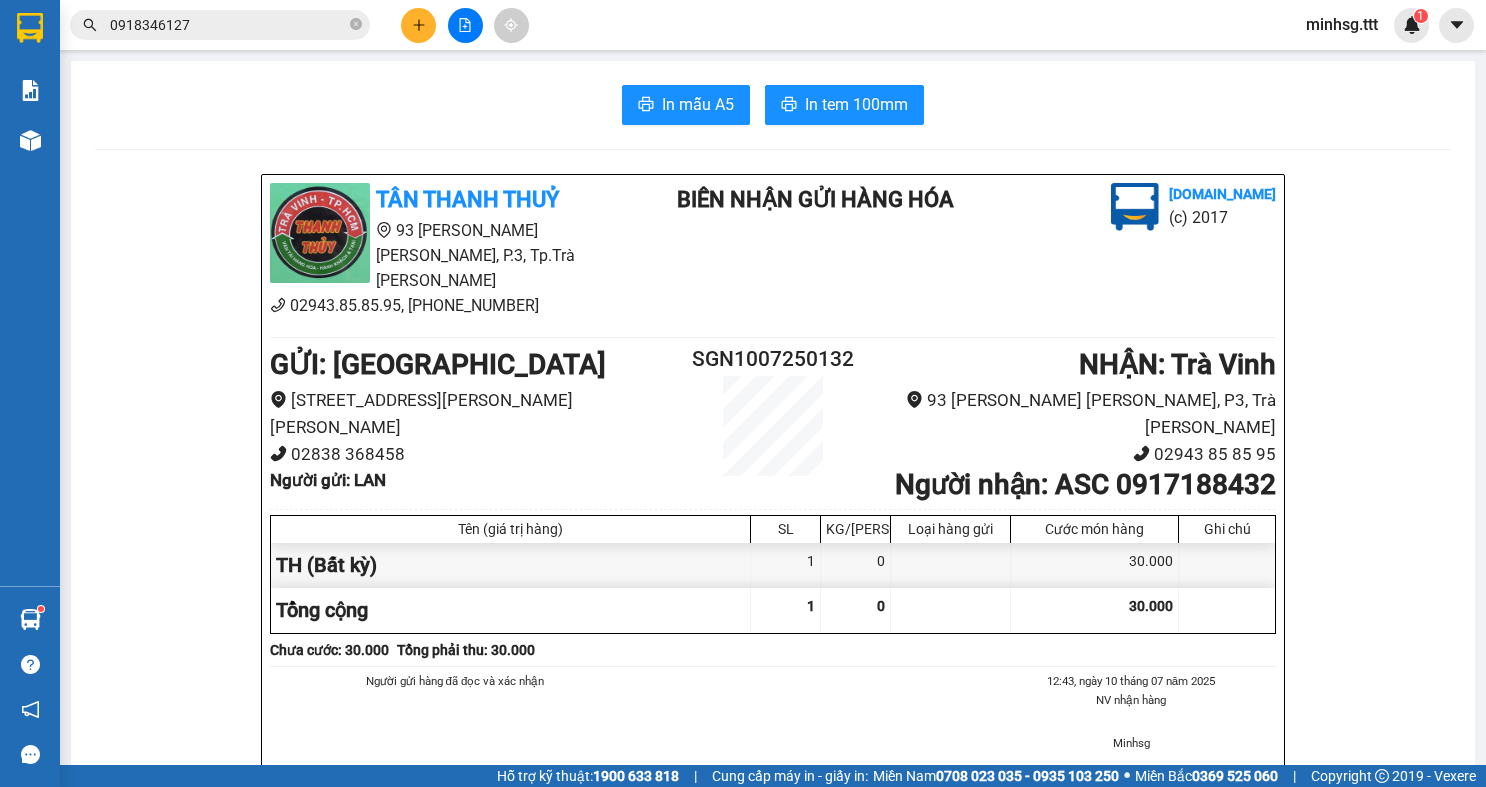click on "0918346127" at bounding box center [228, 25] 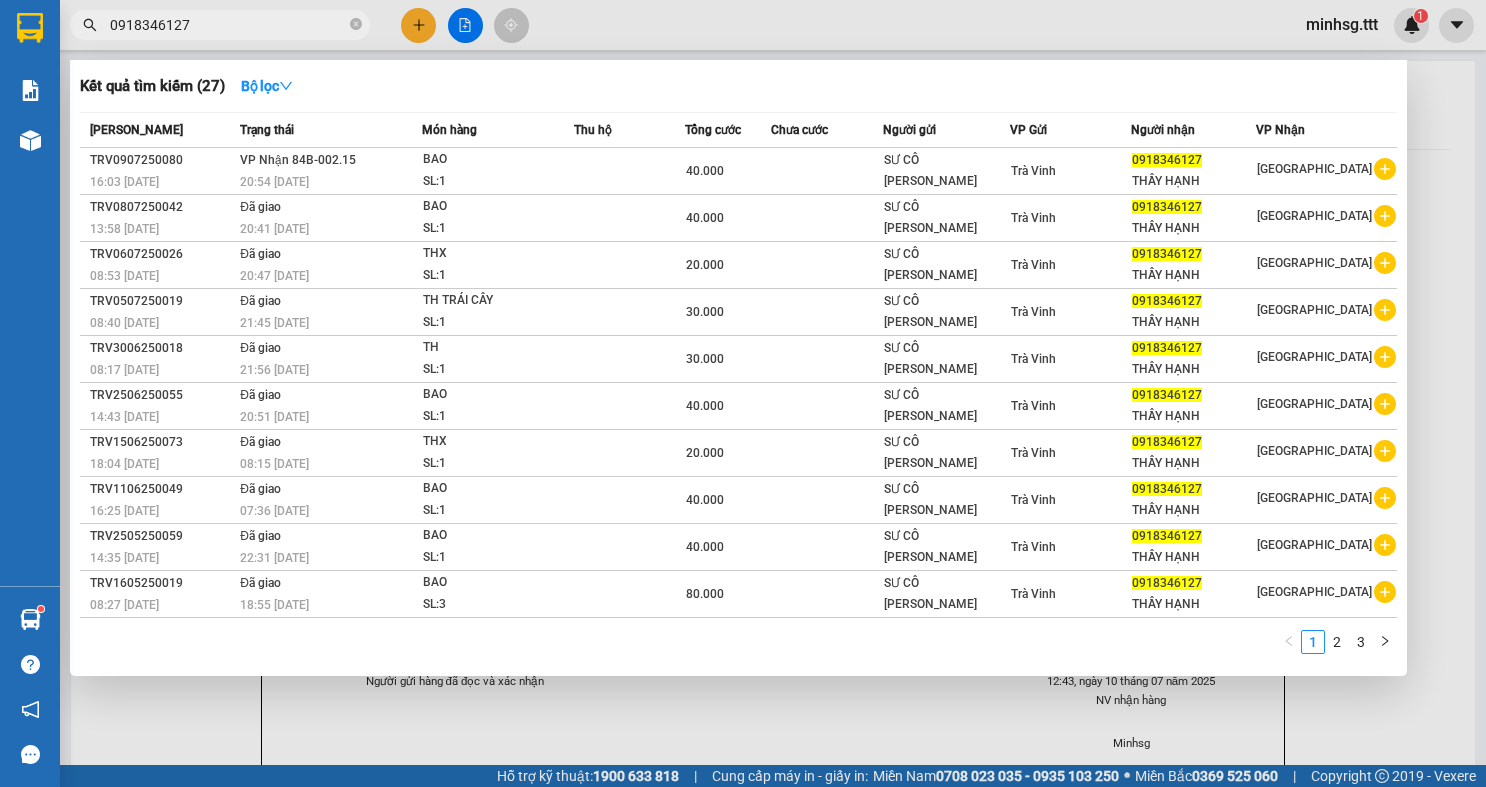 click on "0918346127" at bounding box center [228, 25] 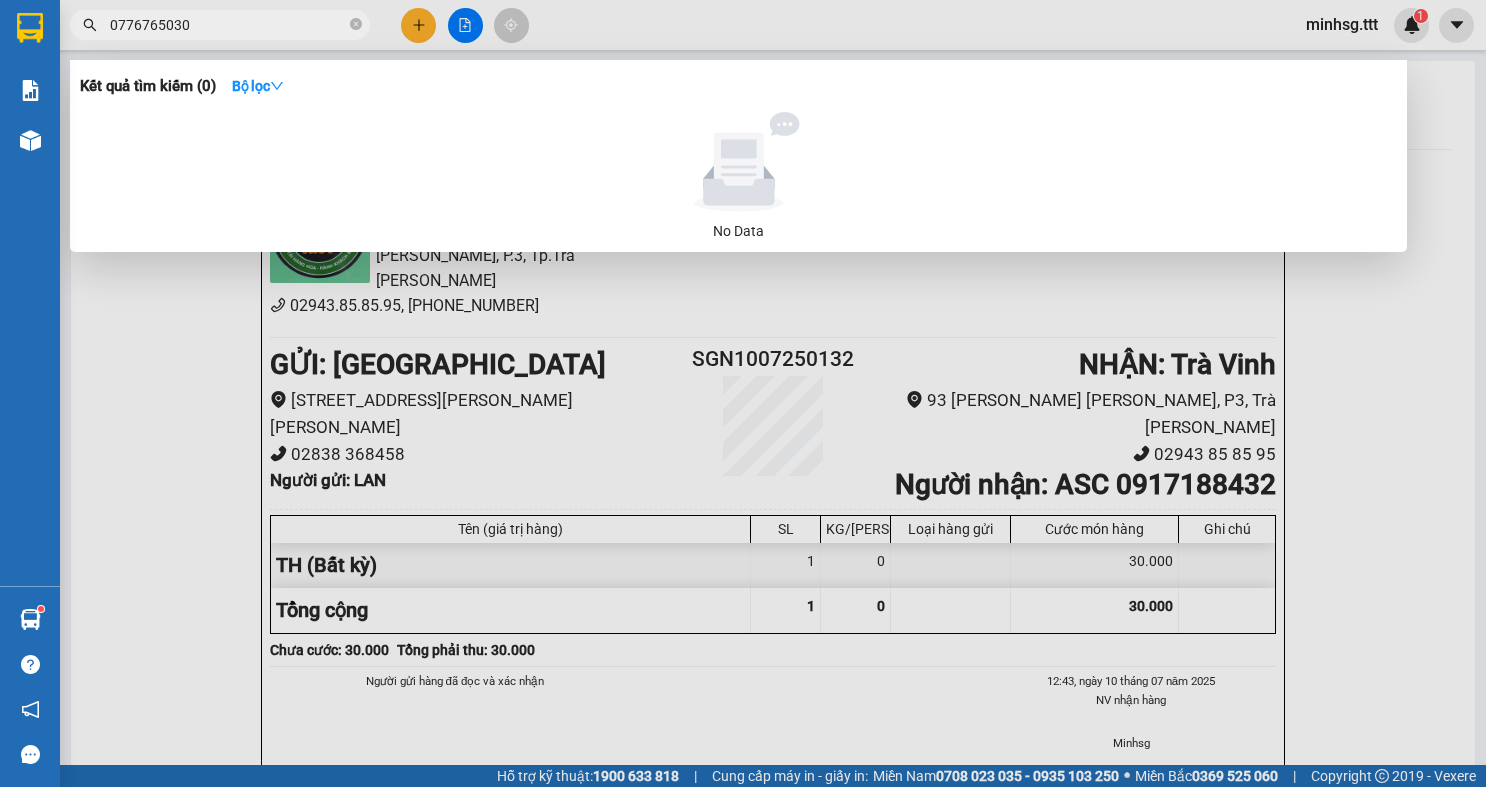 click on "0776765030" at bounding box center (228, 25) 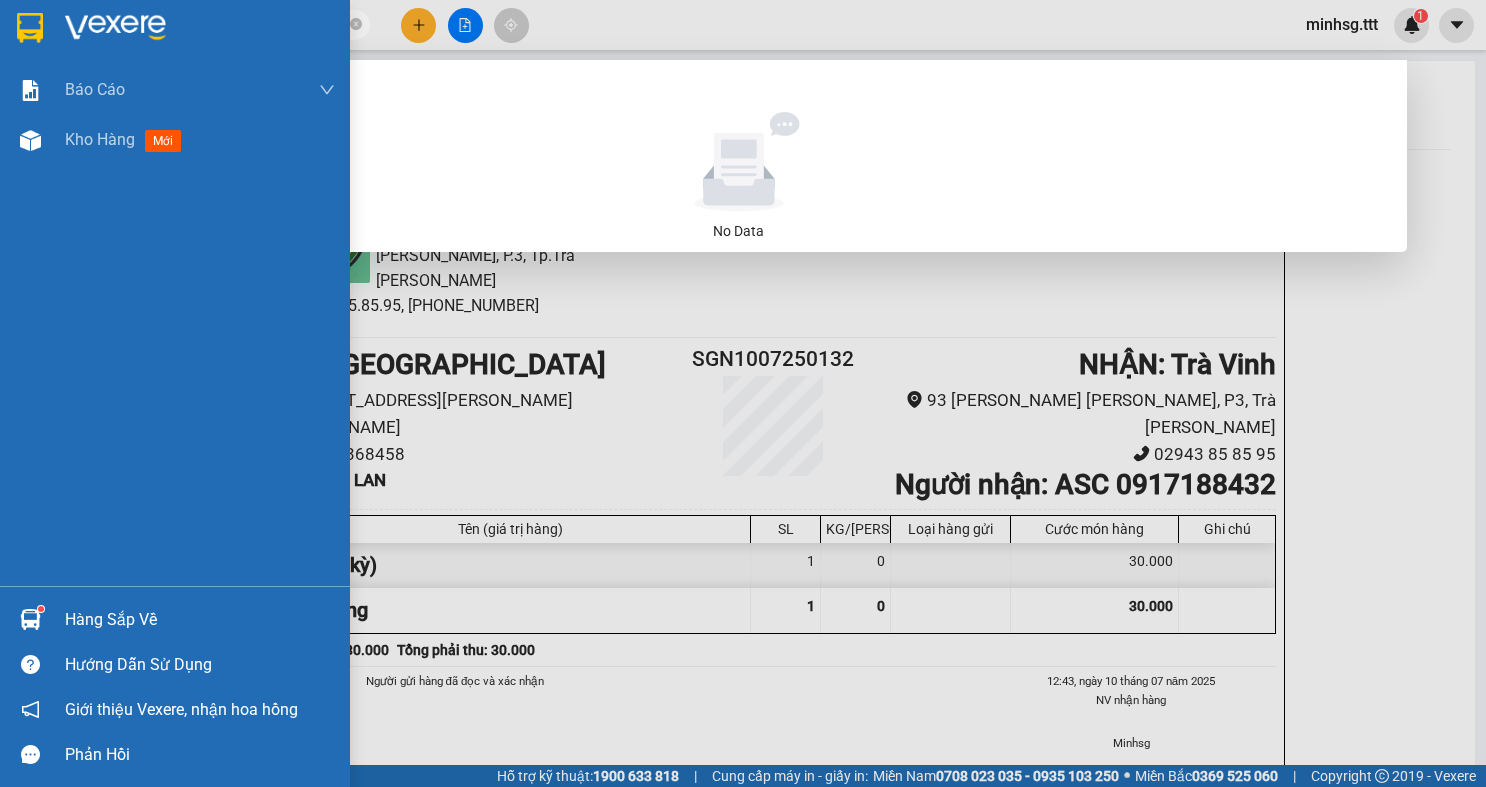 click on "Hàng sắp về" at bounding box center [200, 620] 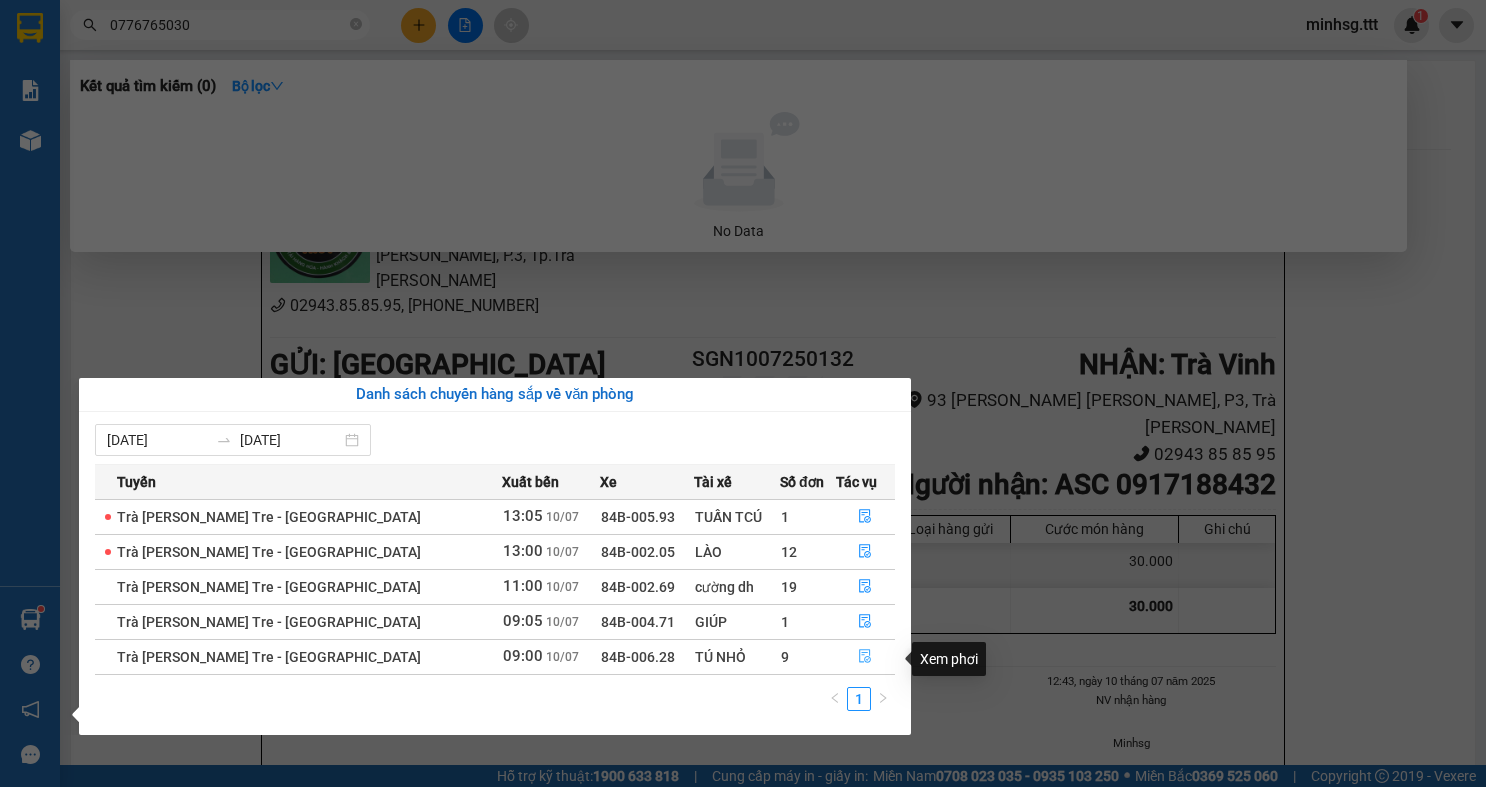 click at bounding box center (866, 657) 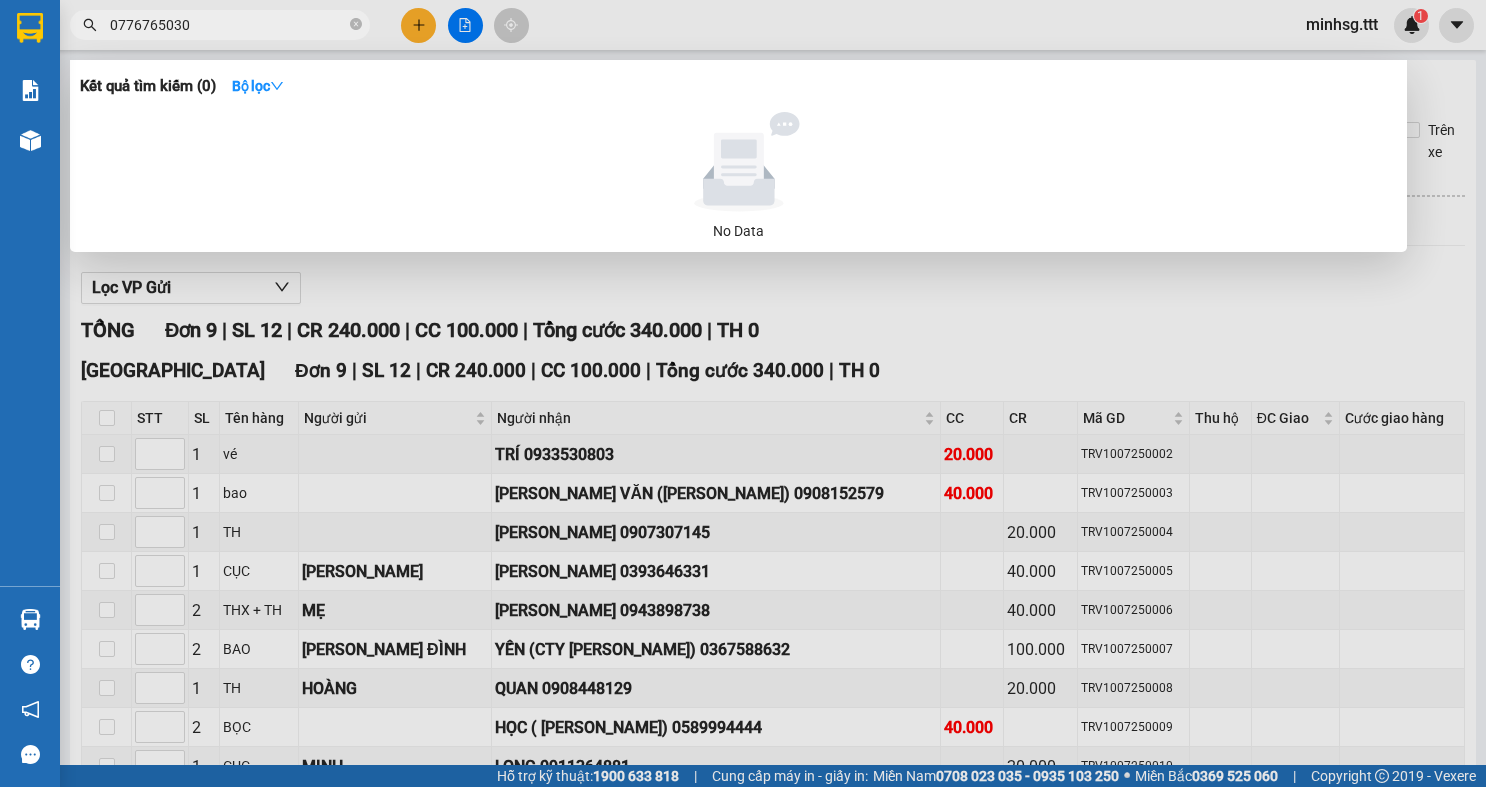 click at bounding box center (743, 393) 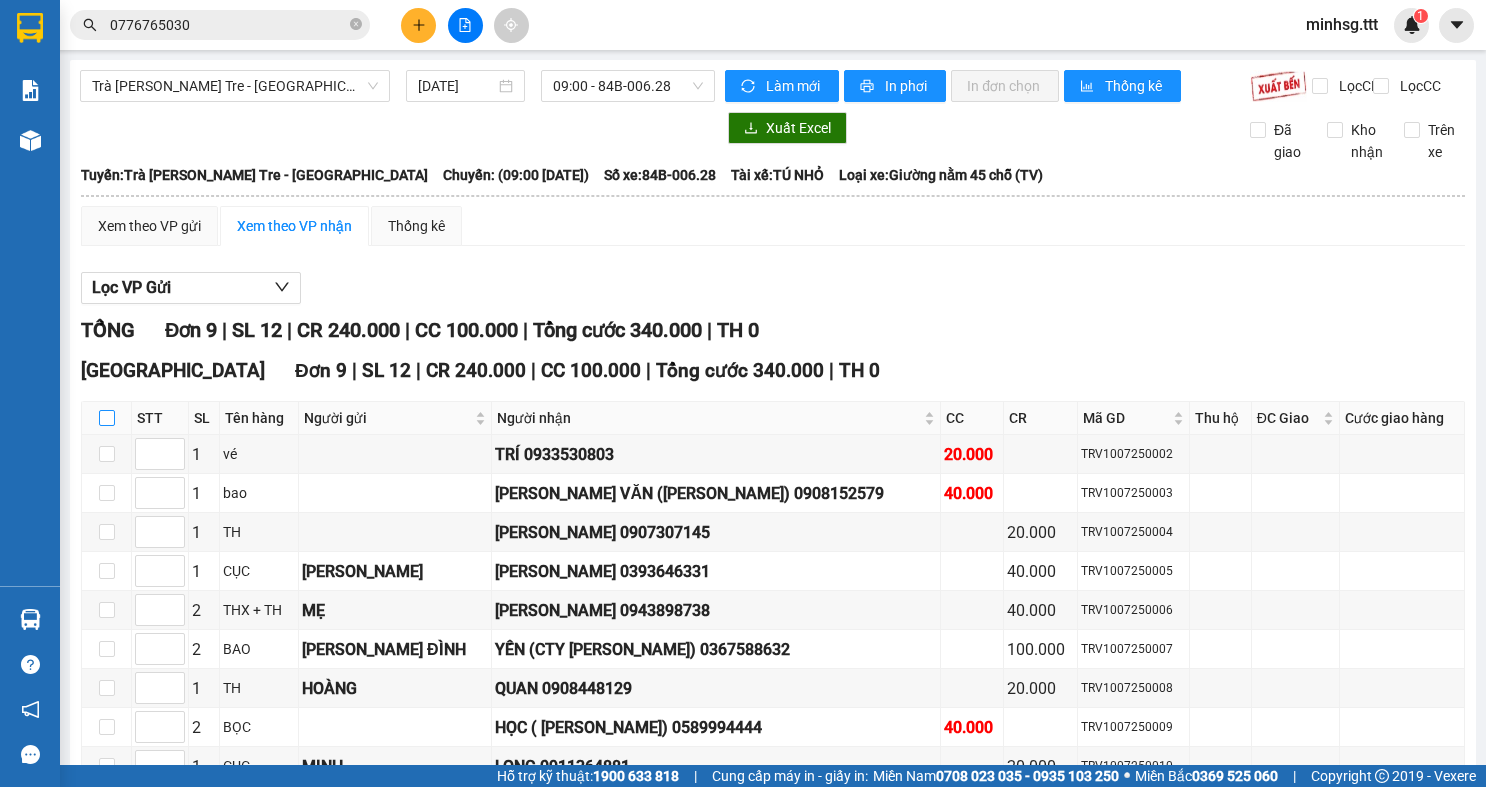 click at bounding box center [107, 418] 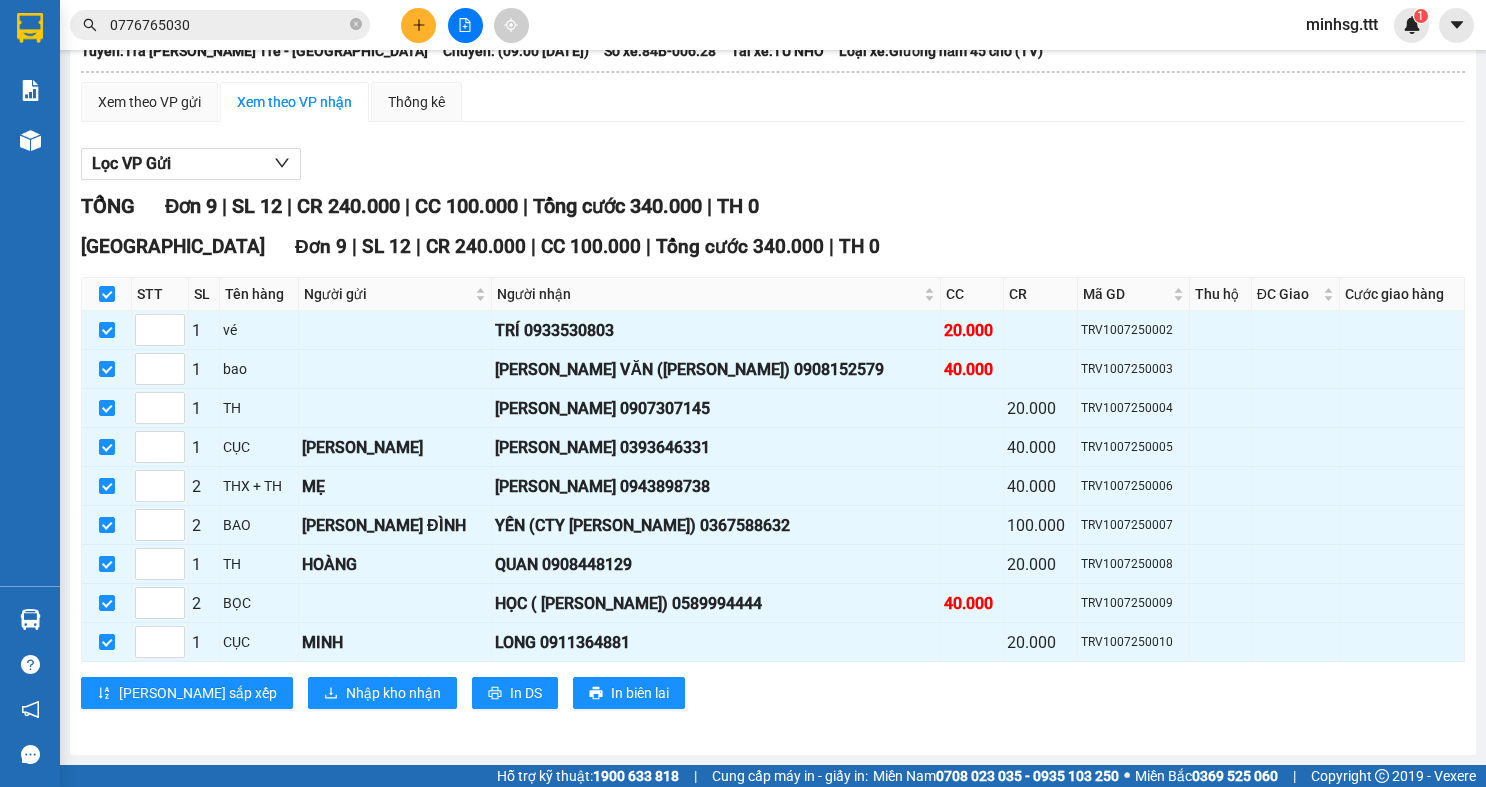 scroll, scrollTop: 141, scrollLeft: 0, axis: vertical 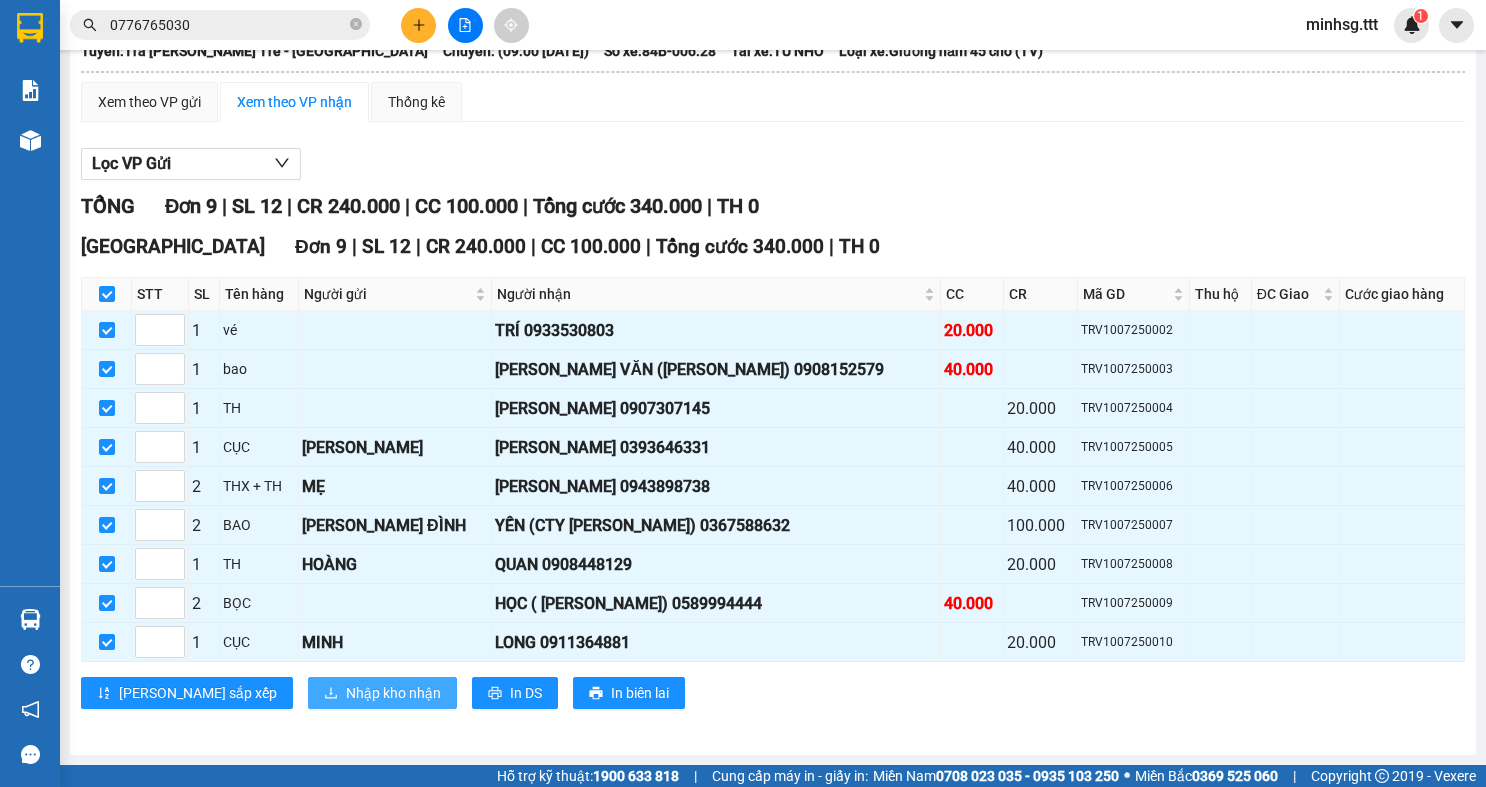 click on "Nhập kho nhận" at bounding box center [393, 693] 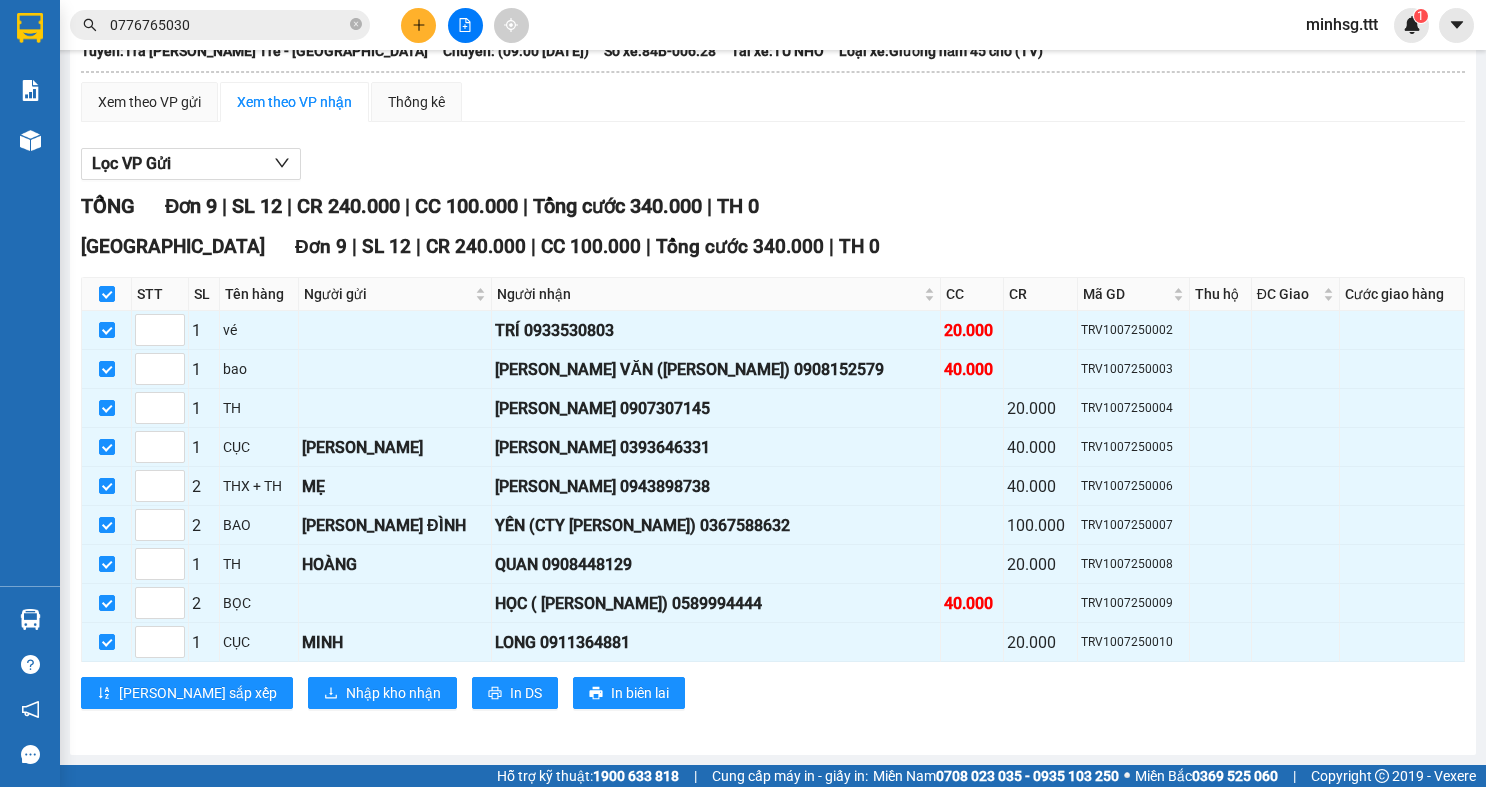 scroll, scrollTop: 0, scrollLeft: 0, axis: both 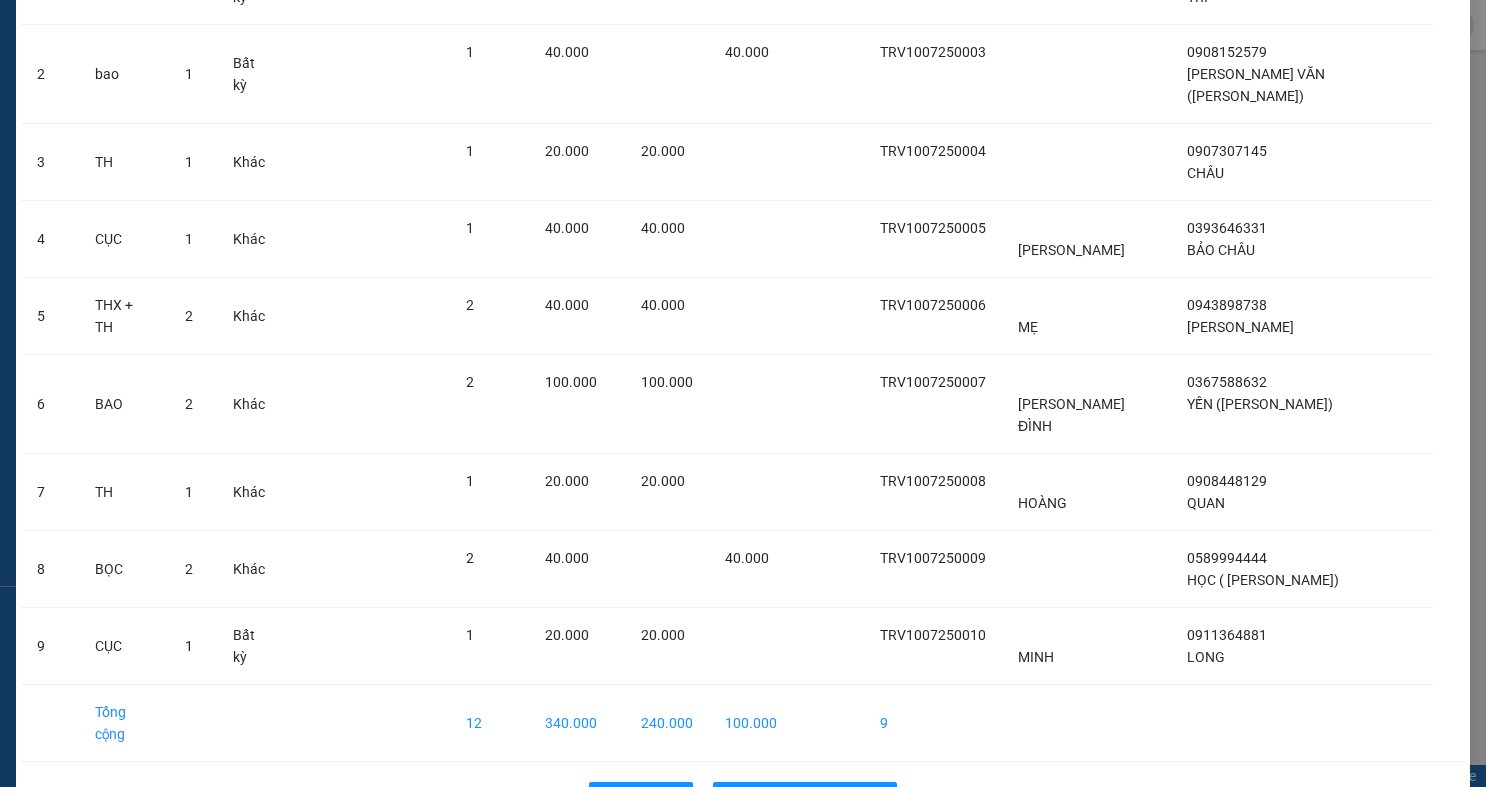 click on "Quay lại Nhập hàng kho nhận" at bounding box center [743, 798] 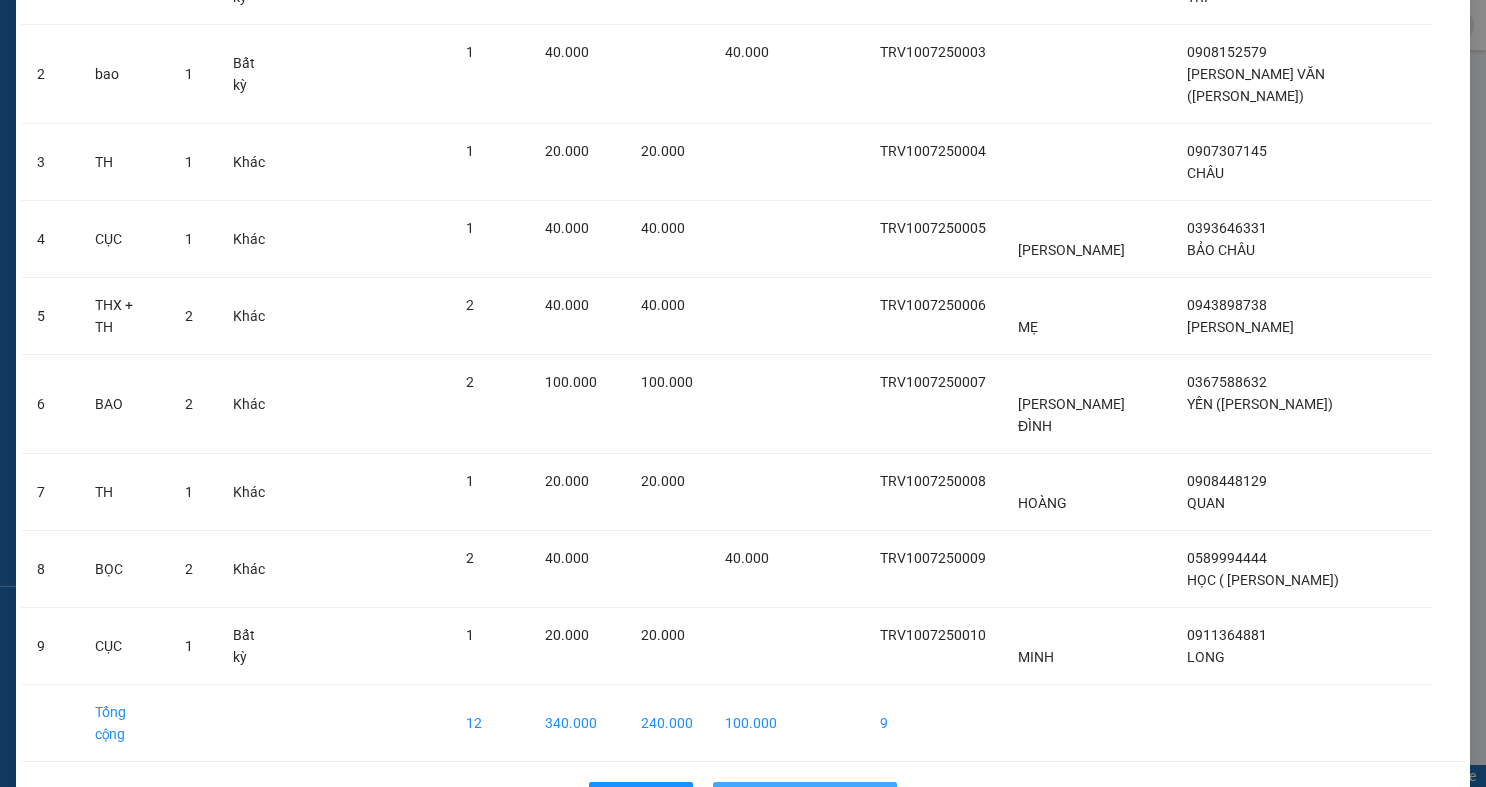 click on "Nhập hàng kho nhận" at bounding box center (816, 798) 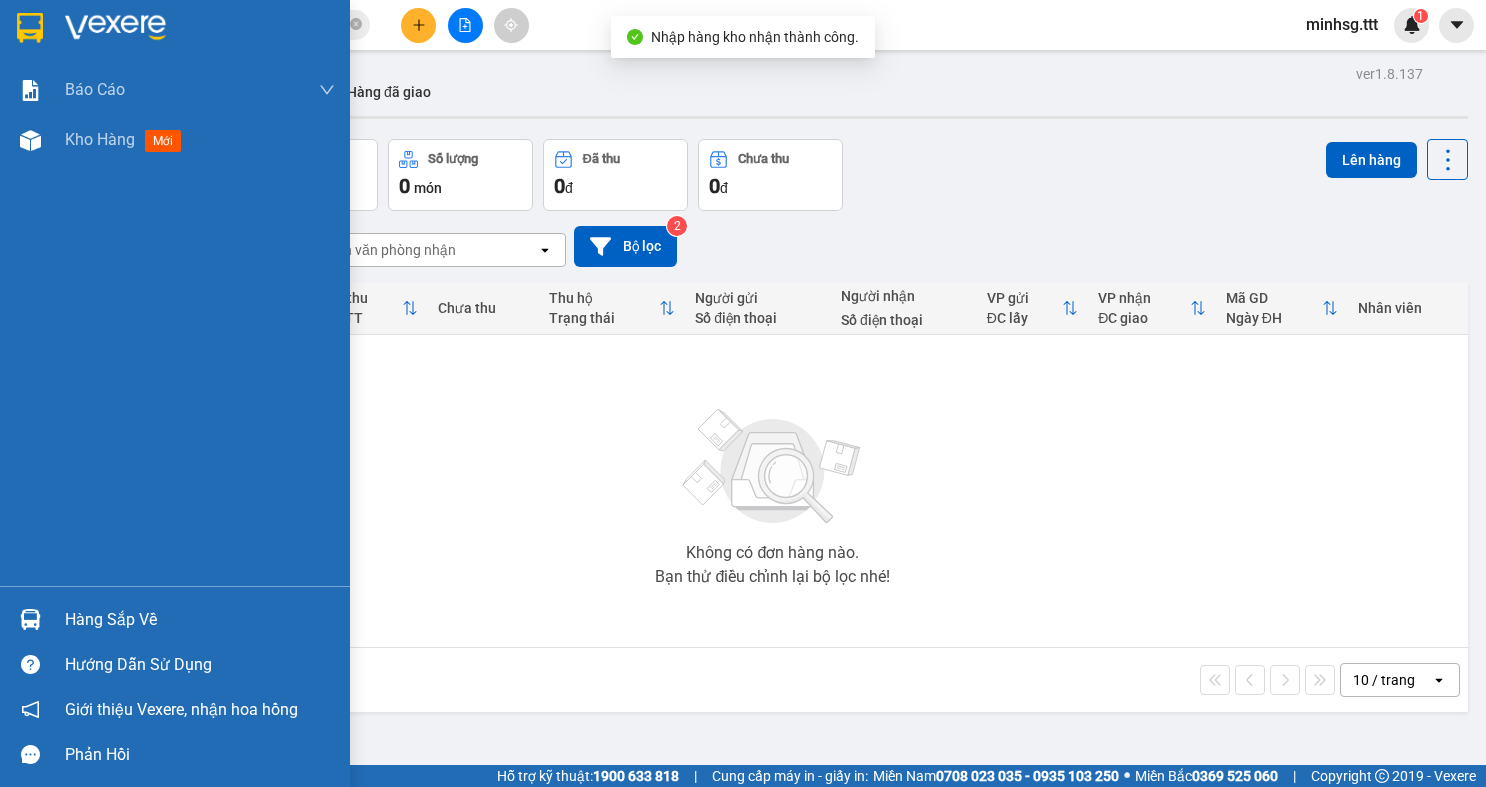 click on "Hàng sắp về" at bounding box center (175, 619) 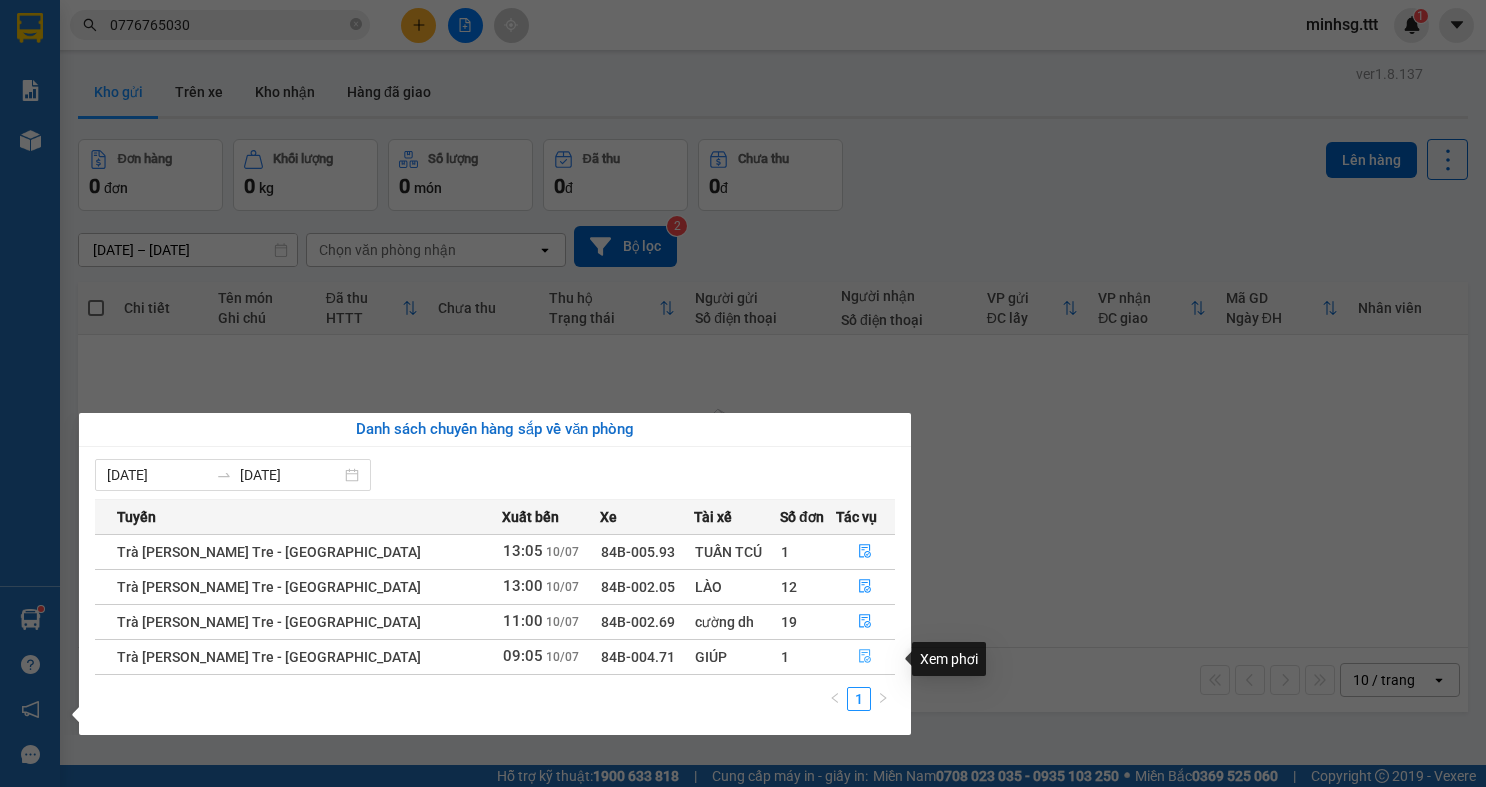 click at bounding box center (866, 657) 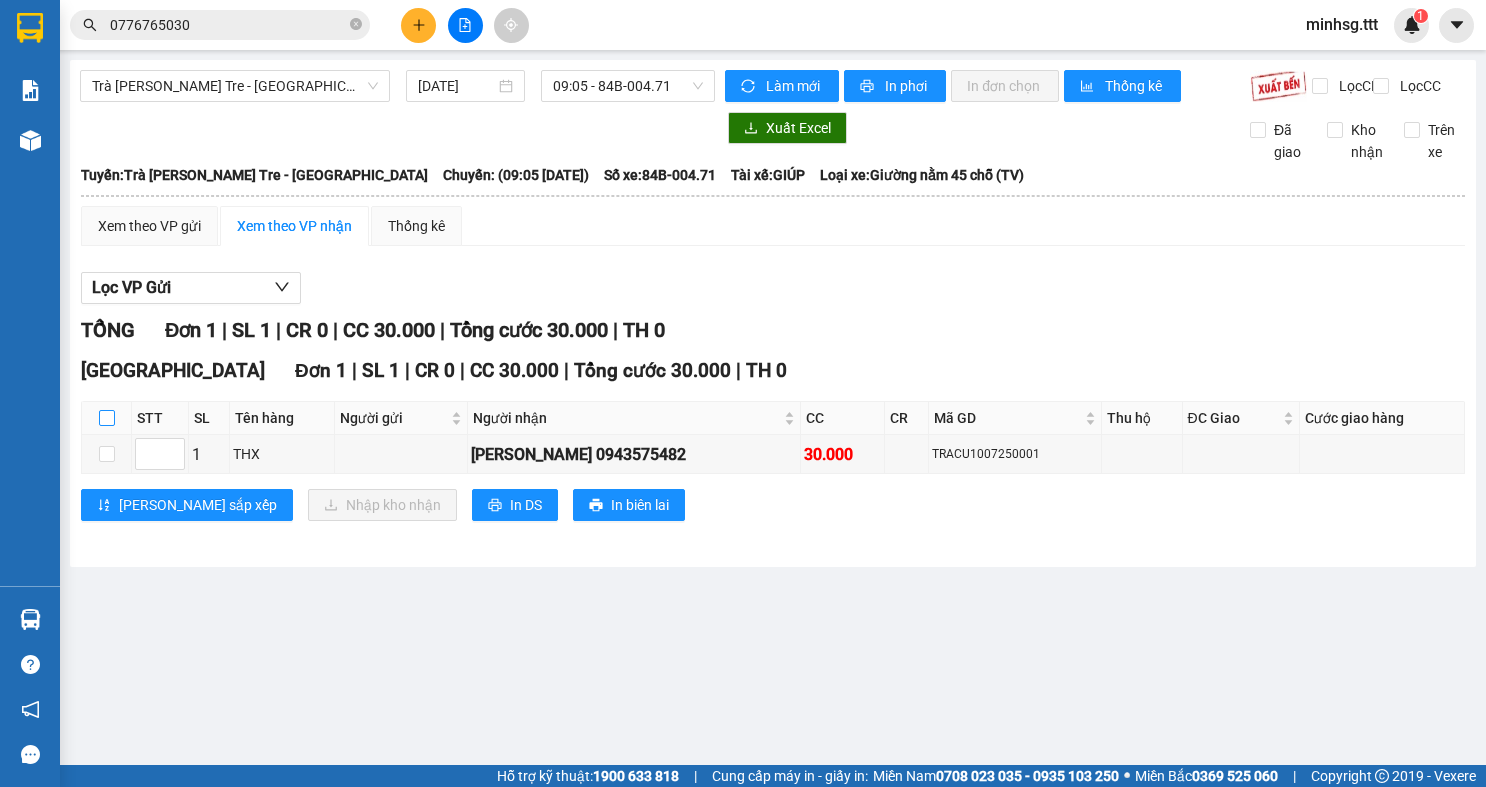 click at bounding box center [107, 418] 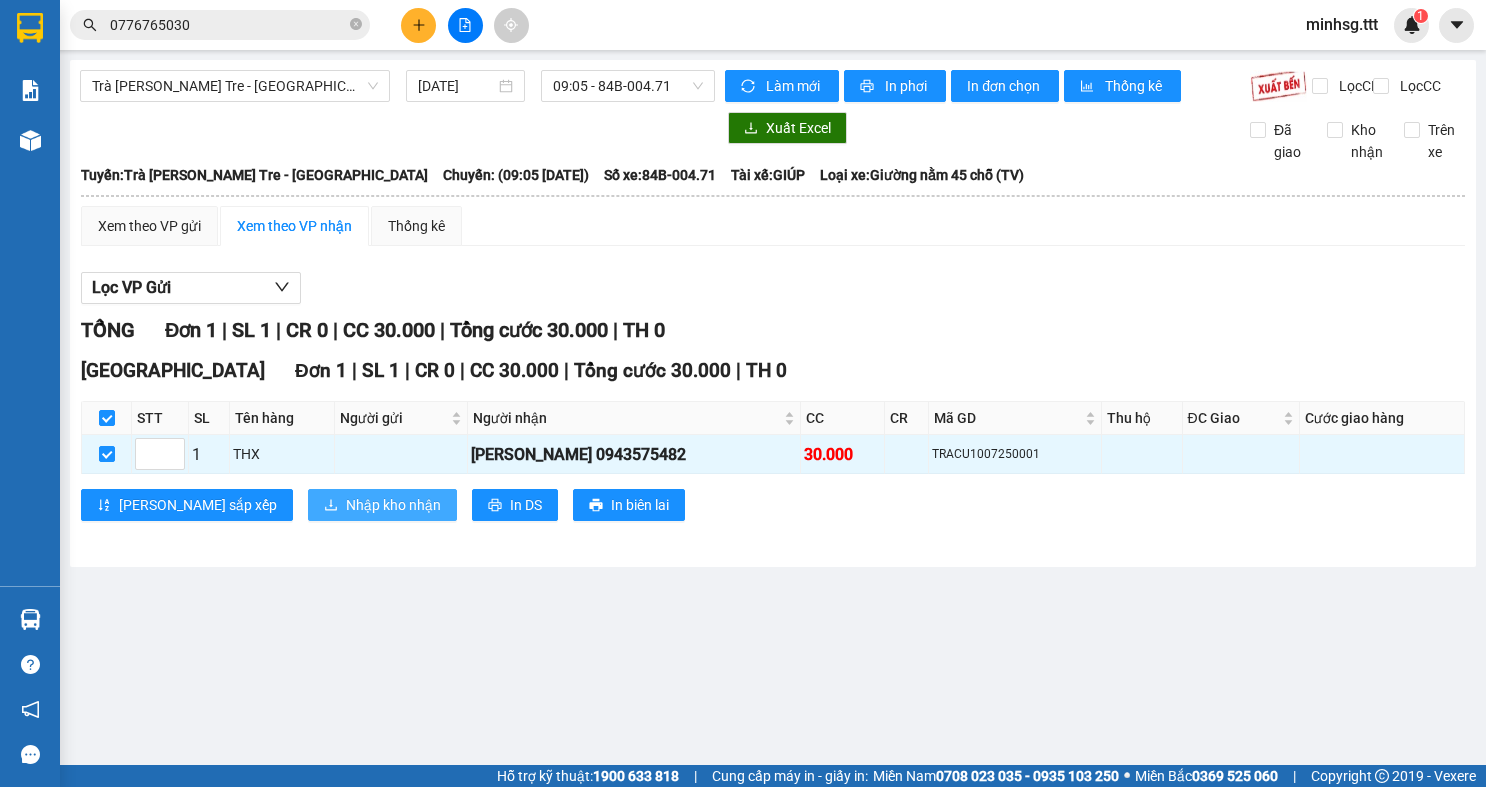 click on "Nhập kho nhận" at bounding box center [382, 505] 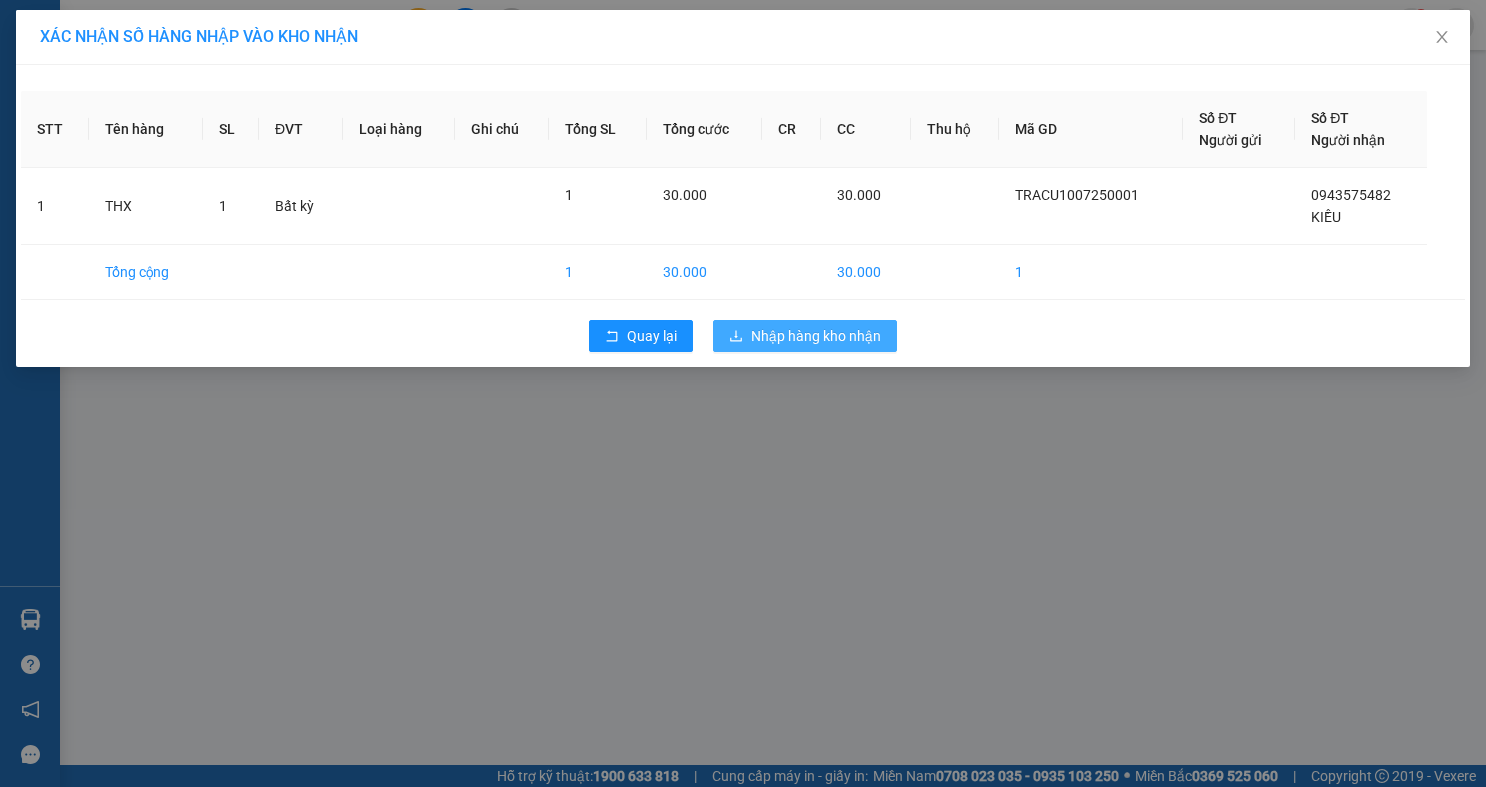 click on "Nhập hàng kho nhận" at bounding box center (816, 336) 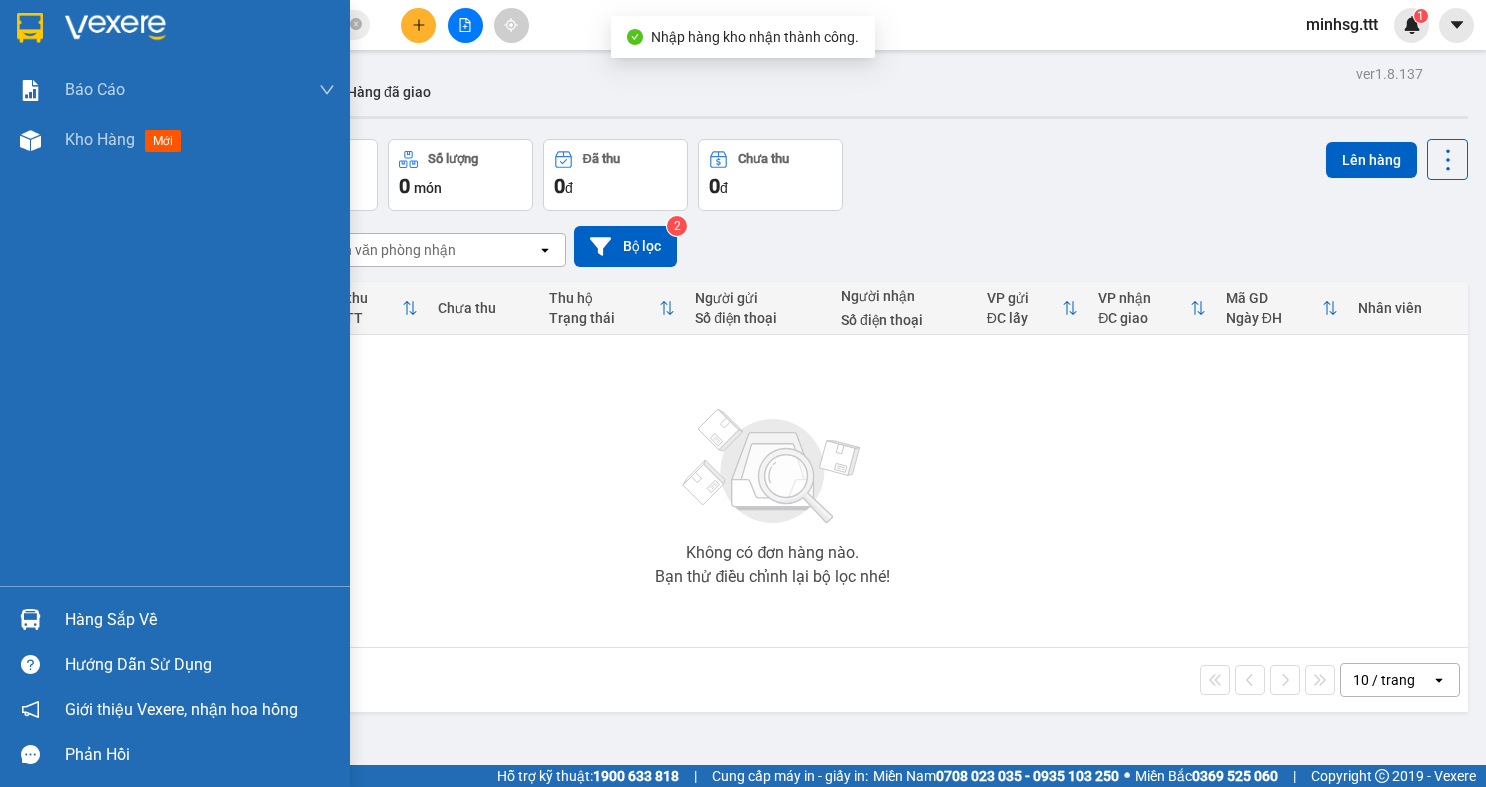 click on "Hàng sắp về" at bounding box center [200, 620] 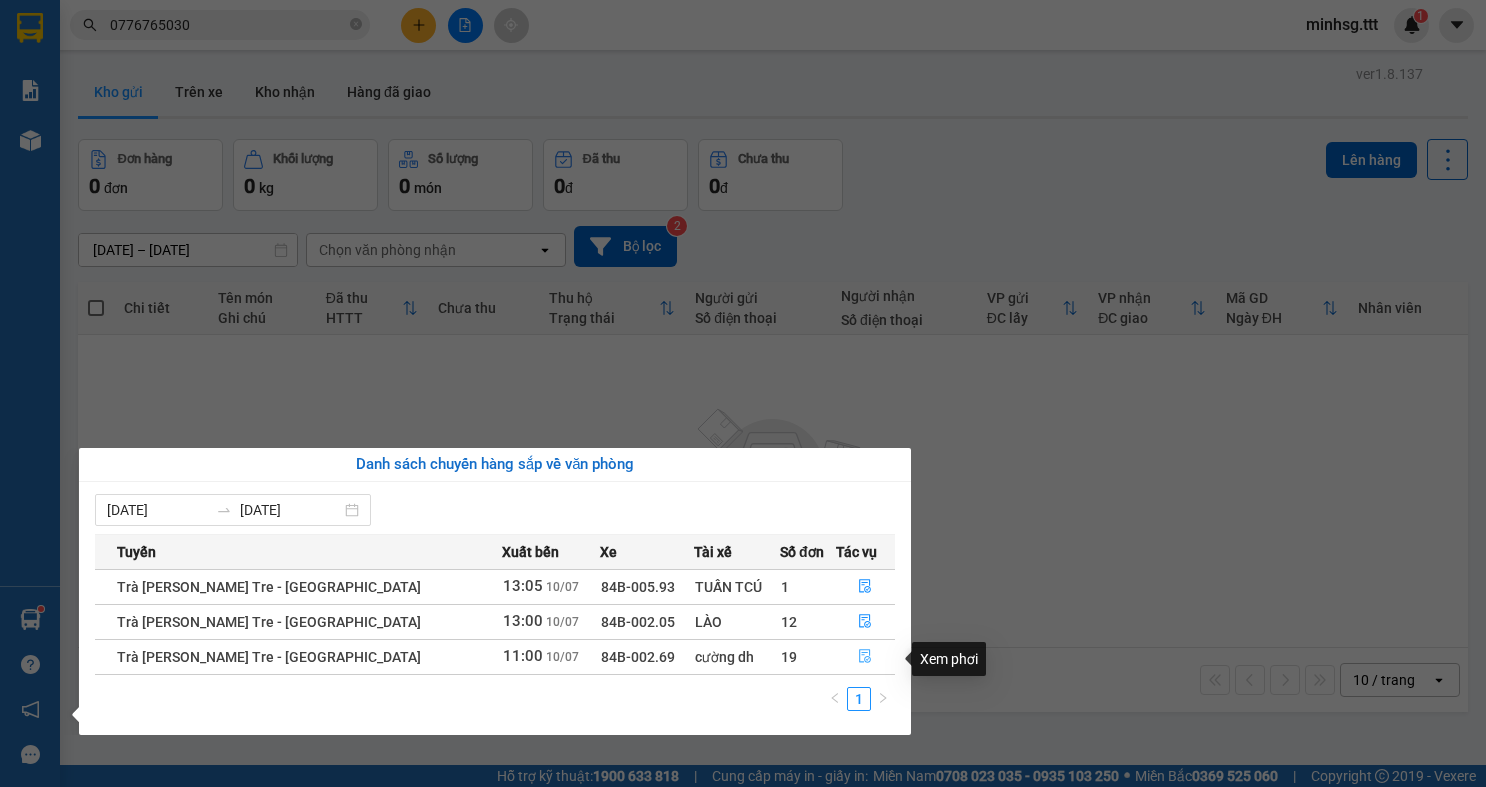 click at bounding box center [866, 657] 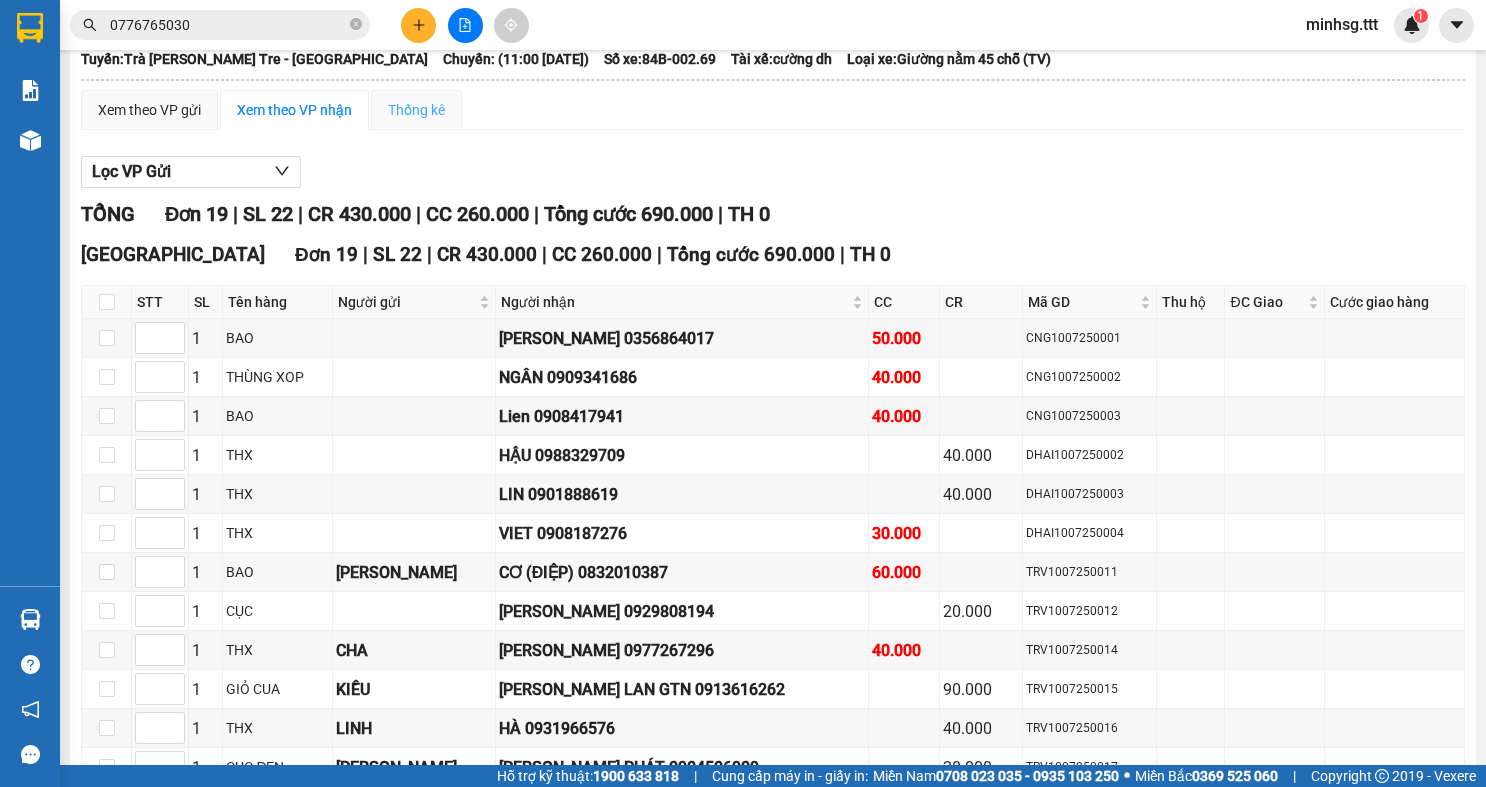 scroll, scrollTop: 0, scrollLeft: 0, axis: both 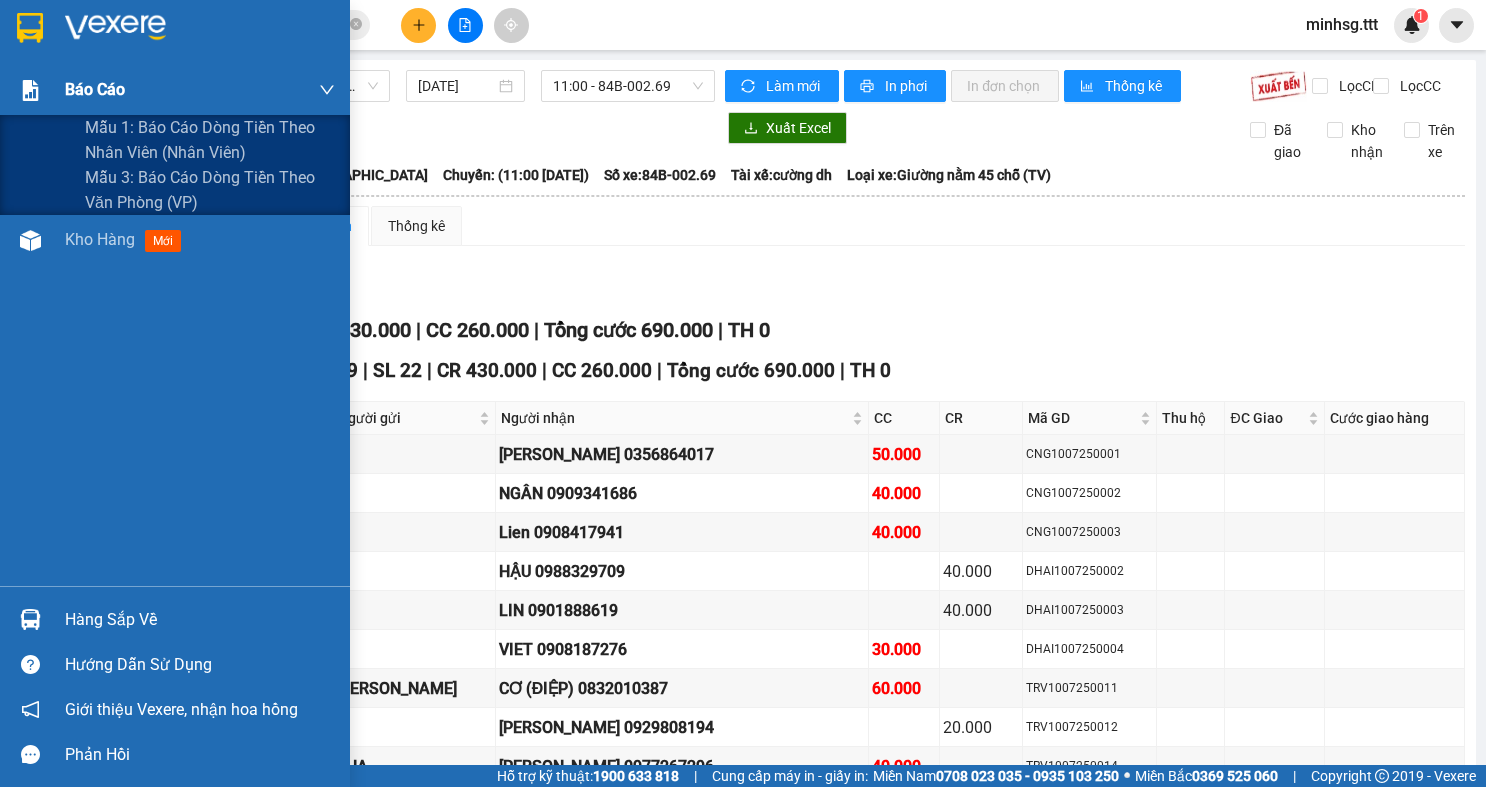 click on "Báo cáo" at bounding box center (175, 90) 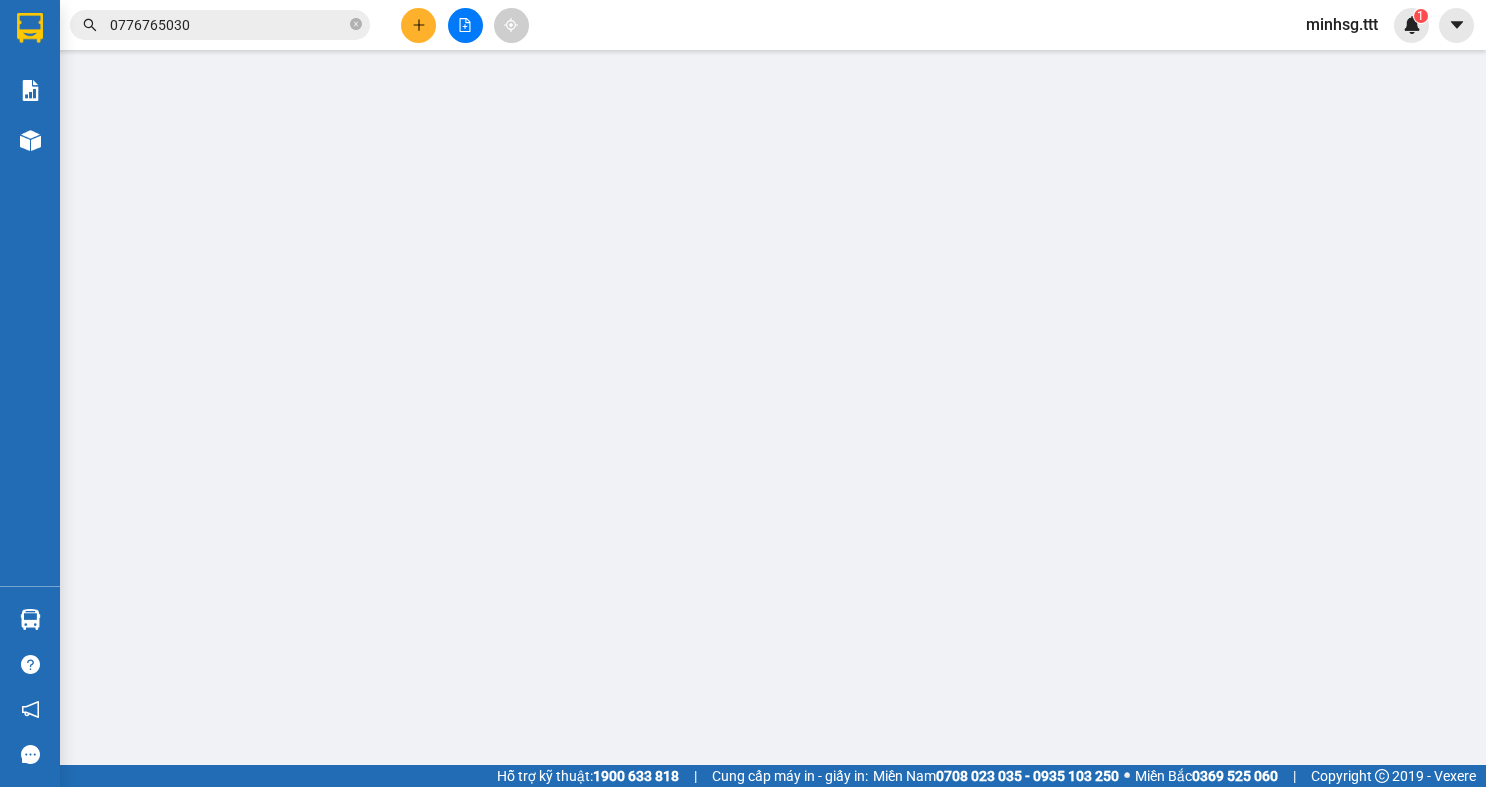 click on "0776765030" at bounding box center (228, 25) 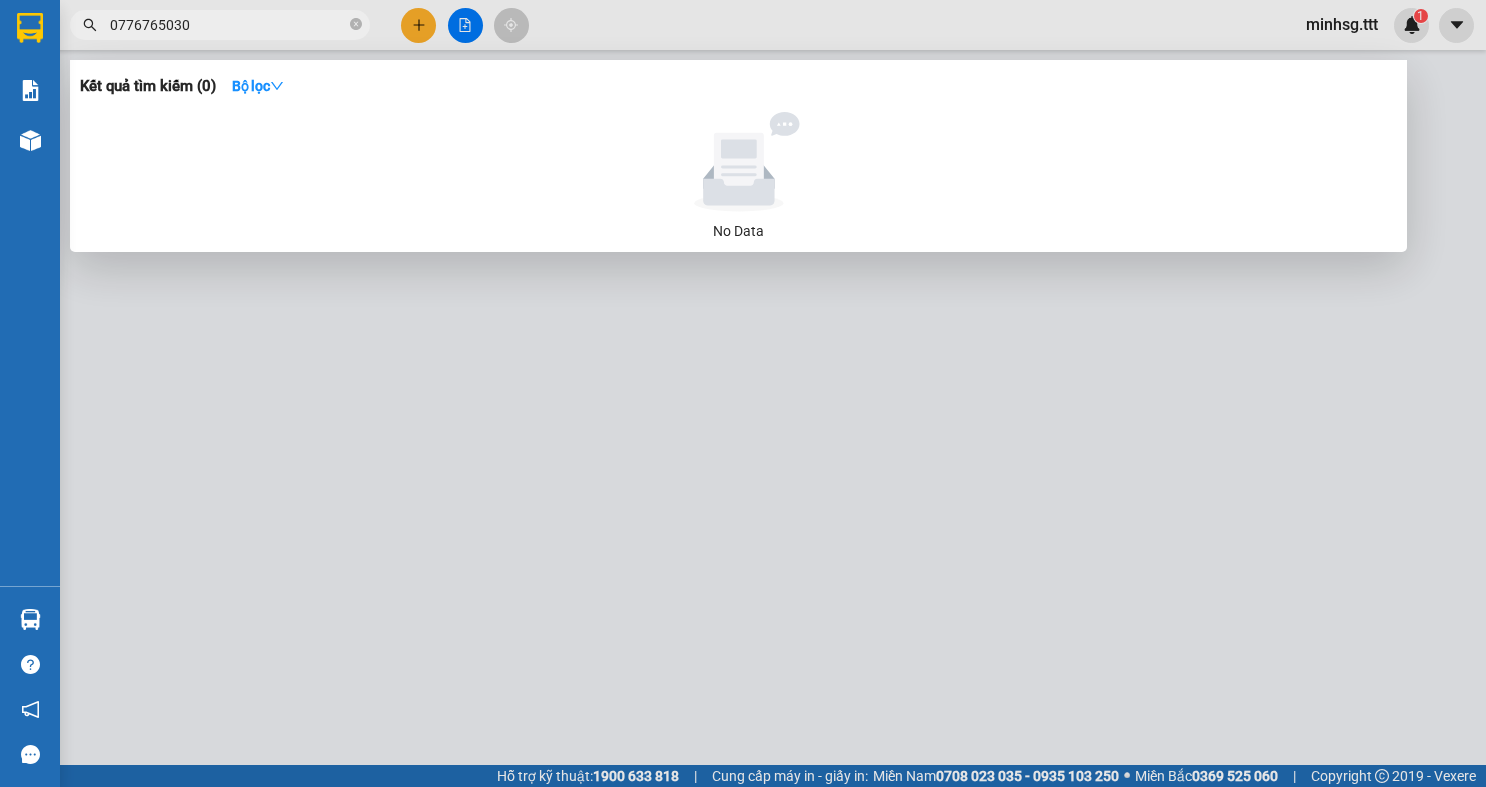 click on "0776765030" at bounding box center [228, 25] 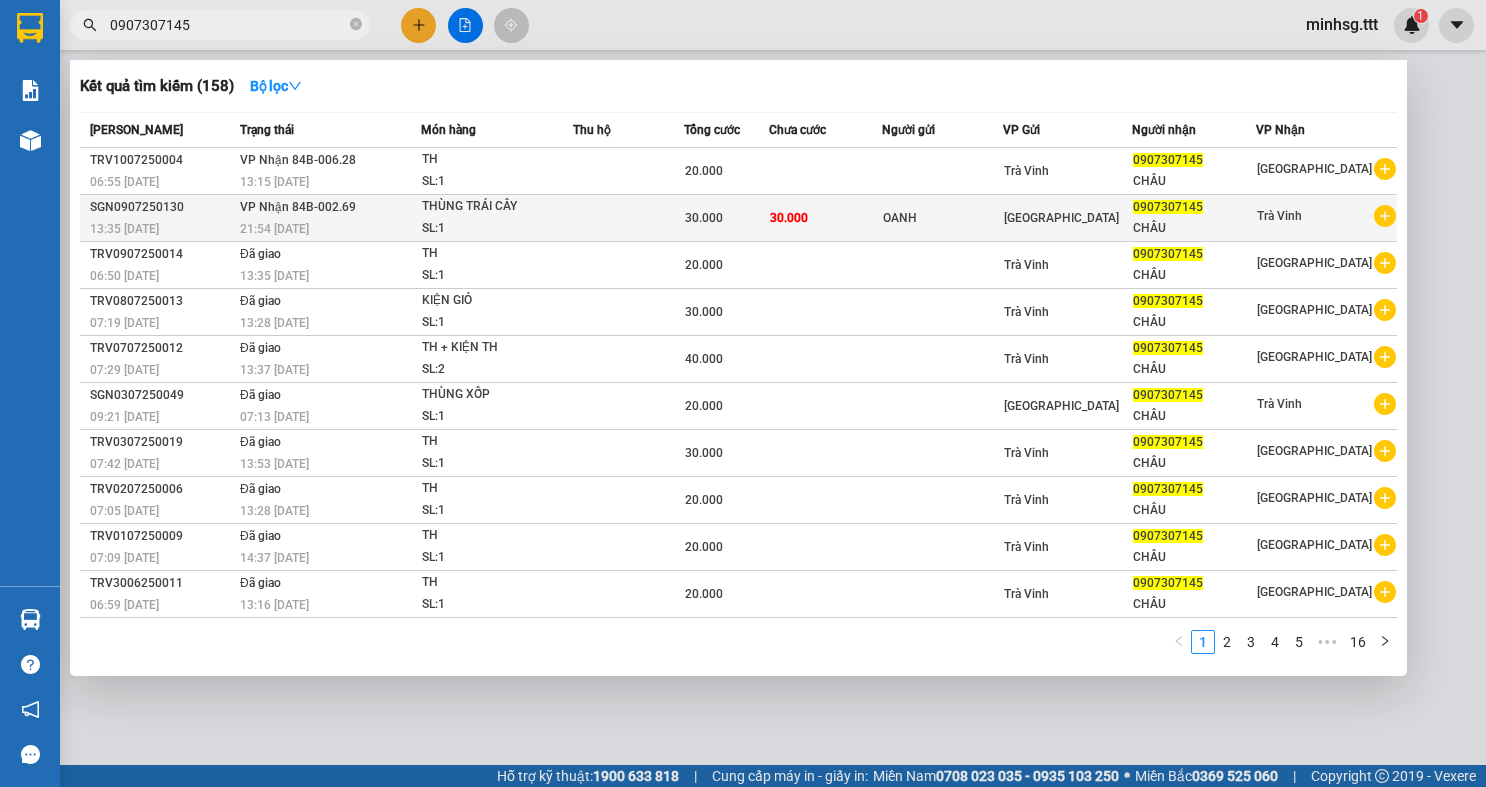 click on "OANH" at bounding box center [942, 218] 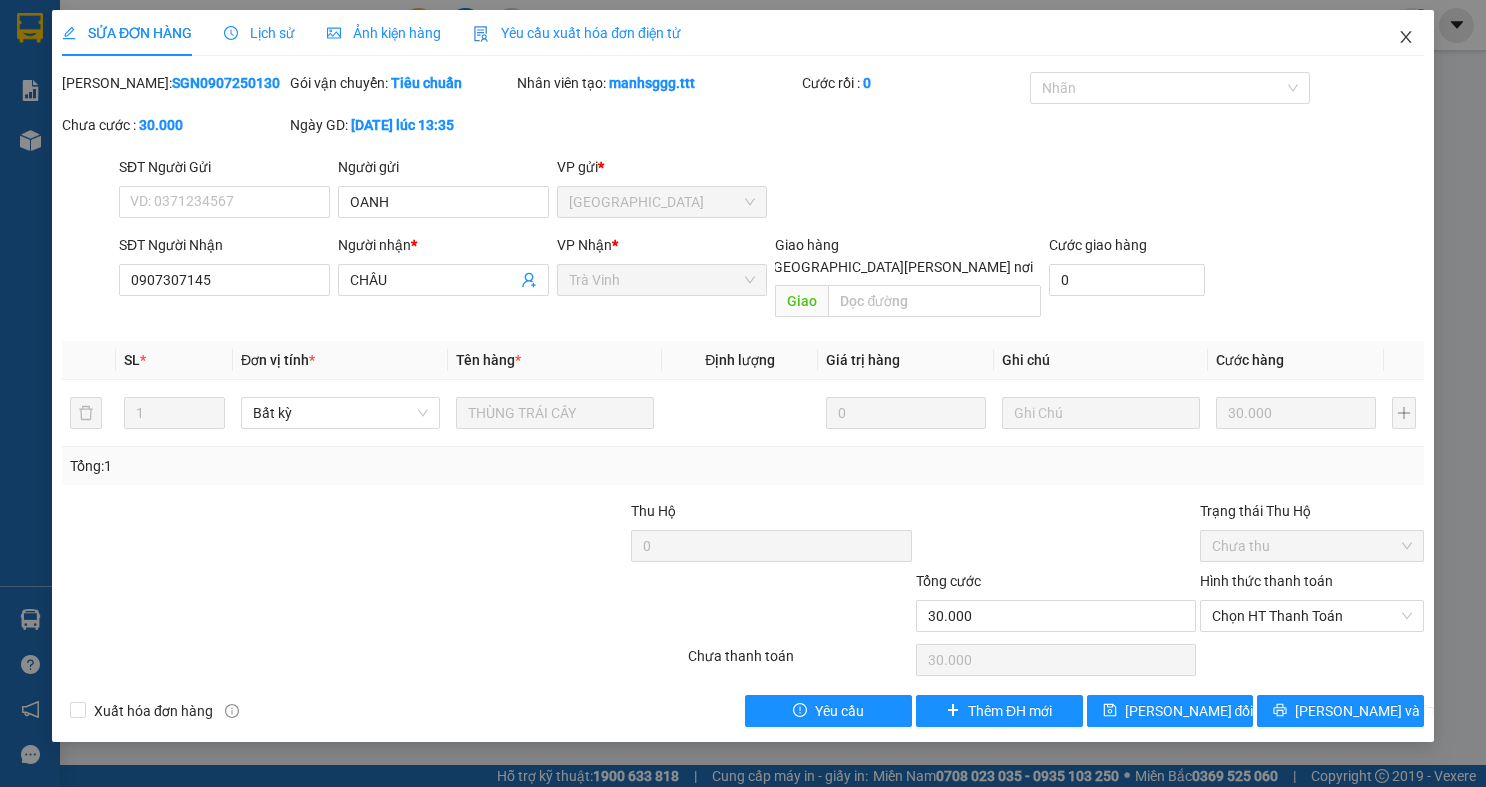 click 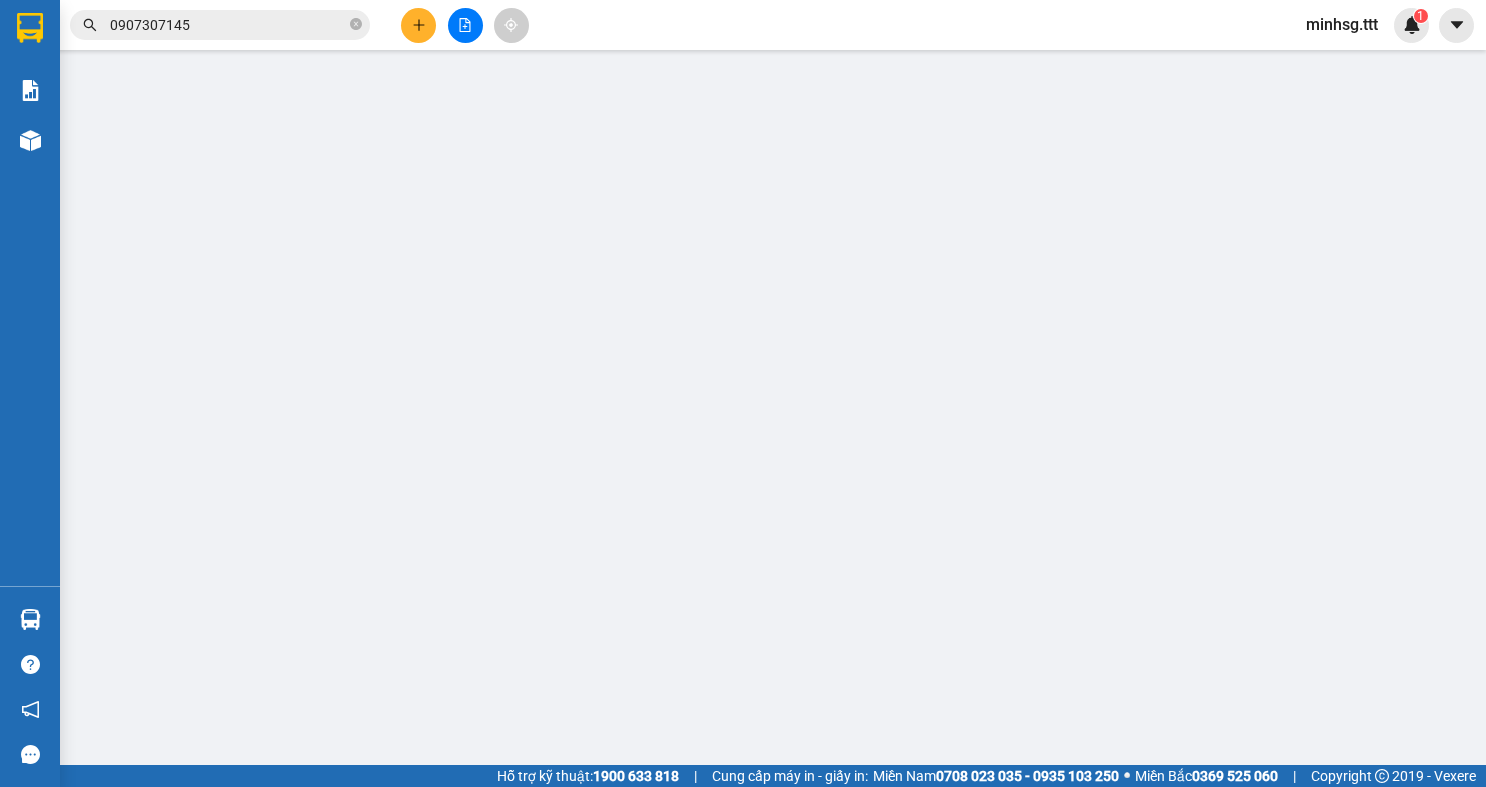 click on "0907307145" at bounding box center (228, 25) 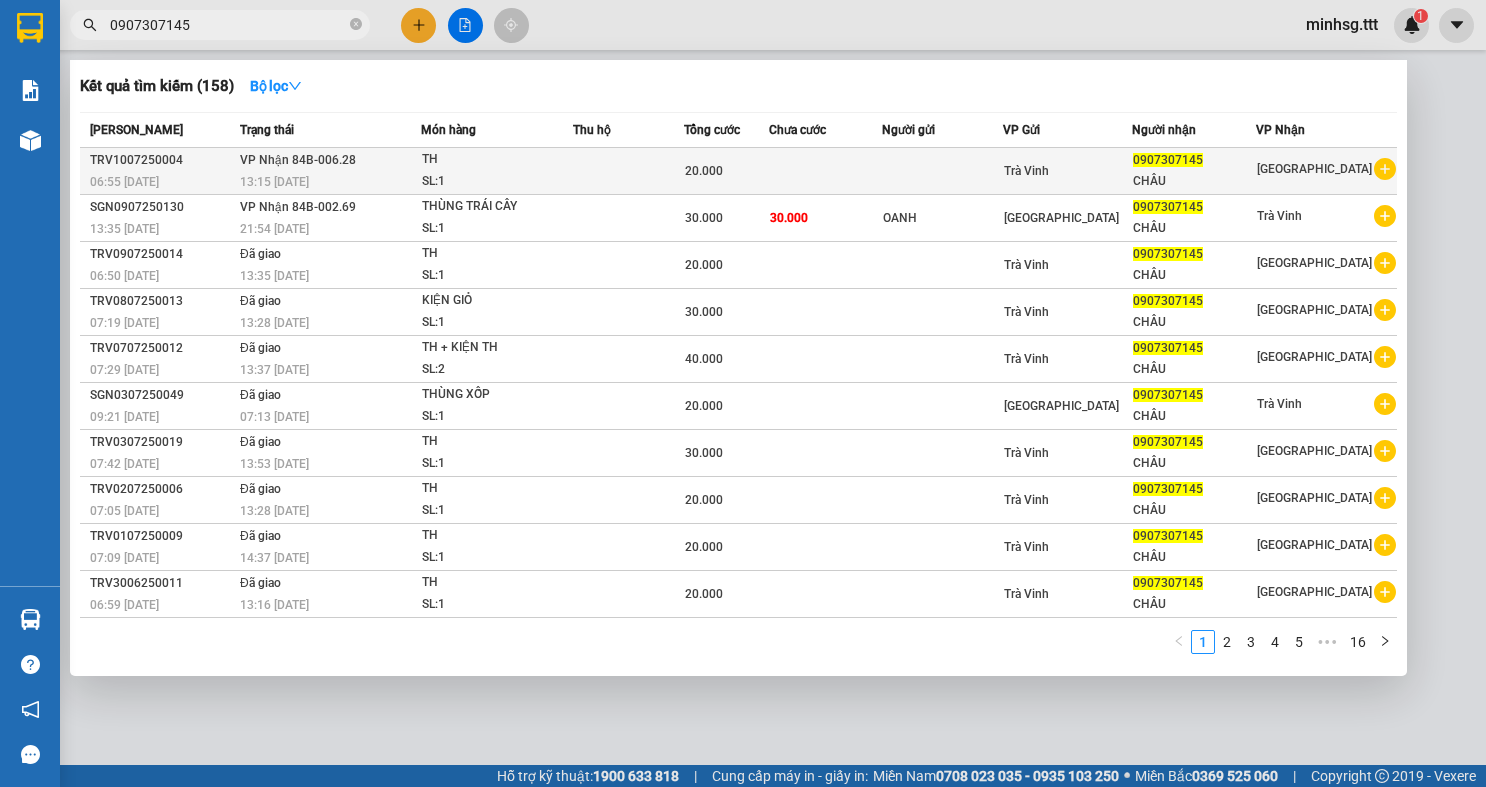 click on "VP Nhận   84B-006.28 13:15 - 10/07" at bounding box center (328, 171) 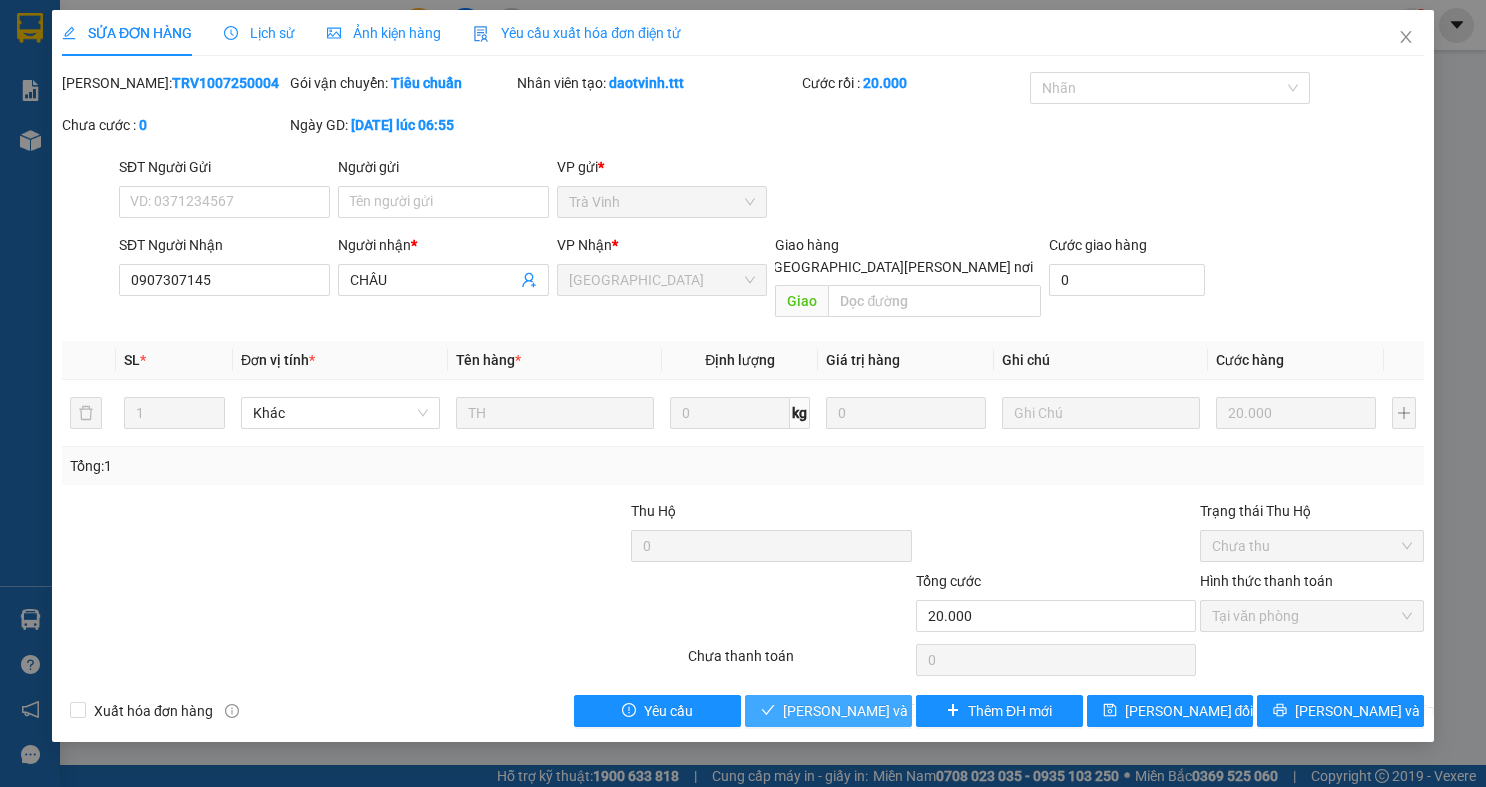 click on "Lưu và Giao hàng" at bounding box center (918, 711) 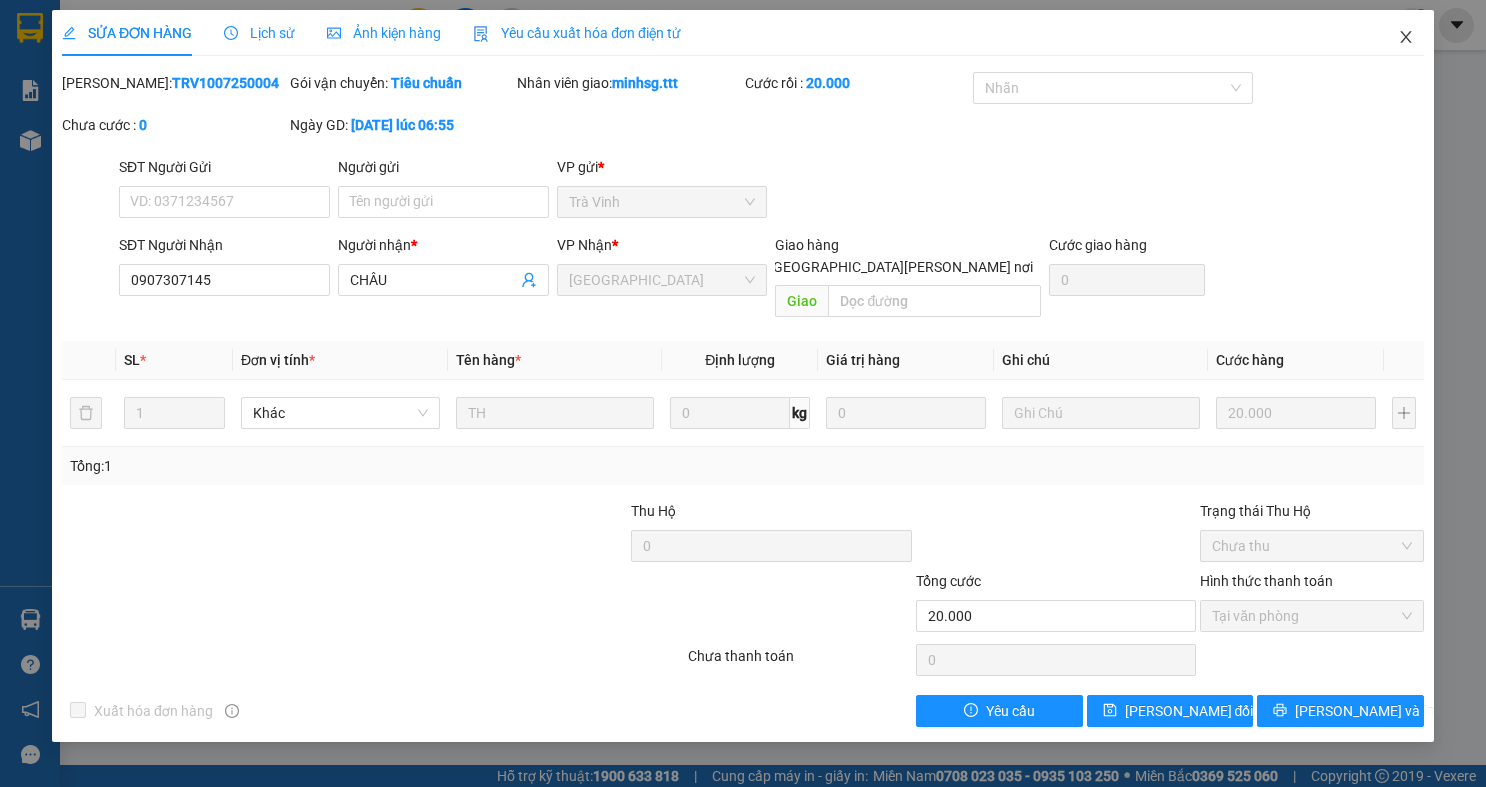 click 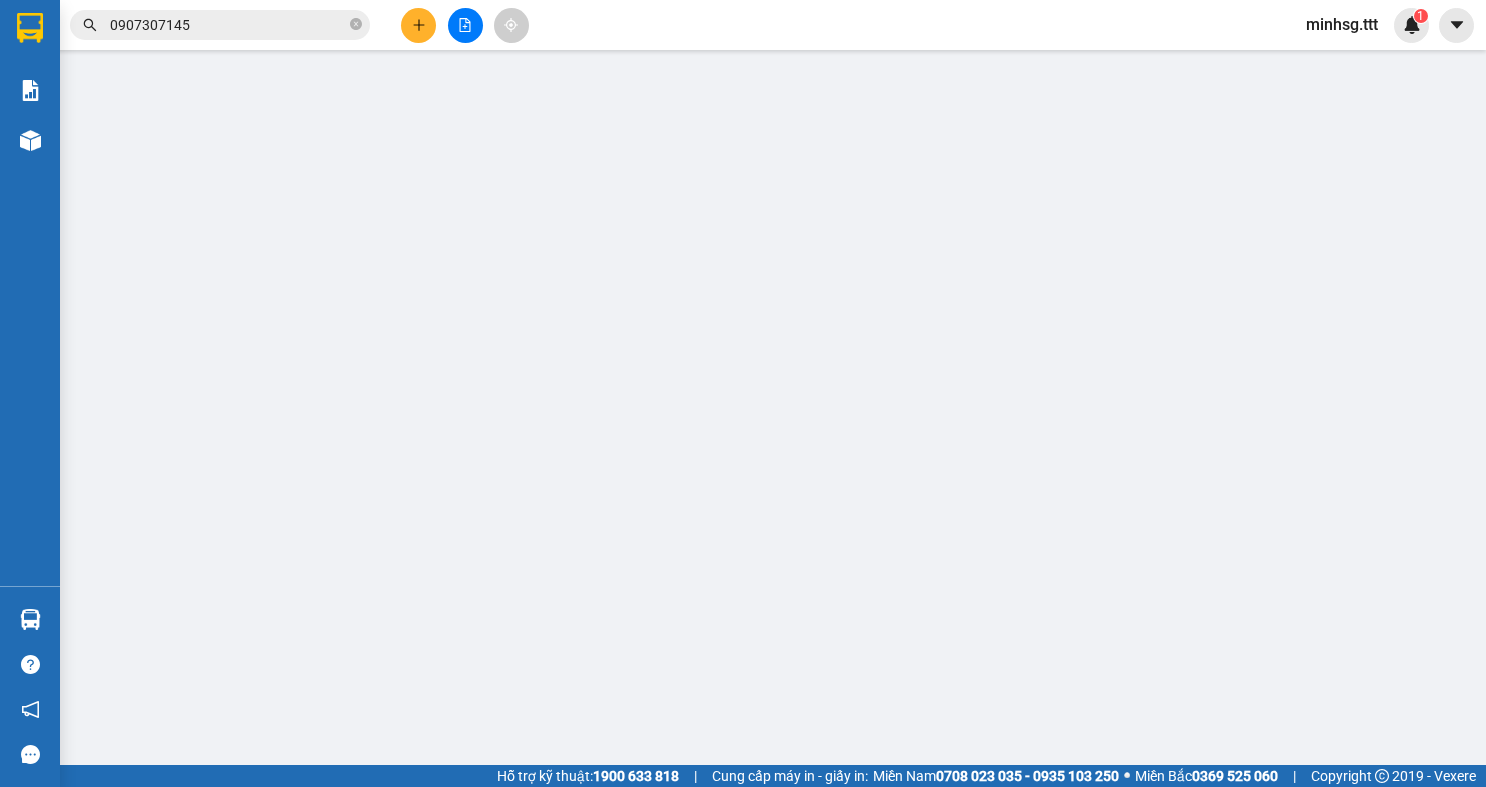 click on "0907307145" at bounding box center (228, 25) 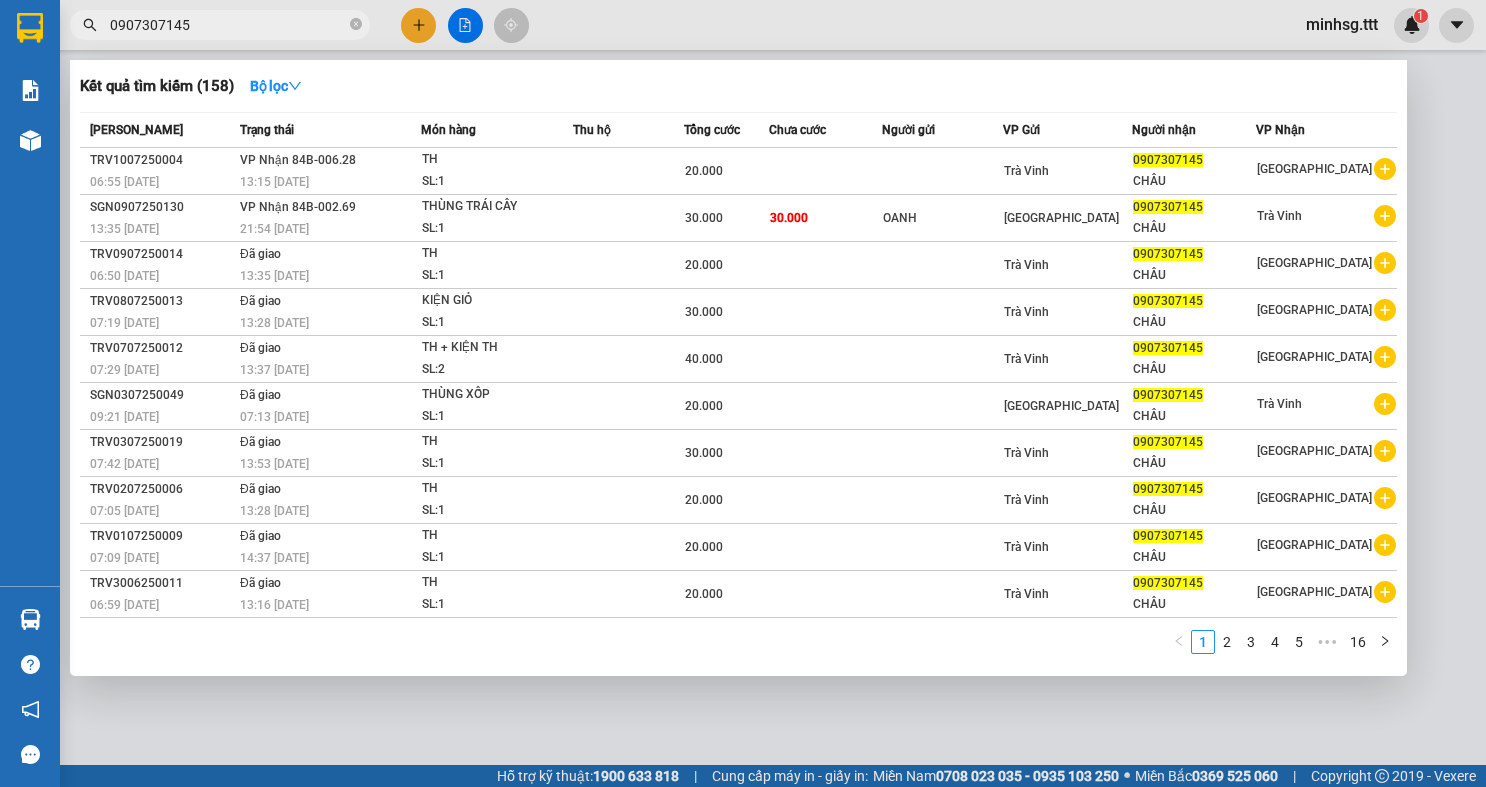 click on "0907307145" at bounding box center (228, 25) 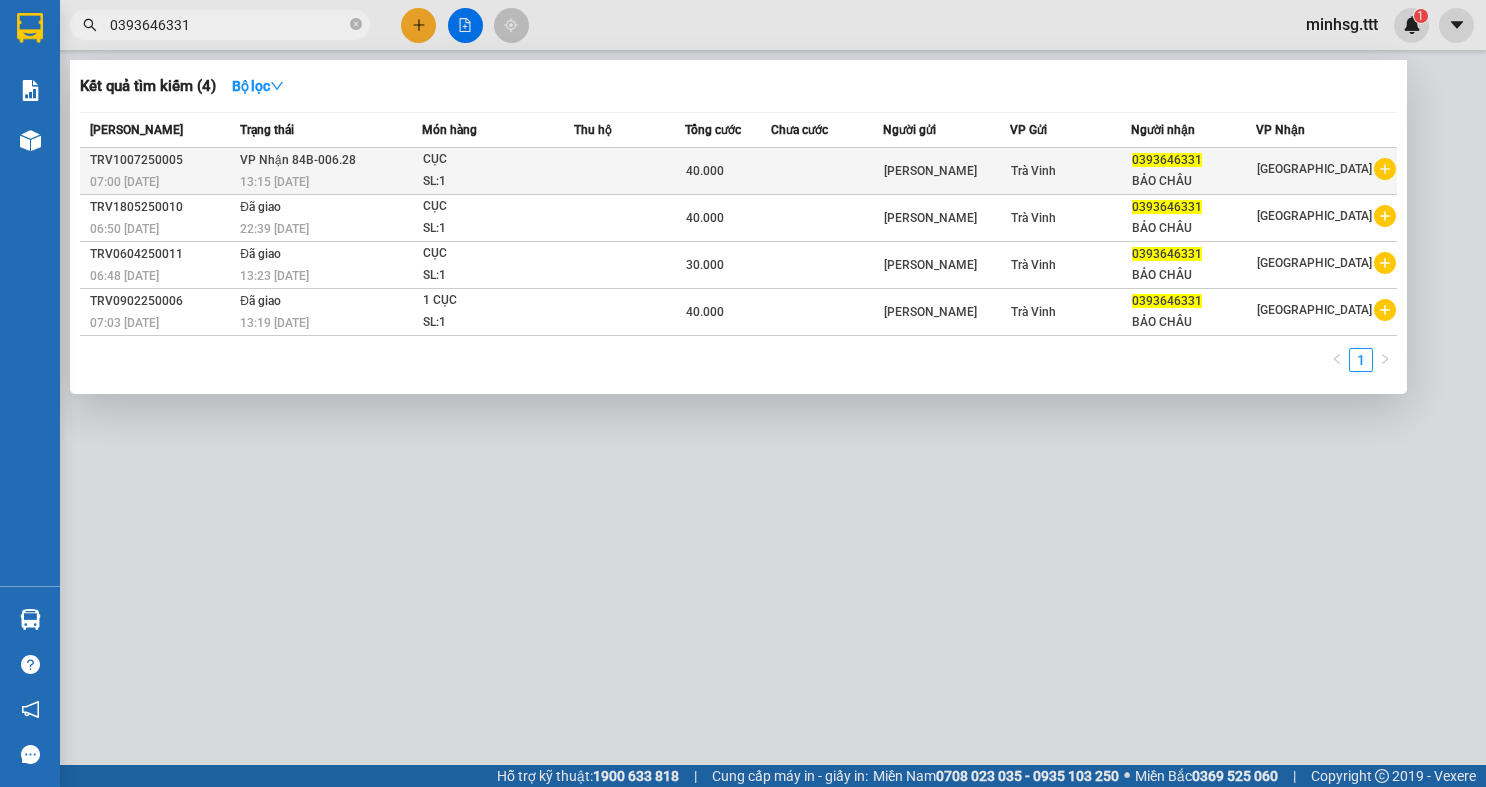 click on "VP Nhận   84B-006.28 13:15 - 10/07" at bounding box center (328, 171) 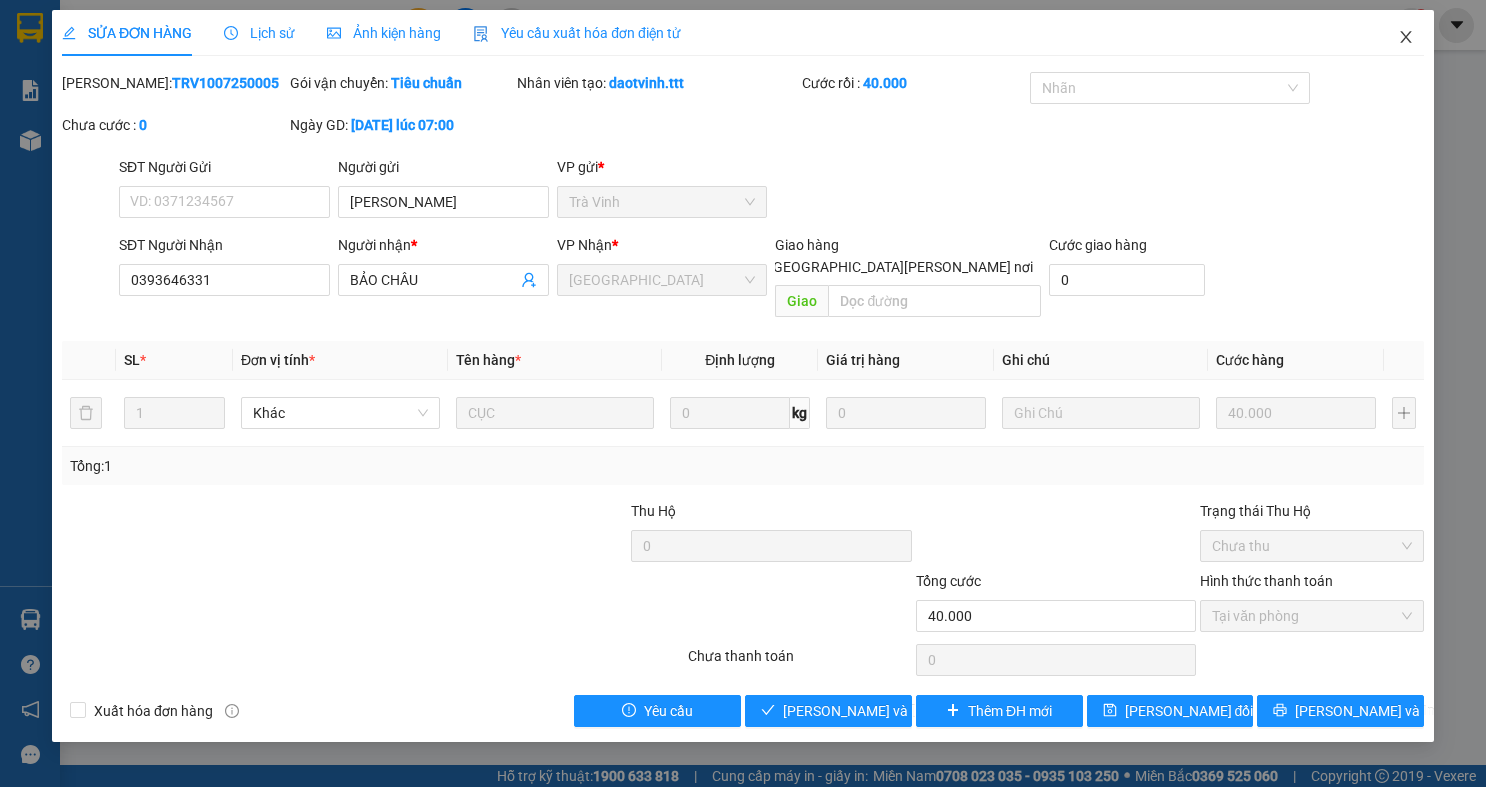 click at bounding box center (1406, 38) 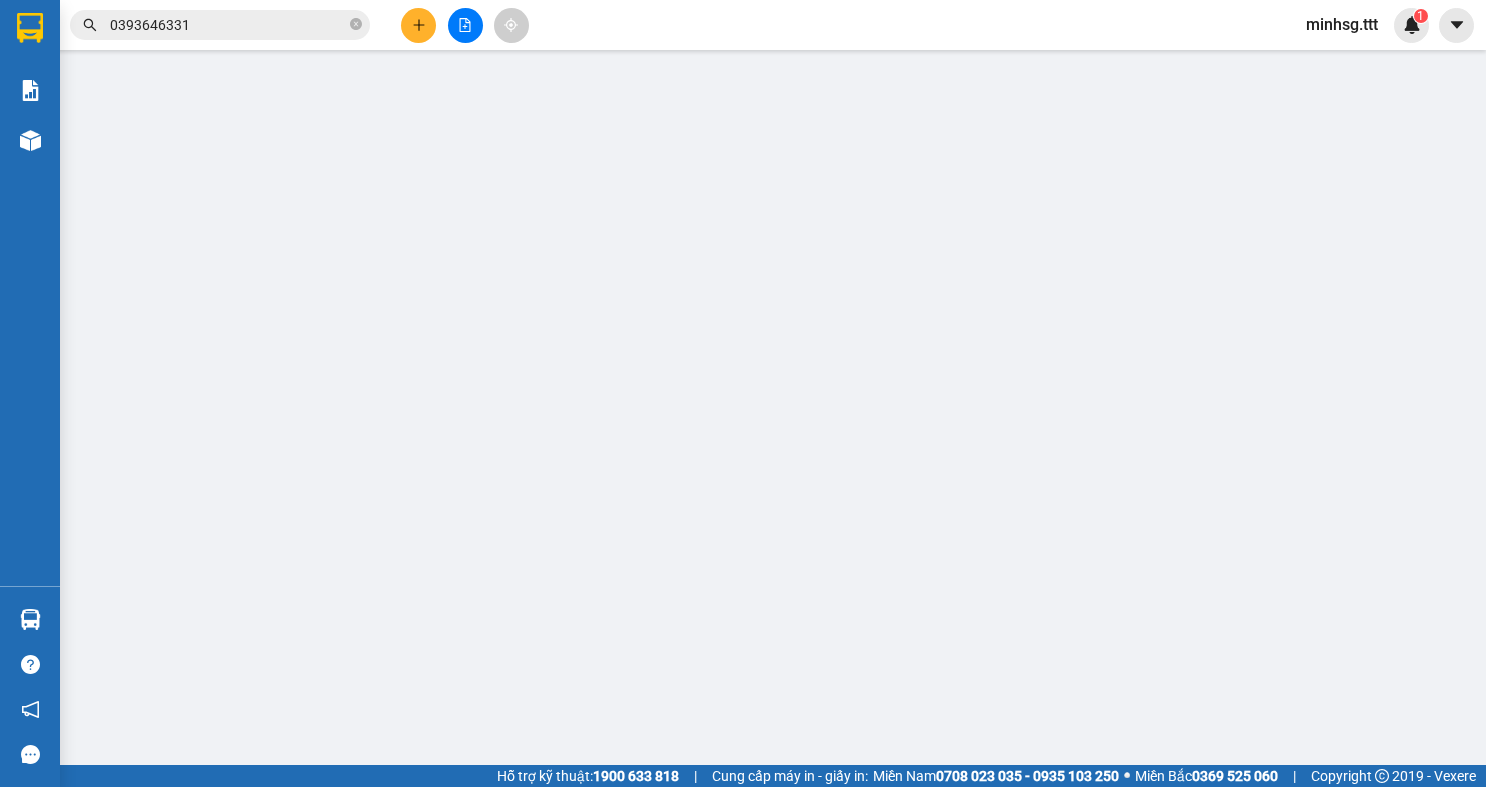 click on "0393646331" at bounding box center [228, 25] 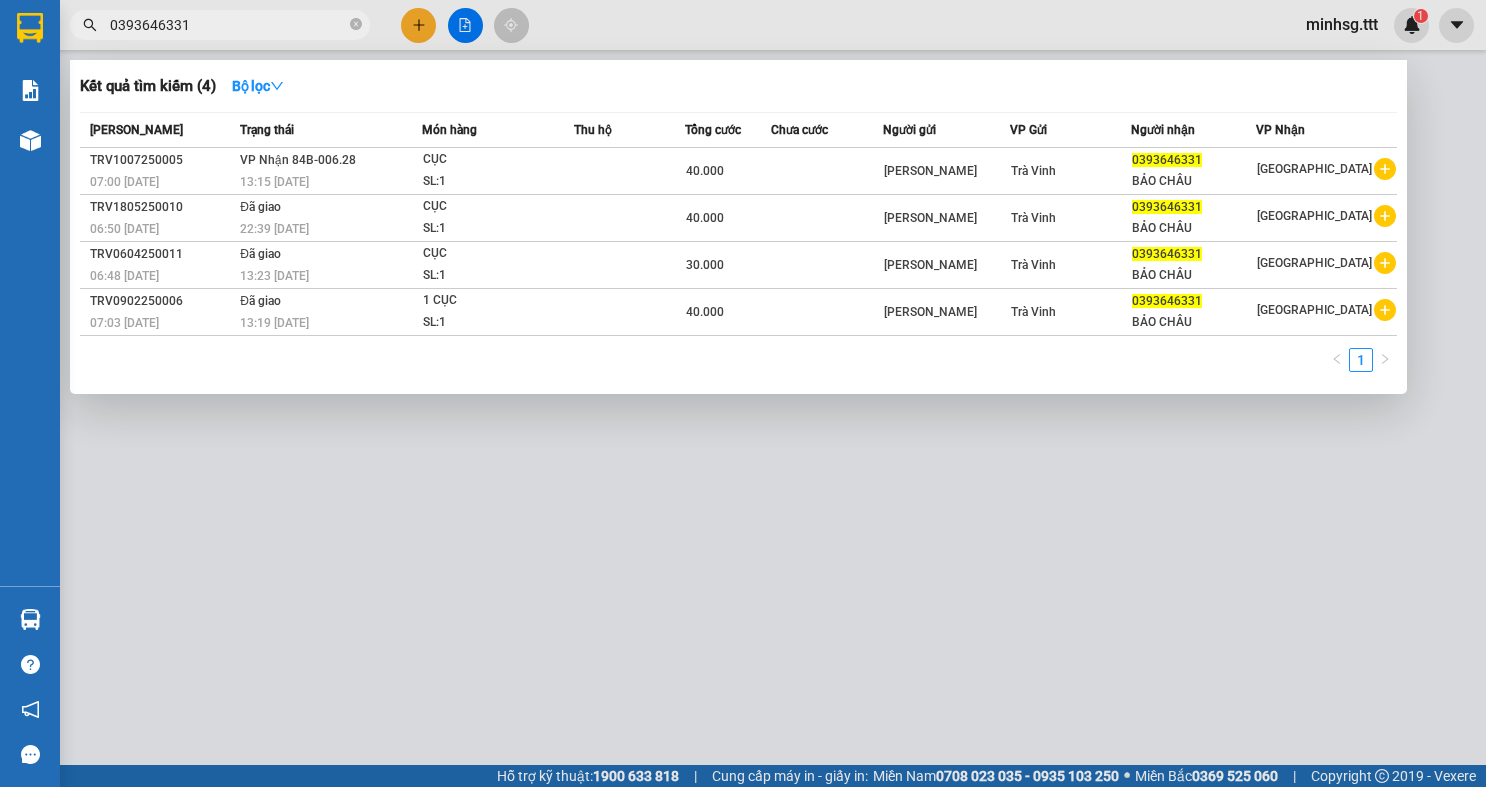 drag, startPoint x: 236, startPoint y: 27, endPoint x: 242, endPoint y: 7, distance: 20.880613 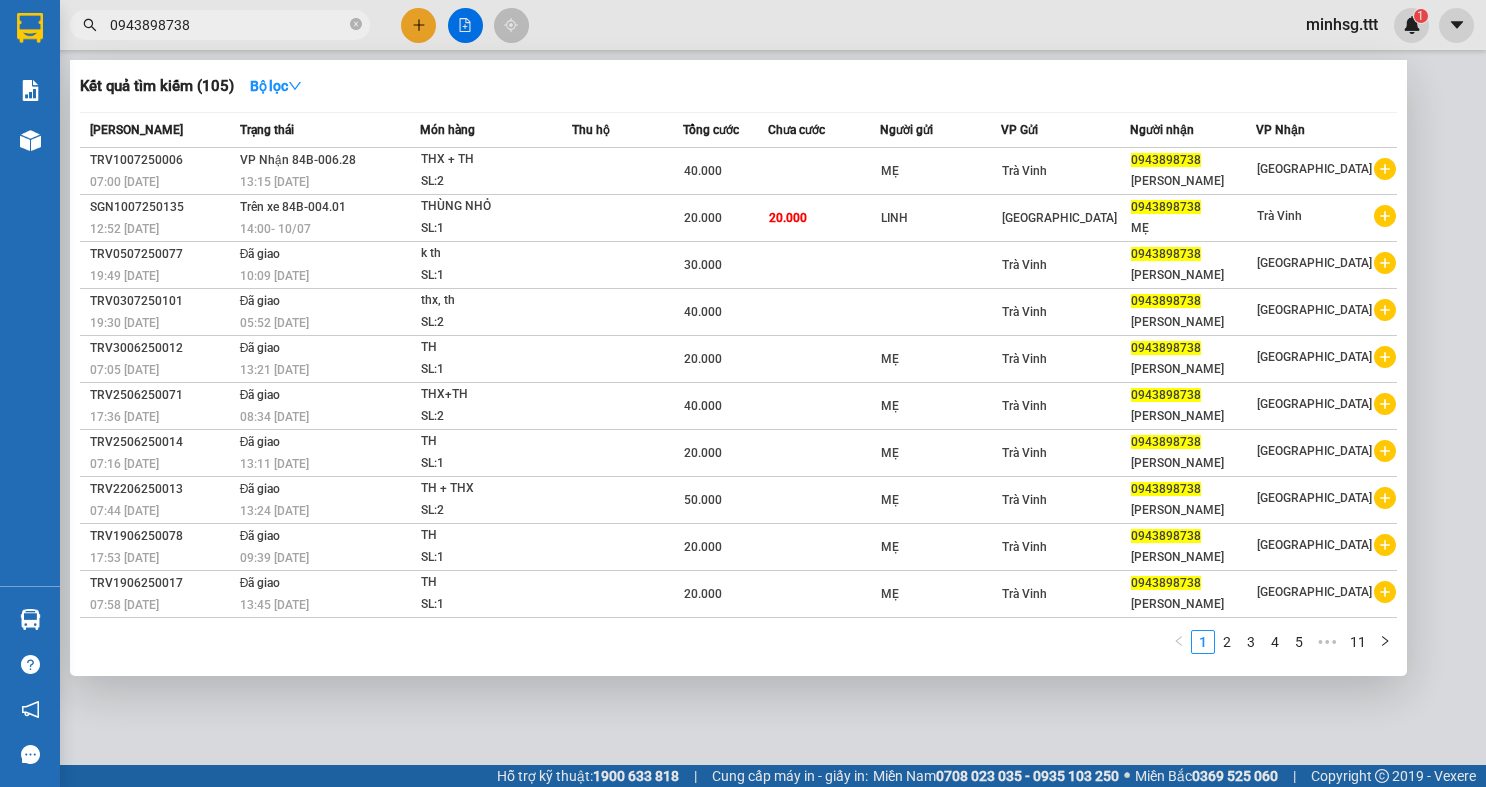 click on "0943898738" at bounding box center [228, 25] 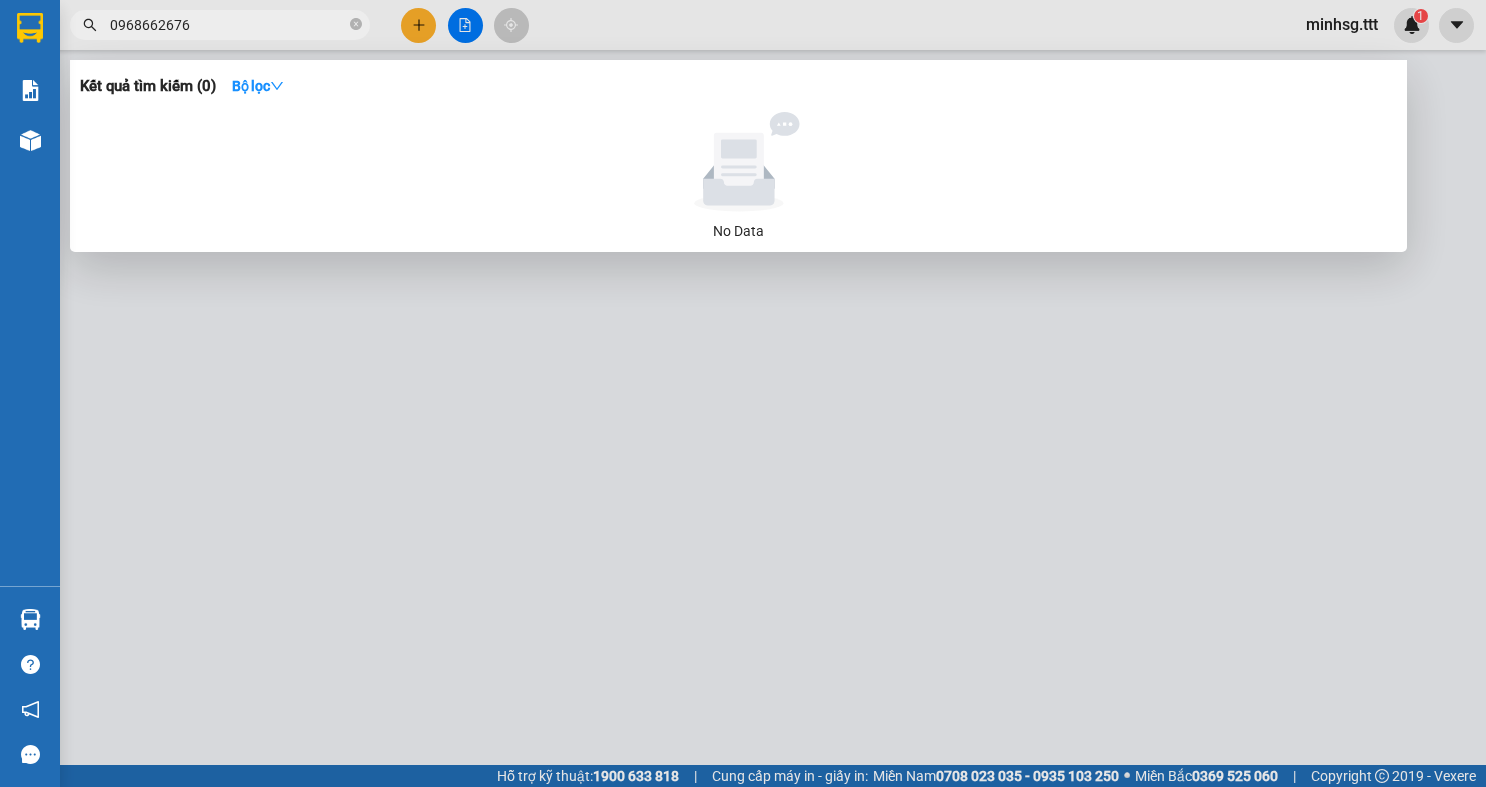 click on "0968662676" at bounding box center [228, 25] 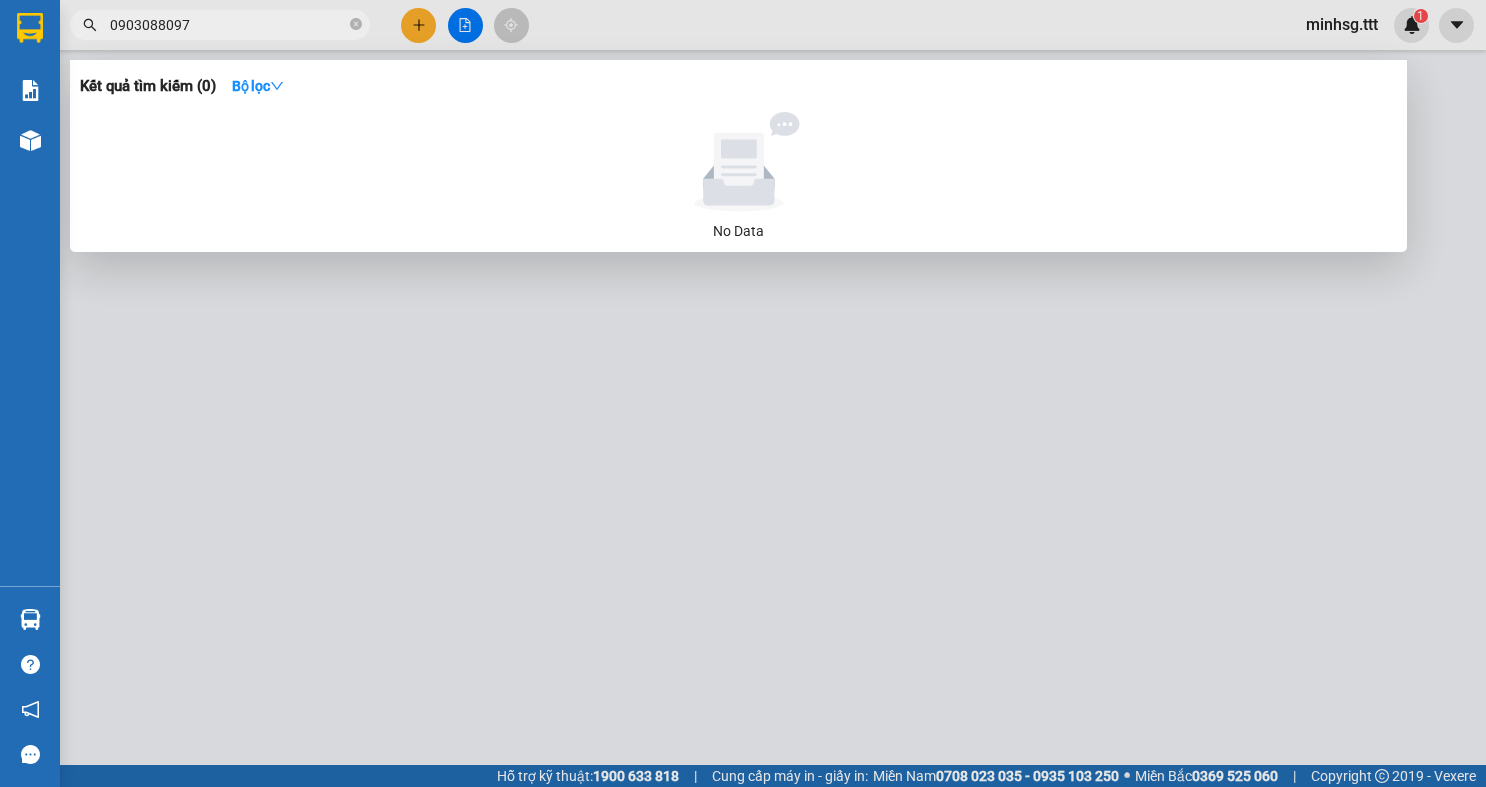 click at bounding box center [743, 393] 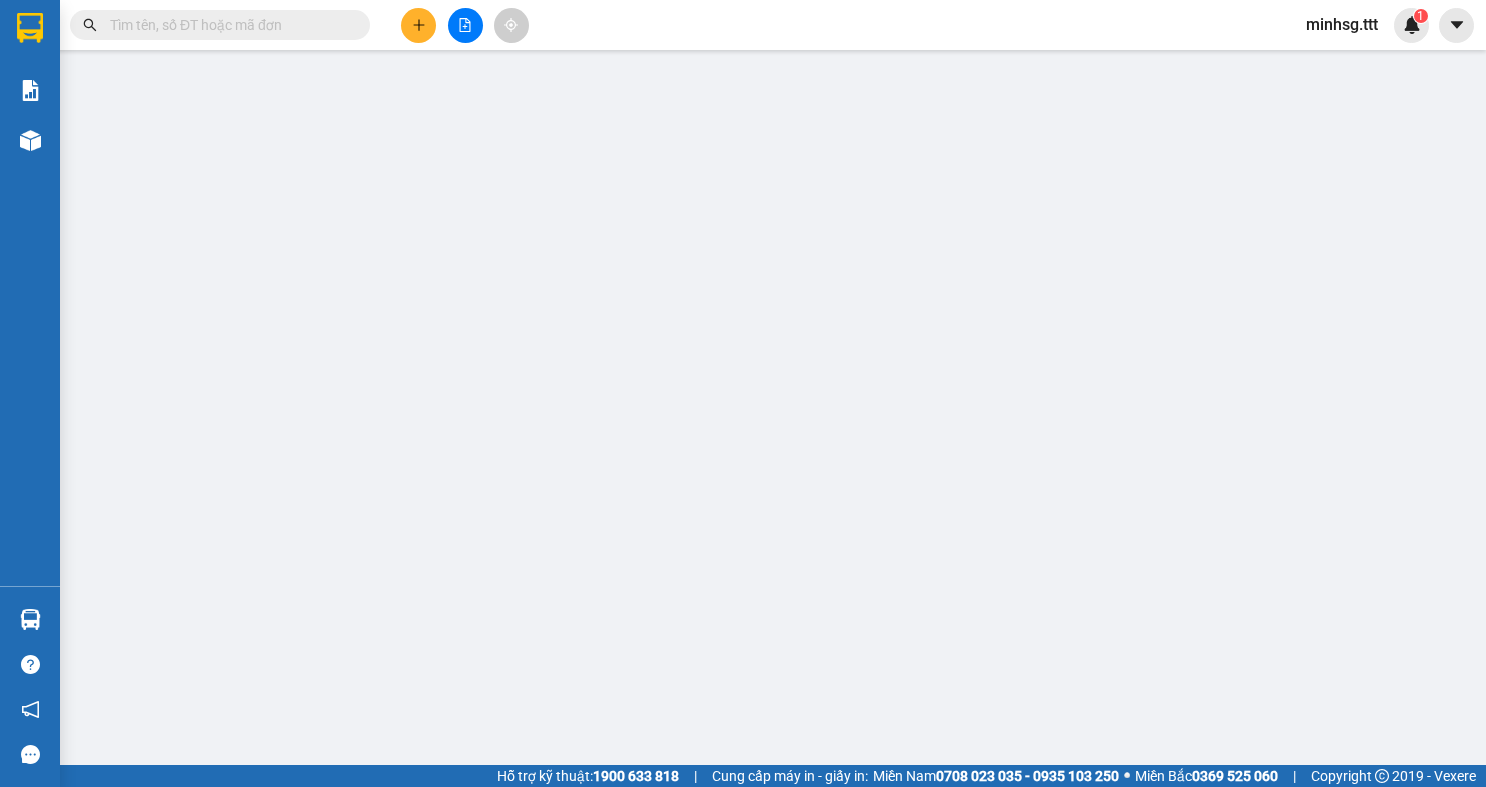 drag, startPoint x: 202, startPoint y: 17, endPoint x: 146, endPoint y: 20, distance: 56.0803 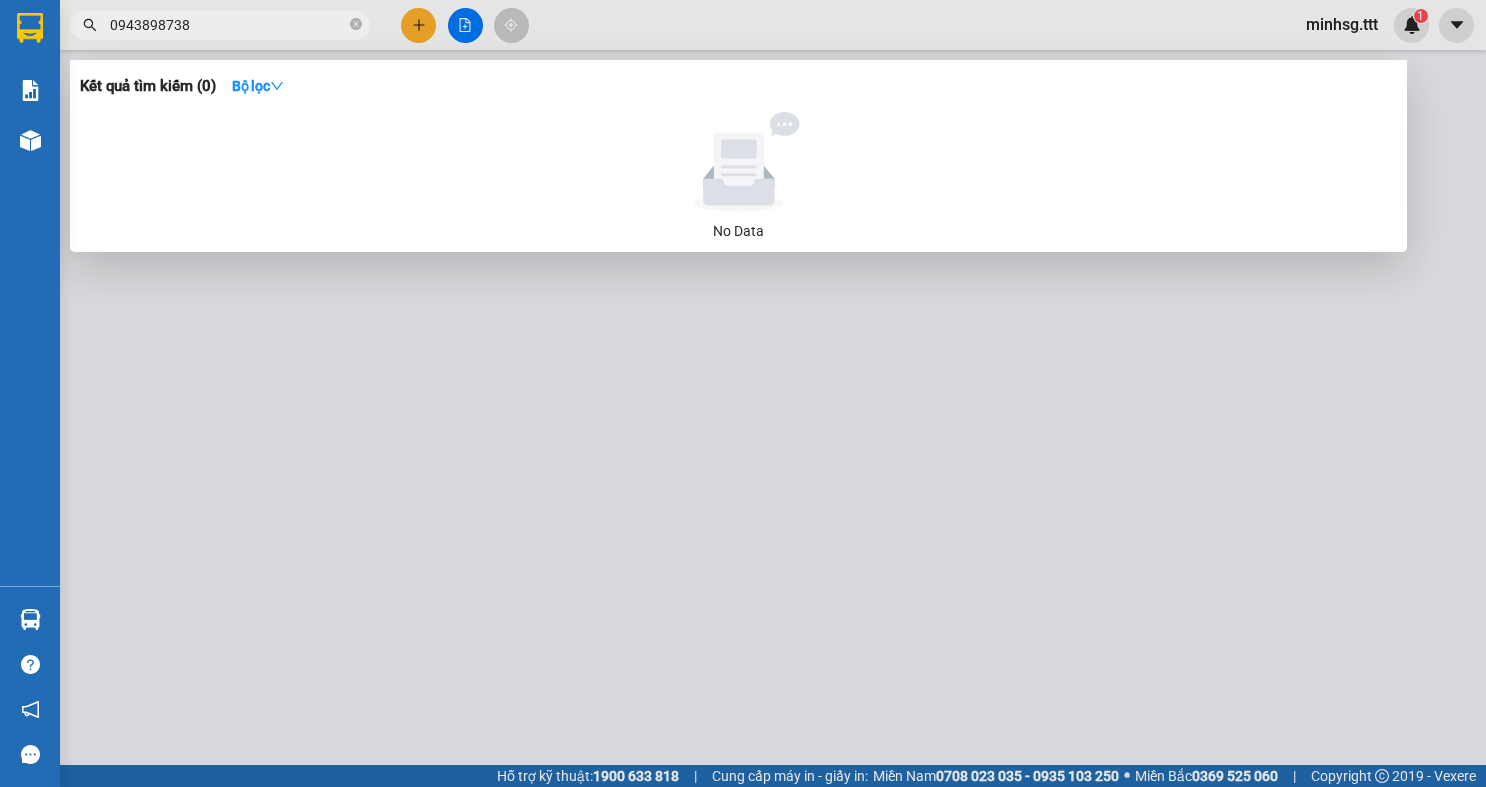 click at bounding box center [738, 162] 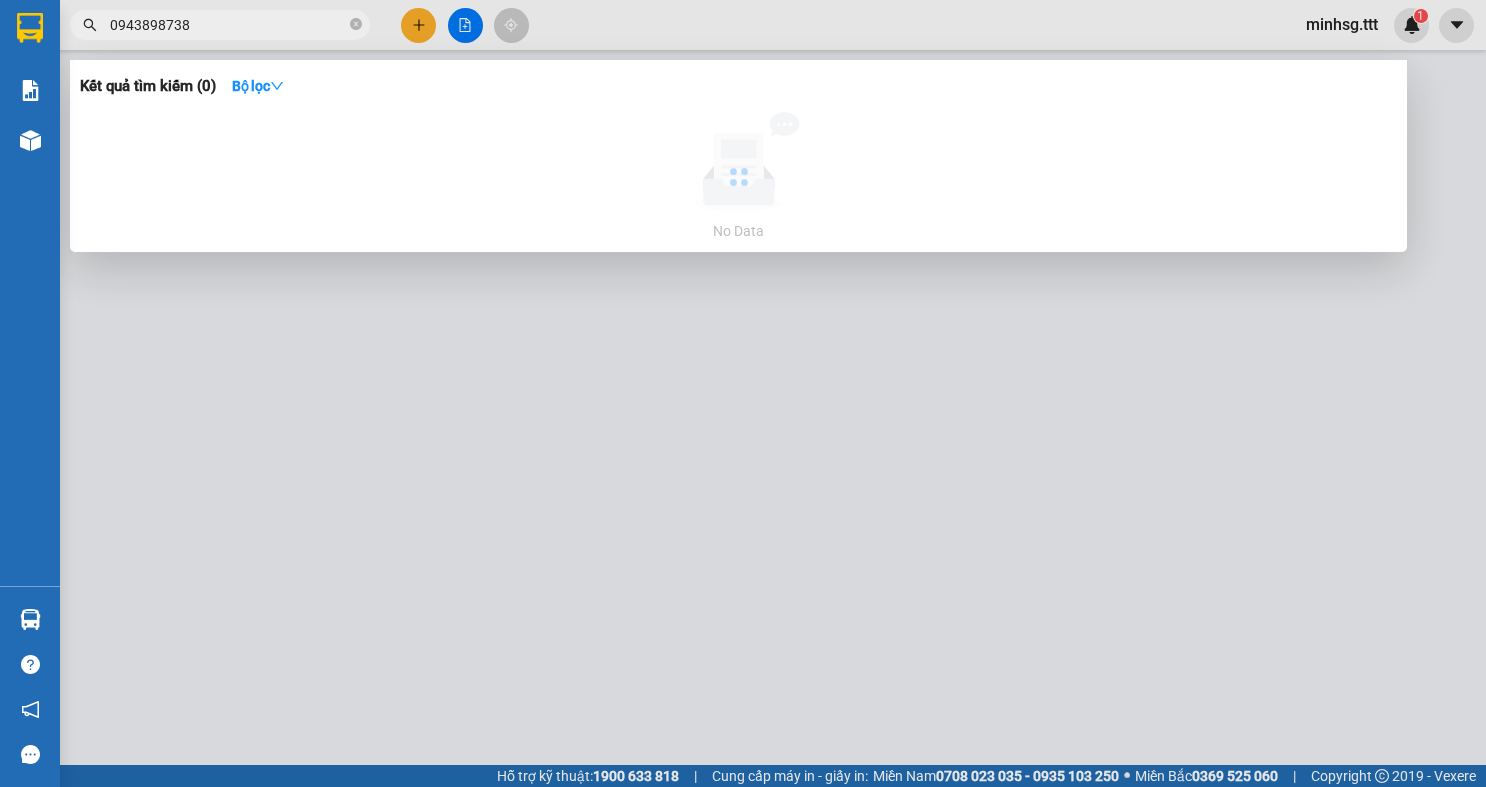click on "0943898738" at bounding box center [228, 25] 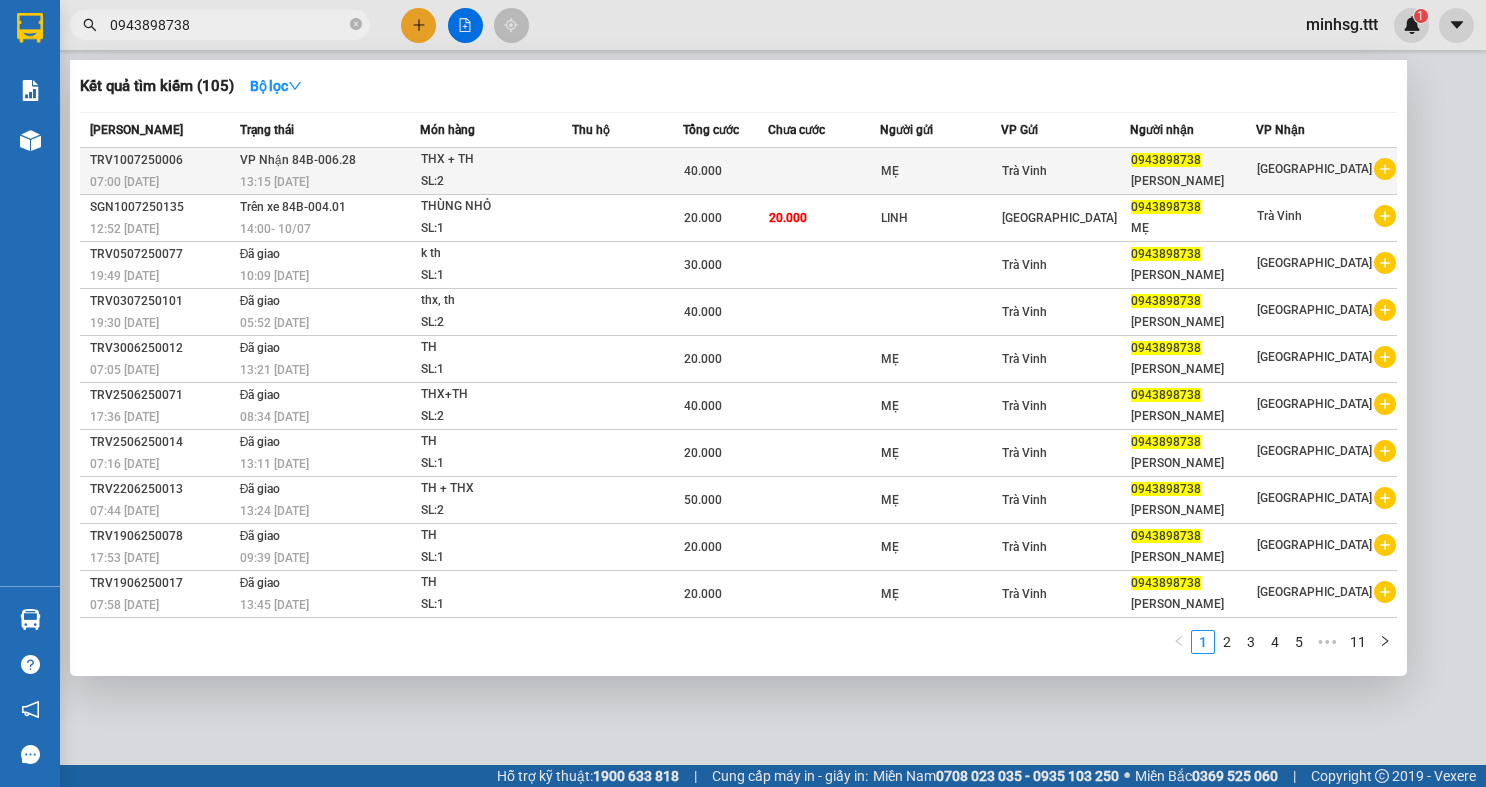 click on "13:15 - 10/07" at bounding box center (329, 182) 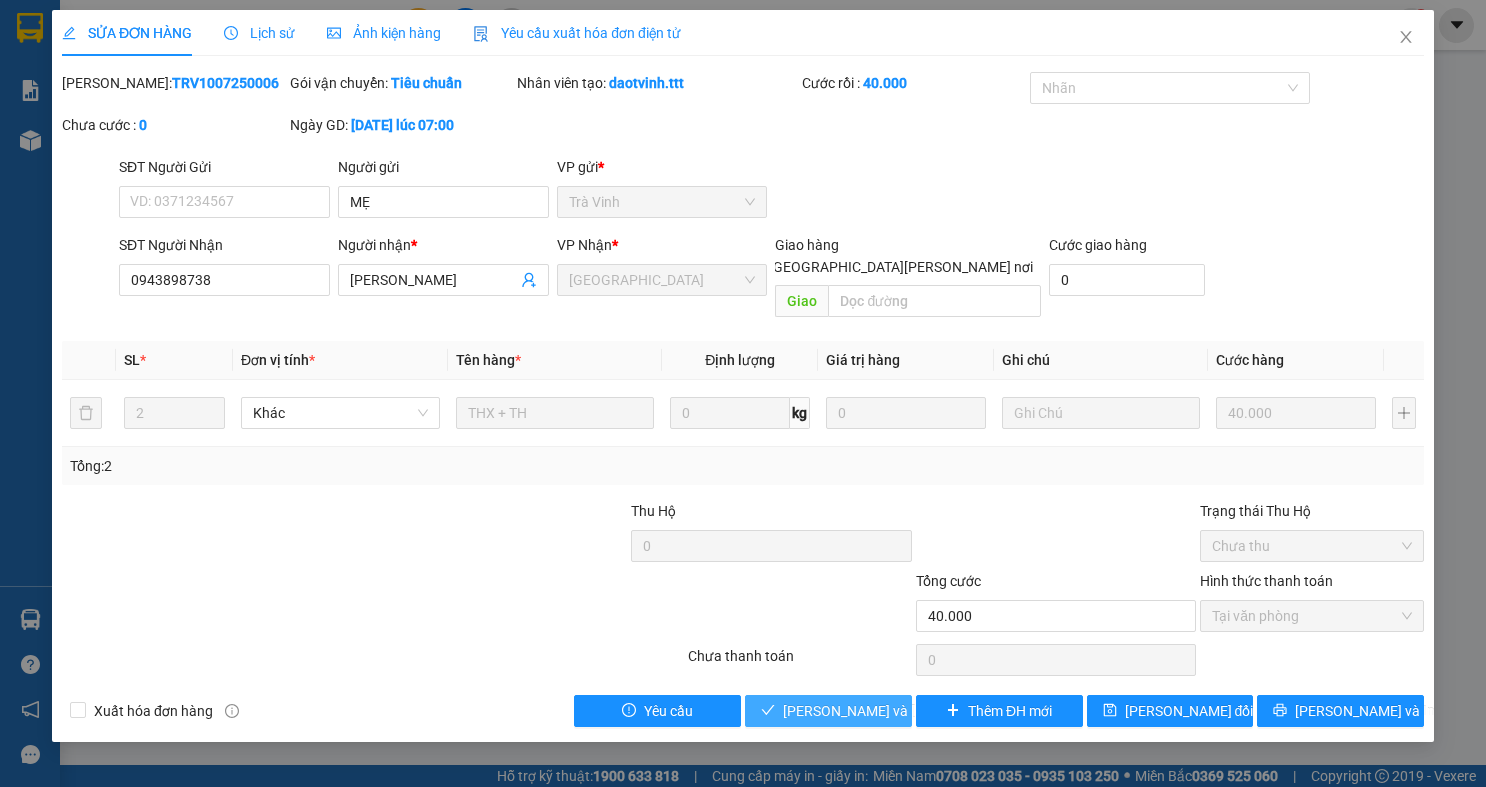 click on "Lưu và Giao hàng" at bounding box center (828, 711) 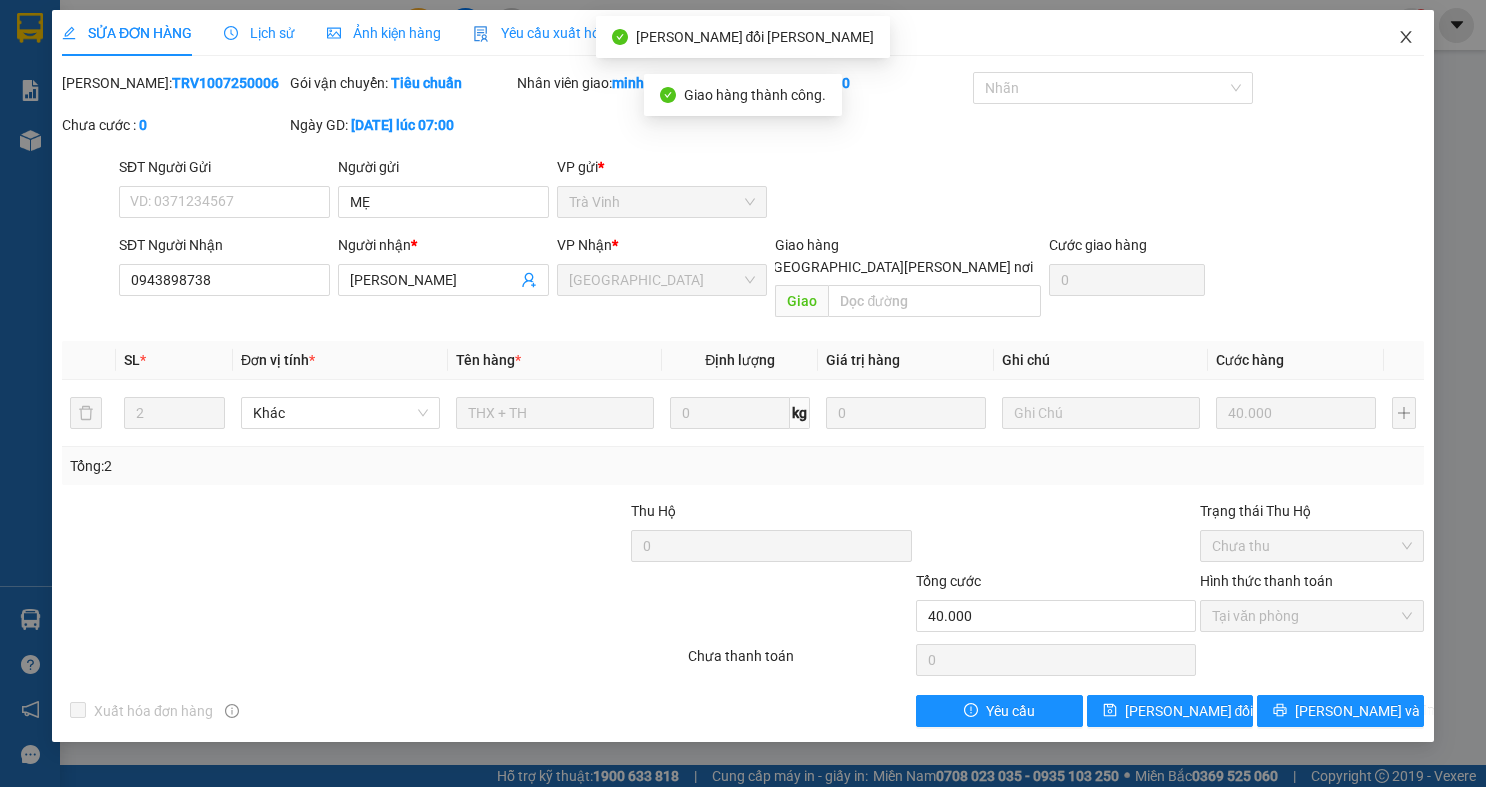 click 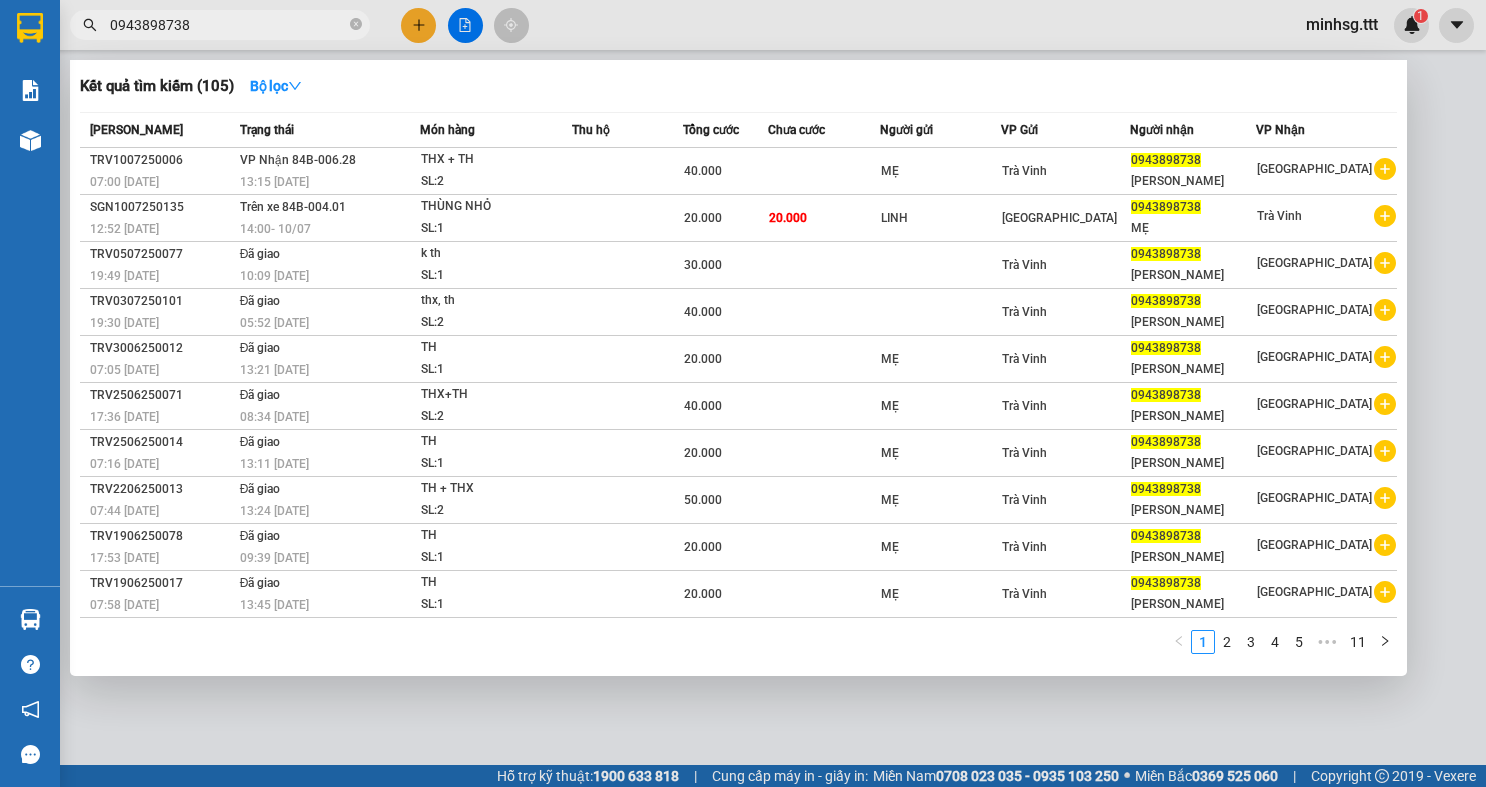 click on "0943898738" at bounding box center (220, 25) 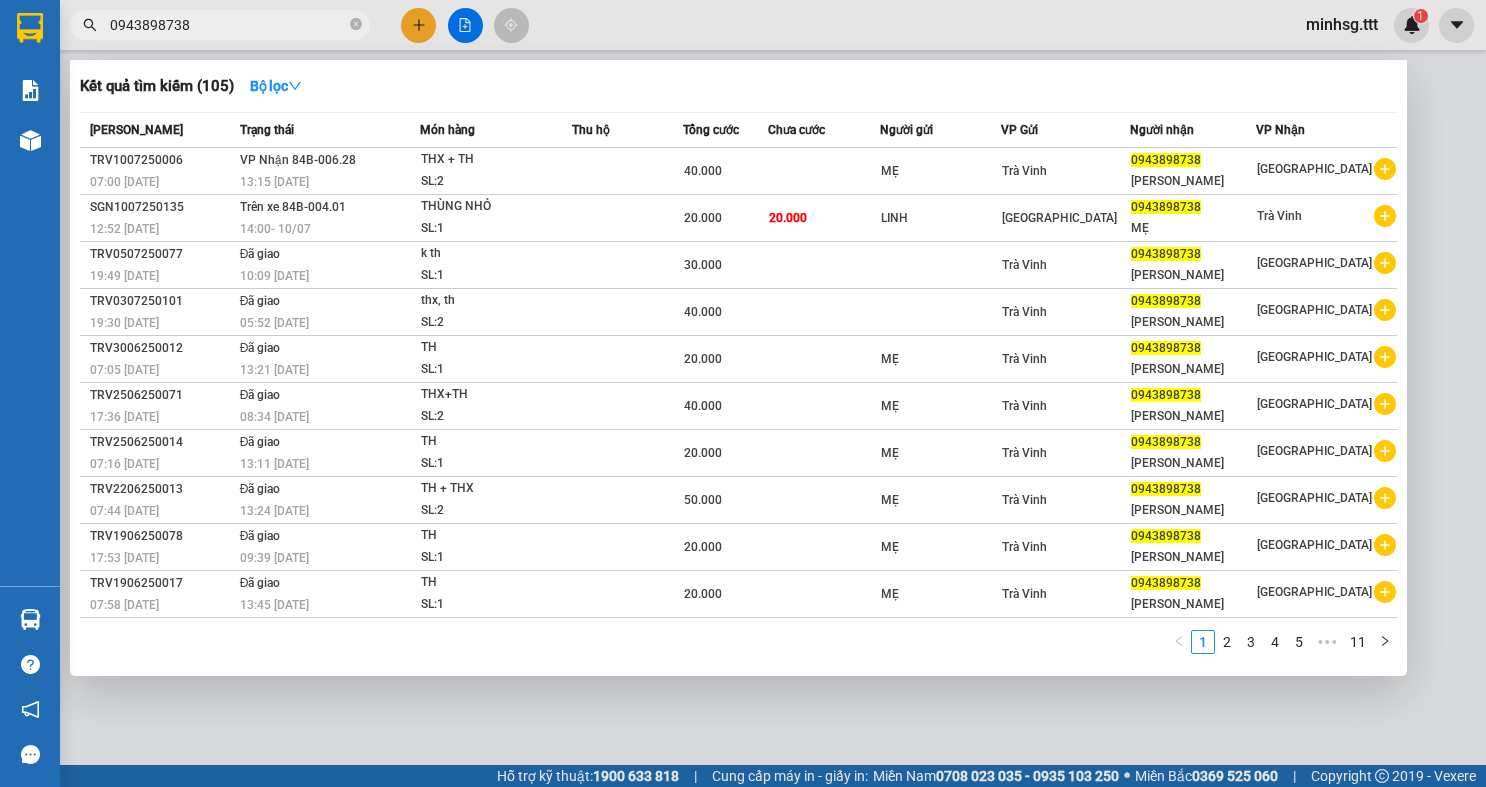 click on "0943898738" at bounding box center (228, 25) 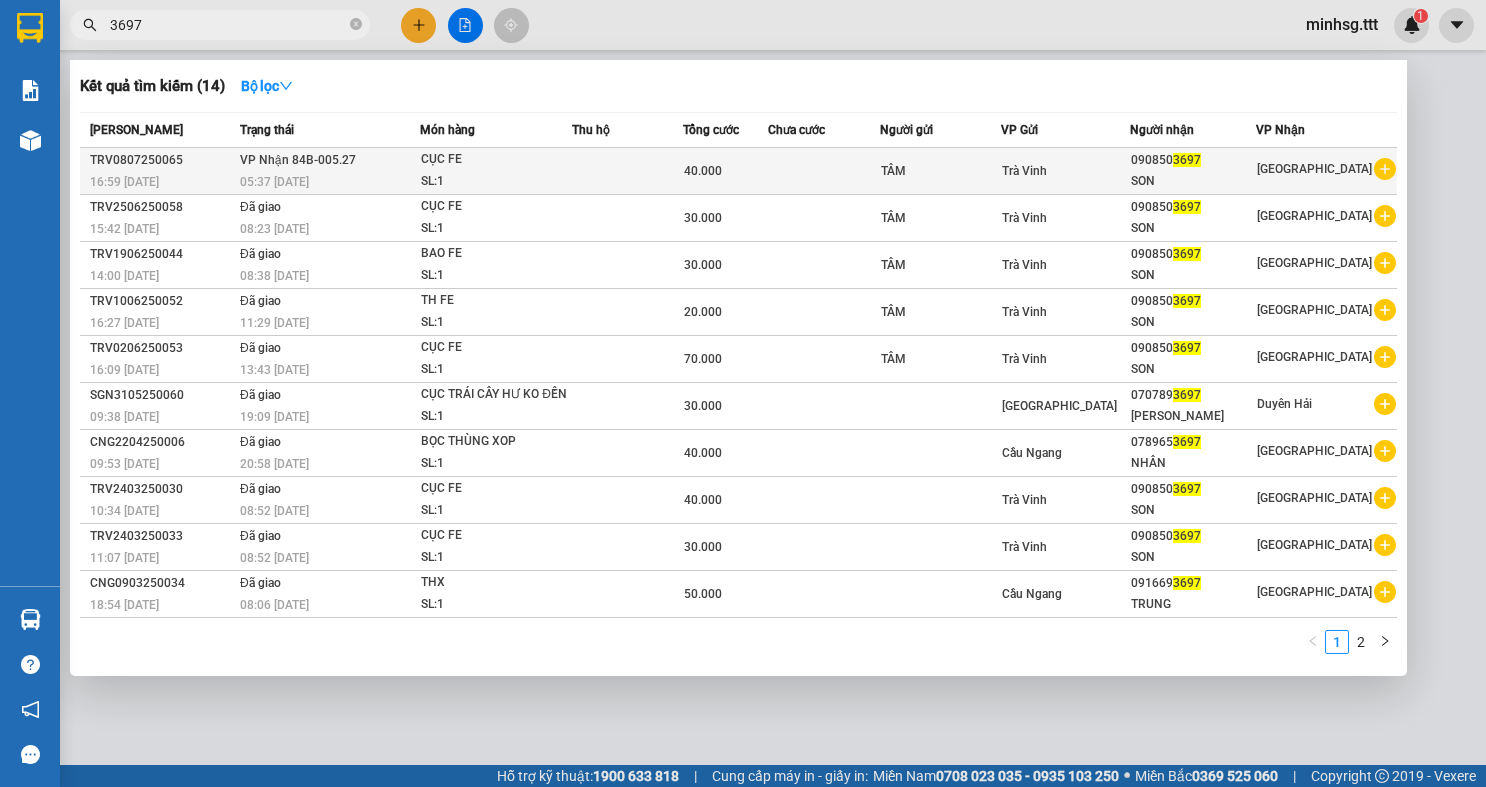click at bounding box center (627, 171) 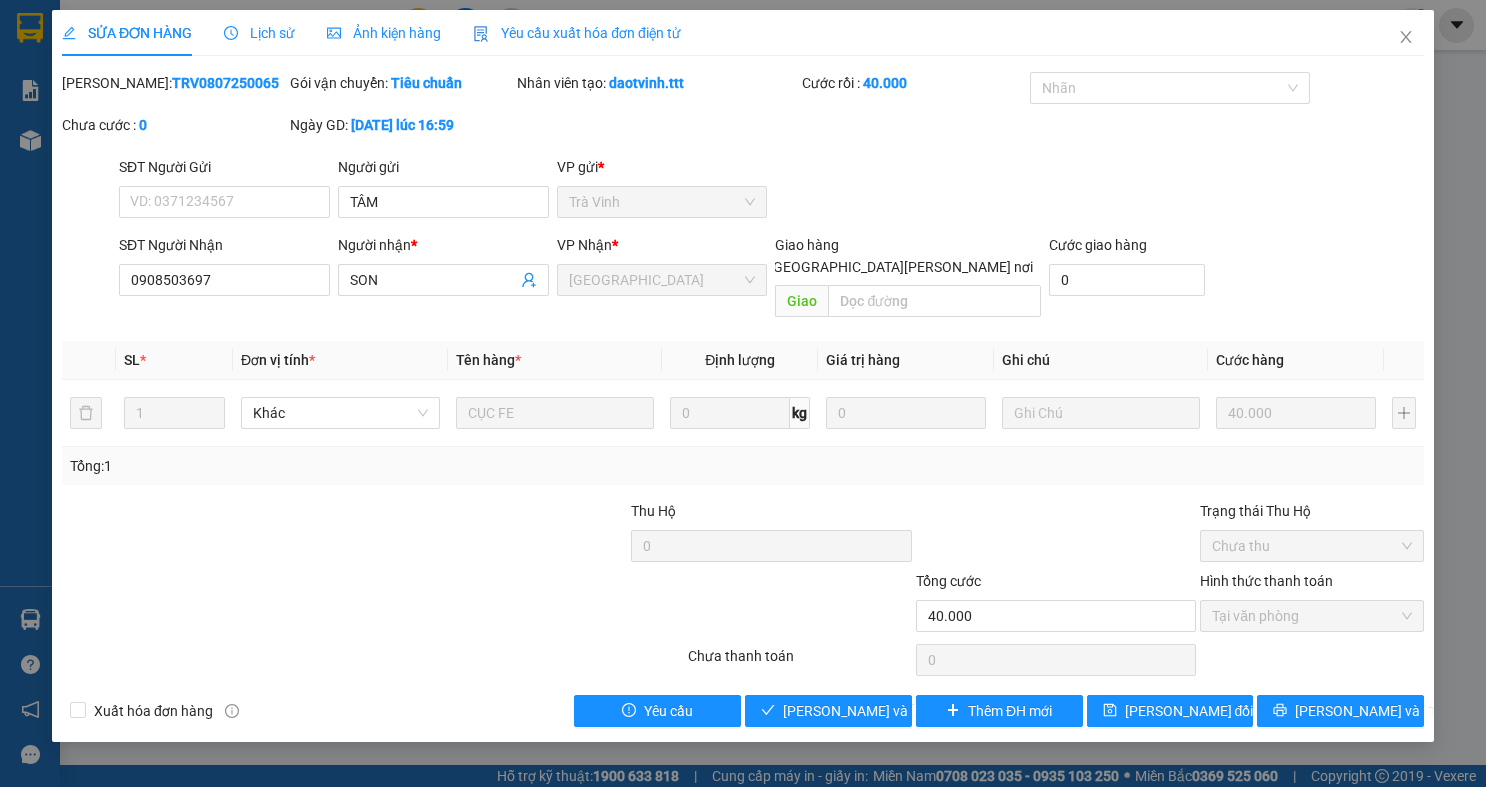 click on "Lịch sử" at bounding box center (259, 33) 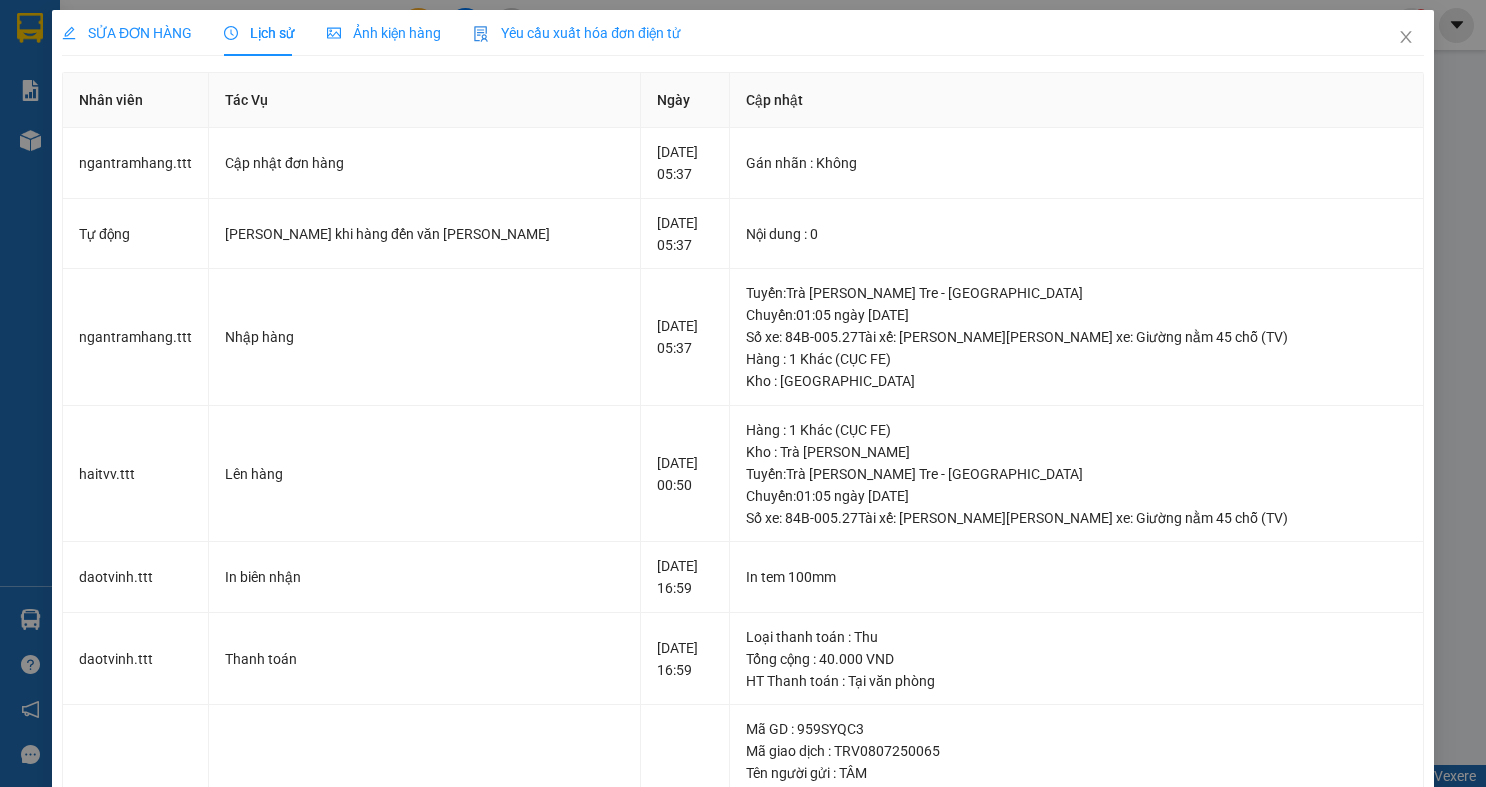 click on "Lịch sử" at bounding box center [259, 33] 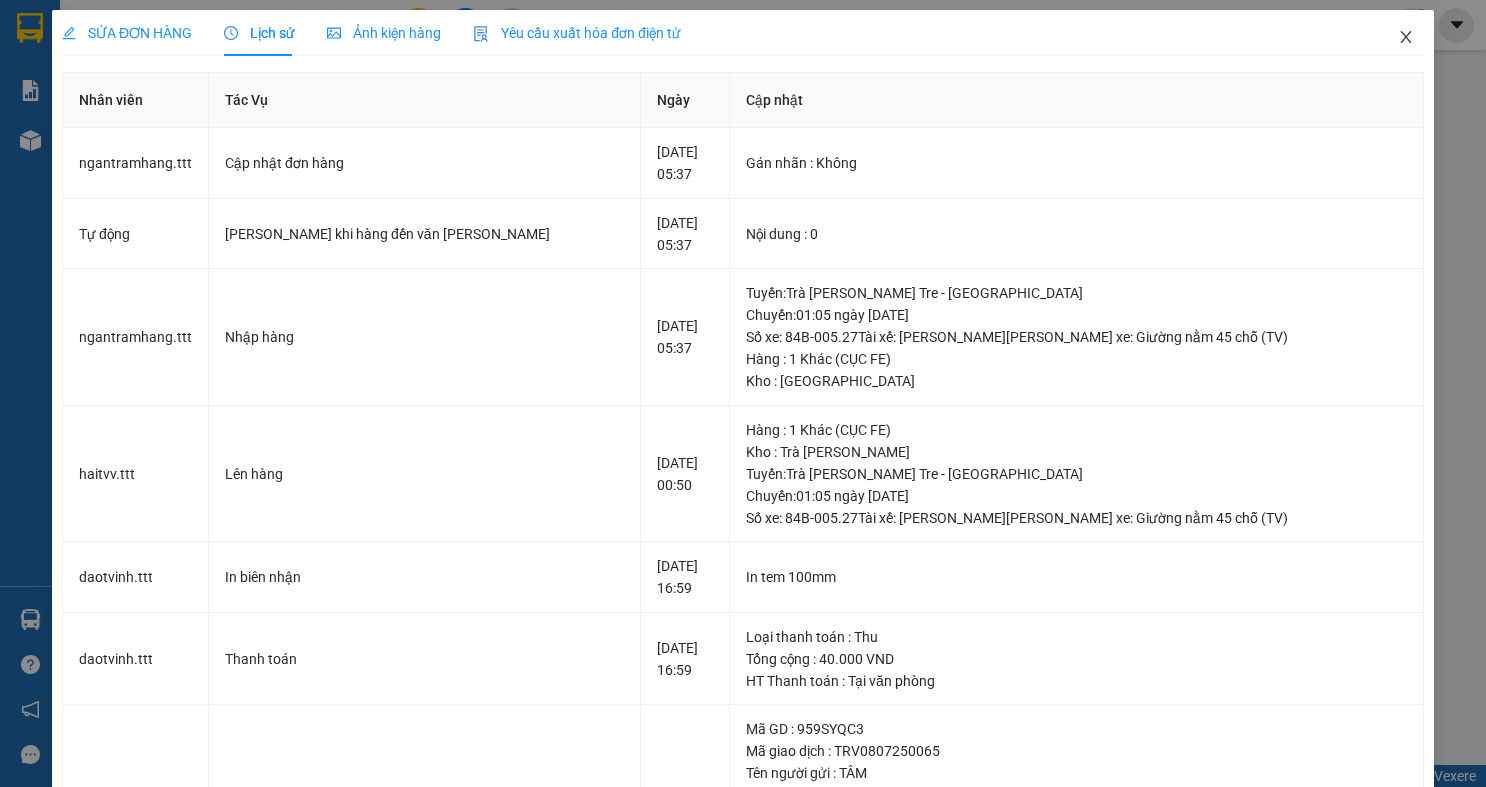 click at bounding box center [1406, 38] 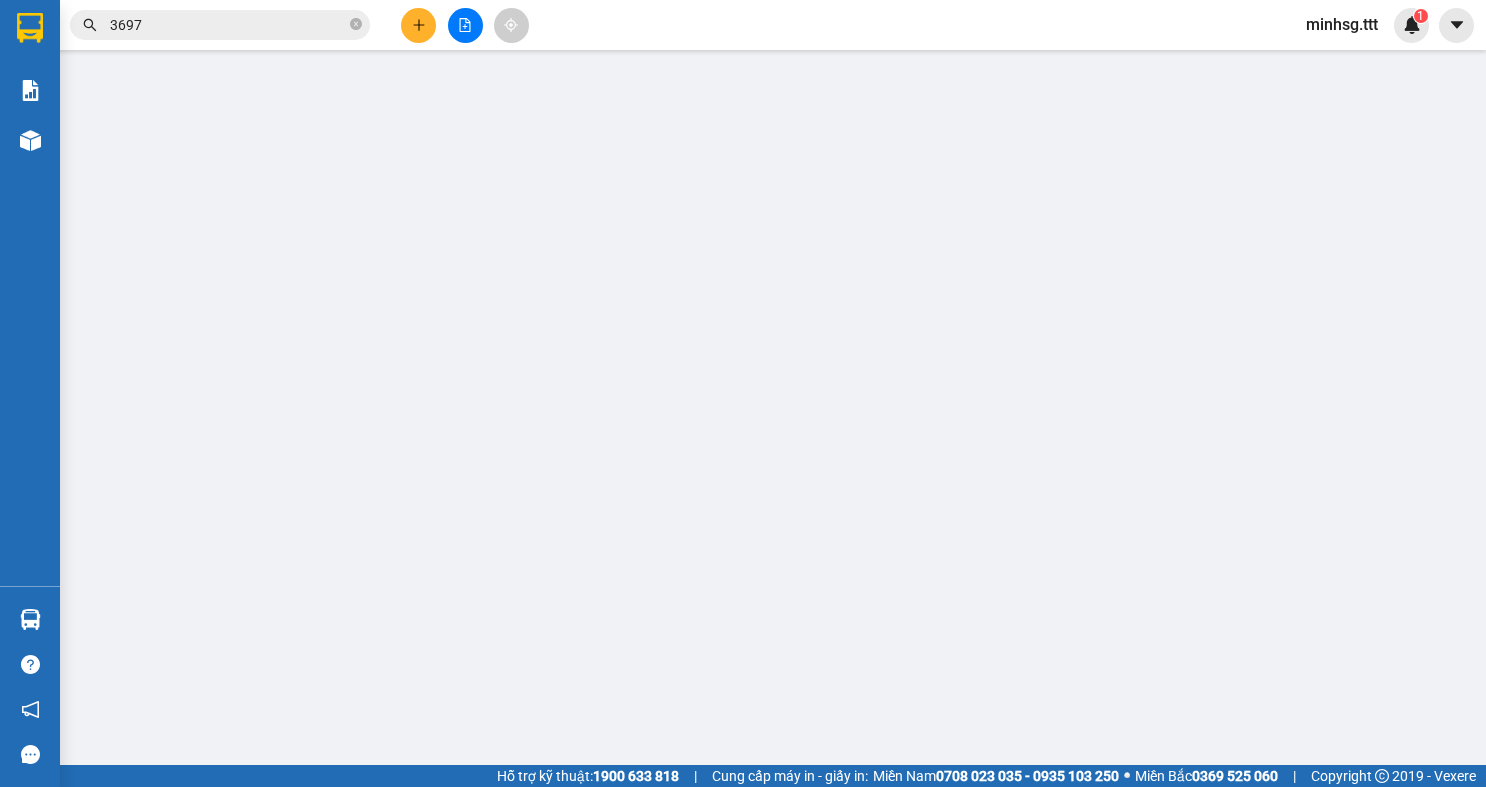 click on "3697" at bounding box center (220, 25) 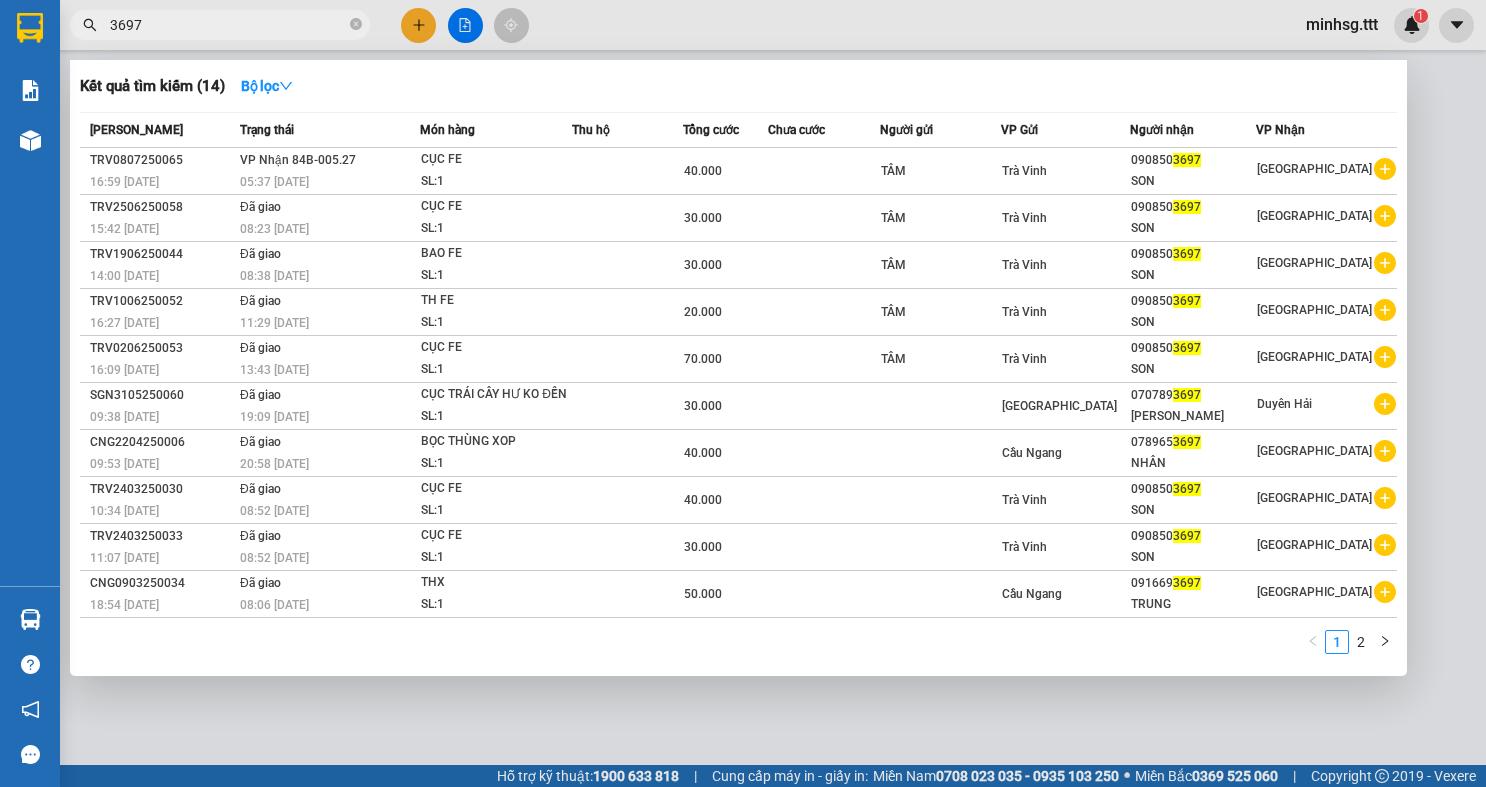 click on "3697" at bounding box center (228, 25) 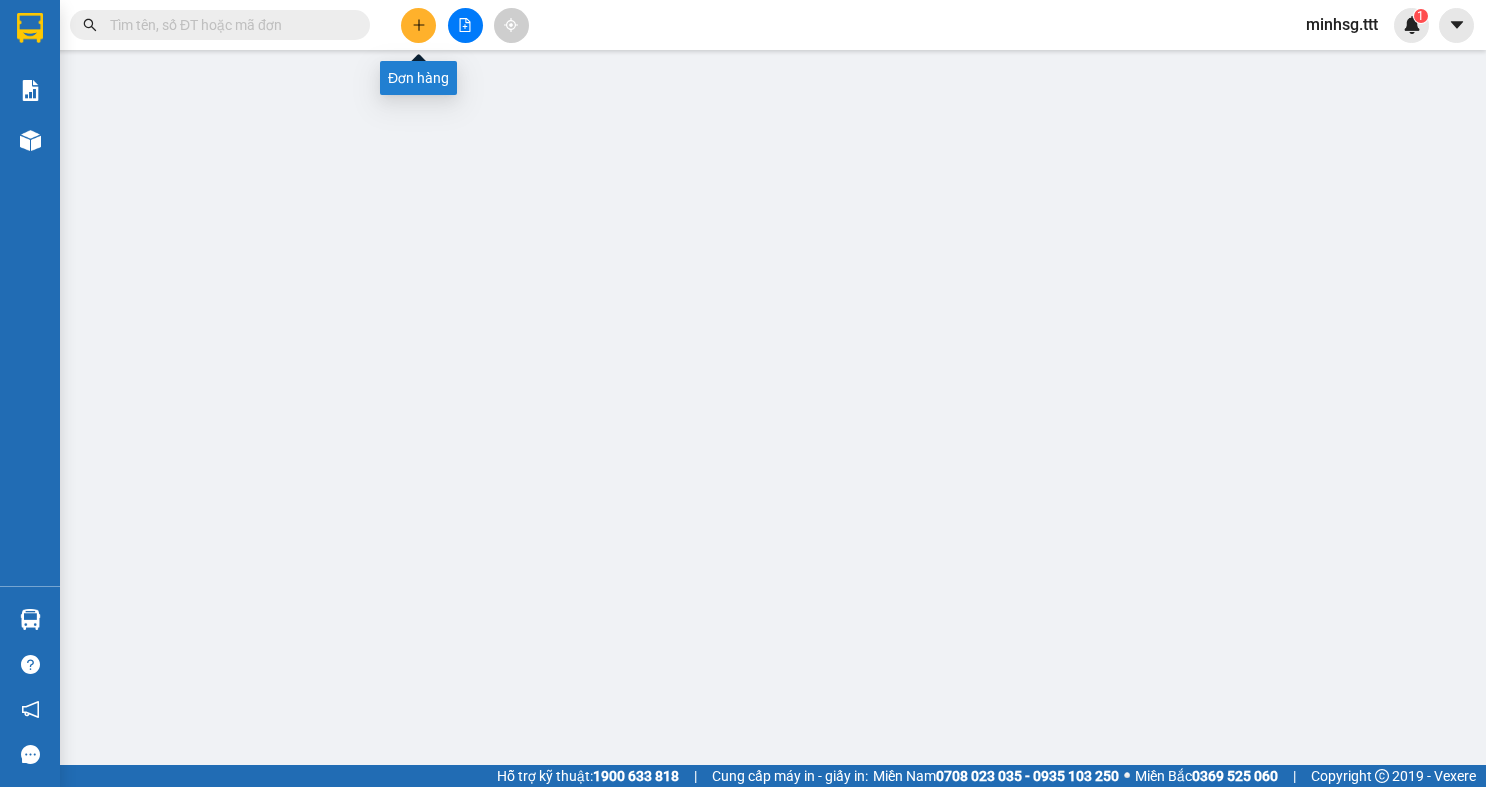 click 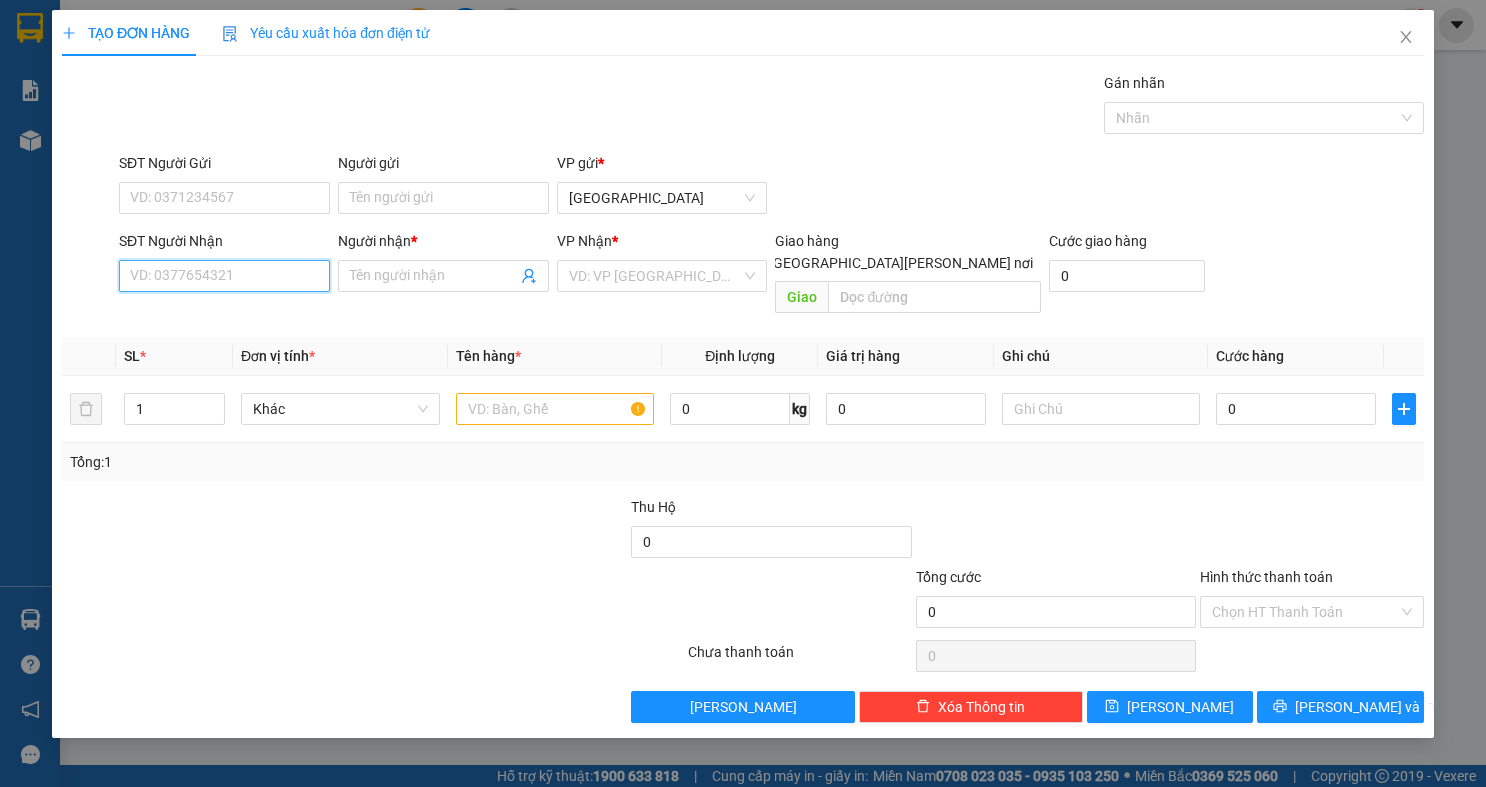 click on "SĐT Người Nhận" at bounding box center [224, 276] 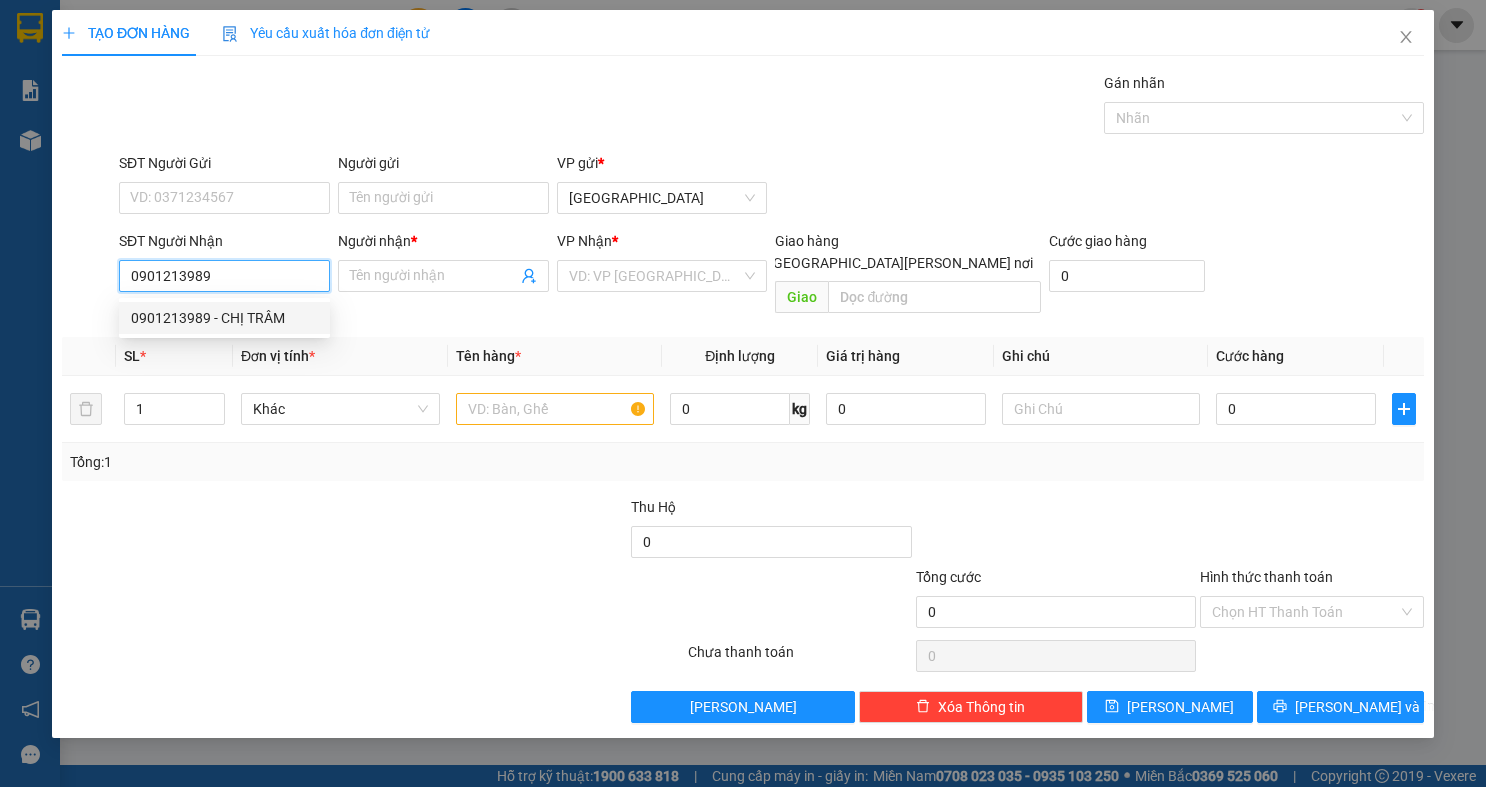 click on "0901213989 - CHỊ TRÂM" at bounding box center (224, 318) 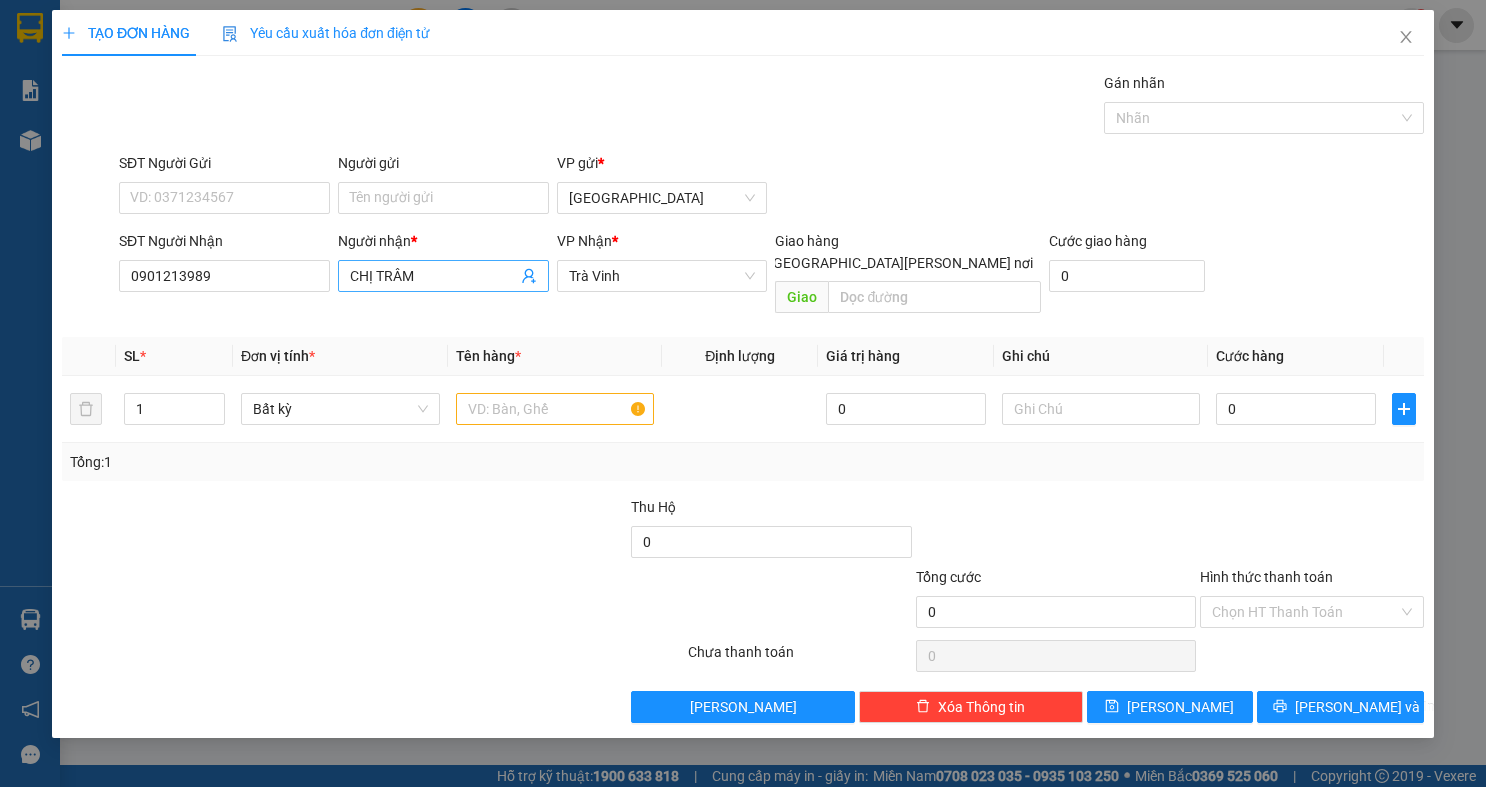click on "CHỊ TRÂM" at bounding box center (433, 276) 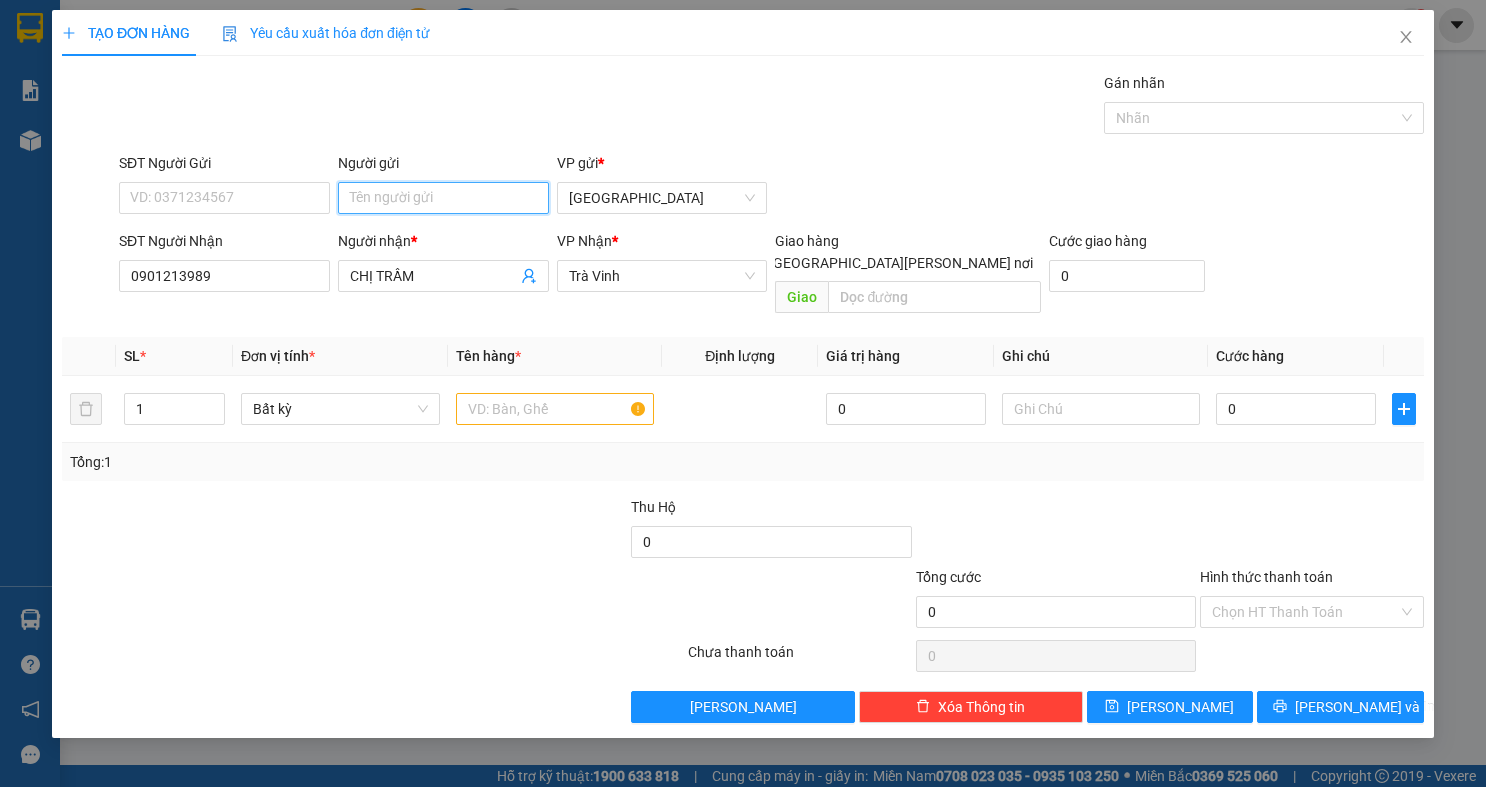 click on "Người gửi" at bounding box center [443, 198] 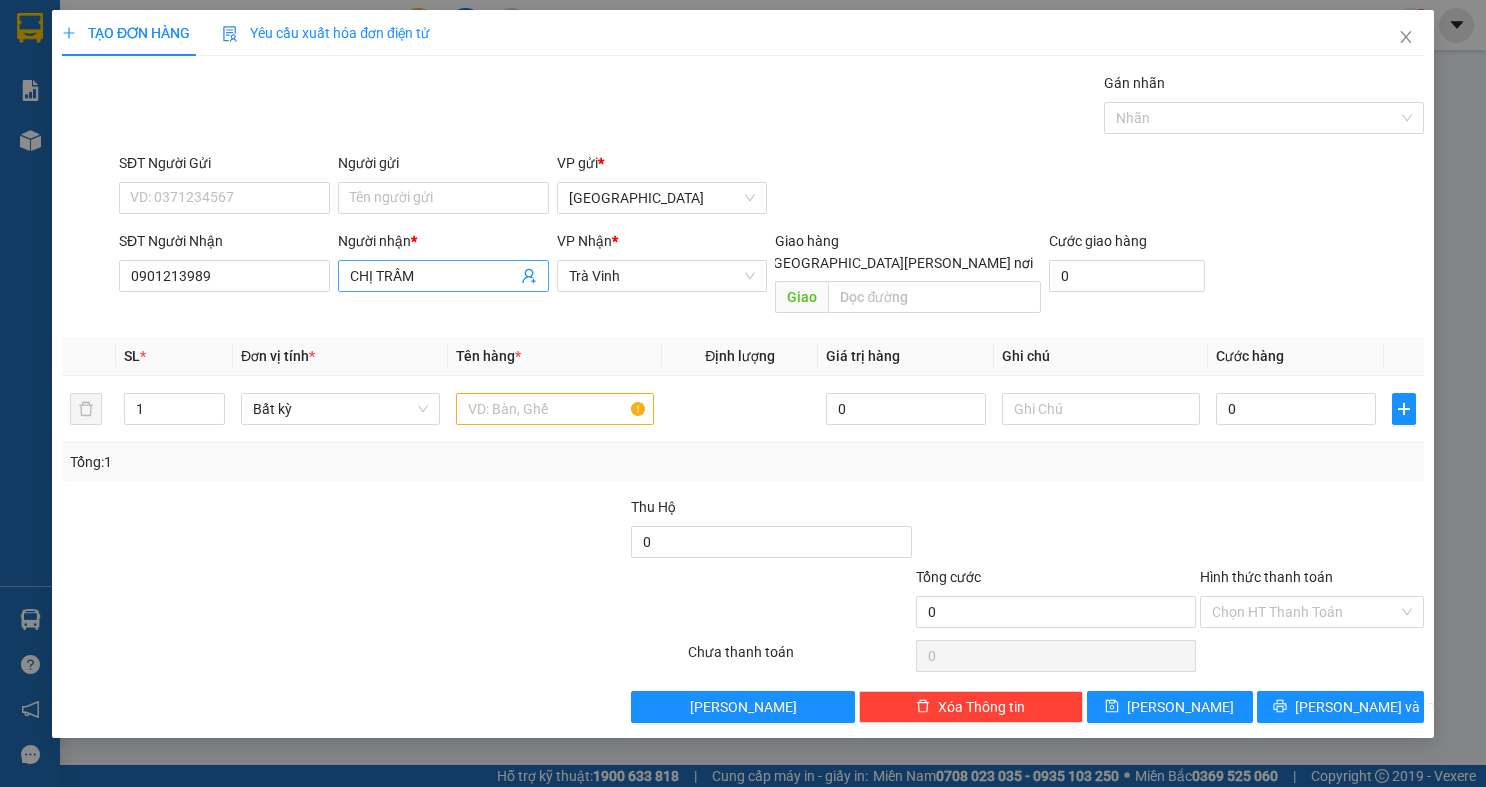click on "CHỊ TRẦM" at bounding box center (433, 276) 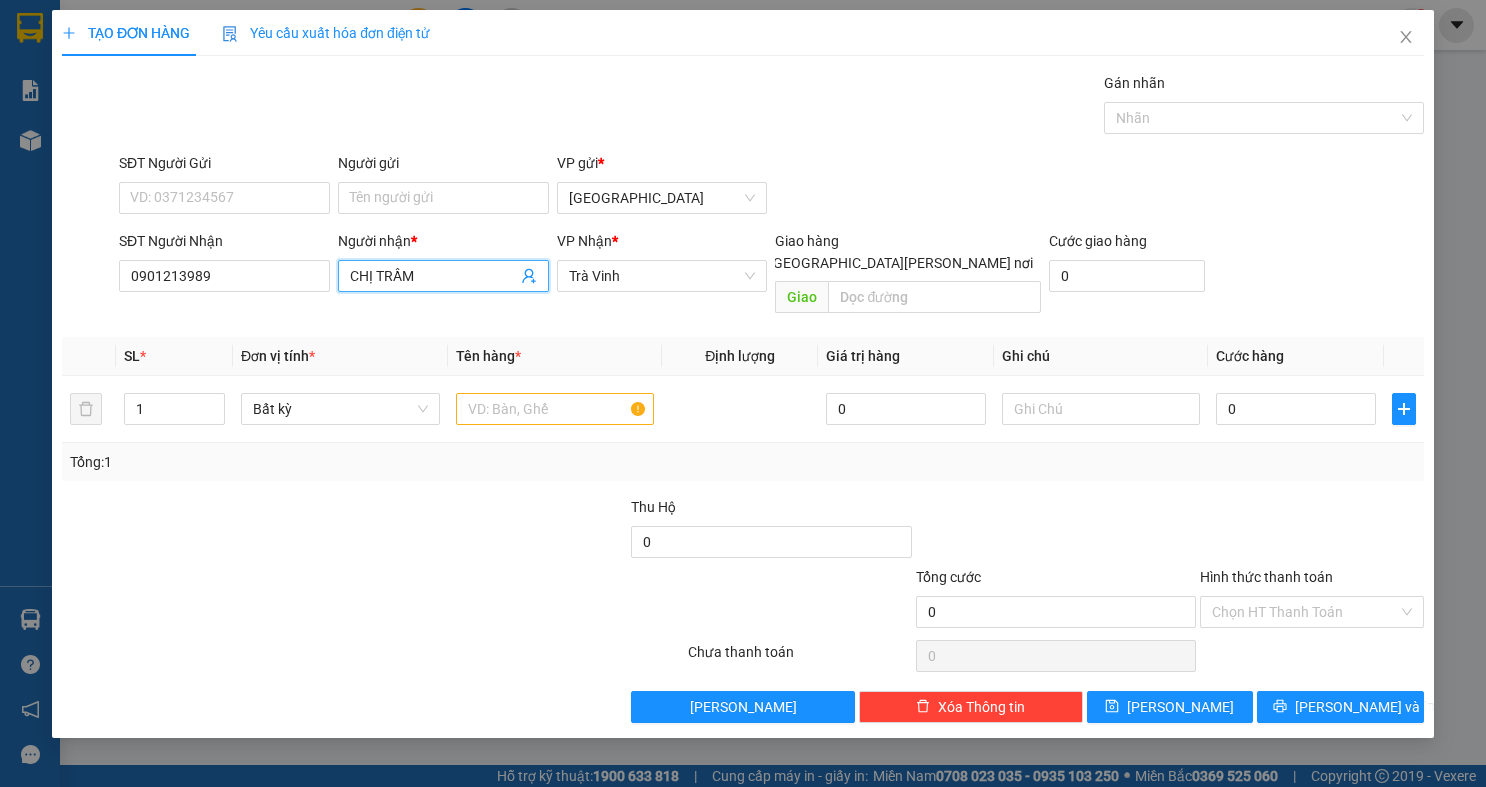 click on "CHỊ TRẦM" at bounding box center [433, 276] 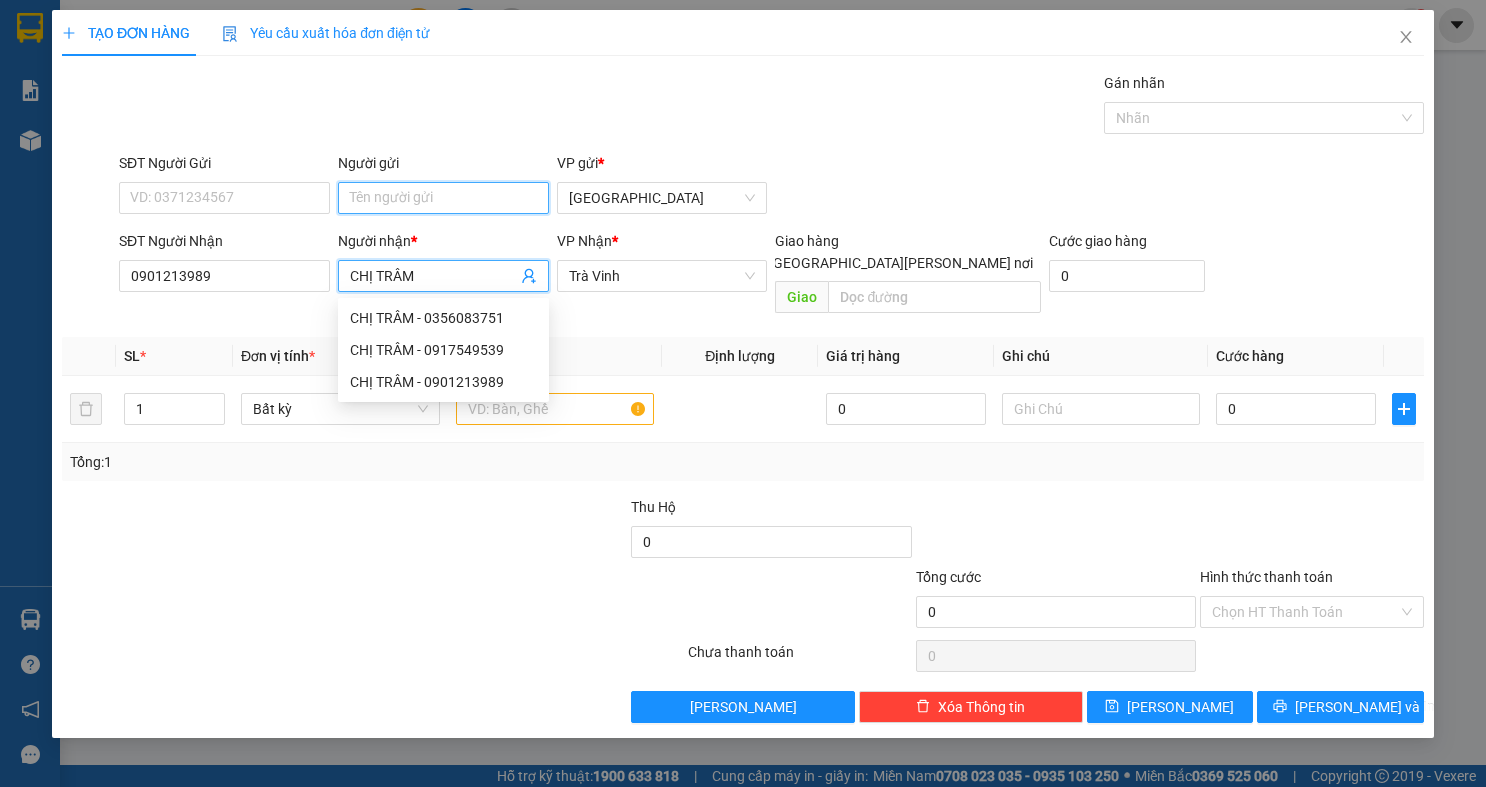 click on "Người gửi" at bounding box center (443, 198) 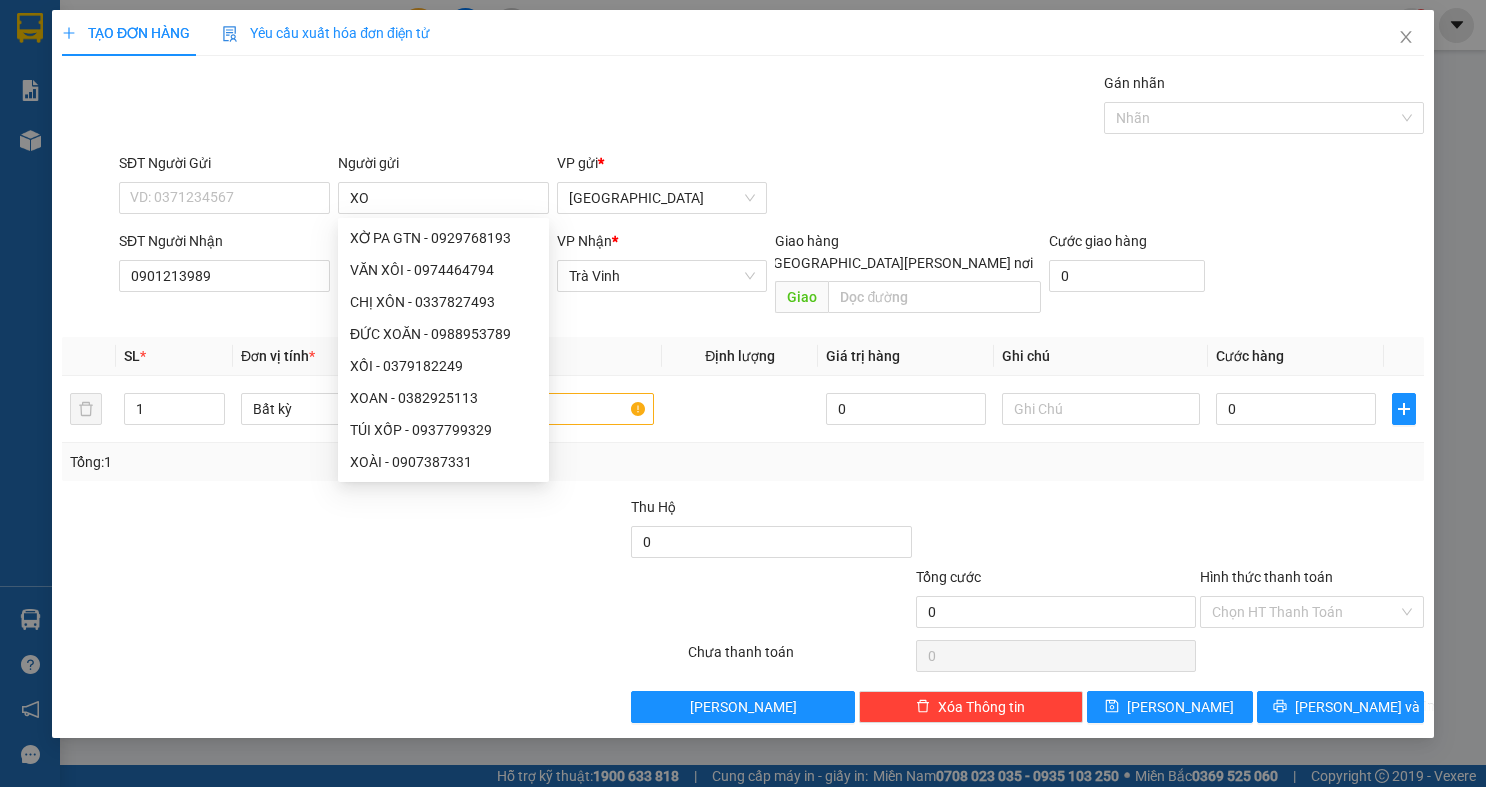 click on "Gói vận chuyển  * Tiêu chuẩn Gán nhãn   Nhãn" at bounding box center [771, 107] 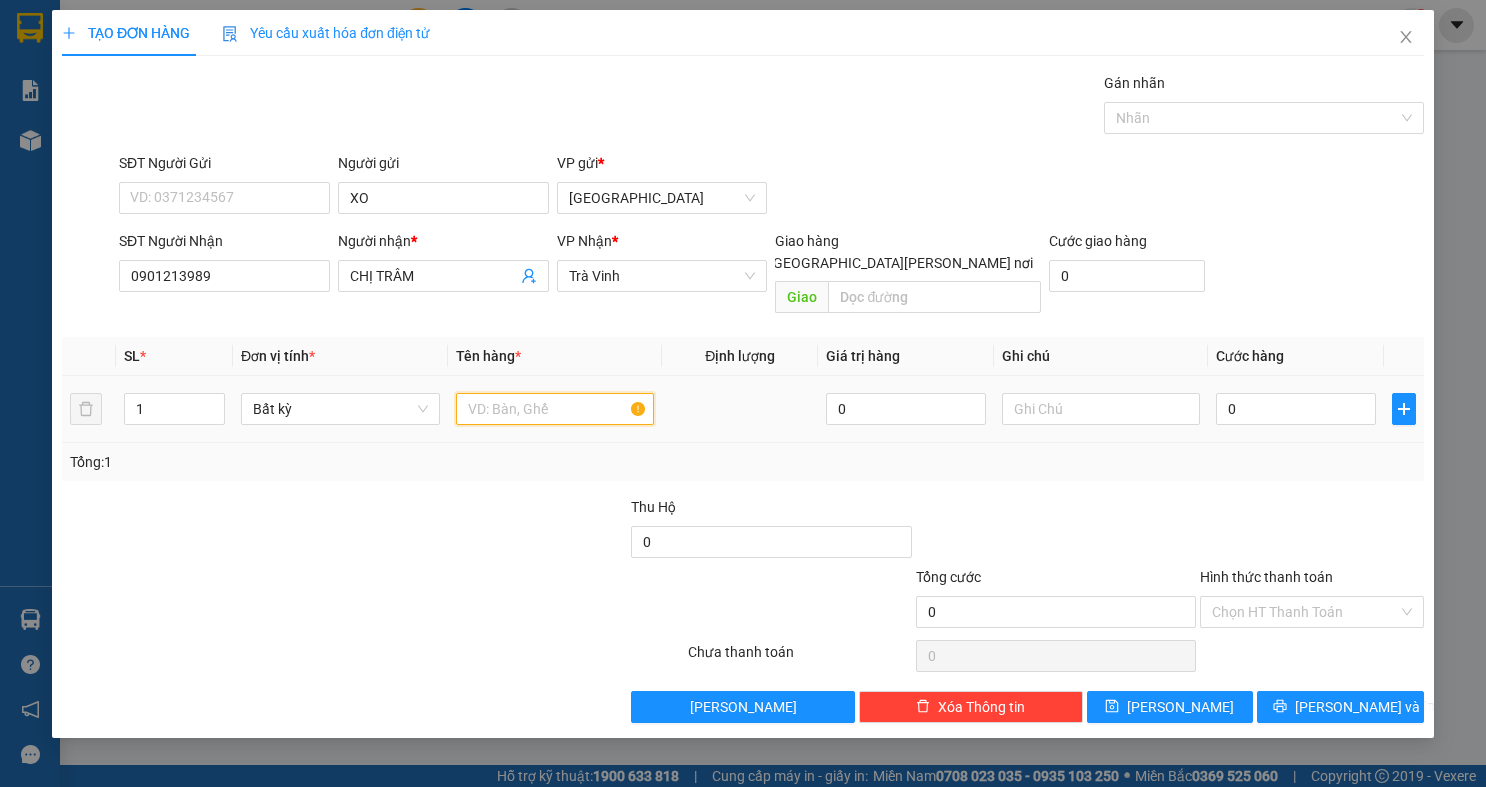 click at bounding box center (555, 409) 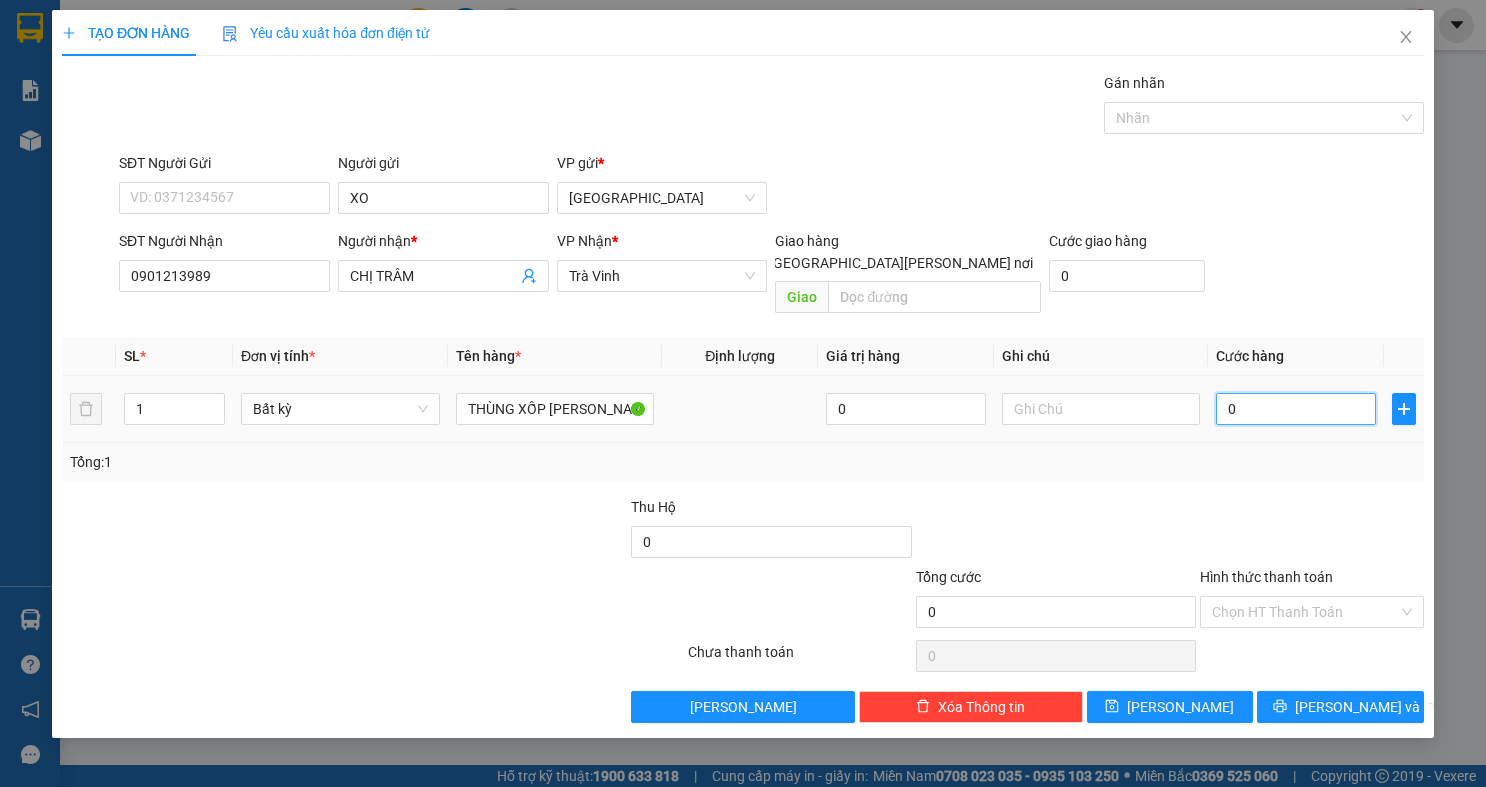 click on "0" at bounding box center (1296, 409) 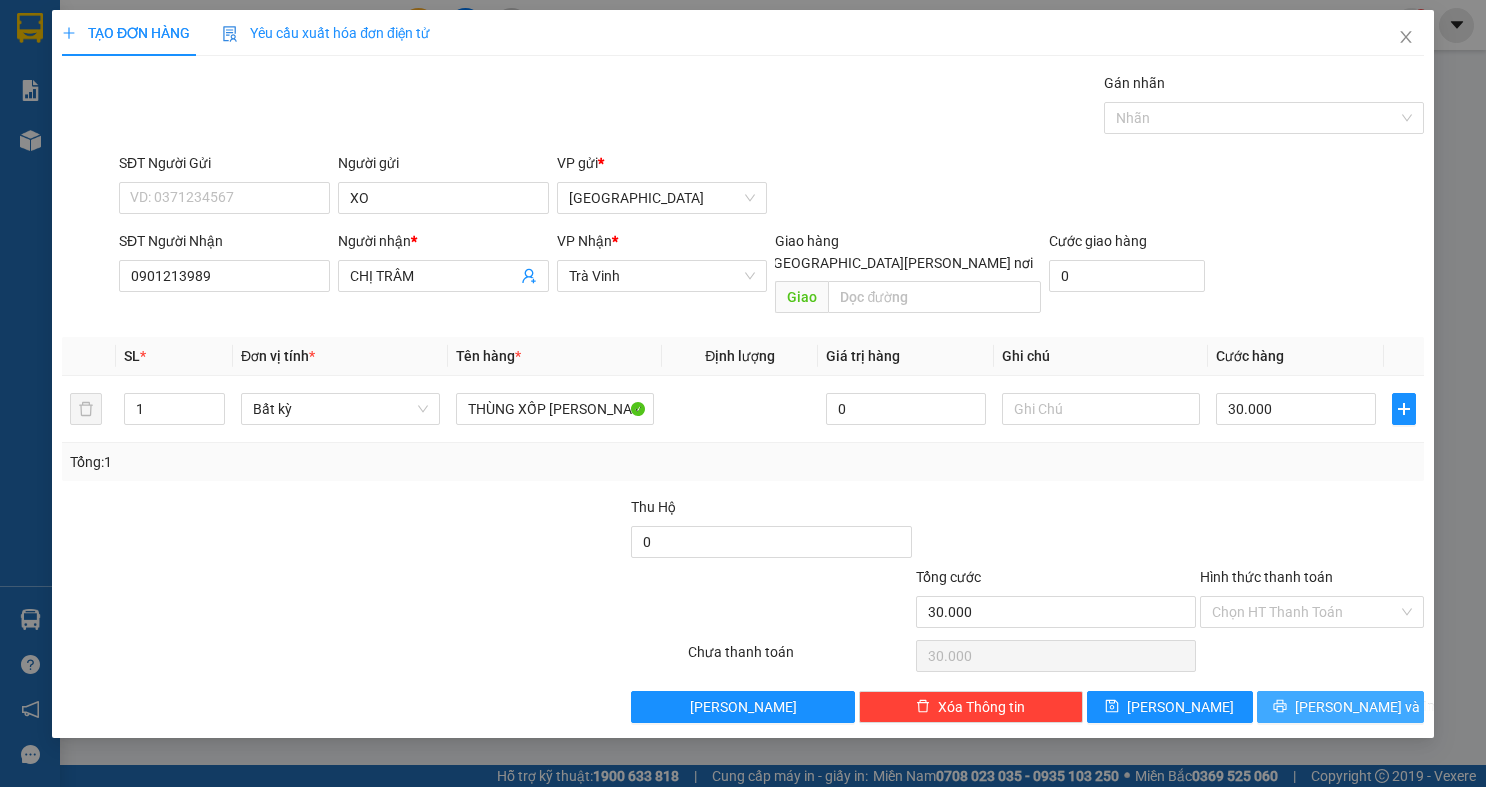 click 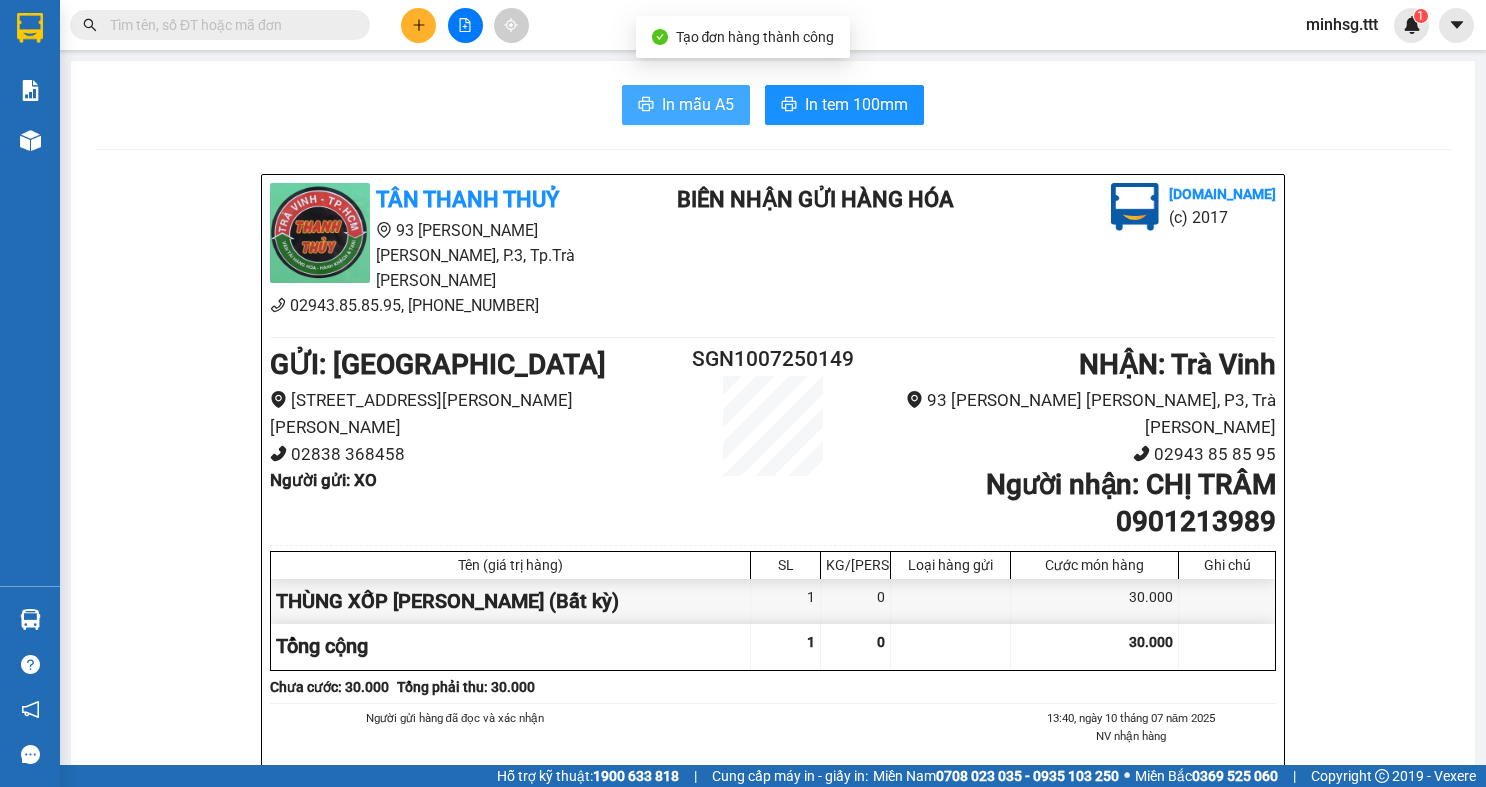 click on "In mẫu A5" at bounding box center (698, 104) 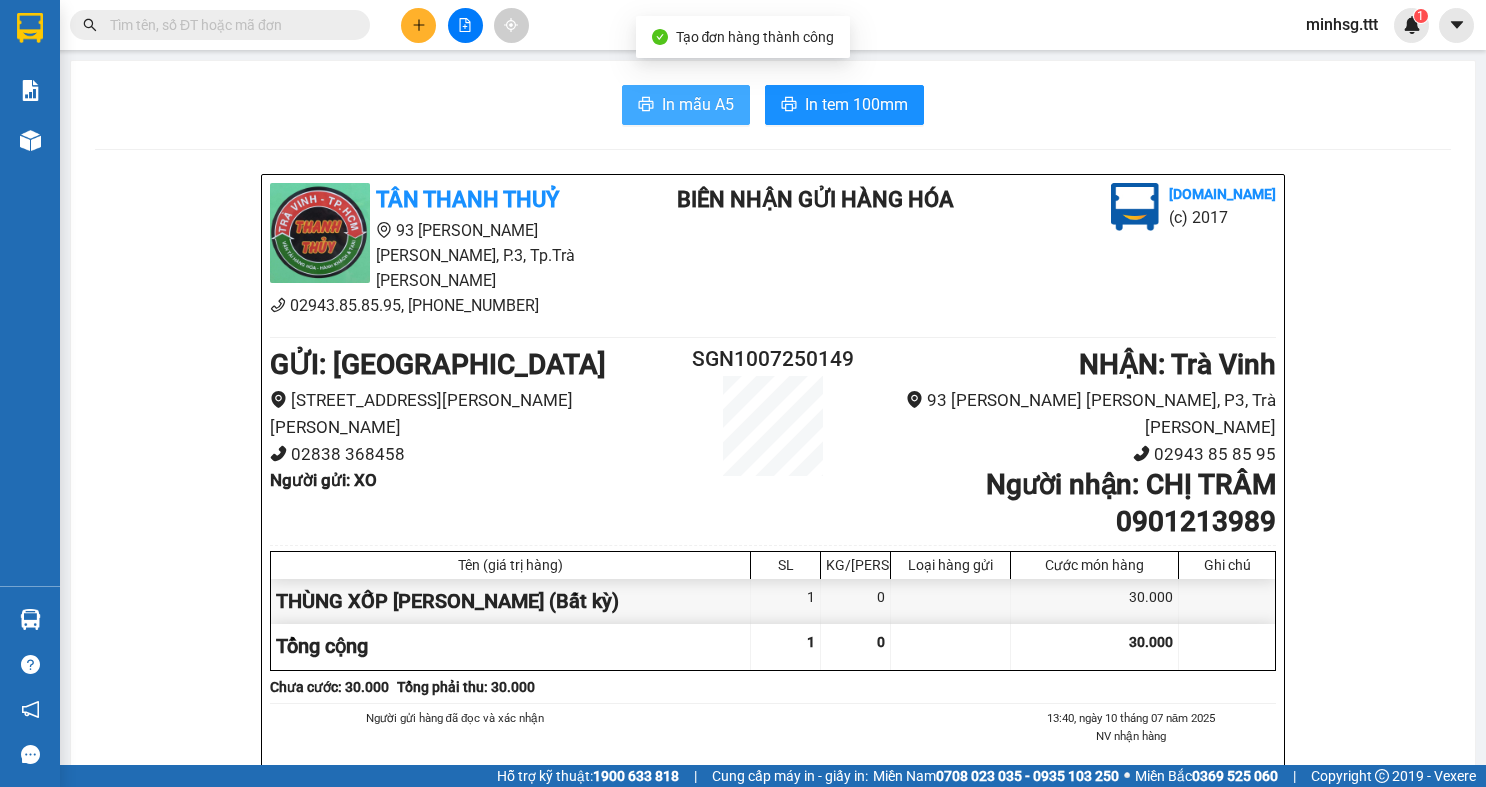 scroll, scrollTop: 0, scrollLeft: 0, axis: both 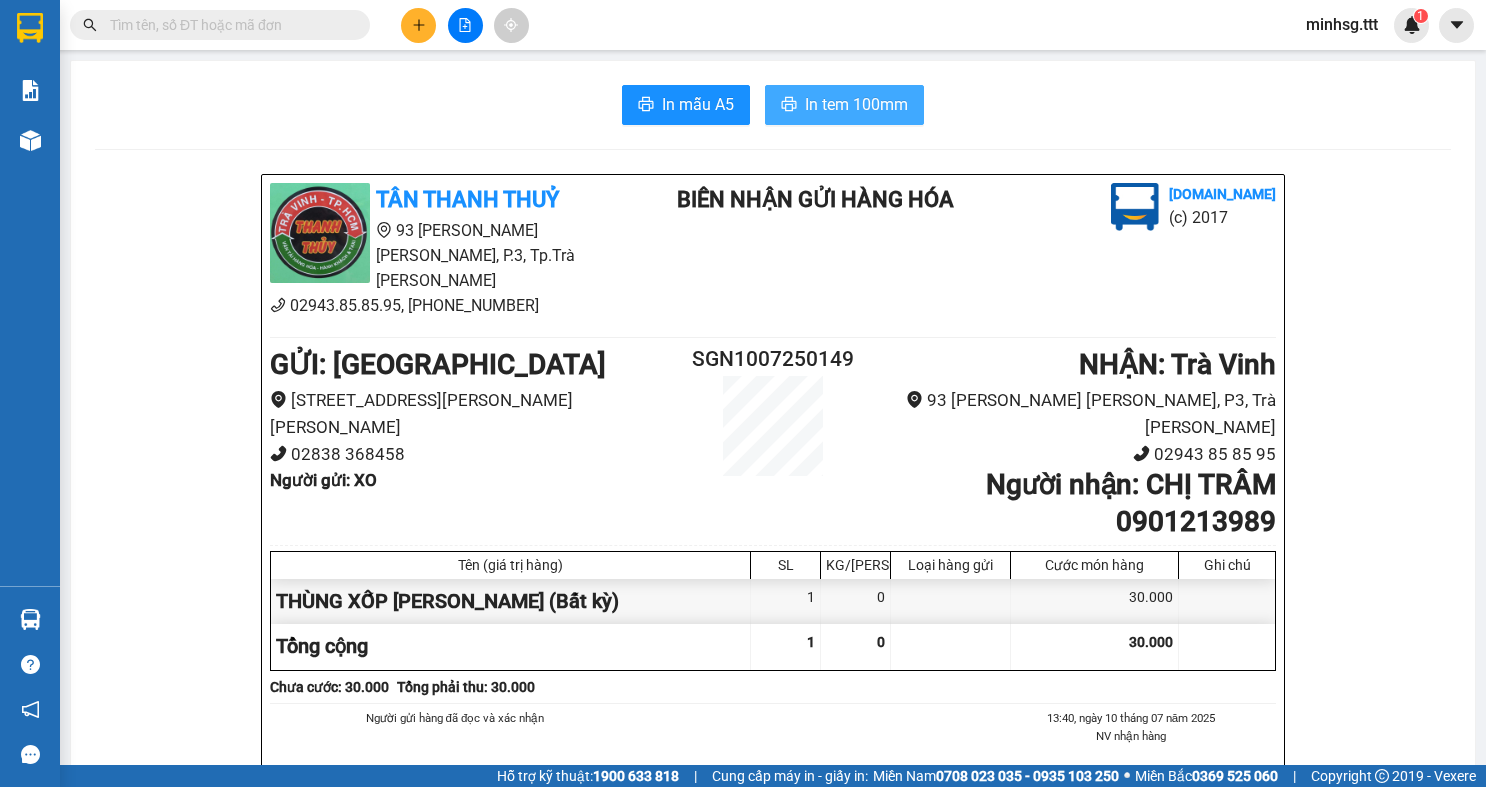 click on "In tem 100mm" at bounding box center (856, 104) 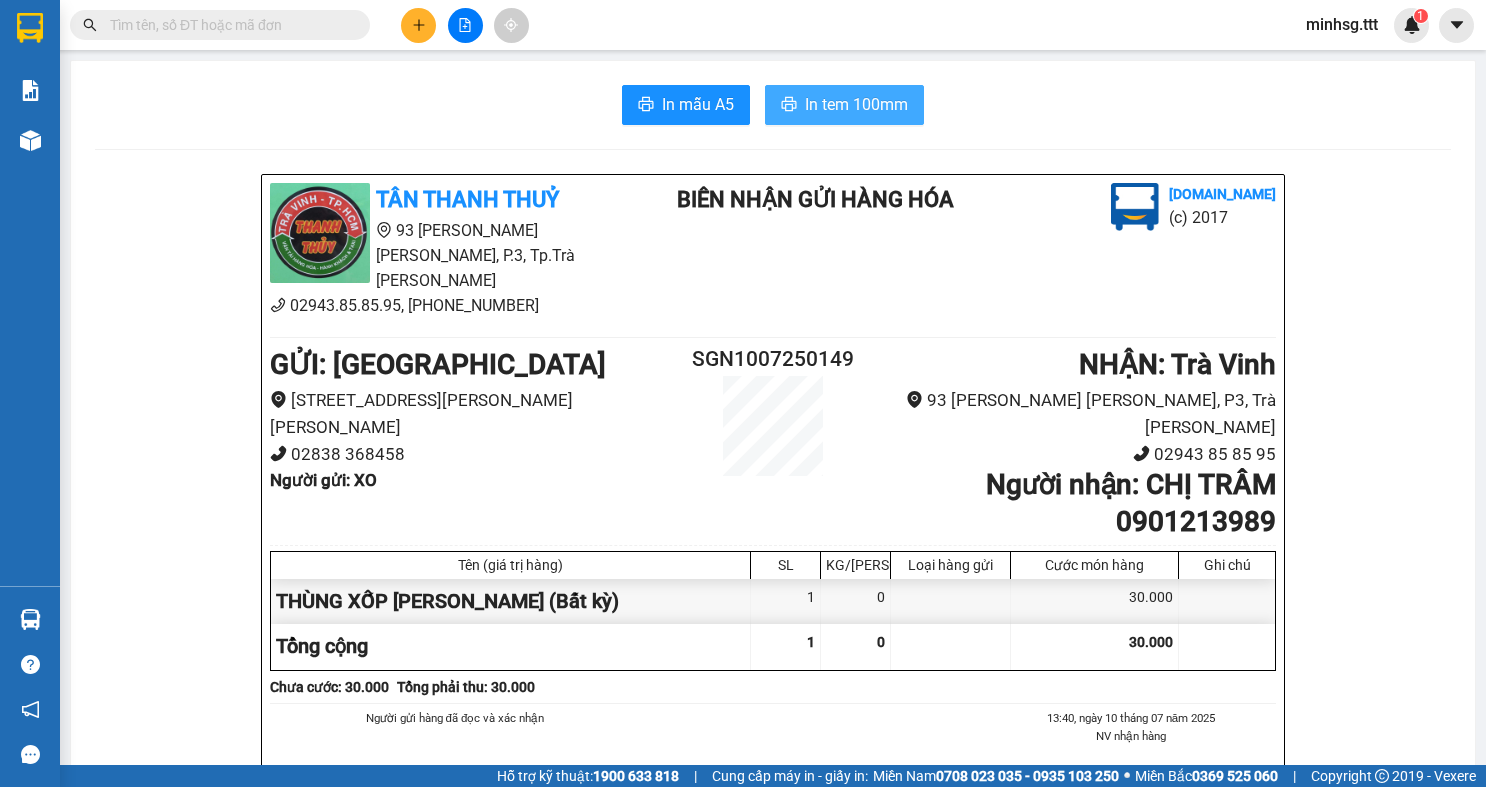 scroll, scrollTop: 0, scrollLeft: 0, axis: both 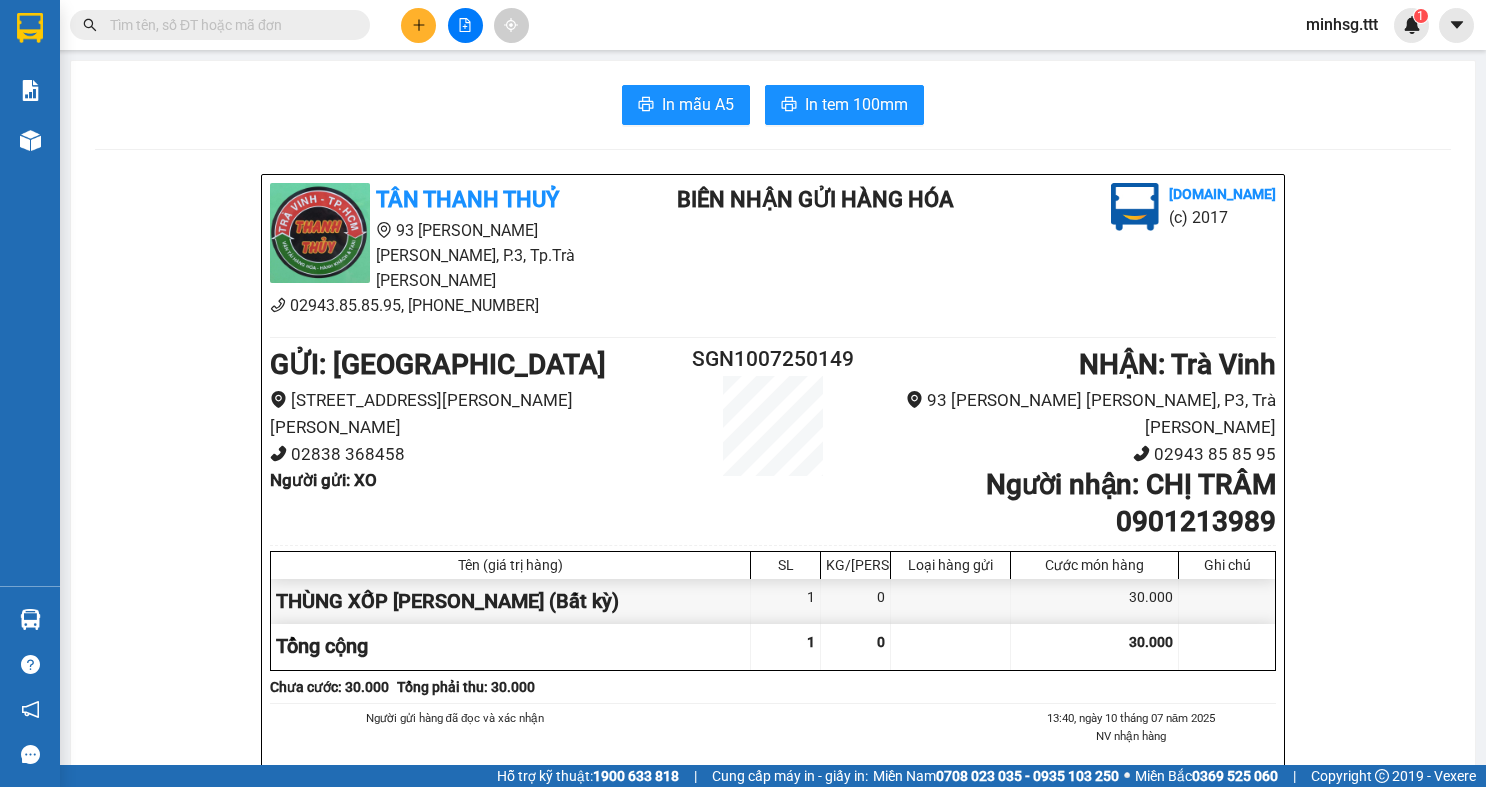 click at bounding box center [228, 25] 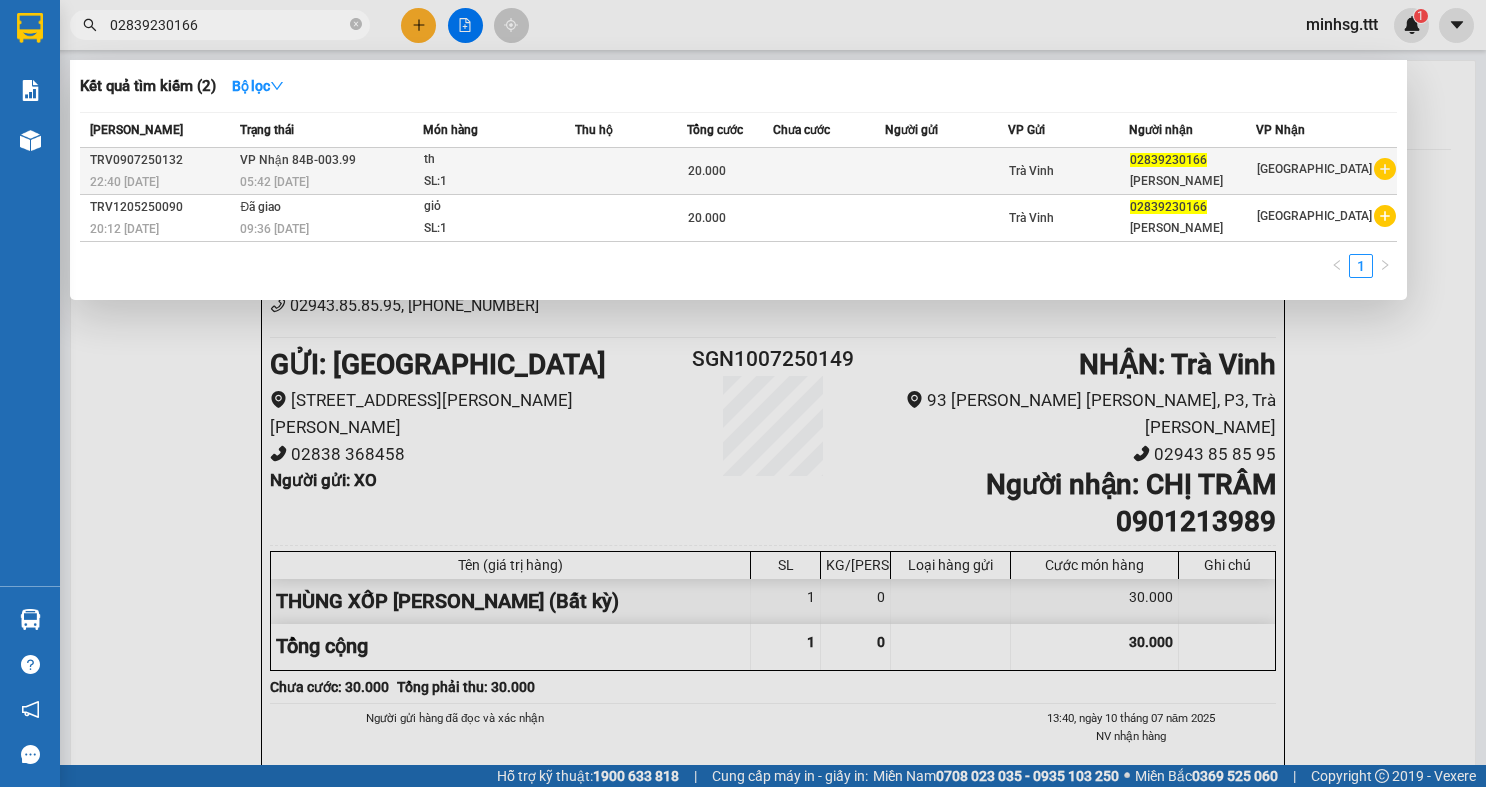 click on "SL:  1" at bounding box center [499, 182] 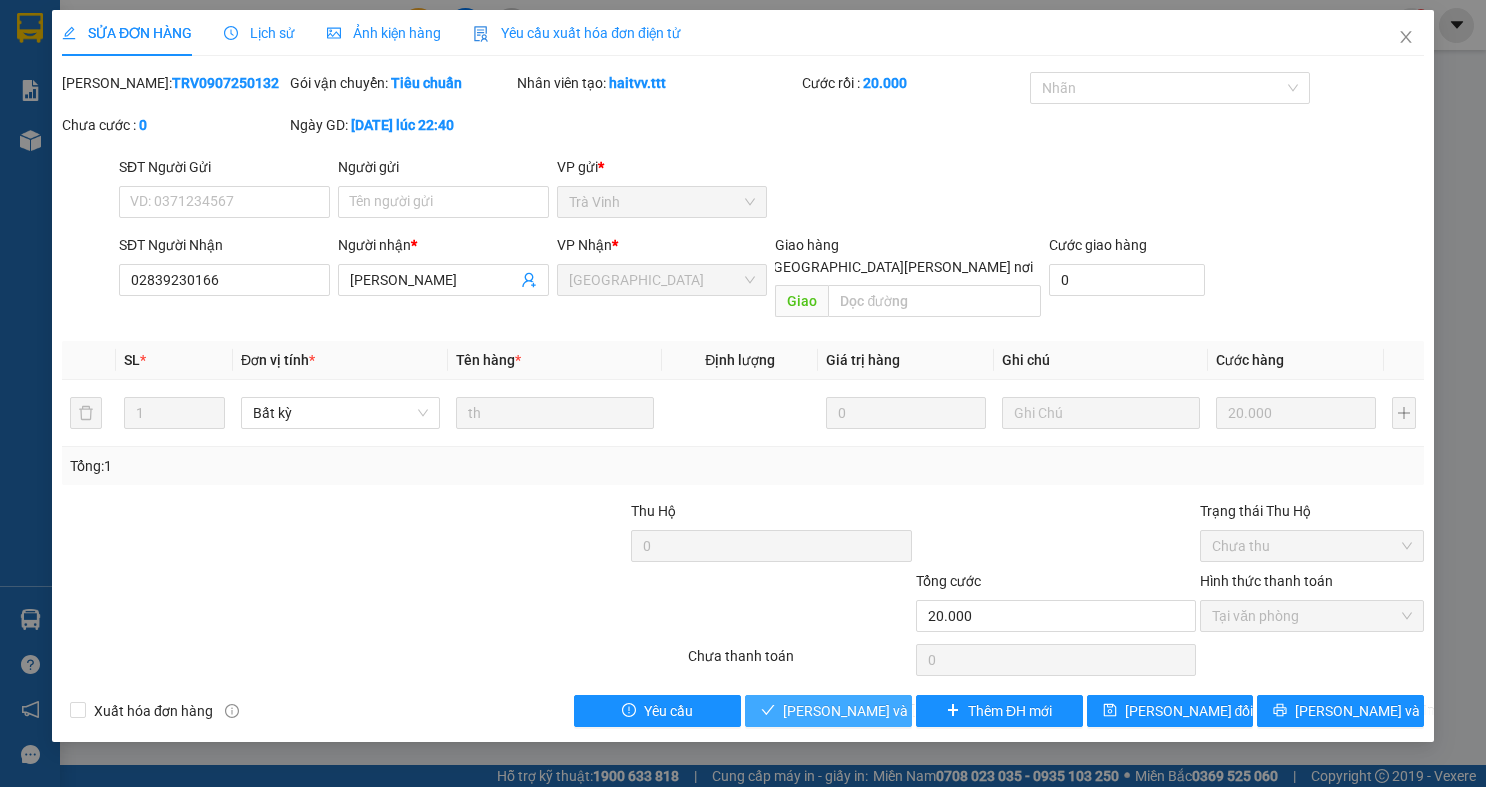 click on "Lưu và Giao hàng" at bounding box center [918, 711] 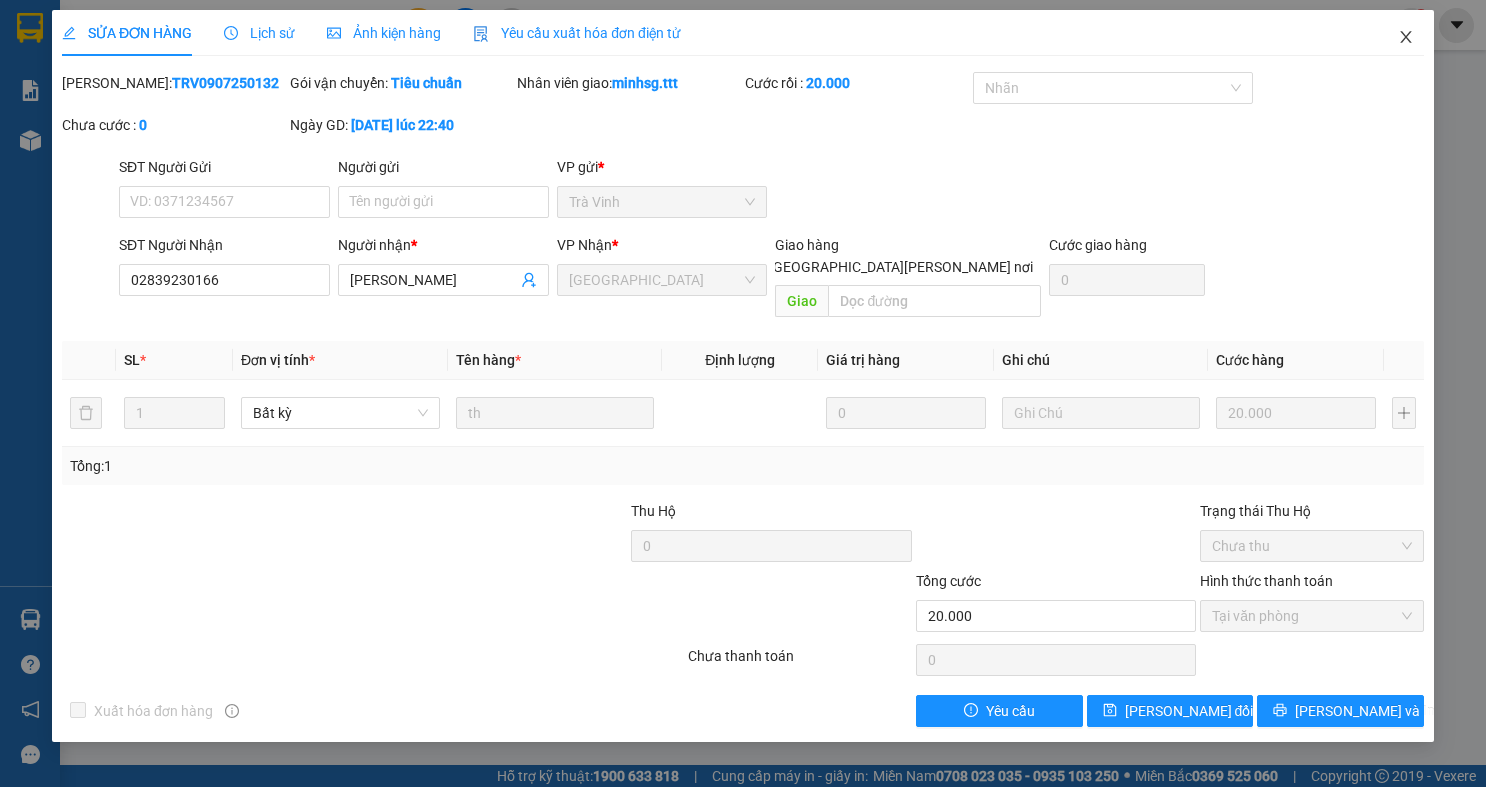 click at bounding box center [1406, 38] 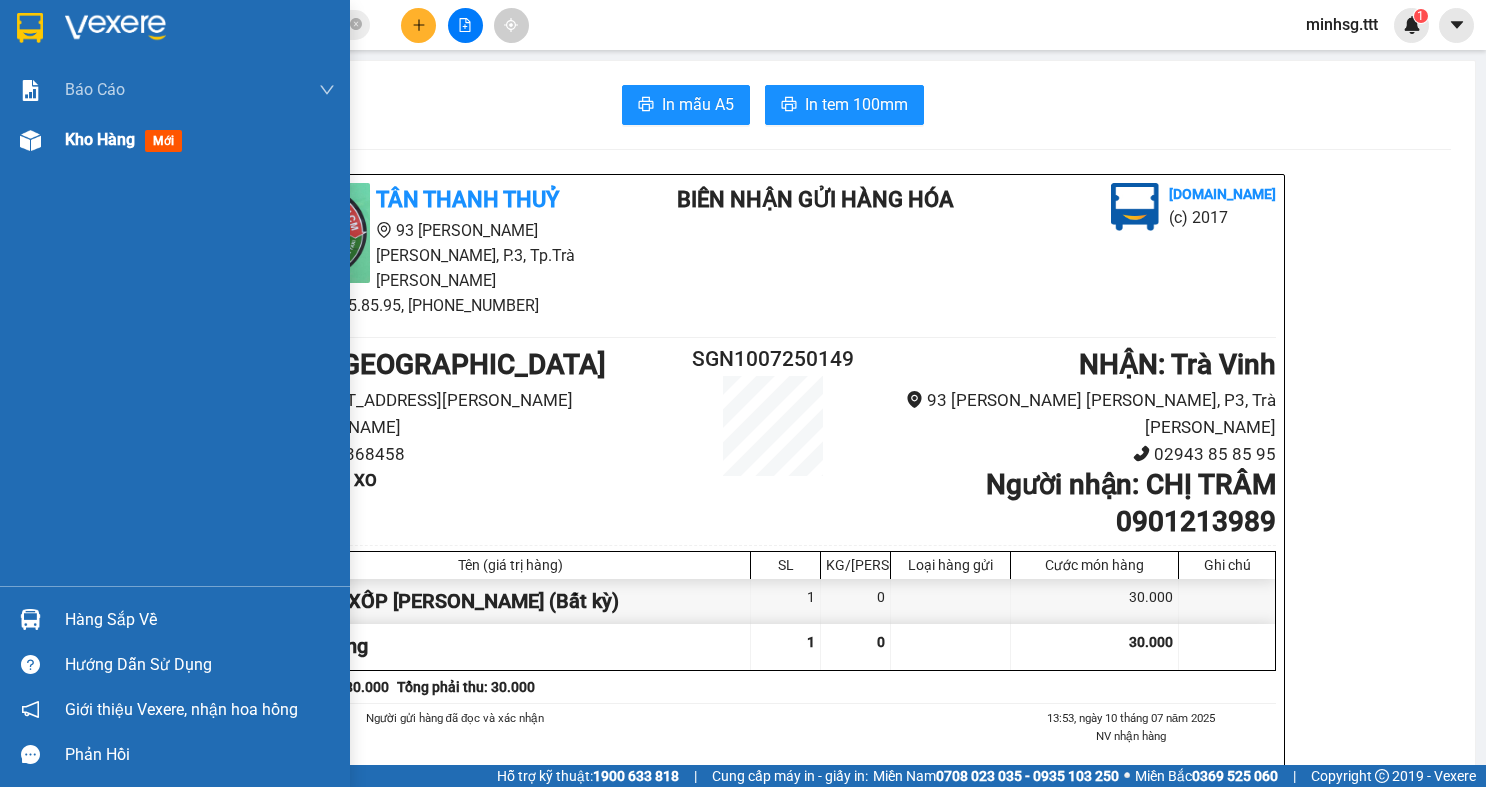 click at bounding box center [30, 140] 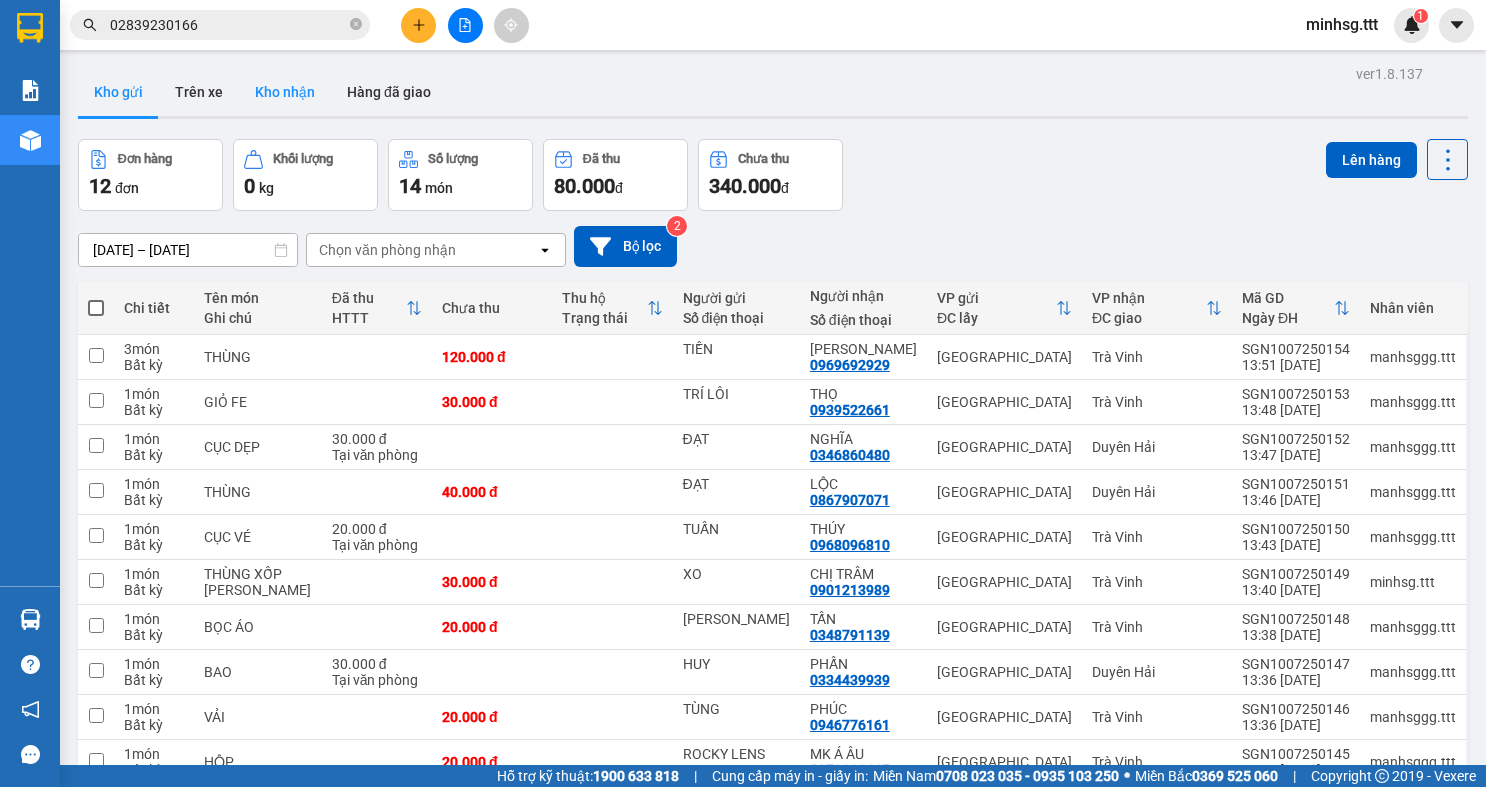 click on "Kho nhận" at bounding box center [285, 92] 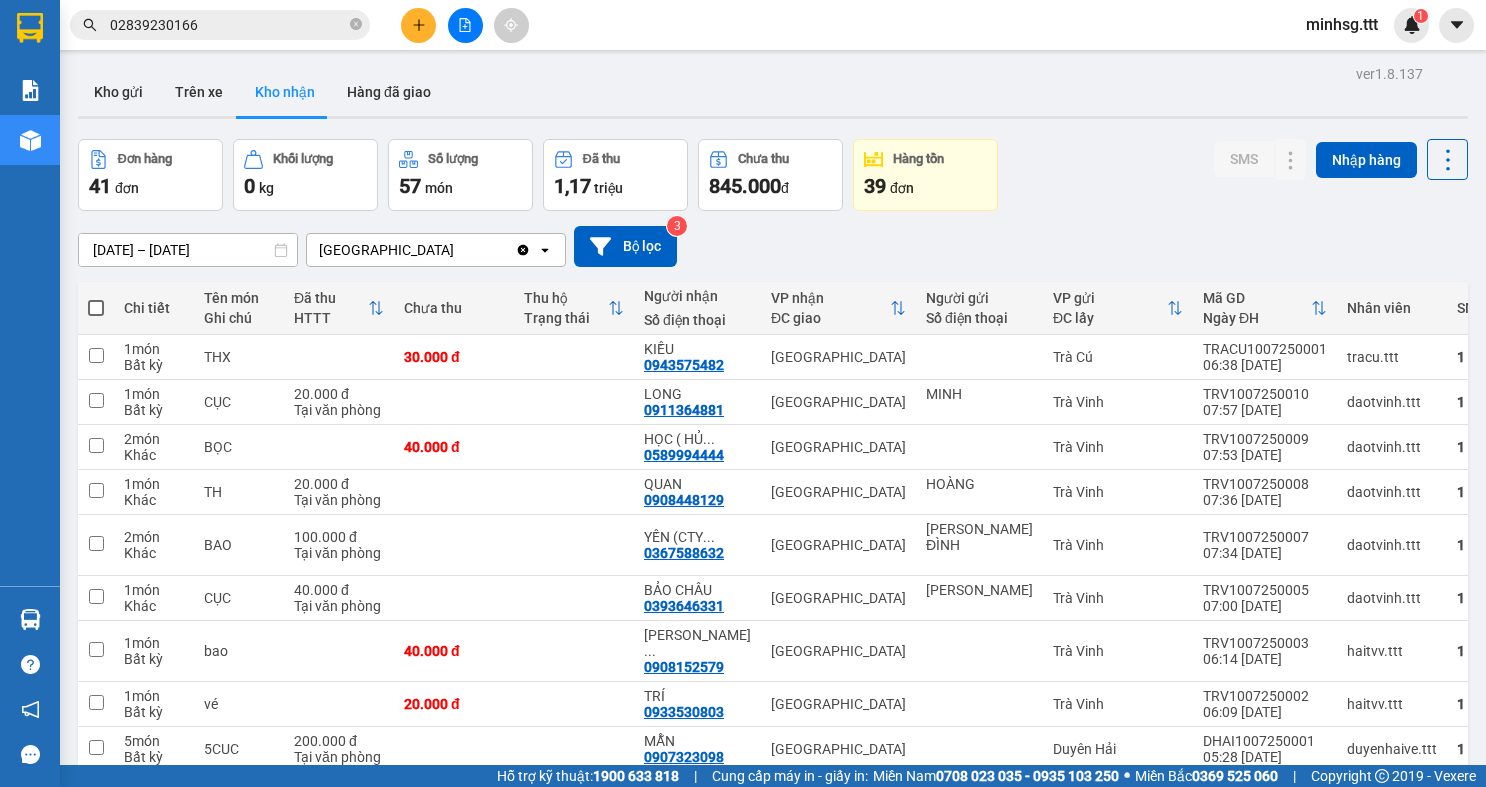 click on "2" at bounding box center [1145, 849] 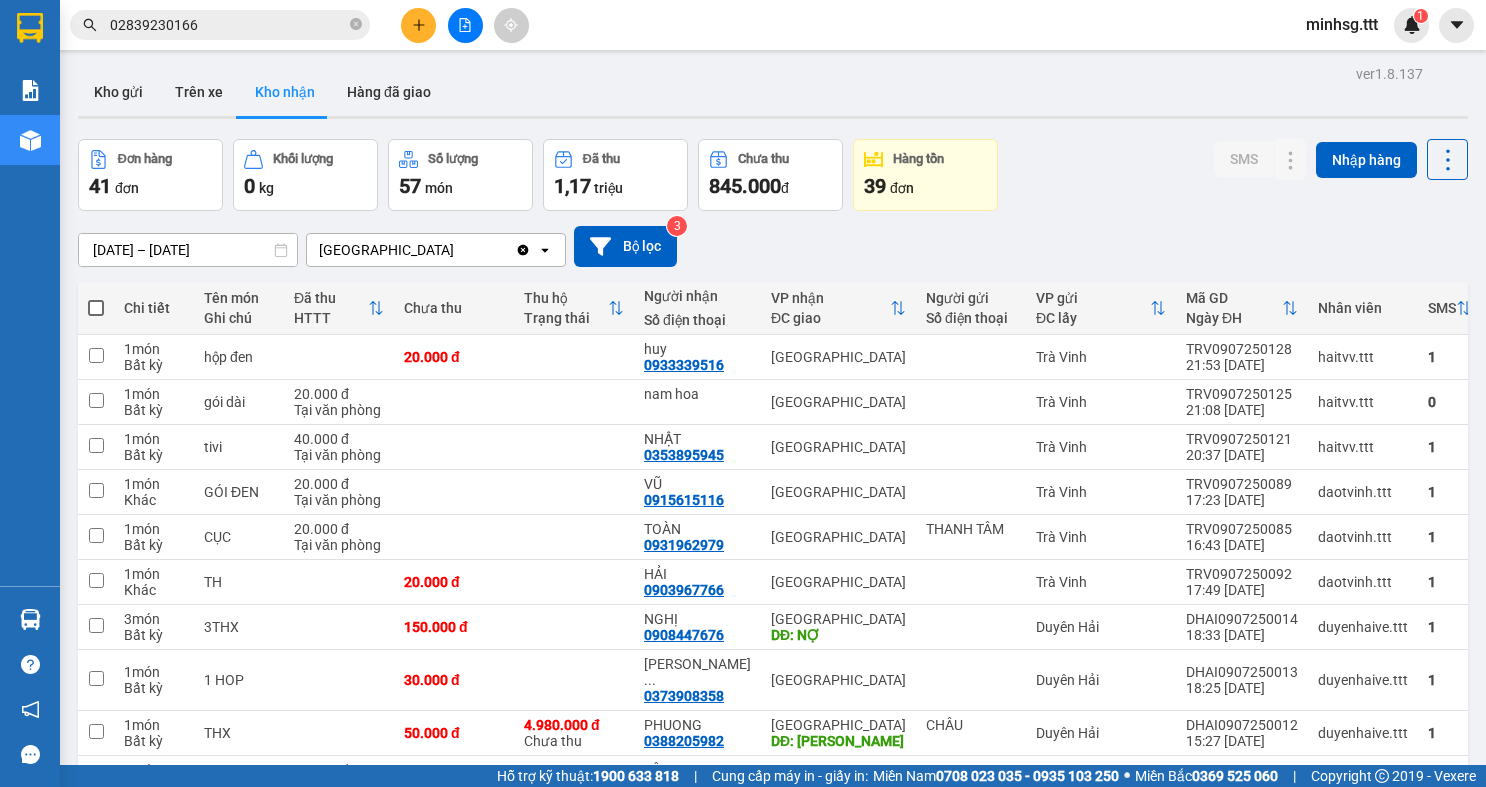 click on "3" at bounding box center (1180, 833) 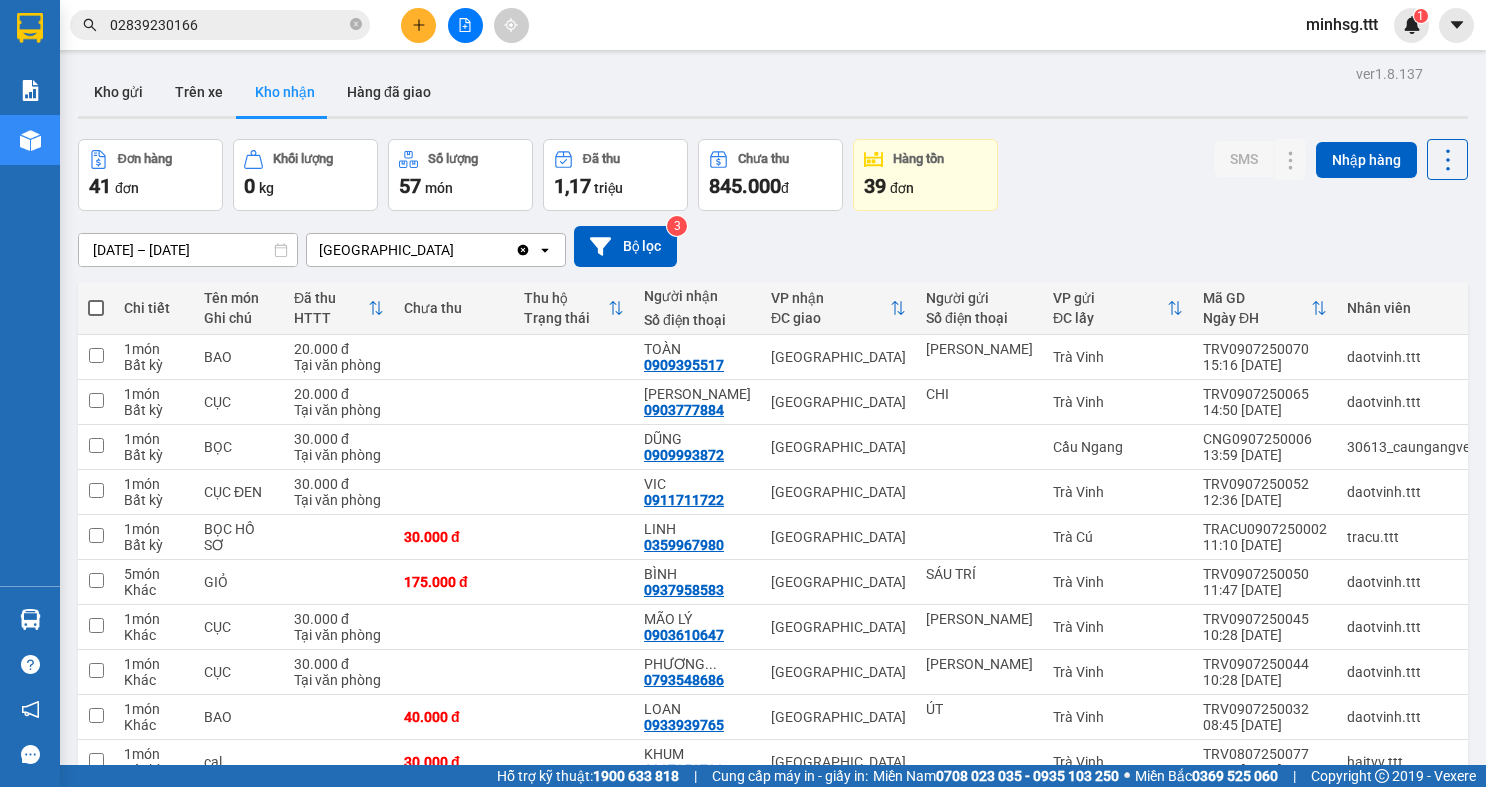 click on "02839230166" at bounding box center [228, 25] 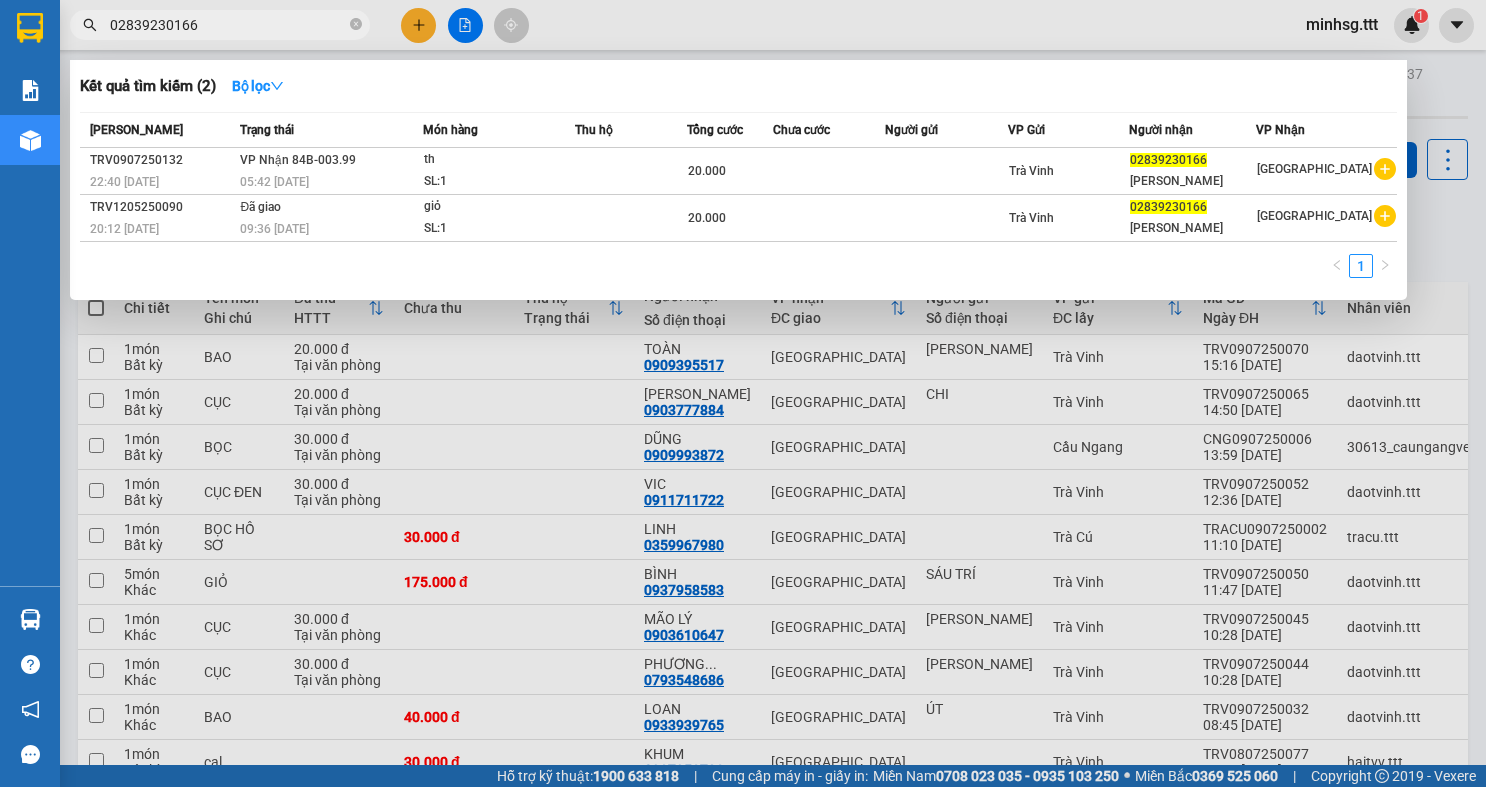 click on "02839230166" at bounding box center (228, 25) 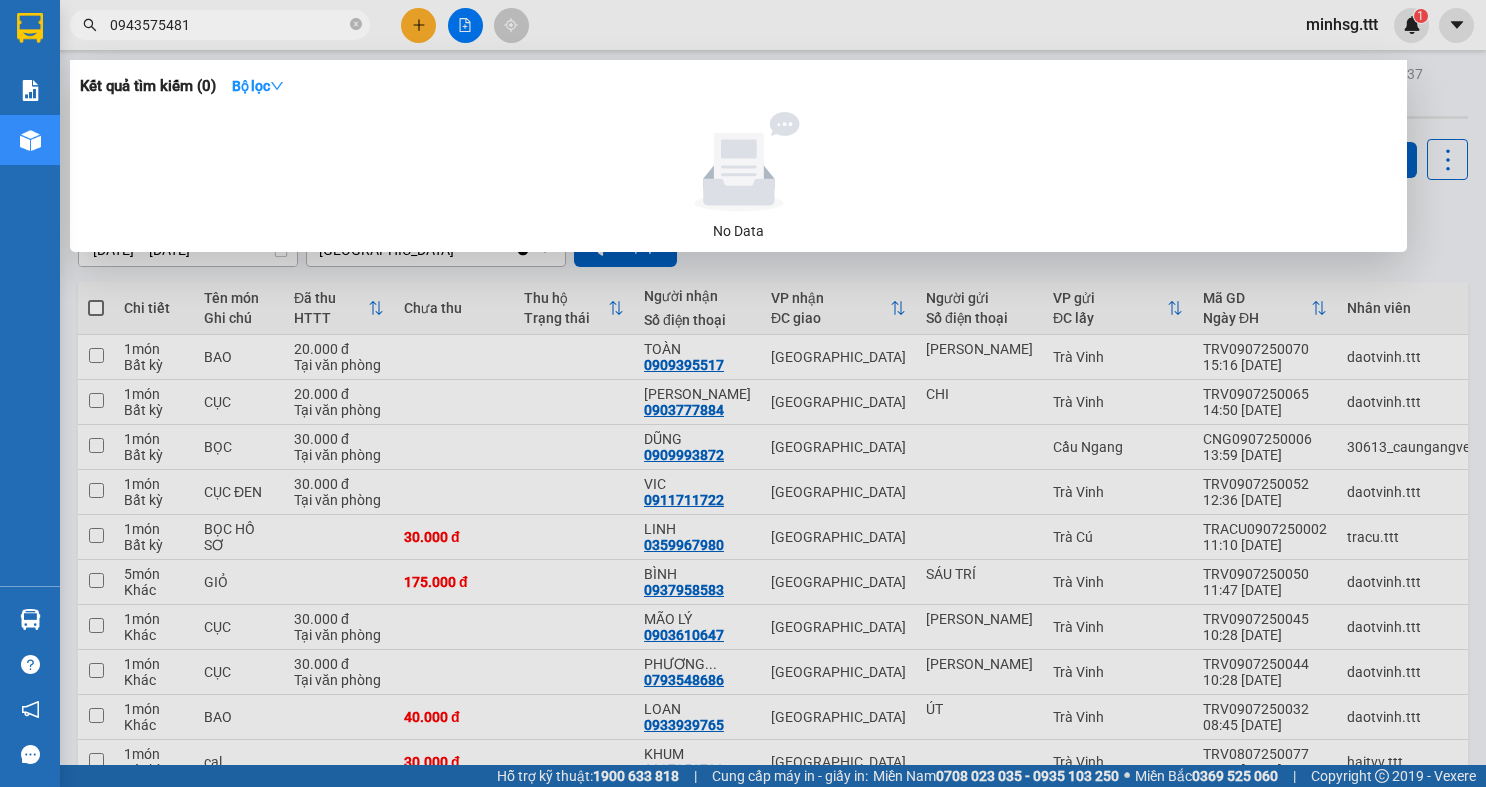 click on "0943575481" at bounding box center [228, 25] 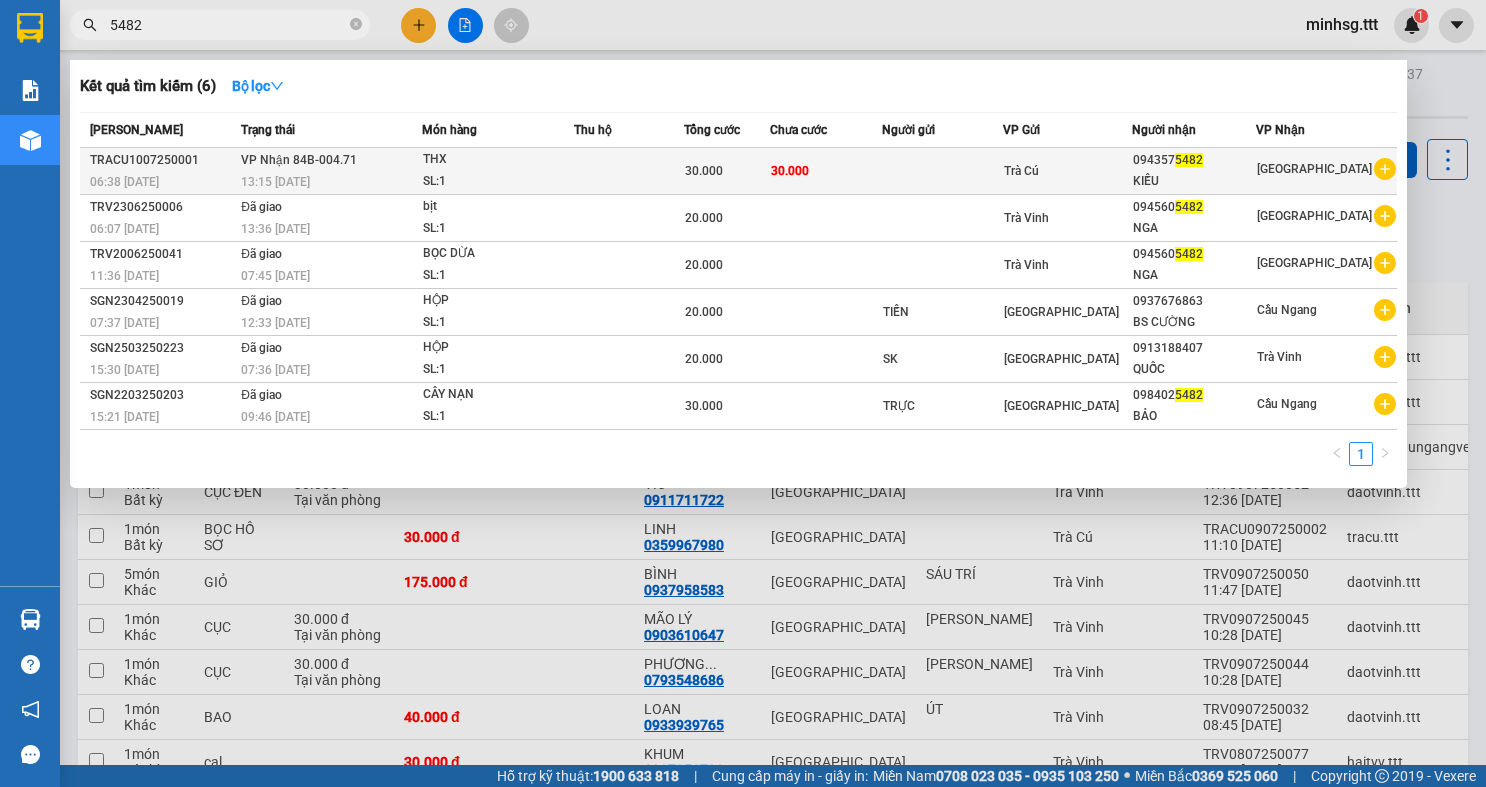 click on "094357 5482" at bounding box center (1194, 160) 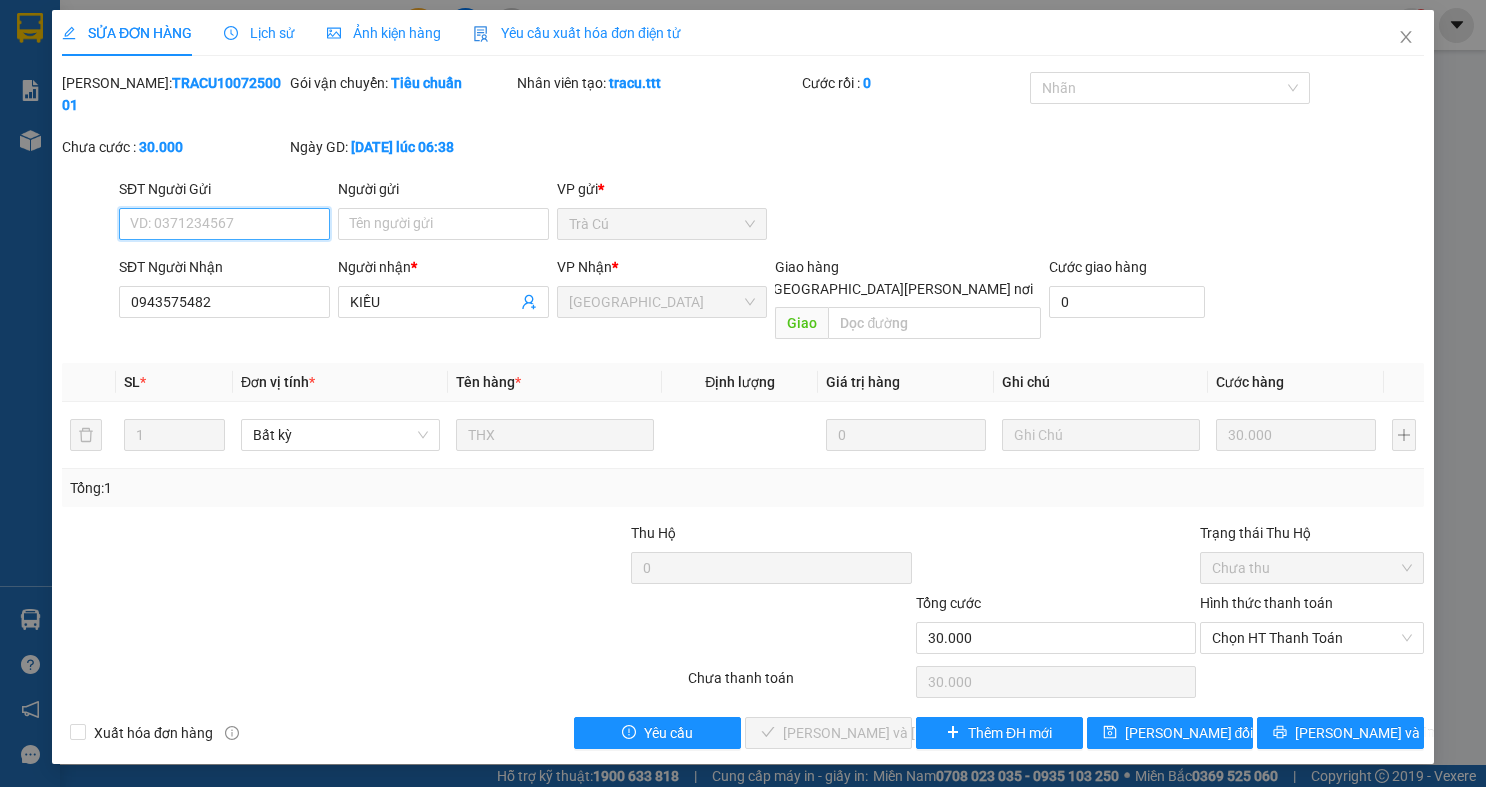 drag, startPoint x: 1254, startPoint y: 597, endPoint x: 1257, endPoint y: 614, distance: 17.262676 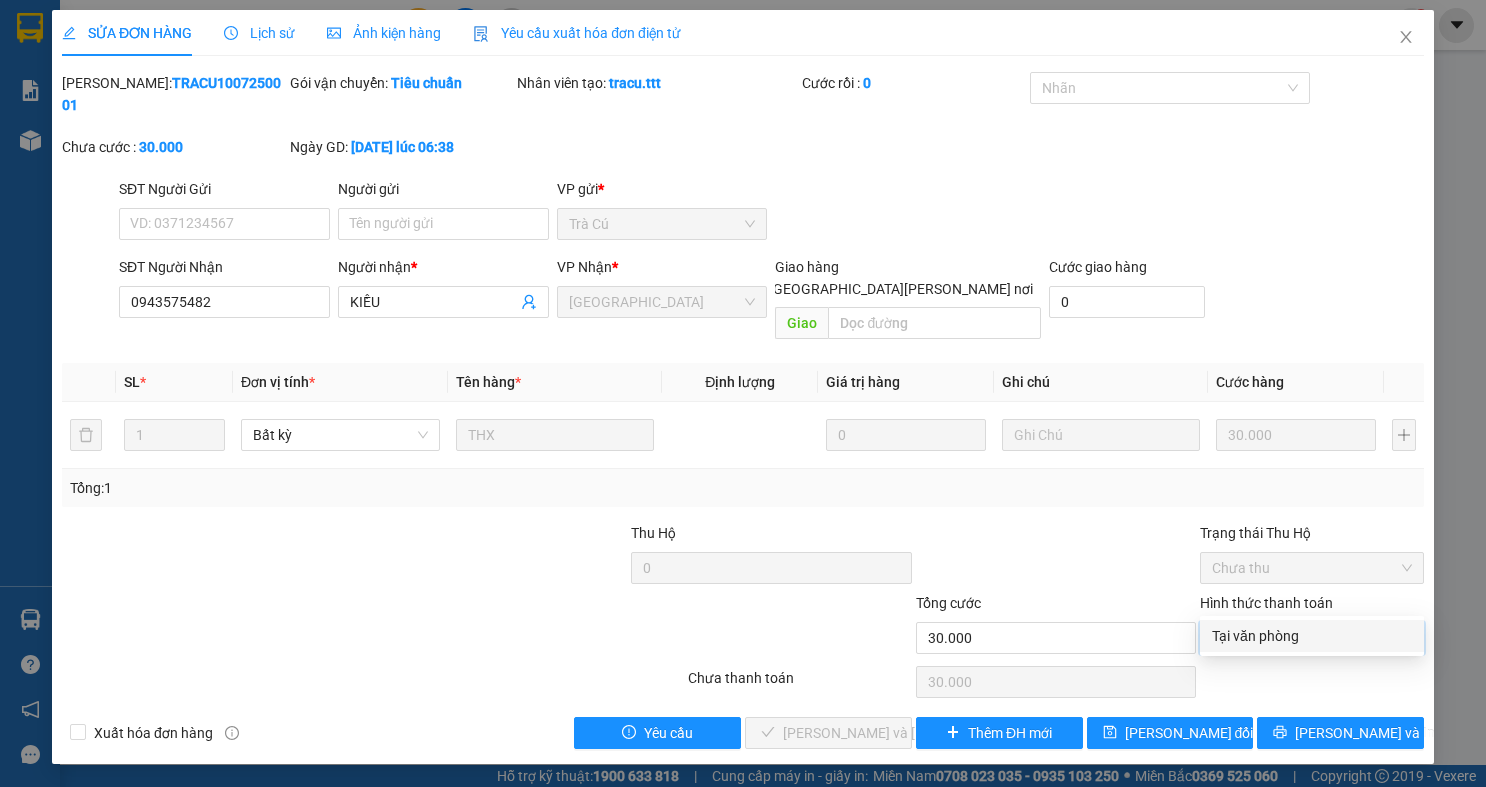 drag, startPoint x: 1308, startPoint y: 642, endPoint x: 1198, endPoint y: 641, distance: 110.00455 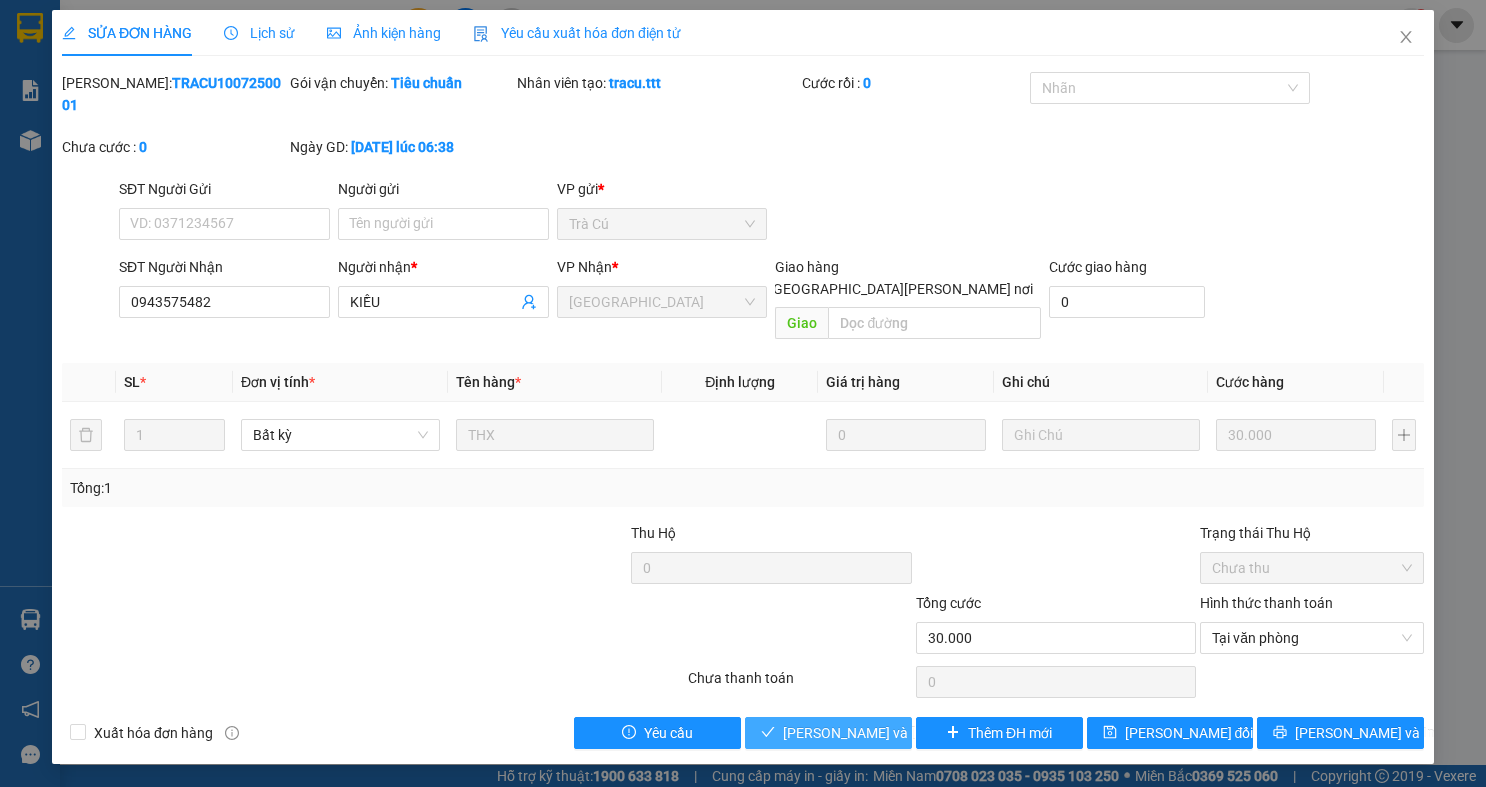 click on "Lưu và Giao hàng" at bounding box center [828, 733] 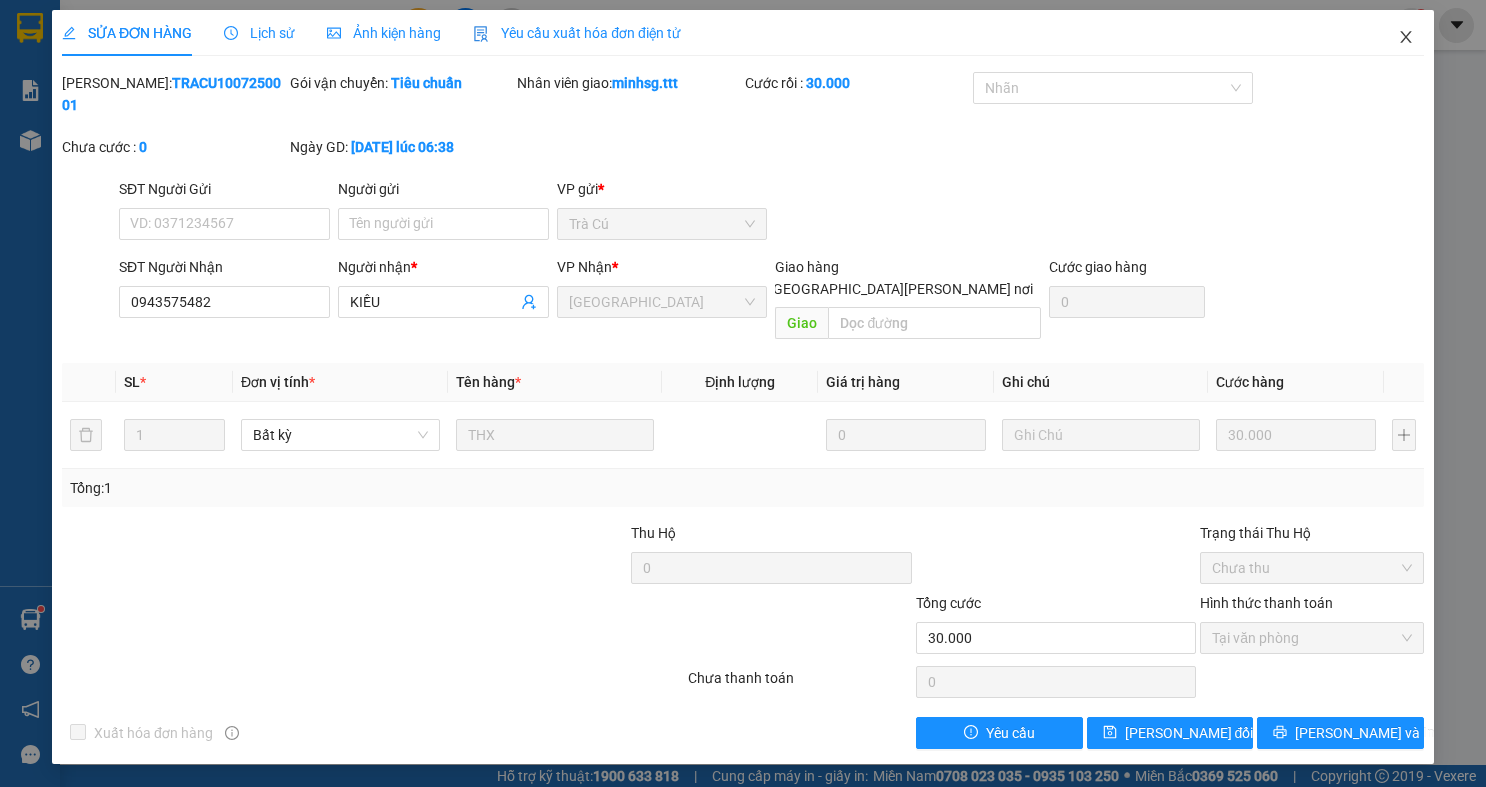 click at bounding box center [1406, 38] 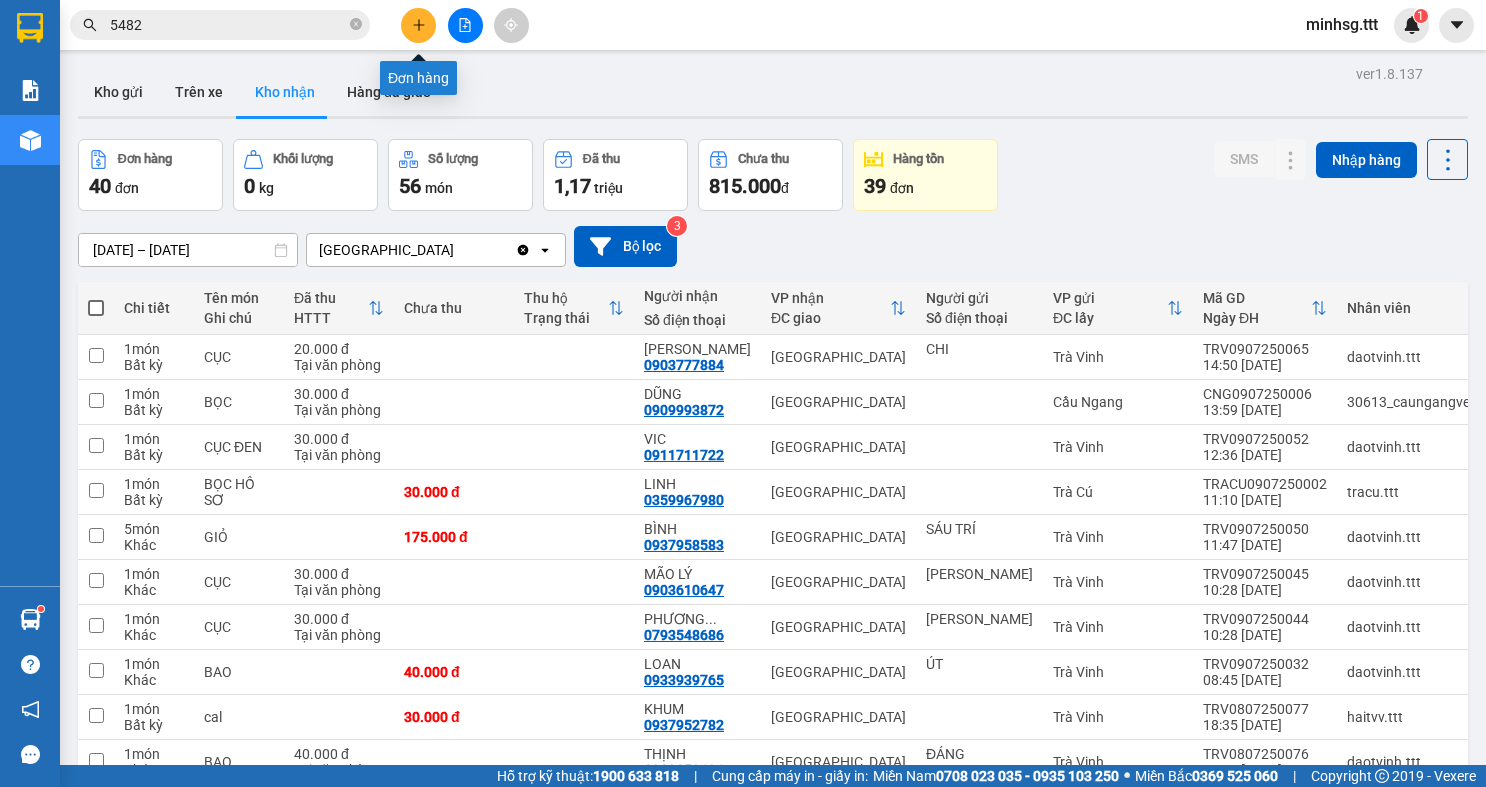 click at bounding box center [418, 25] 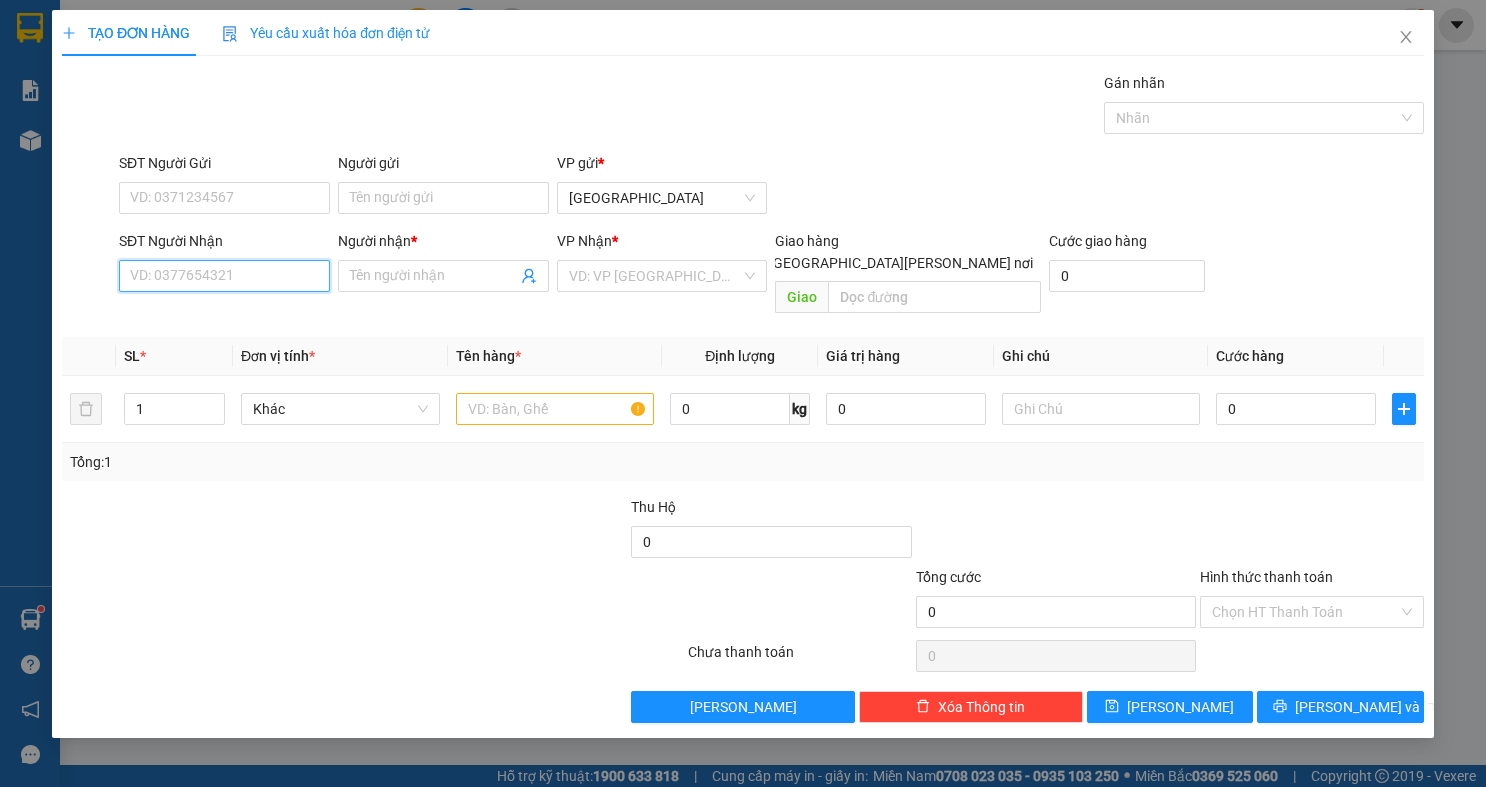 click on "SĐT Người Nhận" at bounding box center [224, 276] 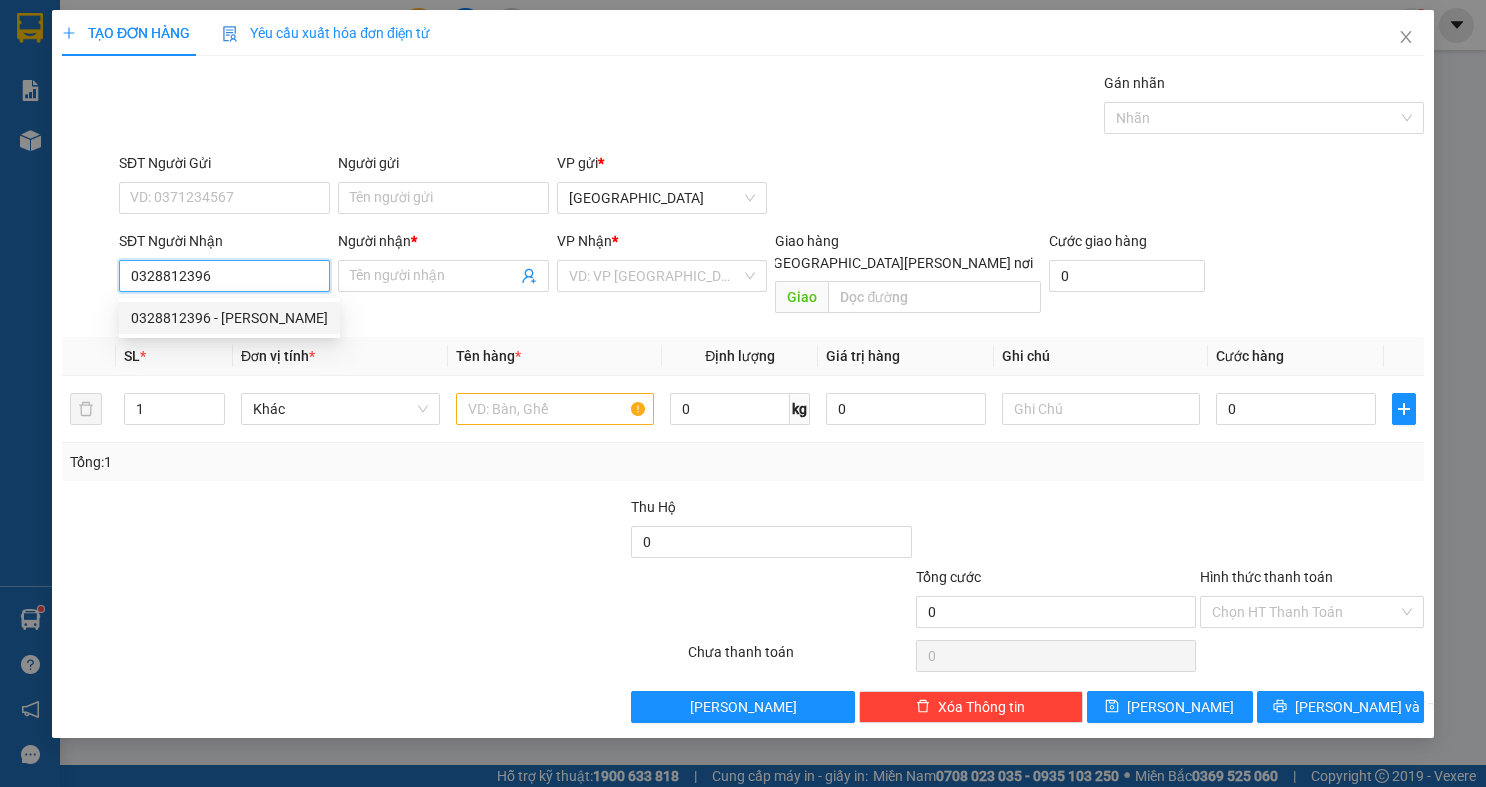click on "0328812396 - KHÁNH HUỲNH" at bounding box center (229, 318) 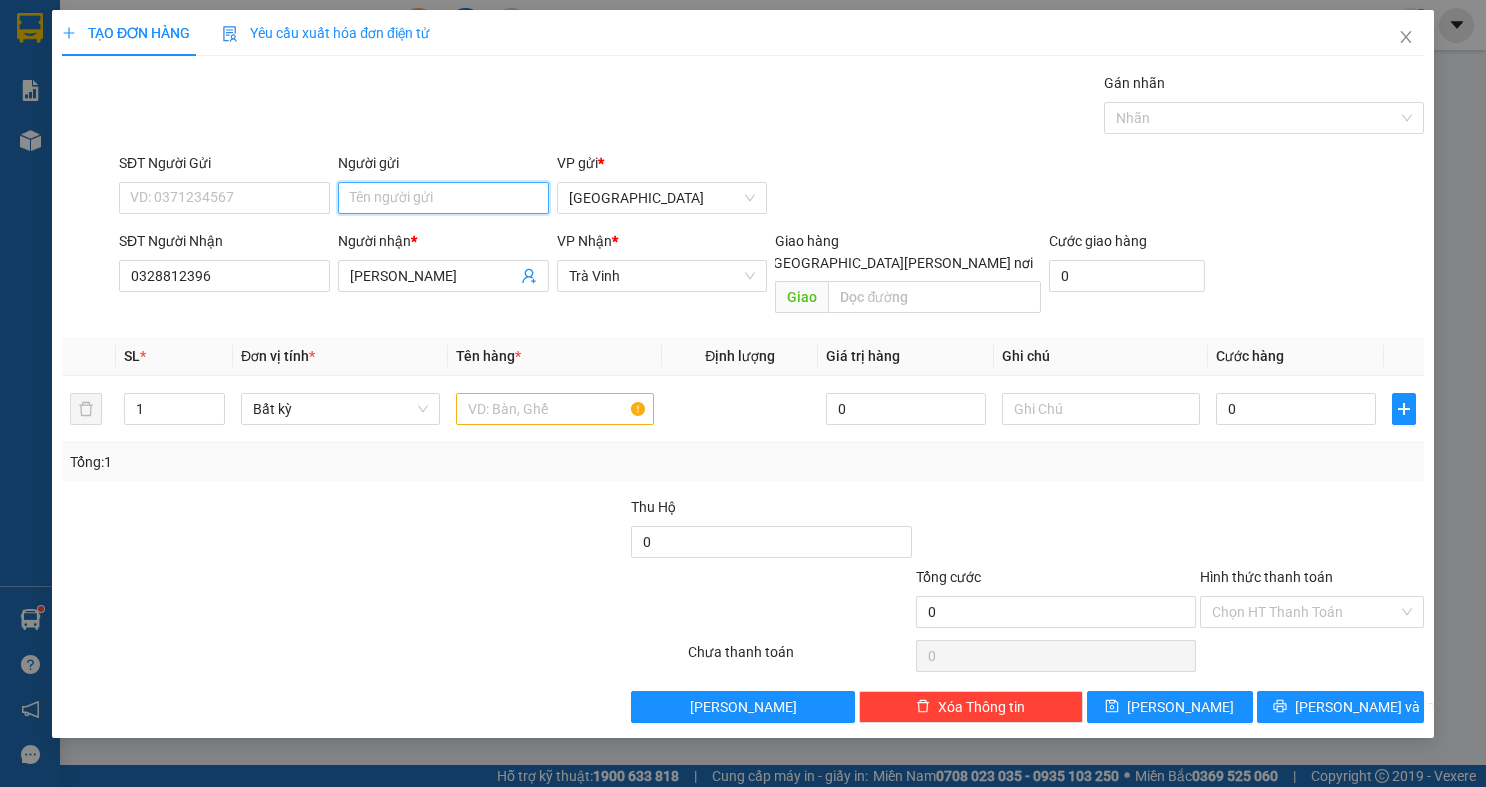 click on "Người gửi" at bounding box center (443, 198) 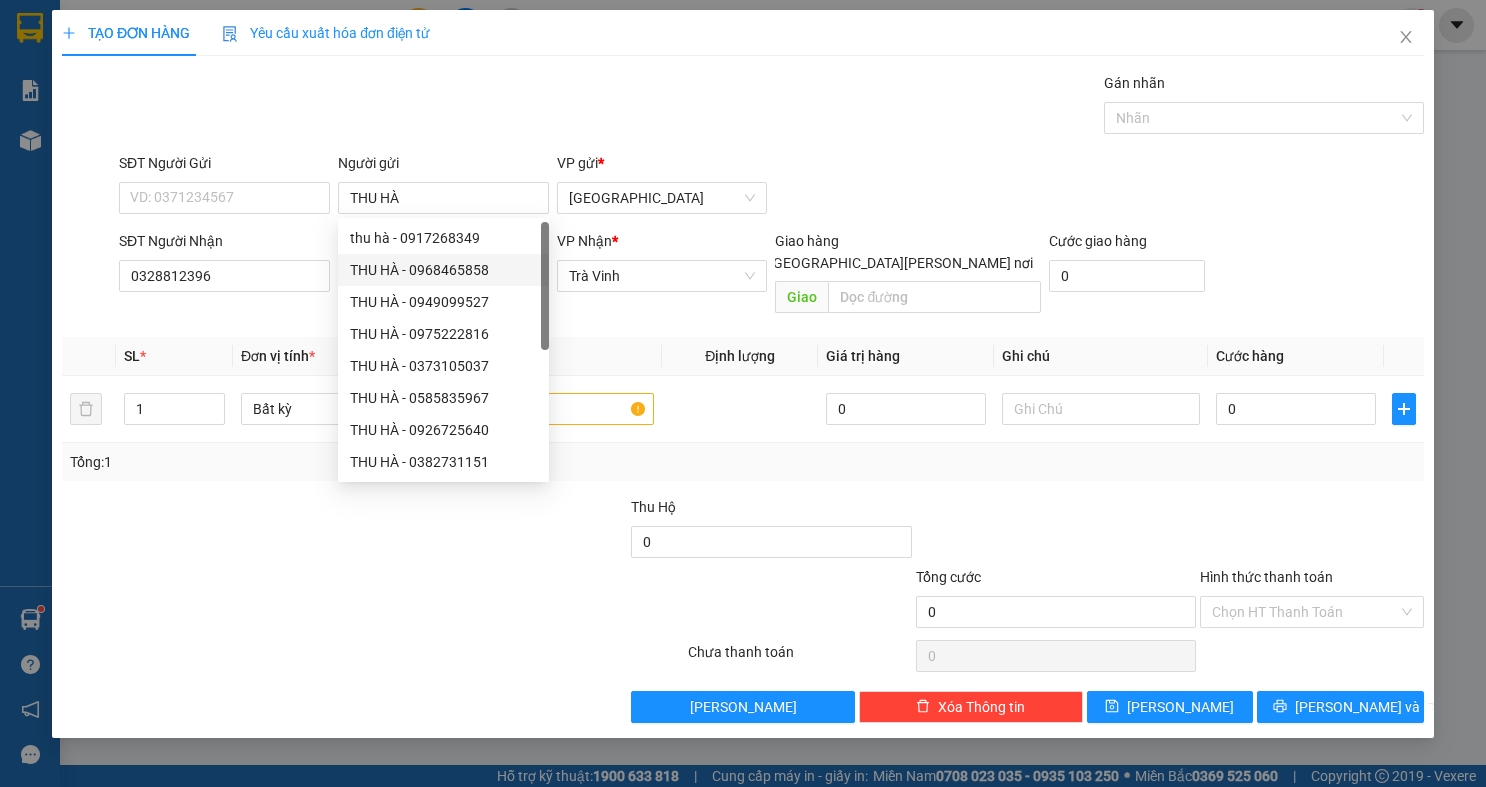 click on "Gói vận chuyển  * Tiêu chuẩn Gán nhãn   Nhãn" at bounding box center [771, 107] 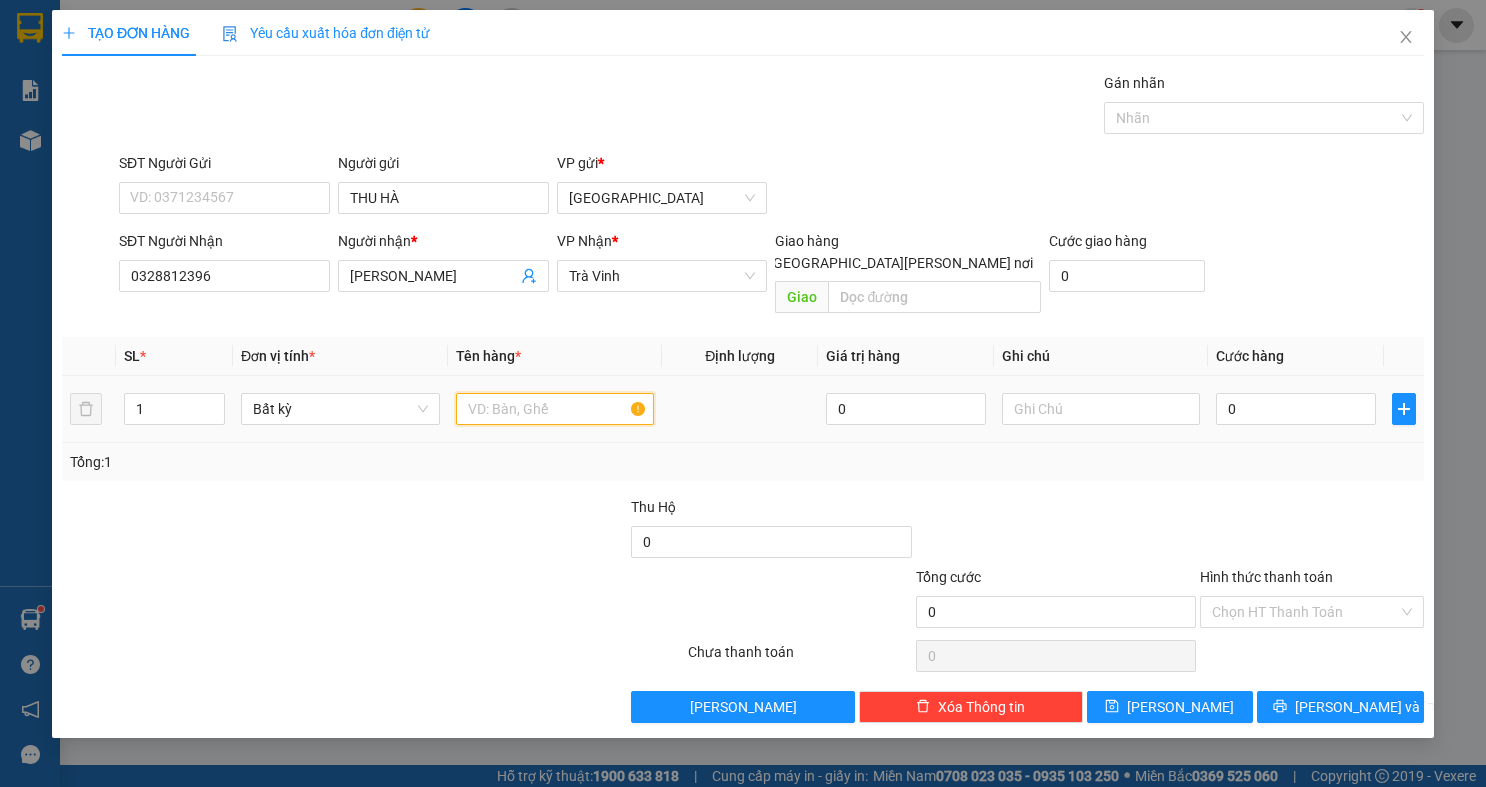 click at bounding box center (555, 409) 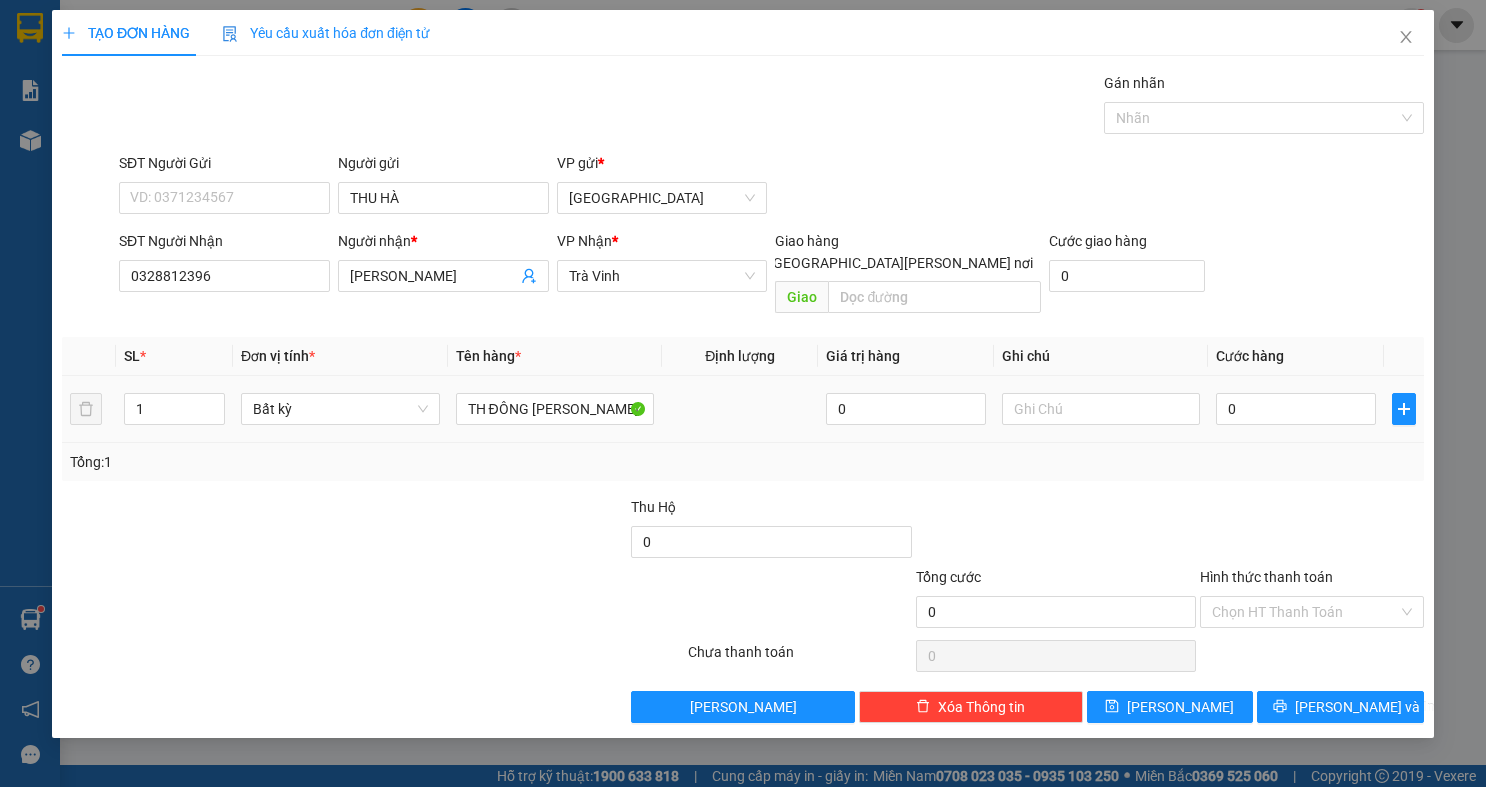 click on "0" at bounding box center (1296, 409) 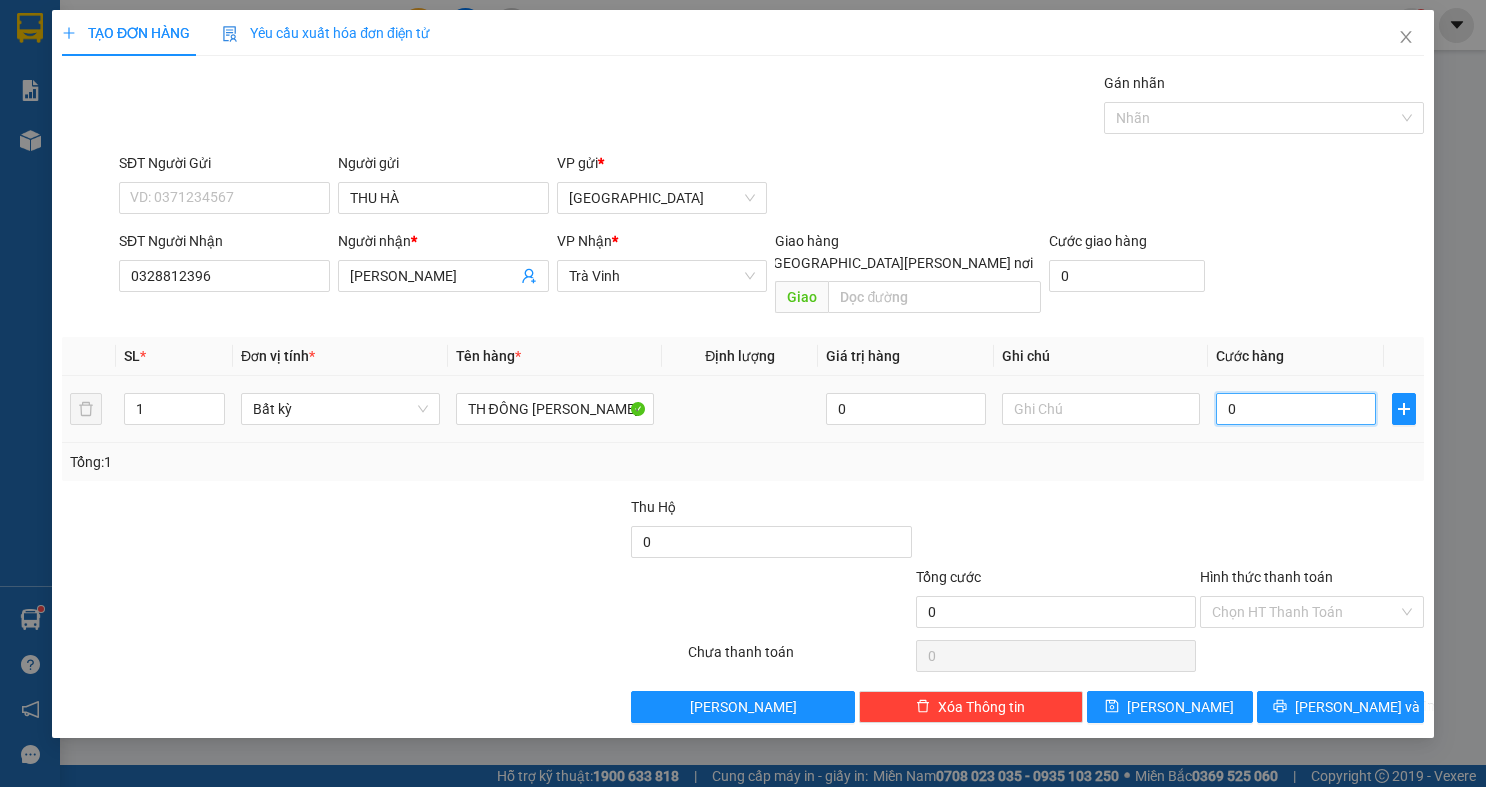 click on "0" at bounding box center (1296, 409) 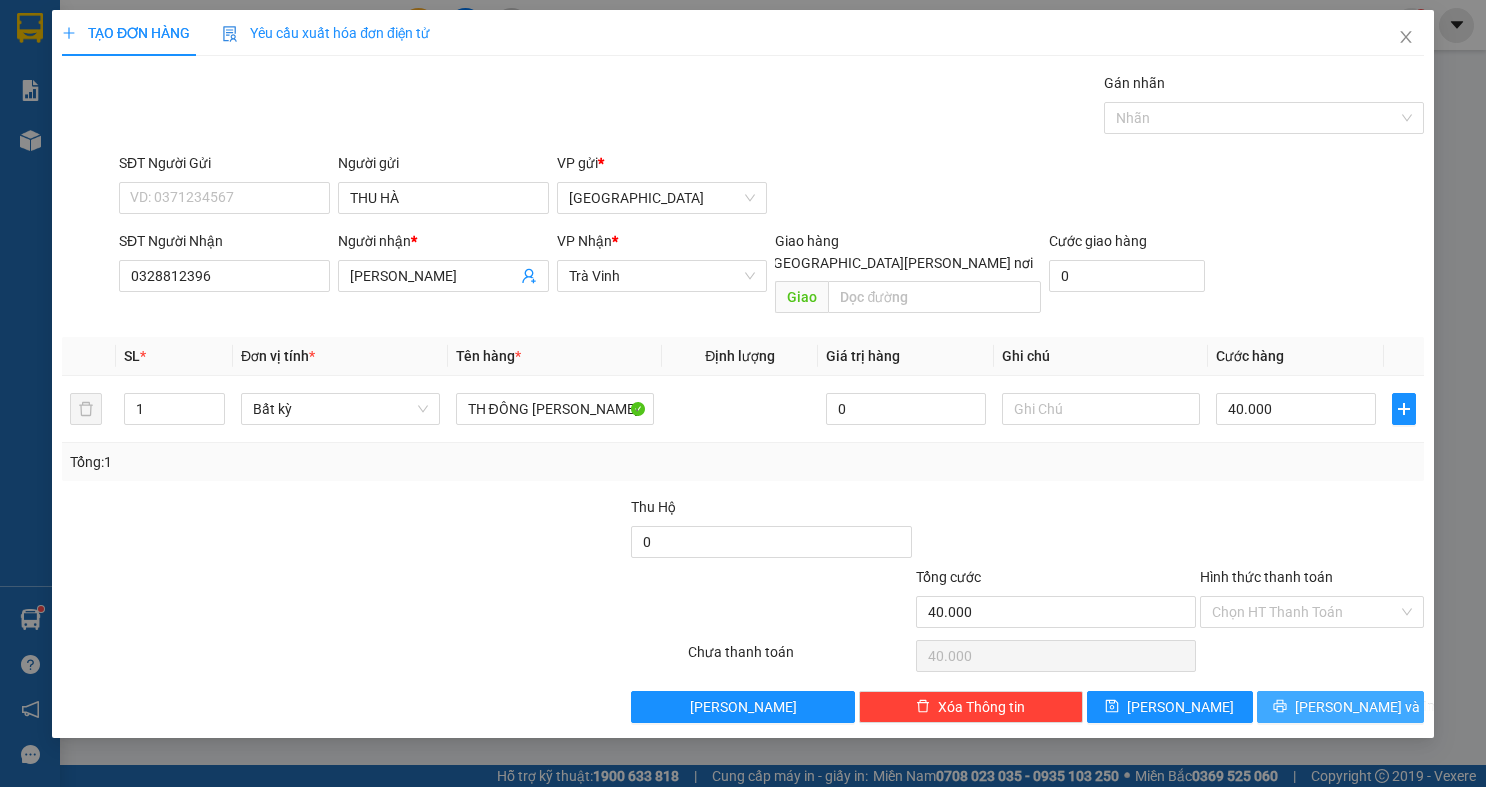 click on "Lưu và In" at bounding box center (1365, 707) 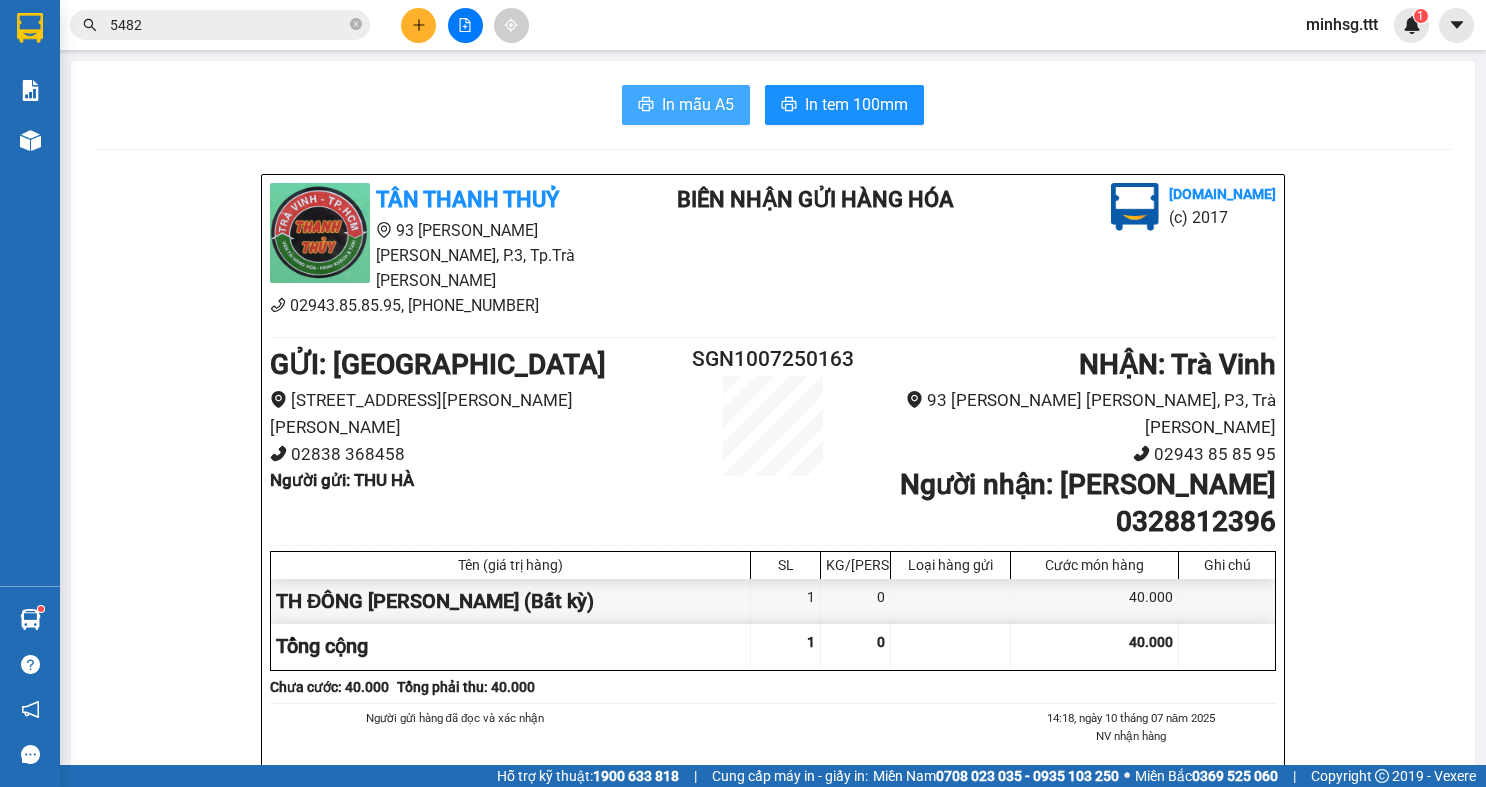 click on "In mẫu A5" at bounding box center [698, 104] 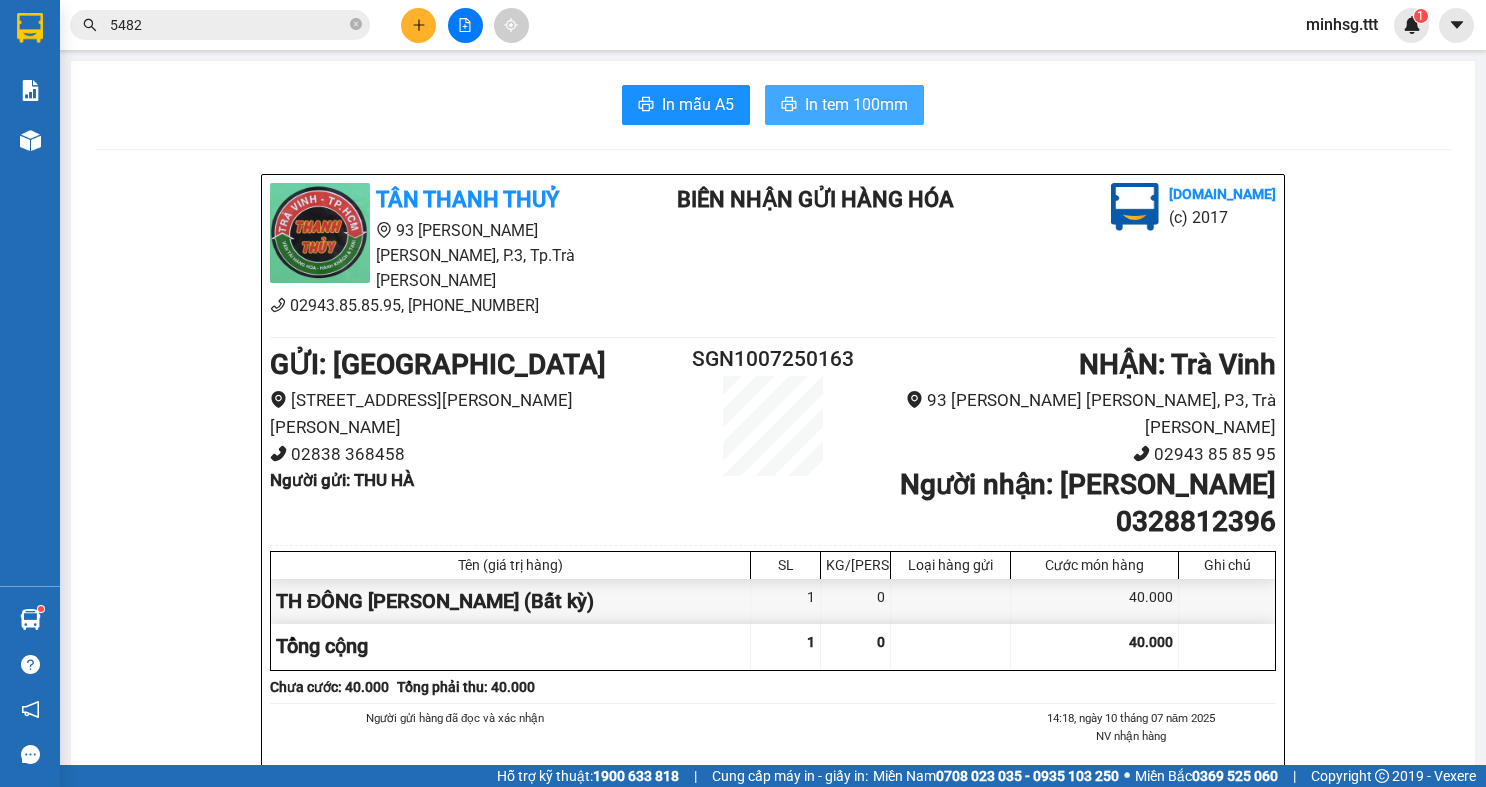 click at bounding box center [789, 105] 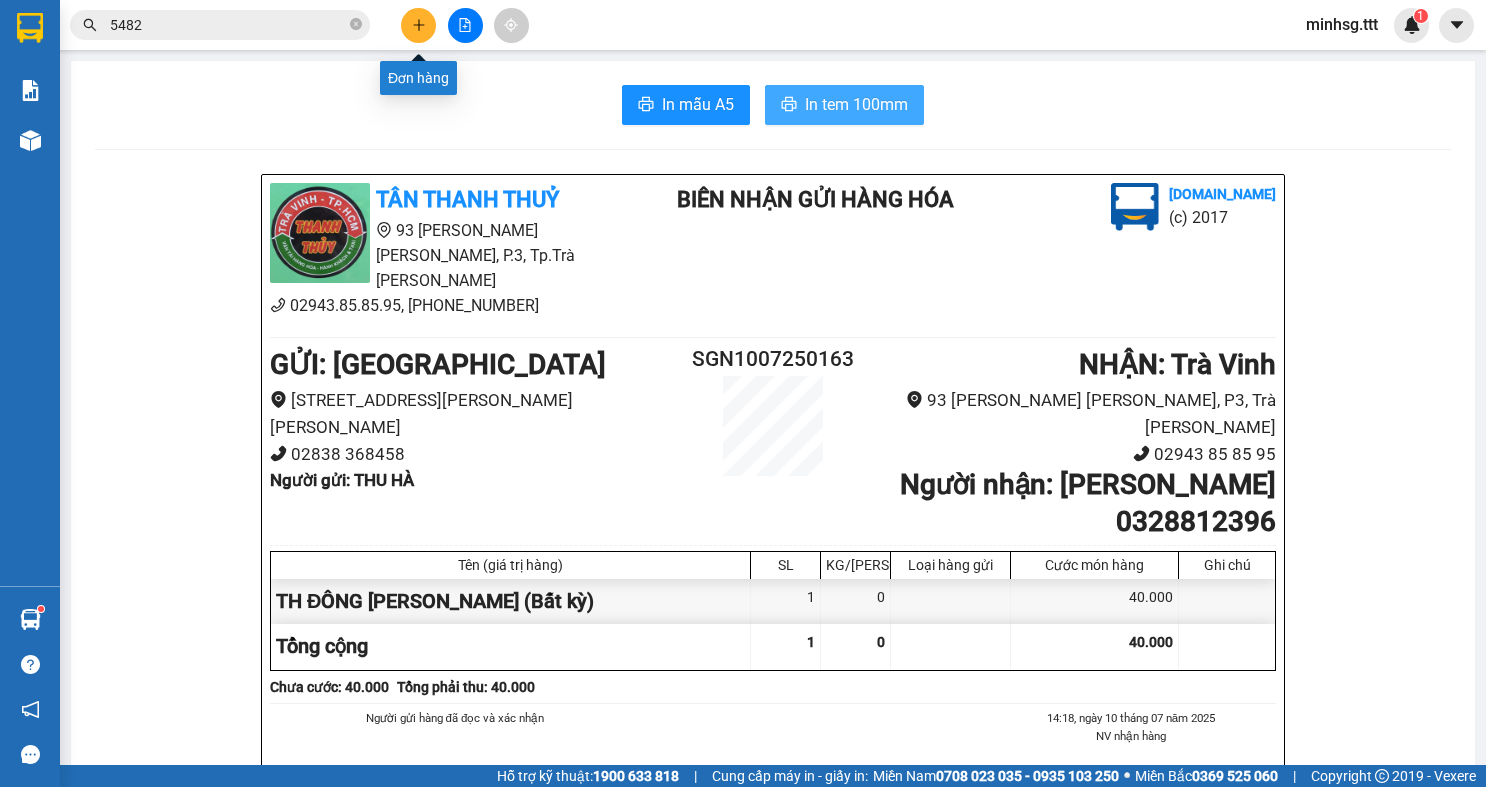 click at bounding box center [418, 25] 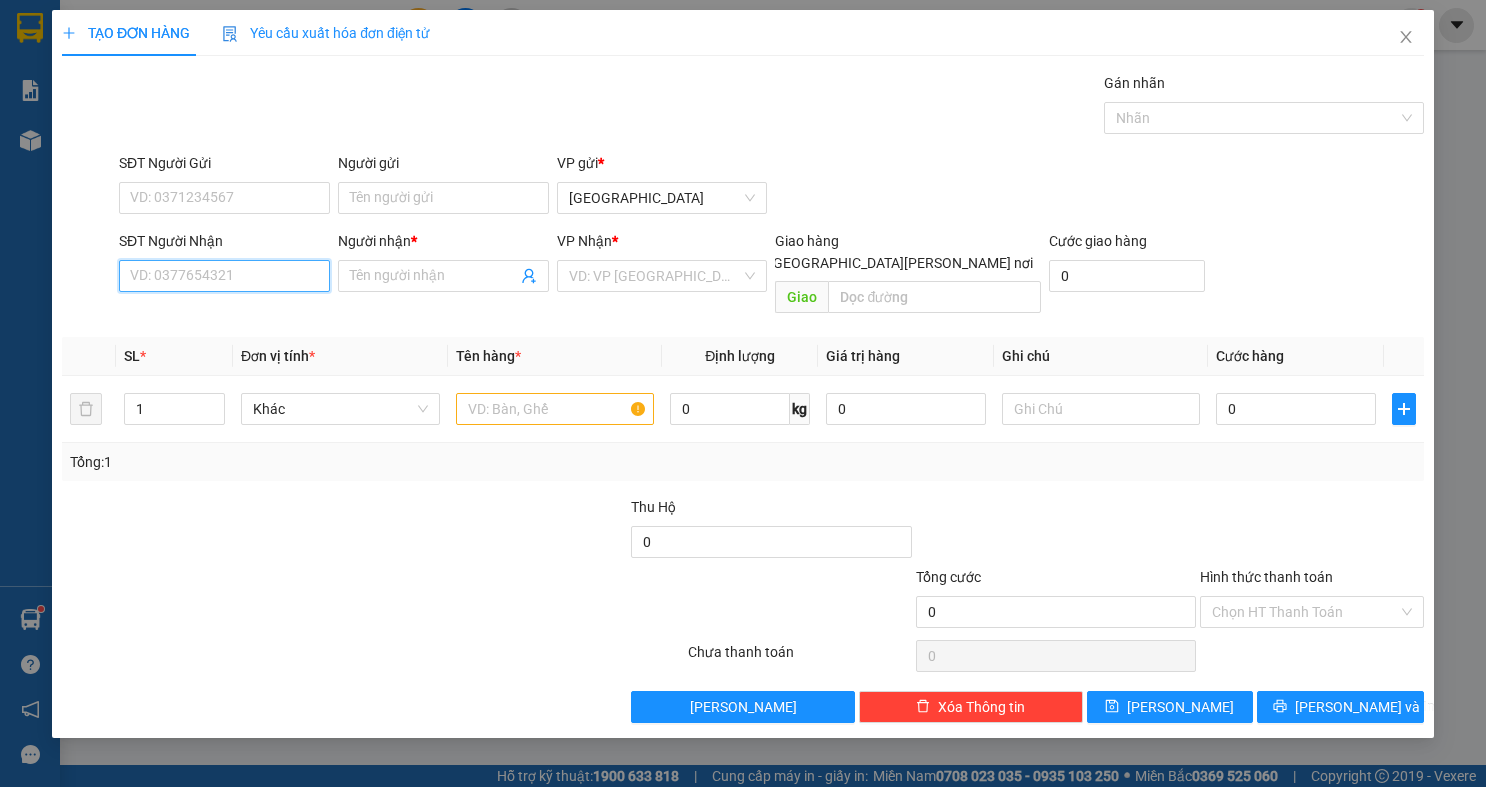 click on "SĐT Người Nhận" at bounding box center [224, 276] 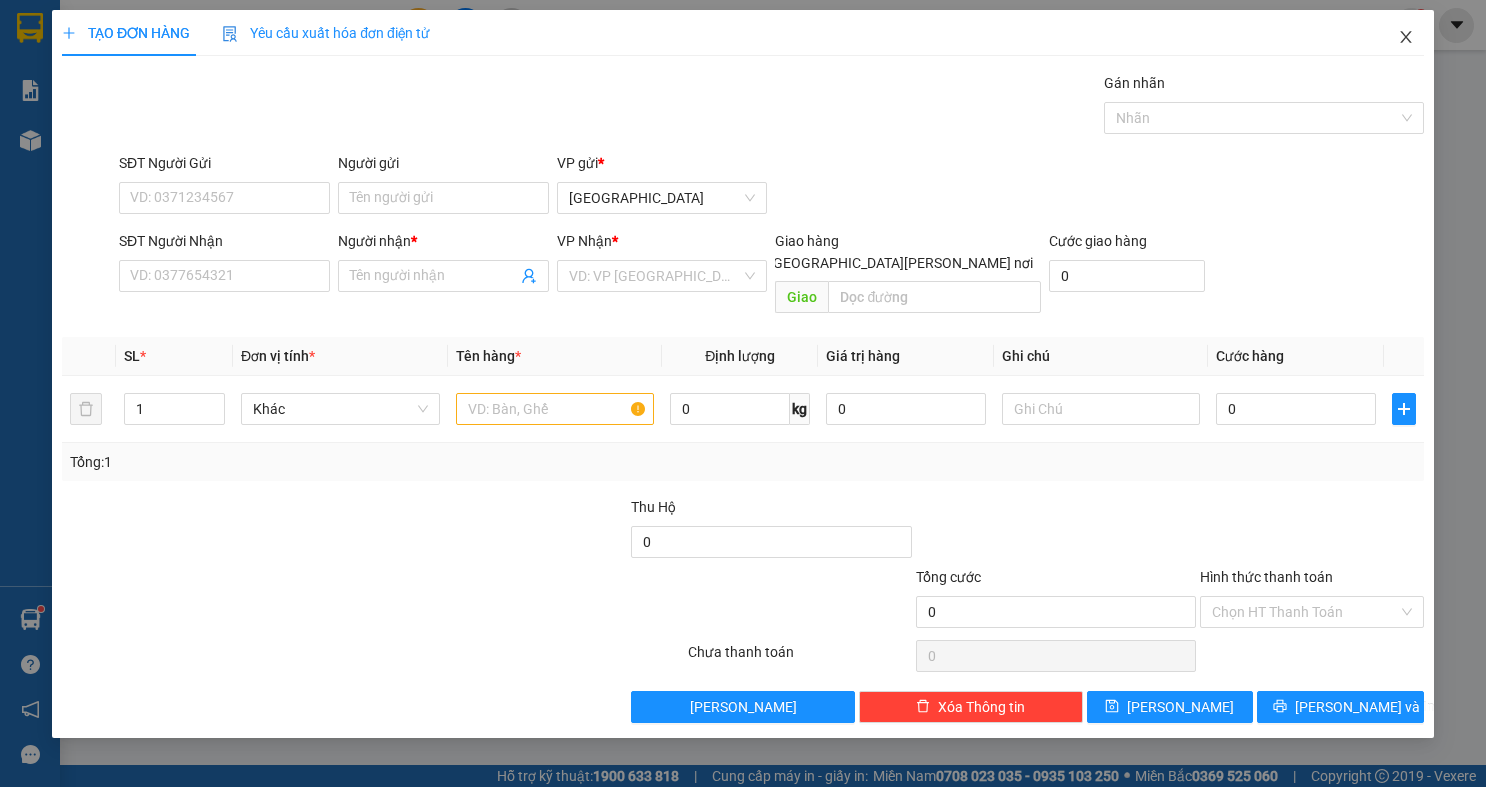 click at bounding box center (1406, 38) 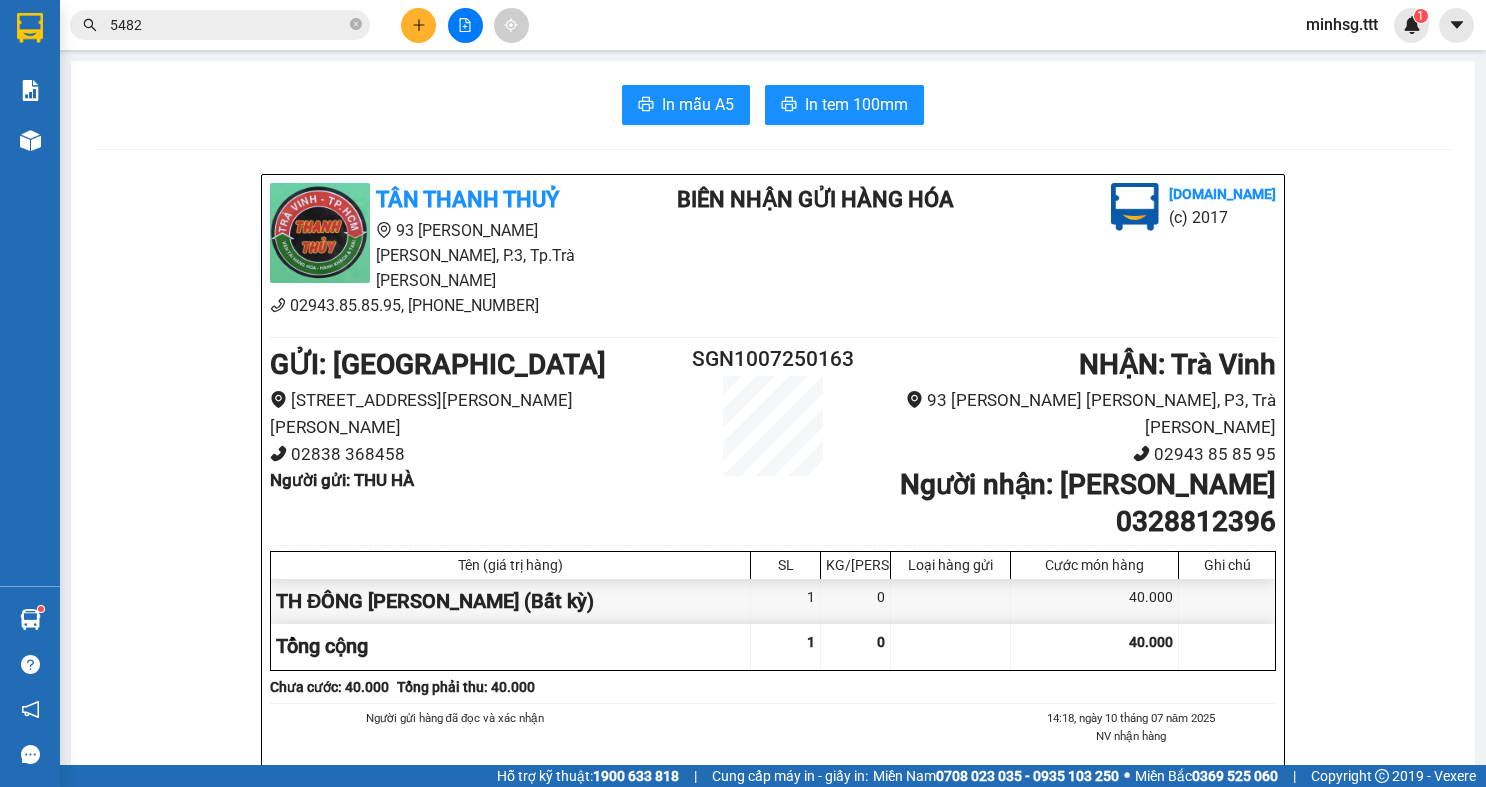 click on "5482" at bounding box center (228, 25) 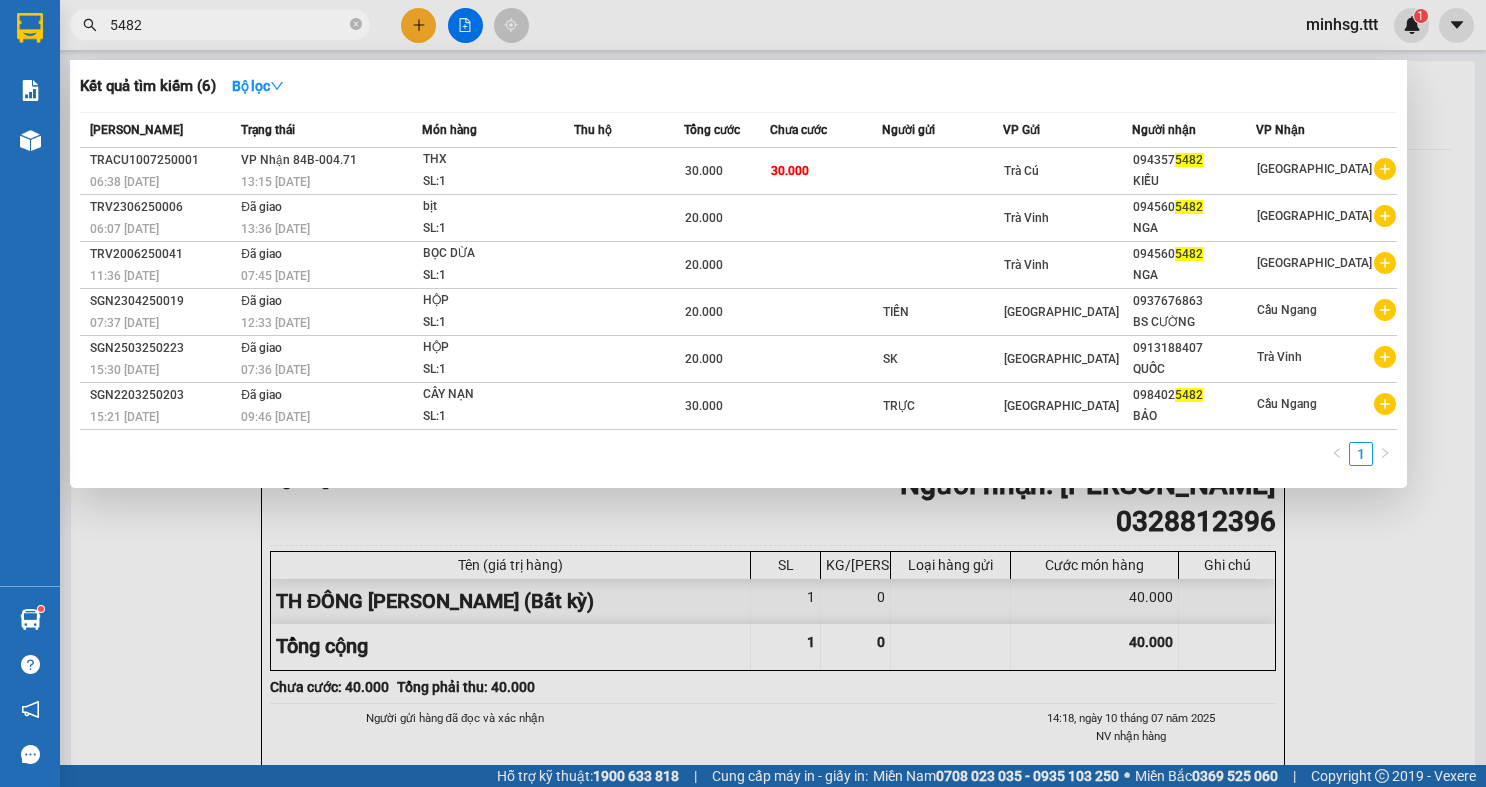 click on "5482" at bounding box center (228, 25) 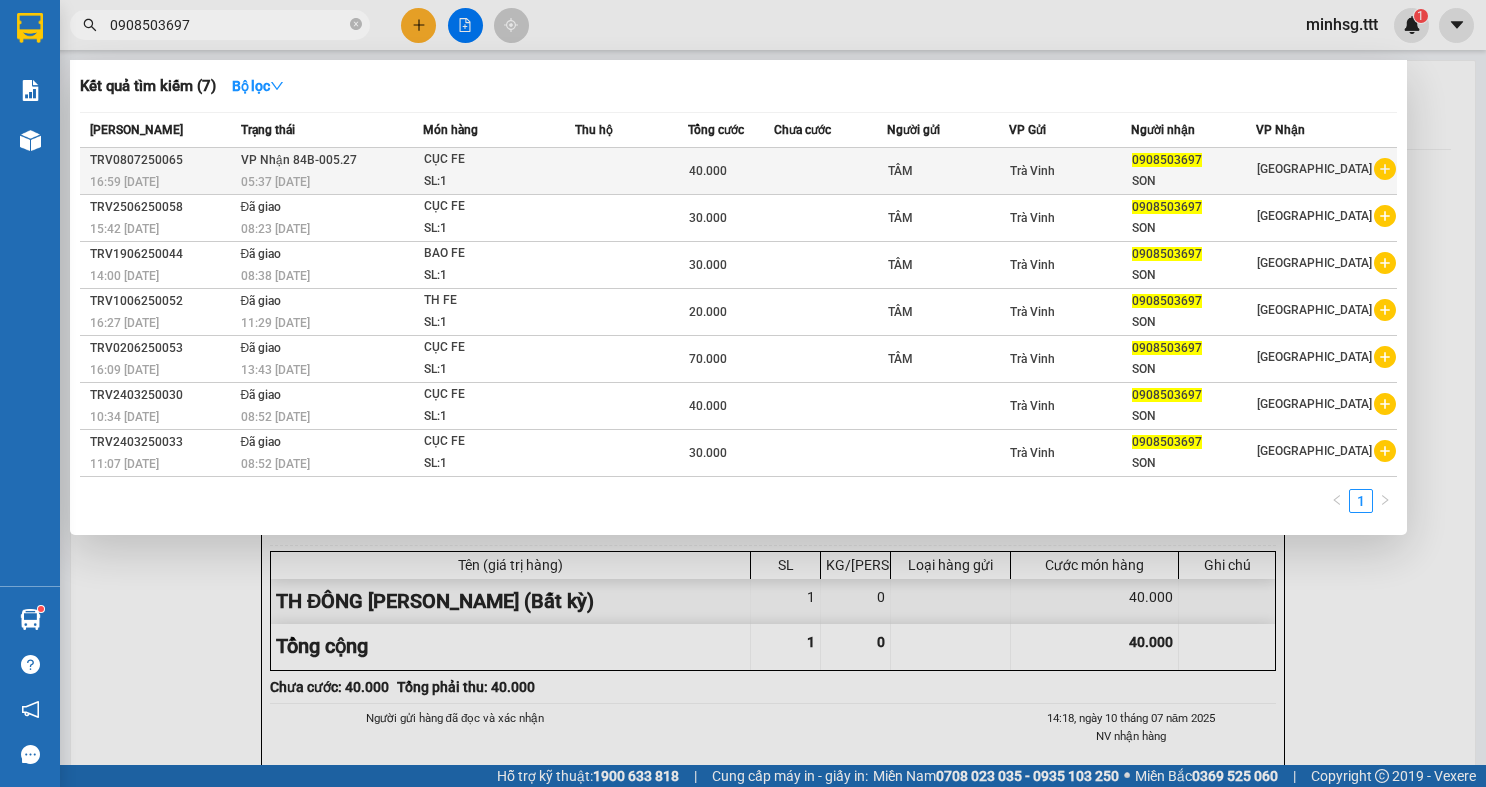 click on "0908503697" 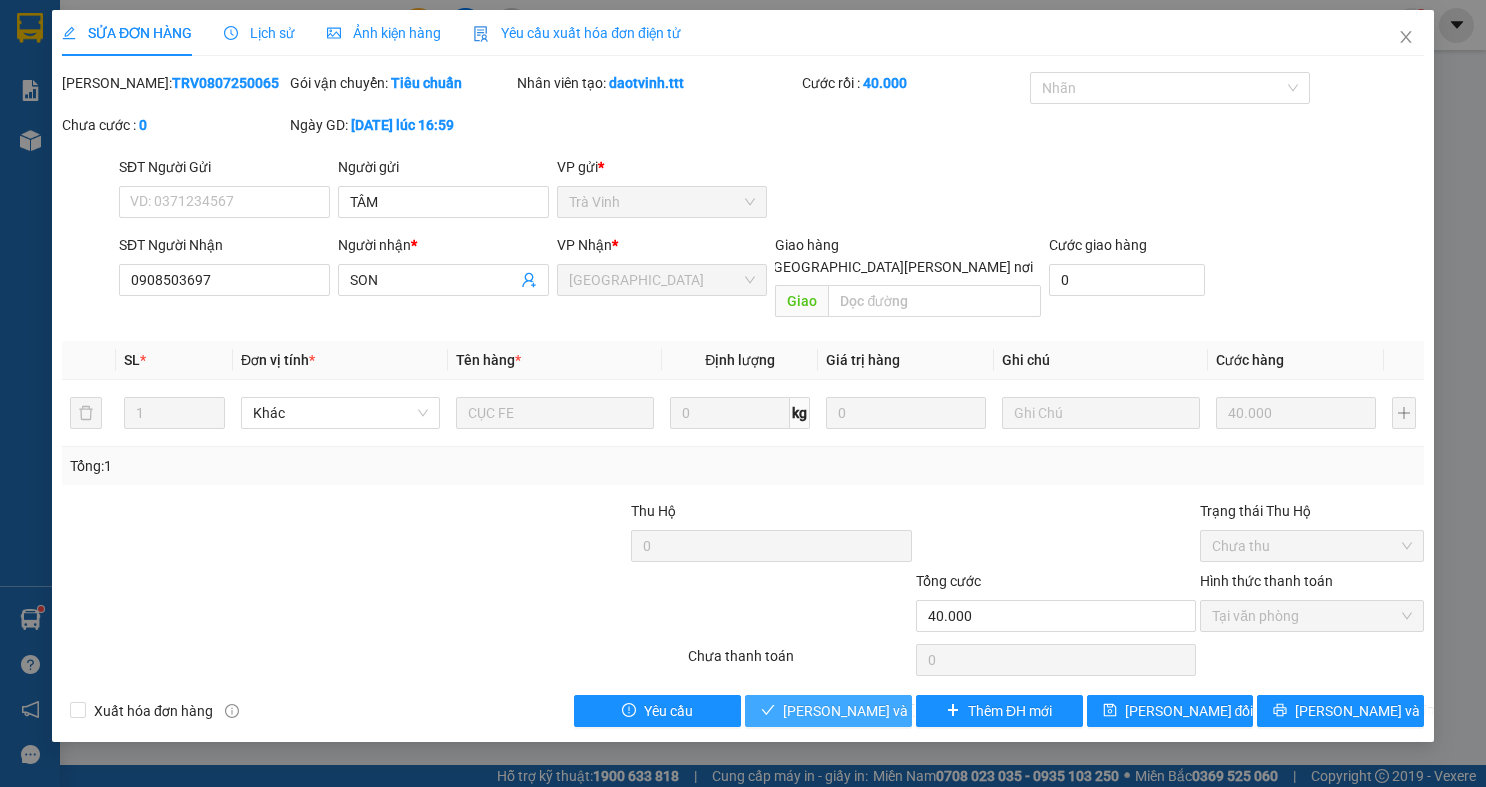 click on "Lưu và Giao hàng" at bounding box center (918, 711) 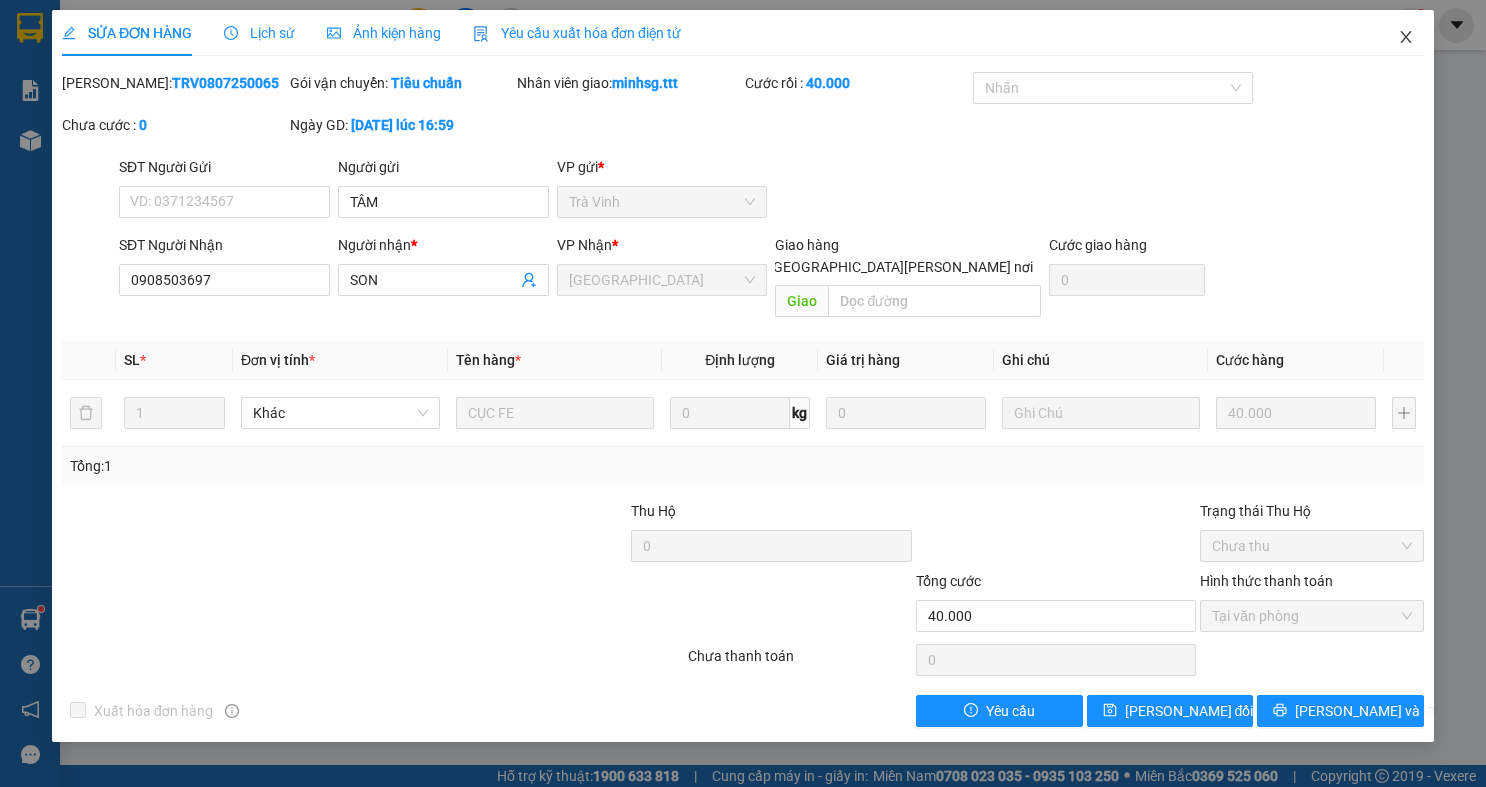 click 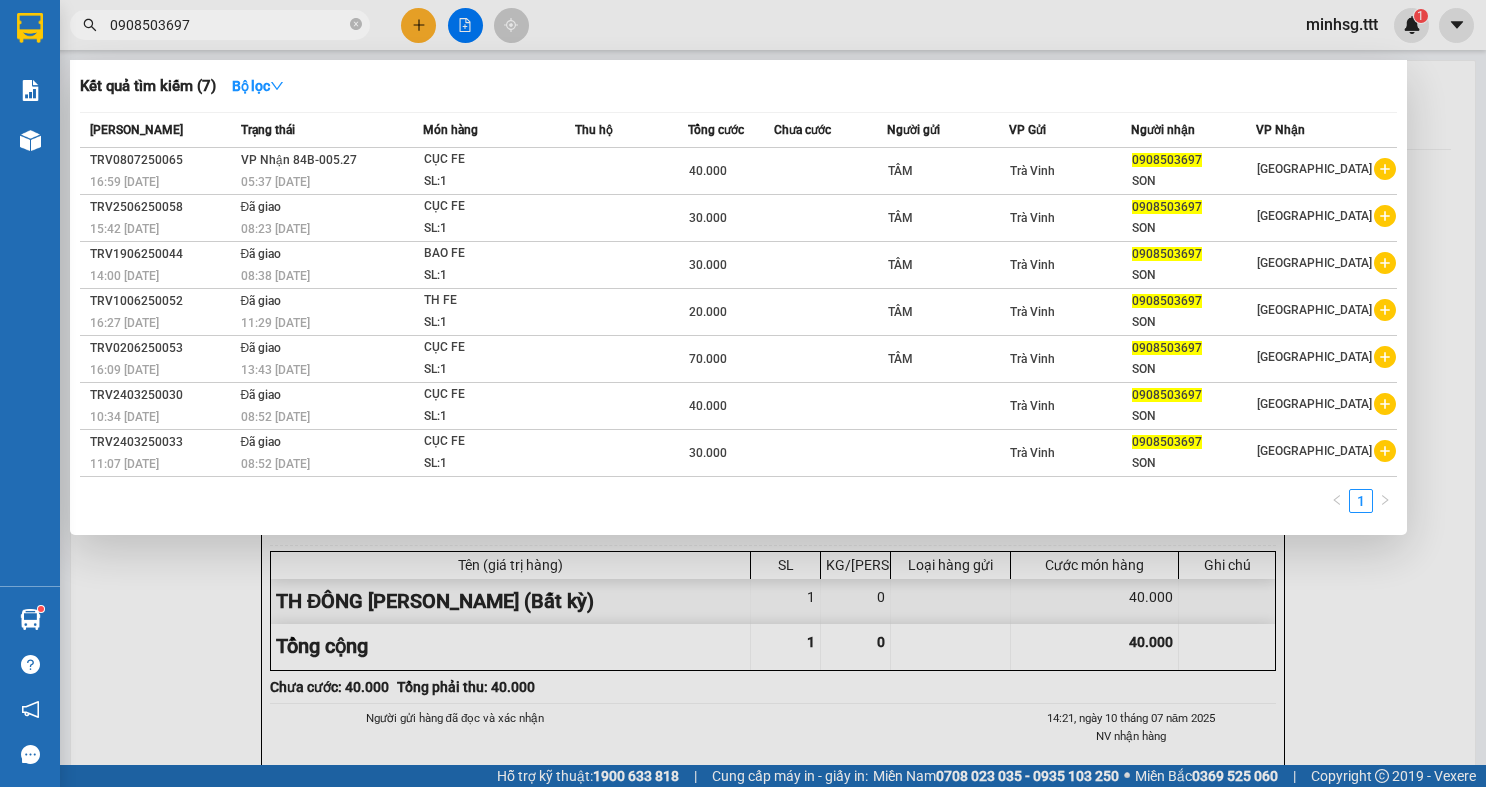 click on "0908503697" at bounding box center (228, 25) 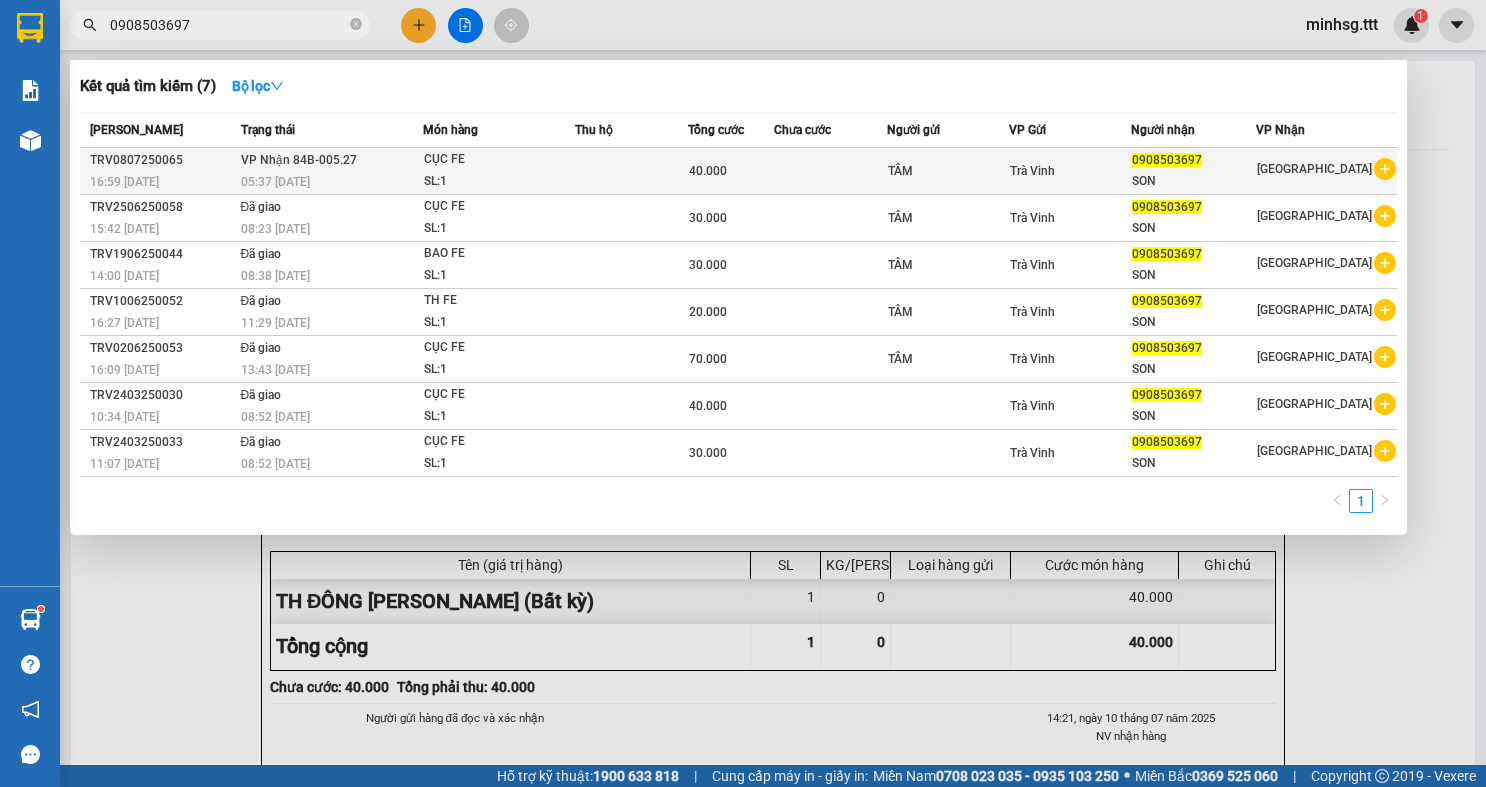 click on "VP Nhận   84B-005.27" at bounding box center [299, 160] 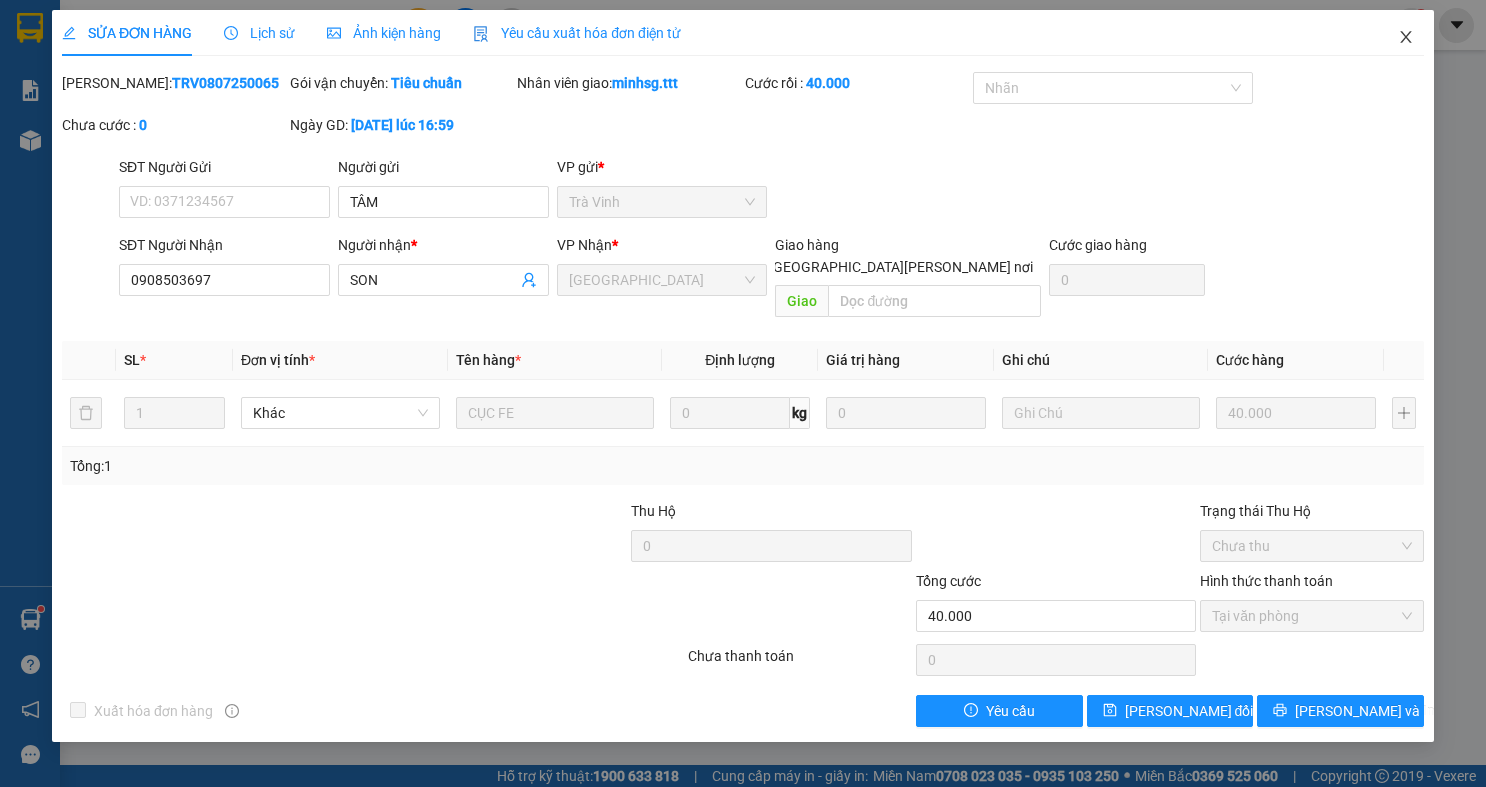 click at bounding box center [1406, 38] 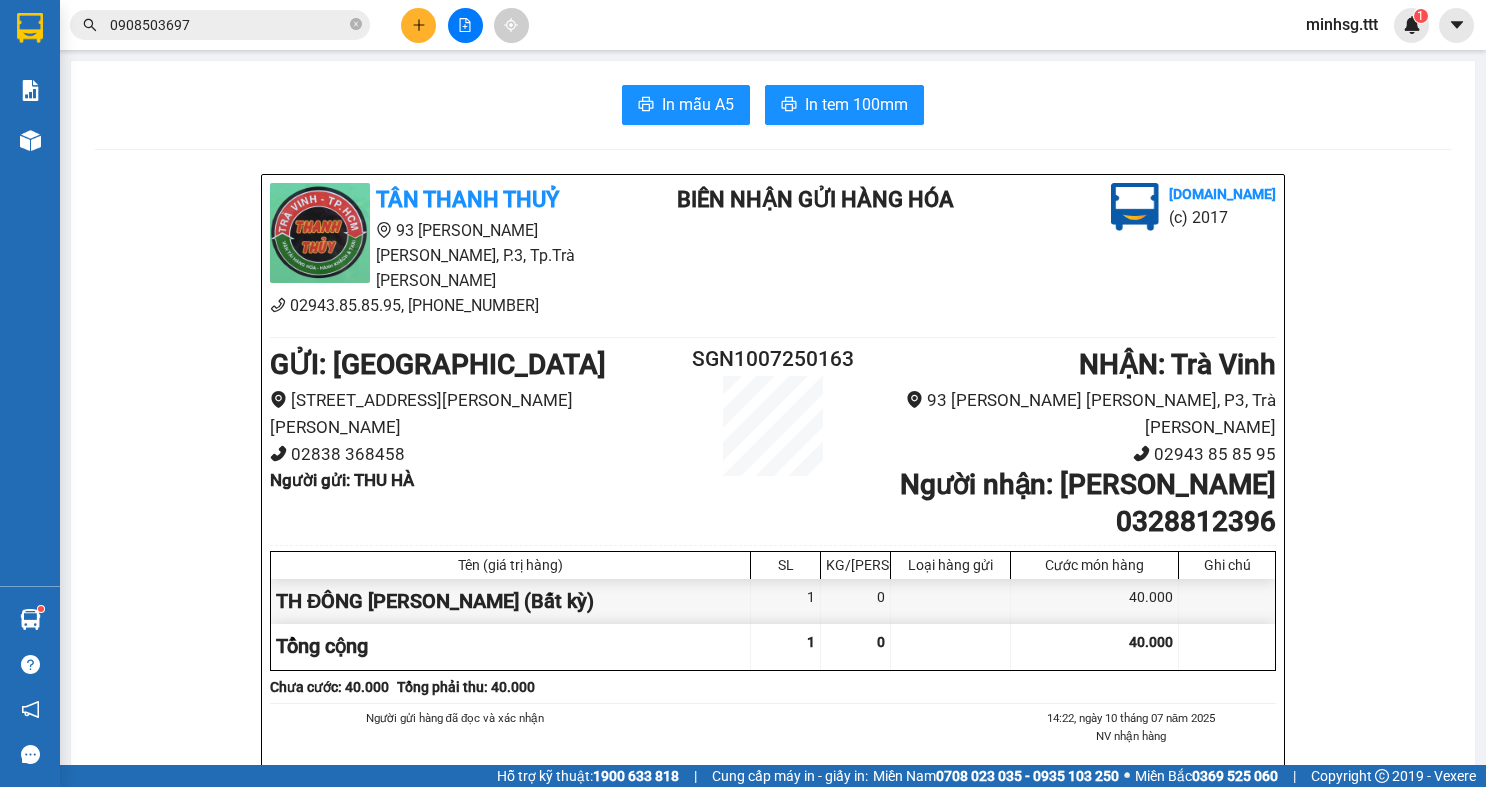 click on "0908503697" at bounding box center (228, 25) 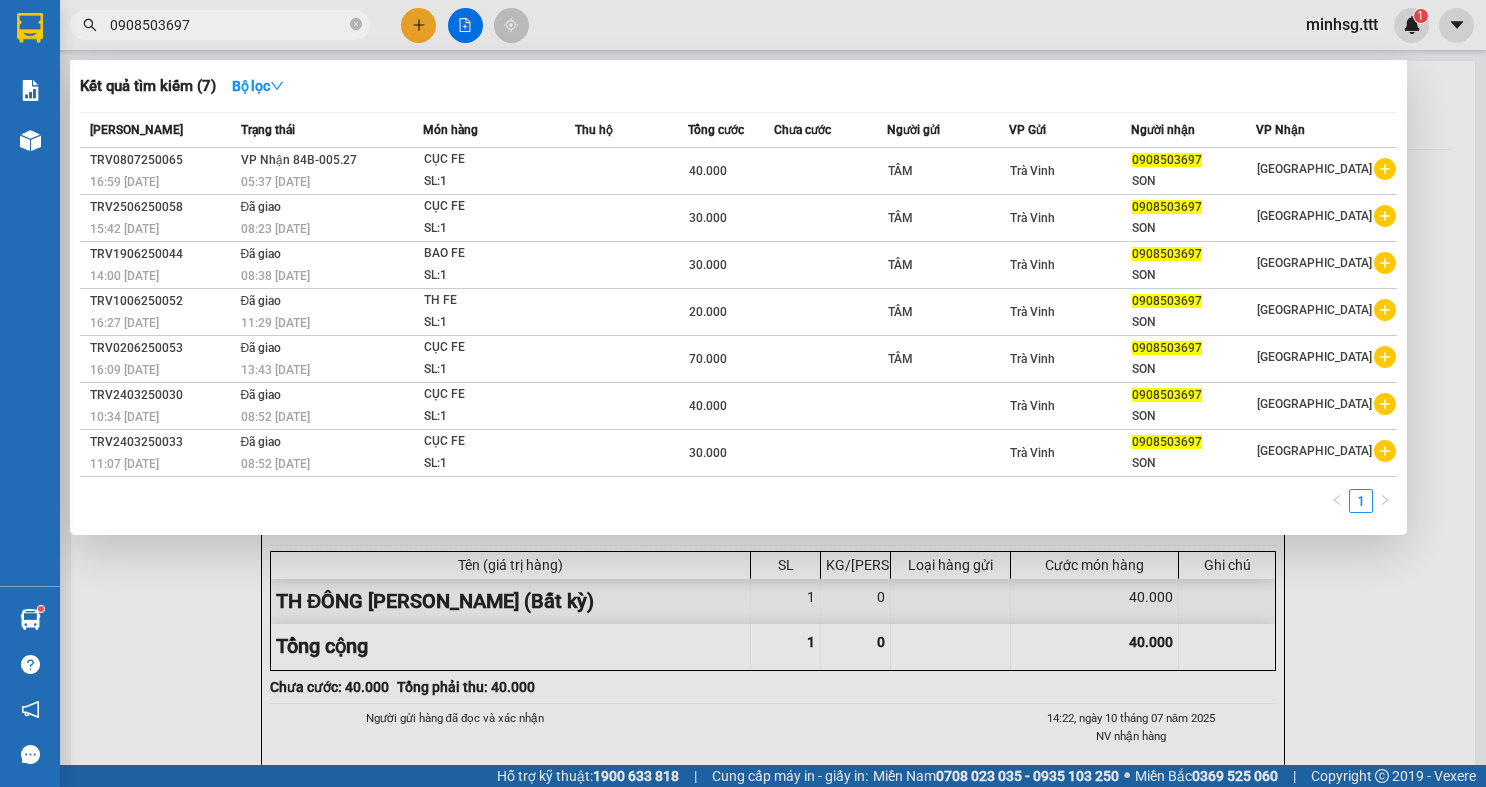 click on "0908503697" at bounding box center [228, 25] 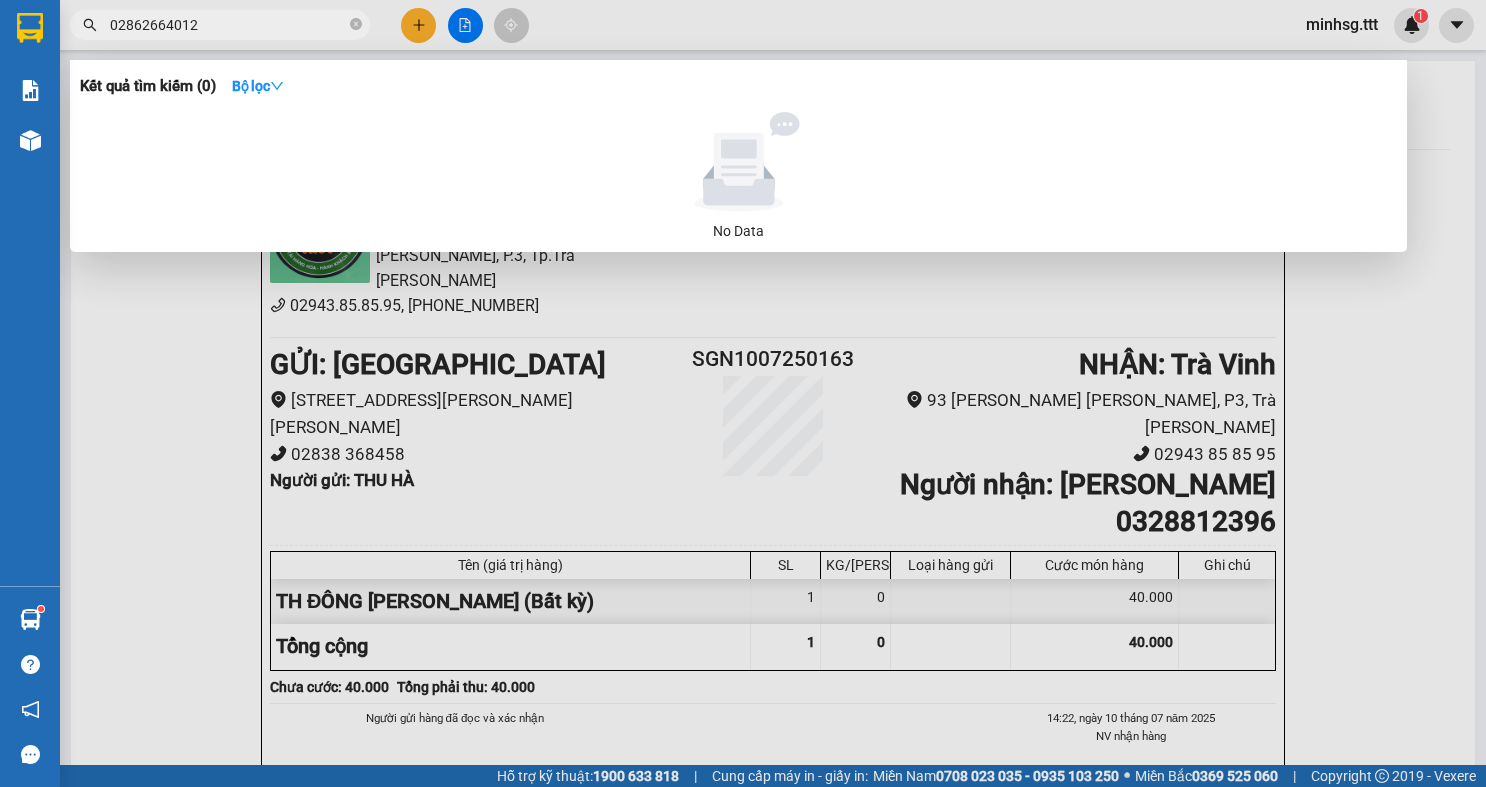 click on "02862664012" at bounding box center (228, 25) 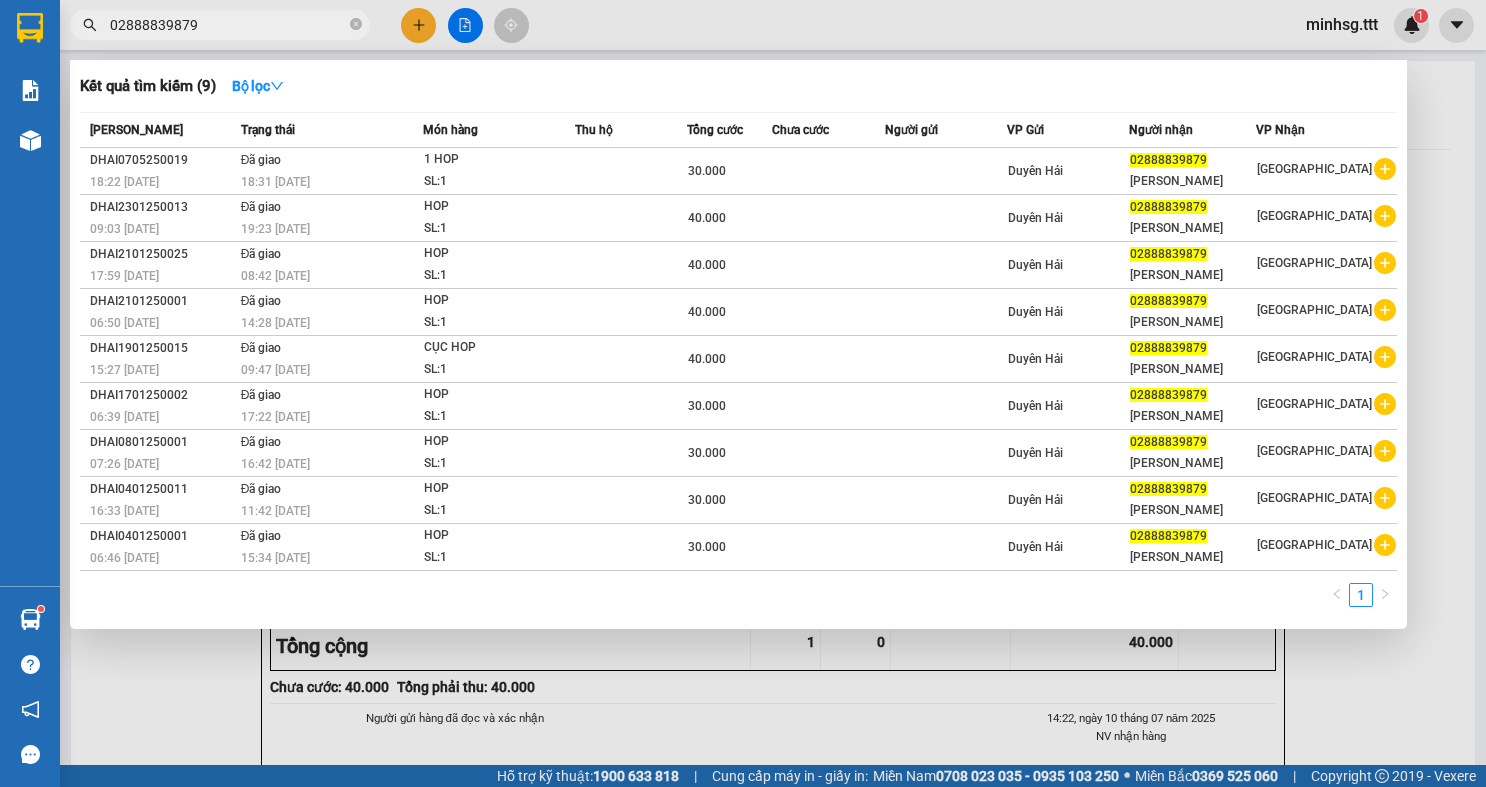 click on "02888839879" at bounding box center (228, 25) 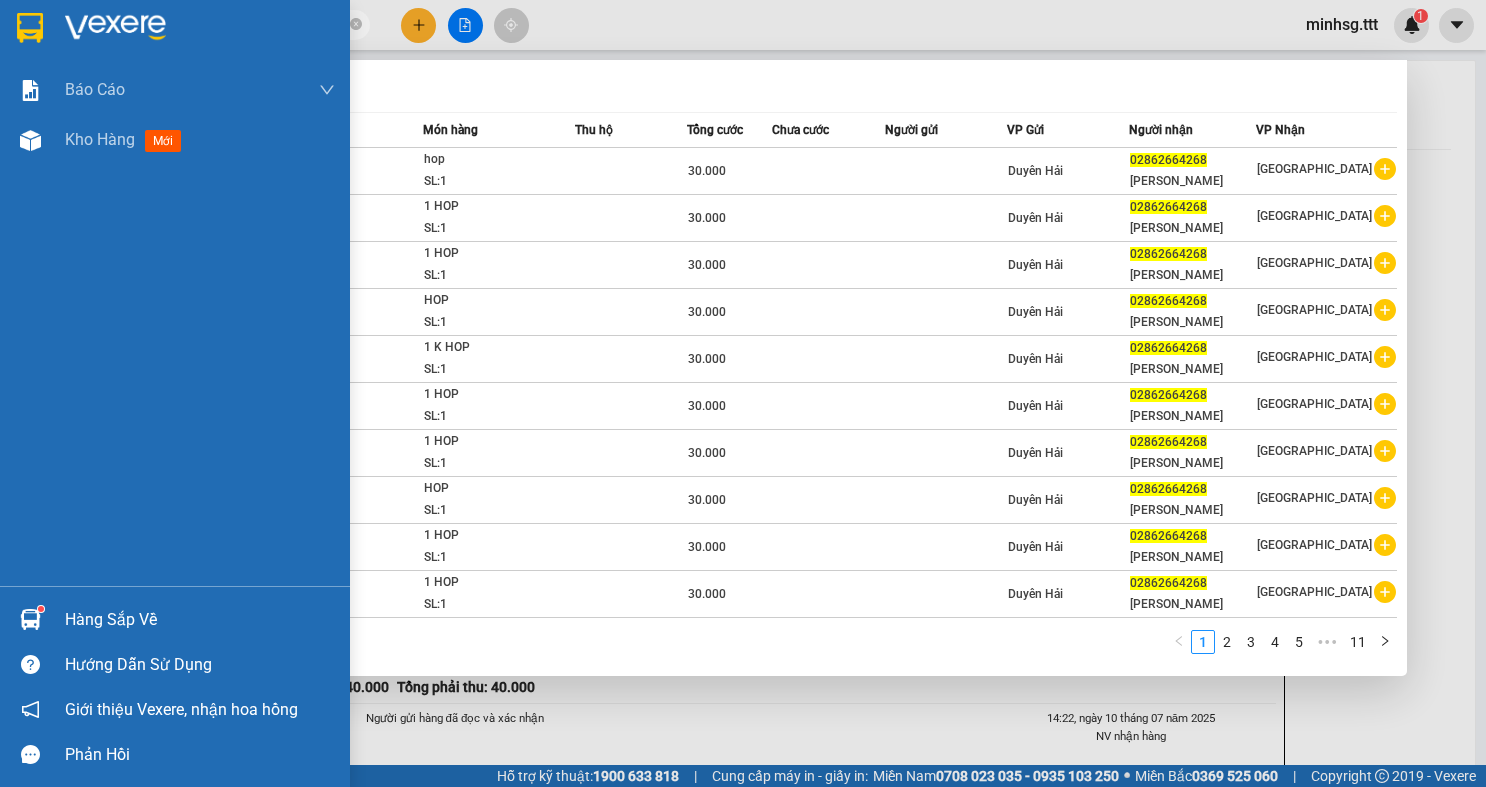 click on "Hàng sắp về" at bounding box center [175, 619] 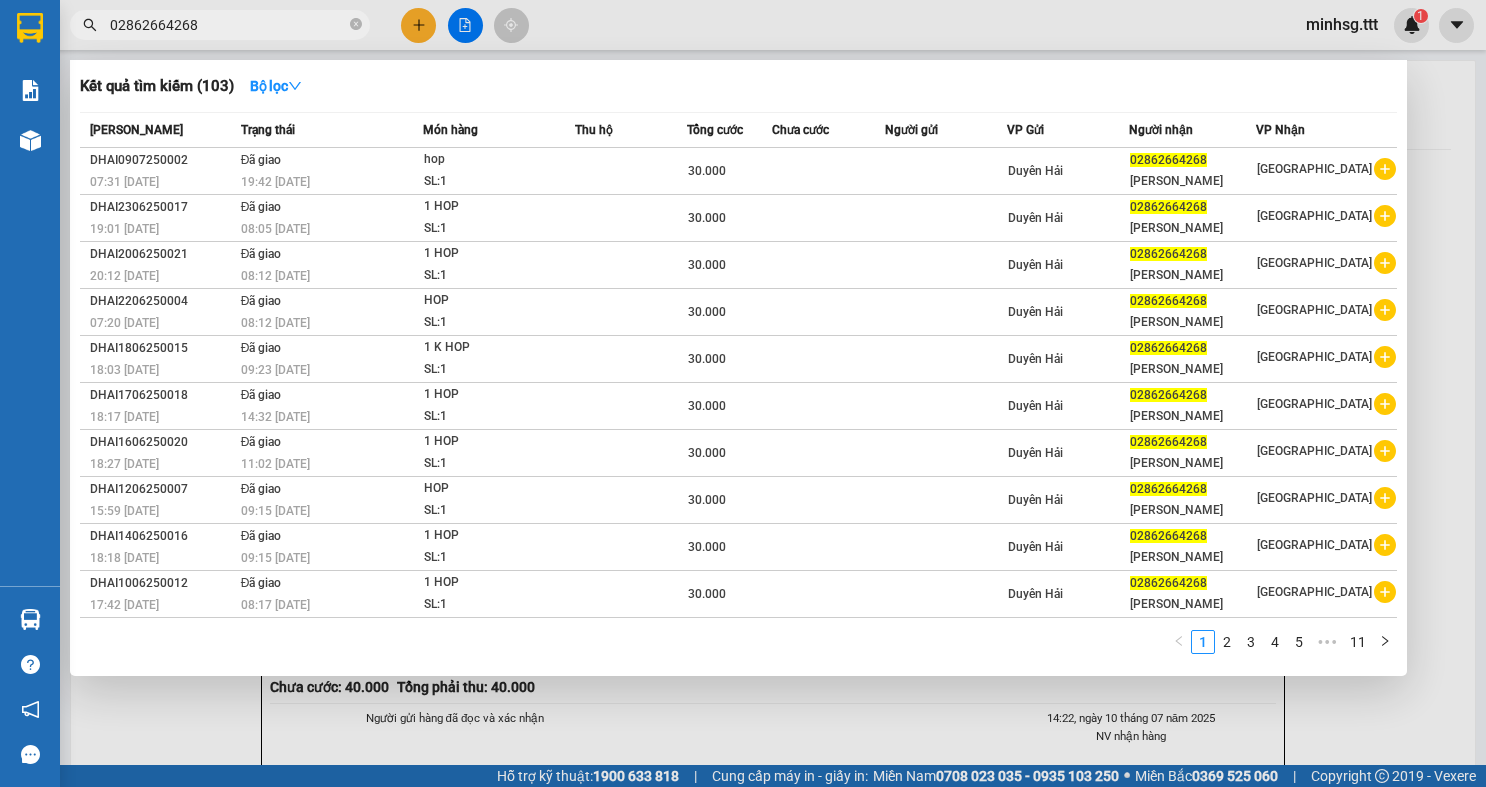 click on "Kết quả tìm kiếm ( 103 )  Bộ lọc  Mã ĐH Trạng thái Món hàng Thu hộ Tổng cước Chưa cước Người gửi VP Gửi Người nhận VP Nhận DHAI0907250002 07:31 - 09/07 Đã giao   19:42 - 09/07 hop SL:  1 30.000 Duyên Hải 02862664268 HUU NGUYÊN Sài Gòn DHAI2306250017 19:01 - 23/06 Đã giao   08:05 - 24/06 1 HOP SL:  1 30.000 Duyên Hải 02862664268 HUU NGUYÊN Sài Gòn DHAI2006250021 20:12 - 20/06 Đã giao   08:12 - 23/06 1 HOP SL:  1 30.000 Duyên Hải 02862664268 HUU NGUYÊN Sài Gòn DHAI2206250004 07:20 - 22/06 Đã giao   08:12 - 23/06 HOP SL:  1 30.000 Duyên Hải 02862664268 HUU NGUYÊN Sài Gòn DHAI1806250015 18:03 - 18/06 Đã giao   09:23 - 19/06 1 K HOP SL:  1 30.000 Duyên Hải 02862664268 HUU NGUYÊN Sài Gòn DHAI1706250018 18:17 - 17/06 Đã giao   14:32 - 18/06 1 HOP SL:  1 30.000 Duyên Hải 02862664268 HUU NGUYÊN Sài Gòn DHAI1606250020 18:27 - 16/06 Đã giao   11:02 - 17/06 1 HOP SL:  1 30.000 Duyên Hải 02862664268 HUU NGUYÊN Sài Gòn   HOP" at bounding box center [743, 393] 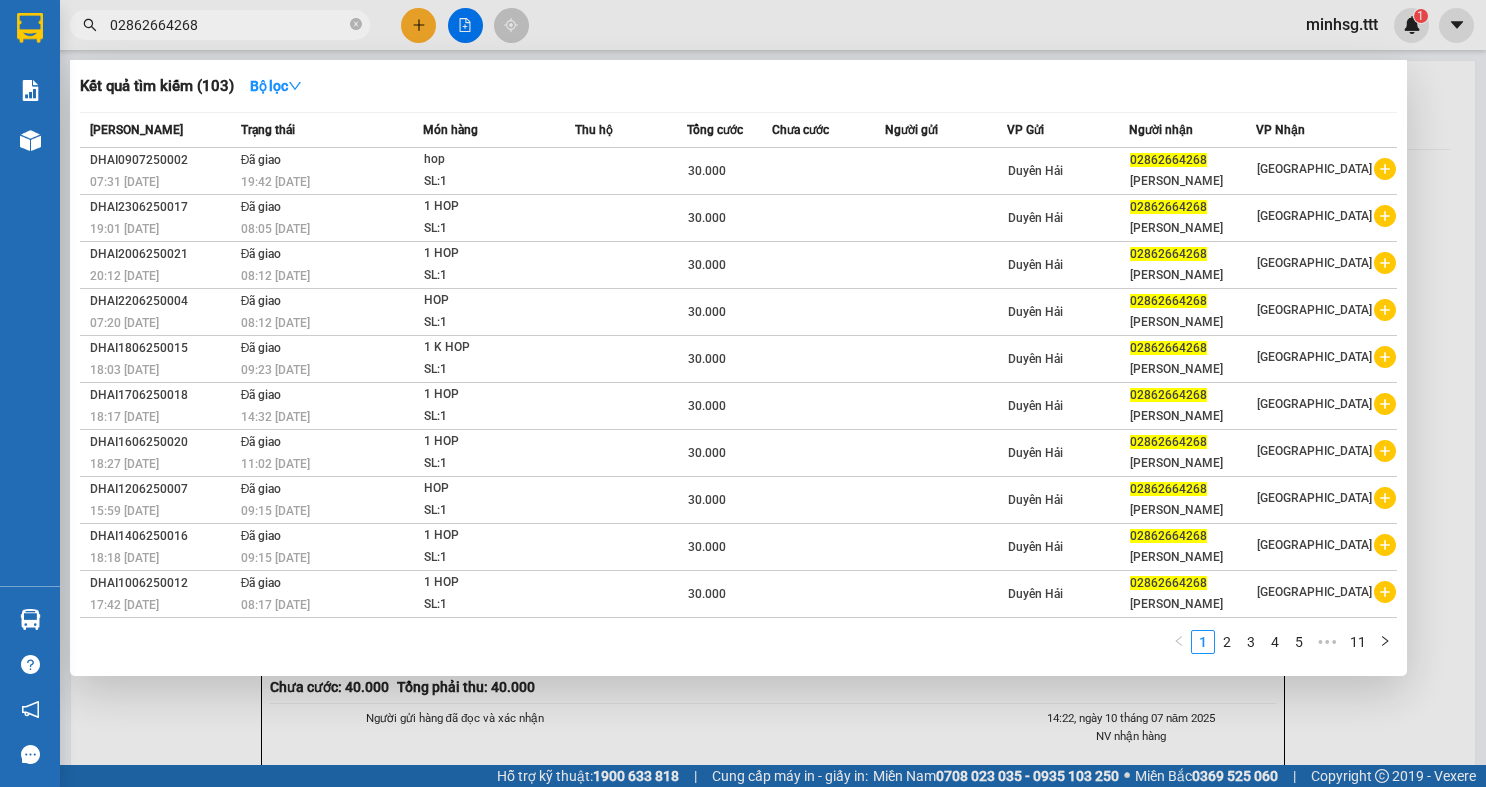 click on "02862664268" at bounding box center [220, 25] 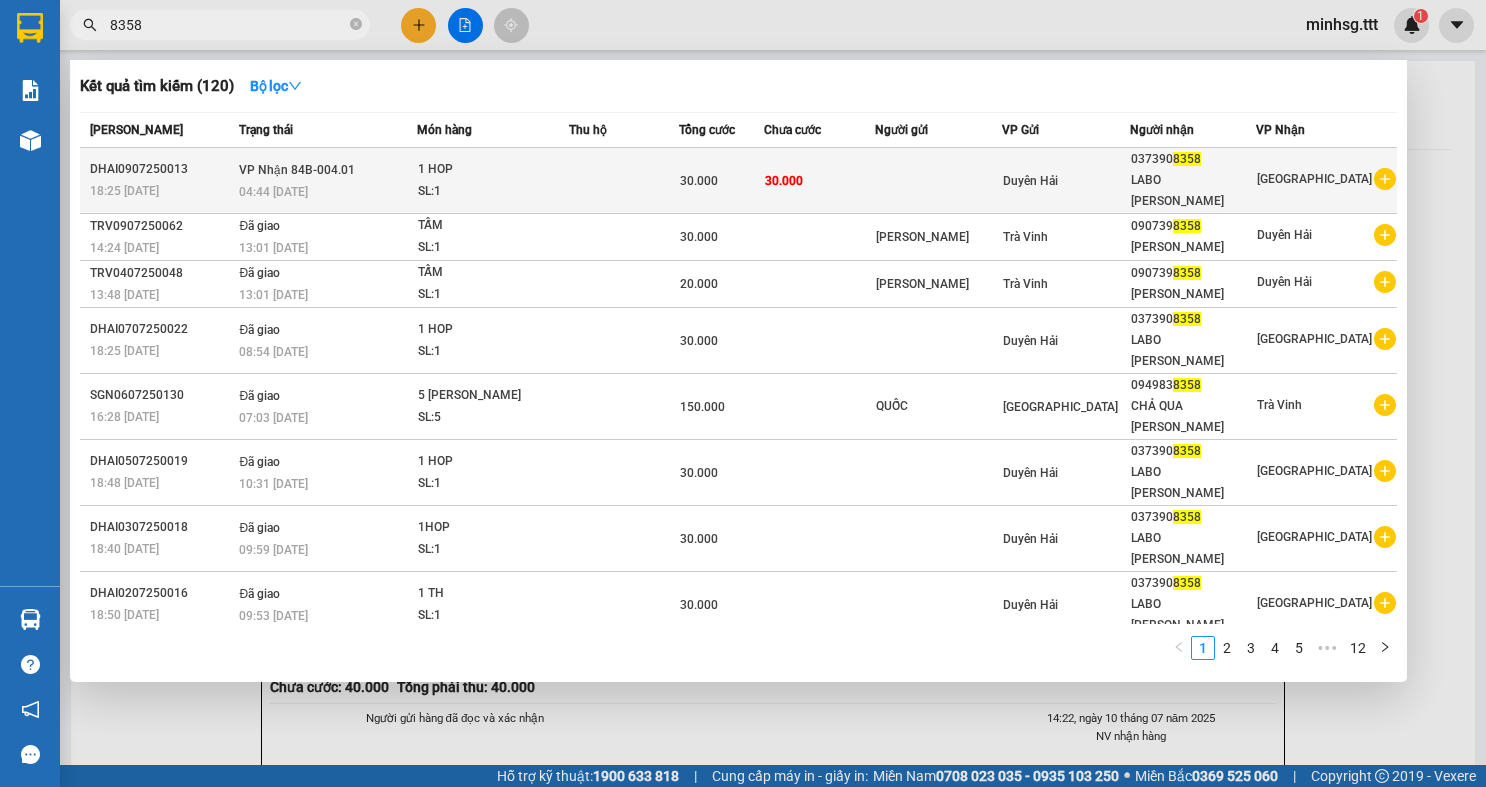 click on "30.000" at bounding box center (721, 181) 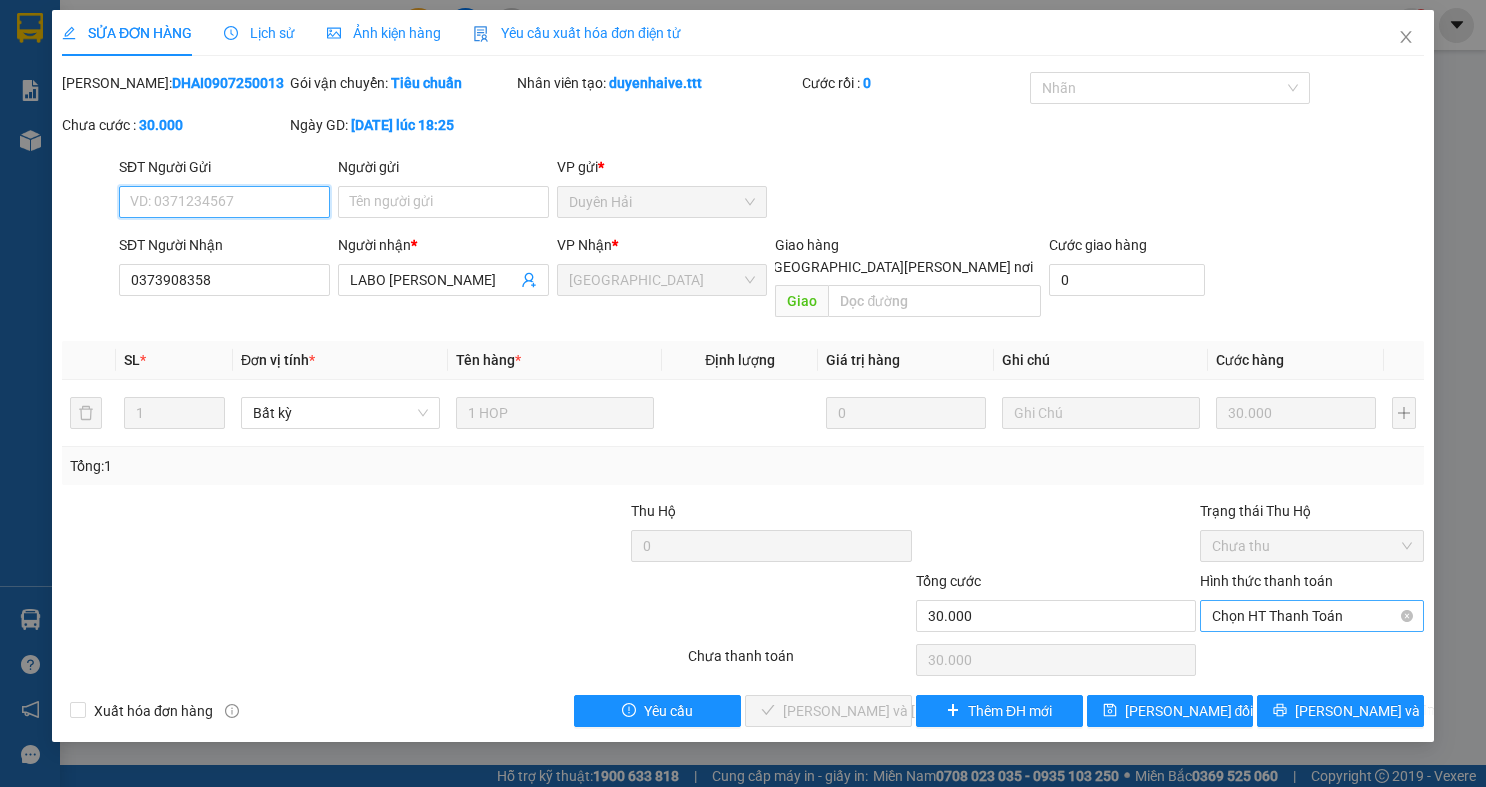 click on "Chọn HT Thanh Toán" at bounding box center (1312, 616) 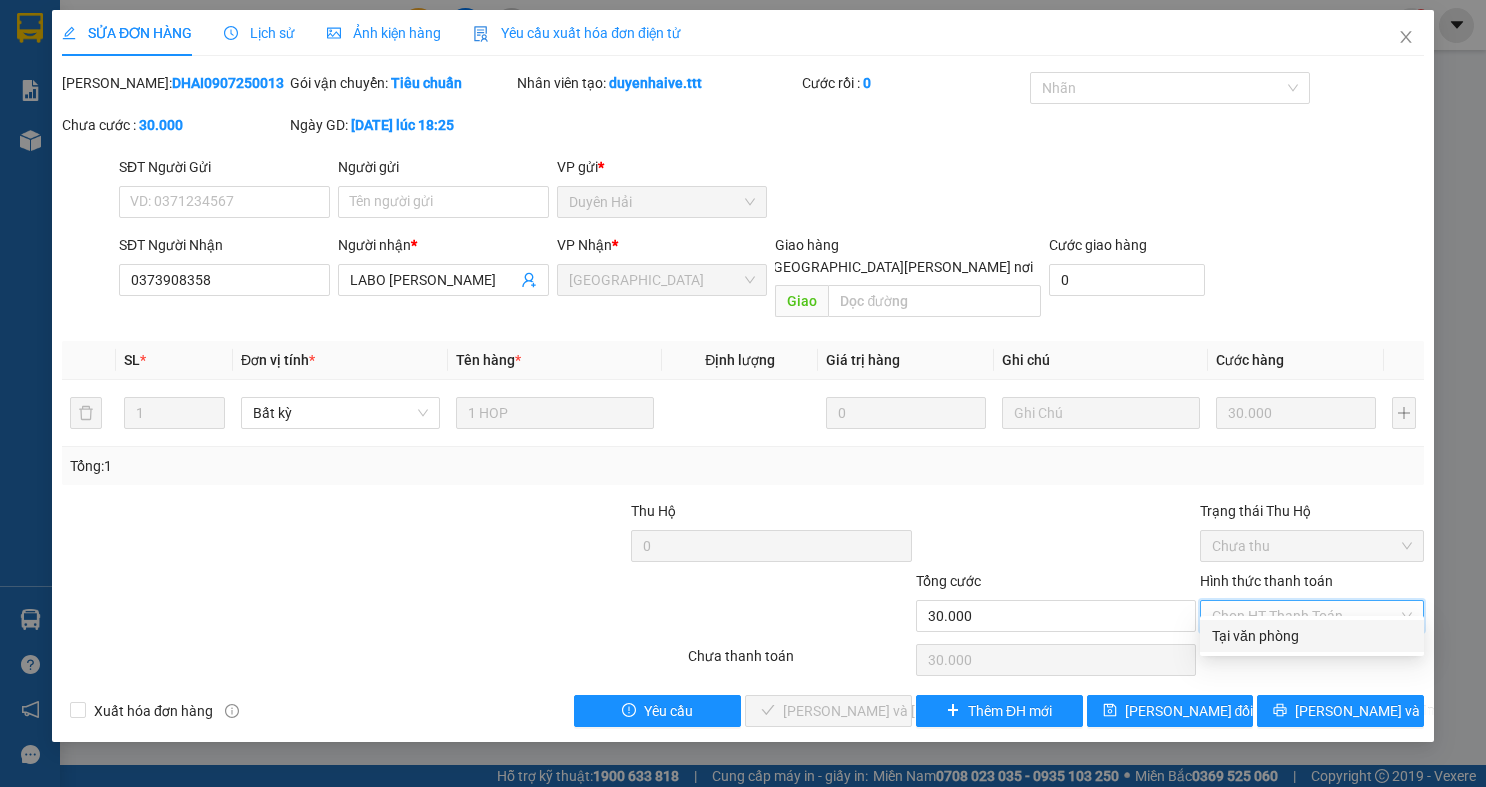 click on "Tại văn phòng" at bounding box center [1312, 636] 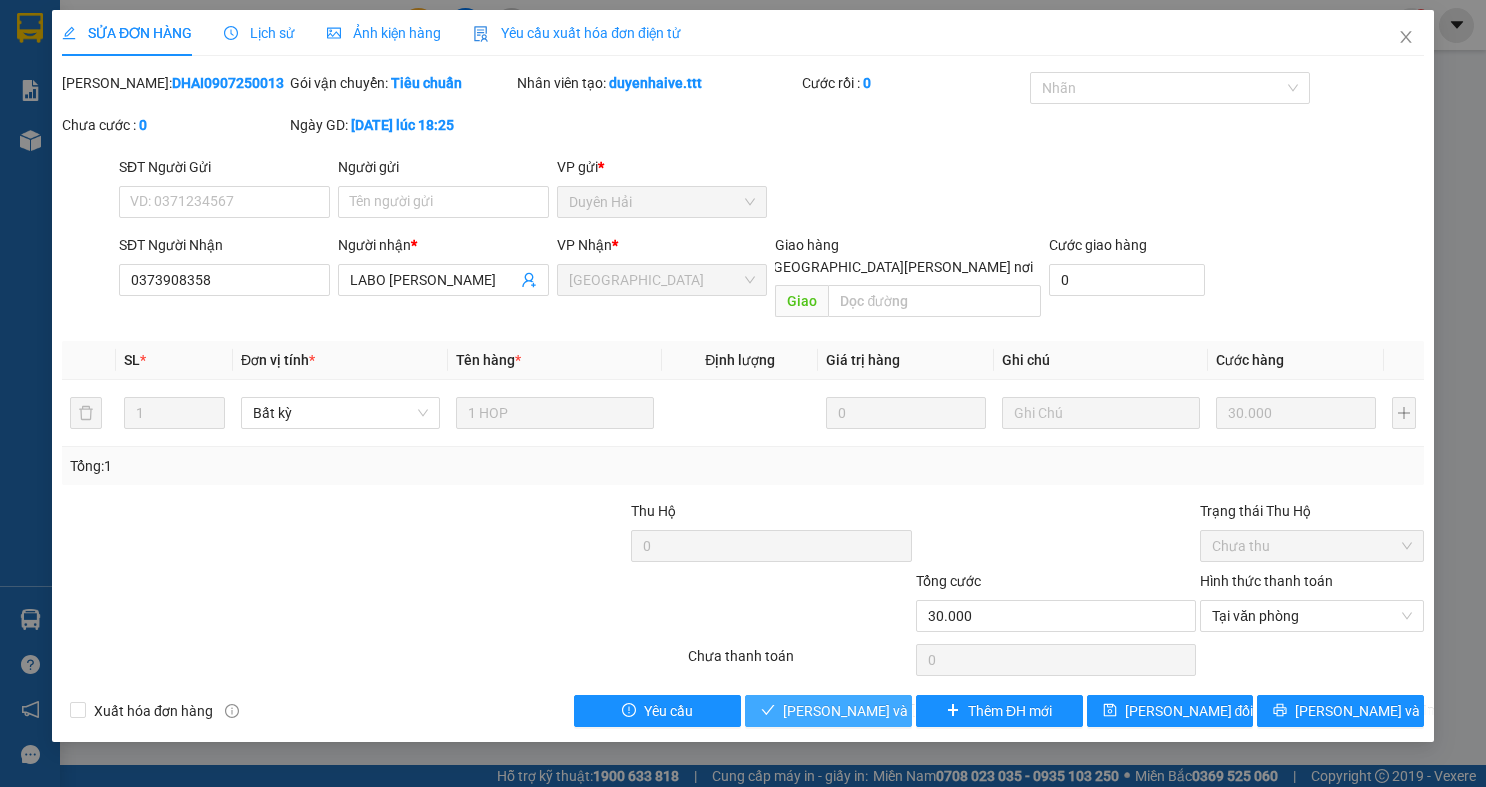 click on "Lưu và Giao hàng" at bounding box center [918, 711] 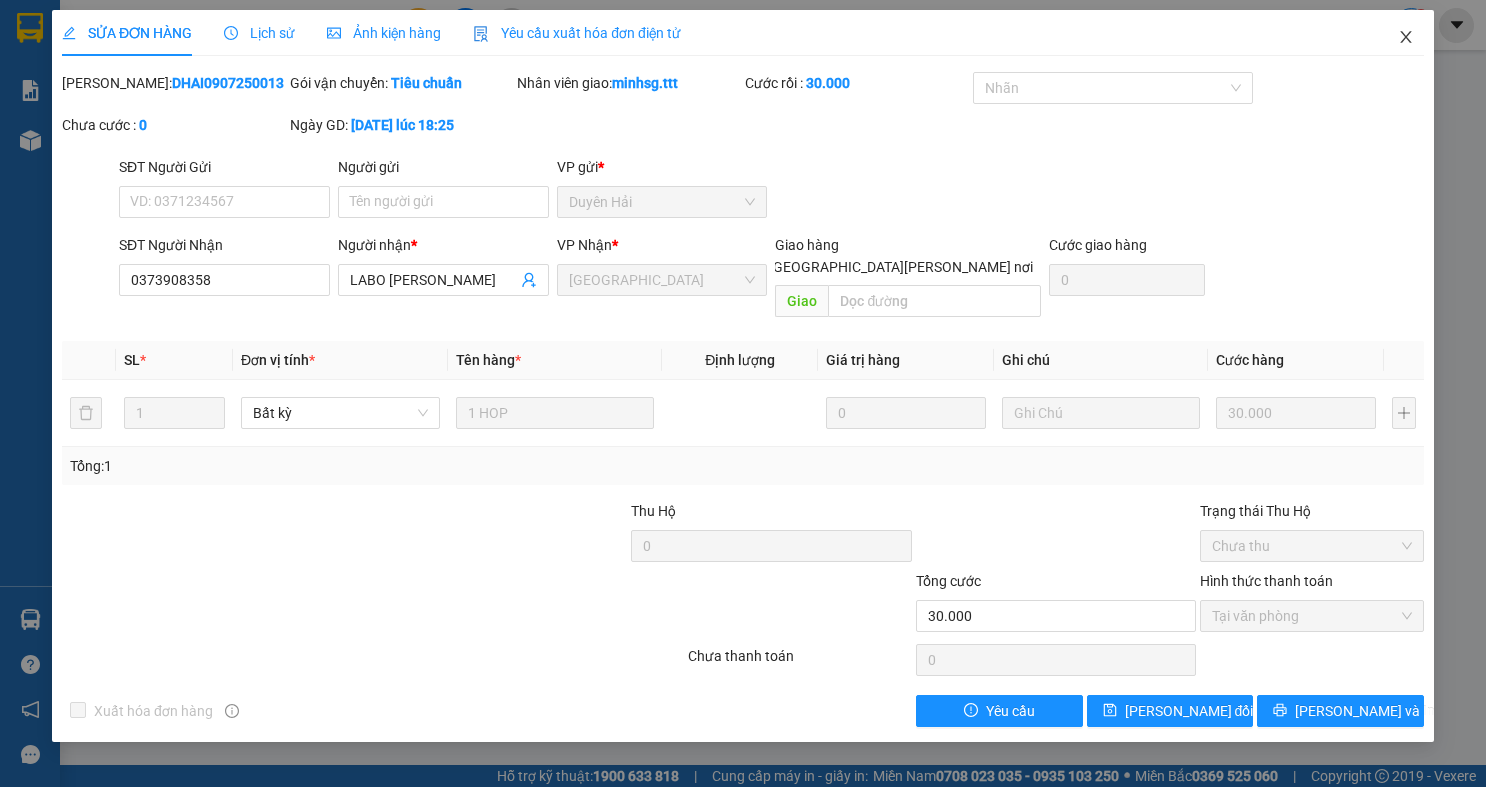 drag, startPoint x: 1395, startPoint y: 52, endPoint x: 1406, endPoint y: 38, distance: 17.804493 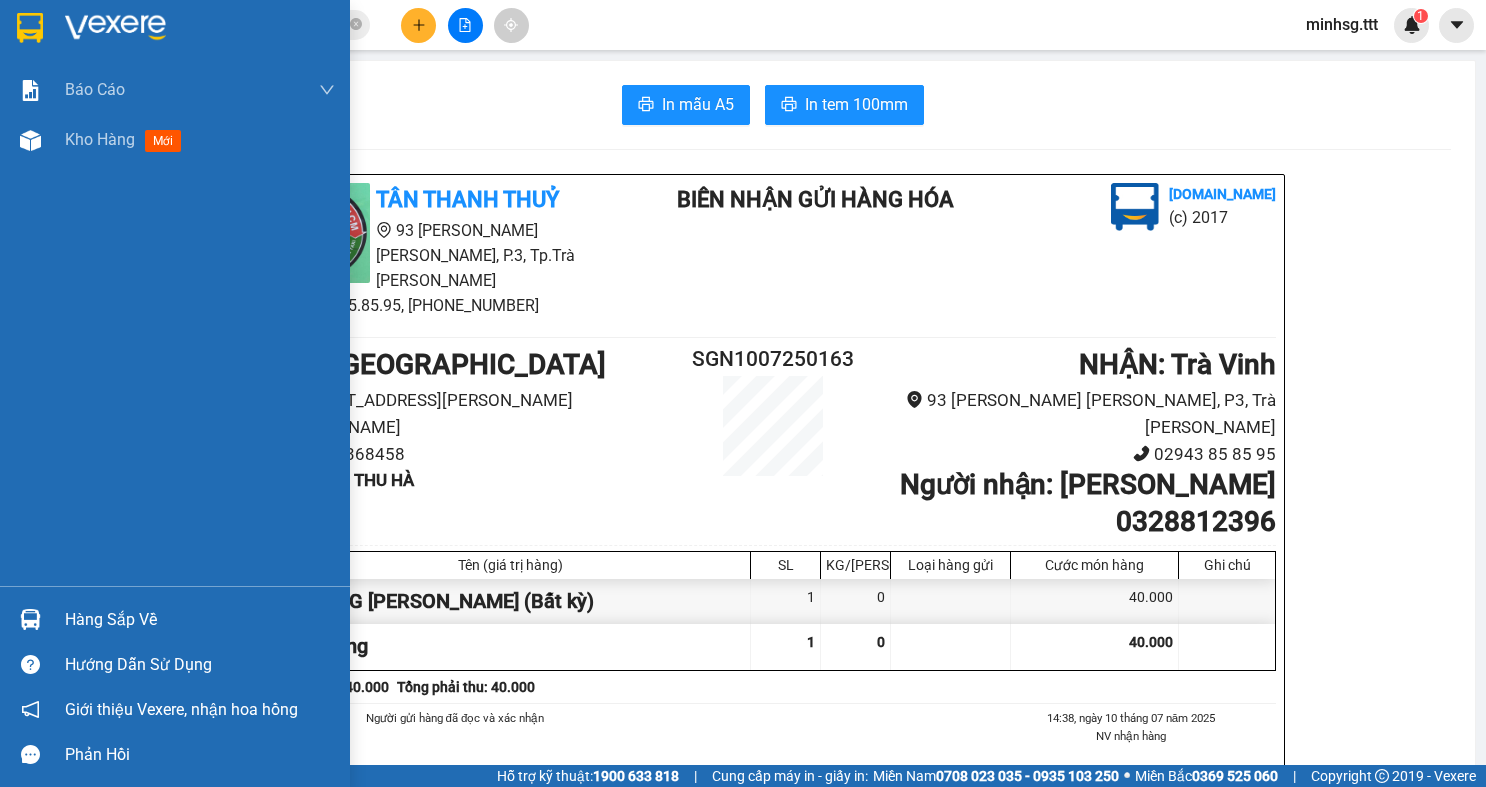 click on "Hàng sắp về" at bounding box center [175, 619] 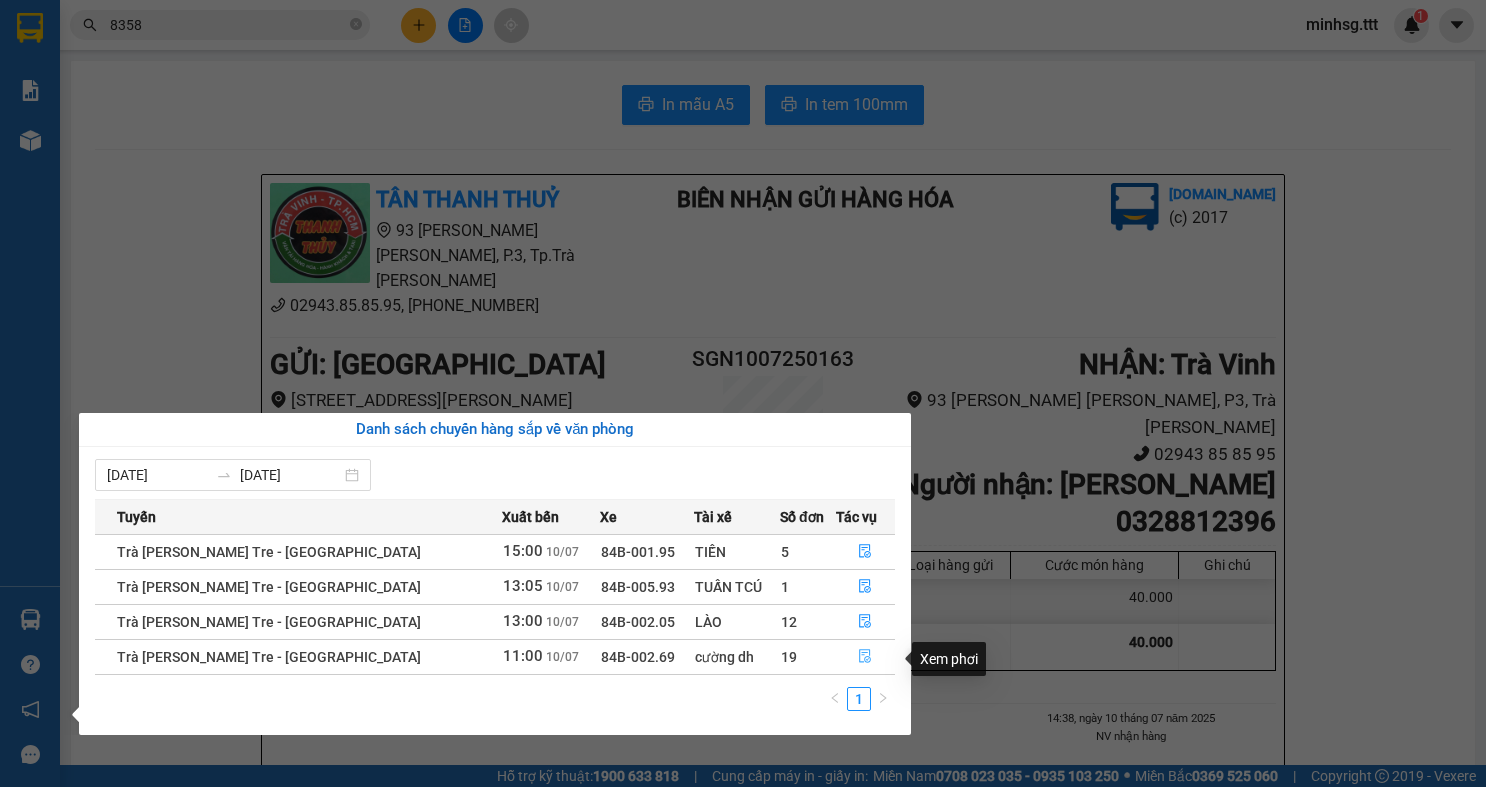 click 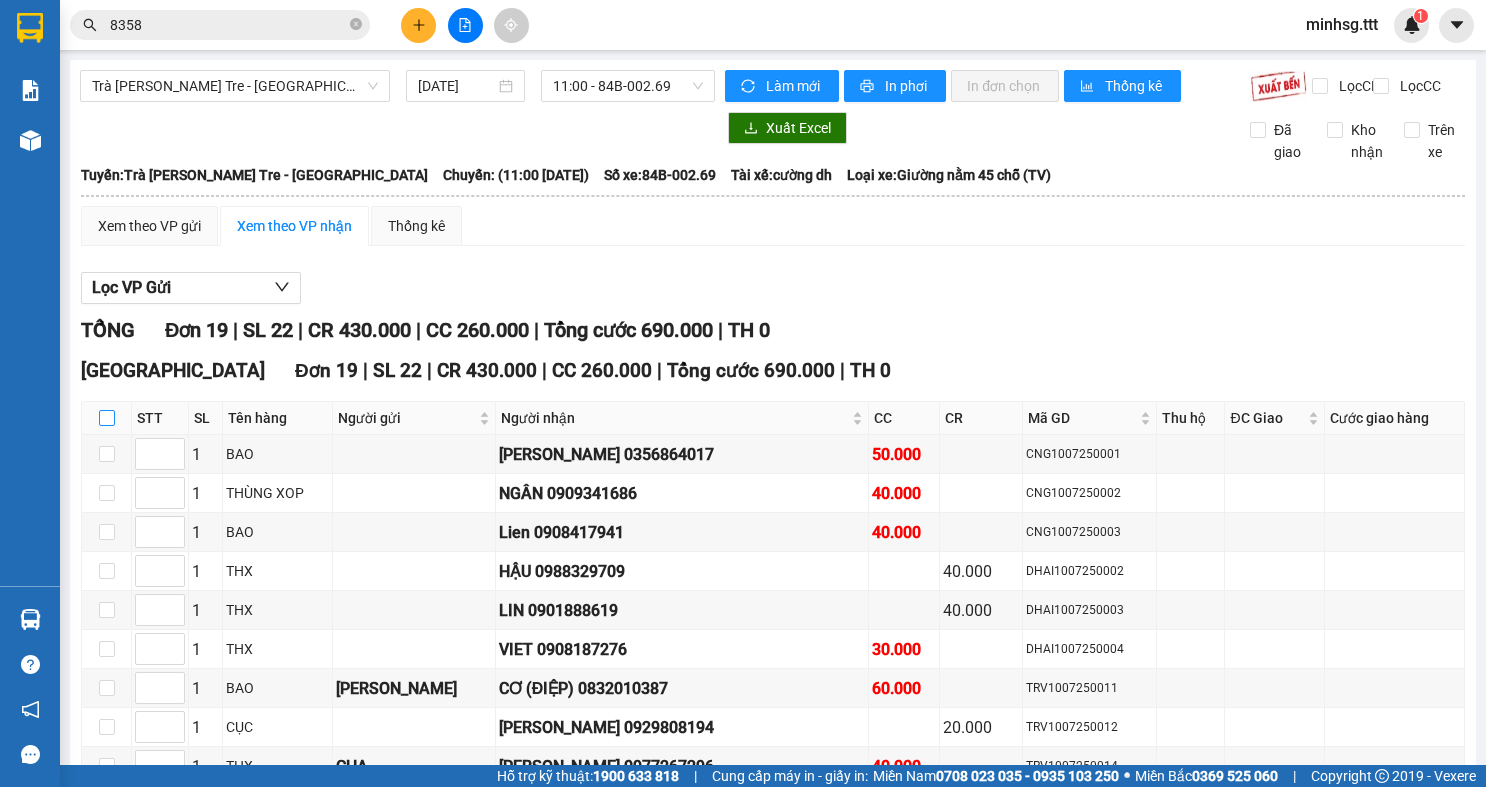 click at bounding box center (107, 418) 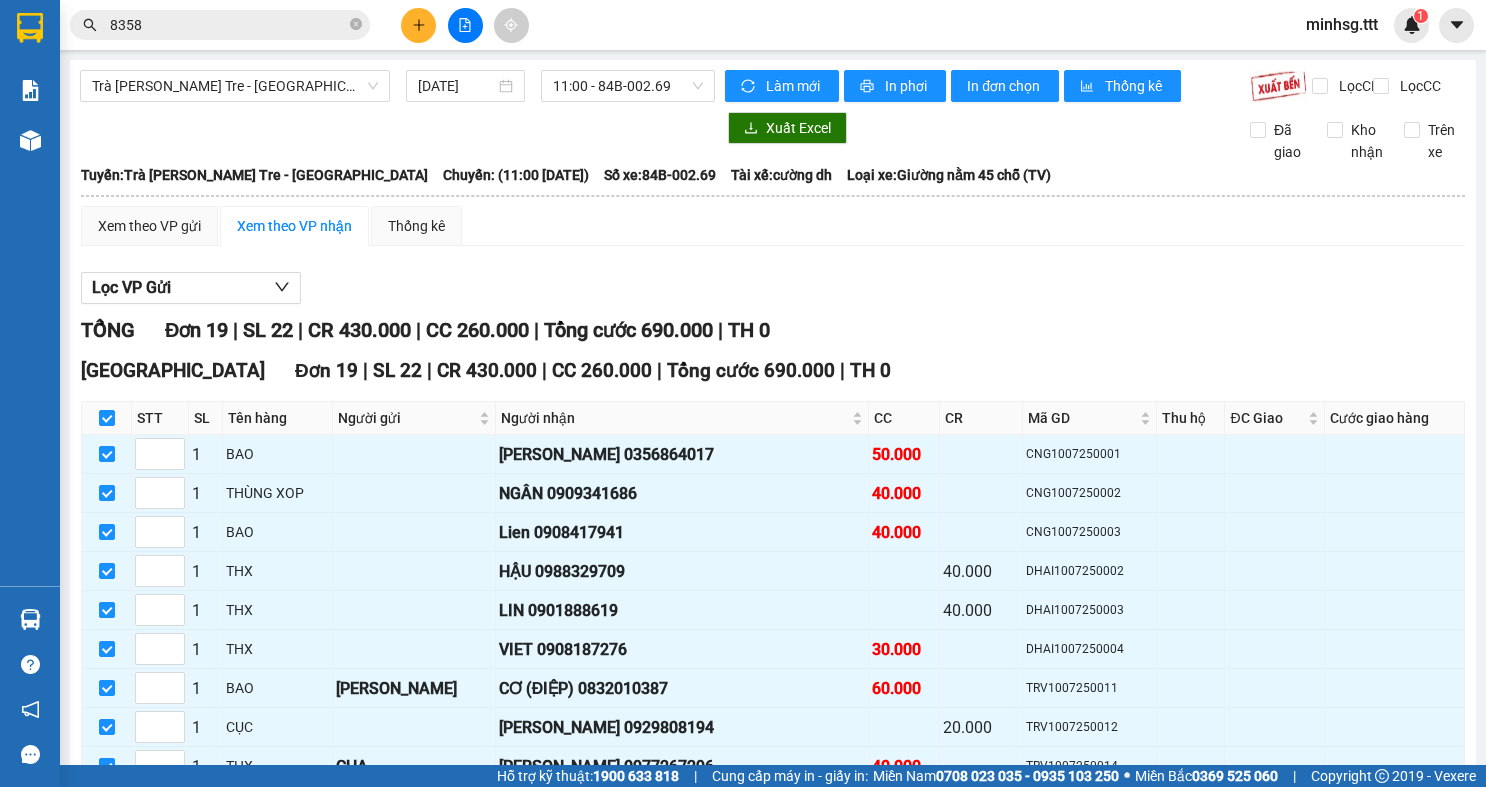 click on "Sài Gòn Đơn   19 | SL   22 | CR   430.000 | CC   260.000 | Tổng cước   690.000 | TH   0 STT SL Tên hàng Người gửi Người nhận CC CR Mã GD Thu hộ ĐC Giao Cước giao hàng Ký nhận                           1 BAO   LINH 0356864017 50.000 CNG1007250001 1 THÙNG XOP   NGÂN 0909341686 40.000 CNG1007250002 1 BAO   Lien 0908417941 40.000 CNG1007250003 1 THX   HẬU 0988329709 40.000 DHAI1007250002 1 THX   LIN 0901888619 40.000 DHAI1007250003 1 THX   VIET 0908187276 30.000 DHAI1007250004 1 BAO PHẠM THUỲ  CƠ (ĐIỆP) 0832010387 60.000 TRV1007250011 1 CỤC   THẠCH CHẠY 0929808194 20.000 TRV1007250012 1 THX CHA  HOÀNG OANH 0977267296 40.000 TRV1007250014 1 GIỎ CUA KIỀU  TUYẾT LAN GTN 0913616262 90.000 TRV1007250015 1 THX LINH  HÀ 0931966576 40.000 TRV1007250016 1 CỤC ĐEN CAO HÙNG  NGỌC PHÁT 0904506909 20.000 TRV1007250017 1 TH MẸ  HẠNH 0938709409 20.000 TRV1007250018 1 TH THẢO  TIẾN 0389657281 20.000 TRV1007250020 1 THX HOA  CÚC 0912938039 2 1" at bounding box center (773, 797) 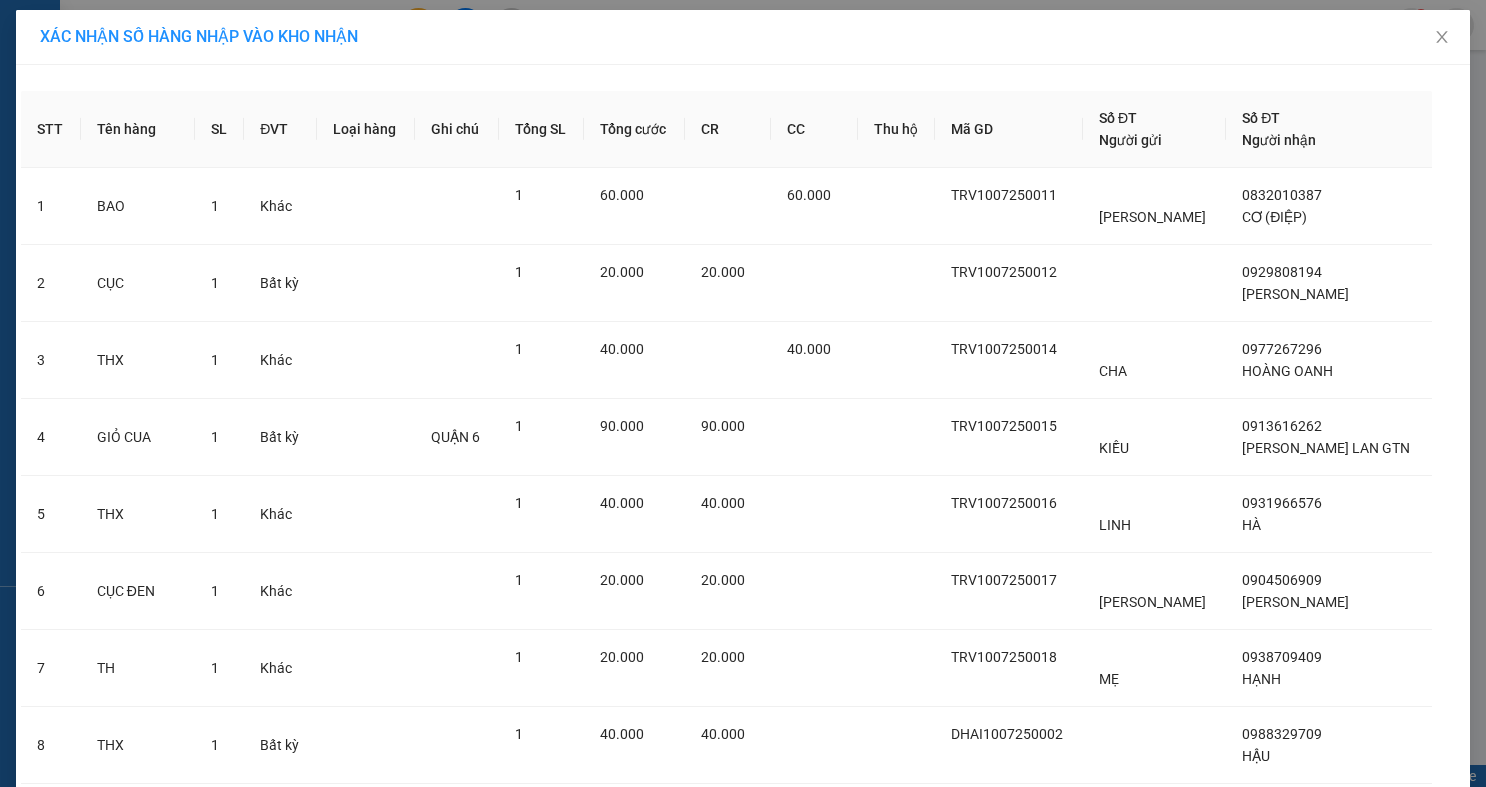 click on "Nhập hàng kho nhận" at bounding box center (816, 1722) 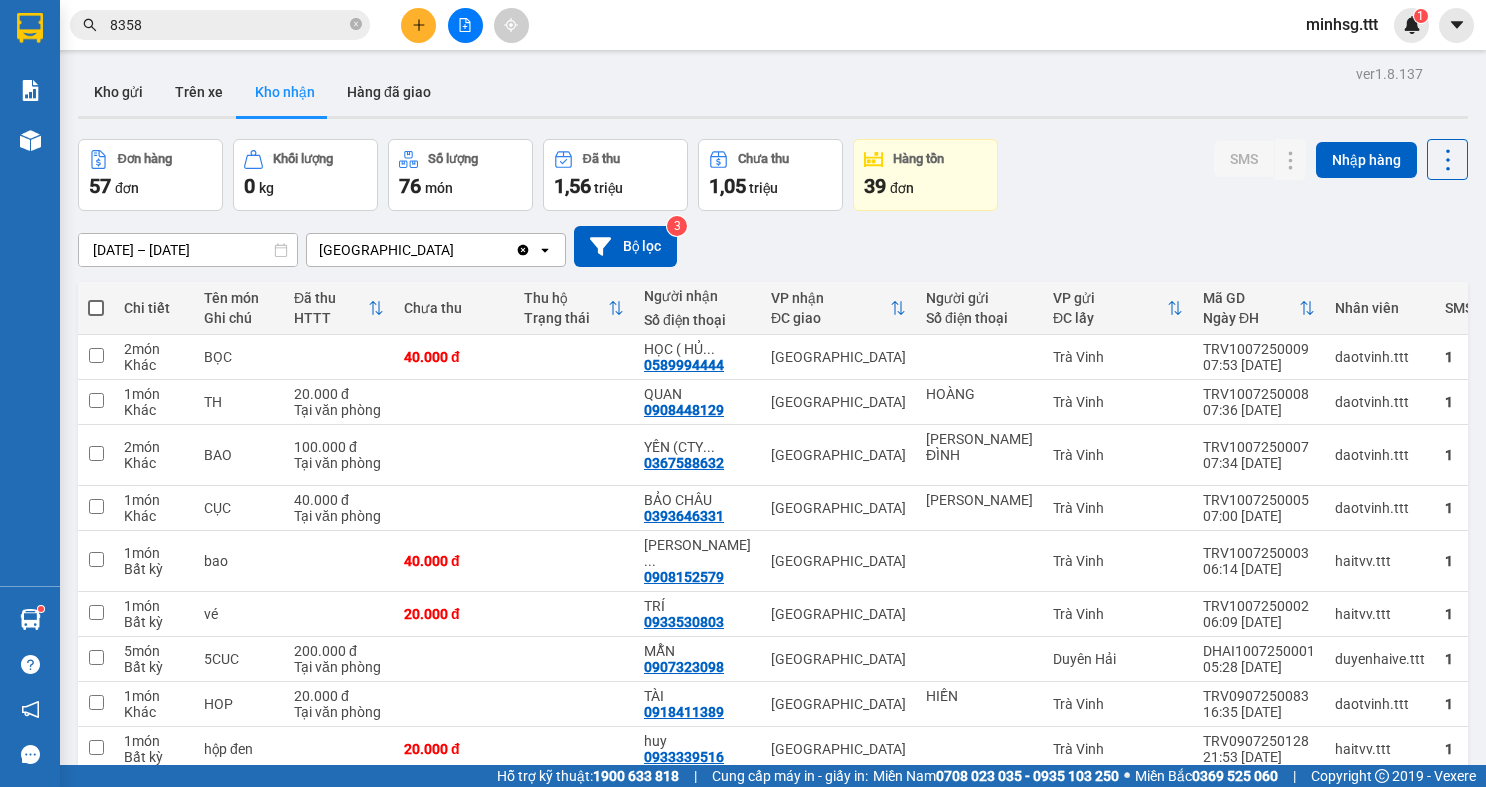 click on "8358" at bounding box center [220, 25] 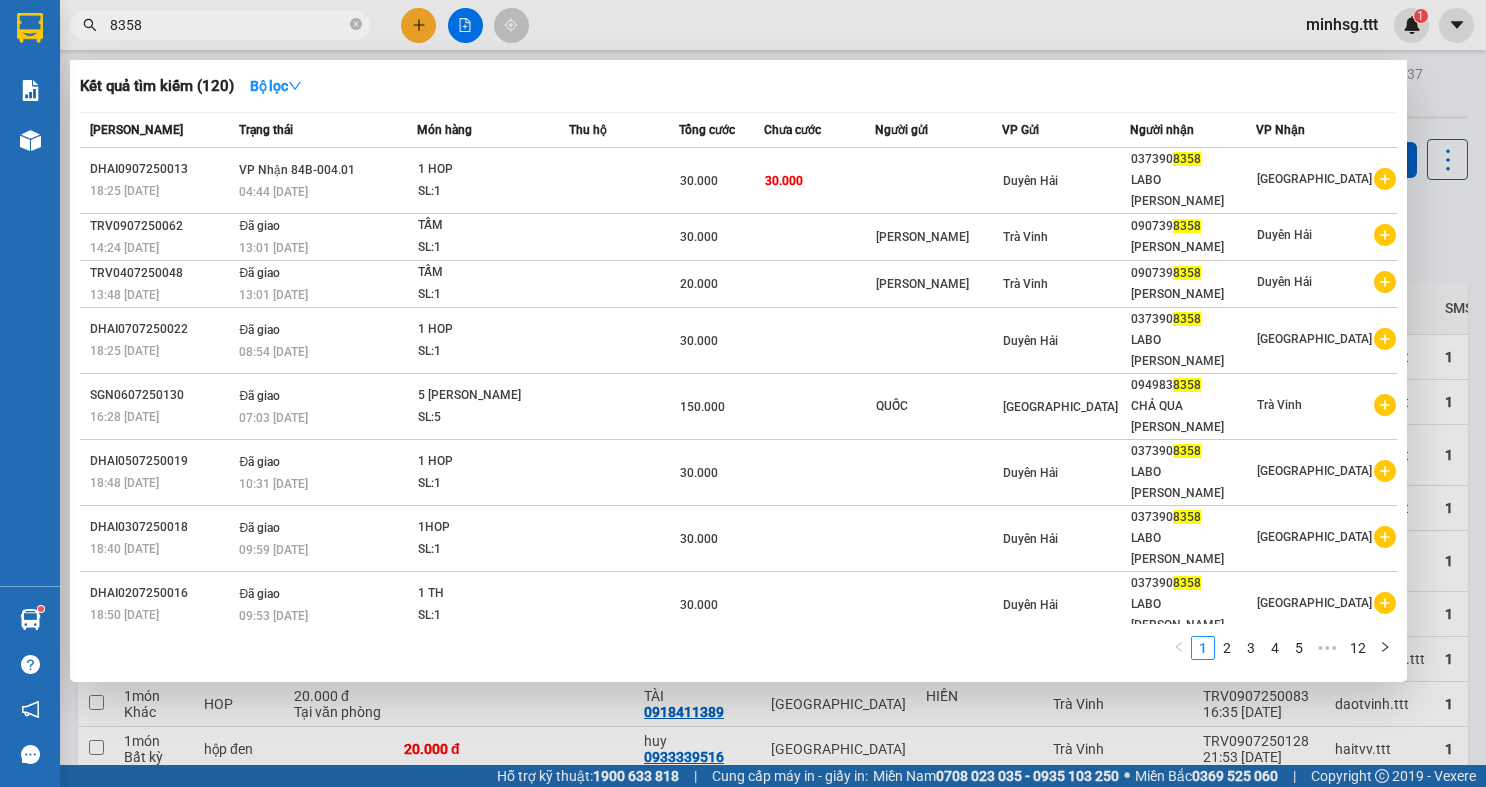 click on "8358" at bounding box center (228, 25) 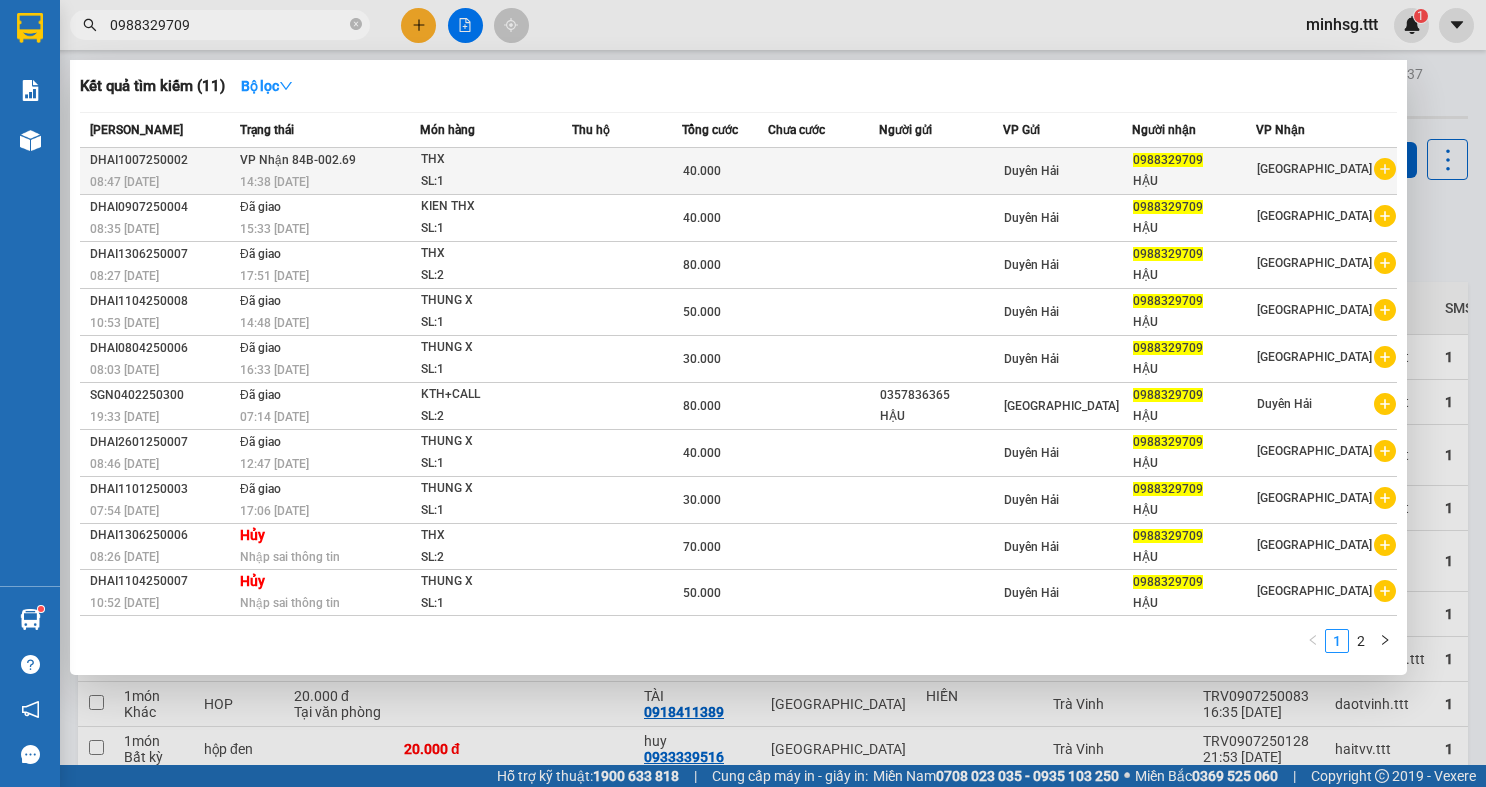 click at bounding box center [627, 171] 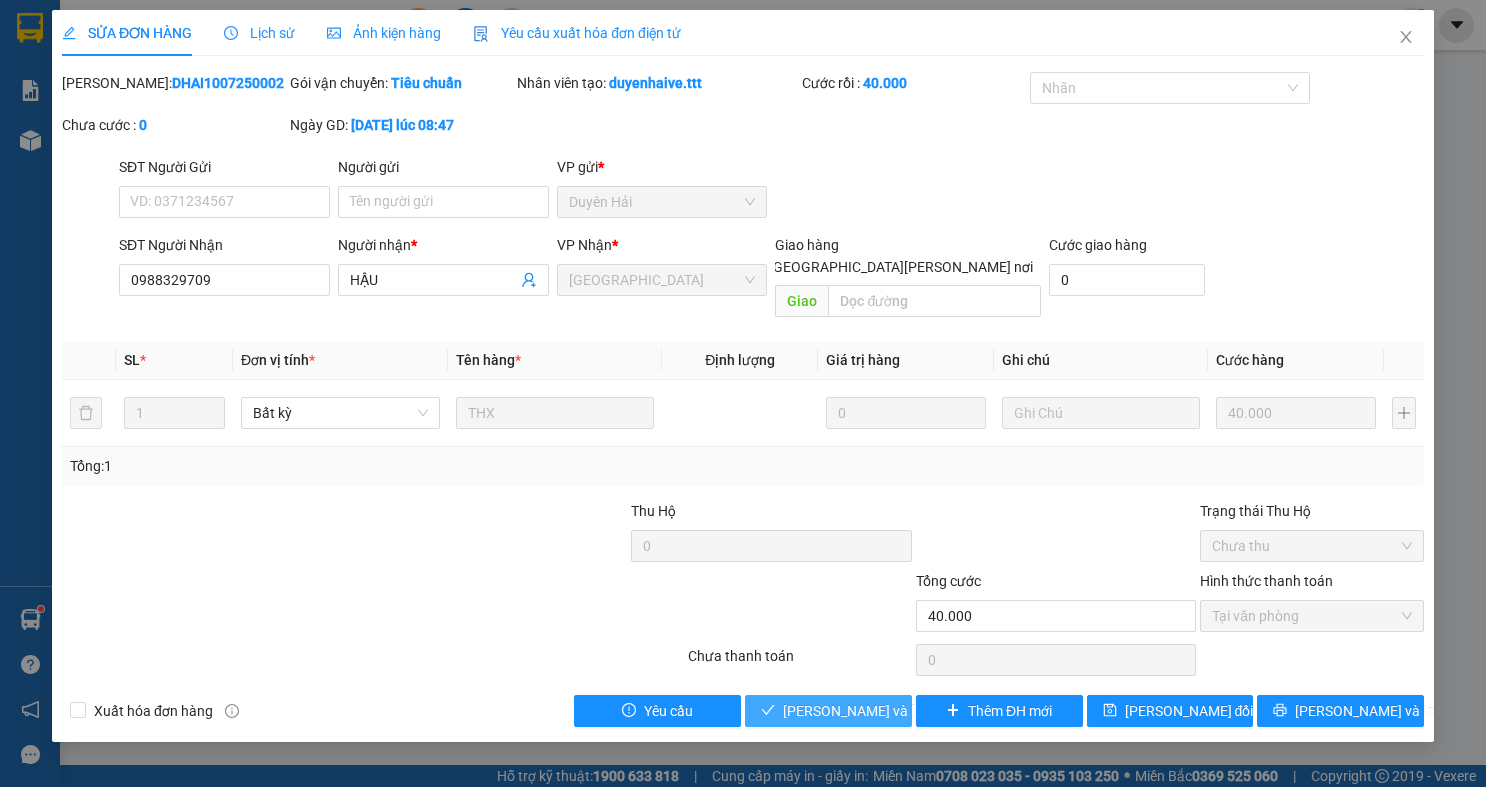 click on "Lưu và Giao hàng" at bounding box center (918, 711) 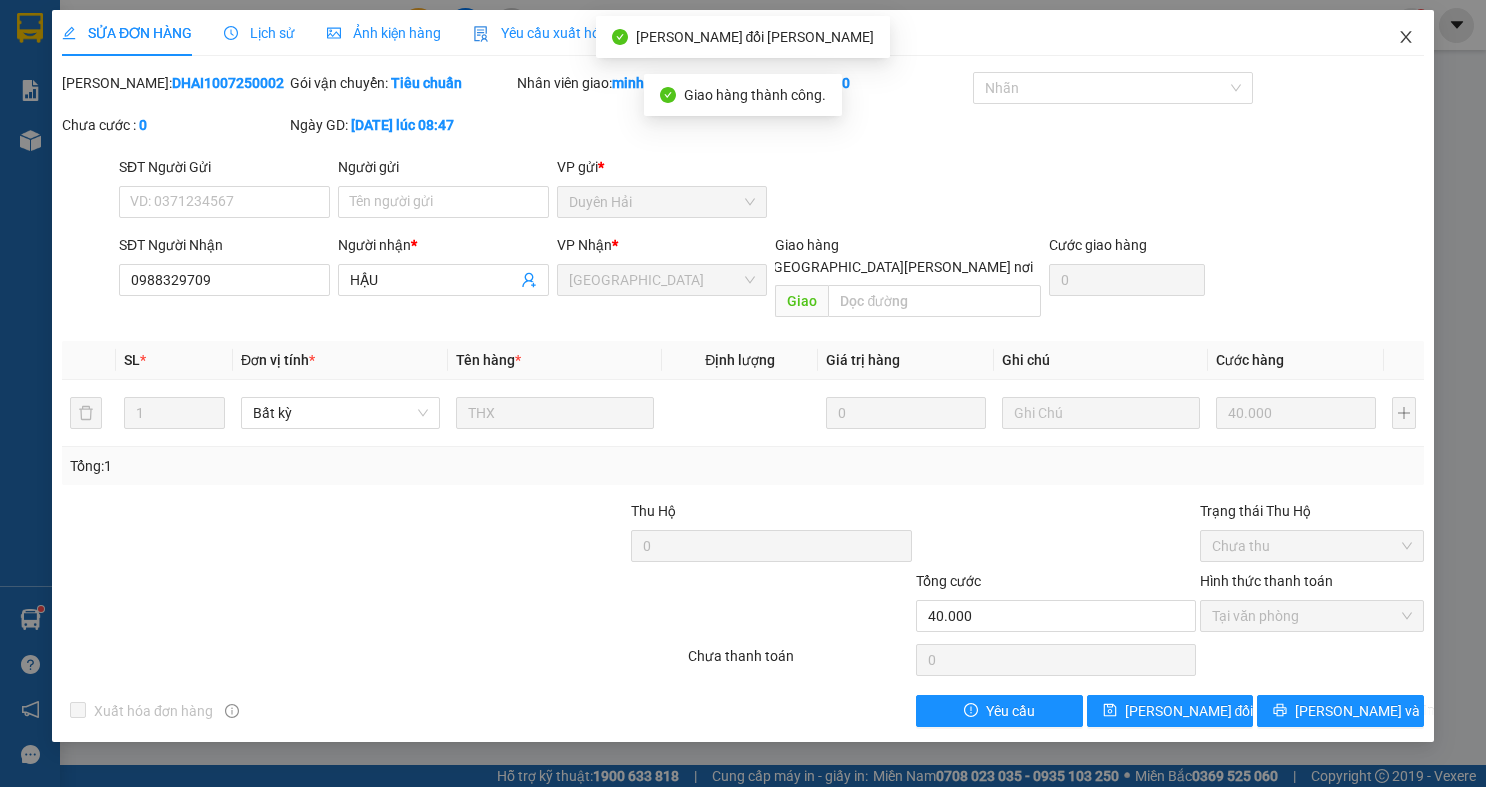 click 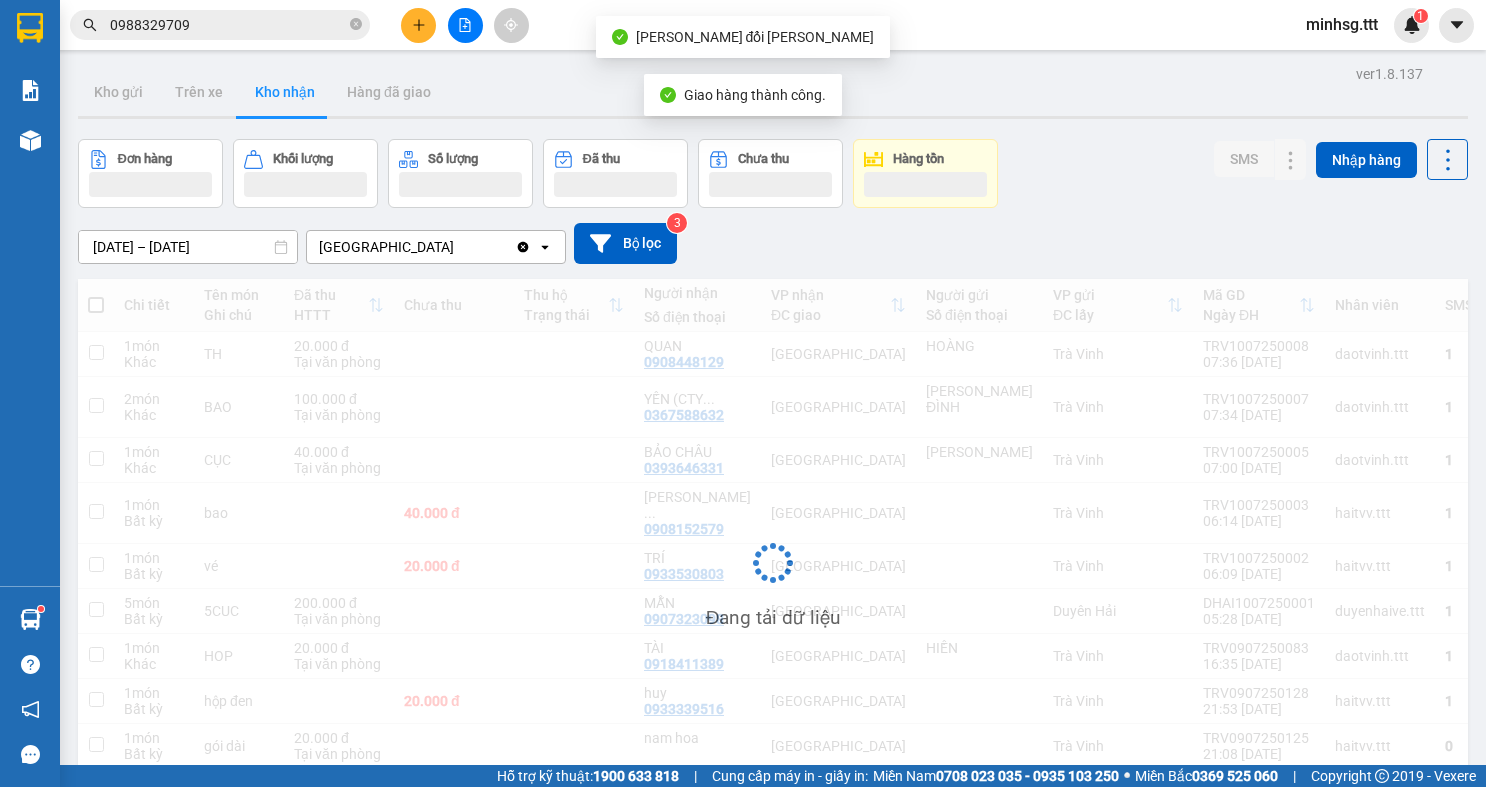 click on "0988329709" at bounding box center [228, 25] 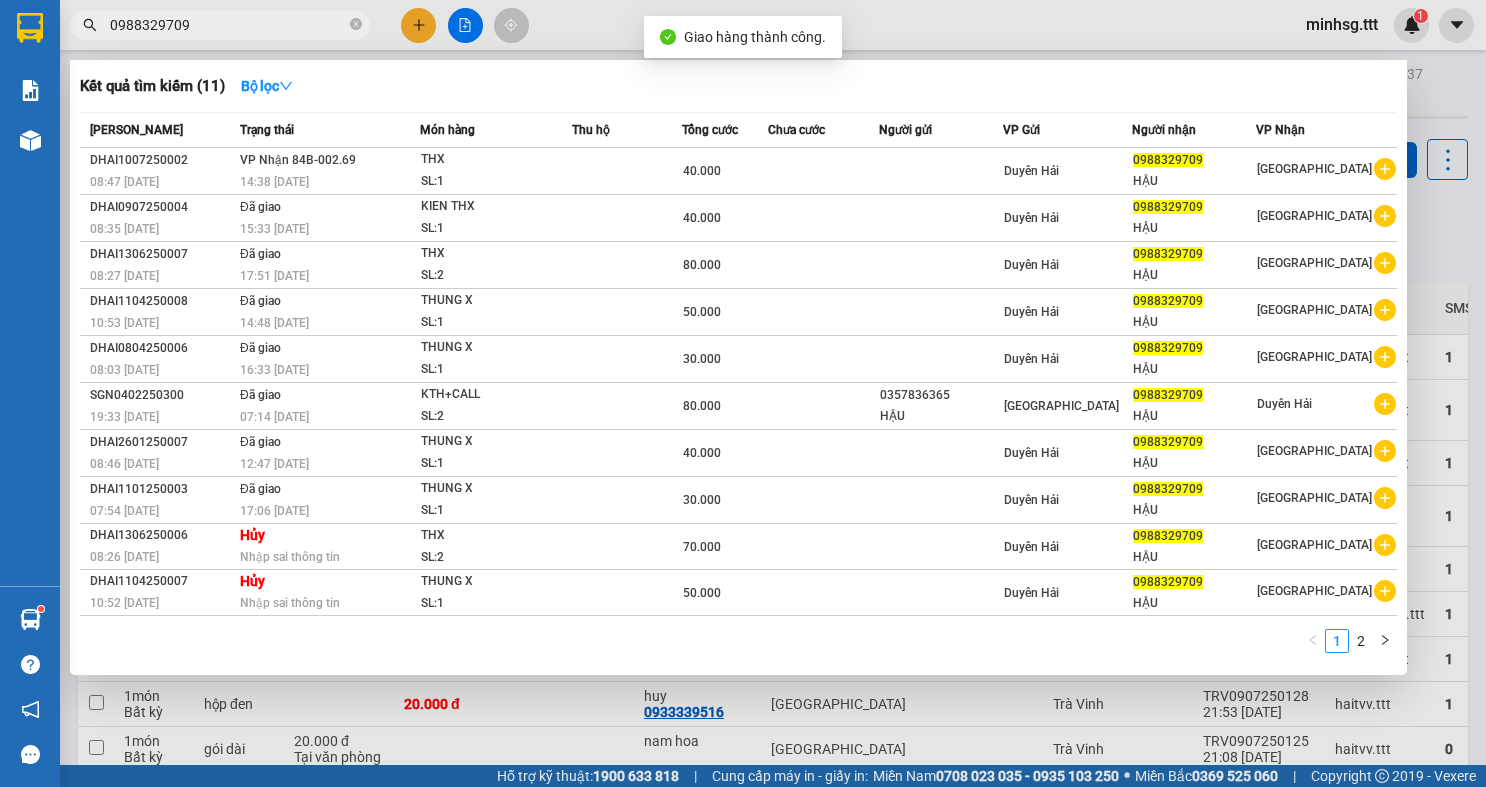 click on "0988329709" at bounding box center (228, 25) 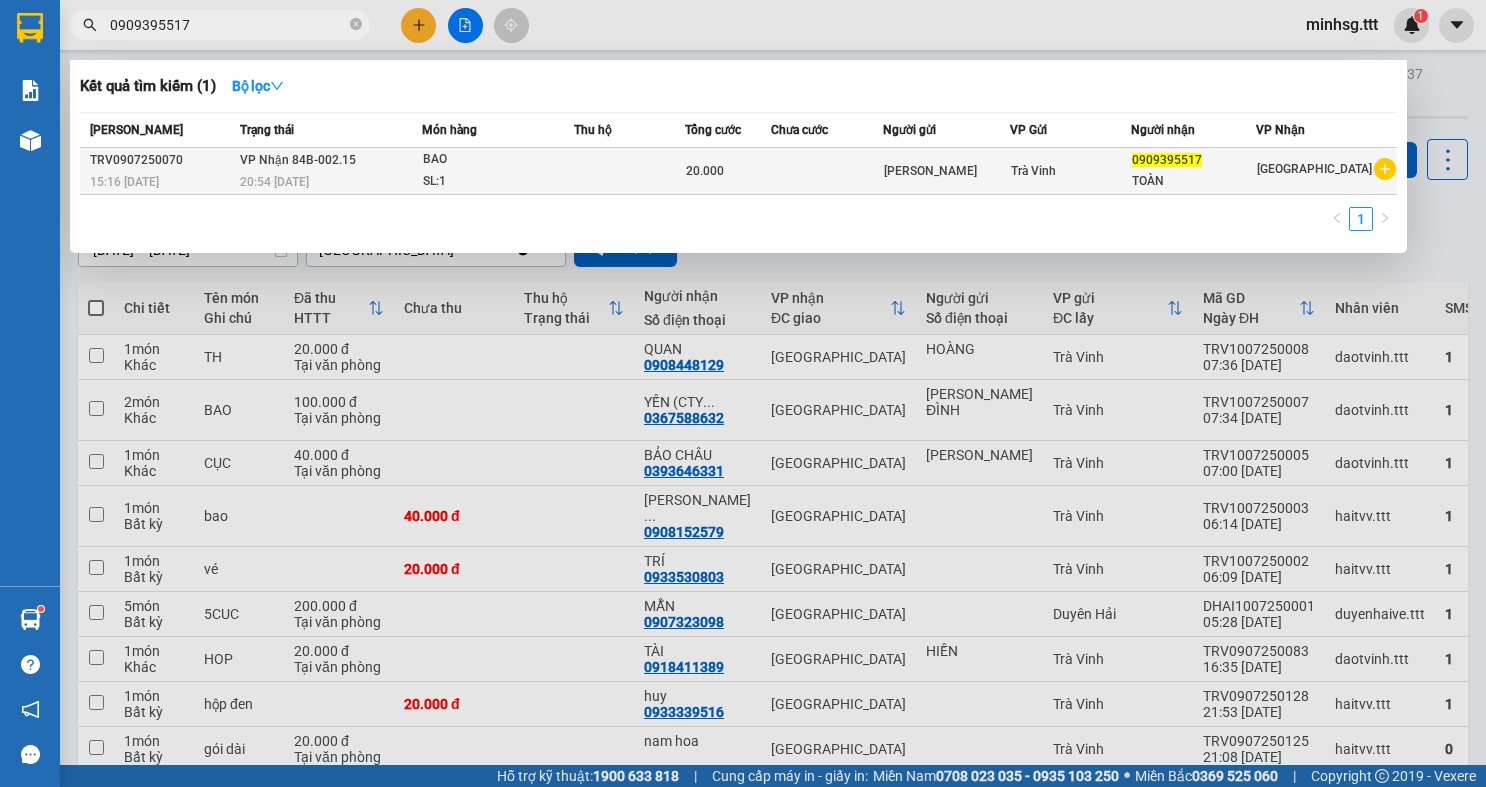 click on "Trà Vinh" at bounding box center (1033, 171) 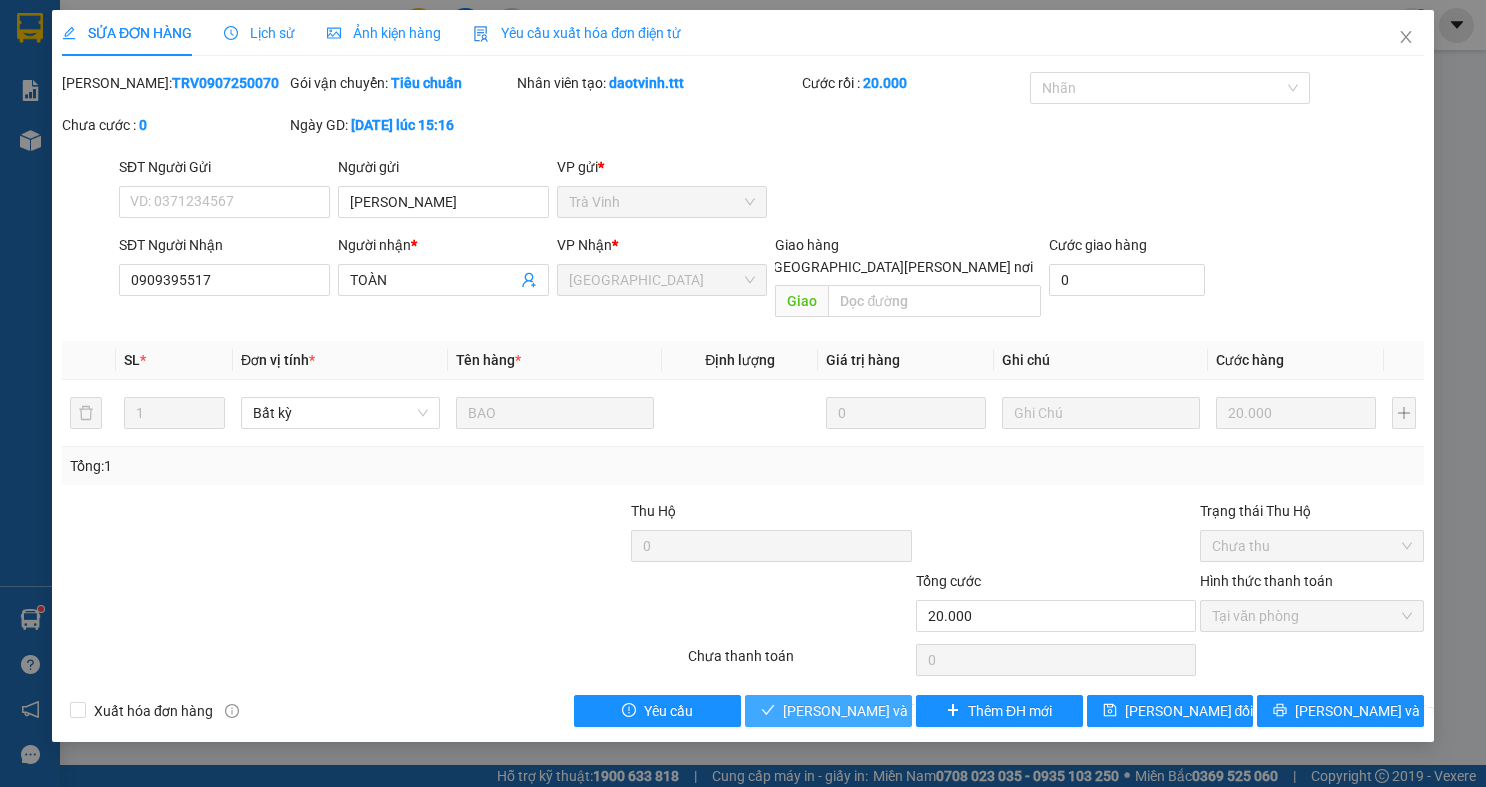 click on "Lưu và Giao hàng" at bounding box center (918, 711) 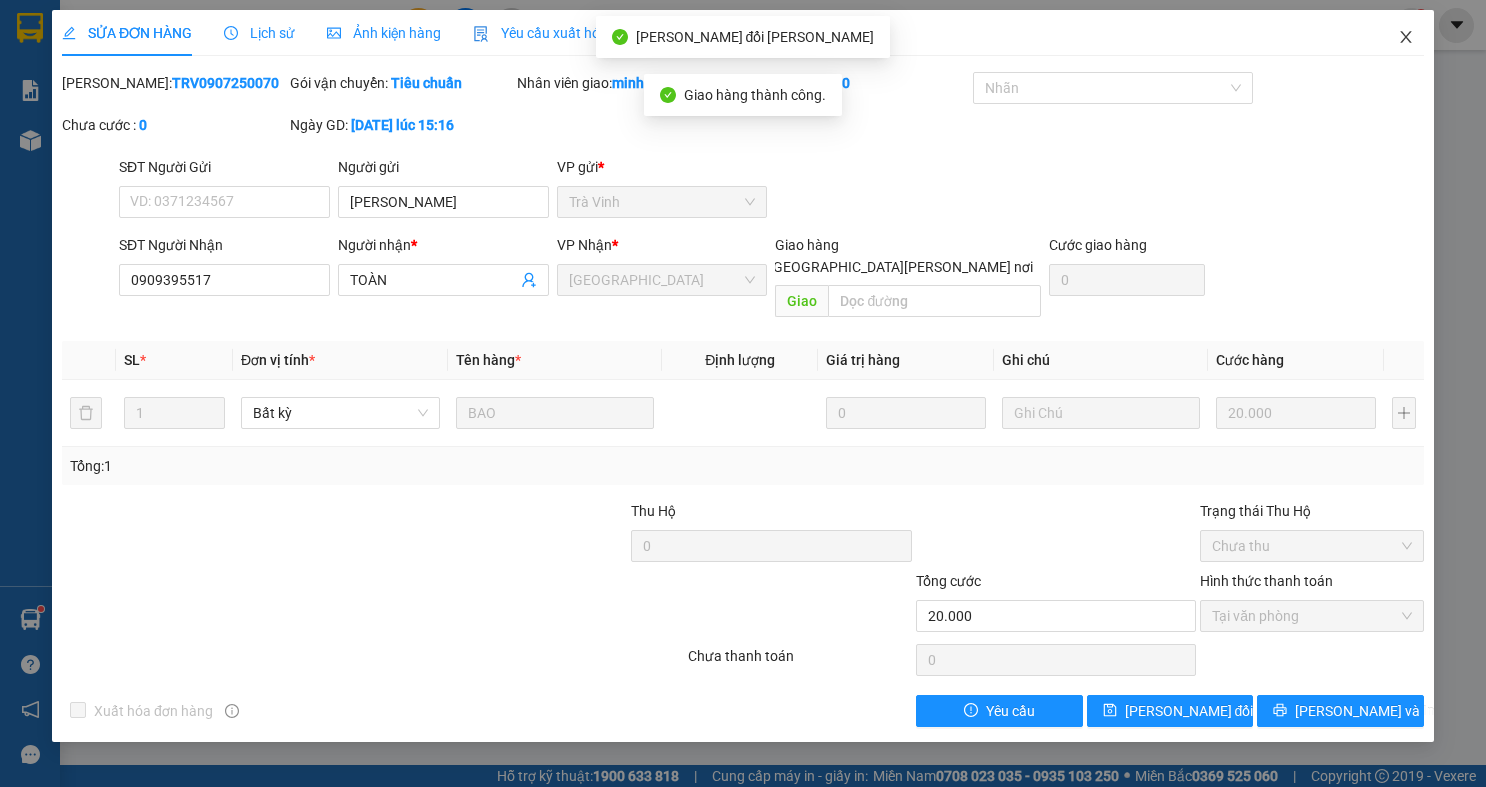 click at bounding box center (1406, 38) 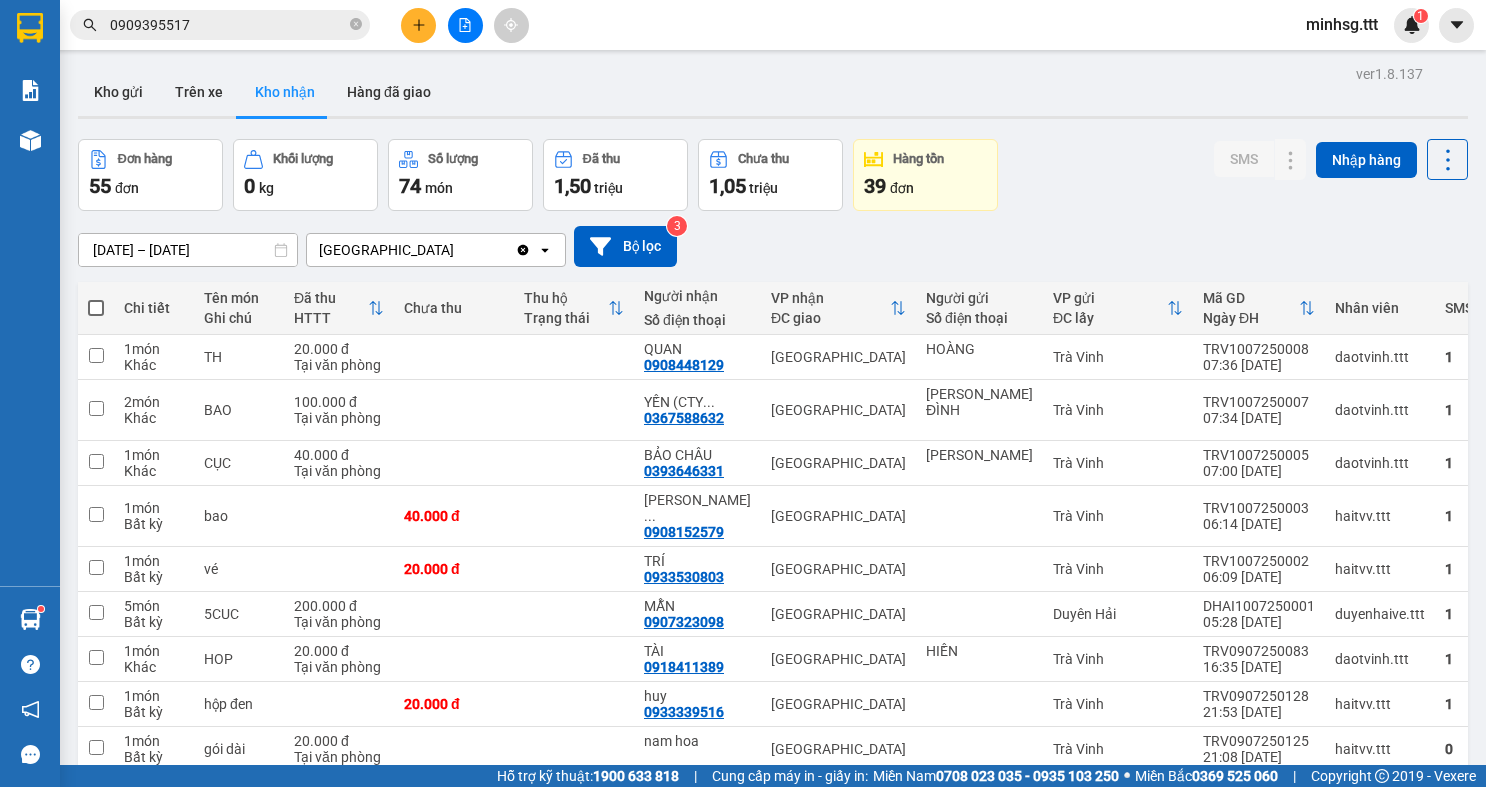 click on "Kho nhận" at bounding box center [285, 92] 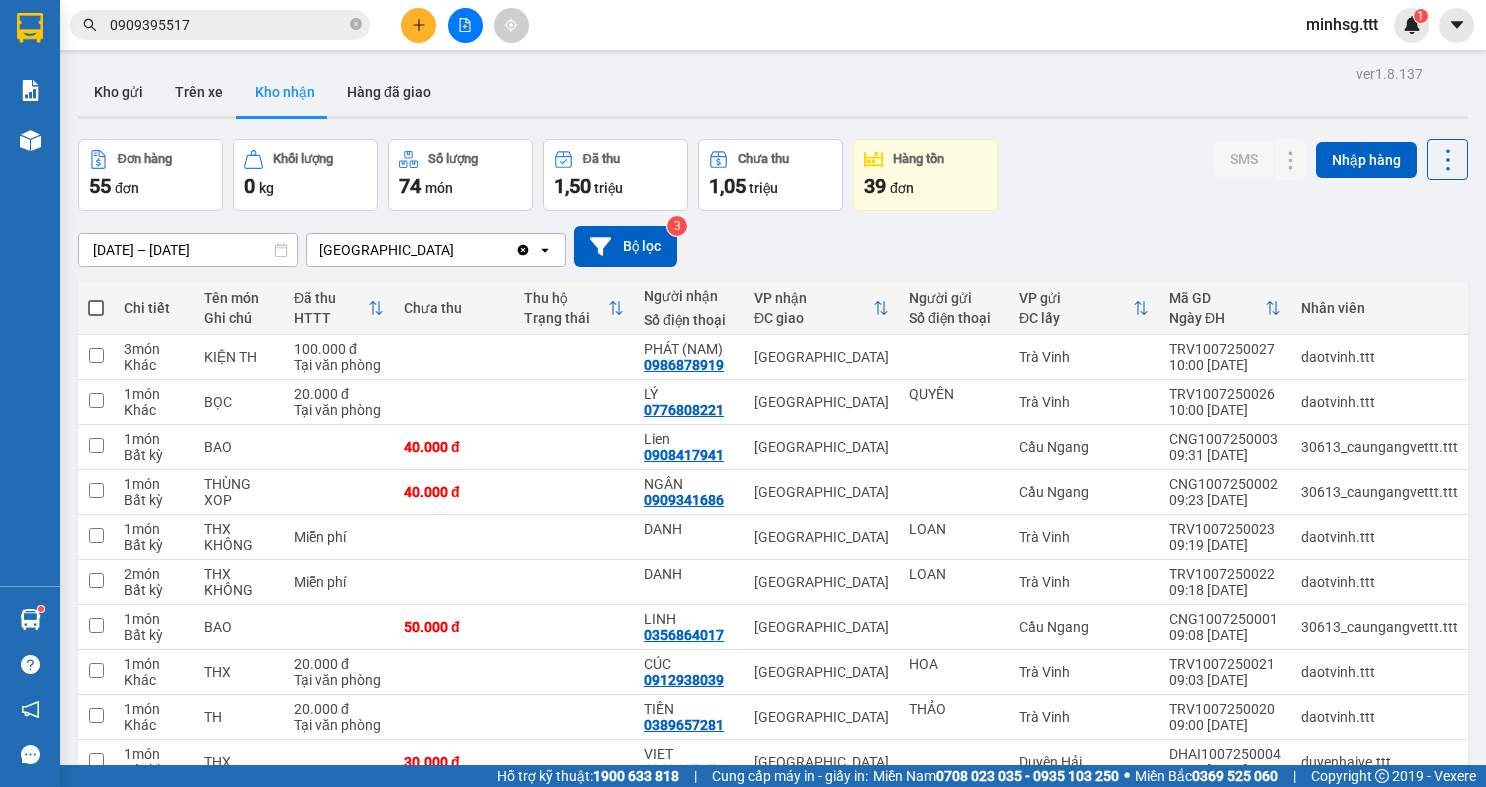 click on "Kết quả tìm kiếm ( 1 )  Bộ lọc  Mã ĐH Trạng thái Món hàng Thu hộ Tổng cước Chưa cước Người gửi VP Gửi Người nhận VP Nhận TRV0907250070 15:16 - 09/07 VP Nhận   84B-002.15 20:54 - 09/07 BAO SL:  1 20.000 QUANG SƠN Trà Vinh 0909395517 TOÀN Sài Gòn 1 0909395517 minhsg.ttt 1" at bounding box center [743, 25] 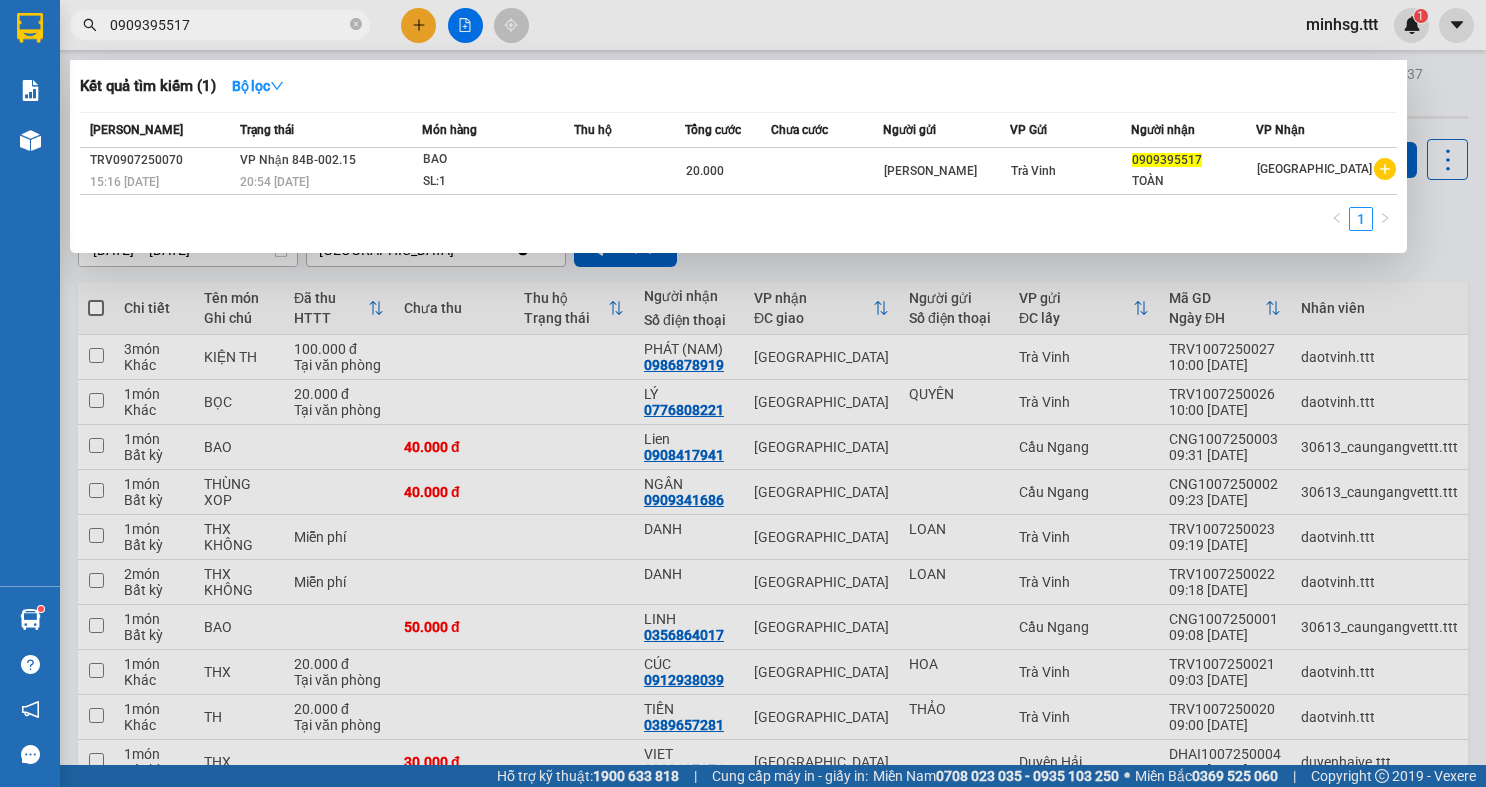 click on "0909395517" at bounding box center (228, 25) 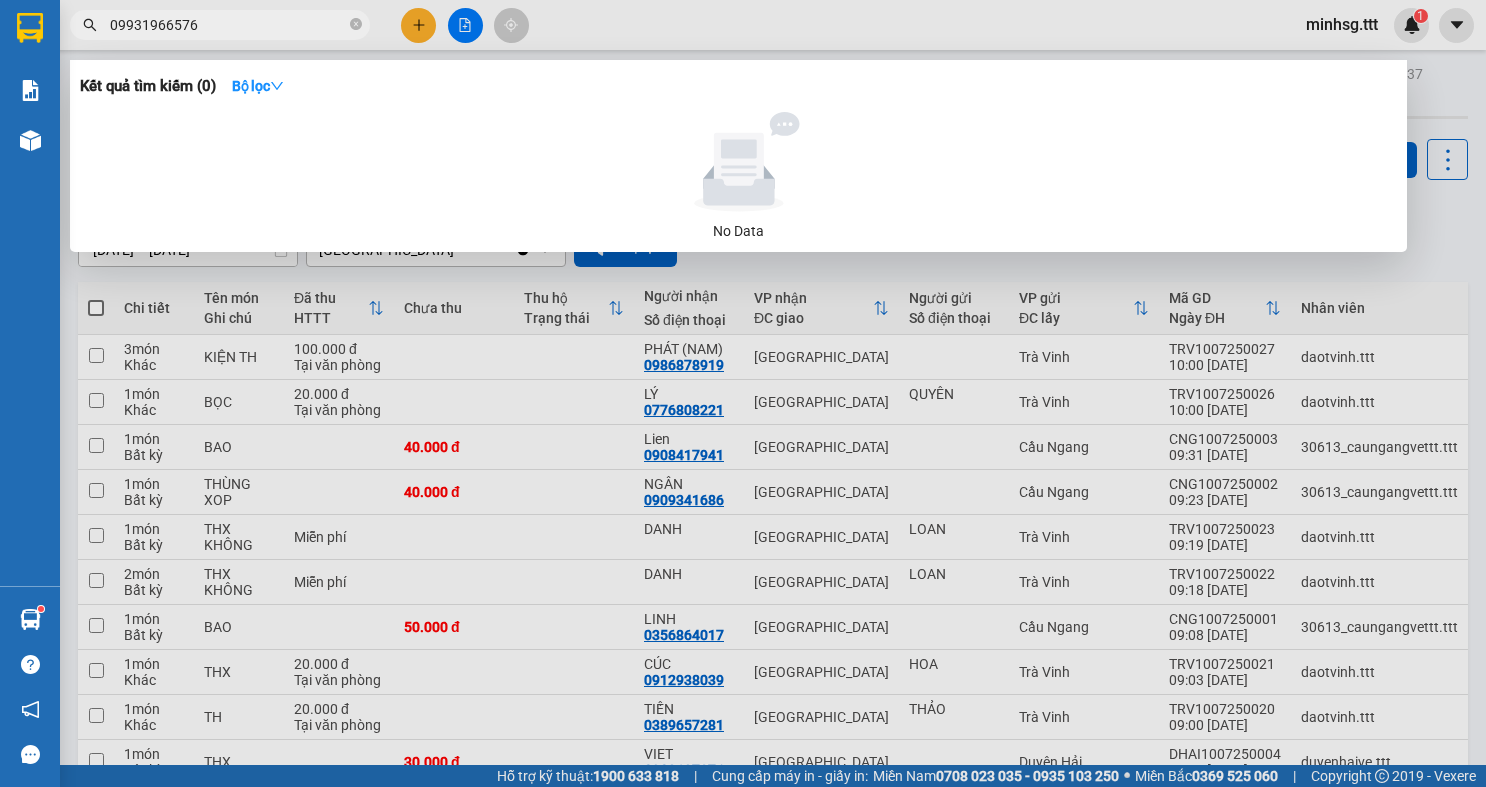 click on "09931966576" at bounding box center (228, 25) 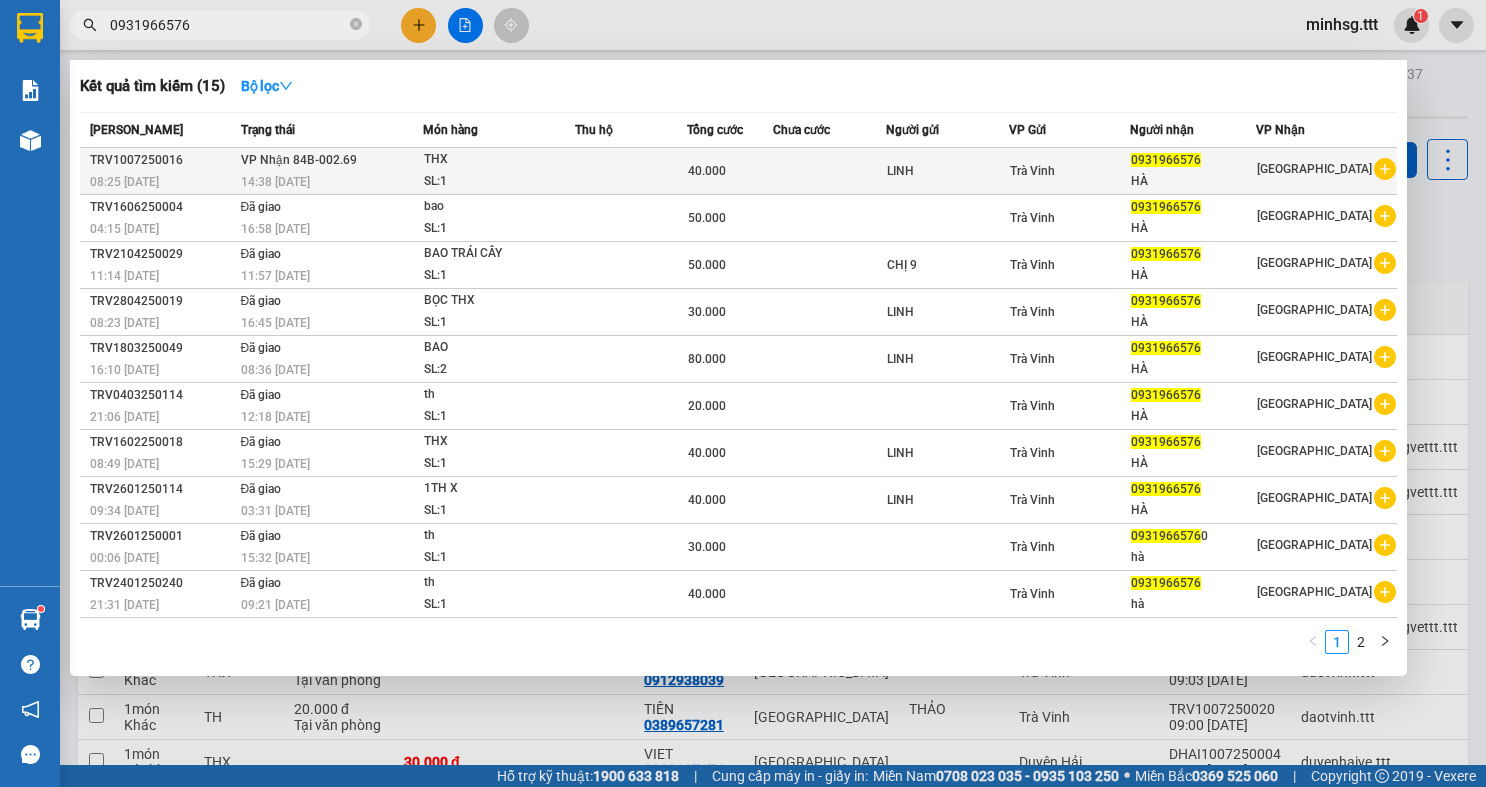 click on "SL:  1" at bounding box center [499, 182] 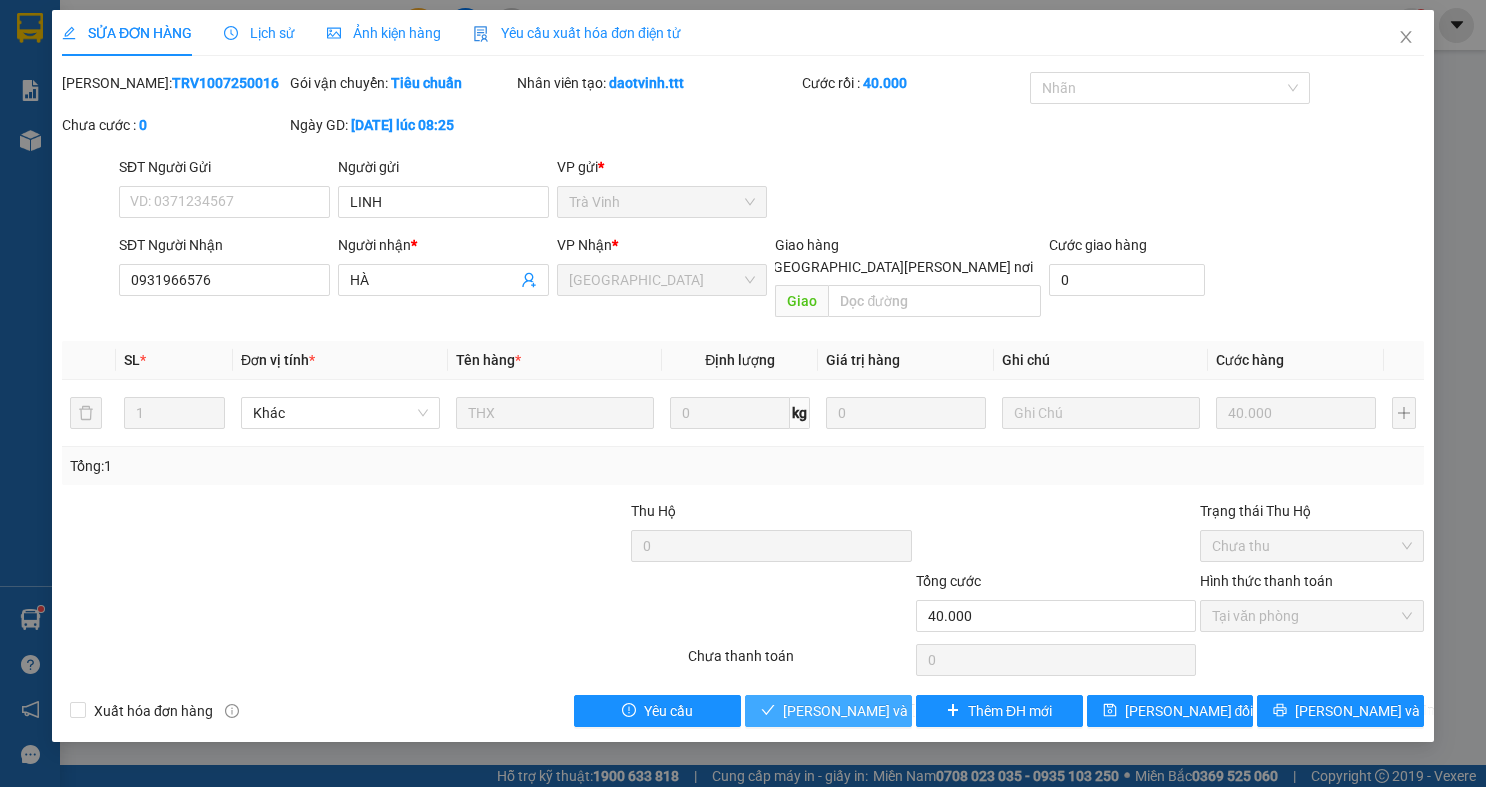 click on "Lưu và Giao hàng" at bounding box center [918, 711] 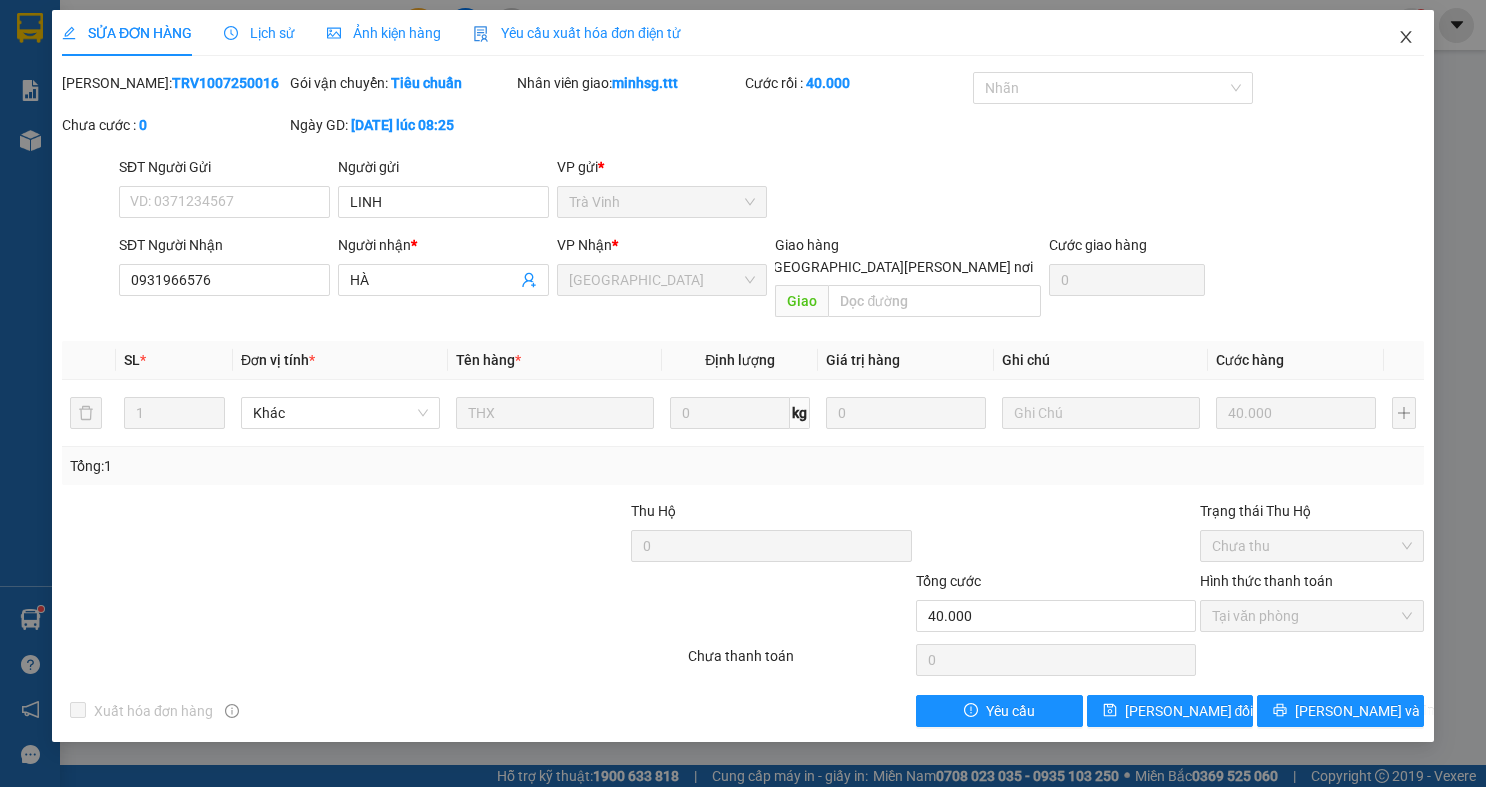 click 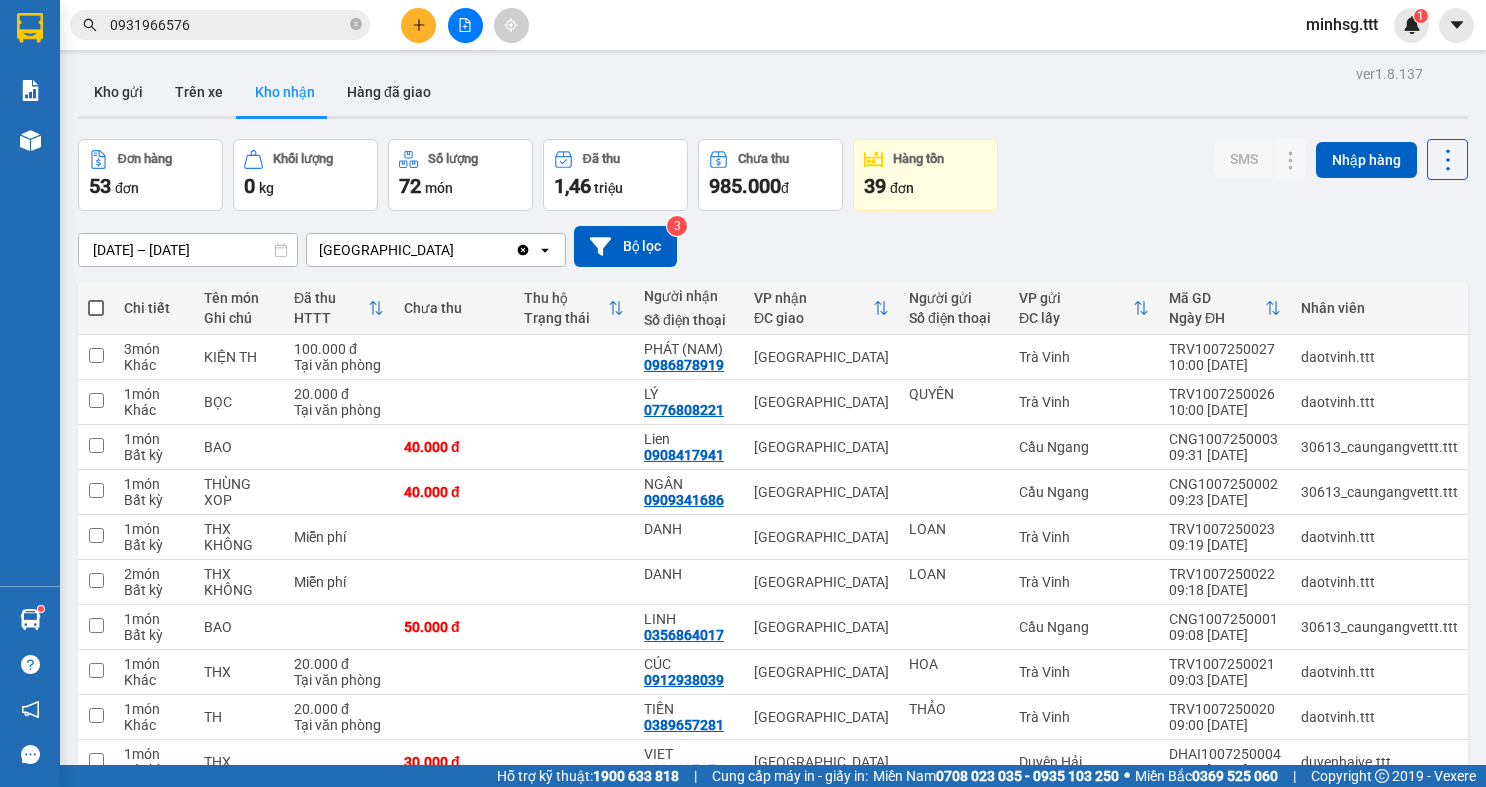 click on "0931966576" at bounding box center [228, 25] 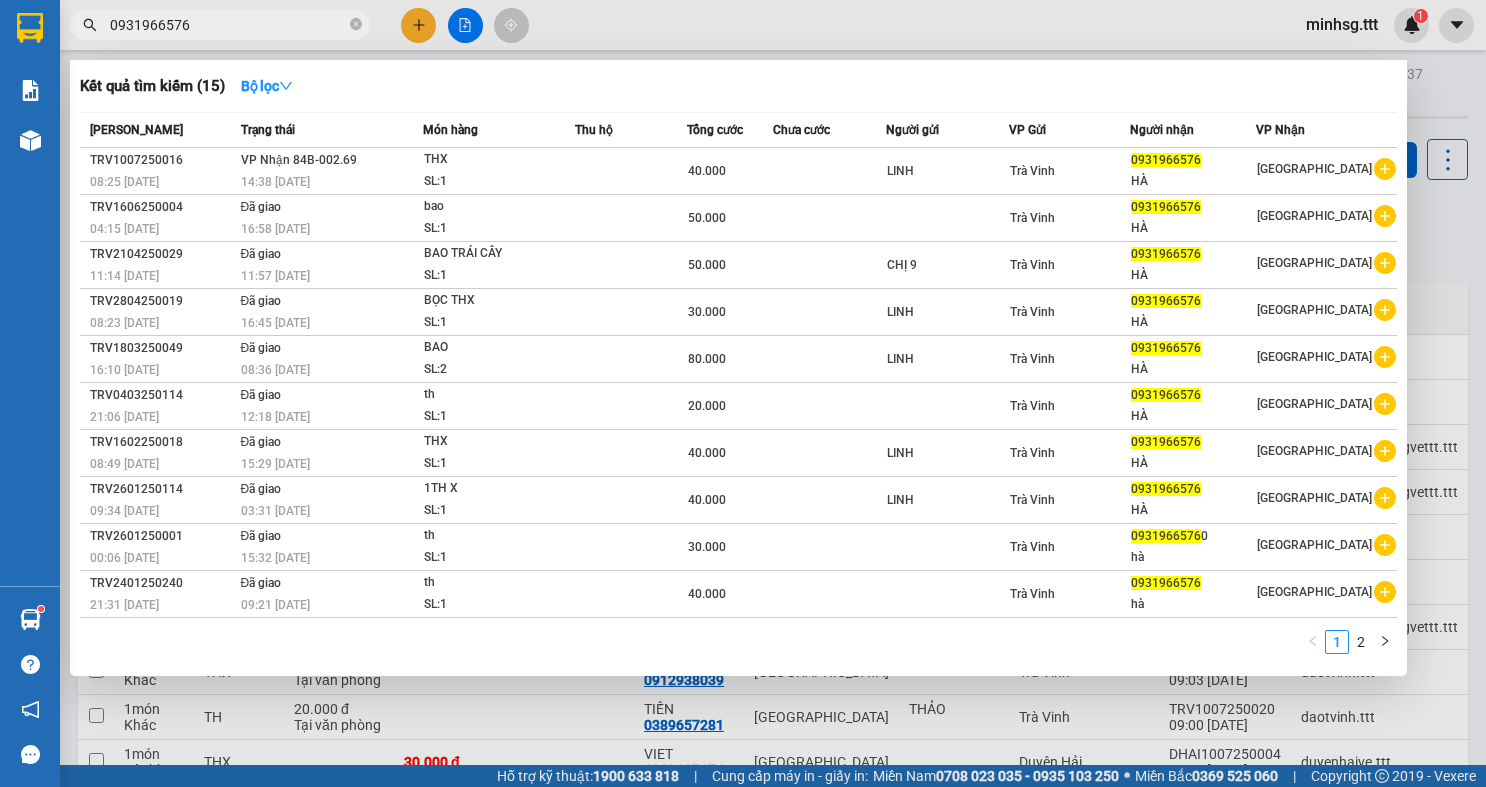 click on "0931966576" at bounding box center (228, 25) 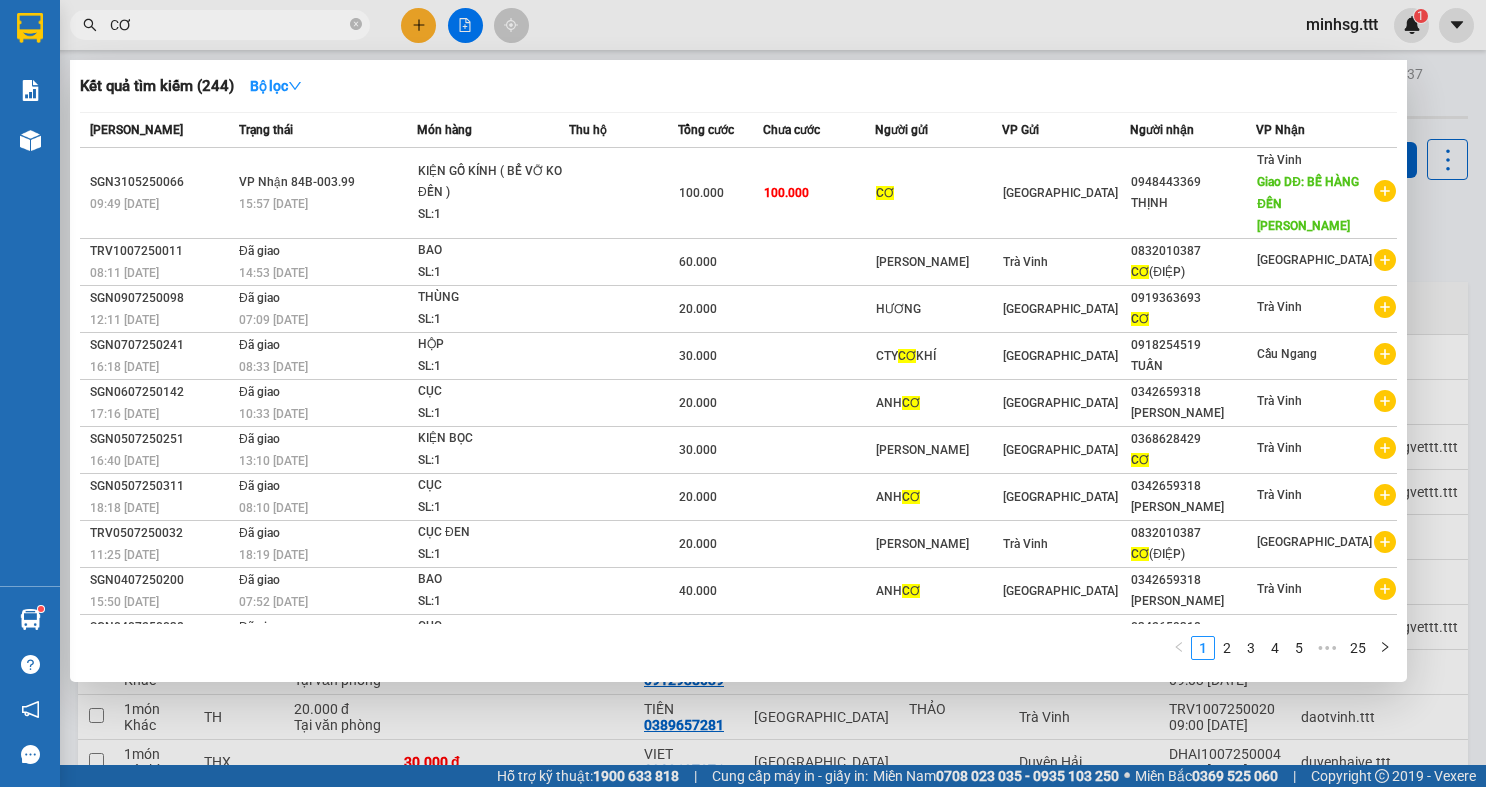drag, startPoint x: 1466, startPoint y: 253, endPoint x: 568, endPoint y: 172, distance: 901.6457 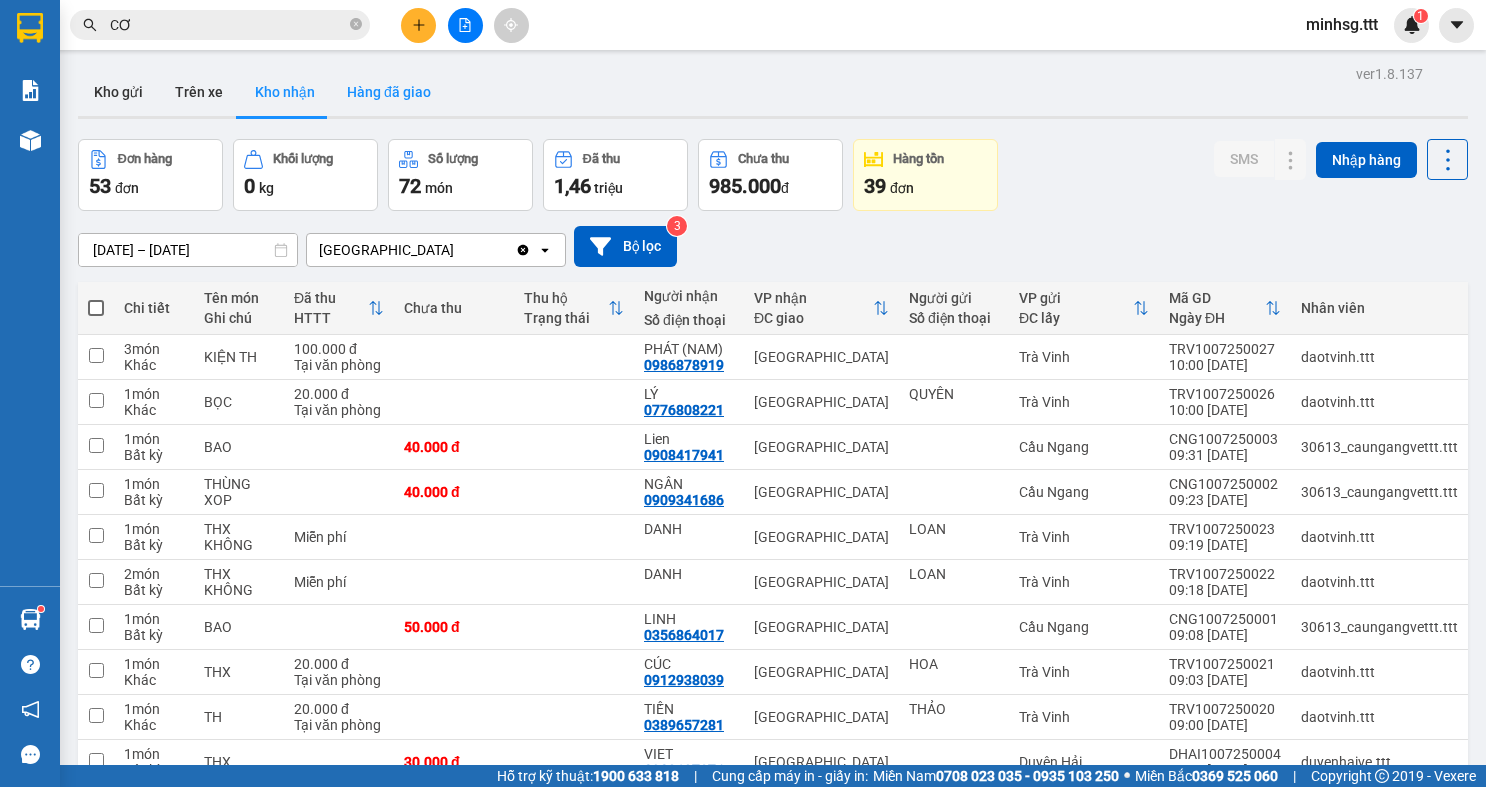 drag, startPoint x: 345, startPoint y: 72, endPoint x: 353, endPoint y: 89, distance: 18.788294 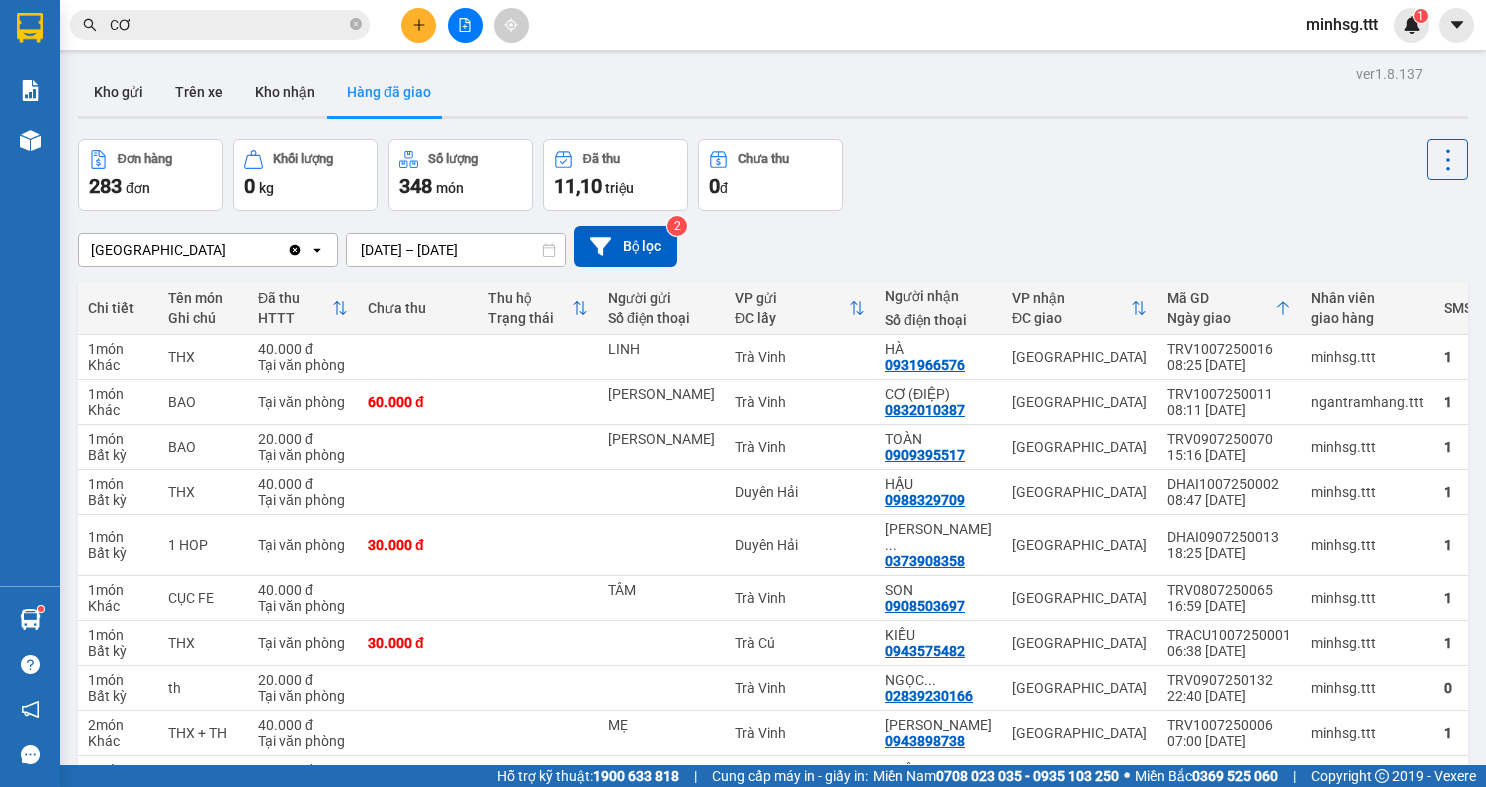 click on "CƠ" at bounding box center [228, 25] 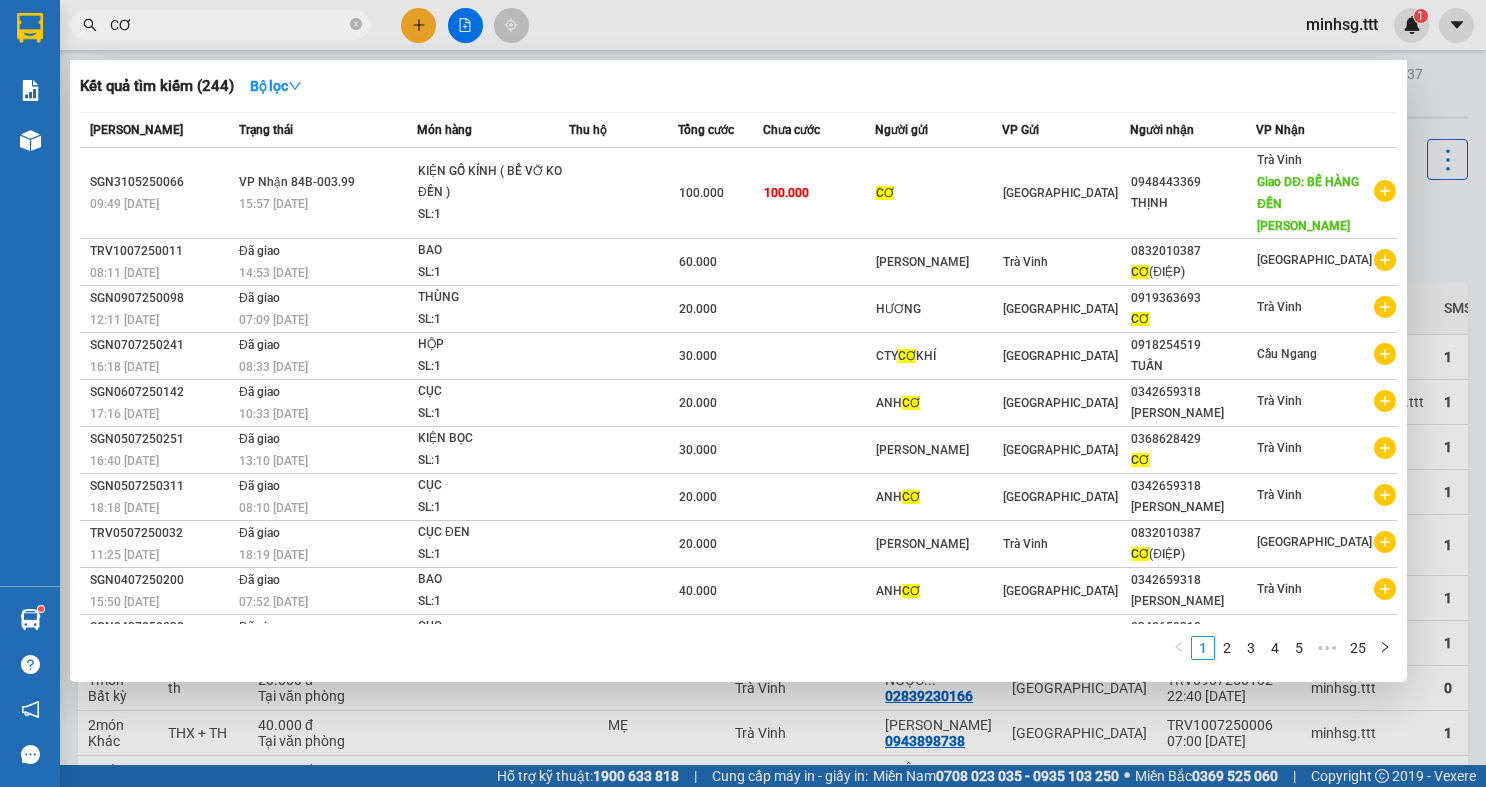 click on "CƠ" at bounding box center (228, 25) 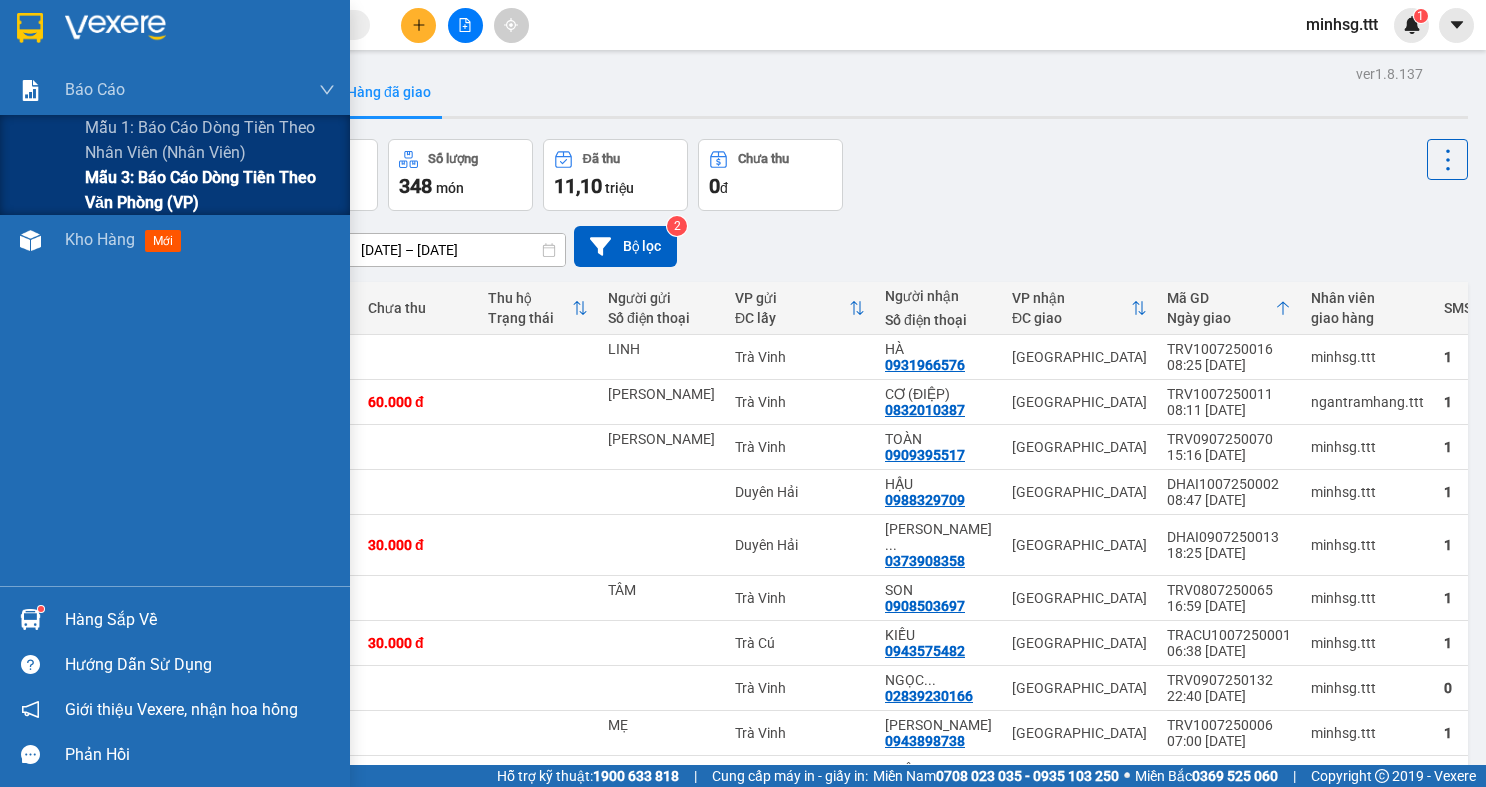 click on "Mẫu 3: Báo cáo dòng tiền theo văn phòng (VP)" at bounding box center [210, 190] 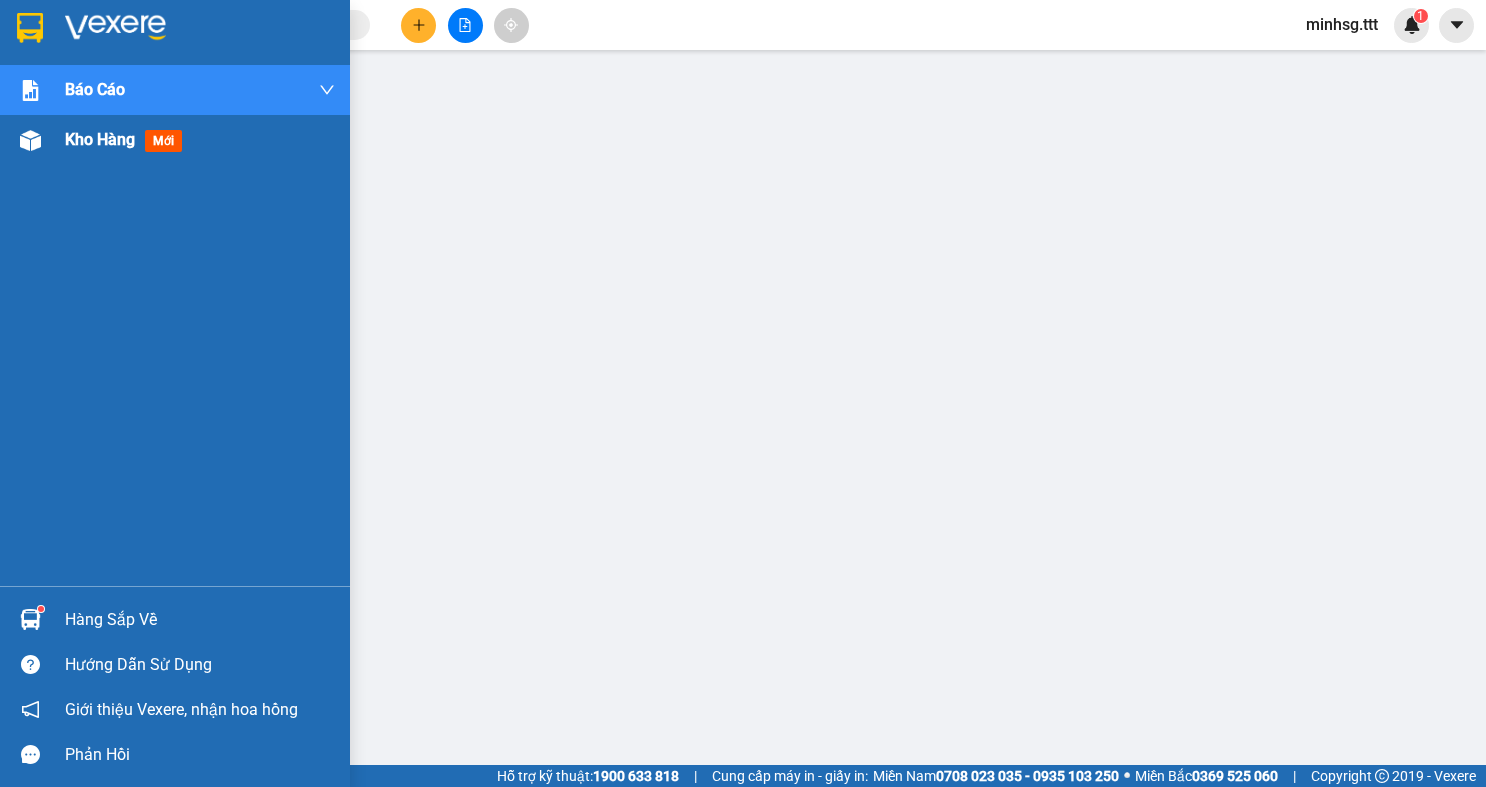 click at bounding box center [30, 140] 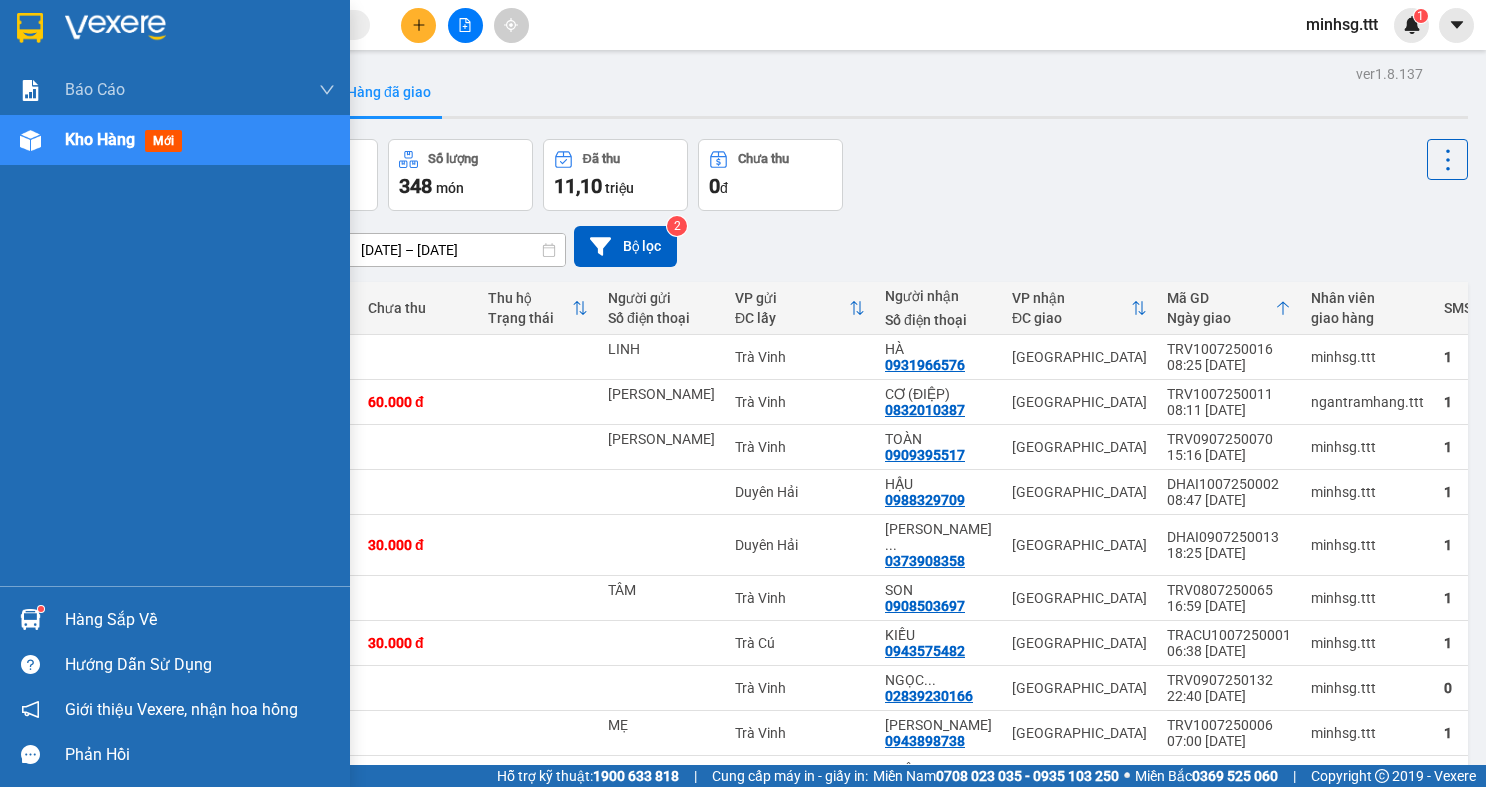 scroll, scrollTop: 0, scrollLeft: 0, axis: both 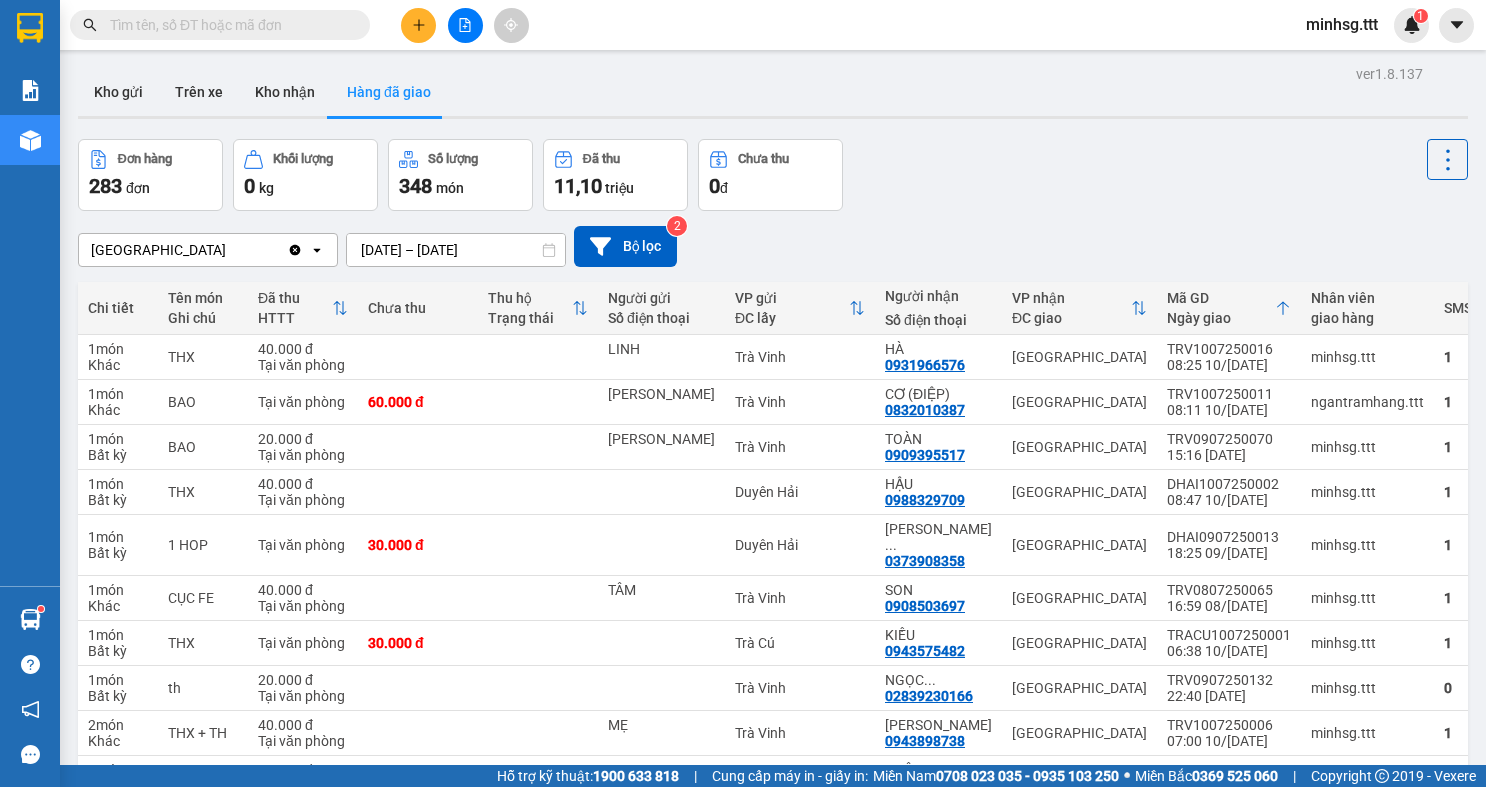 click on "Đơn hàng 283 đơn [PERSON_NAME] 0 kg Số [PERSON_NAME] 348 món Đã thu 11,10   [PERSON_NAME] thu 0  đ" at bounding box center [773, 175] 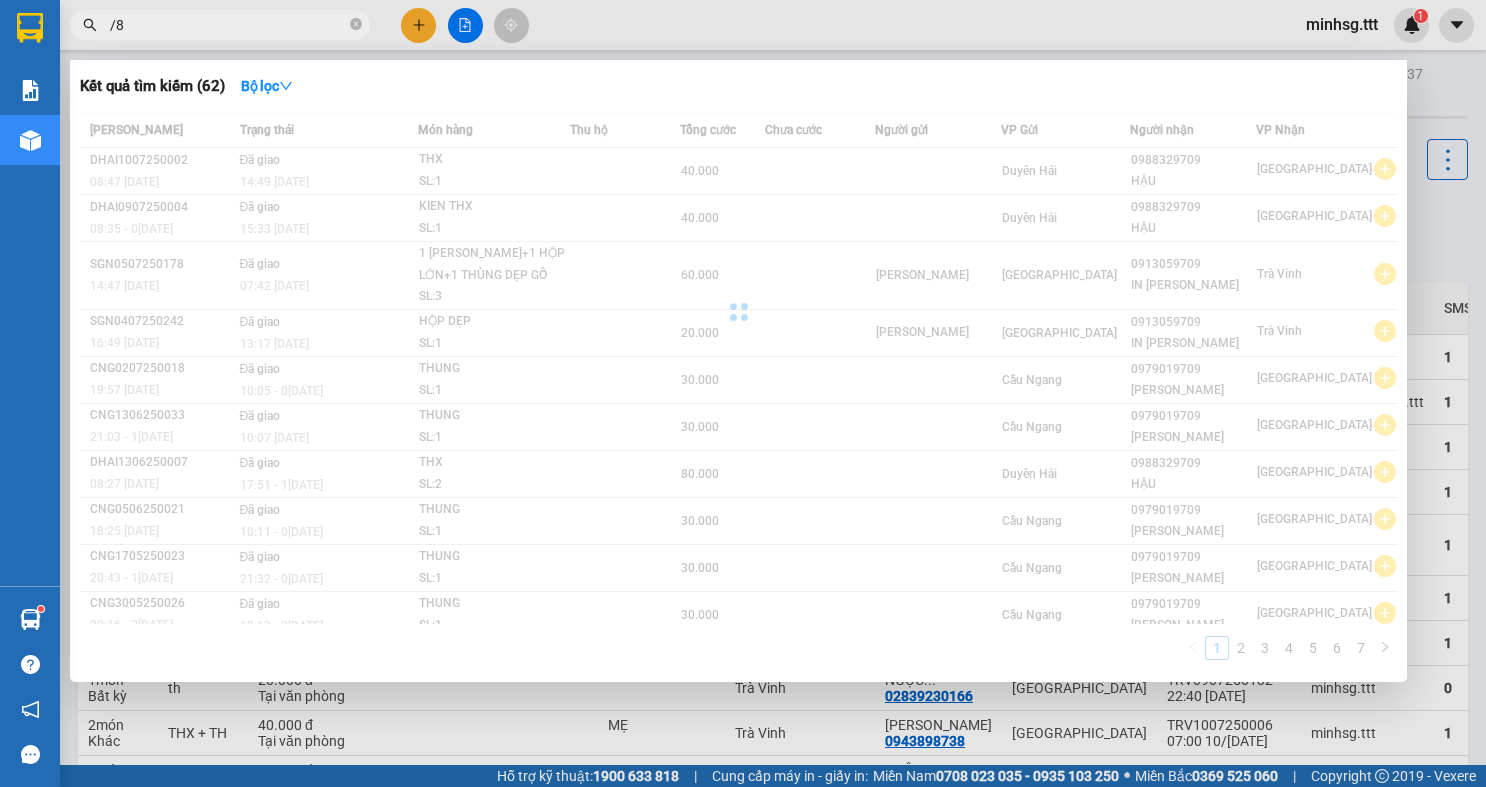 type on "/" 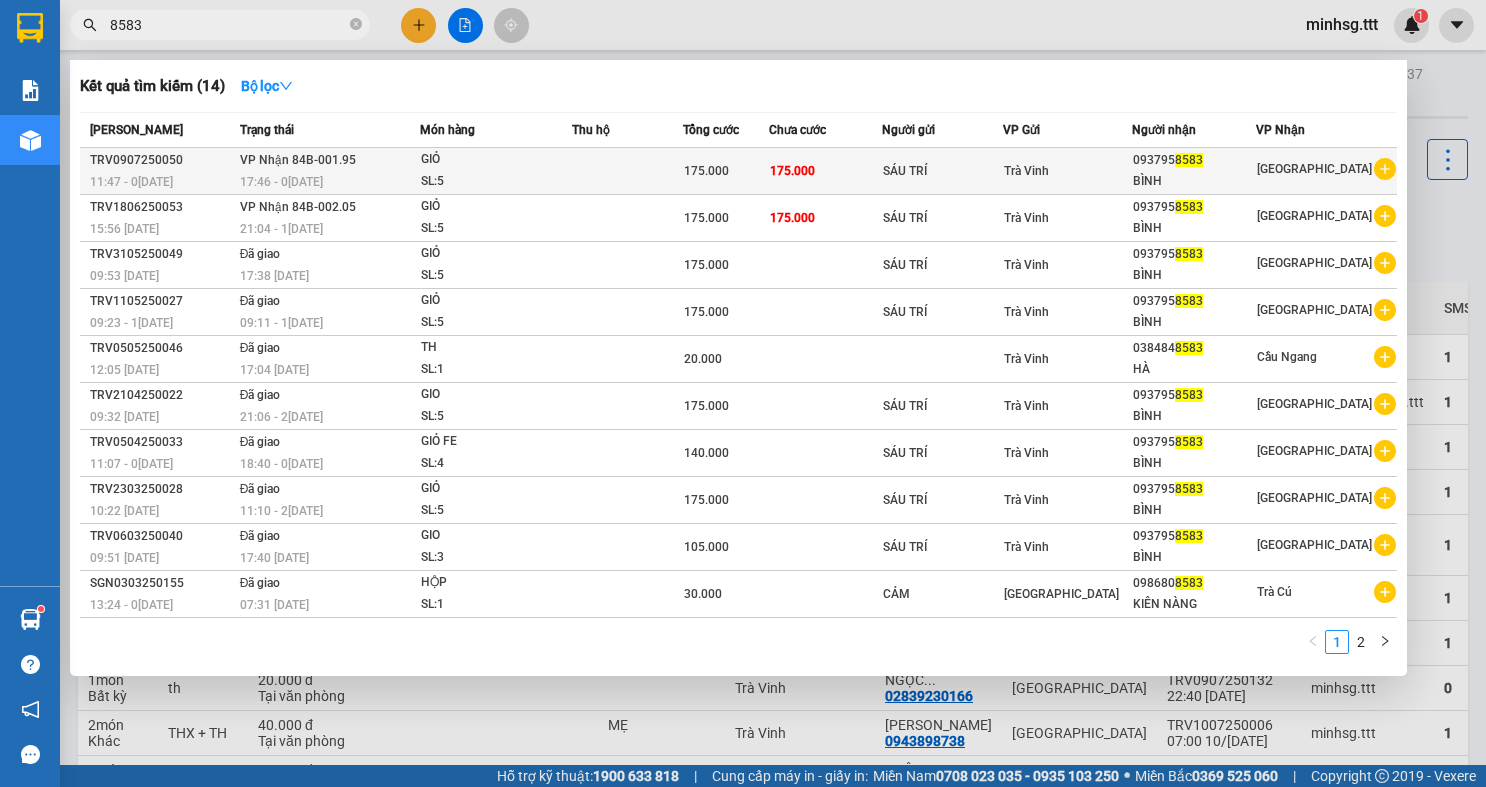 type on "8583" 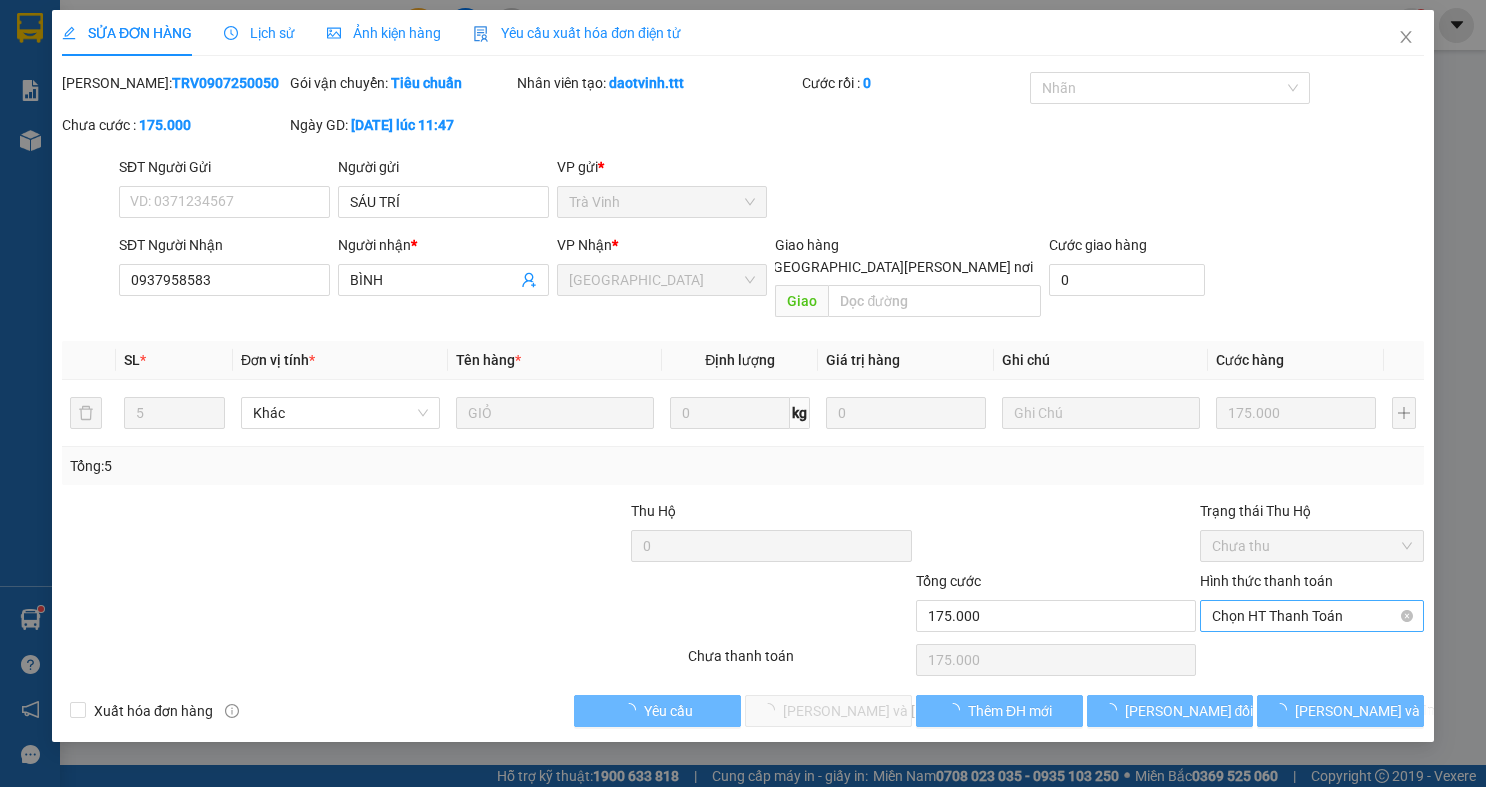 type on "SÁU TRÍ" 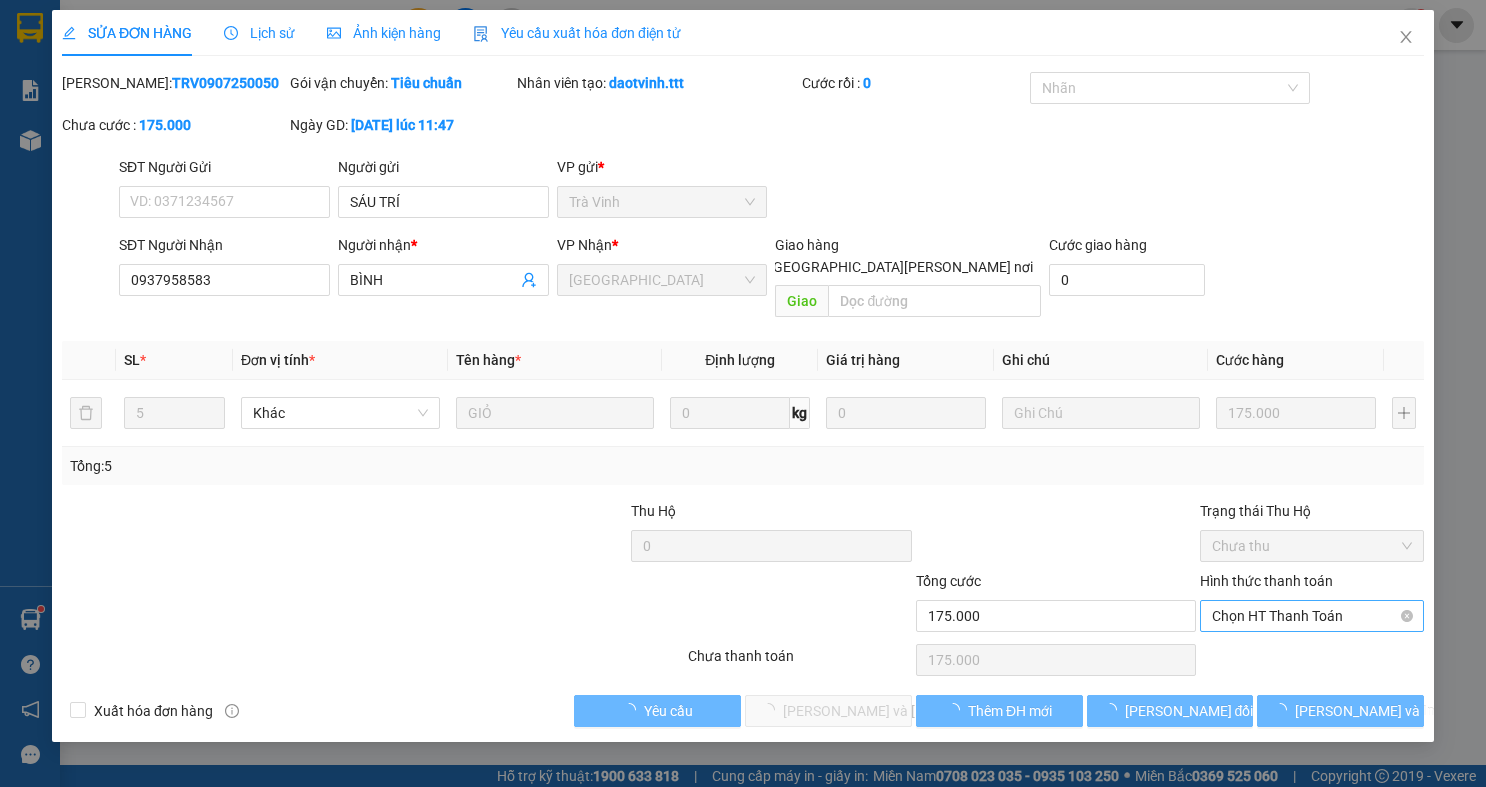 type on "0937958583" 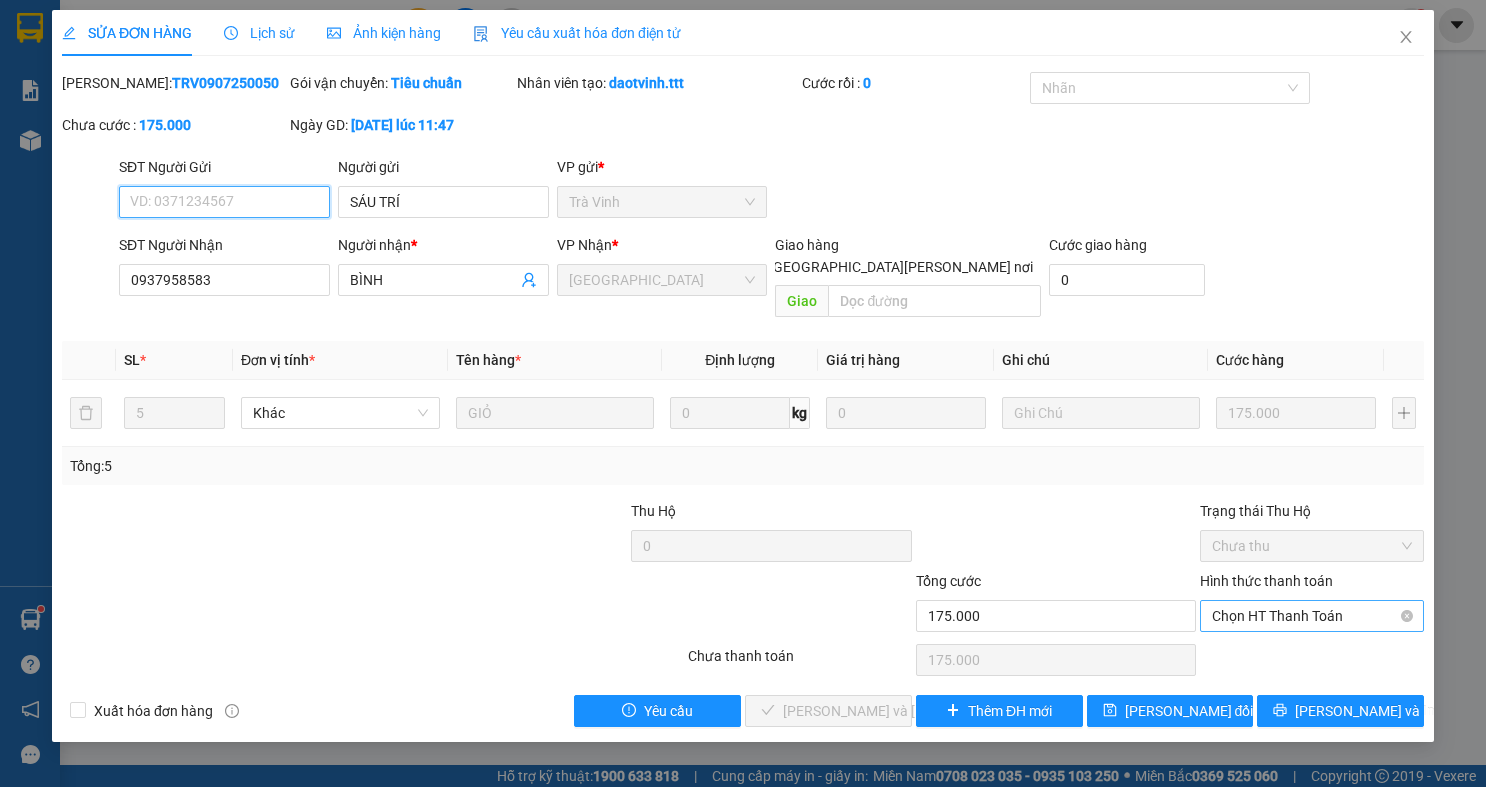 click on "Chọn HT Thanh Toán" at bounding box center (1312, 616) 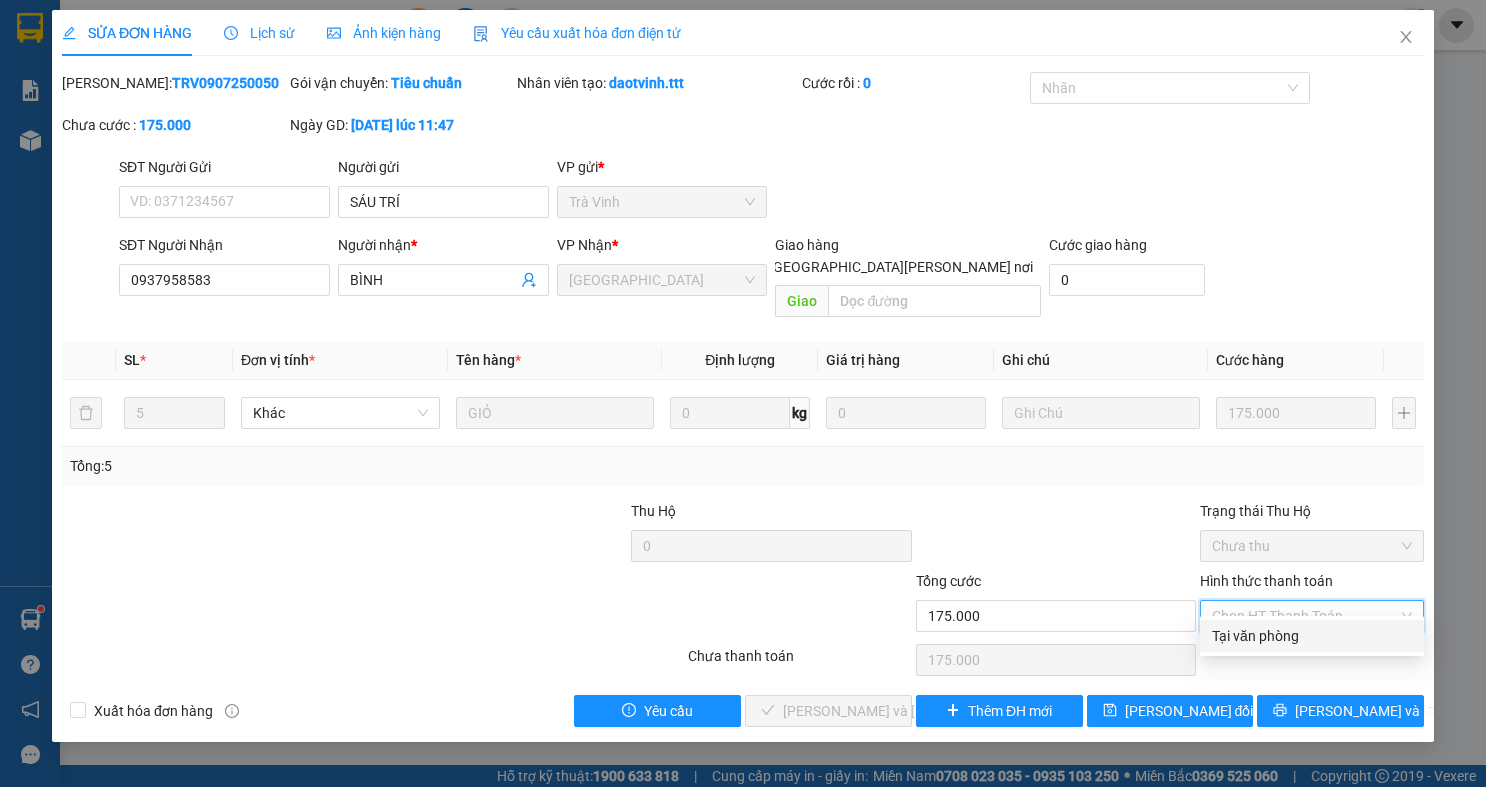 click on "Tại văn phòng" at bounding box center [1312, 636] 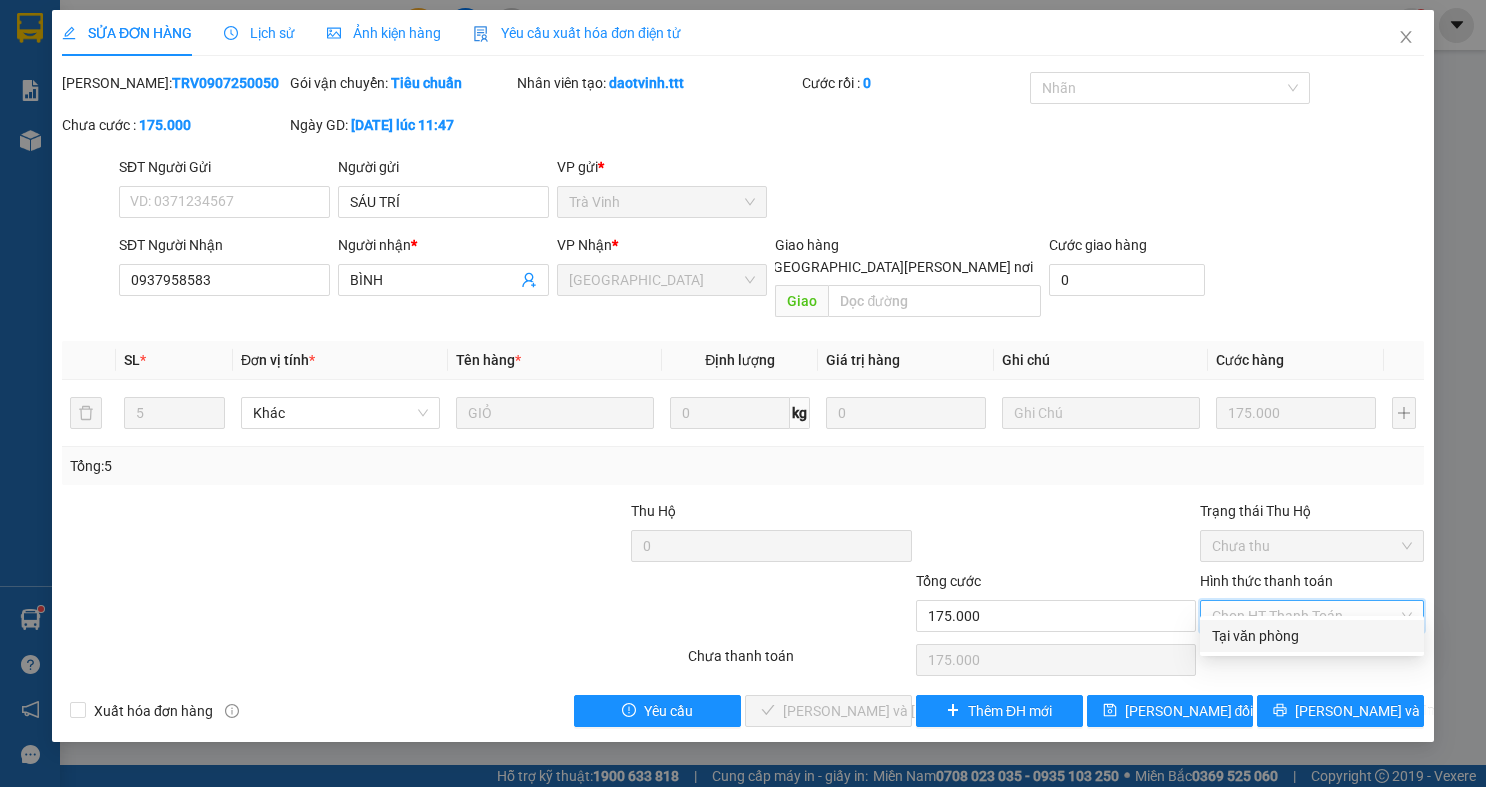 type on "0" 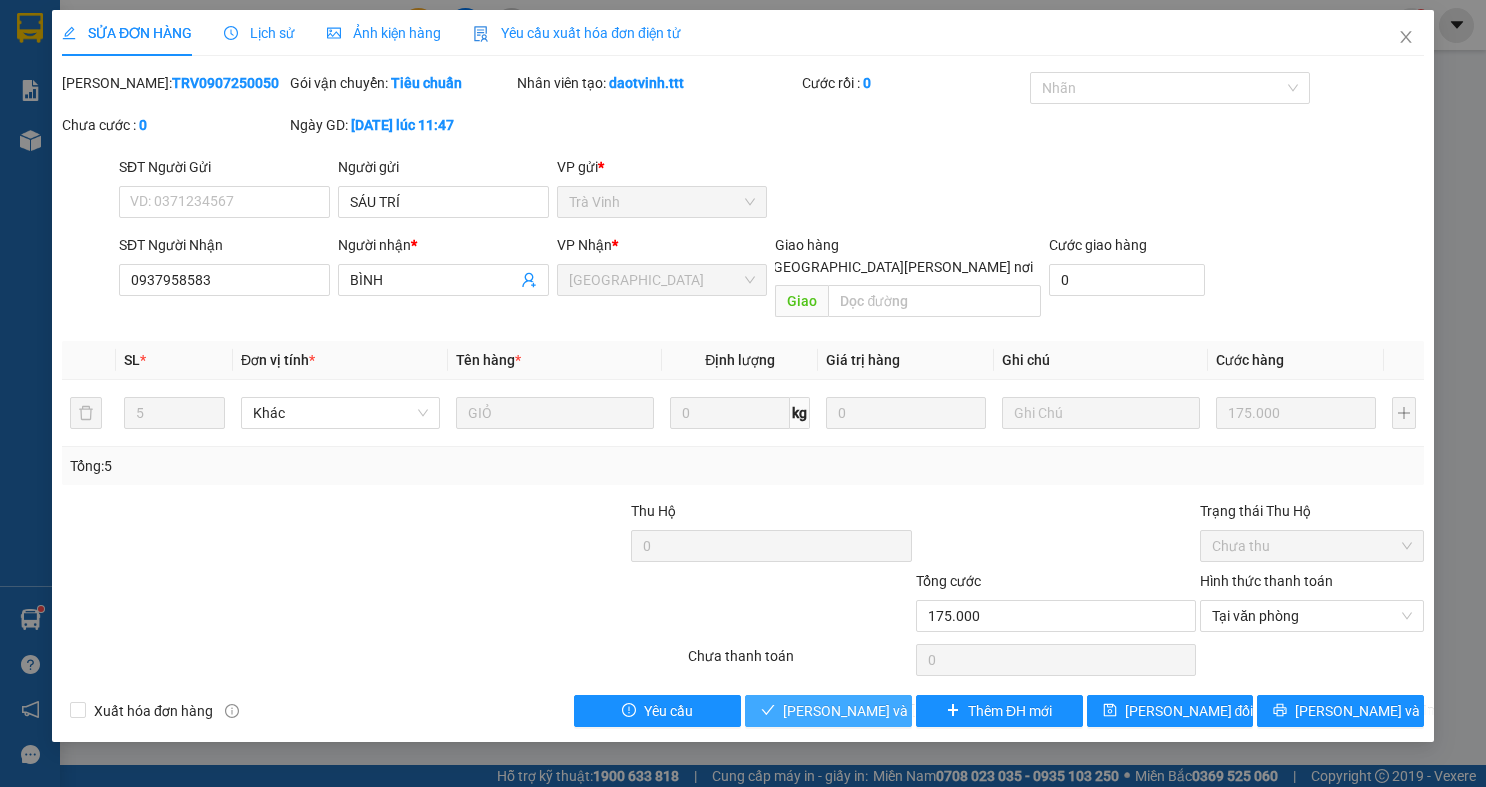 click on "[PERSON_NAME] và [PERSON_NAME] hàng" at bounding box center [828, 711] 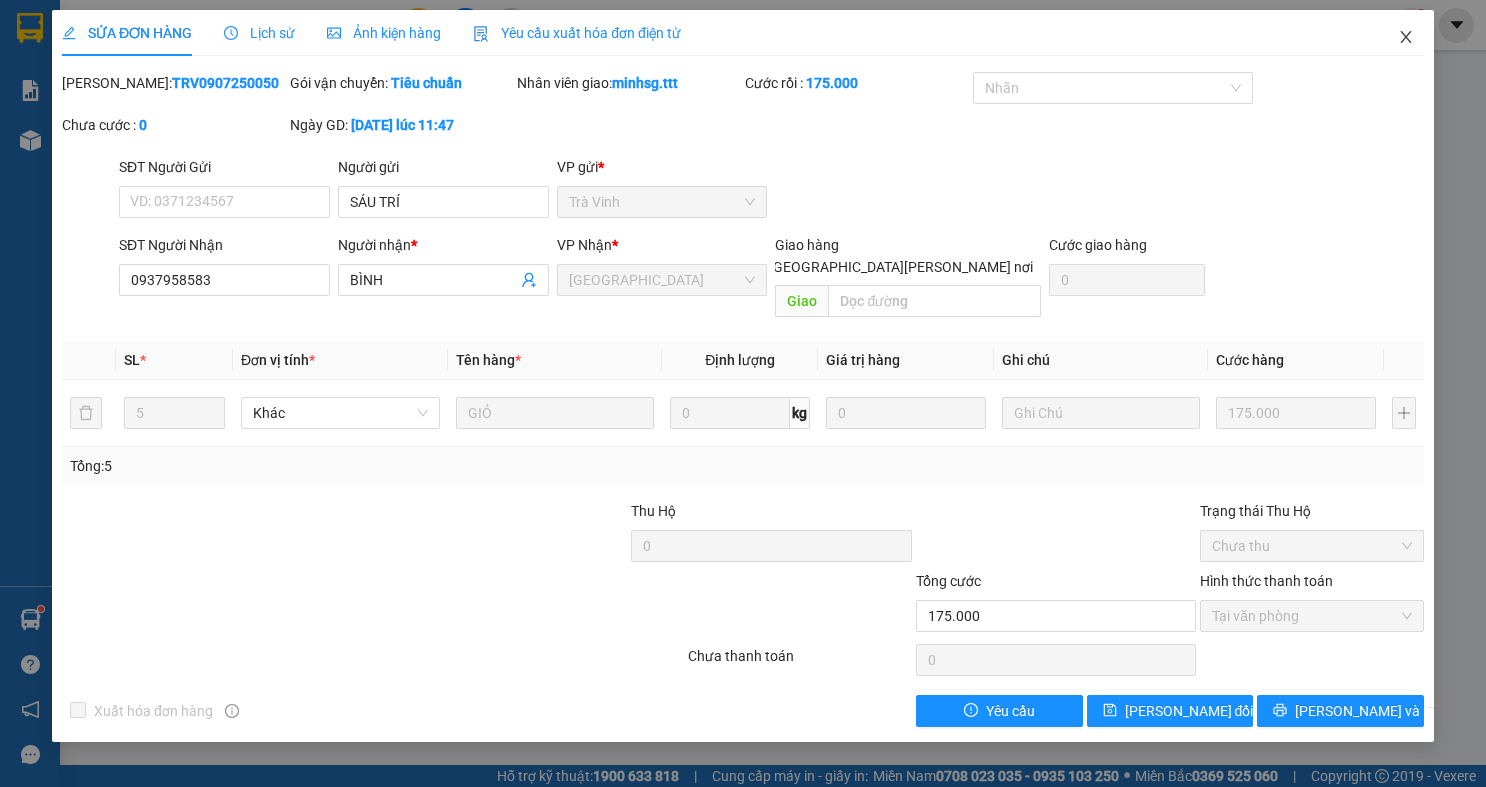click at bounding box center (1406, 38) 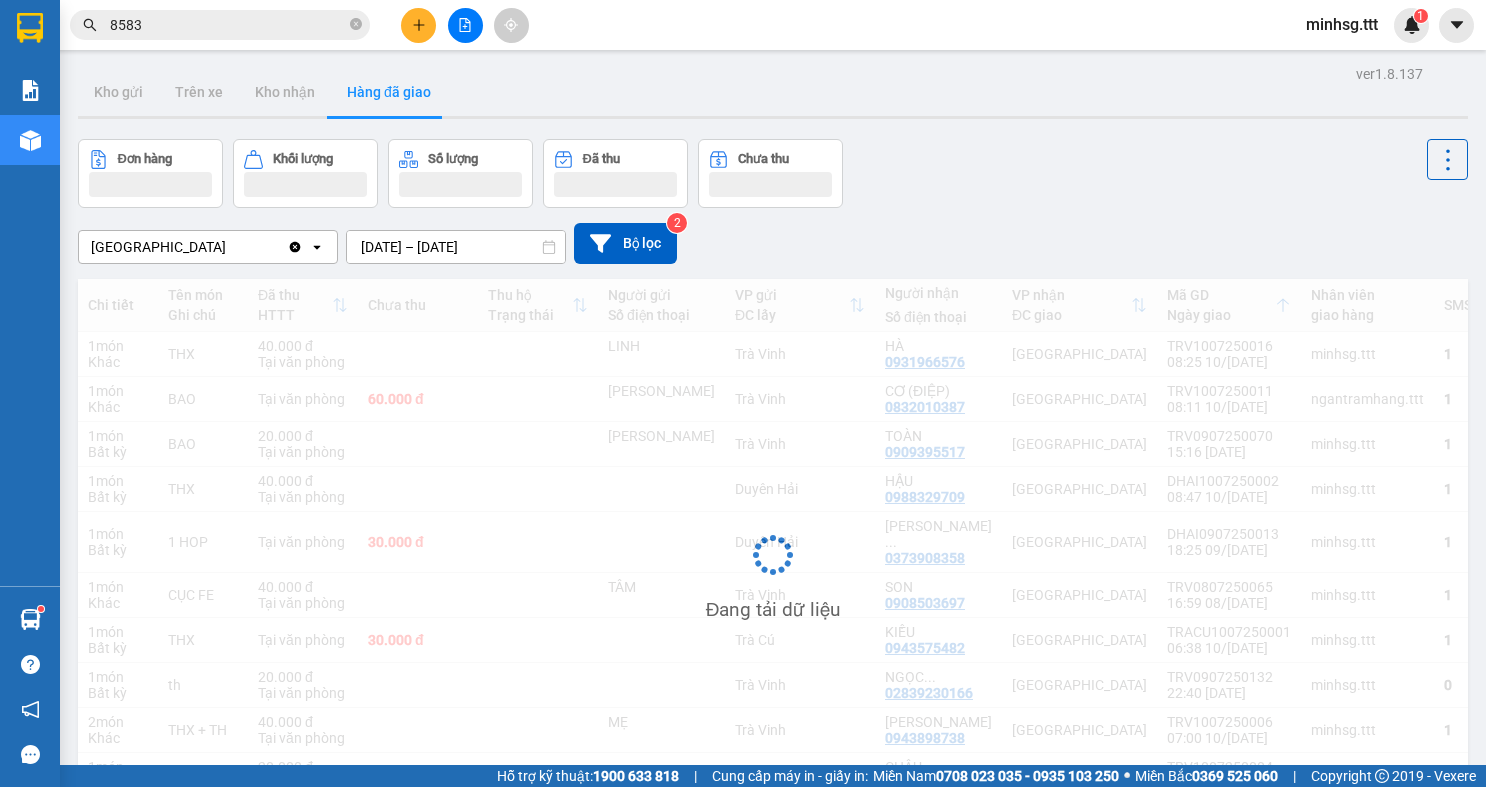 click on "8583" at bounding box center (228, 25) 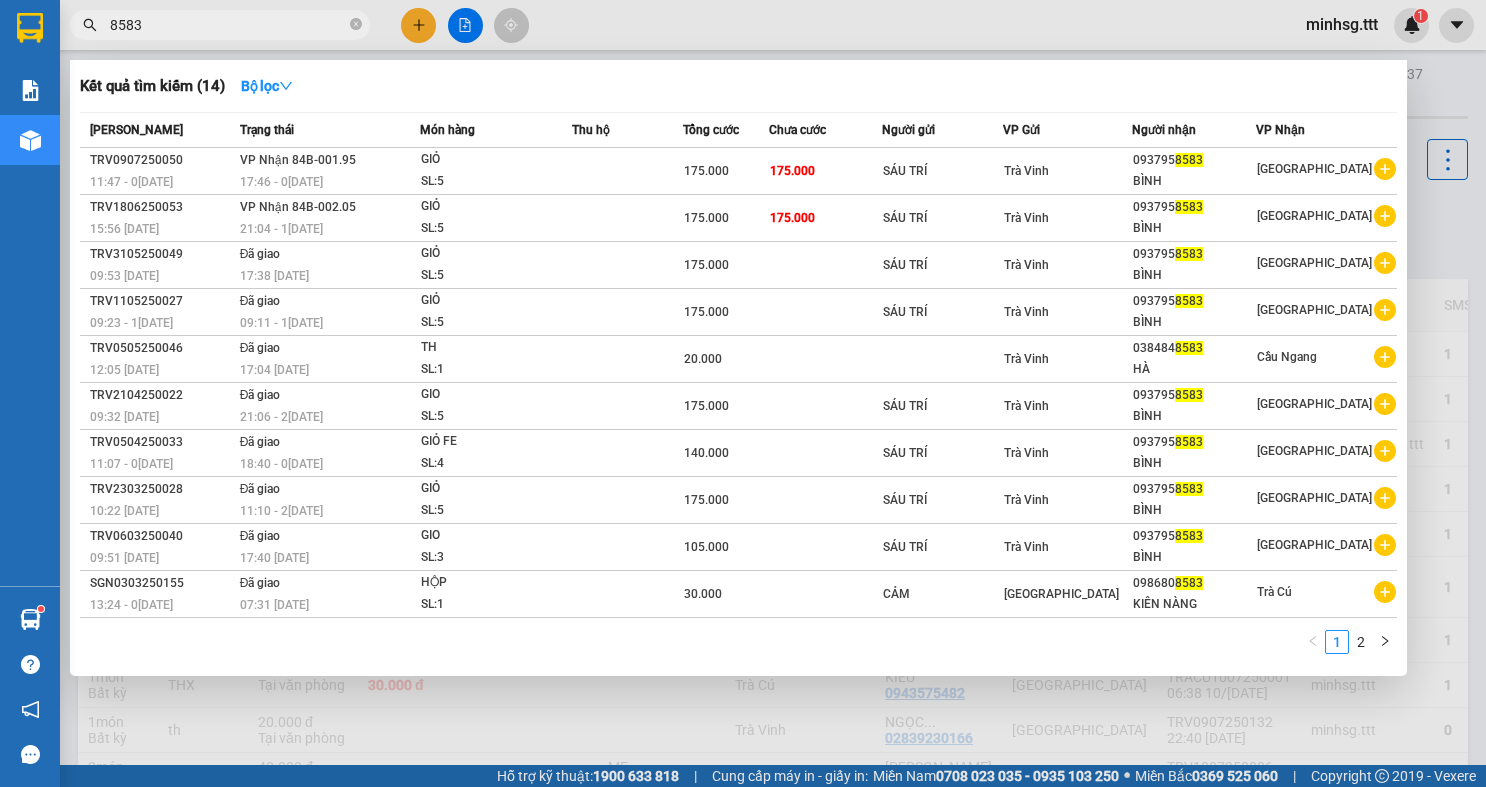 click on "8583" at bounding box center [228, 25] 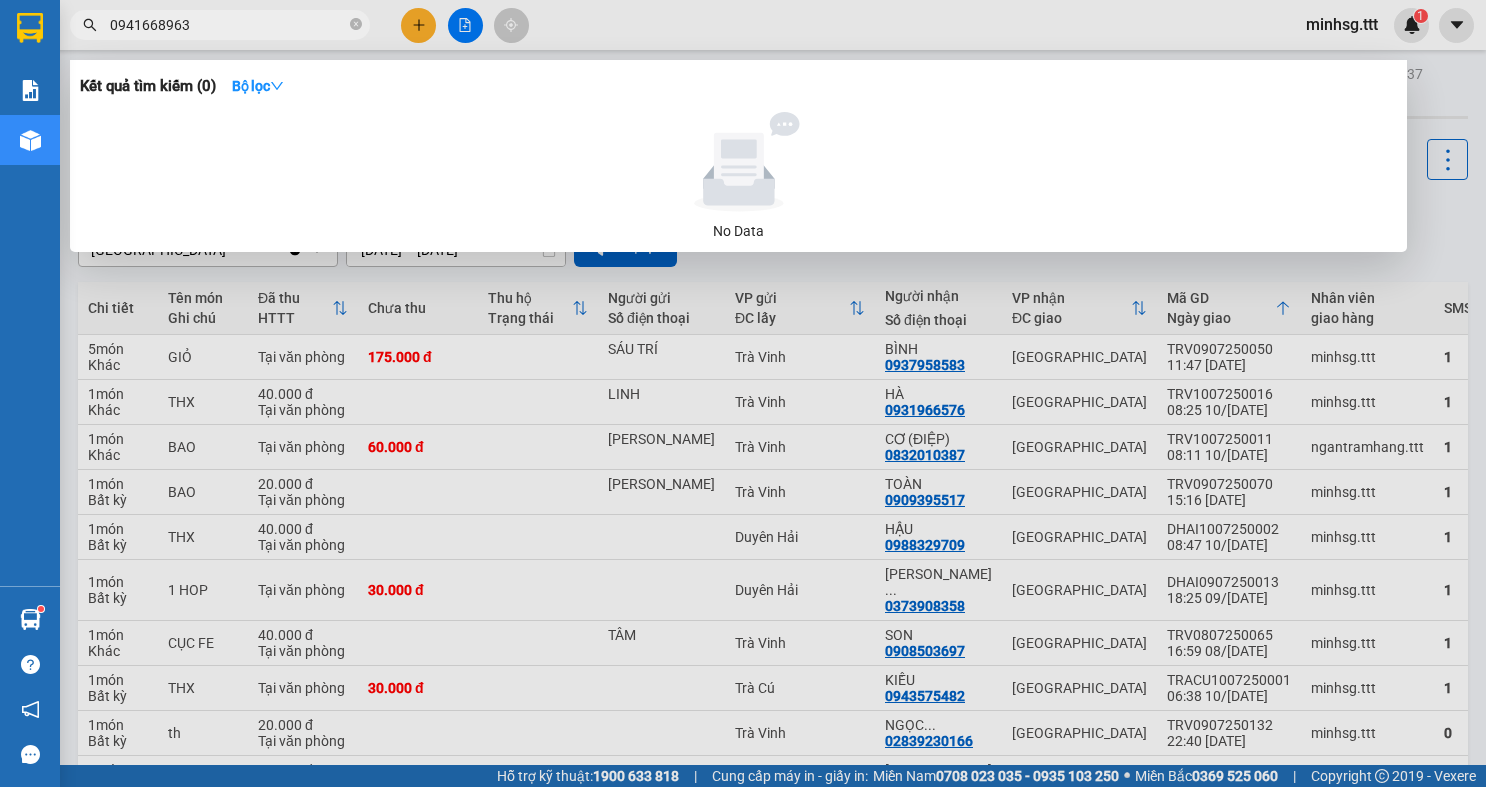 click on "0941668963" at bounding box center (228, 25) 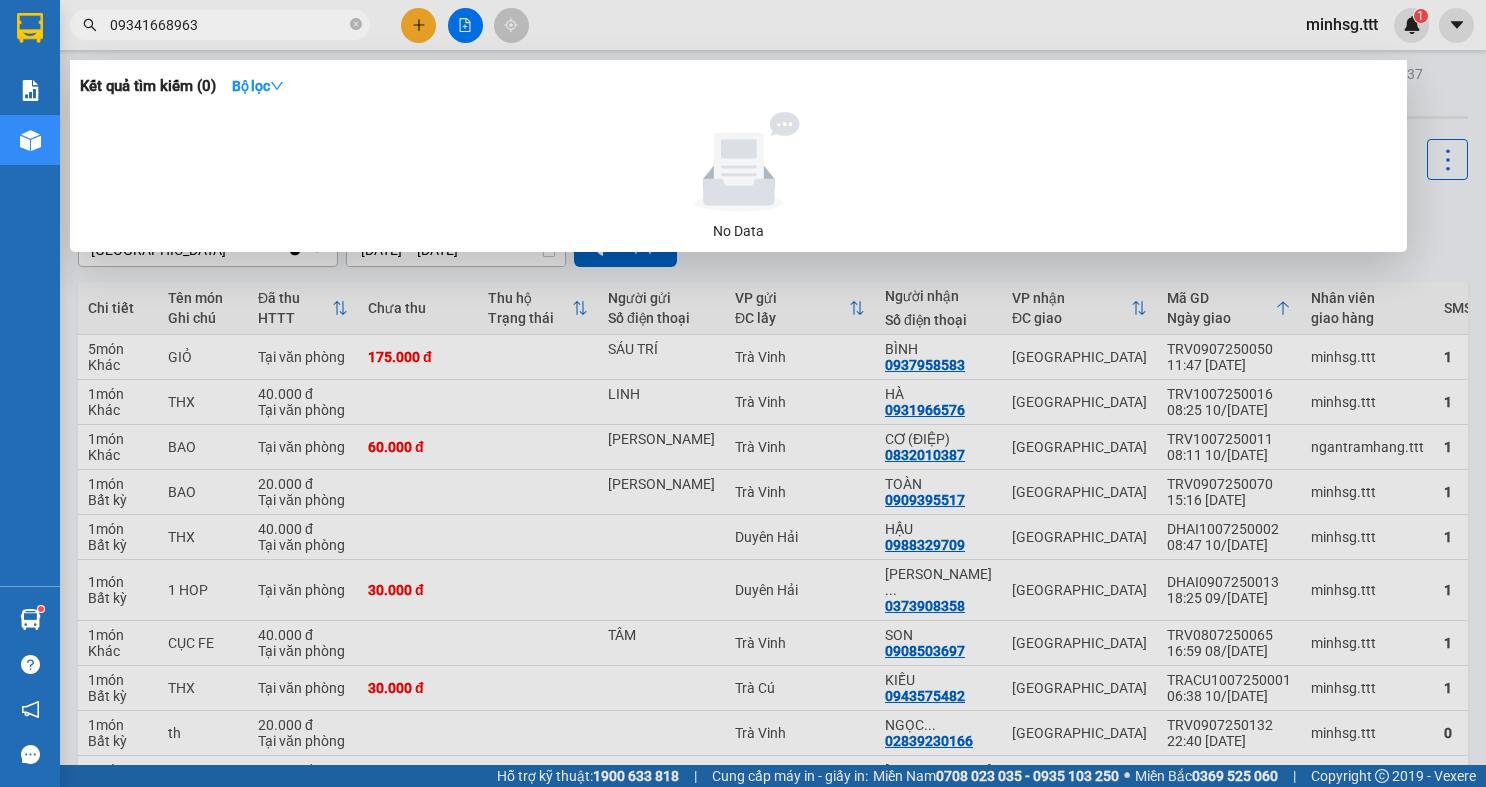 drag, startPoint x: 174, startPoint y: 24, endPoint x: -114, endPoint y: 23, distance: 288.00174 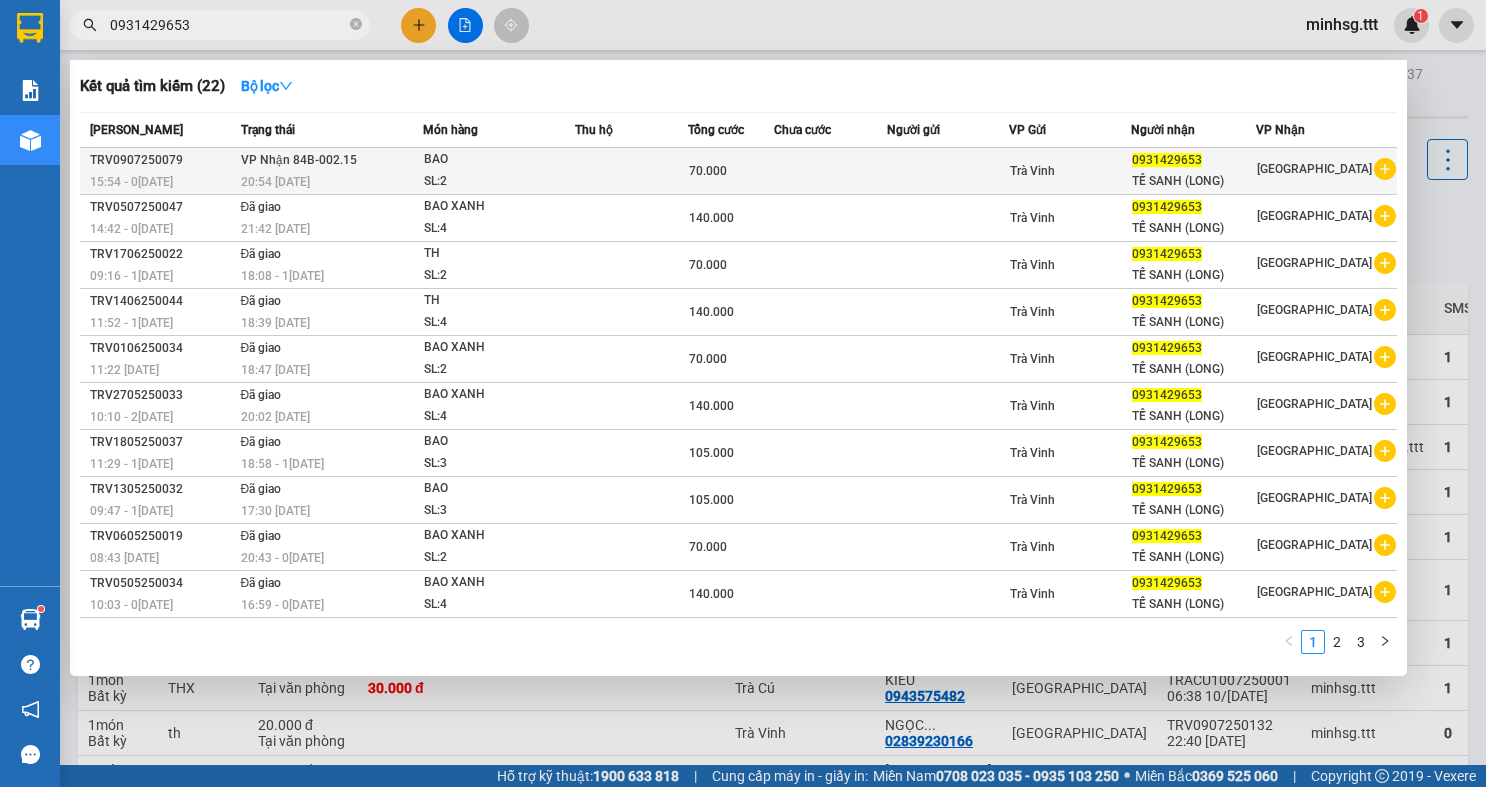 type on "0931429653" 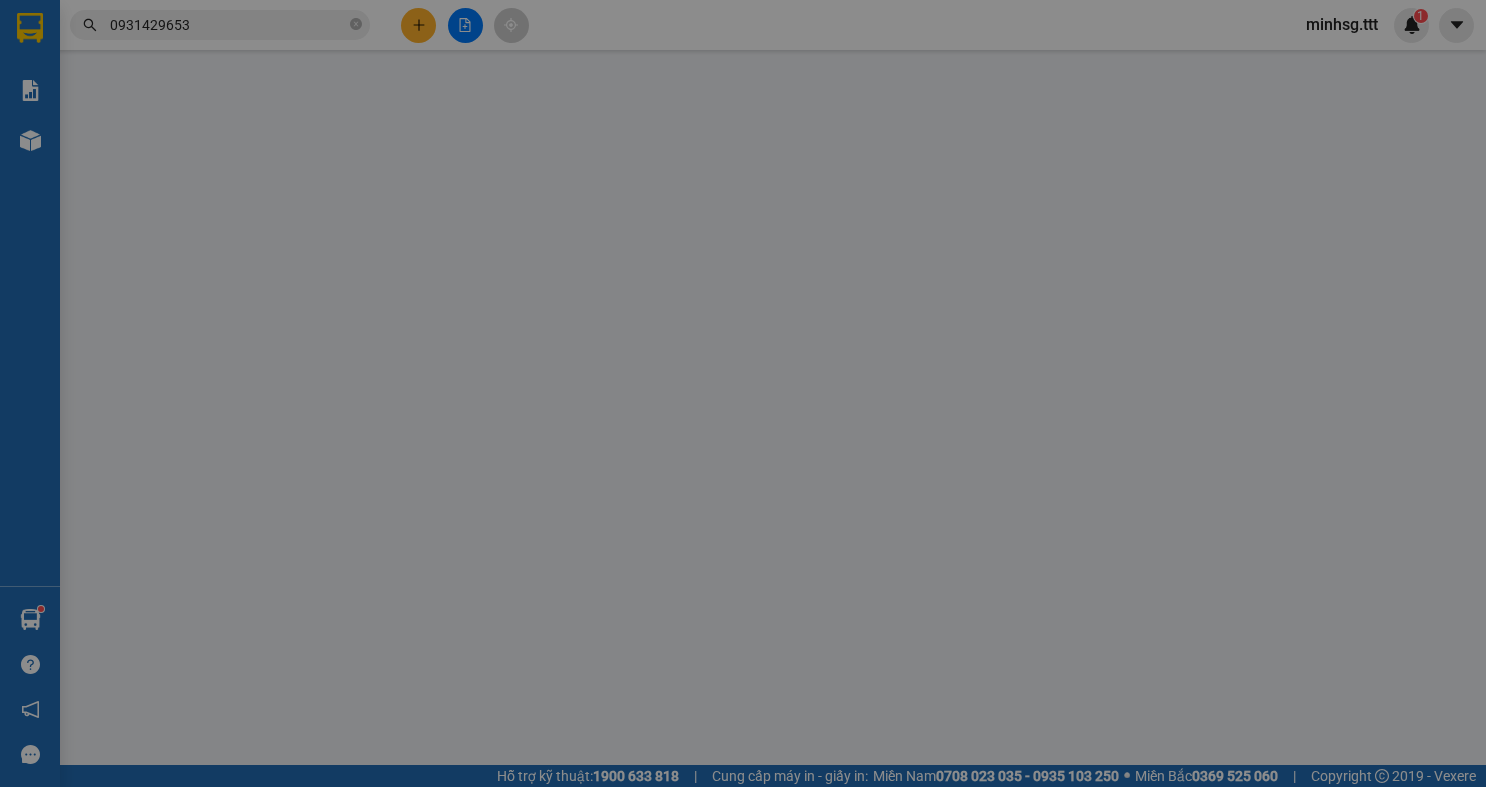 type on "0931429653" 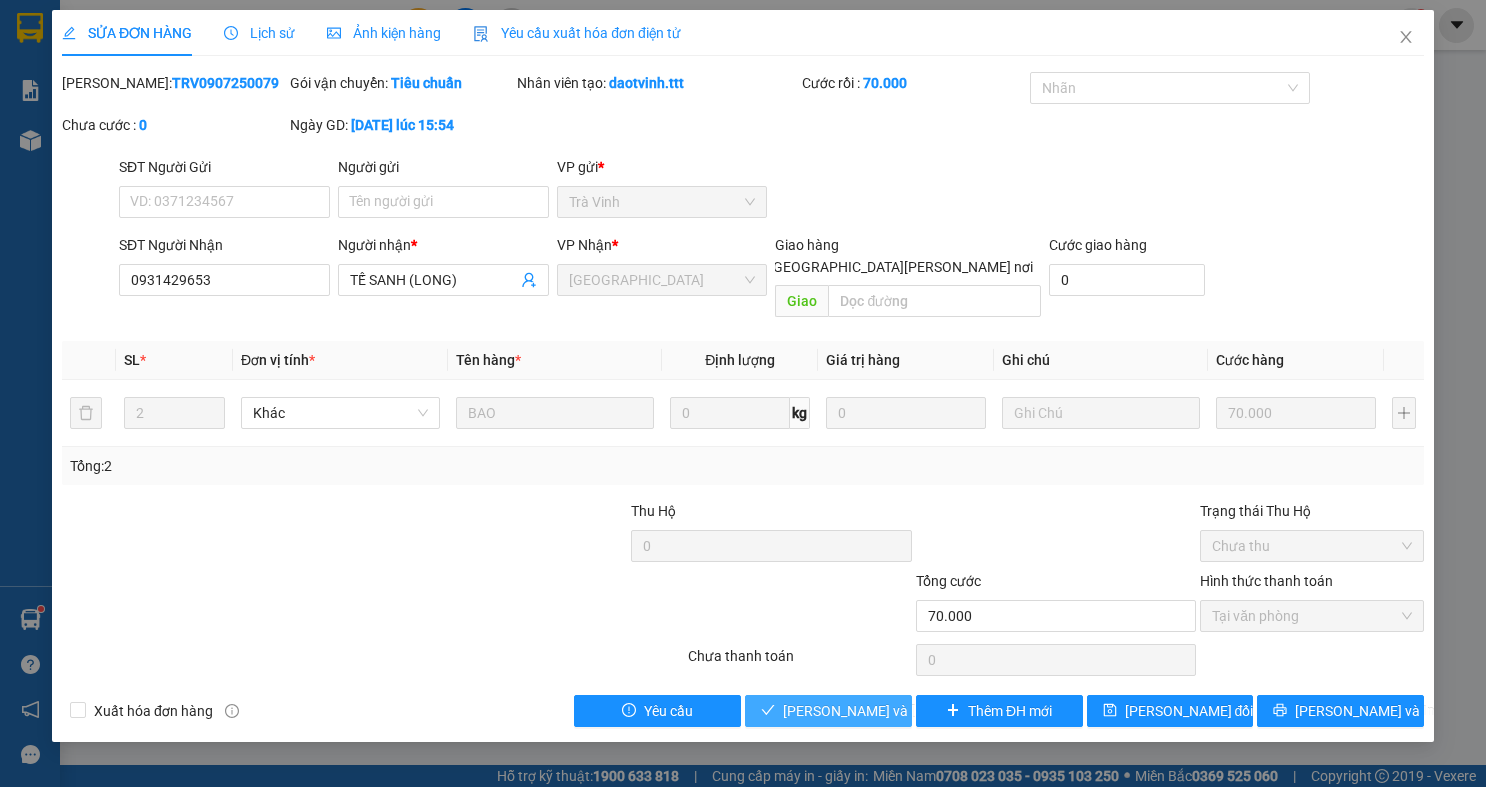 click on "[PERSON_NAME] và [PERSON_NAME] hàng" at bounding box center [918, 711] 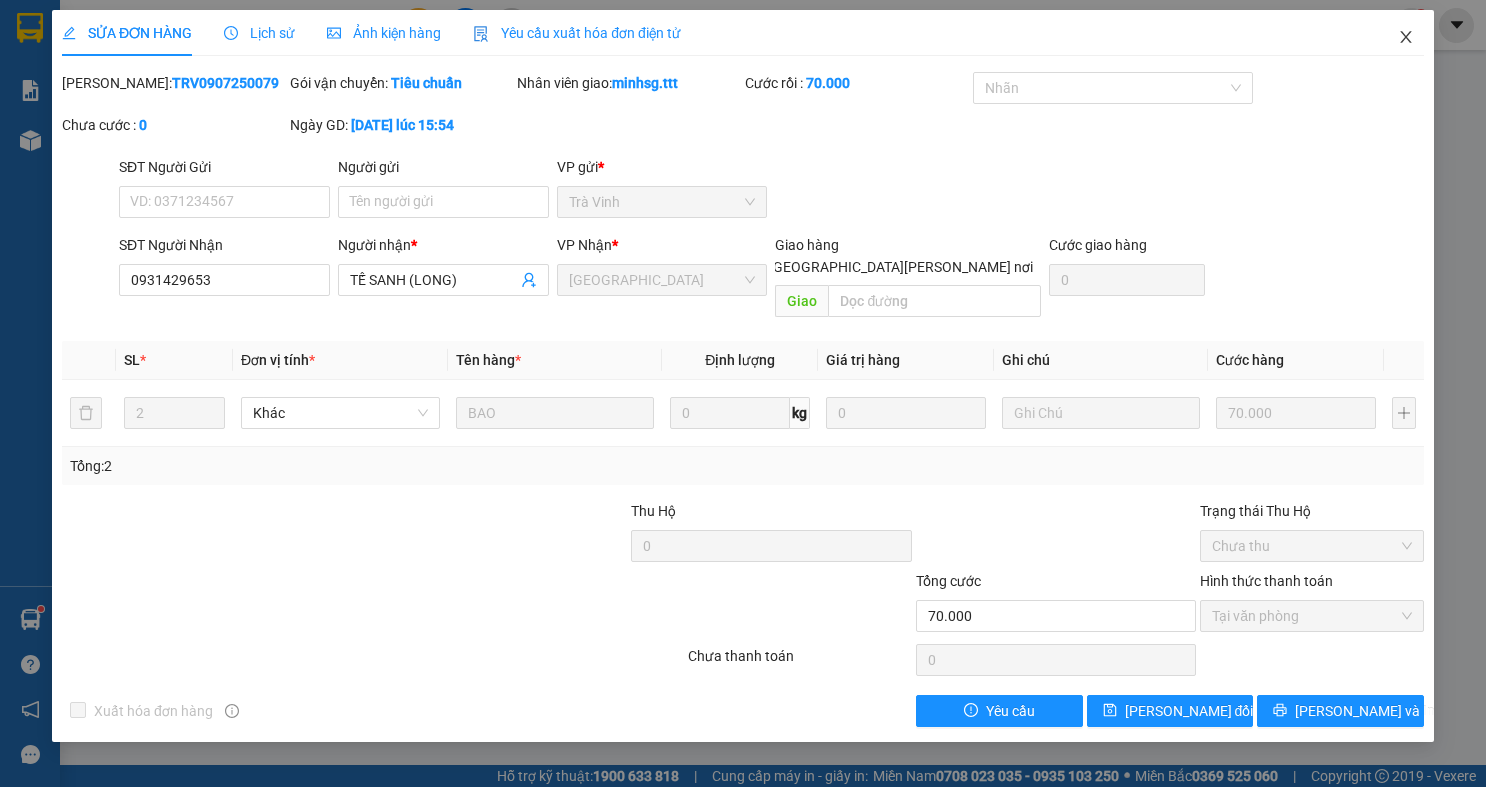 drag, startPoint x: 1416, startPoint y: 36, endPoint x: 57, endPoint y: 78, distance: 1359.6488 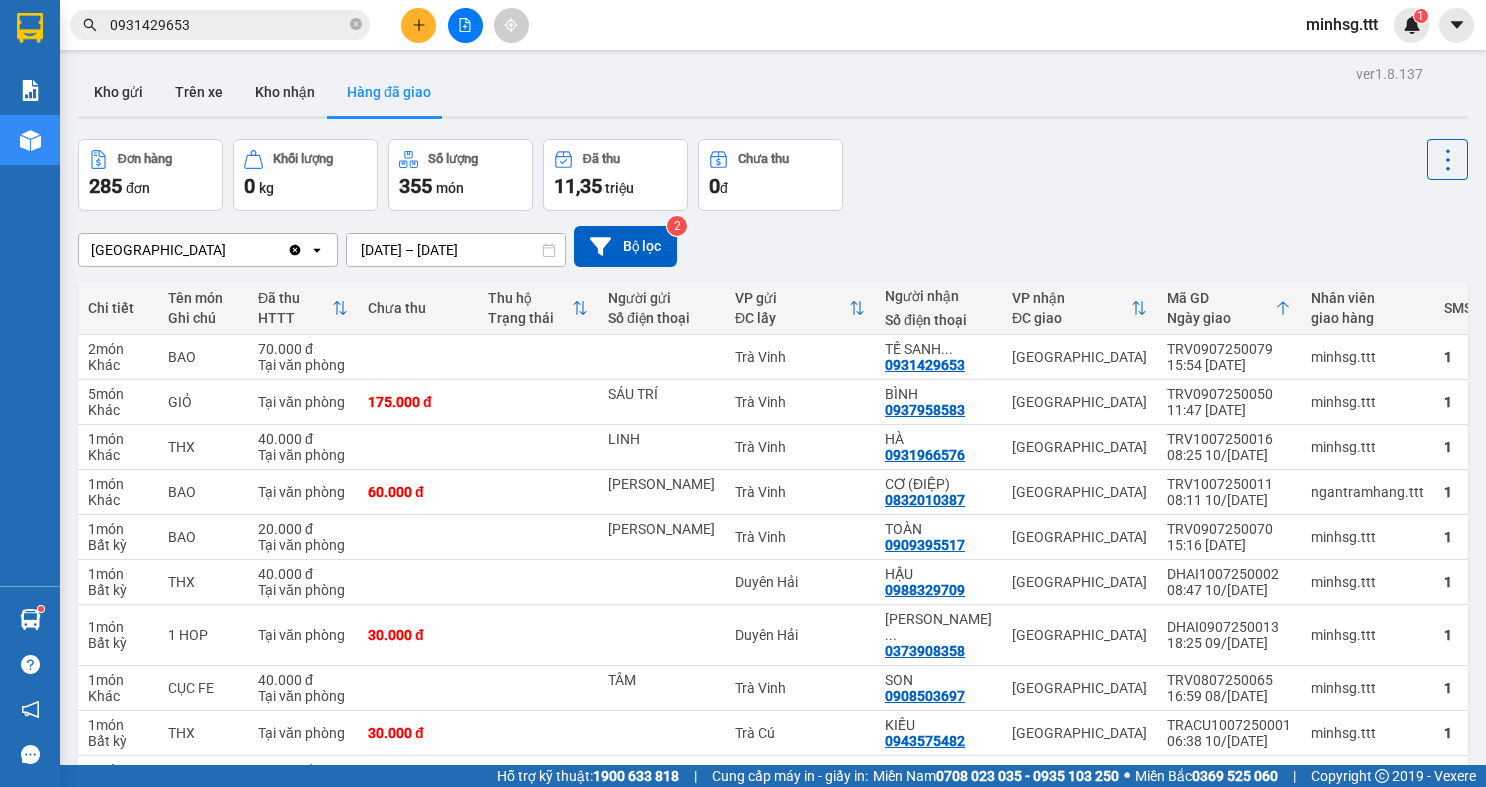 click on "0931429653" at bounding box center [228, 25] 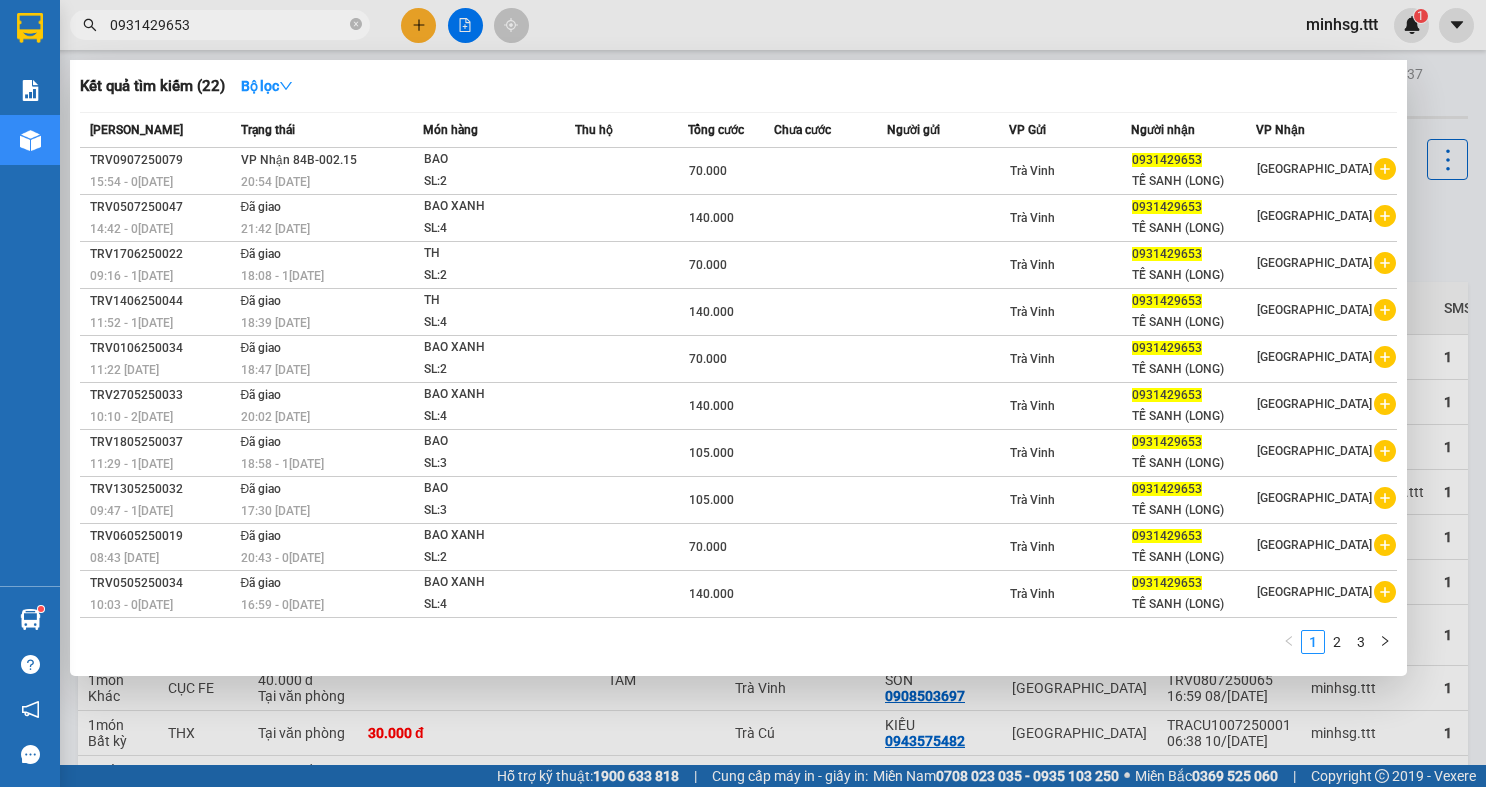 click on "0931429653" at bounding box center (228, 25) 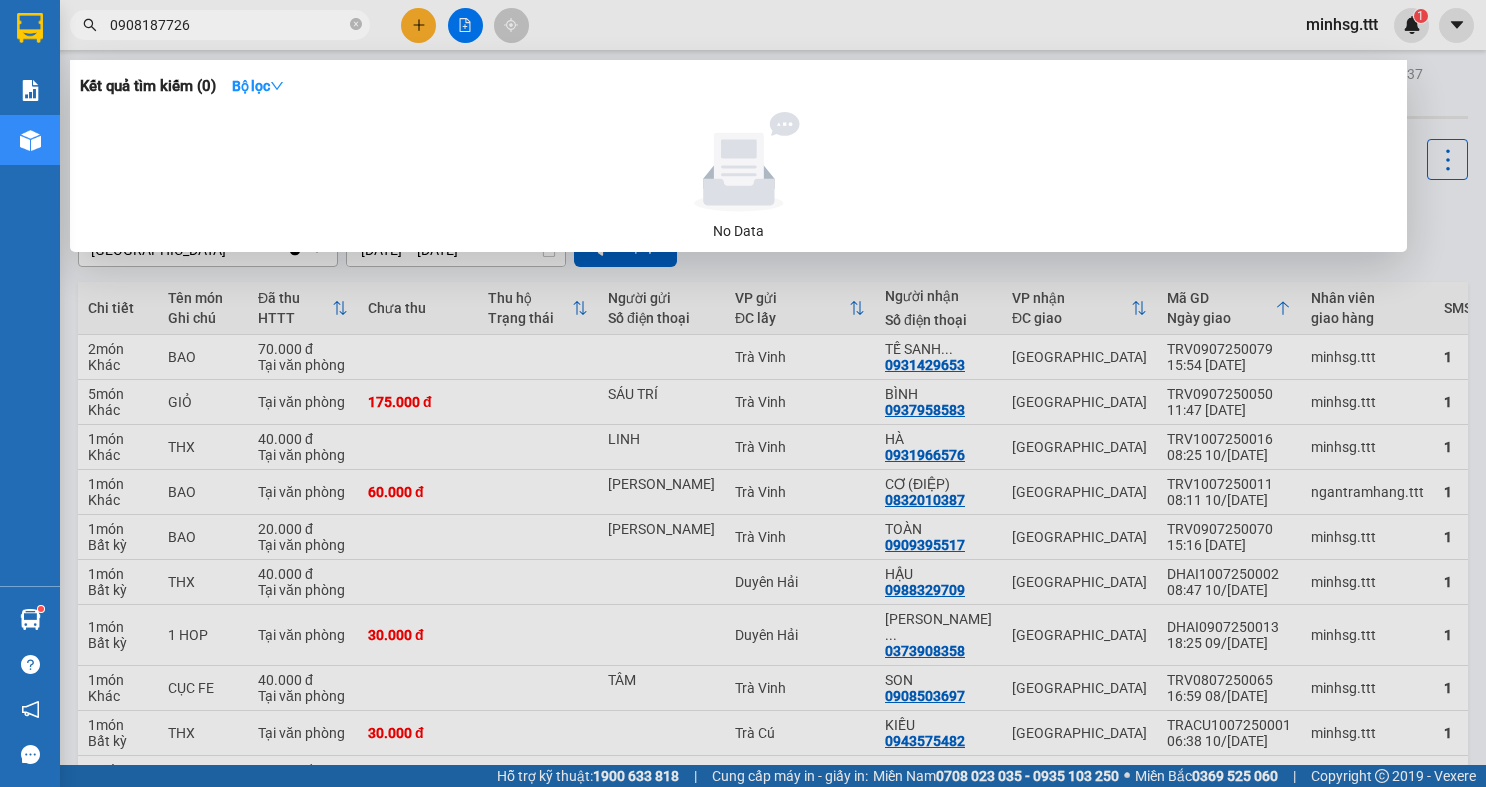click on "0908187726" at bounding box center (228, 25) 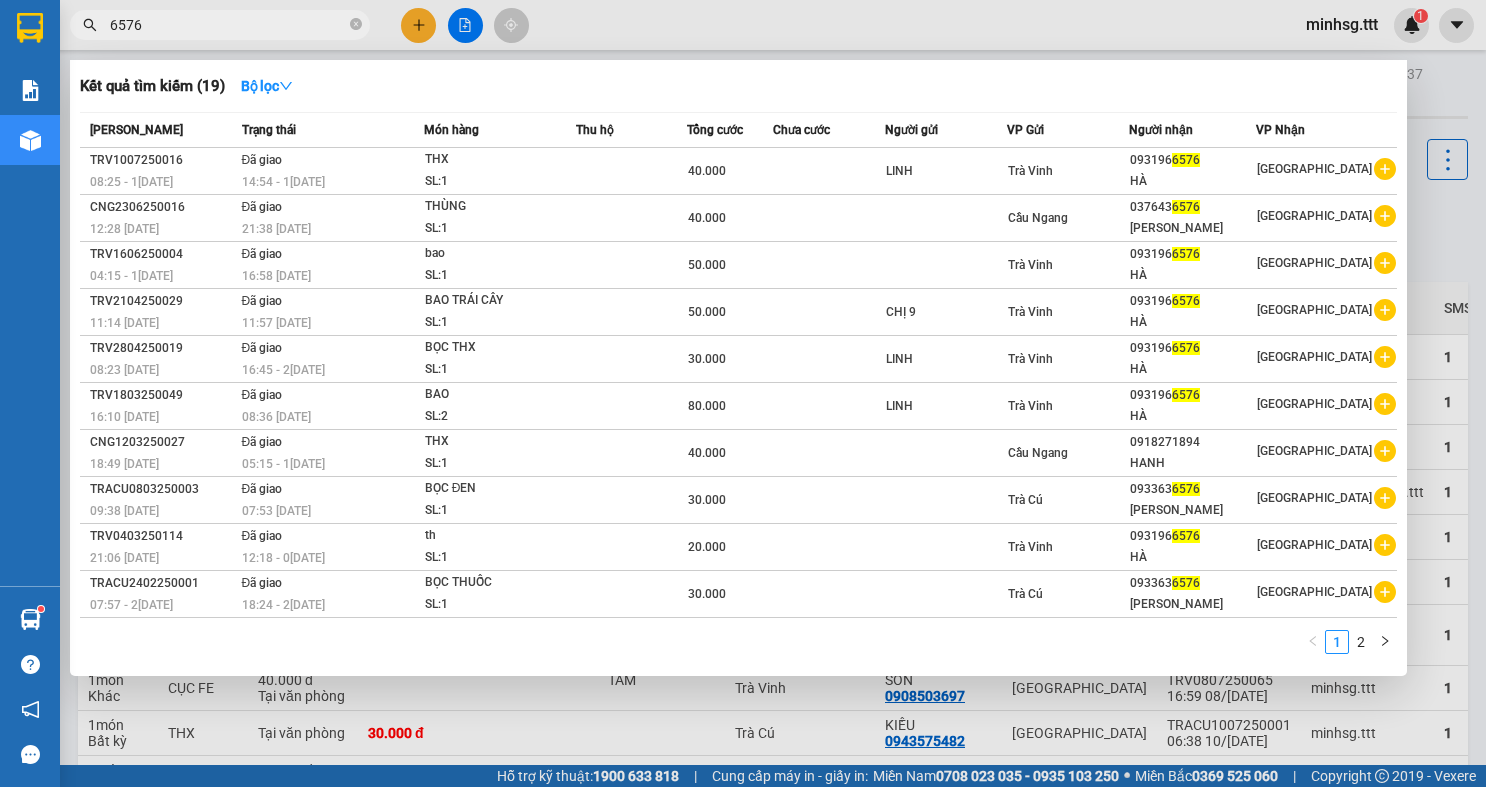 click on "6576" at bounding box center [228, 25] 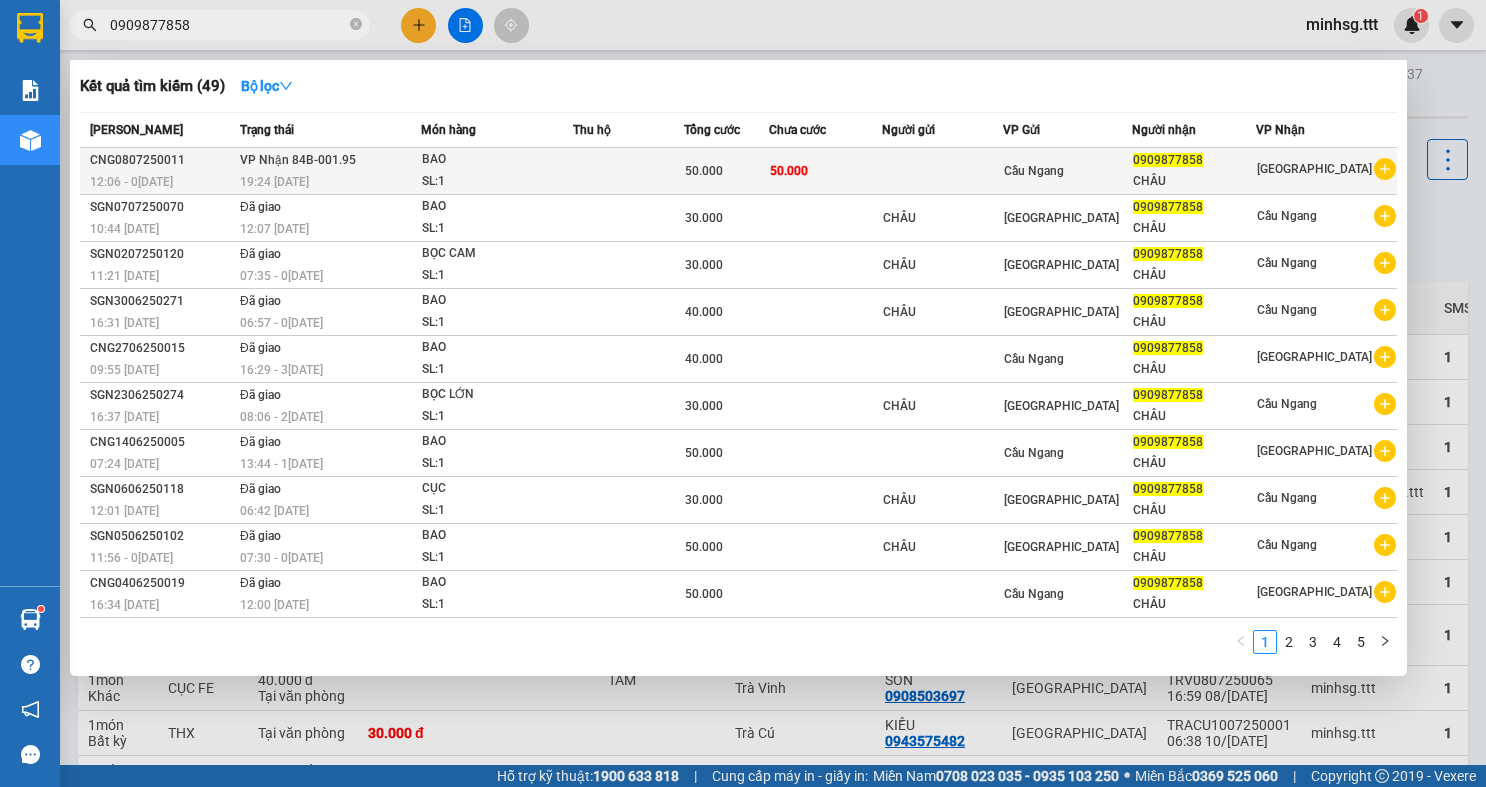 type on "0909877858" 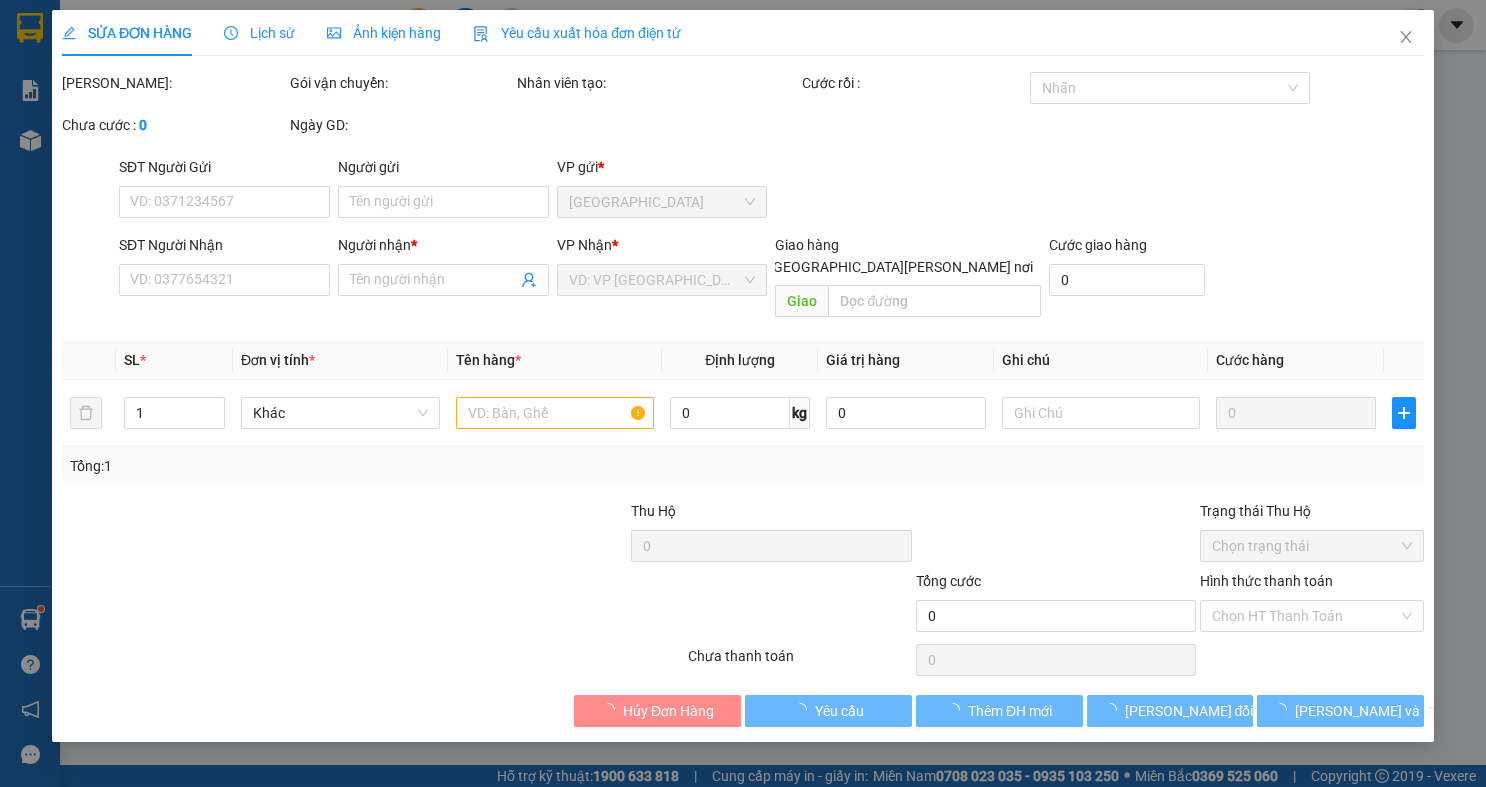 type on "0909877858" 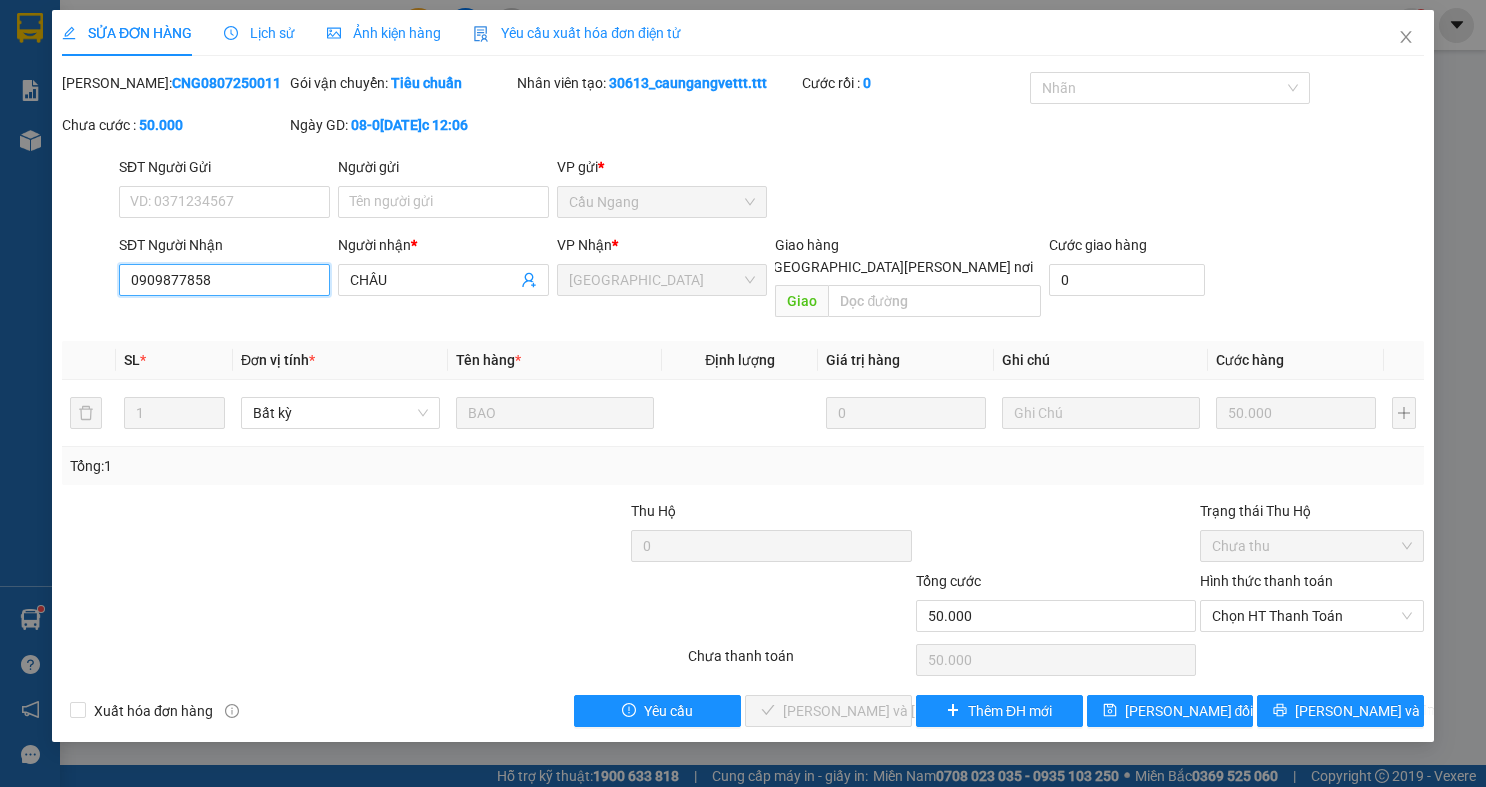 click on "0909877858" at bounding box center [224, 280] 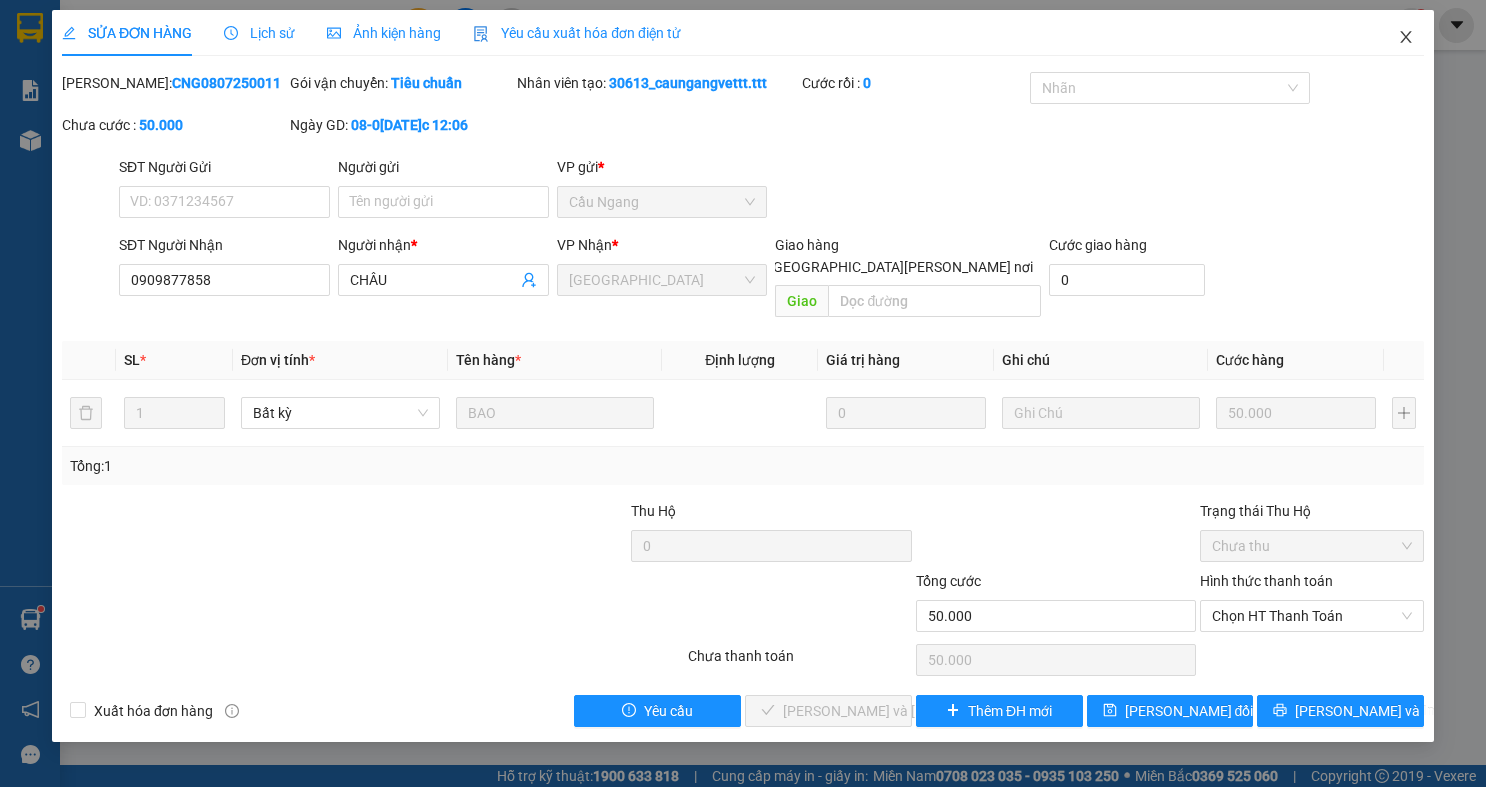 click 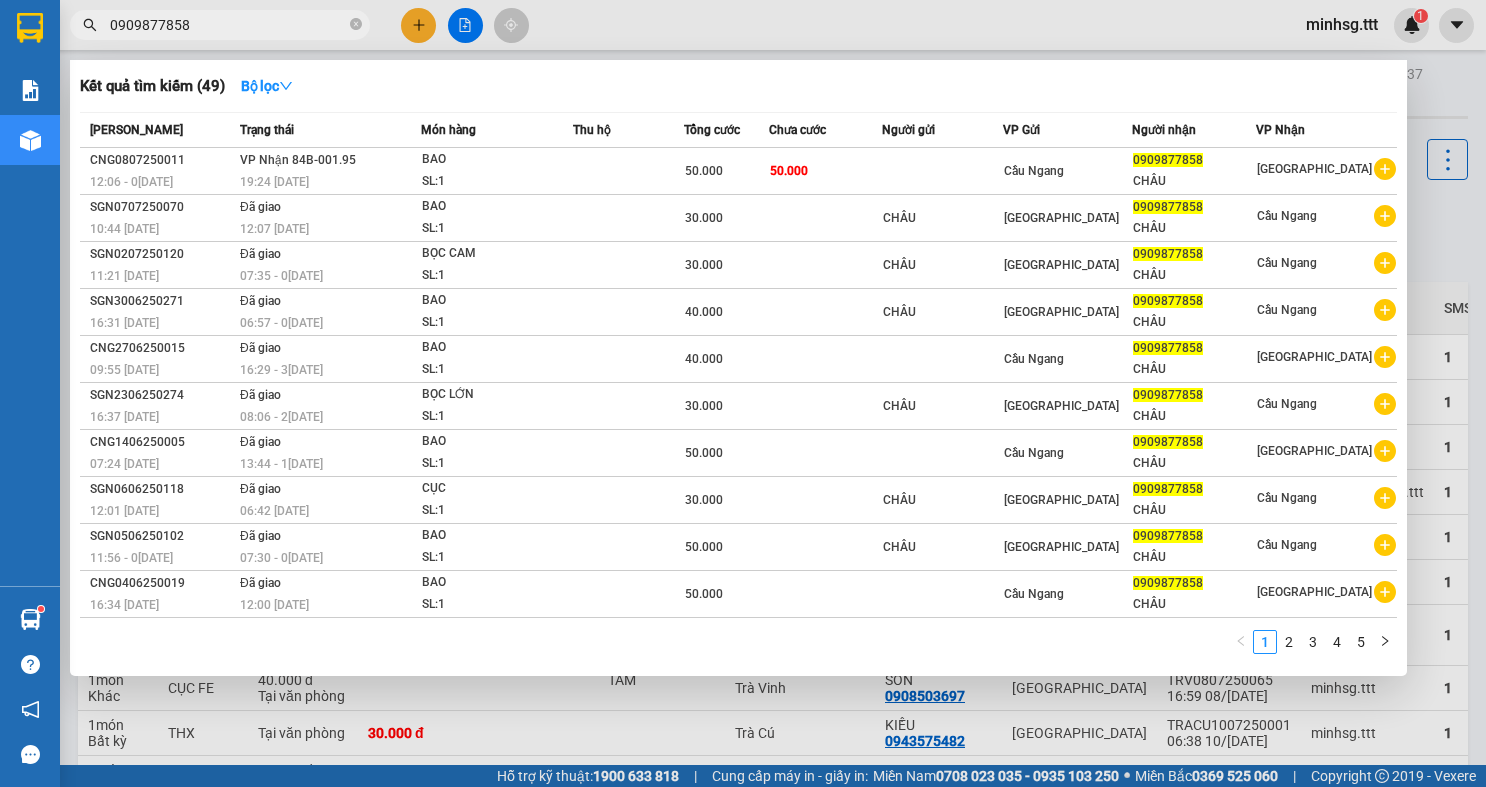 click on "0909877858" at bounding box center (228, 25) 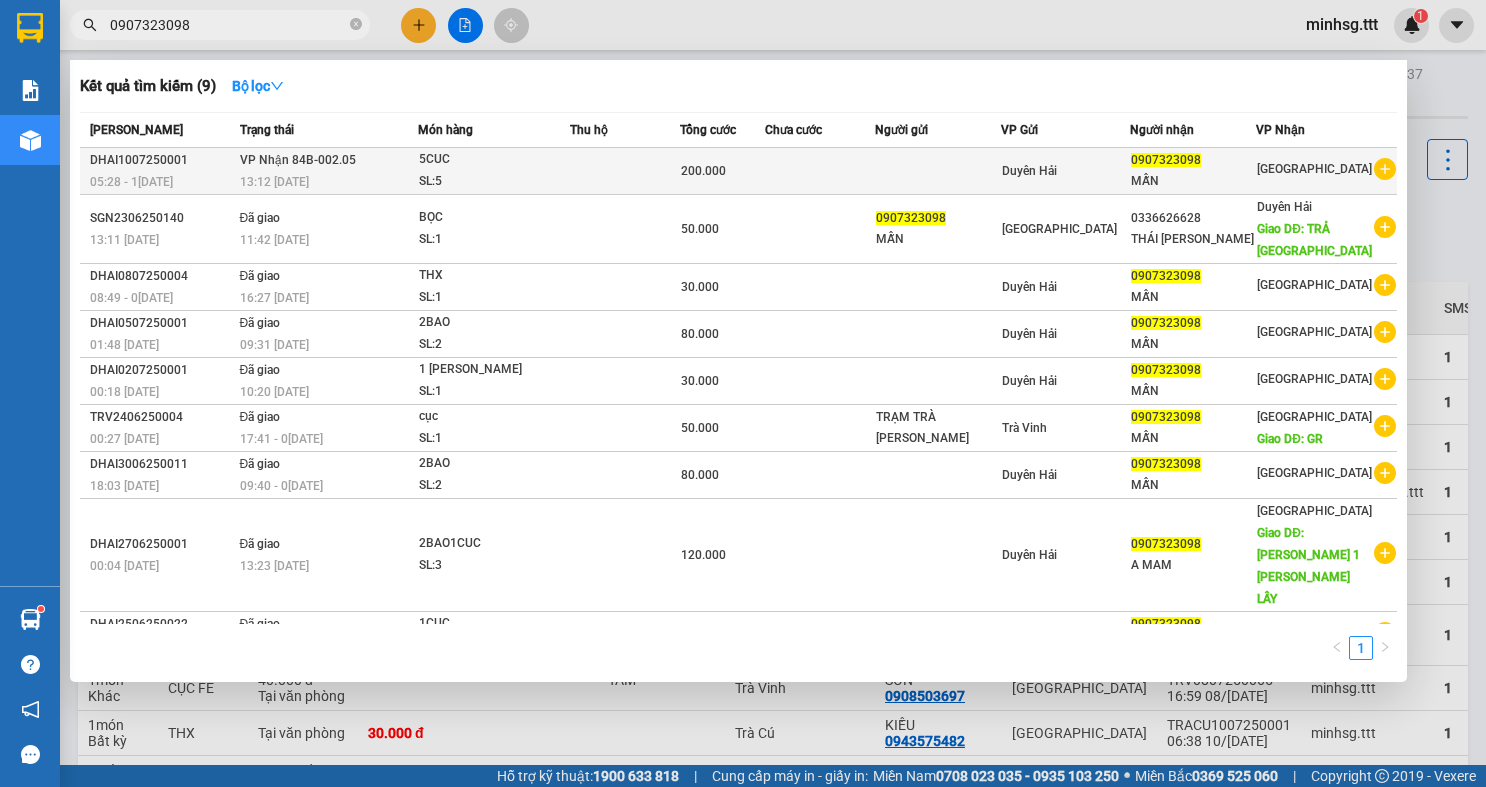 type on "0907323098" 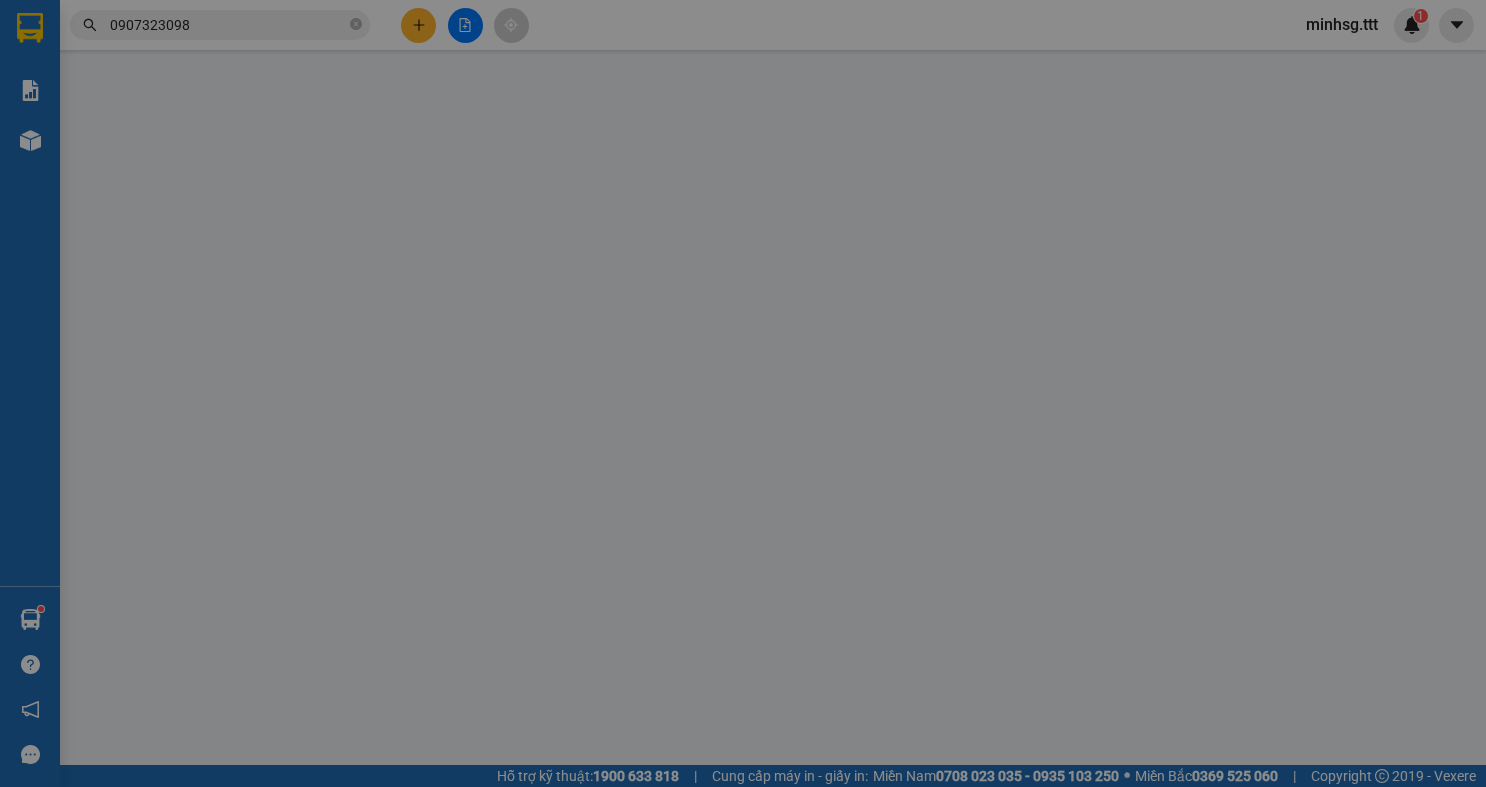 type on "0907323098" 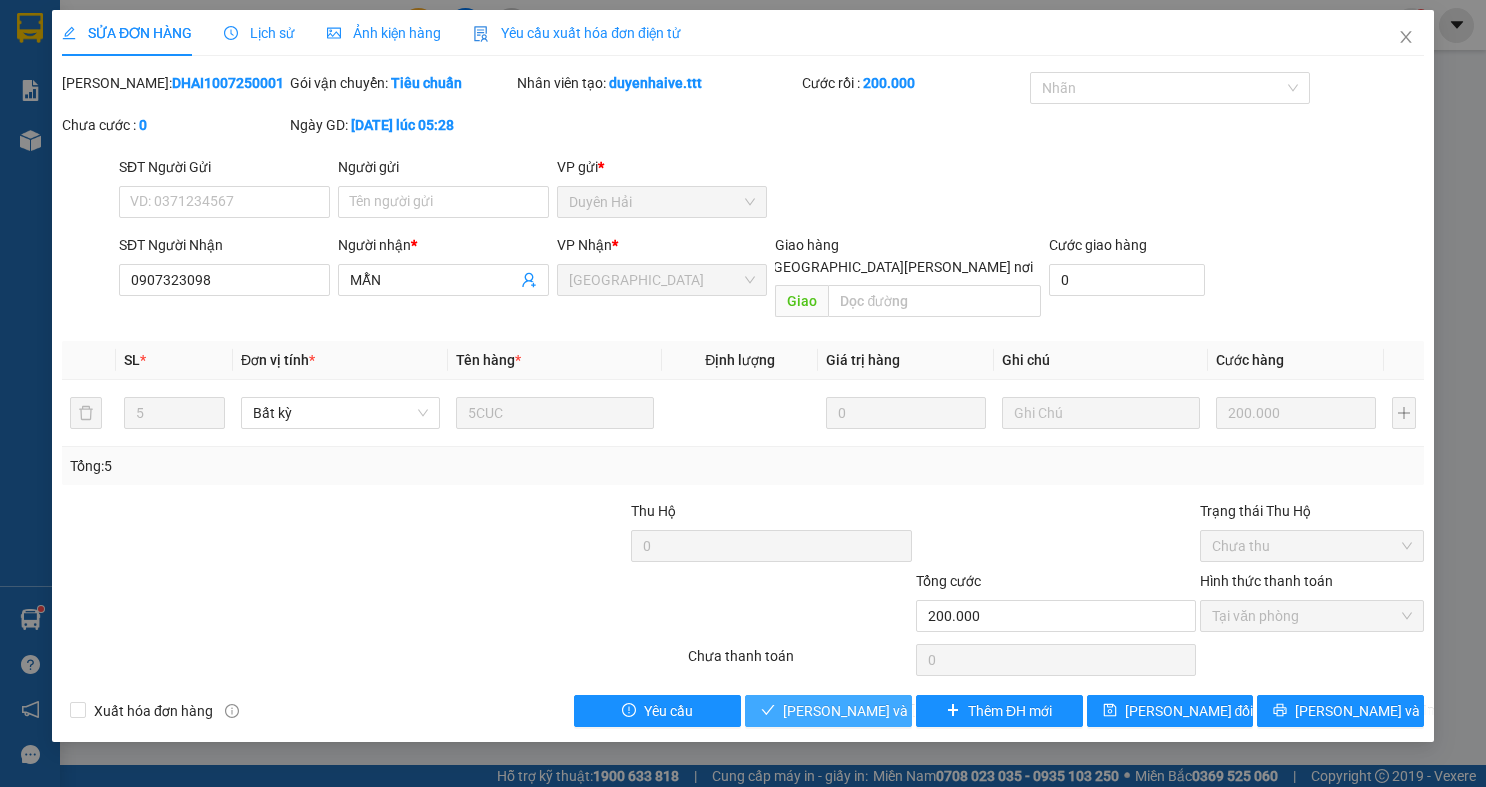 click on "[PERSON_NAME] và Giao hàng" at bounding box center [918, 711] 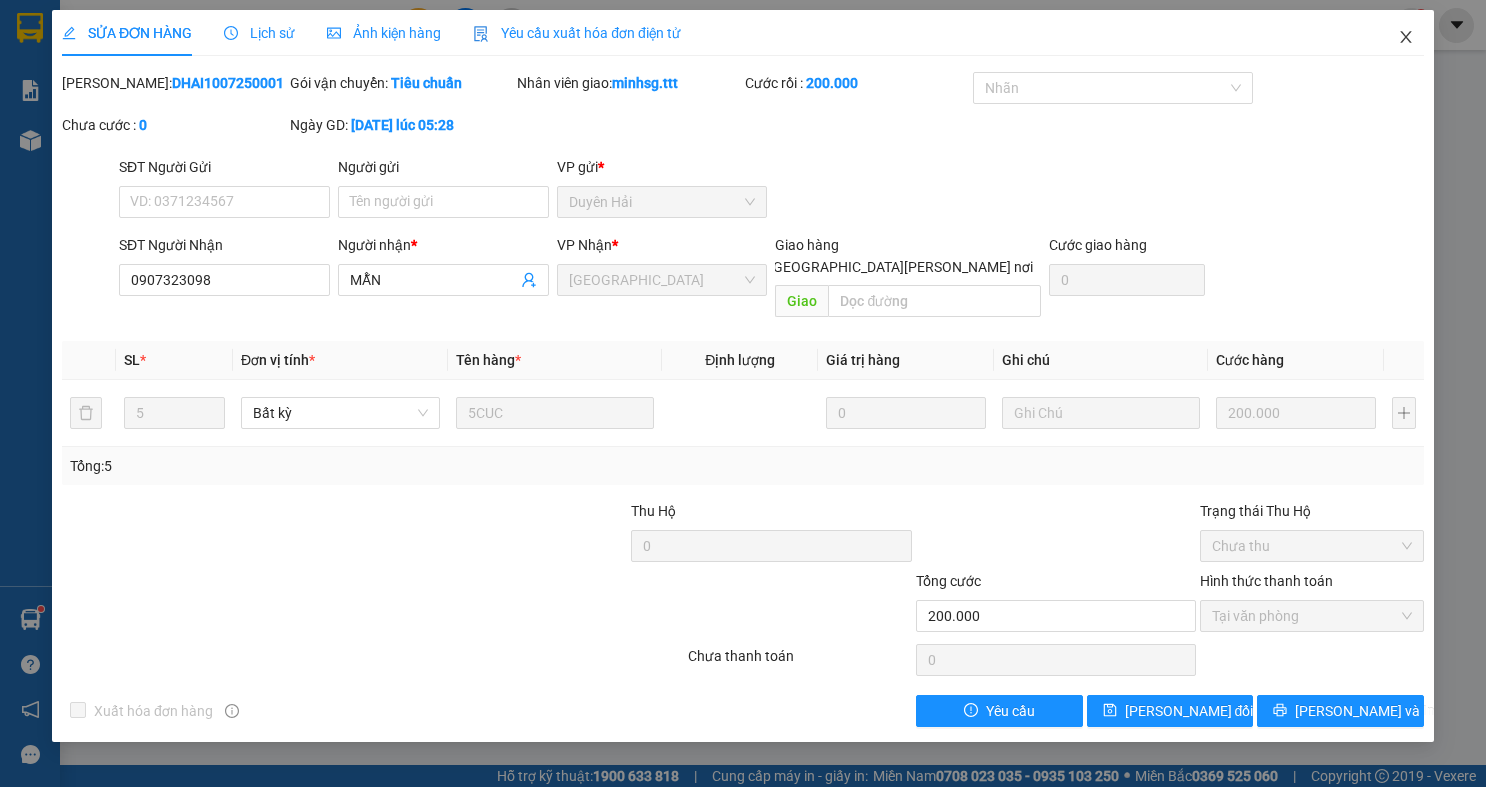 click at bounding box center (1406, 38) 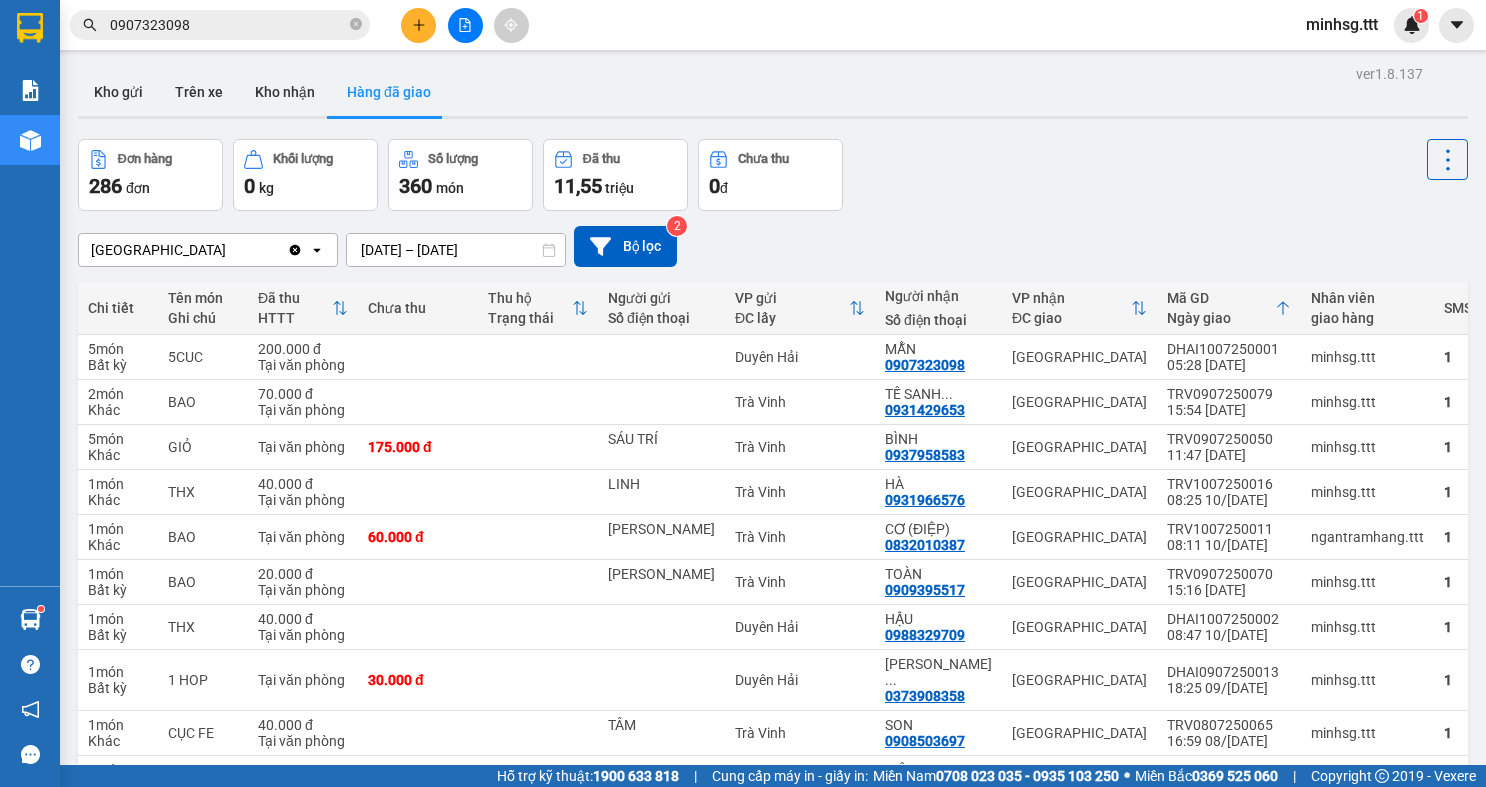click on "0907323098" at bounding box center (228, 25) 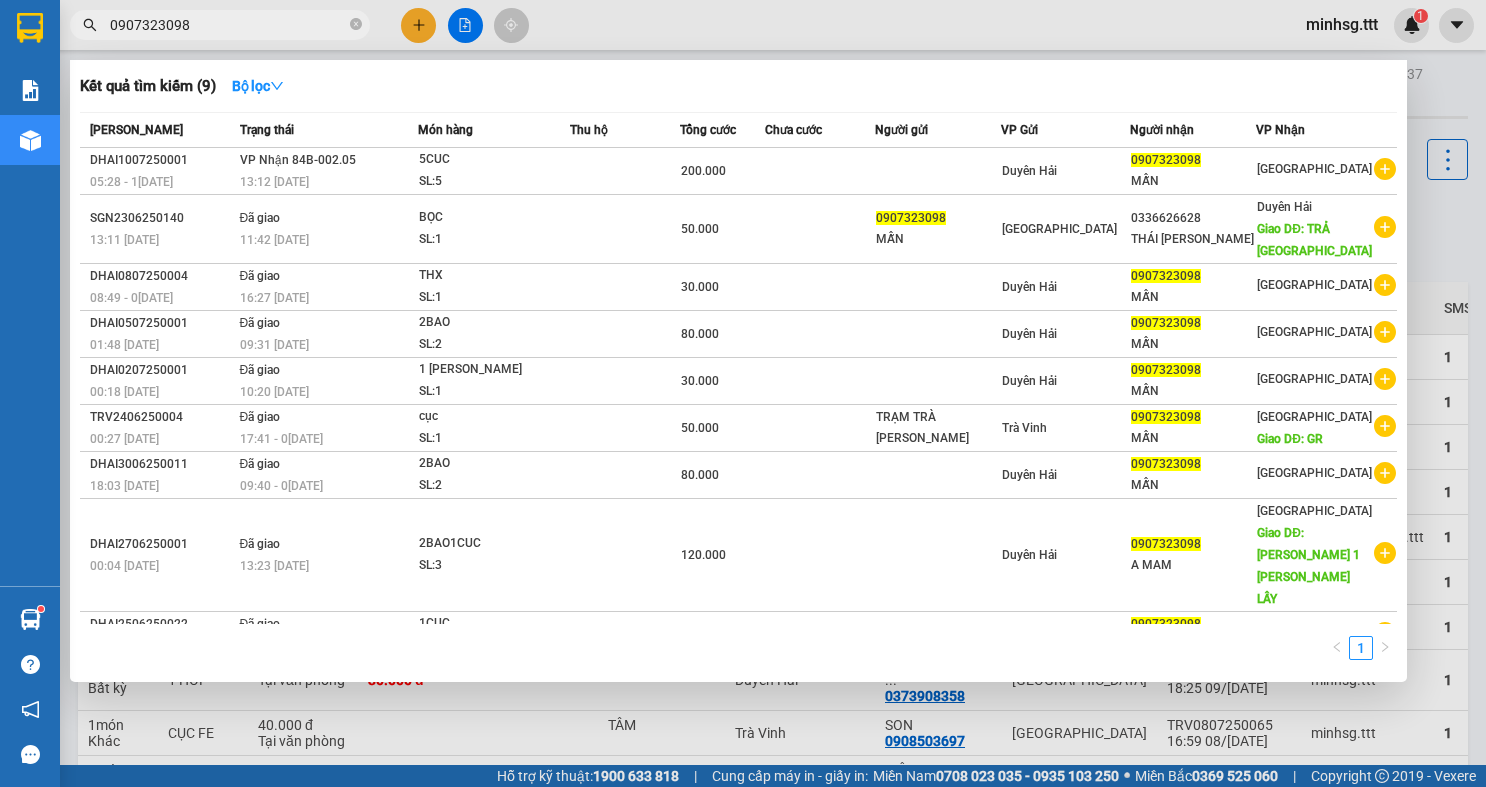 click on "0907323098" at bounding box center (228, 25) 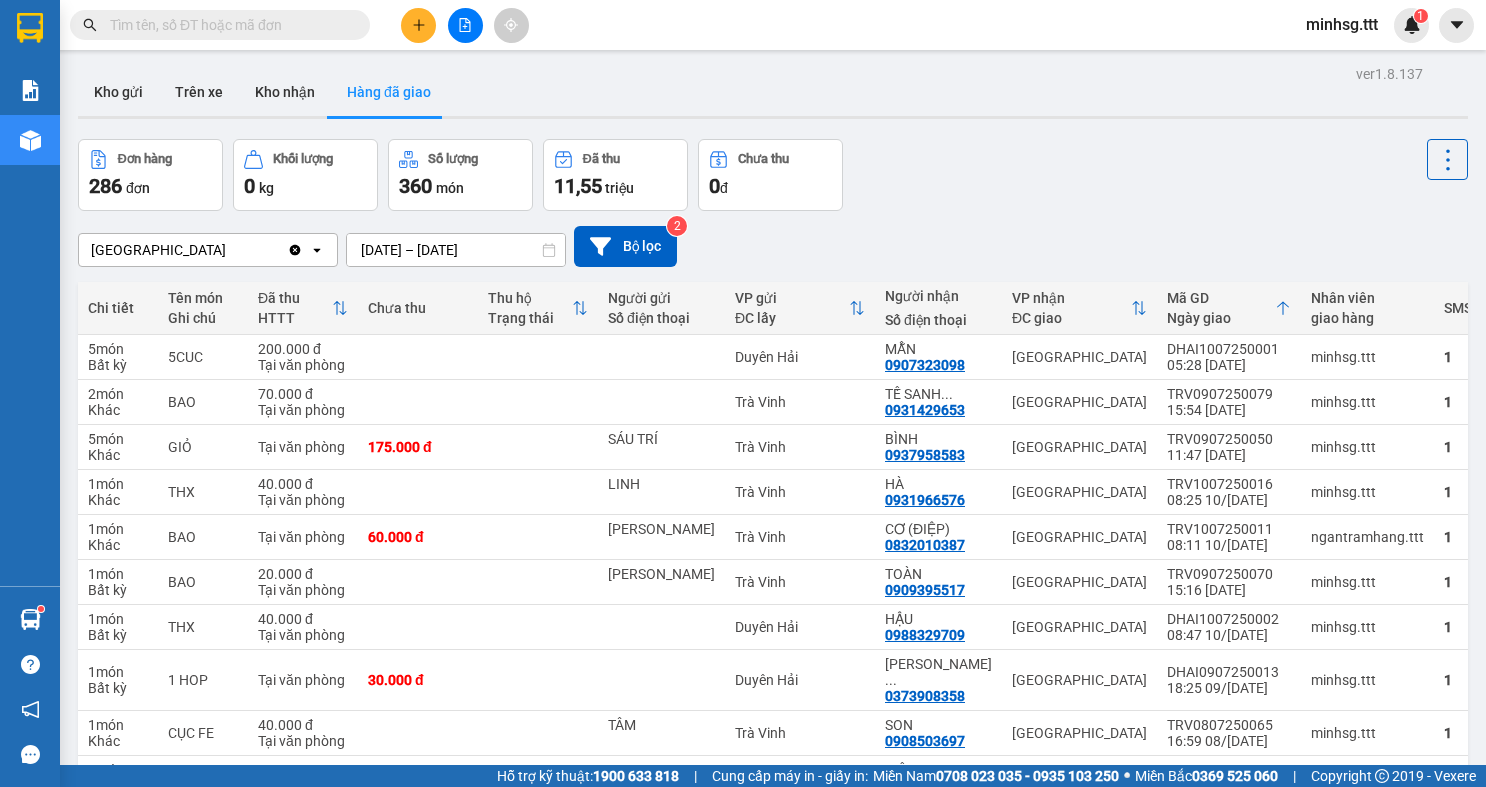paste on "0909877858" 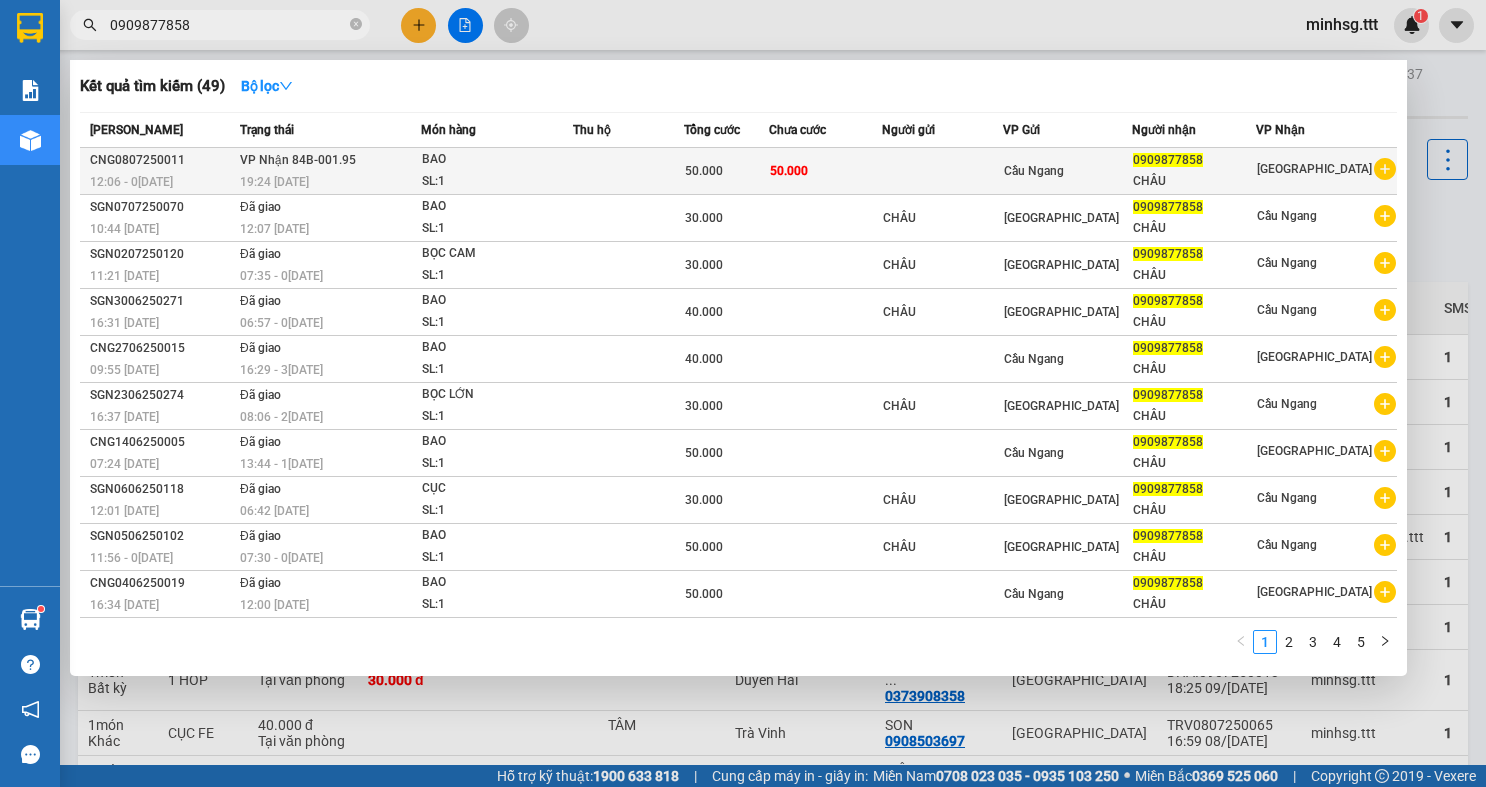 type on "0909877858" 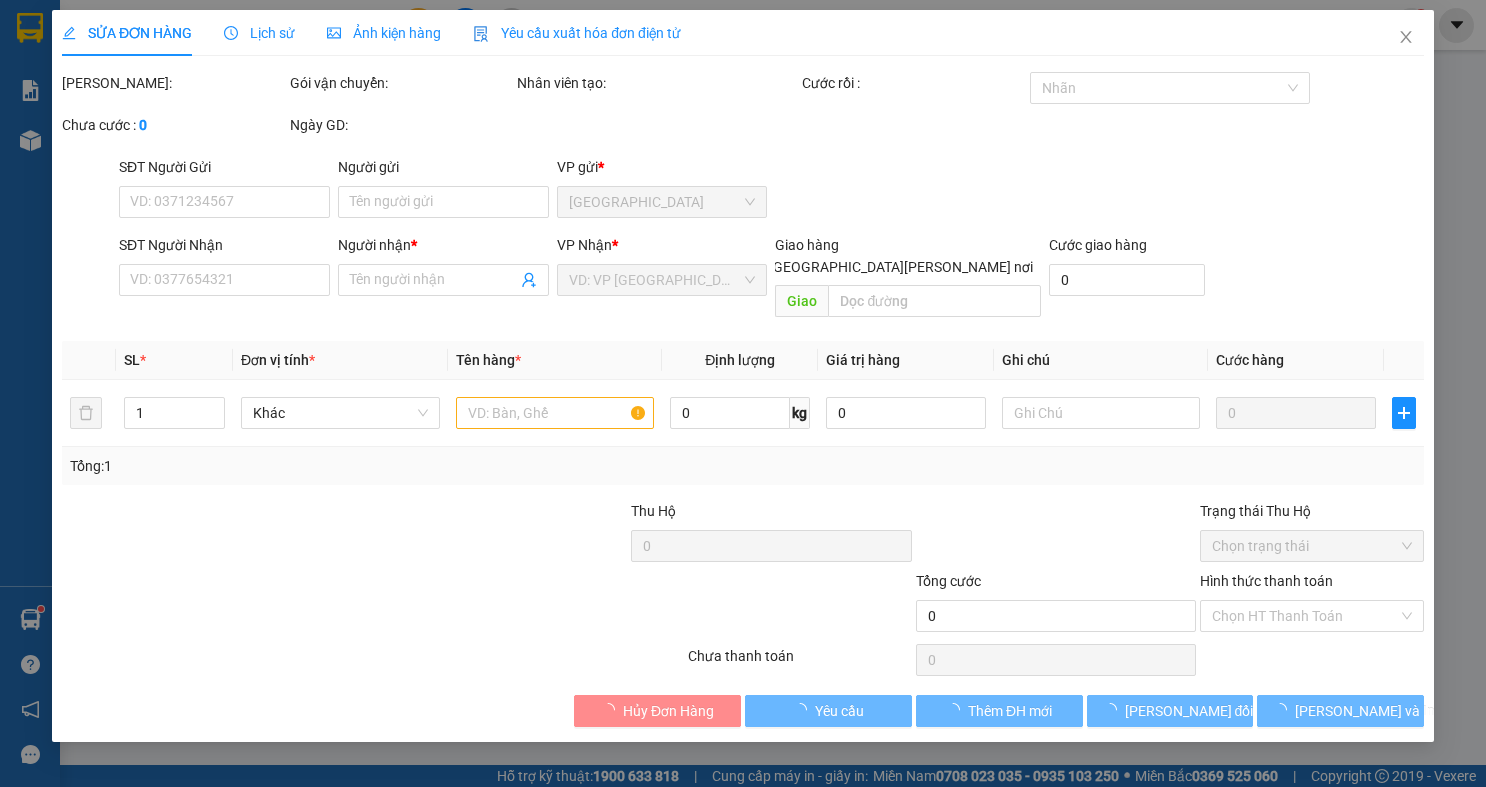 type on "0909877858" 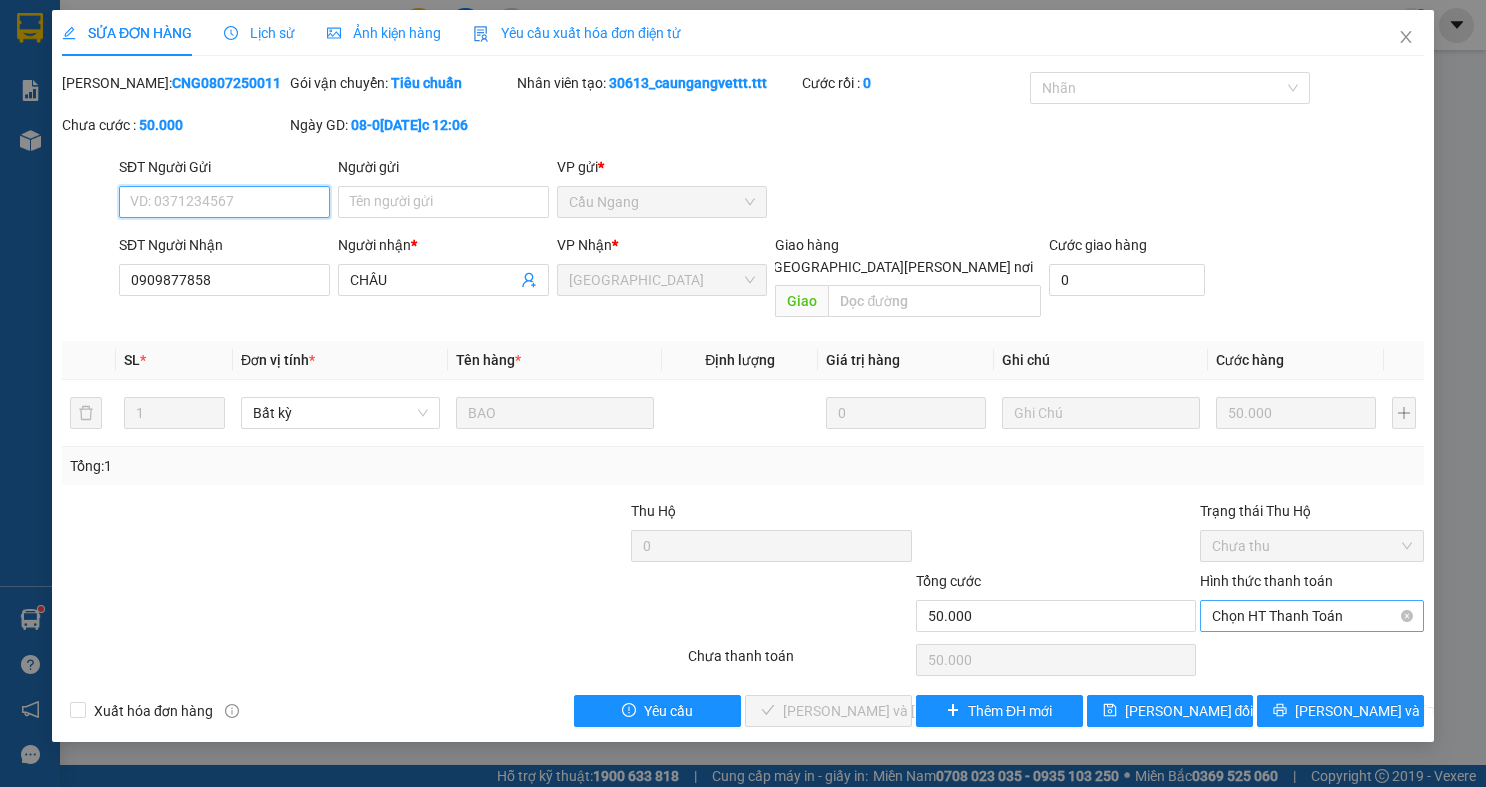 click on "Chọn HT Thanh Toán" at bounding box center [1312, 616] 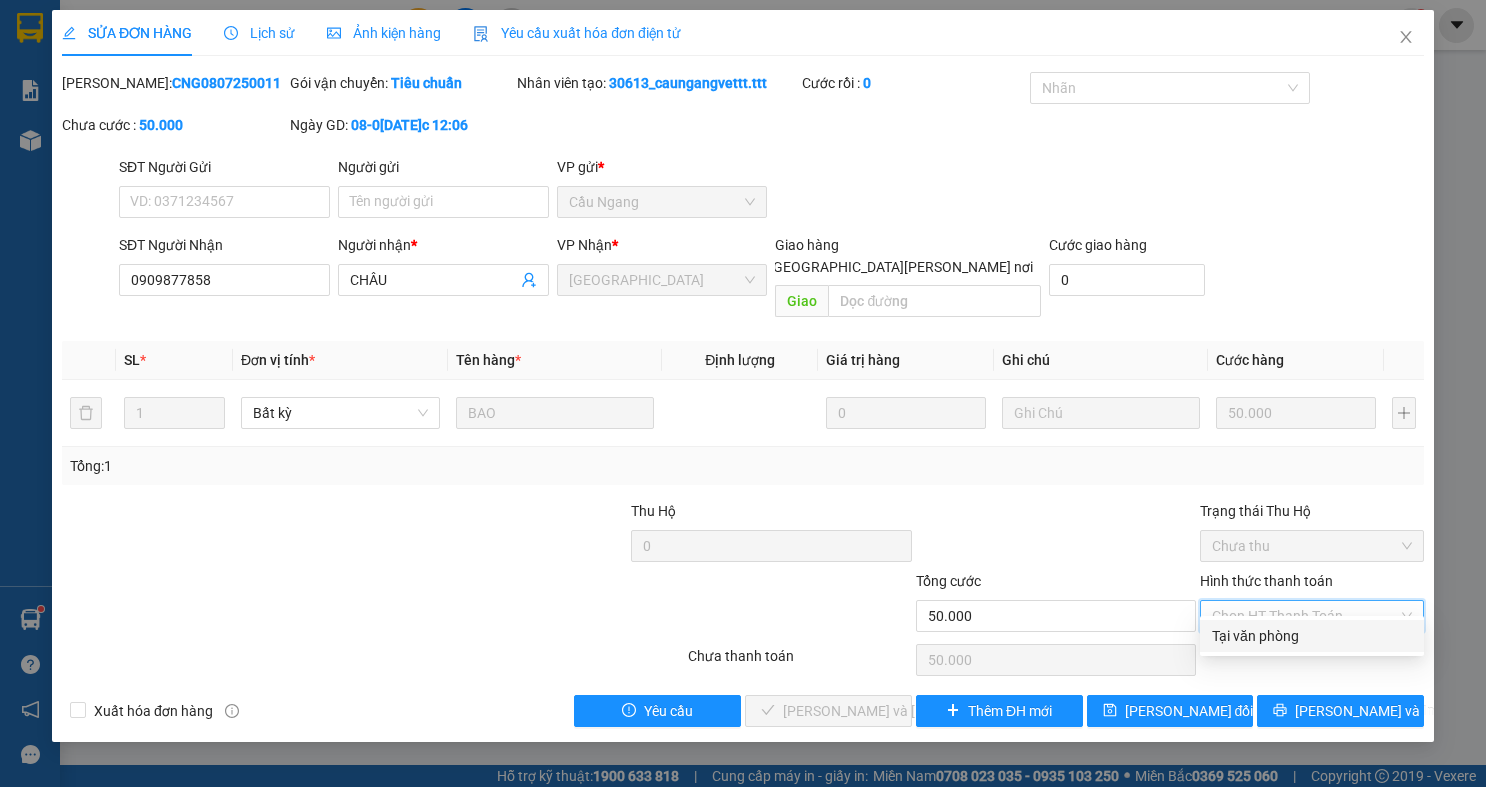 click on "Tại văn phòng" at bounding box center [1312, 636] 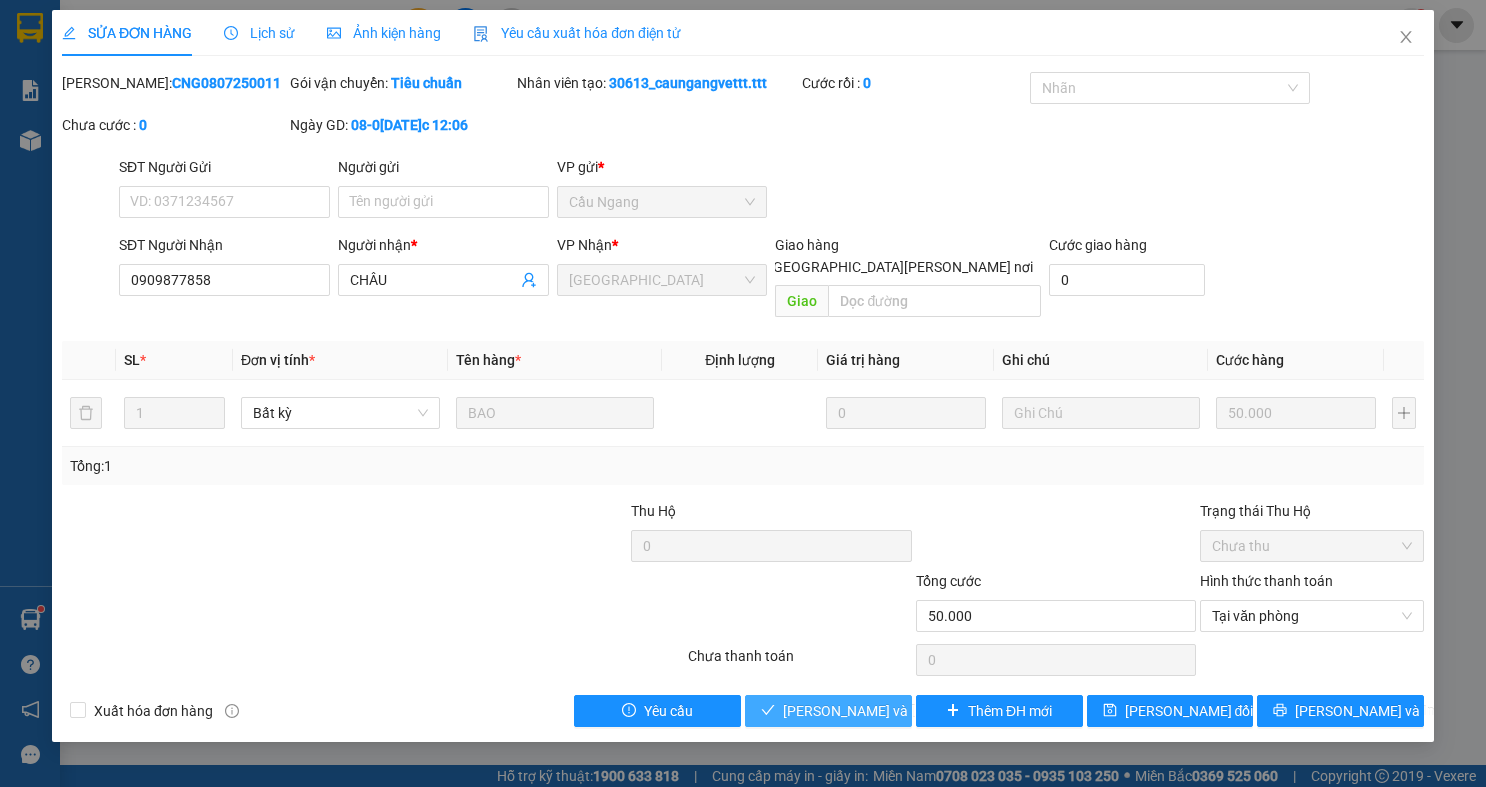 click on "[PERSON_NAME] và Giao hàng" at bounding box center (918, 711) 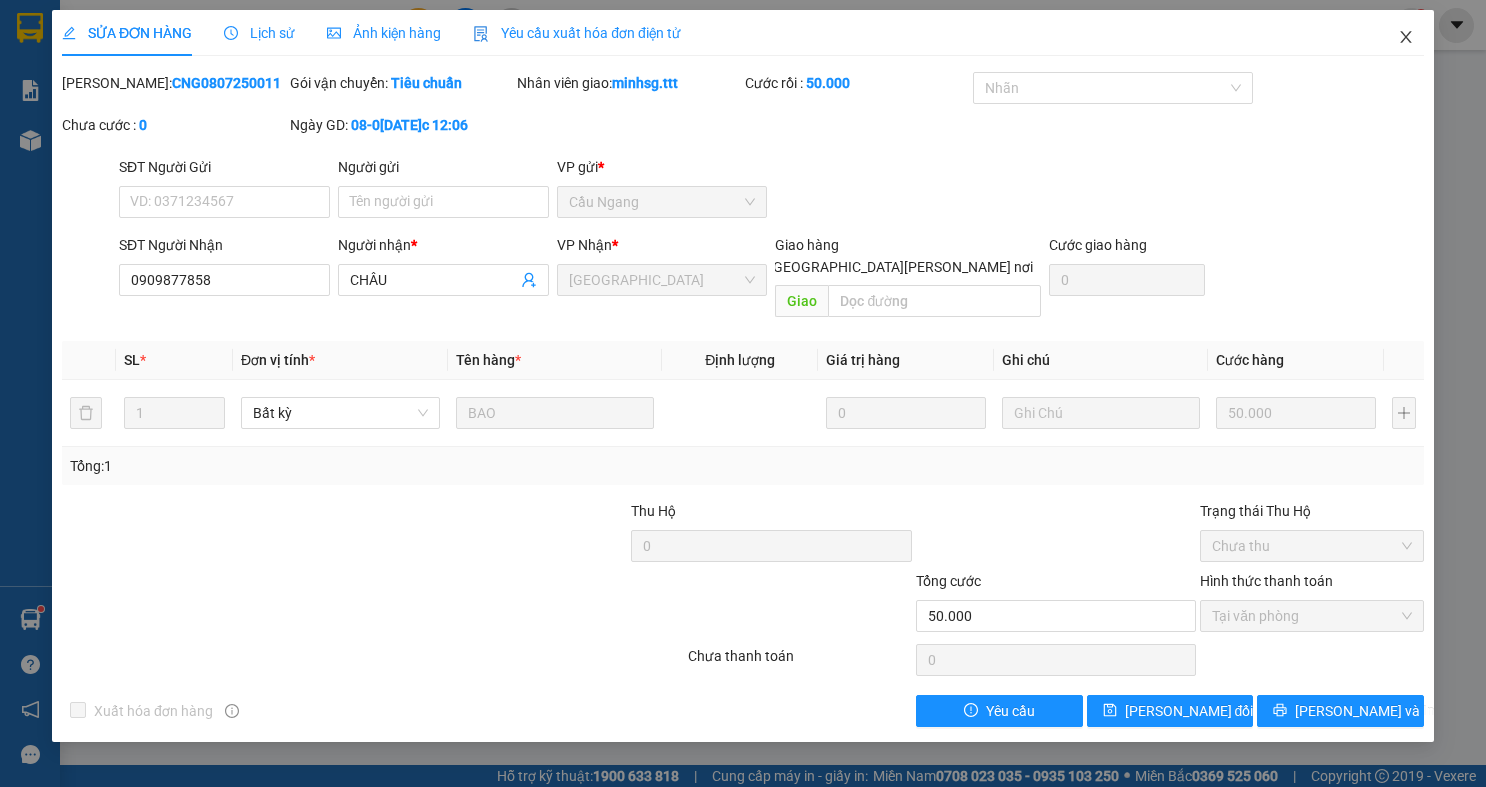 click 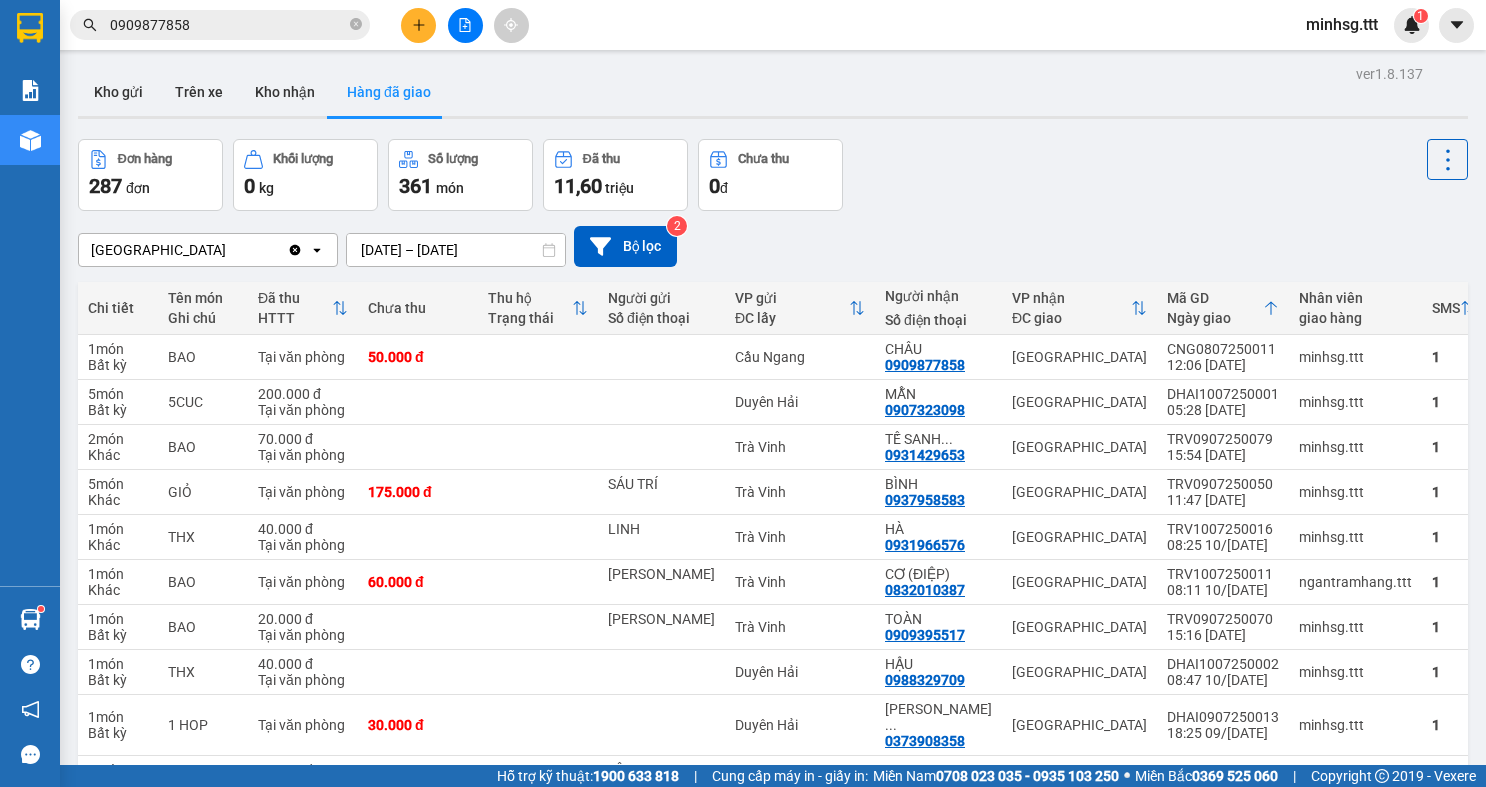 click on "0909877858" at bounding box center (228, 25) 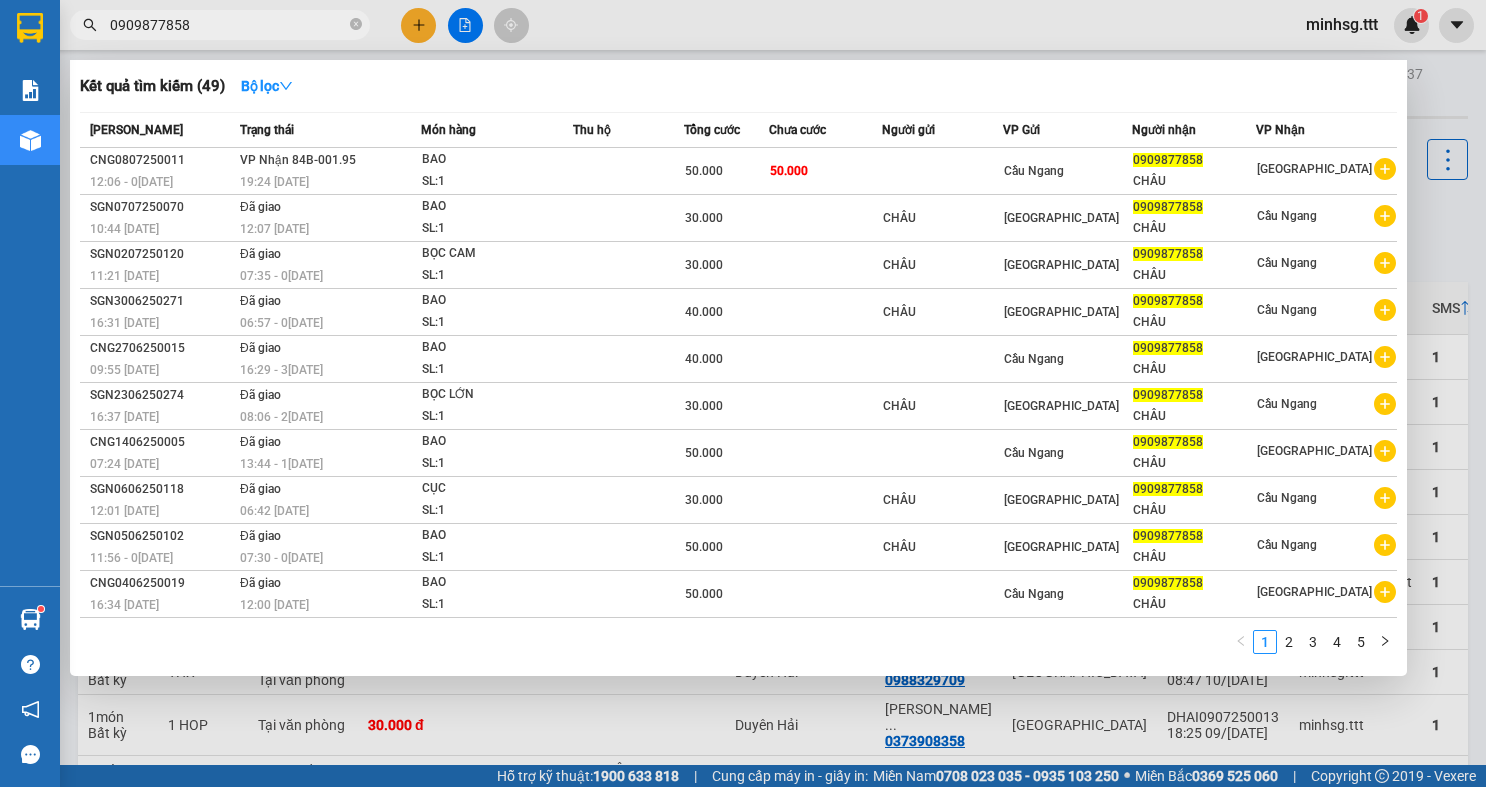click on "0909877858" at bounding box center (228, 25) 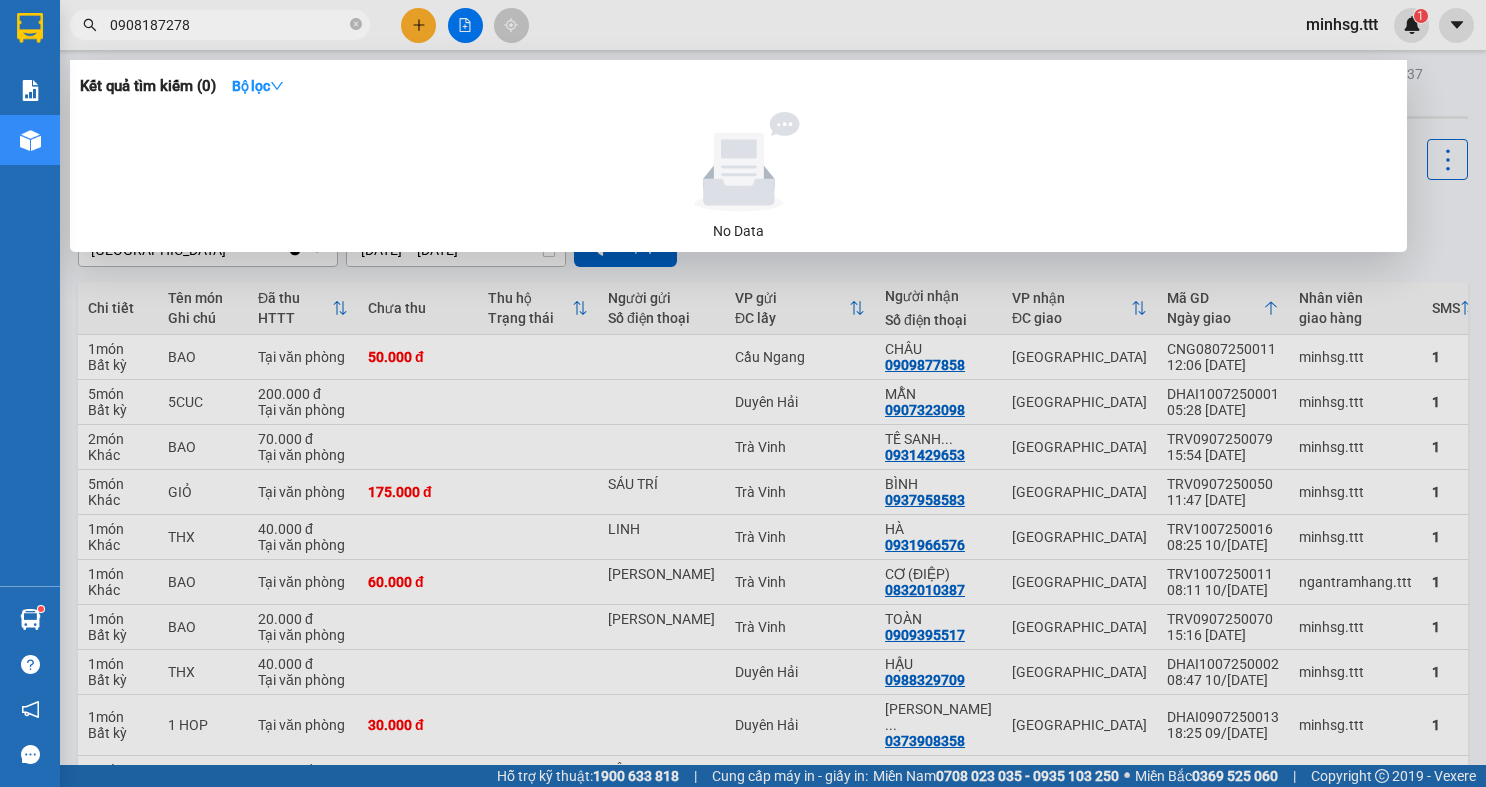click on "0908187278" at bounding box center (228, 25) 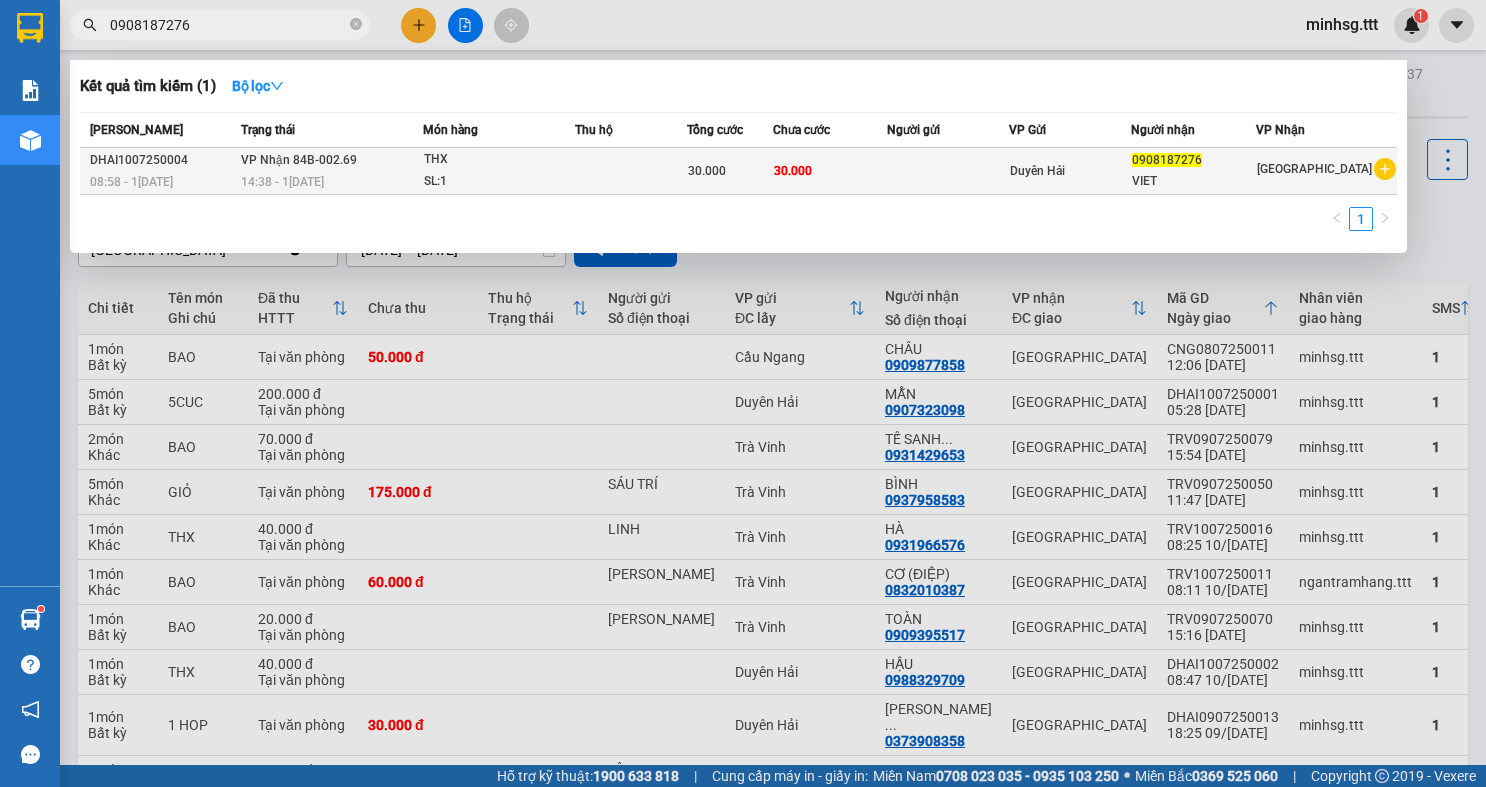 type on "0908187276" 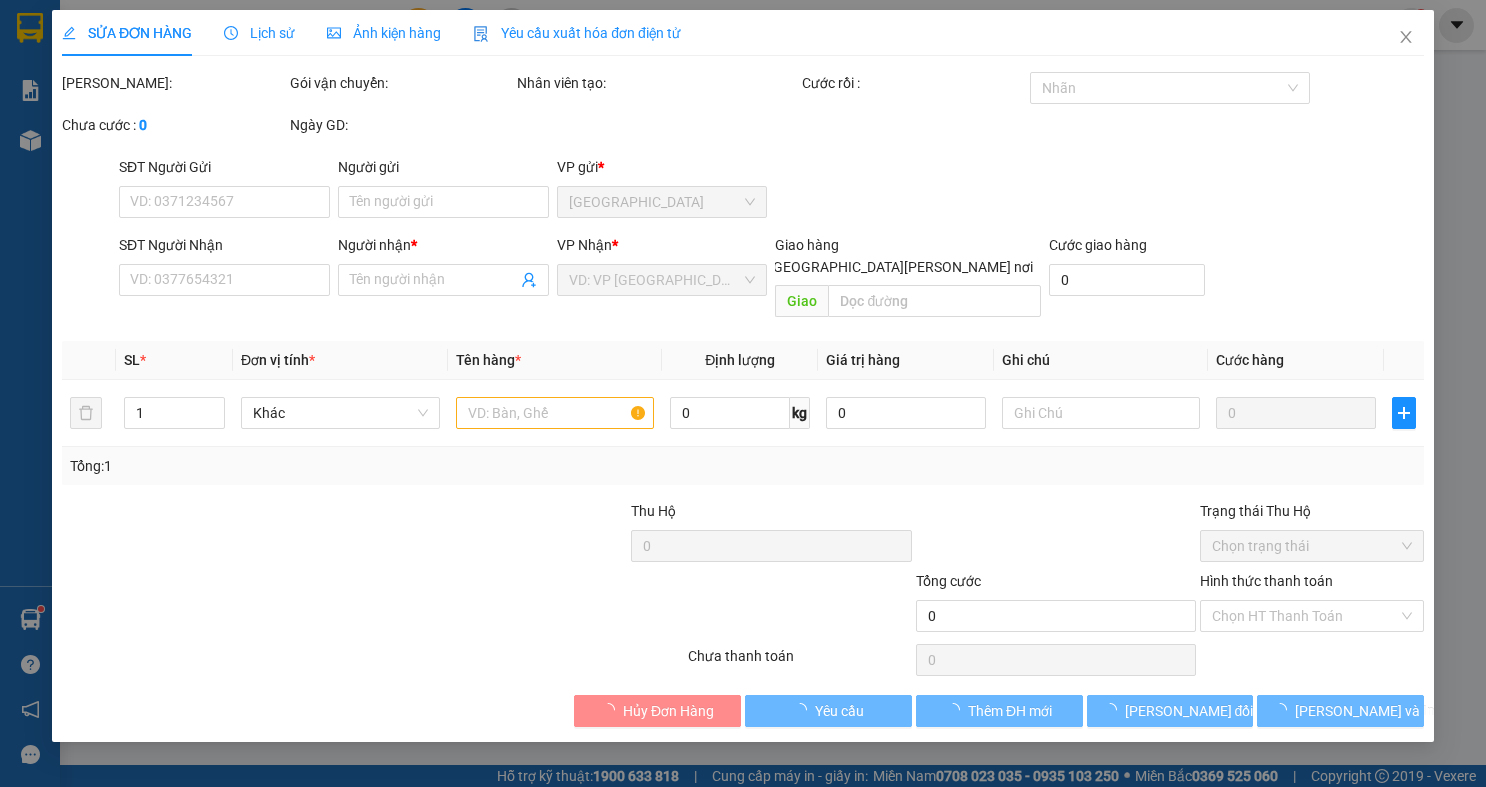 type on "0908187276" 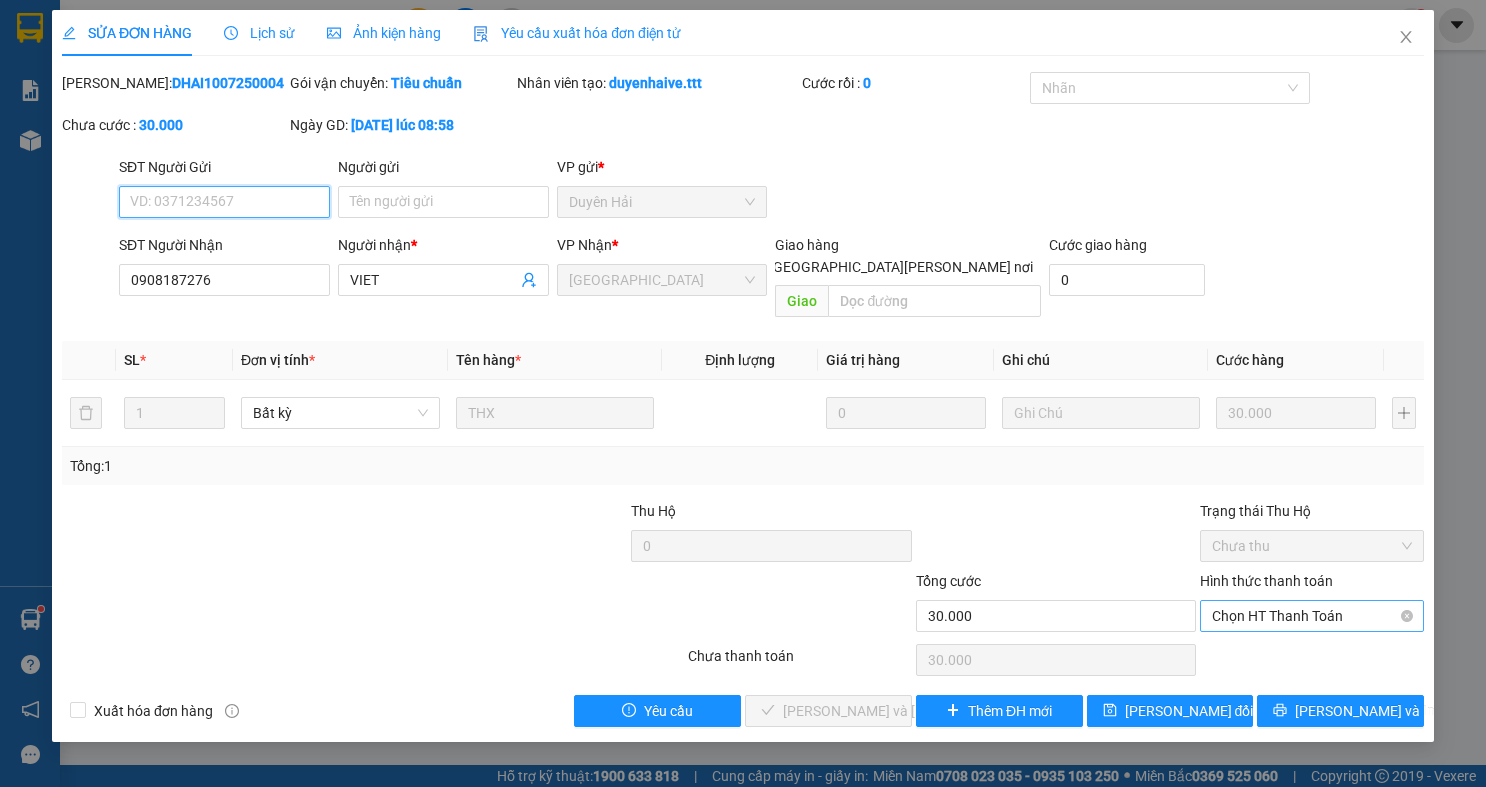 click on "Chọn HT Thanh Toán" at bounding box center [1312, 616] 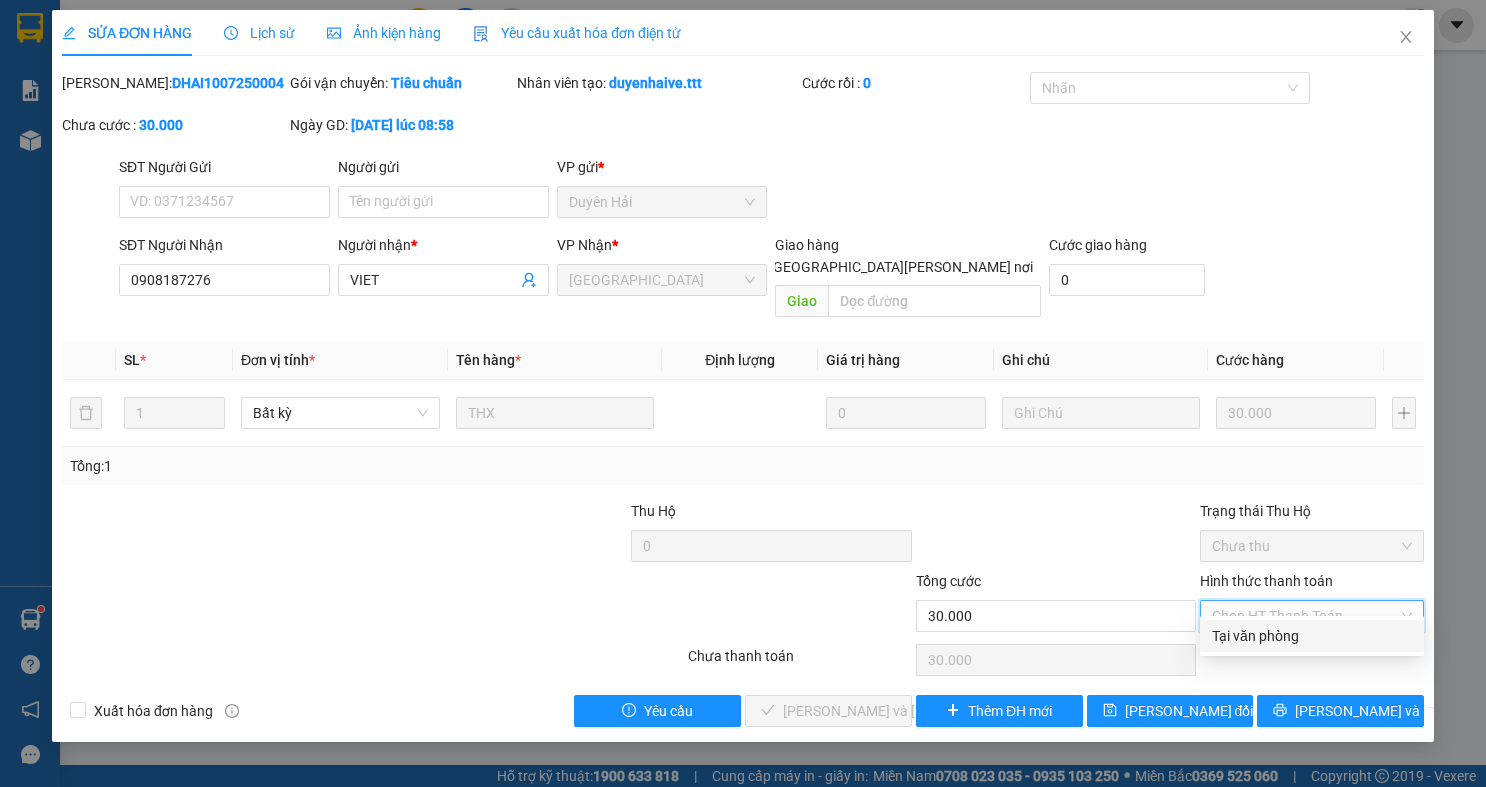 click on "Tại văn phòng" at bounding box center (1312, 636) 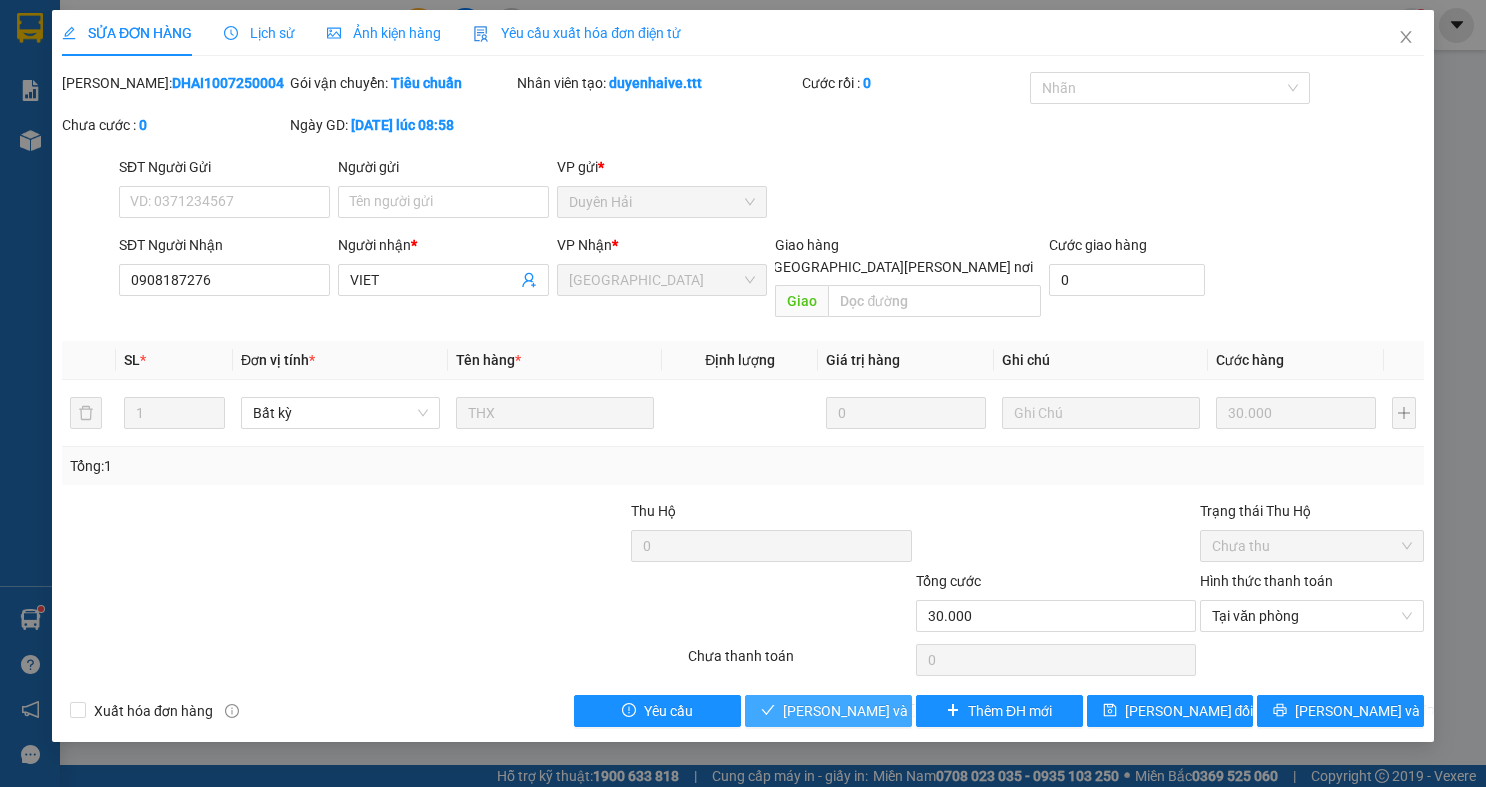click on "[PERSON_NAME] và Giao hàng" at bounding box center [918, 711] 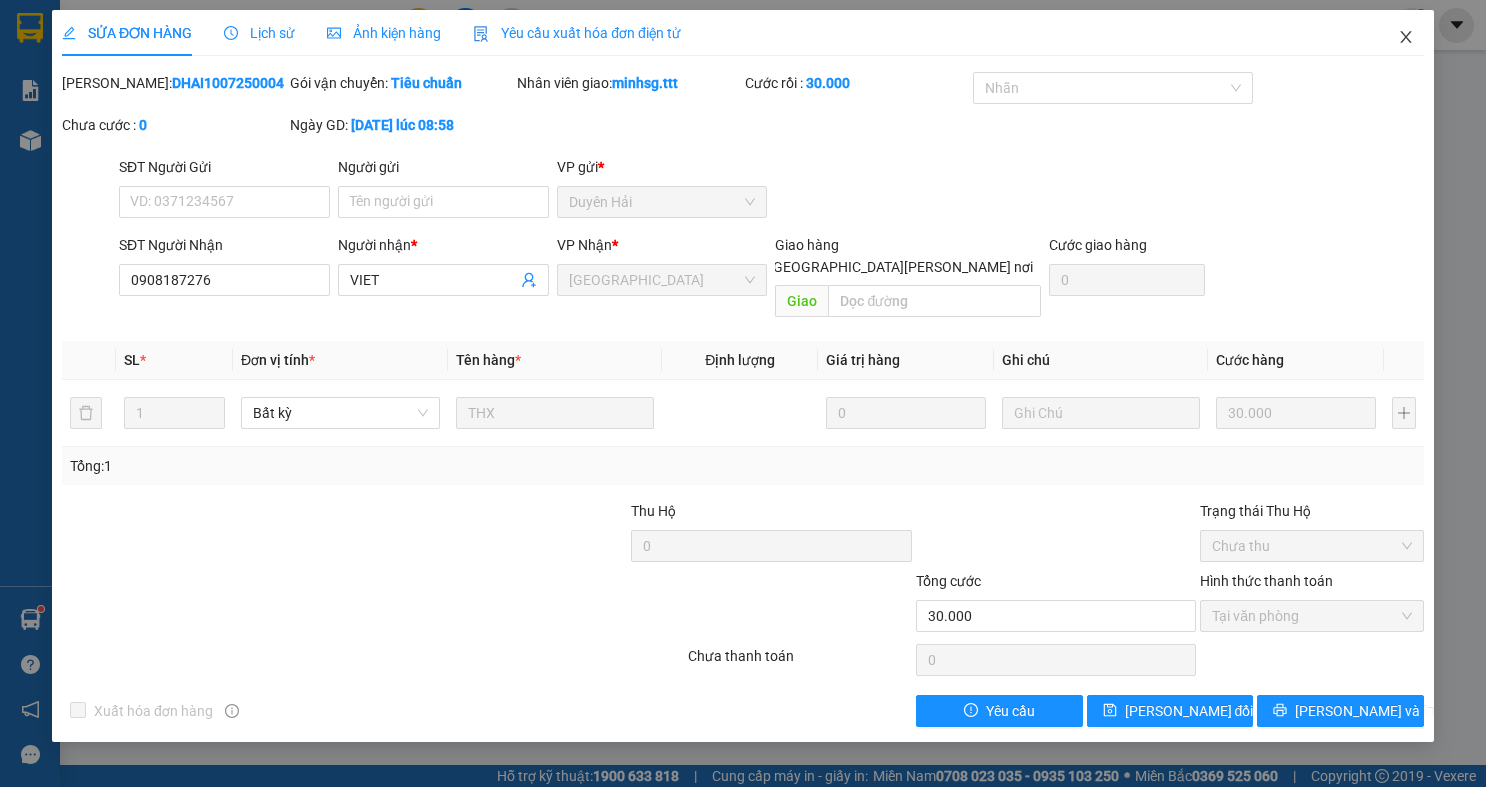 click 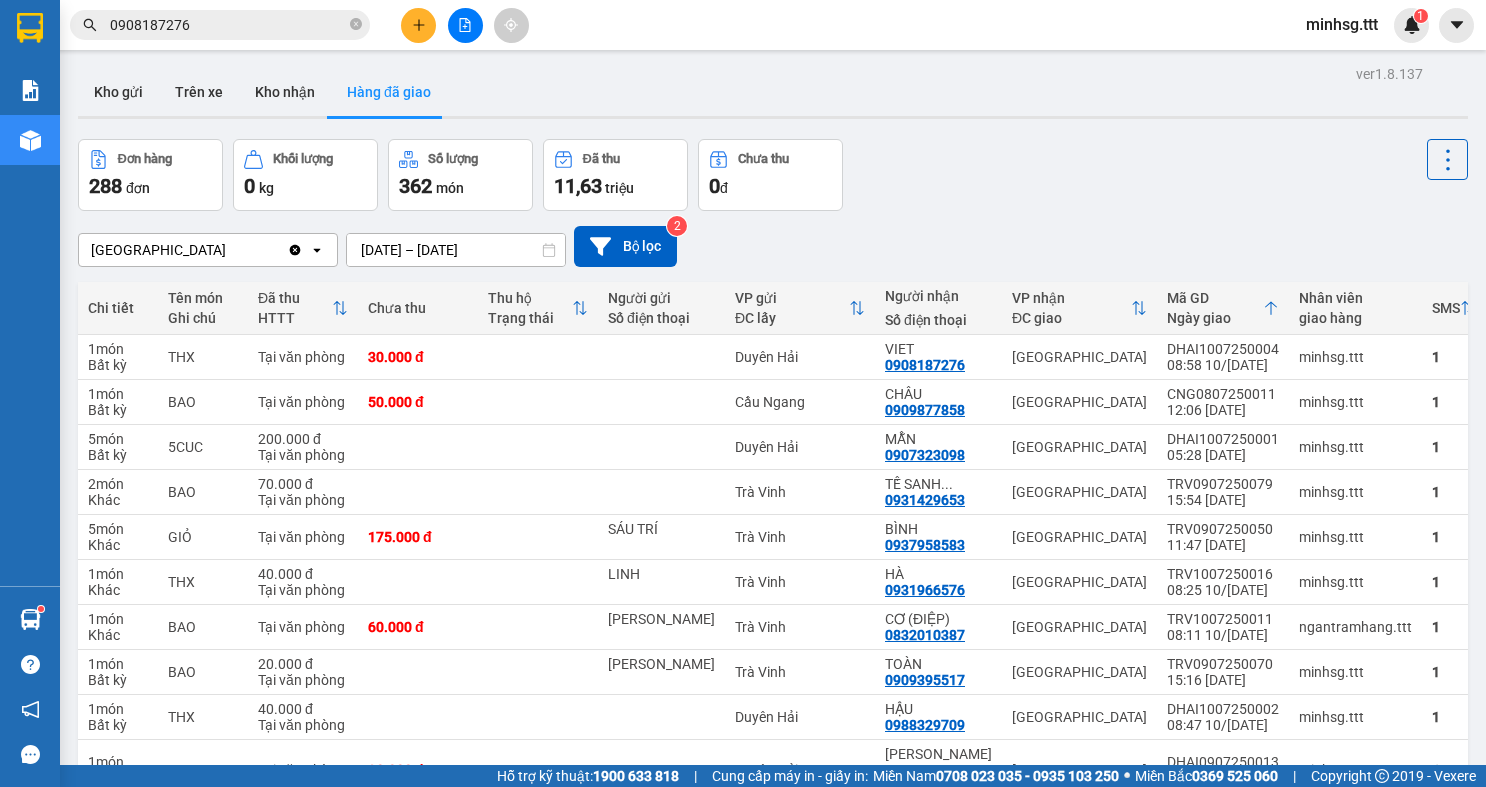 click on "0908187276" at bounding box center [228, 25] 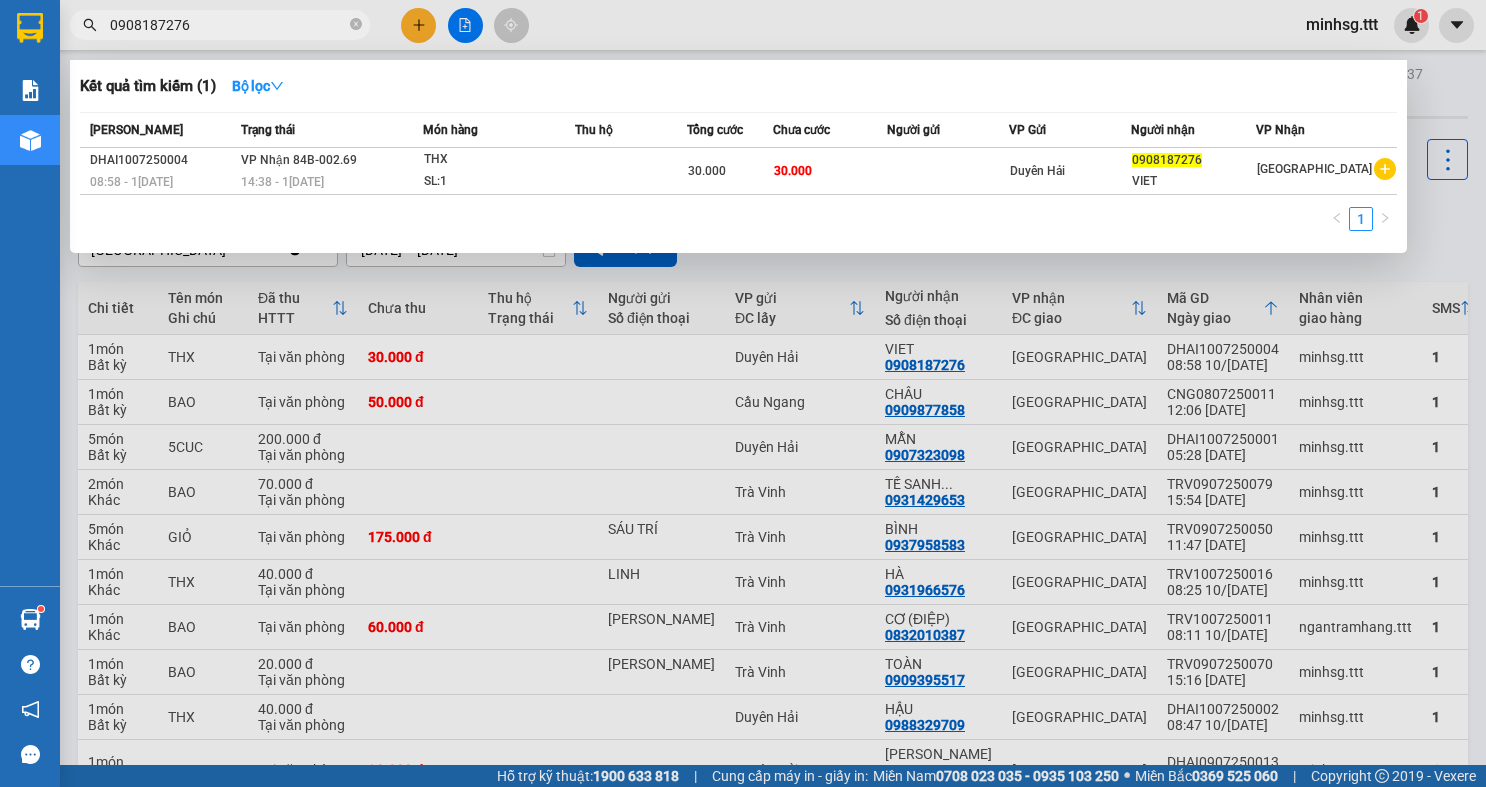 click on "0908187276" at bounding box center [228, 25] 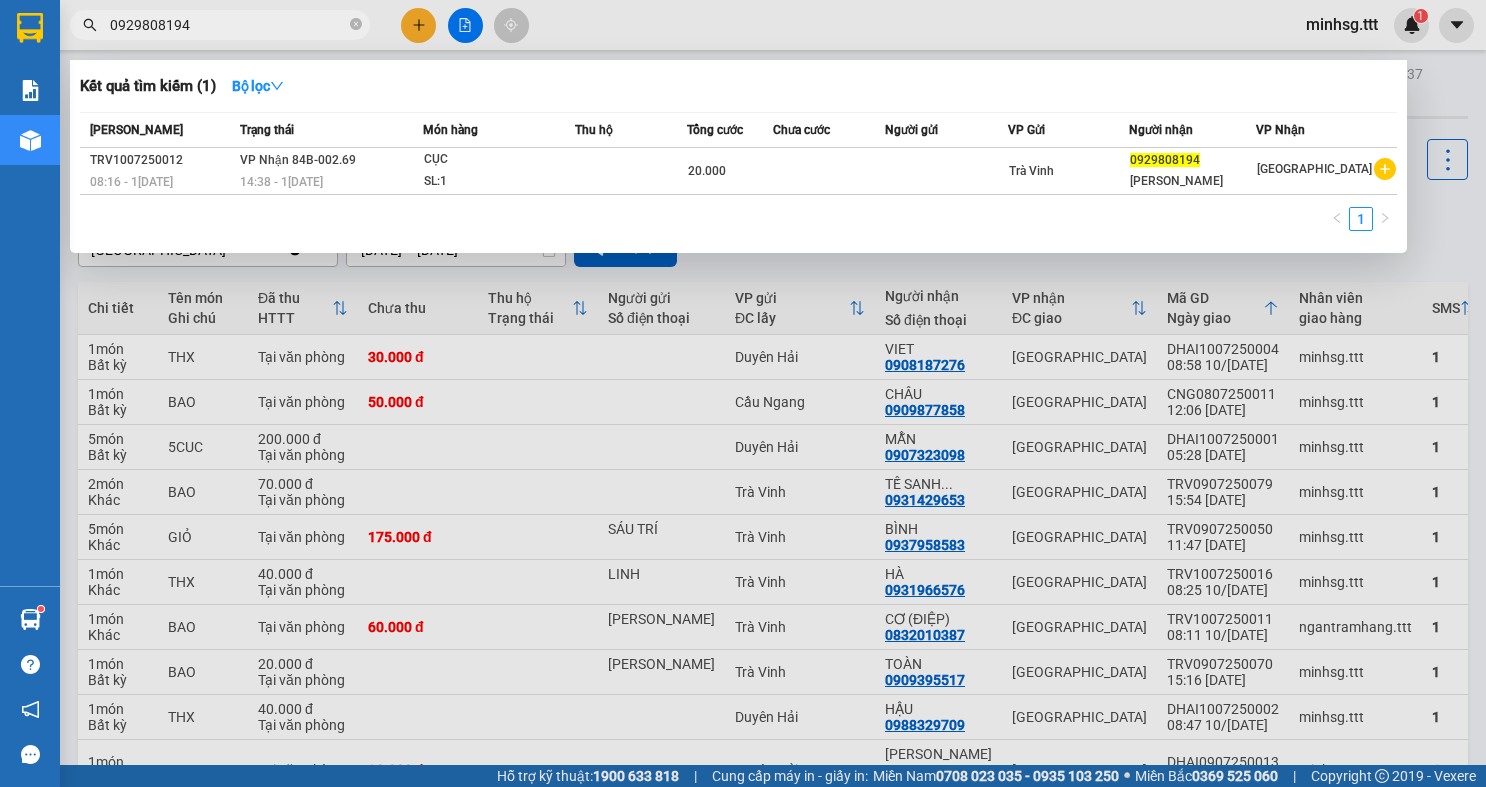 click on "0929808194" at bounding box center (228, 25) 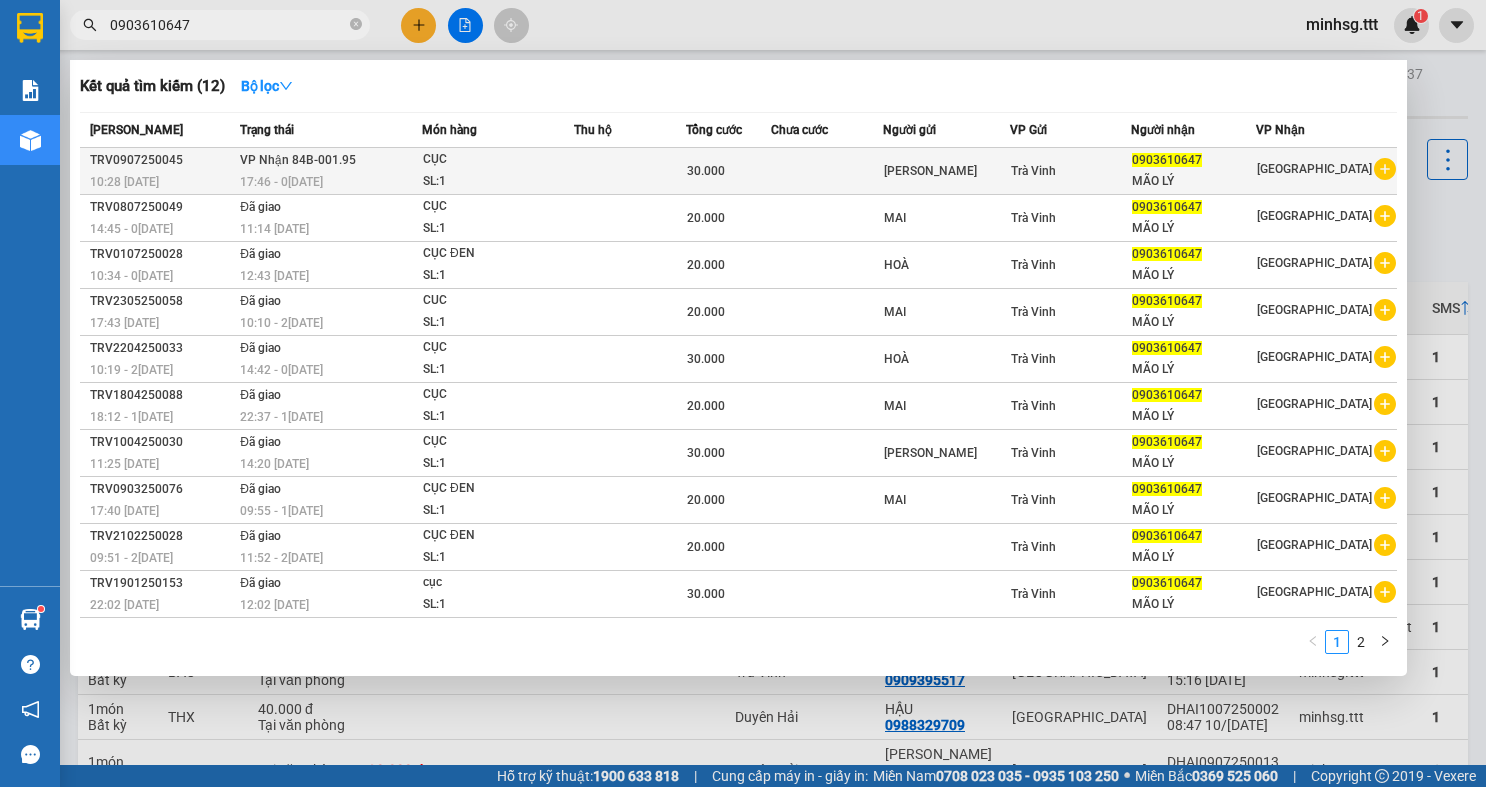 type on "0903610647" 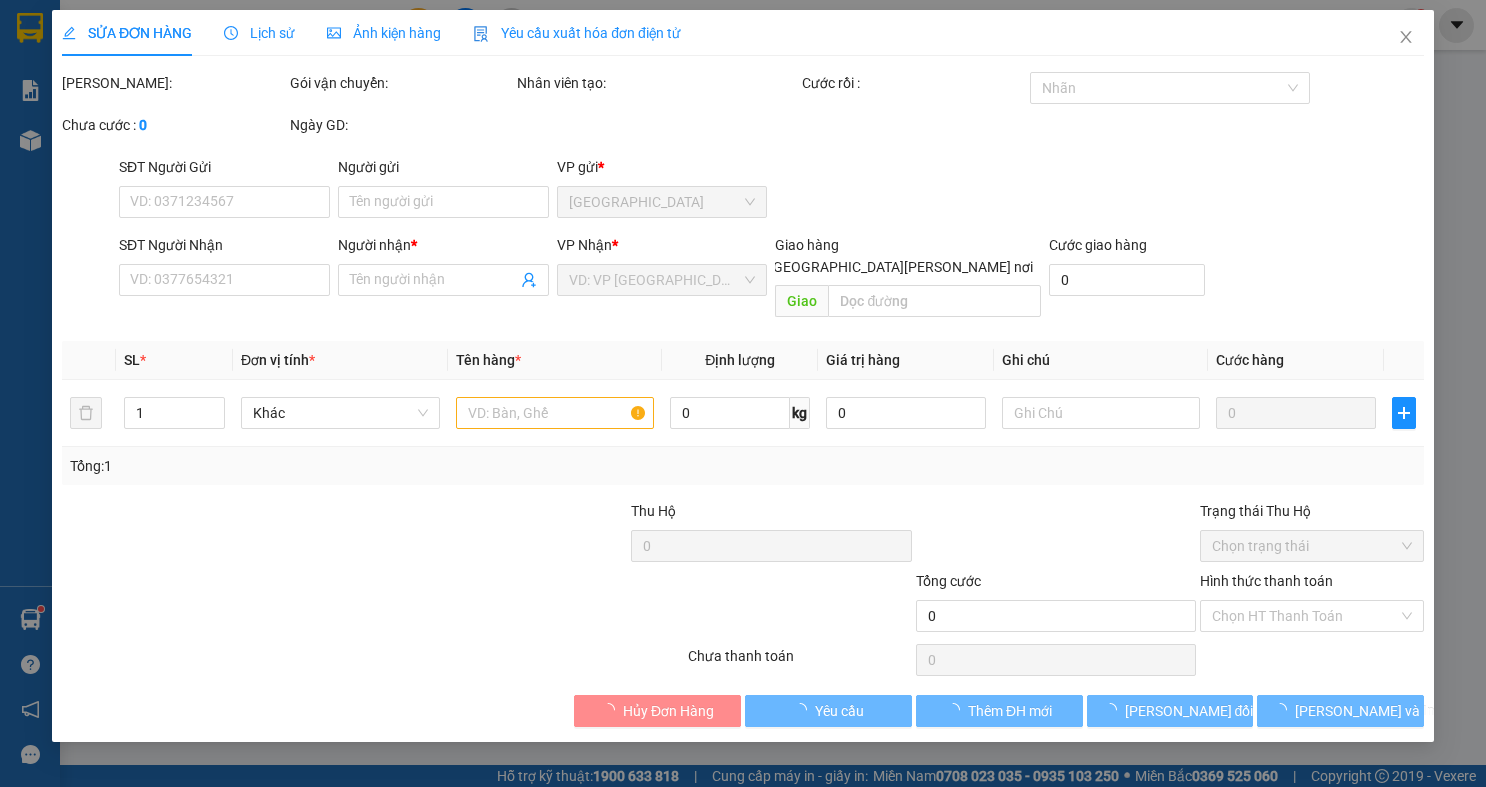 type on "[PERSON_NAME]" 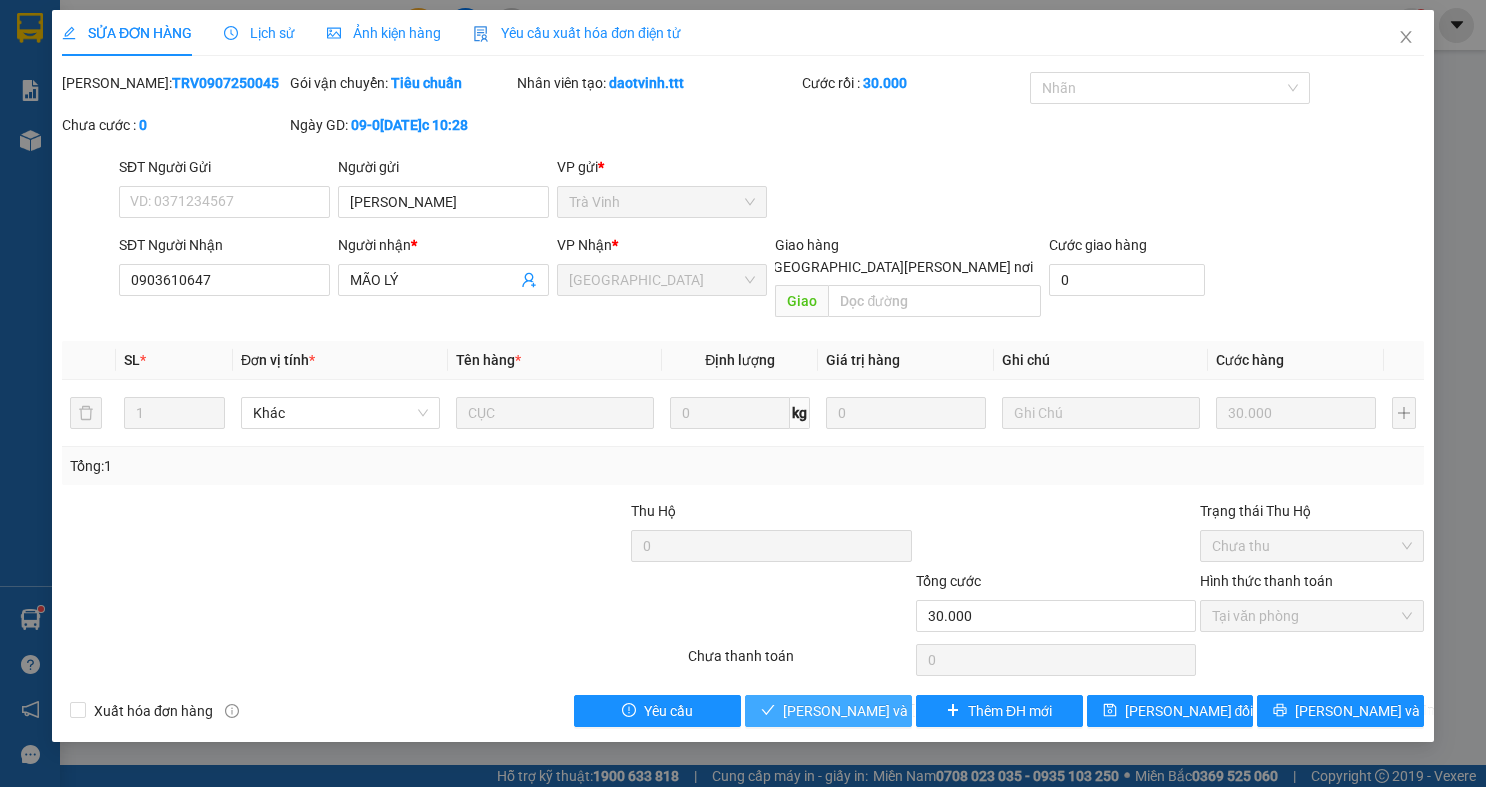 click on "[PERSON_NAME] và Giao hàng" at bounding box center (918, 711) 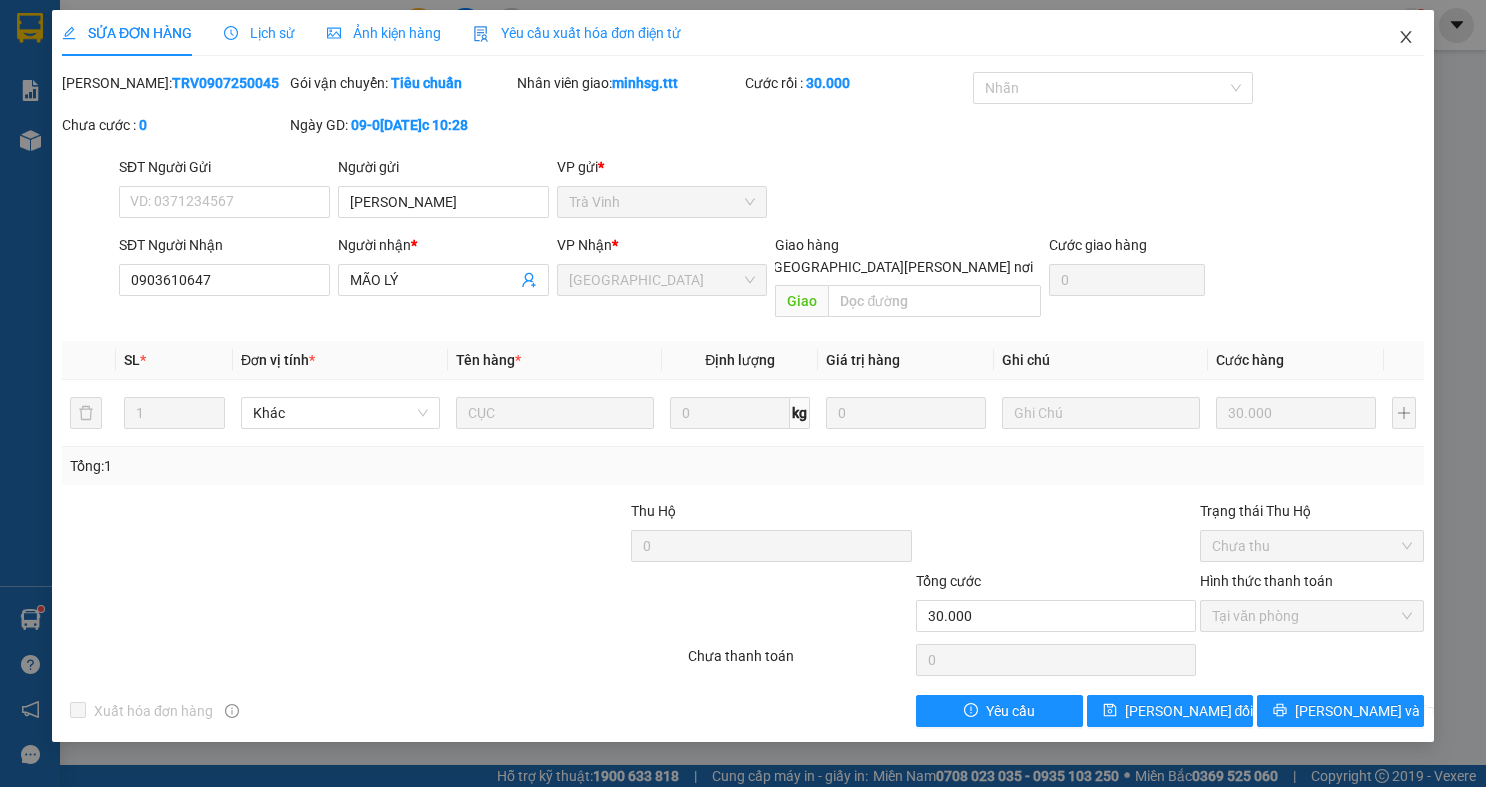 click 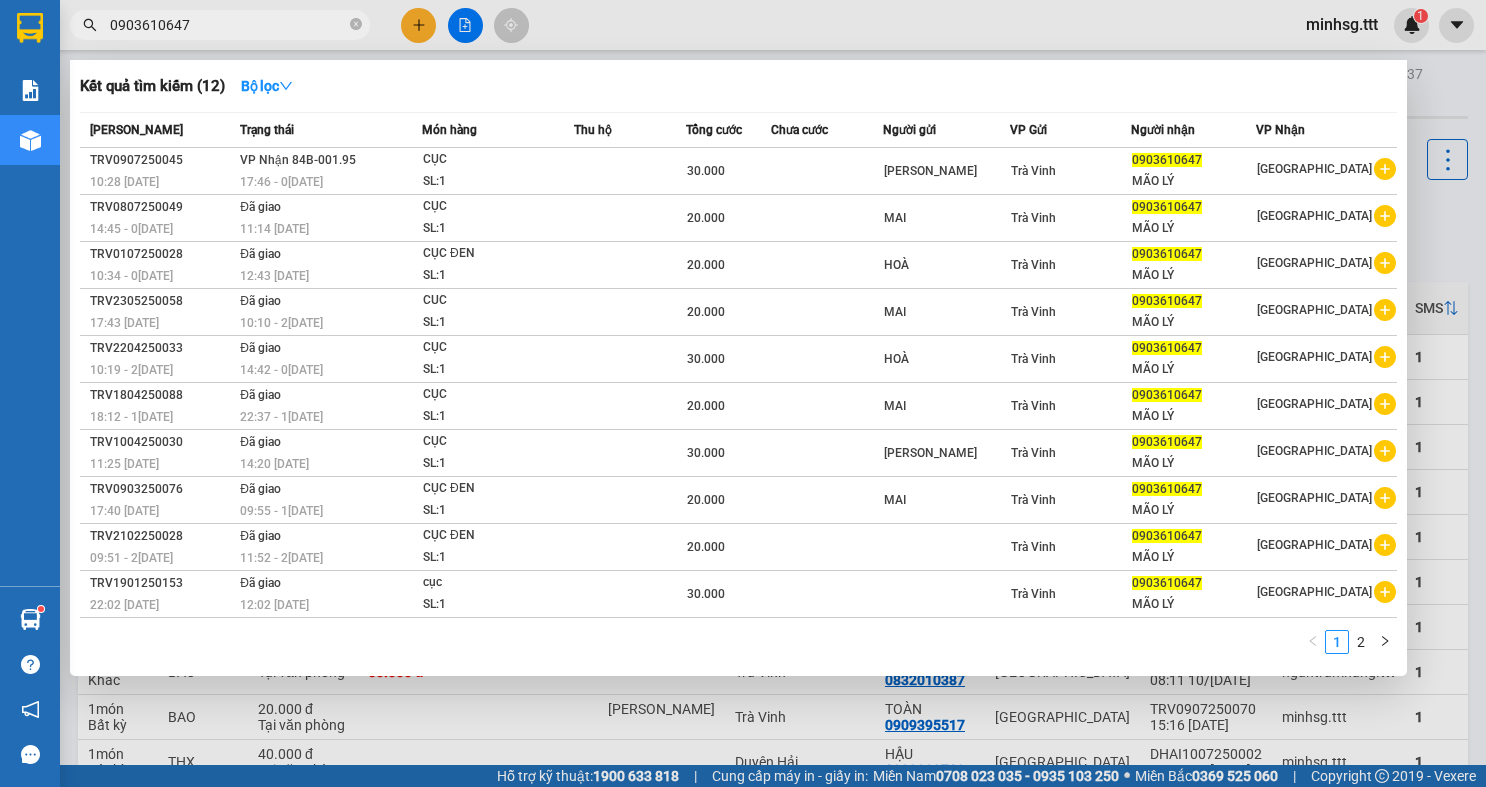 click on "0903610647" at bounding box center (228, 25) 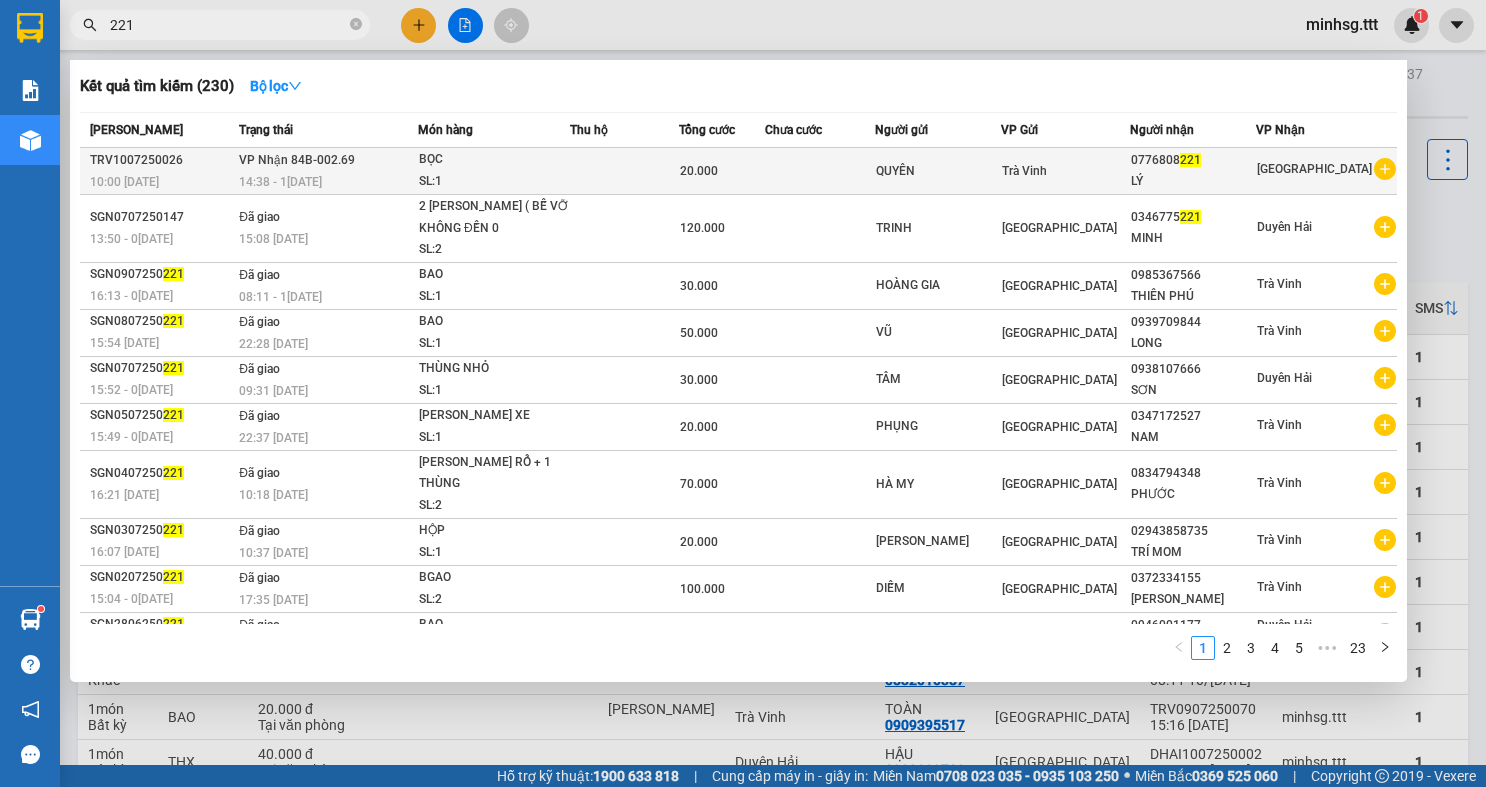 type on "221" 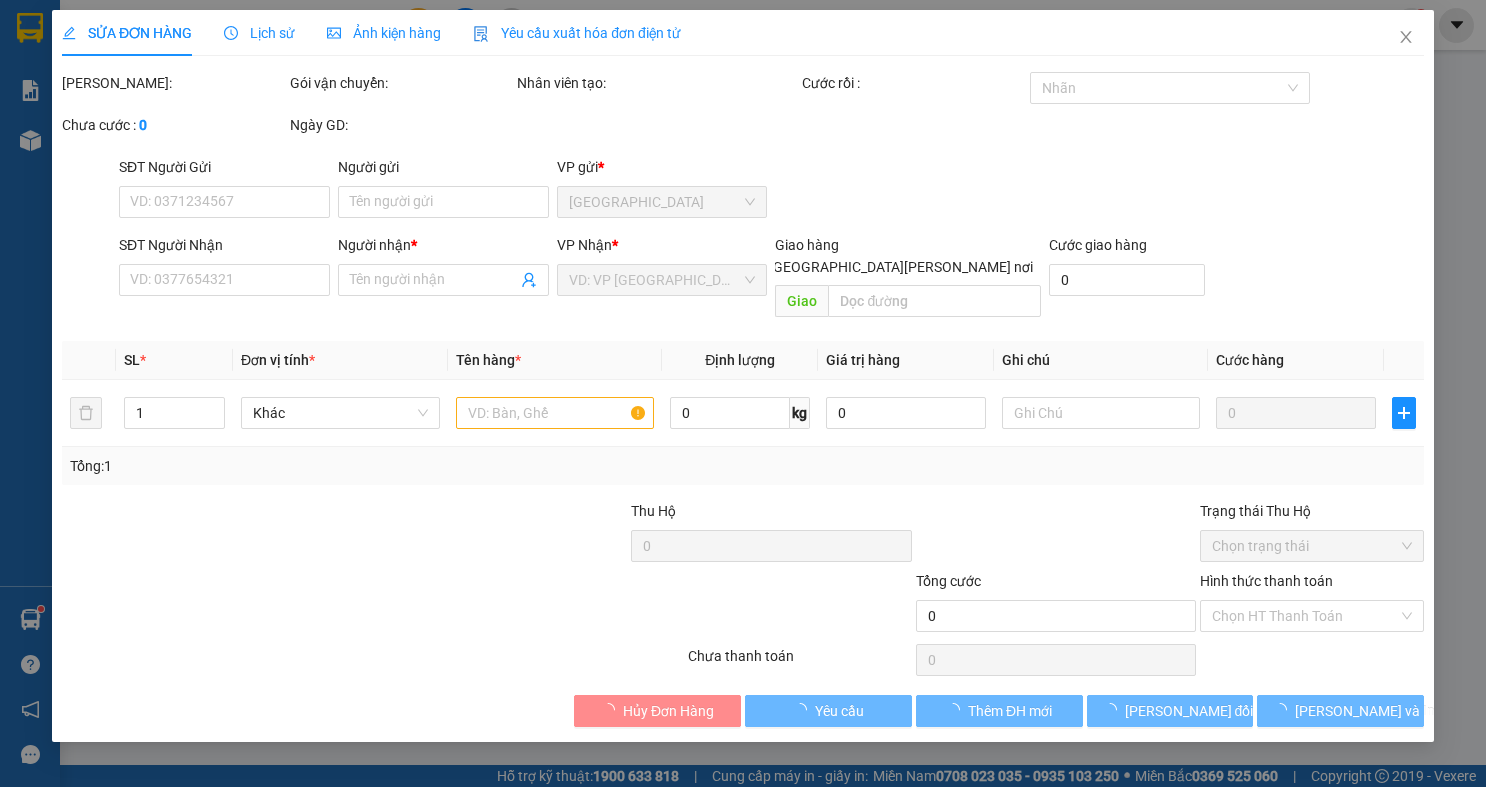 type on "QUYÊN" 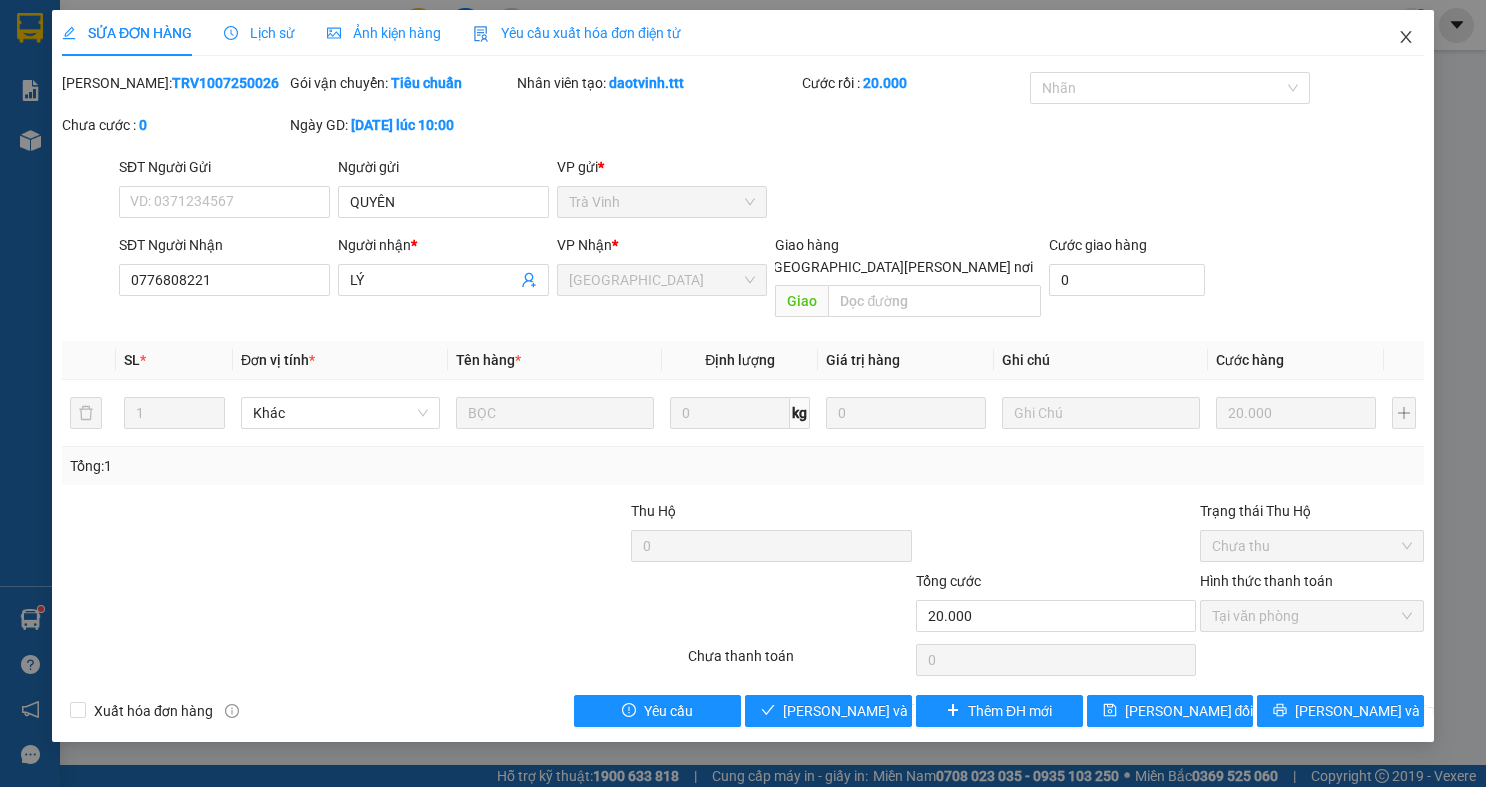 click at bounding box center (1406, 38) 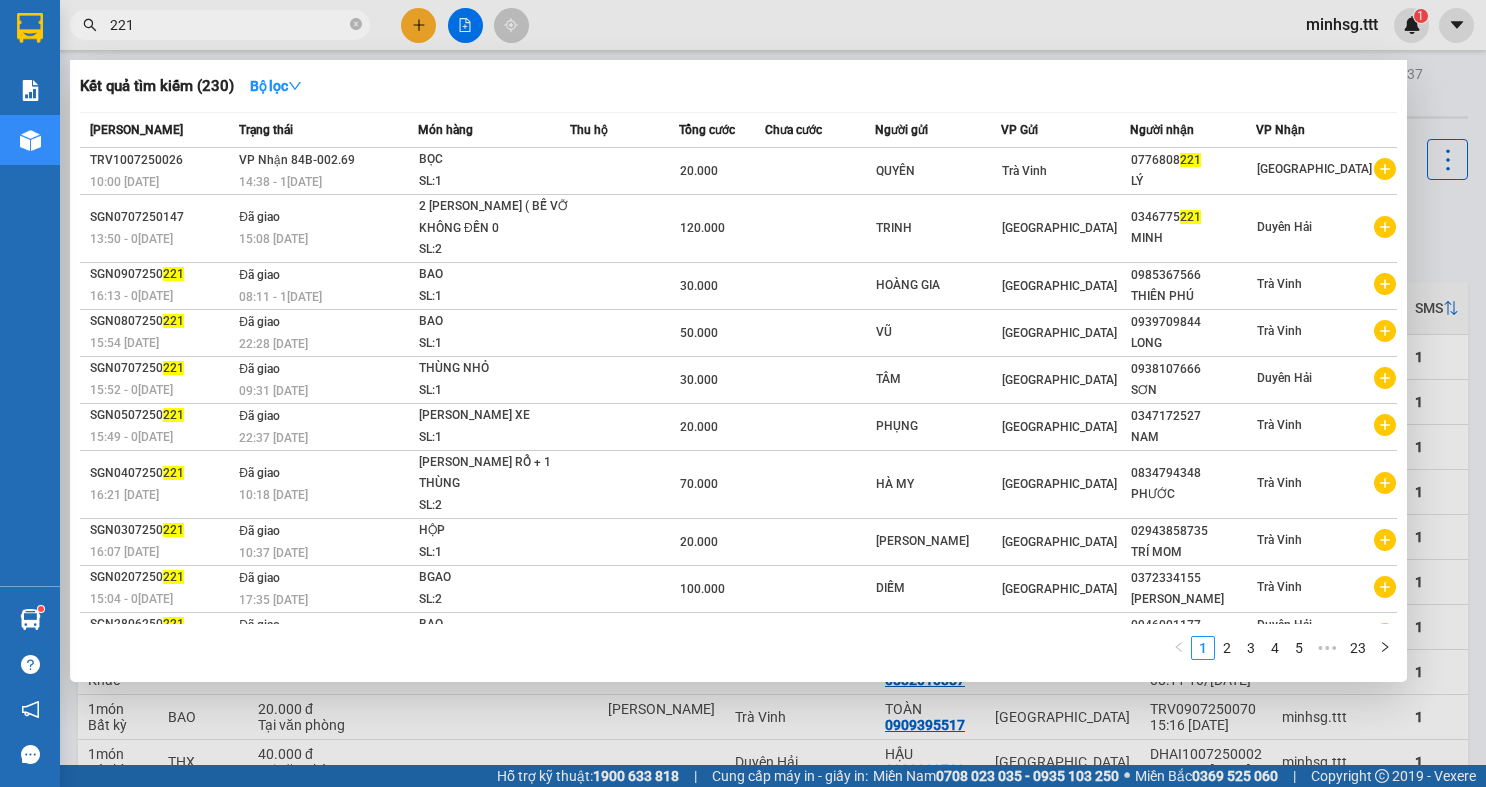 click on "221" at bounding box center [228, 25] 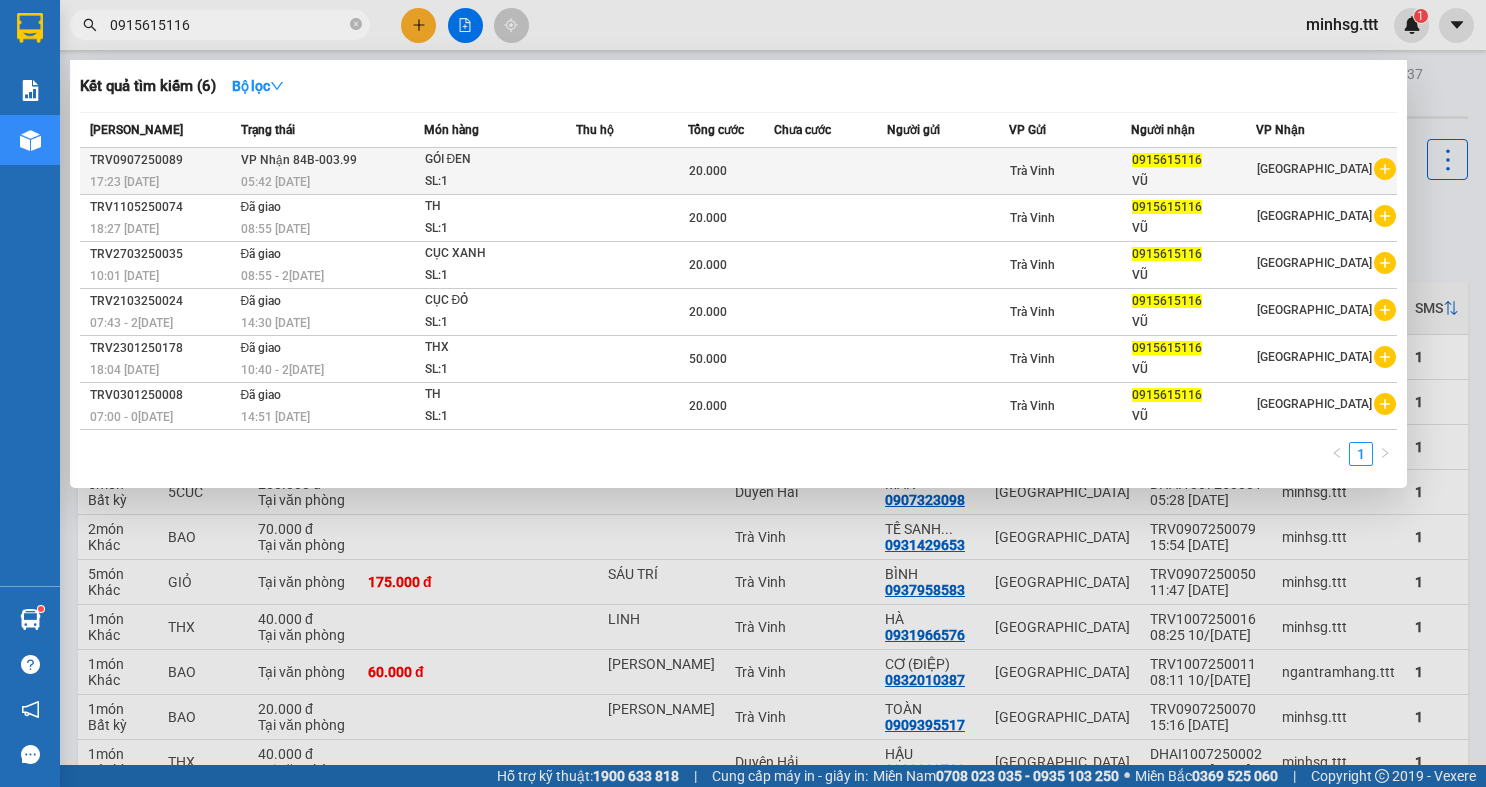 type on "0915615116" 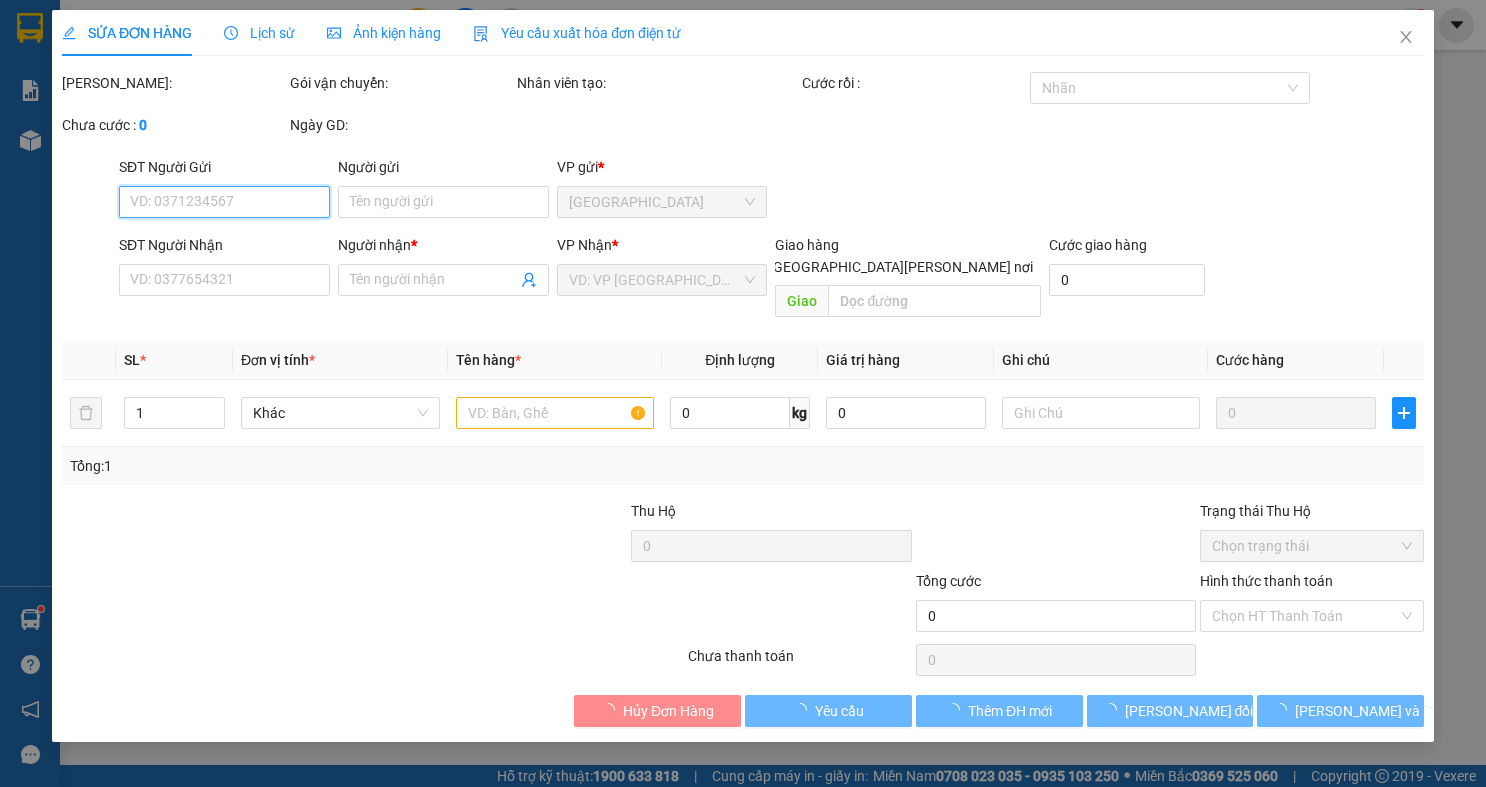 type on "0915615116" 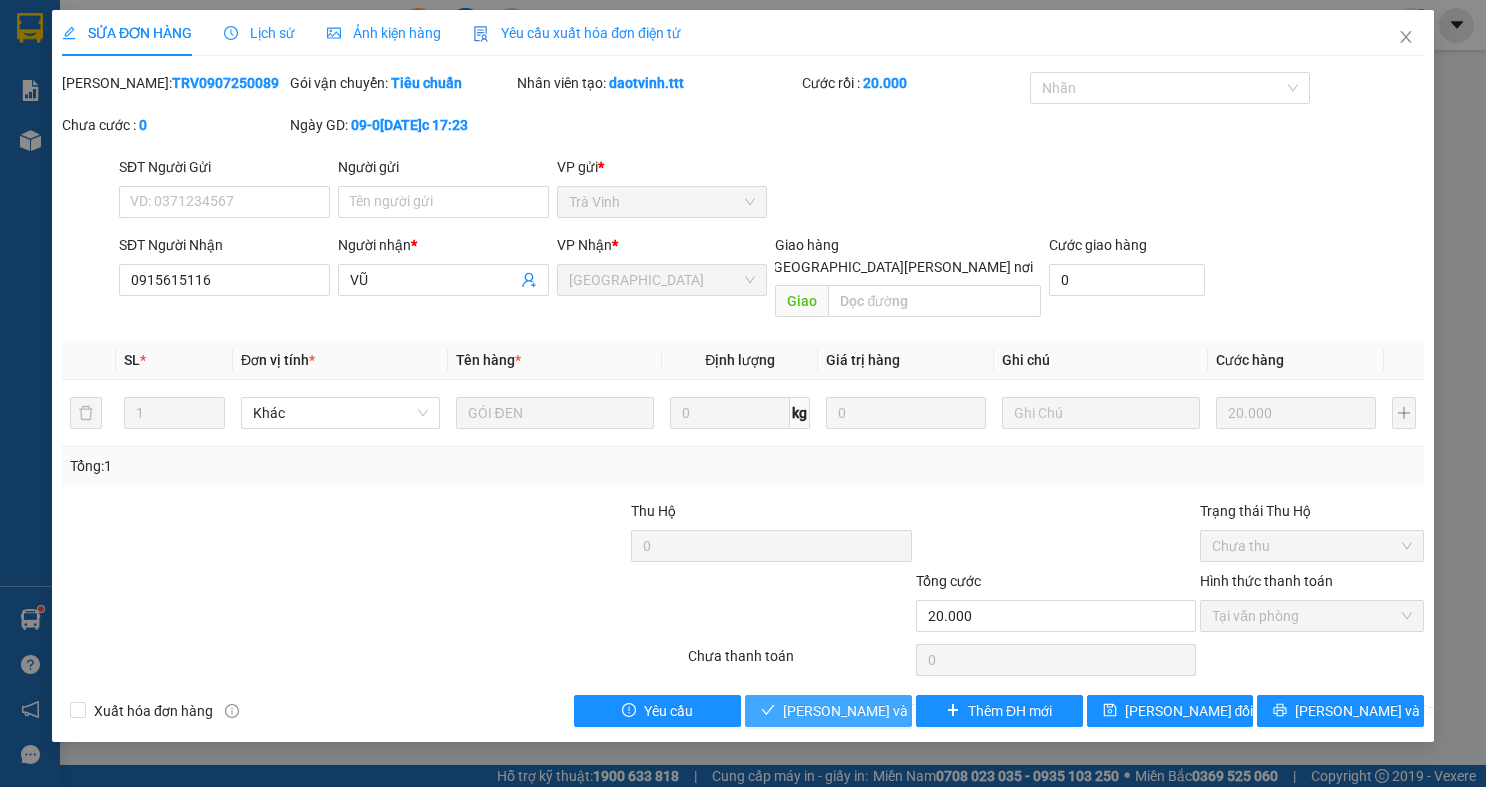 click on "[PERSON_NAME] và [PERSON_NAME] hàng" at bounding box center [828, 711] 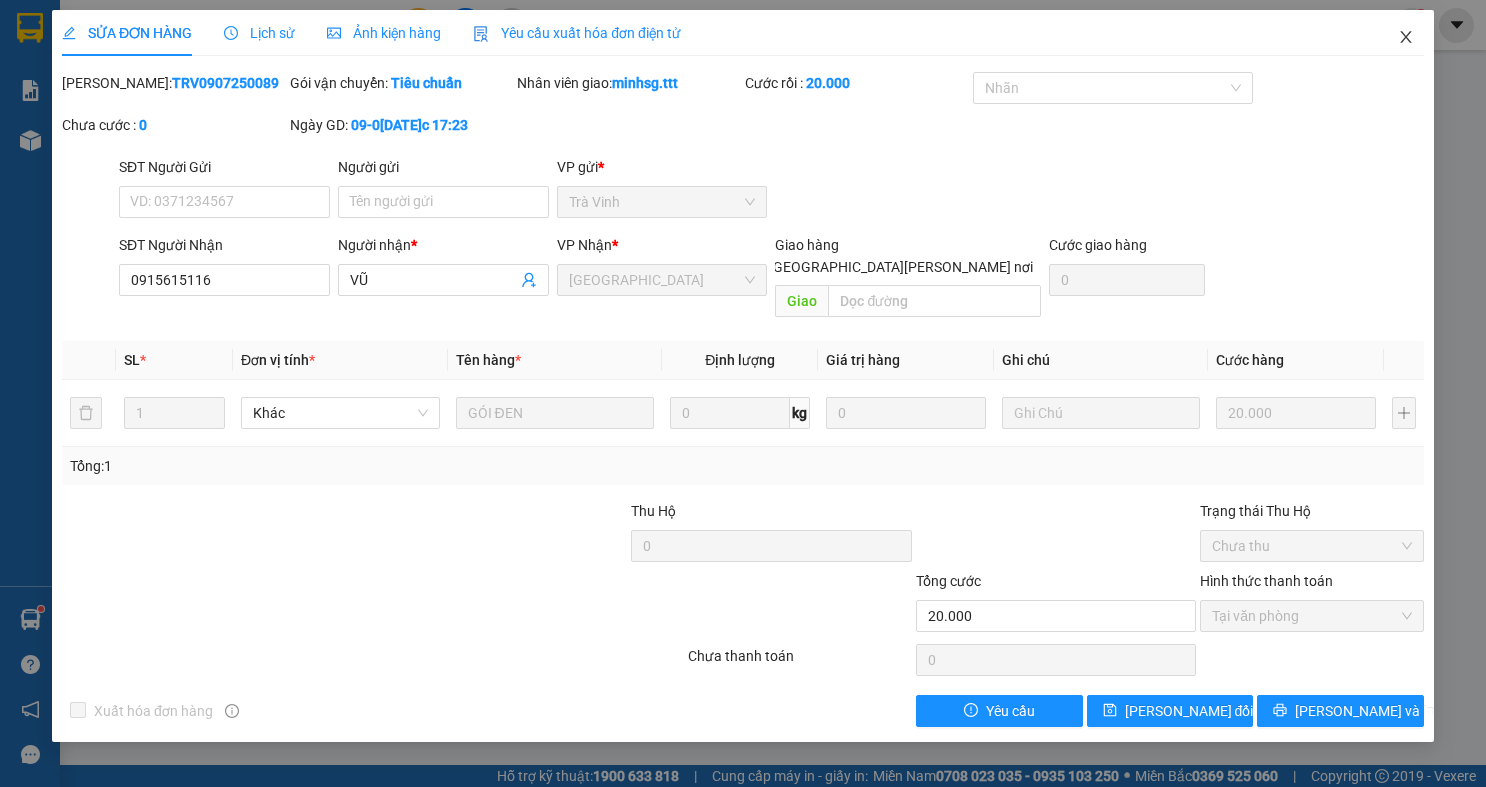 click at bounding box center [1406, 38] 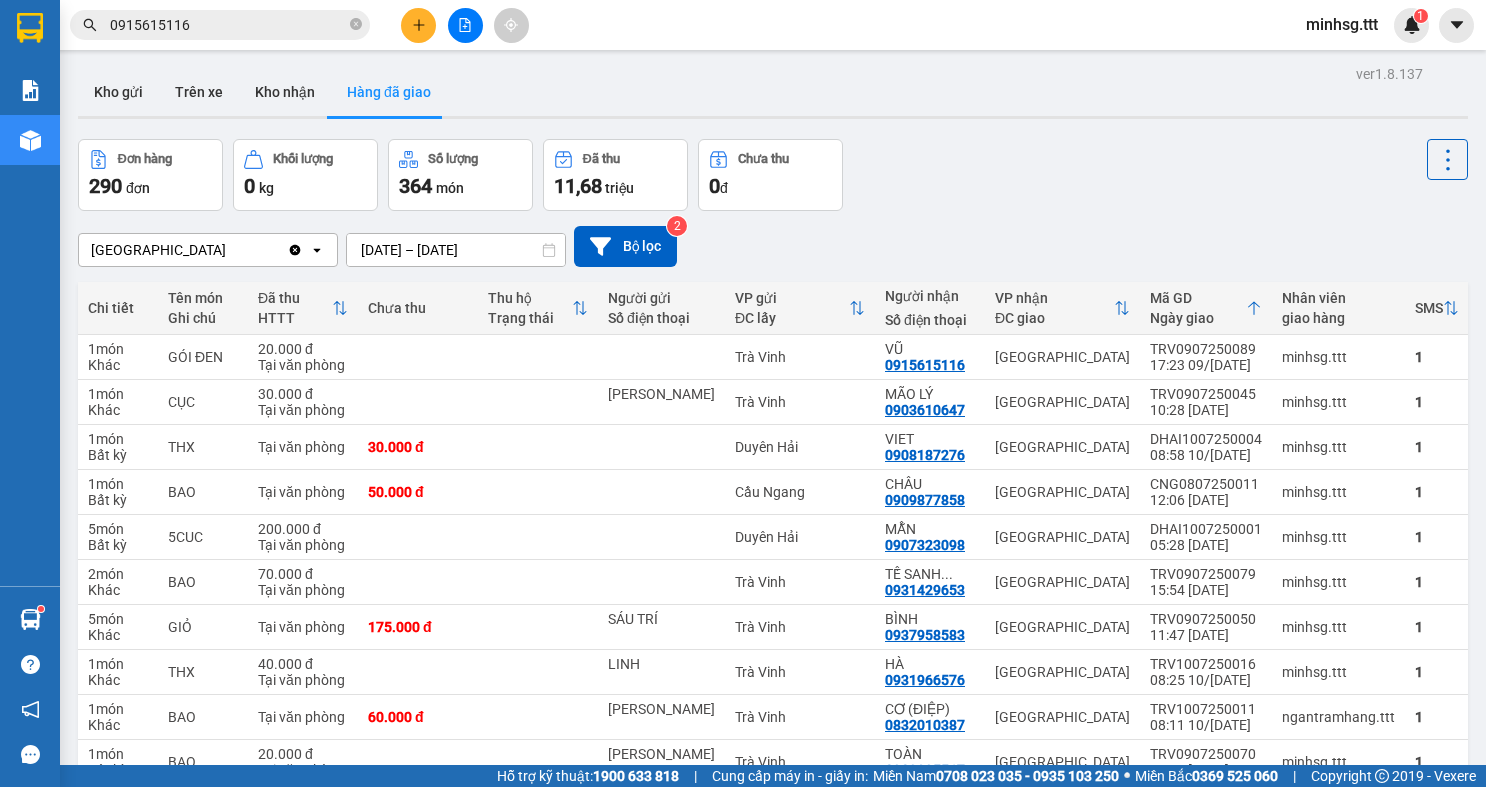 click on "0915615116" at bounding box center (228, 25) 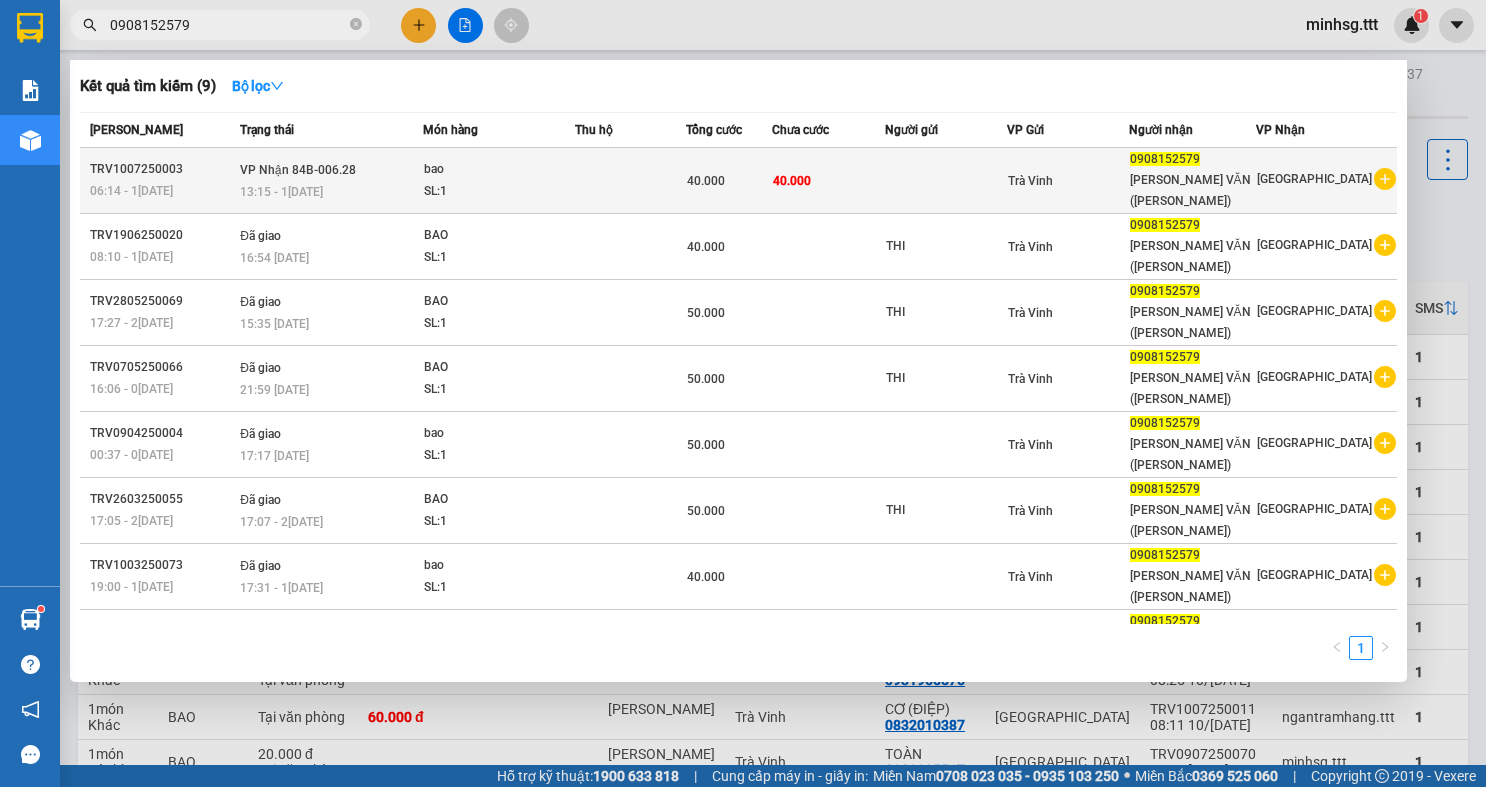 type on "0908152579" 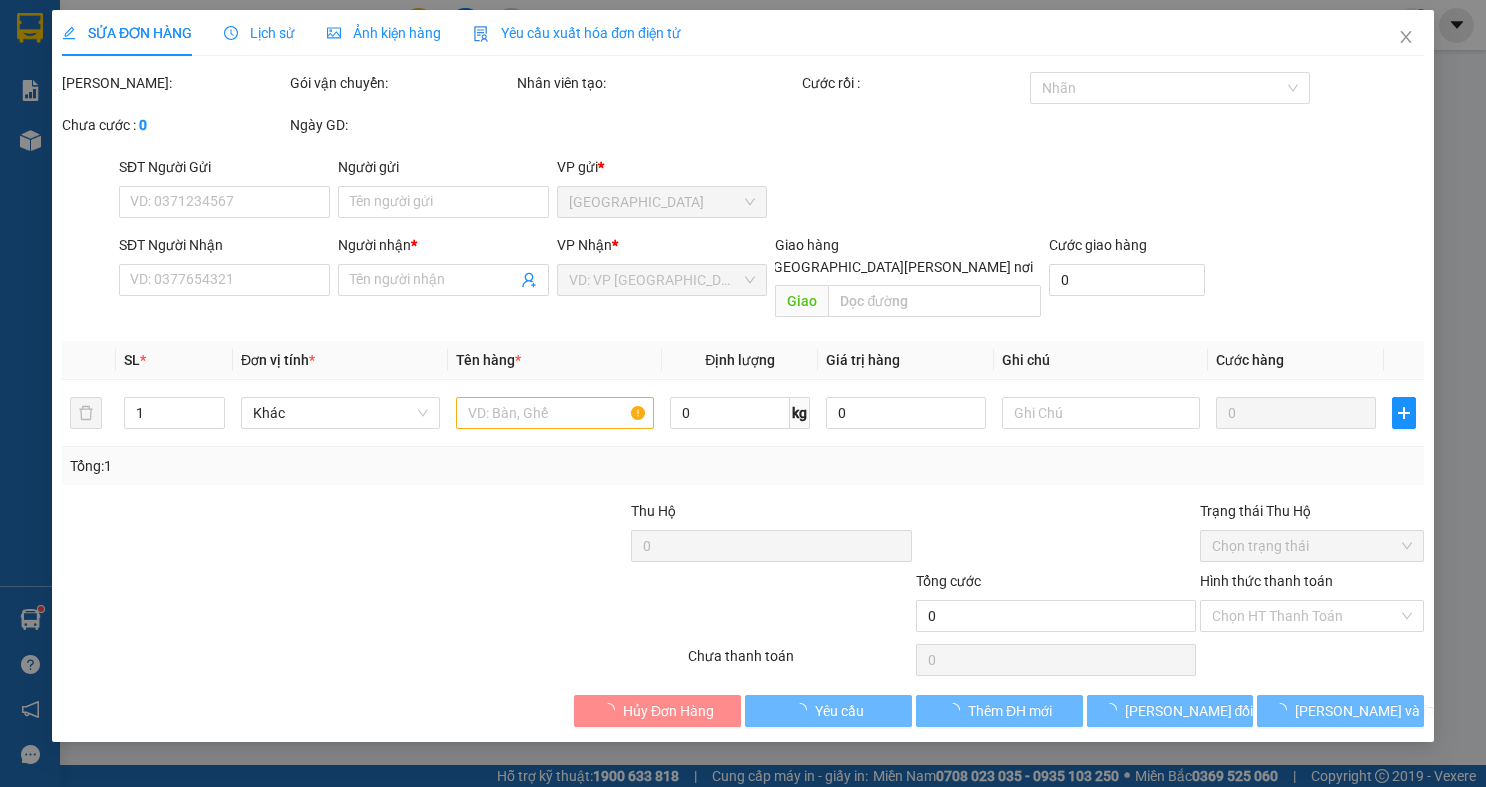 type on "0908152579" 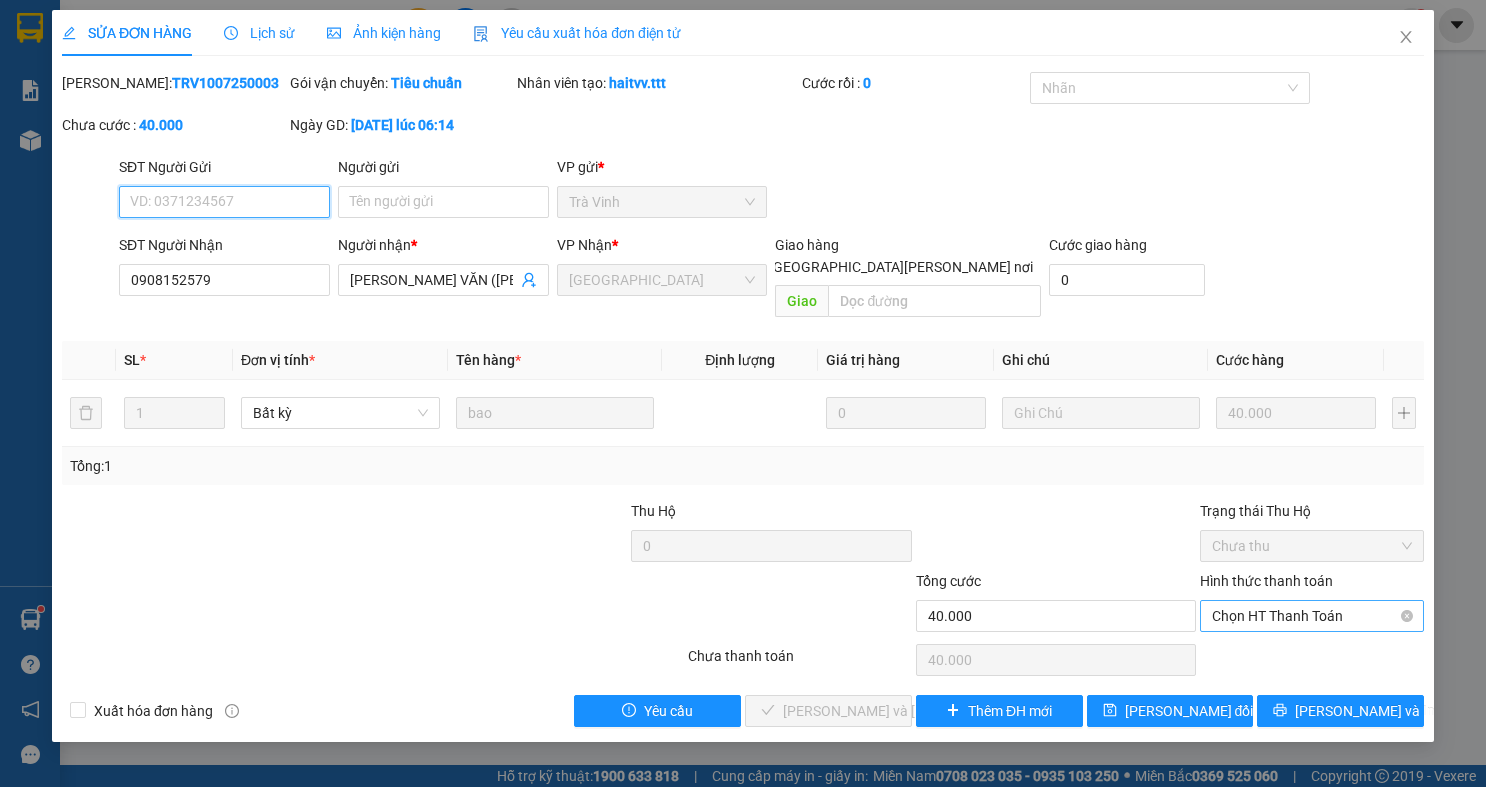 click on "Chọn HT Thanh Toán" at bounding box center [1312, 616] 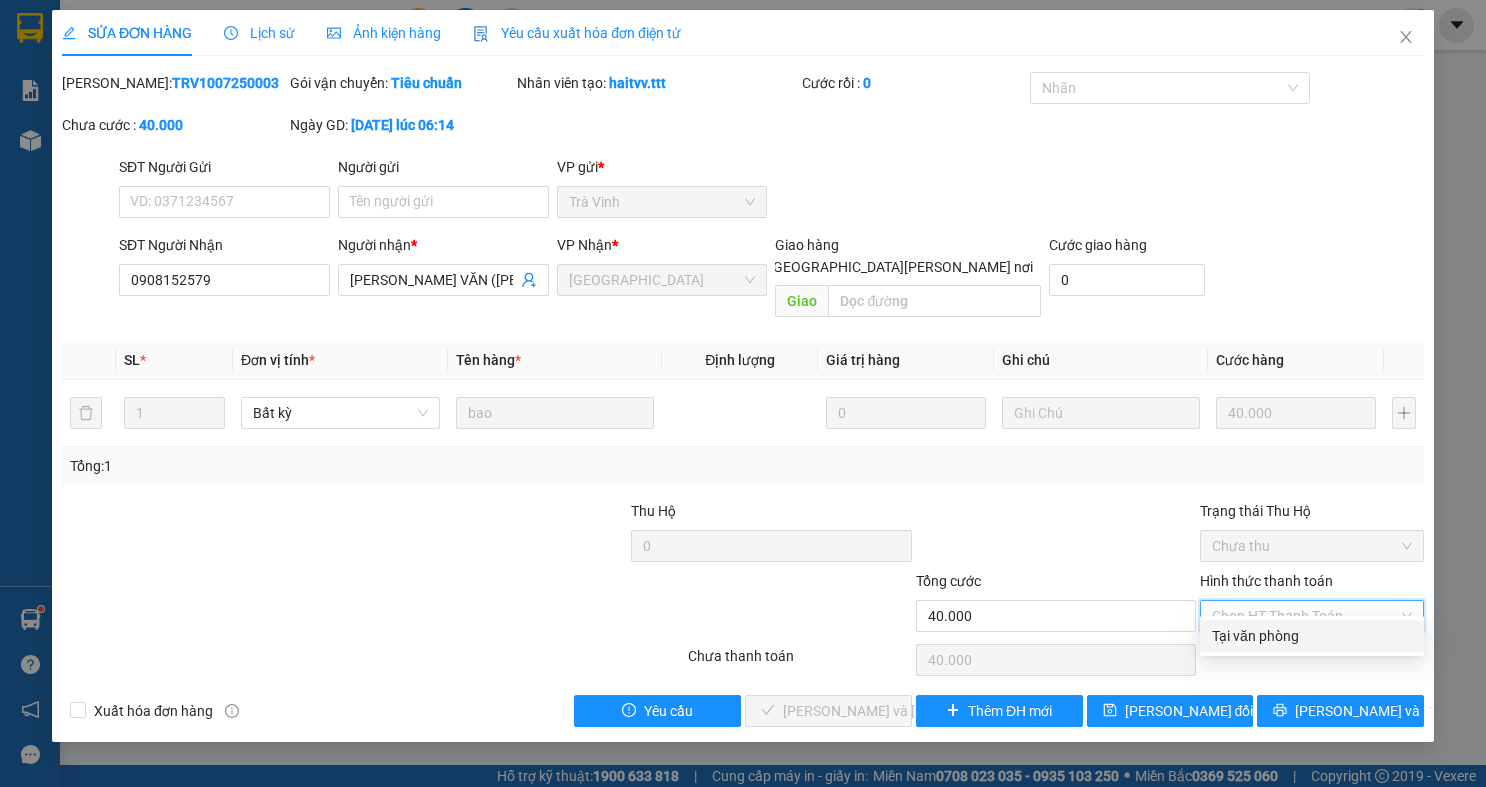click on "Tại văn phòng" at bounding box center (1312, 636) 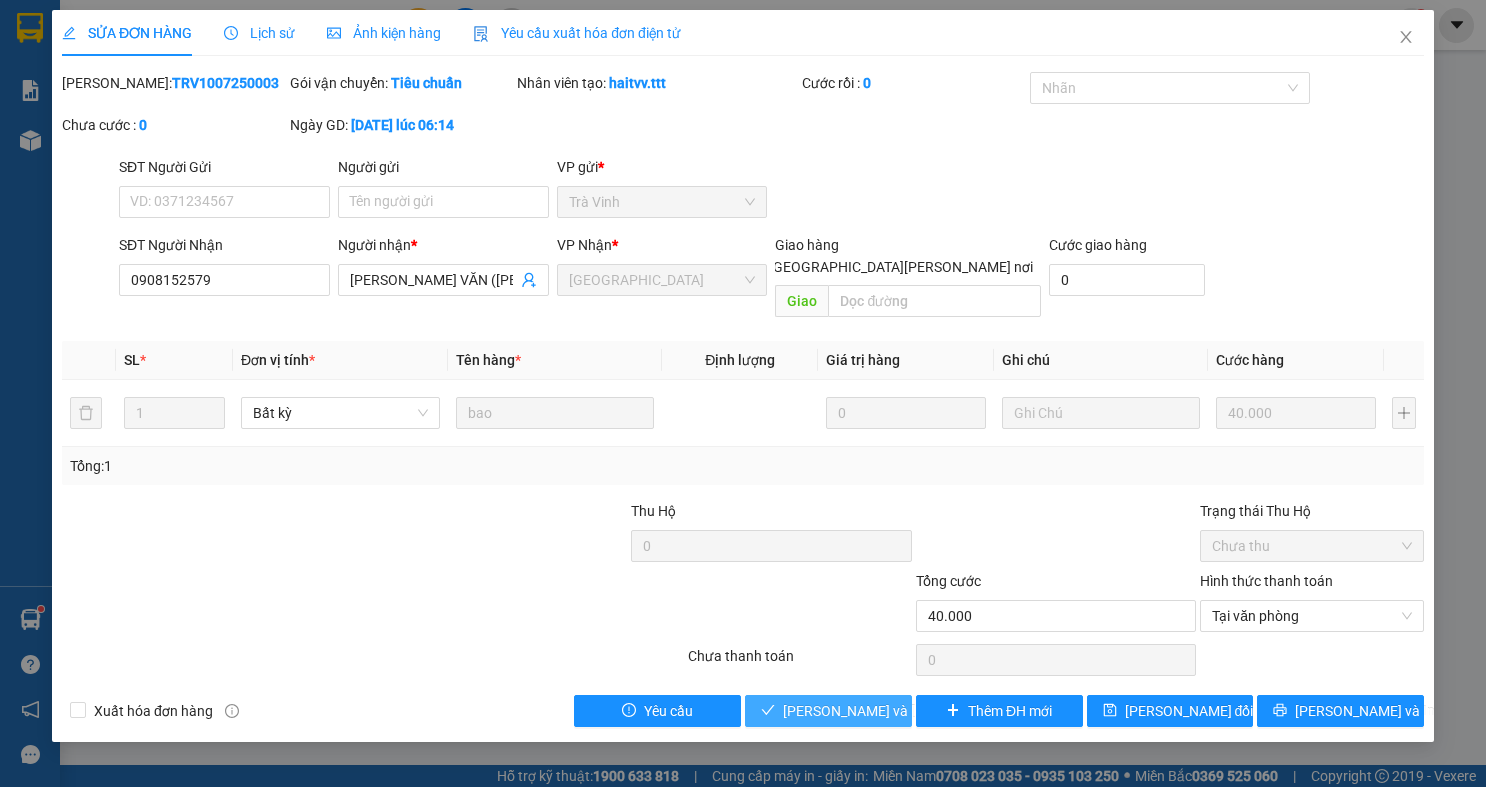 click on "Lưu và Giao hàng" at bounding box center [828, 711] 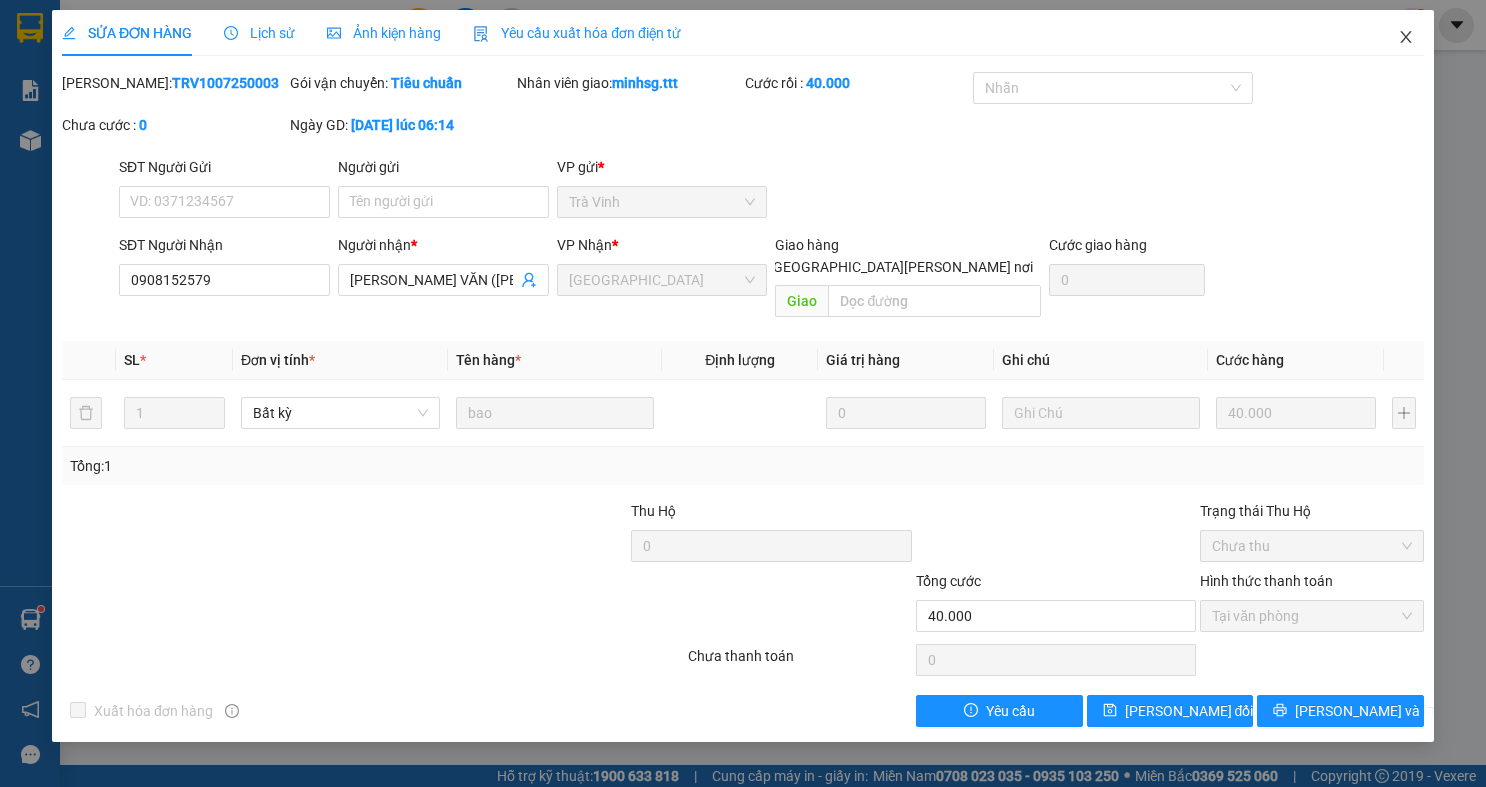 click at bounding box center (1406, 38) 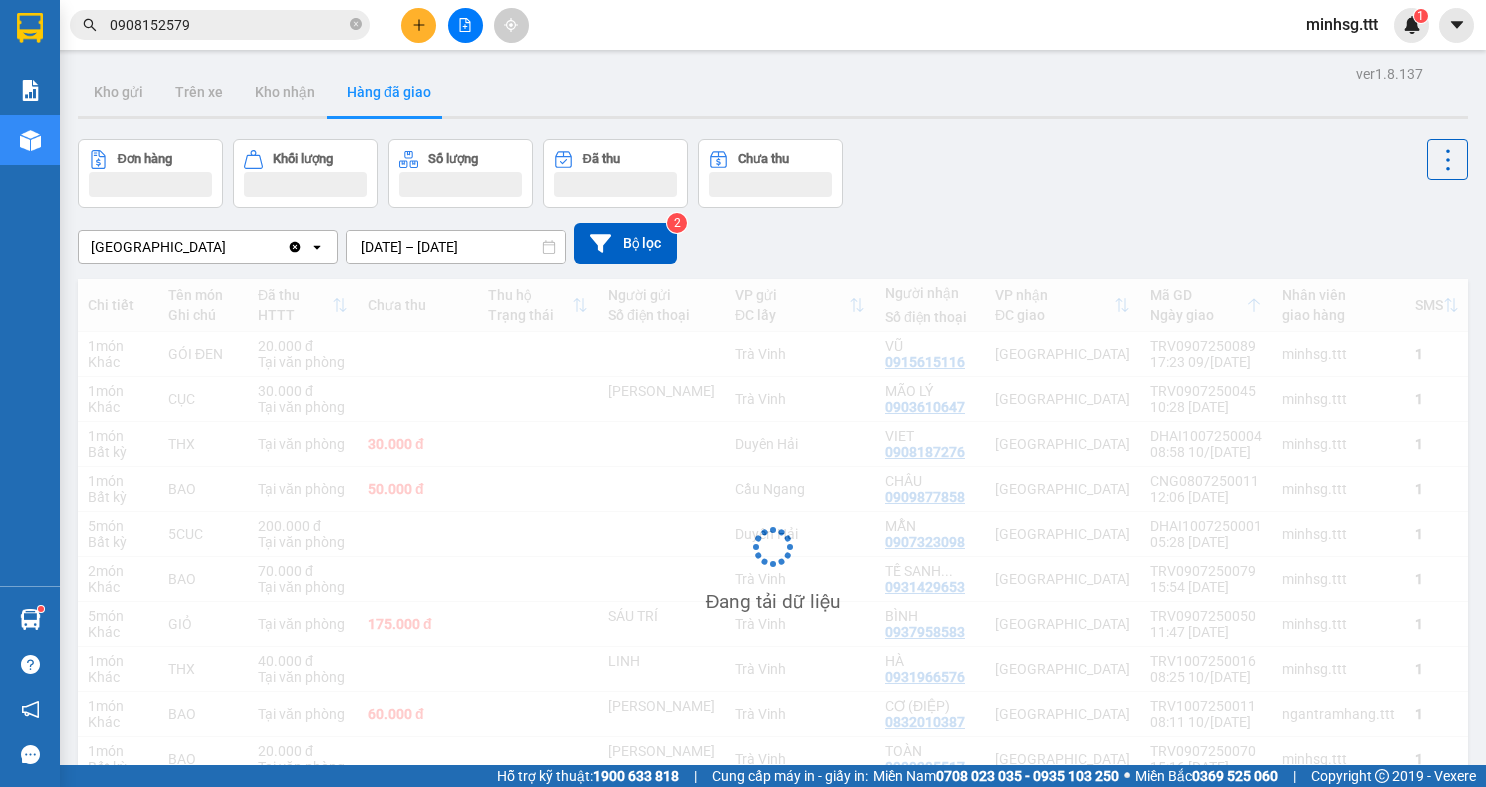 click on "0908152579" at bounding box center (228, 25) 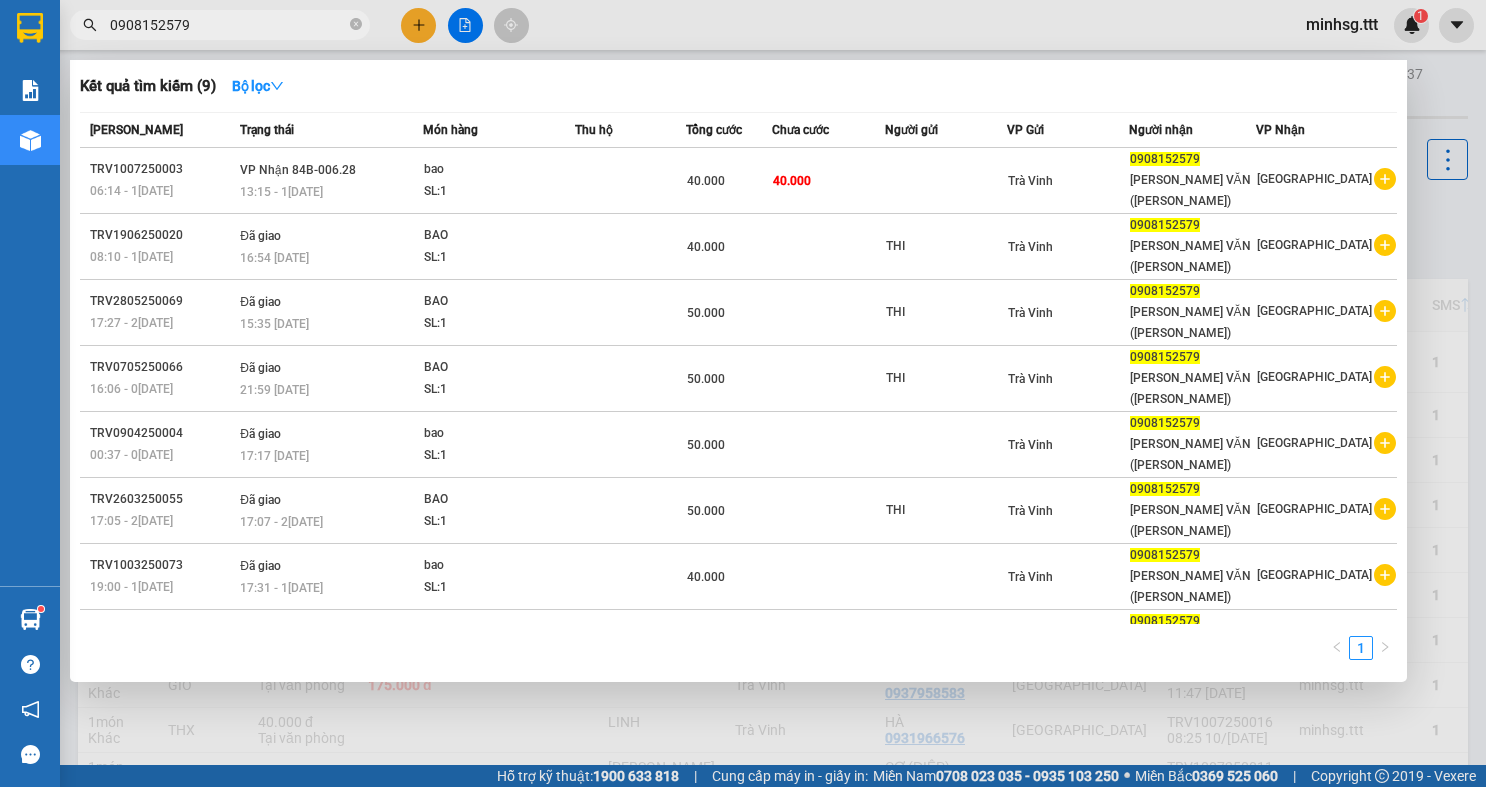 click on "0908152579" at bounding box center [228, 25] 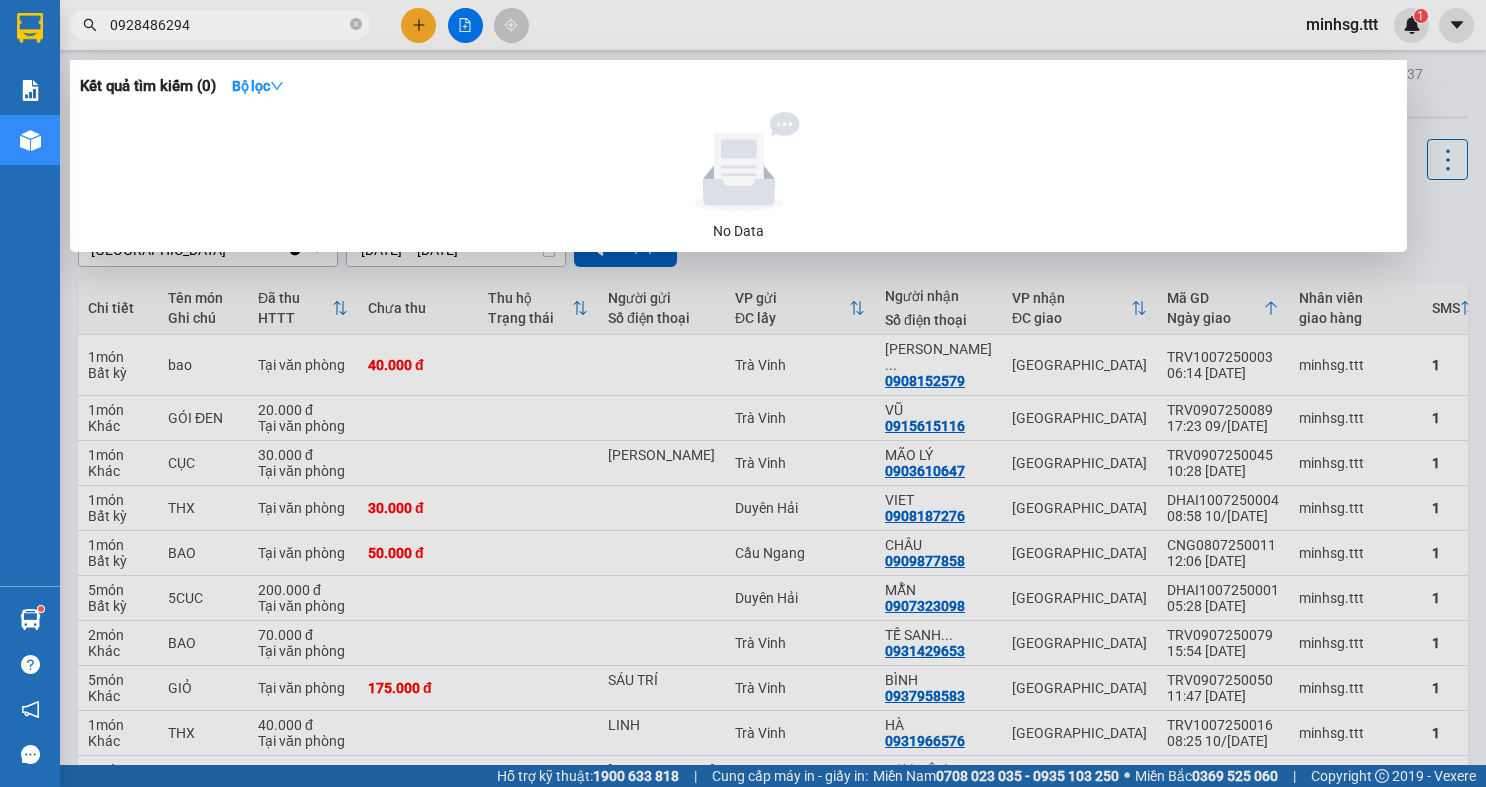 click on "0928486294" at bounding box center [228, 25] 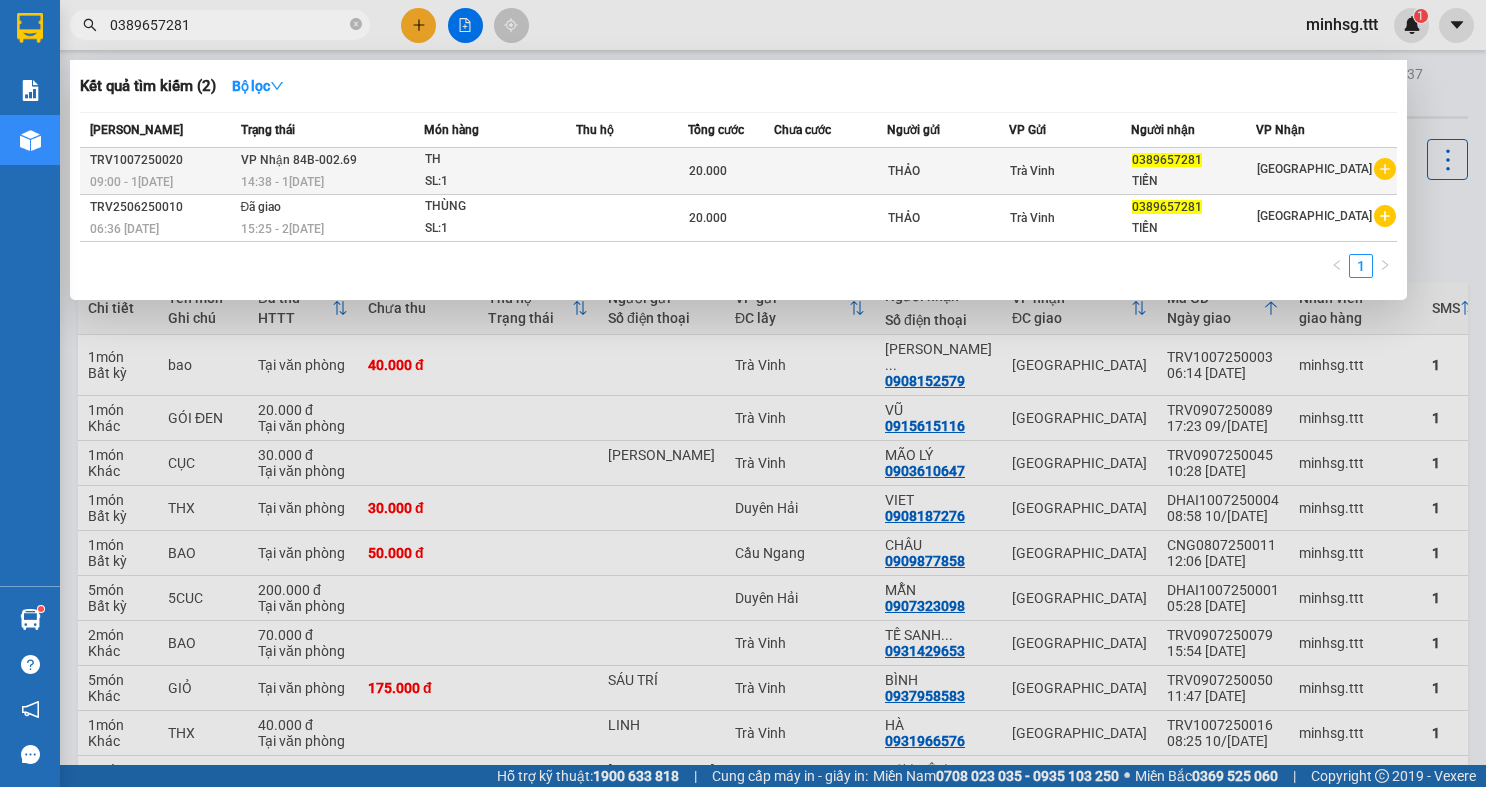 type on "0389657281" 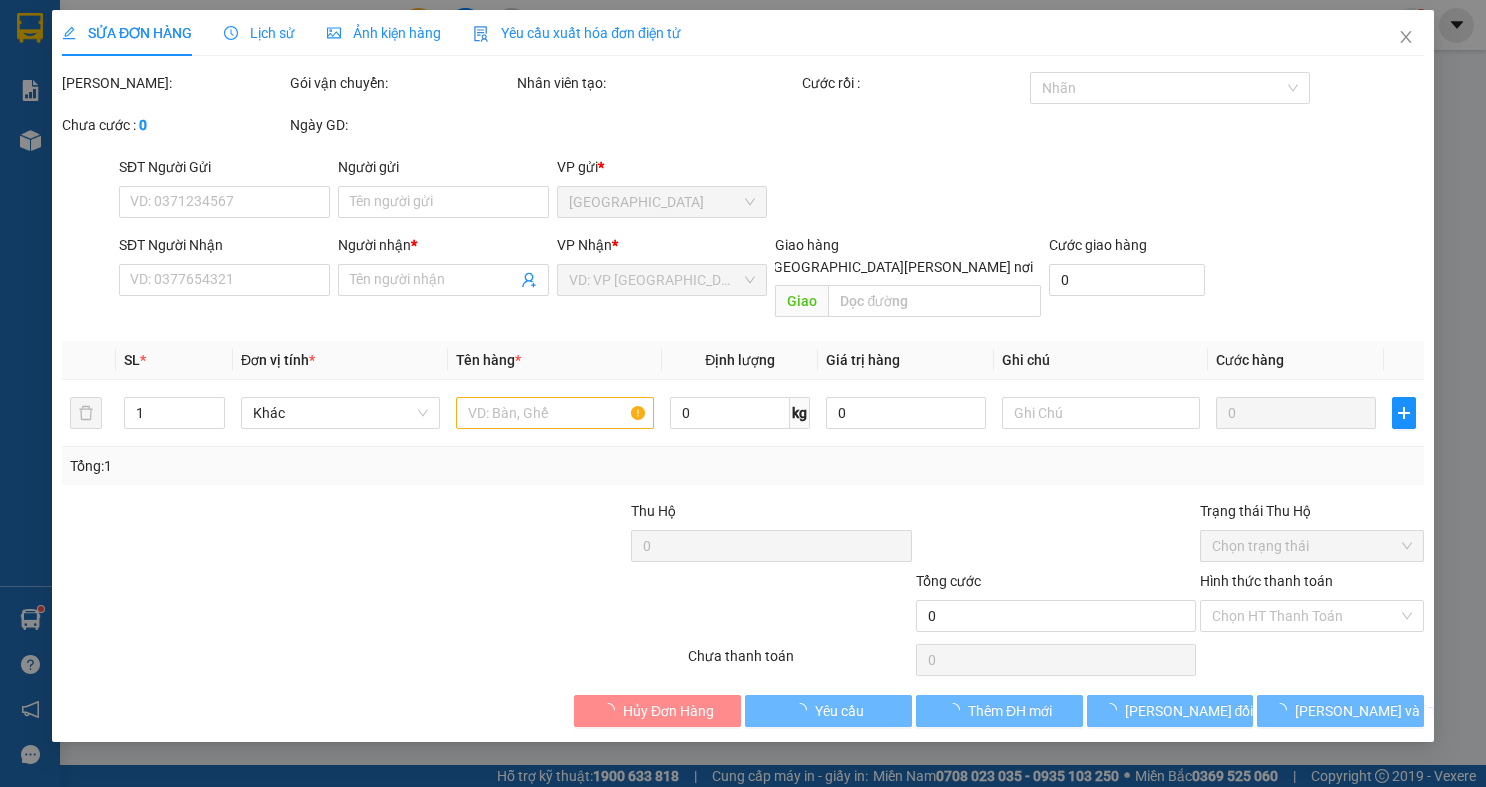 type on "THẢO" 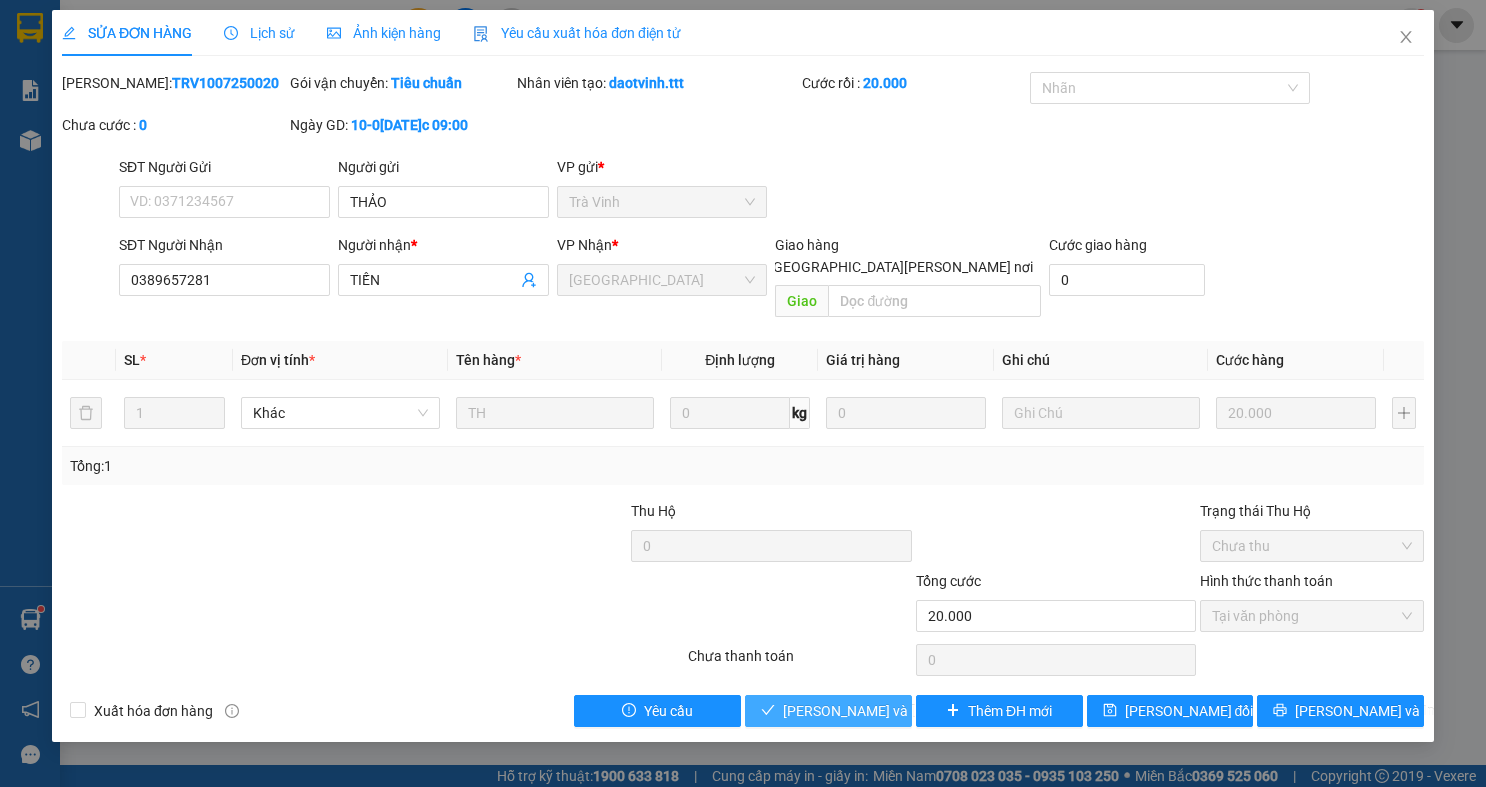 click on "Lưu và Giao hàng" at bounding box center (918, 711) 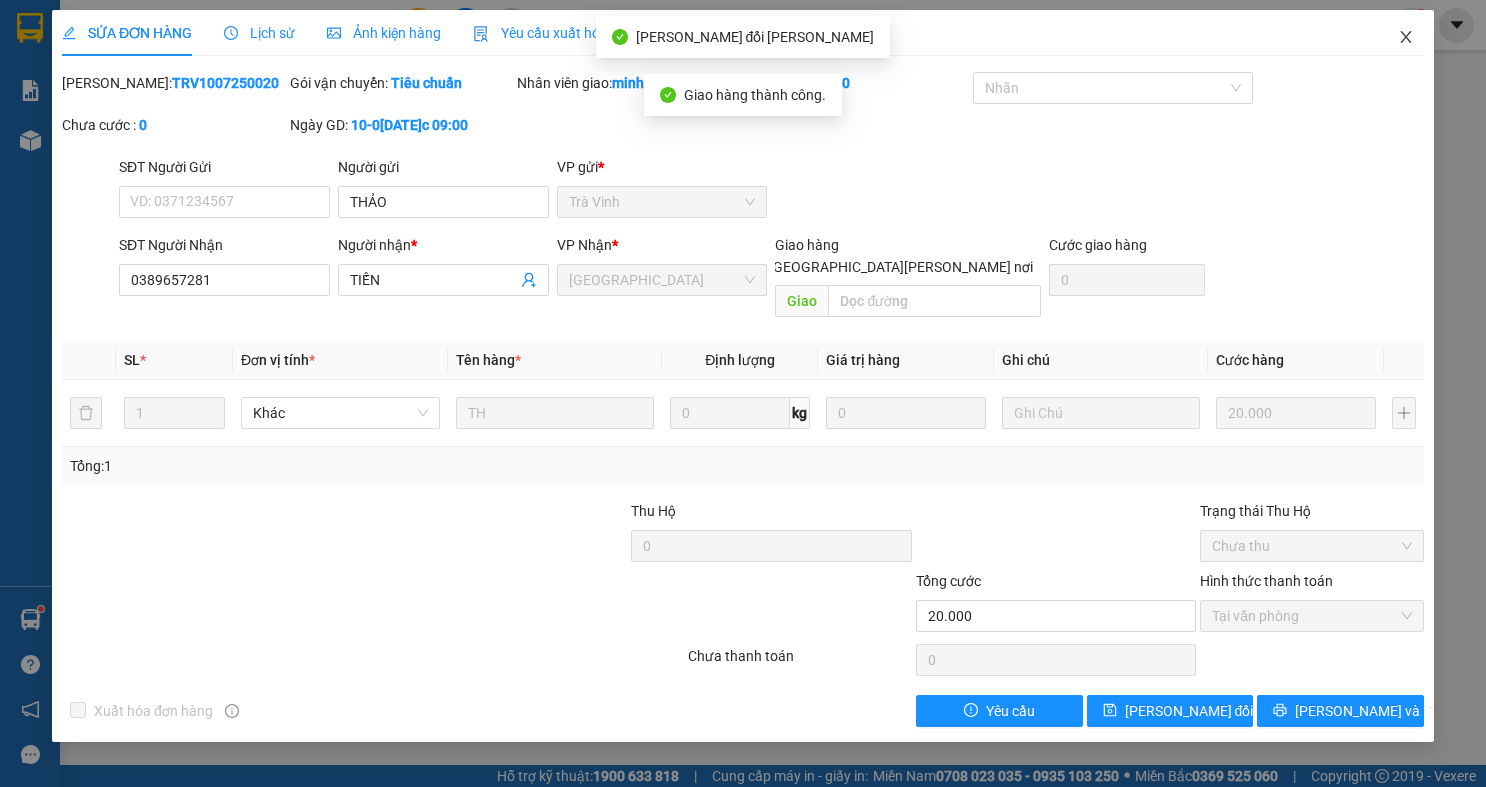 click at bounding box center (1406, 38) 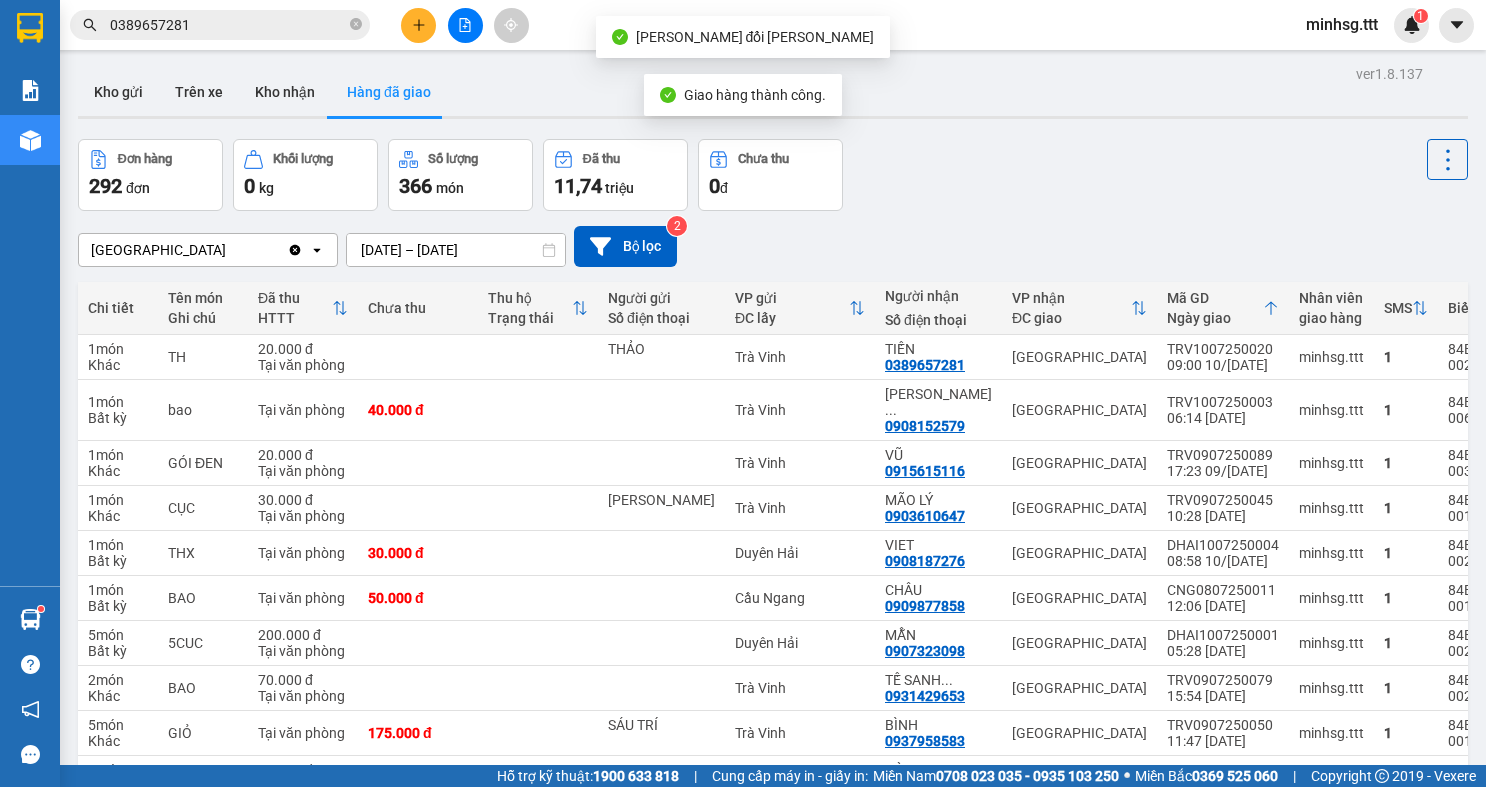 click on "0389657281" at bounding box center (228, 25) 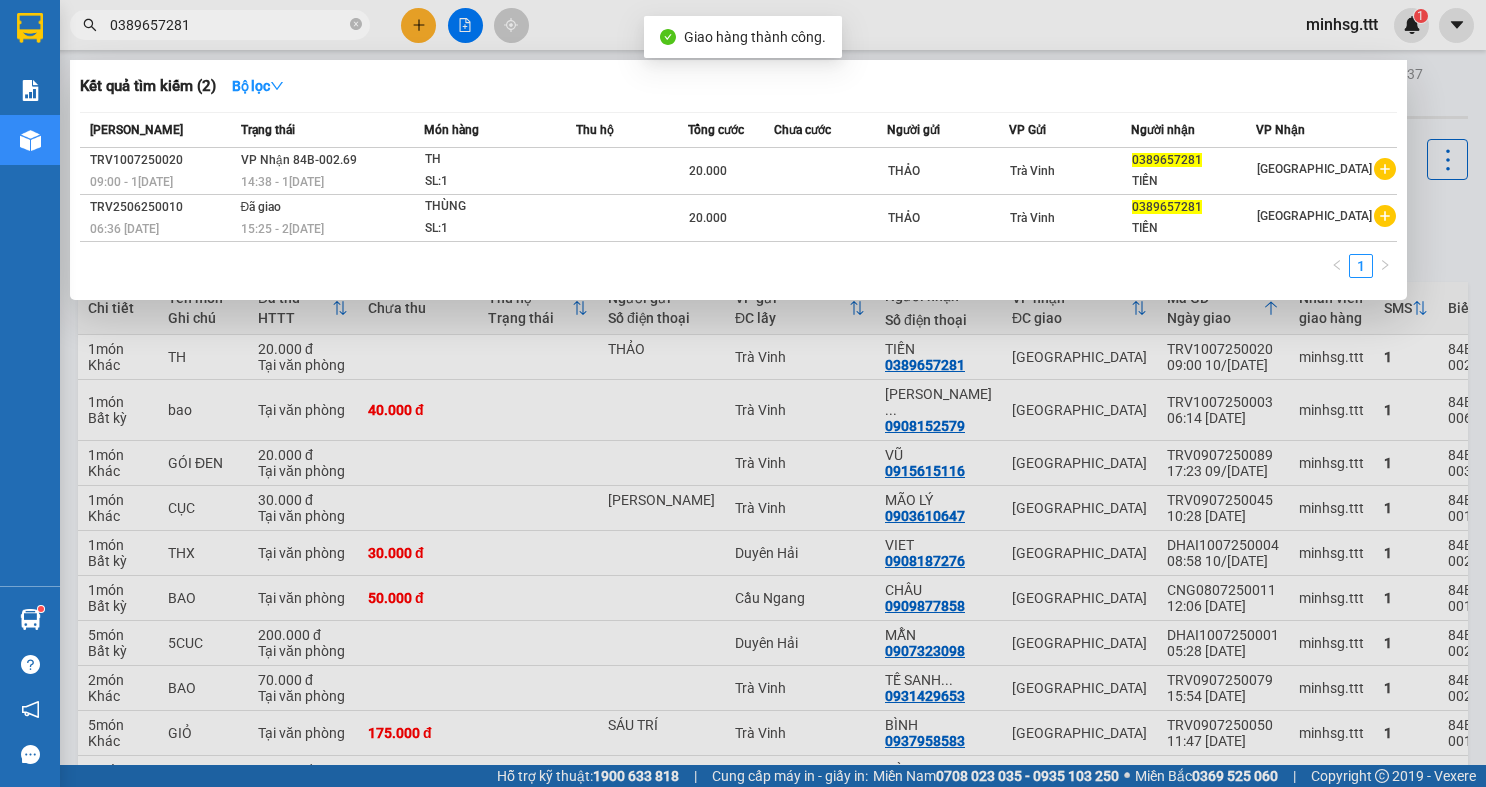 click on "0389657281" at bounding box center [228, 25] 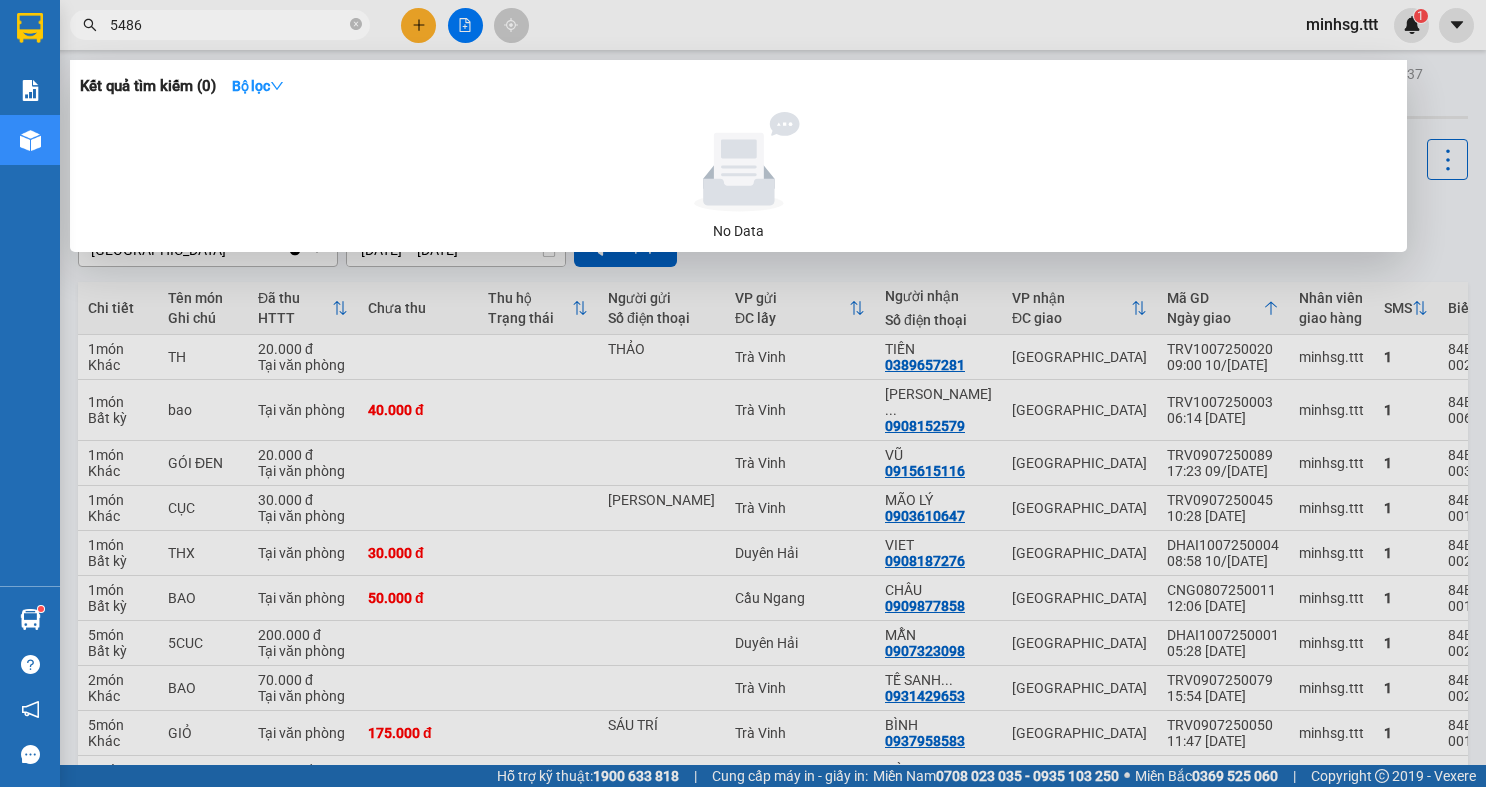 click on "5486" at bounding box center (228, 25) 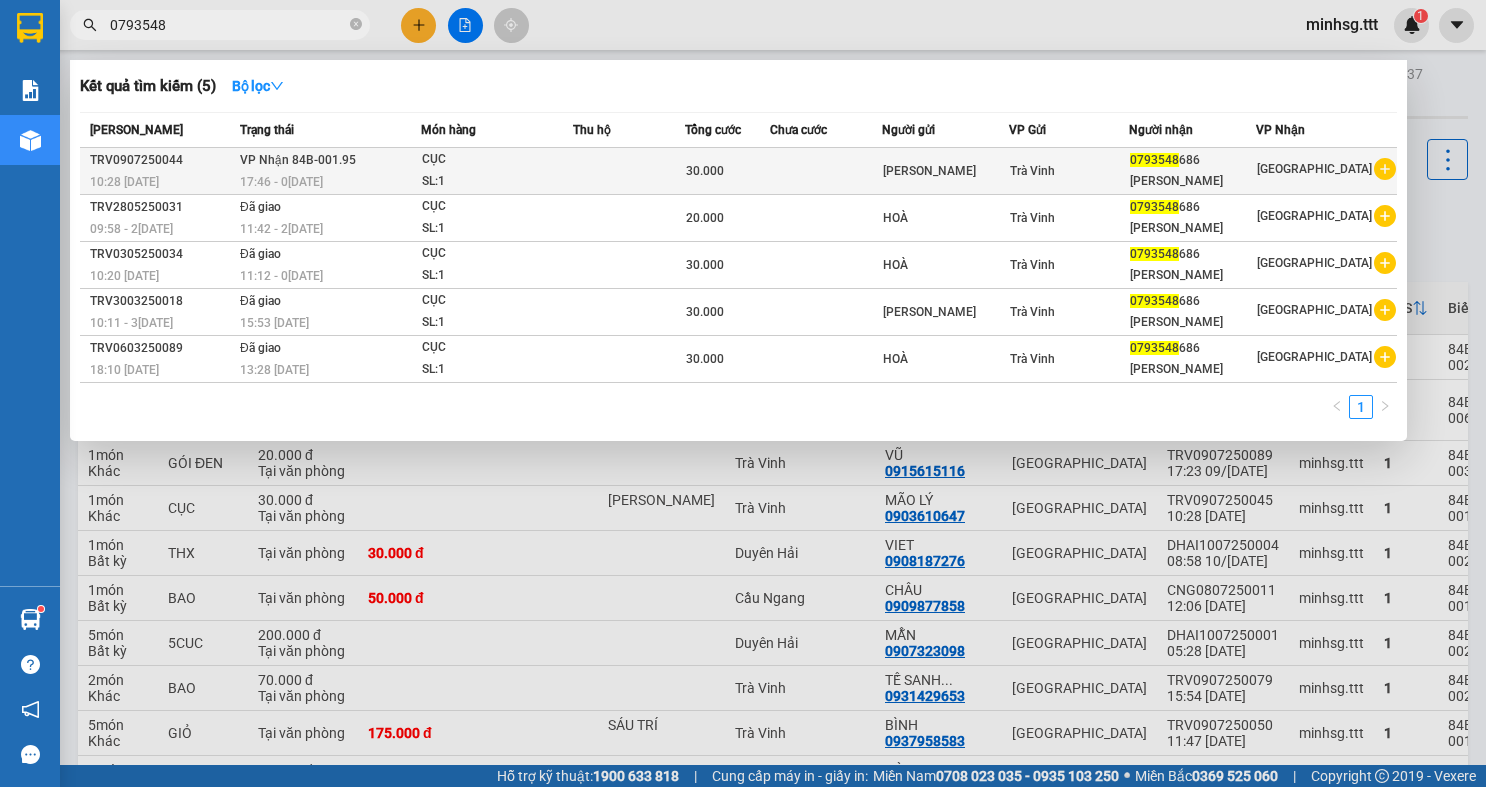 type on "0793548" 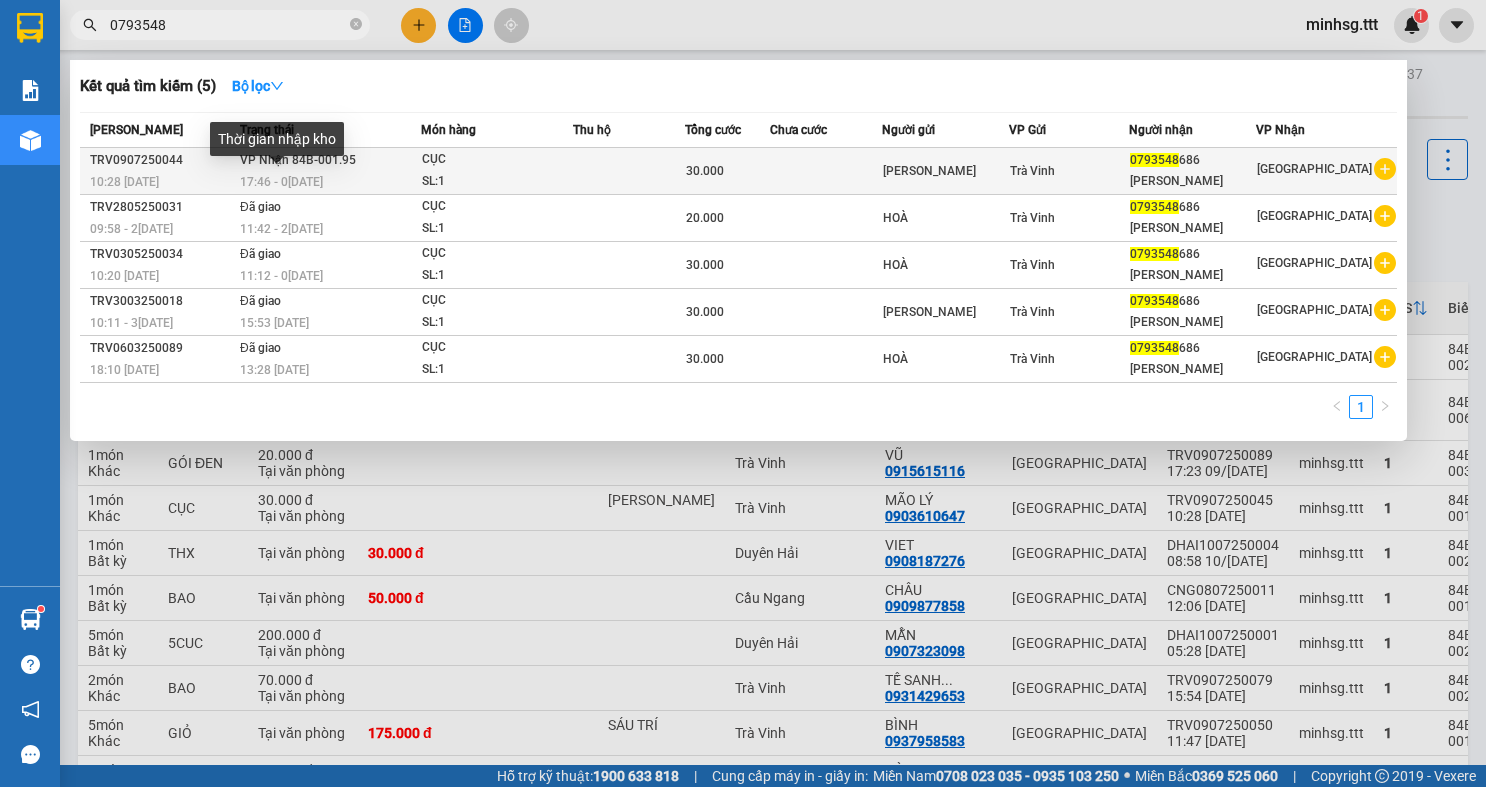 click on "17:46 - 09/07" at bounding box center (281, 182) 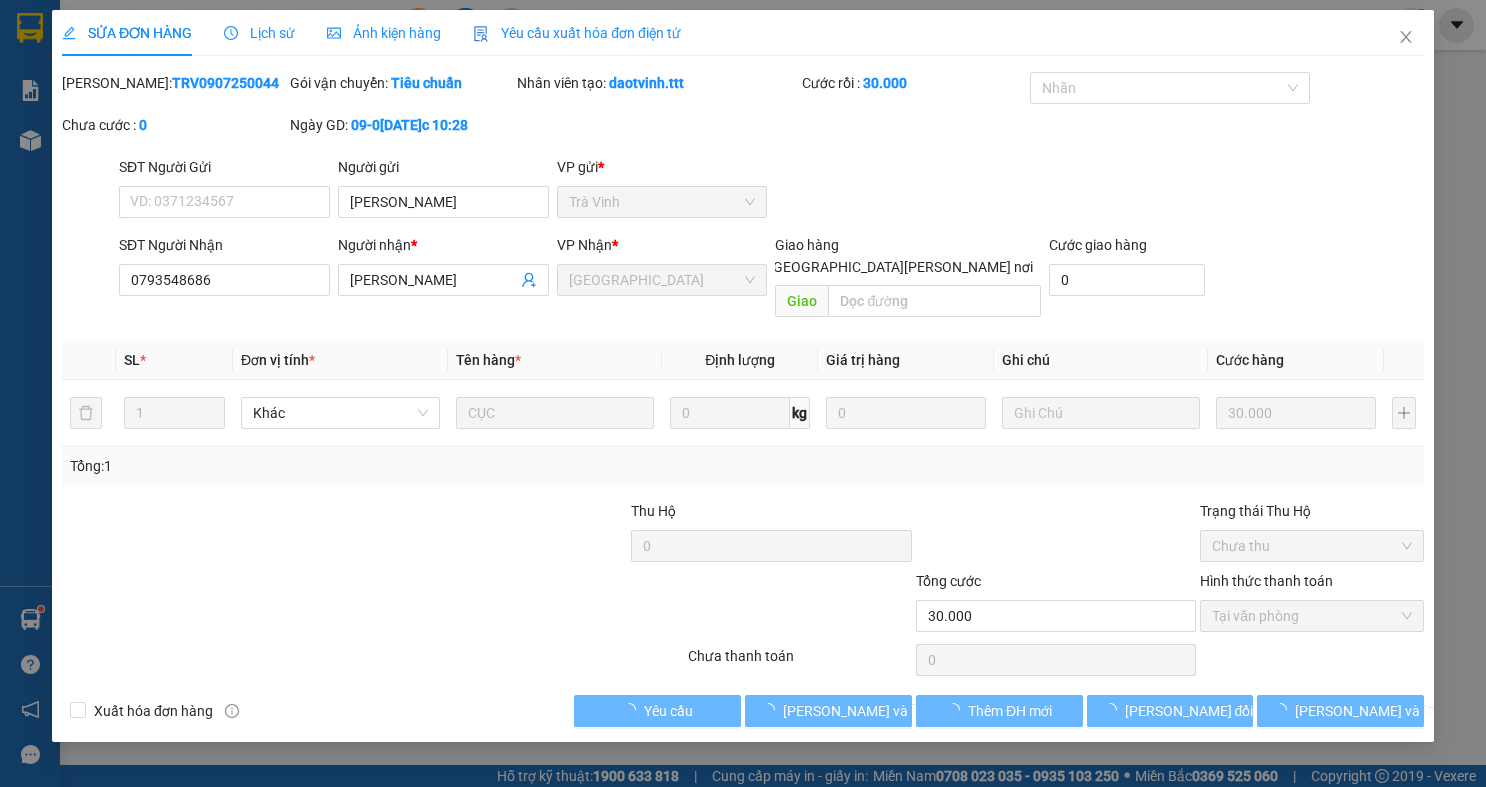type on "MINH ĐỨC" 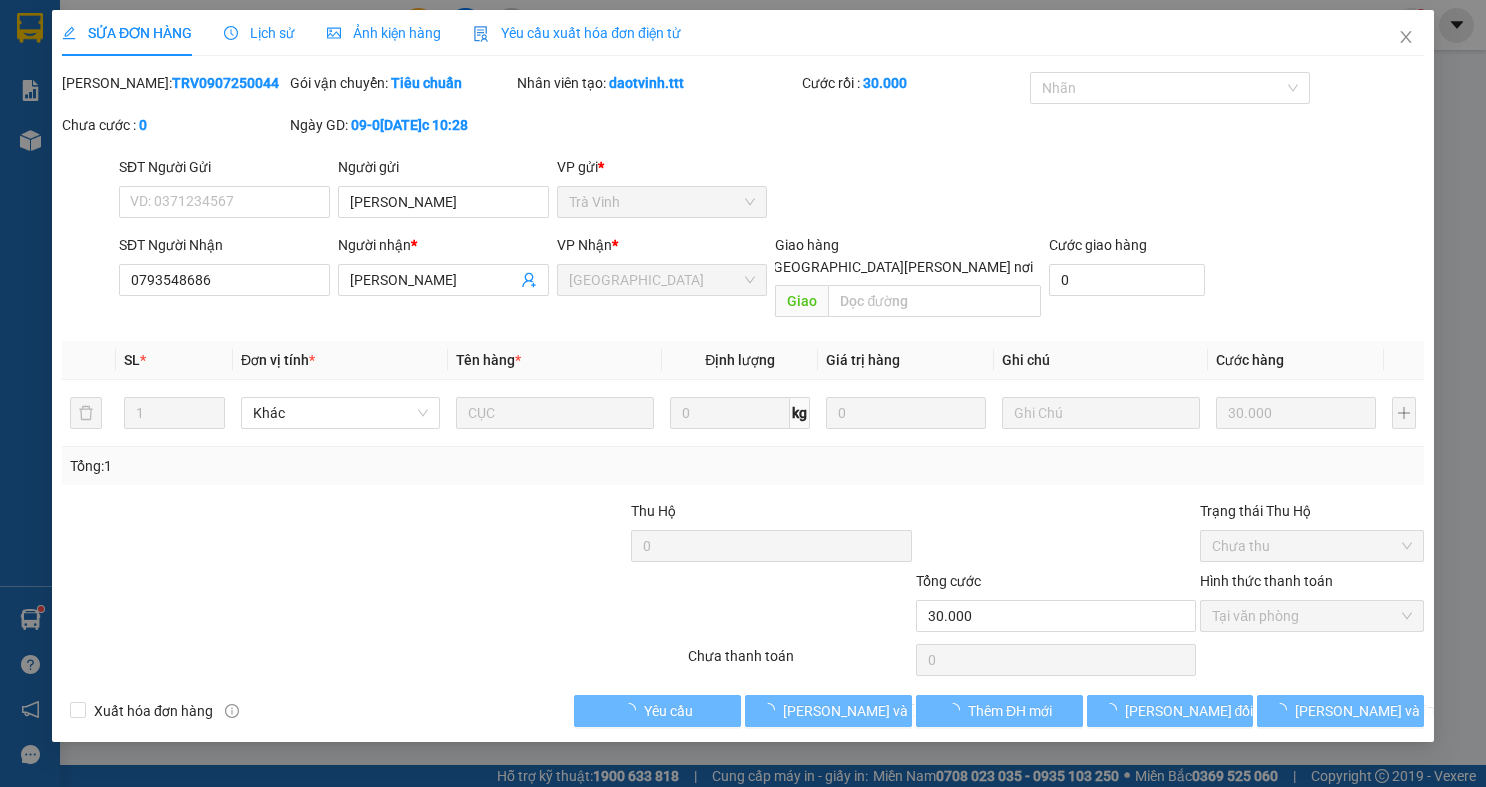 type on "0793548686" 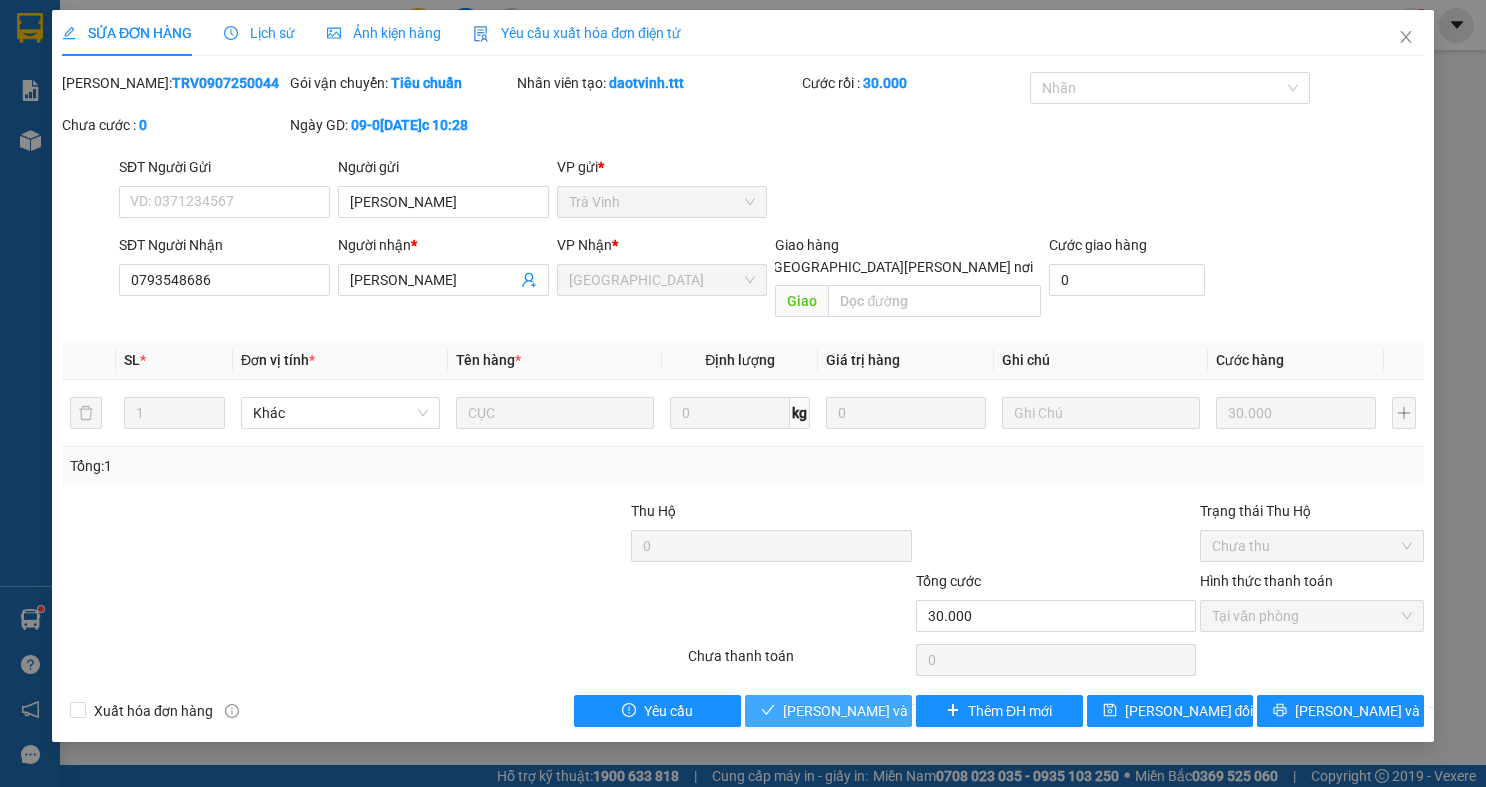click on "Lưu và Giao hàng" at bounding box center [918, 711] 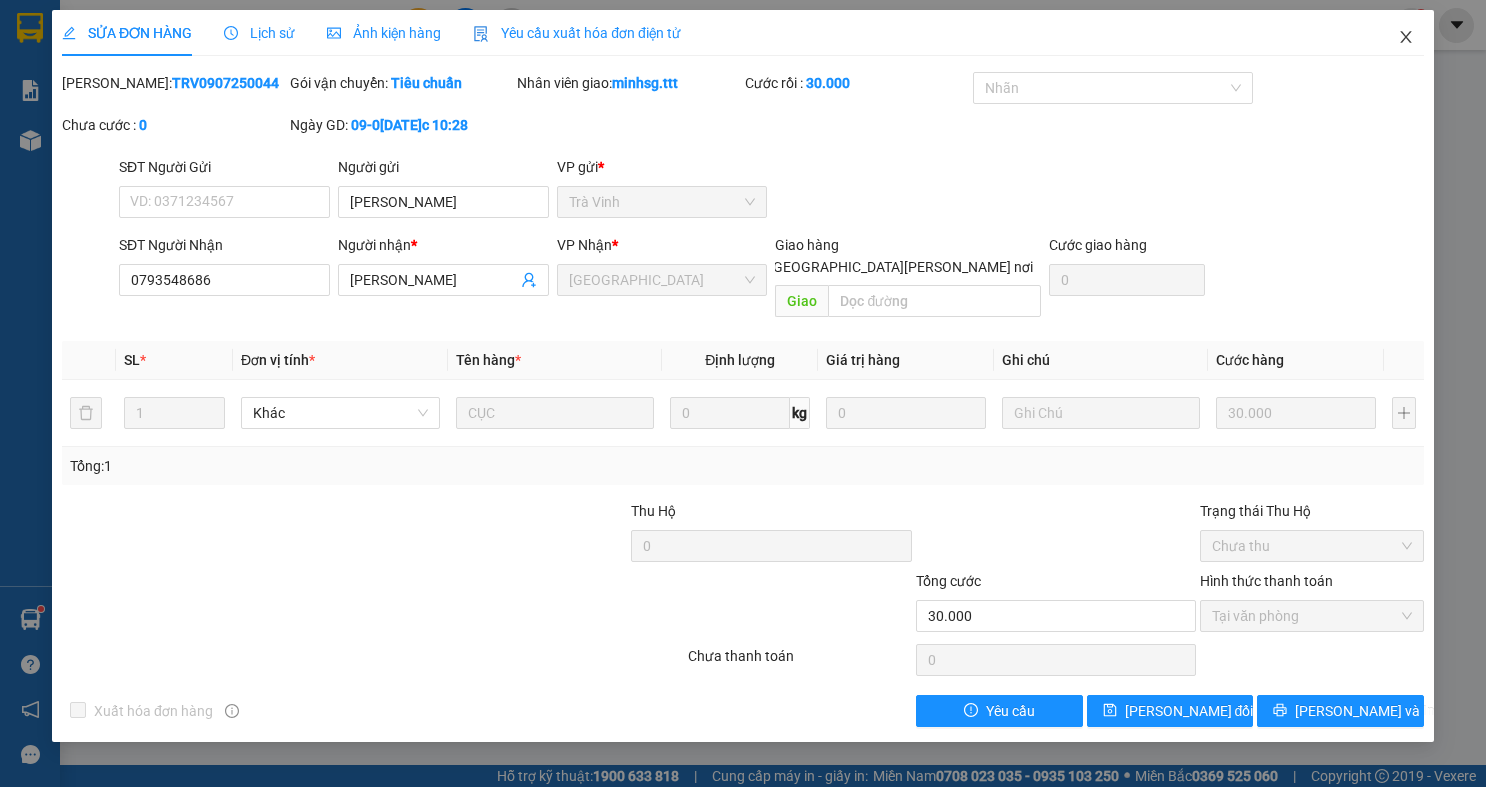 click at bounding box center (1406, 38) 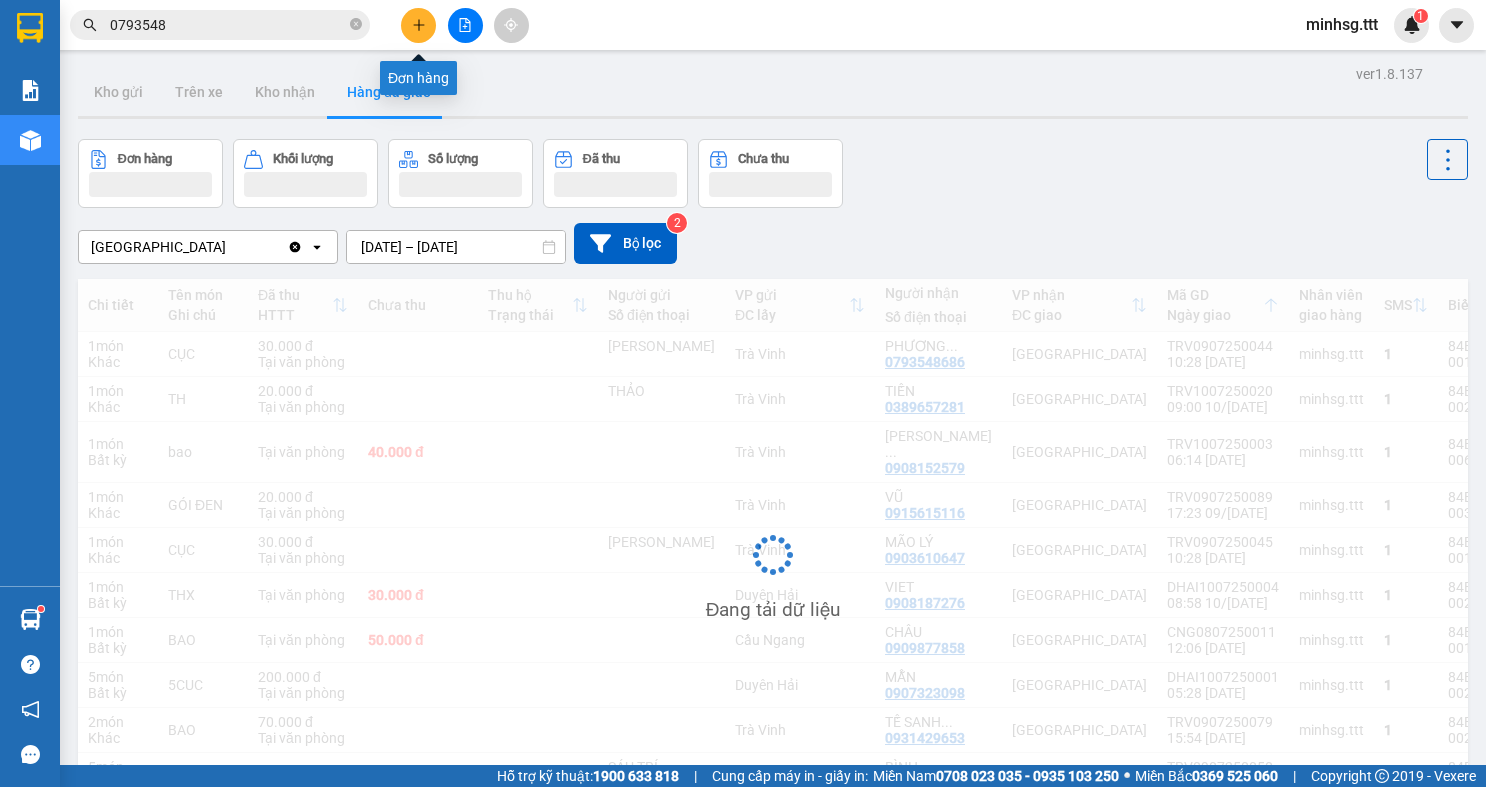 click 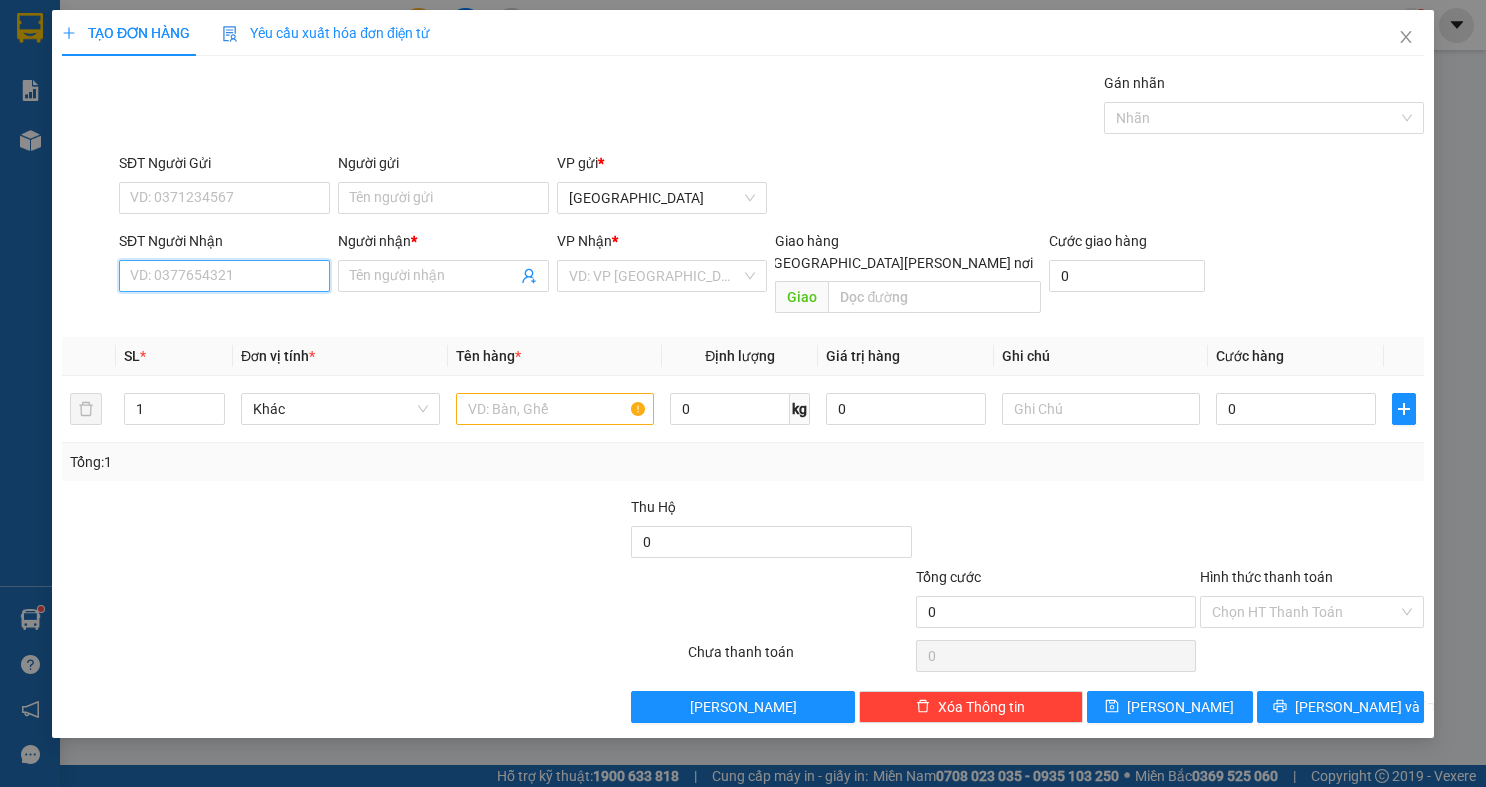 click on "SĐT Người Nhận" at bounding box center (224, 276) 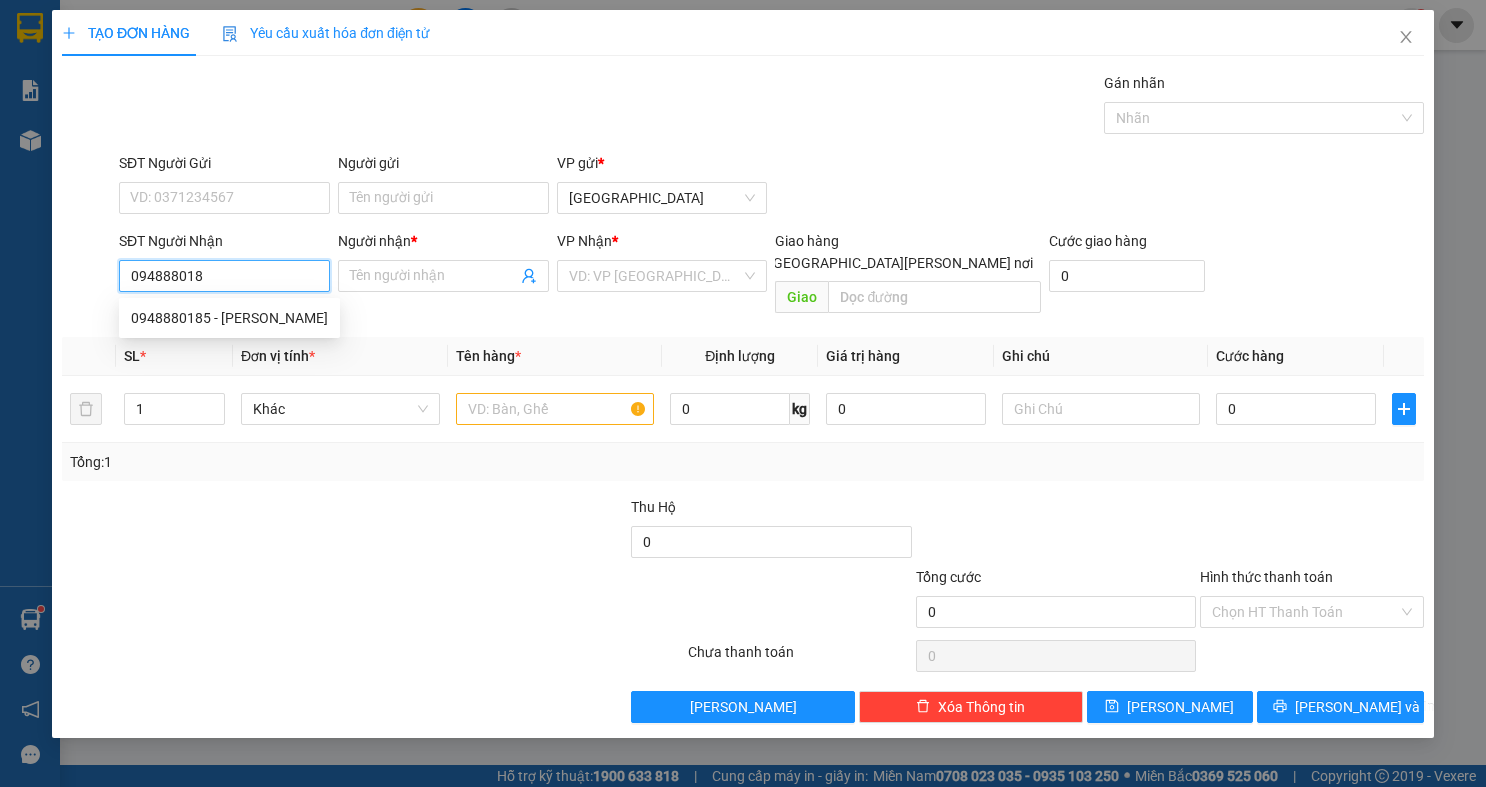 type on "0948880185" 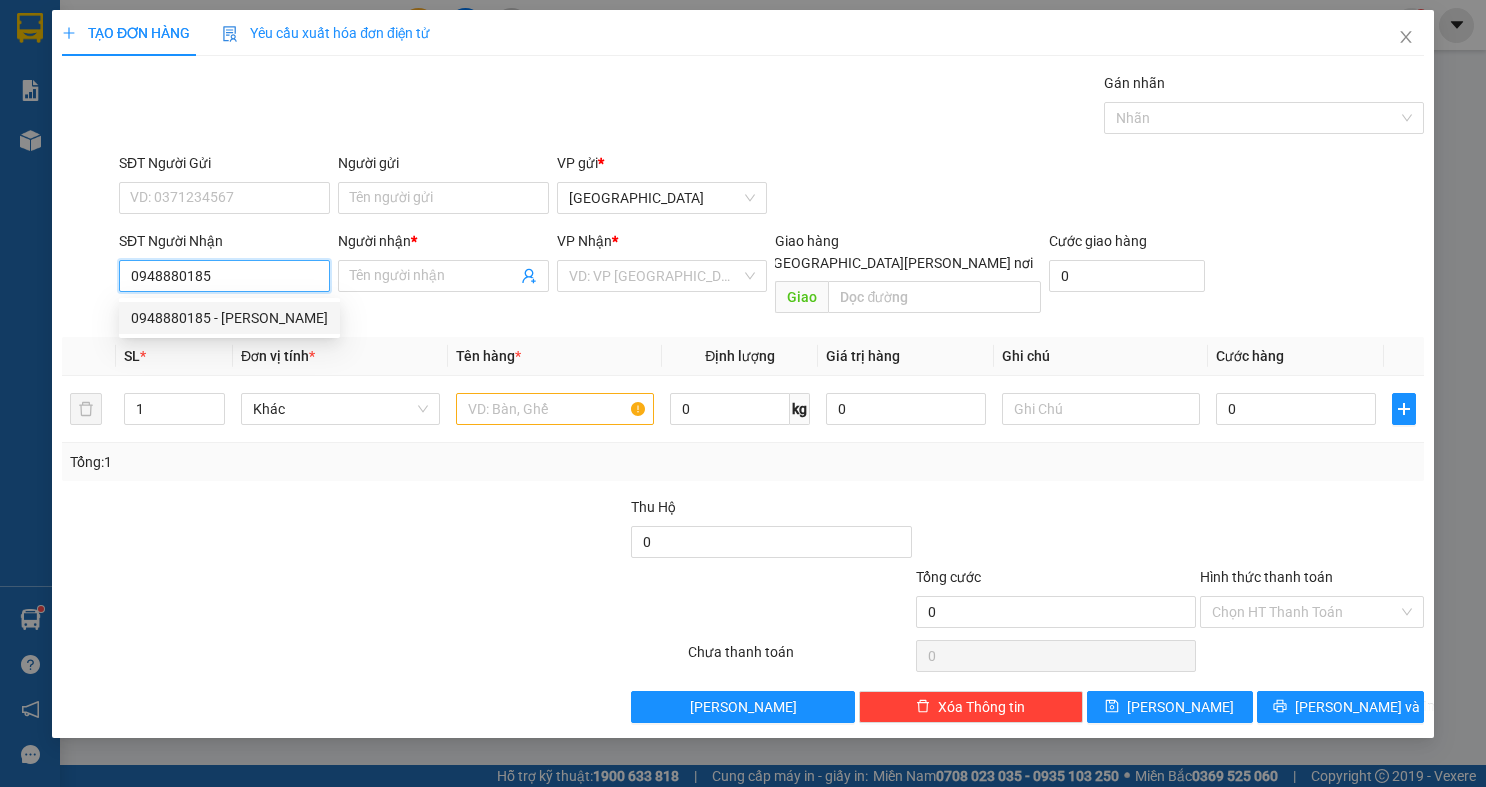 click on "0948880185 -  QUÝ" at bounding box center [229, 318] 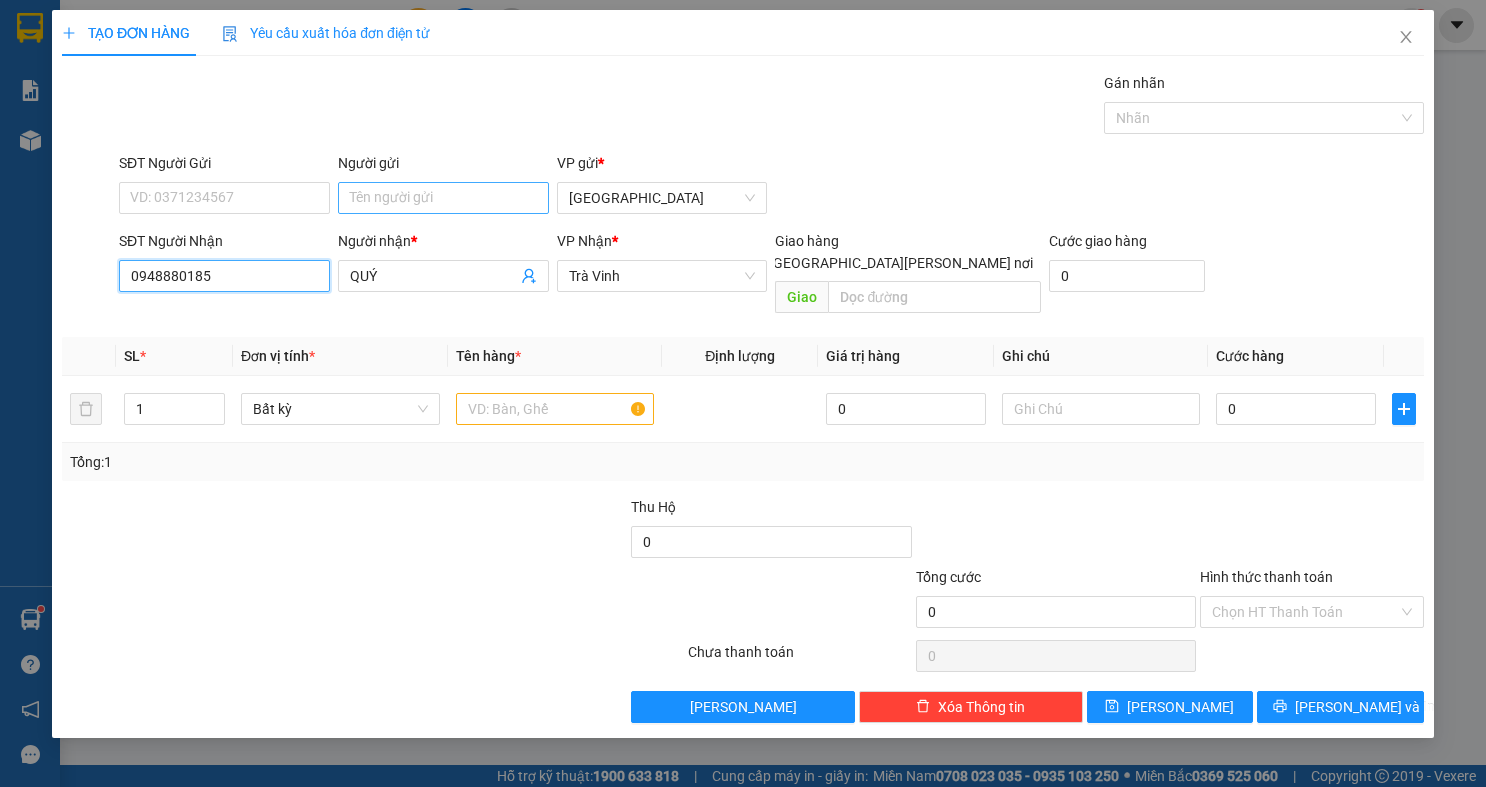 type on "0948880185" 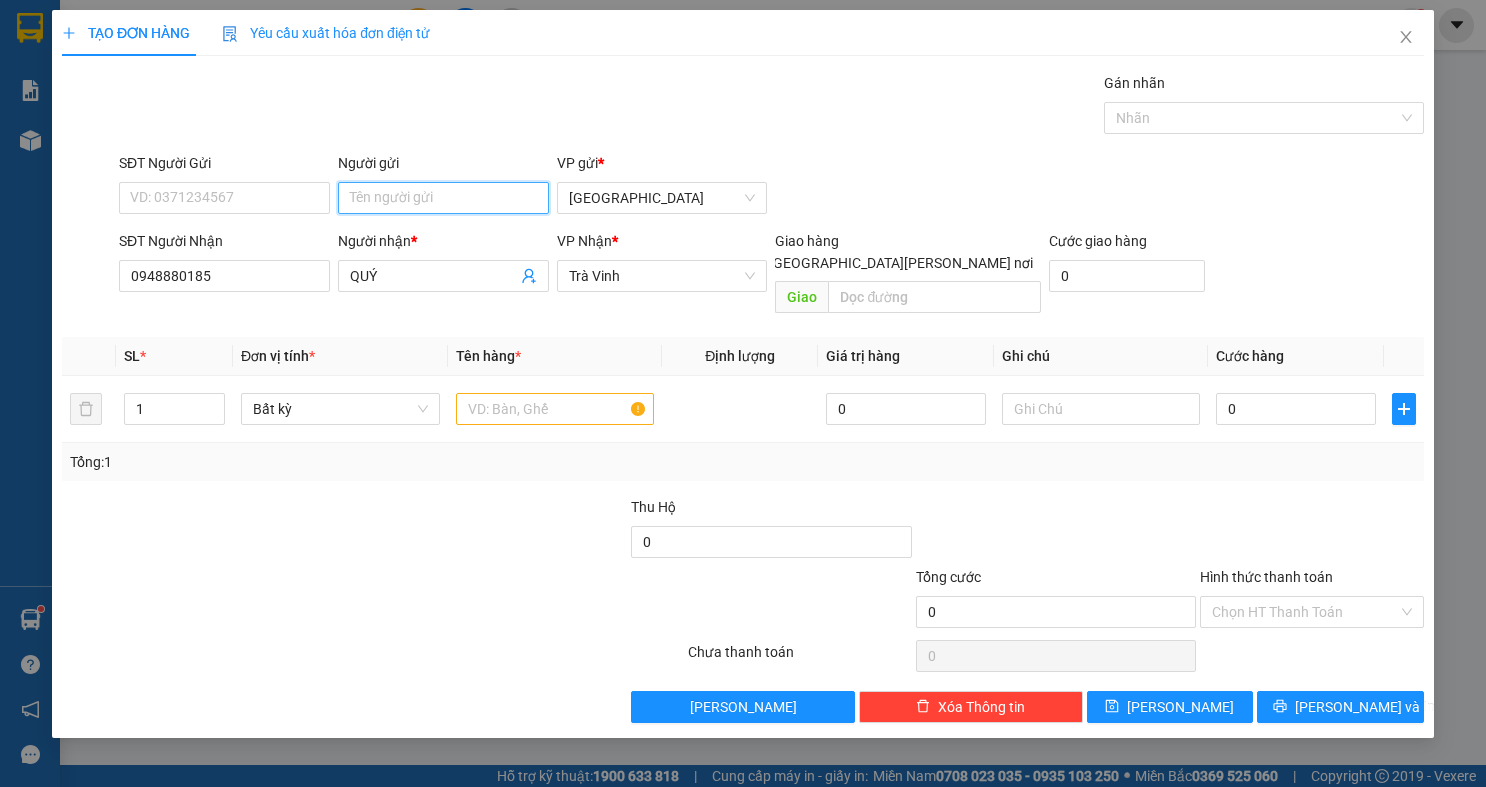 click on "Người gửi" at bounding box center (443, 198) 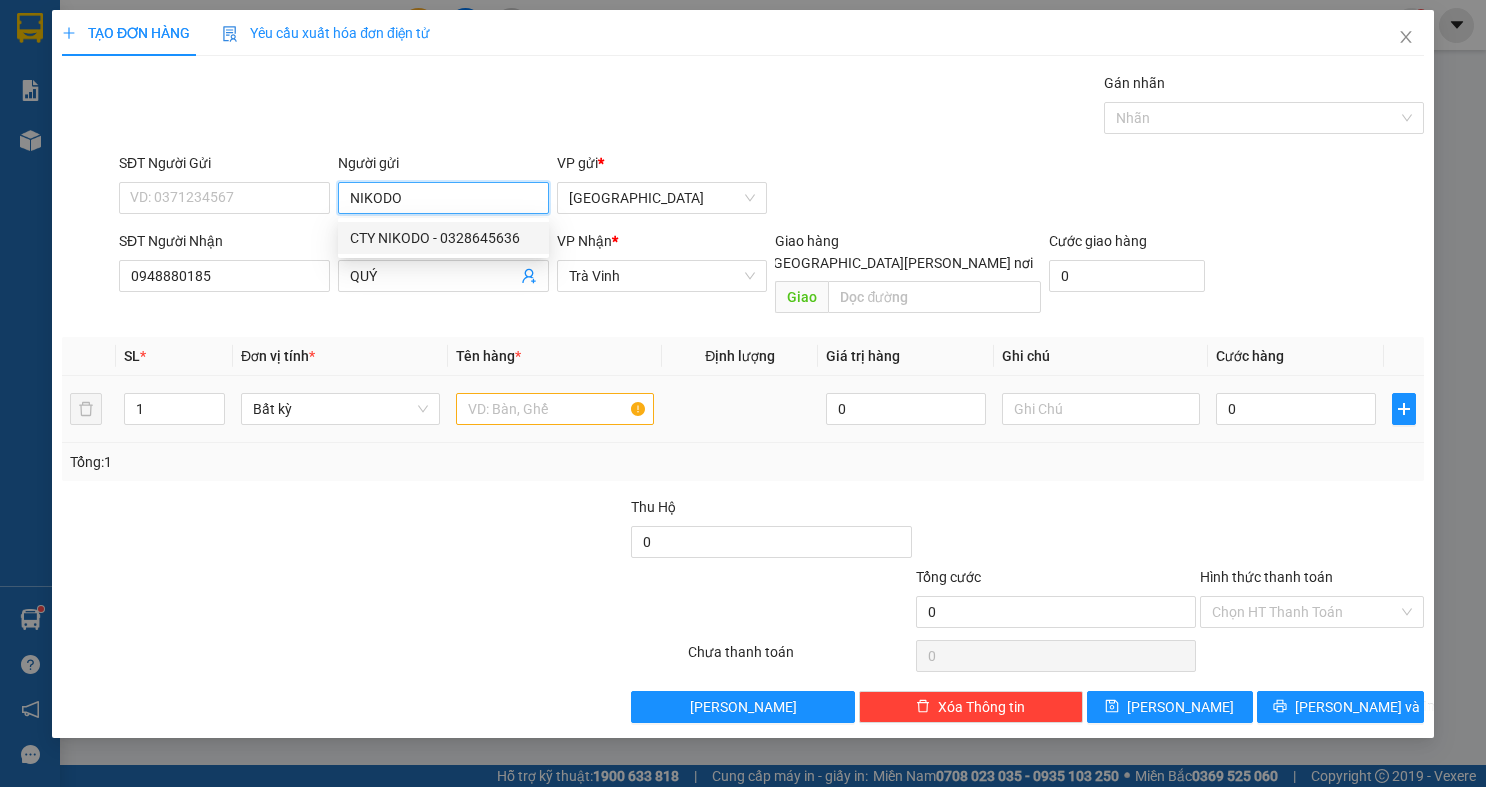 type on "NIKODO" 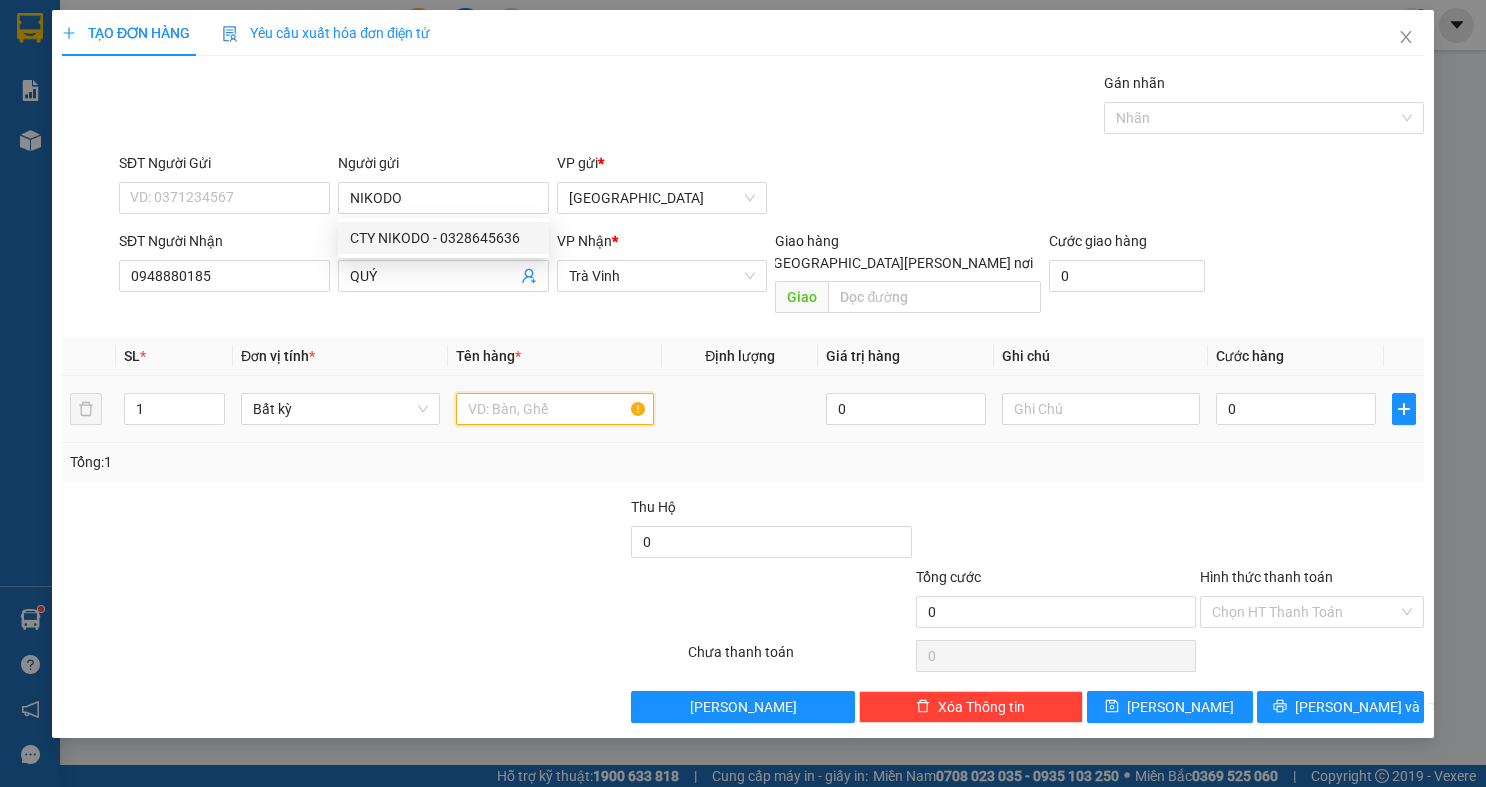 click at bounding box center (555, 409) 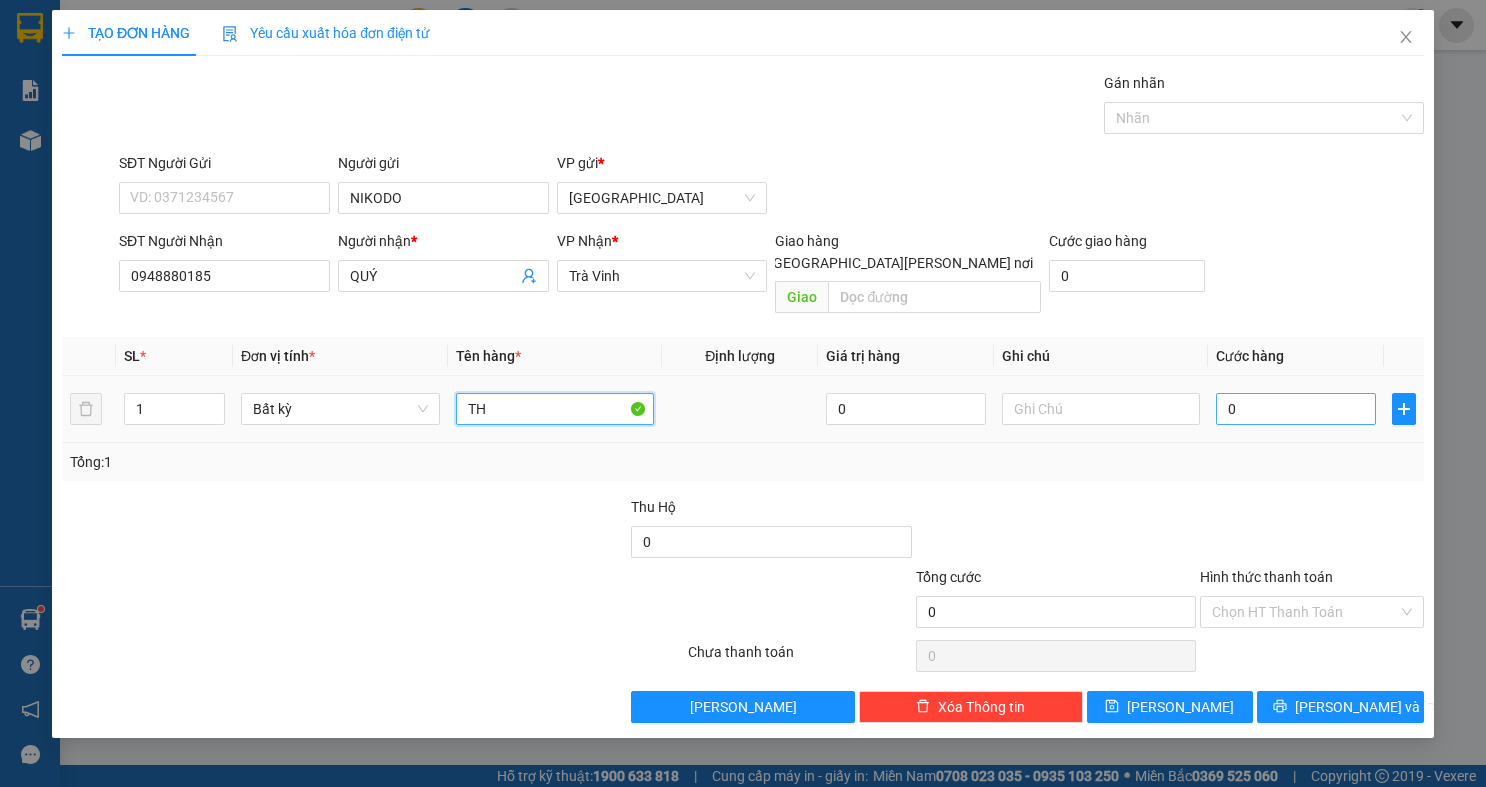 type on "TH" 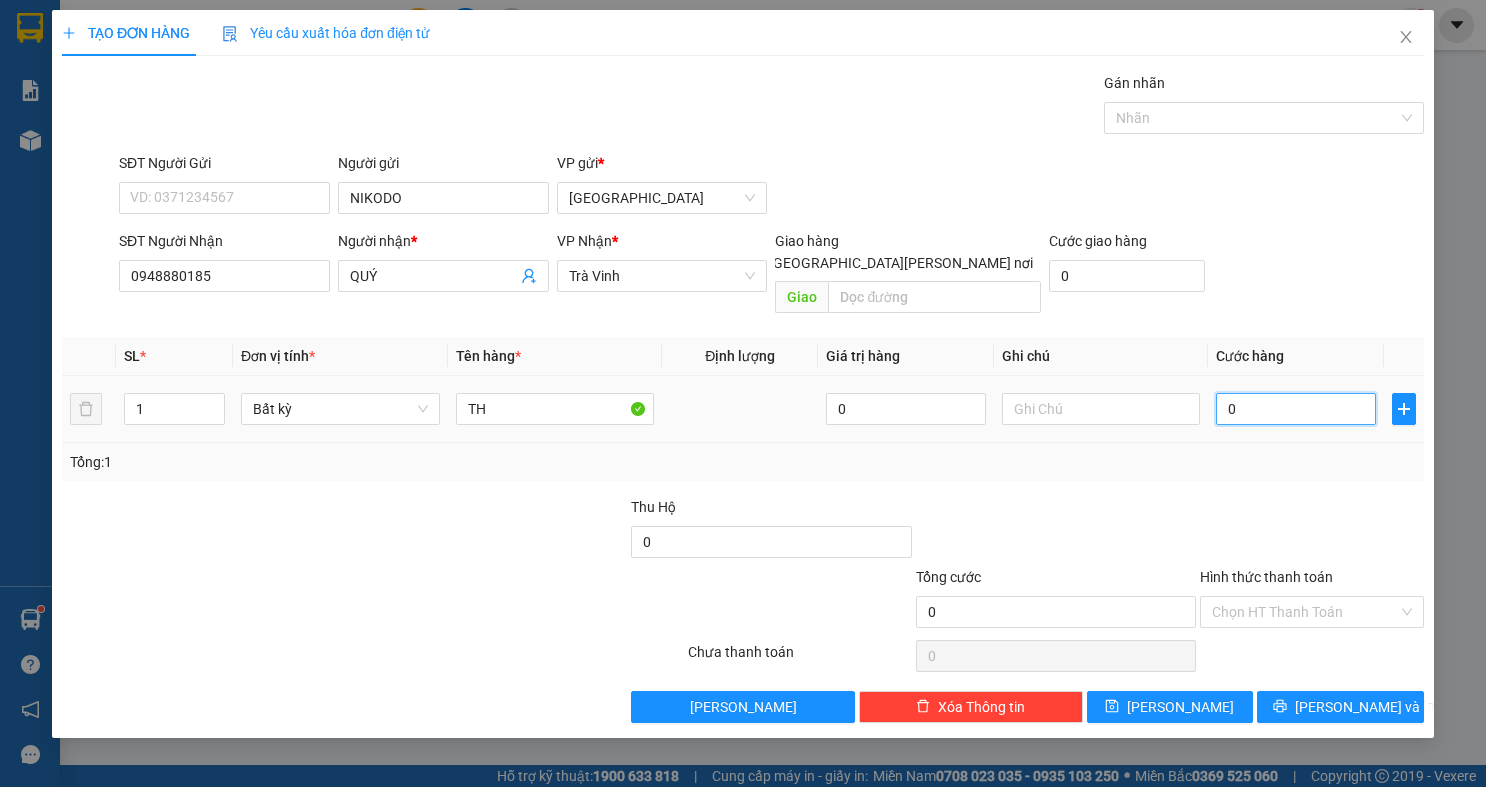 click on "0" at bounding box center (1296, 409) 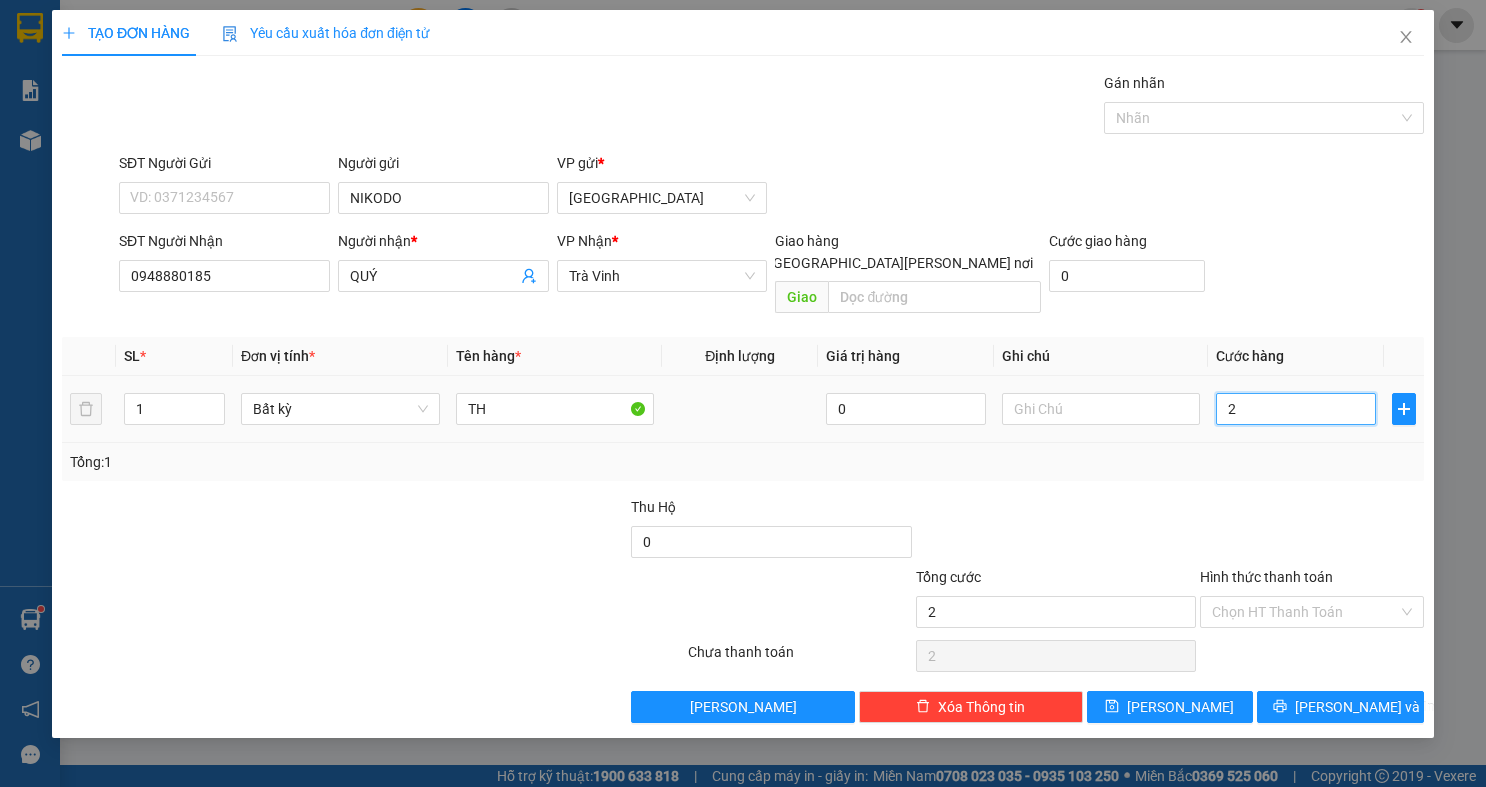 type on "20" 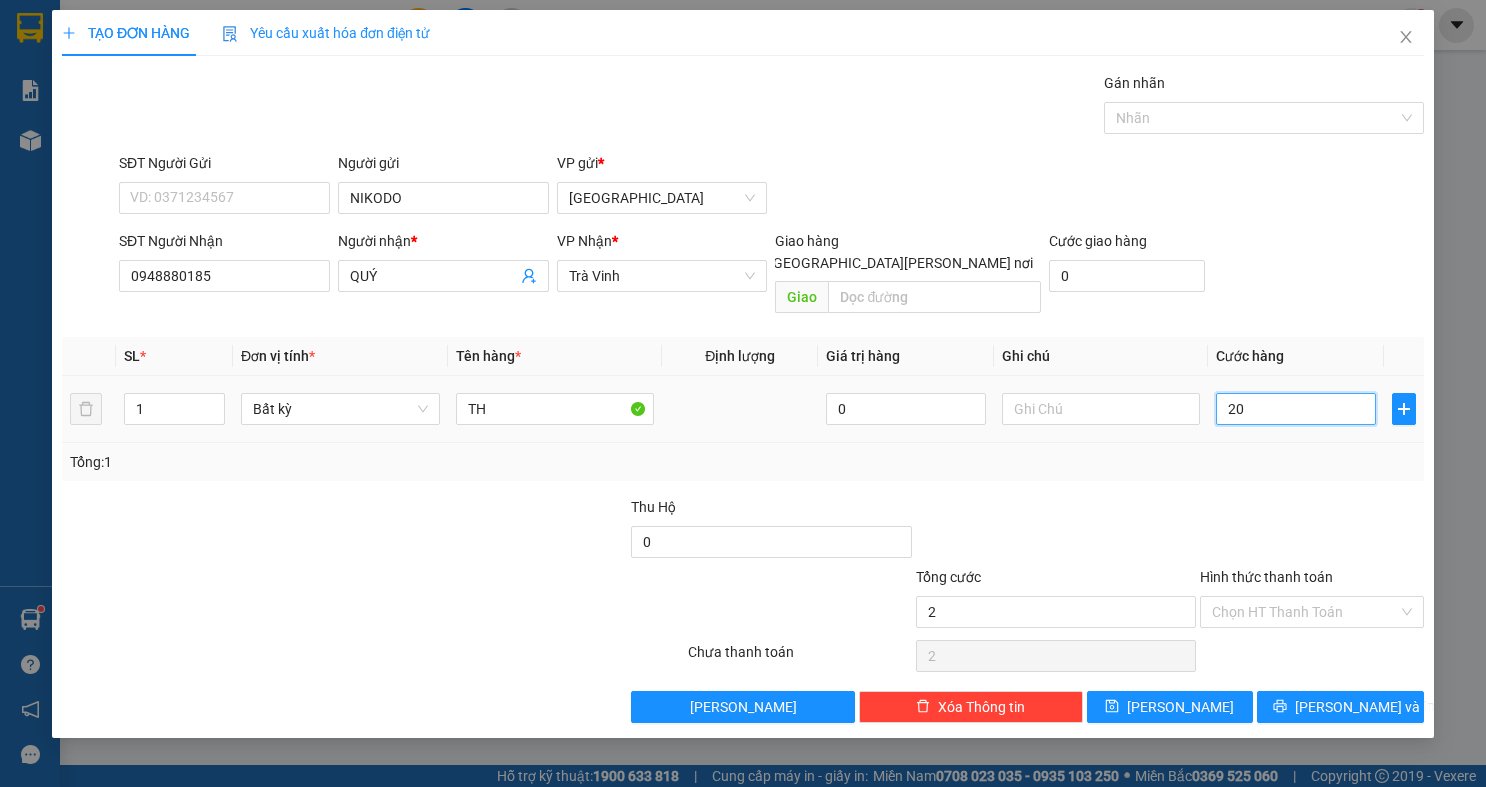 type on "20" 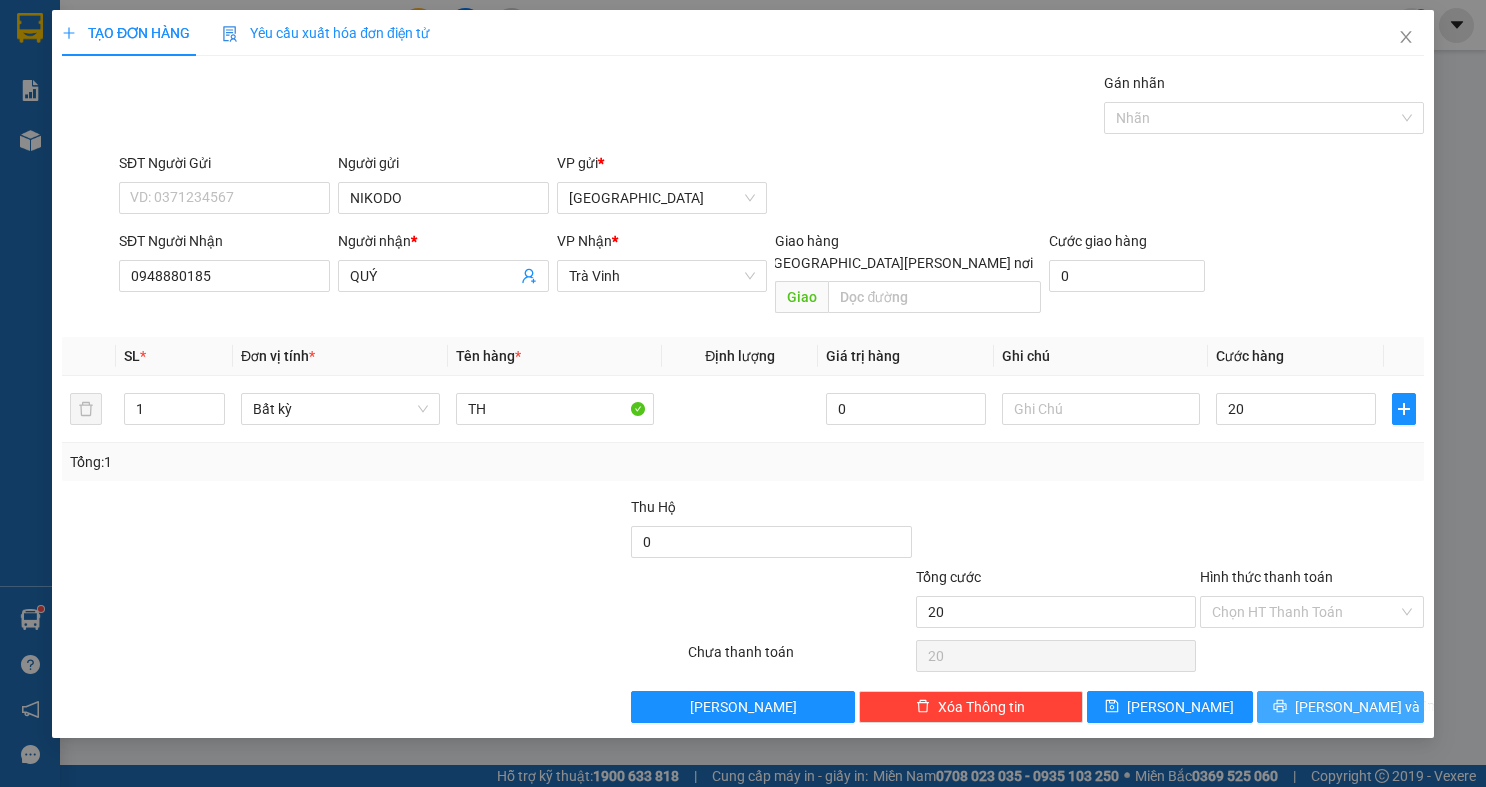 type on "20.000" 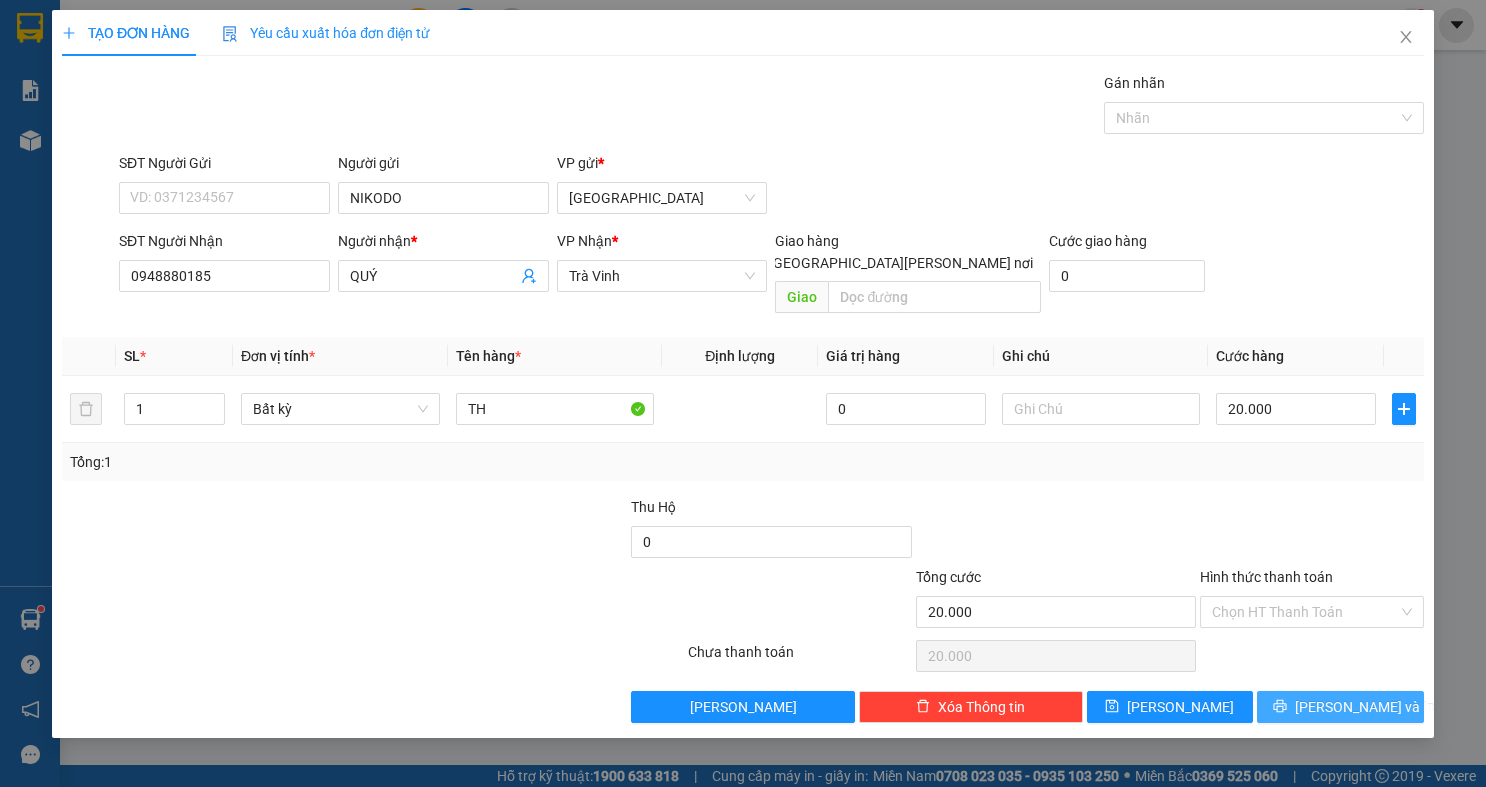 click on "Lưu và In" at bounding box center (1365, 707) 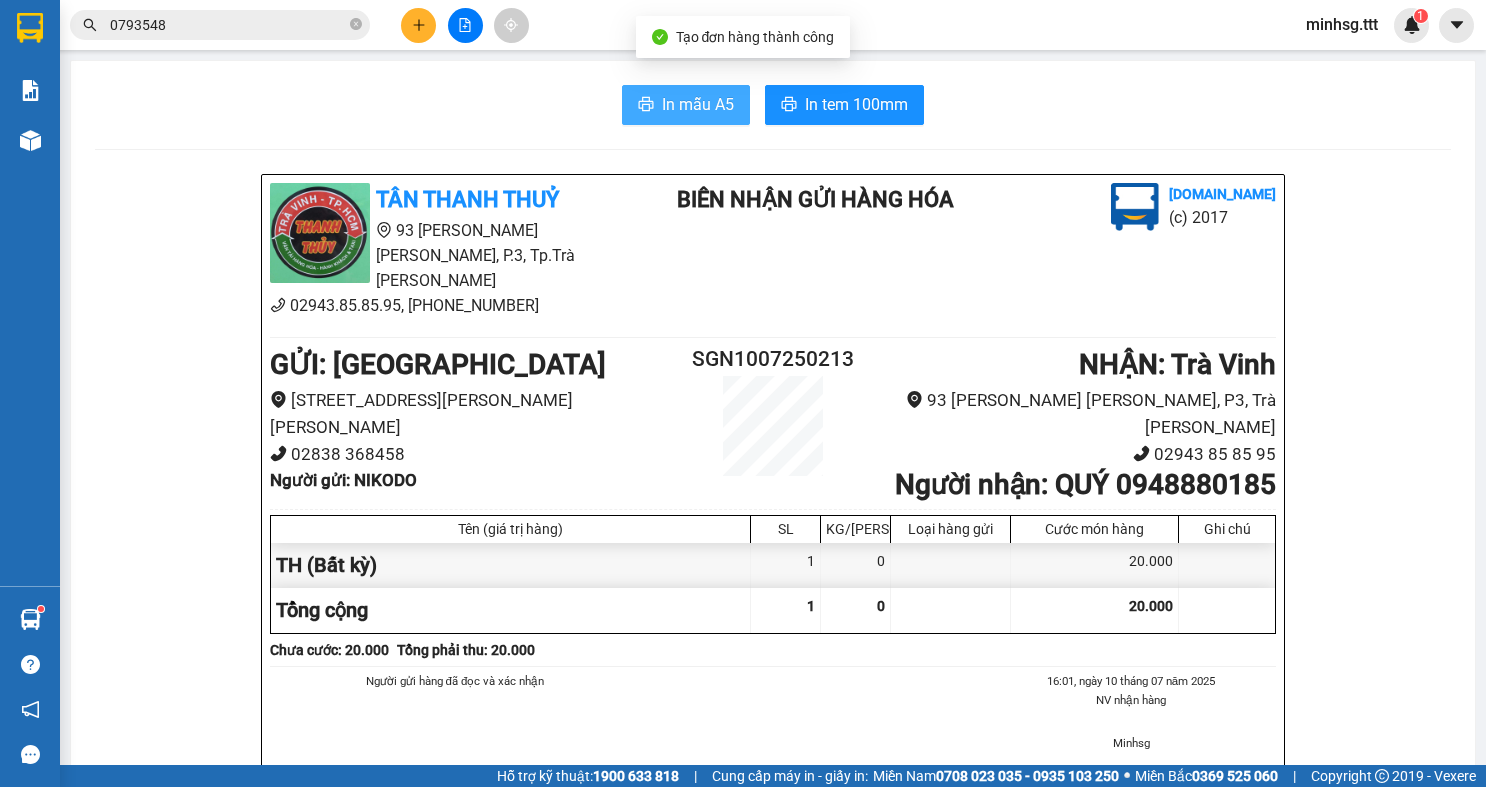 click on "In mẫu A5" at bounding box center [698, 104] 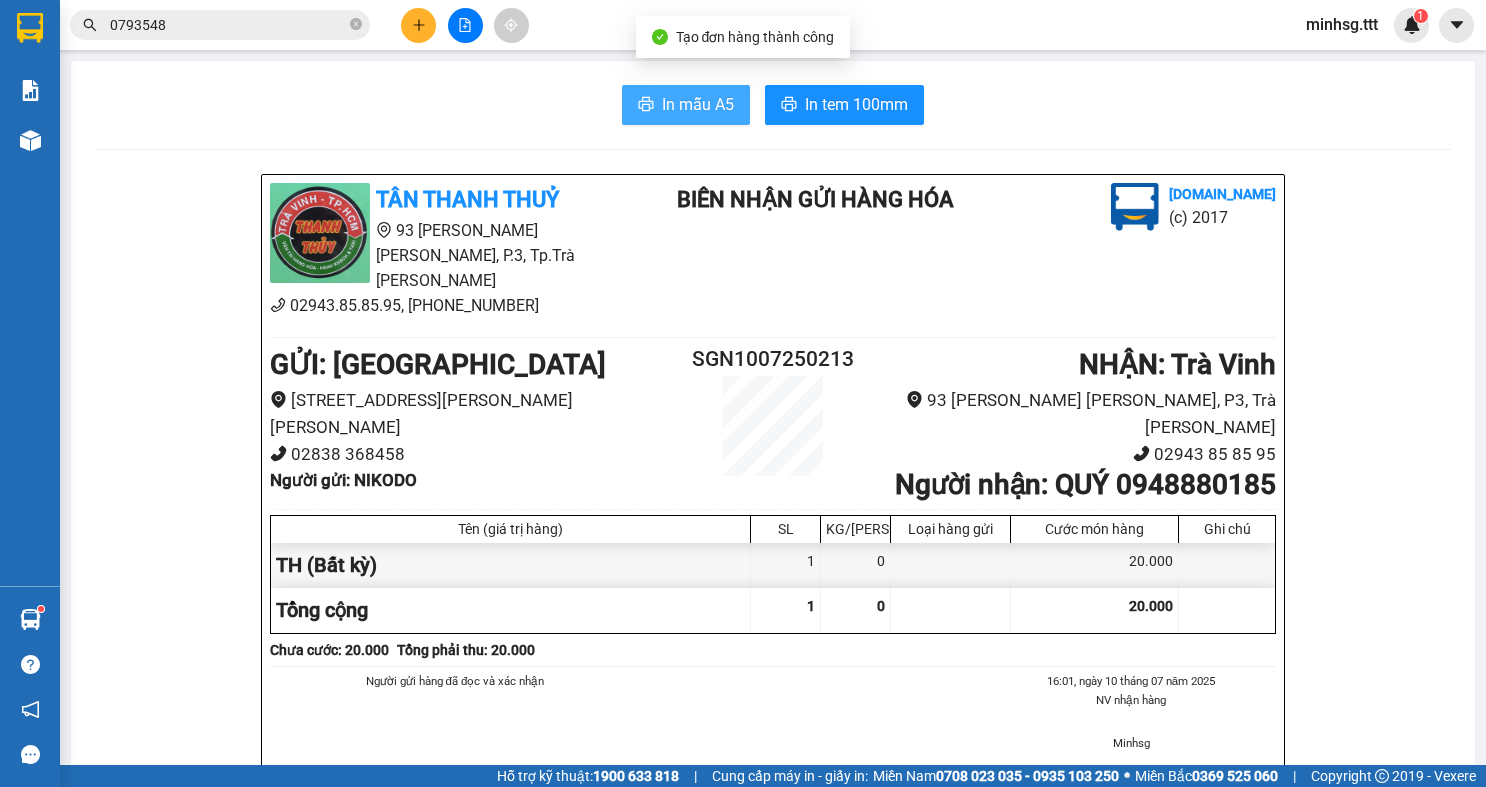 click on "In mẫu A5" at bounding box center (698, 104) 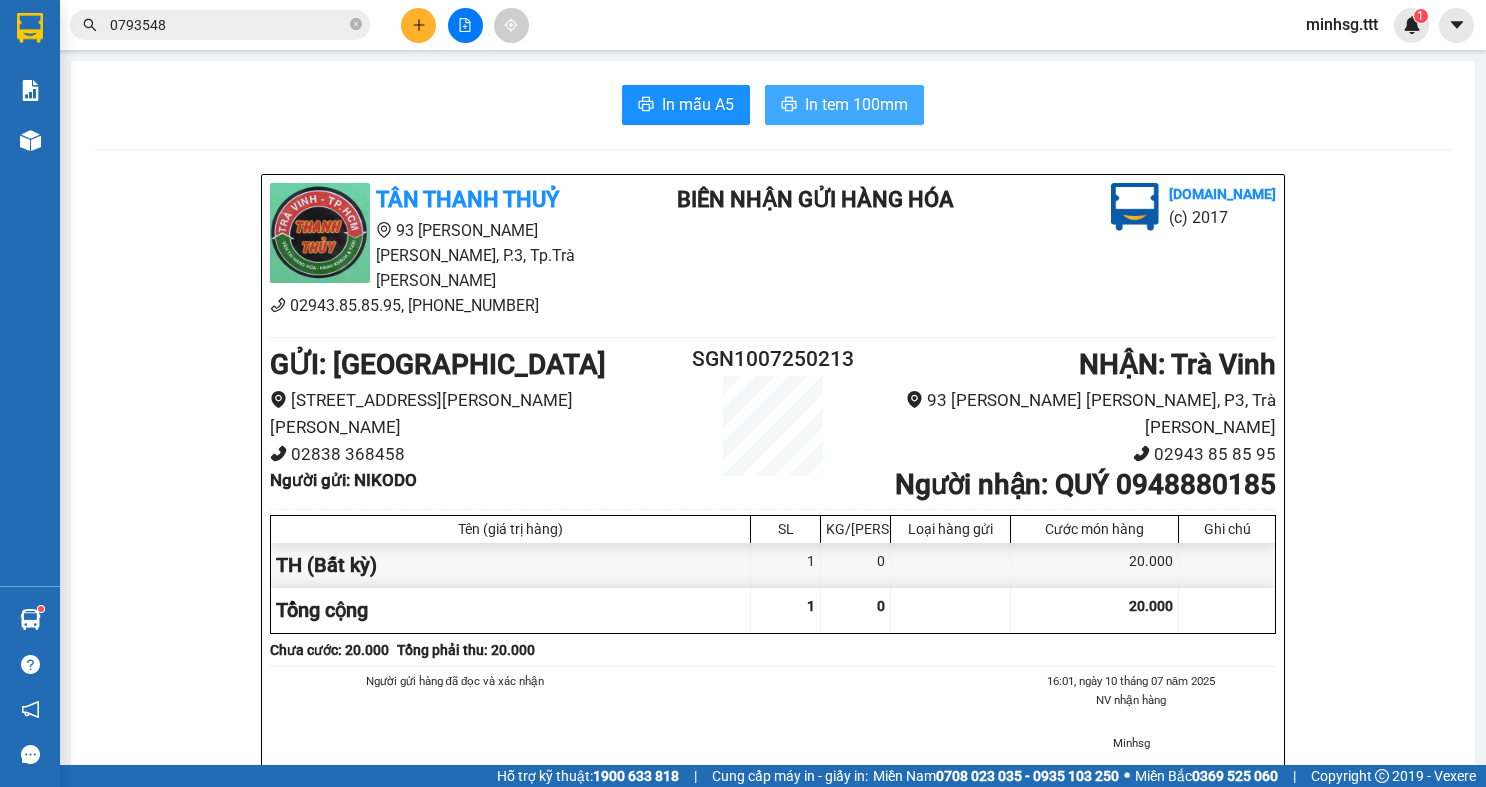 click on "In tem 100mm" at bounding box center [856, 104] 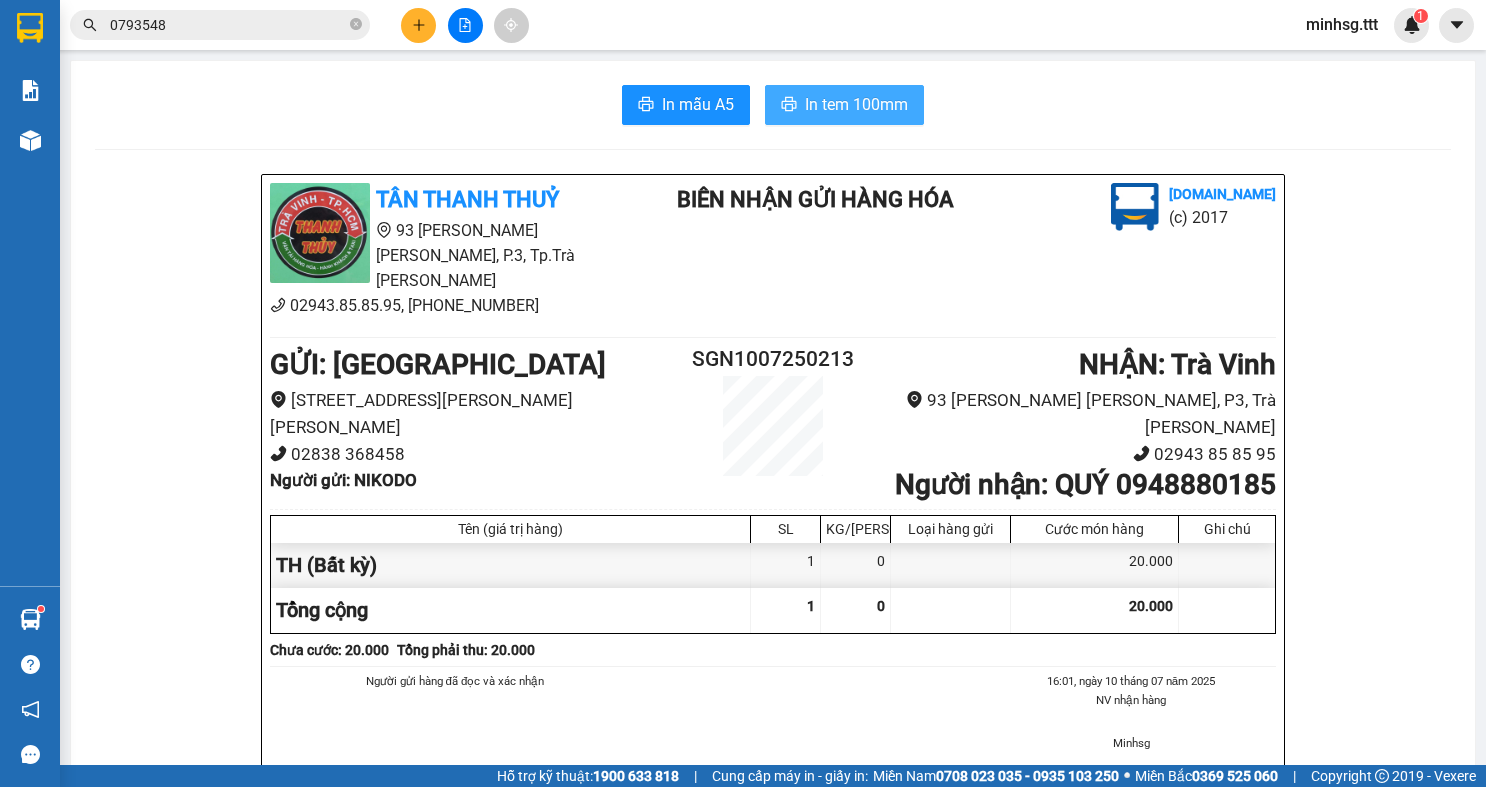 scroll, scrollTop: 0, scrollLeft: 0, axis: both 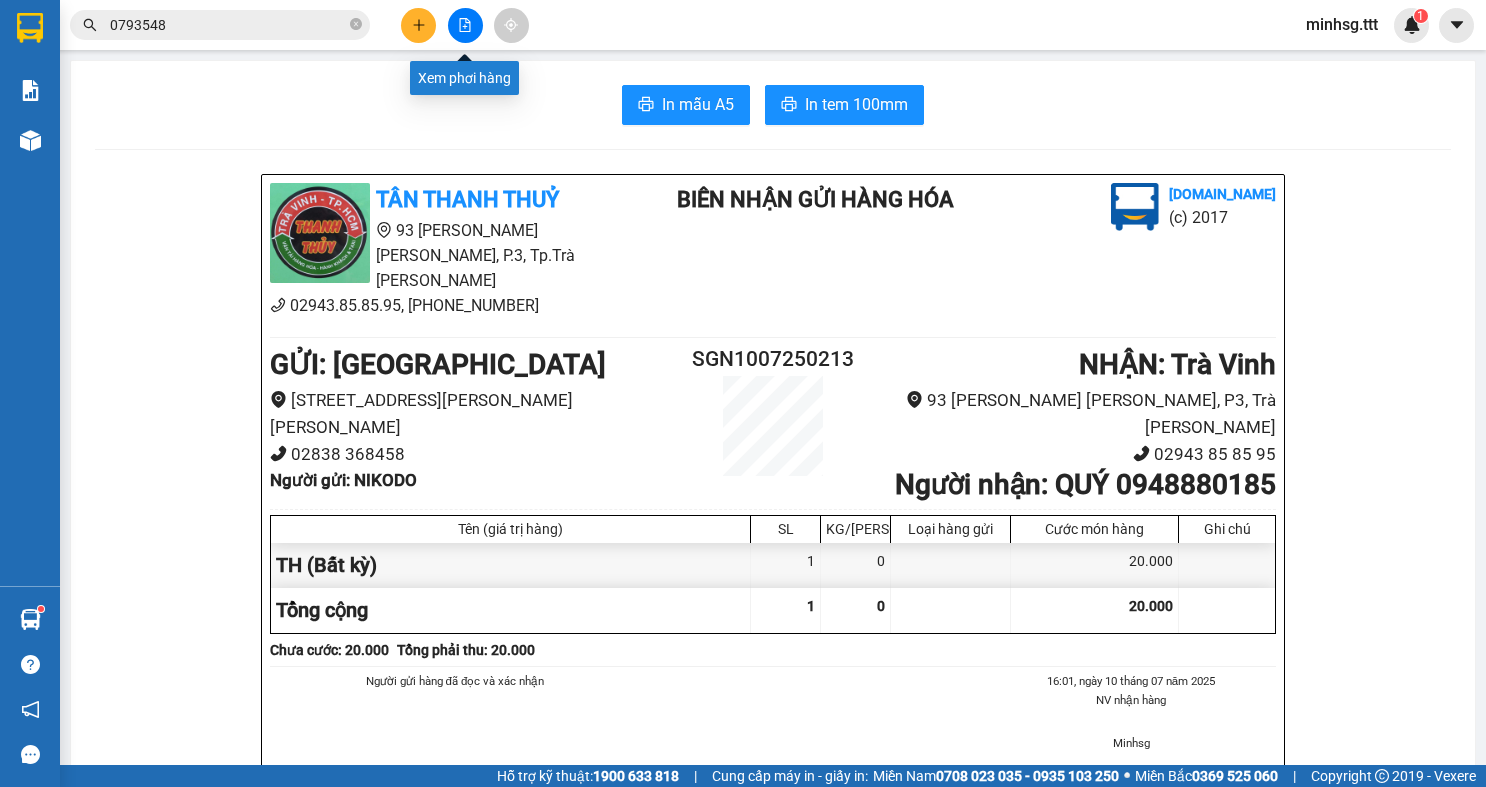 click at bounding box center [465, 25] 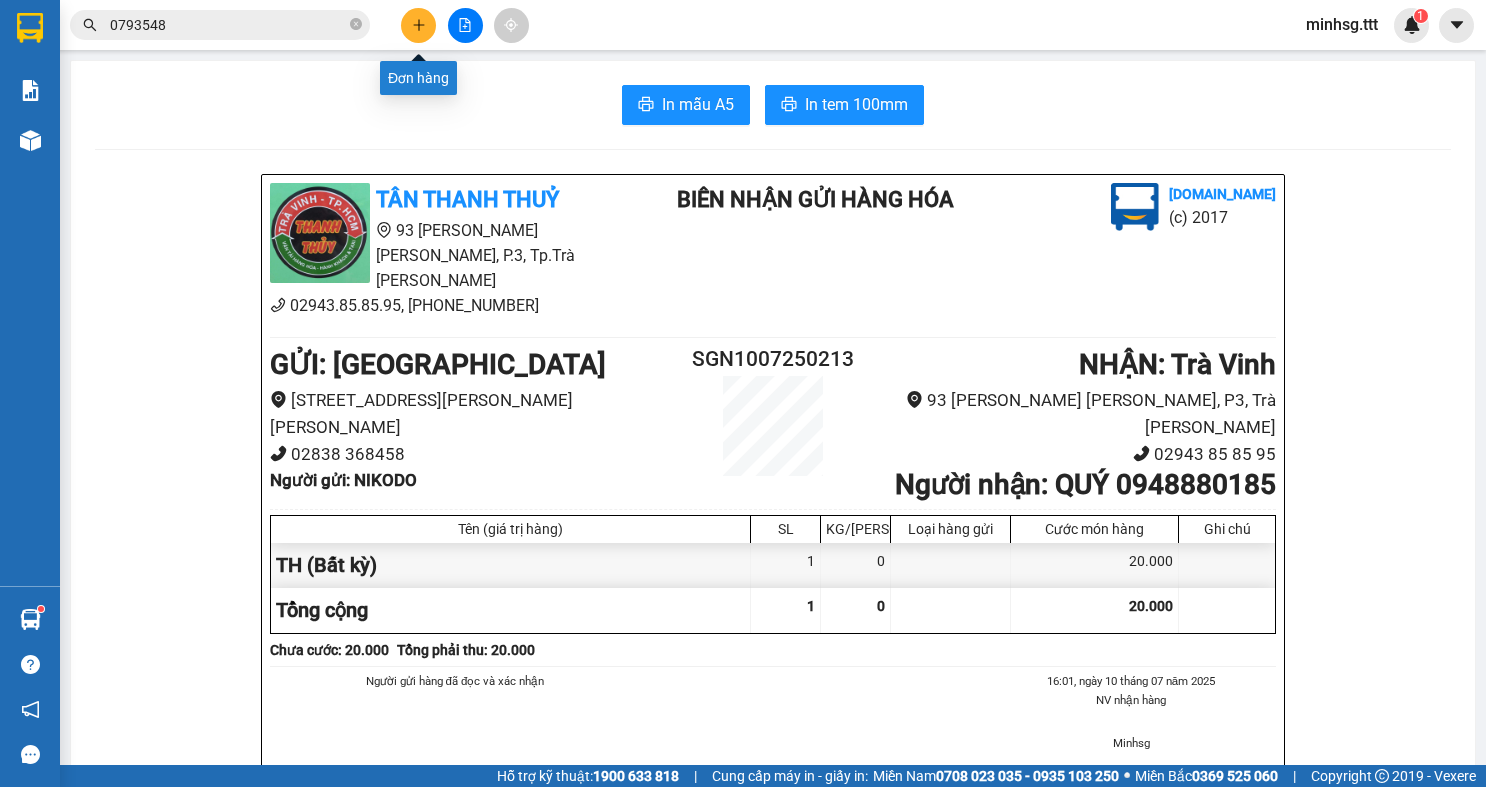 click at bounding box center (418, 25) 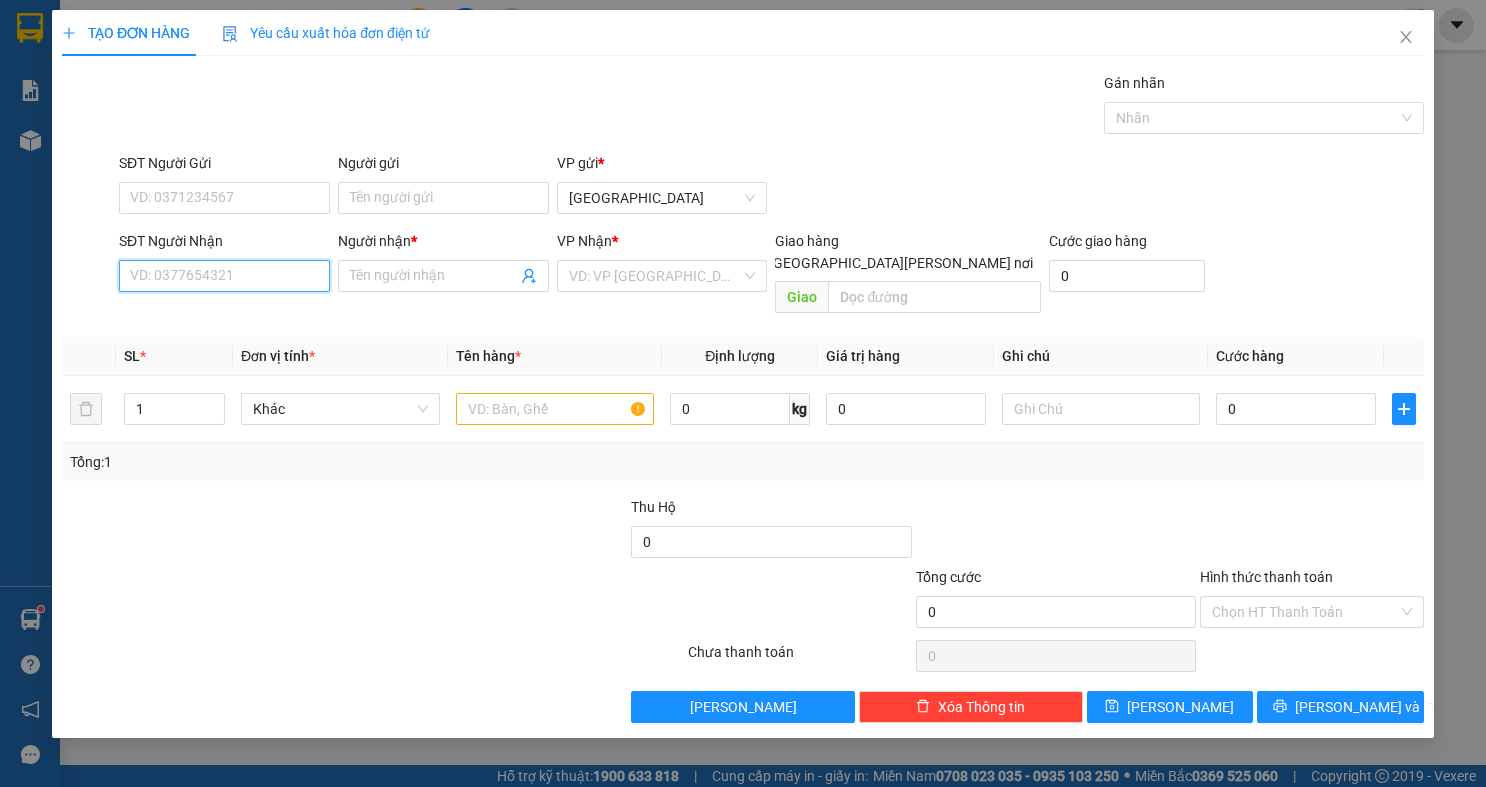 click on "SĐT Người Nhận" at bounding box center [224, 276] 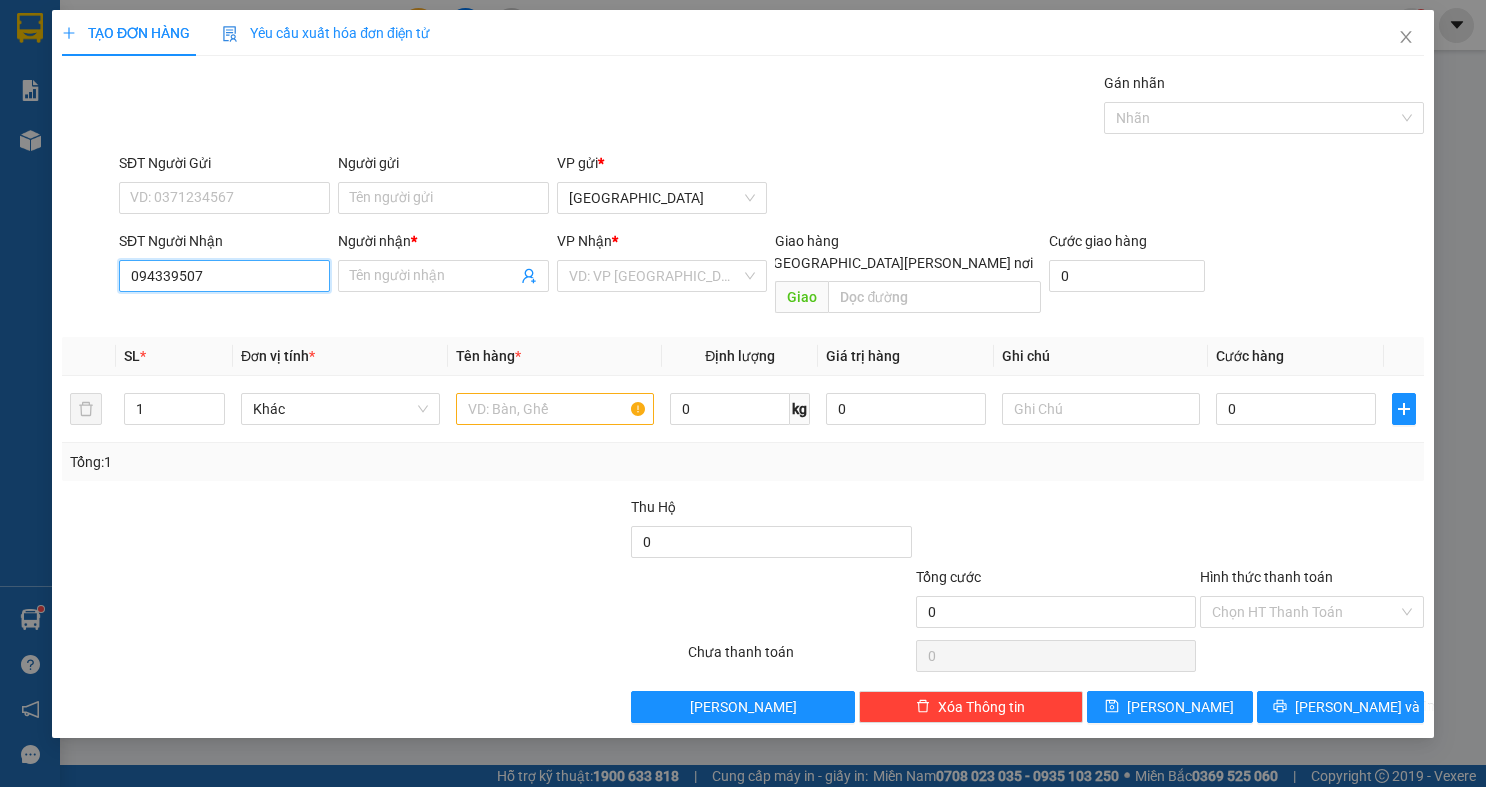 type on "0943395074" 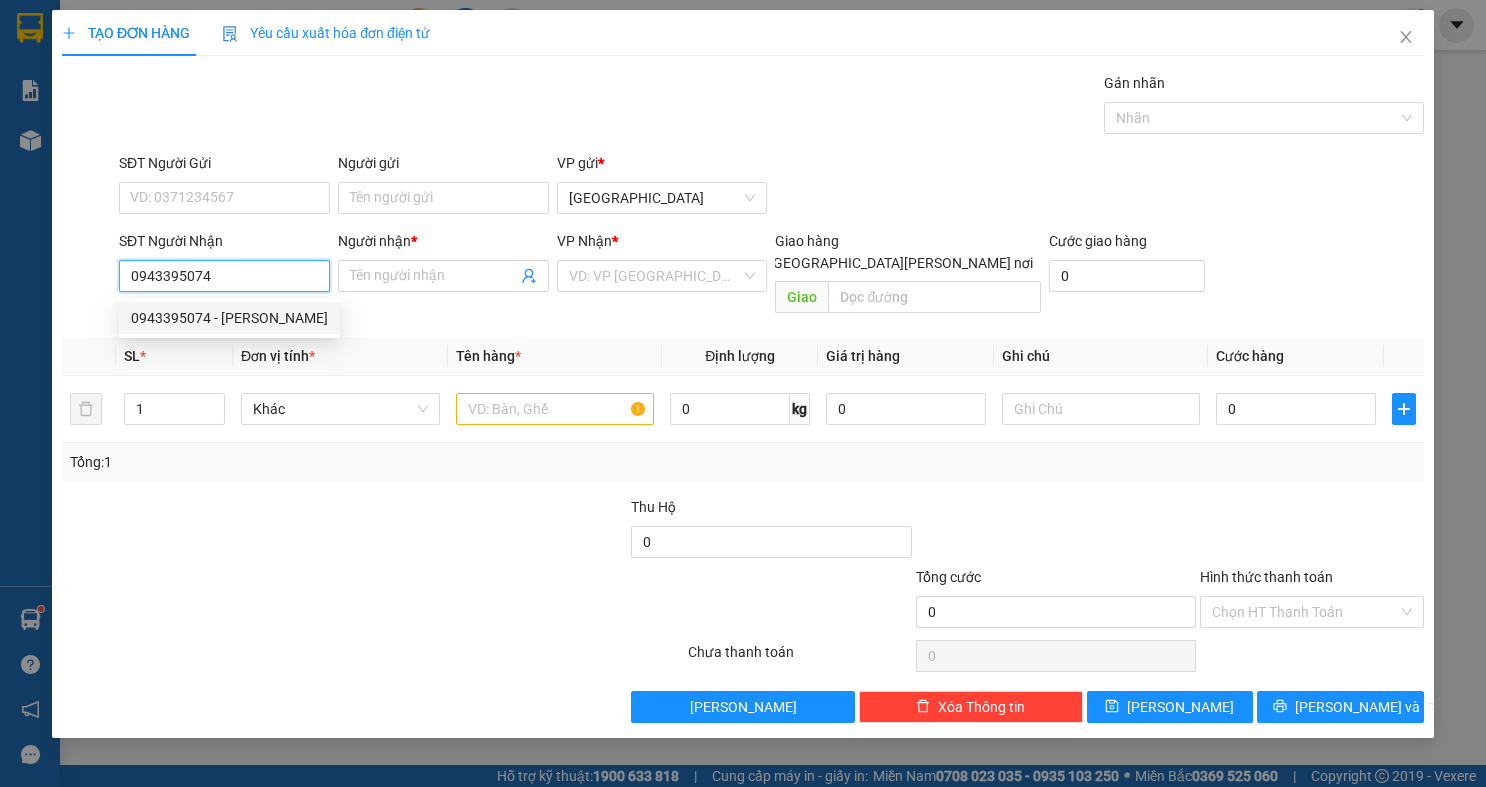 click on "0943395074 - PHÚC" at bounding box center (229, 318) 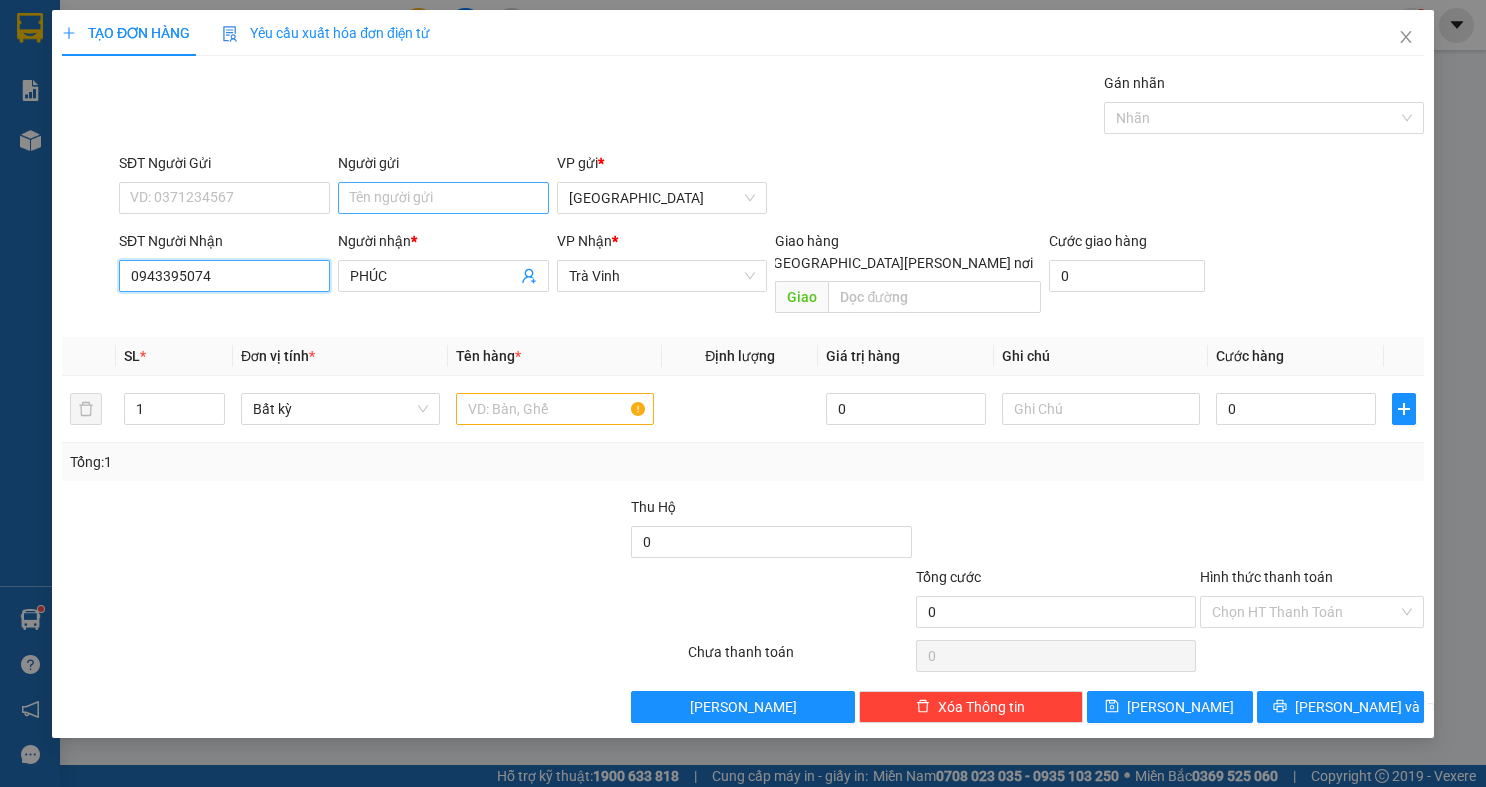 type on "0943395074" 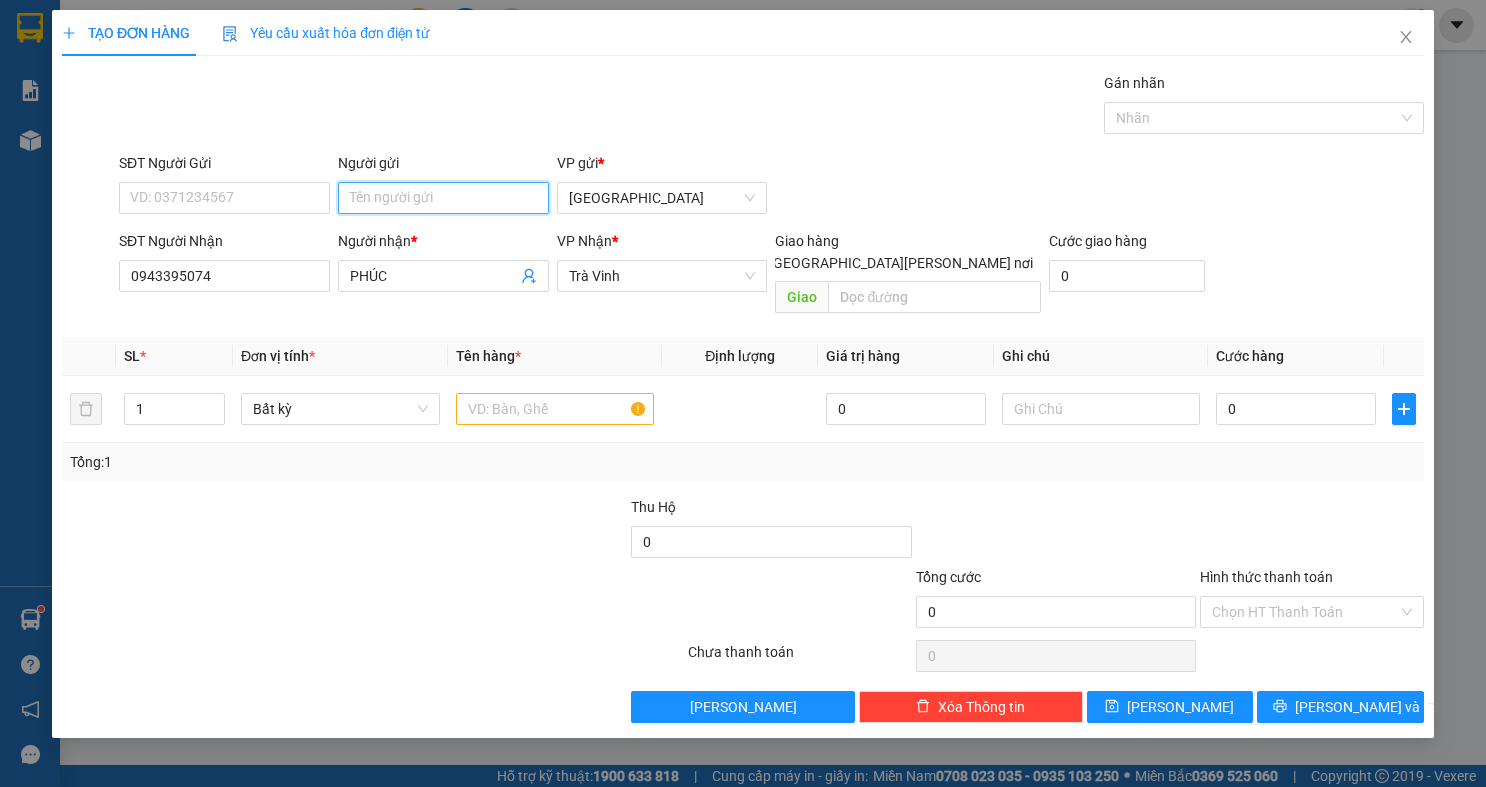 click on "Người gửi" at bounding box center [443, 198] 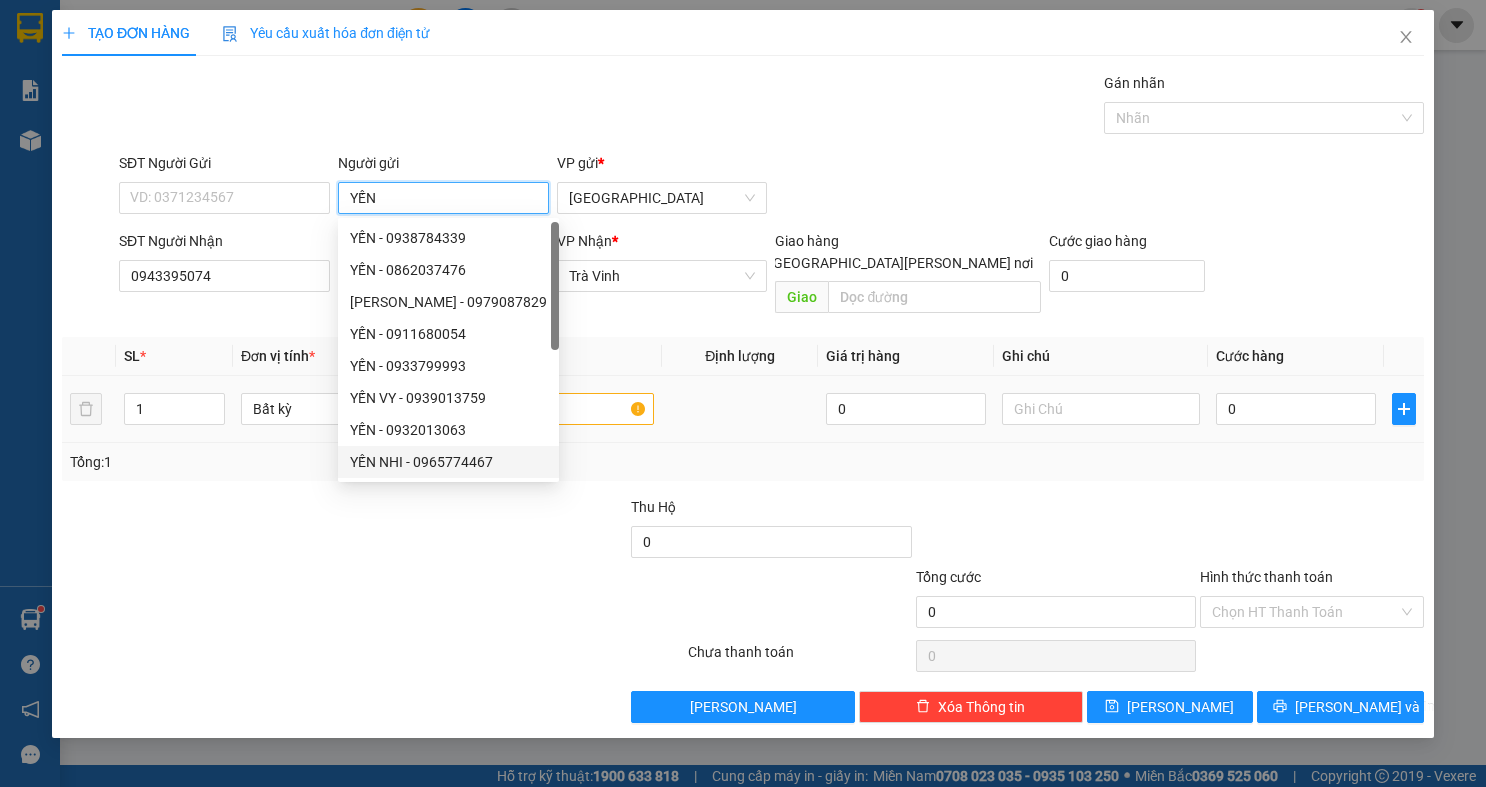 type on "YẾN" 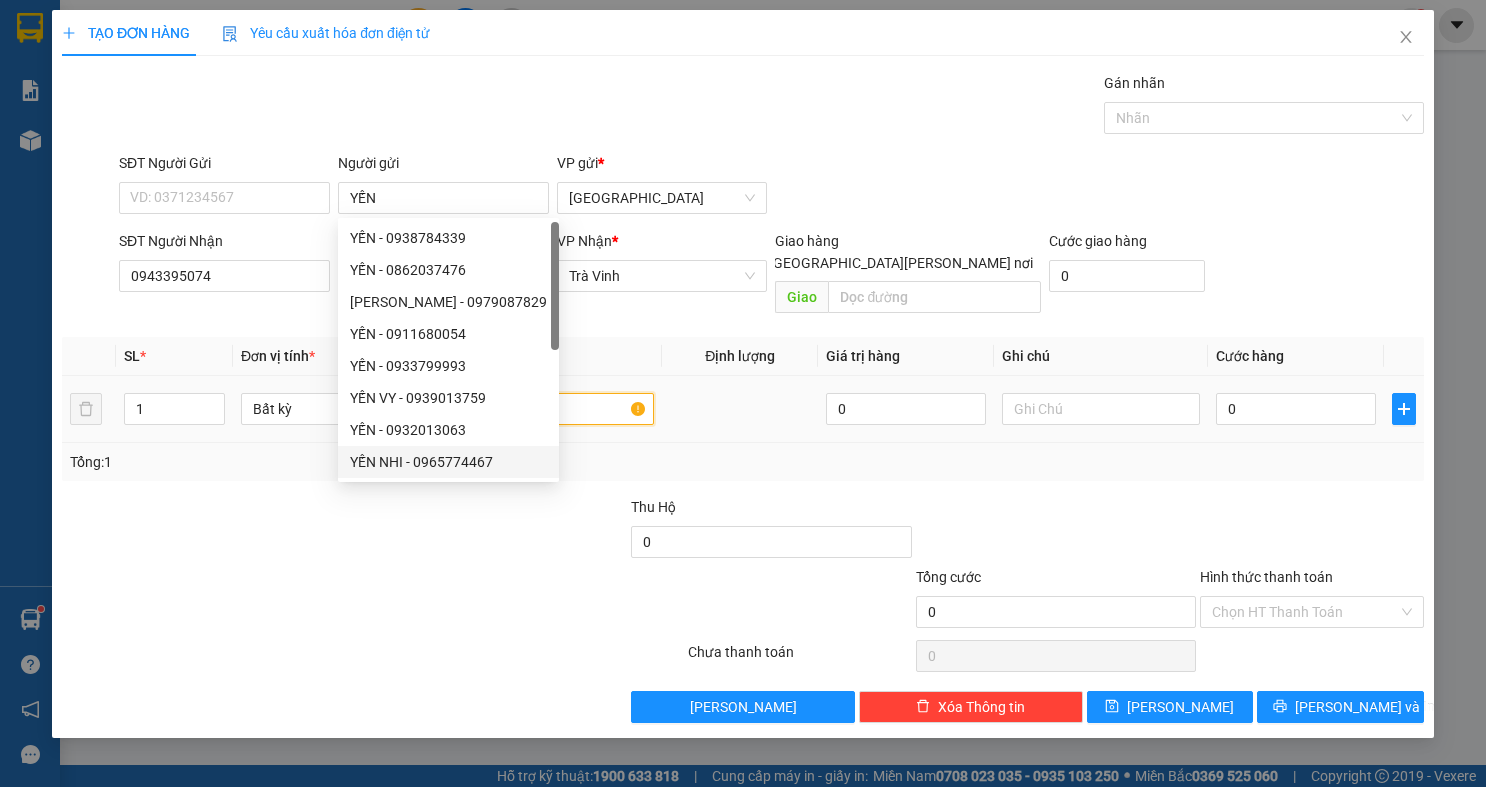click at bounding box center [555, 409] 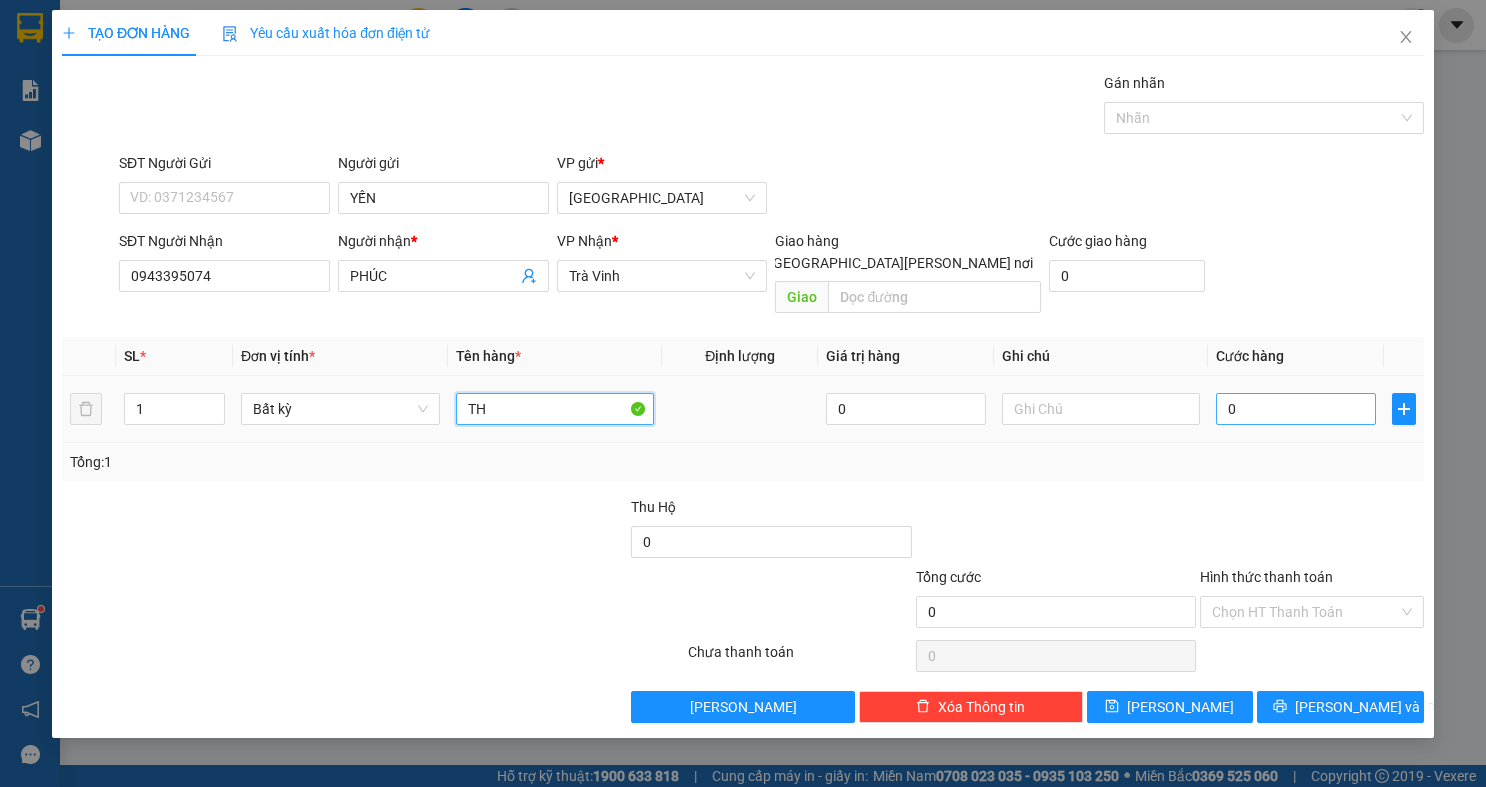 type on "TH" 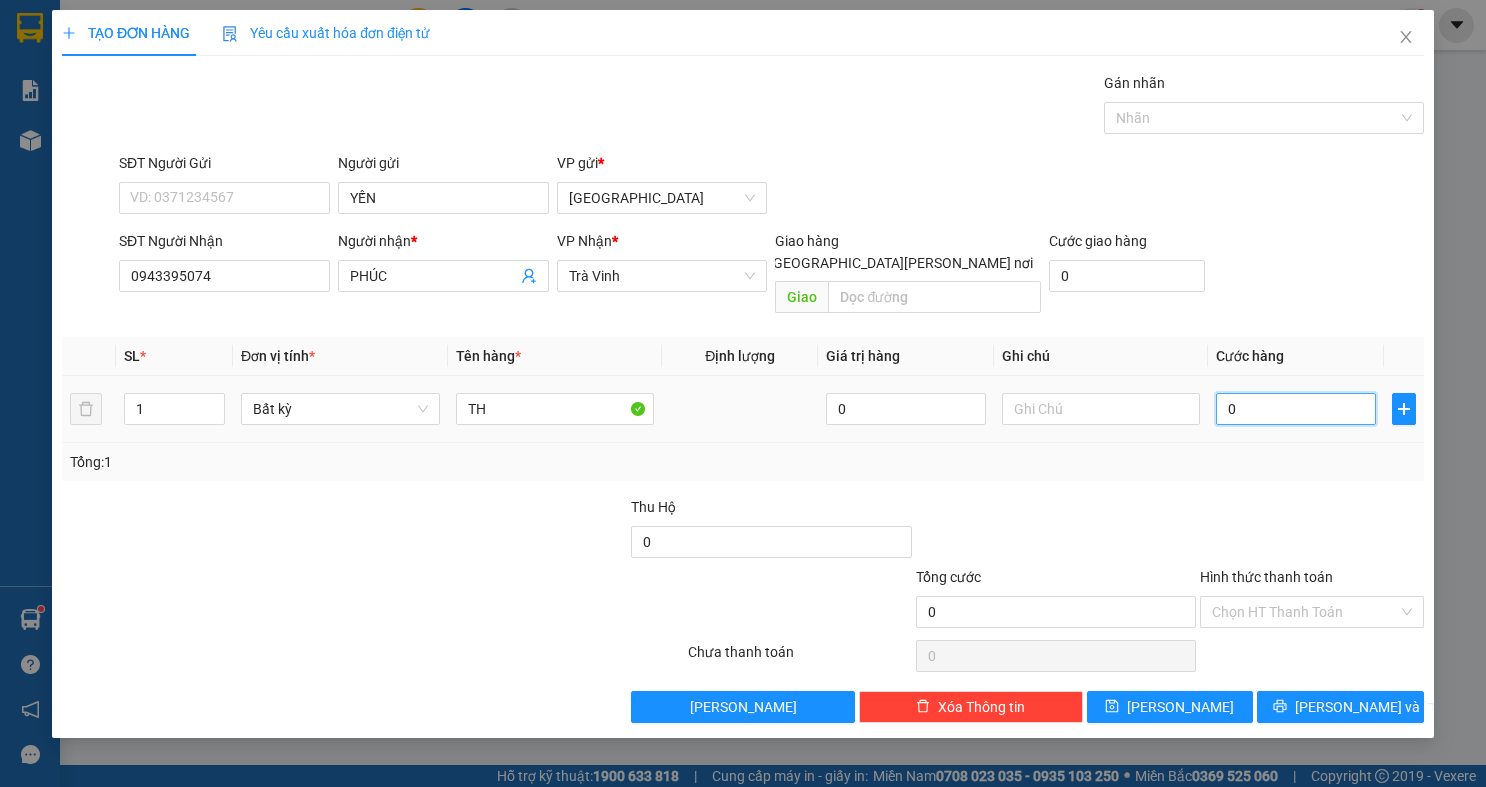click on "0" at bounding box center (1296, 409) 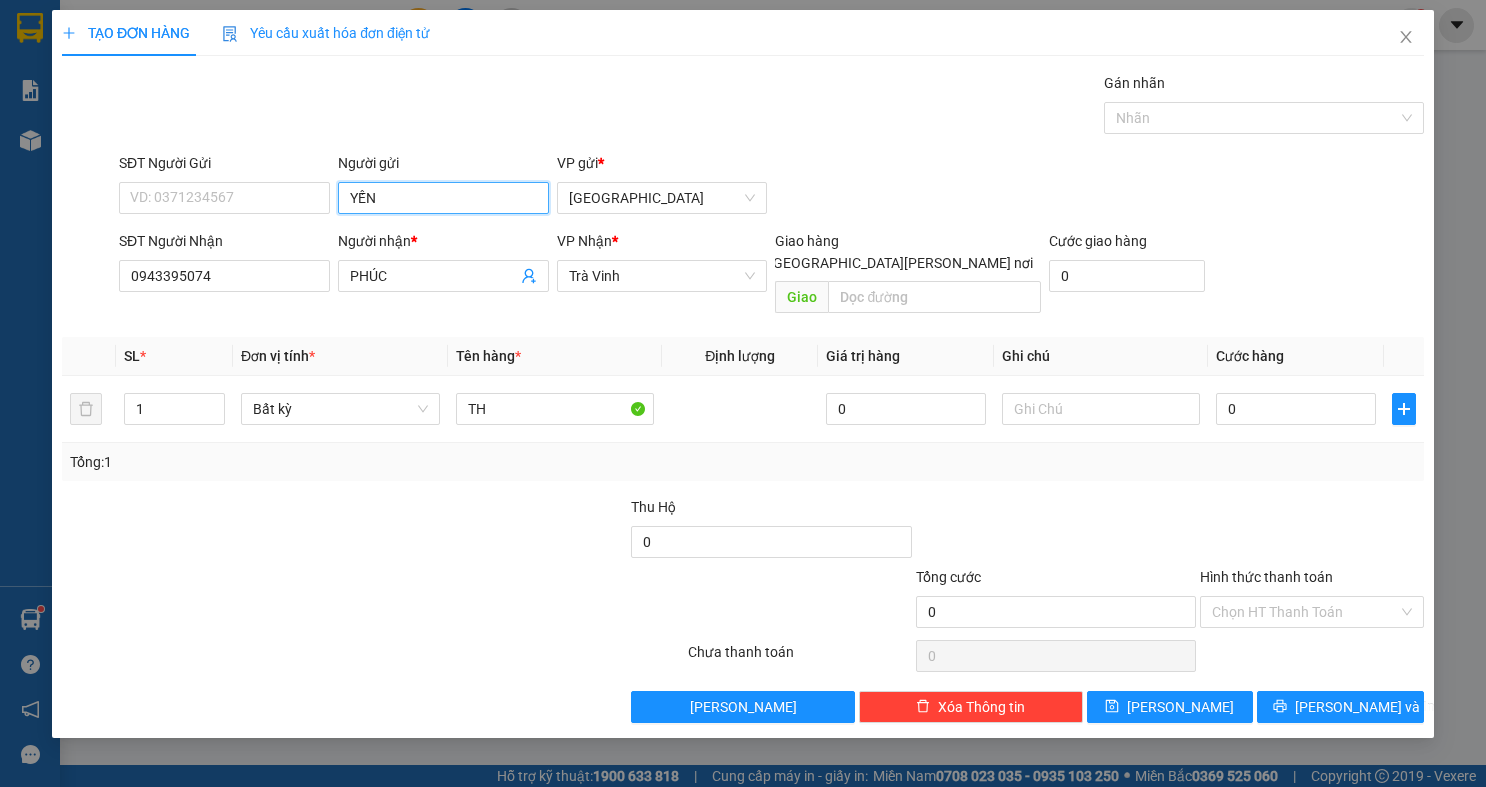 click on "YẾN" at bounding box center (443, 198) 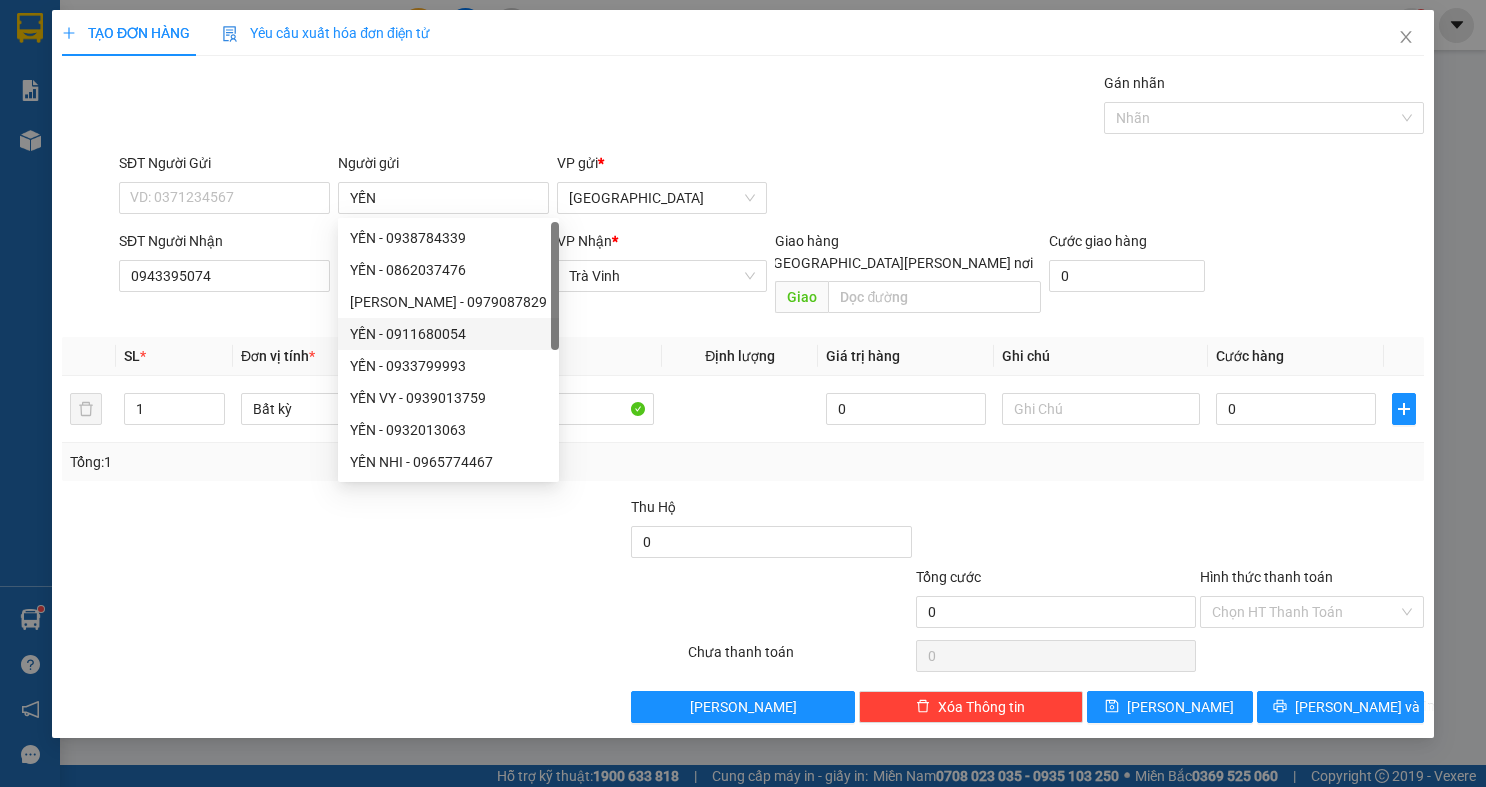 click on "Tên hàng  *" at bounding box center [555, 356] 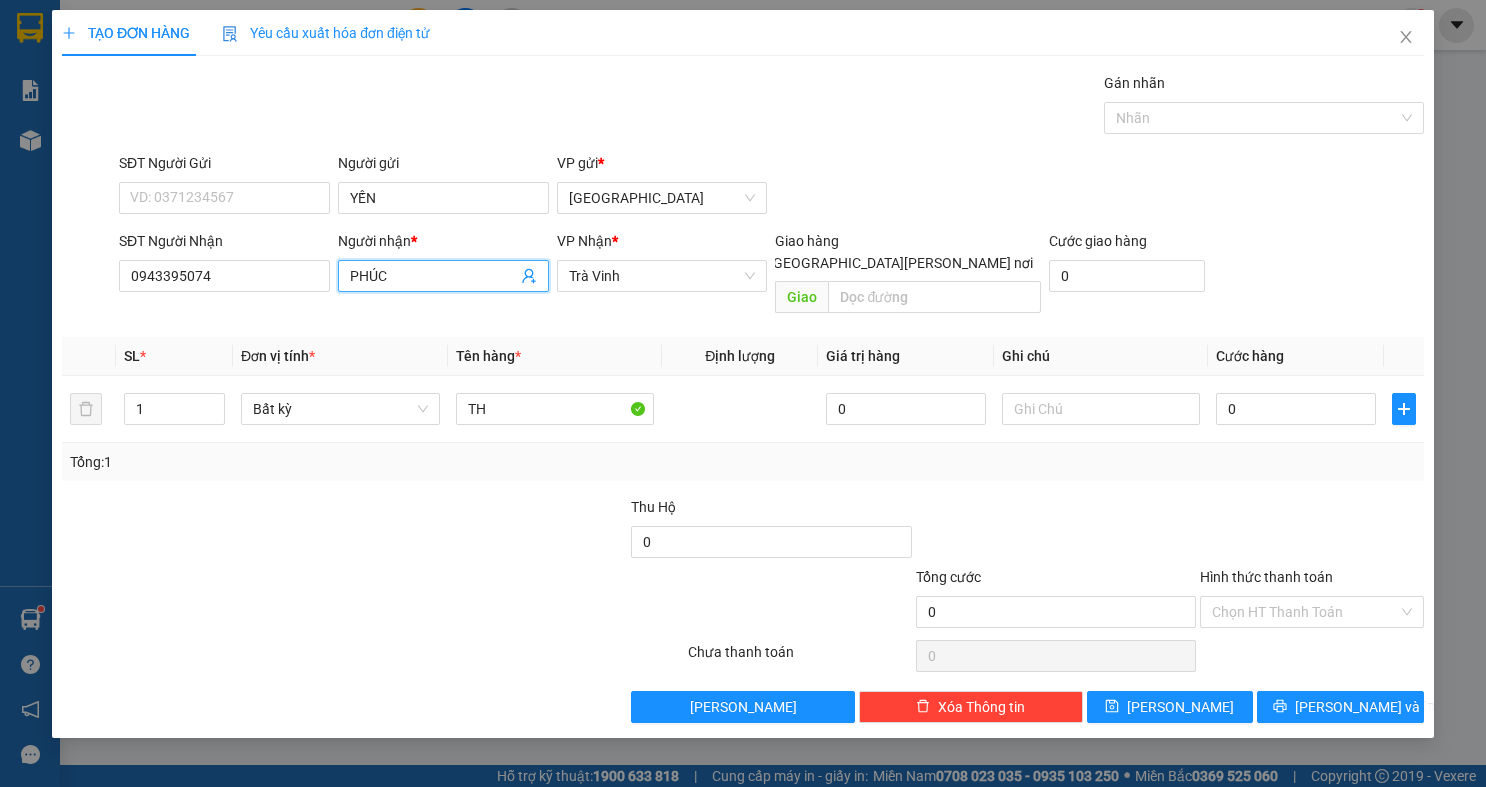 click on "PHÚC" at bounding box center [433, 276] 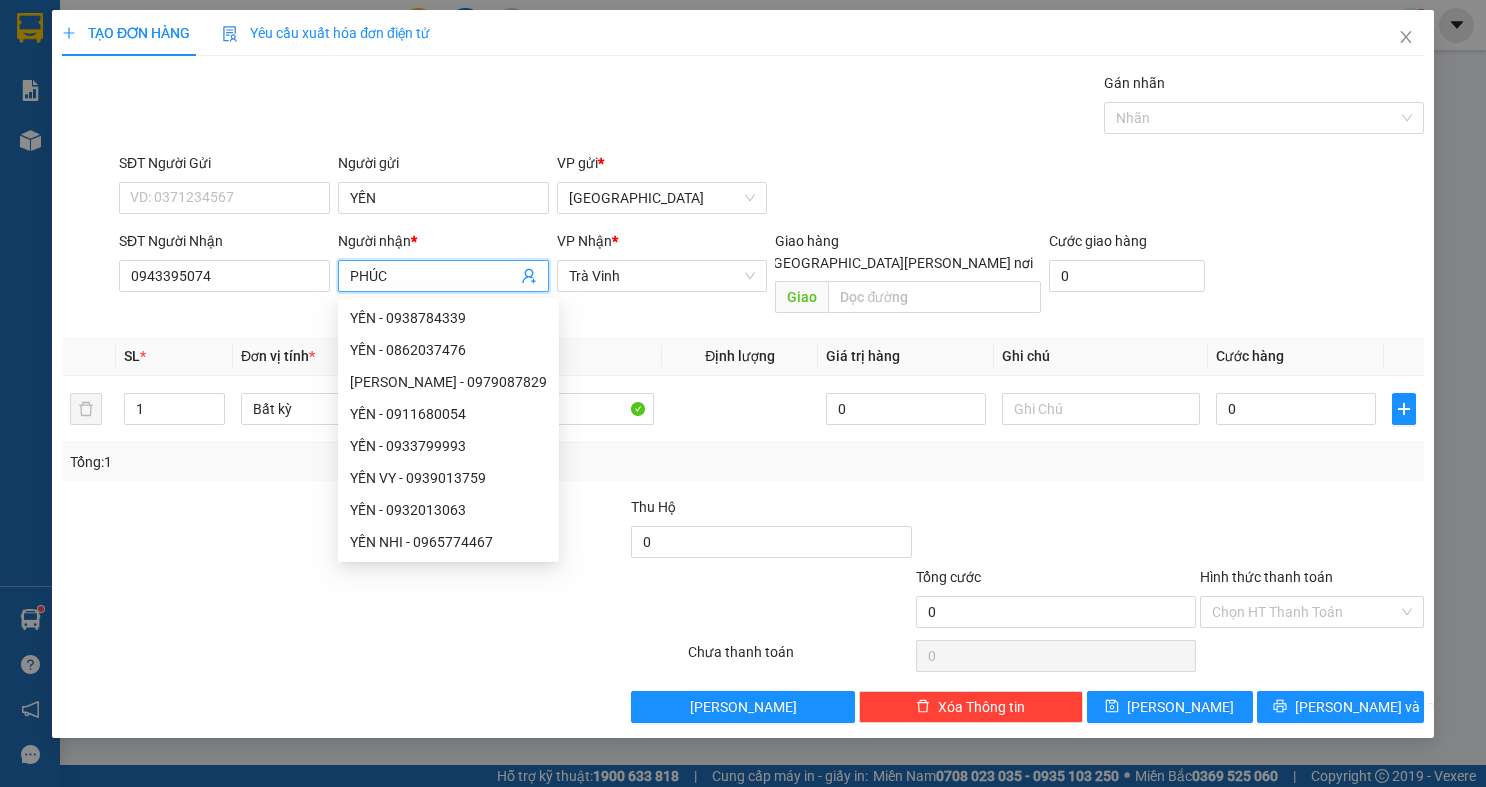 click on "Tên hàng  *" at bounding box center (555, 356) 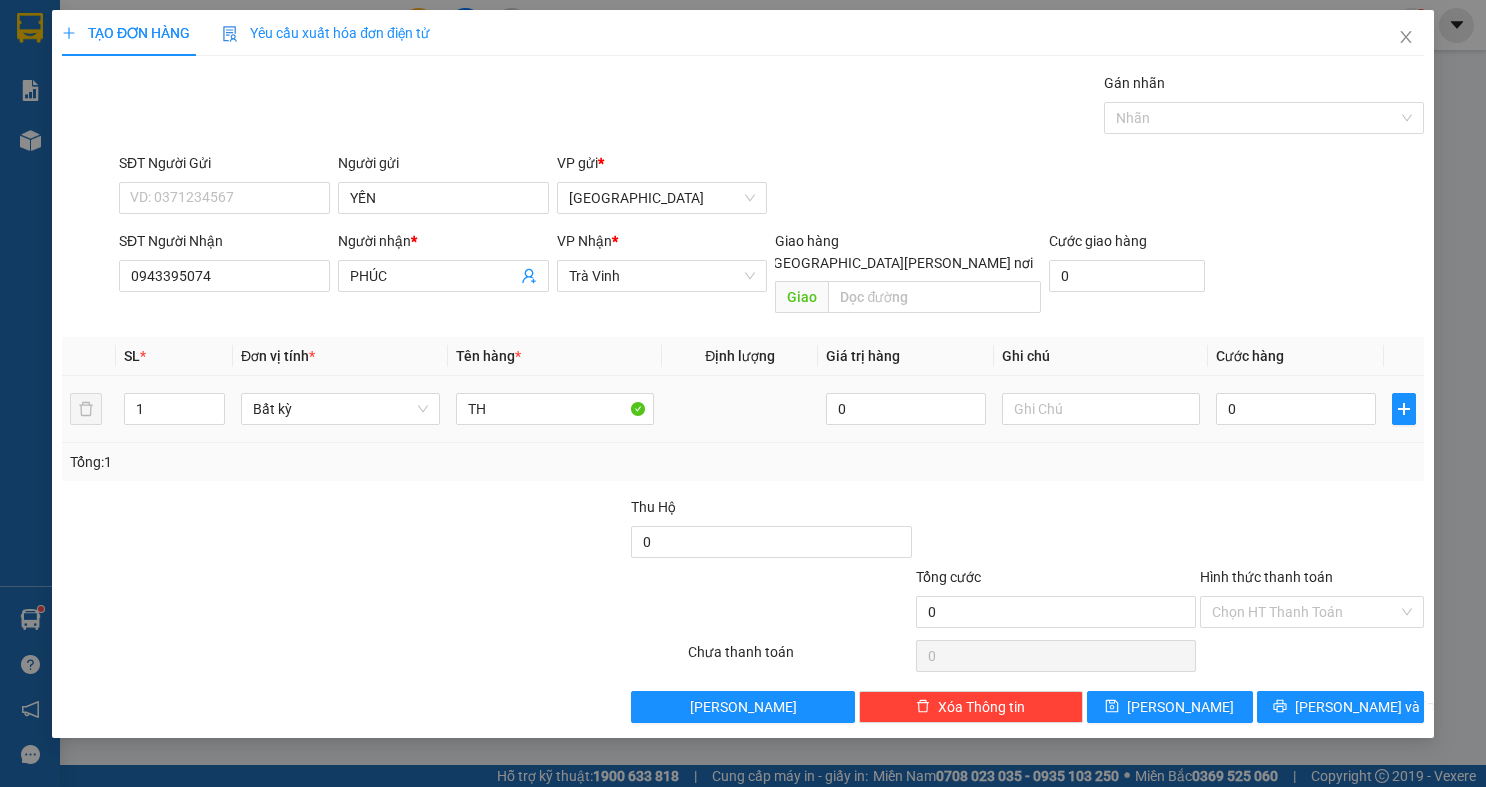 click on "0" at bounding box center (1296, 409) 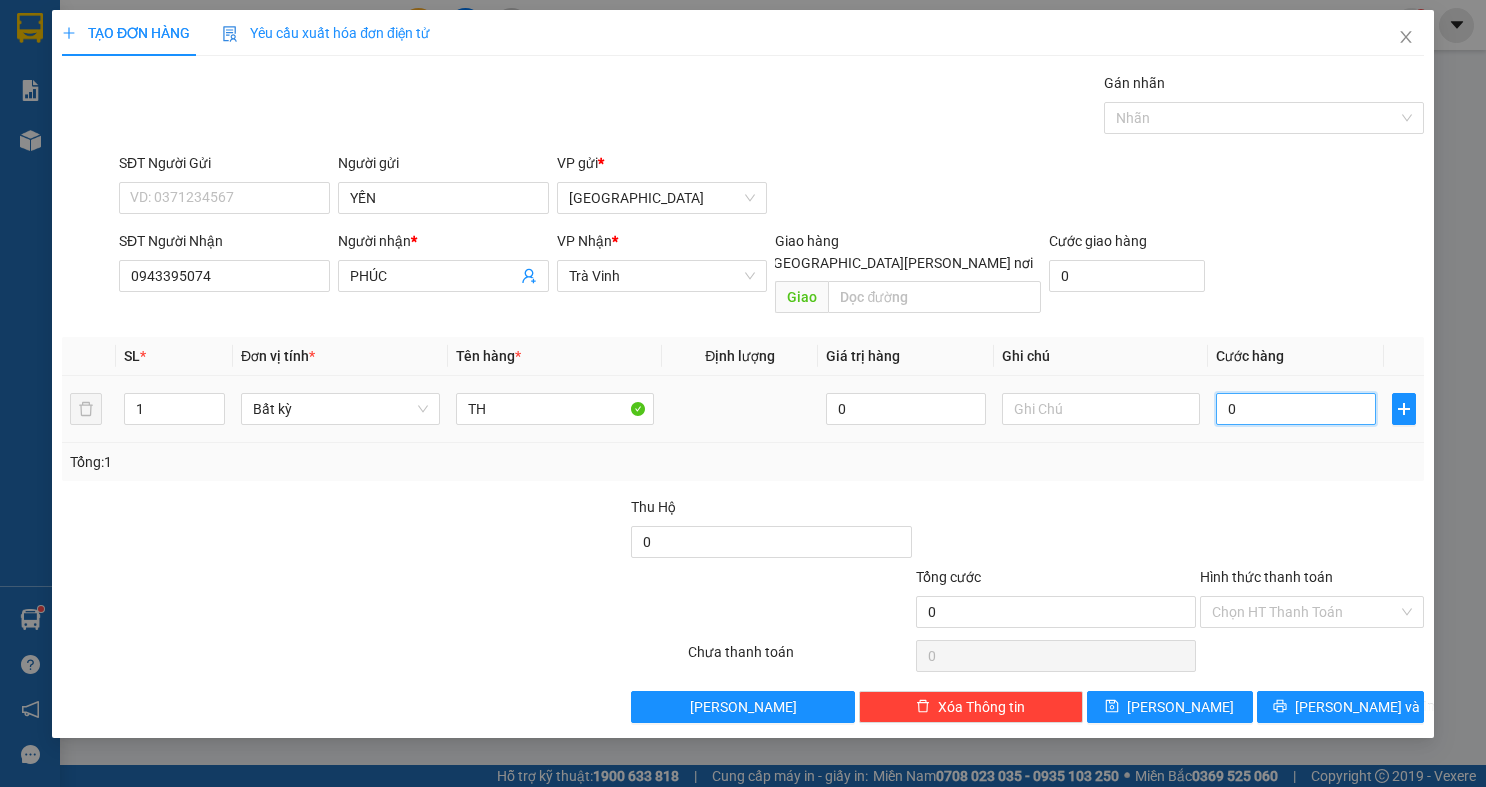 click on "0" at bounding box center [1296, 409] 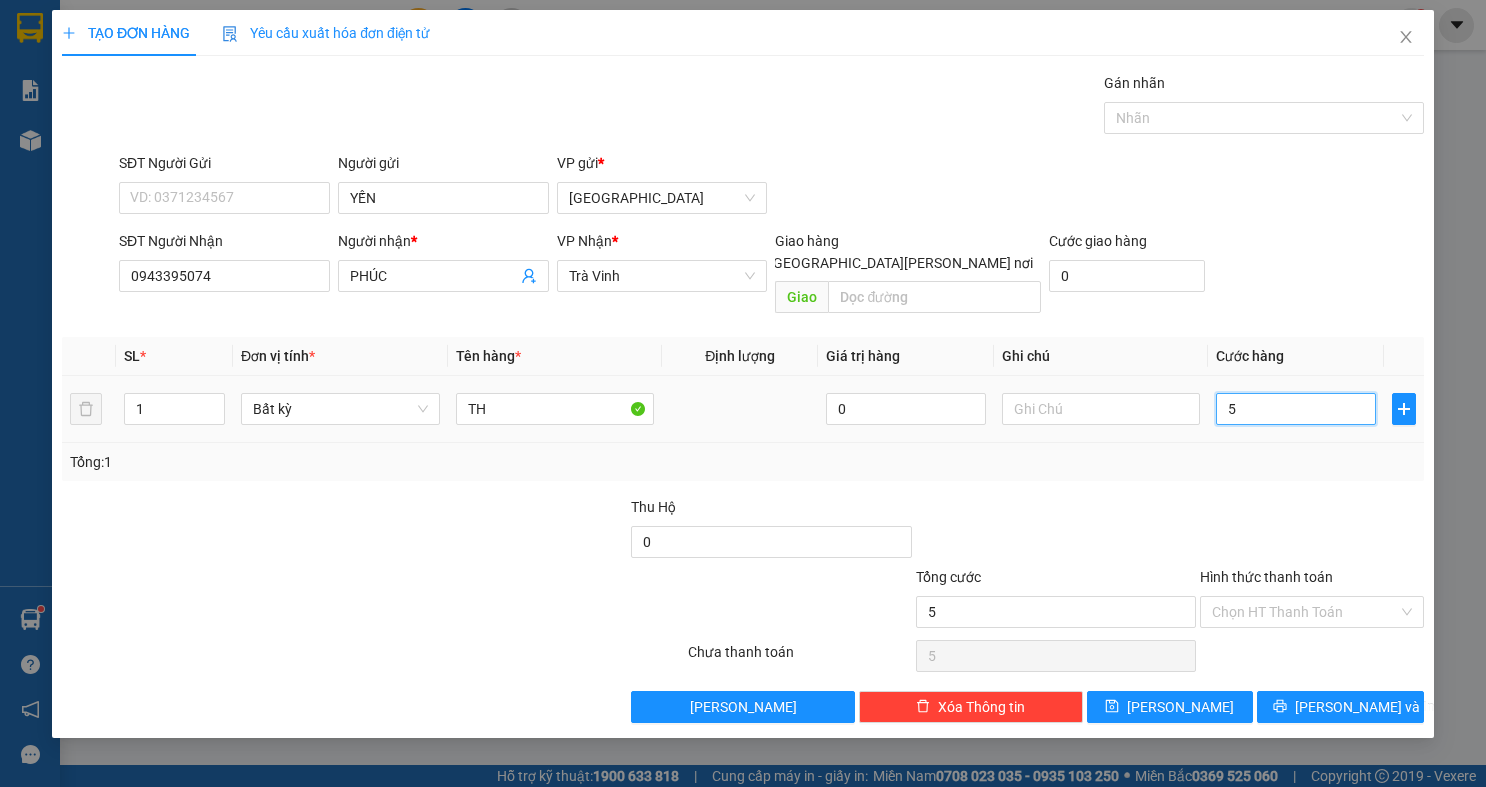 type on "50" 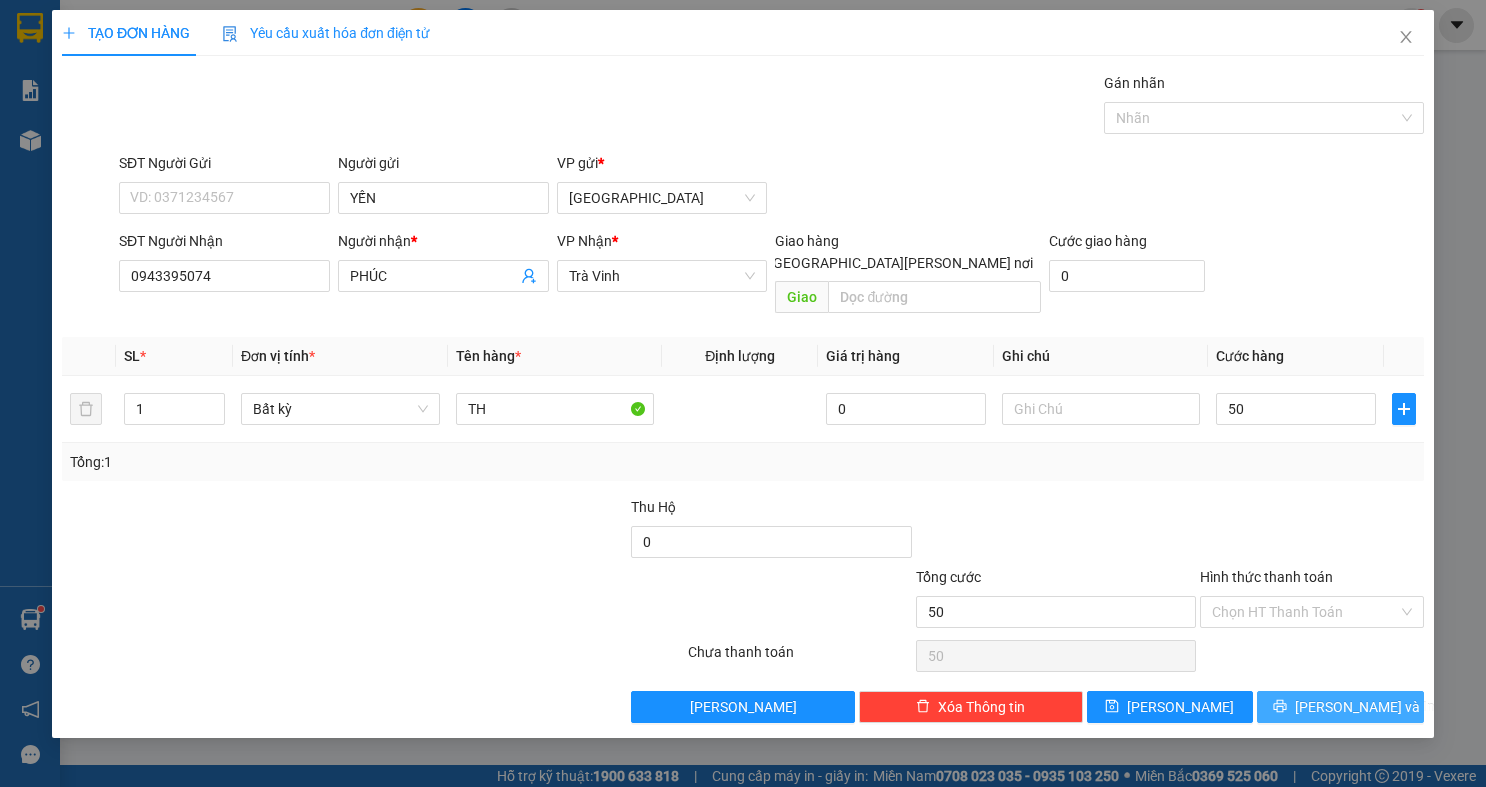 type on "50.000" 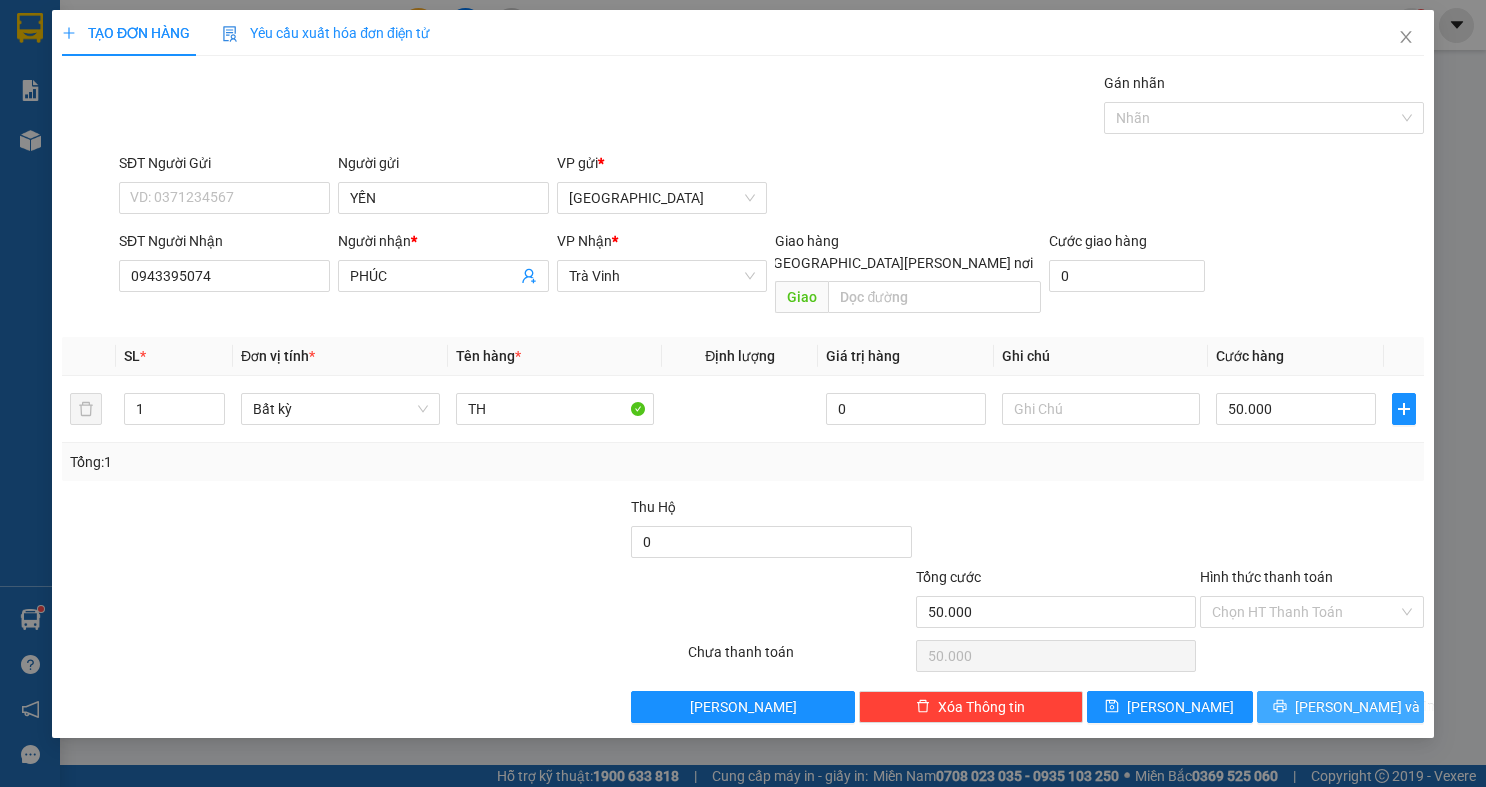 click on "Lưu và In" at bounding box center [1340, 707] 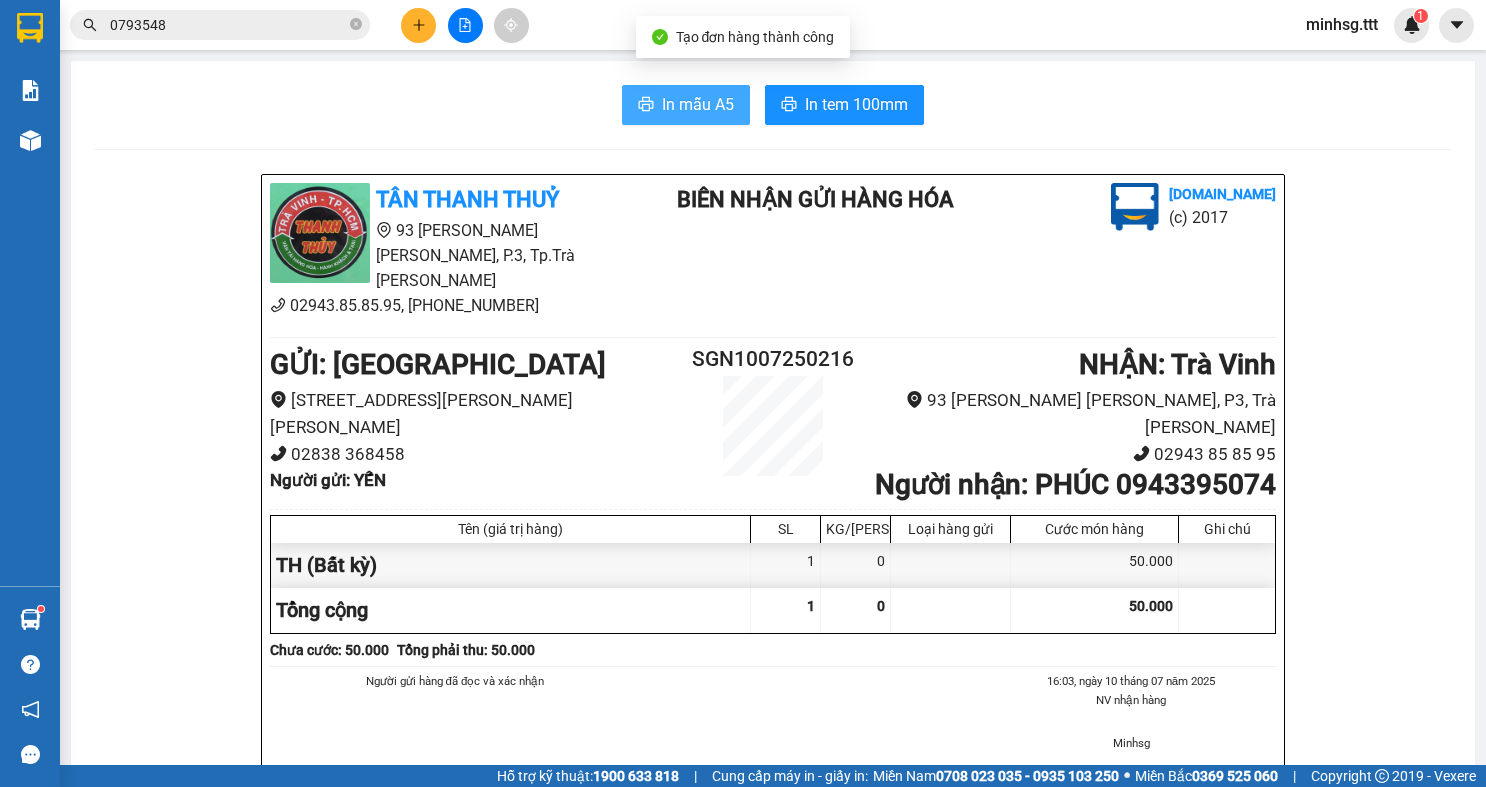 click on "In mẫu A5" at bounding box center (686, 105) 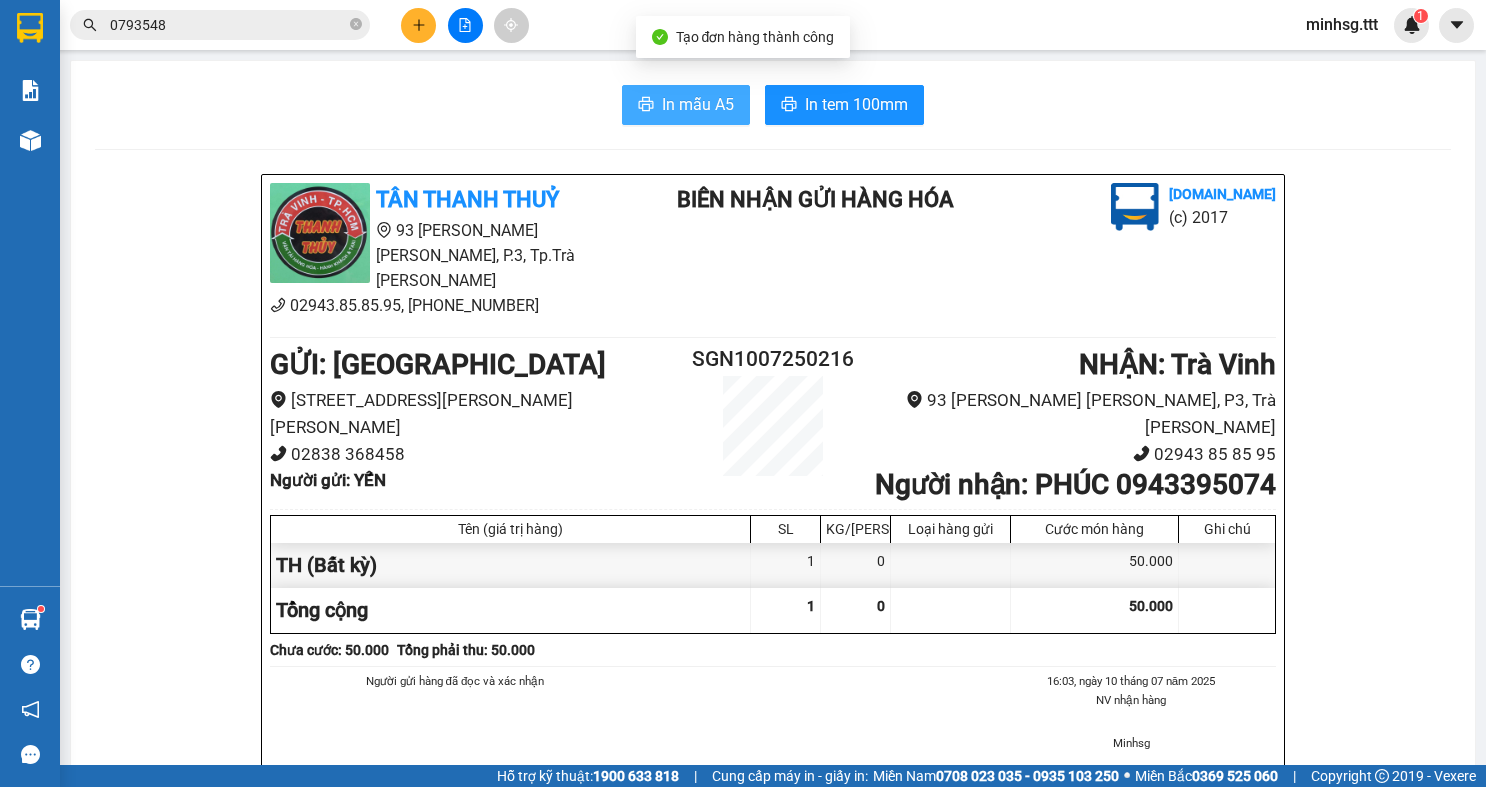 scroll, scrollTop: 0, scrollLeft: 0, axis: both 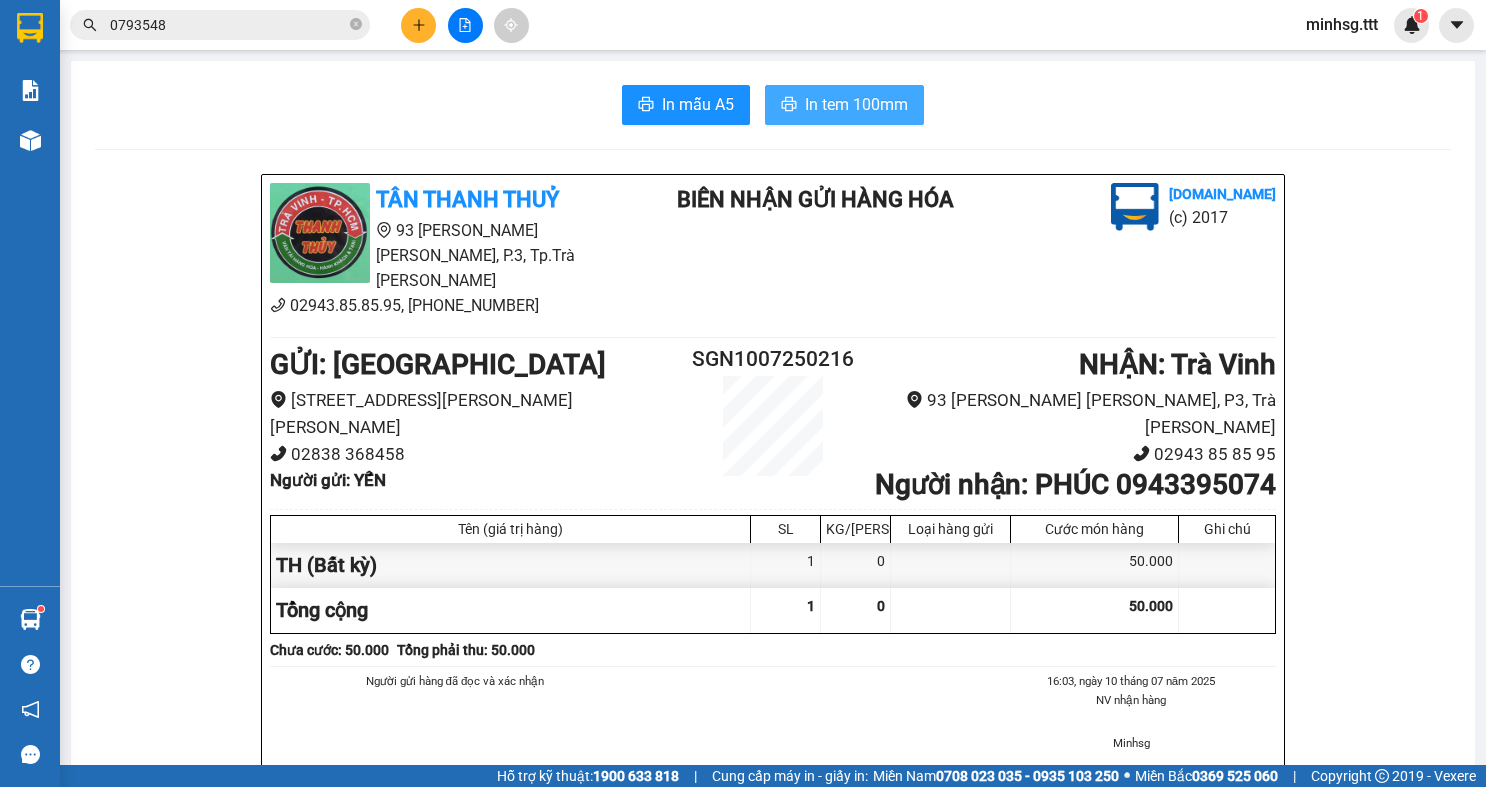 click on "In tem 100mm" at bounding box center [856, 104] 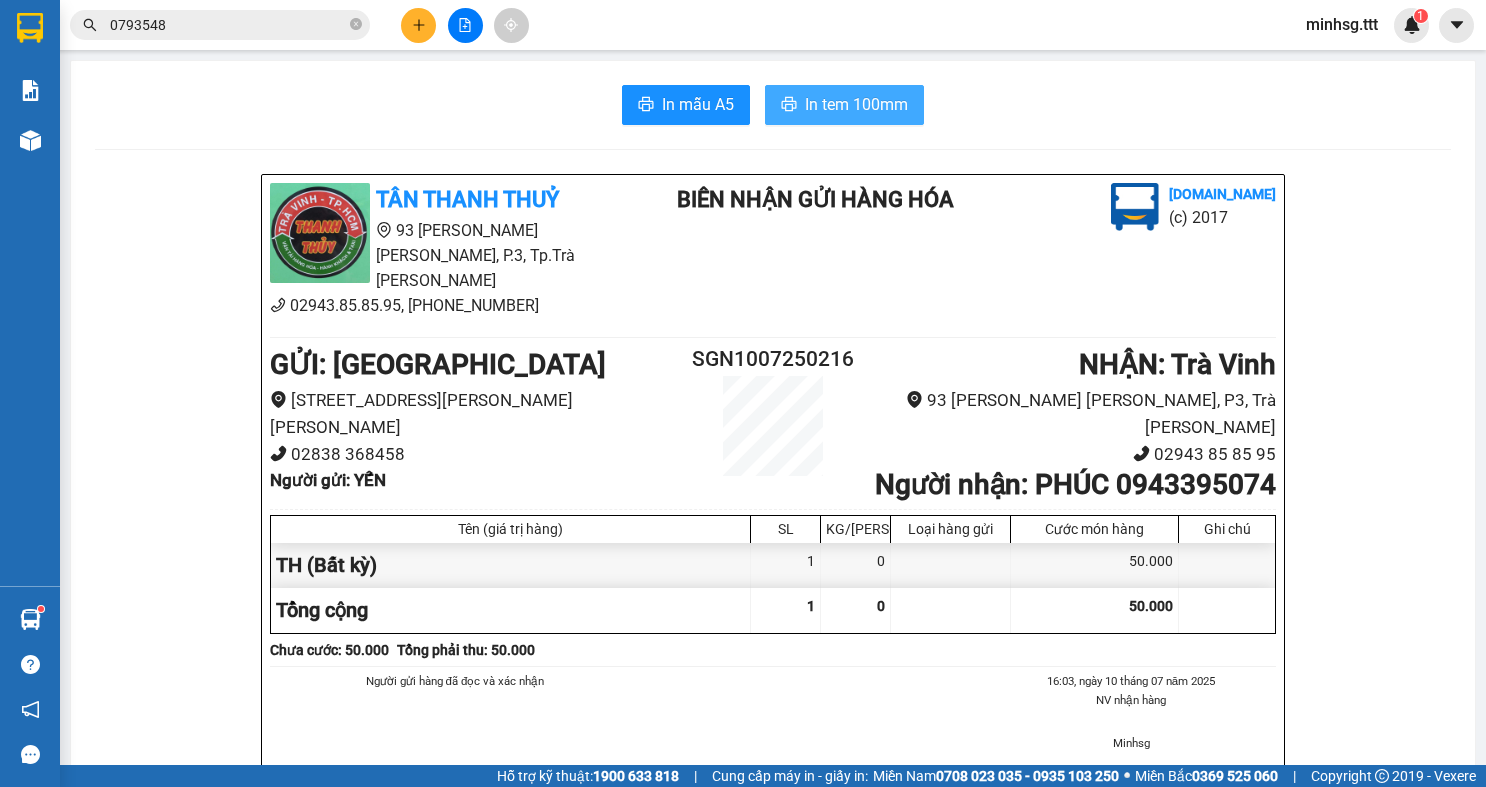 scroll, scrollTop: 0, scrollLeft: 0, axis: both 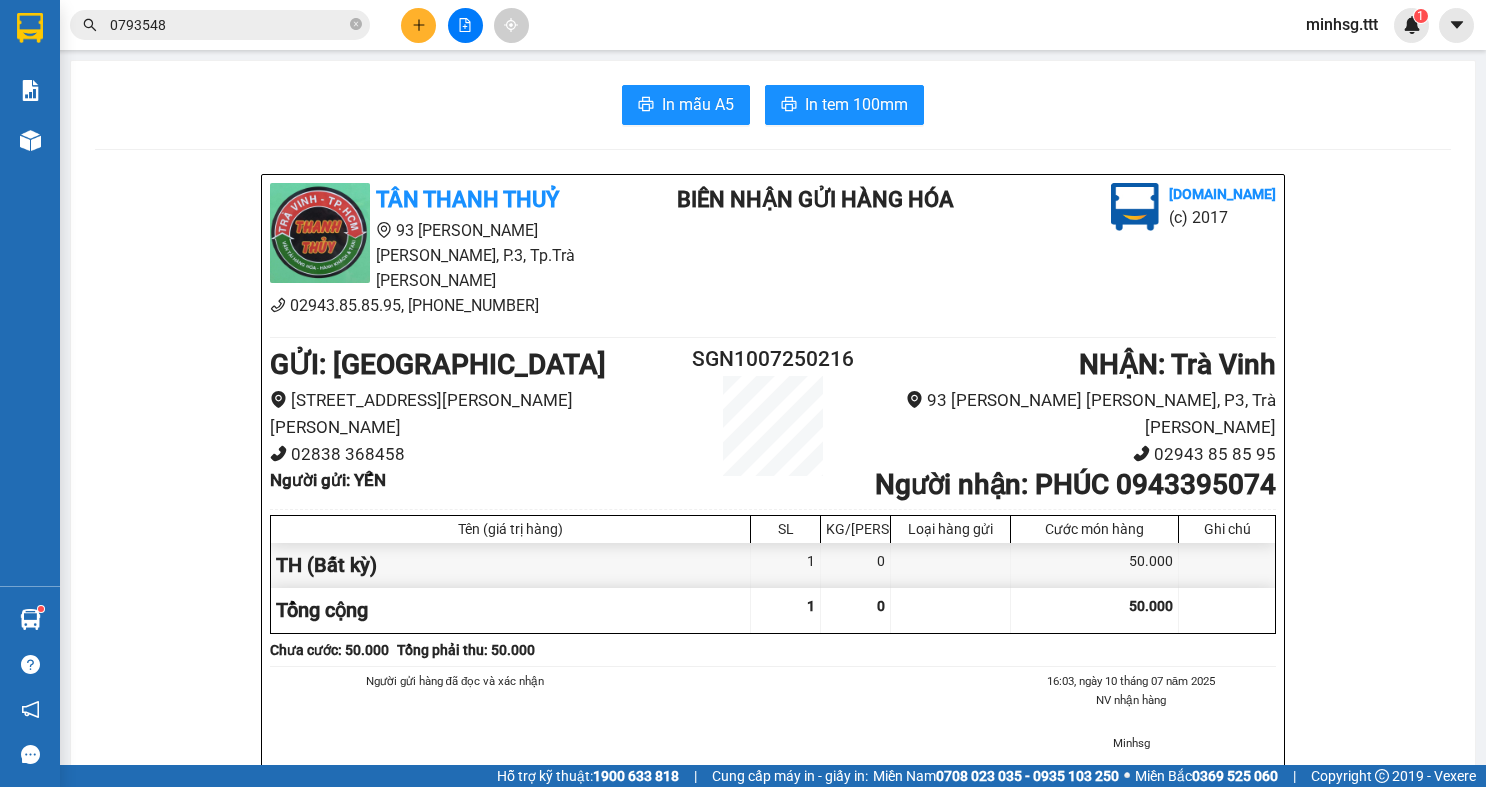 click on "0793548" at bounding box center [228, 25] 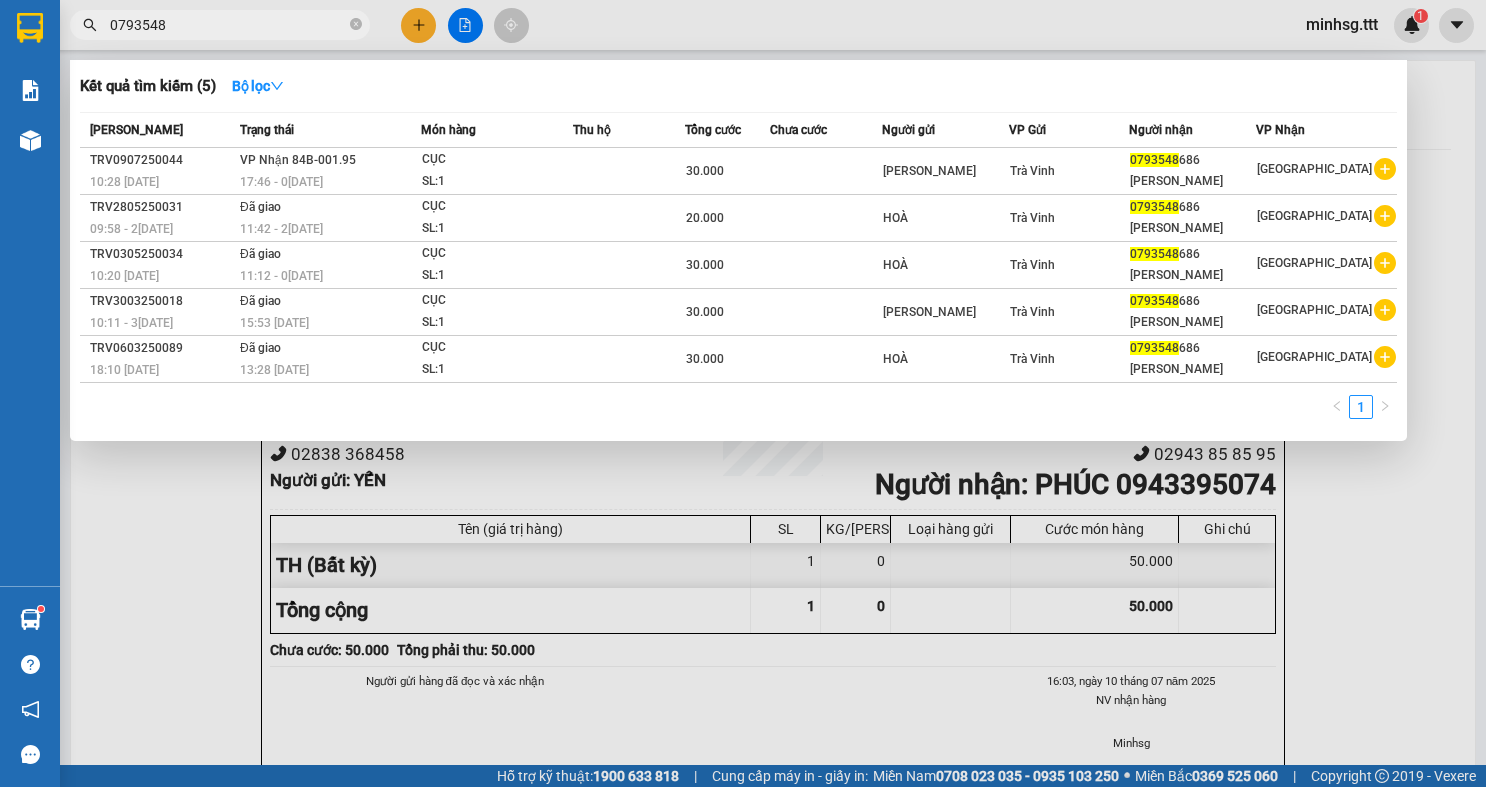 click on "0793548" at bounding box center [228, 25] 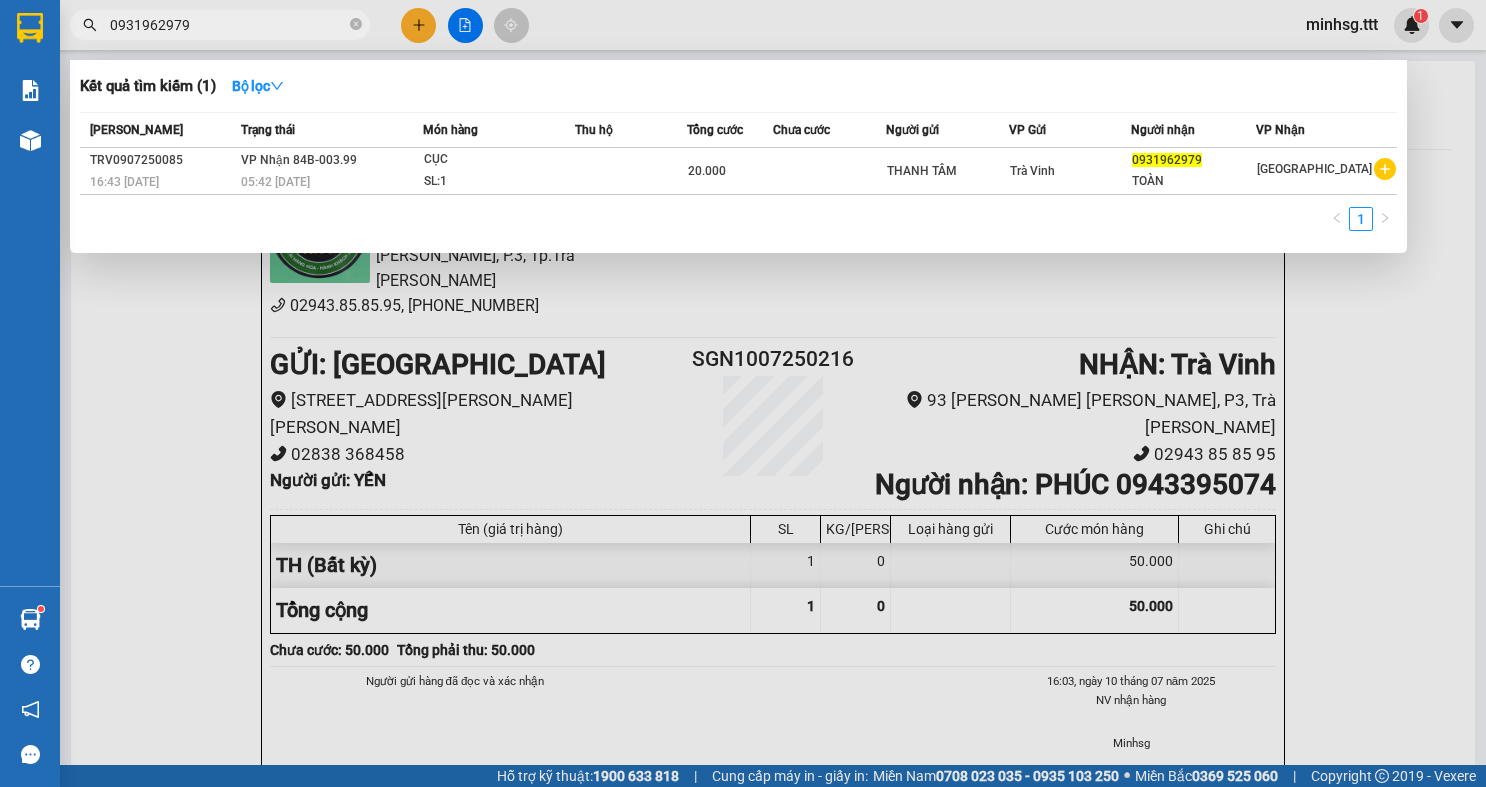 click on "0931962979" at bounding box center [228, 25] 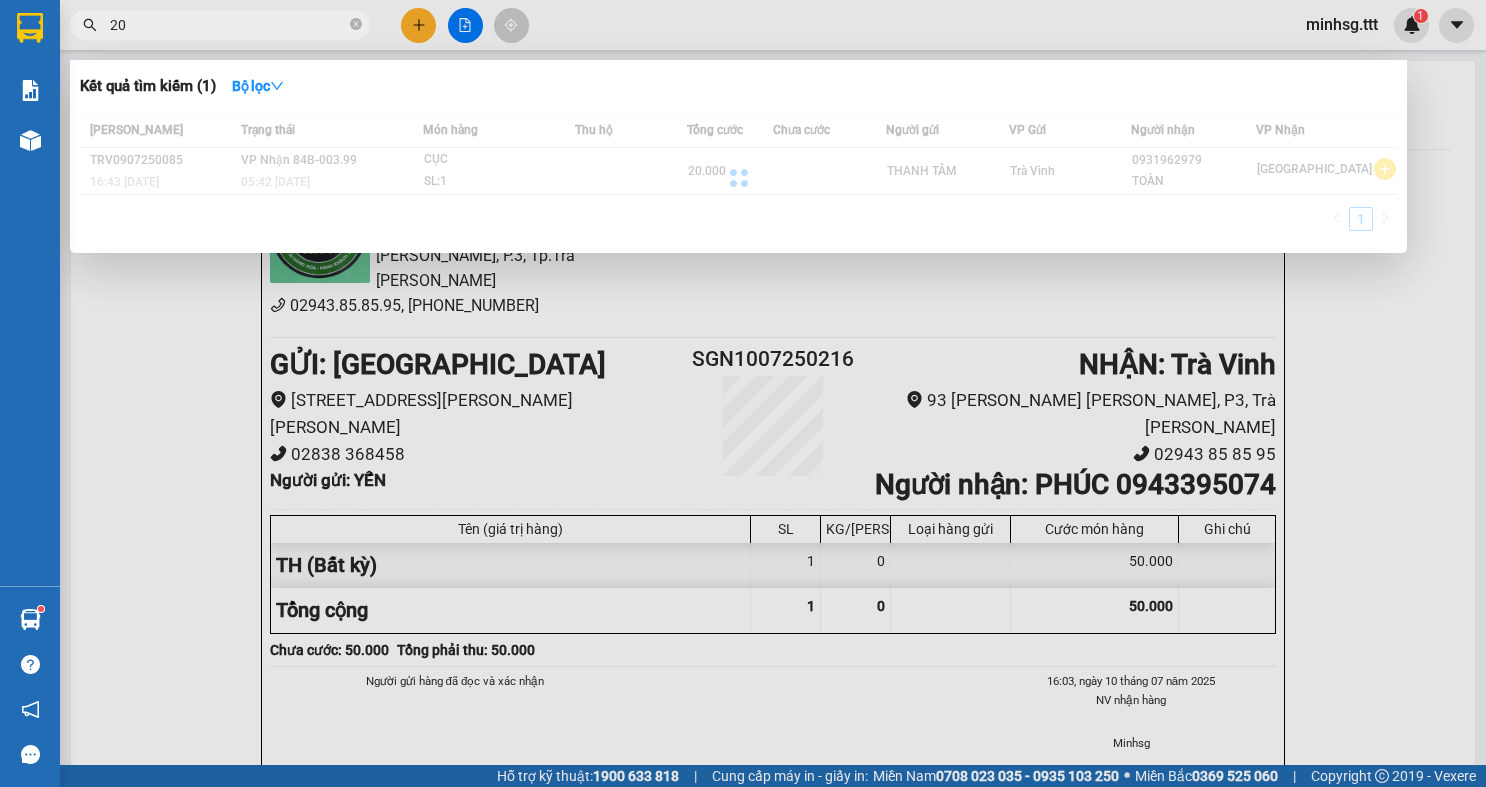 type on "2" 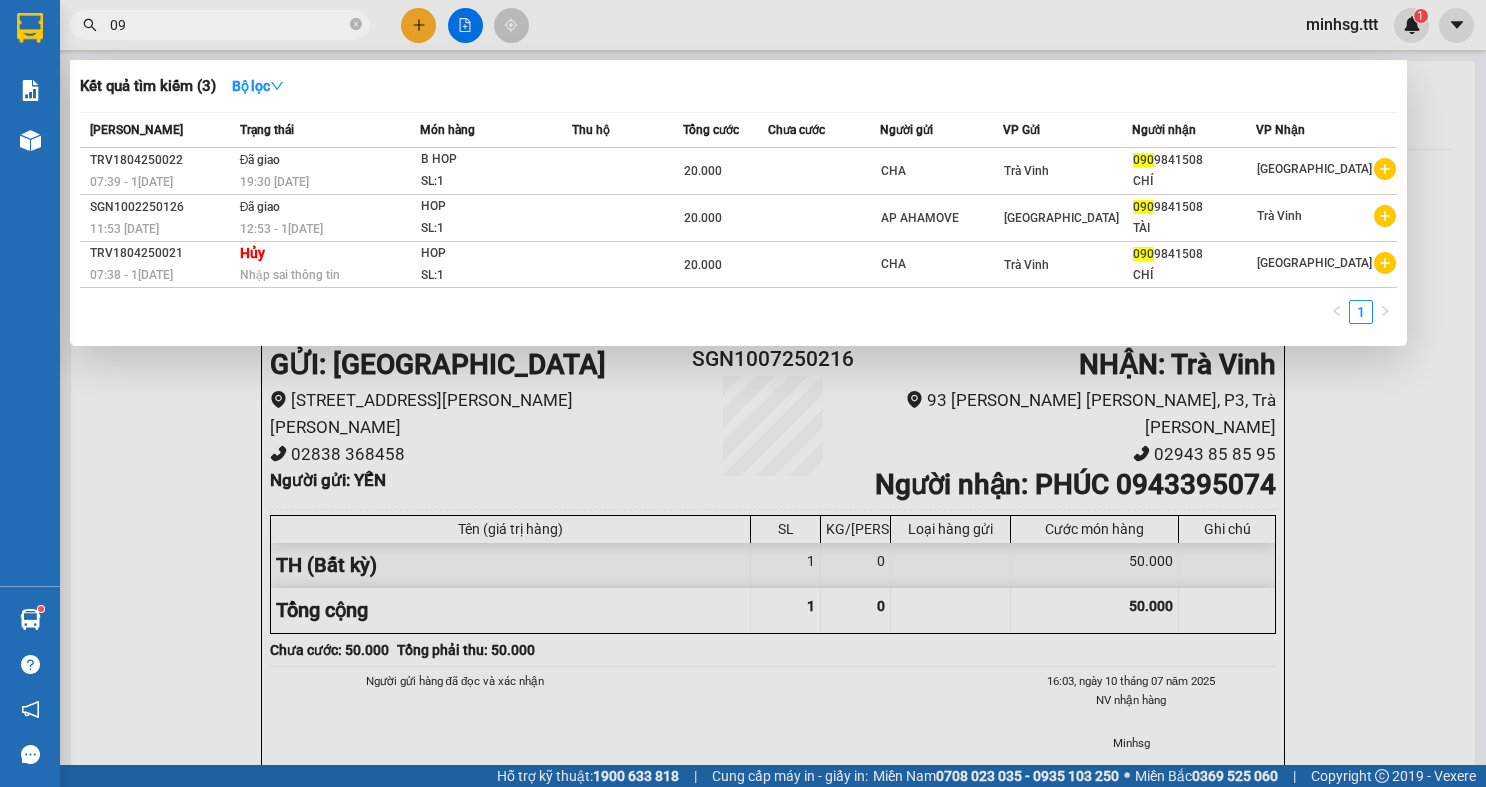 type on "0" 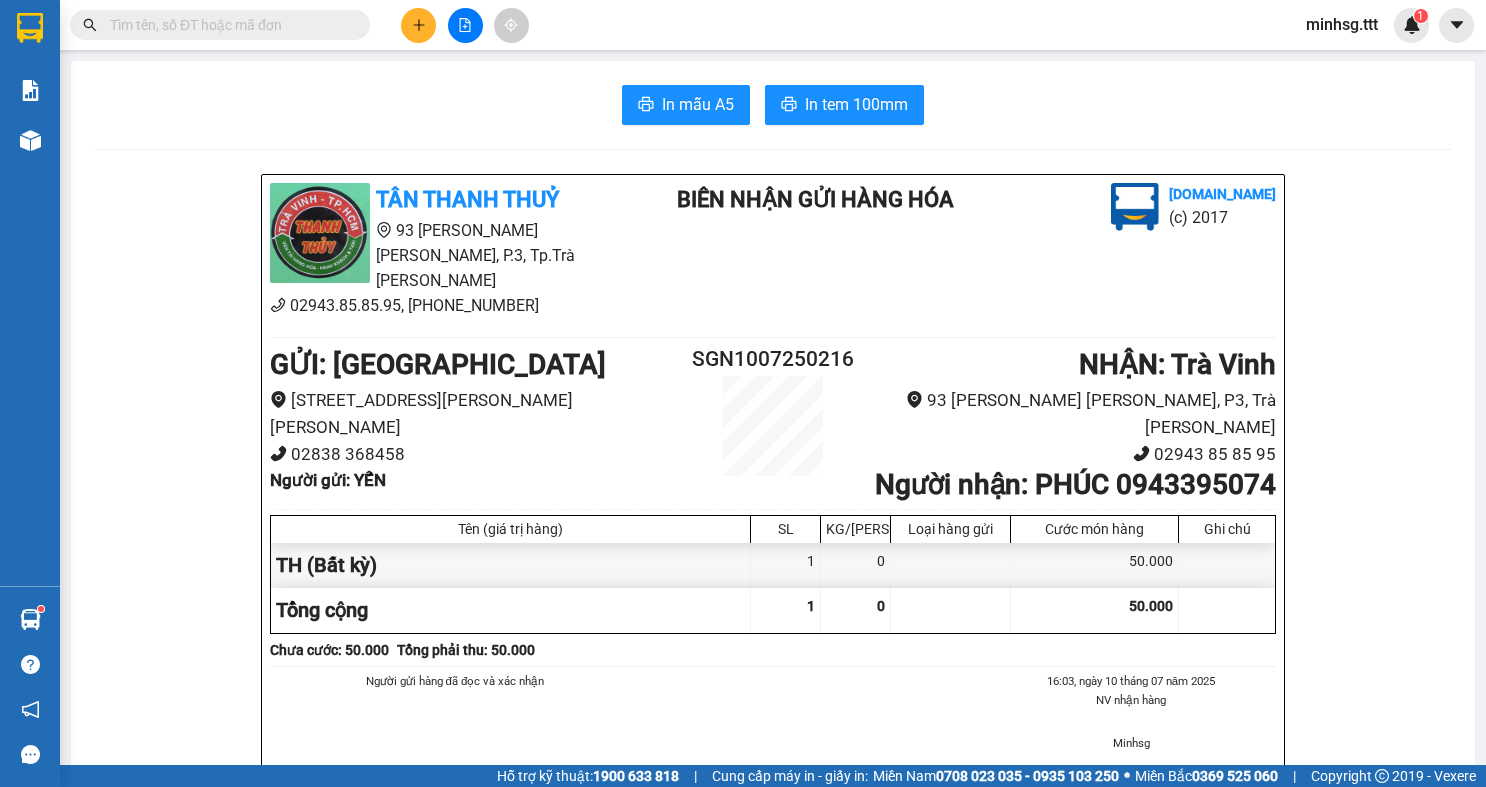 click at bounding box center [228, 25] 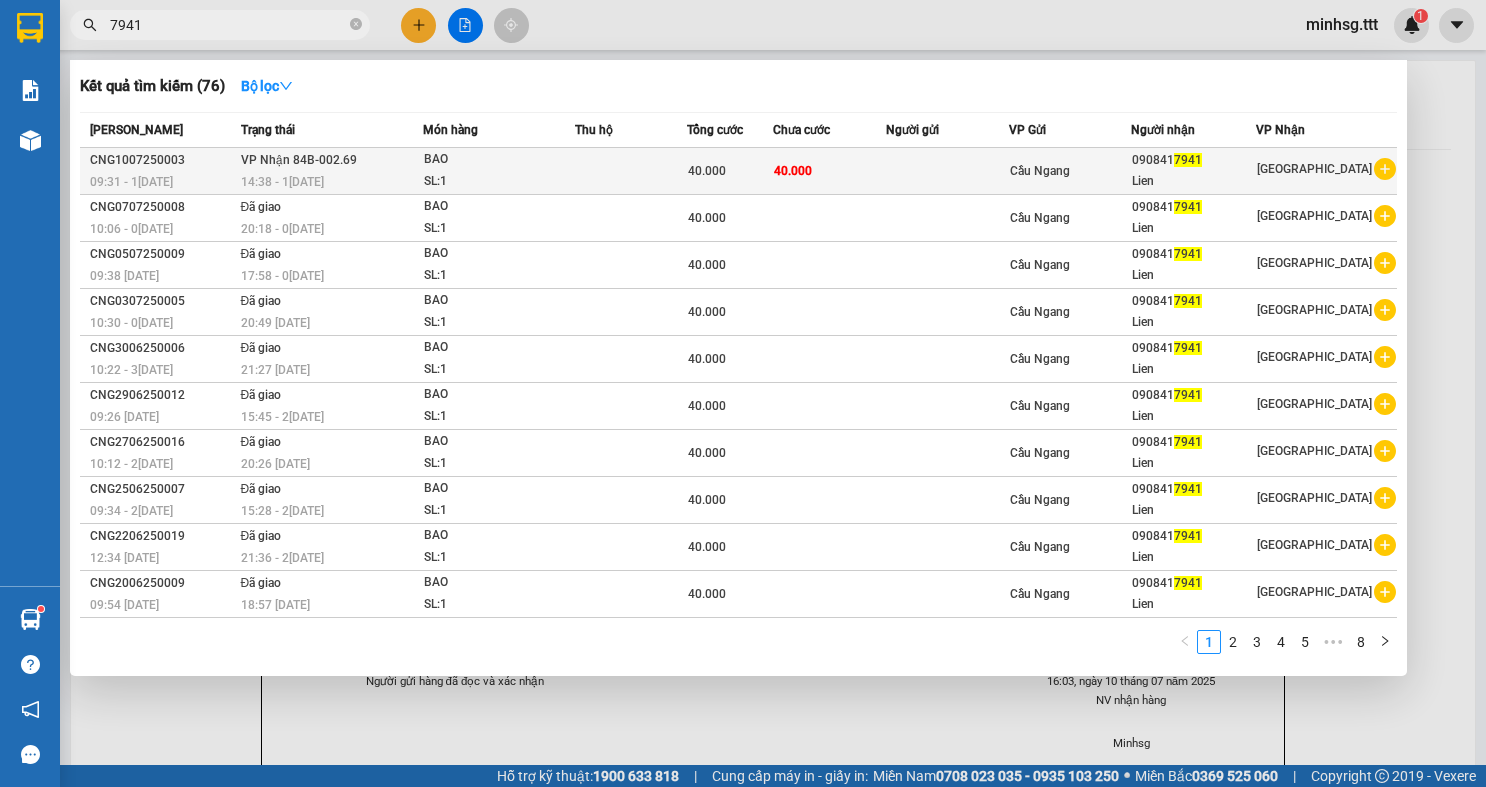 type on "7941" 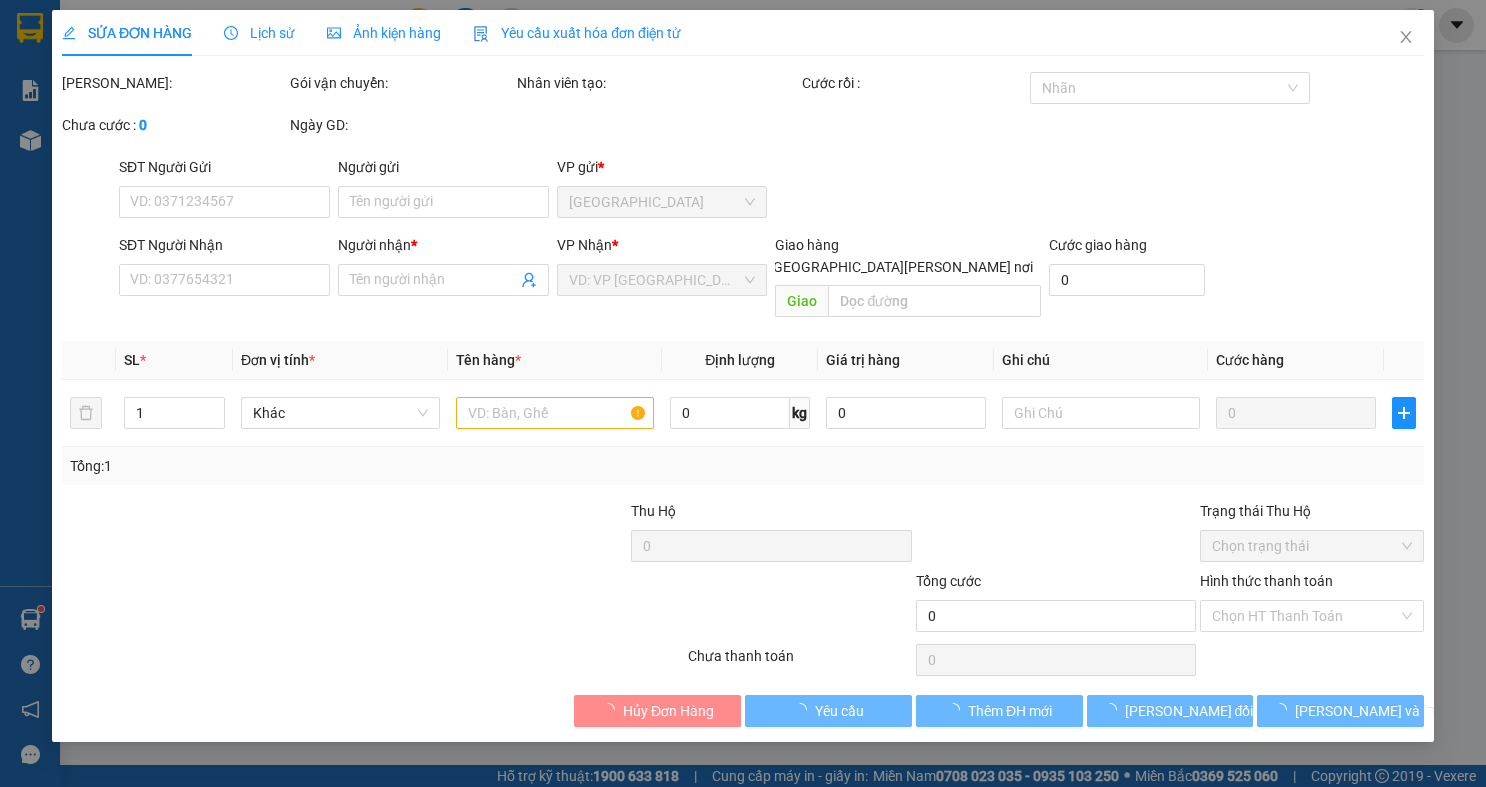 type on "0908417941" 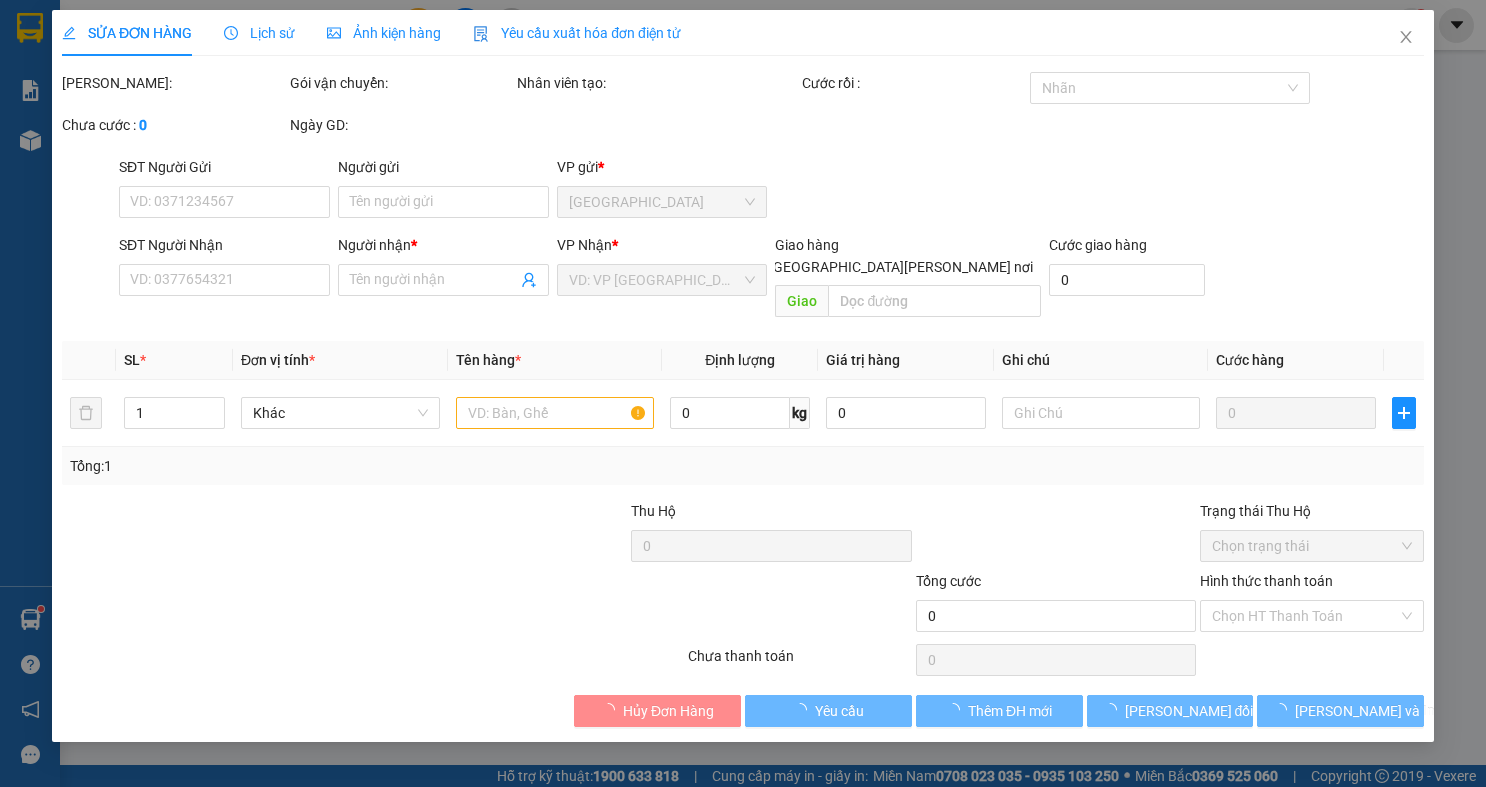 type on "Lien" 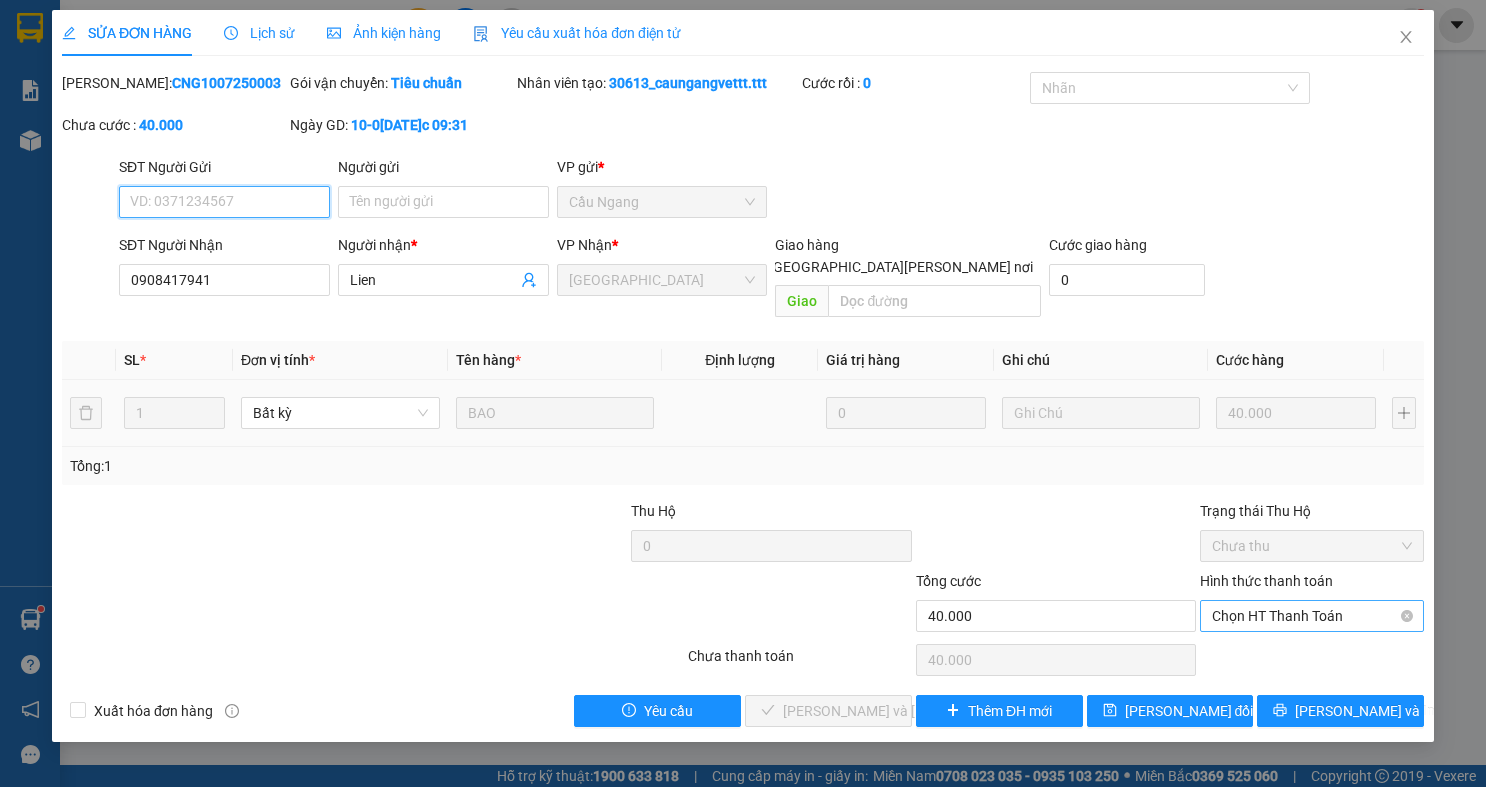 click on "Chọn HT Thanh Toán" at bounding box center [1312, 616] 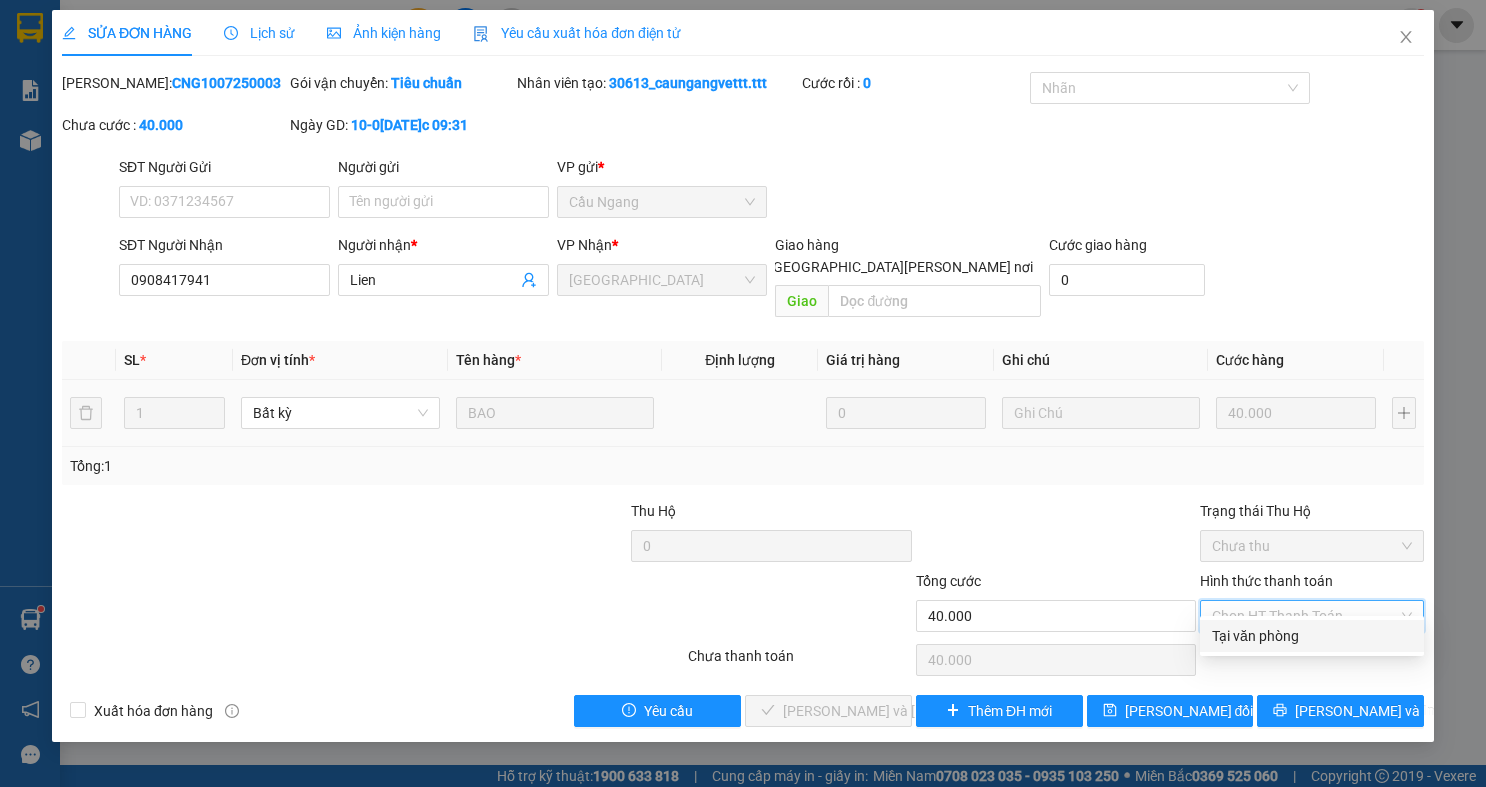 click on "Tại văn phòng" at bounding box center (1312, 636) 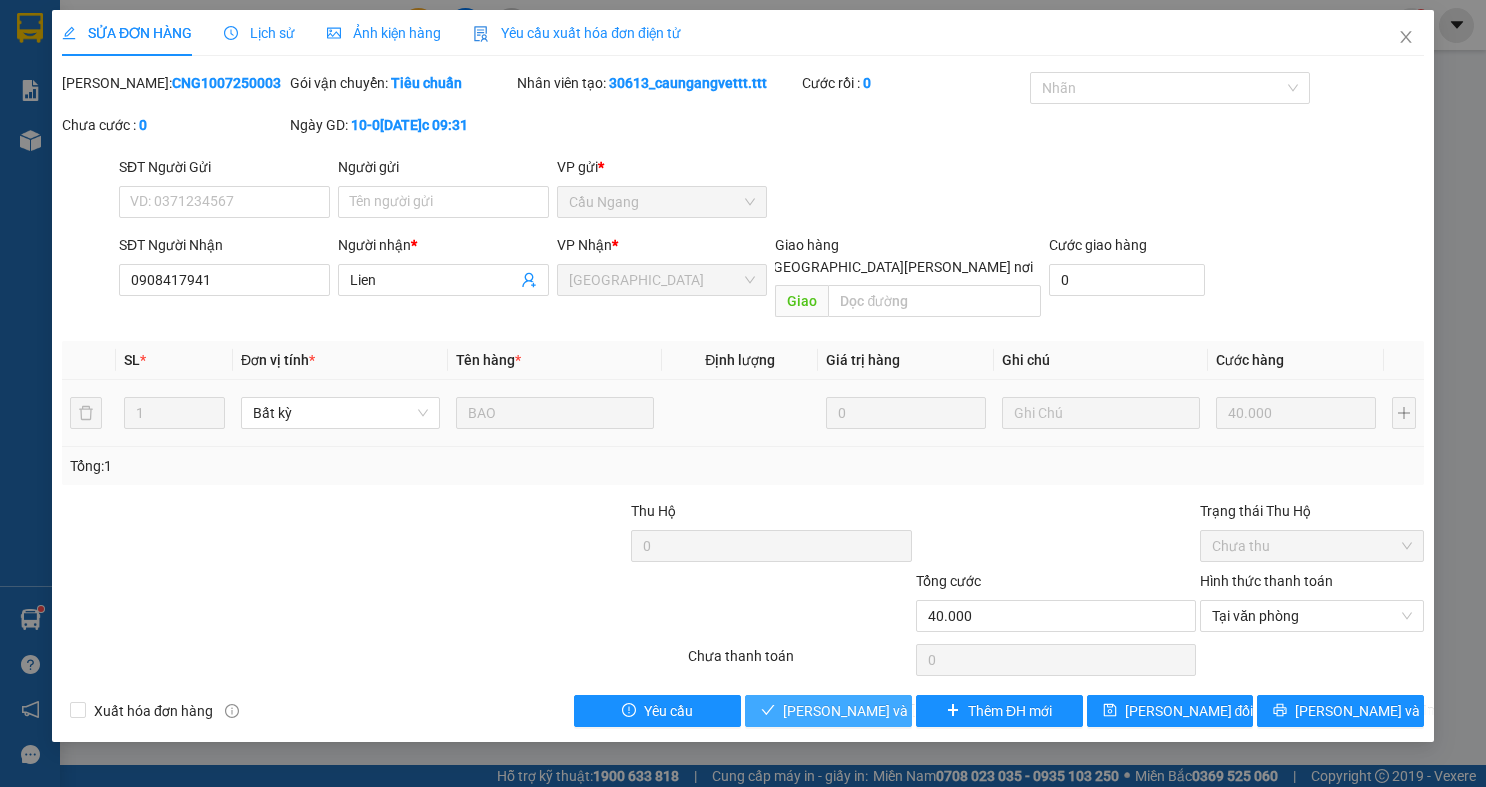 click on "Lưu và Giao hàng" at bounding box center [918, 711] 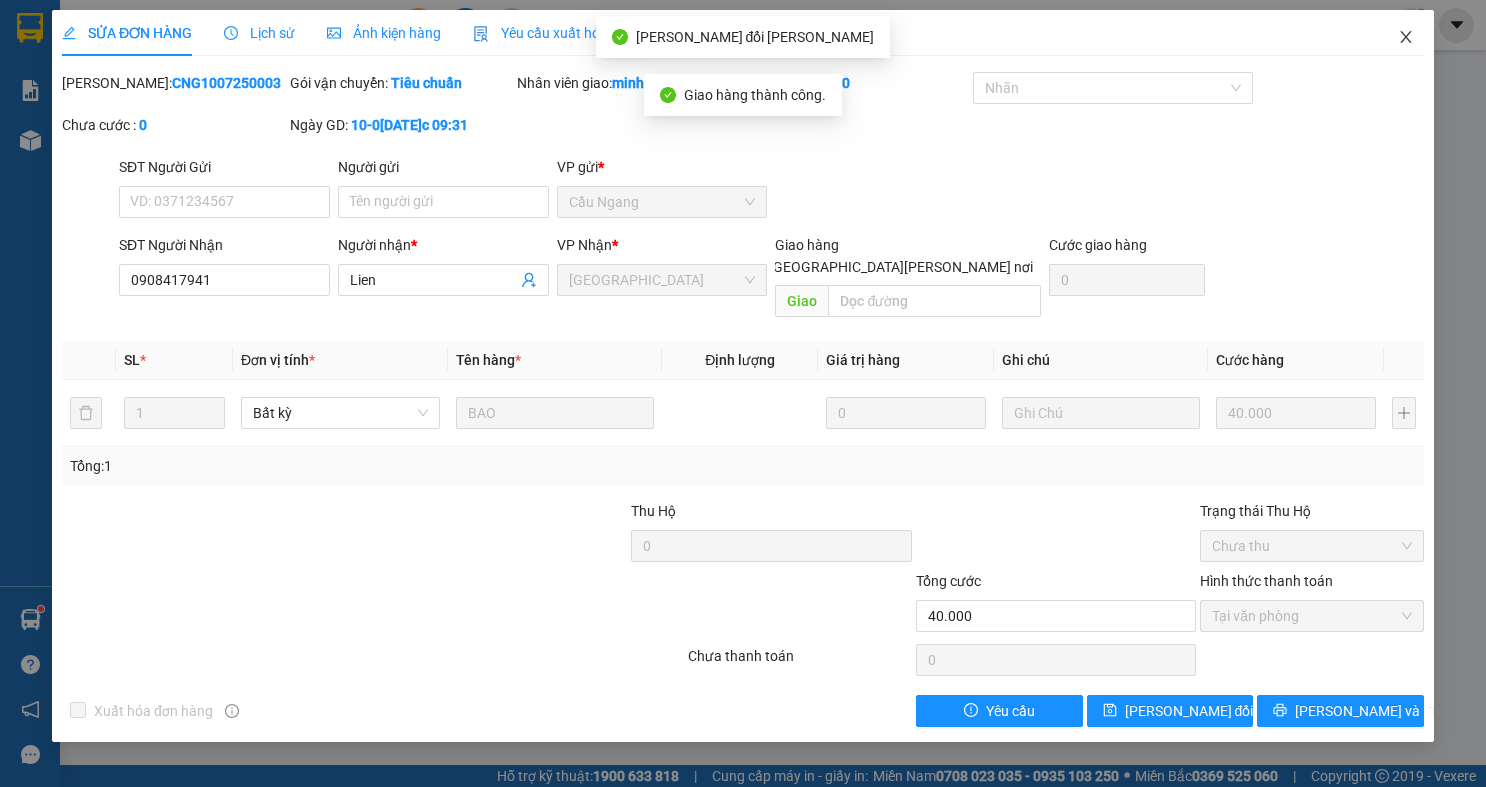 click at bounding box center (1406, 38) 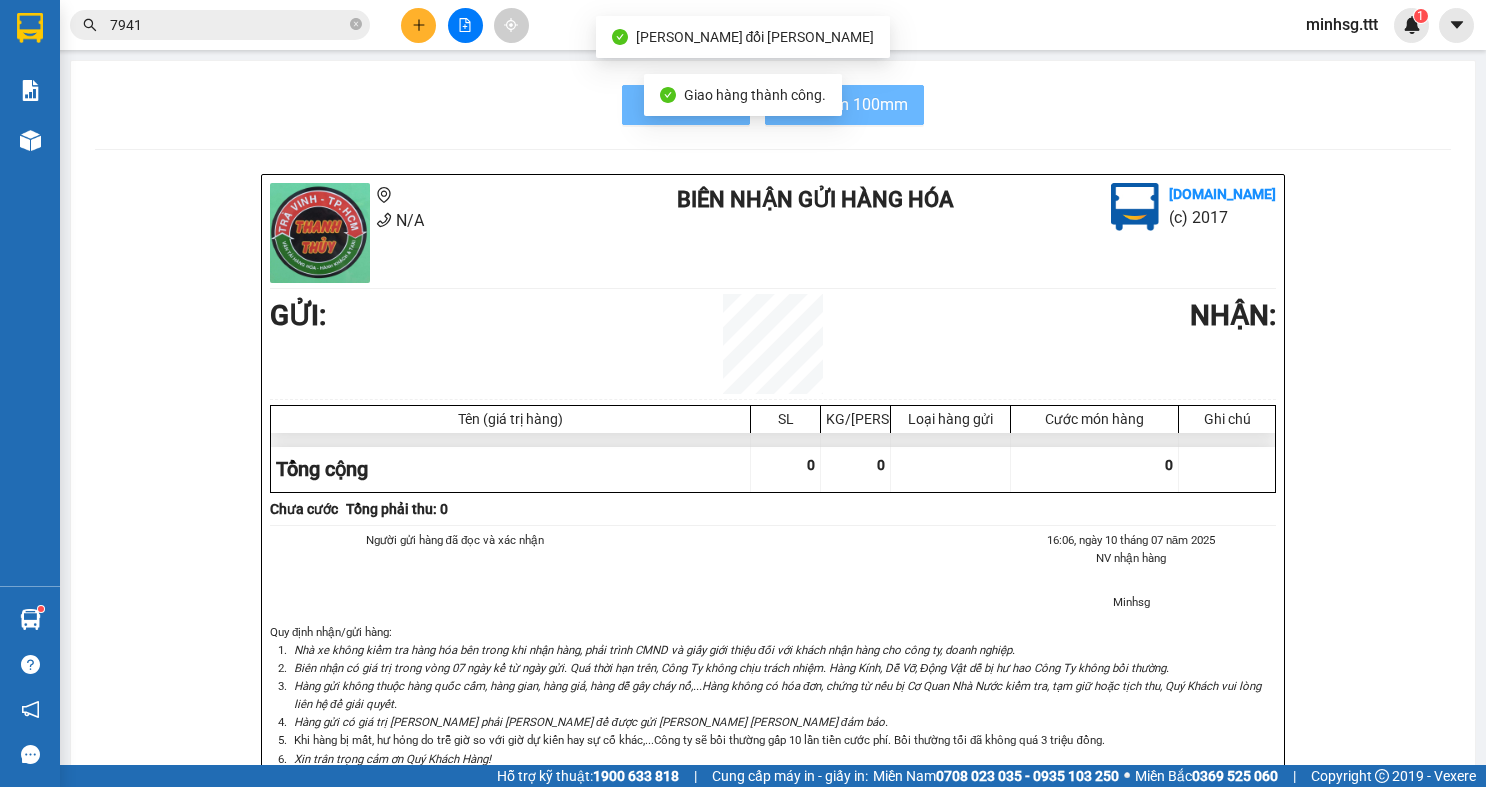 click on "minhsg.ttt 1" at bounding box center [1359, 25] 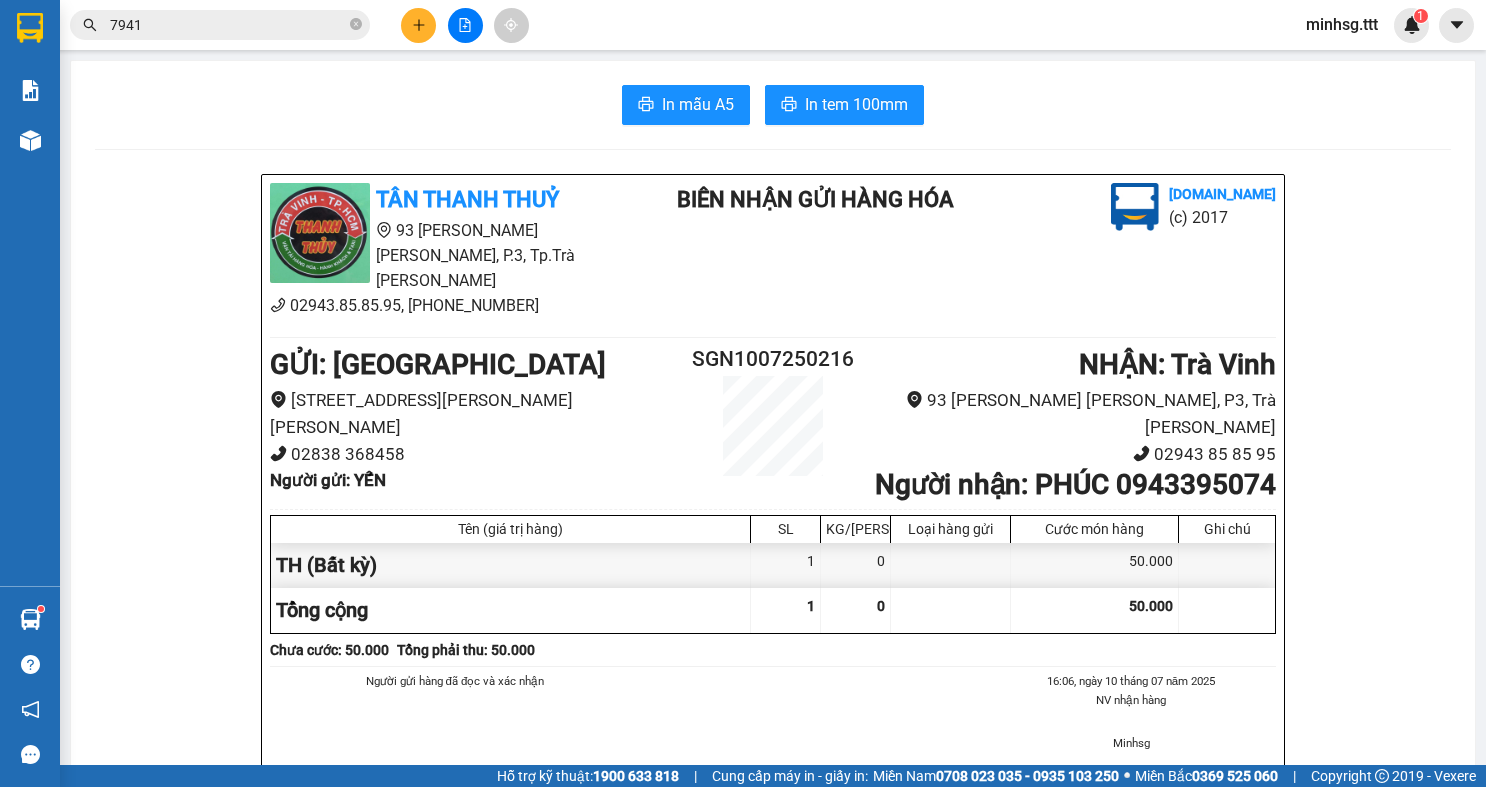 click on "Kết quả tìm kiếm ( 76 )  Bộ lọc  Mã ĐH Trạng thái Món hàng Thu hộ Tổng cước Chưa cước Người gửi VP Gửi Người nhận VP Nhận CNG1007250003 09:31 - 10/07 VP Nhận   84B-002.69 14:38 - 10/07 BAO SL:  1 40.000 40.000 Cầu Ngang 090841 7941 Lien Sài Gòn CNG0707250008 10:06 - 07/07 Đã giao   20:18 - 07/07 BAO SL:  1 40.000 Cầu Ngang 090841 7941 Lien Sài Gòn CNG0507250009 09:38 - 05/07 Đã giao   17:58 - 05/07 BAO SL:  1 40.000 Cầu Ngang 090841 7941 Lien Sài Gòn CNG0307250005 10:30 - 03/07 Đã giao   20:49 - 03/07 BAO SL:  1 40.000 Cầu Ngang 090841 7941 Lien Sài Gòn CNG3006250006 10:22 - 30/06 Đã giao   21:27 - 30/06 BAO SL:  1 40.000 Cầu Ngang 090841 7941 Lien Sài Gòn CNG2906250012 09:26 - 29/06 Đã giao   15:45 - 29/06 BAO SL:  1 40.000 Cầu Ngang 090841 7941 Lien Sài Gòn CNG2706250016 10:12 - 27/06 Đã giao   20:26 - 27/06 BAO SL:  1 40.000 Cầu Ngang 090841 7941 Lien Sài Gòn CNG2506250007 09:34 - 25/06 Đã giao   15:28 - 25/06 BAO SL:  1" at bounding box center (195, 25) 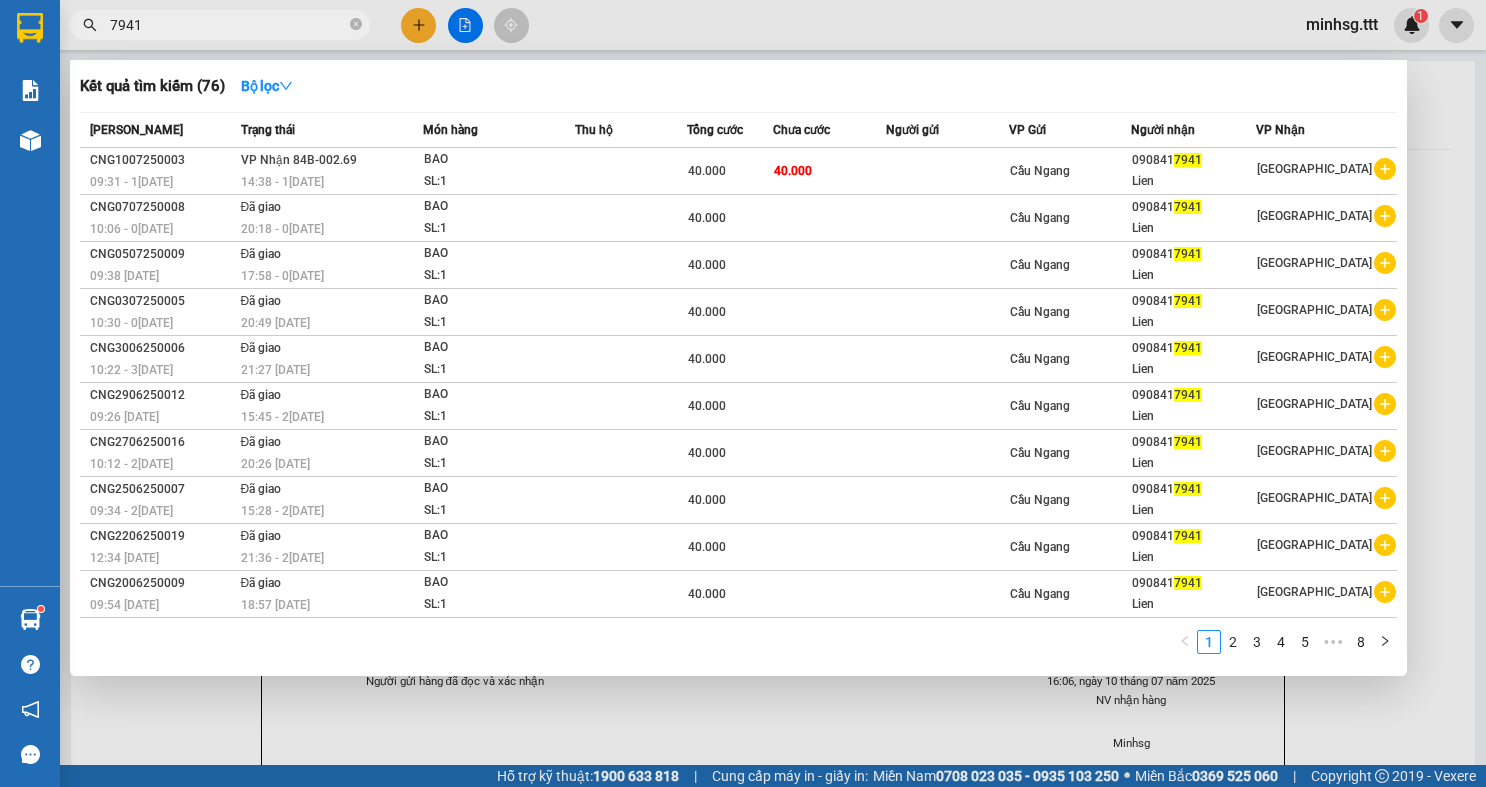 click on "7941" at bounding box center [228, 25] 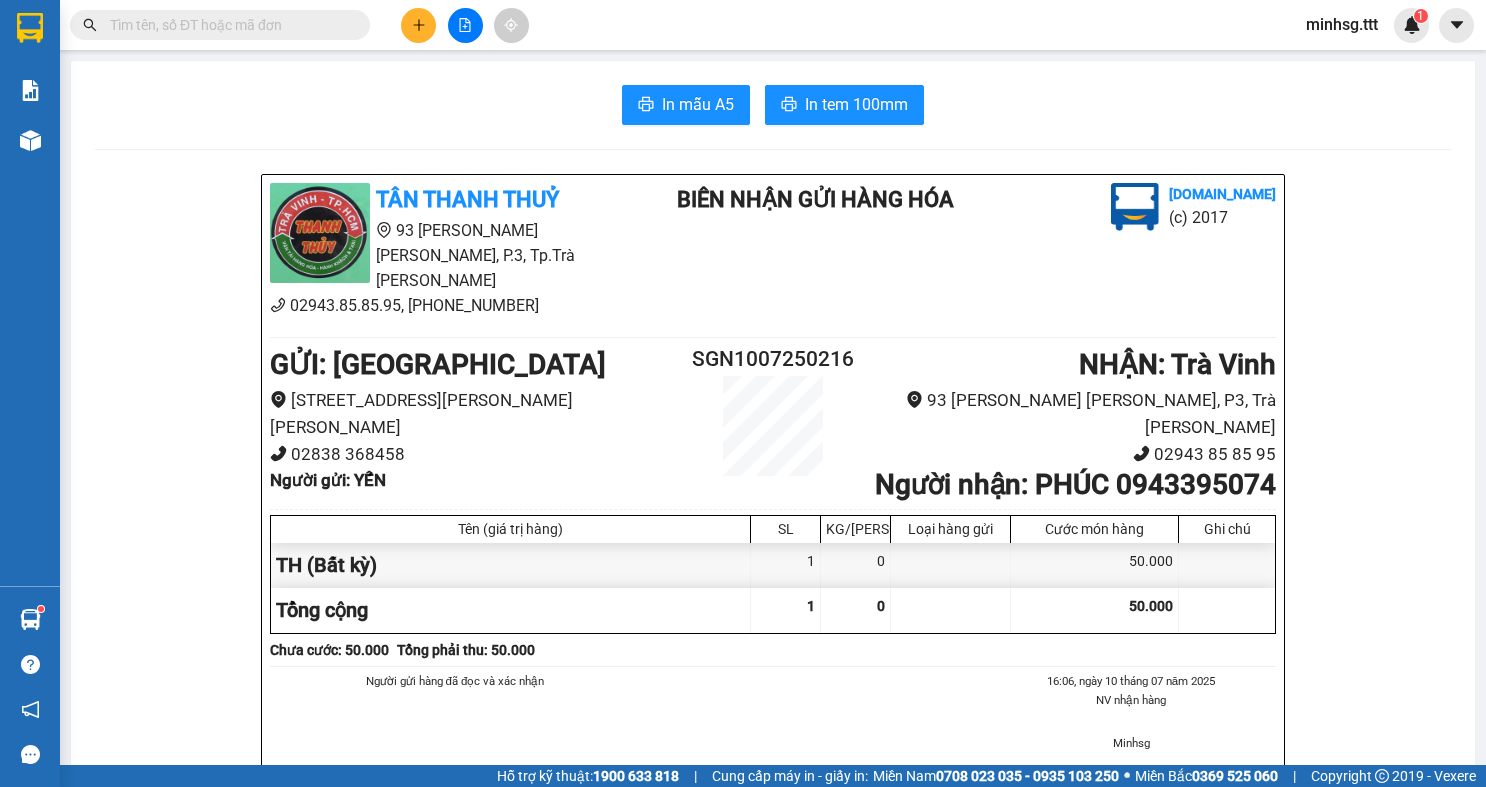 paste on "0931962979" 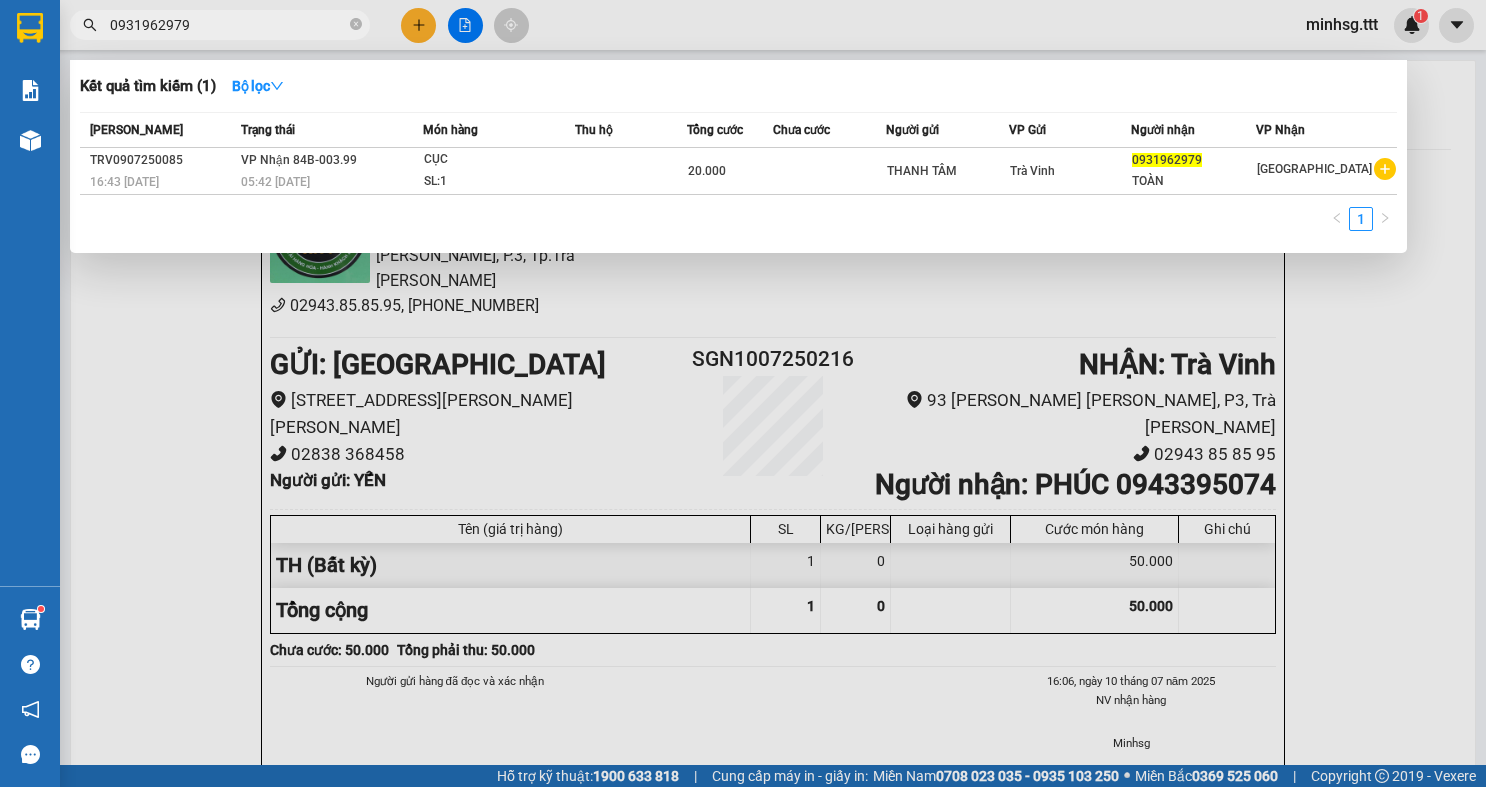 type on "0931962979" 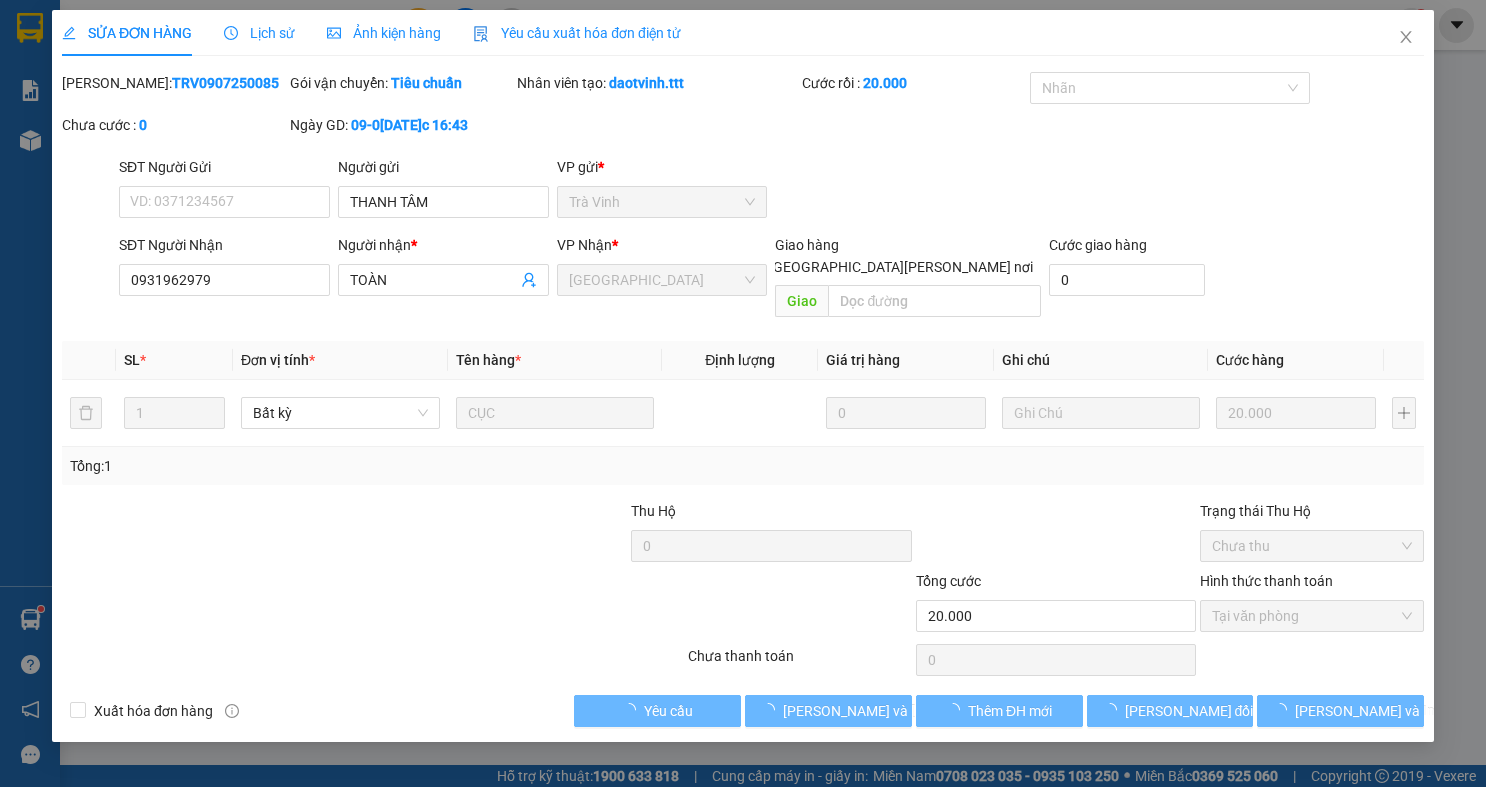 type on "THANH TÂM" 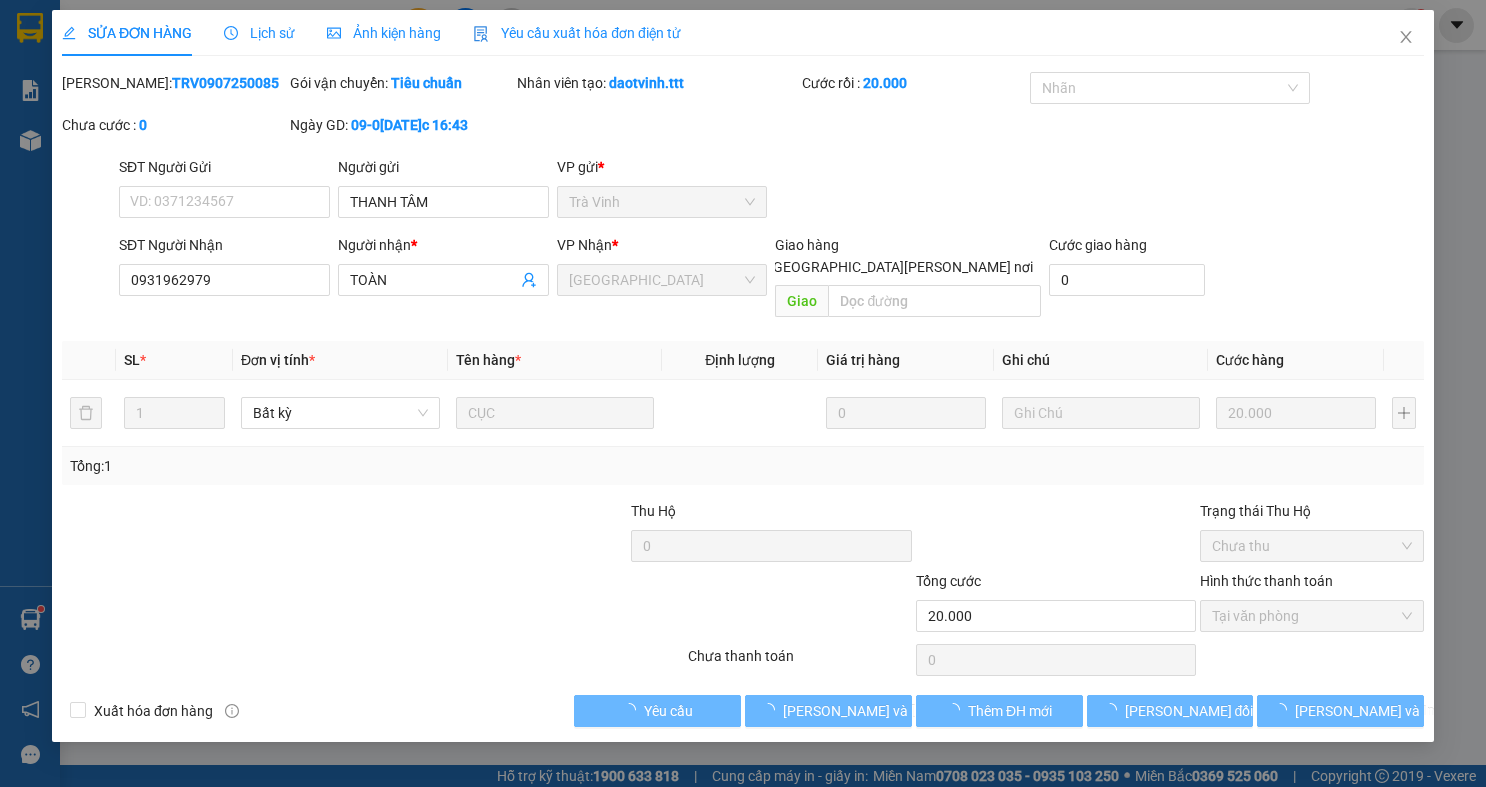 type on "0931962979" 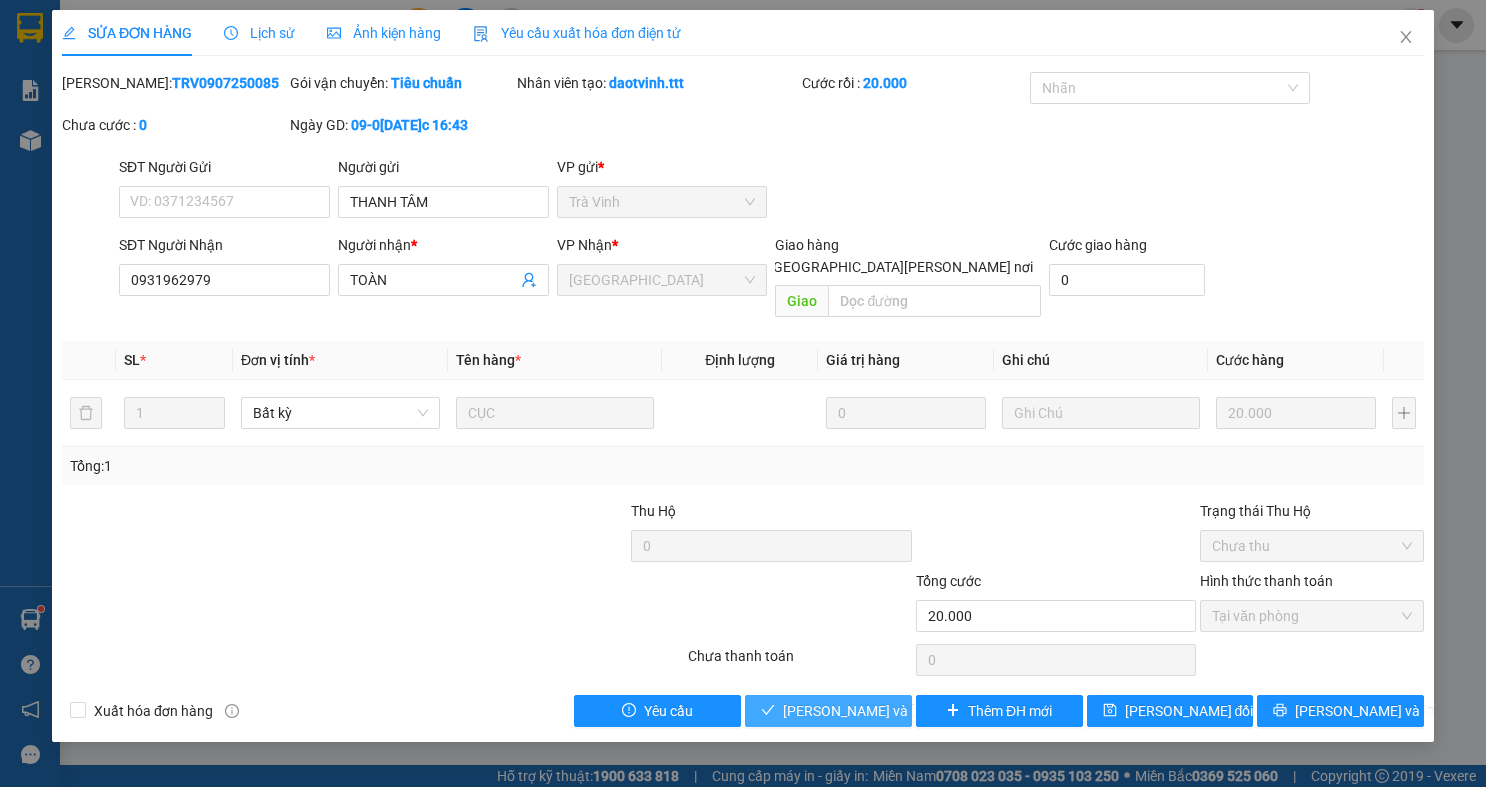 click on "Lưu và Giao hàng" at bounding box center [918, 711] 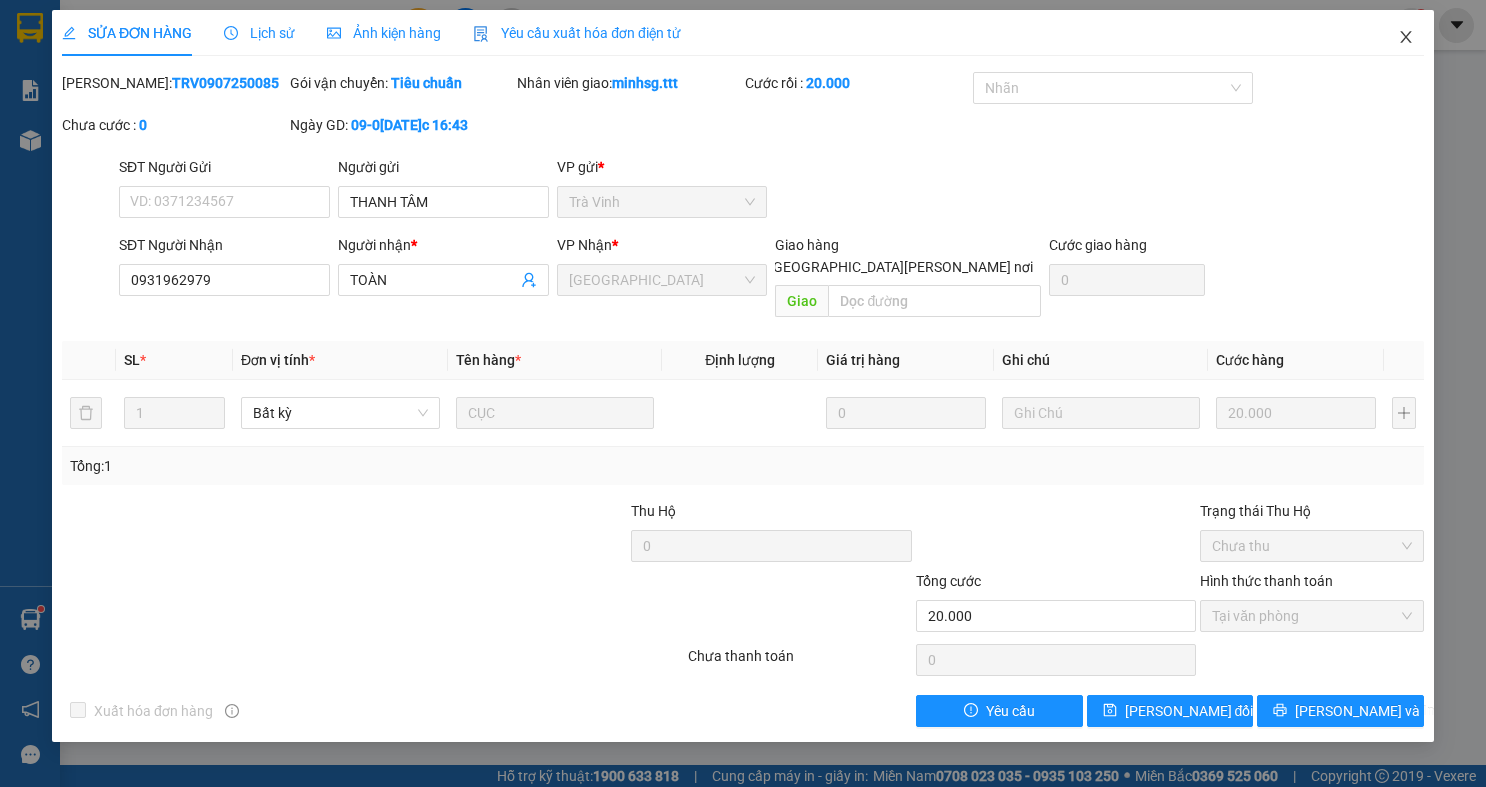 click 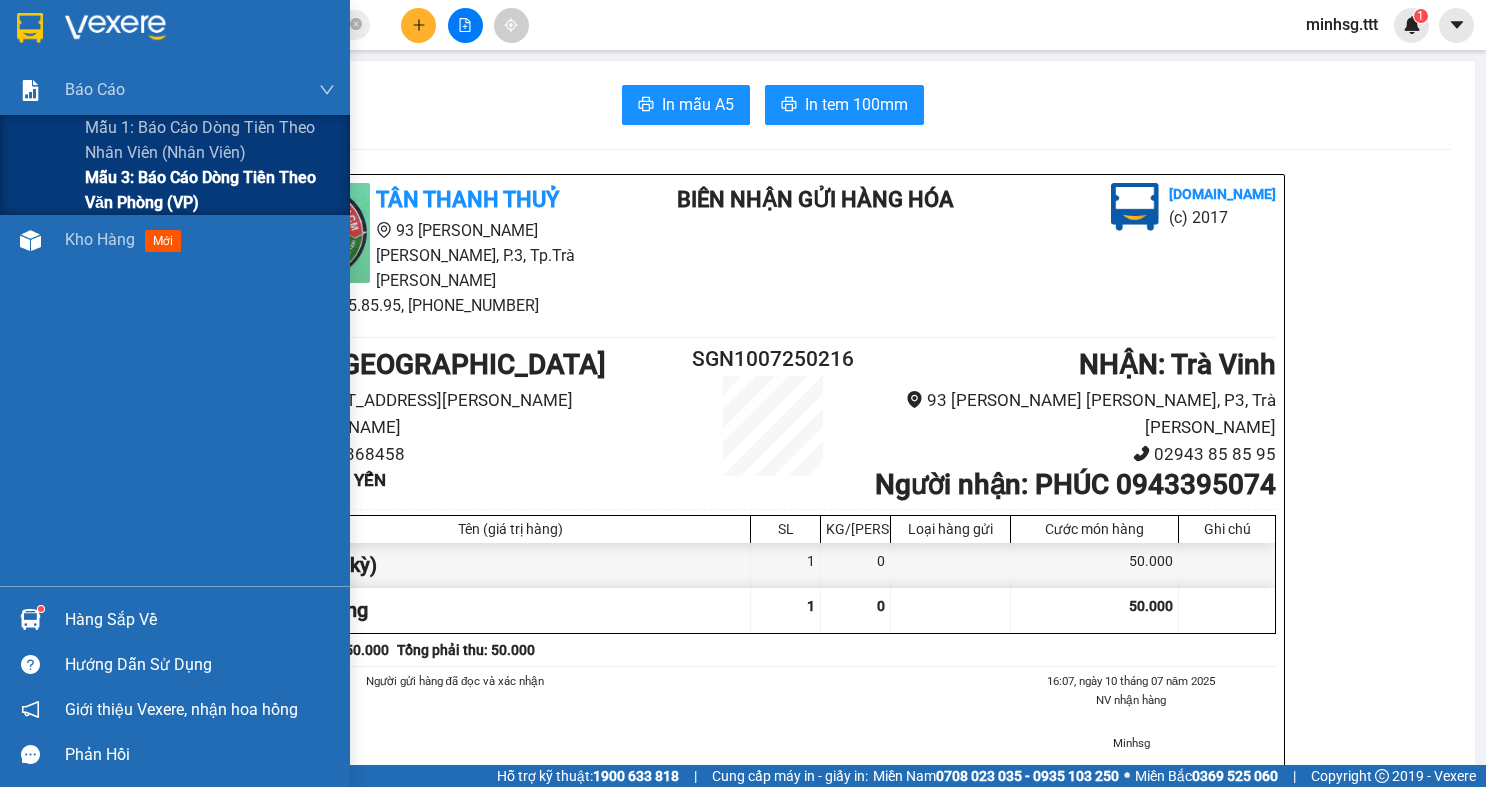 click on "Mẫu 3: Báo cáo dòng tiền theo văn phòng (VP)" at bounding box center [210, 190] 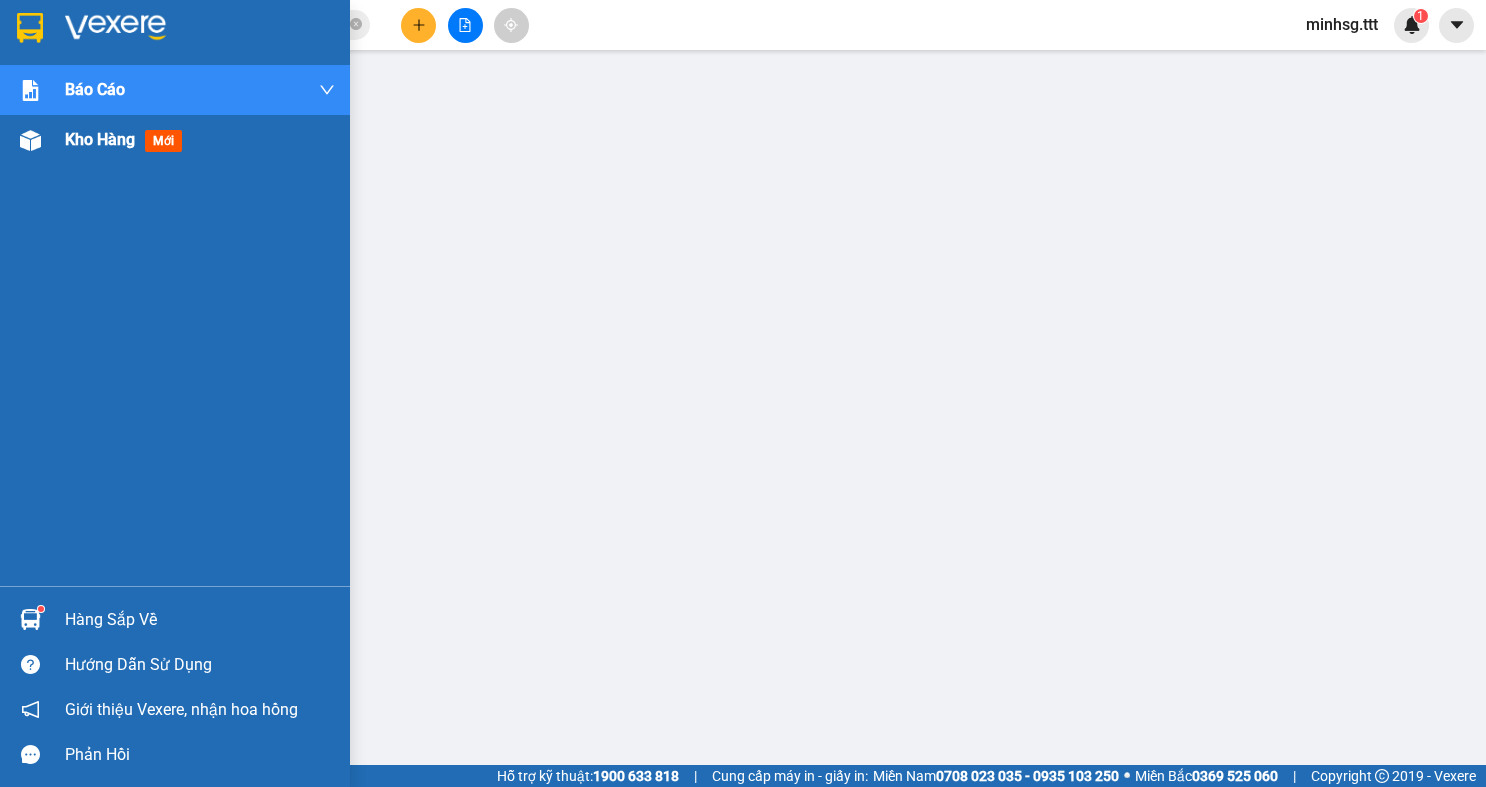 click on "Kho hàng mới" at bounding box center [200, 140] 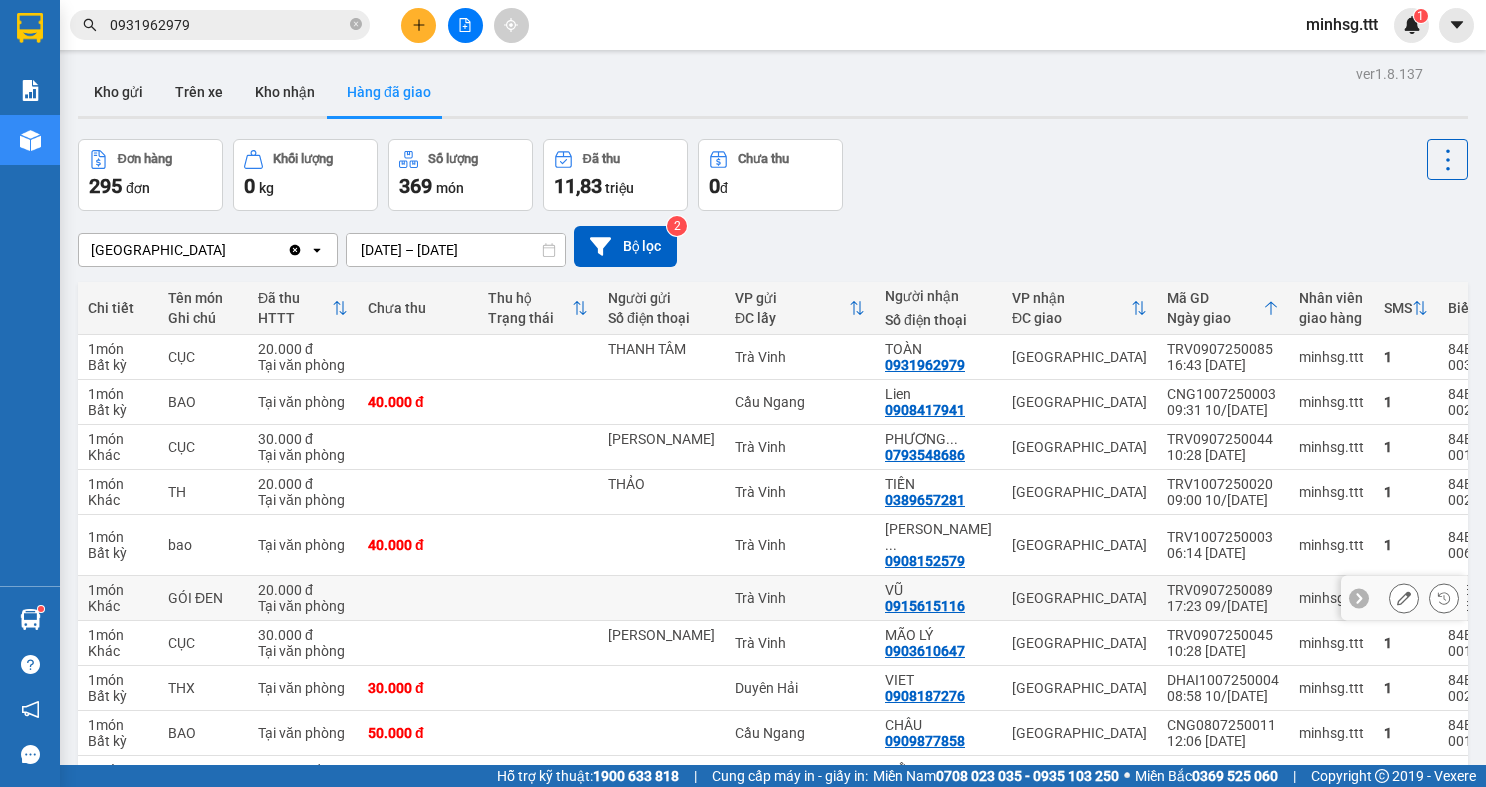 scroll, scrollTop: 100, scrollLeft: 0, axis: vertical 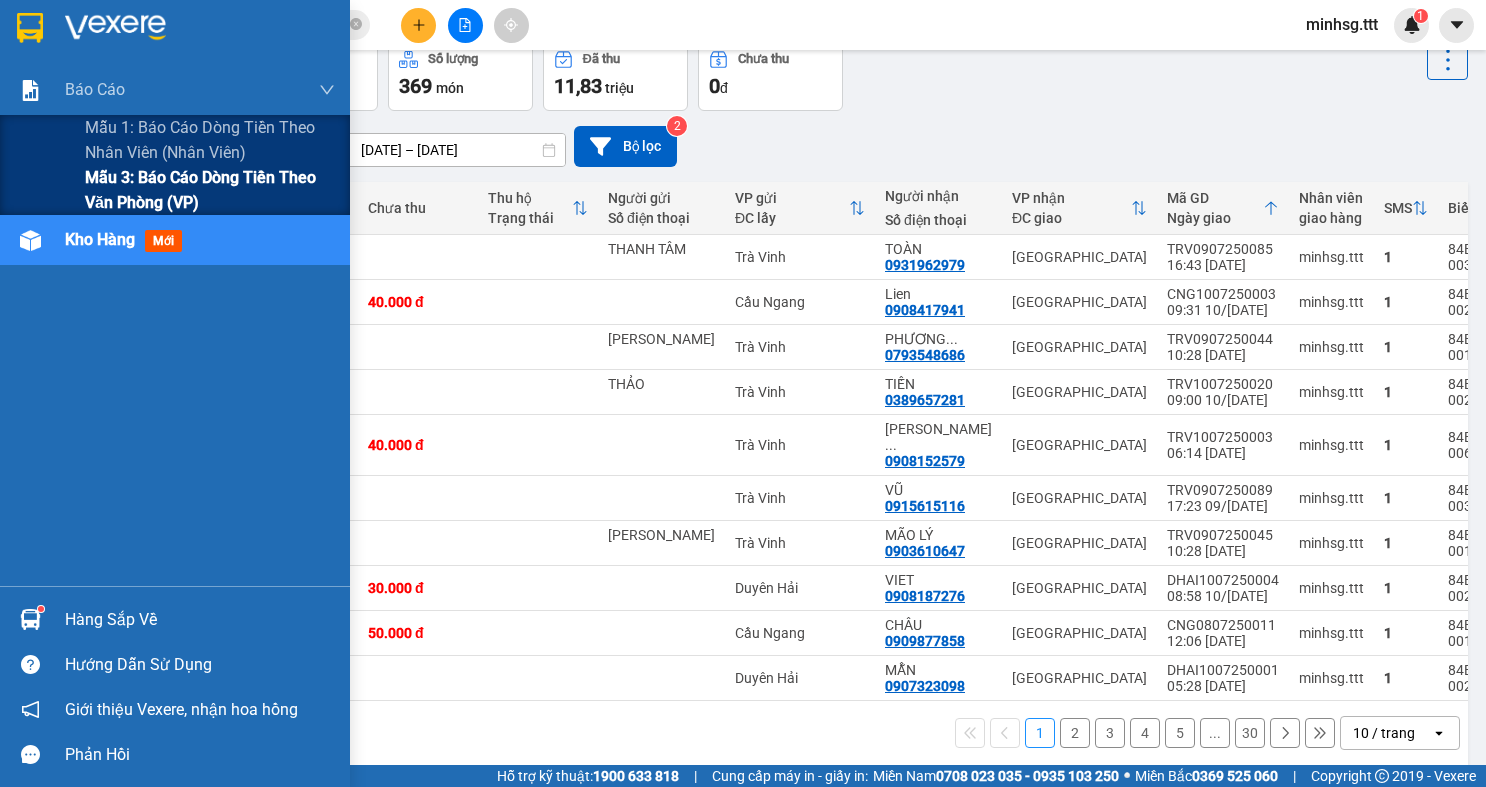 click on "Mẫu 3: Báo cáo dòng tiền theo văn phòng (VP)" at bounding box center (210, 190) 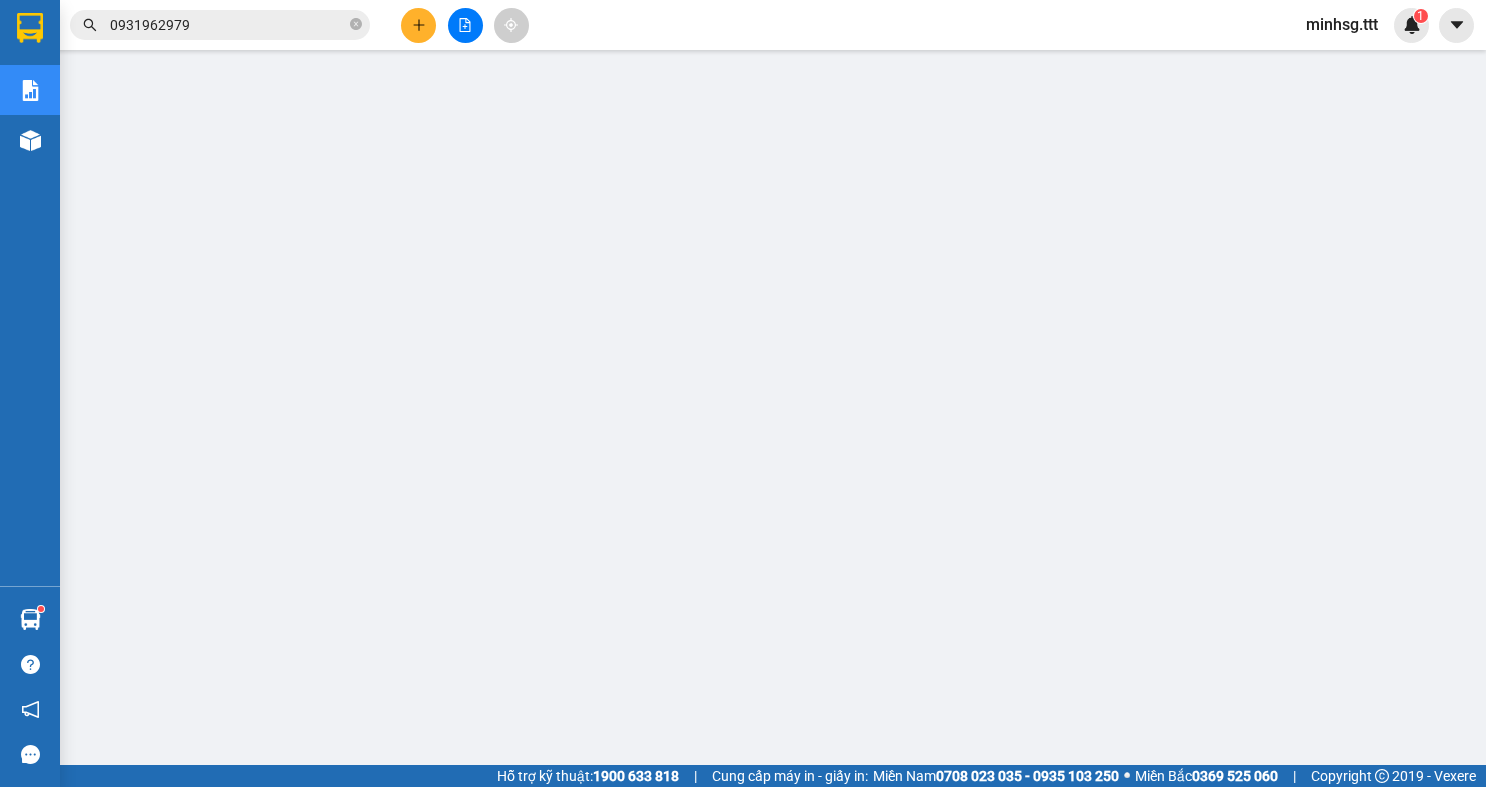 click on "Kết quả tìm kiếm ( 1 )  Bộ lọc  Mã ĐH Trạng thái Món hàng Thu hộ Tổng cước Chưa cước Người gửi VP Gửi Người nhận VP Nhận TRV0907250085 16:43 - 09/07 VP Nhận   84B-003.99 05:42 - 10/07 CỤC SL:  1 20.000 THANH TÂM Trà Vinh 0931962979 TOÀN Sài Gòn 1 0931962979 minhsg.ttt 1" at bounding box center [743, 25] 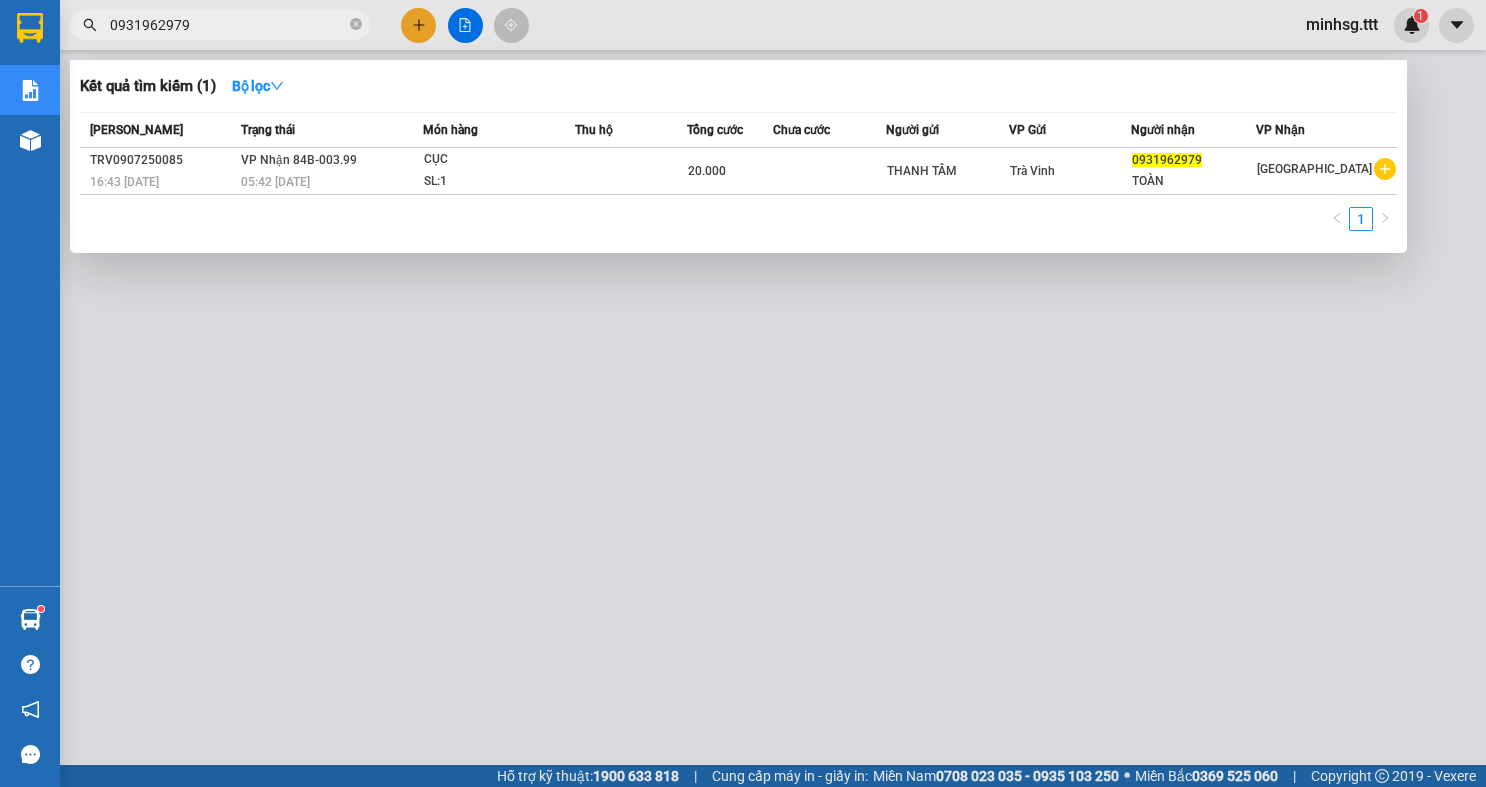click on "0931962979" at bounding box center [228, 25] 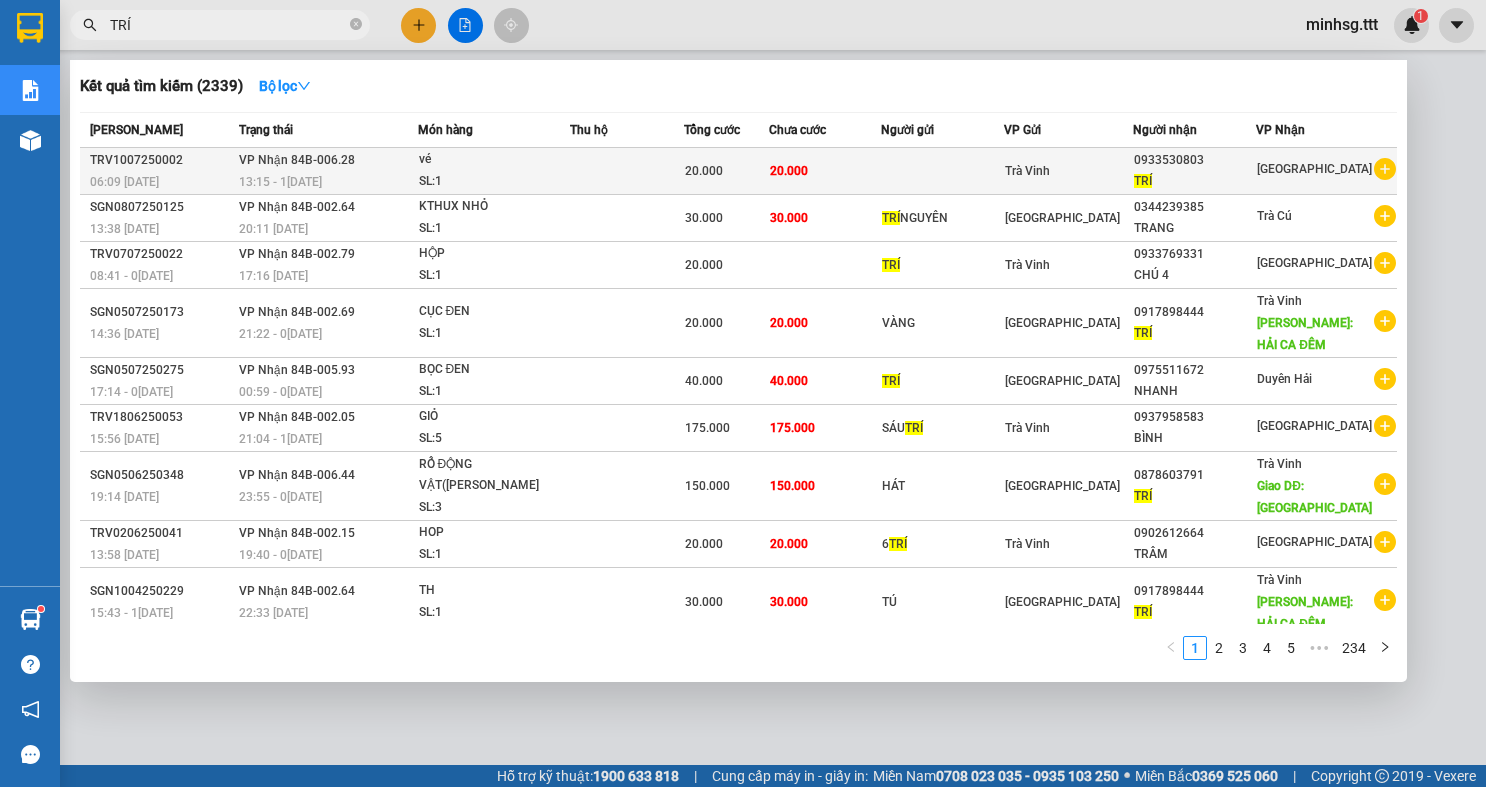 type on "TRÍ" 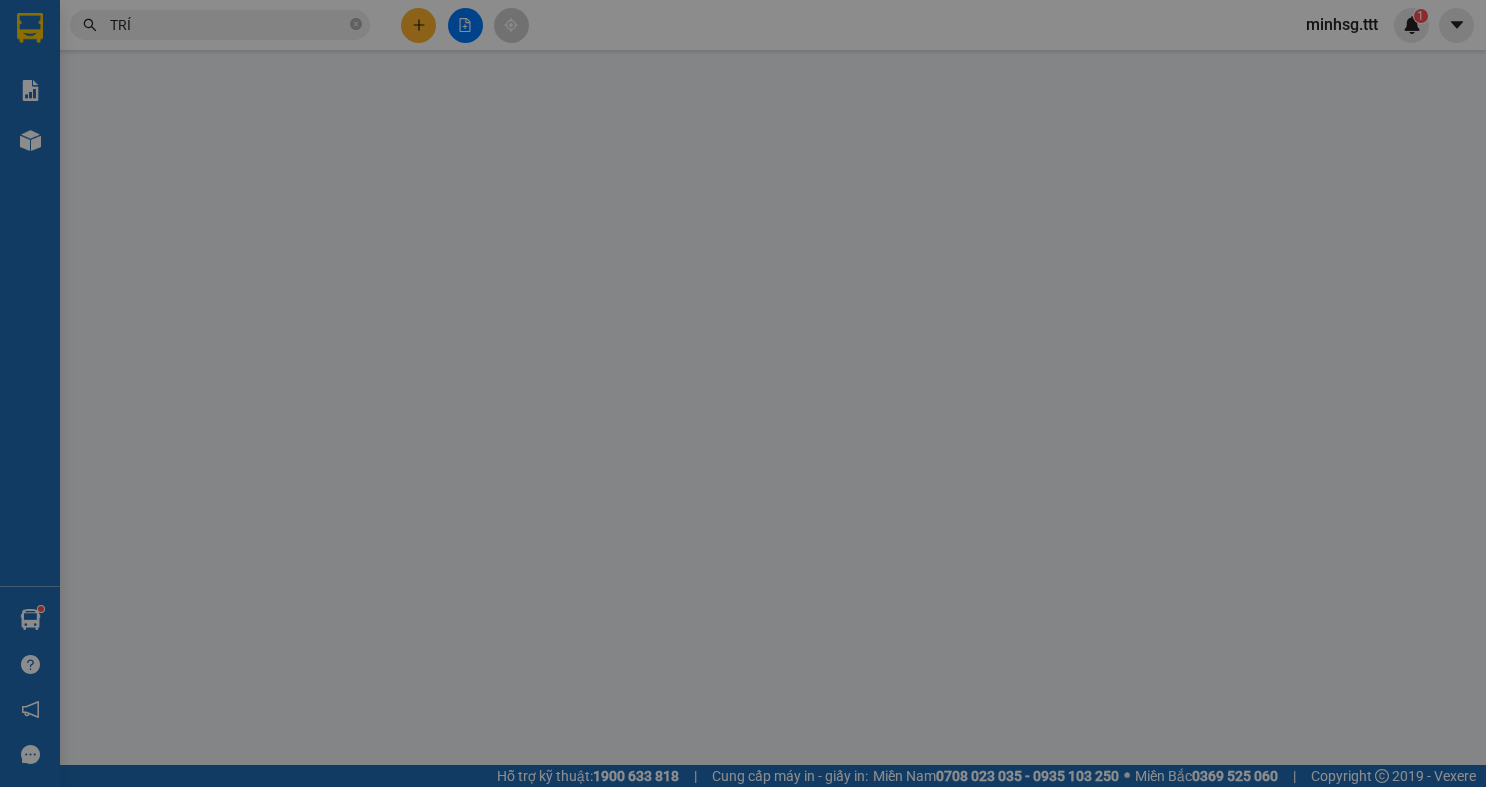 scroll, scrollTop: 0, scrollLeft: 0, axis: both 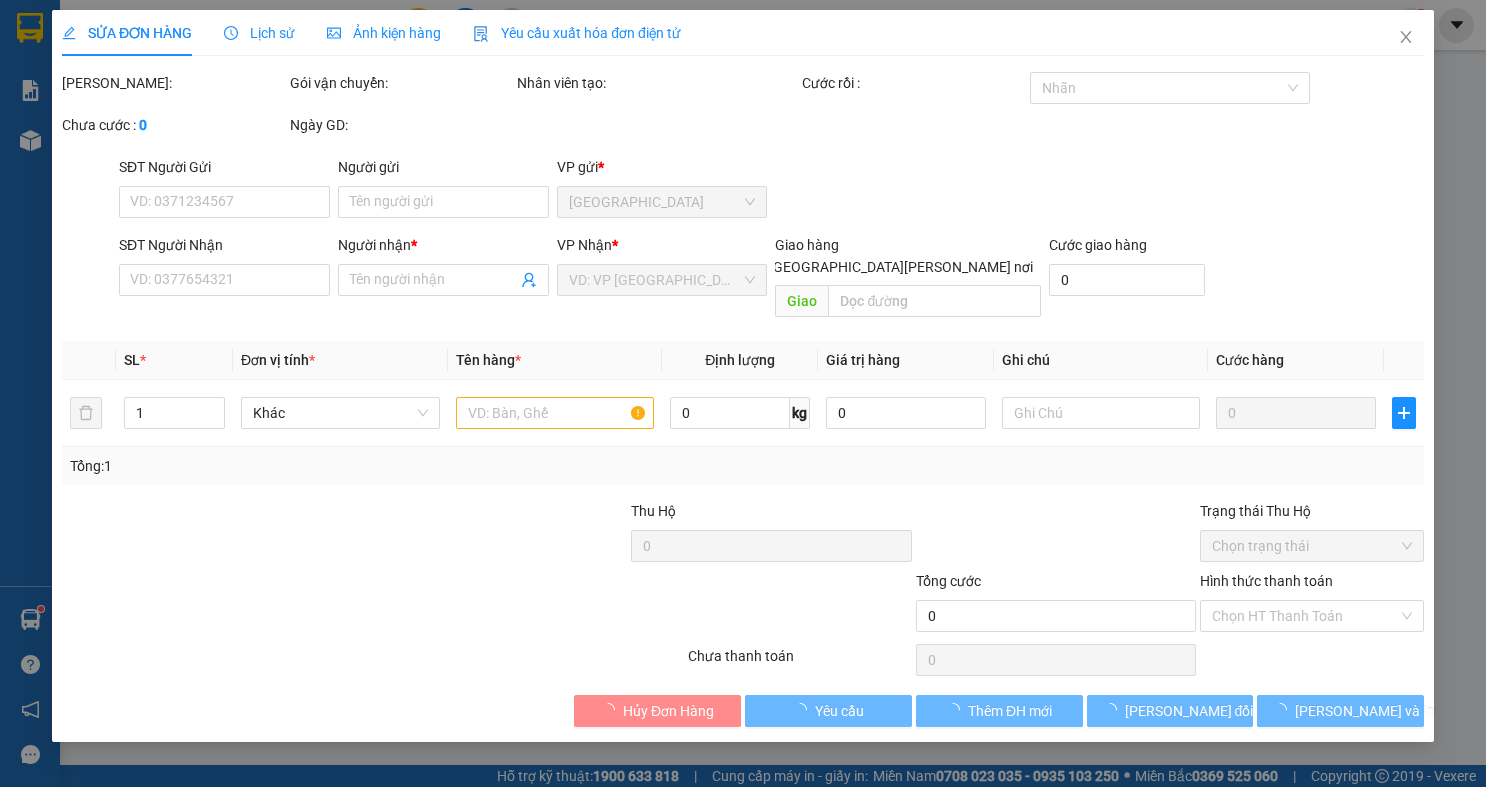 type on "0933530803" 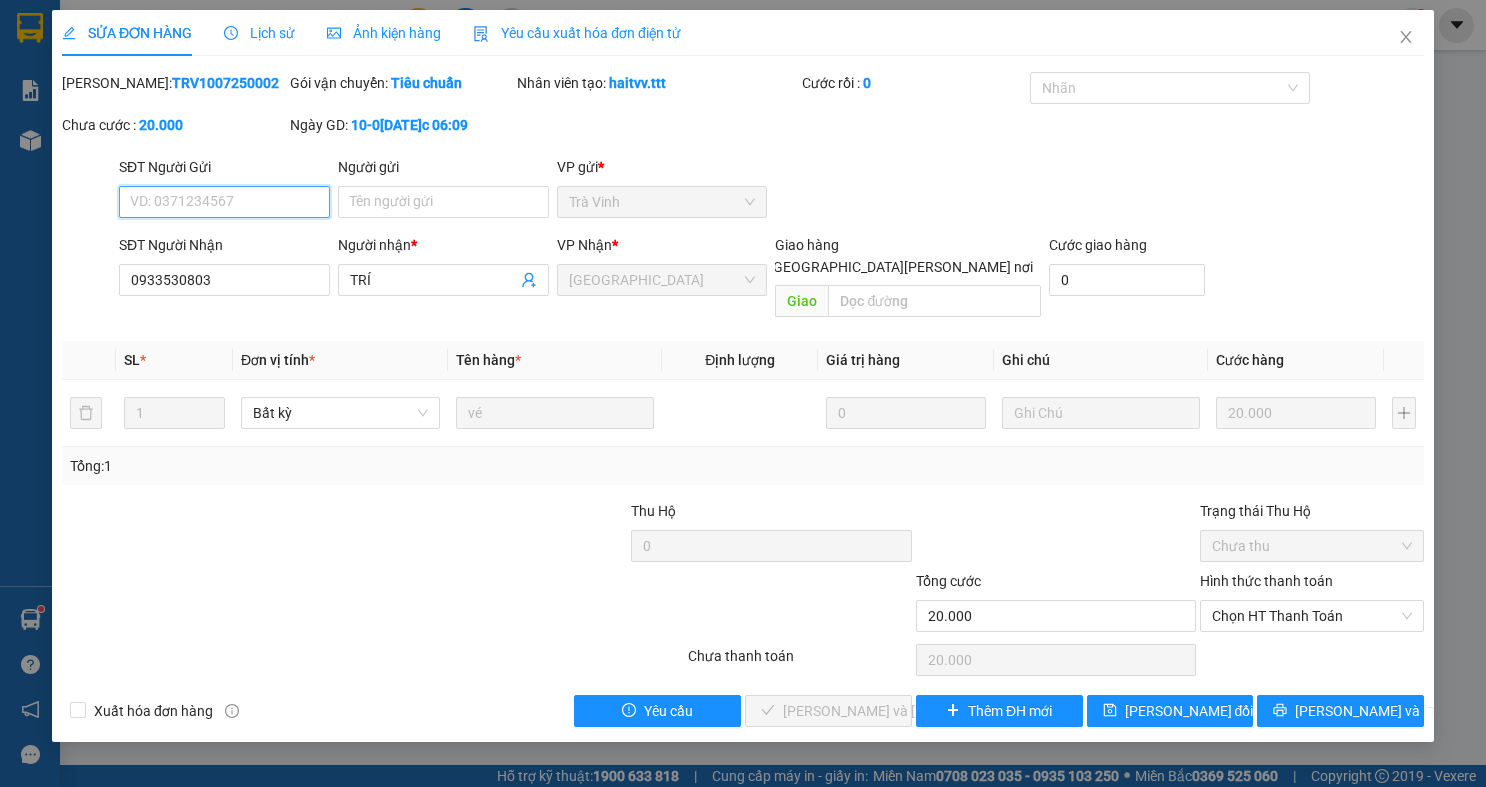drag, startPoint x: 1361, startPoint y: 606, endPoint x: 1361, endPoint y: 617, distance: 11 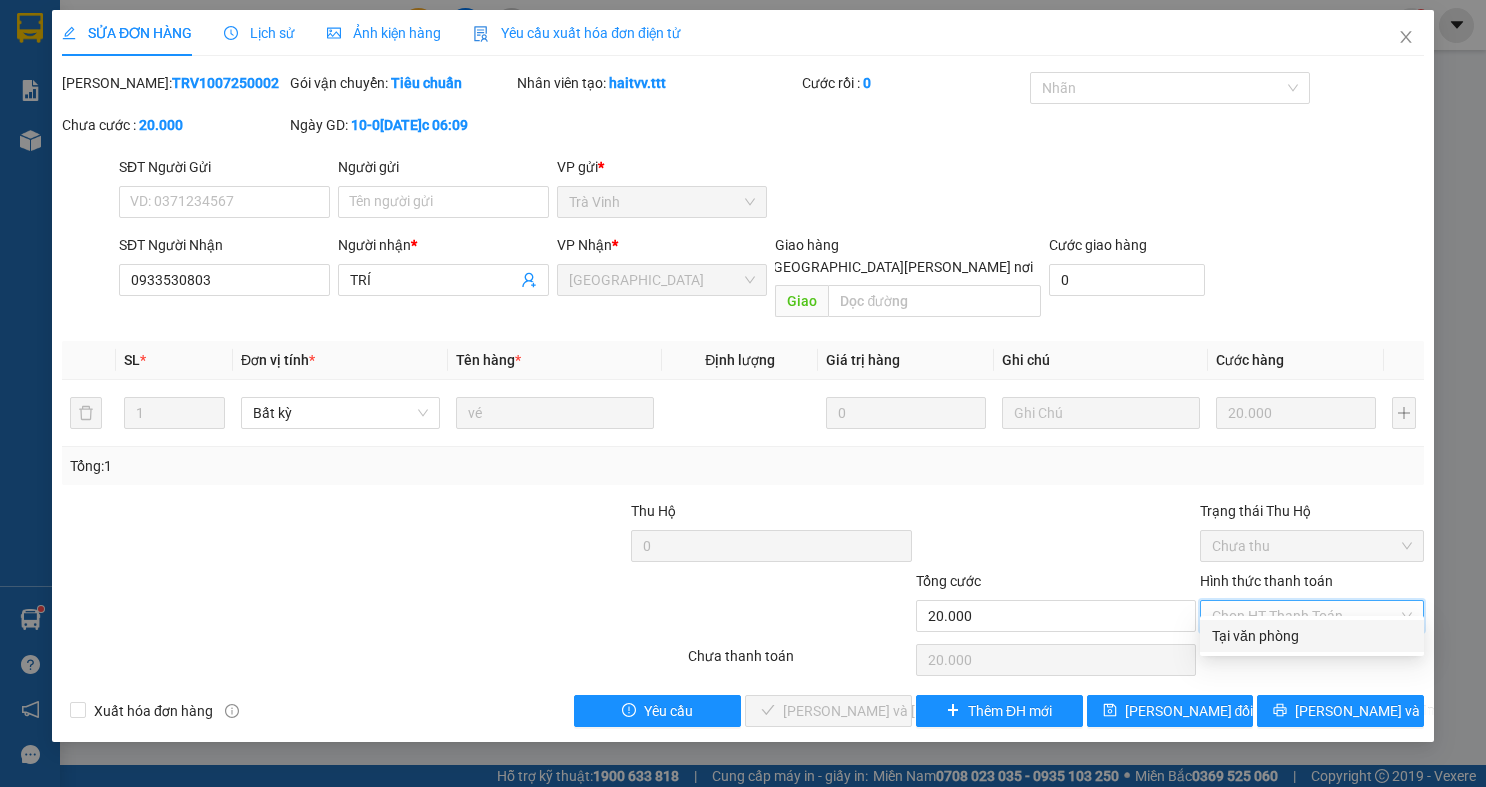 click on "Tại văn phòng" at bounding box center [1312, 636] 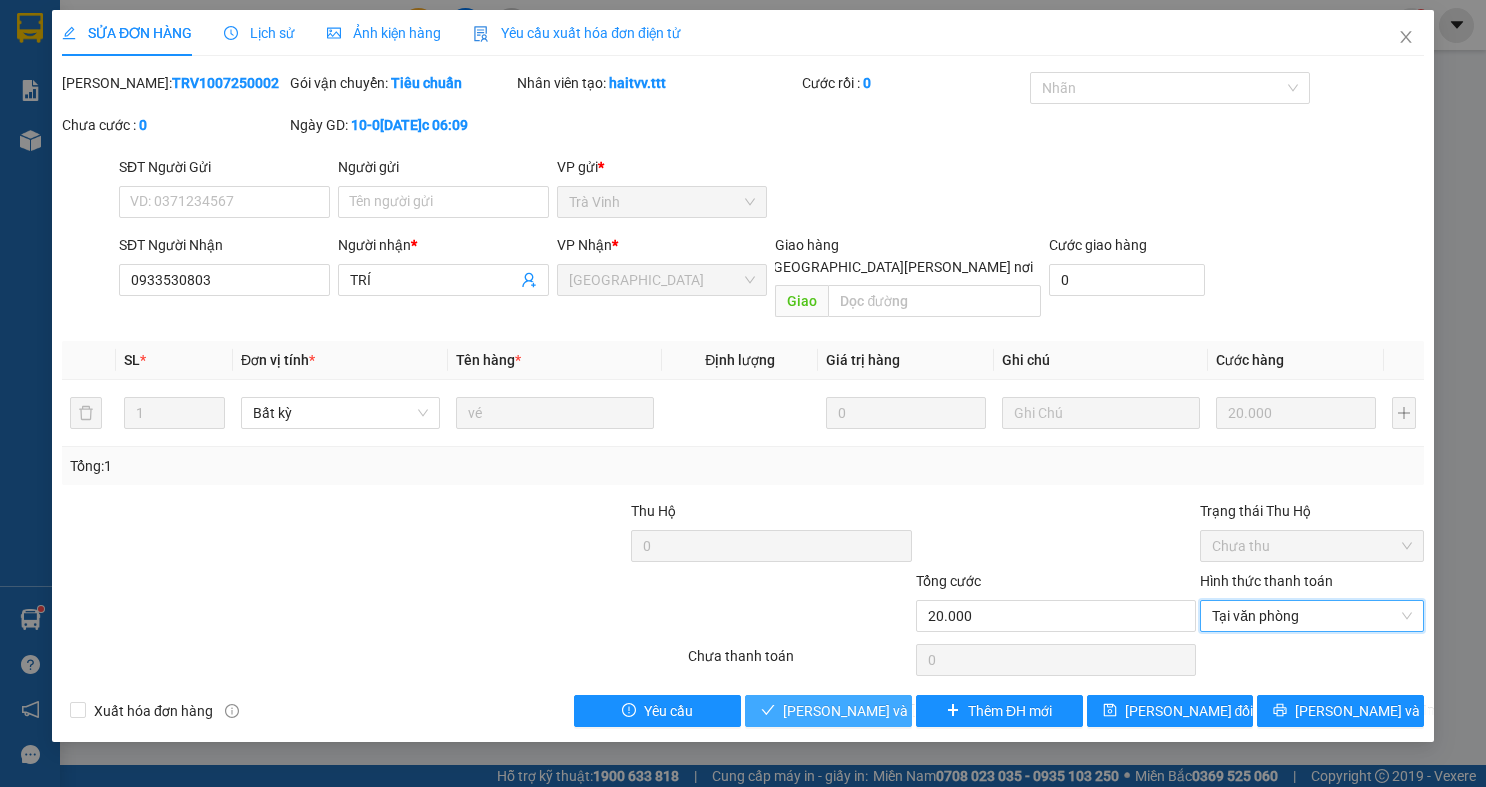 click on "Lưu và Giao hàng" at bounding box center (918, 711) 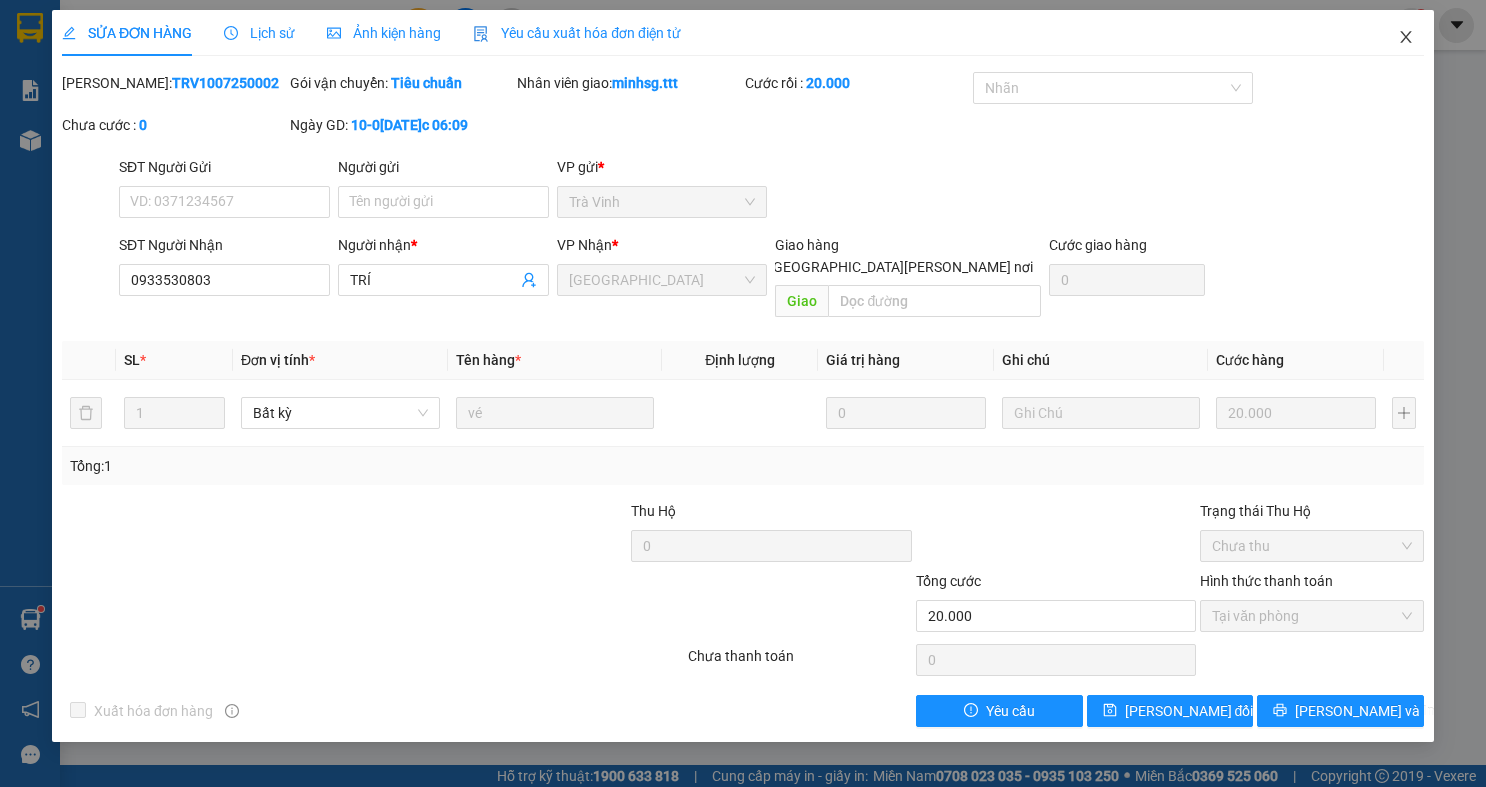click at bounding box center [1406, 38] 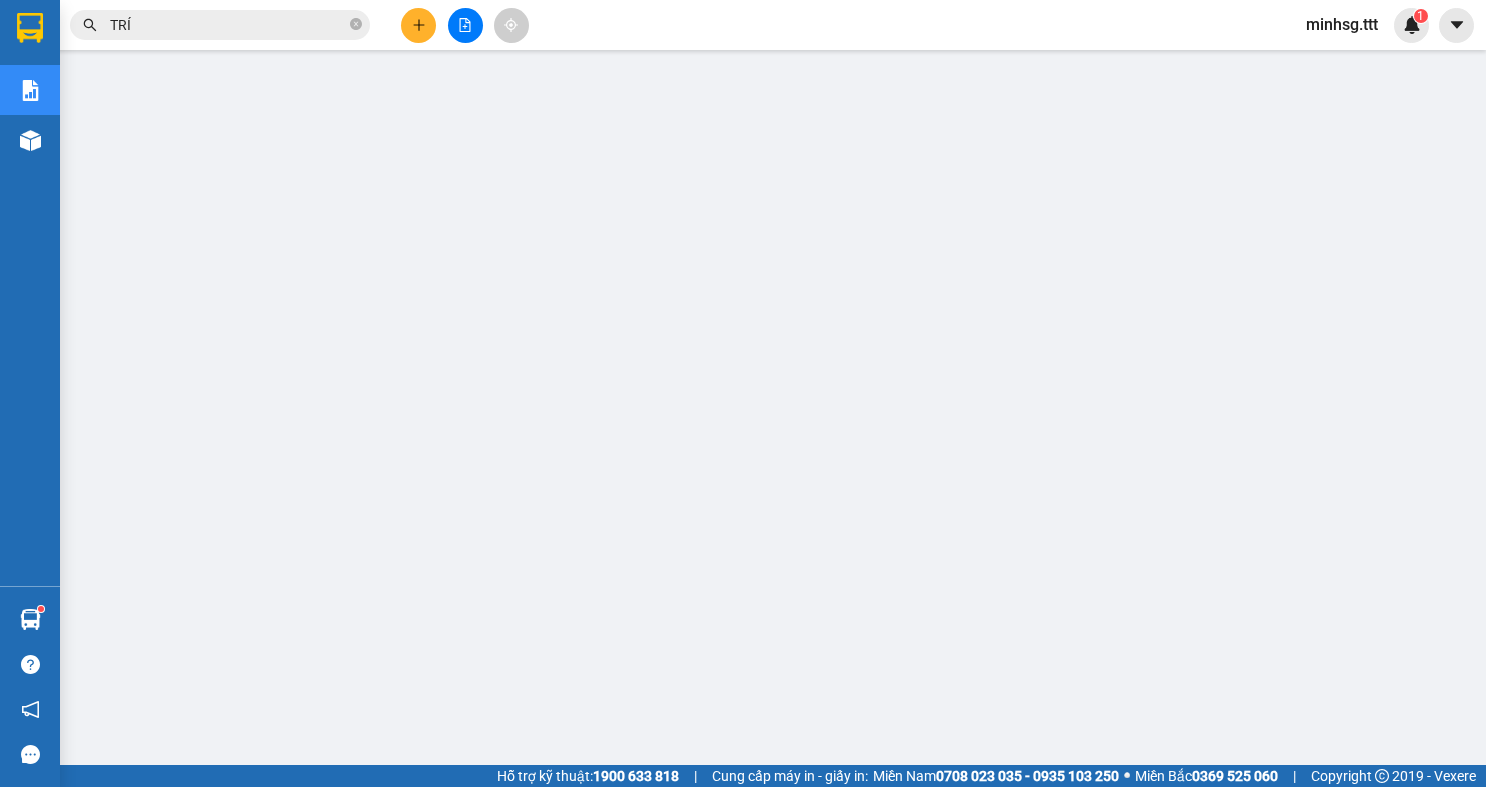 click at bounding box center (418, 25) 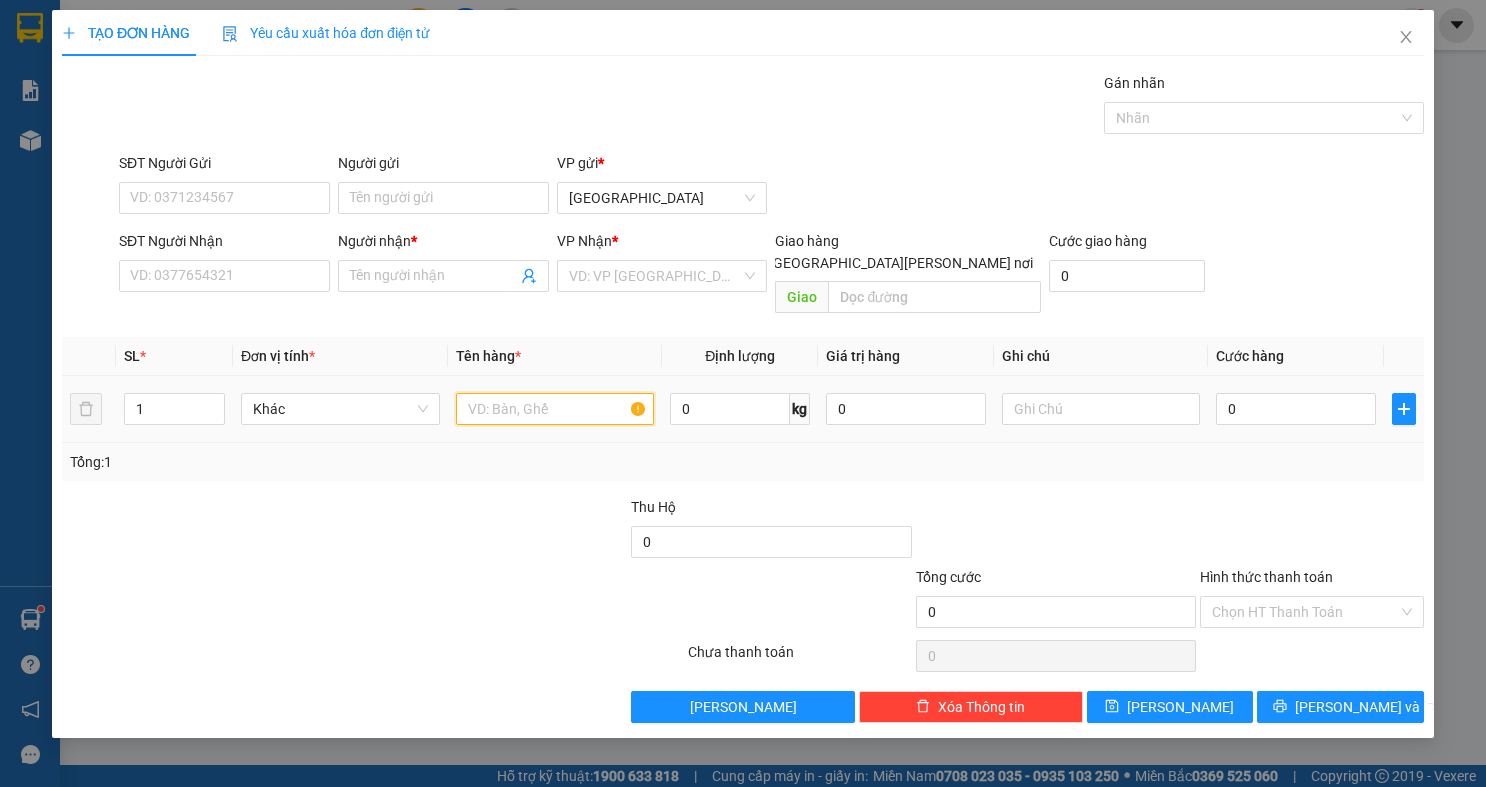 click at bounding box center [555, 409] 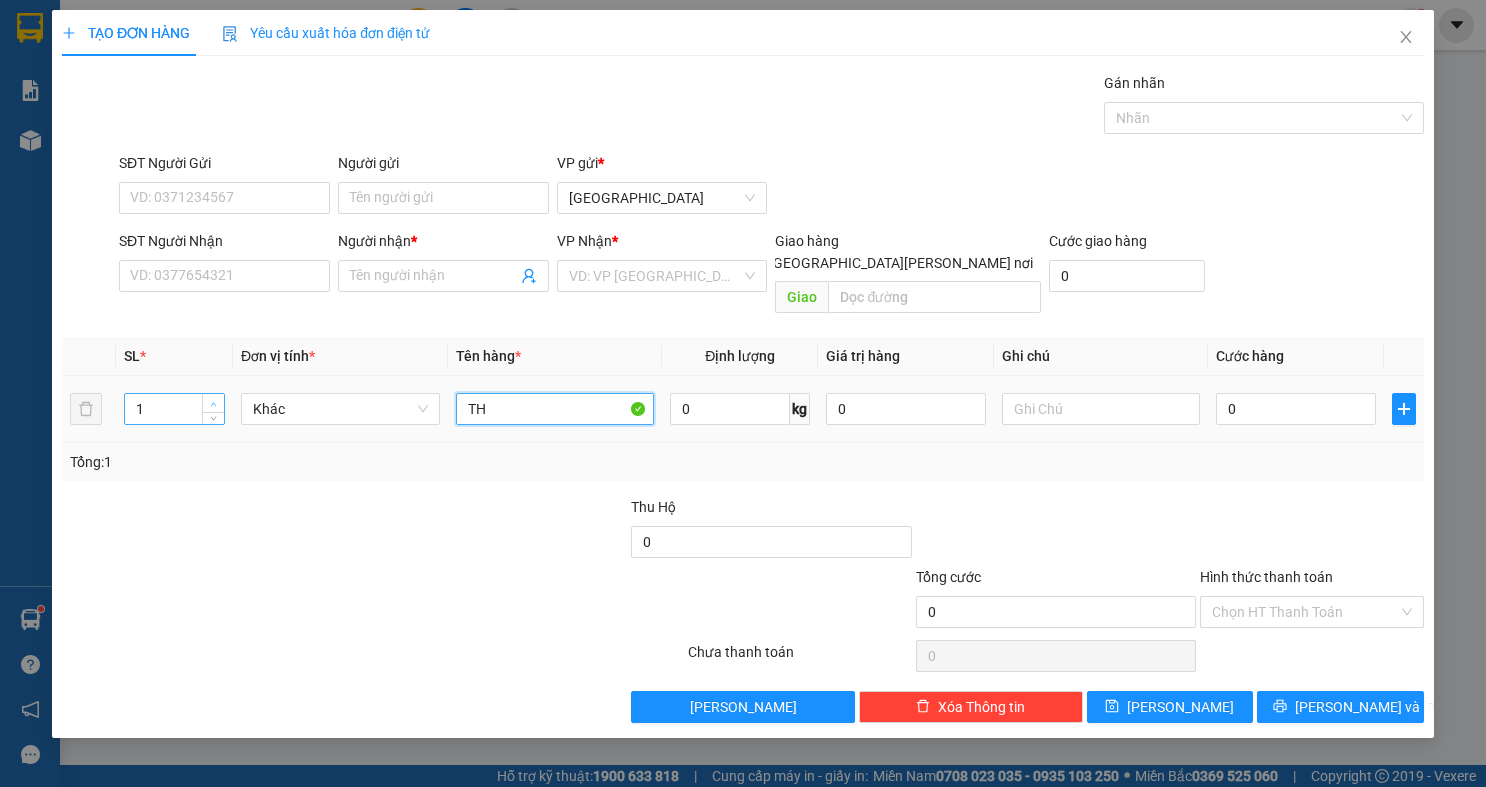 type on "TH" 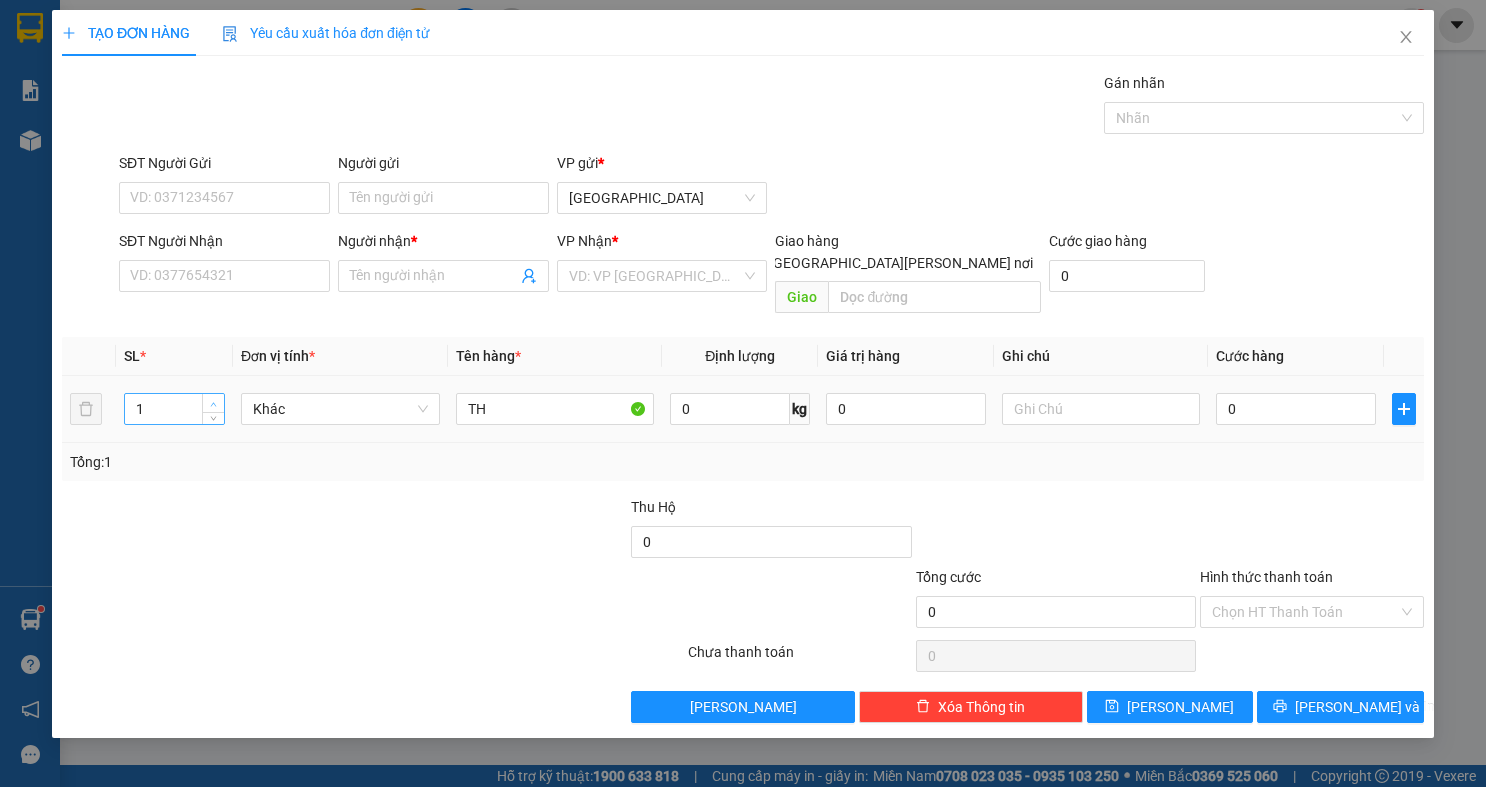 type on "2" 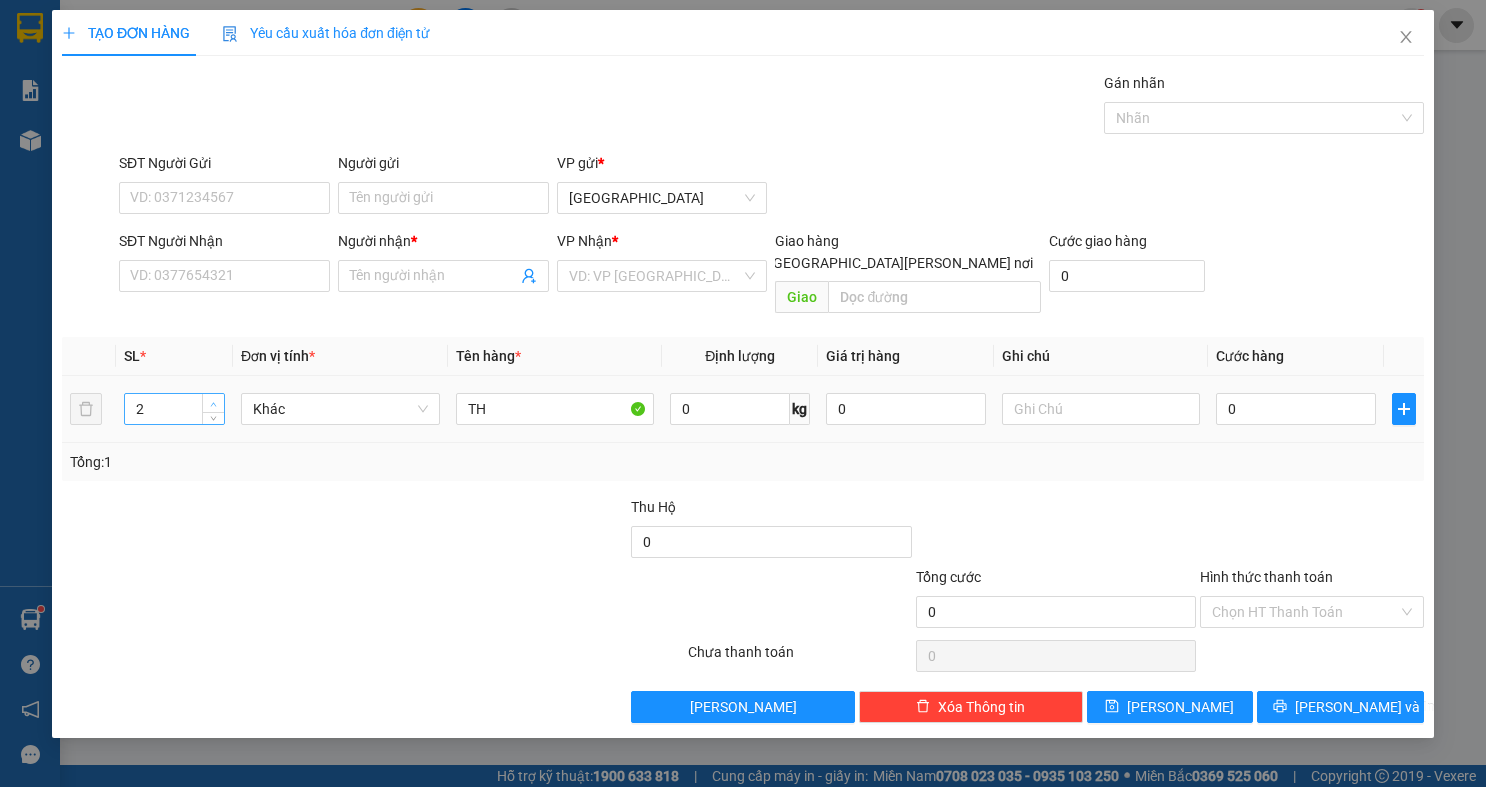 click at bounding box center (214, 404) 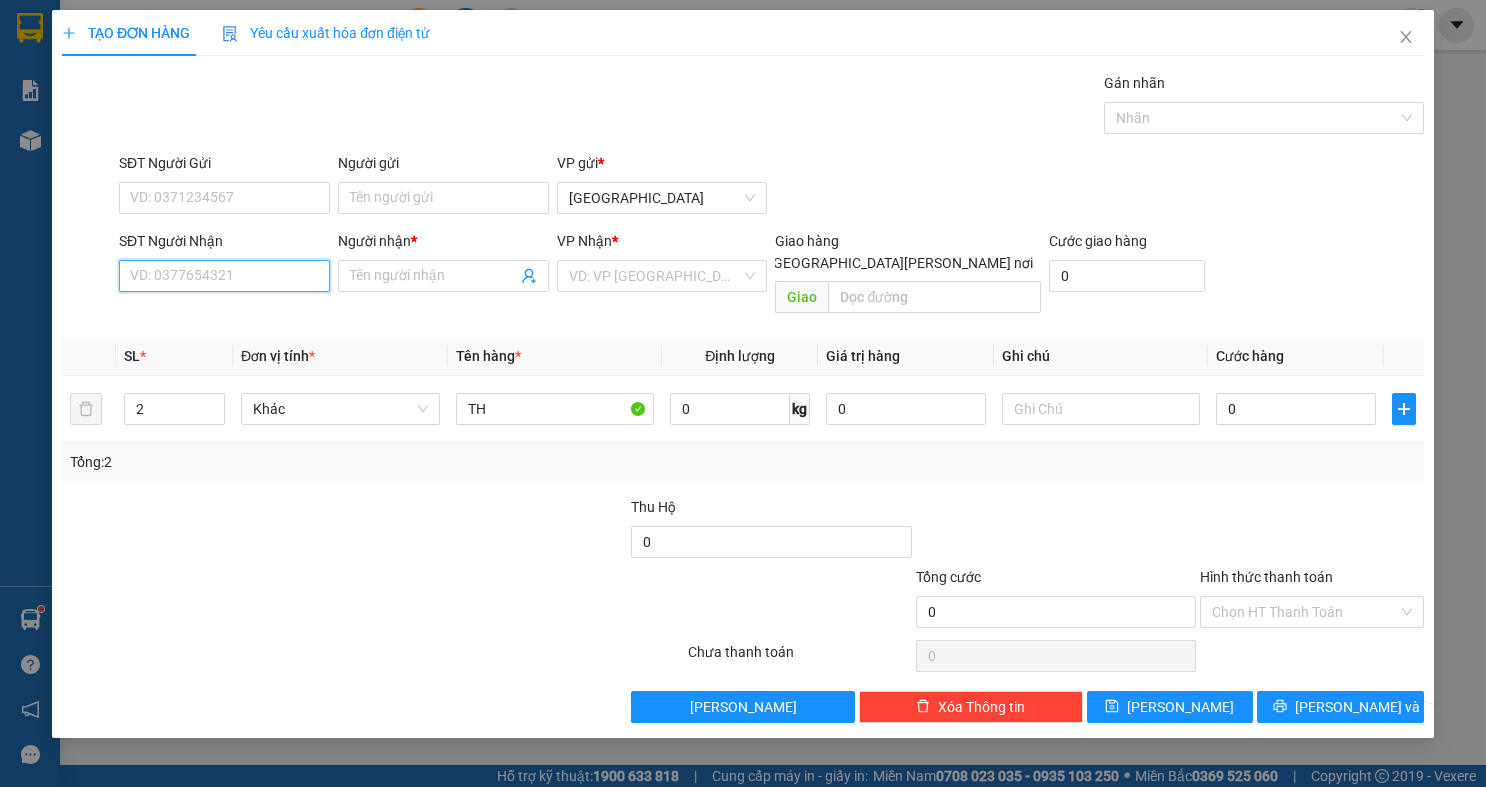 click on "SĐT Người Nhận" at bounding box center [224, 276] 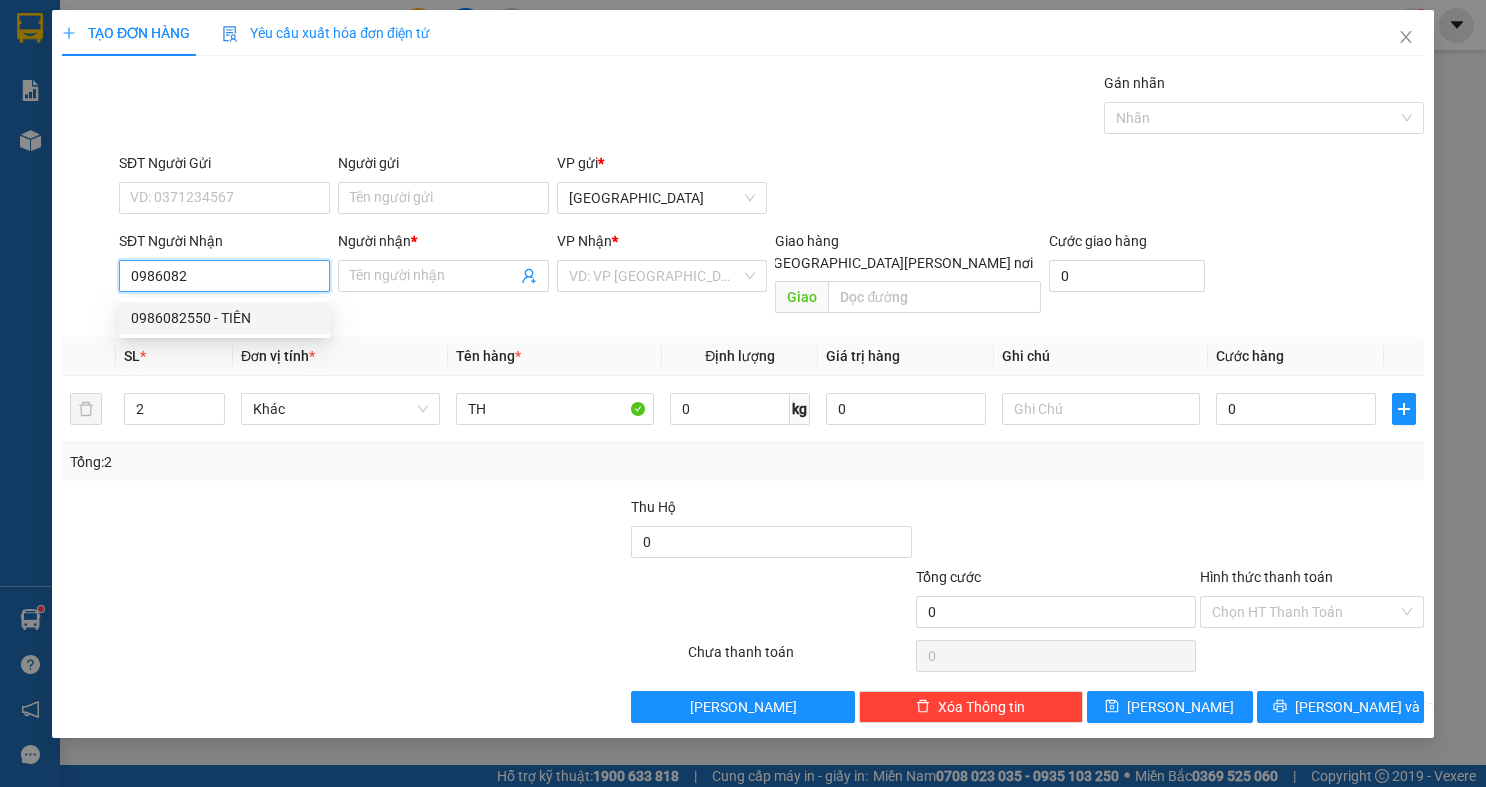 click on "0986082550 - TIÊN" at bounding box center (224, 318) 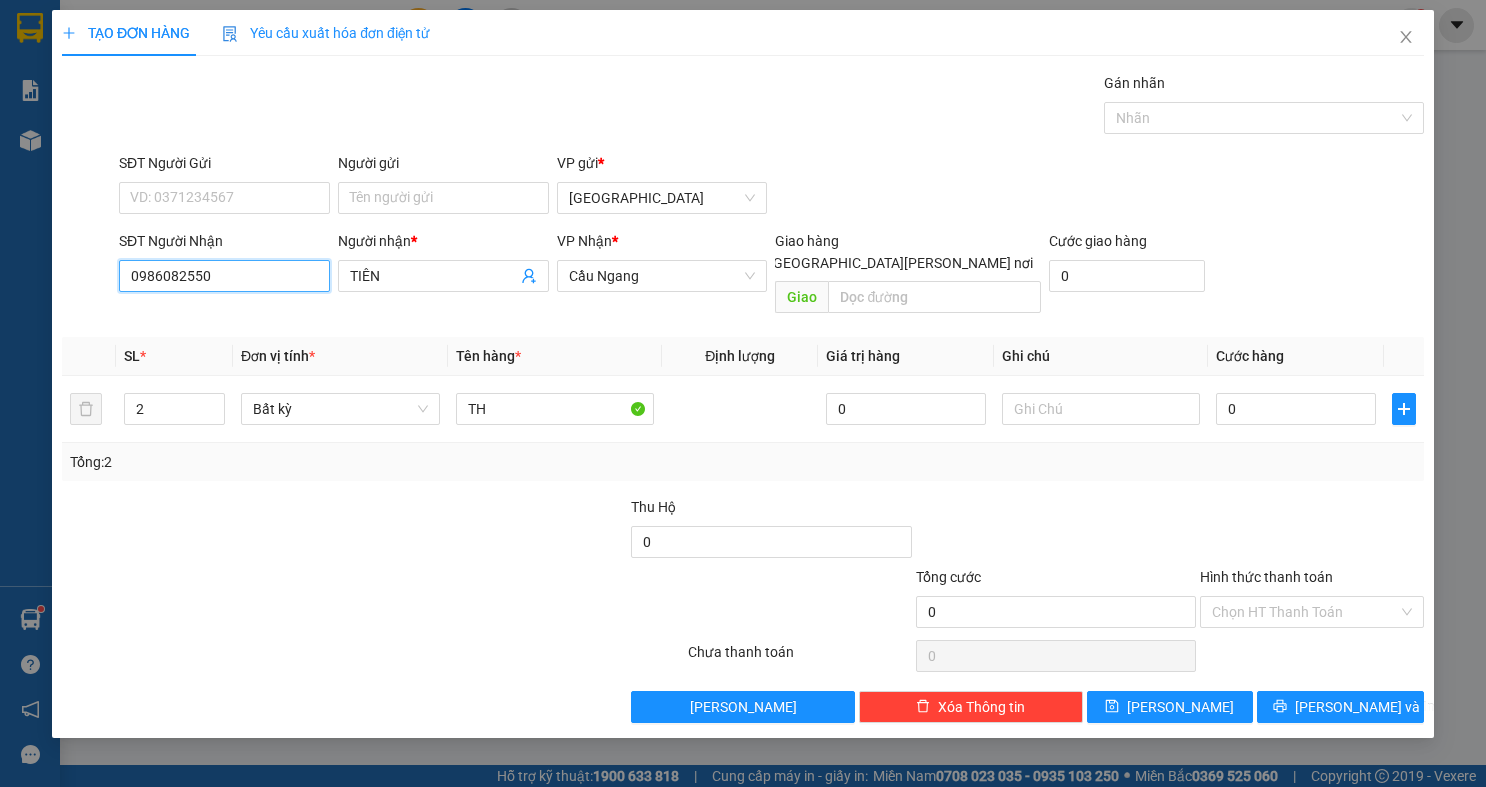 type on "0986082550" 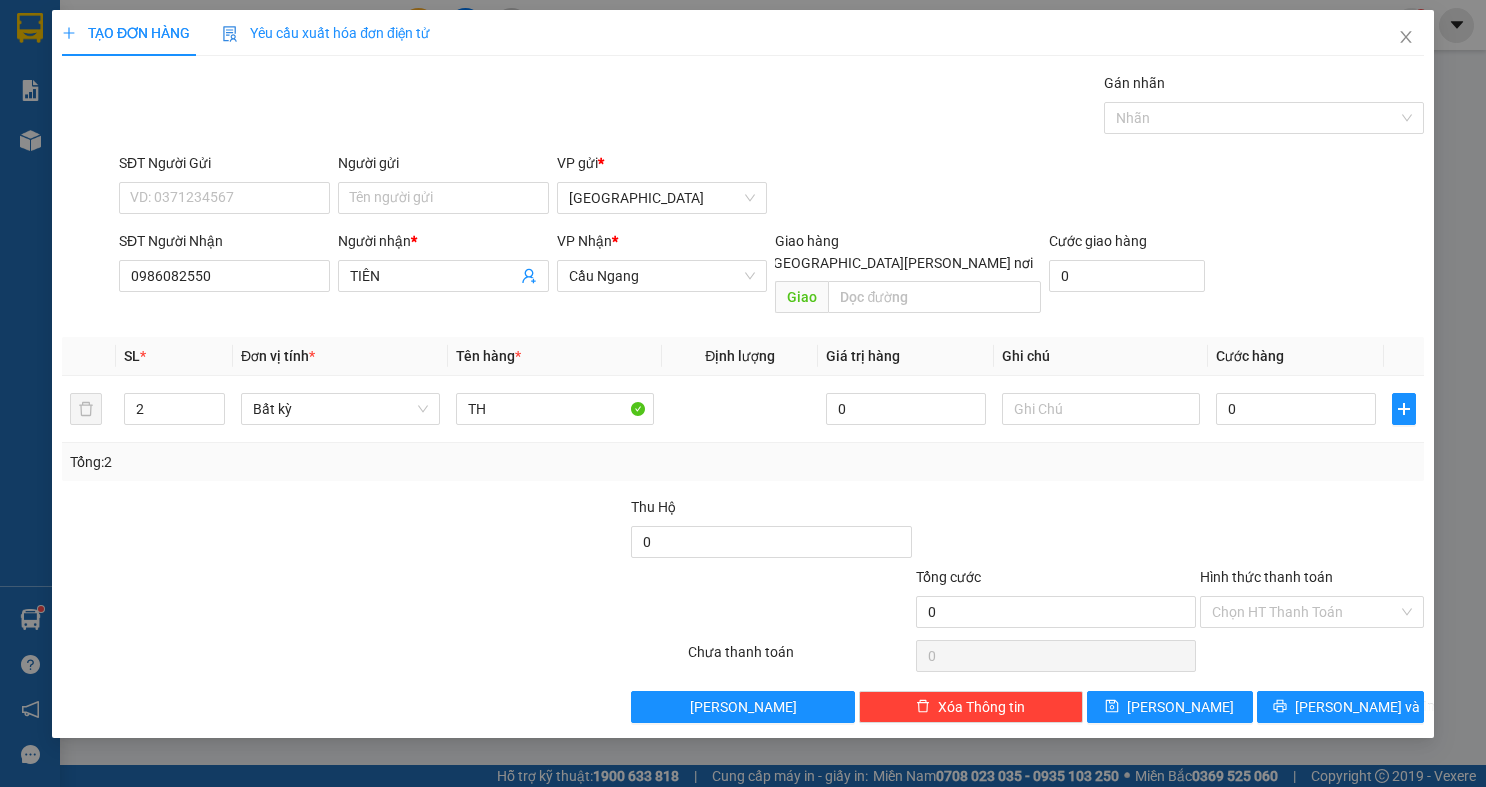 drag, startPoint x: 530, startPoint y: 174, endPoint x: 505, endPoint y: 188, distance: 28.653097 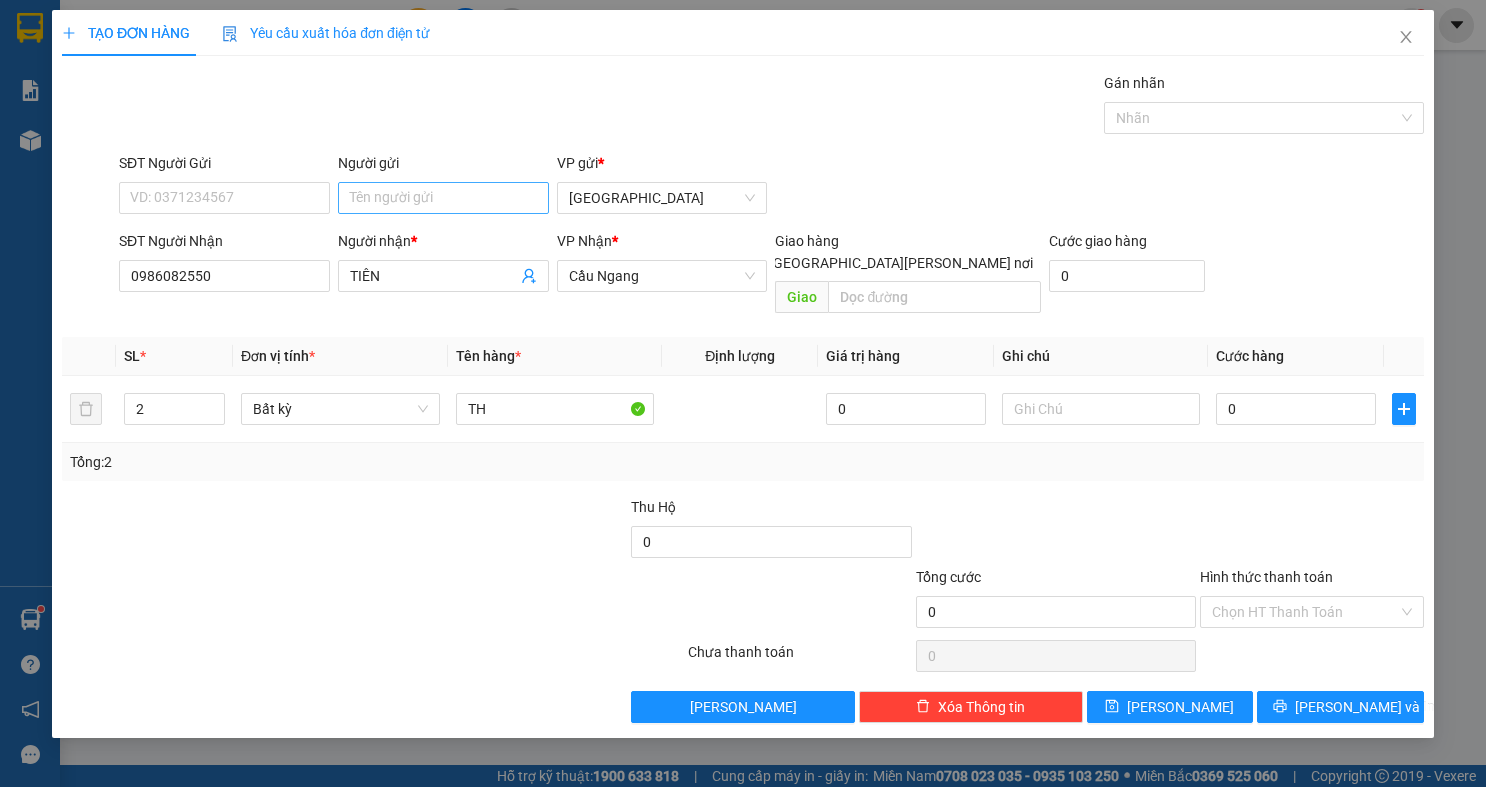 click on "Người gửi" at bounding box center [443, 167] 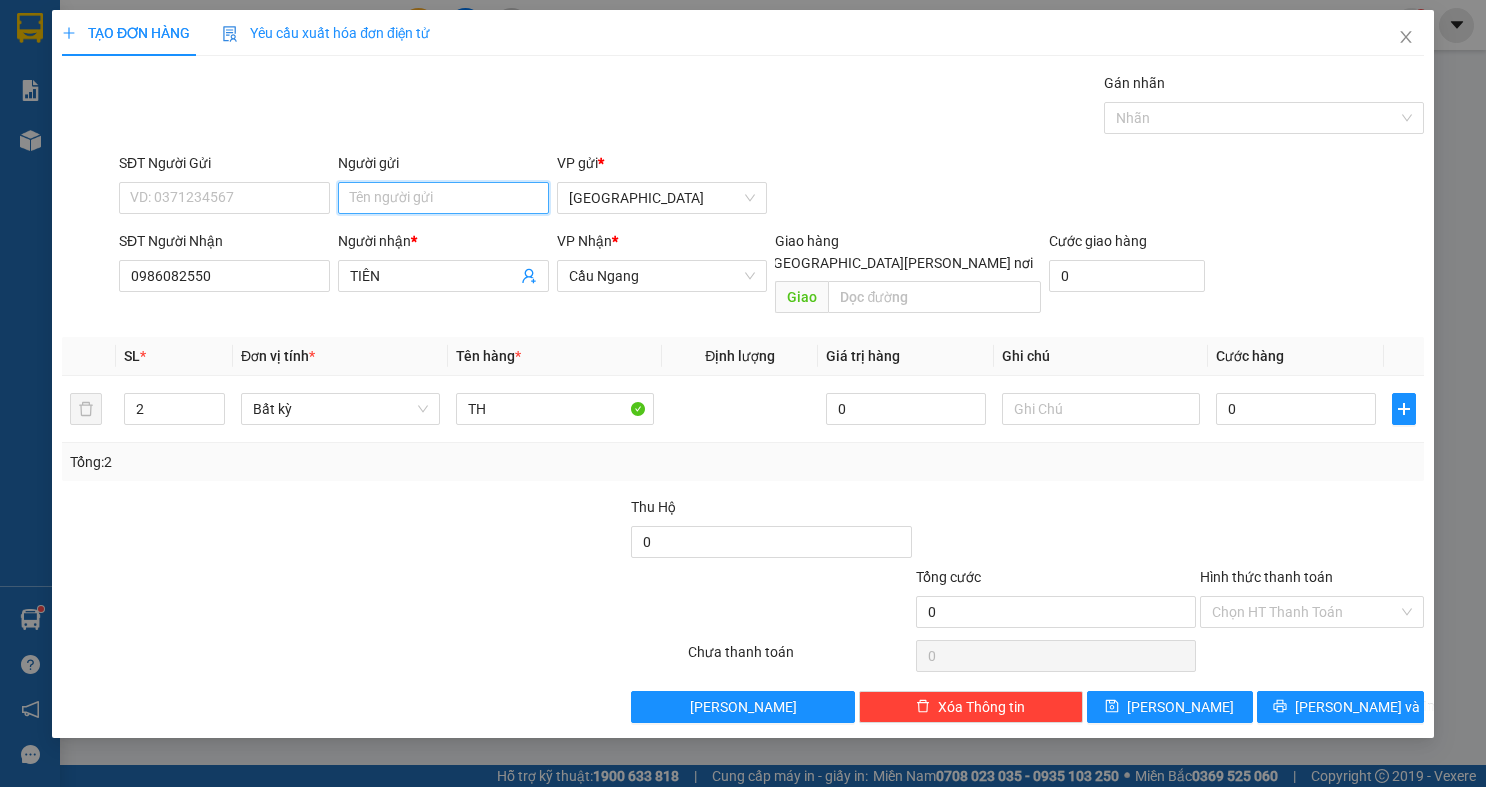 click on "Người gửi" at bounding box center [443, 198] 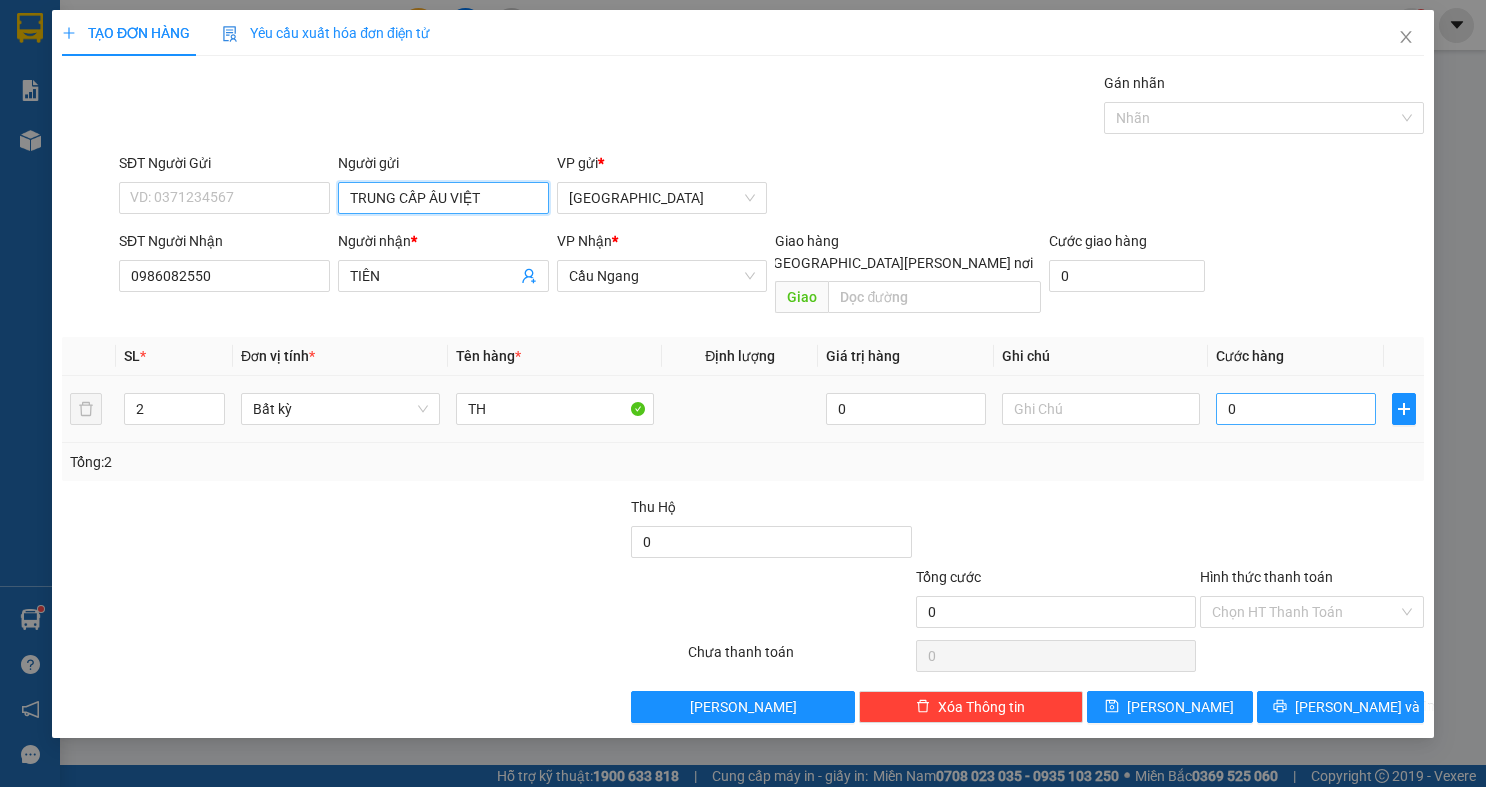 type on "TRUNG CẤP ÂU VIỆT" 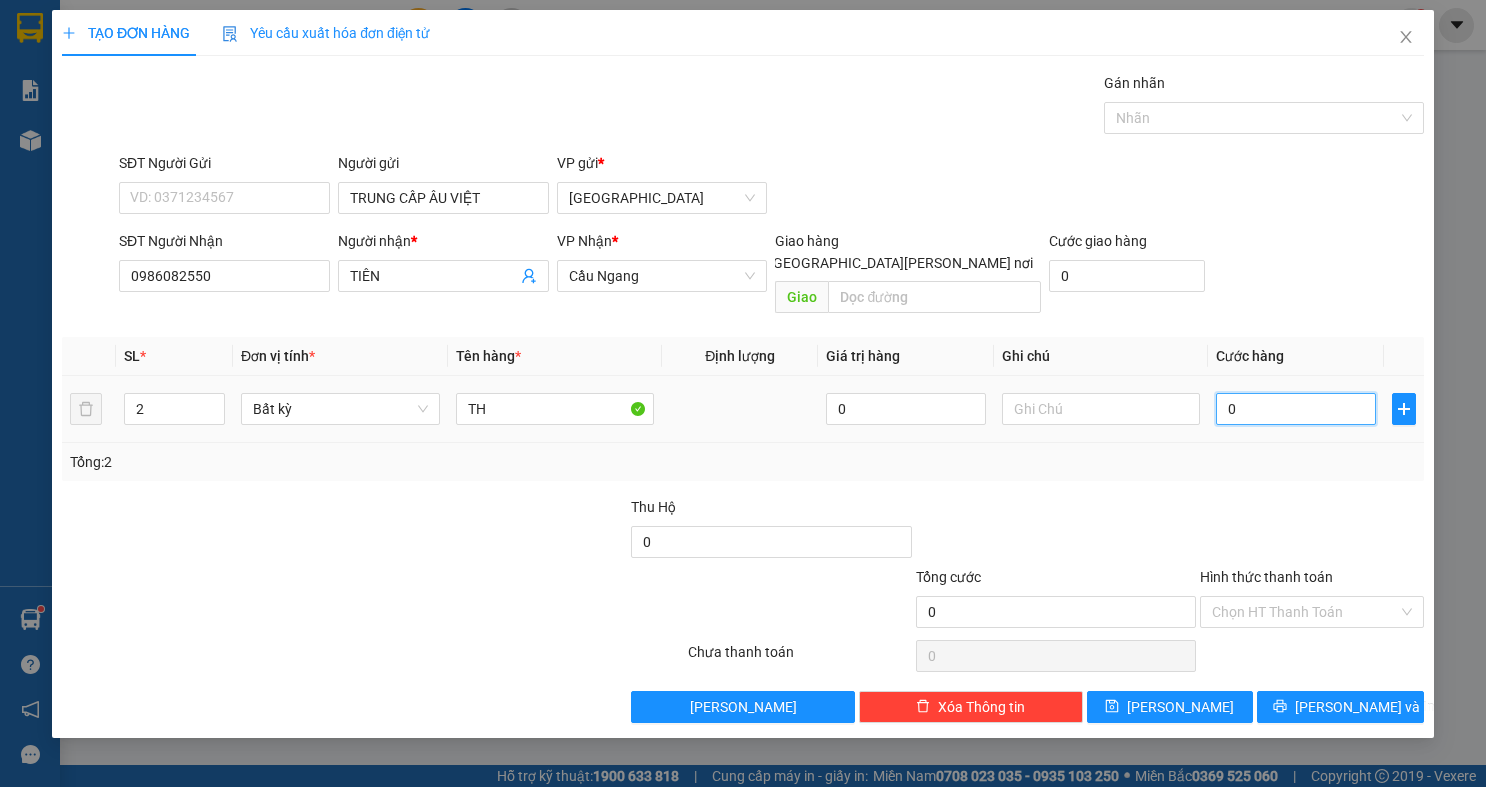 click on "0" at bounding box center [1296, 409] 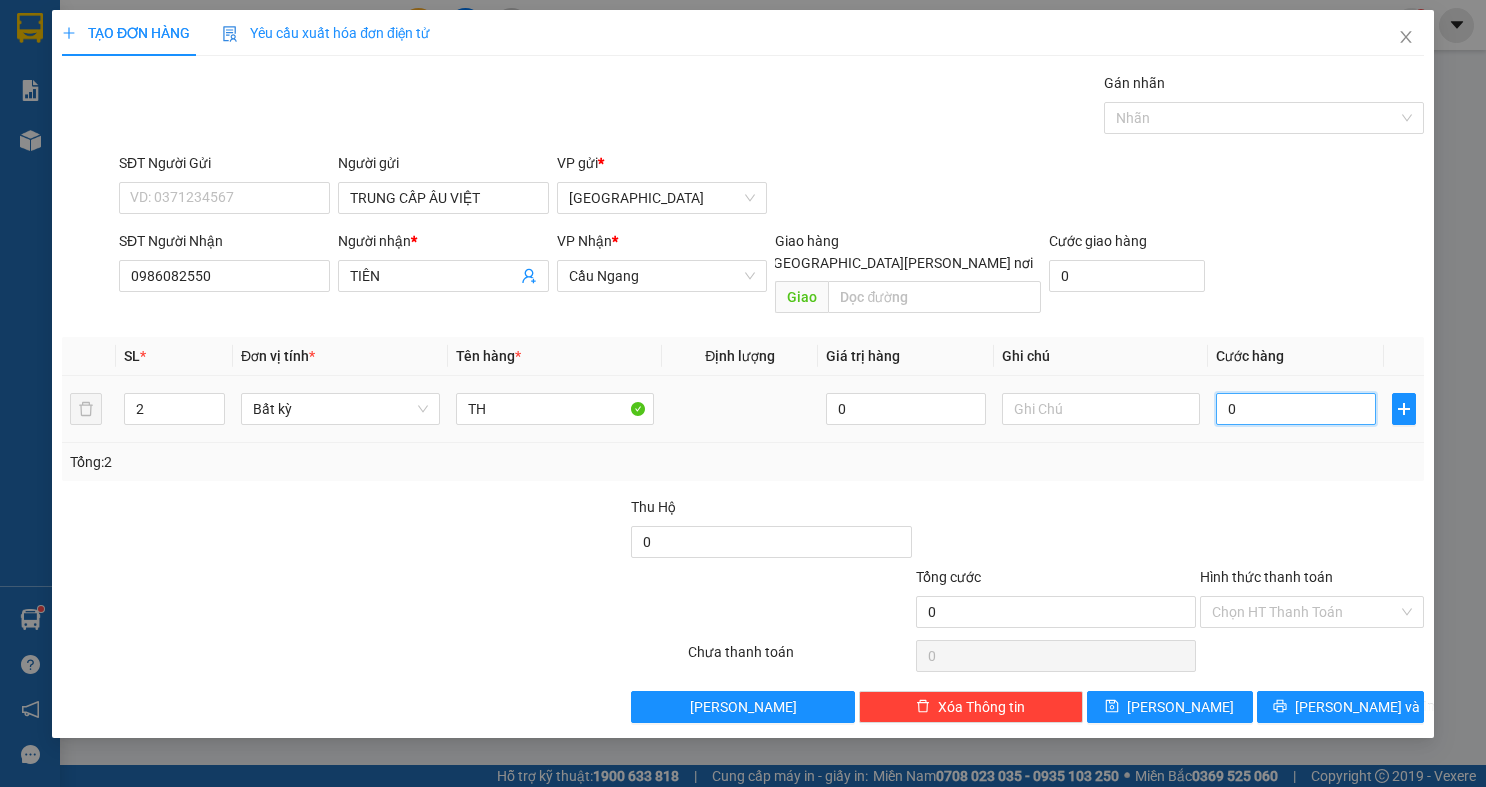 type on "6" 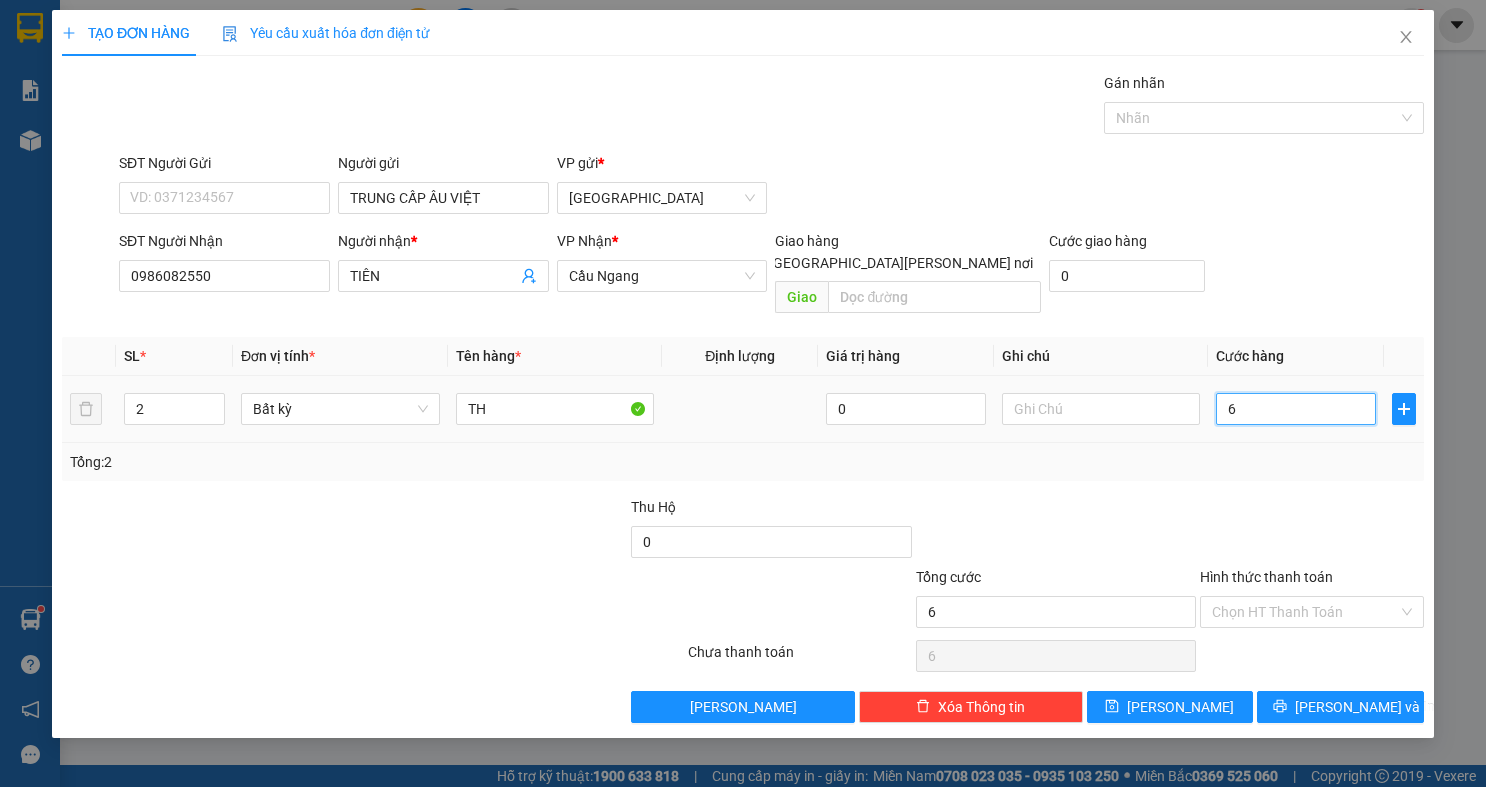 type on "60" 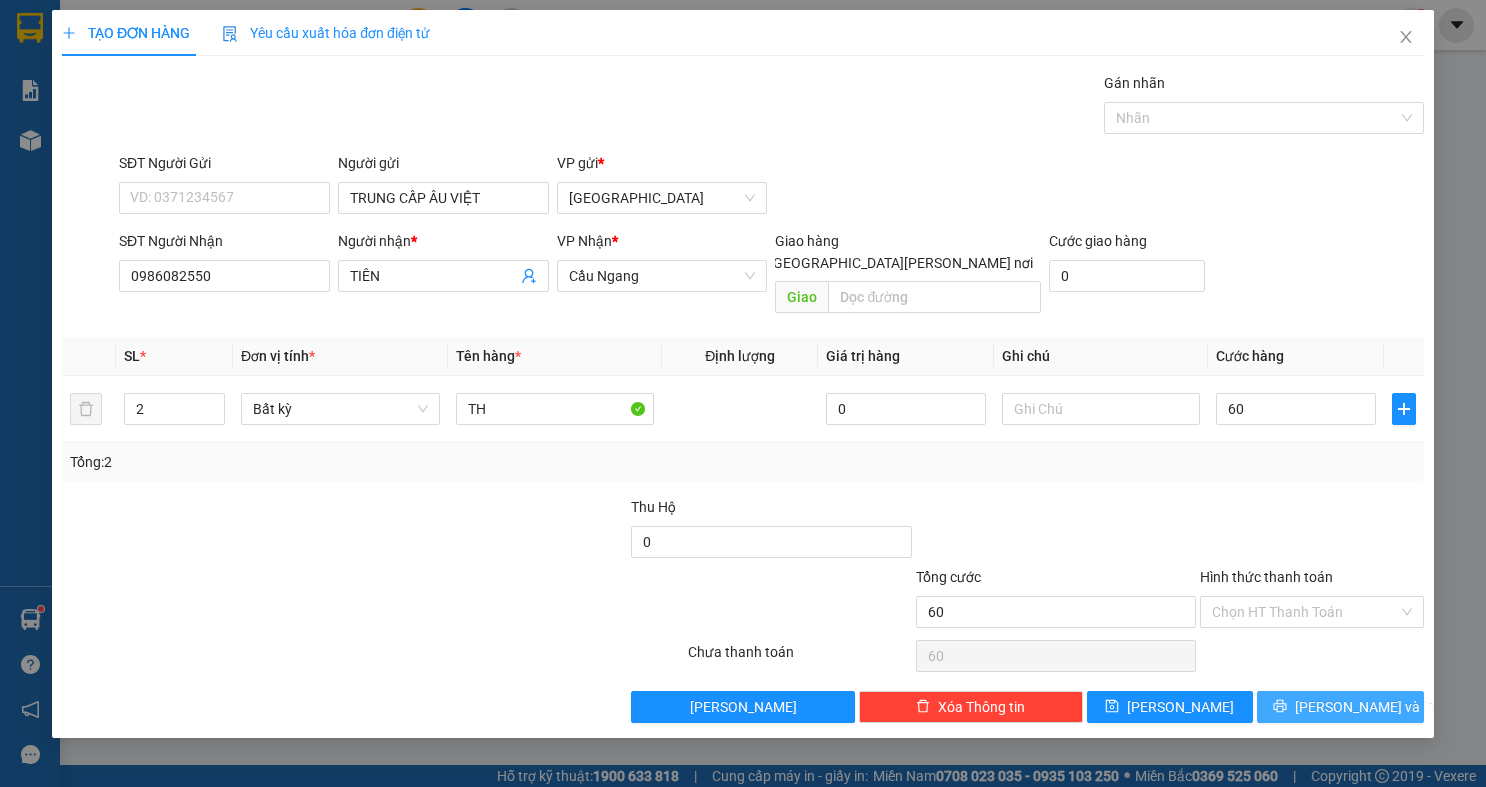 type on "60.000" 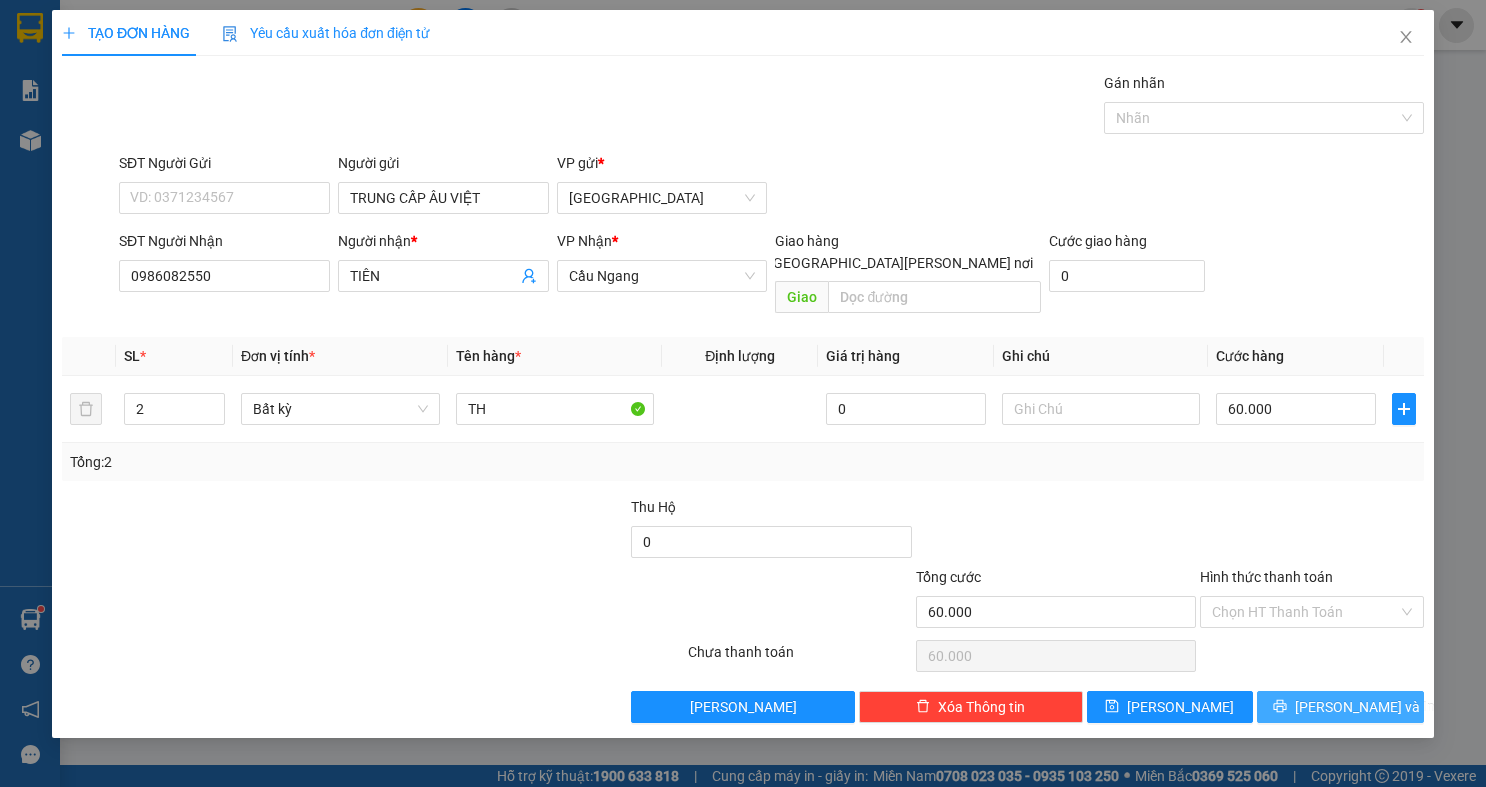 click on "Lưu và In" at bounding box center [1340, 707] 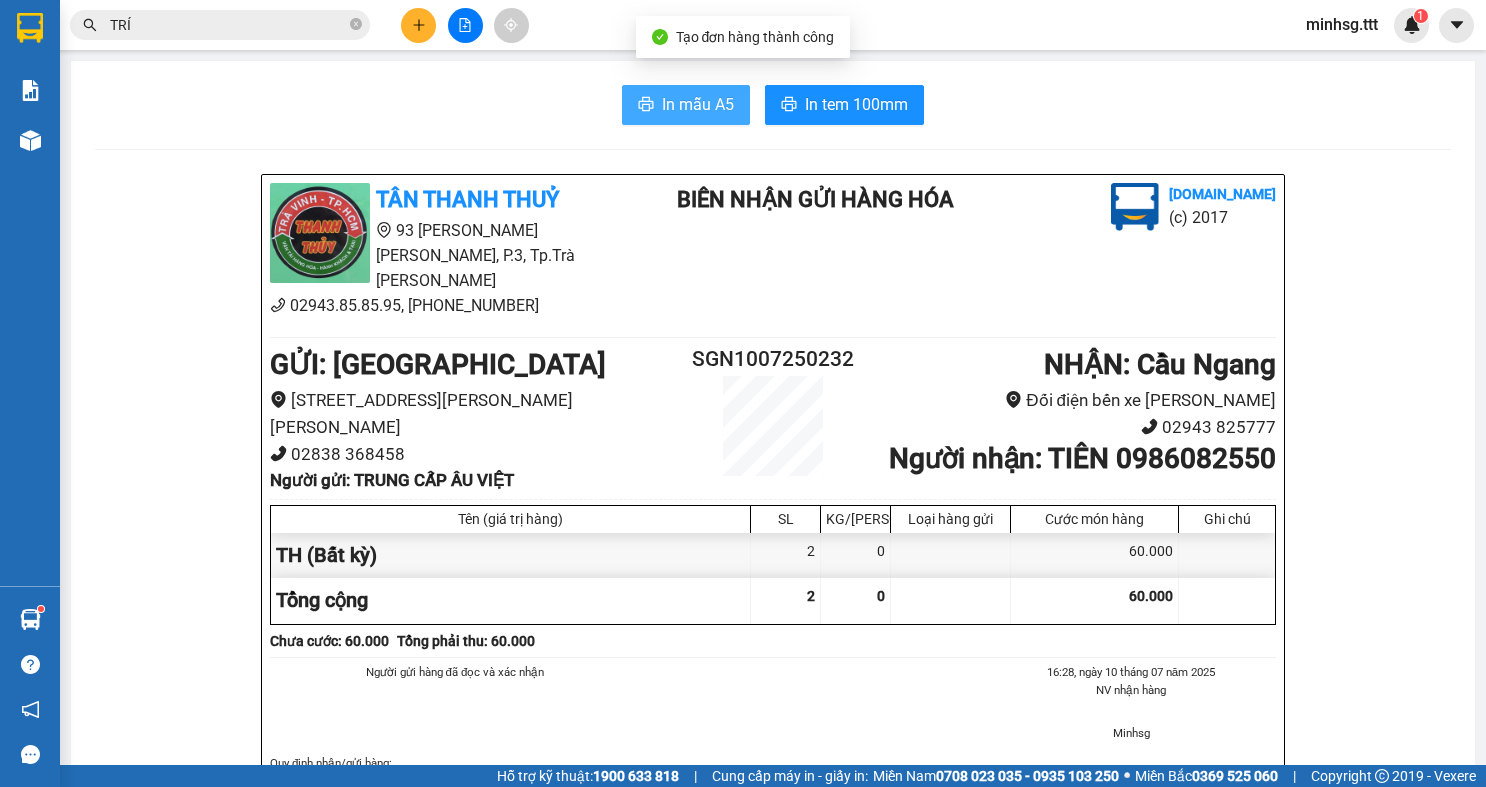 click on "In mẫu A5" at bounding box center [698, 104] 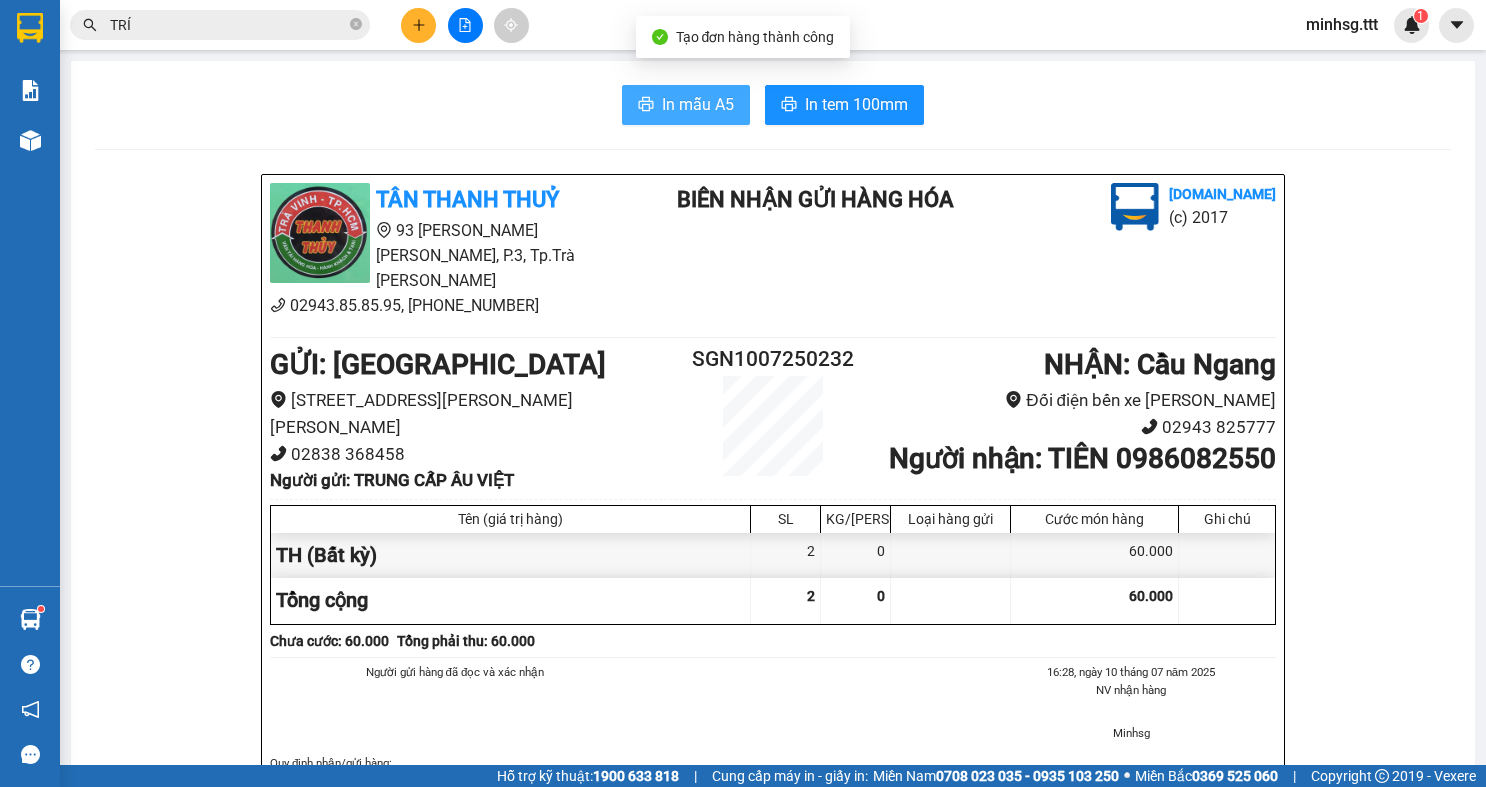 scroll, scrollTop: 0, scrollLeft: 0, axis: both 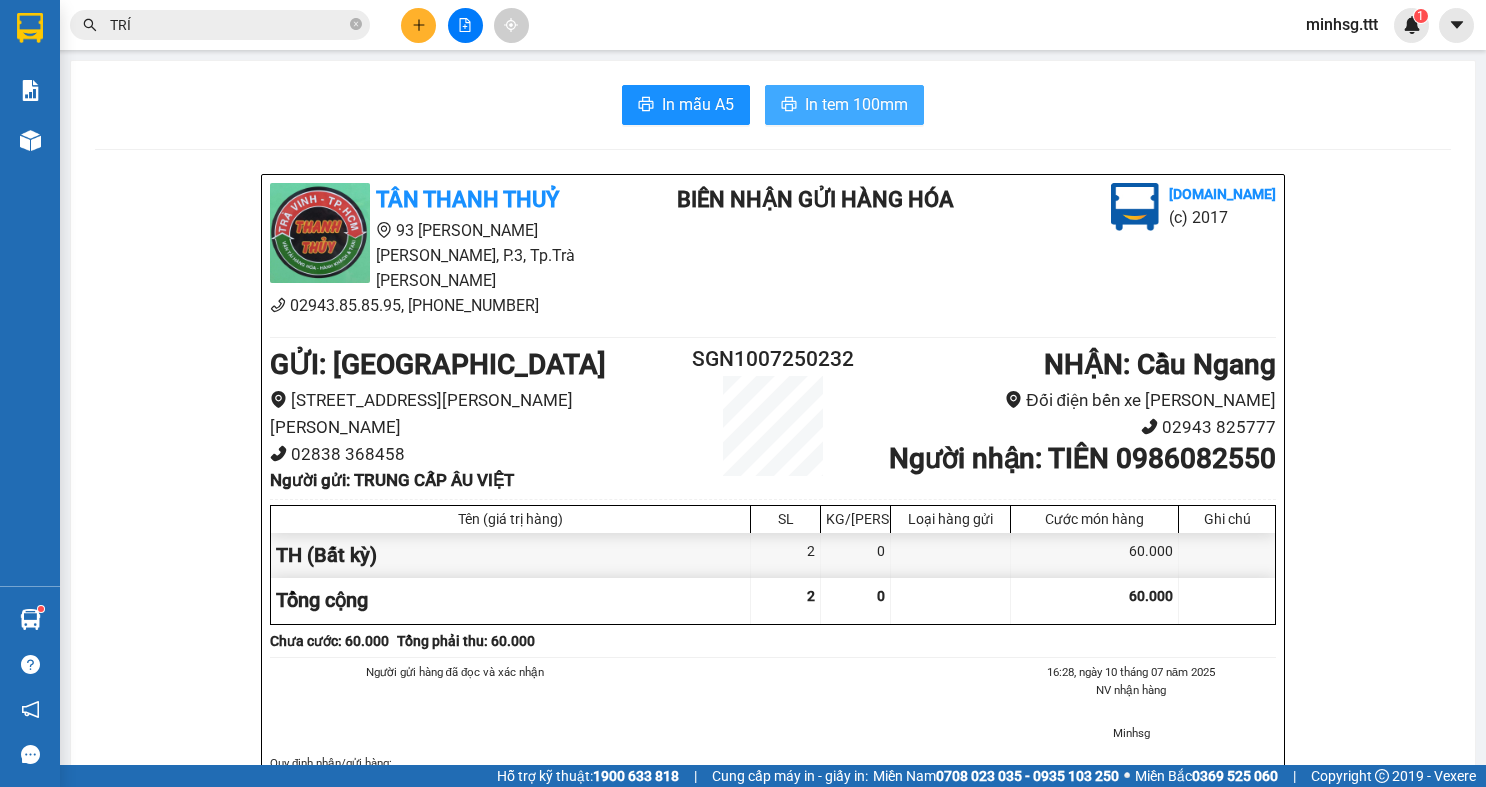 click on "In tem 100mm" at bounding box center [856, 104] 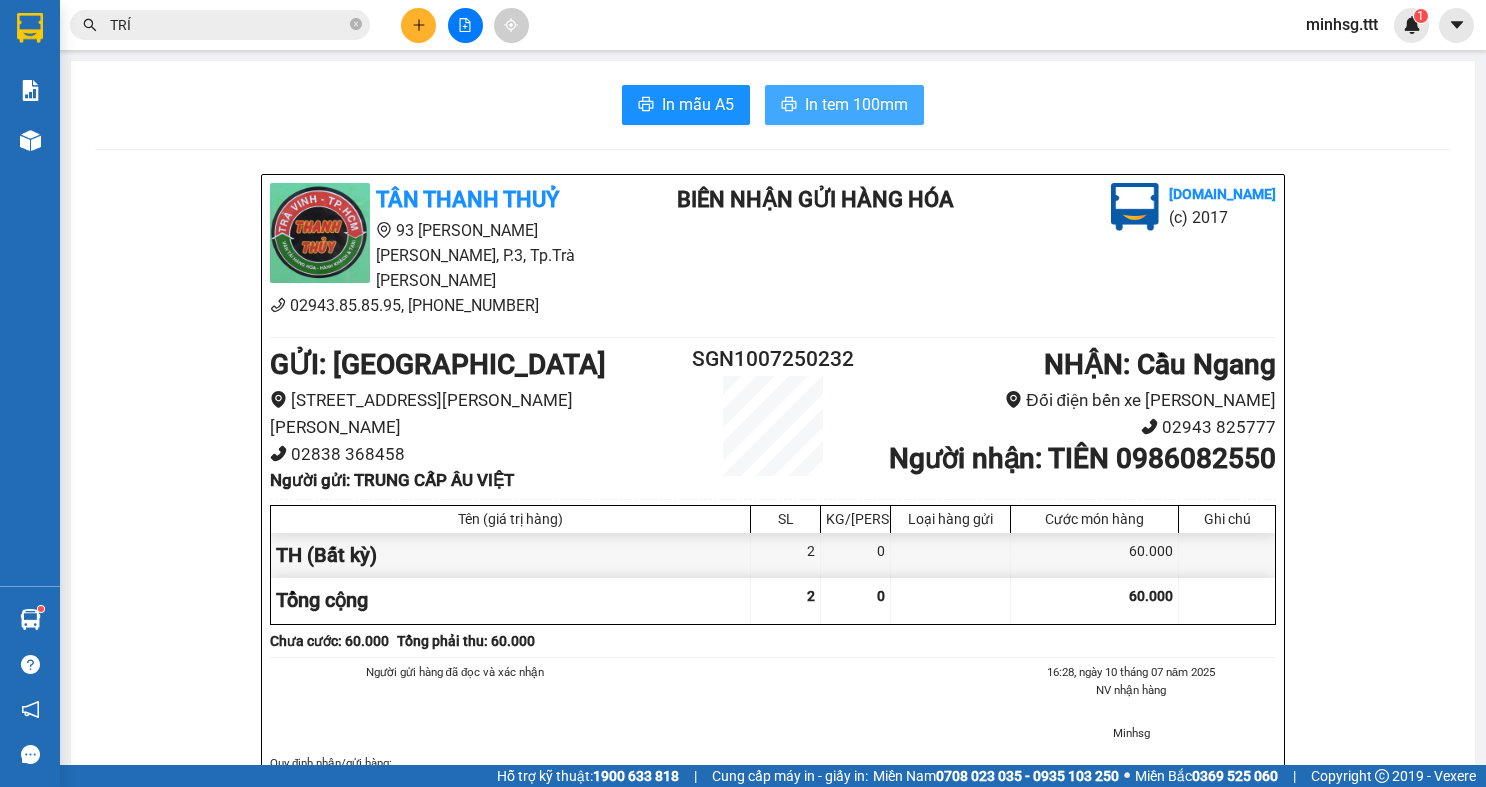 scroll, scrollTop: 0, scrollLeft: 0, axis: both 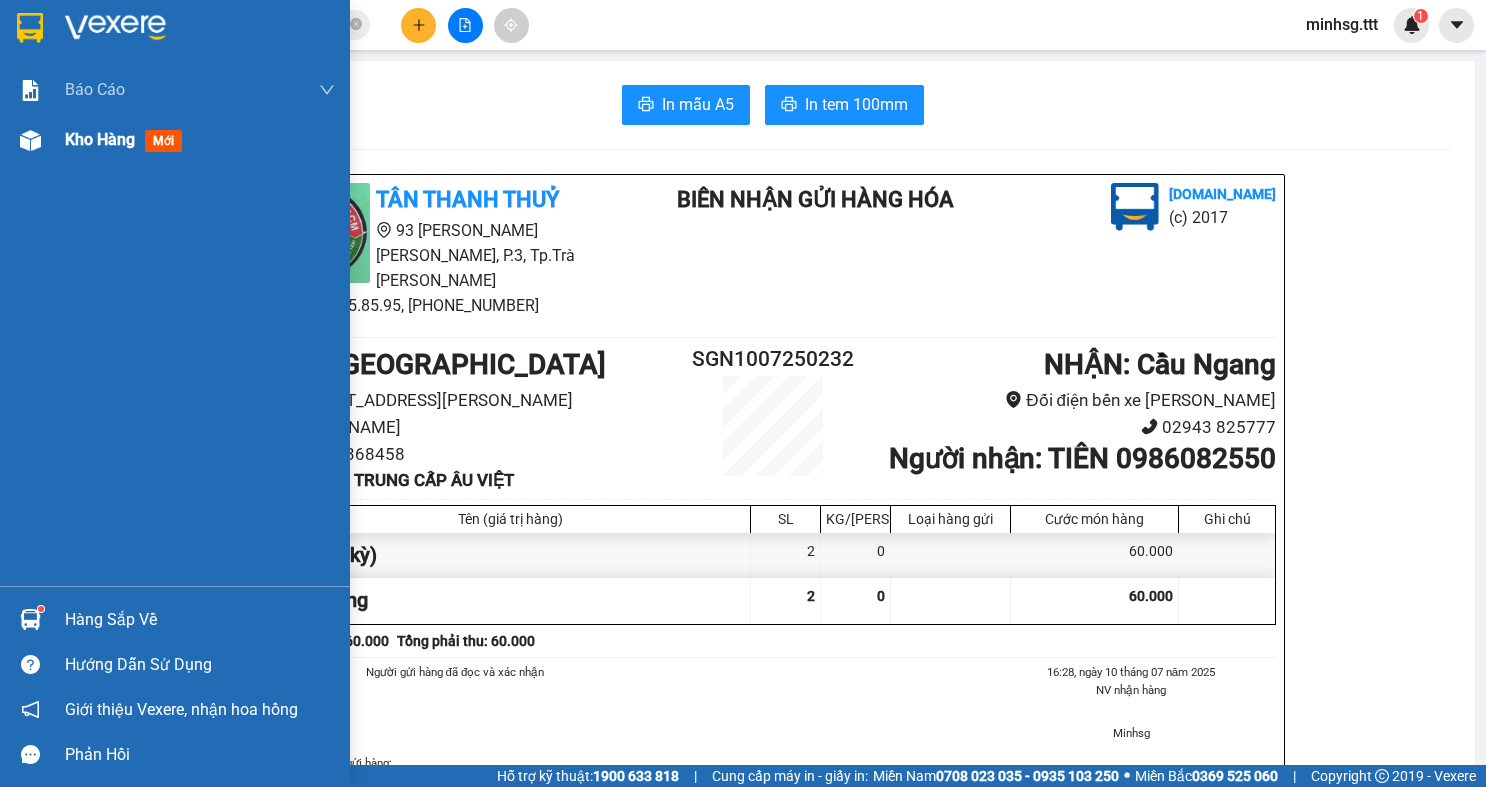 click at bounding box center [30, 140] 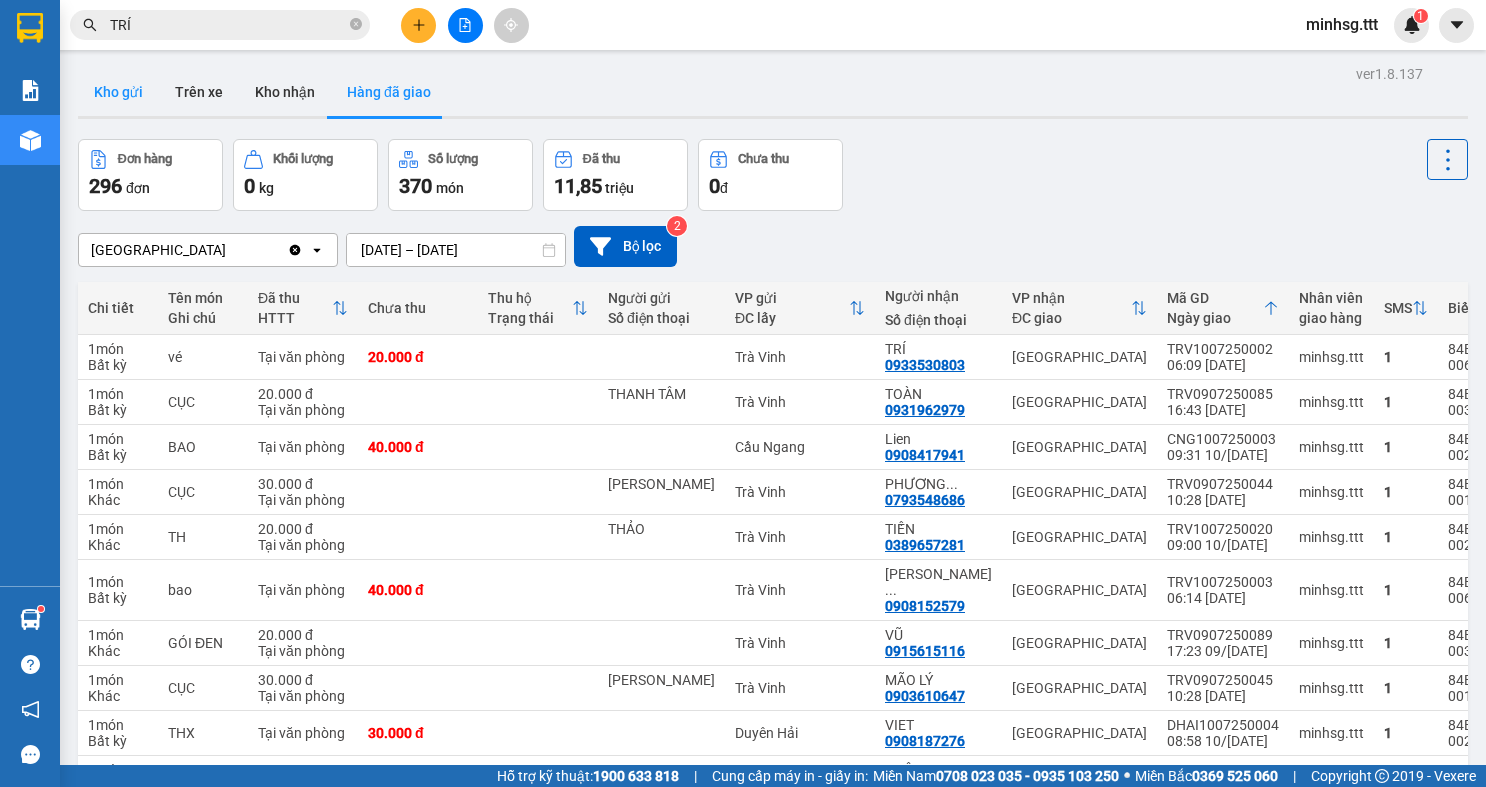 click on "Kho gửi" at bounding box center (118, 92) 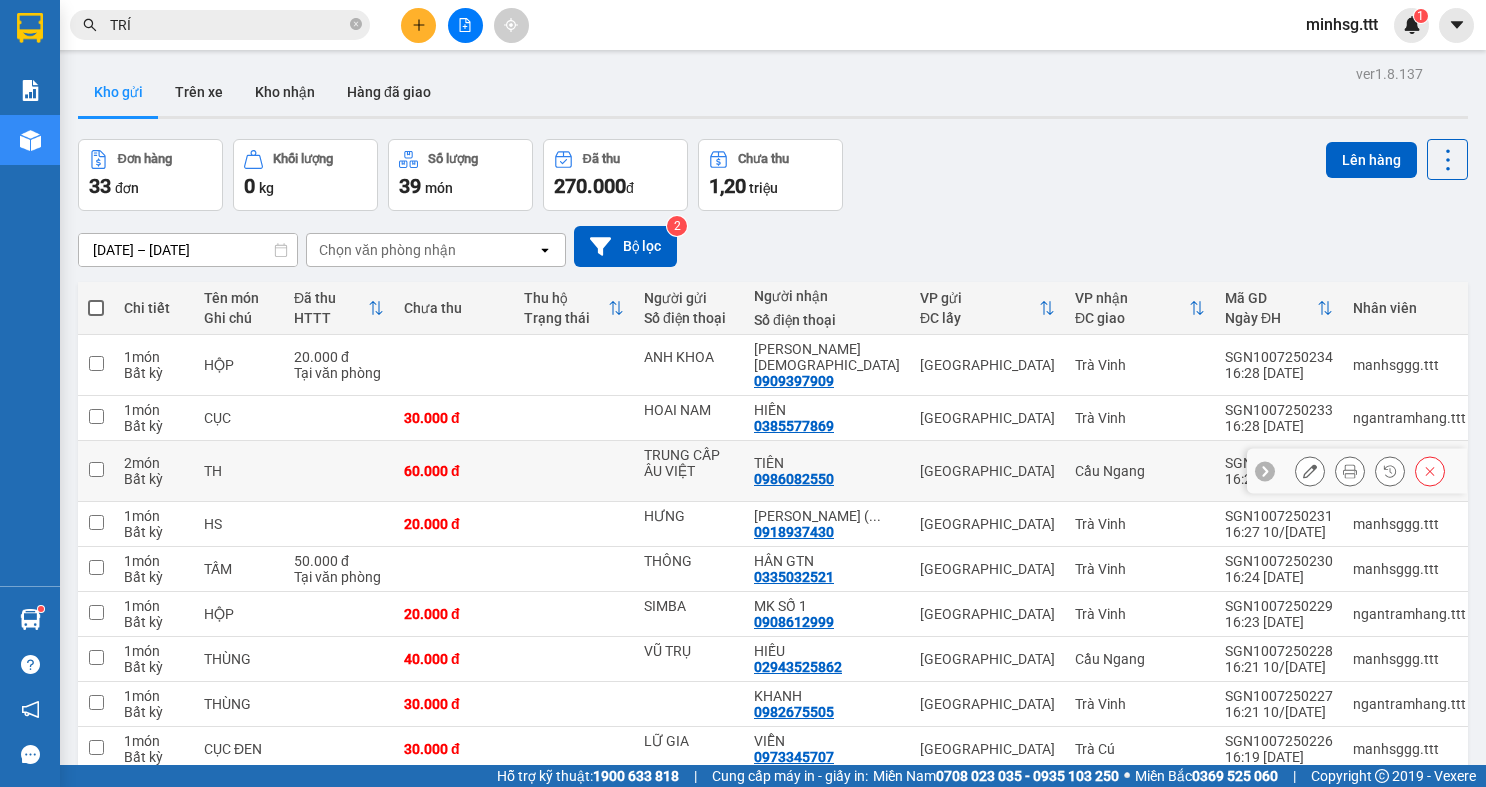 click 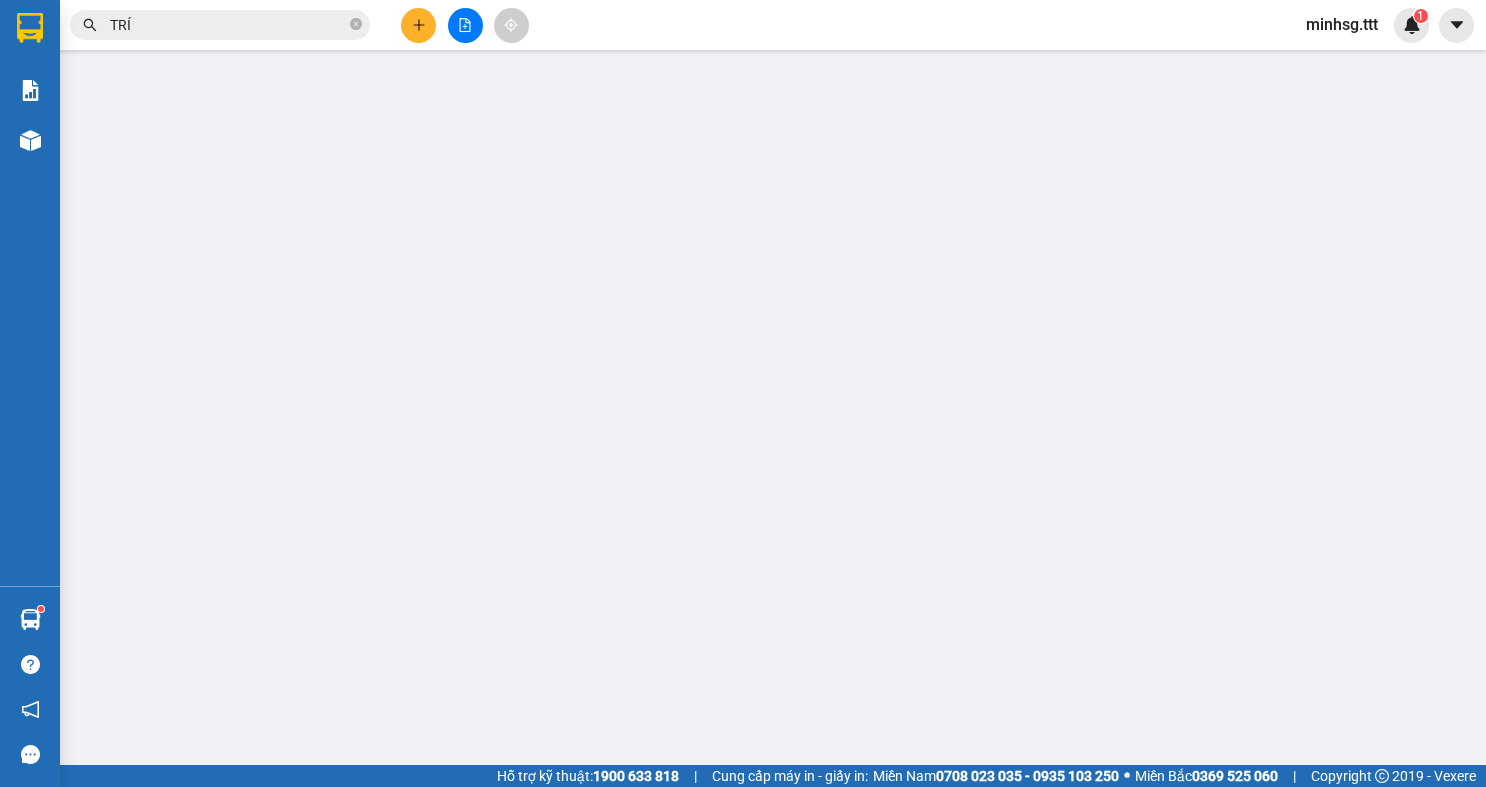 type on "TRUNG CẤP ÂU VIỆT" 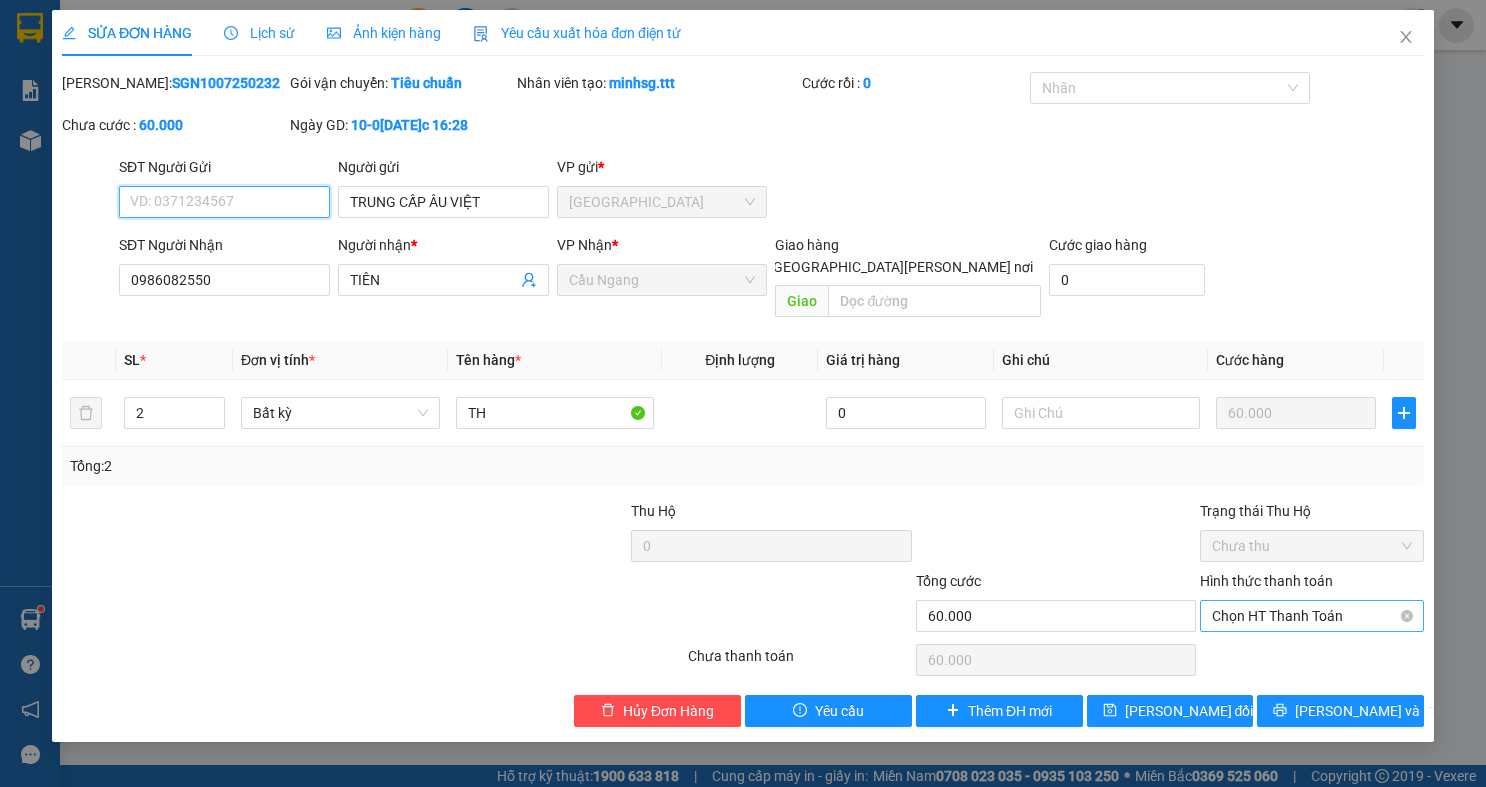 click on "Chọn HT Thanh Toán" at bounding box center (1312, 616) 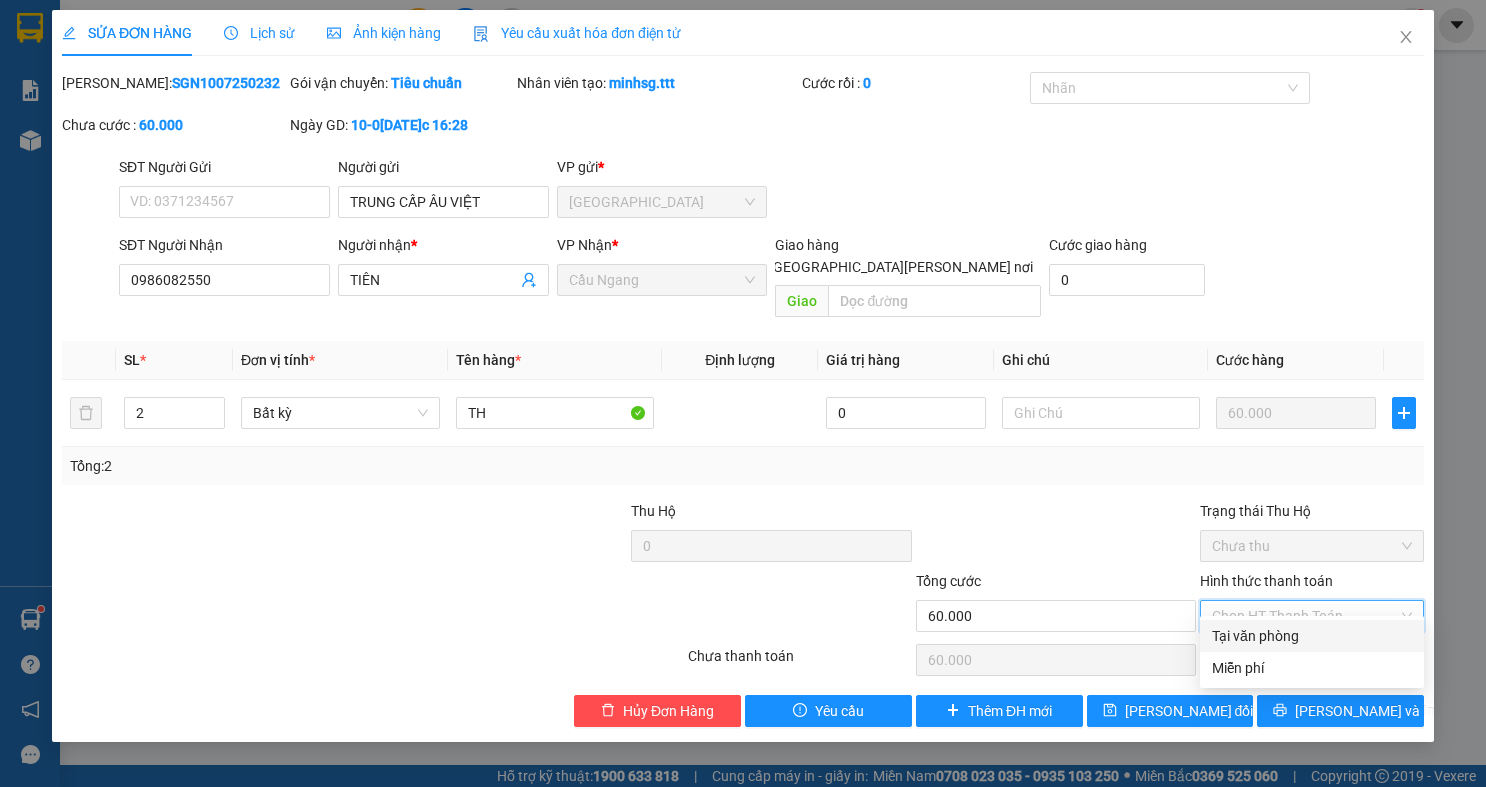 click on "Tại văn phòng" at bounding box center [1312, 636] 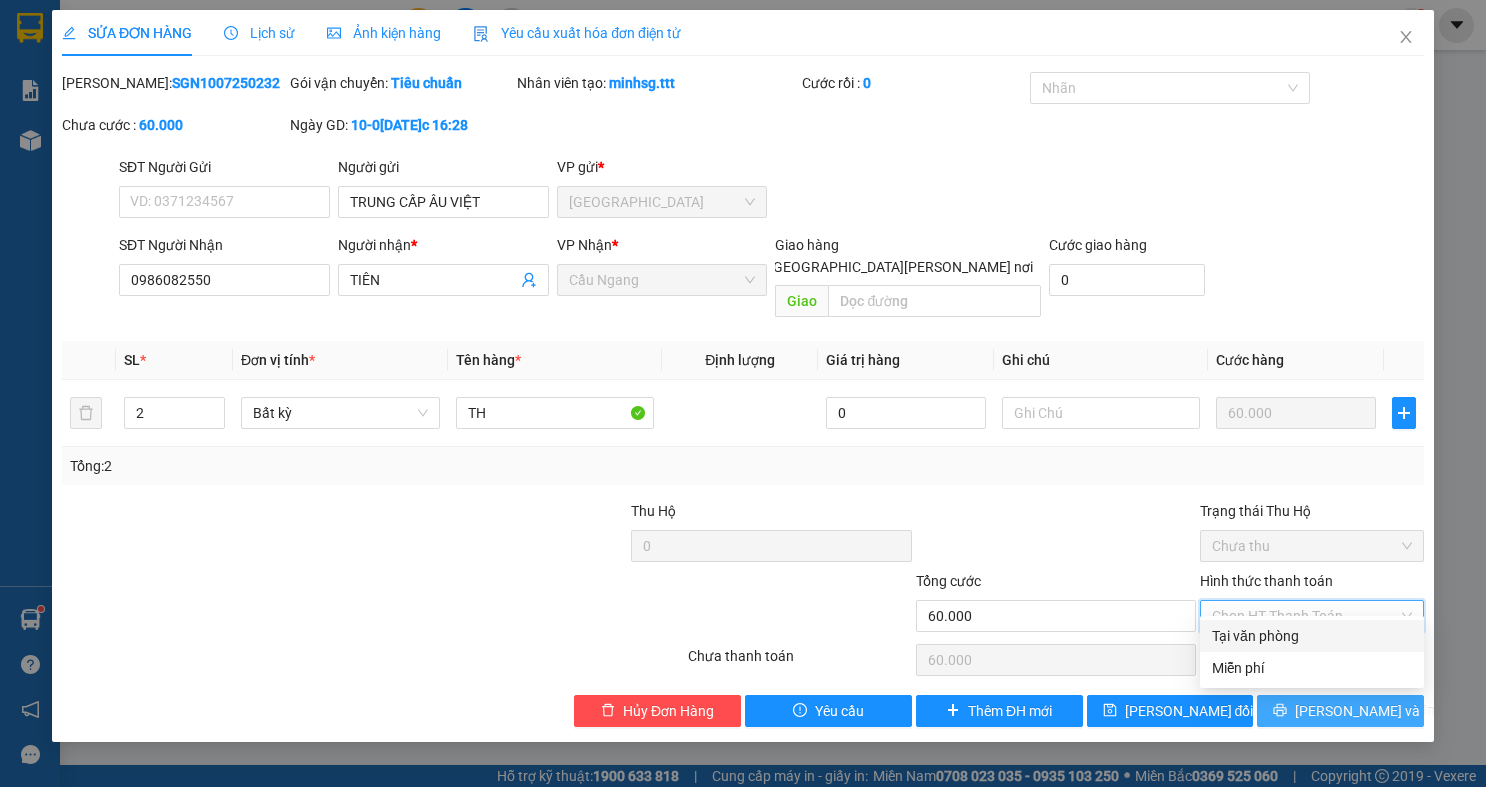 type on "0" 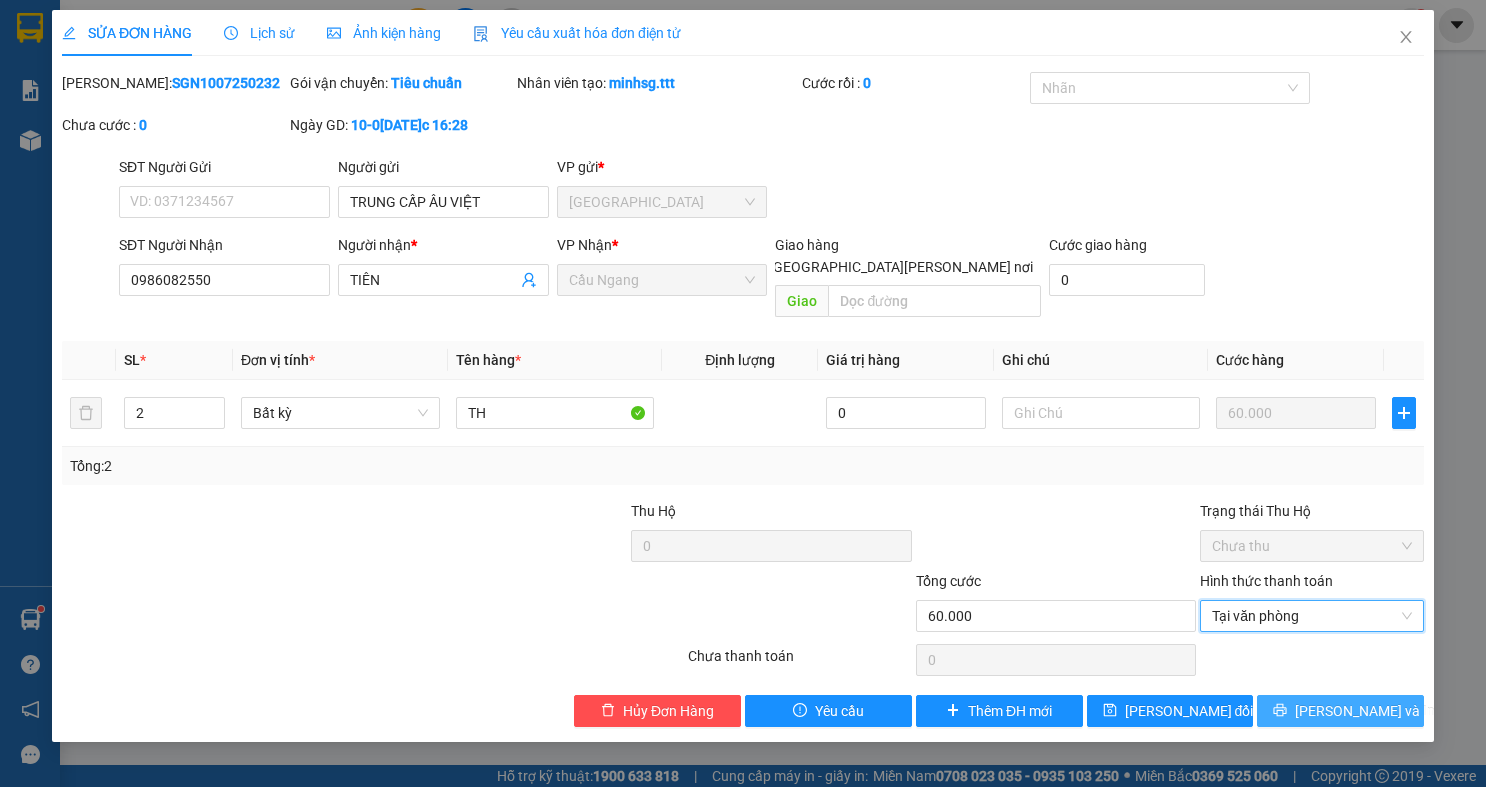 click on "Lưu và In" at bounding box center (1365, 711) 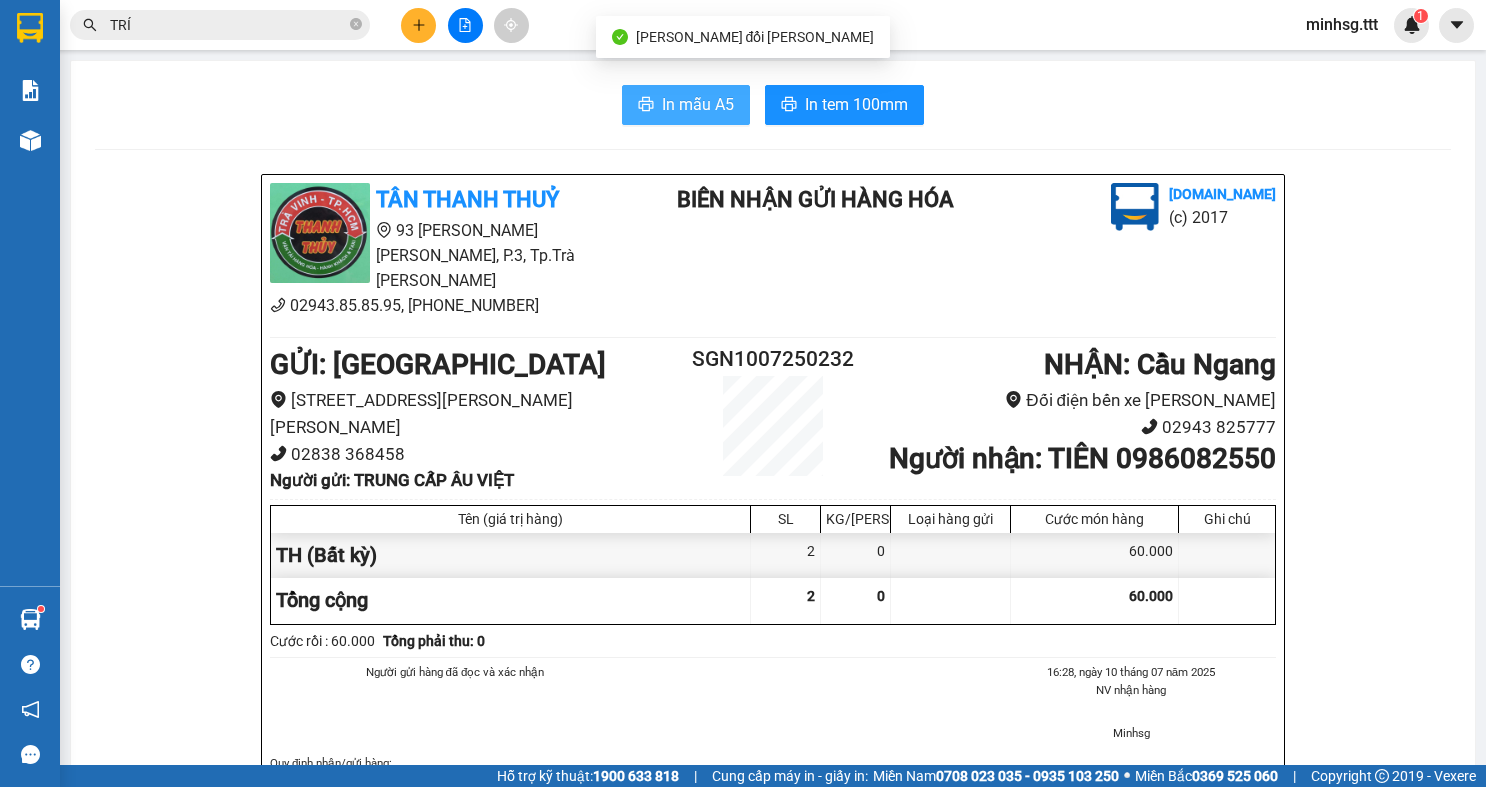 click on "In mẫu A5" at bounding box center [698, 104] 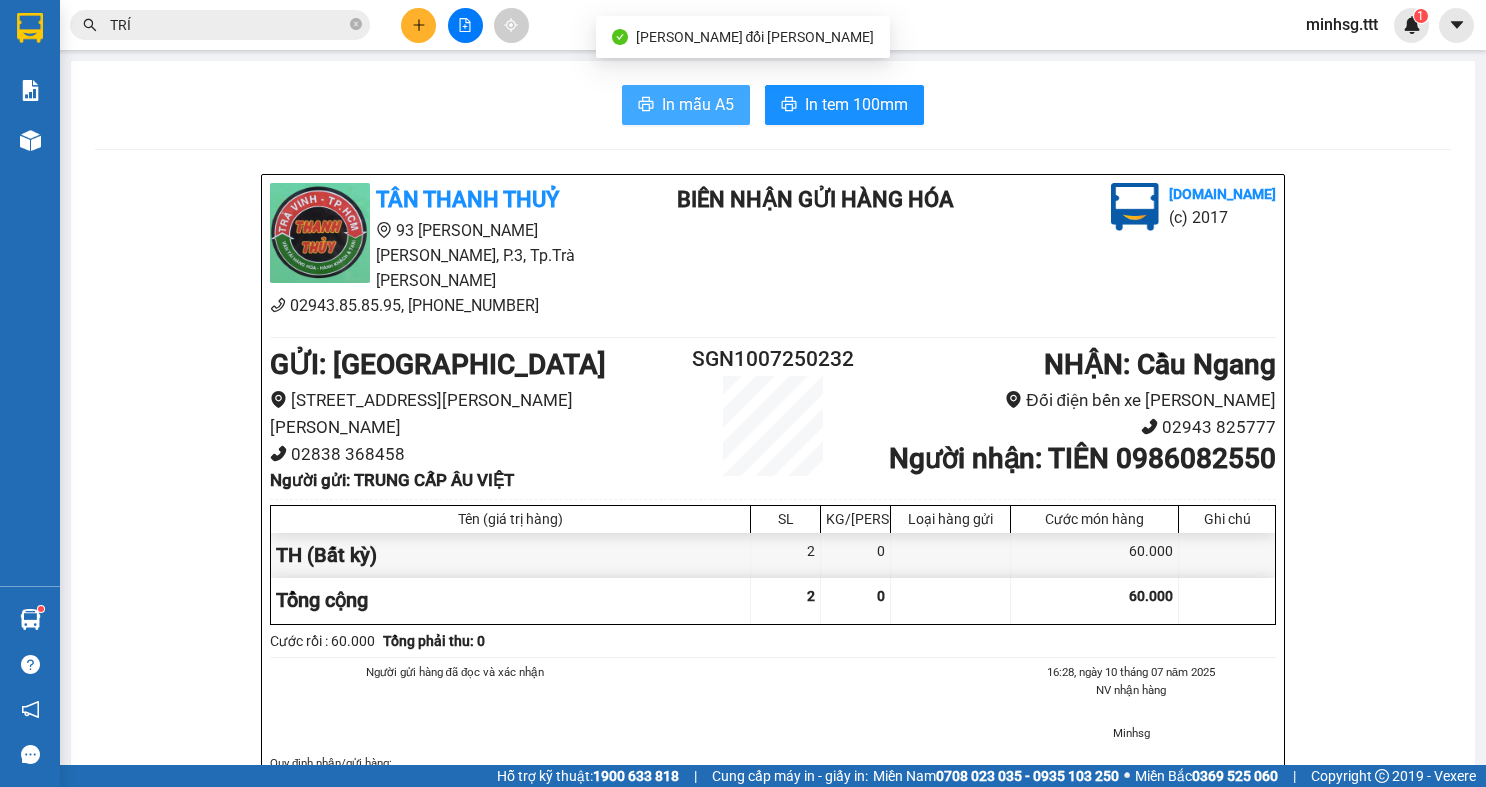 scroll, scrollTop: 0, scrollLeft: 0, axis: both 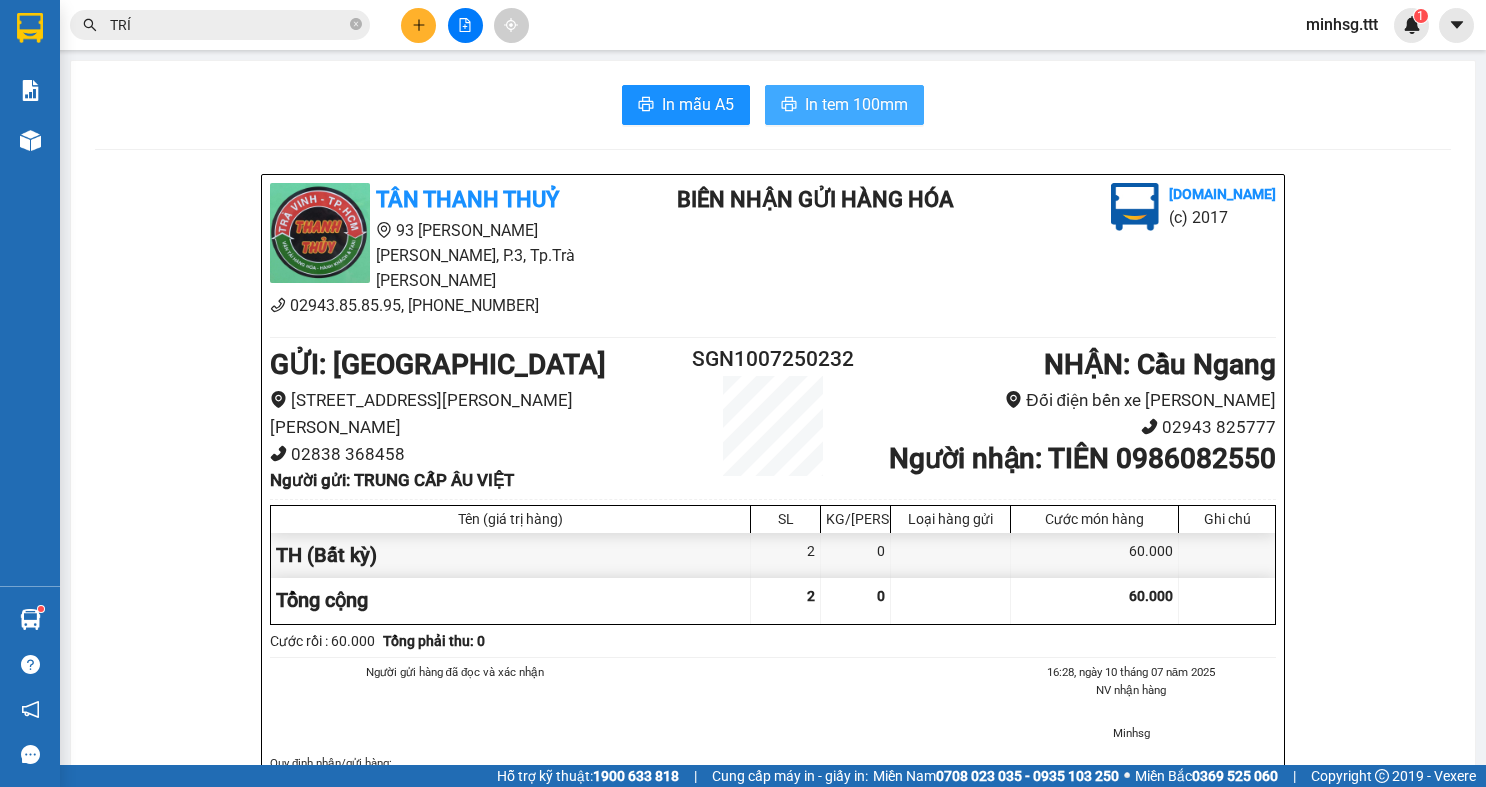click on "In tem 100mm" at bounding box center (856, 104) 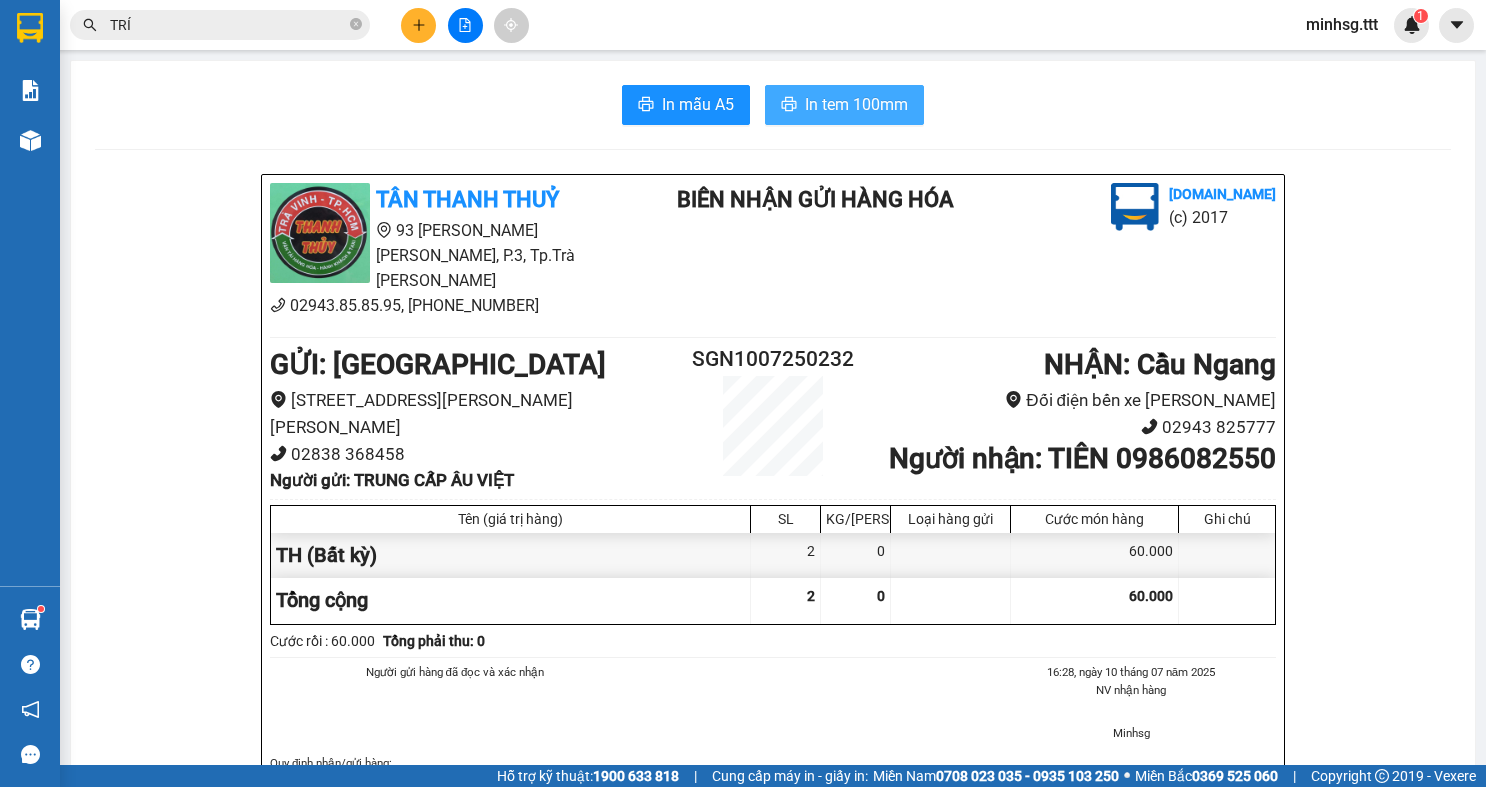 scroll, scrollTop: 0, scrollLeft: 0, axis: both 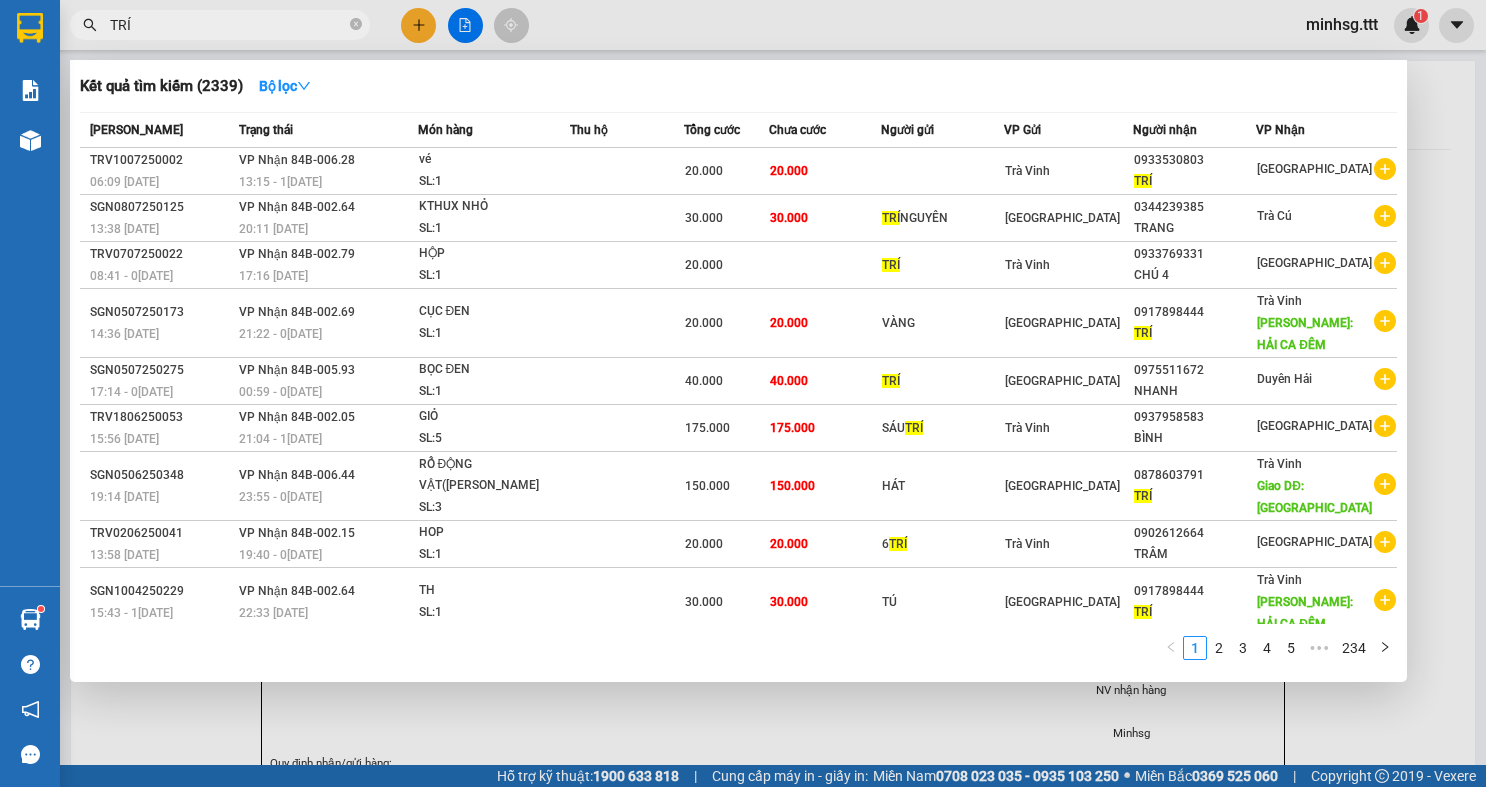 click on "TRÍ" at bounding box center [228, 25] 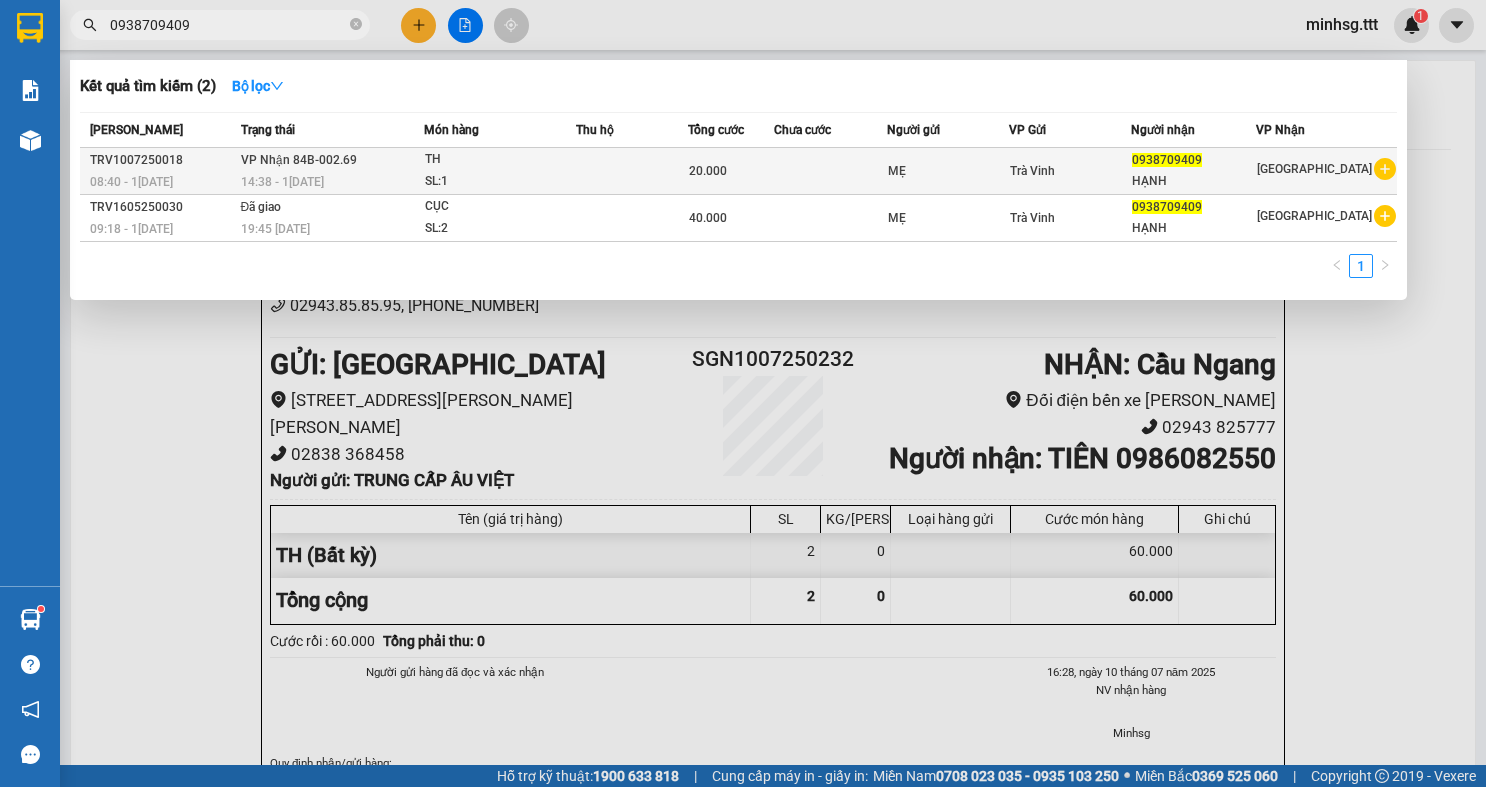 type on "0938709409" 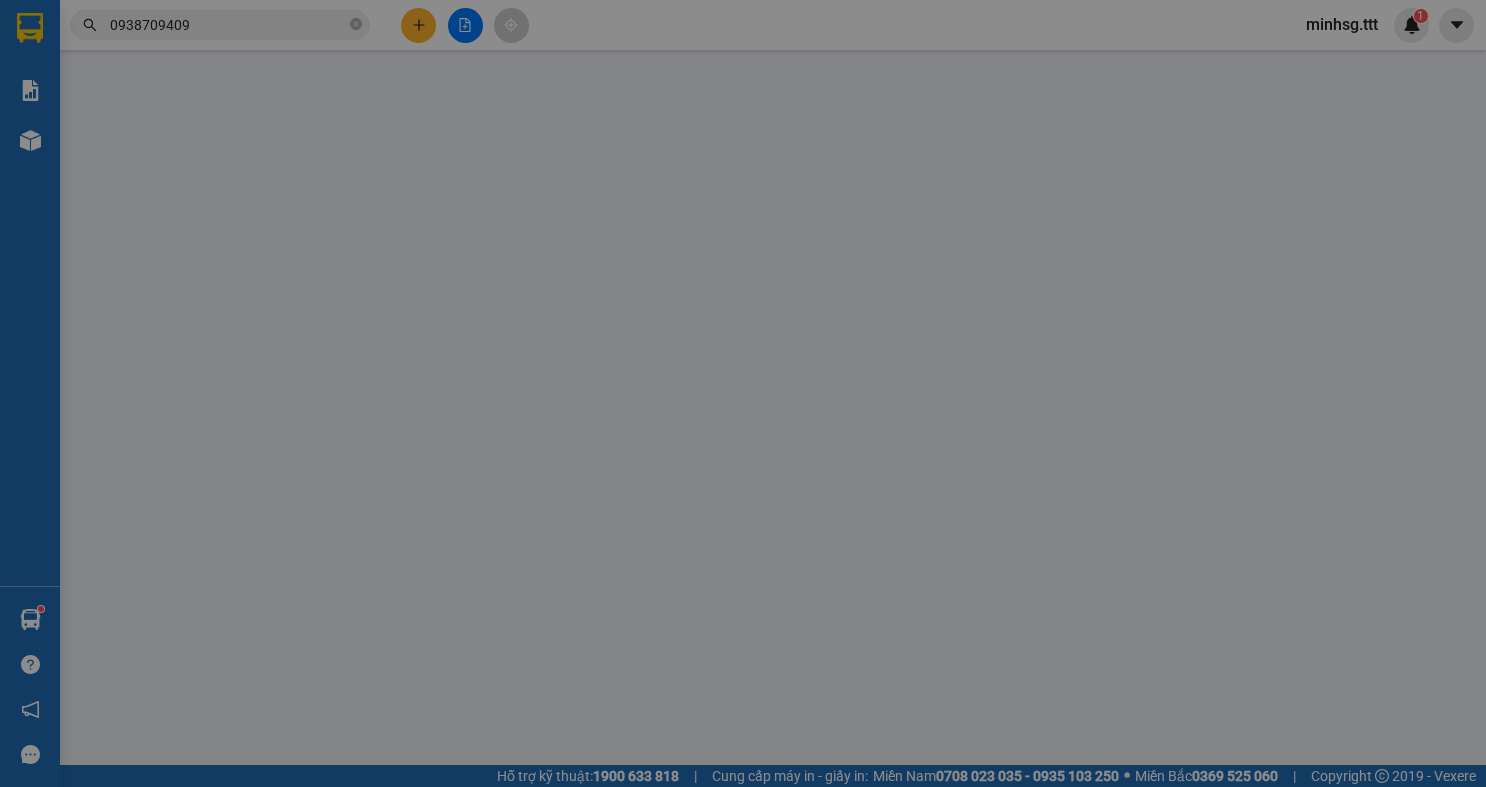 type on "MẸ" 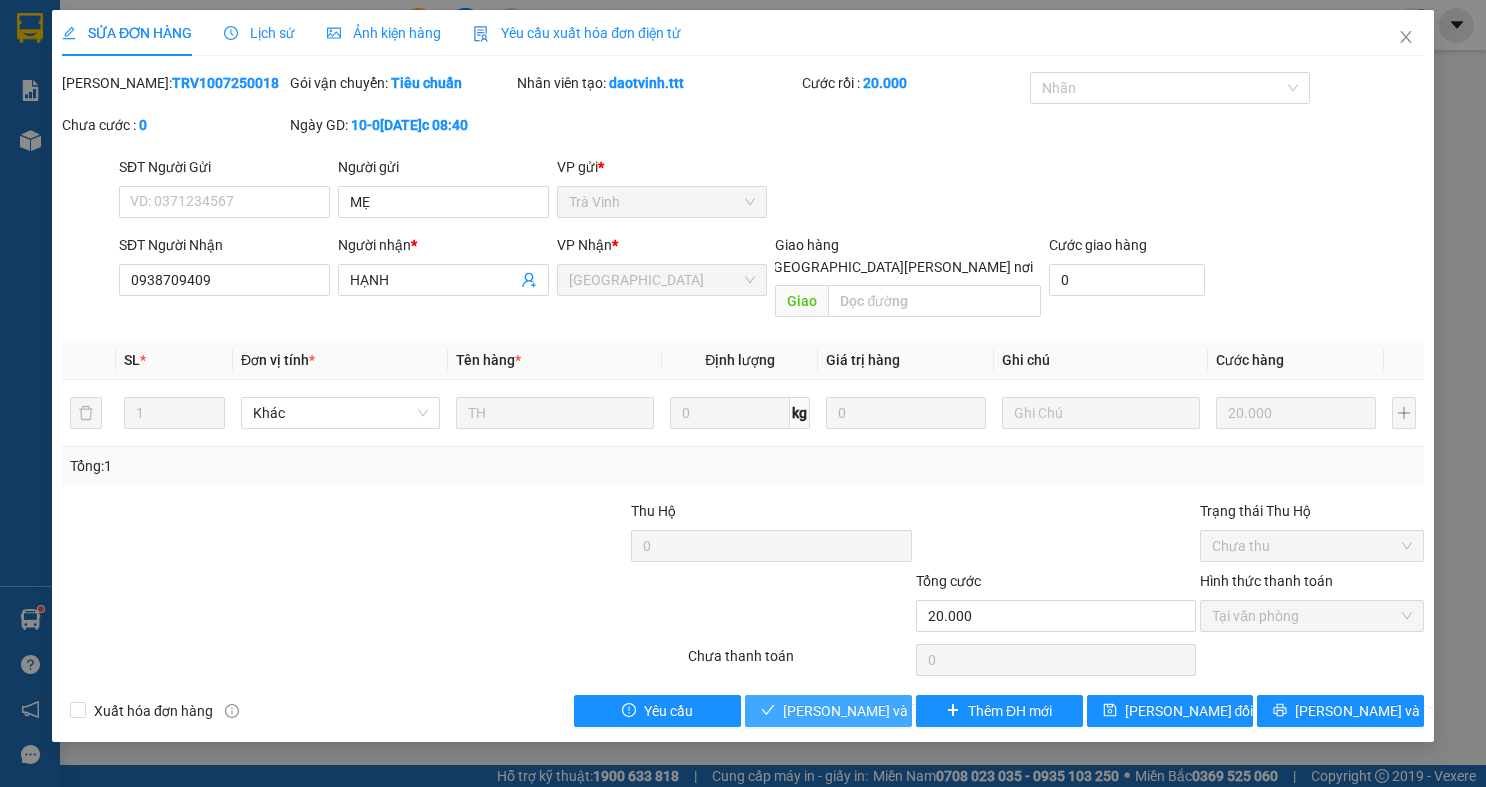 click on "Lưu và Giao hàng" at bounding box center (828, 711) 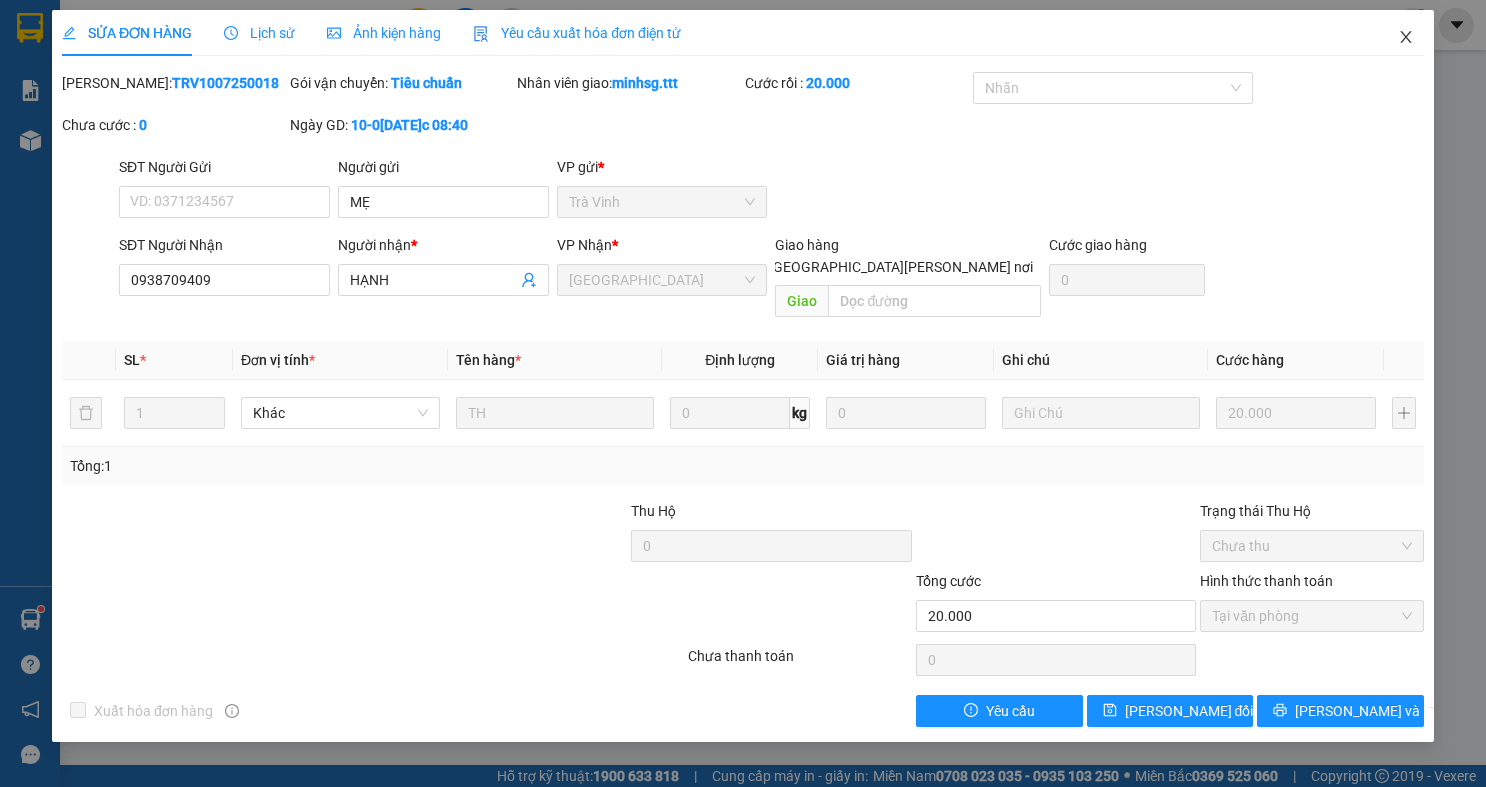 click 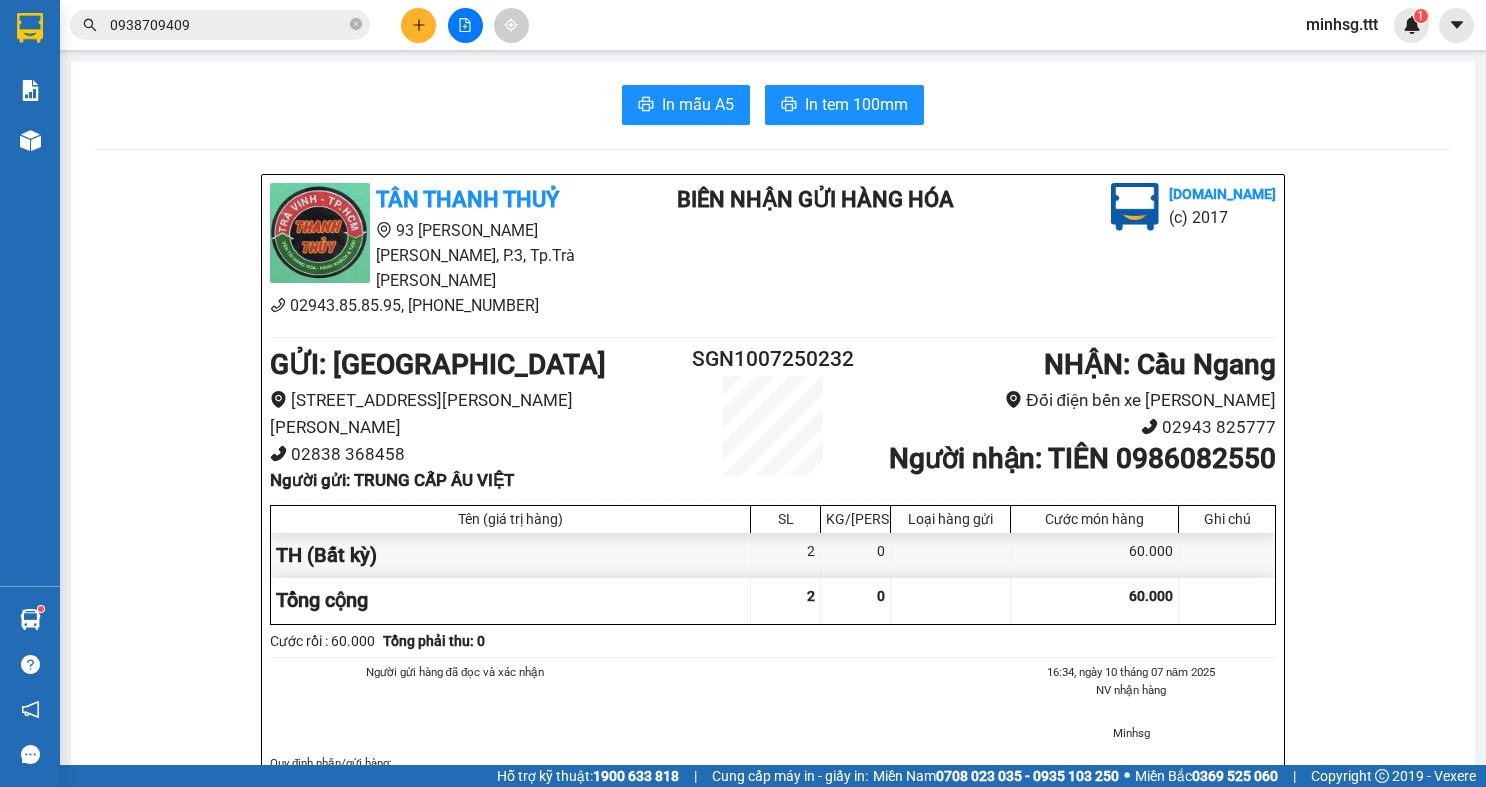 click on "0938709409" at bounding box center [228, 25] 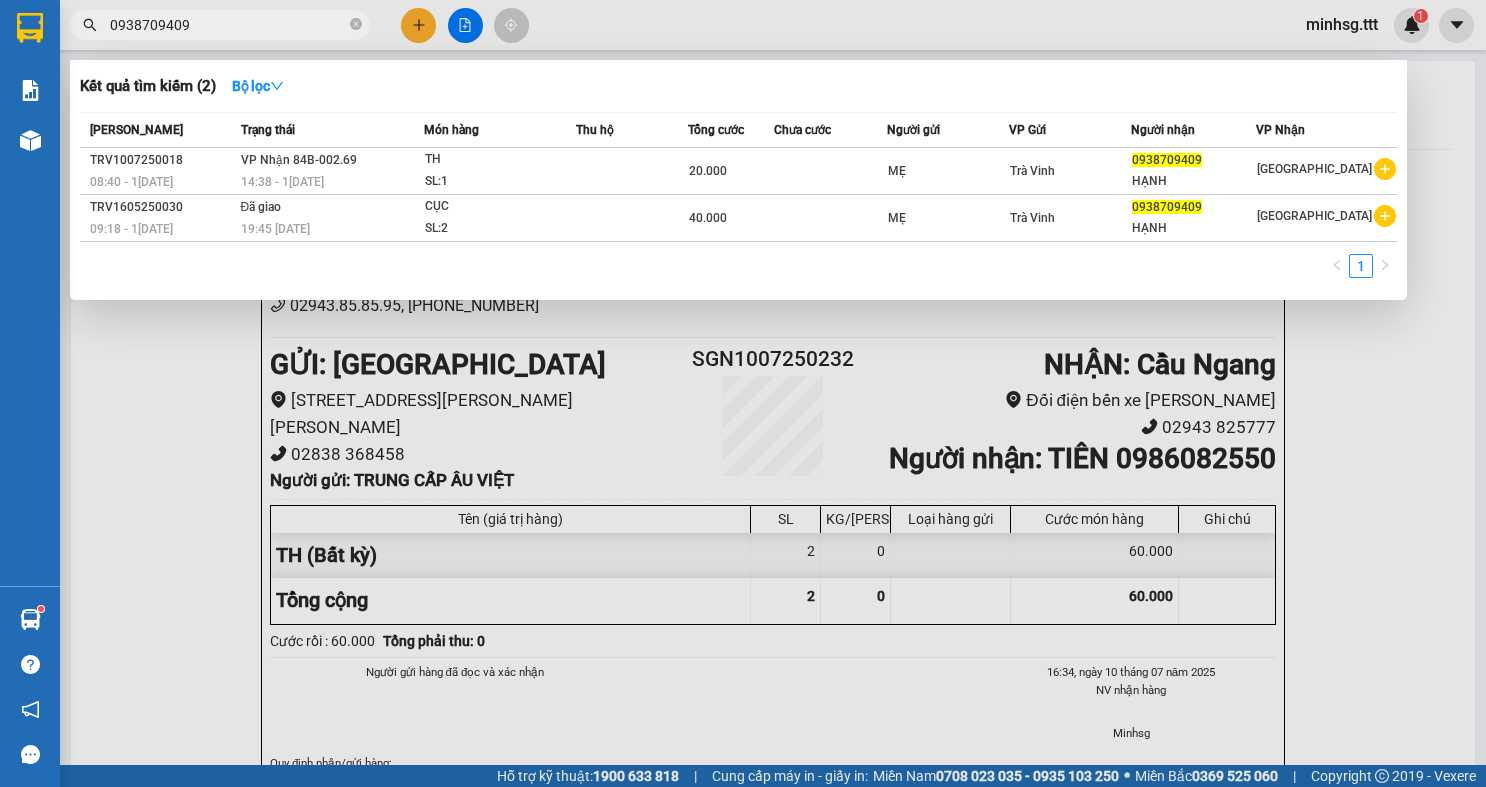 click on "0938709409" at bounding box center [228, 25] 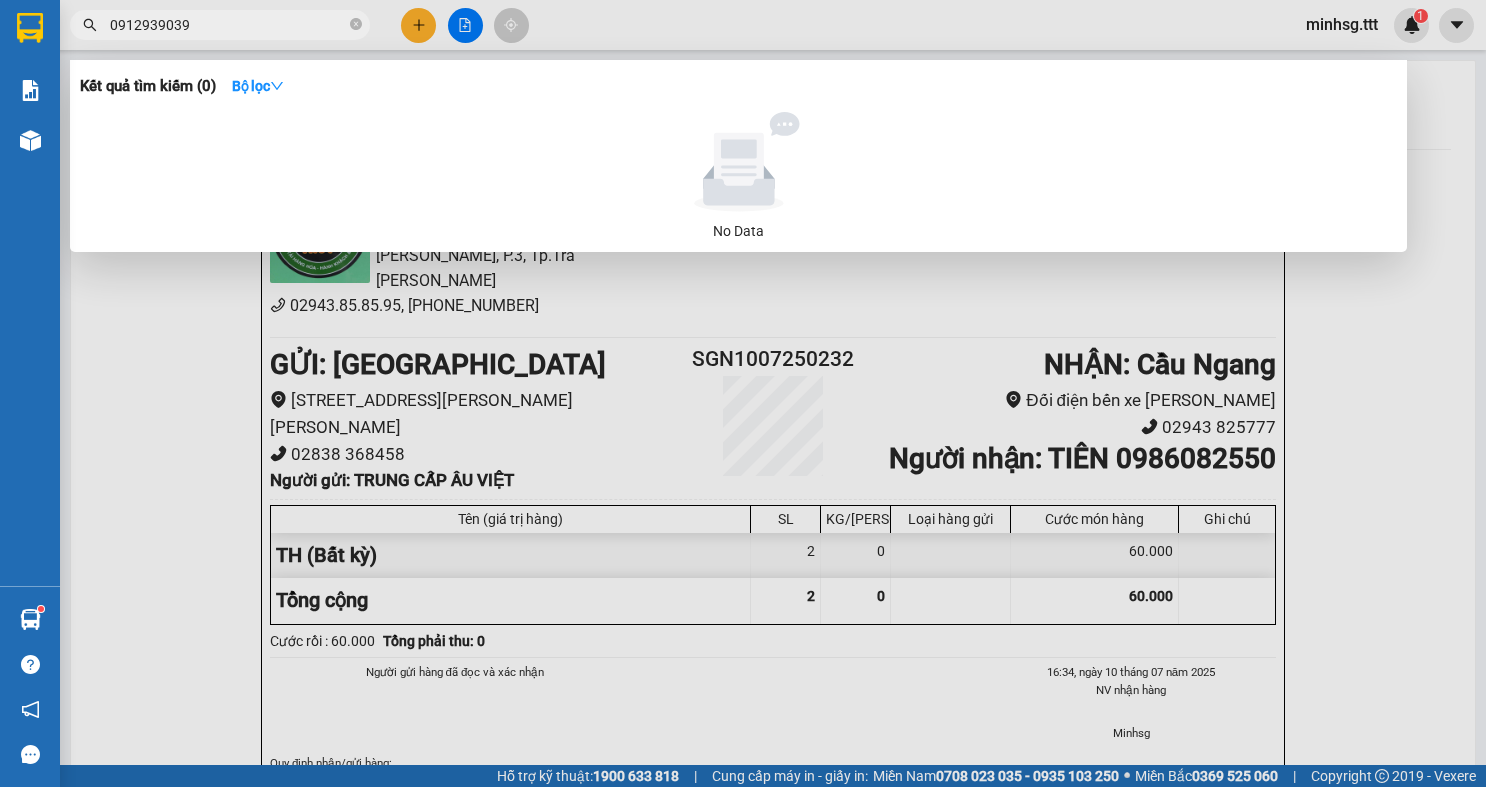 click on "0912939039" at bounding box center (228, 25) 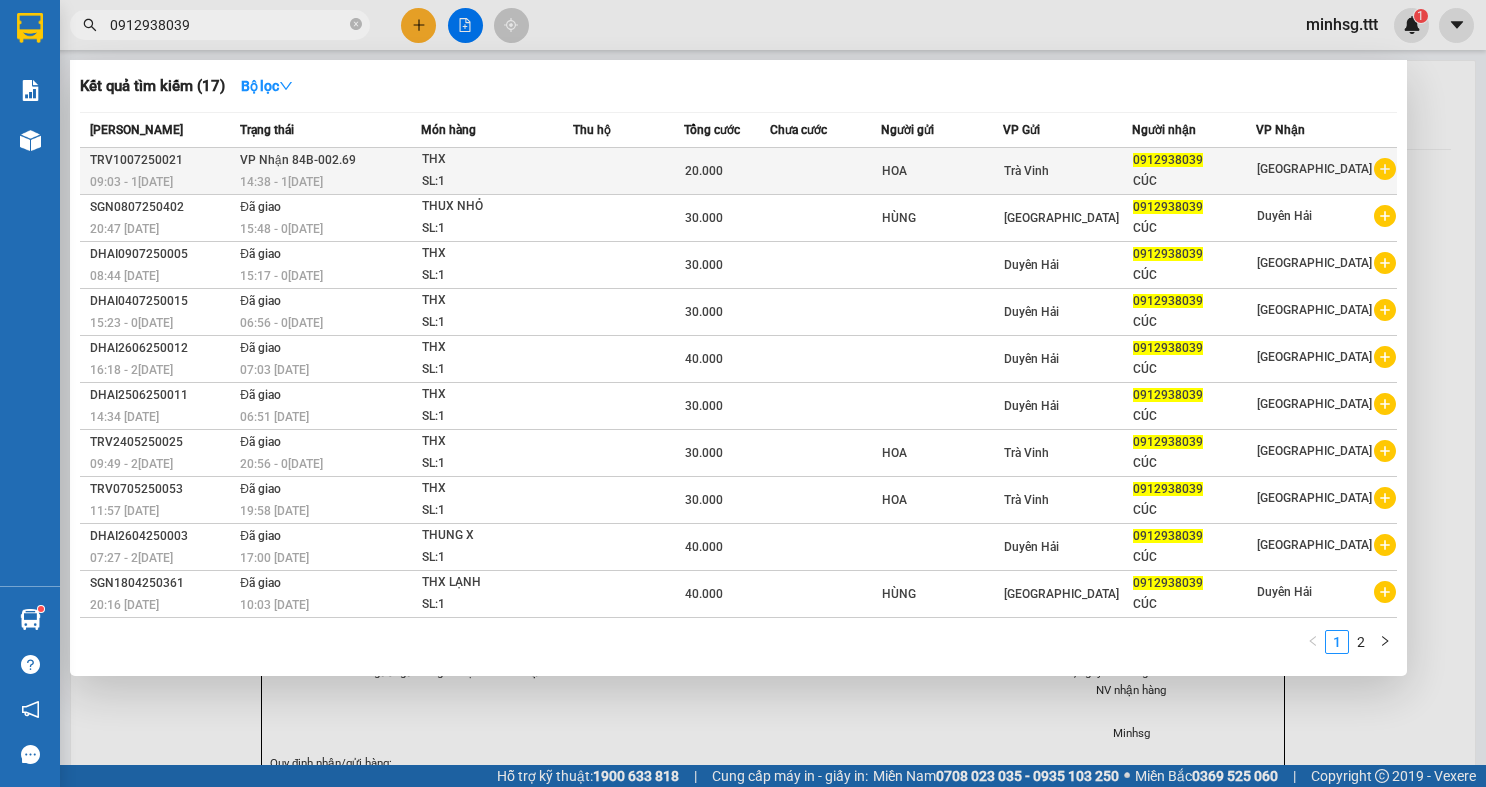 type on "0912938039" 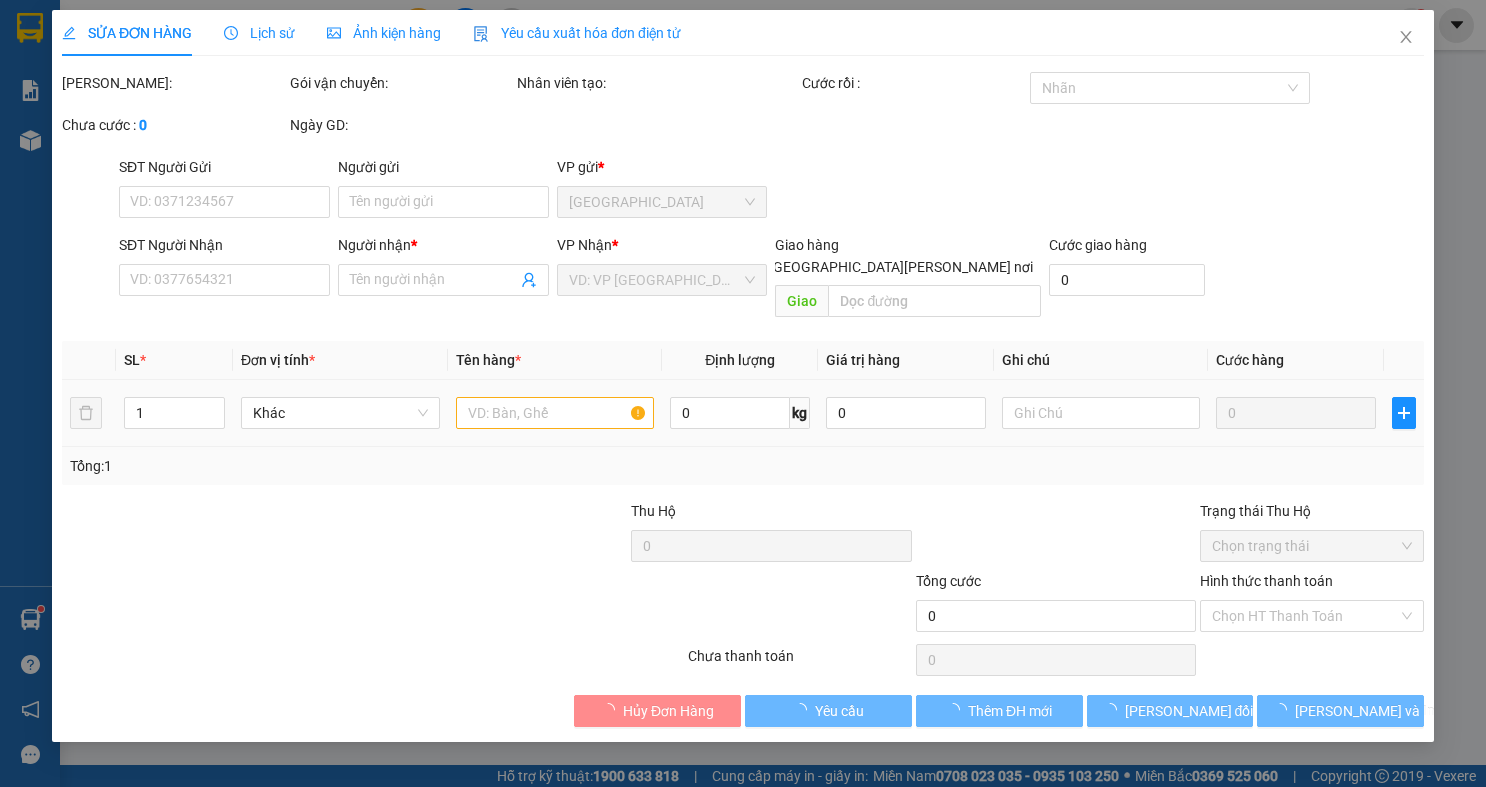 type on "HOA" 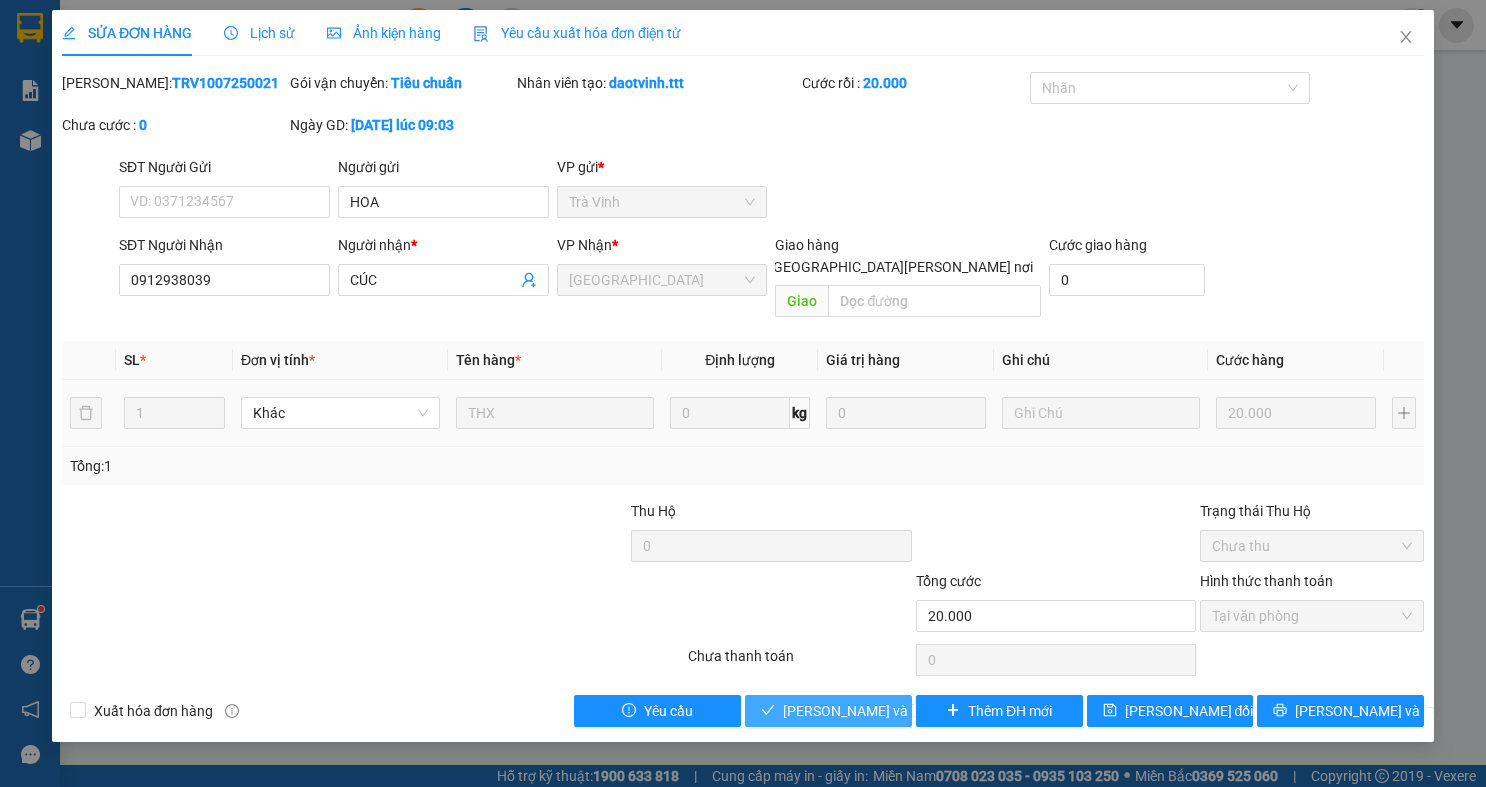 click on "Lưu và Giao hàng" at bounding box center (918, 711) 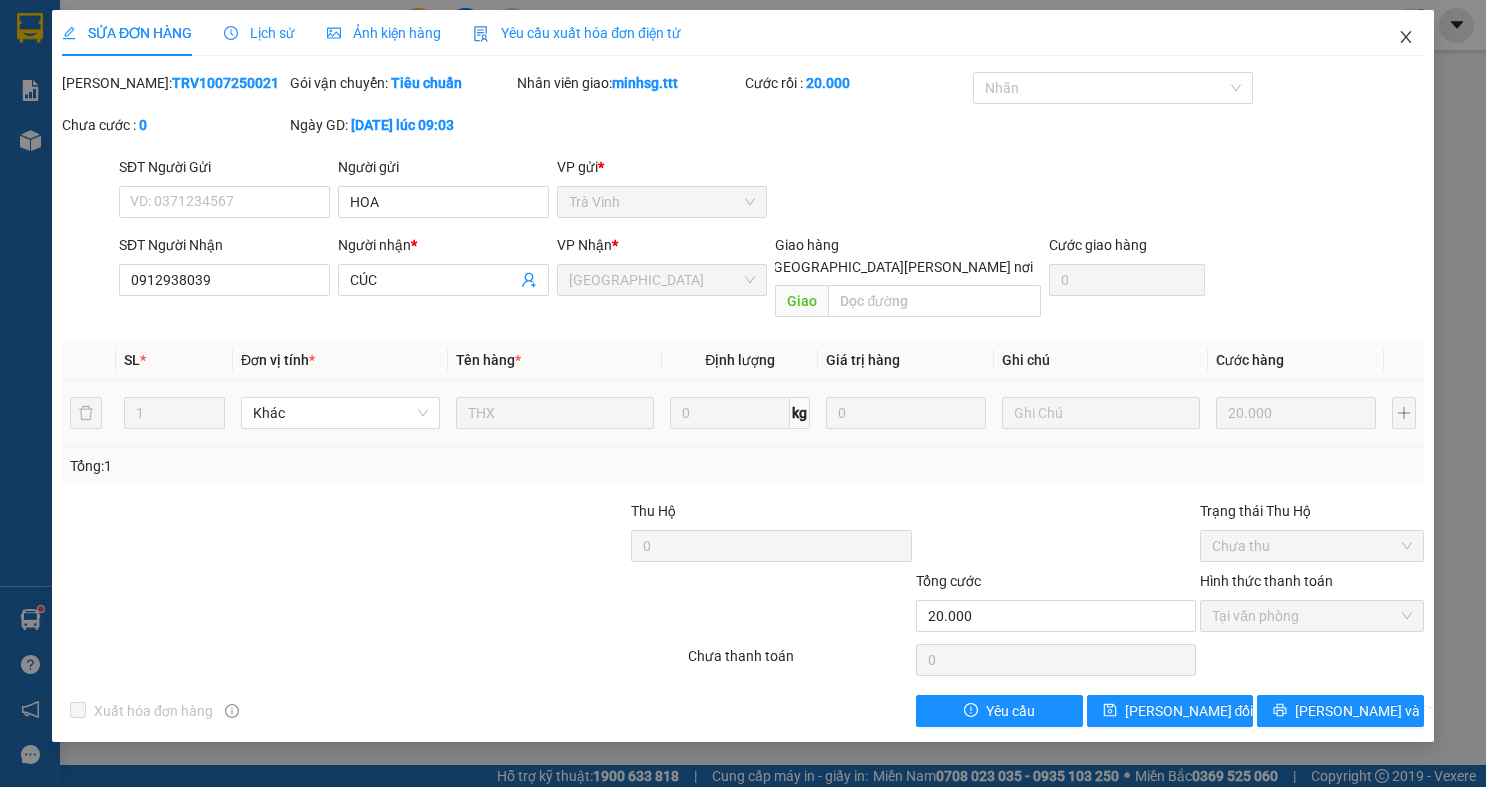 click at bounding box center [1406, 38] 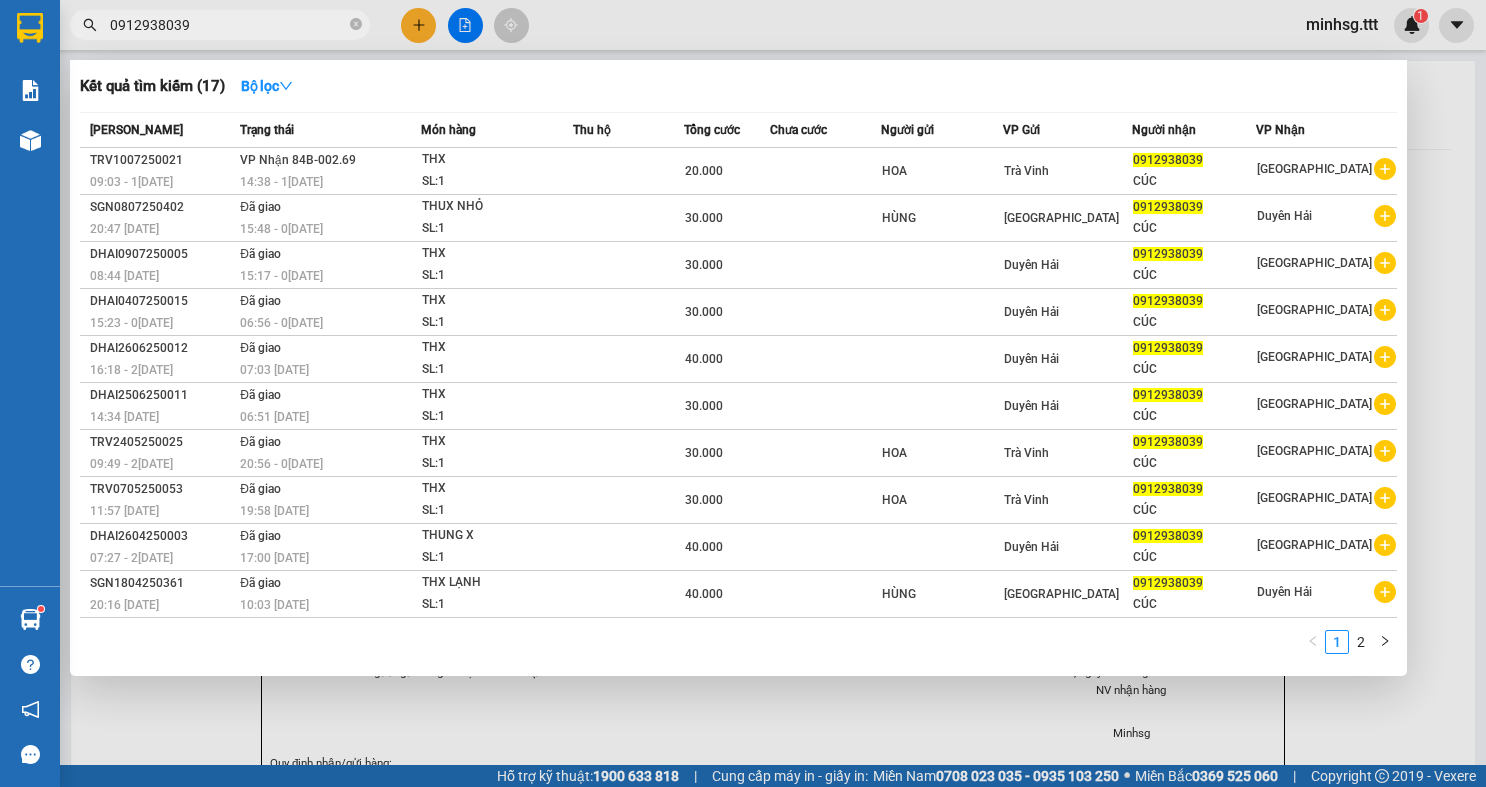 click on "0912938039" at bounding box center [228, 25] 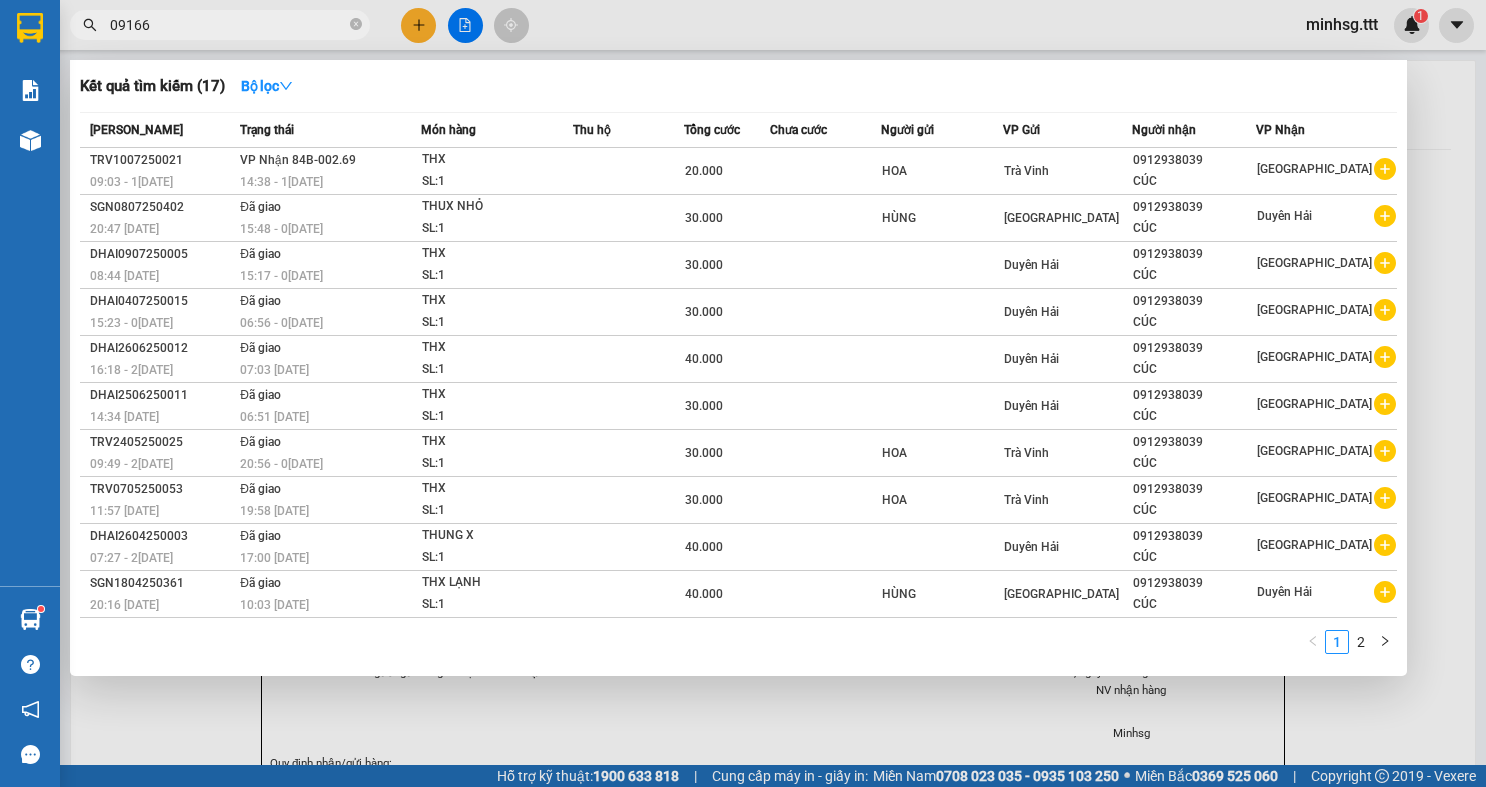type on "091662" 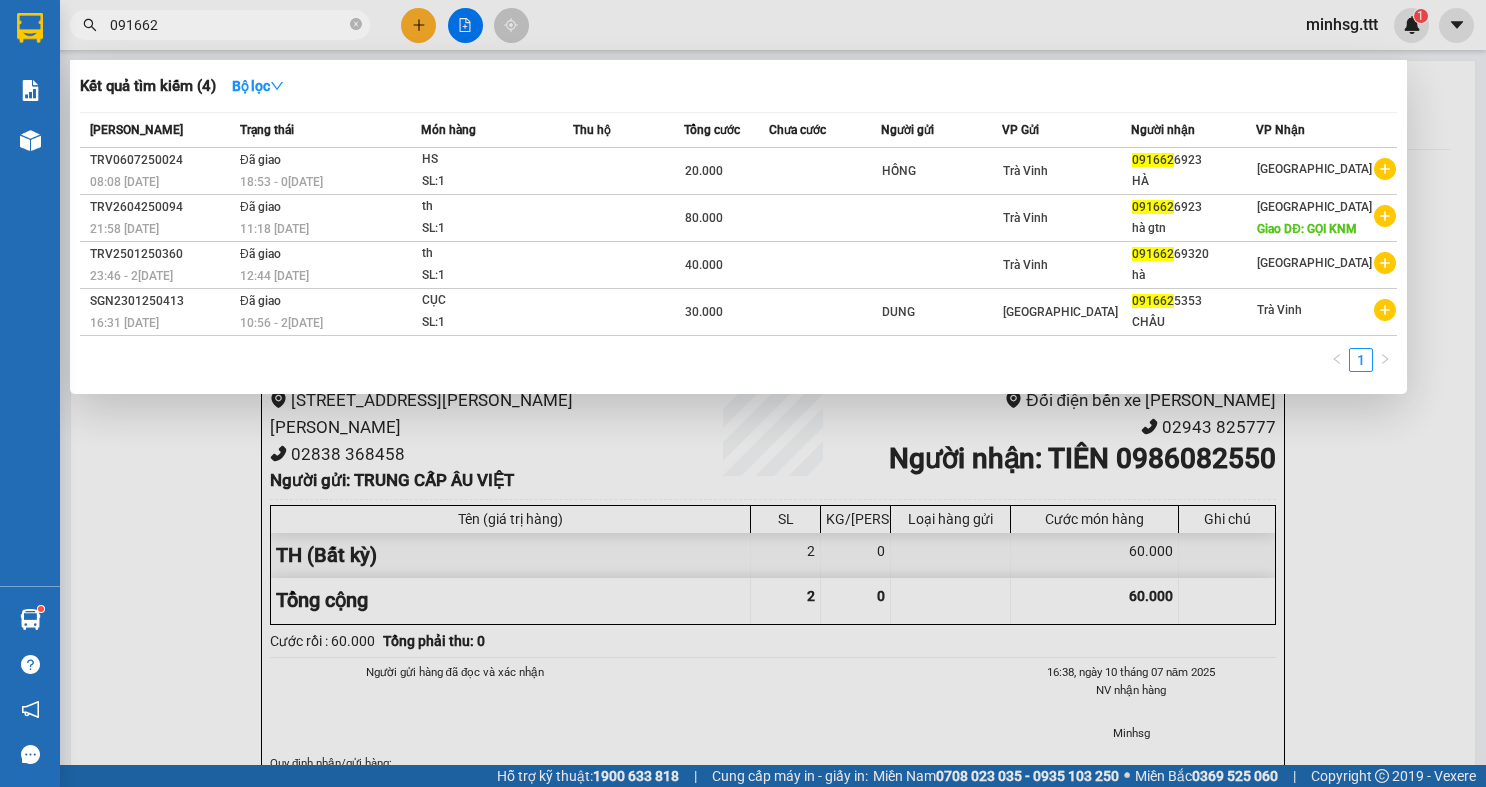 click on "091662" at bounding box center [228, 25] 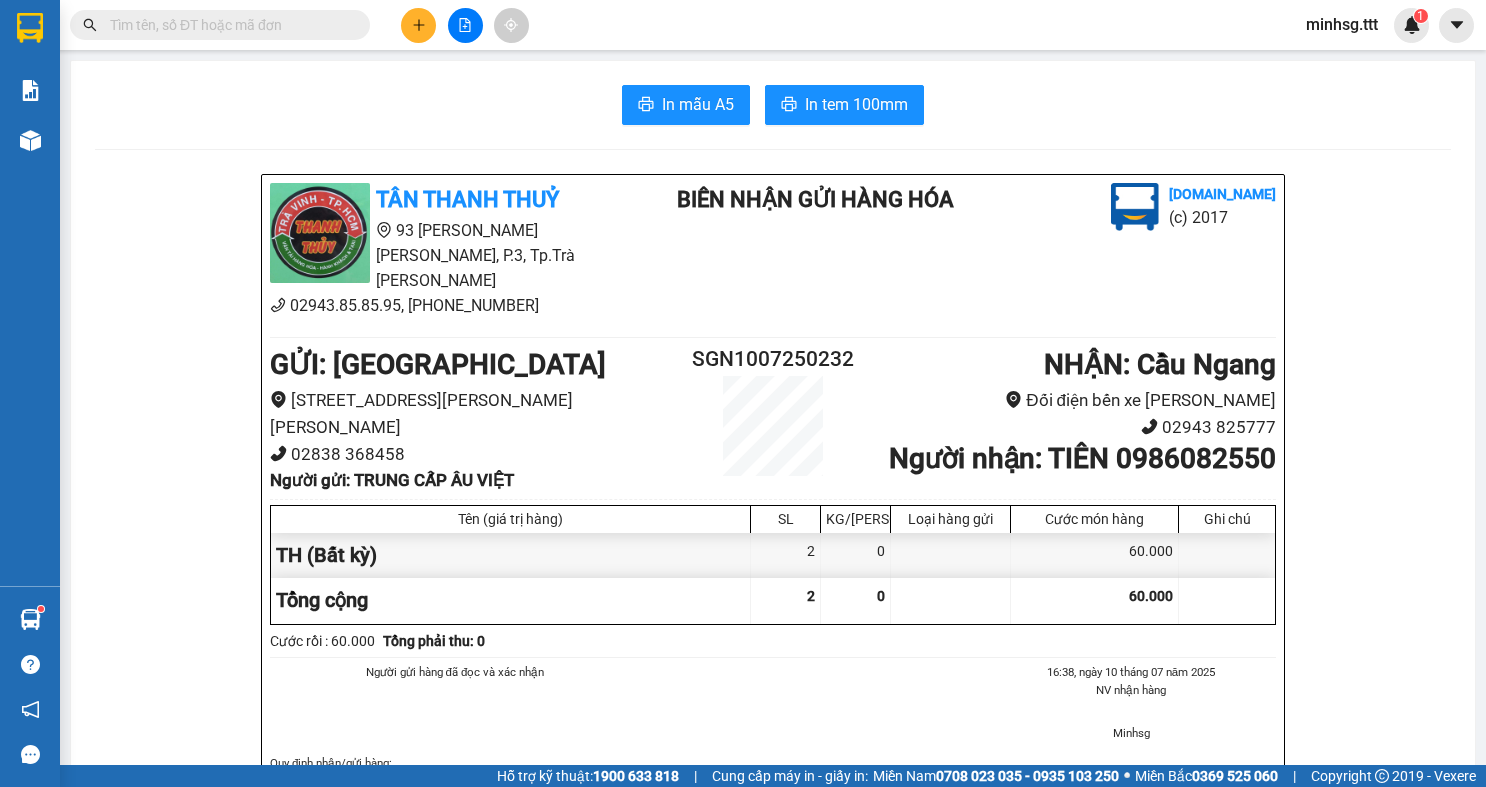 type 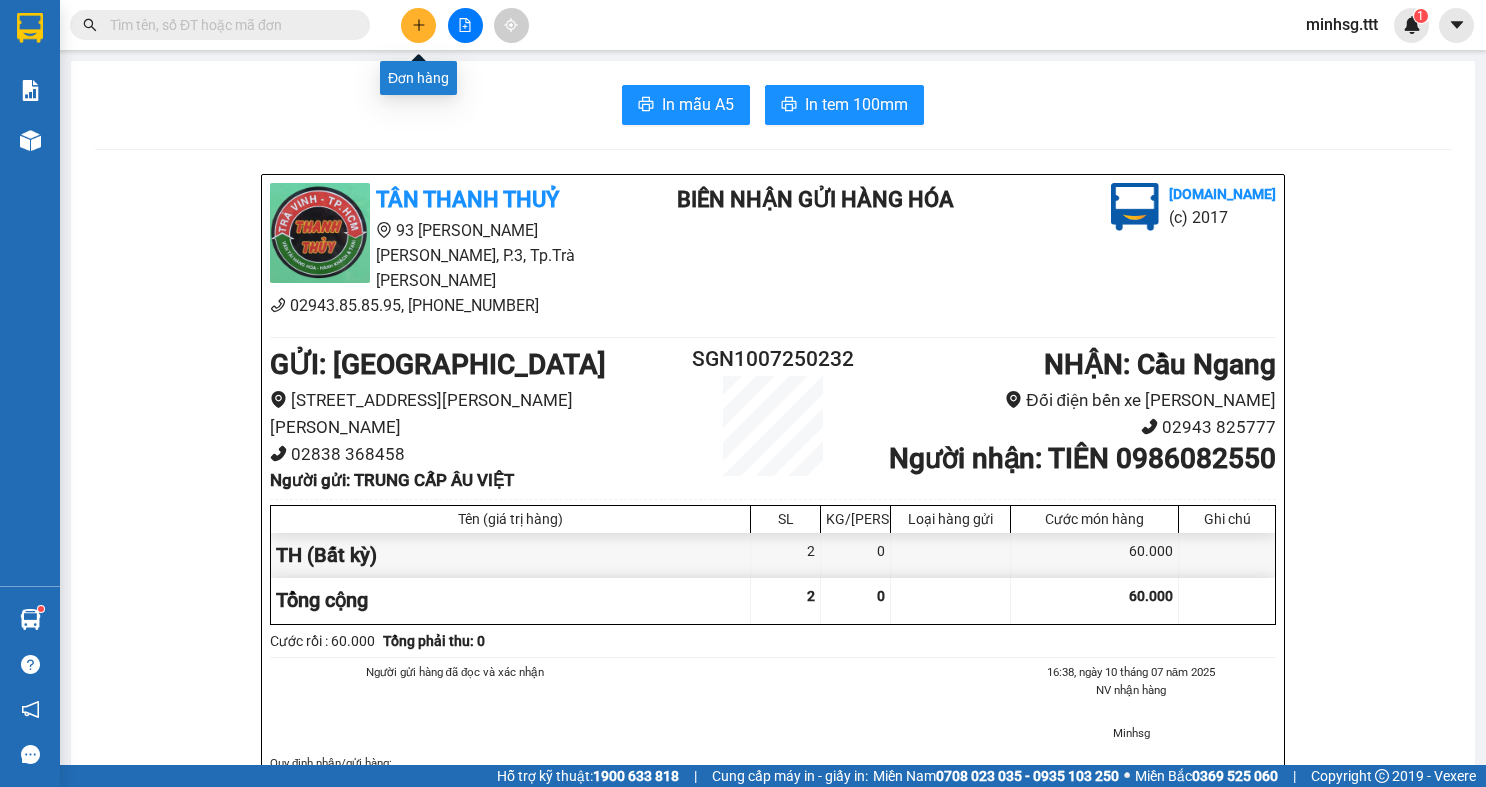 click at bounding box center (418, 25) 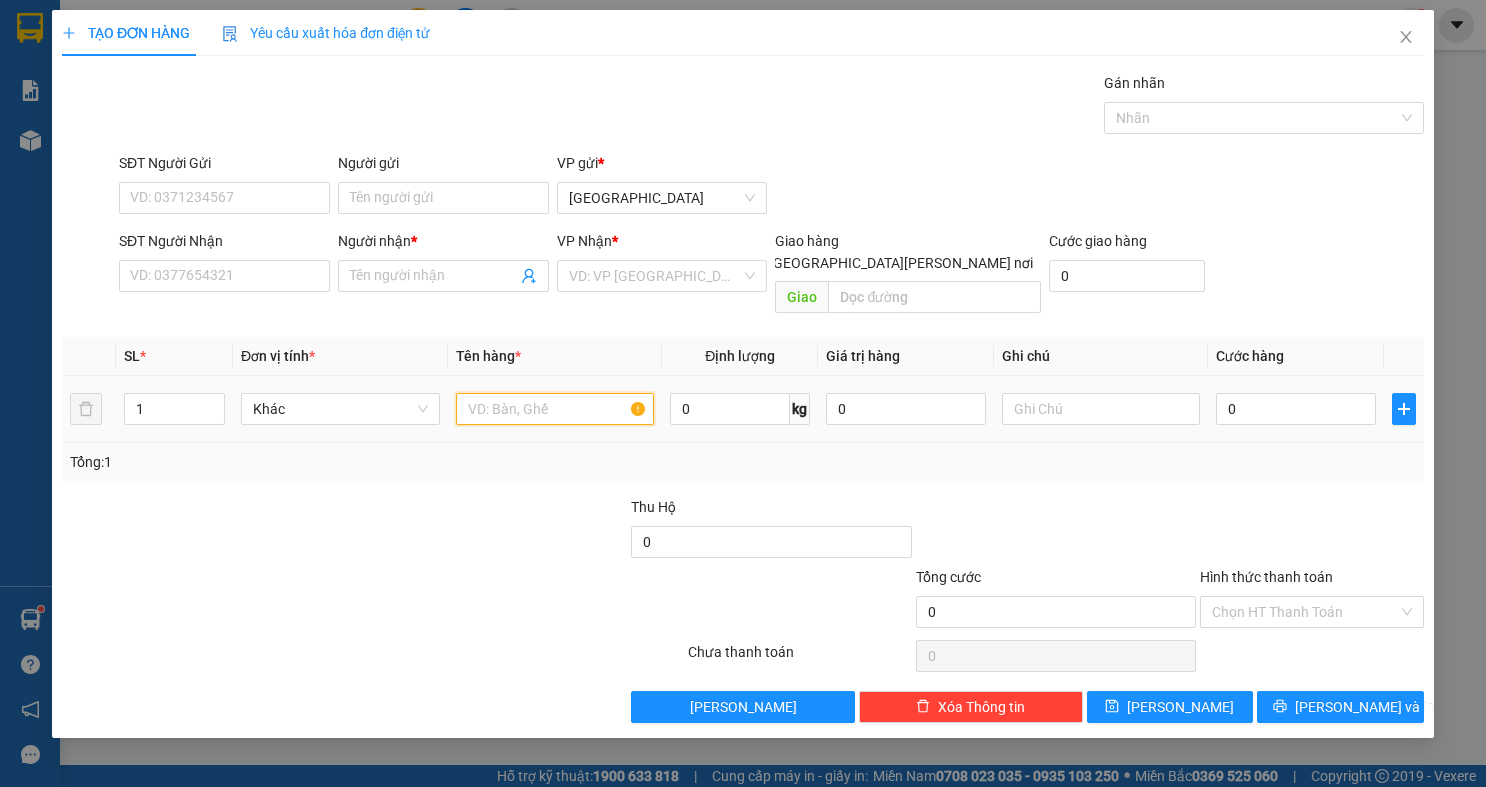 click at bounding box center (555, 409) 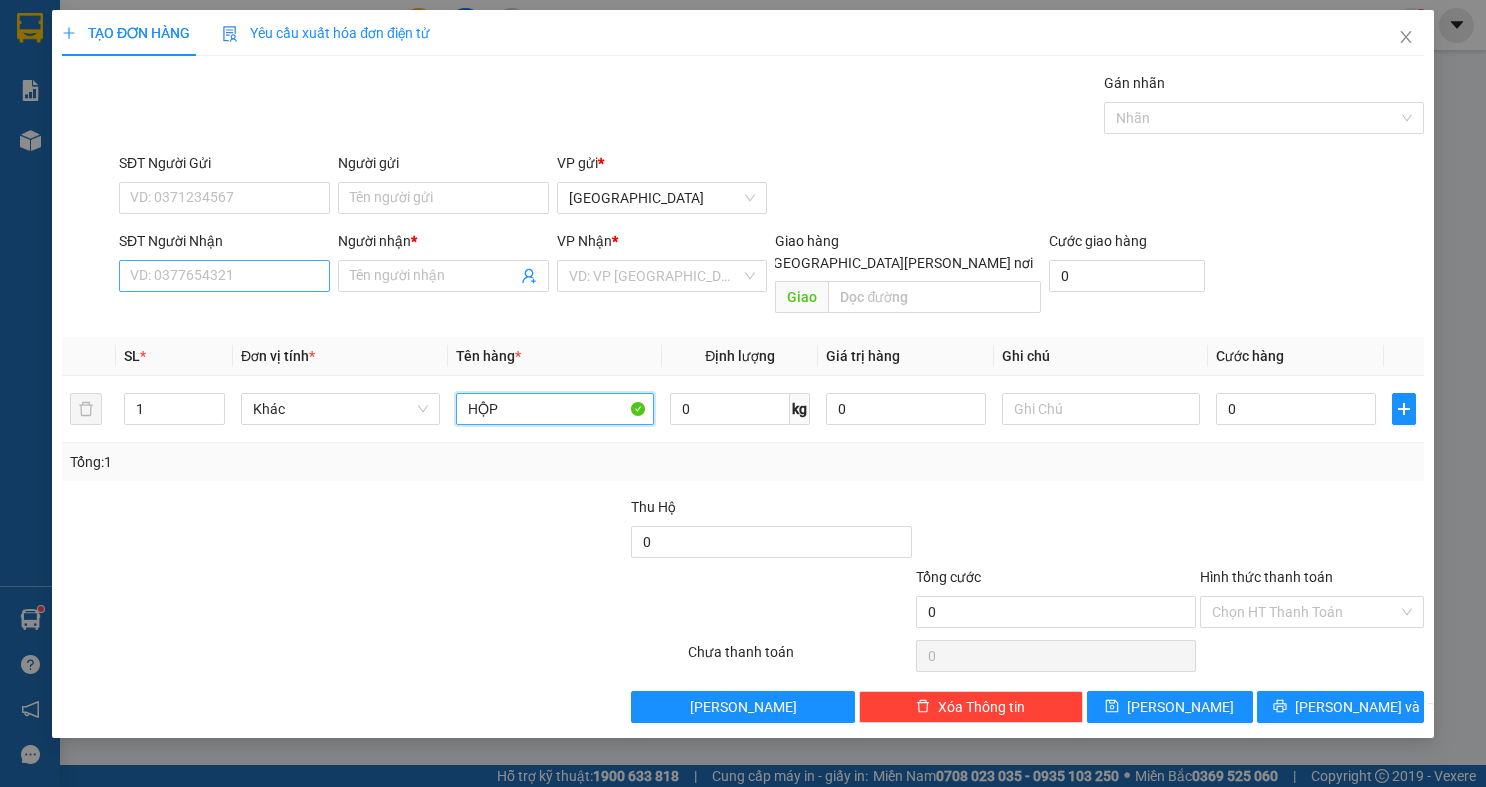 type on "HỘP" 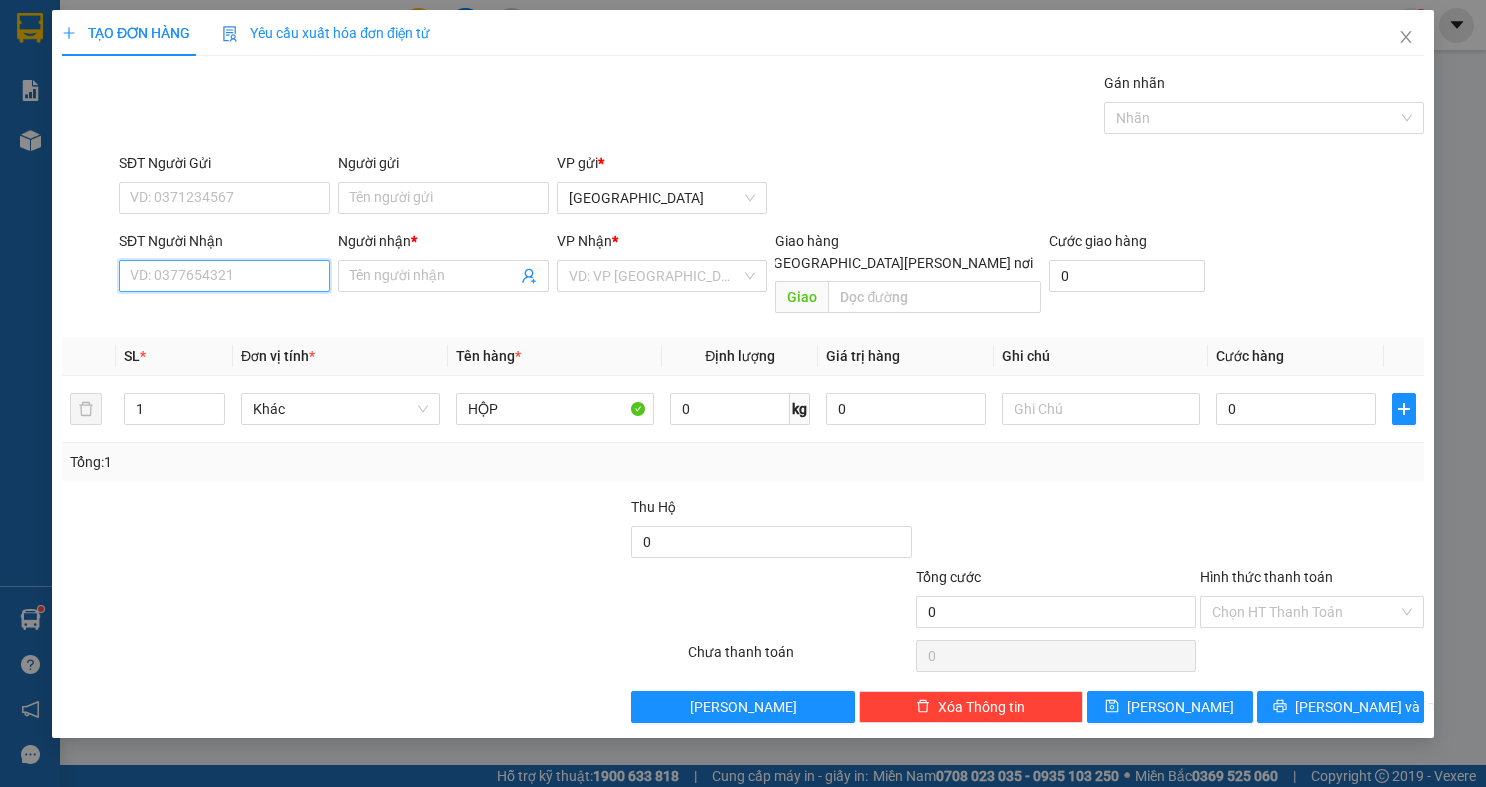 click on "SĐT Người Nhận" at bounding box center [224, 276] 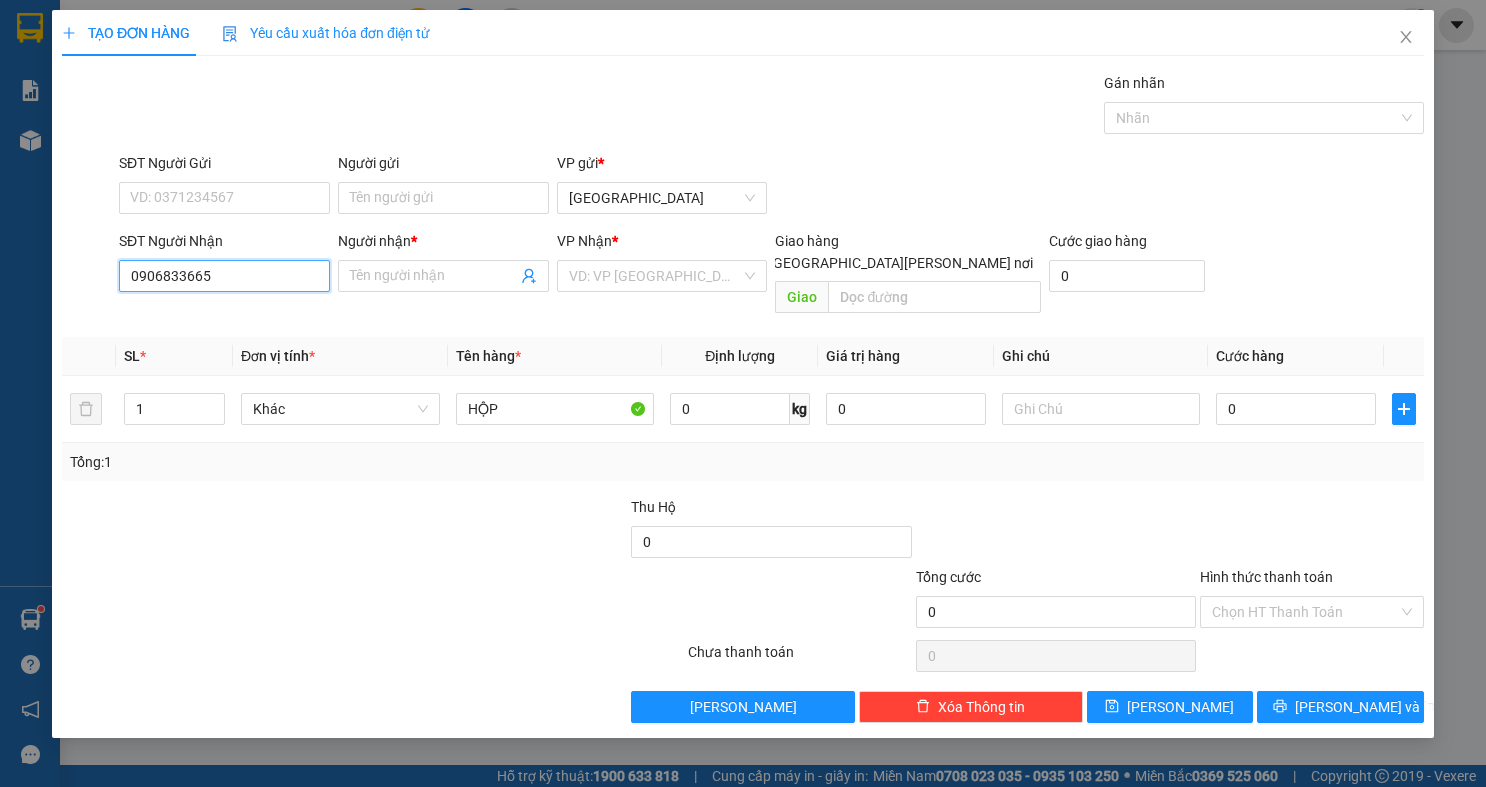 click on "0906833665" at bounding box center [224, 276] 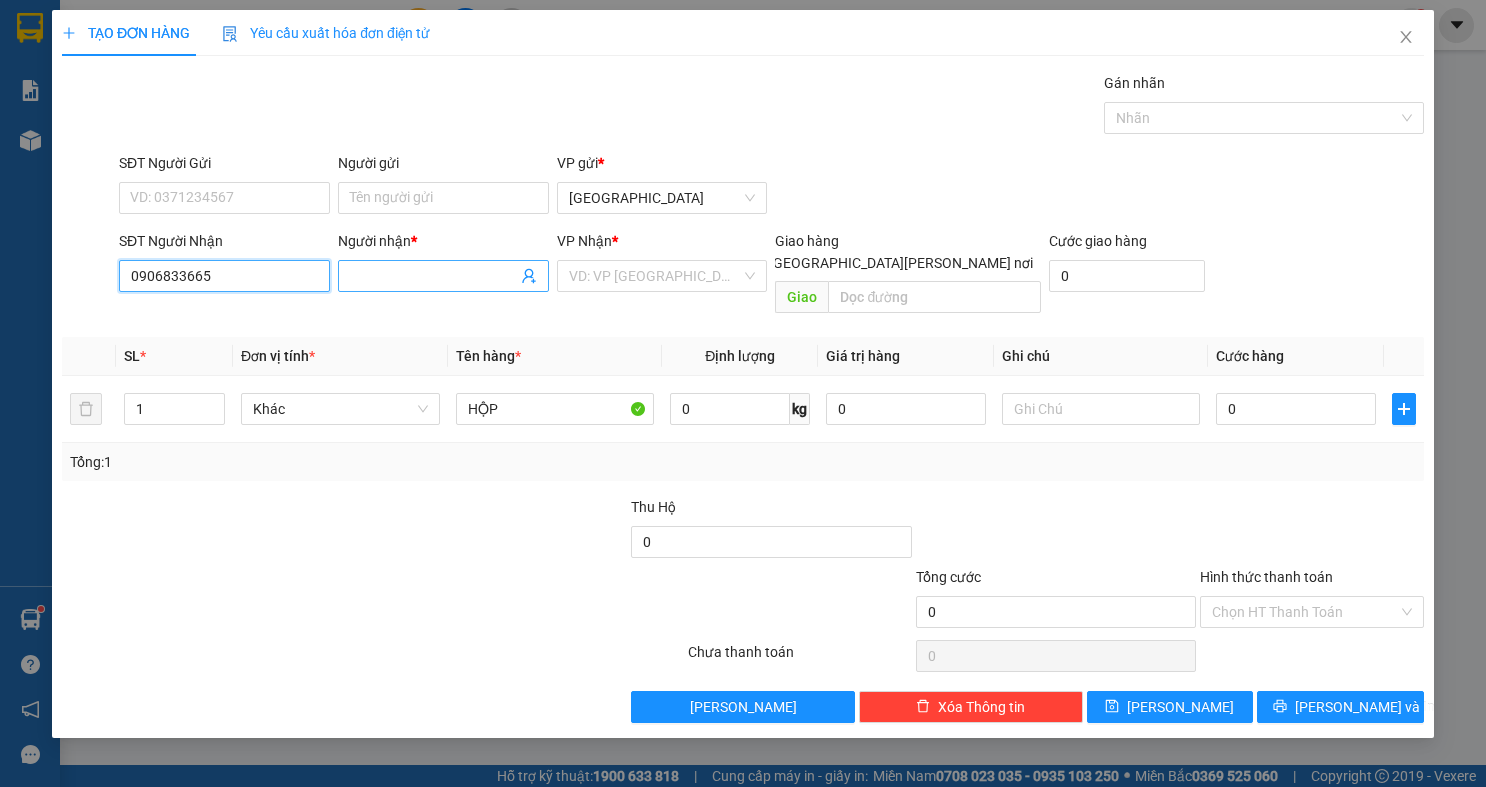 type on "0906833665" 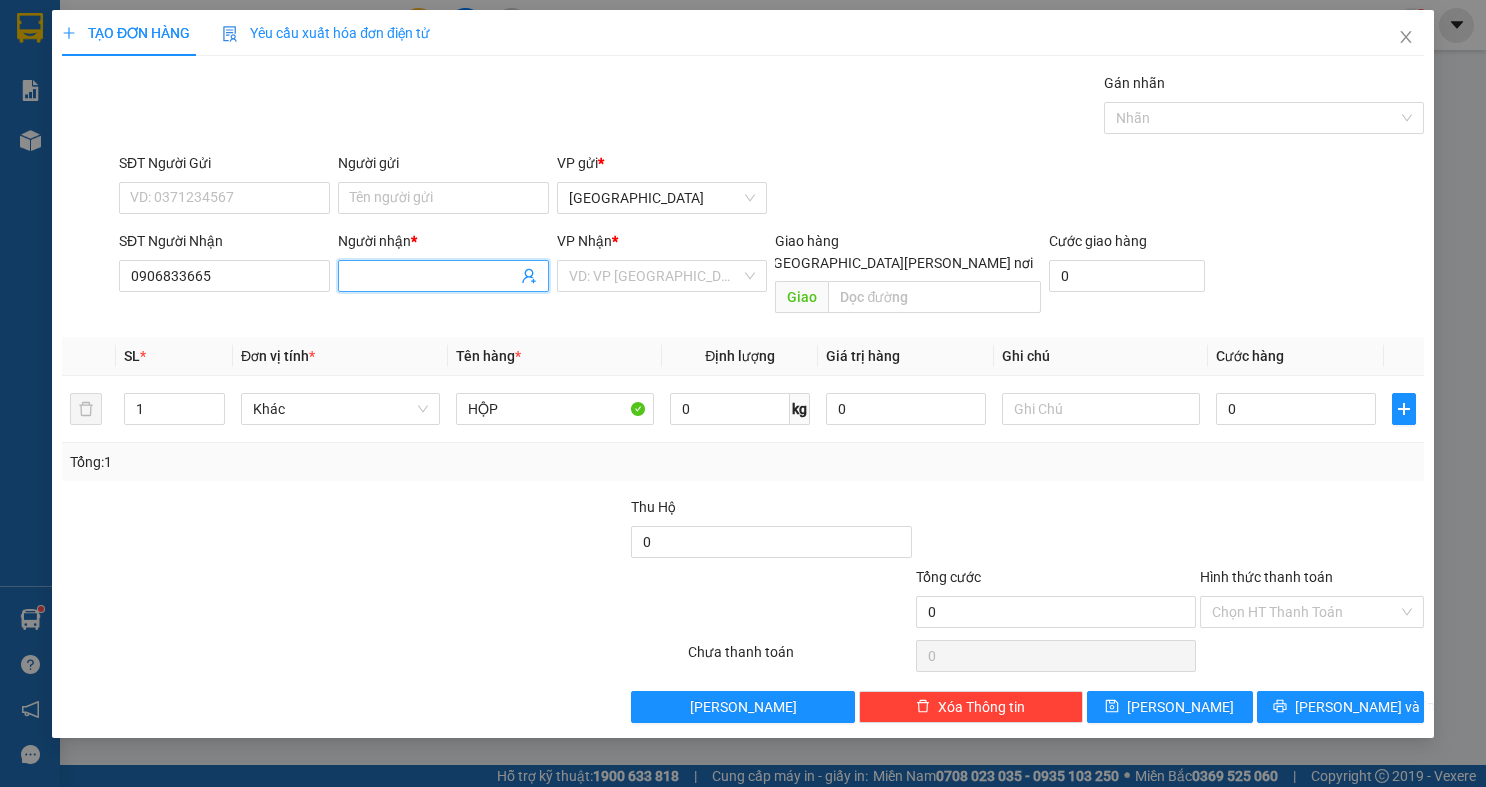 click on "Người nhận  *" at bounding box center [433, 276] 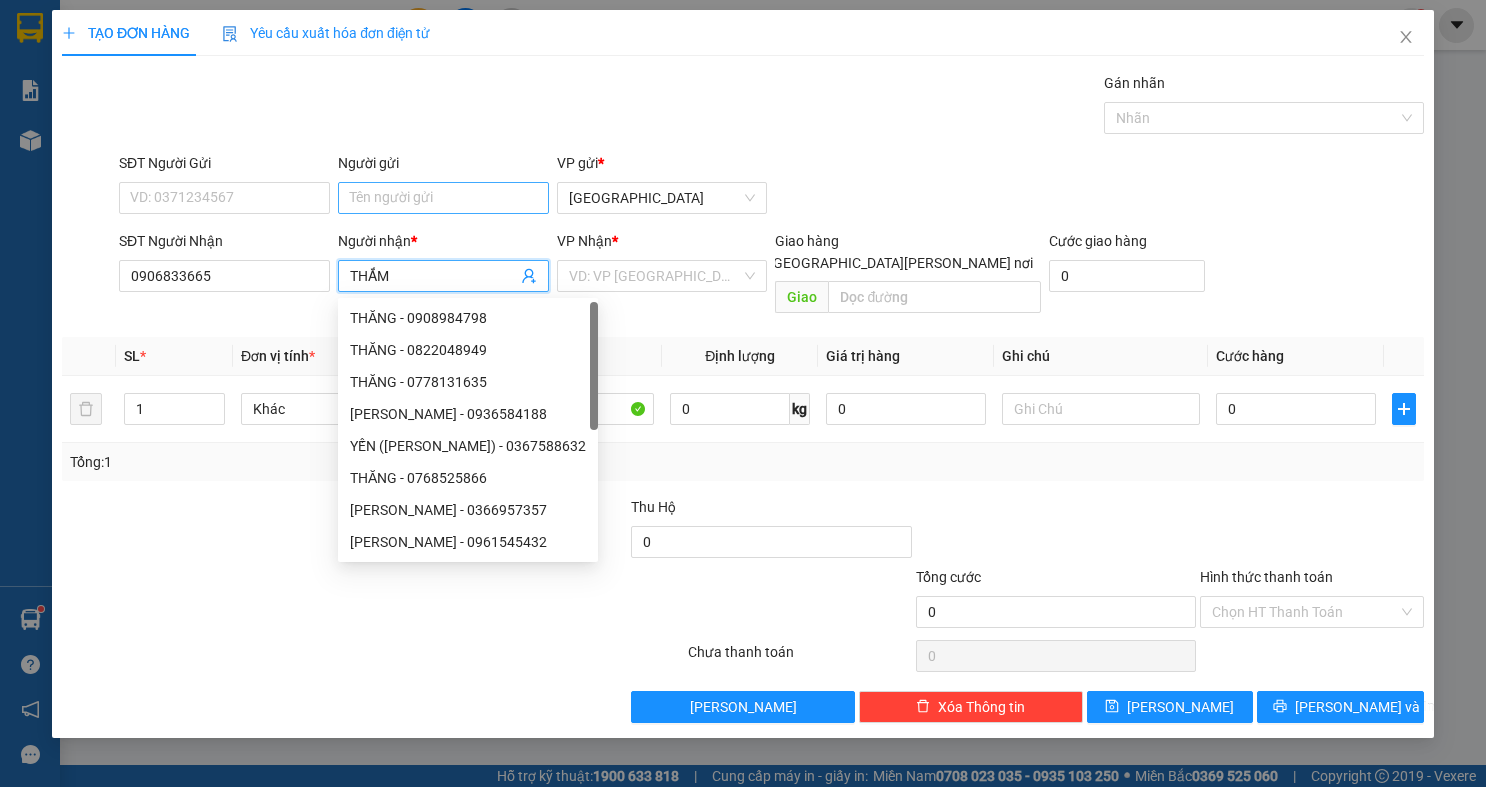 type on "THẮM" 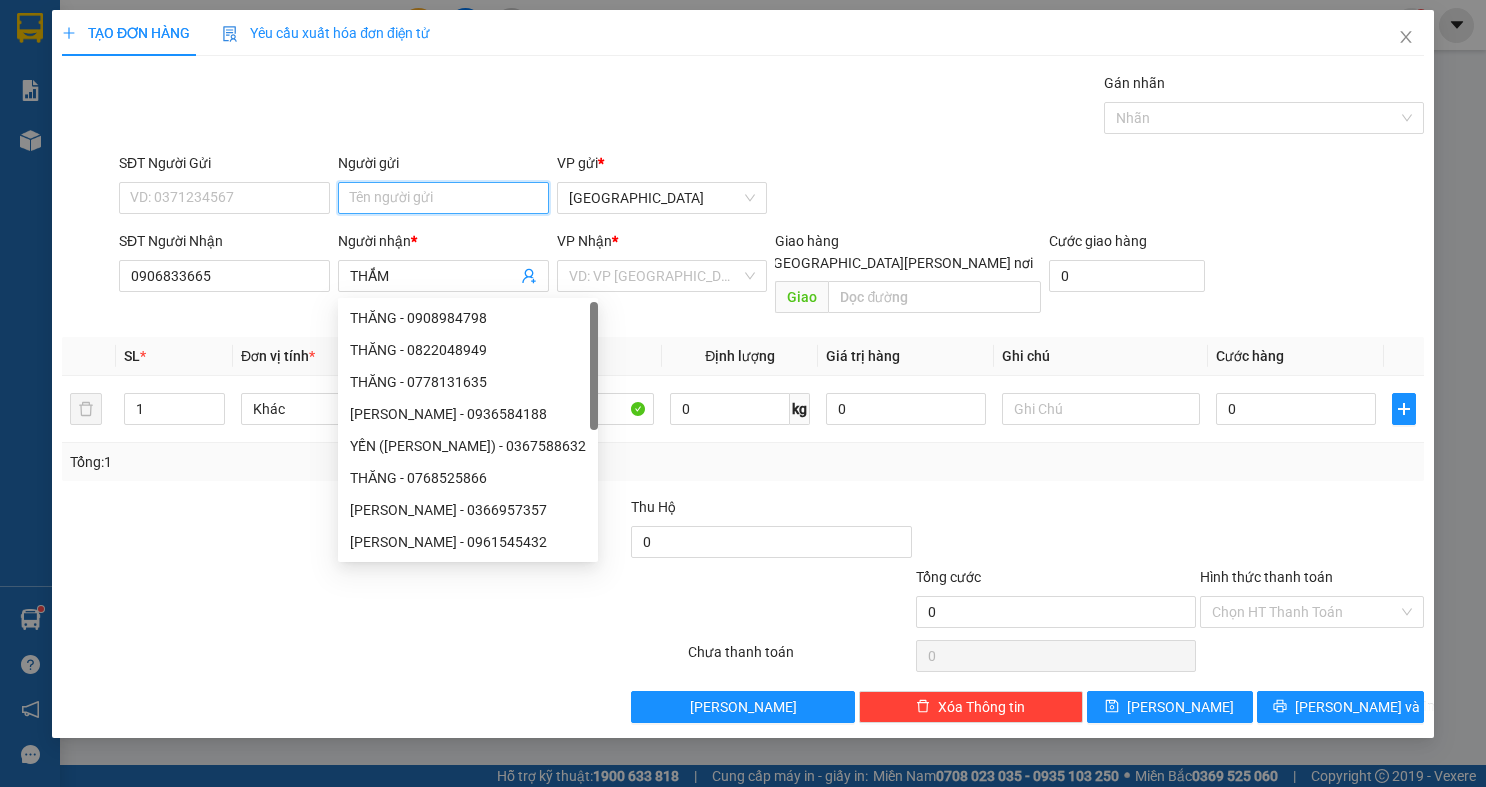 click on "Người gửi" at bounding box center [443, 198] 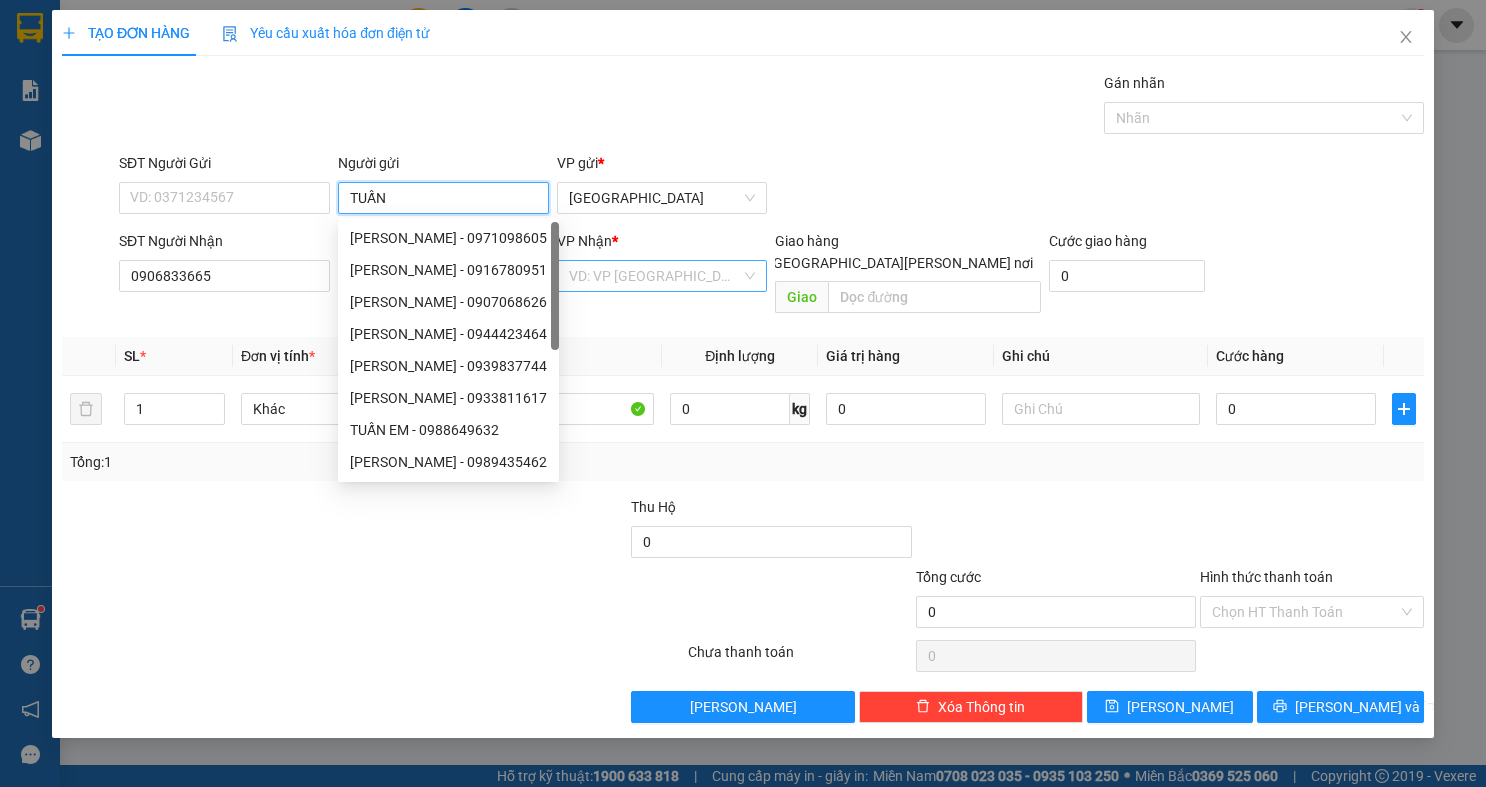 type on "TUẤN" 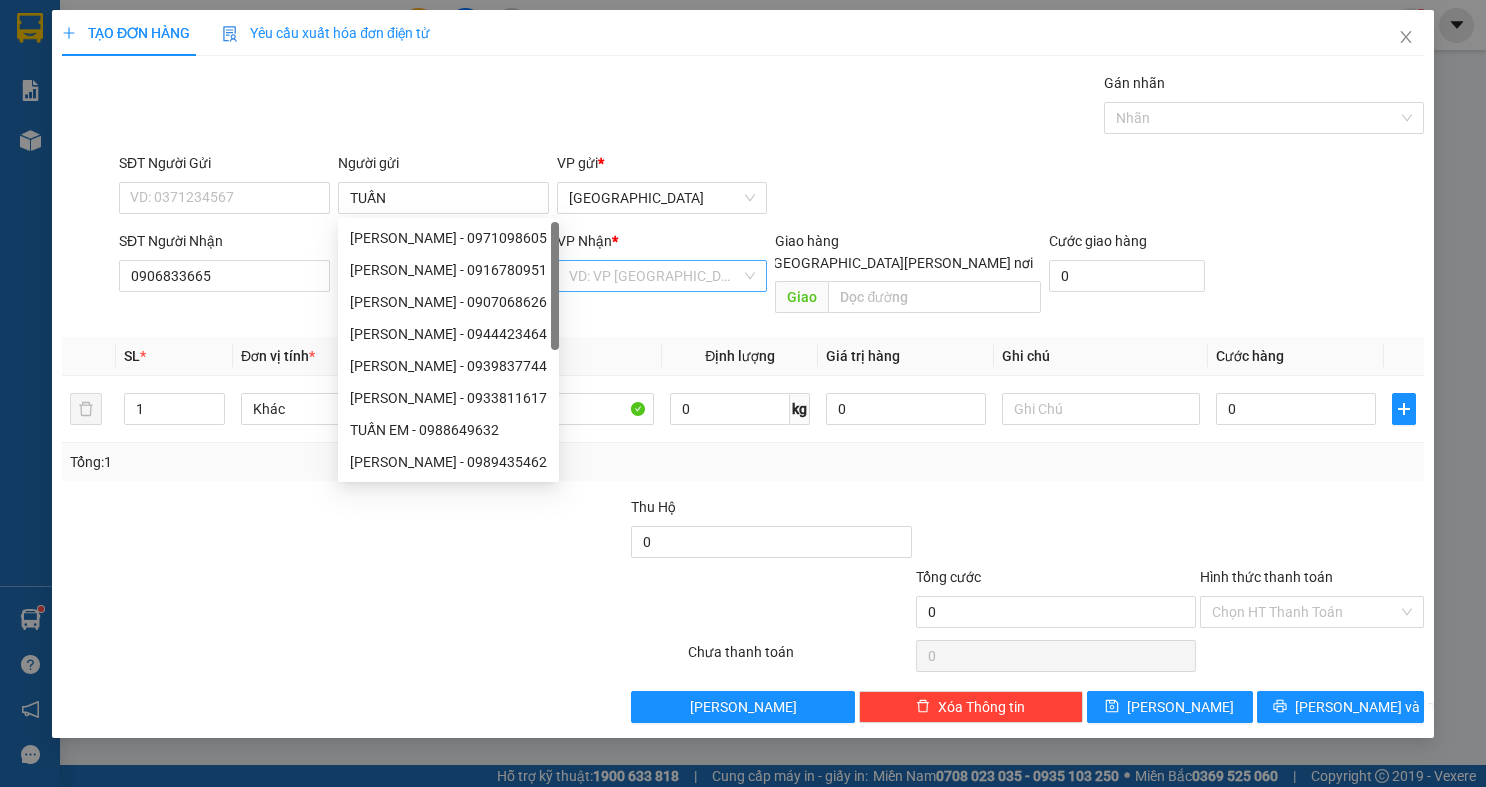 click at bounding box center (655, 276) 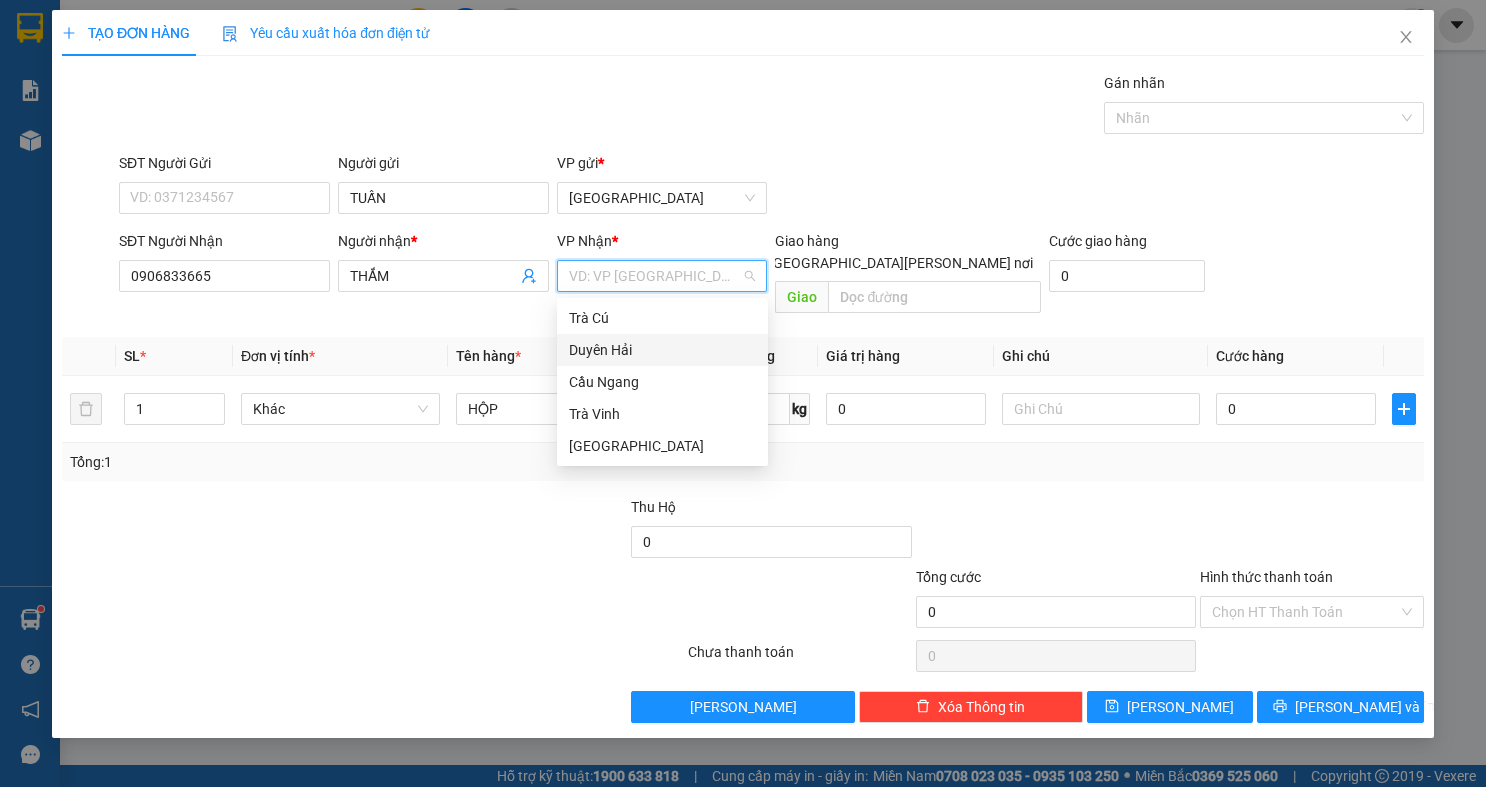 drag, startPoint x: 709, startPoint y: 360, endPoint x: 538, endPoint y: 365, distance: 171.07309 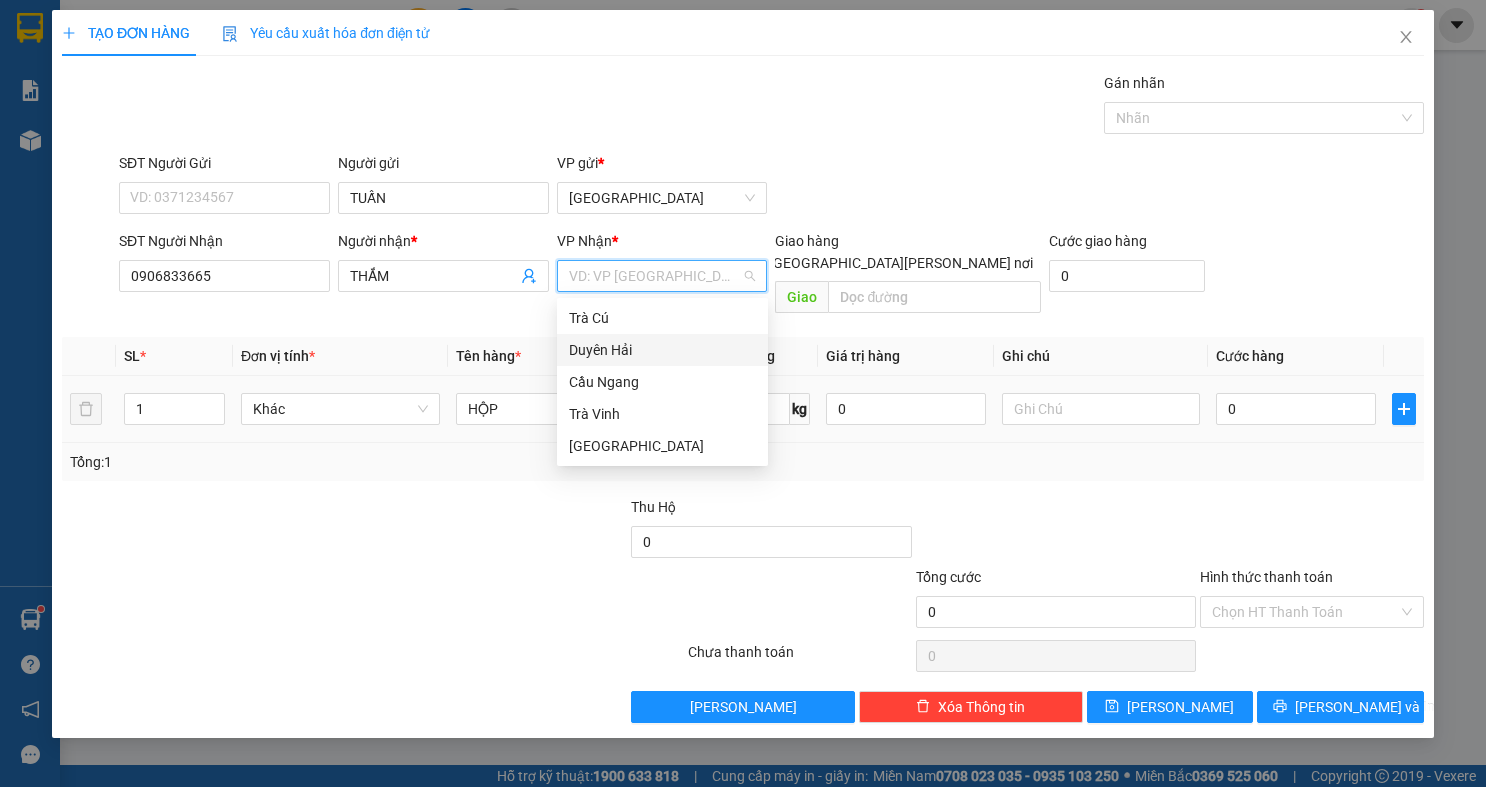 click on "Duyên Hải" at bounding box center (662, 350) 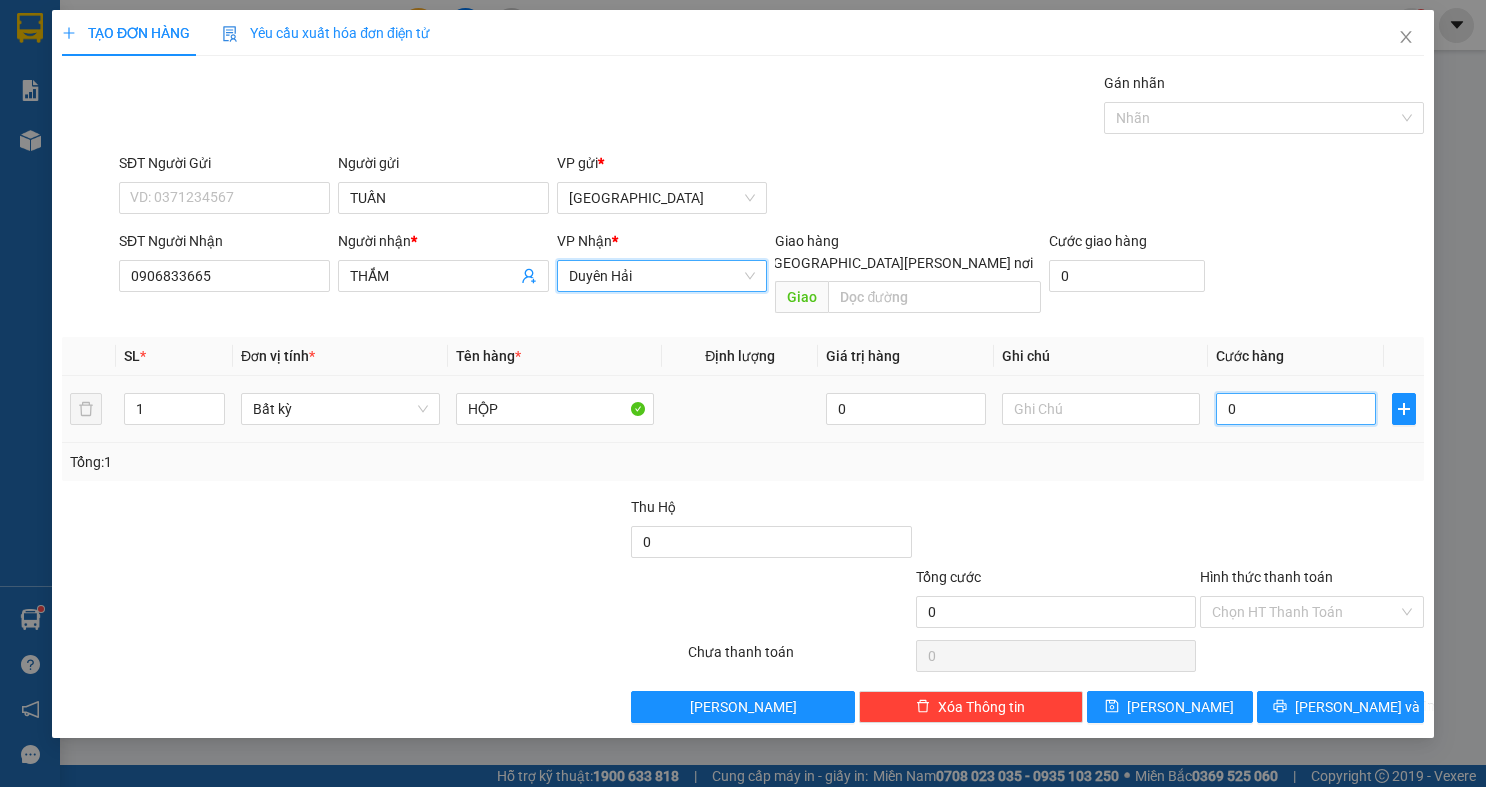 click on "0" at bounding box center (1296, 409) 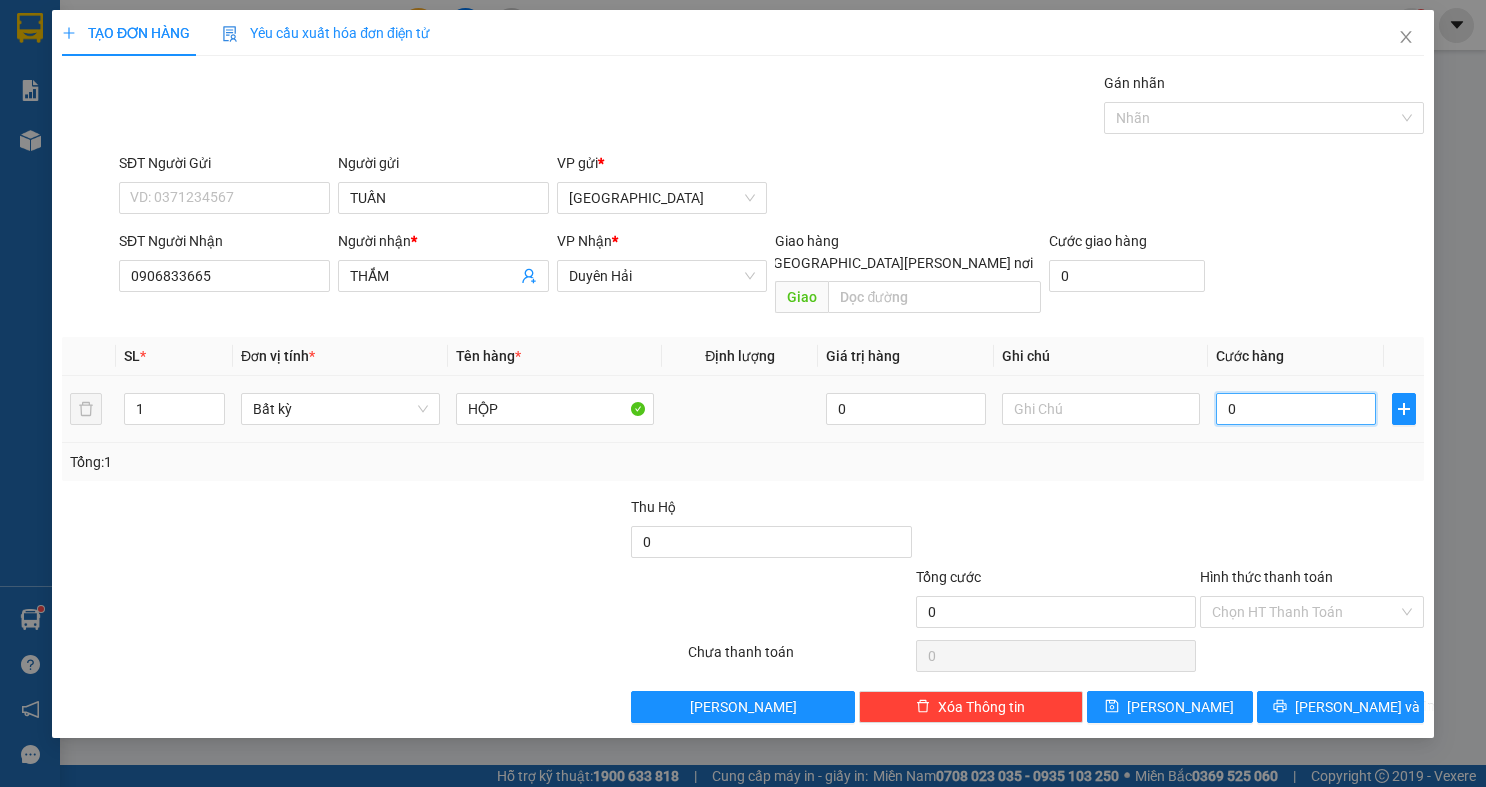 type on "3" 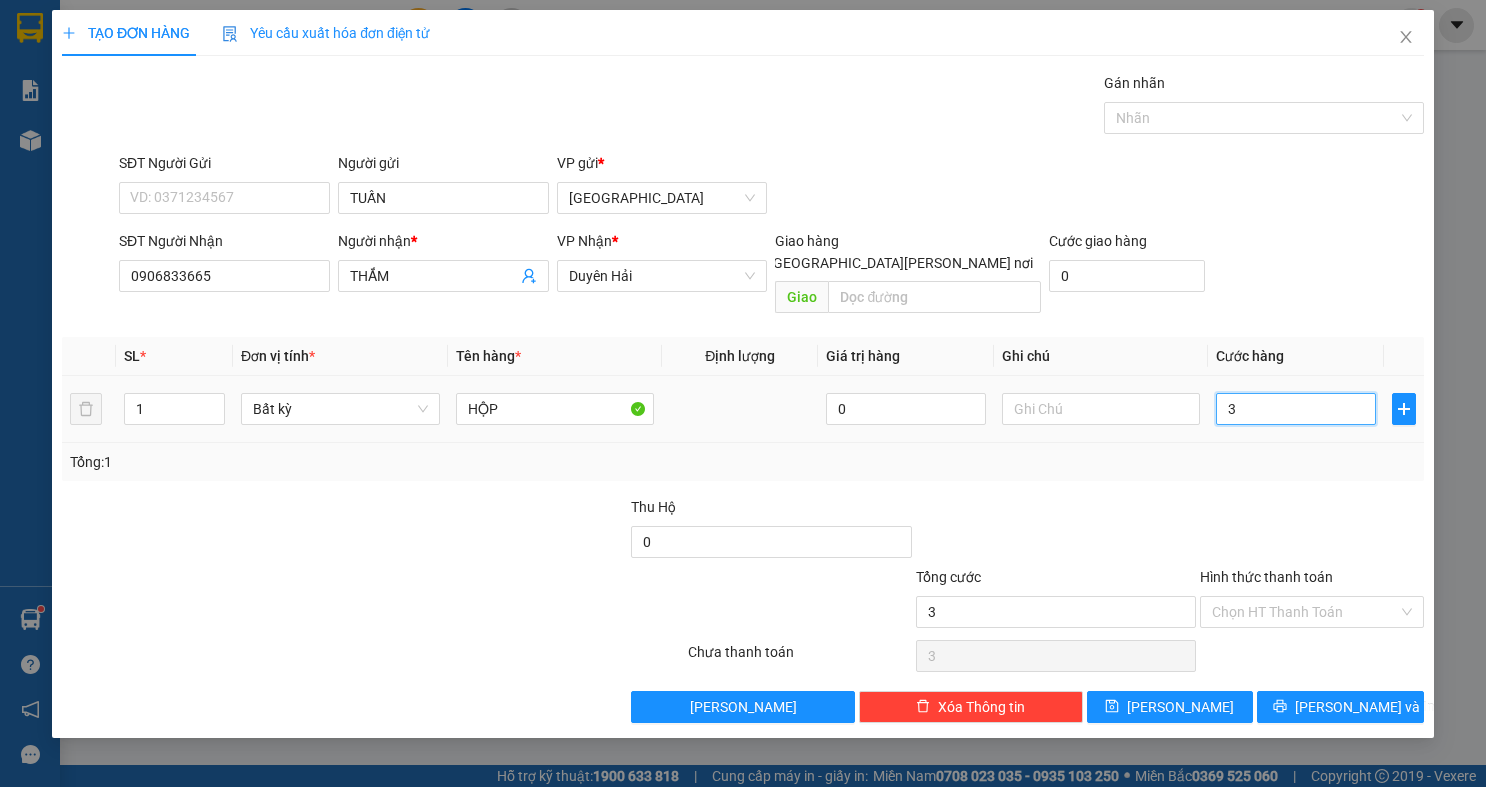 type on "30" 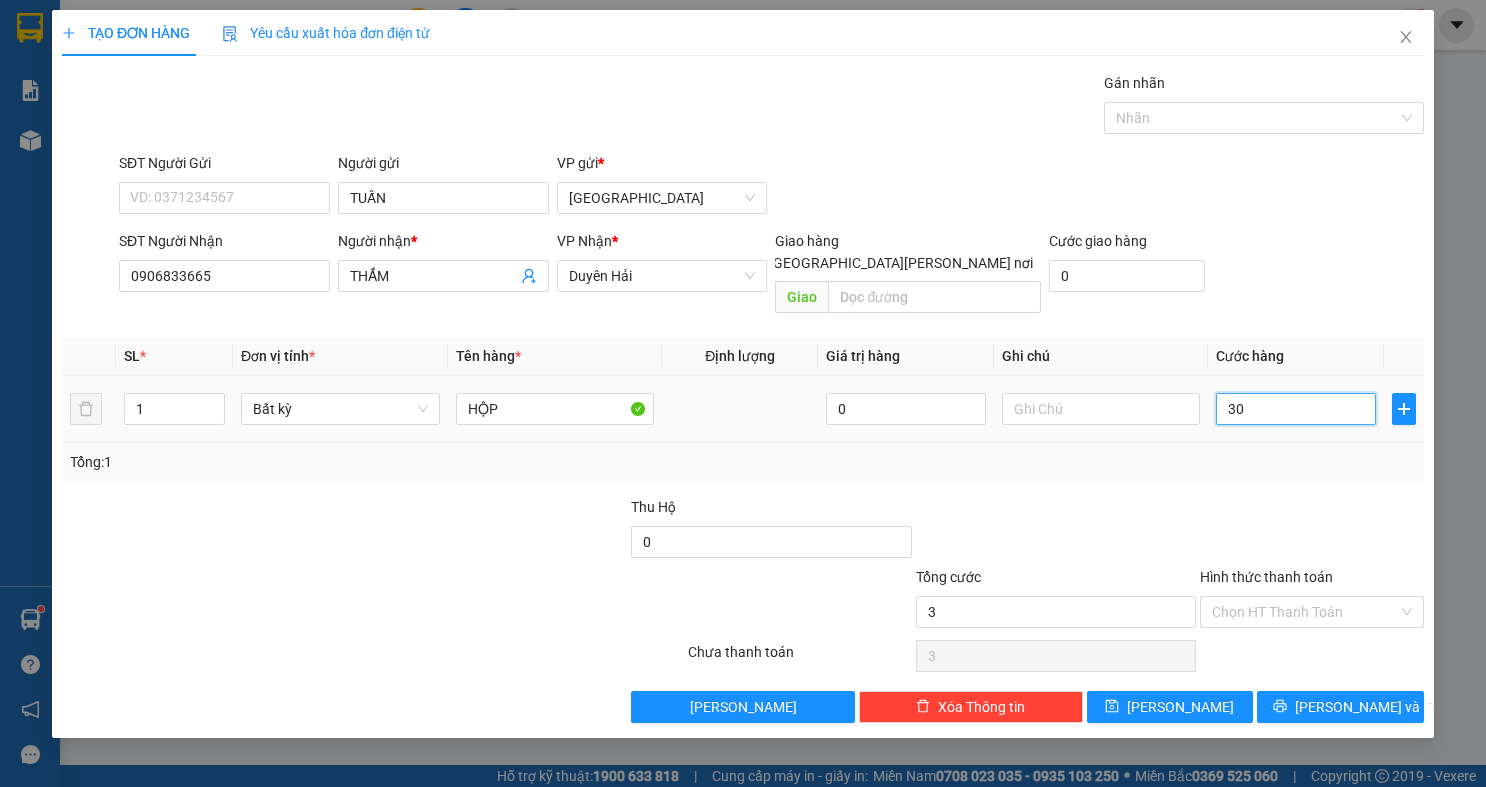 type on "30" 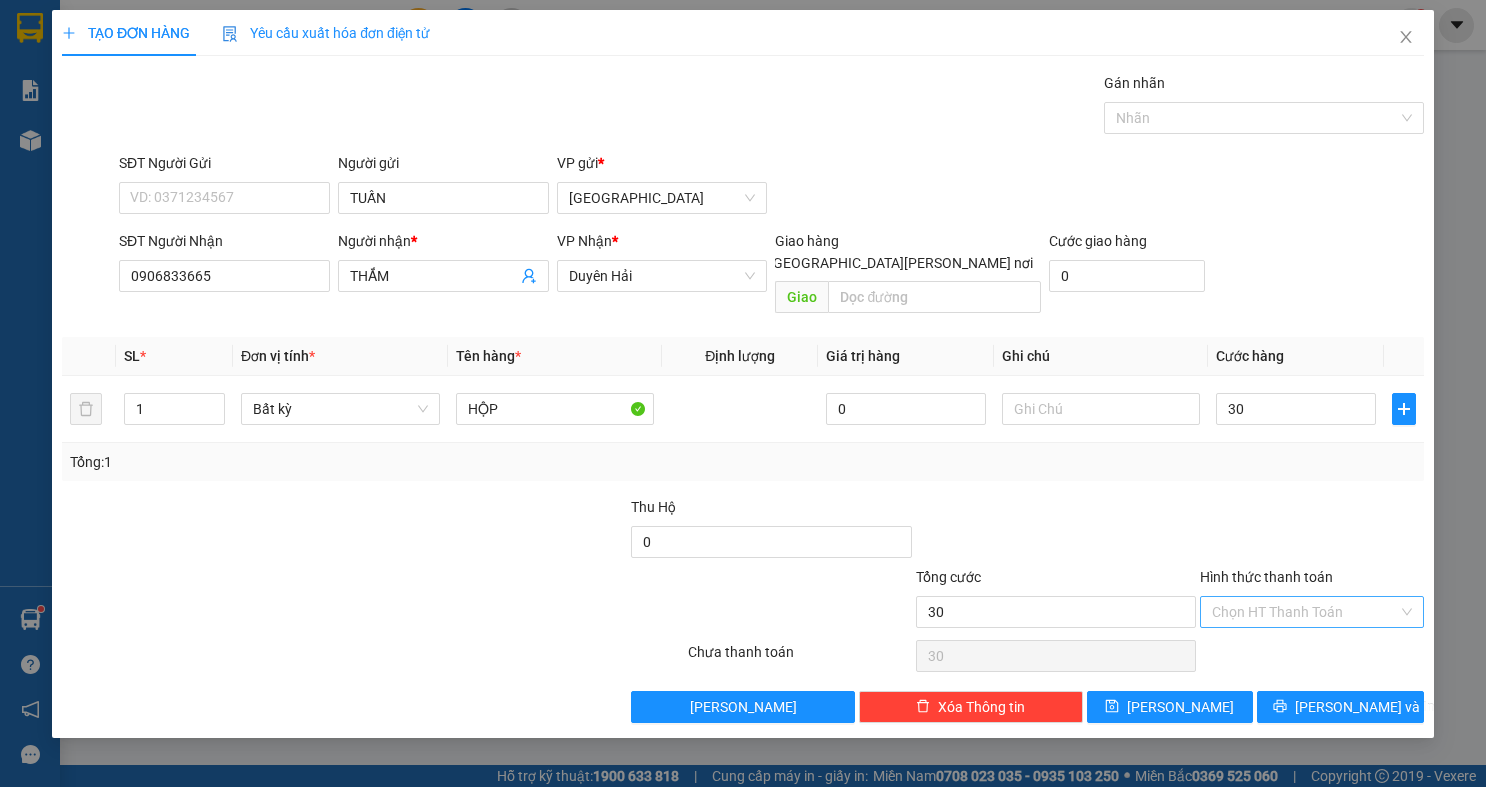 type on "30.000" 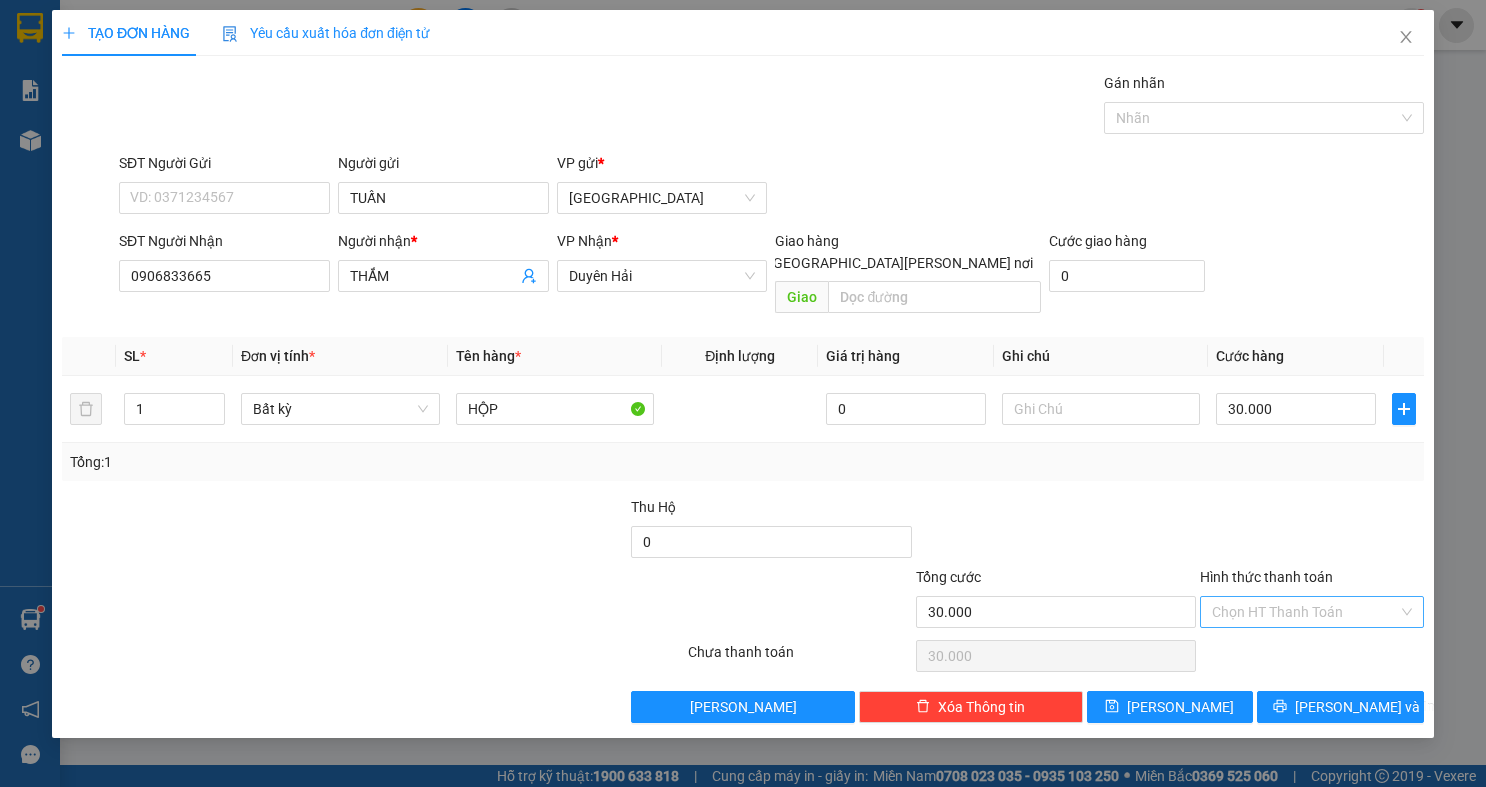 click on "Hình thức thanh toán" at bounding box center [1305, 612] 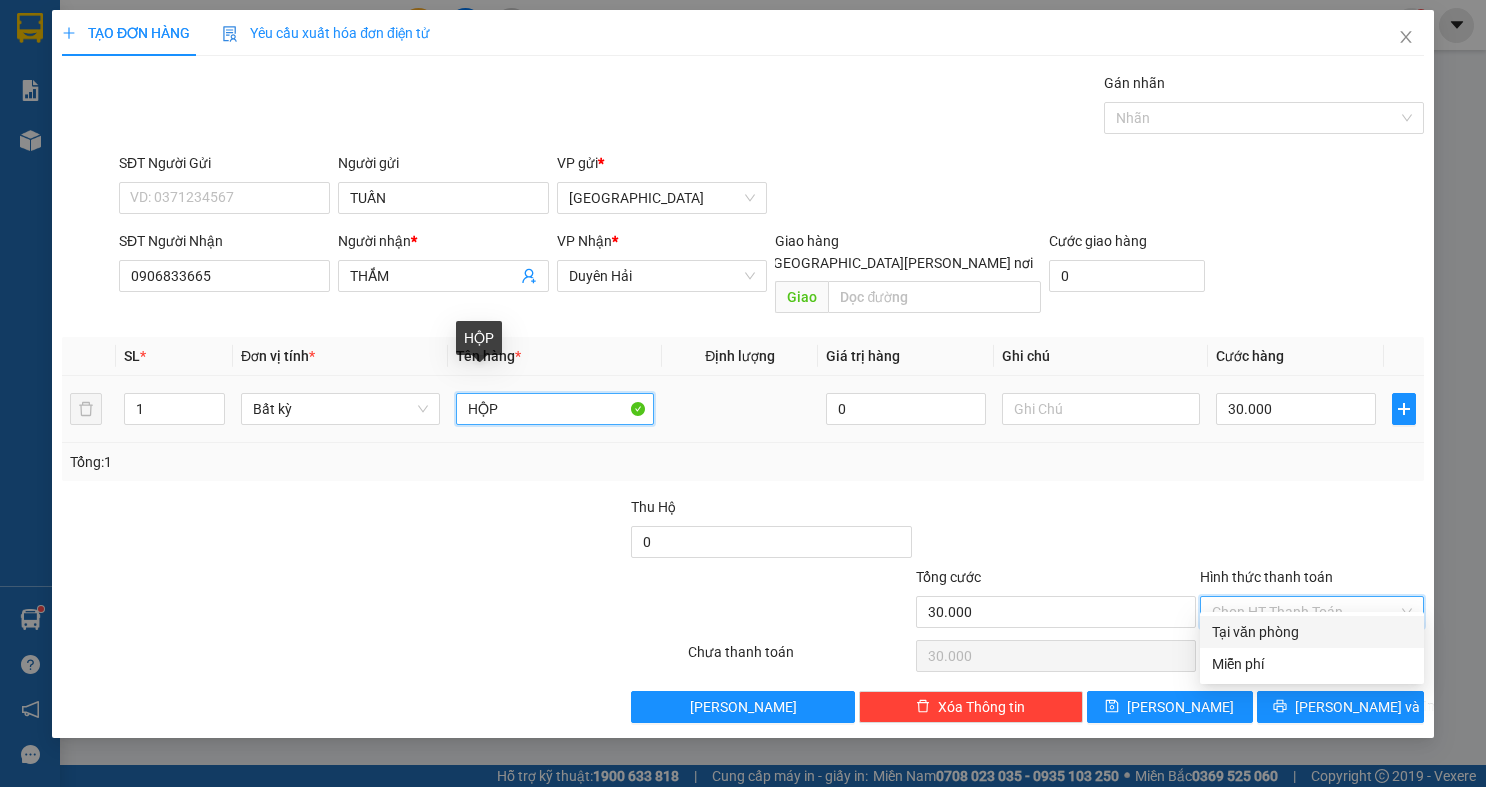click on "HỘP" at bounding box center (555, 409) 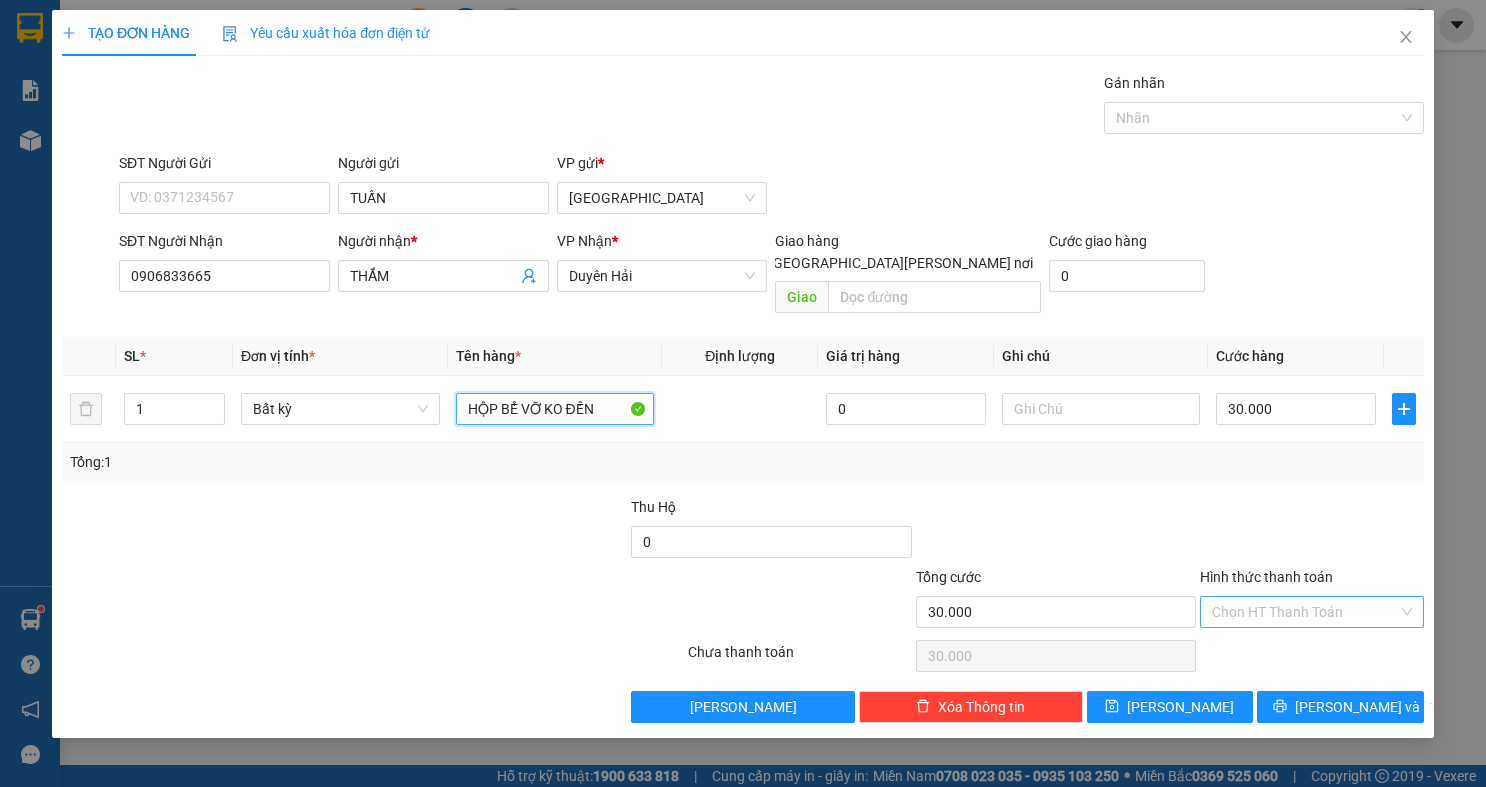 type on "HỘP BỂ VỠ KO ĐỀN" 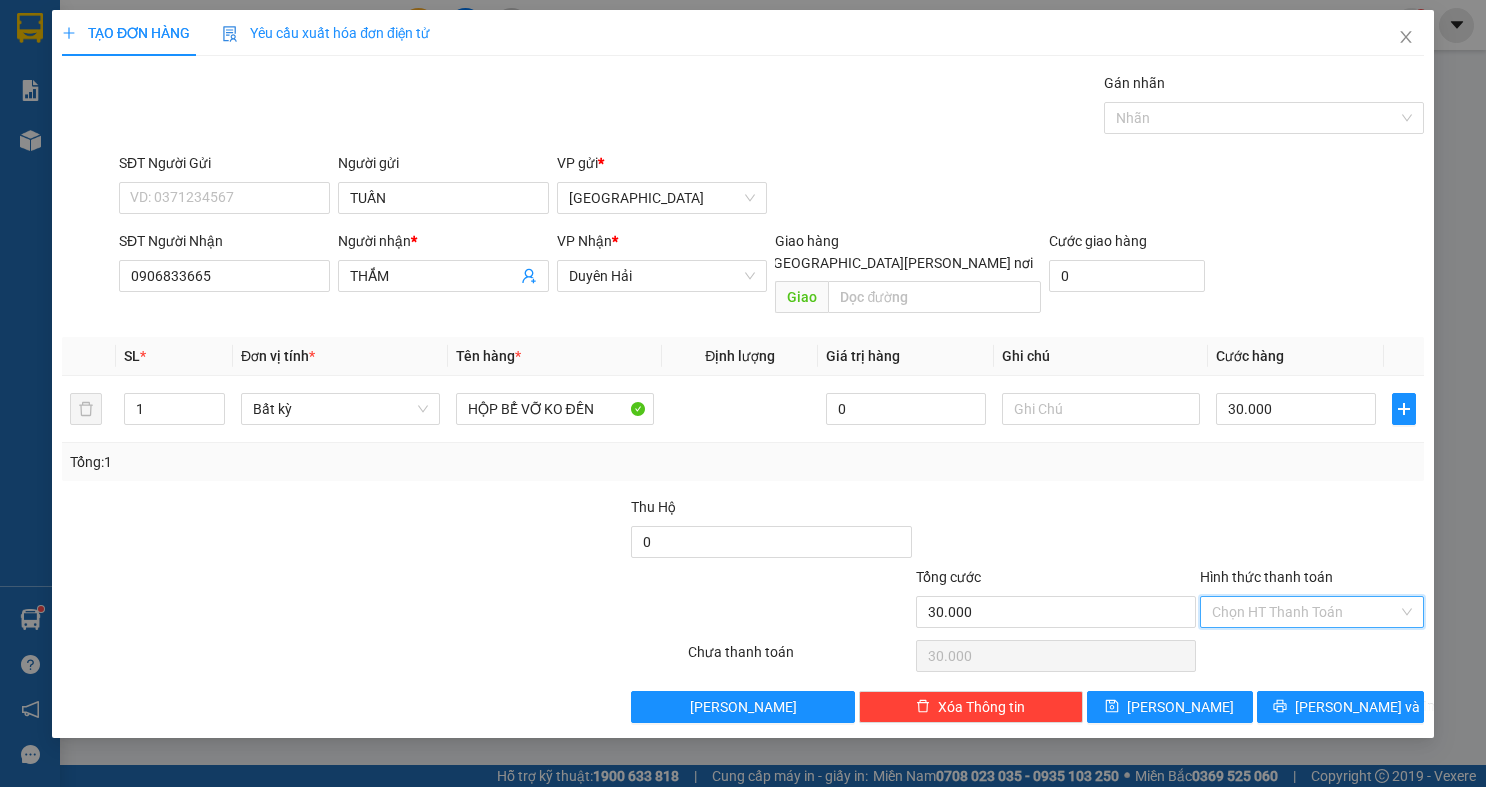click on "Hình thức thanh toán" at bounding box center (1305, 612) 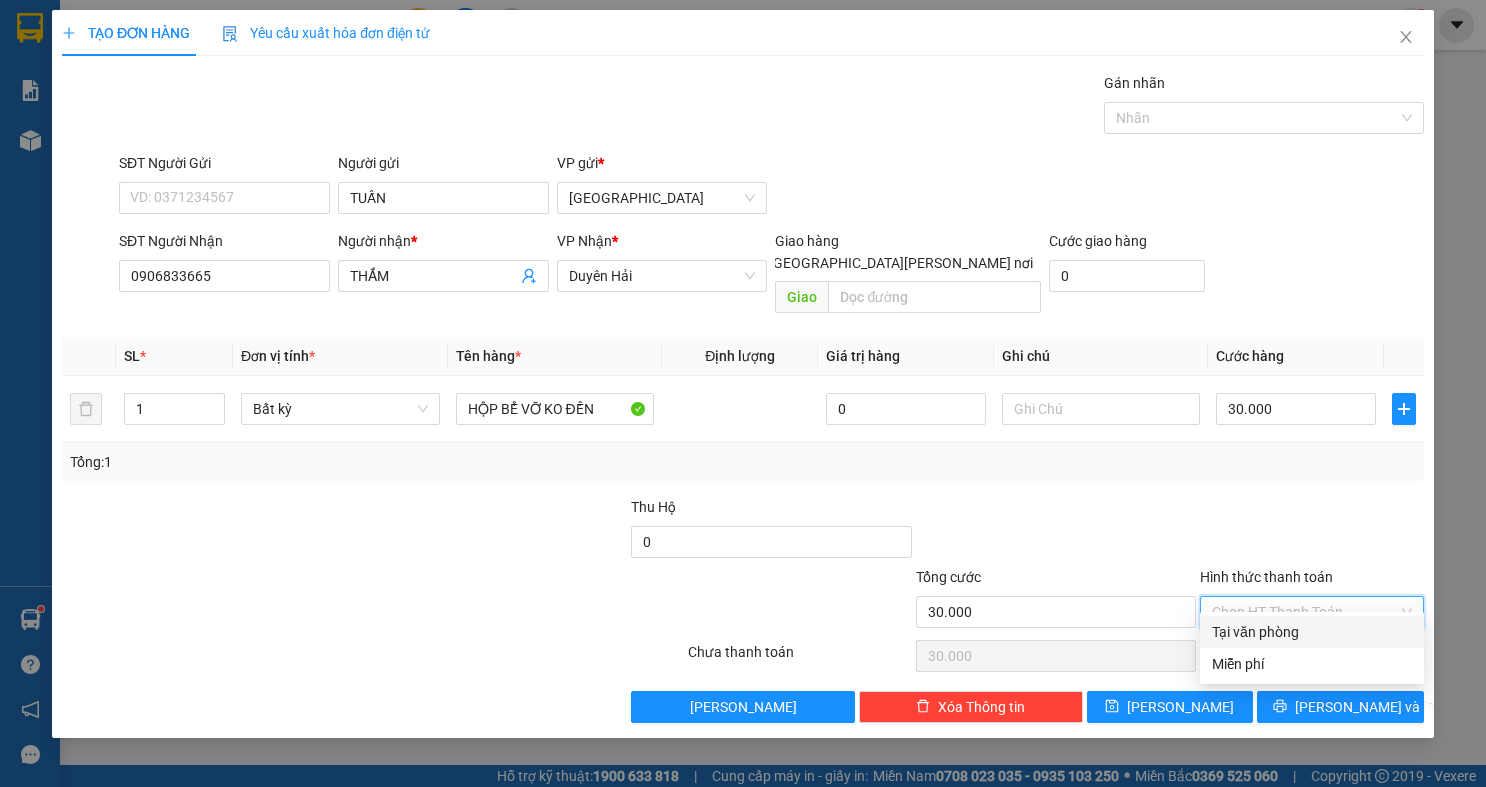 click on "Tại văn phòng" at bounding box center [1312, 632] 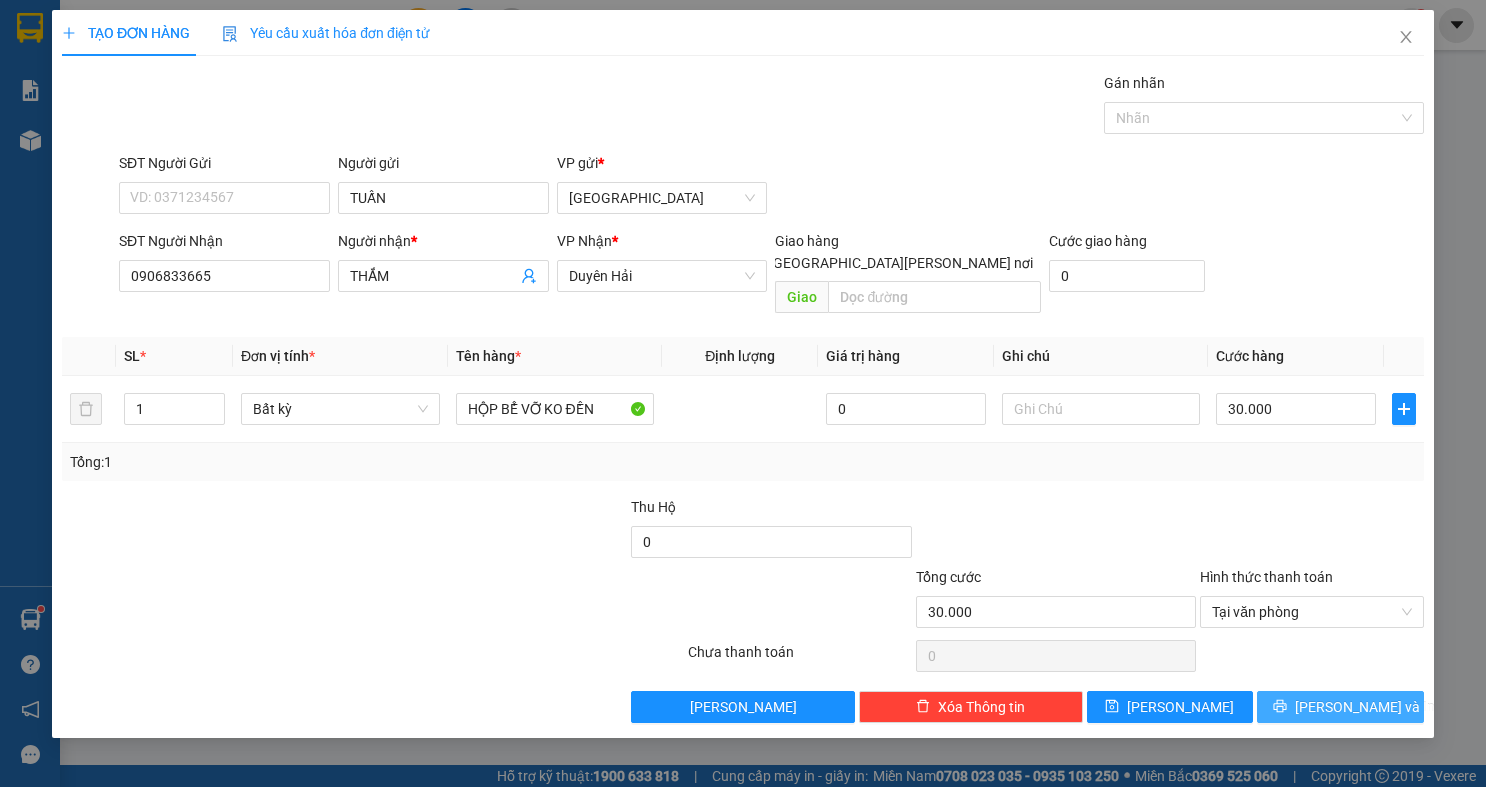 click on "Lưu và In" at bounding box center [1365, 707] 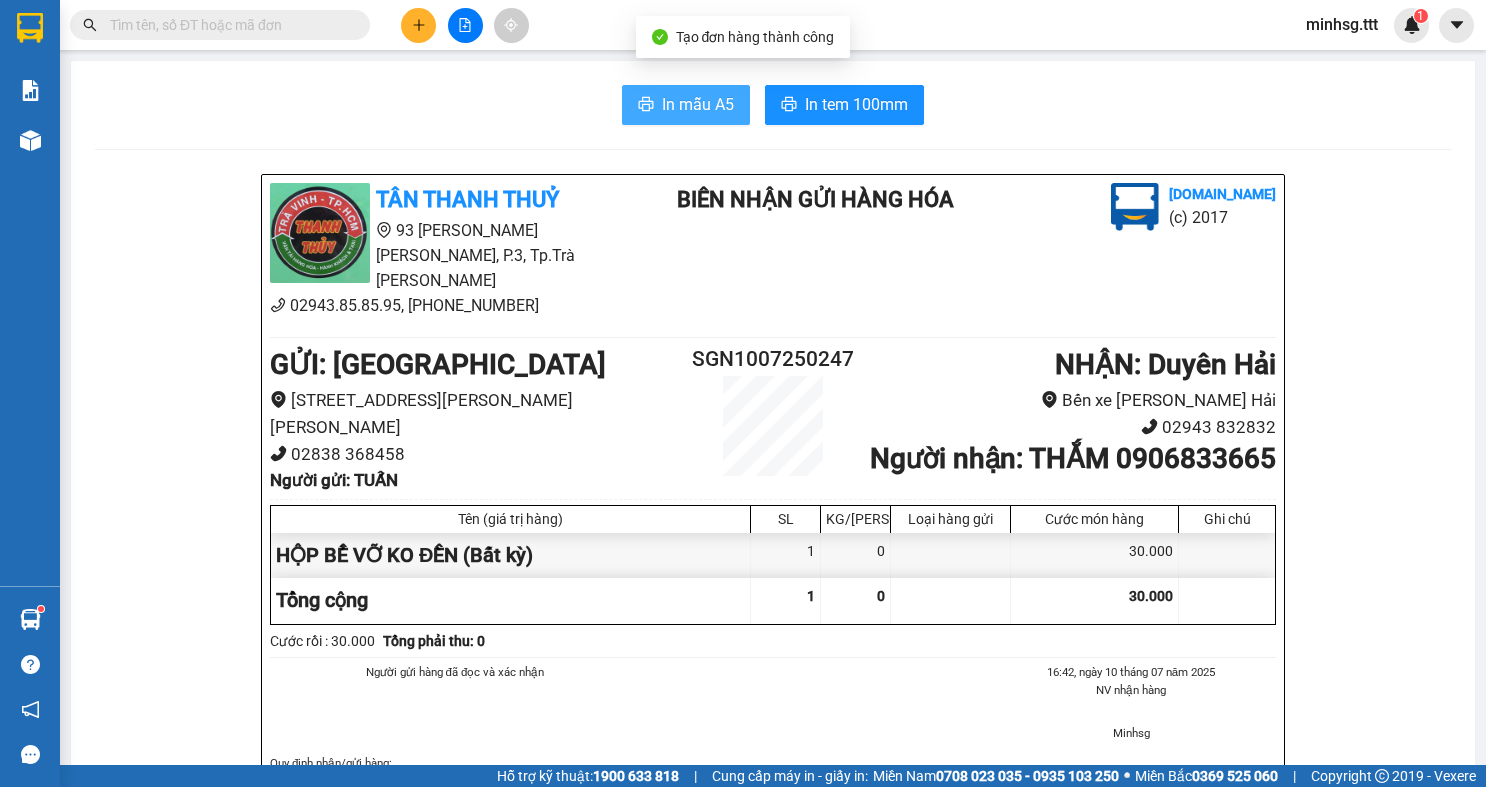 click on "In mẫu A5" at bounding box center (698, 104) 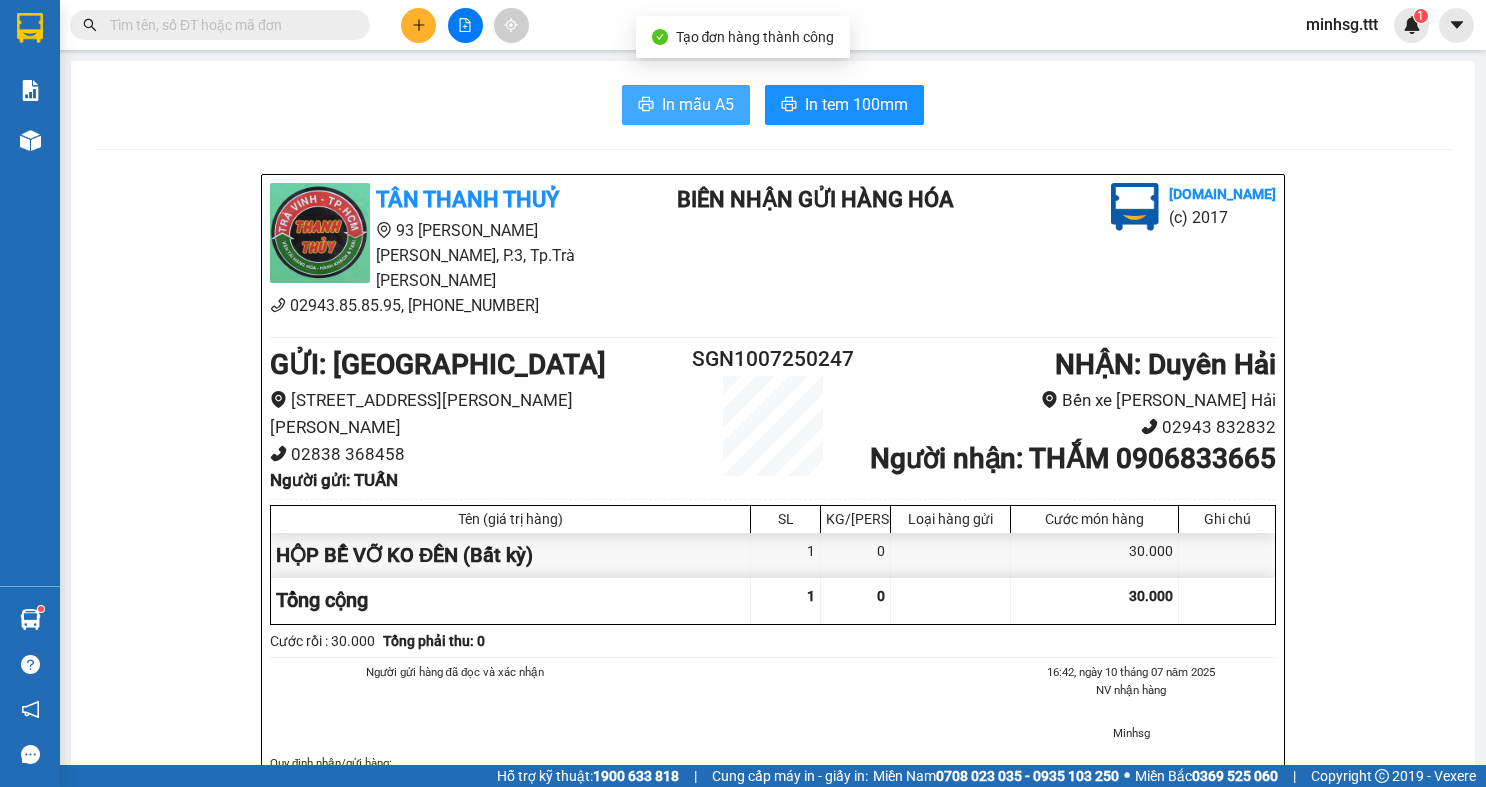 scroll, scrollTop: 0, scrollLeft: 0, axis: both 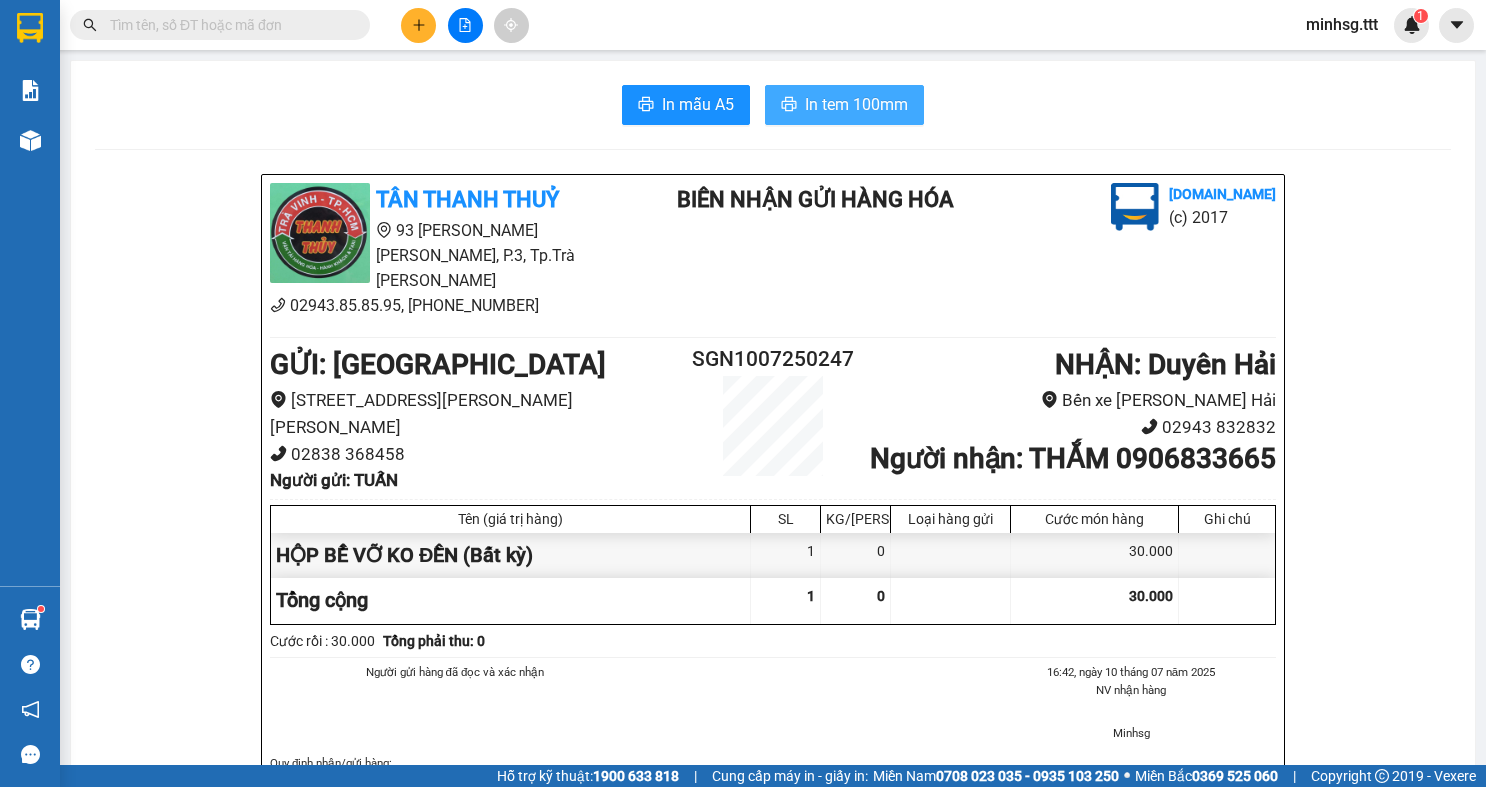 click 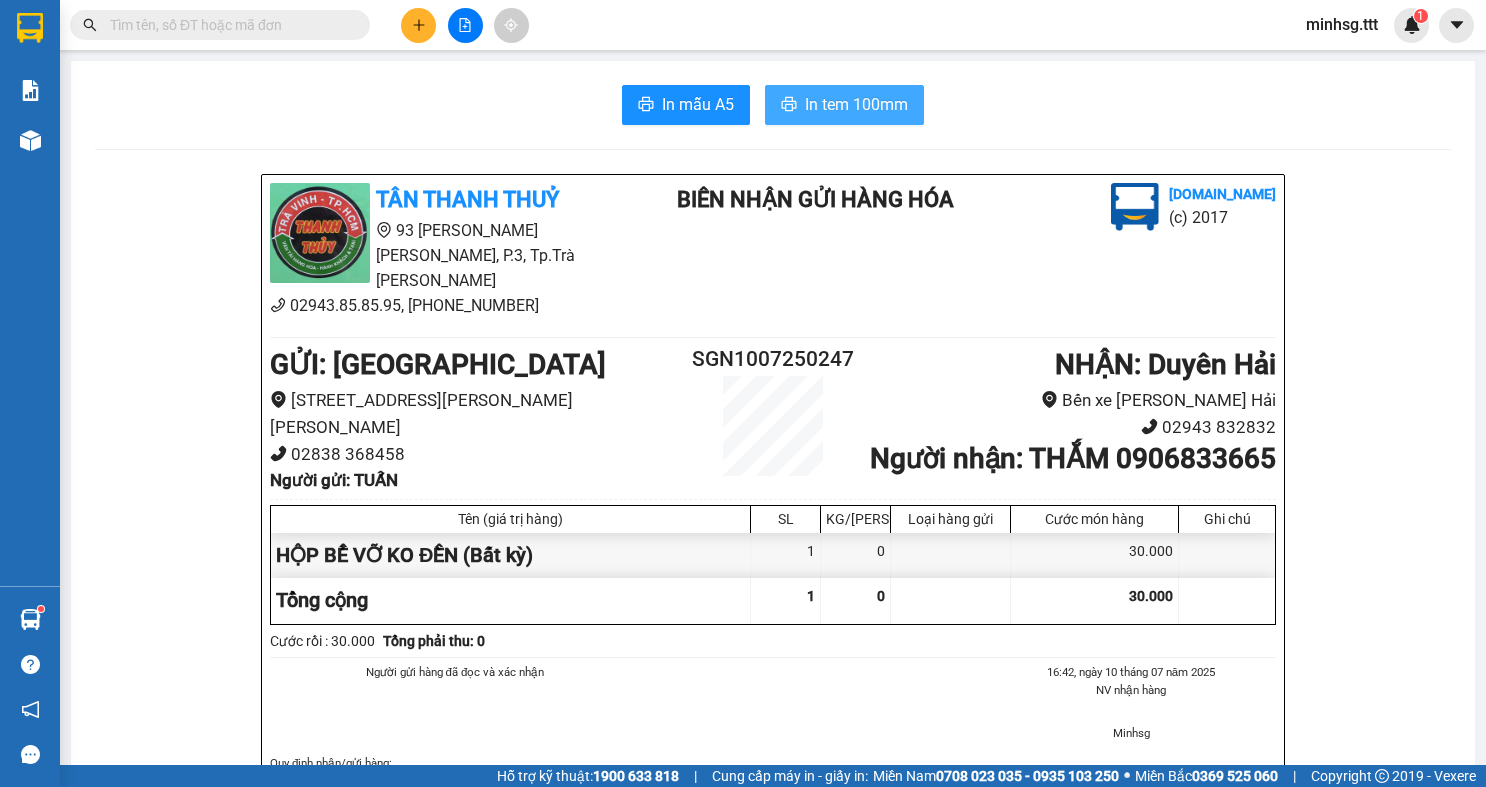 scroll, scrollTop: 0, scrollLeft: 0, axis: both 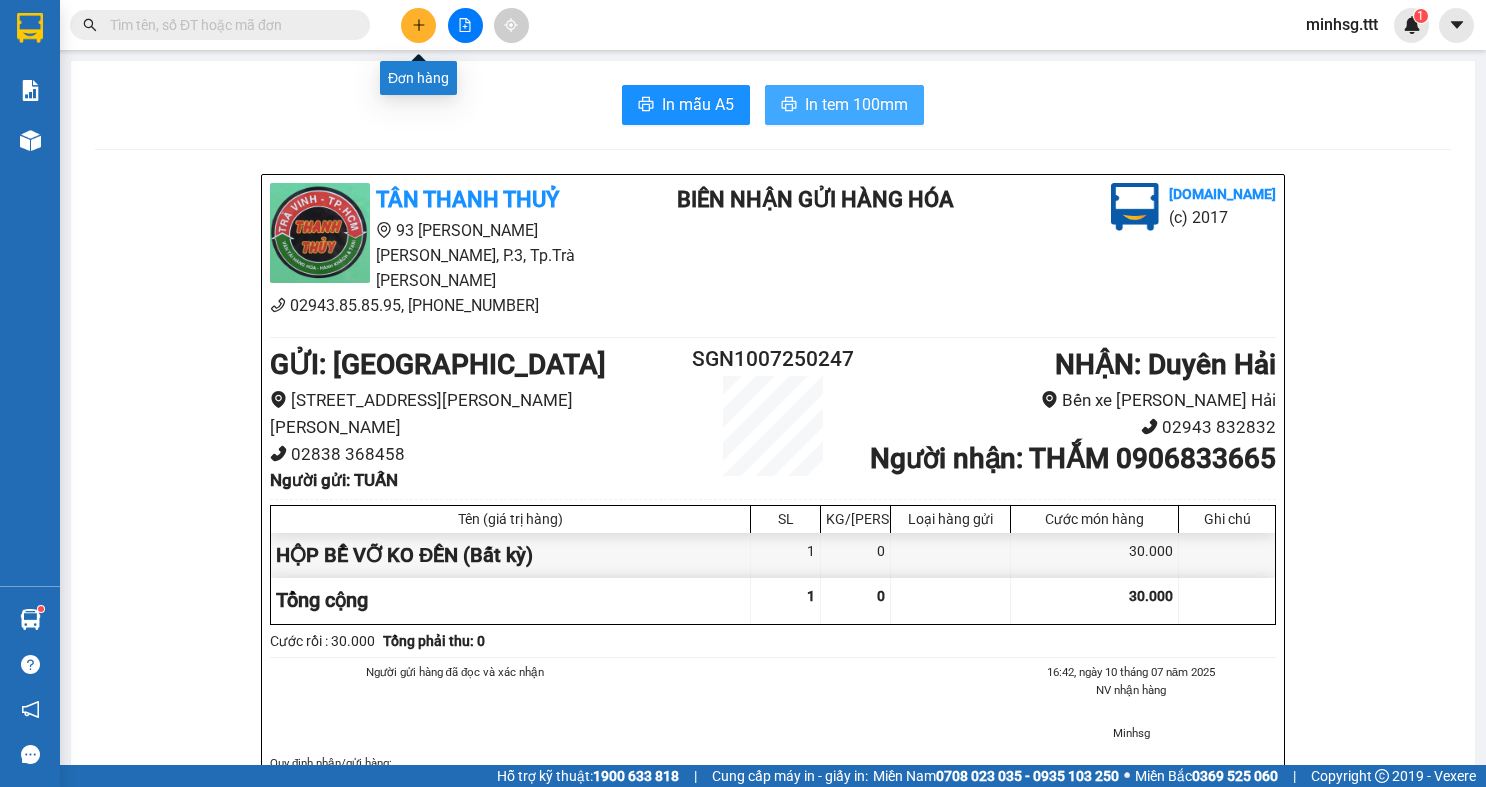 click 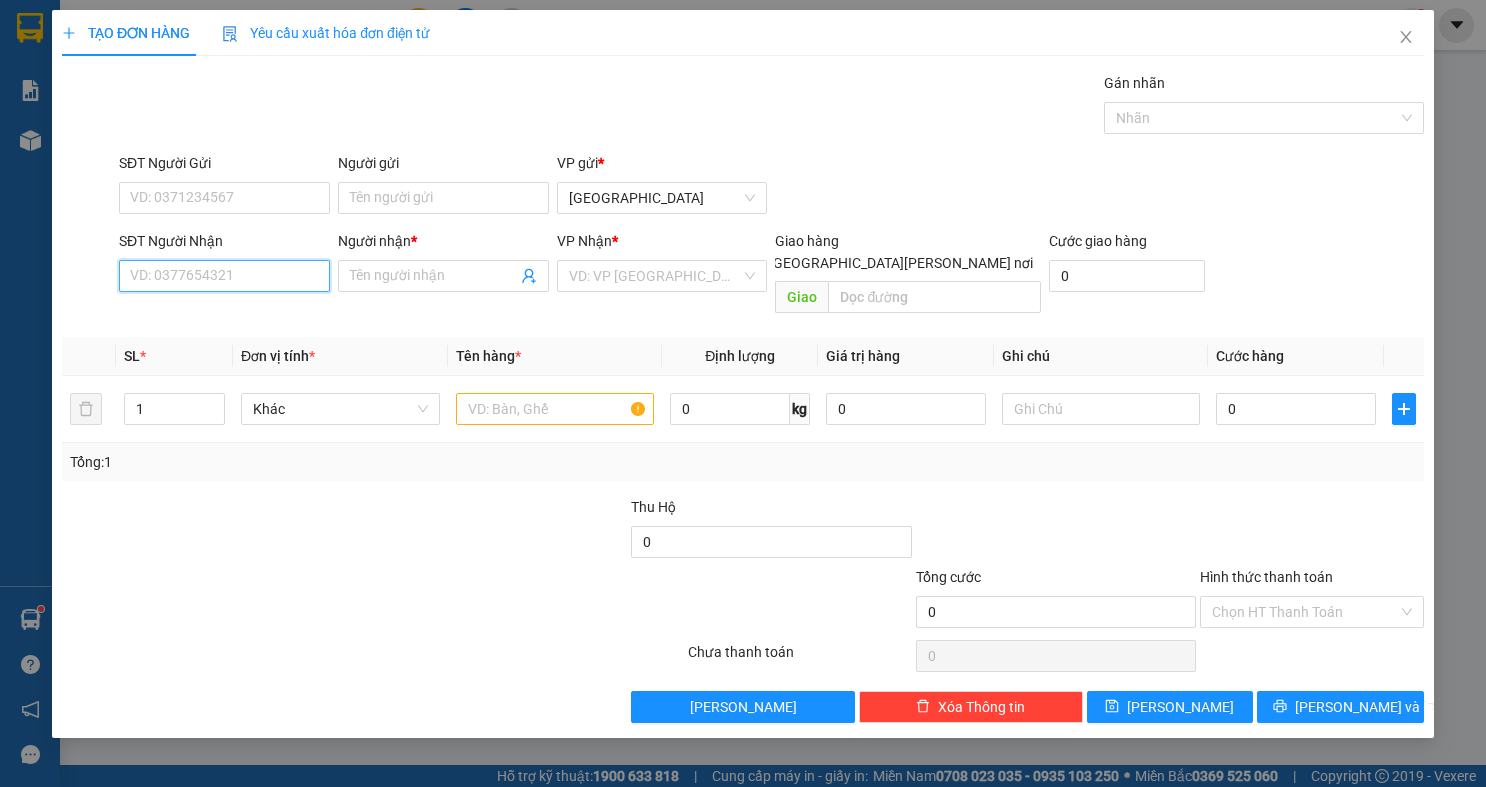 click on "SĐT Người Nhận" at bounding box center [224, 276] 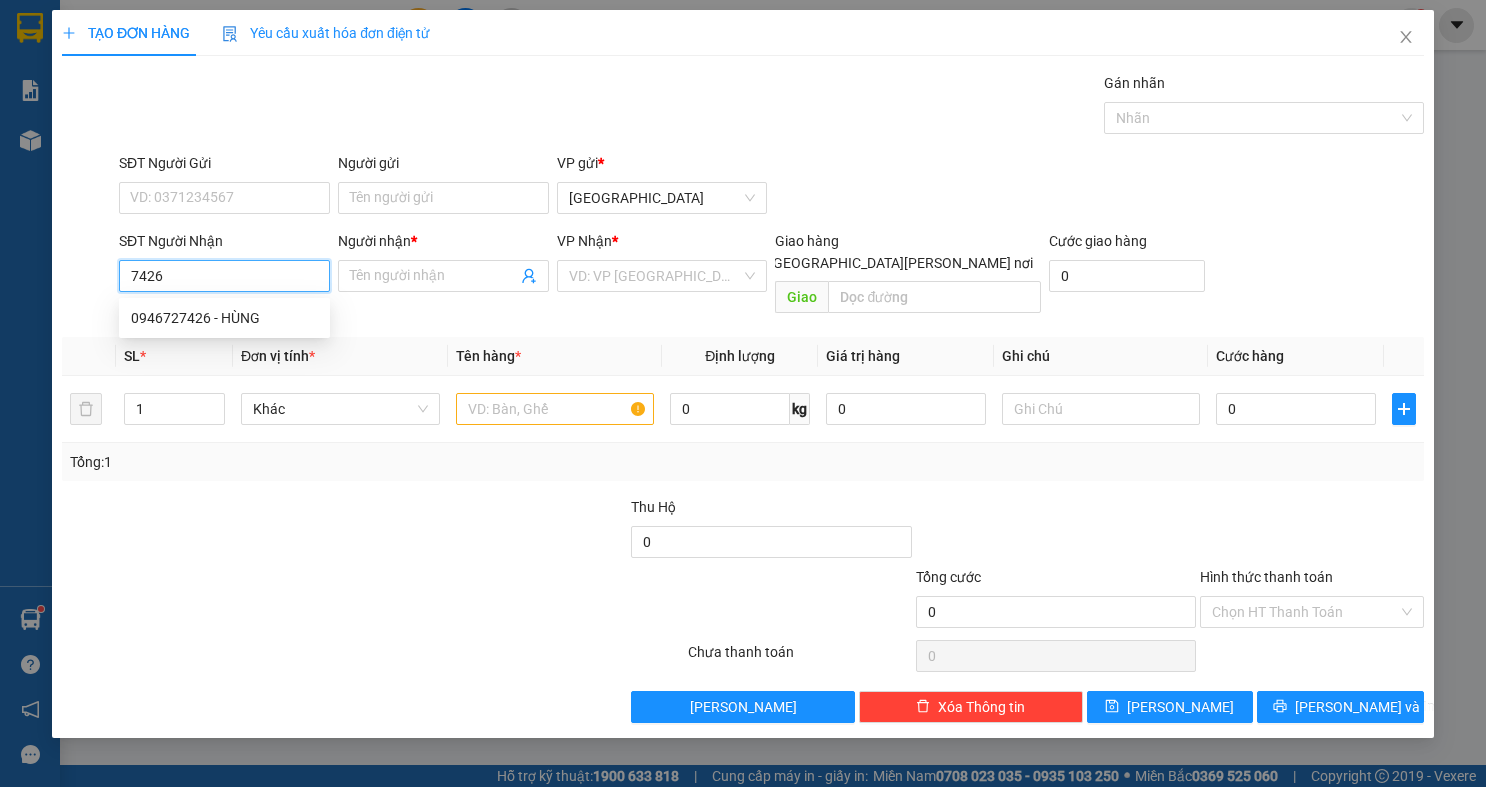 click on "7426" at bounding box center [224, 276] 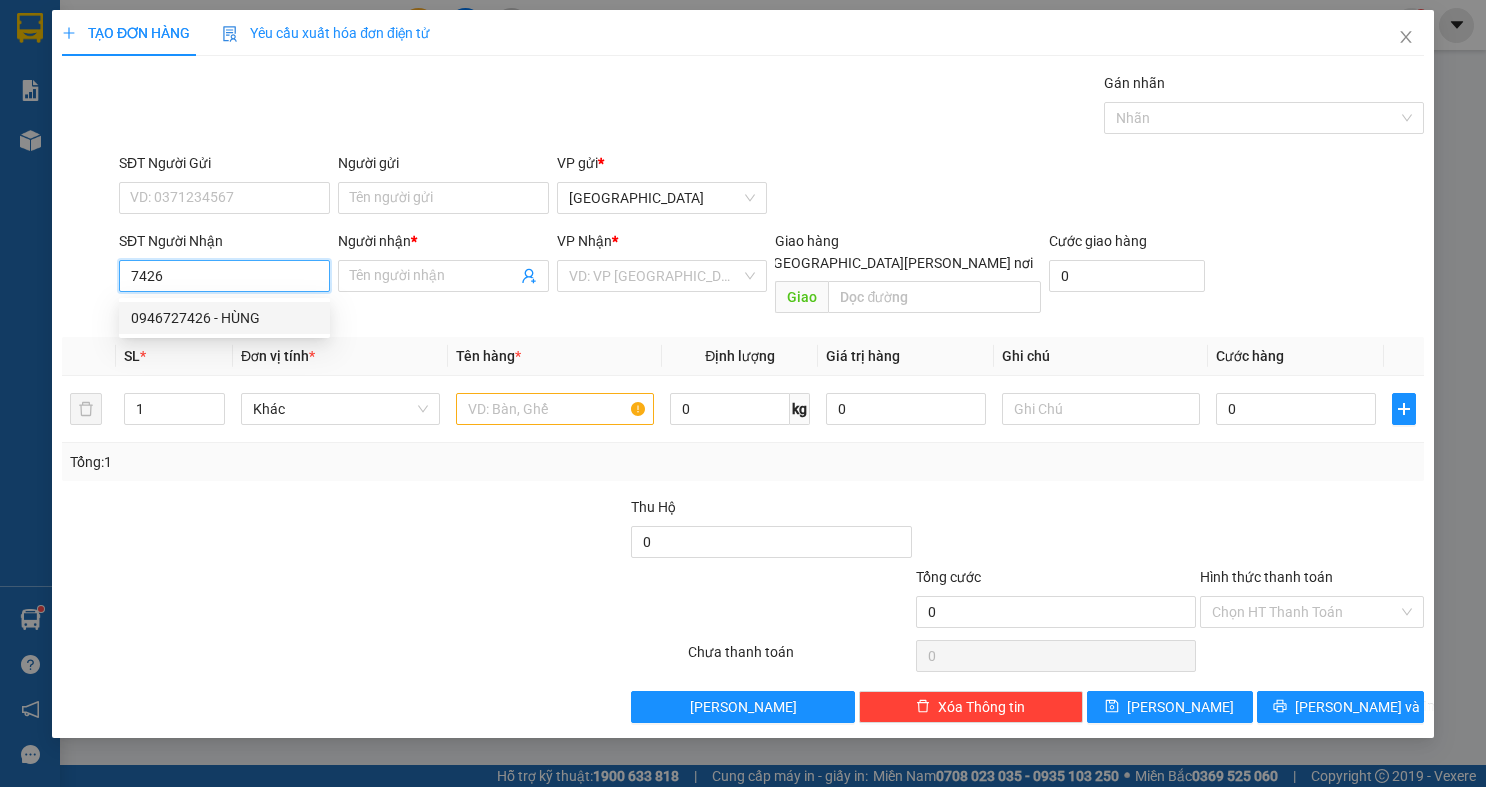 click on "0946727426 - HÙNG" at bounding box center [224, 318] 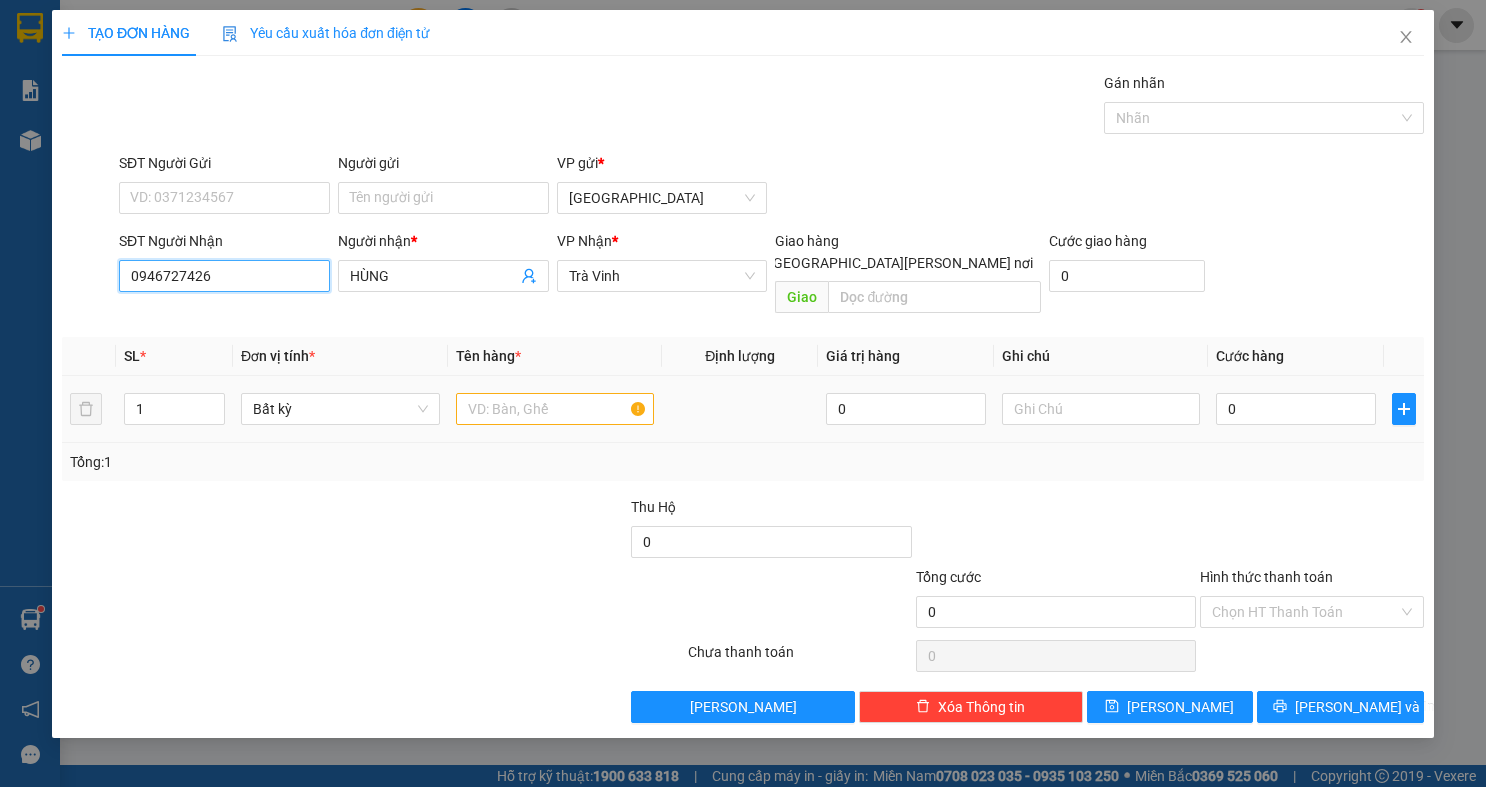 type on "0946727426" 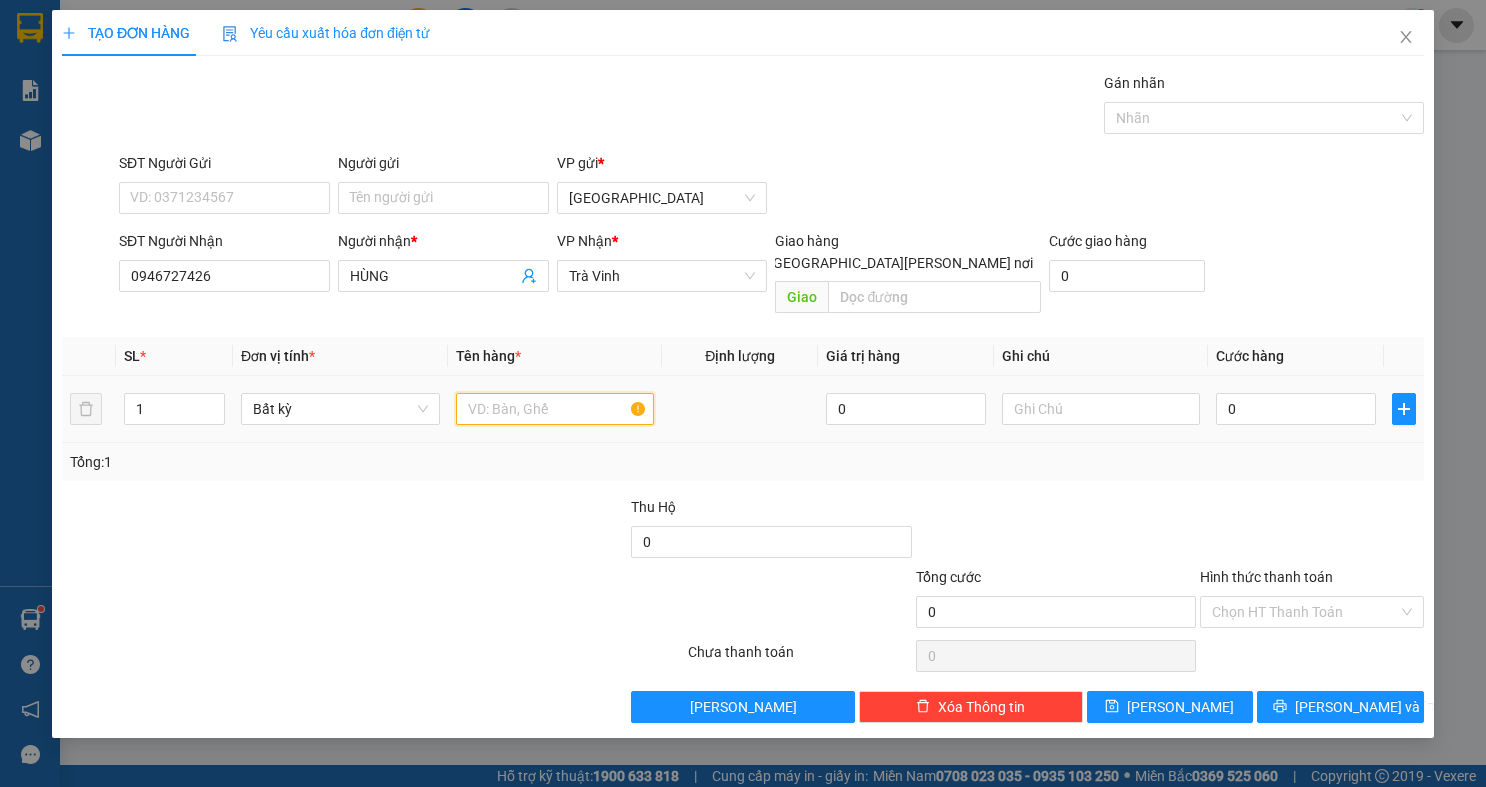 click at bounding box center (555, 409) 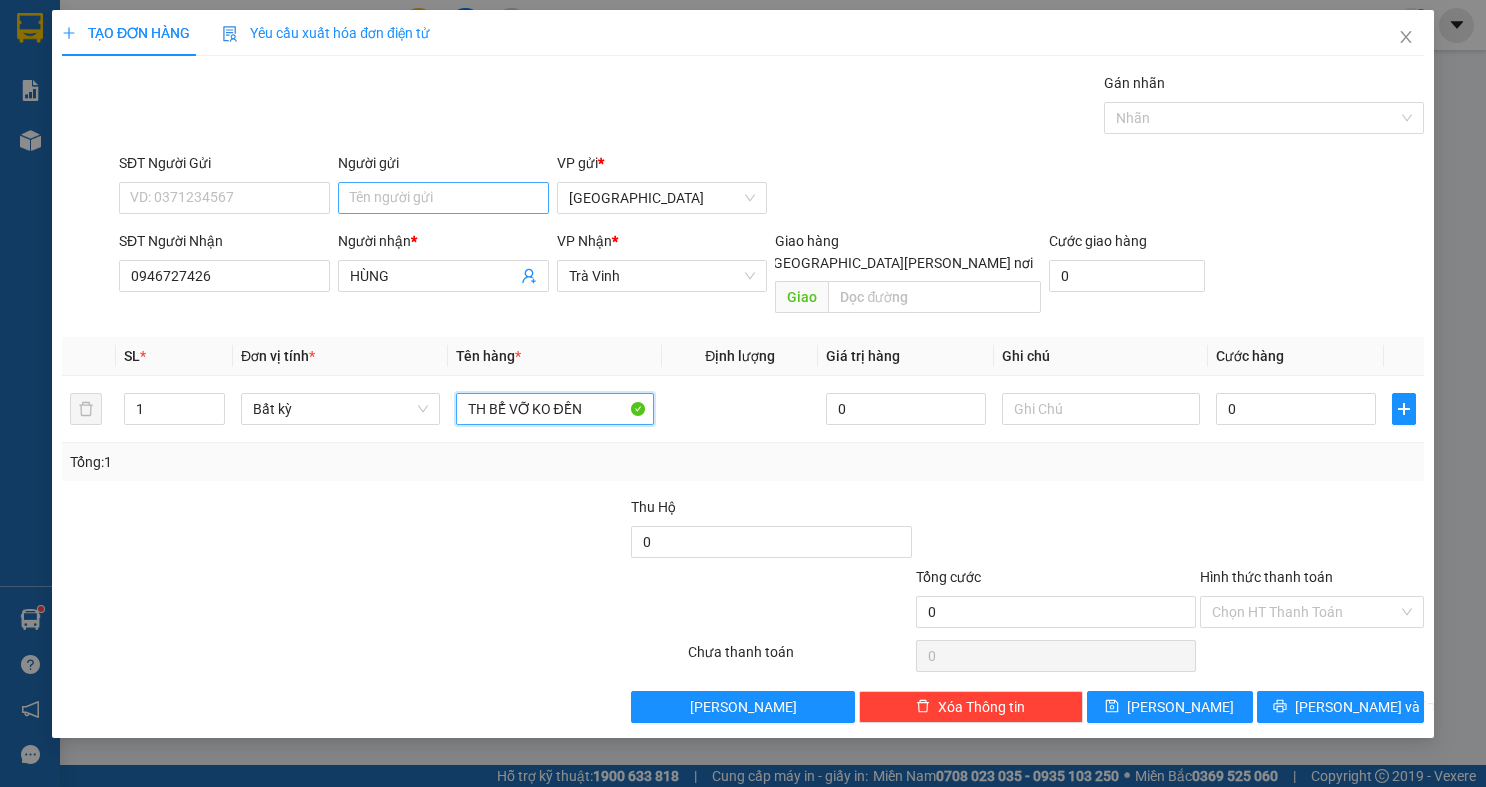 type on "TH BỂ VỠ KO ĐỀN" 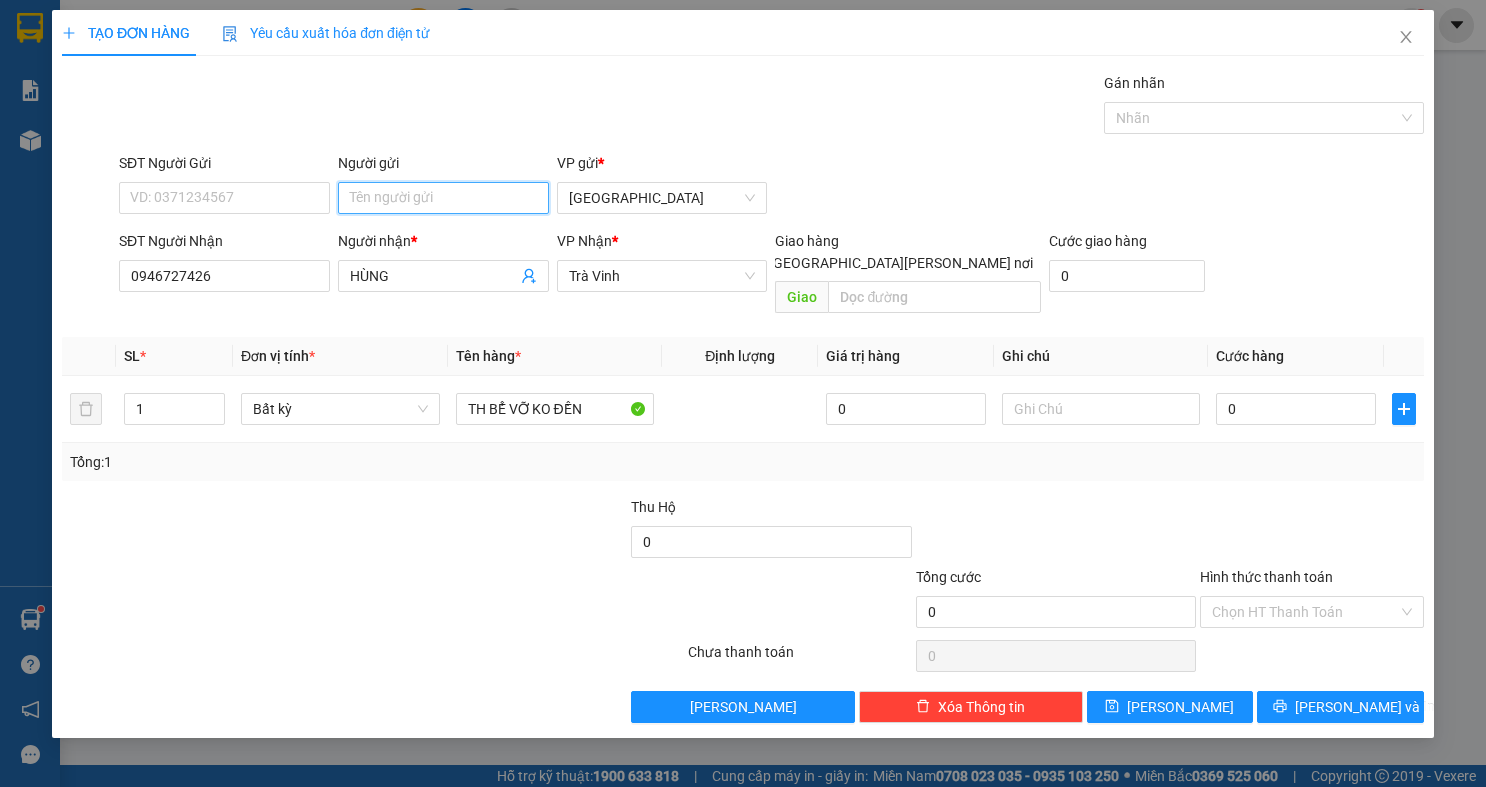 click on "Người gửi" at bounding box center (443, 198) 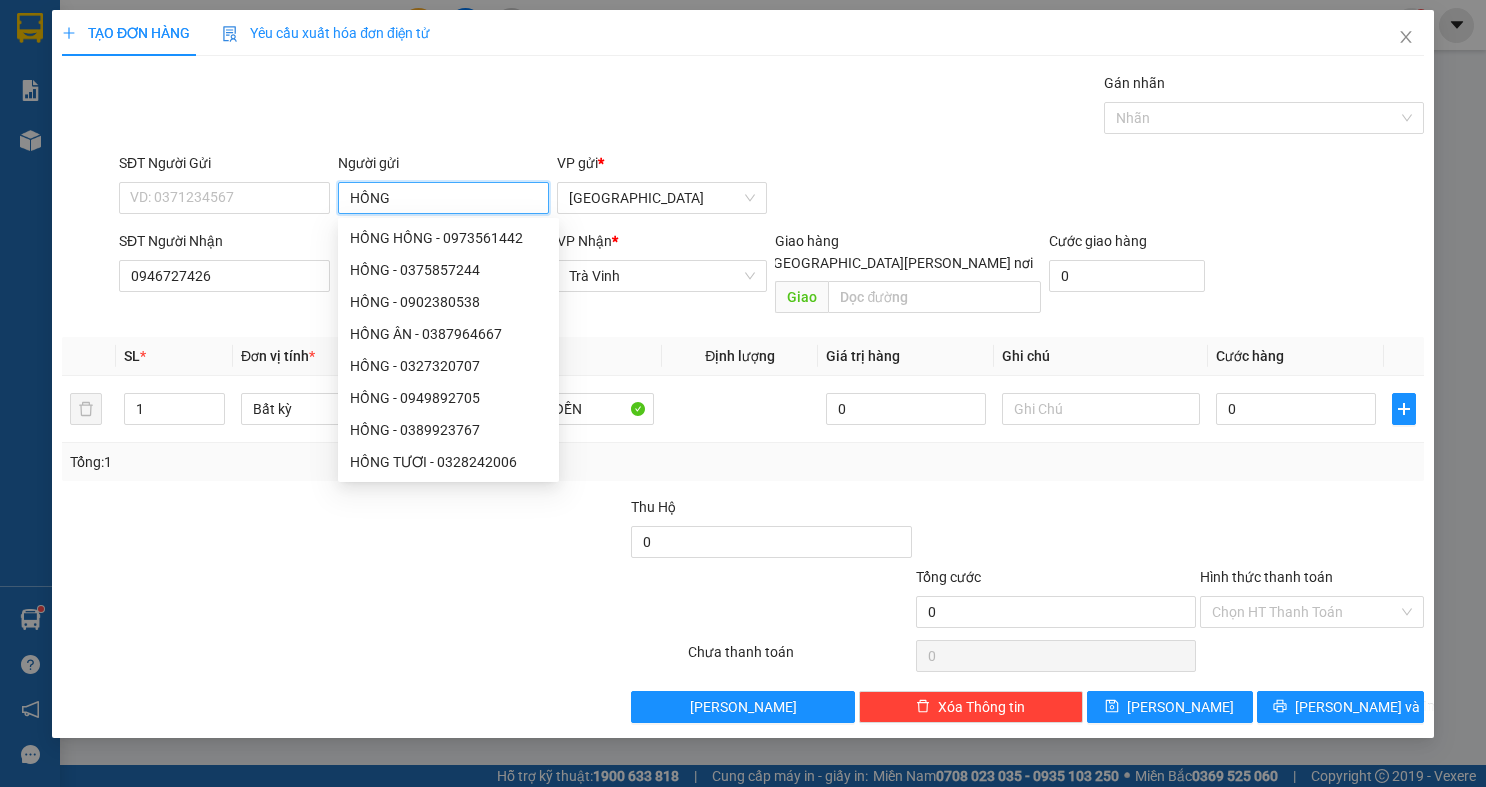 type on "HỒNG" 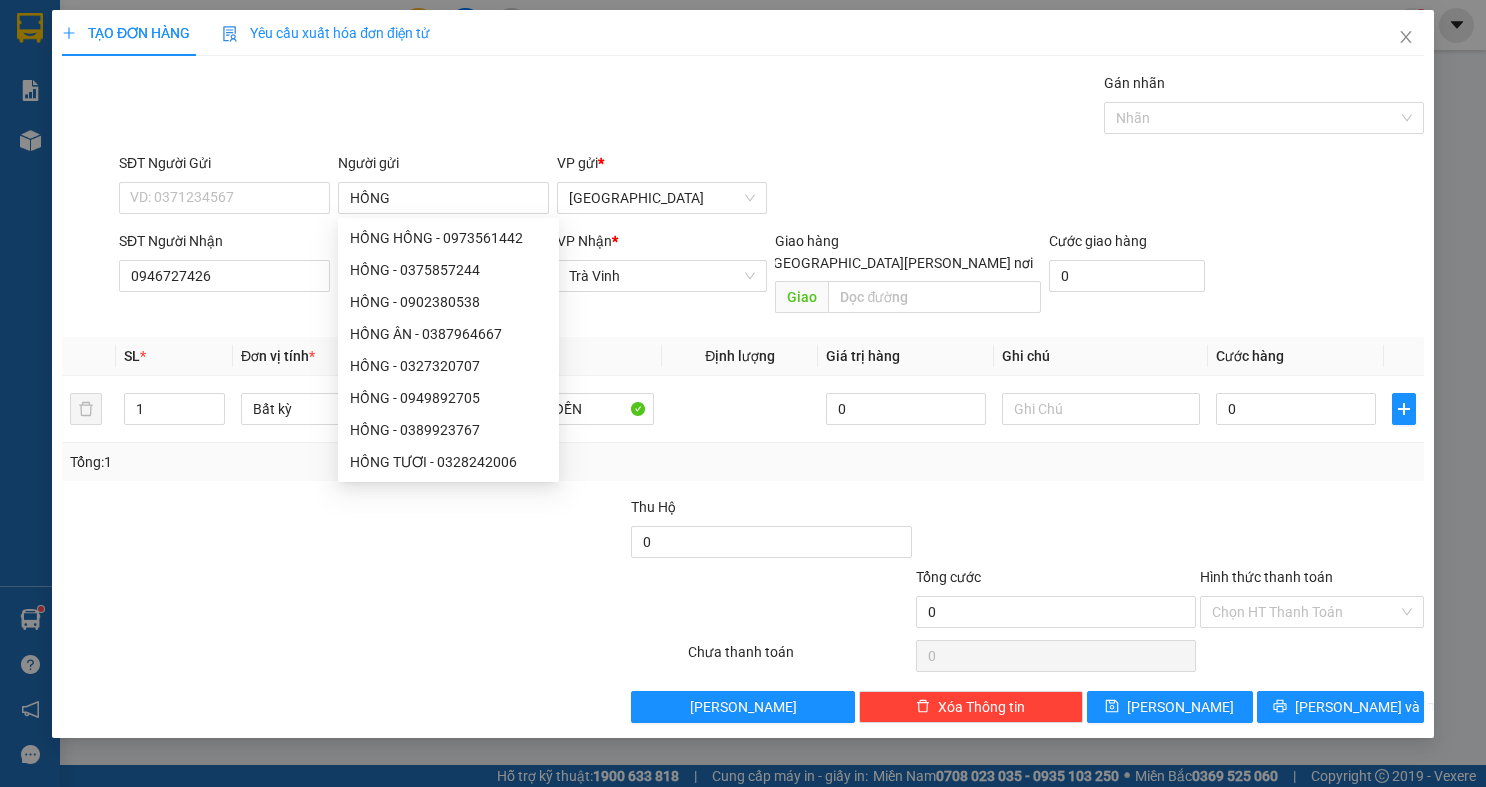 click on "SĐT Người Gửi VD: 0371234567 Người gửi HỒNG VP gửi  * Sài Gòn" at bounding box center [771, 187] 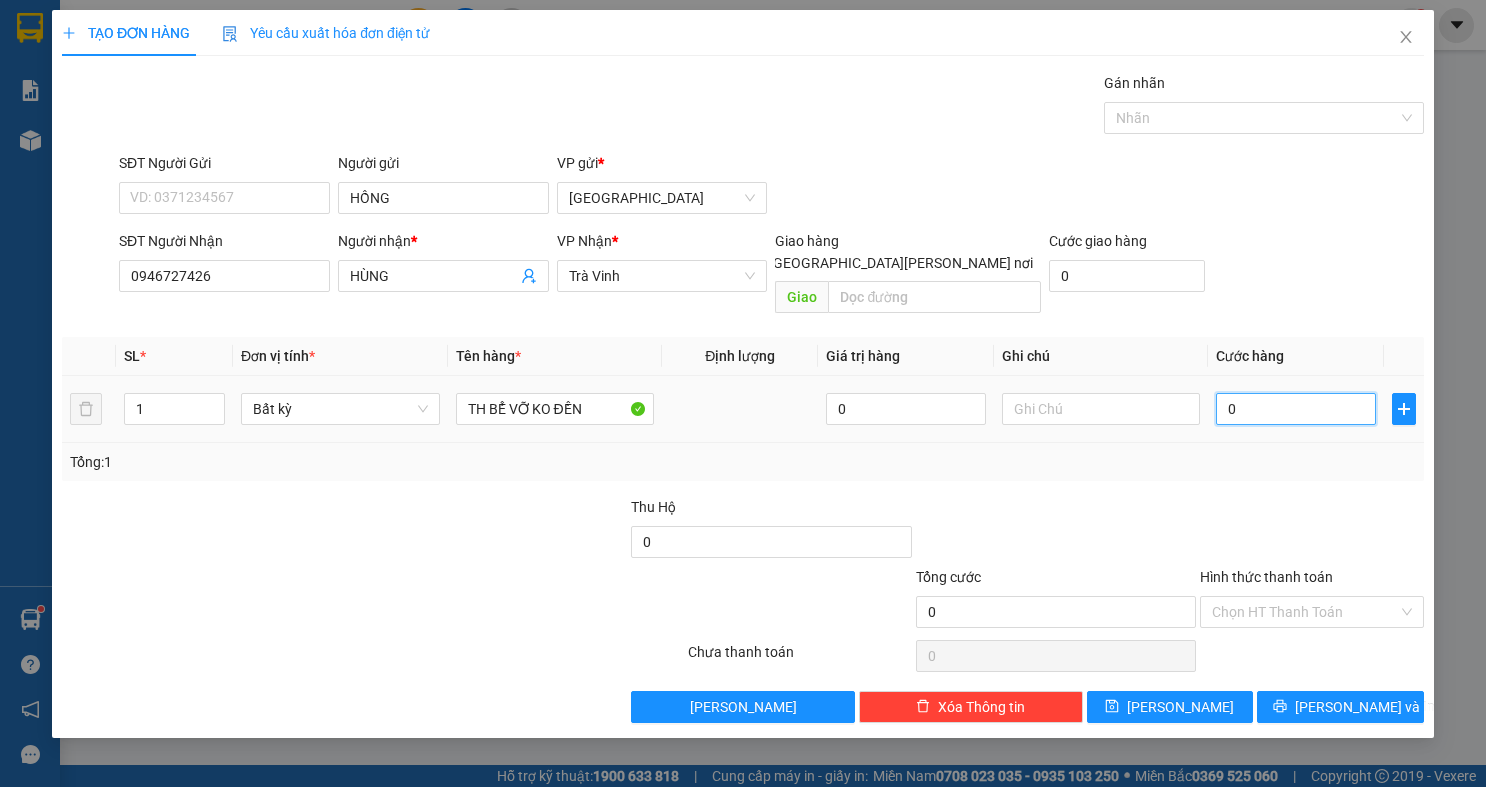 click on "0" at bounding box center (1296, 409) 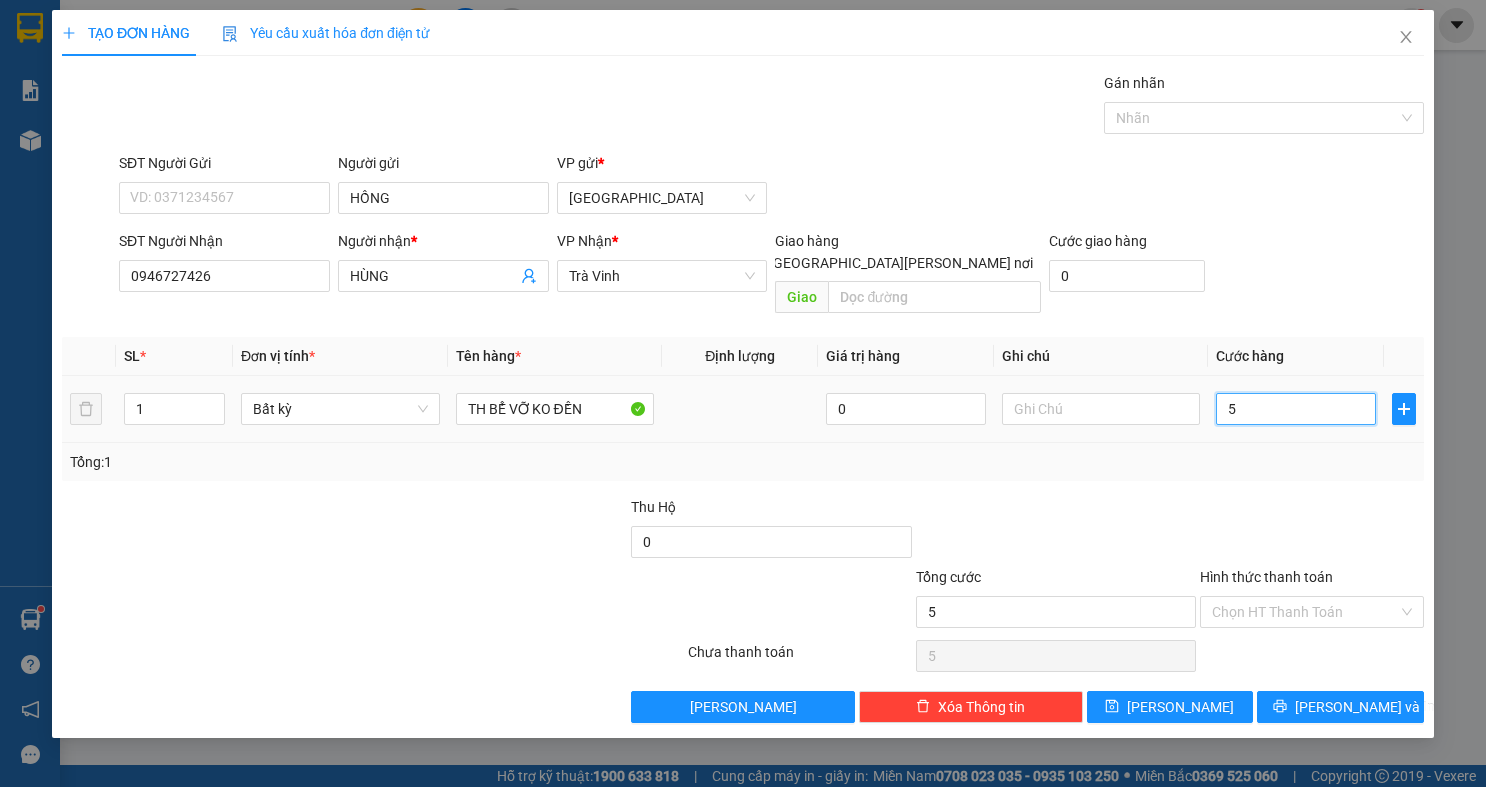 type on "50" 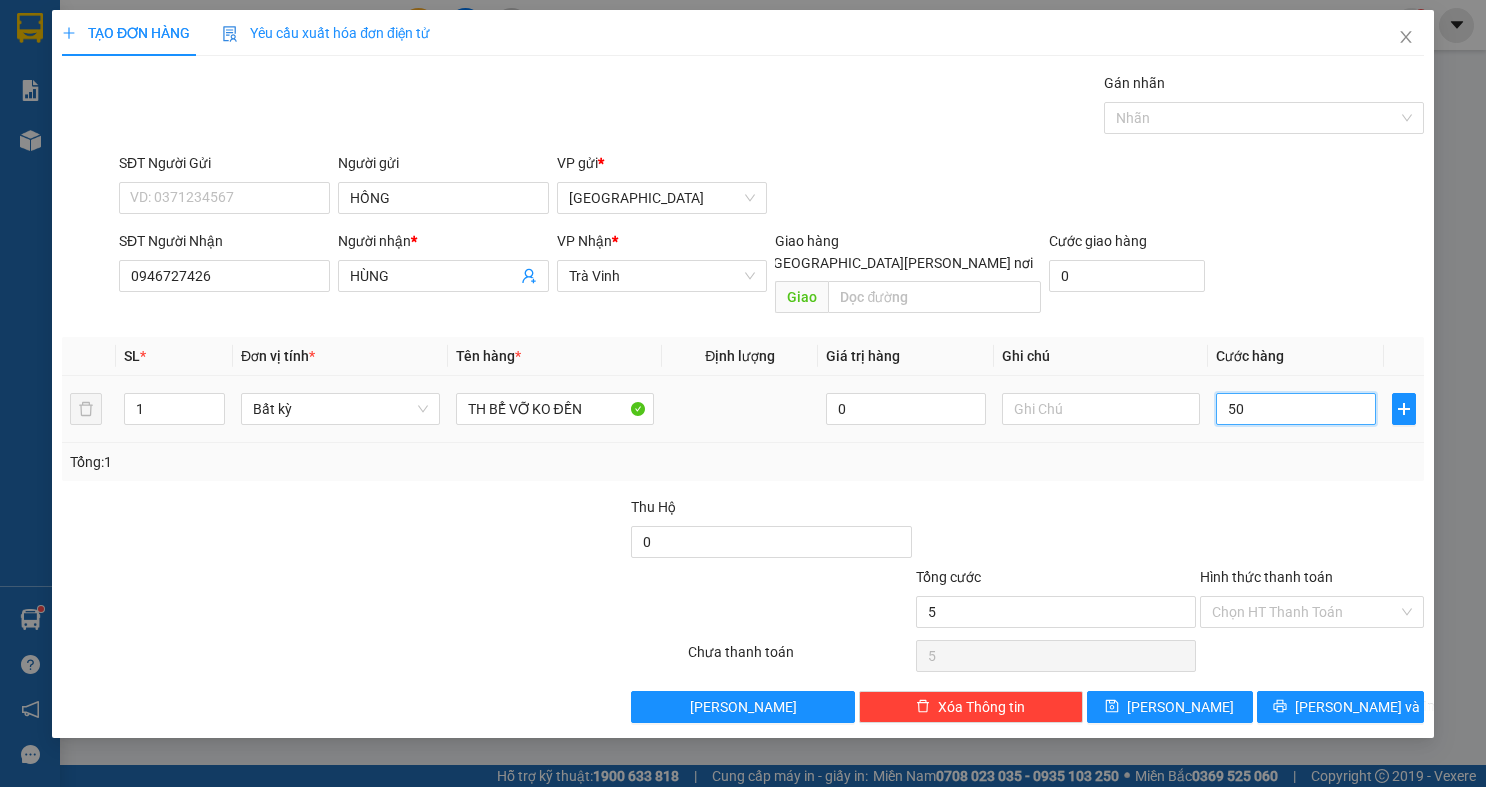 type on "50" 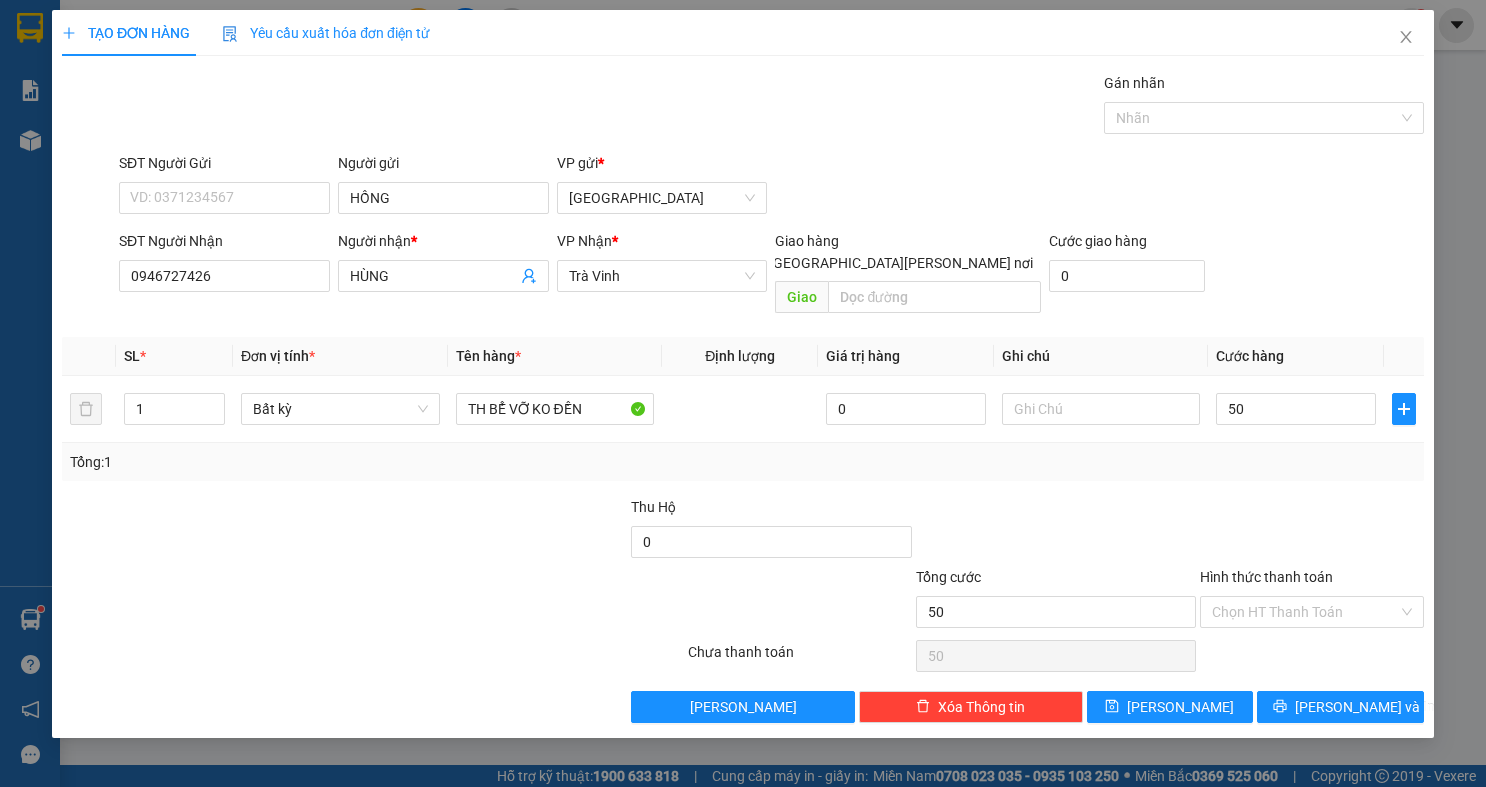 type on "50.000" 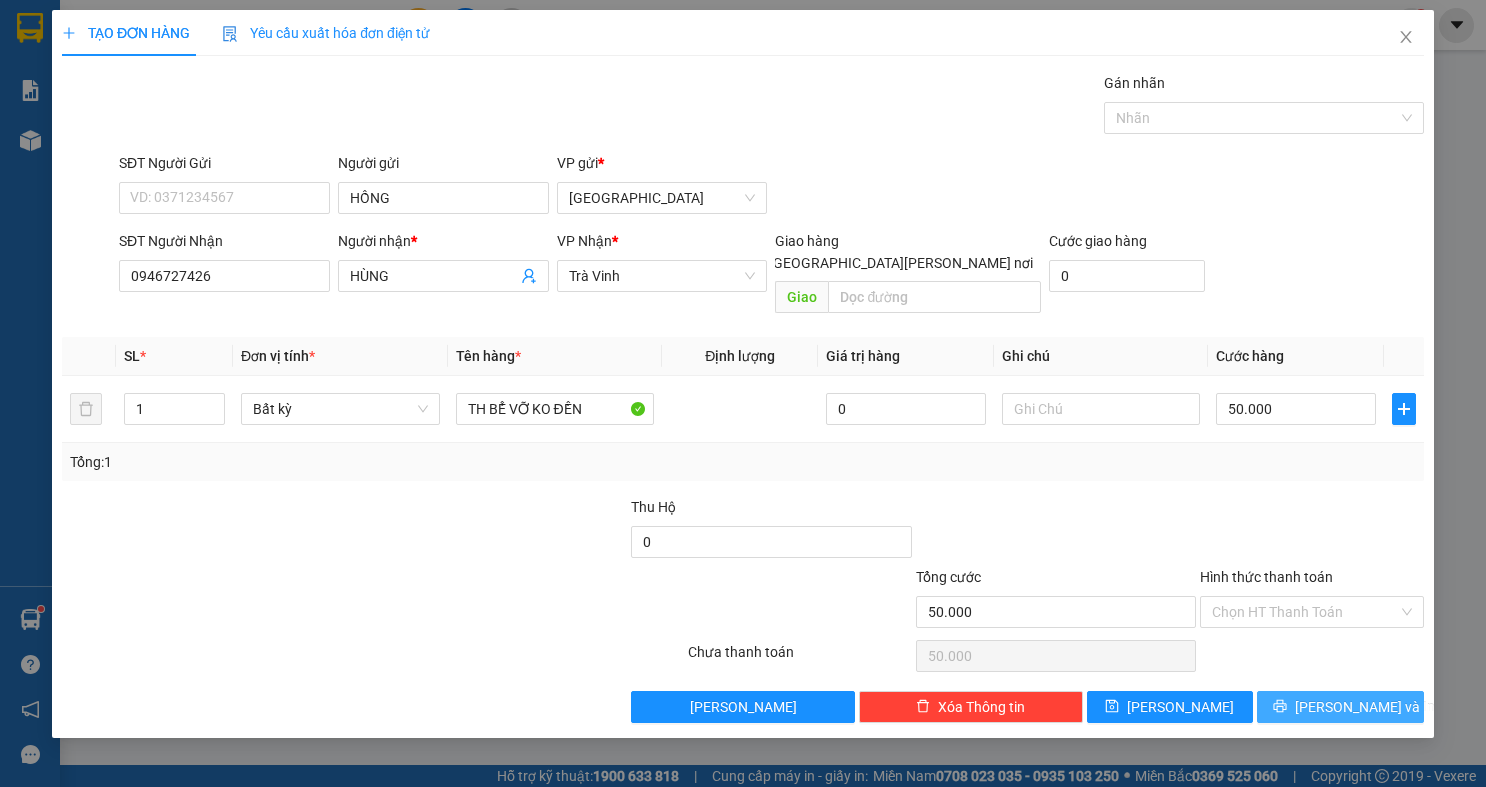click on "Lưu và In" at bounding box center (1340, 707) 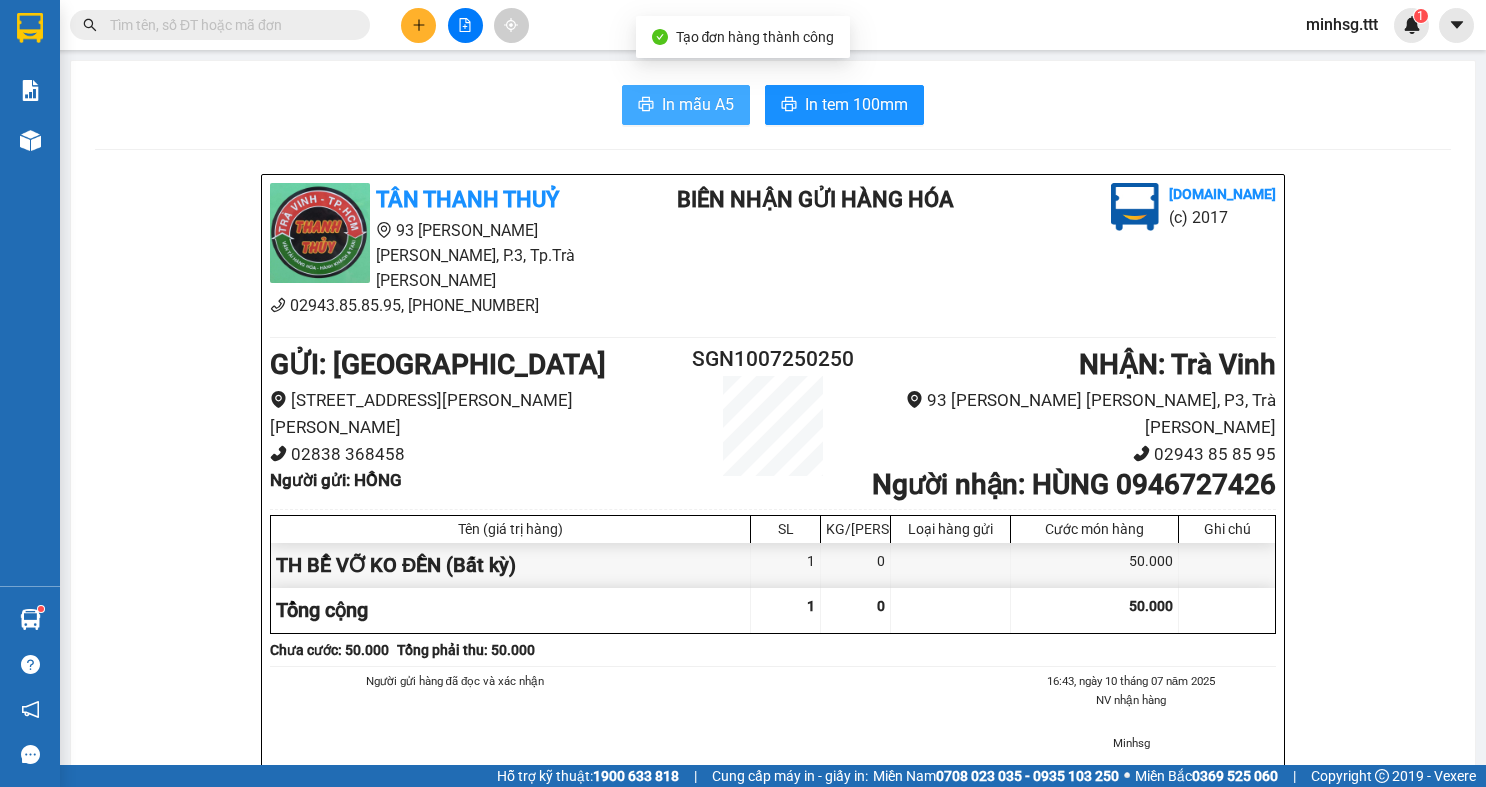 click on "In mẫu A5" at bounding box center [698, 104] 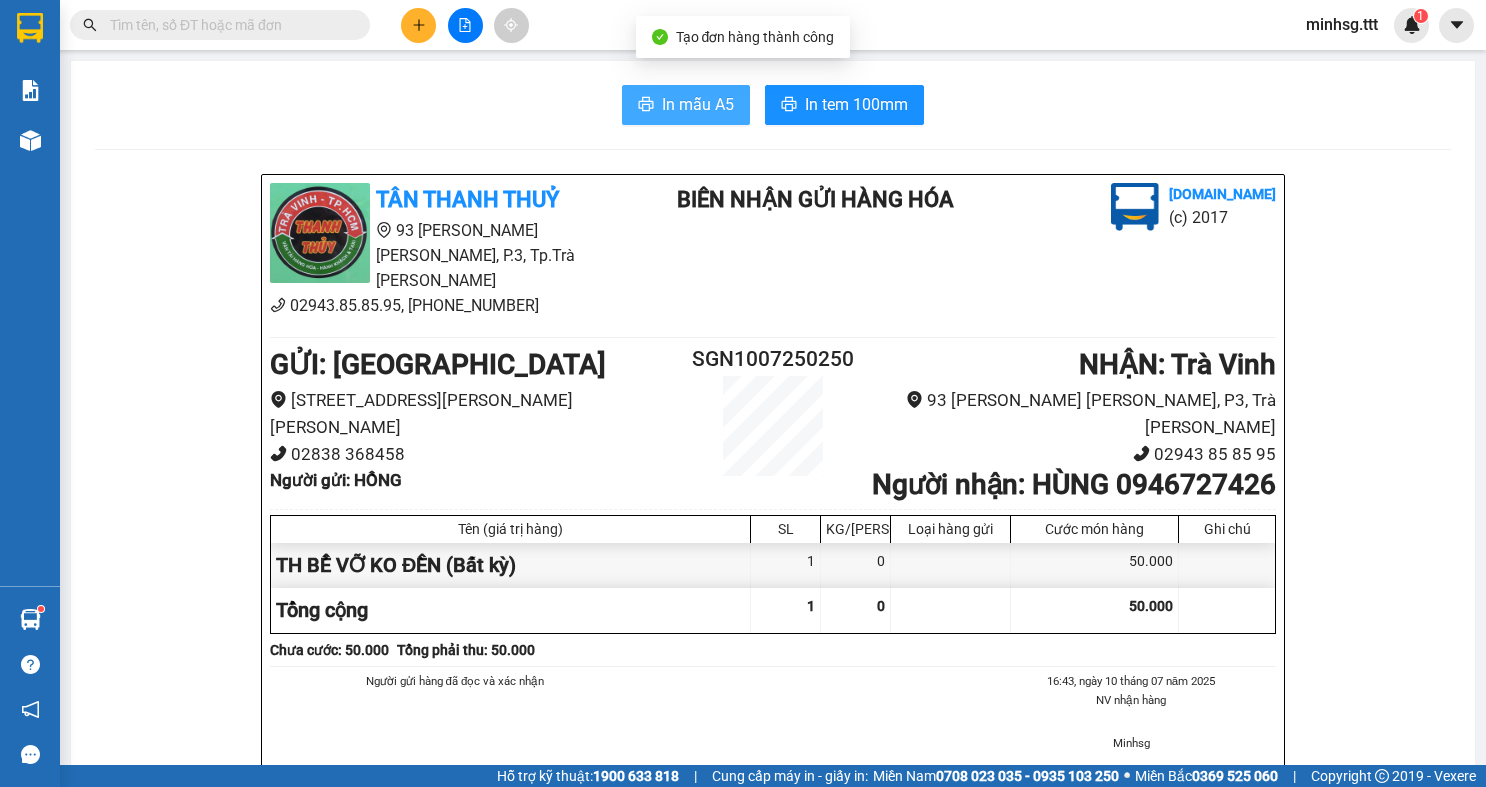 scroll, scrollTop: 0, scrollLeft: 0, axis: both 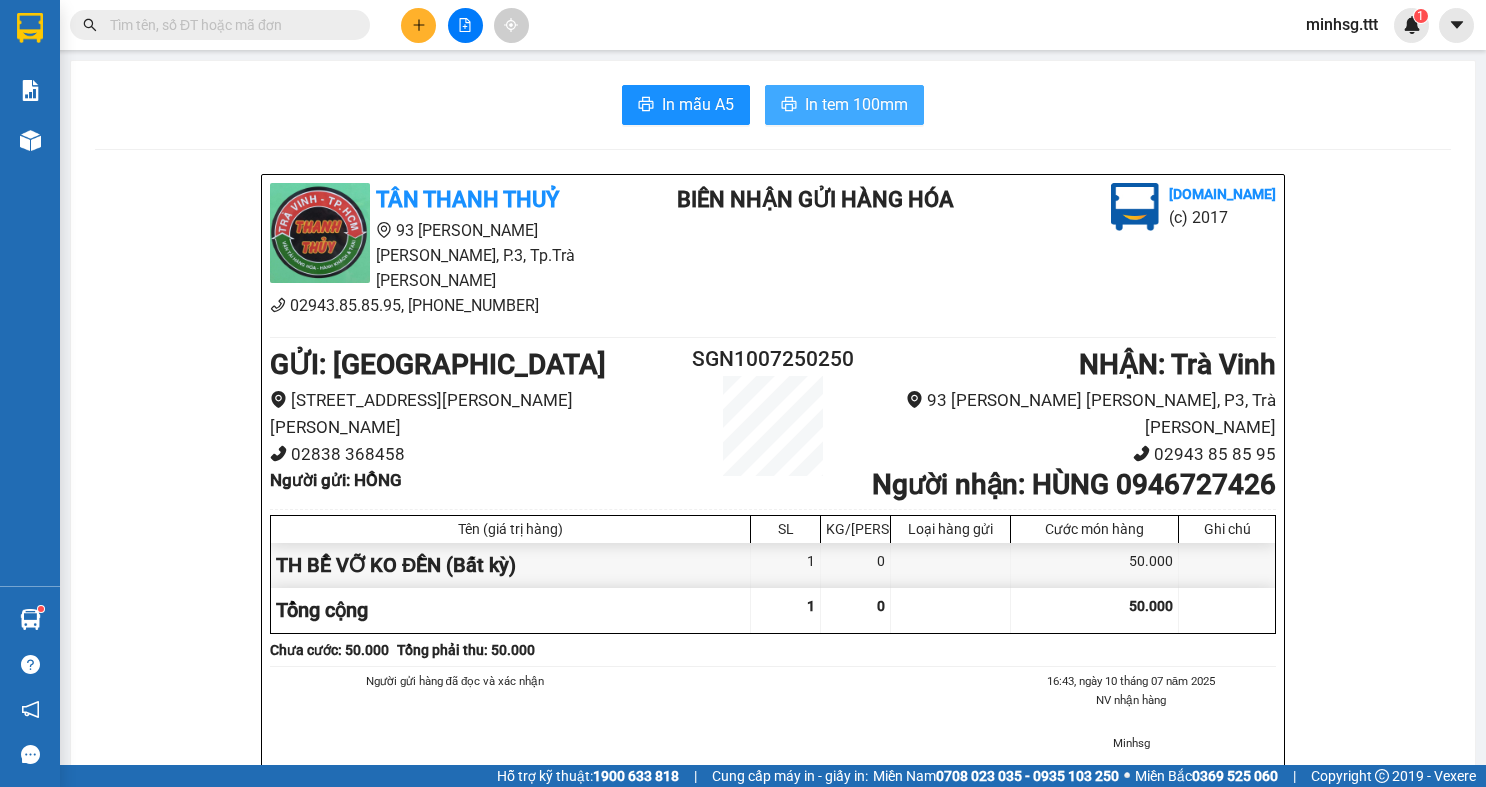 click on "In tem 100mm" at bounding box center [856, 104] 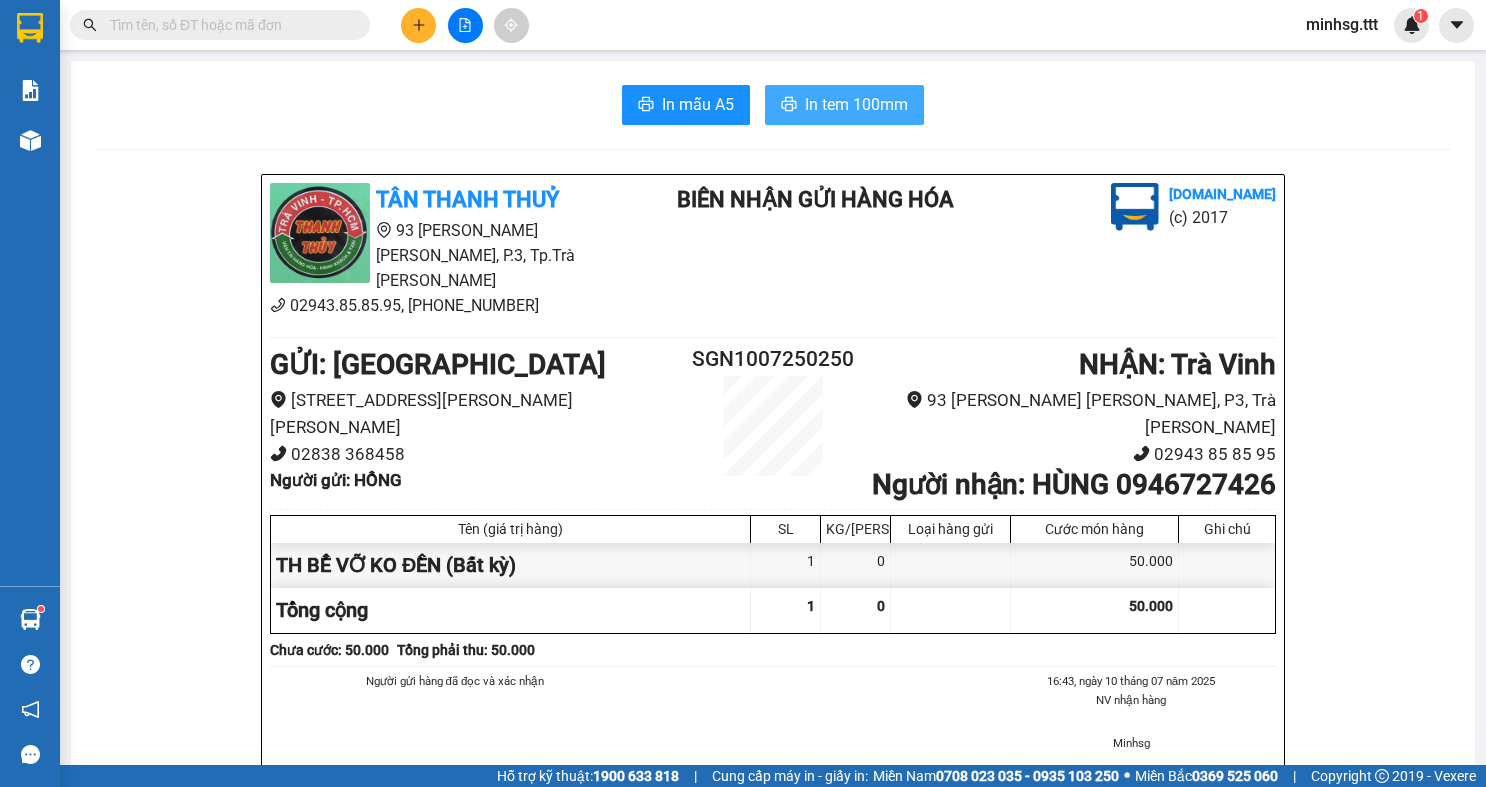 scroll, scrollTop: 0, scrollLeft: 0, axis: both 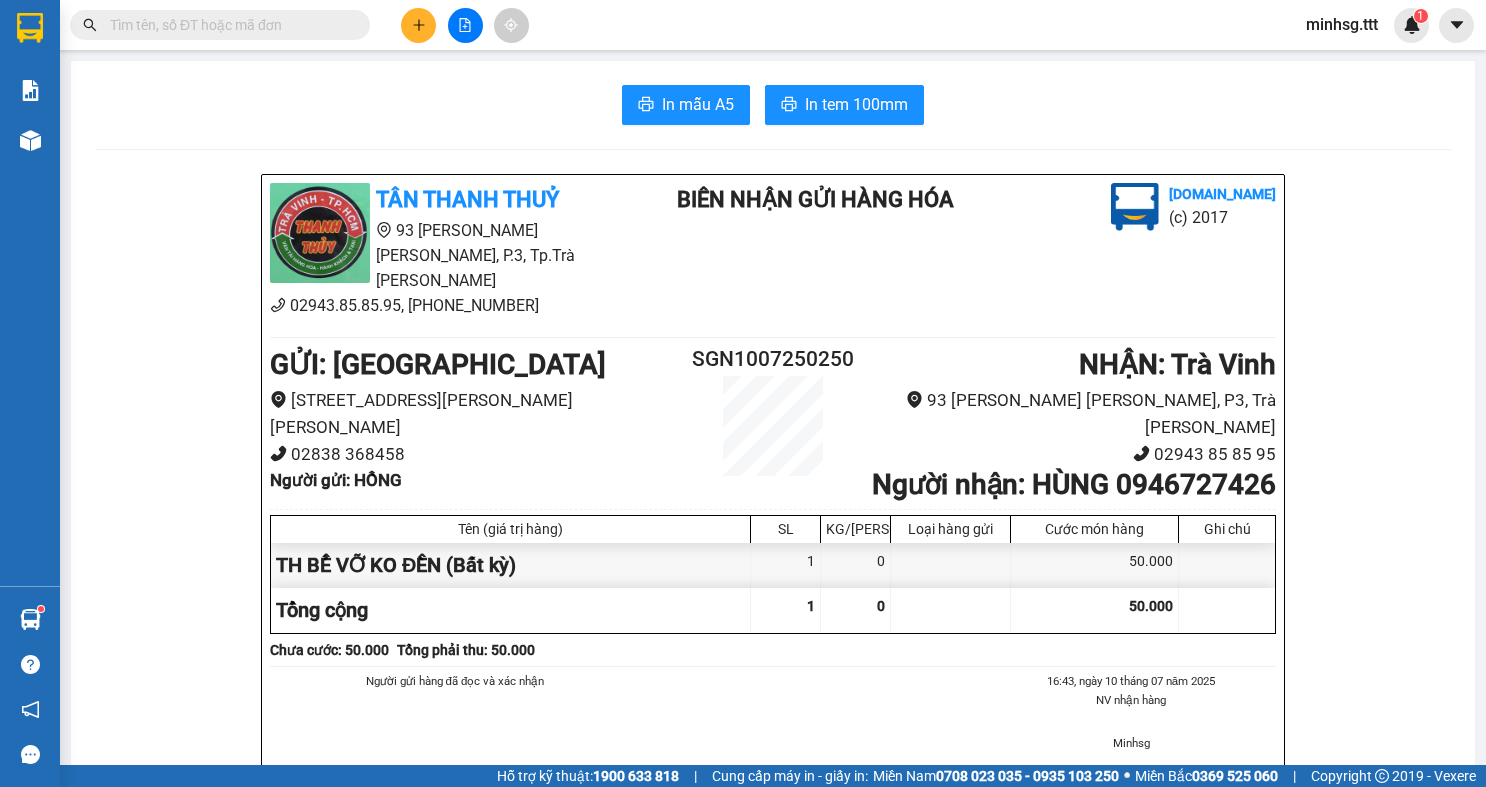 click at bounding box center [228, 25] 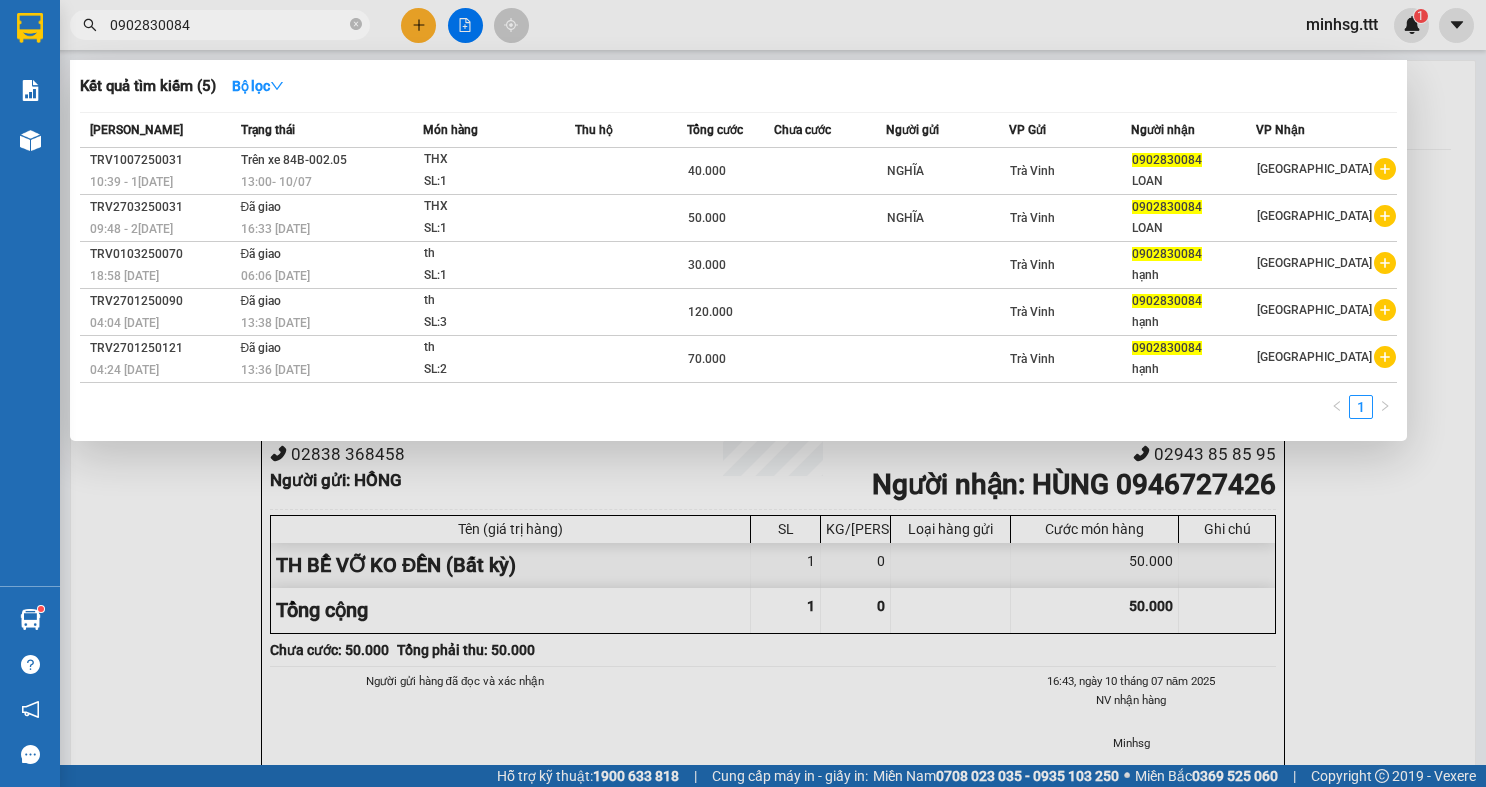 click at bounding box center [743, 393] 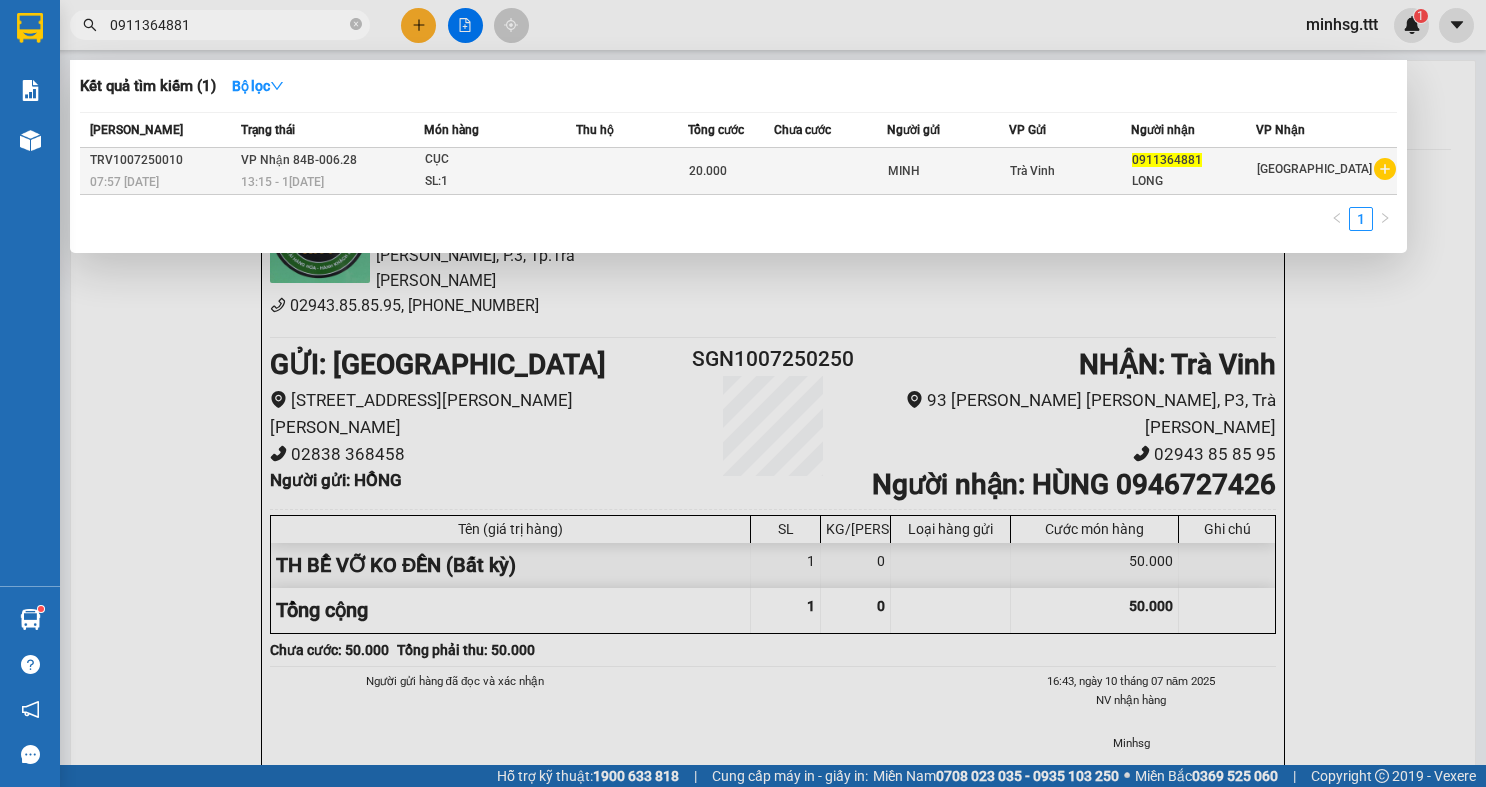 type on "0911364881" 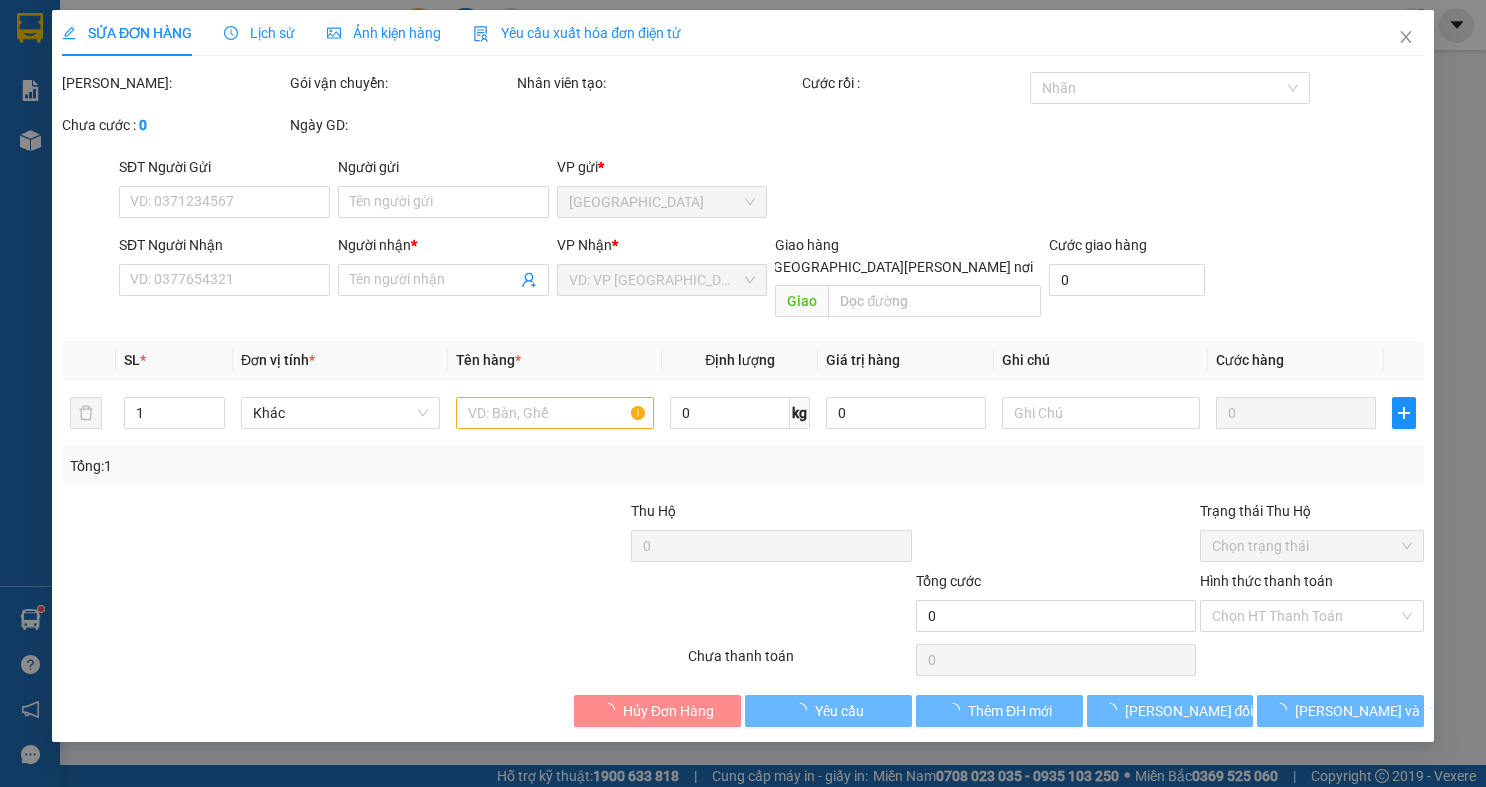 type on "MINH" 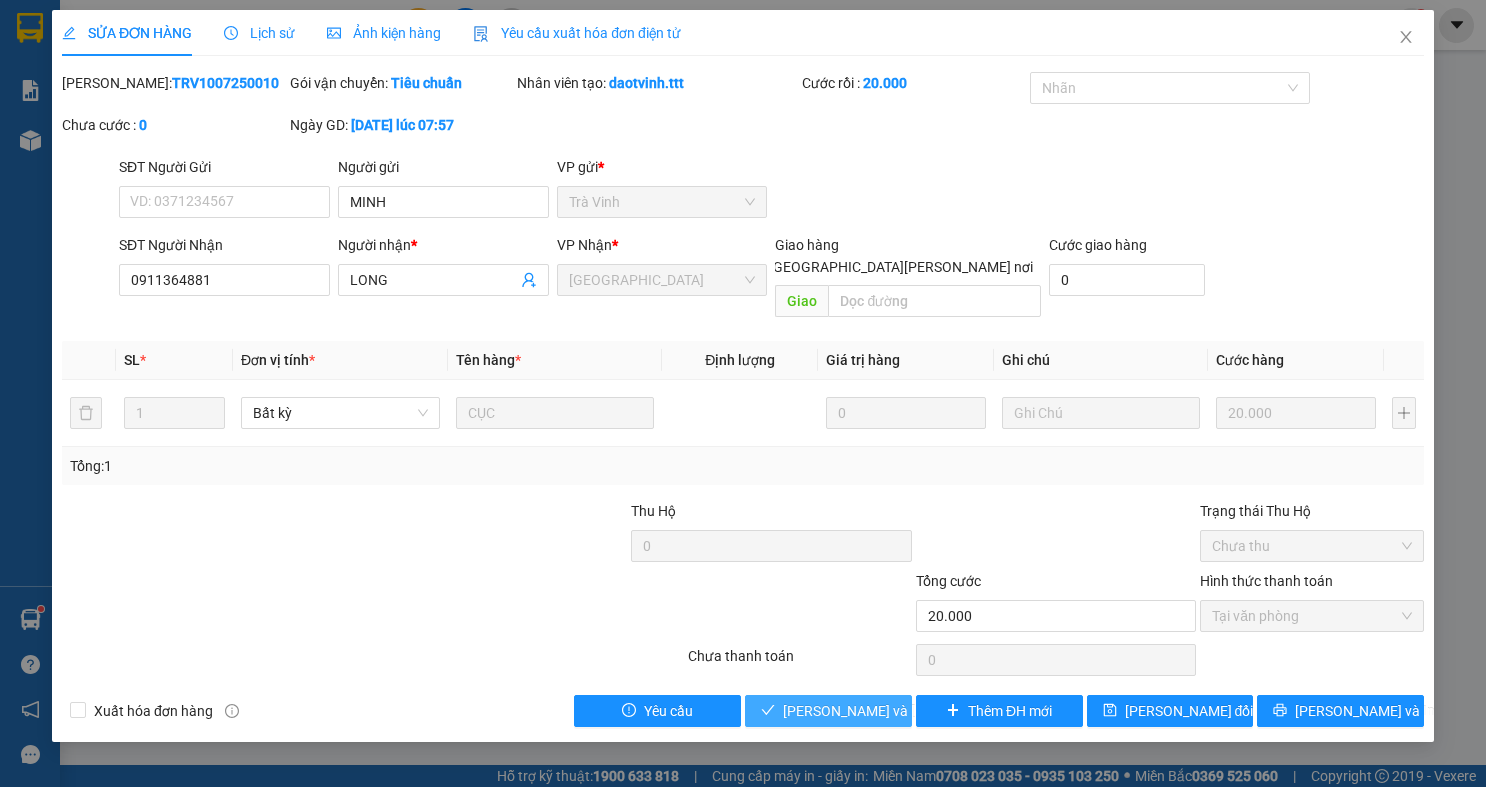 click on "Lưu và Giao hàng" at bounding box center (918, 711) 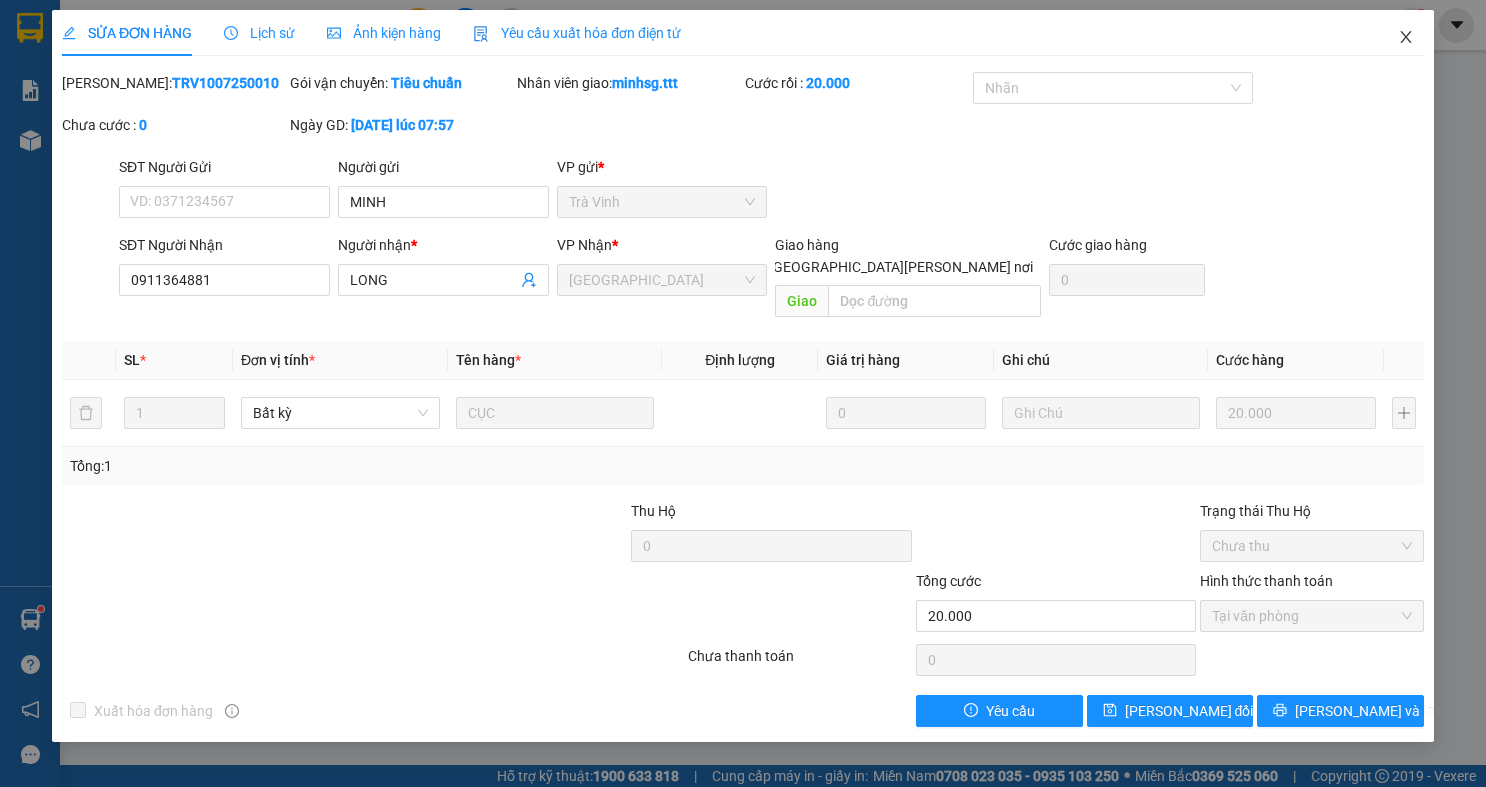 click 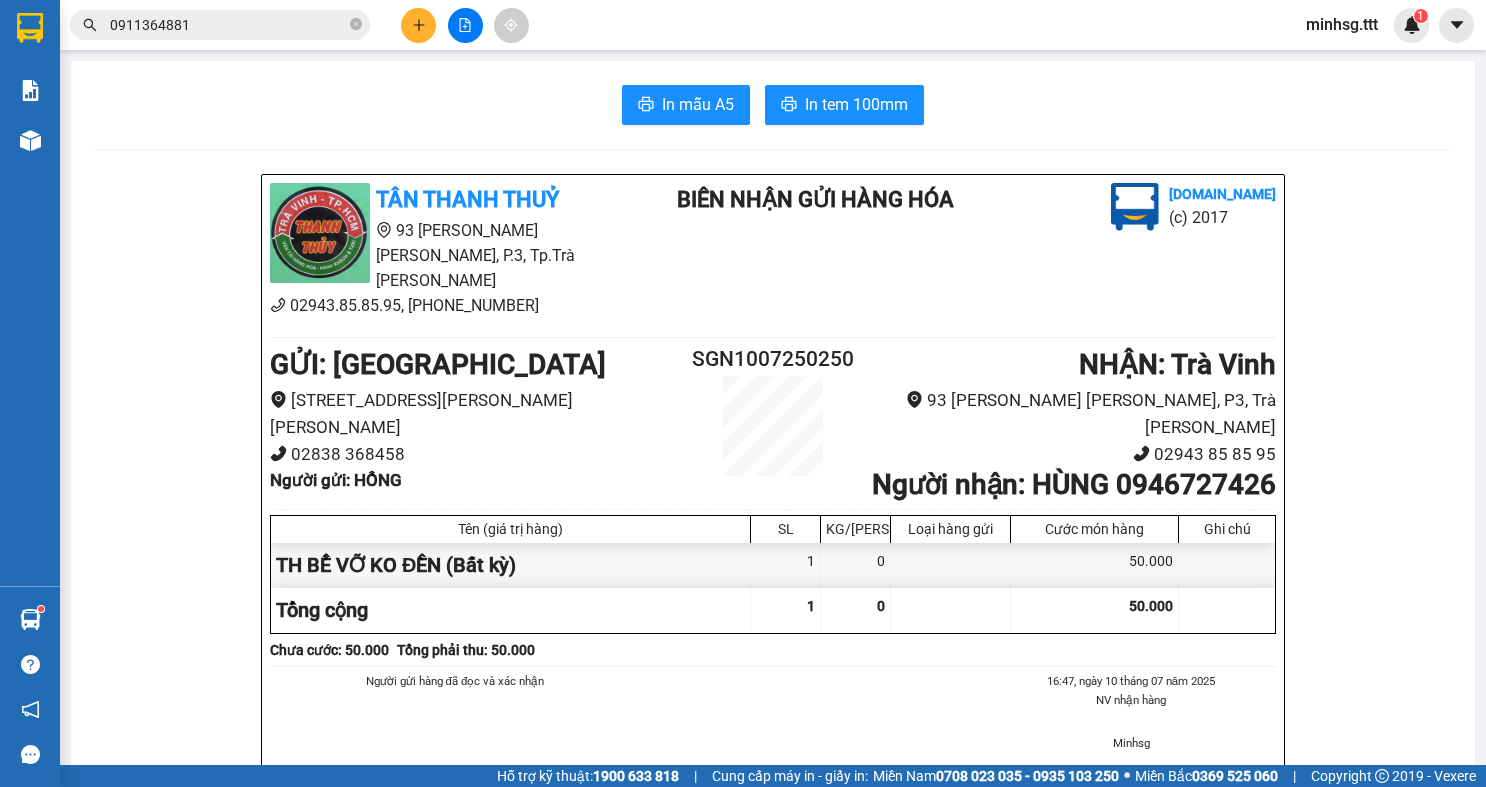 click on "0911364881" at bounding box center (228, 25) 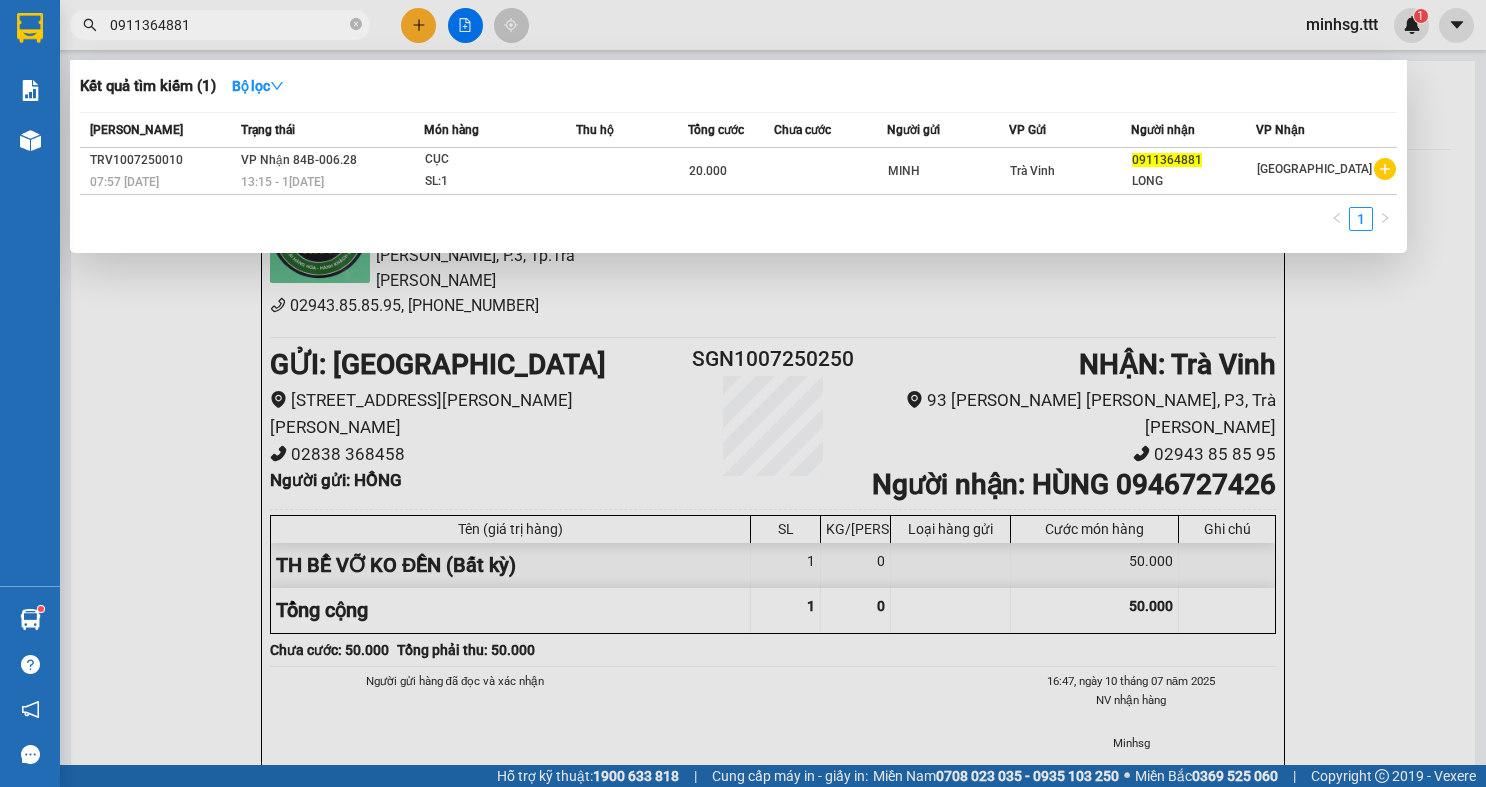 click at bounding box center (743, 393) 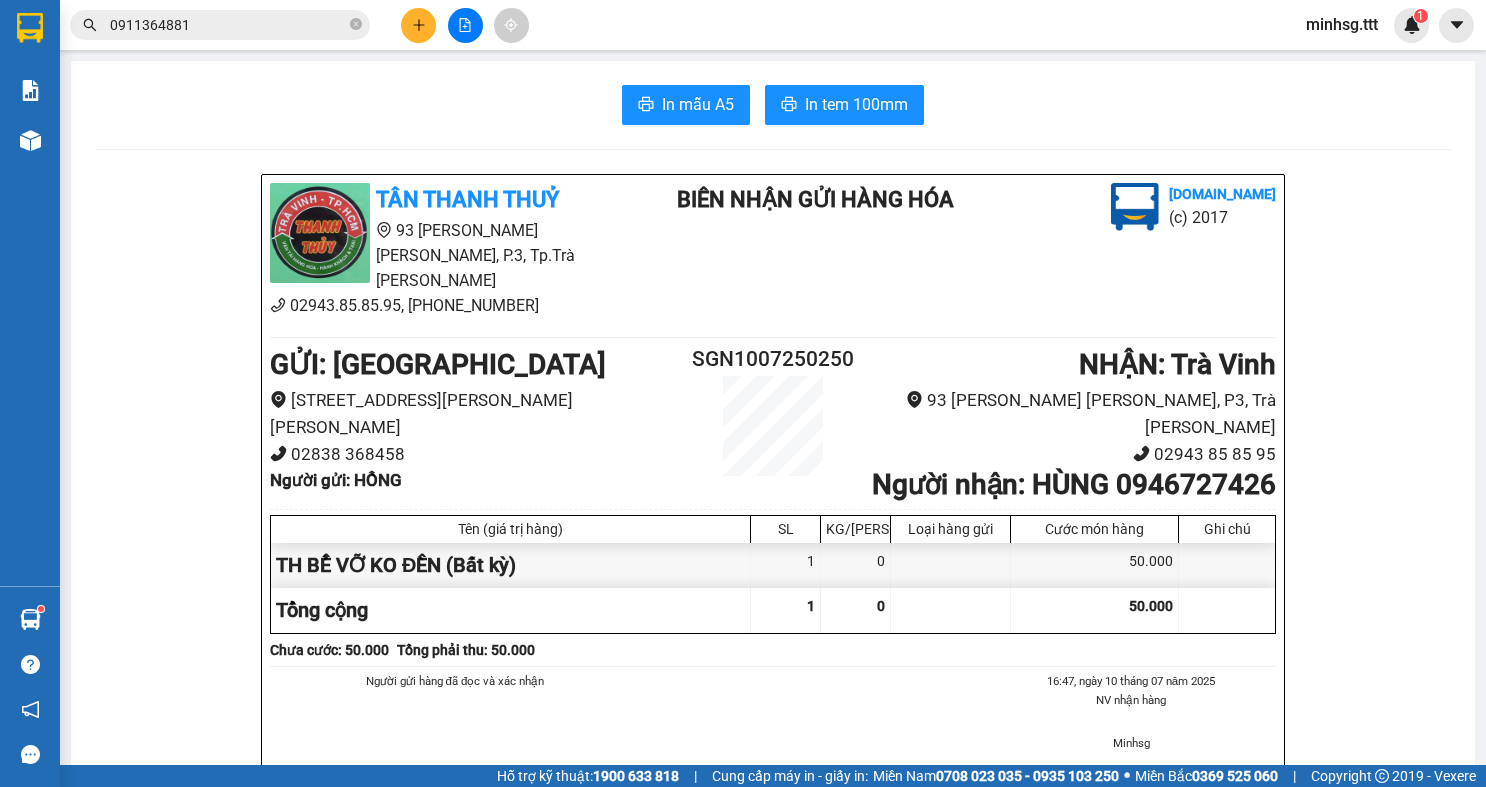 click at bounding box center [418, 25] 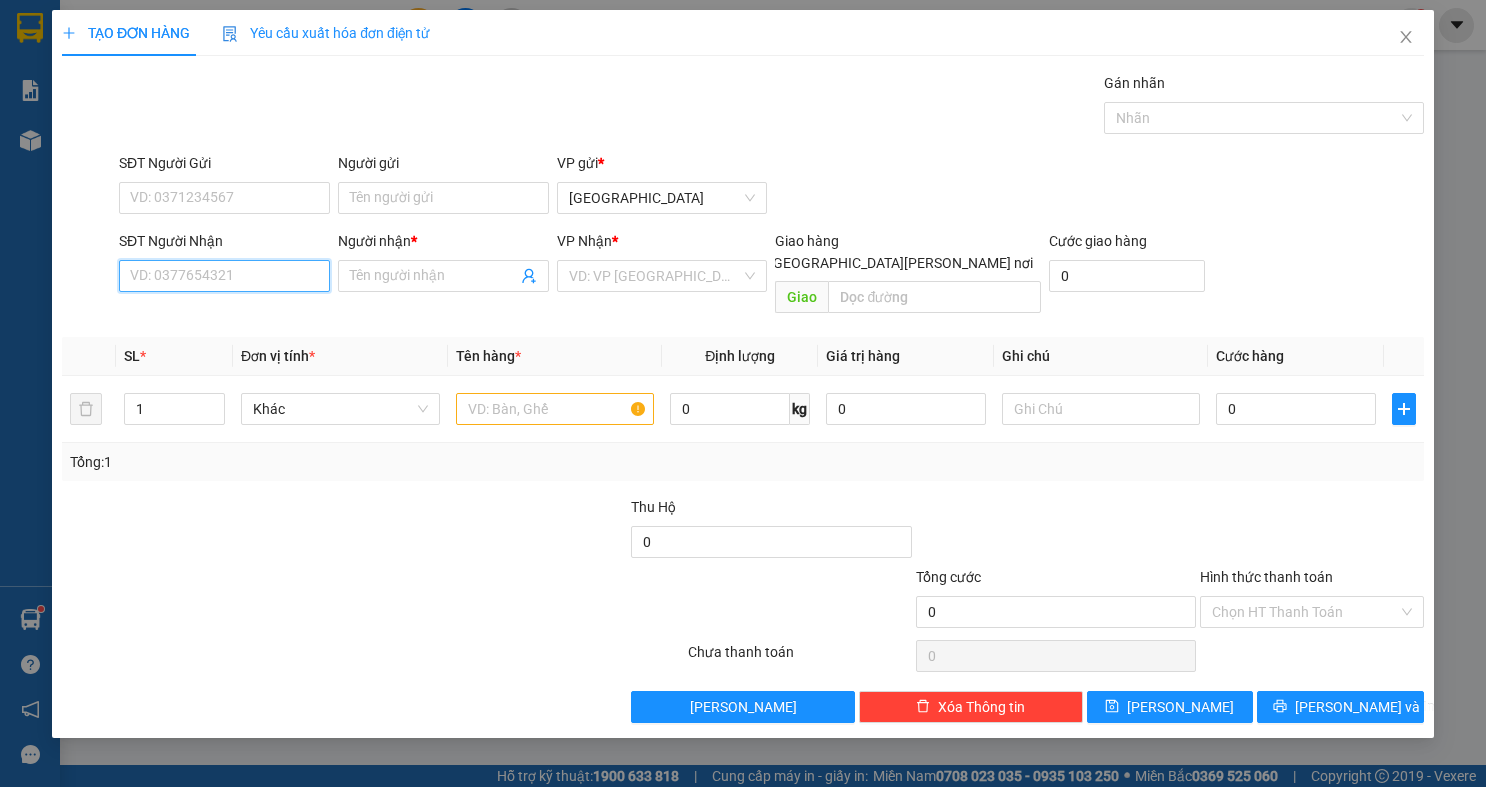 click on "SĐT Người Nhận" at bounding box center (224, 276) 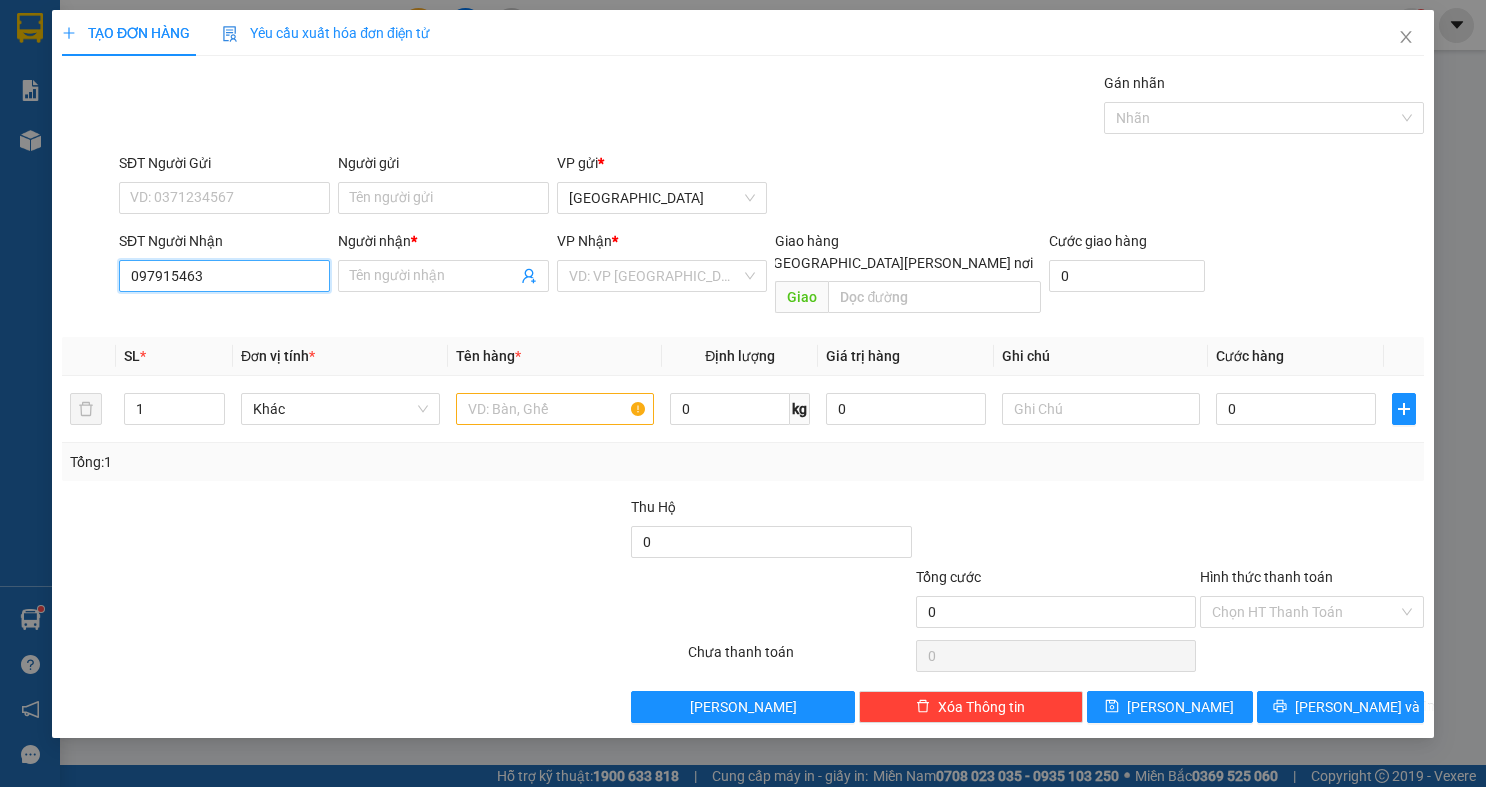 type on "0979154631" 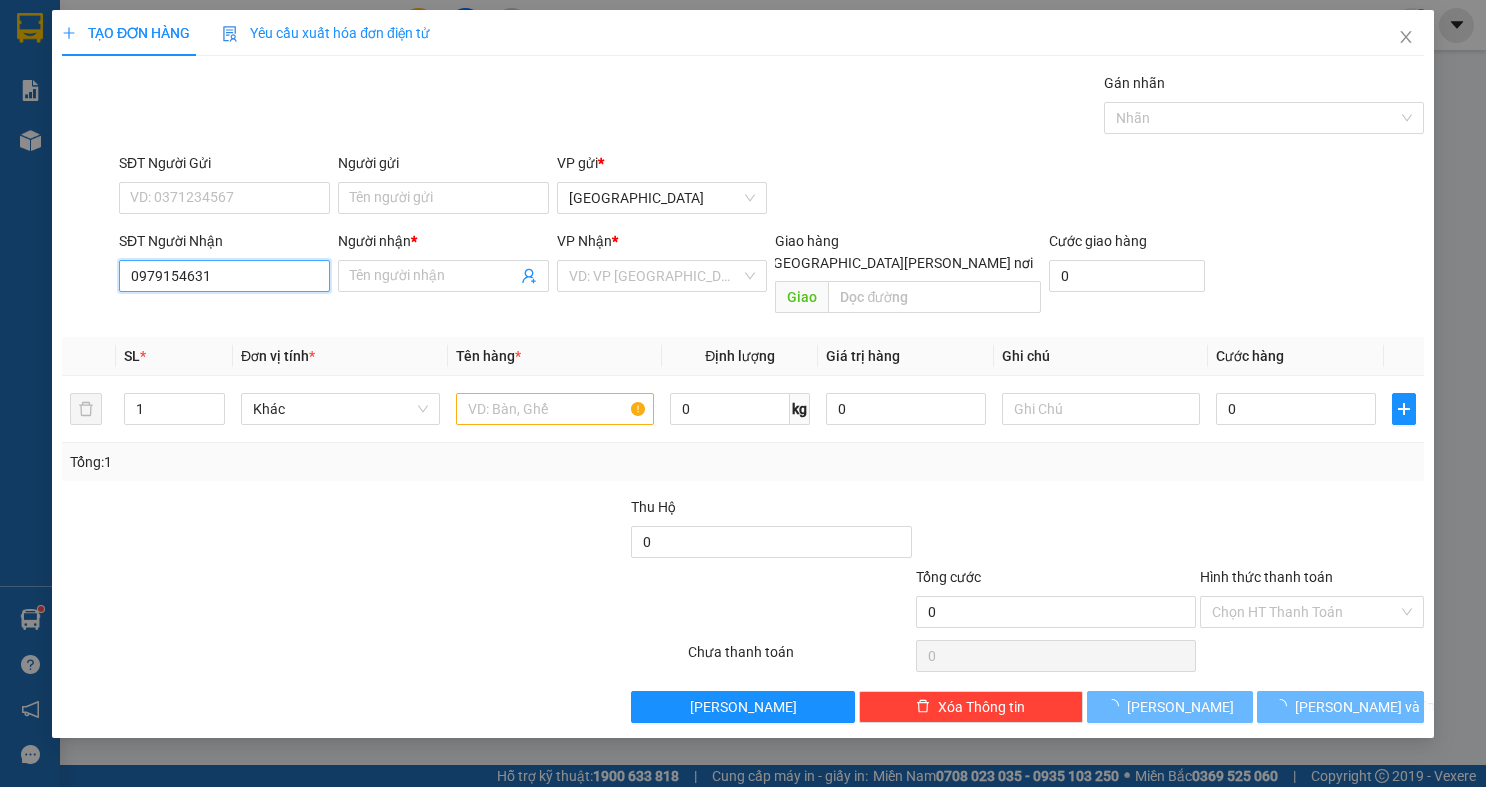 click on "0979154631" at bounding box center [224, 276] 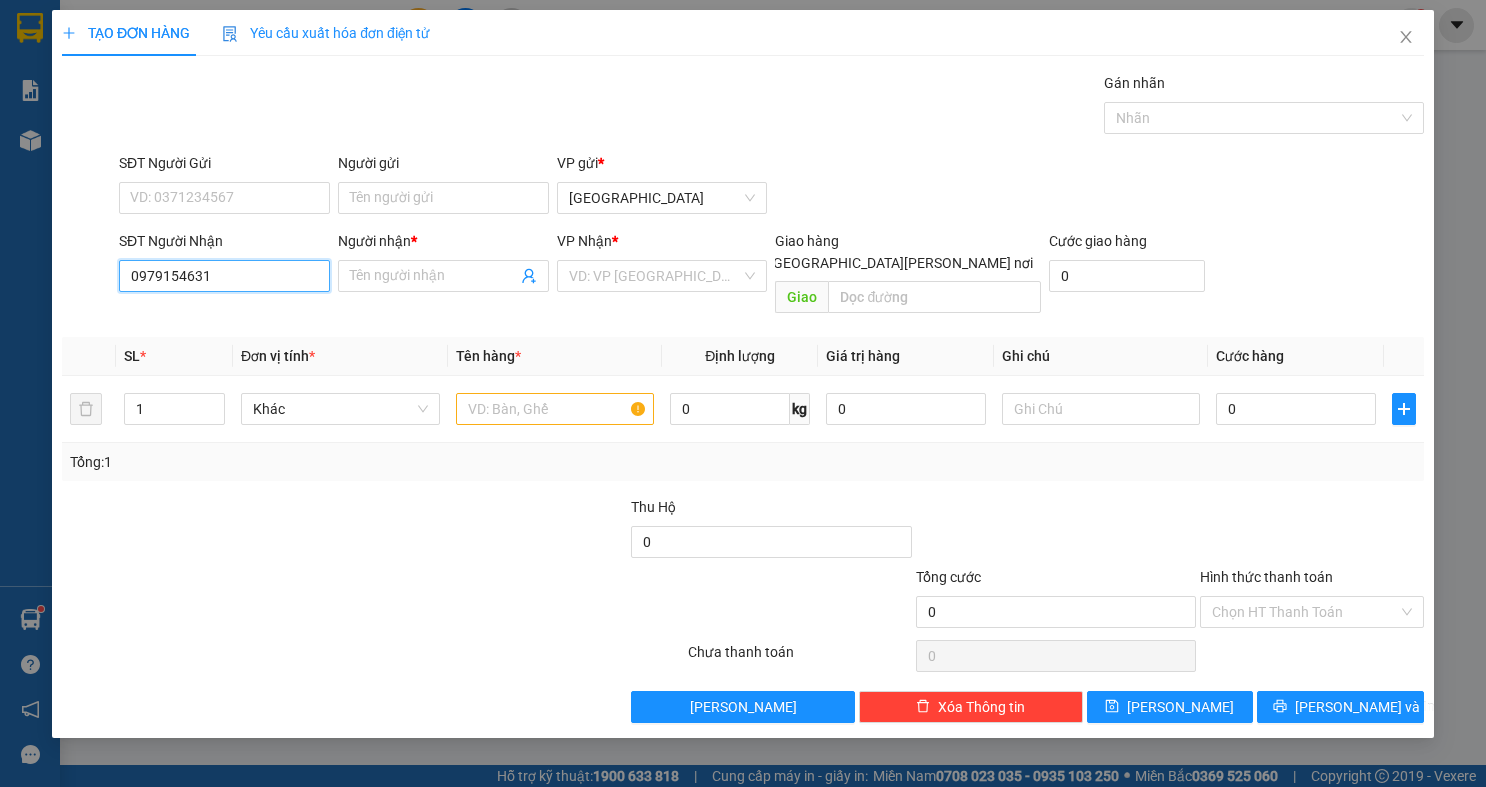 click on "0979154631" at bounding box center (224, 276) 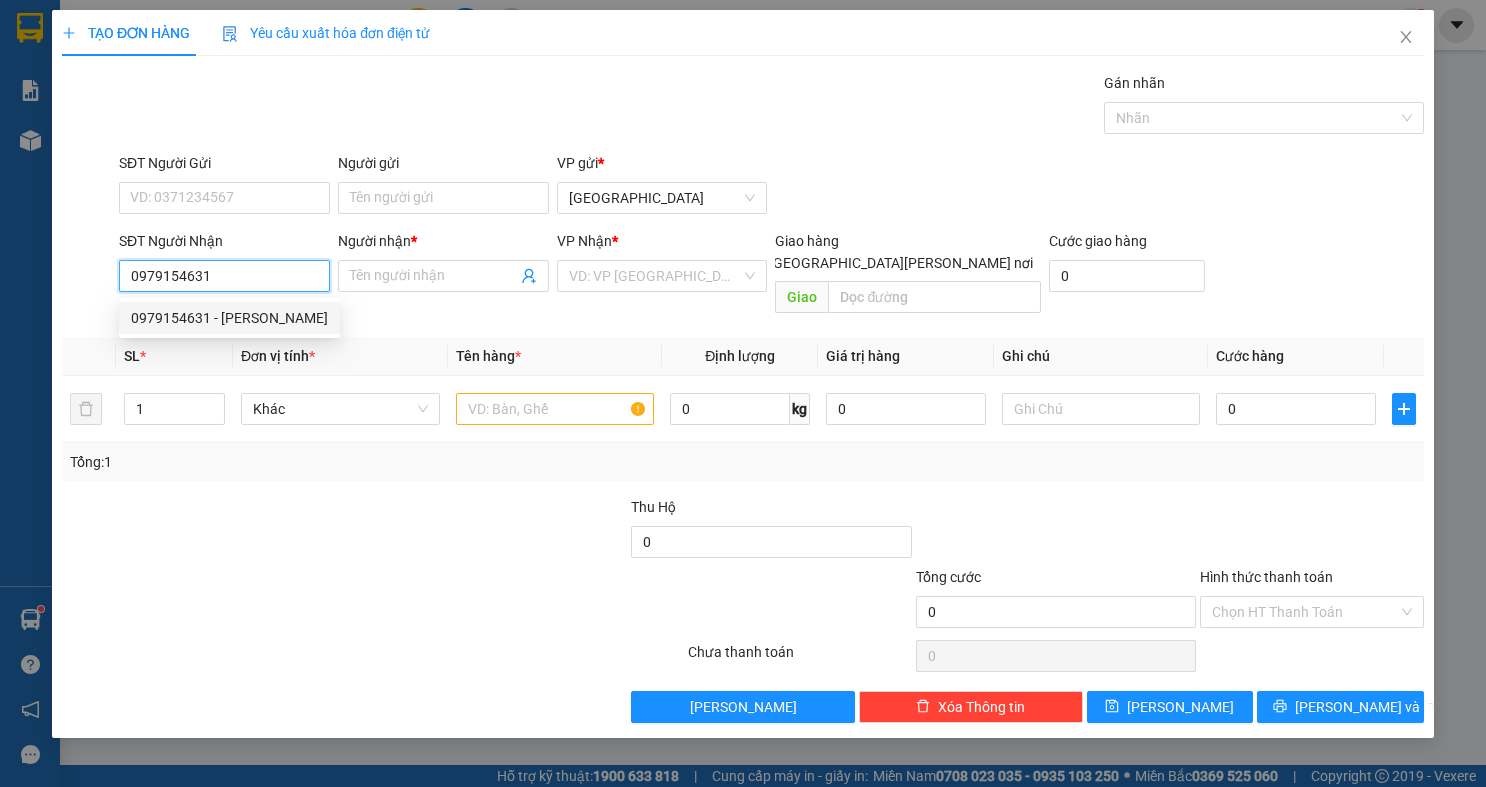 click on "0979154631 - TẤN HÙNG" at bounding box center [229, 318] 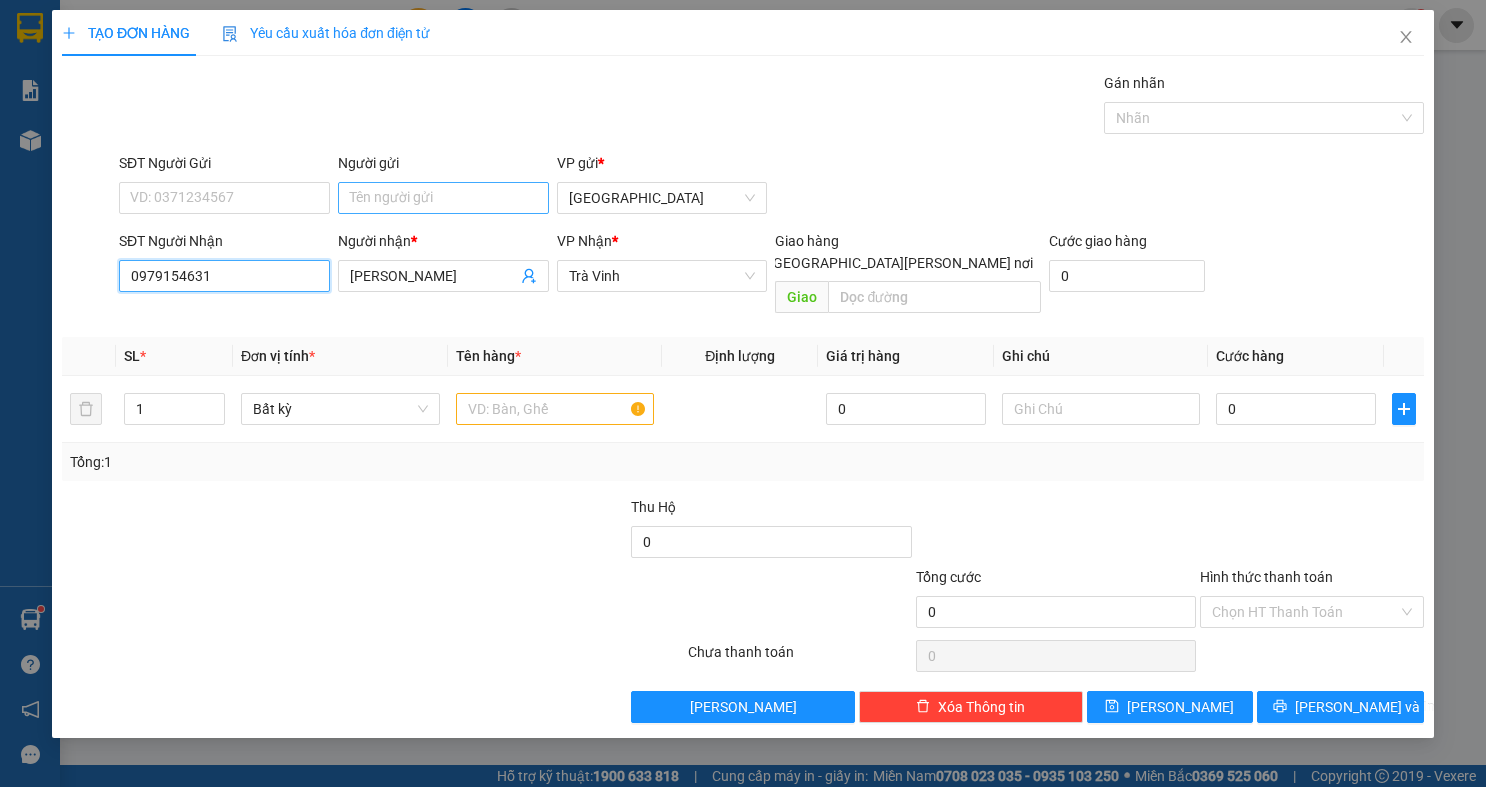 type on "0979154631" 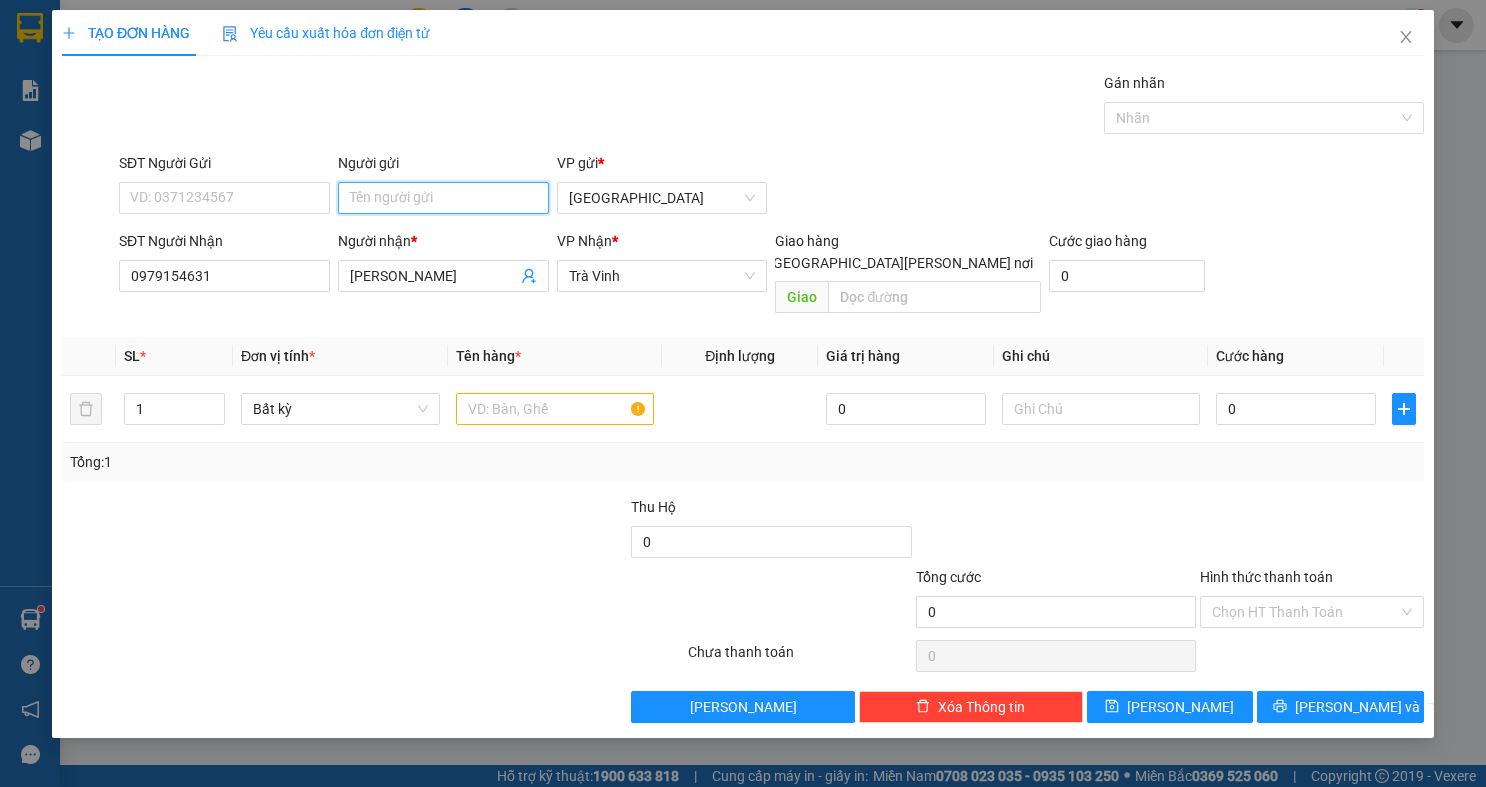 click on "Người gửi" at bounding box center (443, 198) 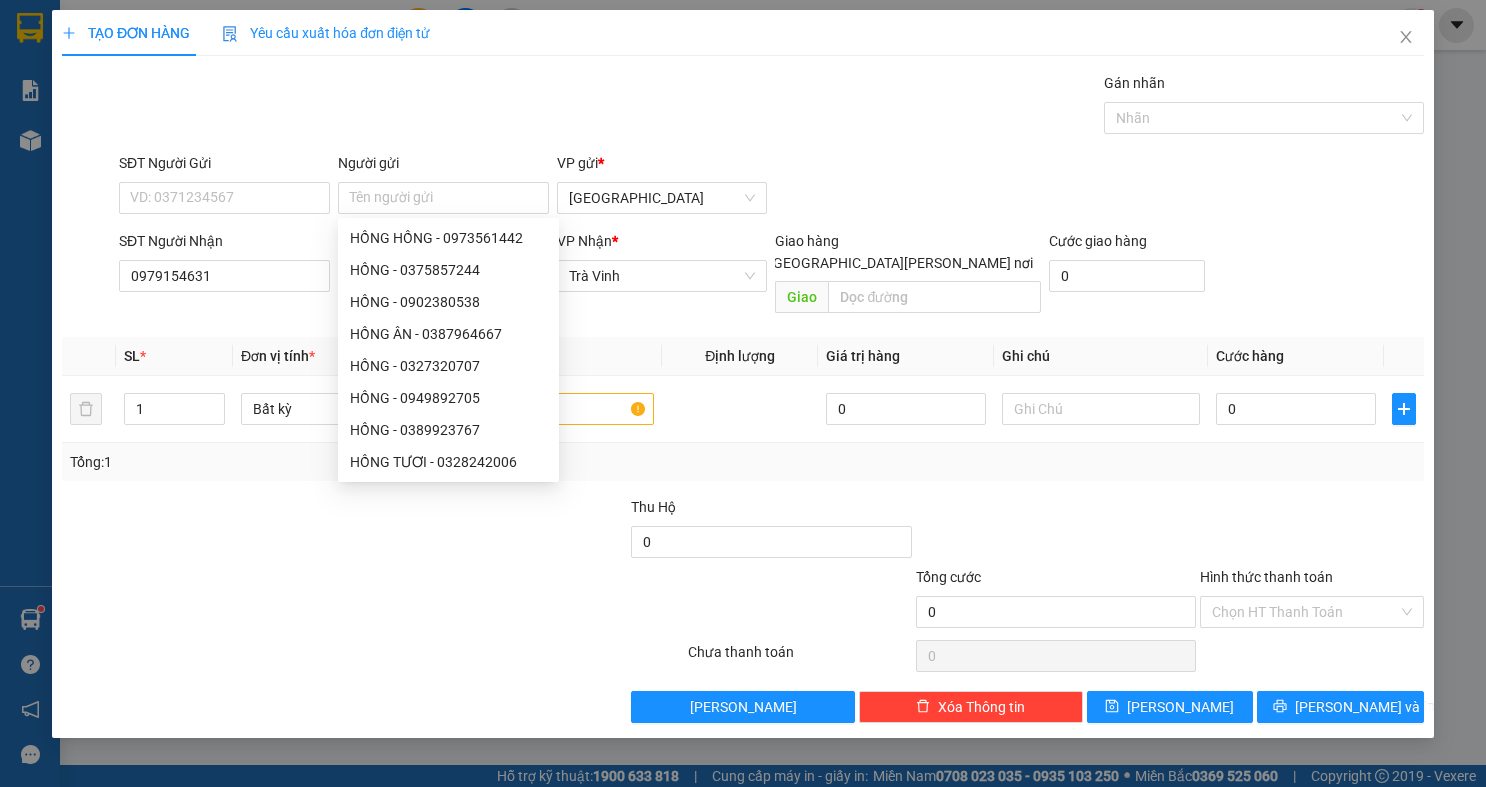 click on "Người gửi" at bounding box center (443, 163) 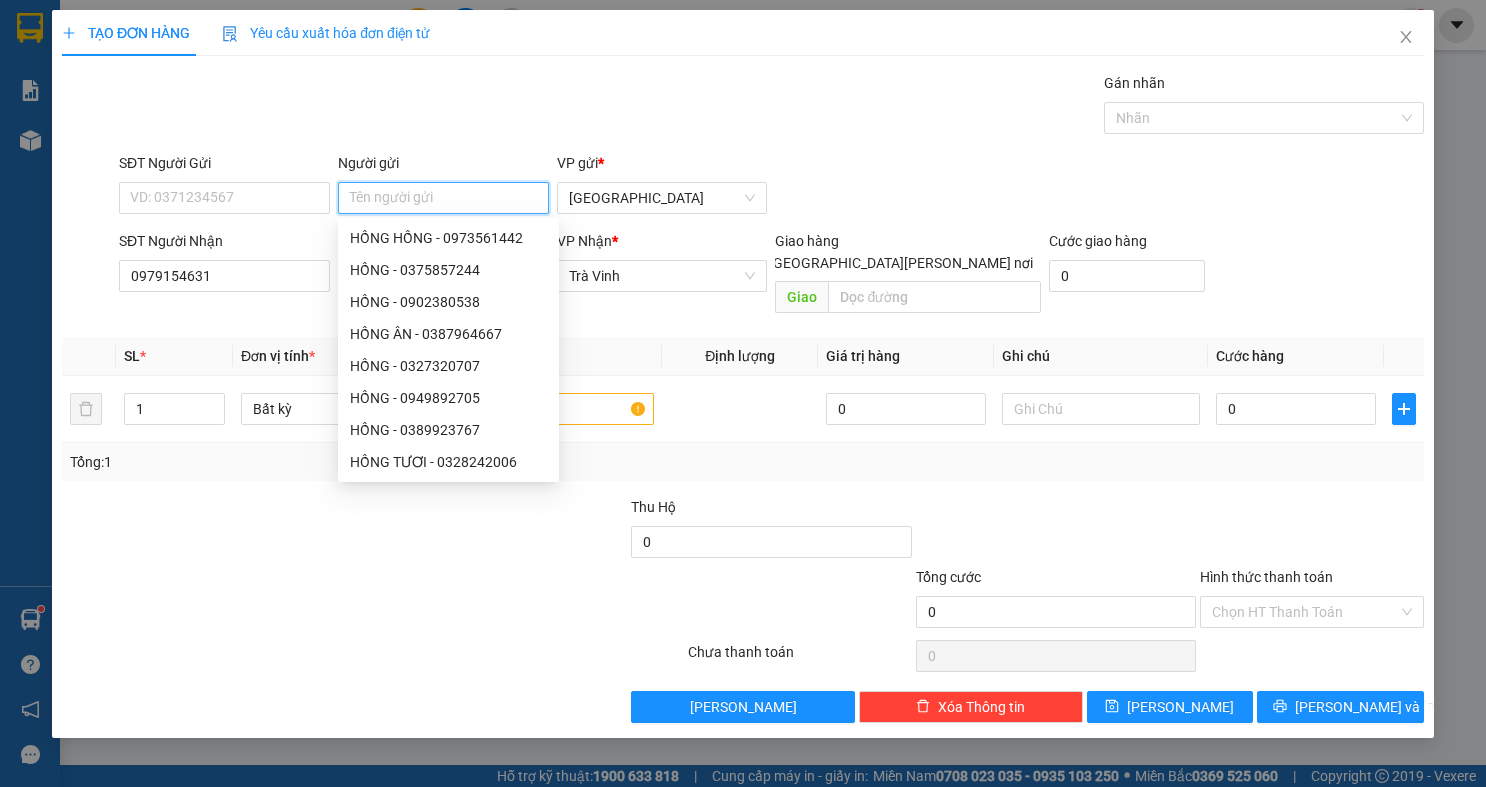 click on "Người gửi" at bounding box center (443, 198) 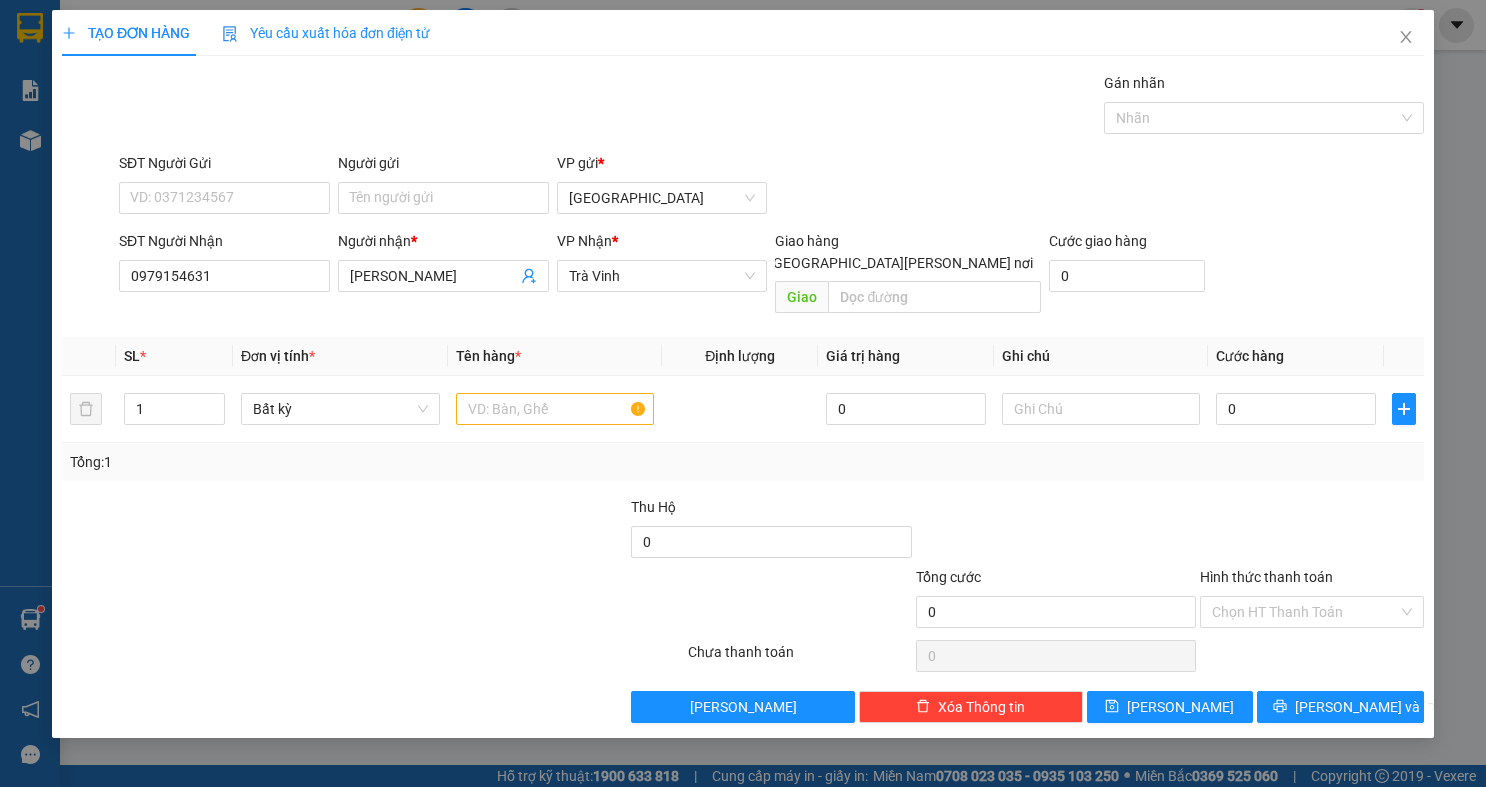 click on "Gói vận chuyển  * Tiêu chuẩn Gán nhãn   Nhãn" at bounding box center (771, 107) 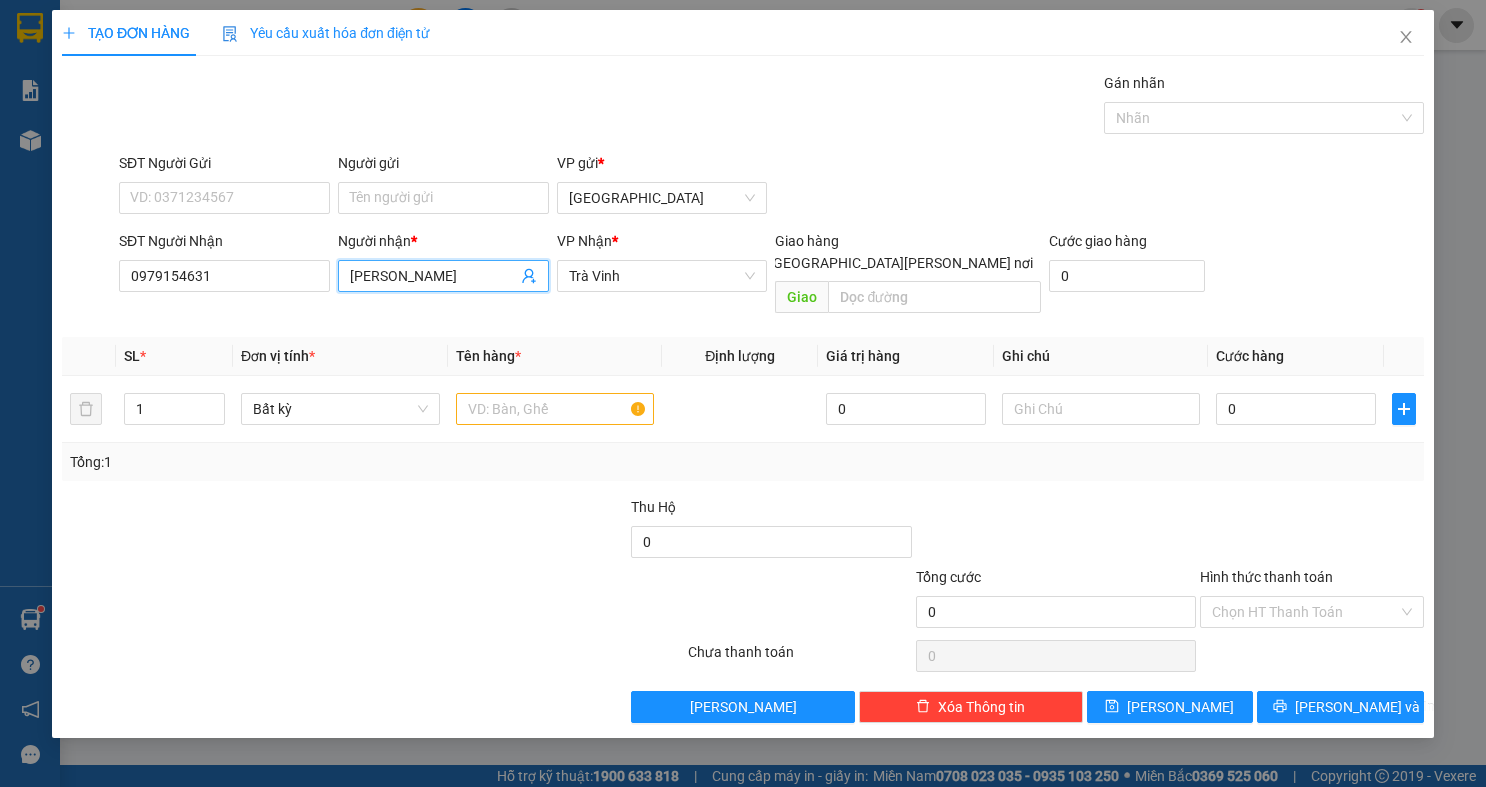 click on "TẤN HÙNG" at bounding box center [433, 276] 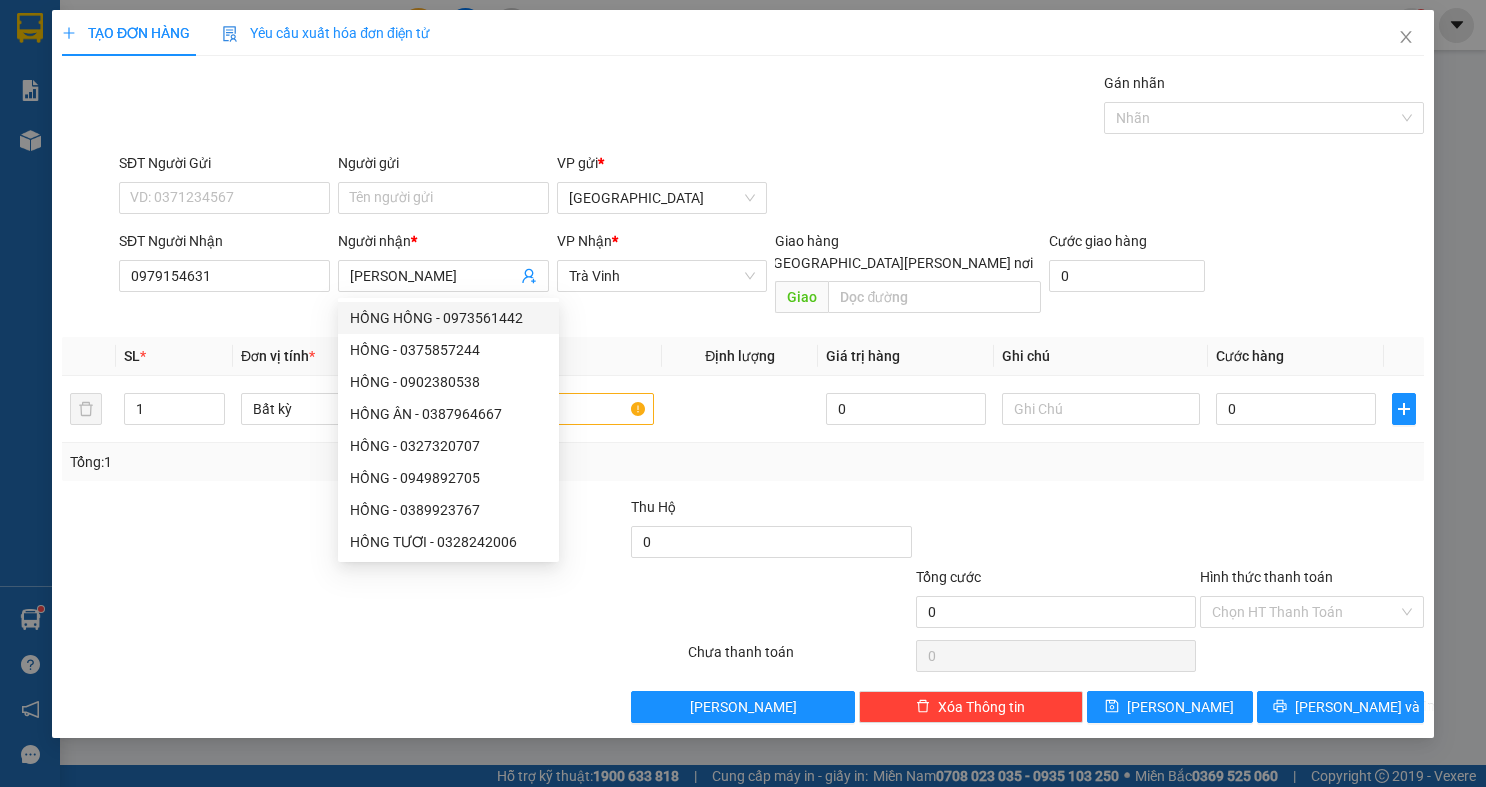 click on "VP gửi  *" at bounding box center [662, 163] 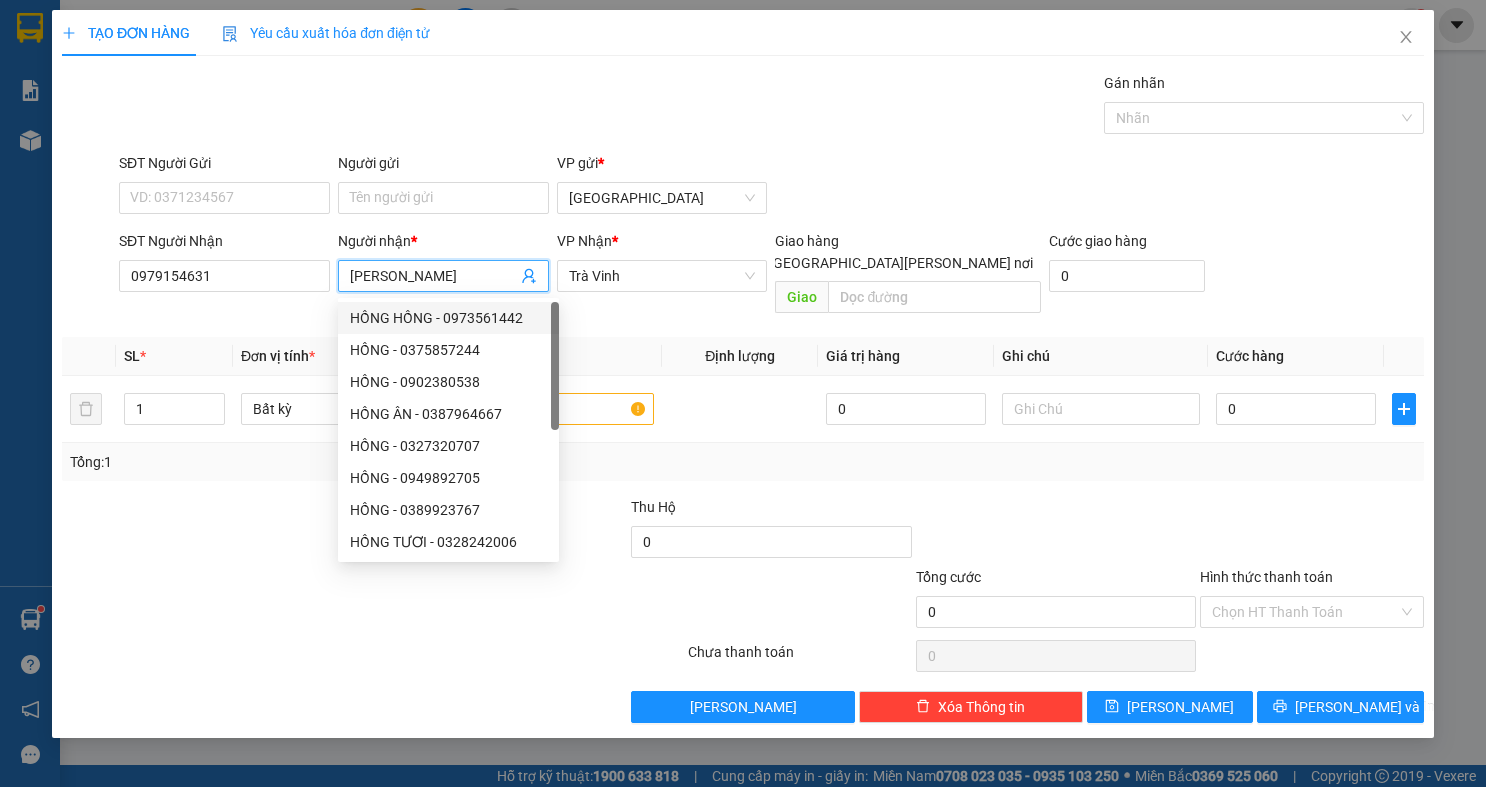 click on "TẤN HÙNG" at bounding box center [433, 276] 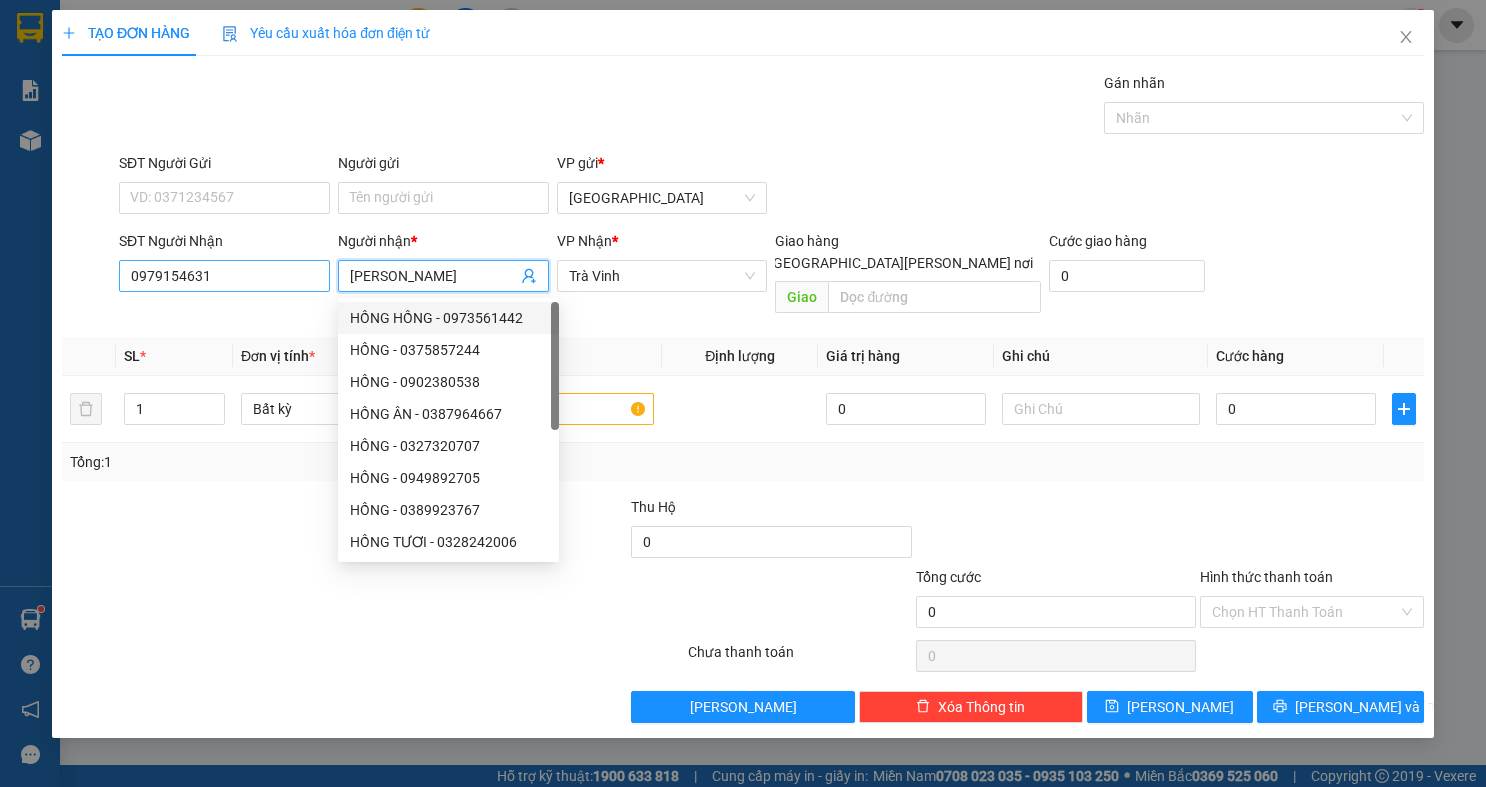 drag, startPoint x: 452, startPoint y: 272, endPoint x: 327, endPoint y: 283, distance: 125.48307 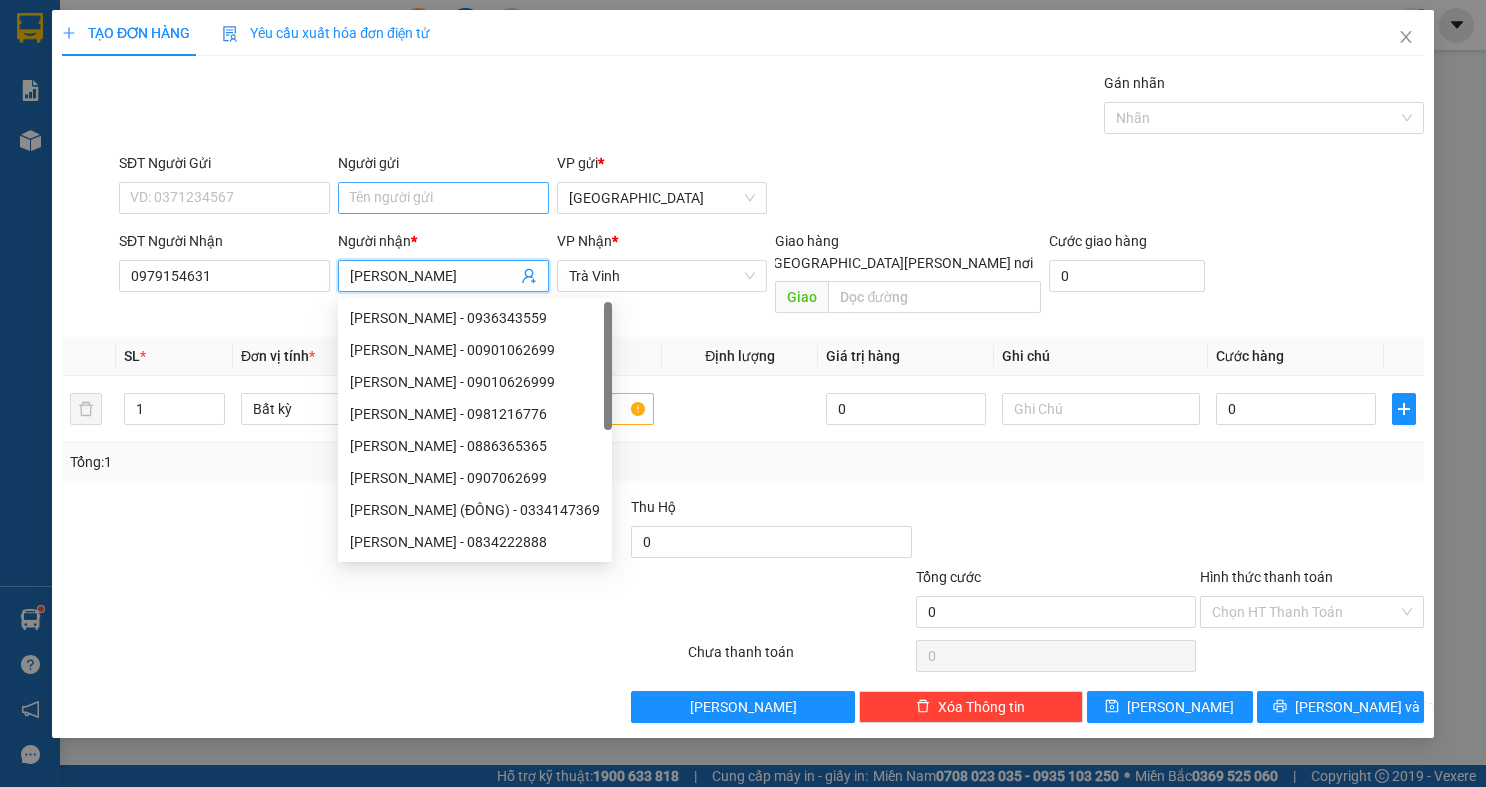 type on "GIA PHÚ" 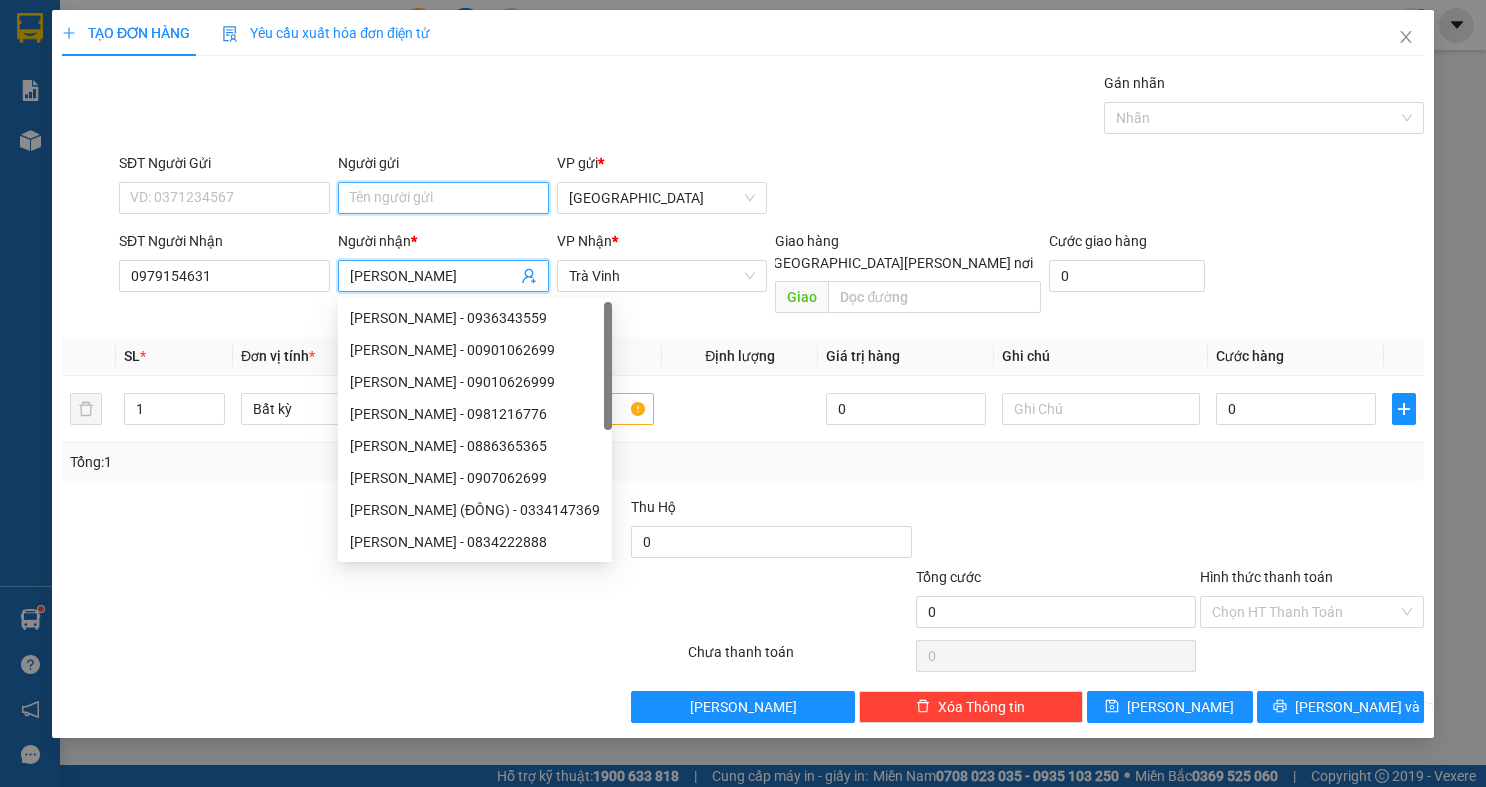 click on "Người gửi" at bounding box center [443, 198] 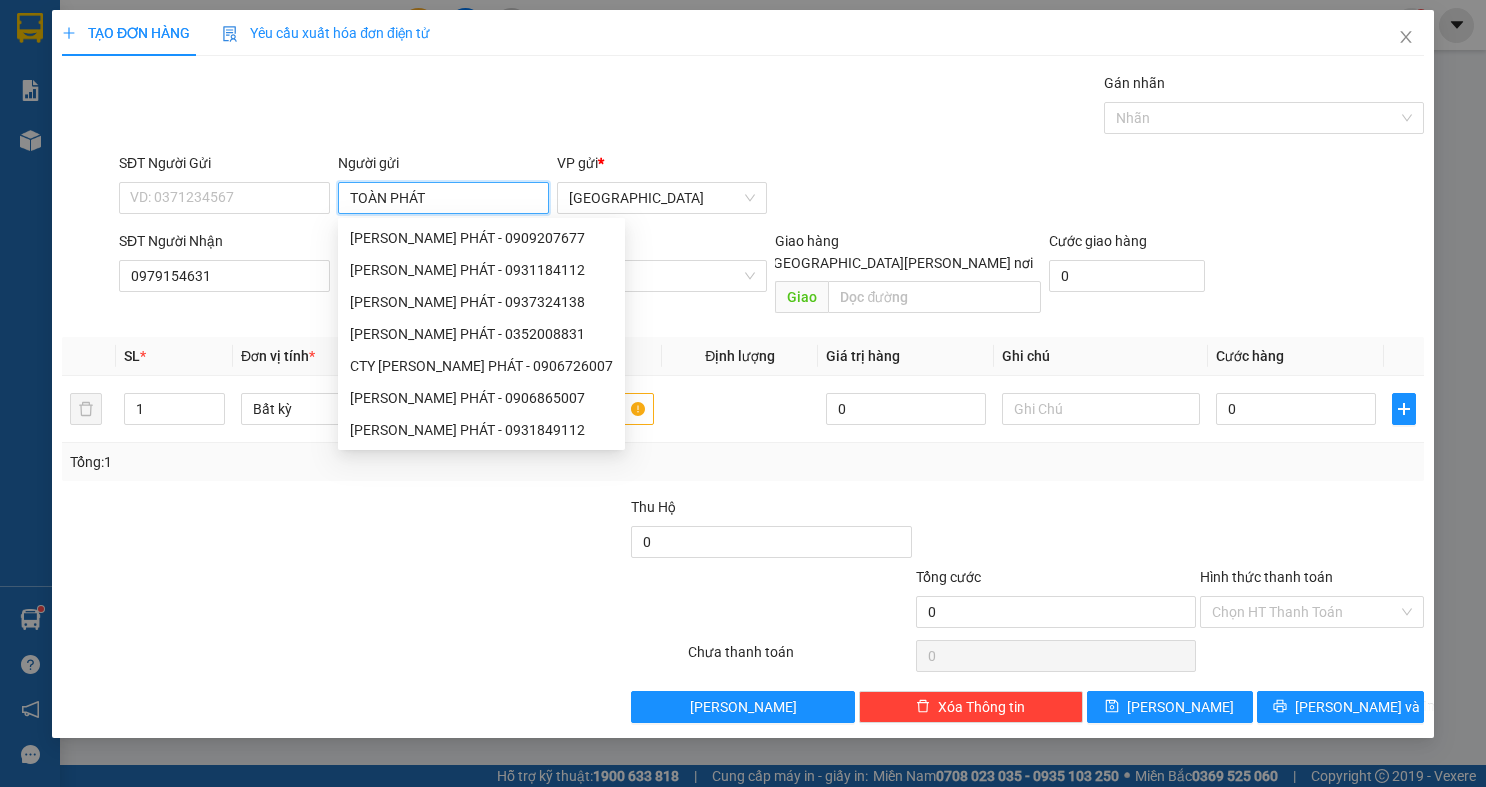 type on "TOÀN PHÁT" 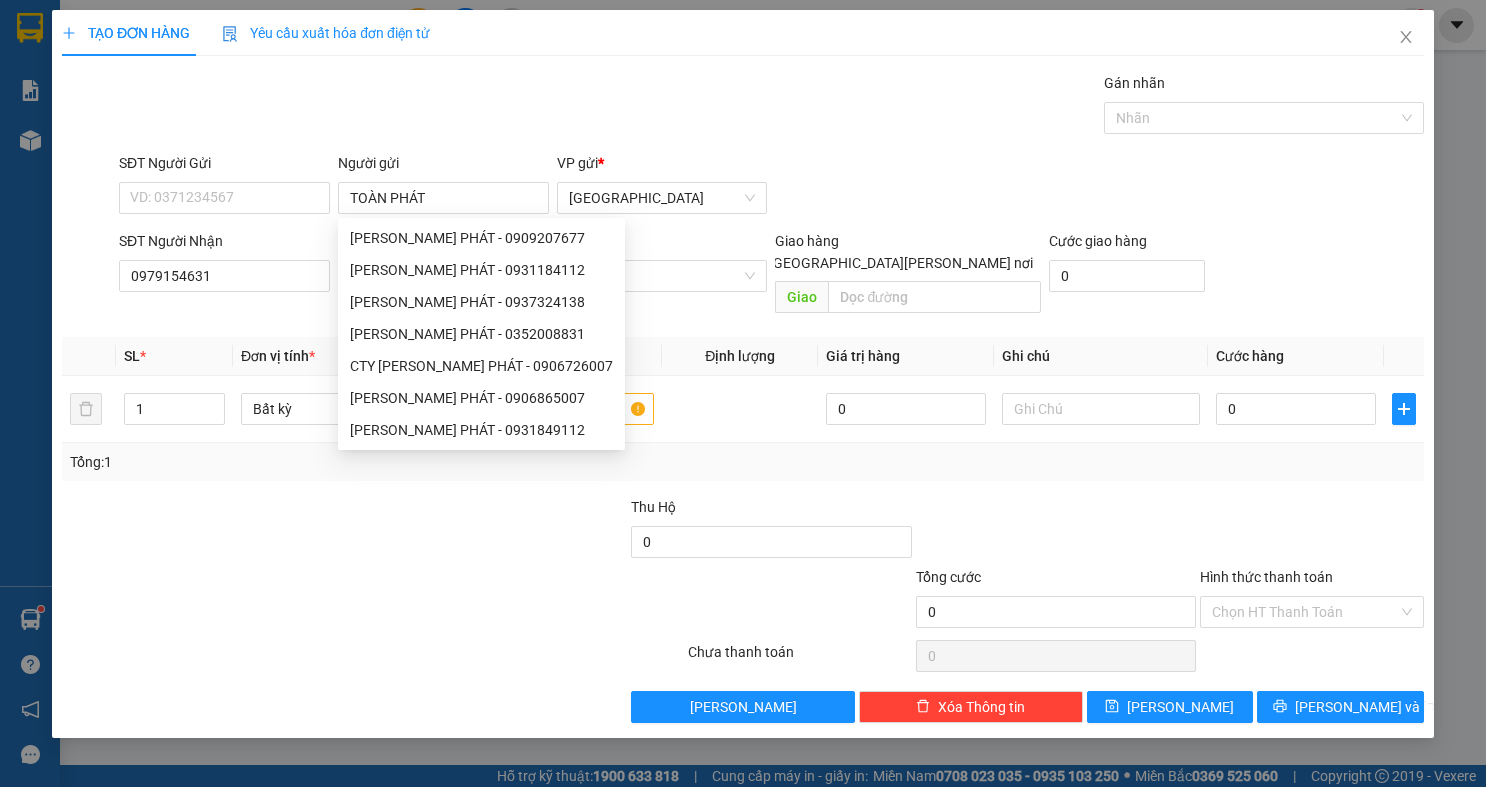 click on "Gói vận chuyển  * Tiêu chuẩn Gán nhãn   Nhãn" at bounding box center [771, 107] 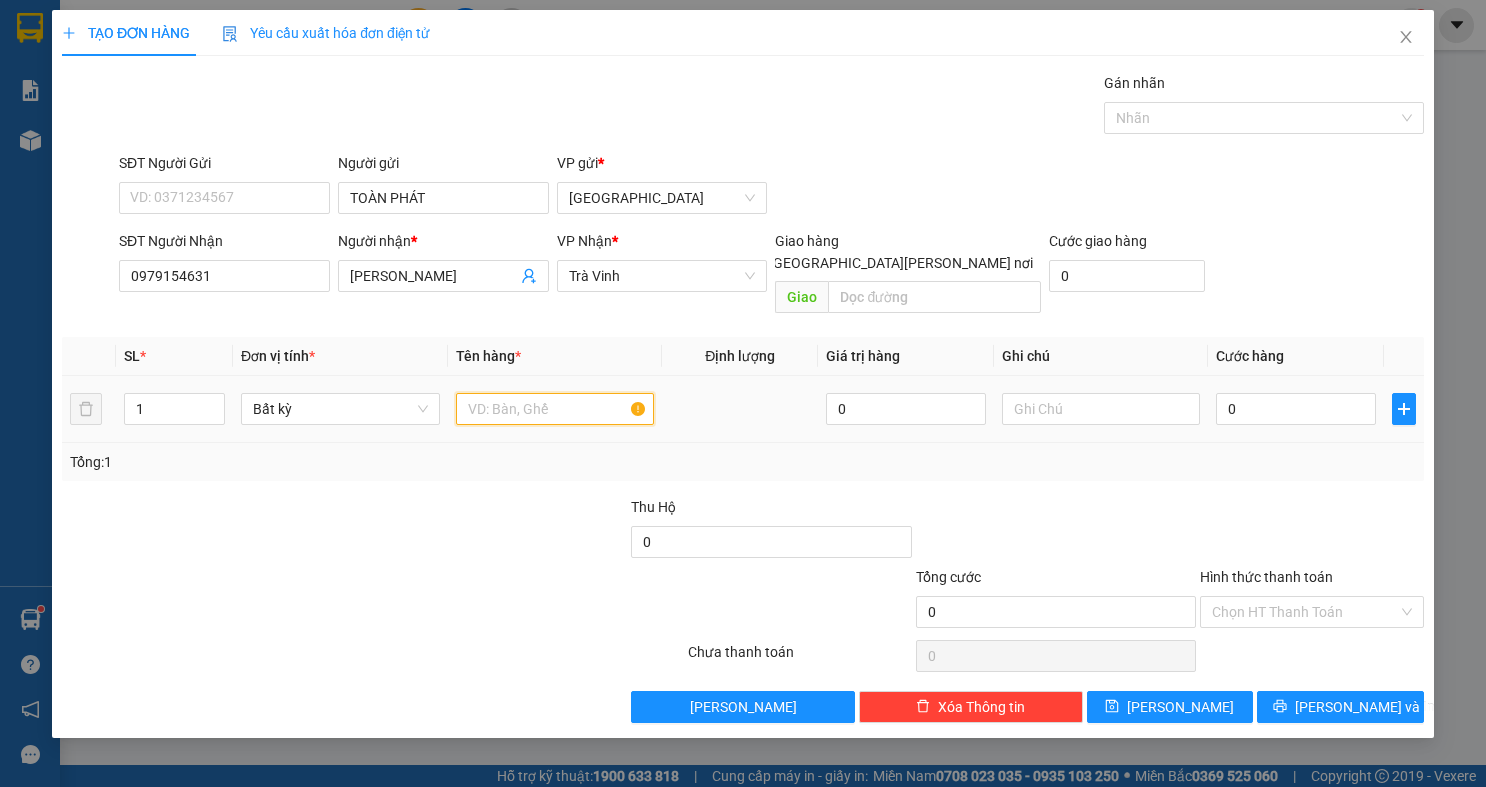 click at bounding box center [555, 409] 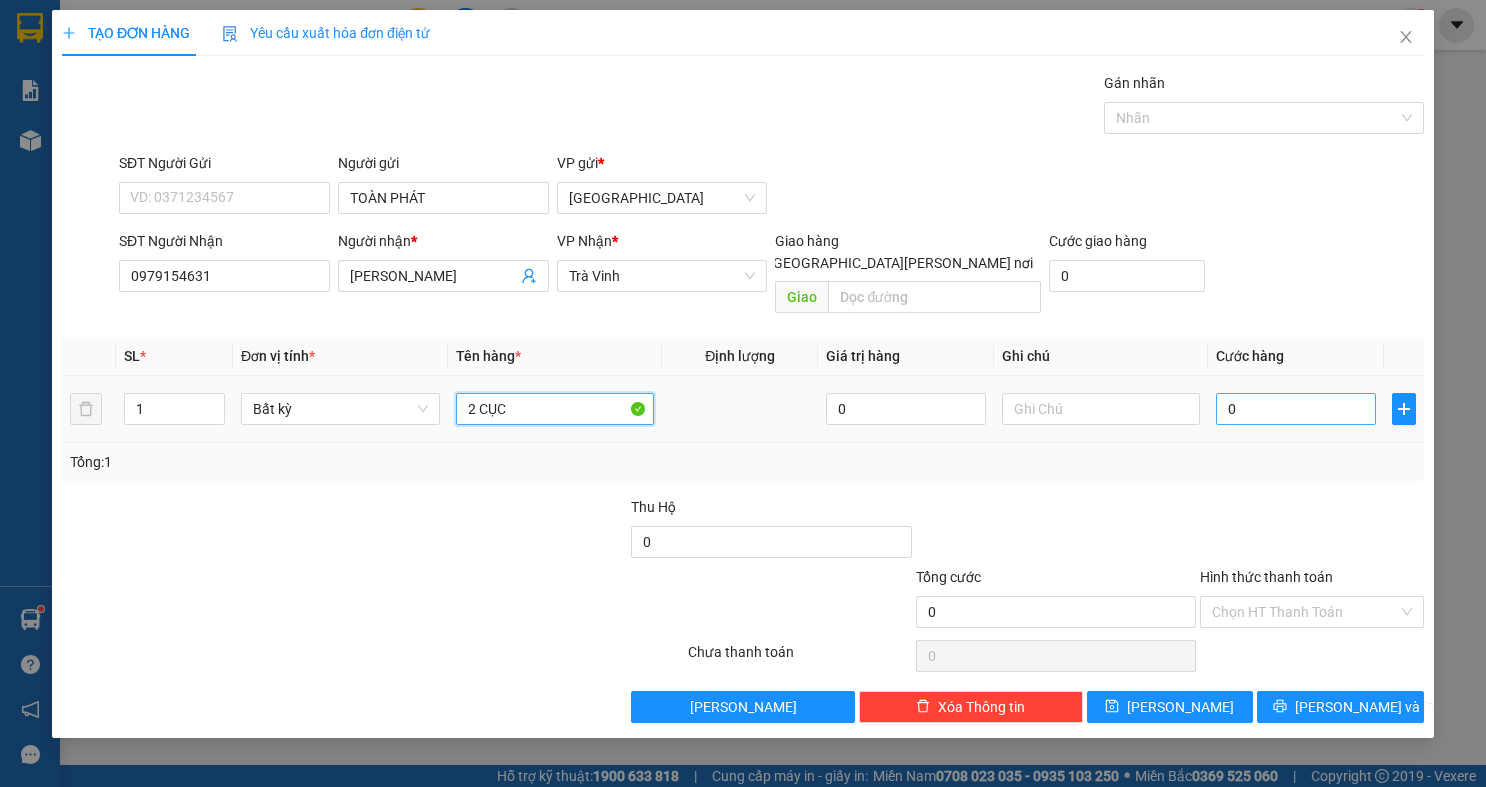 type on "2 CỤC" 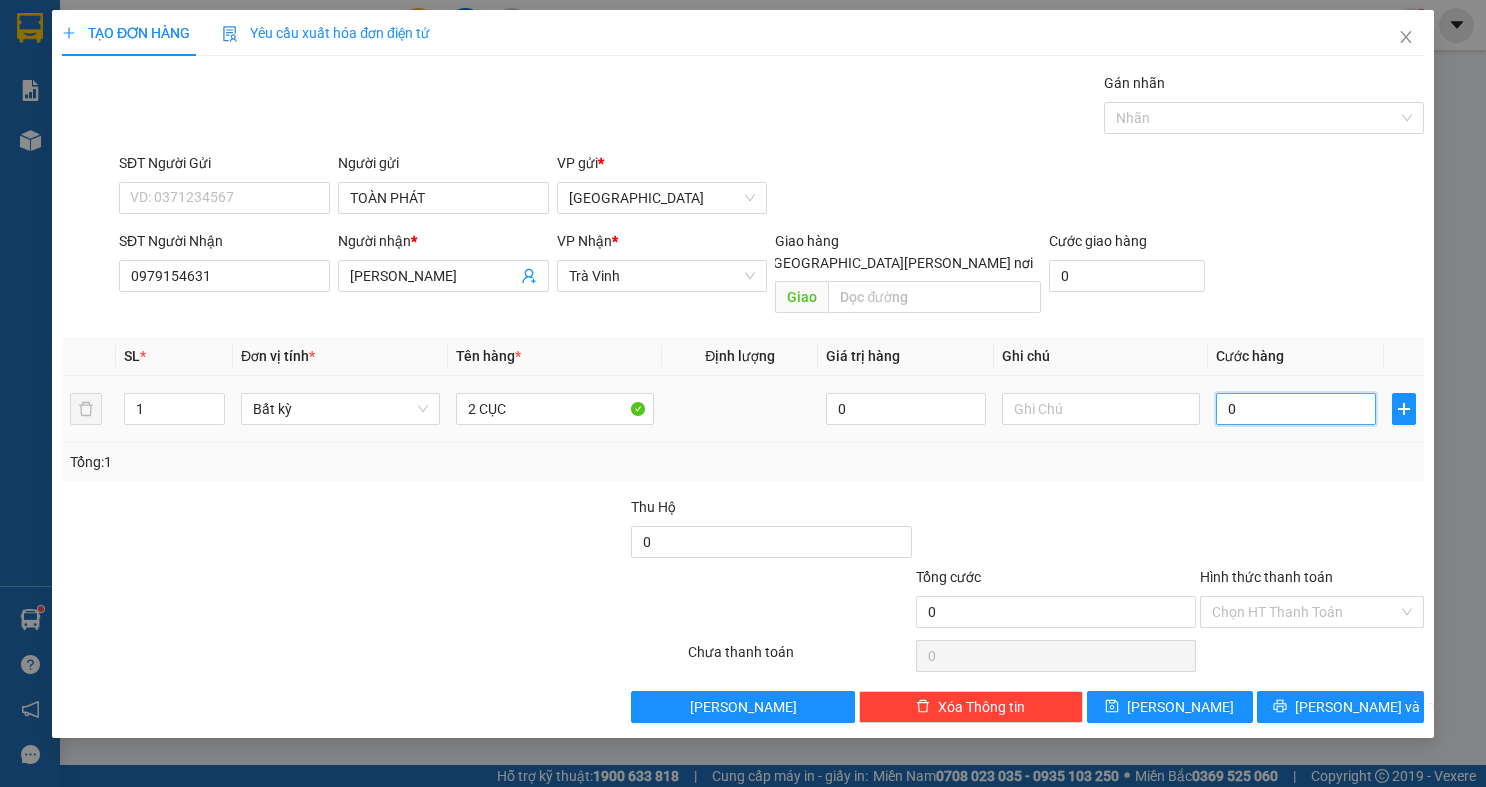 click on "0" at bounding box center (1296, 409) 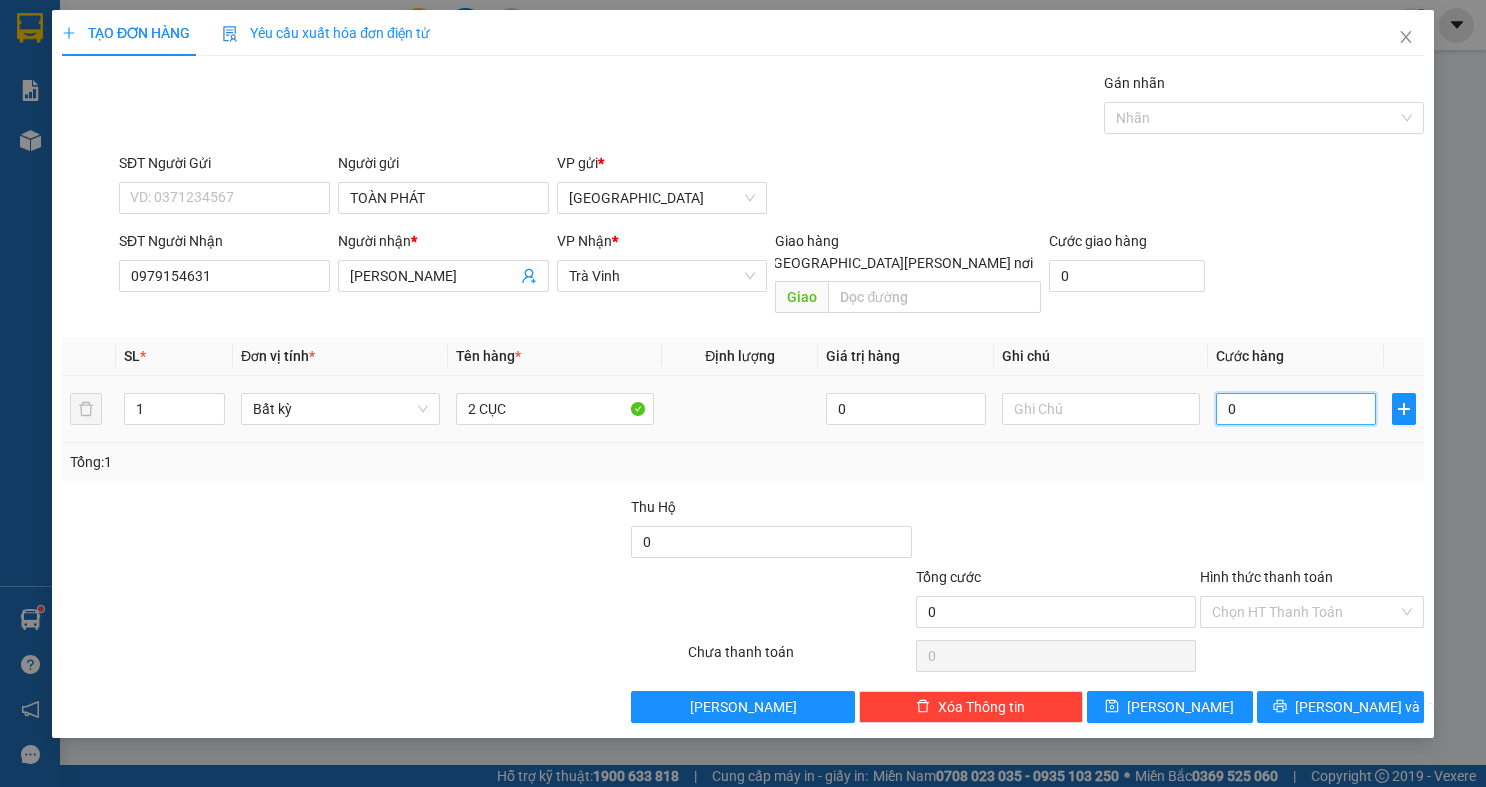 type on "1" 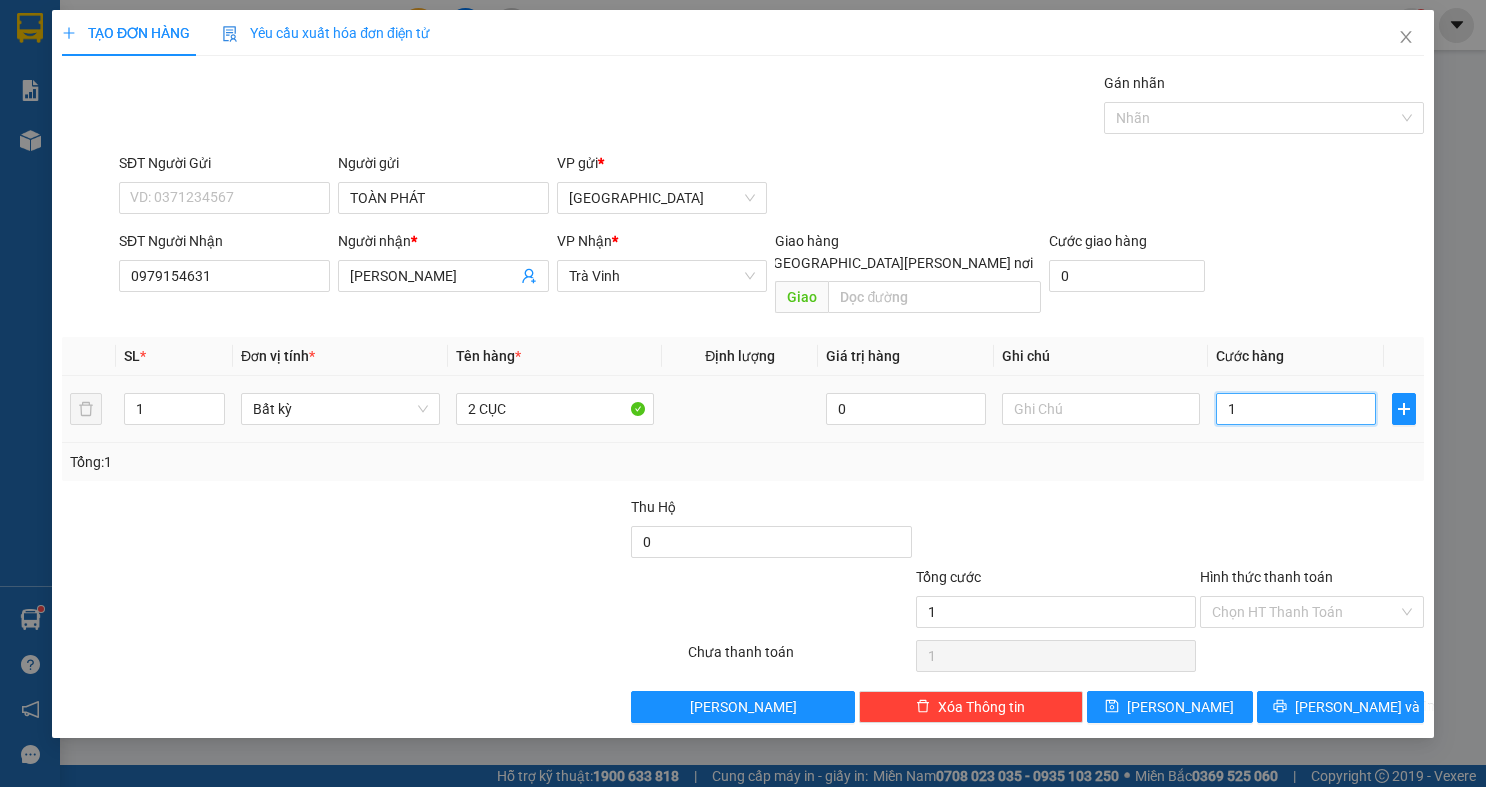 type on "10" 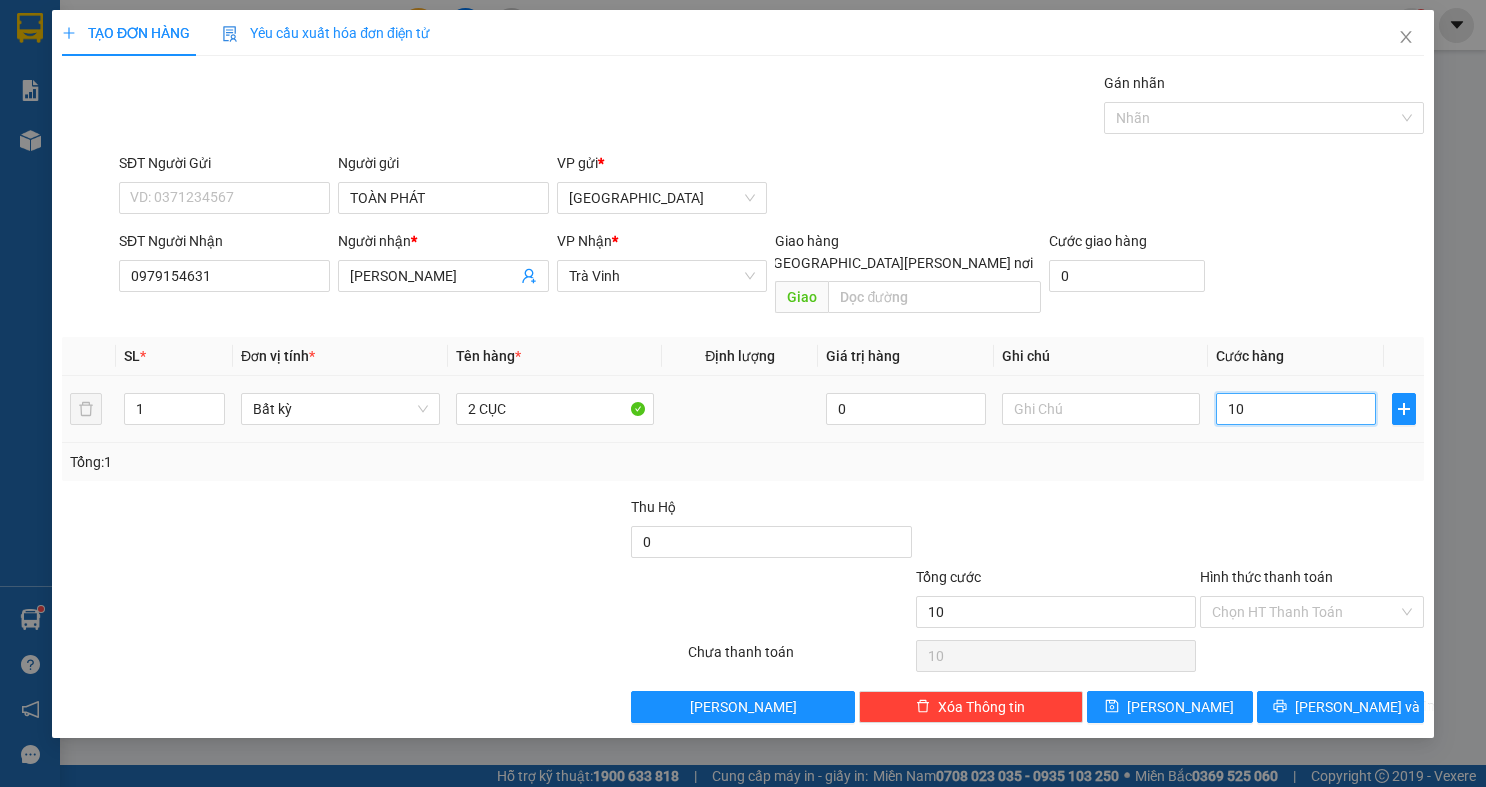type on "100" 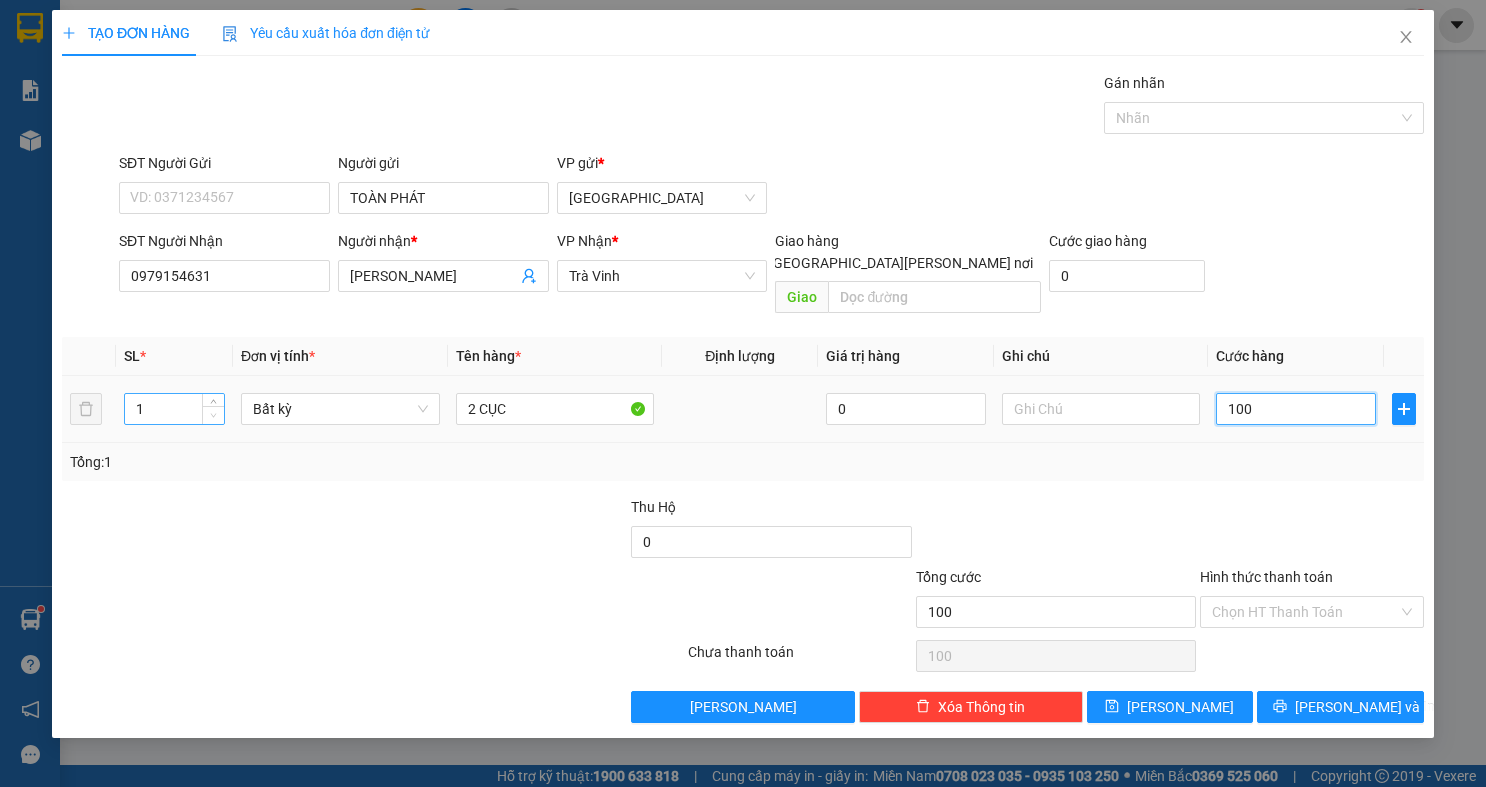 click at bounding box center (213, 415) 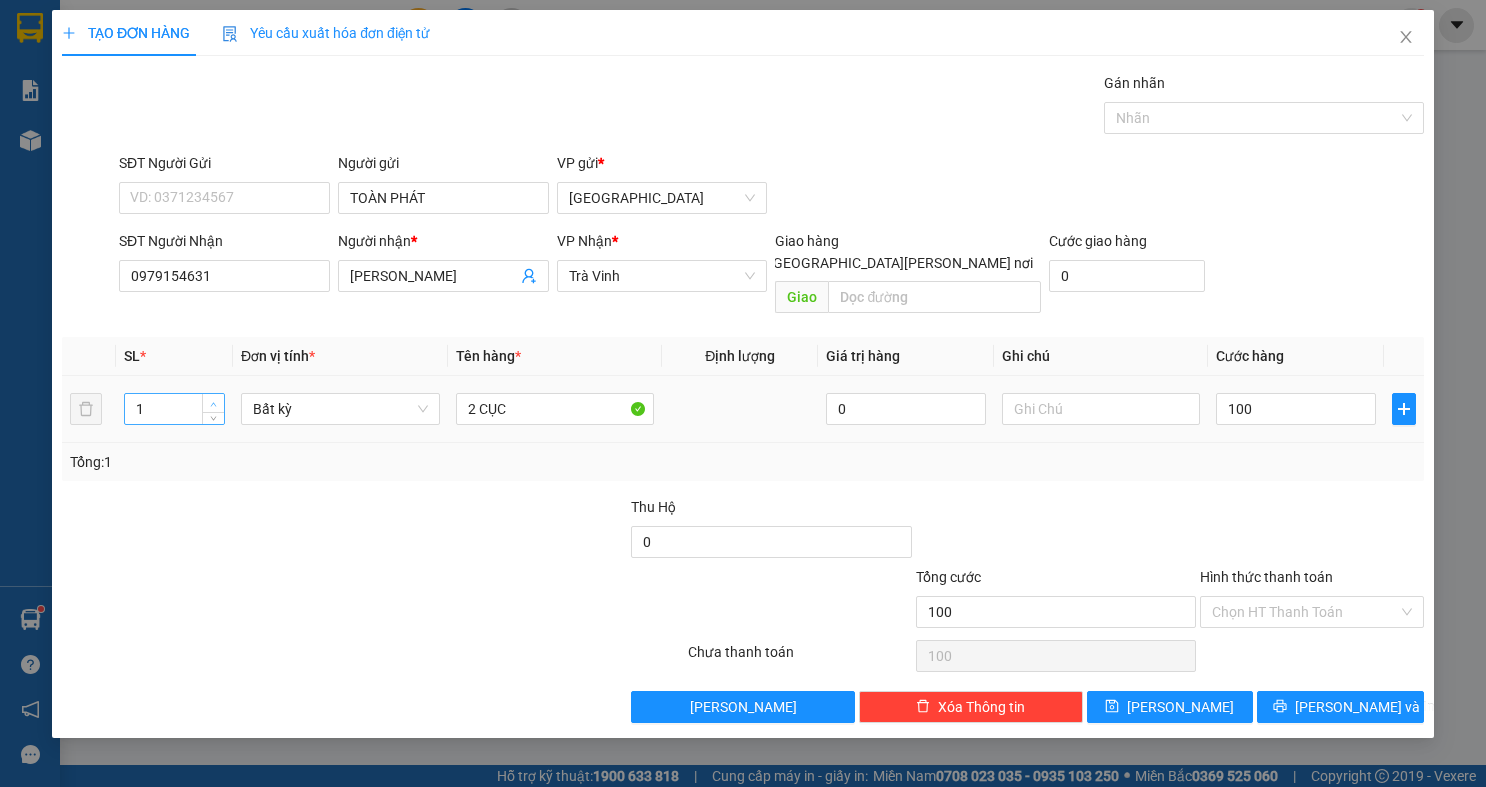 type on "100.000" 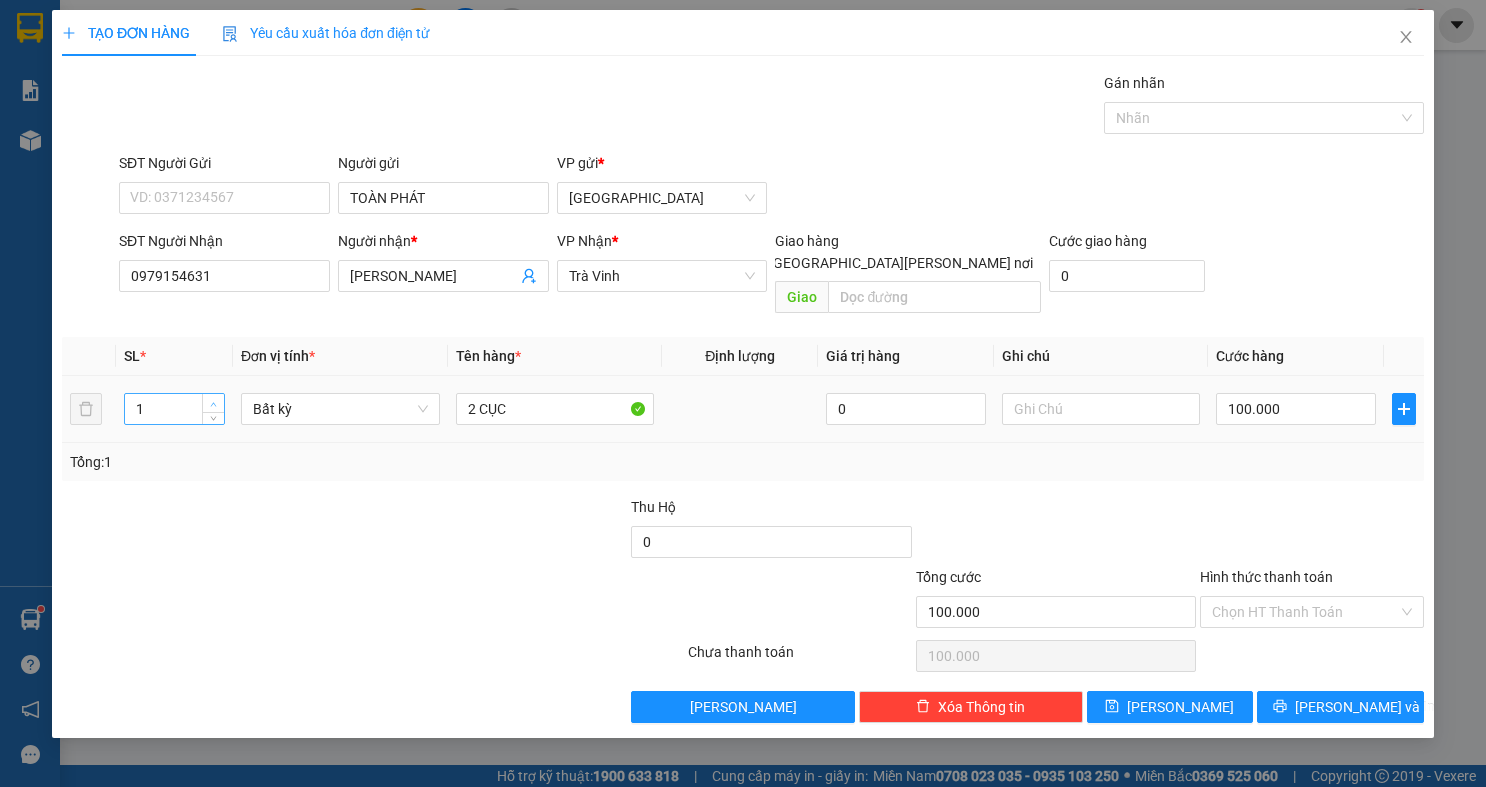click 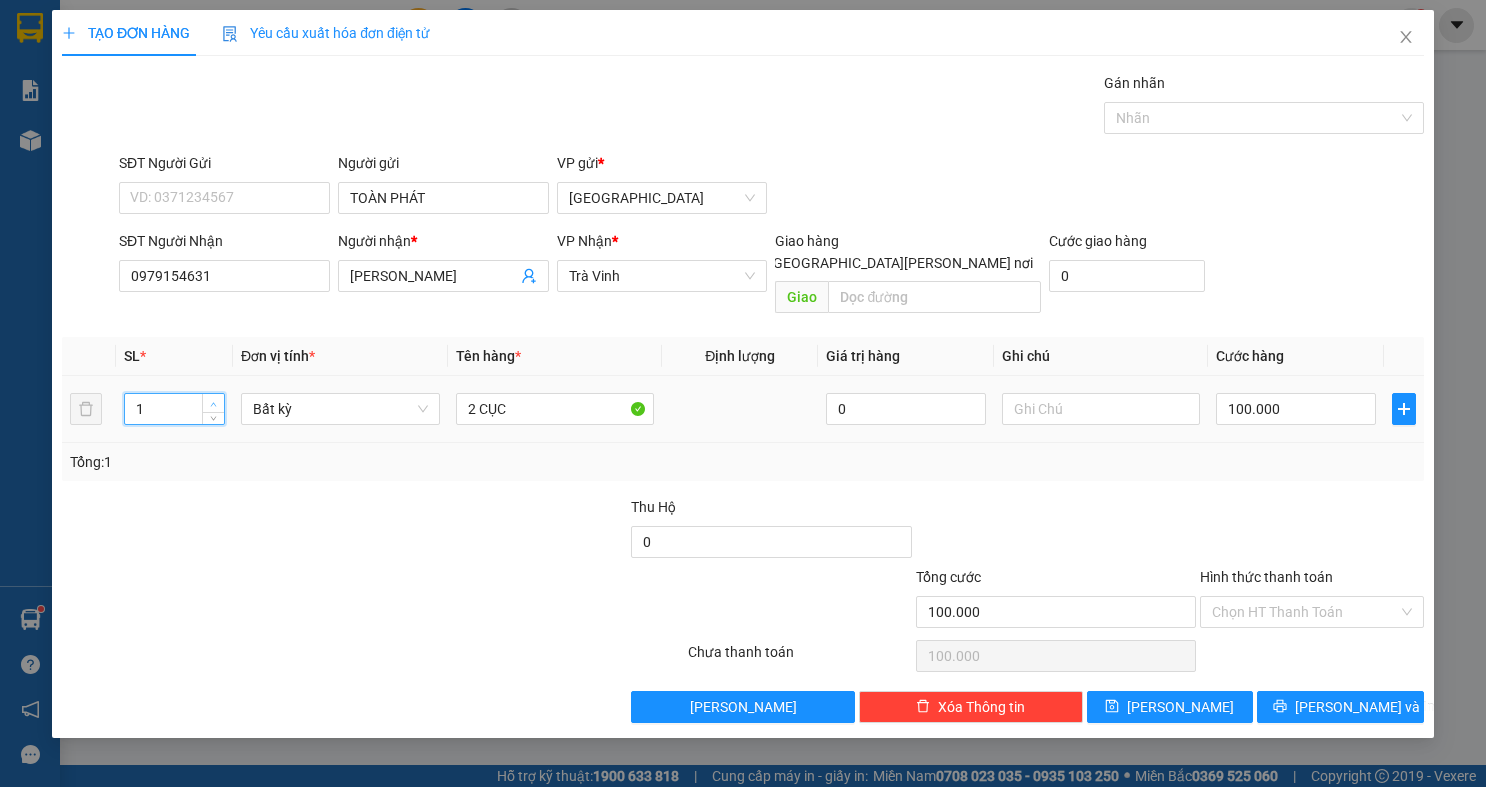 type on "2" 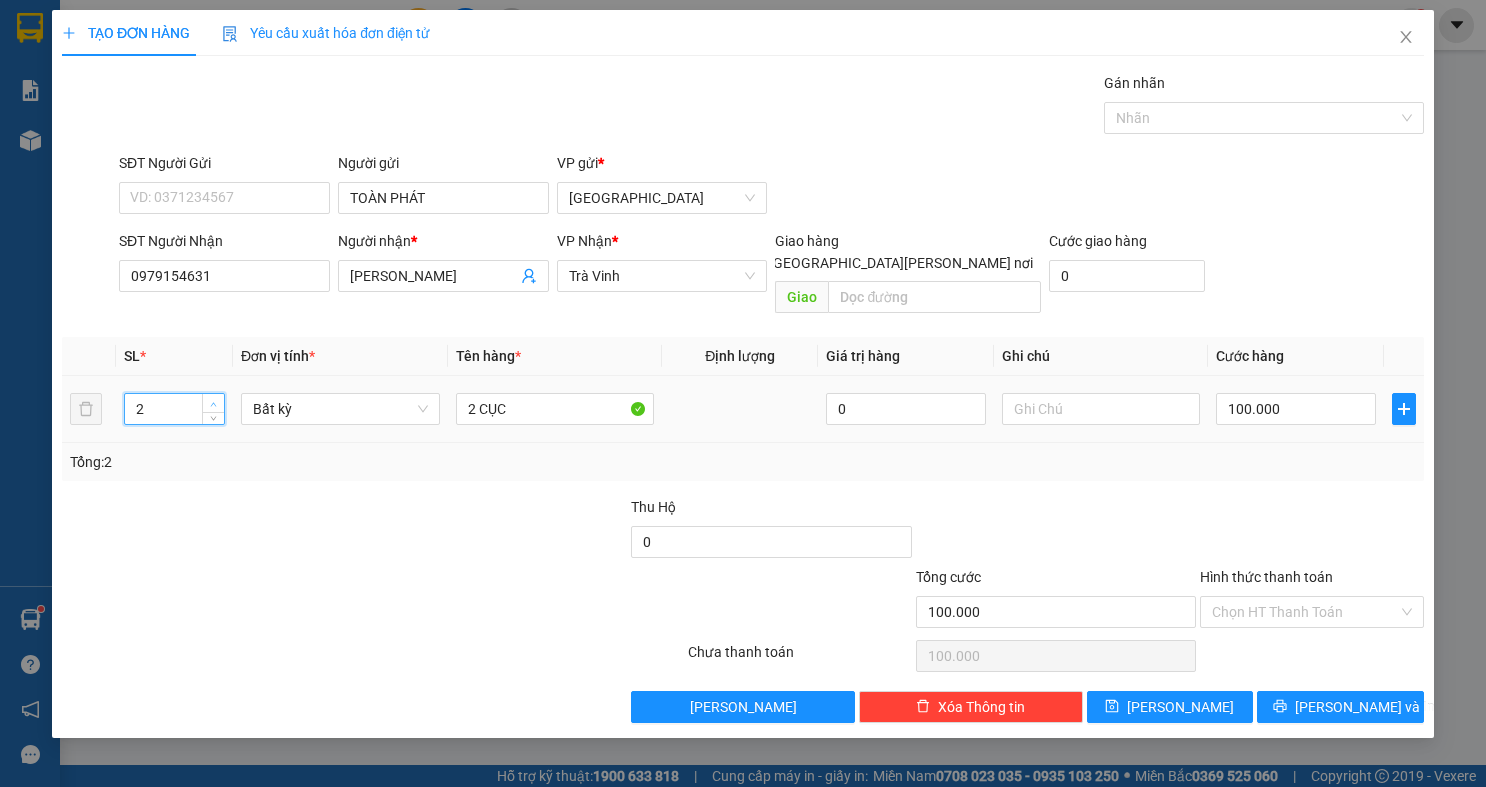 click at bounding box center [213, 403] 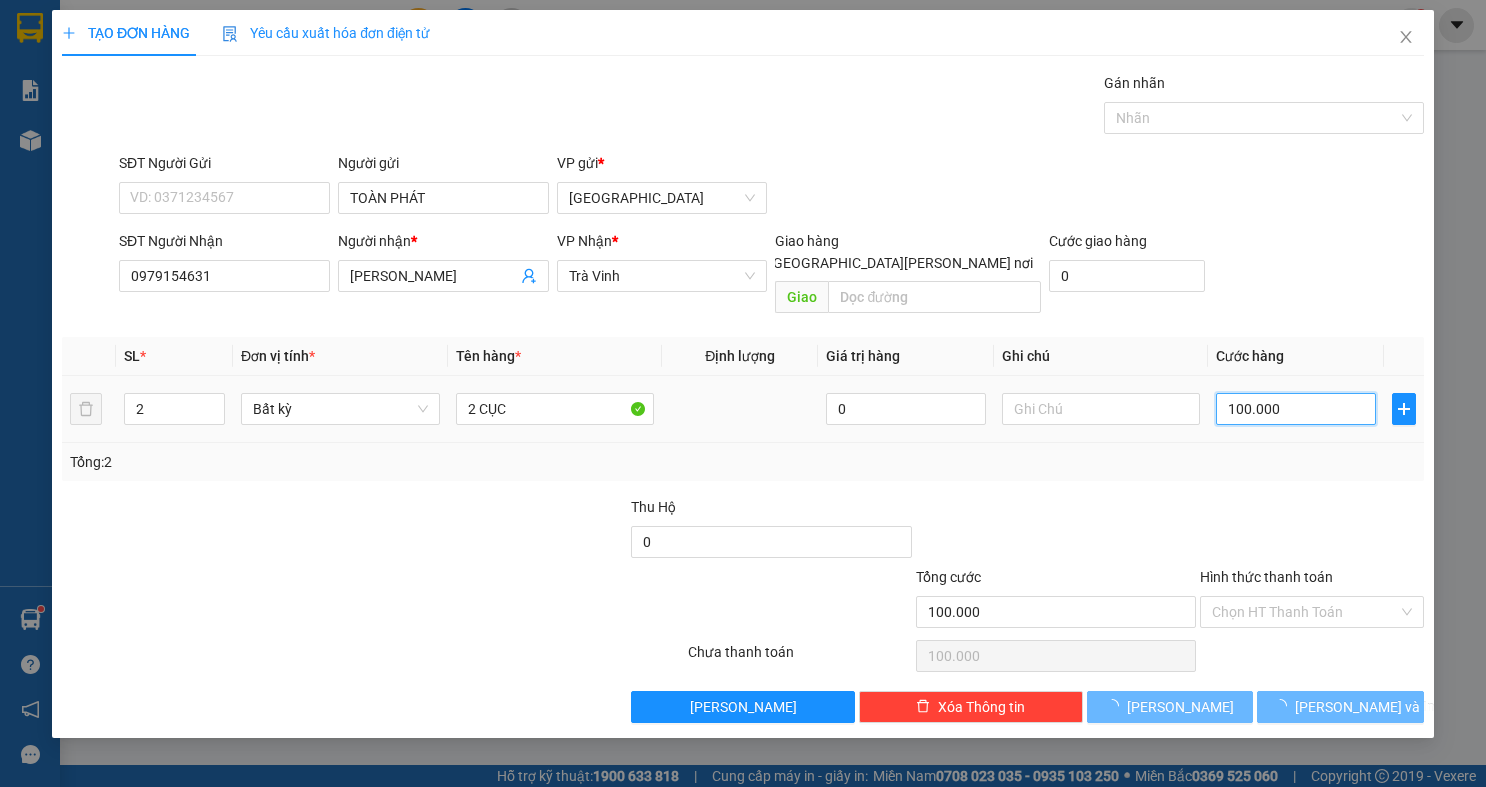 type on "0" 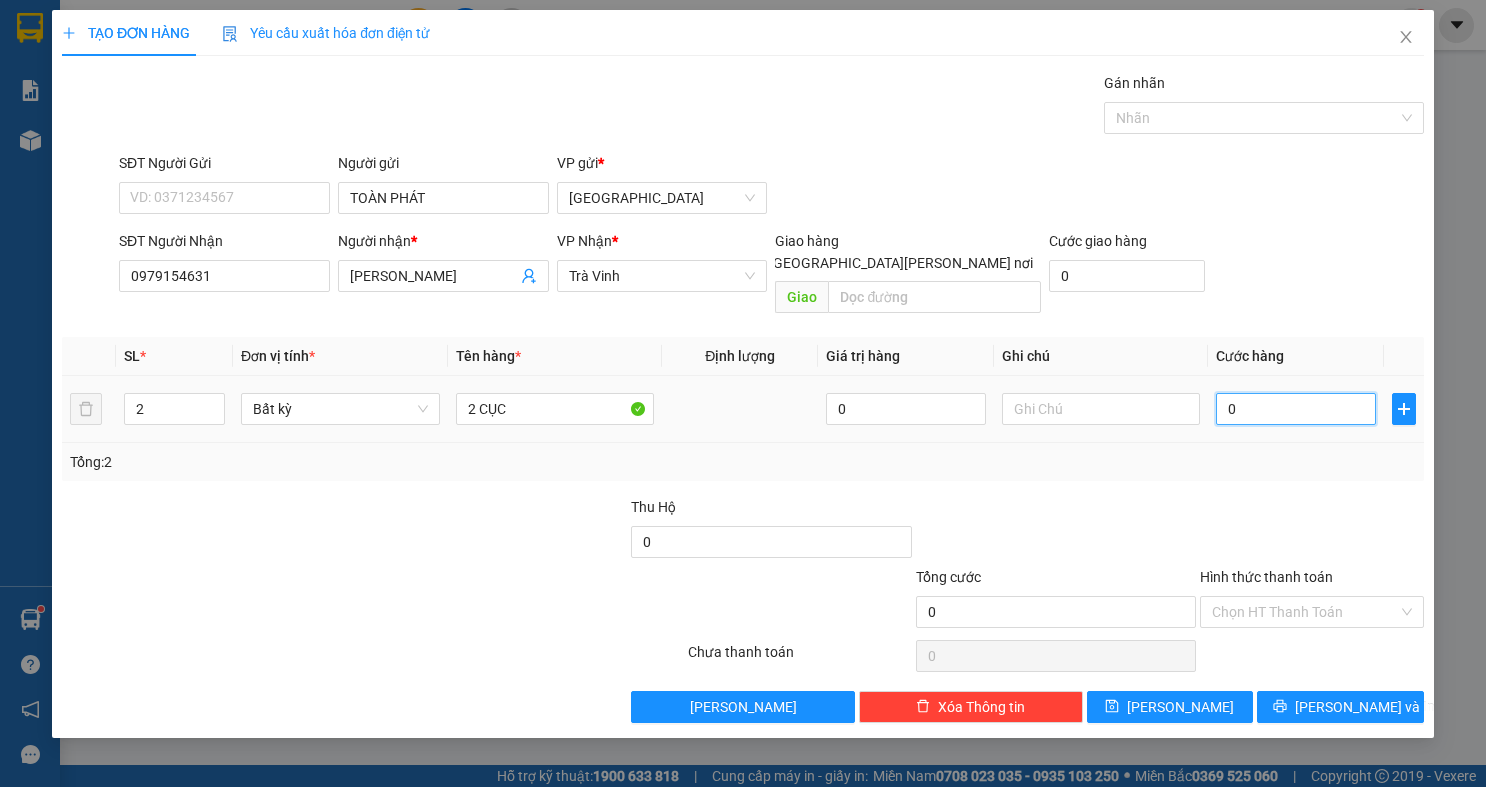 type on "01" 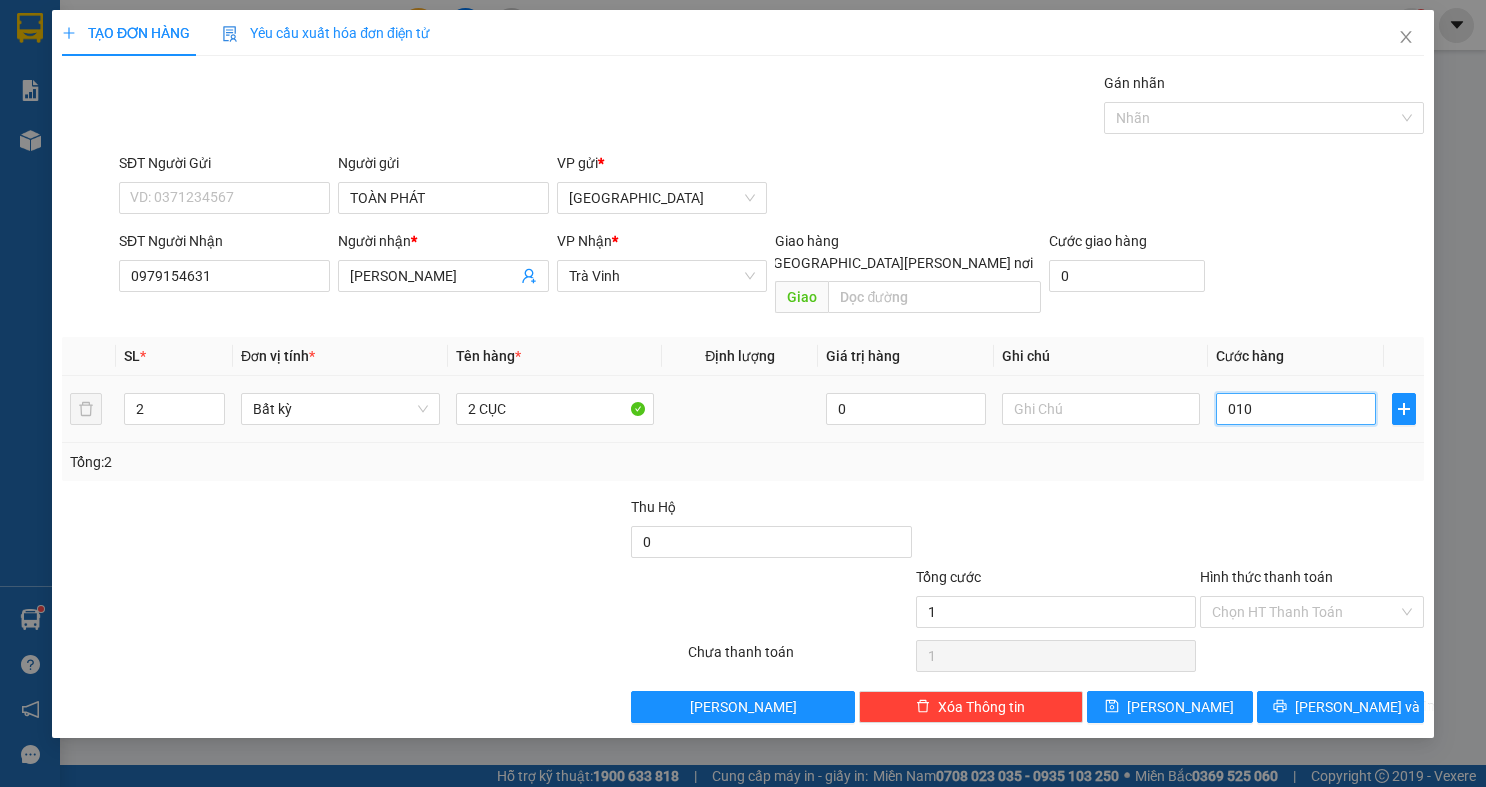 type on "0.102" 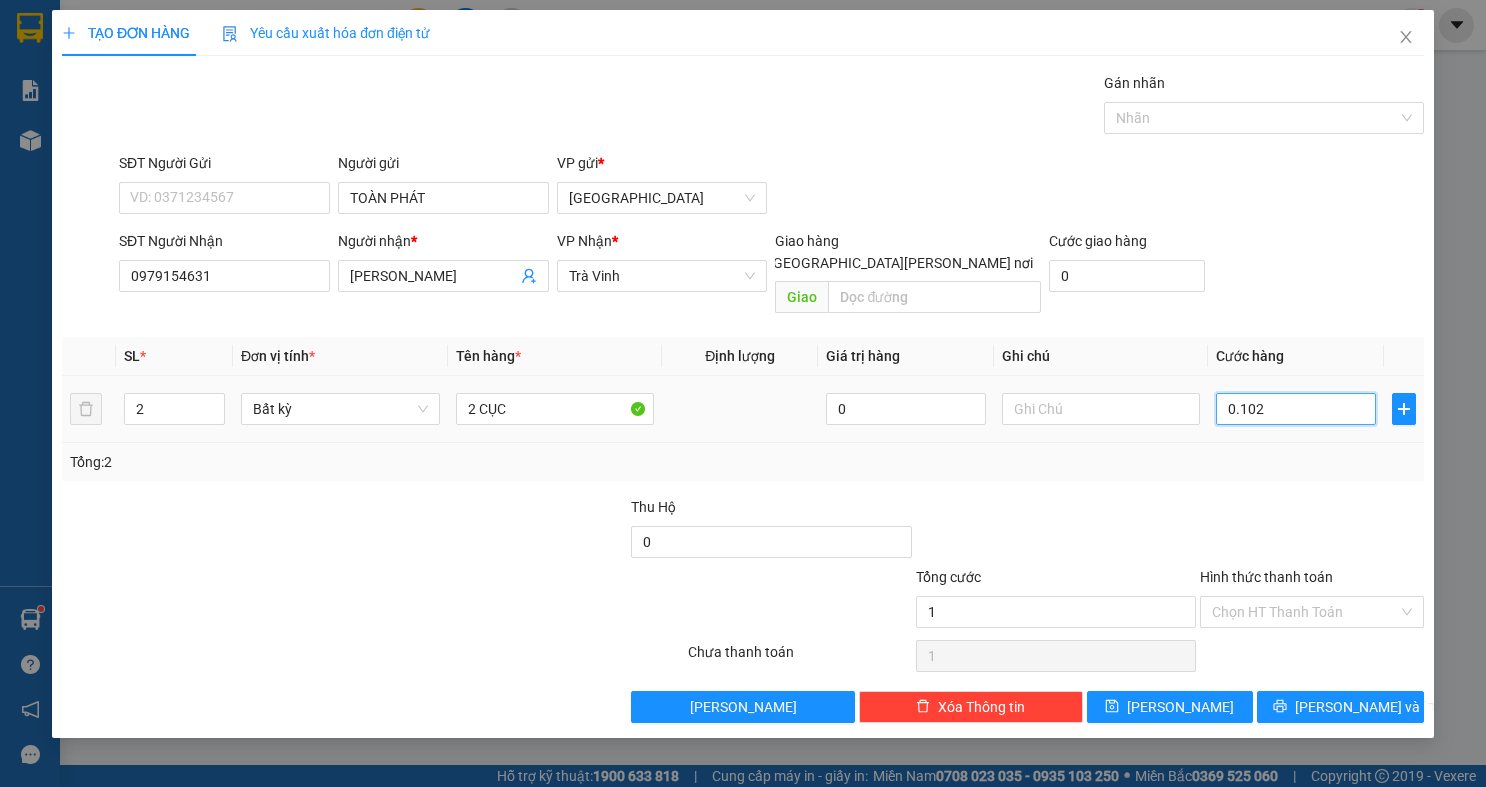 type on "102" 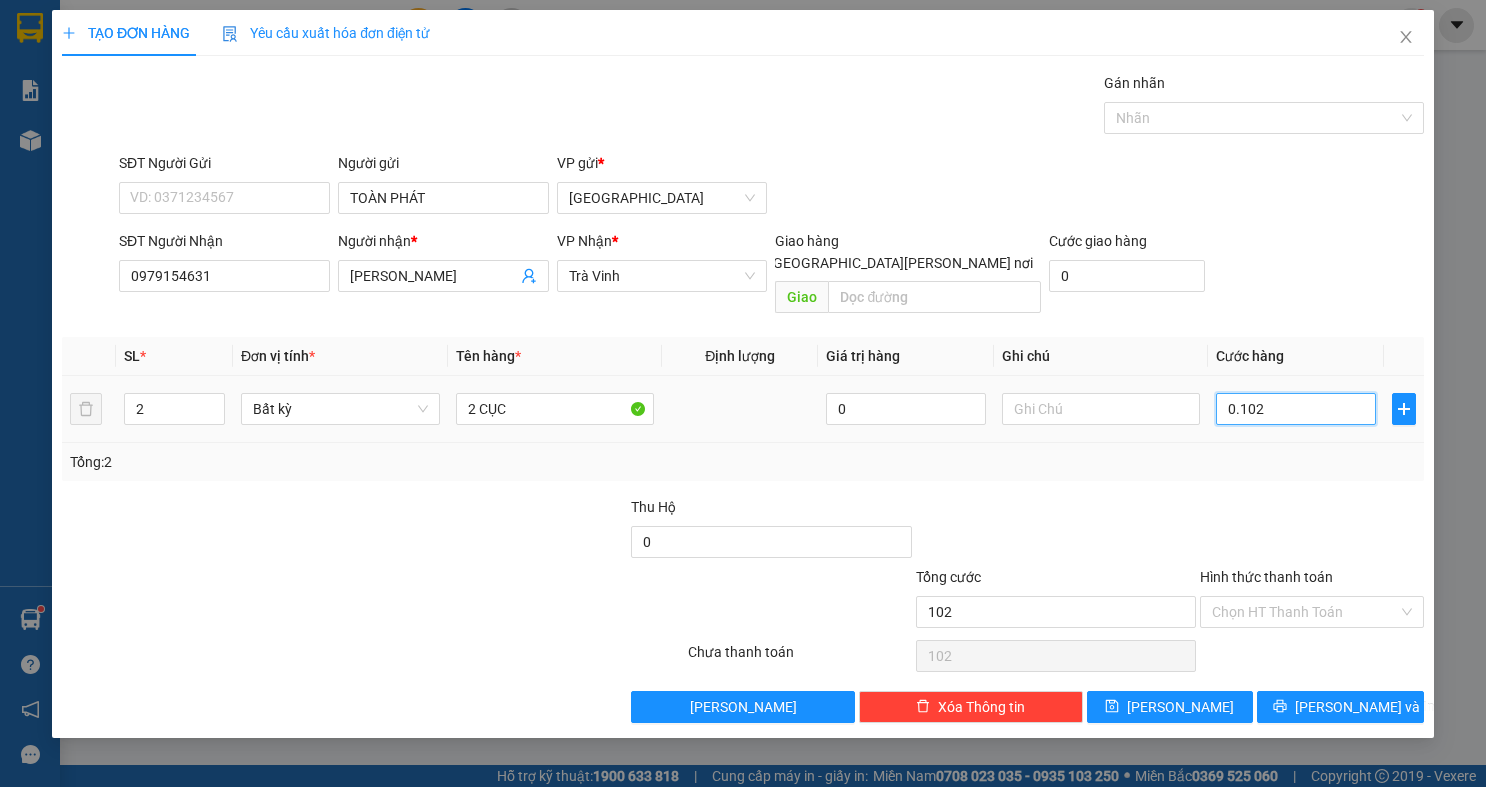 type on "010" 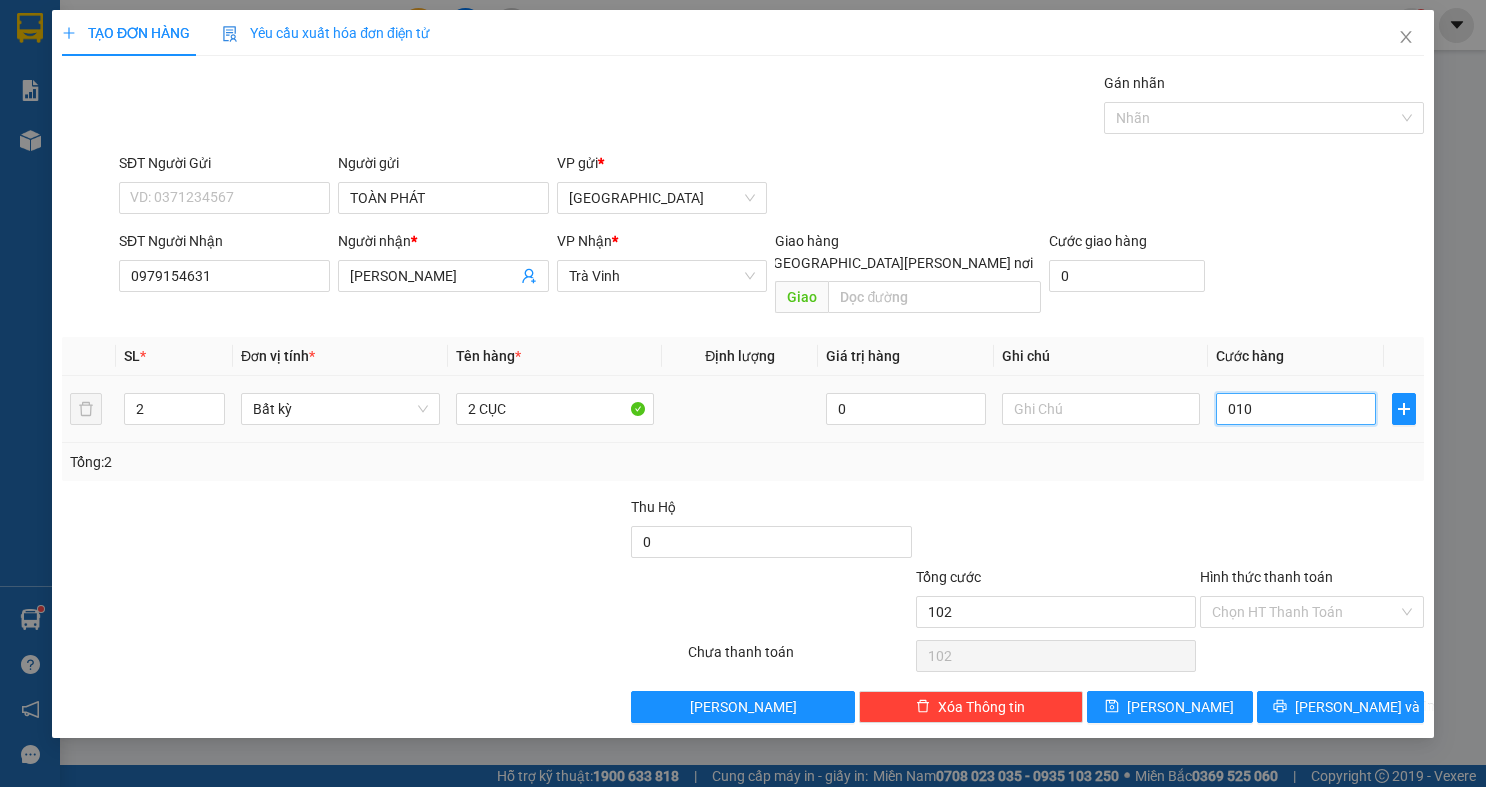 type on "10" 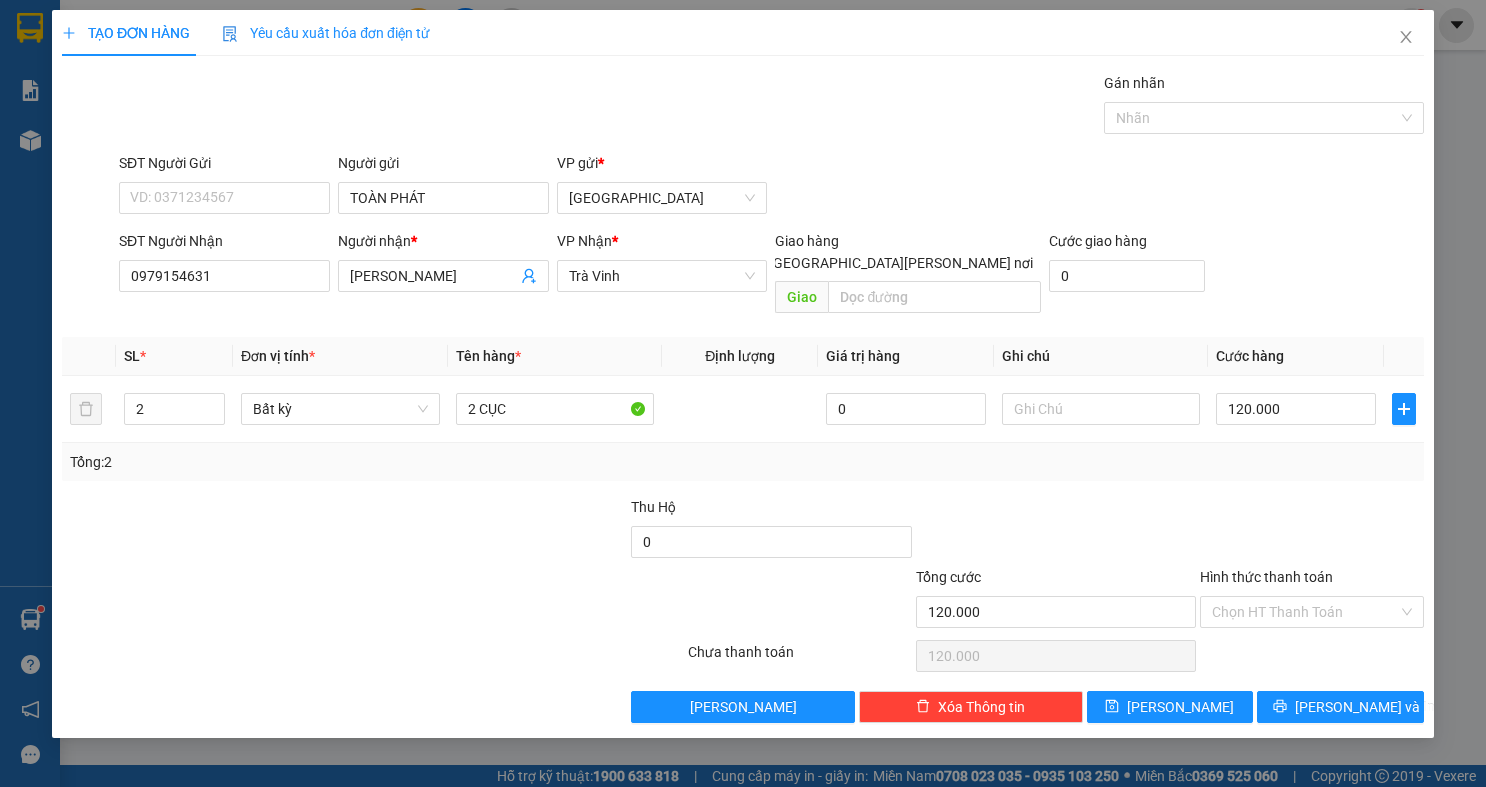 click on "SĐT Người Gửi VD: 0371234567 Người gửi TOÀN PHÁT VP gửi  * Sài Gòn" at bounding box center [771, 187] 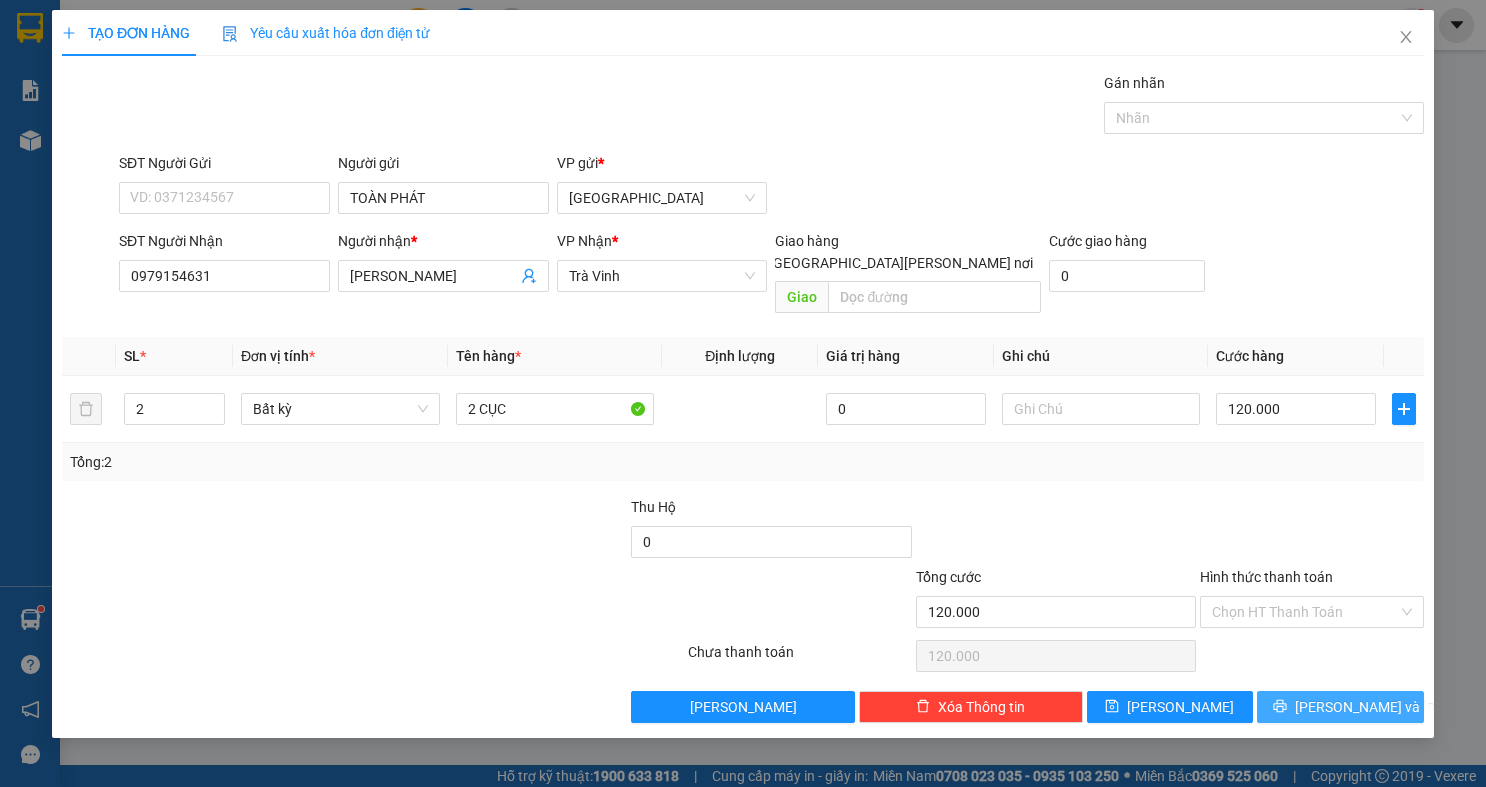 click on "Lưu và In" at bounding box center [1365, 707] 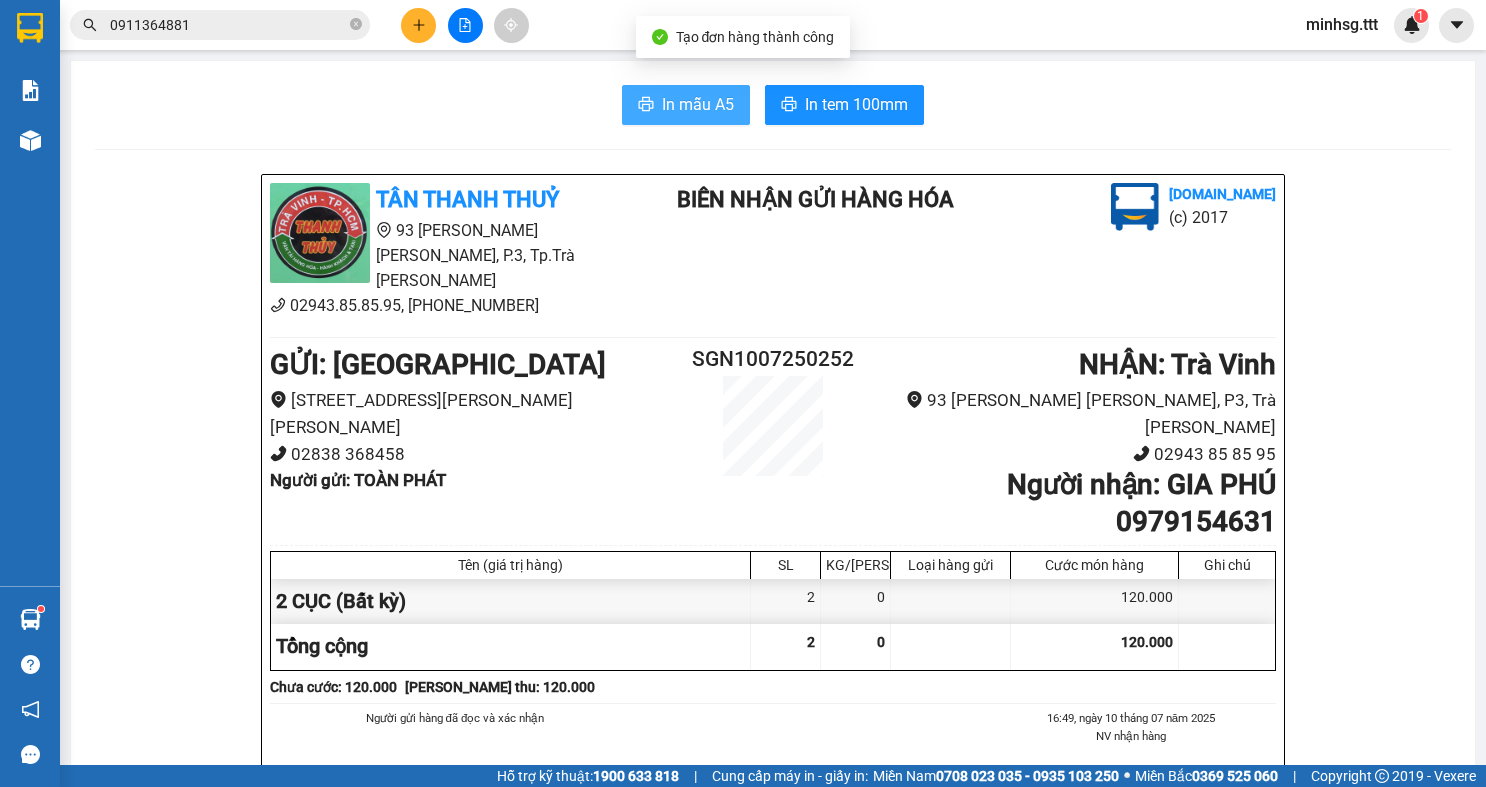 click on "In mẫu A5" at bounding box center [686, 105] 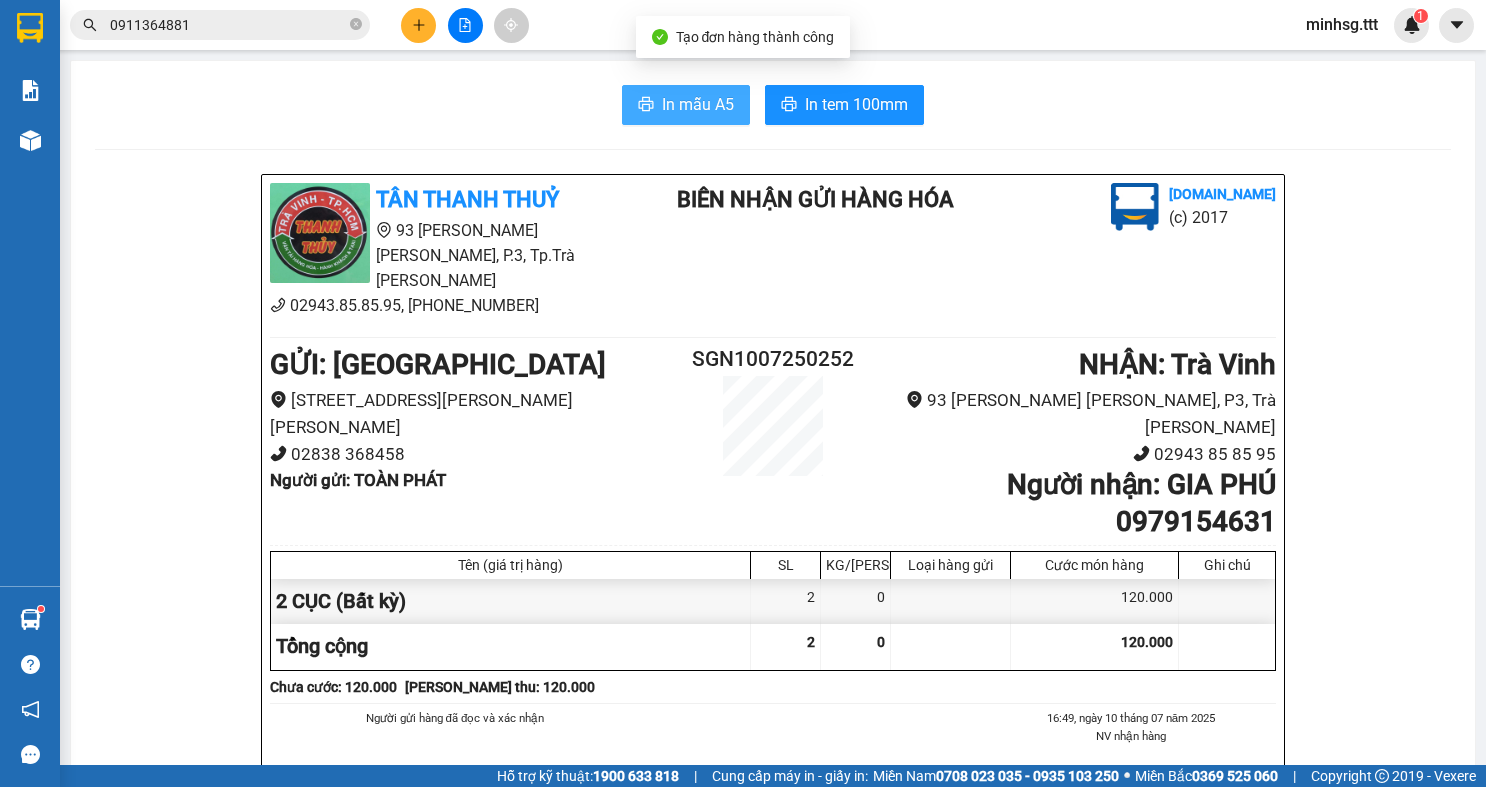 scroll, scrollTop: 0, scrollLeft: 0, axis: both 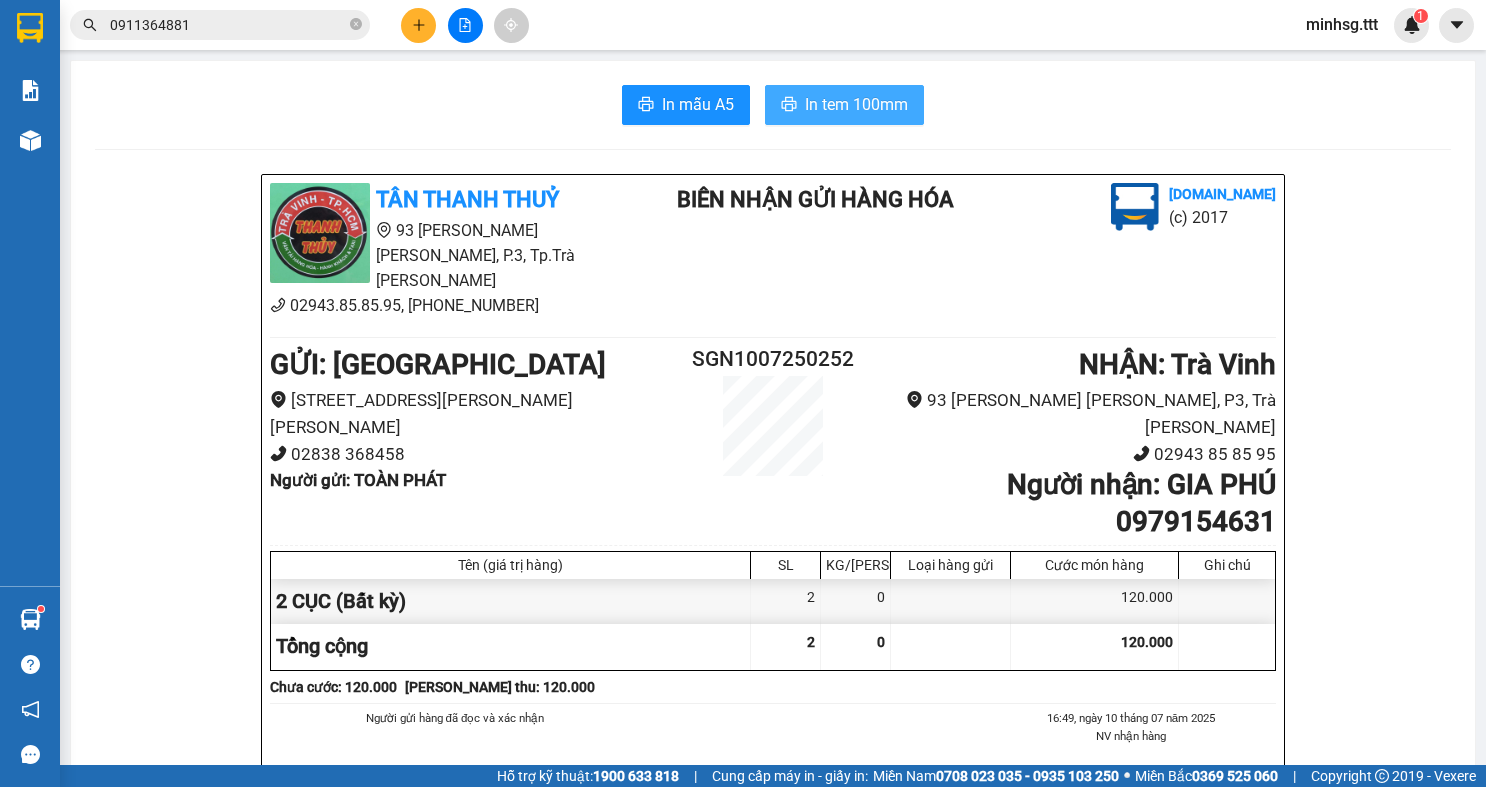 click on "In tem 100mm" at bounding box center [844, 105] 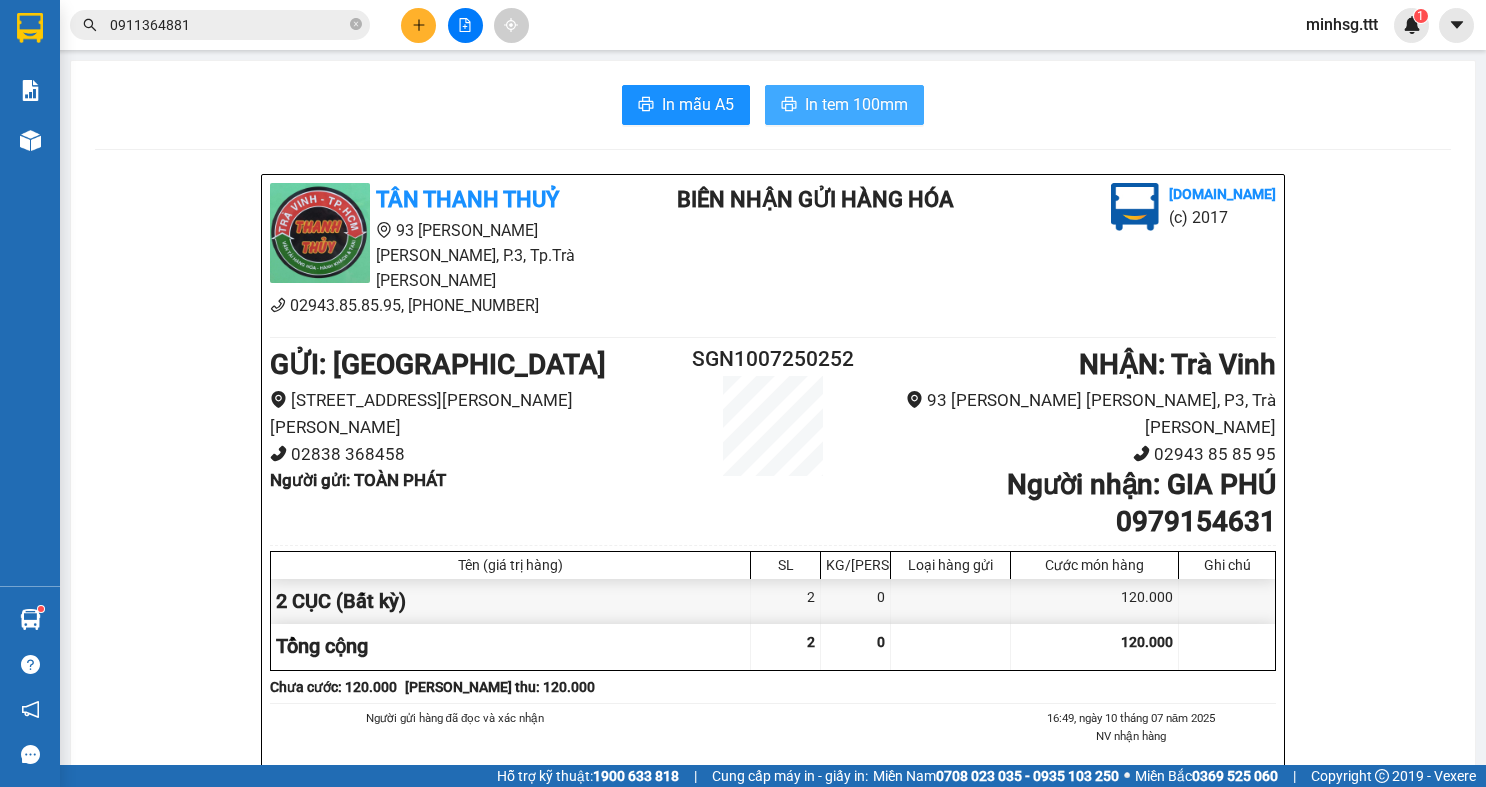scroll, scrollTop: 0, scrollLeft: 0, axis: both 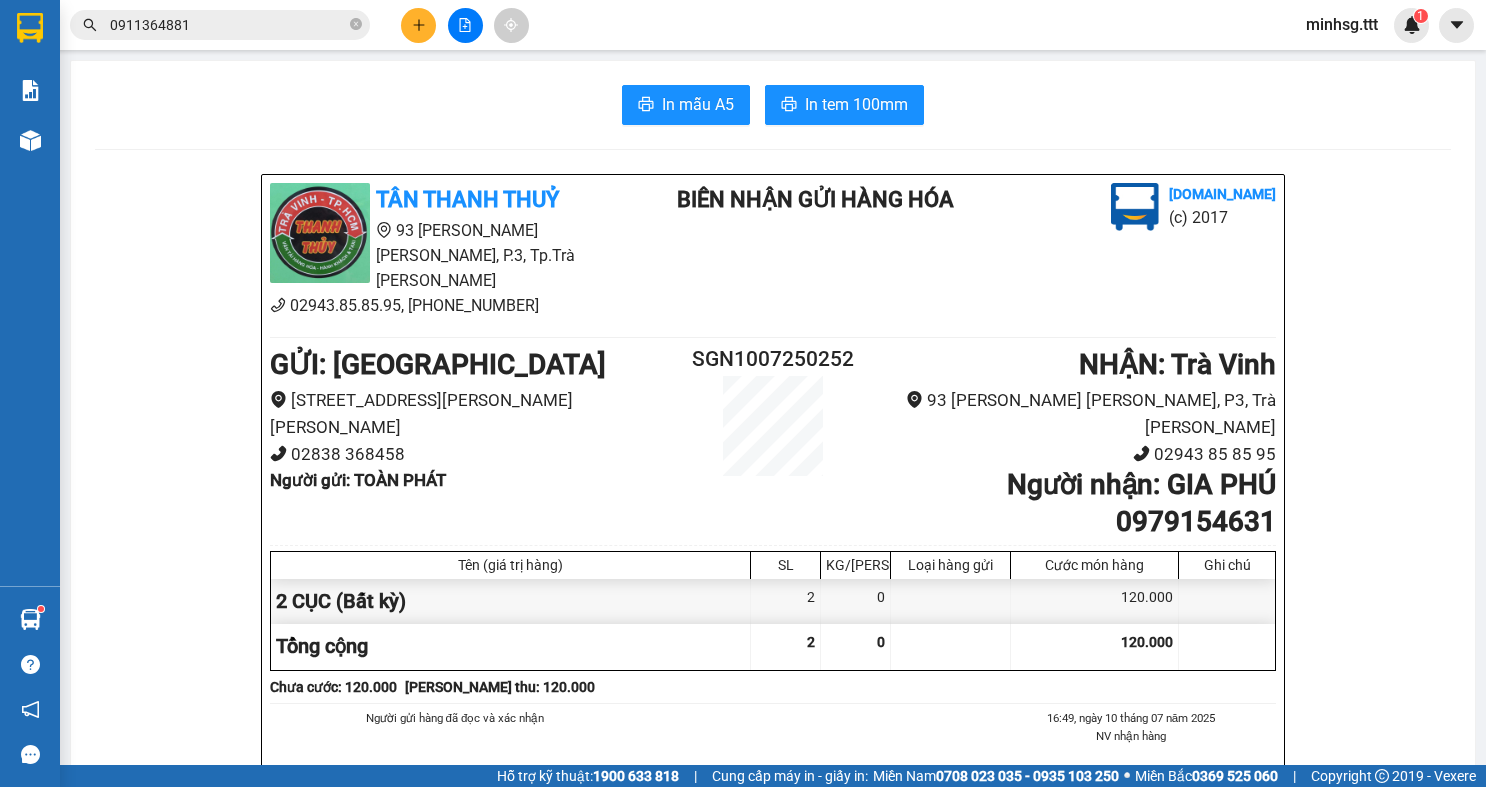 click on "0911364881" at bounding box center (228, 25) 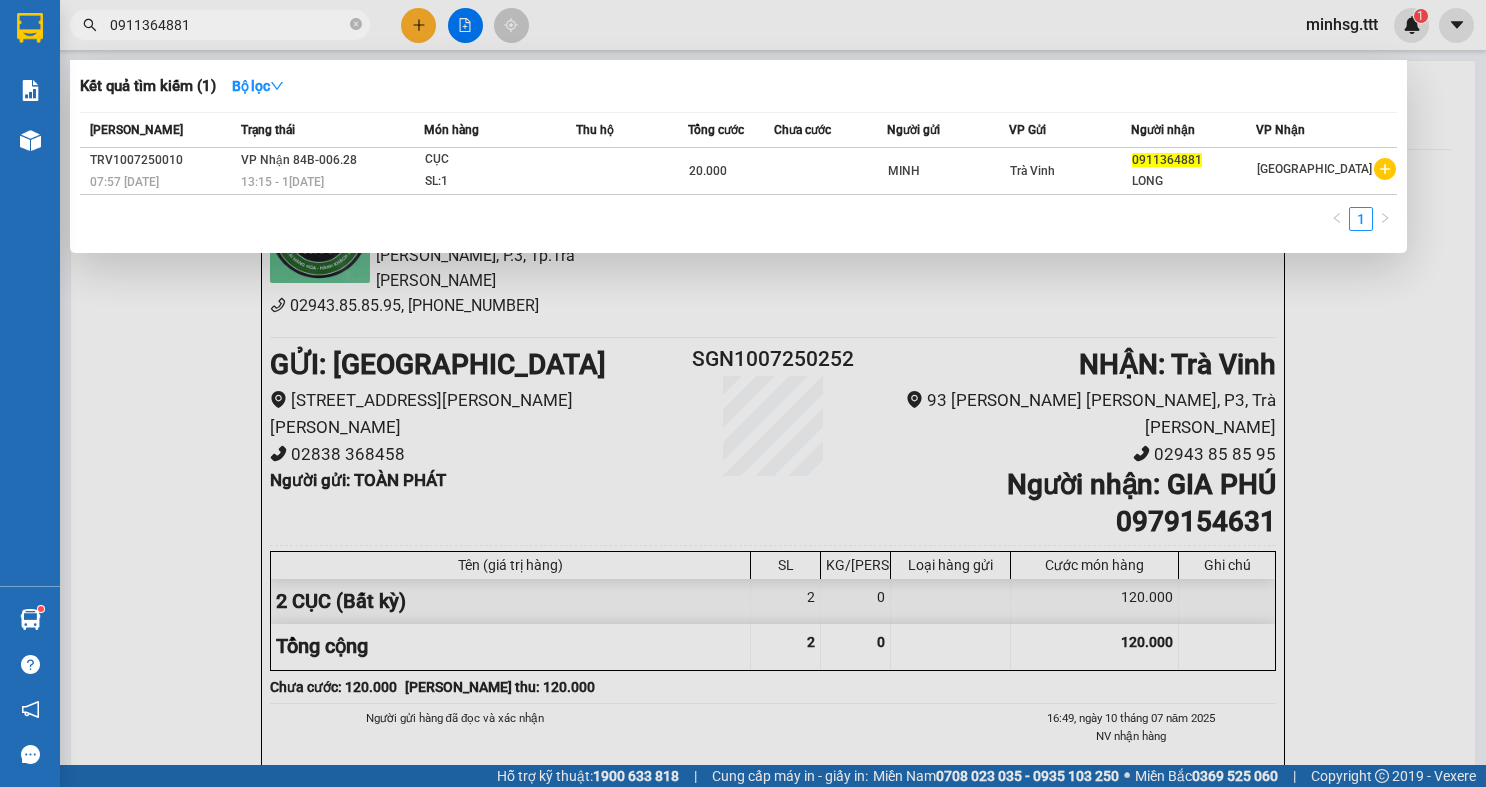 click on "0911364881" at bounding box center [228, 25] 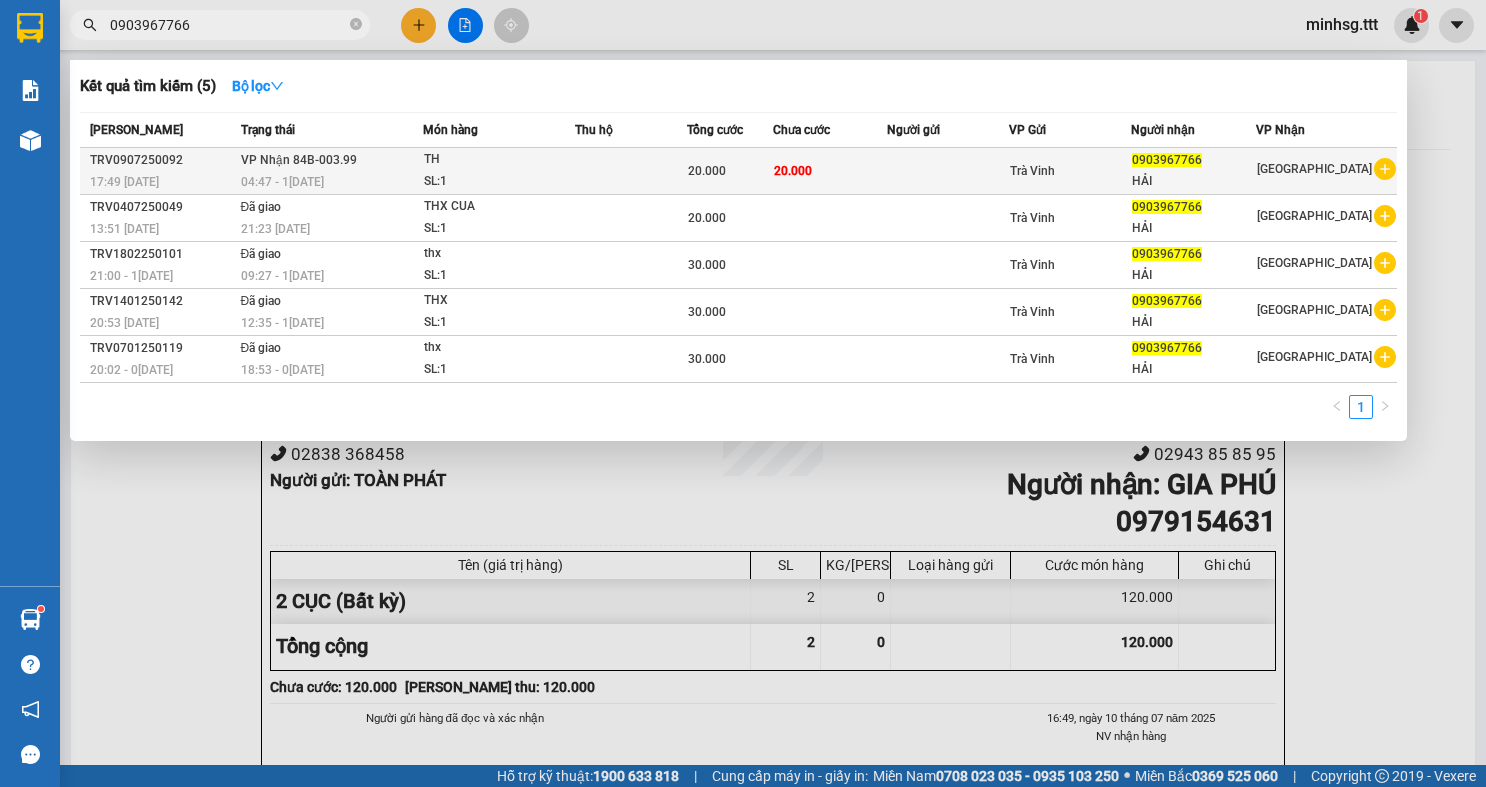 click on "HẢI" at bounding box center (1193, 181) 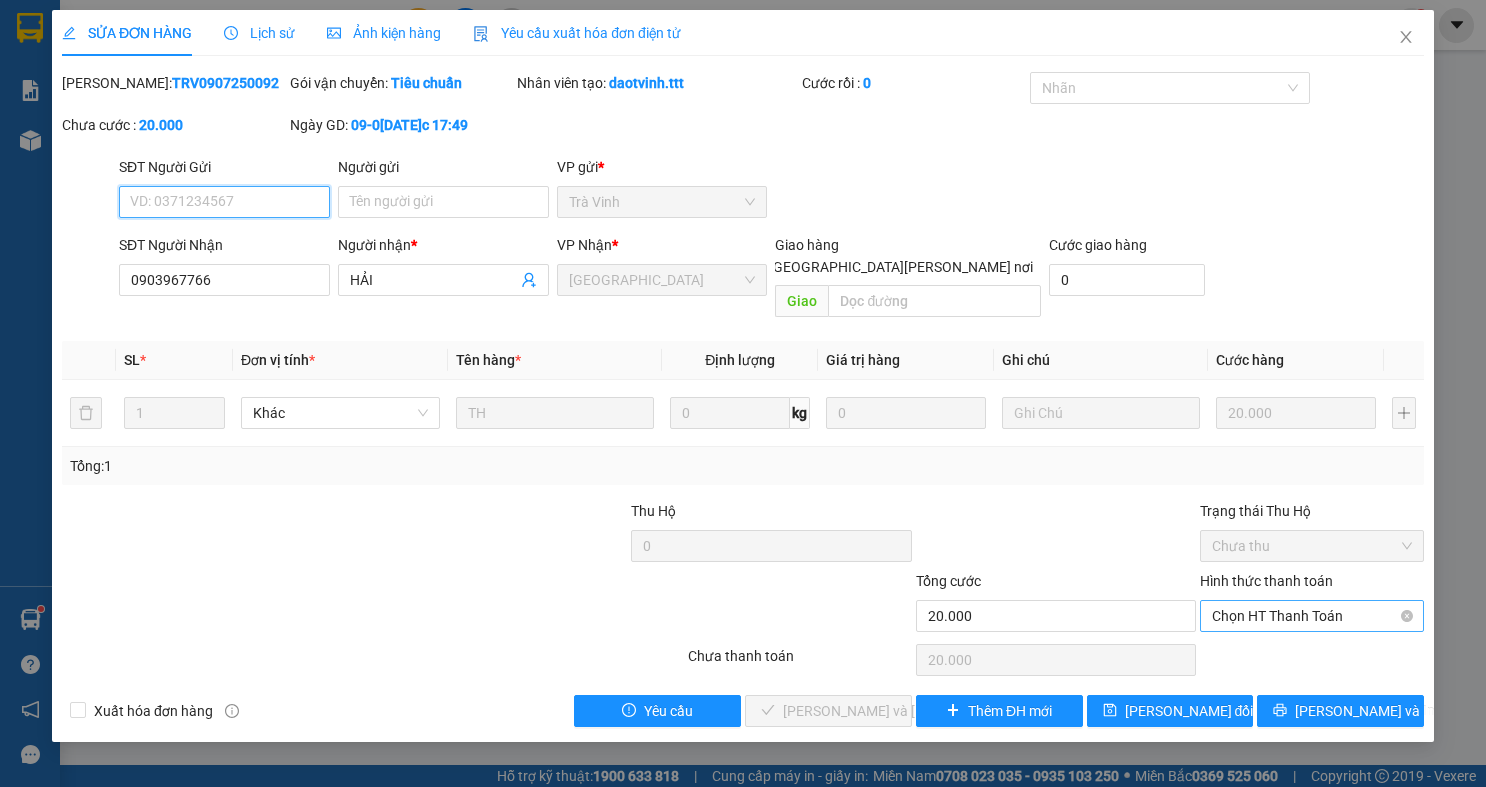 drag, startPoint x: 1242, startPoint y: 592, endPoint x: 1245, endPoint y: 604, distance: 12.369317 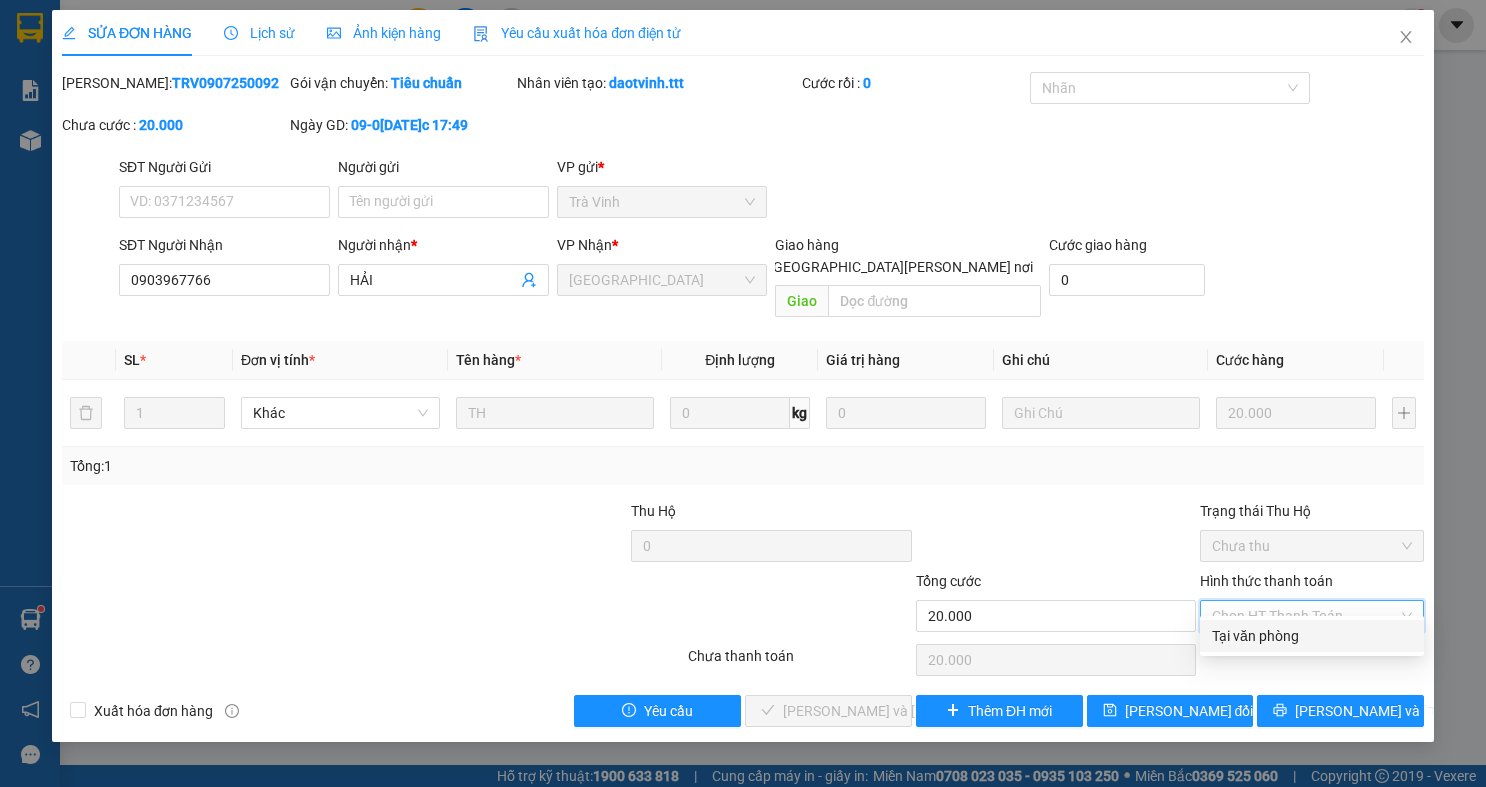 click on "Tại văn phòng" at bounding box center [1312, 636] 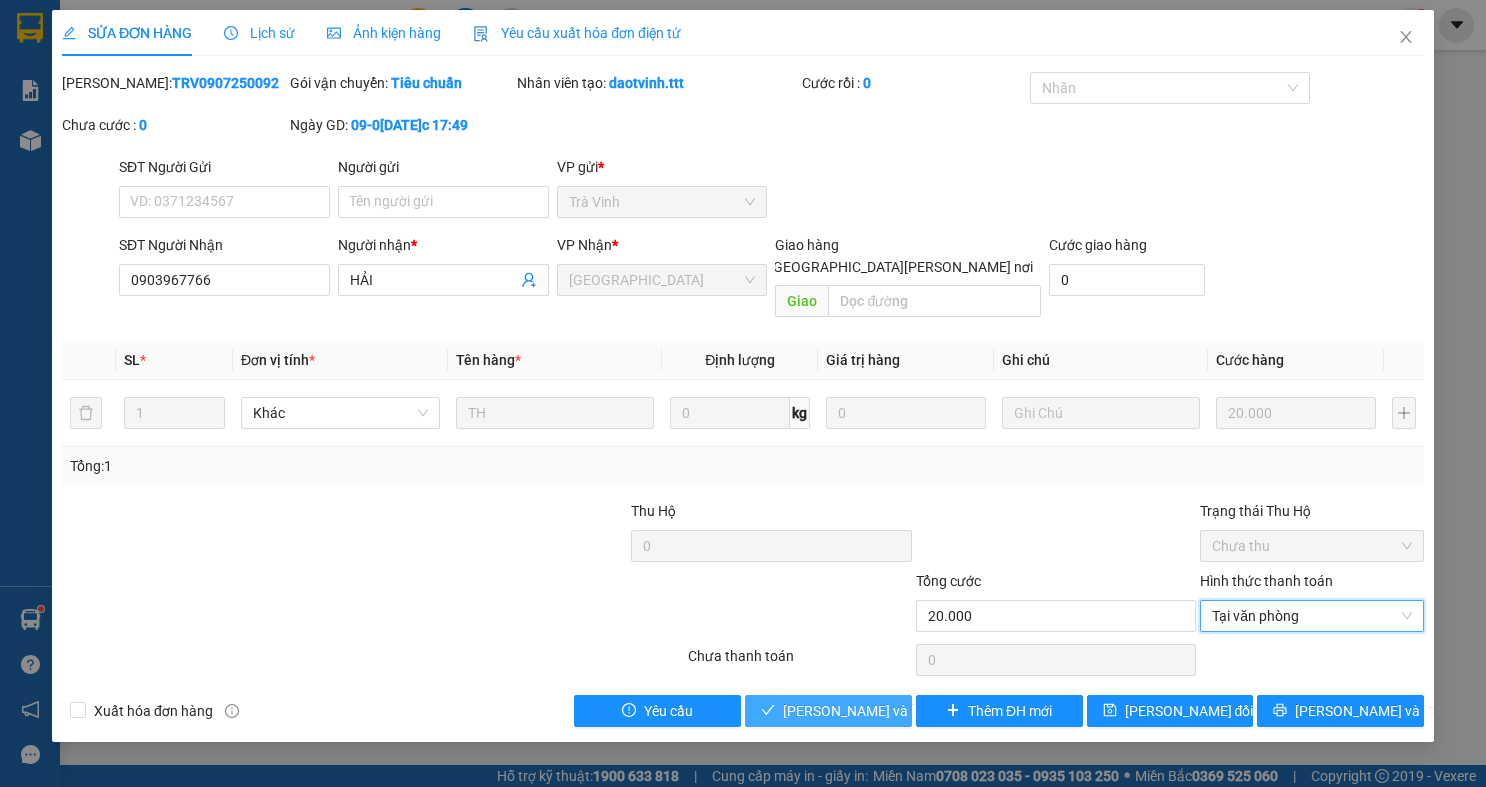 click on "Lưu và Giao hàng" at bounding box center [918, 711] 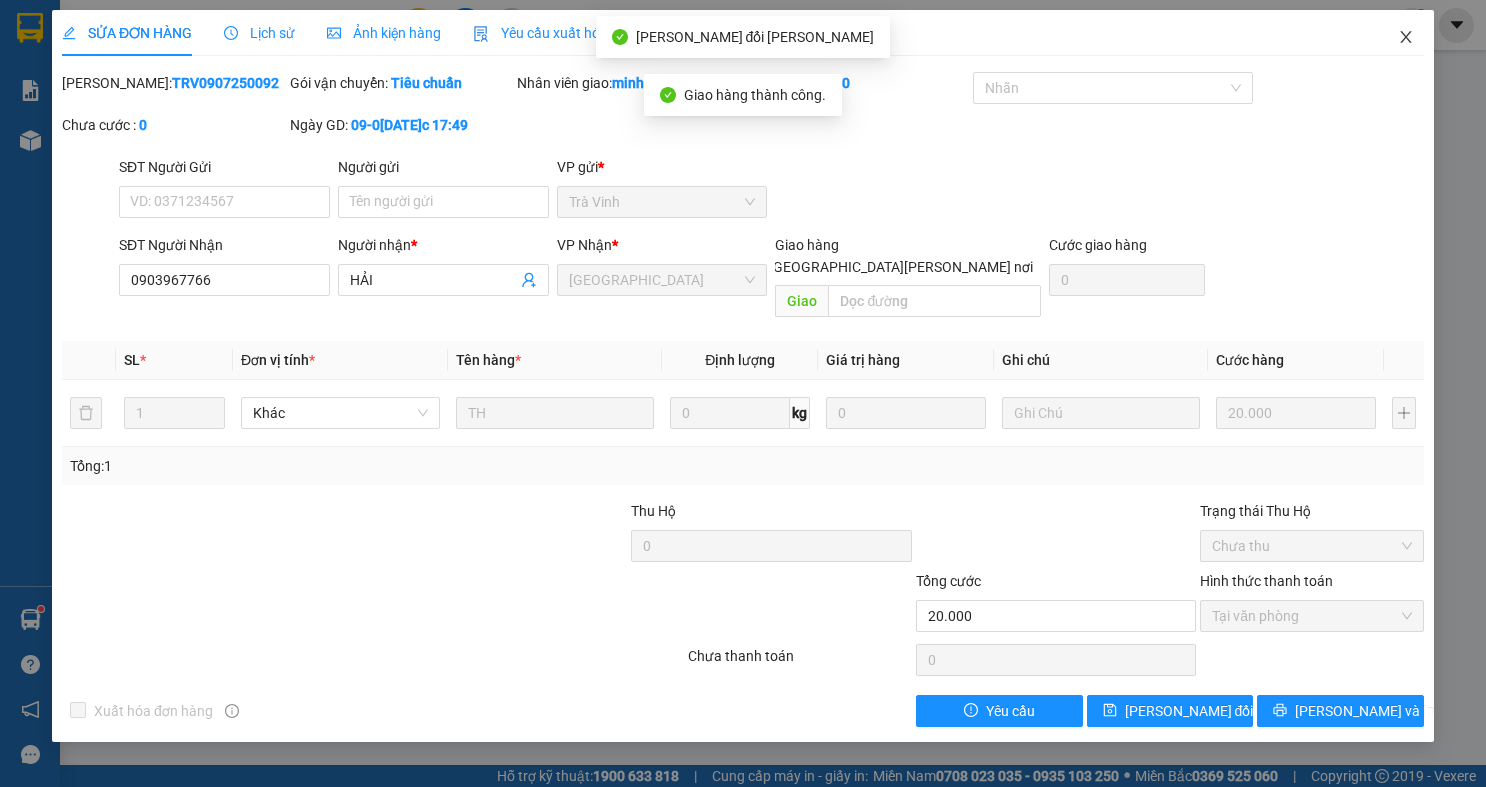 click at bounding box center (1406, 38) 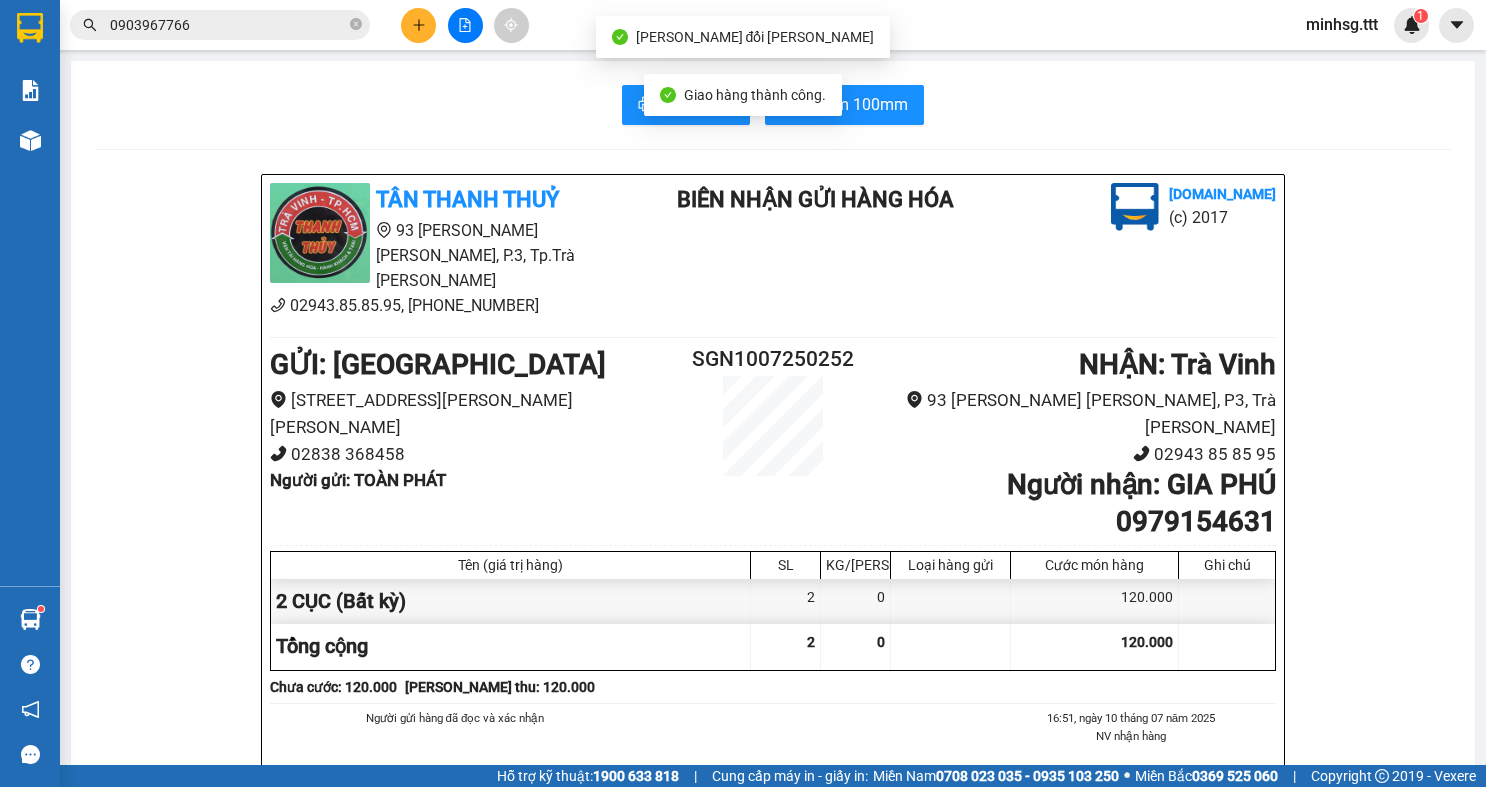 click on "0903967766" at bounding box center (228, 25) 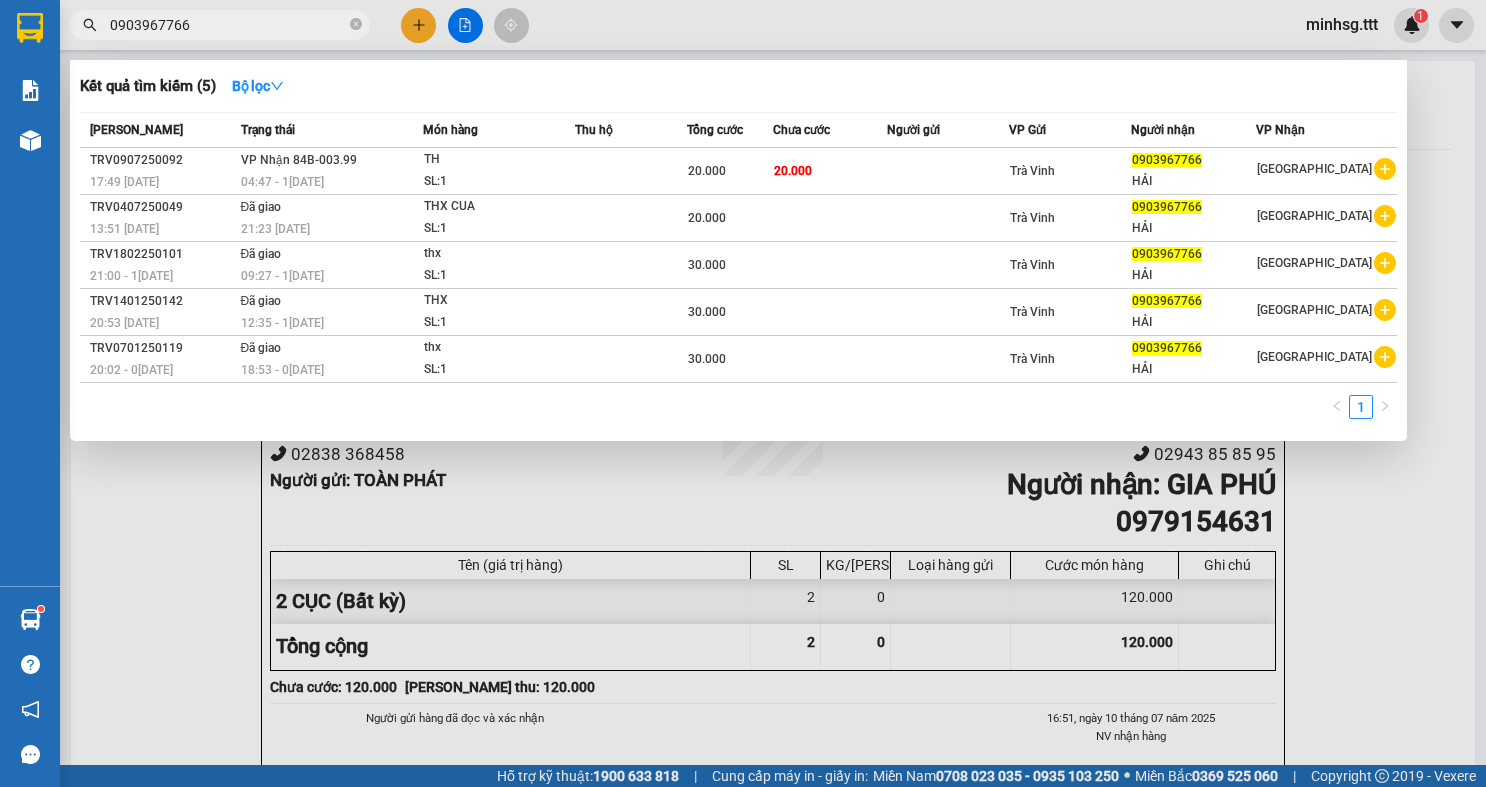 click at bounding box center (743, 393) 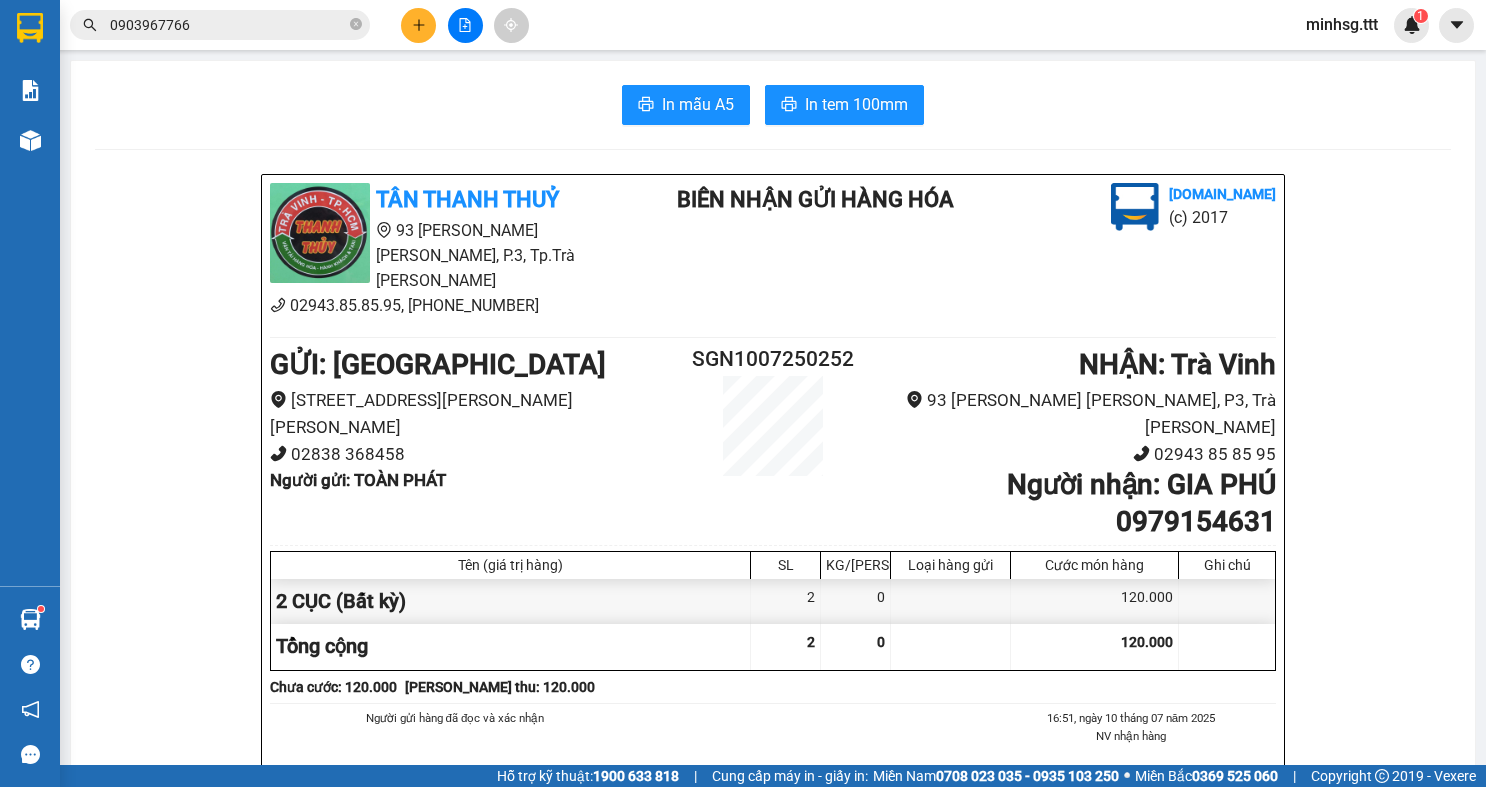 click at bounding box center [465, 25] 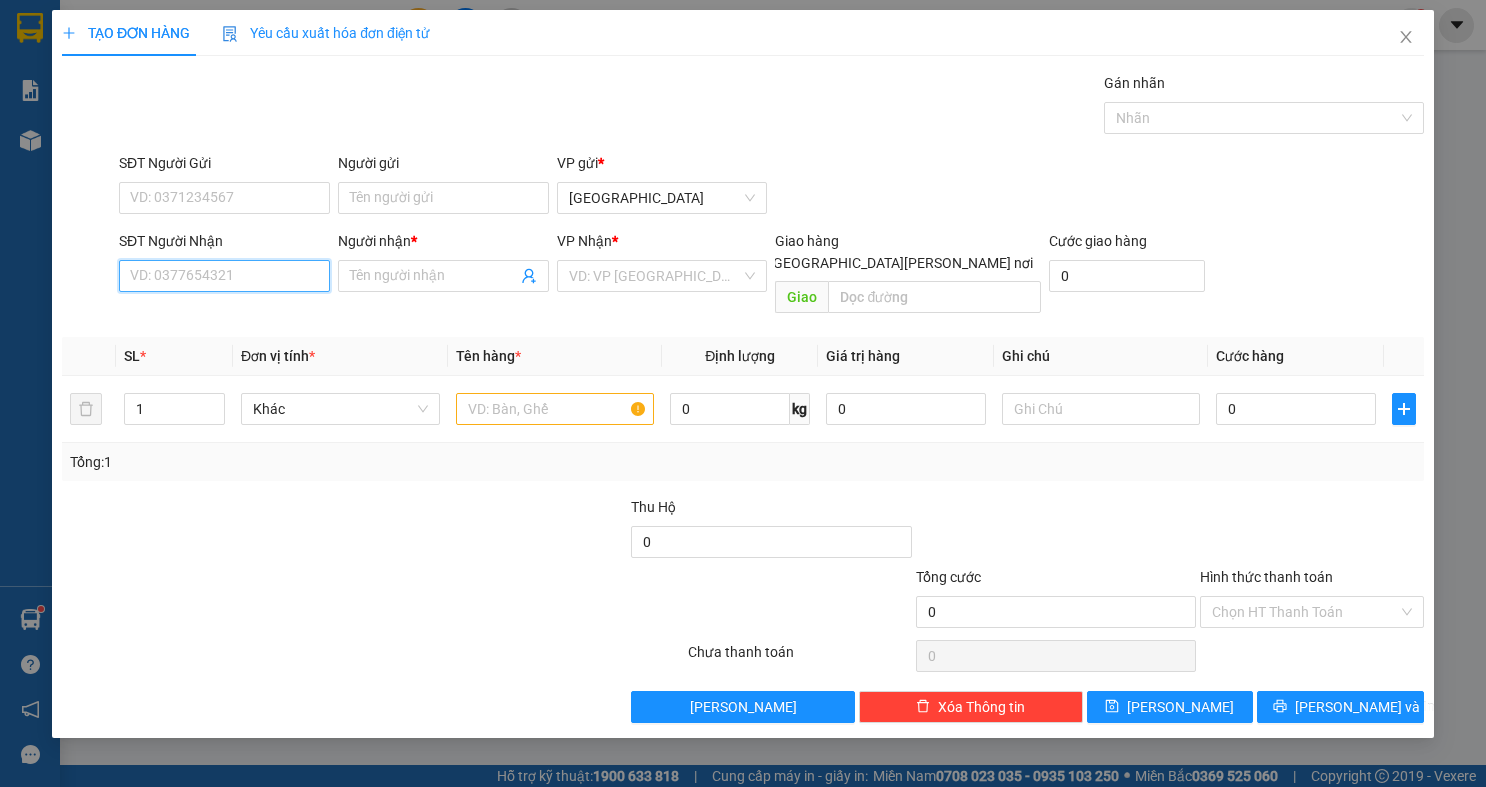 click on "SĐT Người Nhận" at bounding box center [224, 276] 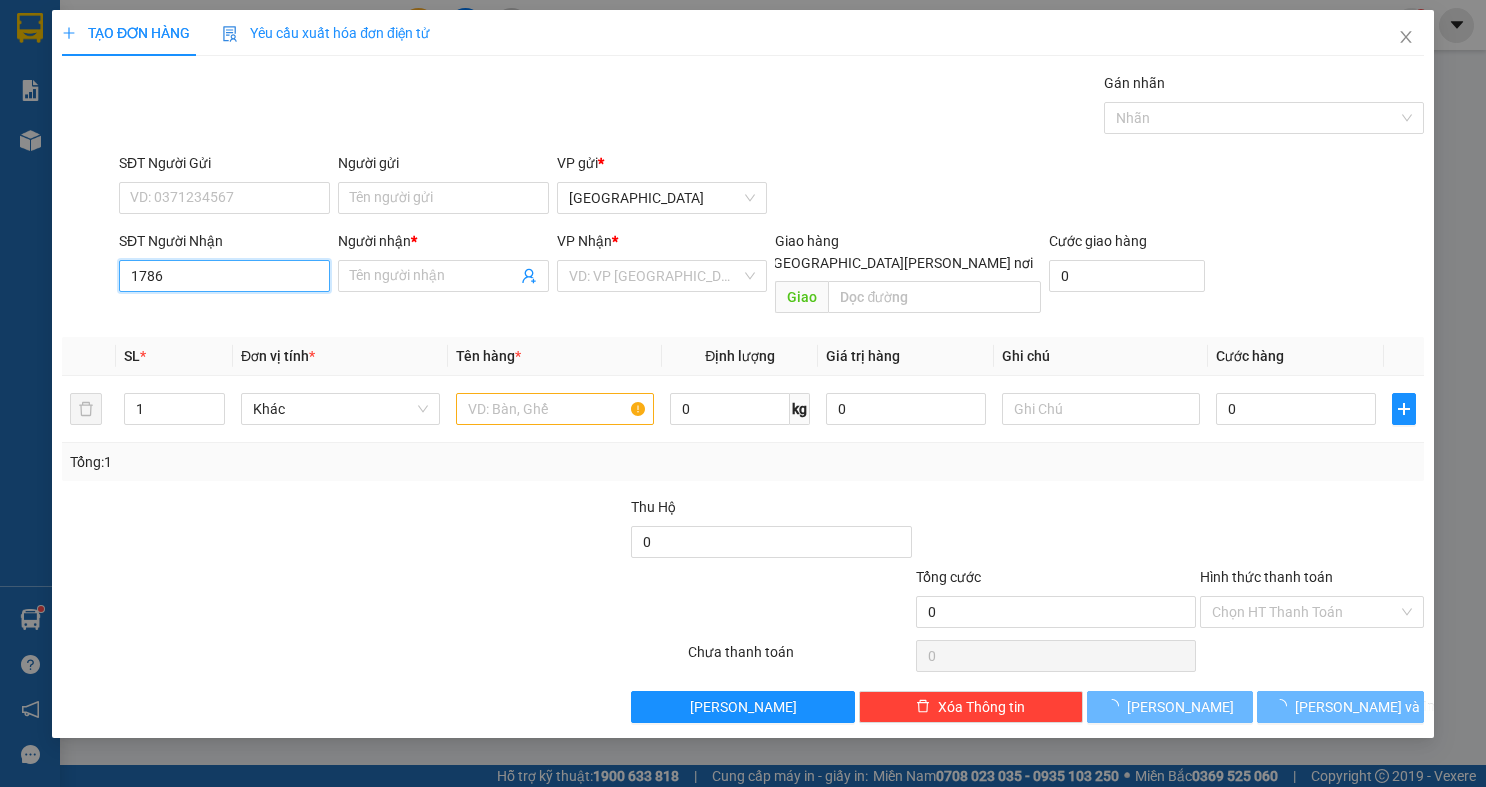 click on "1786" at bounding box center [224, 276] 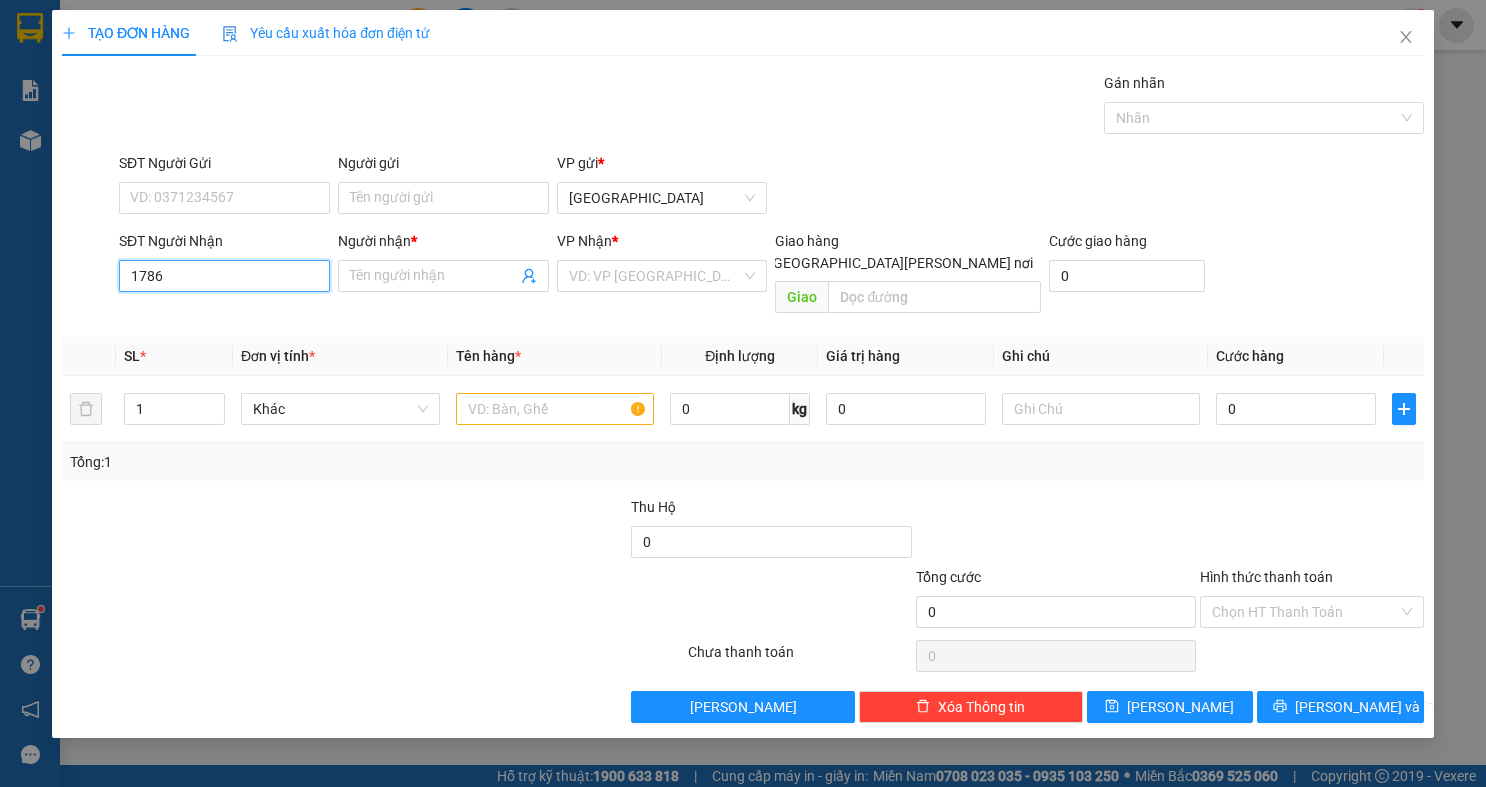 click on "1786" at bounding box center (224, 276) 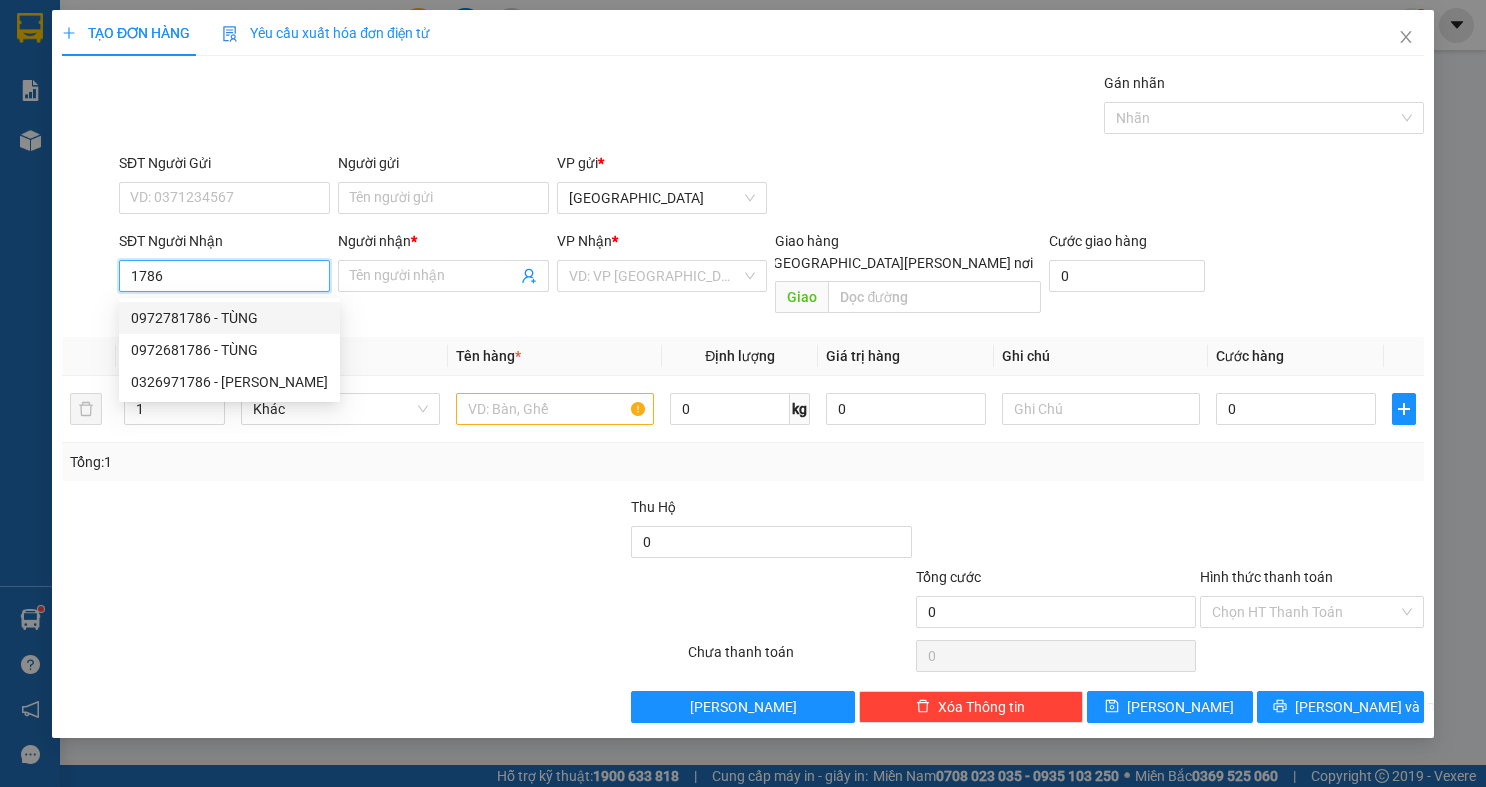 click on "0972781786 - TÙNG" at bounding box center (229, 318) 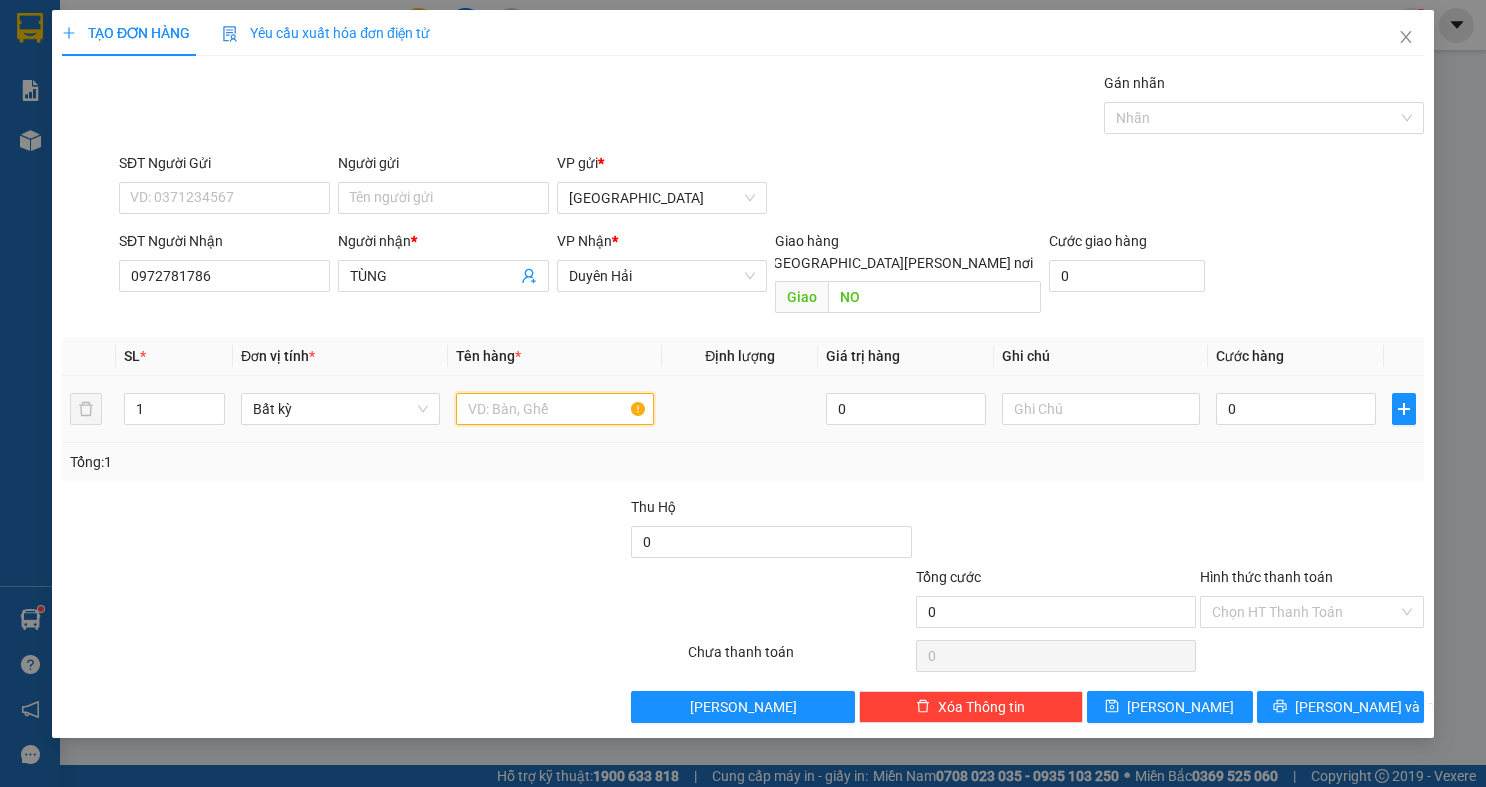 click at bounding box center [555, 409] 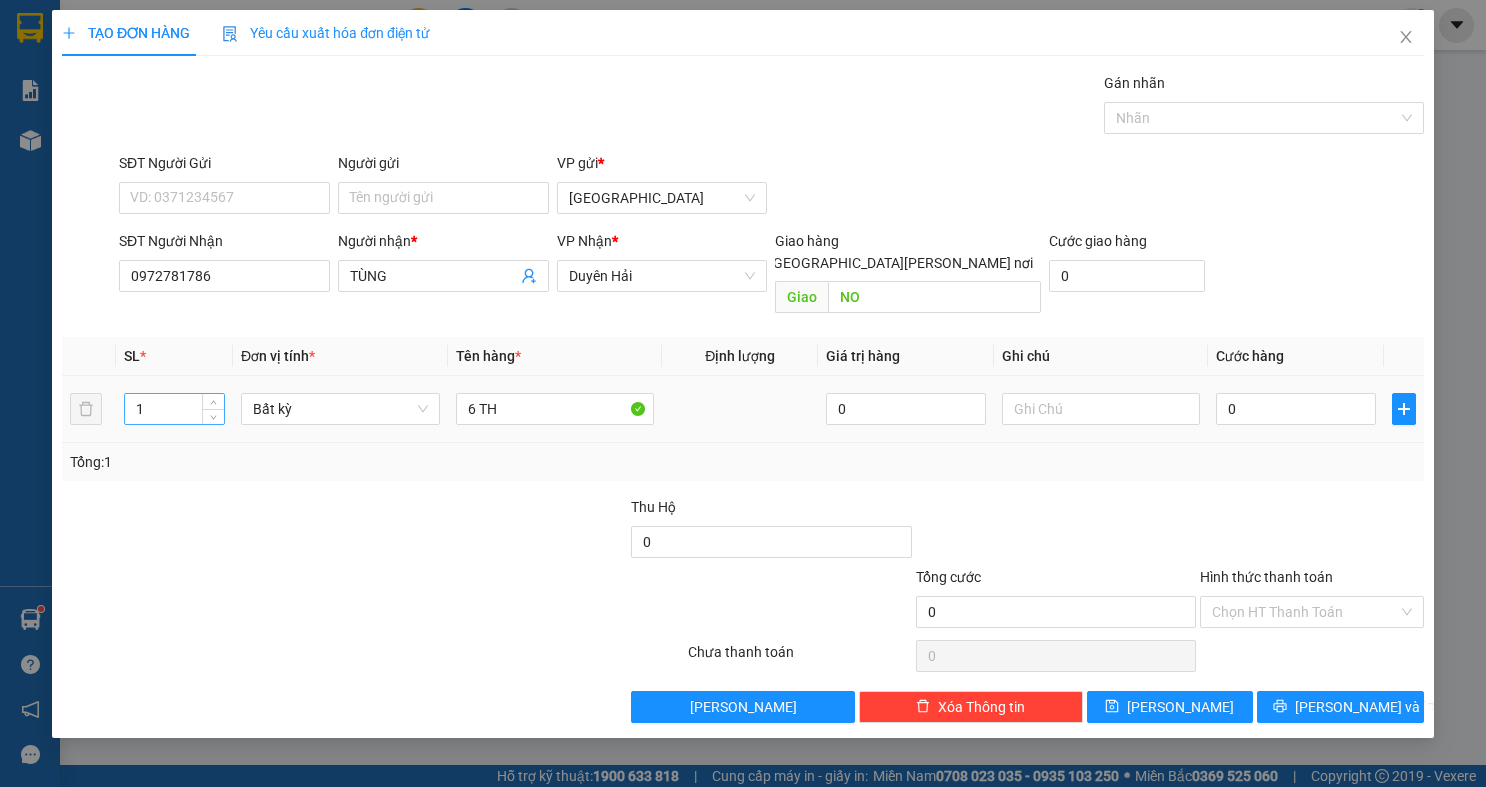 click on "1" at bounding box center [174, 409] 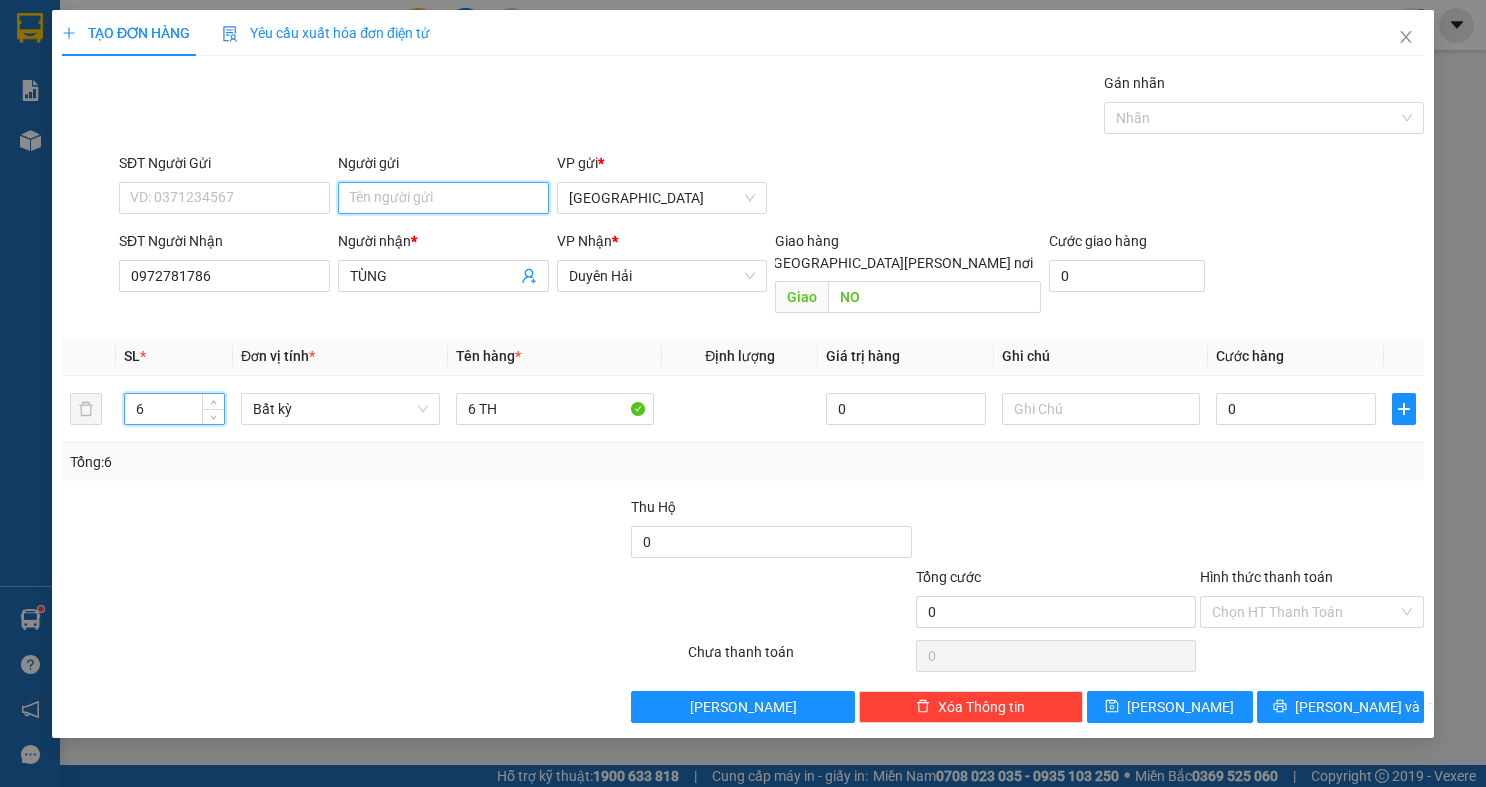 click on "Người gửi" at bounding box center [443, 198] 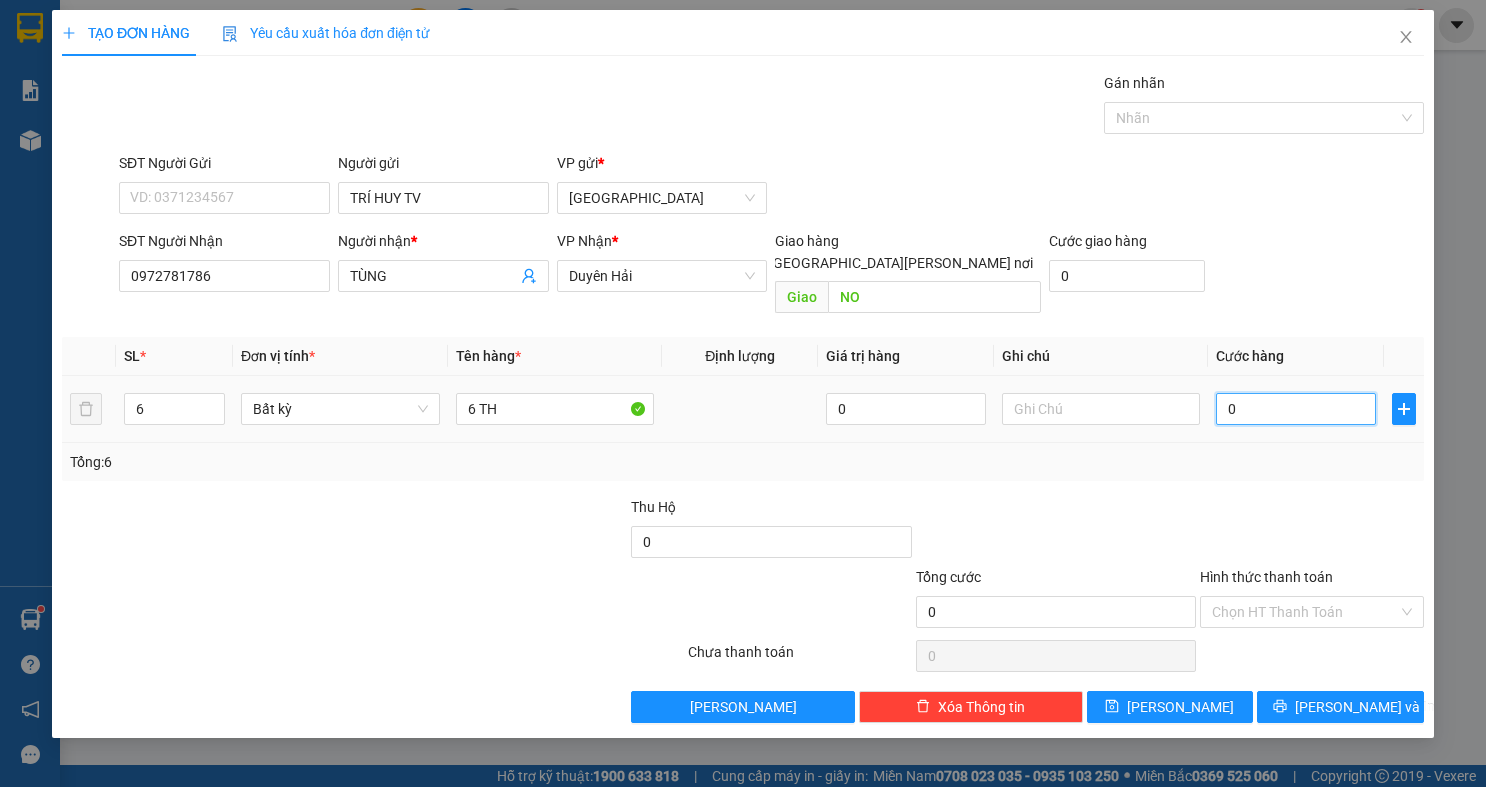 click on "0" at bounding box center [1296, 409] 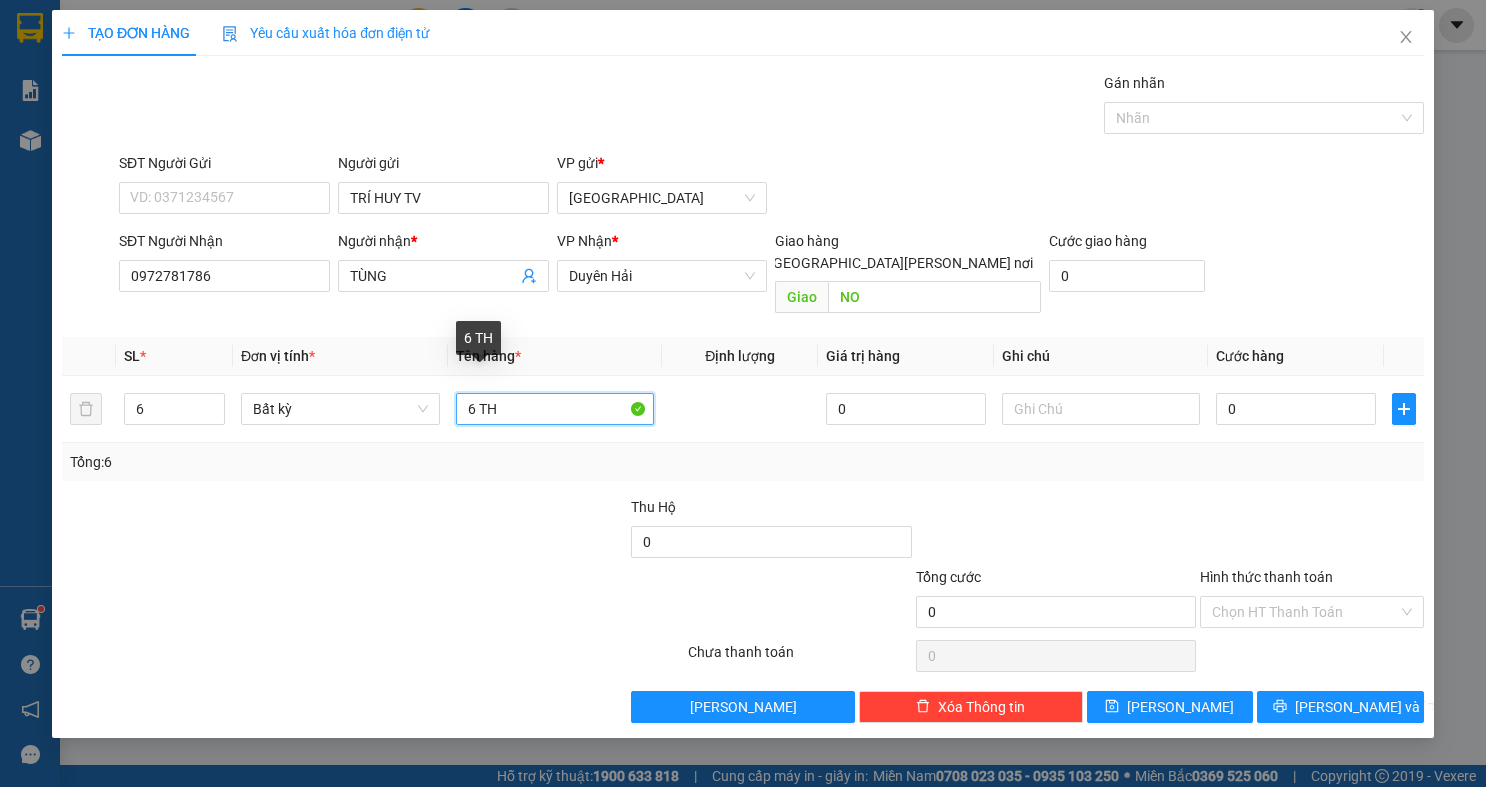drag, startPoint x: 501, startPoint y: 391, endPoint x: -114, endPoint y: 489, distance: 622.75916 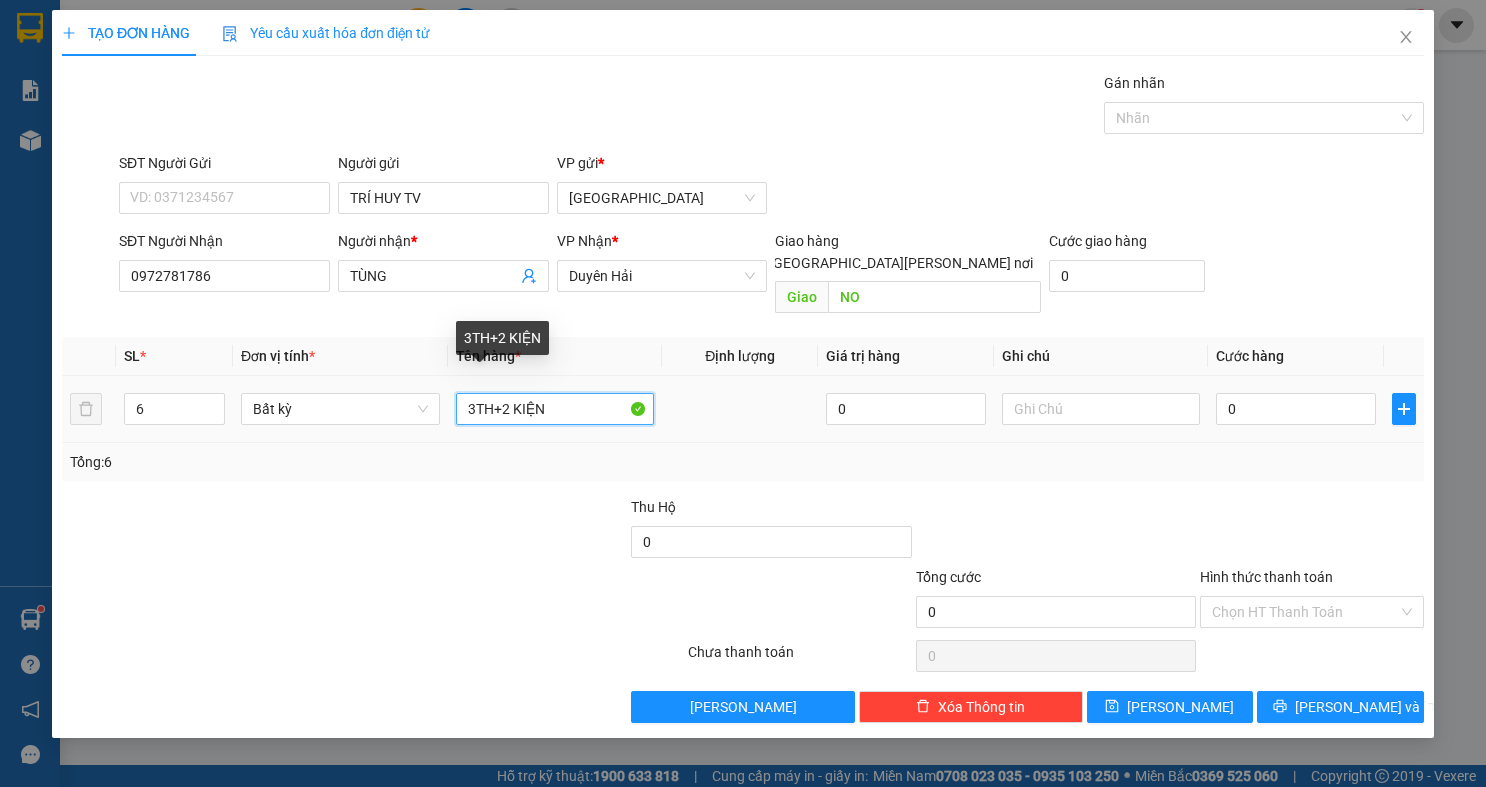 click on "3TH+2 KIỆN" at bounding box center (555, 409) 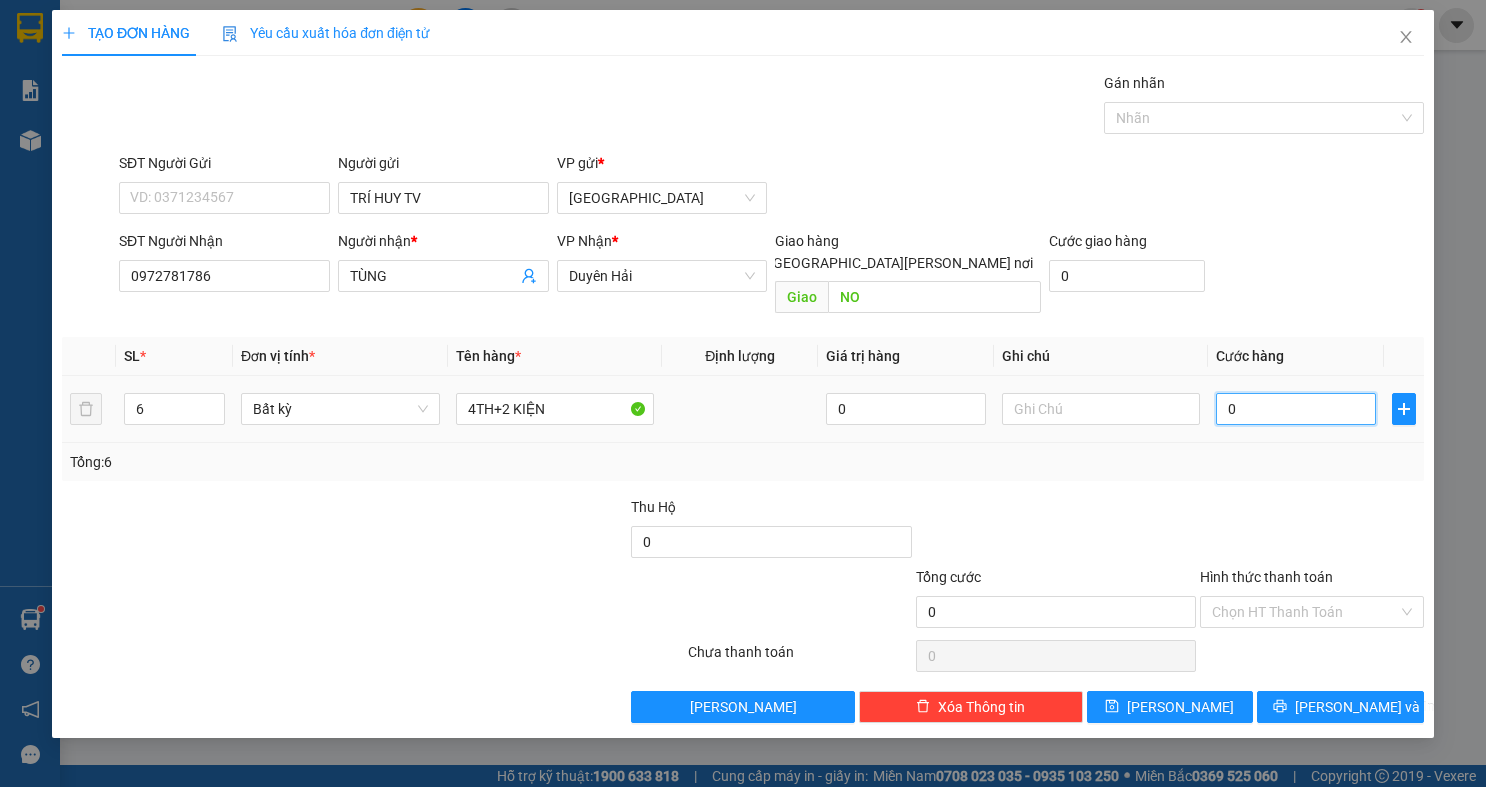 click on "0" at bounding box center (1296, 409) 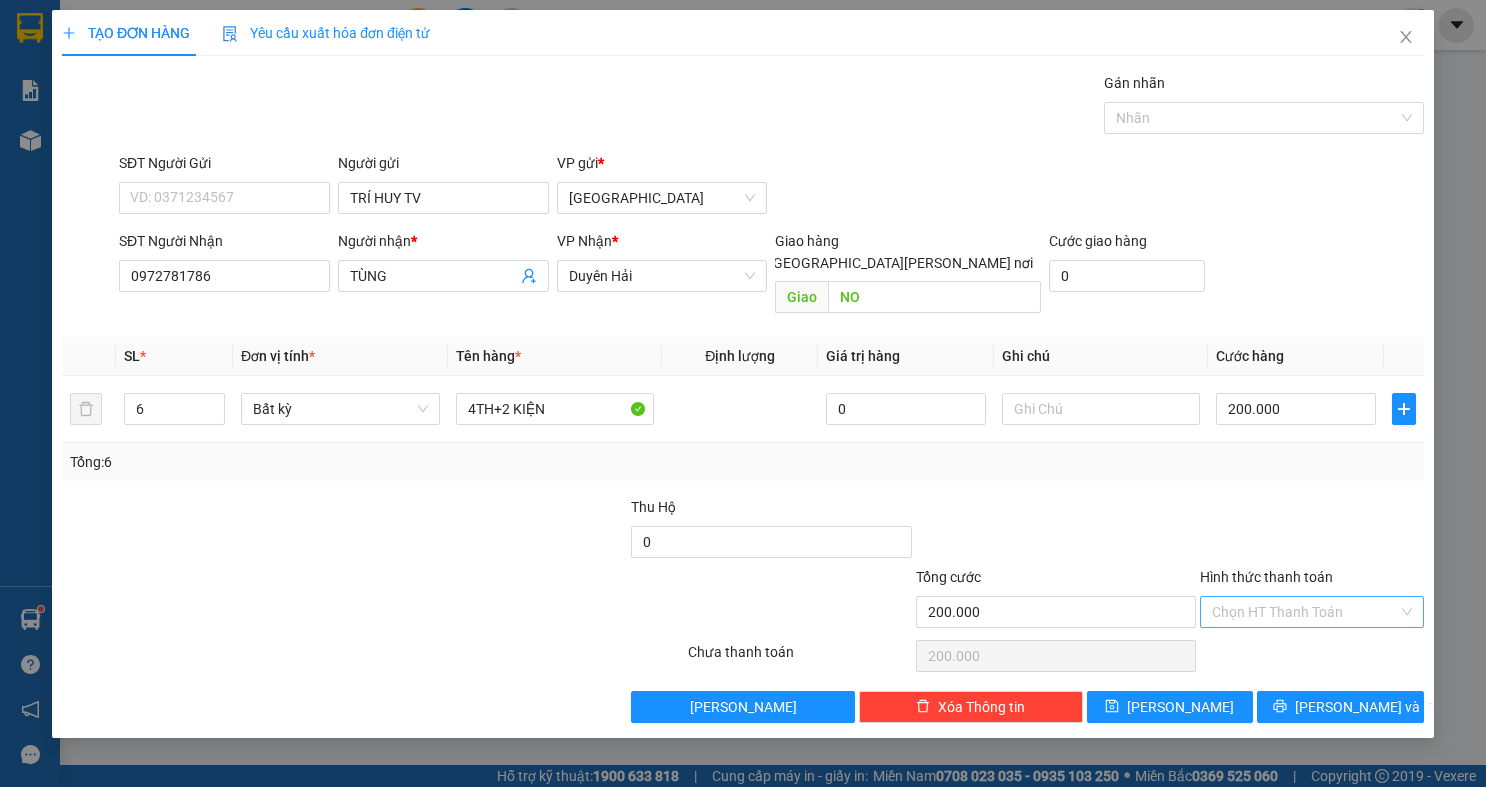 click on "Hình thức thanh toán" at bounding box center [1305, 612] 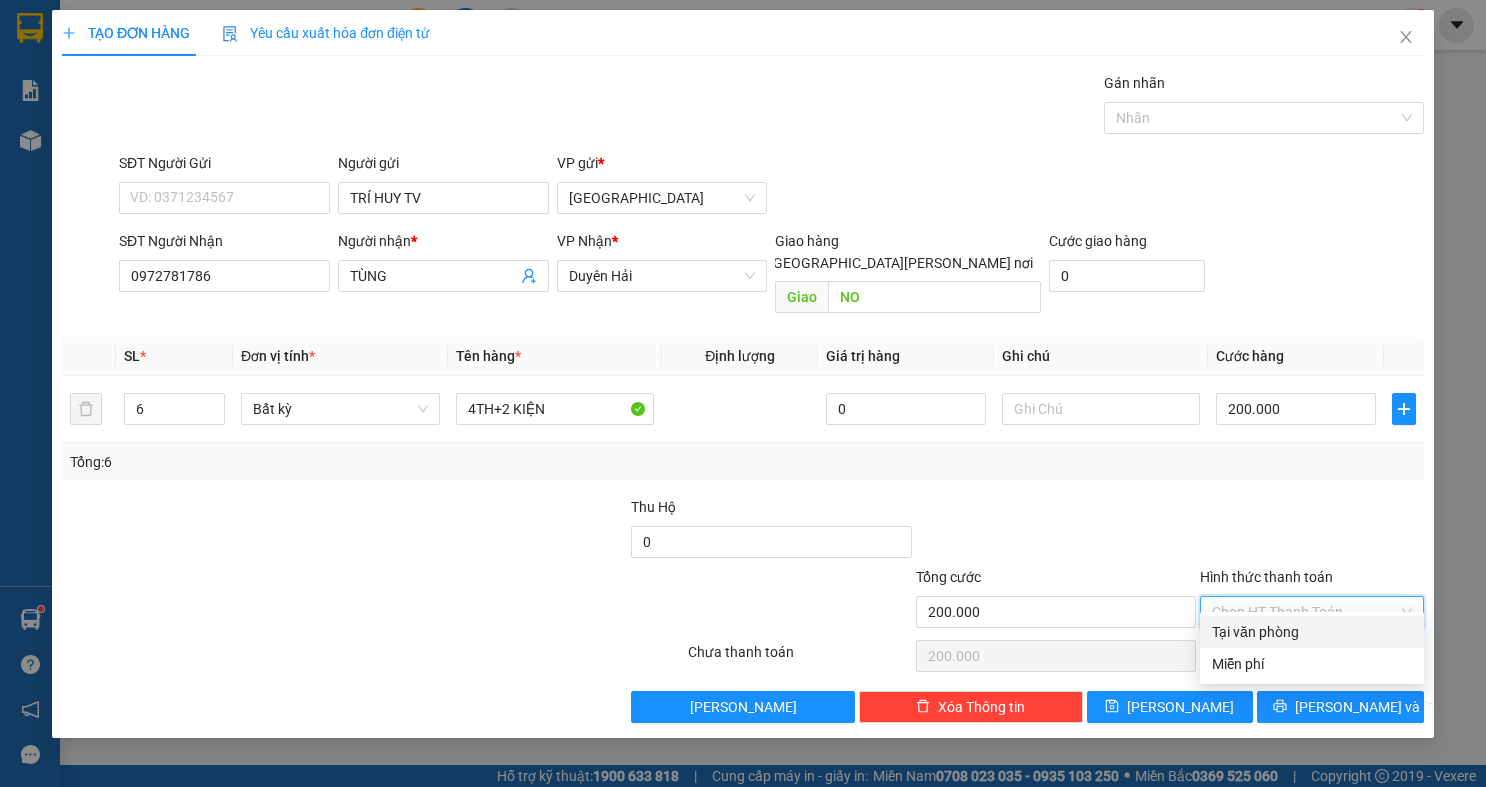 click on "Tại văn phòng" at bounding box center [1312, 632] 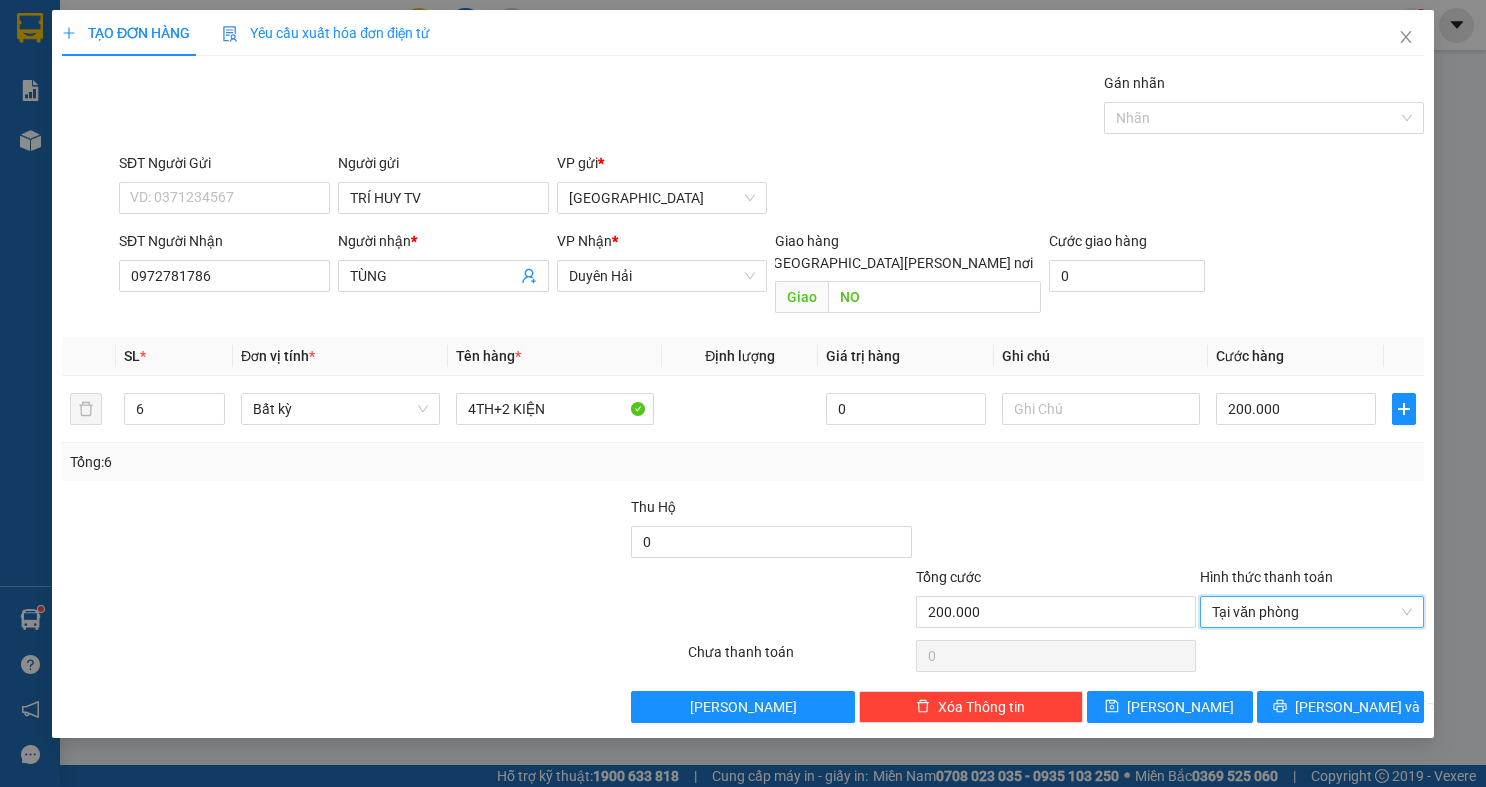 click on "TẠO ĐƠN HÀNG Yêu cầu xuất hóa đơn điện tử Transit Pickup Surcharge Ids Transit Deliver Surcharge Ids Transit Deliver Surcharge Transit Deliver Surcharge Gói vận chuyển  * Tiêu chuẩn Gán nhãn   Nhãn SĐT Người Gửi VD: 0371234567 Người gửi TRÍ HUY TV VP gửi  * Sài Gòn SĐT Người Nhận 0972781786 Người nhận  * TÙNG VP Nhận  * Duyên Hải Giao hàng Giao tận nơi Giao NO Cước giao hàng 0 SL  * Đơn vị tính  * Tên hàng  * Định lượng Giá trị hàng Ghi chú Cước hàng                   6 Bất kỳ 4TH+2 KIỆN 0 200.000 Tổng:  6 Thu Hộ 0 Tổng cước 200.000 Hình thức thanh toán Tại văn phòng Tại văn phòng Số tiền thu trước 0 Tại văn phòng Chưa thanh toán 0 Lưu nháp Xóa Thông tin Lưu Lưu và In 4TH+2 KIỆN Tại văn phòng Miễn phí Tại văn phòng Miễn phí" at bounding box center [743, 374] 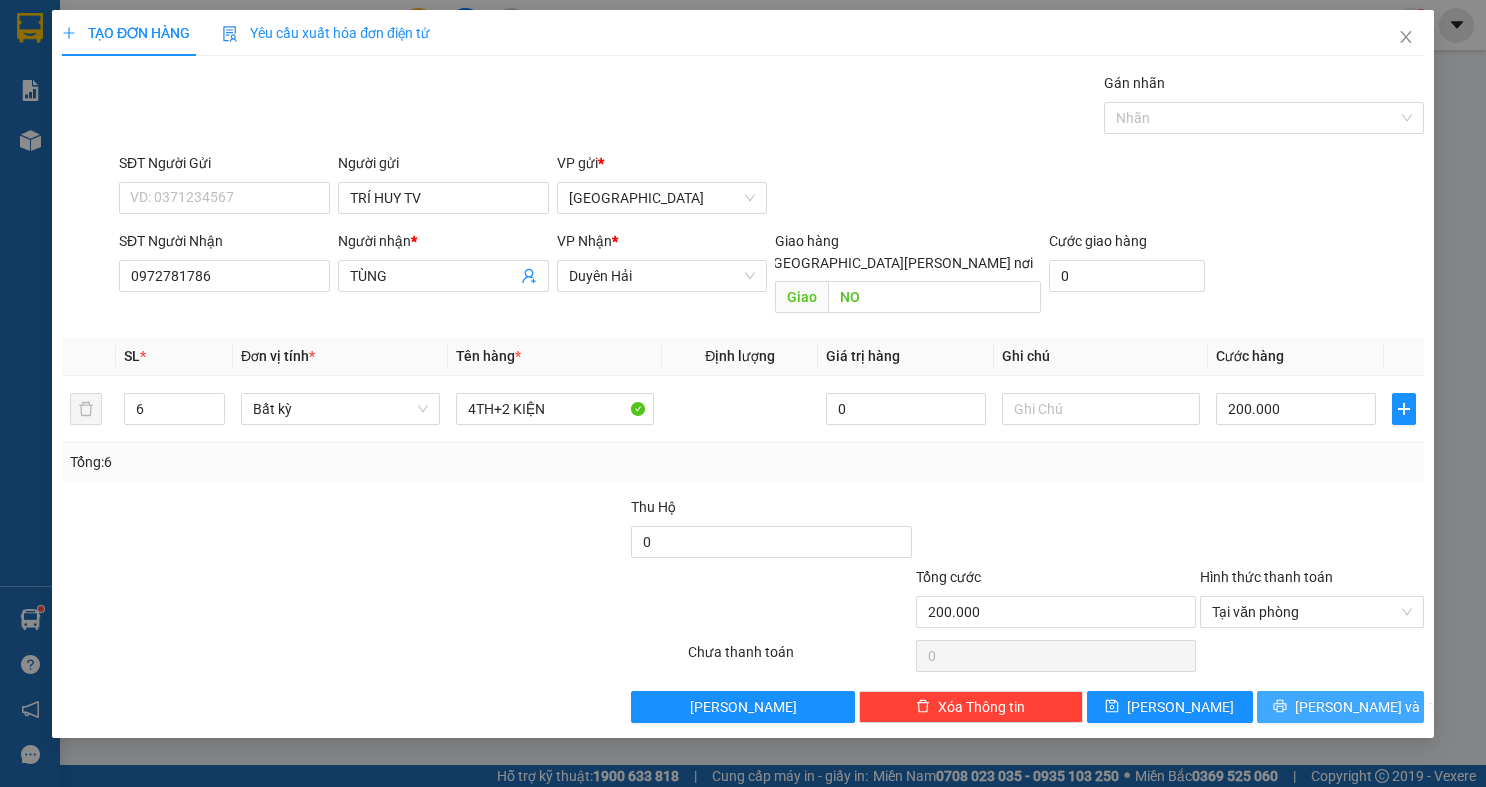 click on "Lưu và In" at bounding box center [1365, 707] 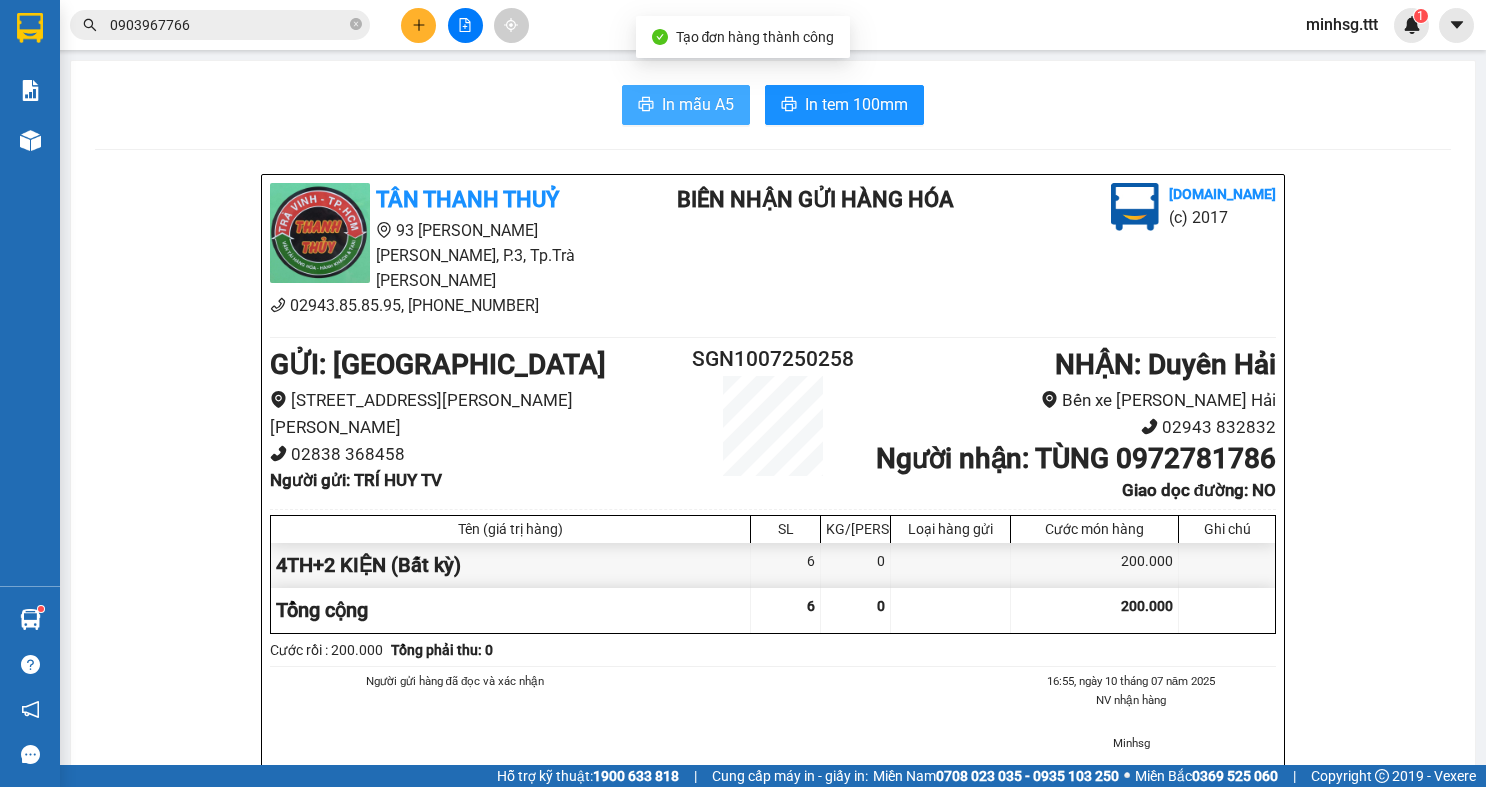 click on "In mẫu A5" at bounding box center (698, 104) 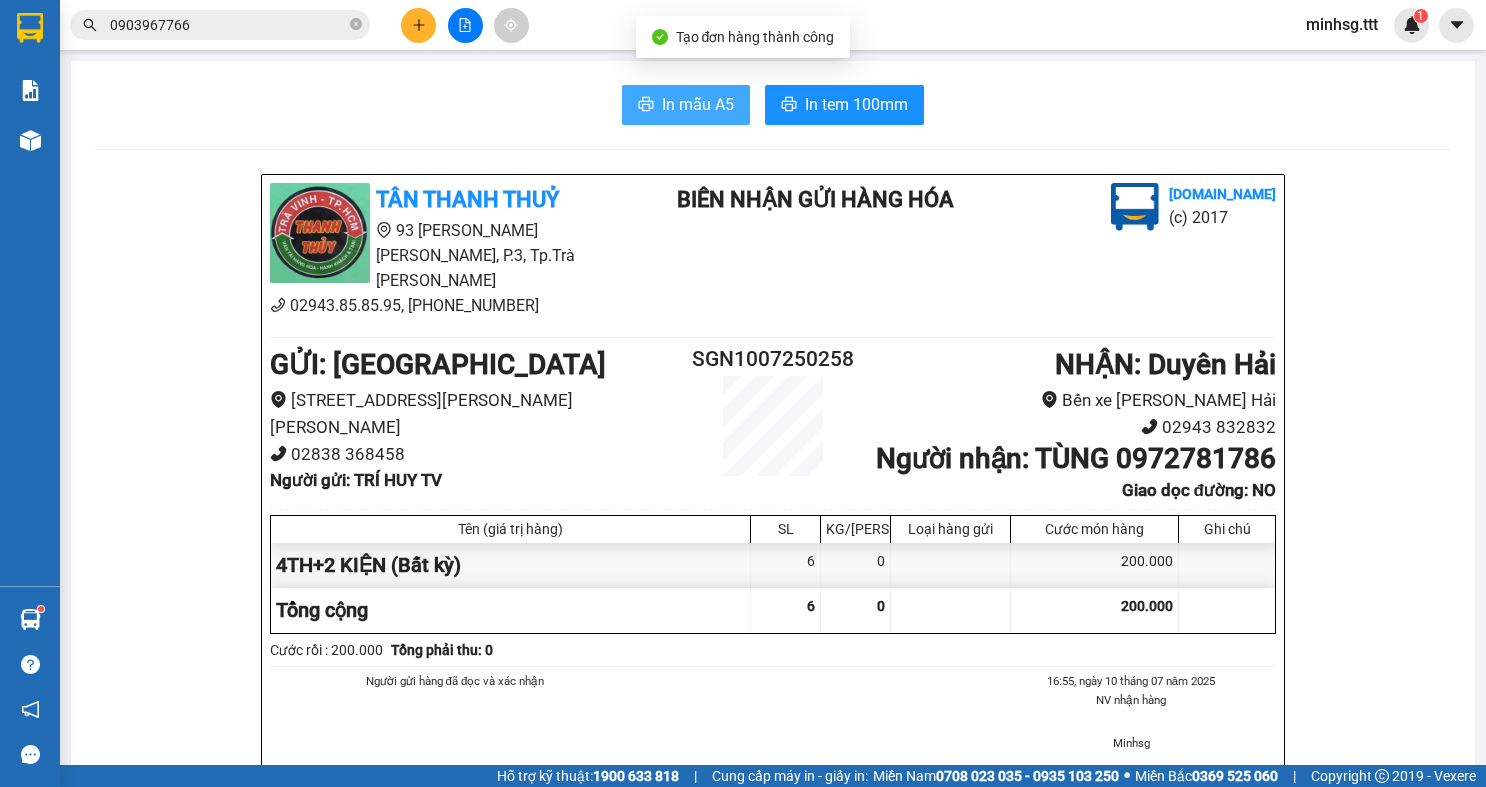 scroll, scrollTop: 0, scrollLeft: 0, axis: both 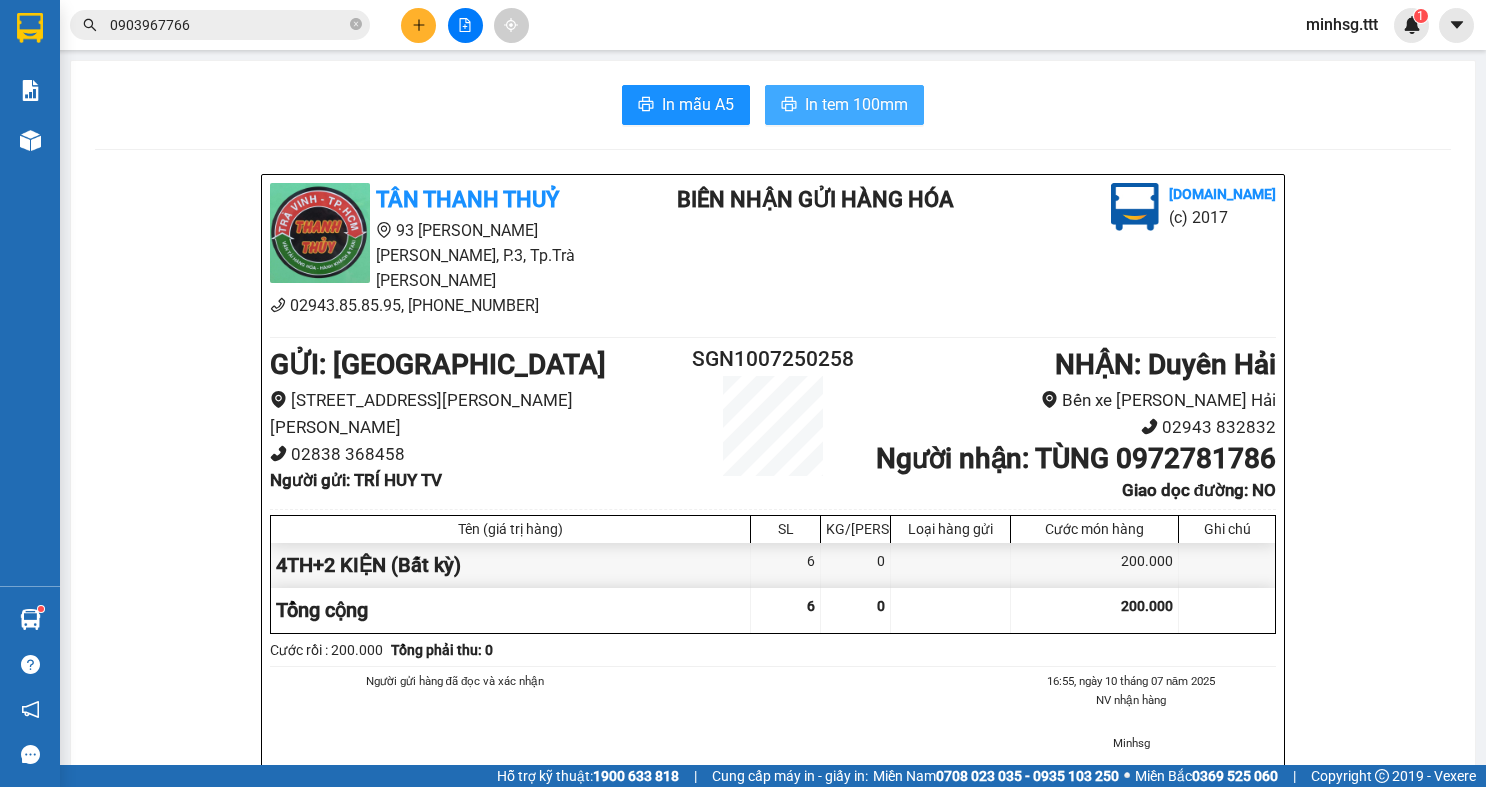click on "In tem 100mm" at bounding box center (856, 104) 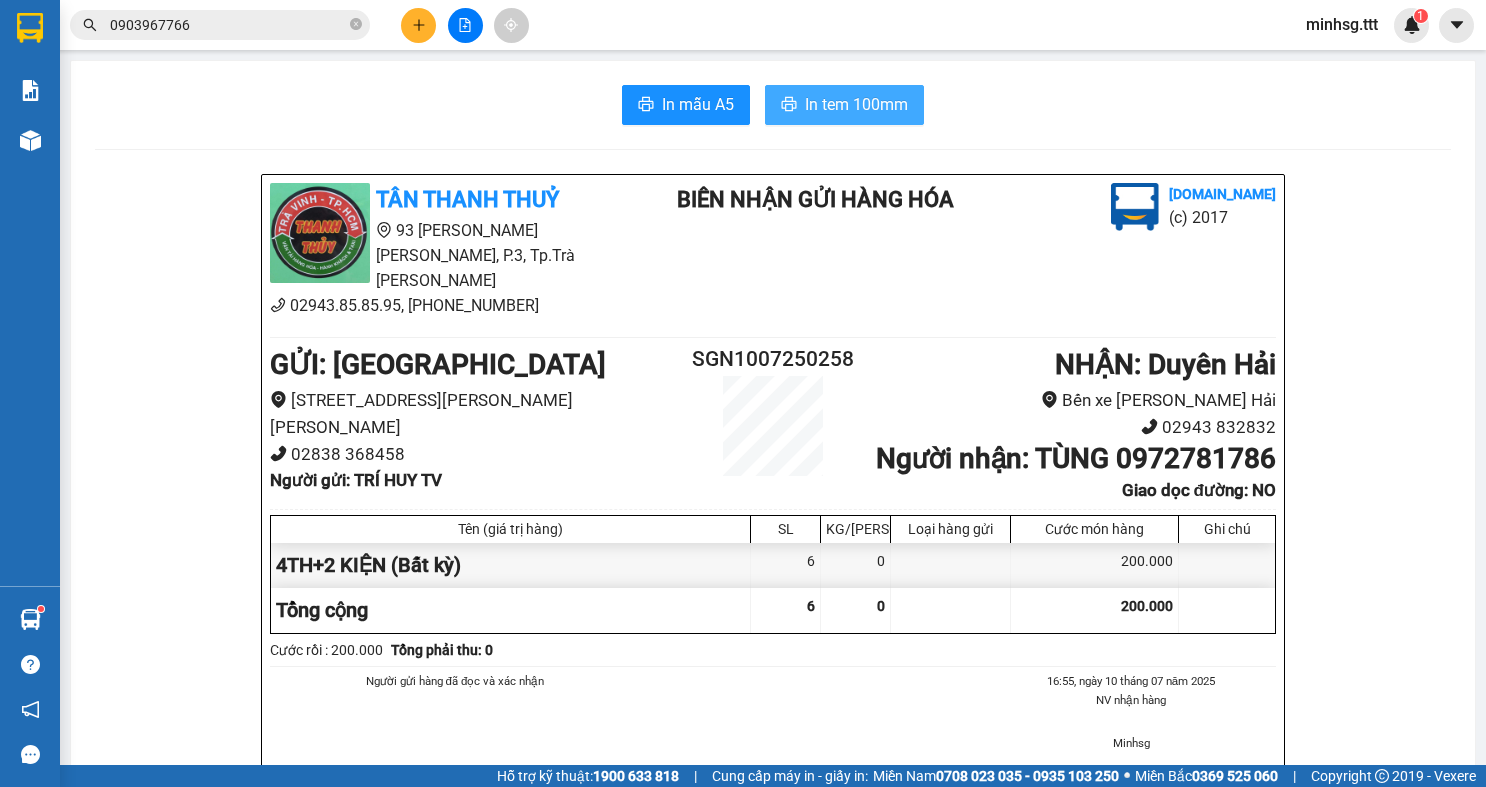 scroll, scrollTop: 0, scrollLeft: 0, axis: both 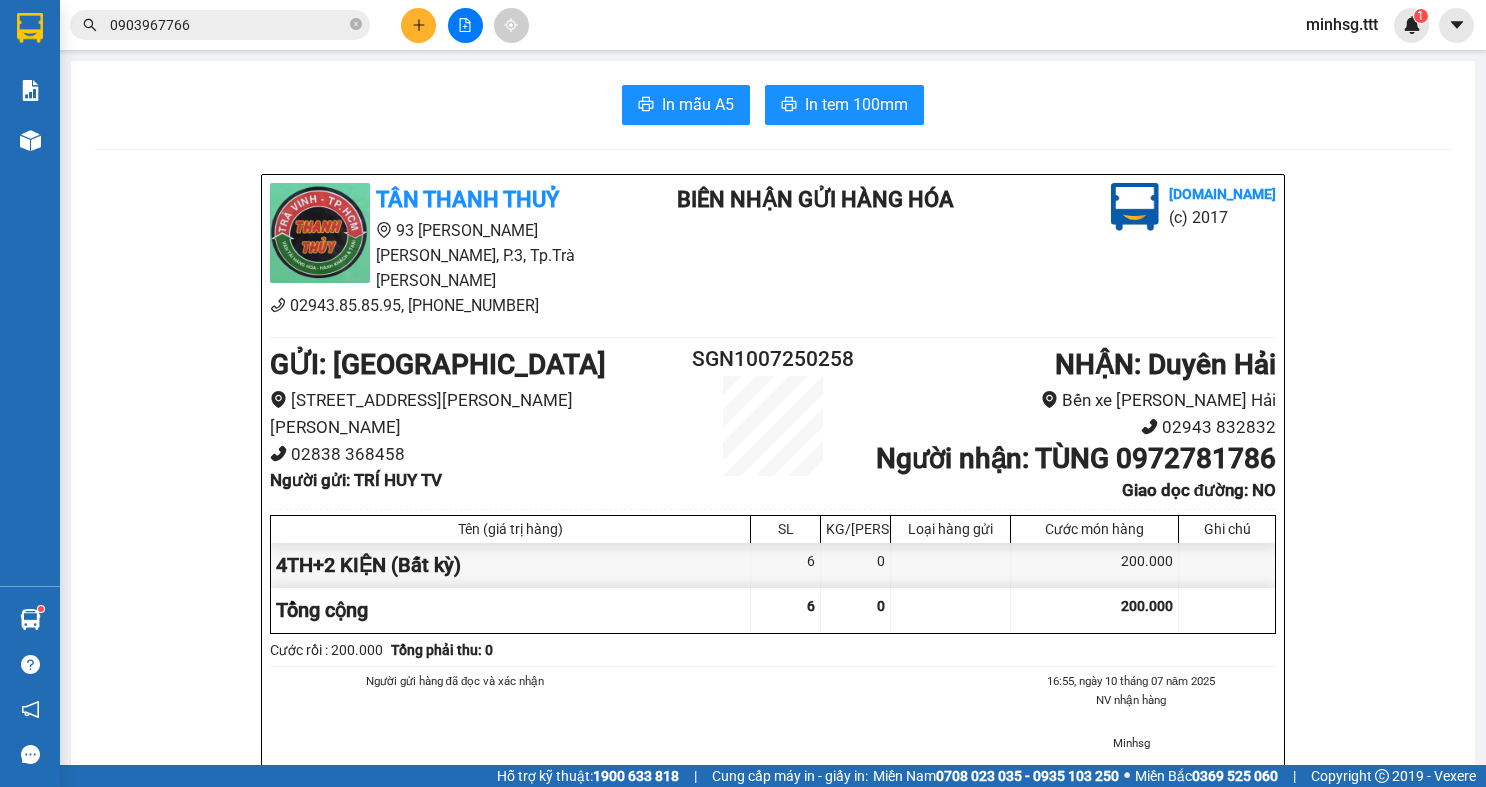 click at bounding box center (418, 25) 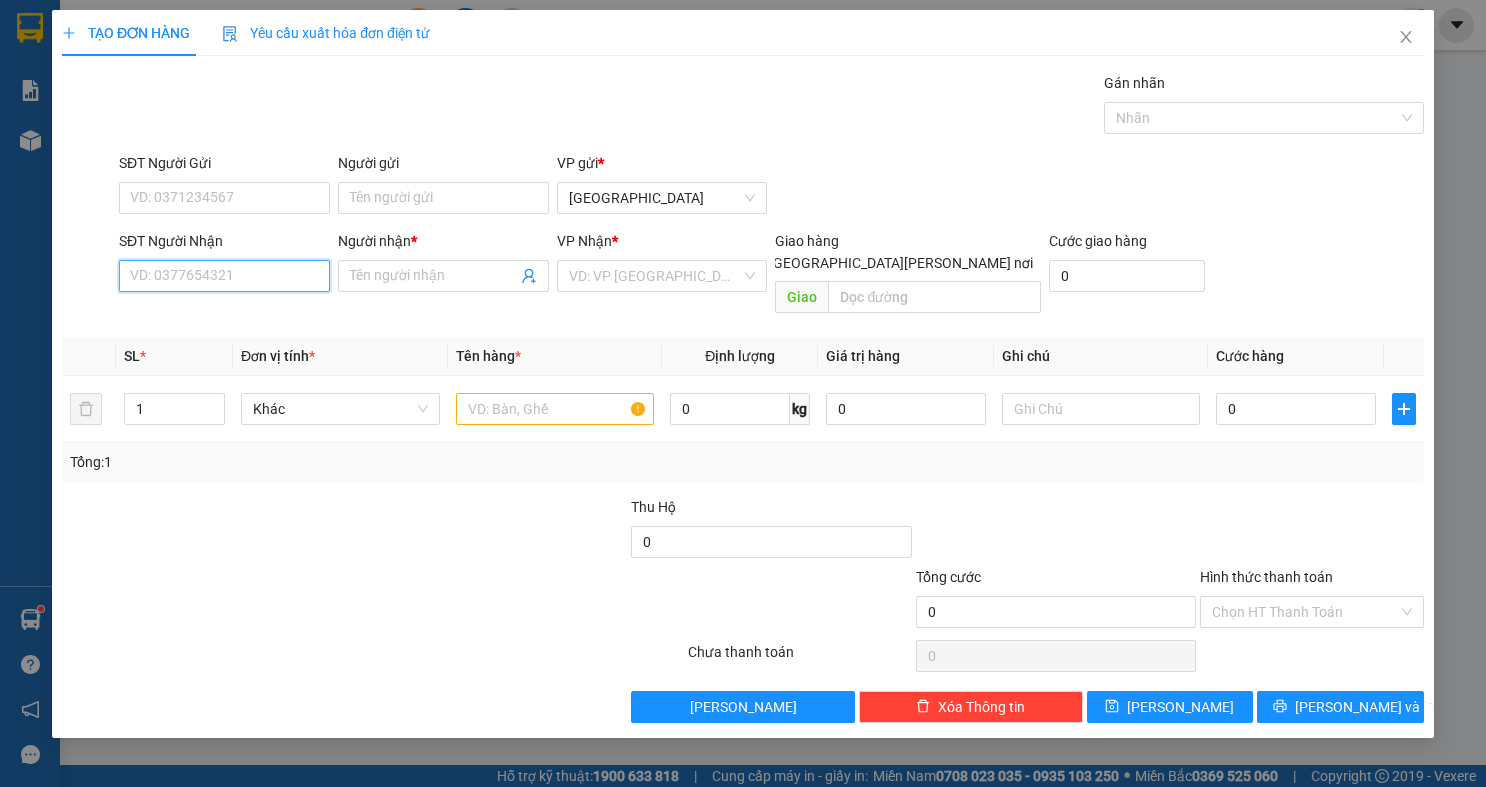 click on "SĐT Người Nhận" at bounding box center (224, 276) 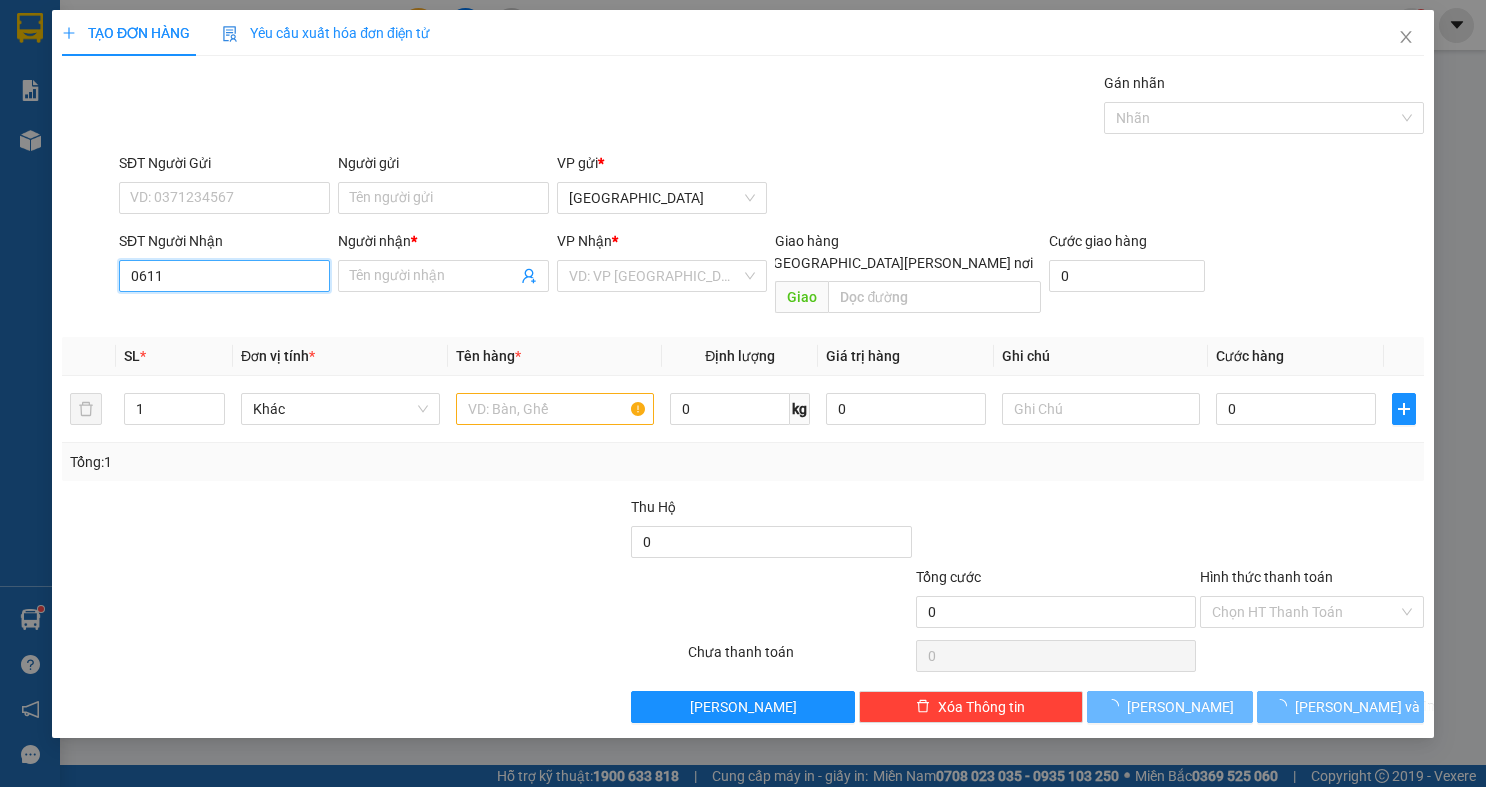click on "0611" at bounding box center (224, 276) 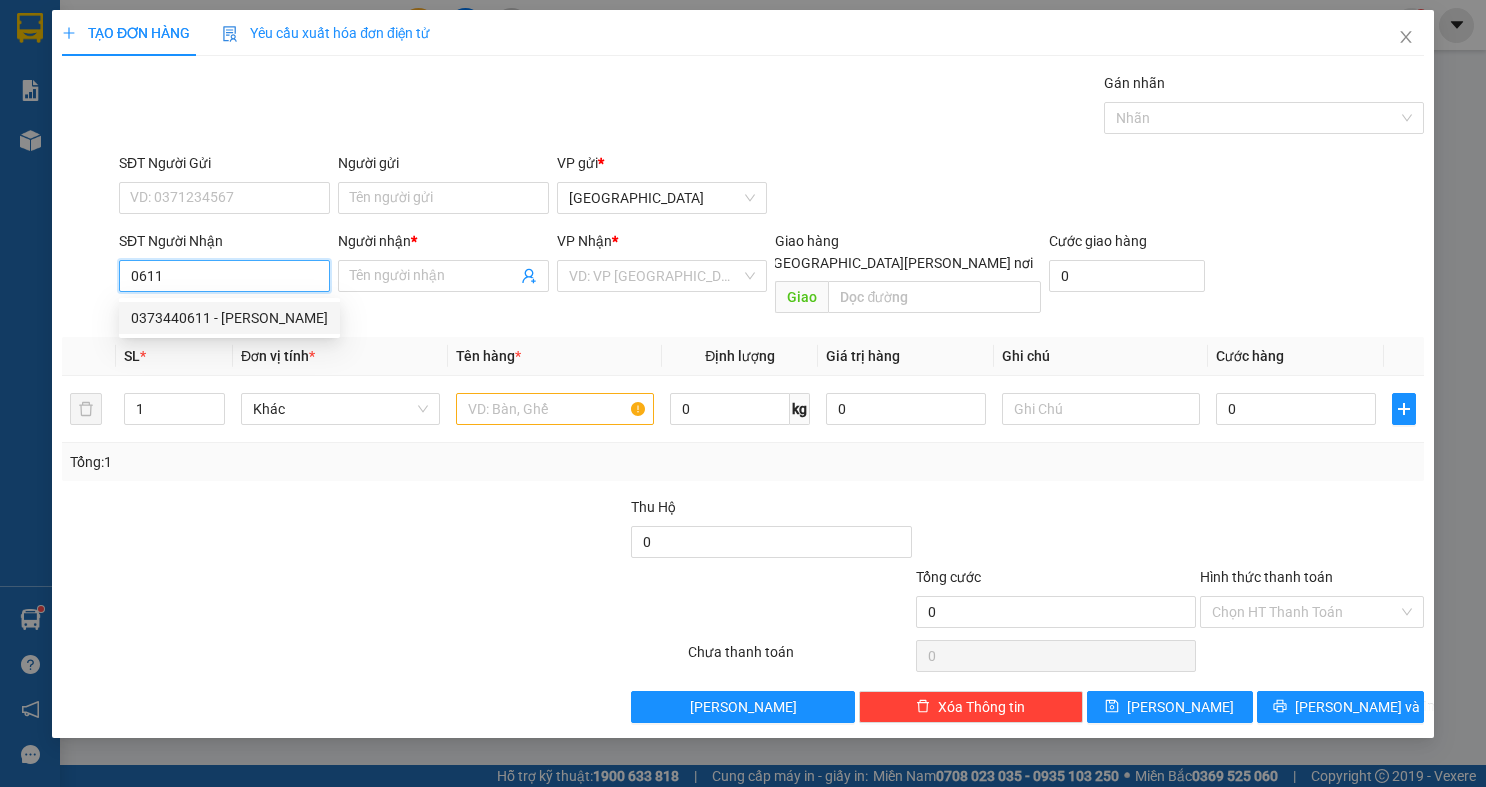 click on "0373440611 - CƯỜNG" at bounding box center [229, 318] 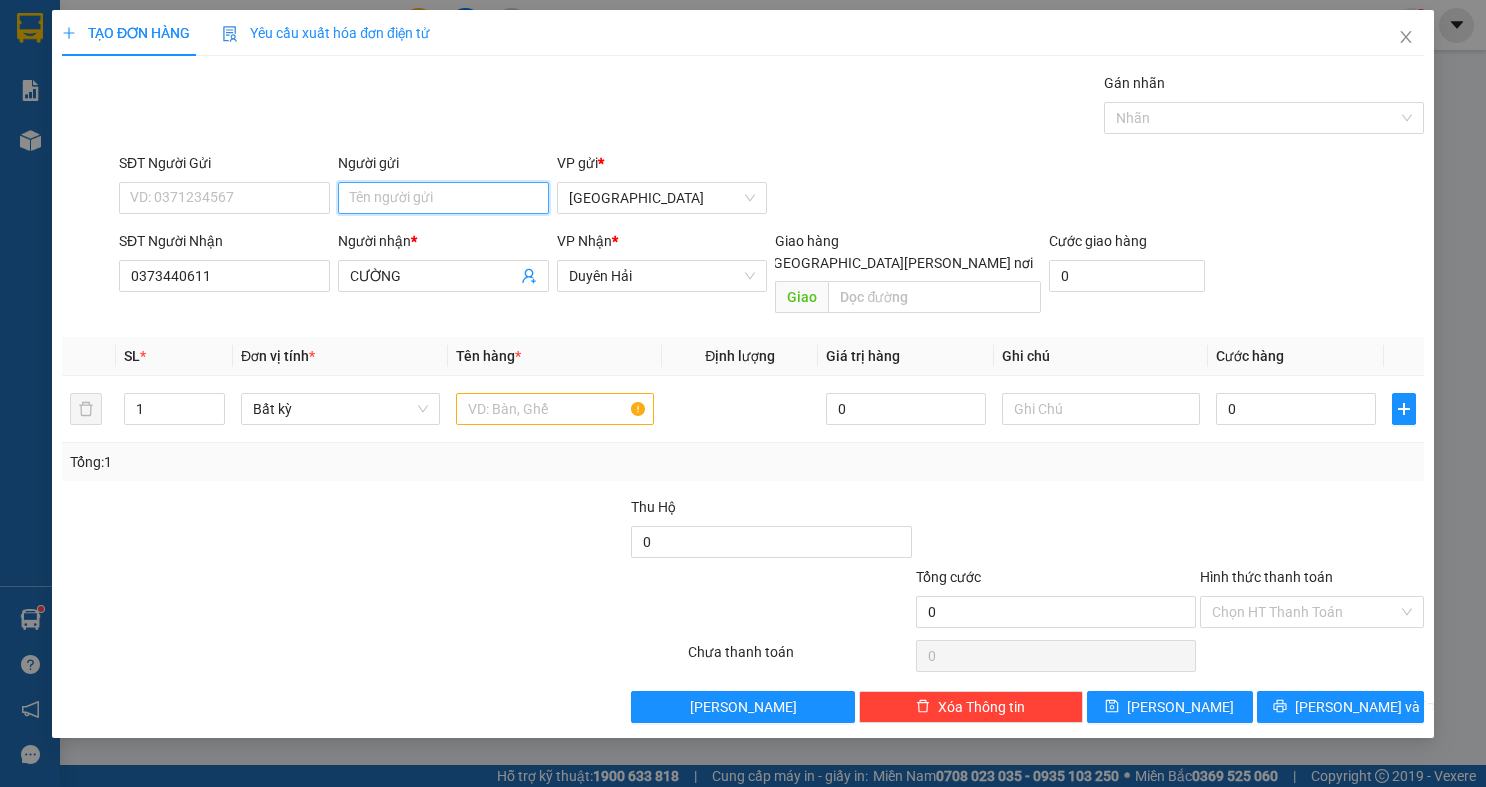 click on "Người gửi" at bounding box center (443, 198) 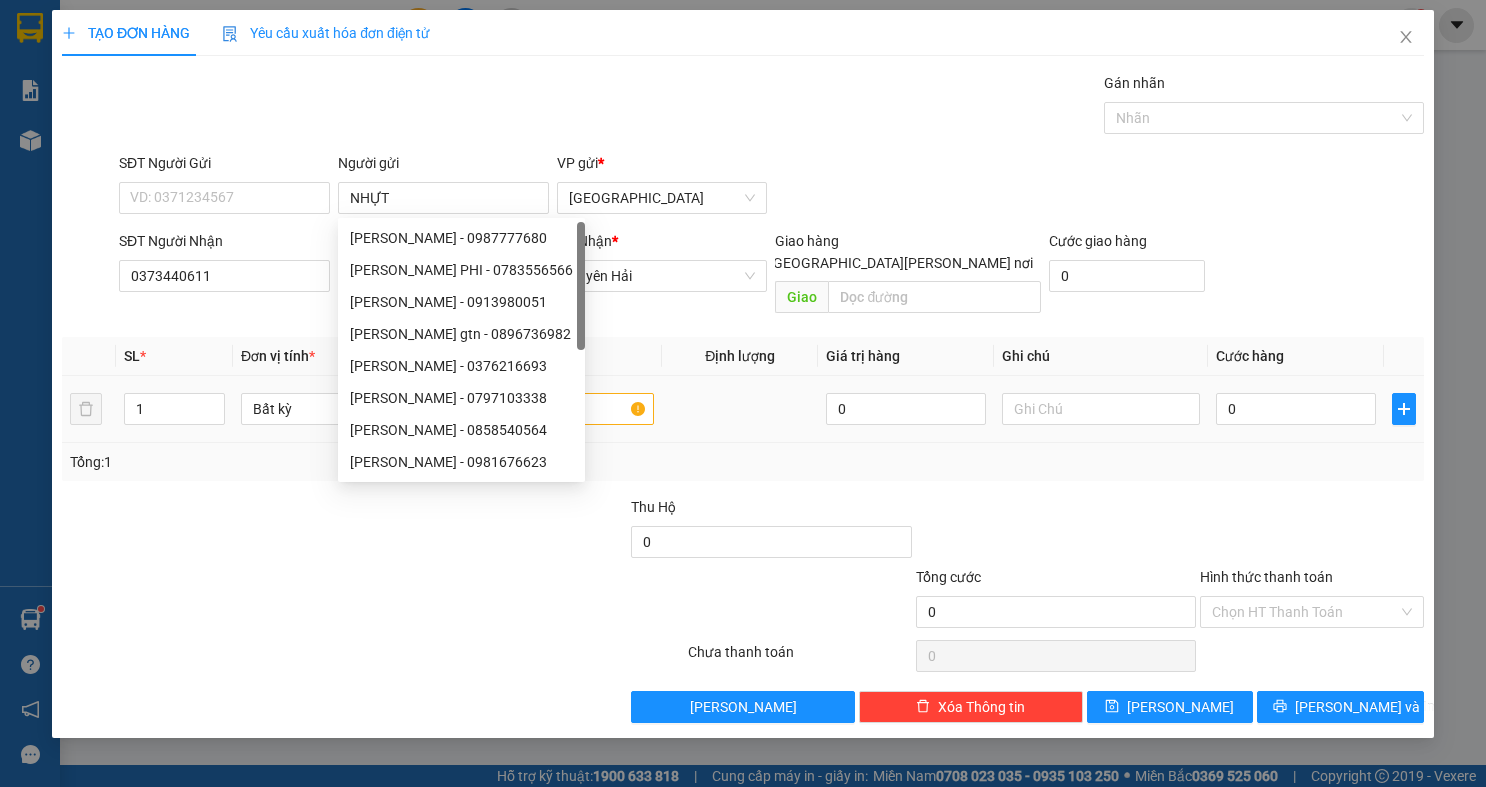drag, startPoint x: 1003, startPoint y: 177, endPoint x: 564, endPoint y: 365, distance: 477.56152 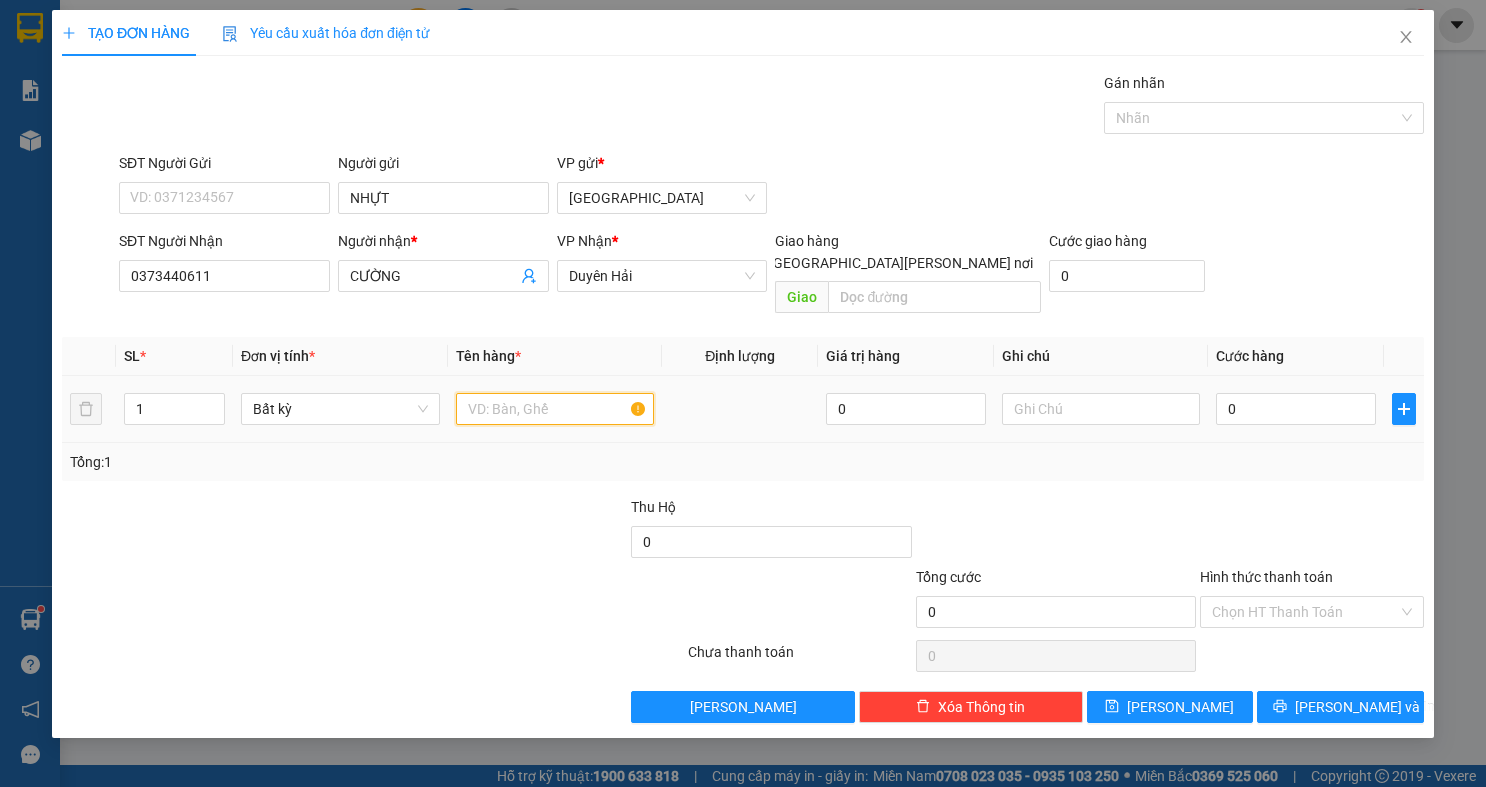 click at bounding box center [555, 409] 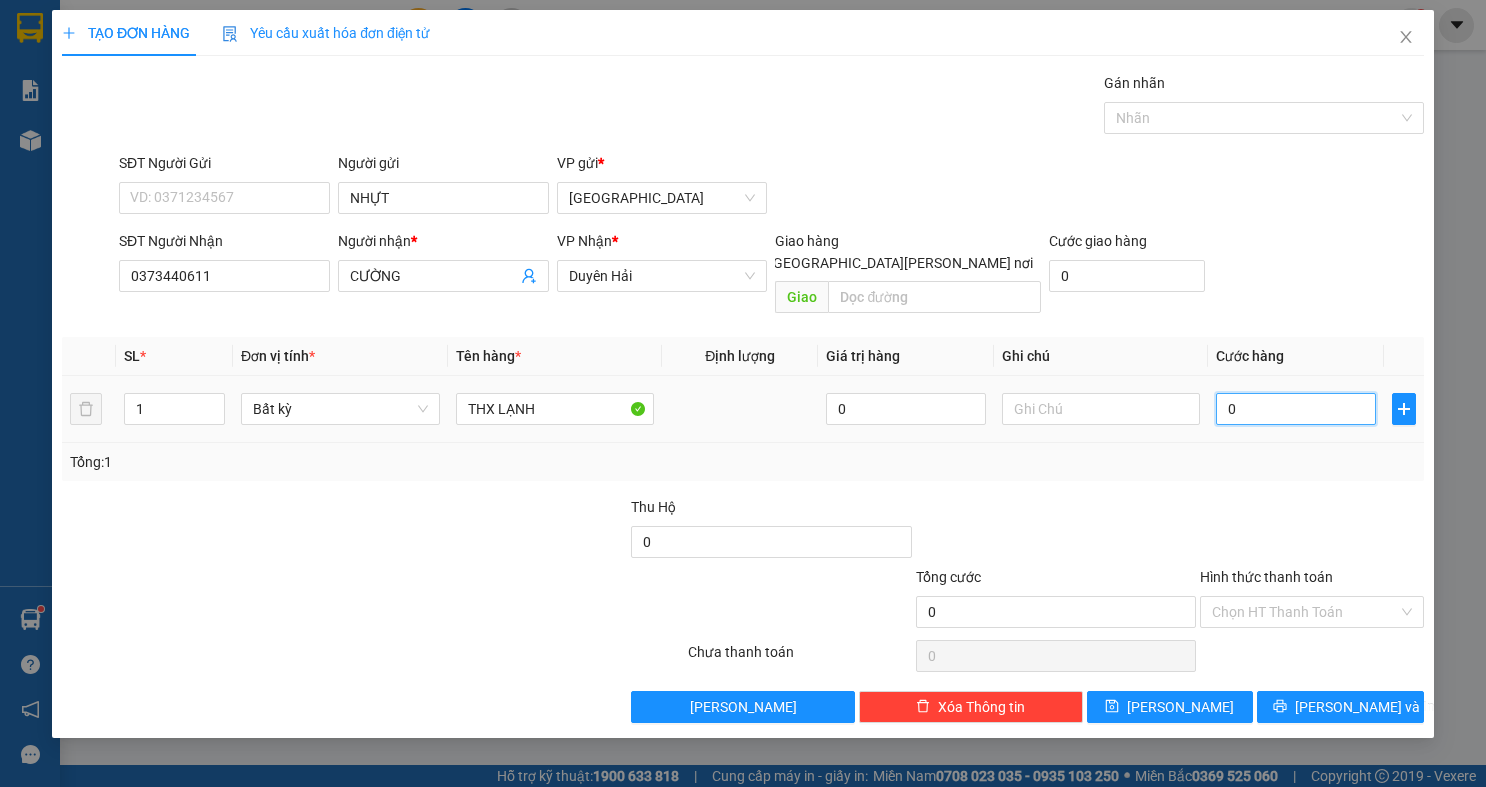 click on "0" at bounding box center [1296, 409] 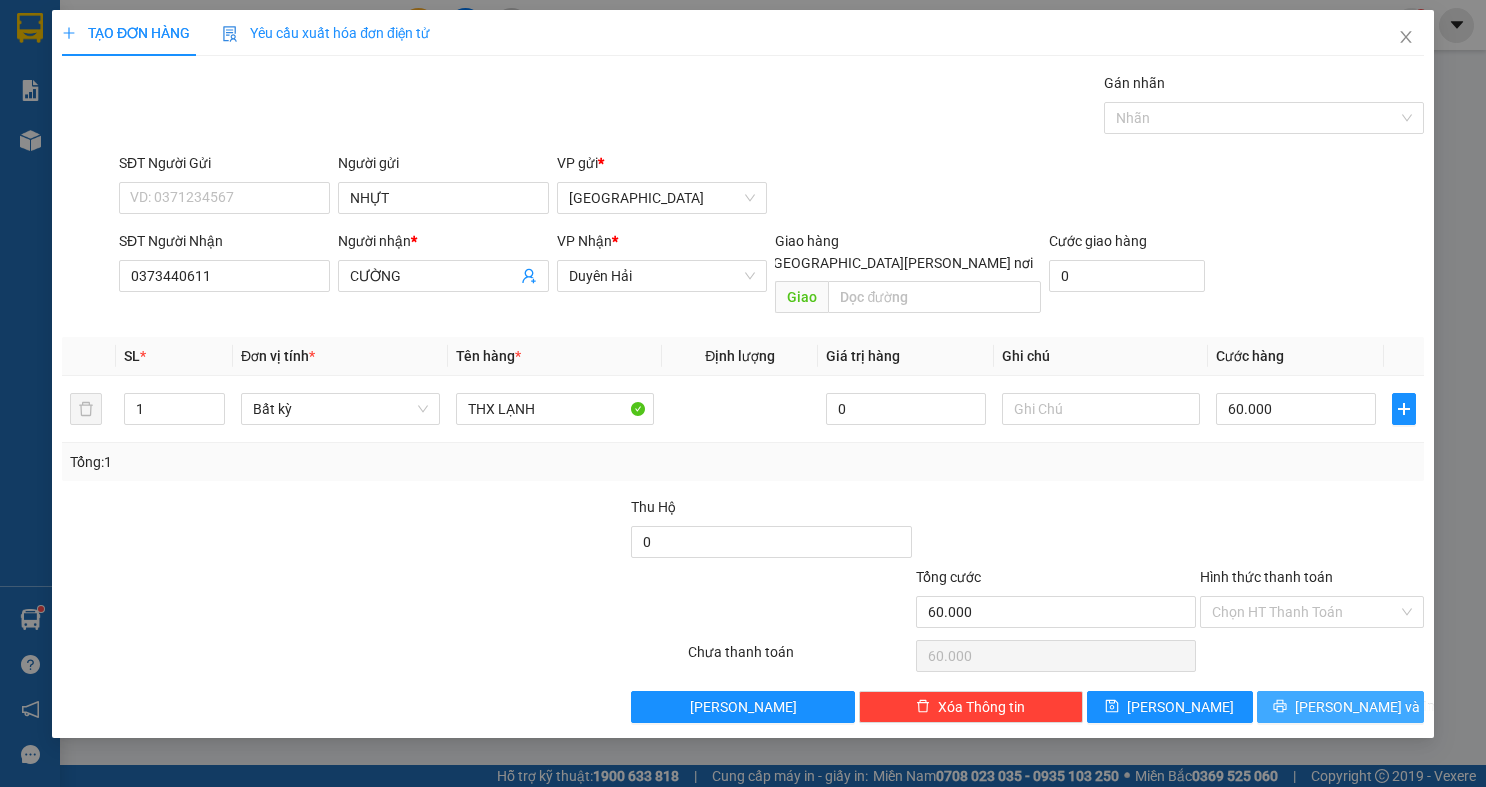 click on "Lưu và In" at bounding box center (1340, 707) 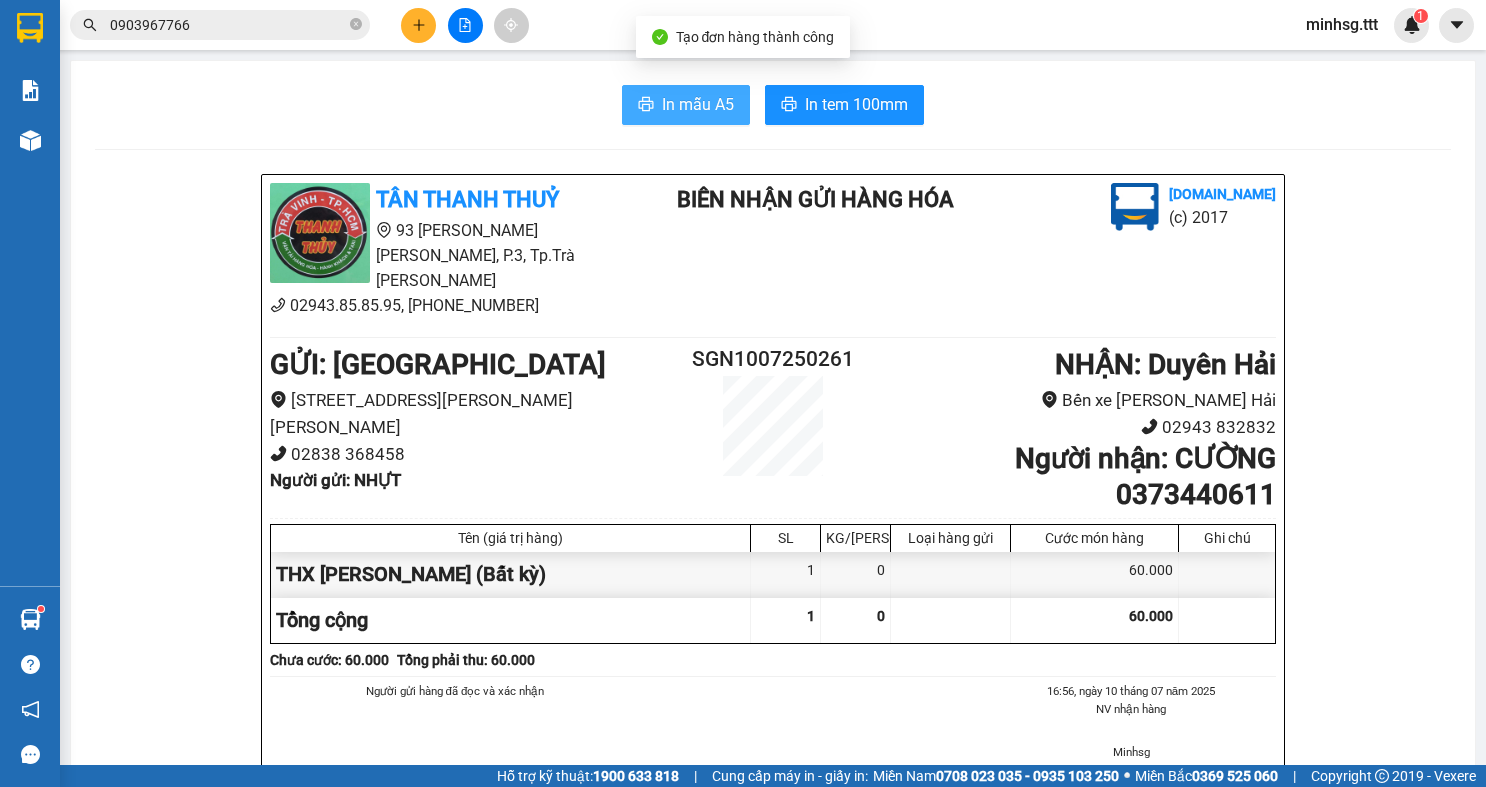 click on "In mẫu A5" at bounding box center (698, 104) 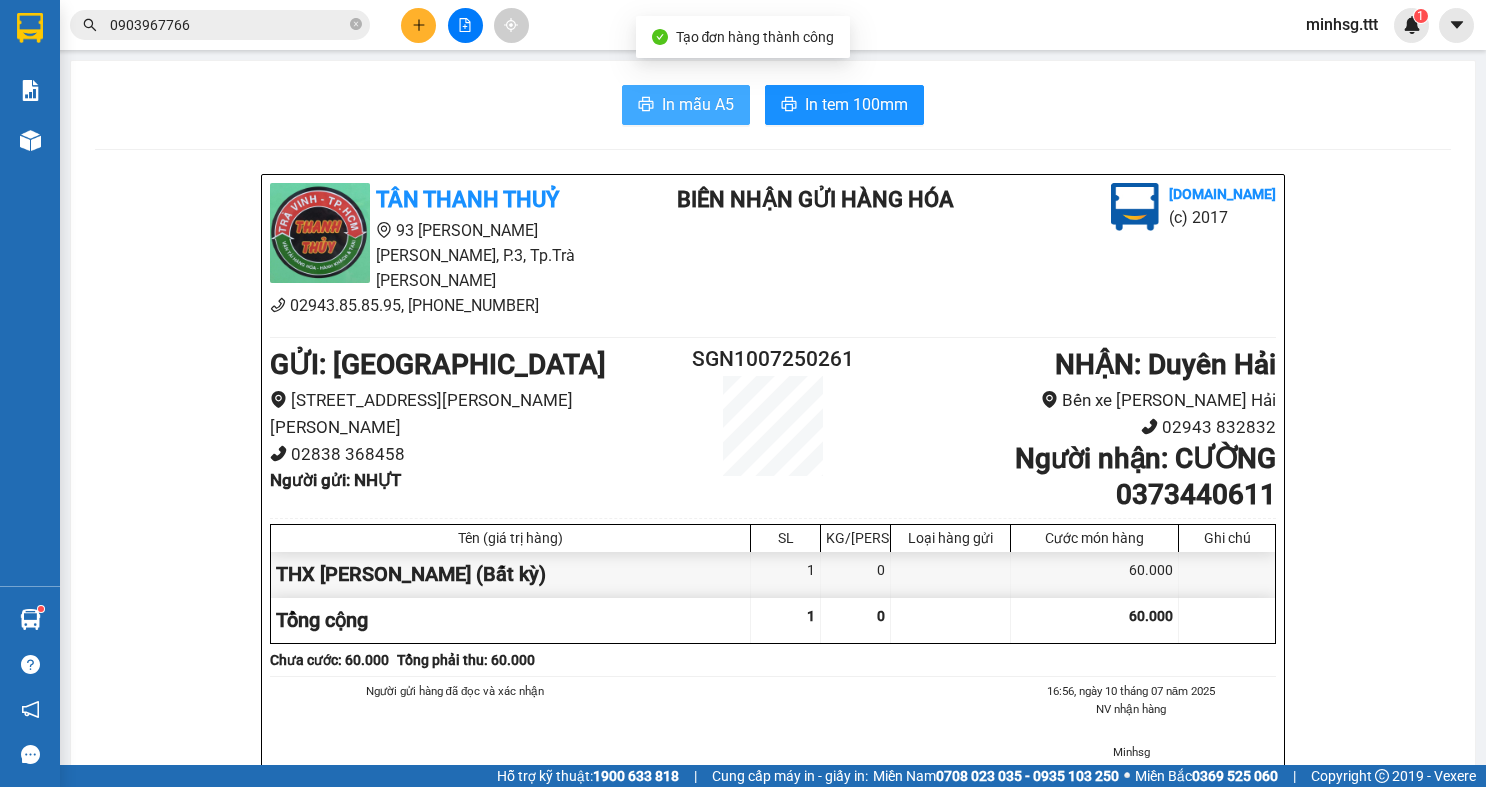 scroll, scrollTop: 0, scrollLeft: 0, axis: both 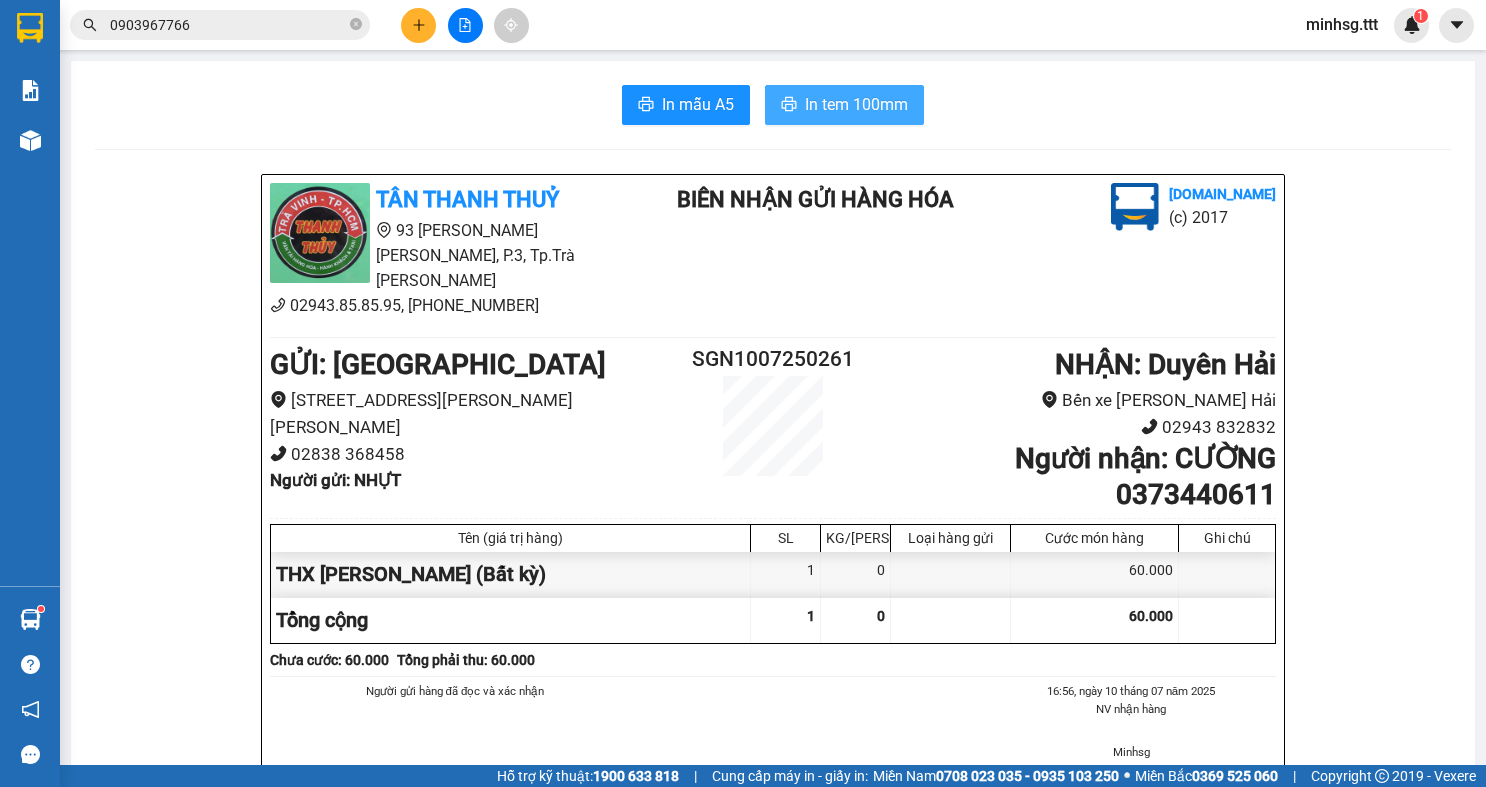 click on "In tem 100mm" at bounding box center (856, 104) 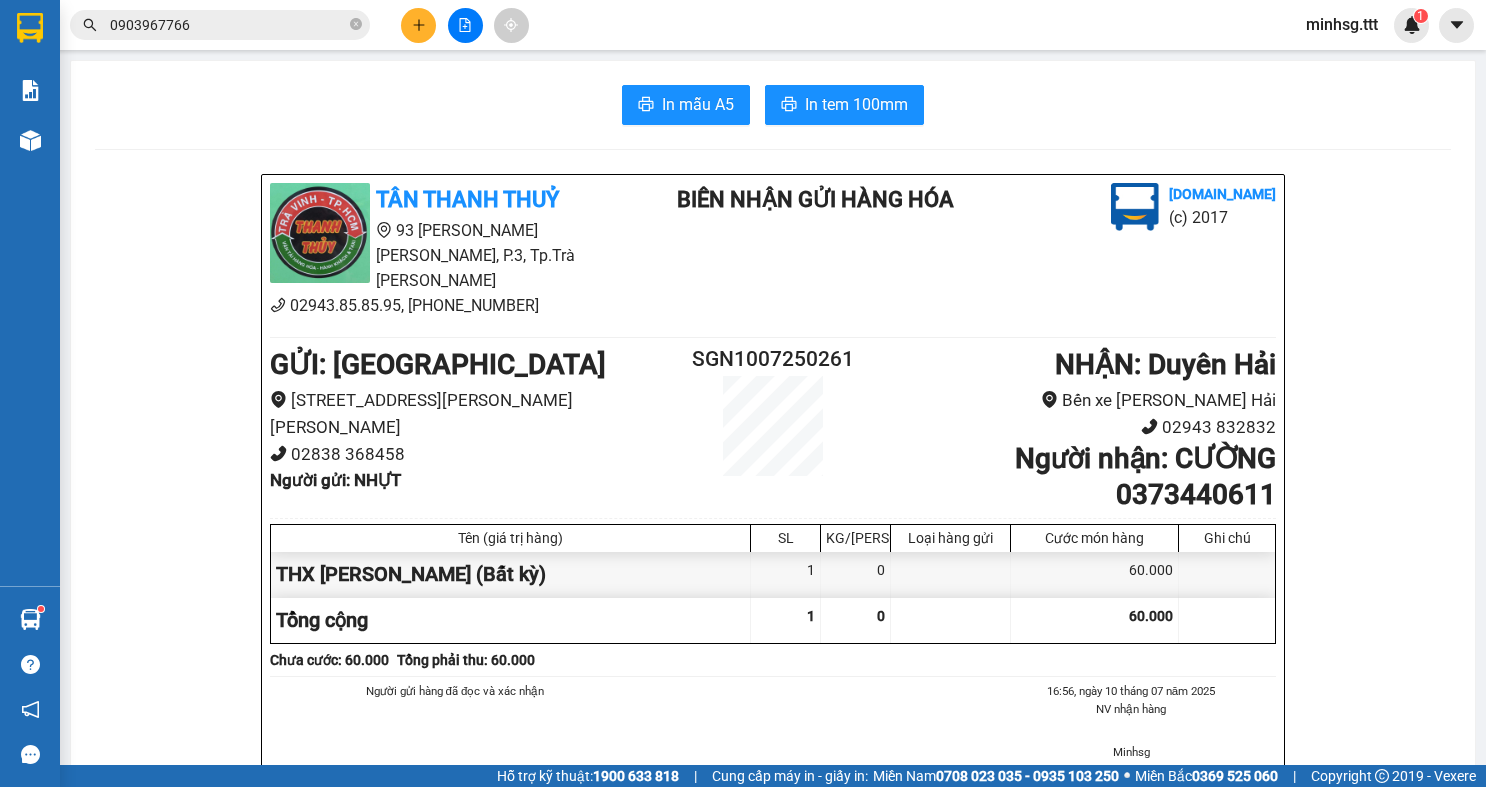 scroll, scrollTop: 0, scrollLeft: 0, axis: both 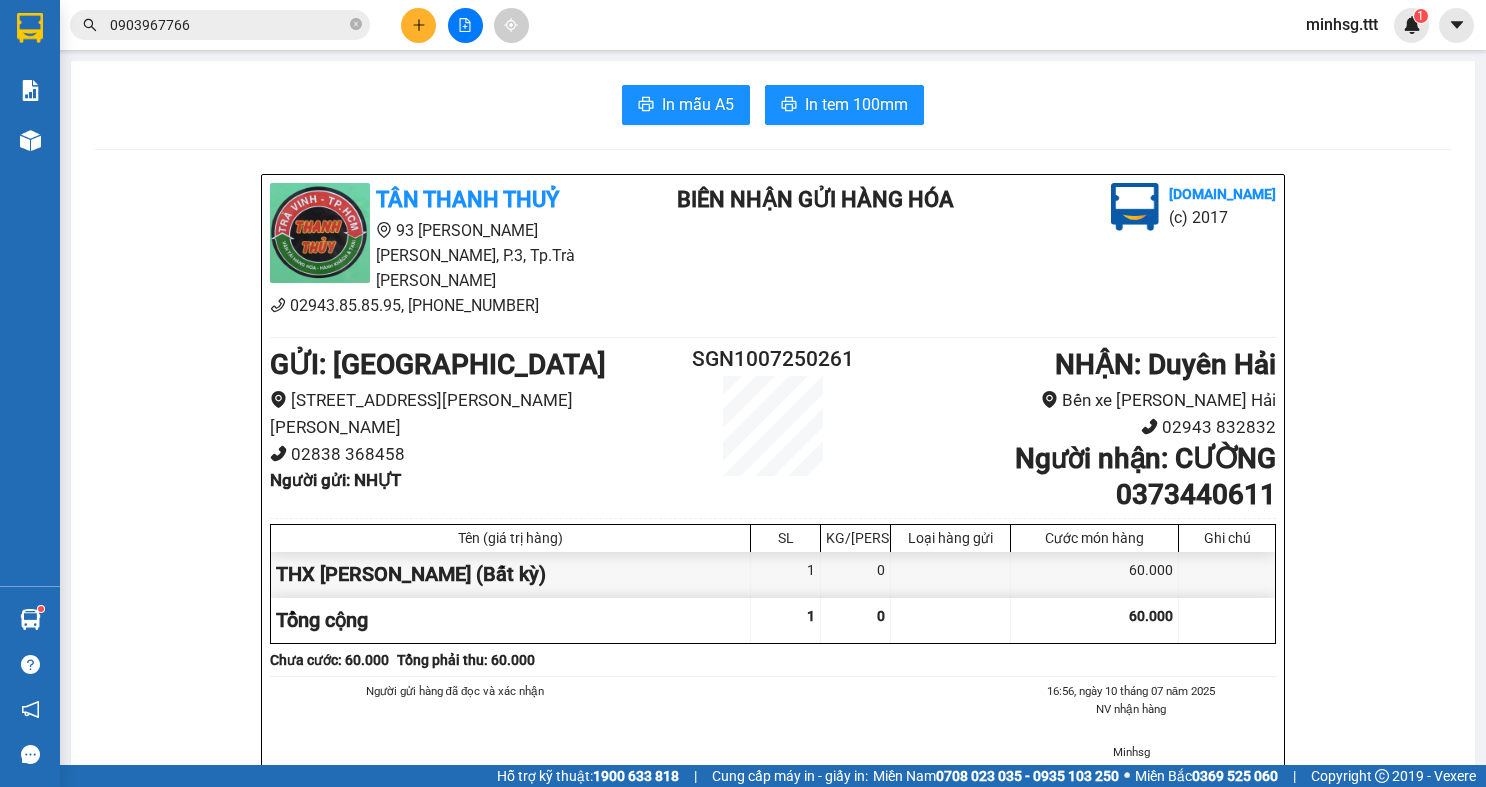 click on "0903967766" at bounding box center [228, 25] 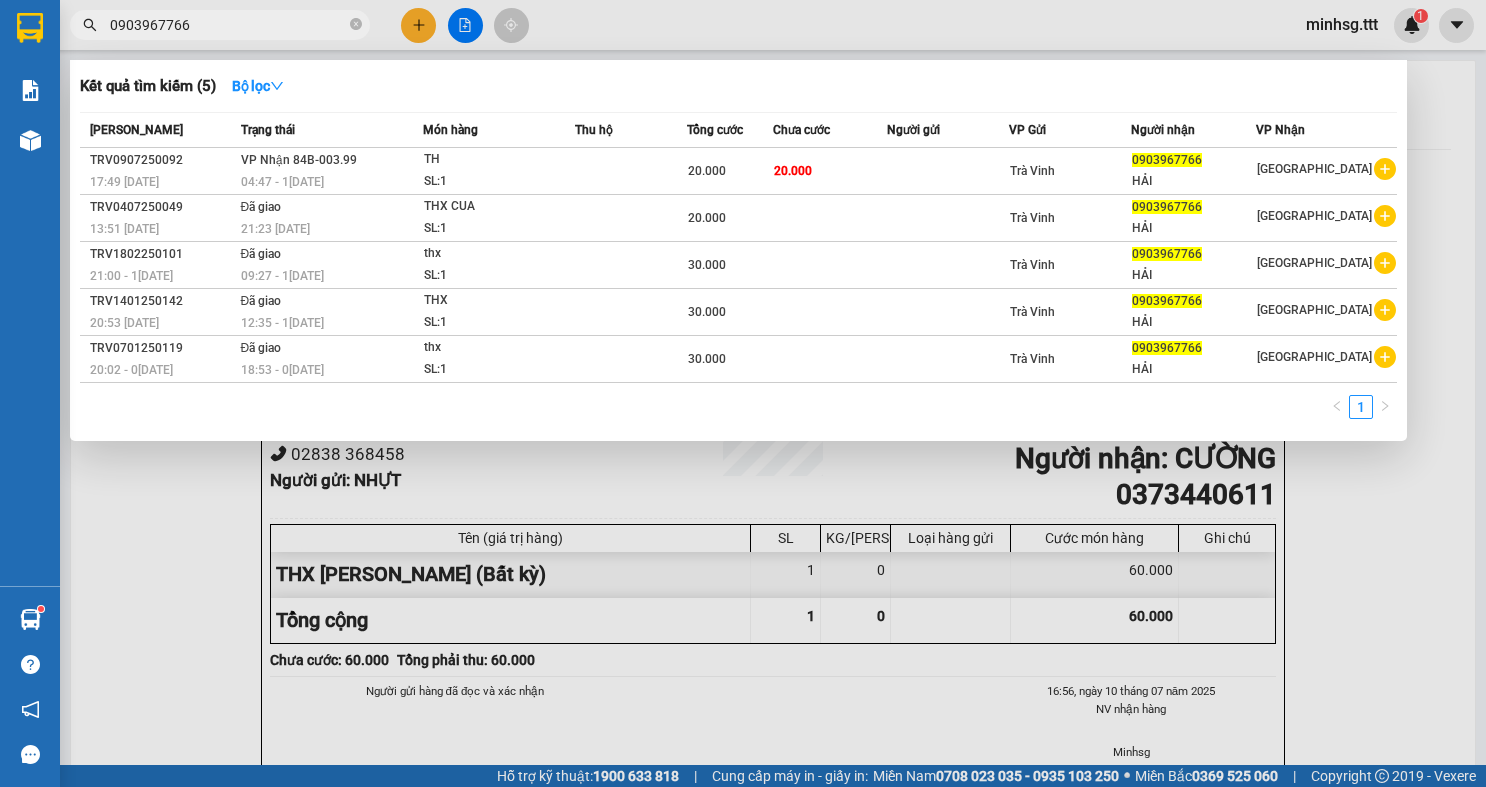 click on "0903967766" at bounding box center [228, 25] 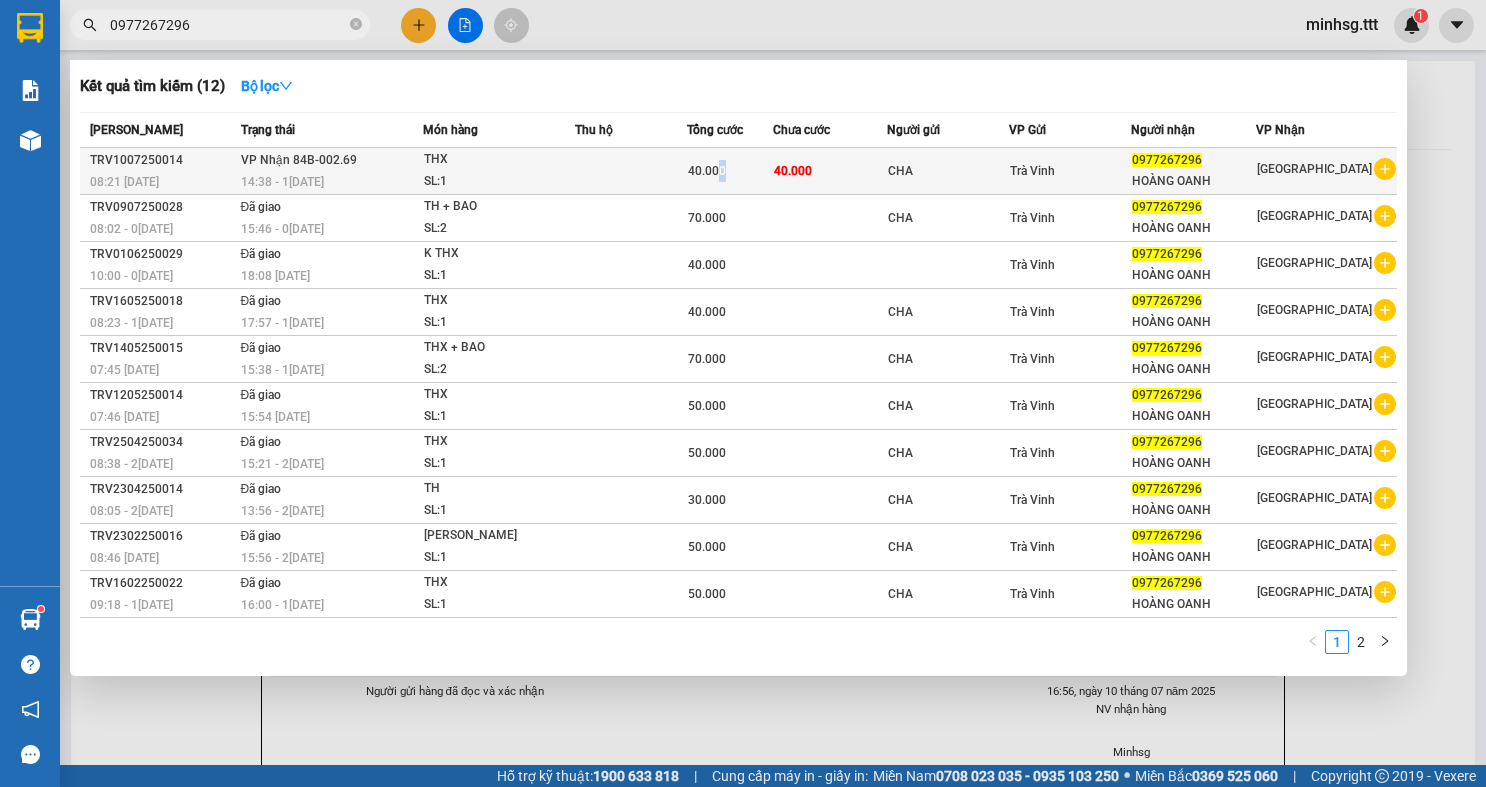 click on "40.000" at bounding box center [707, 171] 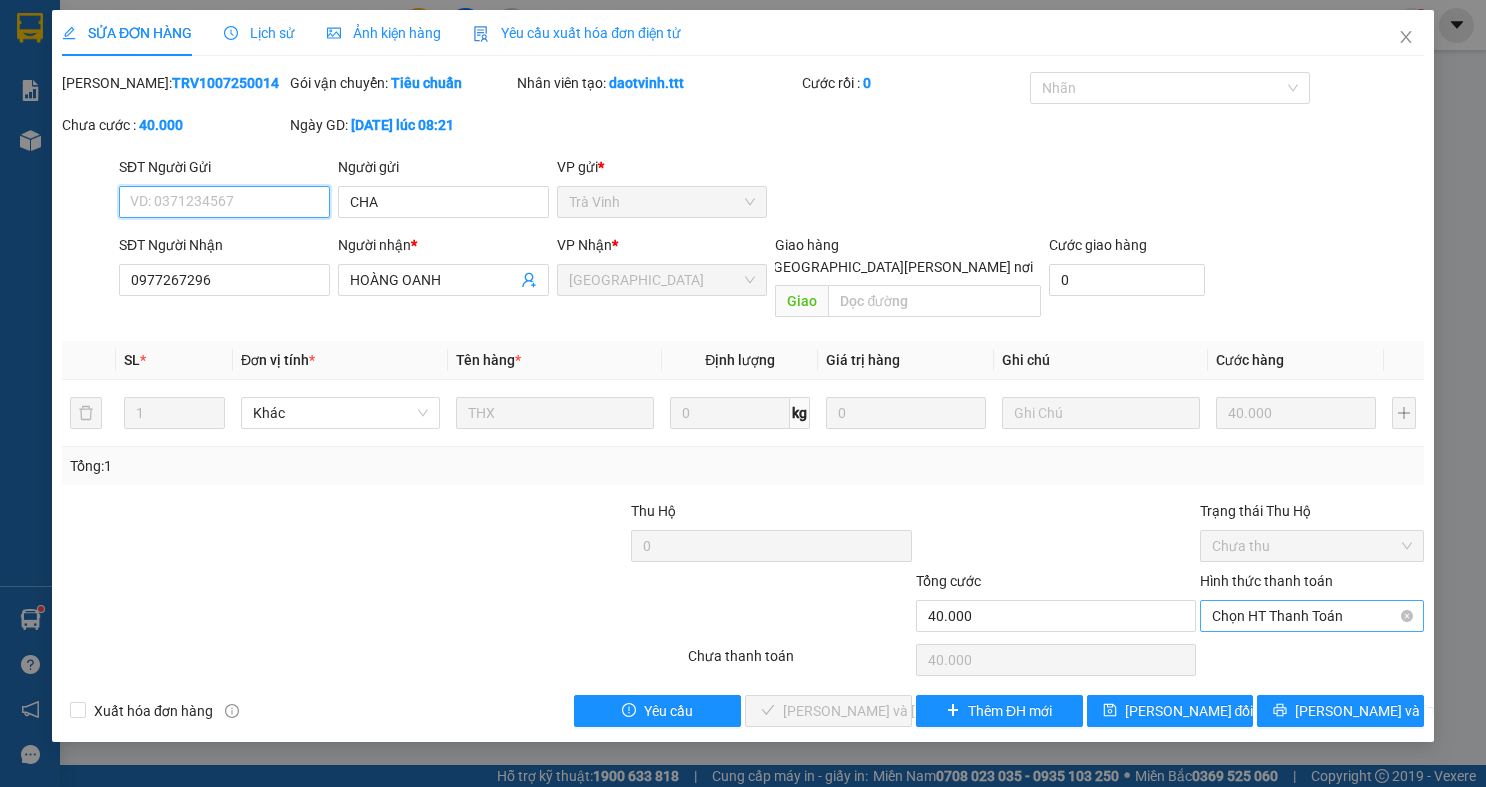 click on "Chọn HT Thanh Toán" at bounding box center (1312, 616) 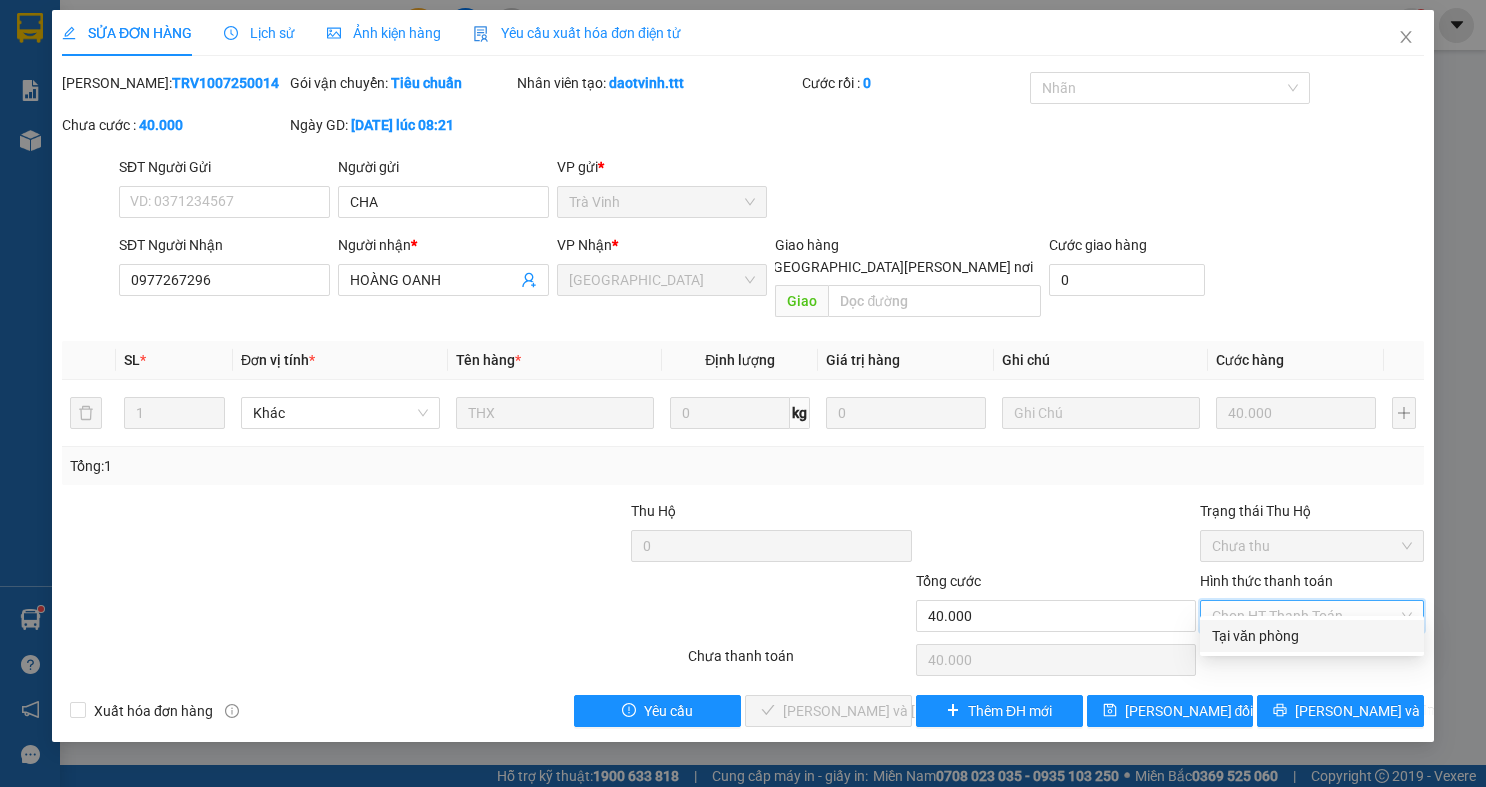 click on "Tại văn phòng" at bounding box center (1312, 636) 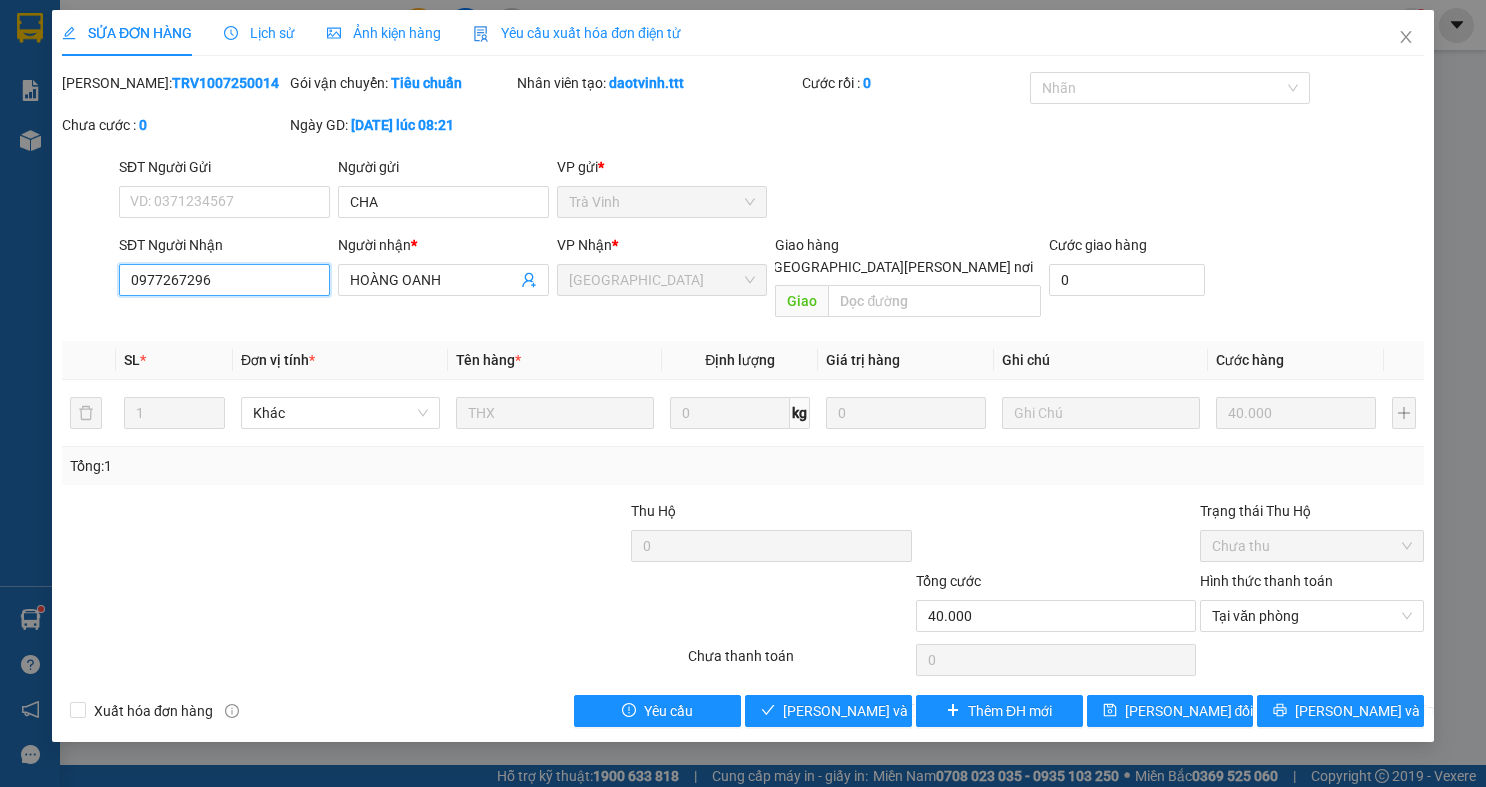 drag, startPoint x: 182, startPoint y: 281, endPoint x: 259, endPoint y: 290, distance: 77.52419 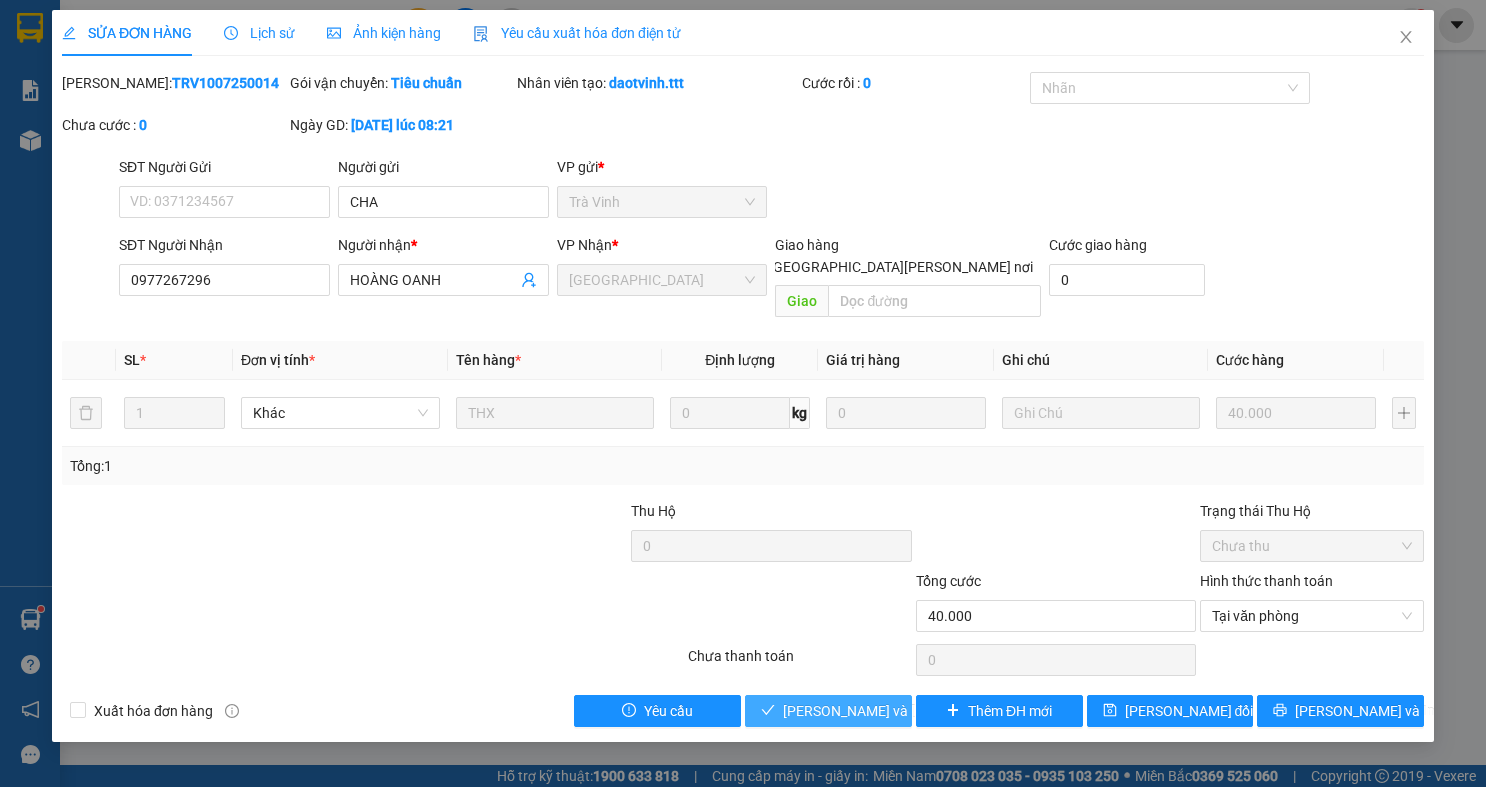 click on "Lưu và Giao hàng" at bounding box center (918, 711) 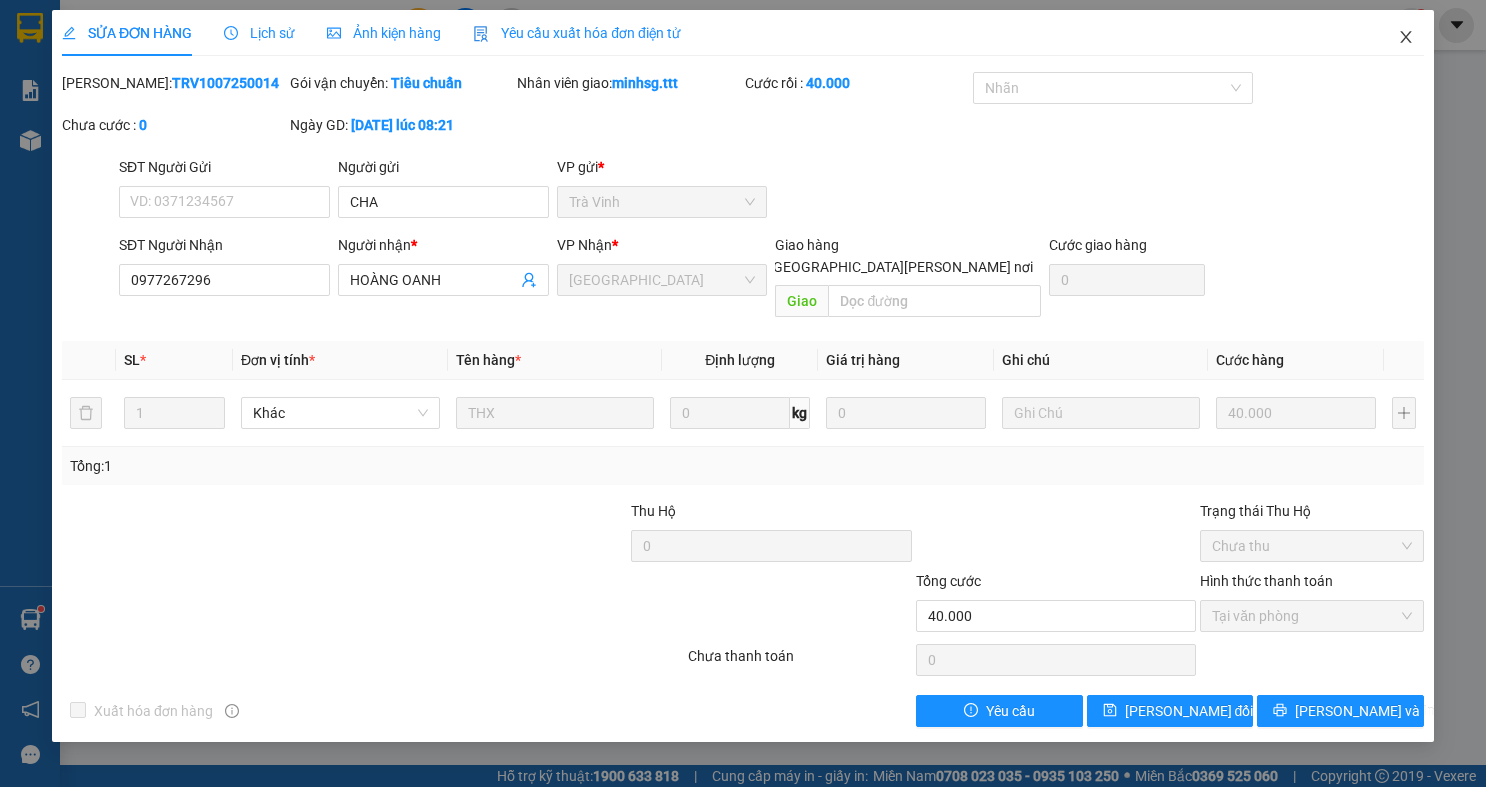 click 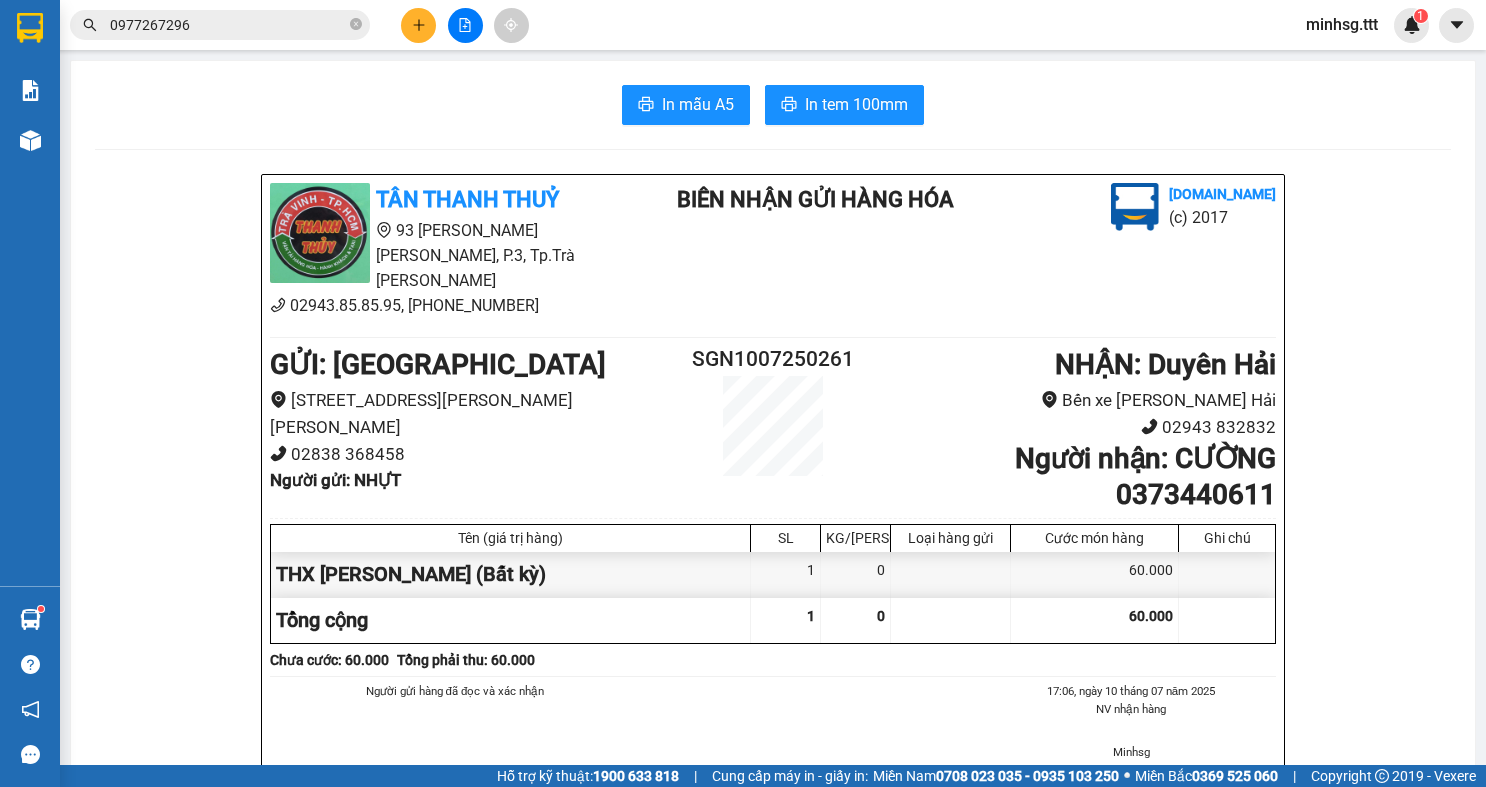click on "0977267296" at bounding box center [228, 25] 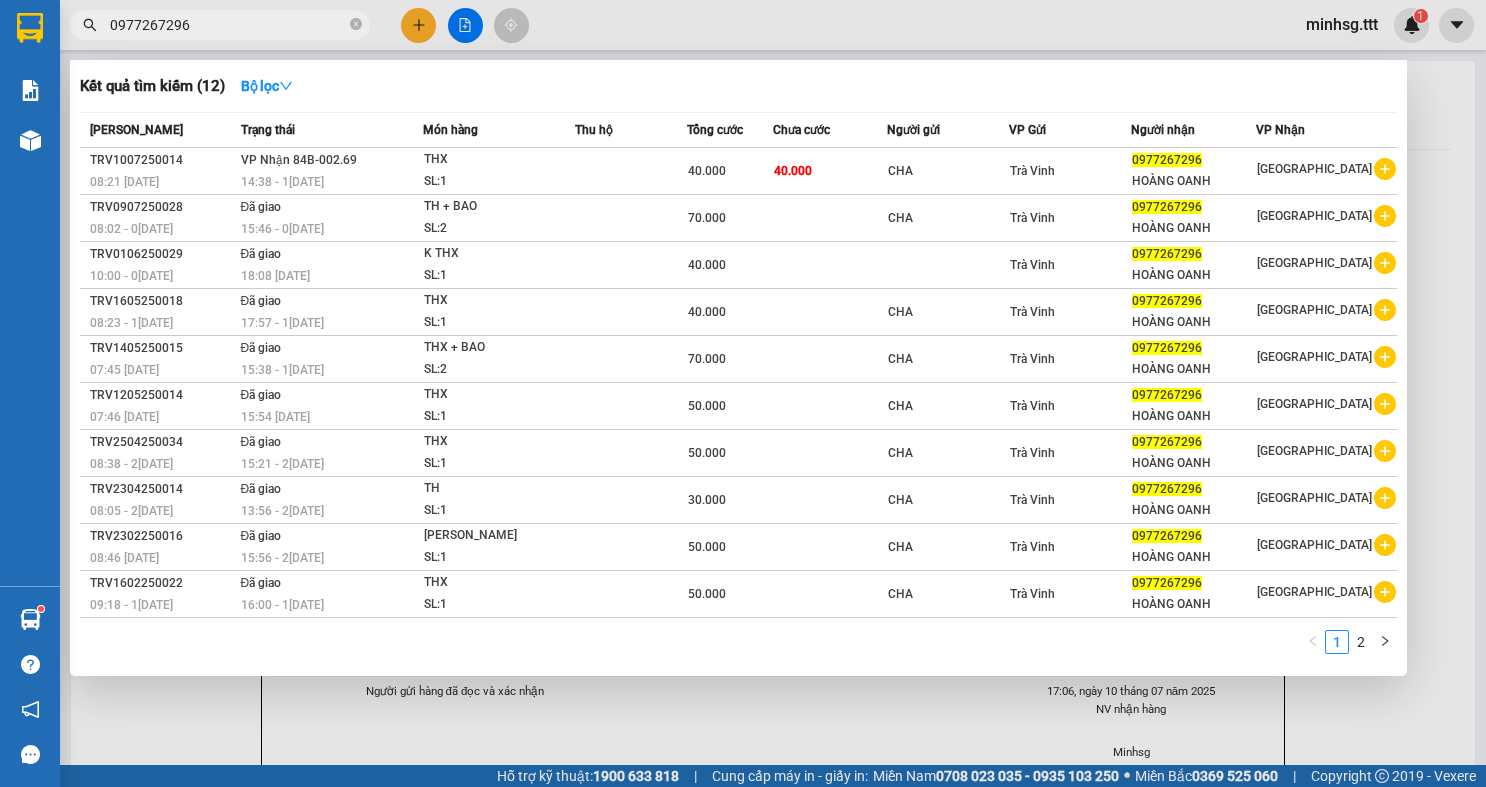 click on "0977267296" at bounding box center [228, 25] 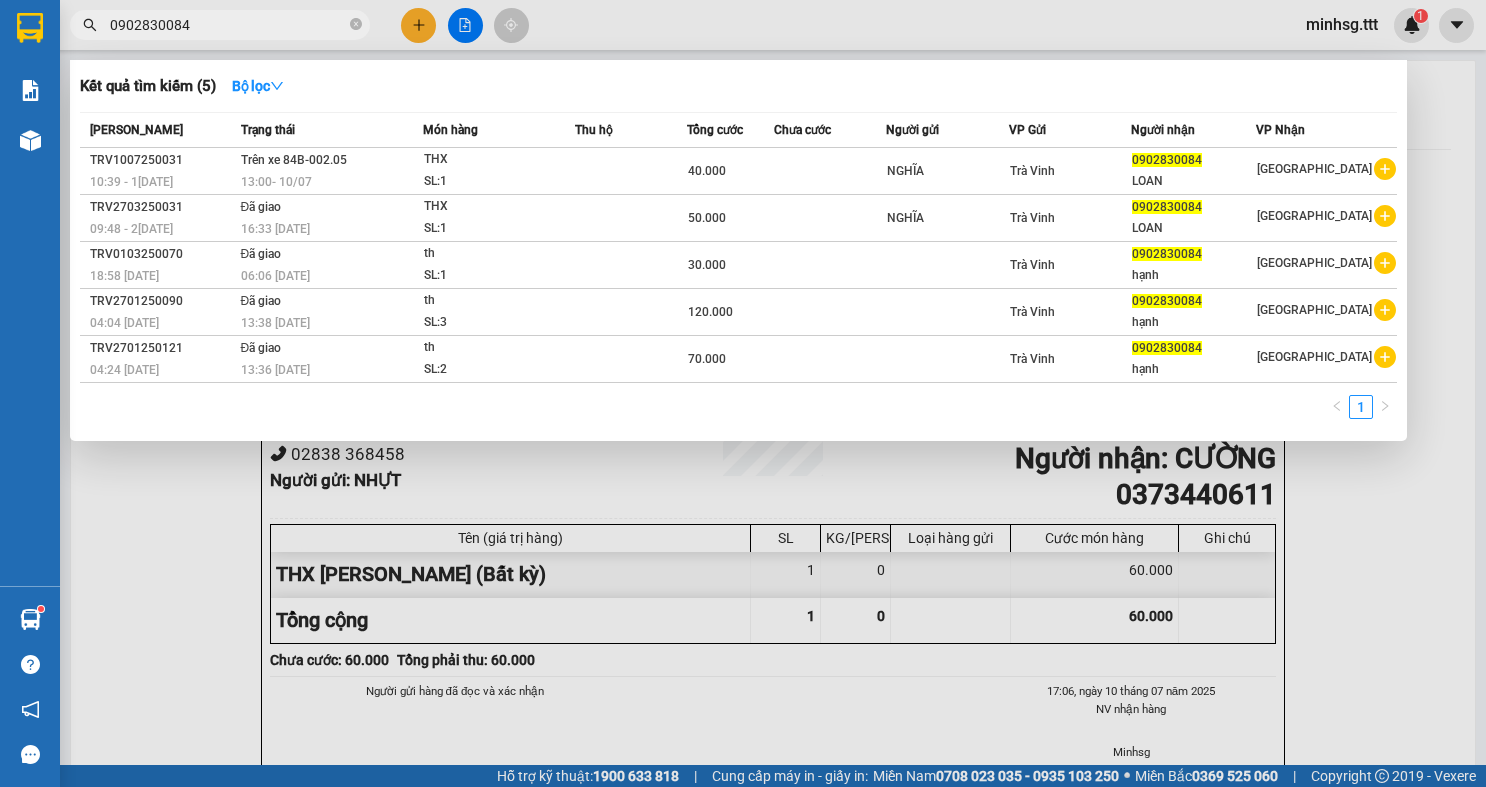 click on "0902830084" at bounding box center [228, 25] 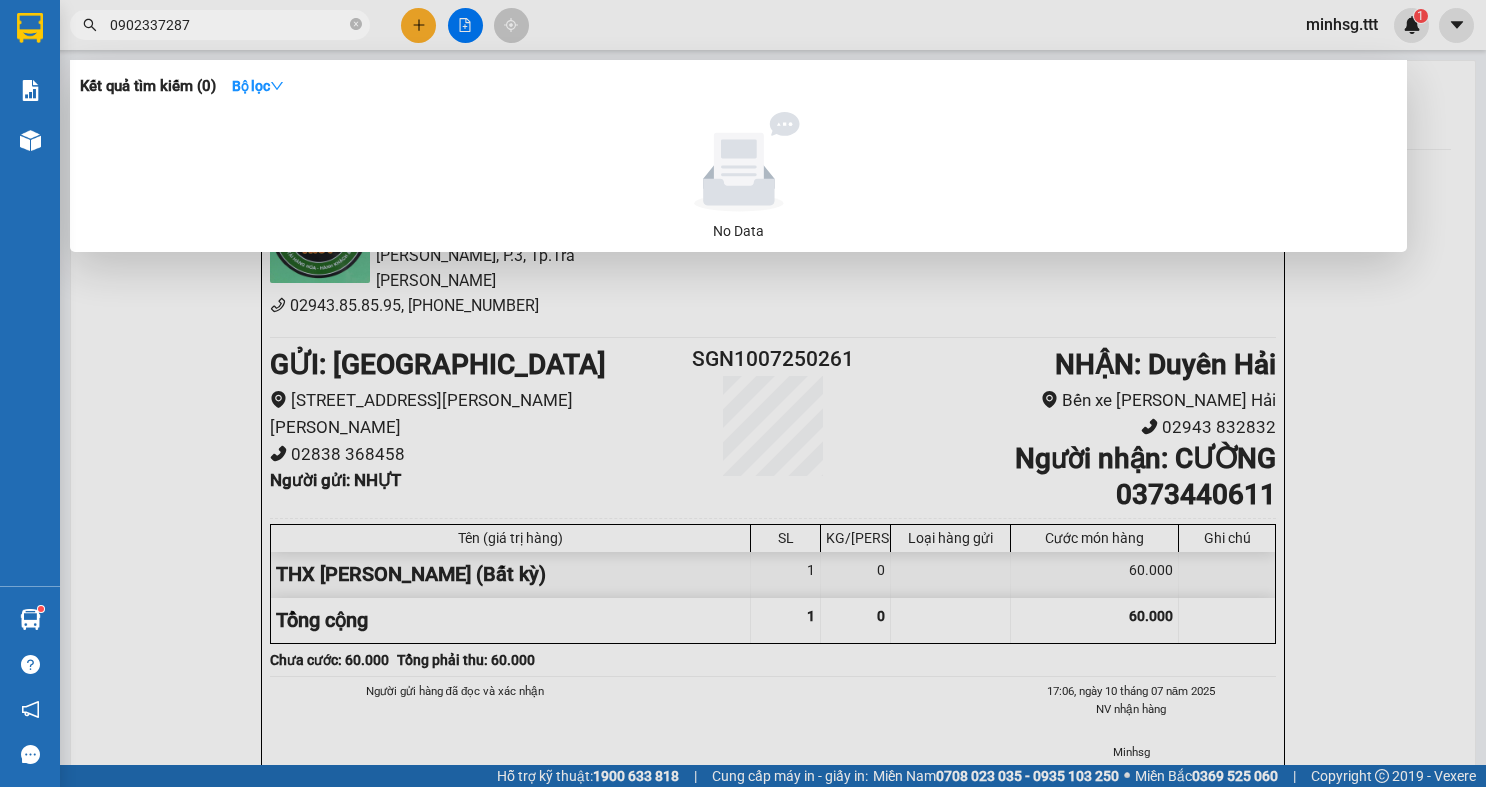 click on "0902337287" at bounding box center [228, 25] 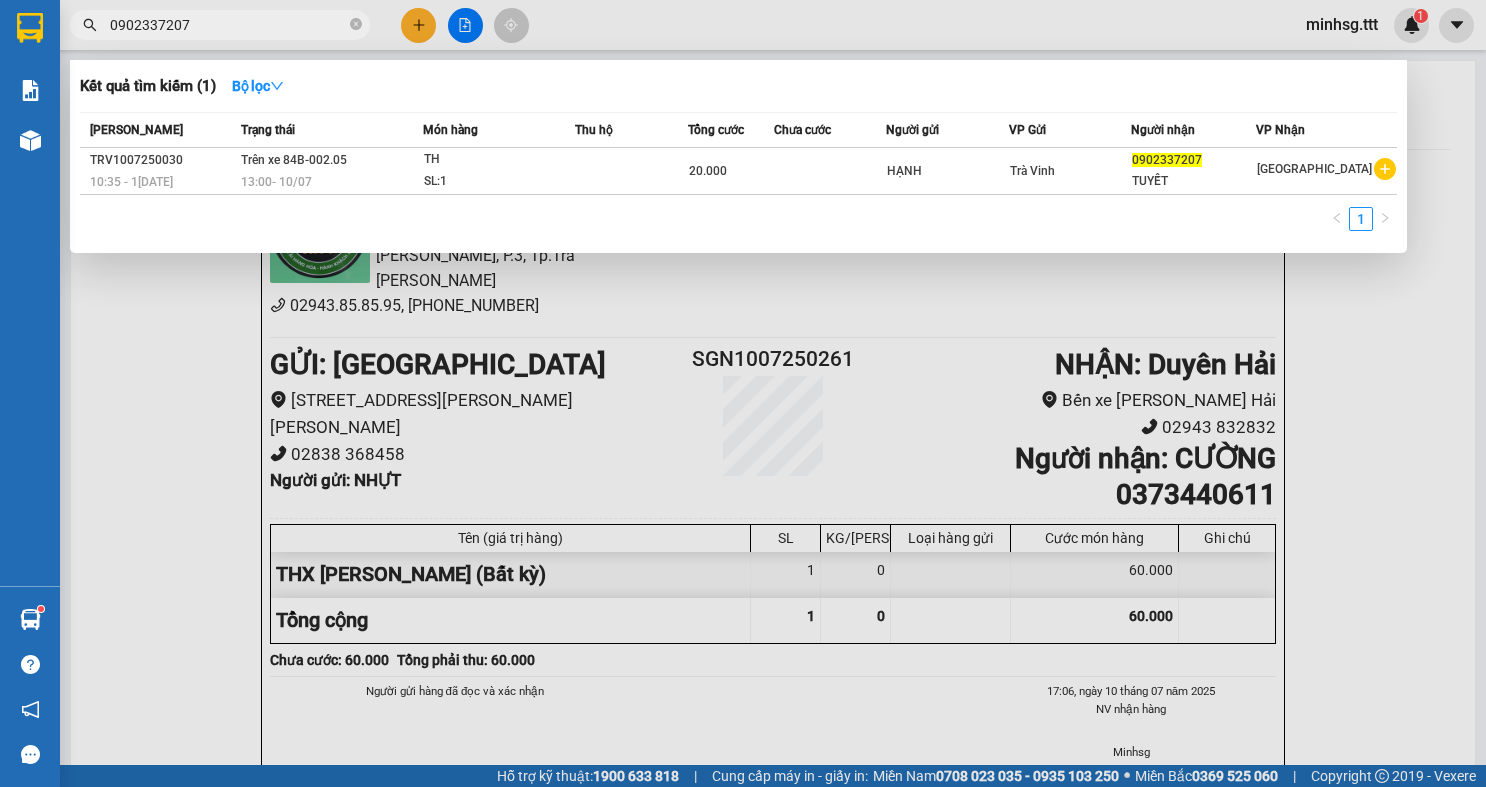 click on "0902337207" at bounding box center (228, 25) 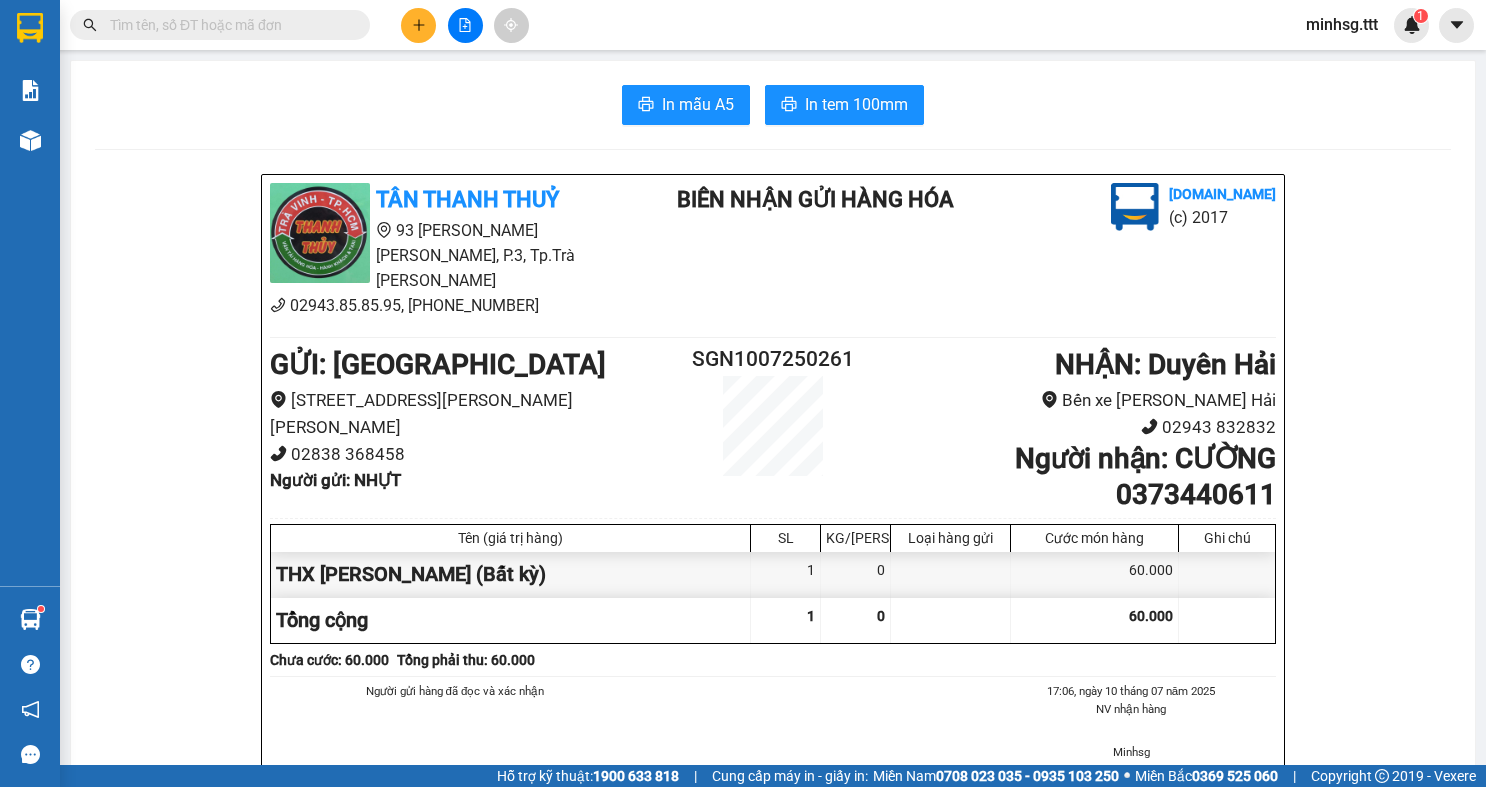 click at bounding box center (228, 25) 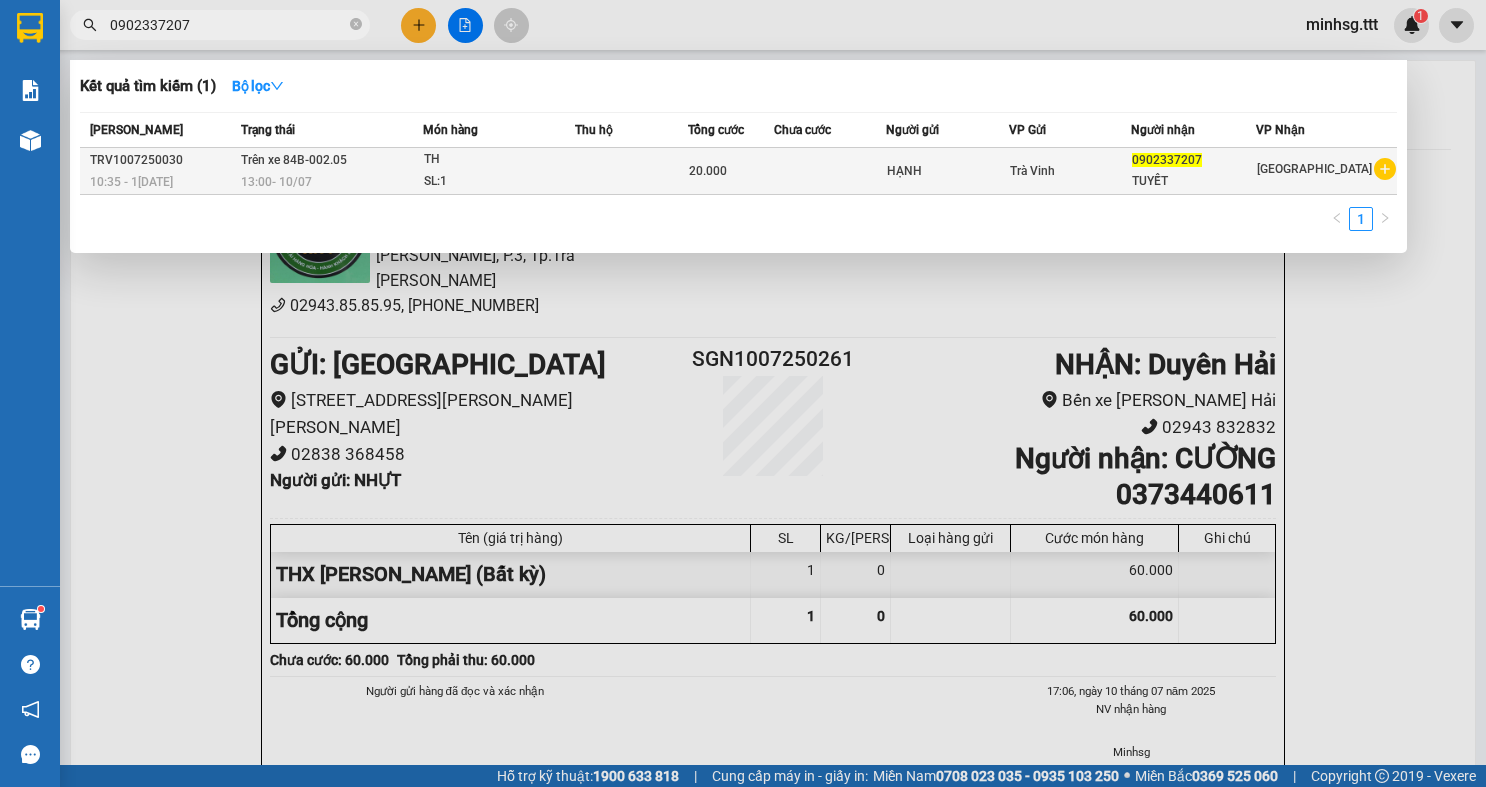 click at bounding box center [631, 171] 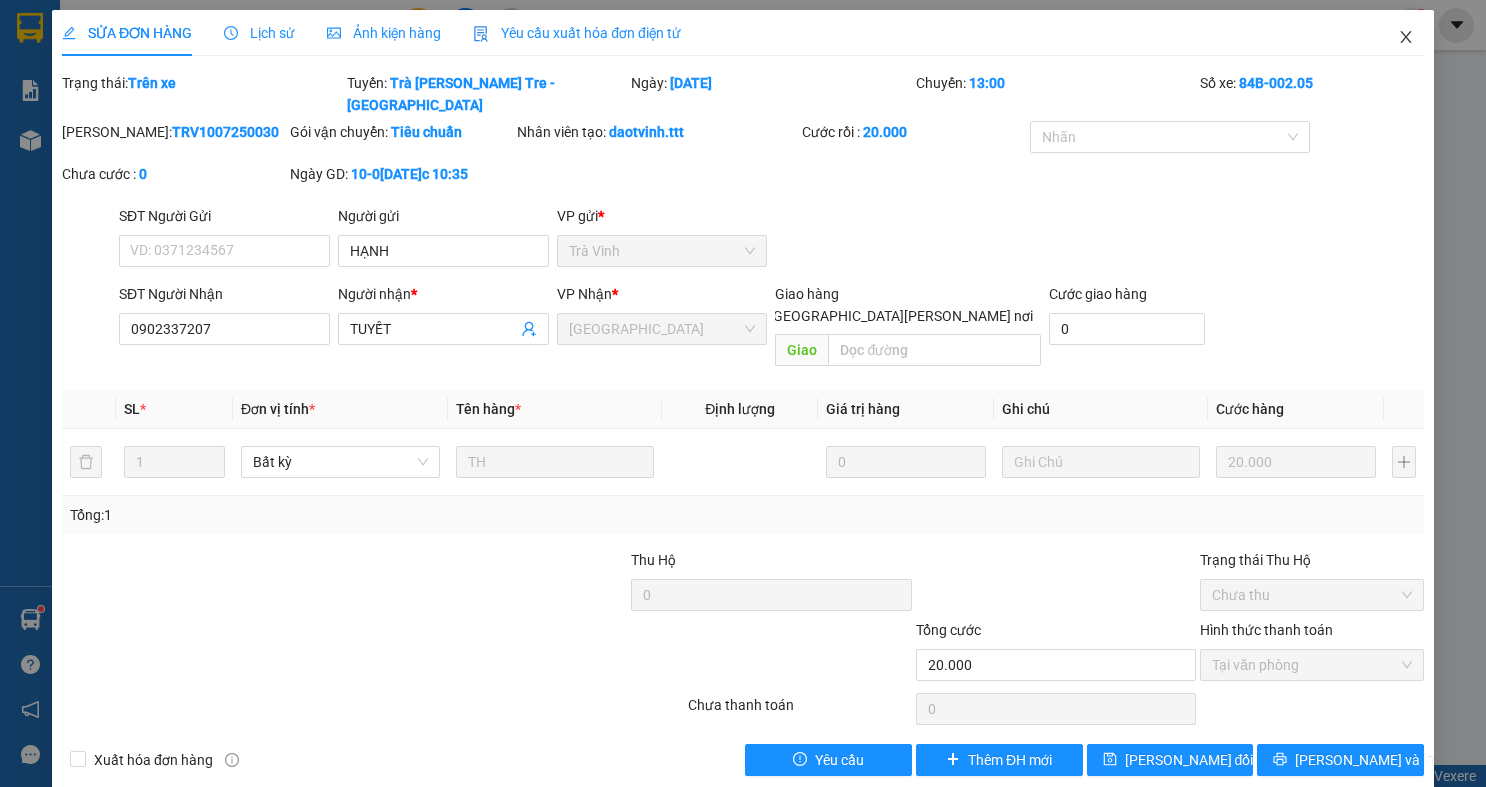 click at bounding box center [1406, 38] 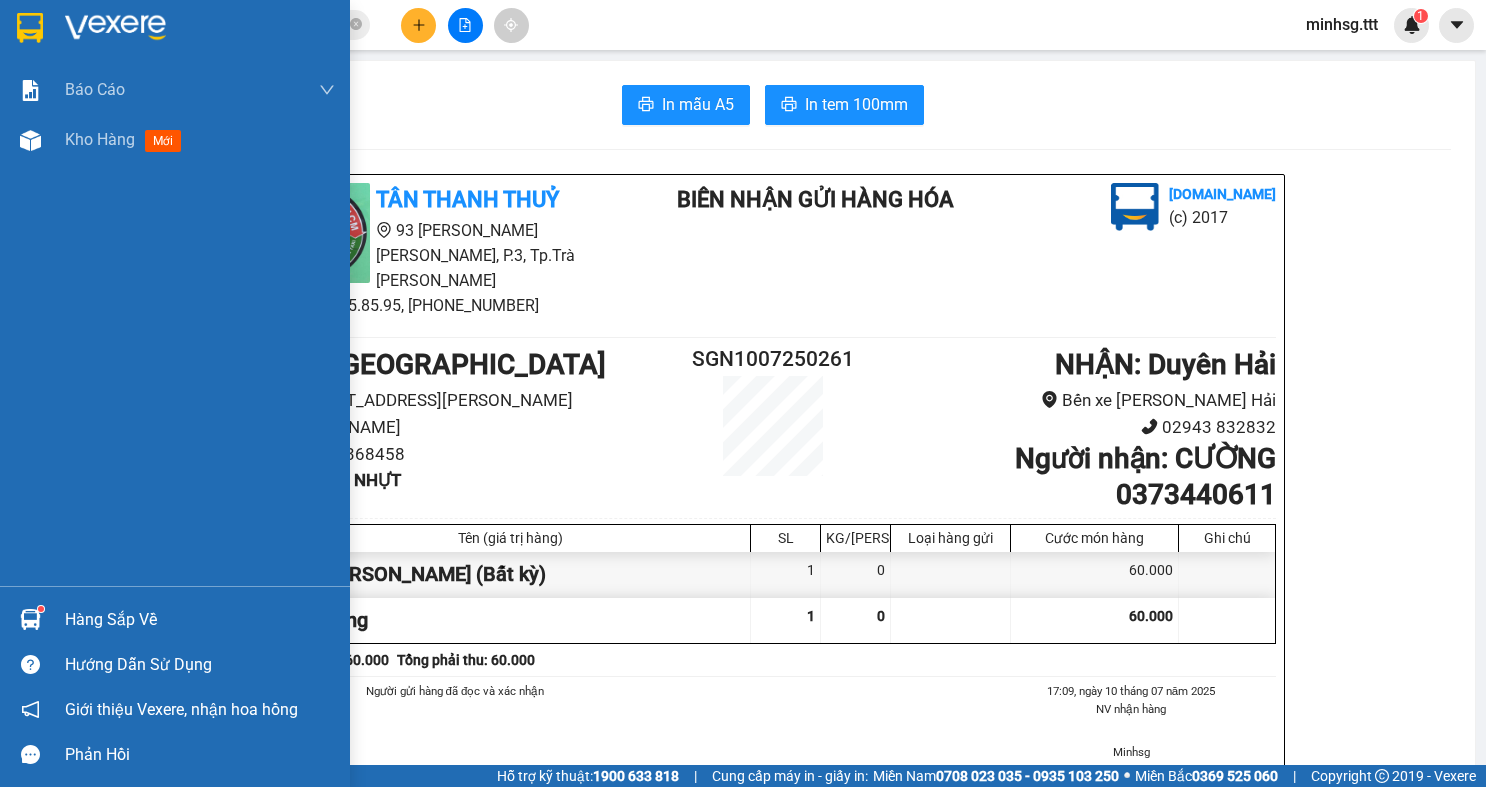 click at bounding box center [30, 619] 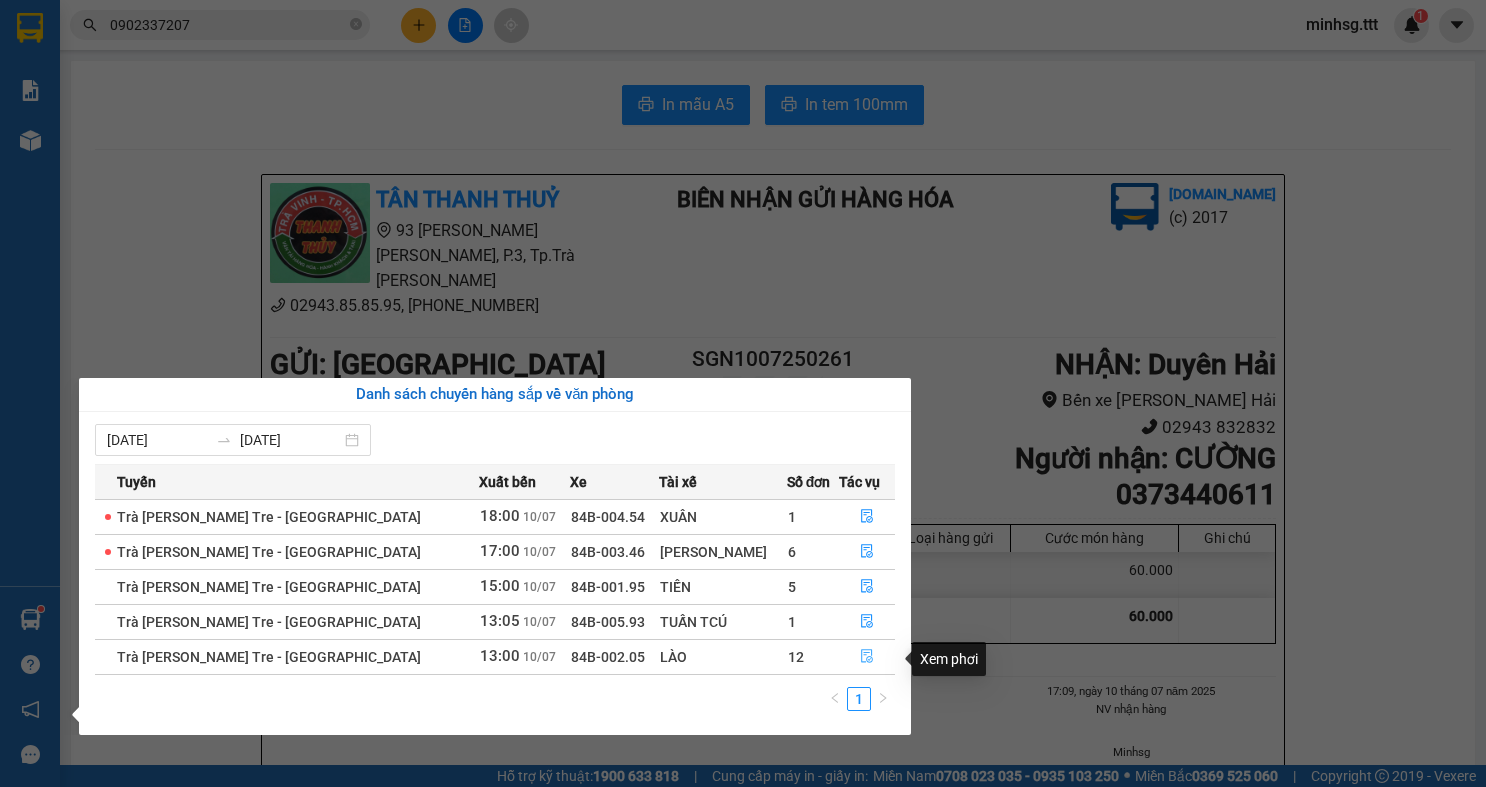 click at bounding box center [867, 657] 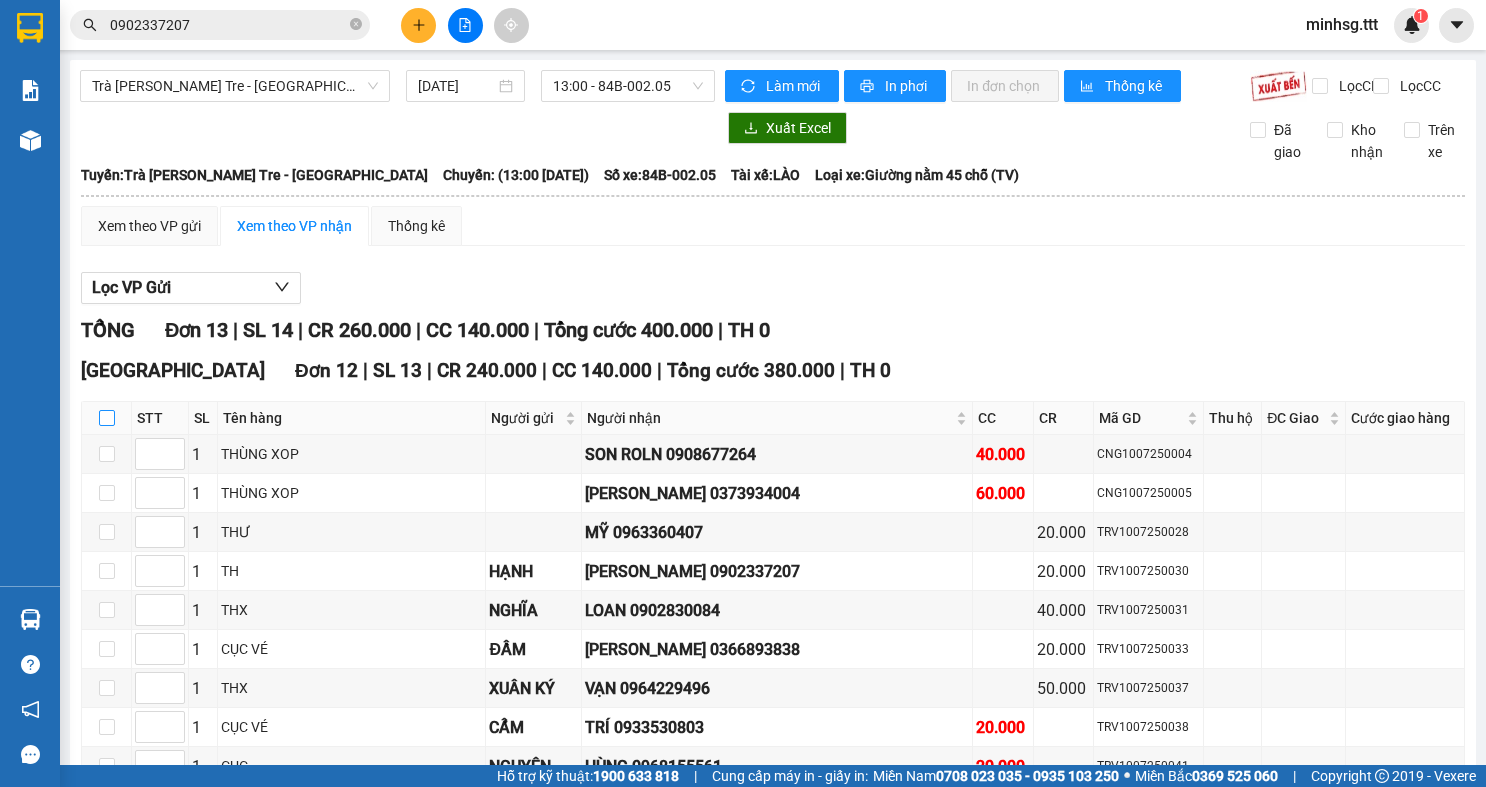 click at bounding box center (107, 418) 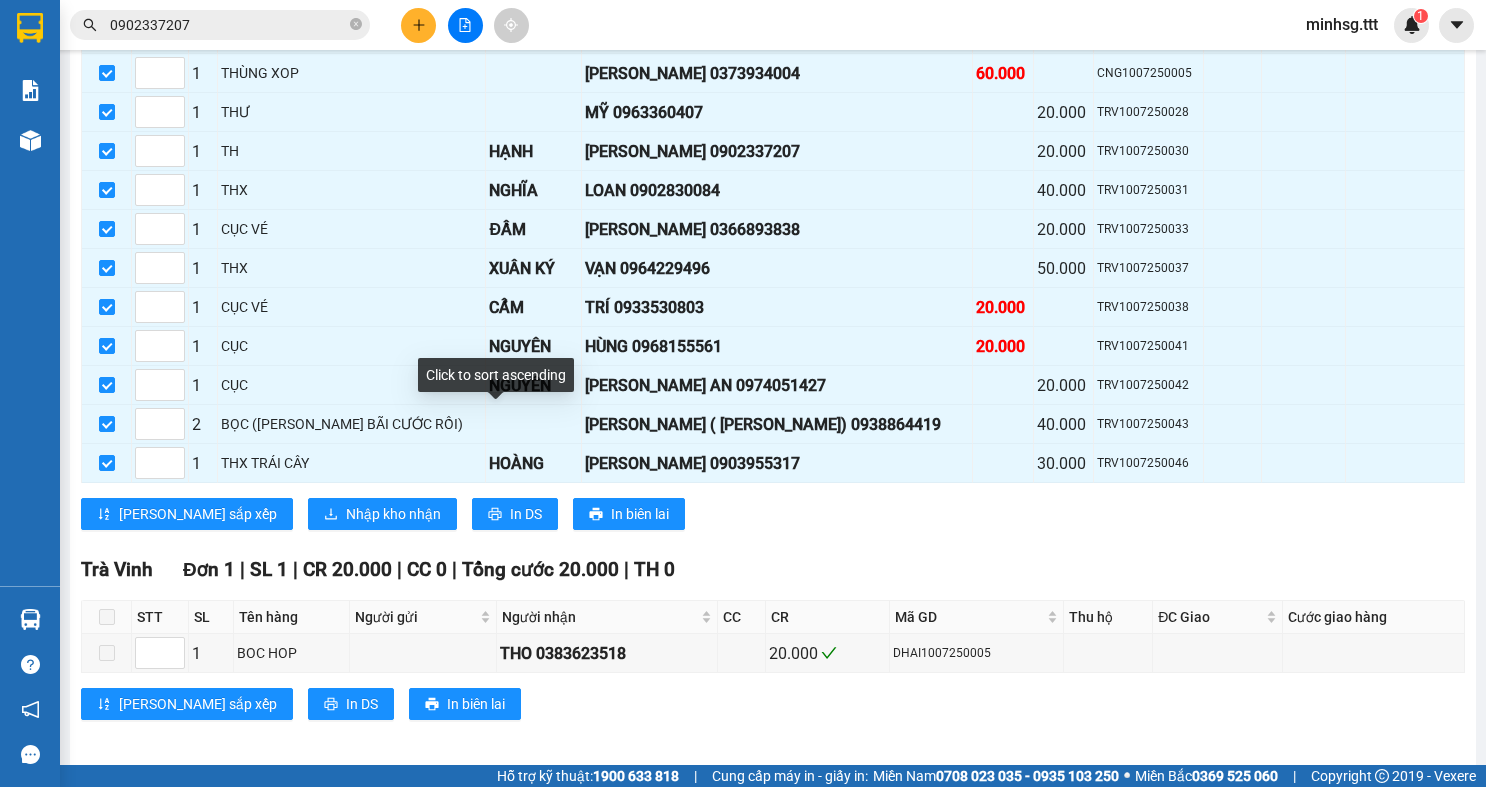 scroll, scrollTop: 448, scrollLeft: 0, axis: vertical 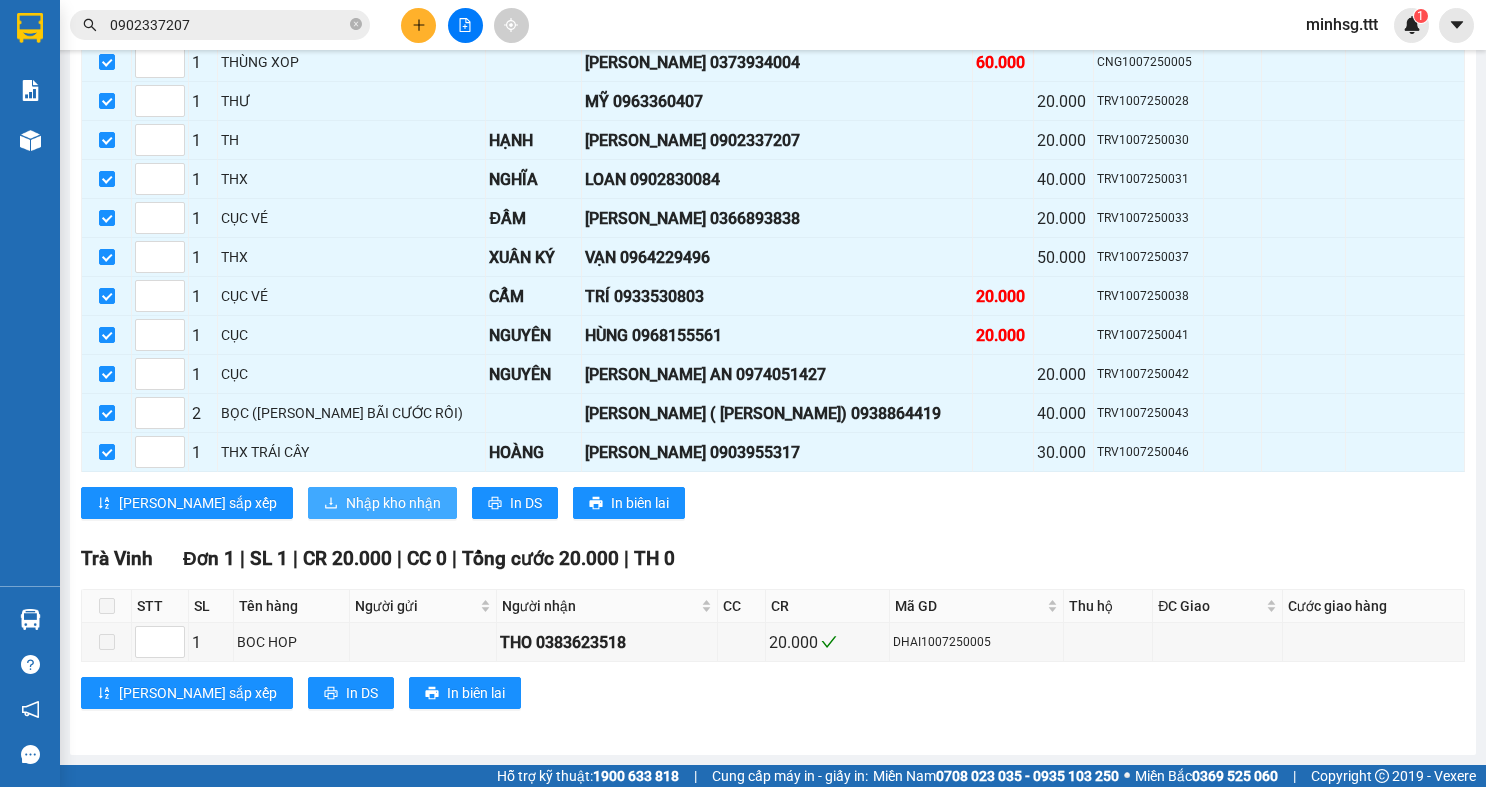 click on "Nhập kho nhận" at bounding box center [393, 503] 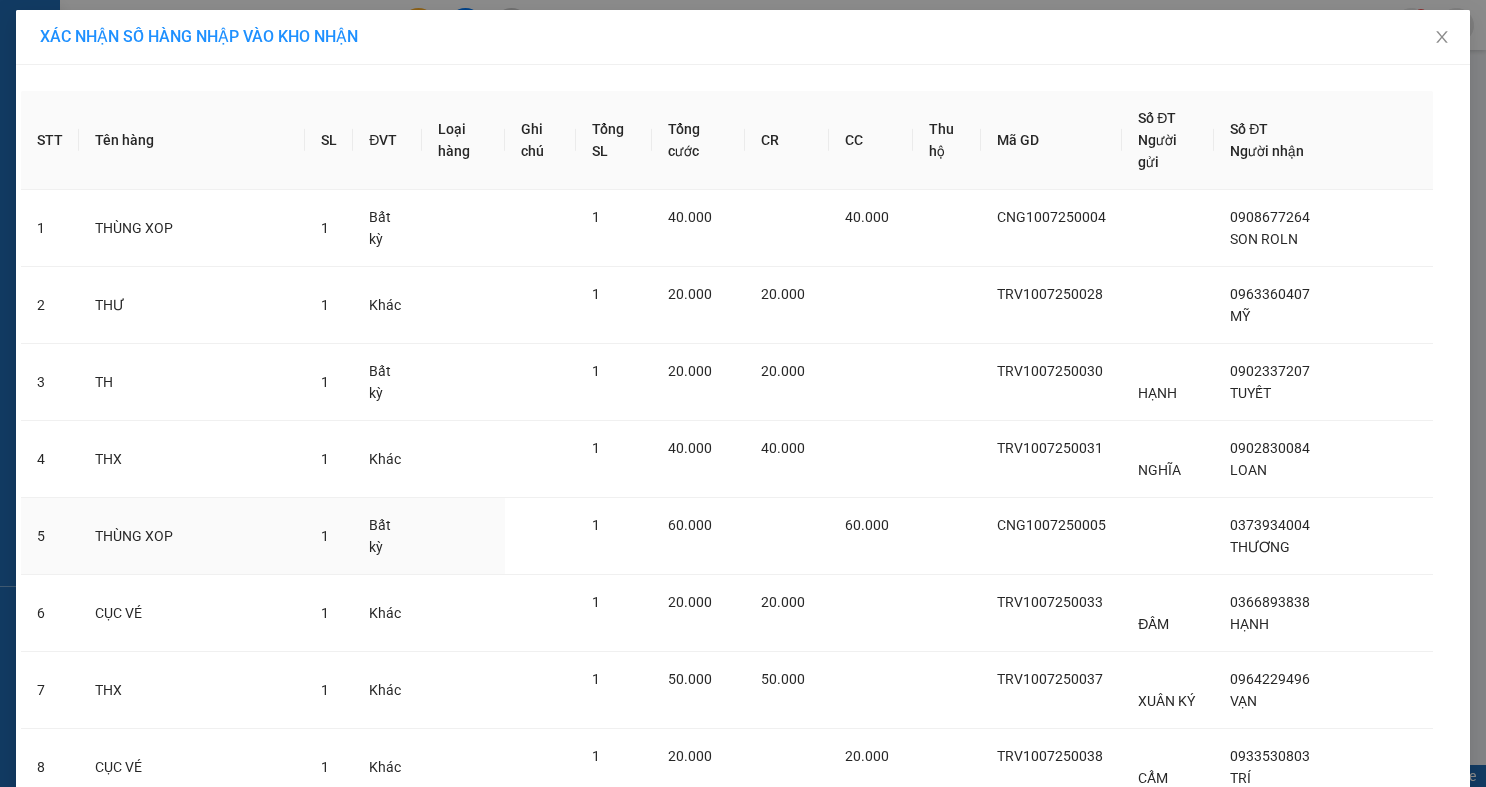 scroll, scrollTop: 0, scrollLeft: 0, axis: both 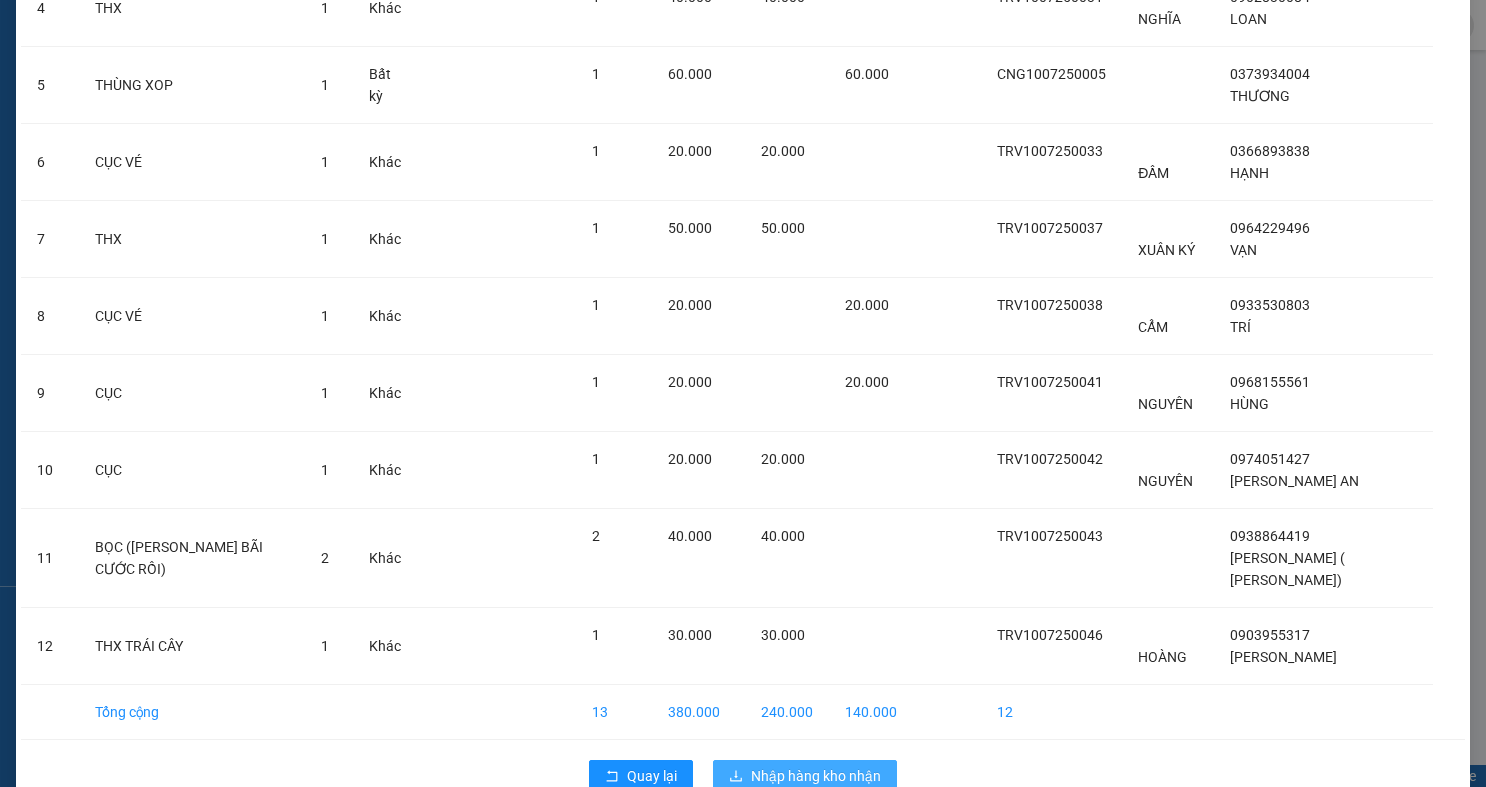 click on "Nhập hàng kho nhận" at bounding box center [816, 776] 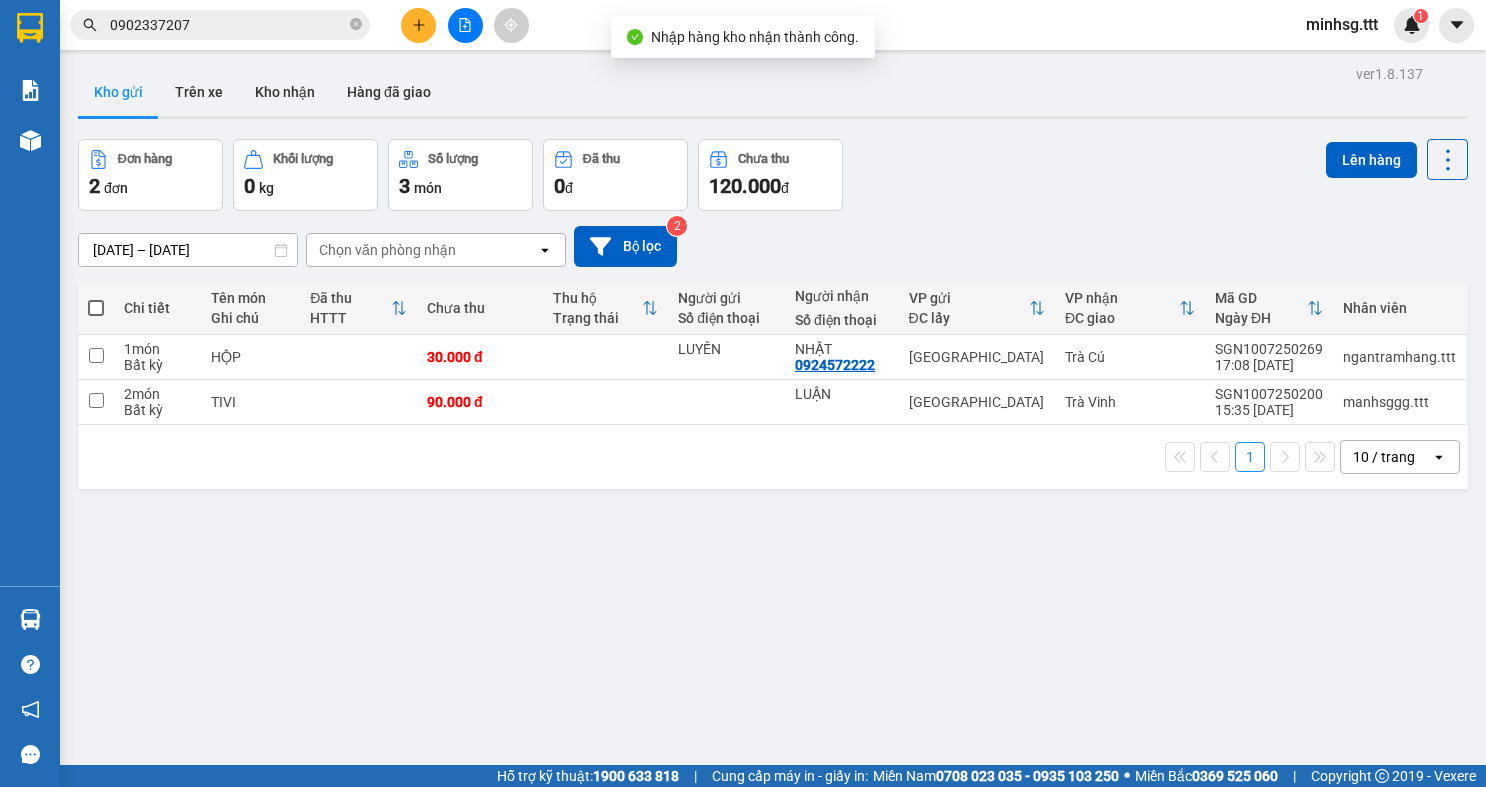 click on "0902337207" at bounding box center (228, 25) 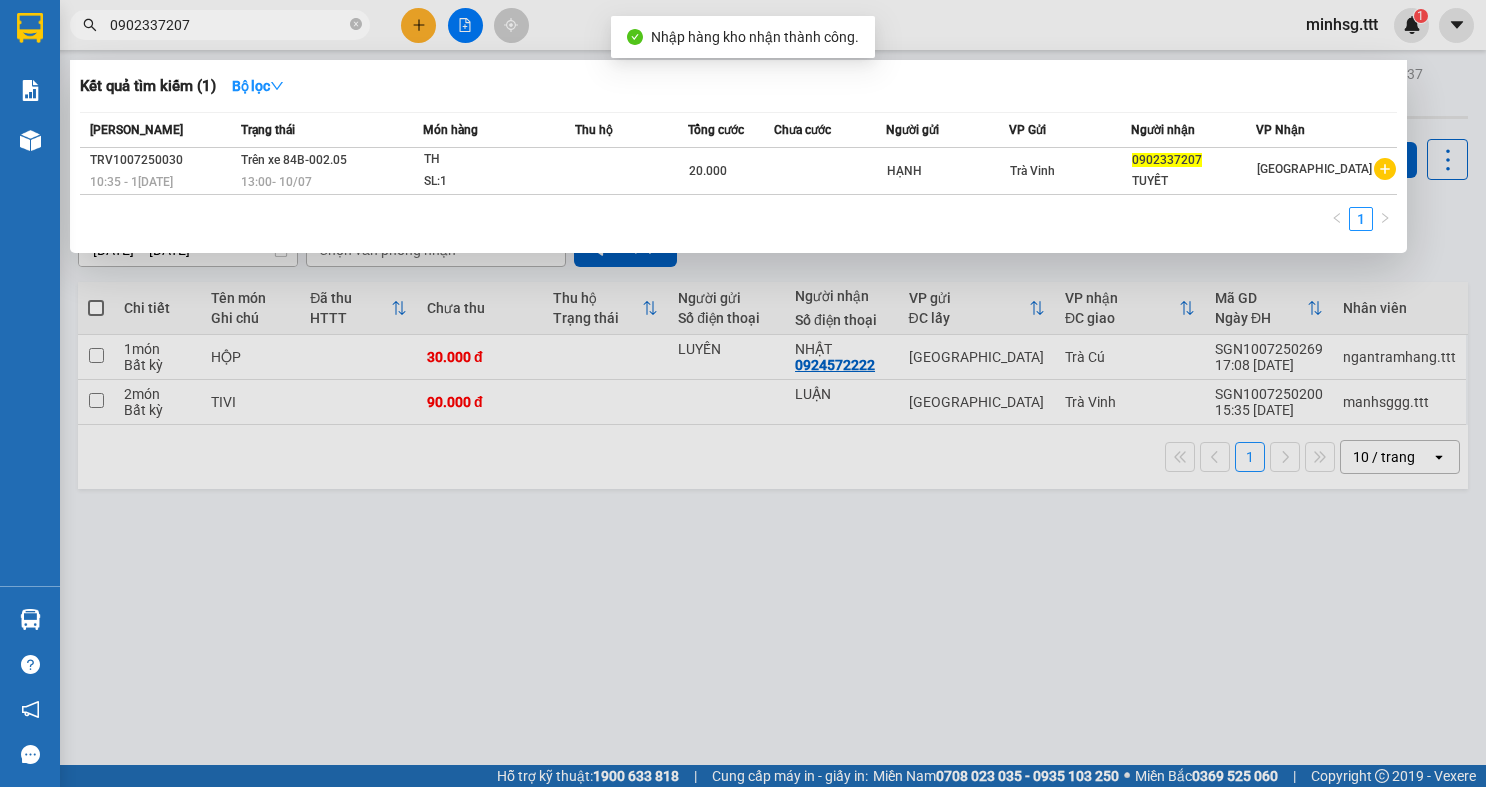 click on "0902337207" at bounding box center [228, 25] 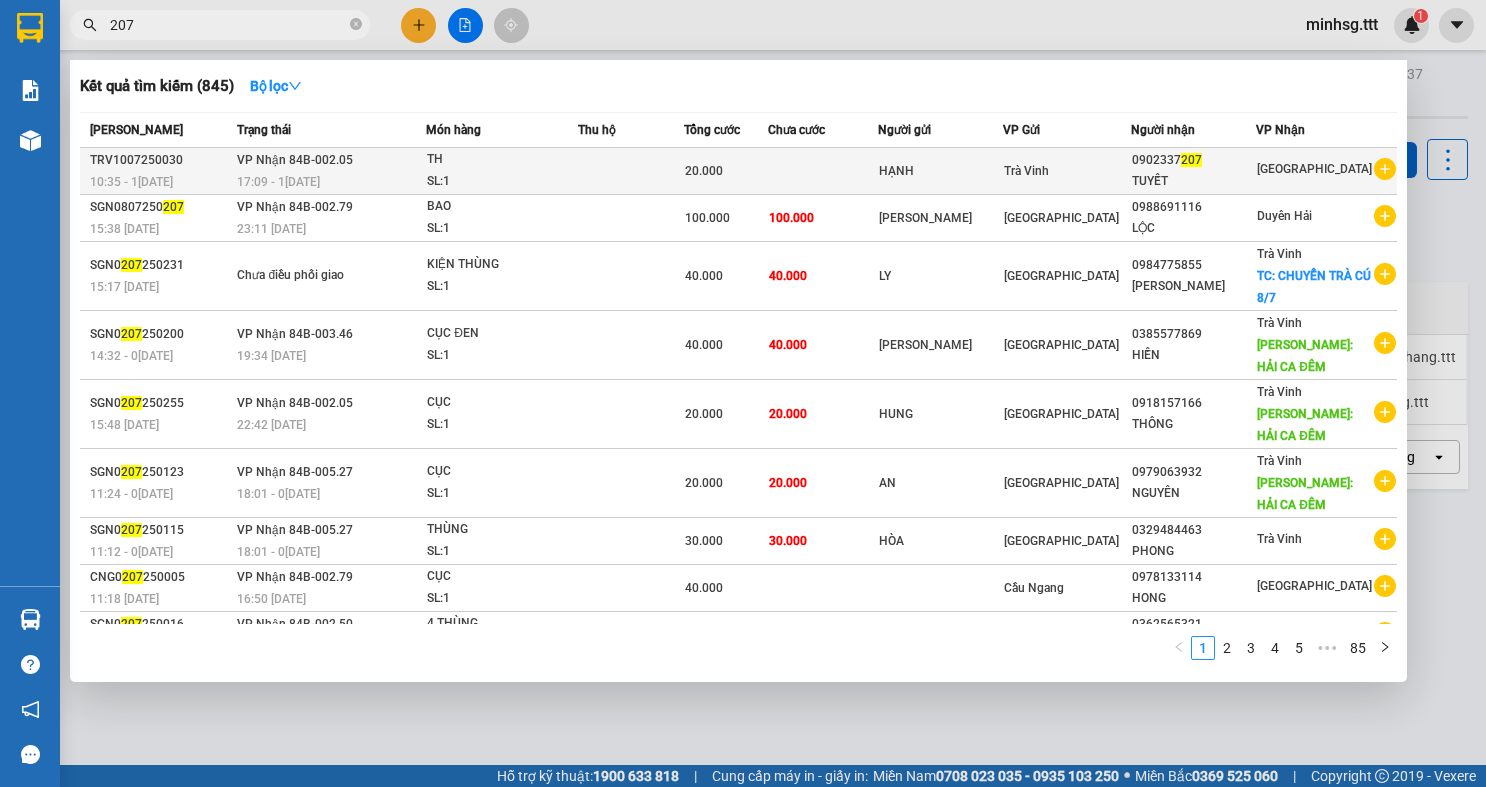 click at bounding box center [823, 171] 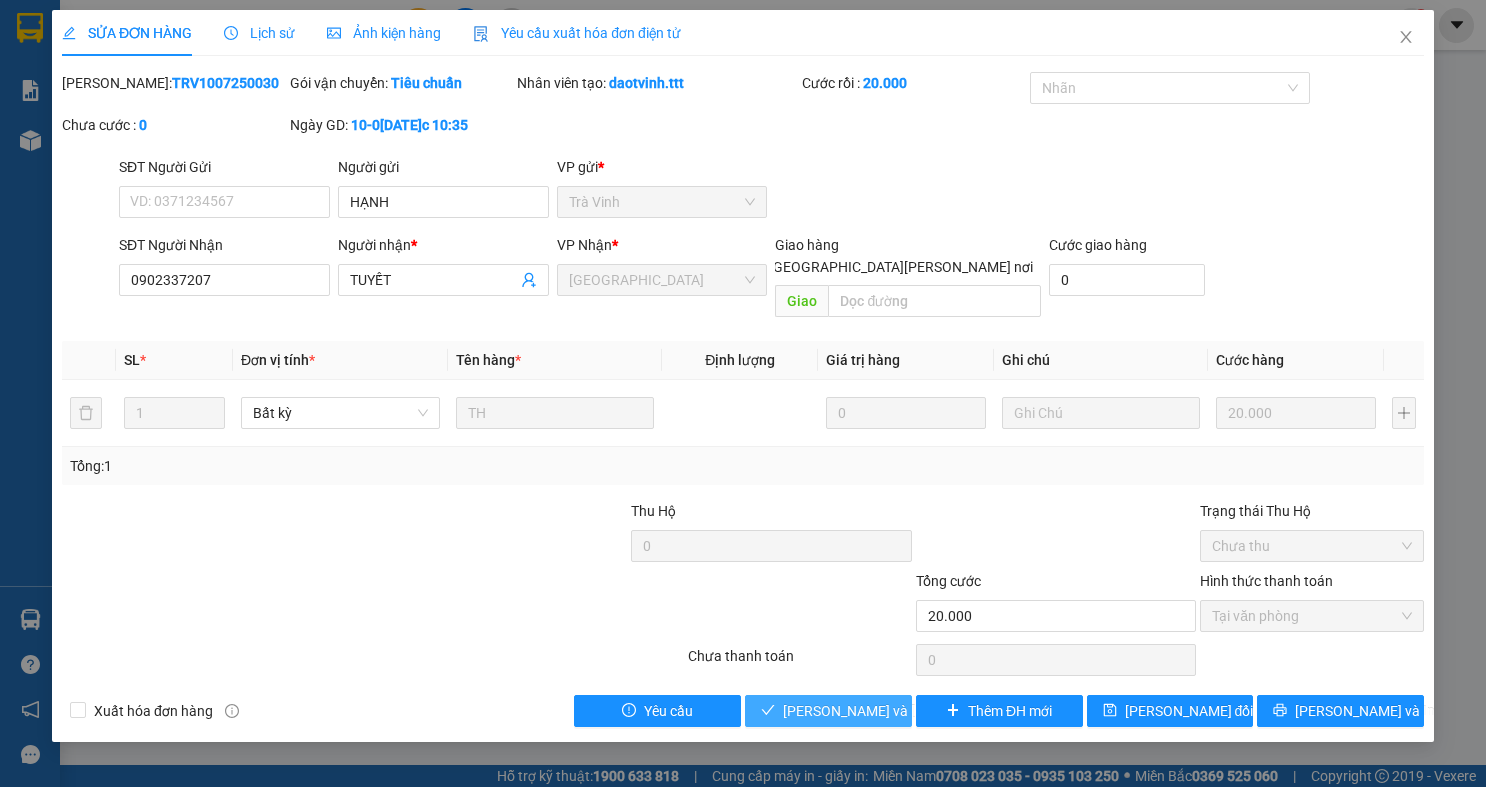 click on "Lưu và Giao hàng" at bounding box center (918, 711) 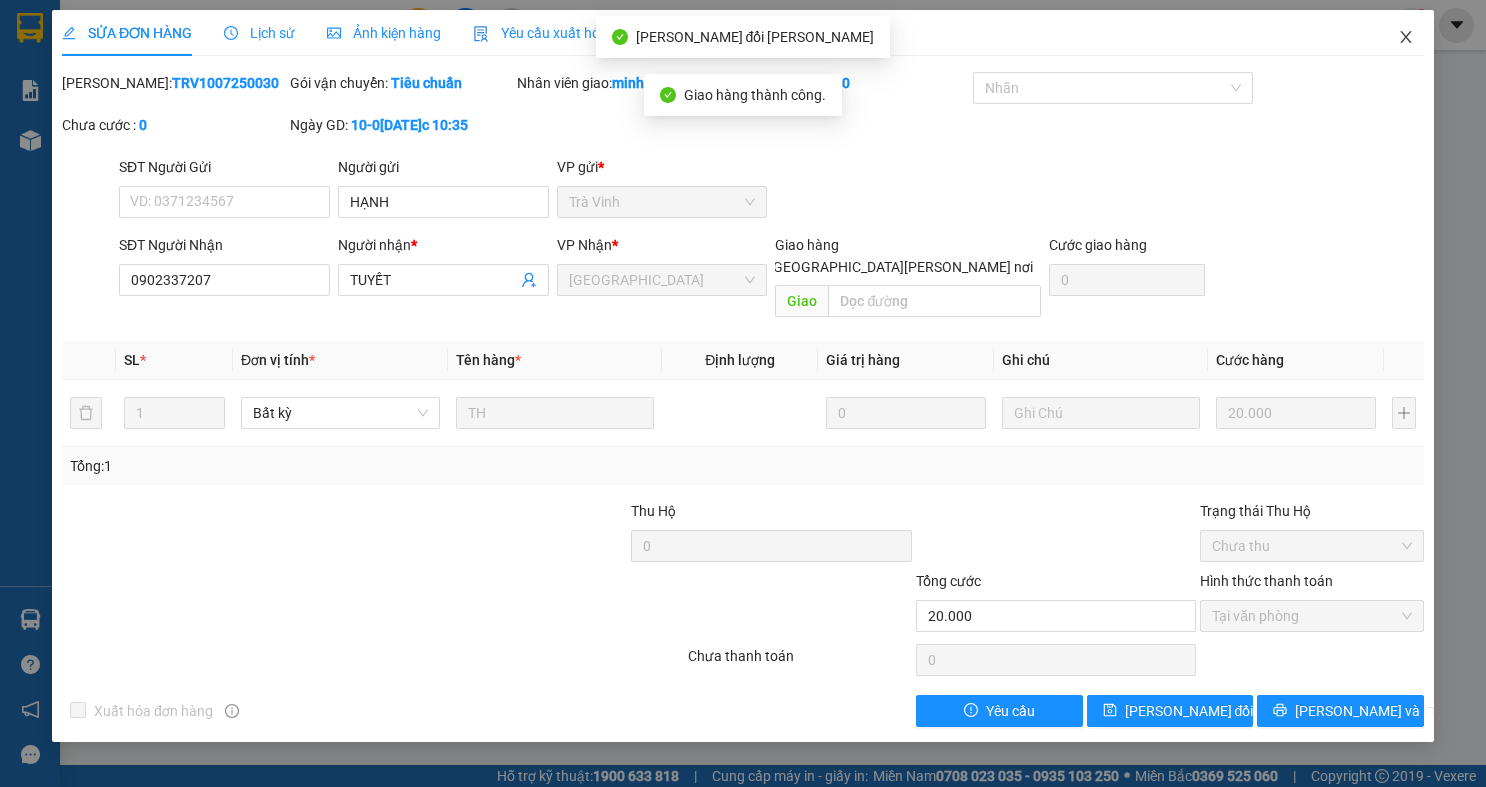click at bounding box center [1406, 38] 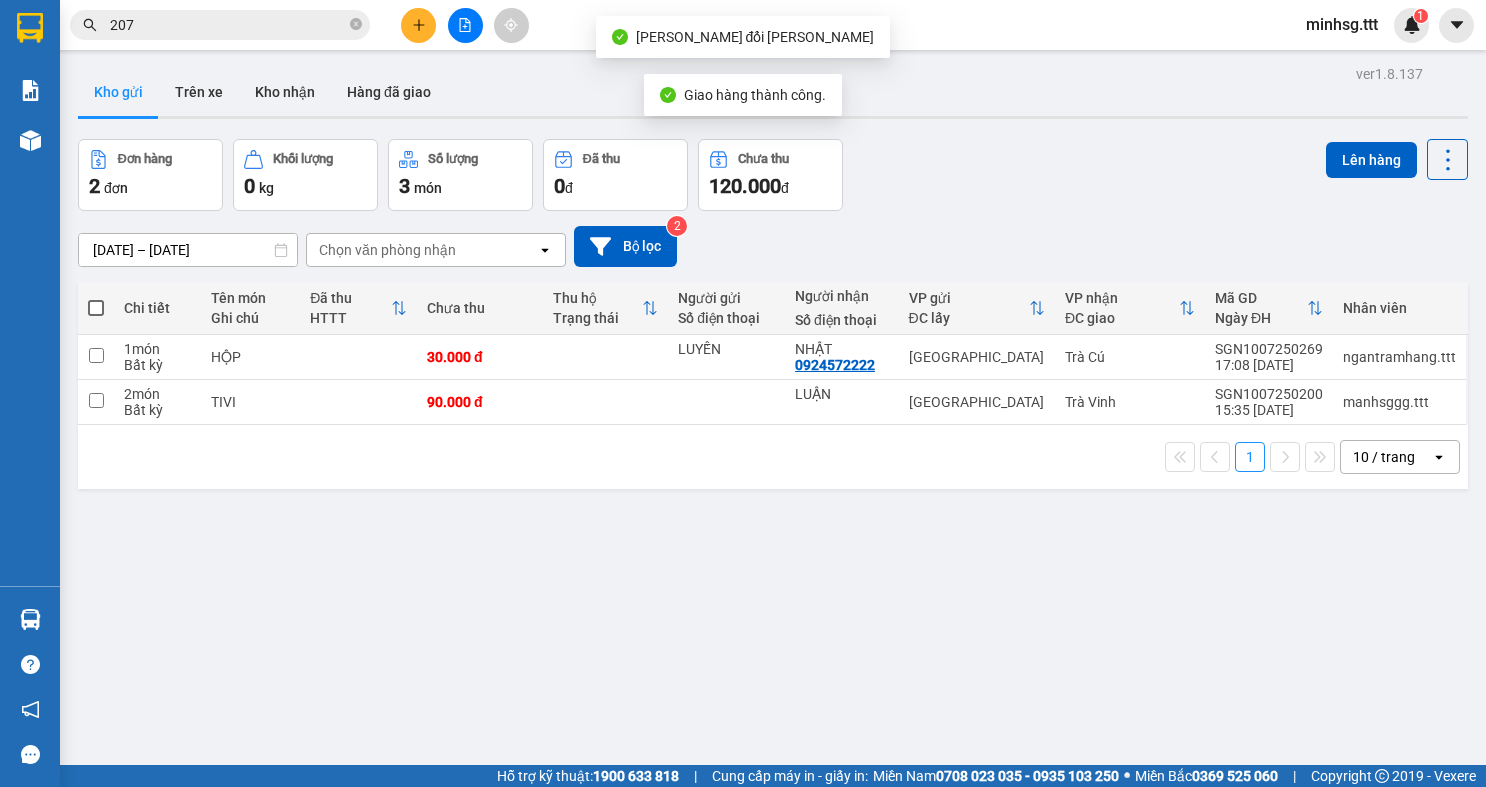 click on "207" at bounding box center [228, 25] 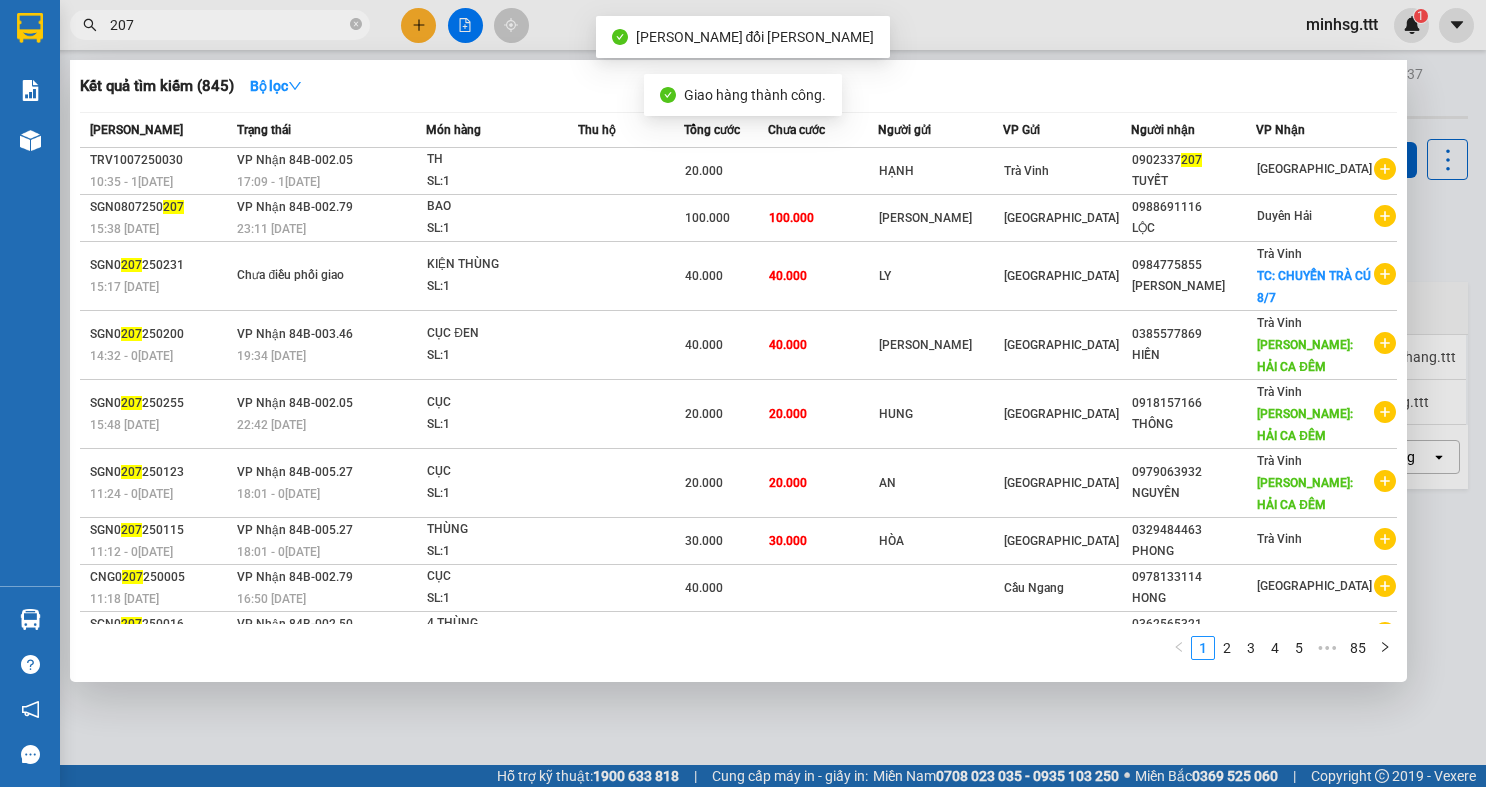 click on "207" at bounding box center [228, 25] 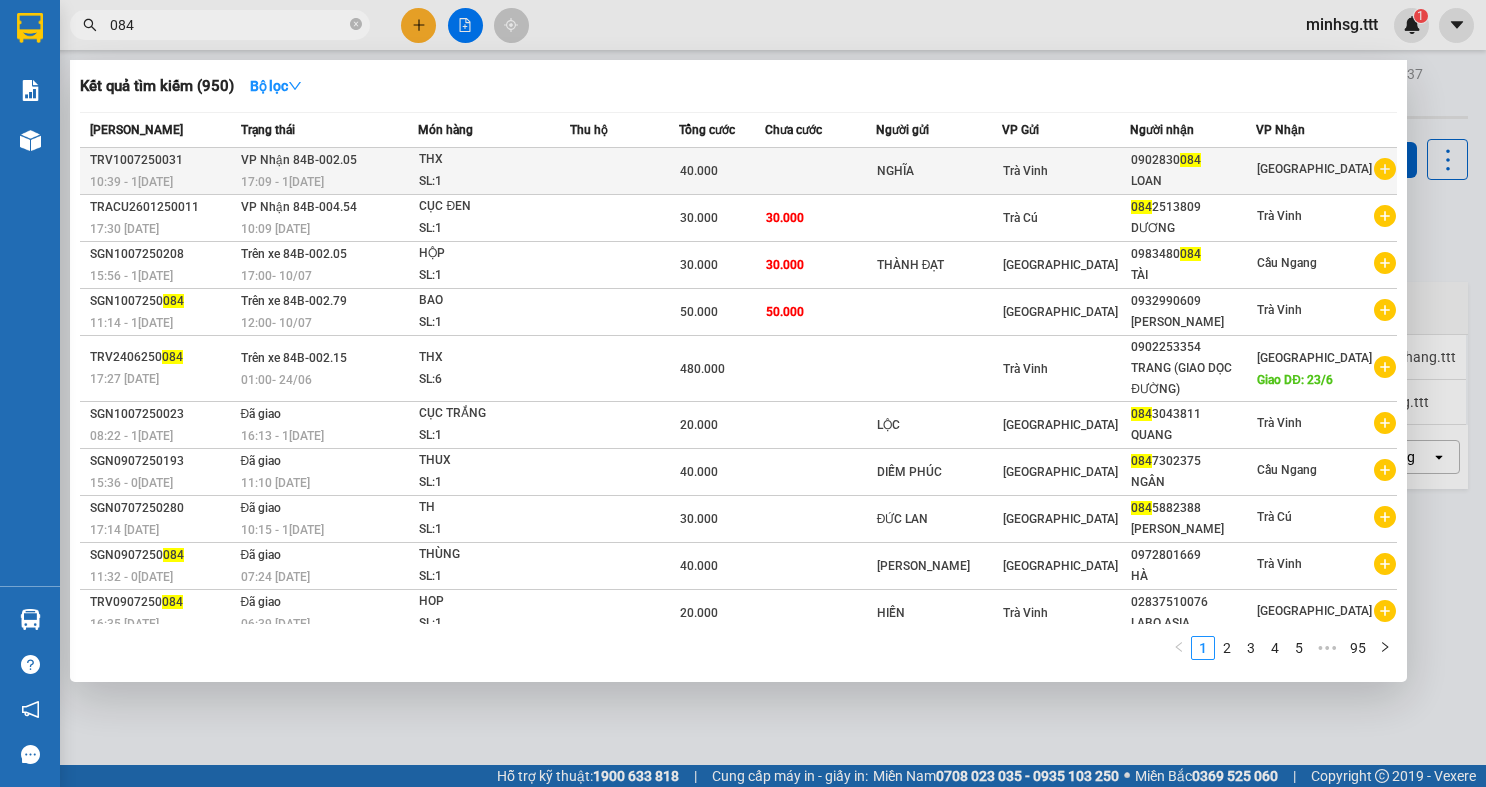 click on "NGHĨA" at bounding box center [939, 171] 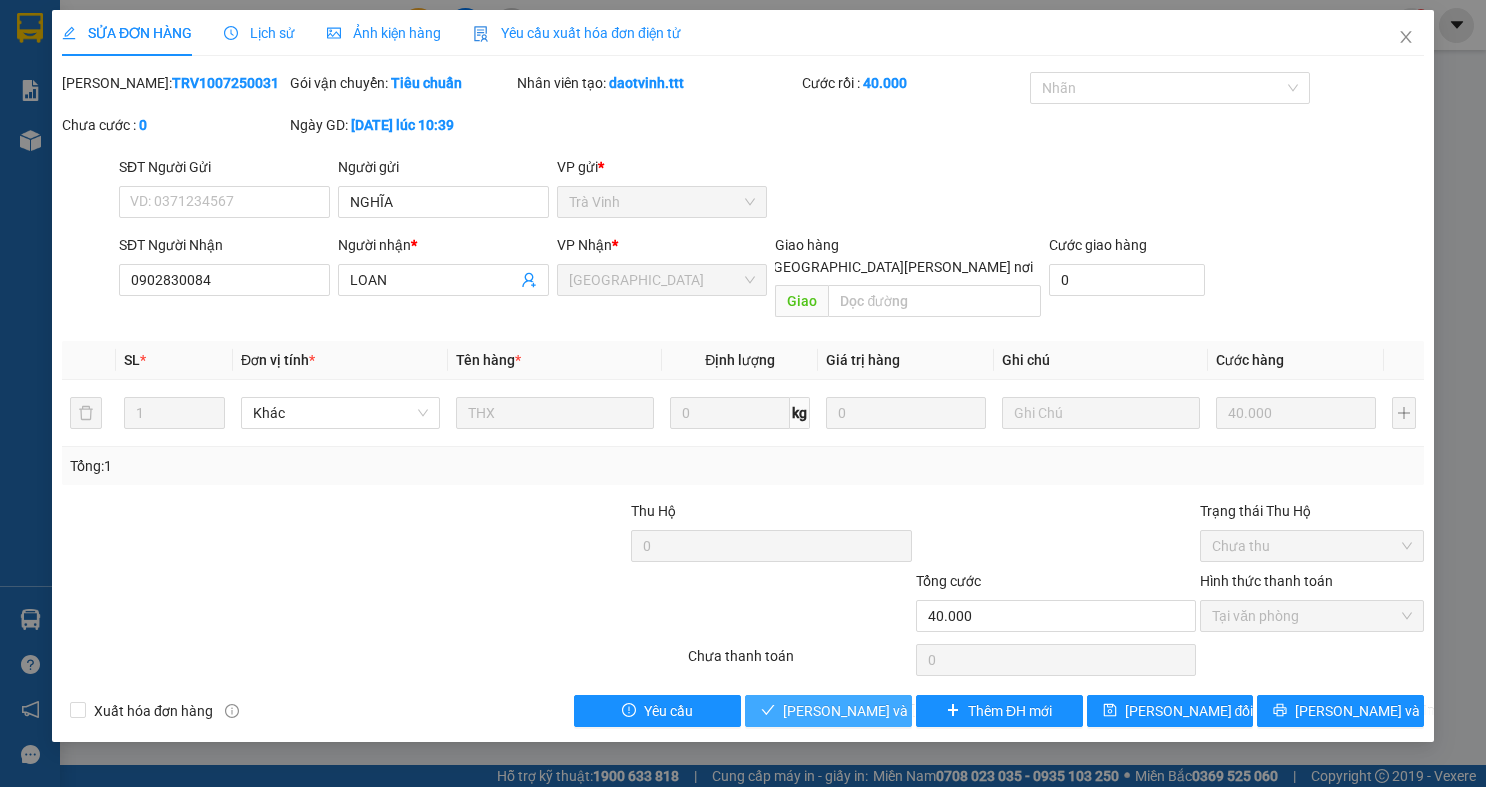 click on "Lưu và Giao hàng" at bounding box center [918, 711] 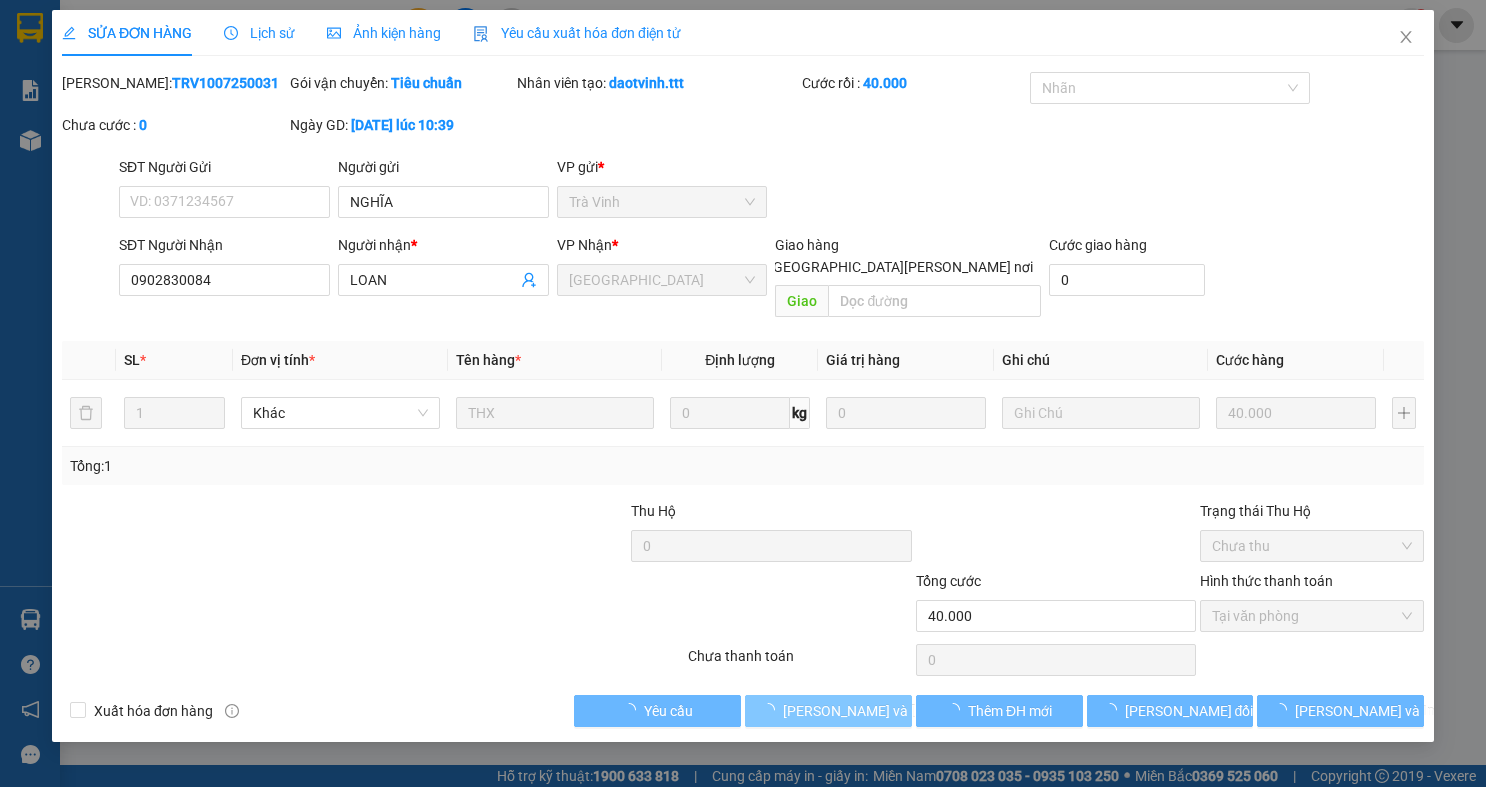 click on "Lưu và Giao hàng" at bounding box center [918, 711] 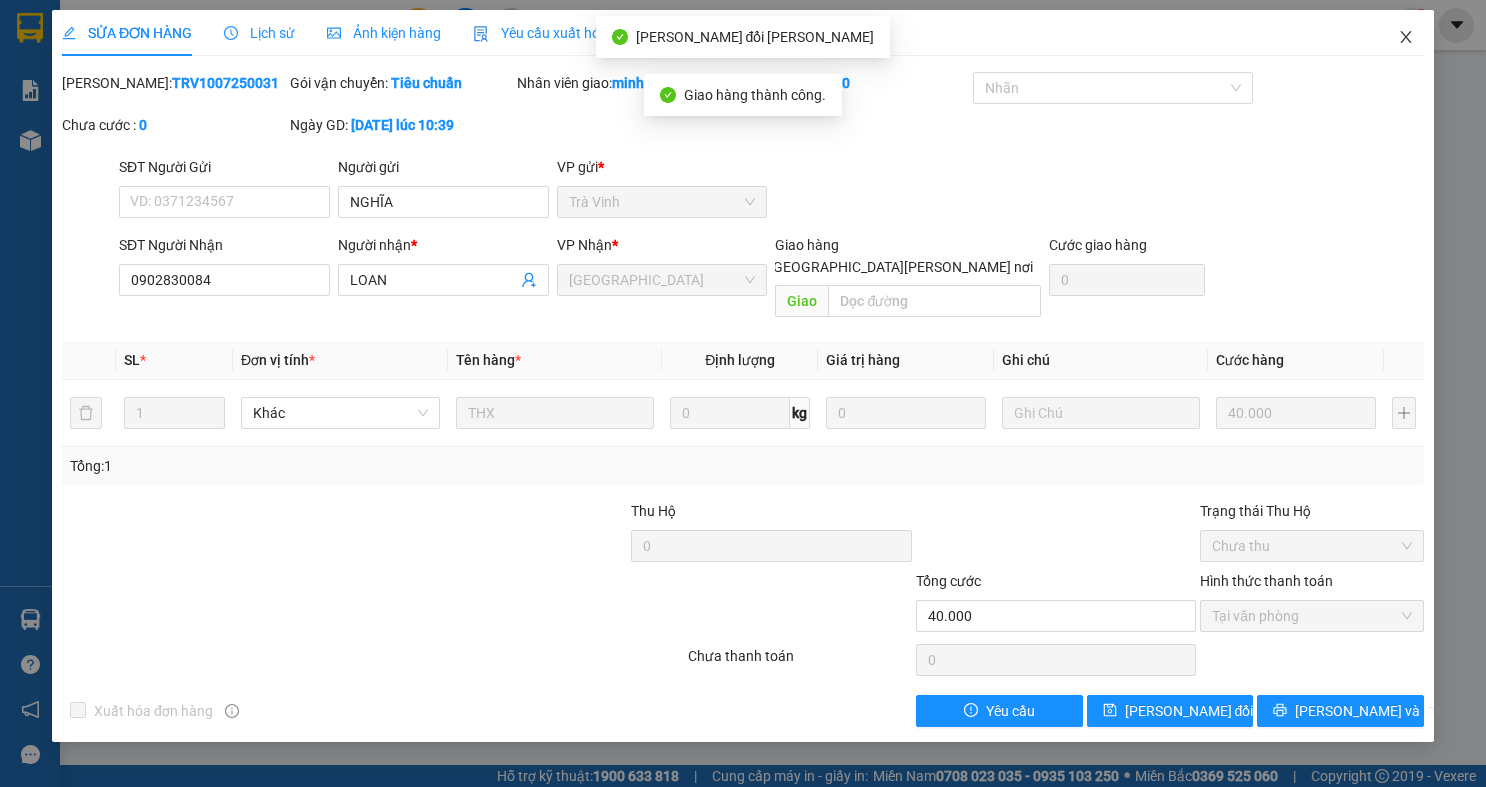 click at bounding box center [1406, 38] 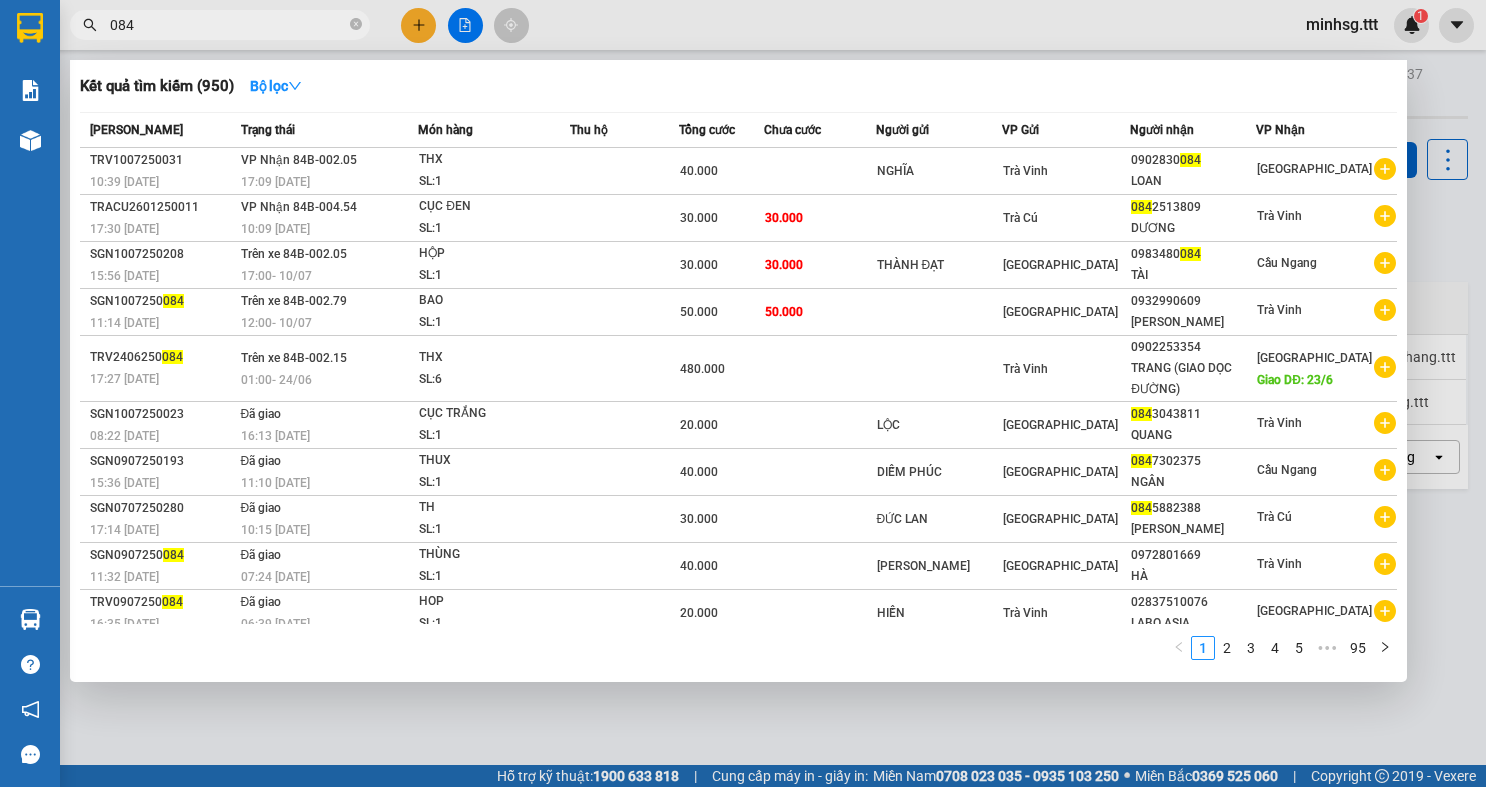 scroll, scrollTop: 0, scrollLeft: 0, axis: both 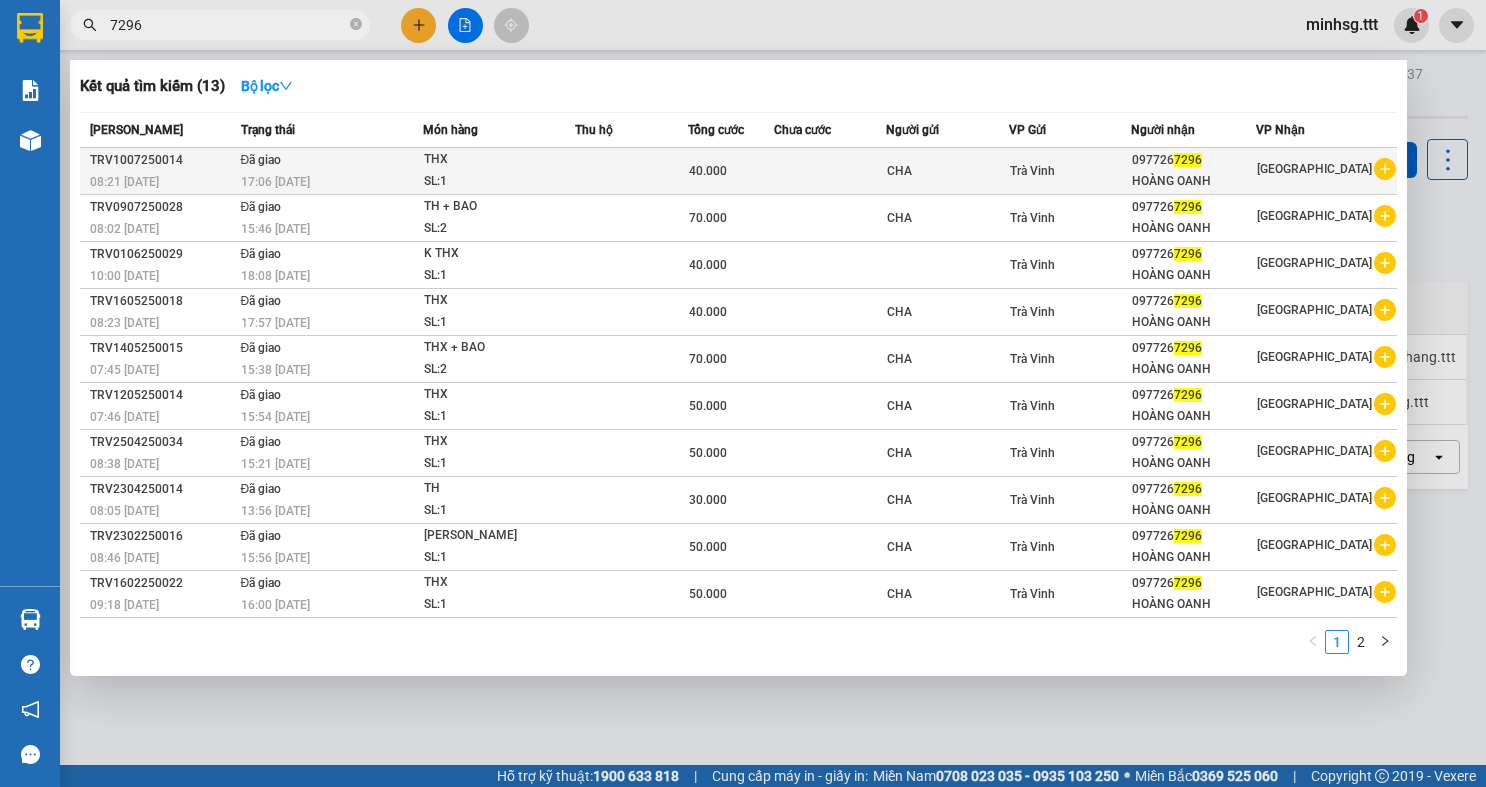 type on "7296" 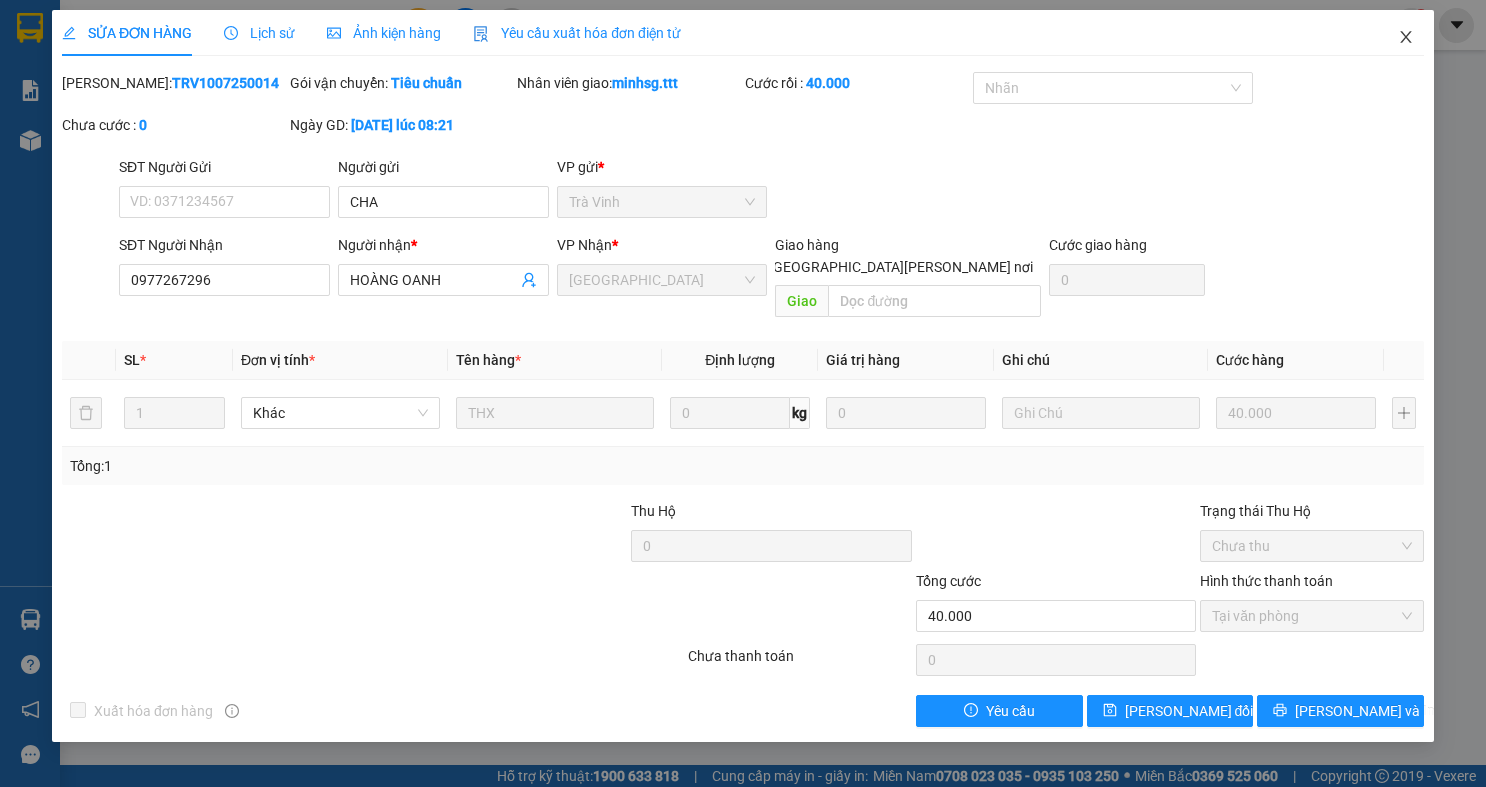 click at bounding box center [1406, 38] 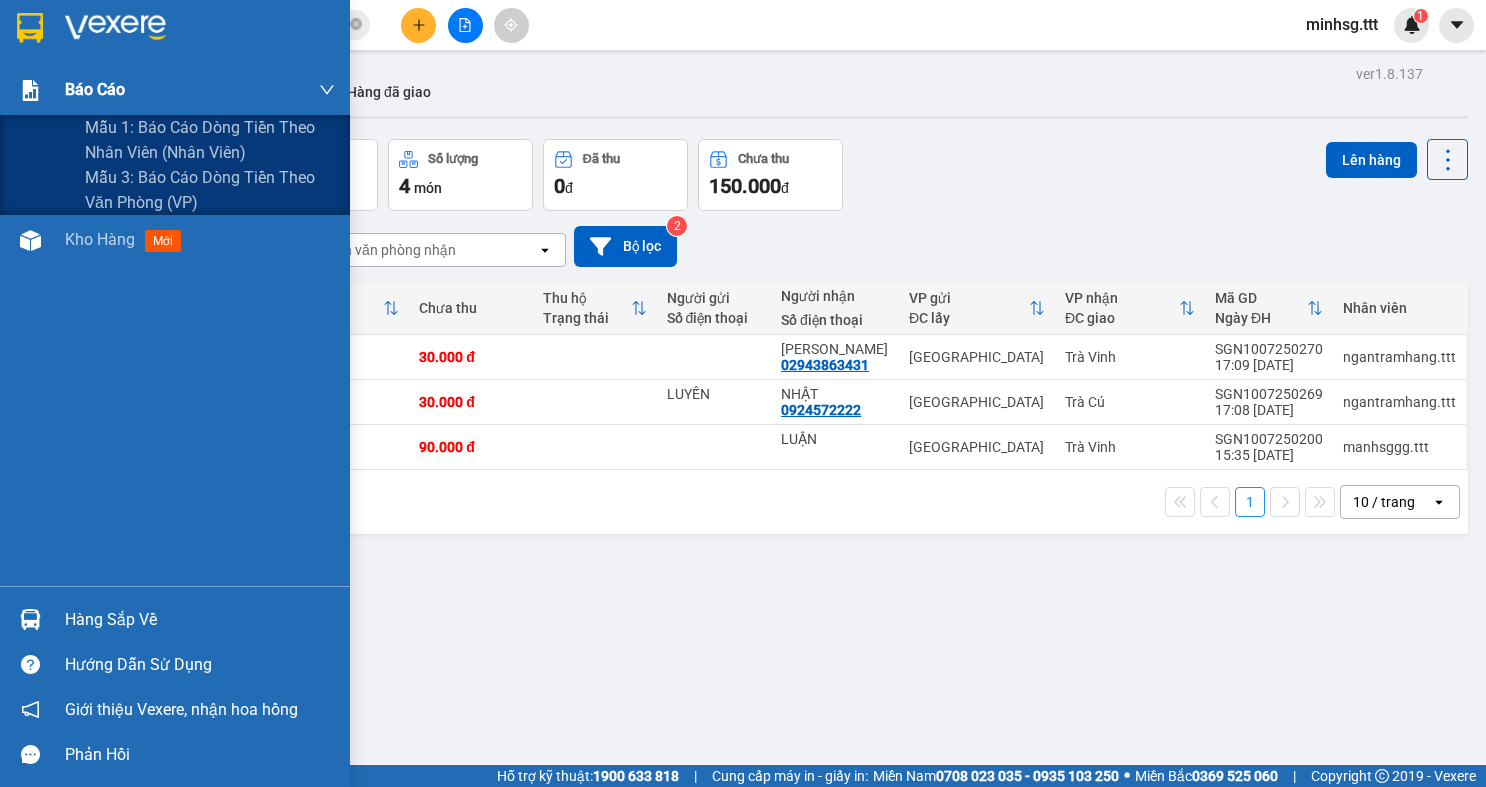 click at bounding box center [30, 90] 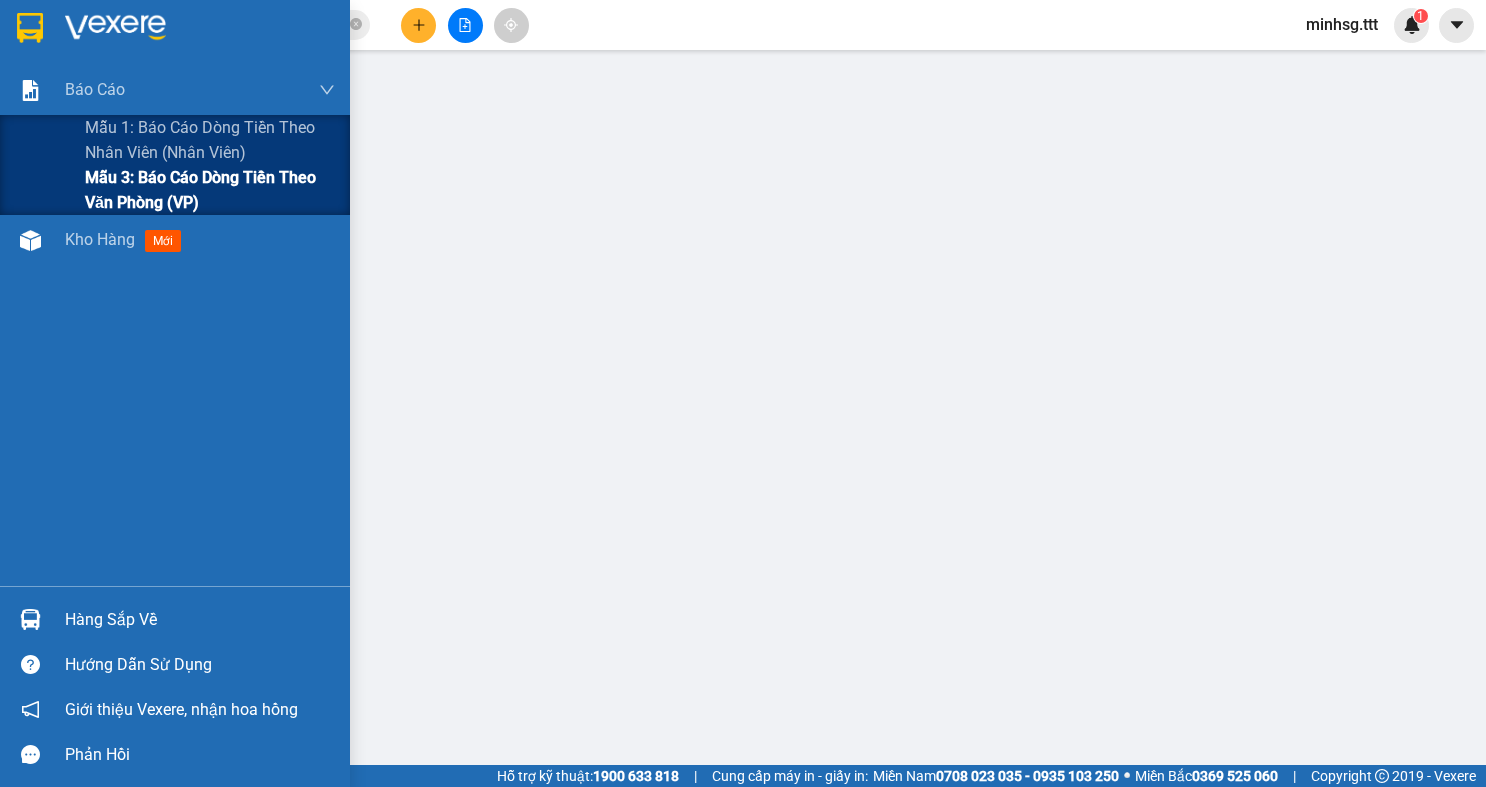 click on "Mẫu 3: Báo cáo dòng tiền theo văn phòng (VP)" at bounding box center (210, 190) 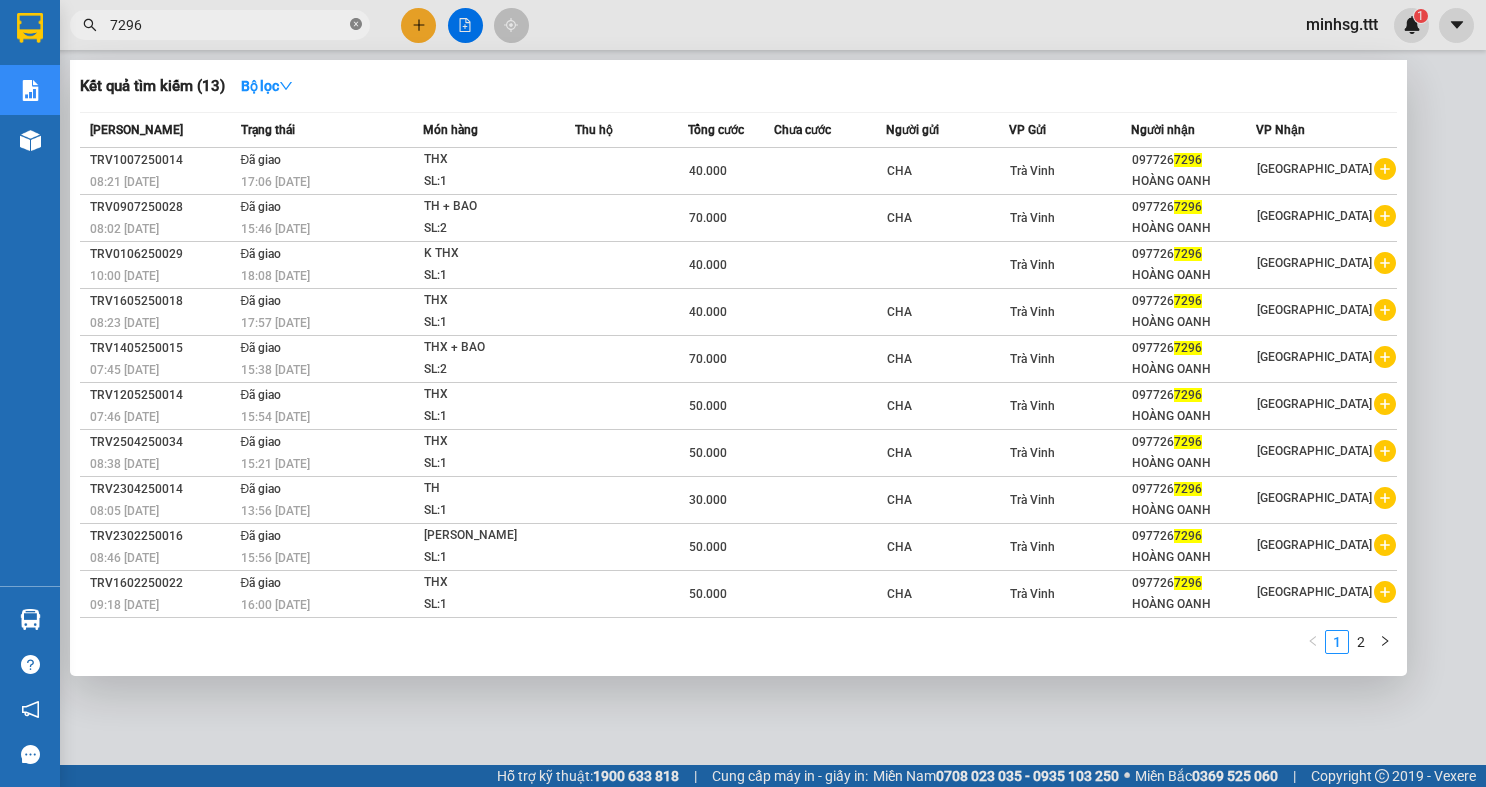 click 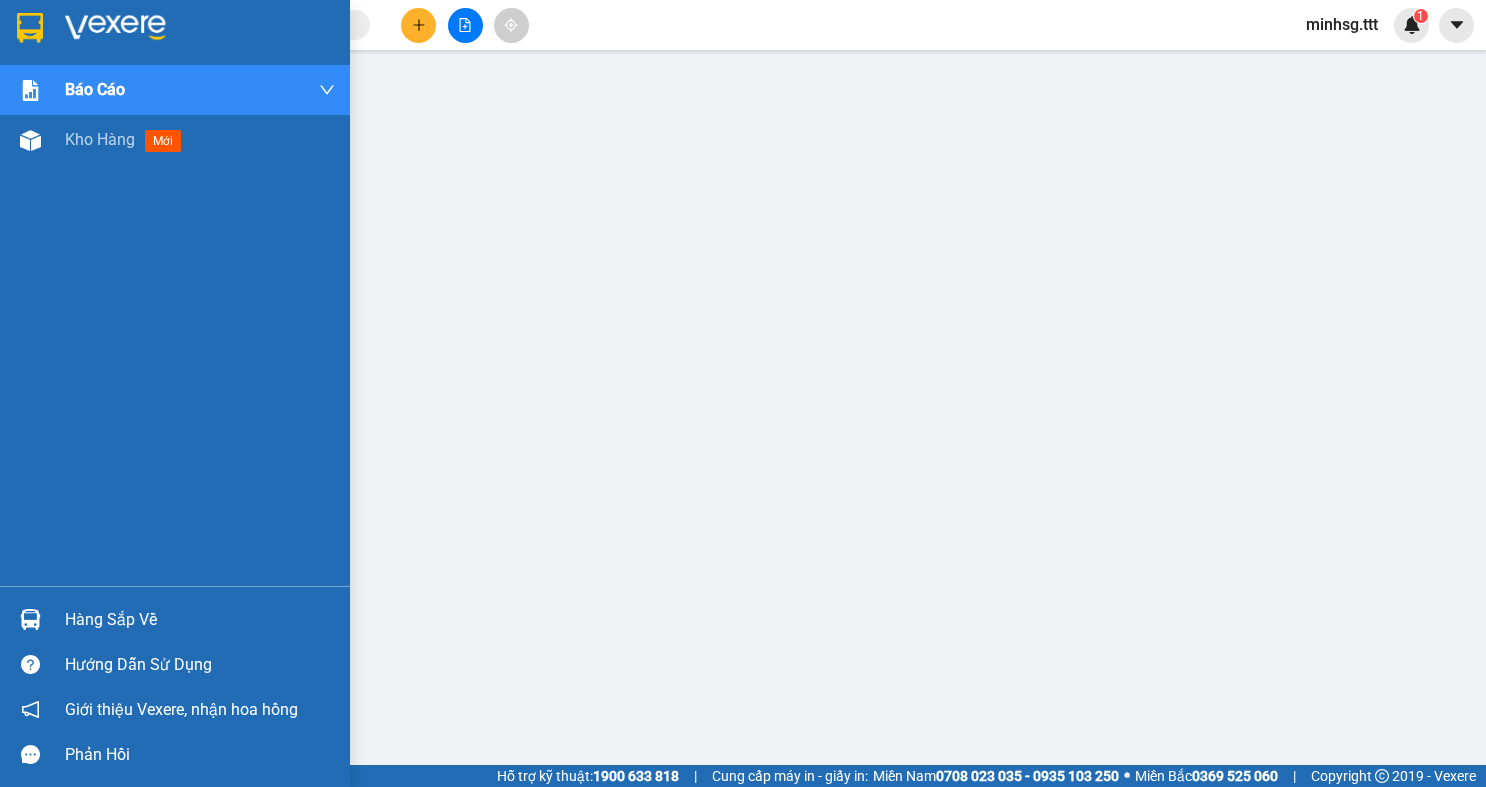 click at bounding box center (30, 619) 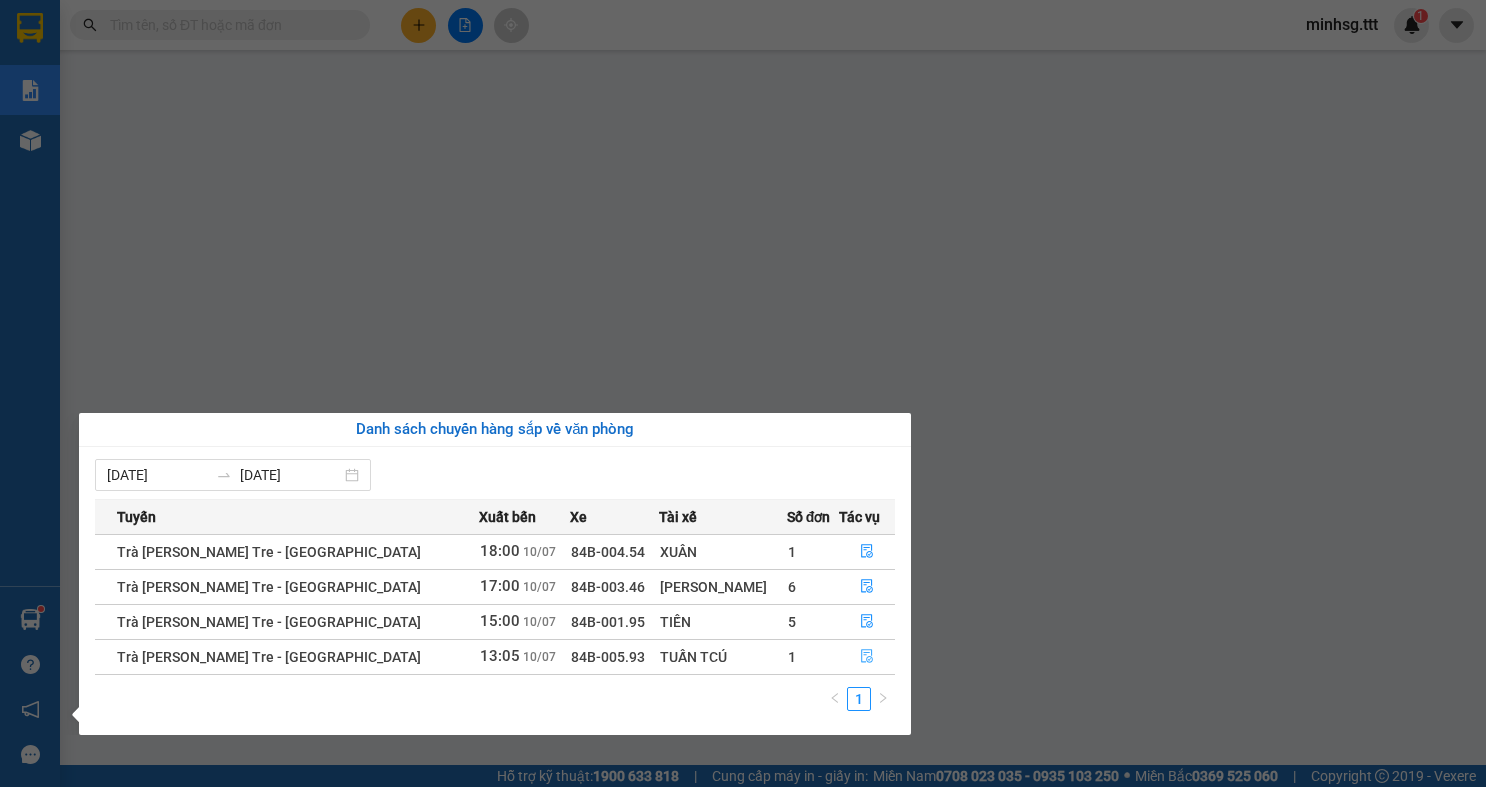 click at bounding box center [867, 657] 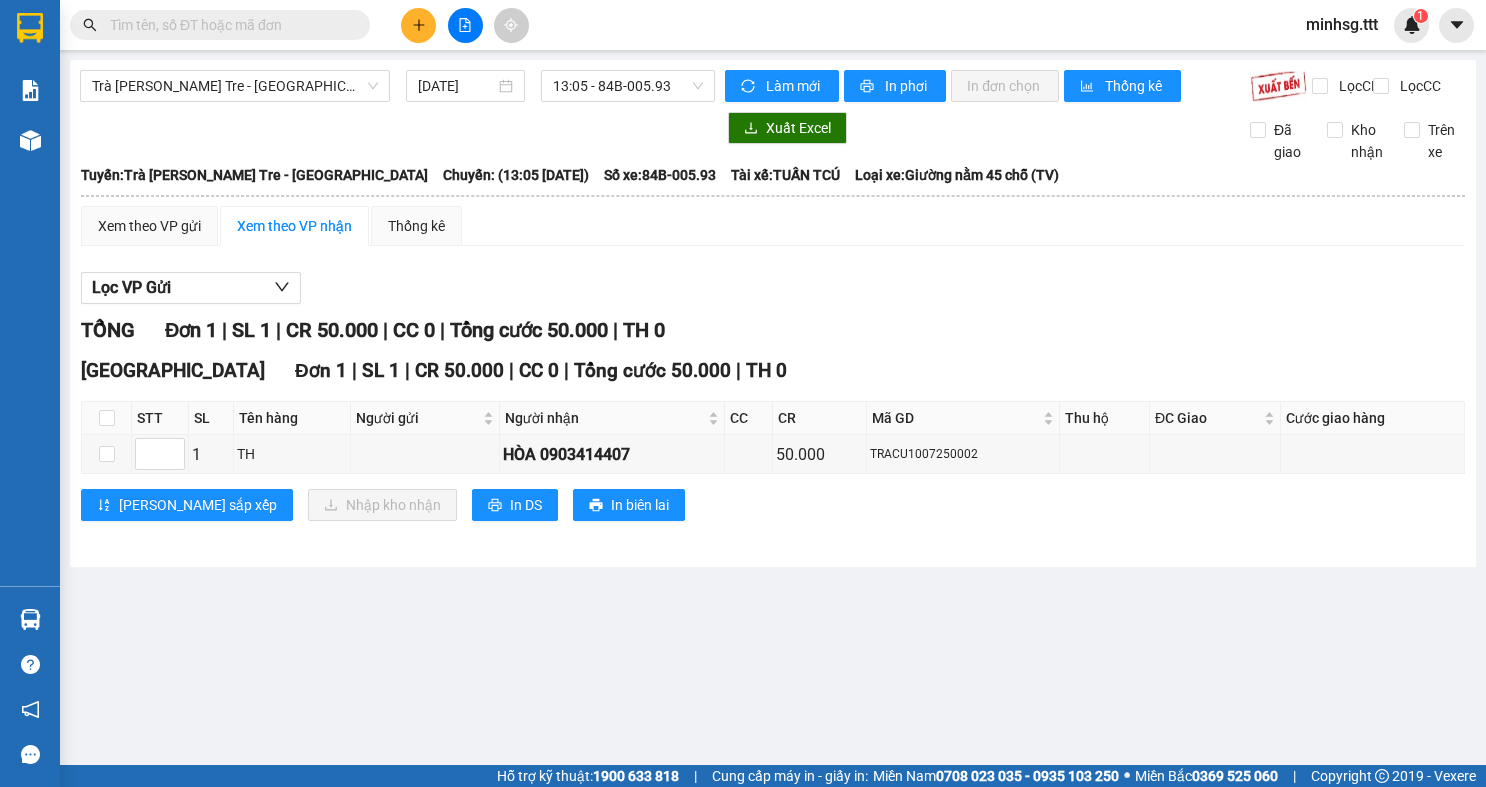 click at bounding box center (107, 418) 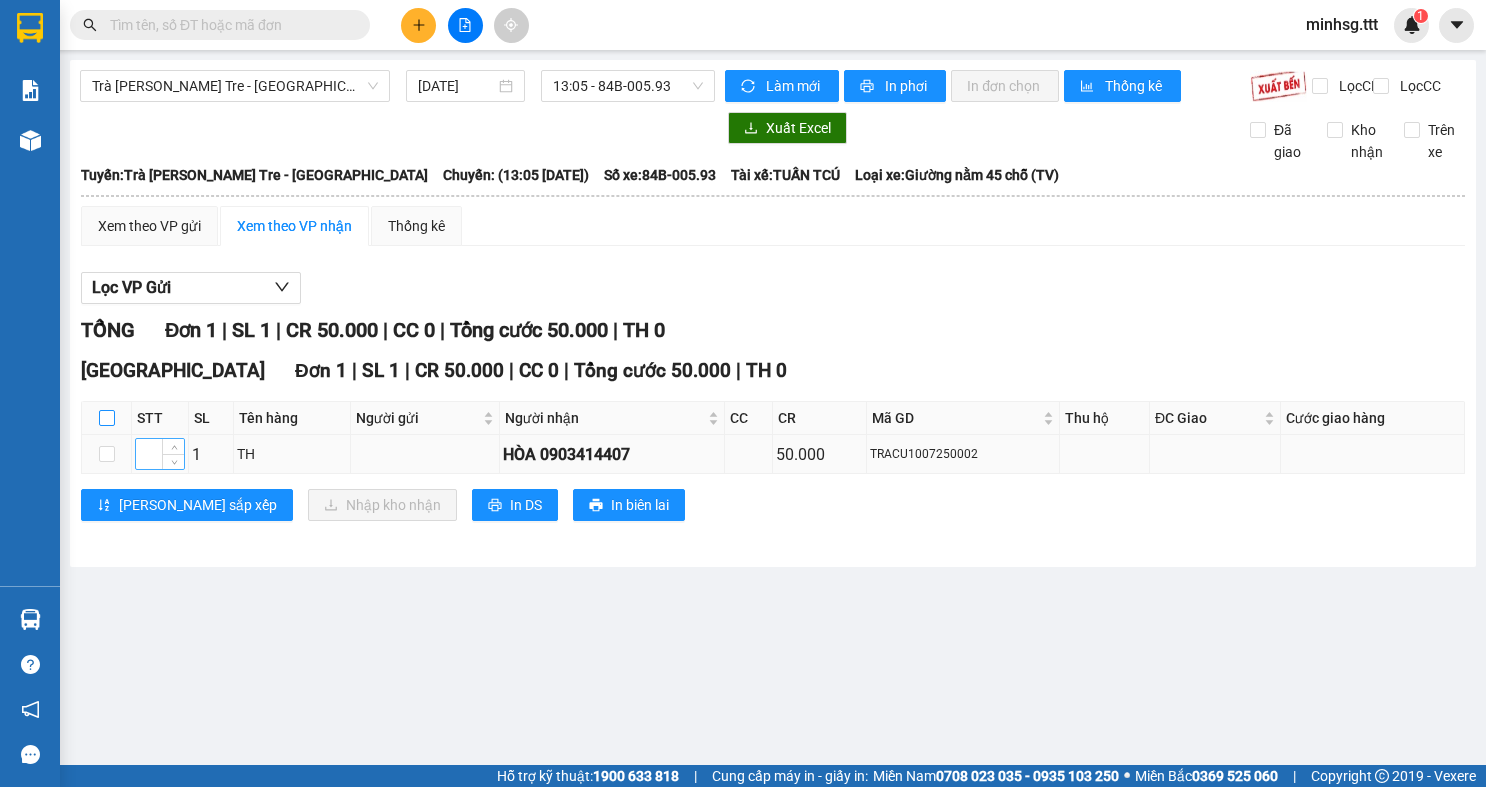 drag, startPoint x: 105, startPoint y: 431, endPoint x: 142, endPoint y: 470, distance: 53.75872 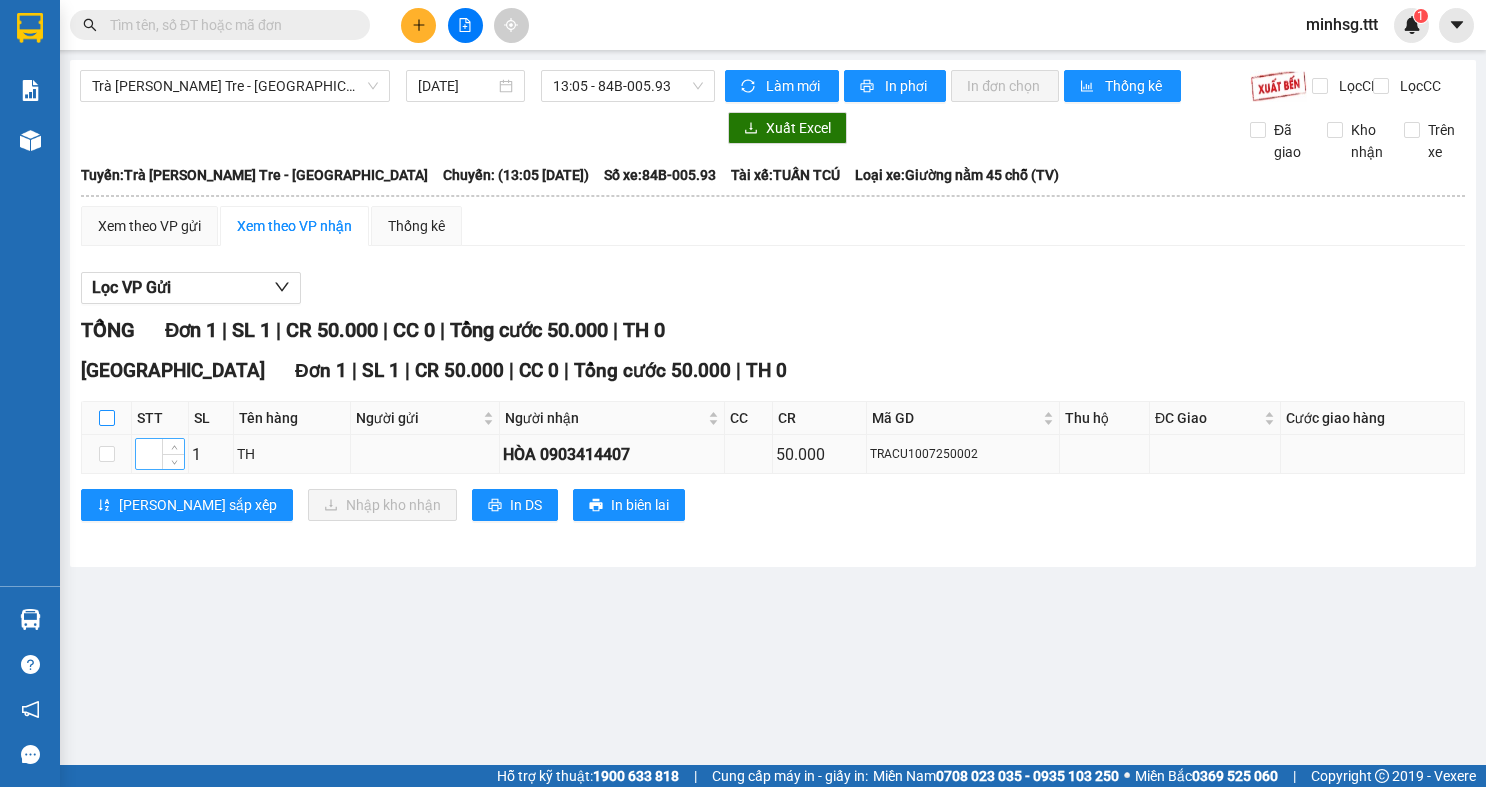 click at bounding box center (107, 418) 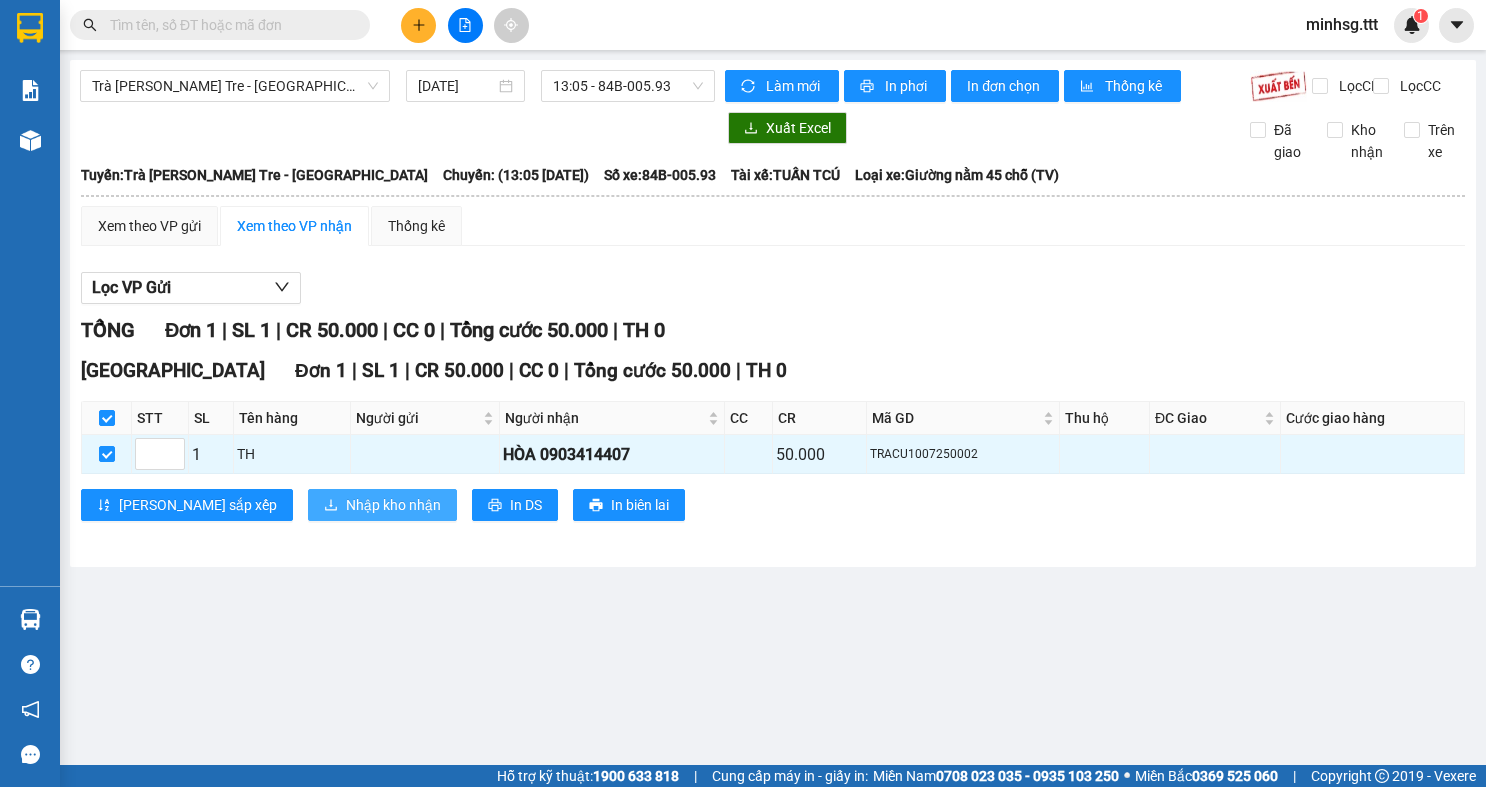 click on "Nhập kho nhận" at bounding box center [393, 505] 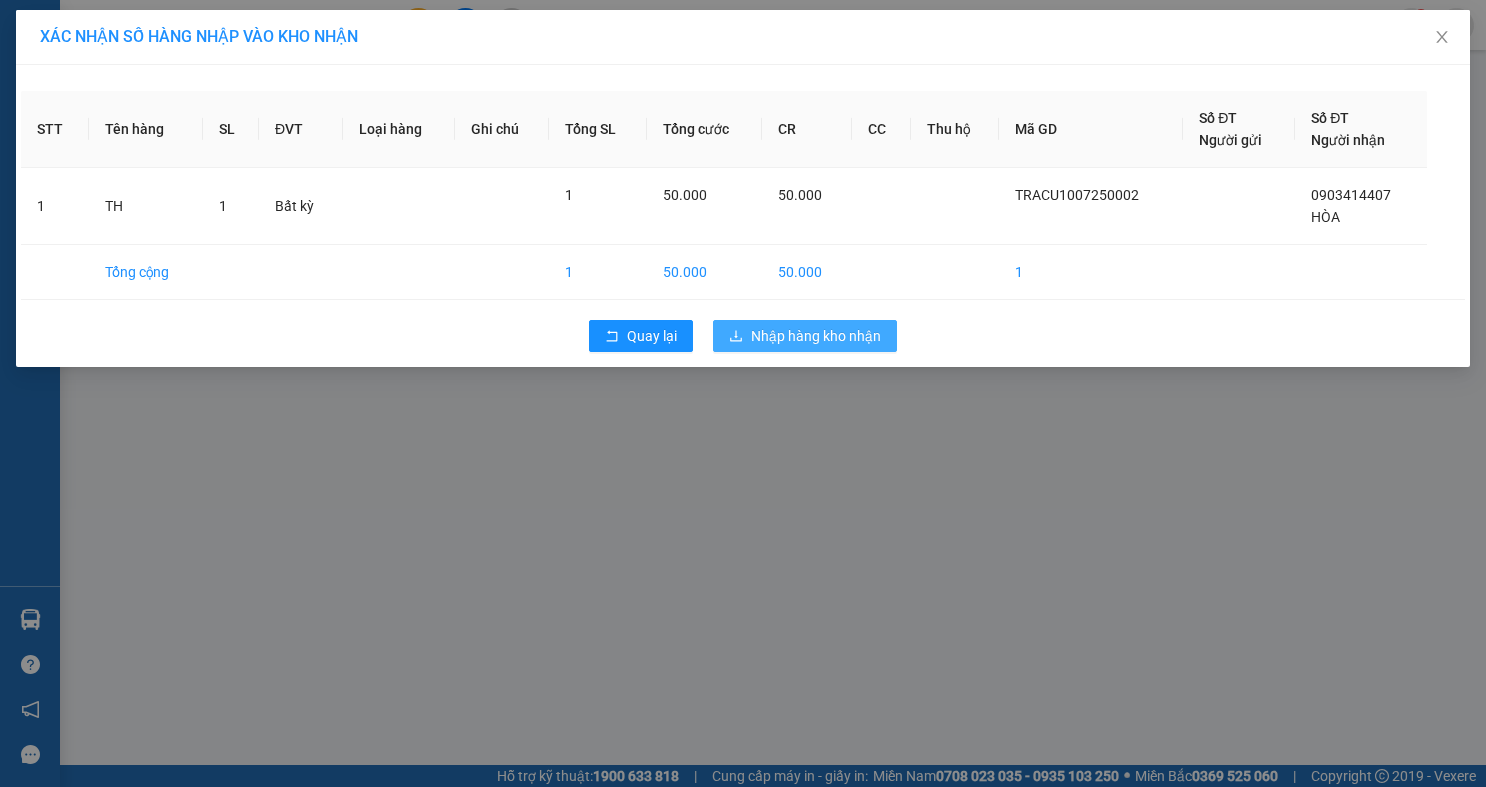 click on "Nhập hàng kho nhận" at bounding box center (816, 336) 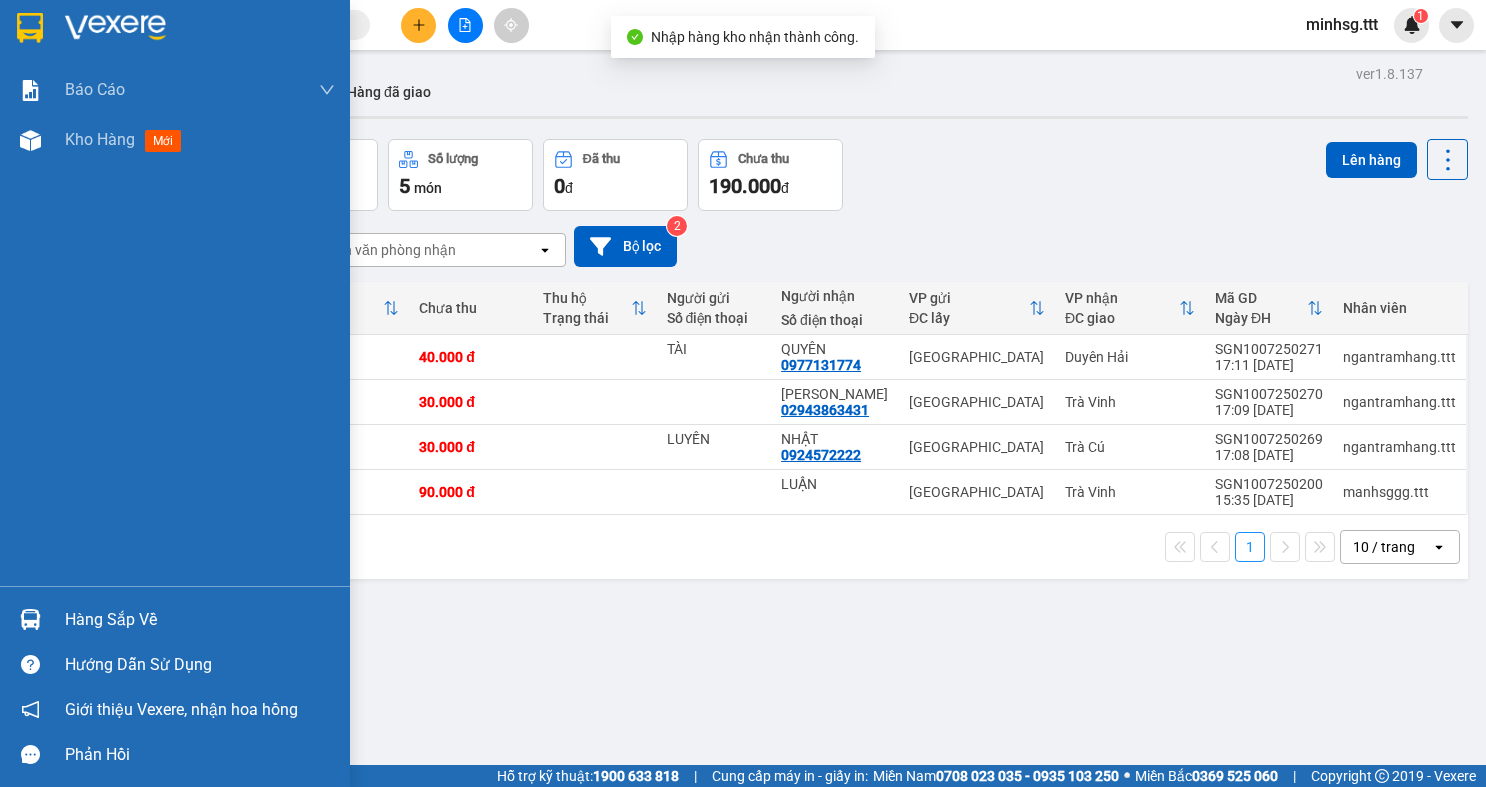 click on "Hàng sắp về" at bounding box center [175, 619] 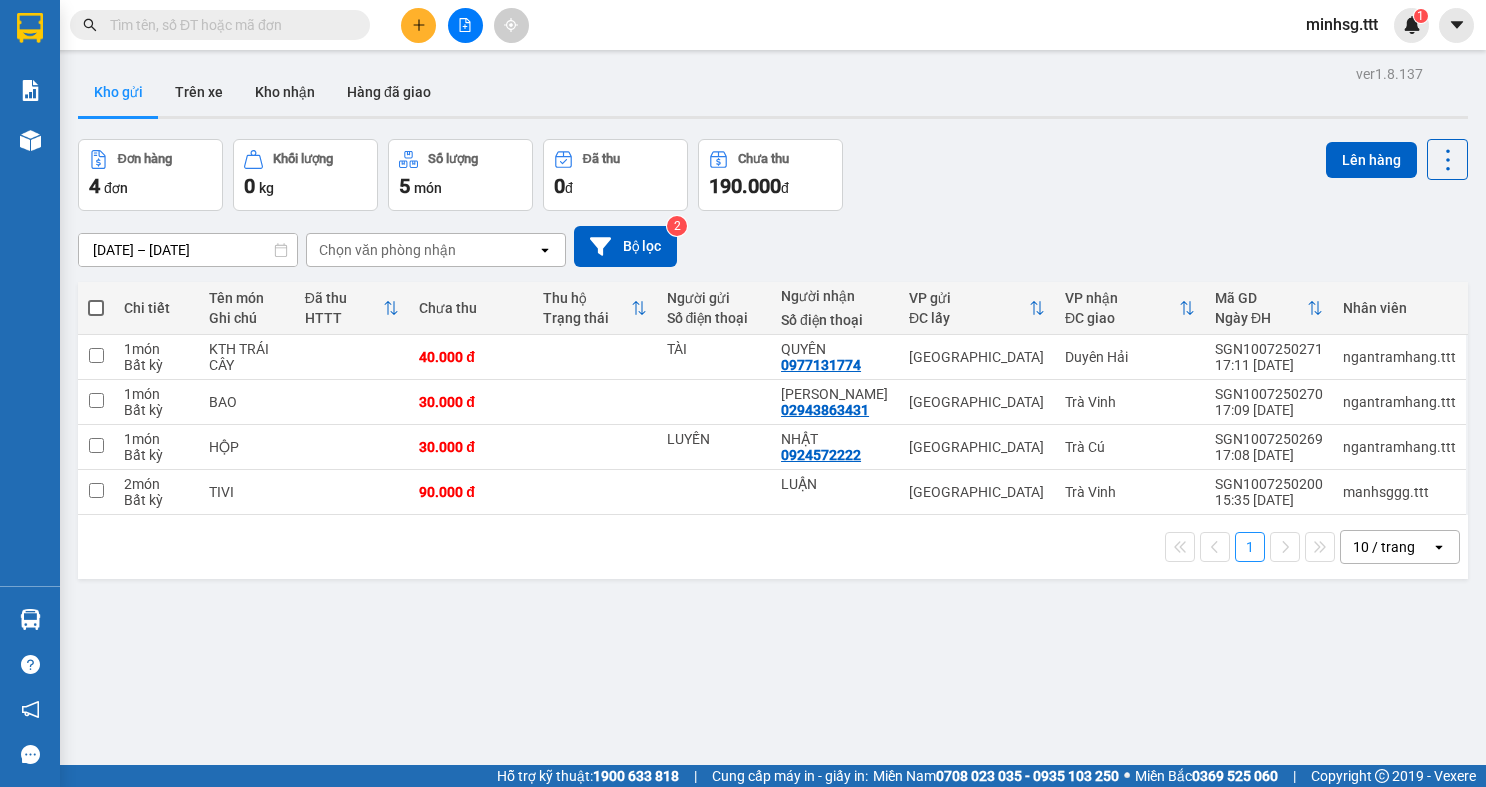 drag, startPoint x: 384, startPoint y: 273, endPoint x: 323, endPoint y: 56, distance: 225.41074 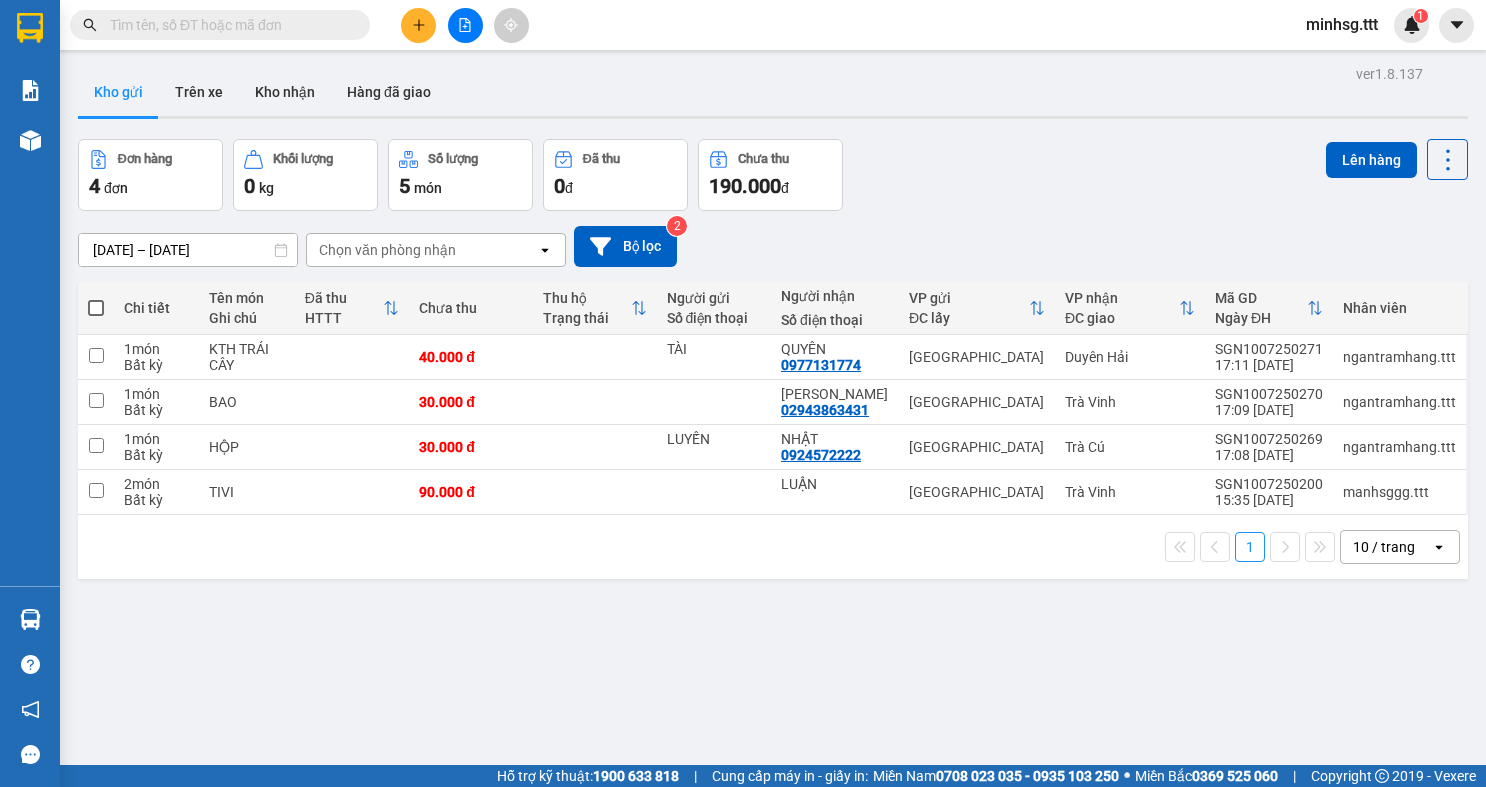 click on "Kết quả tìm kiếm ( 13 )  Bộ lọc  Mã ĐH Trạng thái Món hàng Thu hộ Tổng cước Chưa cước Người gửi VP Gửi Người nhận VP Nhận TRV1007250014 08:21 - 10/07 Đã giao   17:06 - 10/07 THX SL:  1 40.000 CHA Trà Vinh 0977267296 HOÀNG OANH Sài Gòn TRV0907250028 08:02 - 09/07 Đã giao   15:46 - 09/07 TH + BAO SL:  2 70.000 CHA Trà Vinh 0977267296 HOÀNG OANH Sài Gòn TRV0106250029 10:00 - 01/06 Đã giao   18:08 - 01/06 K THX SL:  1 40.000 Trà Vinh 0977267296 HOÀNG OANH Sài Gòn TRV1605250018 08:23 - 16/05 Đã giao   17:57 - 16/05 THX SL:  1 40.000 CHA Trà Vinh 0977267296 HOÀNG OANH Sài Gòn TRV1405250015 07:45 - 14/05 Đã giao   15:38 - 14/05 THX + BAO SL:  2 70.000 CHA Trà Vinh 0977267296 HOÀNG OANH Sài Gòn TRV1205250014 07:46 - 12/05 Đã giao   15:54 - 12/05 THX SL:  1 50.000 CHA Trà Vinh 0977267296 HOÀNG OANH Sài Gòn TRV2504250034 08:38 - 25/04 Đã giao   15:21 - 25/04 THX SL:  1 50.000 CHA Trà Vinh 0977267296 HOÀNG OANH Sài Gòn TRV2304250014   1" at bounding box center (743, 393) 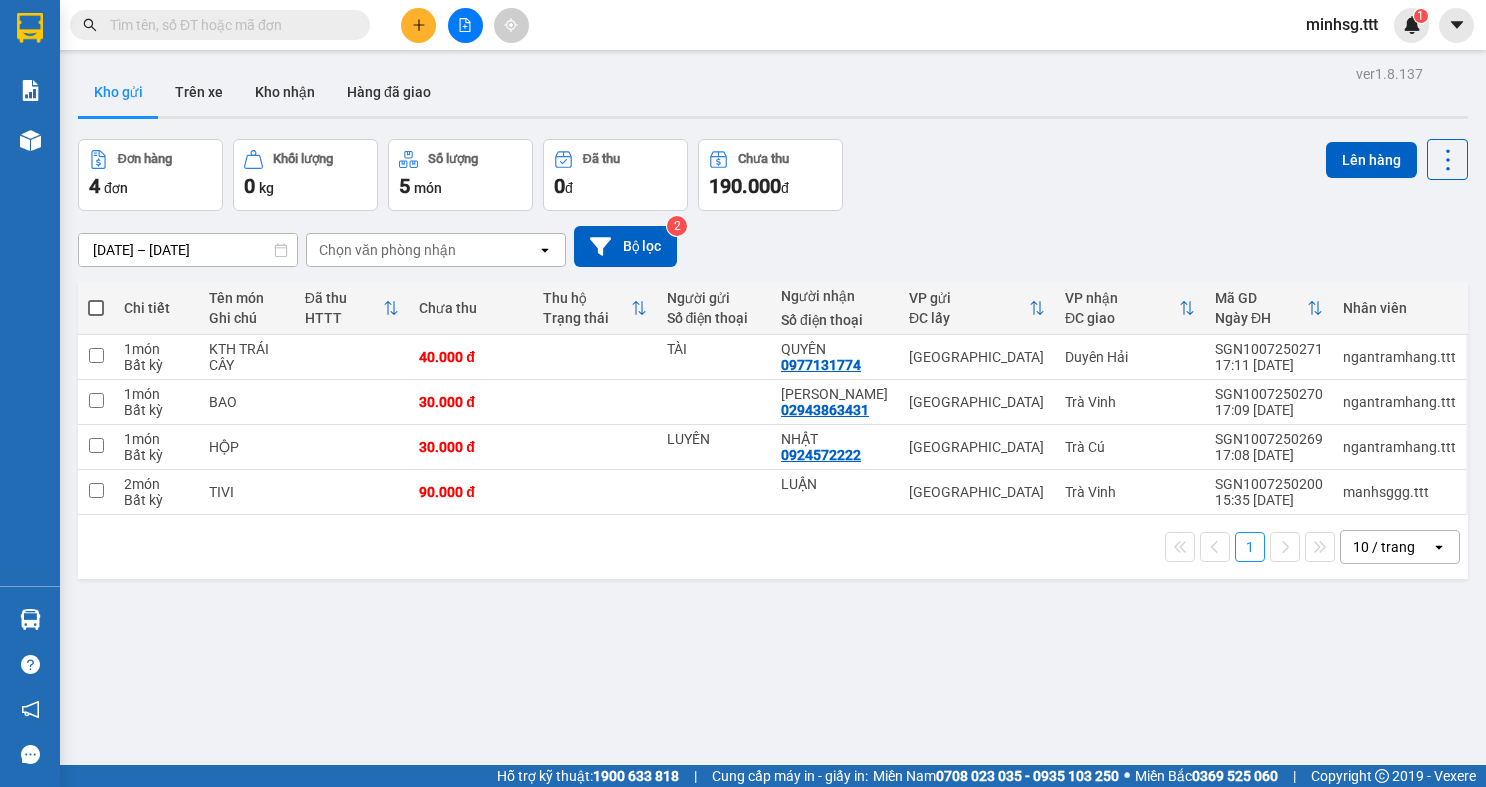 click at bounding box center (228, 25) 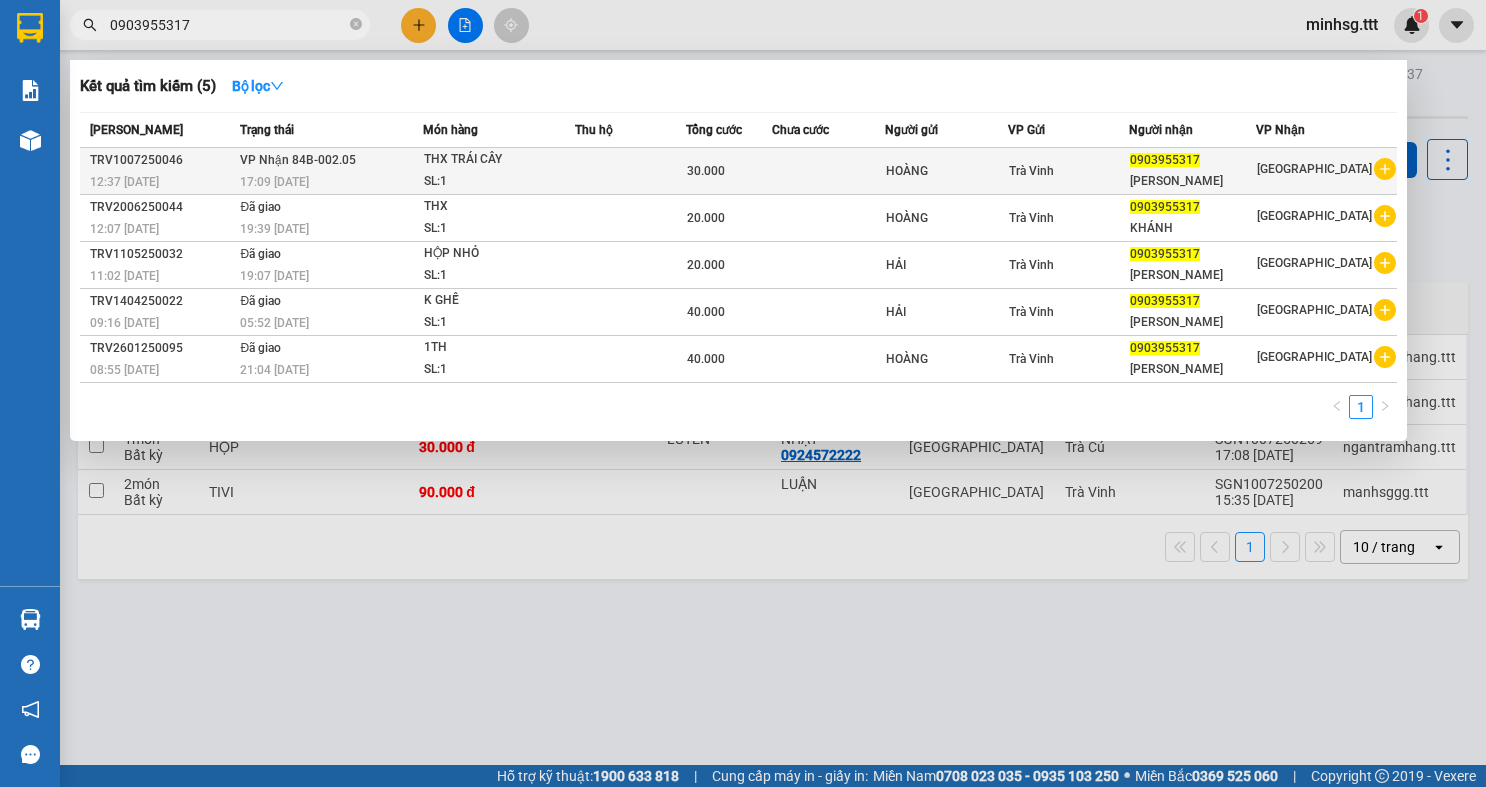 type on "0903955317" 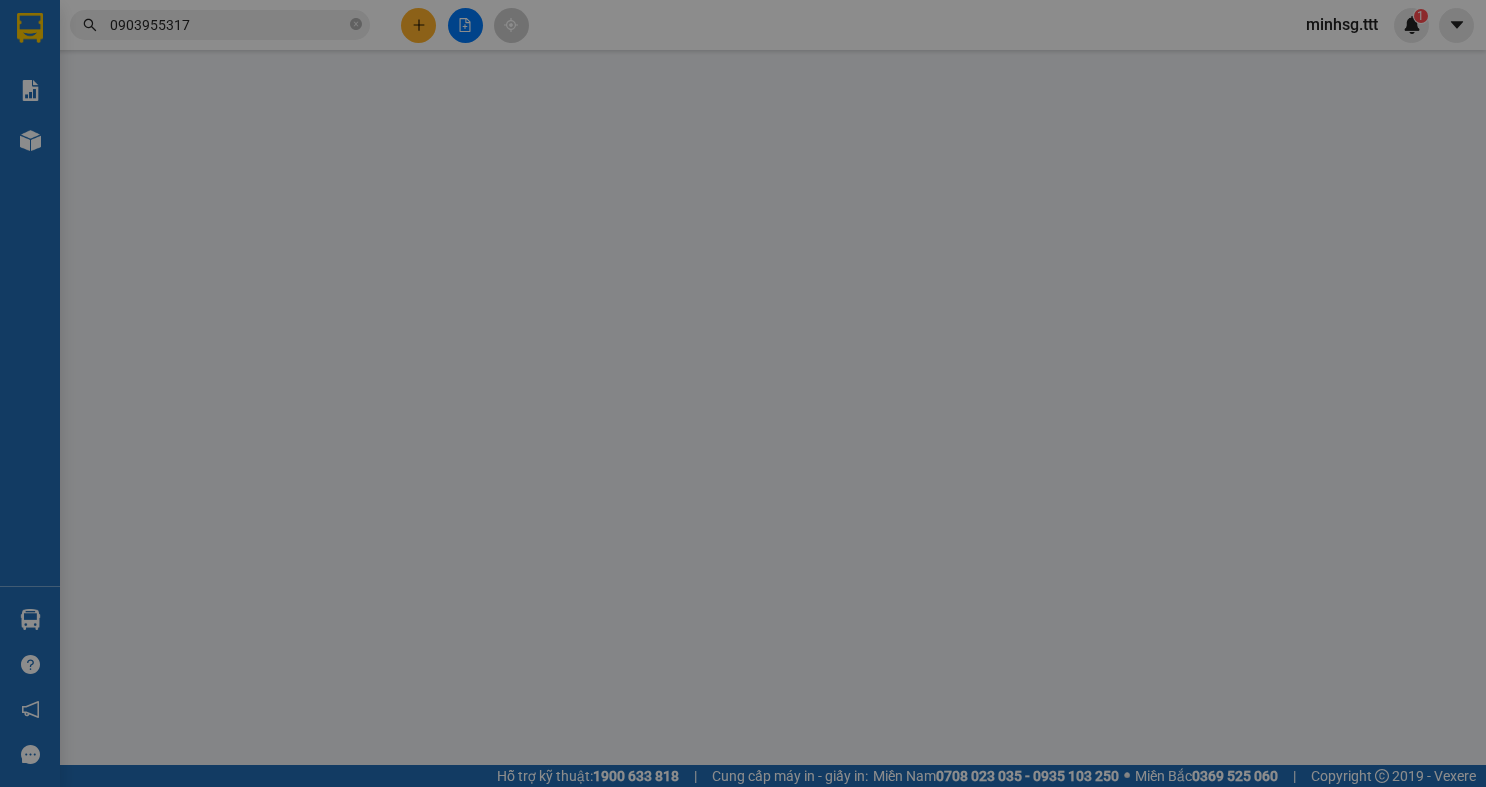 type on "HOÀNG" 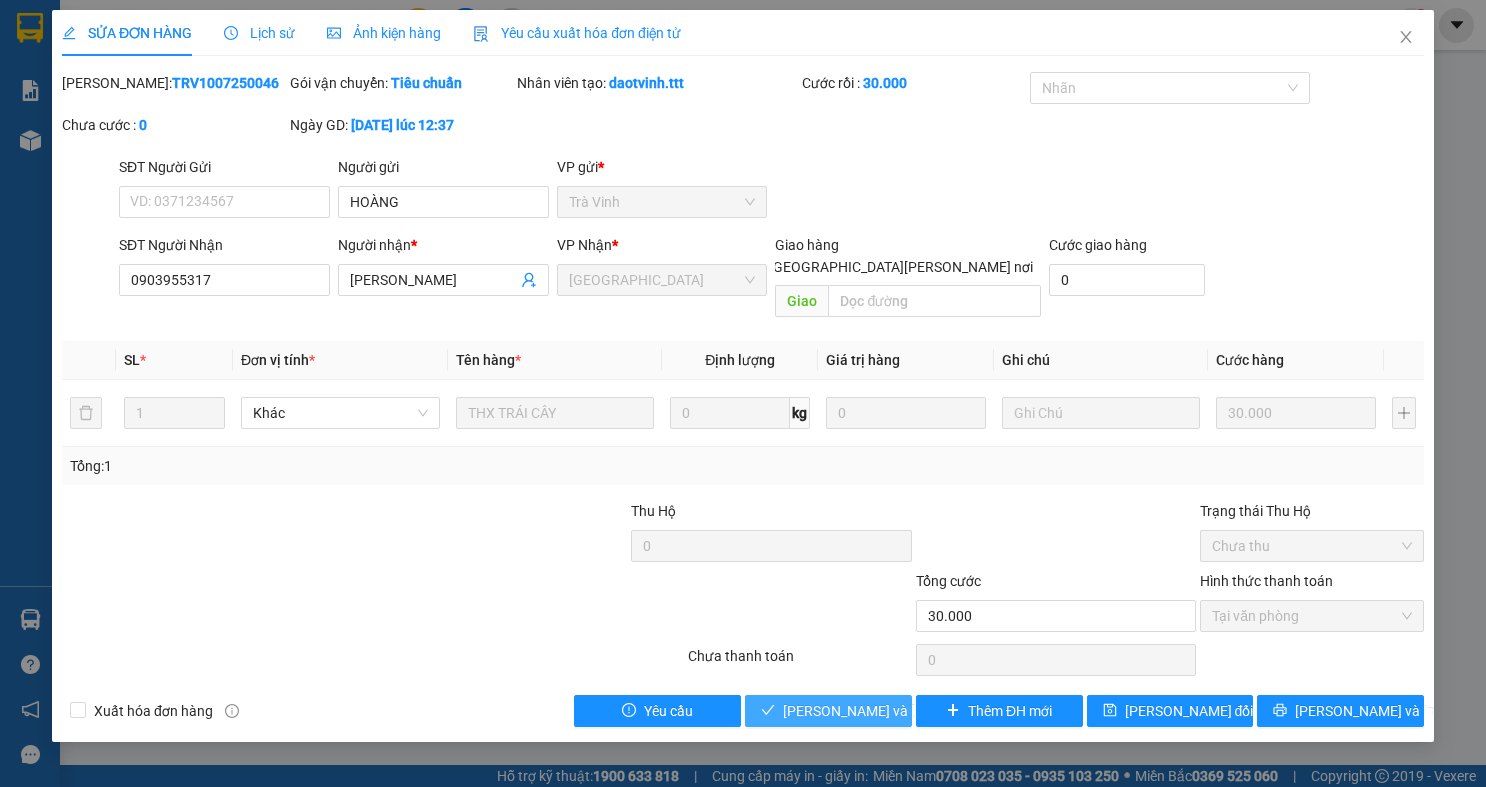 click on "[PERSON_NAME] và [PERSON_NAME] hàng" at bounding box center (918, 711) 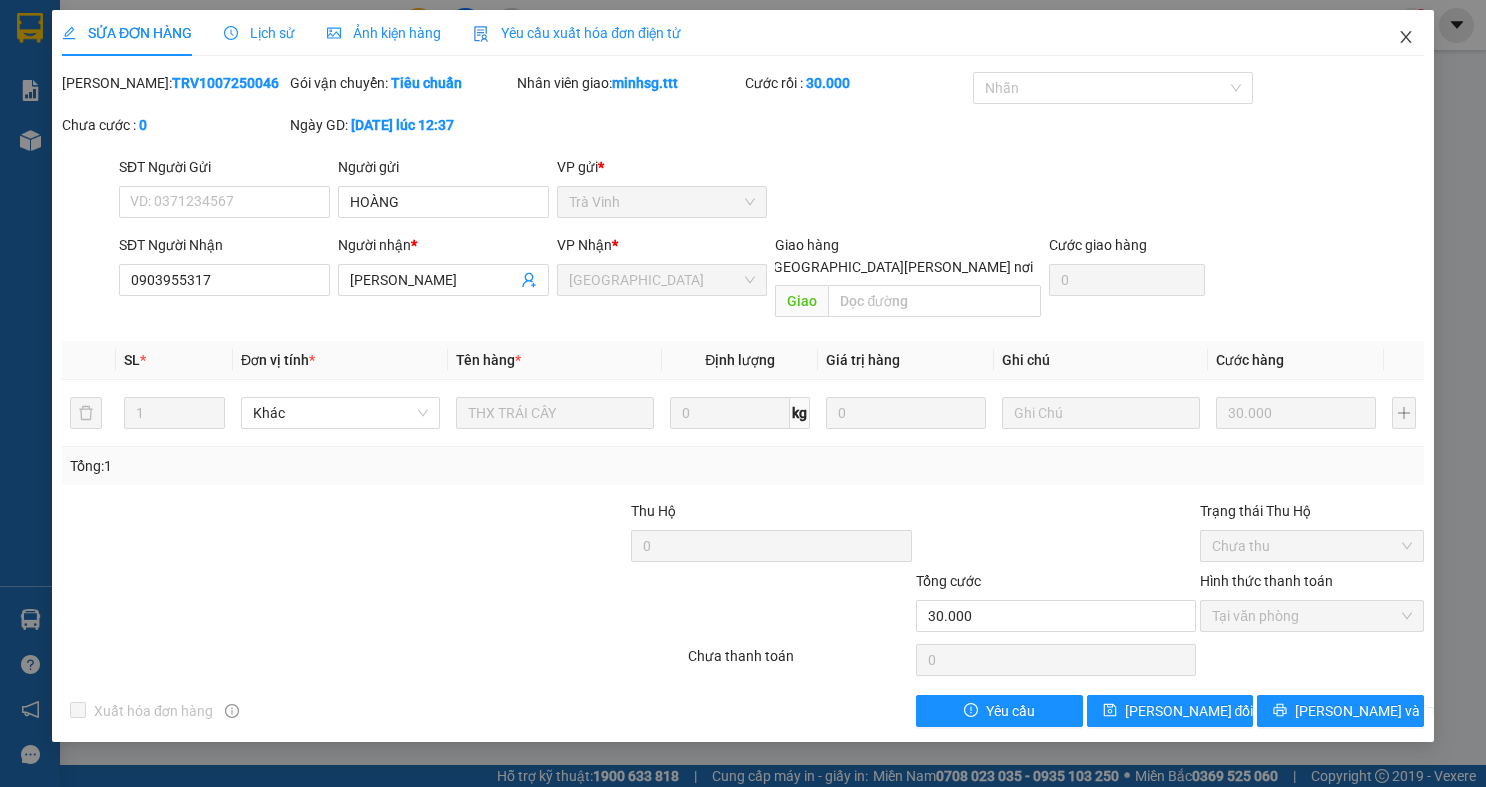 click 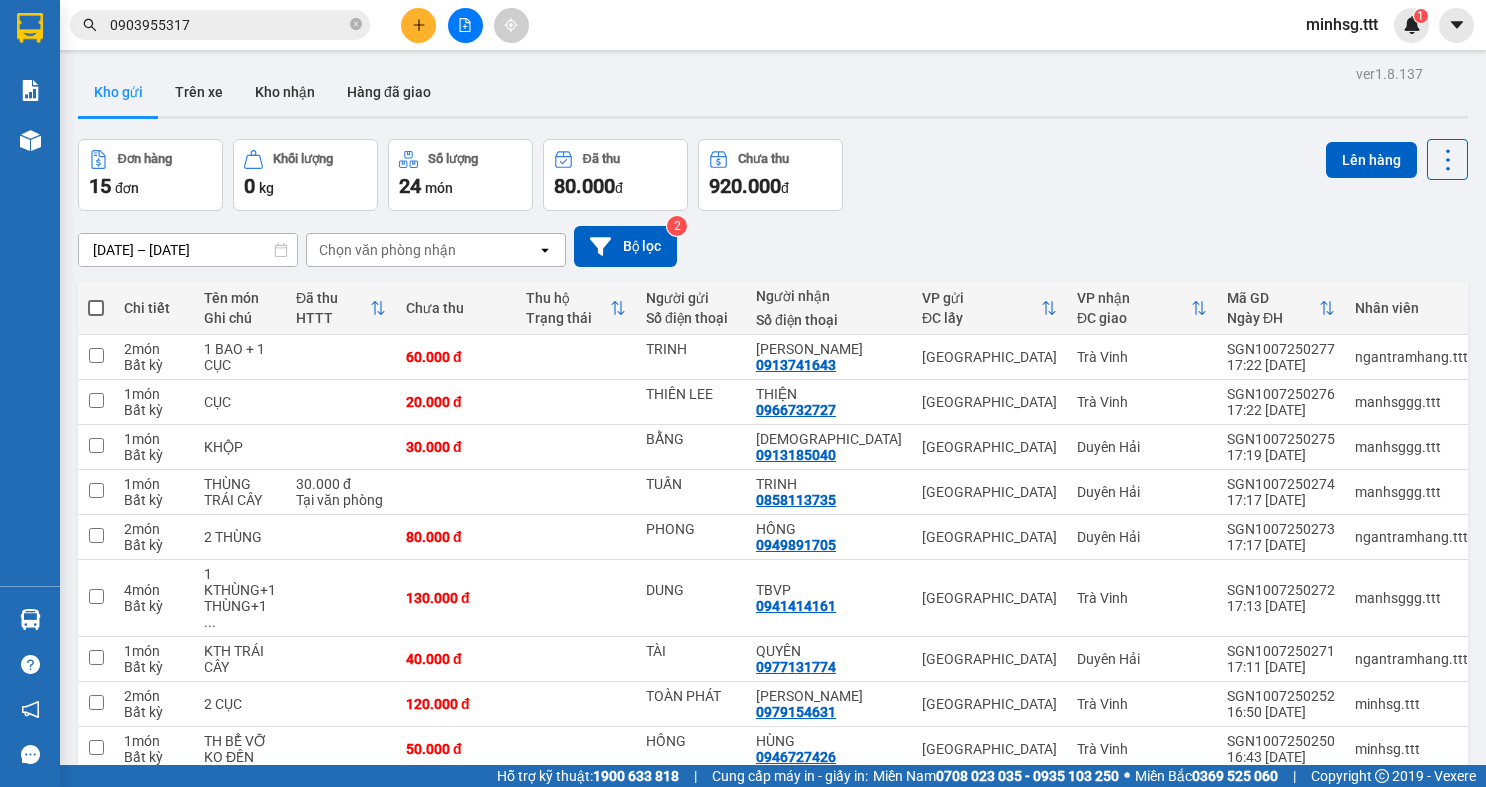 click on "0903955317" at bounding box center [228, 25] 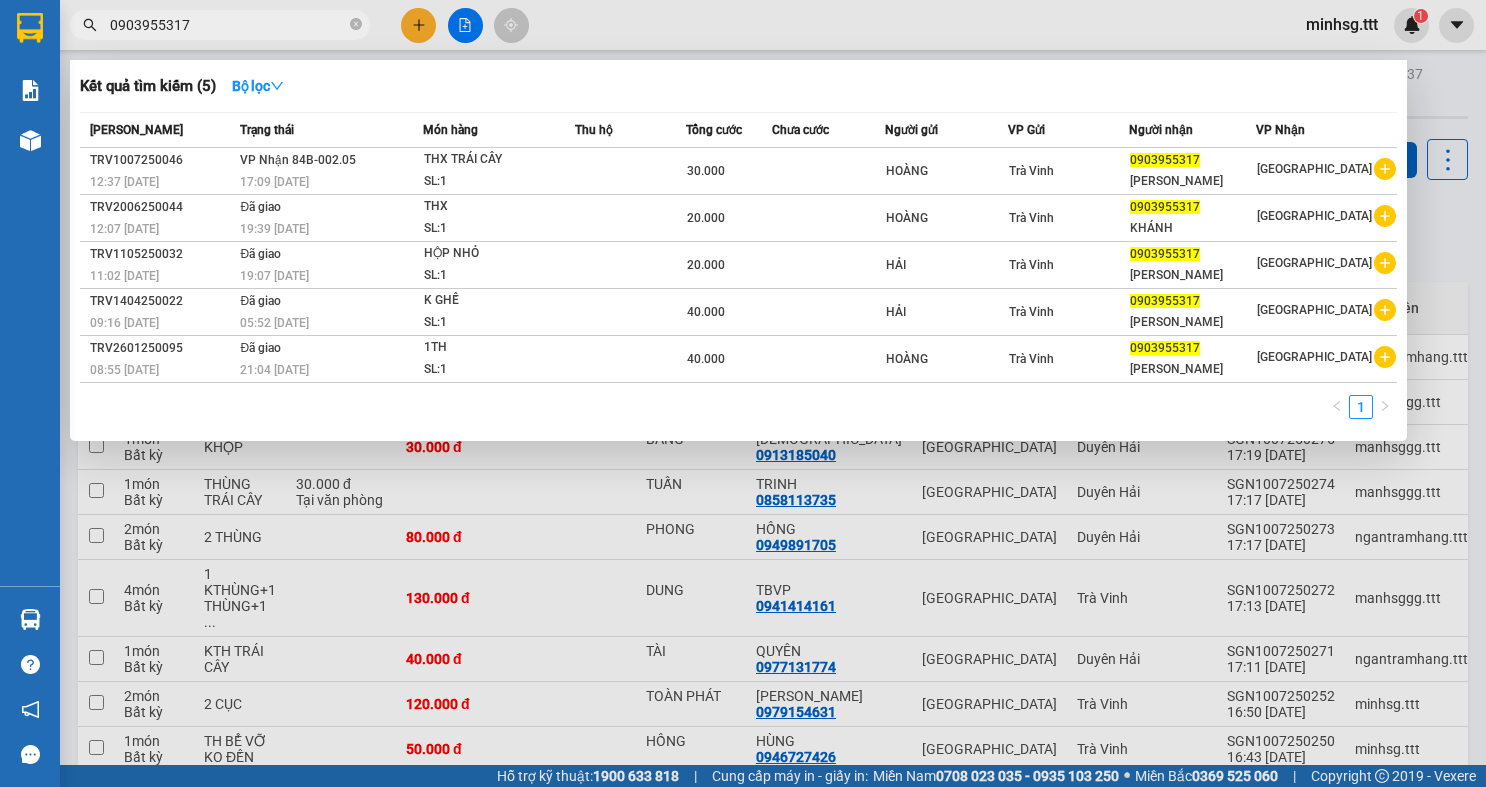 click on "0903955317" at bounding box center [228, 25] 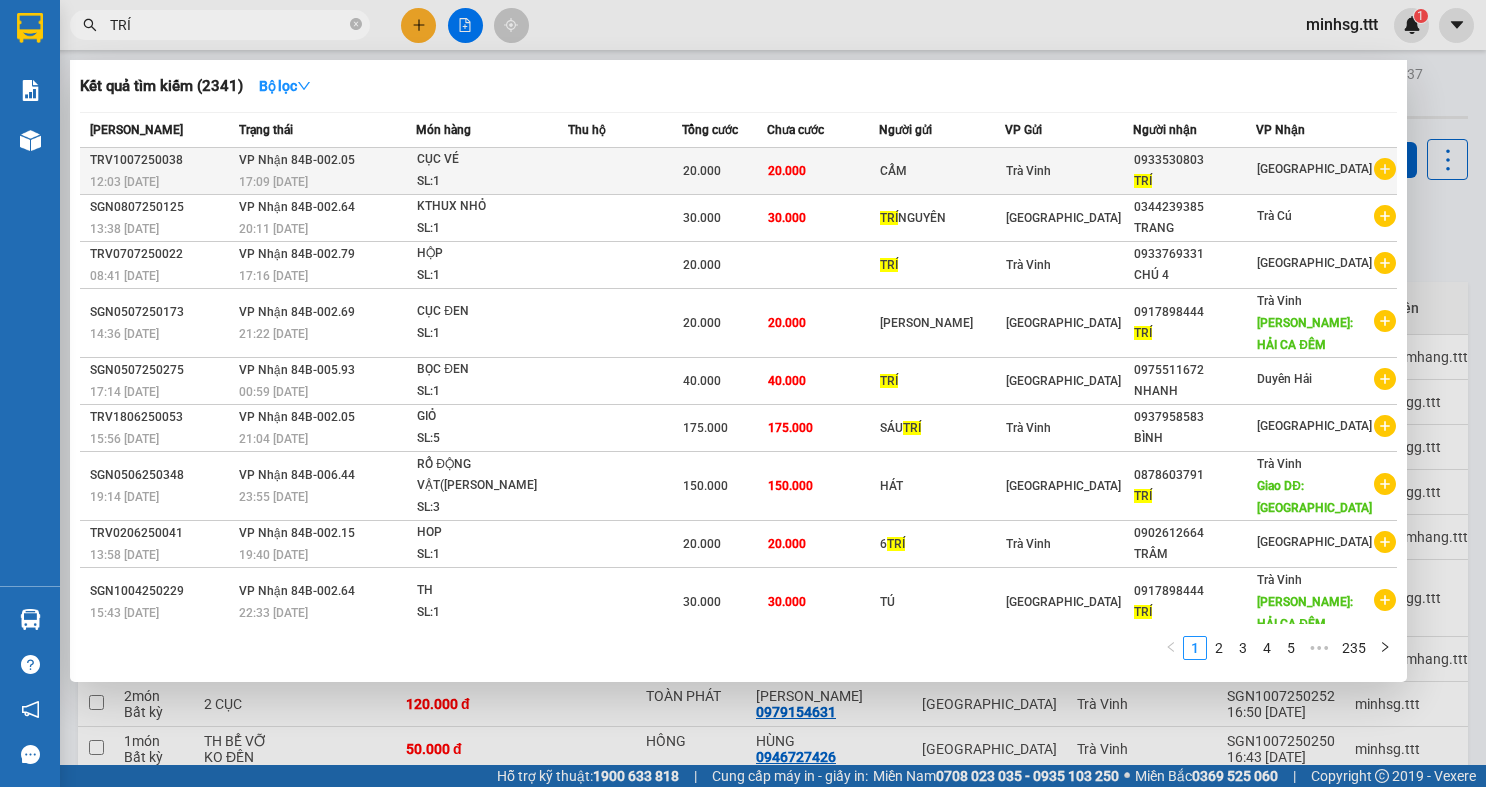type on "TRÍ" 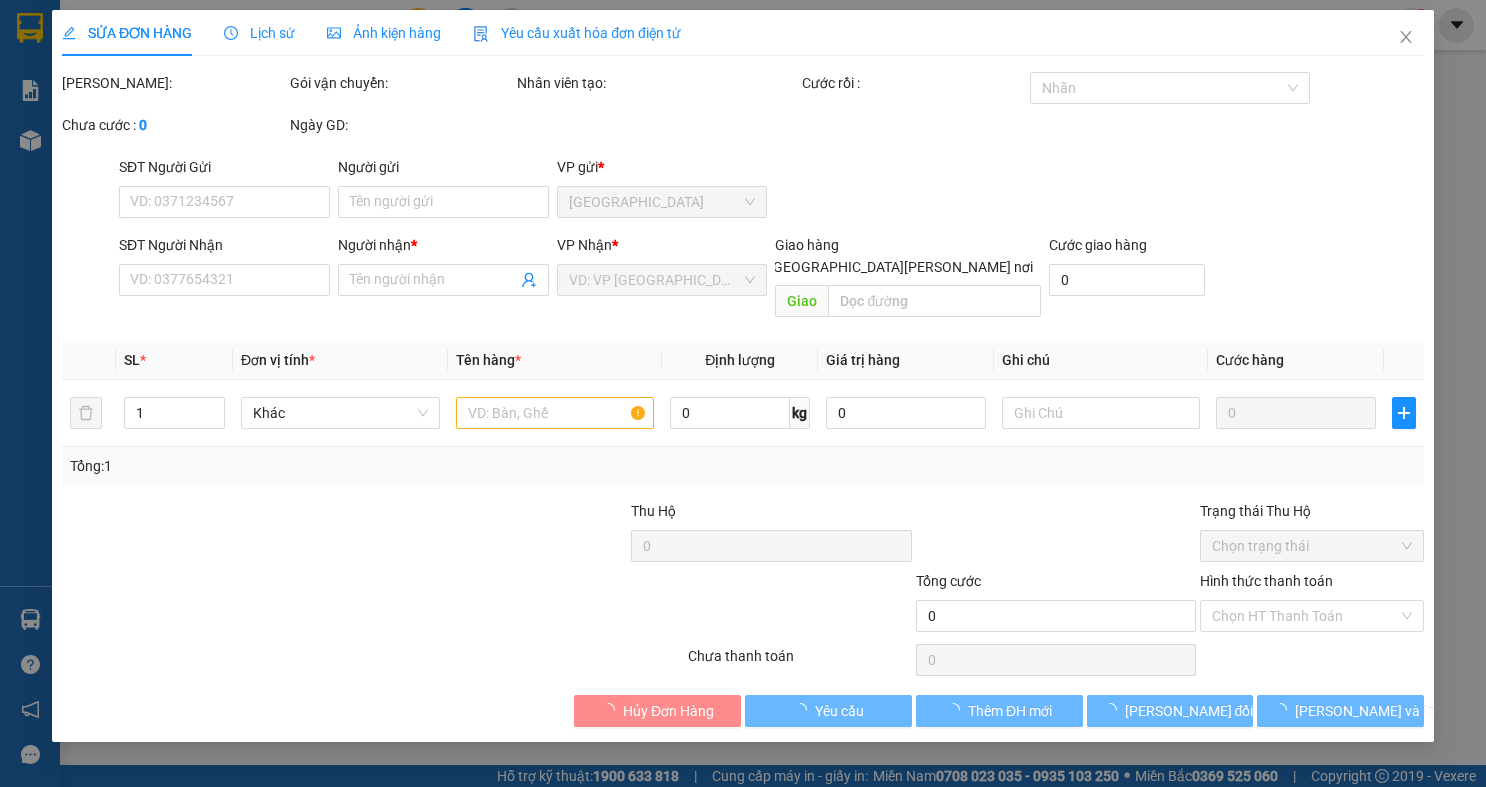 type on "CẨM" 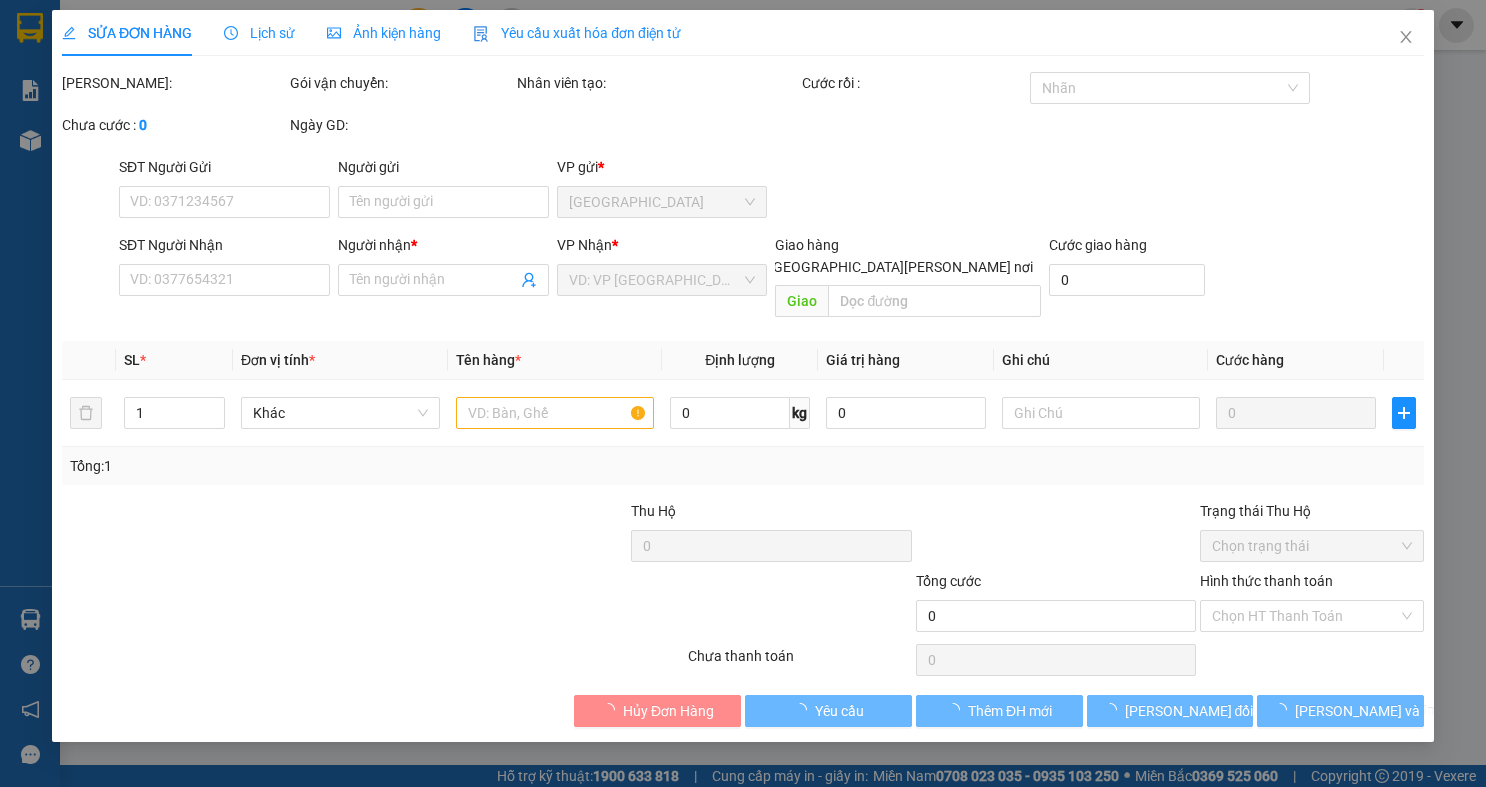 type on "0933530803" 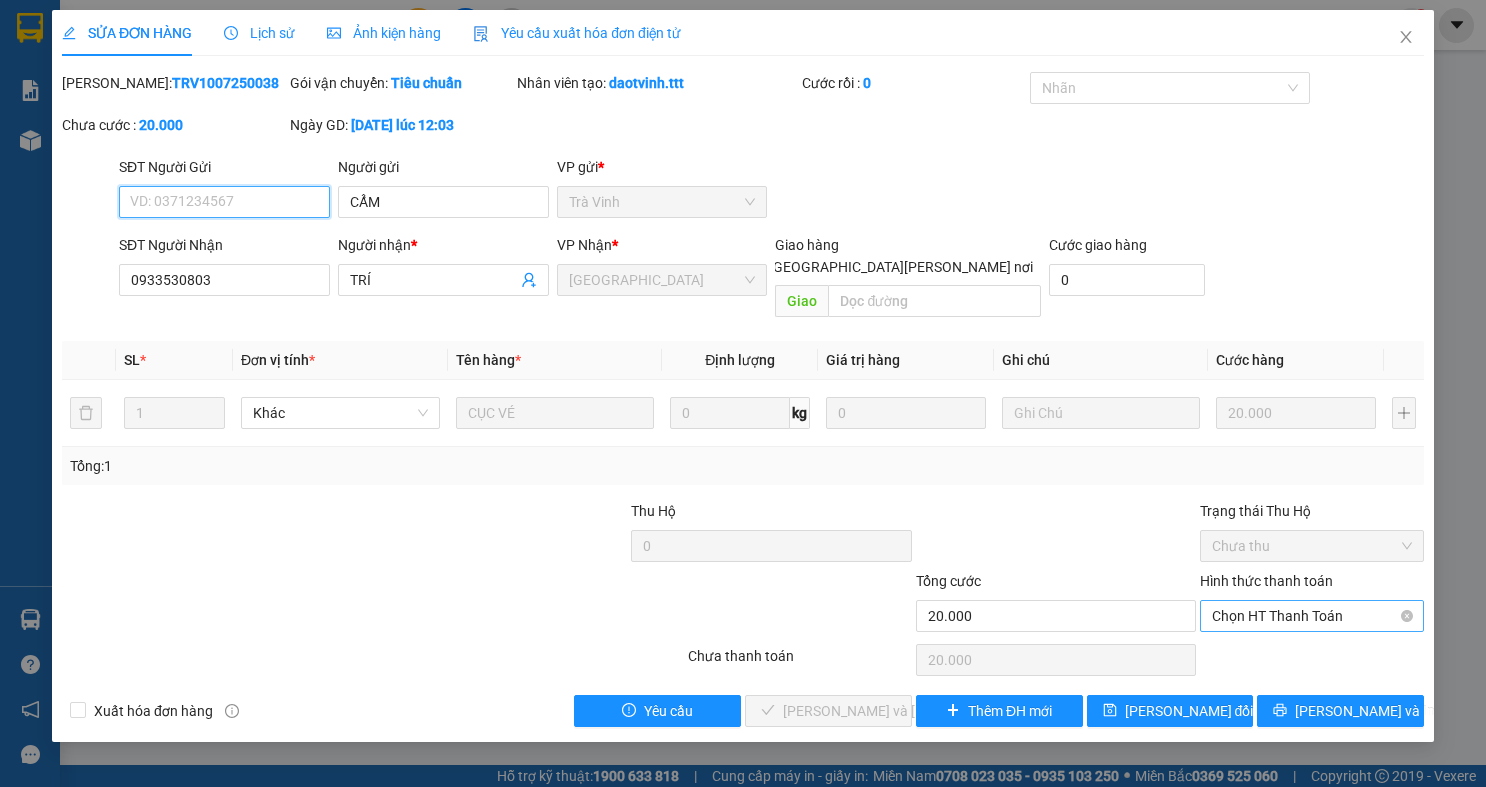 drag, startPoint x: 1307, startPoint y: 605, endPoint x: 1314, endPoint y: 614, distance: 11.401754 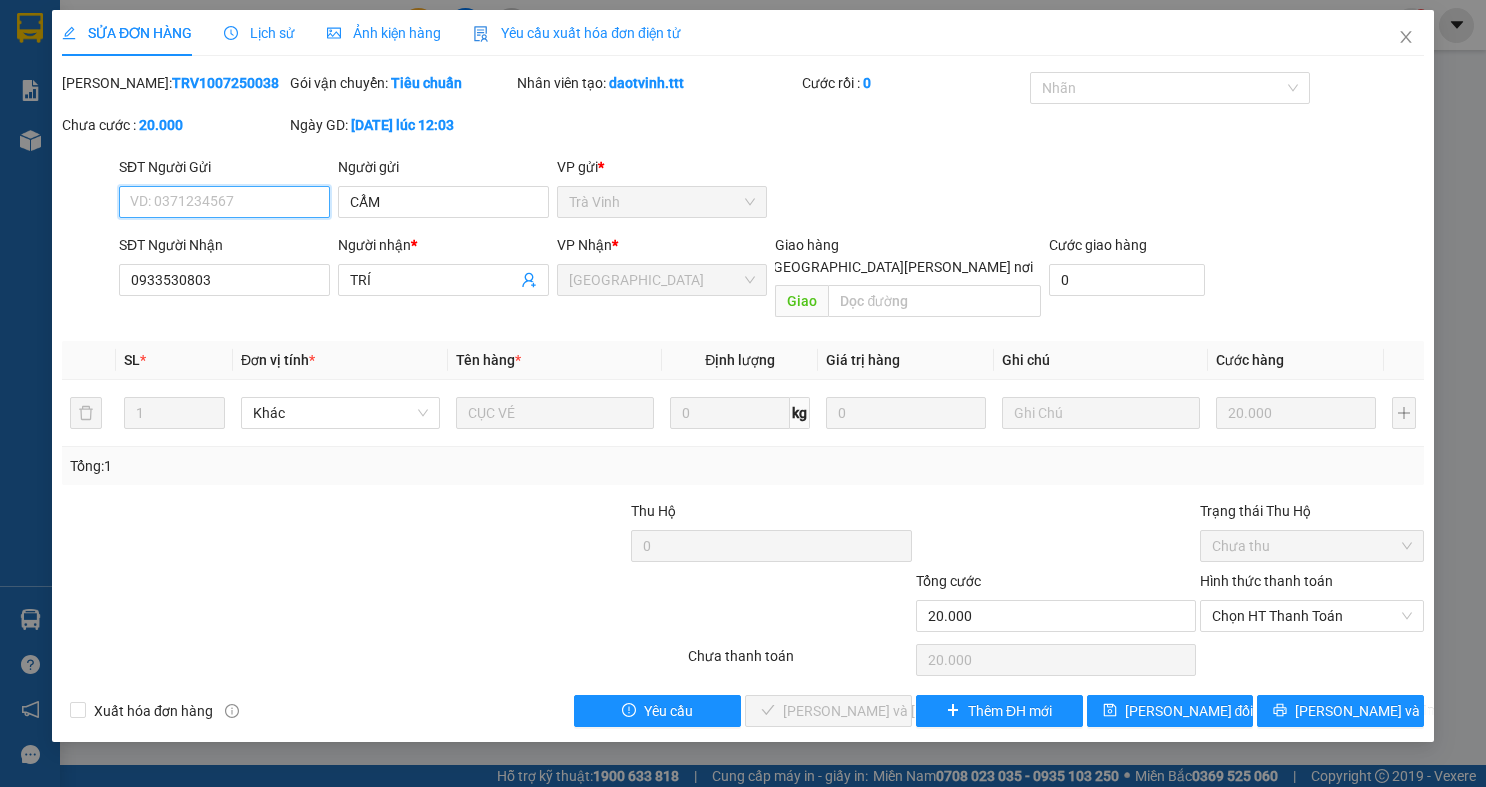click on "Chọn HT Thanh Toán" at bounding box center (1312, 616) 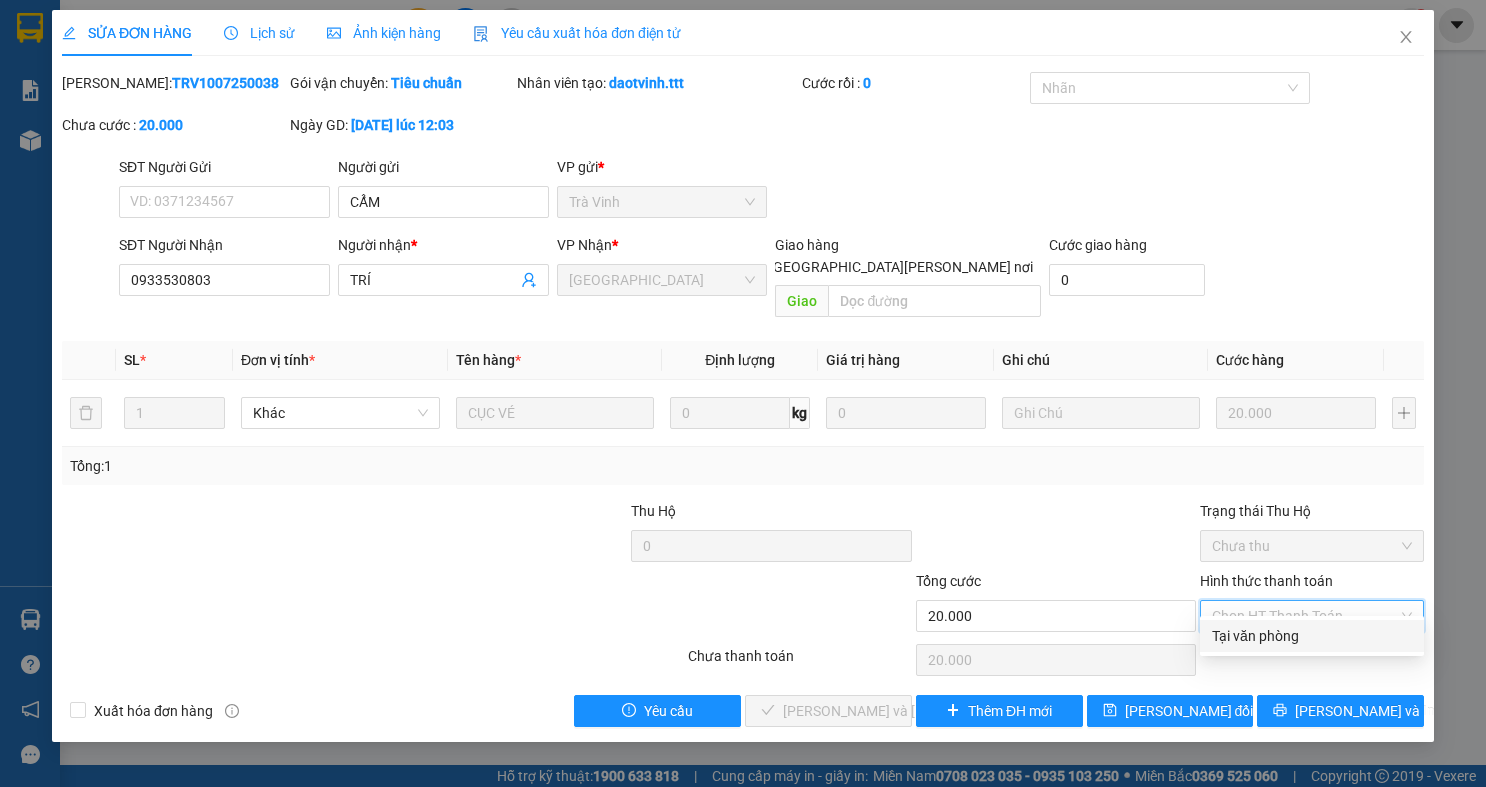click on "Tại văn phòng" at bounding box center [1312, 636] 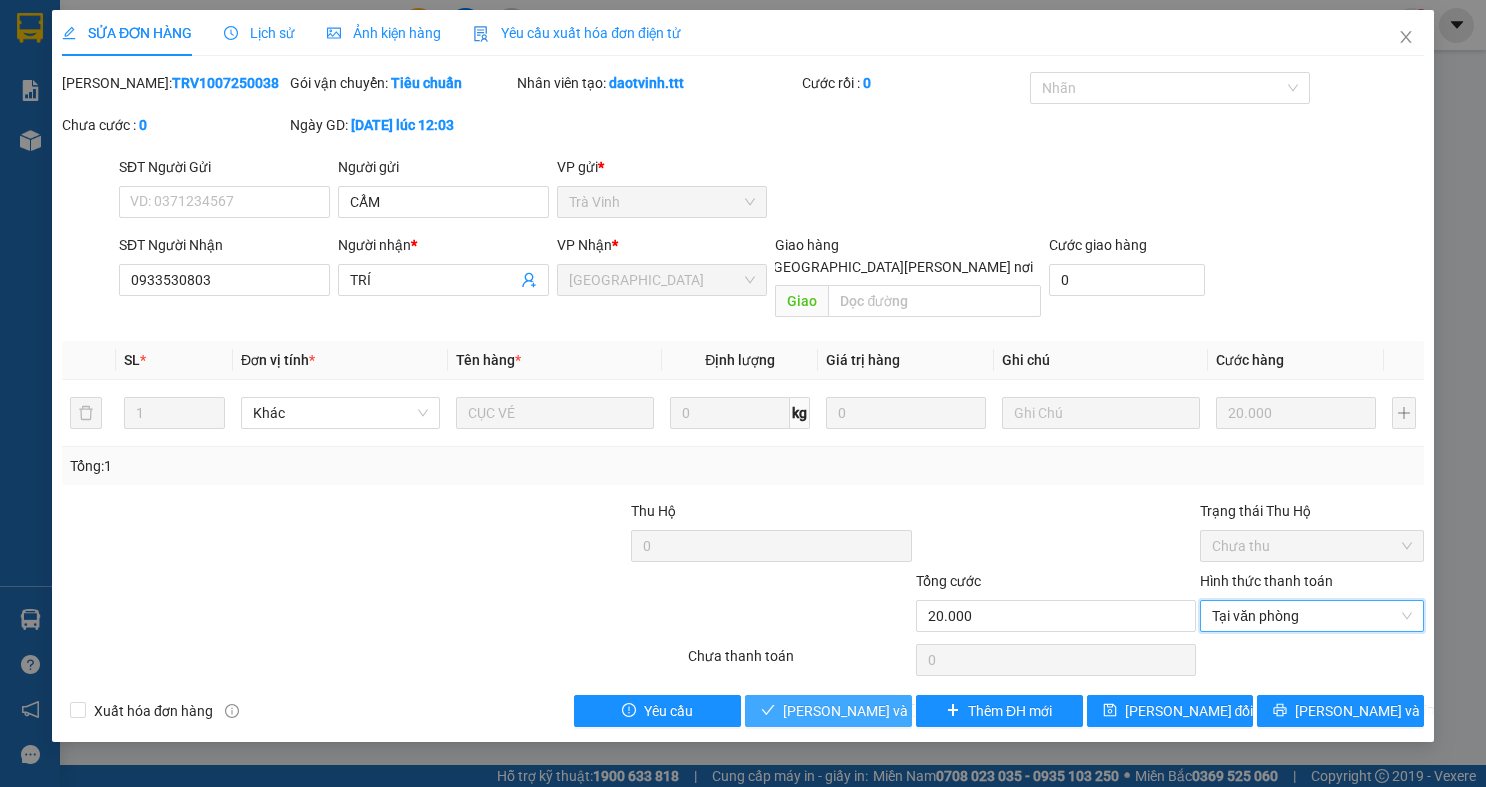 click on "[PERSON_NAME] và [PERSON_NAME] hàng" at bounding box center (918, 711) 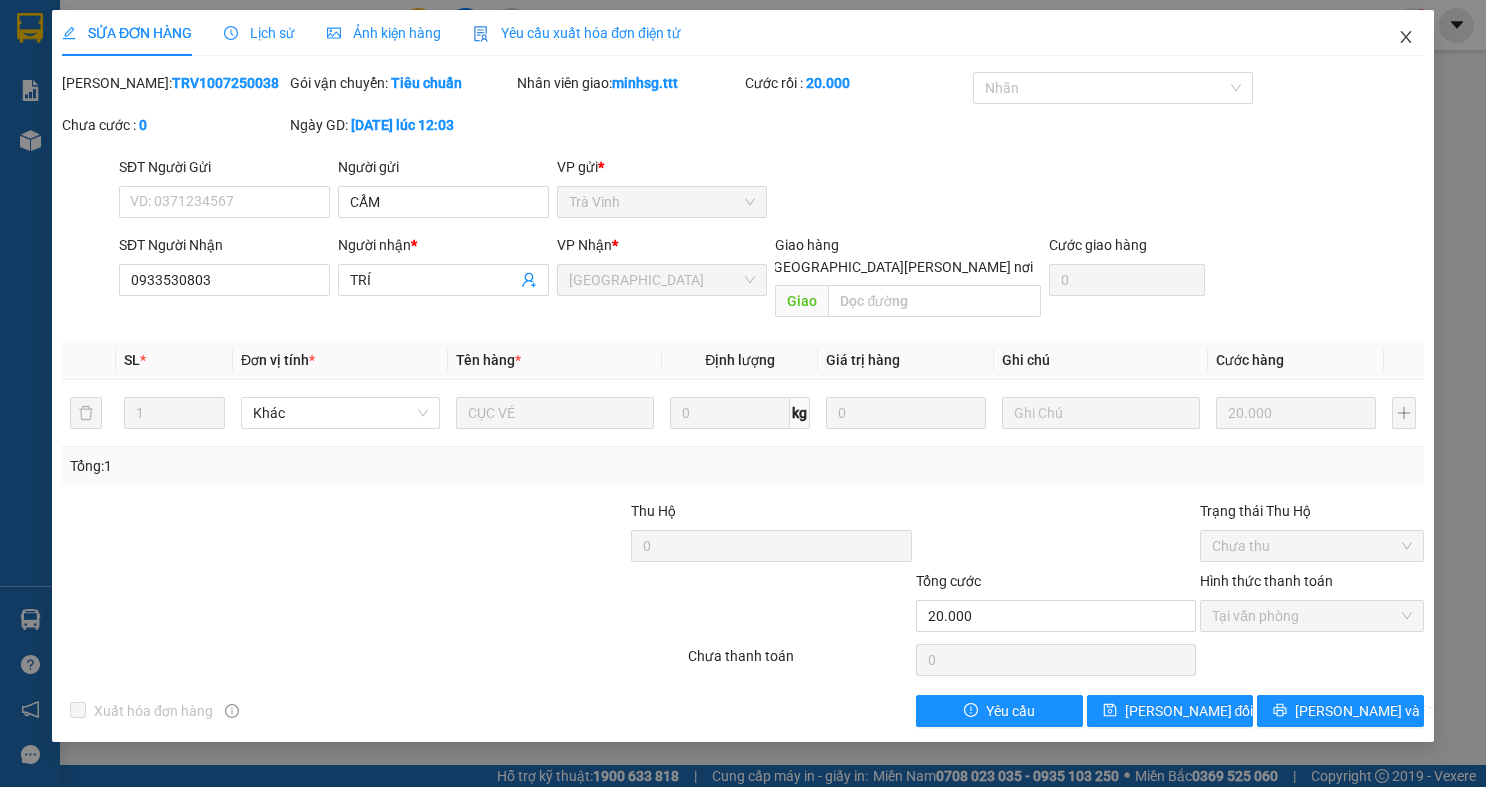 click 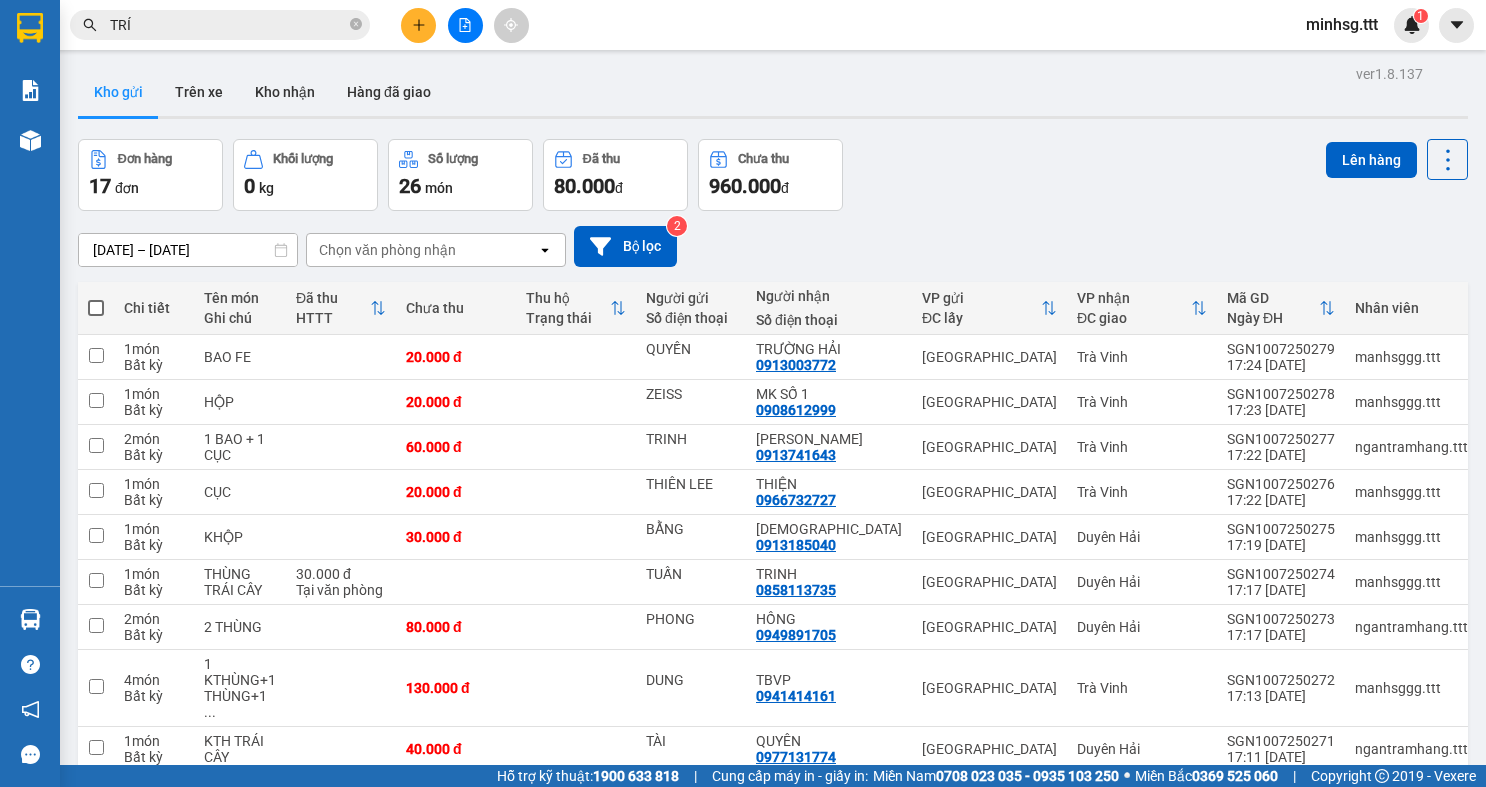 click on "TRÍ" at bounding box center [228, 25] 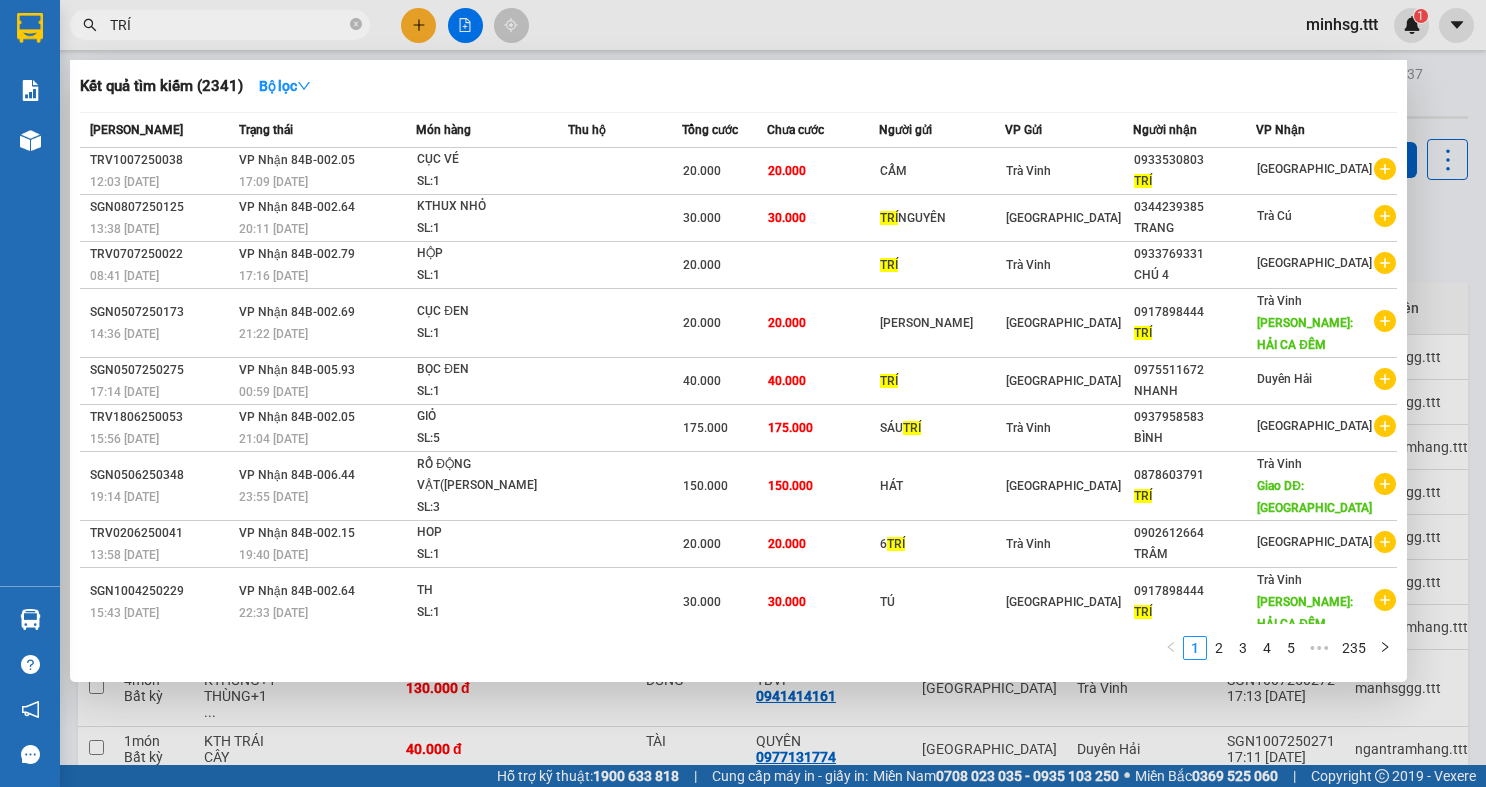 click on "TRÍ" at bounding box center (228, 25) 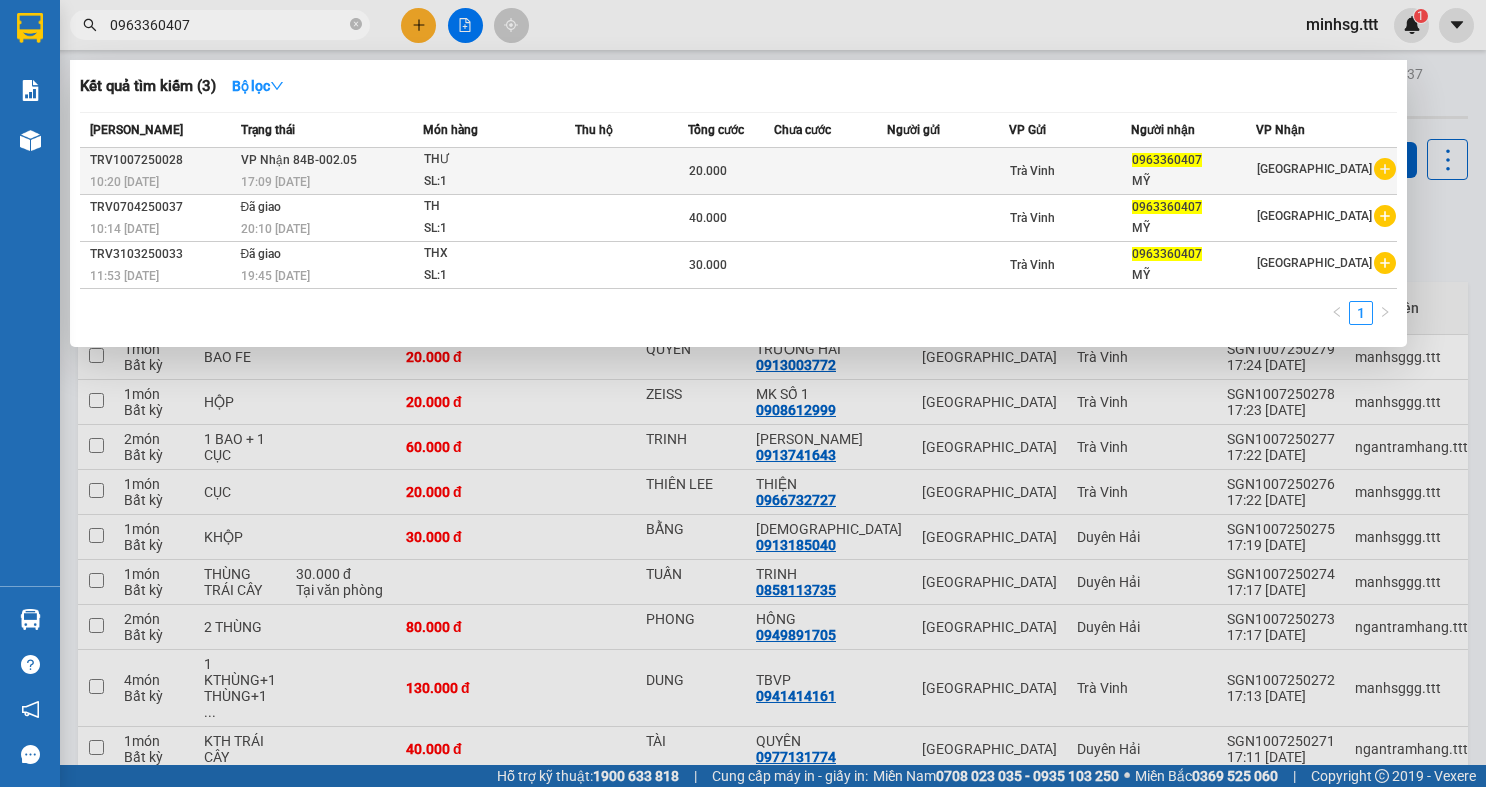 type on "0963360407" 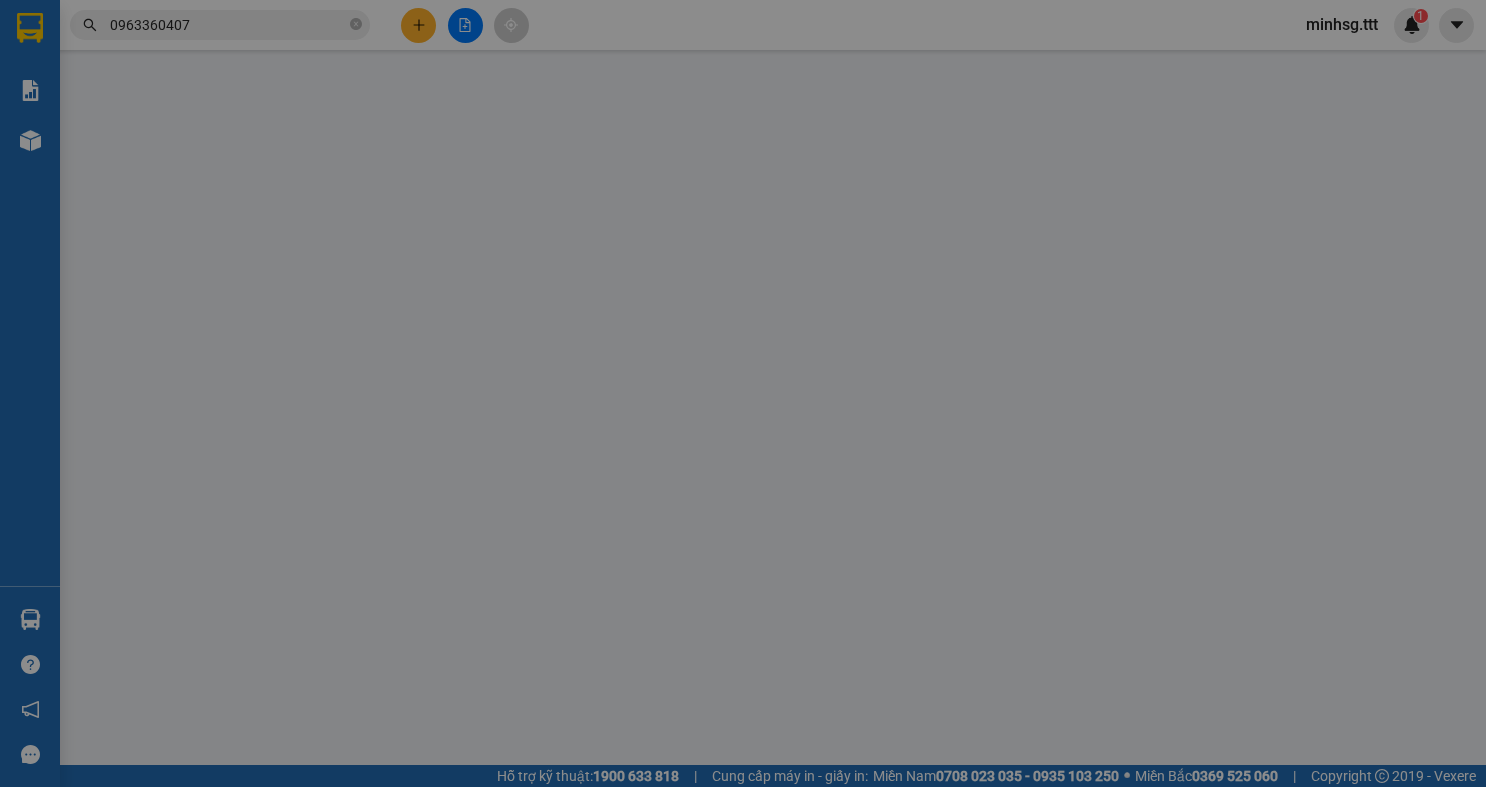 type on "0963360407" 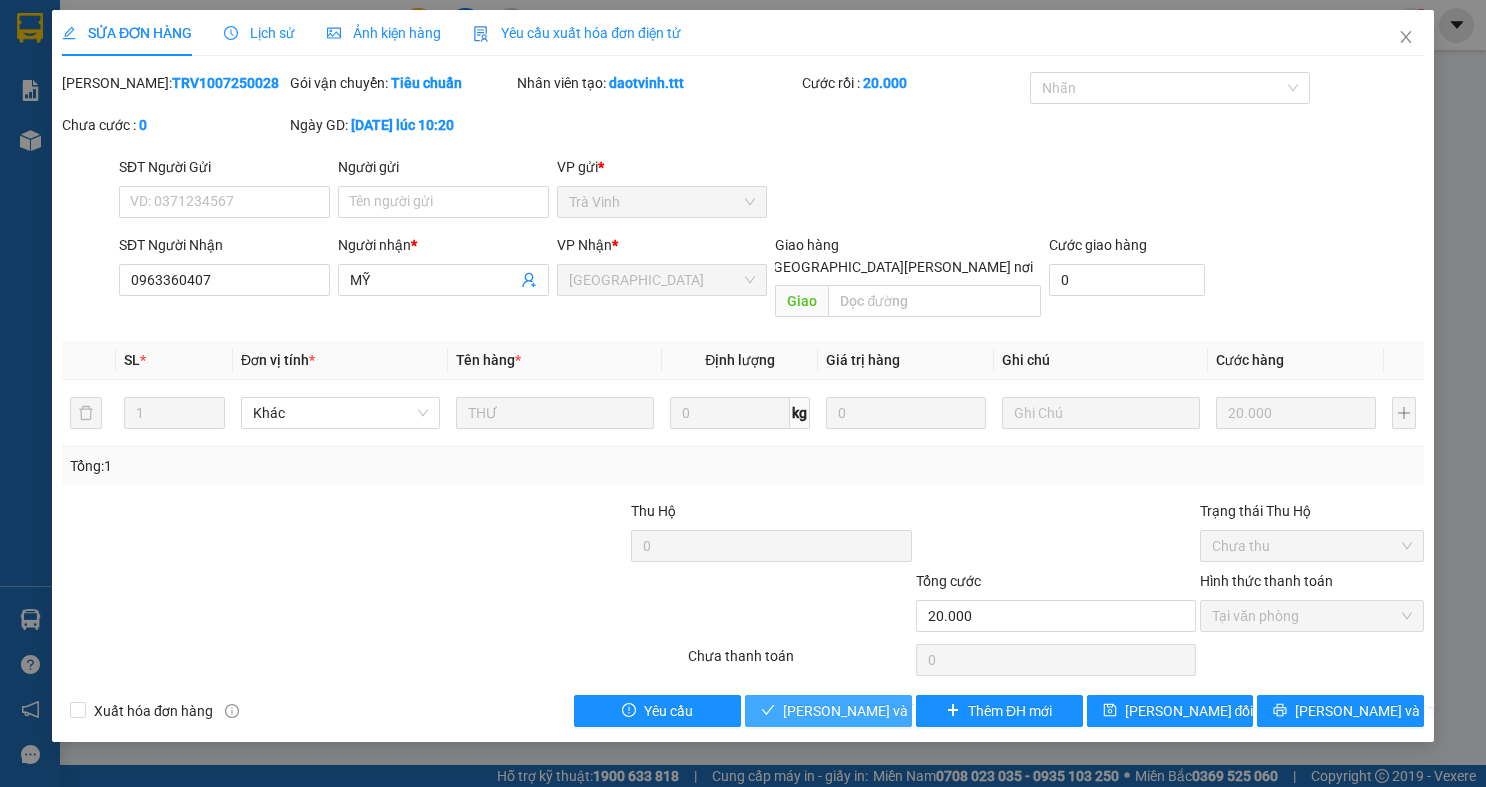 click on "[PERSON_NAME] và [PERSON_NAME] hàng" at bounding box center [918, 711] 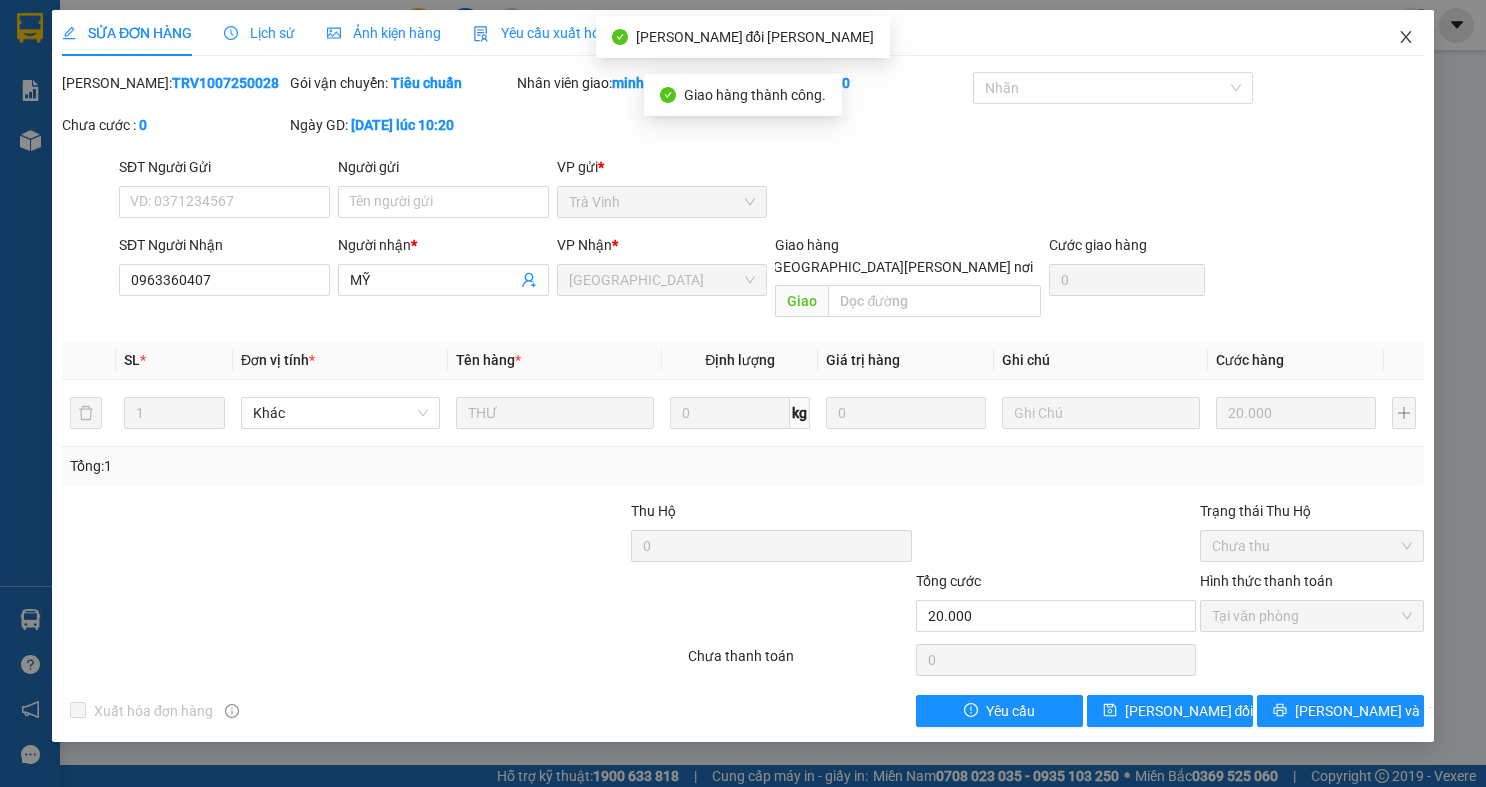 click 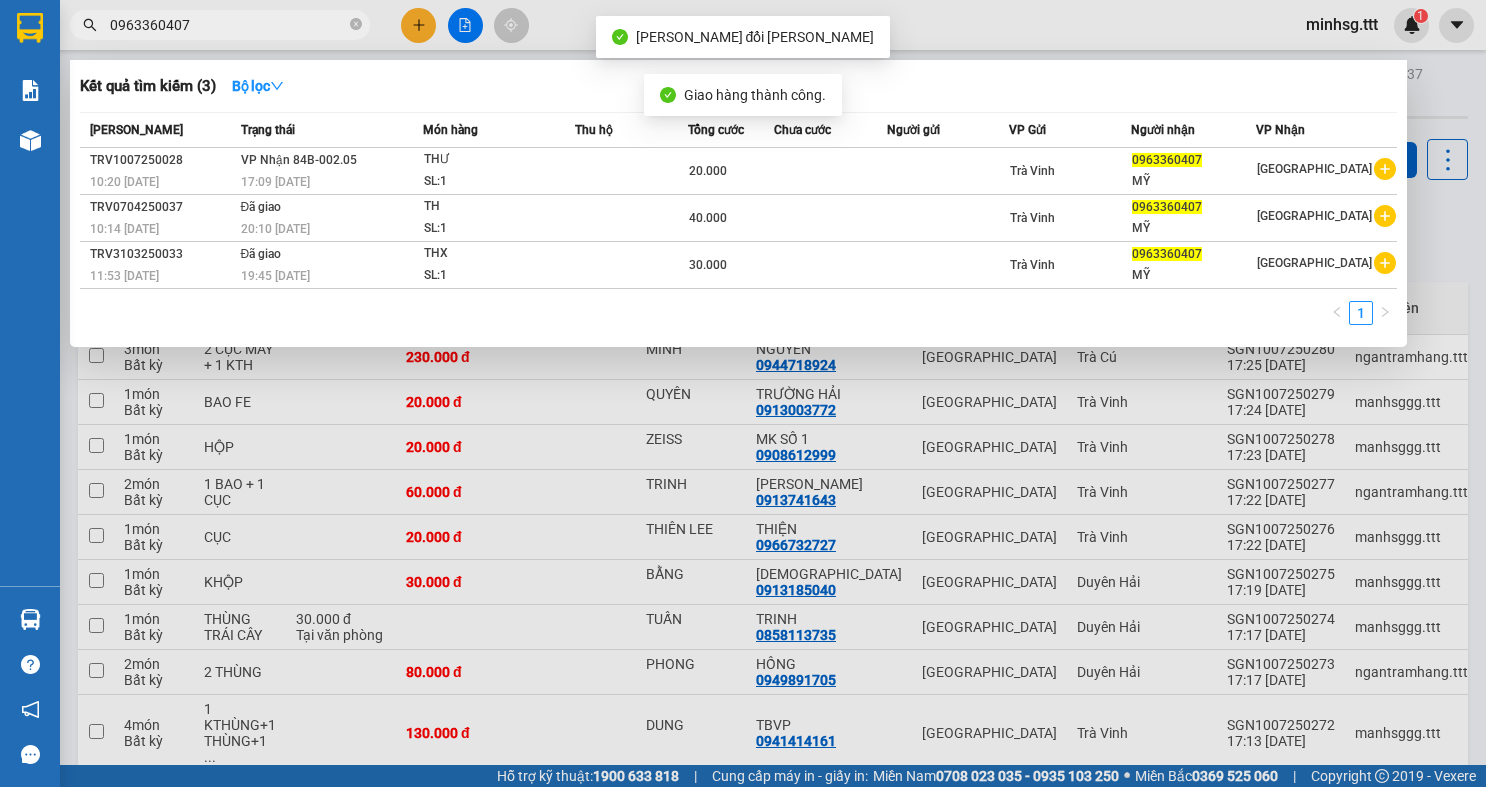 click on "0963360407" at bounding box center [228, 25] 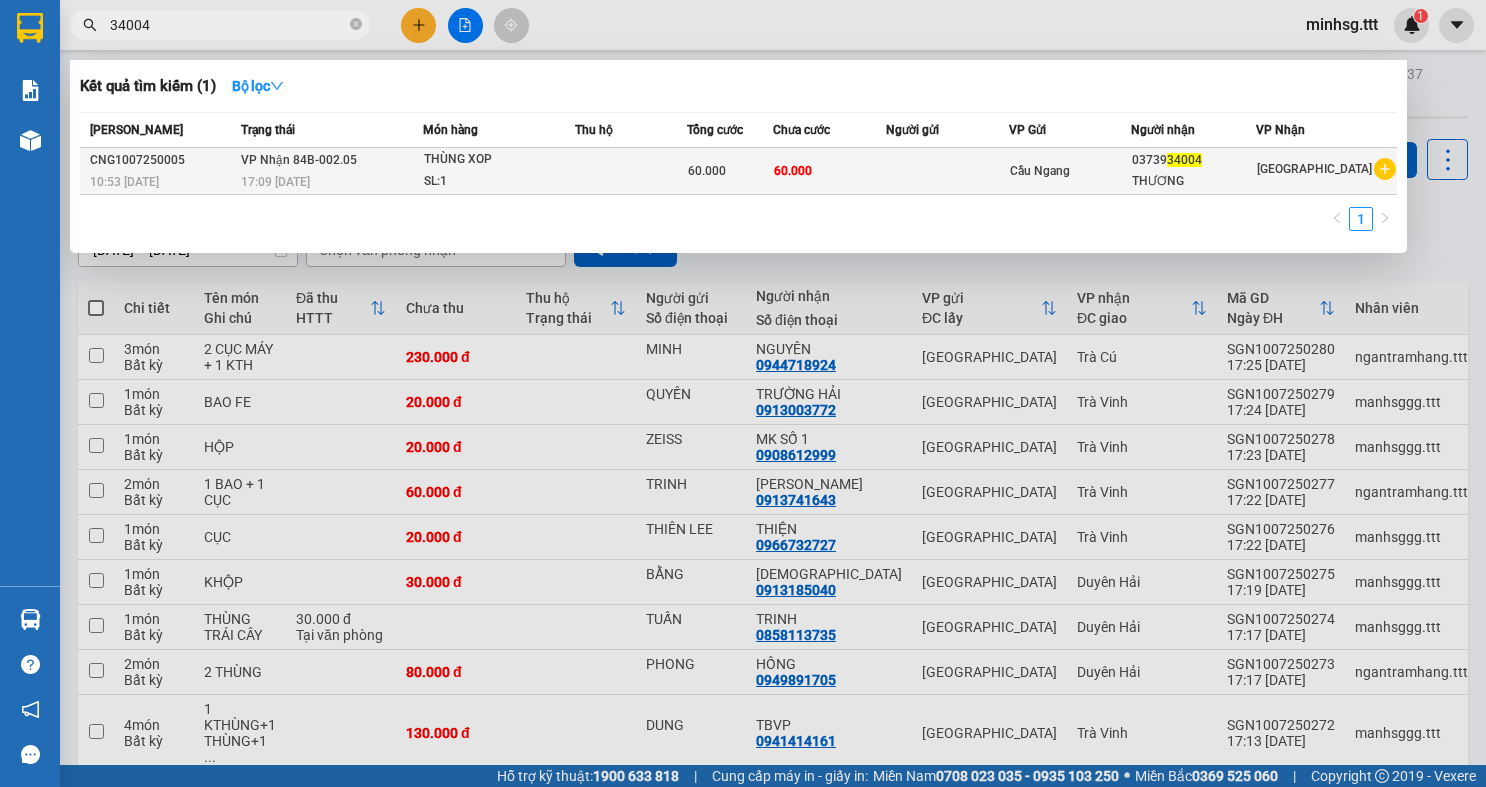 type on "34004" 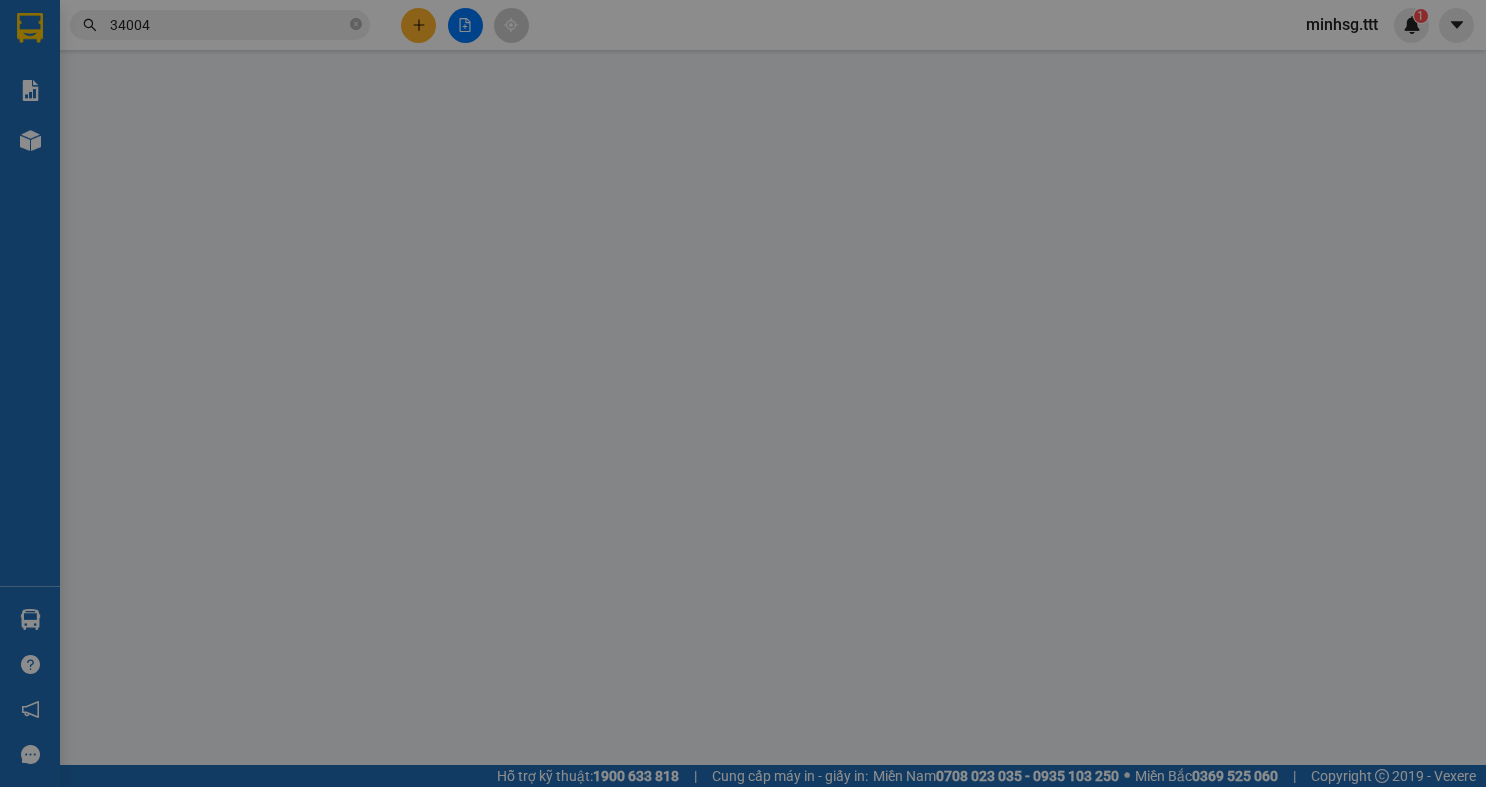type on "0373934004" 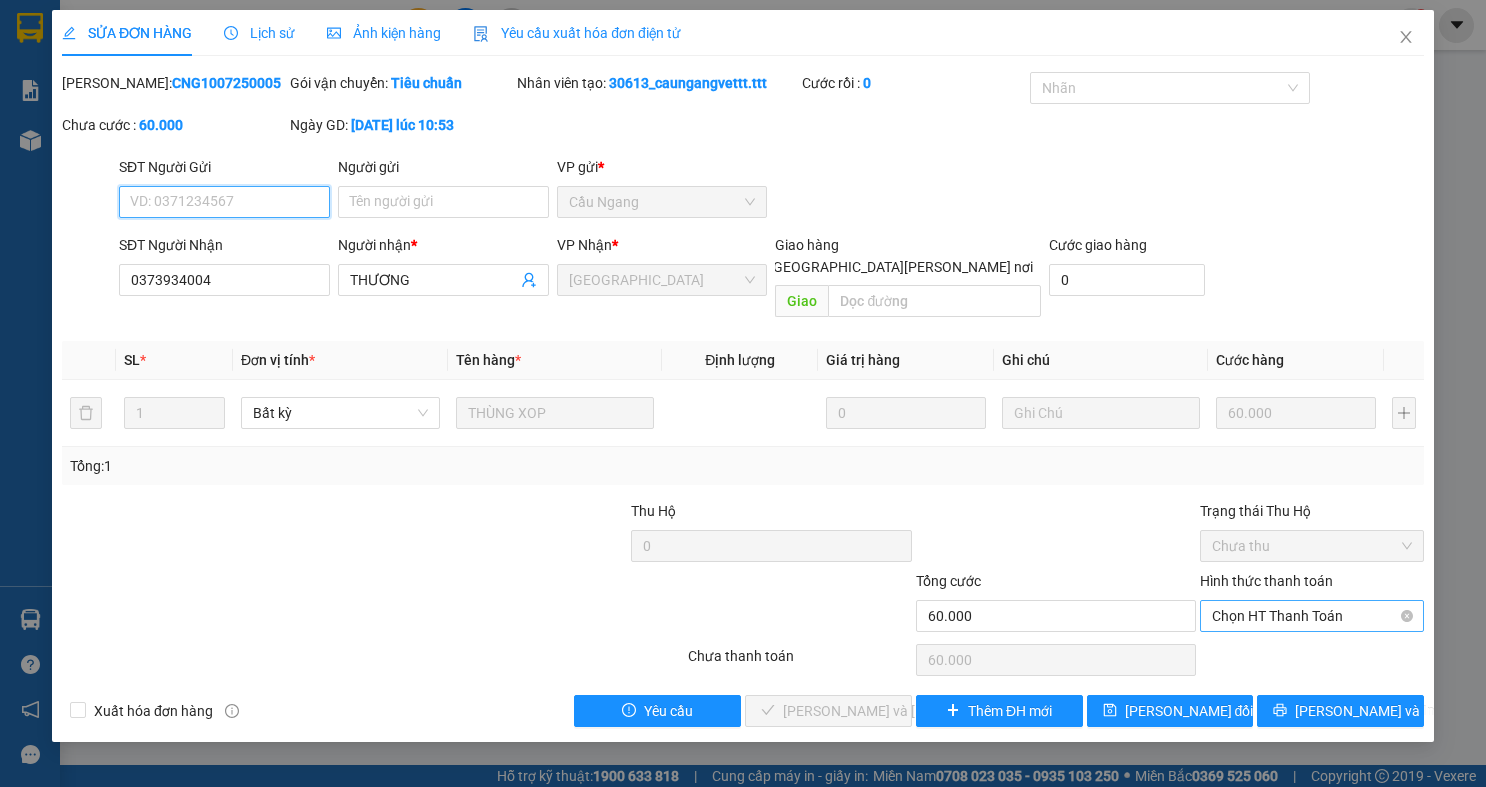 click on "Chọn HT Thanh Toán" at bounding box center [1312, 616] 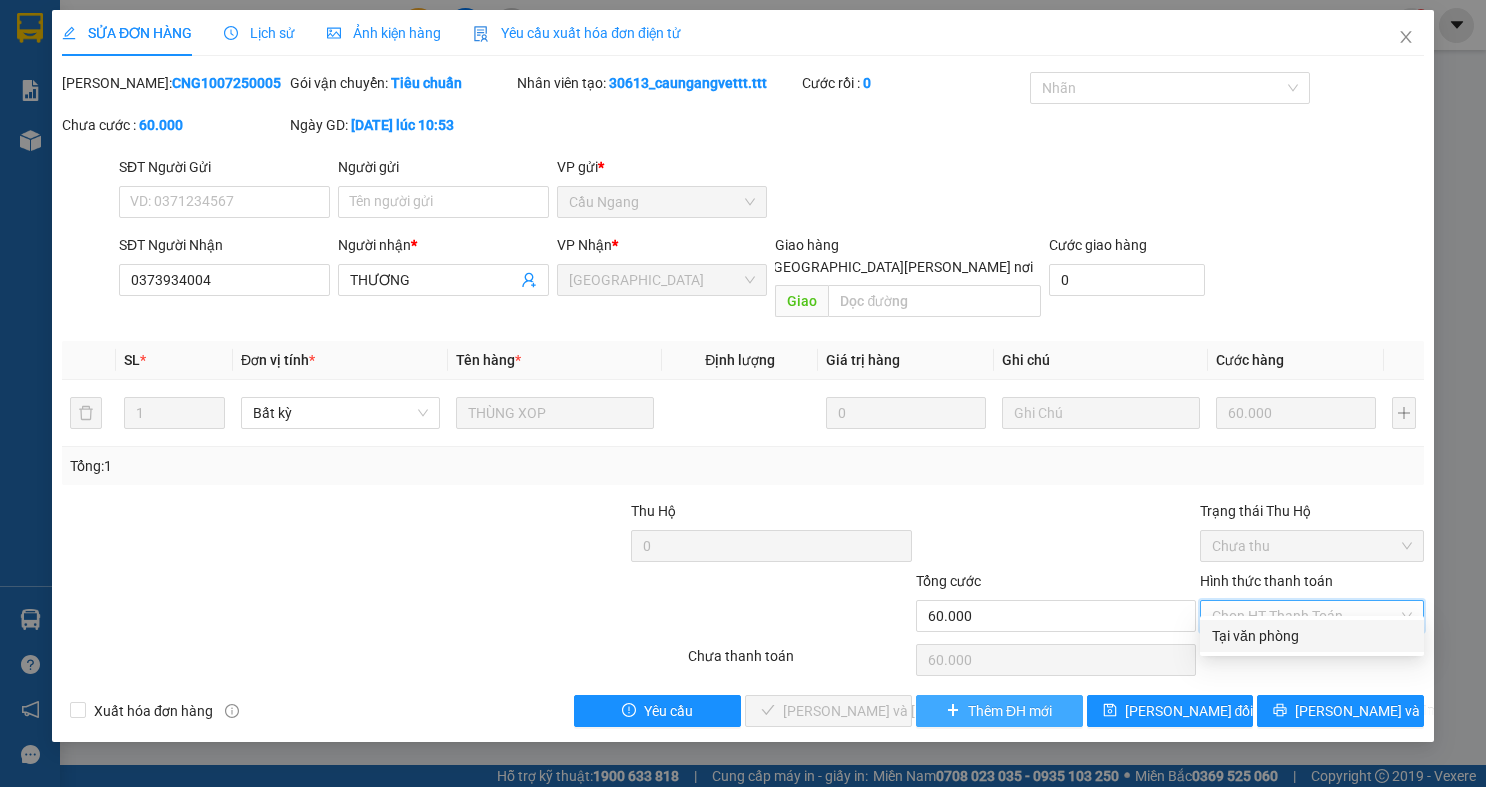 drag, startPoint x: 1307, startPoint y: 631, endPoint x: 1065, endPoint y: 677, distance: 246.33311 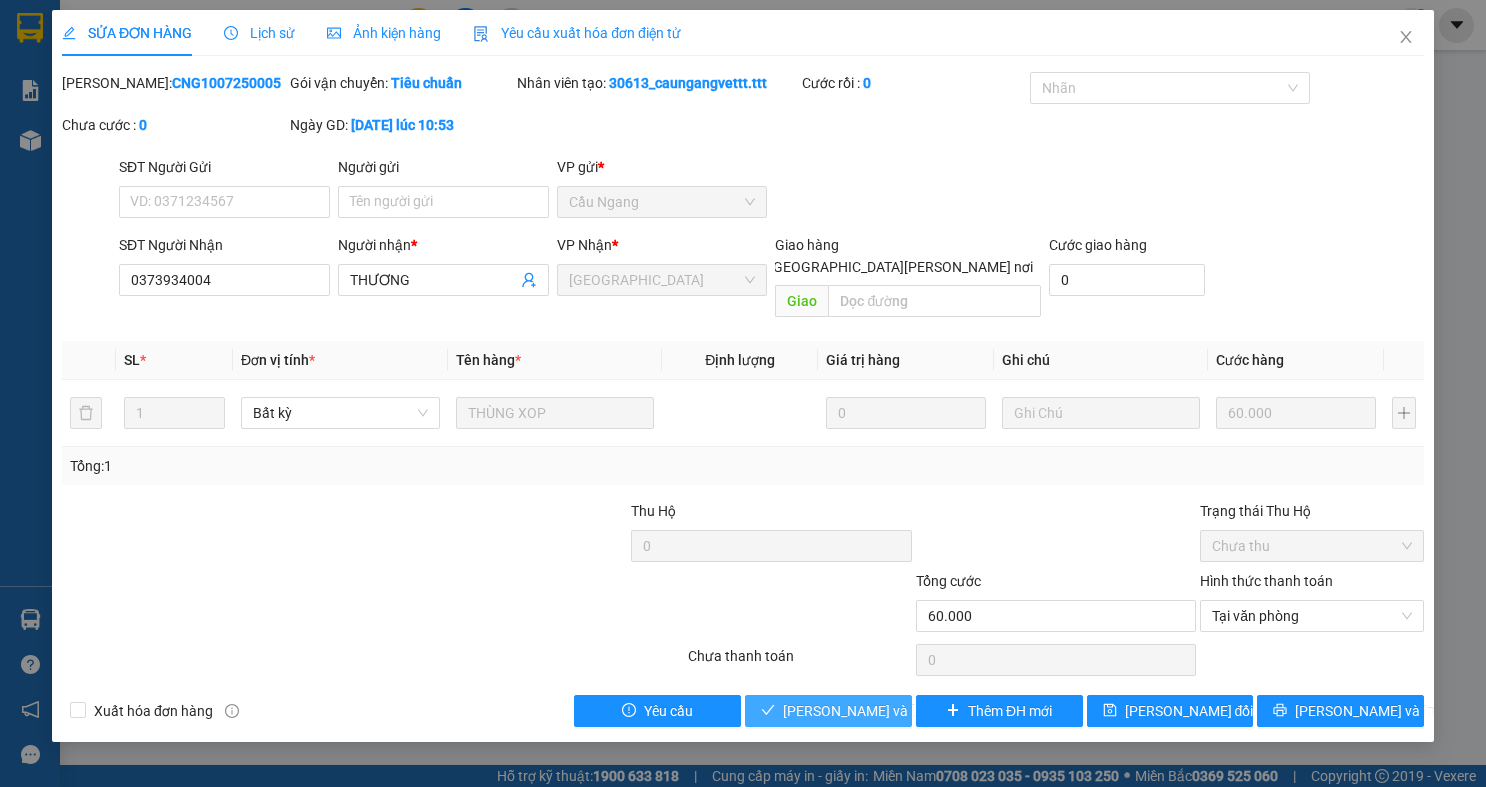 click on "[PERSON_NAME] và [PERSON_NAME] hàng" at bounding box center (918, 711) 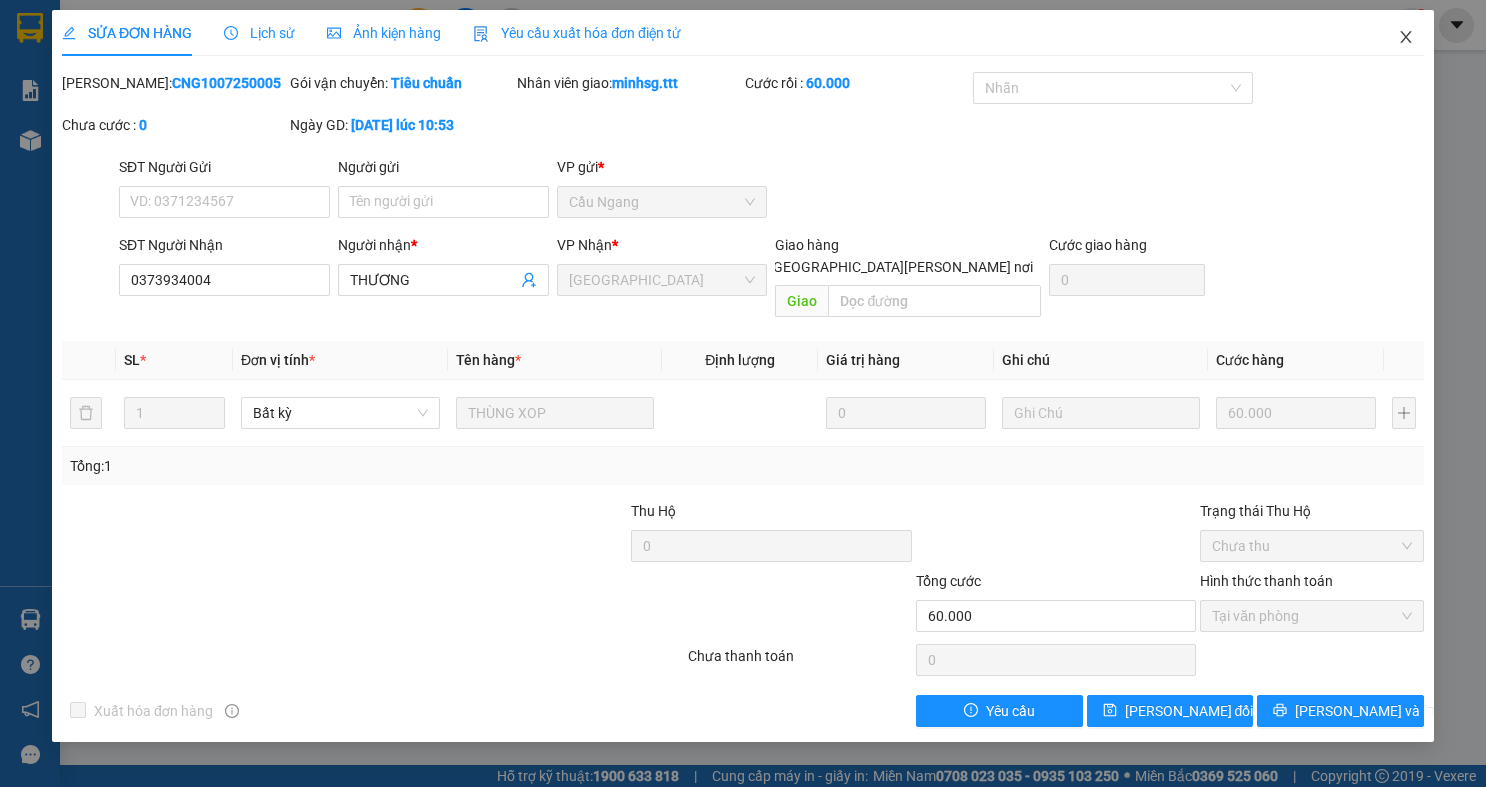 click at bounding box center (1406, 38) 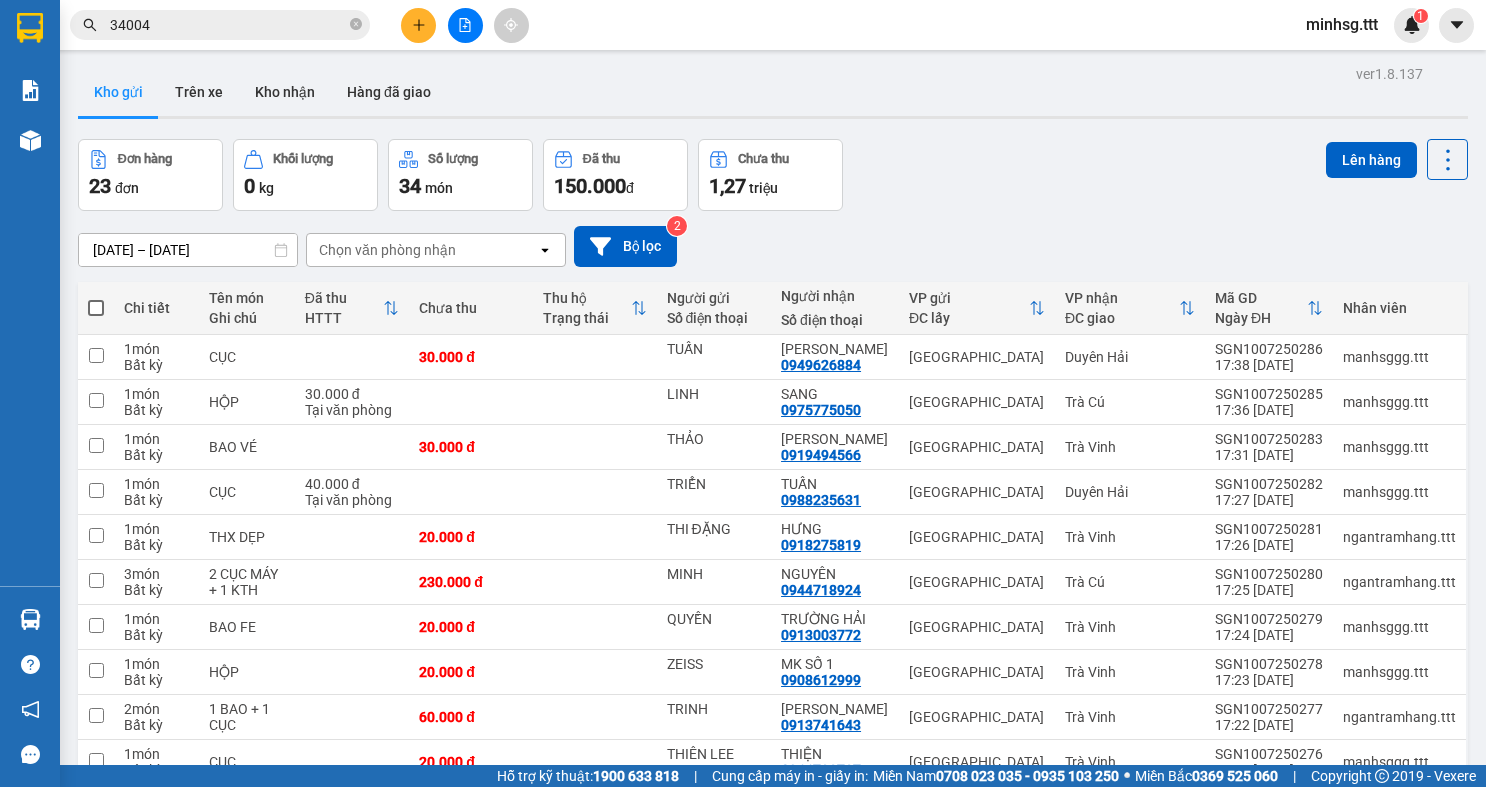 click on "34004" at bounding box center (228, 25) 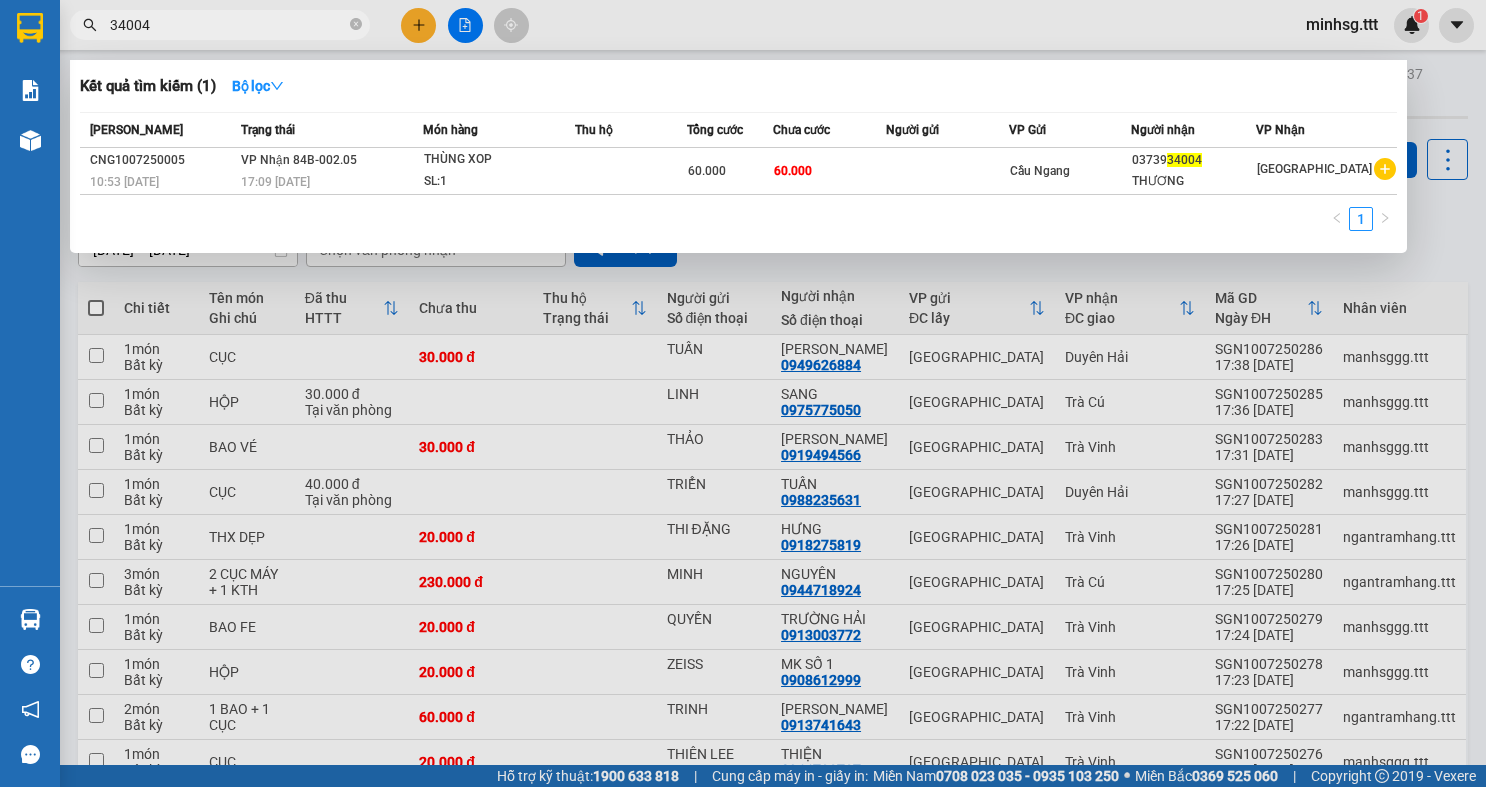 click on "34004" at bounding box center (228, 25) 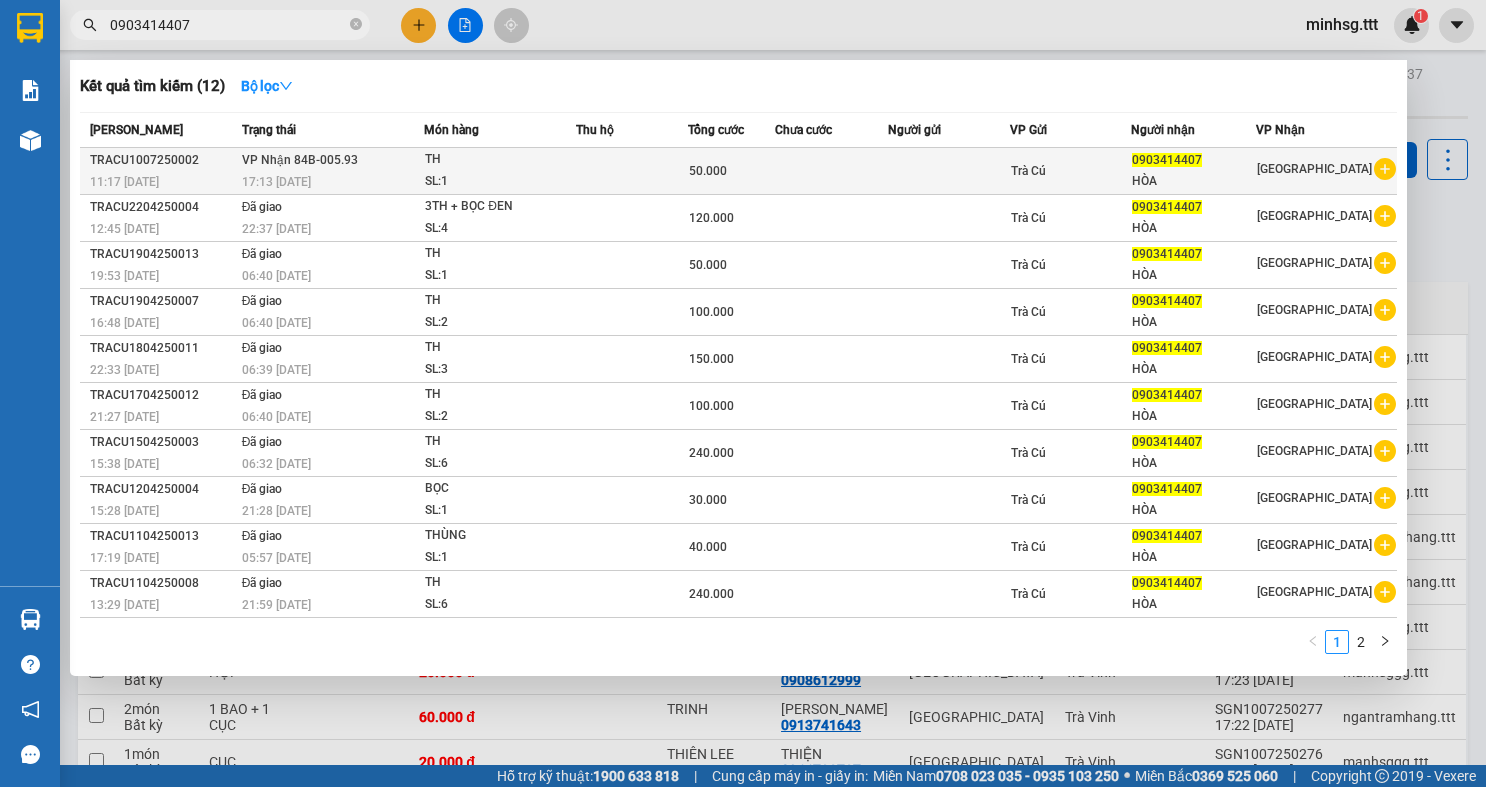 type on "0903414407" 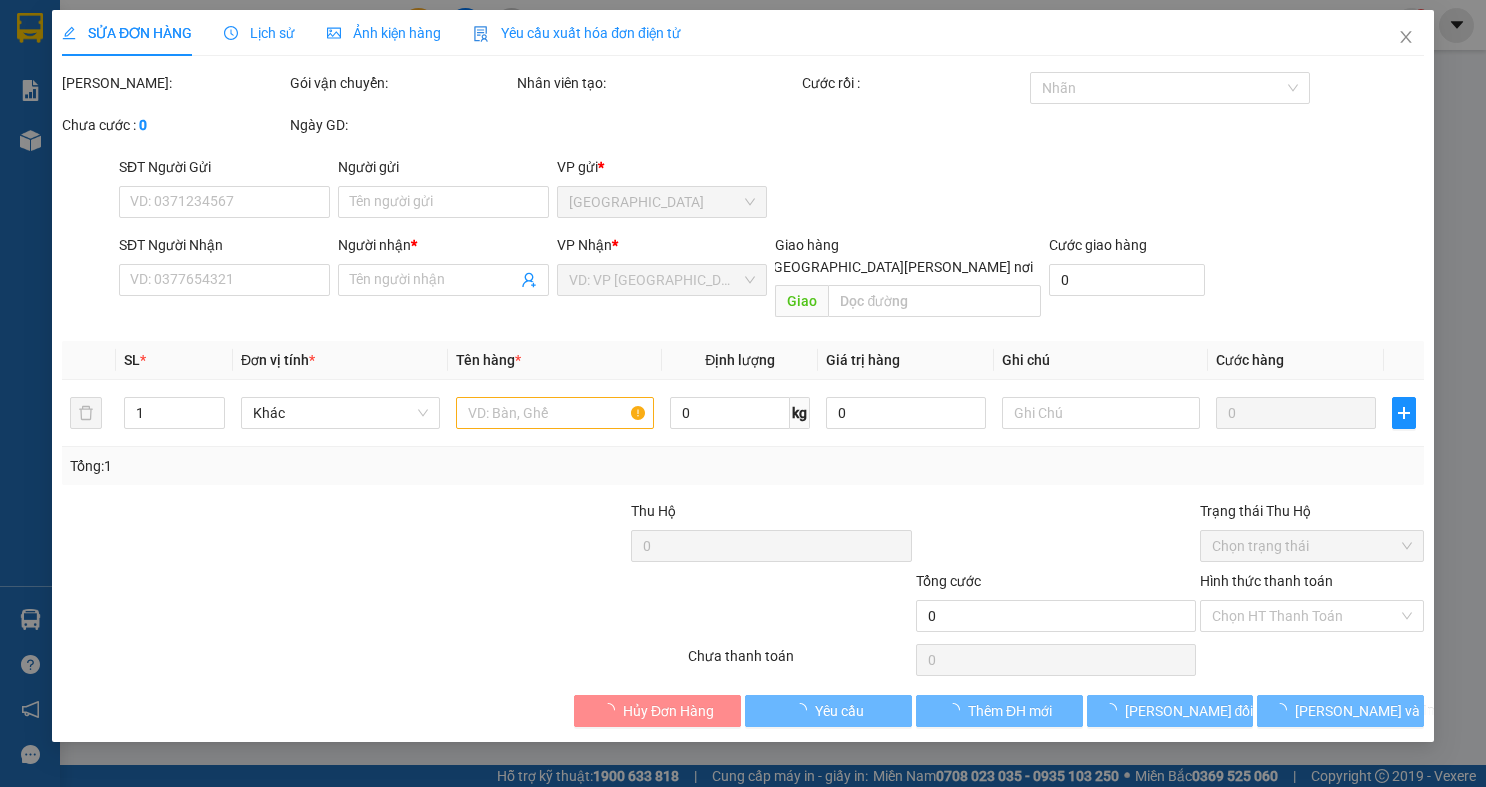 type on "0903414407" 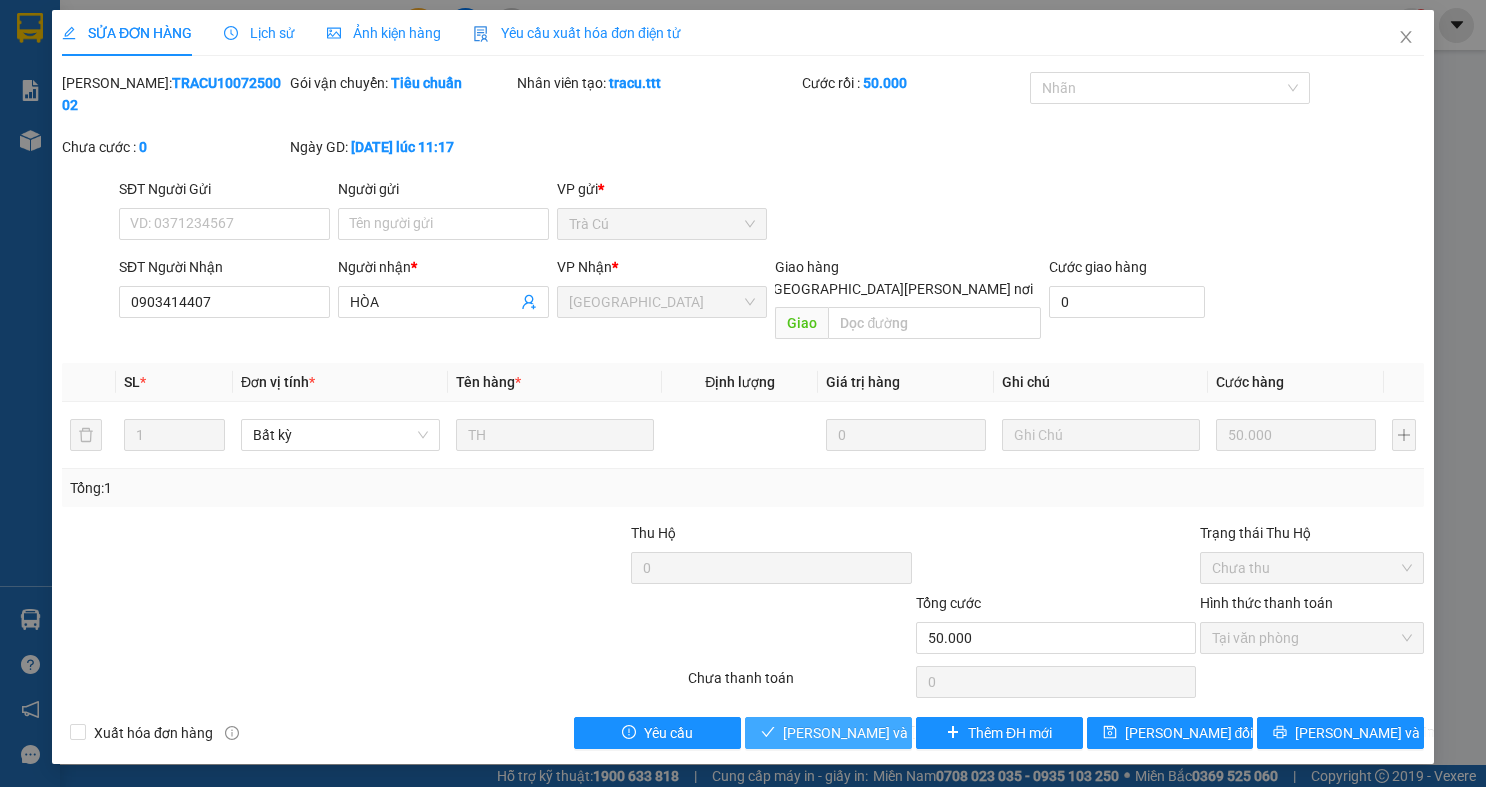 click on "[PERSON_NAME] và [PERSON_NAME] hàng" at bounding box center (918, 733) 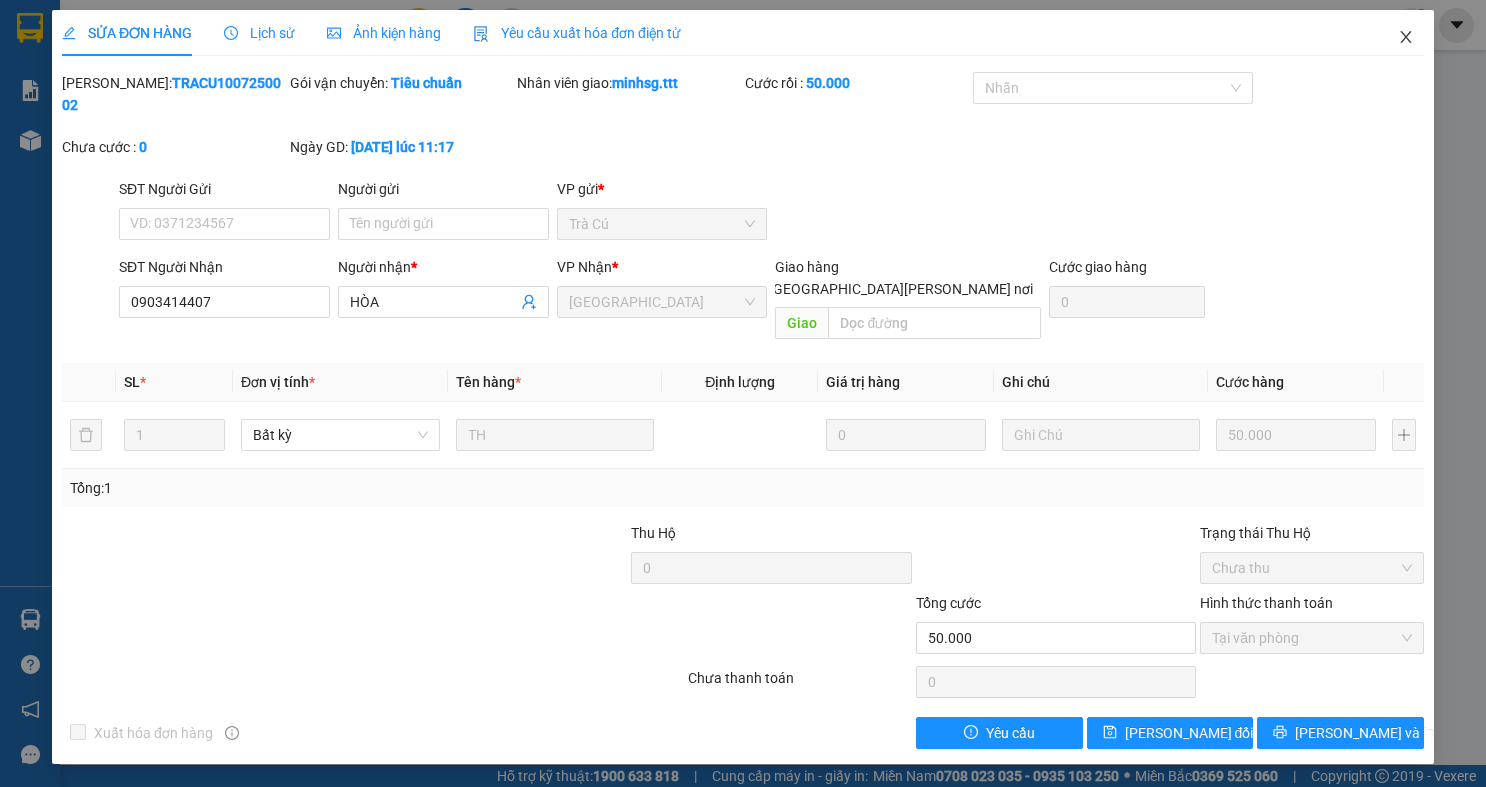 click 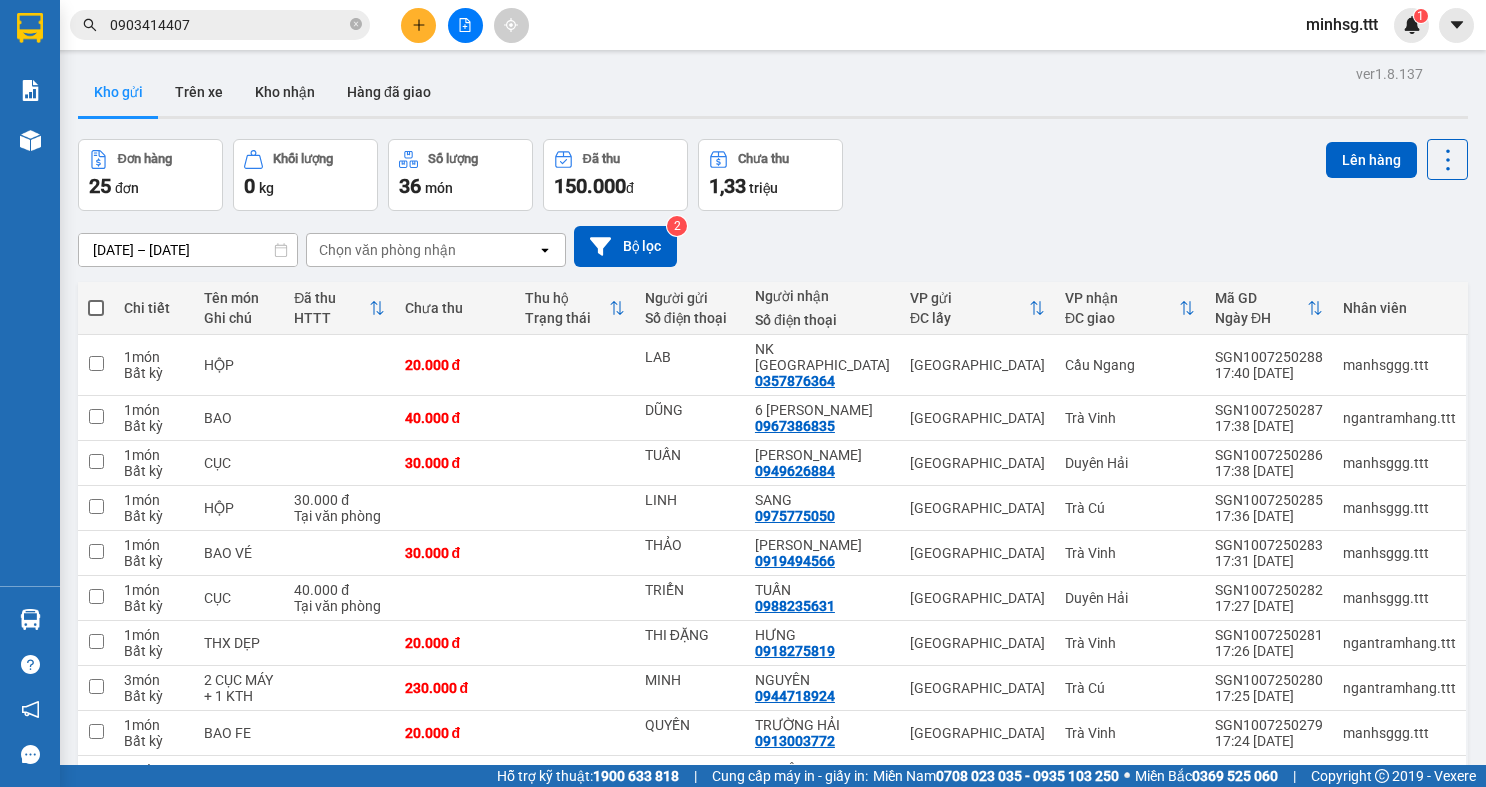 click on "0903414407" at bounding box center [228, 25] 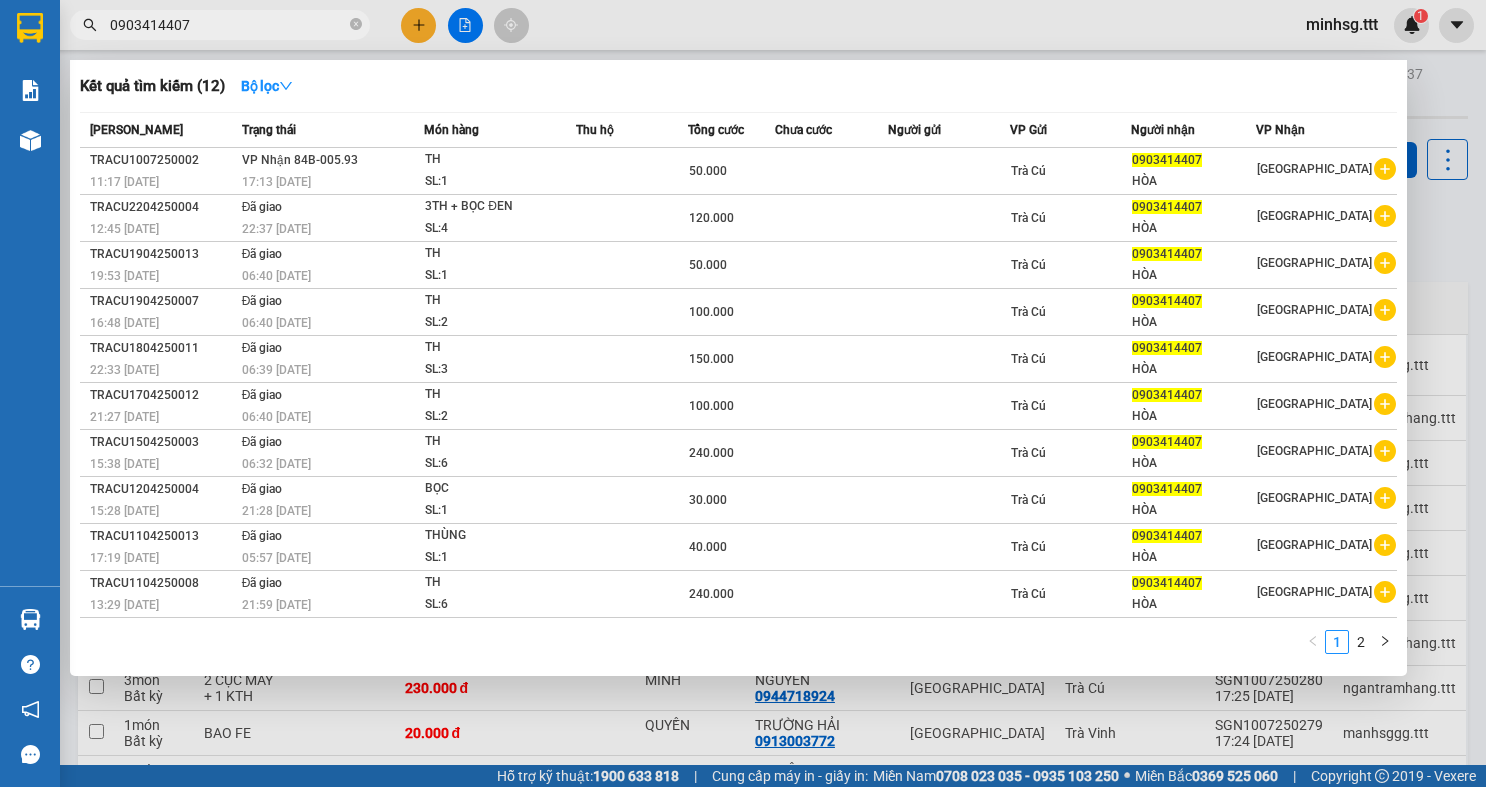 click on "0903414407" at bounding box center [228, 25] 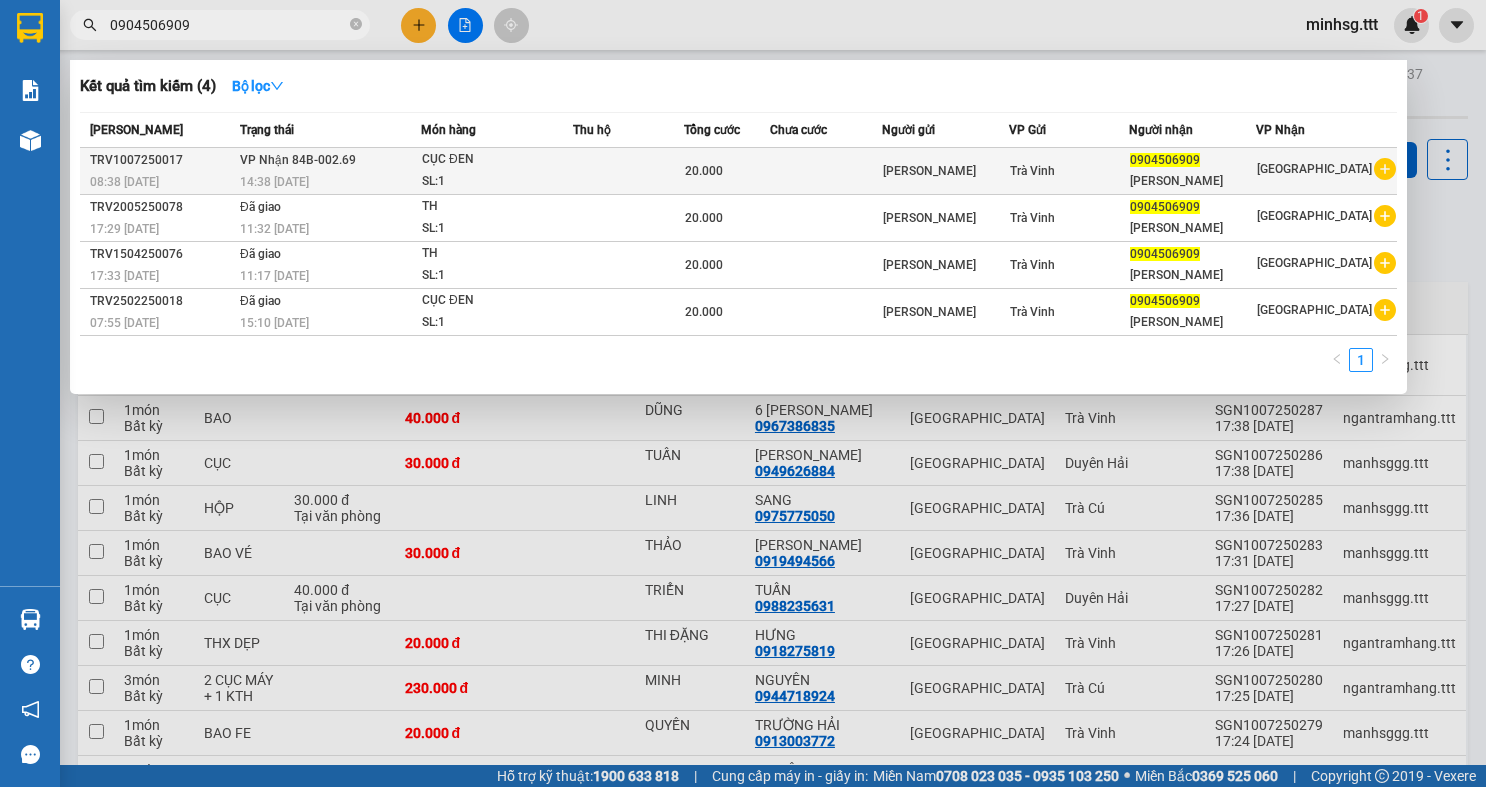 type on "0904506909" 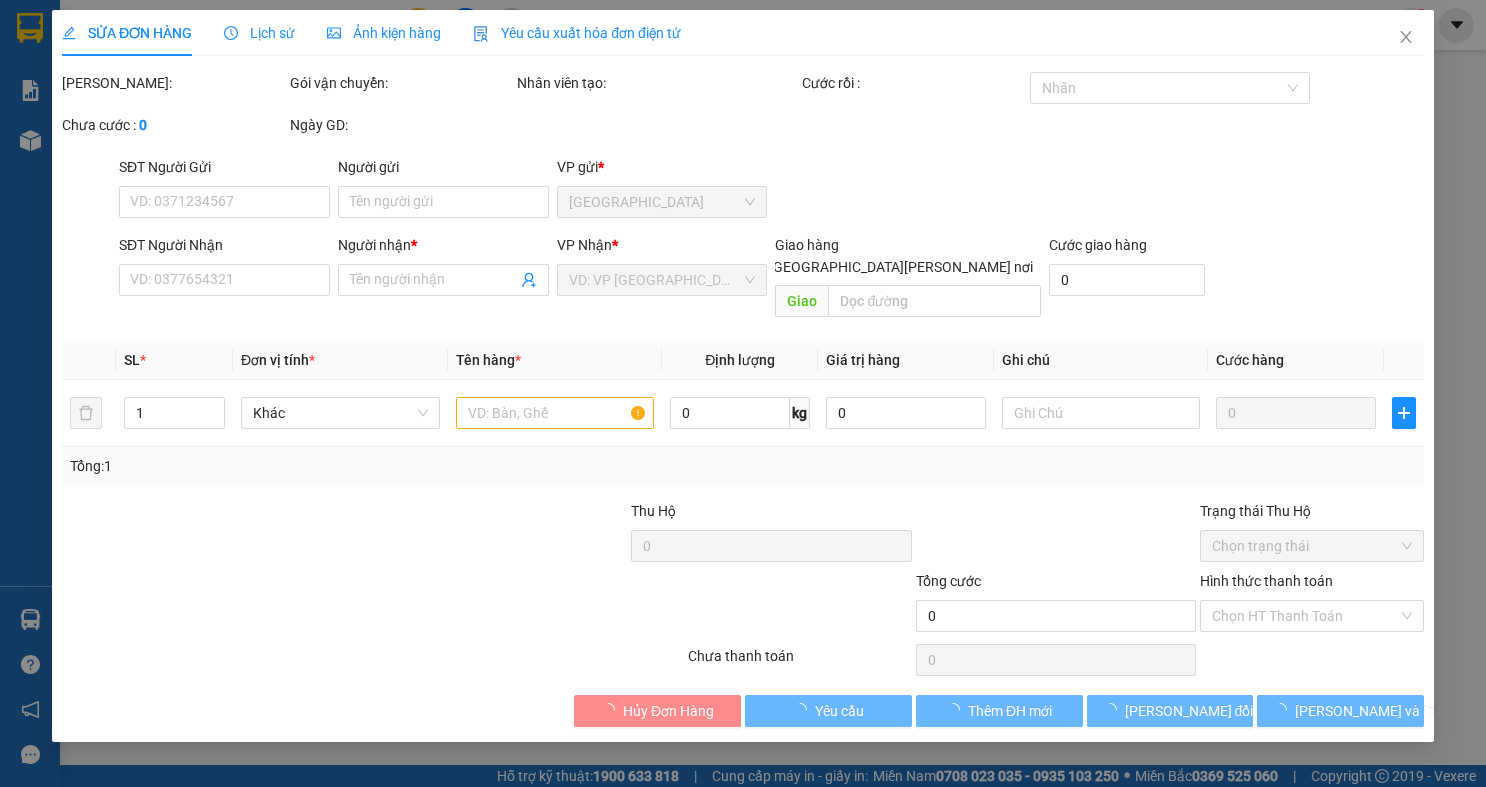 type on "[PERSON_NAME]" 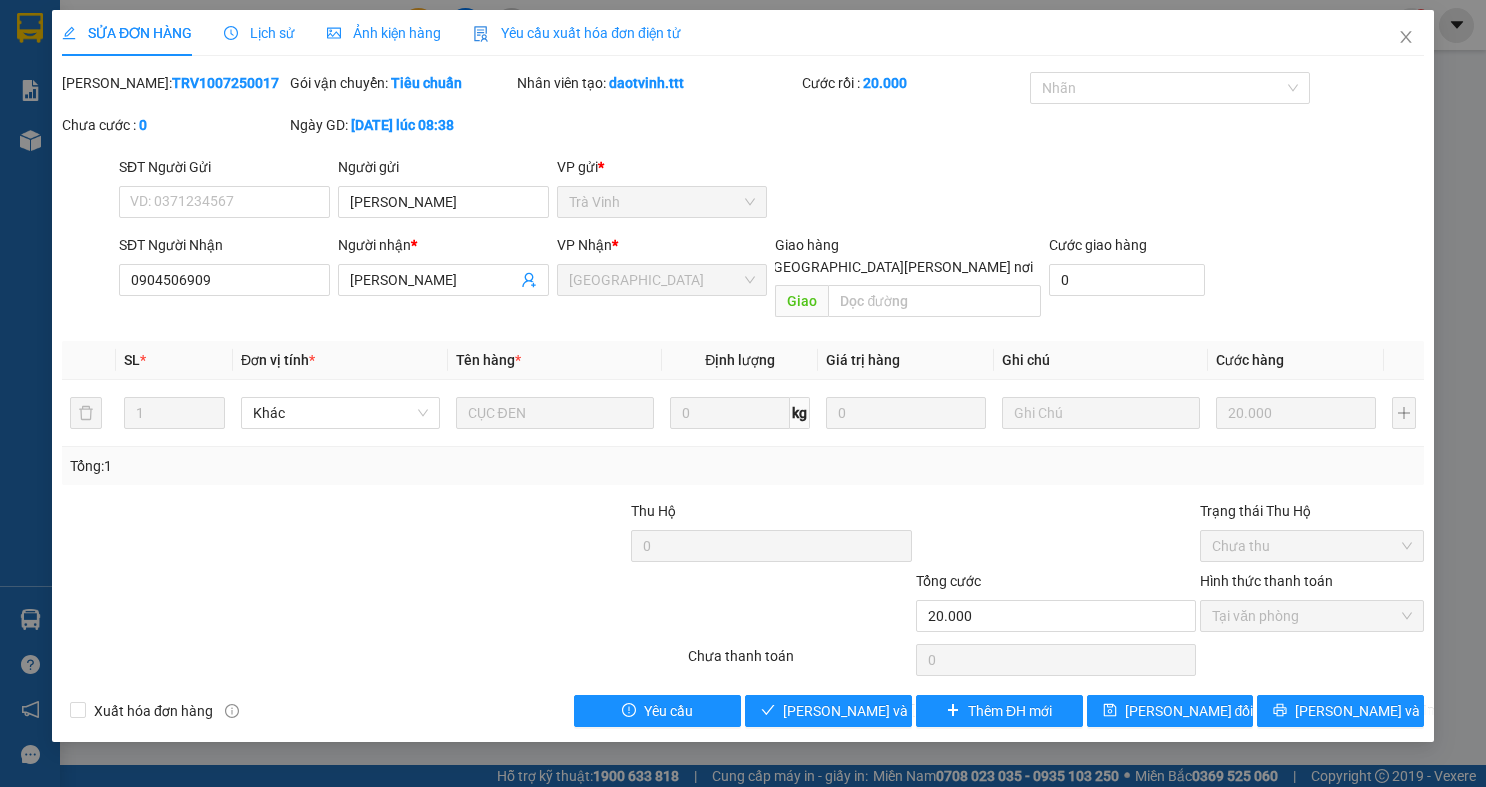 click on "Total Paid Fee 20.000 Total UnPaid Fee 0 Cash Collection Total Fee Mã ĐH:  TRV1007250017 Gói vận chuyển:   Tiêu chuẩn Nhân viên tạo:   daotvinh.ttt Cước rồi :   20.000   Nhãn Chưa cước :   0 Ngày GD:   10-07-2025 lúc 08:38 SĐT Người Gửi VD: 0371234567 Người gửi CAO HÙNG VP gửi  * Trà Vinh SĐT Người Nhận 0904506909 Người nhận  * NGỌC PHÁT VP Nhận  * Sài Gòn Giao hàng Giao tận nơi Giao Cước giao hàng 0 SL  * Đơn vị tính  * Tên hàng  * Định lượng Giá trị hàng Ghi chú Cước hàng                   1 Khác CỤC ĐEN 0 kg 0 20.000 Tổng:  1 Thu Hộ 0 Trạng thái Thu Hộ   Chưa thu Tổng cước 20.000 Hình thức thanh toán Tại văn phòng Số tiền thu trước 20.000 Chọn HT Thanh Toán Chưa thanh toán 0 Chọn HT Thanh Toán Xuất hóa đơn hàng Yêu cầu Lưu và Giao hàng Thêm ĐH mới Lưu thay đổi Lưu và In" at bounding box center (743, 399) 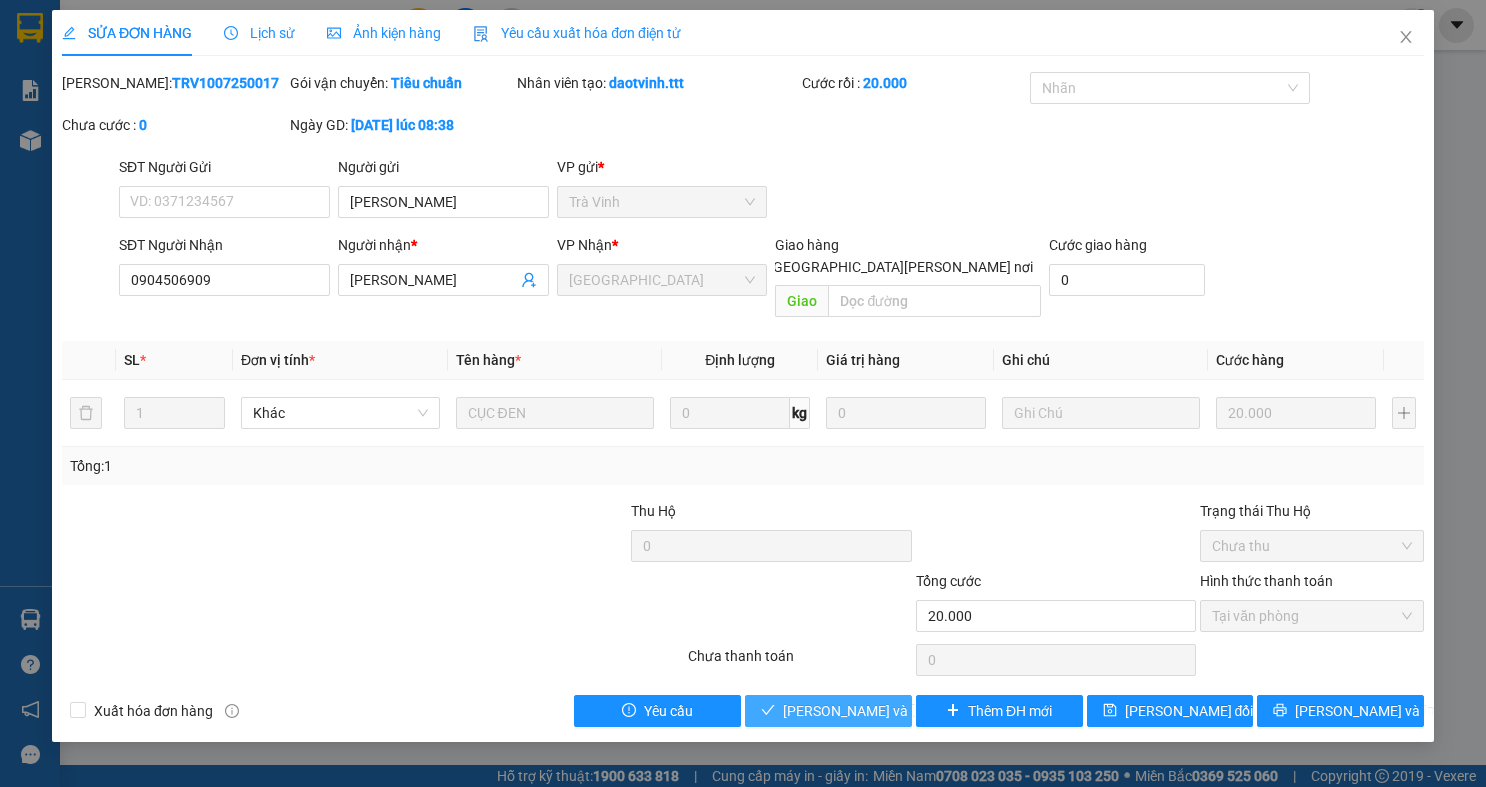 click on "[PERSON_NAME] và [PERSON_NAME] hàng" at bounding box center (828, 711) 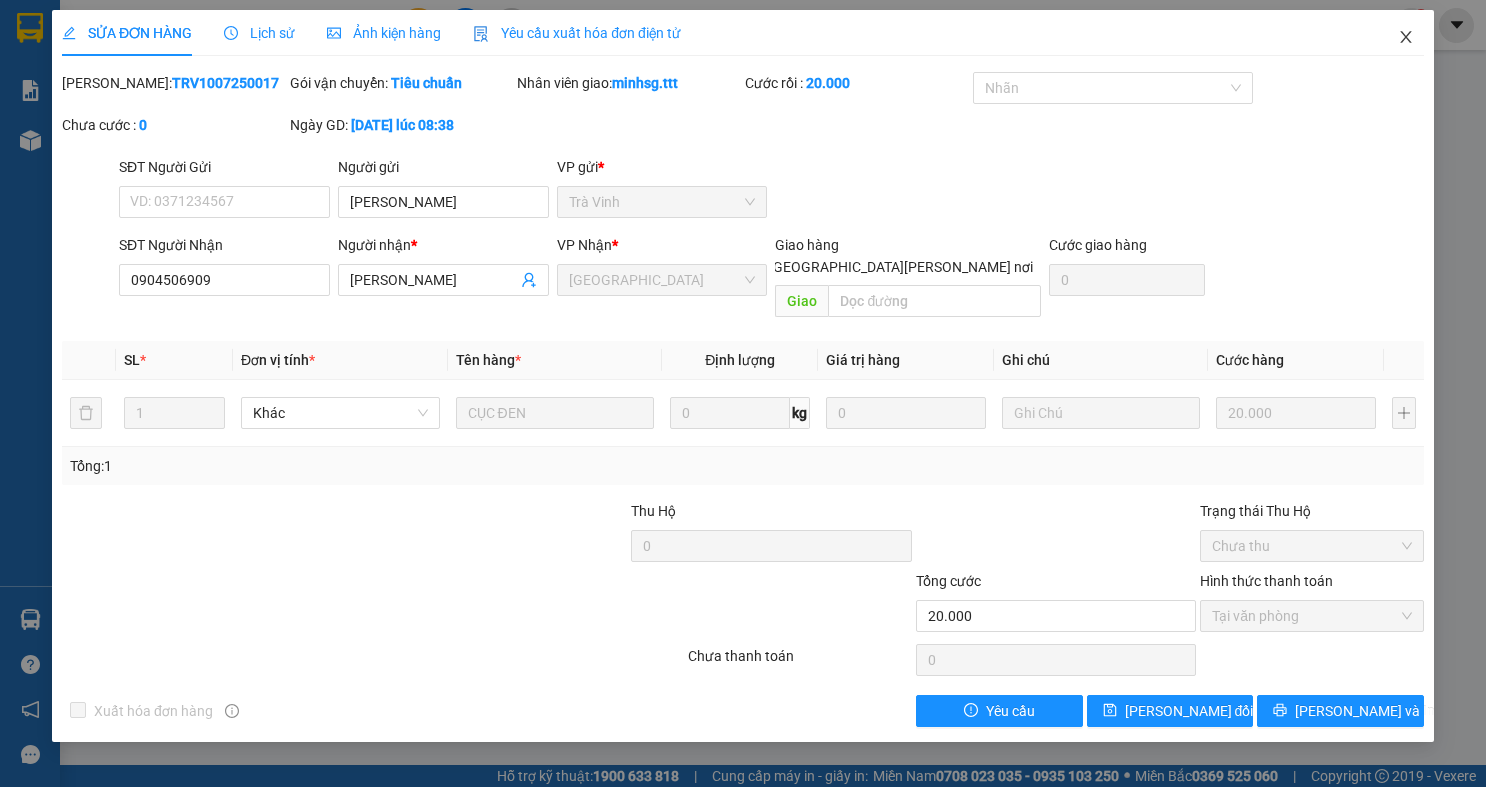 click 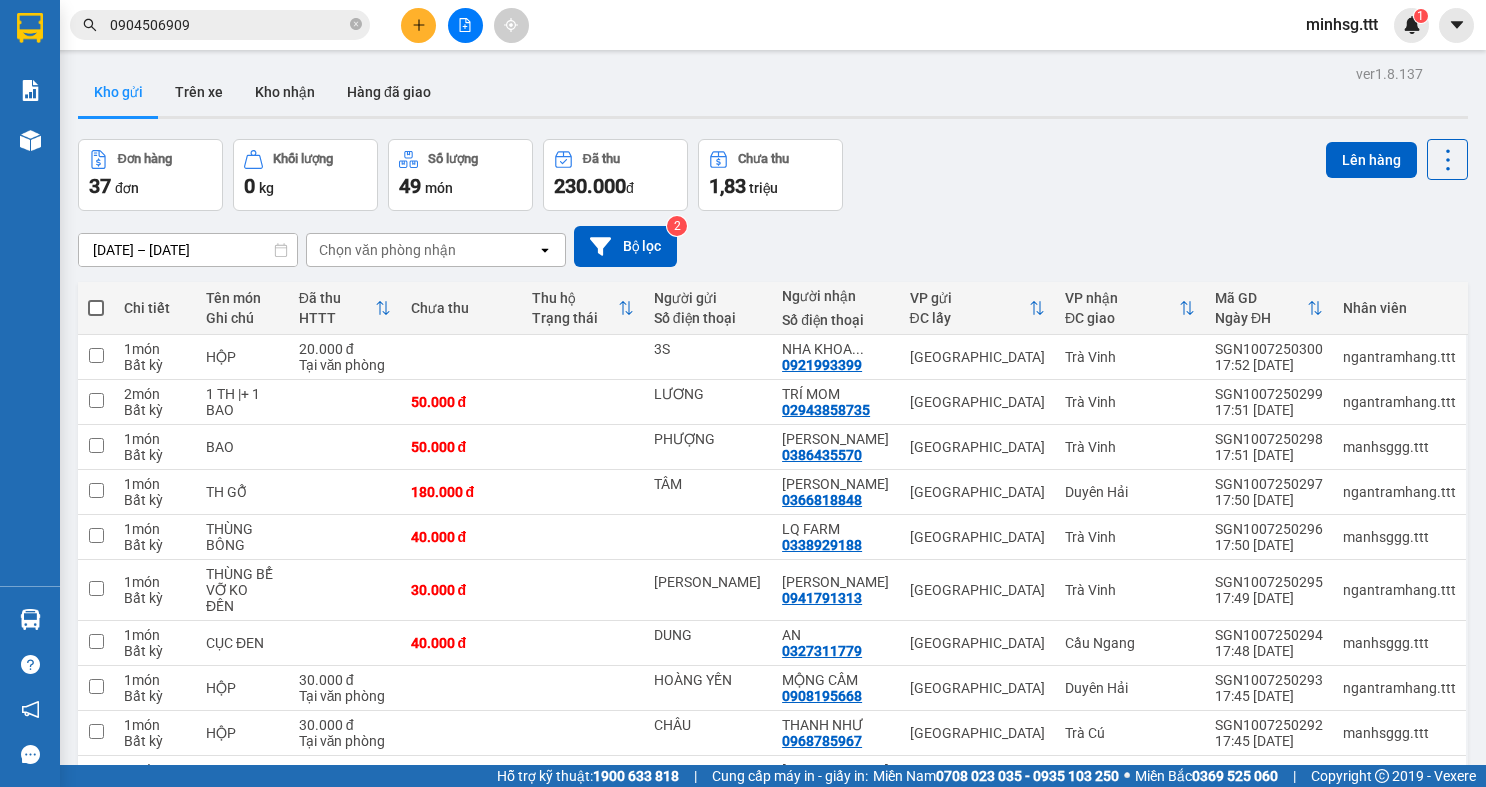 click at bounding box center [465, 25] 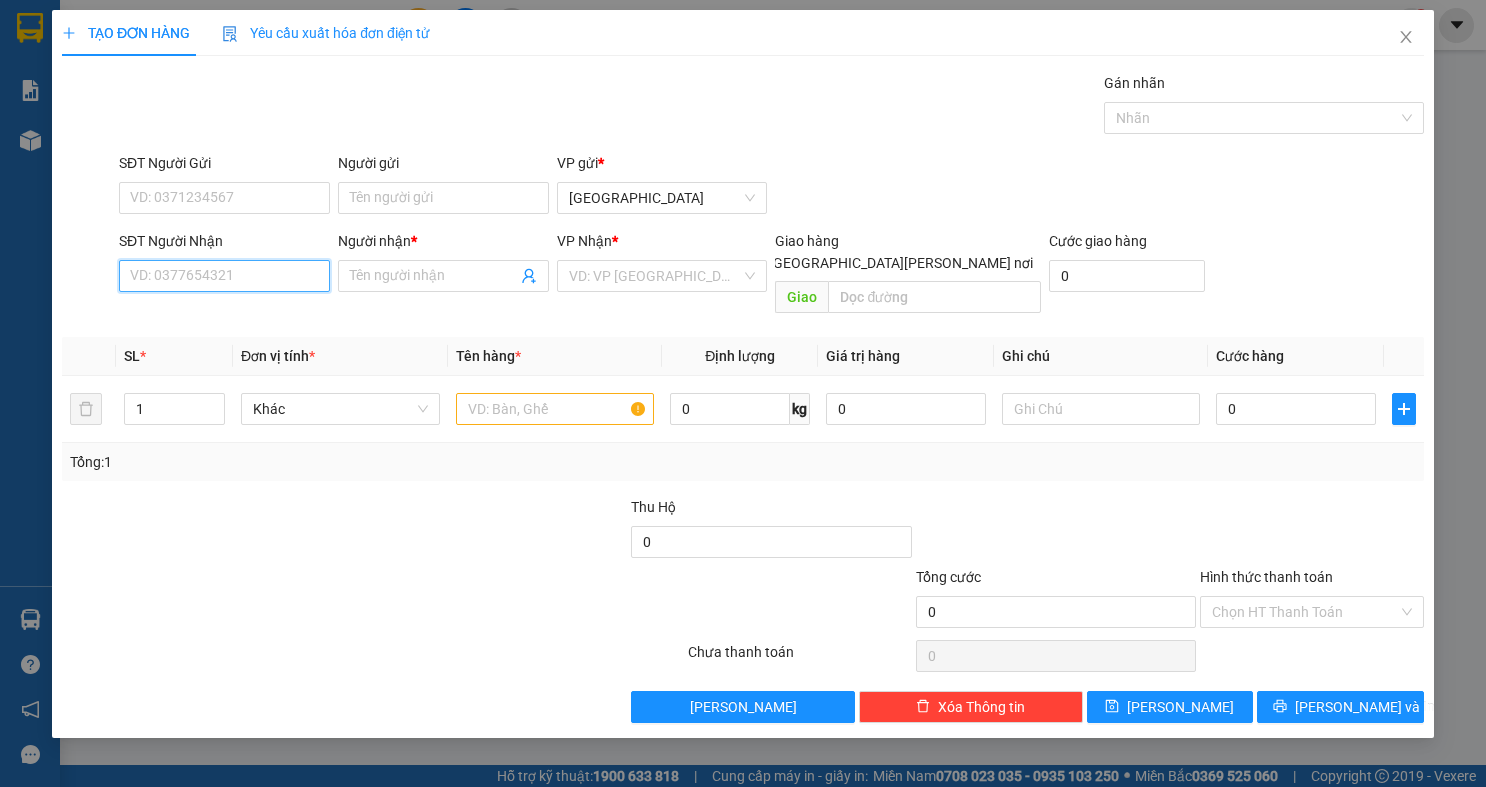 click on "SĐT Người Nhận" at bounding box center (224, 276) 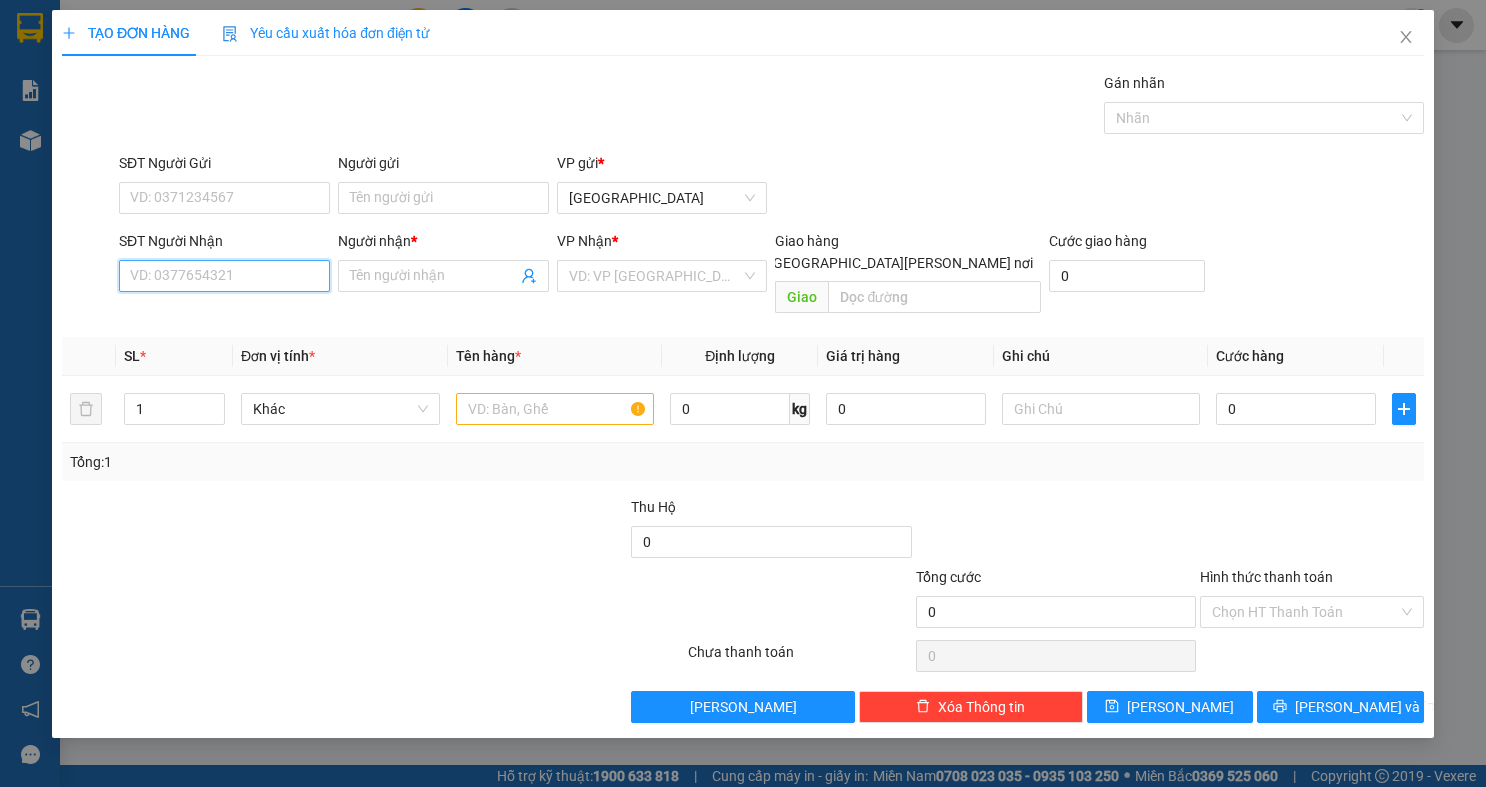 click on "SĐT Người Nhận" at bounding box center (224, 276) 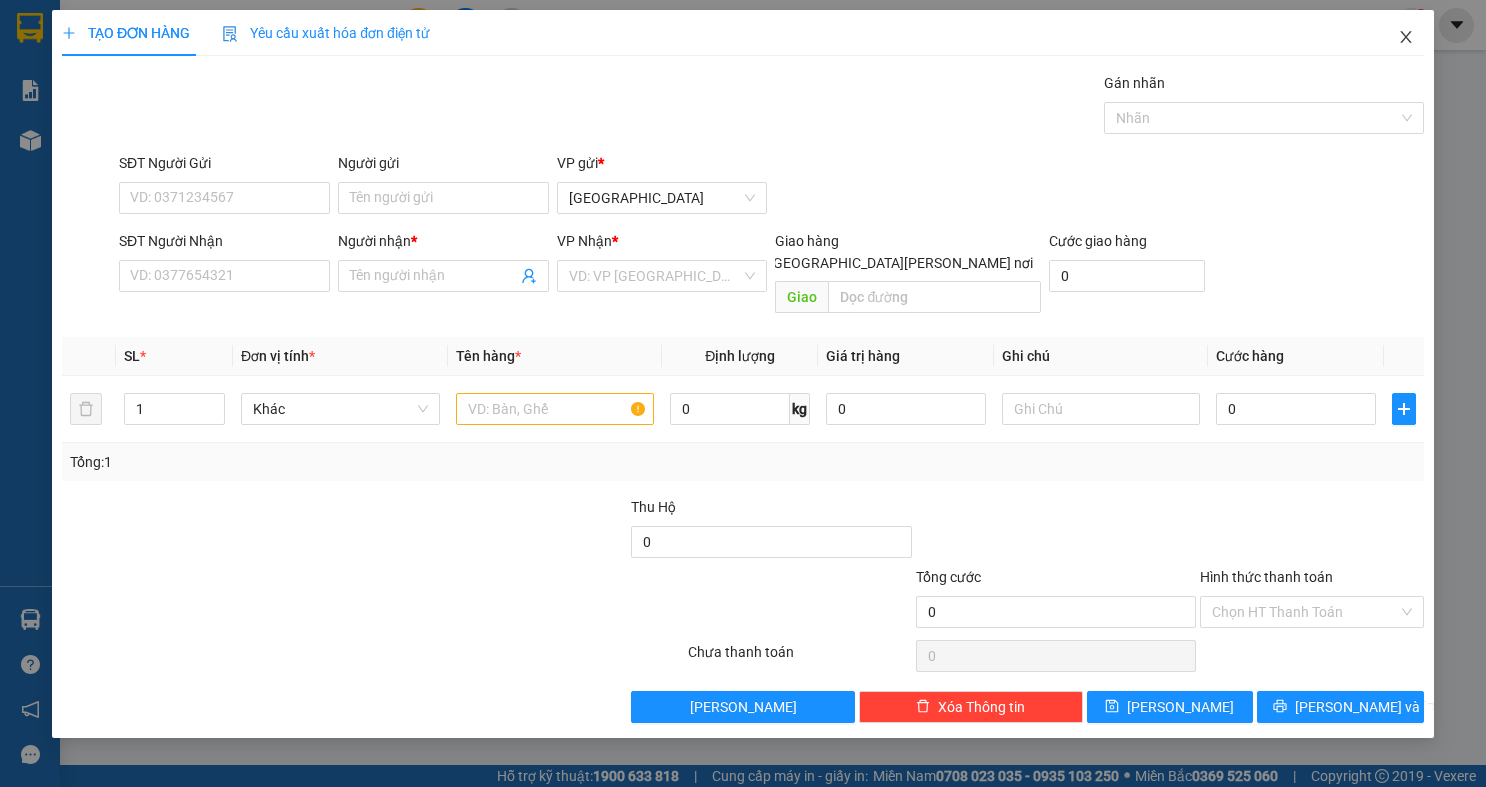 click at bounding box center (1406, 38) 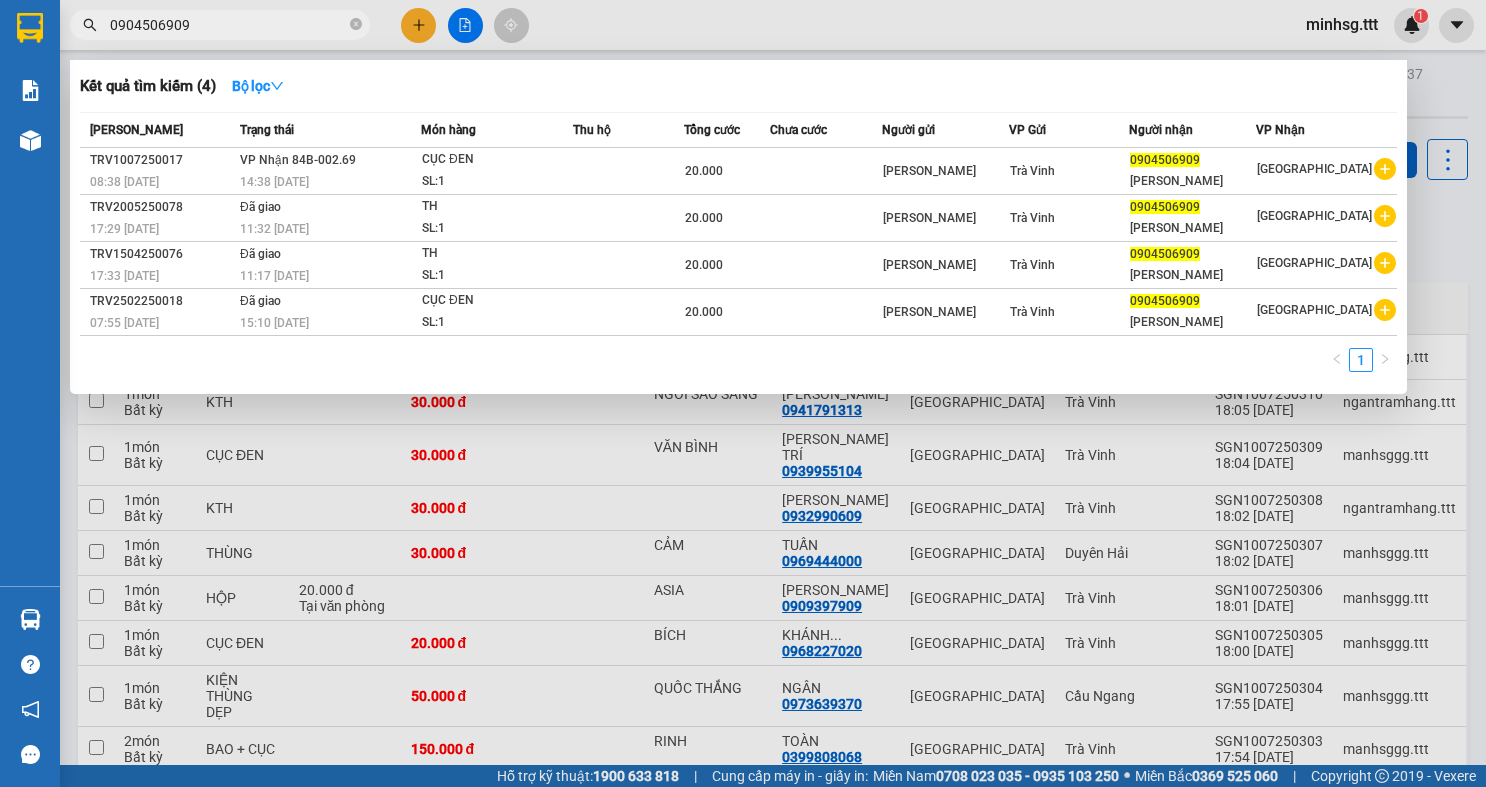 click on "0904506909" at bounding box center [228, 25] 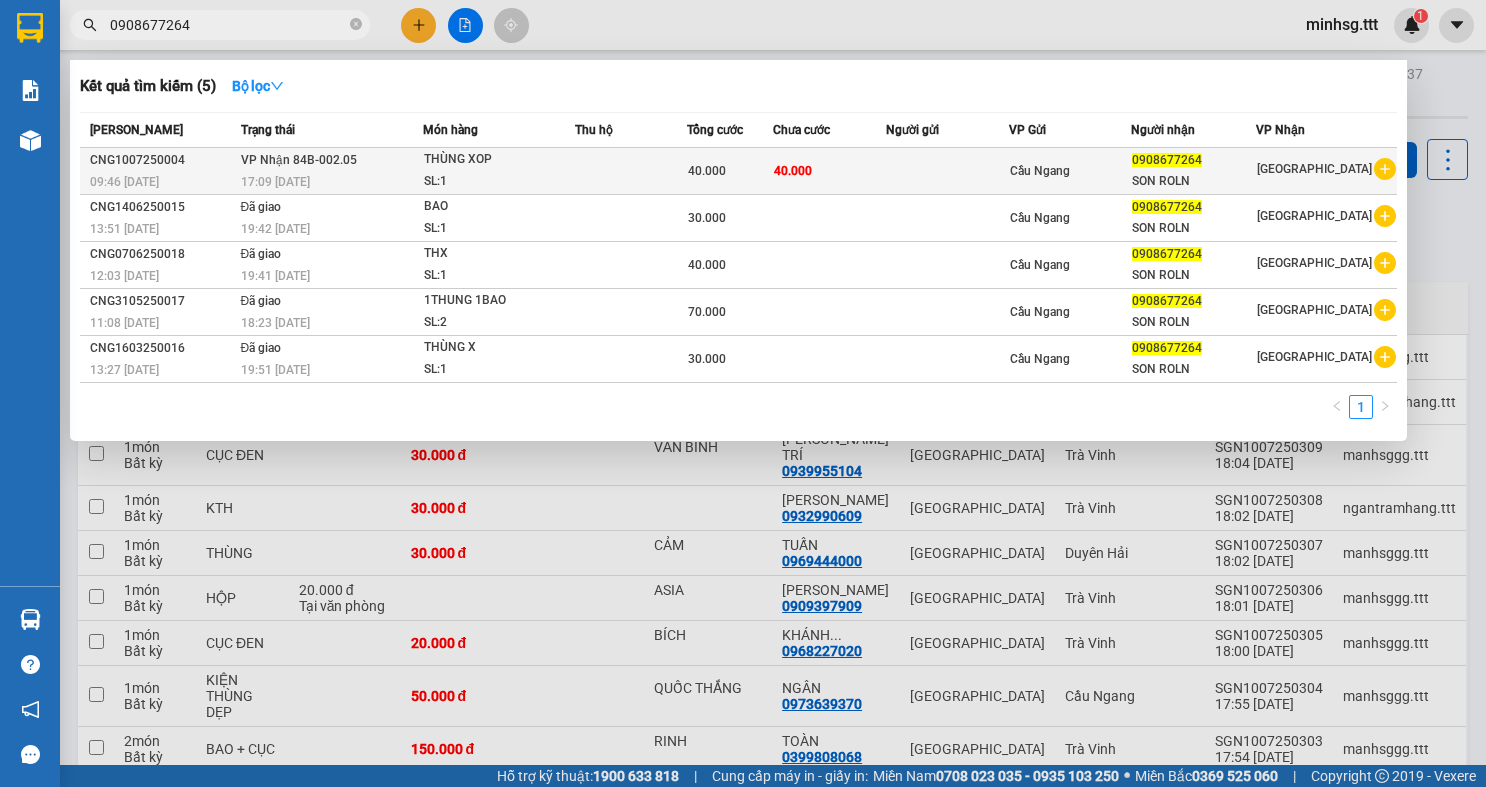type on "0908677264" 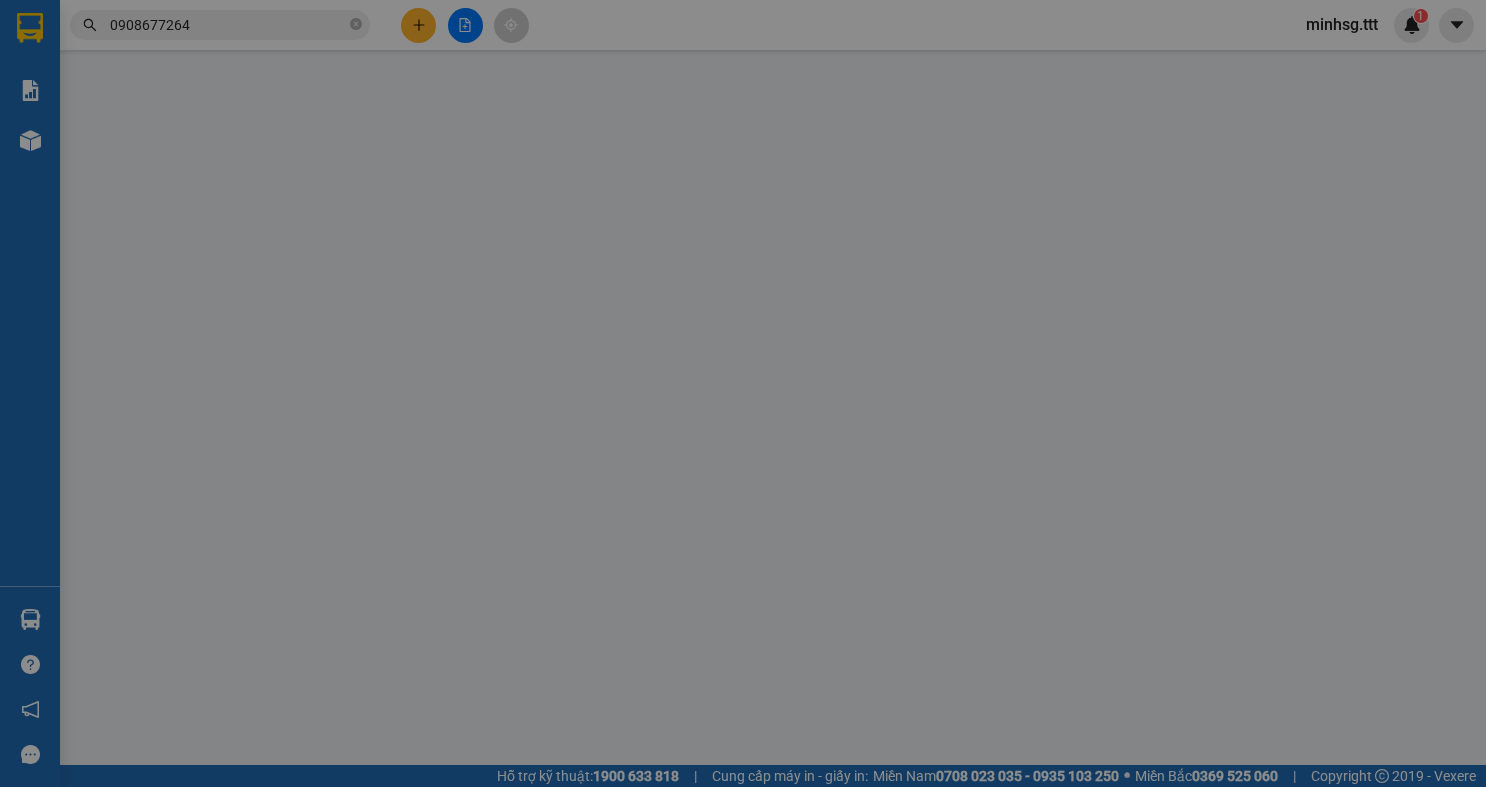 type on "0908677264" 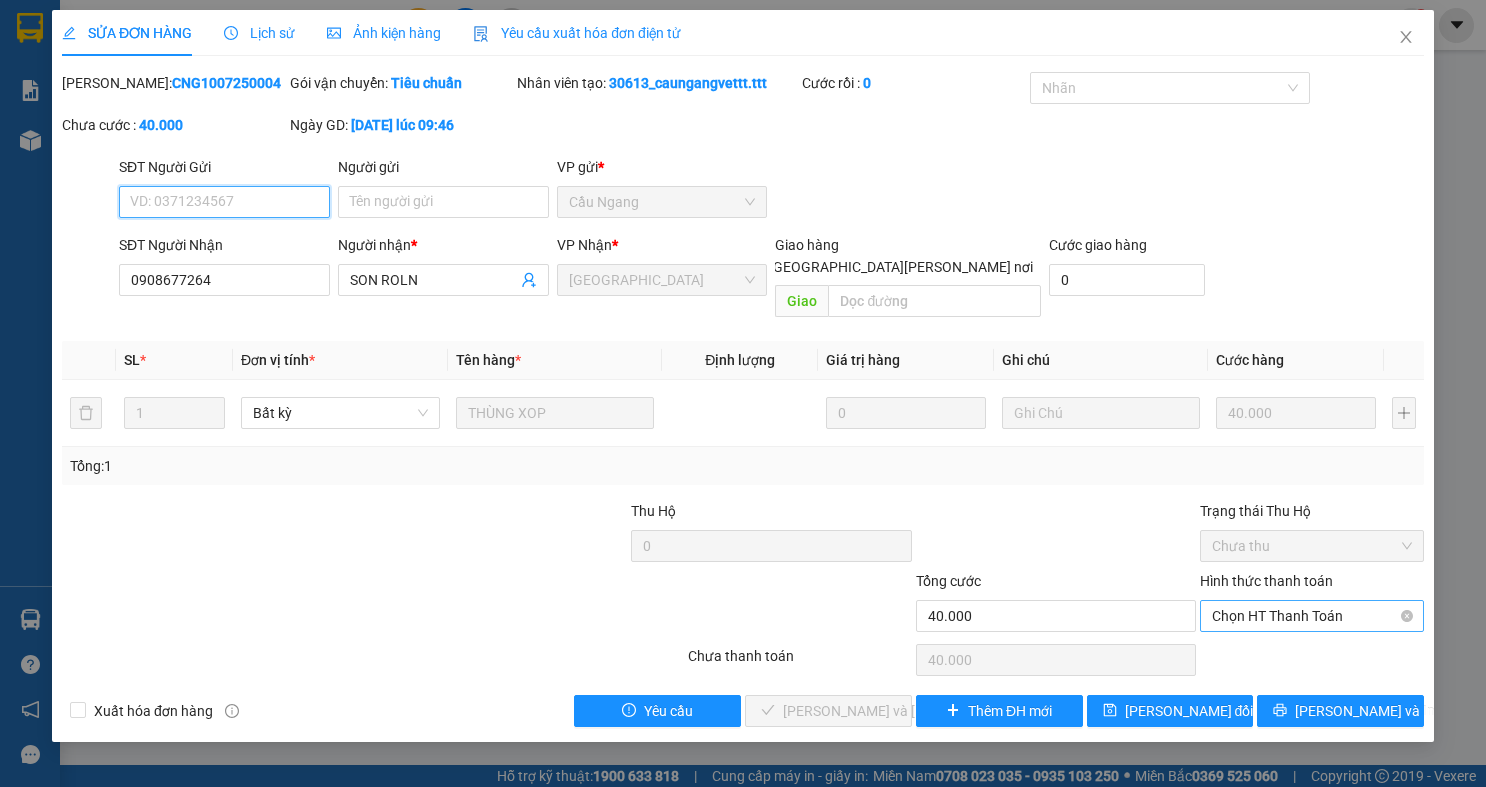 click on "Chọn HT Thanh Toán" at bounding box center [1312, 616] 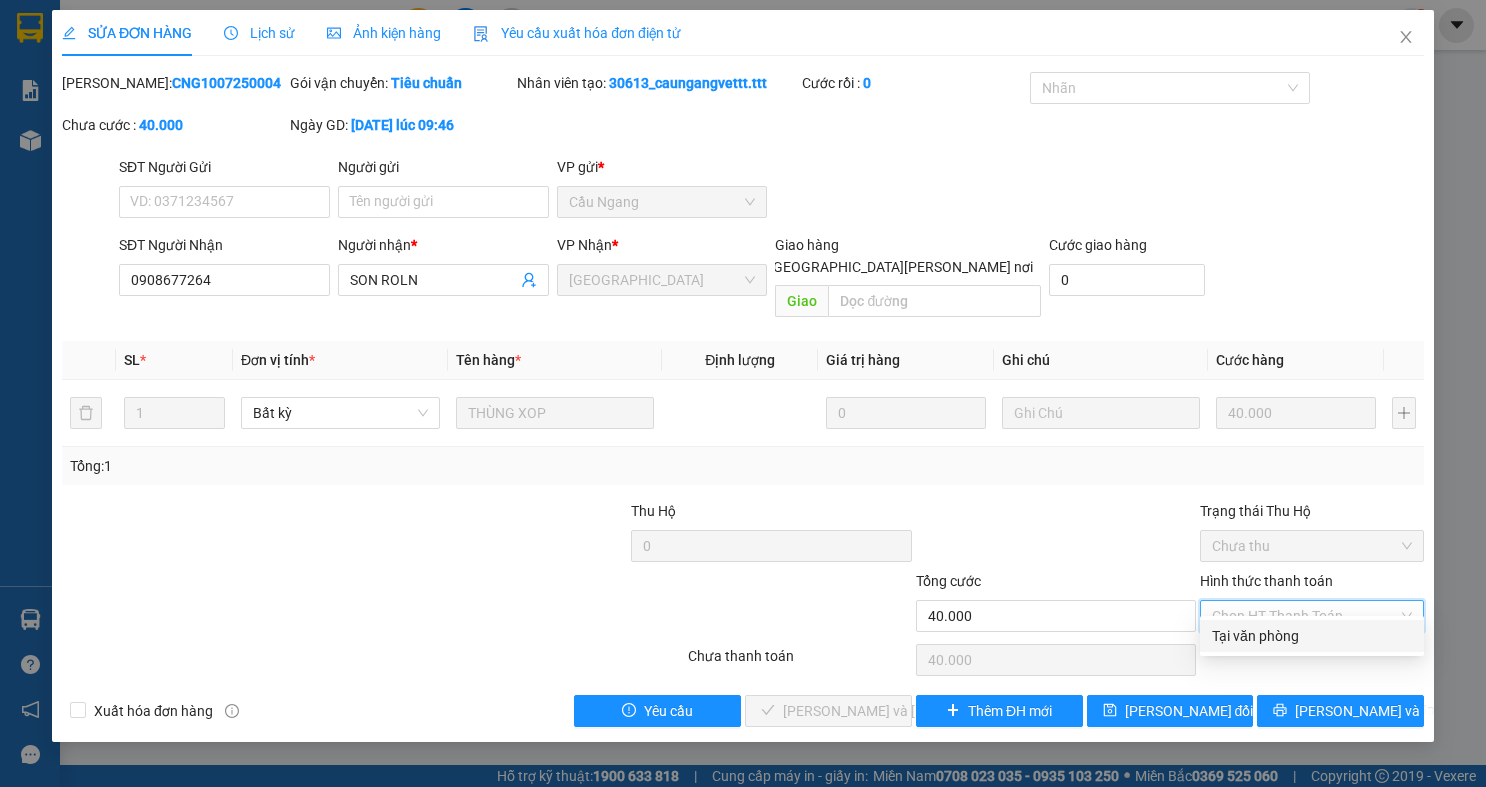 drag, startPoint x: 1219, startPoint y: 639, endPoint x: 920, endPoint y: 666, distance: 300.21658 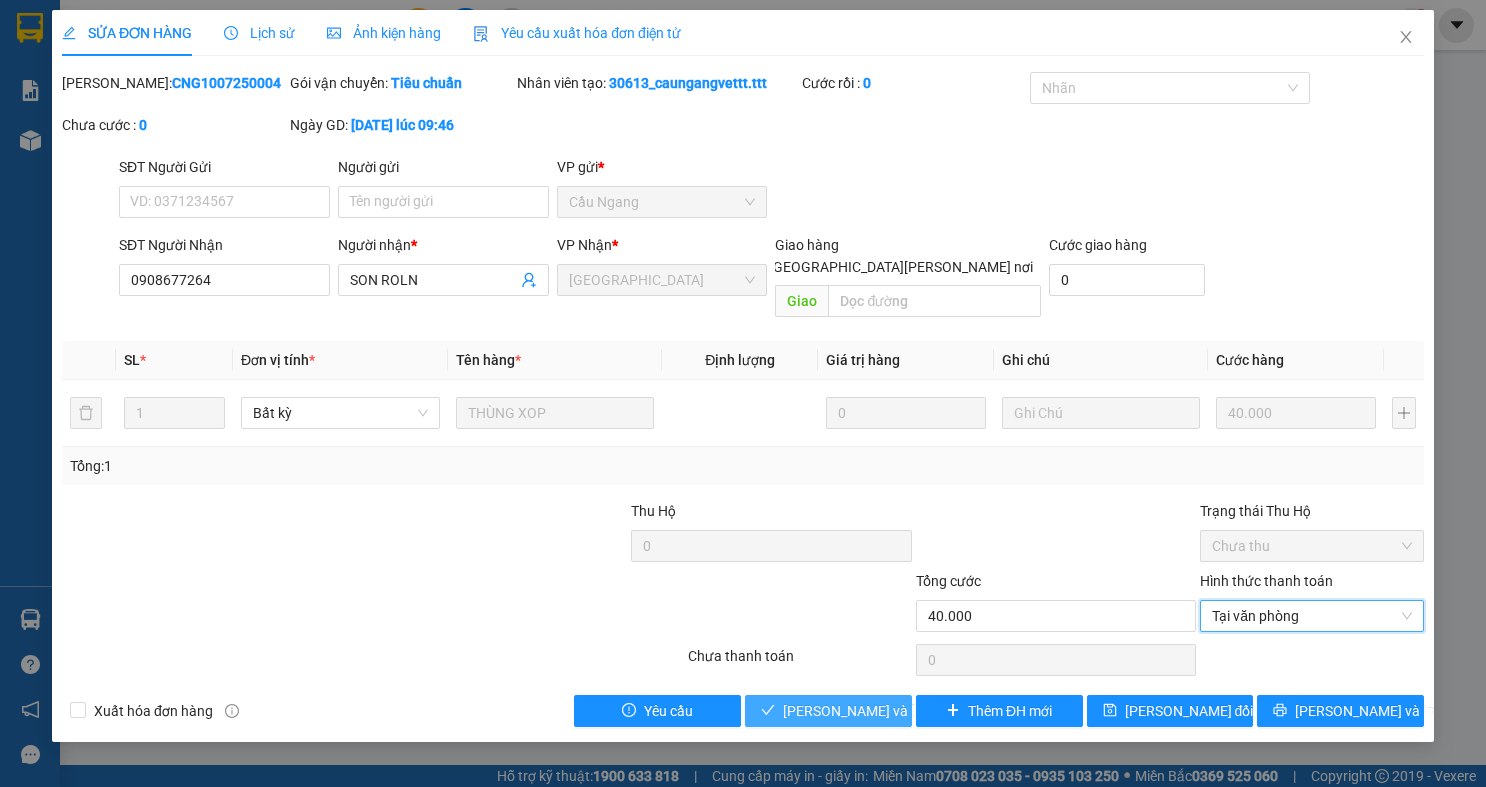 click on "[PERSON_NAME] và Giao hàng" at bounding box center (828, 711) 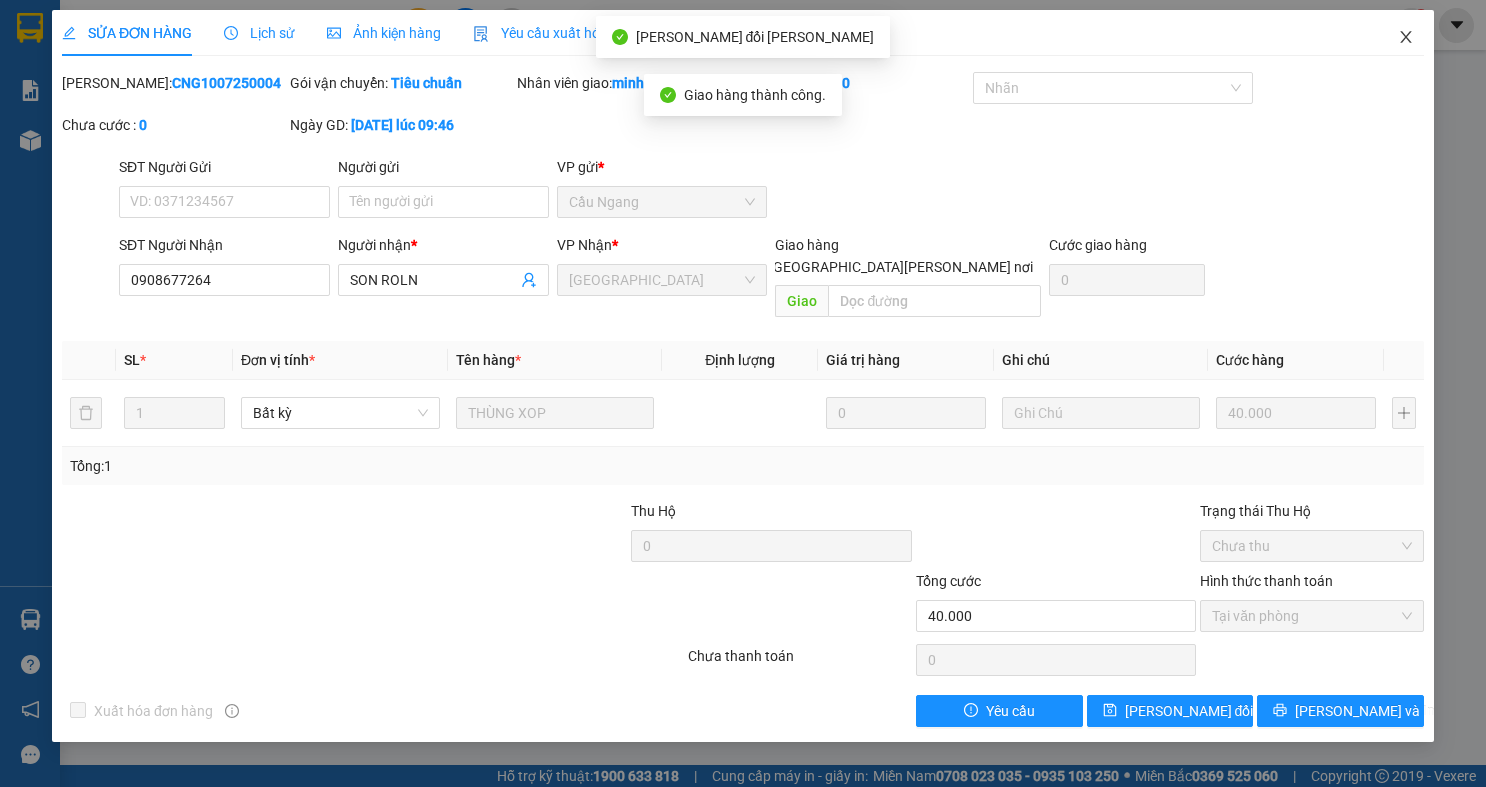 drag, startPoint x: 1414, startPoint y: 41, endPoint x: 38, endPoint y: 139, distance: 1379.4854 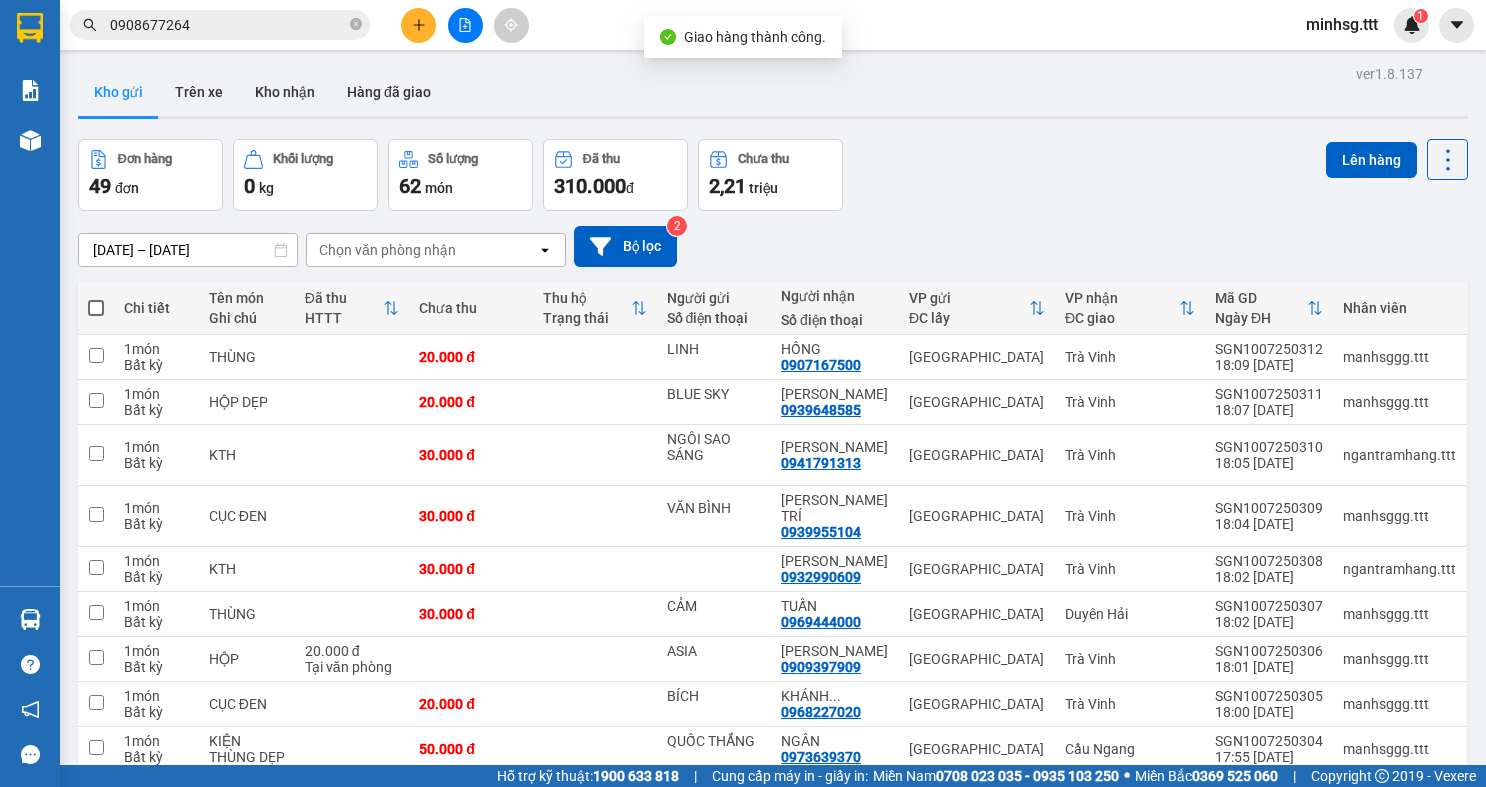 click on "0908677264" at bounding box center (228, 25) 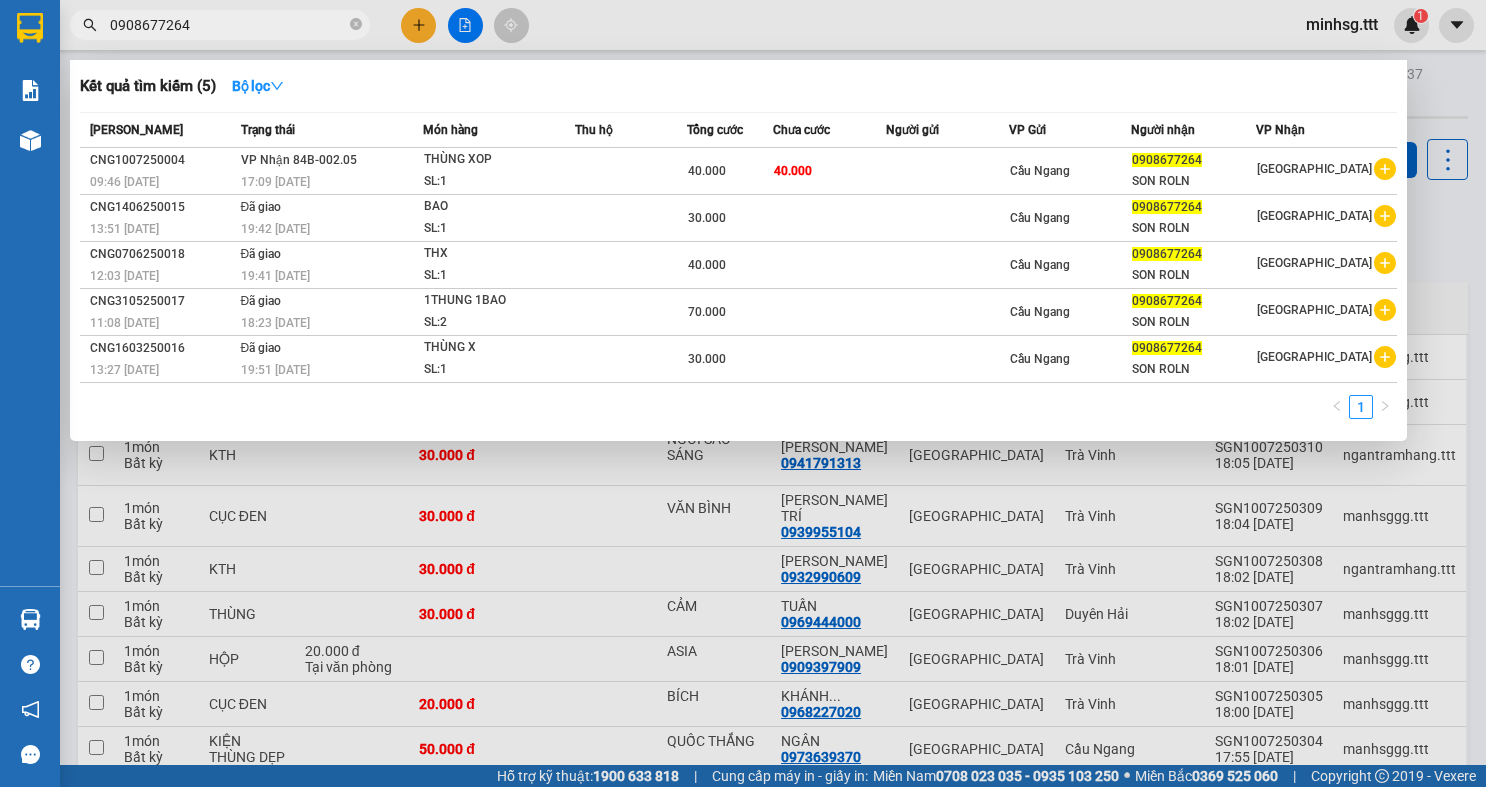 click on "0908677264" at bounding box center (228, 25) 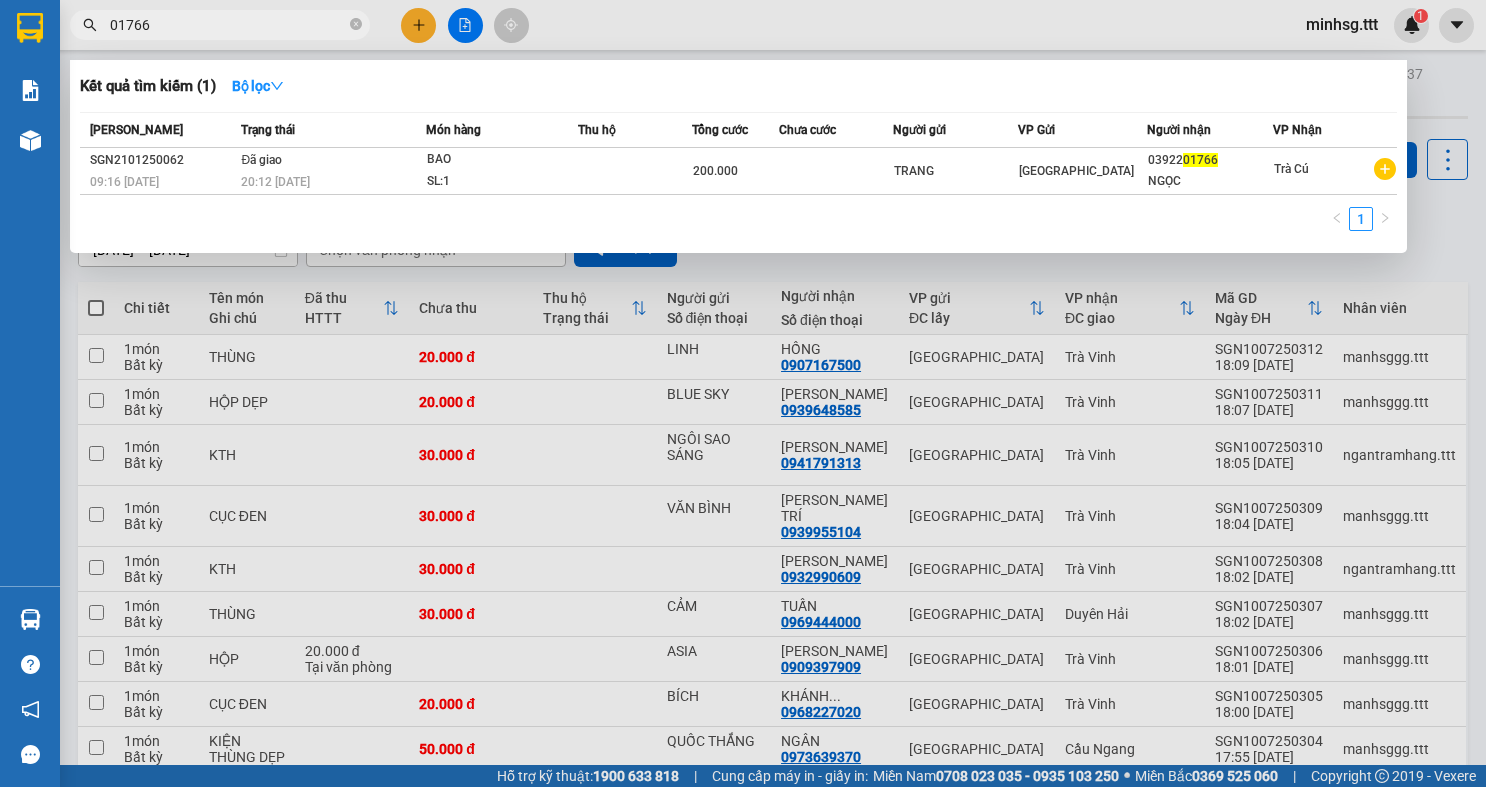 click on "01766" at bounding box center (228, 25) 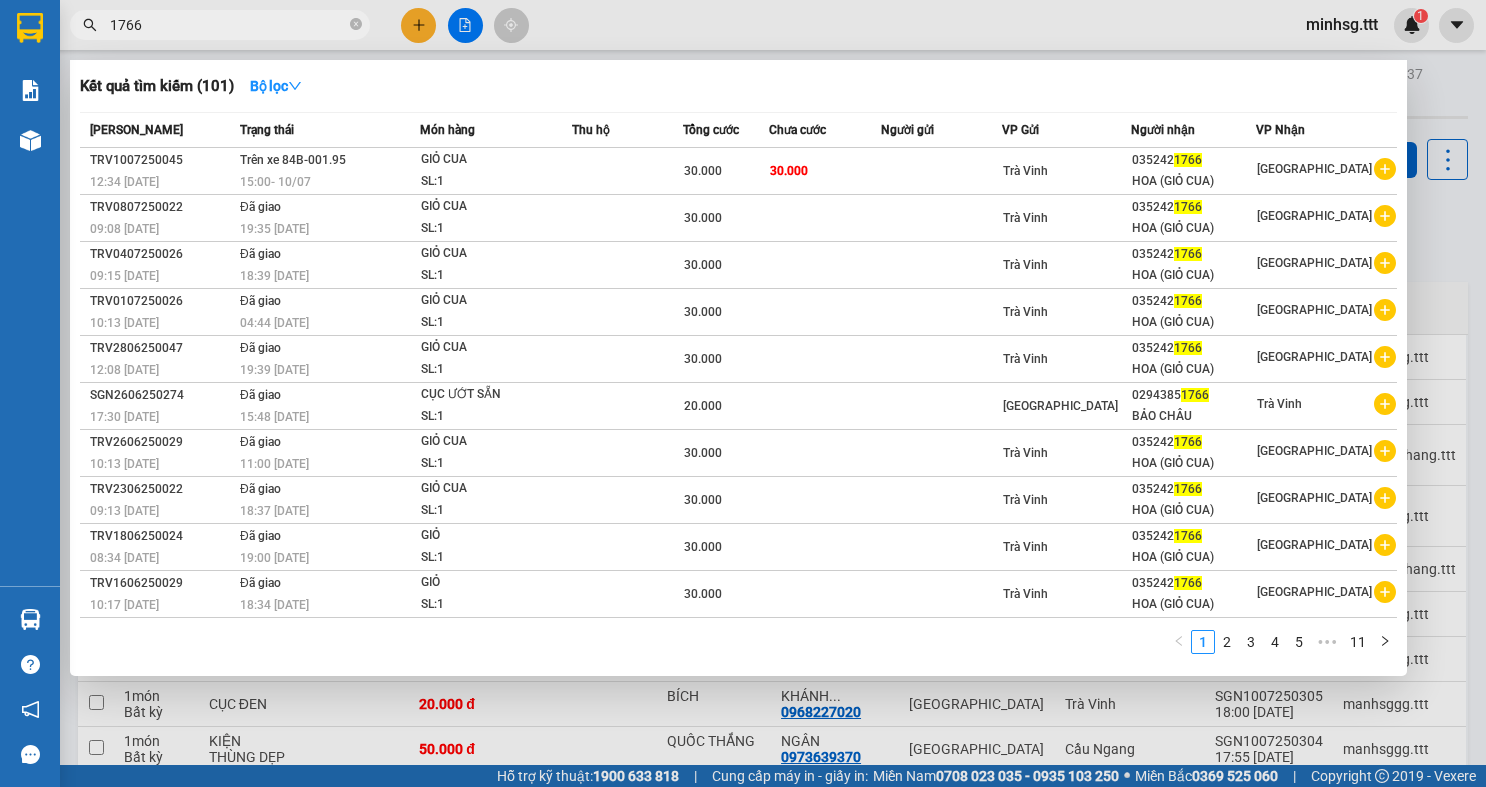 click on "1766" at bounding box center [228, 25] 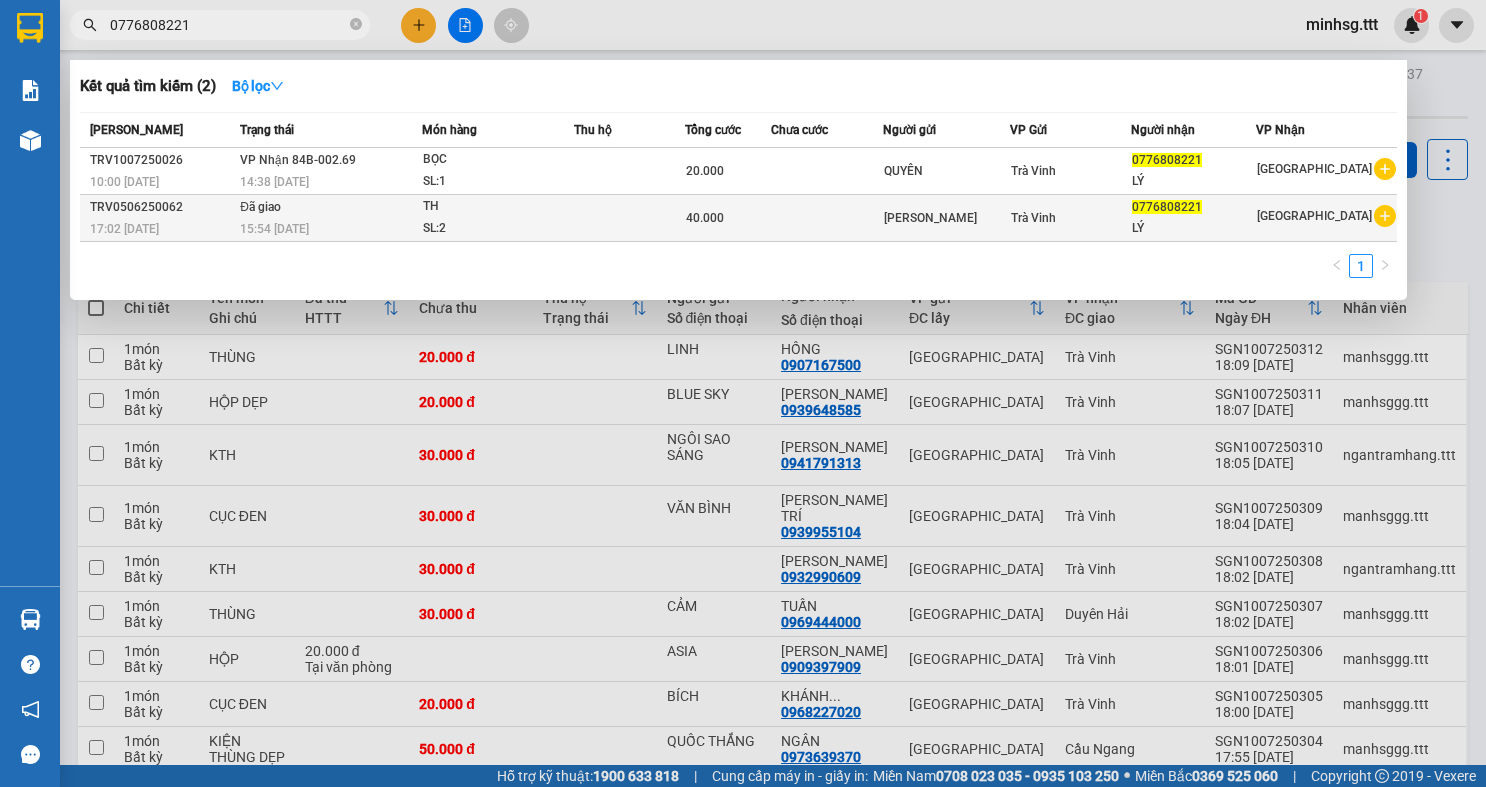 type on "0776808221" 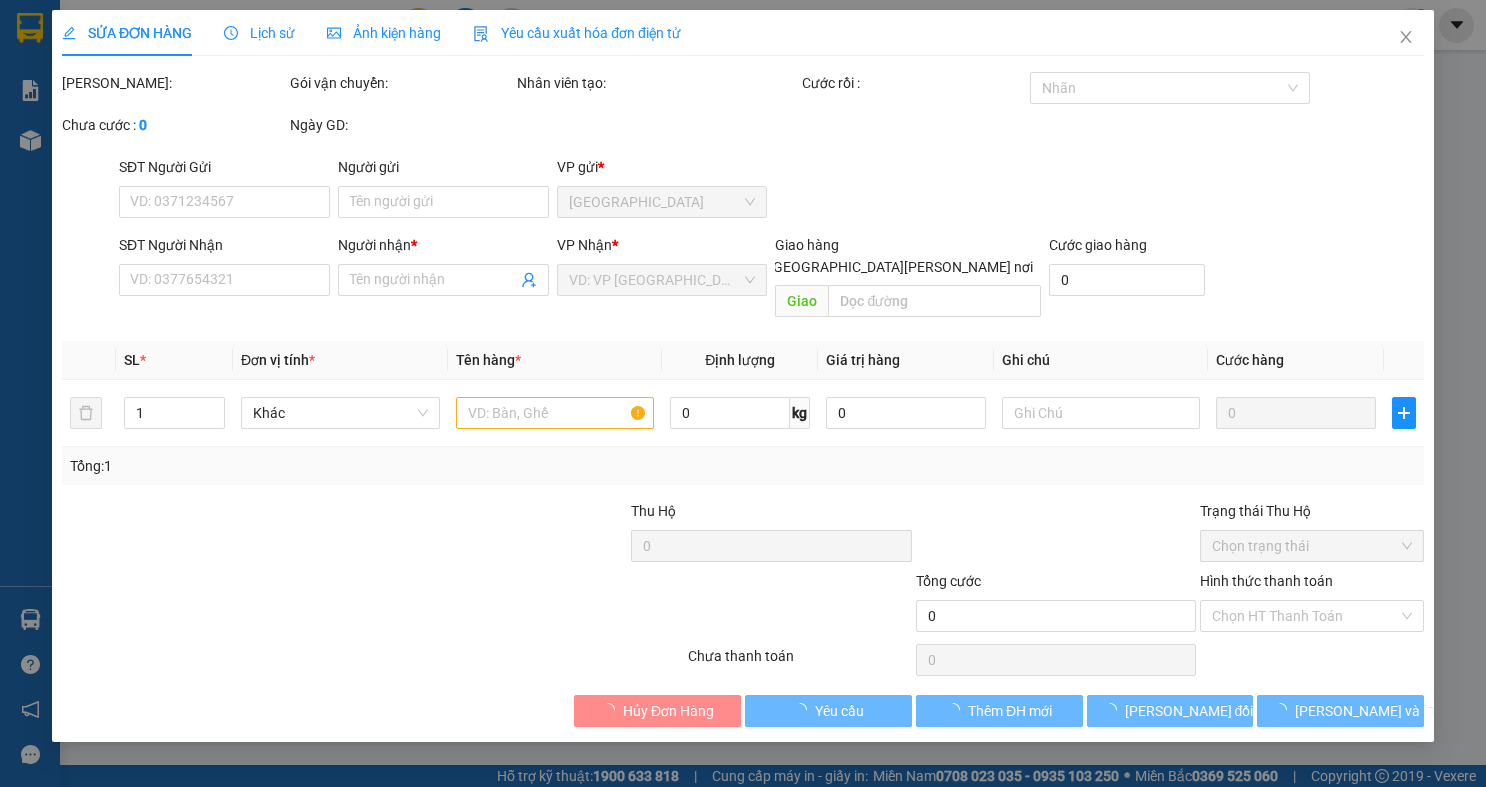 type on "LIÊN HOA" 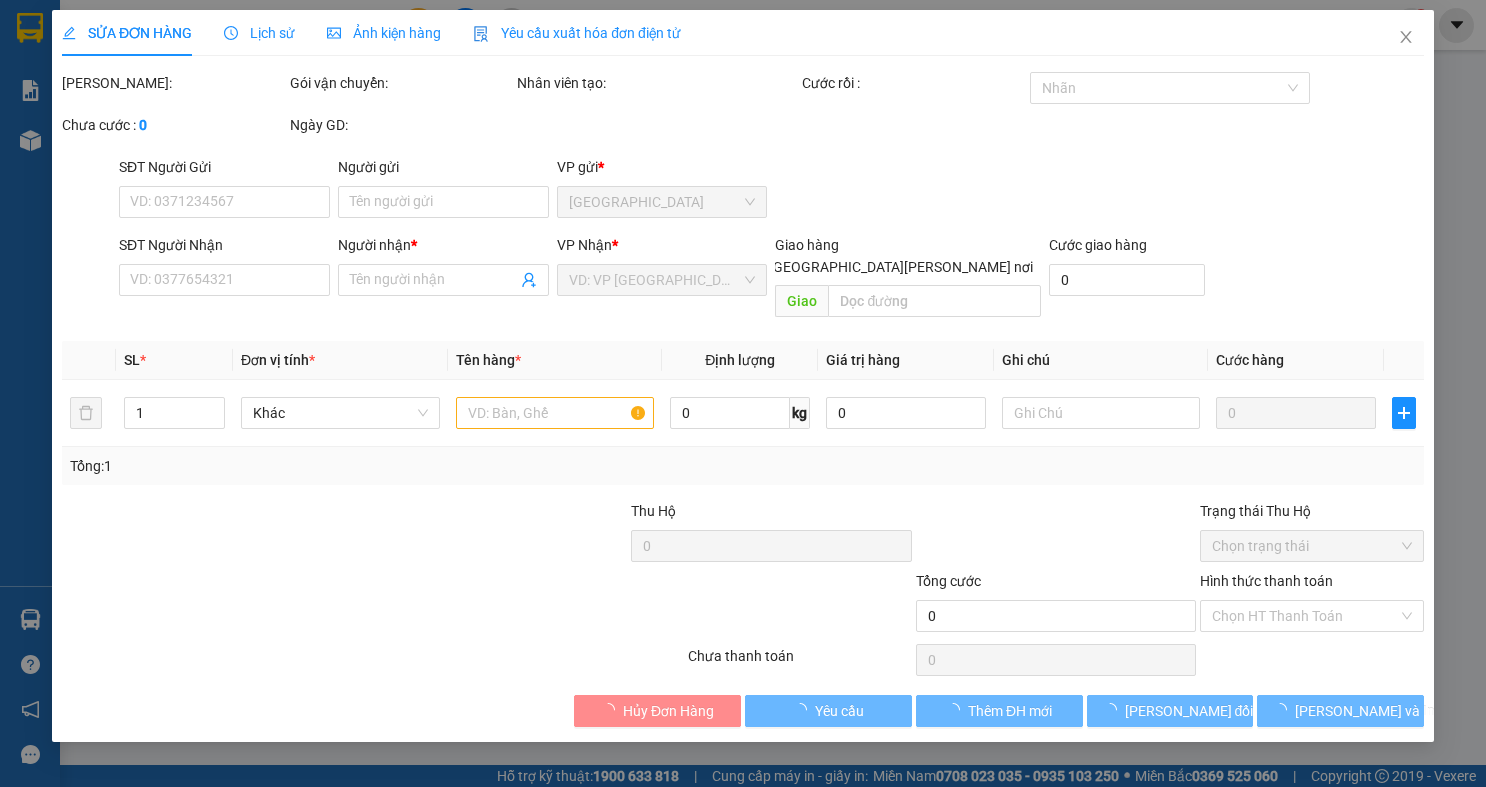 type on "0776808221" 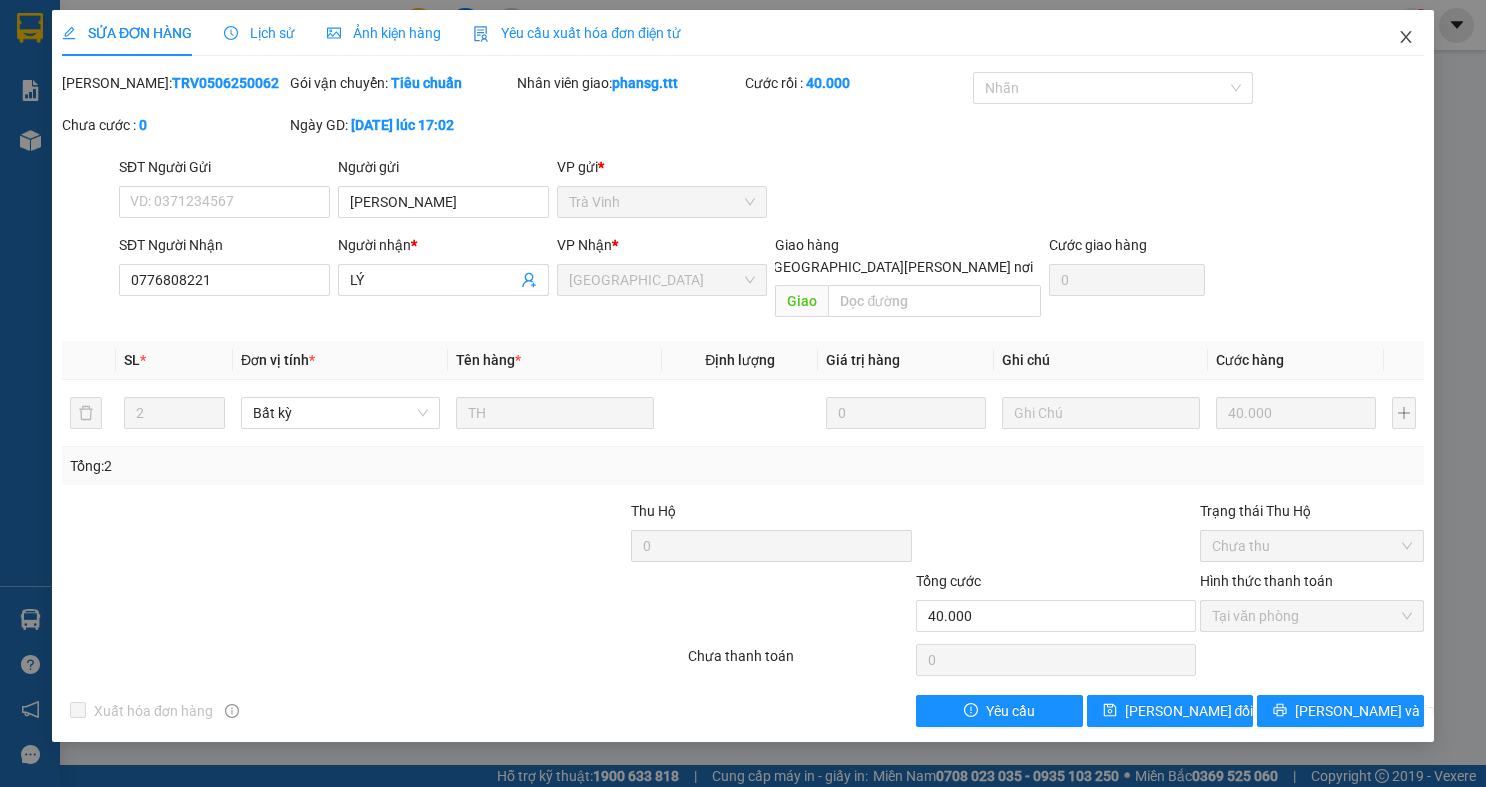 click 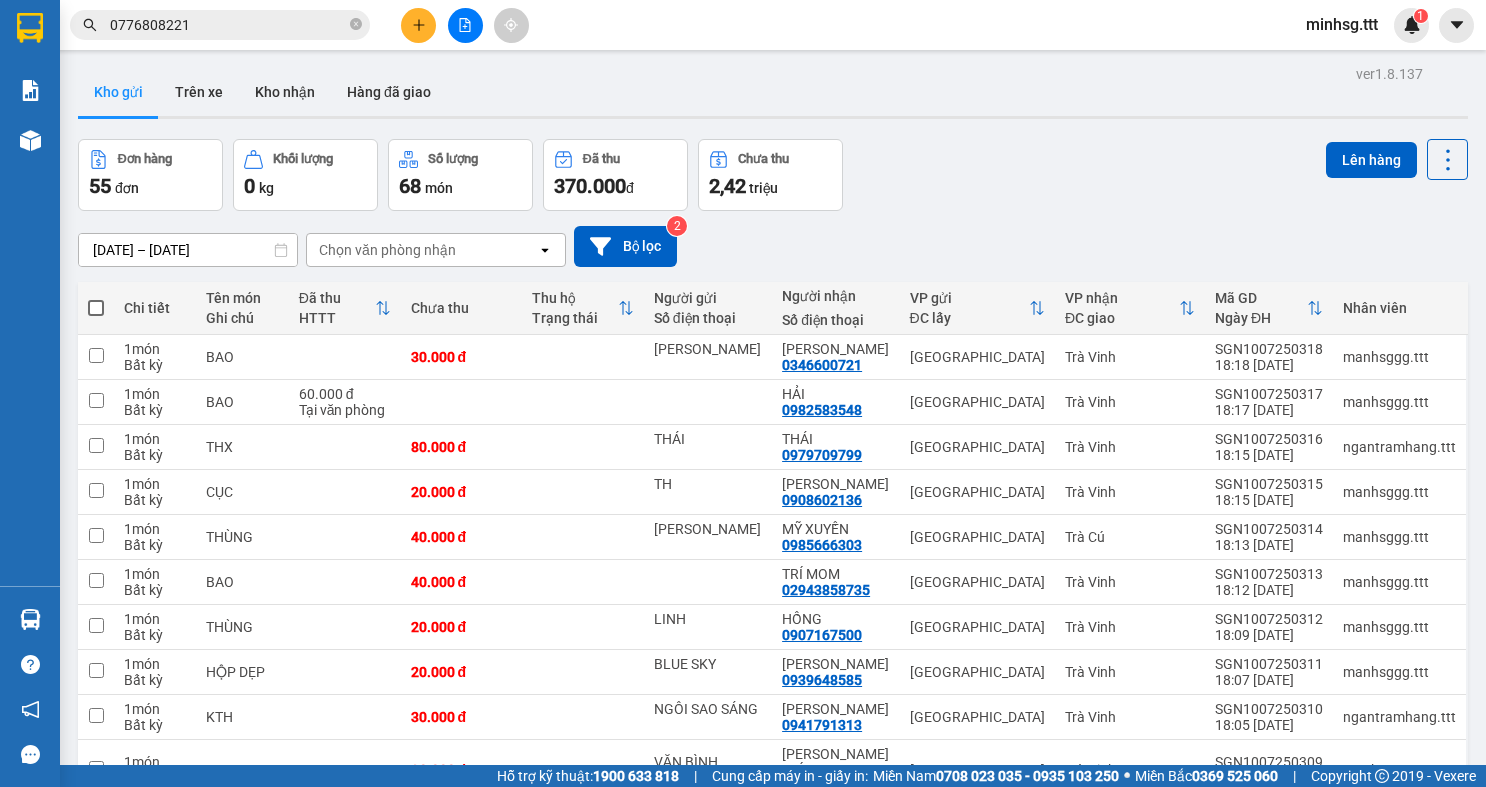 click on "0776808221" at bounding box center (228, 25) 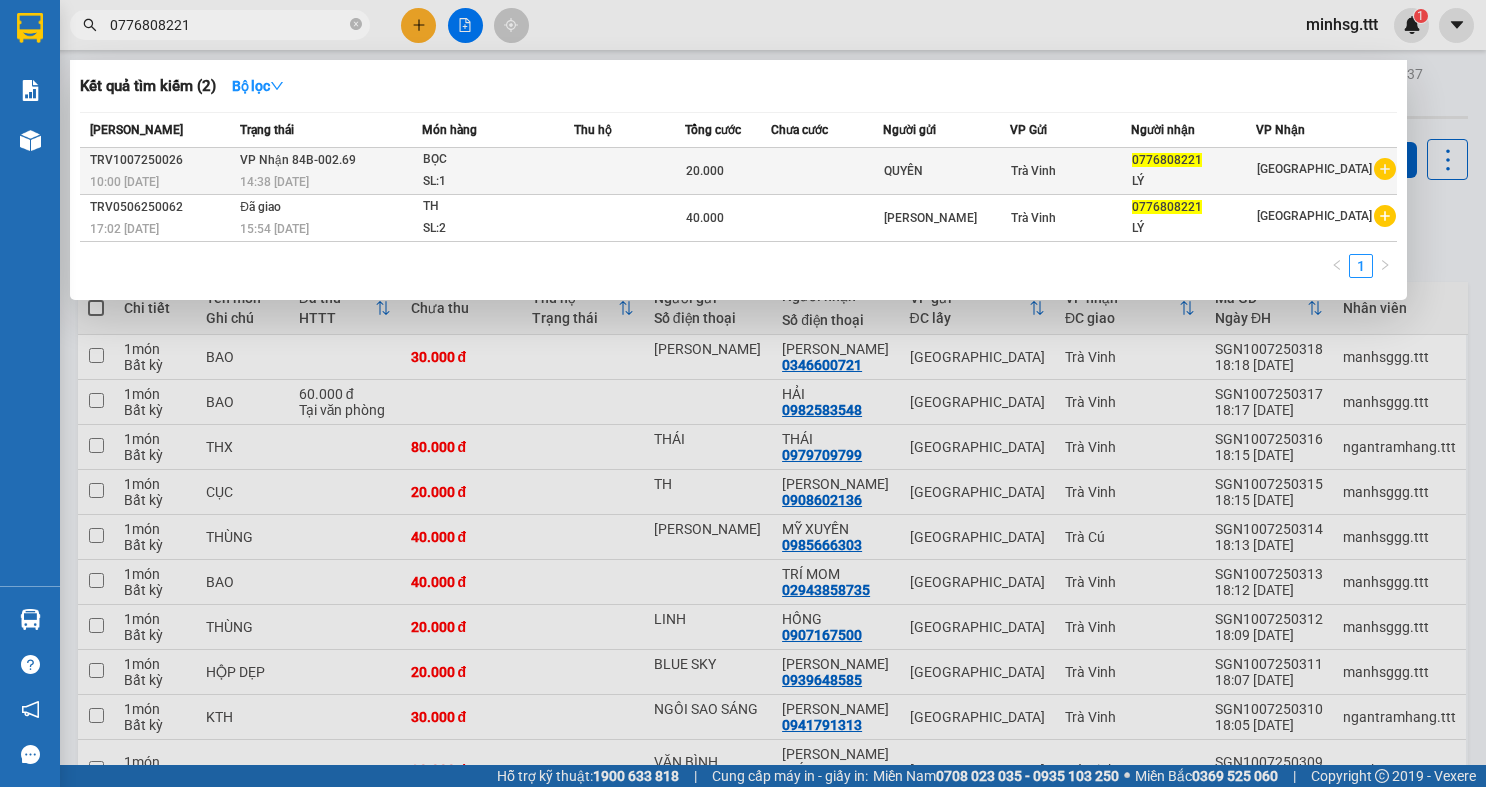 click on "VP Nhận   84B-002.69 14:38 - 10/07" at bounding box center (328, 171) 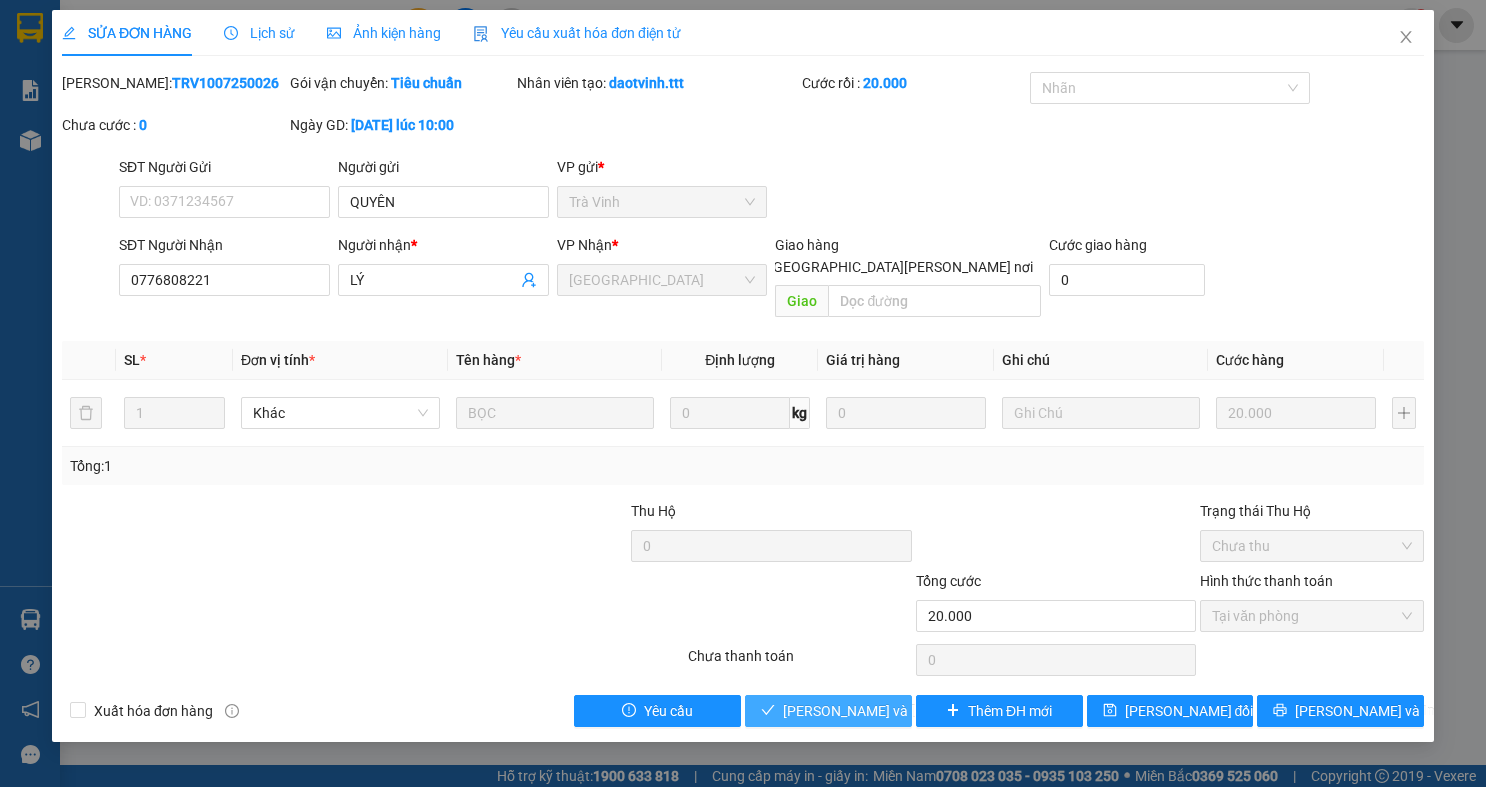 click on "[PERSON_NAME] và Giao hàng" at bounding box center [918, 711] 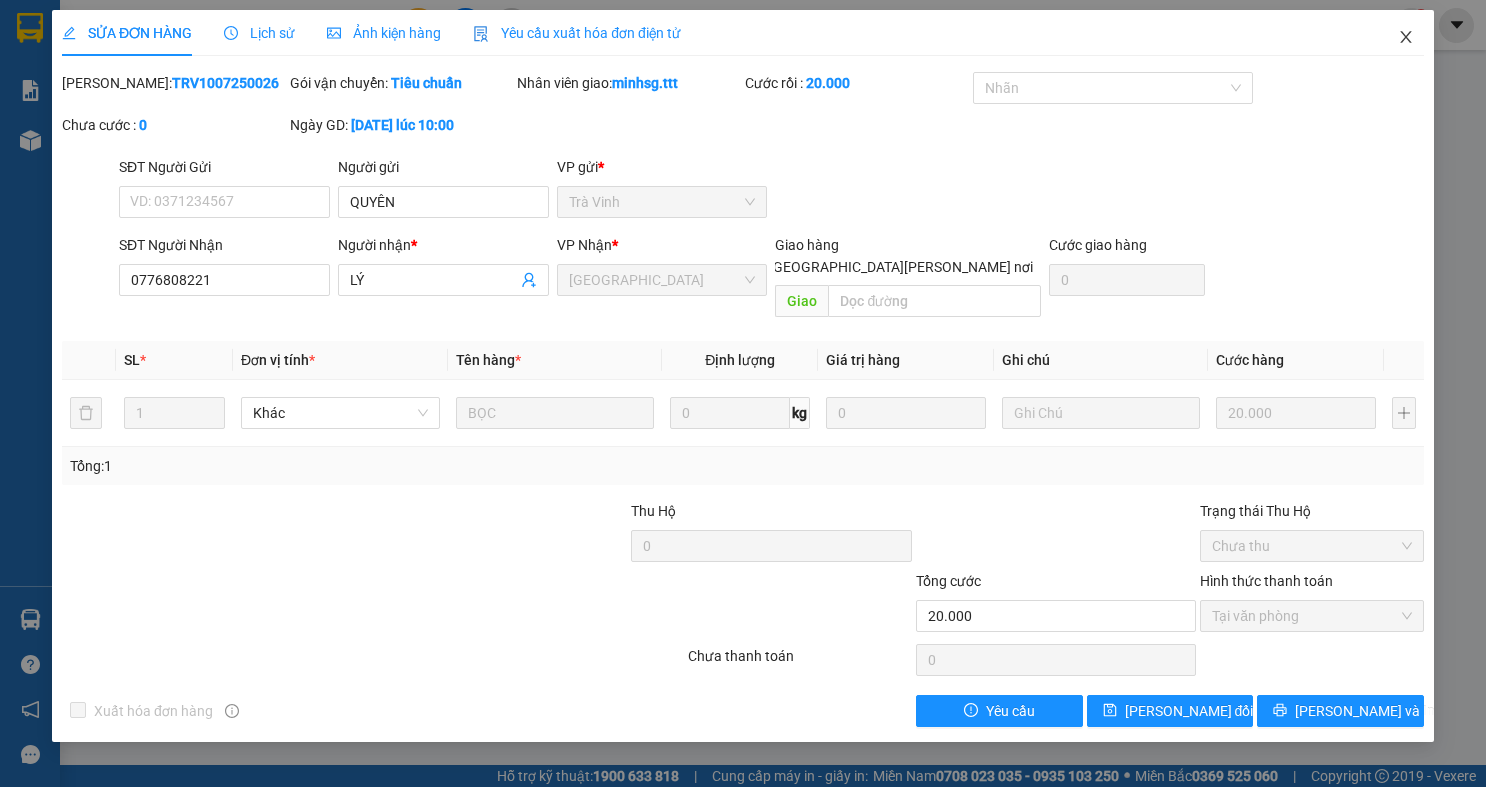 click at bounding box center (1406, 38) 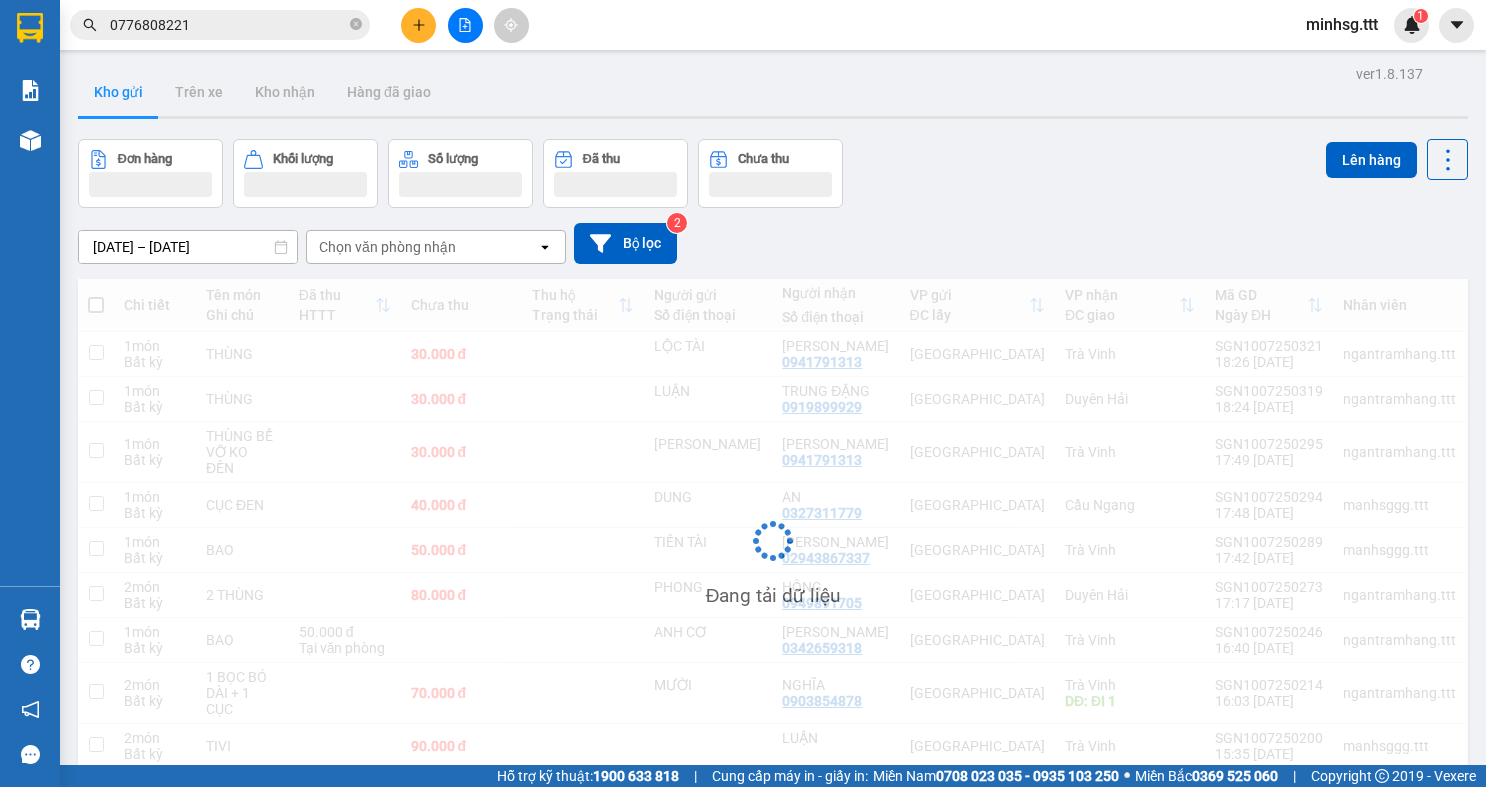 click on "0776808221" at bounding box center [220, 25] 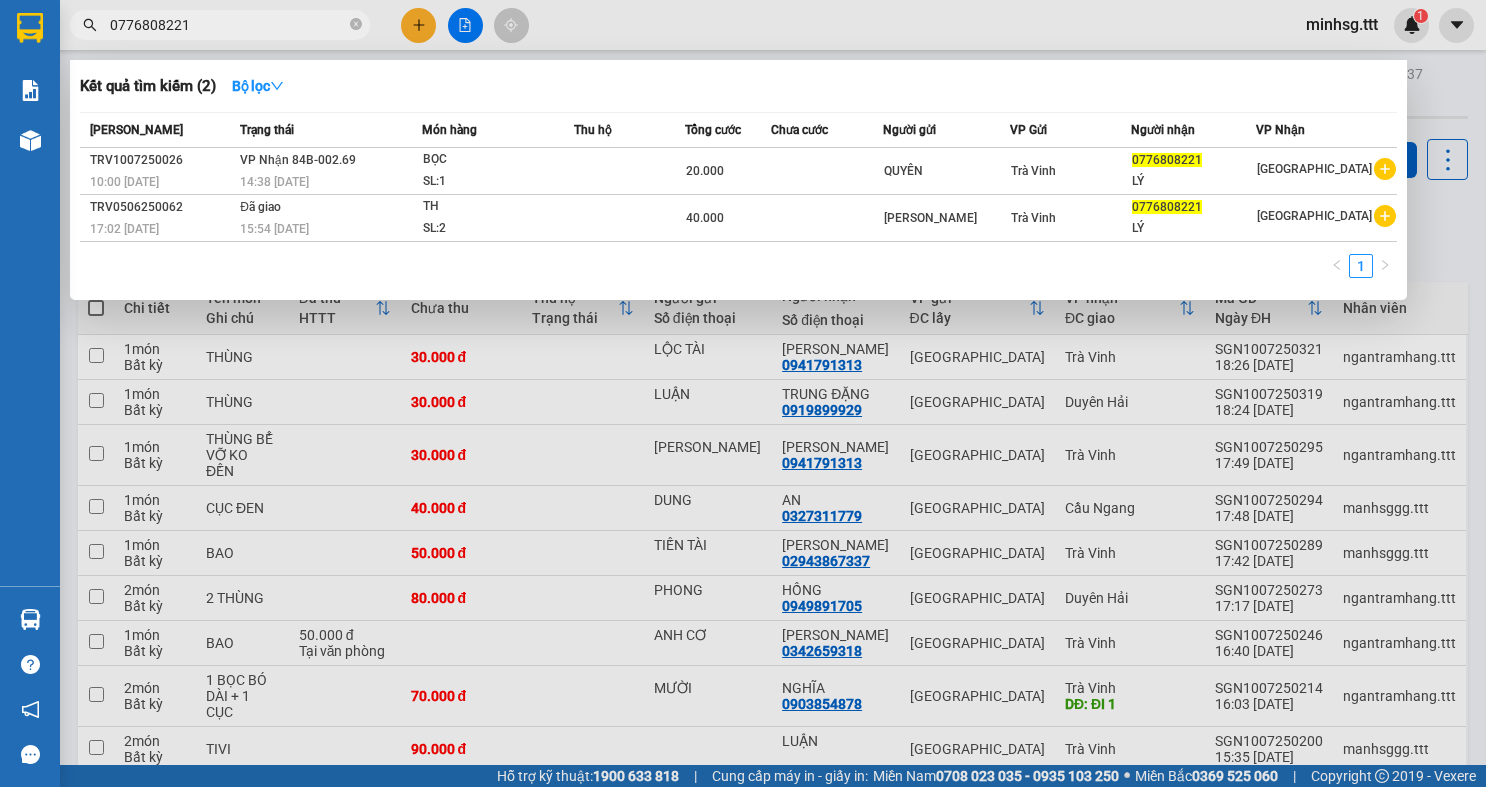 click on "0776808221" at bounding box center [228, 25] 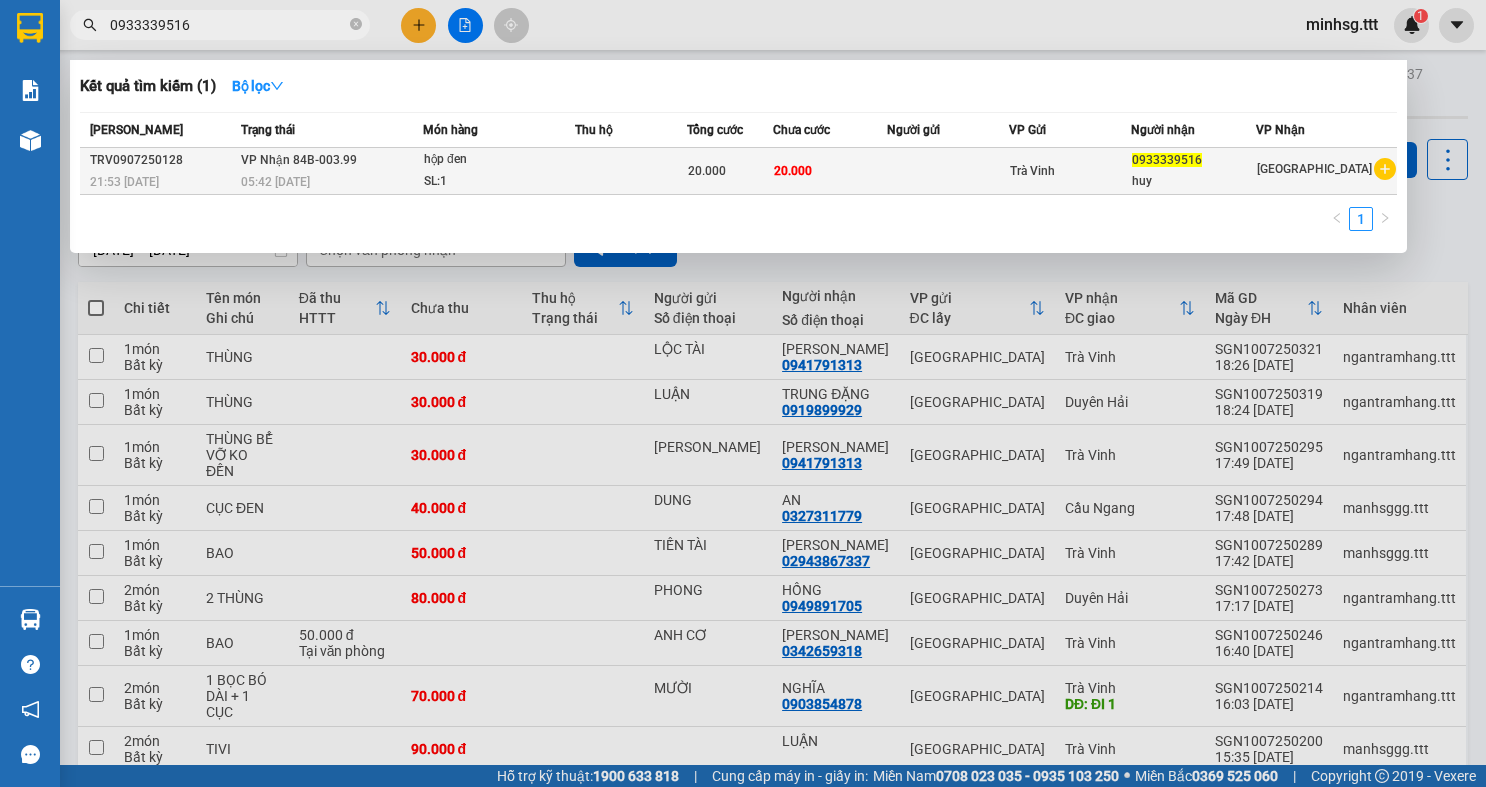 type on "0933339516" 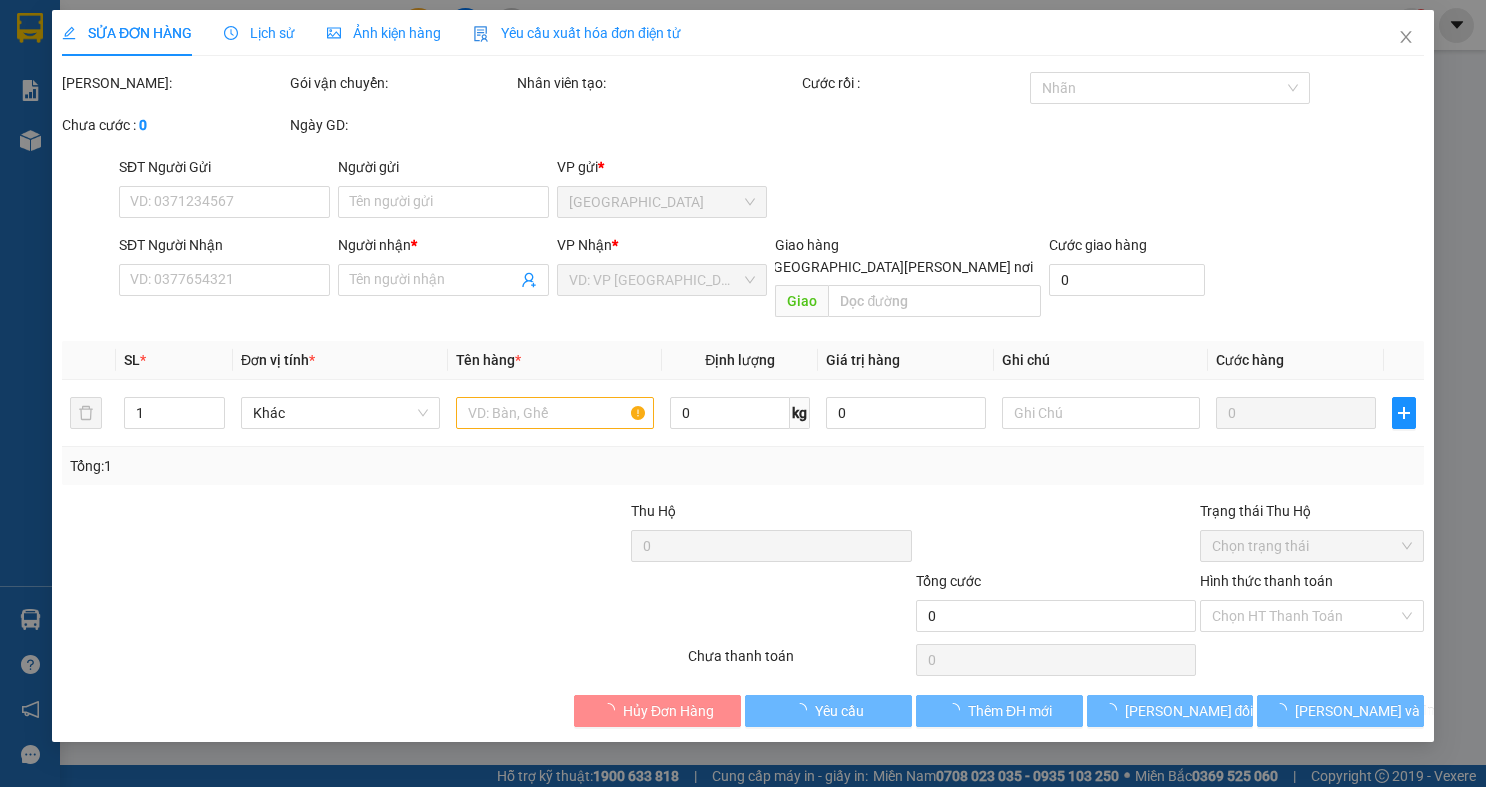type on "0933339516" 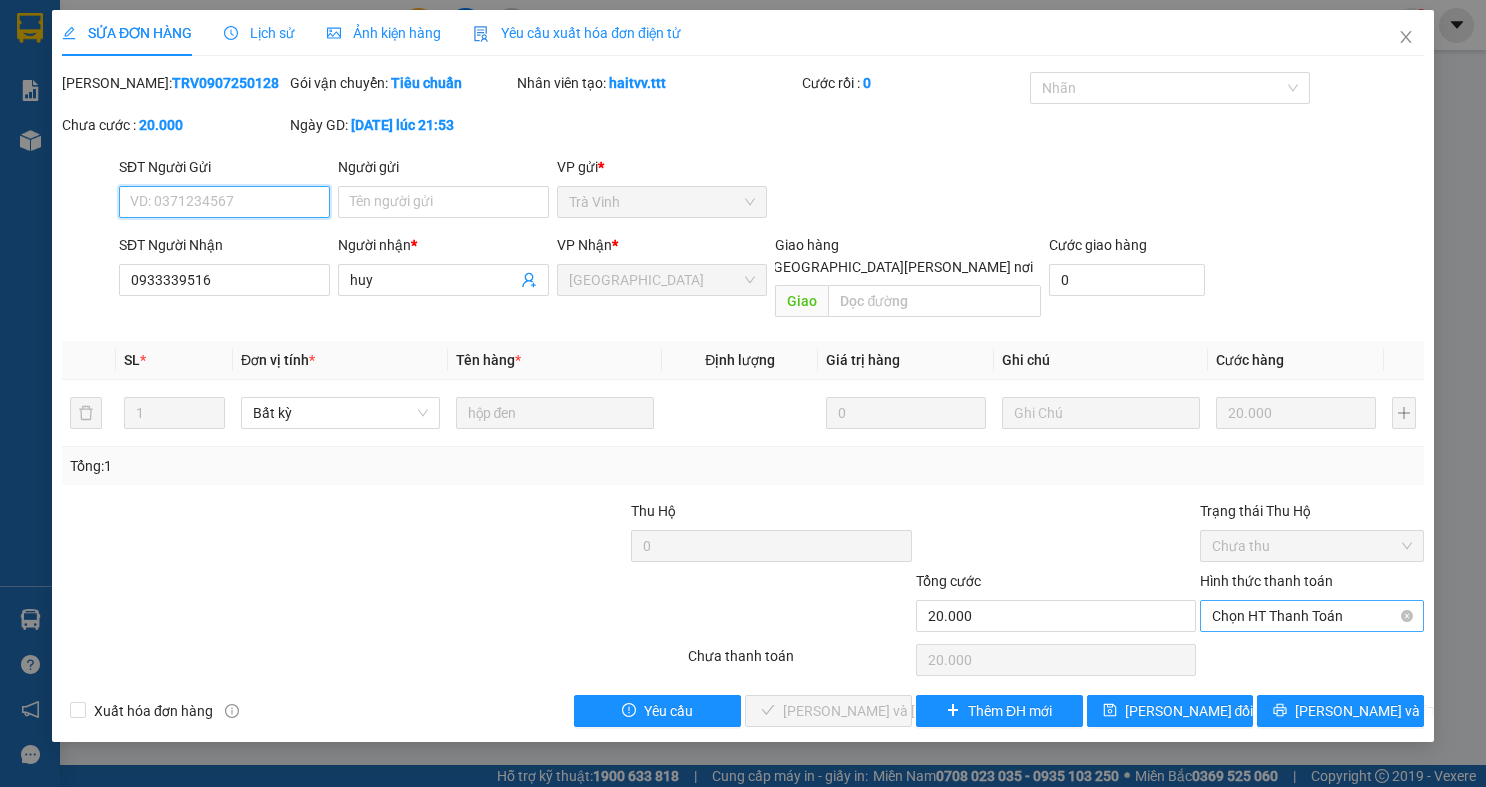 click on "Chọn HT Thanh Toán" at bounding box center [1312, 616] 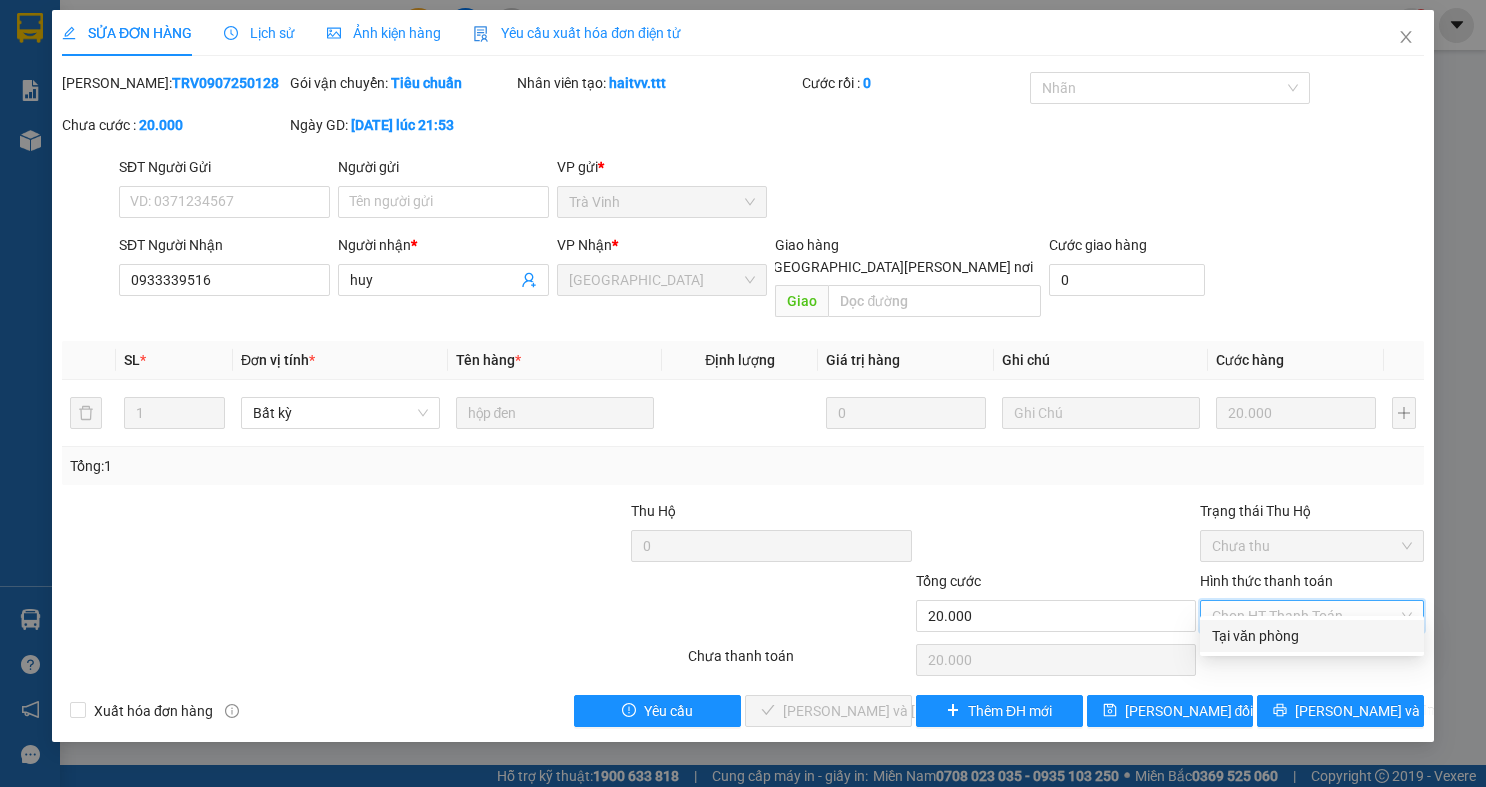 drag, startPoint x: 1301, startPoint y: 636, endPoint x: 543, endPoint y: 695, distance: 760.2927 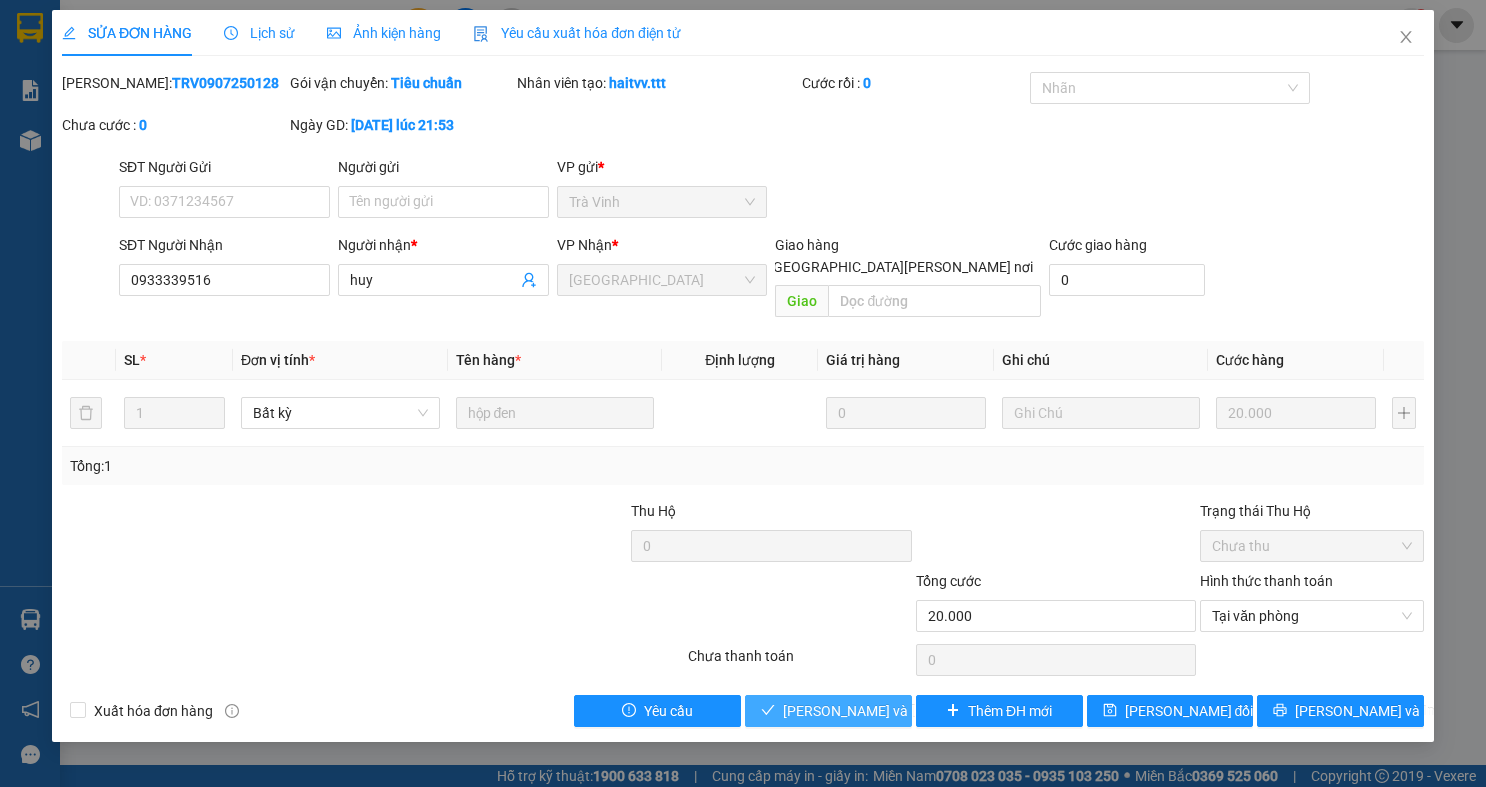 click on "[PERSON_NAME] và Giao hàng" at bounding box center [918, 711] 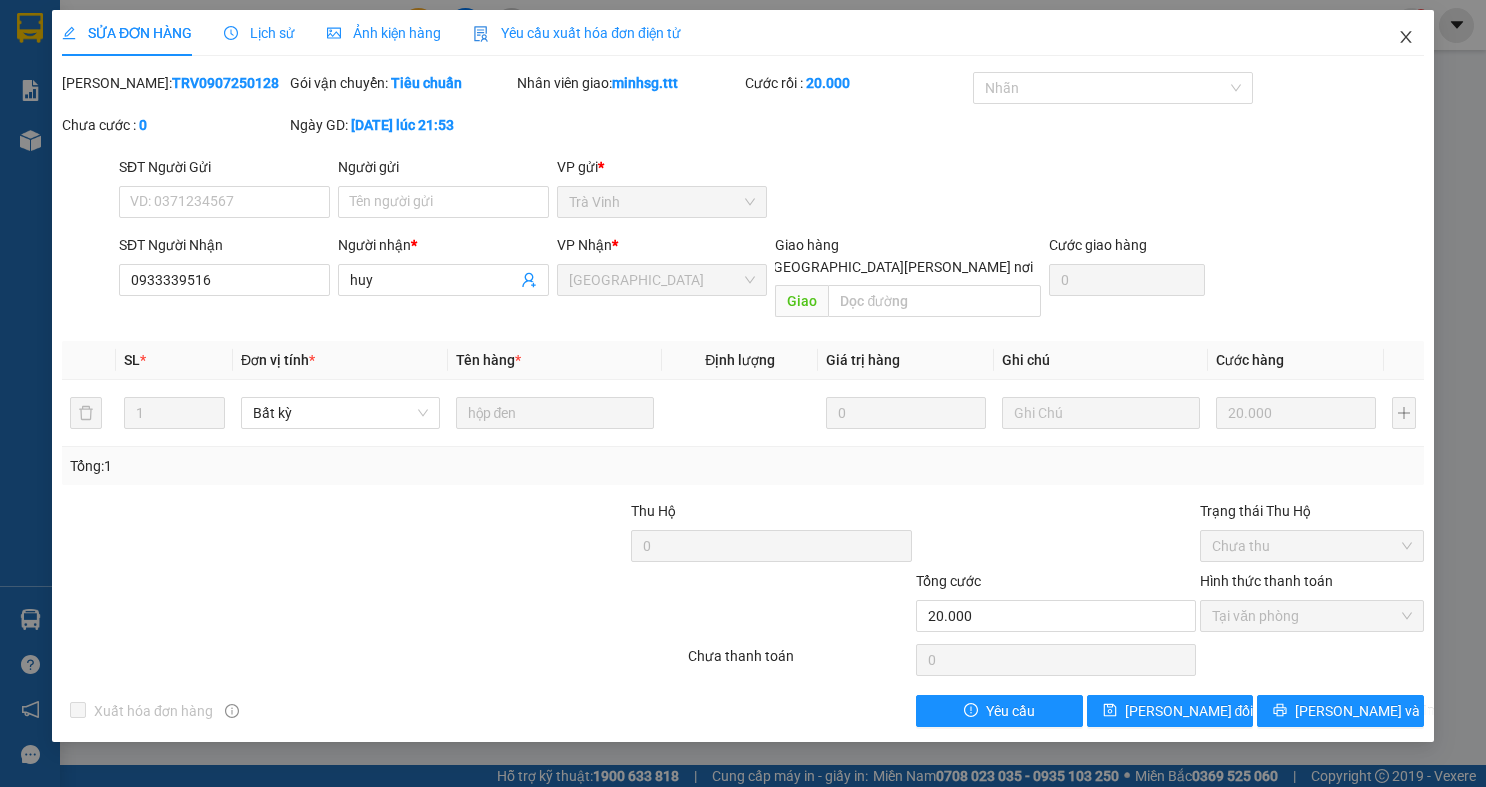 drag, startPoint x: 1401, startPoint y: 33, endPoint x: 654, endPoint y: 8, distance: 747.4182 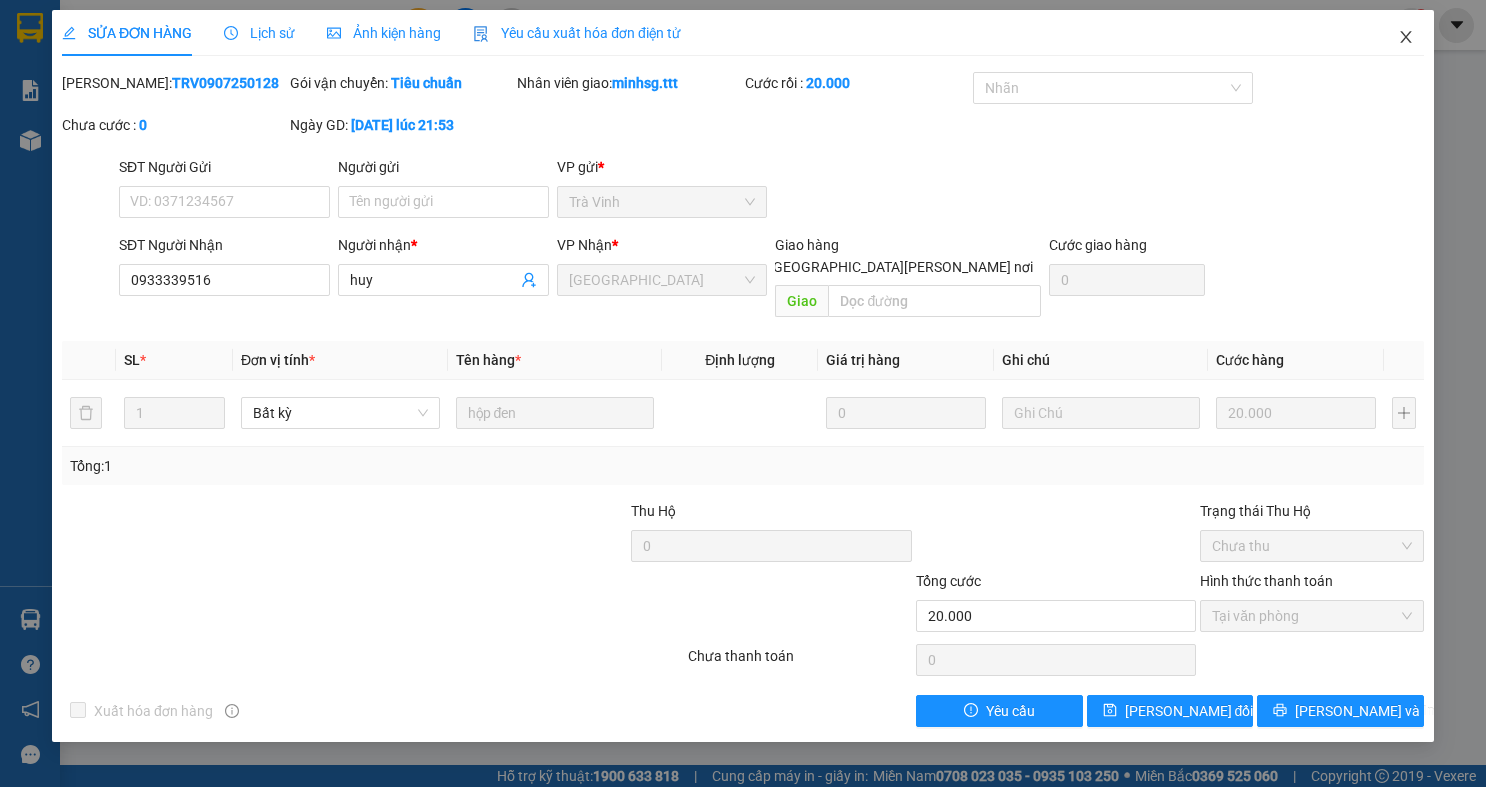 click 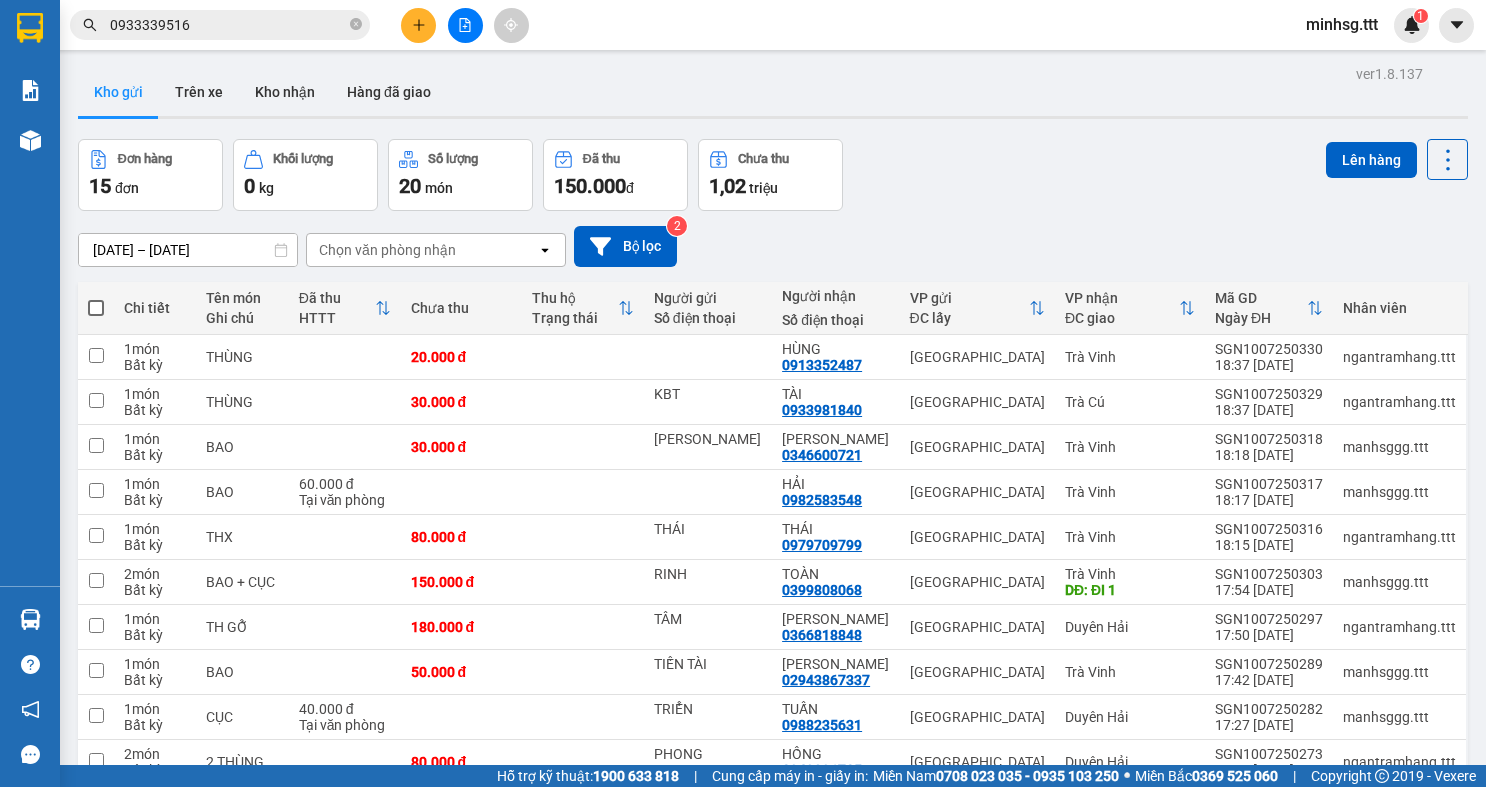 click on "Kết quả tìm kiếm ( 1 )  Bộ lọc  Mã ĐH Trạng thái Món hàng Thu hộ Tổng cước Chưa cước Người gửi VP Gửi Người nhận VP Nhận TRV0907250128 21:53 - 09/07 VP Nhận   84B-003.99 05:42 - 10/07 hộp đen SL:  1 20.000 20.000 Trà Vinh 0933339516 huy  Sài Gòn 1 0933339516 minhsg.ttt 1" at bounding box center [743, 25] 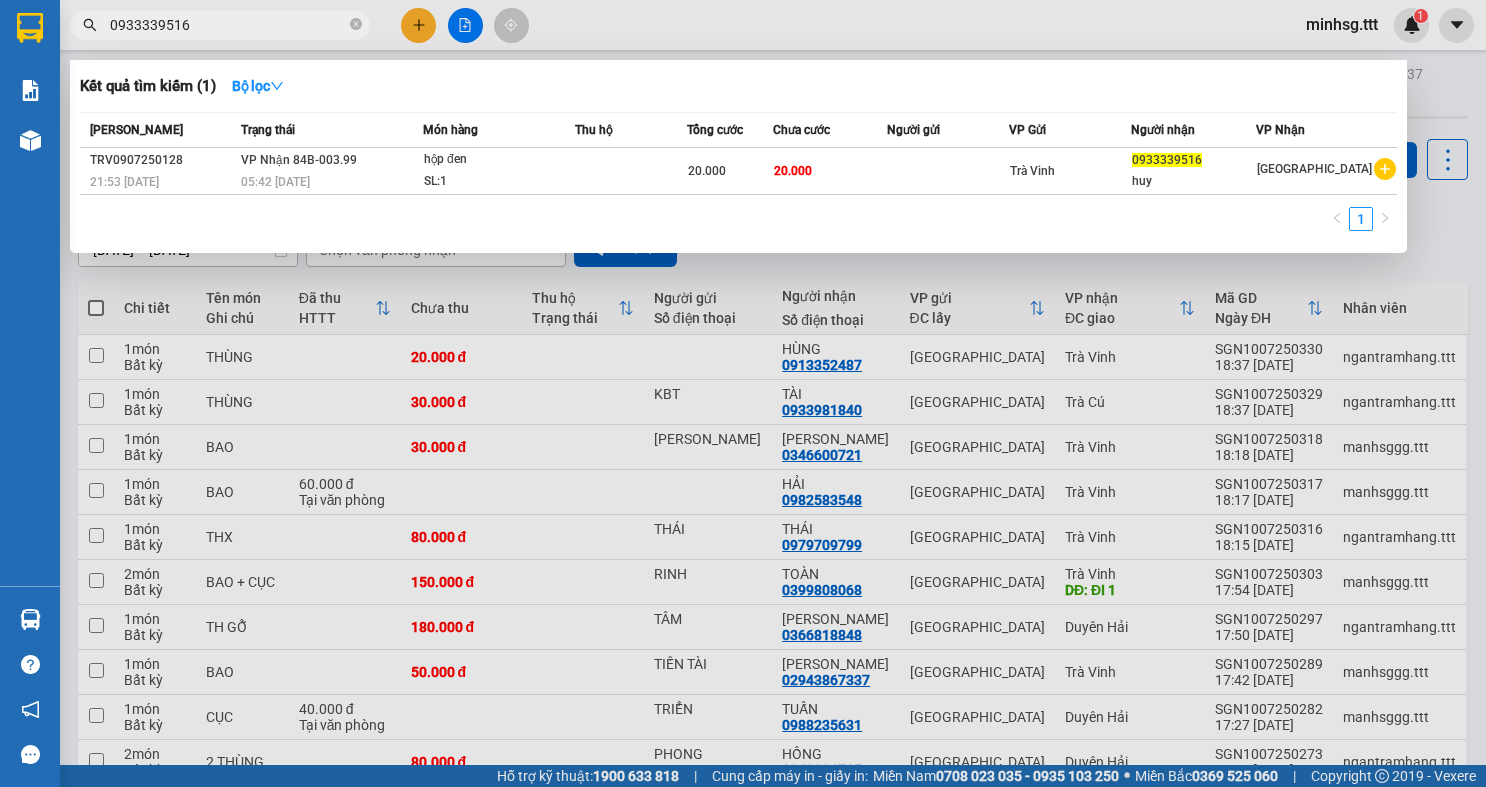 click on "0933339516" at bounding box center [228, 25] 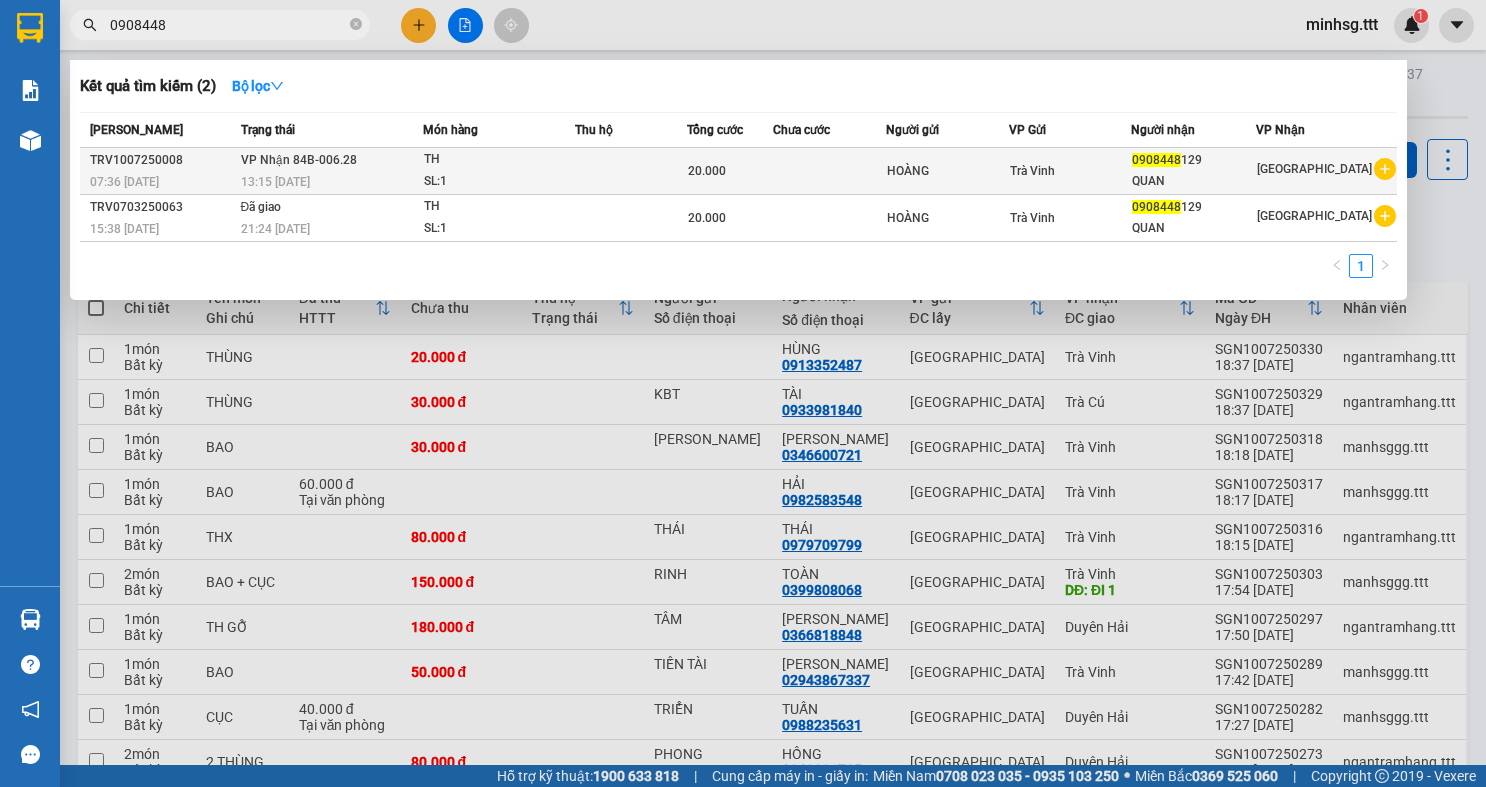 type on "0908448" 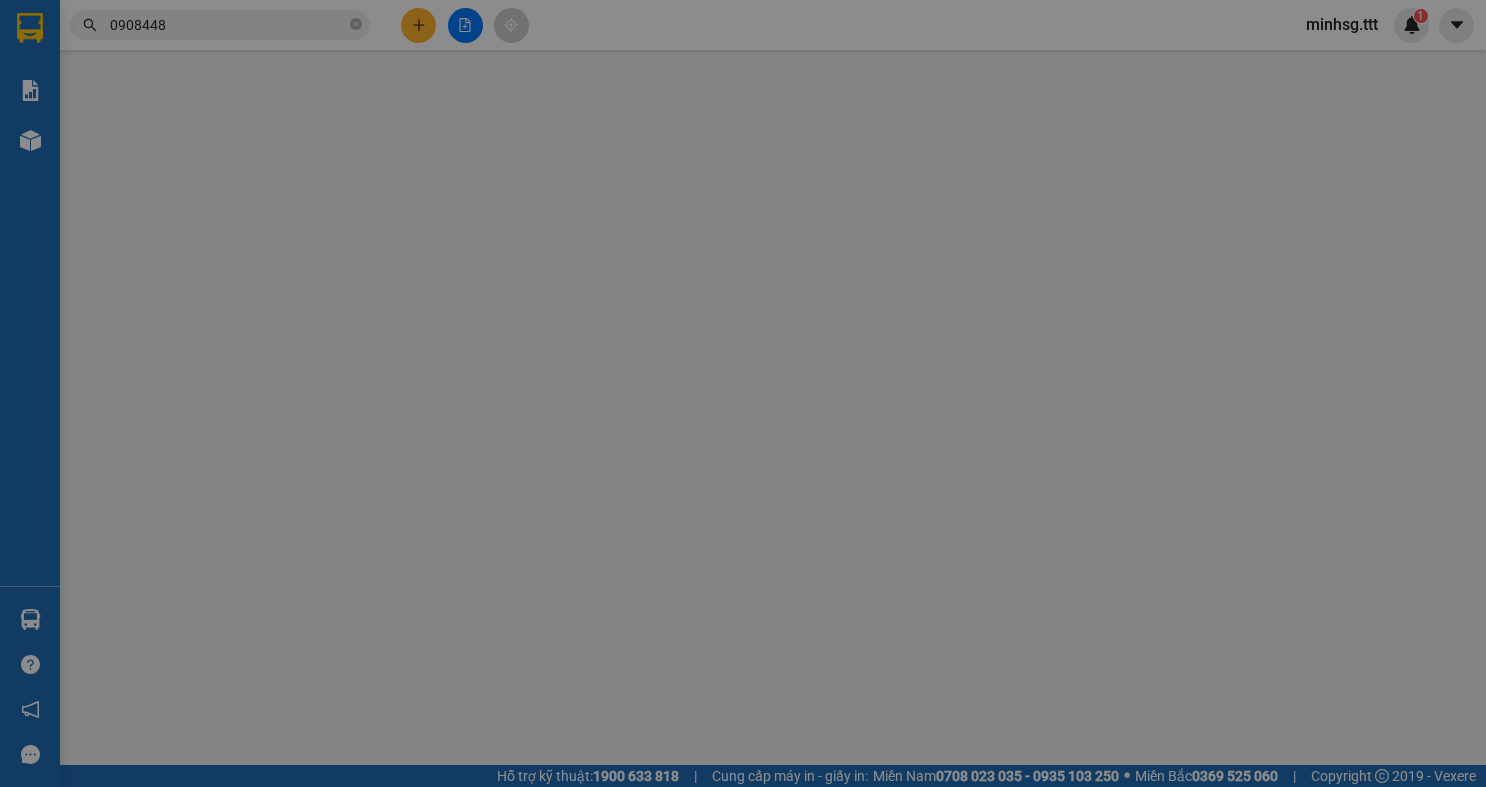 type on "HOÀNG" 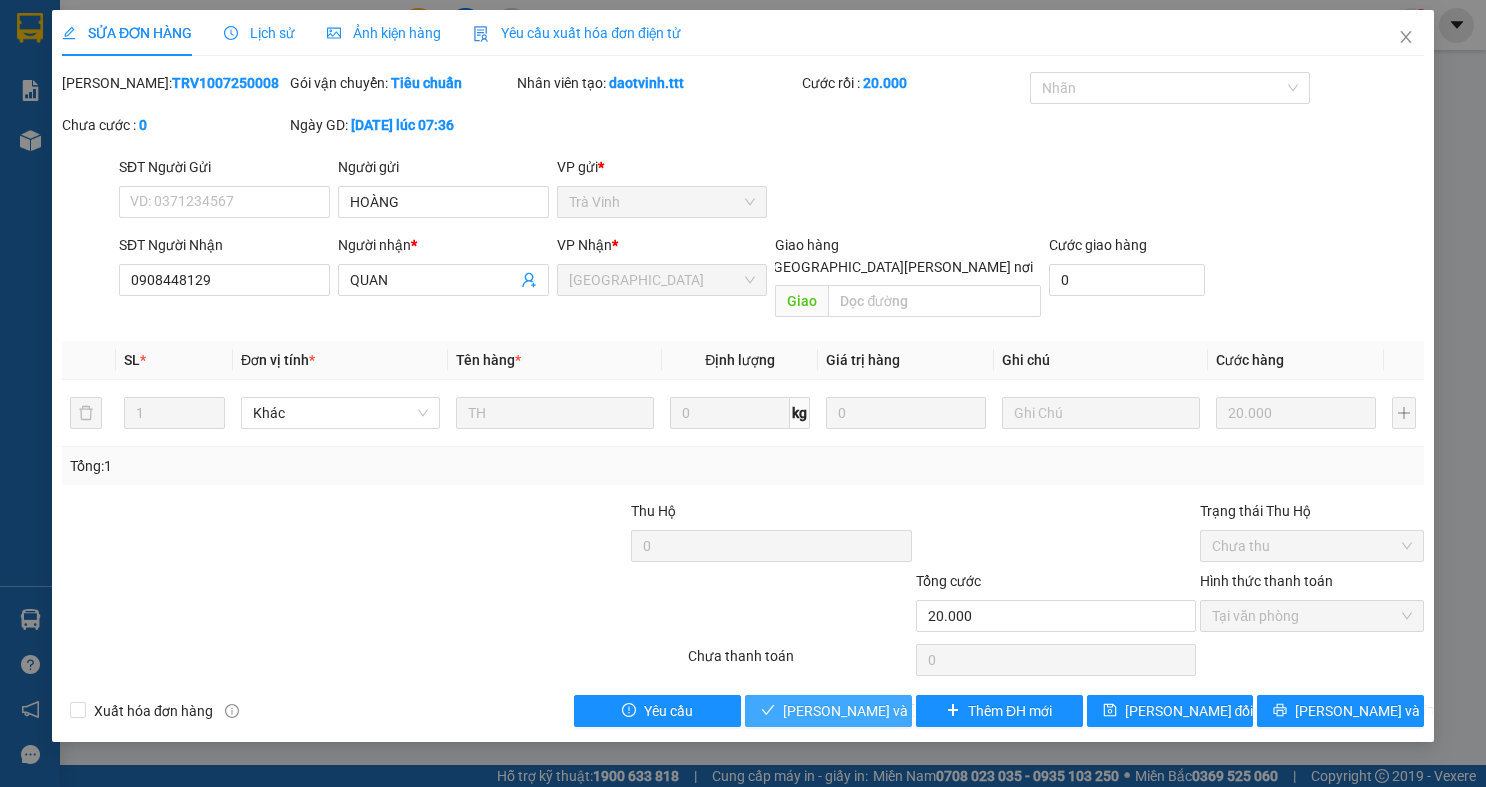 click on "[PERSON_NAME] và Giao hàng" at bounding box center [828, 711] 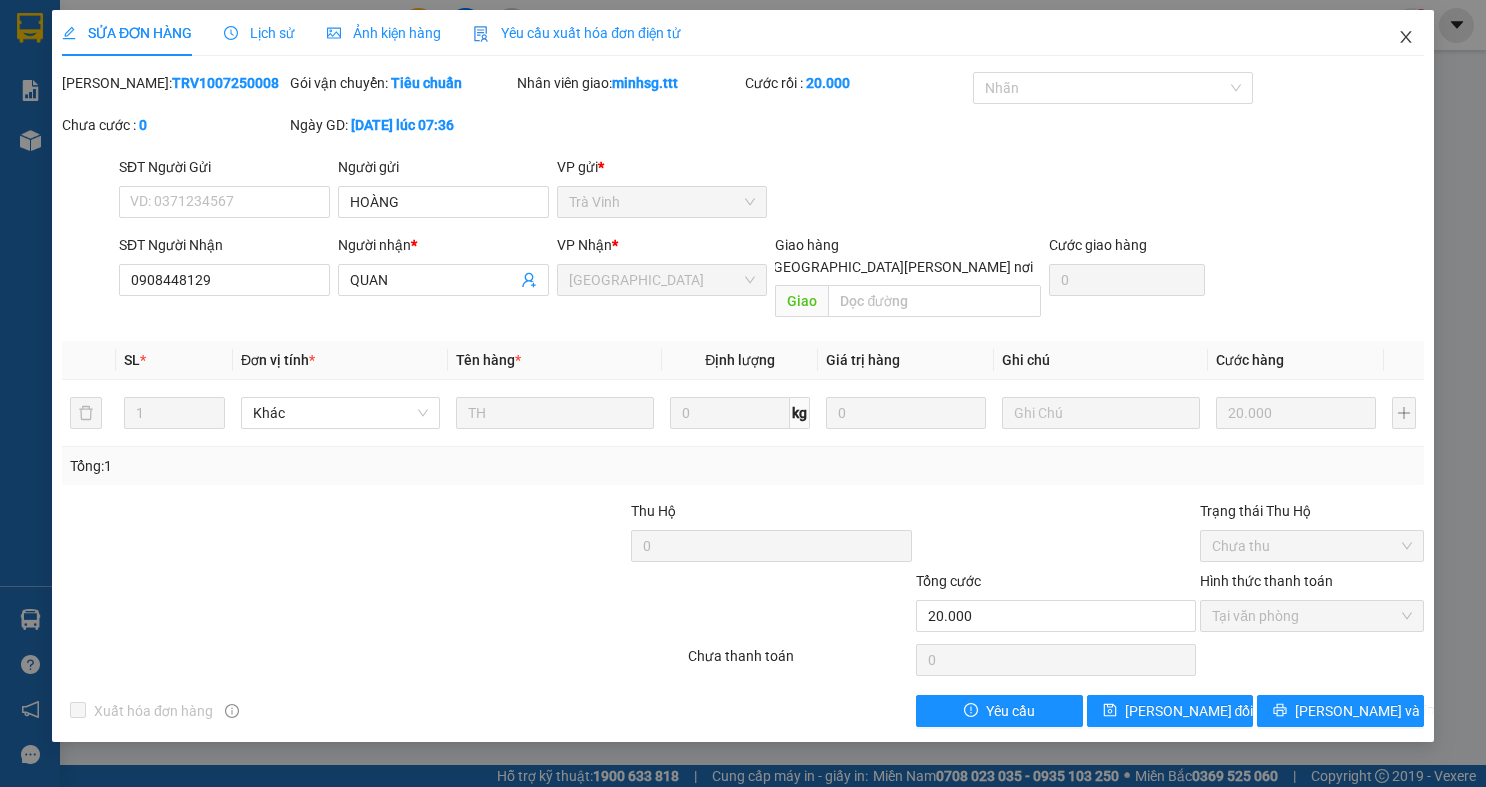 click 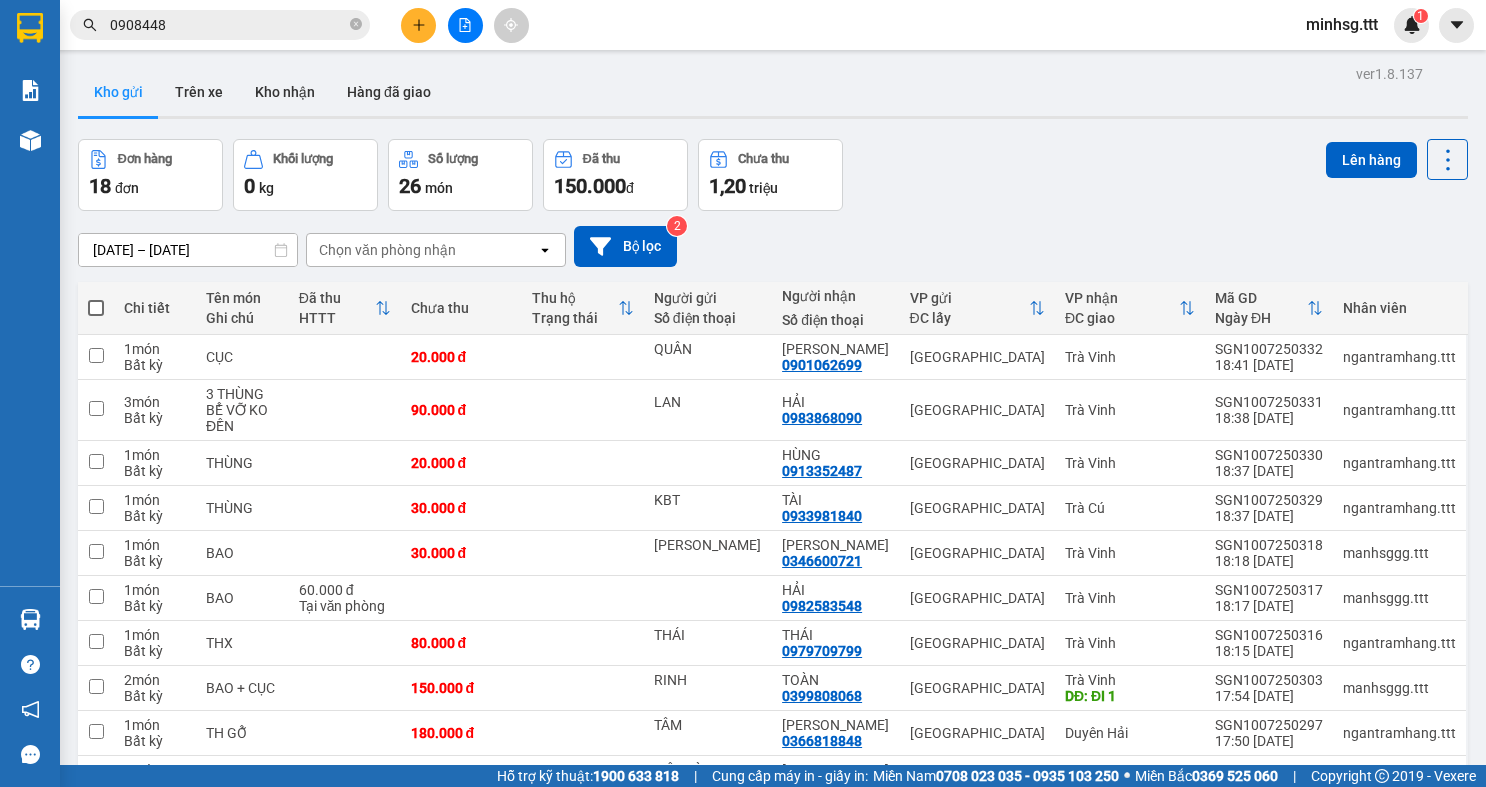 click on "0908448" at bounding box center [228, 25] 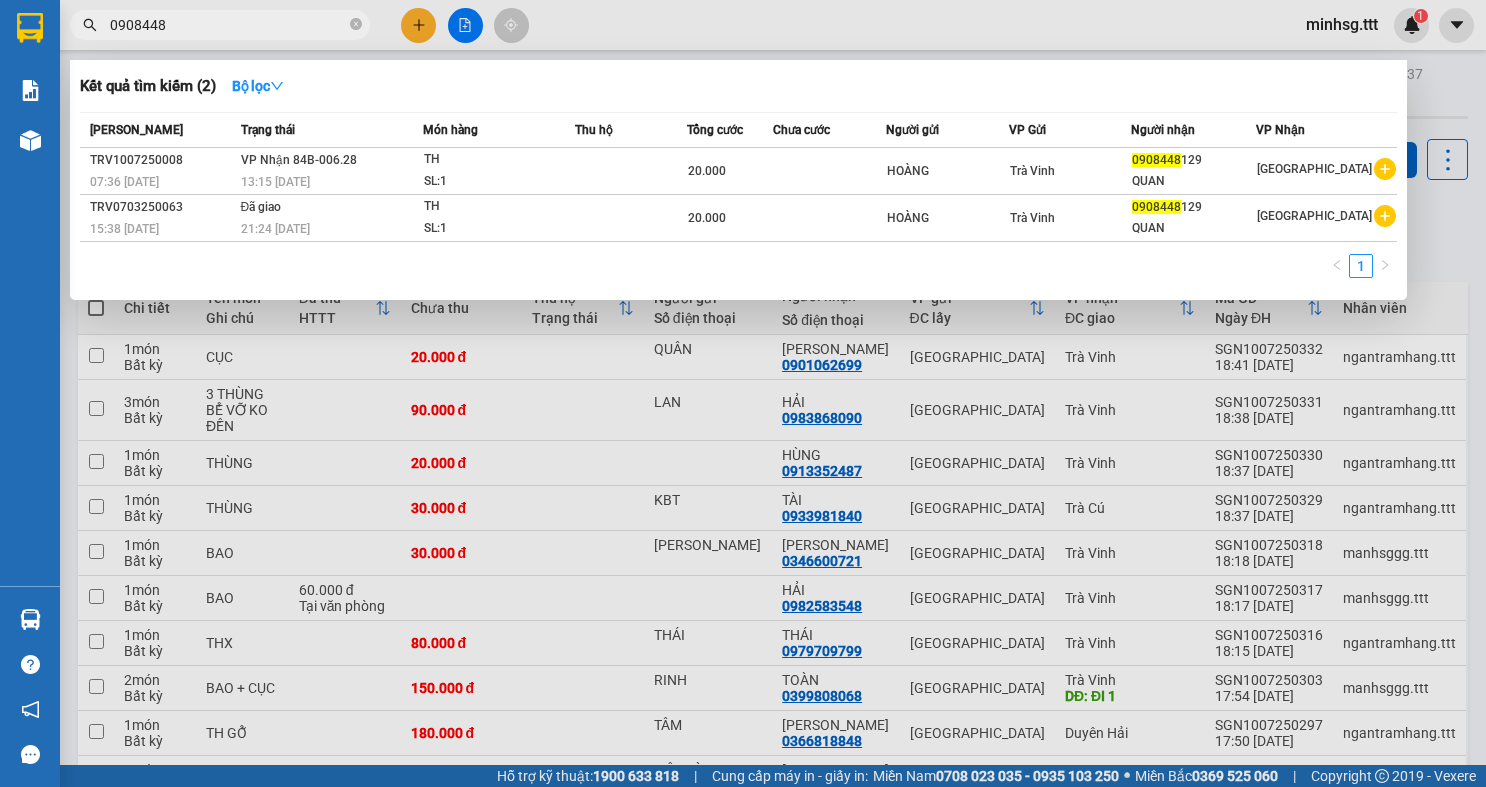 click on "0908448" at bounding box center [228, 25] 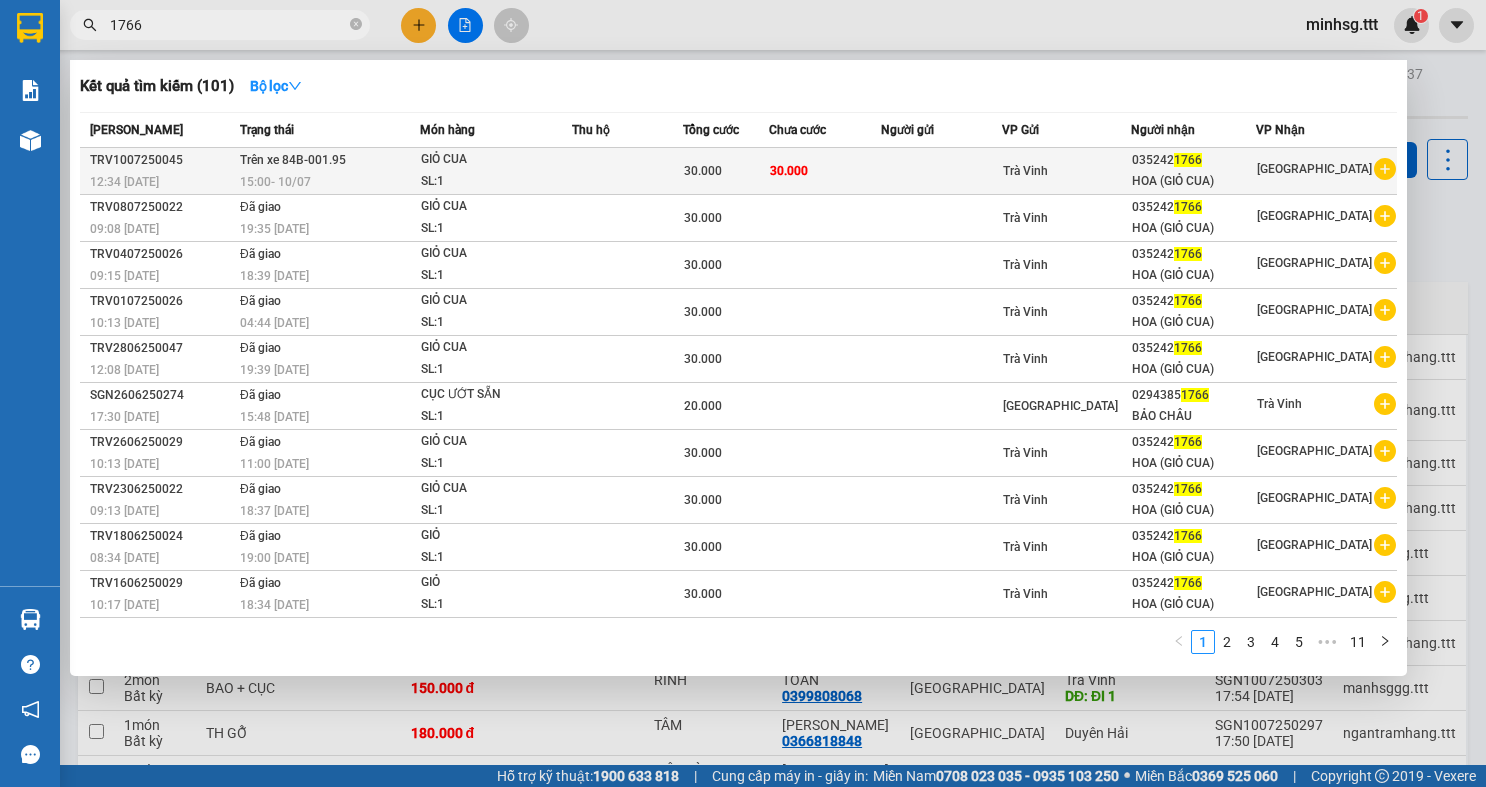 type on "1766" 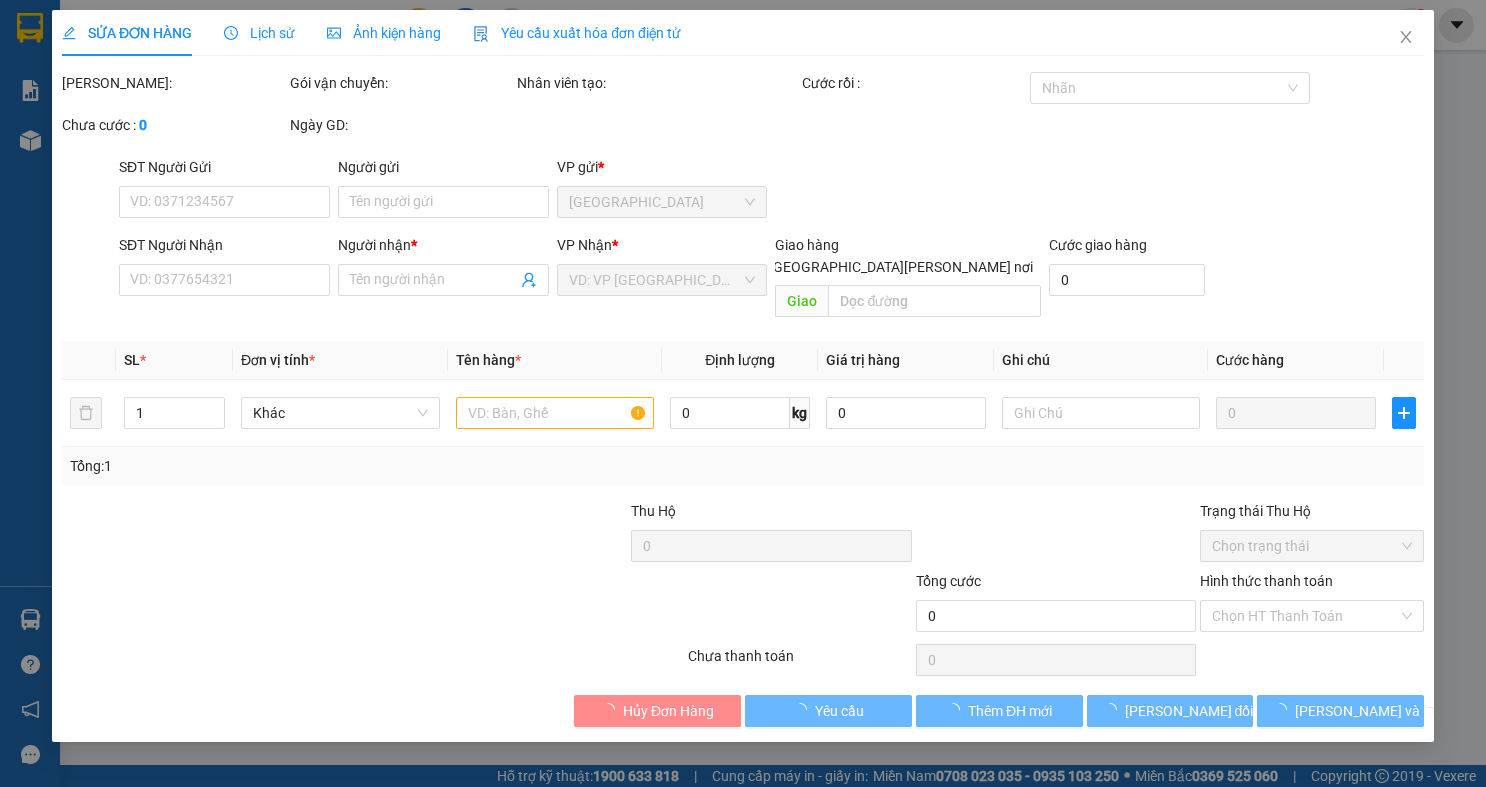 type on "0352421766" 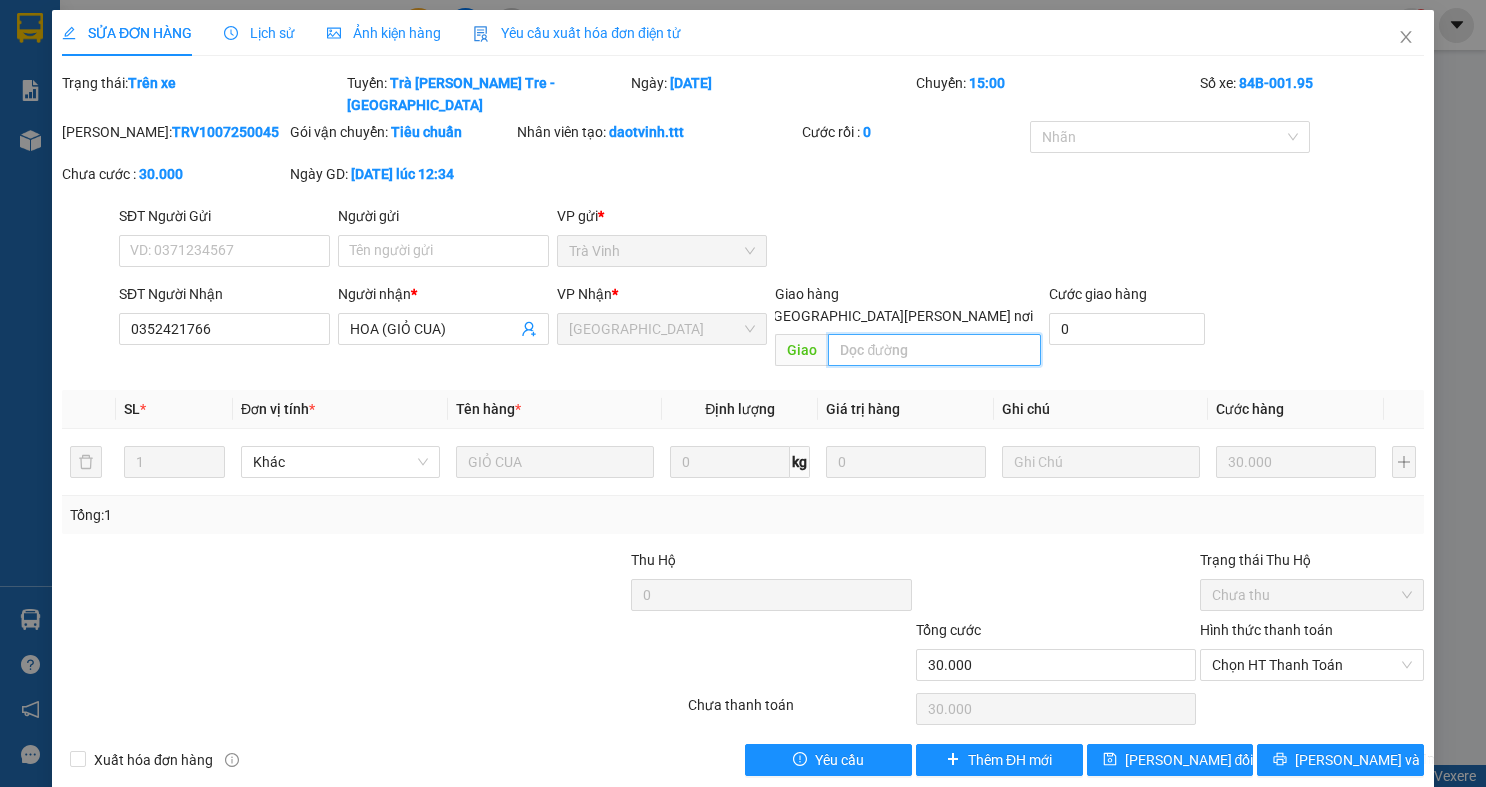 click at bounding box center [934, 350] 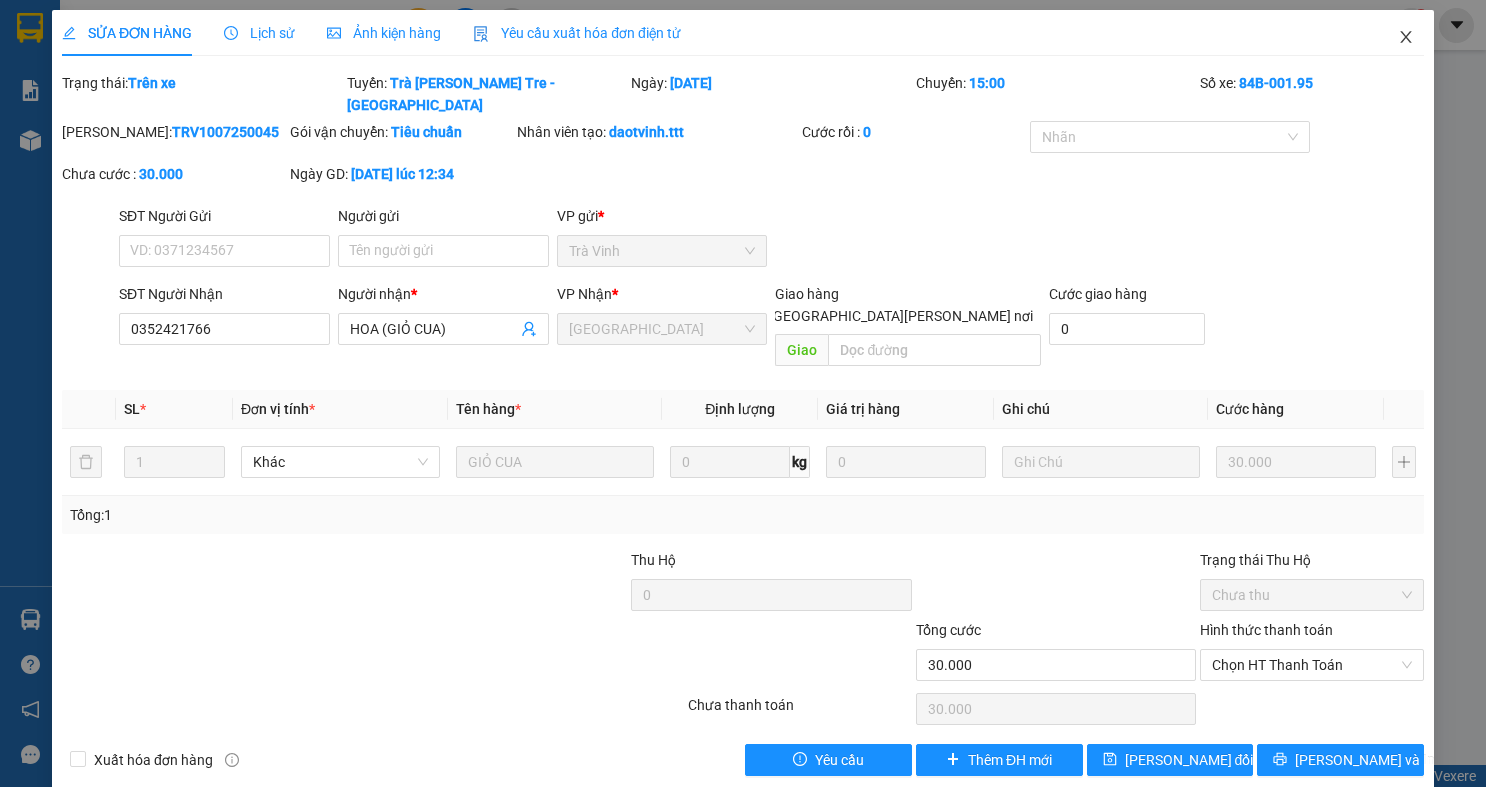 click 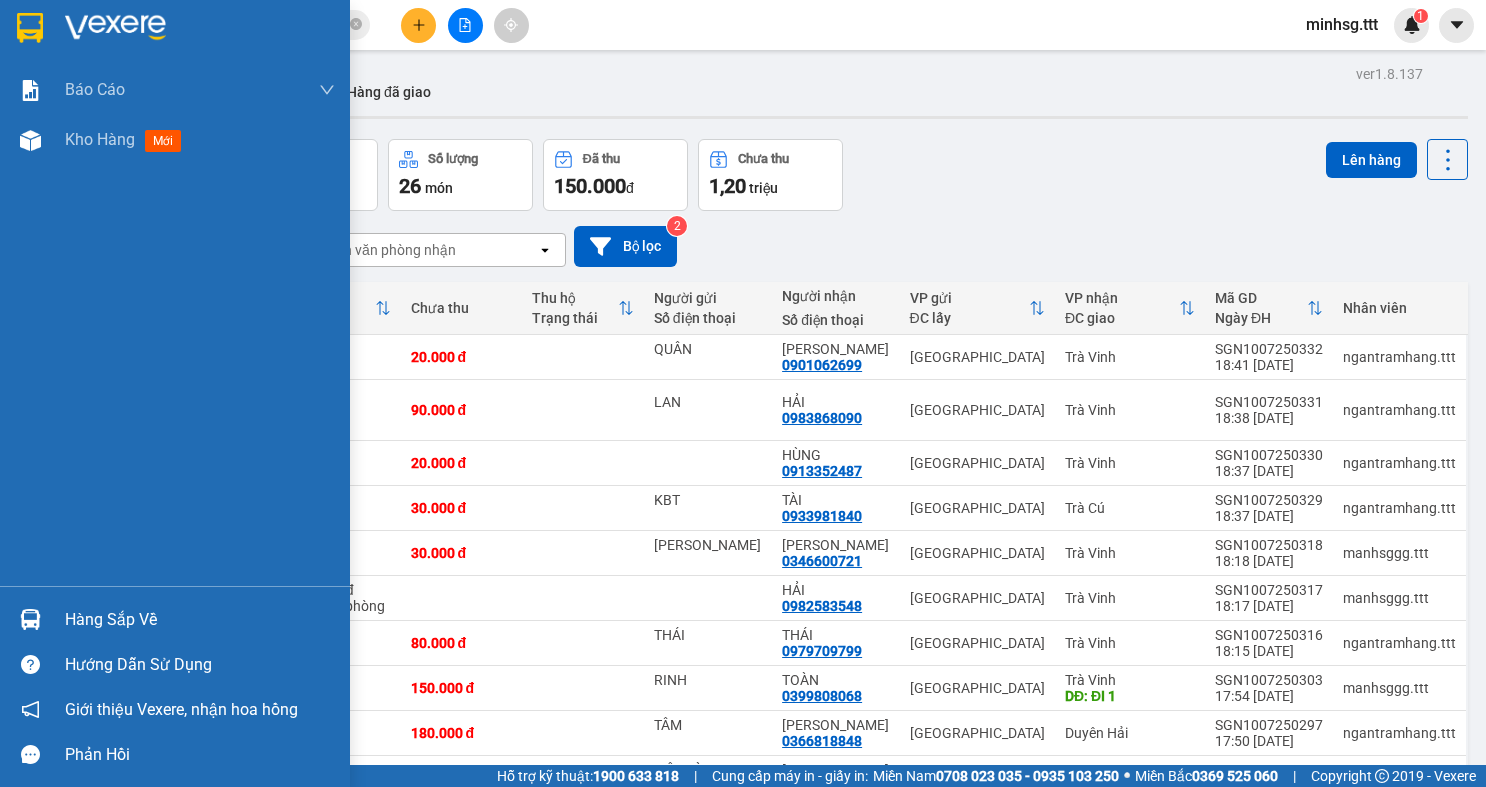 click at bounding box center (30, 619) 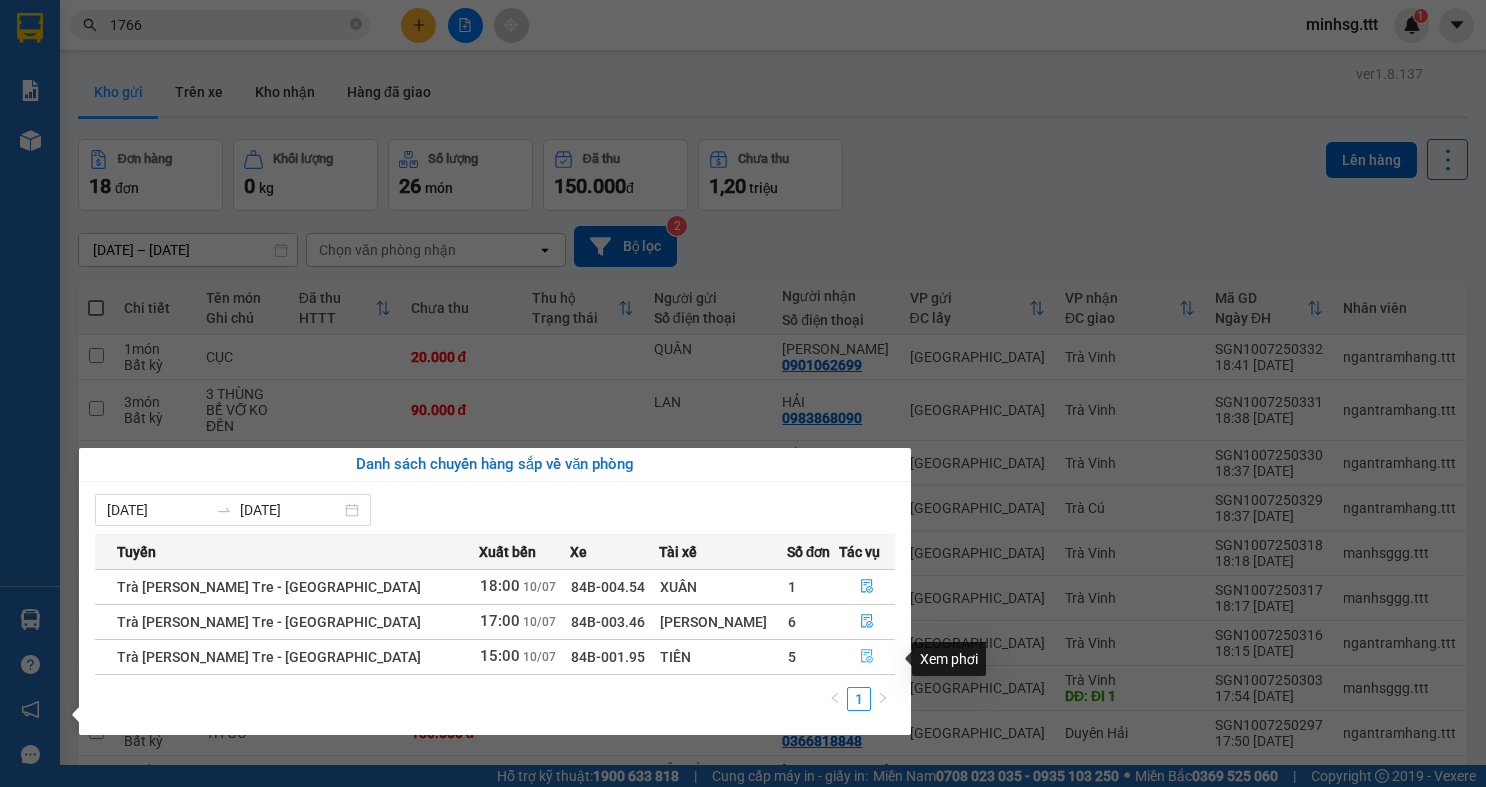click at bounding box center (867, 657) 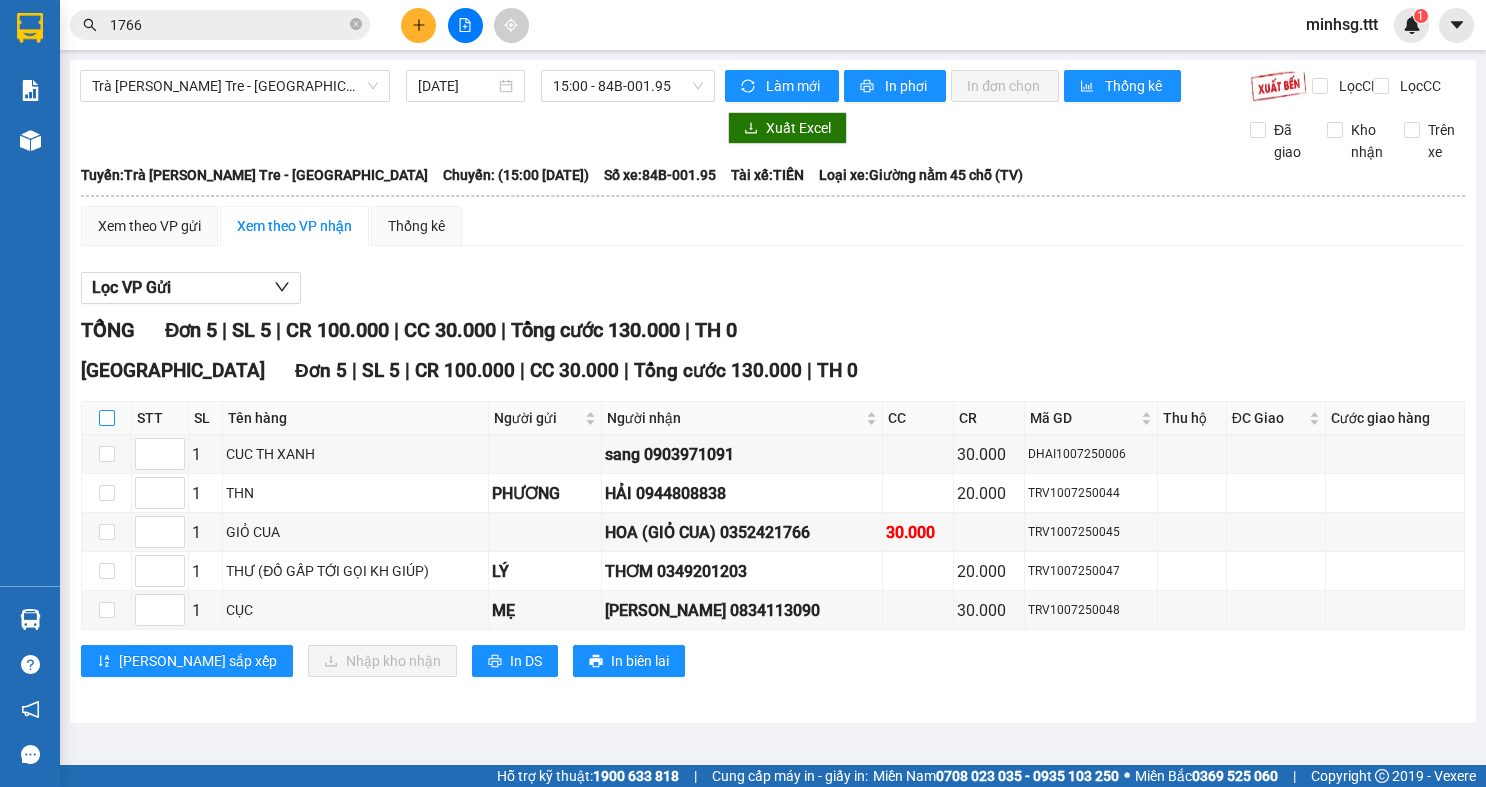 drag, startPoint x: 107, startPoint y: 439, endPoint x: 110, endPoint y: 451, distance: 12.369317 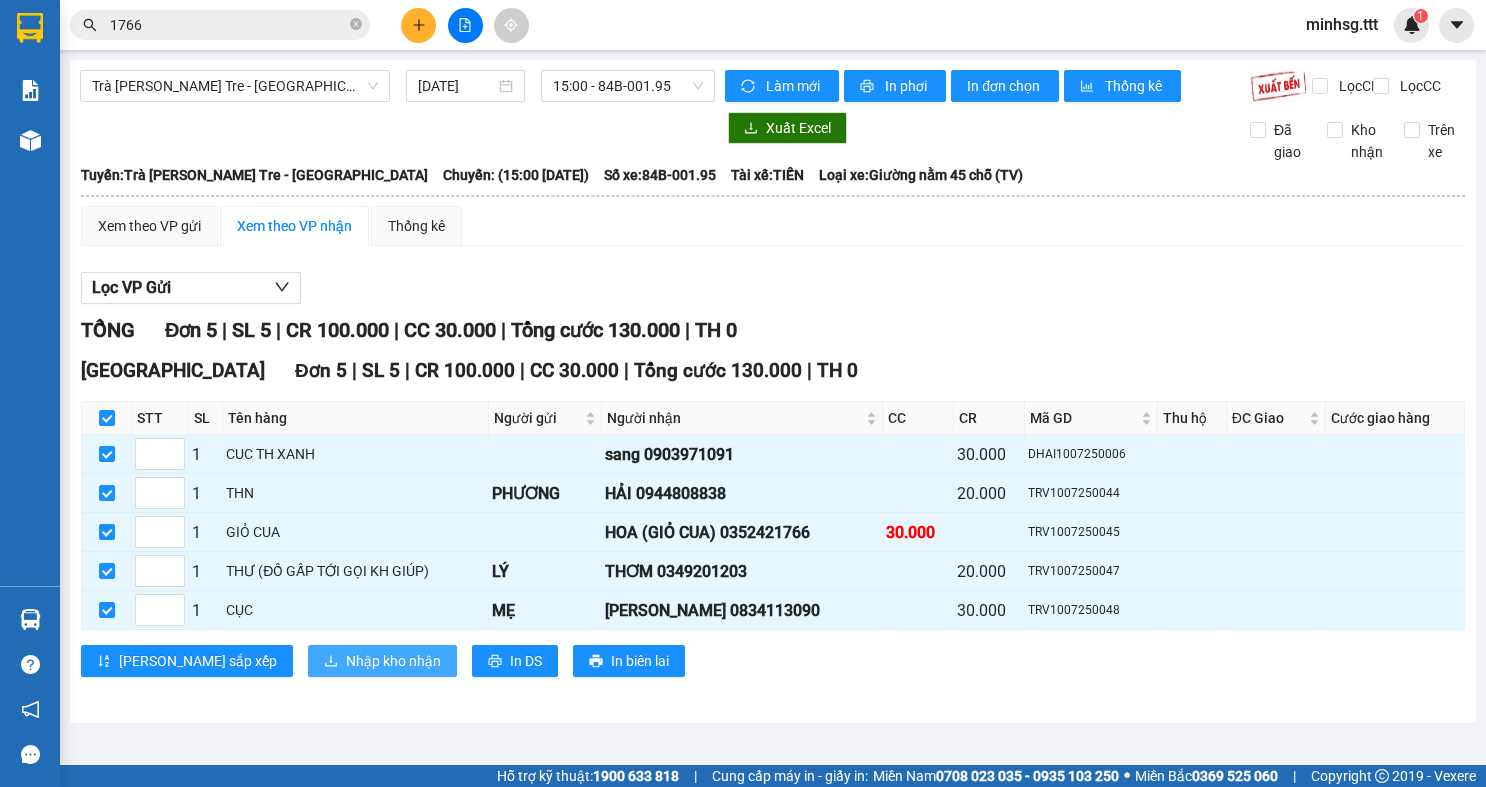 click on "Nhập kho nhận" at bounding box center (393, 661) 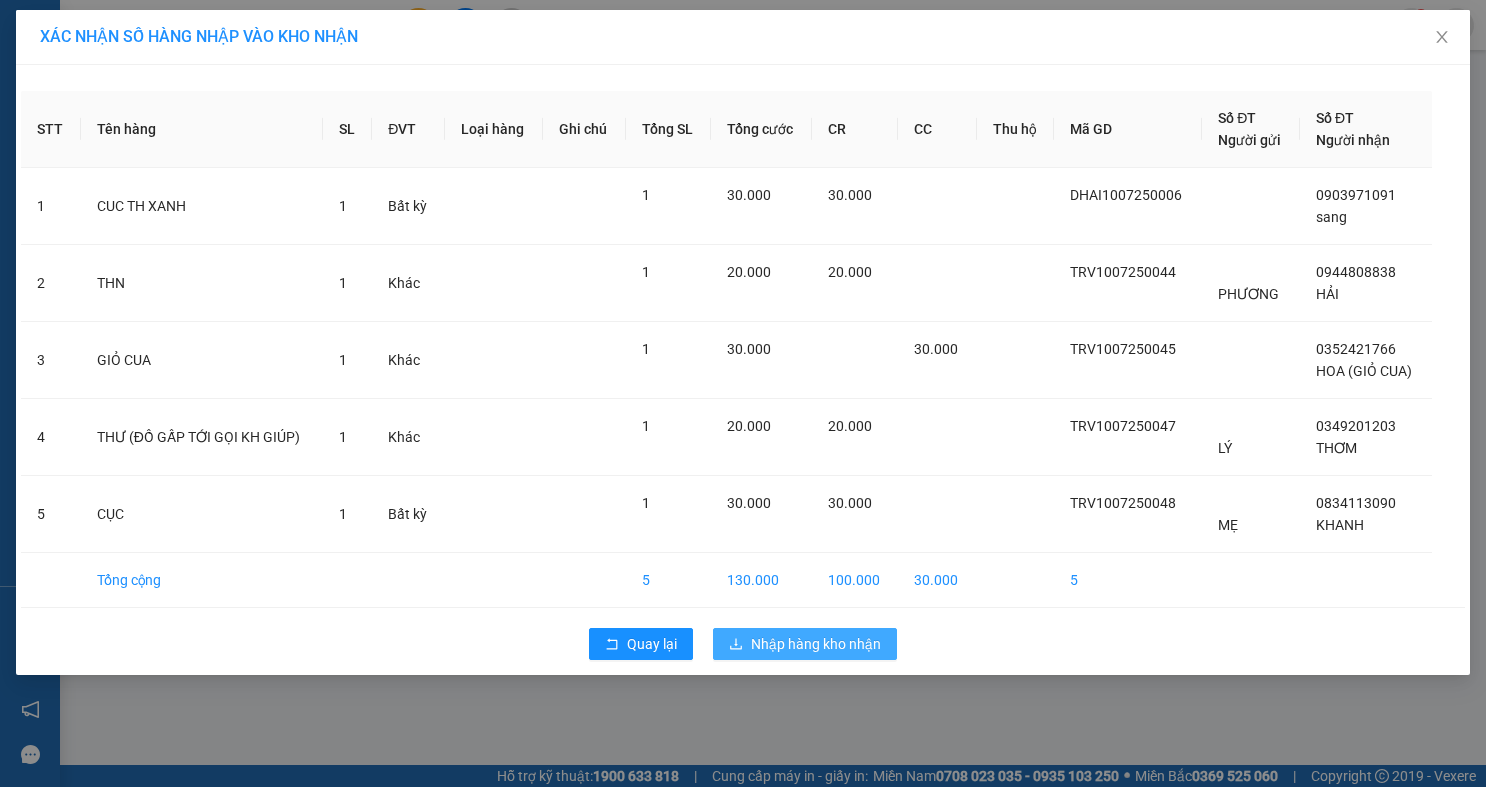 click on "Nhập hàng kho nhận" at bounding box center [805, 644] 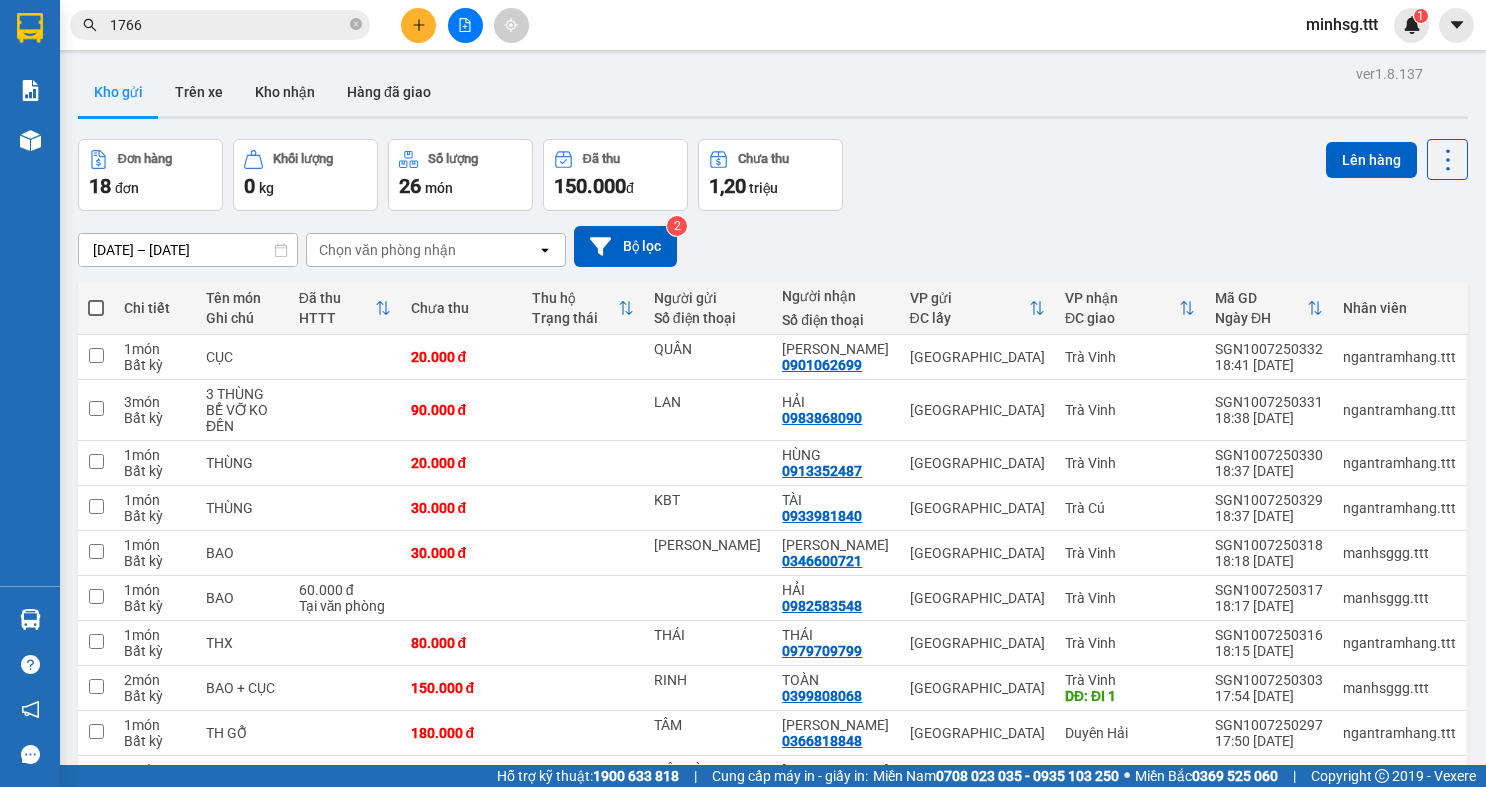 click on "1766" at bounding box center (228, 25) 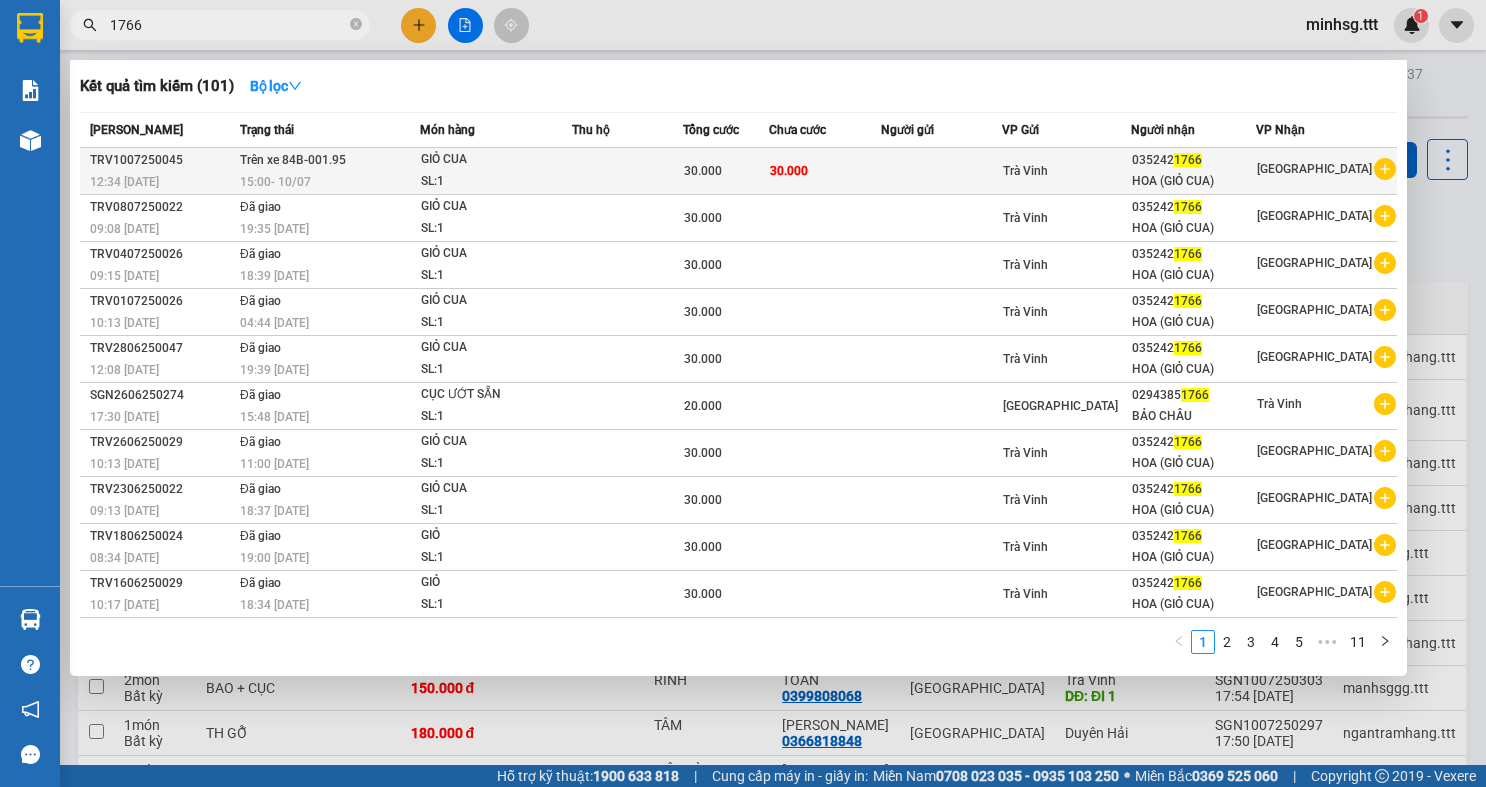 click on "30.000" at bounding box center (725, 171) 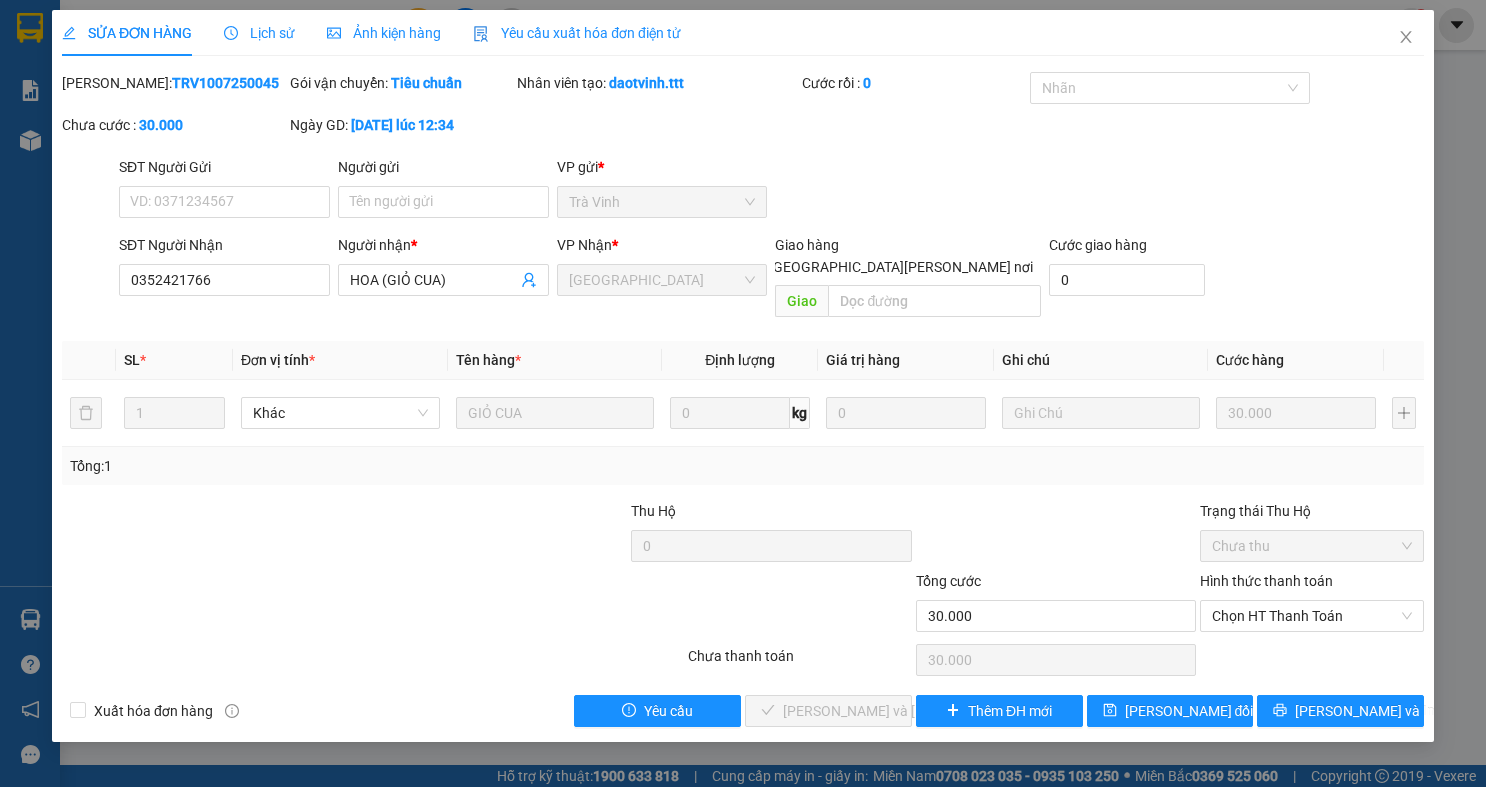 drag, startPoint x: 1270, startPoint y: 568, endPoint x: 1271, endPoint y: 578, distance: 10.049875 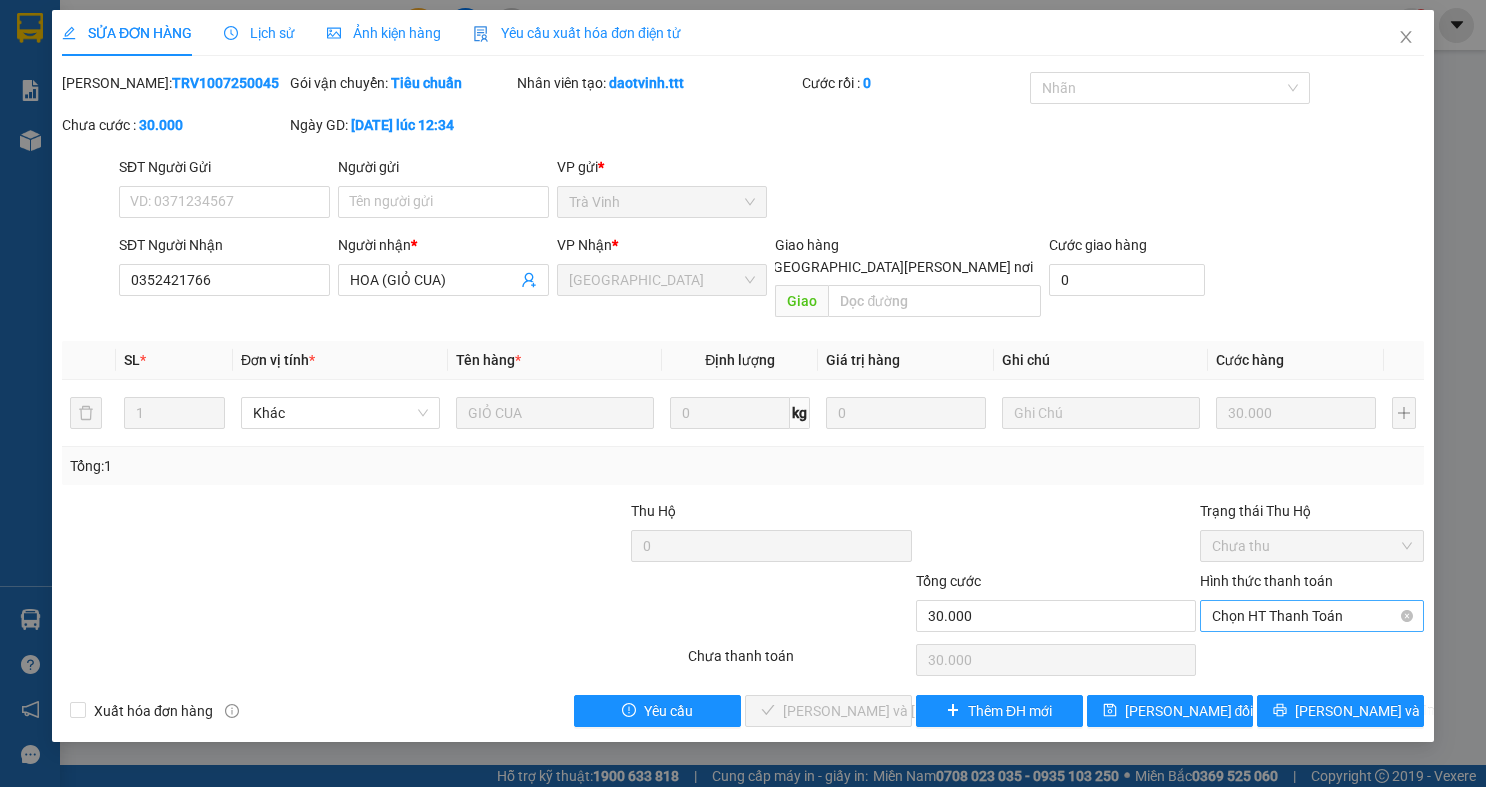 drag, startPoint x: 1271, startPoint y: 585, endPoint x: 1275, endPoint y: 608, distance: 23.345236 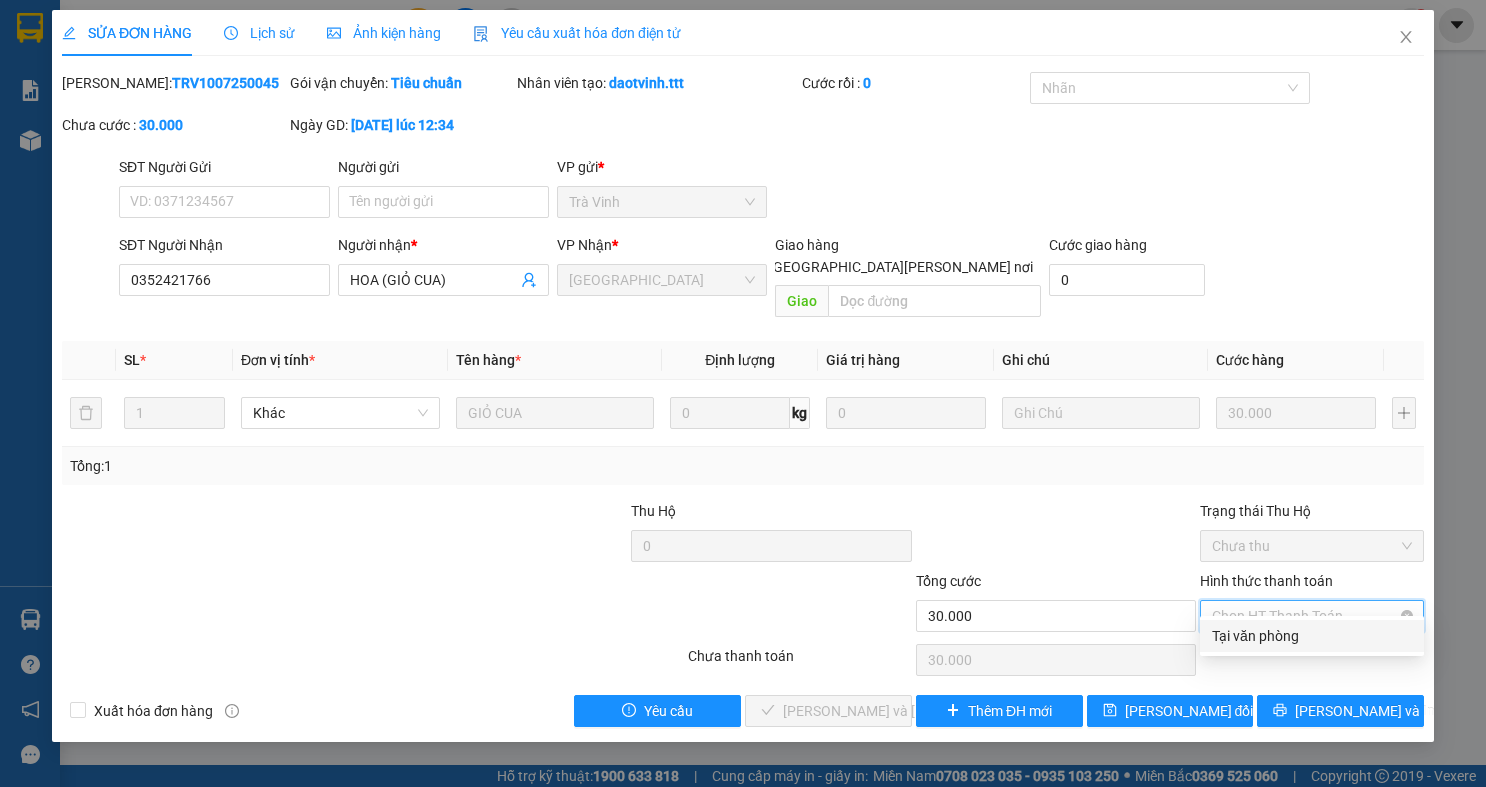 click on "Chọn HT Thanh Toán" at bounding box center (1312, 616) 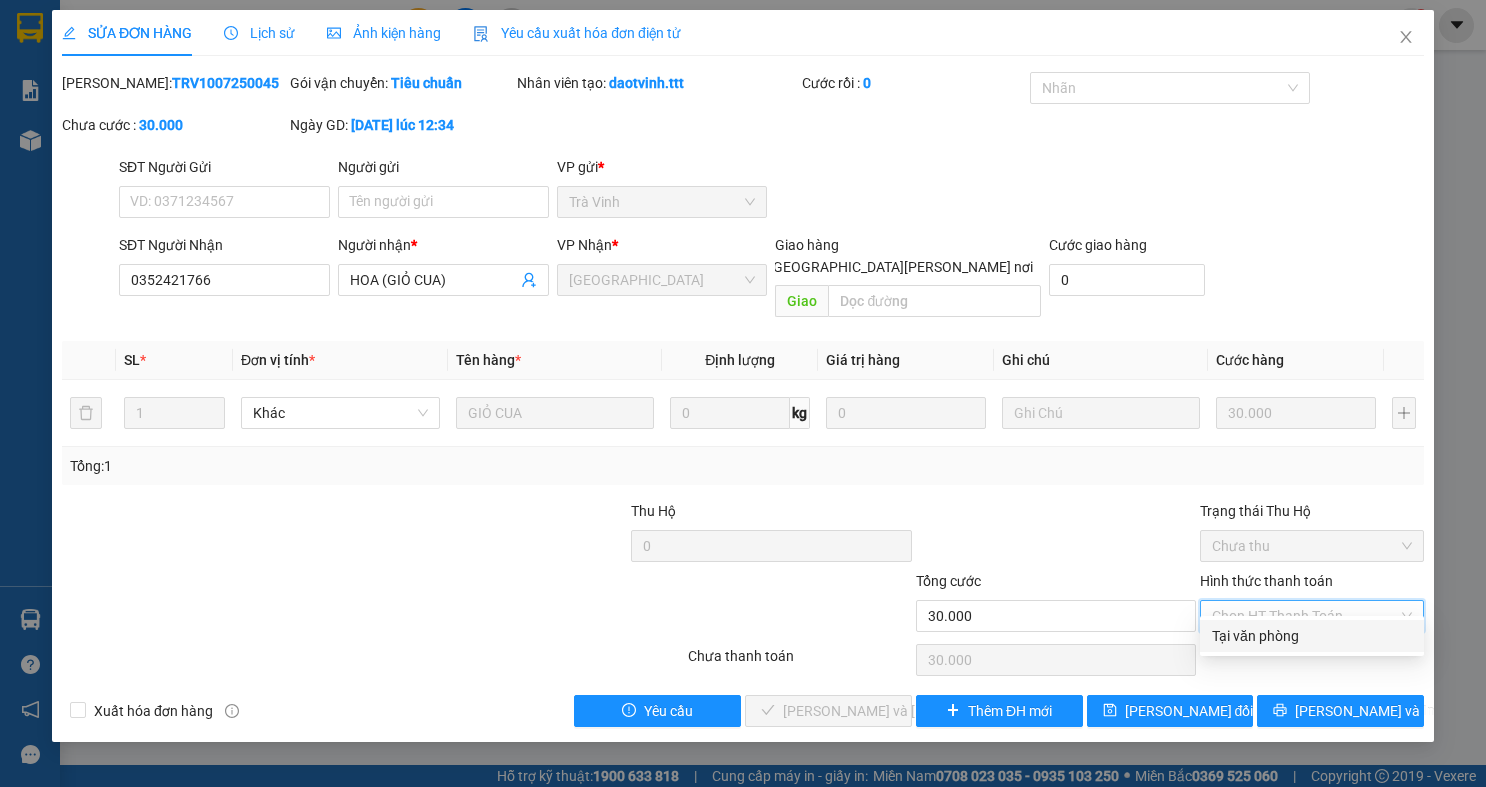 click on "Tại văn phòng" at bounding box center [1312, 636] 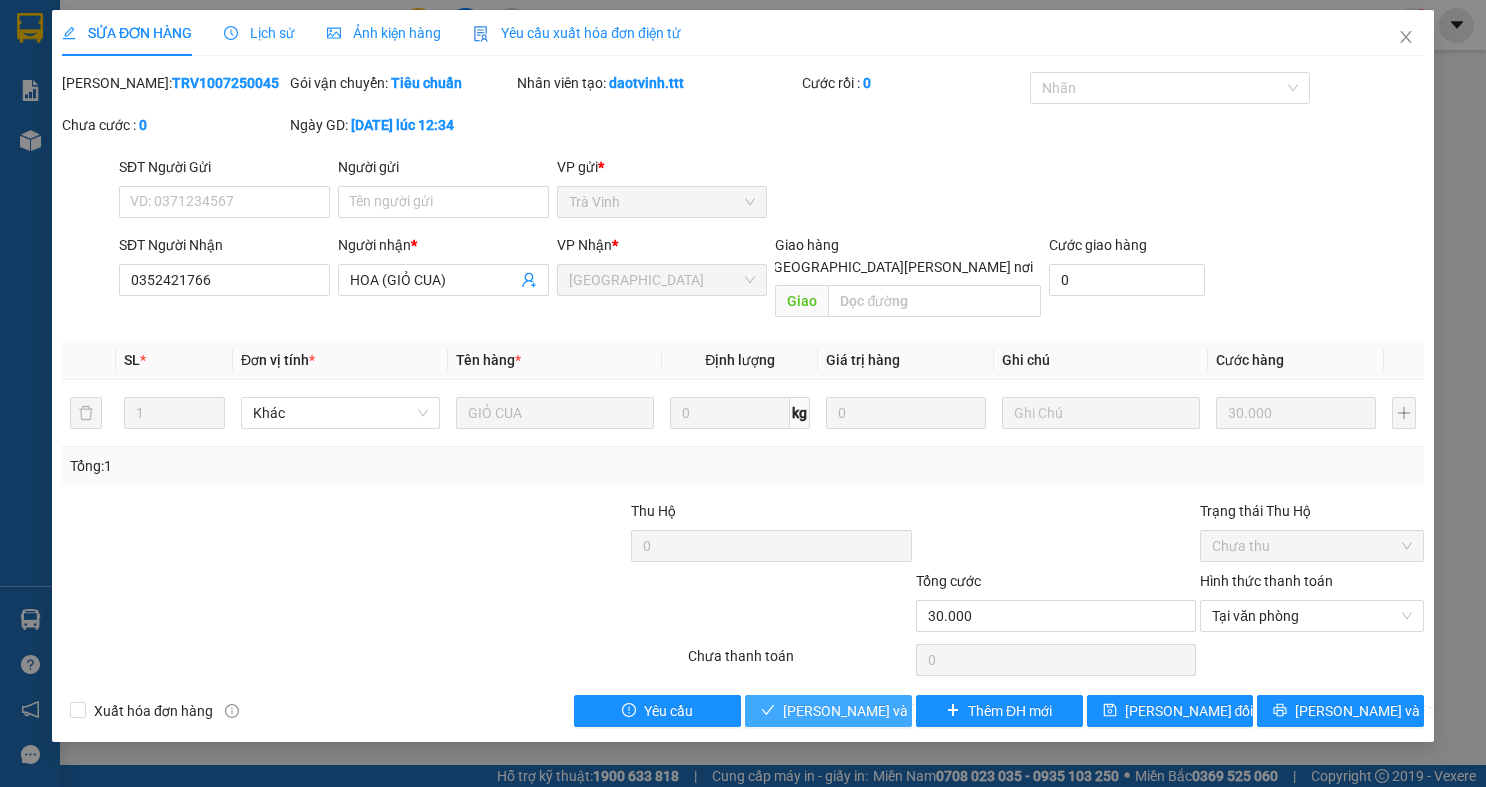 click on "[PERSON_NAME] và Giao hàng" at bounding box center [918, 711] 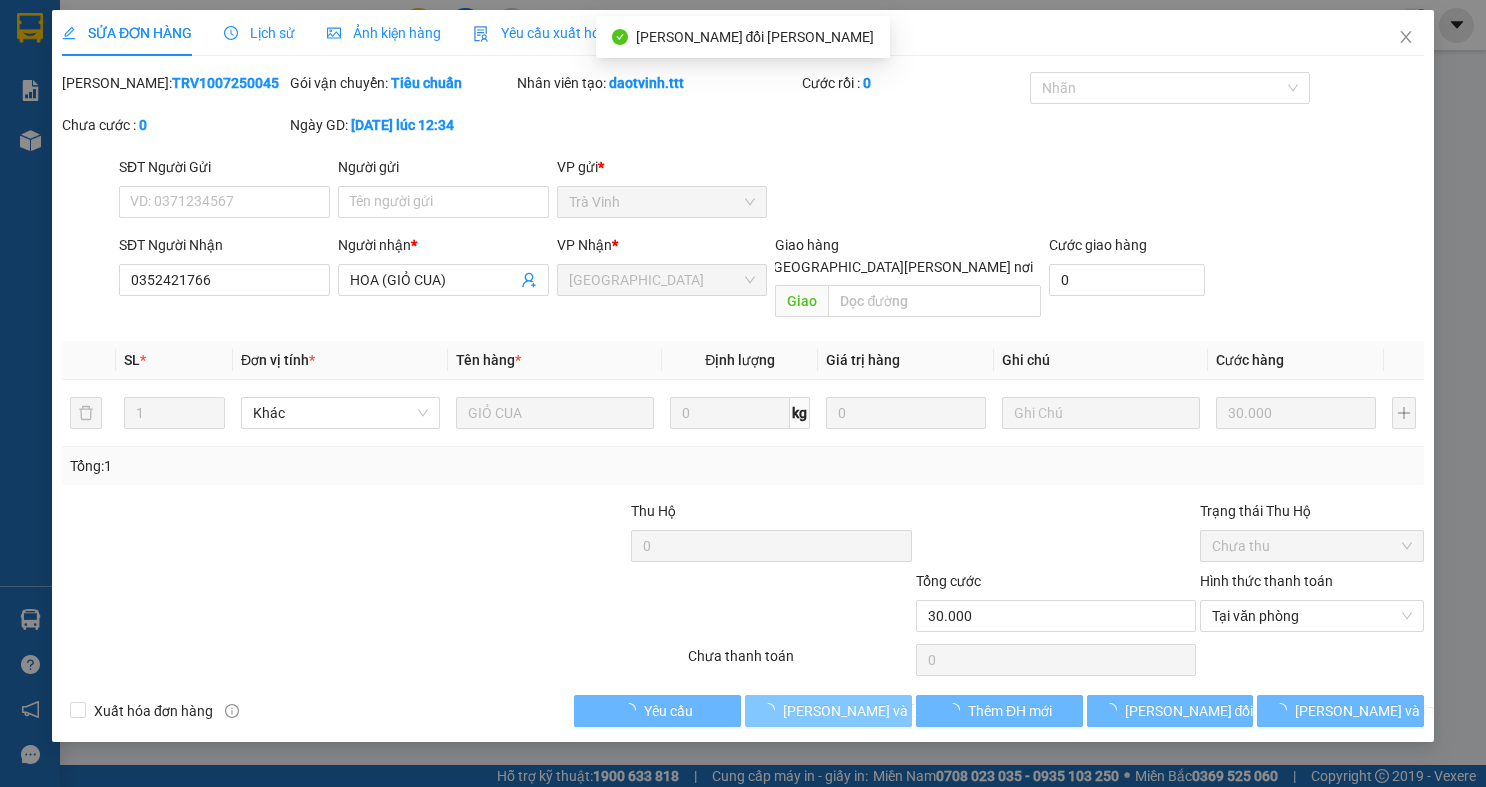 click on "[PERSON_NAME] và Giao hàng" at bounding box center (918, 711) 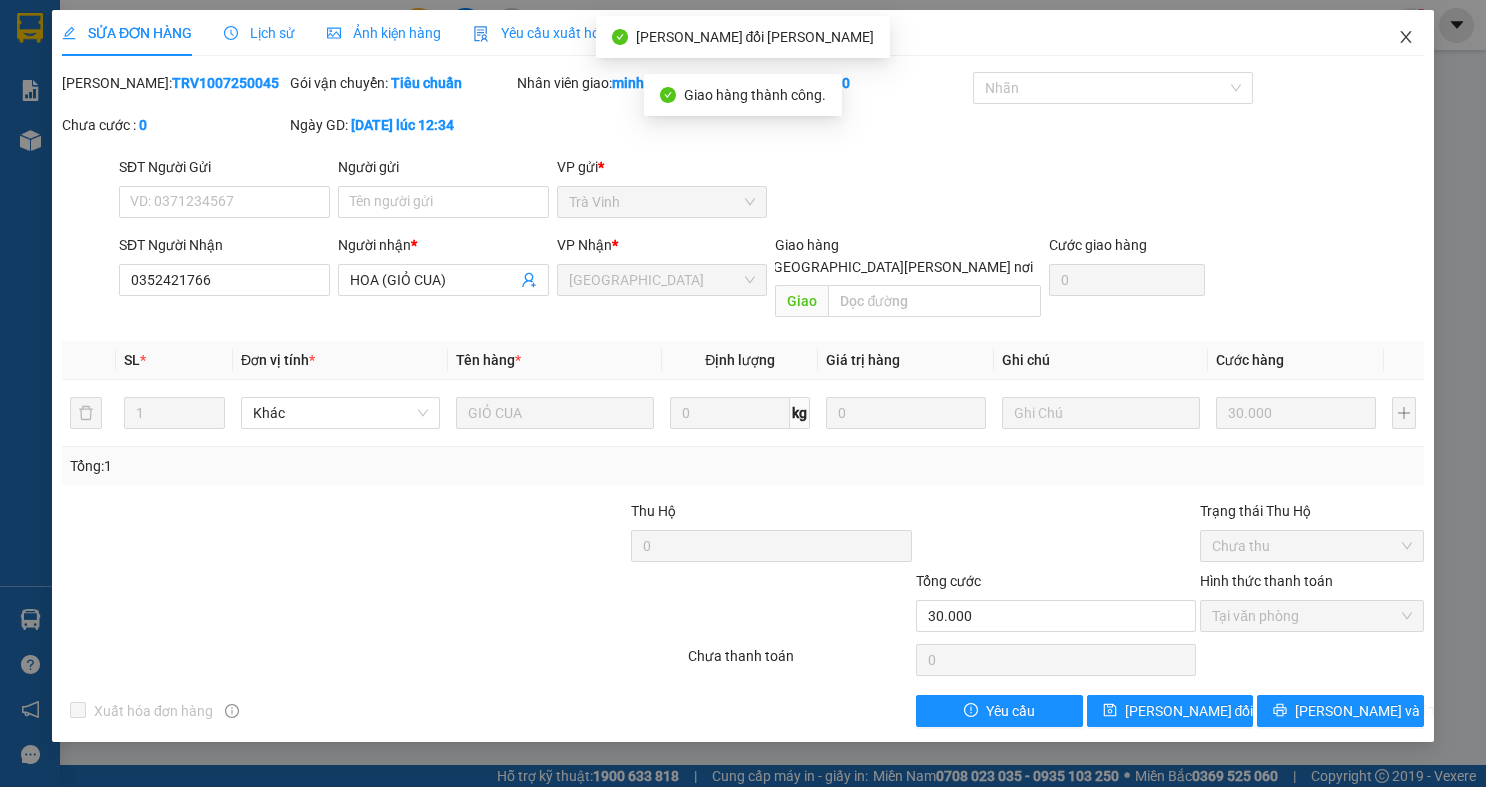 click at bounding box center (1406, 38) 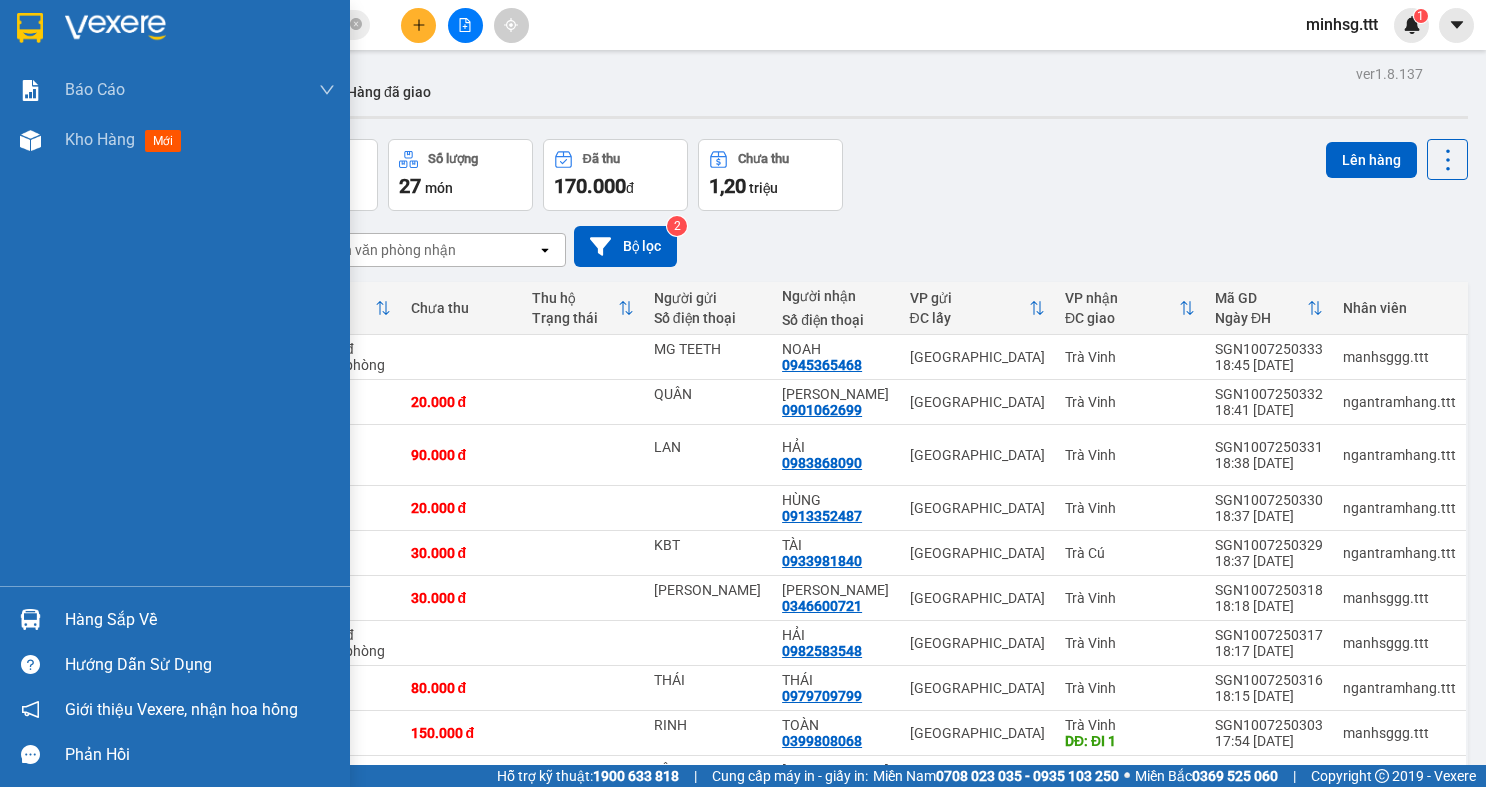 click at bounding box center (30, 619) 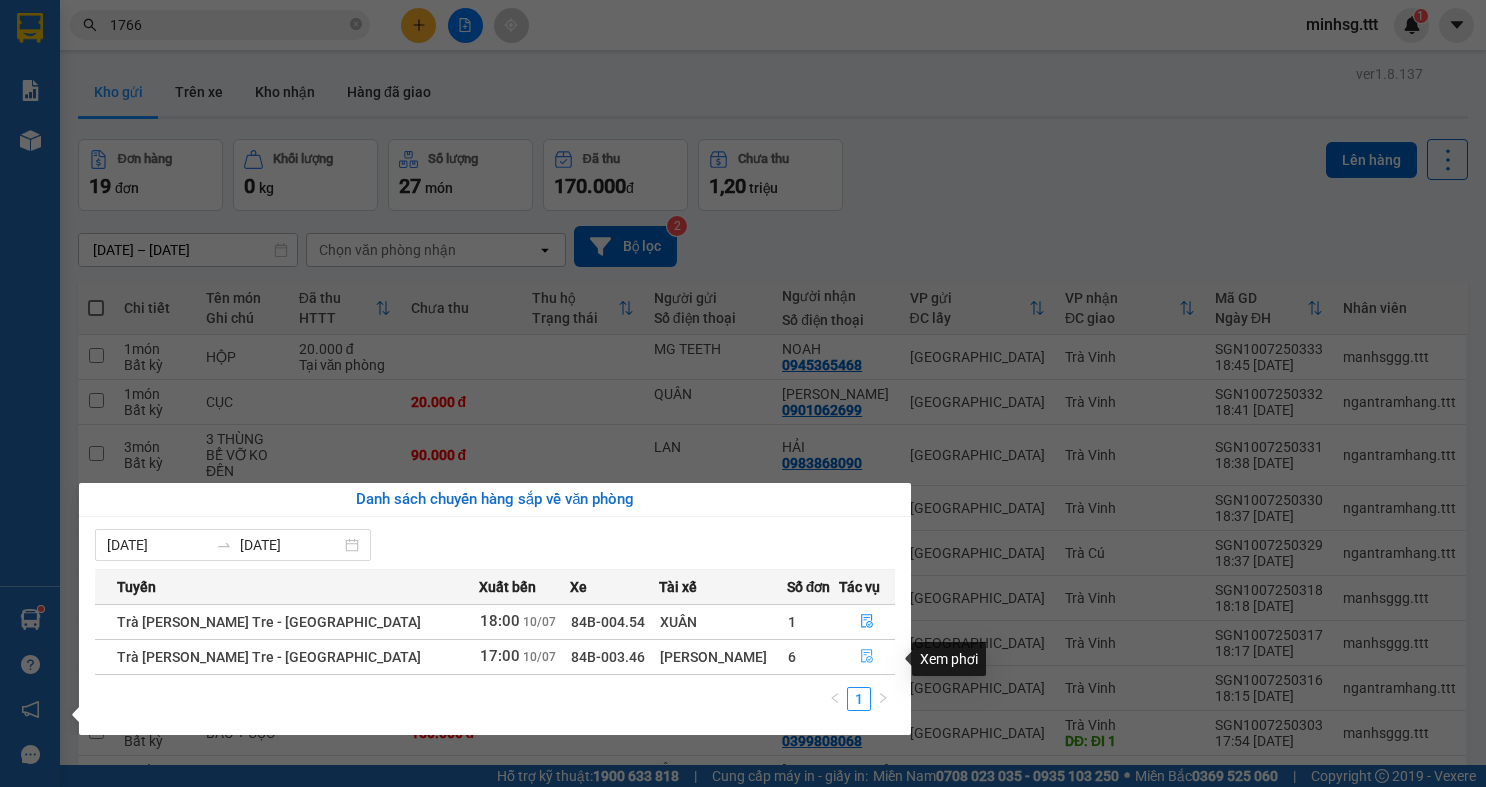 click 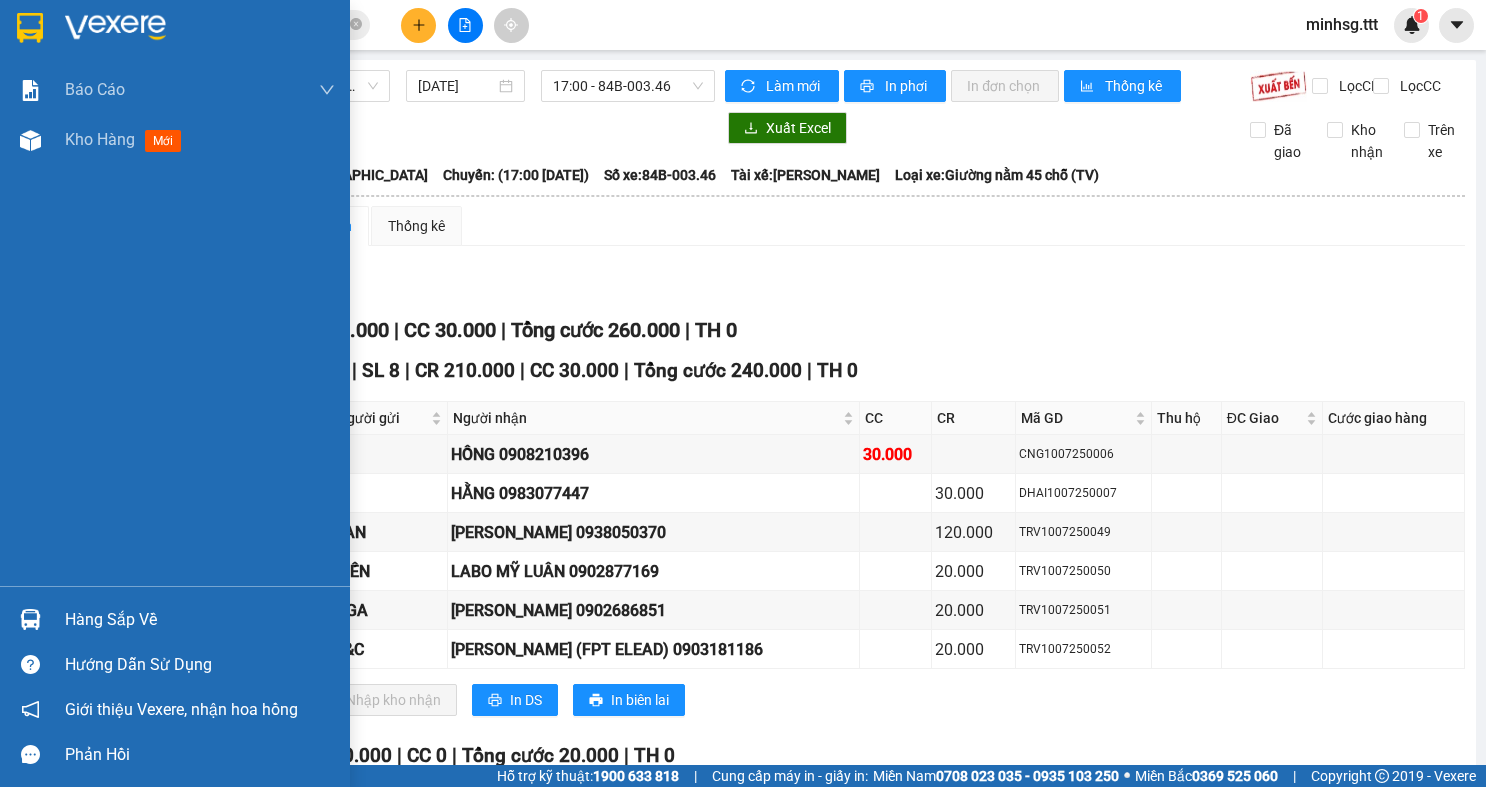 click on "Hàng sắp về" at bounding box center [200, 620] 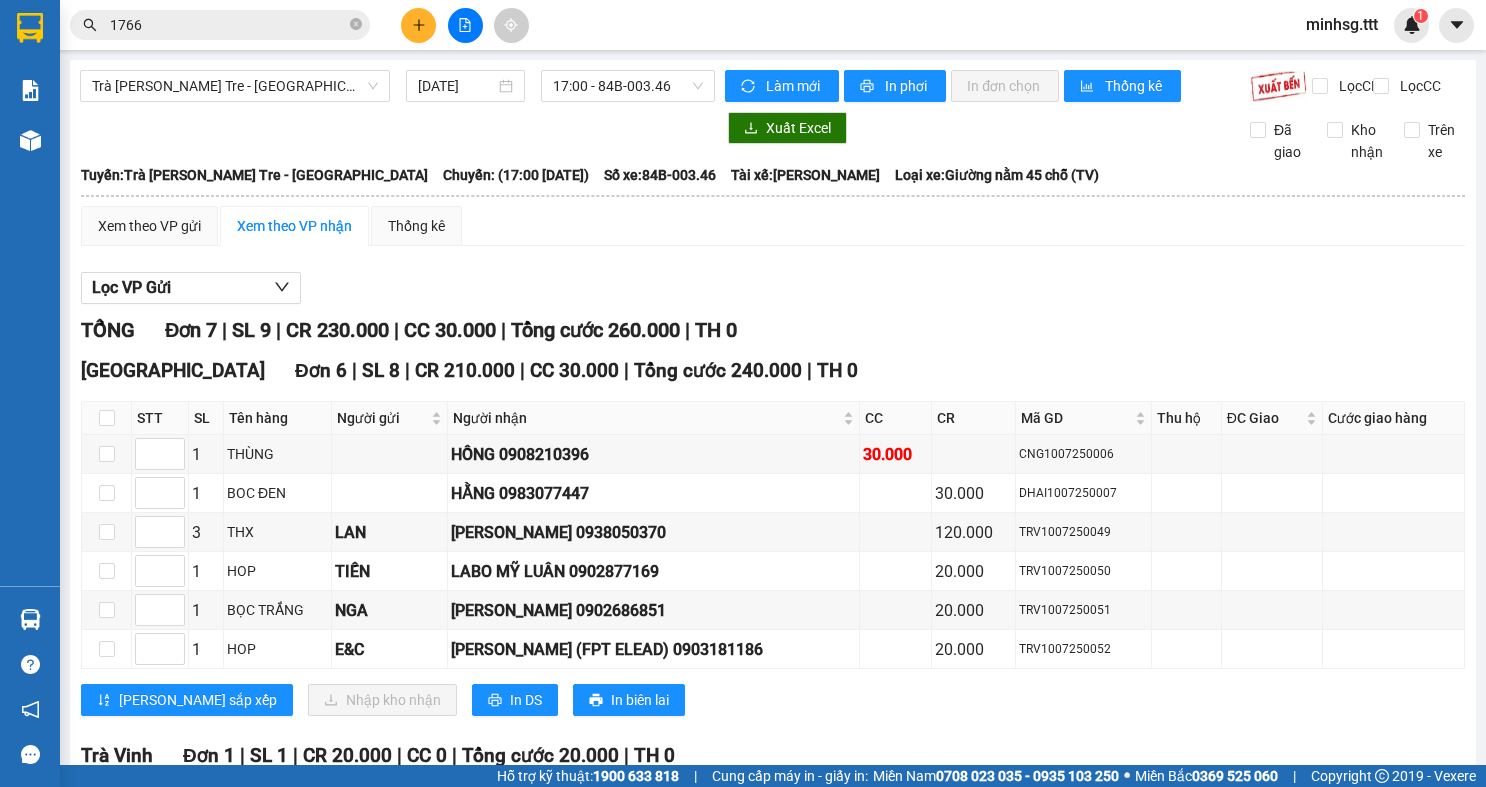 drag, startPoint x: 465, startPoint y: 89, endPoint x: 300, endPoint y: 34, distance: 173.92528 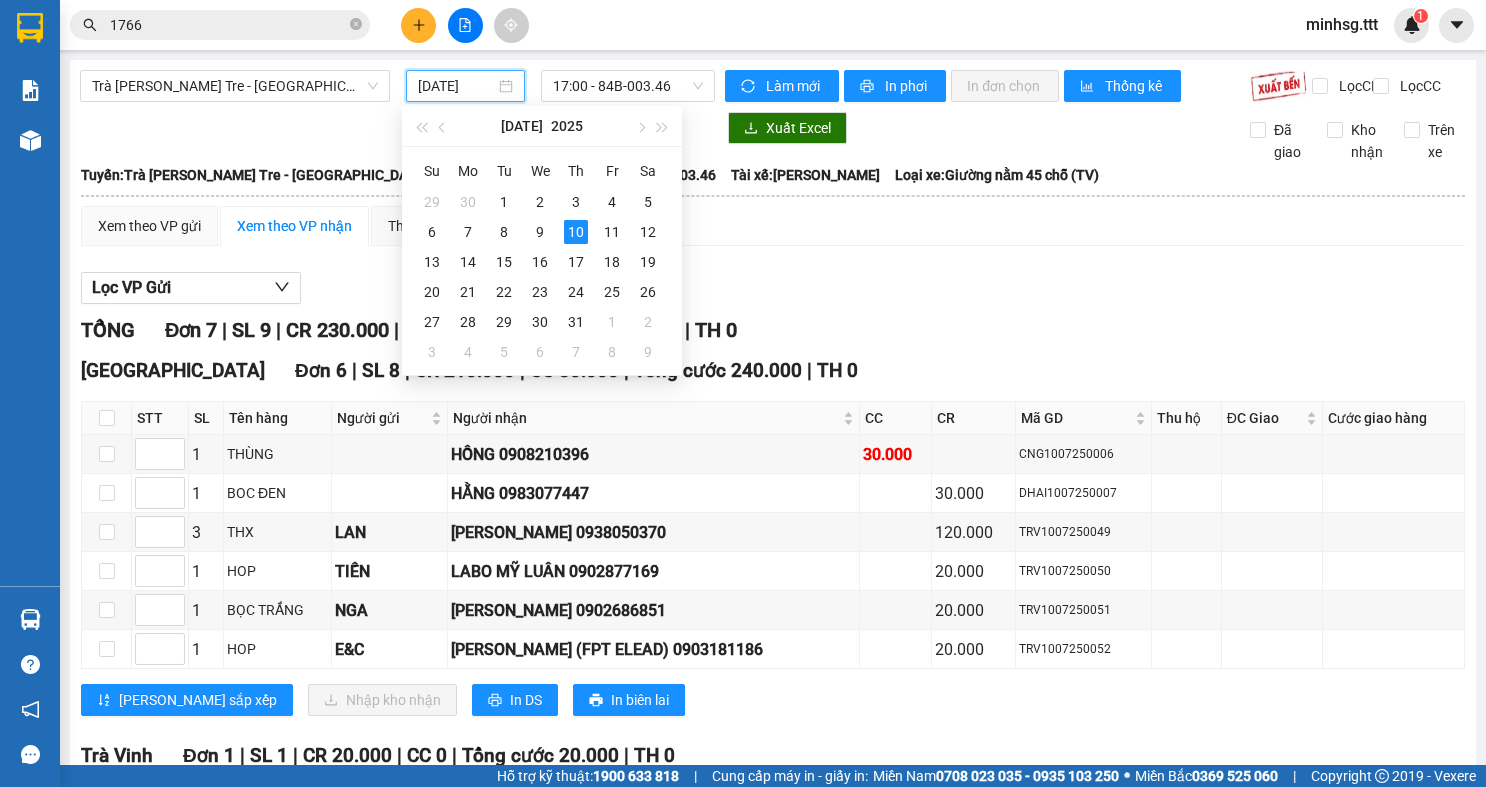 click on "1766" at bounding box center [228, 25] 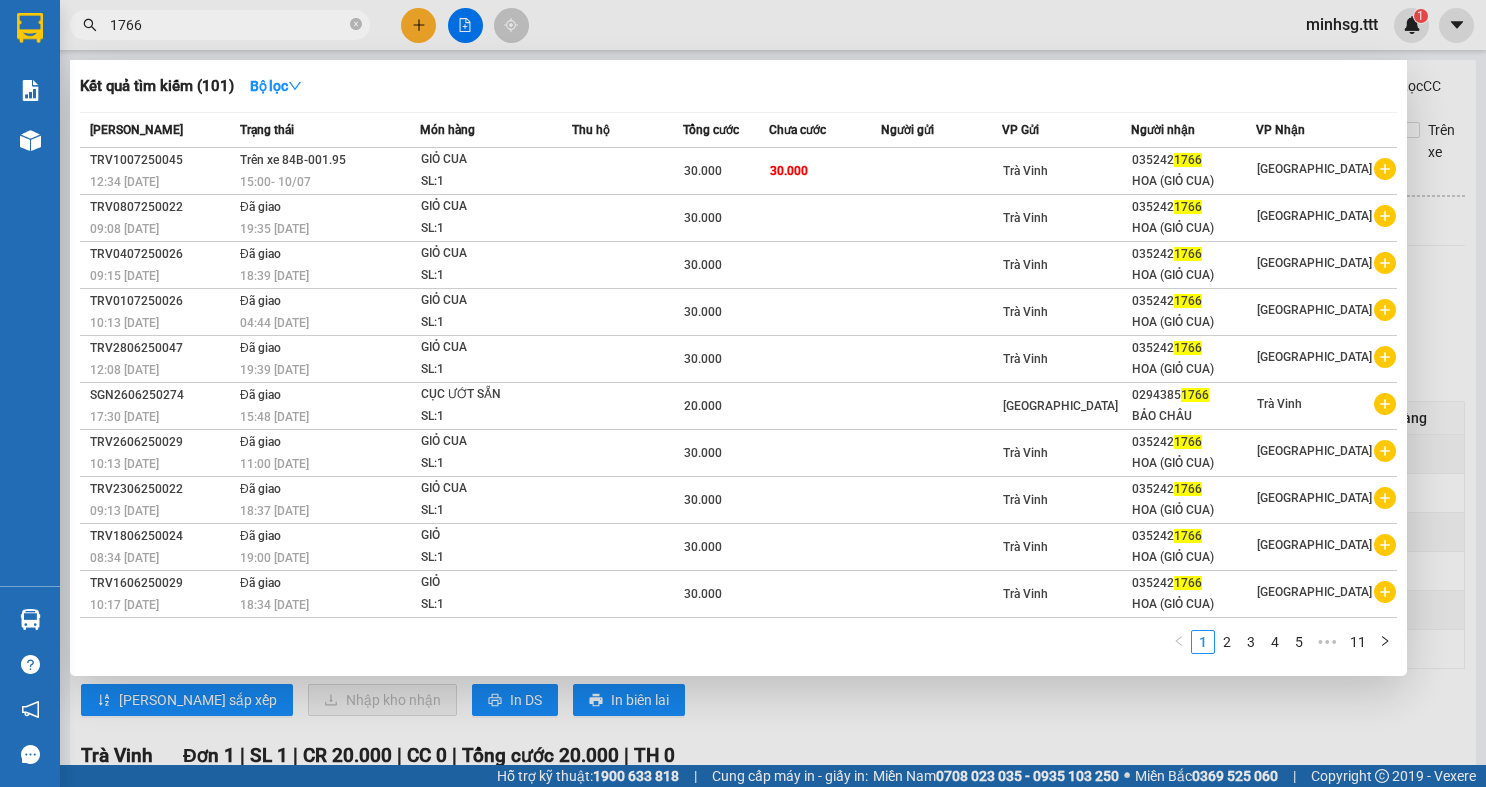 click on "1766" at bounding box center [228, 25] 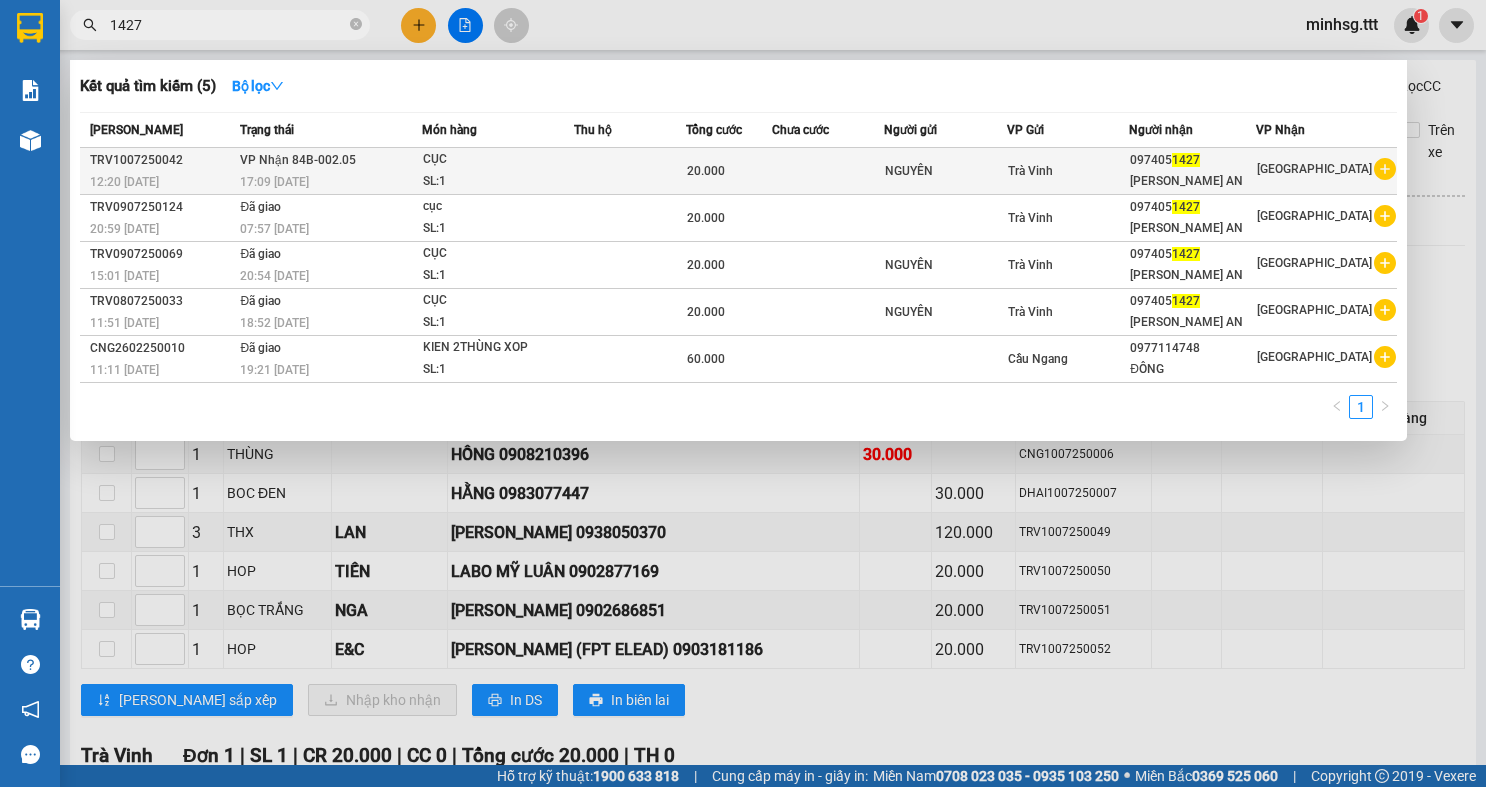 type on "1427" 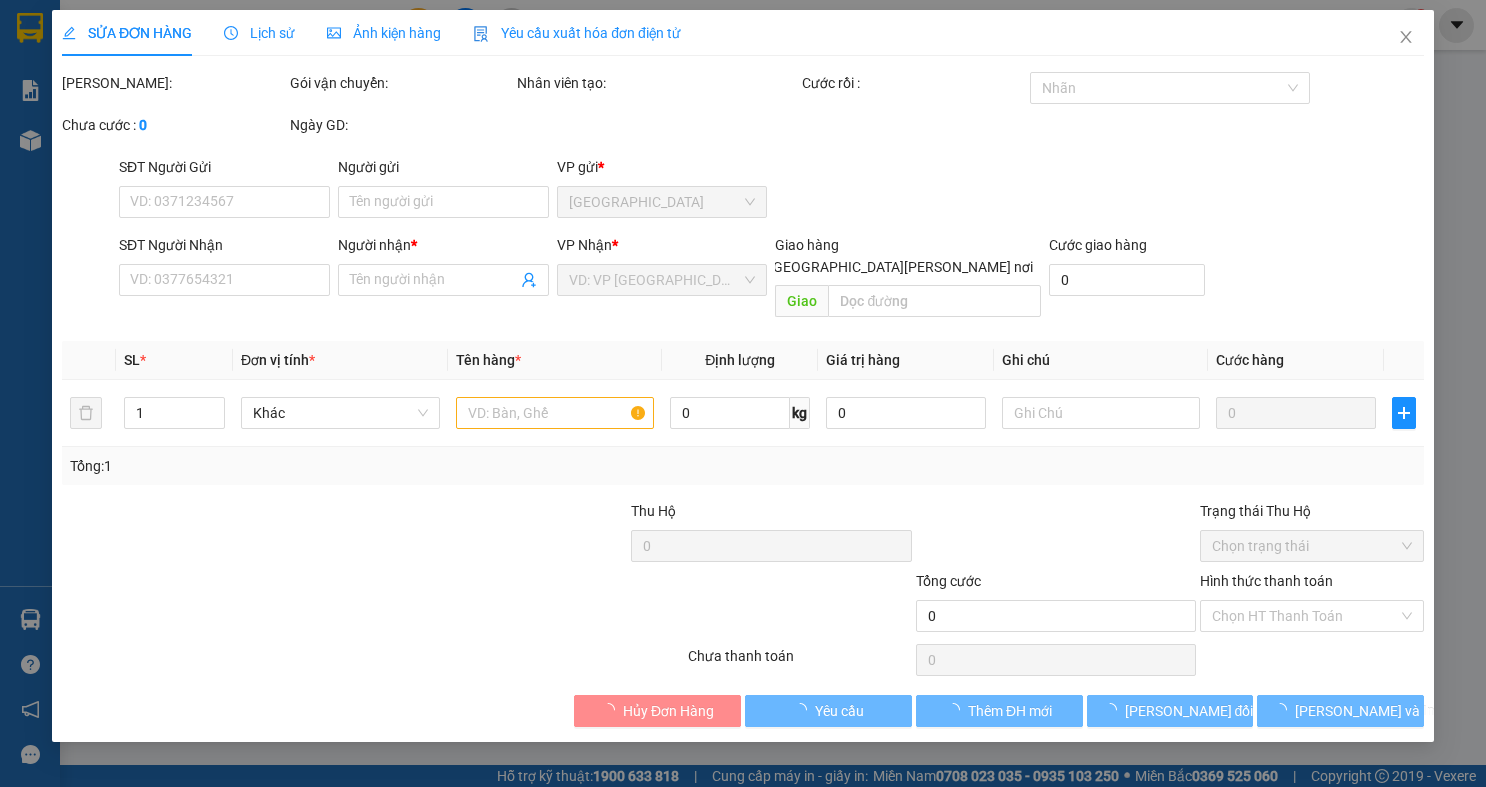 type on "NGUYÊN" 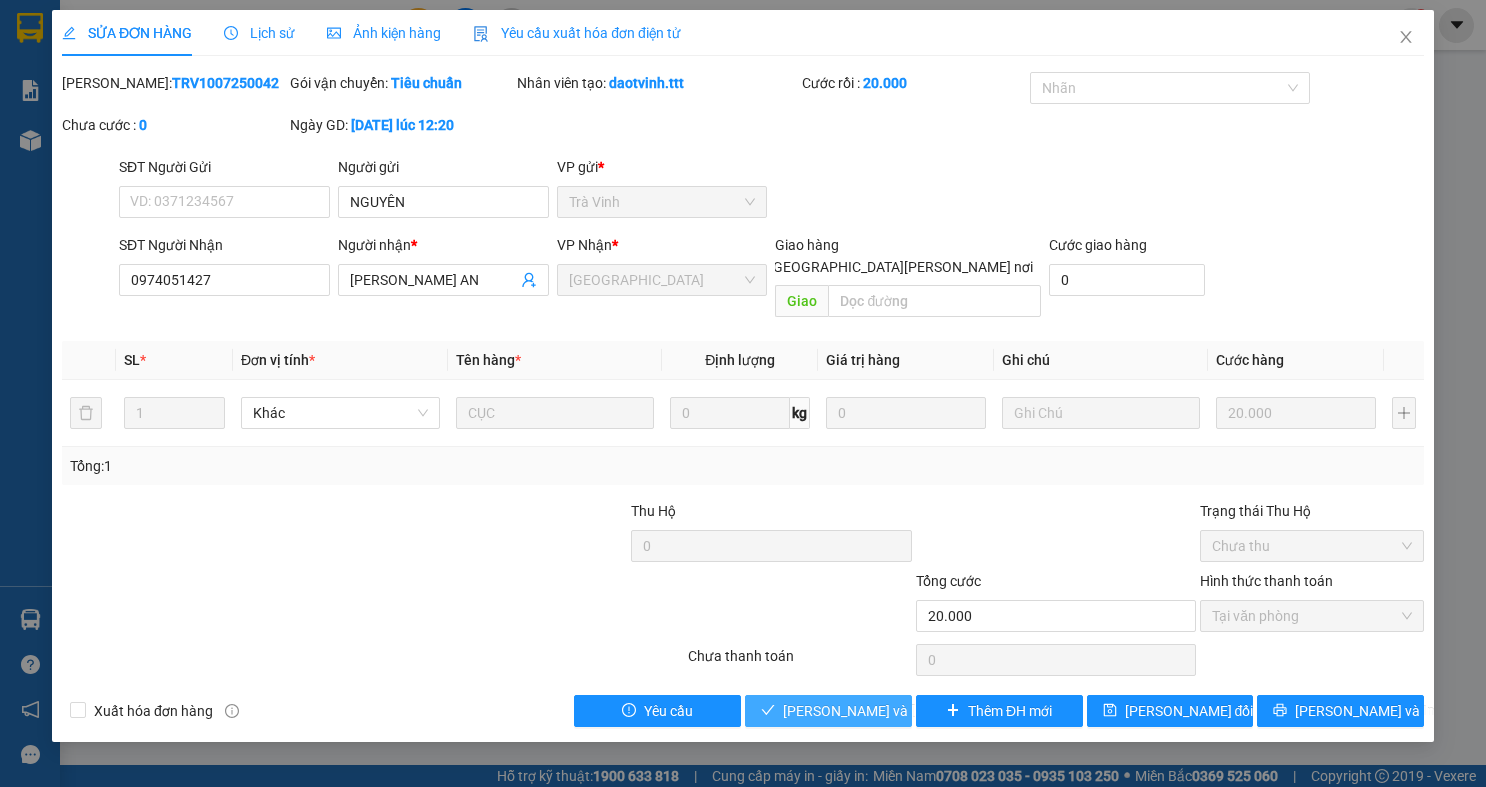 click on "[PERSON_NAME] và Giao hàng" at bounding box center [918, 711] 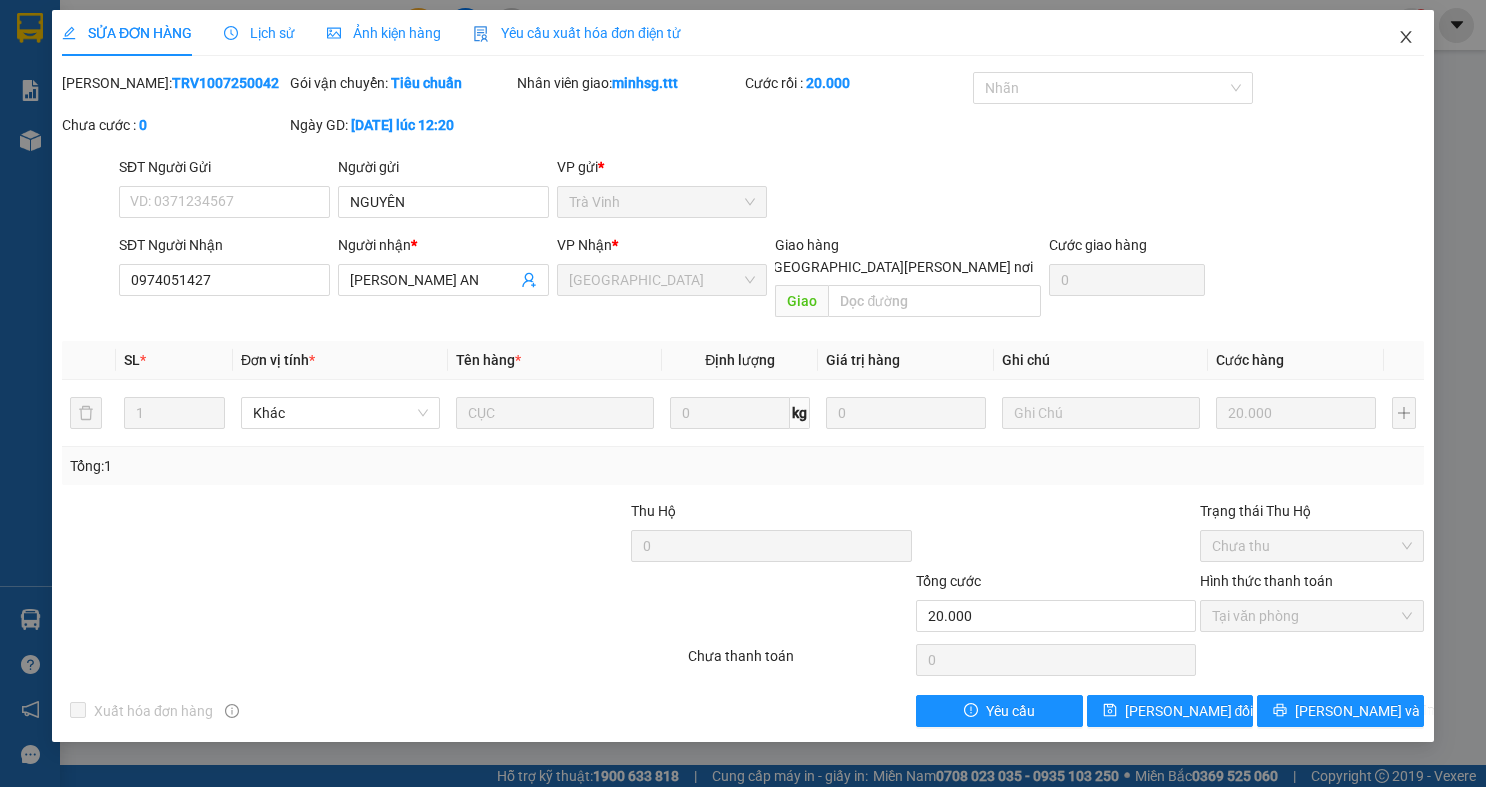 click 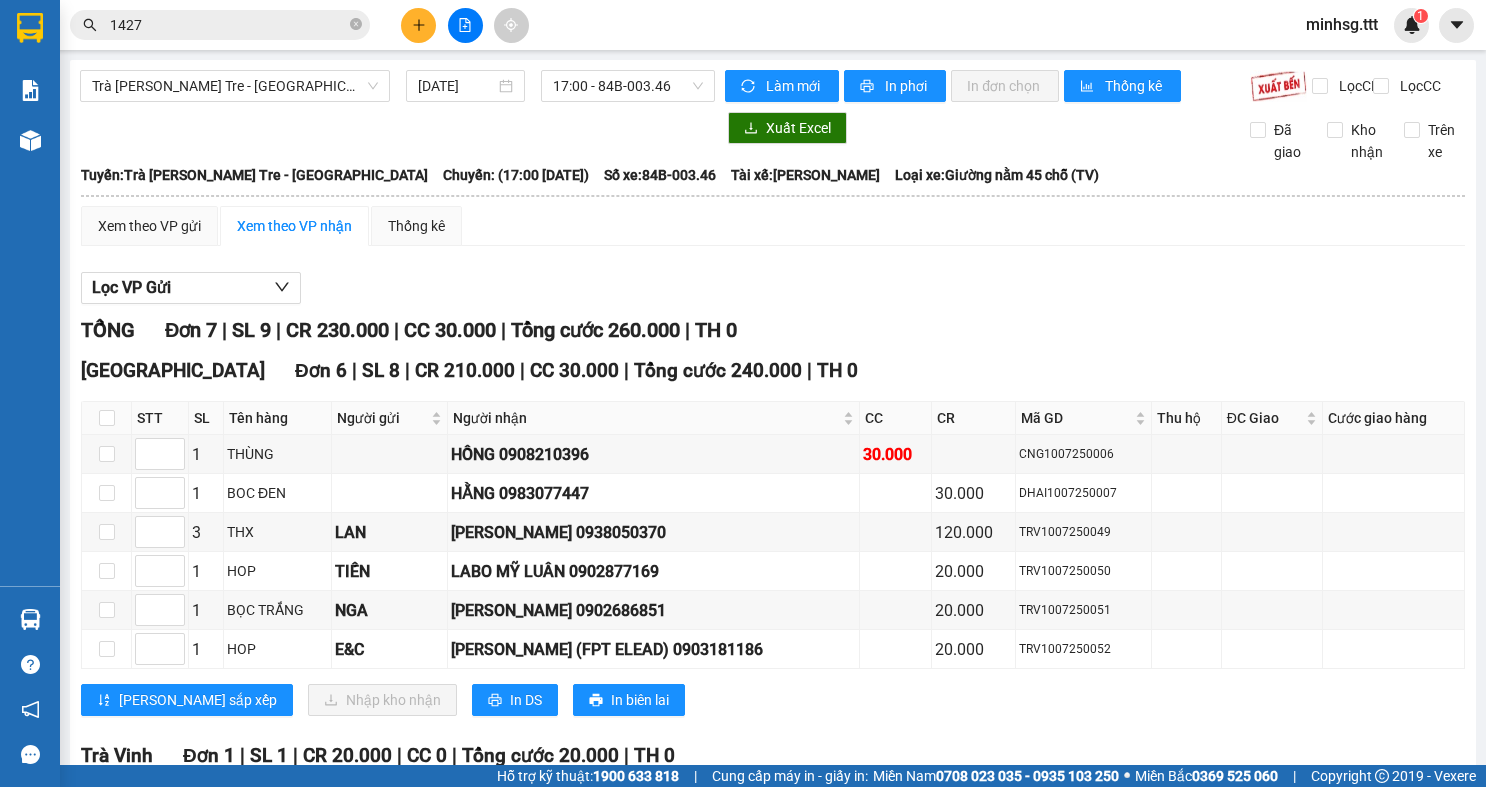 click on "1427" at bounding box center (228, 25) 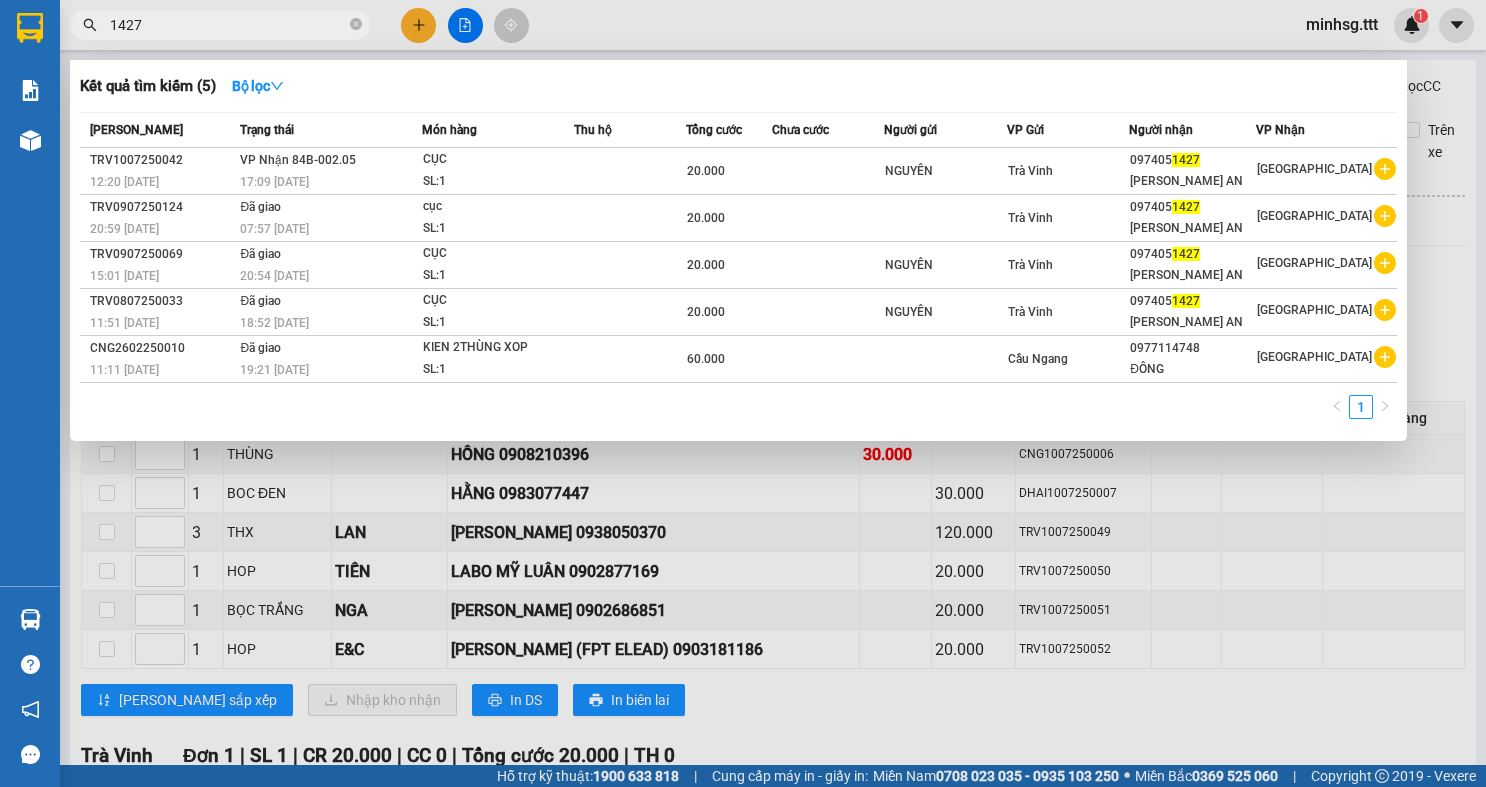 click on "1427" at bounding box center [228, 25] 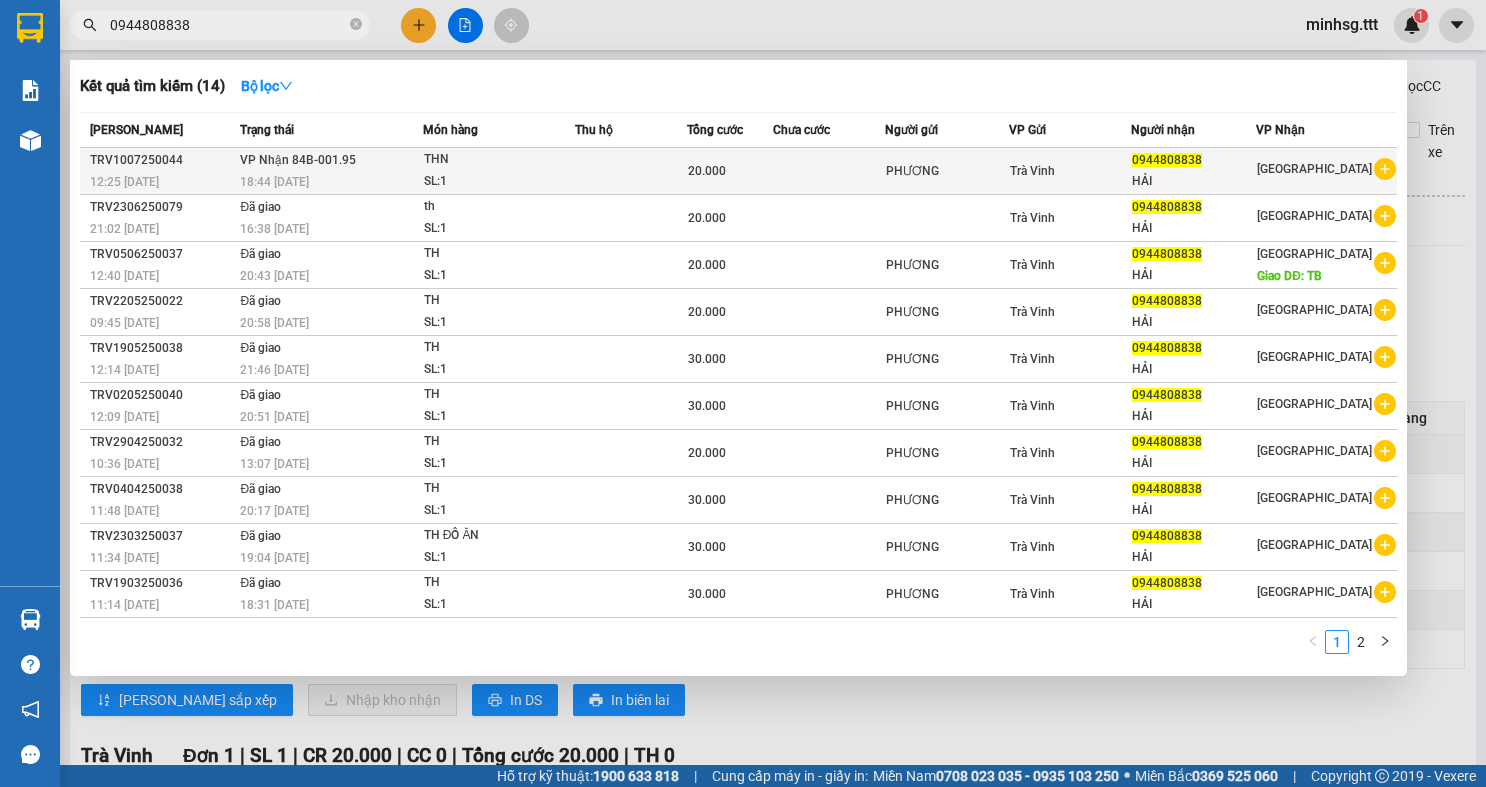 type on "0944808838" 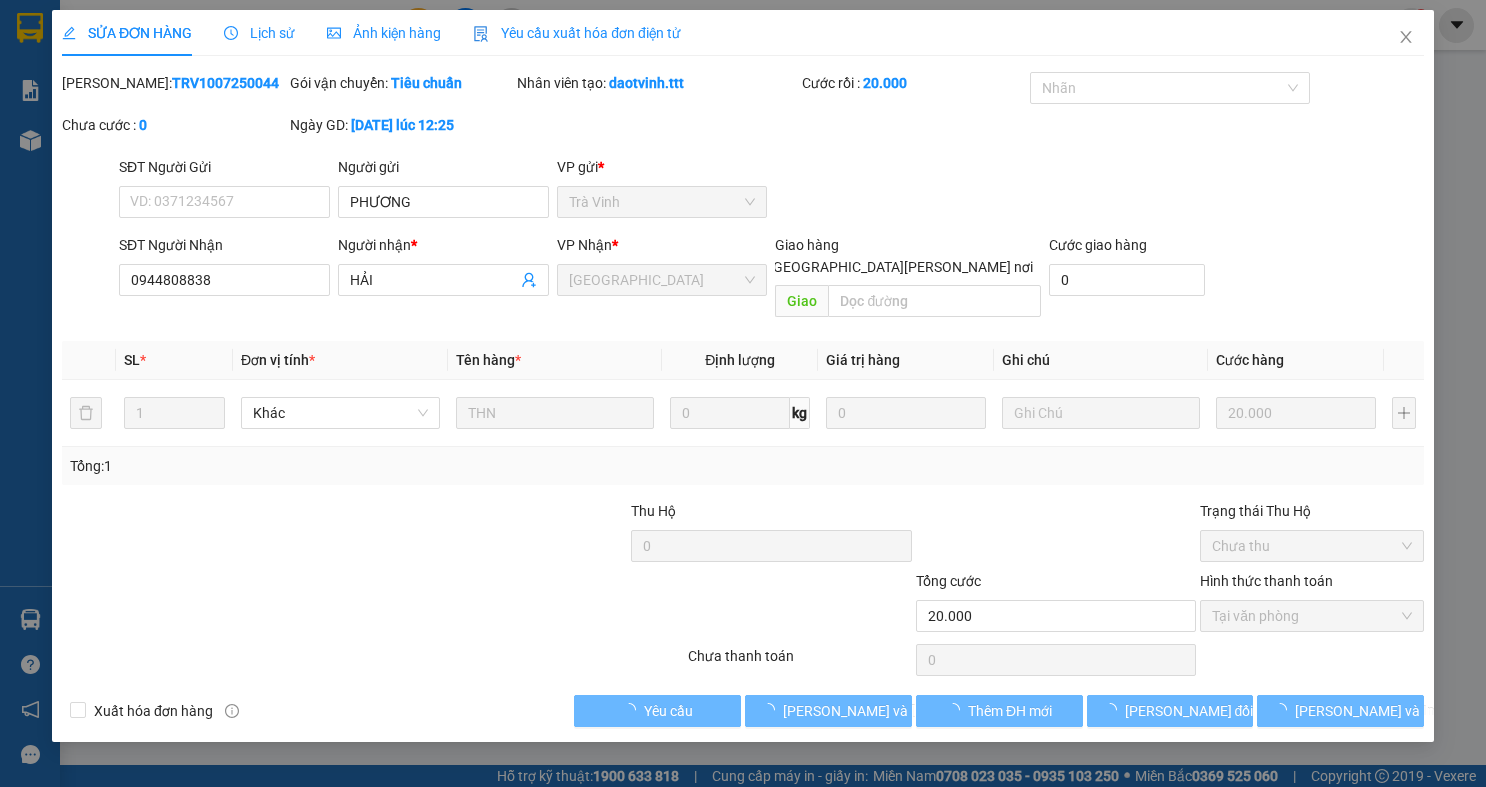 type on "PHƯƠNG" 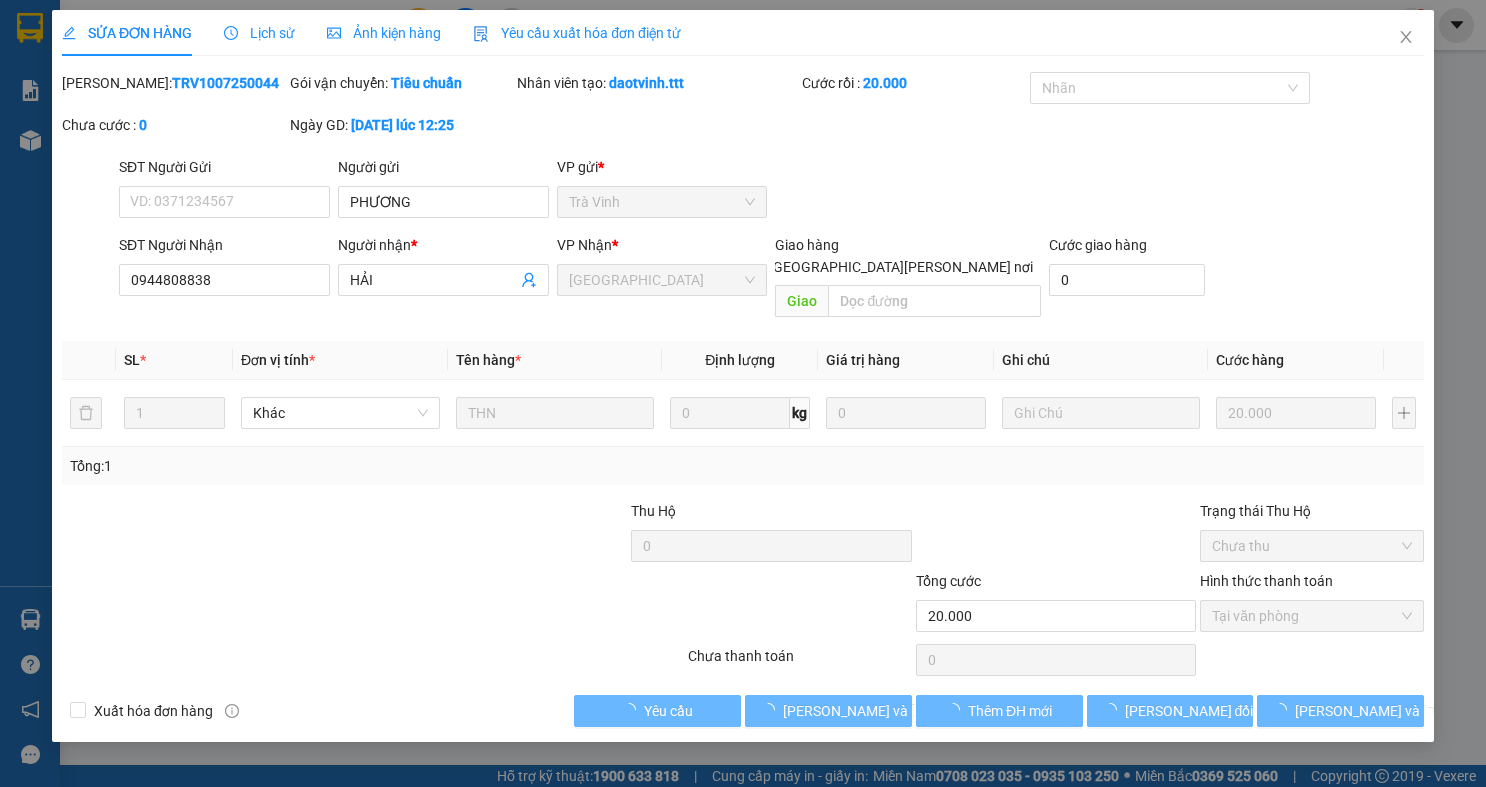 type on "0944808838" 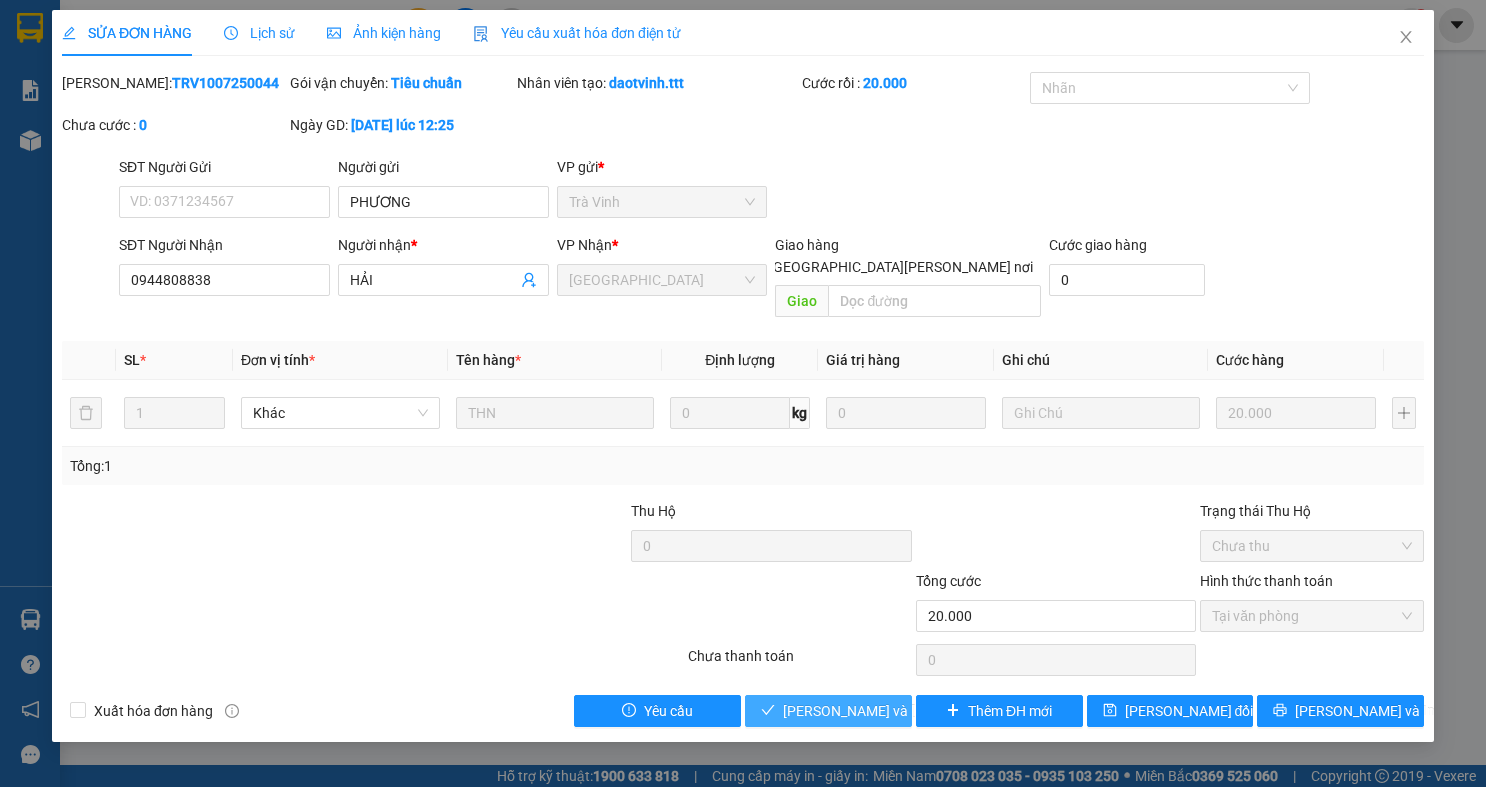 click on "[PERSON_NAME] và Giao hàng" at bounding box center (828, 711) 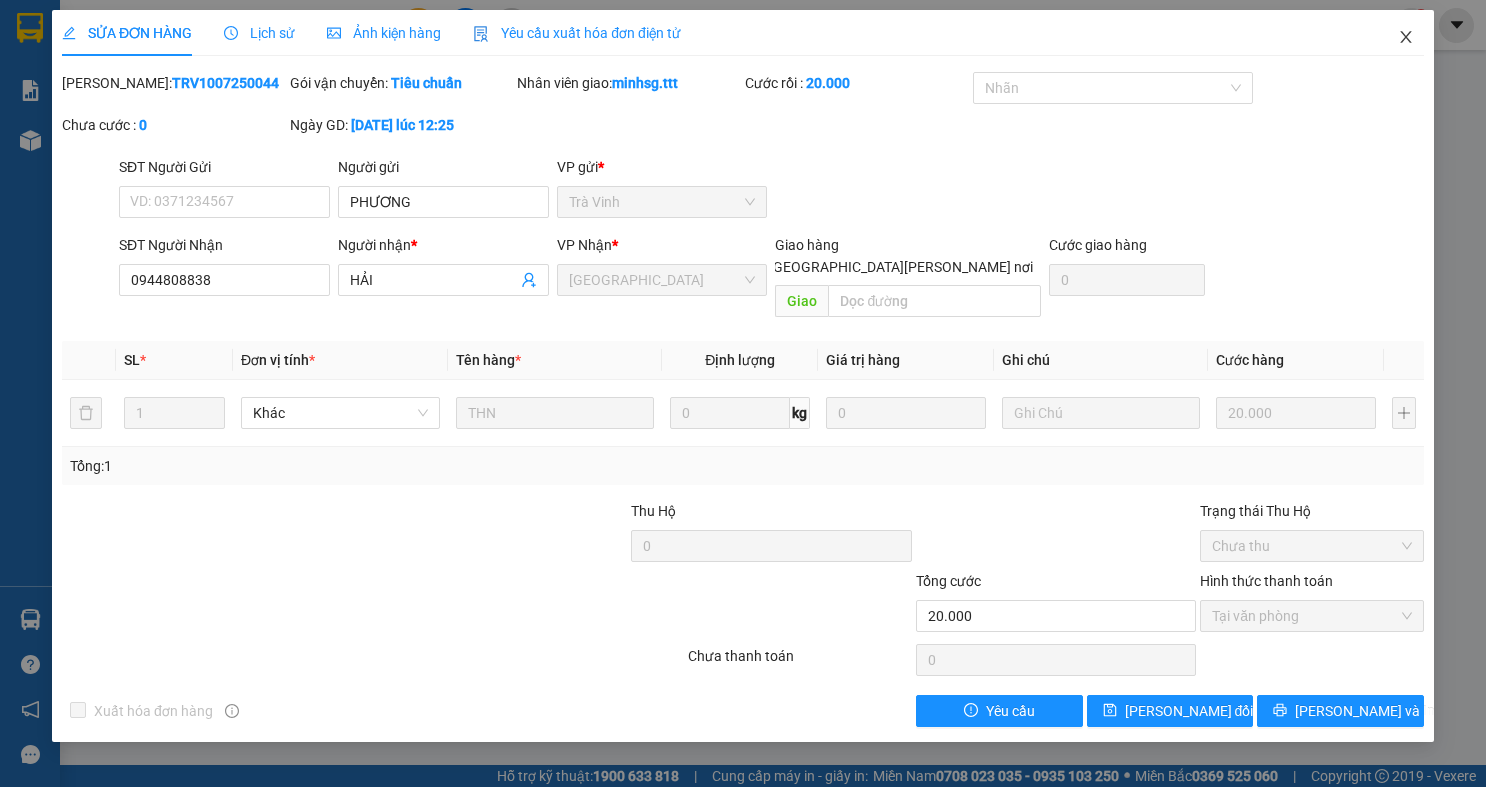 click at bounding box center [1406, 38] 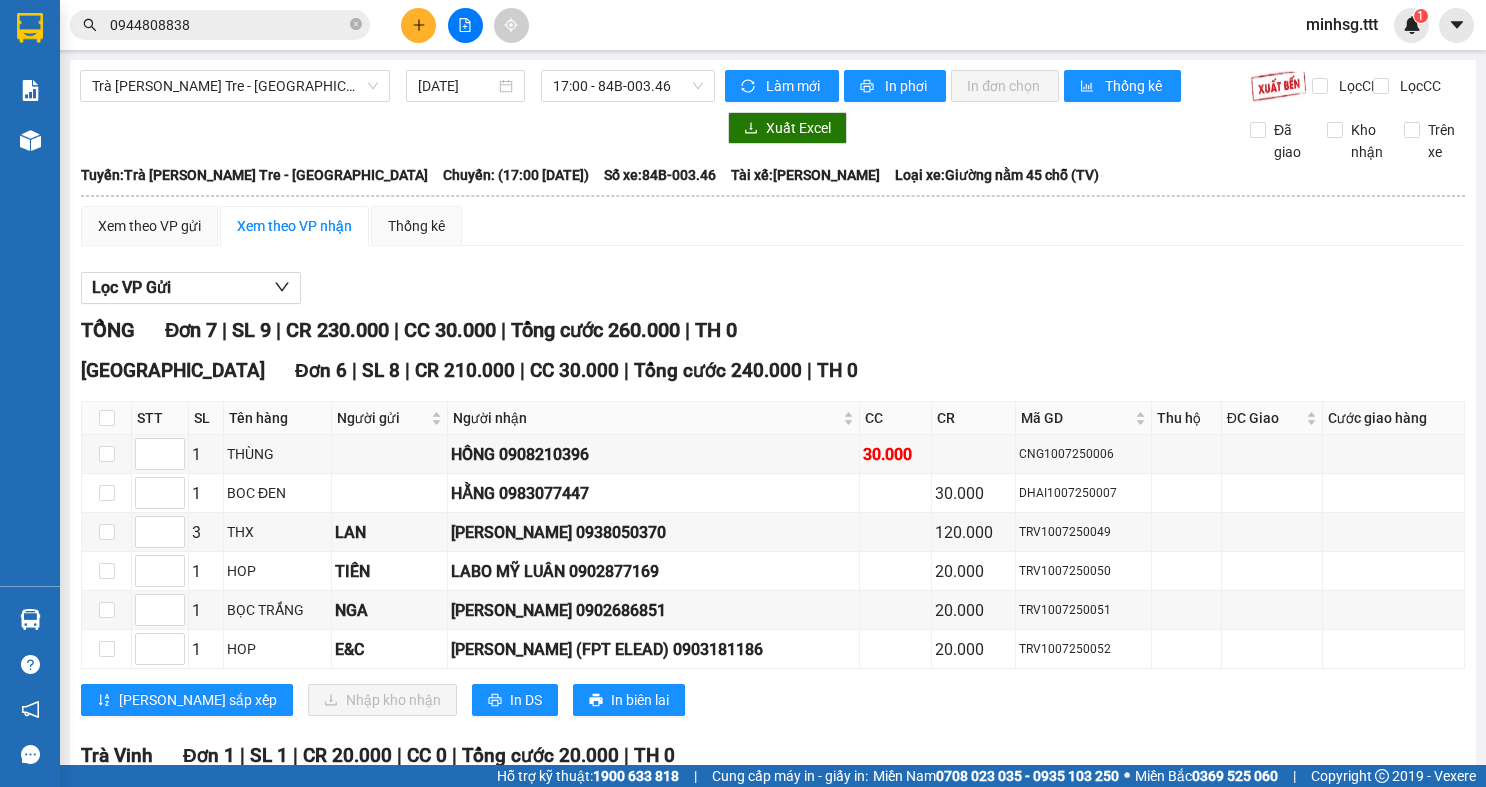 click on "0944808838" at bounding box center [228, 25] 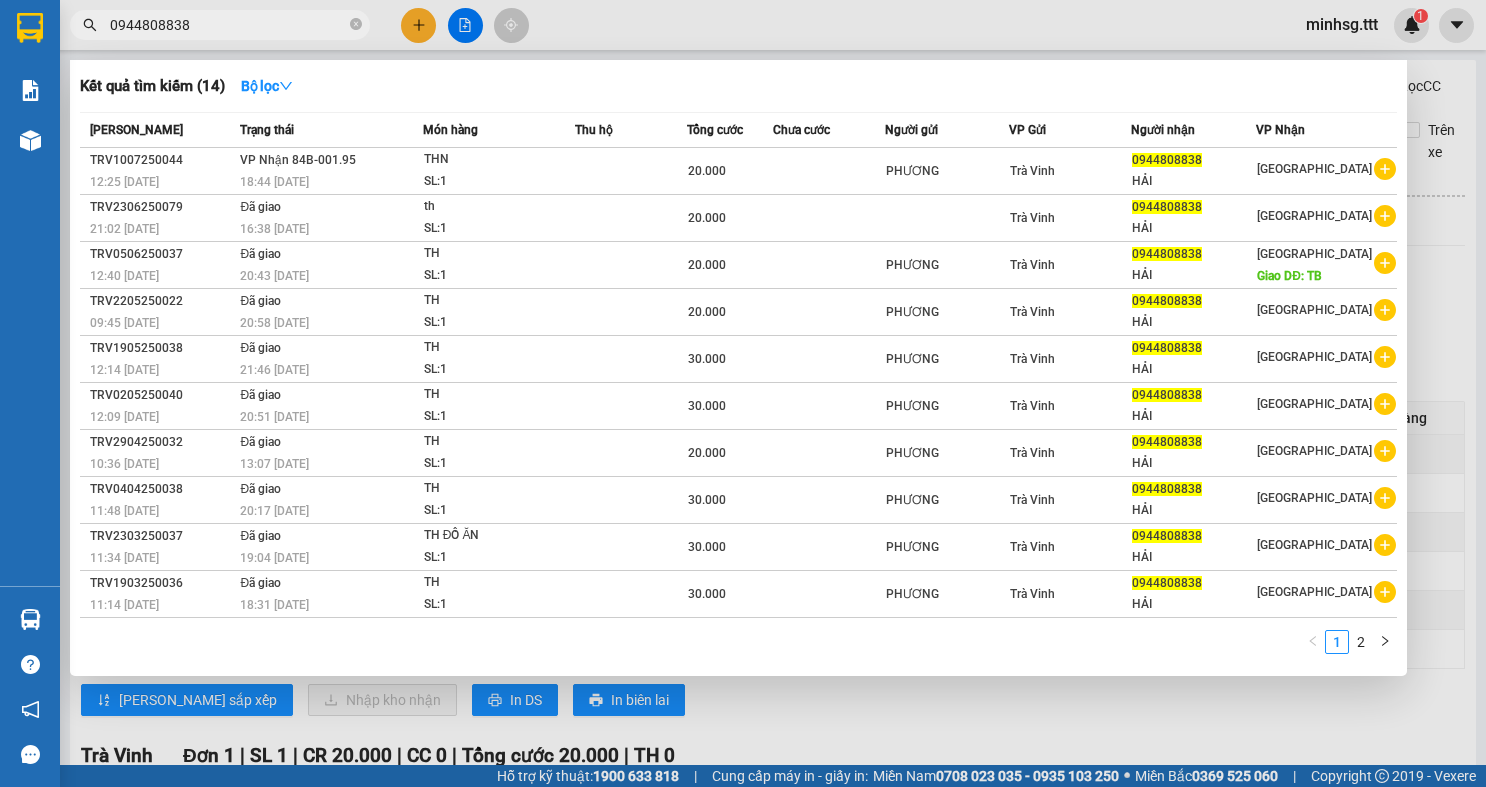 click on "0944808838" at bounding box center [228, 25] 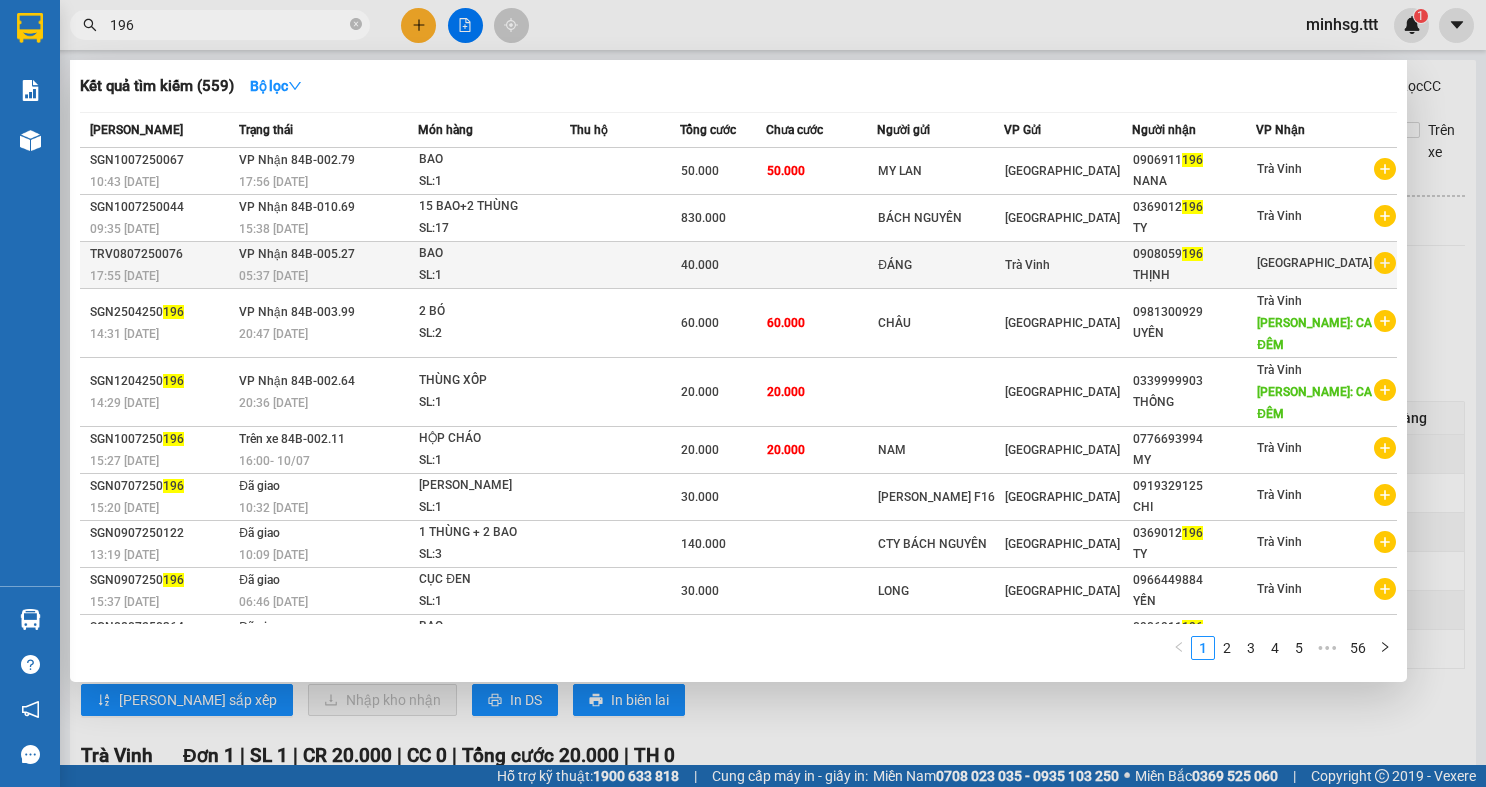 click on "0908059 196" at bounding box center (1194, 254) 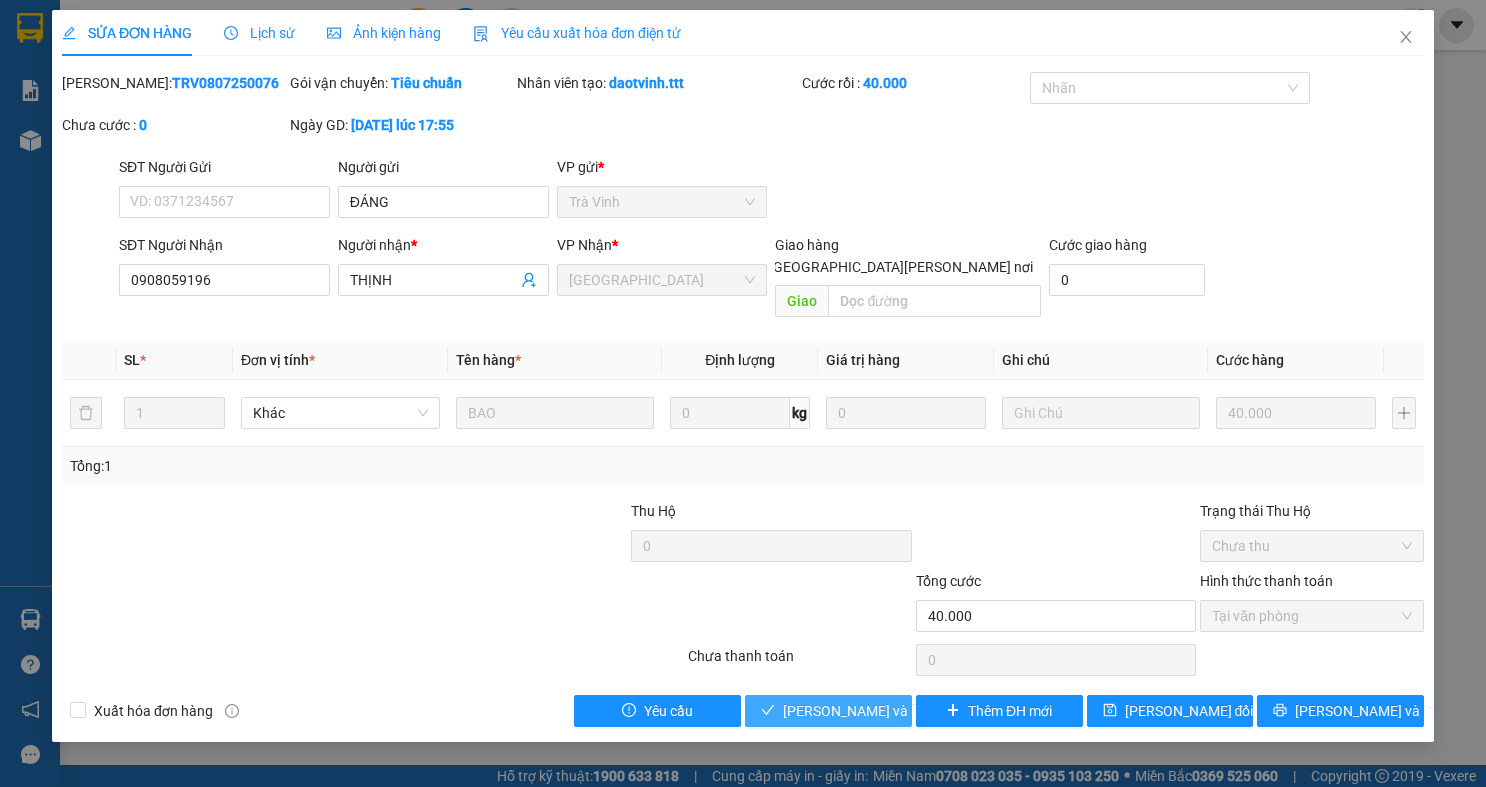 click on "[PERSON_NAME] và Giao hàng" at bounding box center [918, 711] 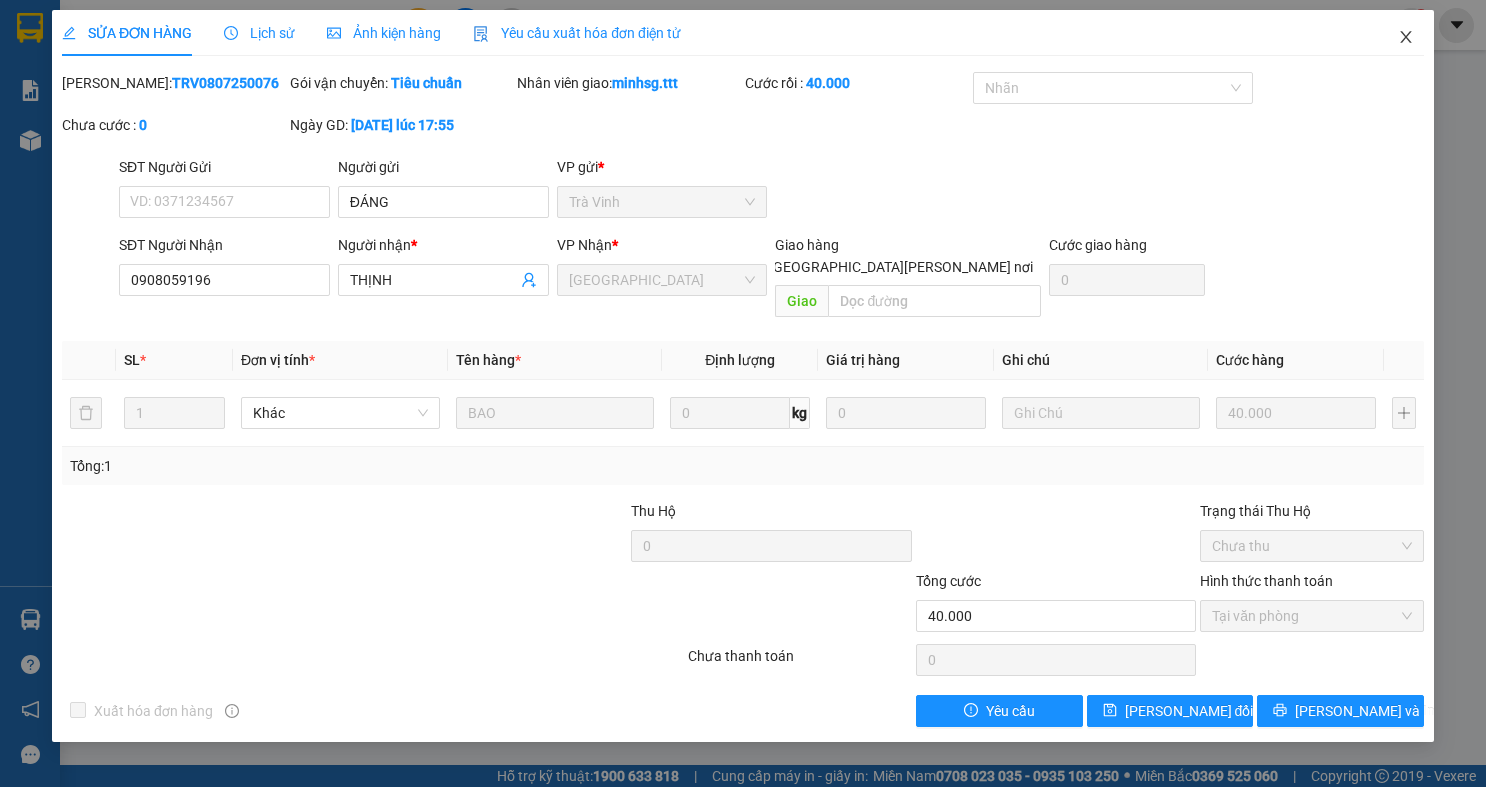 click 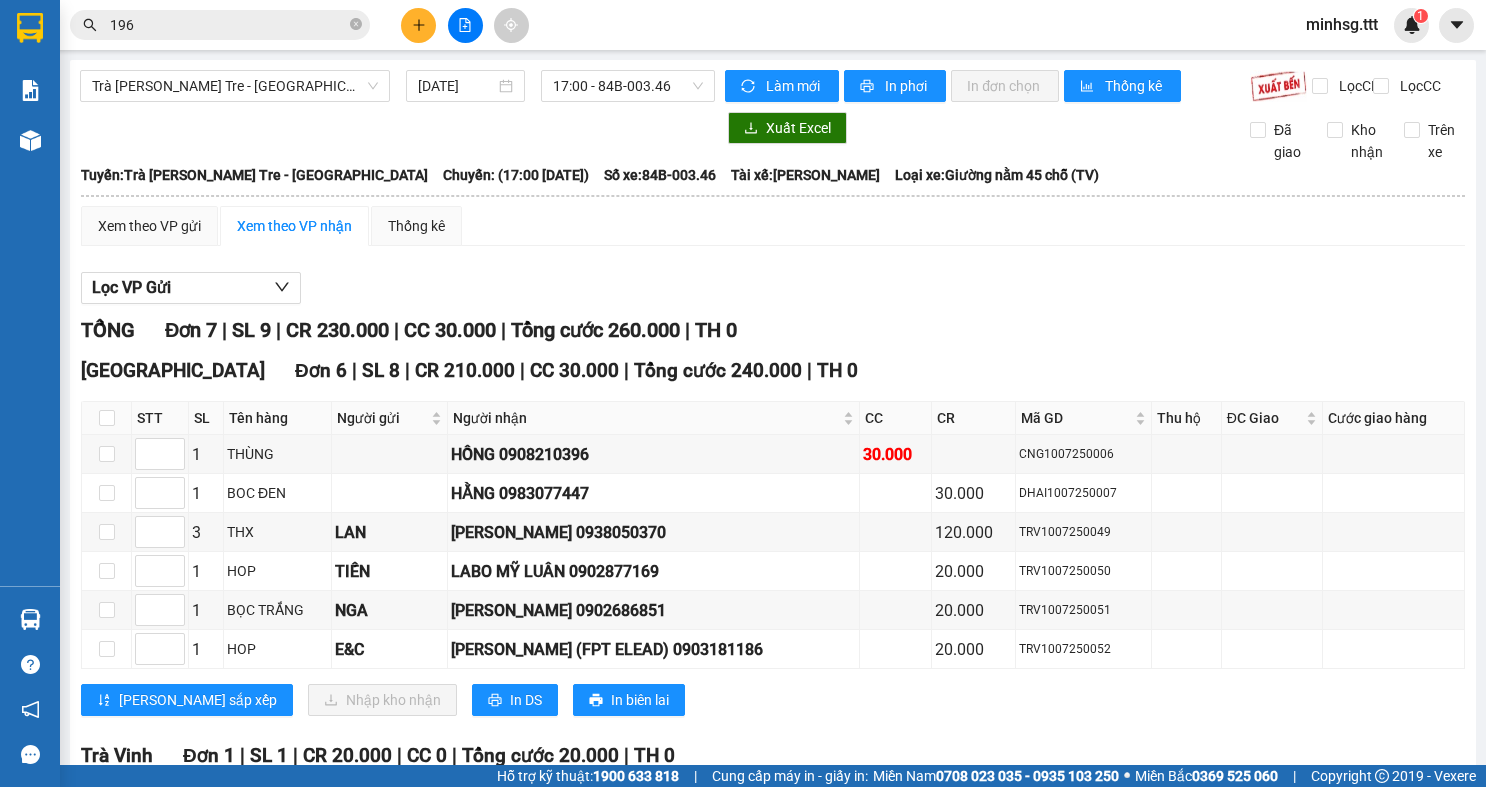 click on "196" at bounding box center (228, 25) 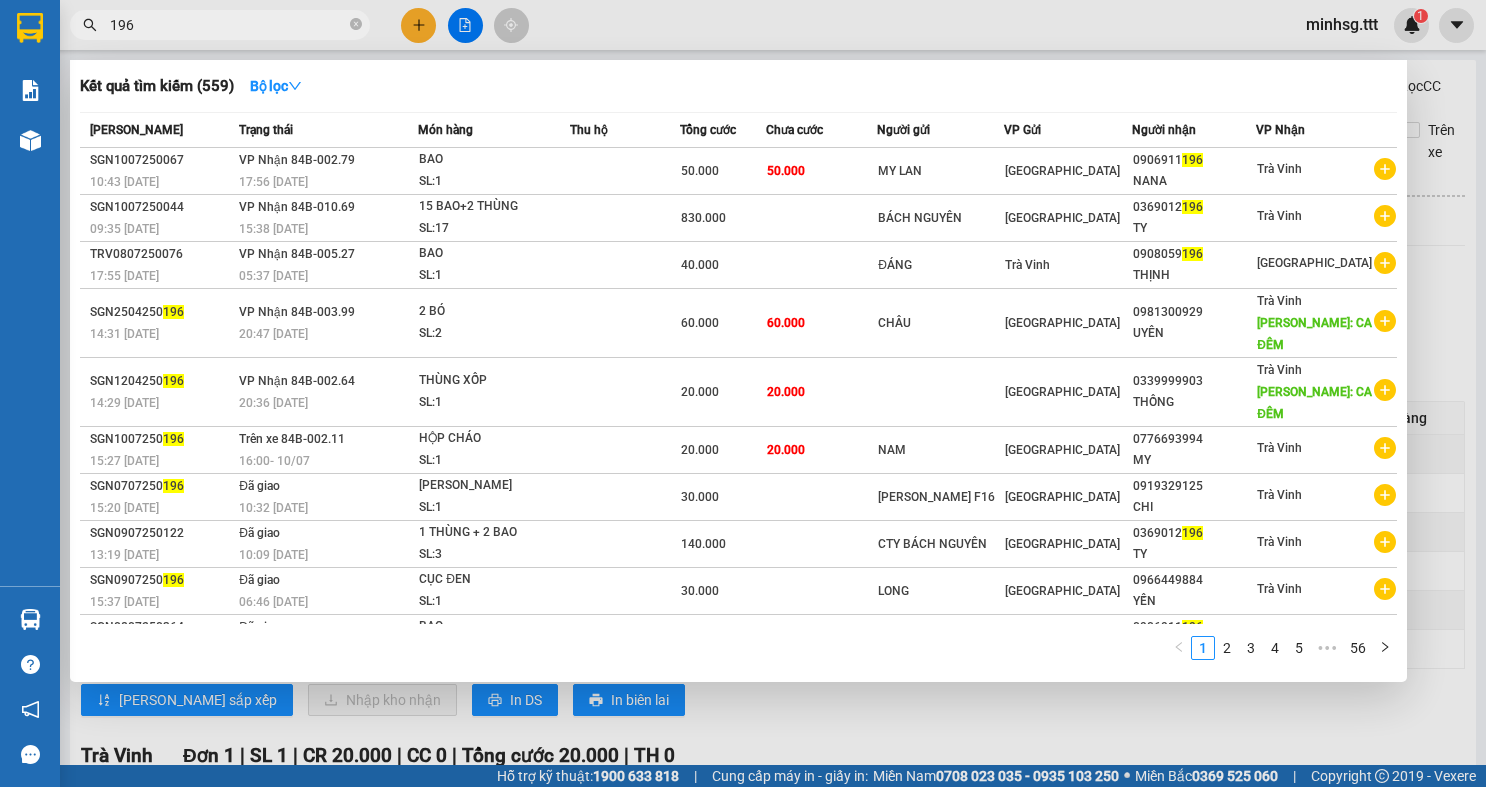 click on "196" at bounding box center [228, 25] 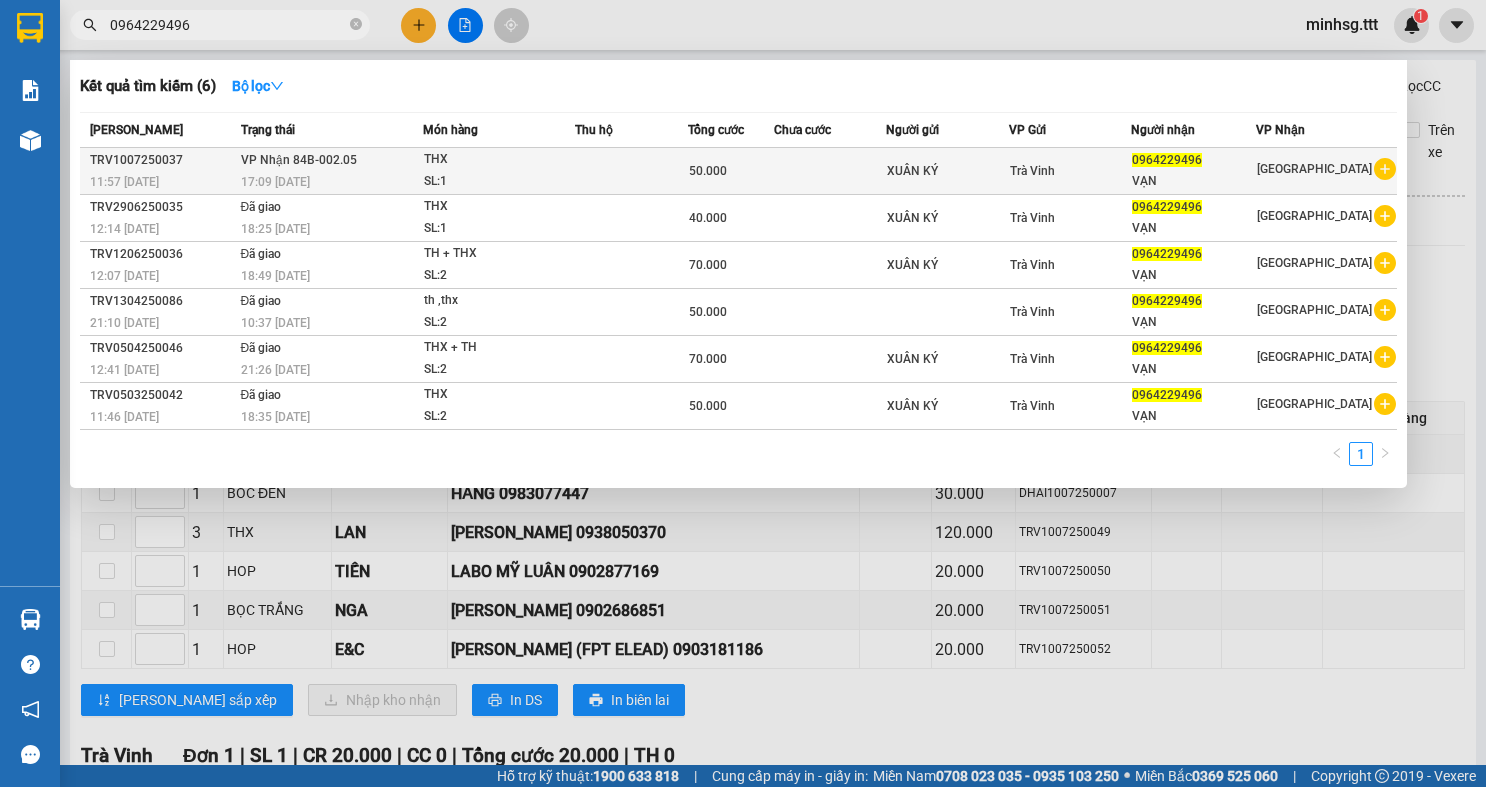 type on "0964229496" 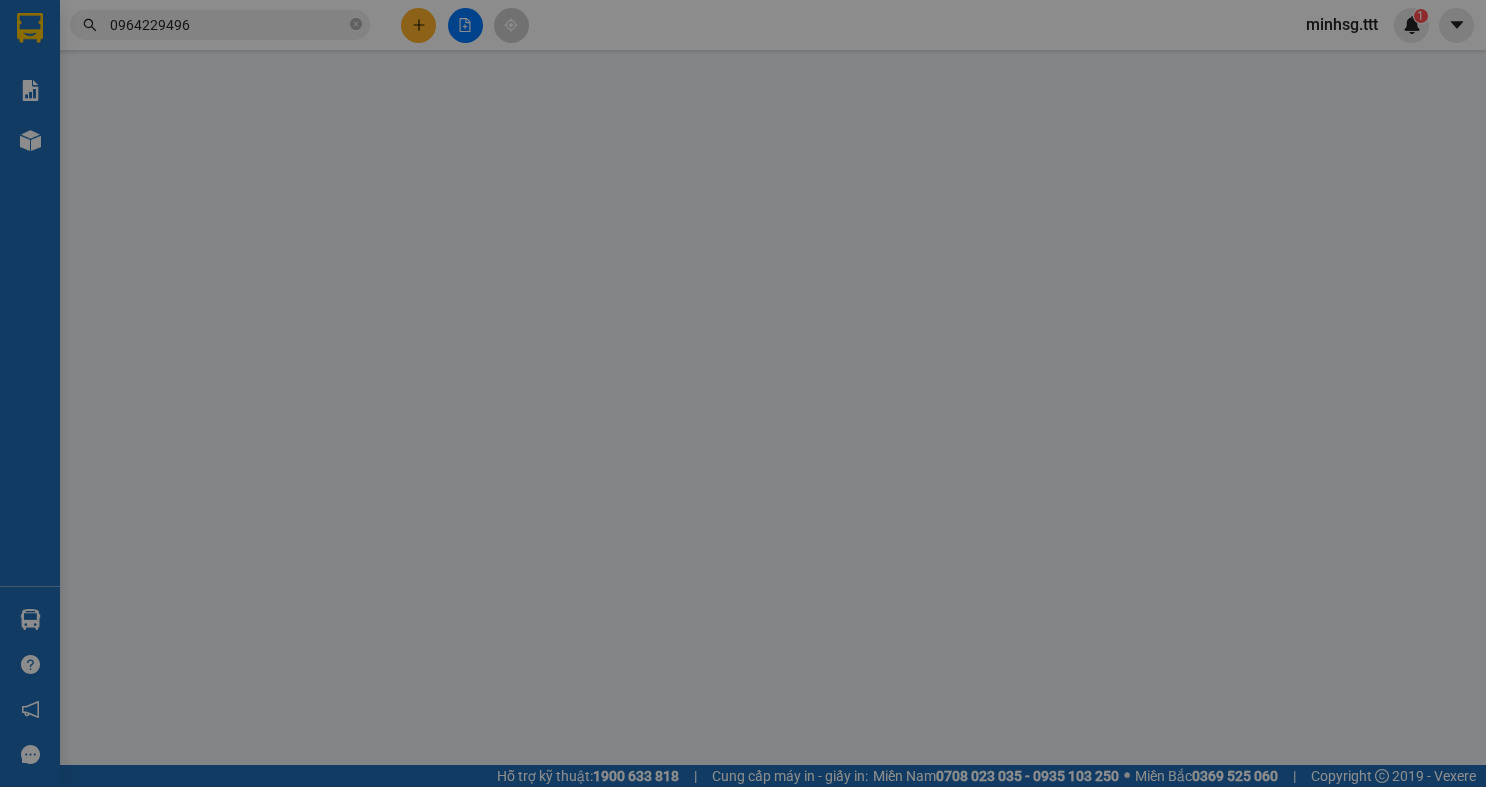 type on "XUÂN KÝ" 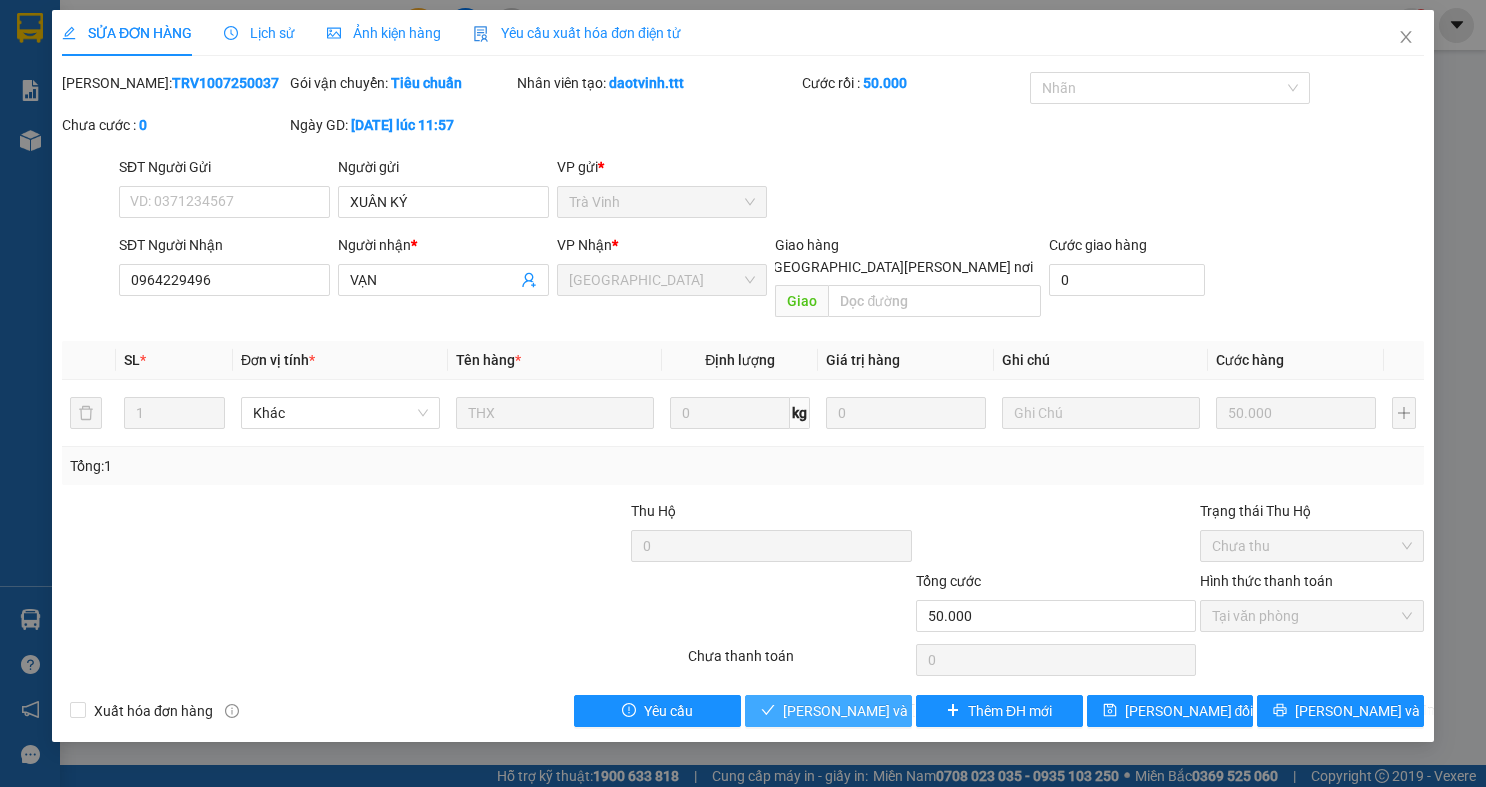click on "[PERSON_NAME] và Giao hàng" at bounding box center [918, 711] 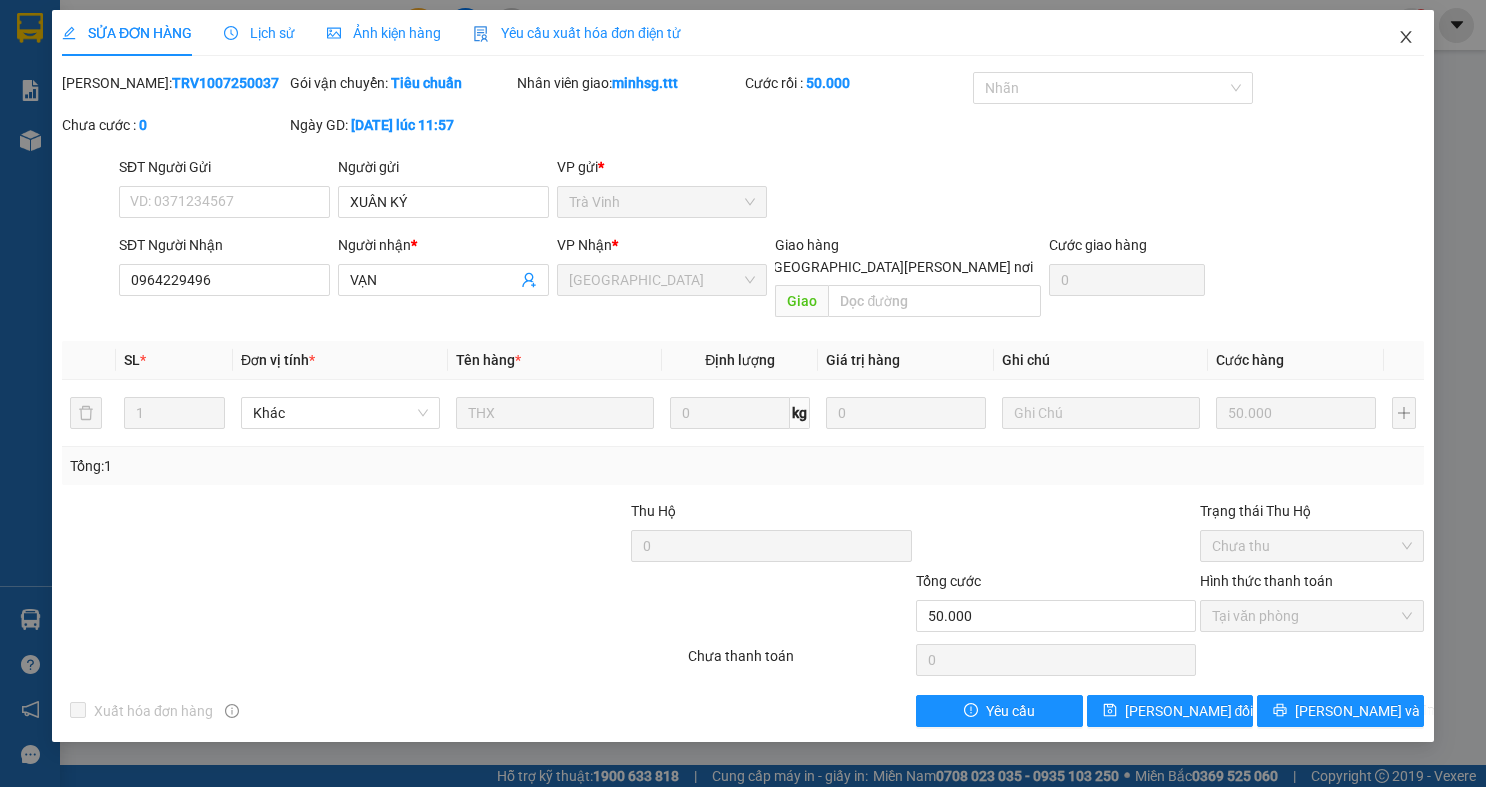 click 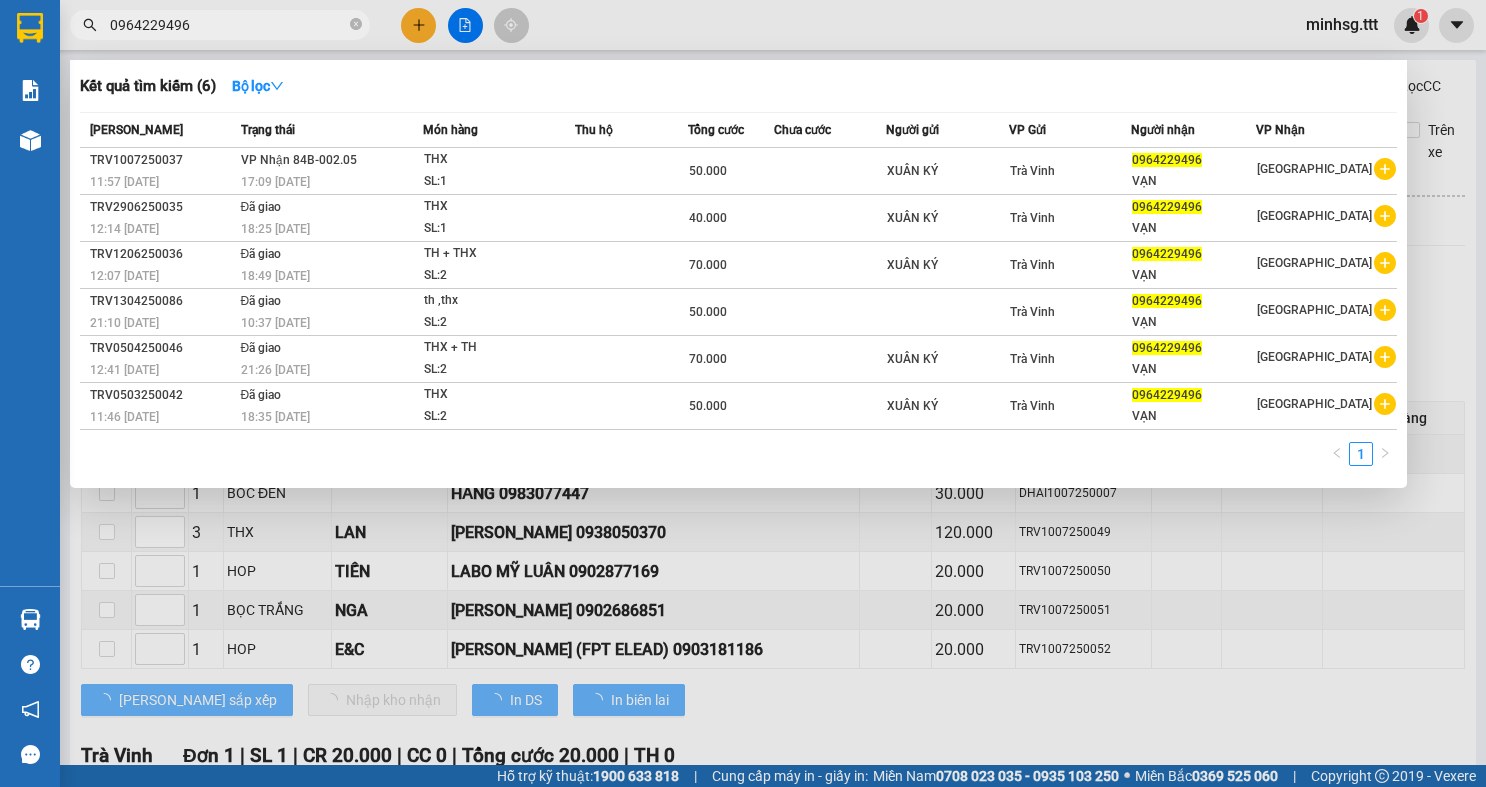 click on "0964229496" at bounding box center [228, 25] 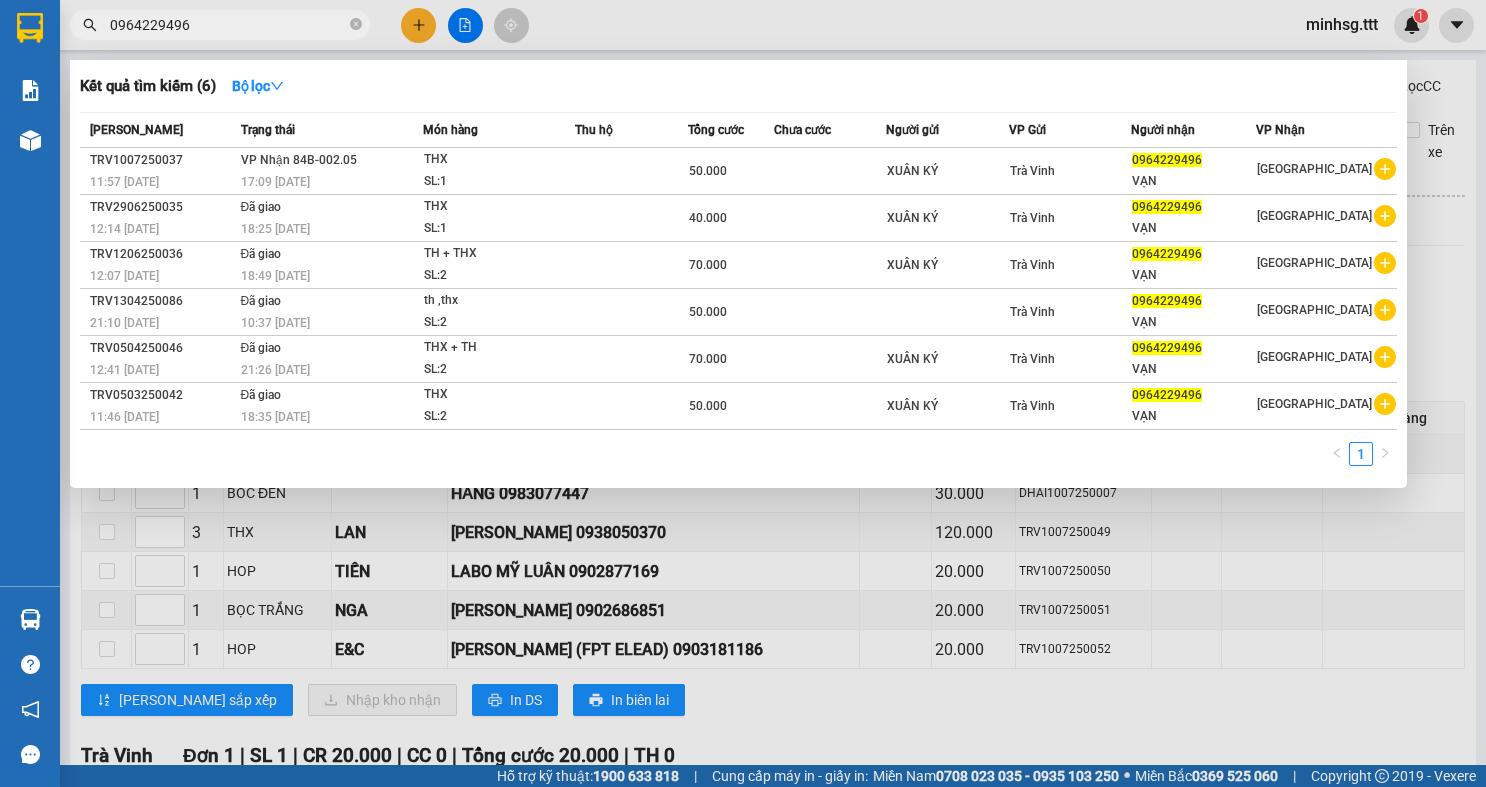 click on "0964229496" at bounding box center (228, 25) 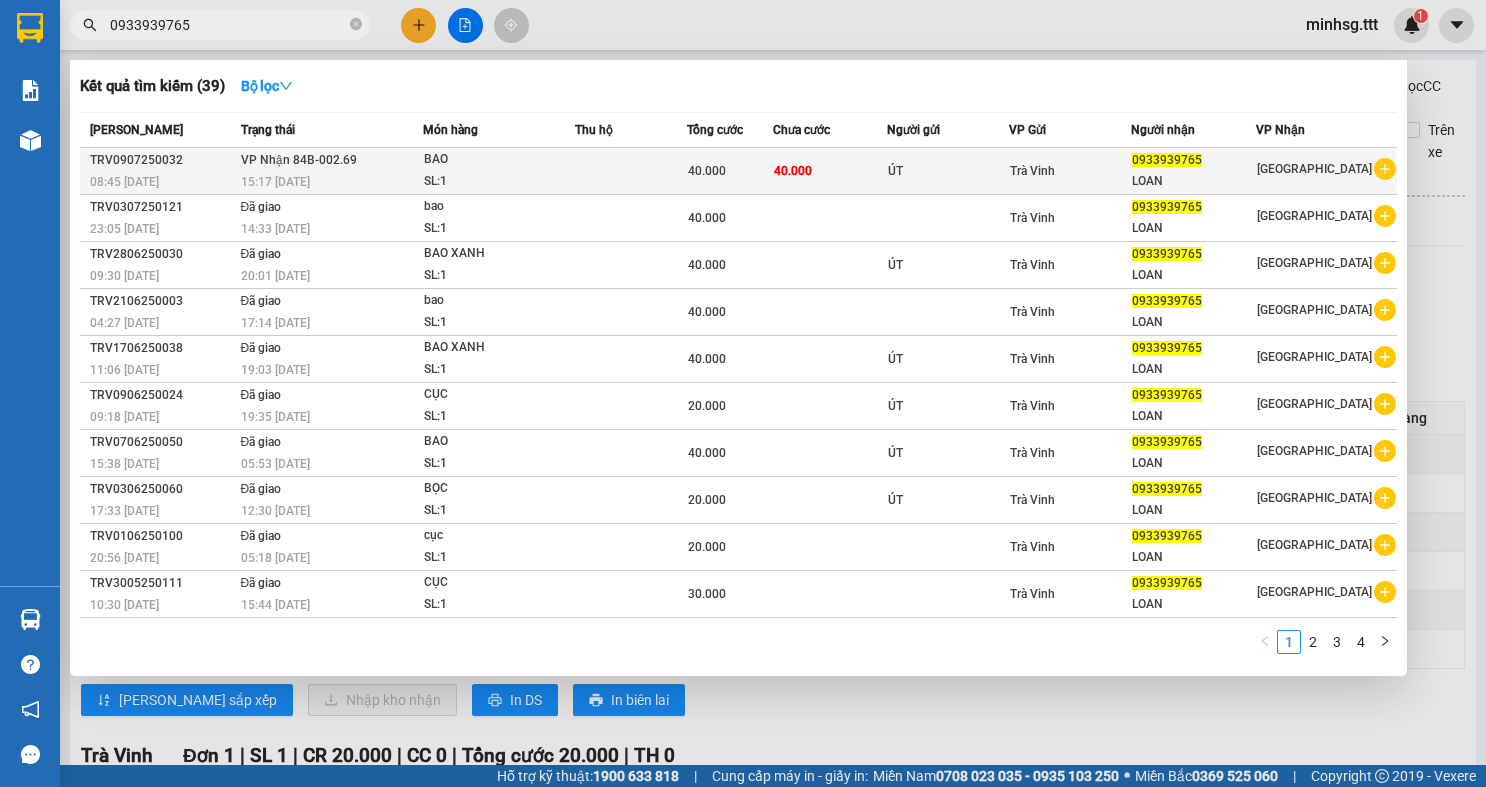 type on "0933939765" 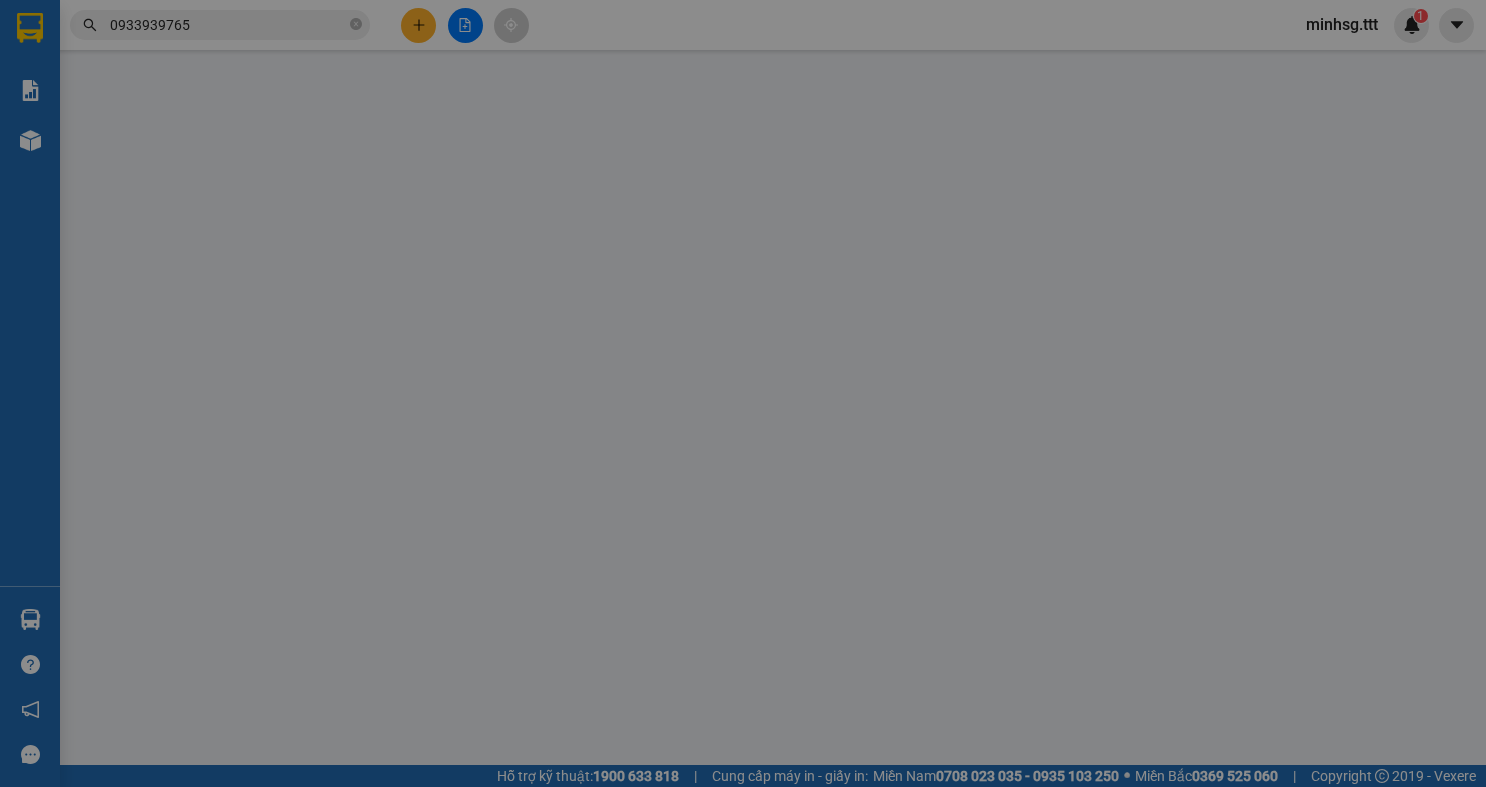 type on "ÚT" 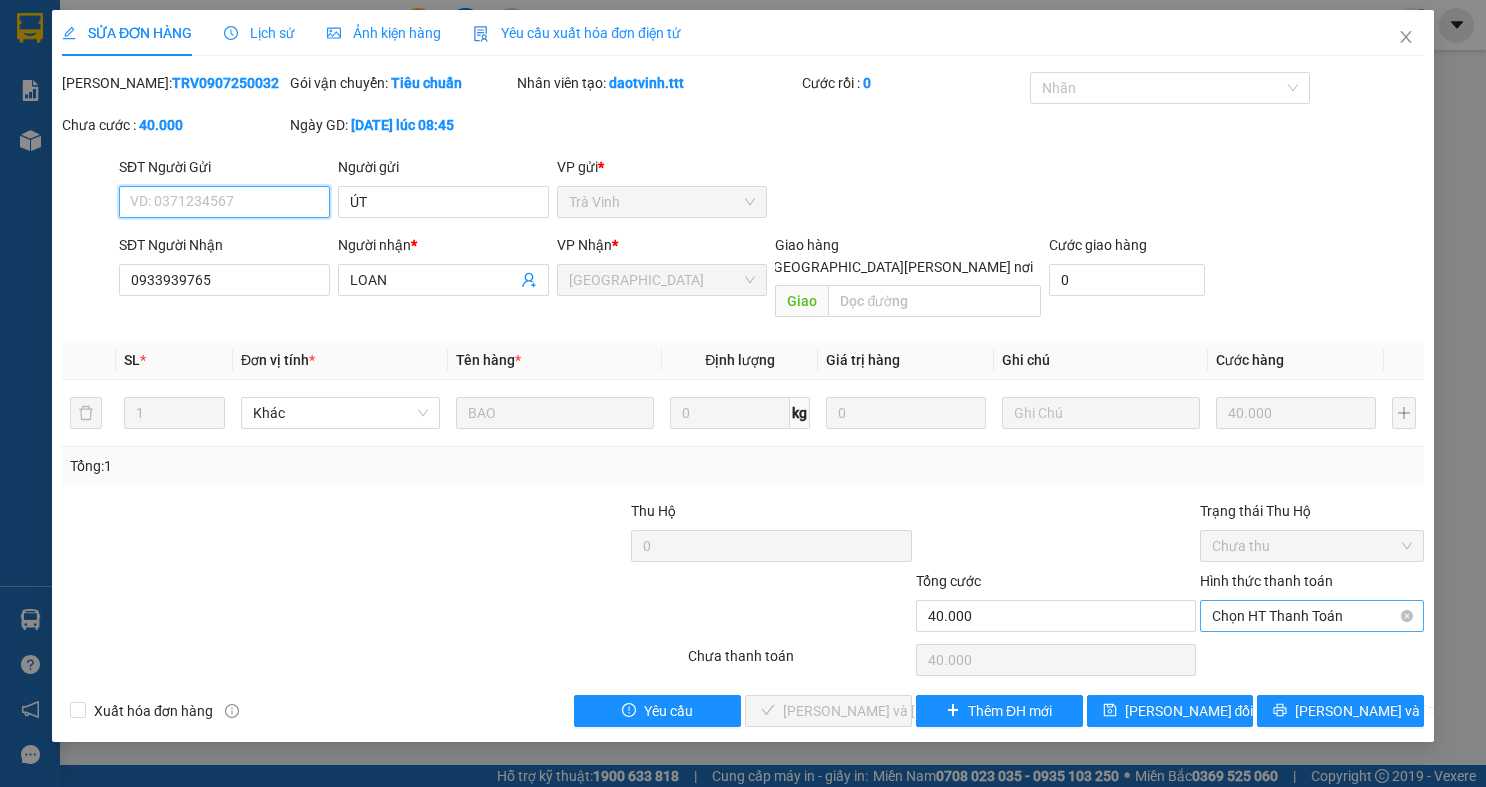 click on "Chọn HT Thanh Toán" at bounding box center [1312, 616] 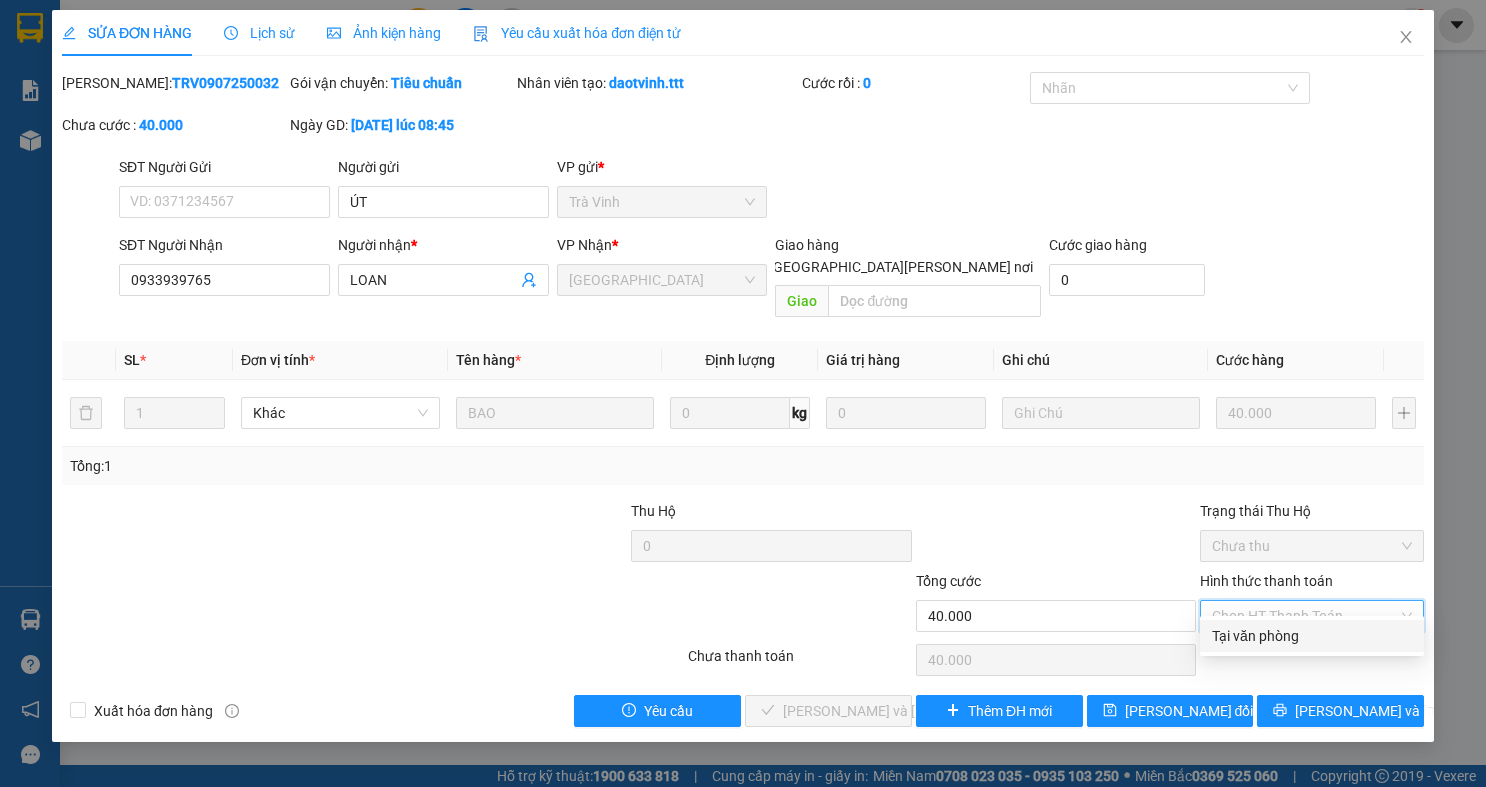 click on "Tại văn phòng" at bounding box center (1312, 636) 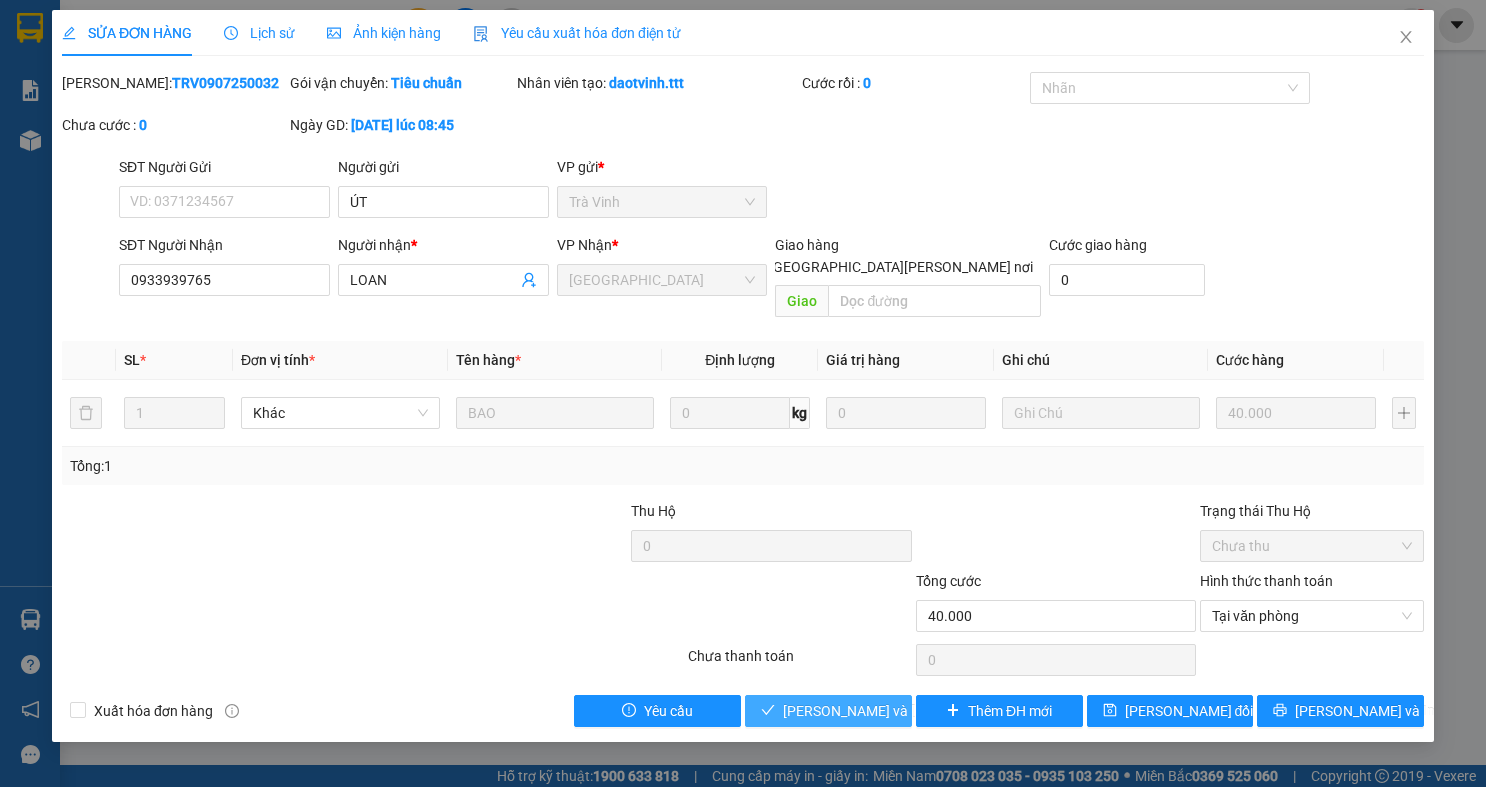 click on "[PERSON_NAME] và Giao hàng" at bounding box center [828, 711] 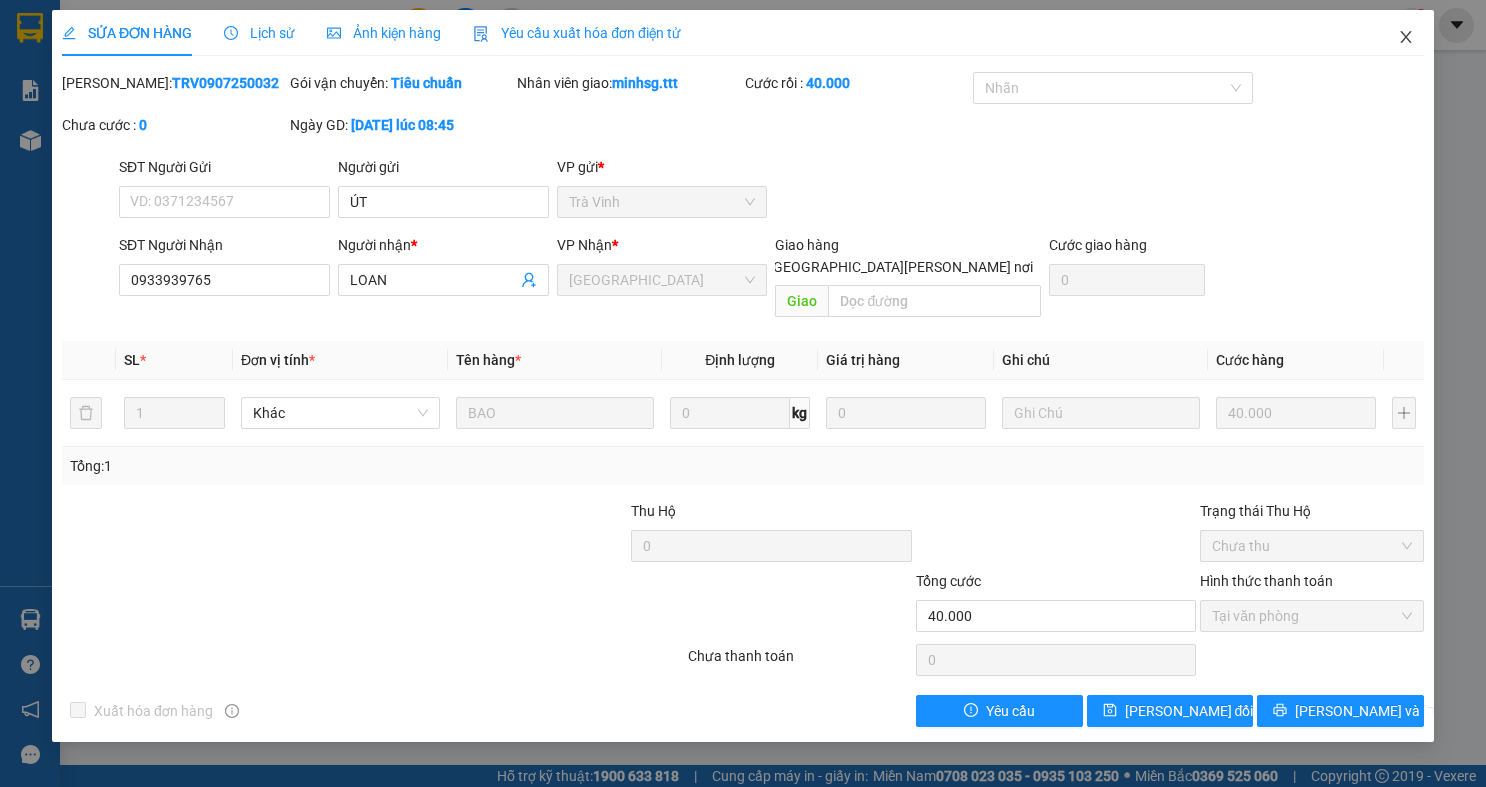 click 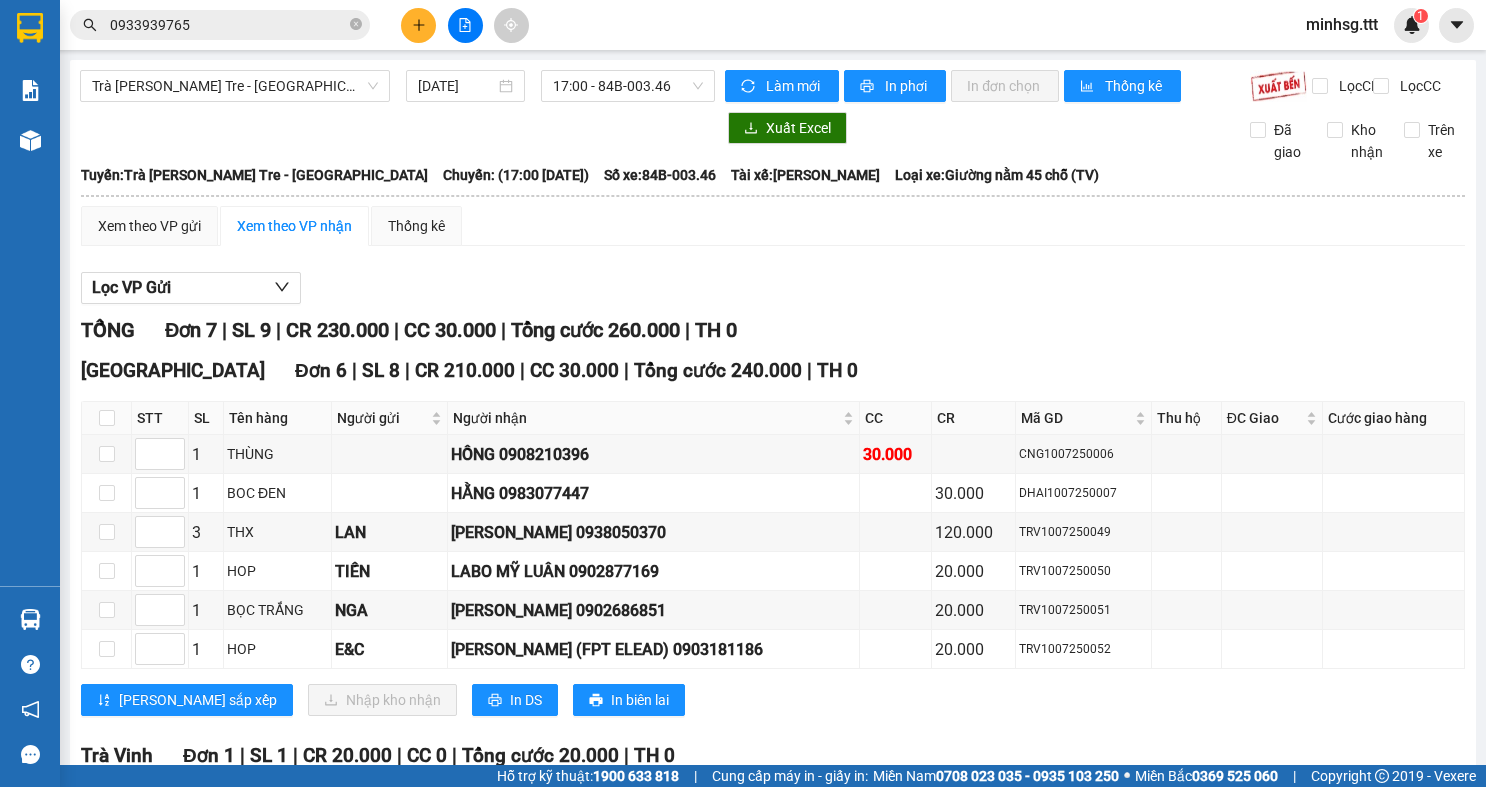 click on "Kết quả tìm kiếm ( 39 )  Bộ lọc  Mã ĐH Trạng thái Món hàng Thu hộ Tổng cước Chưa cước Người gửi VP Gửi Người nhận VP Nhận TRV0907250032 08:45 - 09/07 VP Nhận   84B-002.69 15:17 - 09/07 BAO SL:  1 40.000 40.000 ÚT Trà Vinh 0933939765 LOAN Sài Gòn TRV0307250121 23:05 - 03/07 Đã giao   14:33 - 04/07 bao SL:  1 40.000 Trà Vinh 0933939765 LOAN Sài Gòn TRV2806250030 09:30 - 28/06 Đã giao   20:01 - 28/06 BAO XANH SL:  1 40.000 ÚT Trà Vinh 0933939765 LOAN Sài Gòn TRV2106250003 04:27 - 21/06 Đã giao   17:14 - 21/06 bao SL:  1 40.000 Trà Vinh 0933939765 LOAN Sài Gòn TRV1706250038 11:06 - 17/06 Đã giao   19:03 - 17/06 BAO XANH SL:  1 40.000 ÚT Trà Vinh 0933939765 LOAN Sài Gòn TRV0906250024 09:18 - 09/06 Đã giao   19:35 - 09/06 CỤC SL:  1 20.000 ÚT Trà Vinh 0933939765 LOAN Sài Gòn TRV0706250050 15:38 - 07/06 Đã giao   05:53 - 08/06 BAO SL:  1 40.000 ÚT Trà Vinh 0933939765 LOAN Sài Gòn TRV0306250060 17:33 - 03/06 Đã giao   12:30 - 04/06" at bounding box center (195, 25) 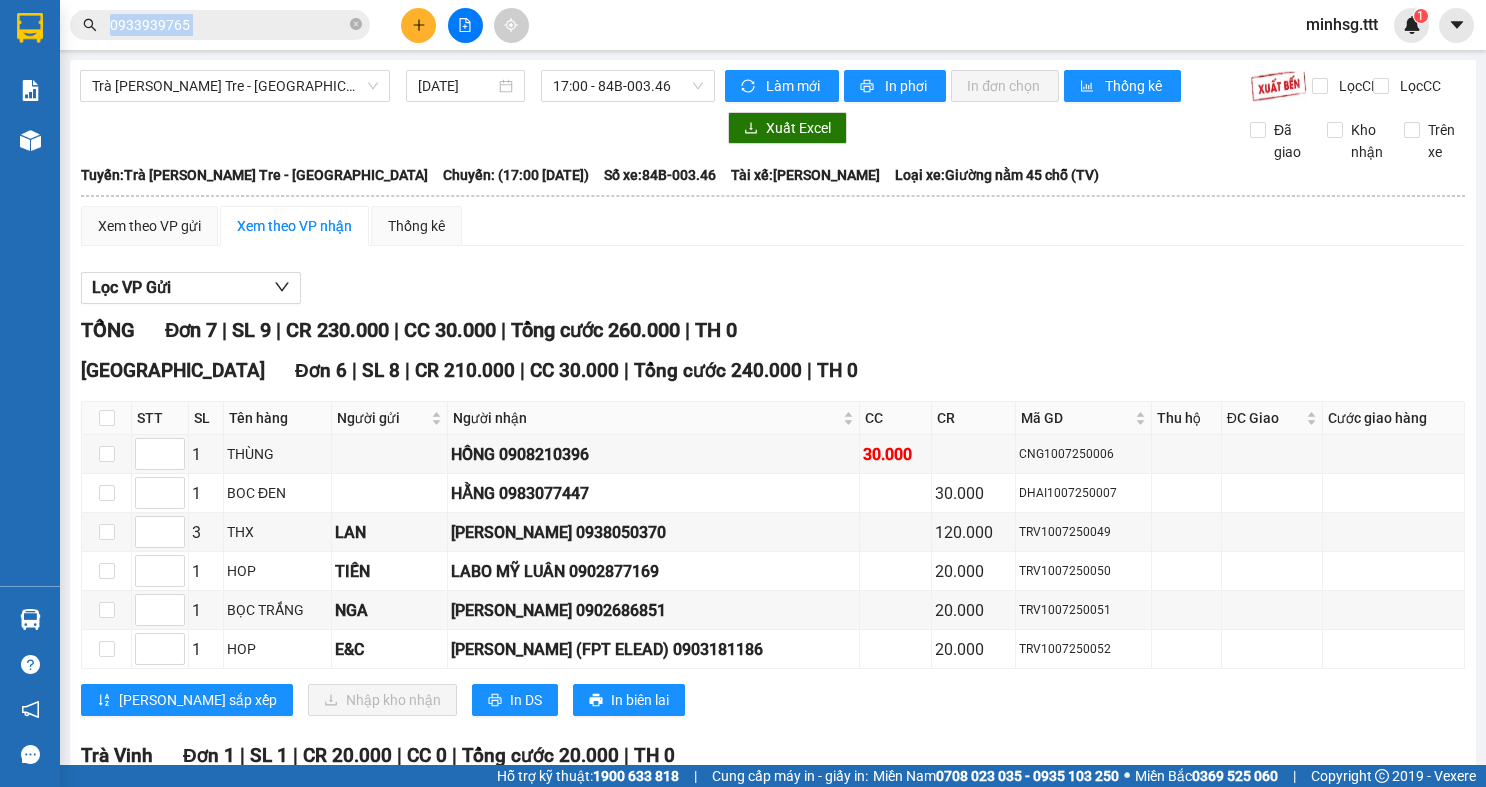 click on "Kết quả tìm kiếm ( 39 )  Bộ lọc  Mã ĐH Trạng thái Món hàng Thu hộ Tổng cước Chưa cước Người gửi VP Gửi Người nhận VP Nhận TRV0907250032 08:45 - 09/07 VP Nhận   84B-002.69 15:17 - 09/07 BAO SL:  1 40.000 40.000 ÚT Trà Vinh 0933939765 LOAN Sài Gòn TRV0307250121 23:05 - 03/07 Đã giao   14:33 - 04/07 bao SL:  1 40.000 Trà Vinh 0933939765 LOAN Sài Gòn TRV2806250030 09:30 - 28/06 Đã giao   20:01 - 28/06 BAO XANH SL:  1 40.000 ÚT Trà Vinh 0933939765 LOAN Sài Gòn TRV2106250003 04:27 - 21/06 Đã giao   17:14 - 21/06 bao SL:  1 40.000 Trà Vinh 0933939765 LOAN Sài Gòn TRV1706250038 11:06 - 17/06 Đã giao   19:03 - 17/06 BAO XANH SL:  1 40.000 ÚT Trà Vinh 0933939765 LOAN Sài Gòn TRV0906250024 09:18 - 09/06 Đã giao   19:35 - 09/06 CỤC SL:  1 20.000 ÚT Trà Vinh 0933939765 LOAN Sài Gòn TRV0706250050 15:38 - 07/06 Đã giao   05:53 - 08/06 BAO SL:  1 40.000 ÚT Trà Vinh 0933939765 LOAN Sài Gòn TRV0306250060 17:33 - 03/06 Đã giao   12:30 - 04/06" at bounding box center [195, 25] 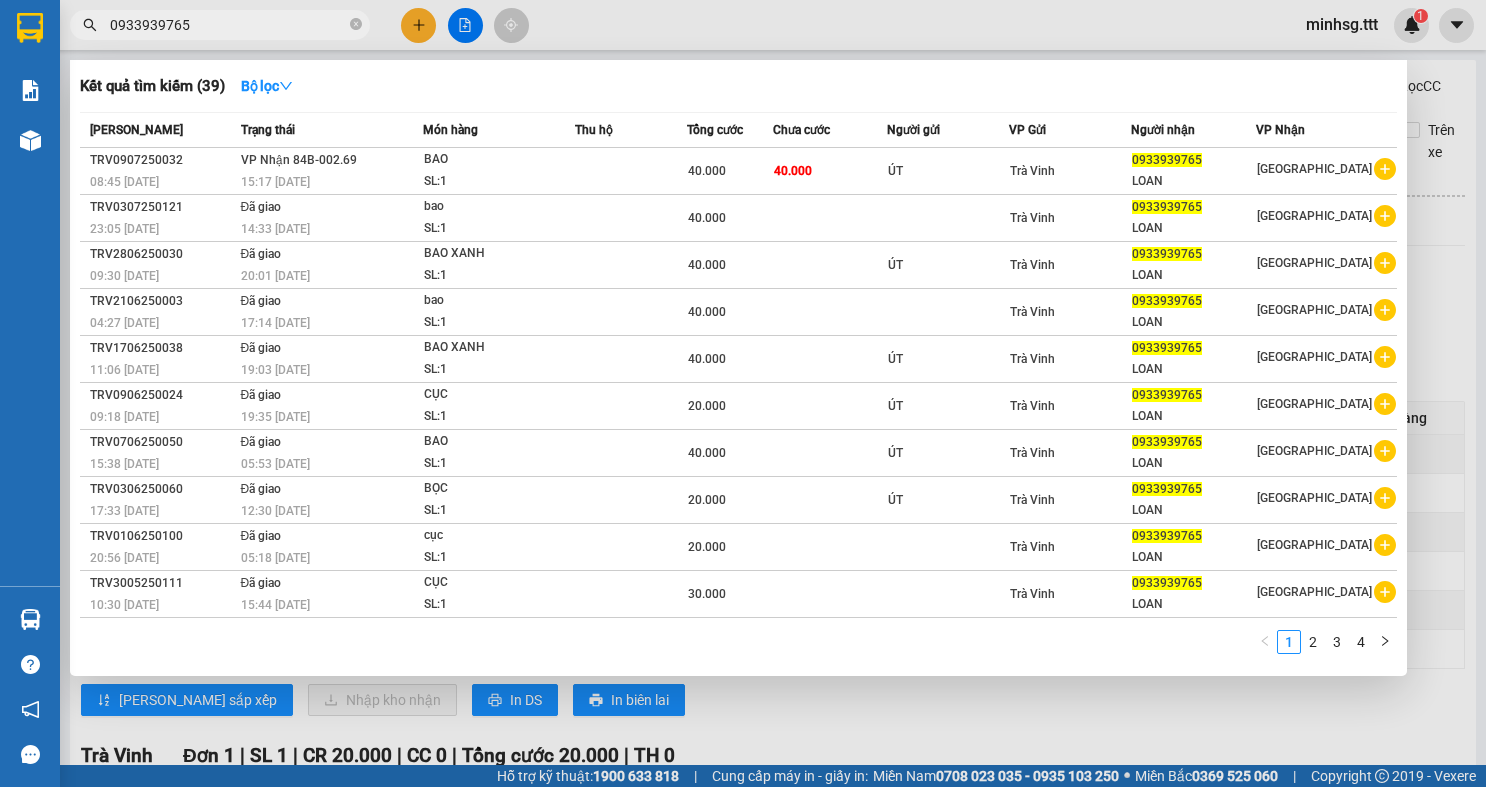click on "0933939765" at bounding box center (220, 25) 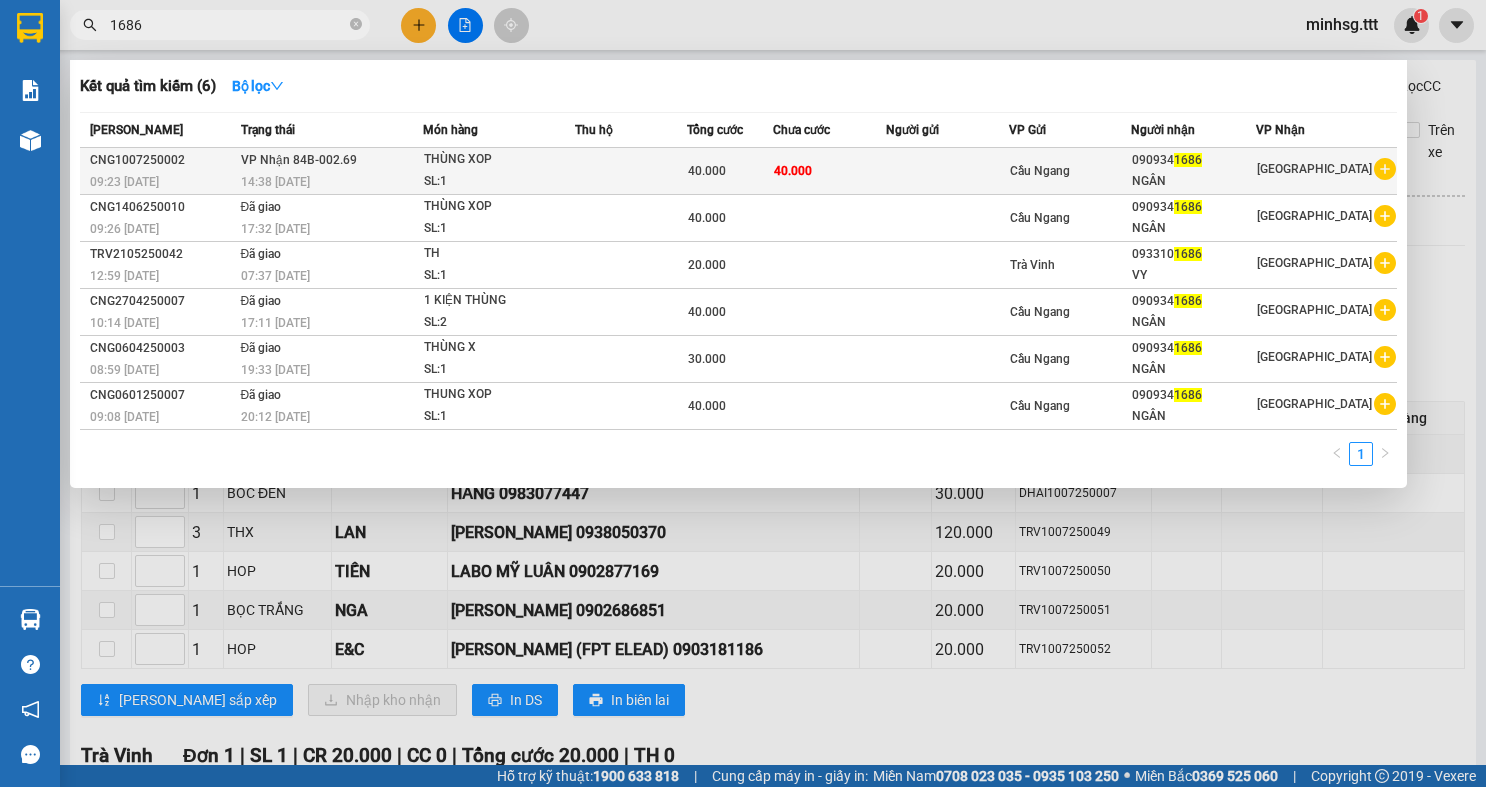 type on "1686" 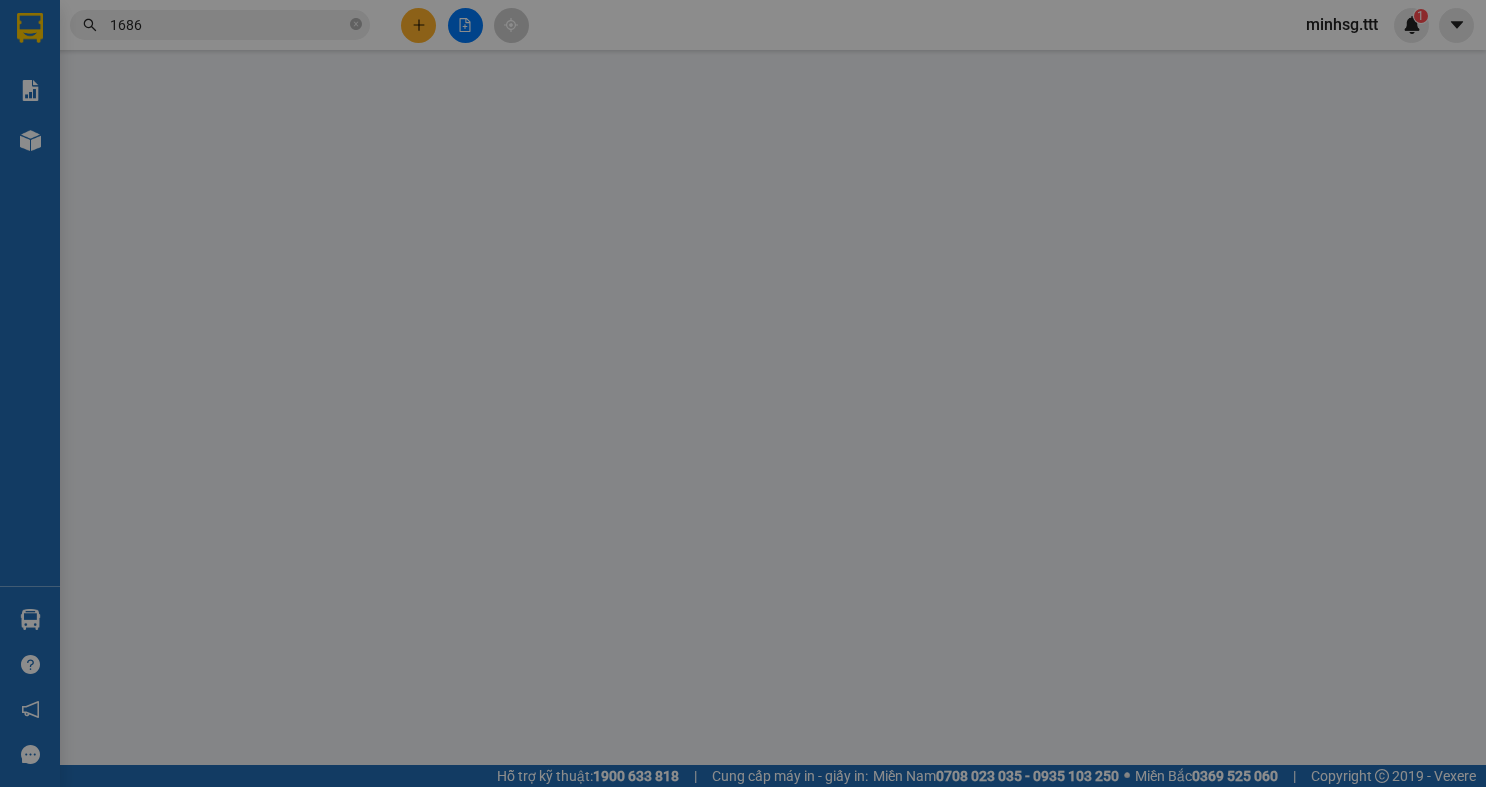 type on "0909341686" 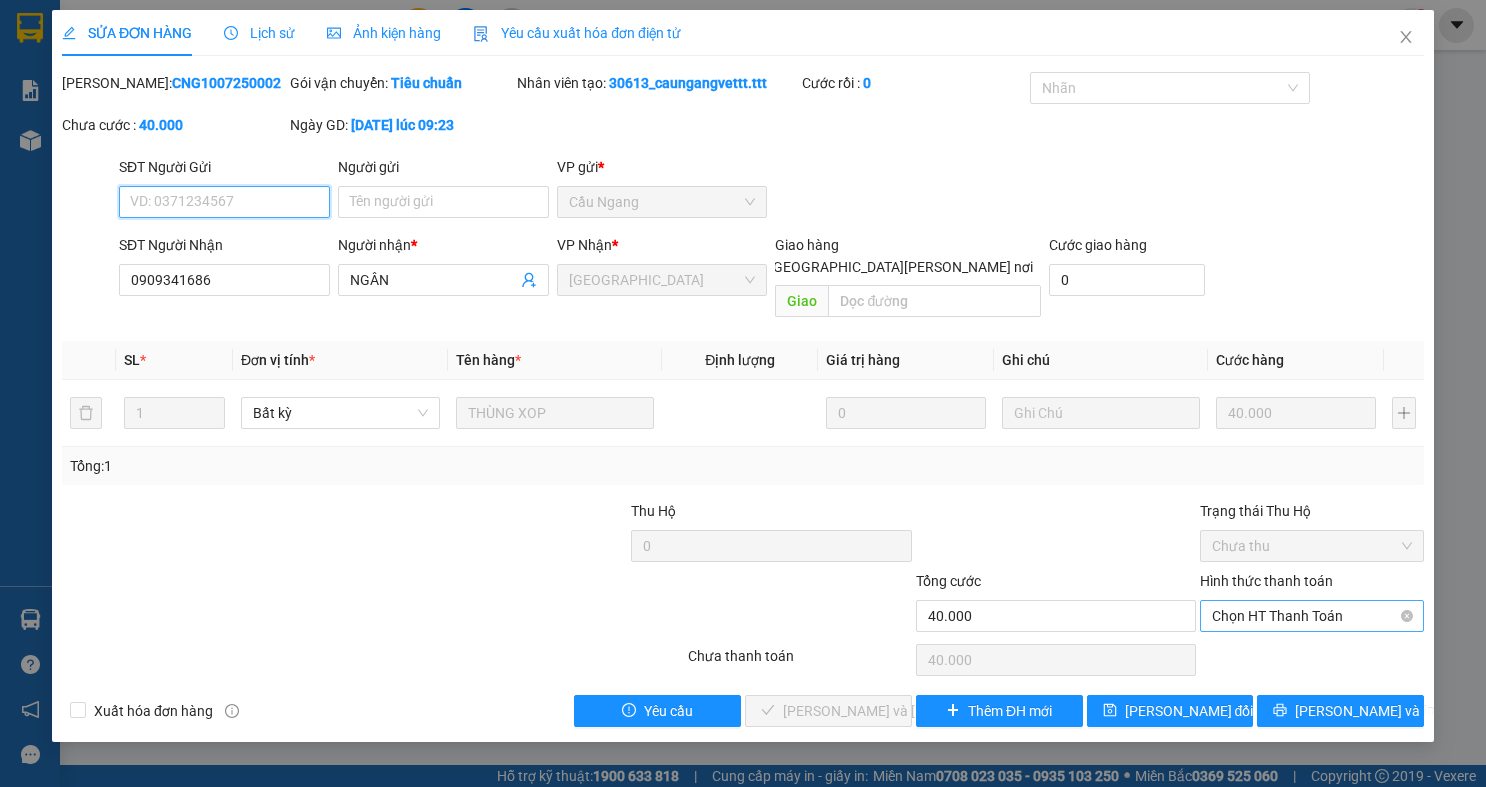 click on "Chọn HT Thanh Toán" at bounding box center [1312, 616] 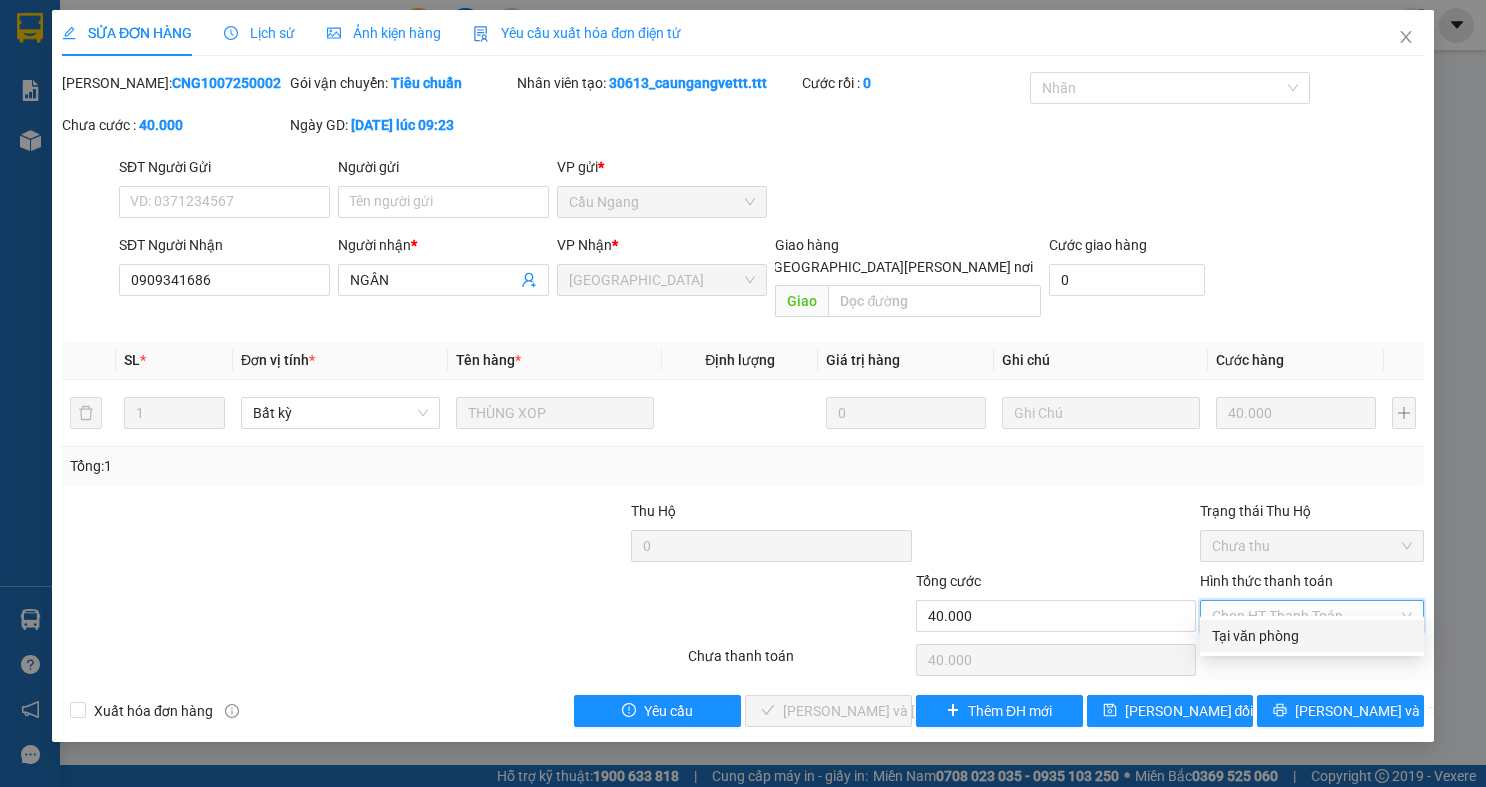drag, startPoint x: 1266, startPoint y: 635, endPoint x: 786, endPoint y: 658, distance: 480.55072 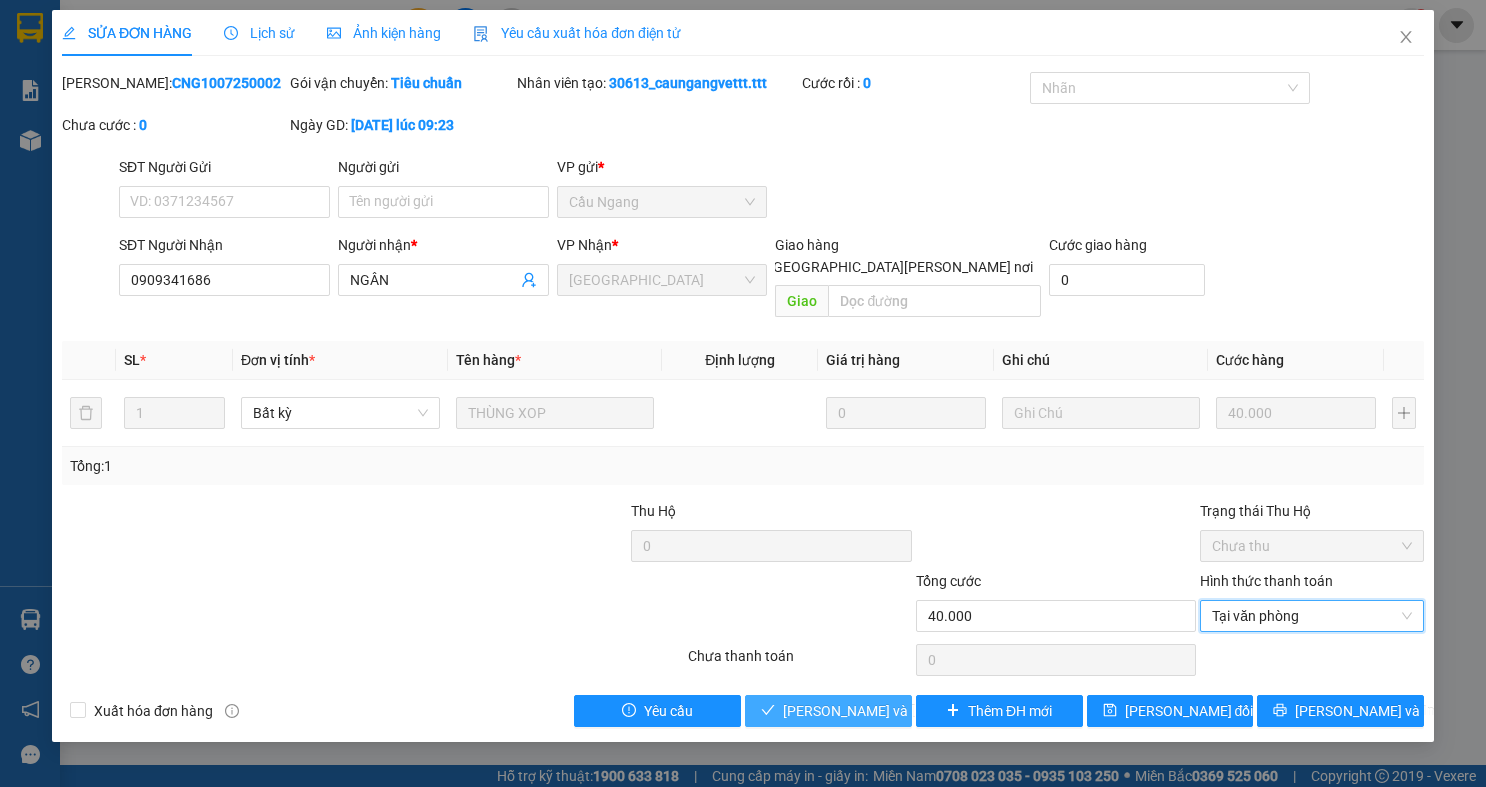 drag, startPoint x: 807, startPoint y: 691, endPoint x: 817, endPoint y: 672, distance: 21.470911 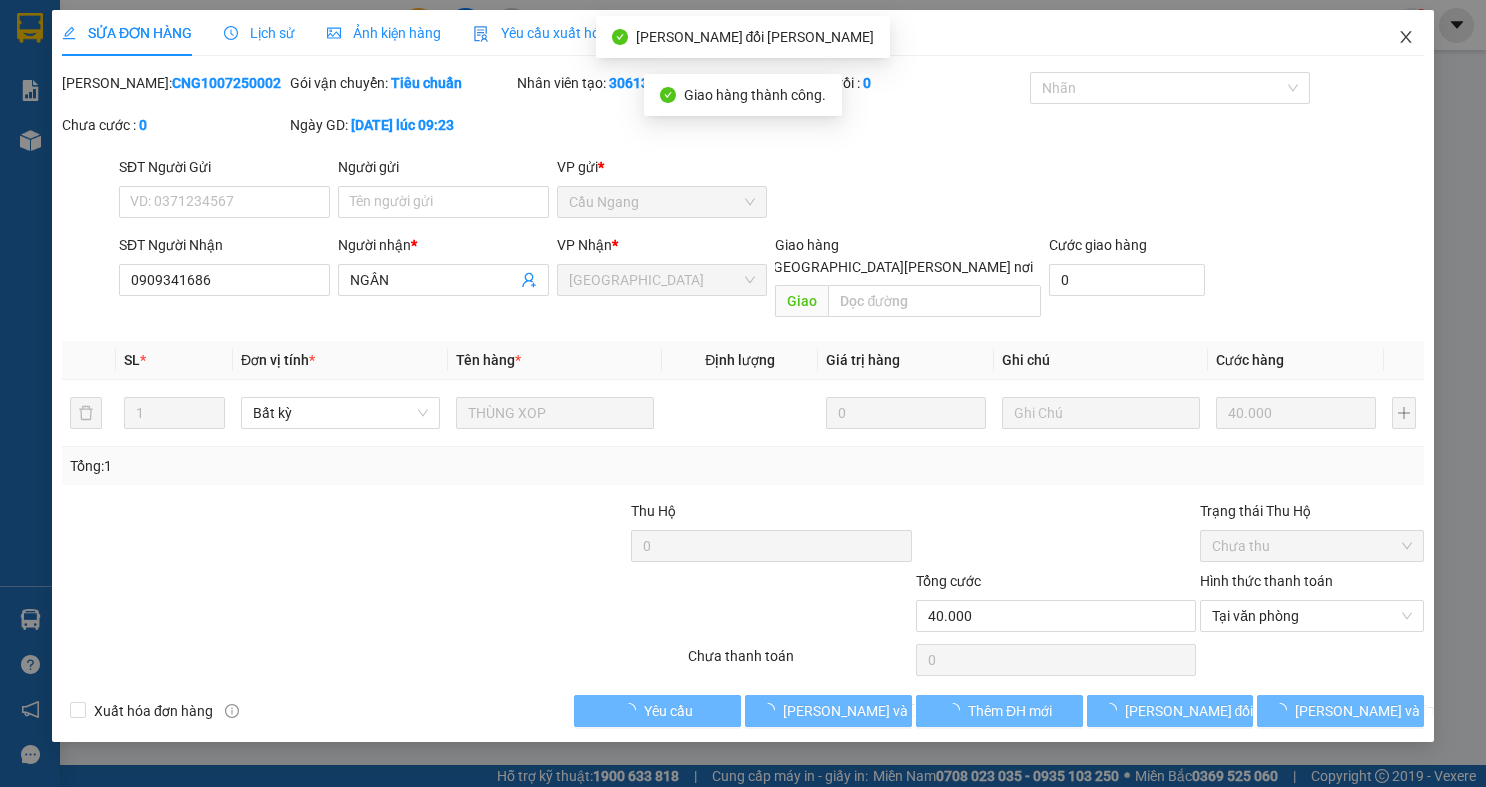 click 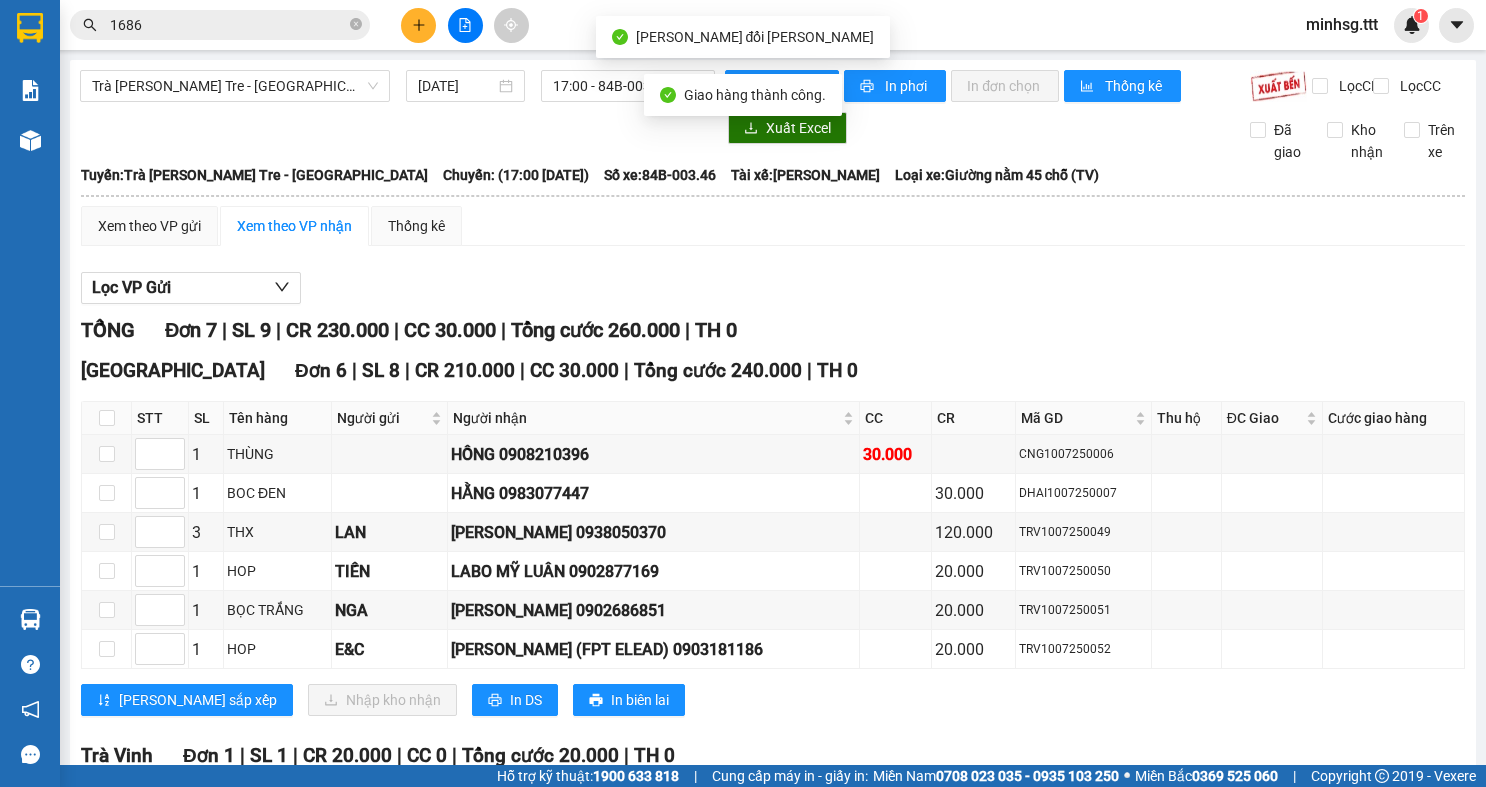 click on "minhsg.ttt" at bounding box center (1342, 24) 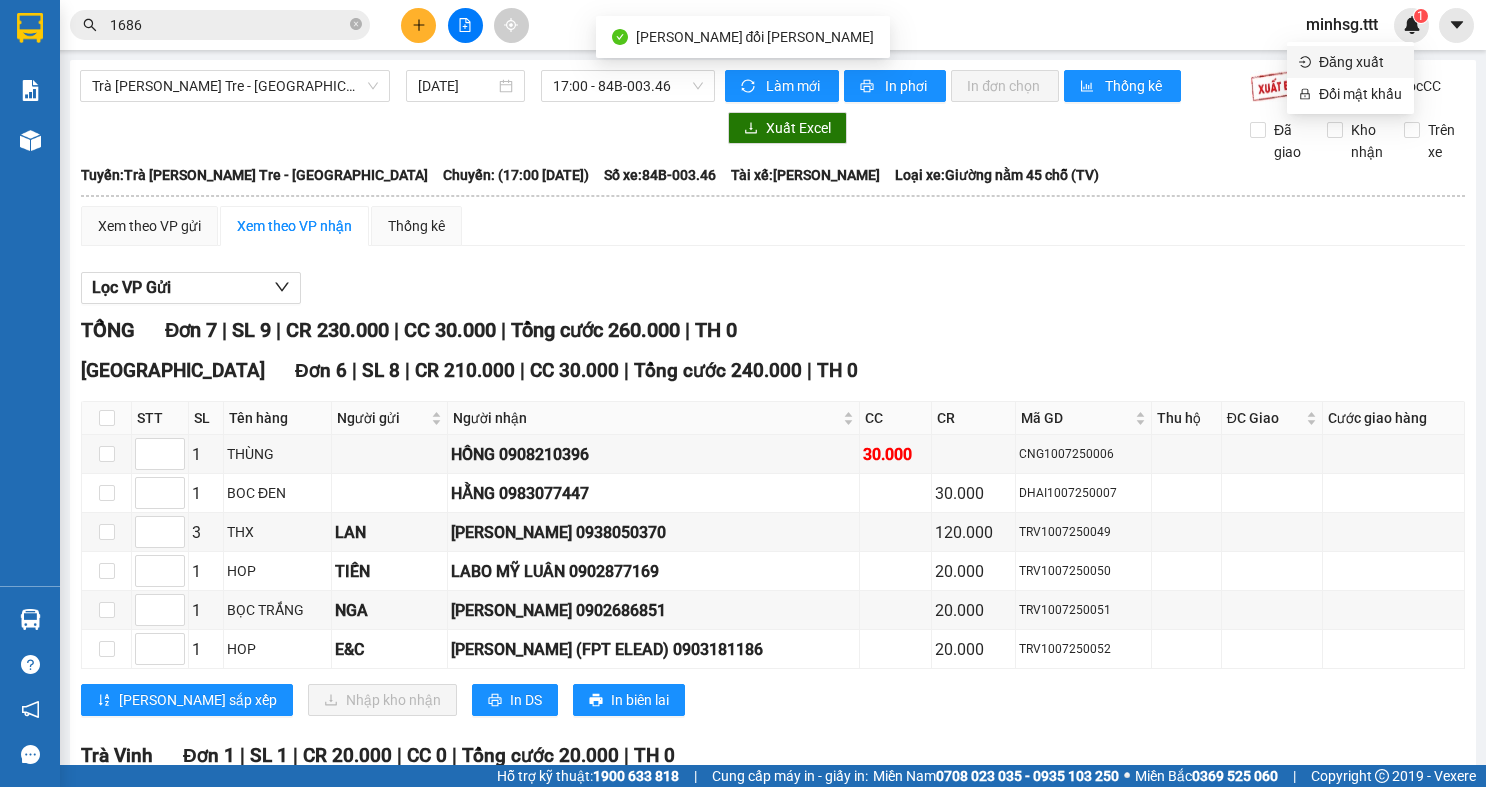 click on "Đăng xuất" at bounding box center (1360, 62) 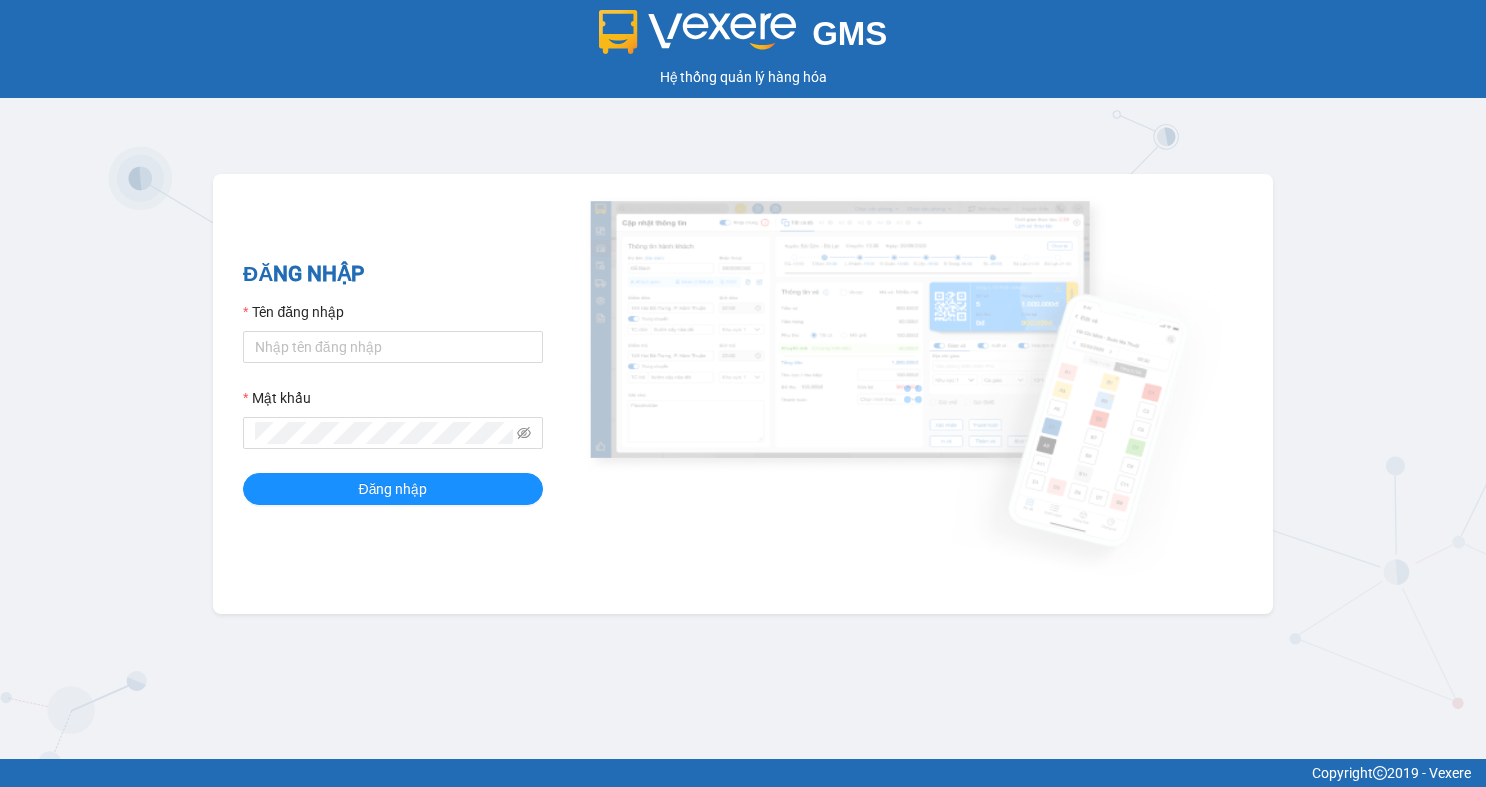 scroll, scrollTop: 0, scrollLeft: 0, axis: both 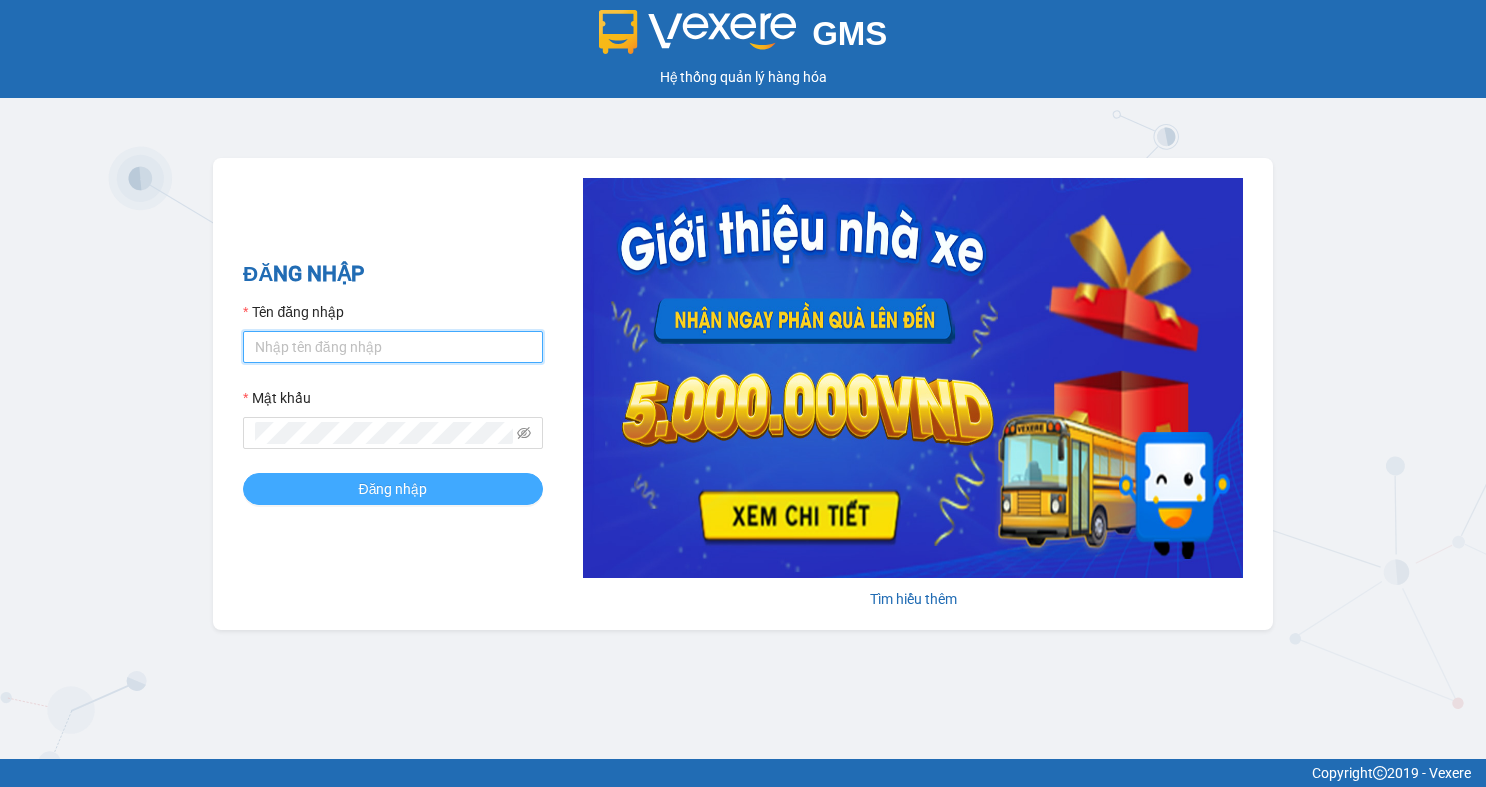 type on "namsg.ttt" 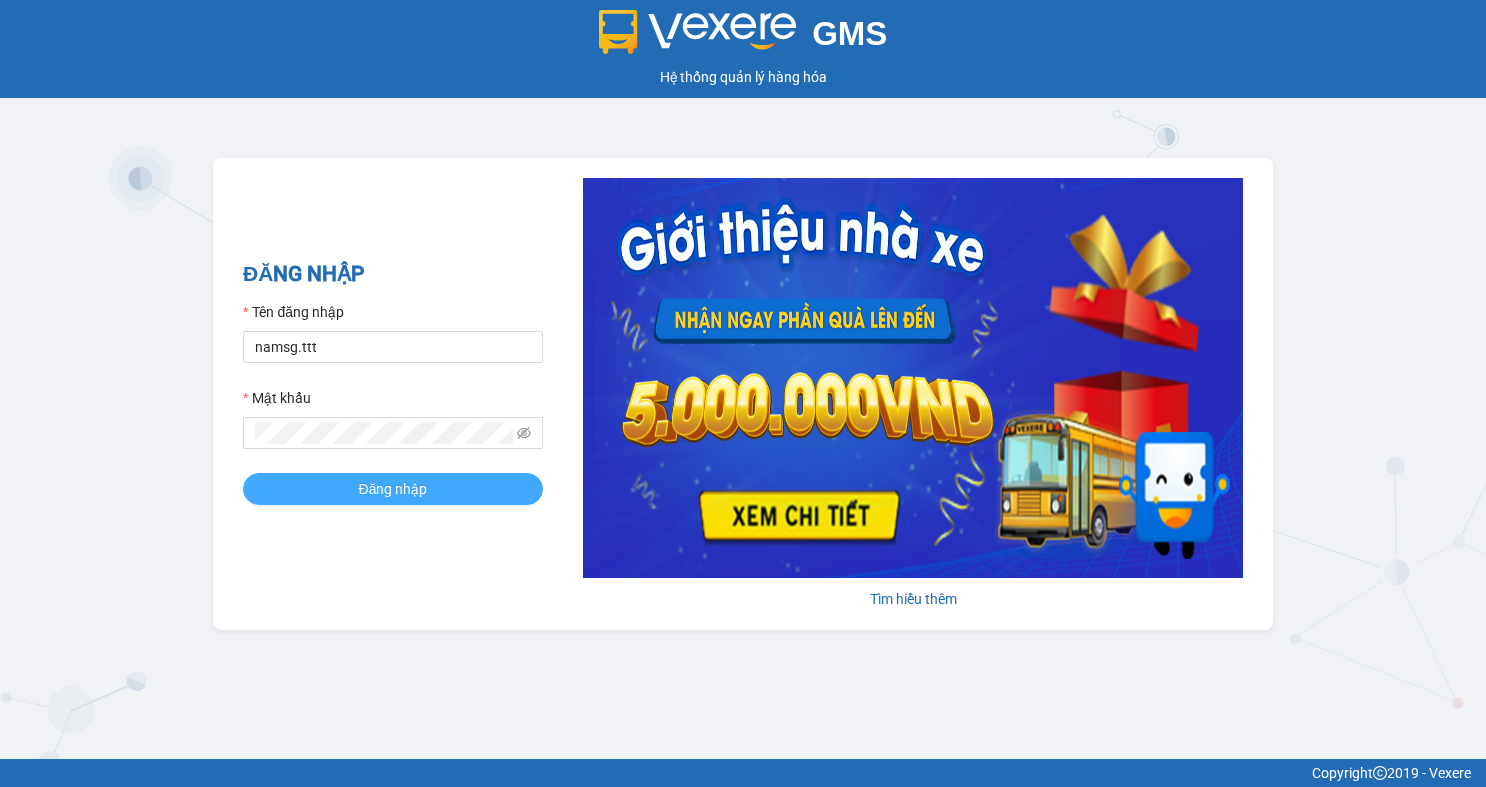 click on "Đăng nhập" at bounding box center [393, 489] 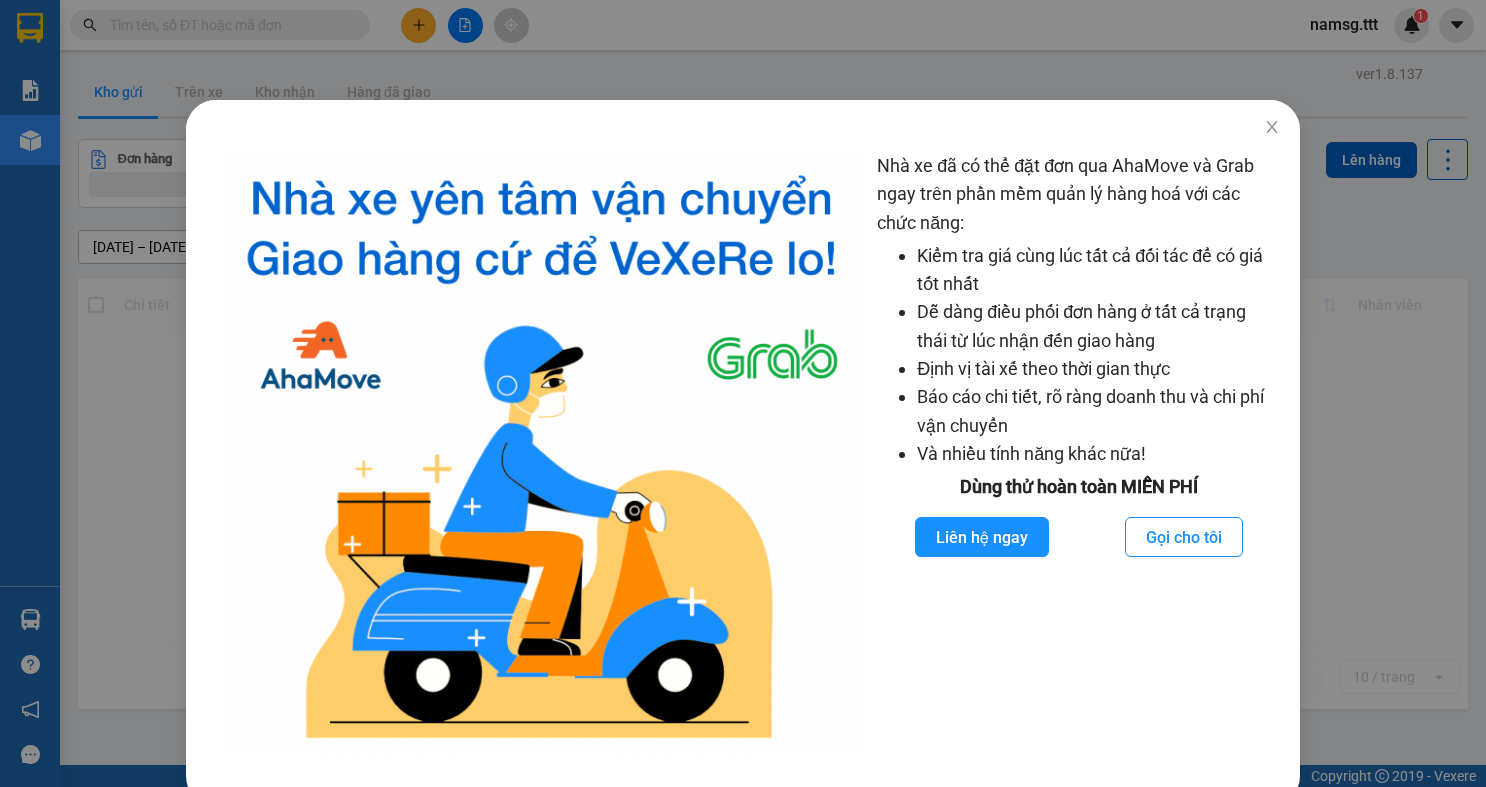 click on "Nhà xe đã có thể đặt đơn qua AhaMove và Grab ngay trên phần mềm quản lý hàng hoá với các chức năng: Kiểm tra giá cùng lúc tất cả đối tác để có giá tốt nhất Dễ dàng điều phối đơn hàng ở tất cả trạng thái từ lúc nhận đến giao hàng Định vị tài xế theo thời gian thực Báo cáo chi tiết, rõ ràng doanh thu và chi phí vận chuyển Và nhiều tính năng khác nữa! Dùng thử hoàn toàn MIỄN PHÍ Liên hệ ngay Gọi cho tôi" at bounding box center [743, 393] 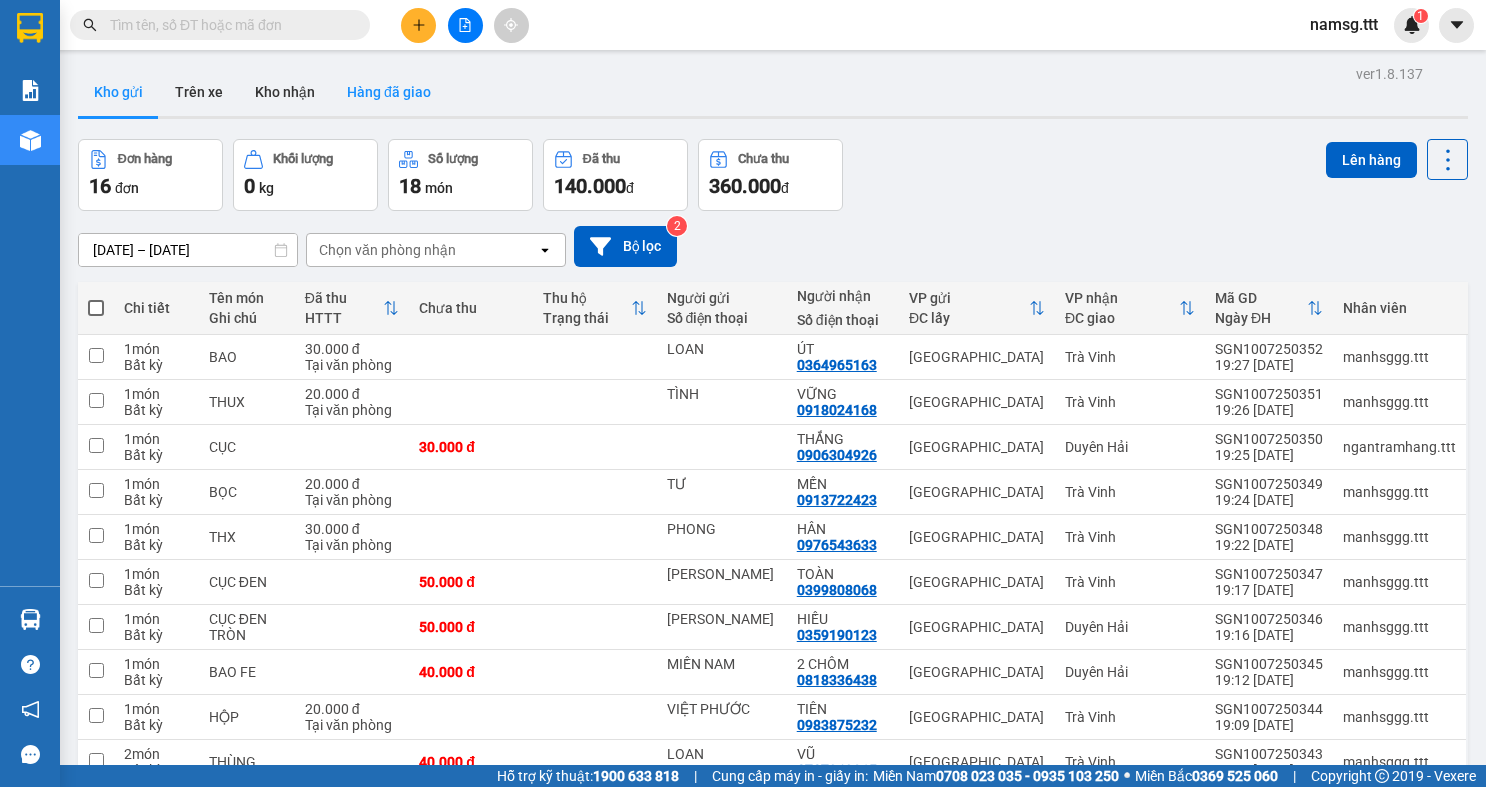 drag, startPoint x: 412, startPoint y: 32, endPoint x: 390, endPoint y: 83, distance: 55.542778 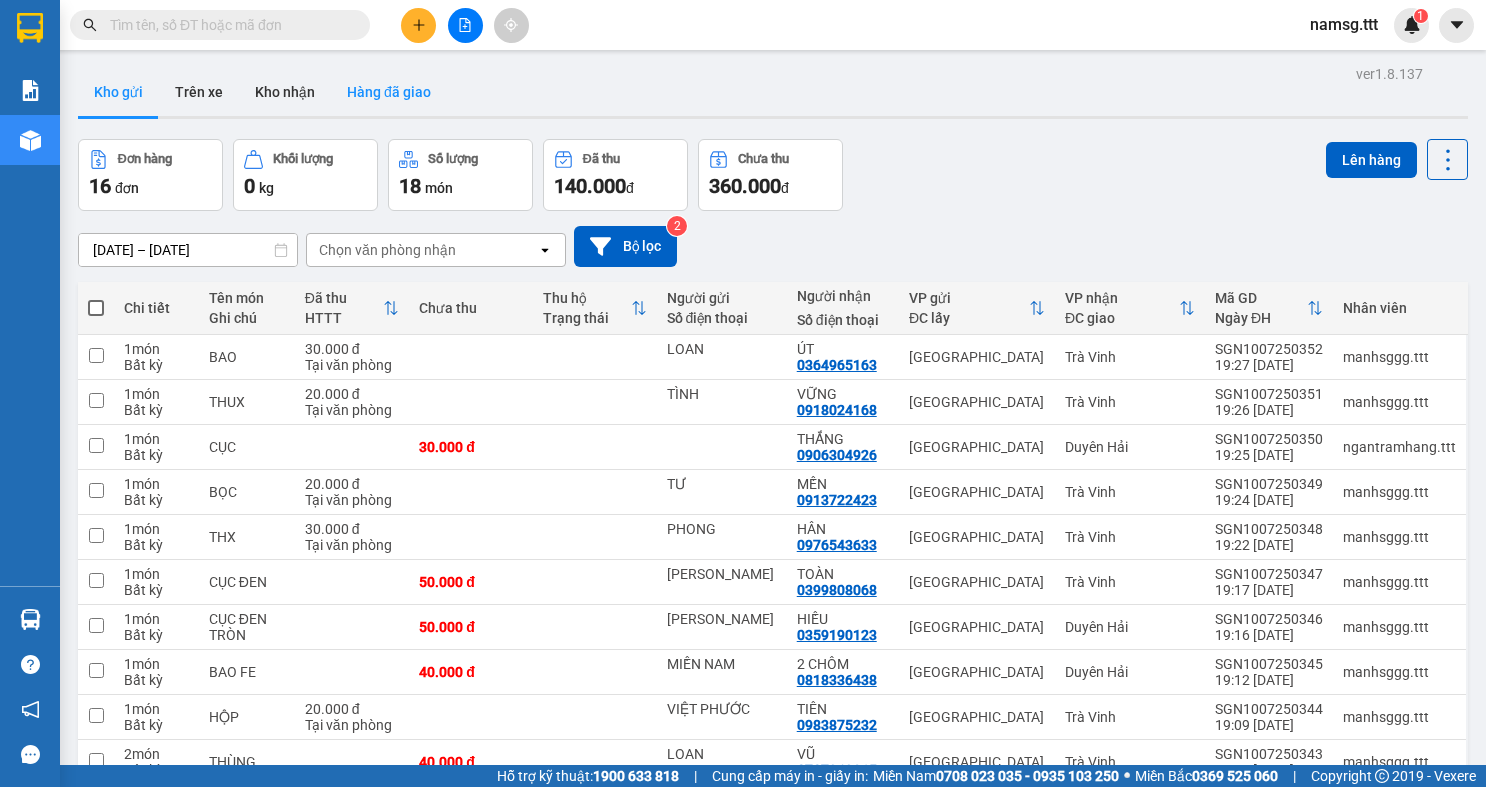 click on "Kết quả tìm kiếm ( 0 )  Bộ lọc  No Data namsg.ttt 1     Báo cáo Mẫu 1: Báo cáo dòng tiền theo nhân viên (nhân viên)  Mẫu 3: Báo cáo dòng tiền theo văn phòng (VP)     Kho hàng mới Hàng sắp về Hướng dẫn sử dụng Giới thiệu Vexere, nhận hoa hồng Phản hồi Phần mềm hỗ trợ bạn tốt chứ? ver  1.8.137 Kho gửi Trên xe Kho nhận Hàng đã giao Đơn hàng 16 đơn Khối lượng 0 kg Số lượng 18 món Đã thu 140.000  đ Chưa thu 360.000  đ Lên hàng 08/07/2025 – 10/07/2025 Press the down arrow key to interact with the calendar and select a date. Press the escape button to close the calendar. Selected date range is from 08/07/2025 to 10/07/2025. Chọn văn phòng nhận open Bộ lọc 2 Chi tiết Tên món Ghi chú Đã thu HTTT Chưa thu Thu hộ Trạng thái Người gửi Số điện thoại Người nhận Số điện thoại VP gửi ĐC lấy VP nhận ĐC giao Mã GD Ngày ĐH Nhân viên 1  món Bất kỳ BAO LOAN 1" at bounding box center [743, 393] 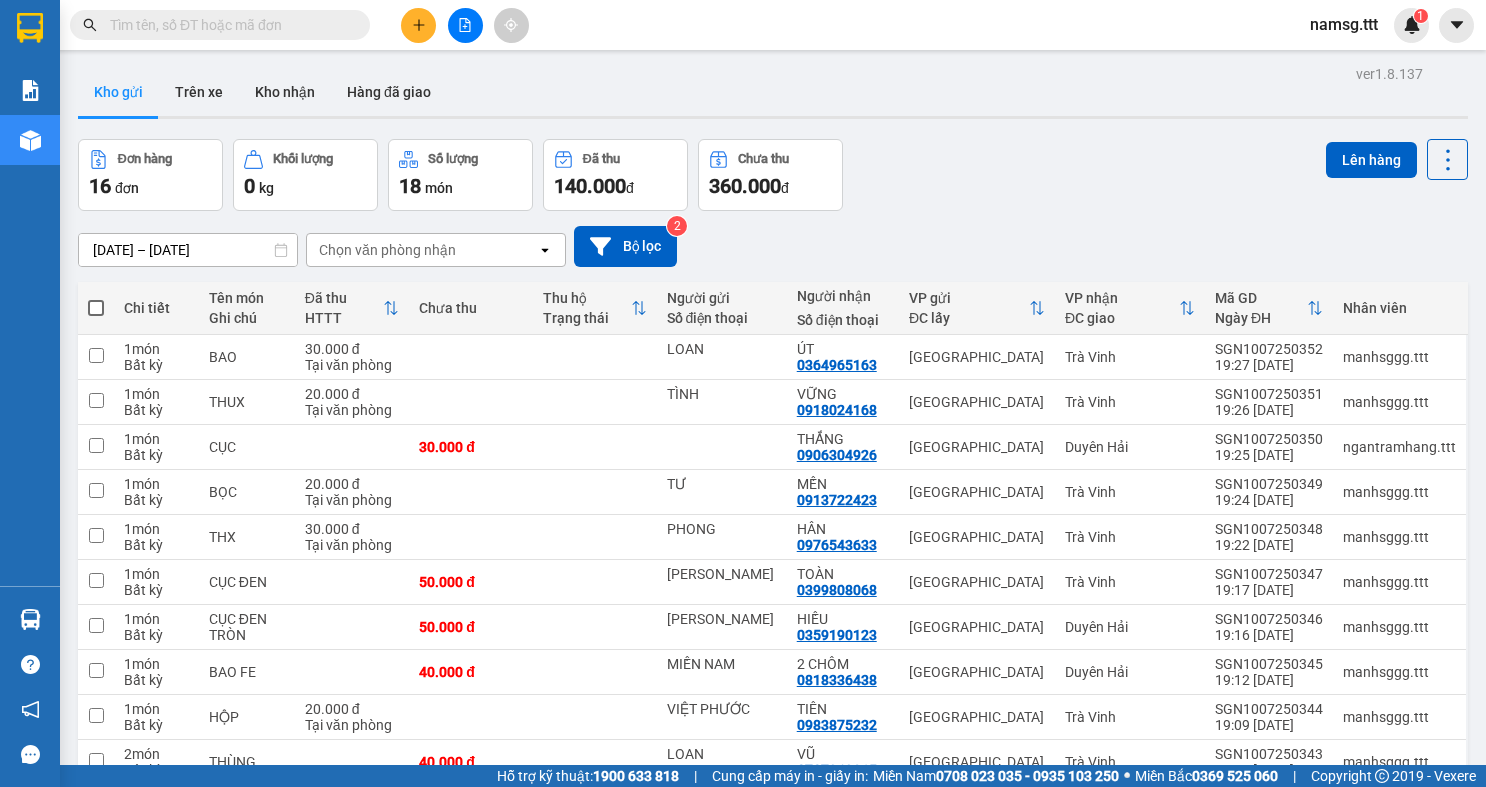 click at bounding box center [465, 25] 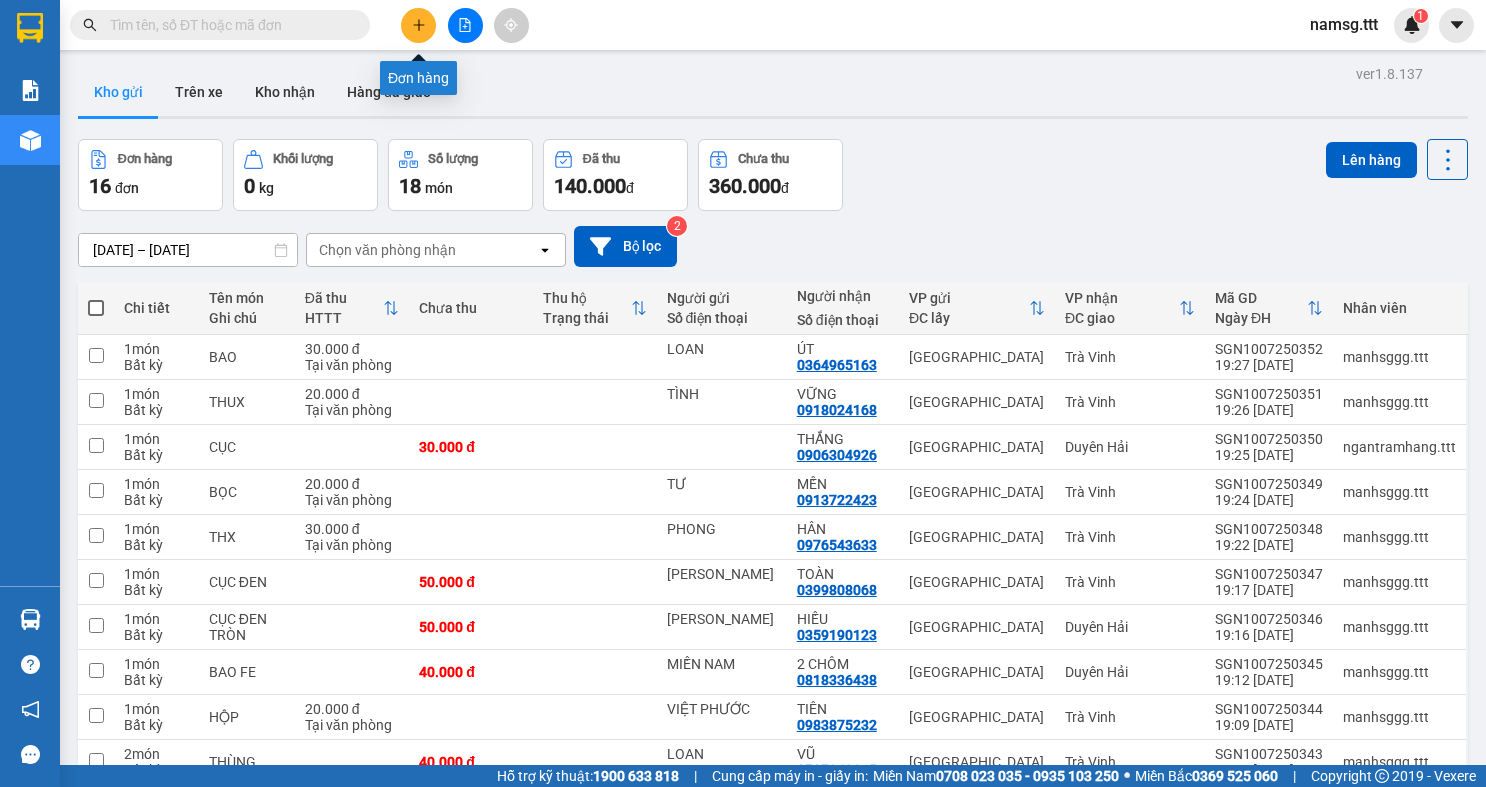 click at bounding box center (418, 25) 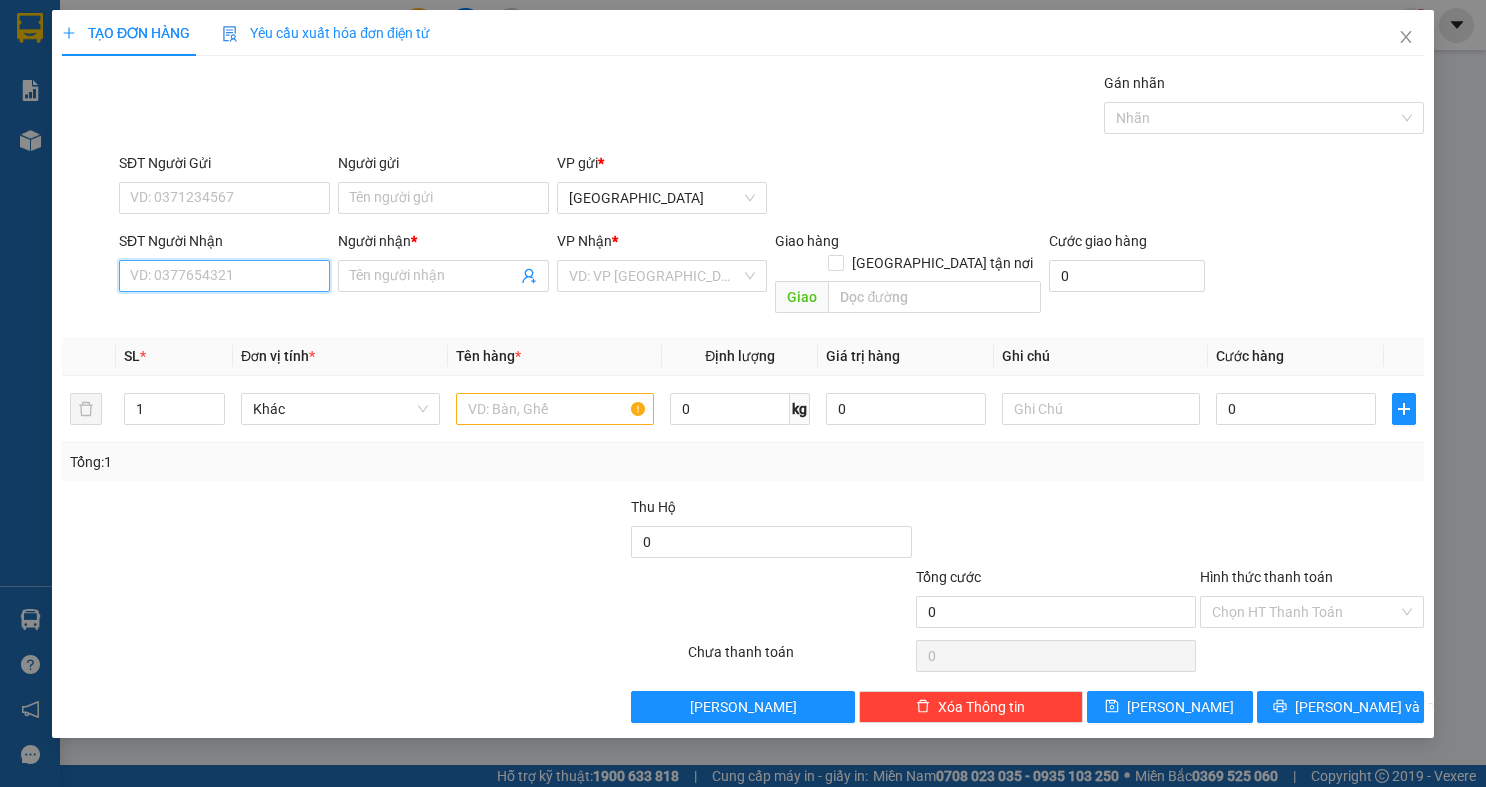 click on "SĐT Người Nhận" at bounding box center (224, 276) 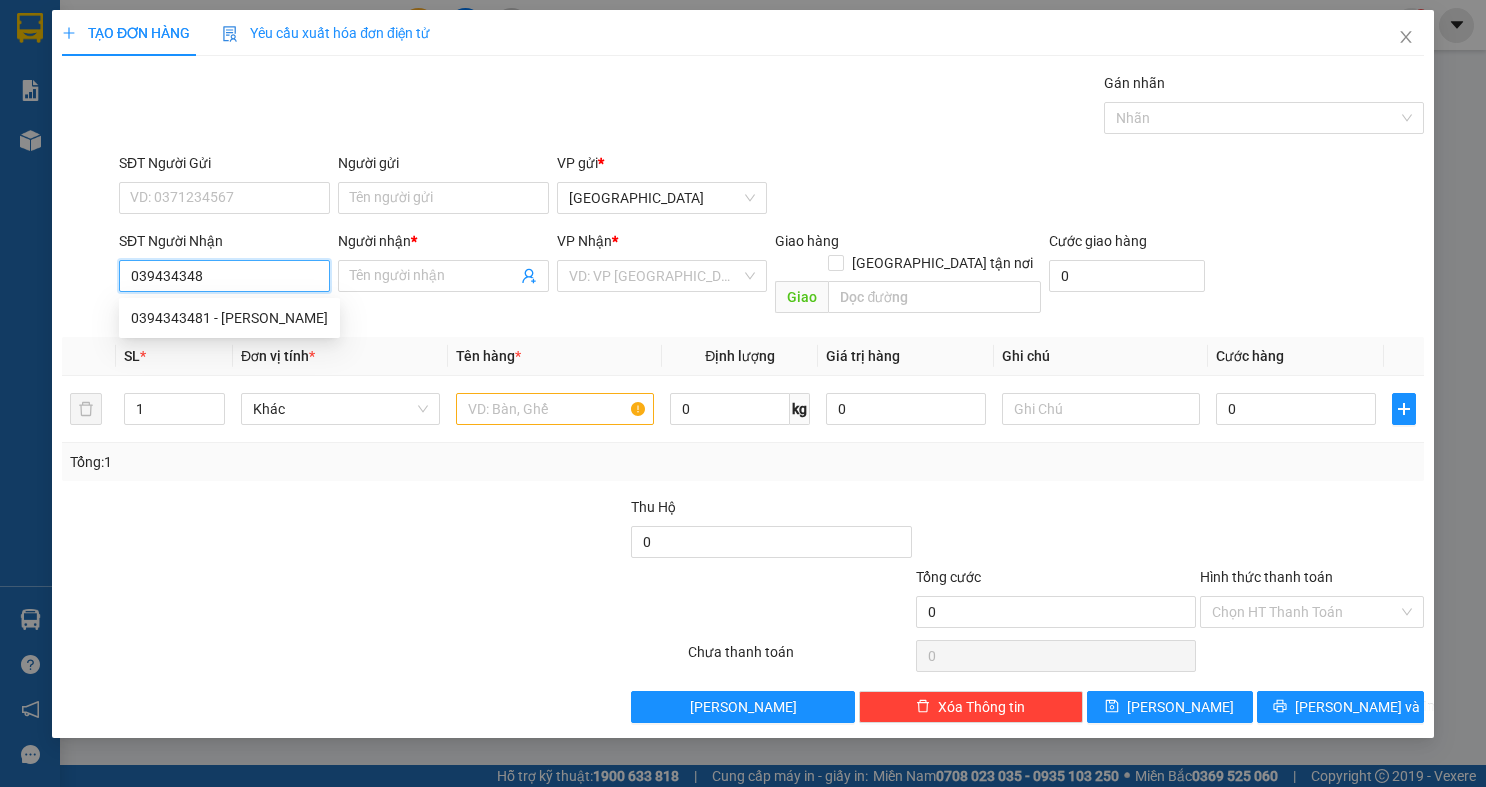 type on "0394343481" 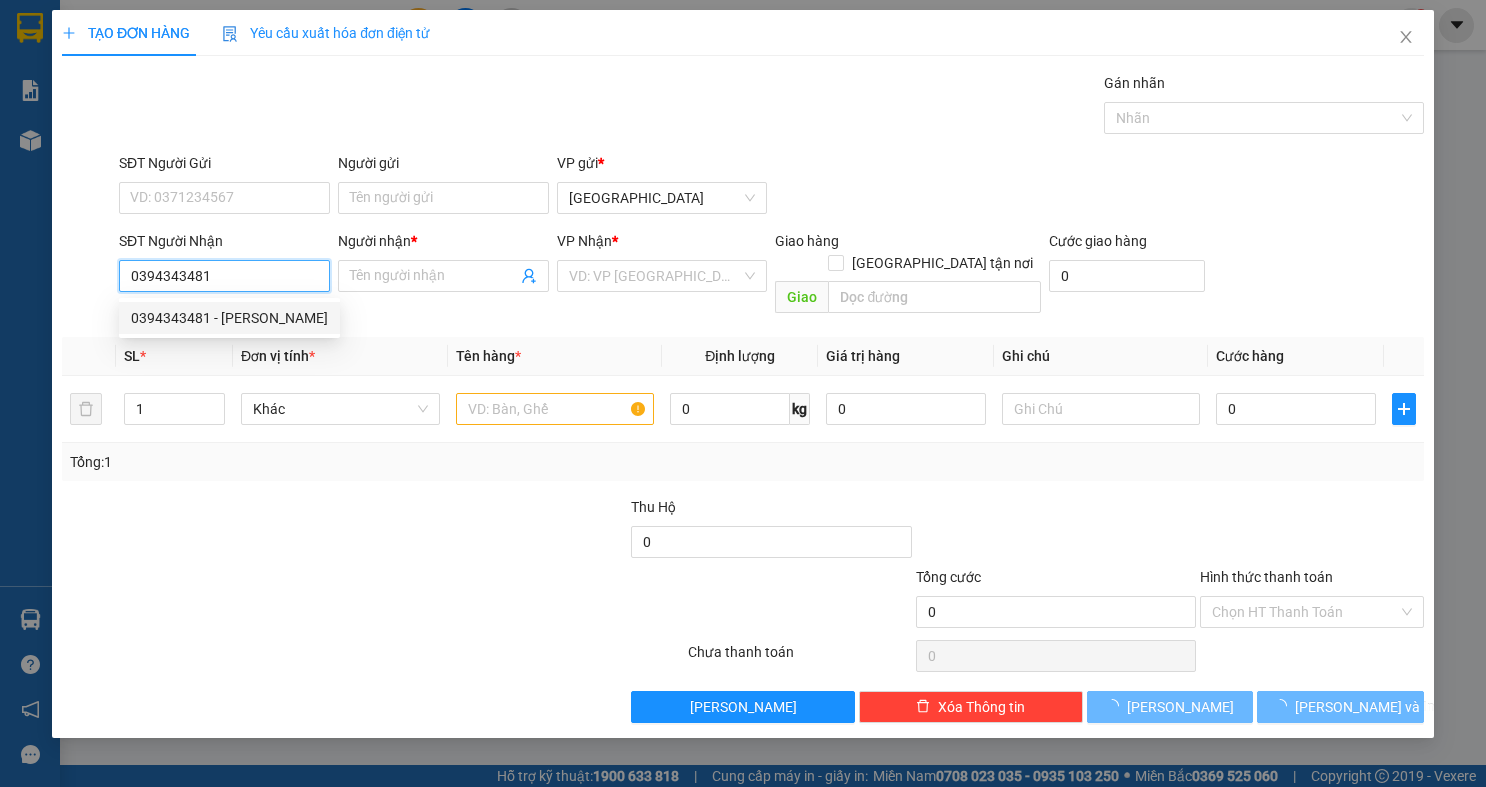 click on "0394343481 - KHÁNH" at bounding box center [229, 318] 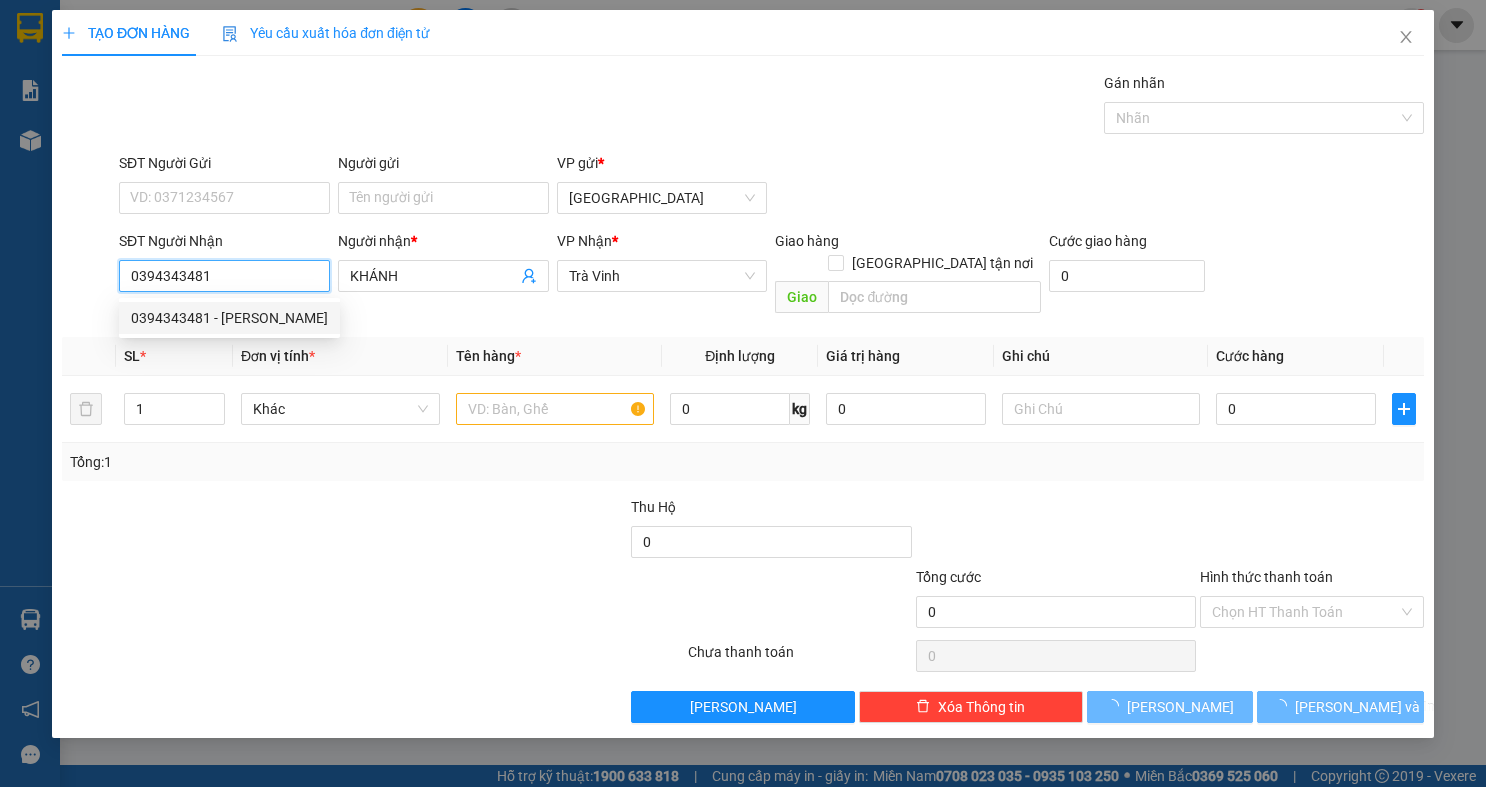 type on "KHÁNH" 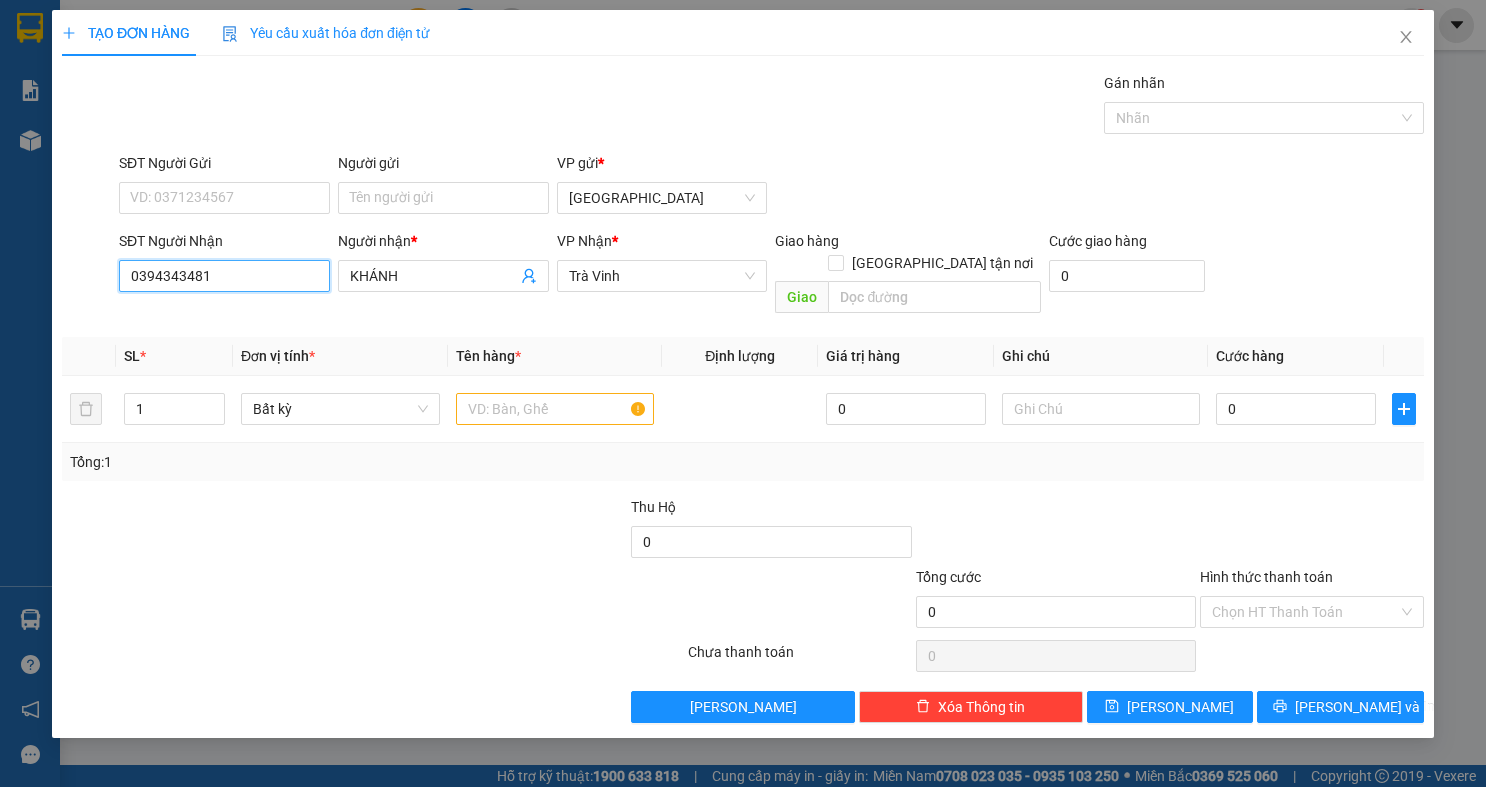 type on "0394343481" 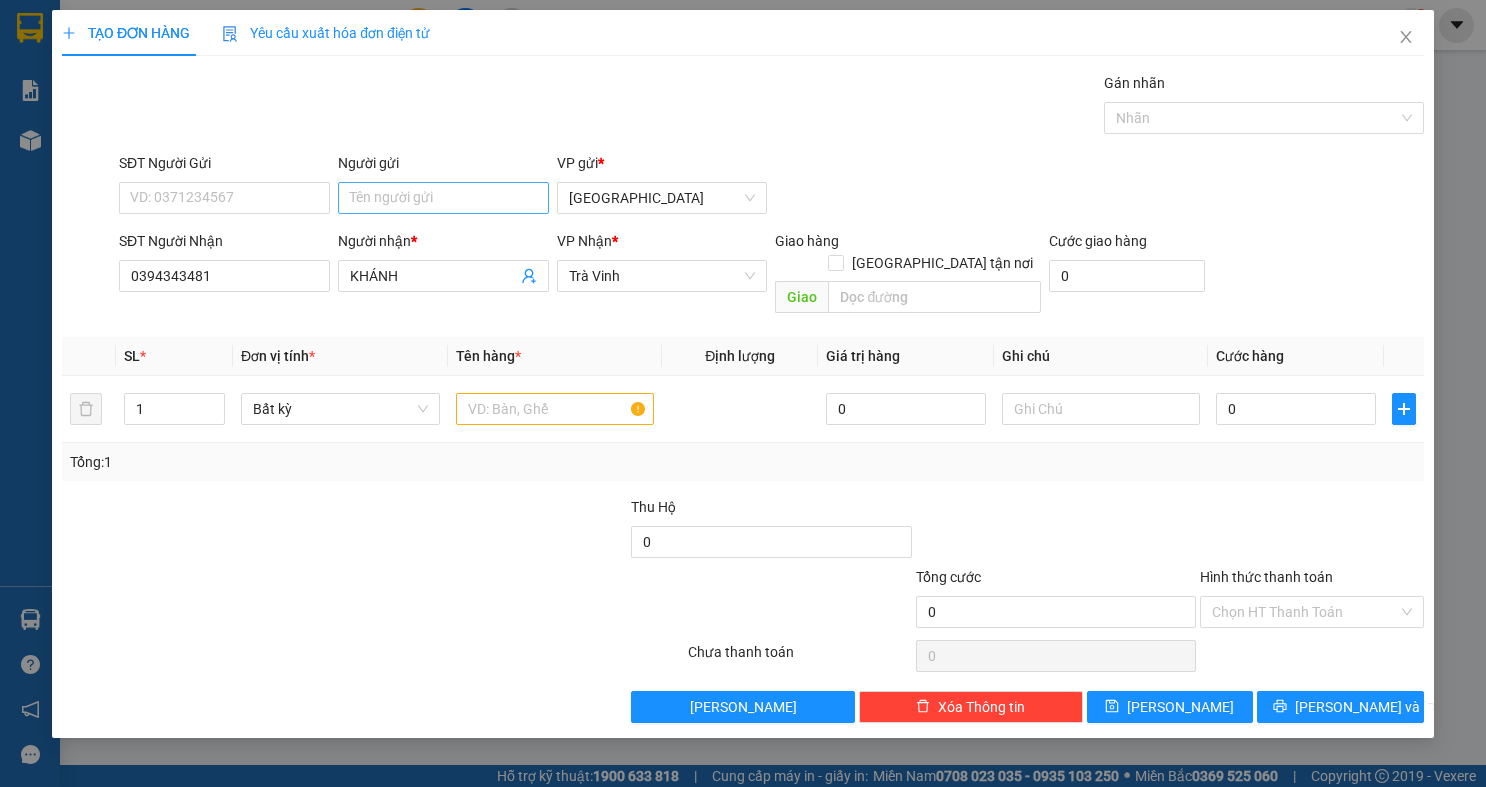 click on "Người gửi" at bounding box center (443, 167) 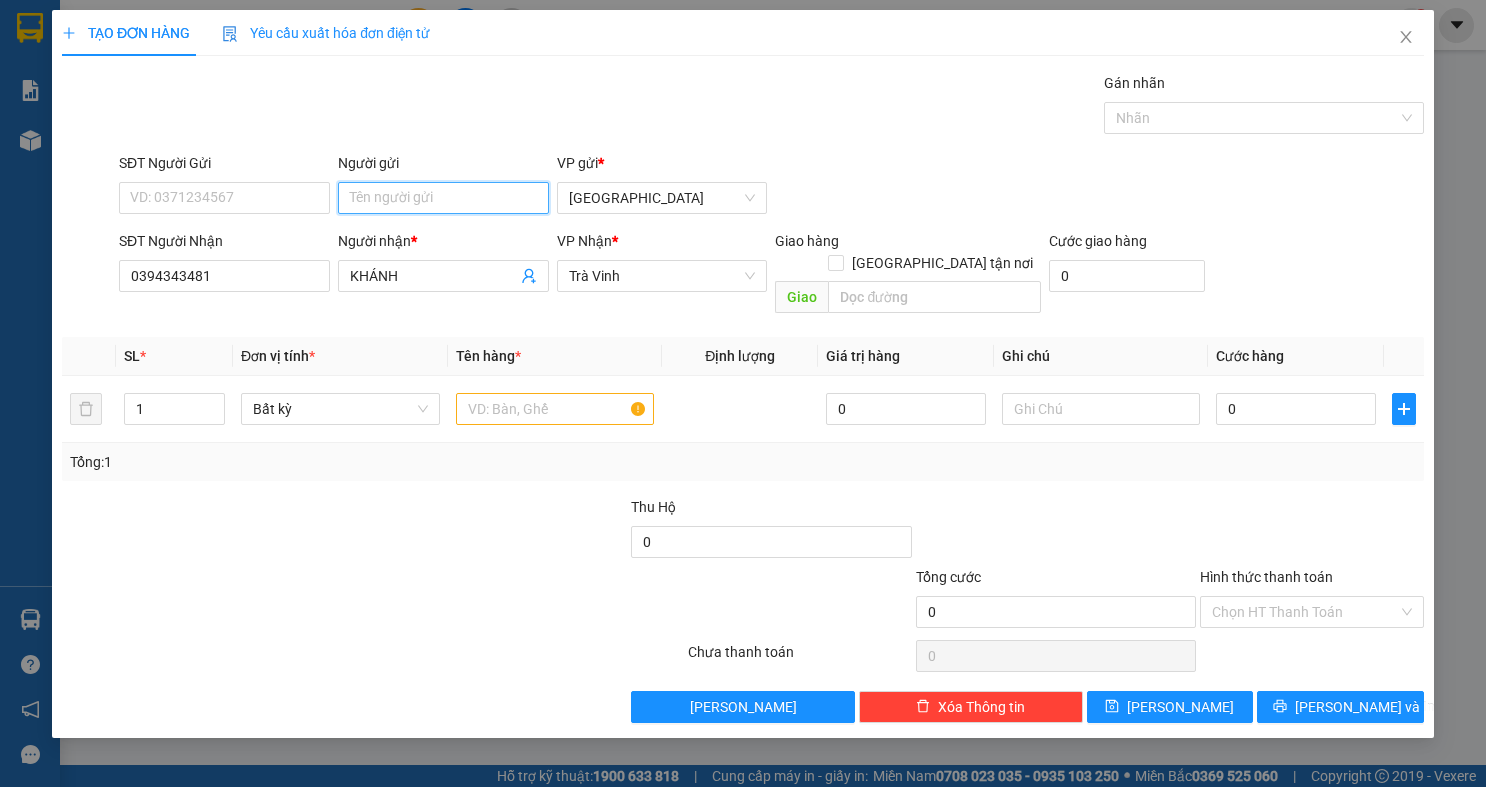 click on "Người gửi" at bounding box center (443, 198) 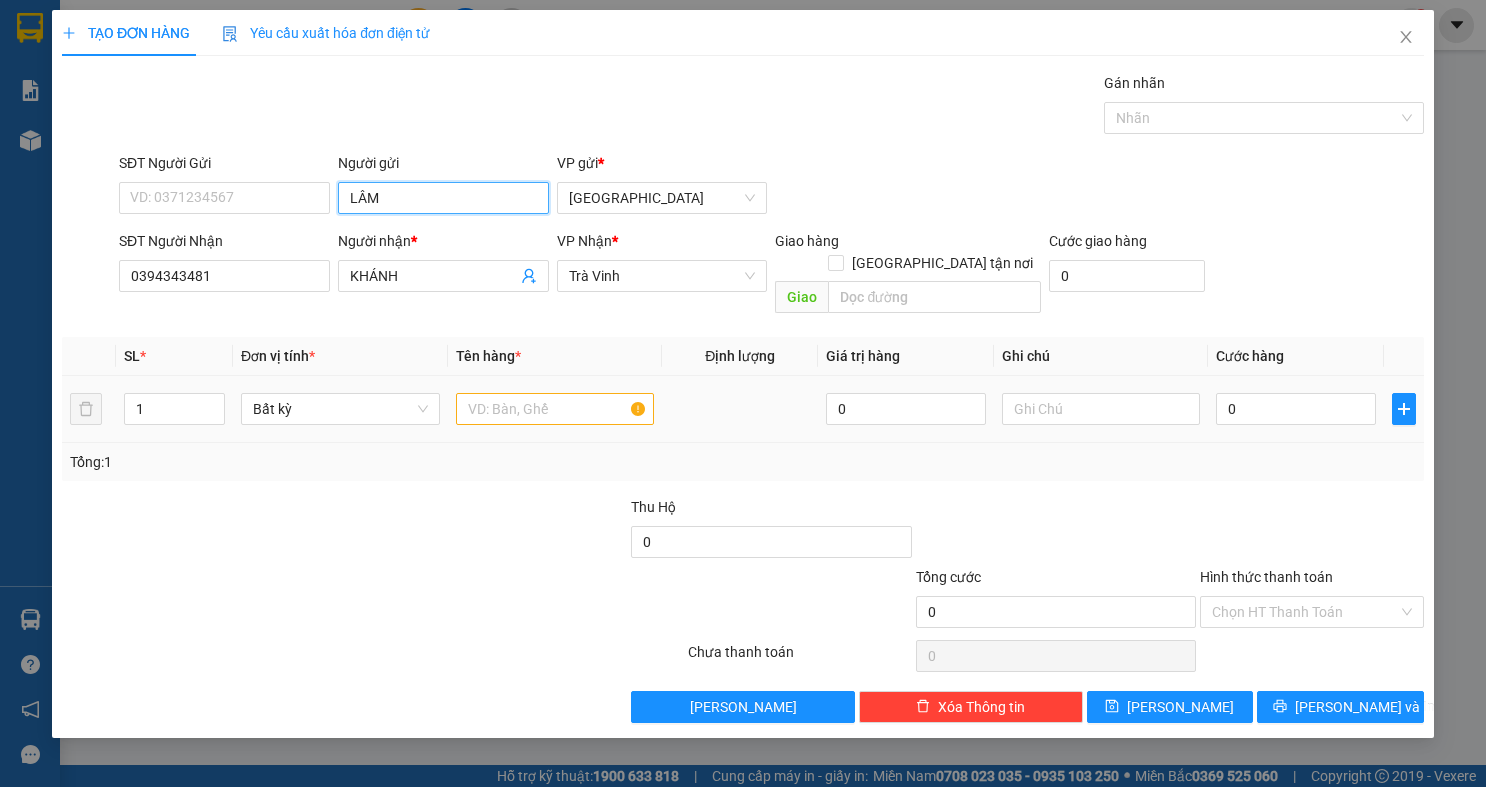 type on "LÂM" 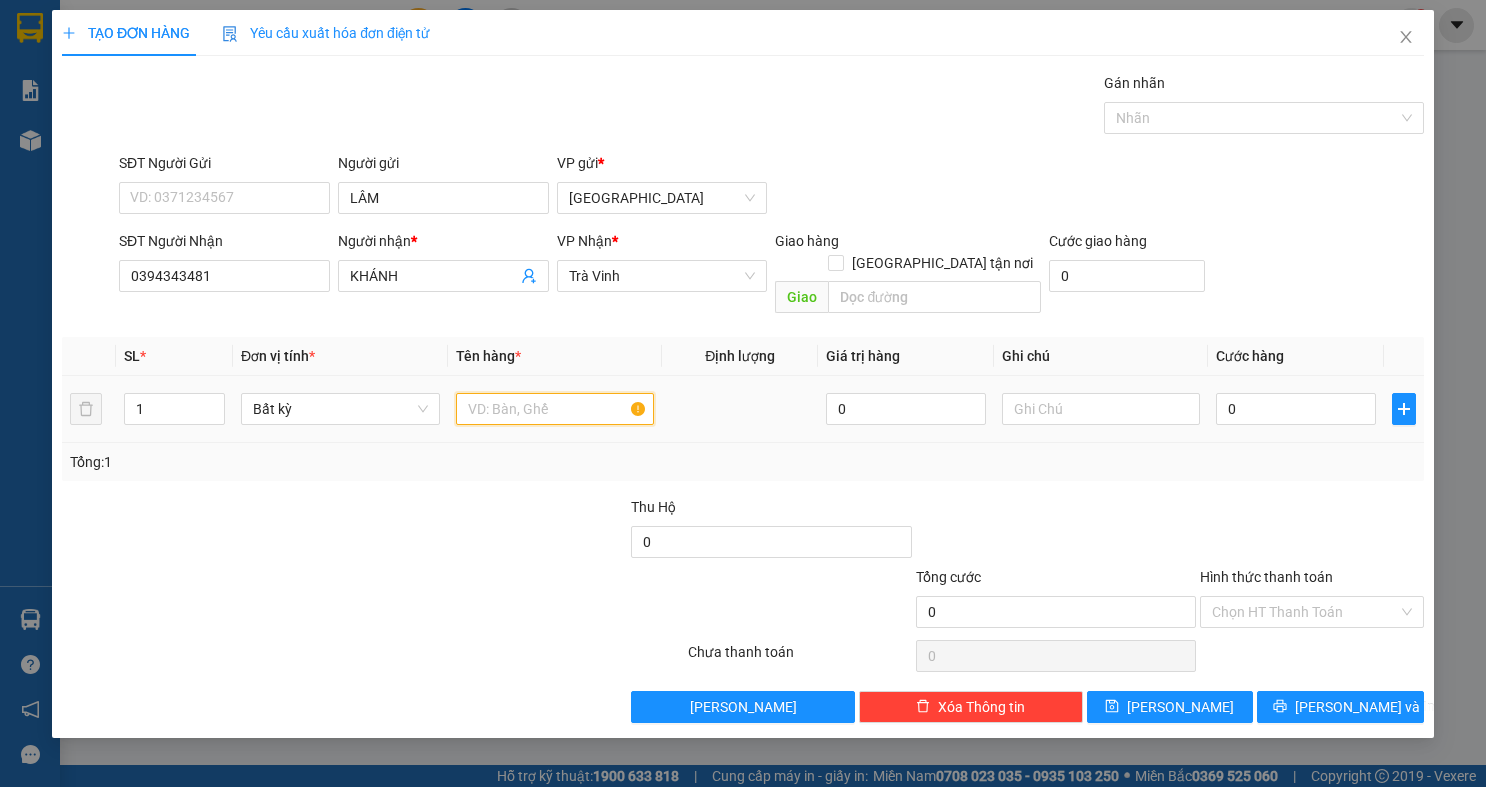 click at bounding box center [555, 409] 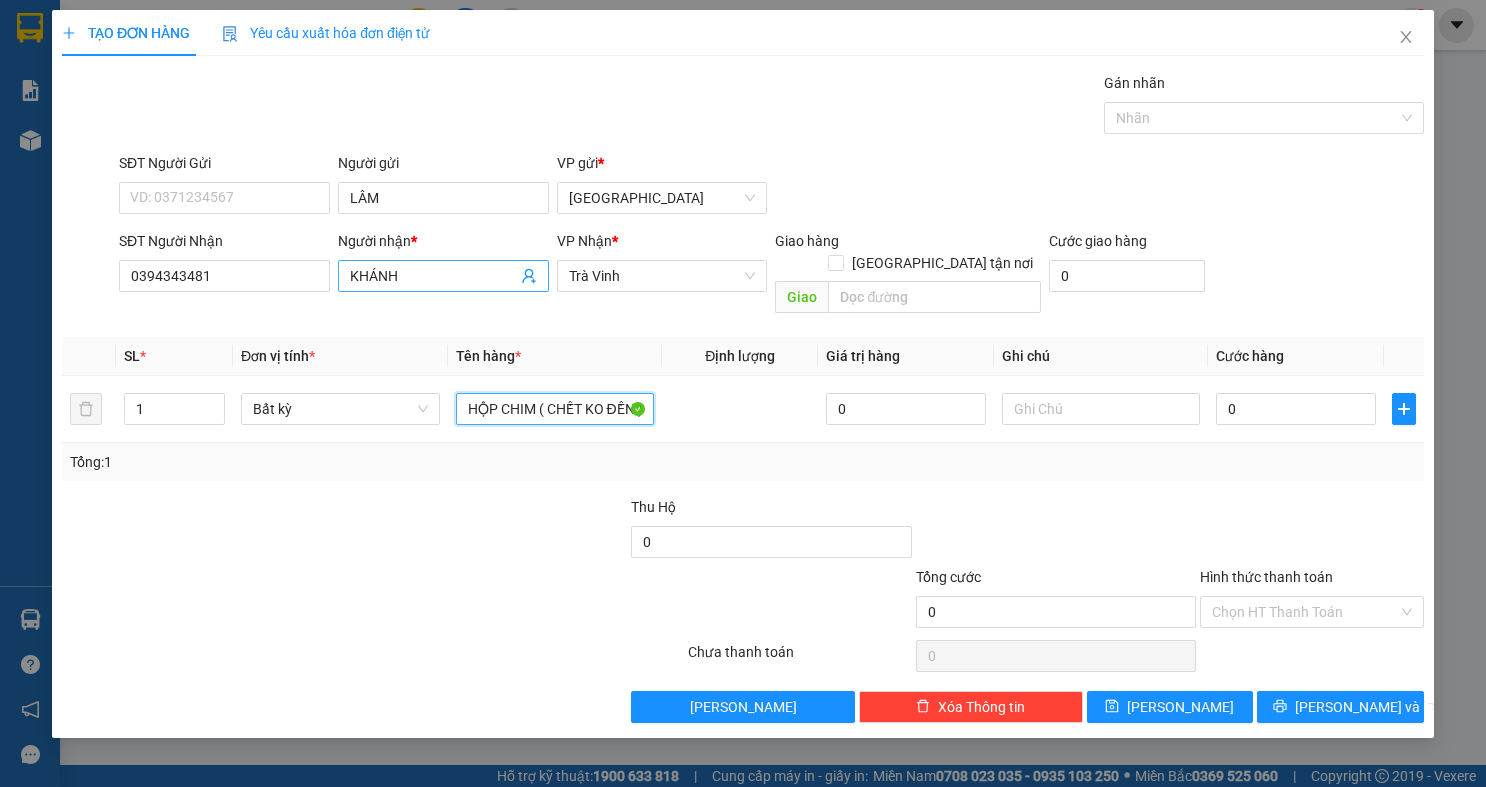 scroll, scrollTop: 0, scrollLeft: 2, axis: horizontal 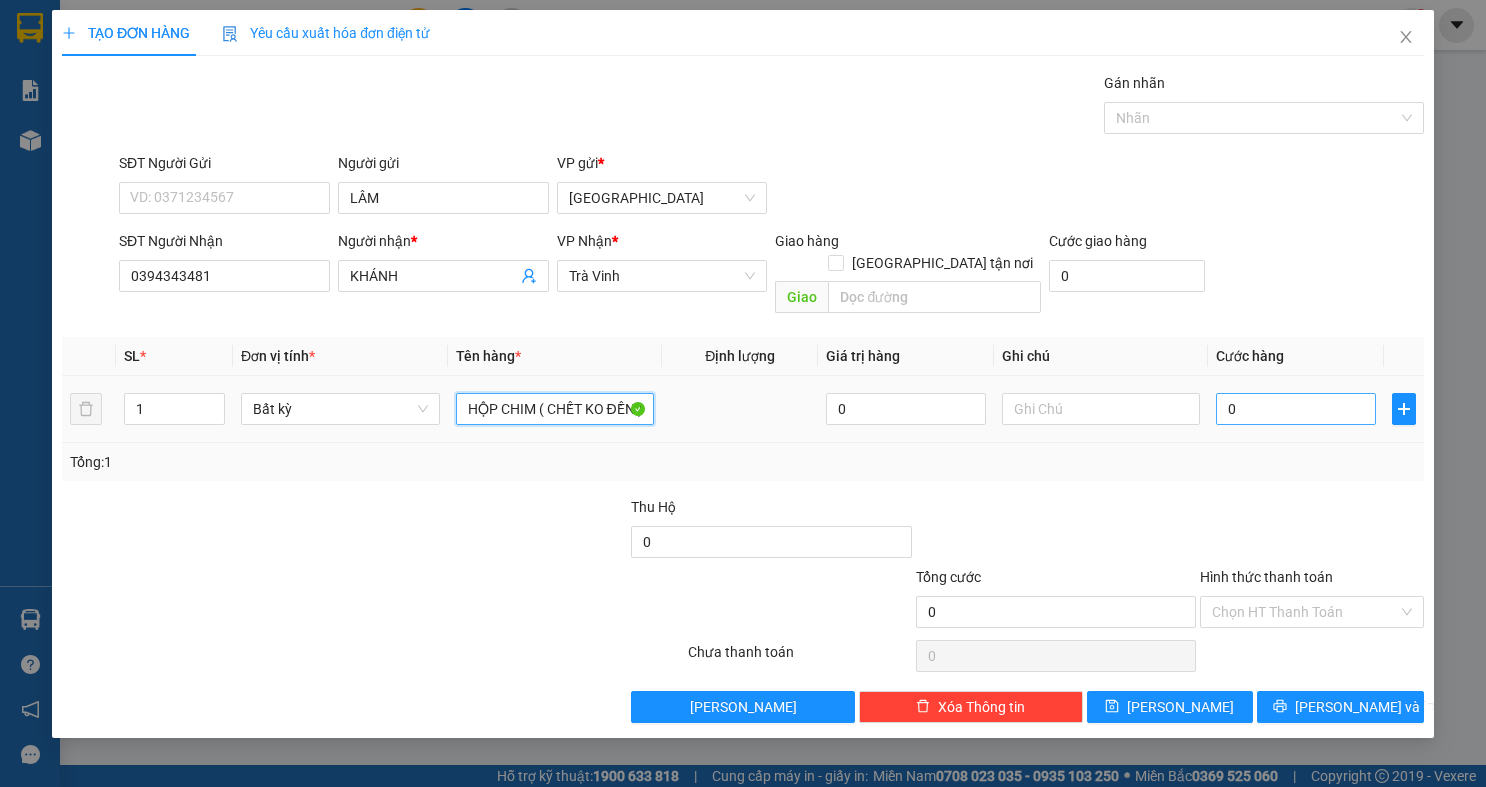 type on "HỘP CHIM ( CHẾT KO ĐỀN )" 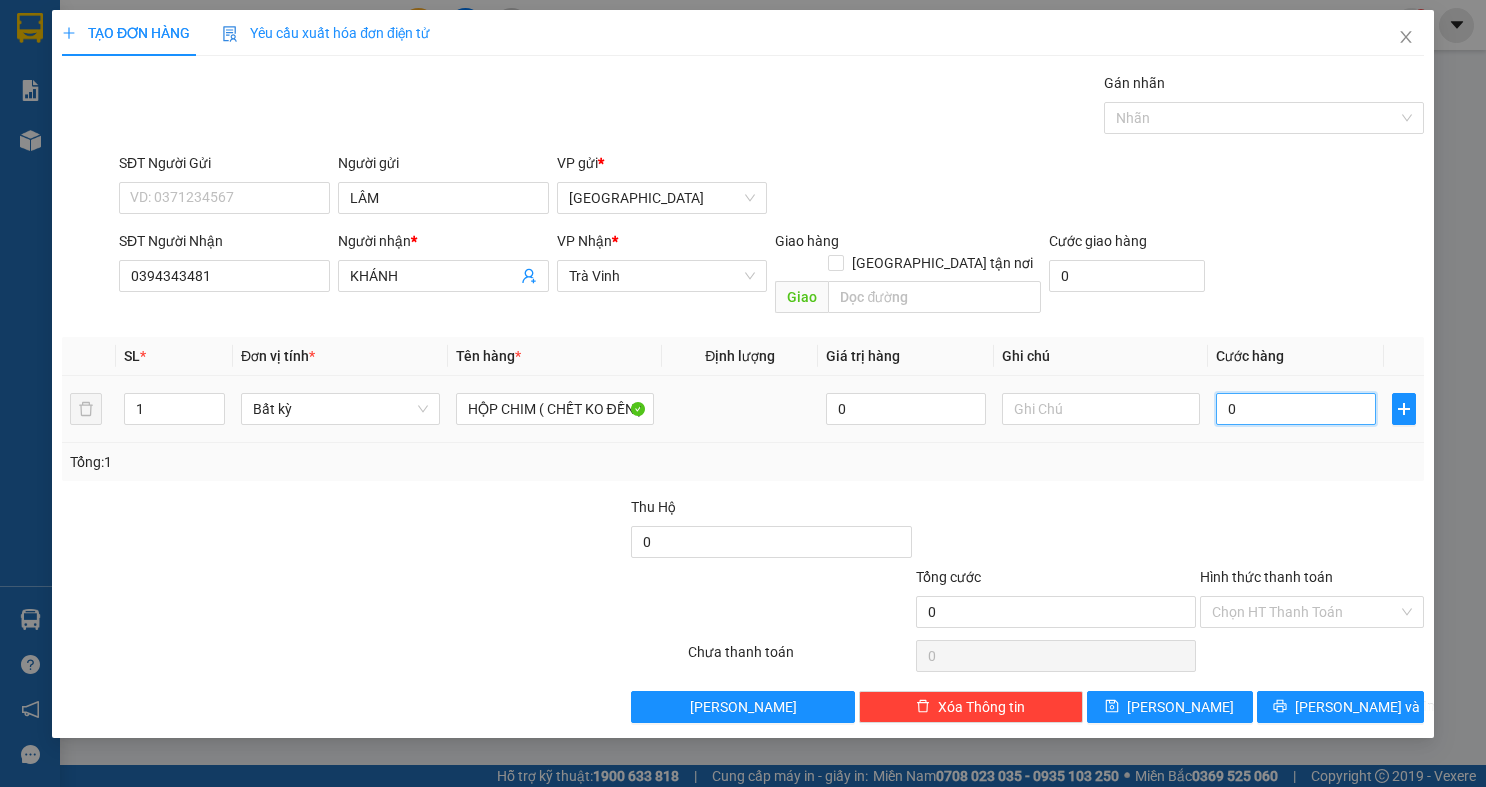 scroll, scrollTop: 0, scrollLeft: 0, axis: both 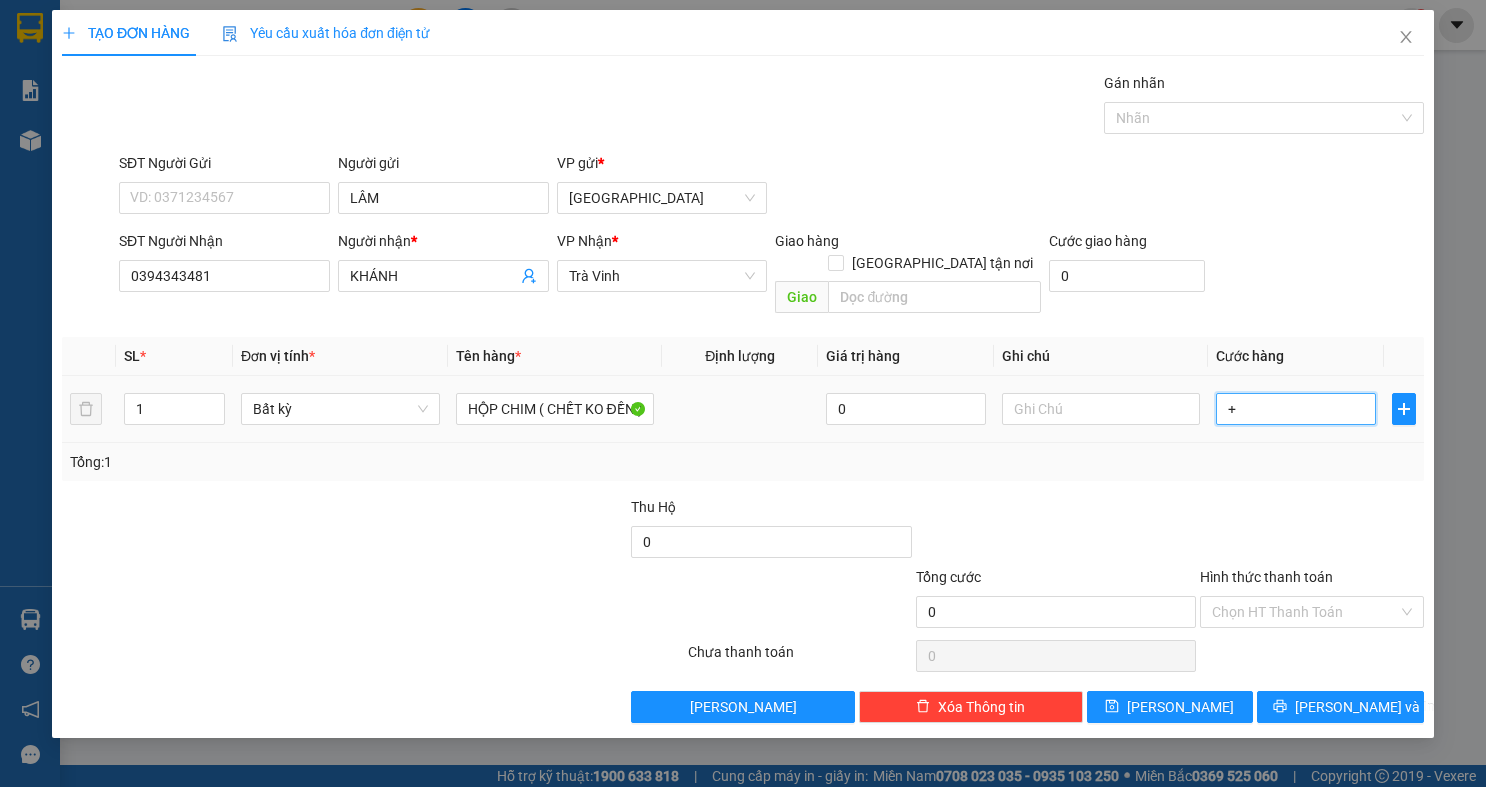 type on "+3" 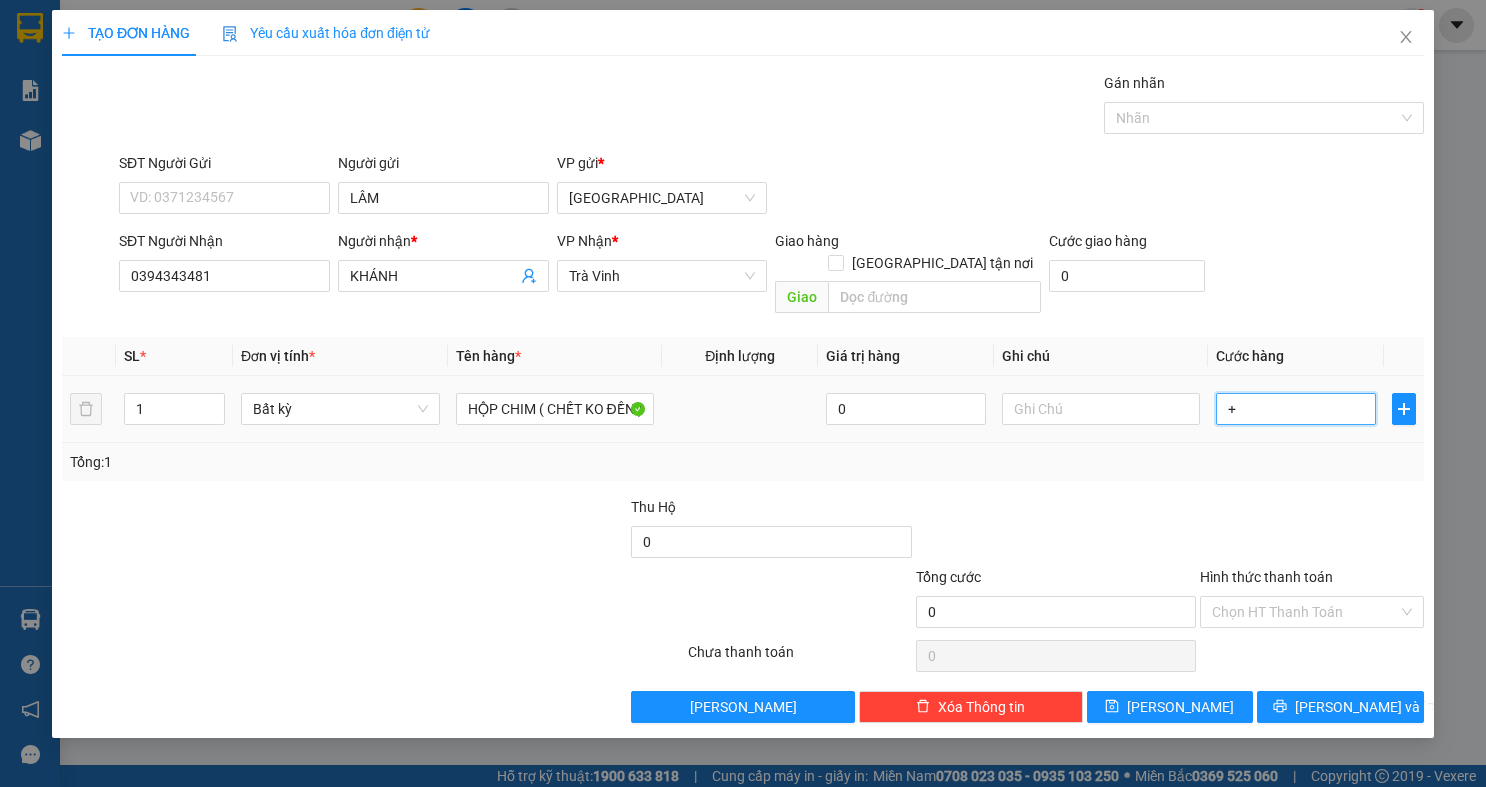 type on "3" 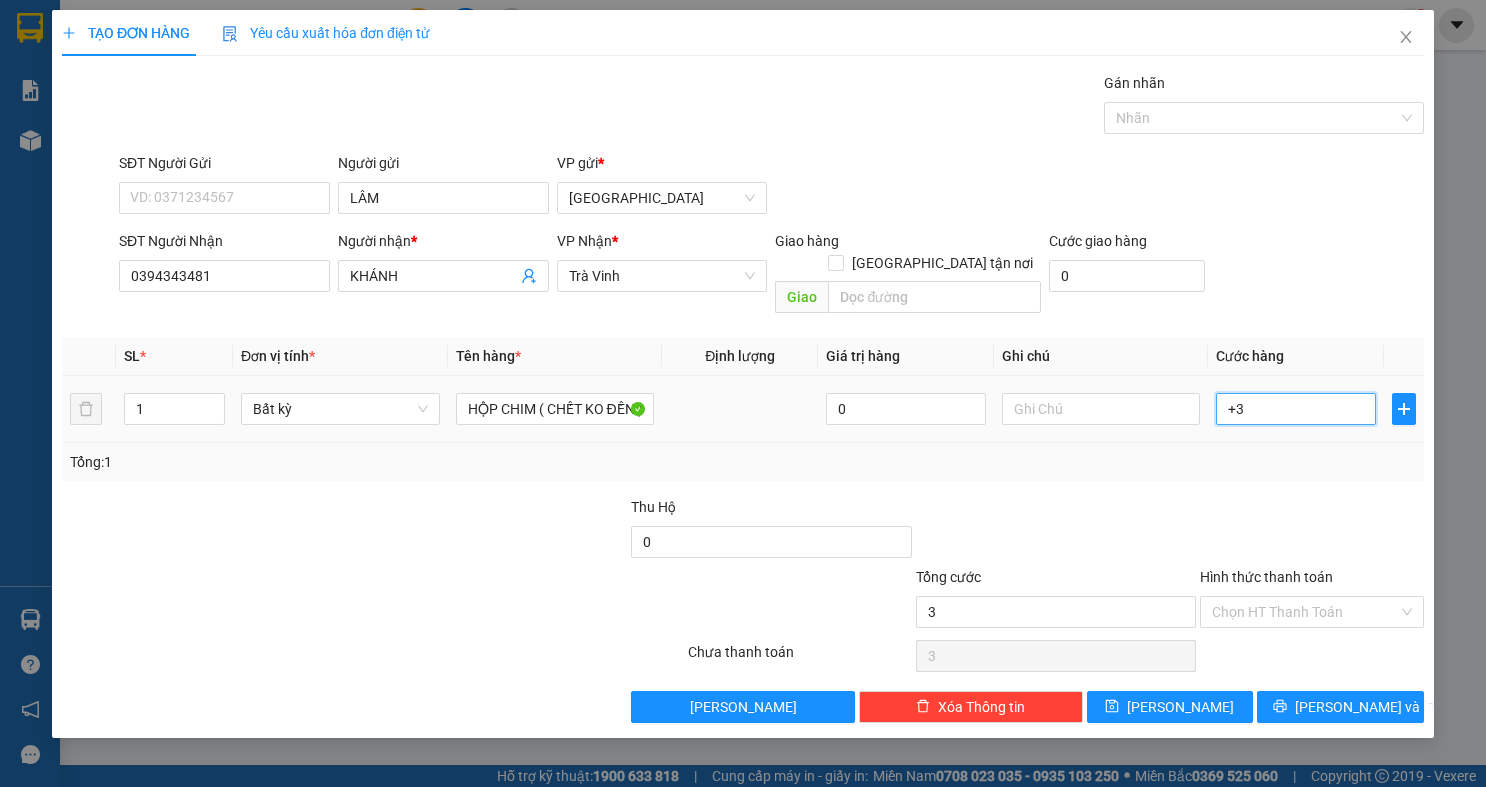 type on "+30" 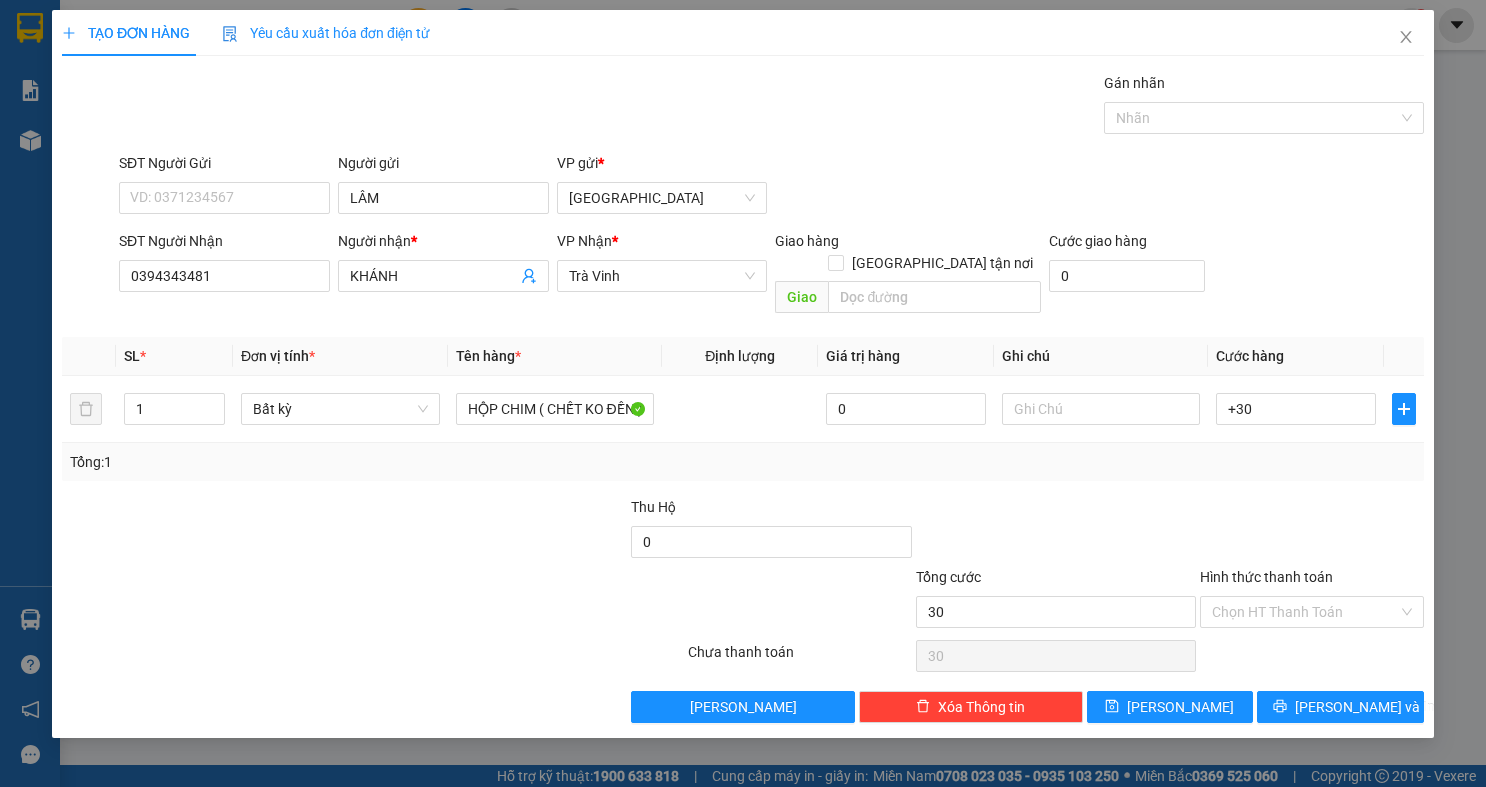 type on "30.000" 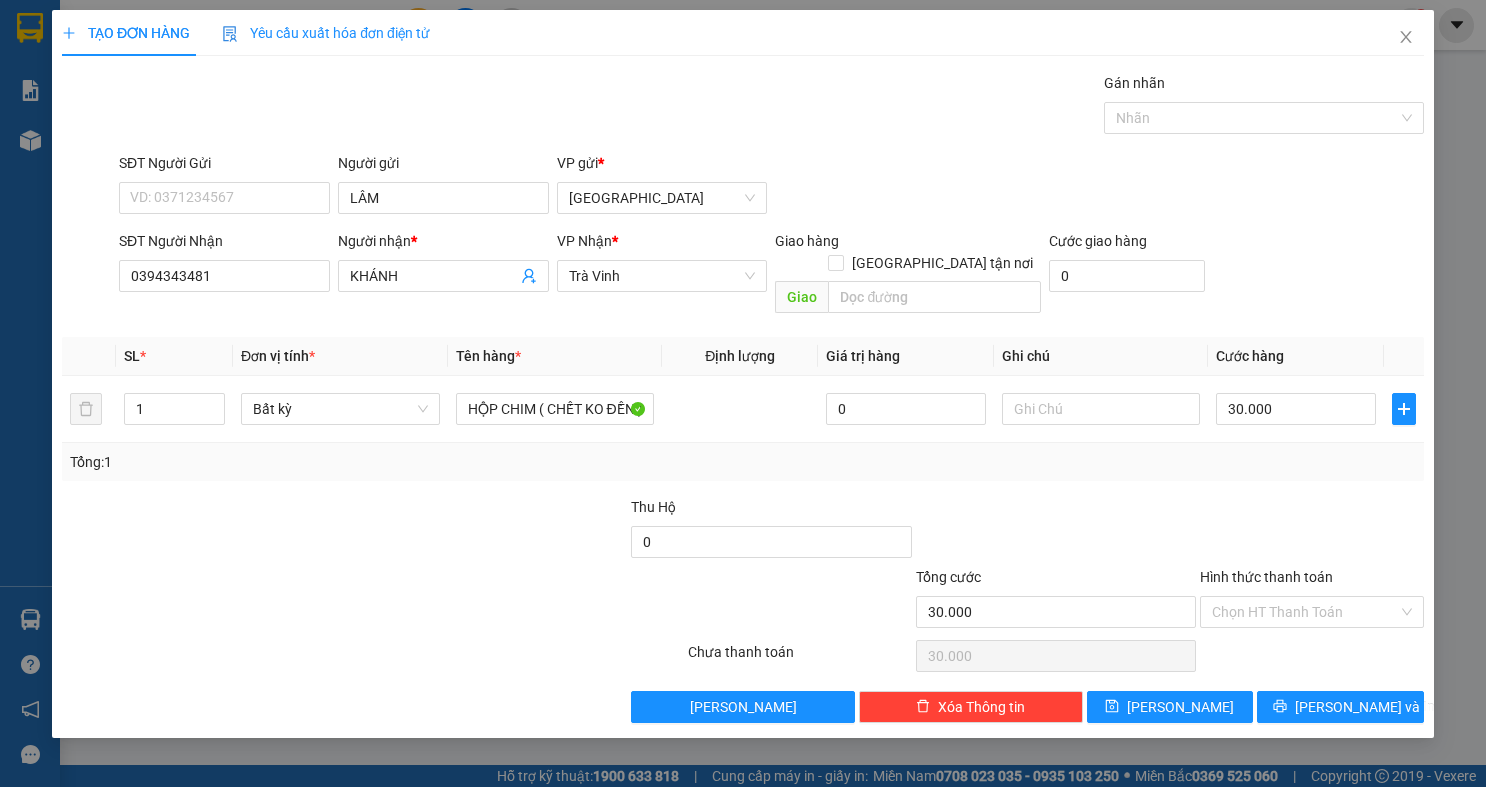 click on "Tổng:  1" at bounding box center [743, 462] 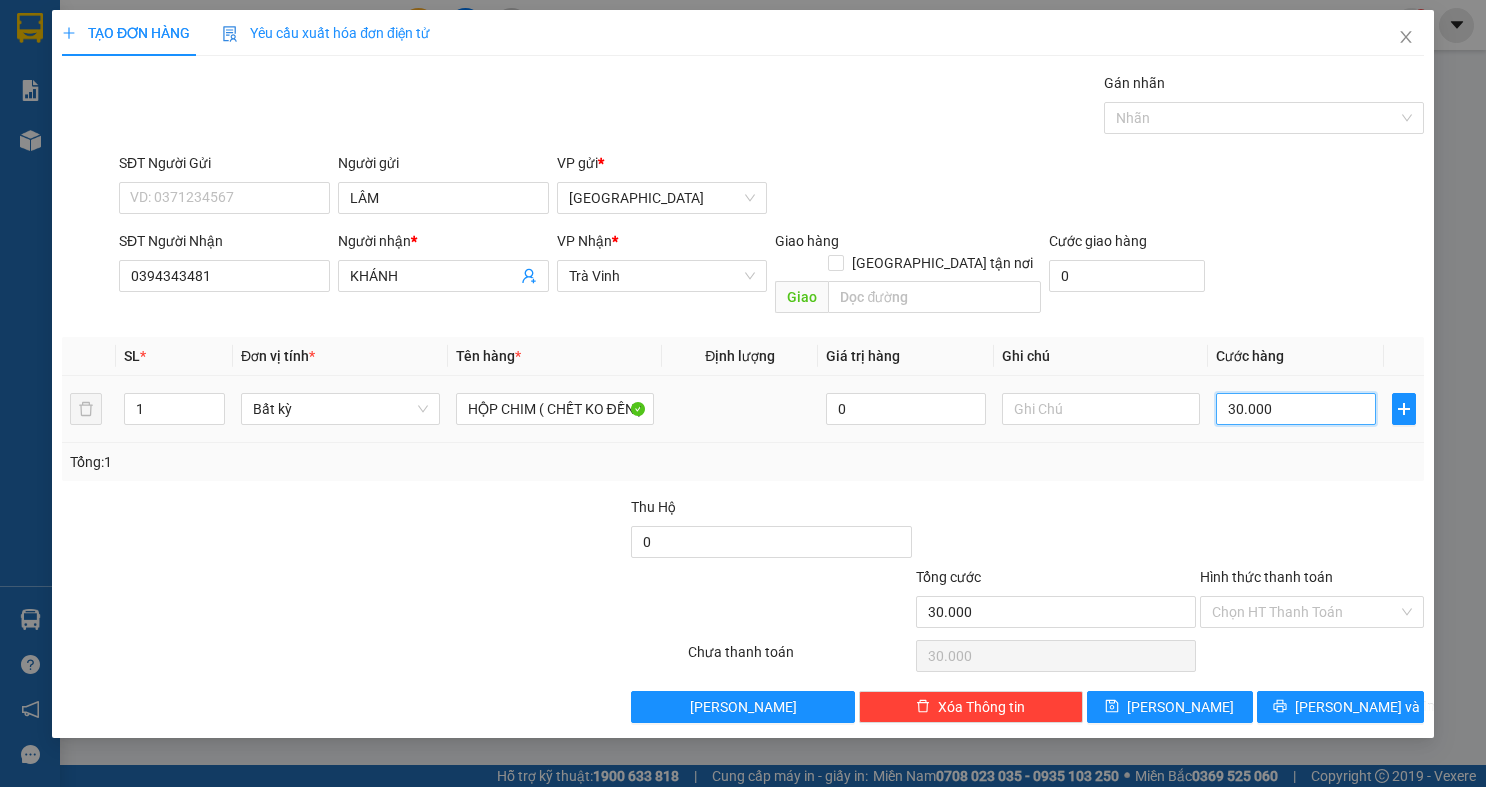 click on "30.000" at bounding box center [1296, 409] 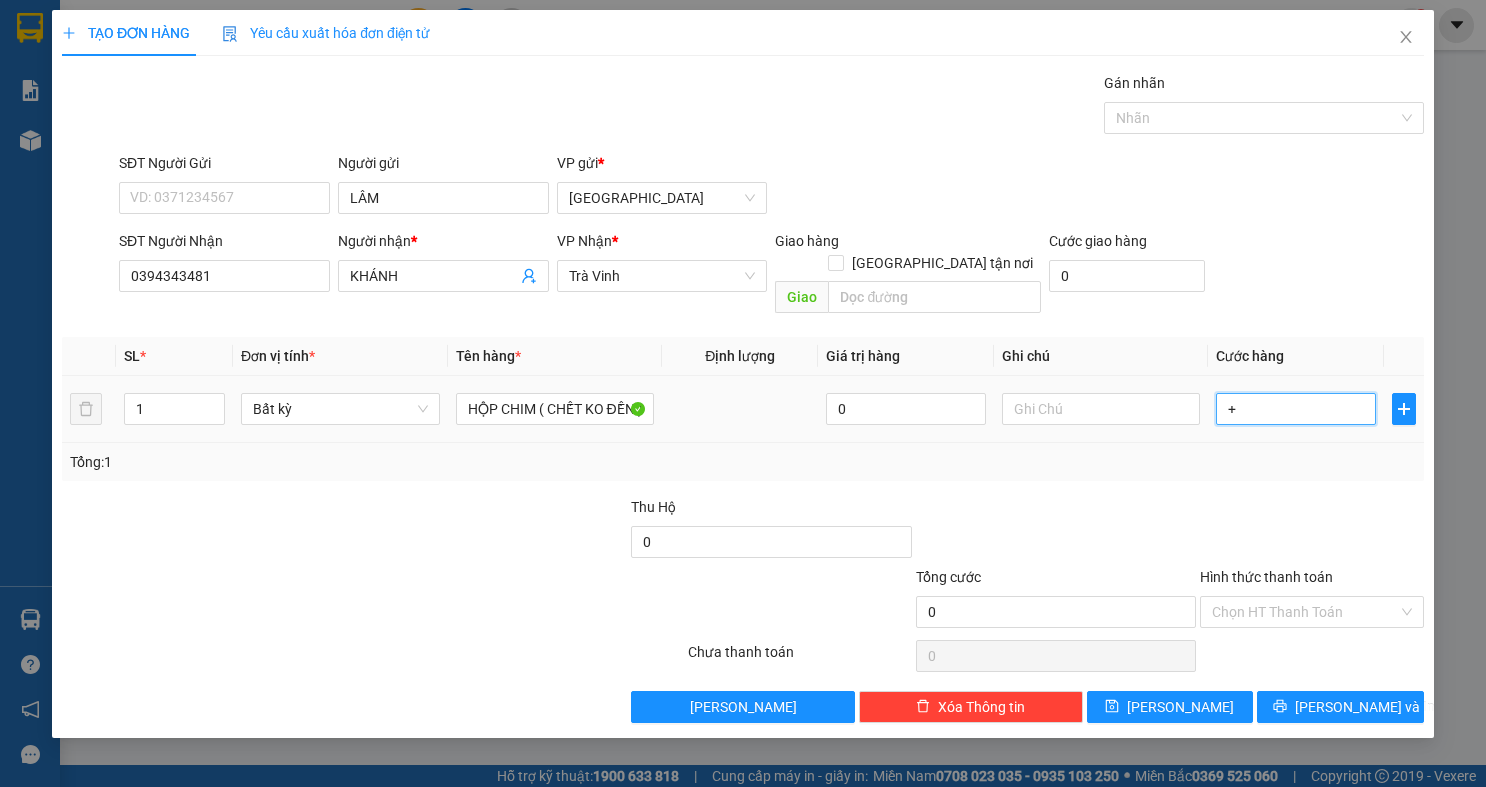 type on "+4" 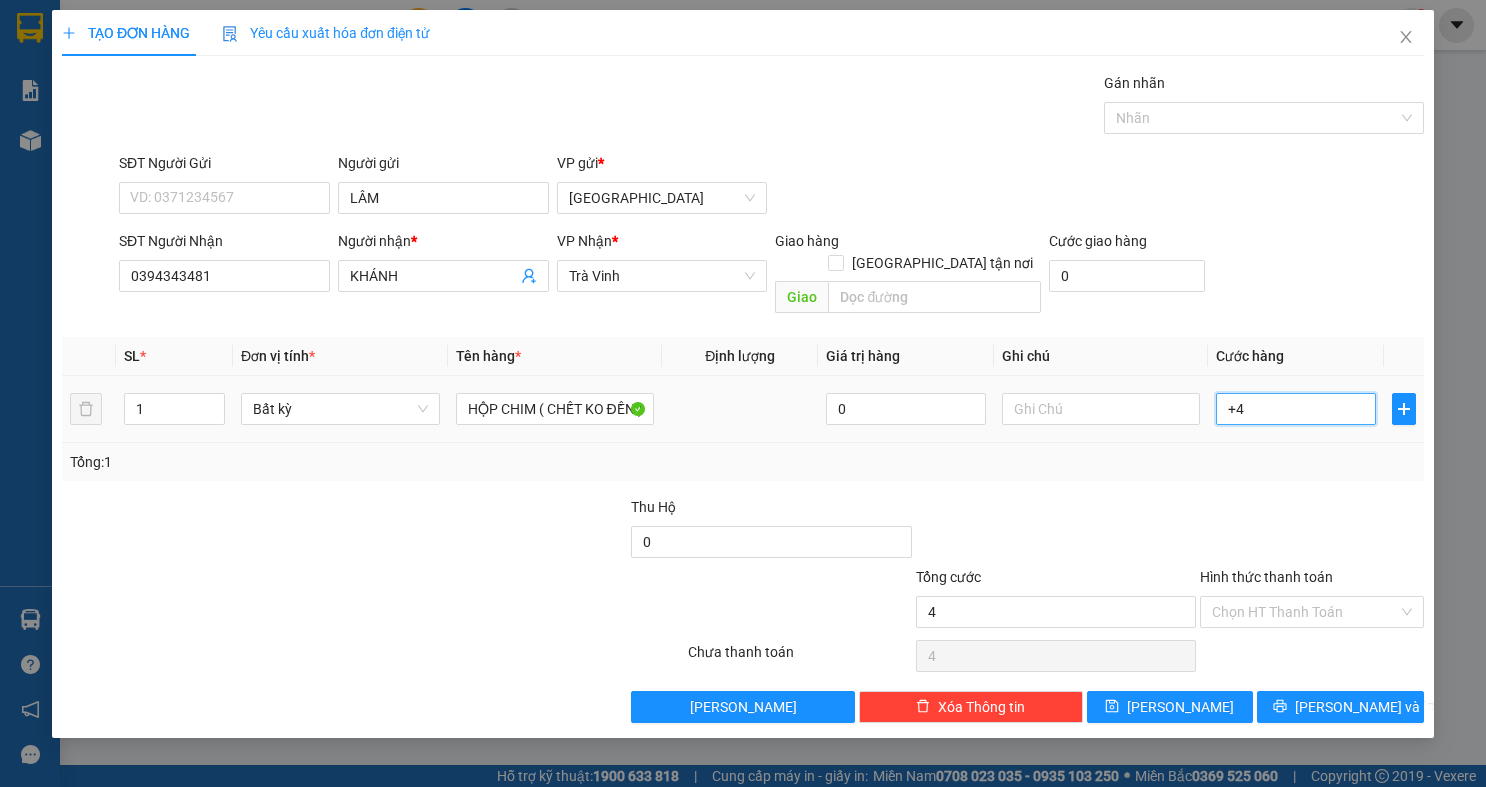 type on "+40" 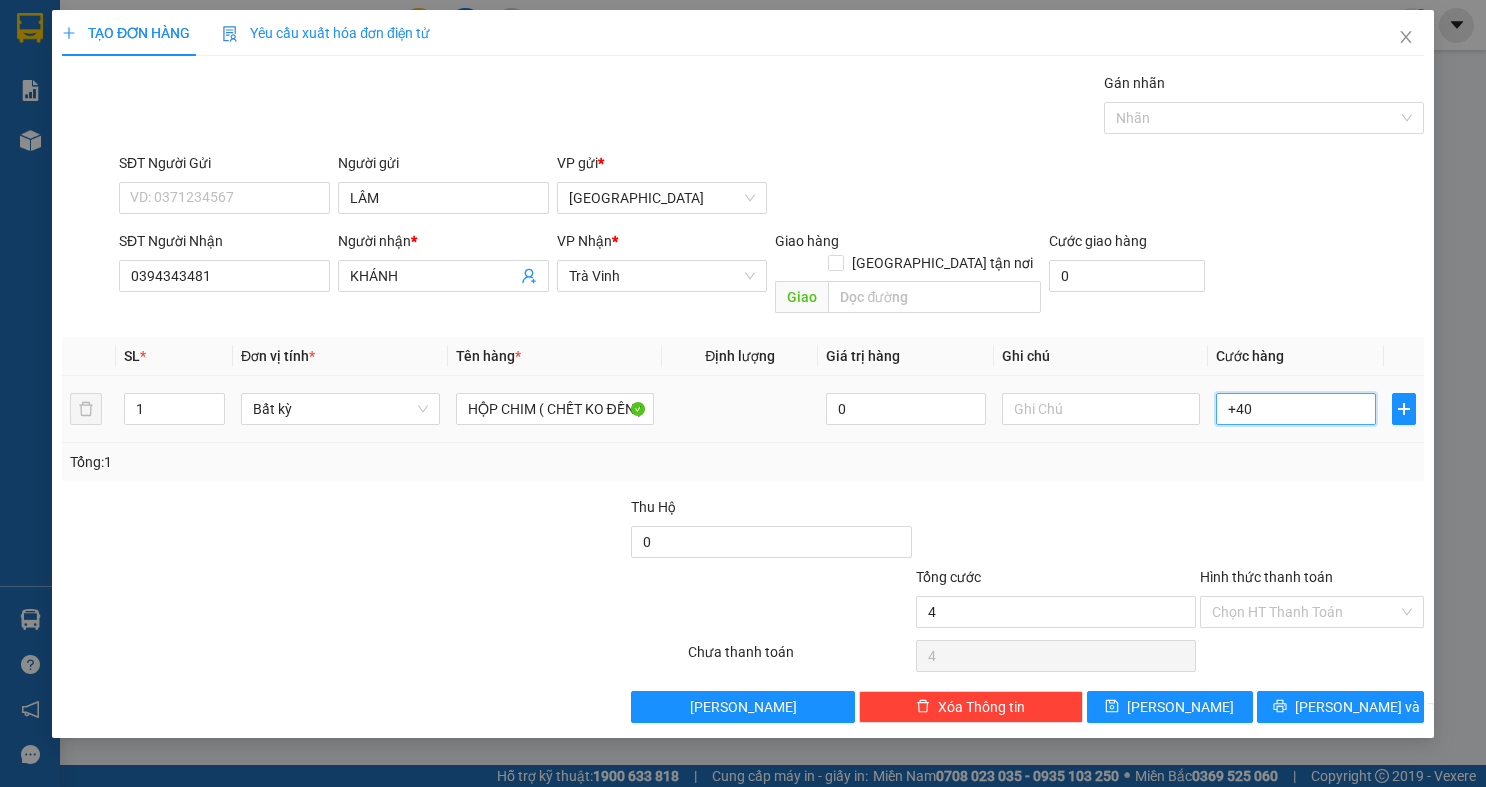 type on "40" 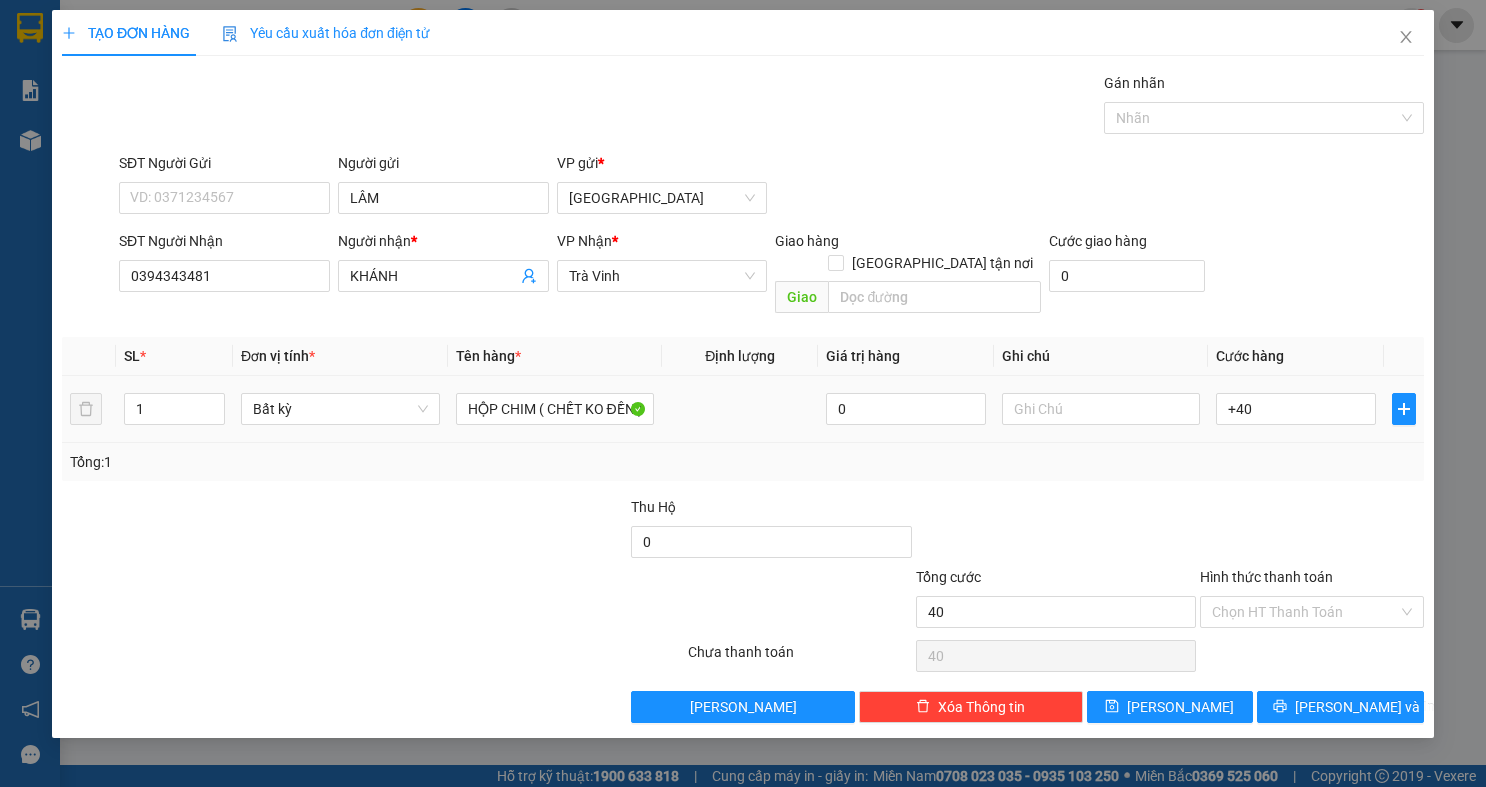 type on "40.000" 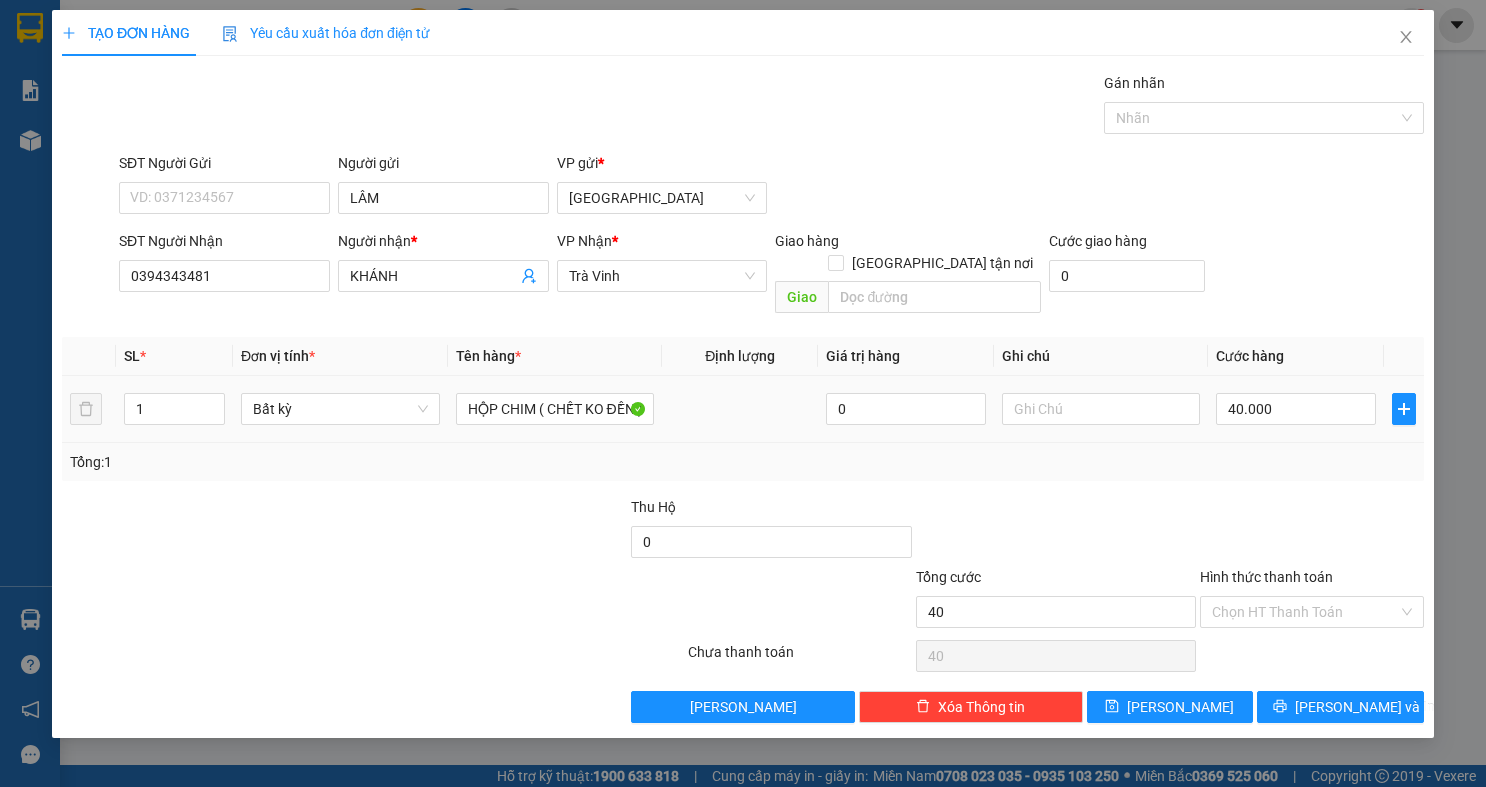 type on "40.000" 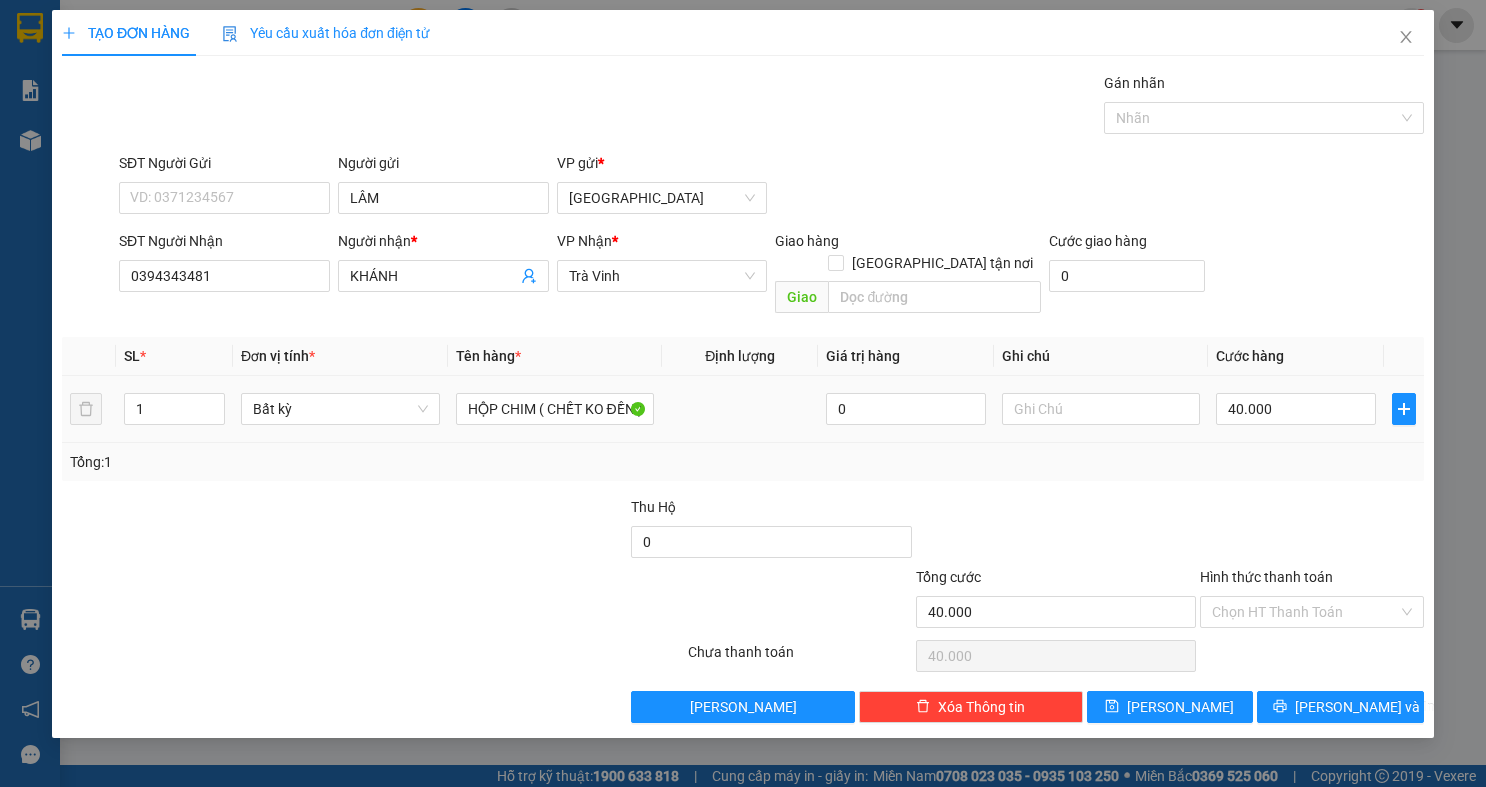 click on "Tổng:  1" at bounding box center [743, 462] 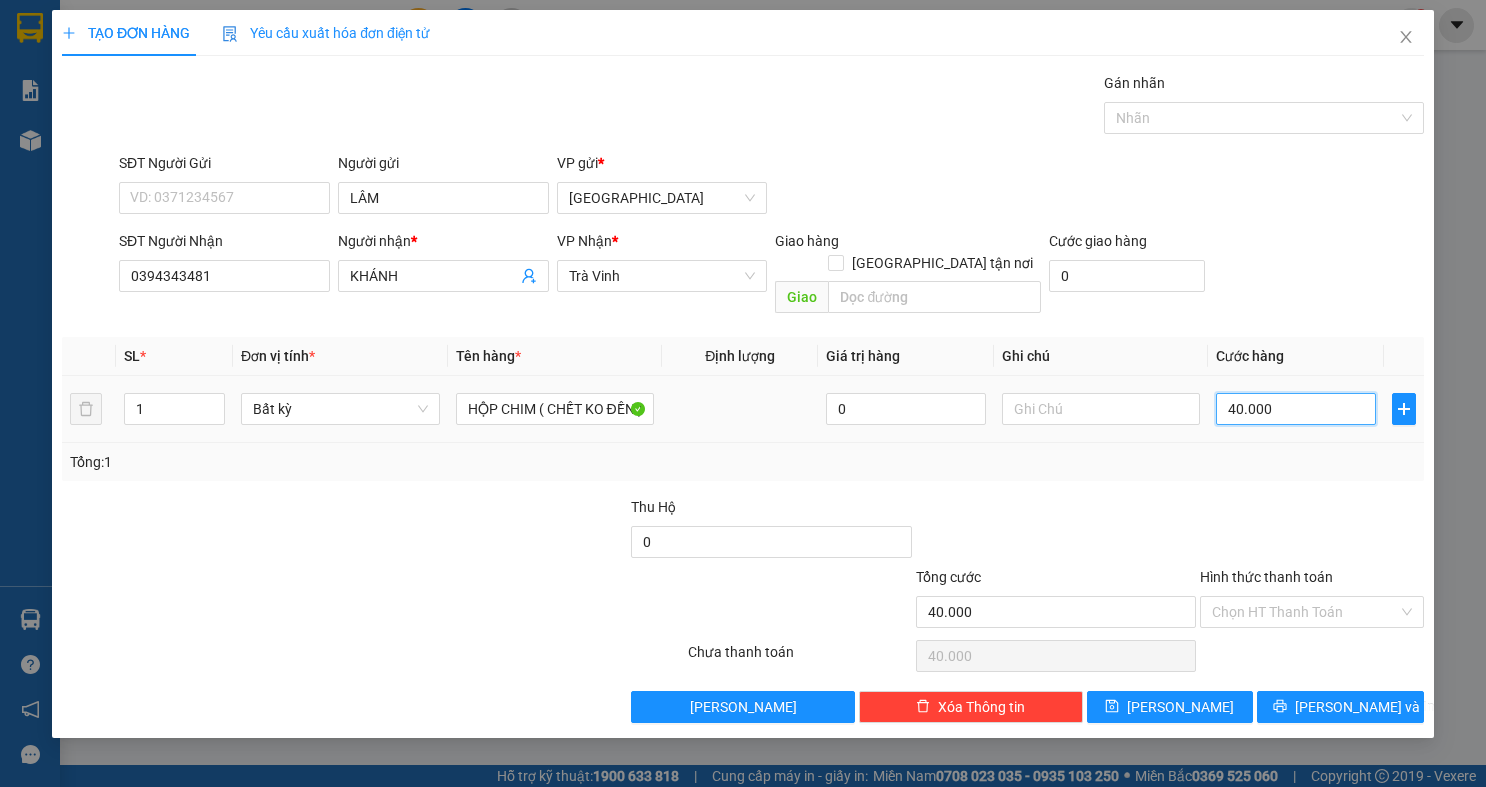 click on "40.000" at bounding box center (1296, 409) 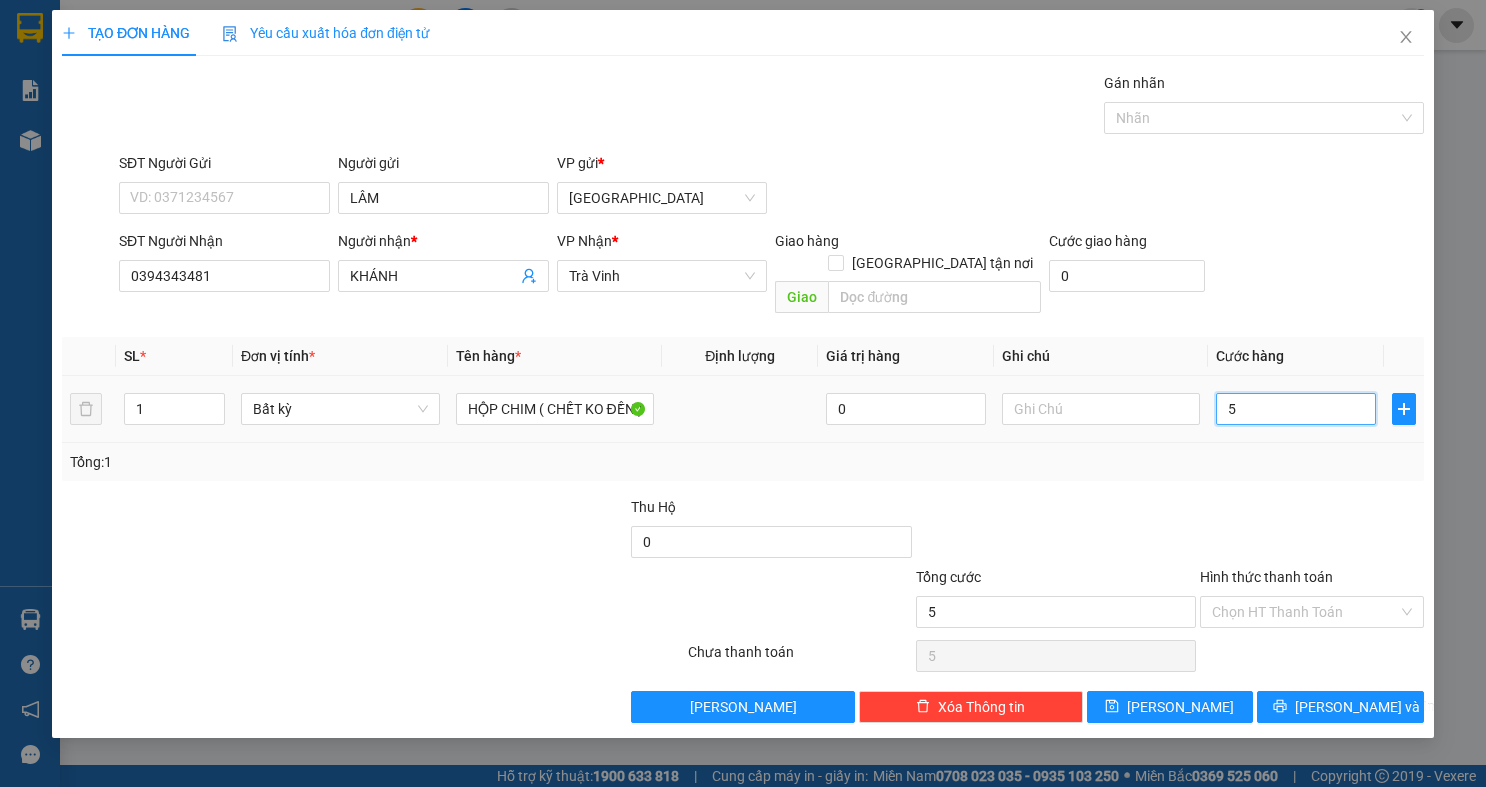 click on "5" at bounding box center [1296, 409] 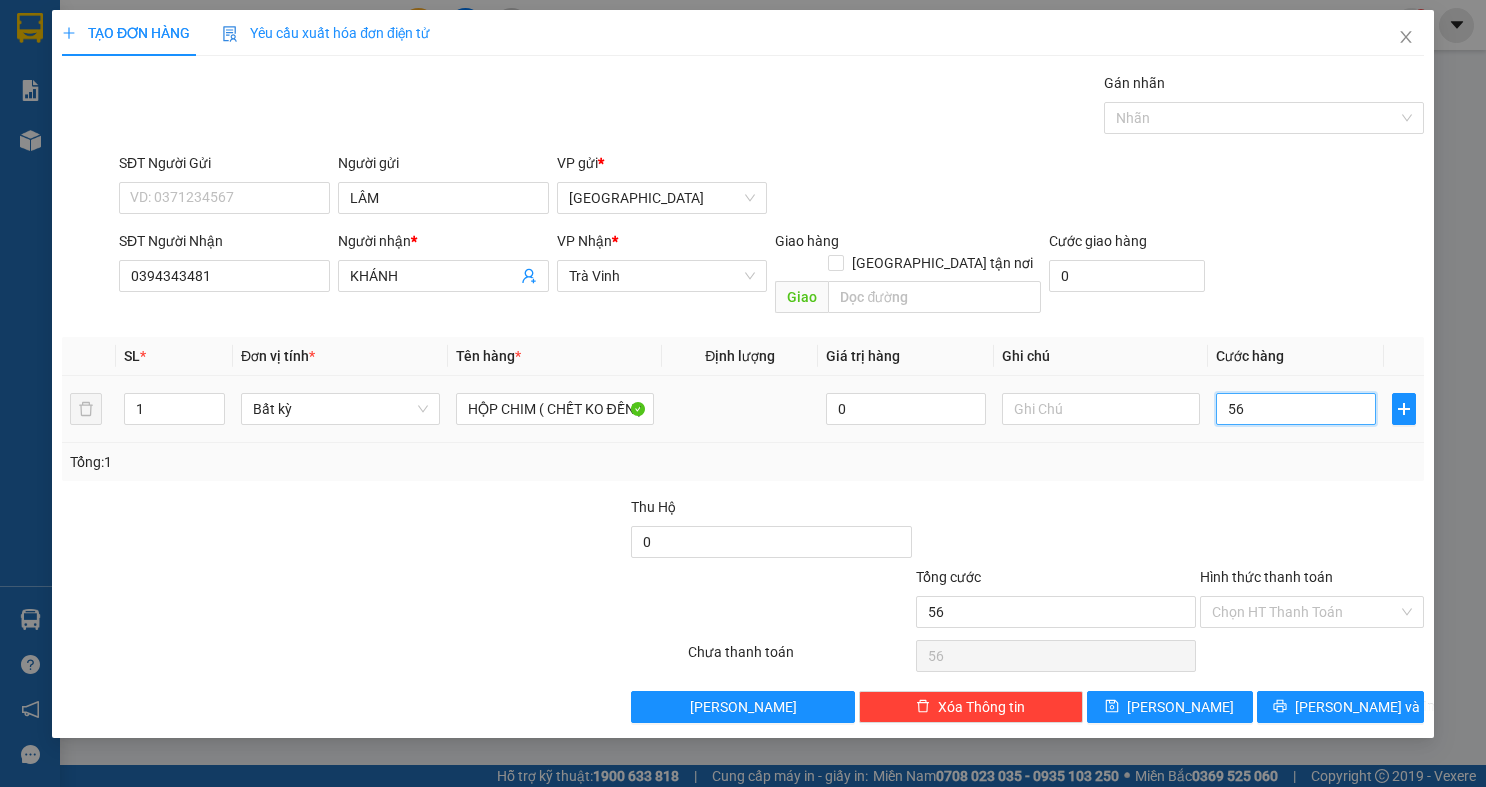 click on "56" at bounding box center (1296, 409) 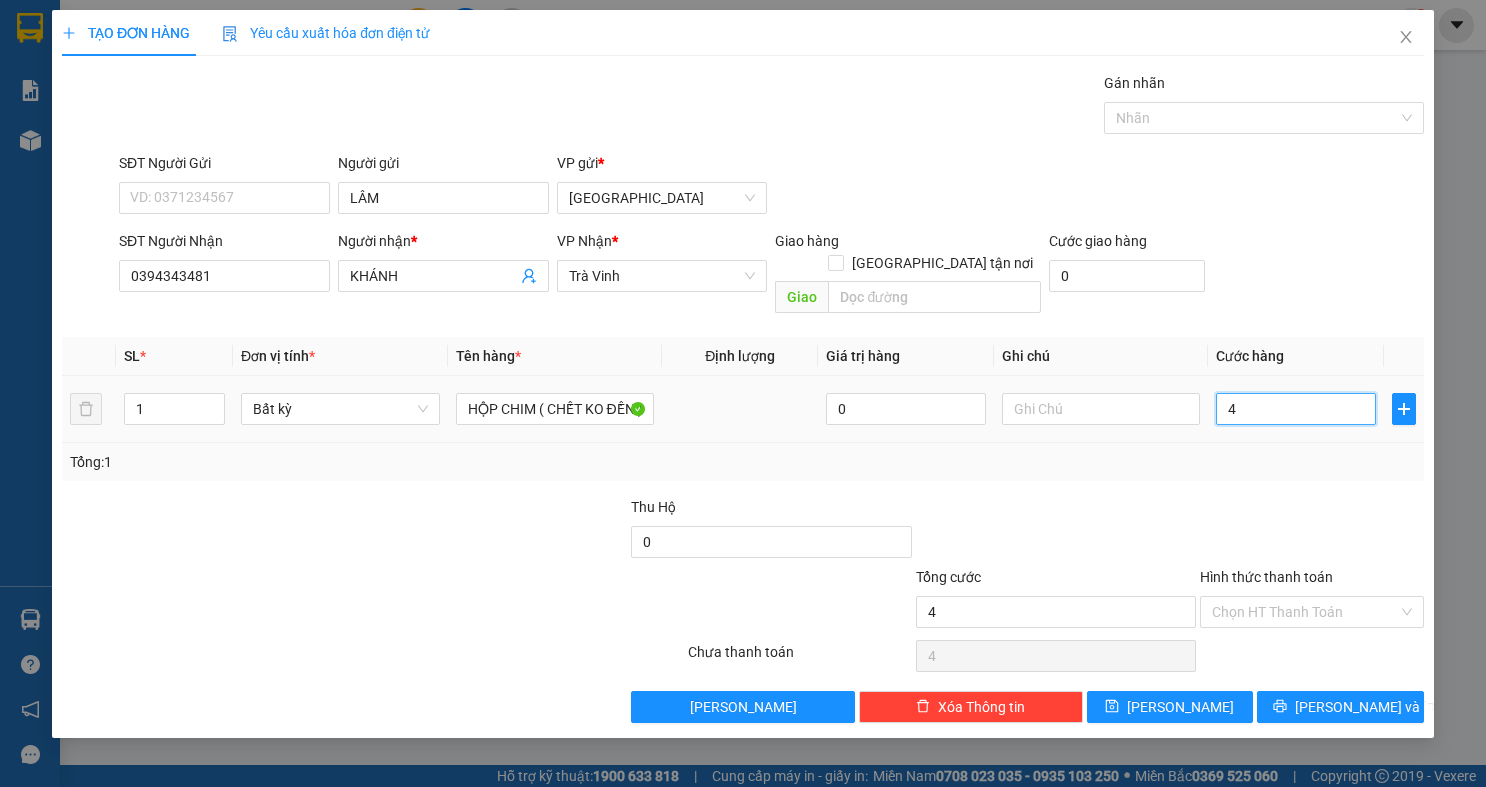 type on "40" 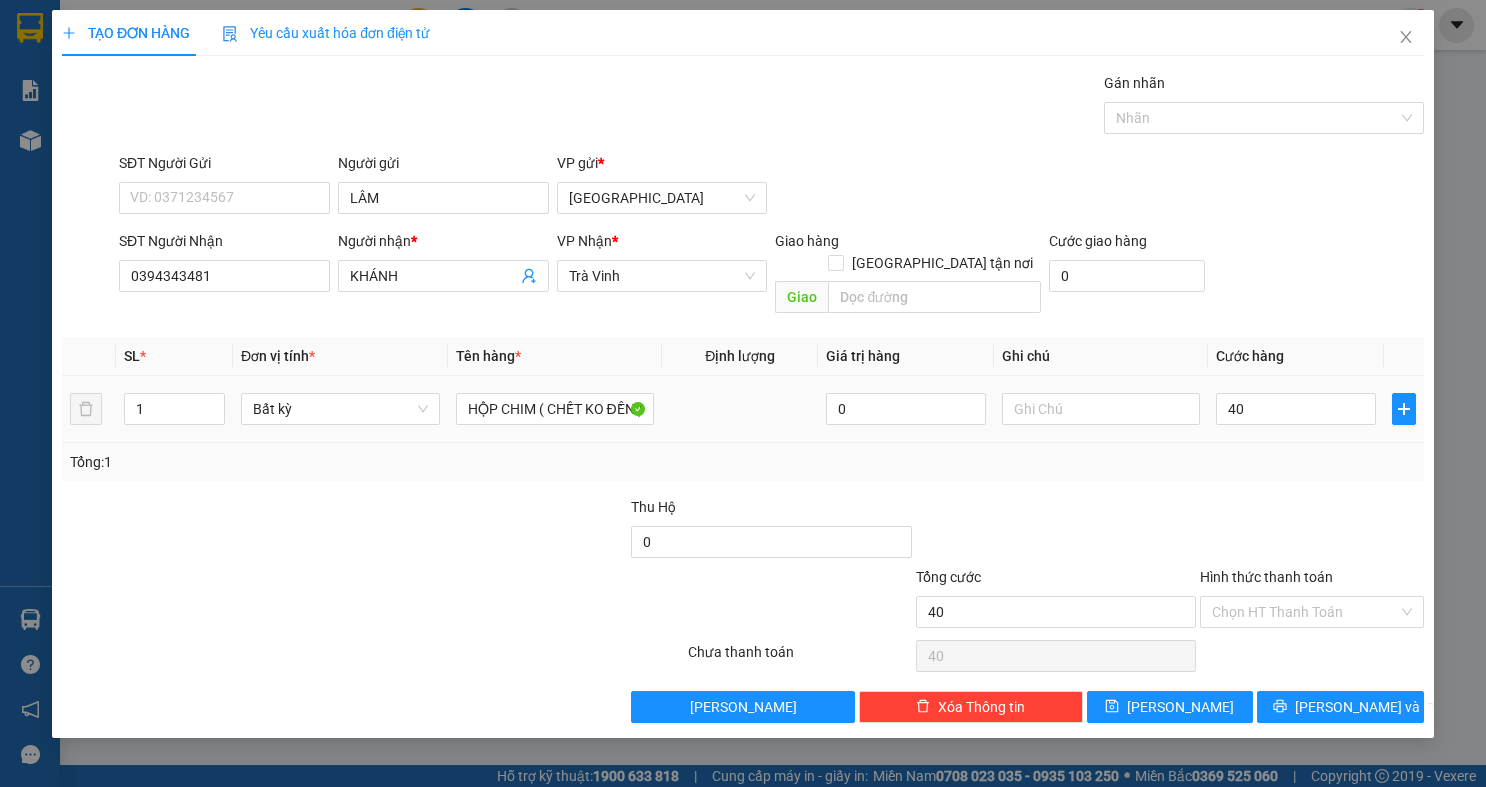 type on "40.000" 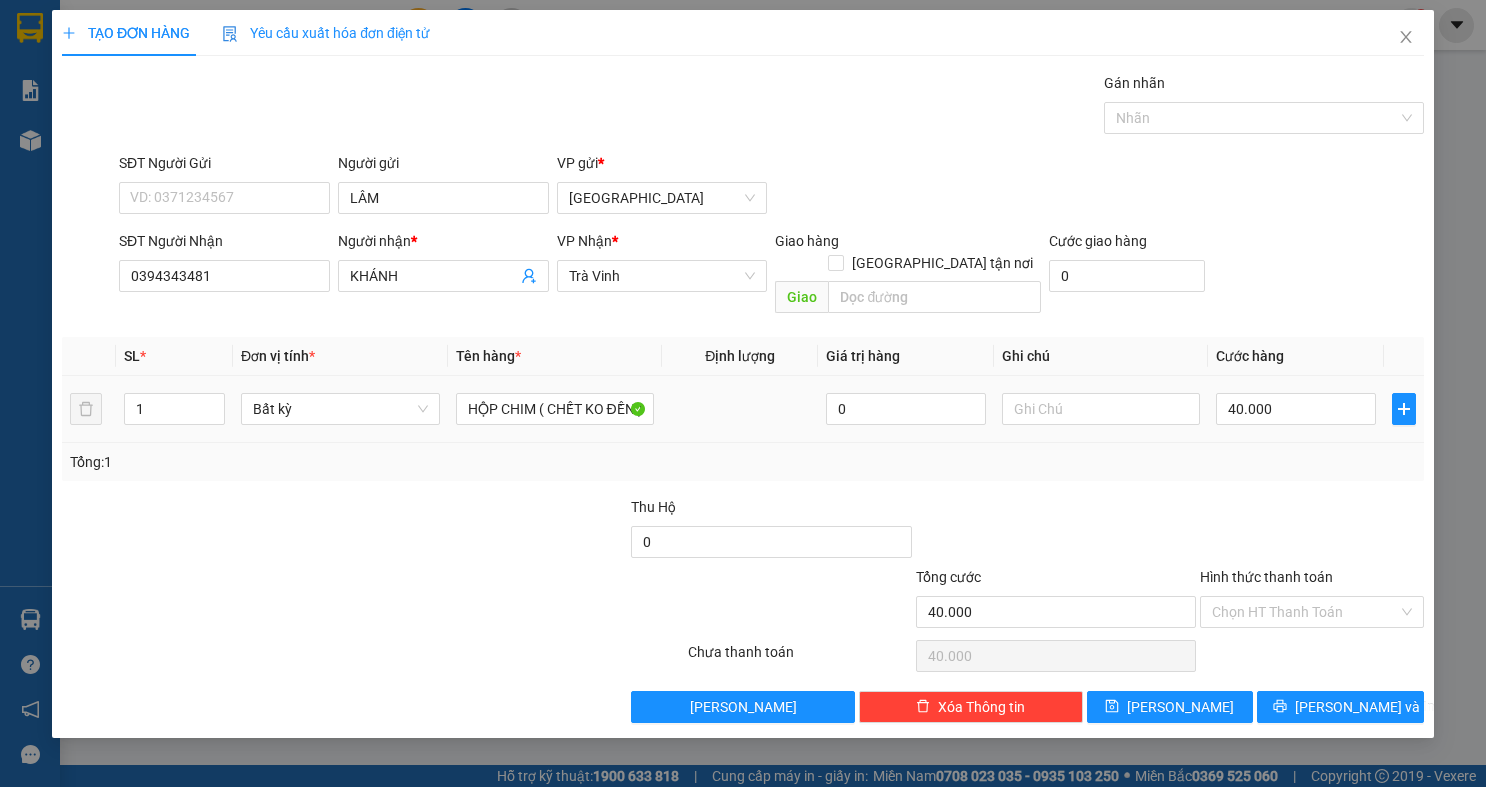 drag, startPoint x: 1290, startPoint y: 438, endPoint x: 1305, endPoint y: 530, distance: 93.214806 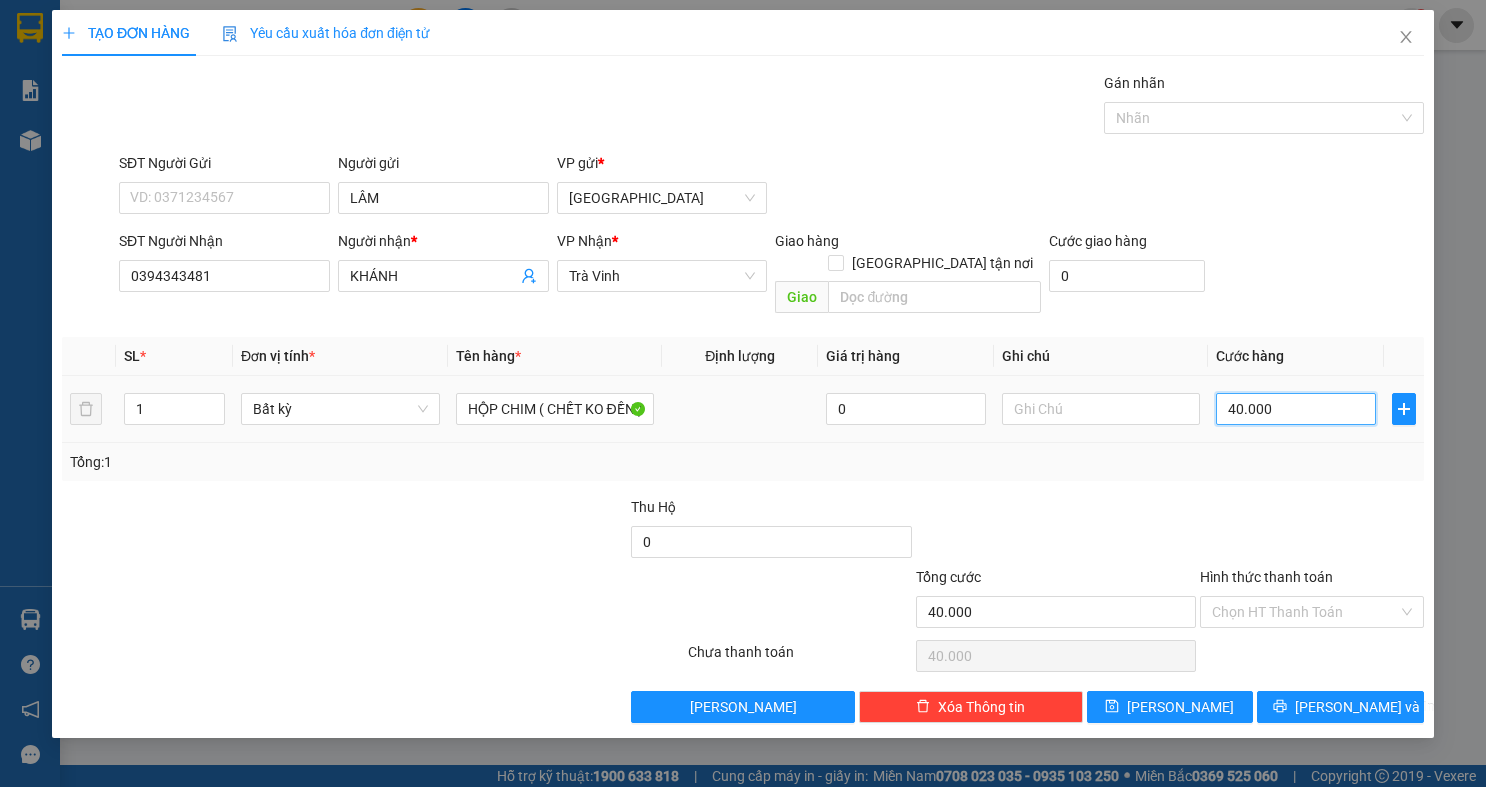 click on "40.000" at bounding box center [1296, 409] 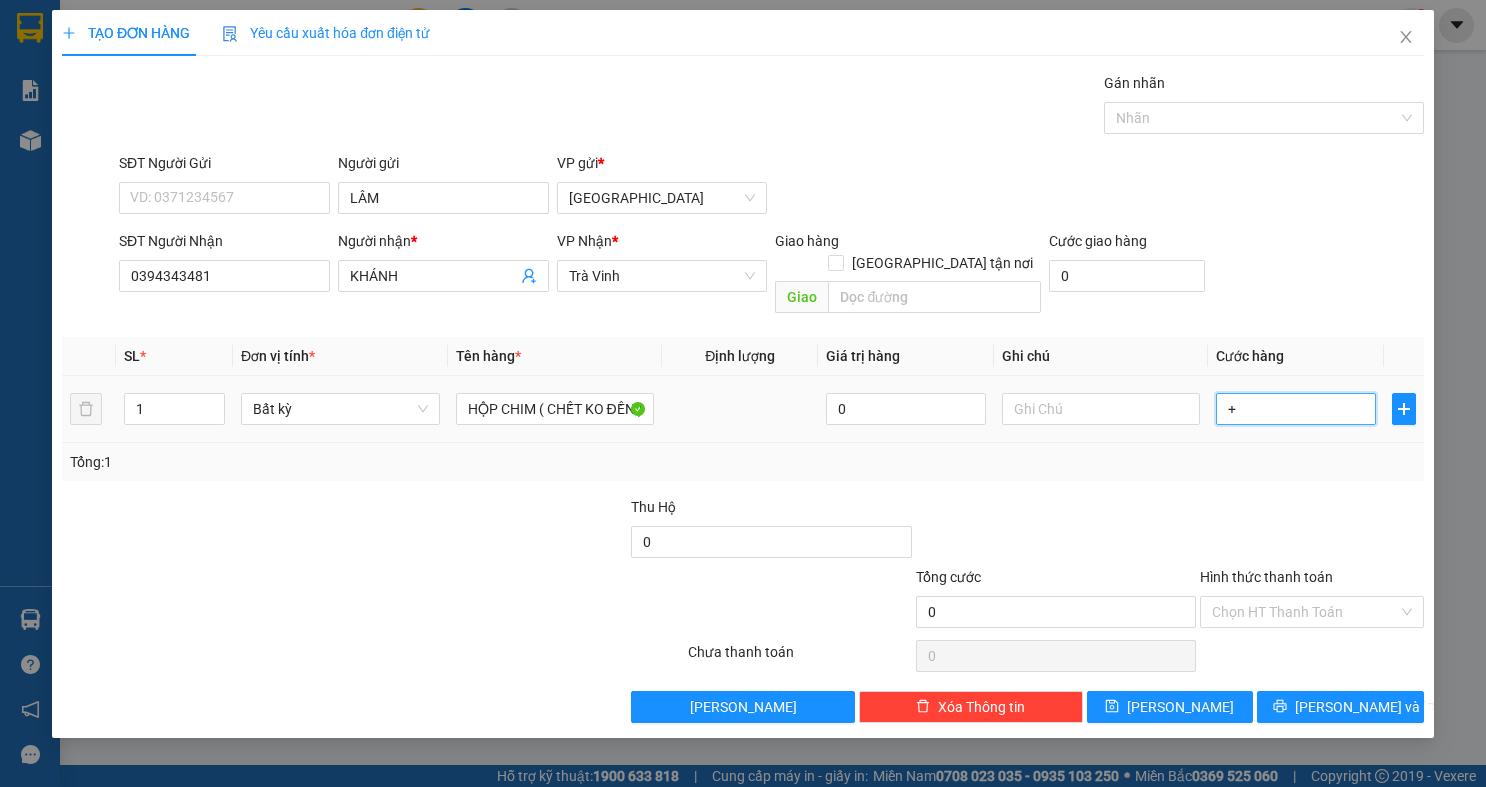 type on "+5" 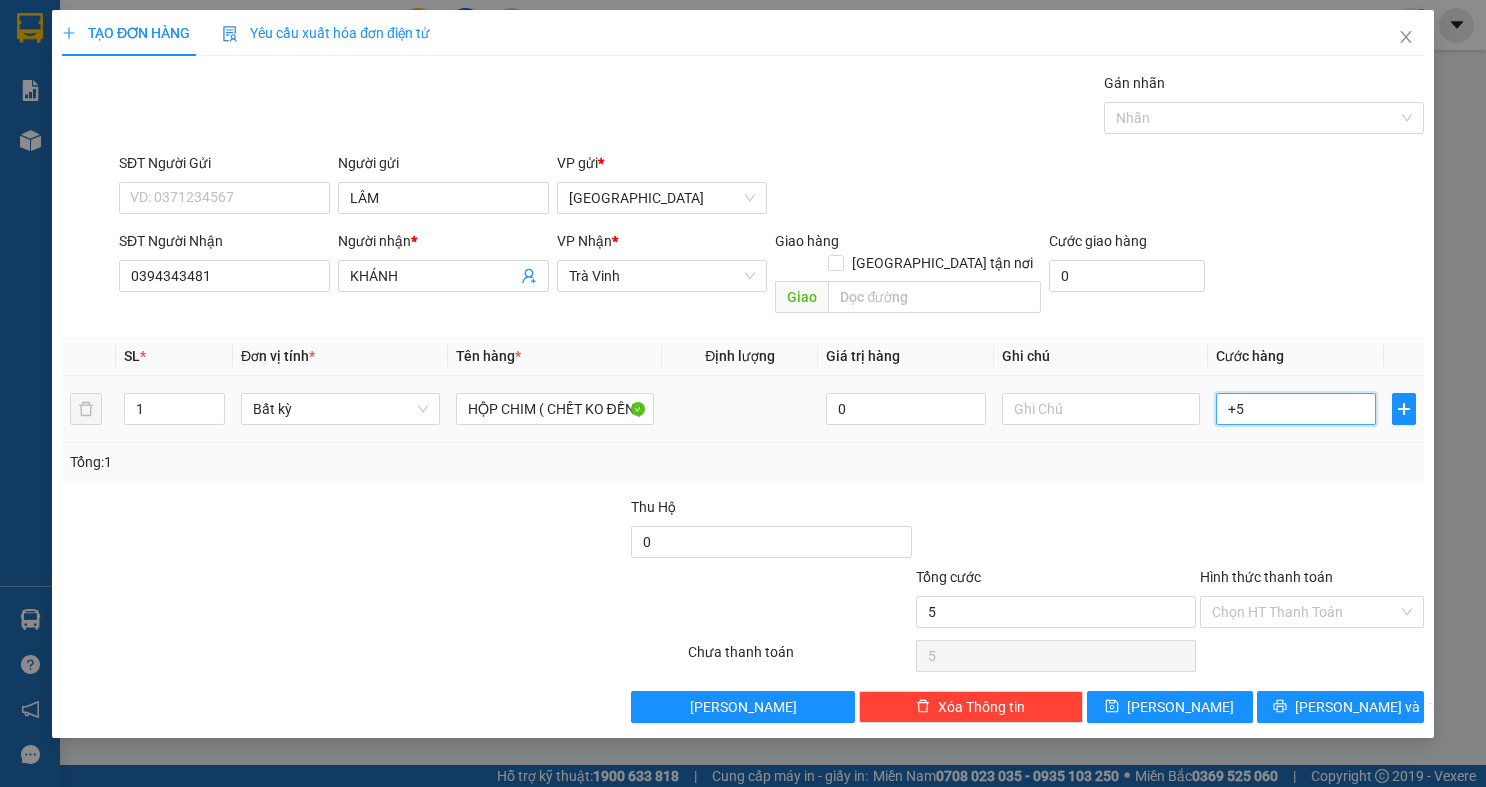 type on "+50" 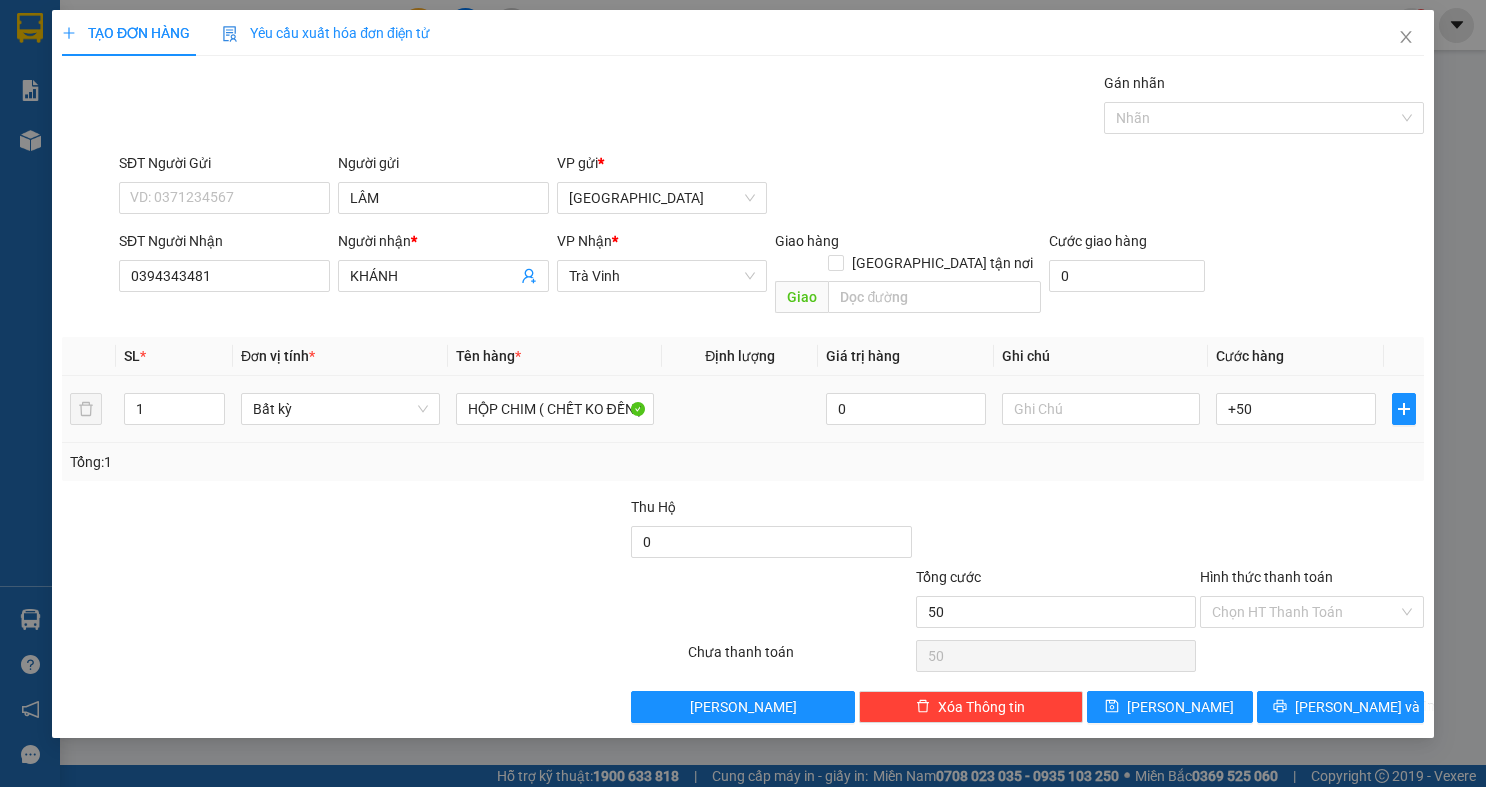 type on "50.000" 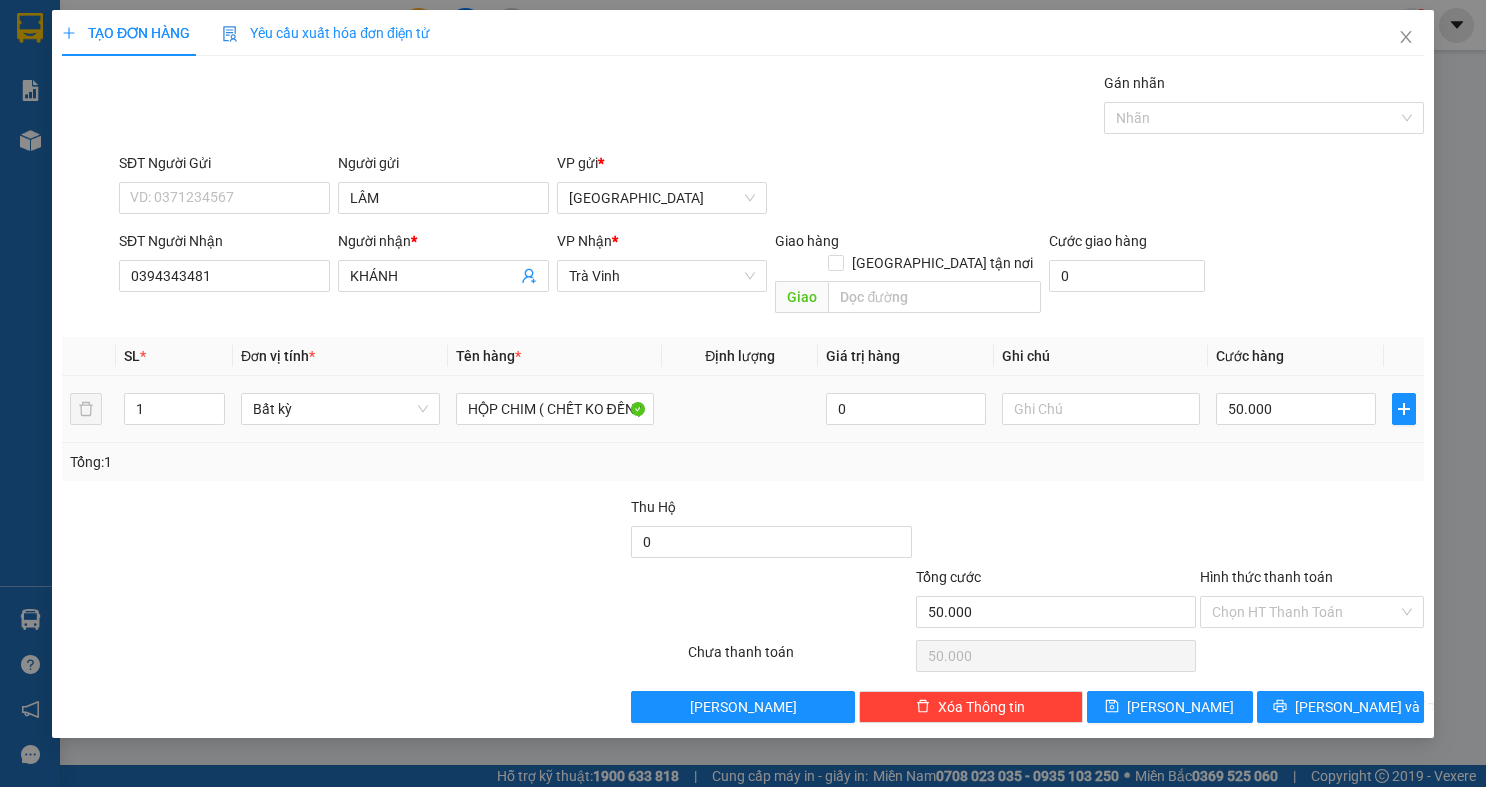 click on "Transit Pickup Surcharge Ids Transit Deliver Surcharge Ids Transit Deliver Surcharge Transit Deliver Surcharge Gói vận chuyển  * Tiêu chuẩn Gán nhãn   Nhãn SĐT Người Gửi VD: 0371234567 Người gửi LÂM VP gửi  * Sài Gòn SĐT Người Nhận 0394343481 Người nhận  * KHÁNH VP Nhận  * Trà Vinh Giao hàng Giao tận nơi Giao Cước giao hàng 0 SL  * Đơn vị tính  * Tên hàng  * Định lượng Giá trị hàng Ghi chú Cước hàng                   1 Bất kỳ HỘP CHIM ( CHẾT KO ĐỀN ) 0 50.000 Tổng:  1 Thu Hộ 0 Tổng cước 50.000 Hình thức thanh toán Chọn HT Thanh Toán Số tiền thu trước 0 Chưa thanh toán 50.000 Chọn HT Thanh Toán Lưu nháp Xóa Thông tin Lưu Lưu và In" at bounding box center (743, 397) 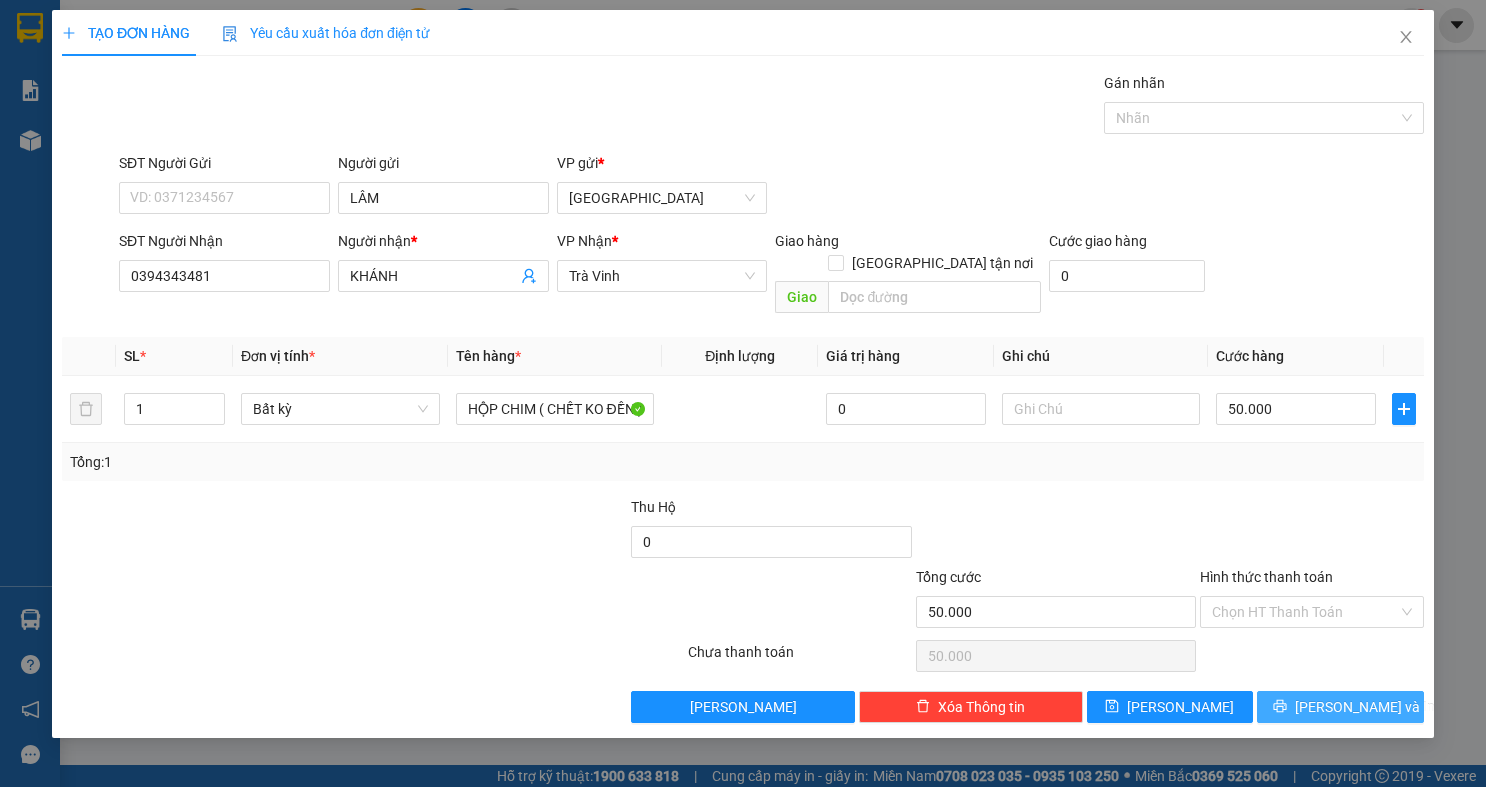 click on "[PERSON_NAME] và In" at bounding box center [1365, 707] 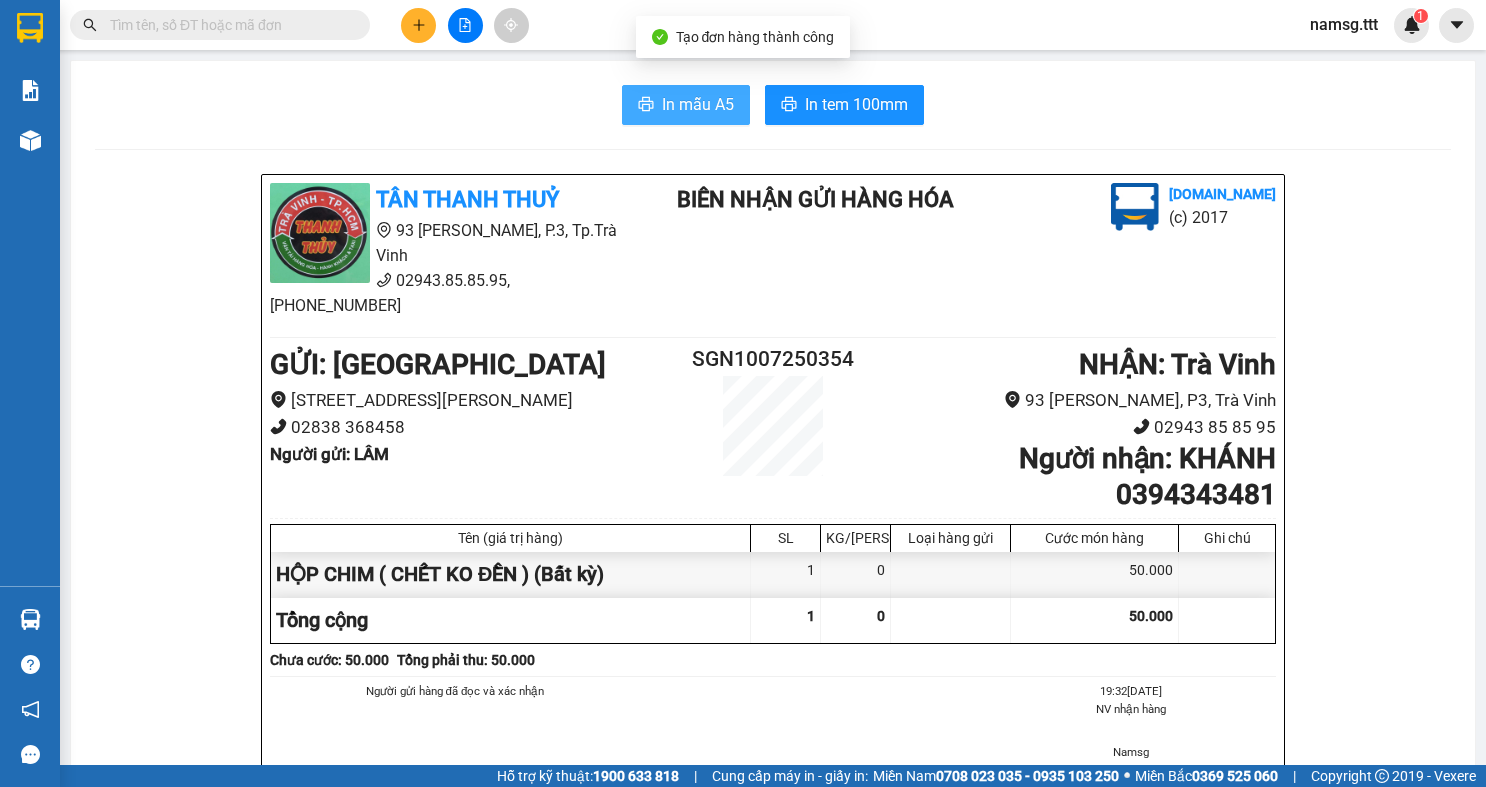 click on "In mẫu A5" at bounding box center (698, 104) 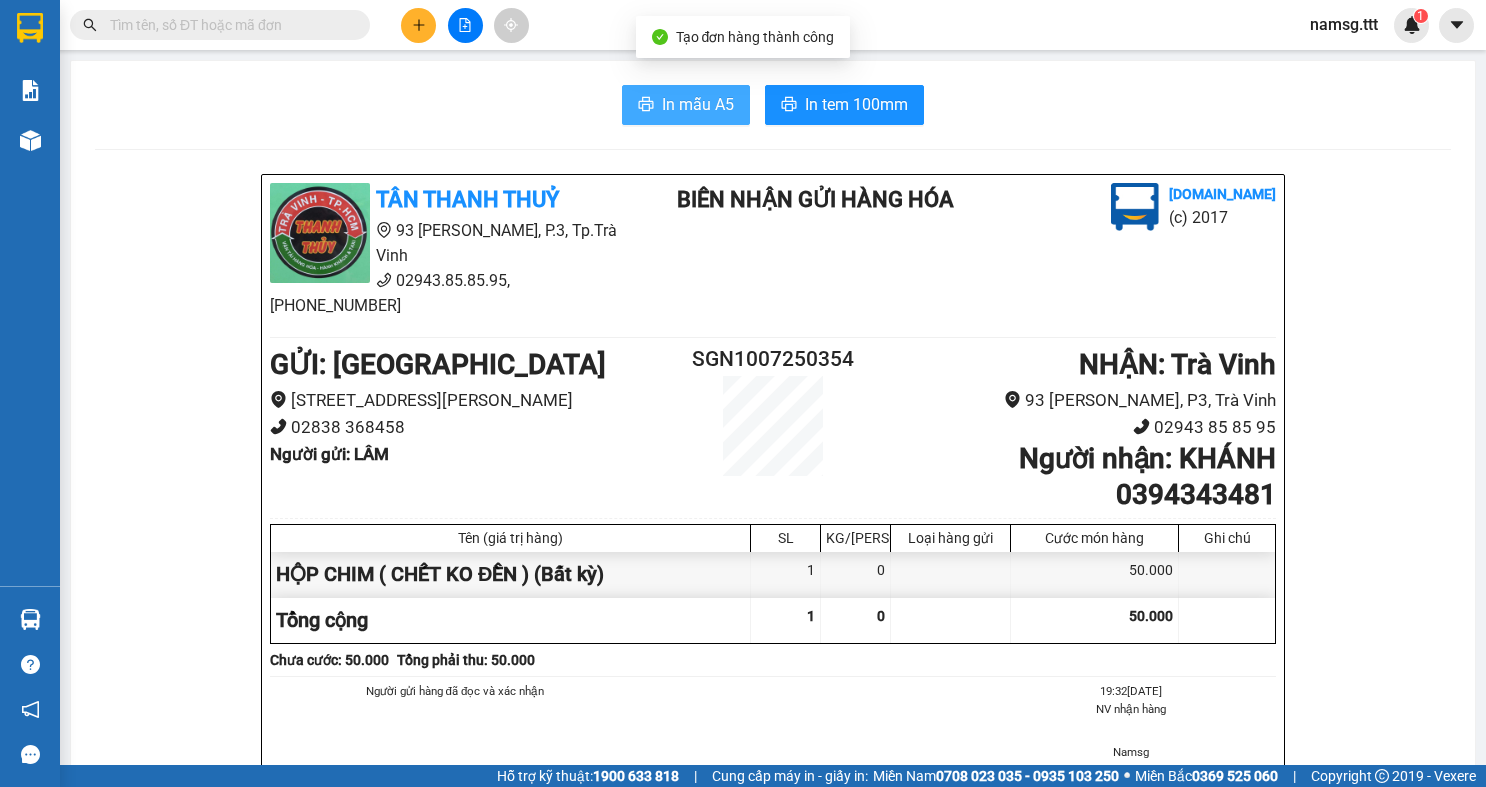 scroll, scrollTop: 0, scrollLeft: 0, axis: both 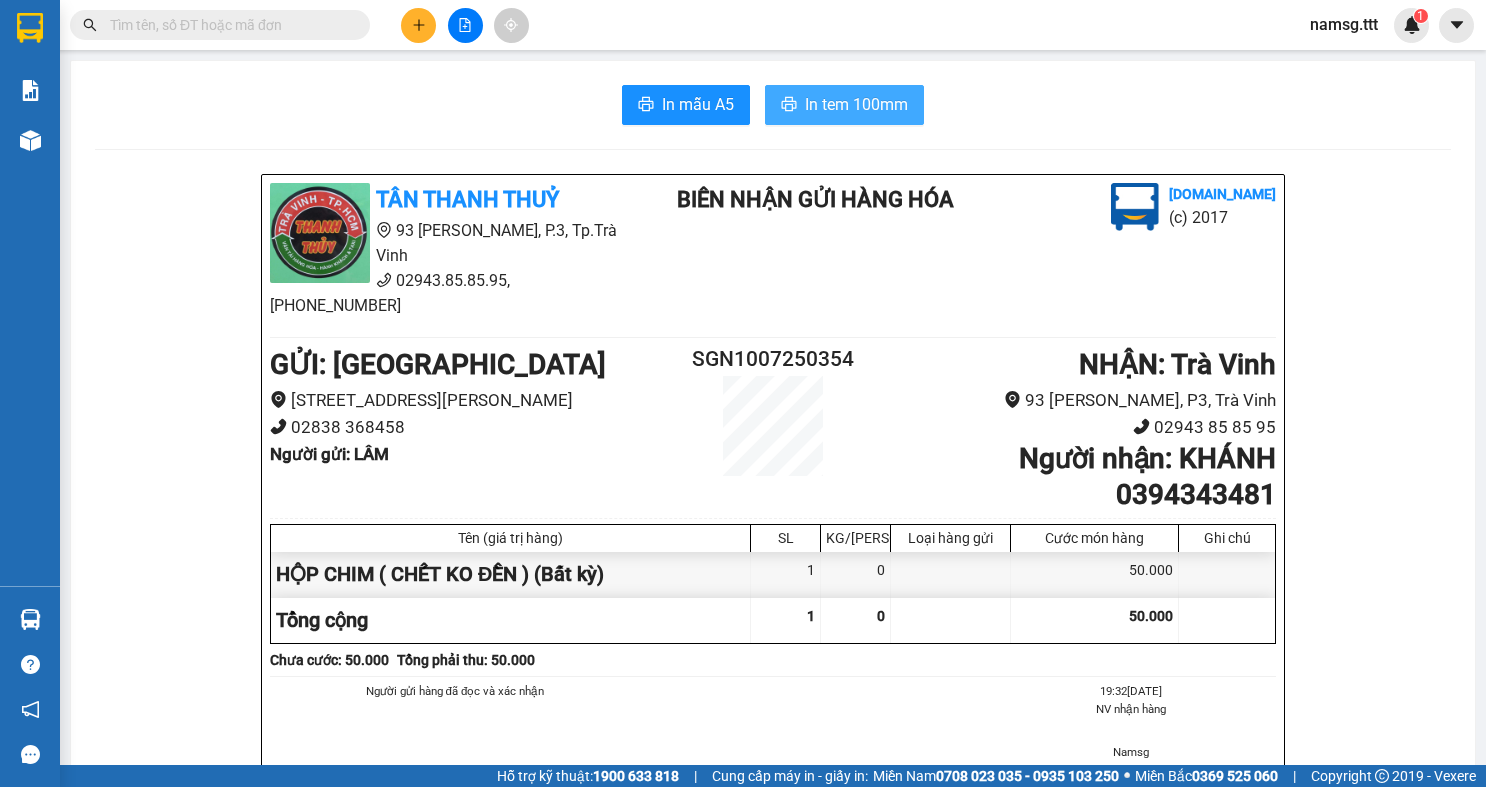 click on "In tem 100mm" at bounding box center (856, 104) 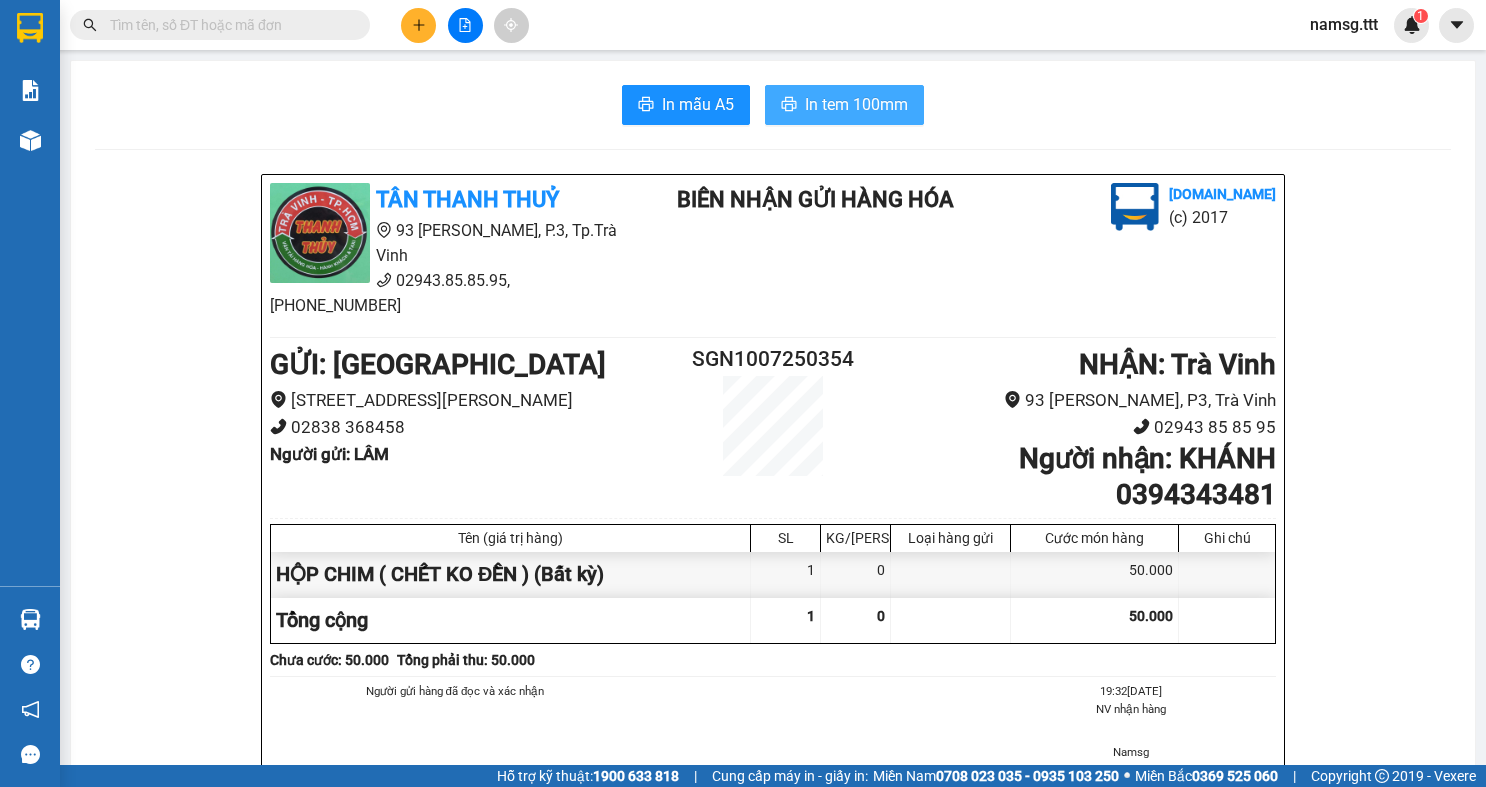 scroll, scrollTop: 0, scrollLeft: 0, axis: both 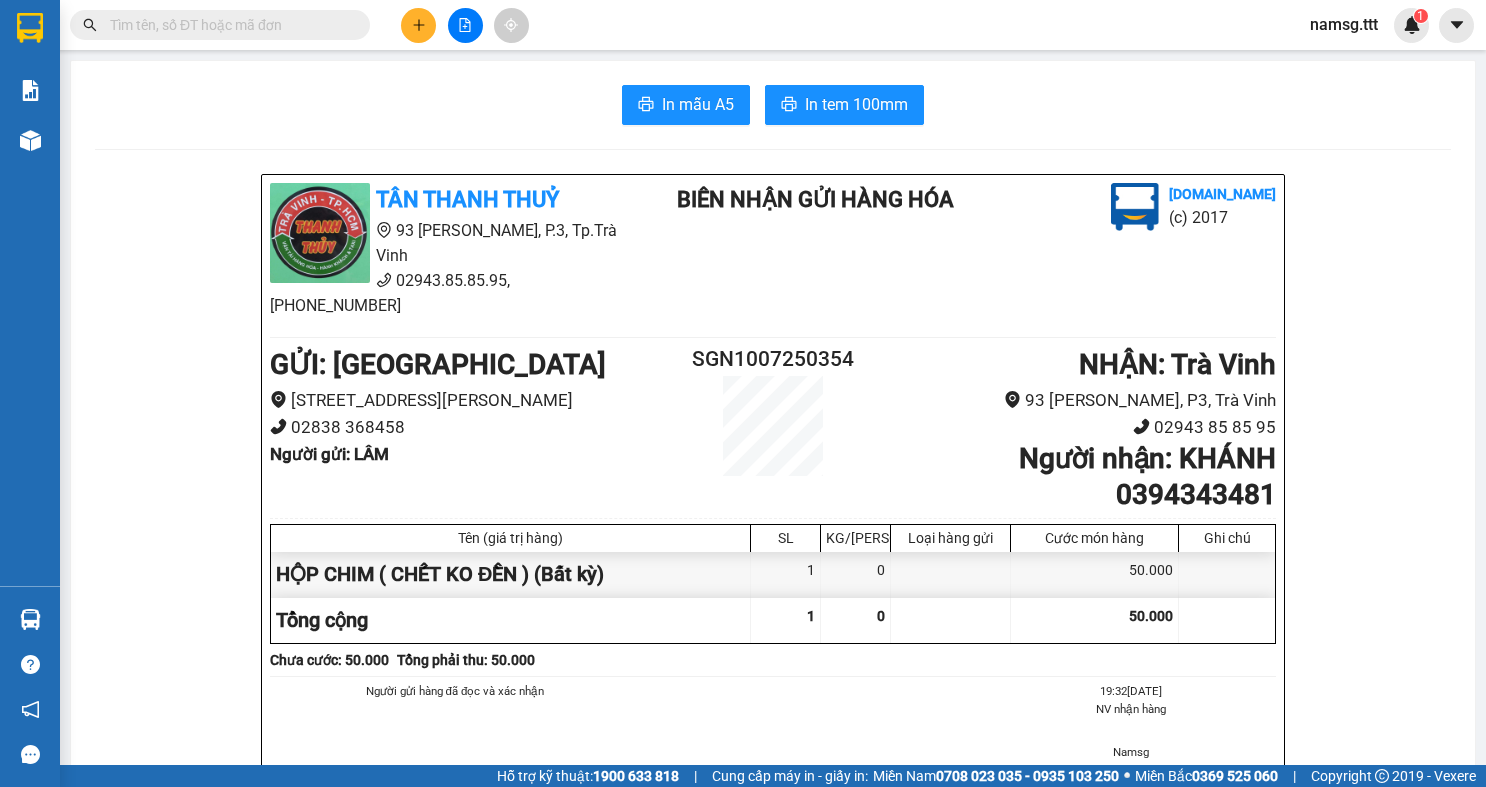 click on "namsg.ttt" at bounding box center (1344, 24) 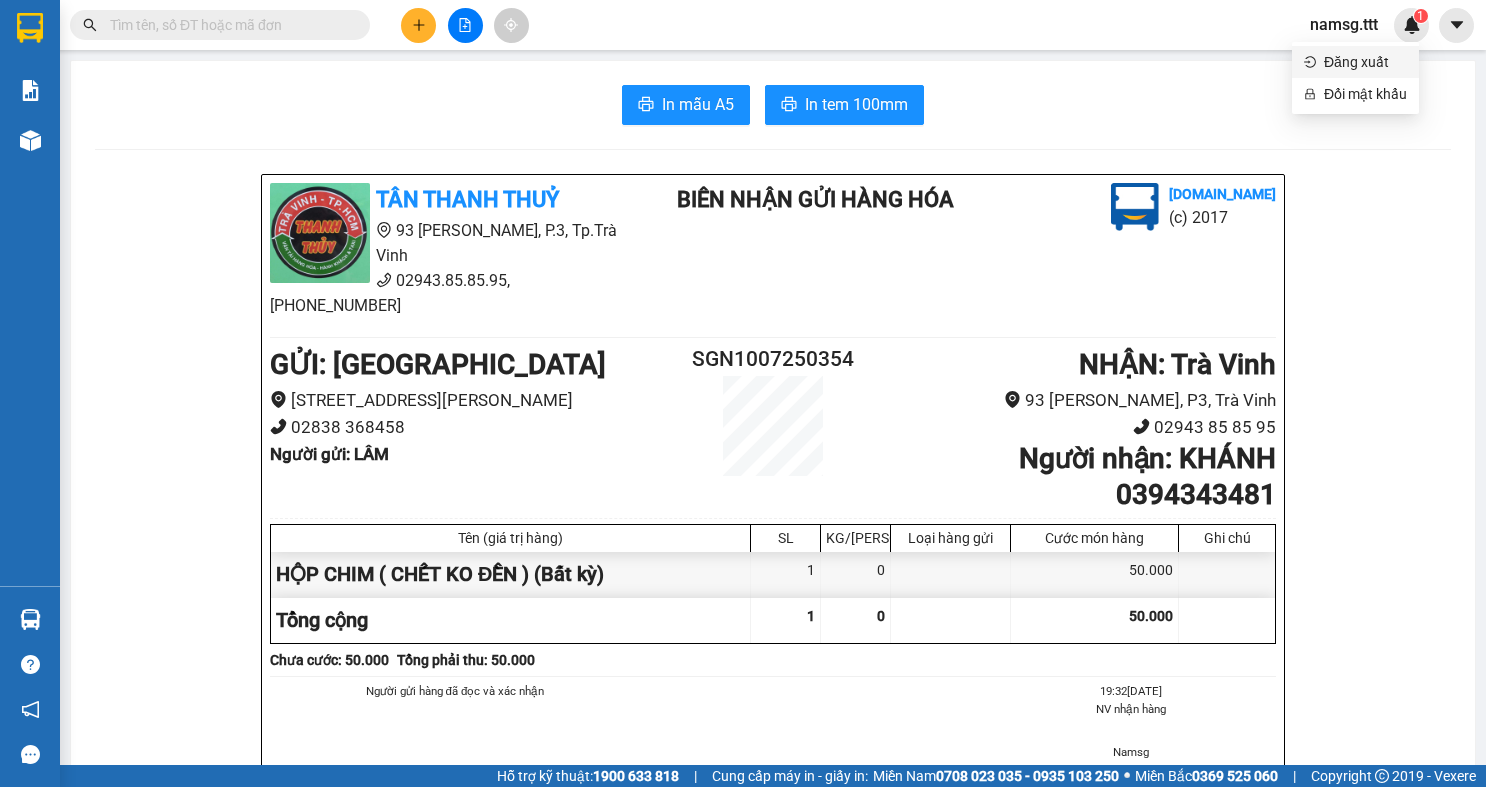 click on "Đăng xuất" at bounding box center [1365, 62] 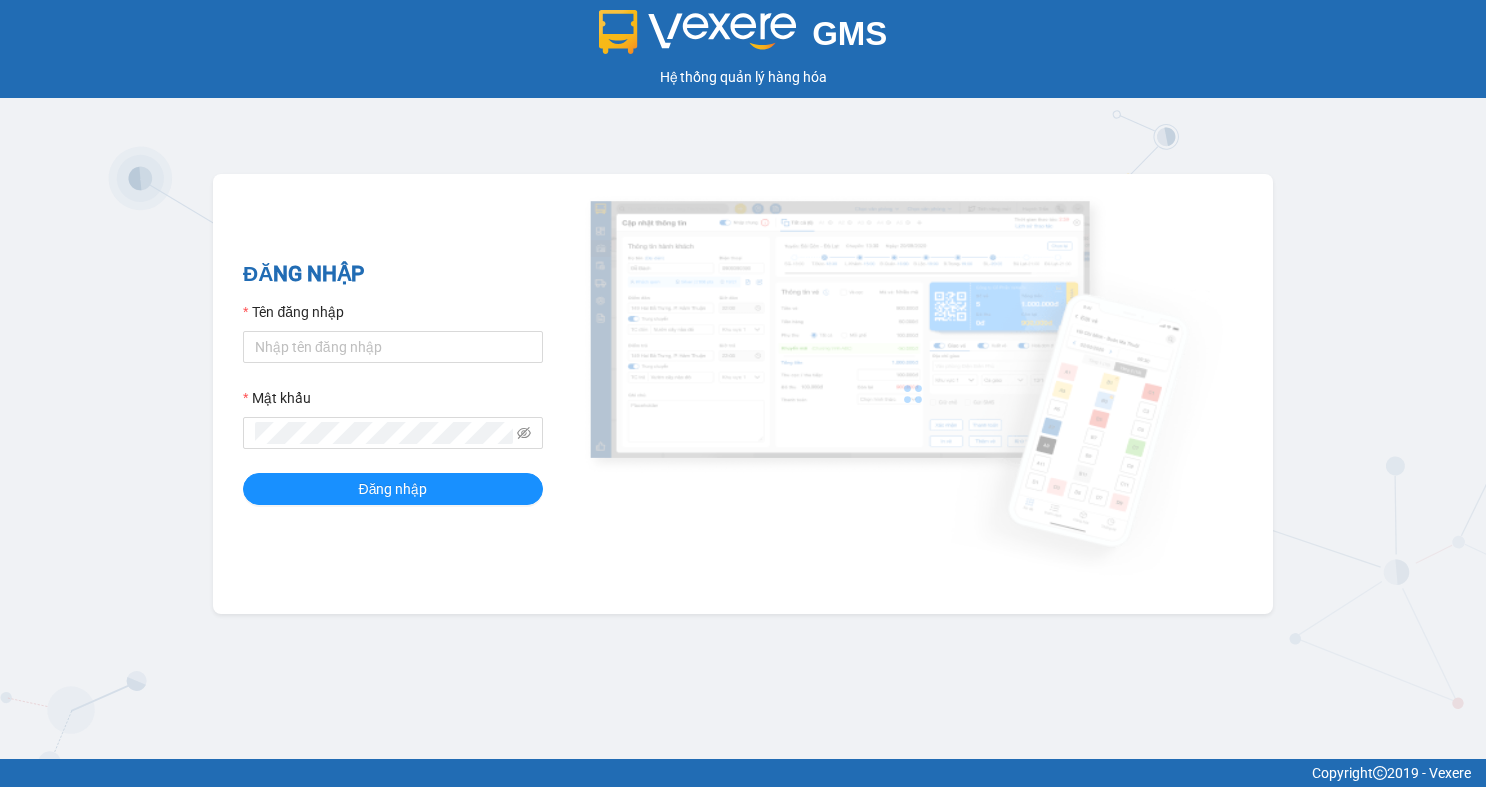 scroll, scrollTop: 0, scrollLeft: 0, axis: both 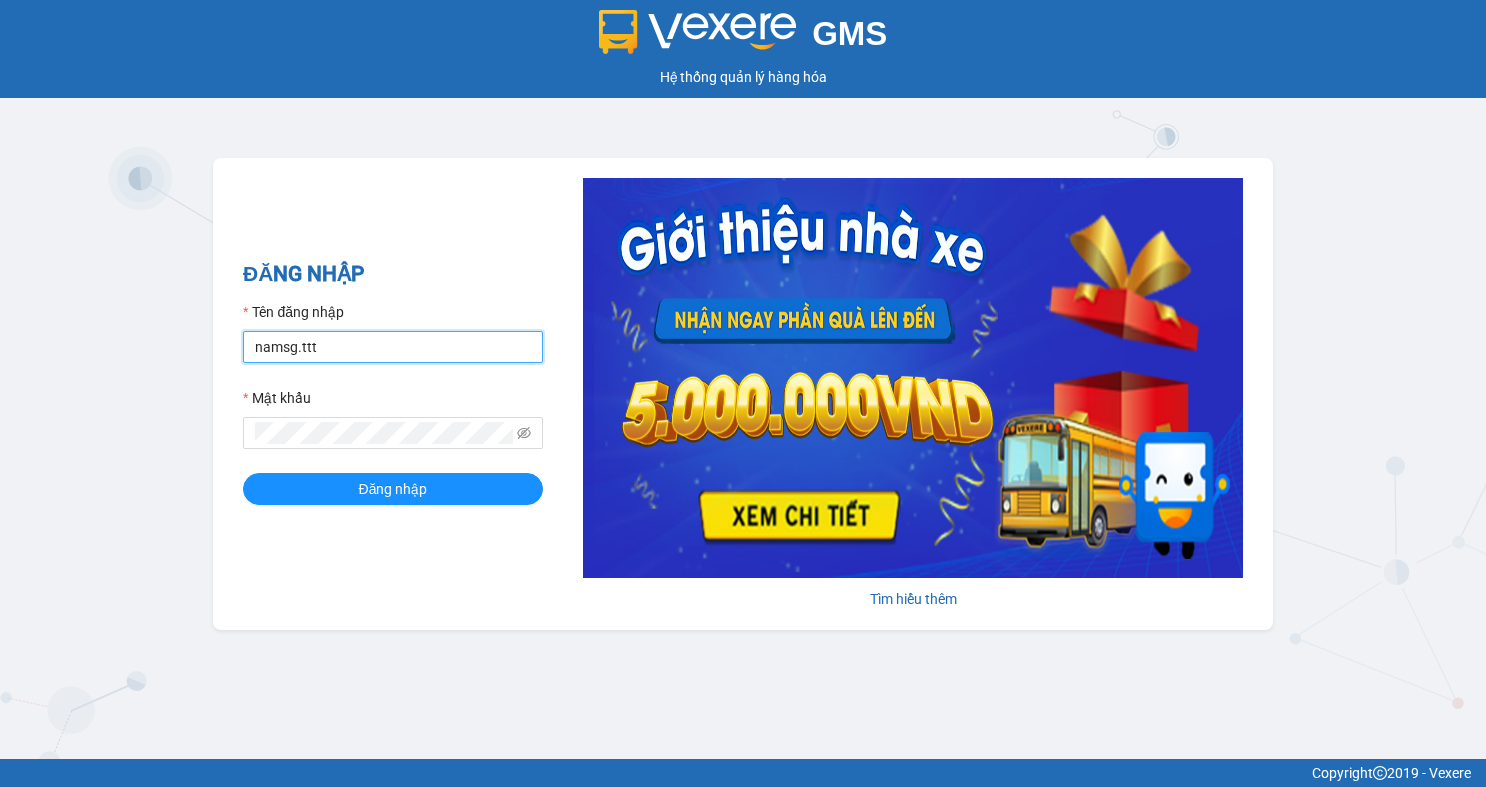 click on "namsg.ttt" at bounding box center [393, 347] 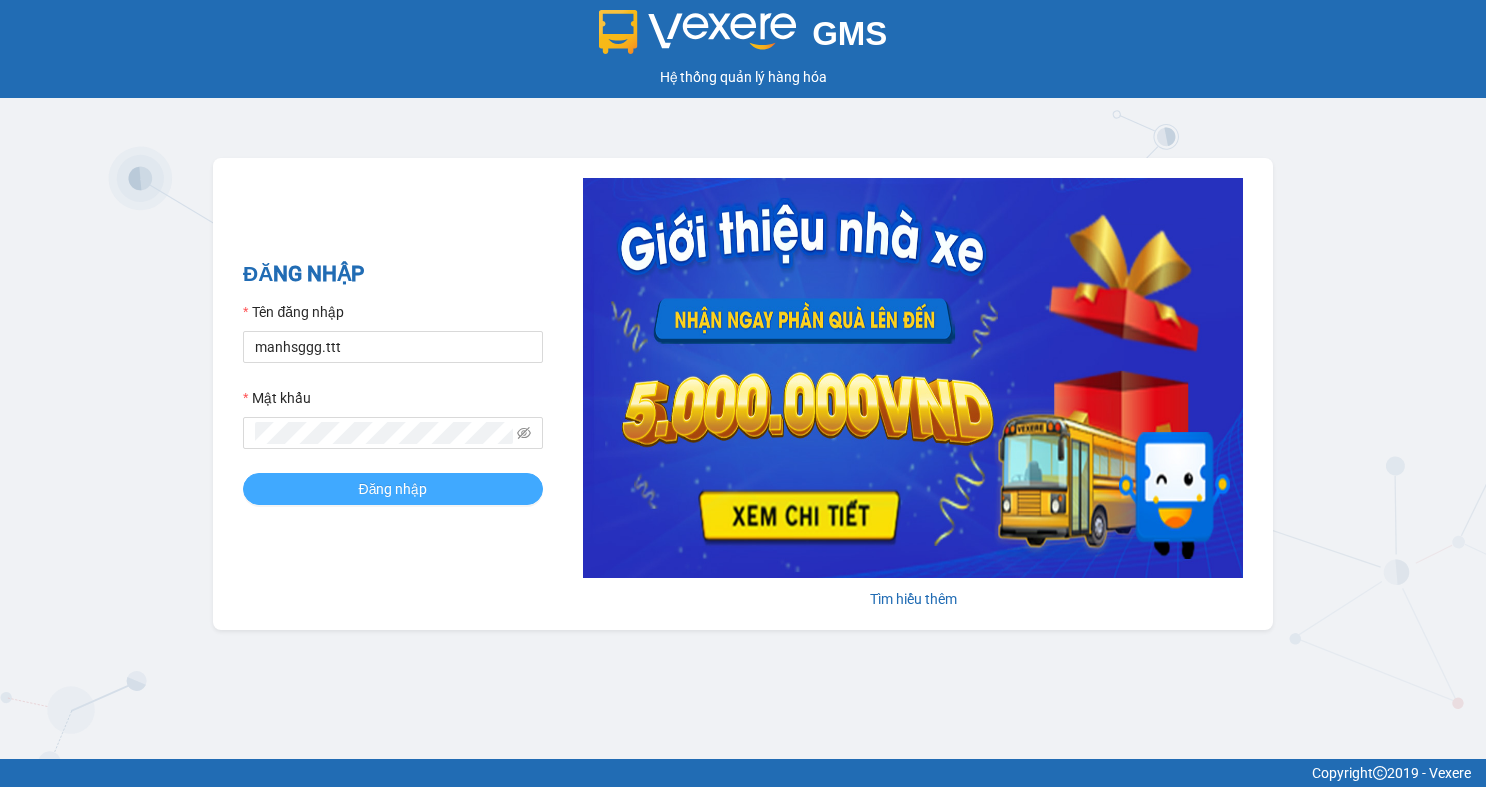 drag, startPoint x: 405, startPoint y: 493, endPoint x: 417, endPoint y: 495, distance: 12.165525 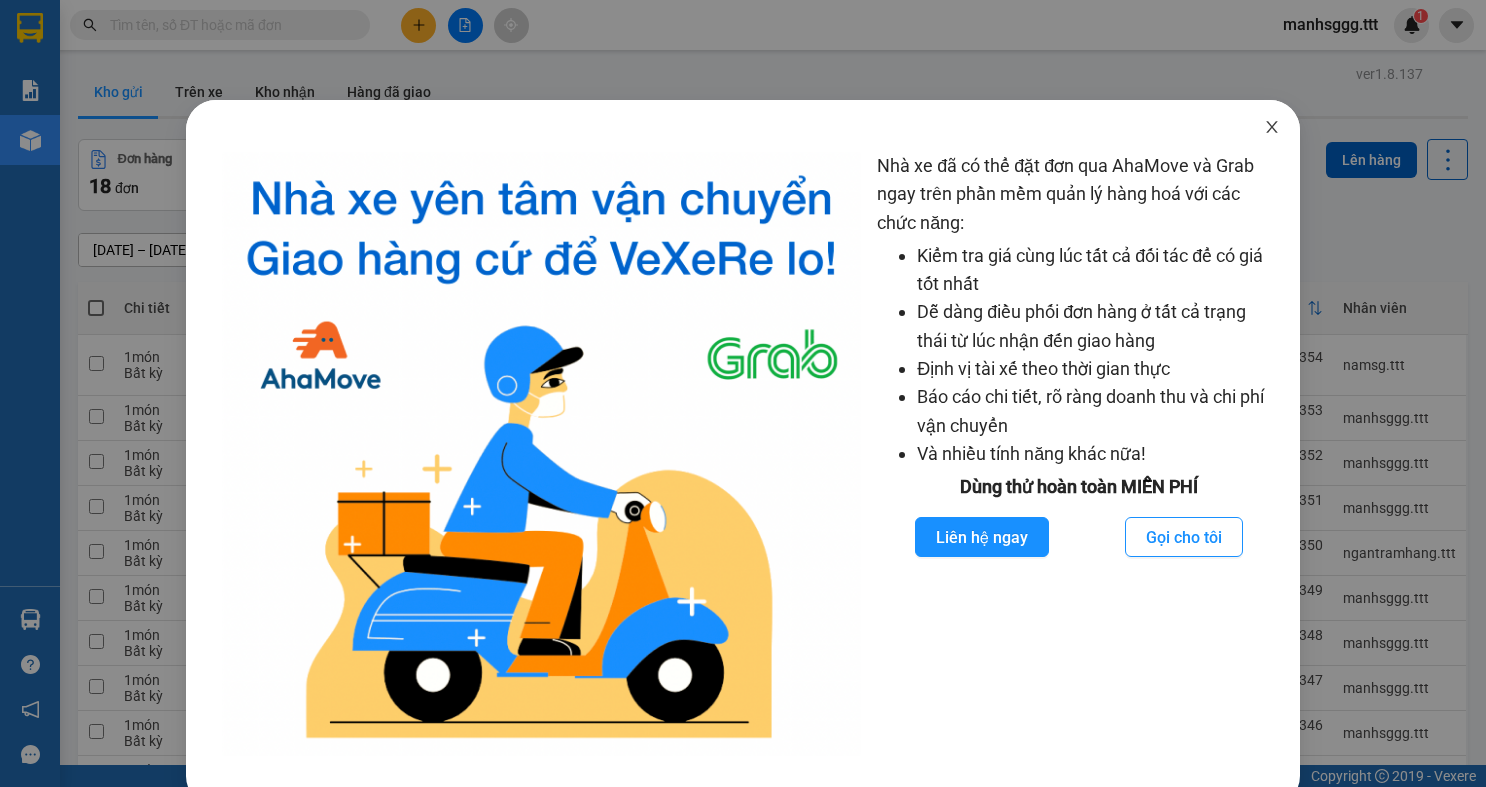click at bounding box center (1272, 128) 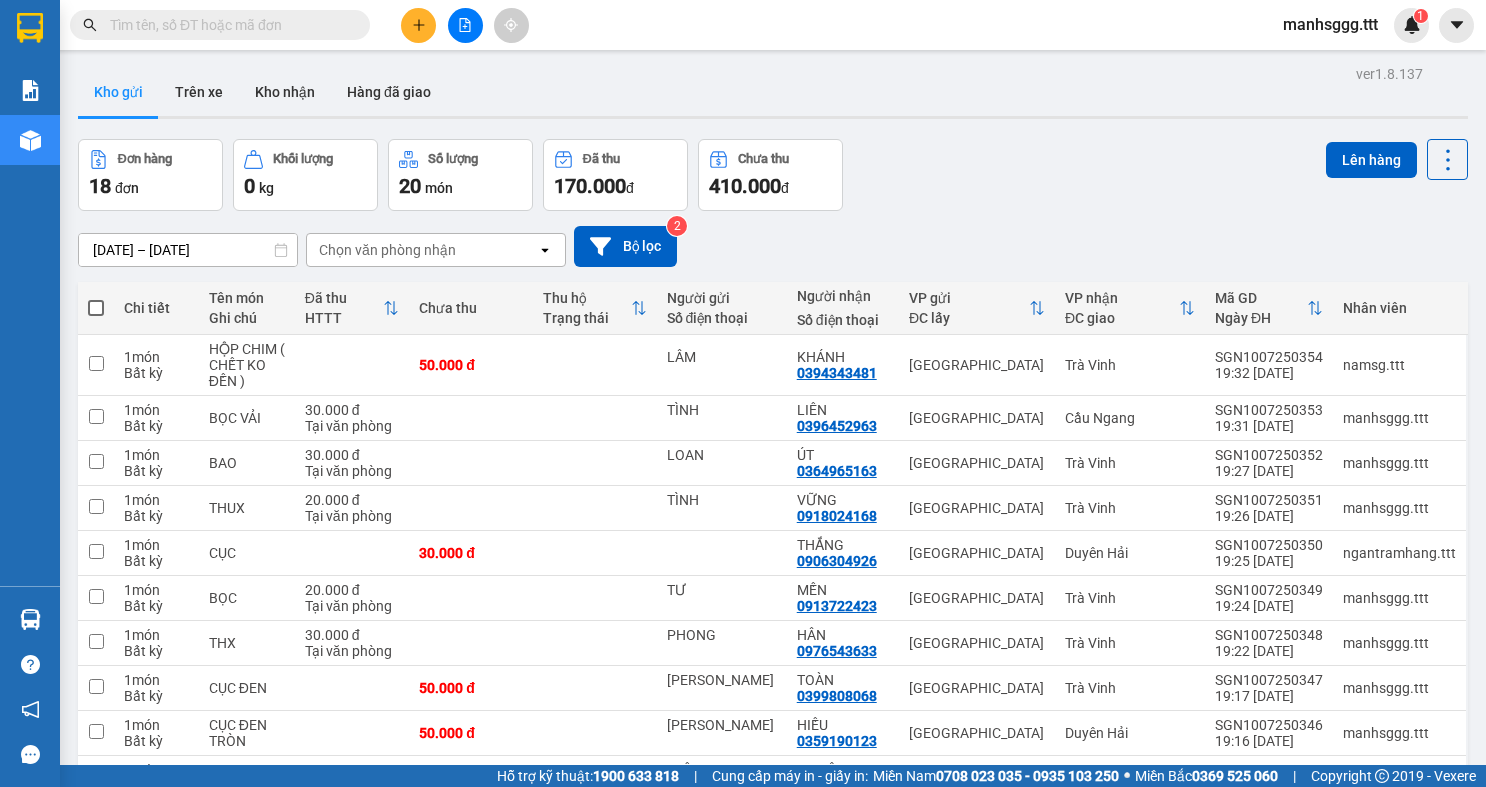 click at bounding box center (418, 25) 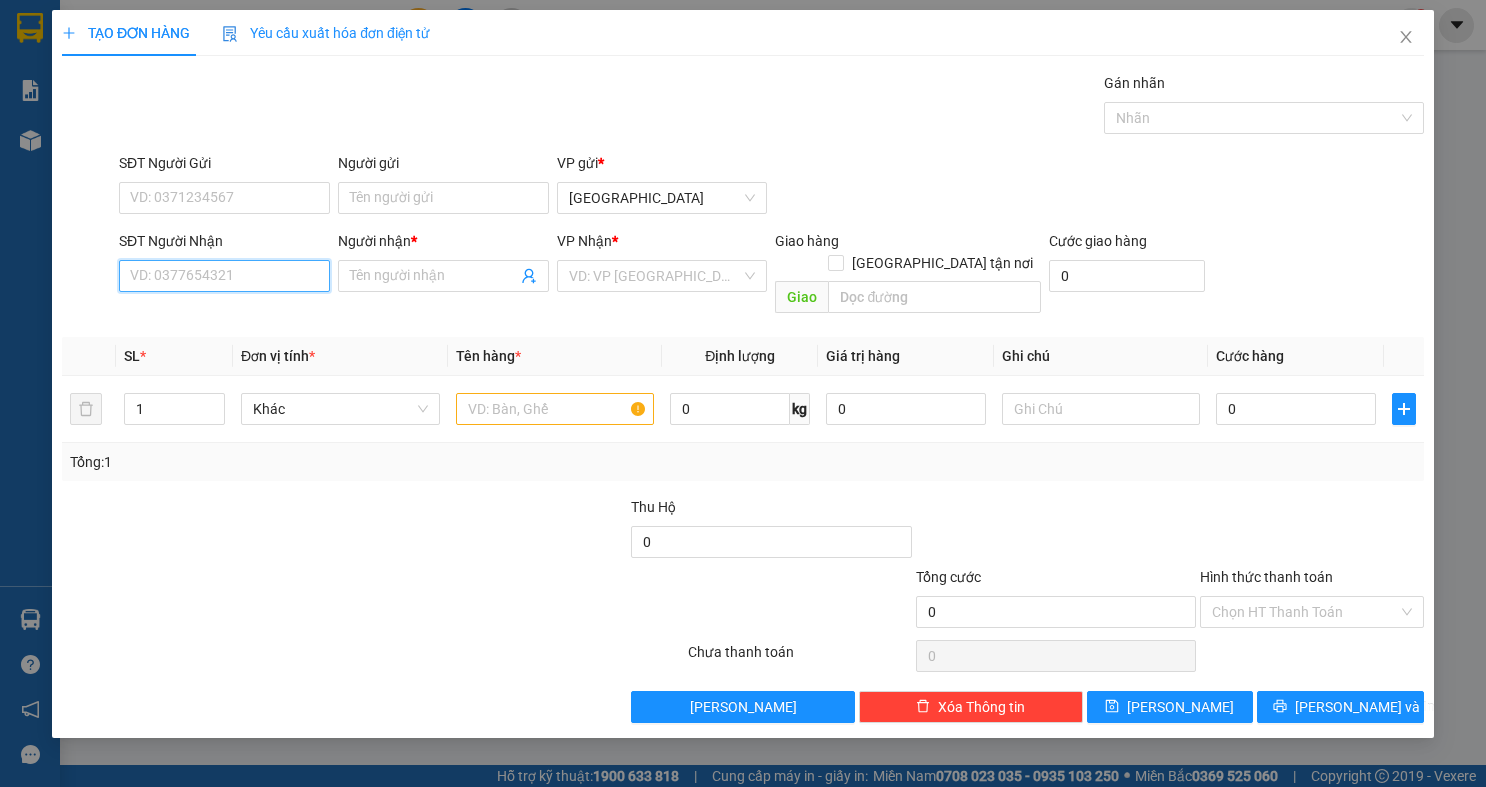click on "SĐT Người Nhận" at bounding box center (224, 276) 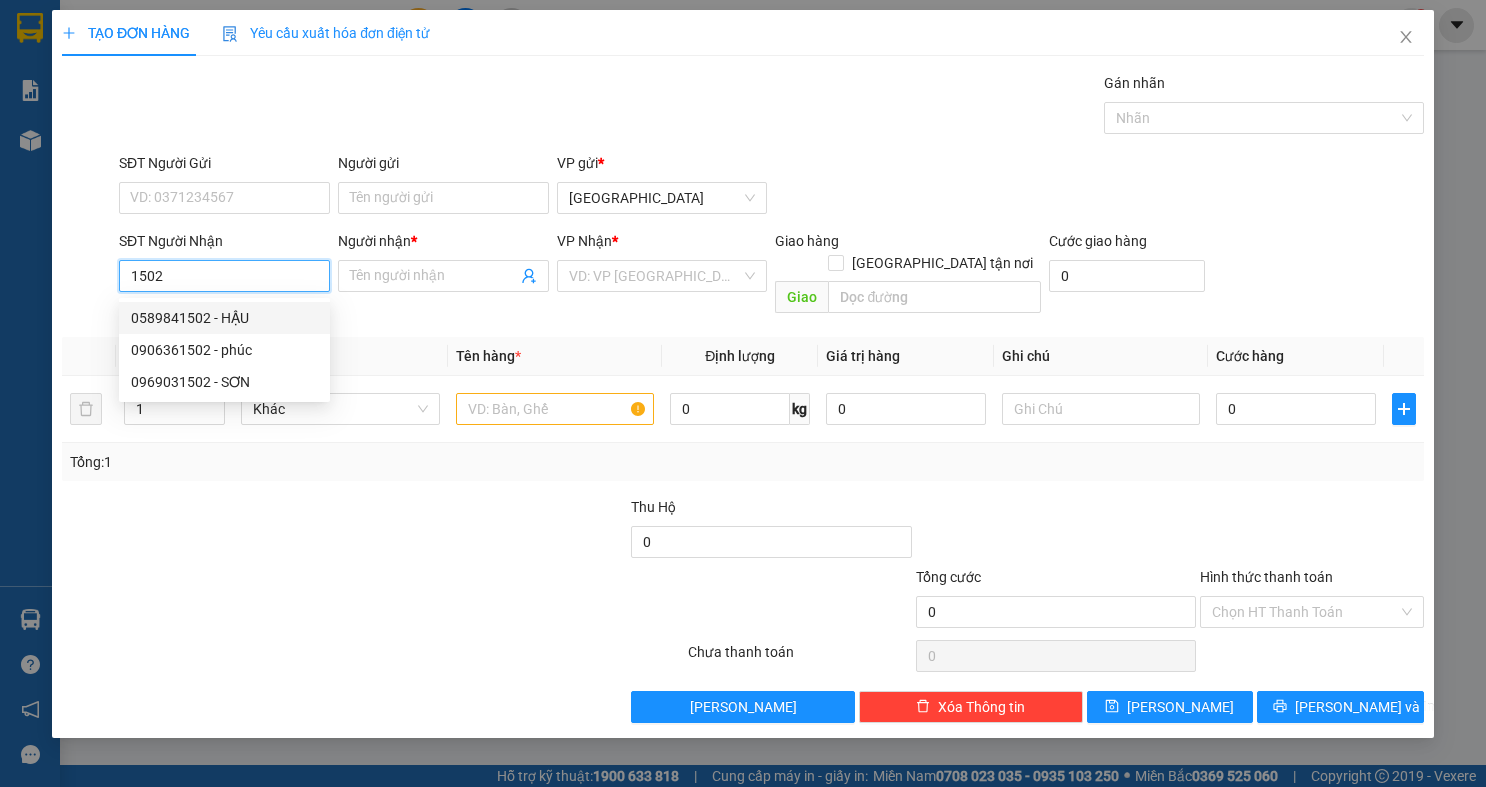 click on "0589841502 - HẬU" at bounding box center [224, 318] 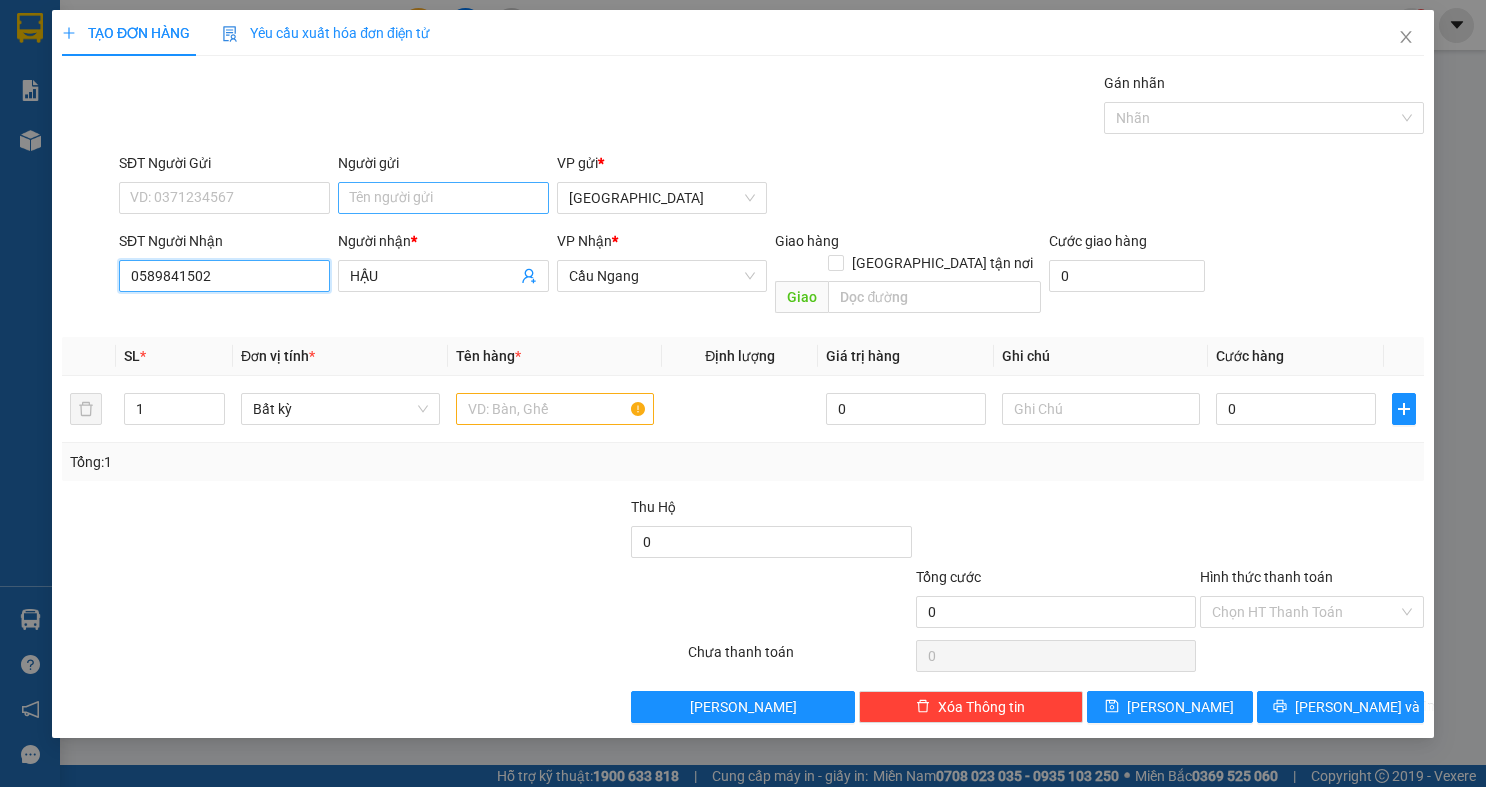 type on "0589841502" 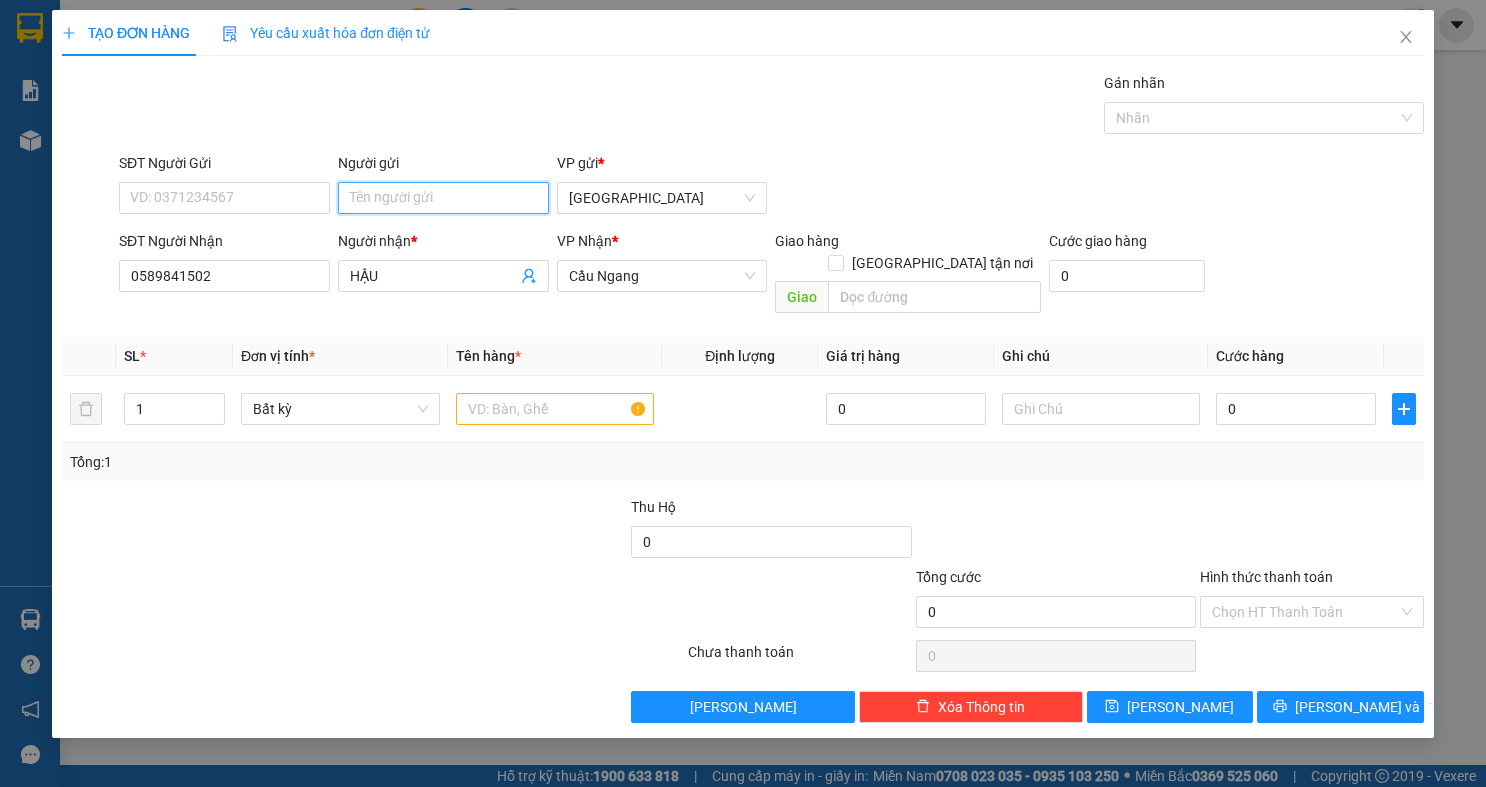 click on "Người gửi" at bounding box center [443, 198] 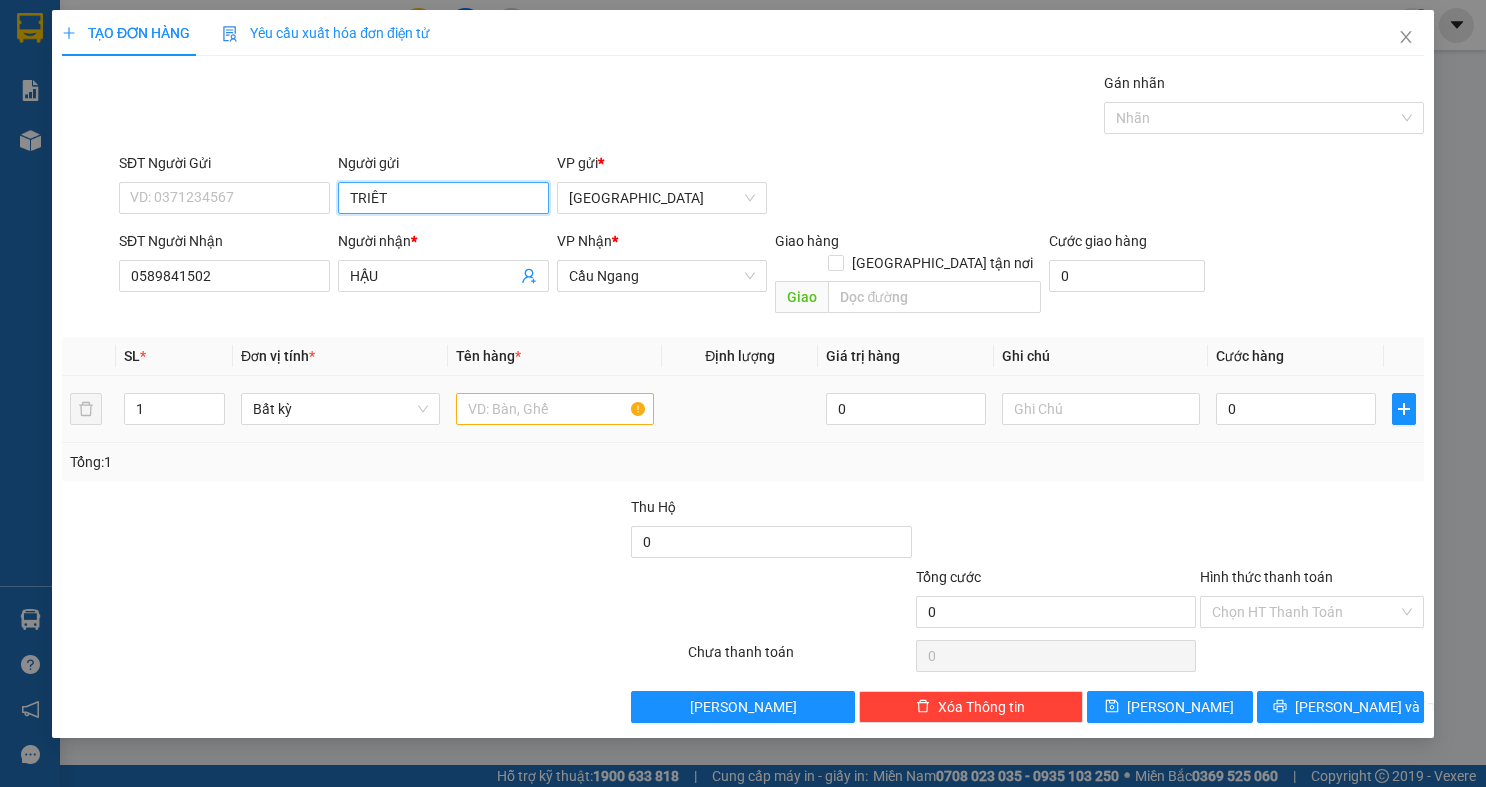 type on "TRIÊT" 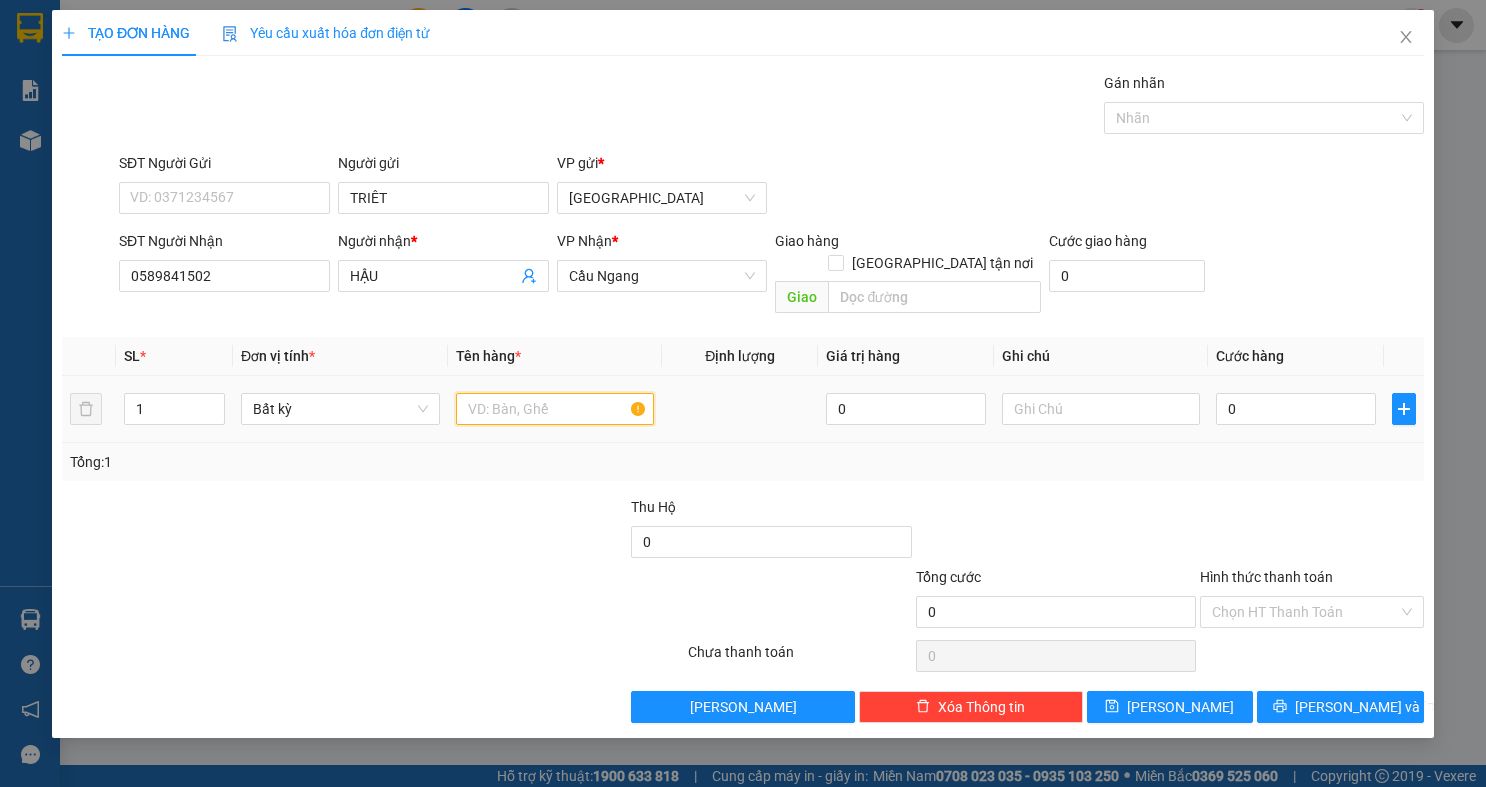 click at bounding box center (555, 409) 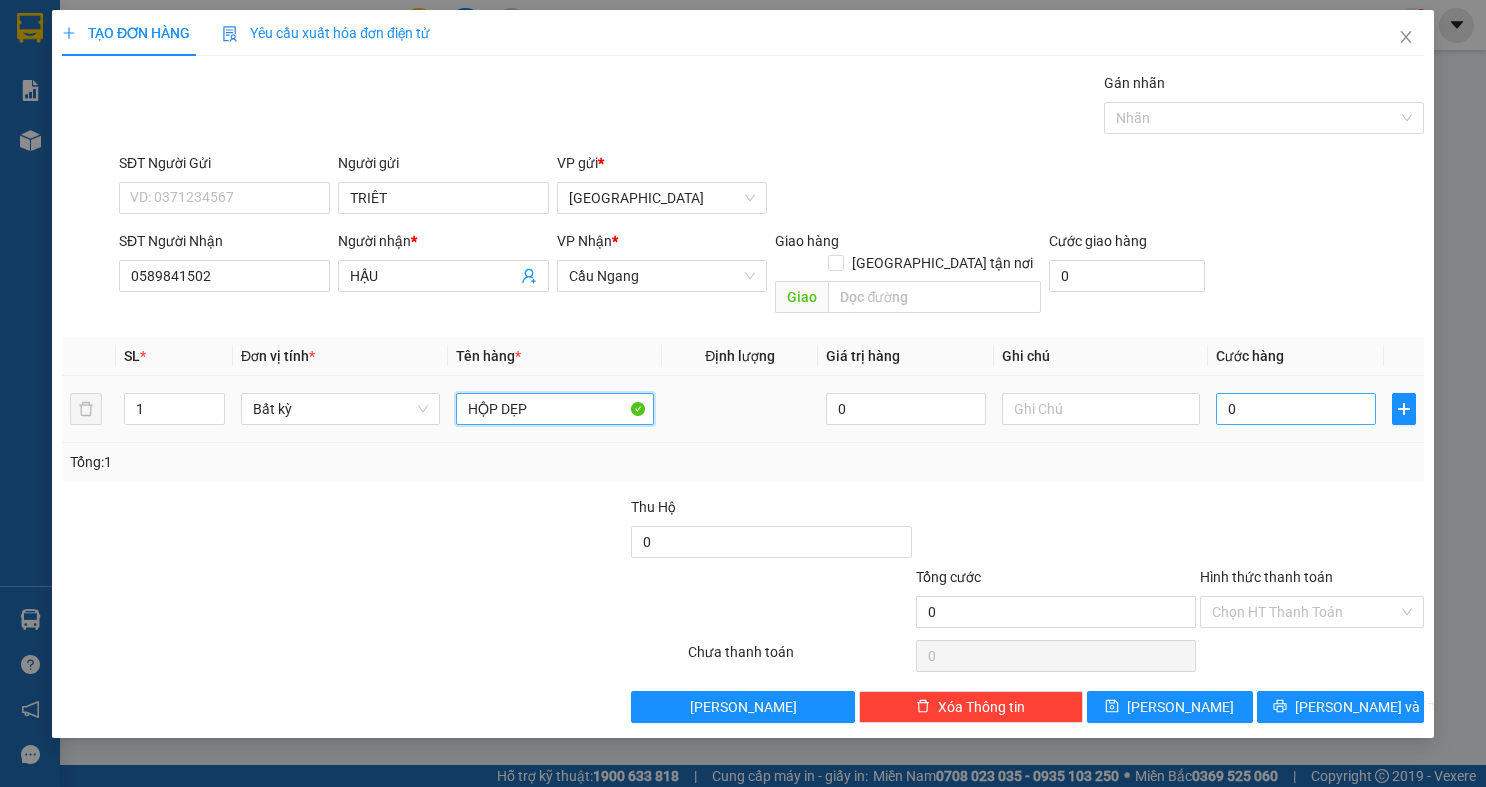 type on "HỘP DẸP" 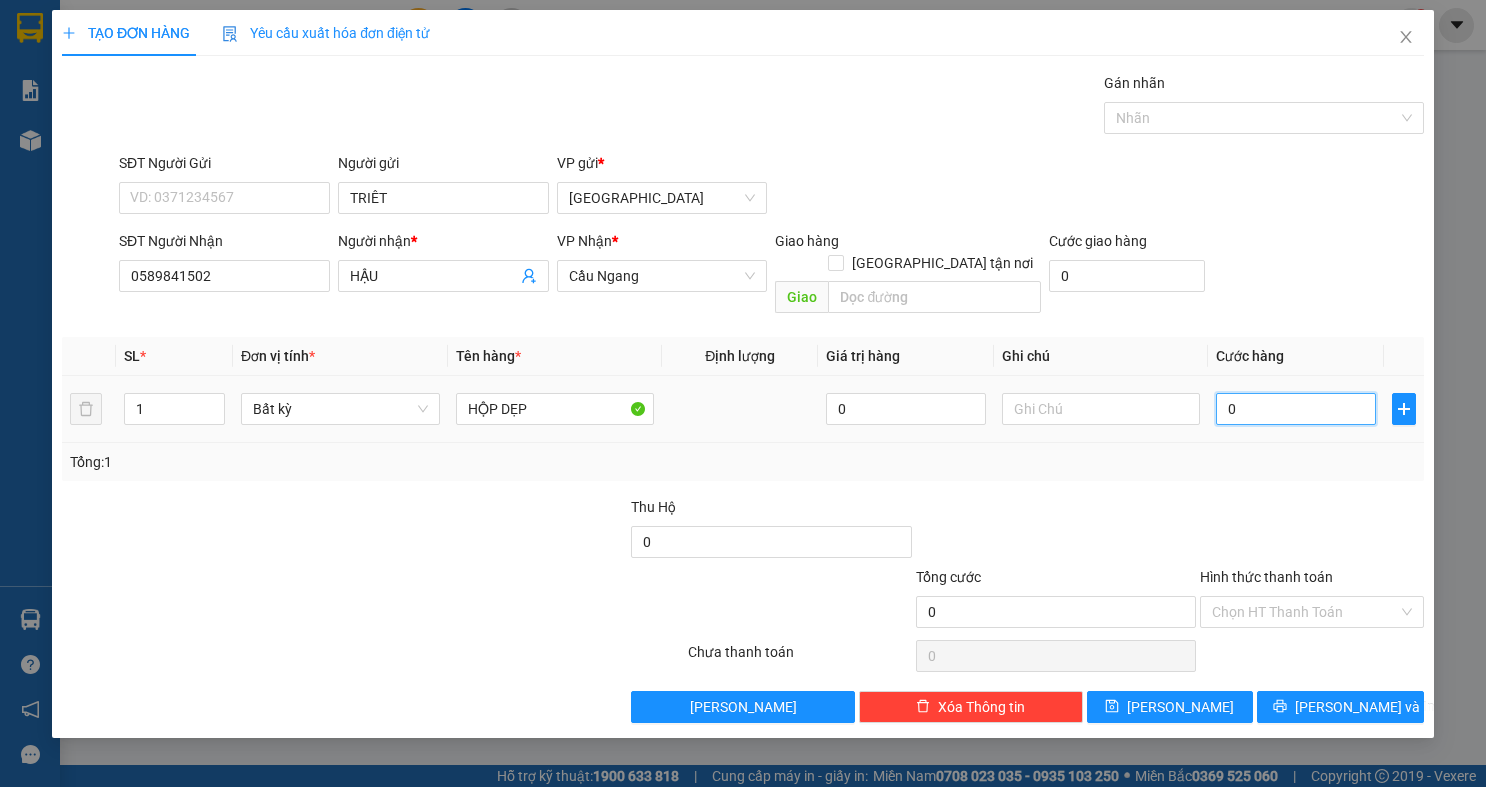 click on "0" at bounding box center (1296, 409) 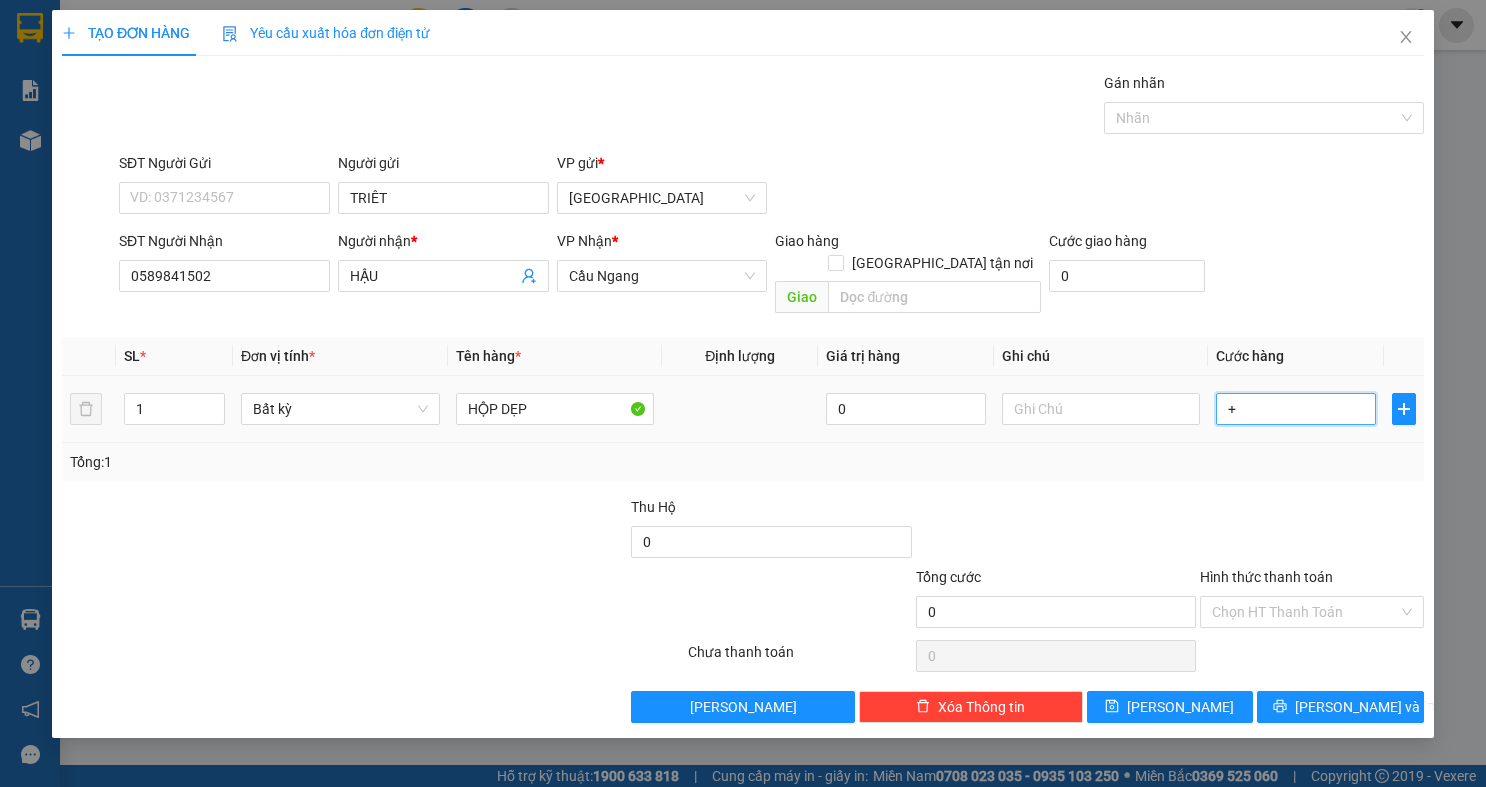 type on "+2" 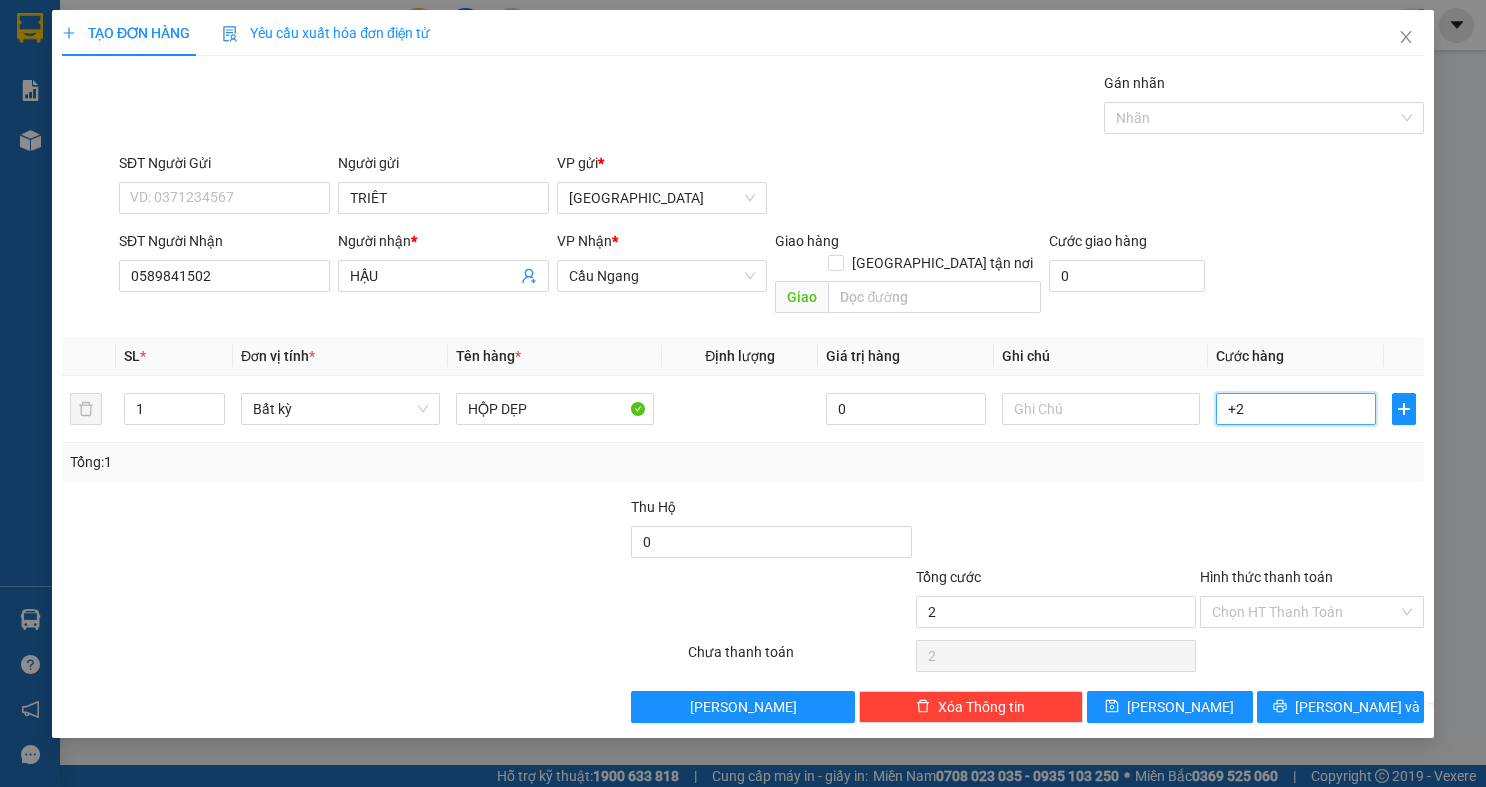 type on "+20" 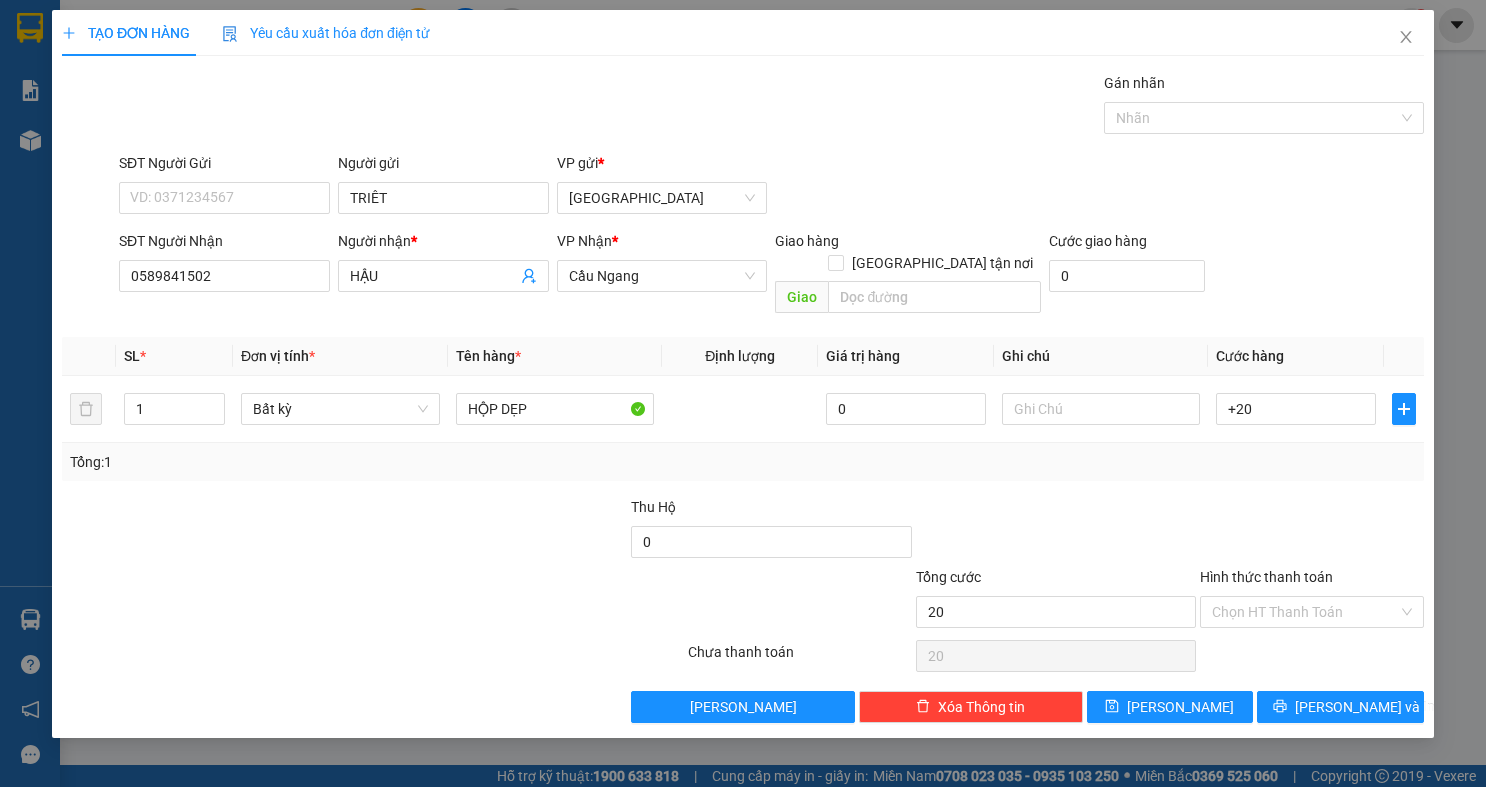 type on "20.000" 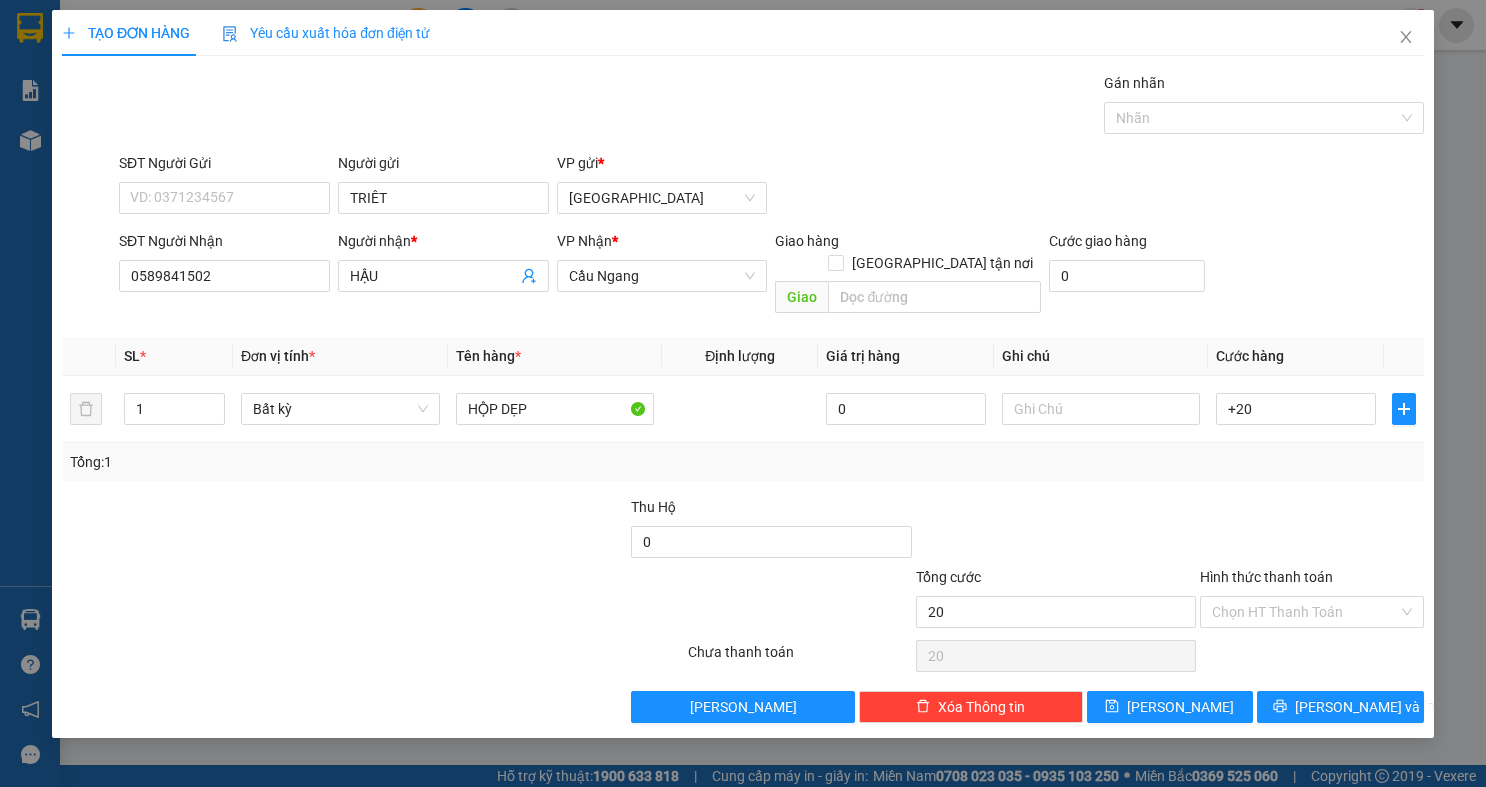 type on "20.000" 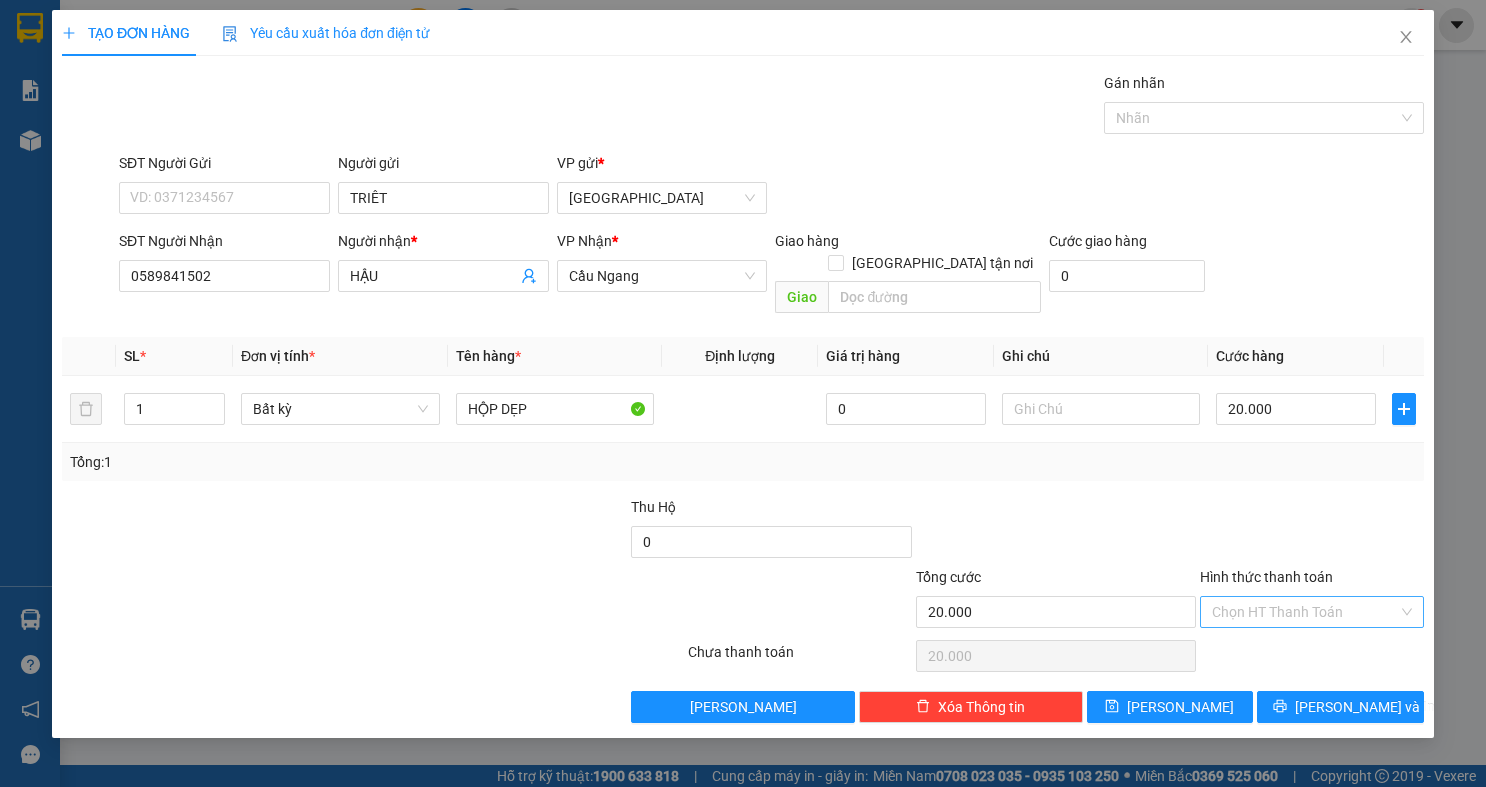 drag, startPoint x: 1254, startPoint y: 559, endPoint x: 1260, endPoint y: 595, distance: 36.496574 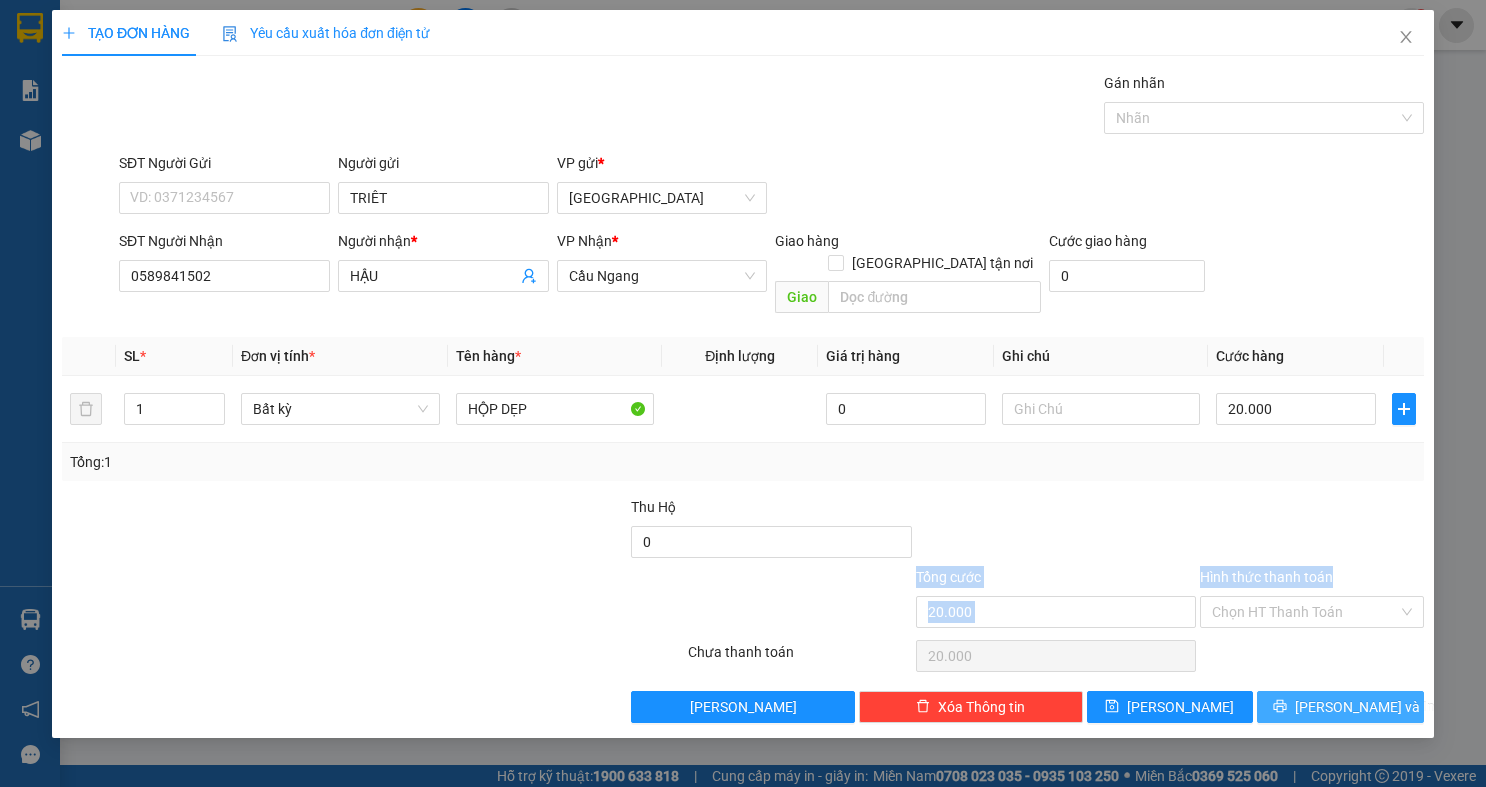 click on "[PERSON_NAME] và In" at bounding box center (1340, 707) 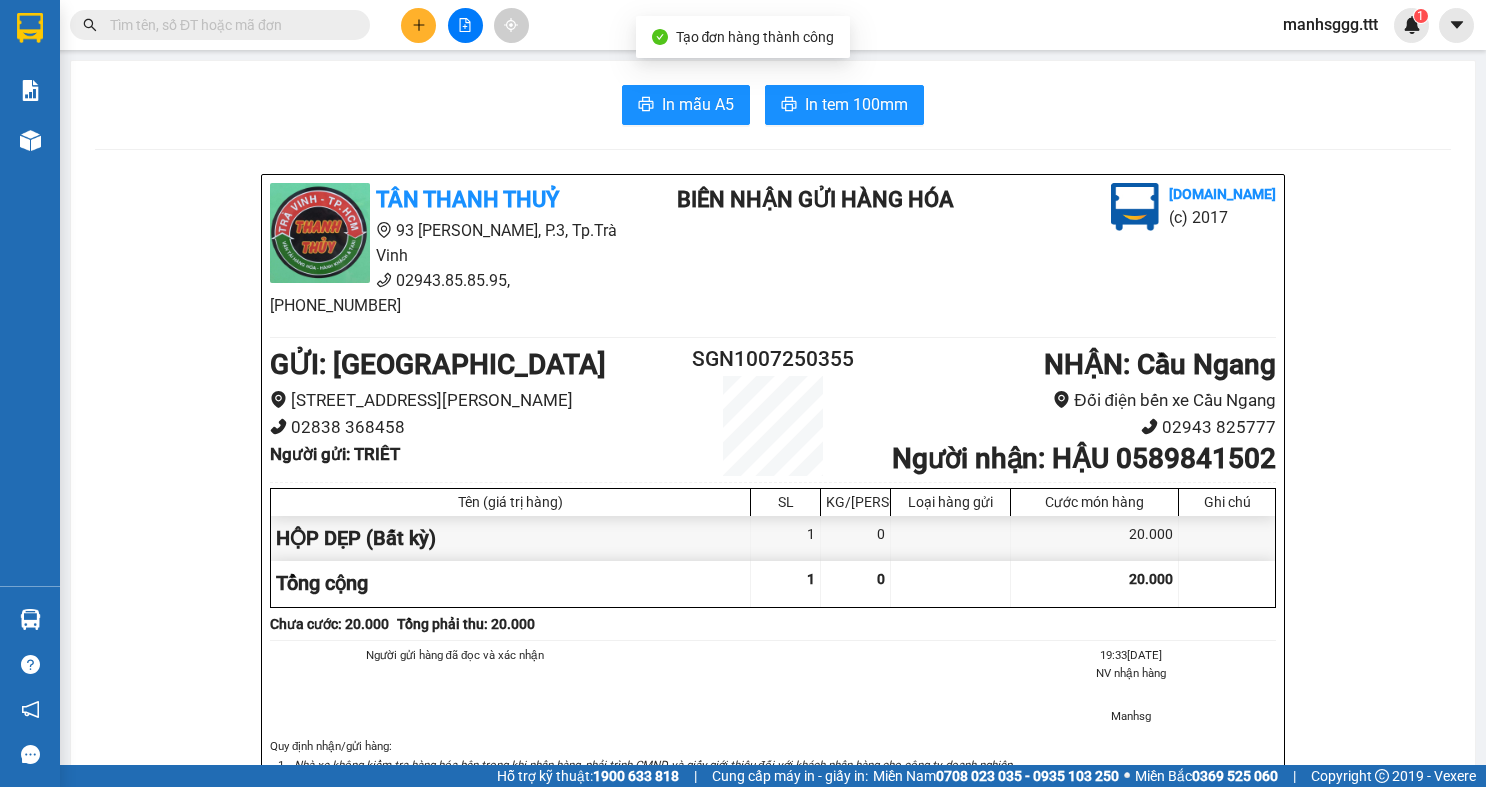 click on "In mẫu A5
In tem 100mm
TÂN THANH THUỶ   93 [PERSON_NAME], P.3, Tp.Trà Vinh   02943.85.85.95, [PHONE_NUMBER] BIÊN NHẬN GỬI HÀNG HÓA [DOMAIN_NAME] (c) 2017 GỬI :   [GEOGRAPHIC_DATA]   [STREET_ADDRESS][PERSON_NAME] 368458 Người gửi :   TRIÊT   SGN1007250355 NHẬN :   Cầu Ngang   Đối điện bến xe Cầu Ngang   02943 825777 Người nhận :   HẬU  0589841502 Tên (giá trị hàng) SL KG/Món Loại hàng gửi Cước món hàng Ghi chú HỘP DẸP  (Bất kỳ) 1 0 20.000 Tổng cộng 1 0 20.000 Loading... Chưa cước : 20.000 Tổng phải thu: 20.000 Người gửi hàng đã đọc và xác nhận 19:33[DATE] NV nhận hàng Manhsg Quy định nhận/gửi hàng : Nhà xe không kiểm tra hàng hóa bên trong khi nhận hàng, phải trình CMND và giấy giới thiệu đối với khách nhận hàng cho công ty, doanh nghiệp. Xin trân trọng cảm ơn Quý Khách Hàng! Tra cứu trạng thái đơn hàng tại:" at bounding box center (773, 741) 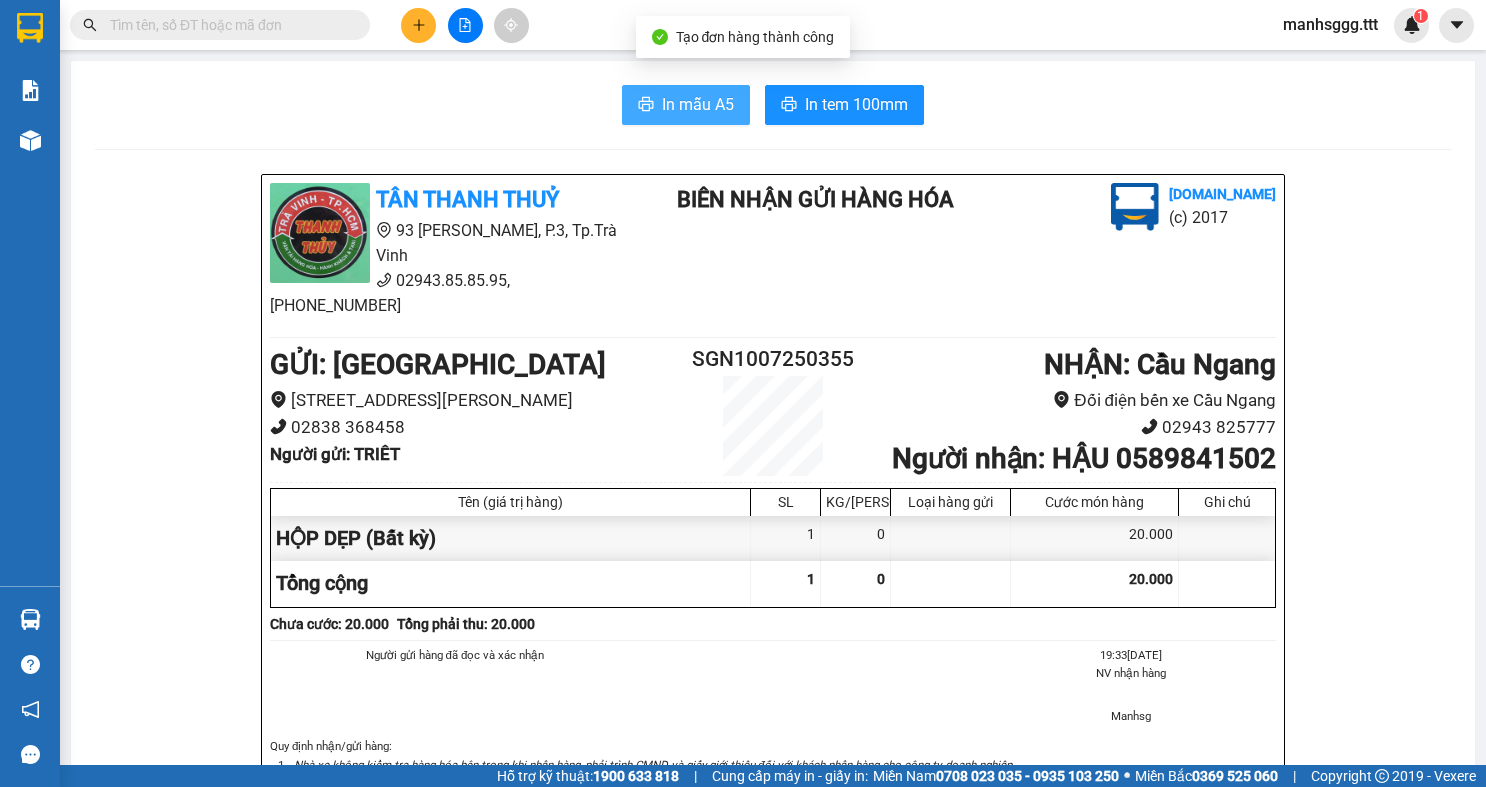 click on "In mẫu A5" at bounding box center [686, 105] 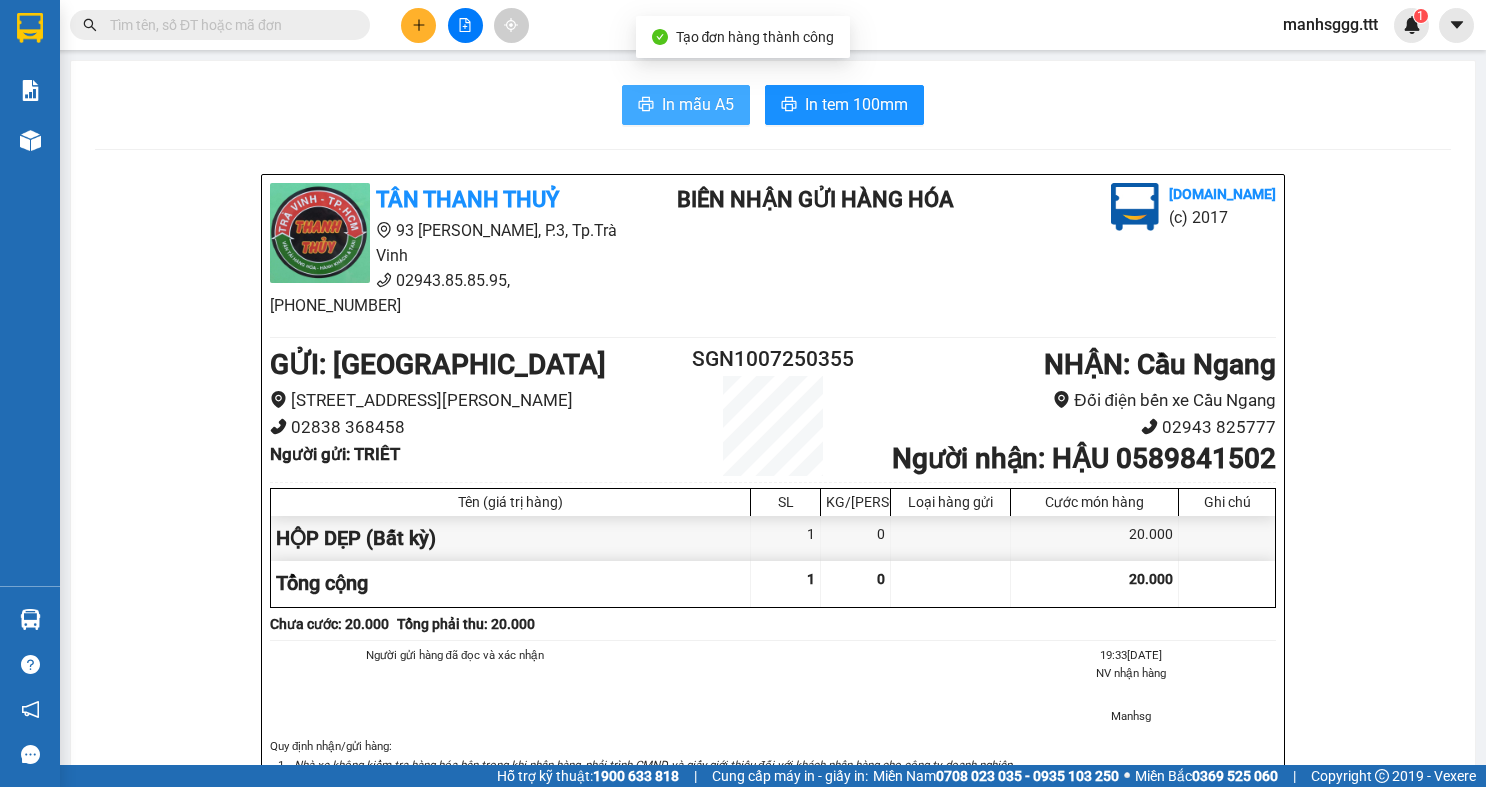 scroll, scrollTop: 0, scrollLeft: 0, axis: both 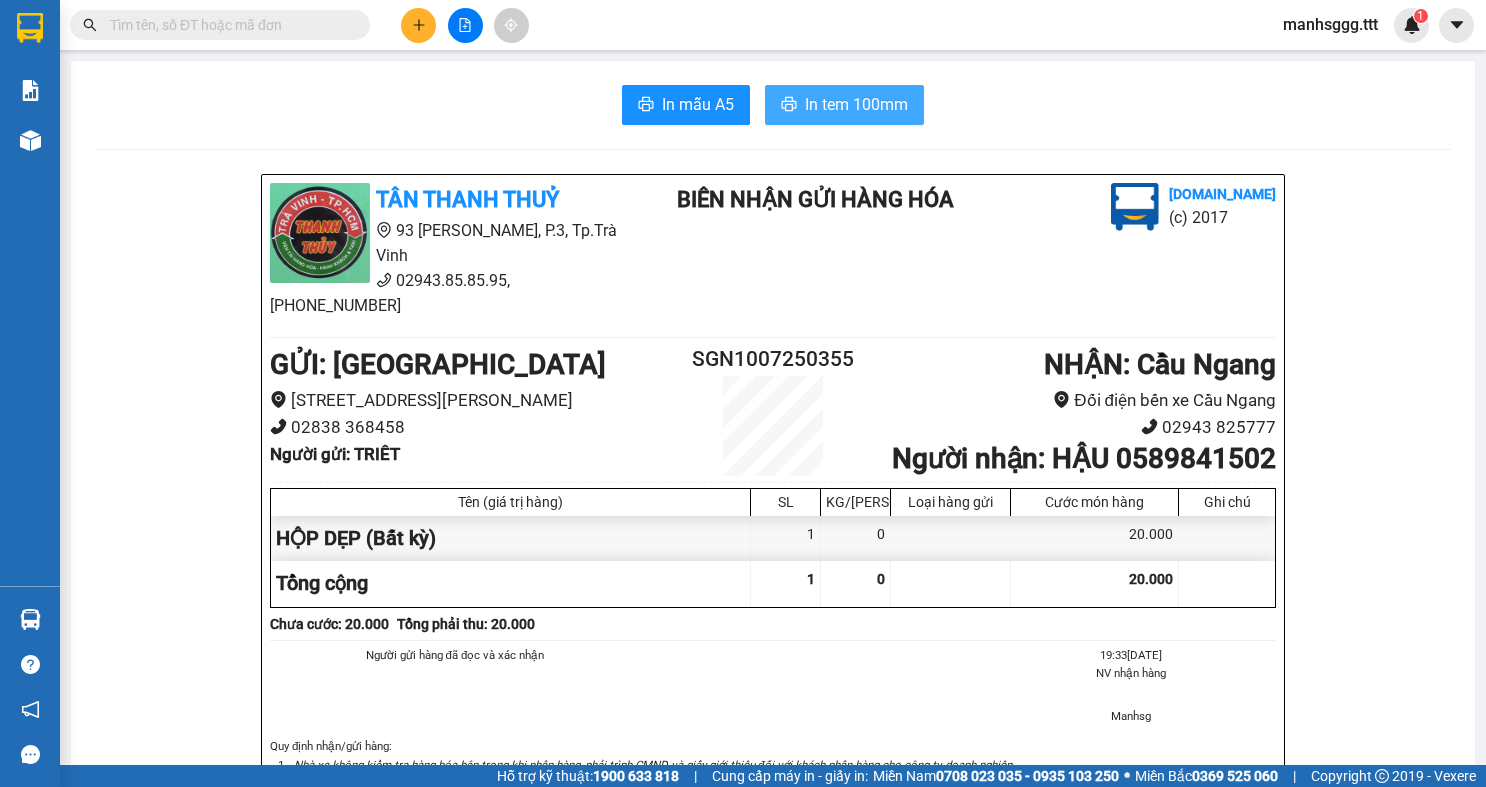 click on "In tem 100mm" at bounding box center [856, 104] 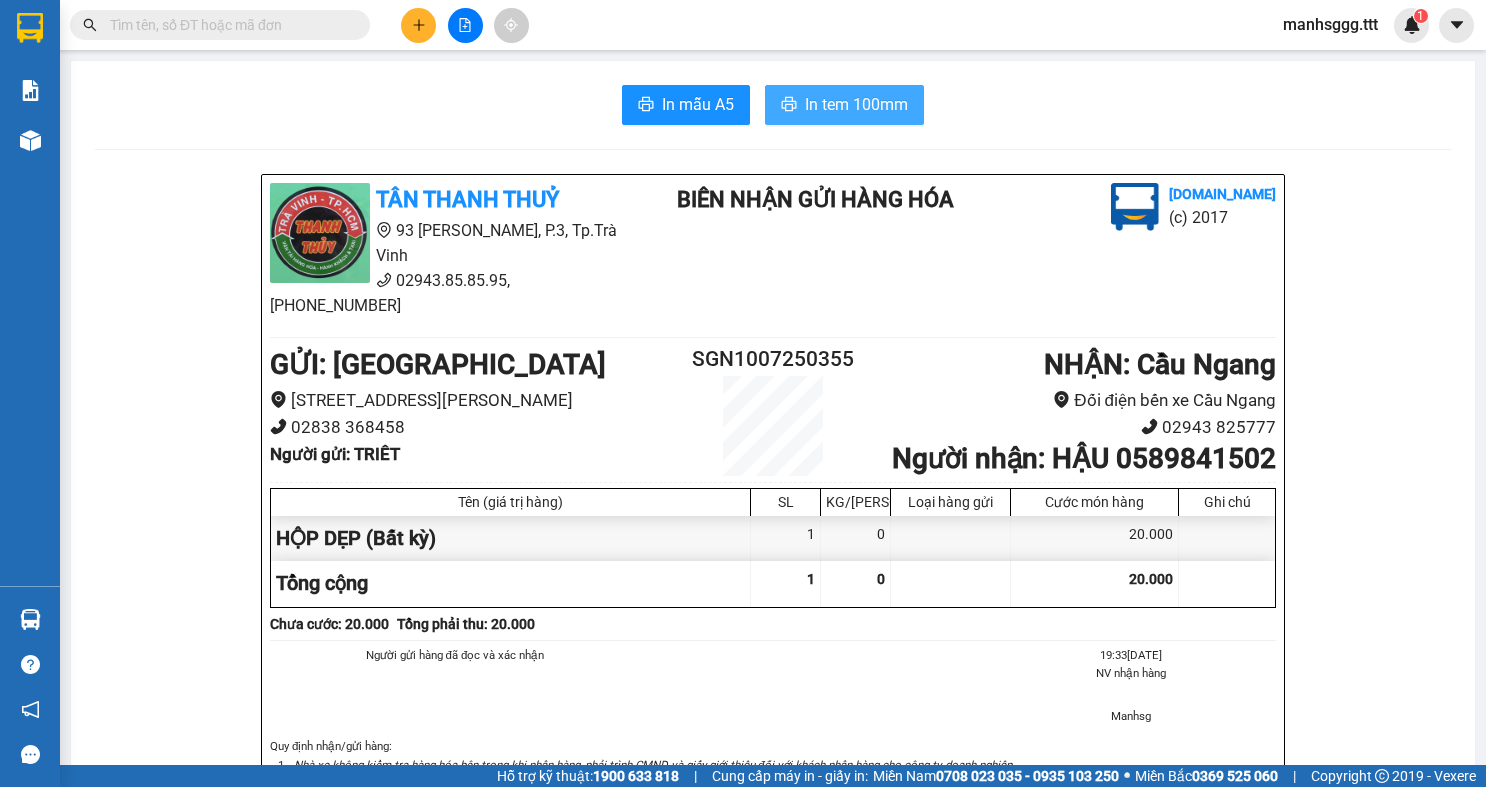 scroll, scrollTop: 0, scrollLeft: 0, axis: both 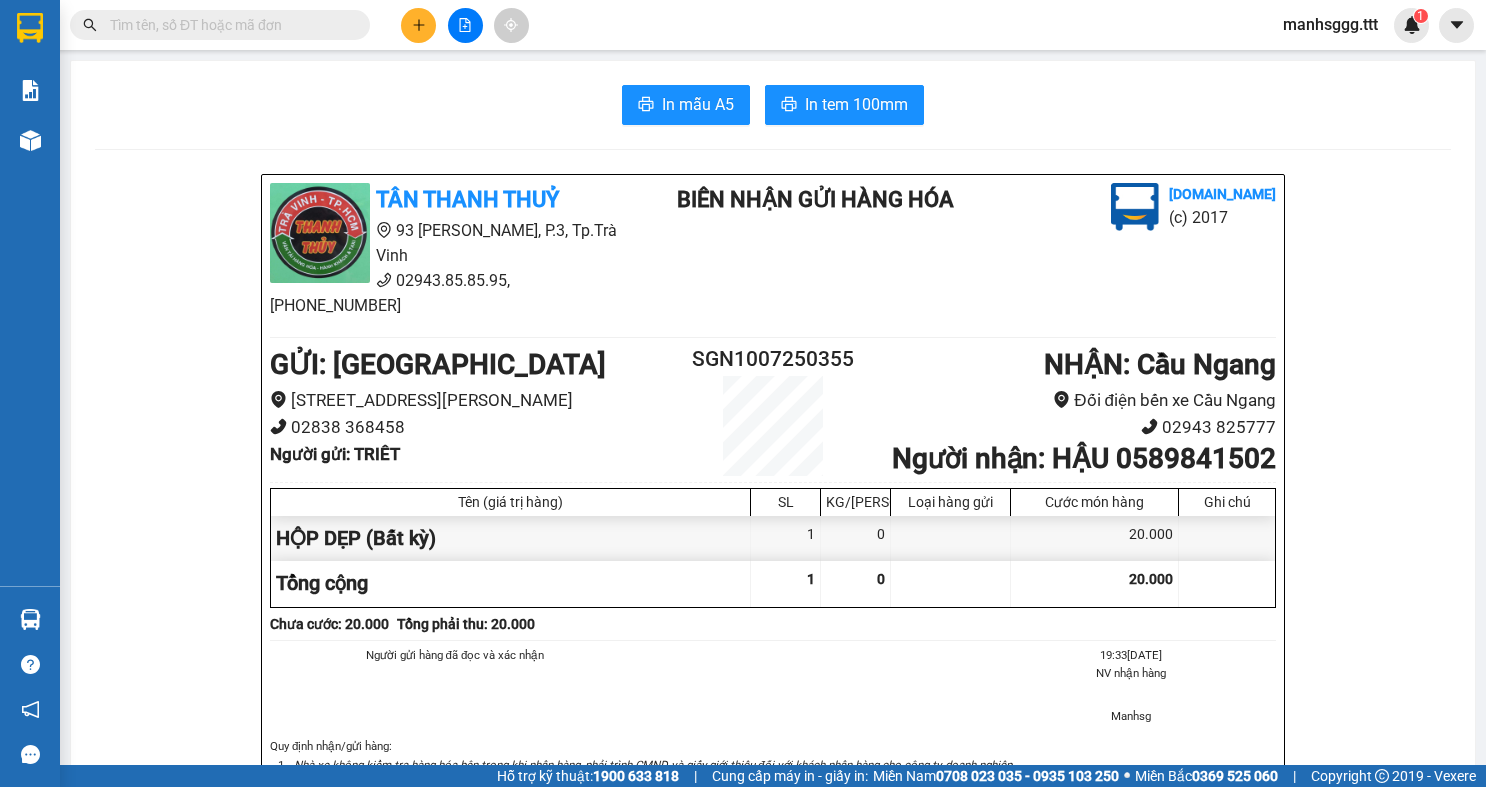 click at bounding box center (228, 25) 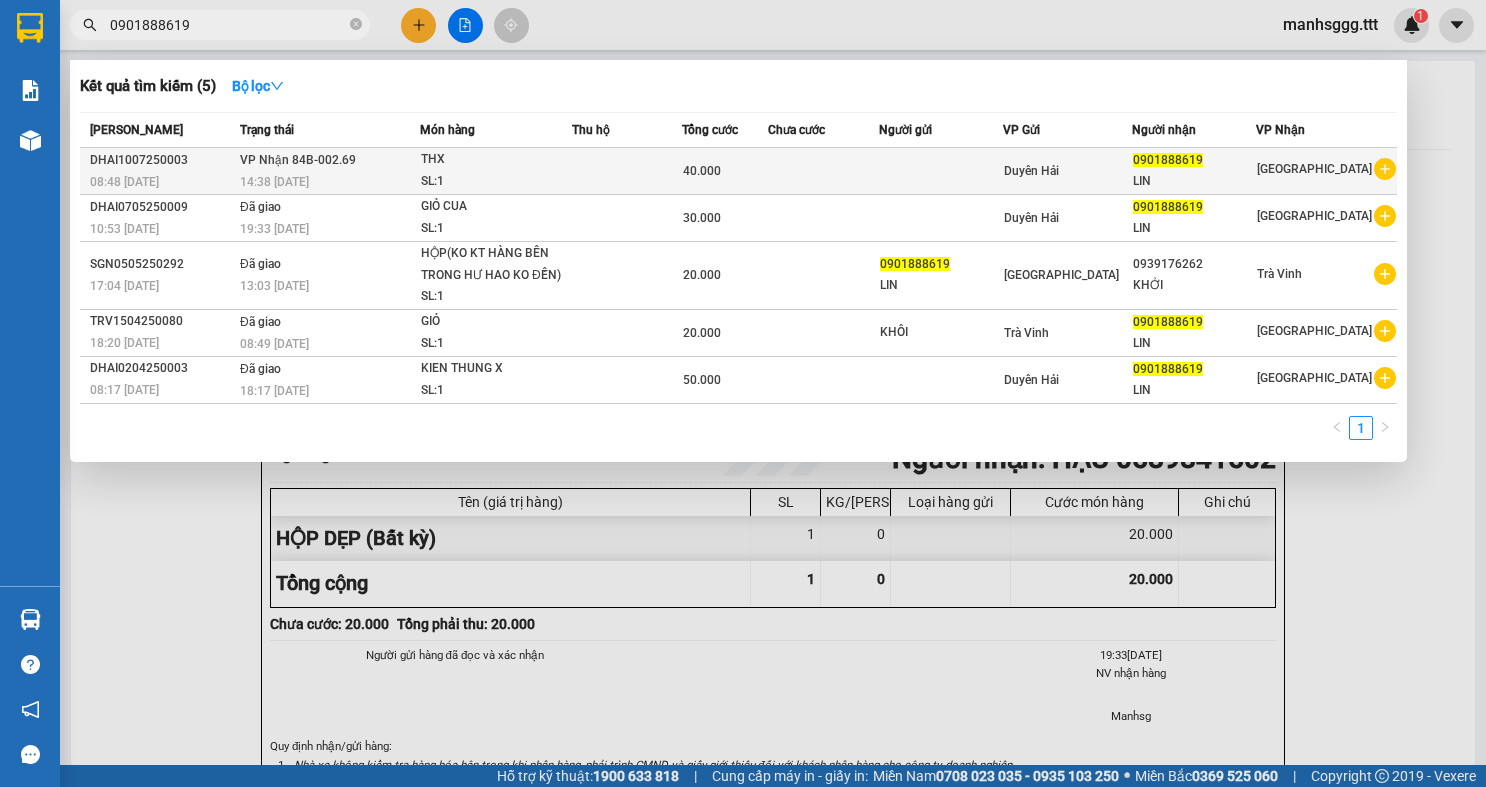 type on "0901888619" 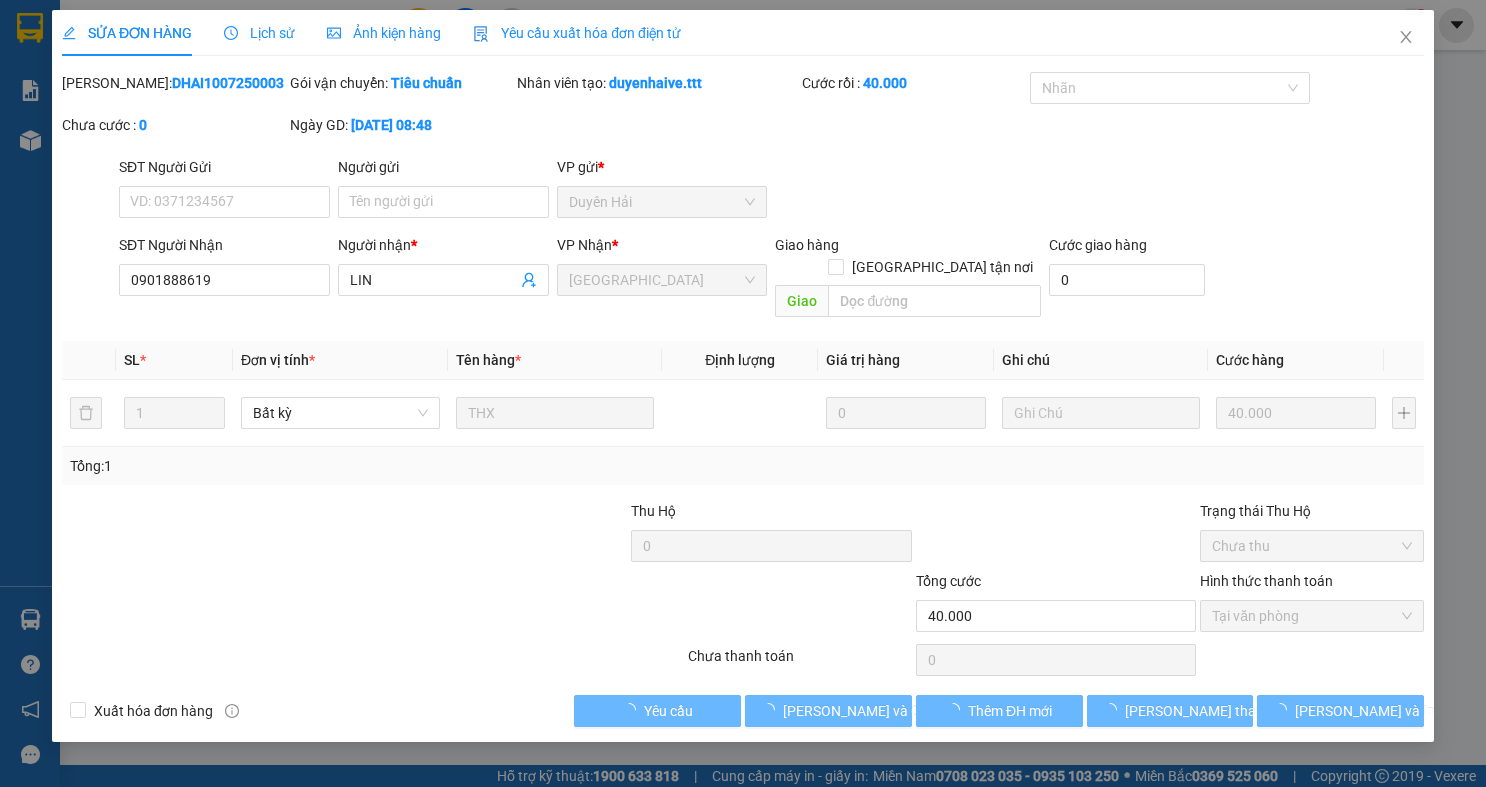 type on "0901888619" 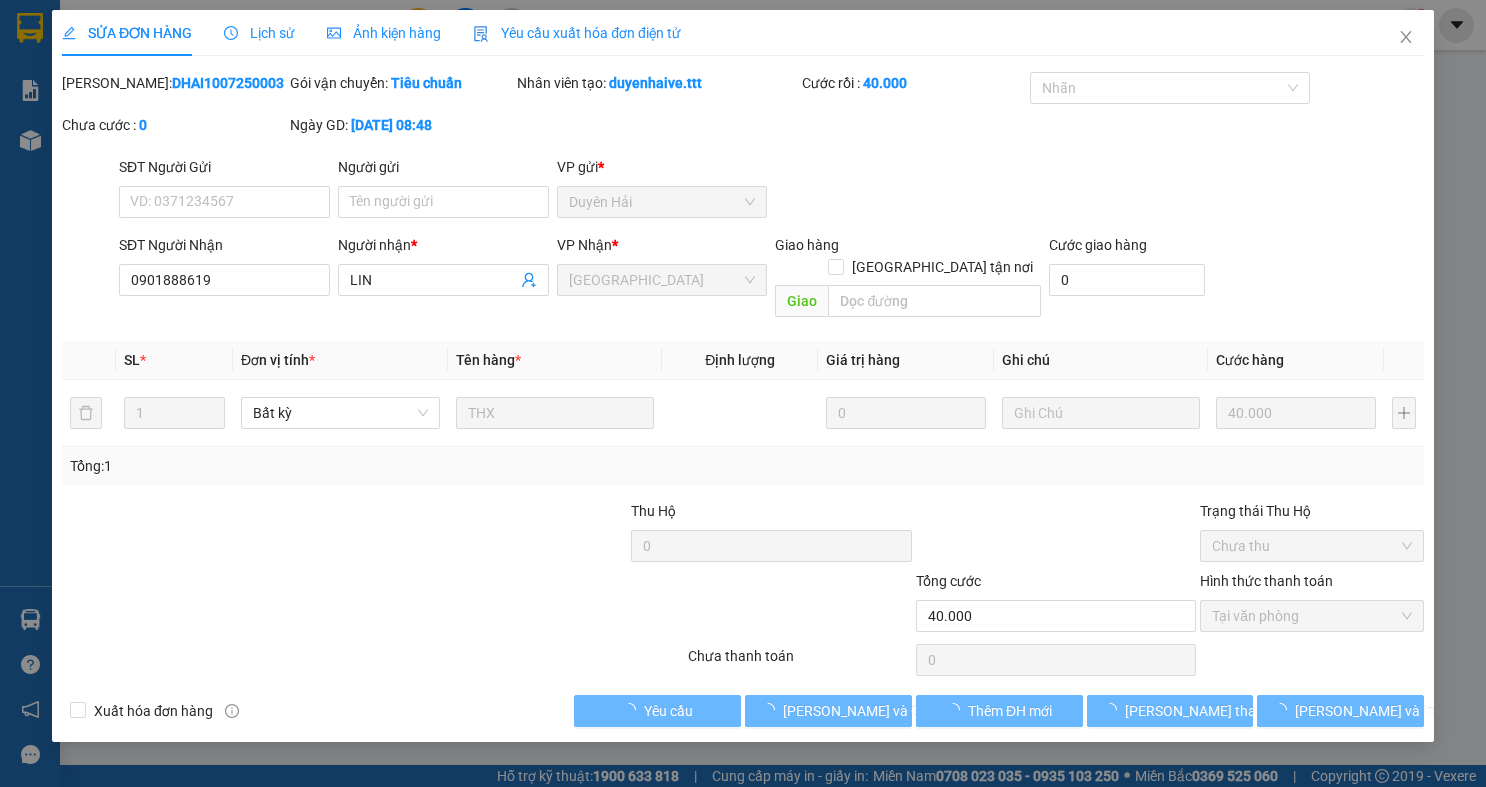 type on "LIN" 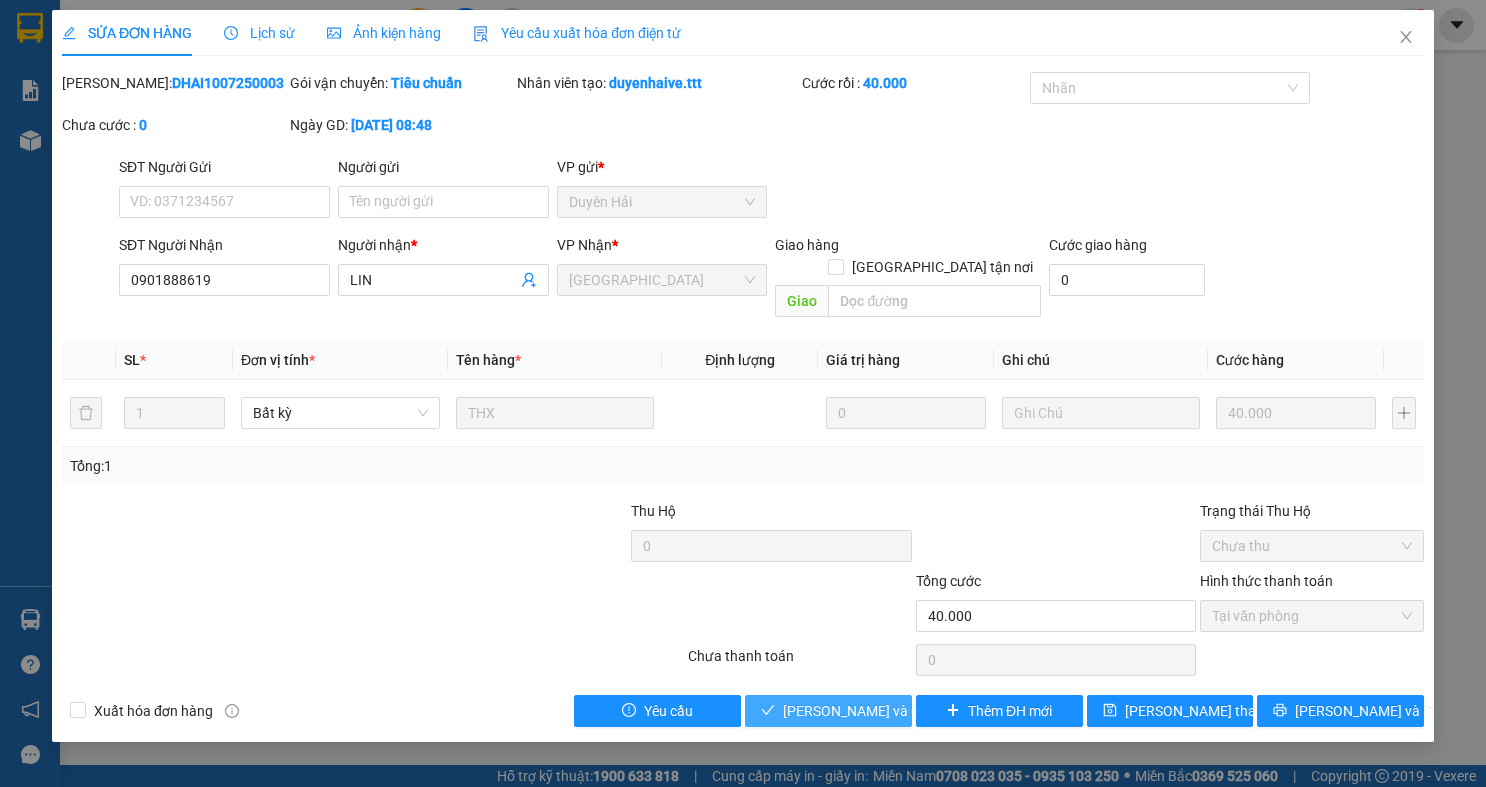 click on "[PERSON_NAME] và Giao hàng" at bounding box center [879, 711] 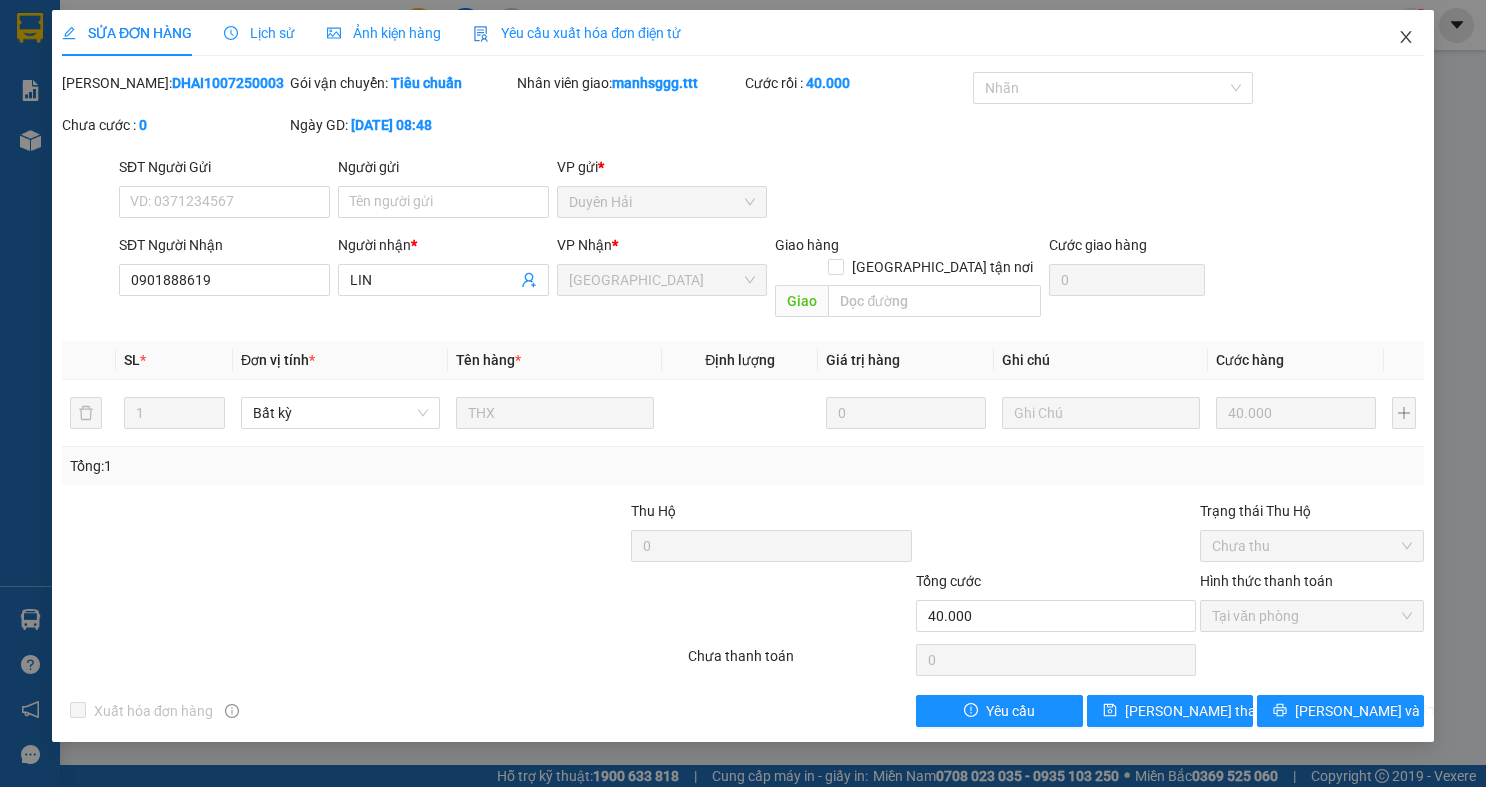 click 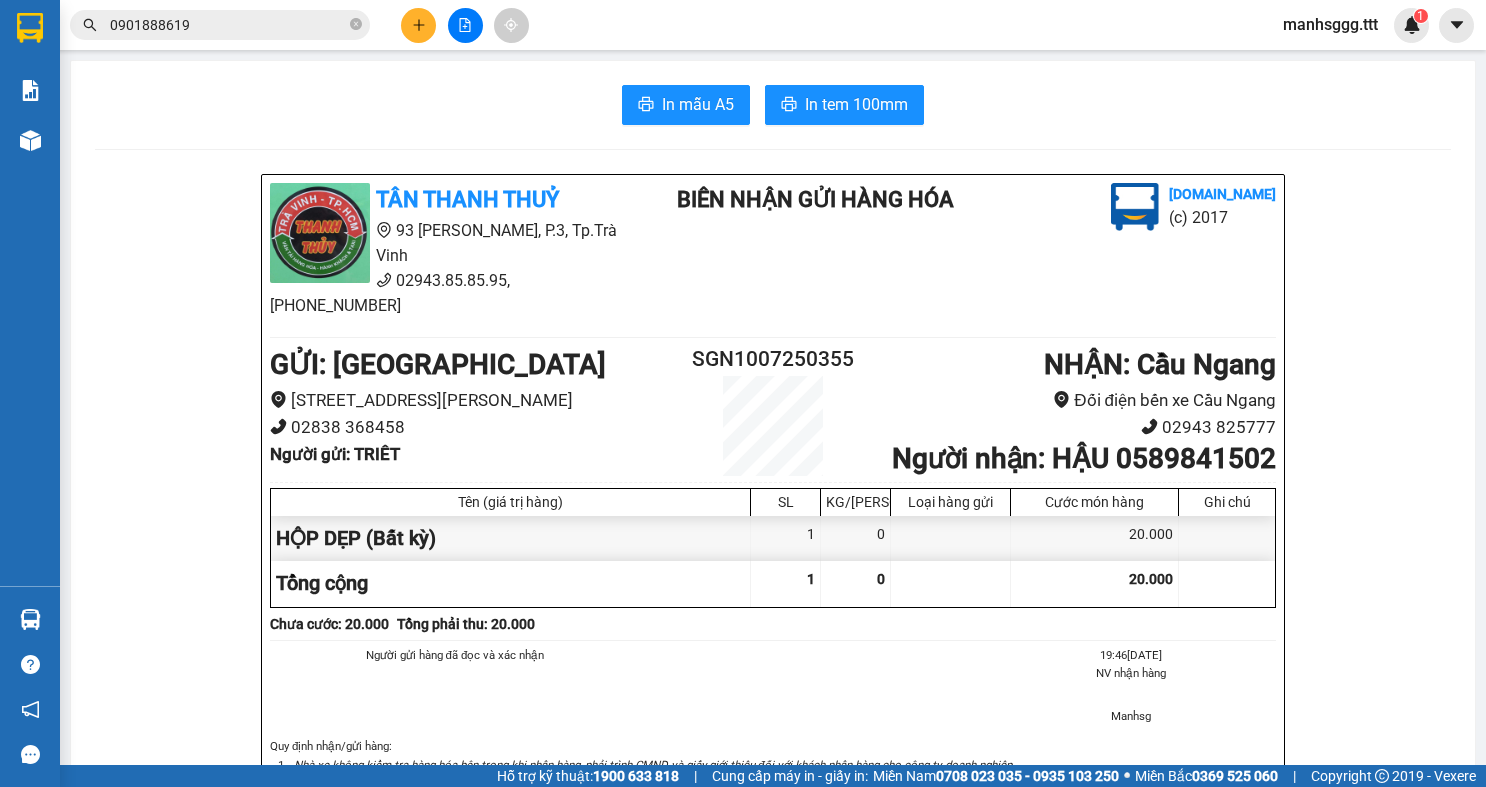 click on "0901888619" at bounding box center (228, 25) 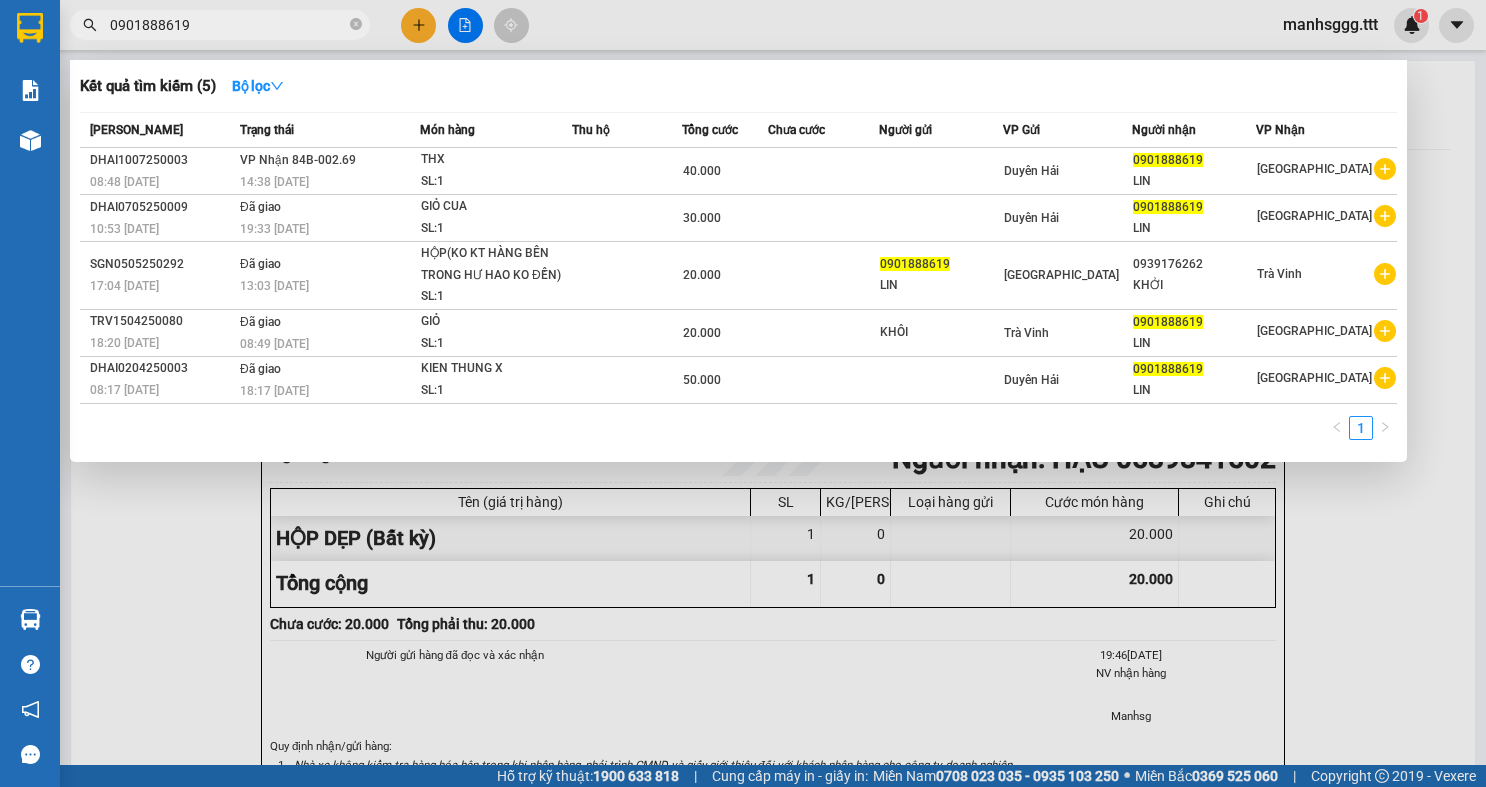 click on "0901888619" at bounding box center [228, 25] 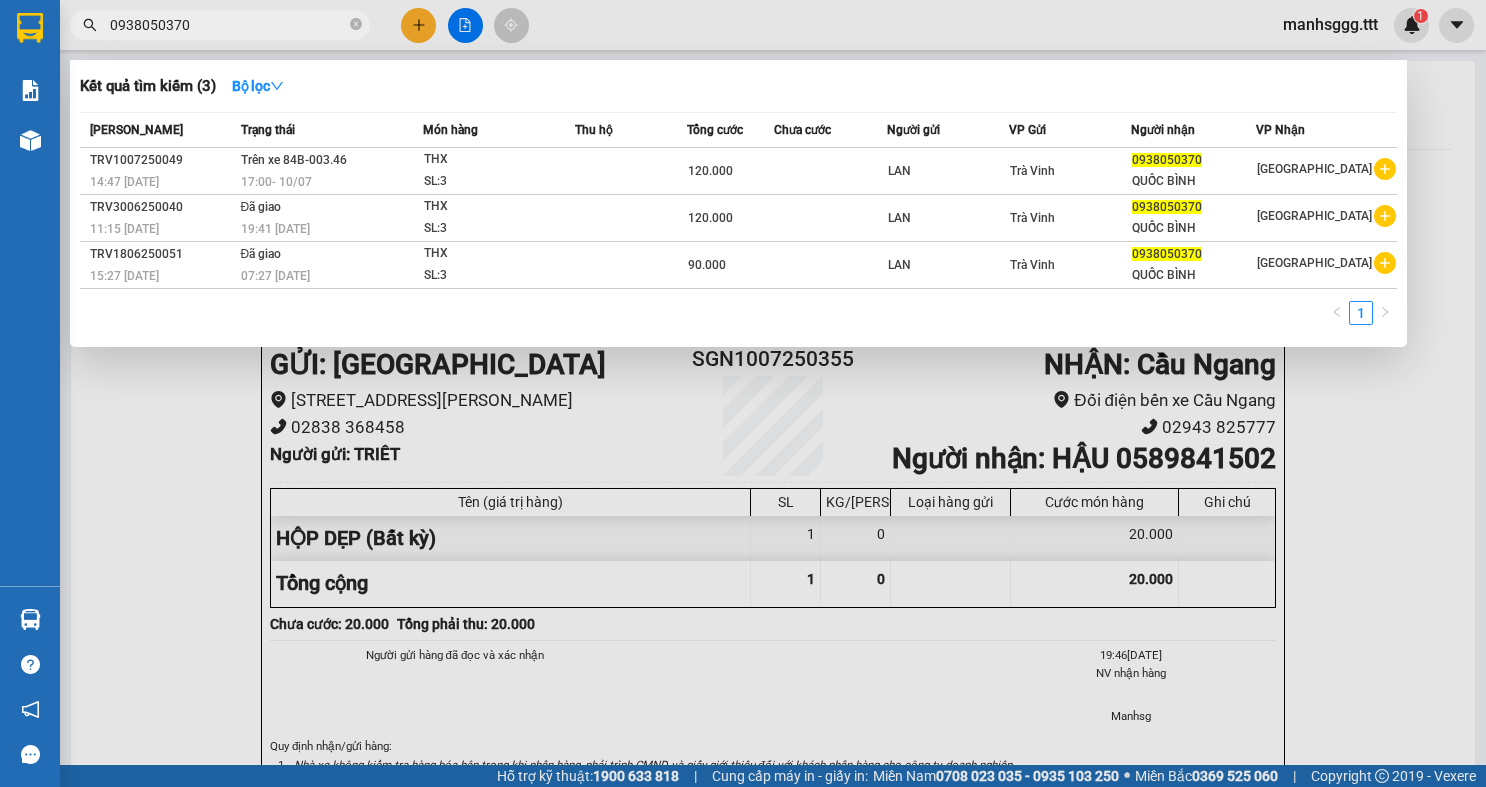 click on "0938050370" at bounding box center [228, 25] 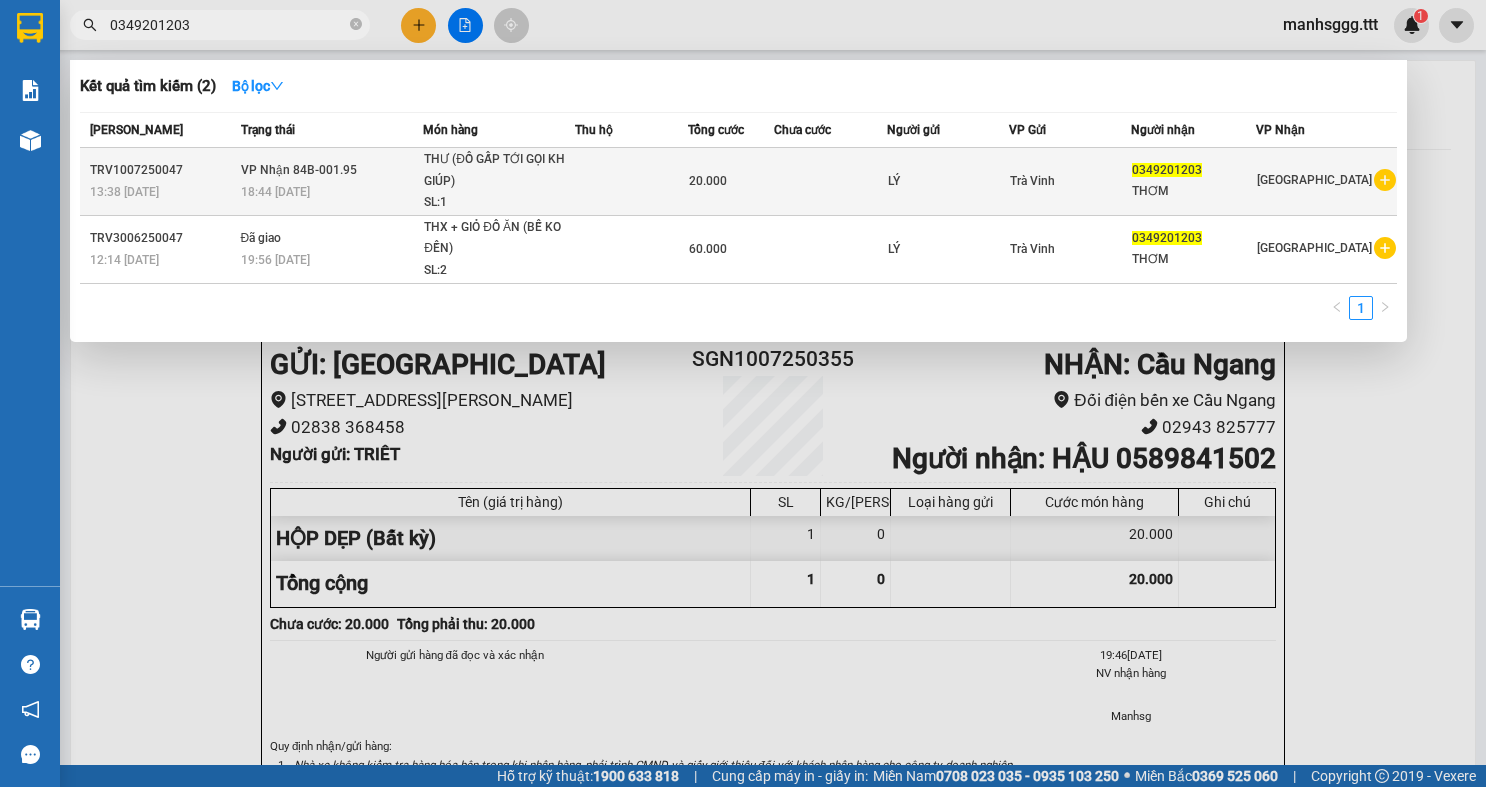 type on "0349201203" 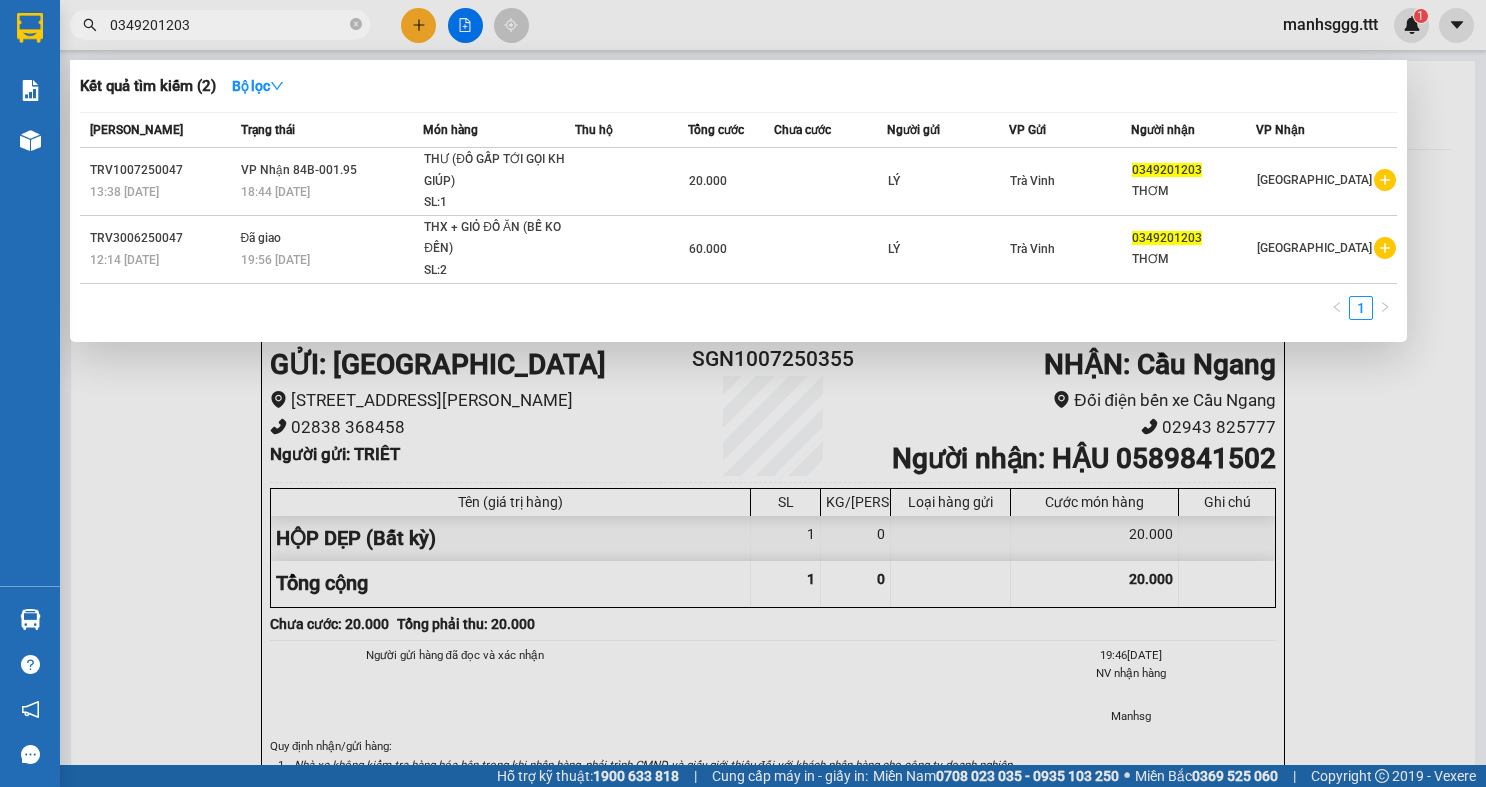 click on "0349201203" at bounding box center (220, 25) 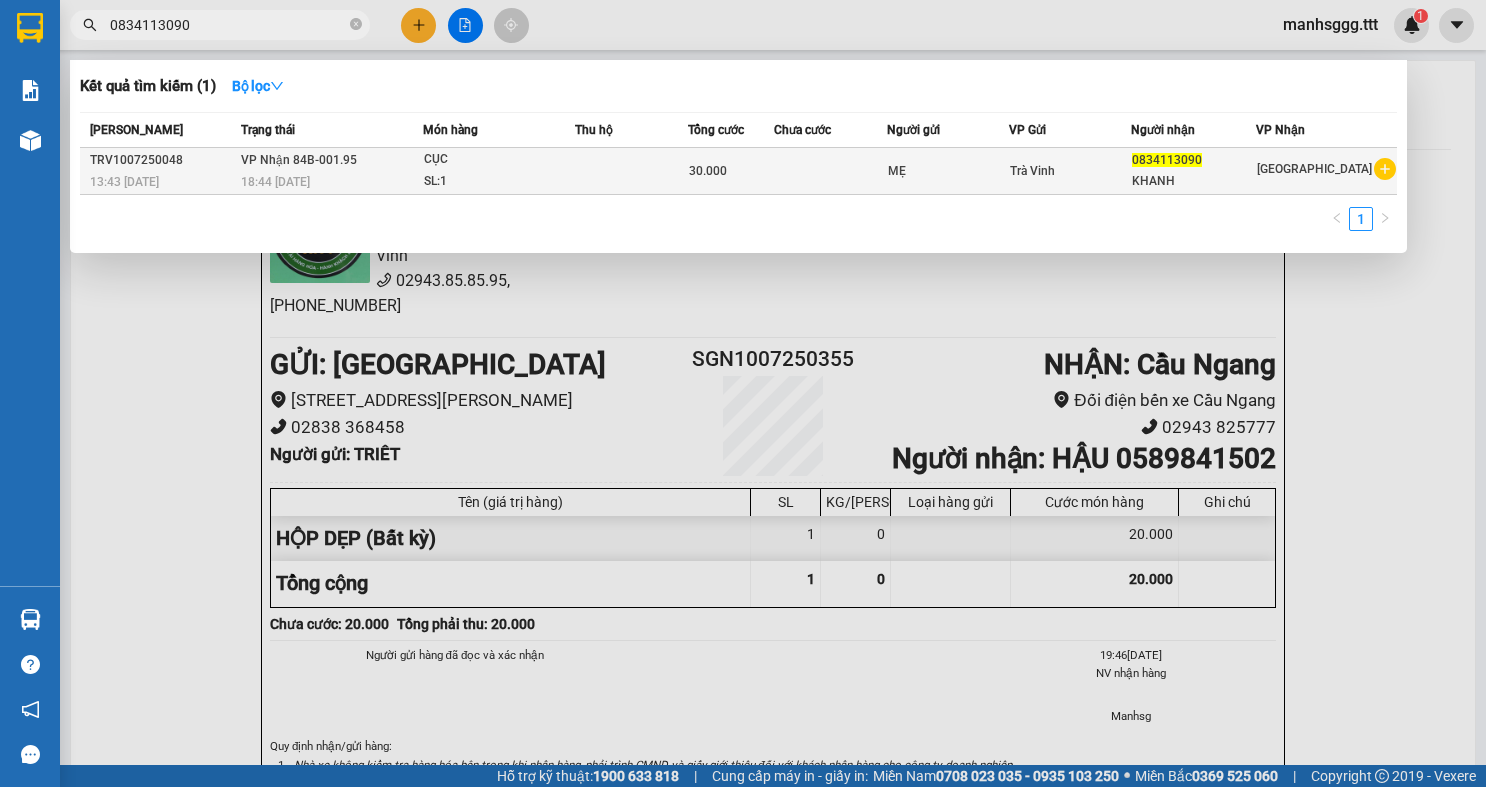 type on "0834113090" 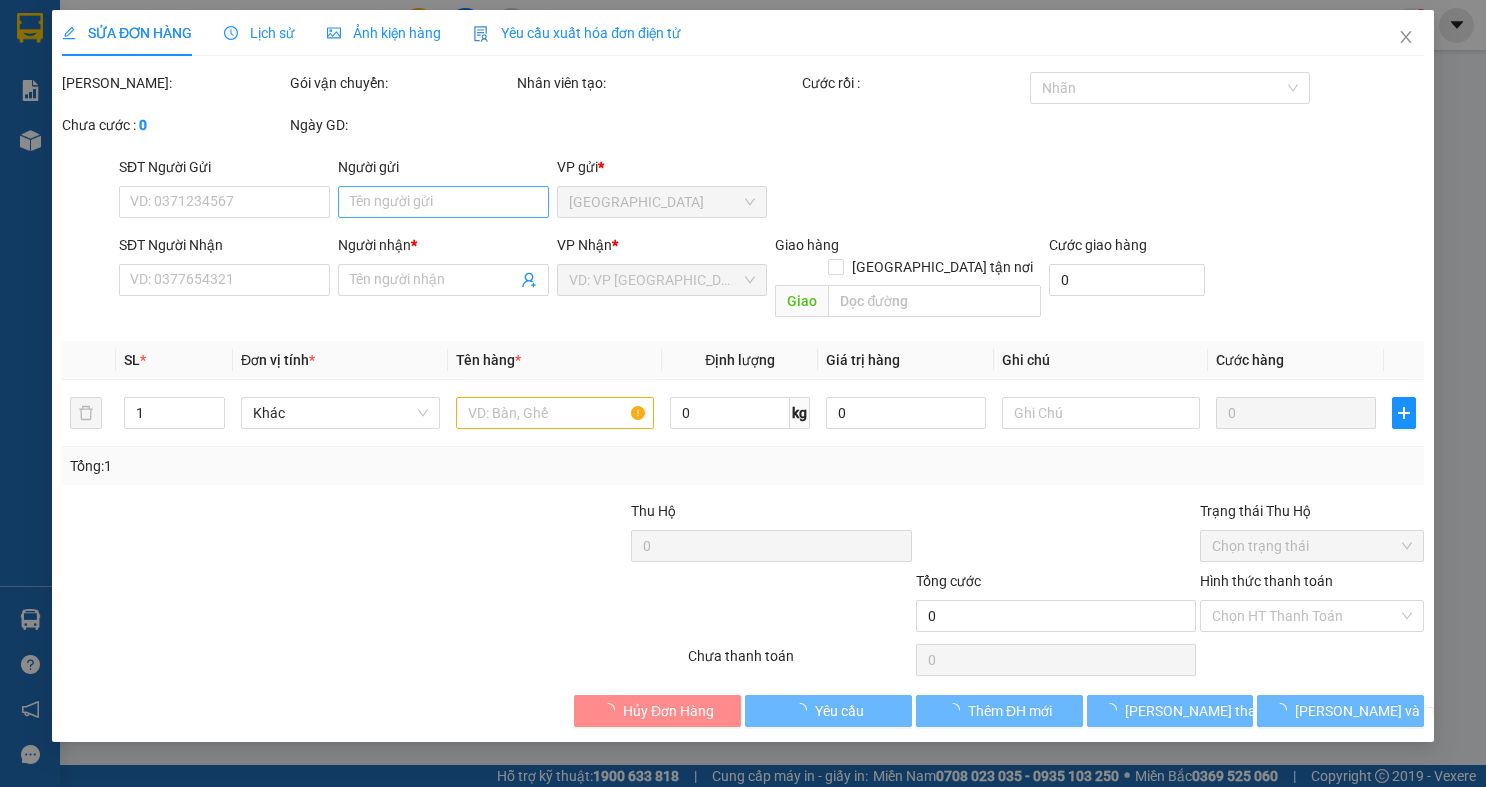 type on "MẸ" 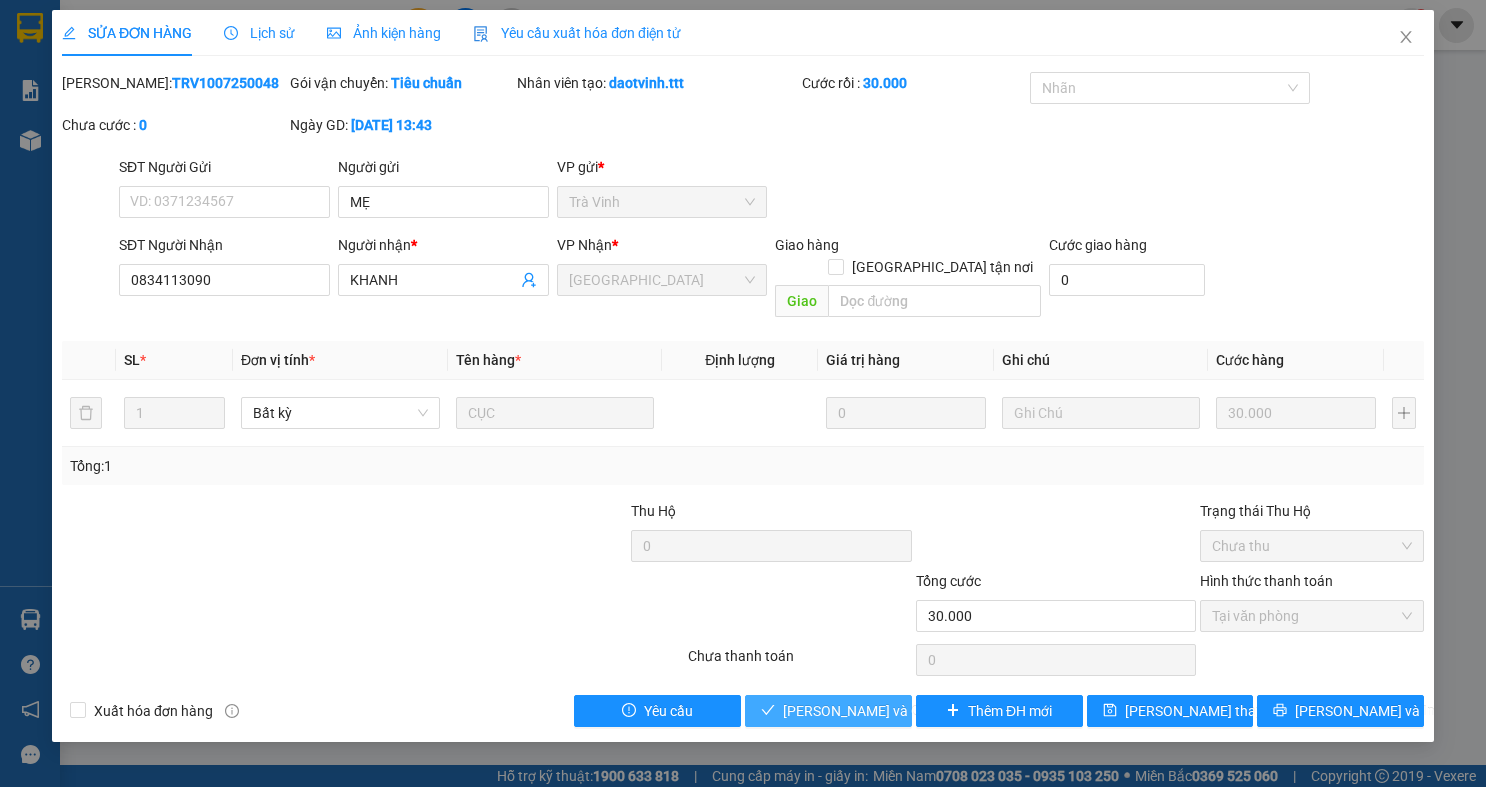 click on "[PERSON_NAME] và Giao hàng" at bounding box center [879, 711] 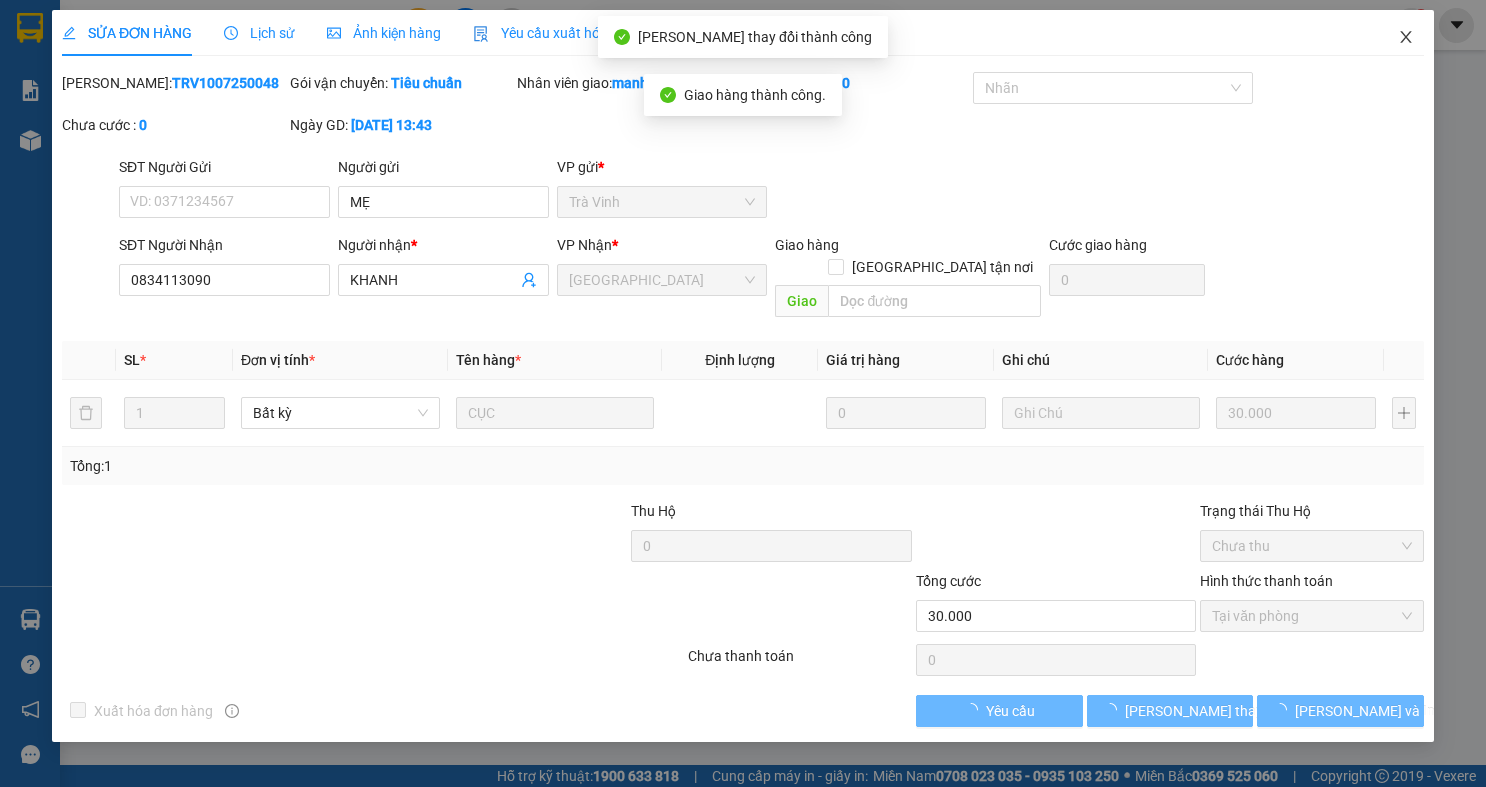 click 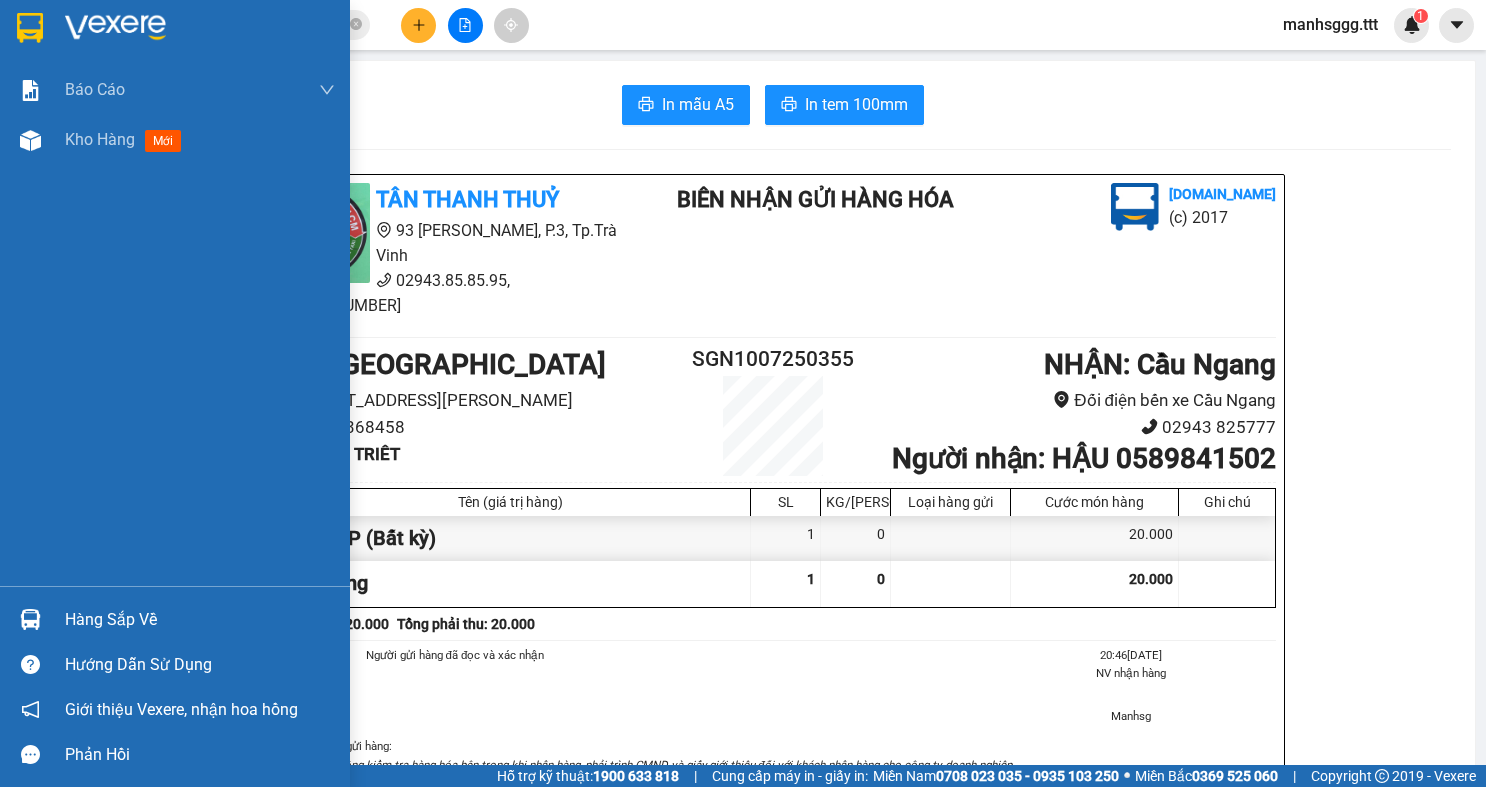 click on "Hàng sắp về" at bounding box center (175, 619) 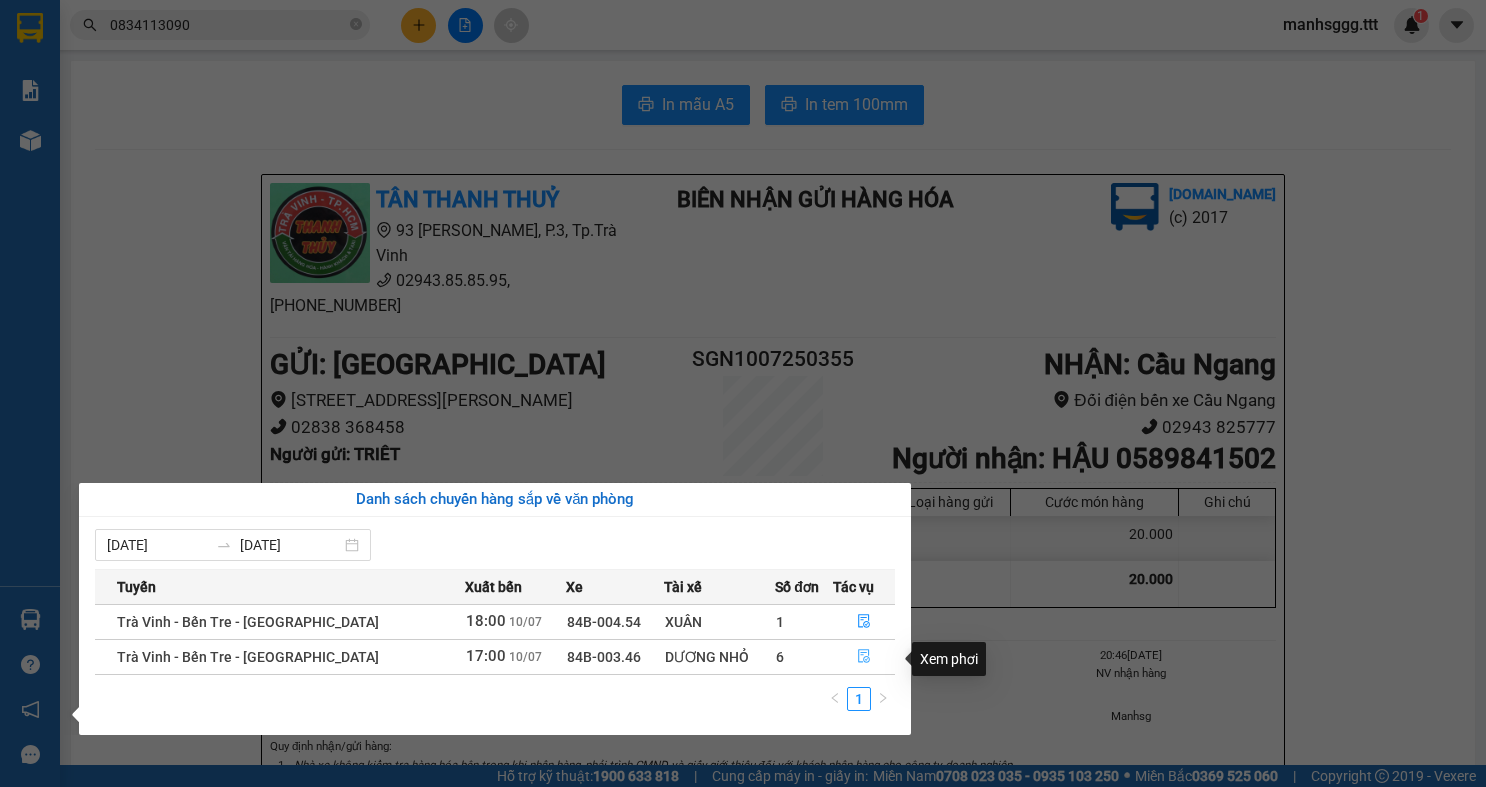click at bounding box center (864, 657) 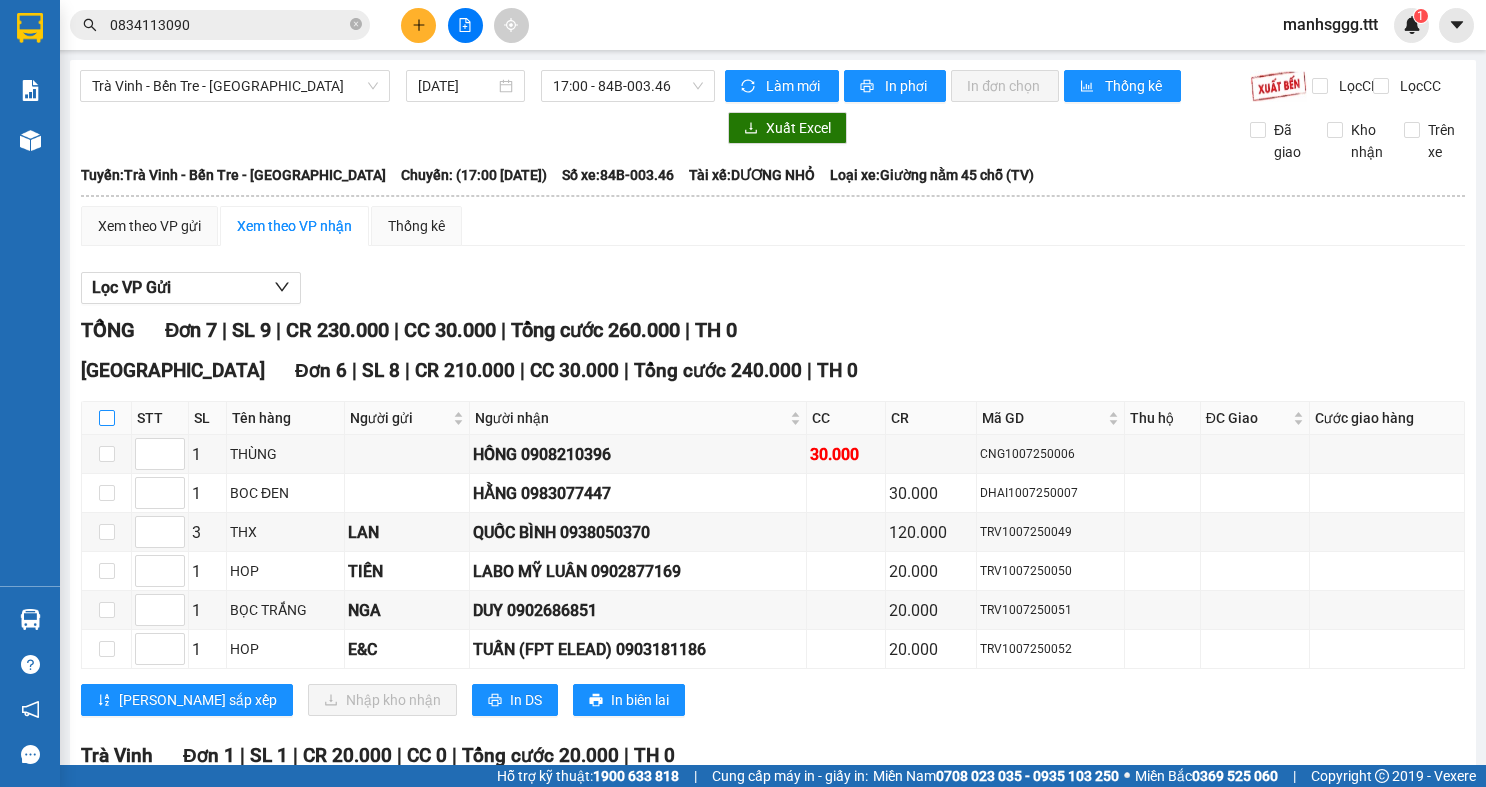 click at bounding box center [107, 418] 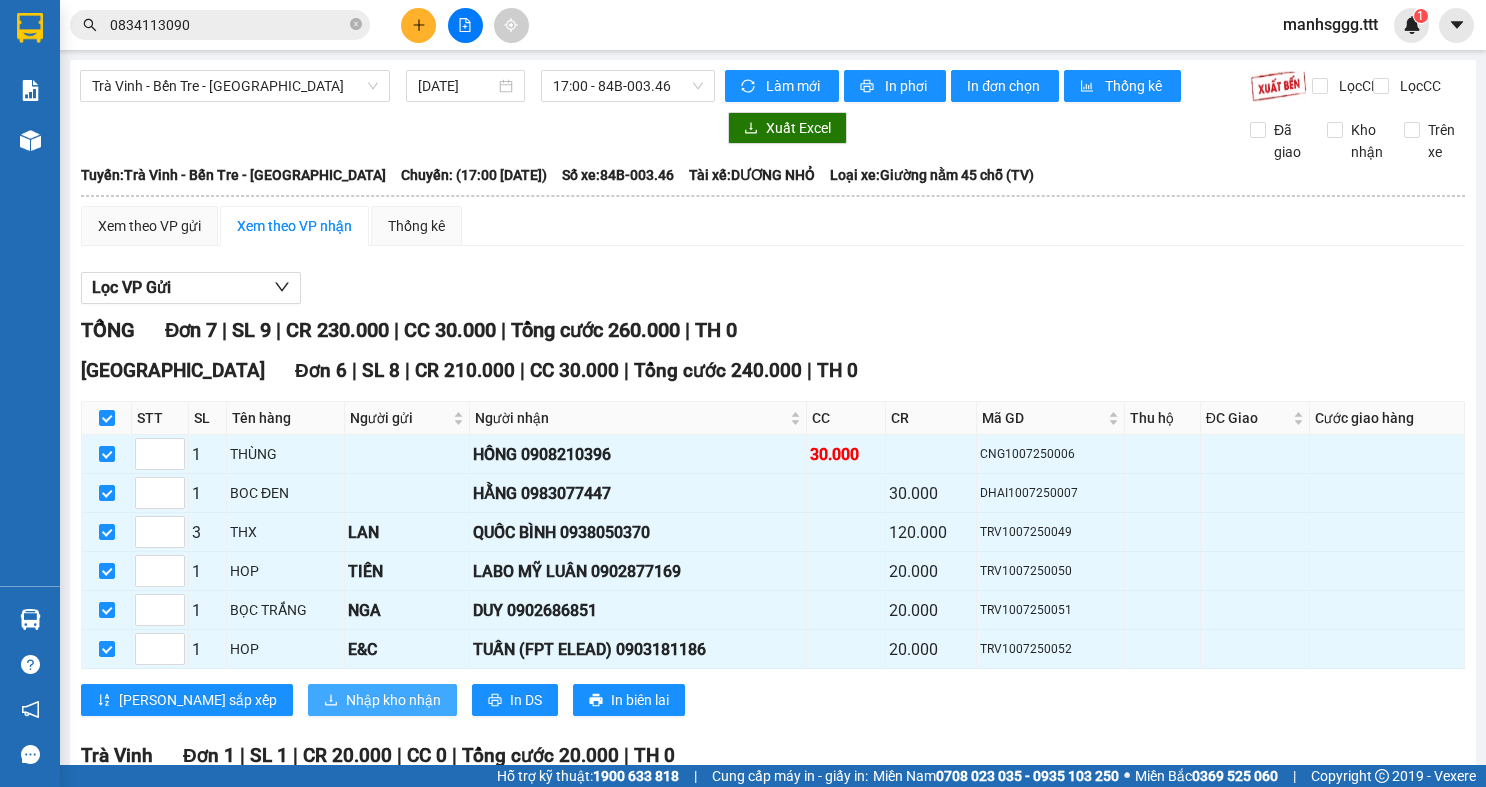 click on "Nhập kho nhận" at bounding box center (393, 700) 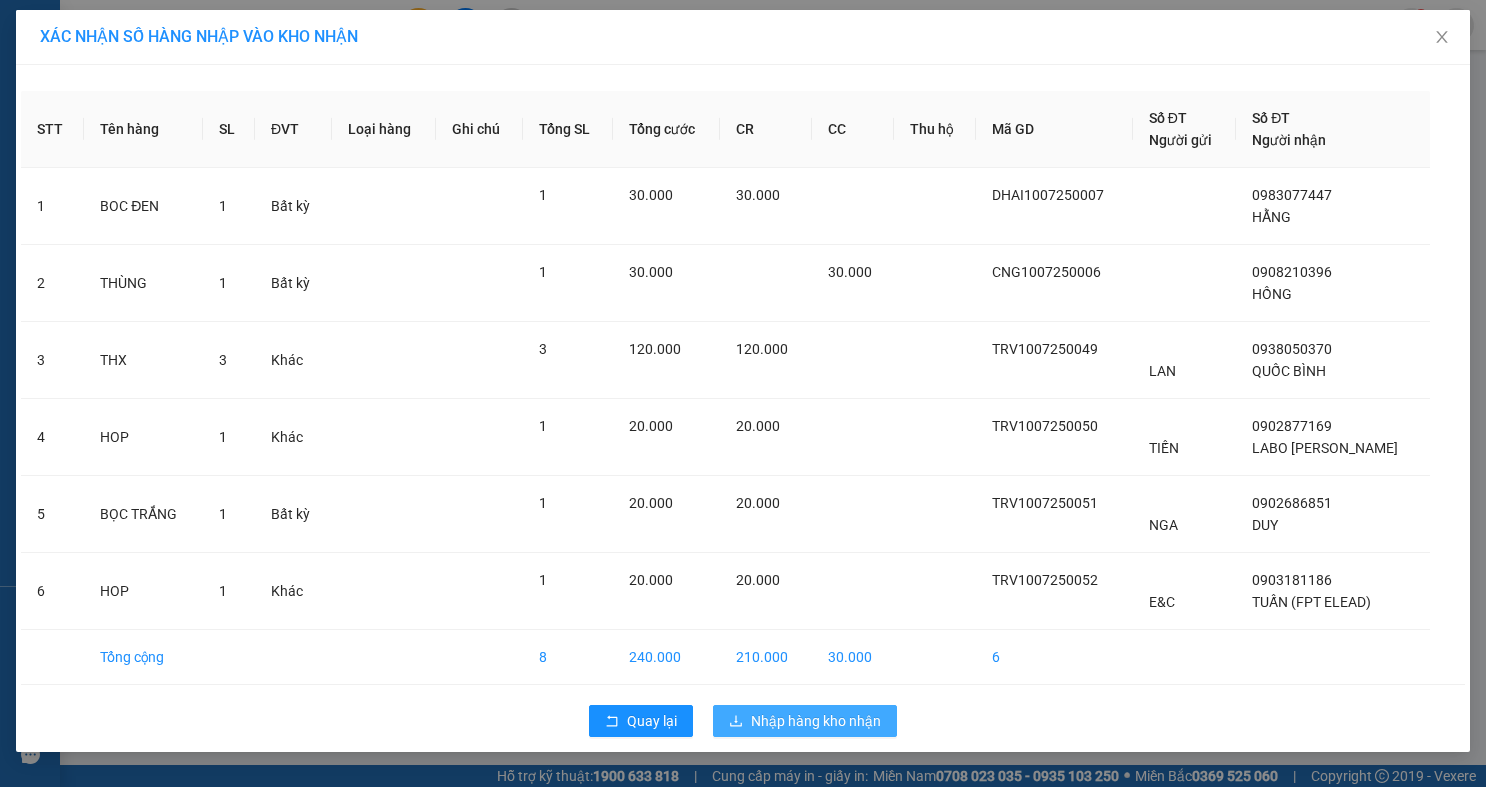click on "Nhập hàng kho nhận" at bounding box center (805, 721) 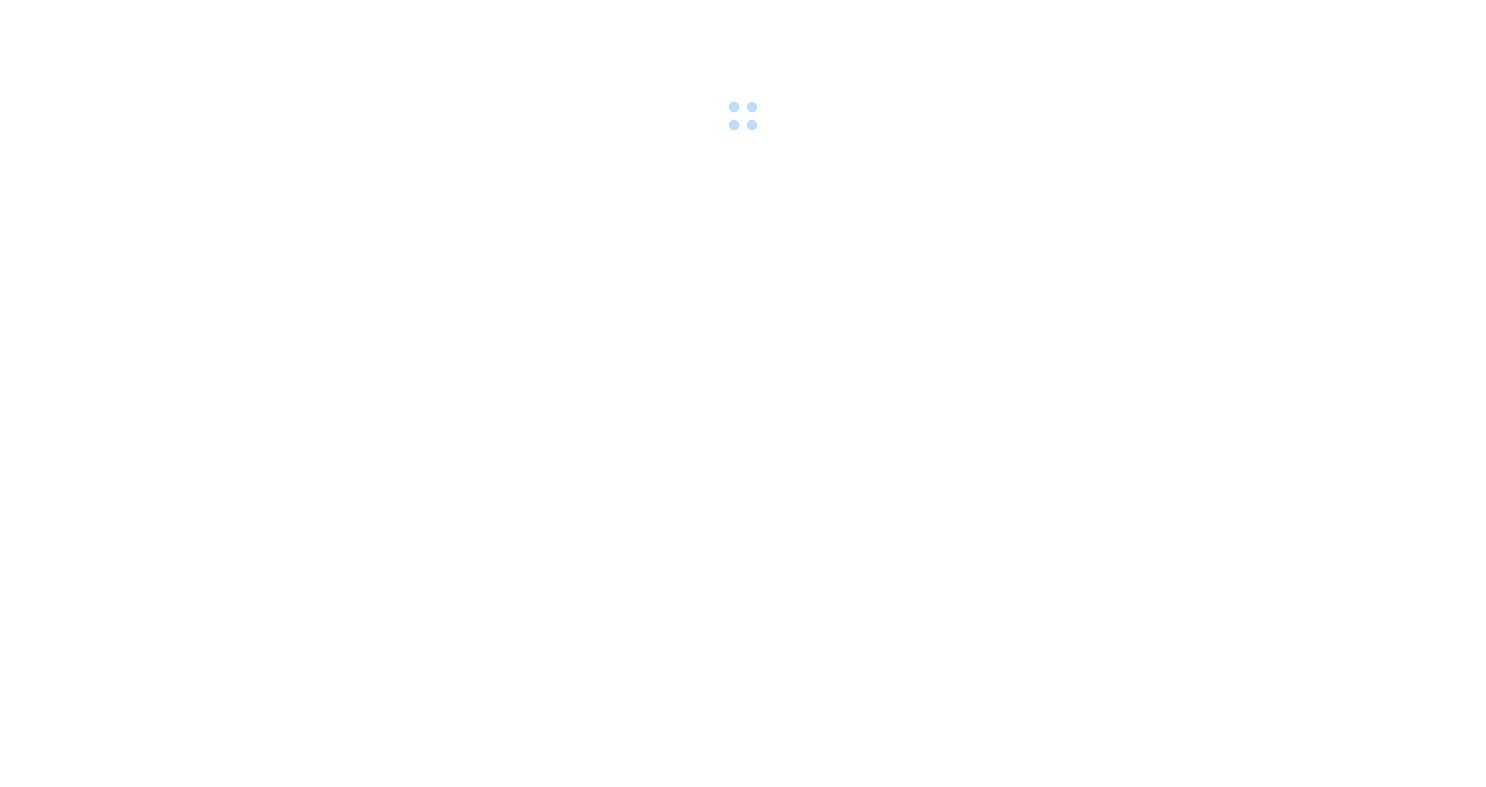 scroll, scrollTop: 0, scrollLeft: 0, axis: both 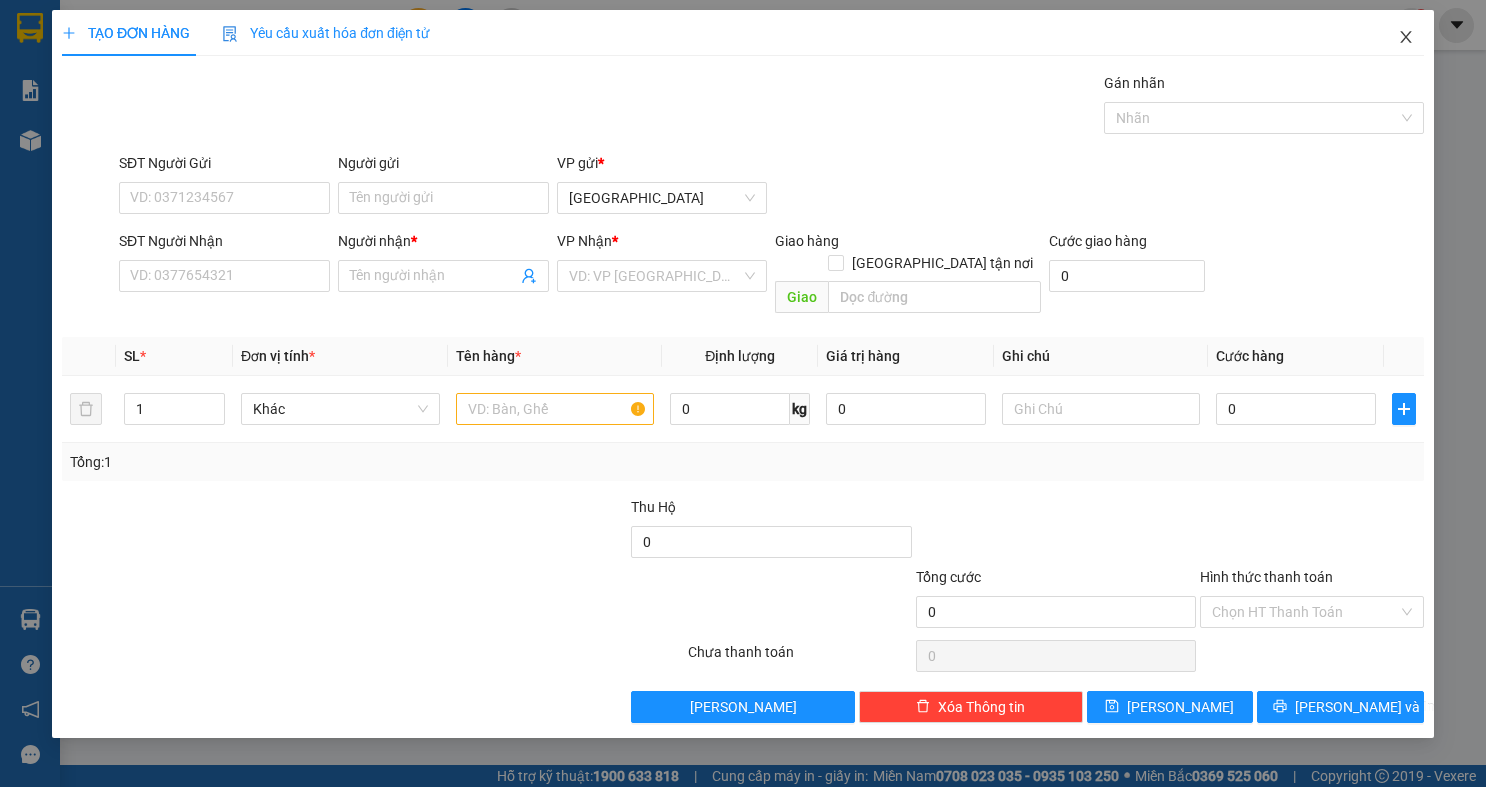 click 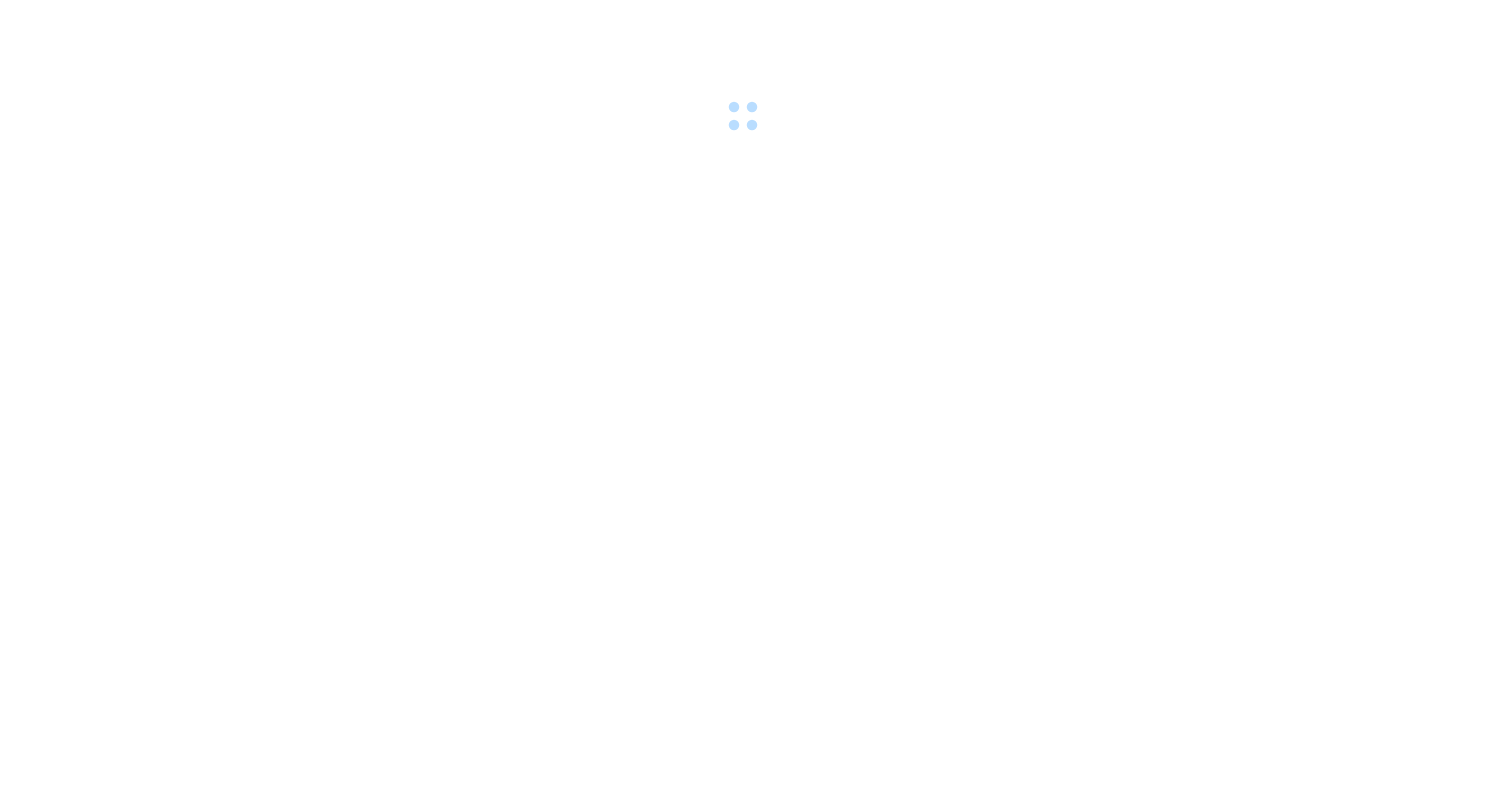 scroll, scrollTop: 0, scrollLeft: 0, axis: both 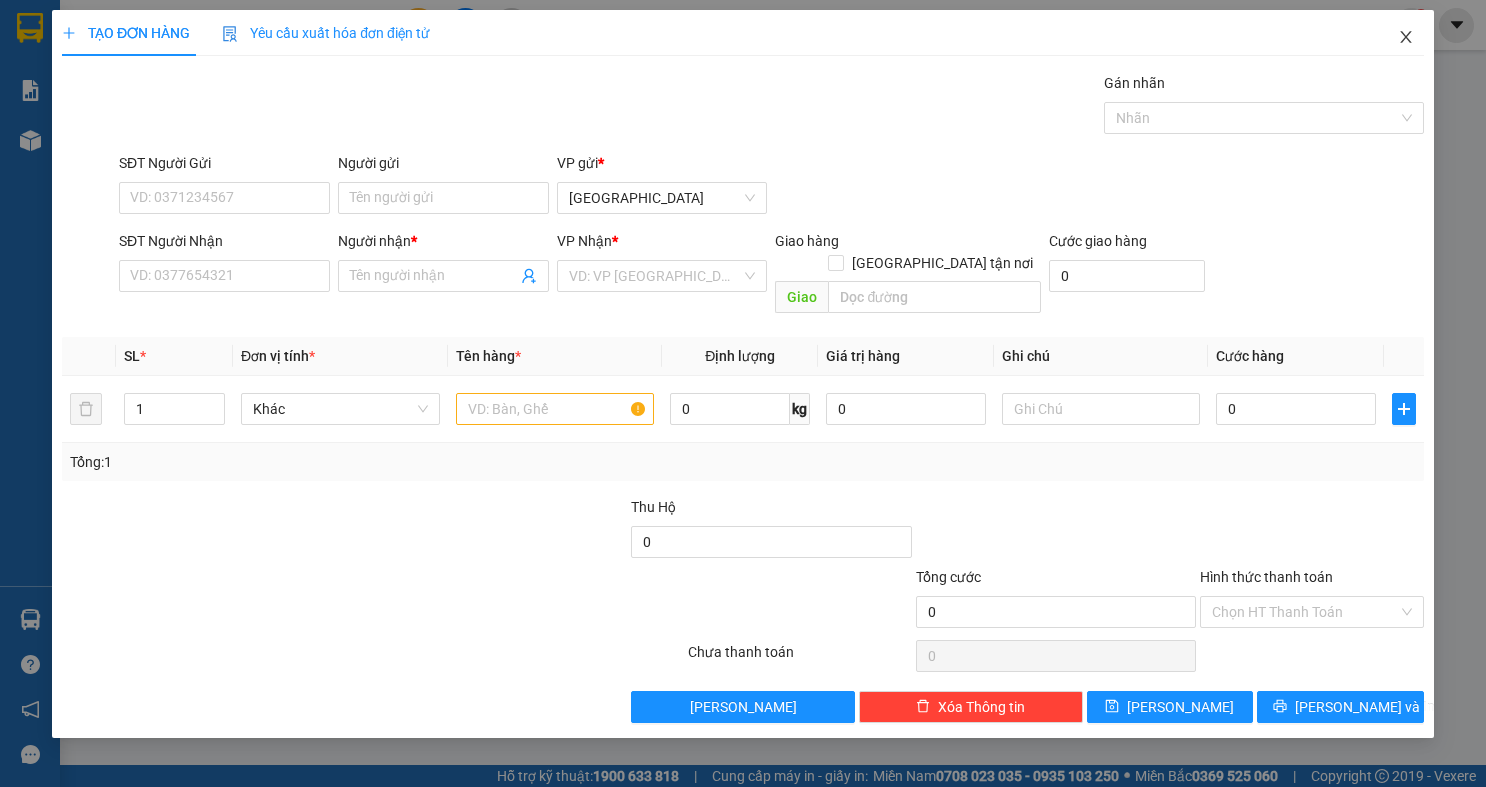 click at bounding box center [1406, 38] 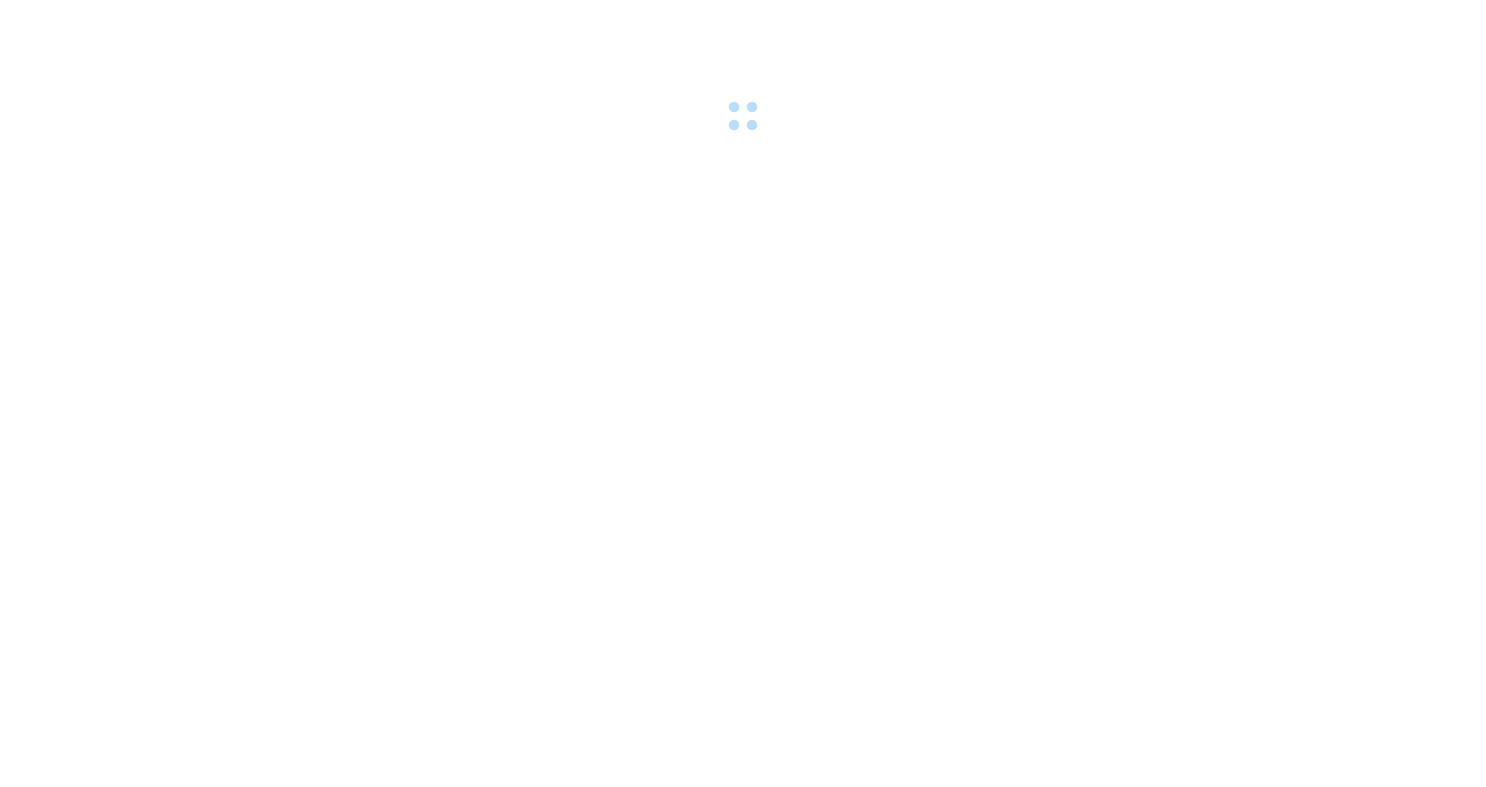 scroll, scrollTop: 0, scrollLeft: 0, axis: both 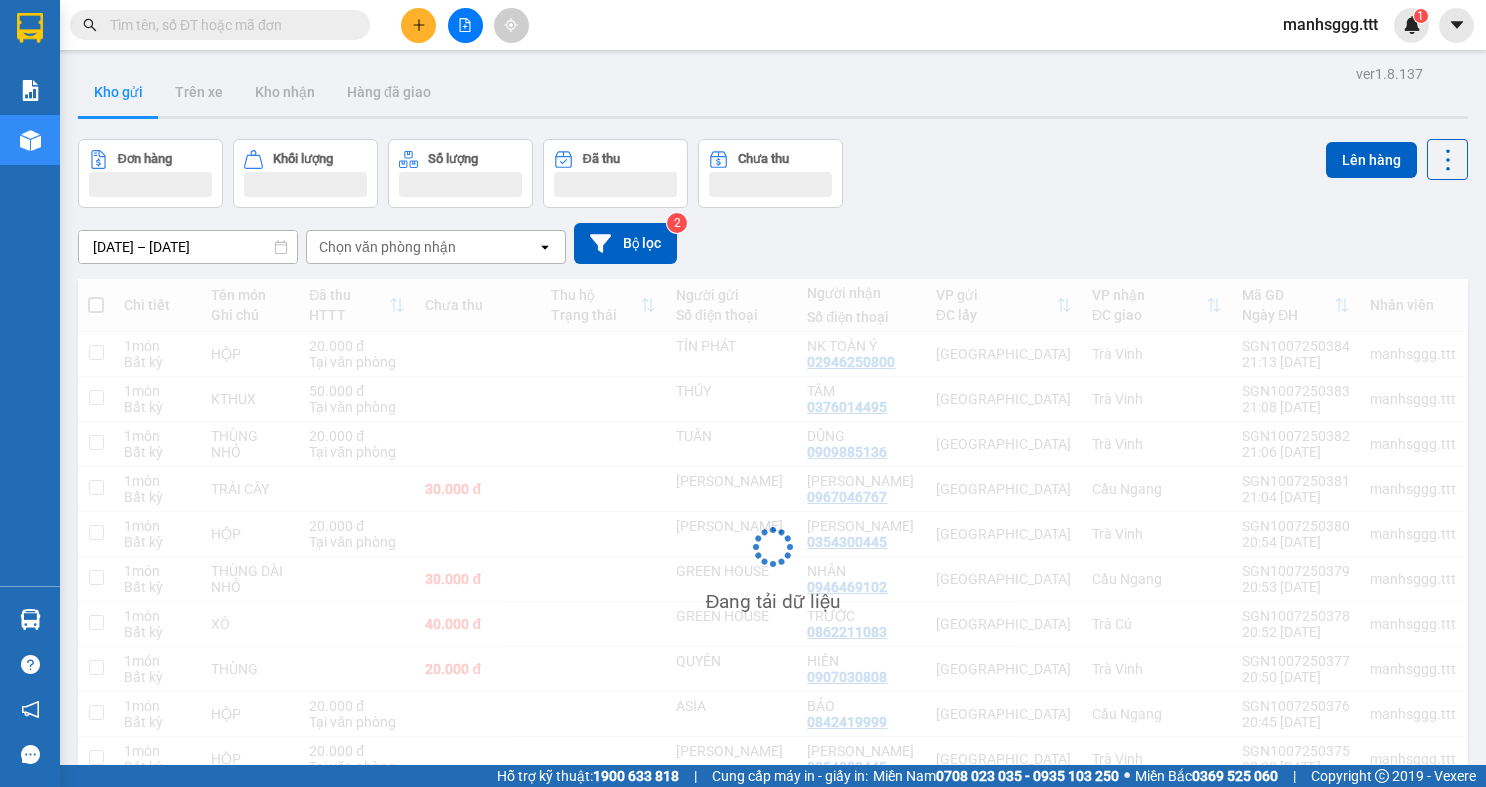 click at bounding box center (228, 25) 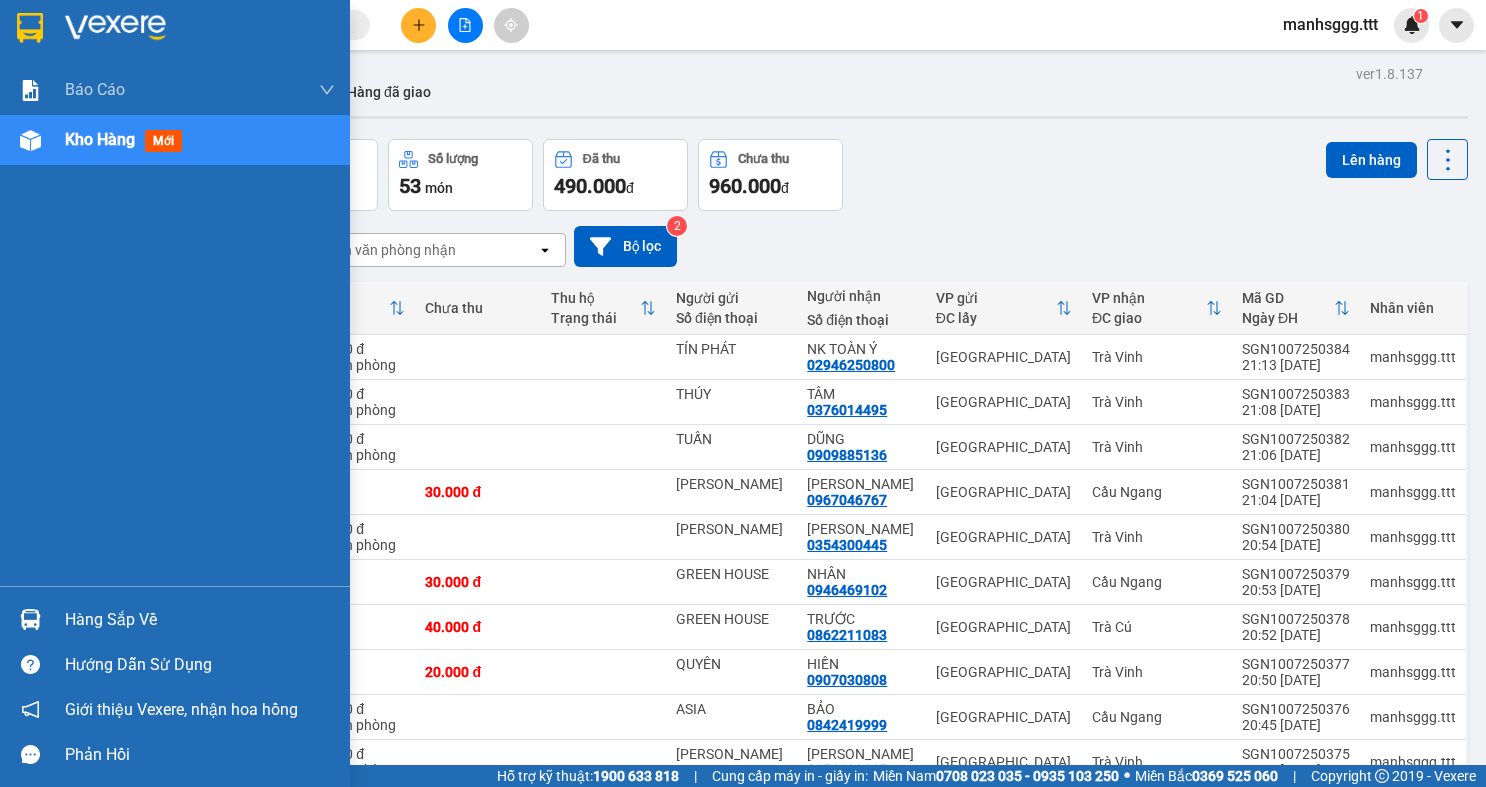 click on "Hàng sắp về" at bounding box center (175, 619) 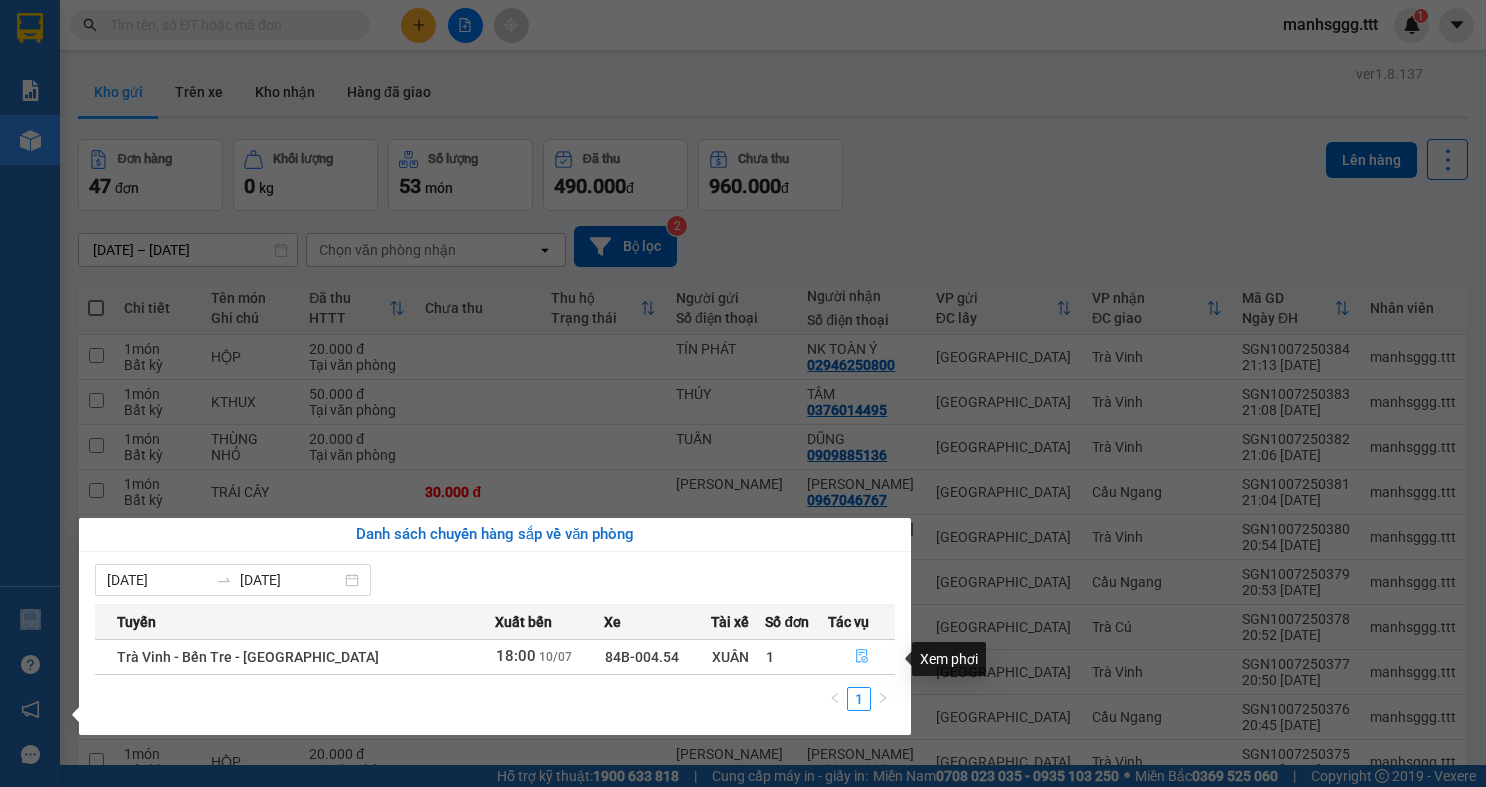 click 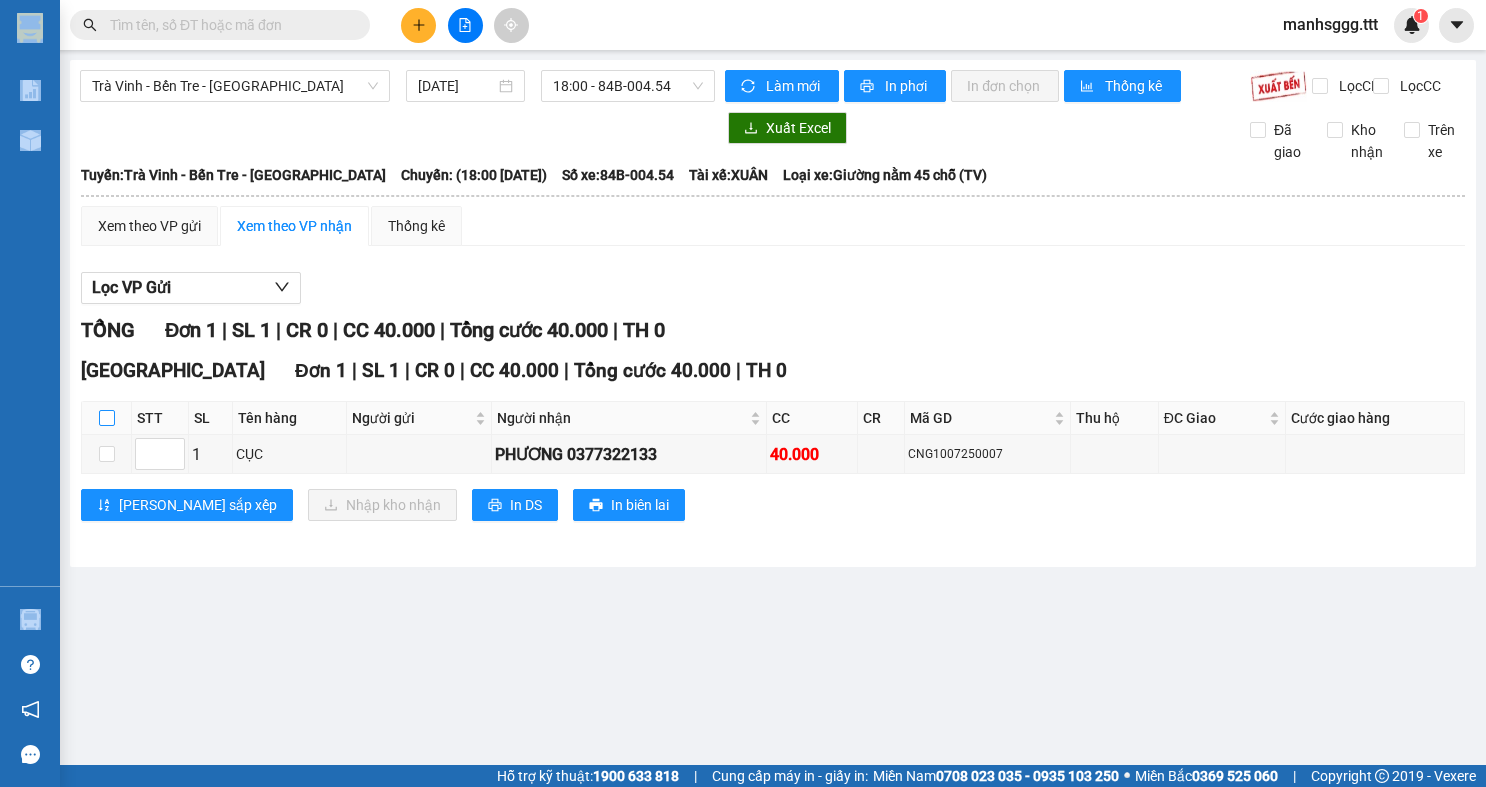 click at bounding box center [107, 418] 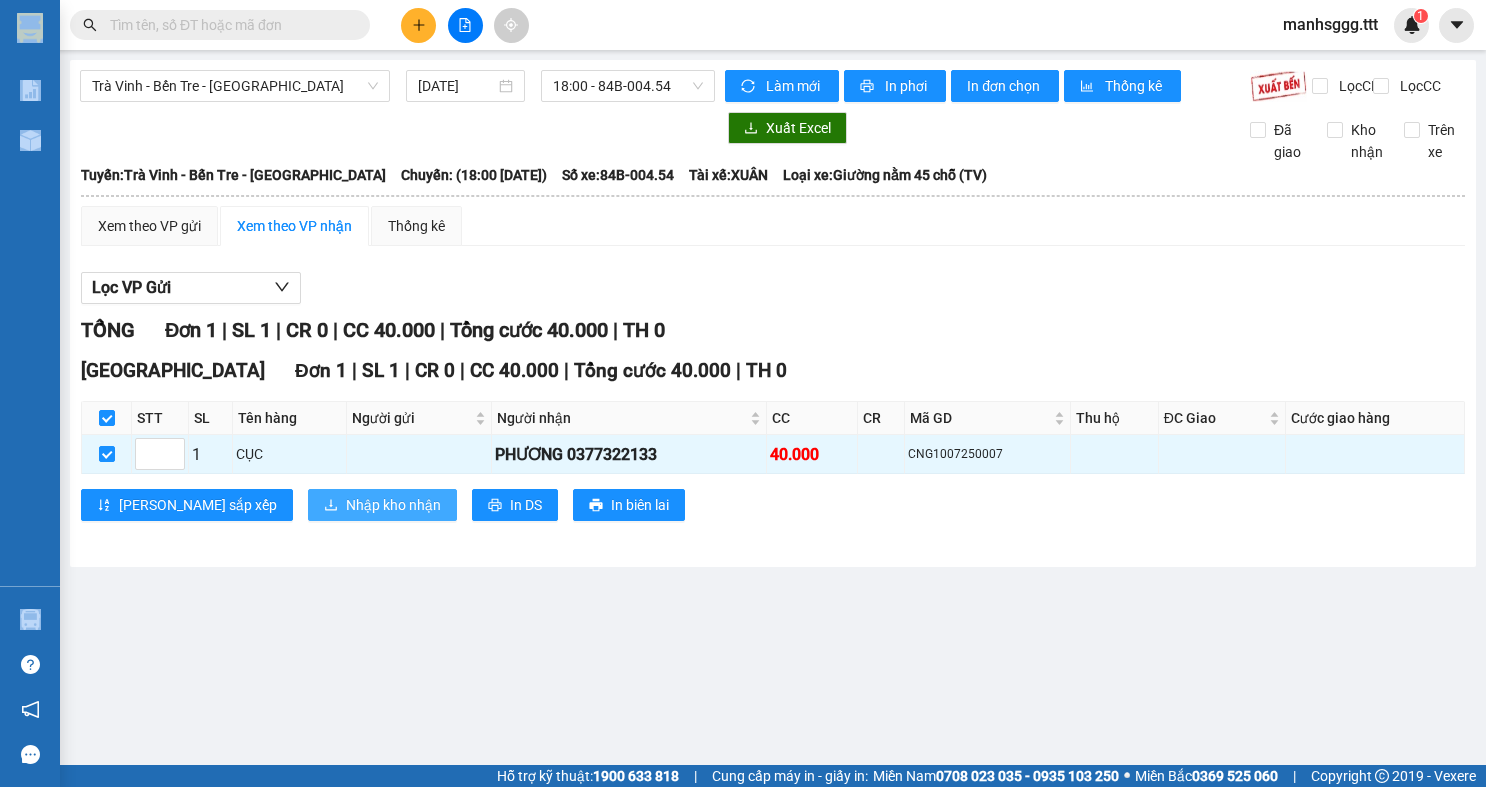 click on "Nhập kho nhận" at bounding box center (393, 505) 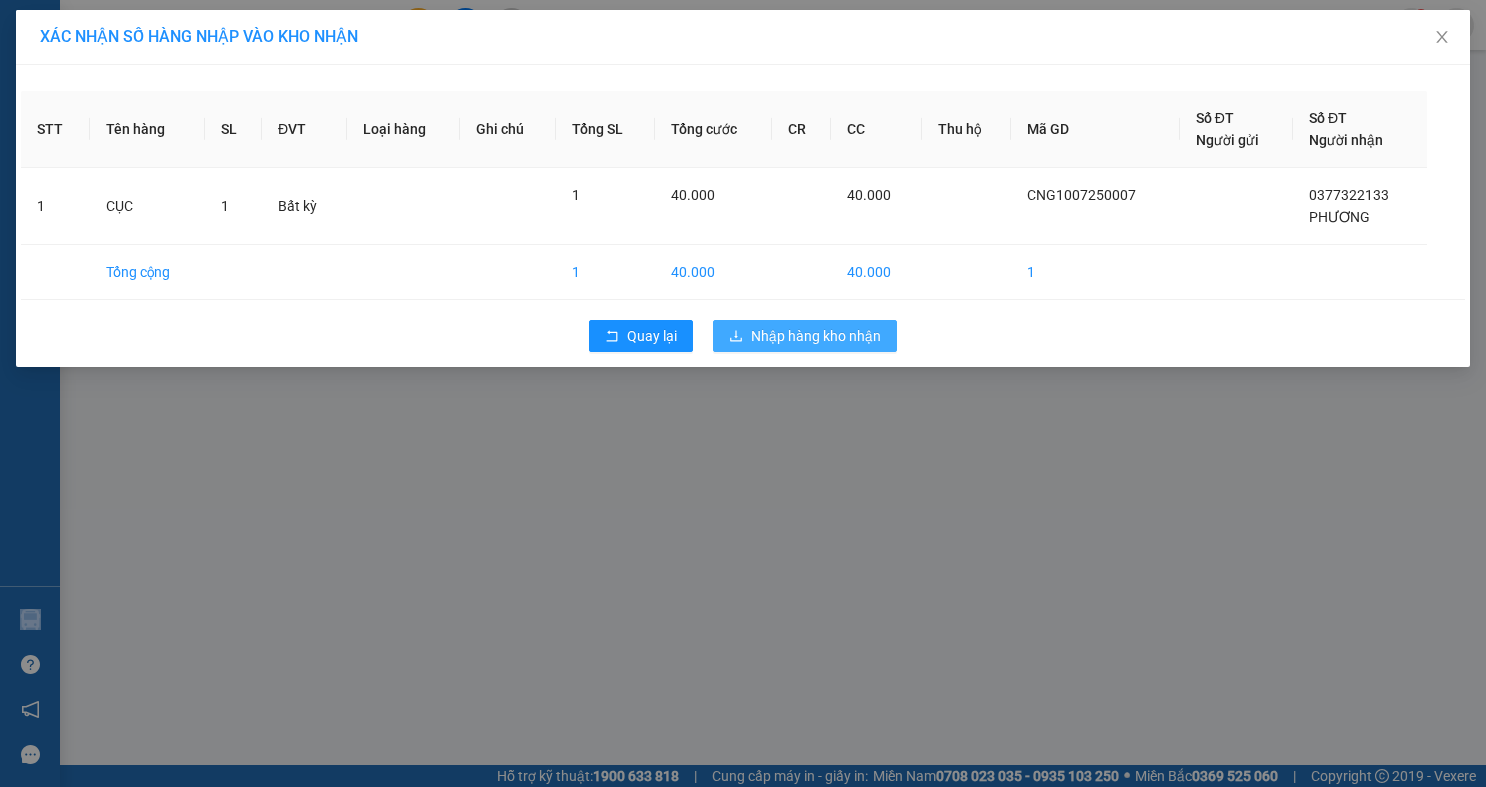 click on "Nhập hàng kho nhận" at bounding box center [816, 336] 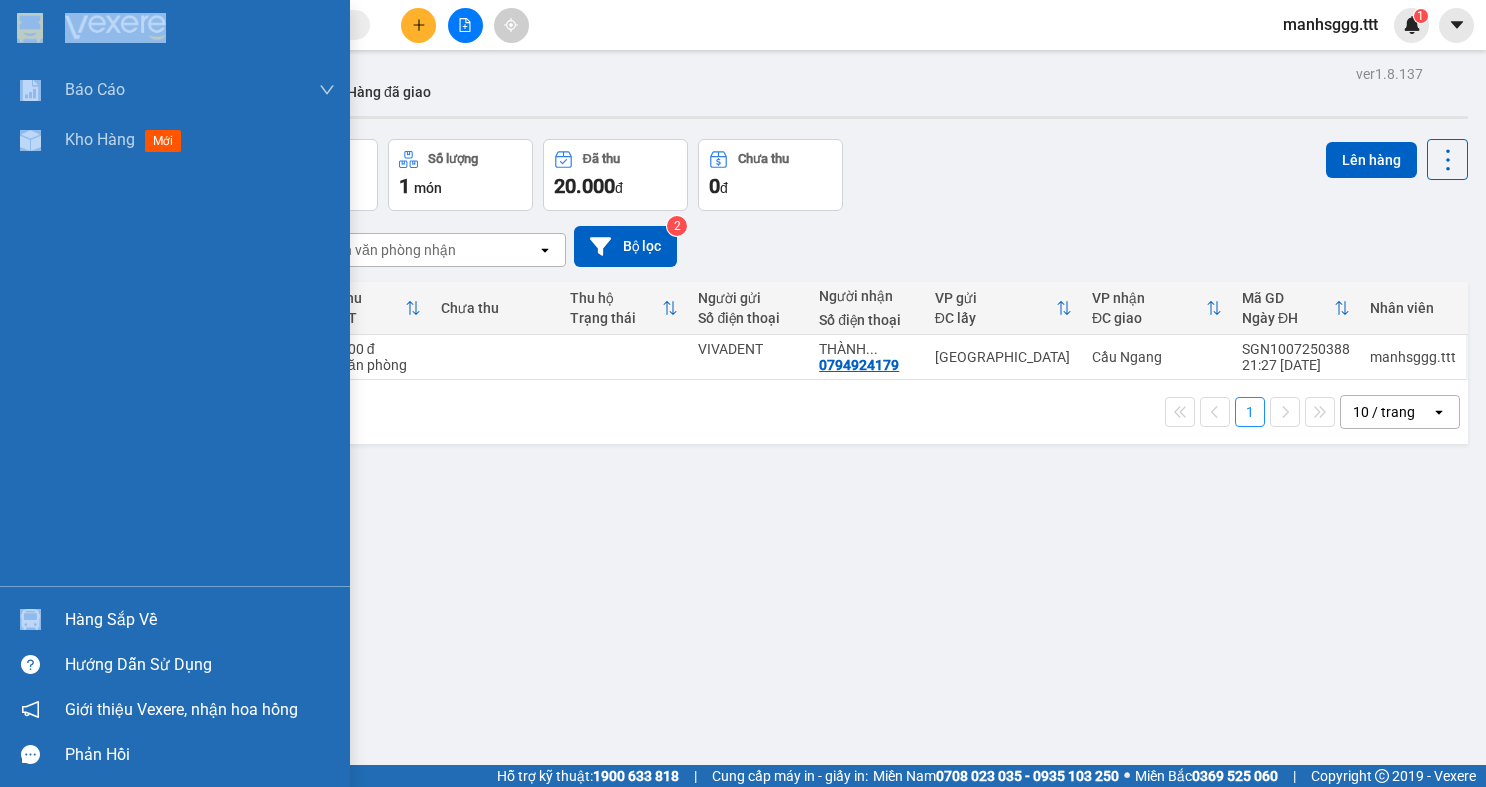 click on "Hàng sắp về" at bounding box center [175, 619] 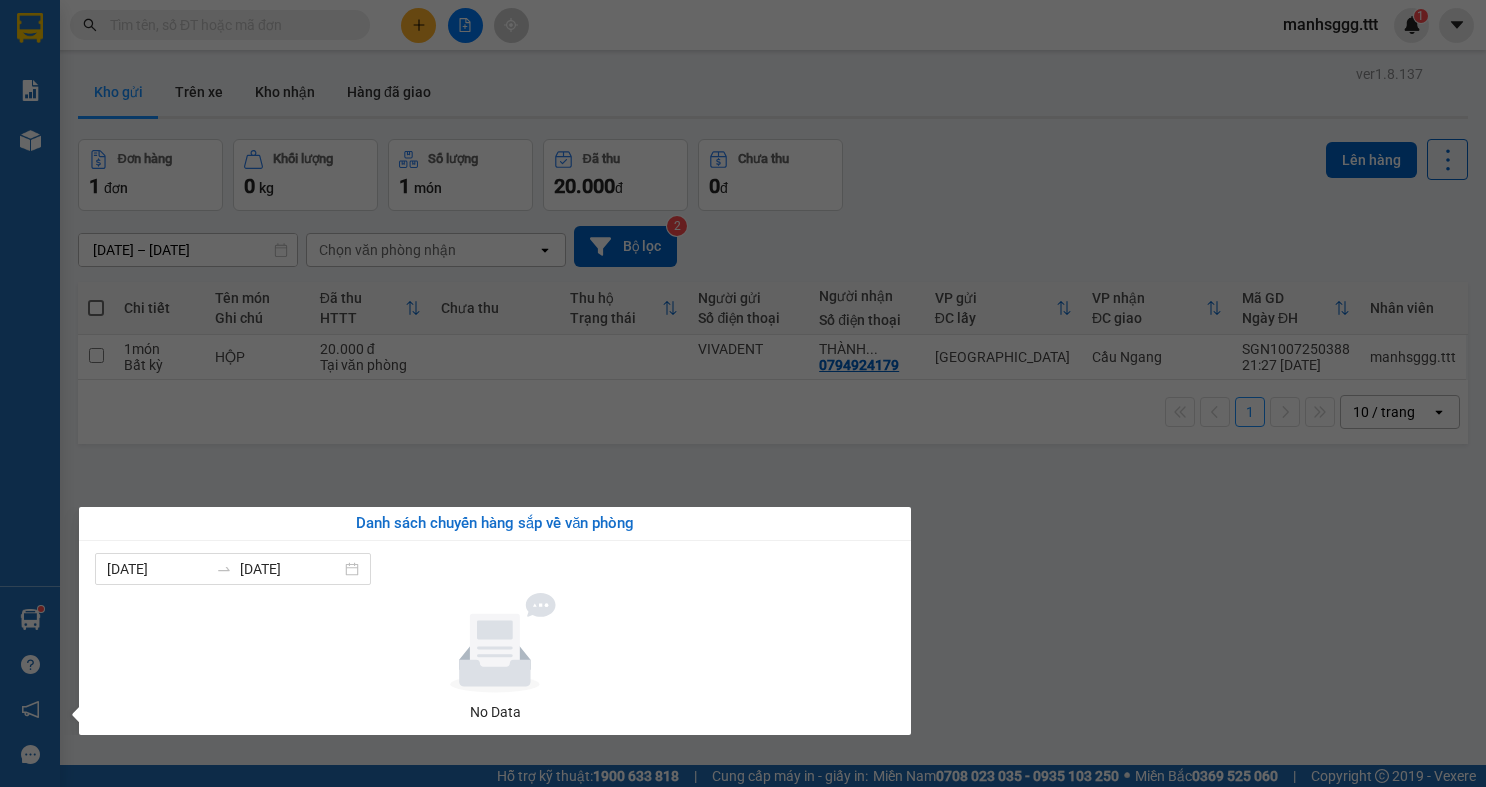 click on "Kết quả tìm kiếm ( 0 )  Bộ lọc  No Data manhsggg.ttt 1     Báo cáo Mẫu 1: Báo cáo dòng tiền theo nhân viên (nhân viên)  Mẫu 3: Báo cáo dòng tiền theo văn phòng (VP)     Kho hàng mới Hàng sắp về Hướng dẫn sử dụng Giới thiệu Vexere, nhận hoa hồng Phản hồi Phần mềm hỗ trợ bạn tốt chứ? ver  1.8.137 Kho gửi Trên xe Kho nhận Hàng đã giao Đơn hàng 1 đơn Khối lượng 0 kg Số lượng 1 món Đã thu 20.000  đ Chưa thu 0  đ Lên hàng 08/07/2025 – 10/07/2025 Press the down arrow key to interact with the calendar and select a date. Press the escape button to close the calendar. Selected date range is from 08/07/2025 to 10/07/2025. Chọn văn phòng nhận open Bộ lọc 2 Chi tiết Tên món Ghi chú Đã thu HTTT Chưa thu Thu hộ Trạng thái Người gửi Số điện thoại Người nhận Số điện thoại VP gửi ĐC lấy VP nhận ĐC giao Mã GD Ngày ĐH Nhân viên 1  món Bất kỳ HỘP 20.000 đ" at bounding box center [743, 393] 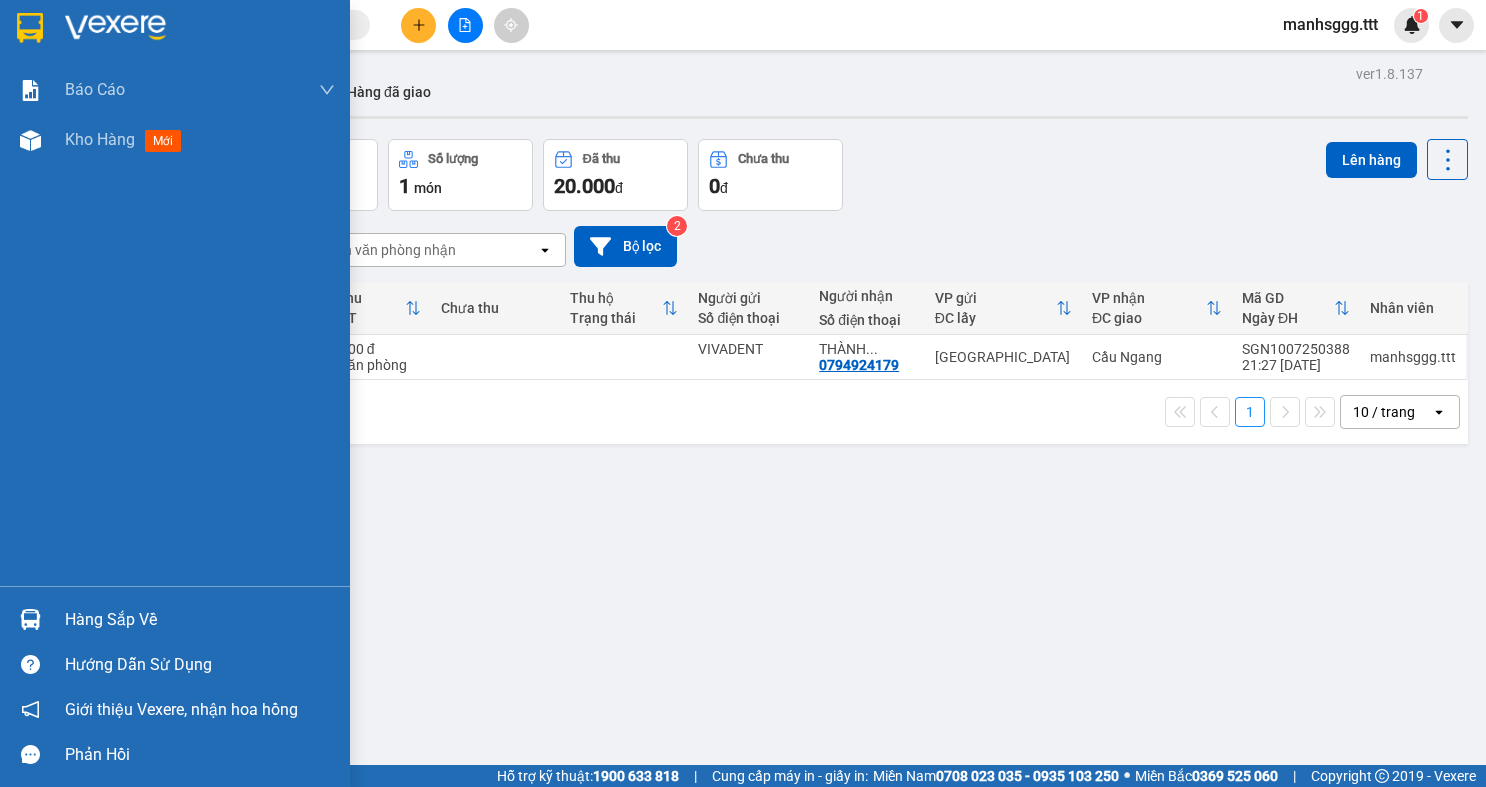 click at bounding box center [30, 28] 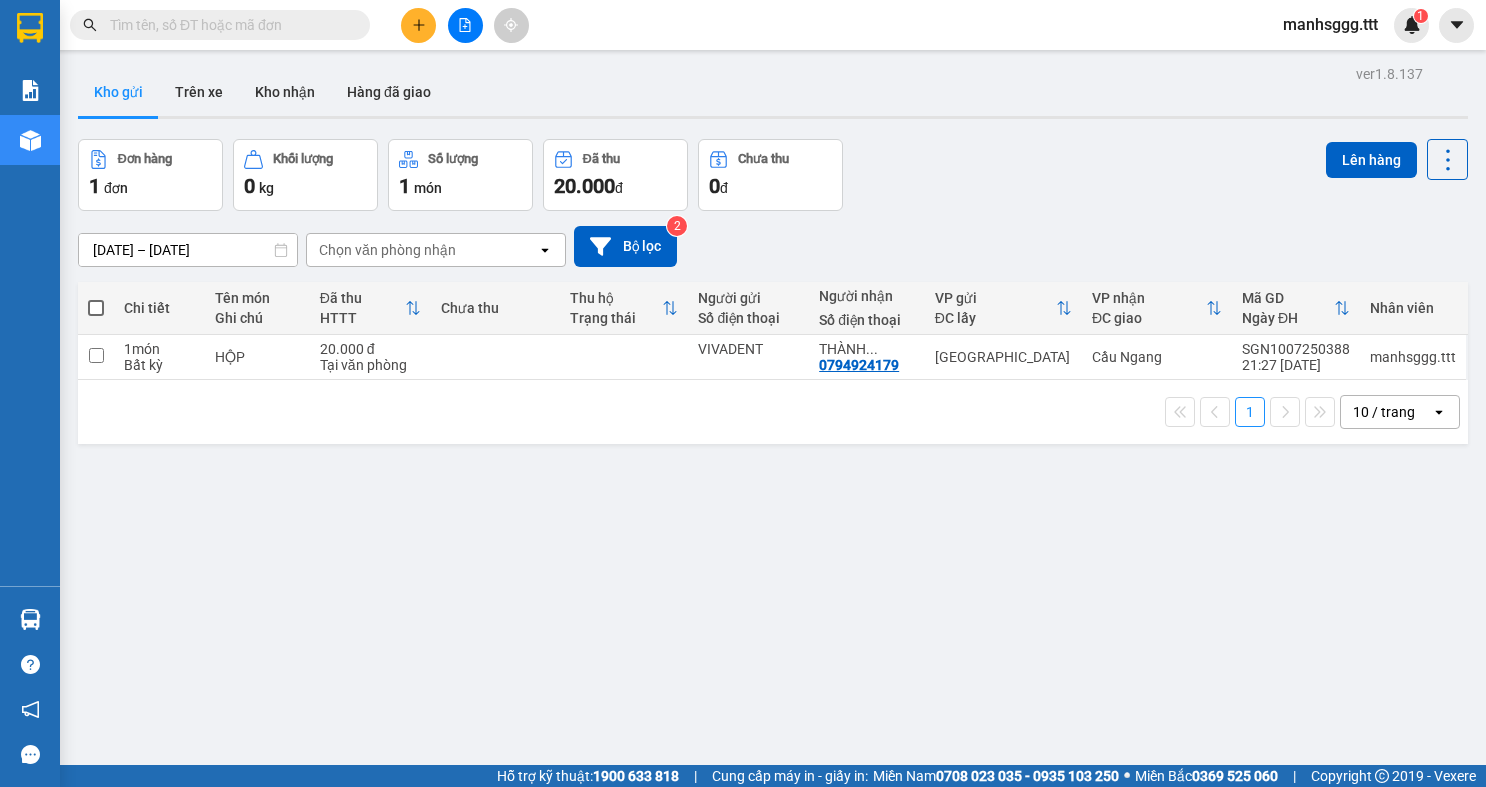 click at bounding box center [228, 25] 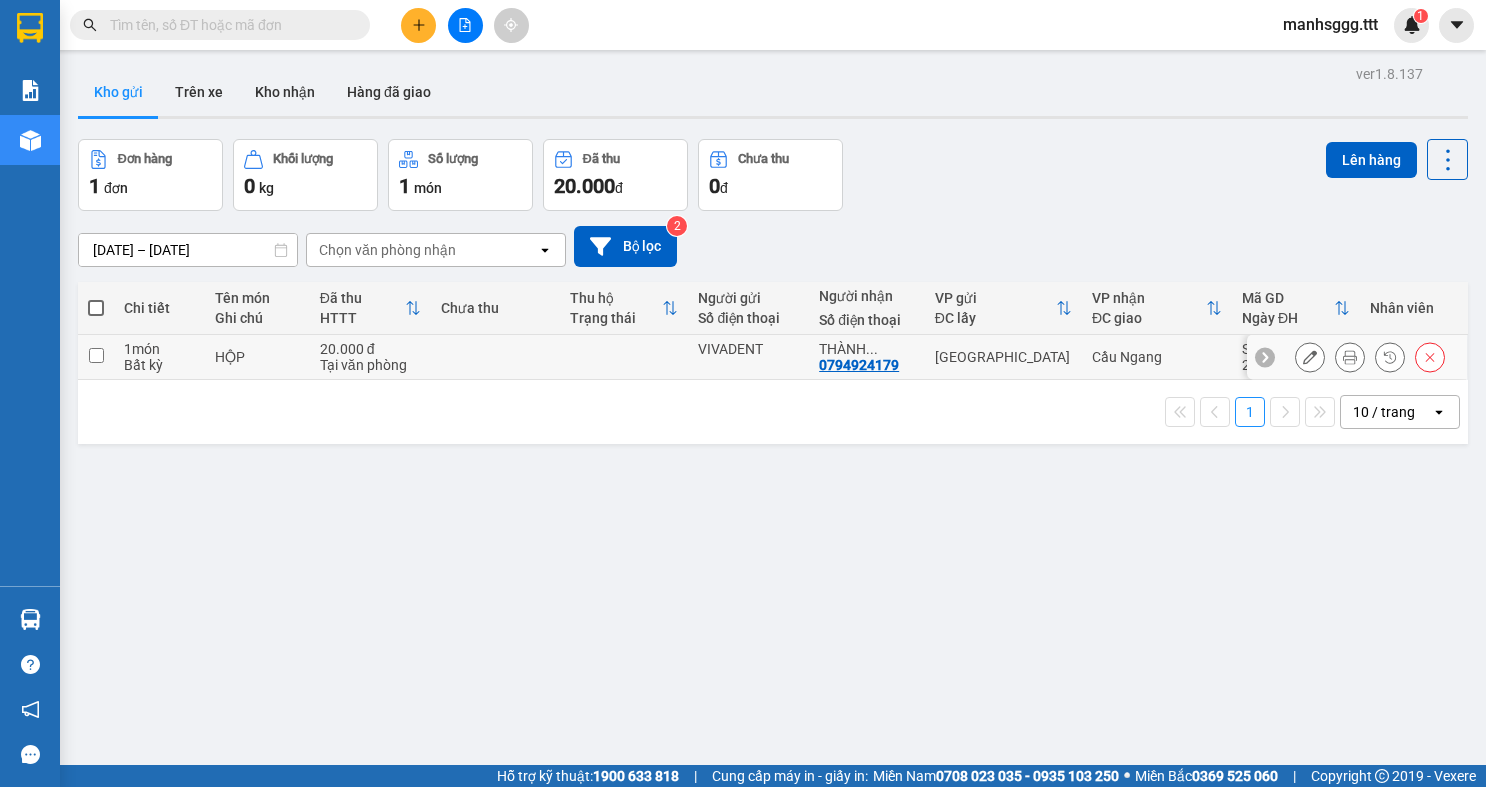 click at bounding box center [96, 355] 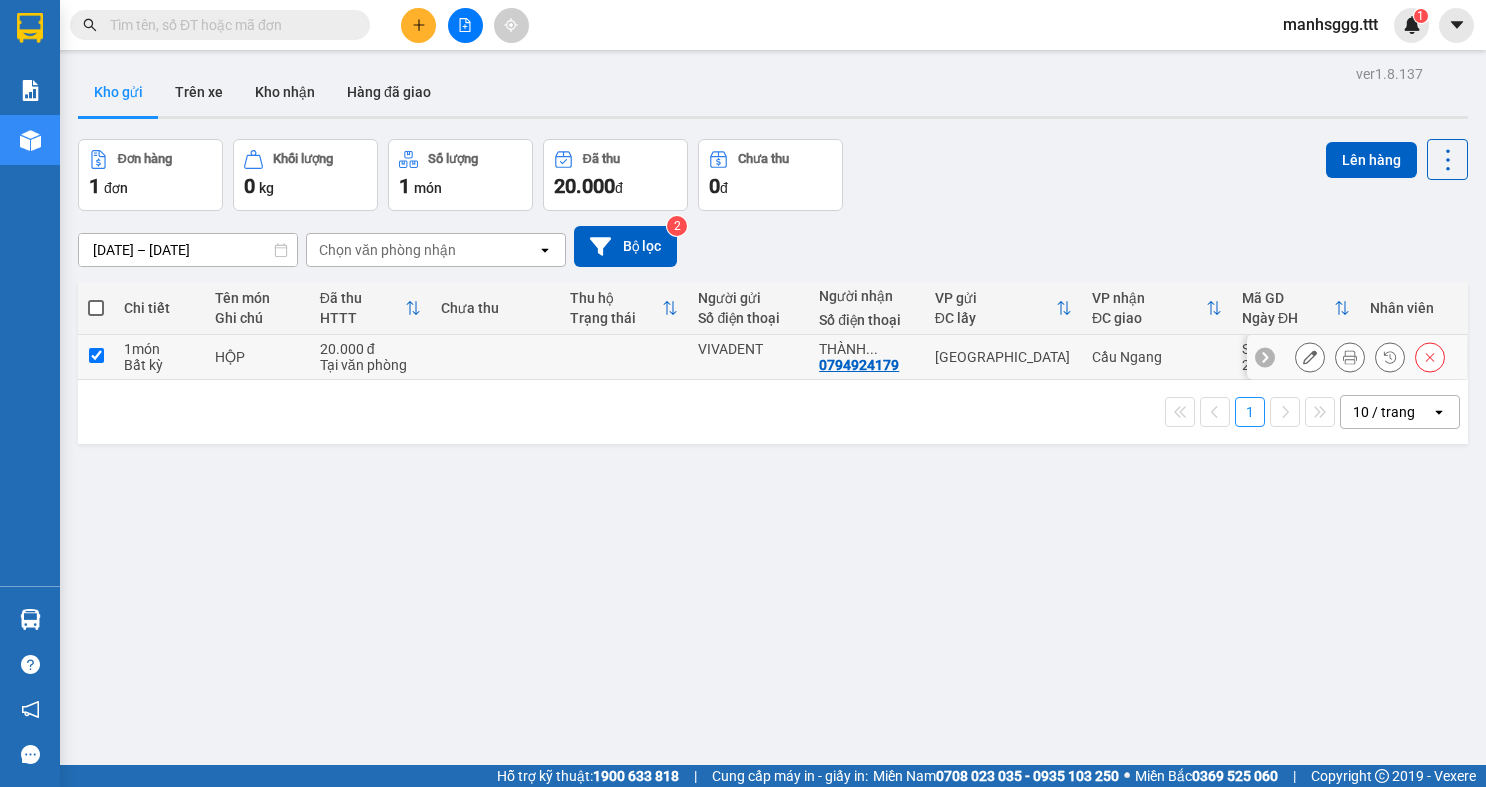 checkbox on "true" 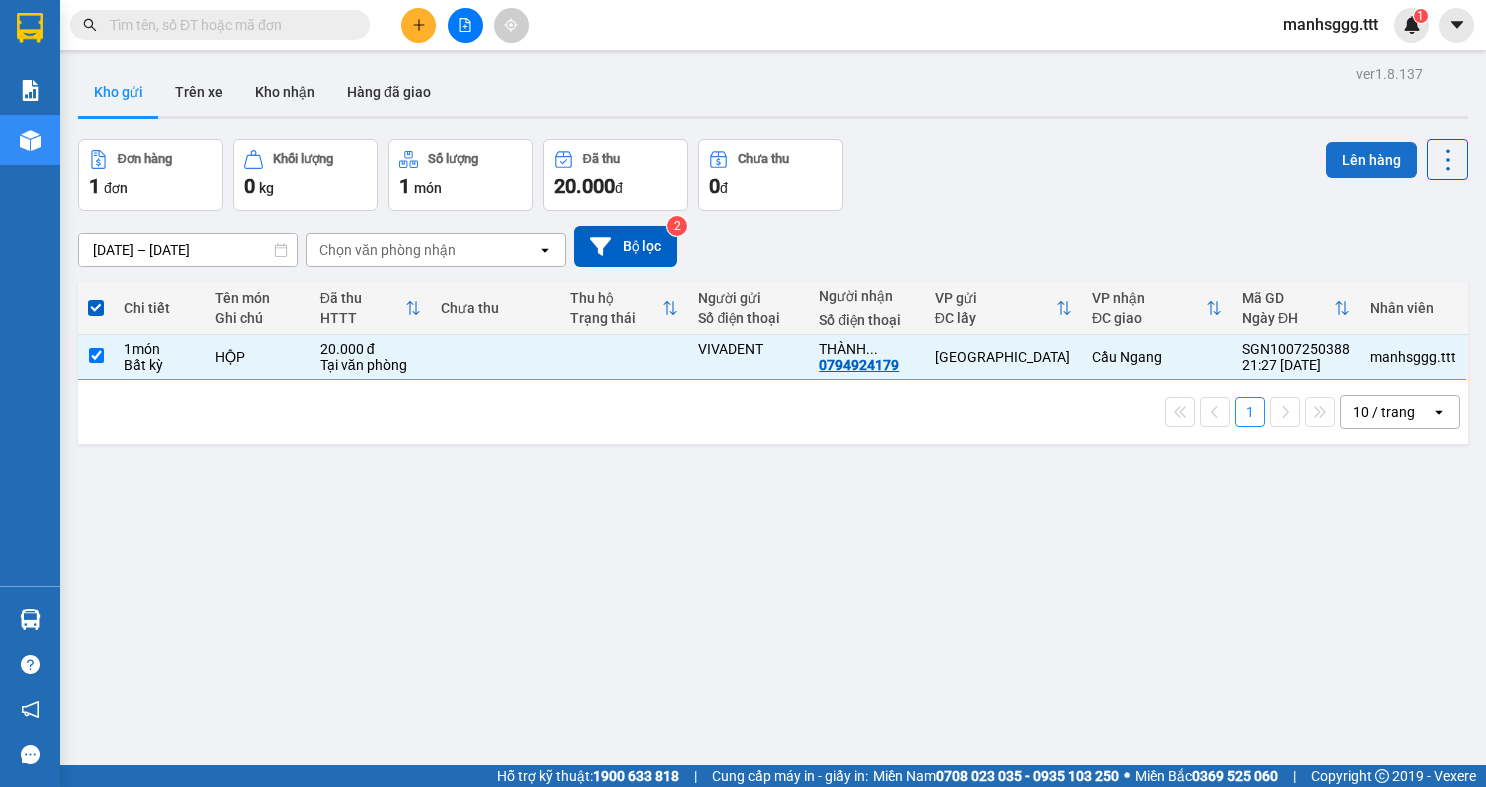 click on "Lên hàng" at bounding box center [1371, 160] 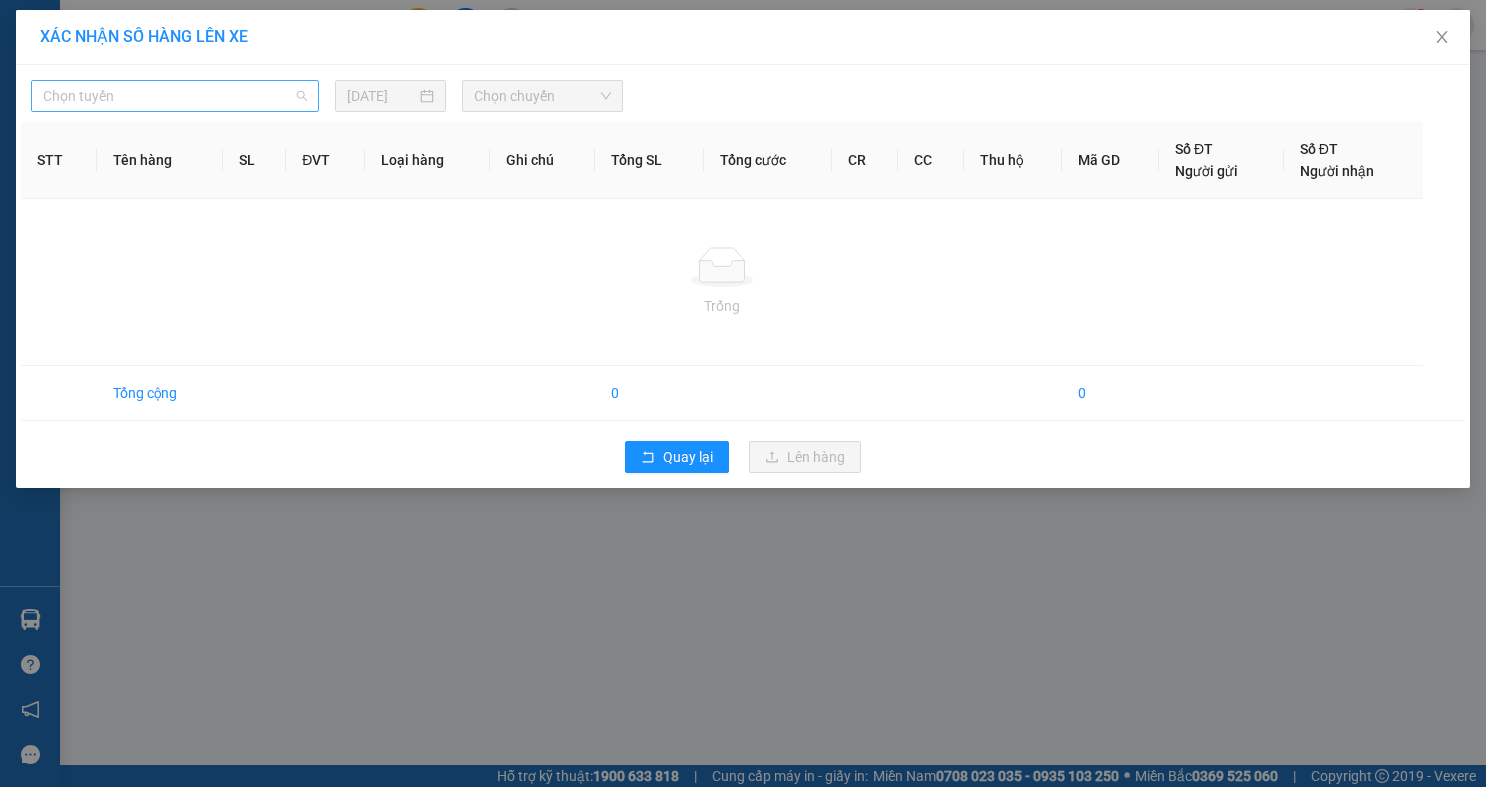 click on "Chọn tuyến" at bounding box center (175, 96) 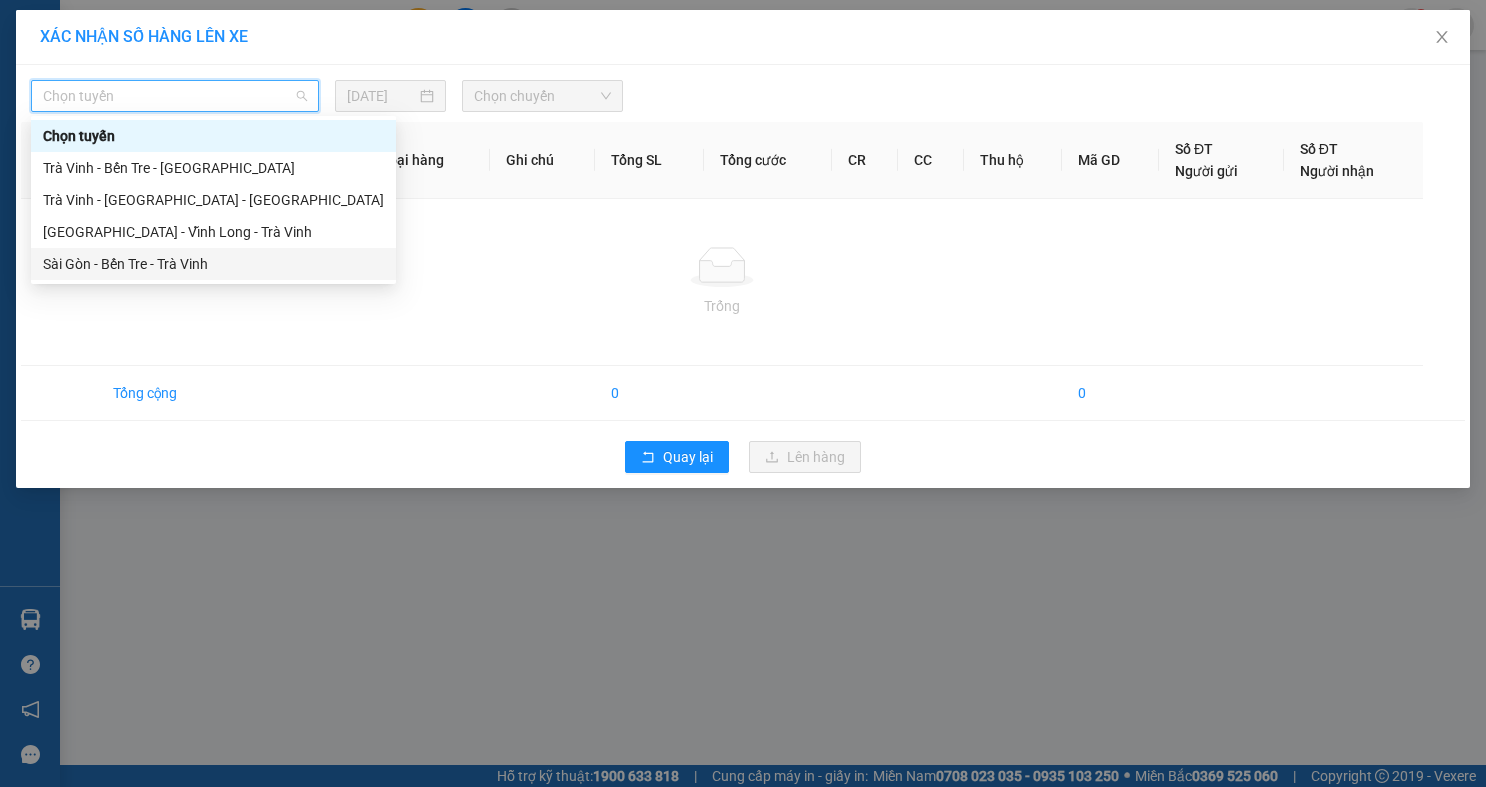 click on "Sài Gòn - Bến Tre - Trà Vinh" at bounding box center (213, 264) 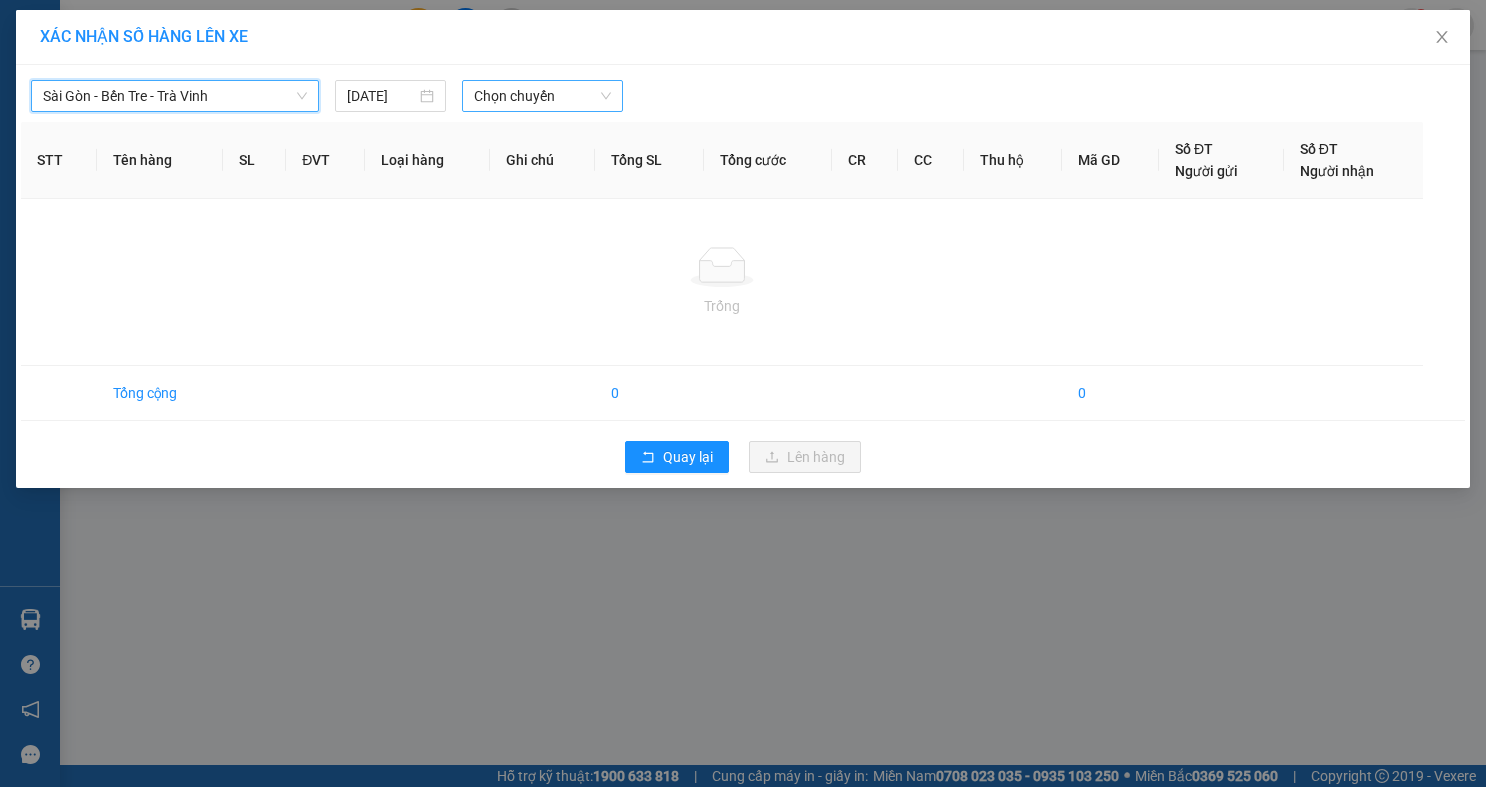 click on "Chọn chuyến" at bounding box center (542, 96) 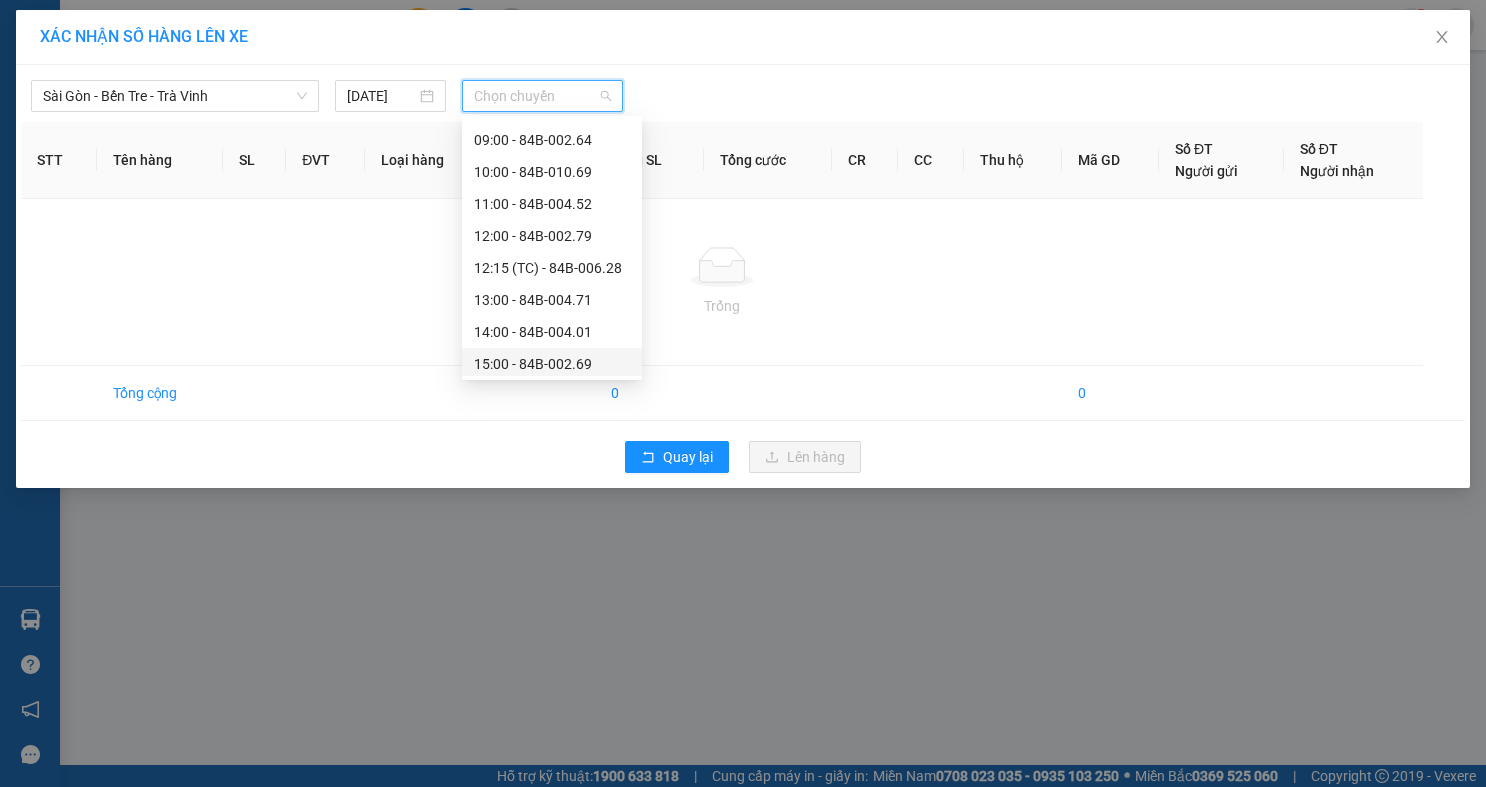 scroll, scrollTop: 384, scrollLeft: 0, axis: vertical 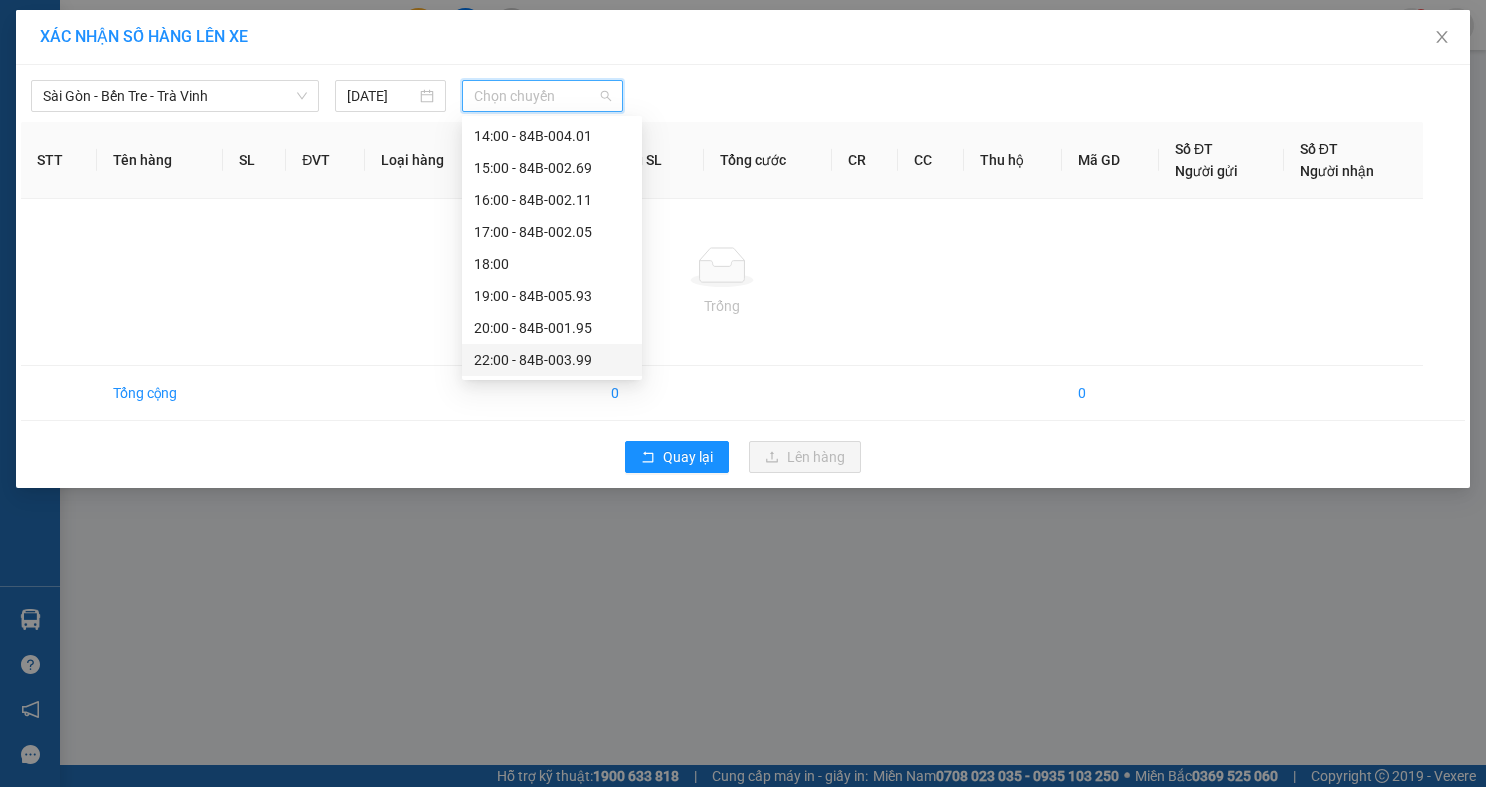 click on "22:00     - 84B-003.99" at bounding box center (552, 360) 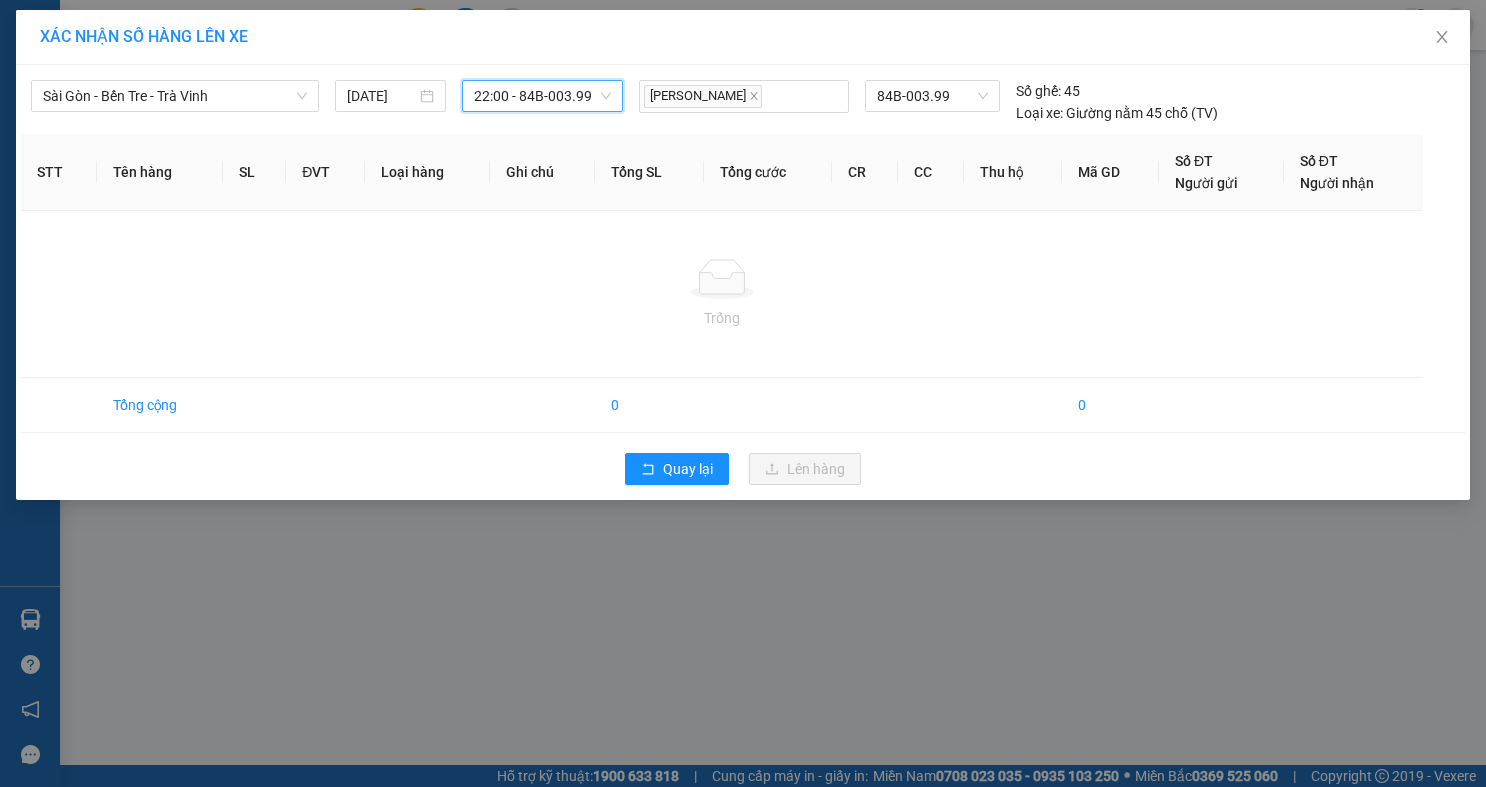 click on "XÁC NHẬN SỐ HÀNG LÊN XE Sài Gòn - Bến Tre - Trà Vinh 10/07/2025 22:00 22:00     - 84B-003.99  NHẬT LINH   84B-003.99 Số ghế: 45 Loại xe: Giường nằm 45 chỗ (TV) STT Tên hàng SL ĐVT Loại hàng Ghi chú Tổng SL Tổng cước CR CC Thu hộ Mã GD Số ĐT Người gửi Số ĐT Người nhận Trống Tổng cộng 0 0 Quay lại Lên hàng" at bounding box center (743, 393) 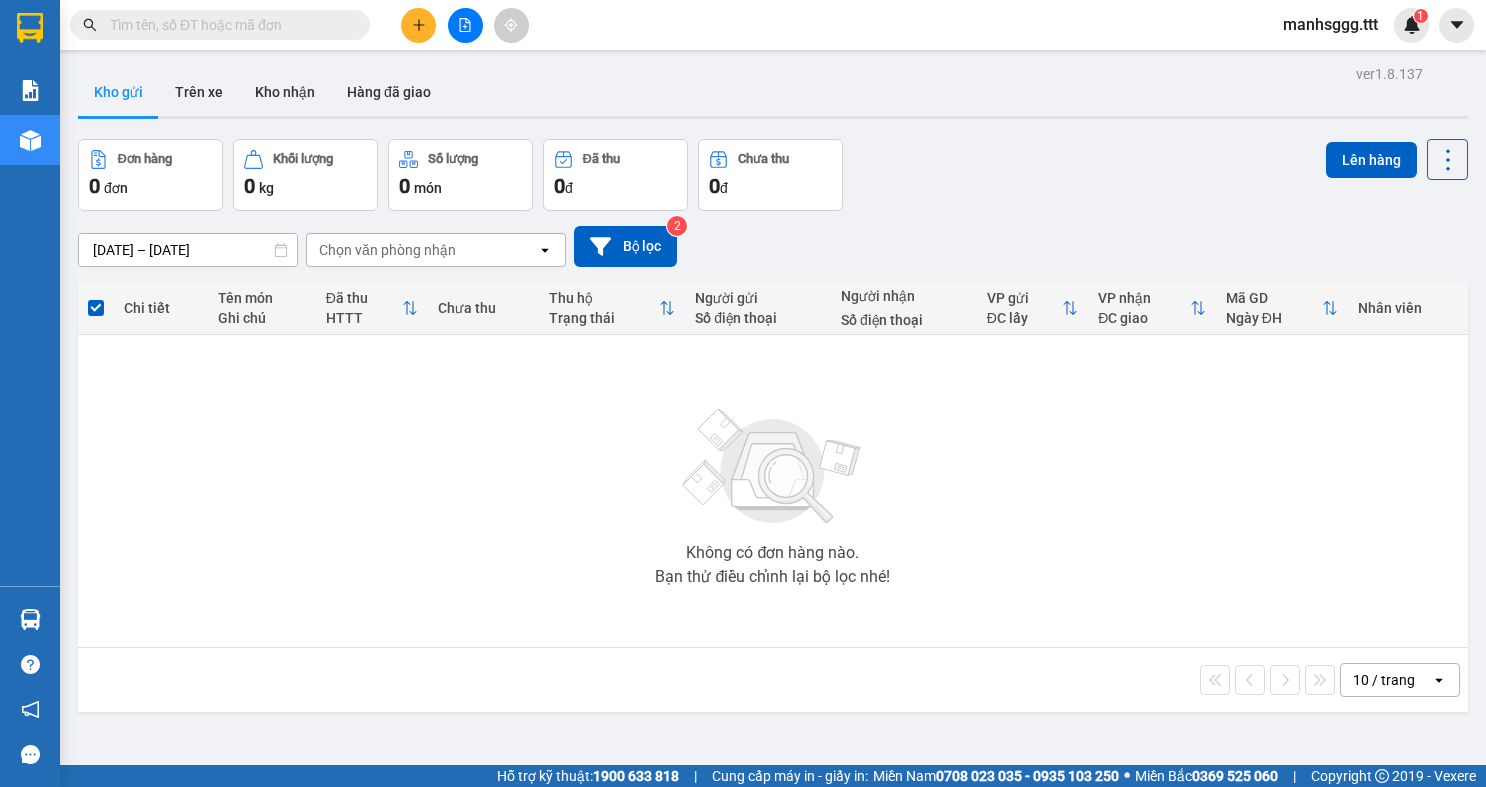 drag, startPoint x: 196, startPoint y: 39, endPoint x: 221, endPoint y: 29, distance: 26.925823 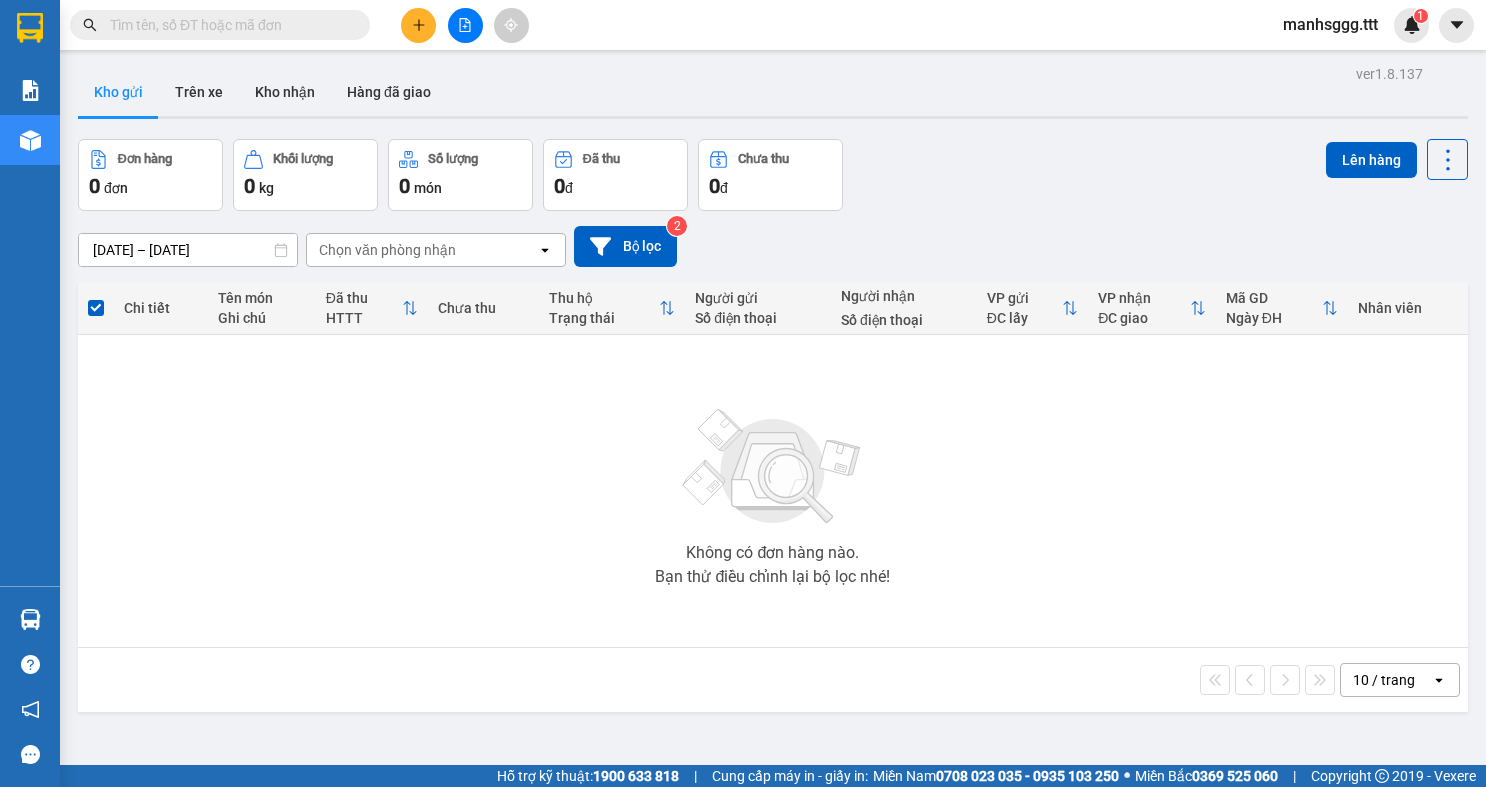 type on "0" 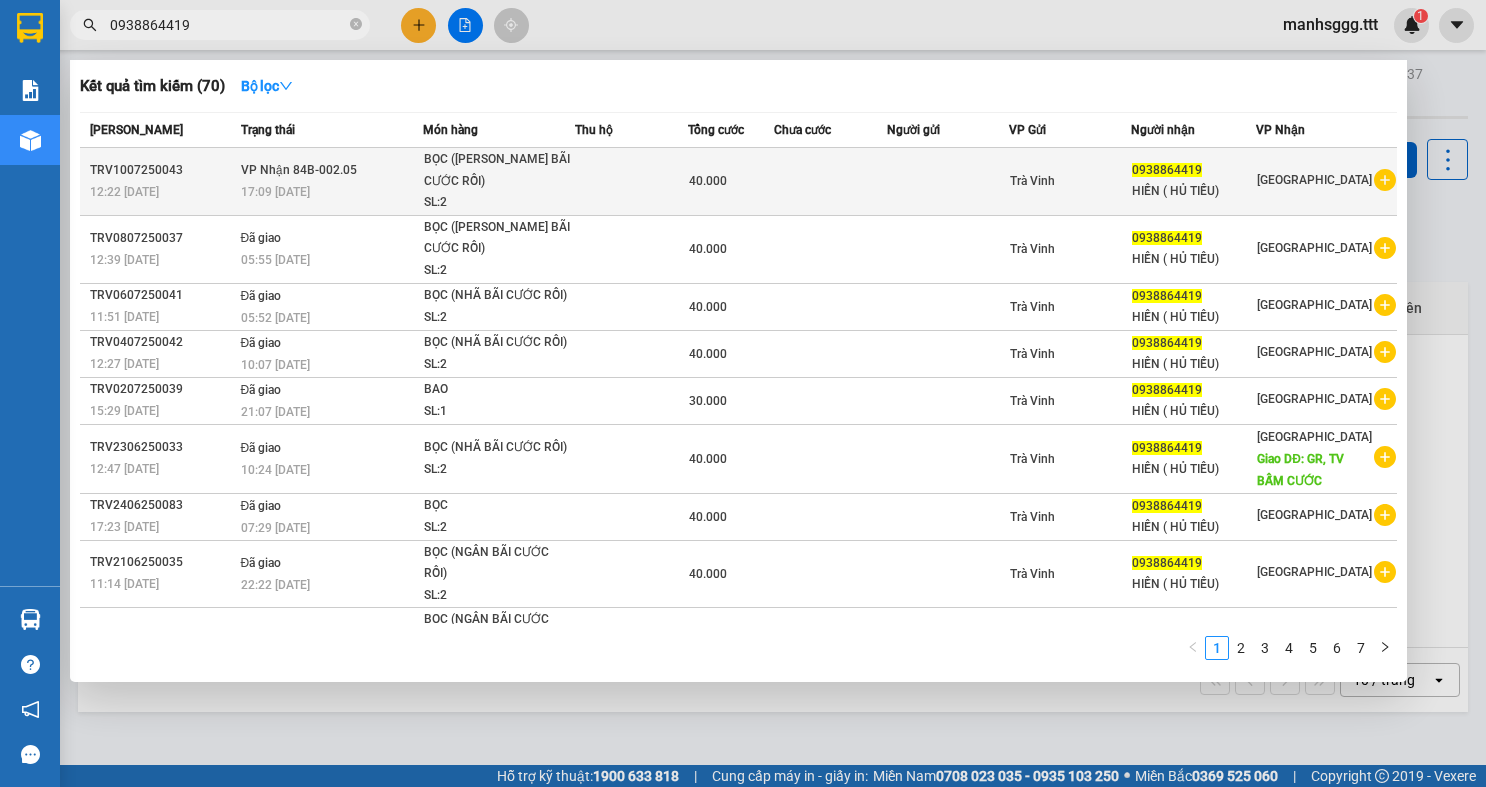type on "0938864419" 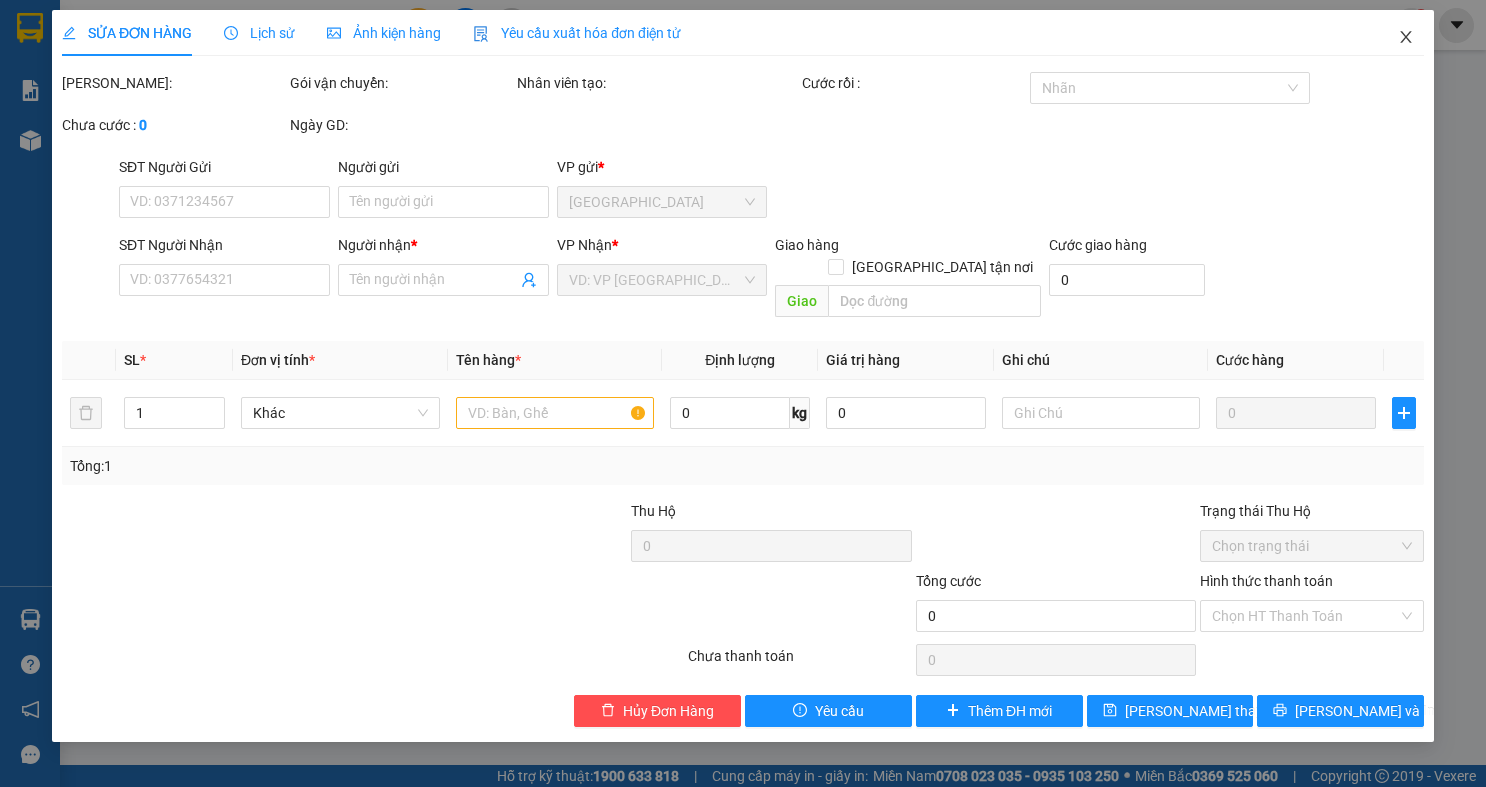 click 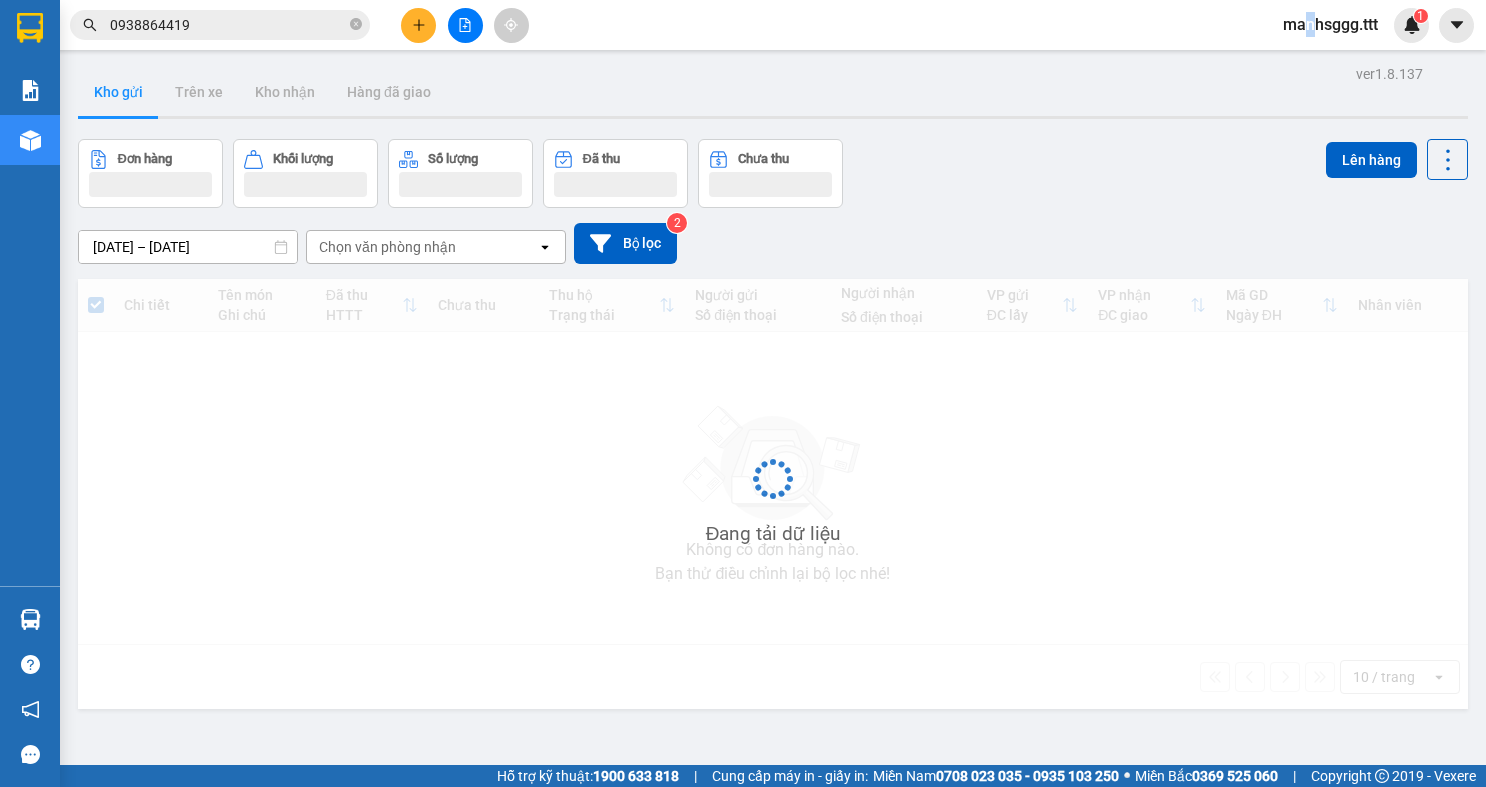 click on "manhsggg.ttt" at bounding box center [1330, 24] 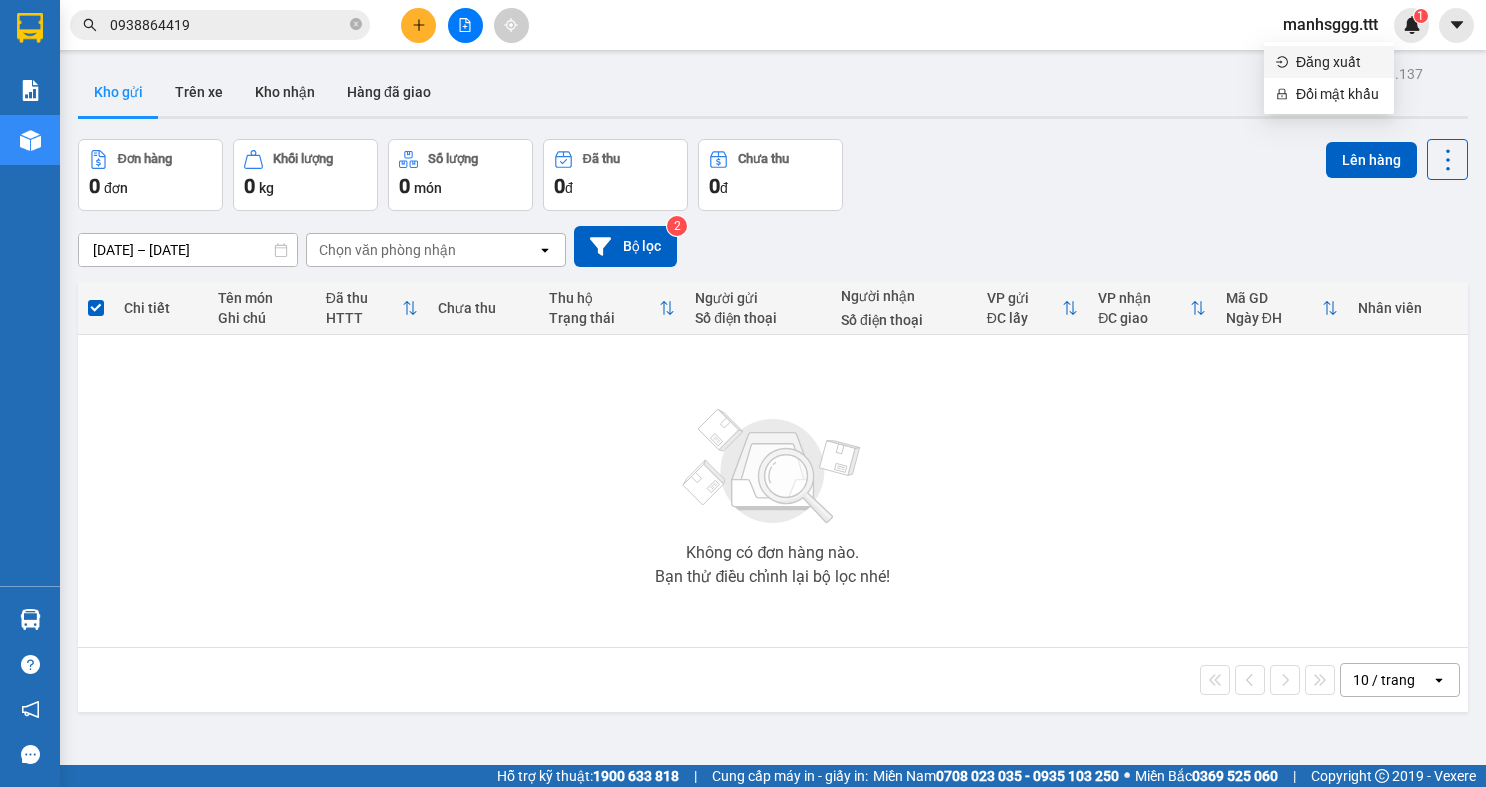 click on "Đăng xuất" at bounding box center (1339, 62) 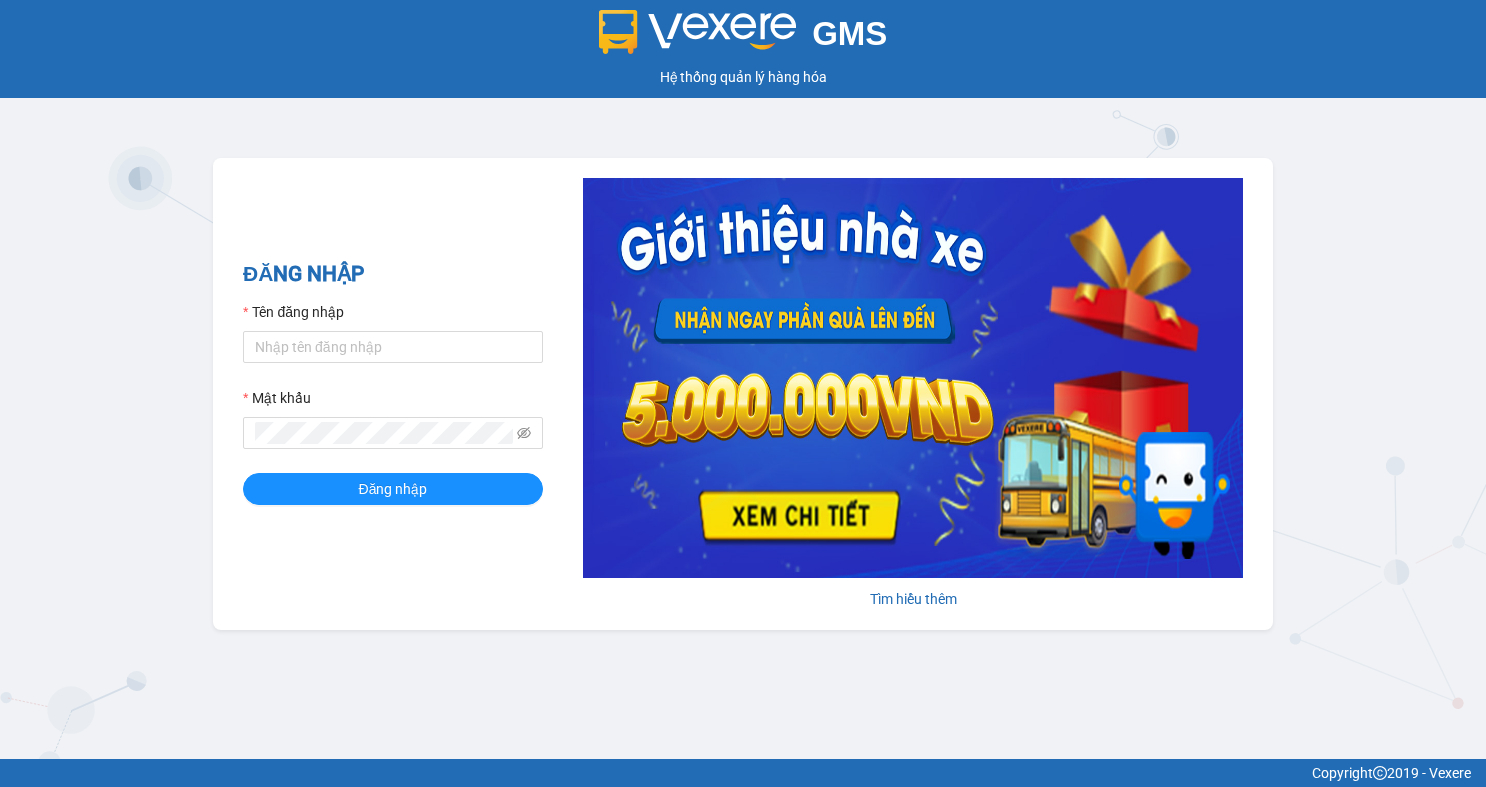 scroll, scrollTop: 0, scrollLeft: 0, axis: both 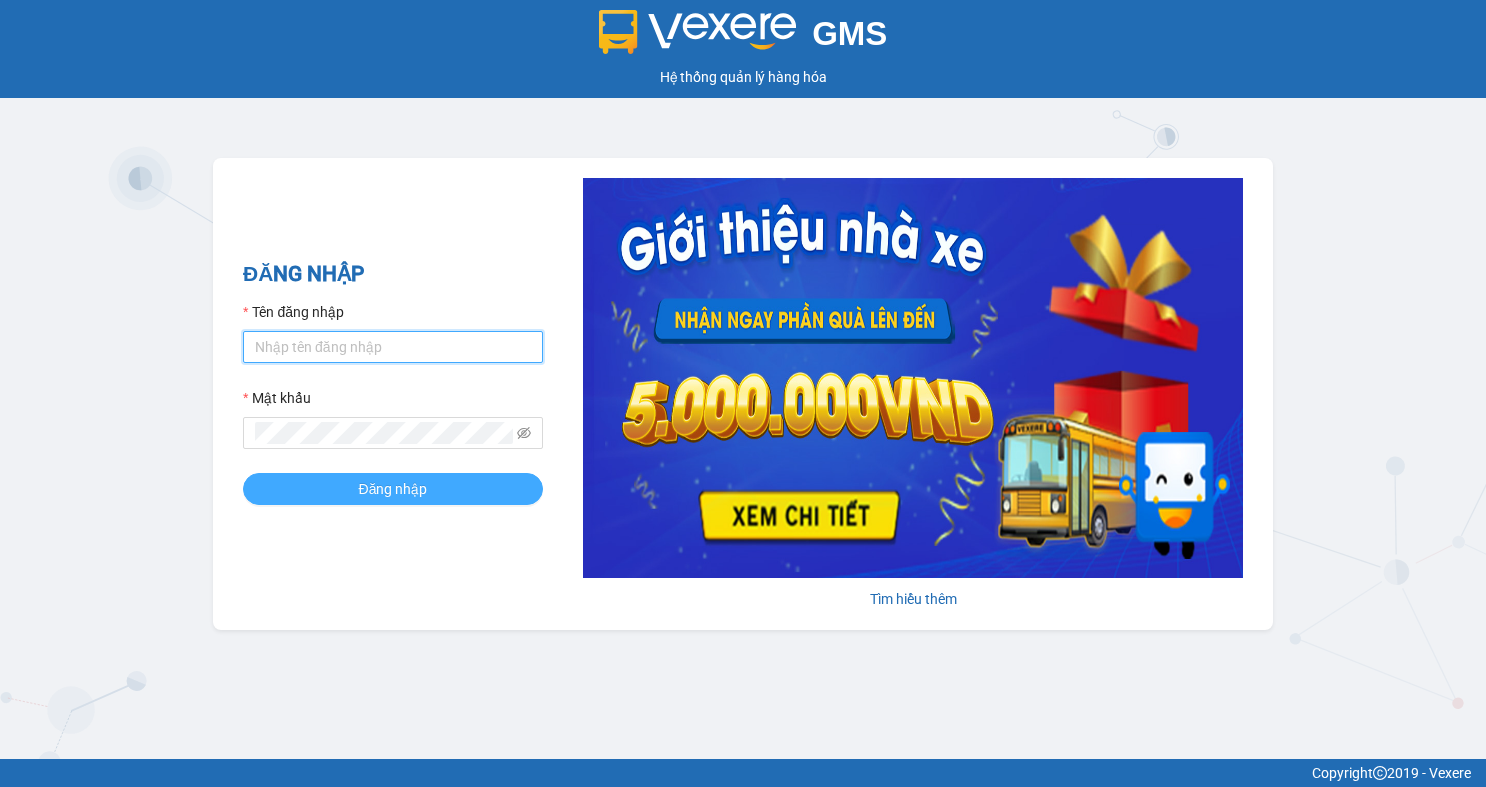 type on "manhsggg.ttt" 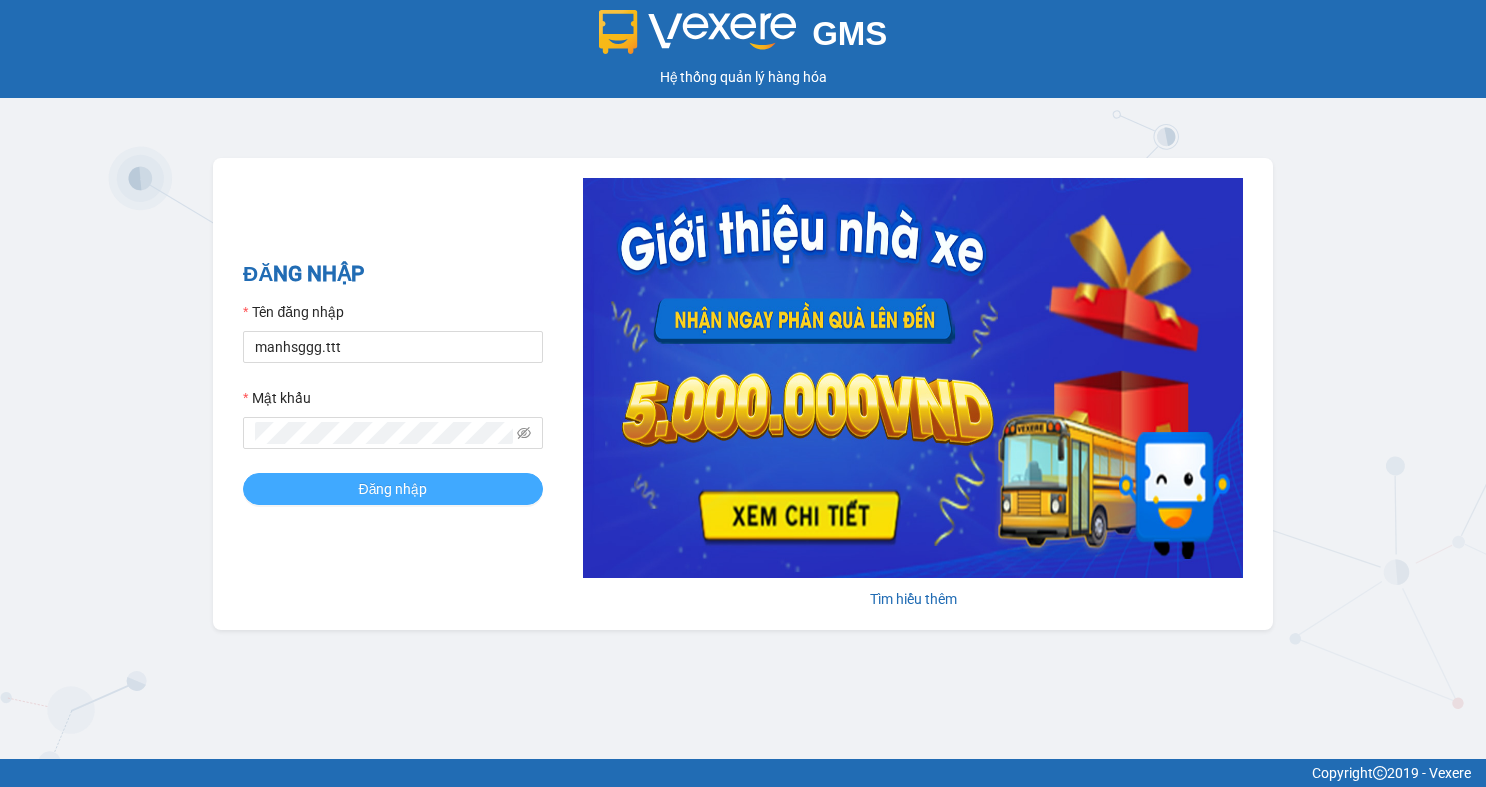 click on "Đăng nhập" at bounding box center (393, 489) 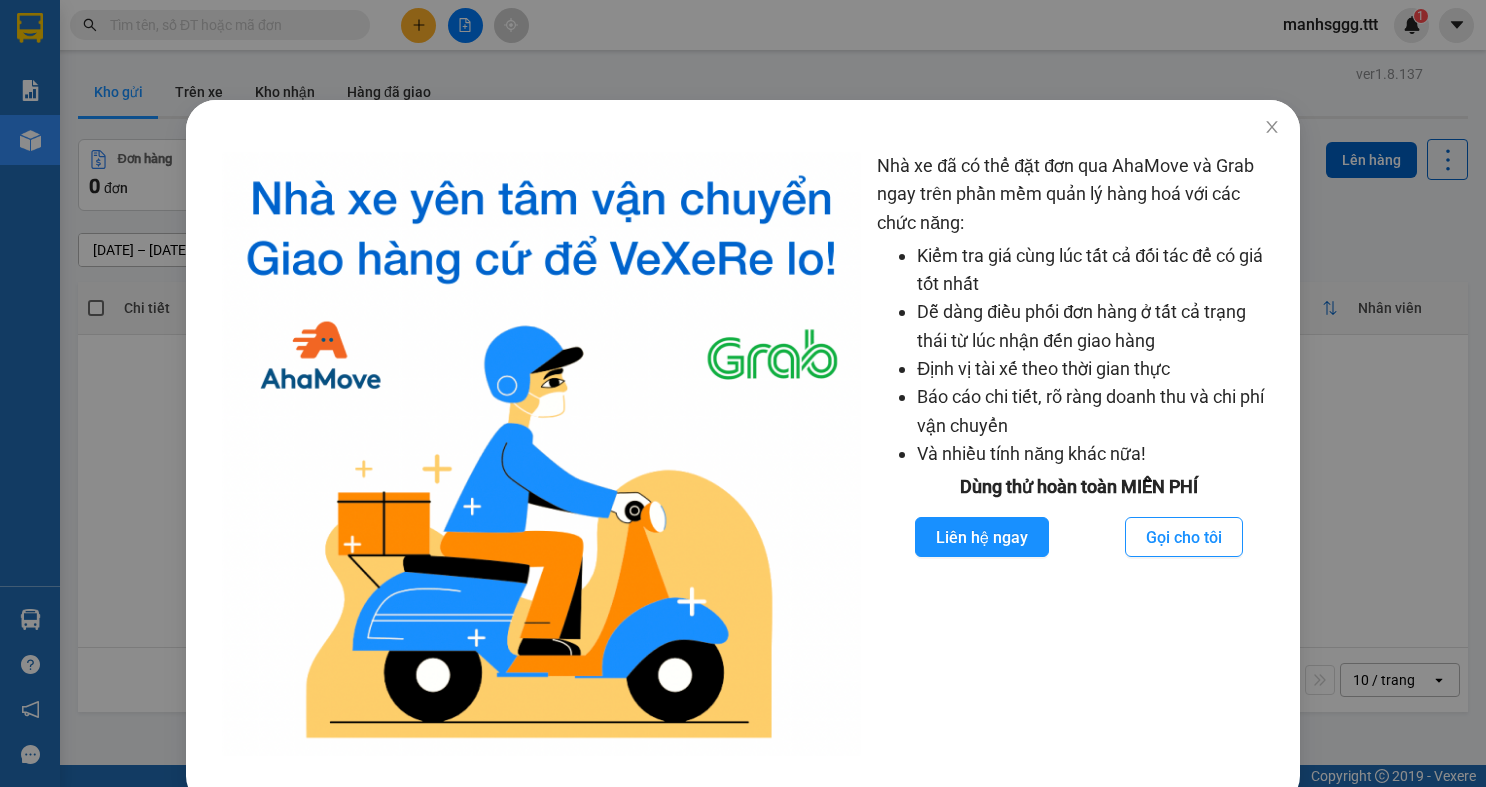 click on "Nhà xe đã có thể đặt đơn qua AhaMove và Grab ngay trên phần mềm quản lý hàng hoá với các chức năng: Kiểm tra giá cùng lúc tất cả đối tác để có giá tốt nhất Dễ dàng điều phối đơn hàng ở tất cả trạng thái từ lúc nhận đến giao hàng Định vị tài xế theo thời gian thực Báo cáo chi tiết, rõ ràng doanh thu và chi phí vận chuyển Và nhiều tính năng khác nữa! Dùng thử hoàn toàn MIỄN PHÍ Liên hệ ngay Gọi cho tôi" at bounding box center [743, 393] 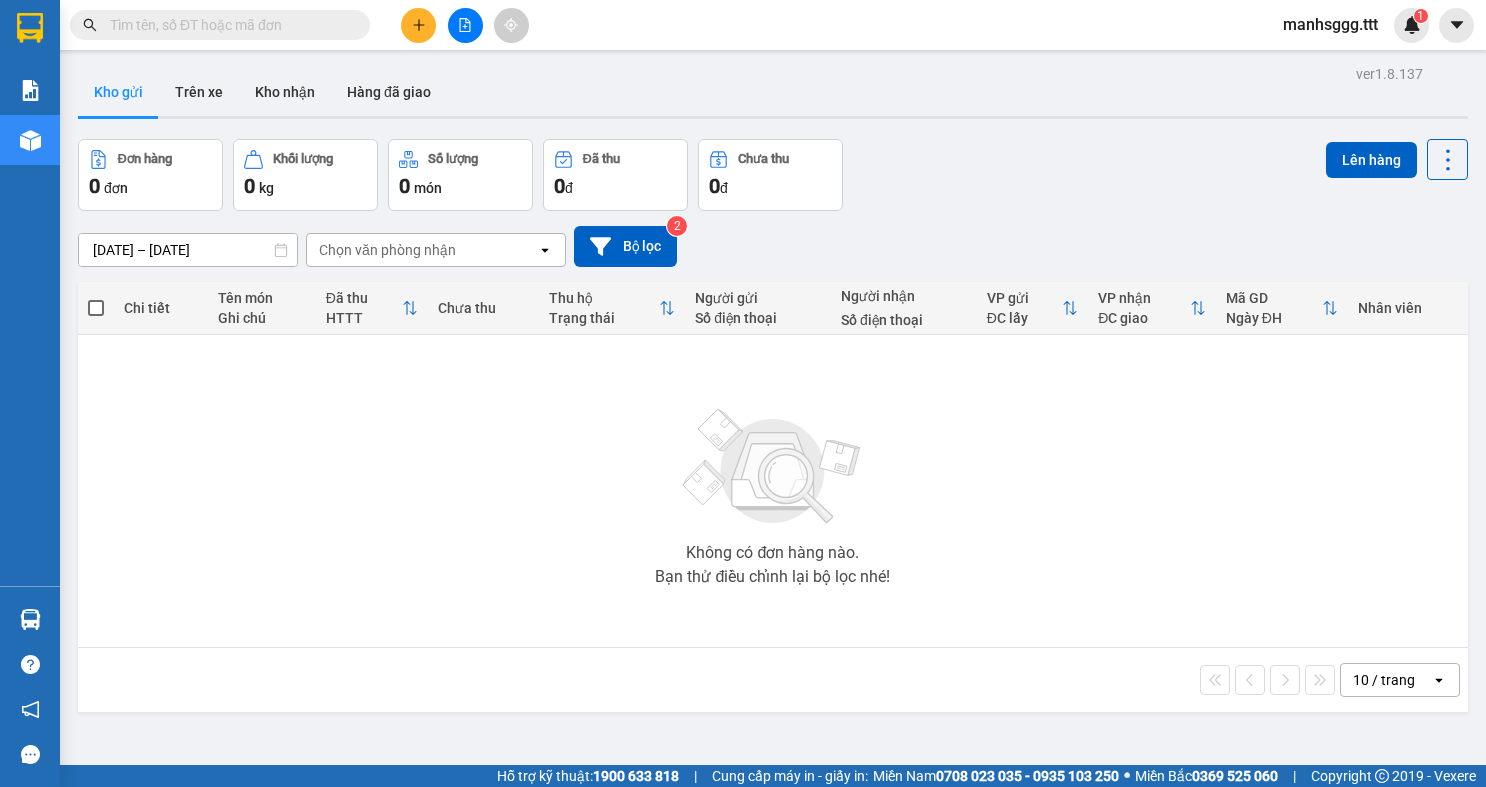 click at bounding box center (228, 25) 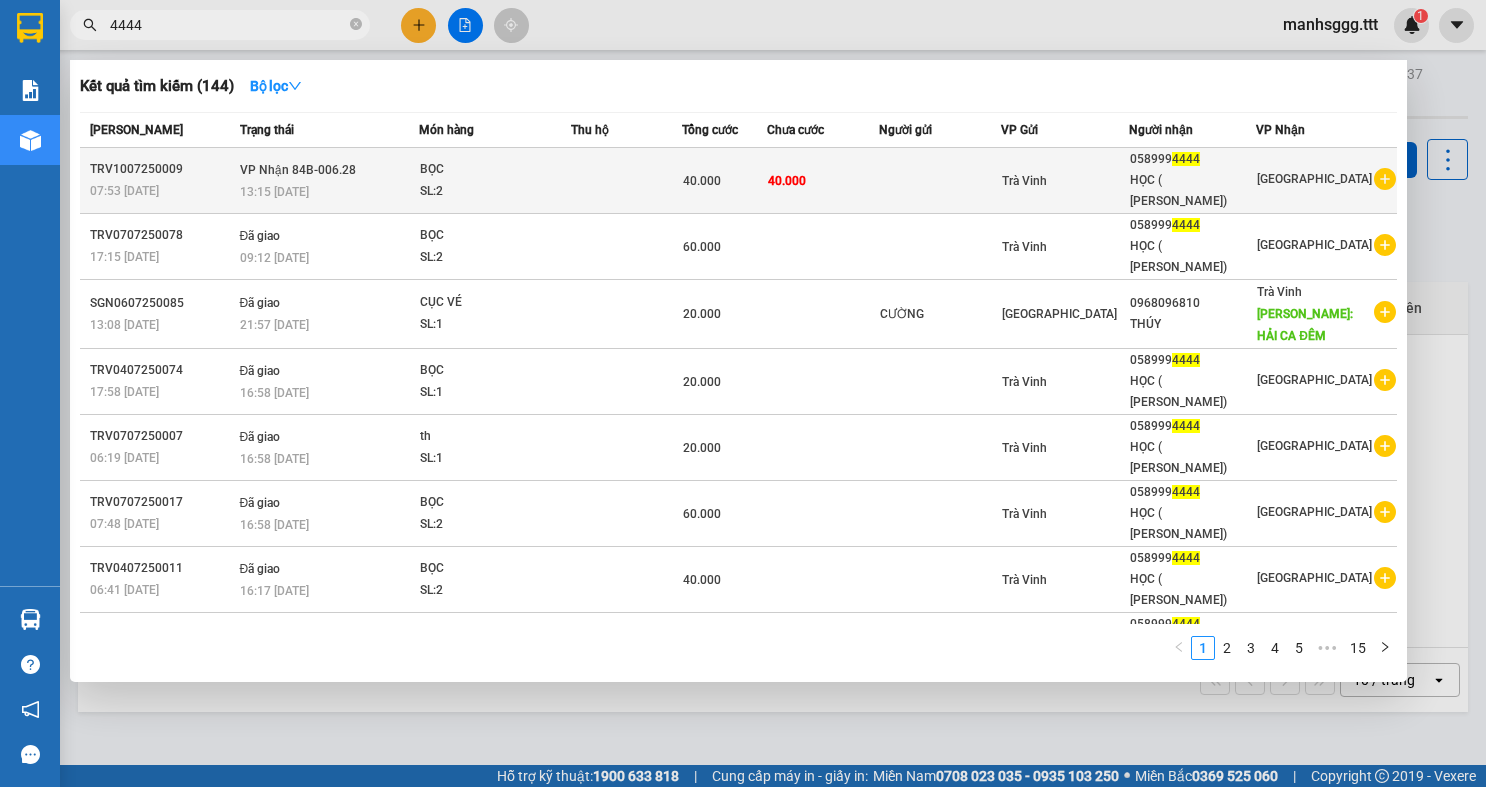 type on "4444" 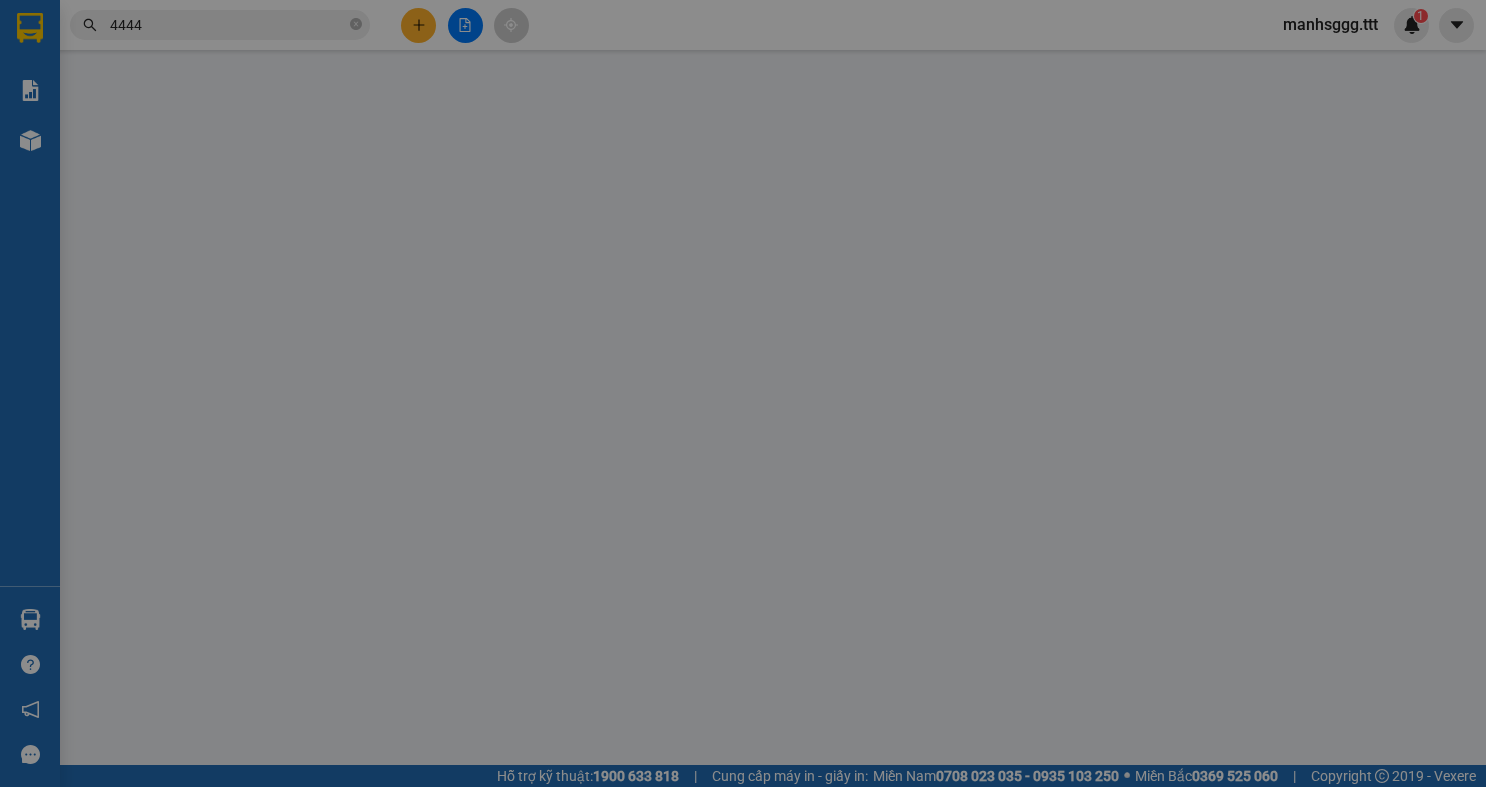 type on "0589994444" 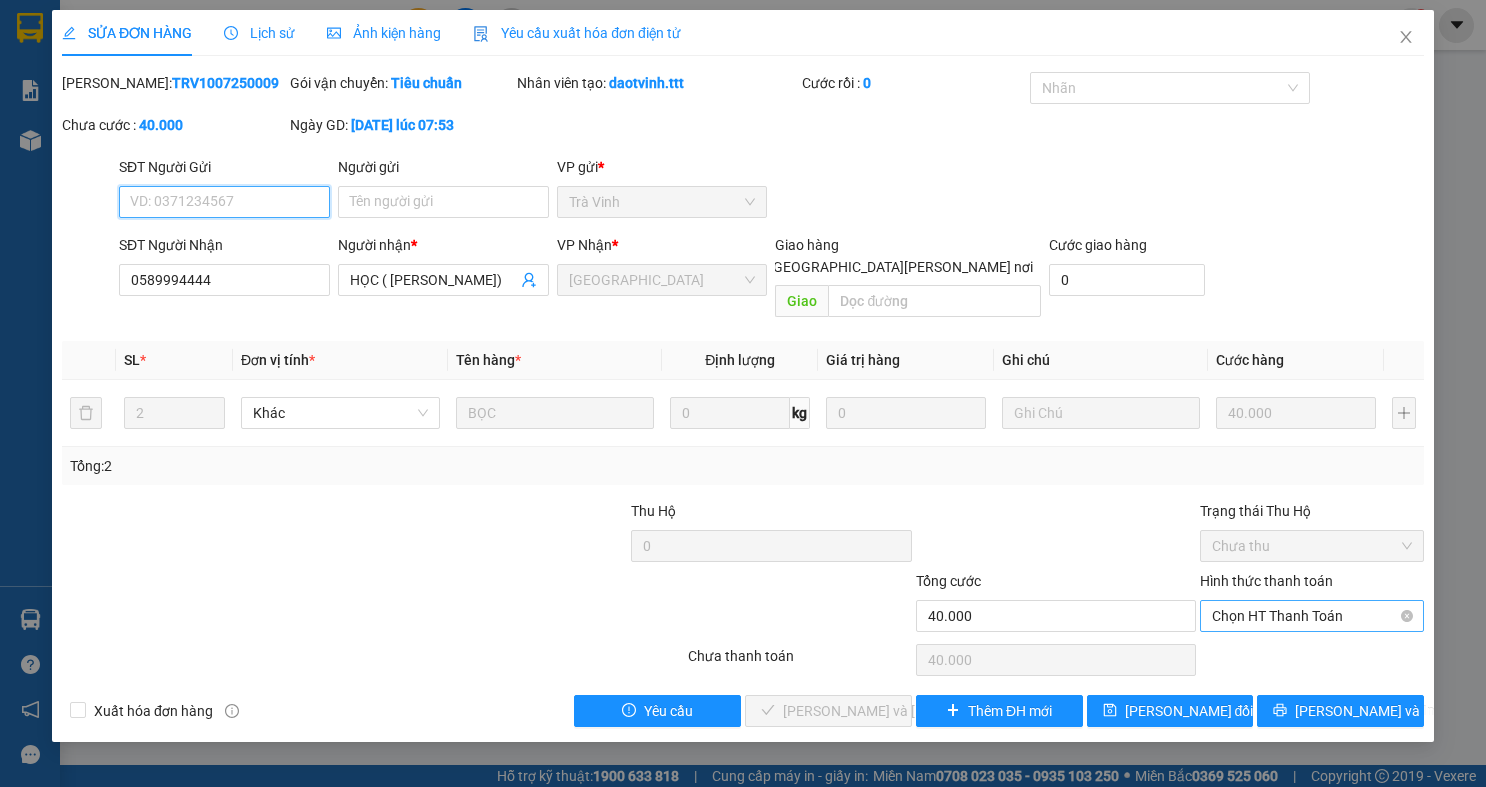 click on "Chọn HT Thanh Toán" at bounding box center [1312, 616] 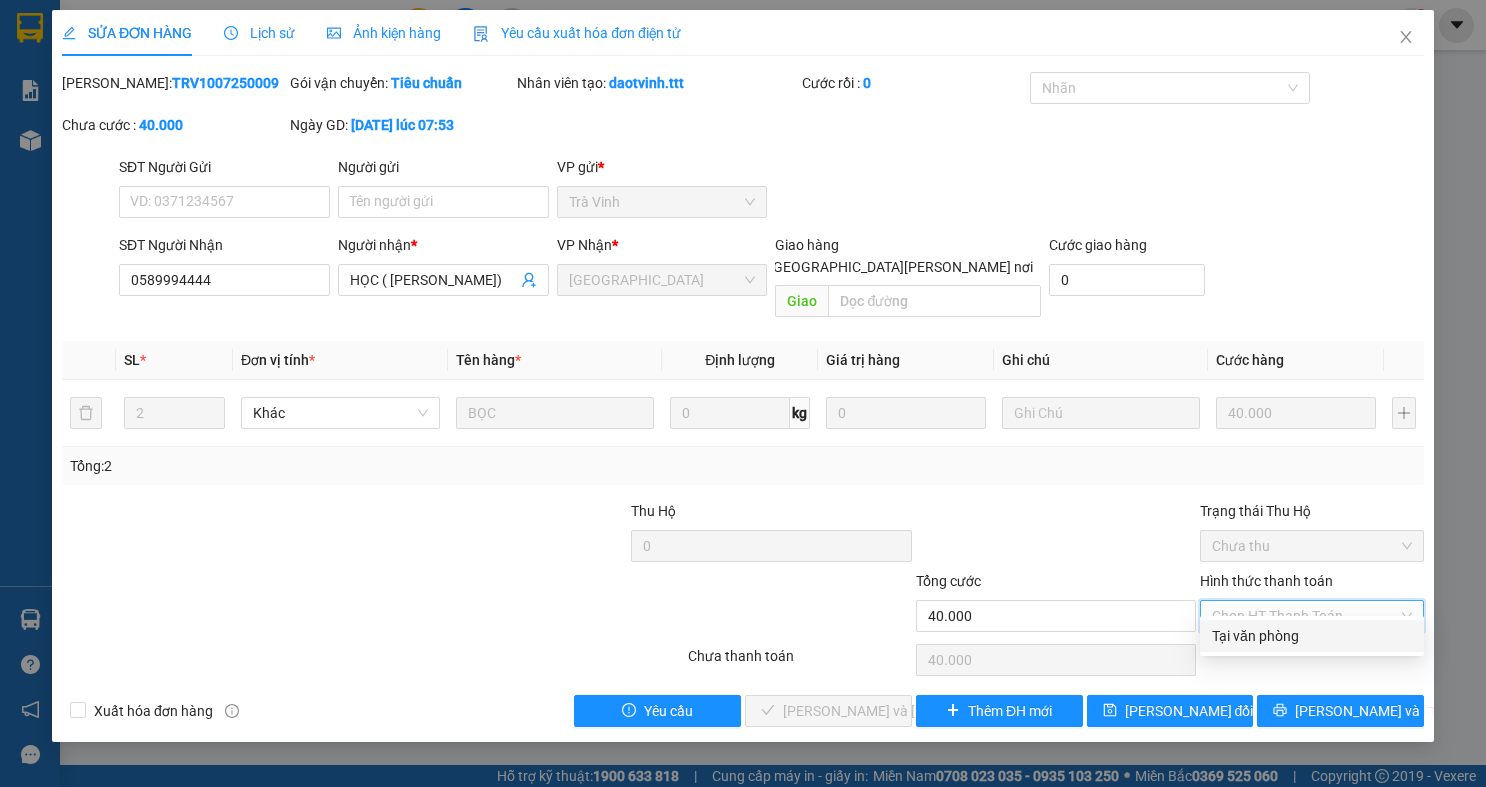 click on "Tại văn phòng" at bounding box center [1312, 636] 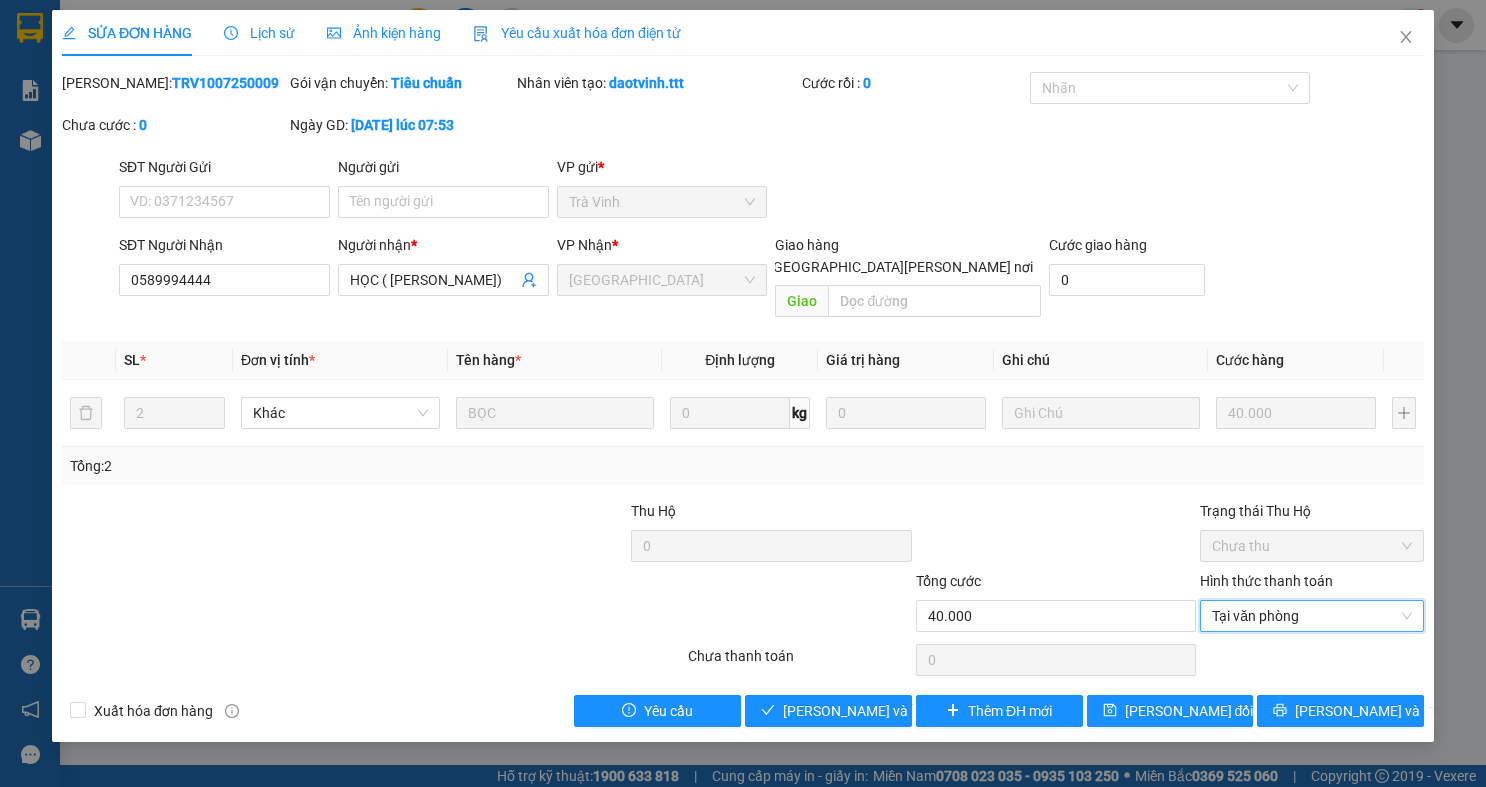 click on "Total Paid Fee 0 Total UnPaid Fee 40.000 Cash Collection Total Fee Mã ĐH:  TRV1007250009 Gói vận chuyển:   [PERSON_NAME] [PERSON_NAME] tạo:   daotvinh.ttt Cước rồi :   0   [PERSON_NAME] cước :   0 Ngày GD:   [DATE] lúc 07:53 SĐT Người Gửi VD: 0371234567 Người gửi Tên người gửi VP gửi  * Trà [PERSON_NAME] SĐT Người [PERSON_NAME] 0589994444 Người [PERSON_NAME]  * HỌC ( [PERSON_NAME]) [PERSON_NAME]  * [GEOGRAPHIC_DATA] Giao hàng [PERSON_NAME] nơi [PERSON_NAME] [PERSON_NAME] hàng 0 SL  * Đơn vị tính  * Tên hàng  * Định [PERSON_NAME] trị hàng Ghi [PERSON_NAME] hàng                   2 Khác BỌC 0 kg 0 40.000 Tổng:  2 Thu Hộ 0 Trạng thái Thu Hộ   Chưa thu [PERSON_NAME] 40.000 [PERSON_NAME] [PERSON_NAME] [PERSON_NAME] [PERSON_NAME] Số [PERSON_NAME] thu trước 0 Tại văn [PERSON_NAME] [PERSON_NAME] 0 Xuất [PERSON_NAME] hàng Yêu [PERSON_NAME] và [PERSON_NAME] hàng Thêm ĐH mới [PERSON_NAME] đổi [PERSON_NAME] và In [PERSON_NAME] [PERSON_NAME]" at bounding box center [743, 399] 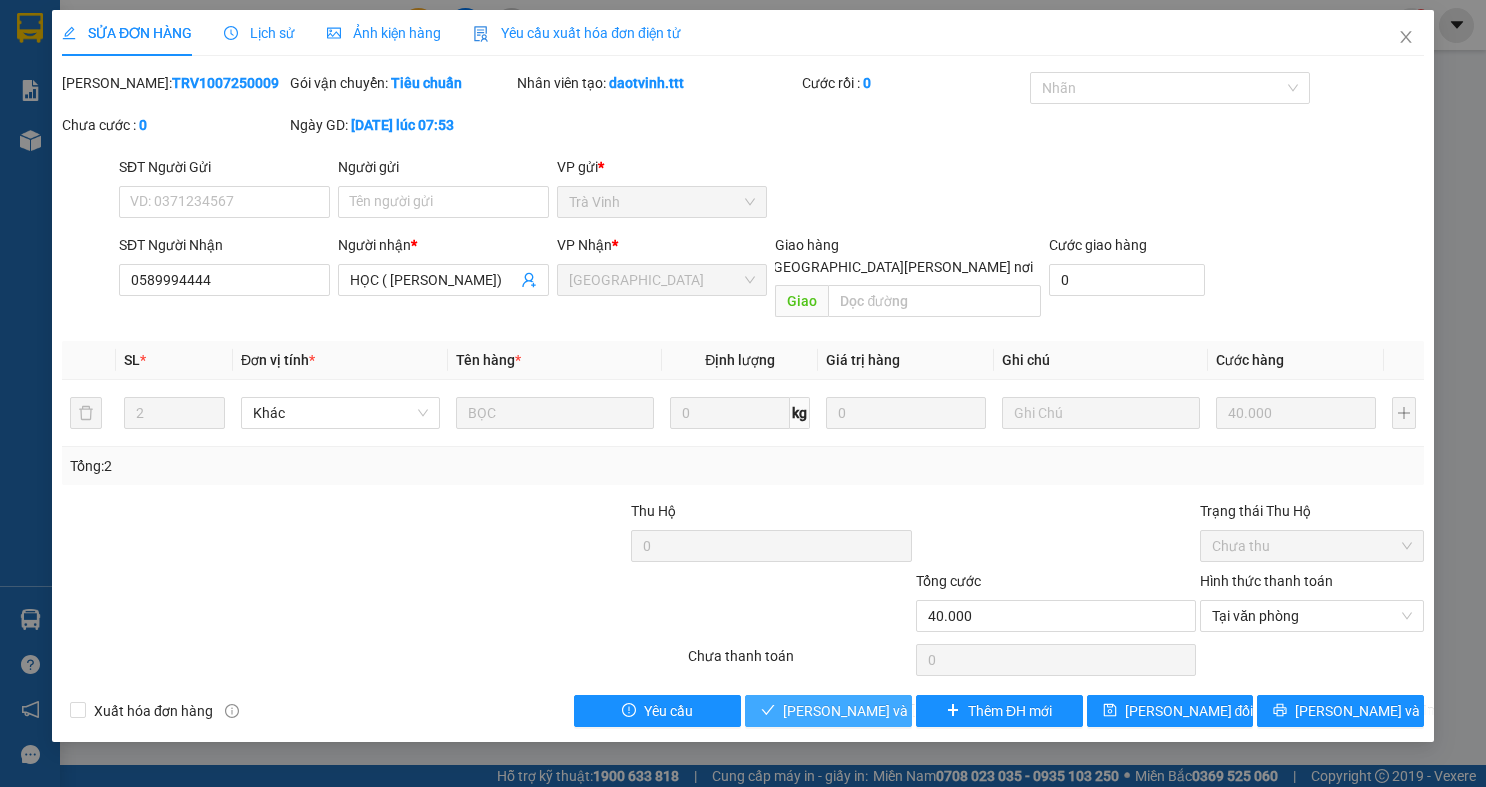 click on "[PERSON_NAME] và [PERSON_NAME] hàng" at bounding box center [918, 711] 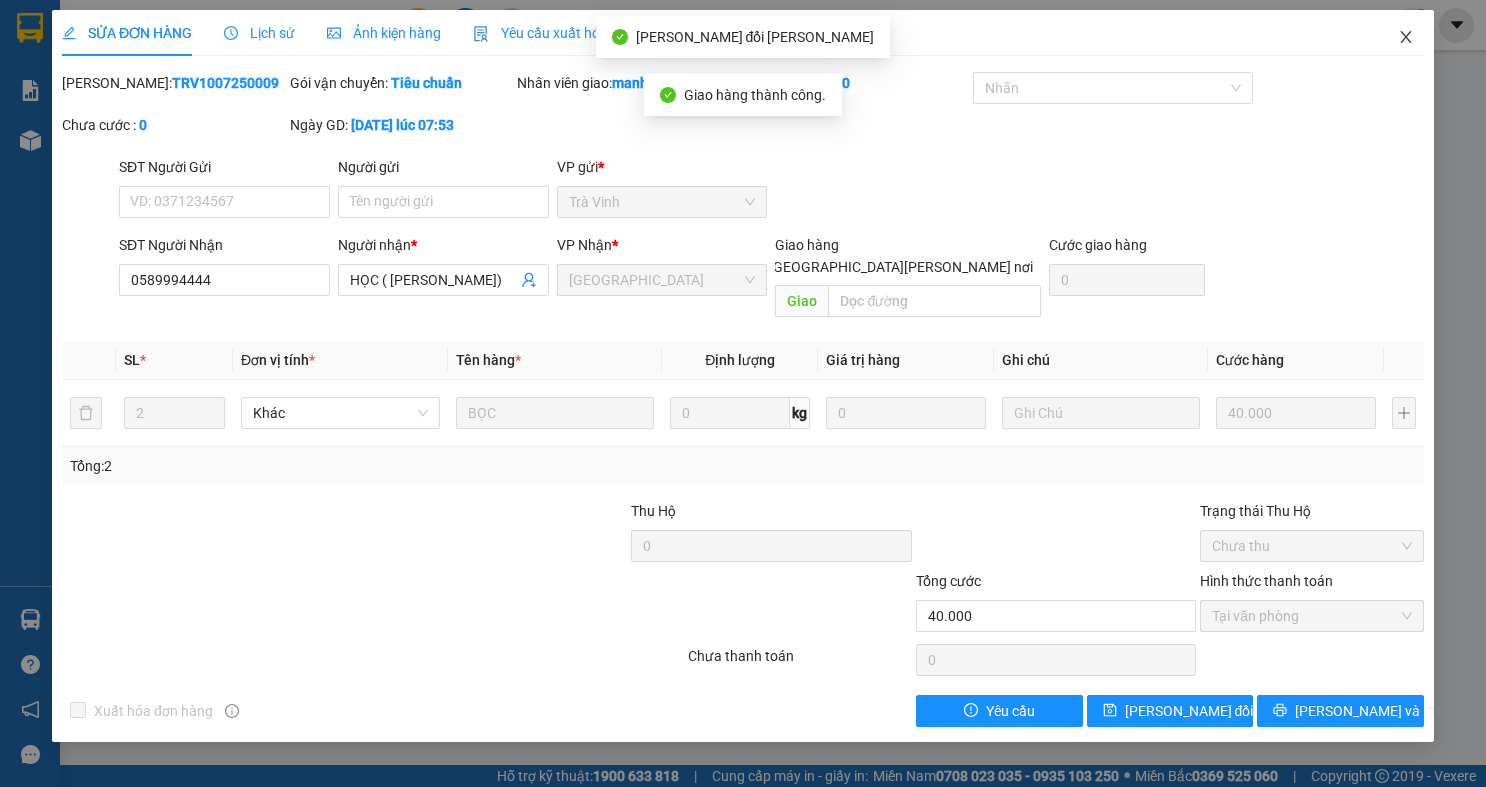 click at bounding box center (1406, 38) 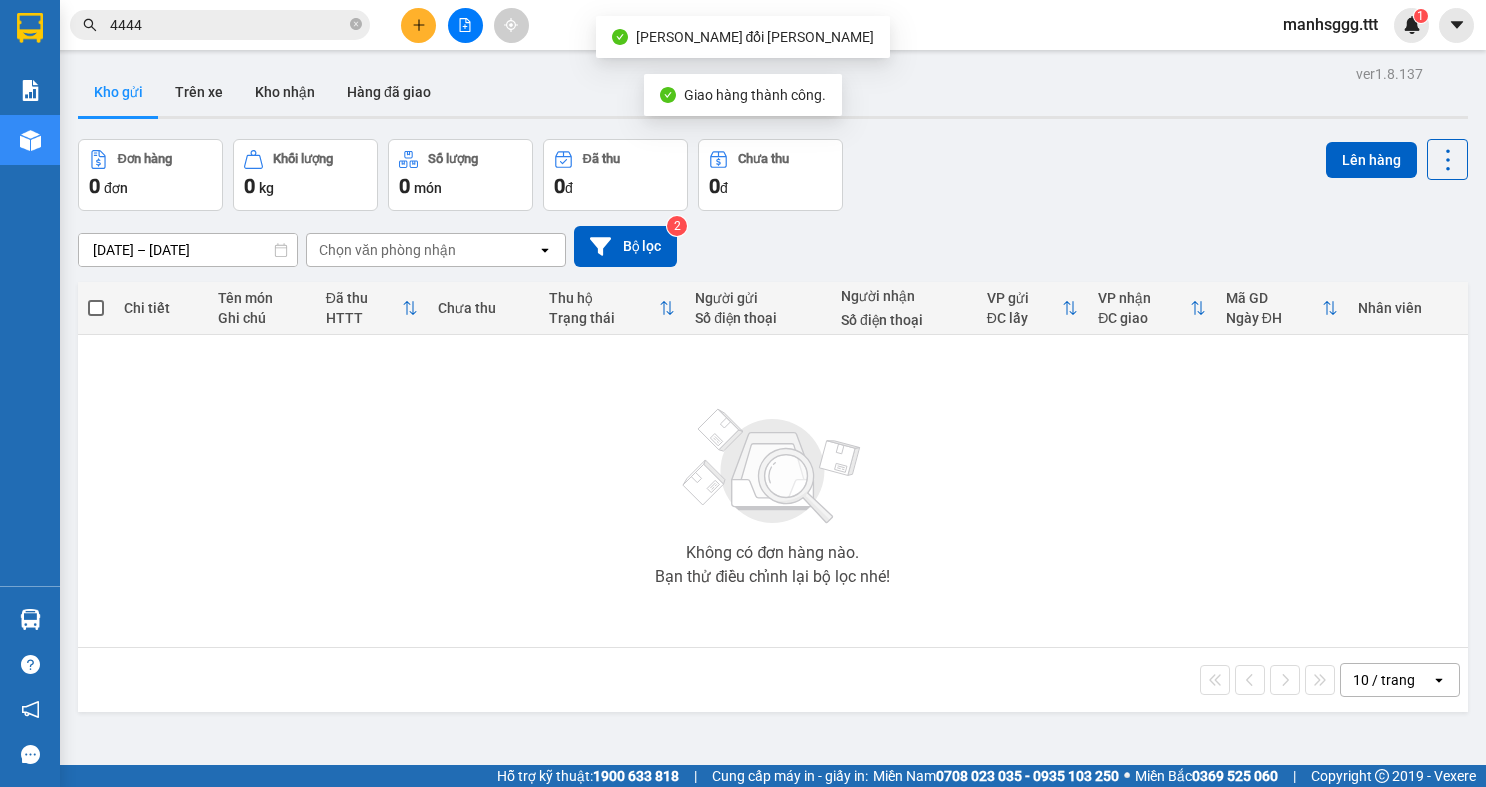 click at bounding box center [418, 25] 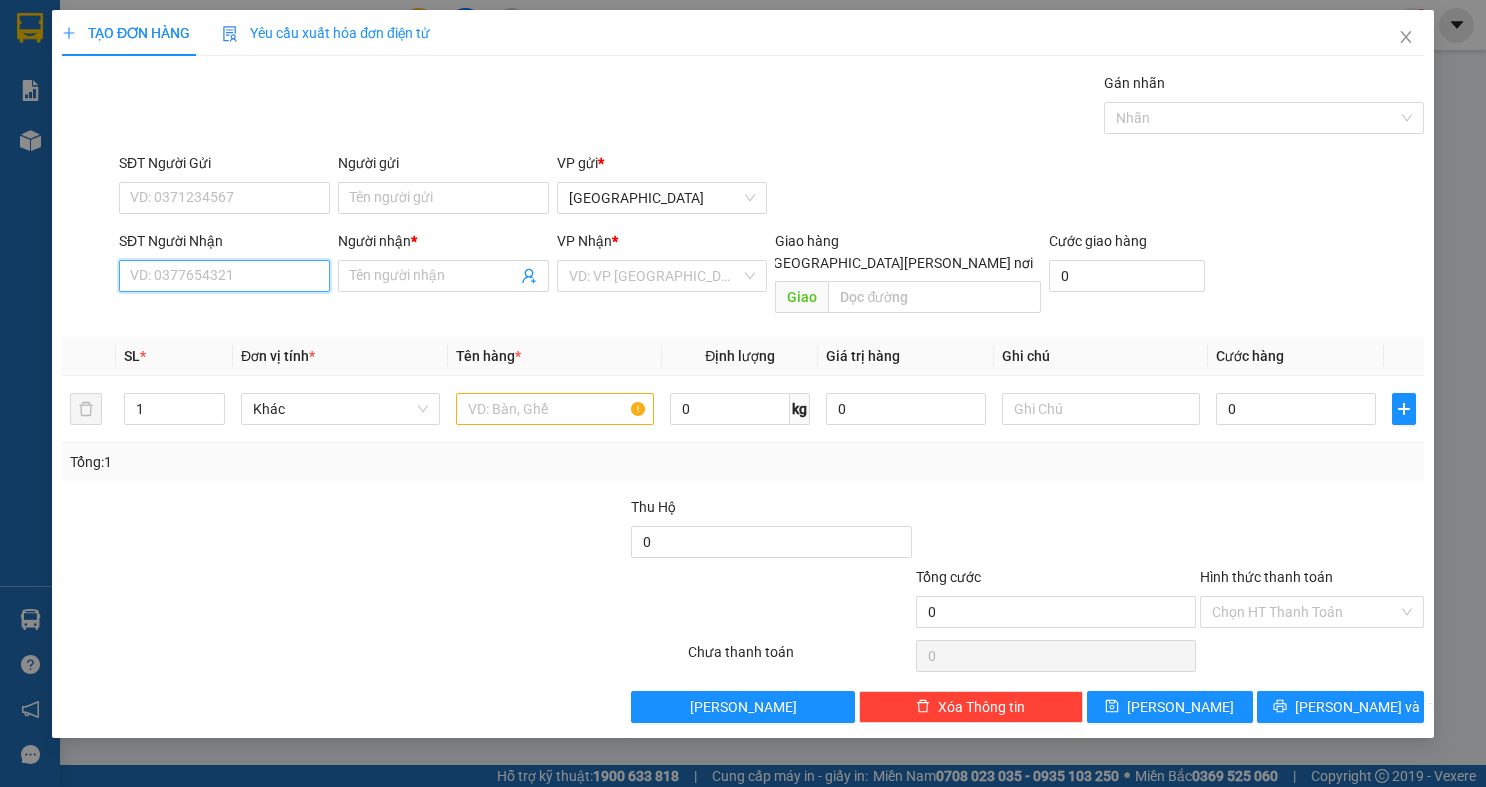 click on "SĐT Người Nhận" at bounding box center [224, 276] 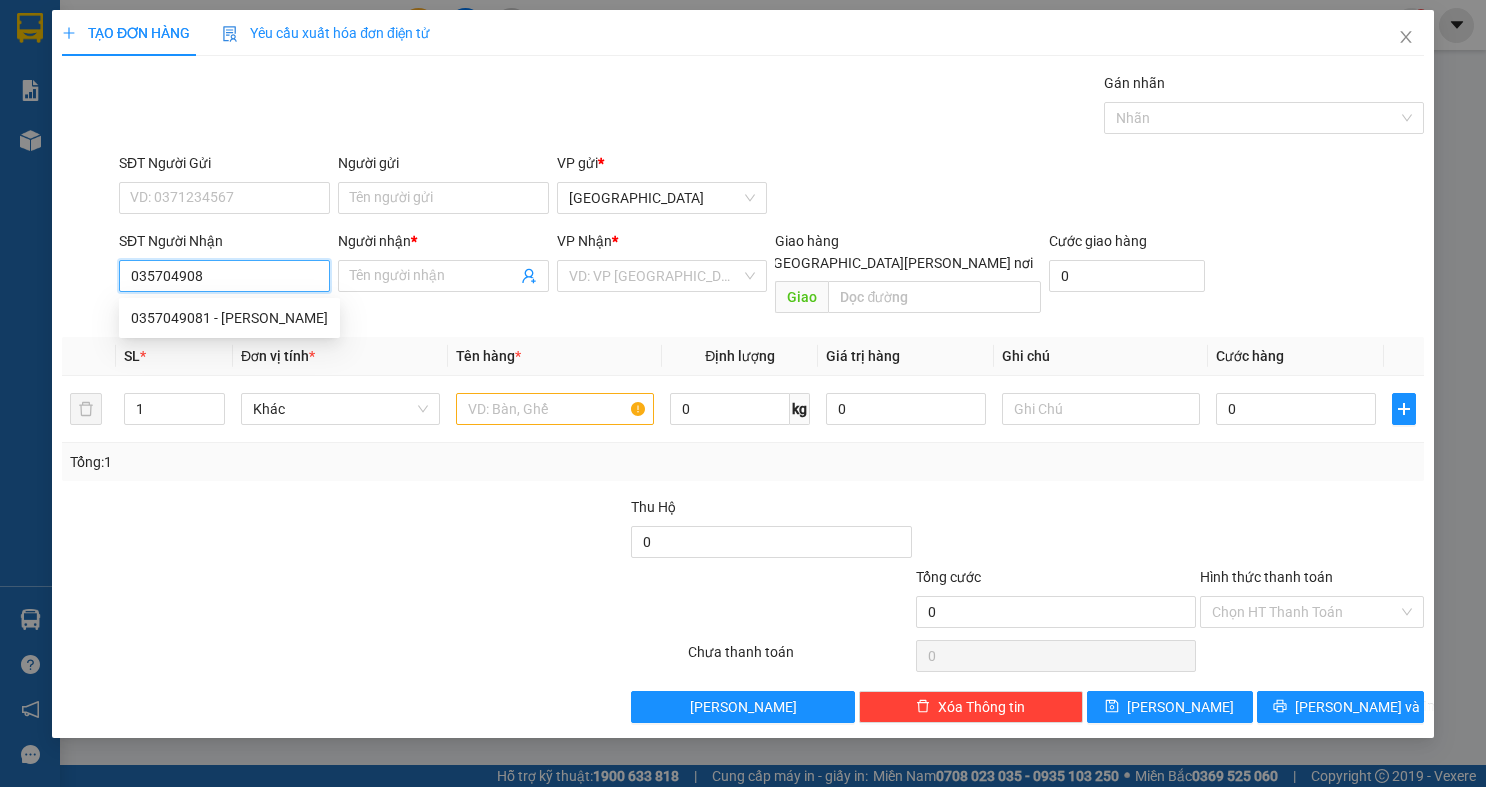 type on "0357049081" 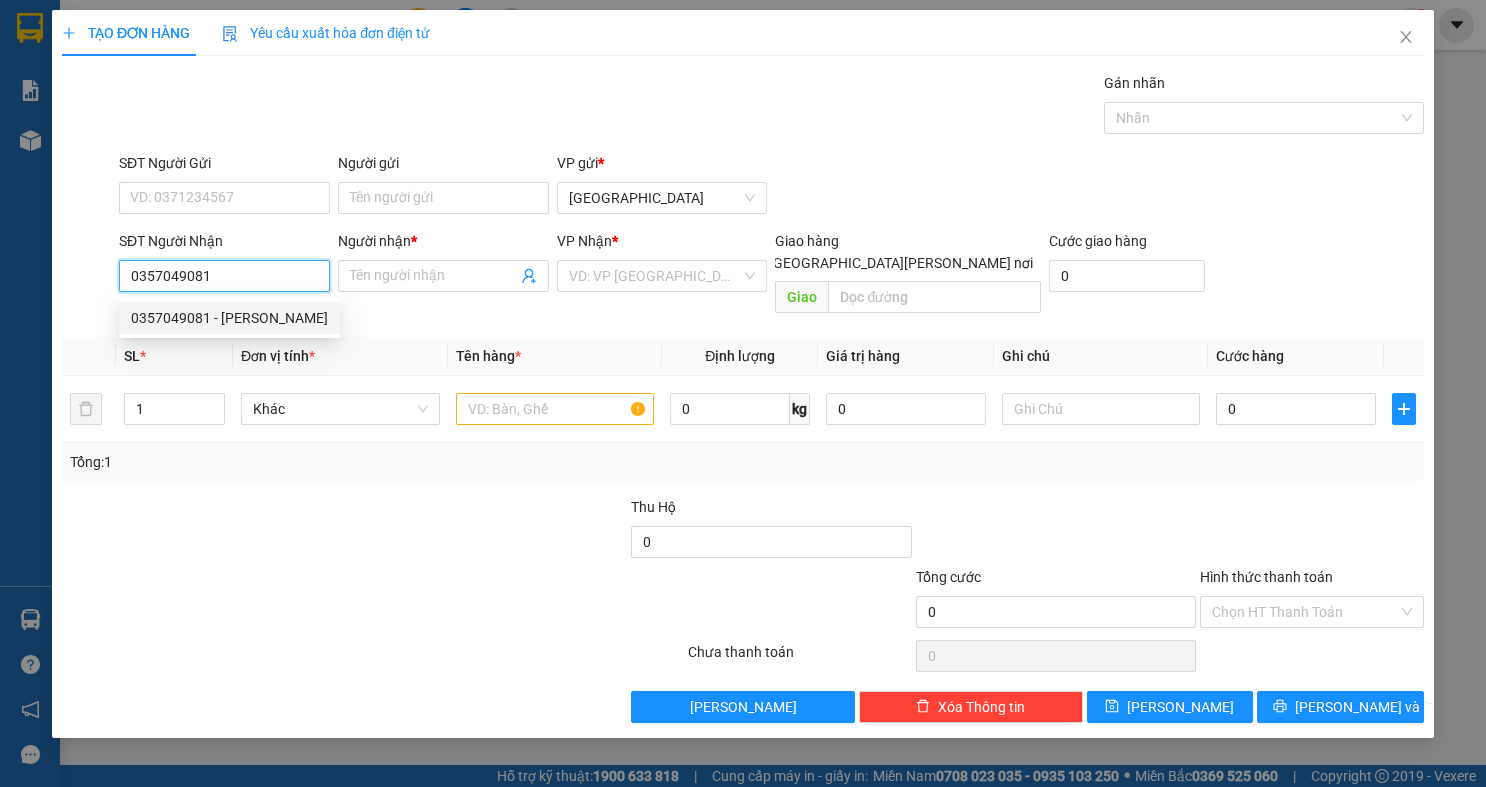 click on "0357049081 - [PERSON_NAME]" at bounding box center [229, 318] 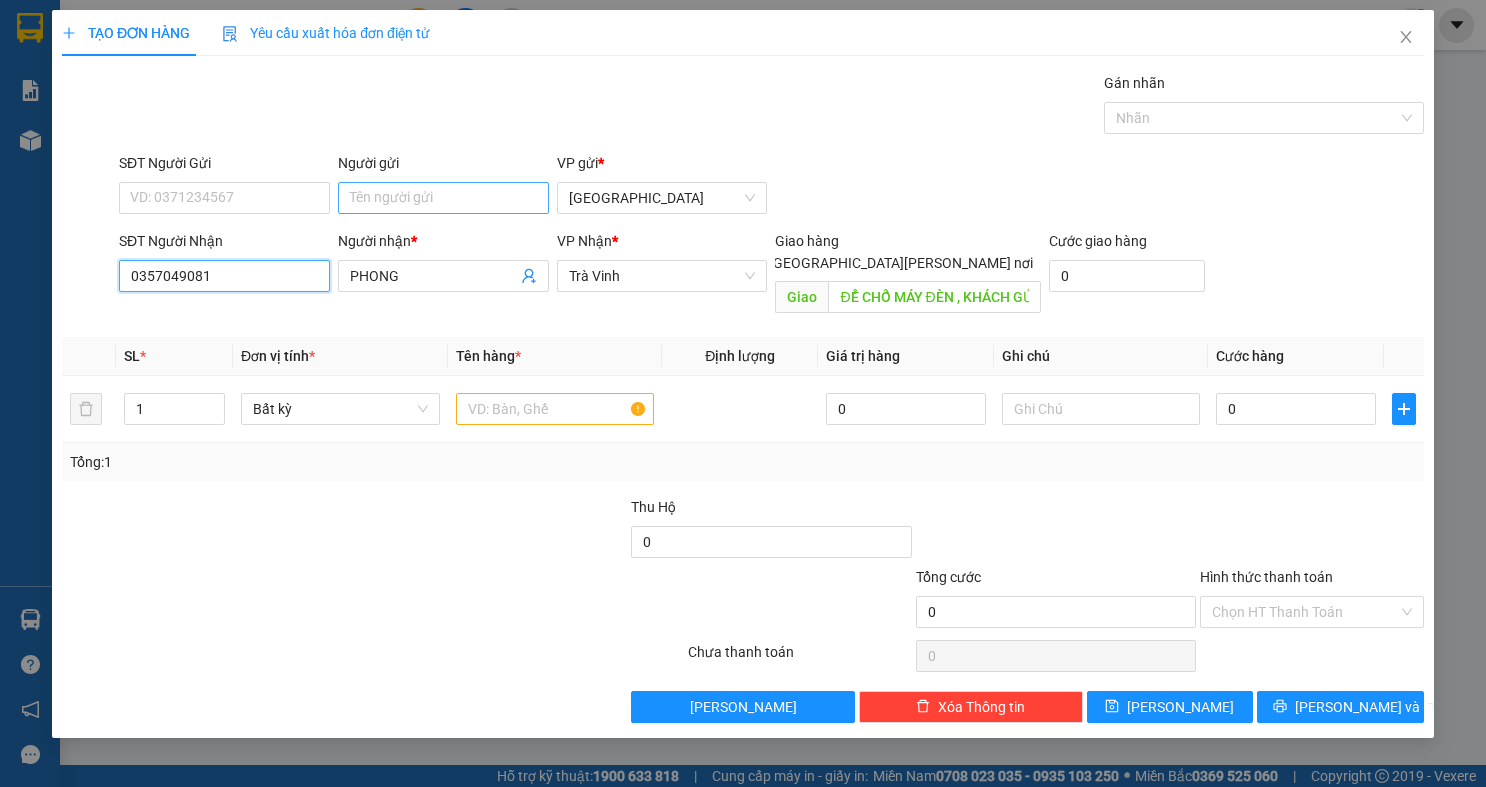 type on "0357049081" 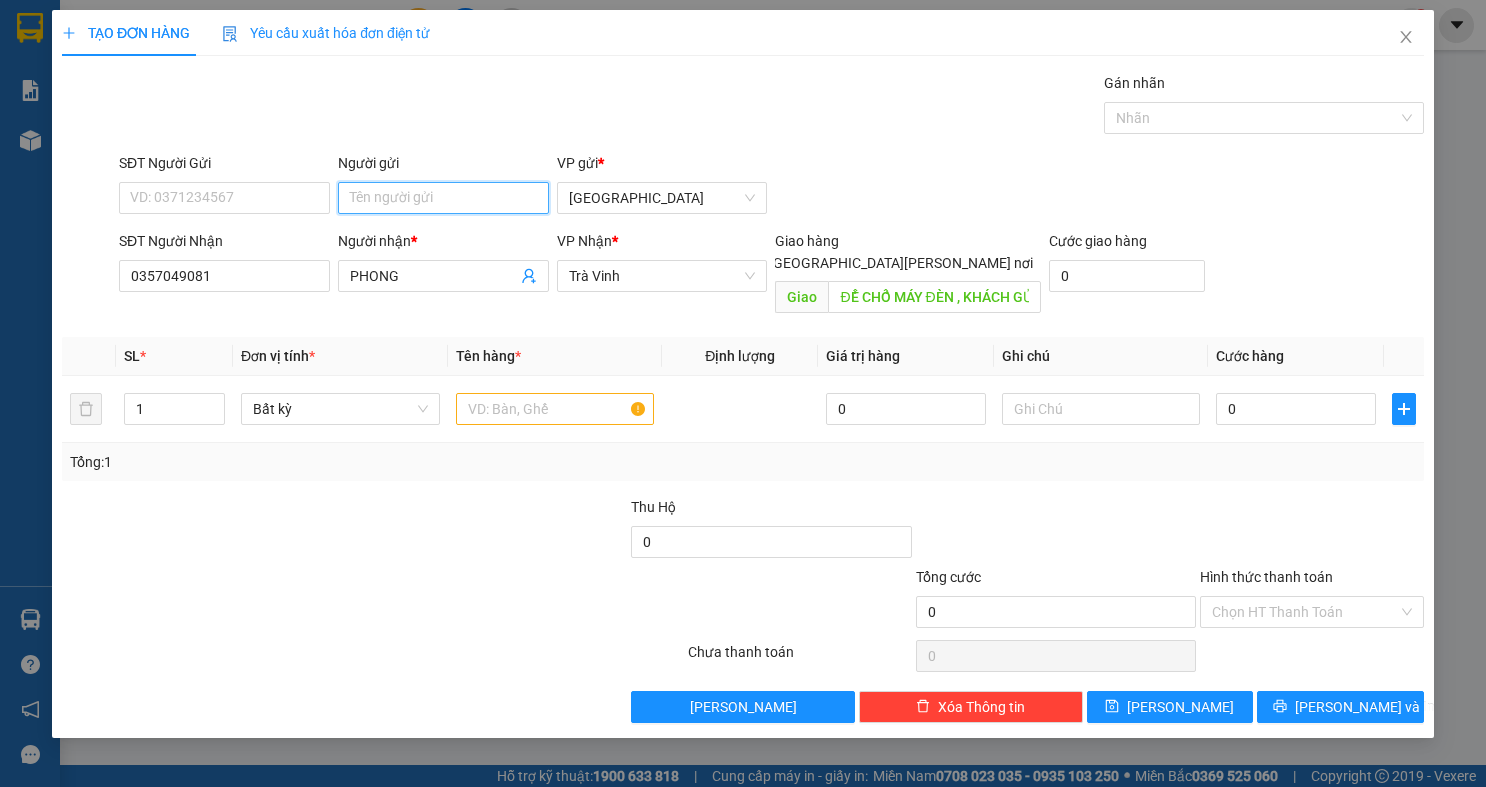 click on "Người gửi" at bounding box center [443, 198] 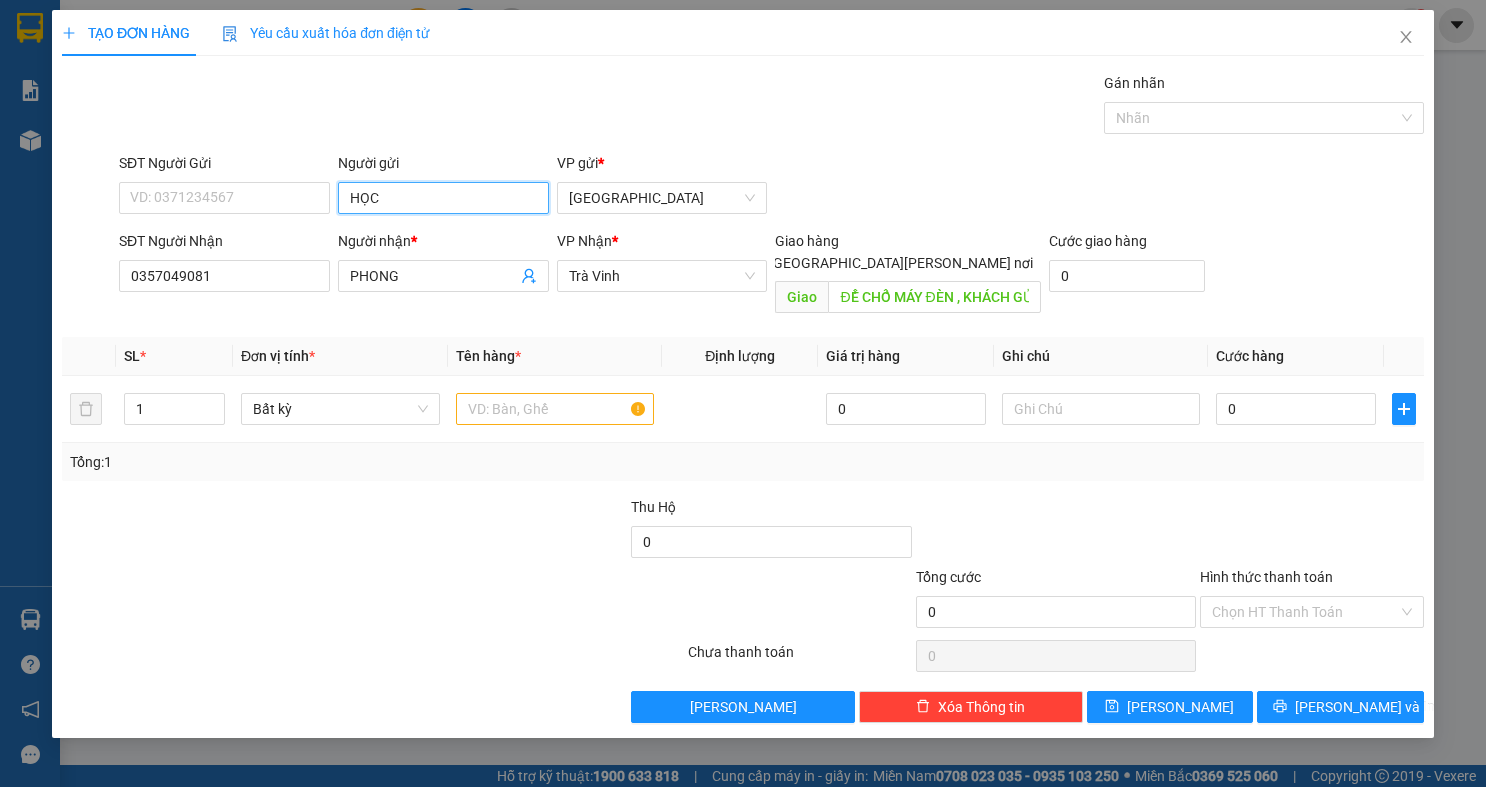 type on "HỌC" 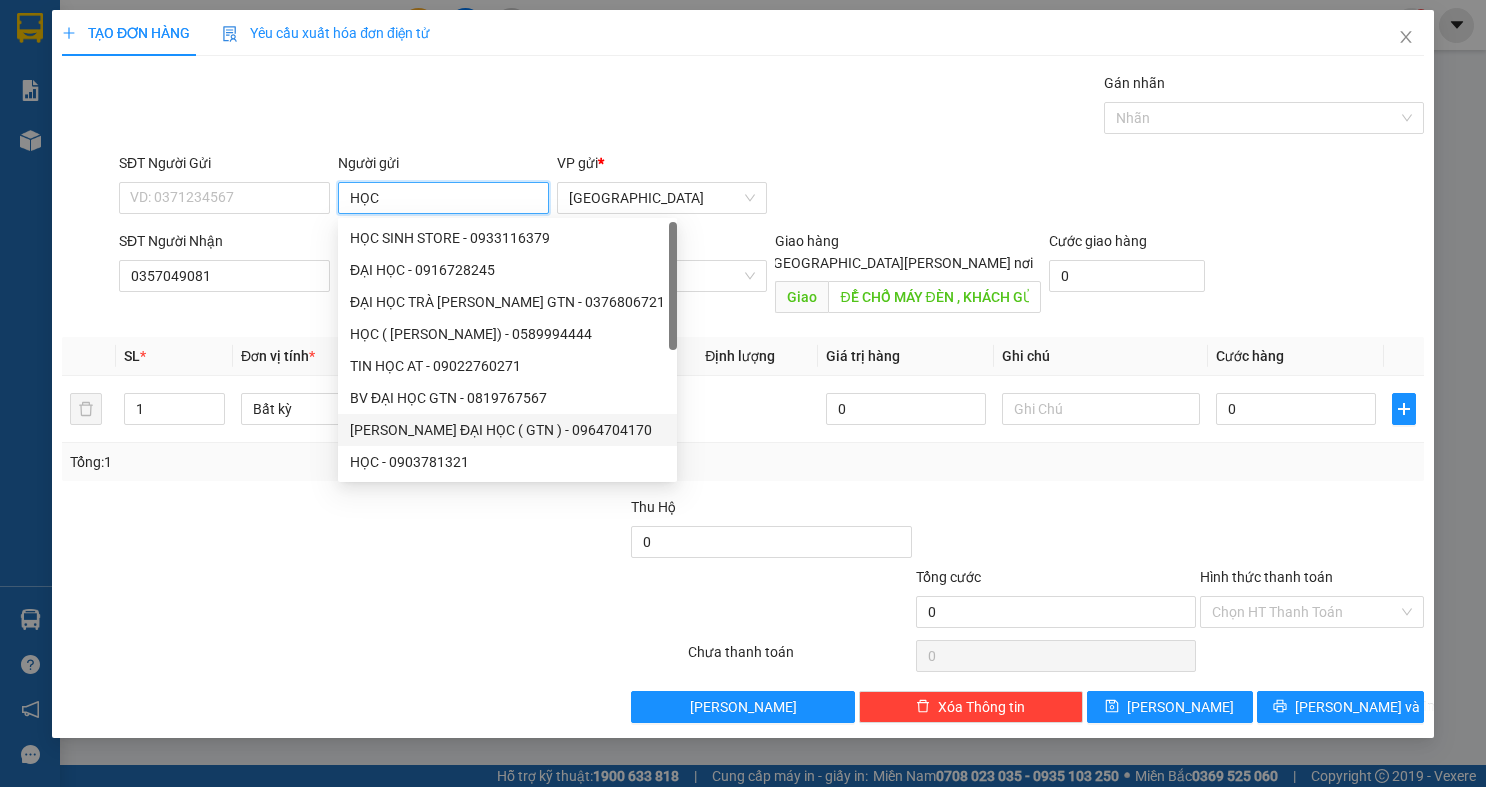 click on "BV ĐẠI HỌC GTN - 0819767567" at bounding box center (507, 398) 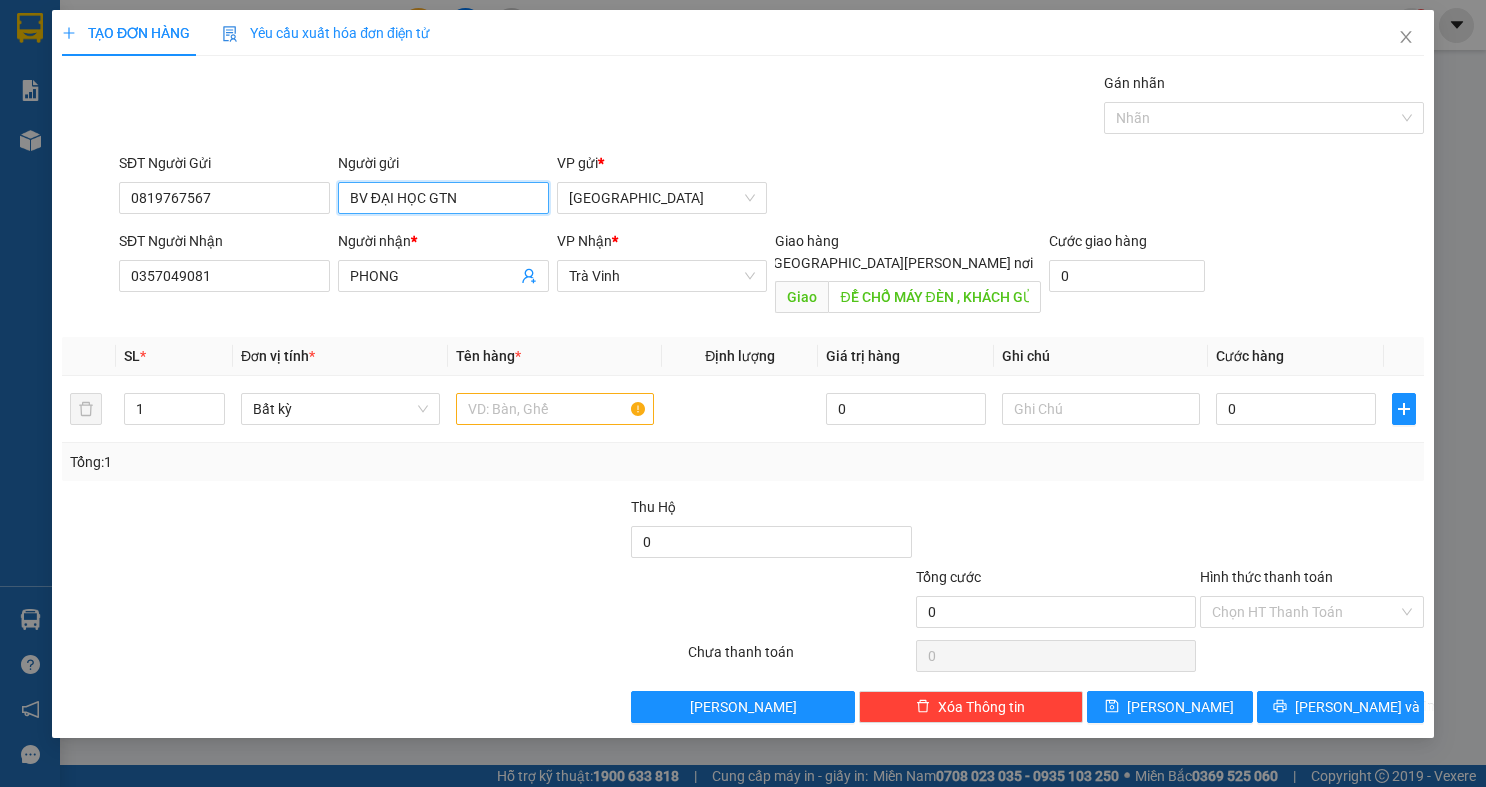 click on "BV ĐẠI HỌC GTN" at bounding box center [443, 198] 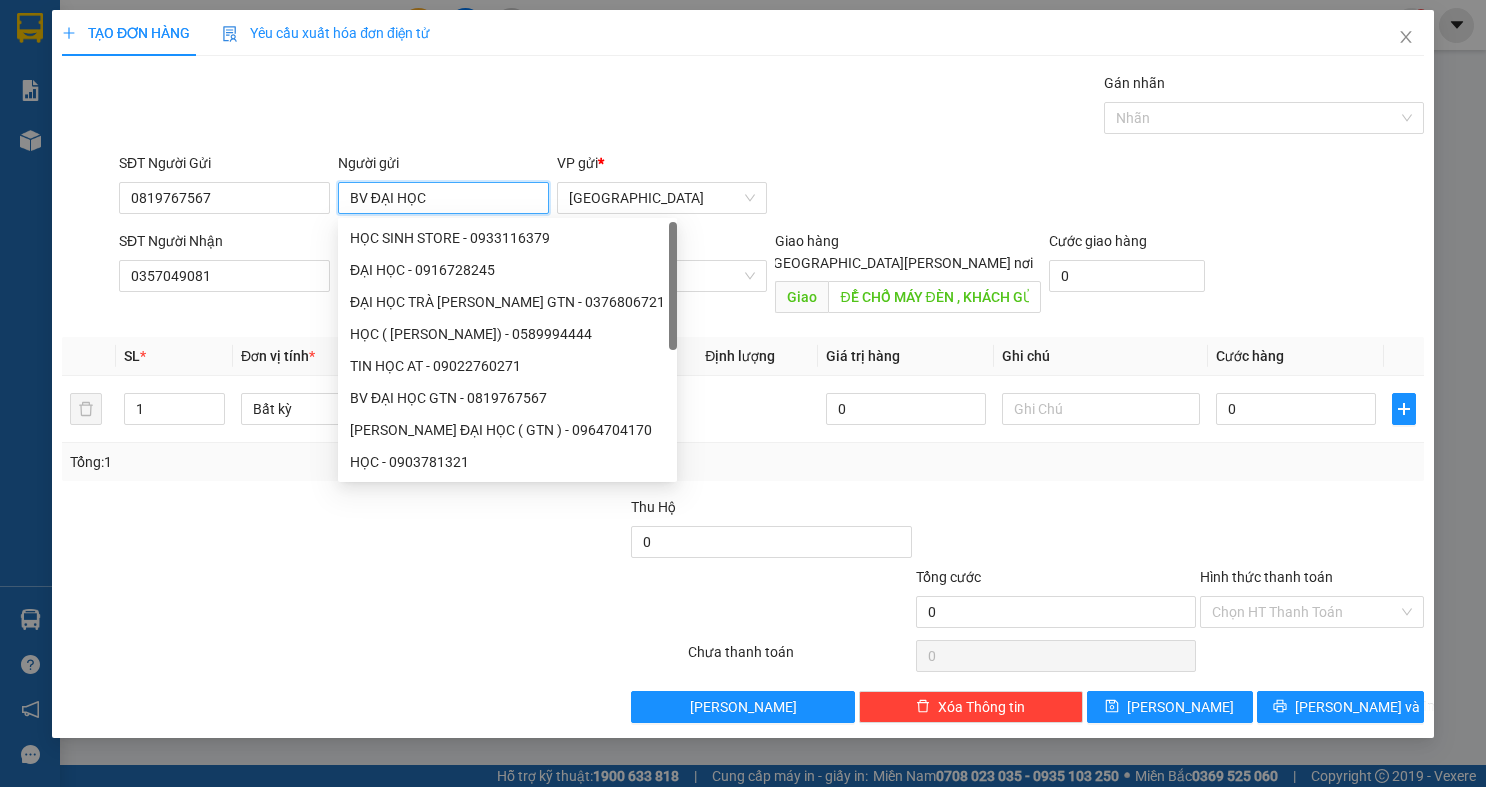 click on "BV ĐẠI HỌC" at bounding box center (443, 198) 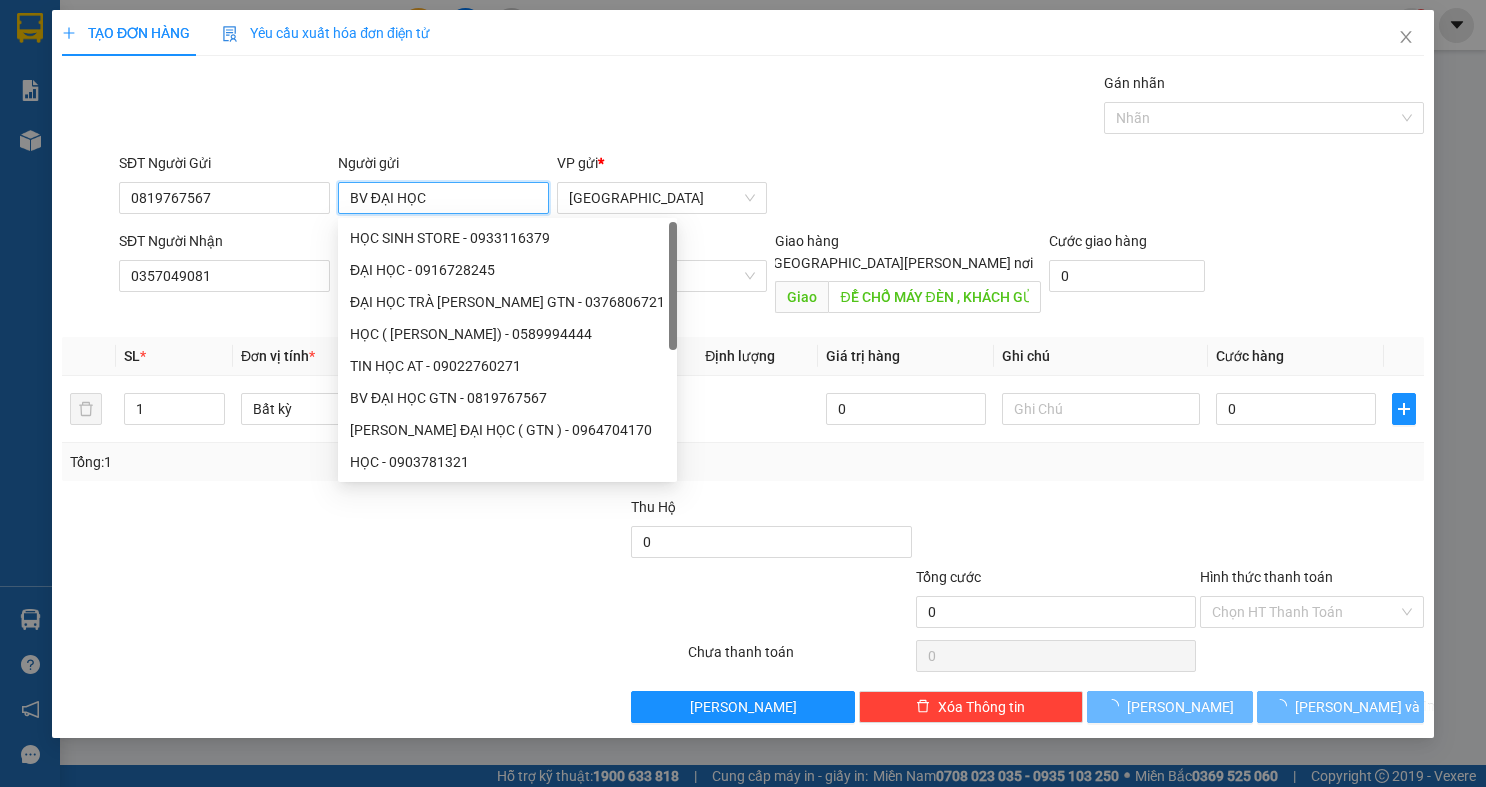 click on "BV ĐẠI HỌC" at bounding box center [443, 198] 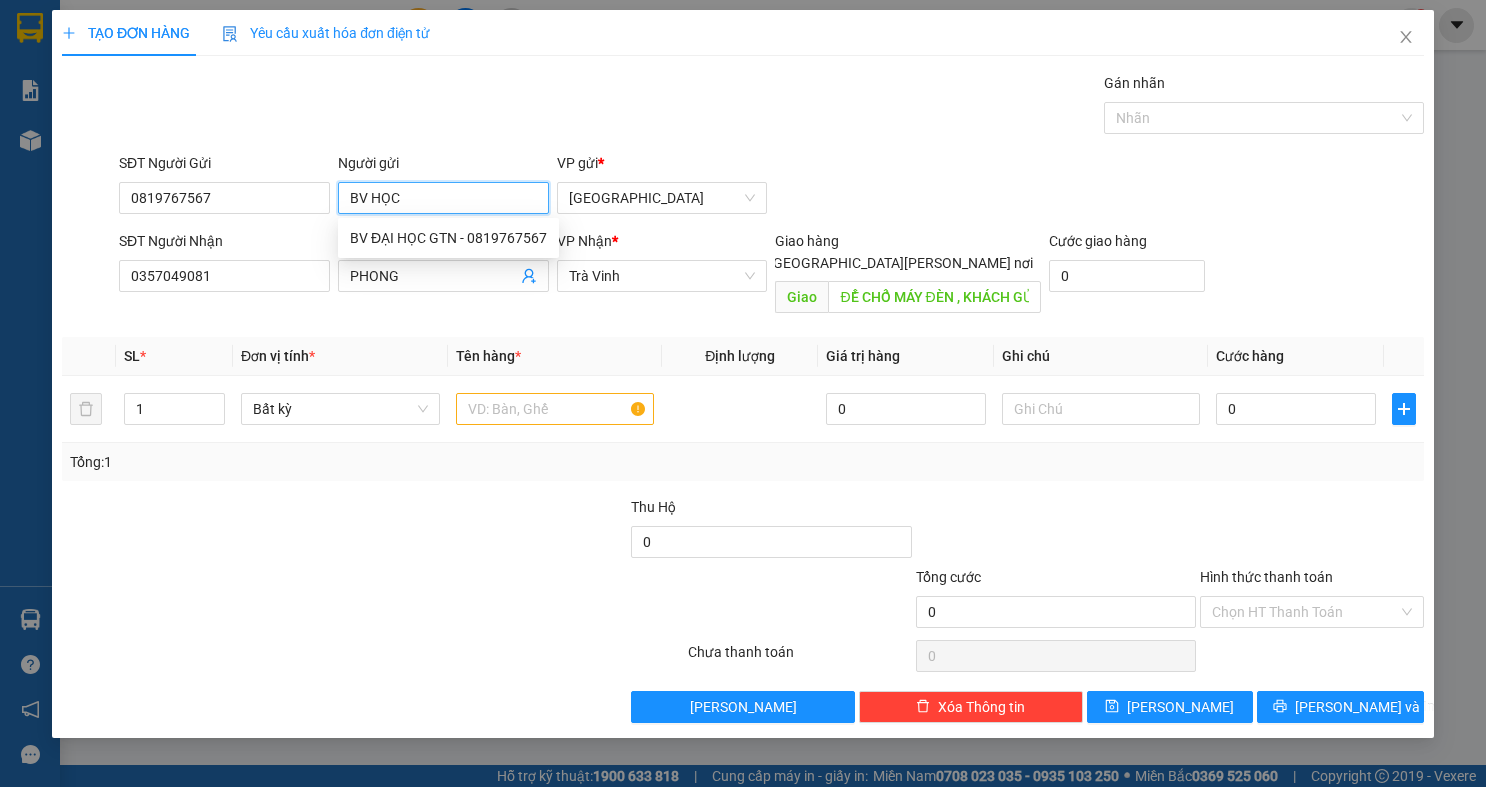 click on "BV HỌC" at bounding box center (443, 198) 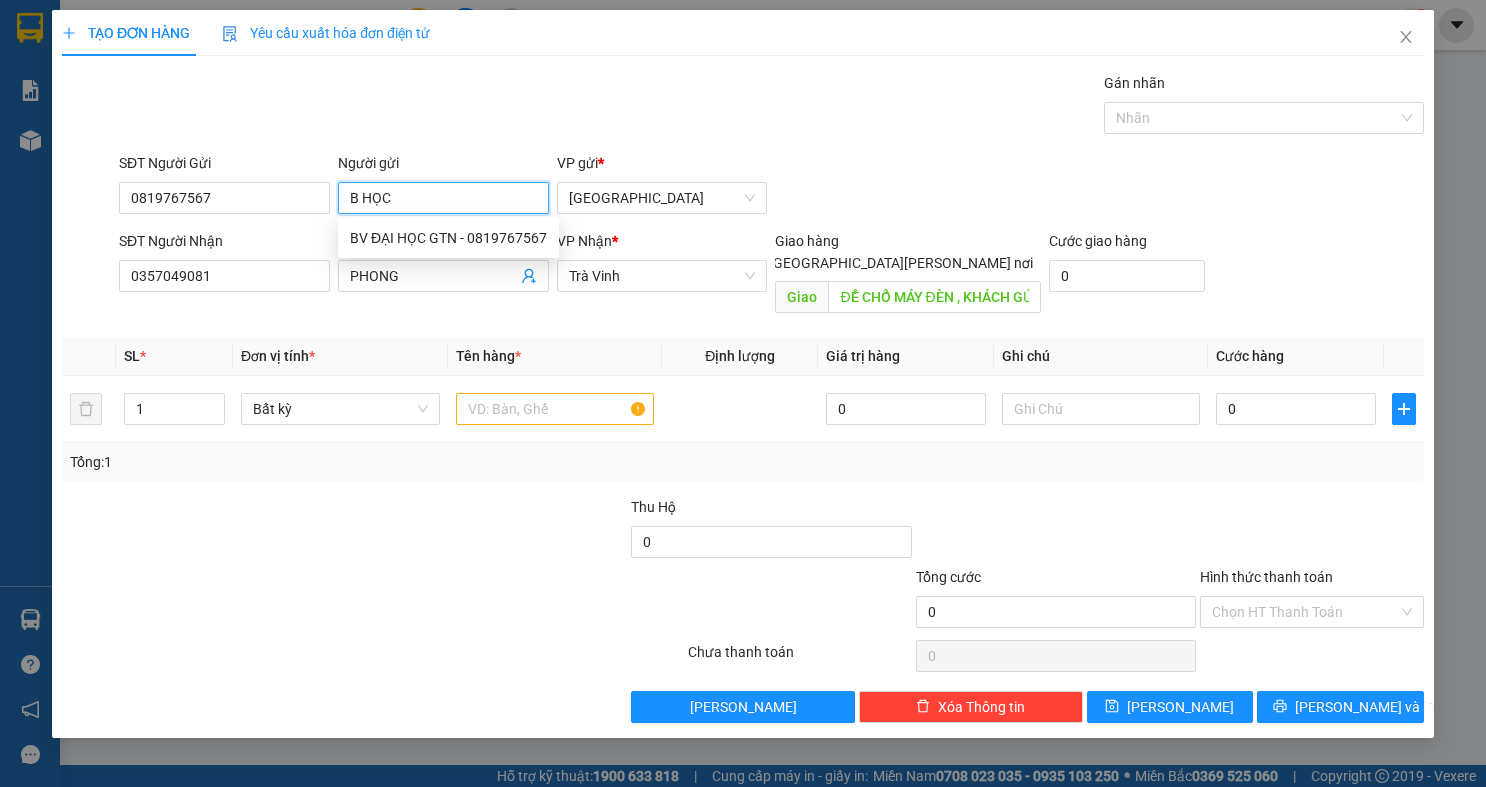 click on "B HỌC" at bounding box center (443, 198) 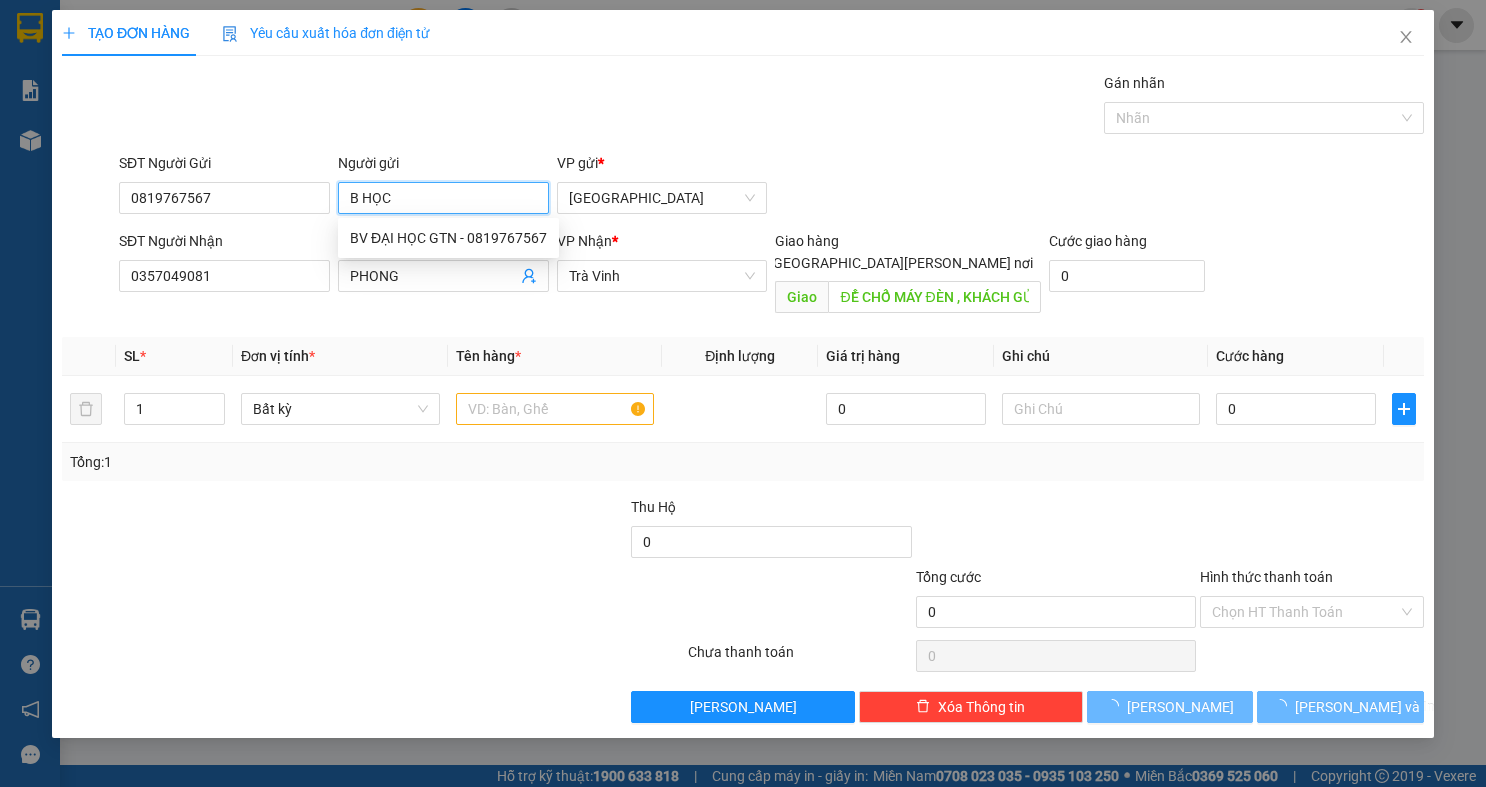 click on "B HỌC" at bounding box center [443, 198] 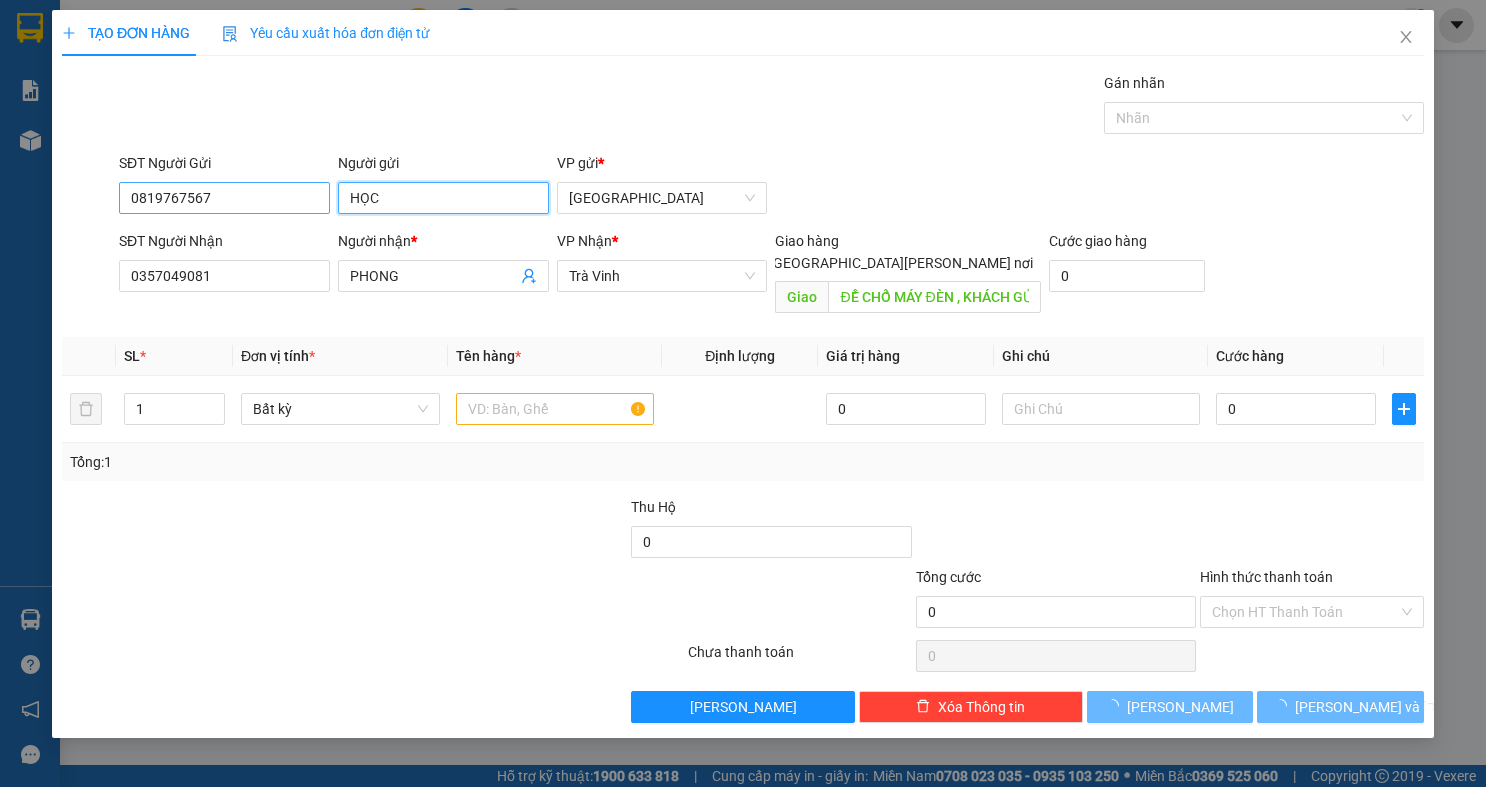 type on "HỌC" 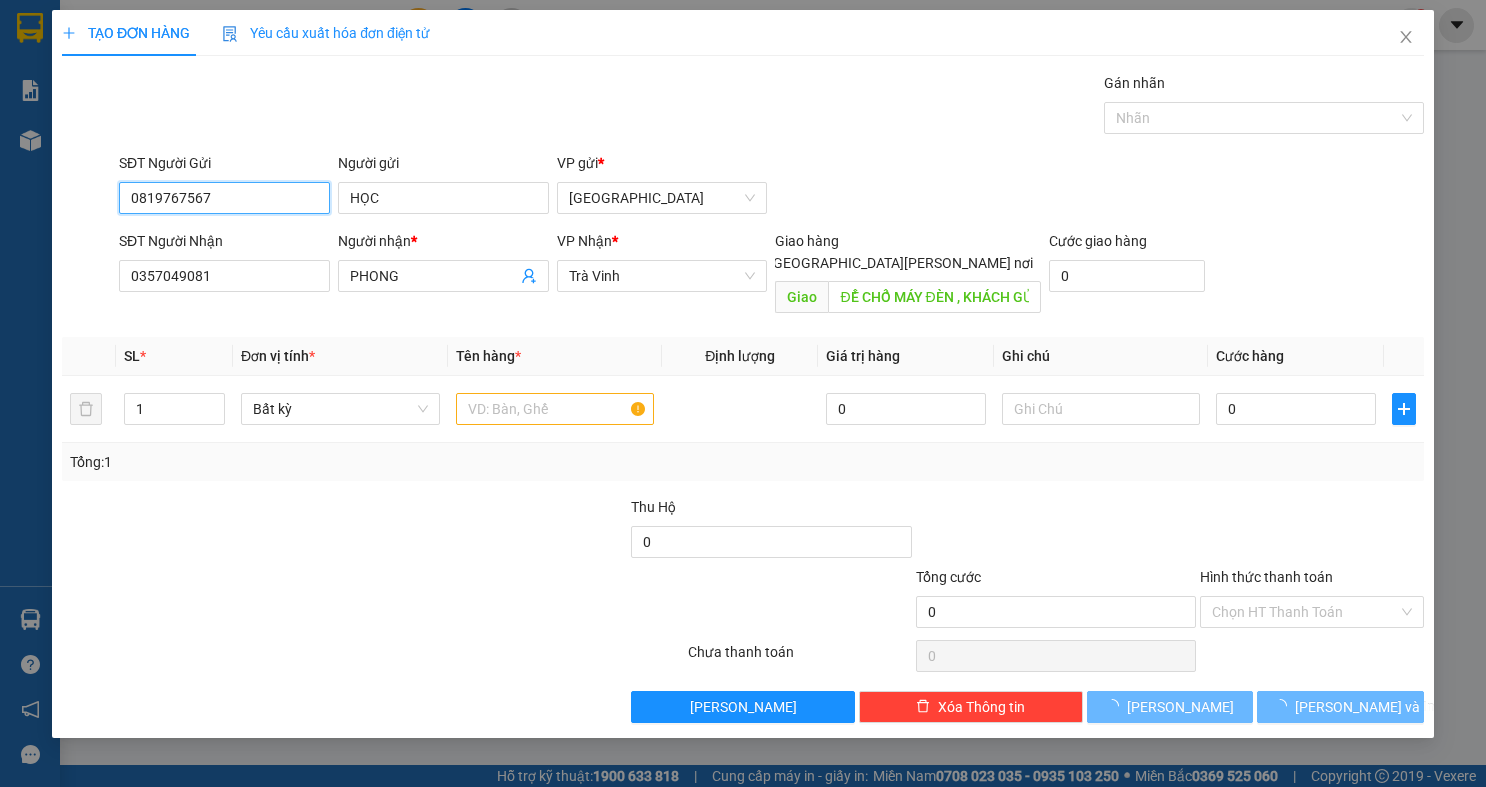 click on "0819767567" at bounding box center [224, 198] 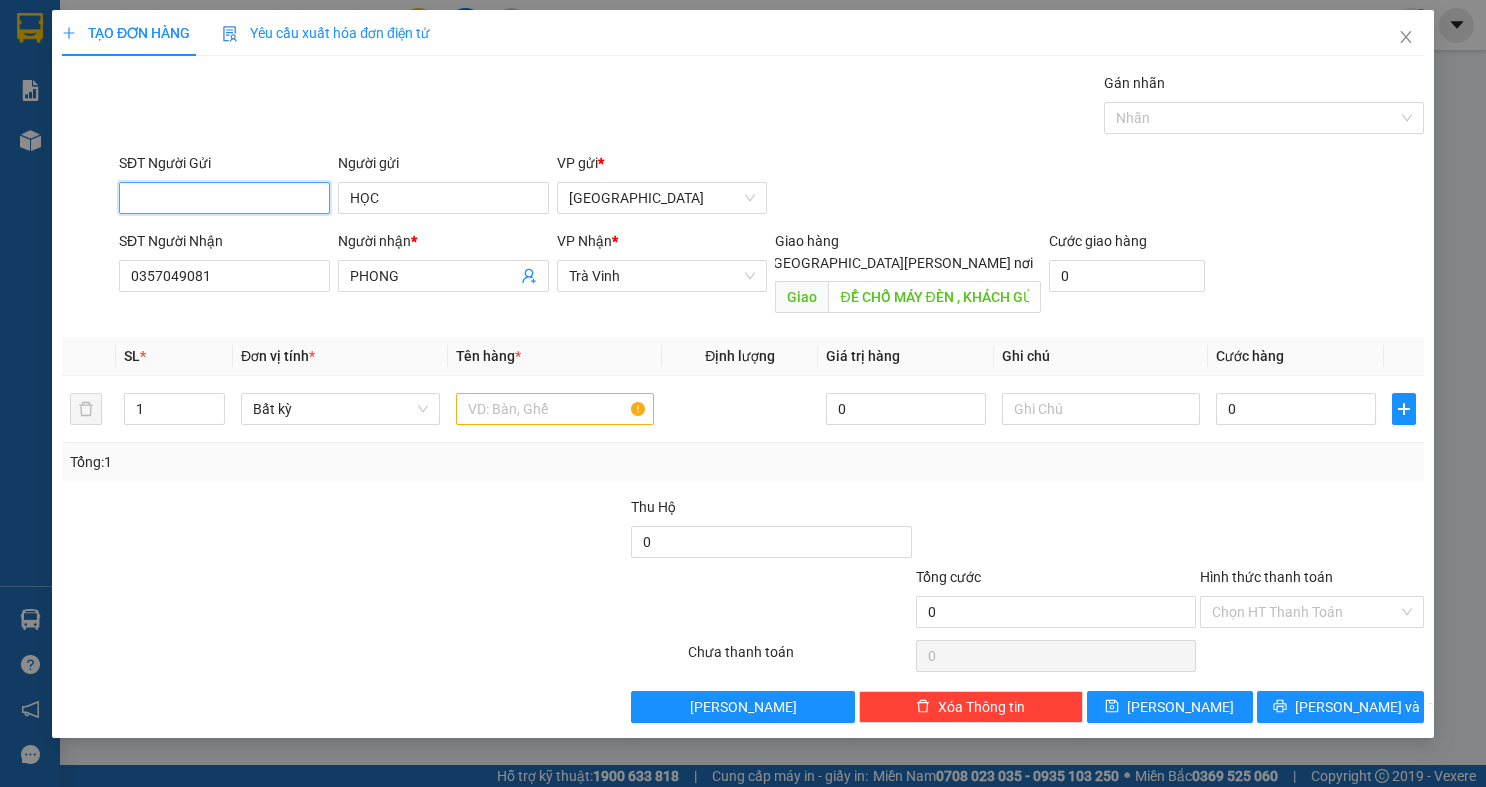 drag, startPoint x: 197, startPoint y: 194, endPoint x: 517, endPoint y: 309, distance: 340.03677 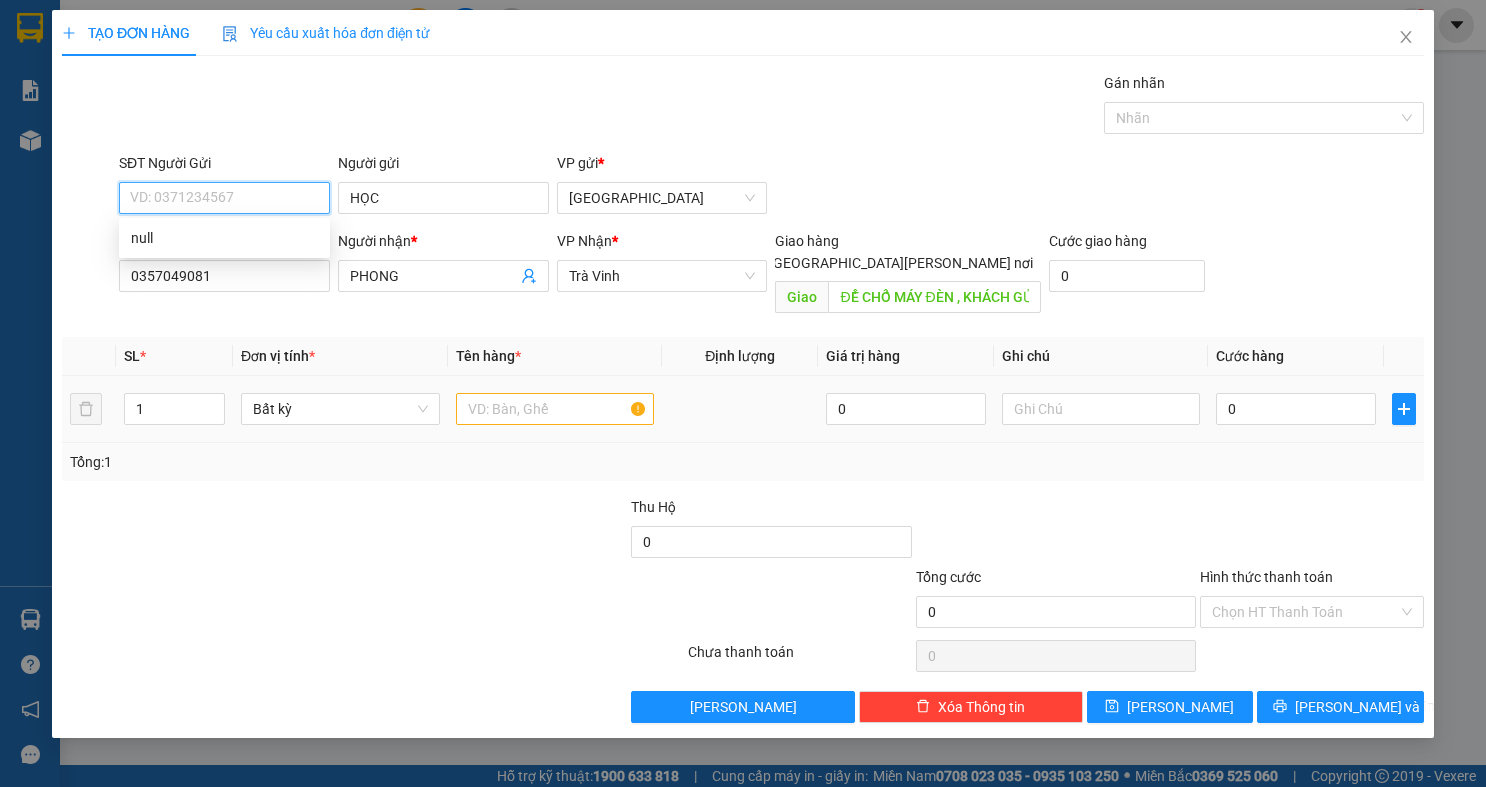 type 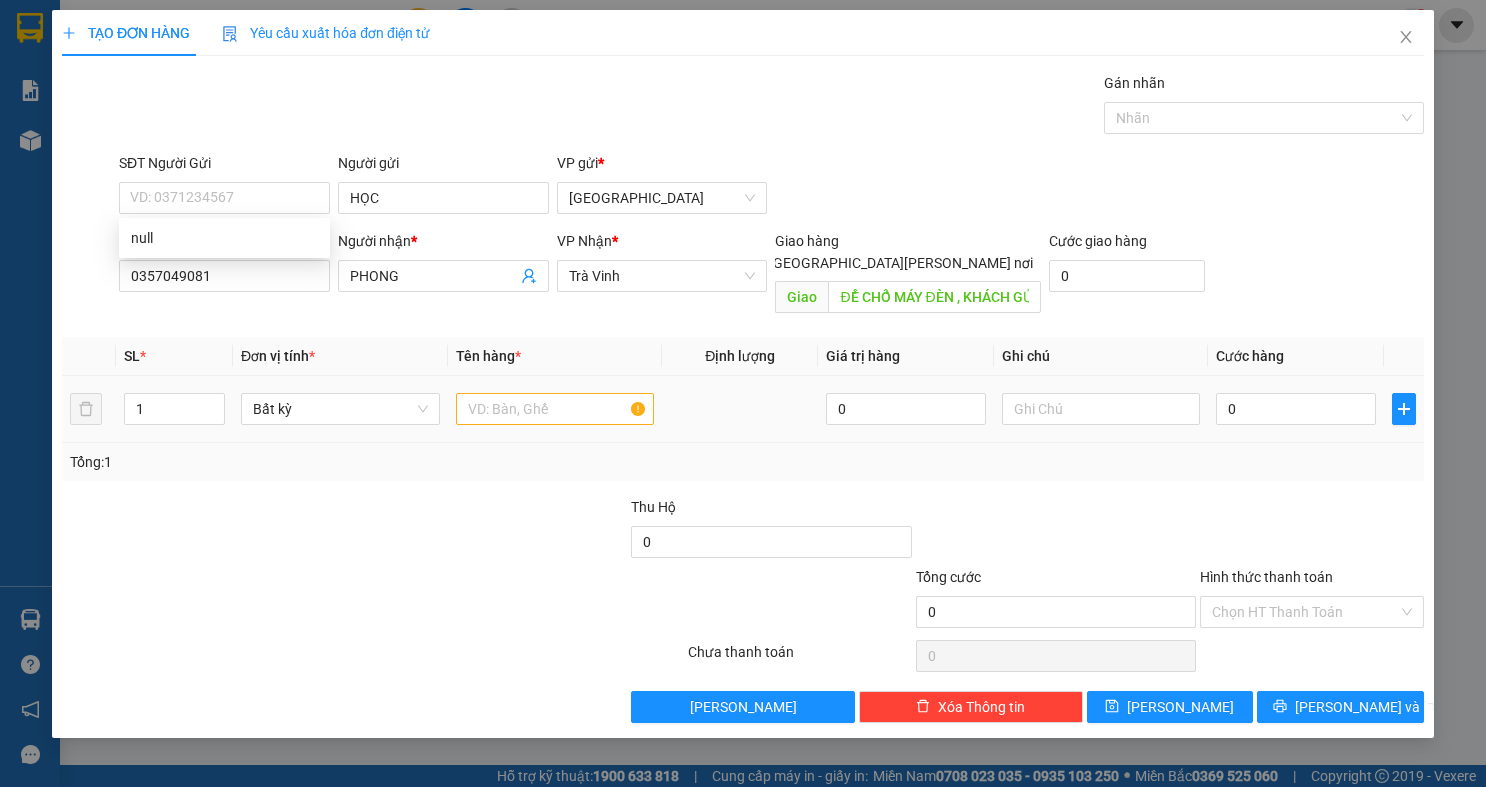drag, startPoint x: 594, startPoint y: 409, endPoint x: 590, endPoint y: 395, distance: 14.56022 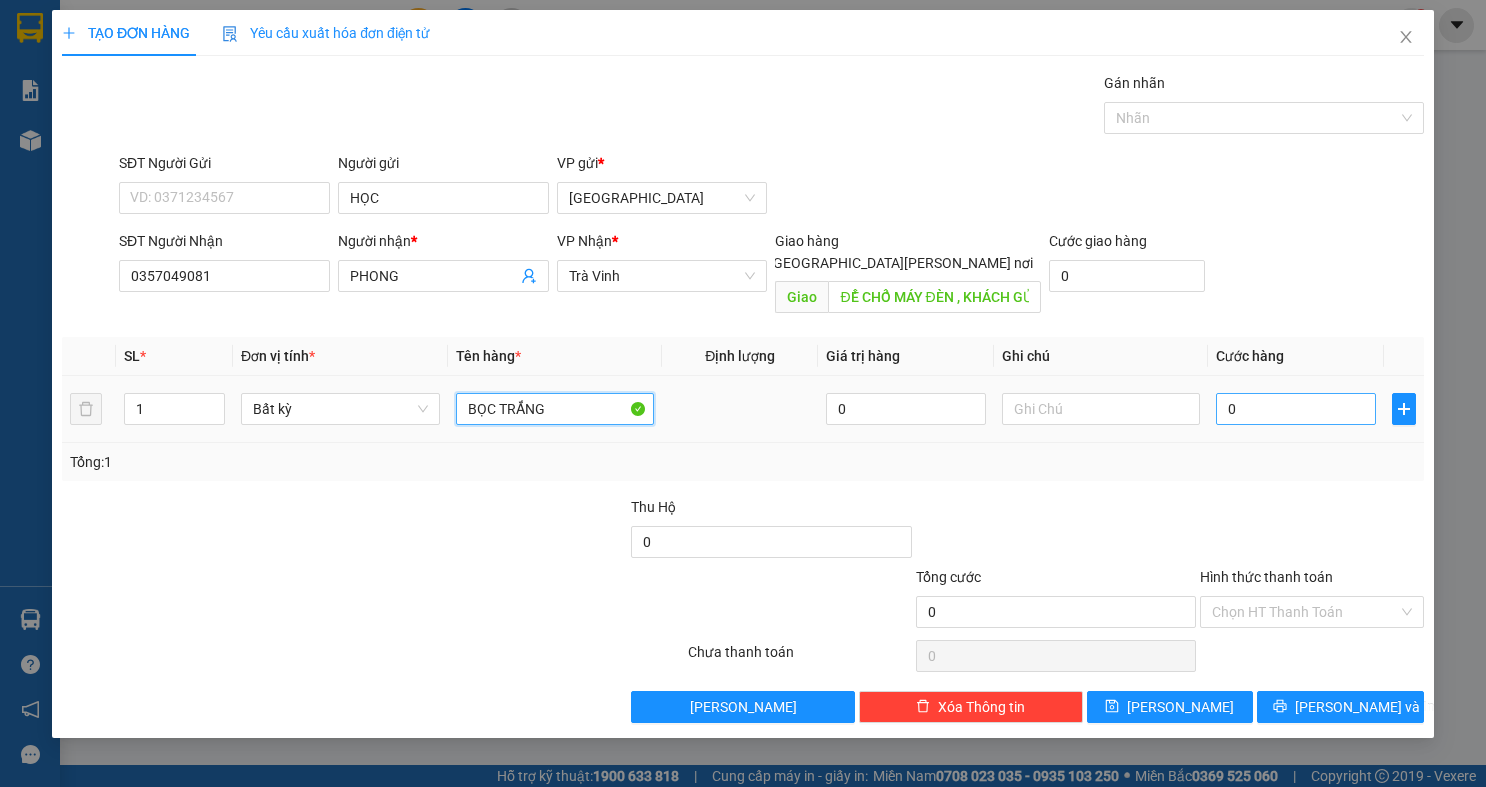 type on "BỌC TRẮNG" 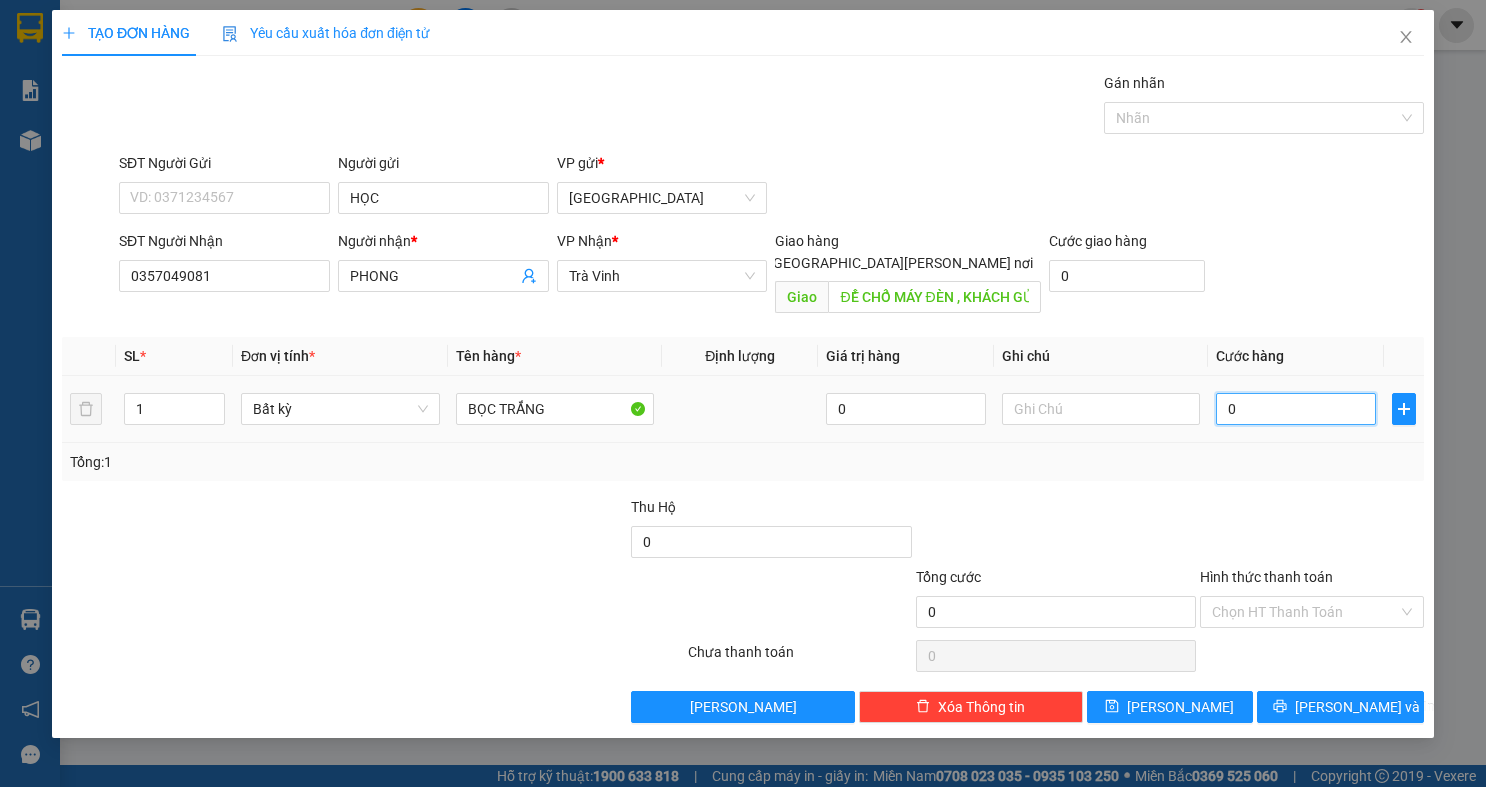 click on "0" at bounding box center (1296, 409) 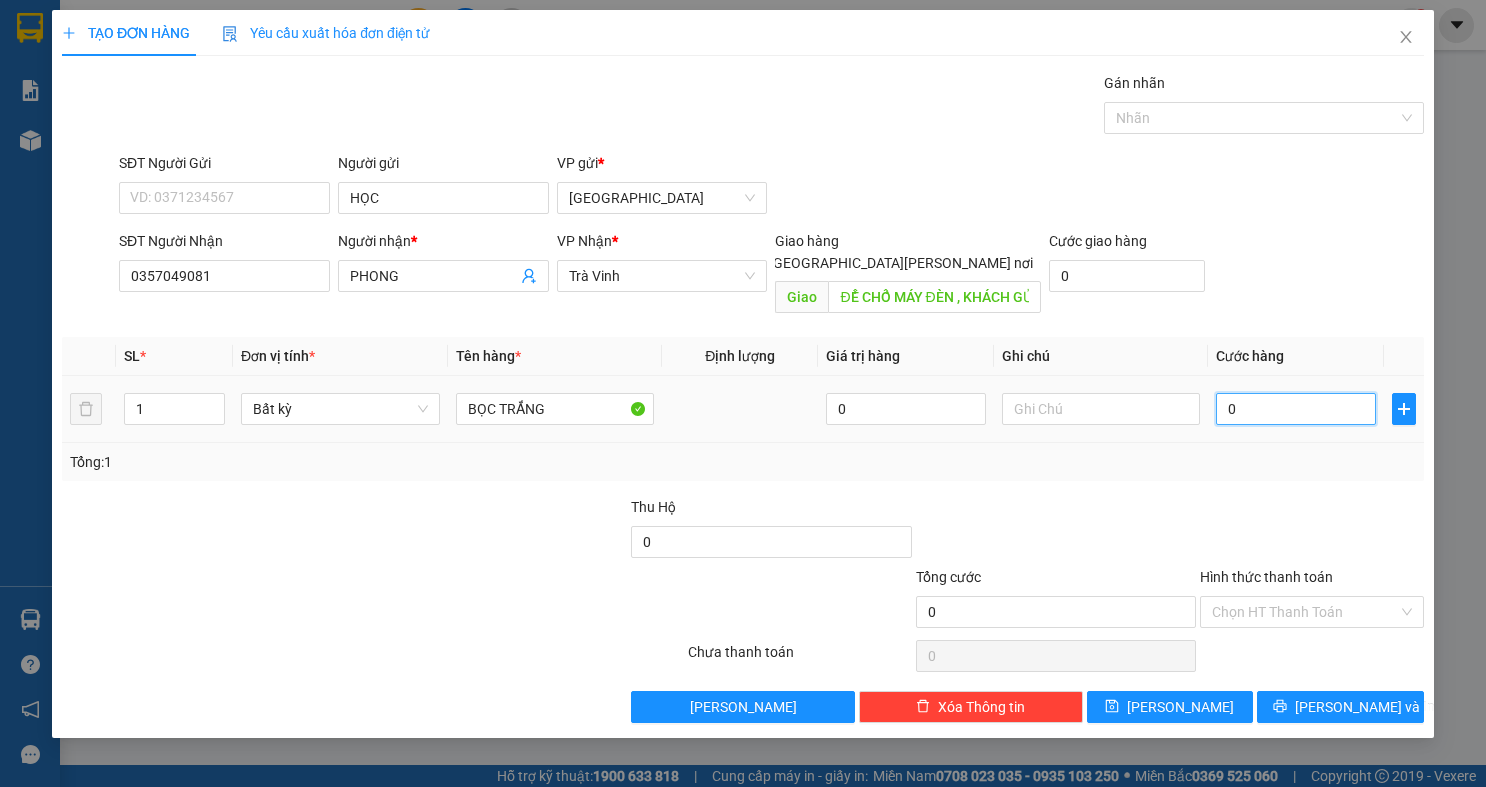 type on "02" 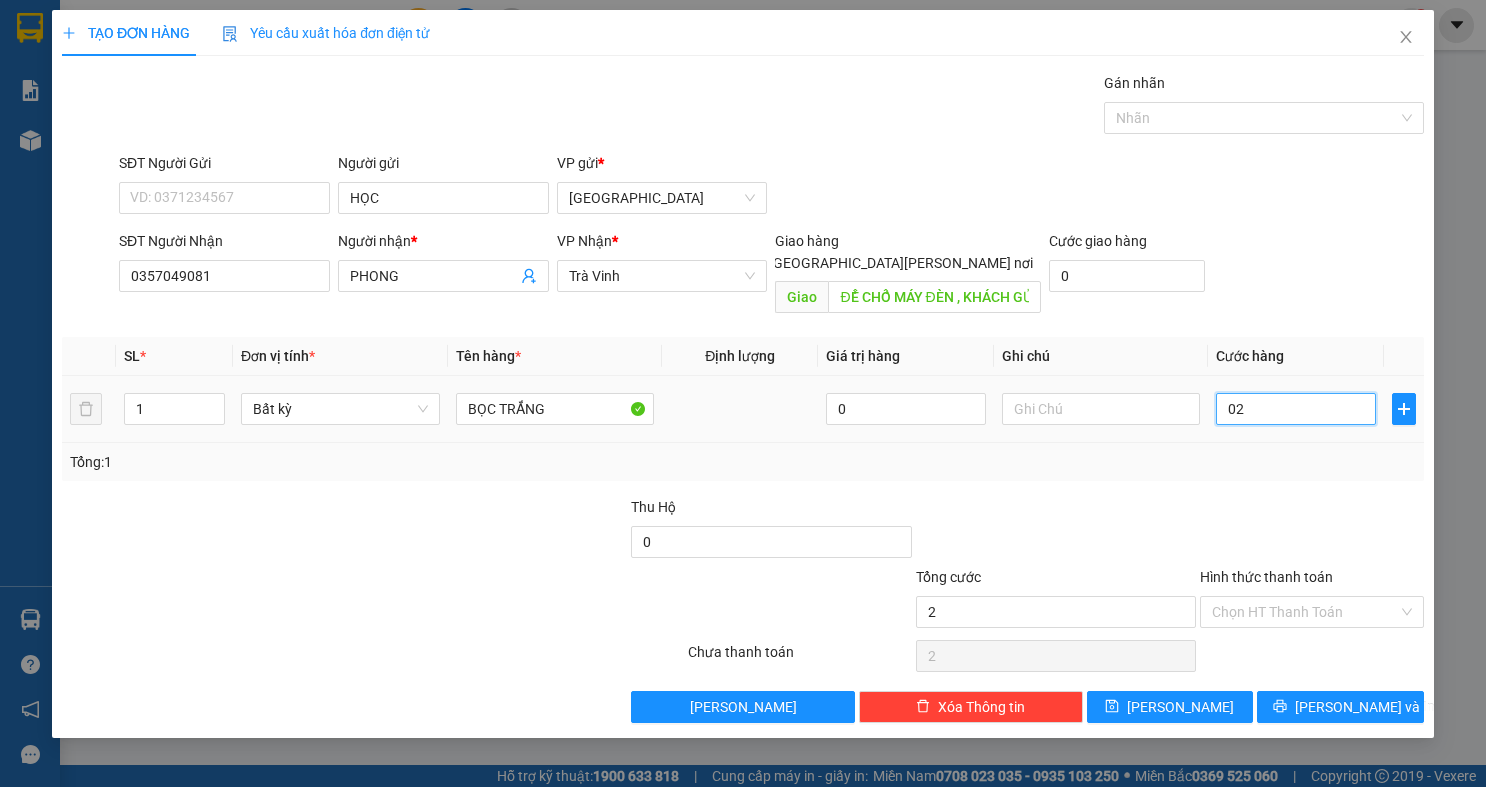 type on "020" 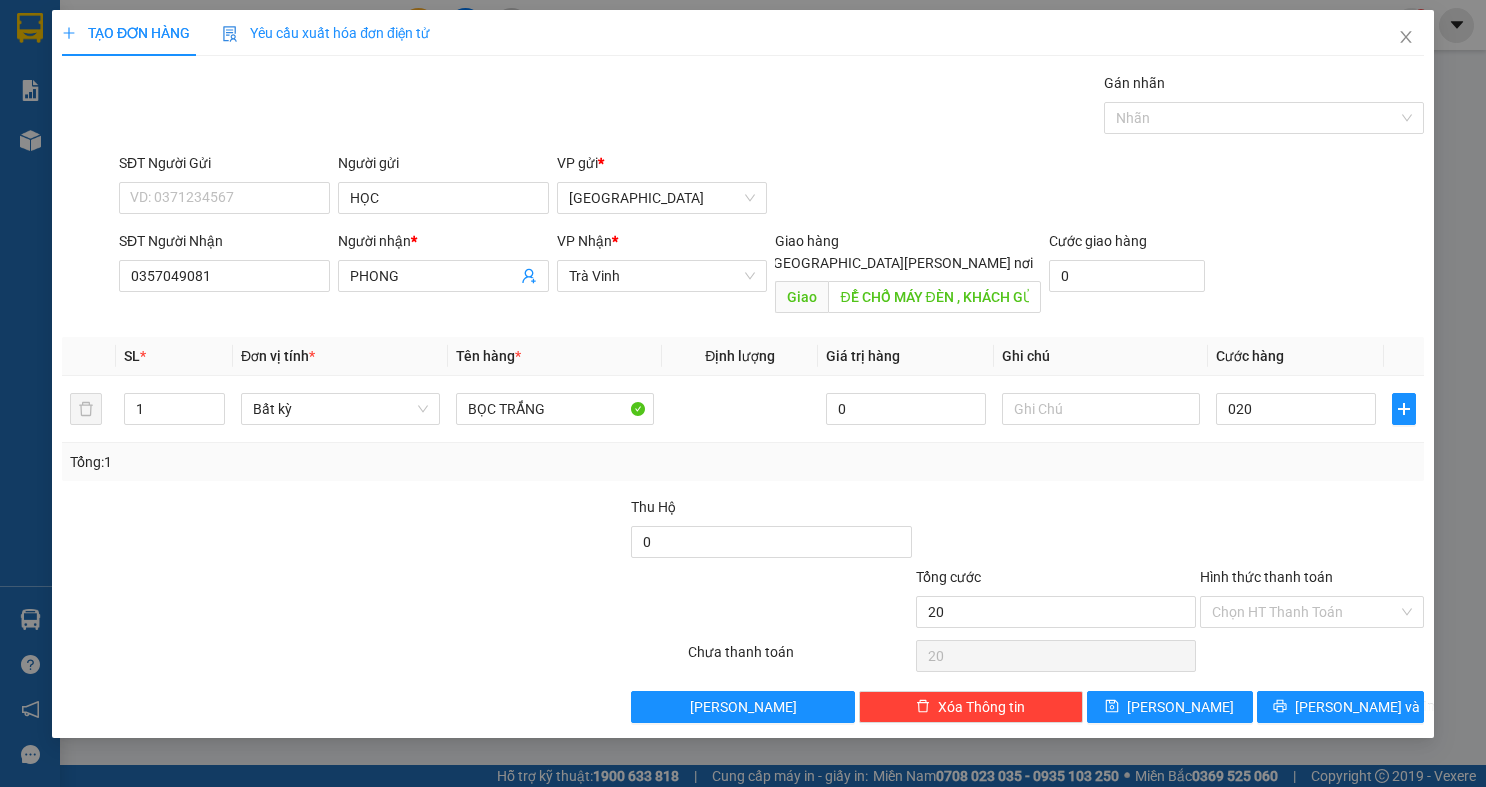 type on "20.000" 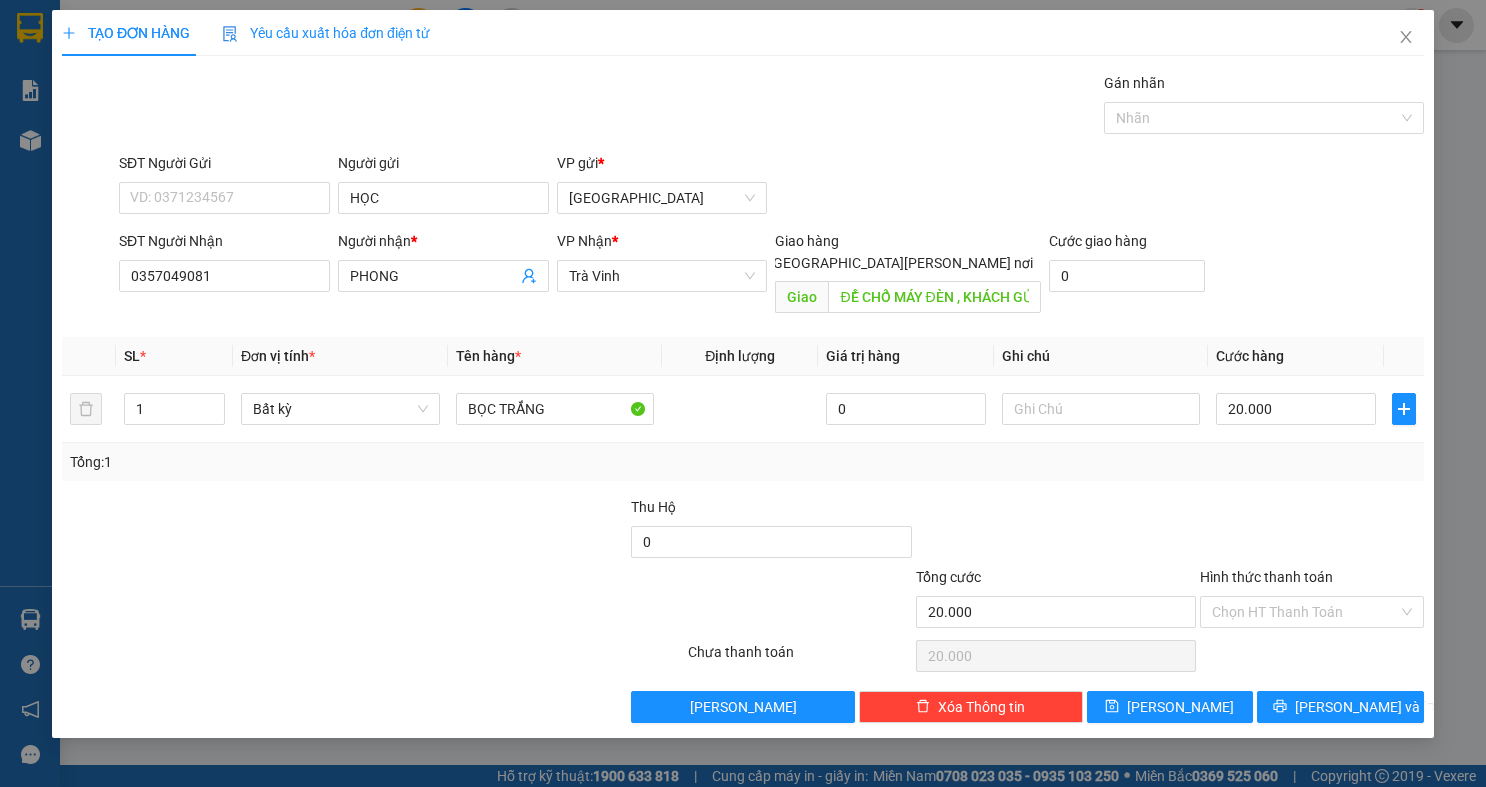 click at bounding box center [1312, 531] 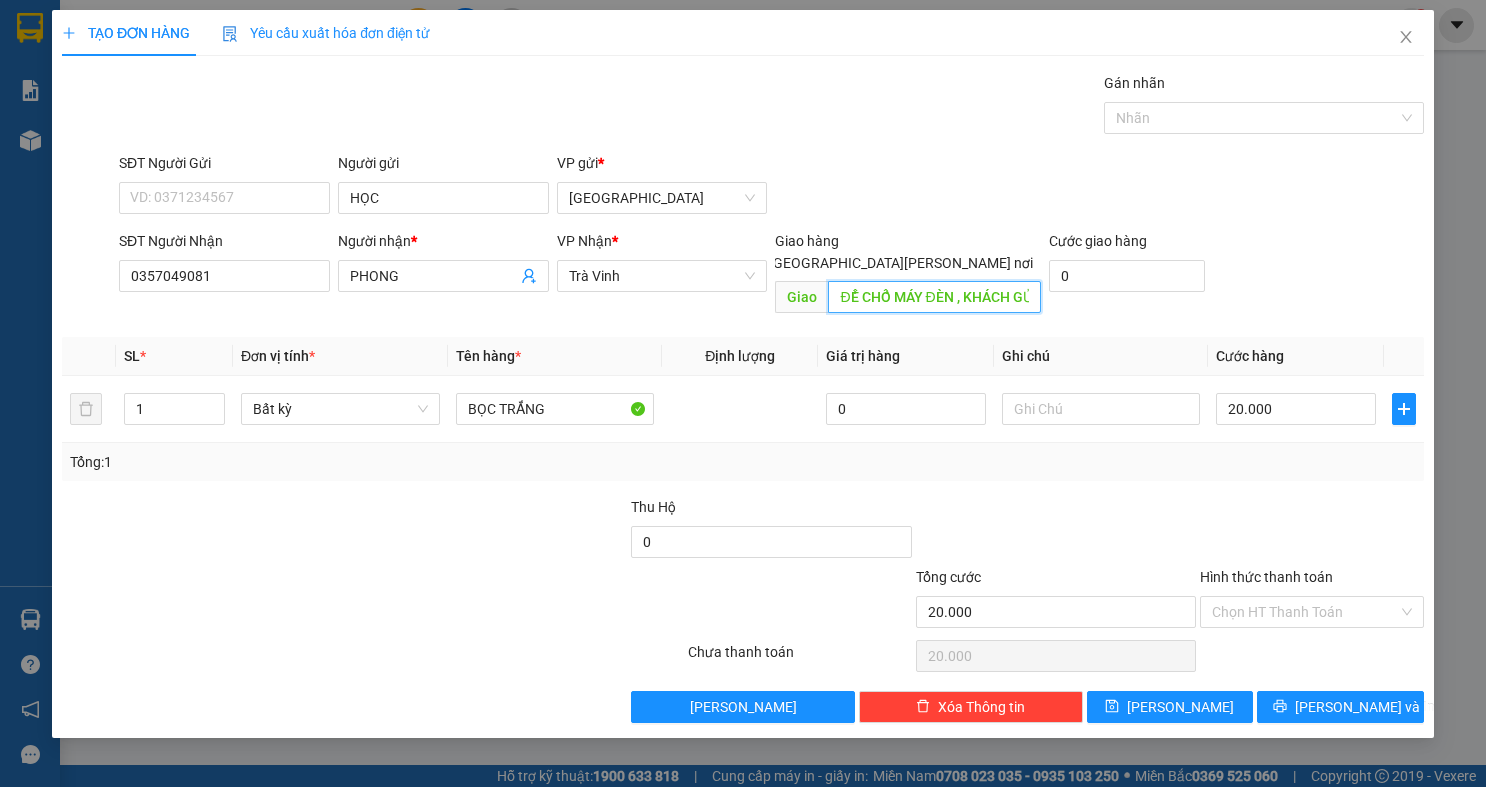 click on "ĐỂ CHỔ MÁY ĐÈN , KHÁCH GỬI LẠI" at bounding box center [934, 297] 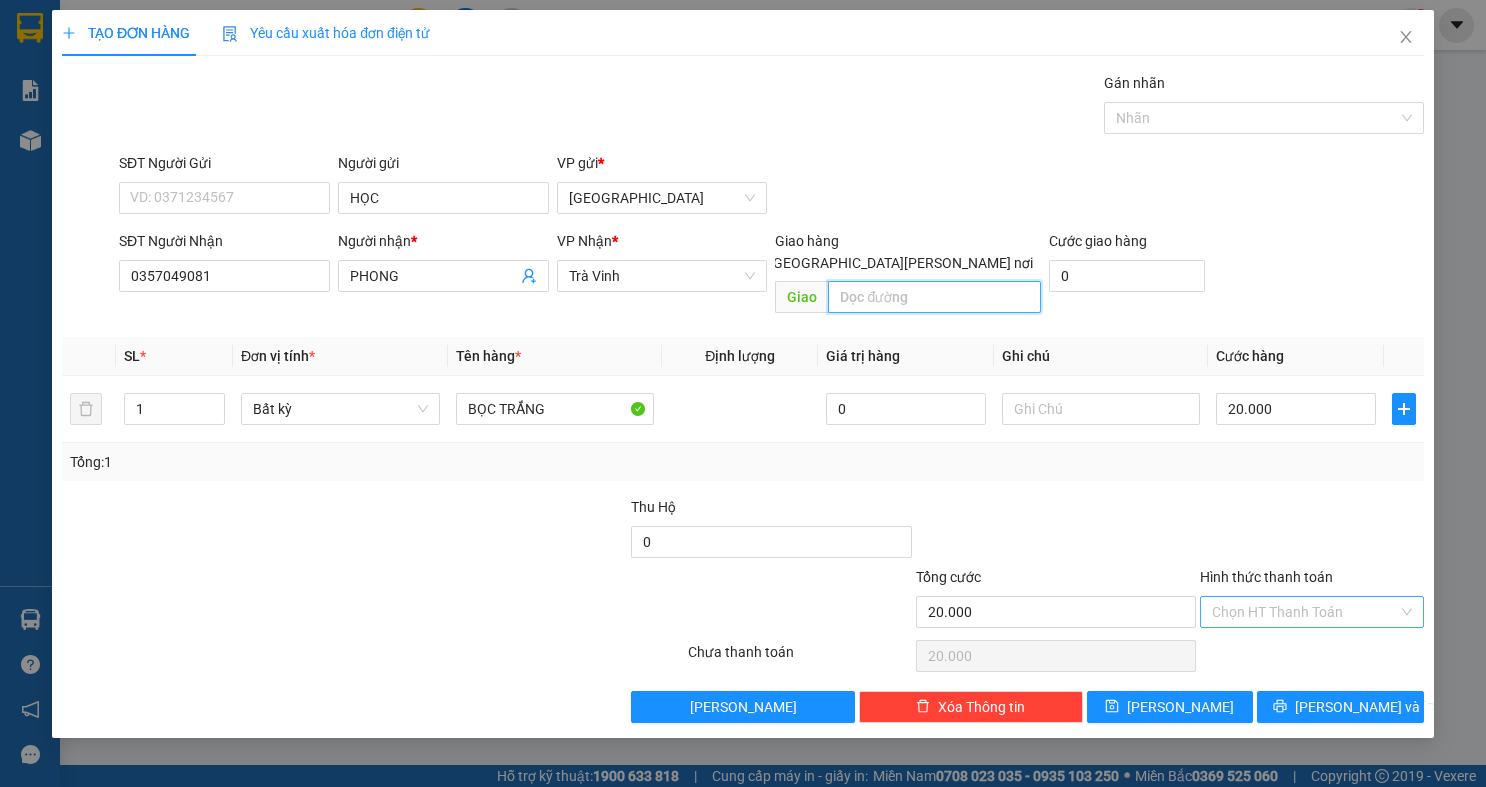 type 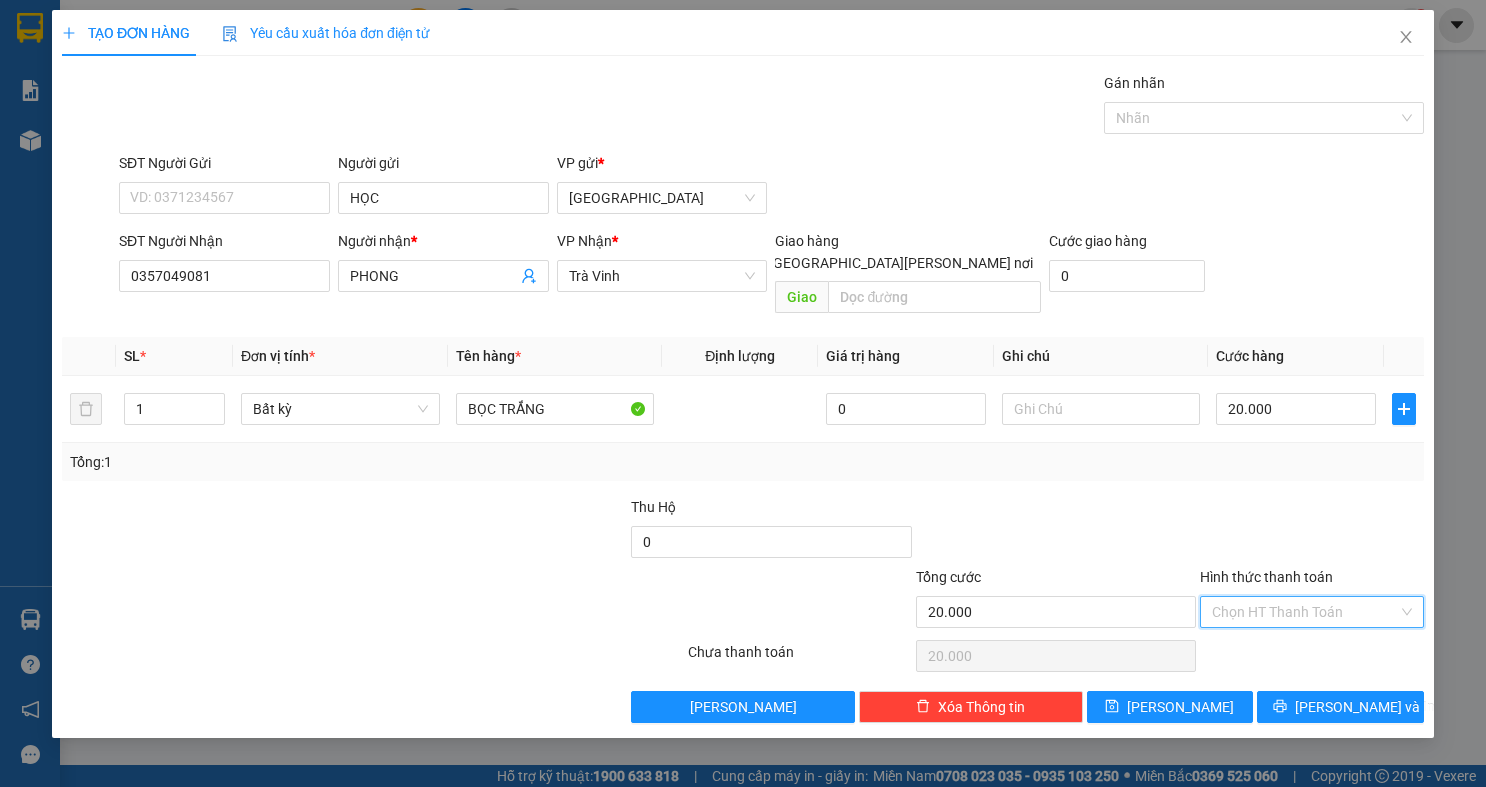 click on "Hình thức thanh toán" at bounding box center [1305, 612] 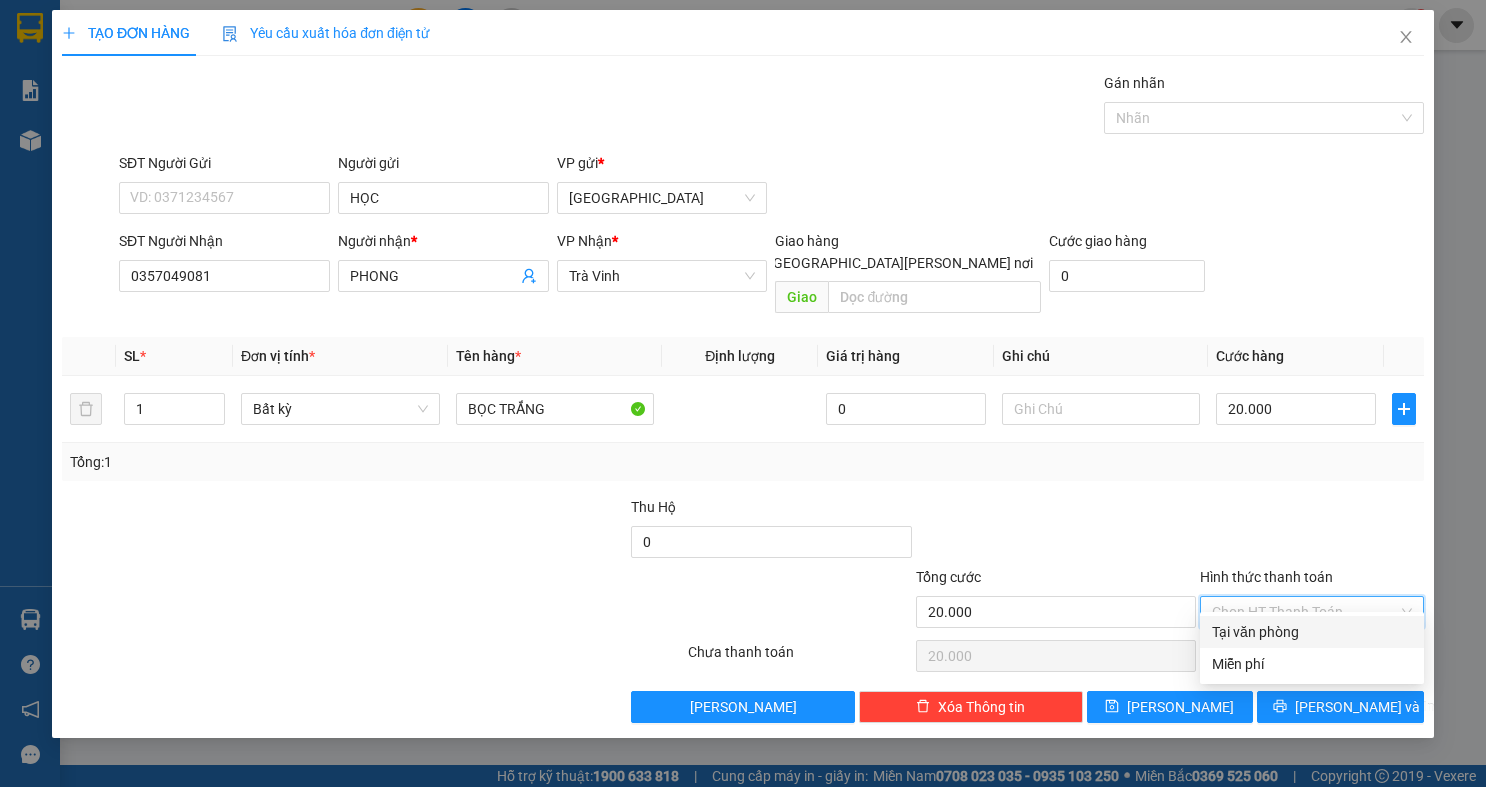 click on "Tại văn phòng" at bounding box center [1312, 632] 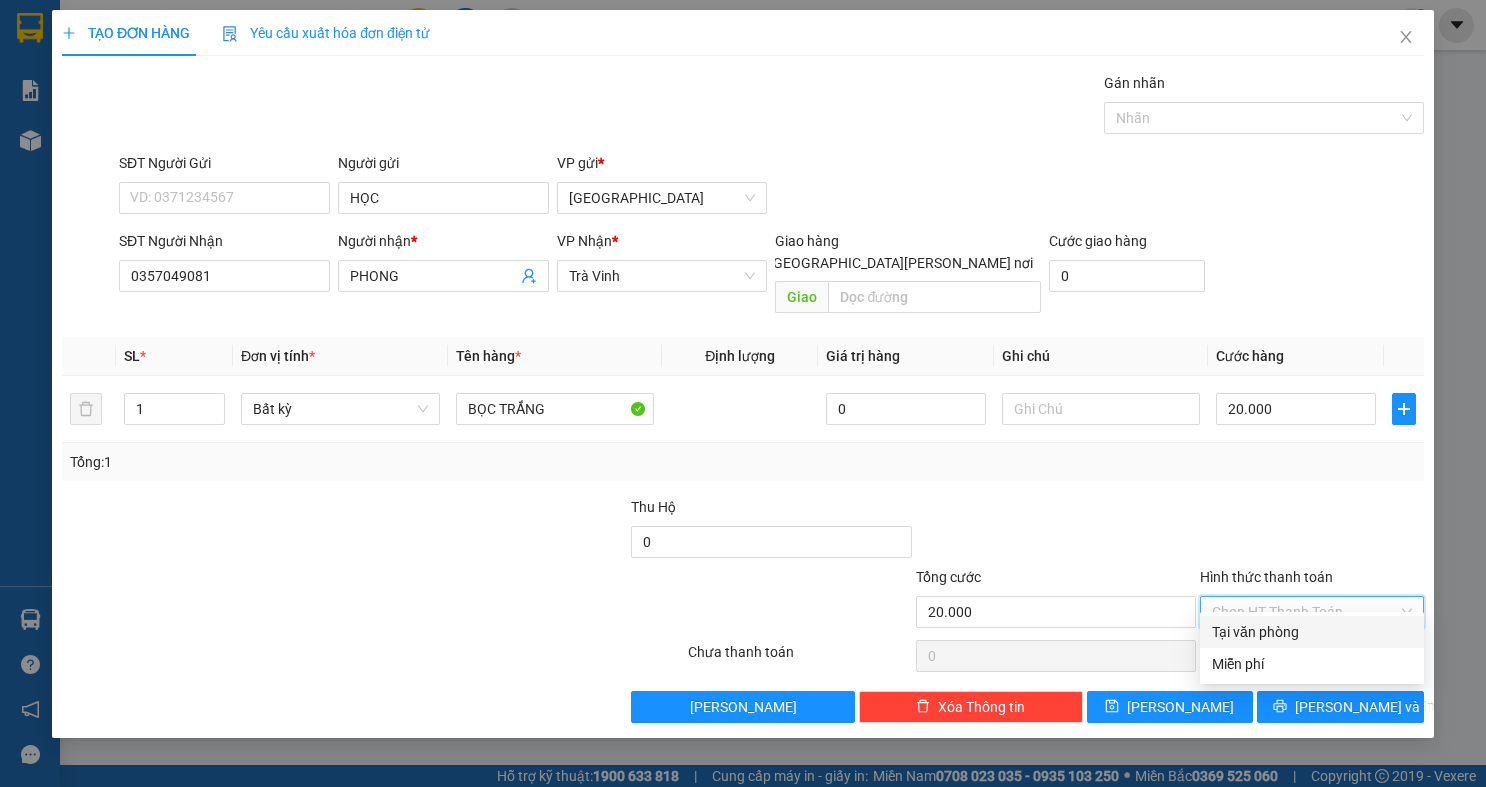 click on "Chọn HT Thanh Toán" at bounding box center (1312, 656) 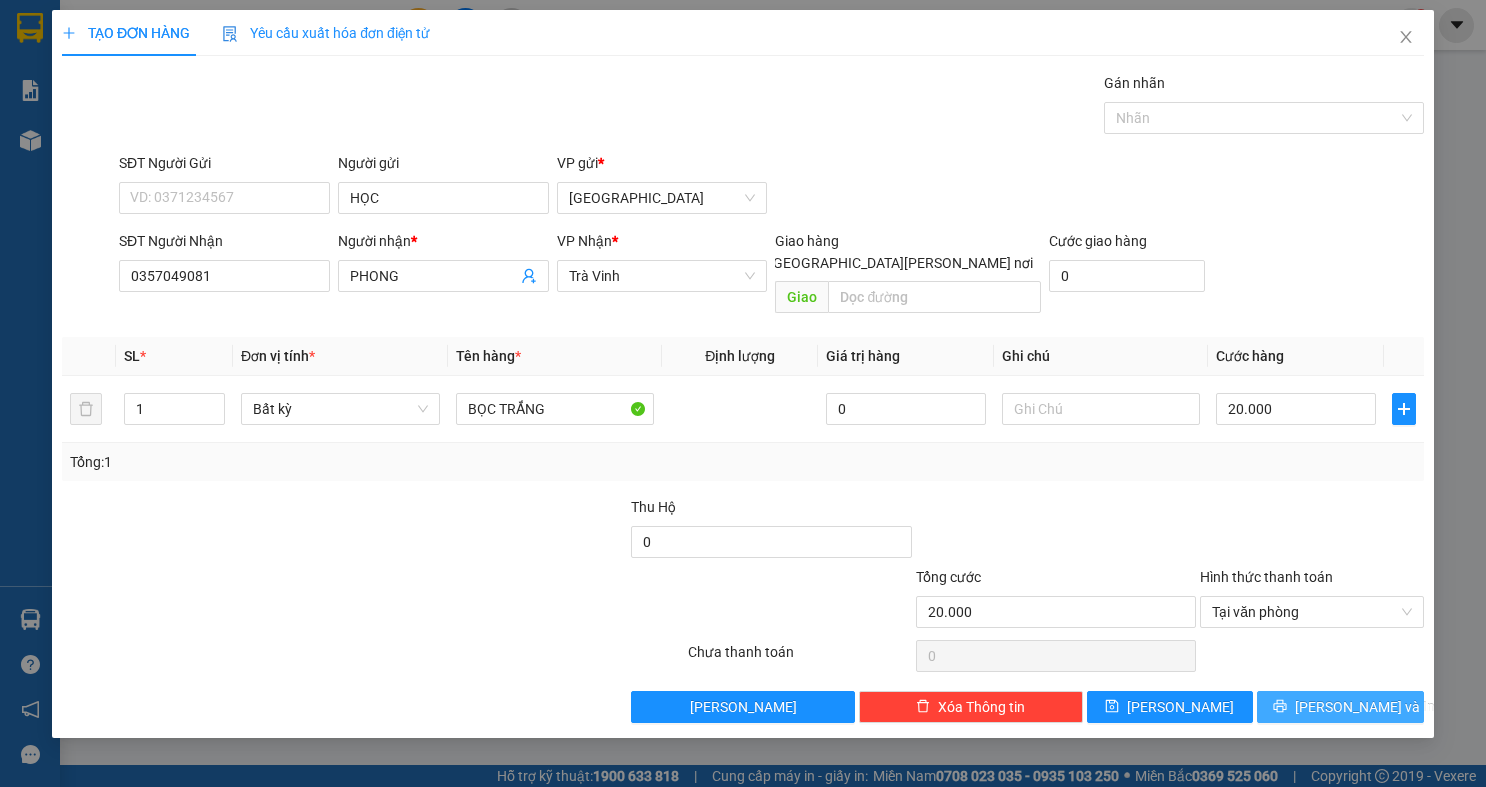 click on "[PERSON_NAME] và In" at bounding box center [1365, 707] 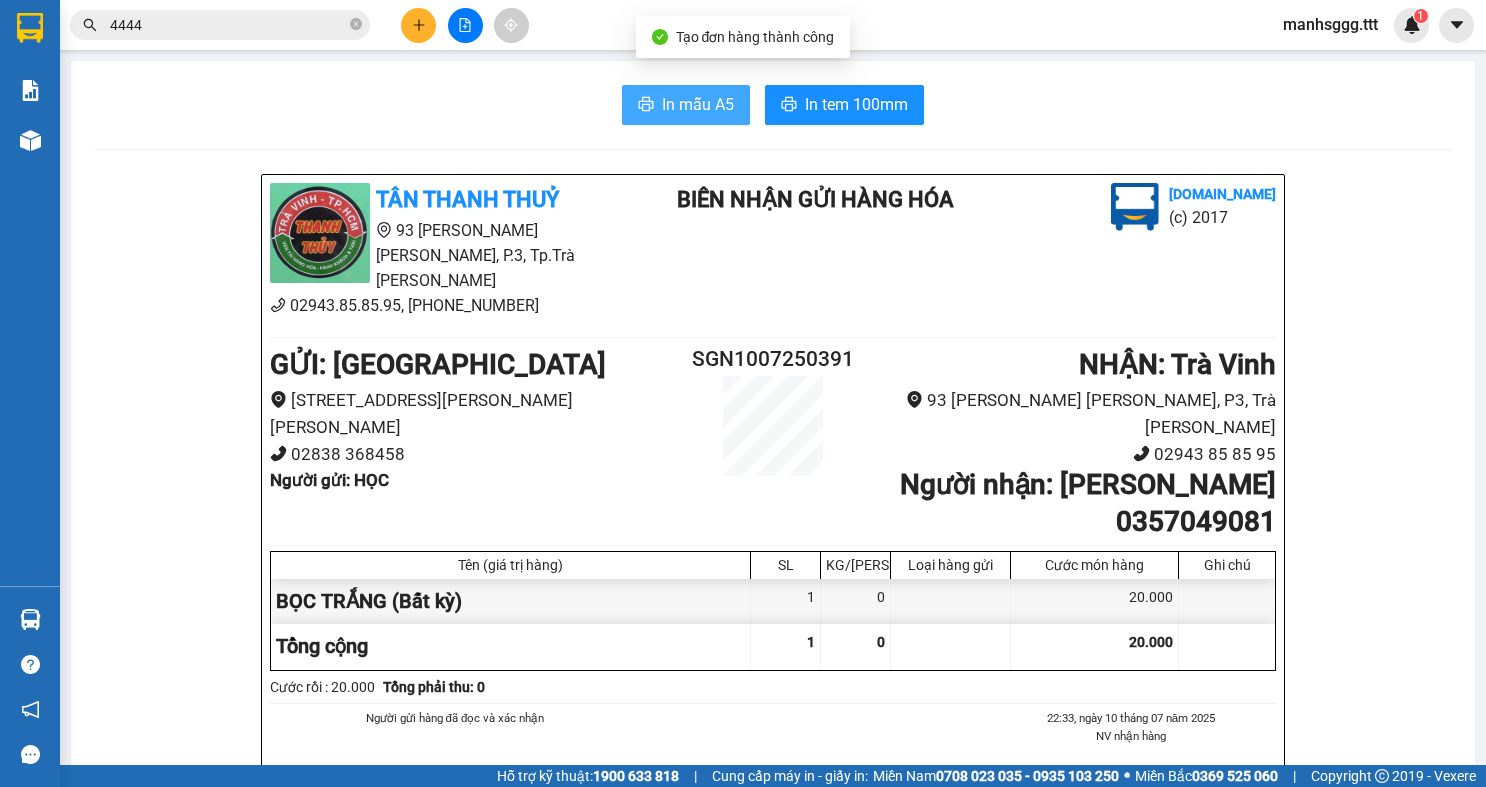 click on "In mẫu A5" at bounding box center [698, 104] 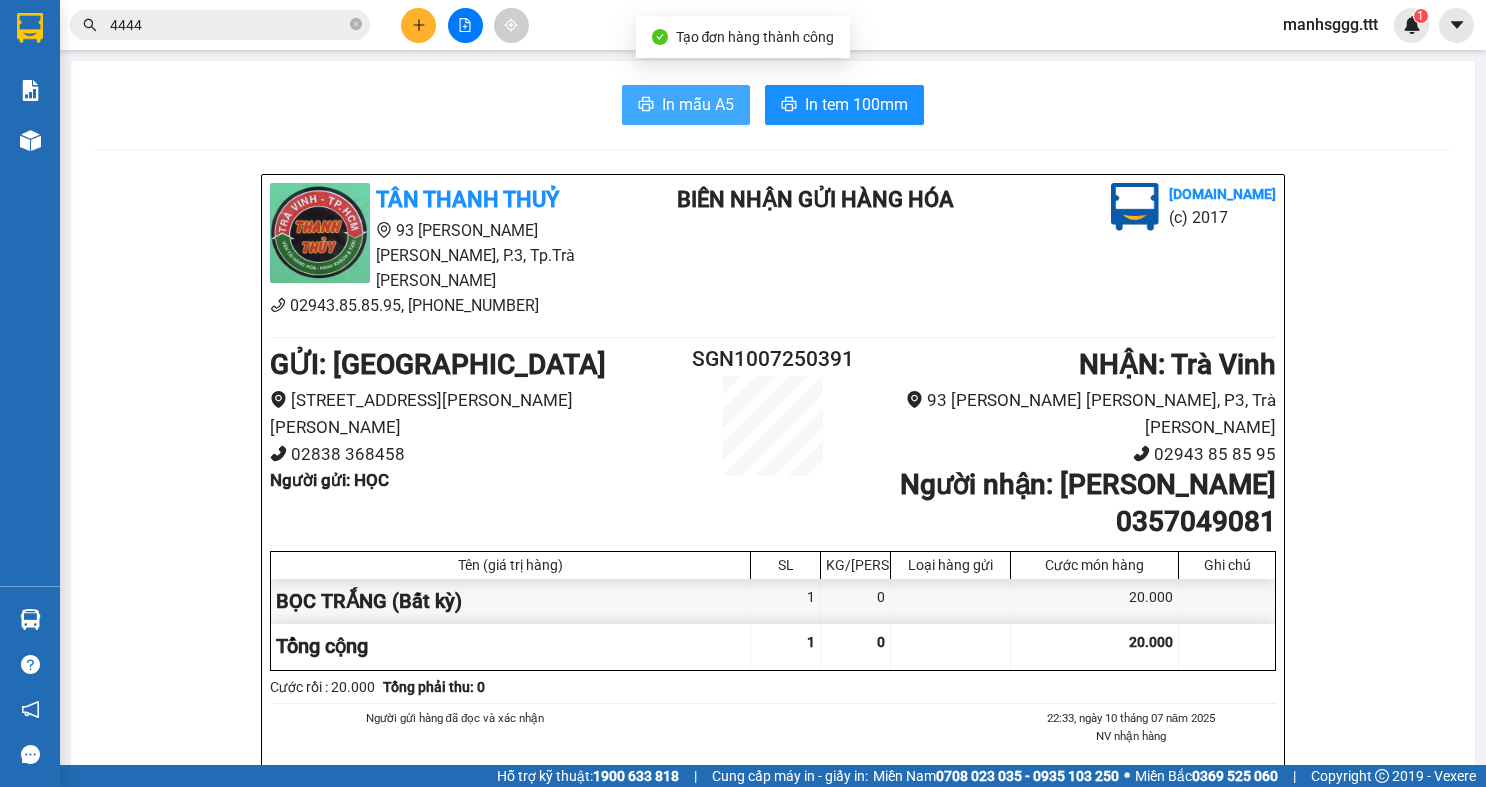 scroll, scrollTop: 0, scrollLeft: 0, axis: both 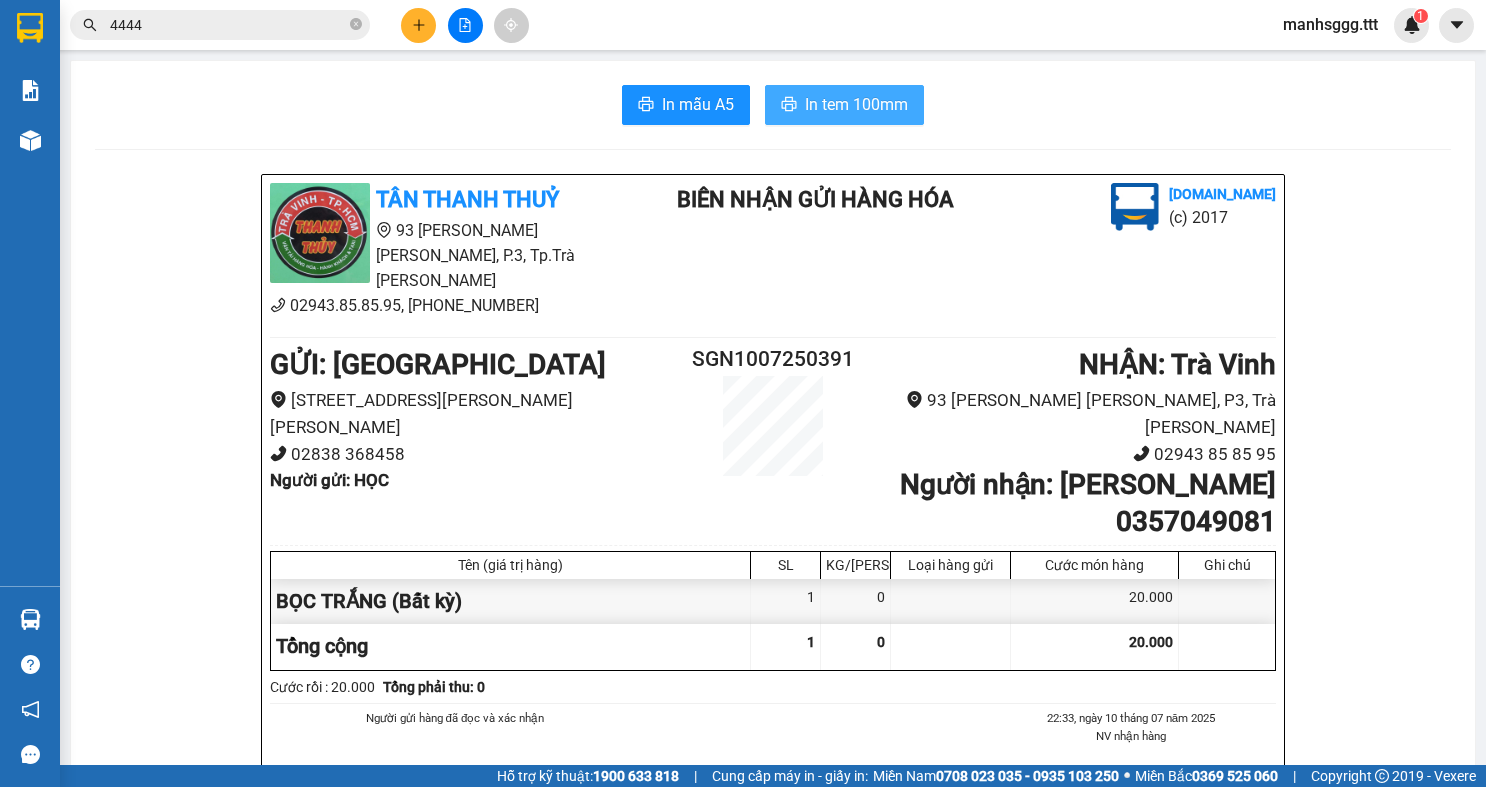 click on "In tem 100mm" at bounding box center [856, 104] 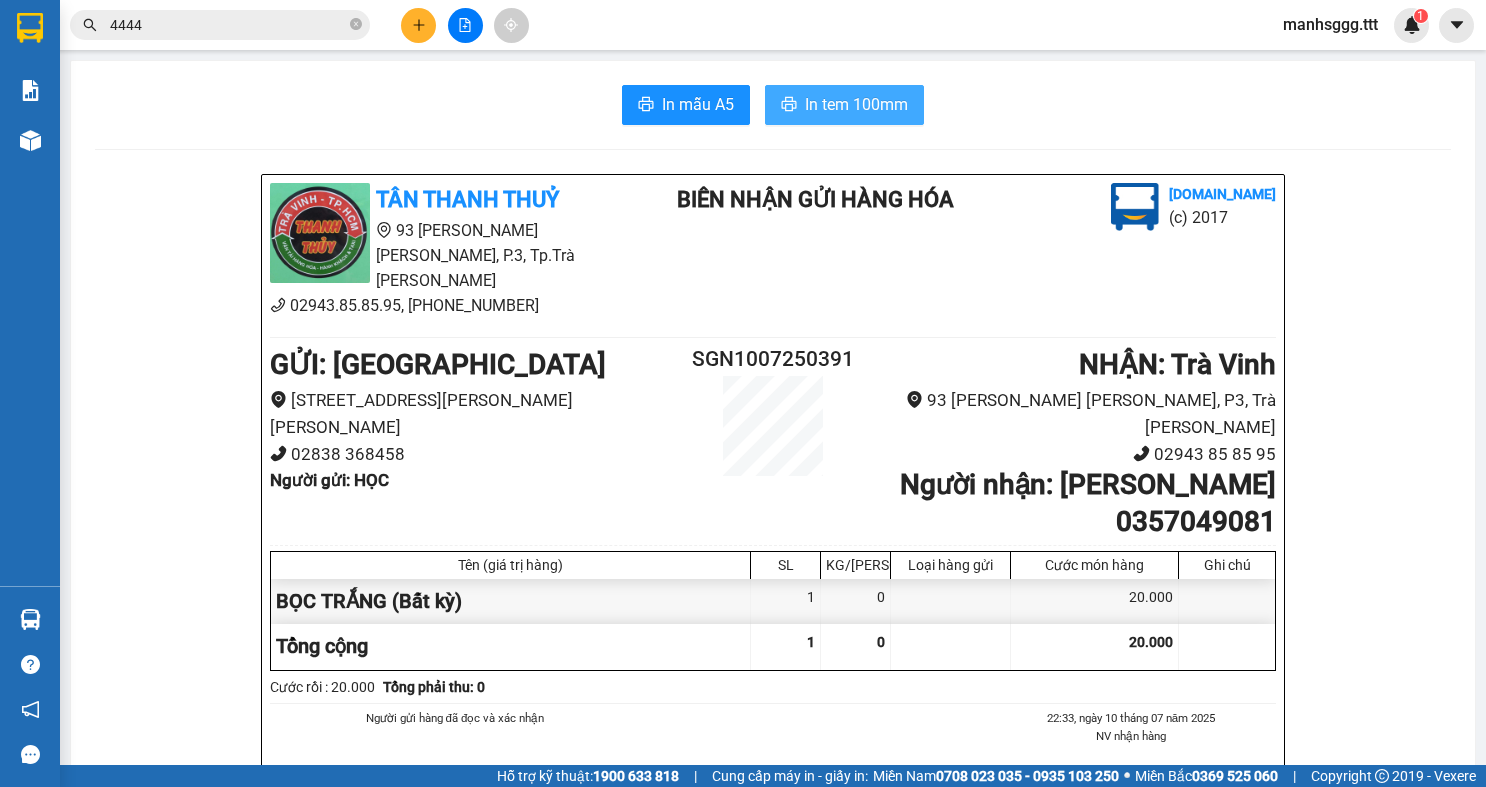 scroll, scrollTop: 0, scrollLeft: 0, axis: both 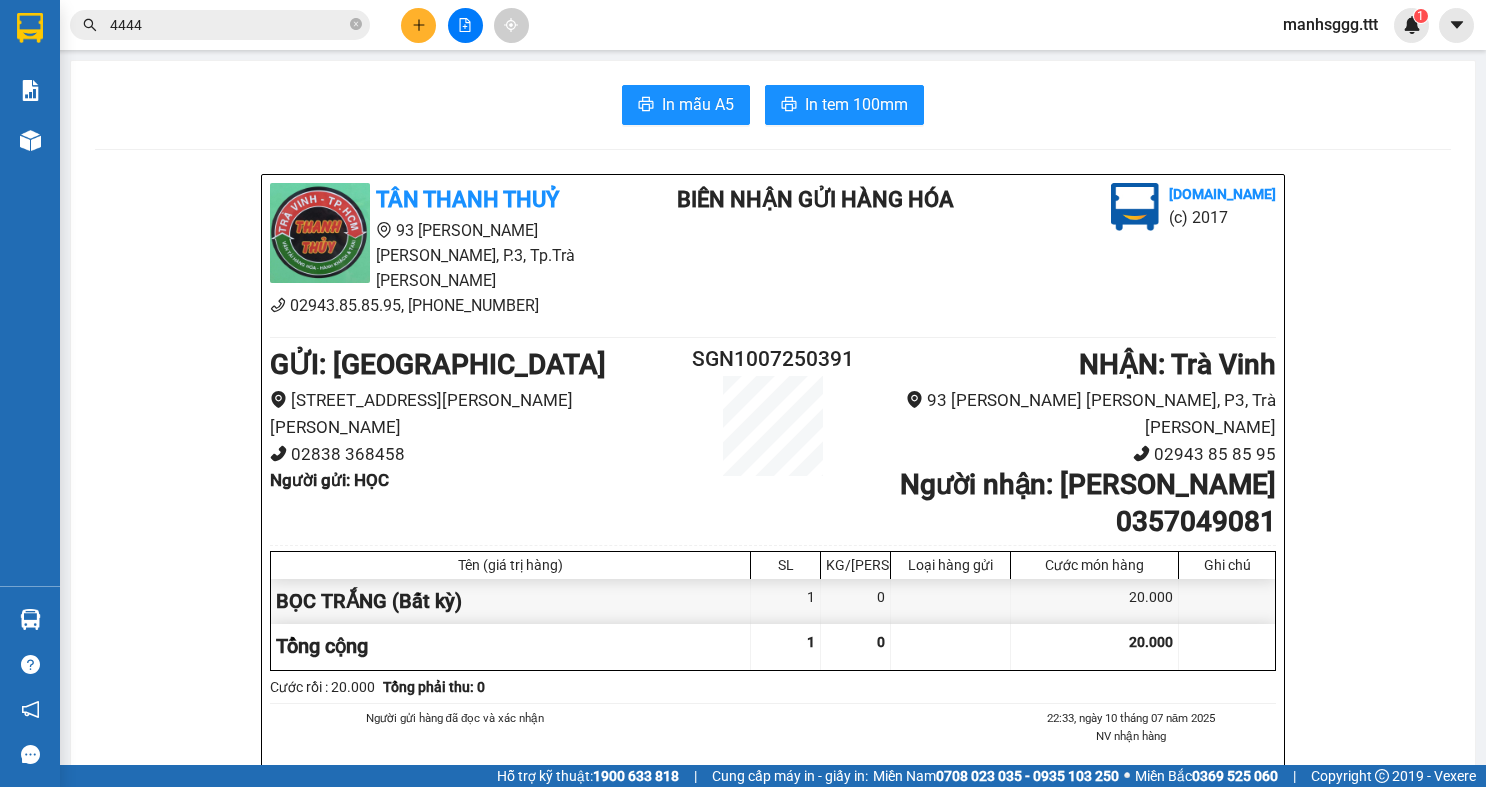 click on "manhsggg.ttt" at bounding box center (1330, 24) 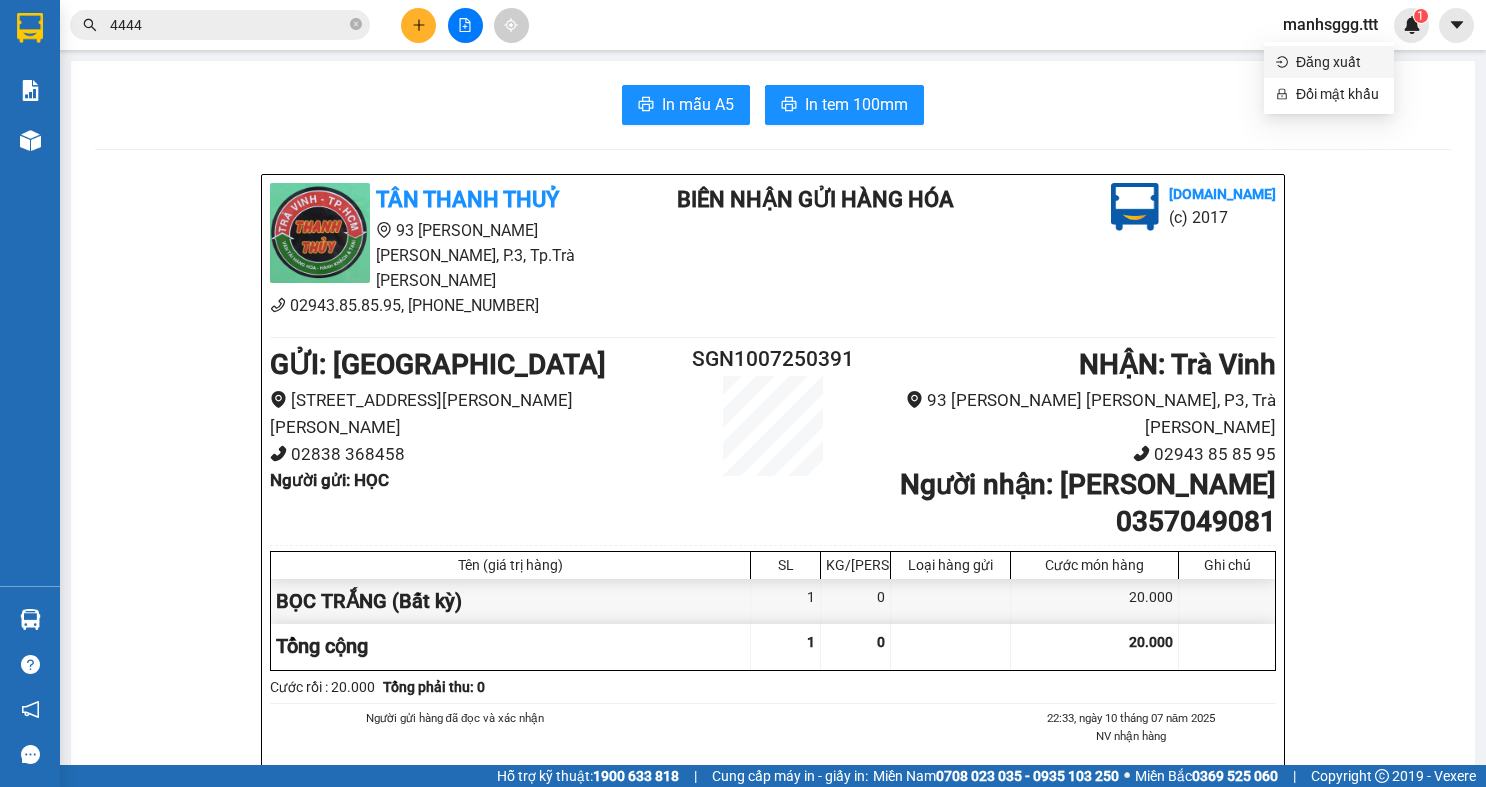 click on "Đăng xuất" at bounding box center [1339, 62] 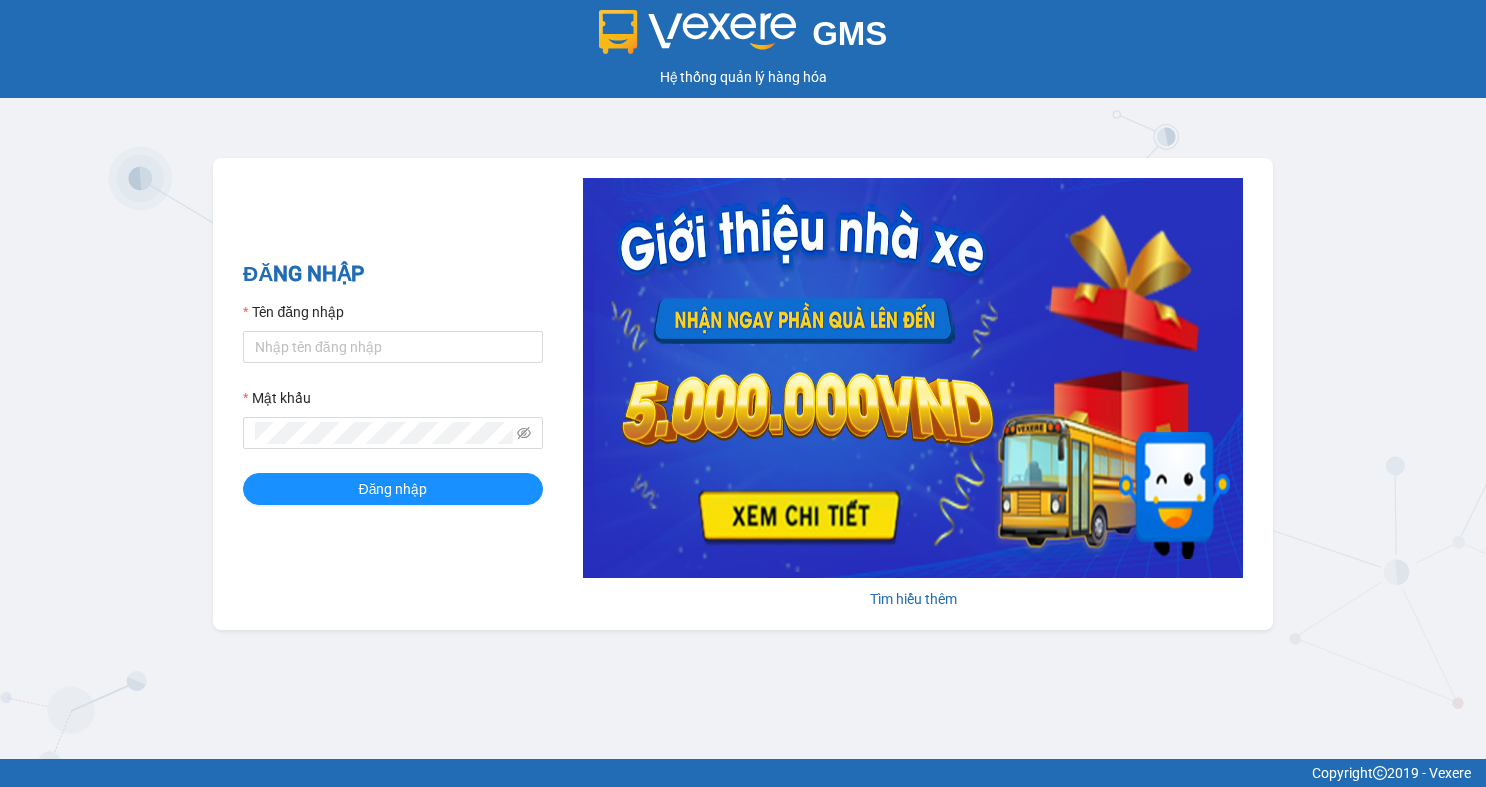 scroll, scrollTop: 0, scrollLeft: 0, axis: both 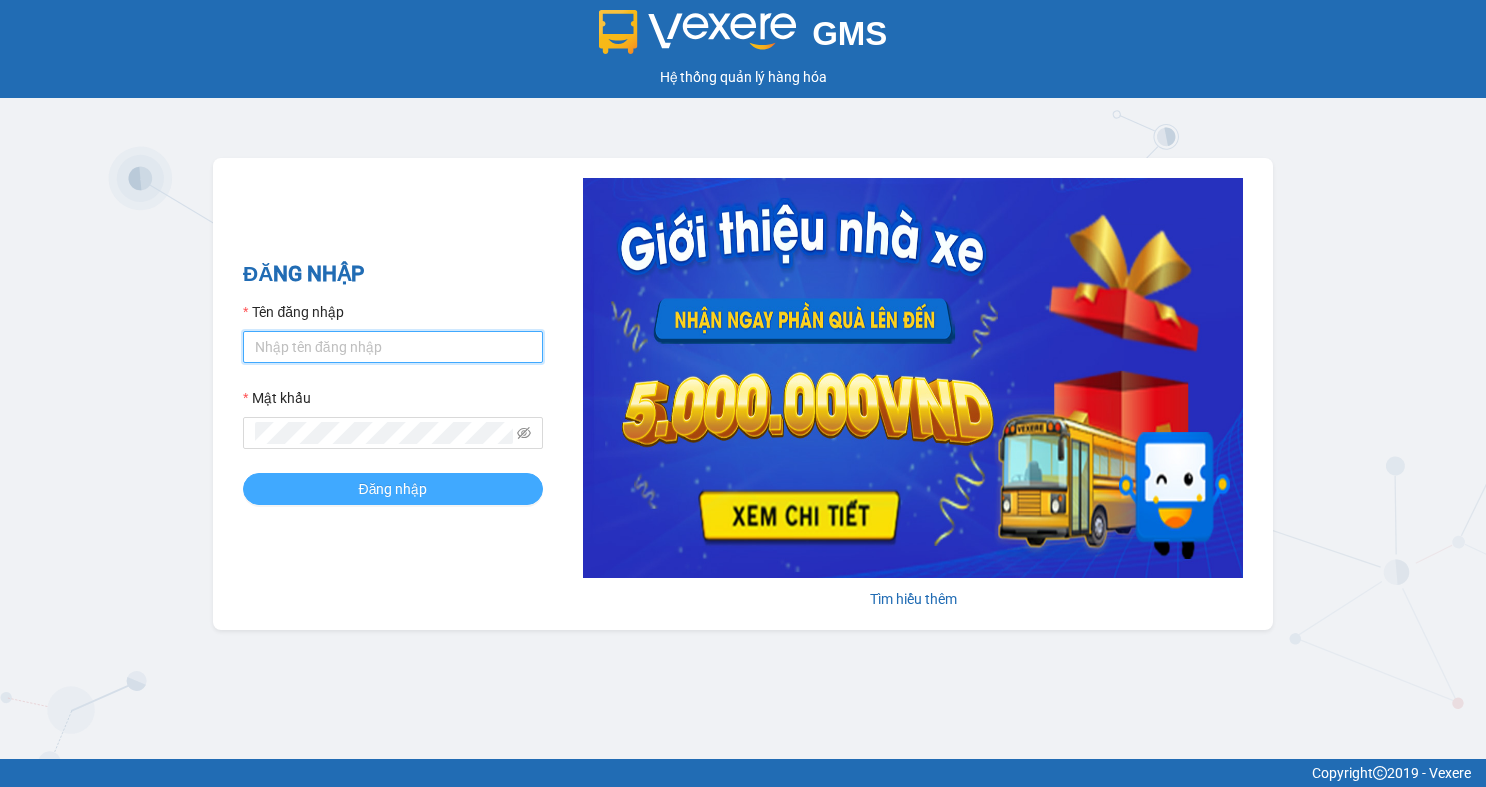 type on "manhsggg.ttt" 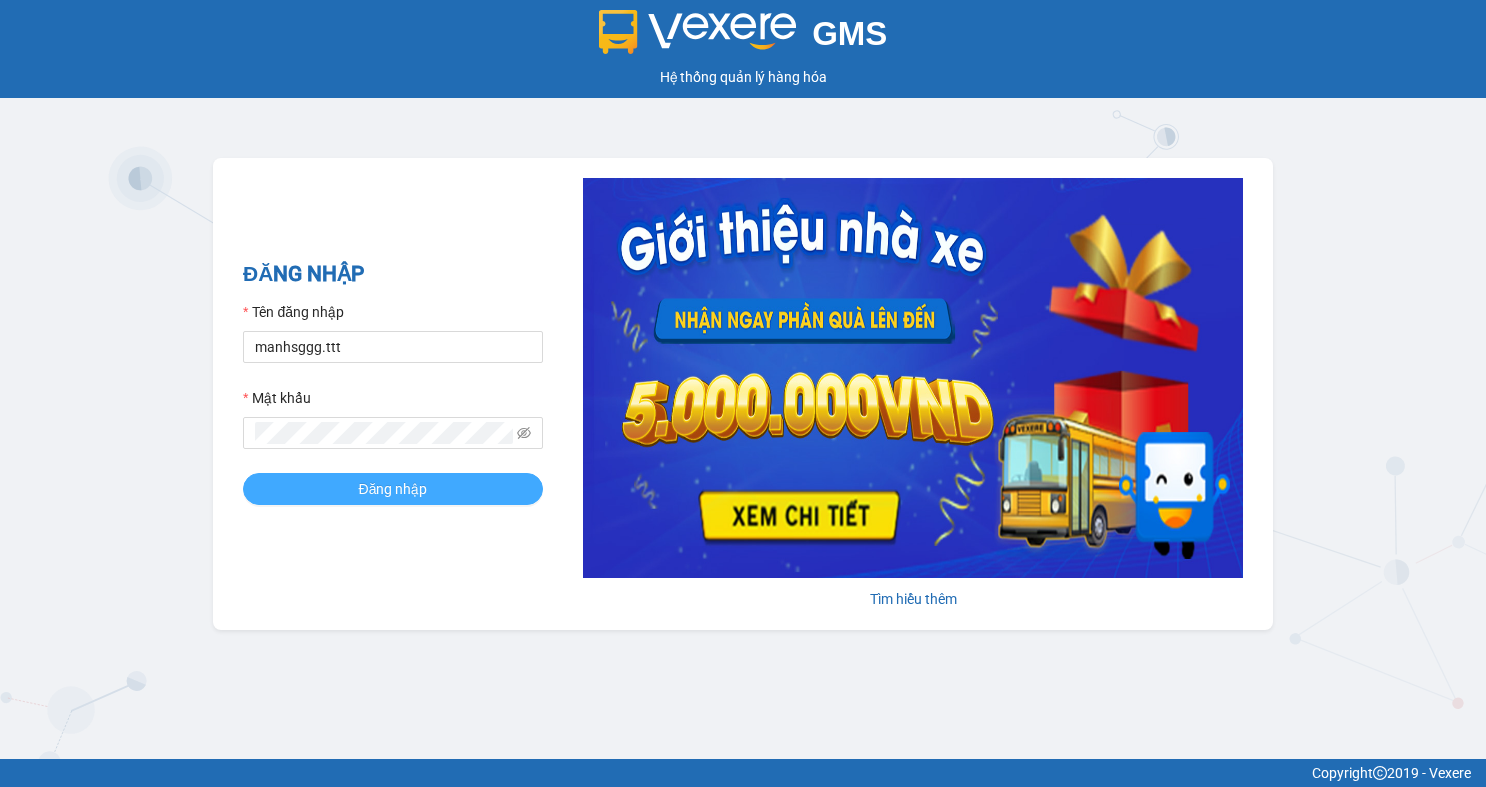 click on "Đăng nhập" at bounding box center (393, 489) 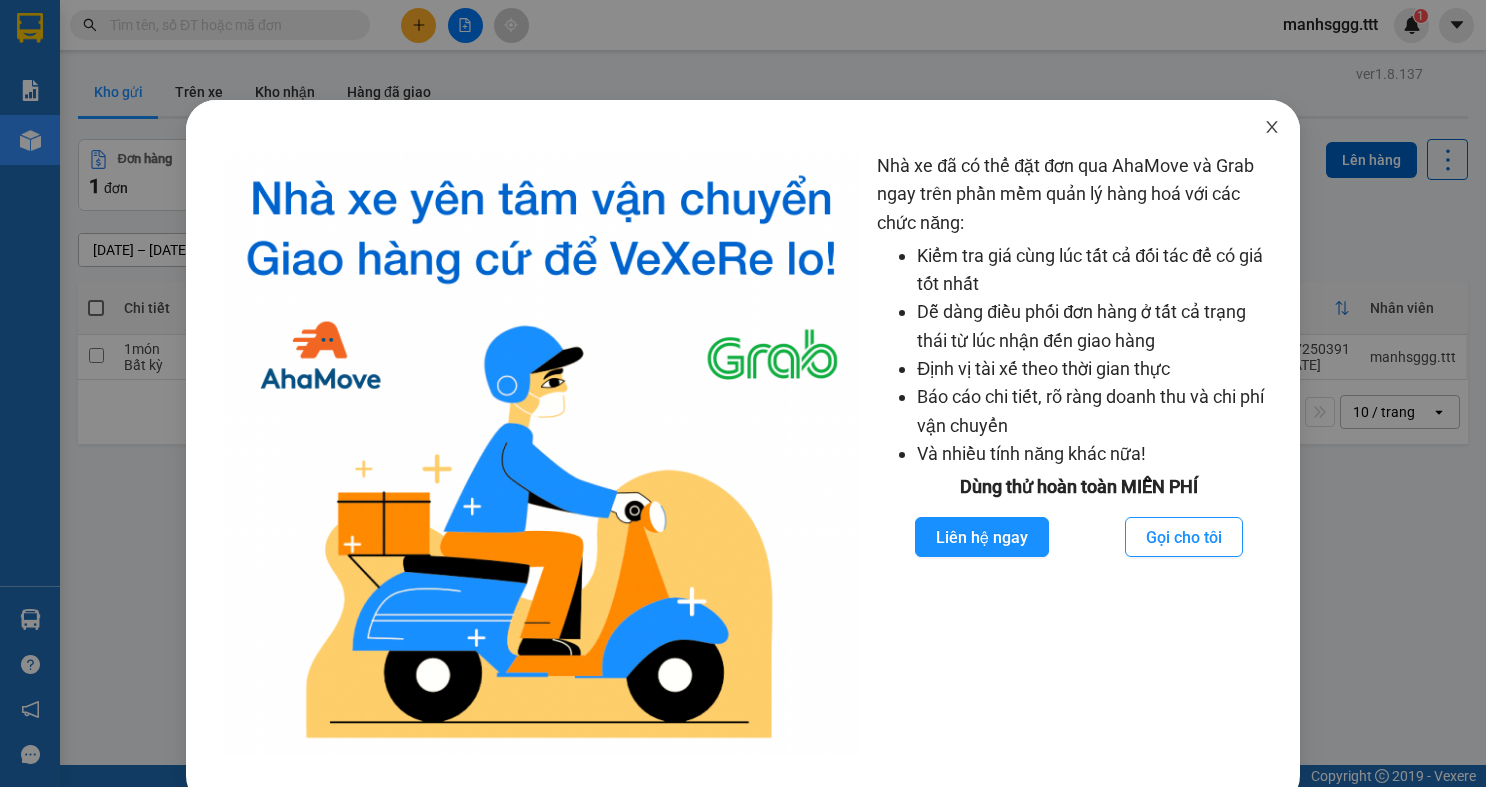 drag, startPoint x: 1242, startPoint y: 117, endPoint x: 1261, endPoint y: 123, distance: 19.924858 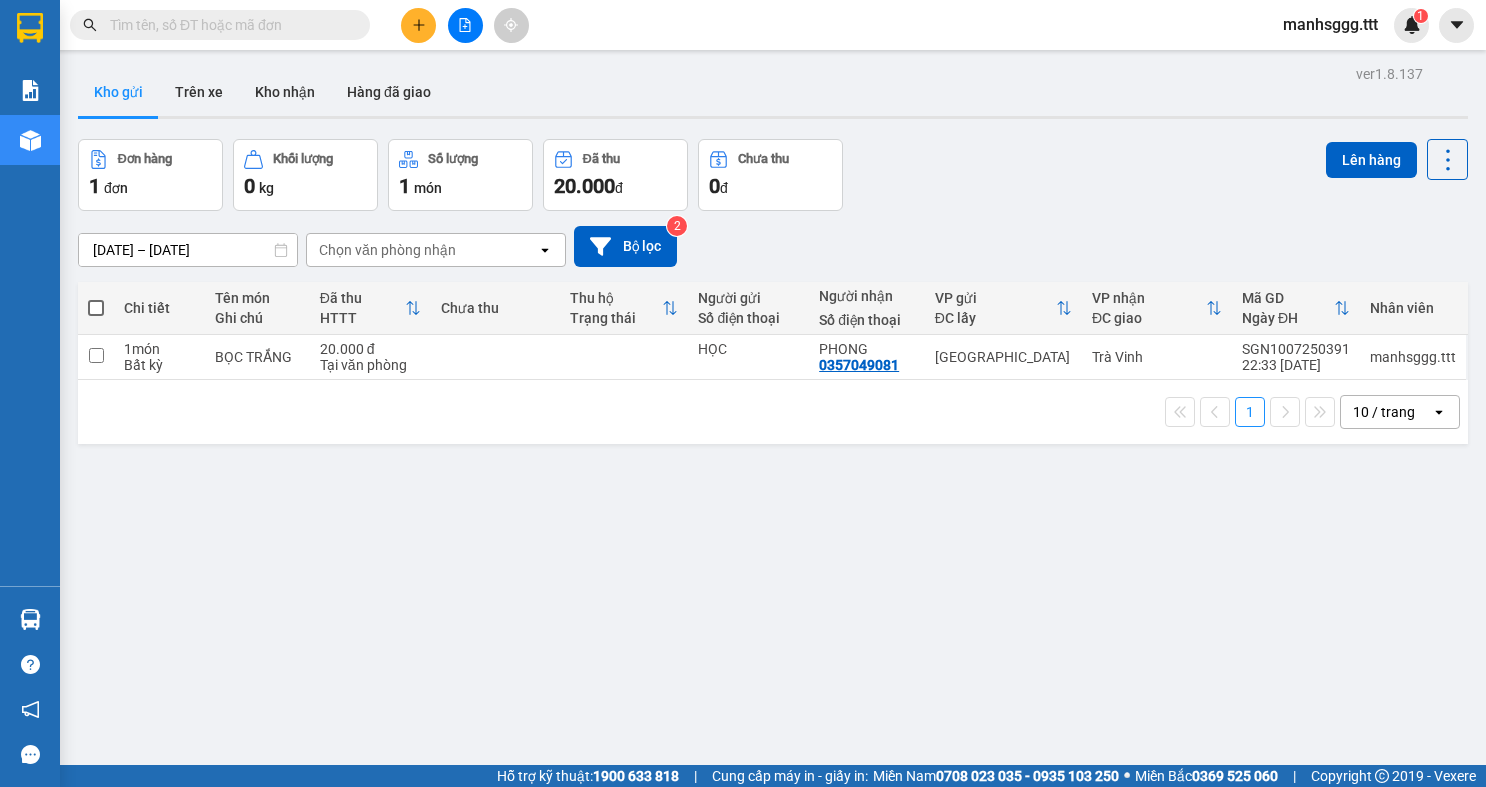 click at bounding box center [418, 25] 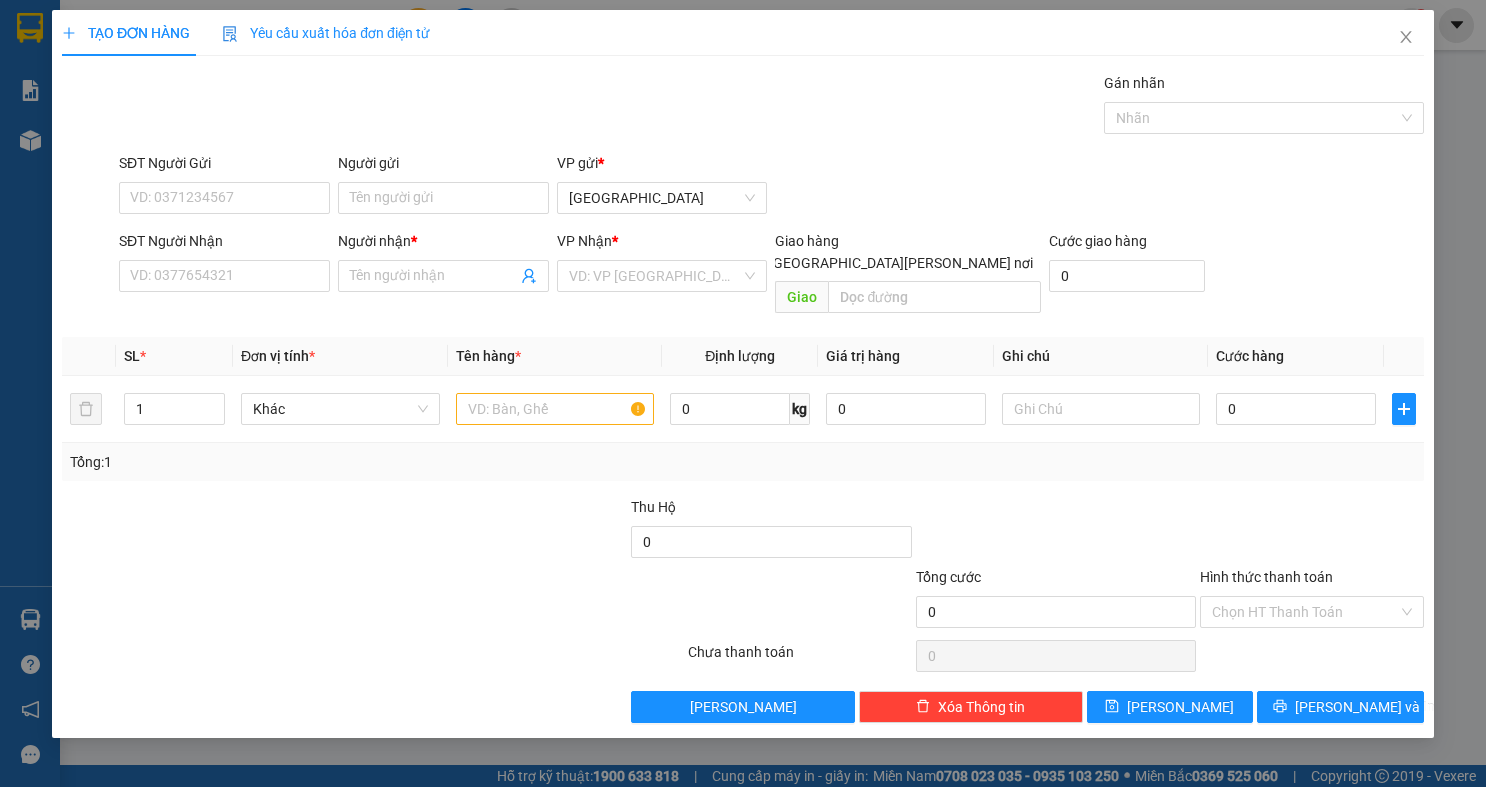 click on "SĐT Người Nhận" at bounding box center [224, 245] 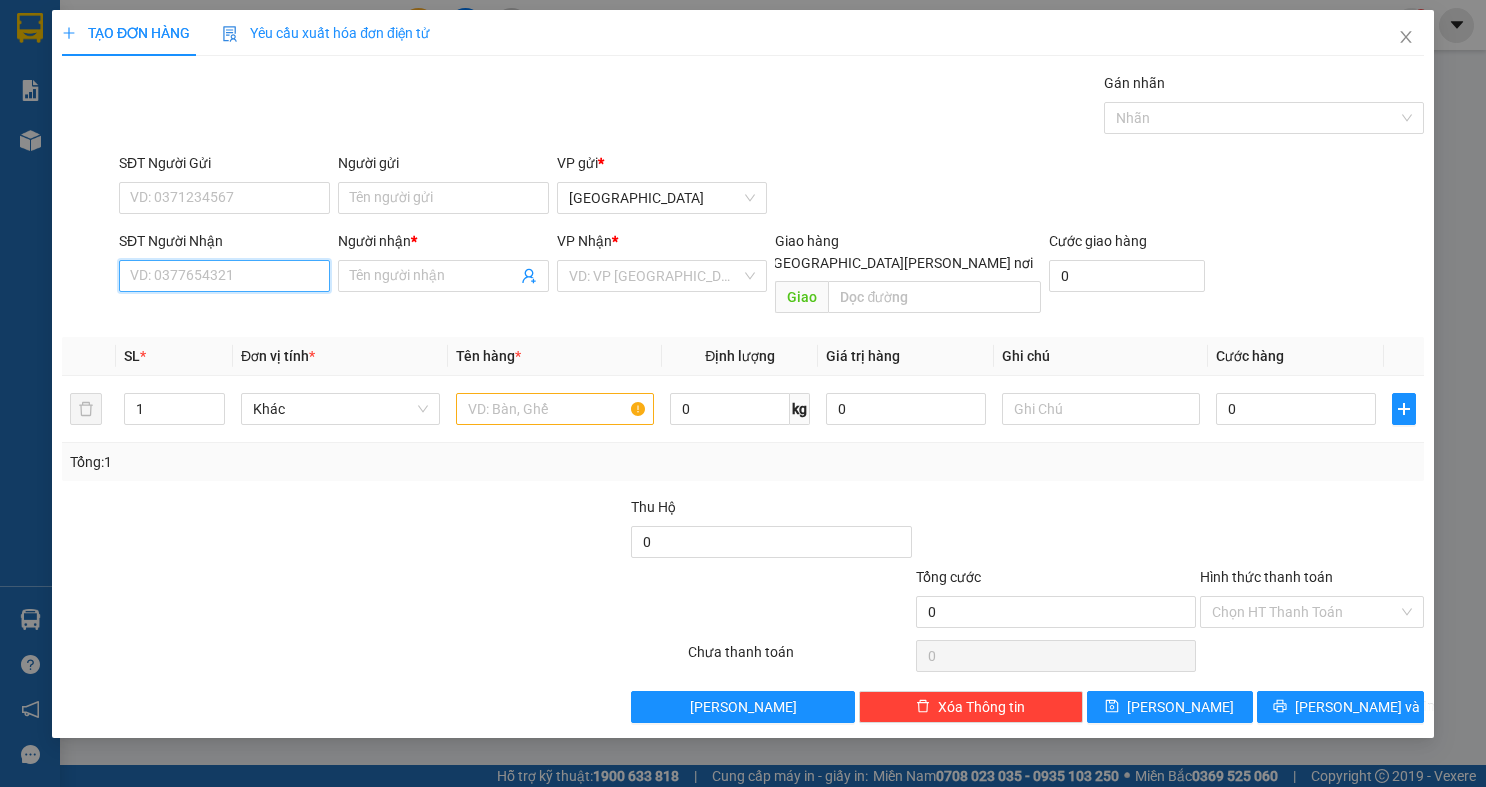 click on "SĐT Người Nhận" at bounding box center (224, 276) 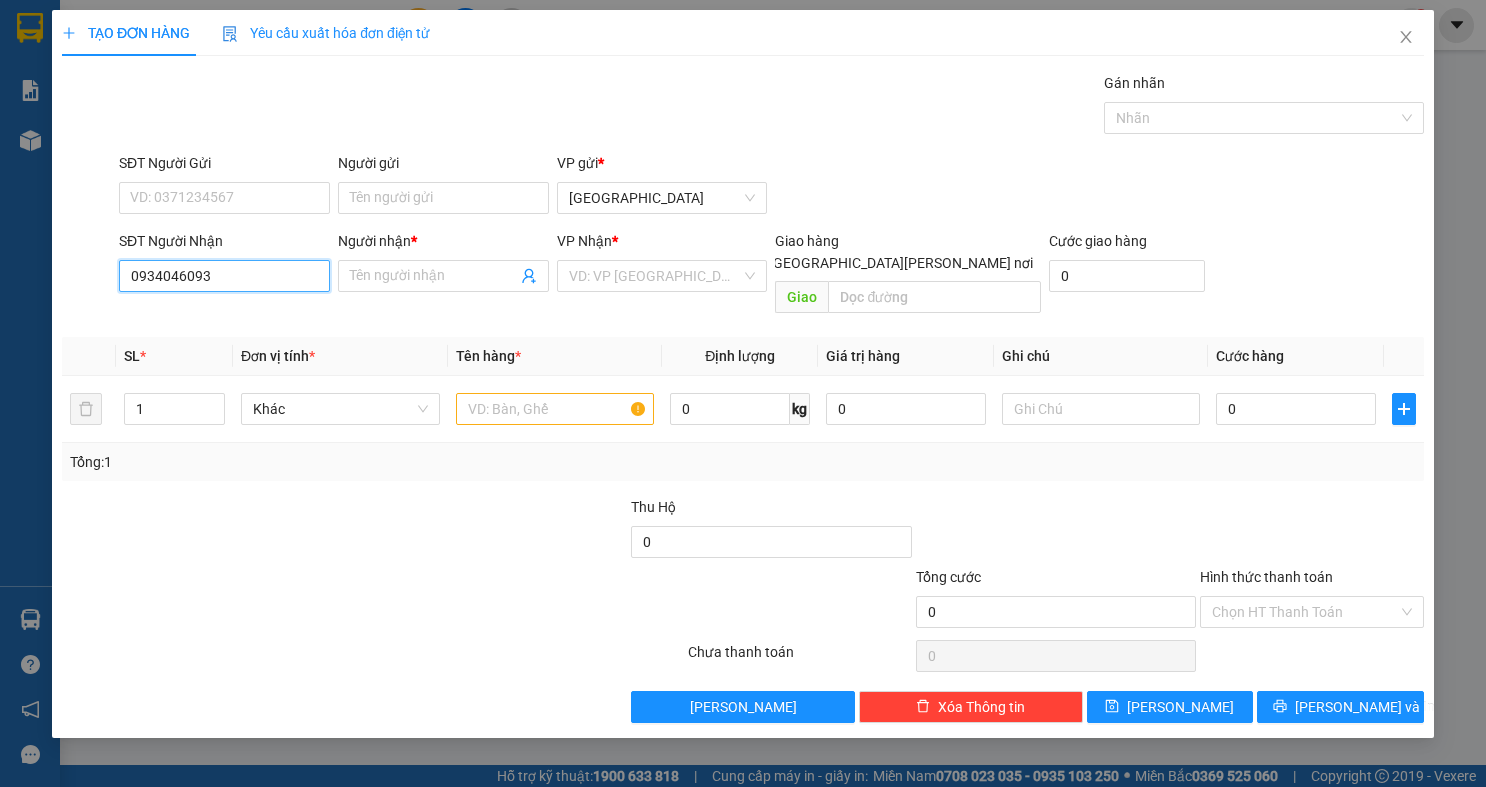 click on "0934046093" at bounding box center (224, 276) 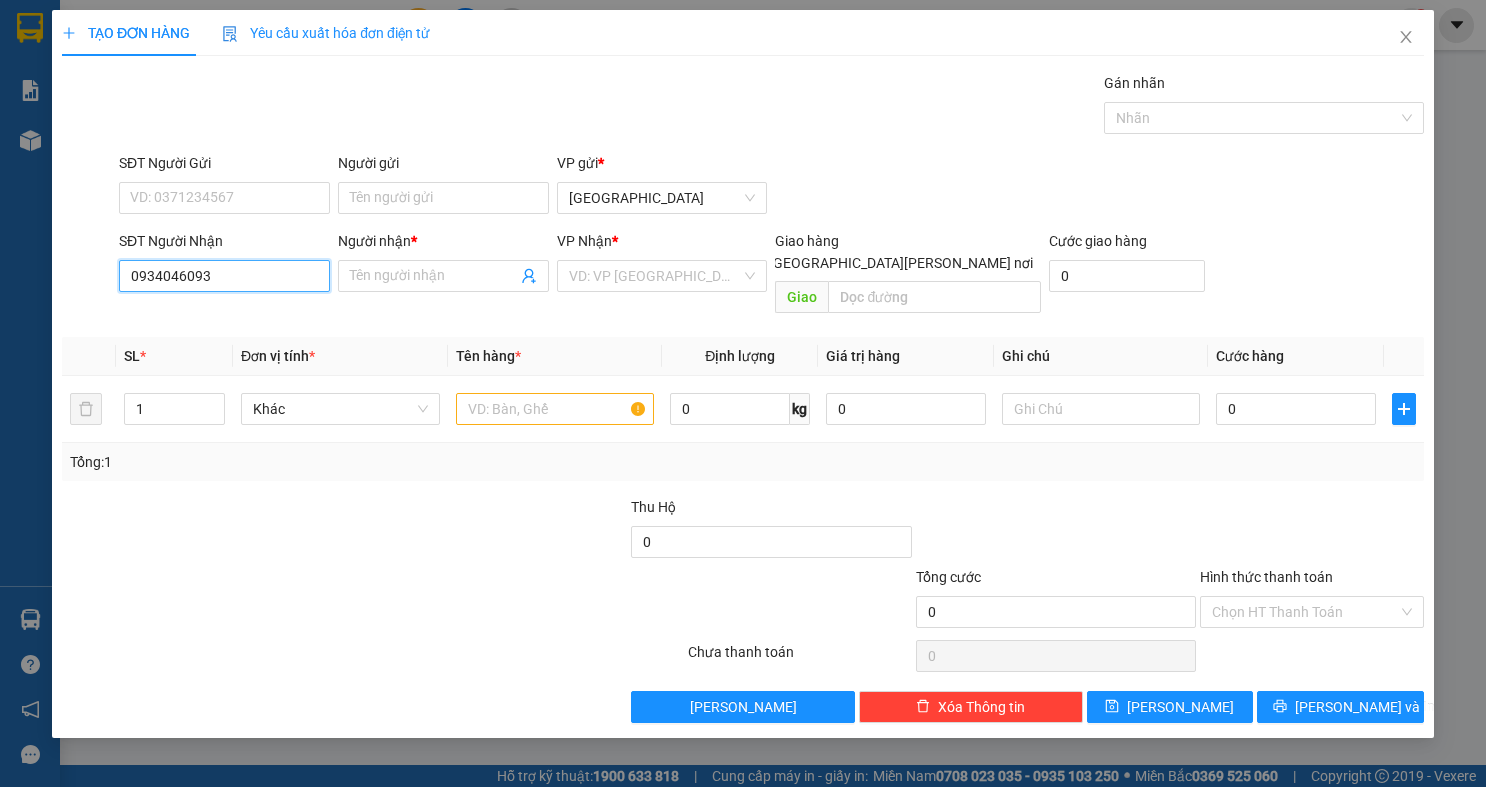 click on "0934046093" at bounding box center (224, 276) 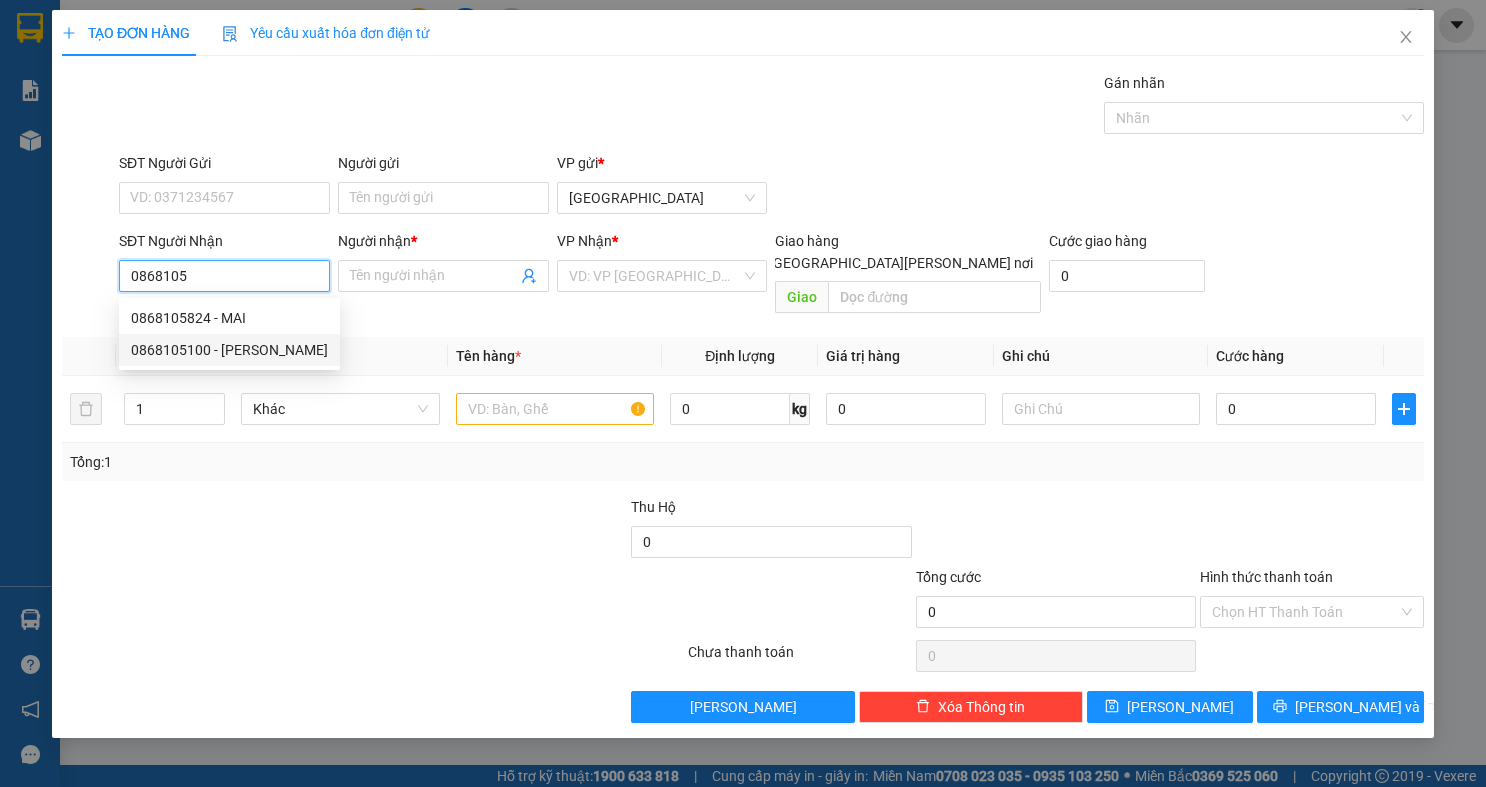 click on "0868105100 - [PERSON_NAME]" at bounding box center [229, 350] 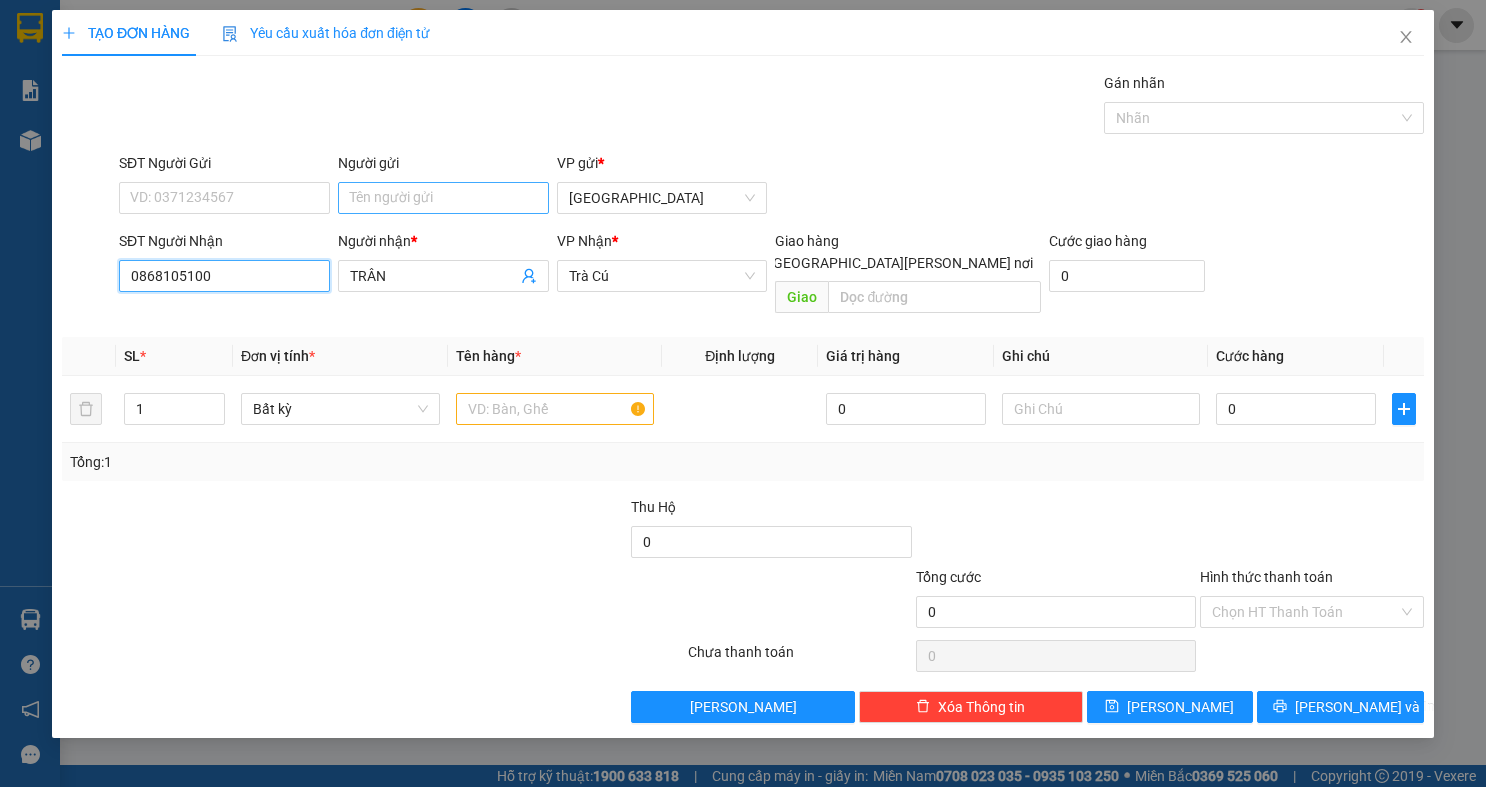 type on "0868105100" 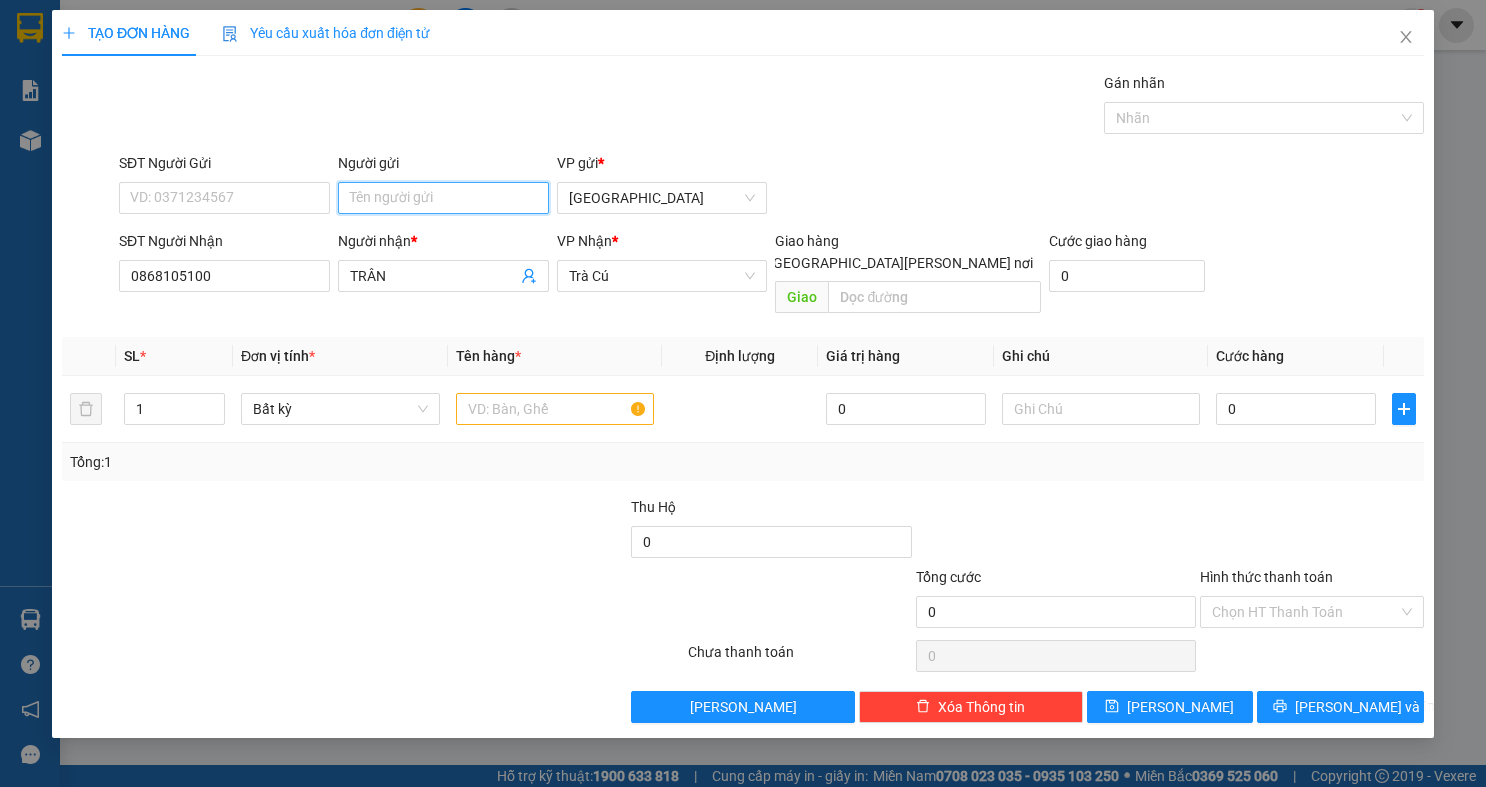 click on "Người gửi" at bounding box center [443, 198] 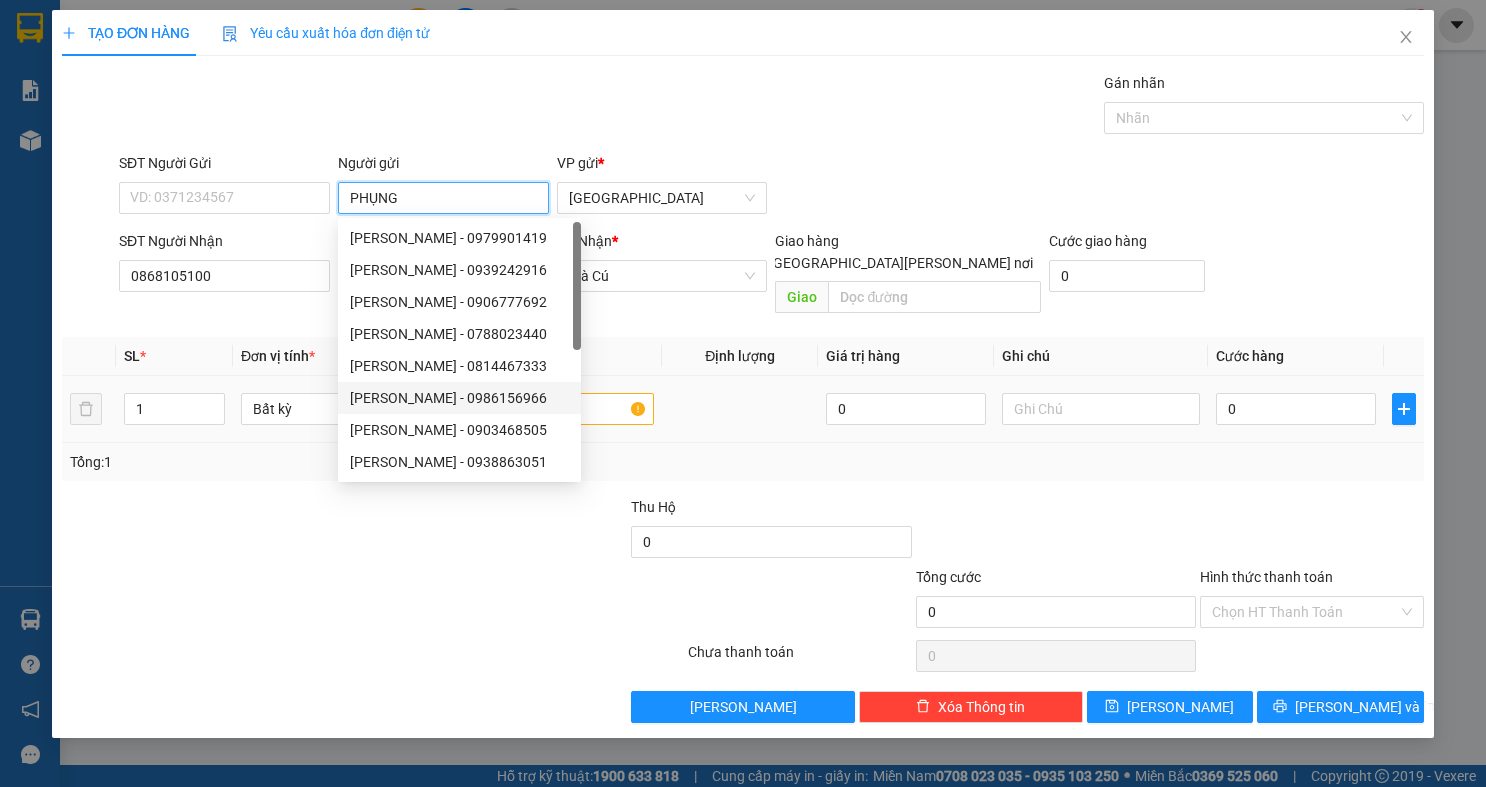 type on "PHỤNG" 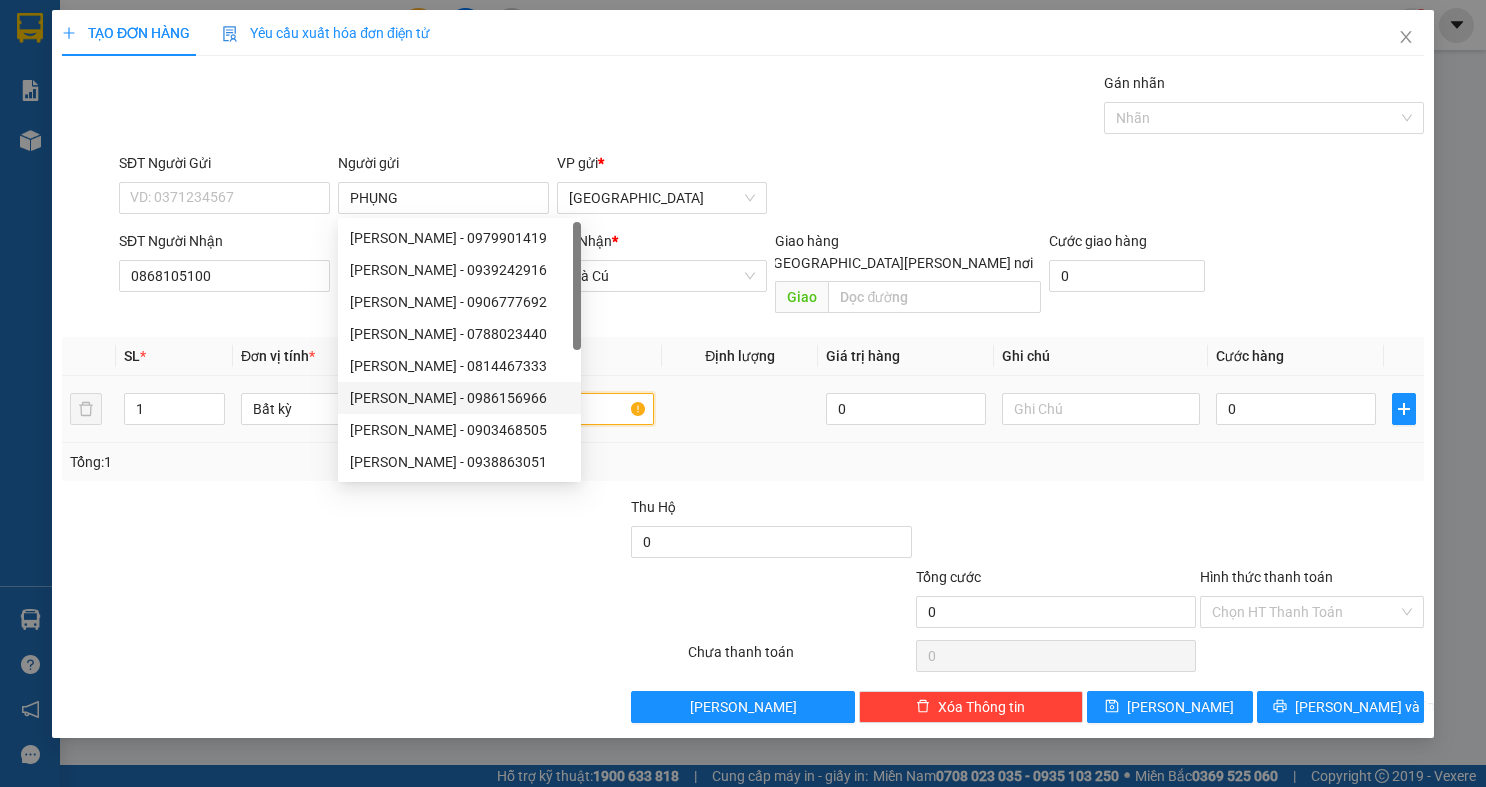 click at bounding box center (555, 409) 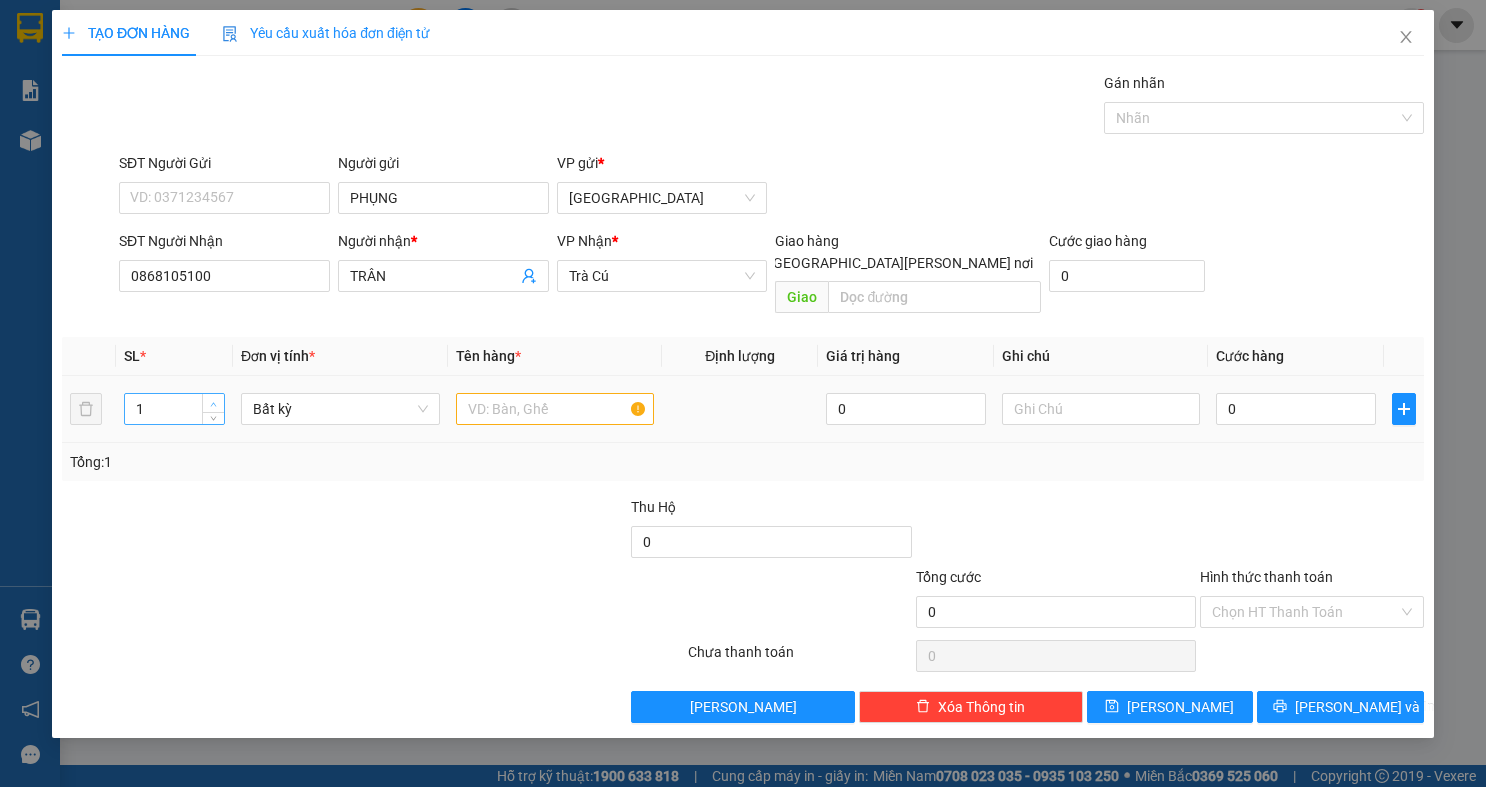 click 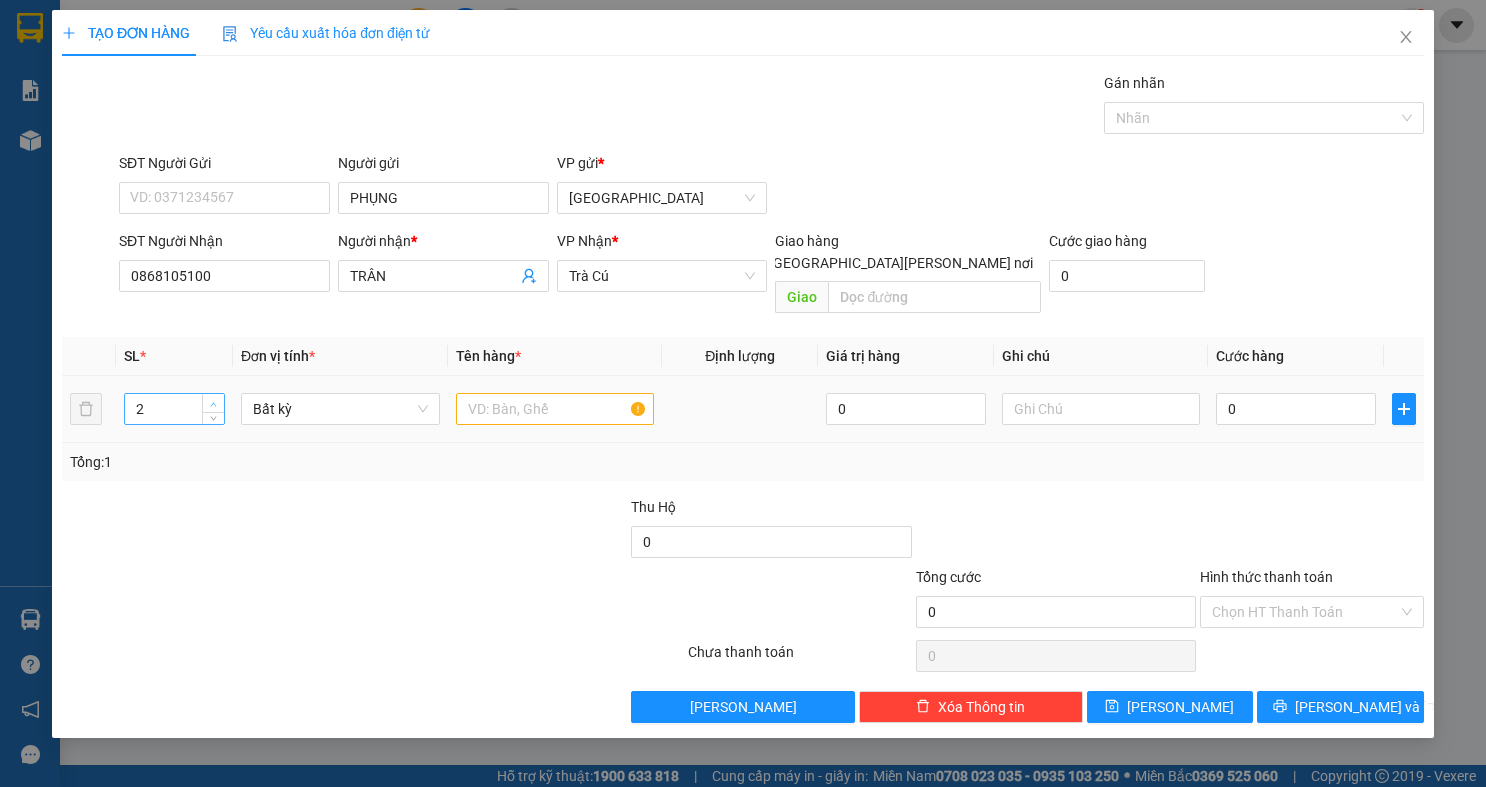 type on "3" 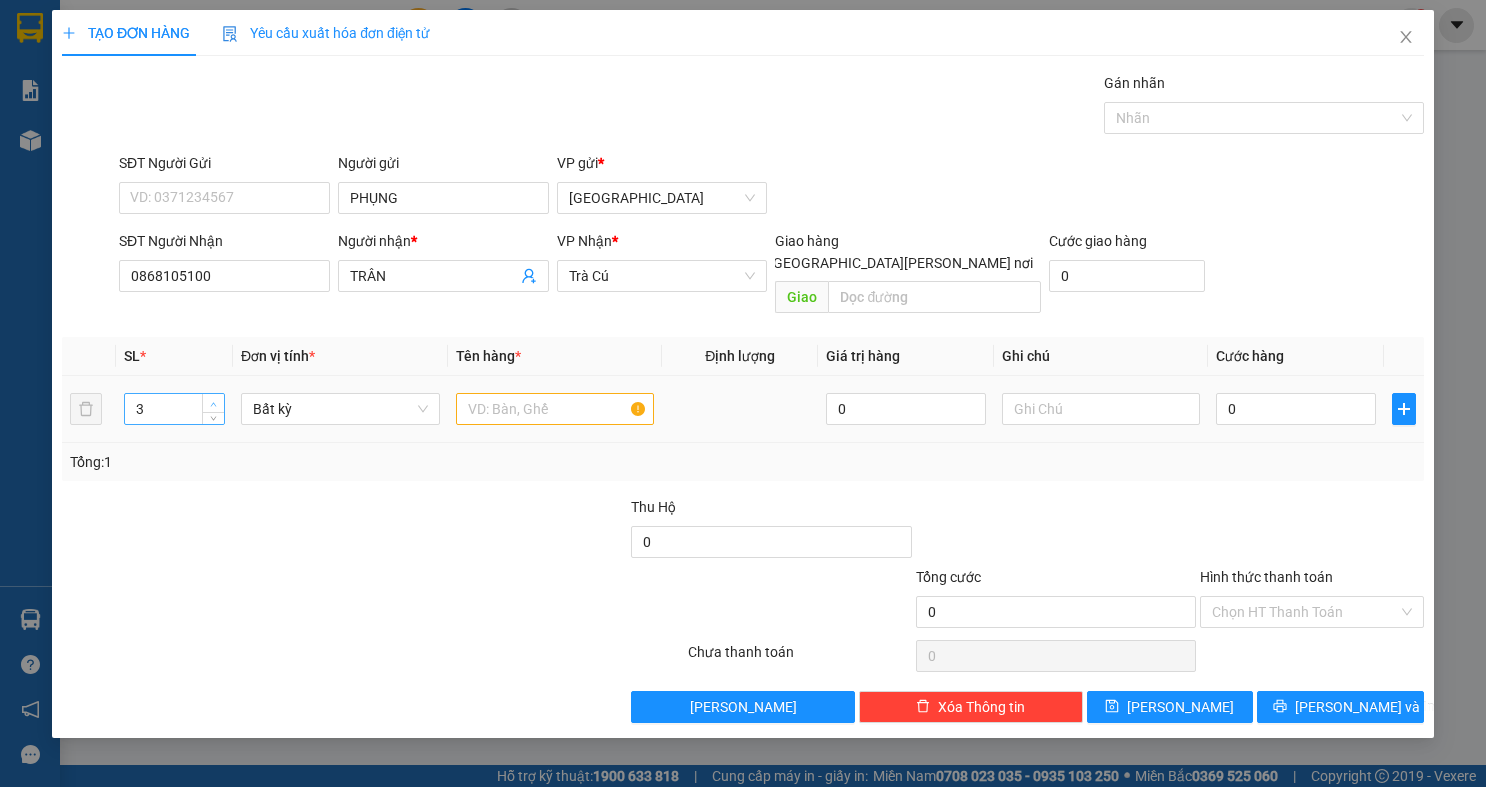 click 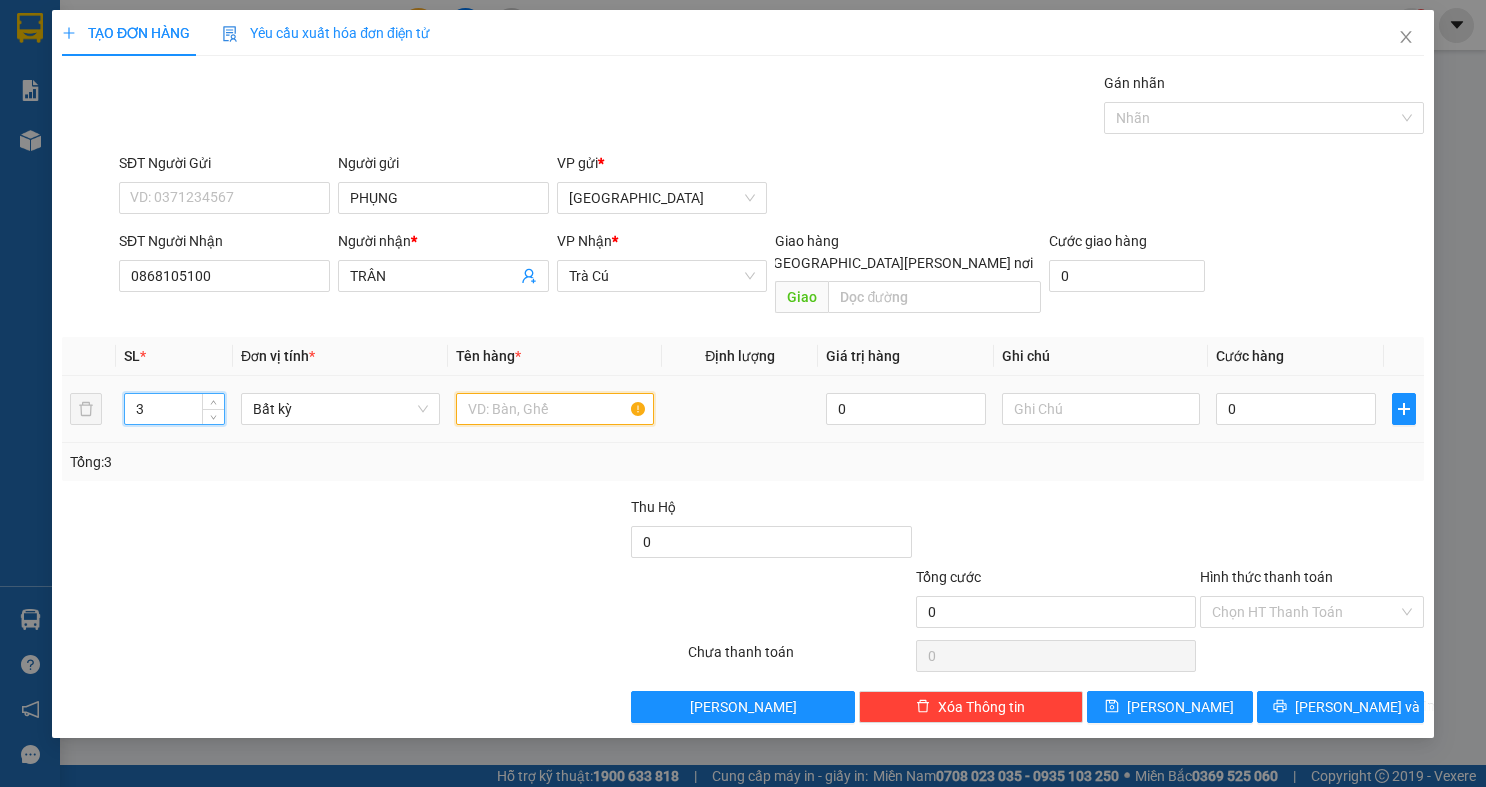 click at bounding box center (555, 409) 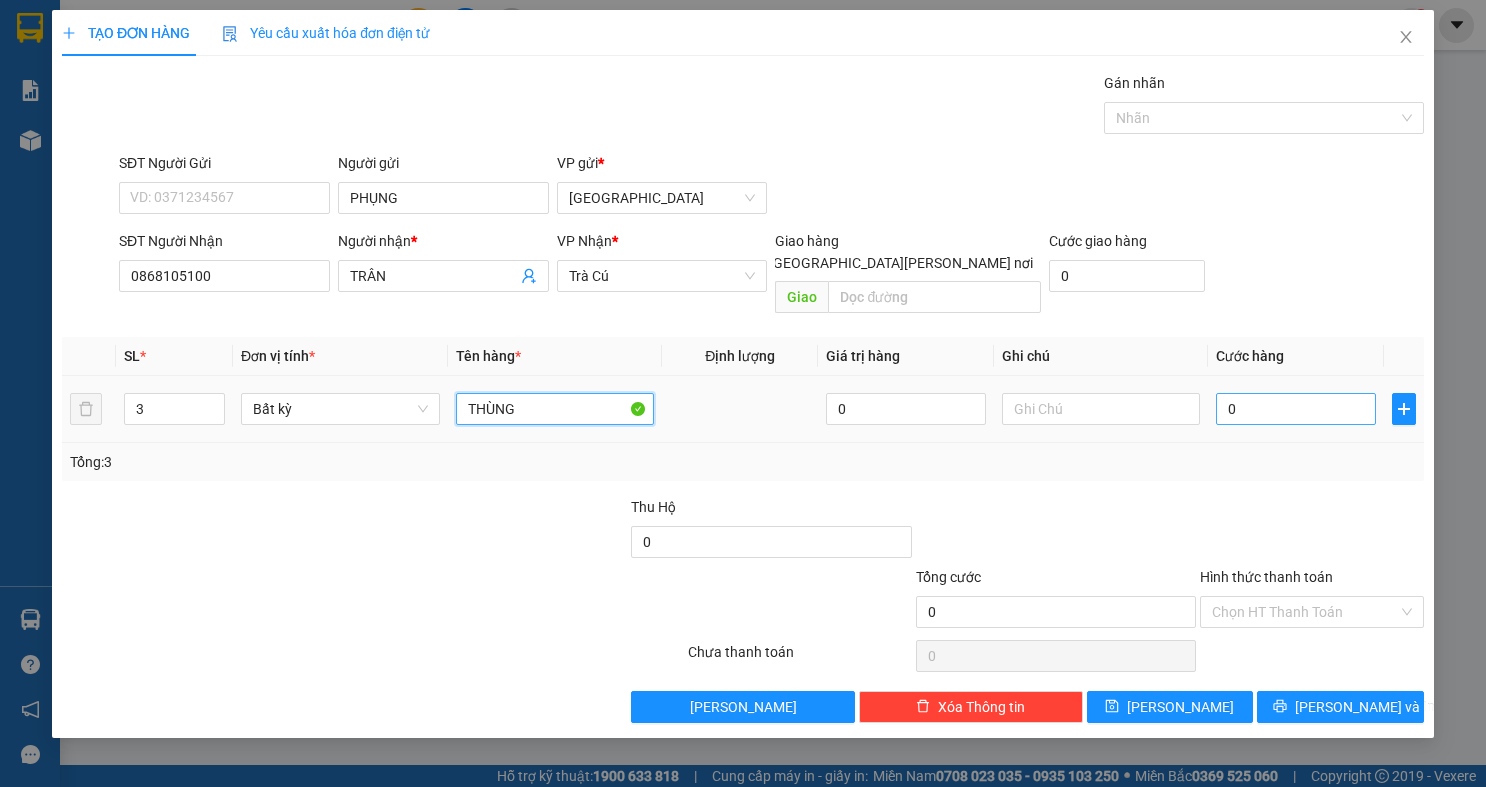 type on "THÙNG" 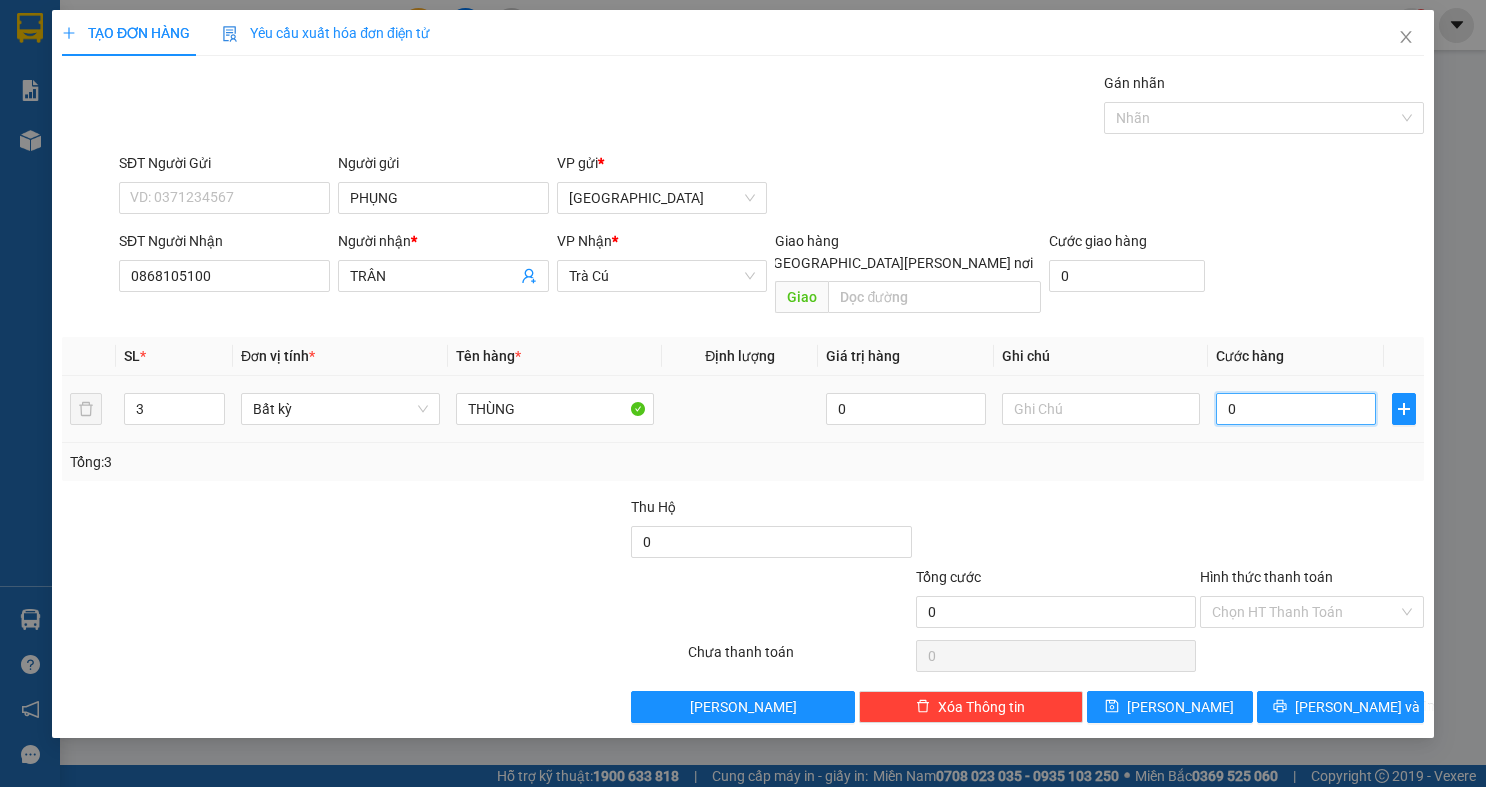 click on "0" at bounding box center [1296, 409] 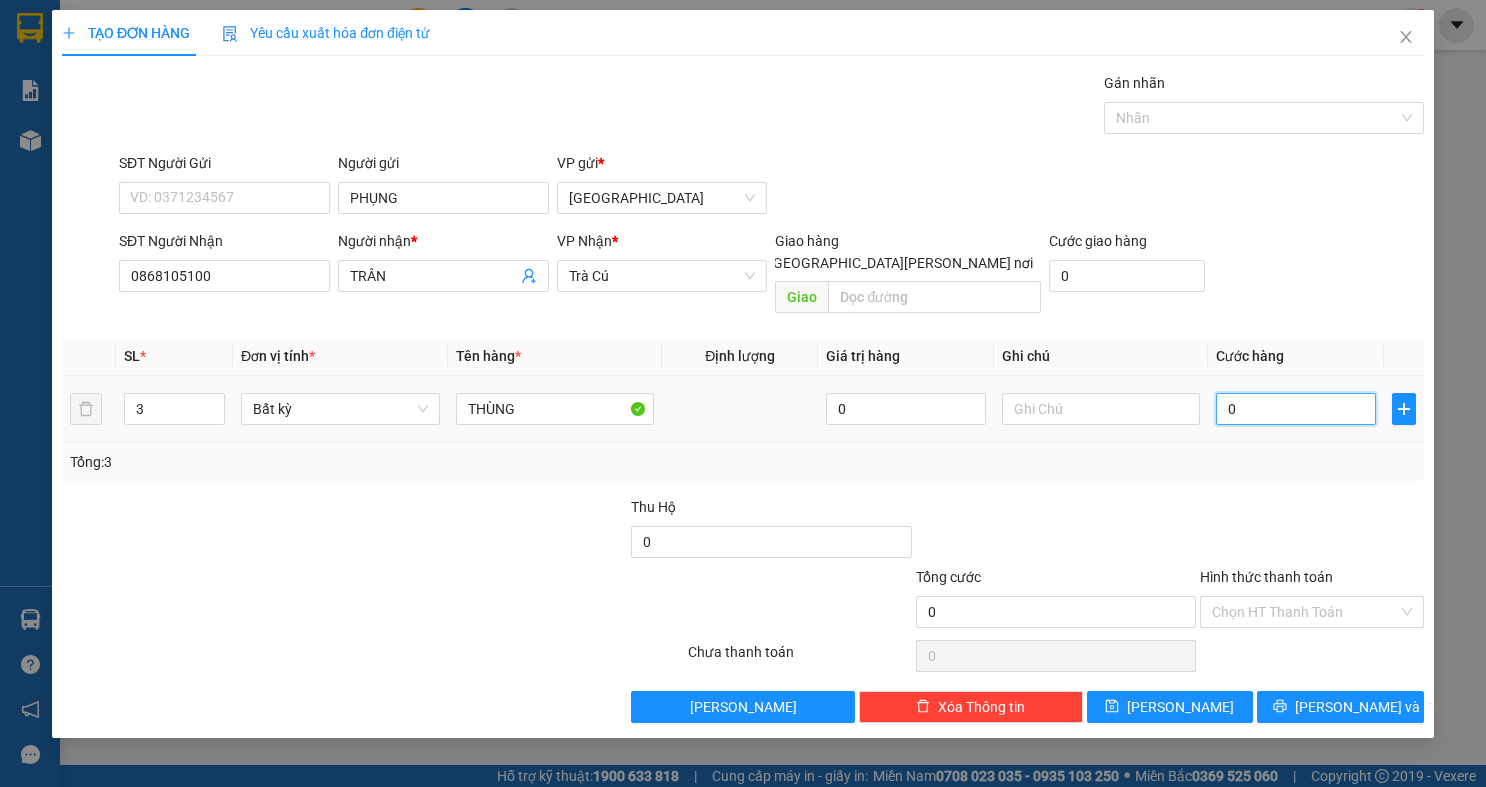type on "1" 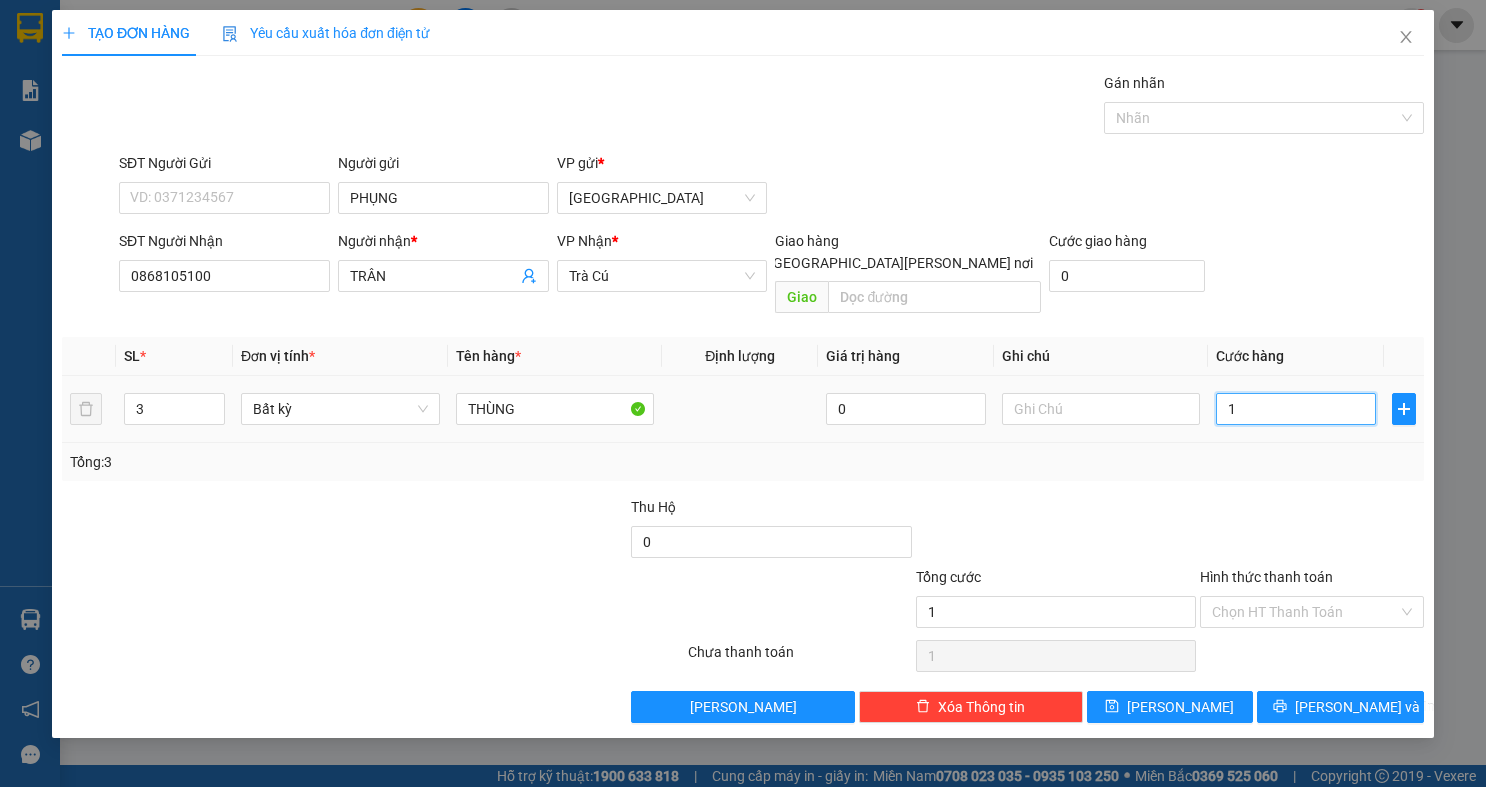 type on "12" 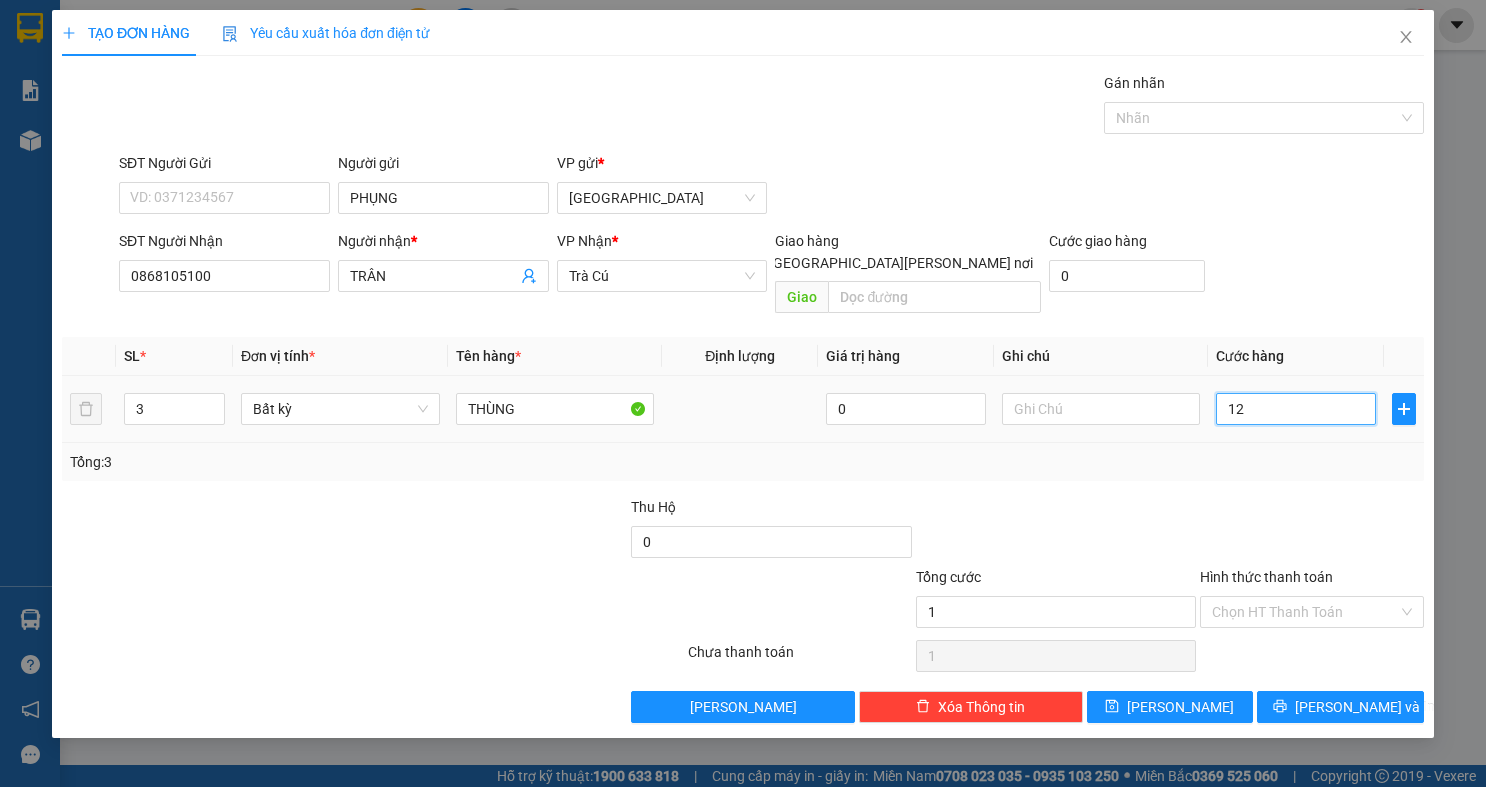 type on "12" 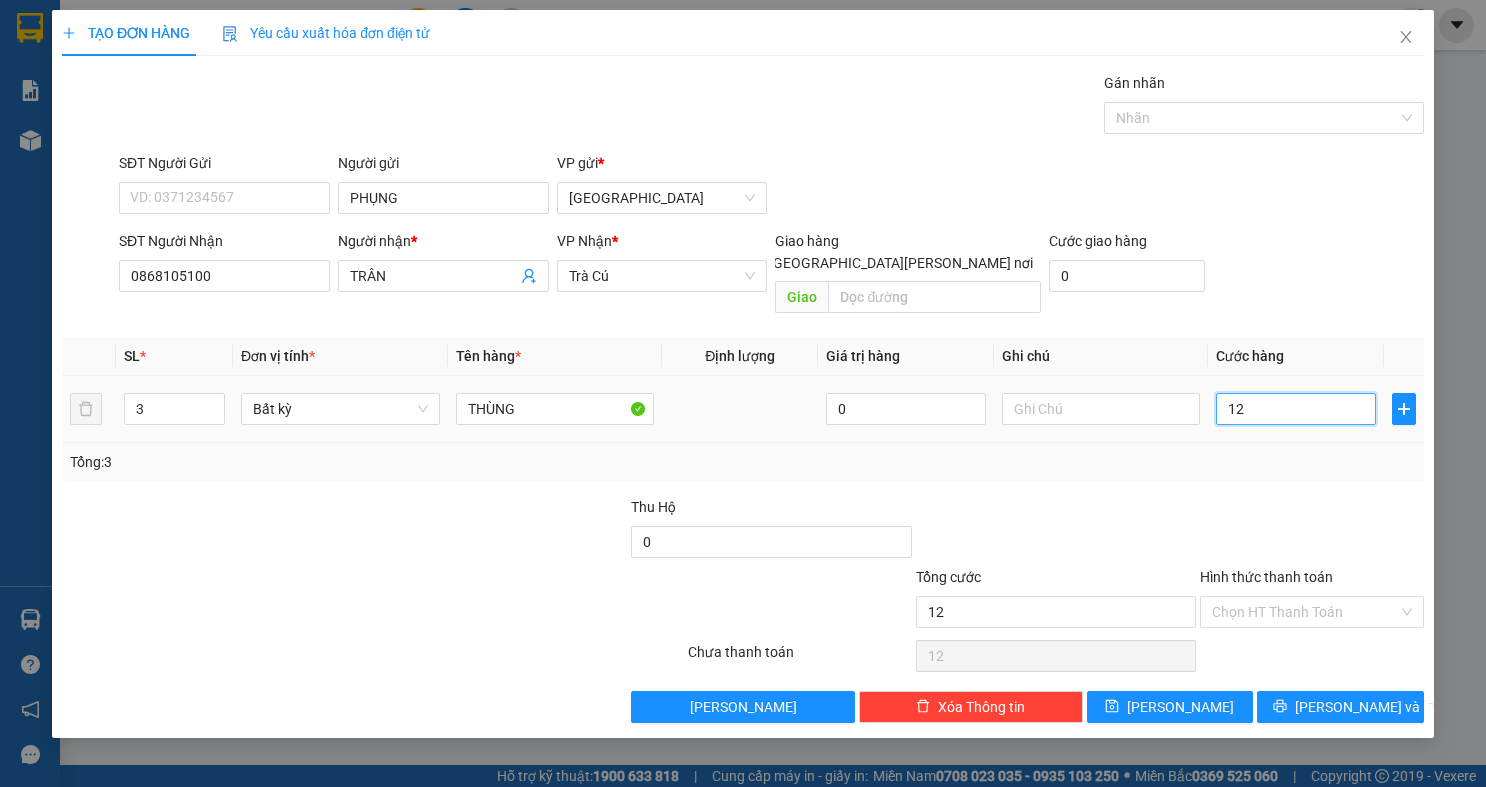 type on "120" 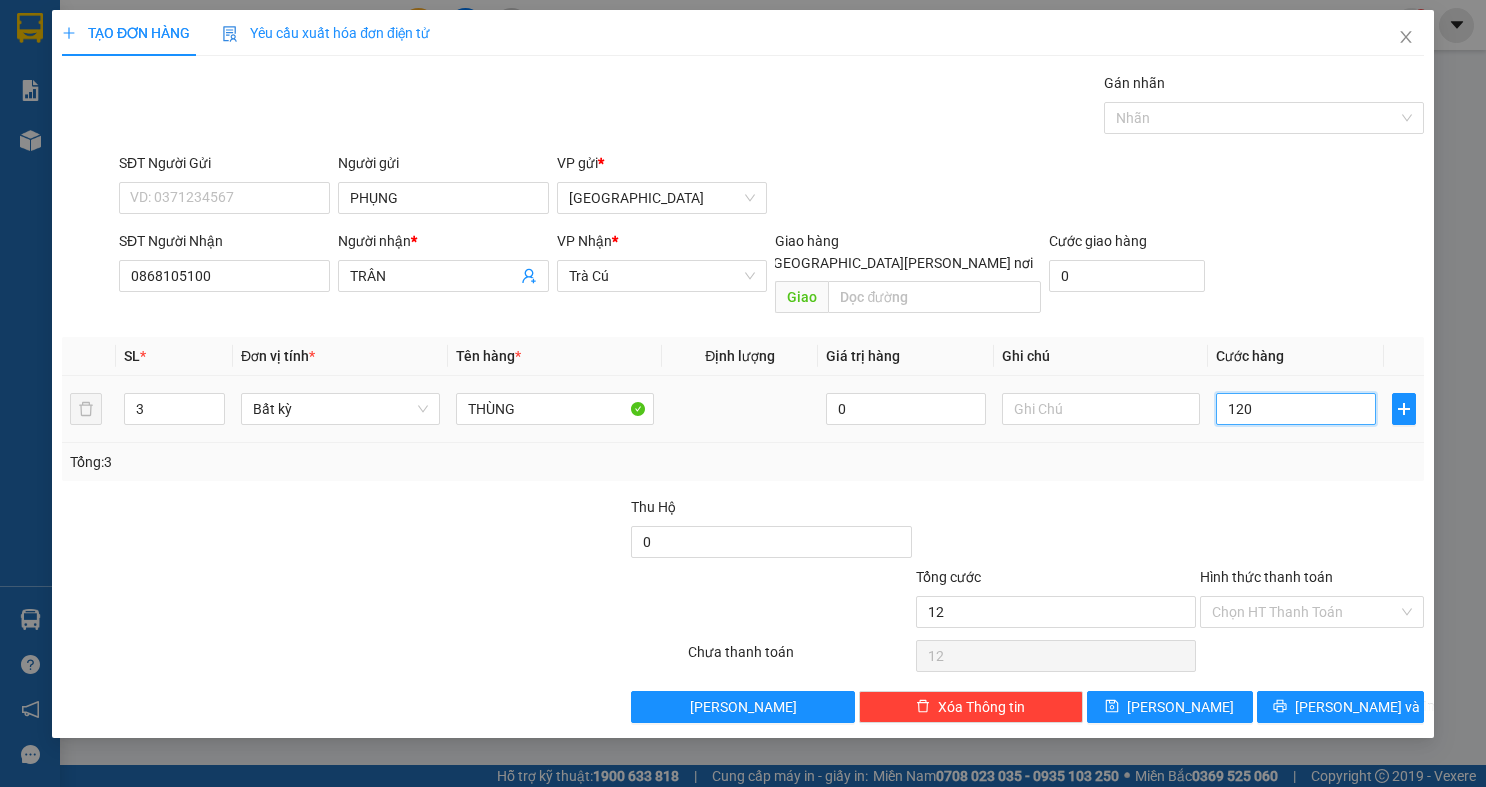 type on "120" 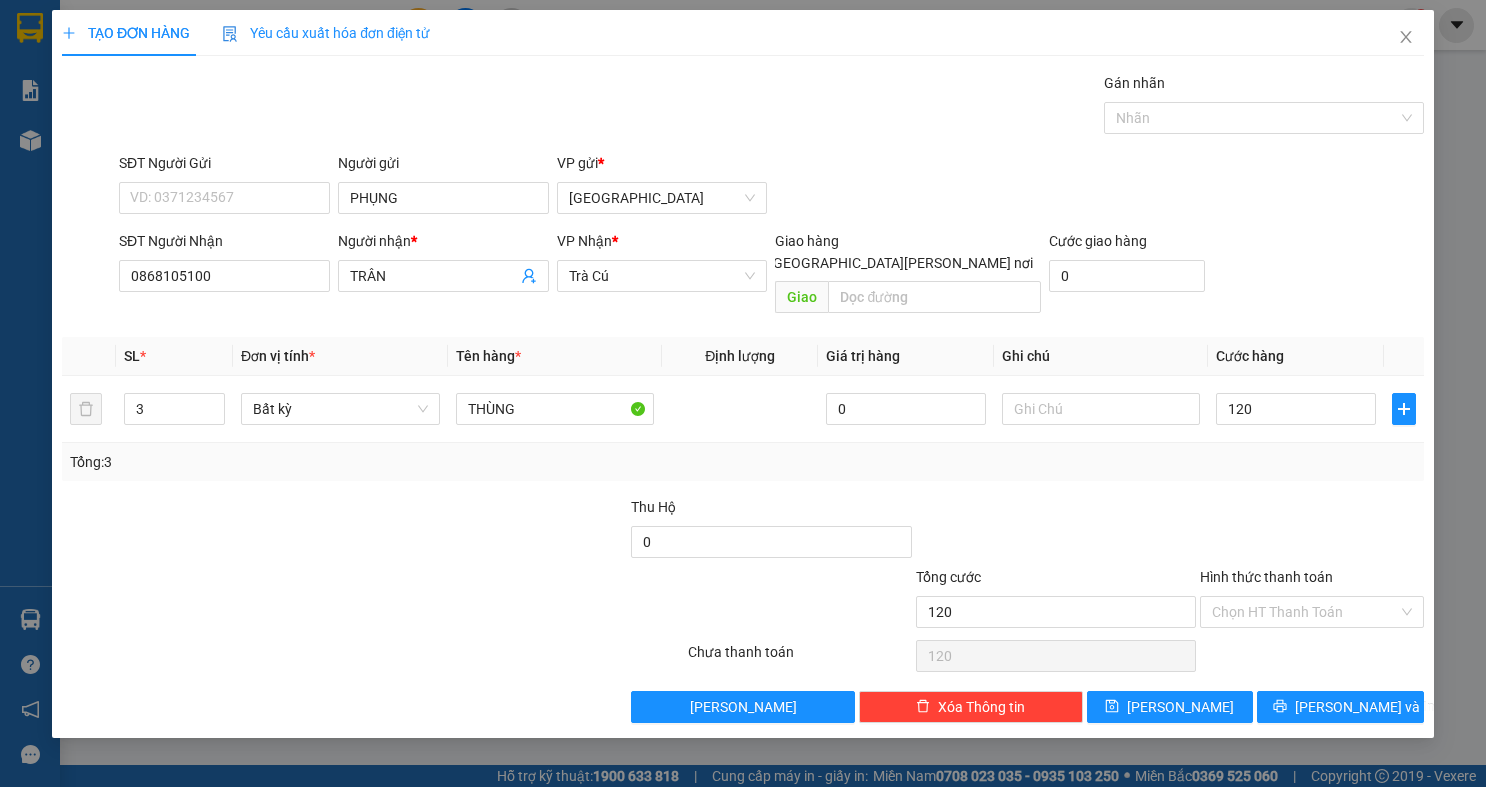 type on "120.000" 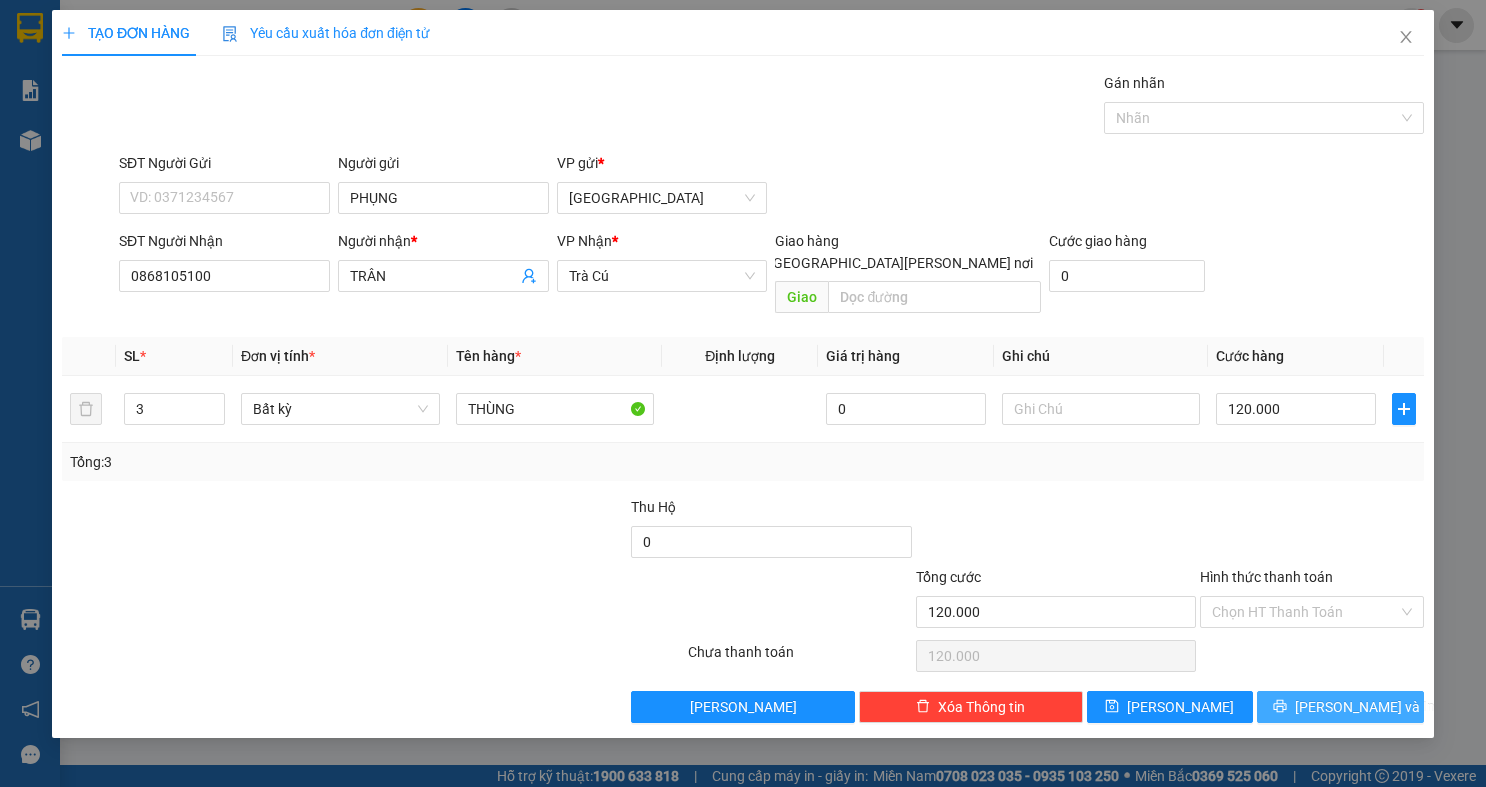 click on "[PERSON_NAME] và In" at bounding box center [1365, 707] 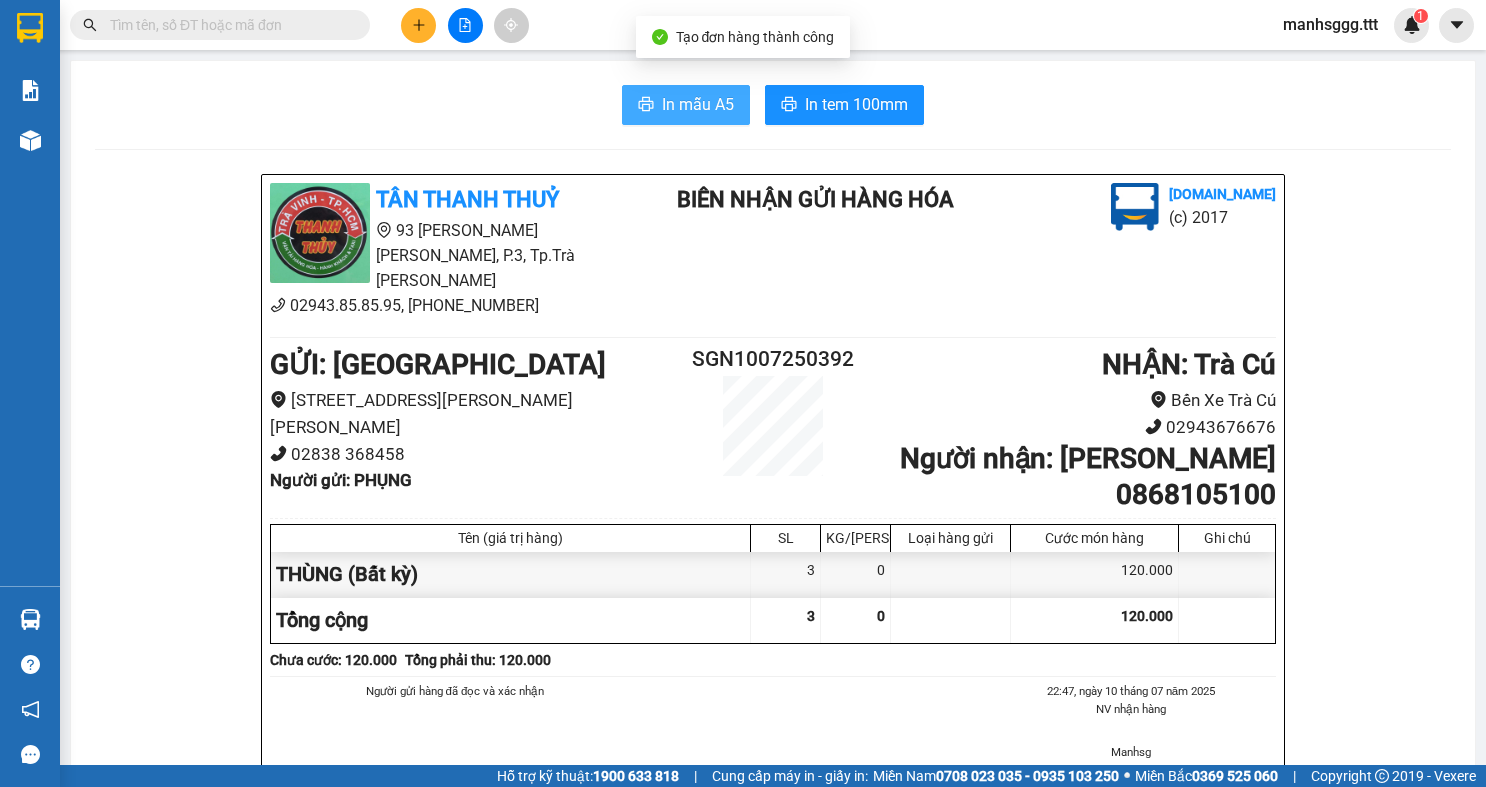 click on "In mẫu A5" at bounding box center [698, 104] 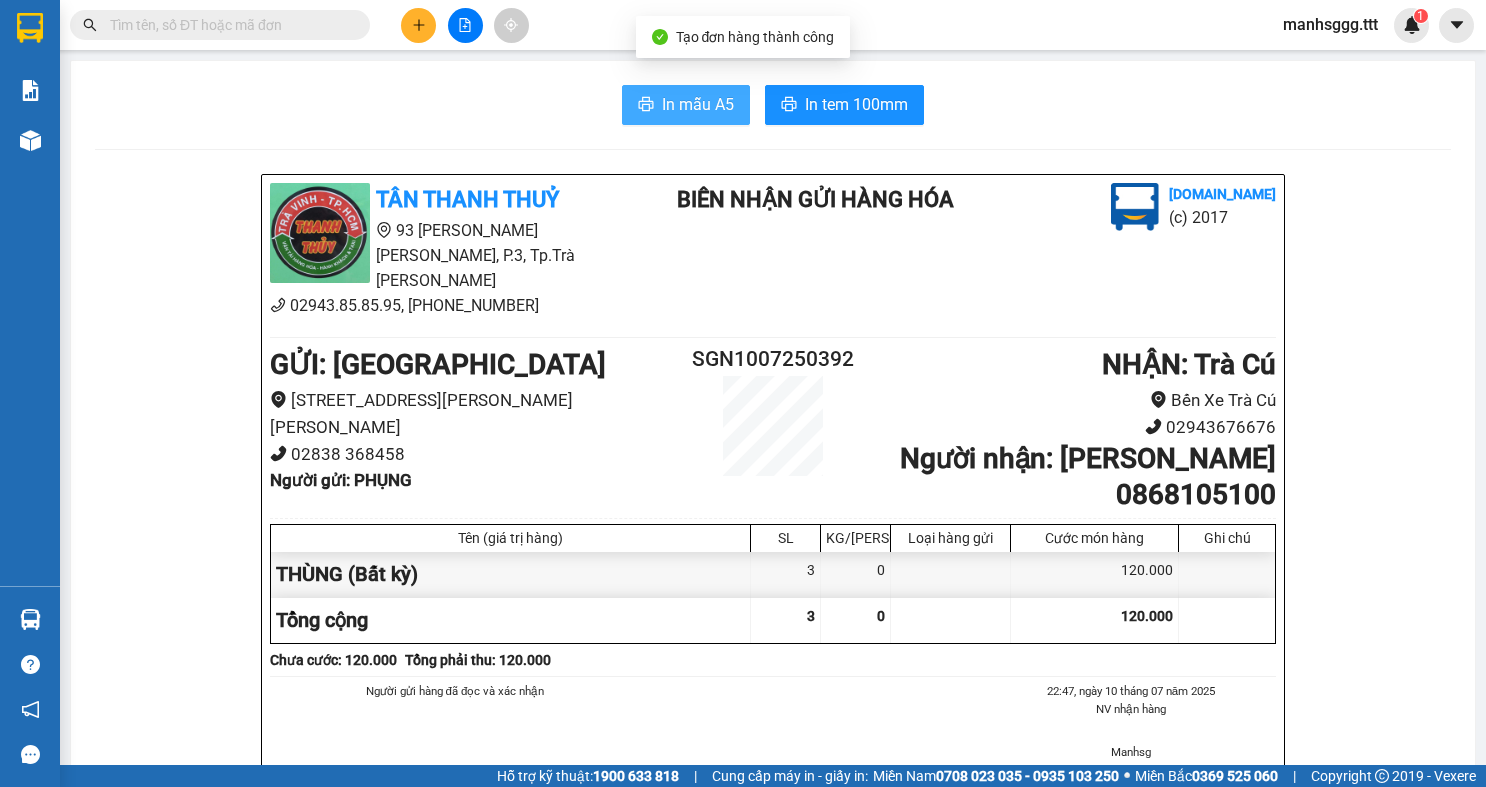 scroll, scrollTop: 0, scrollLeft: 0, axis: both 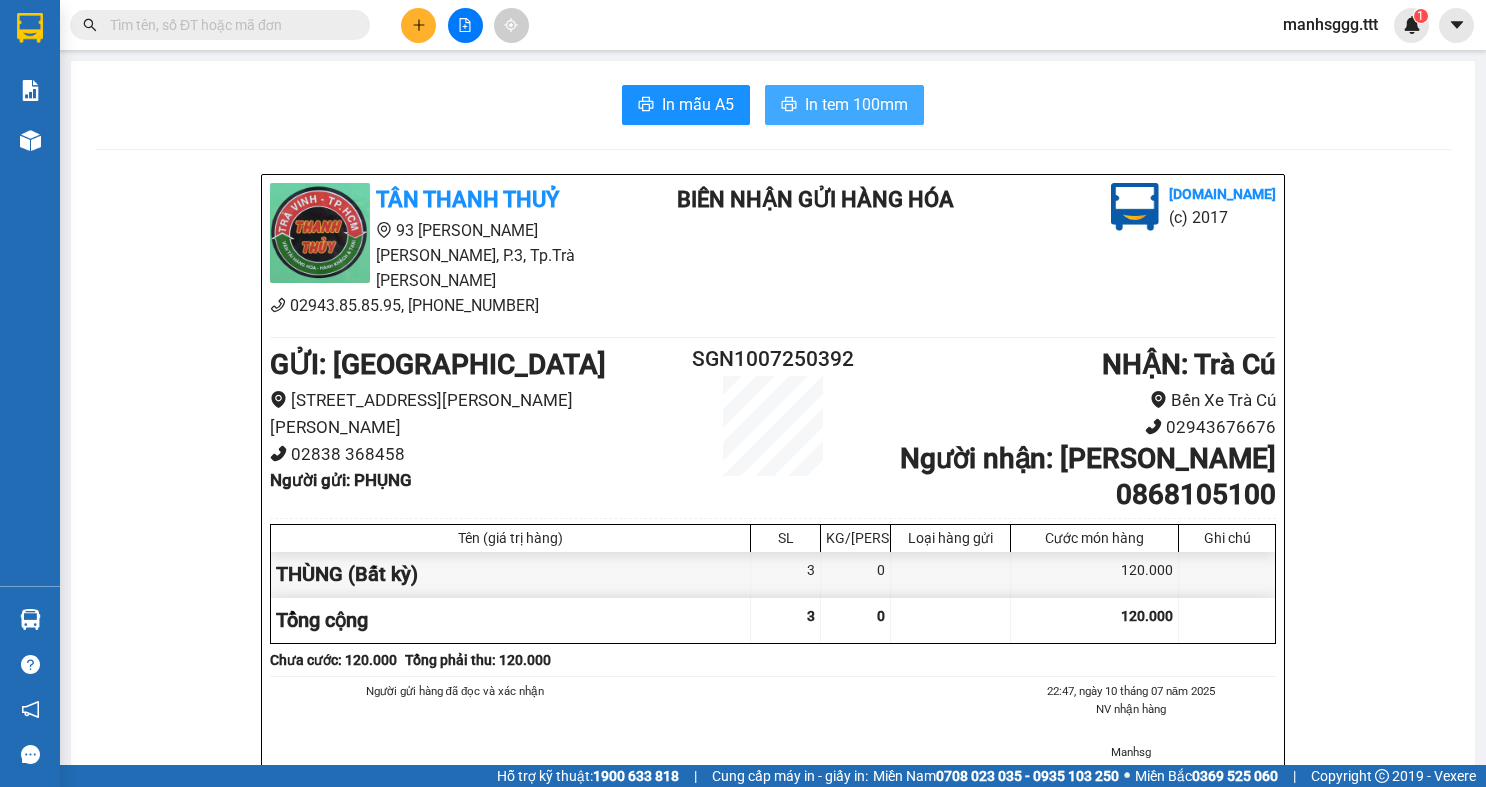 click on "In tem 100mm" at bounding box center [844, 105] 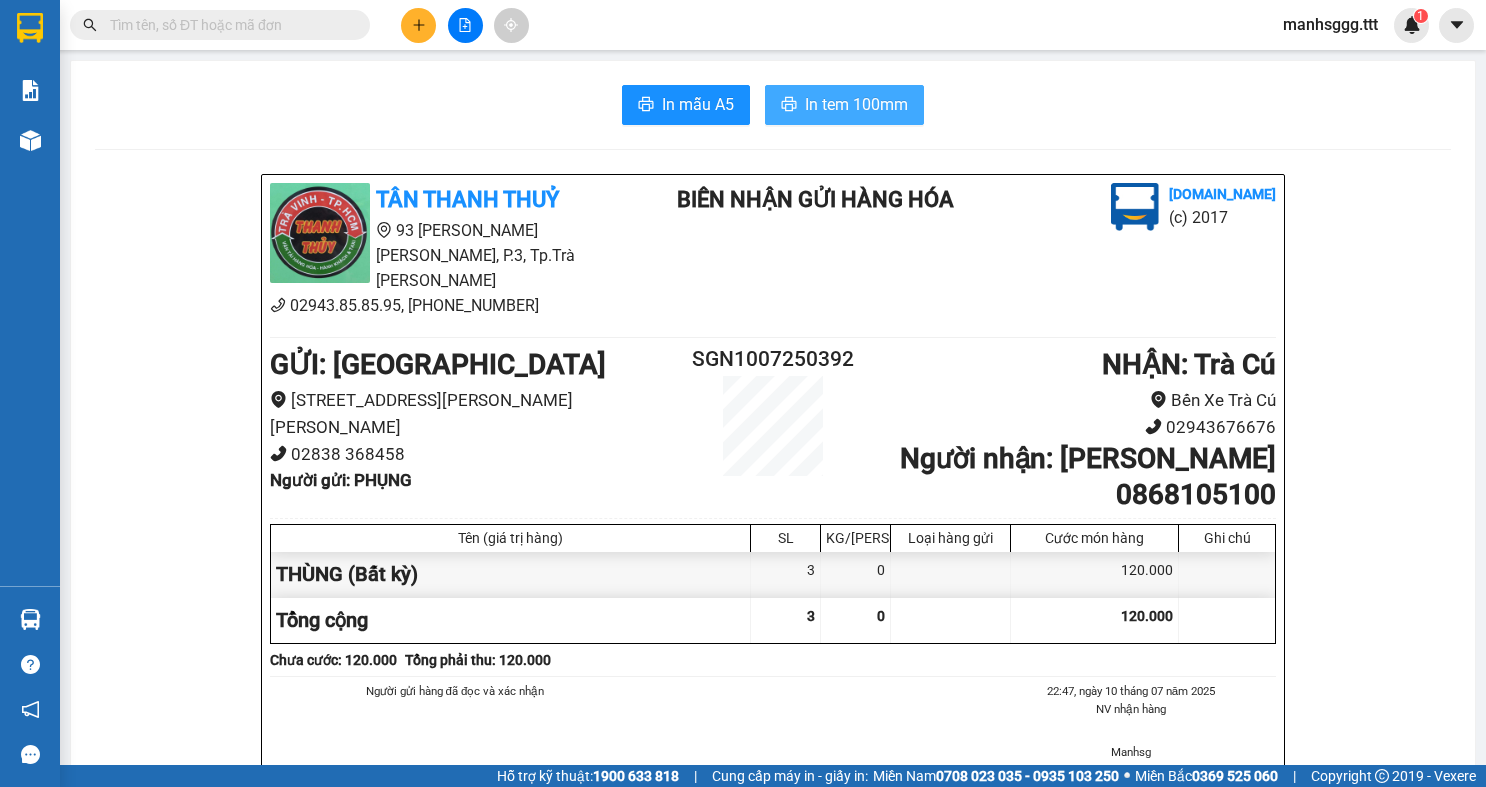 scroll, scrollTop: 0, scrollLeft: 0, axis: both 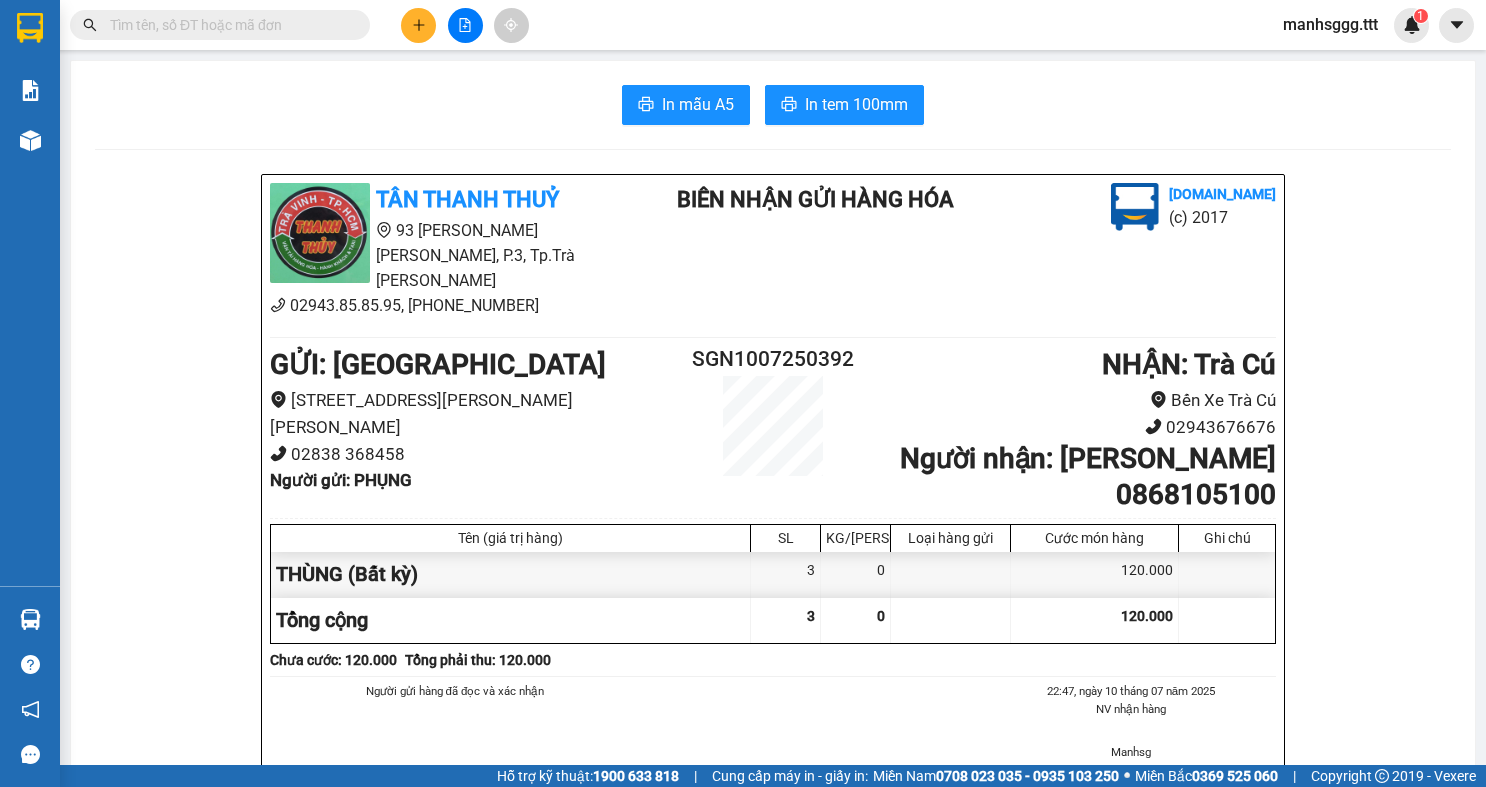 click on "manhsggg.ttt" at bounding box center (1330, 24) 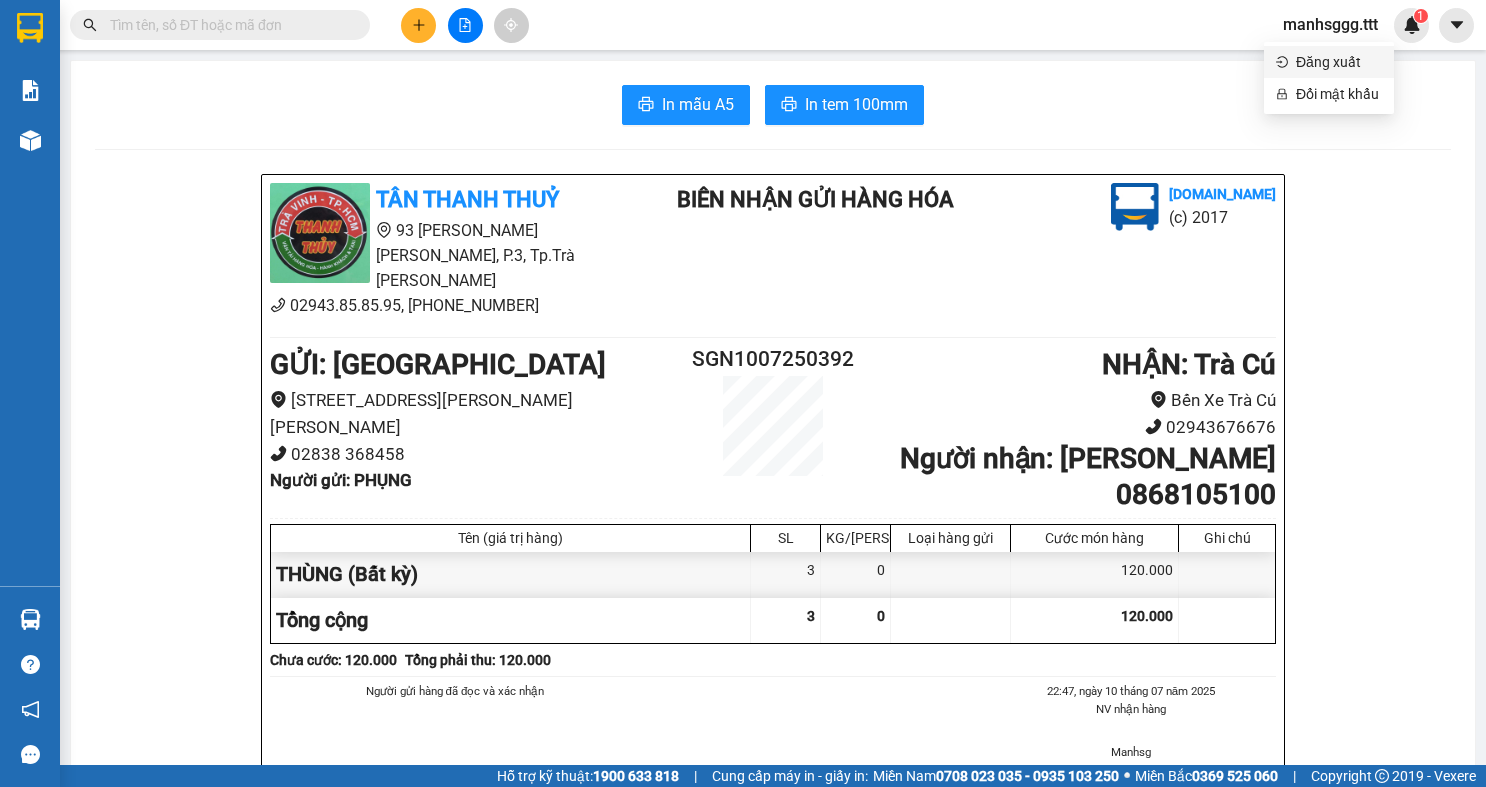 click on "Đăng xuất" at bounding box center [1339, 62] 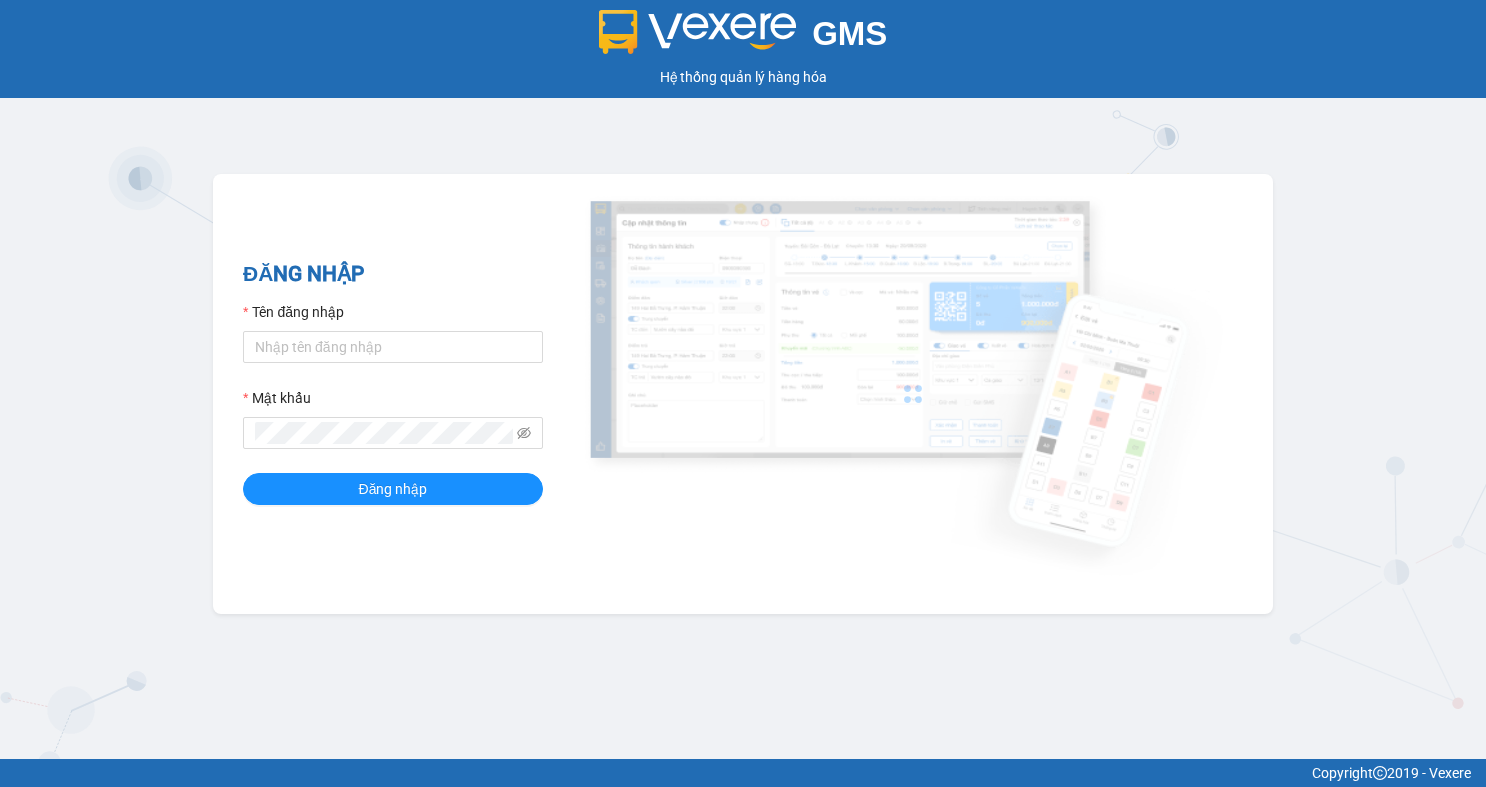 scroll, scrollTop: 0, scrollLeft: 0, axis: both 